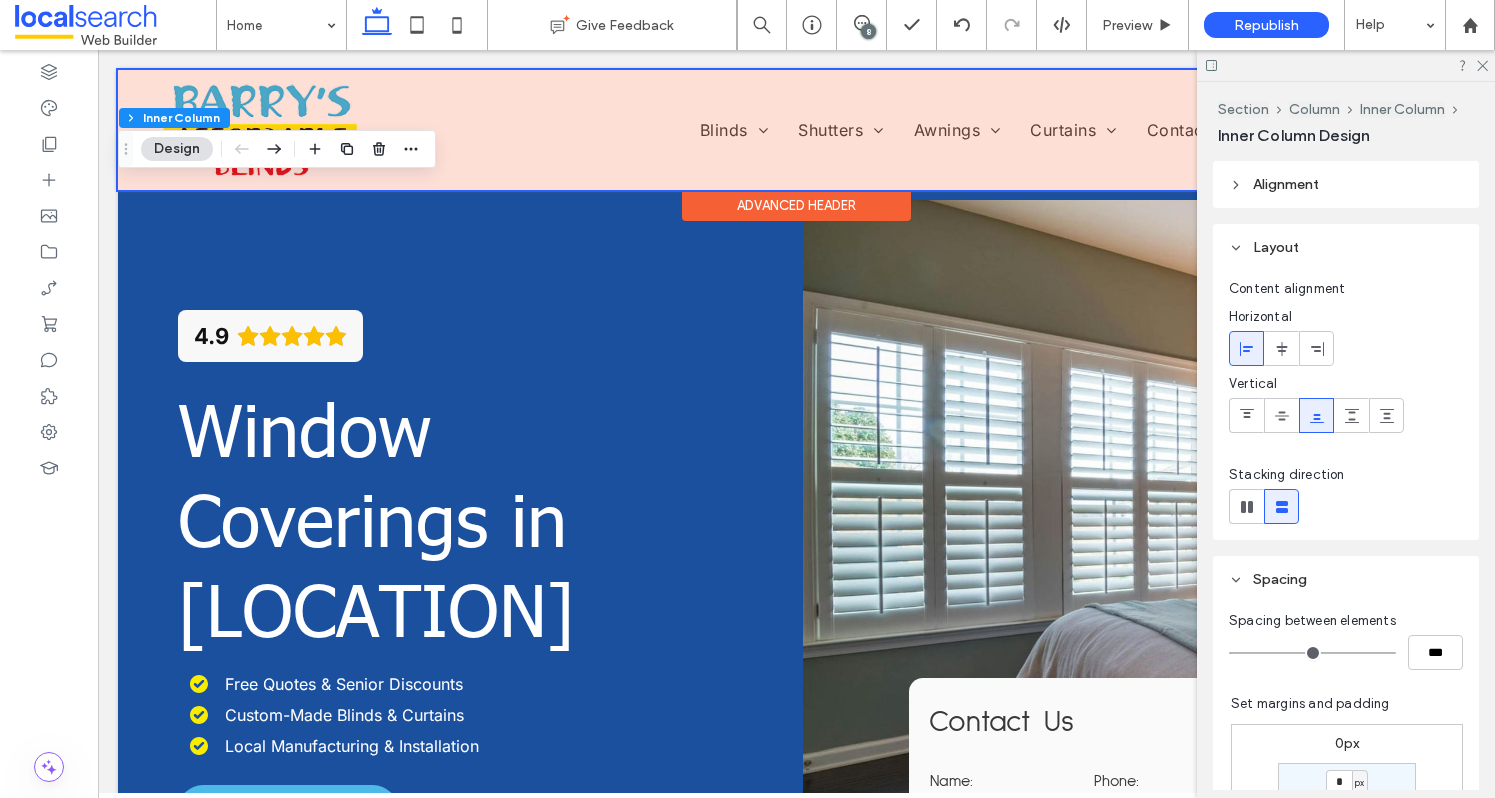 scroll, scrollTop: 2638, scrollLeft: 0, axis: vertical 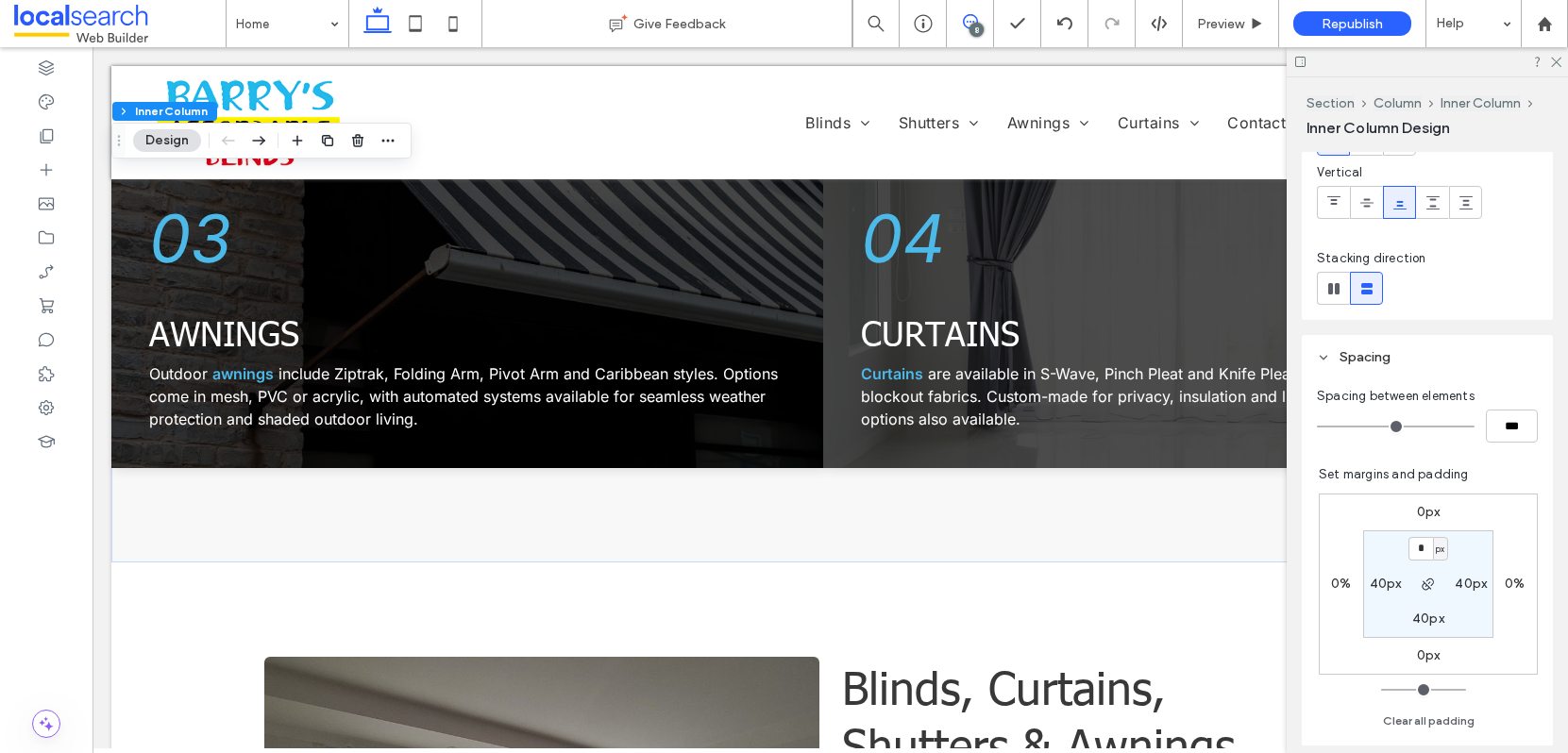 click 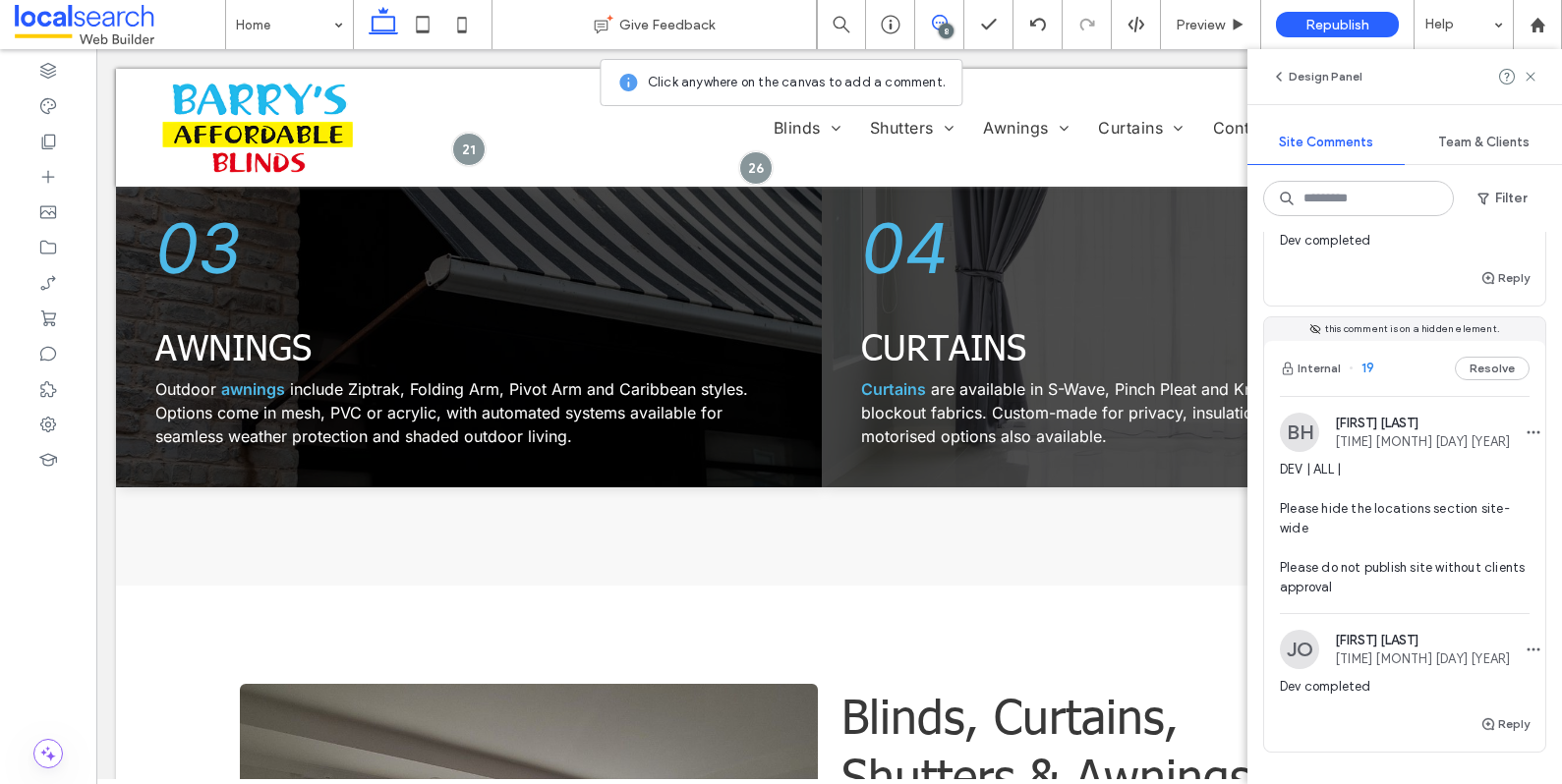 scroll, scrollTop: 3153, scrollLeft: 0, axis: vertical 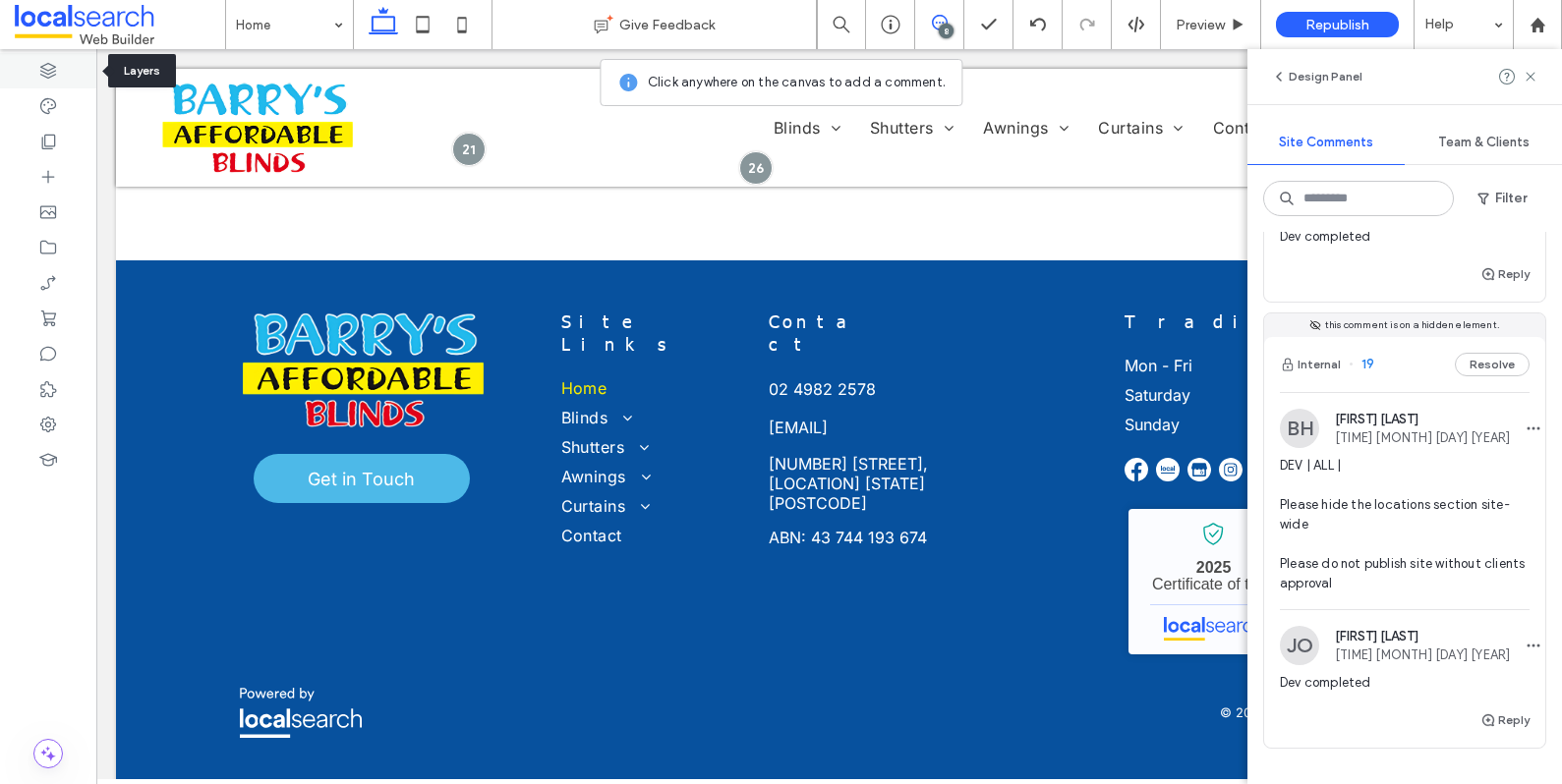 click 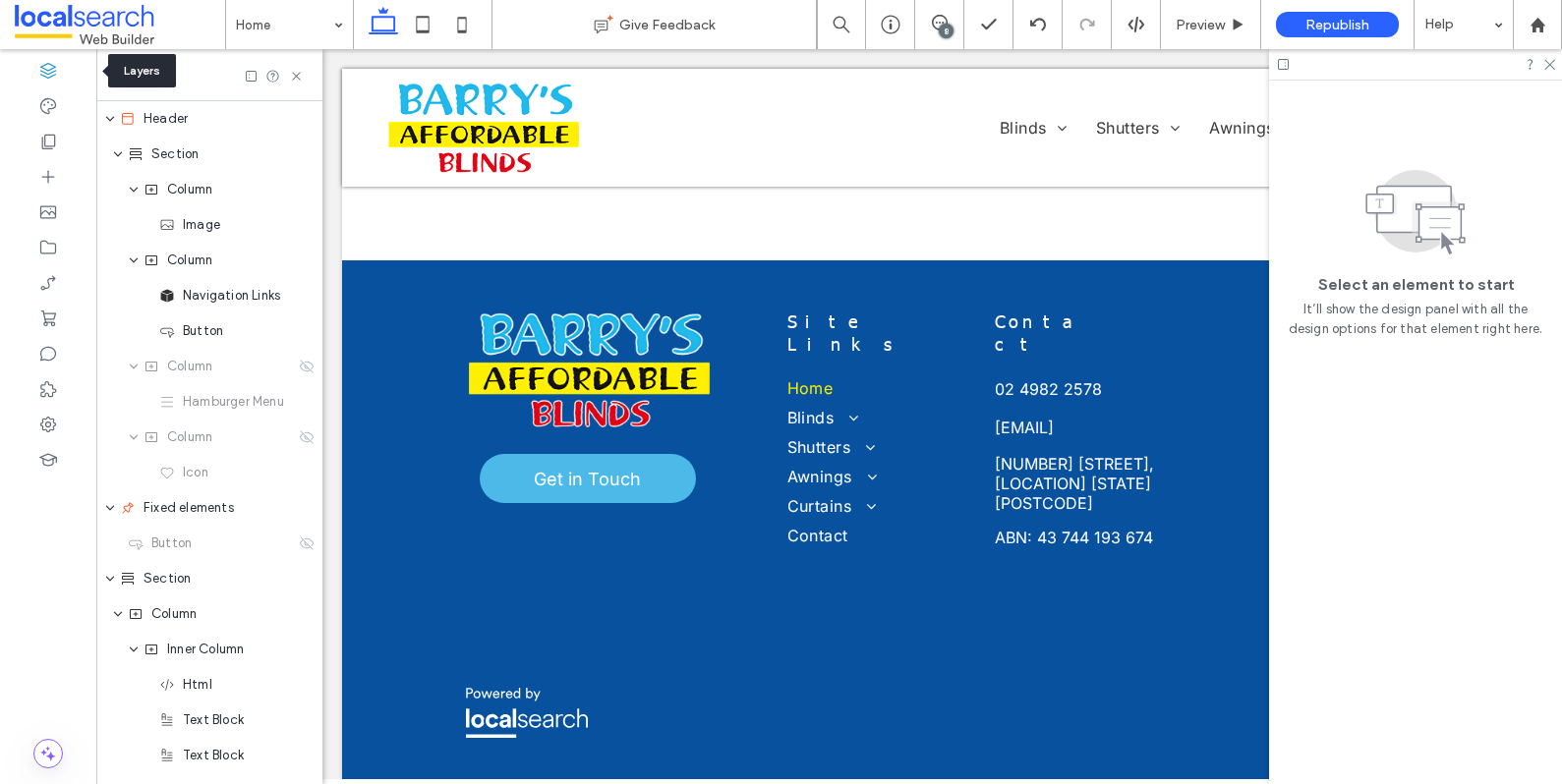 scroll, scrollTop: 0, scrollLeft: 519, axis: horizontal 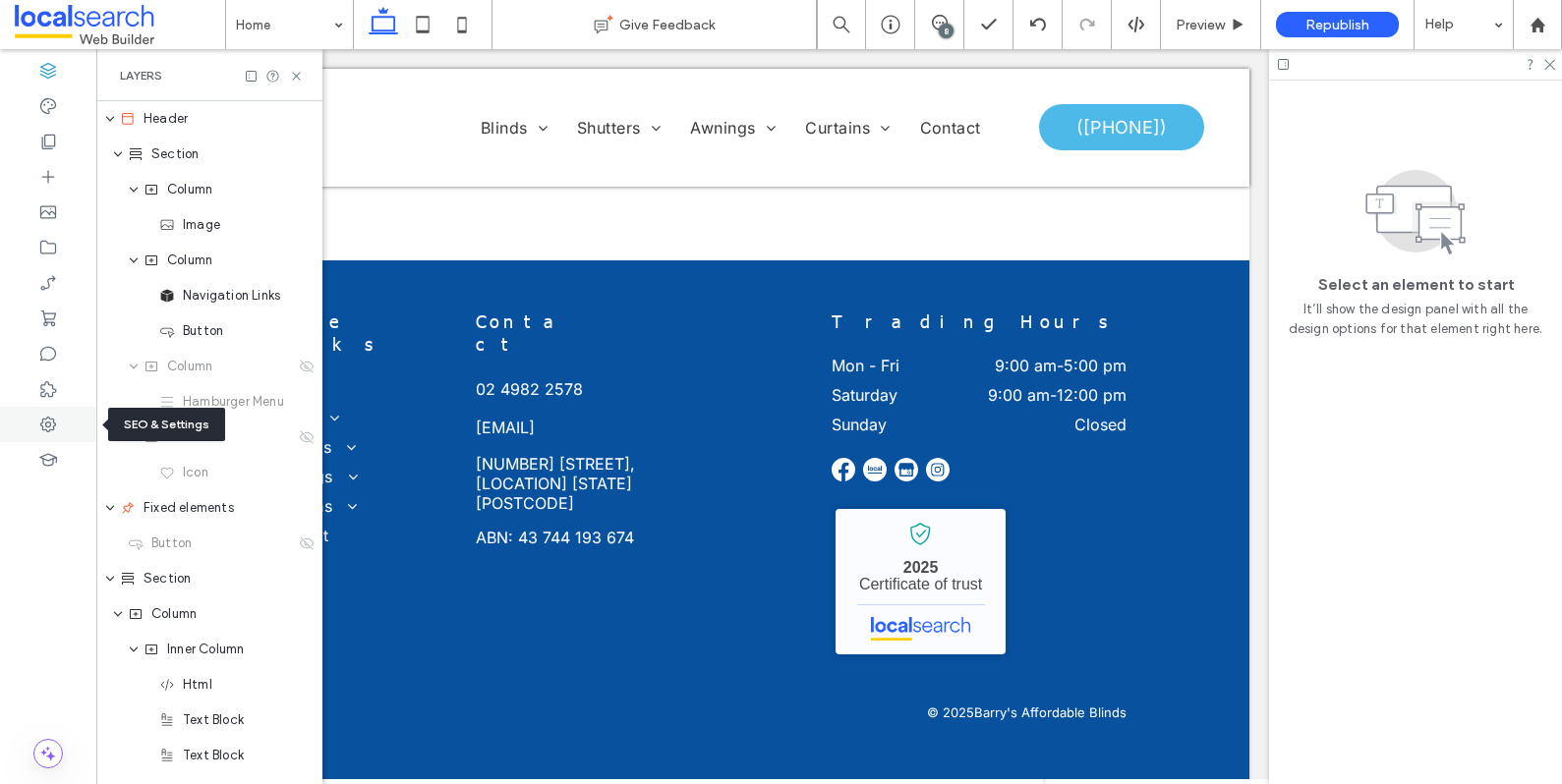 click 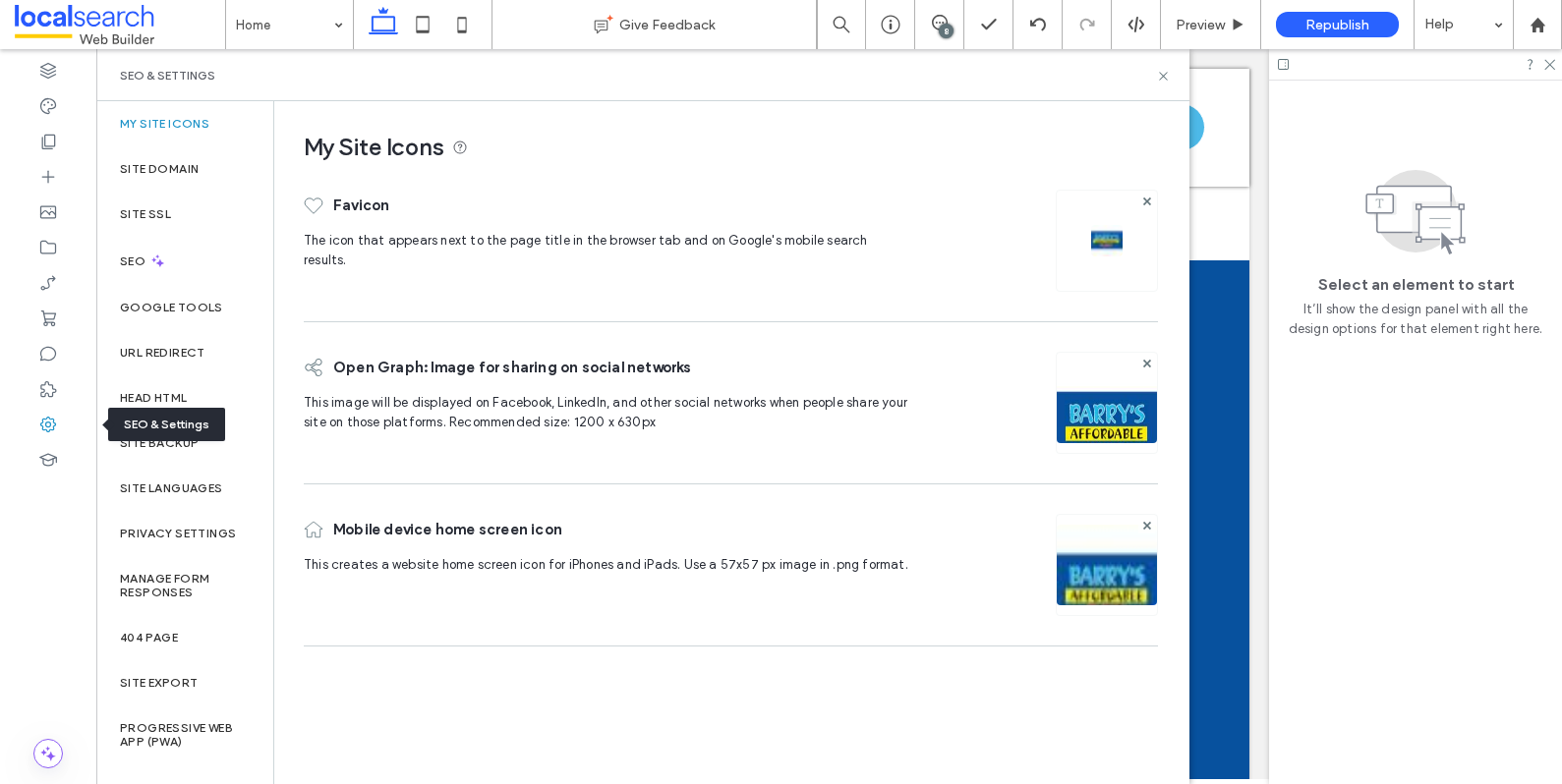 scroll, scrollTop: 0, scrollLeft: 293, axis: horizontal 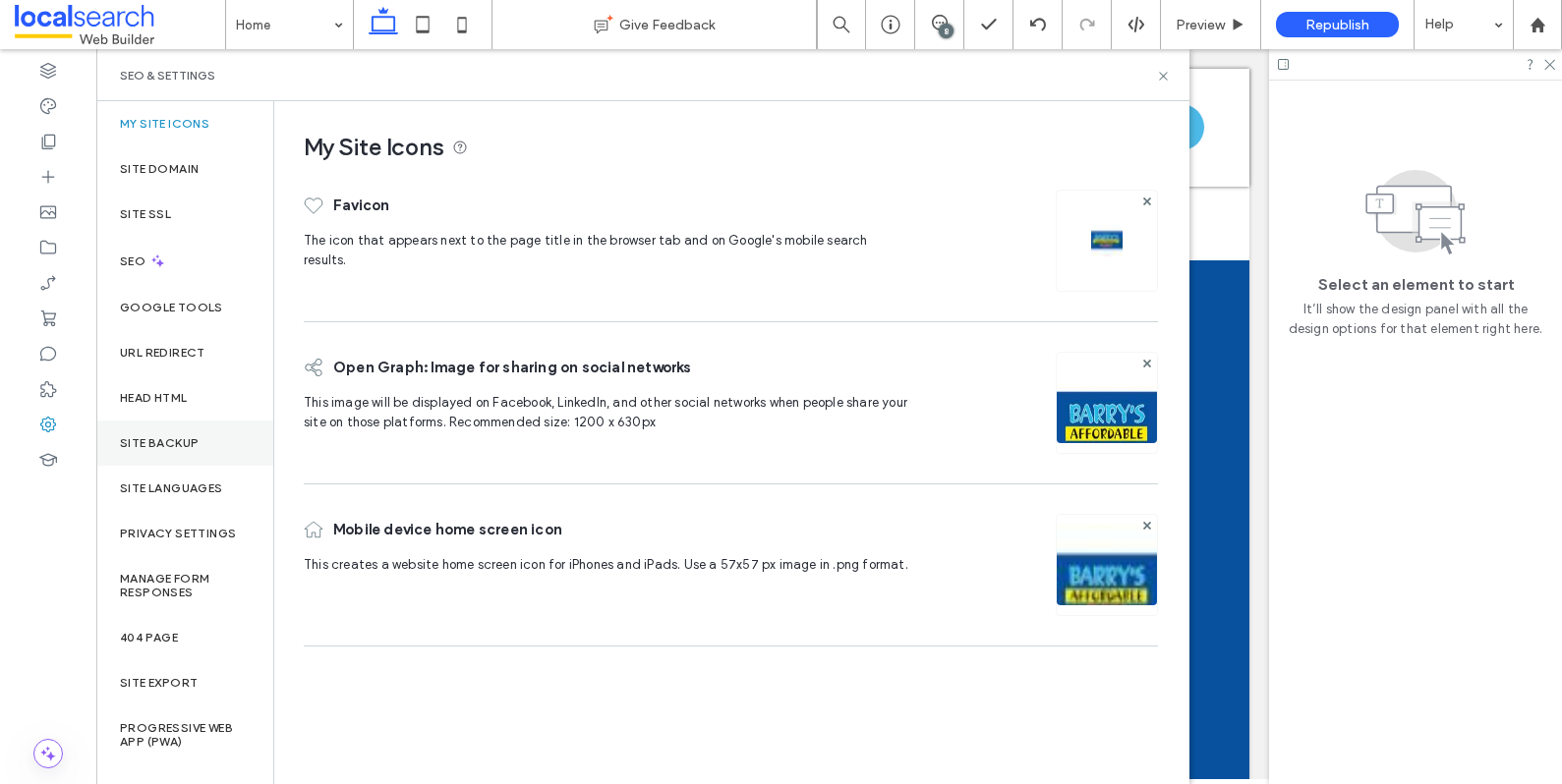 click on "Site Backup" at bounding box center (185, 443) 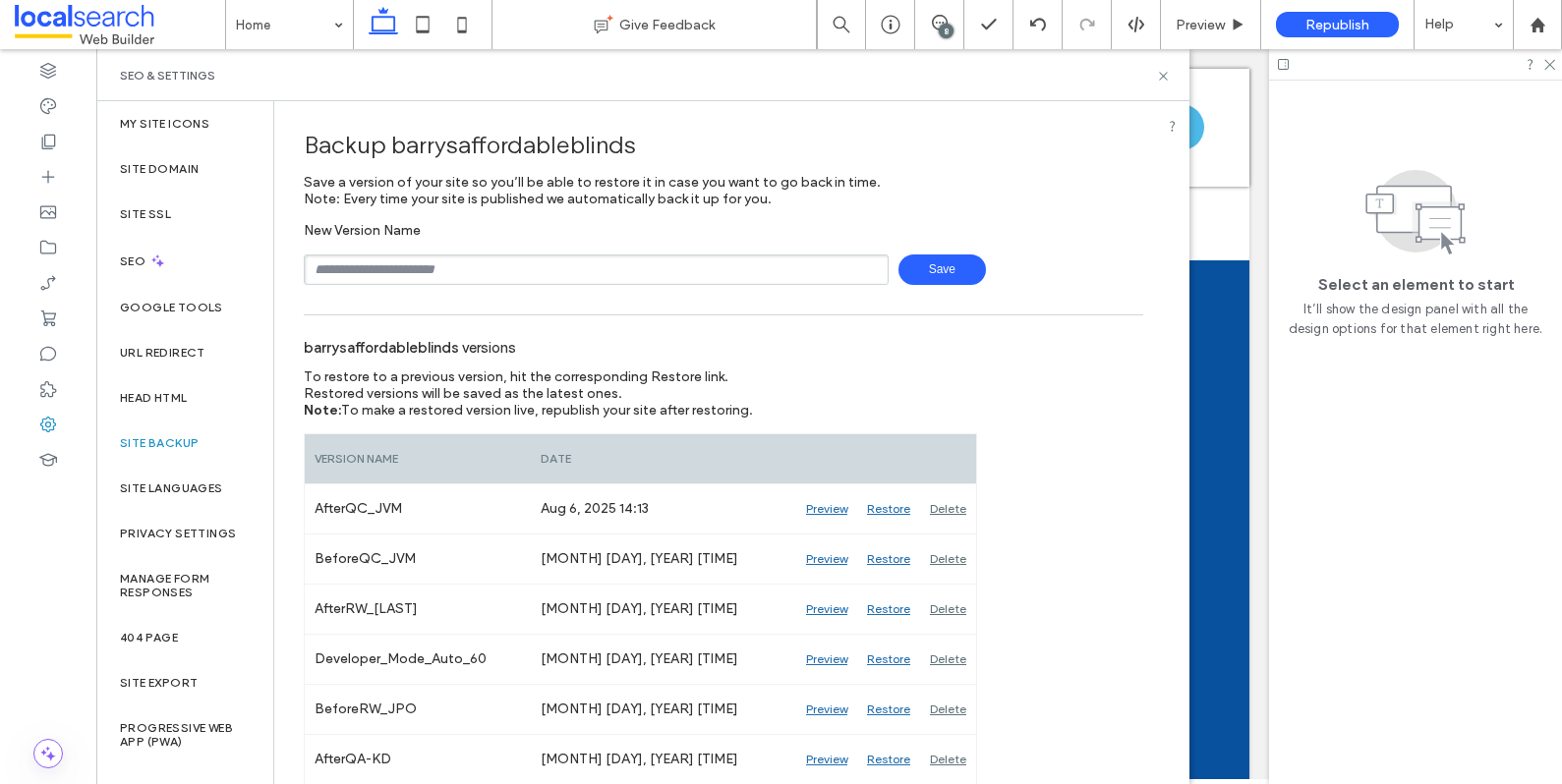 click at bounding box center (596, 269) 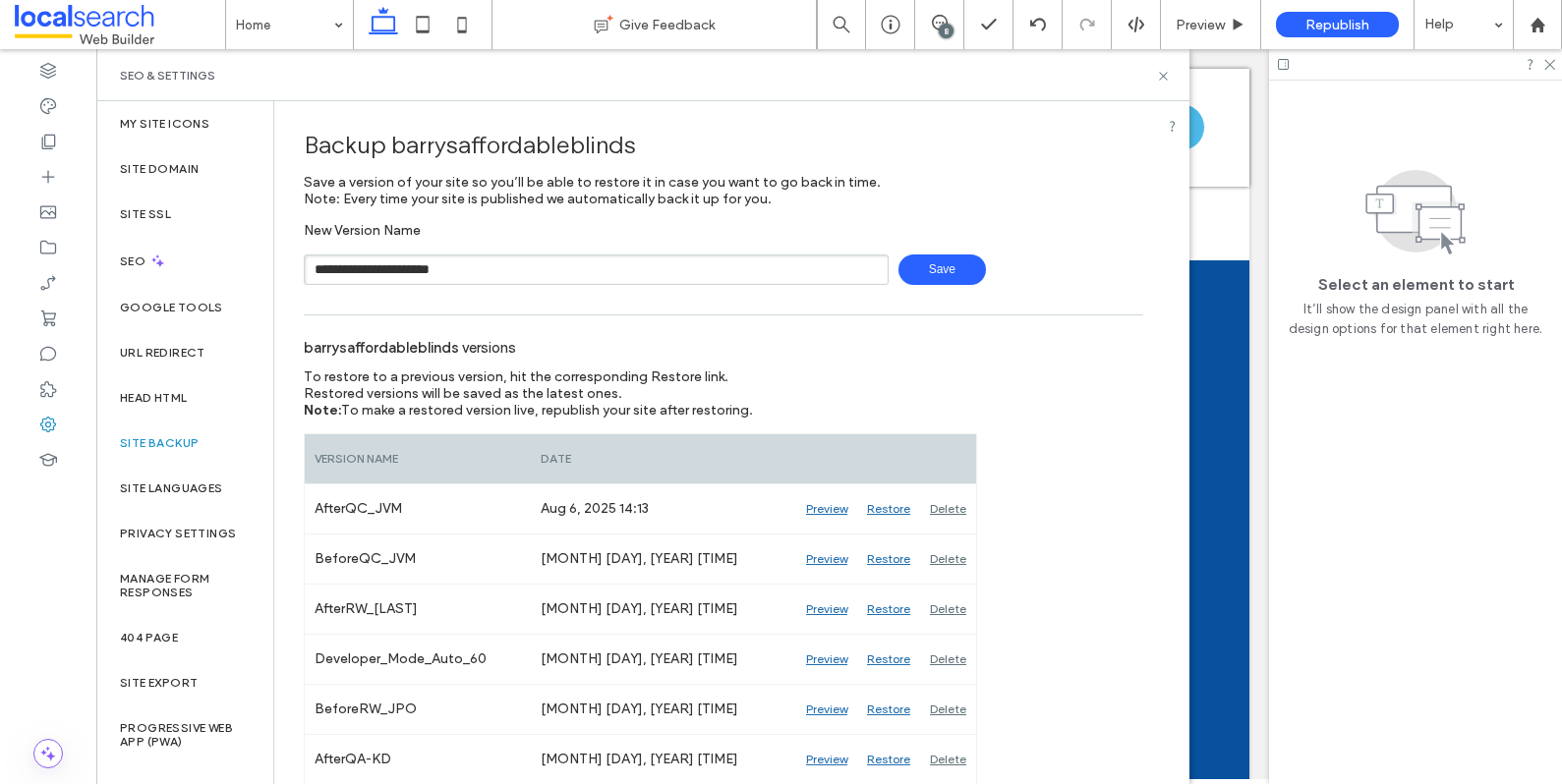 click on "**********" at bounding box center (596, 269) 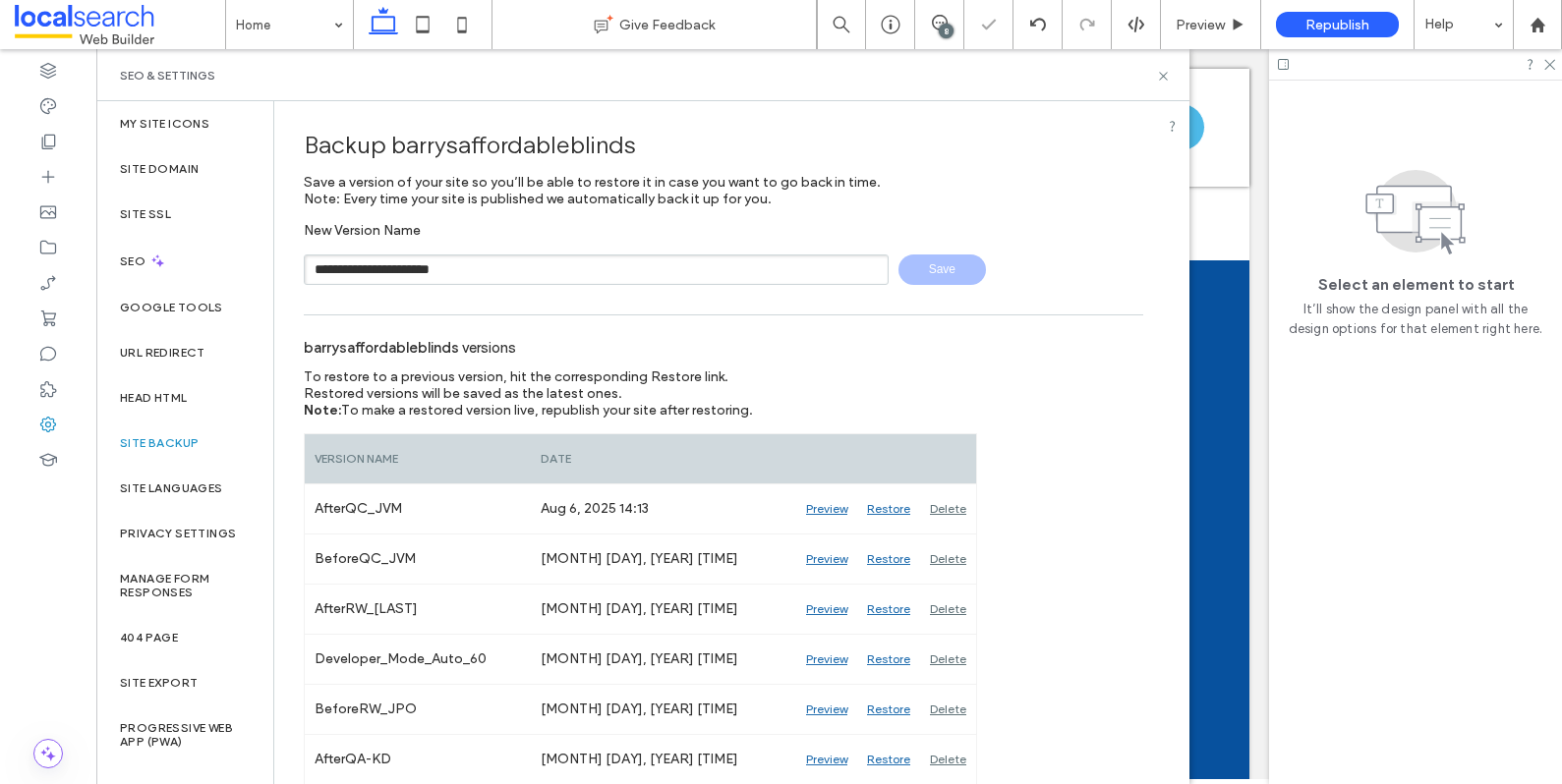 type 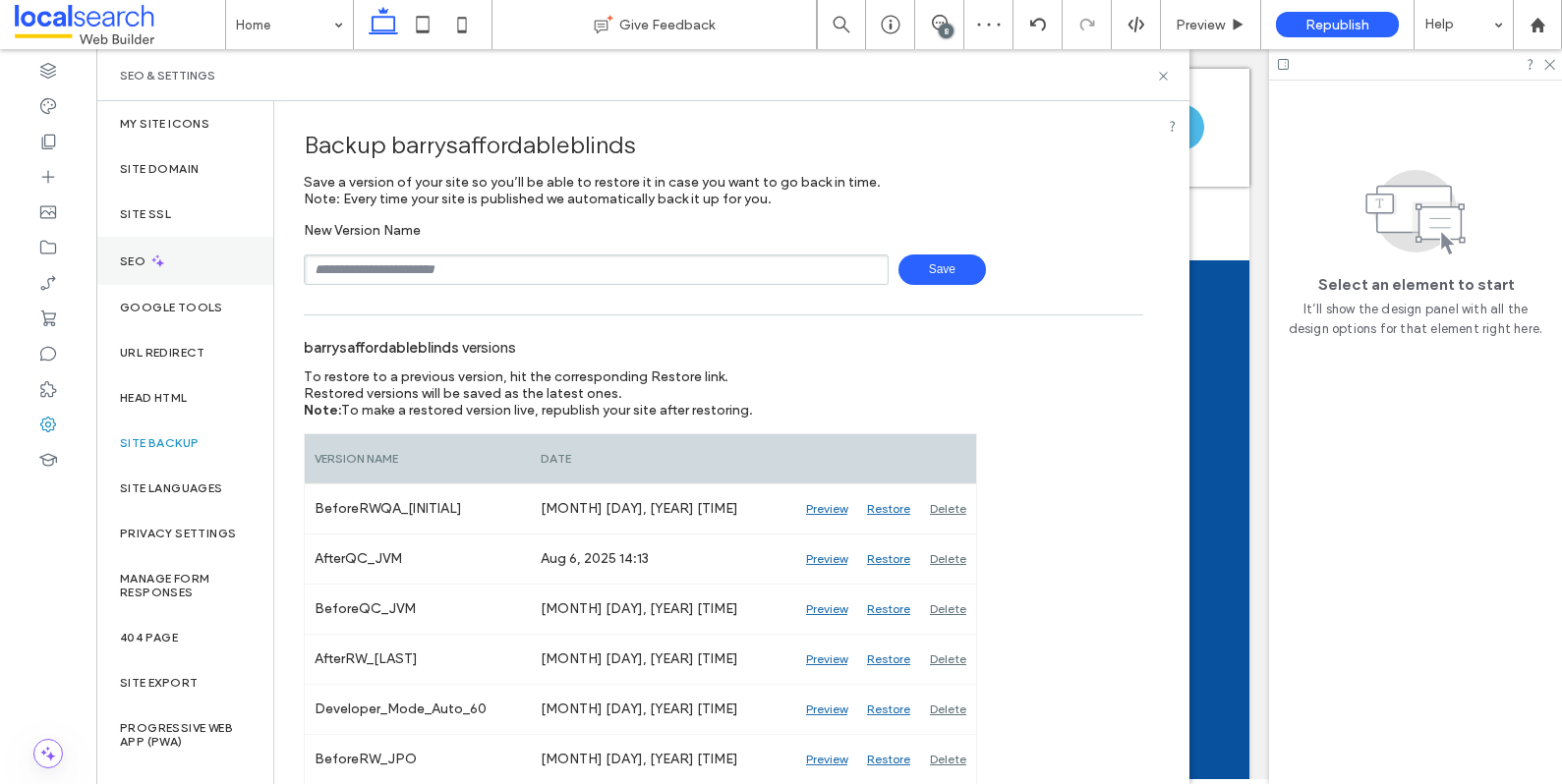 click on "SEO" at bounding box center (135, 261) 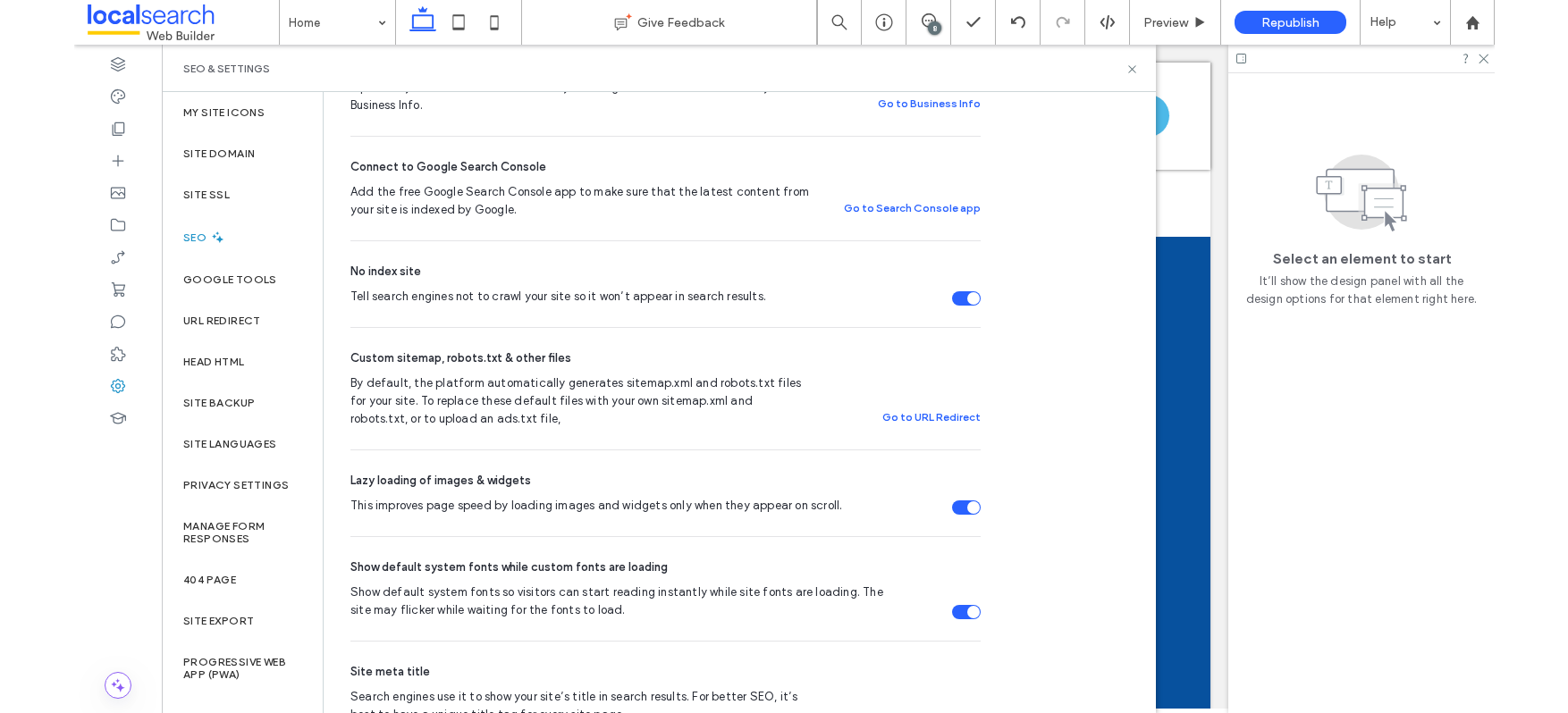 scroll, scrollTop: 587, scrollLeft: 0, axis: vertical 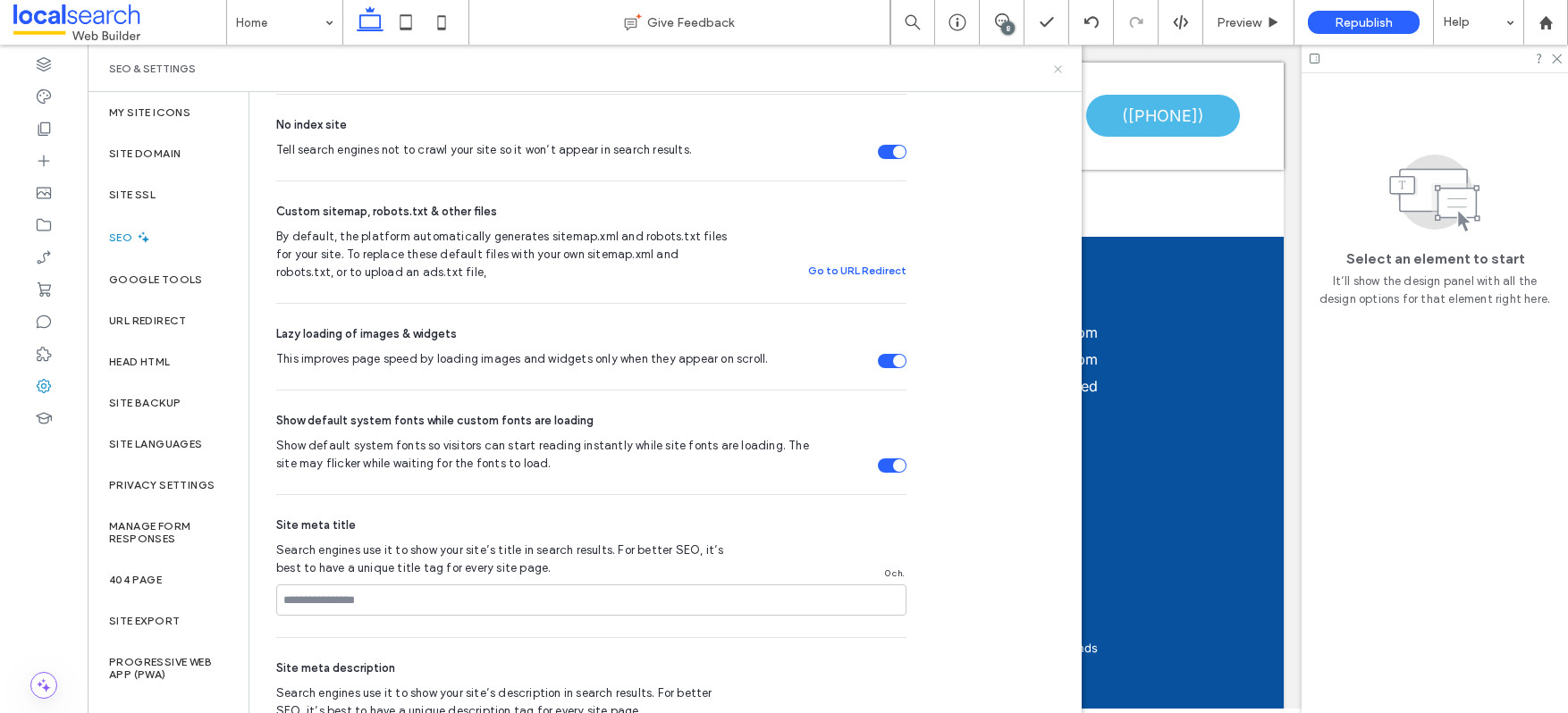 click 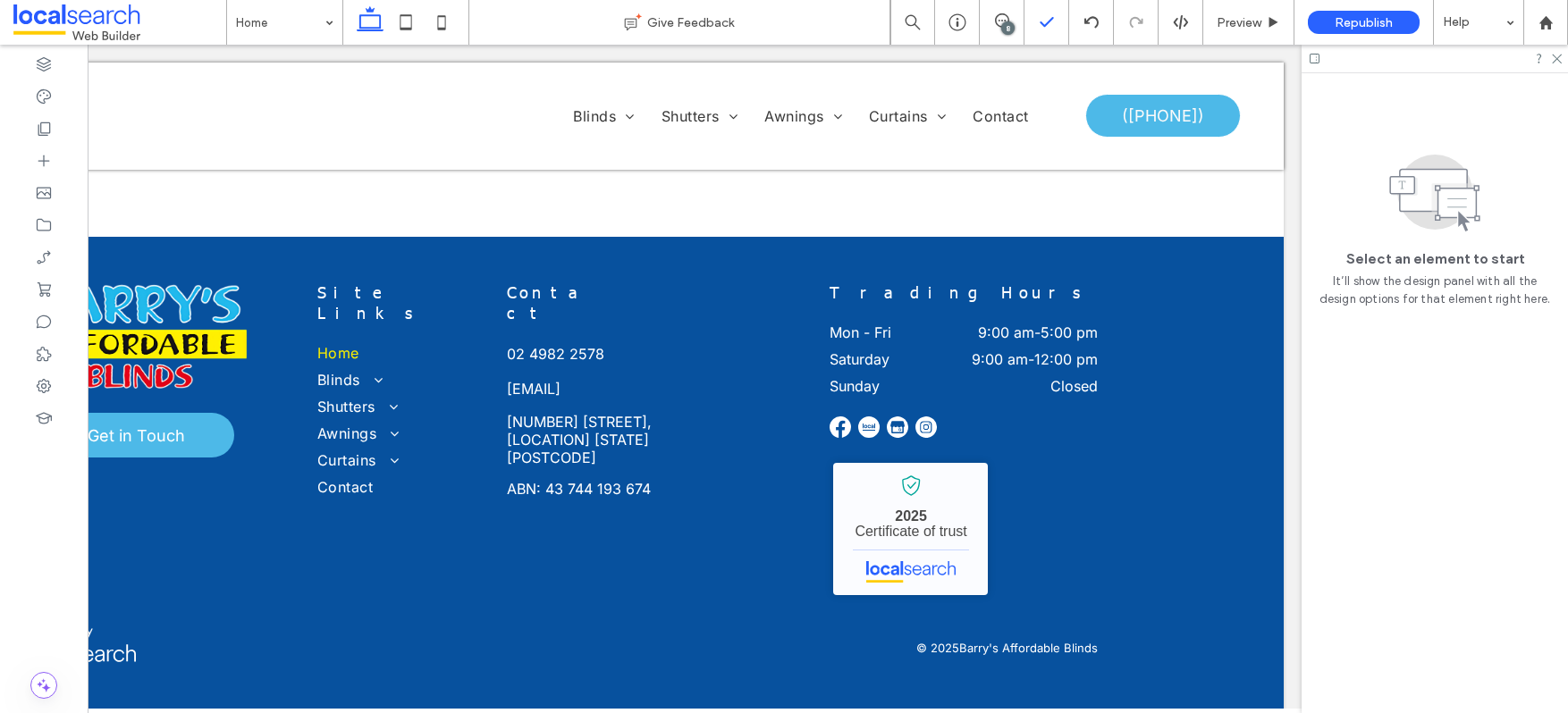 drag, startPoint x: 1003, startPoint y: 29, endPoint x: 1051, endPoint y: 38, distance: 48.83646 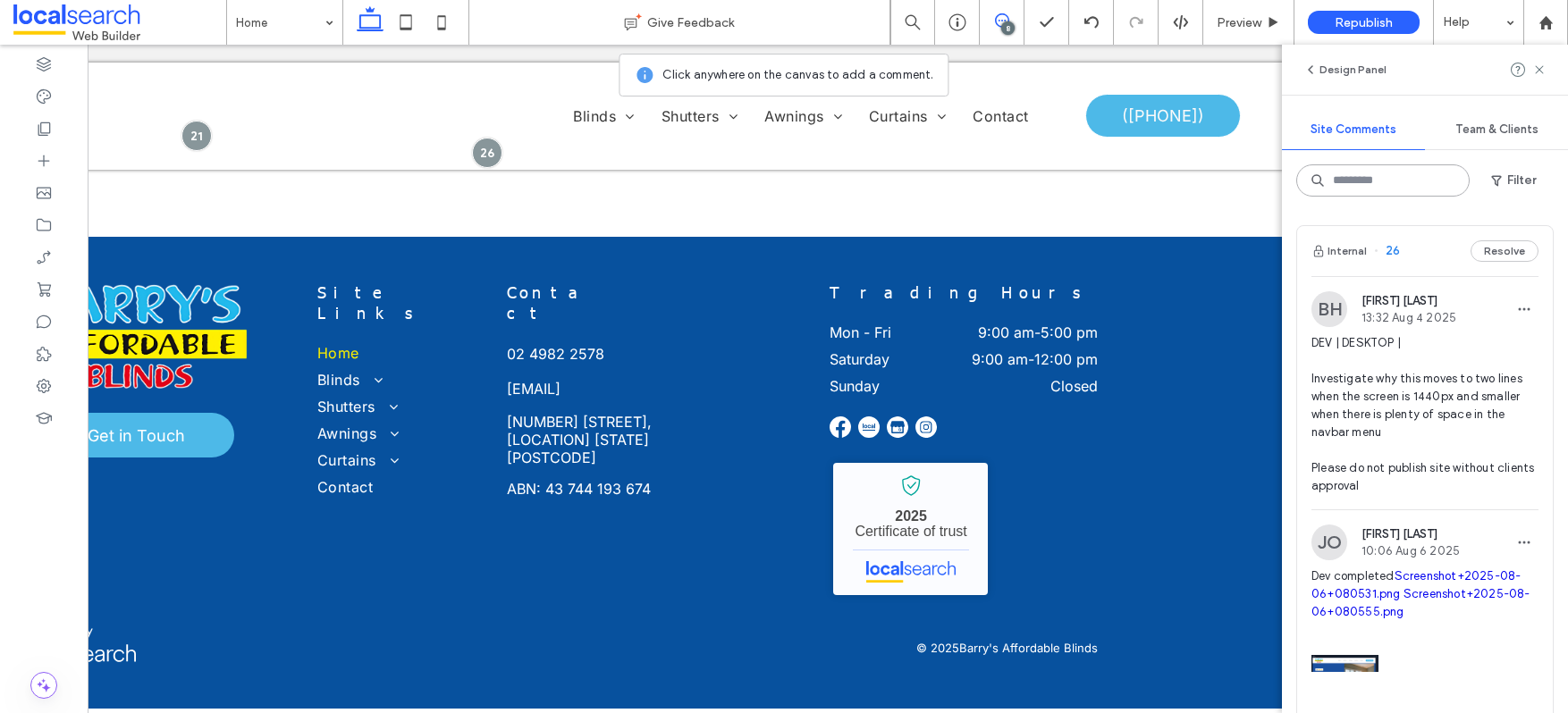 click at bounding box center [1383, 180] 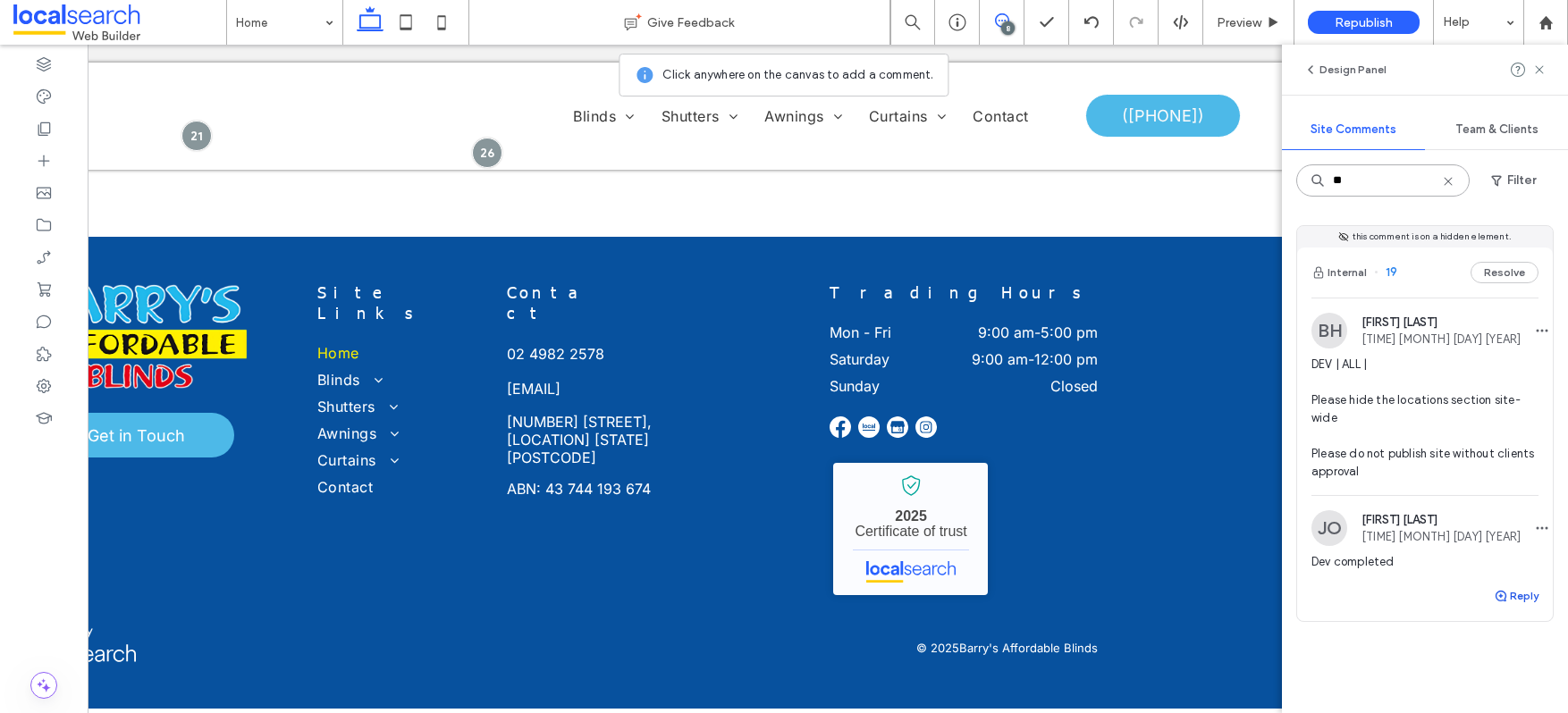 type on "**" 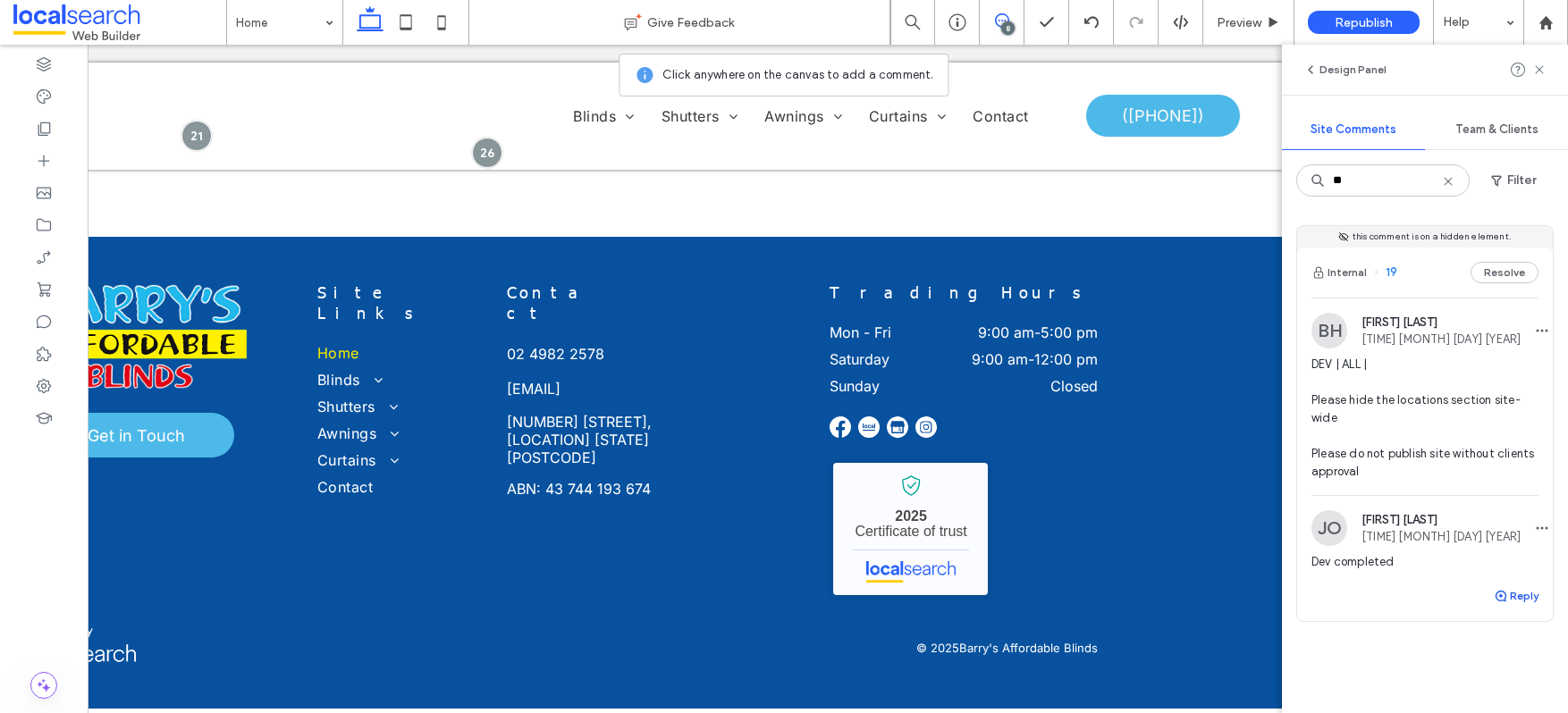 click on "Reply" at bounding box center [1516, 596] 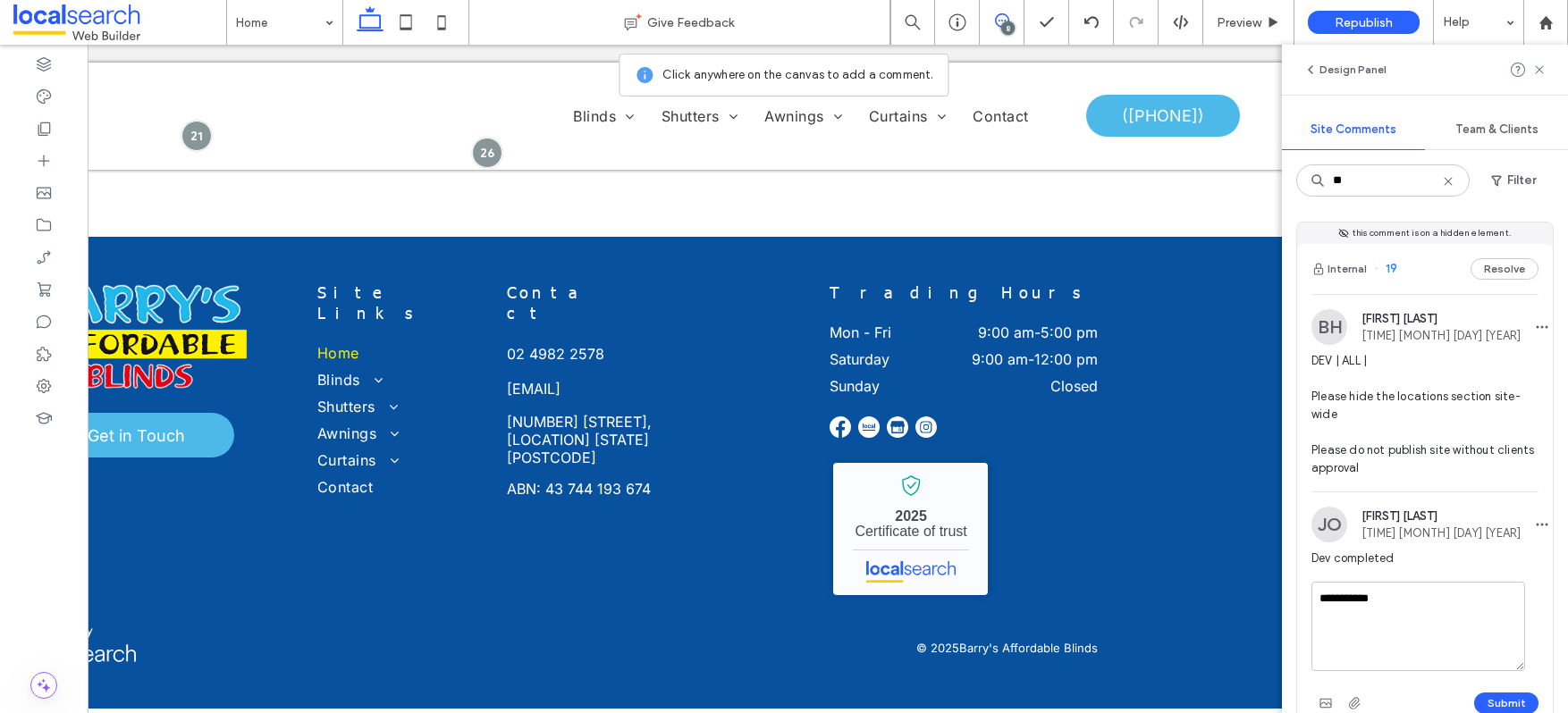 scroll, scrollTop: 7, scrollLeft: 0, axis: vertical 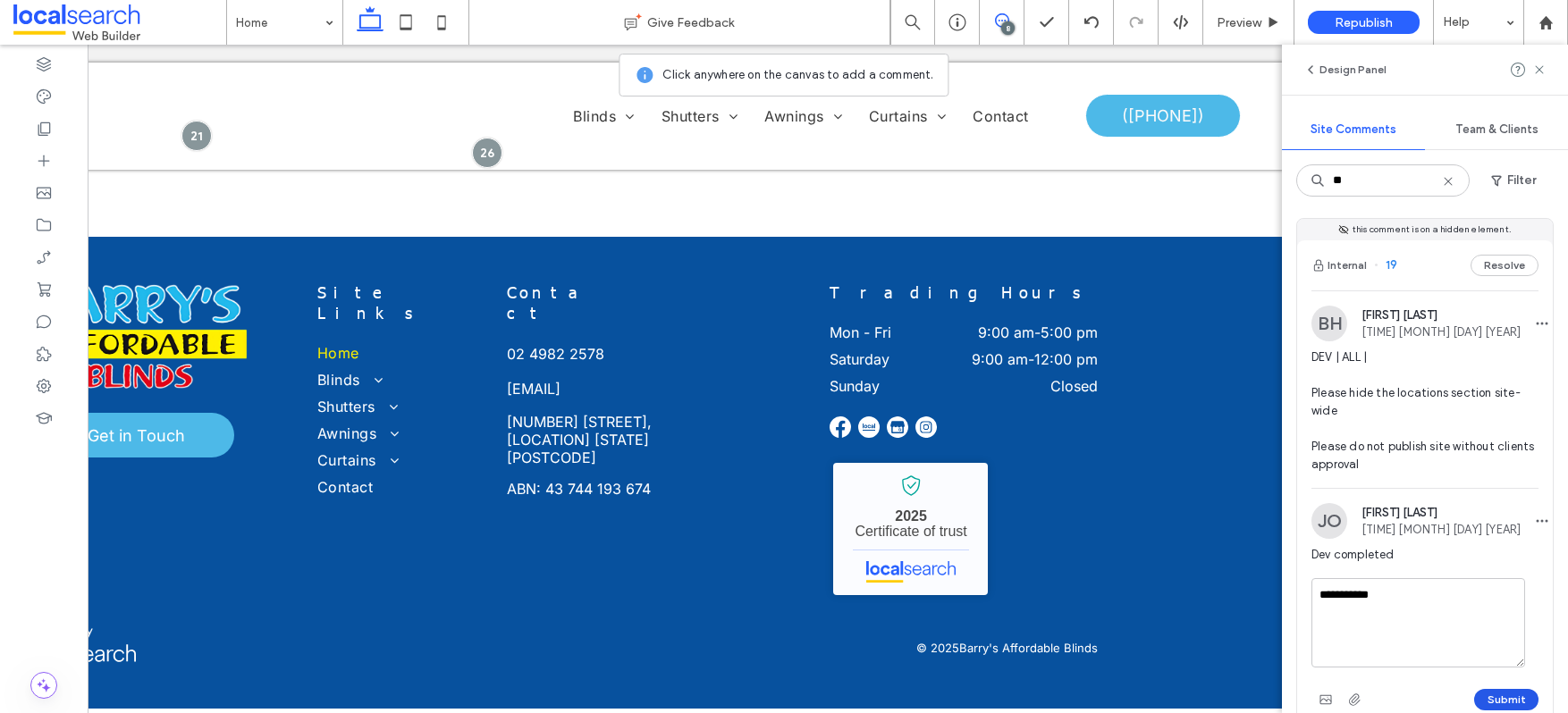 type on "**********" 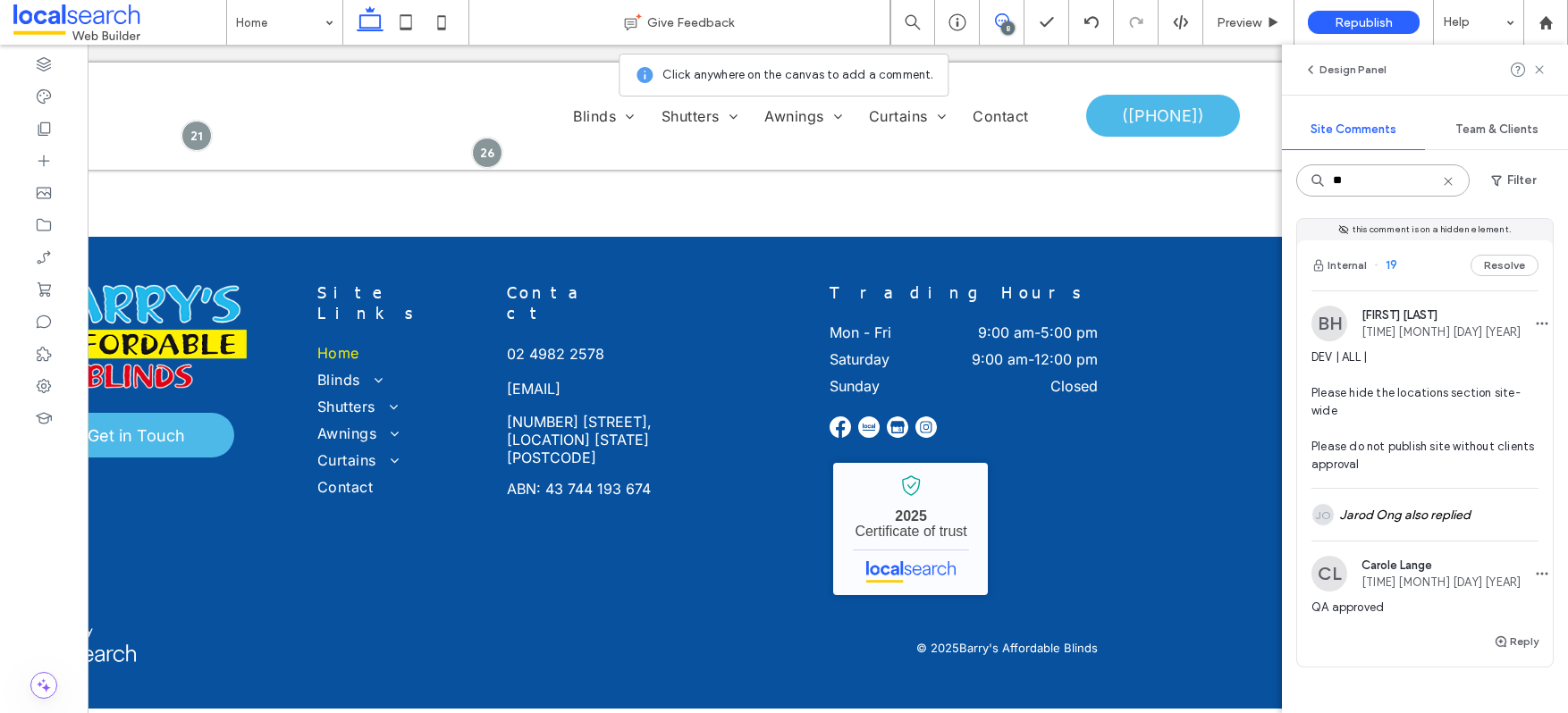 click on "**" at bounding box center [1383, 180] 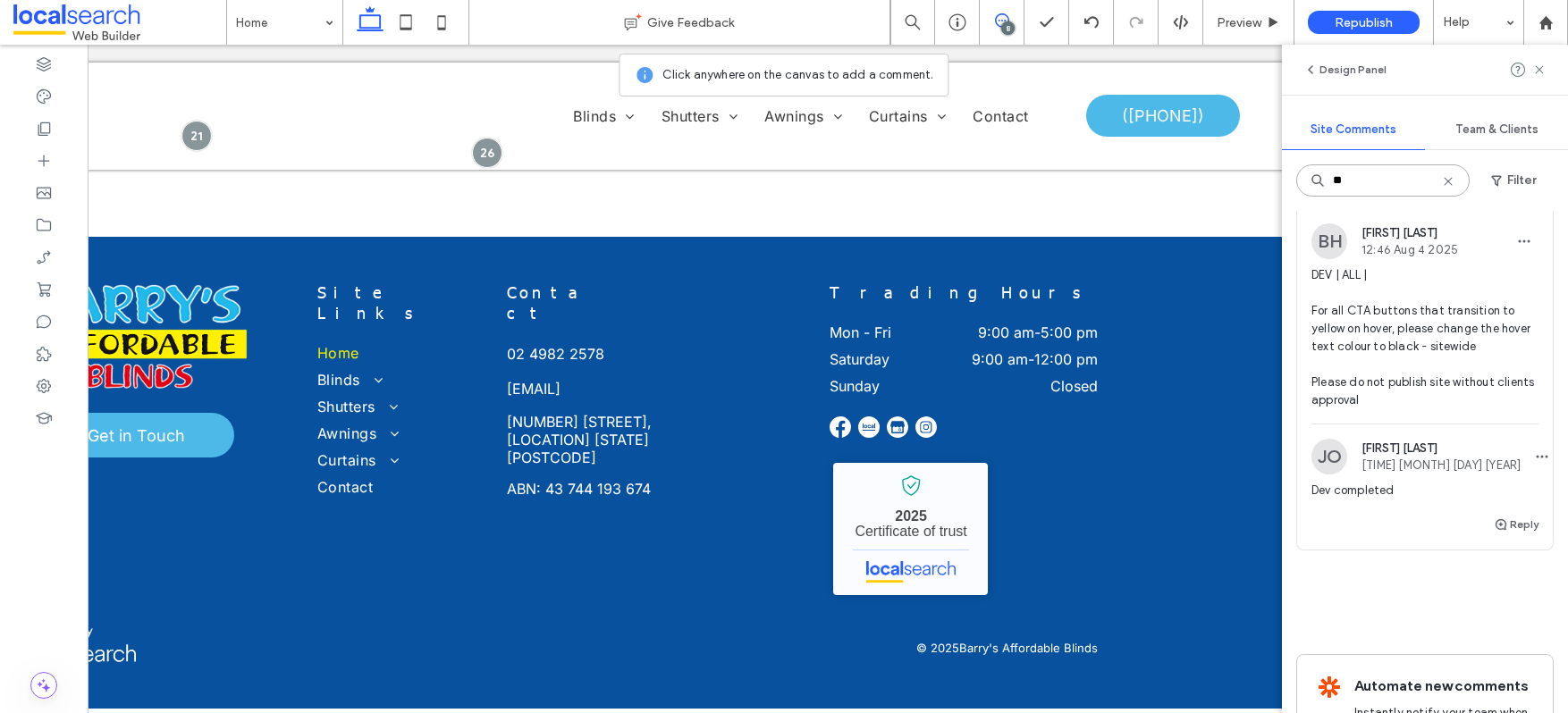scroll, scrollTop: 1019, scrollLeft: 0, axis: vertical 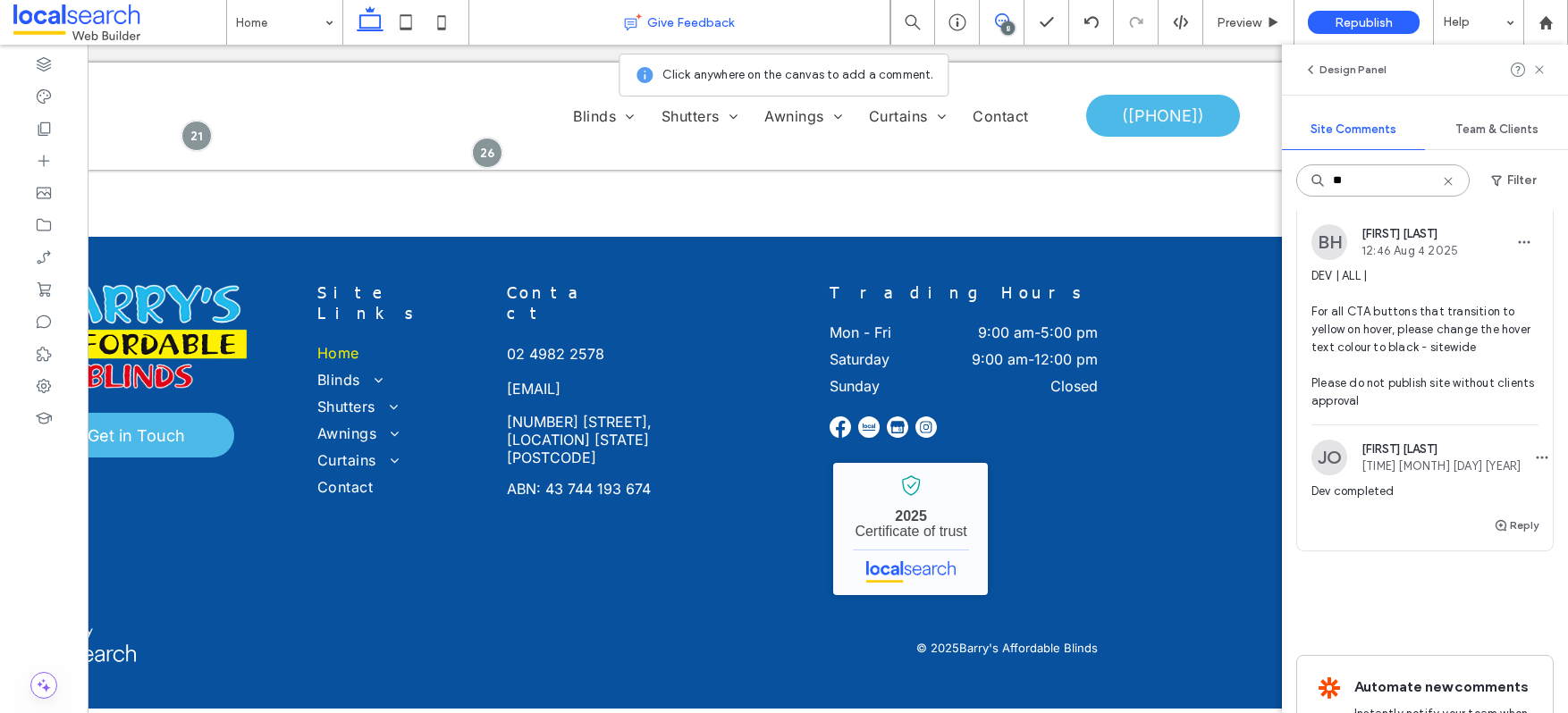 type on "**" 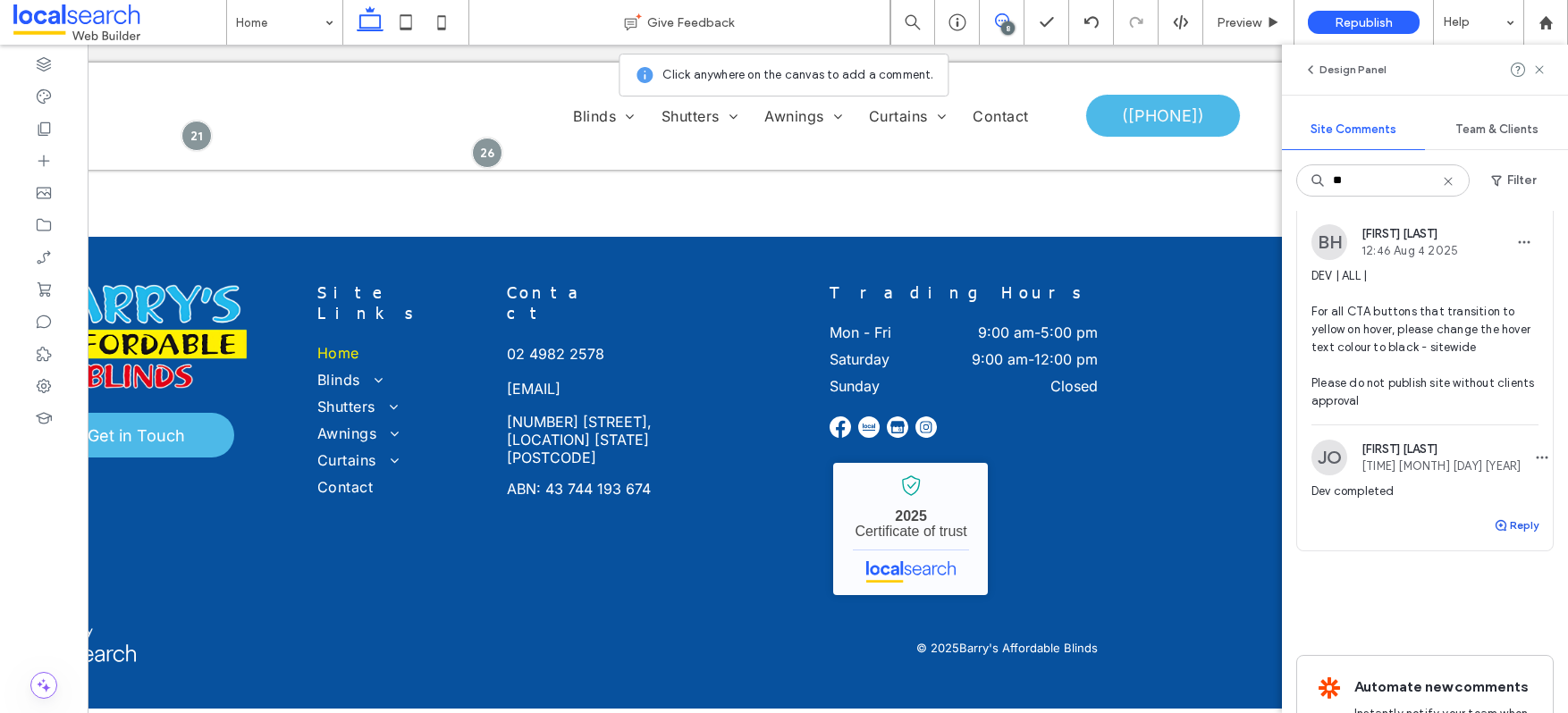 click 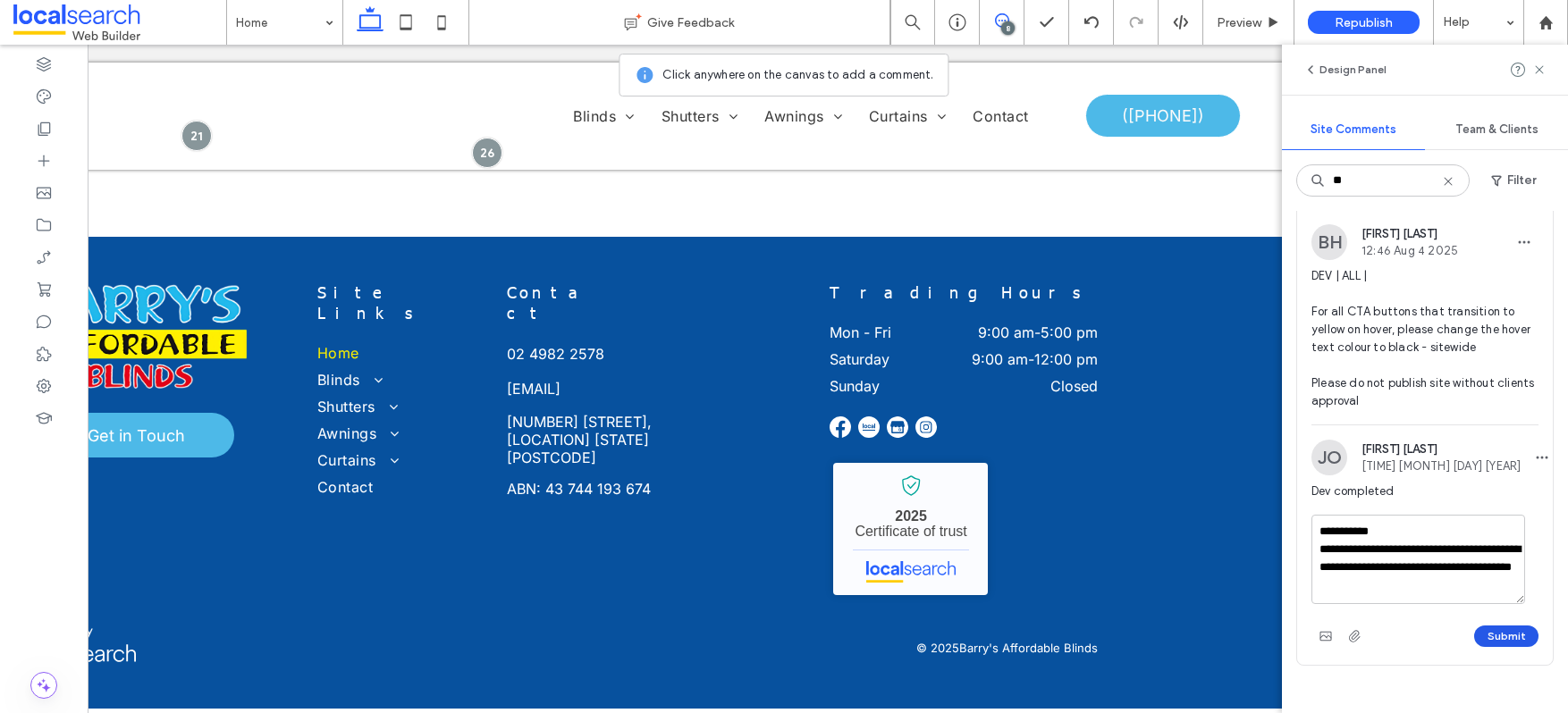 type on "**********" 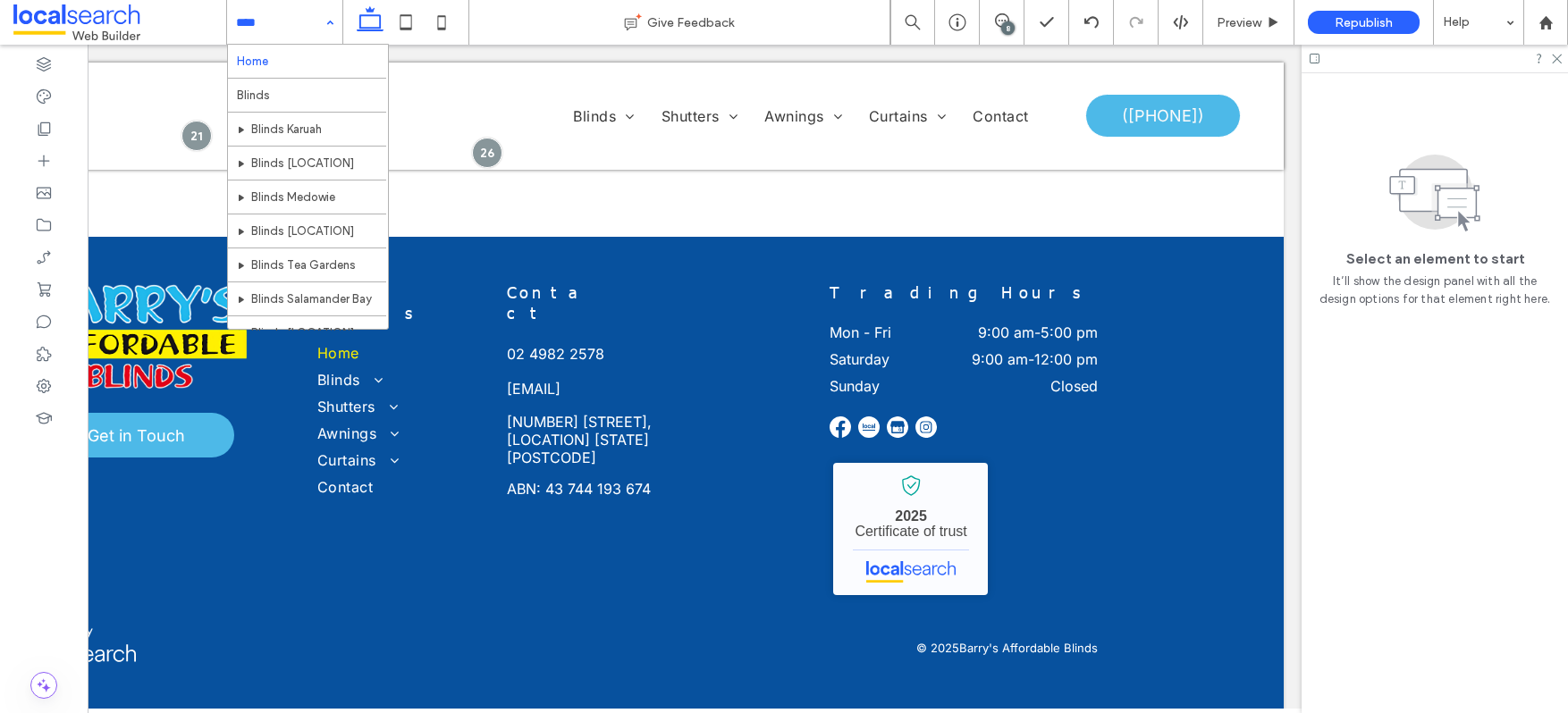 scroll, scrollTop: 0, scrollLeft: 0, axis: both 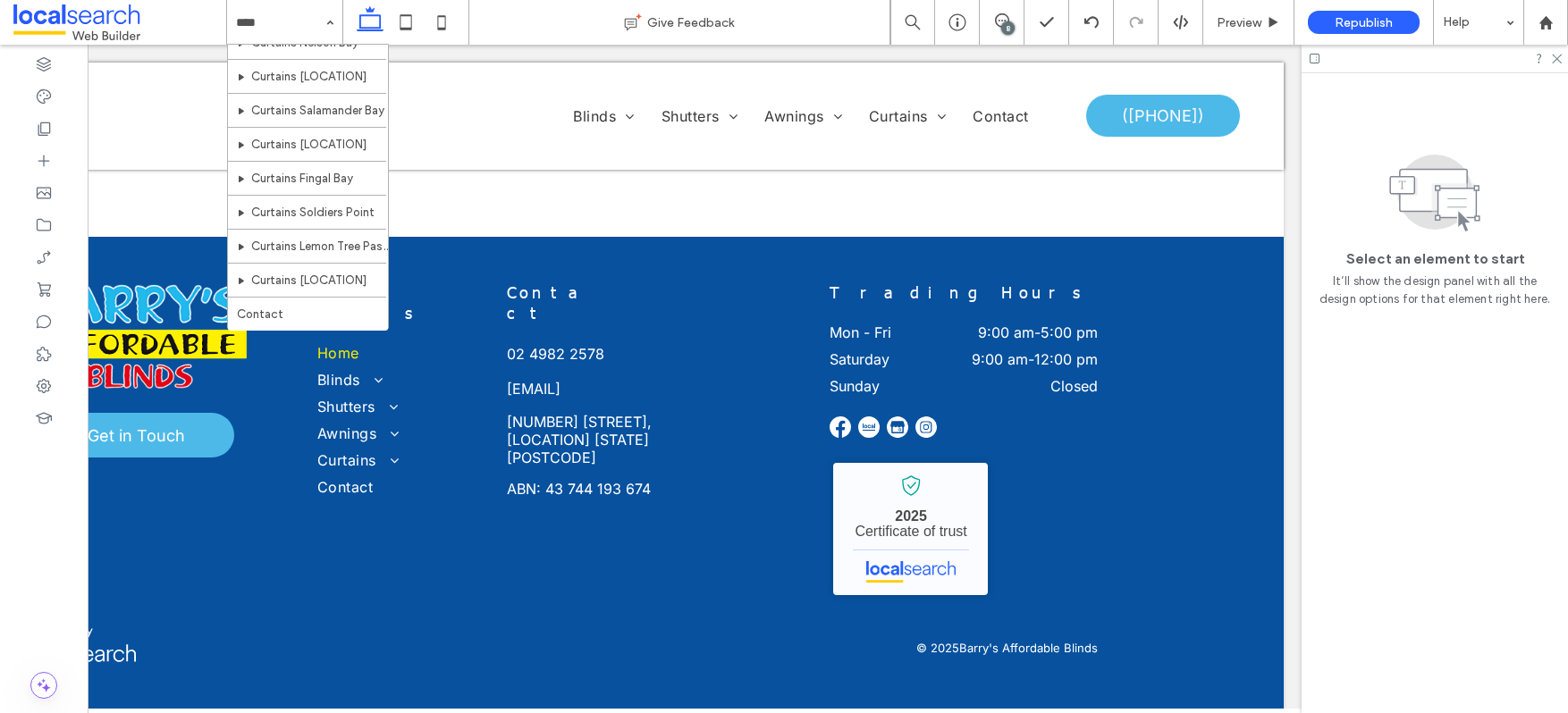 drag, startPoint x: 270, startPoint y: 318, endPoint x: 392, endPoint y: 295, distance: 124.1491 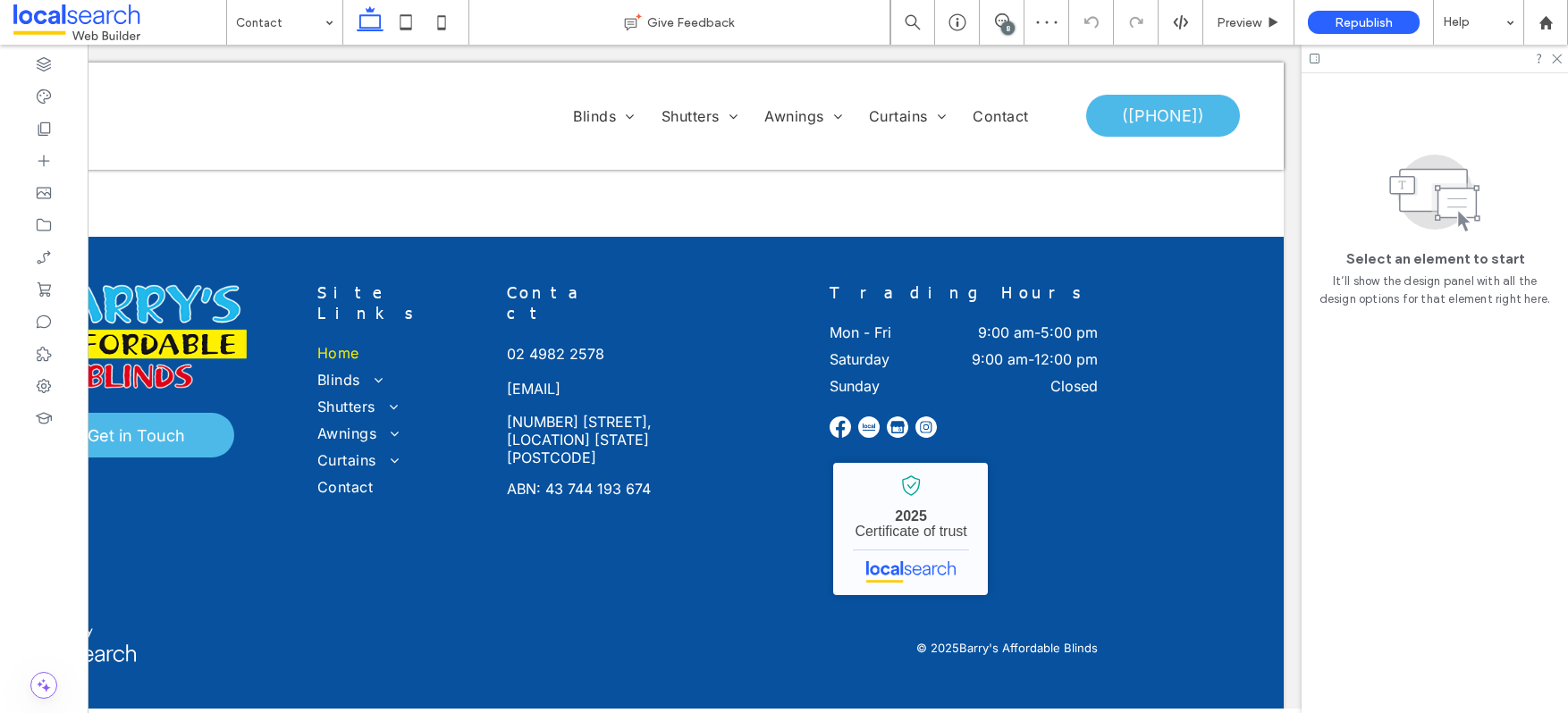 click 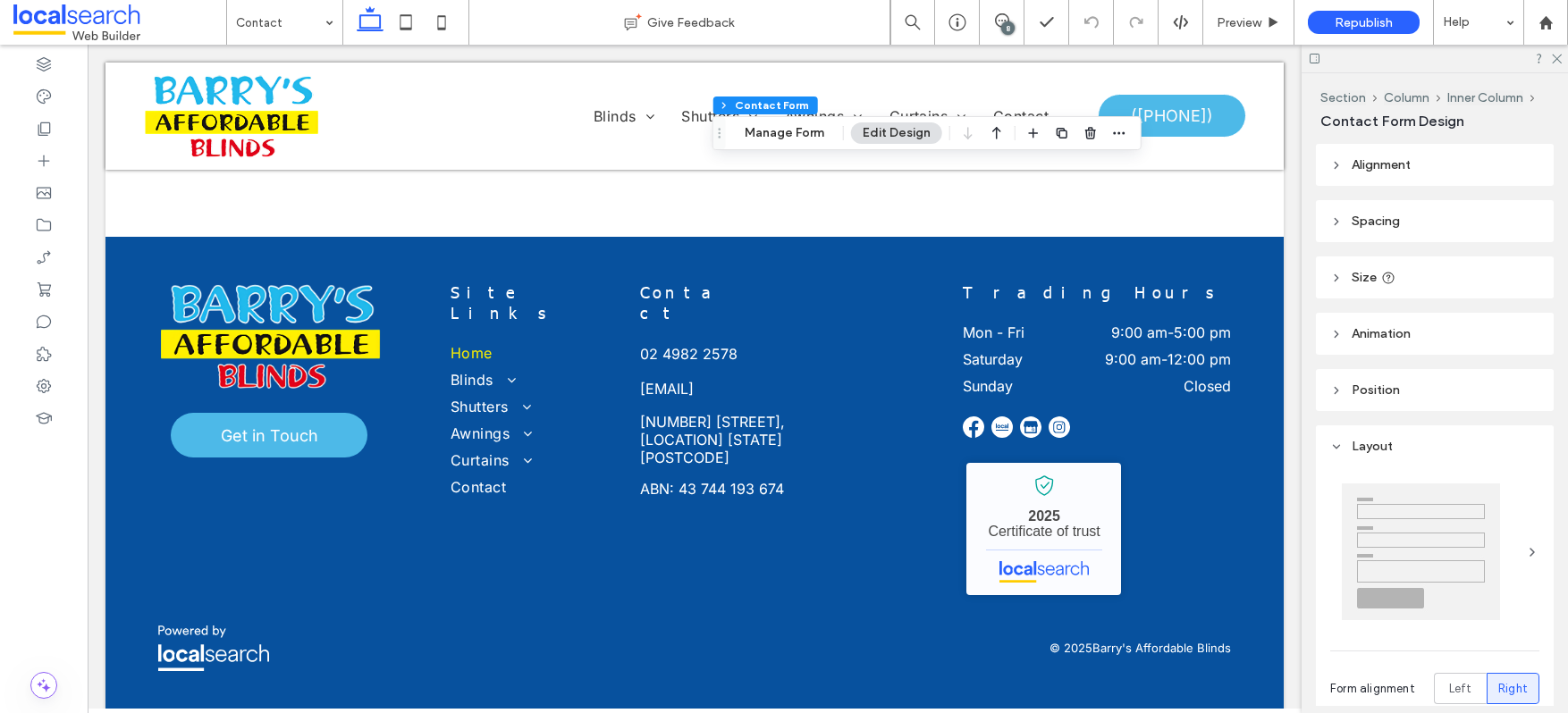 type on "*" 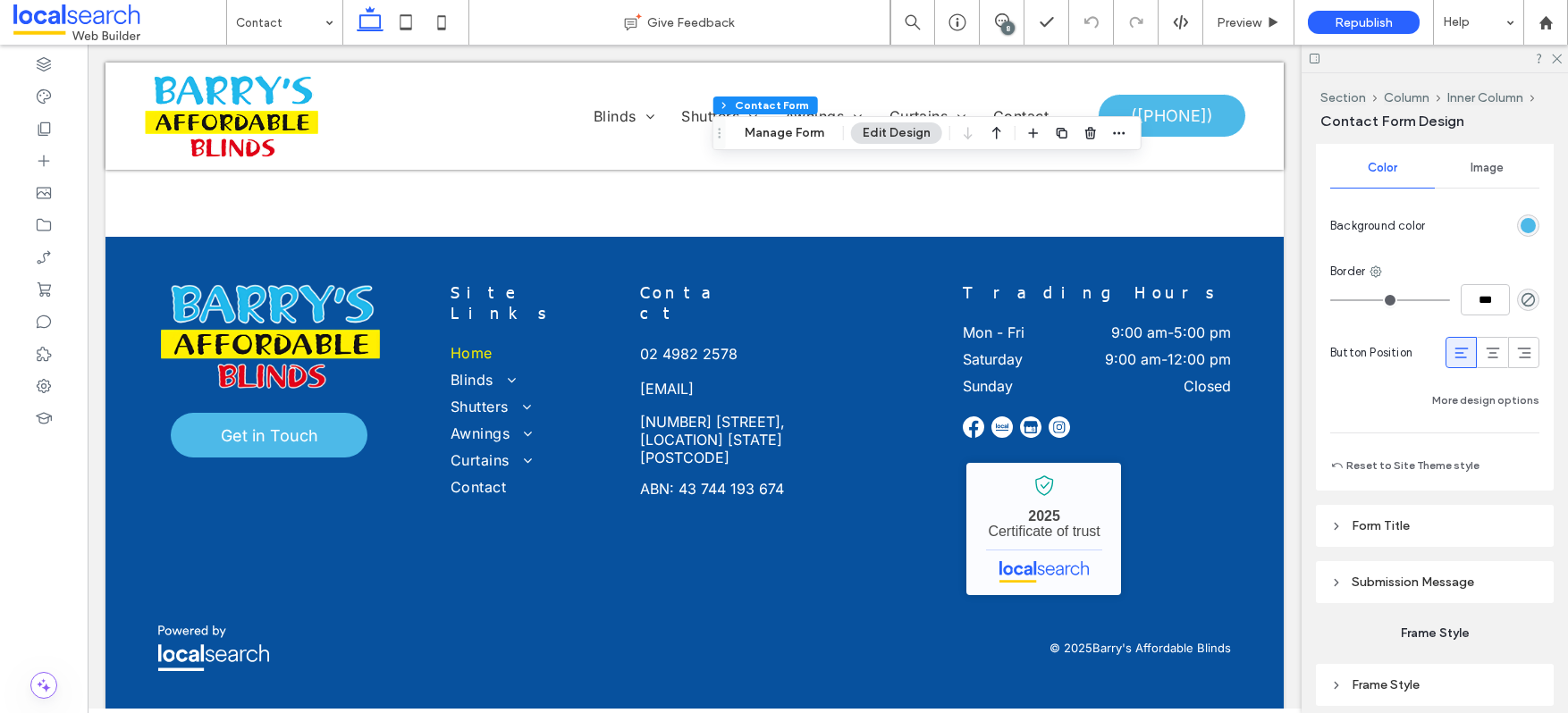 scroll, scrollTop: 1462, scrollLeft: 0, axis: vertical 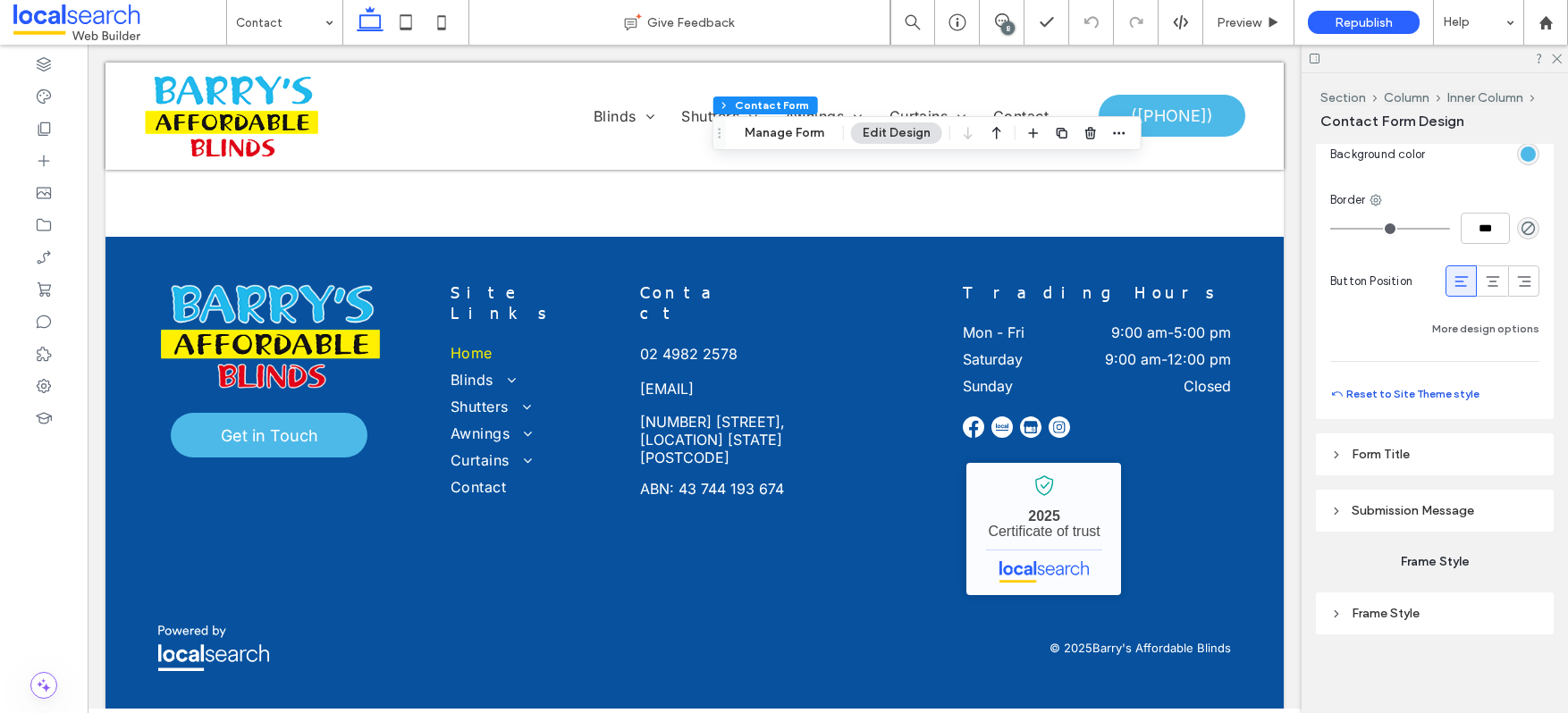 click on "Reset to Site Theme style" at bounding box center (1404, 394) 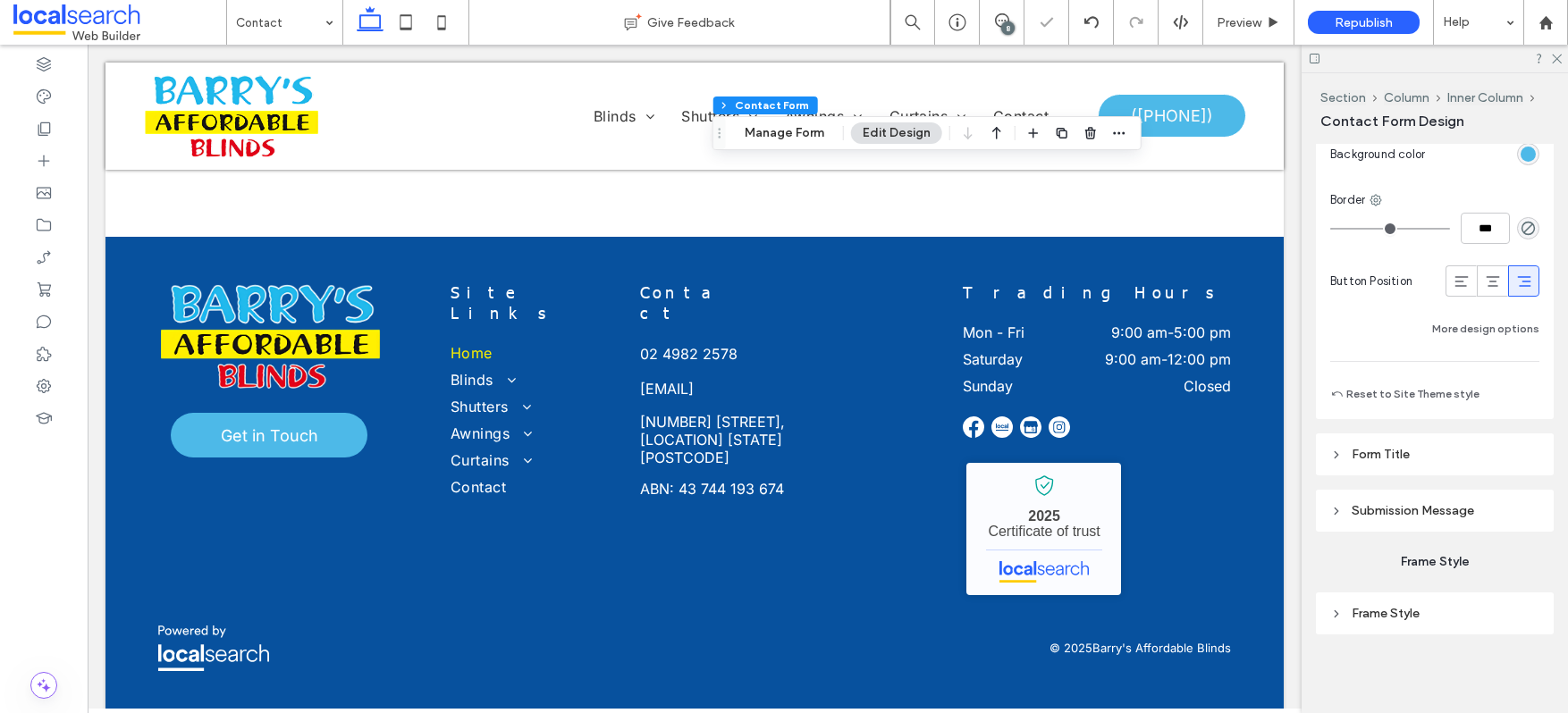 type on "***" 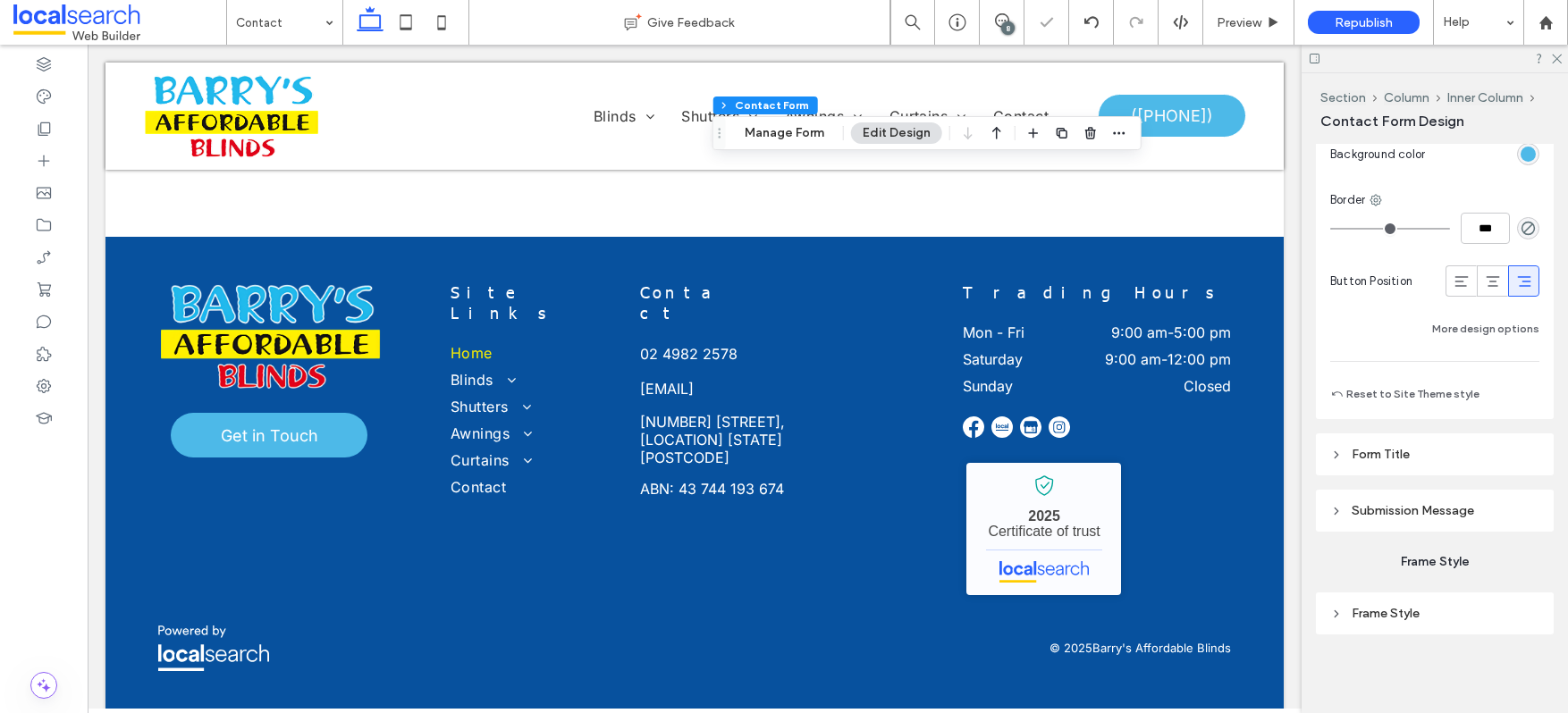 type on "*****" 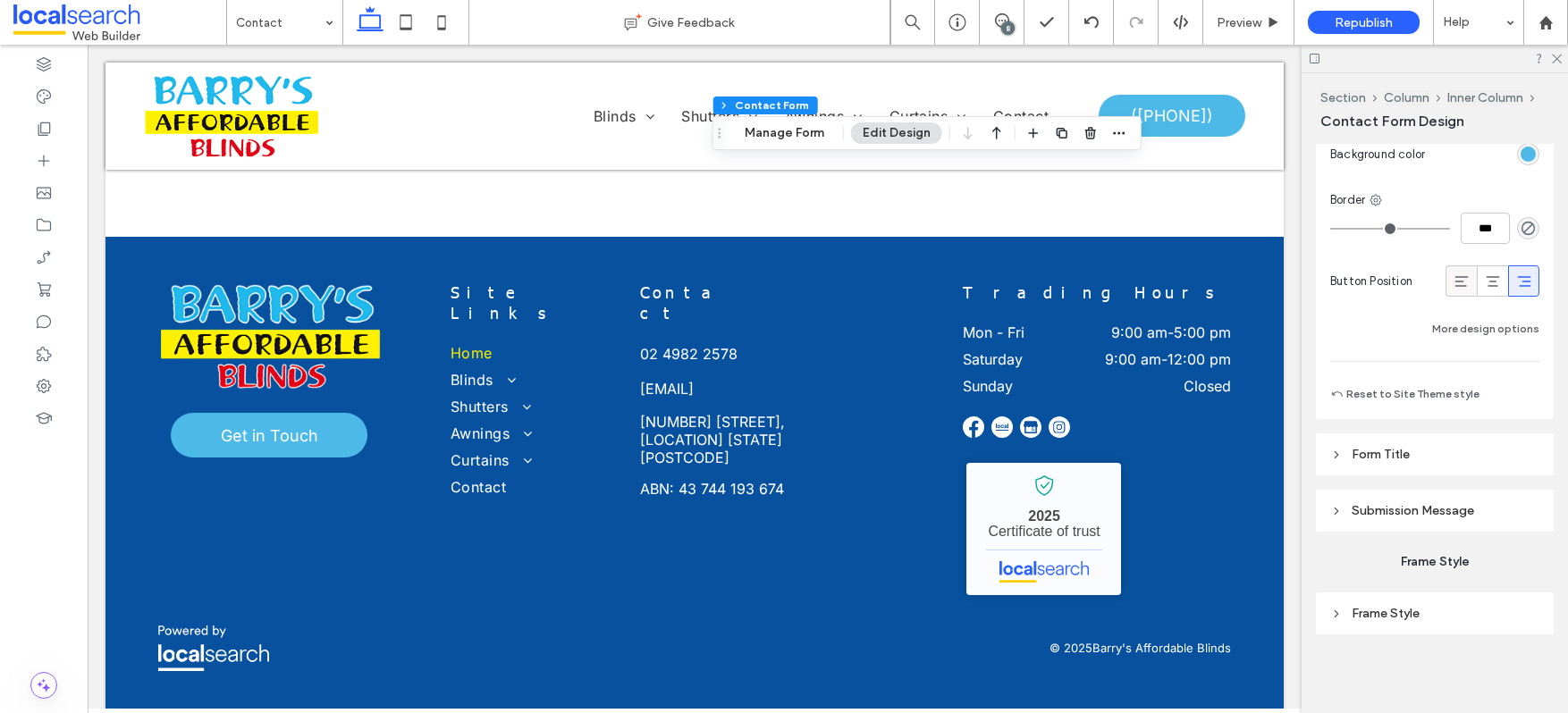 click 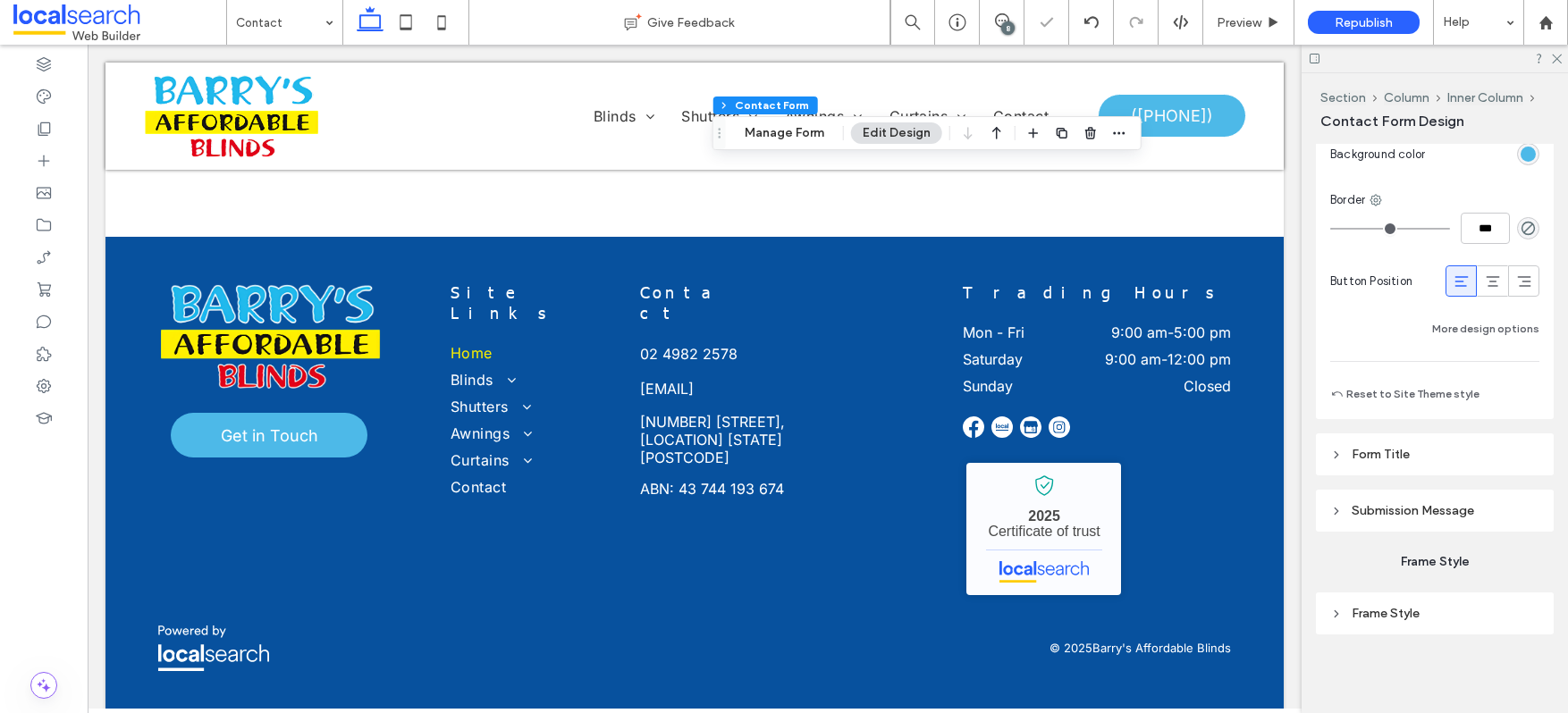 type on "***" 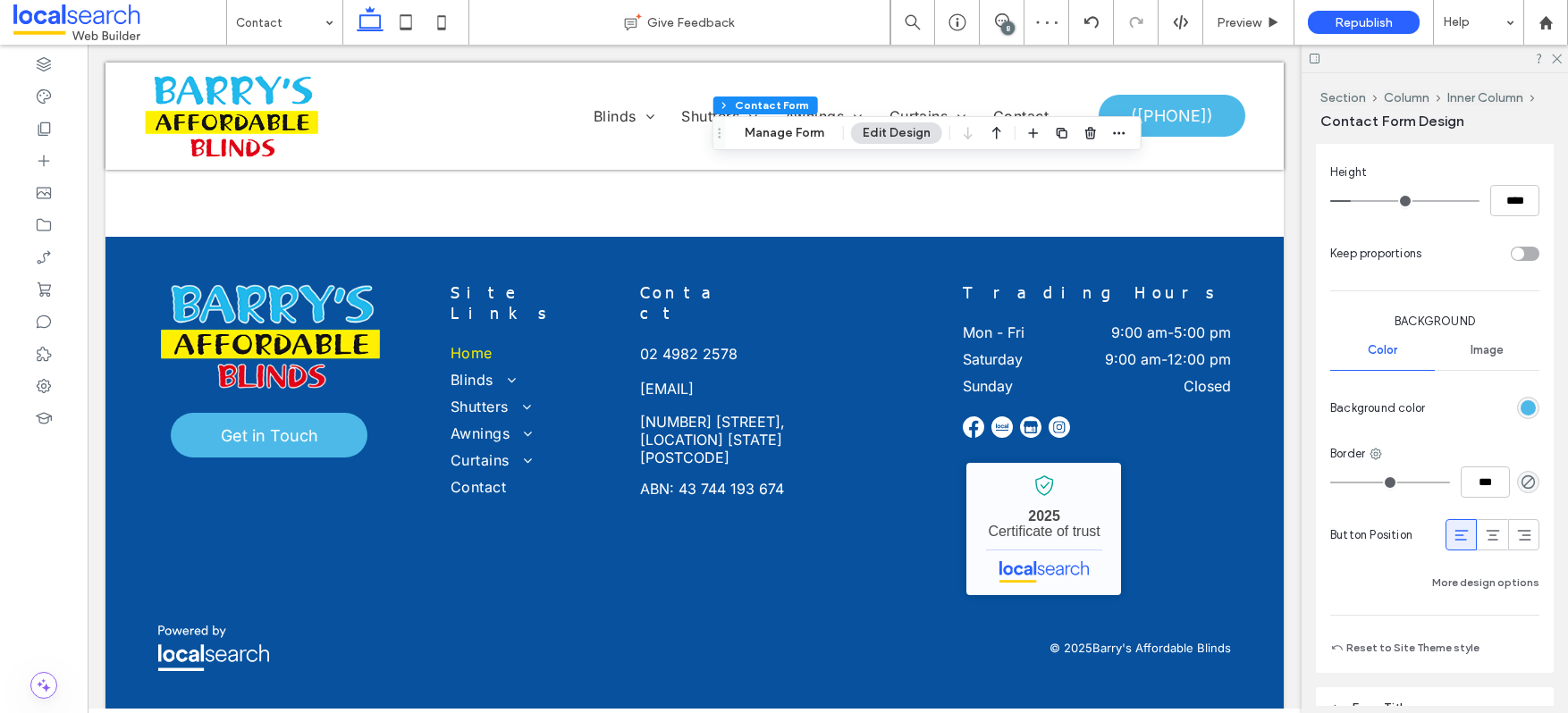 scroll, scrollTop: 1202, scrollLeft: 0, axis: vertical 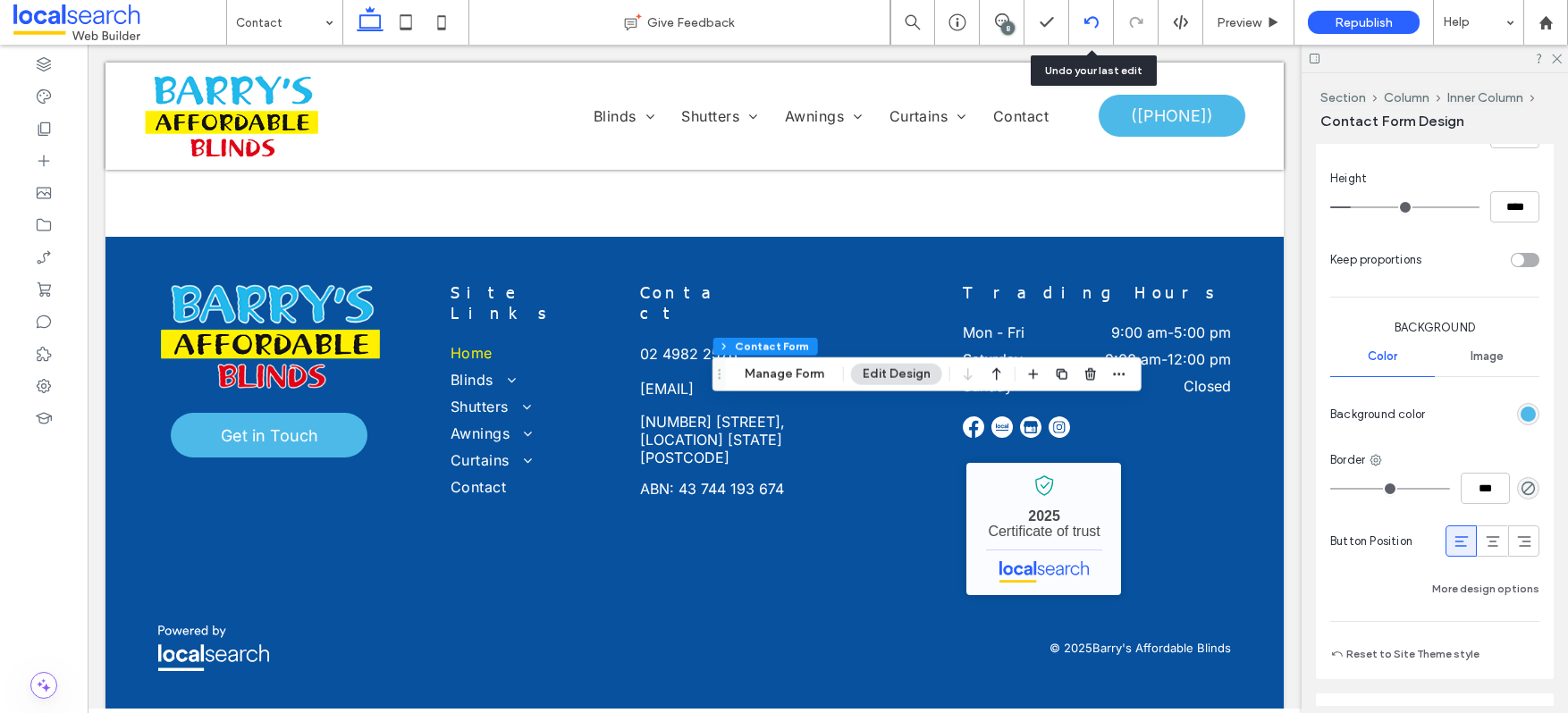 click 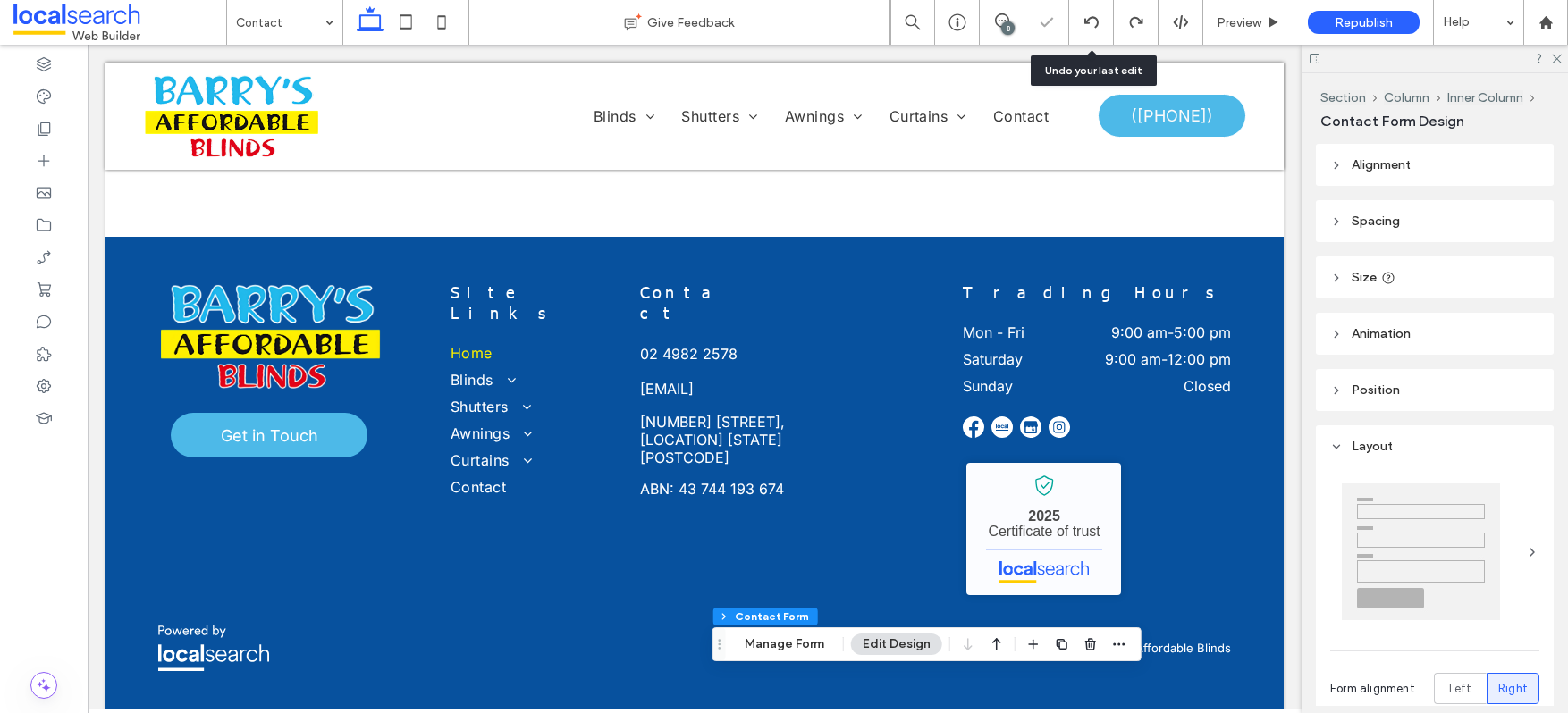 type on "*" 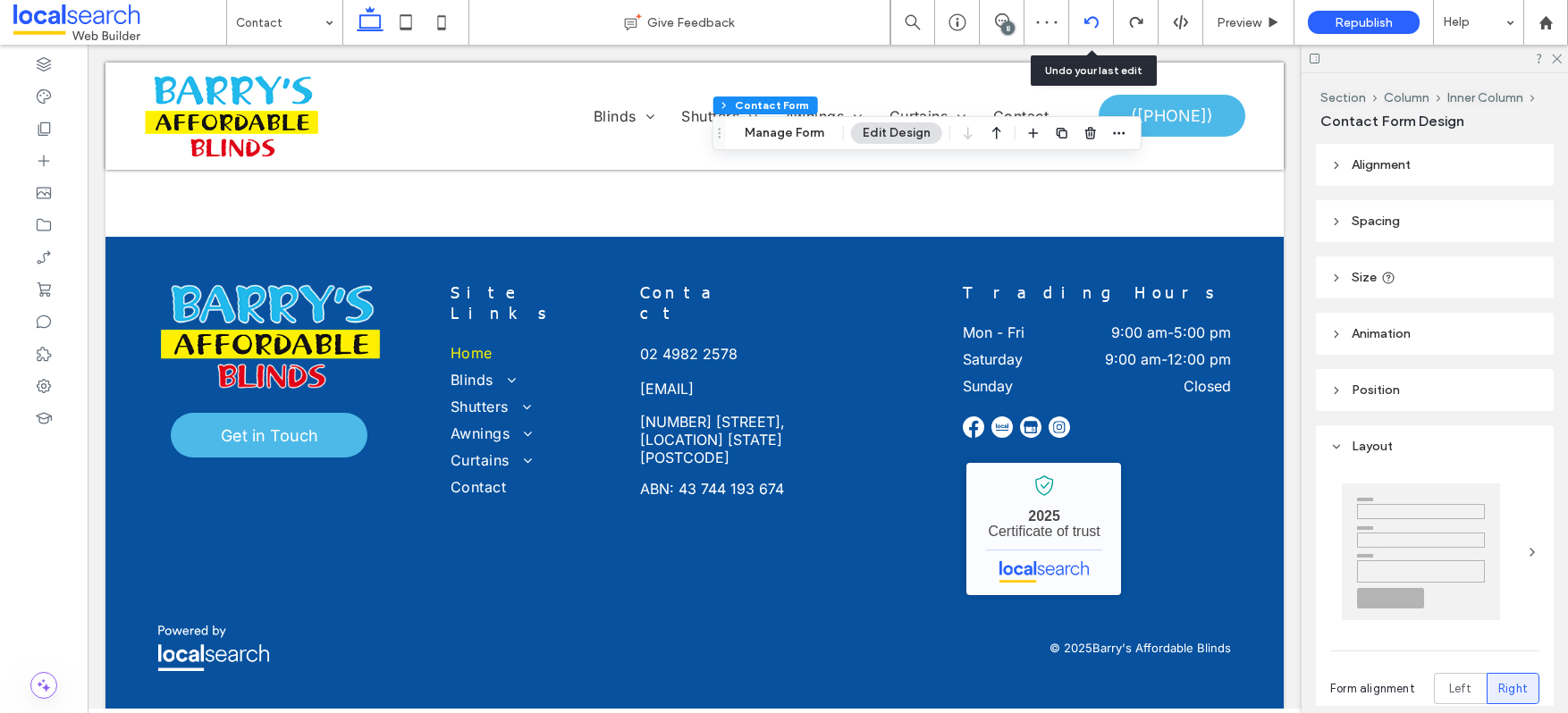 click 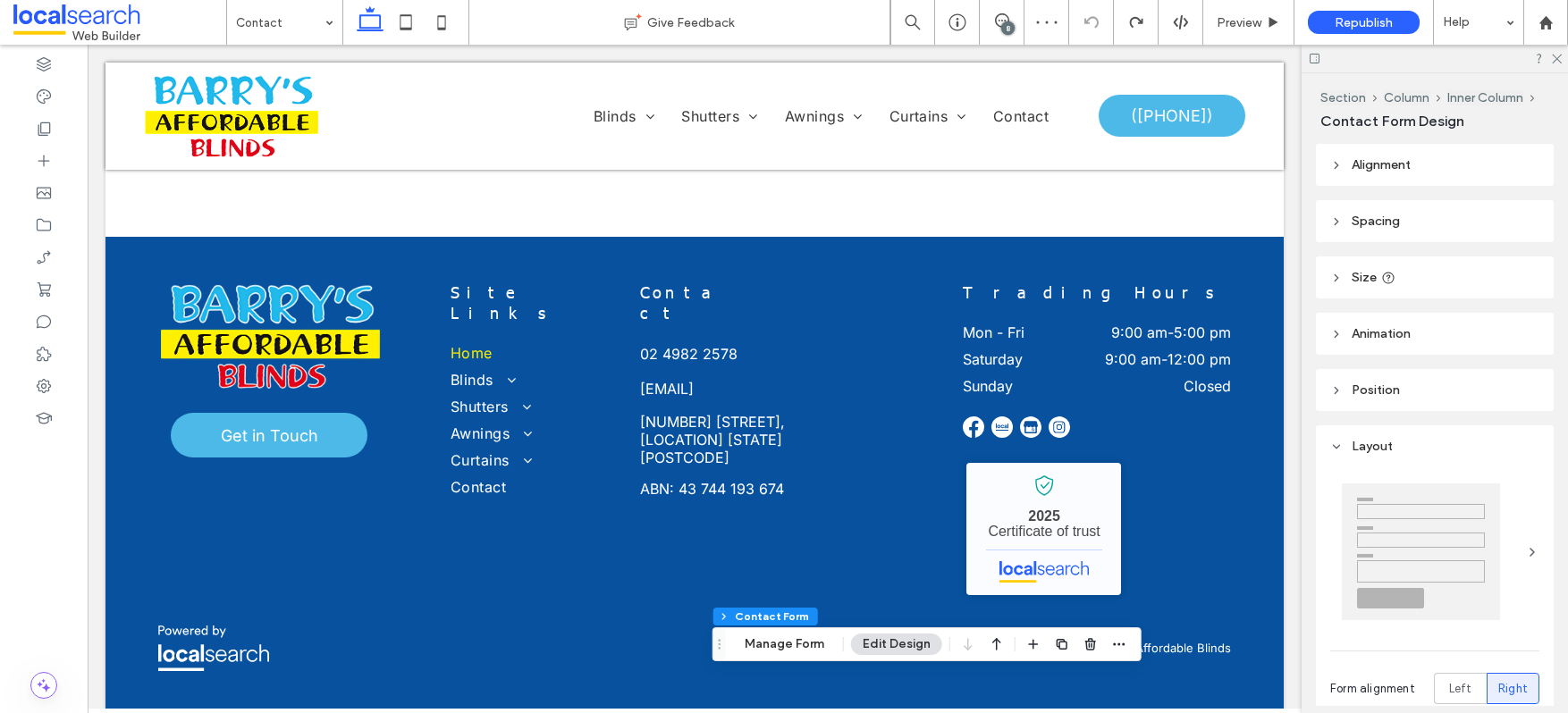 type on "*" 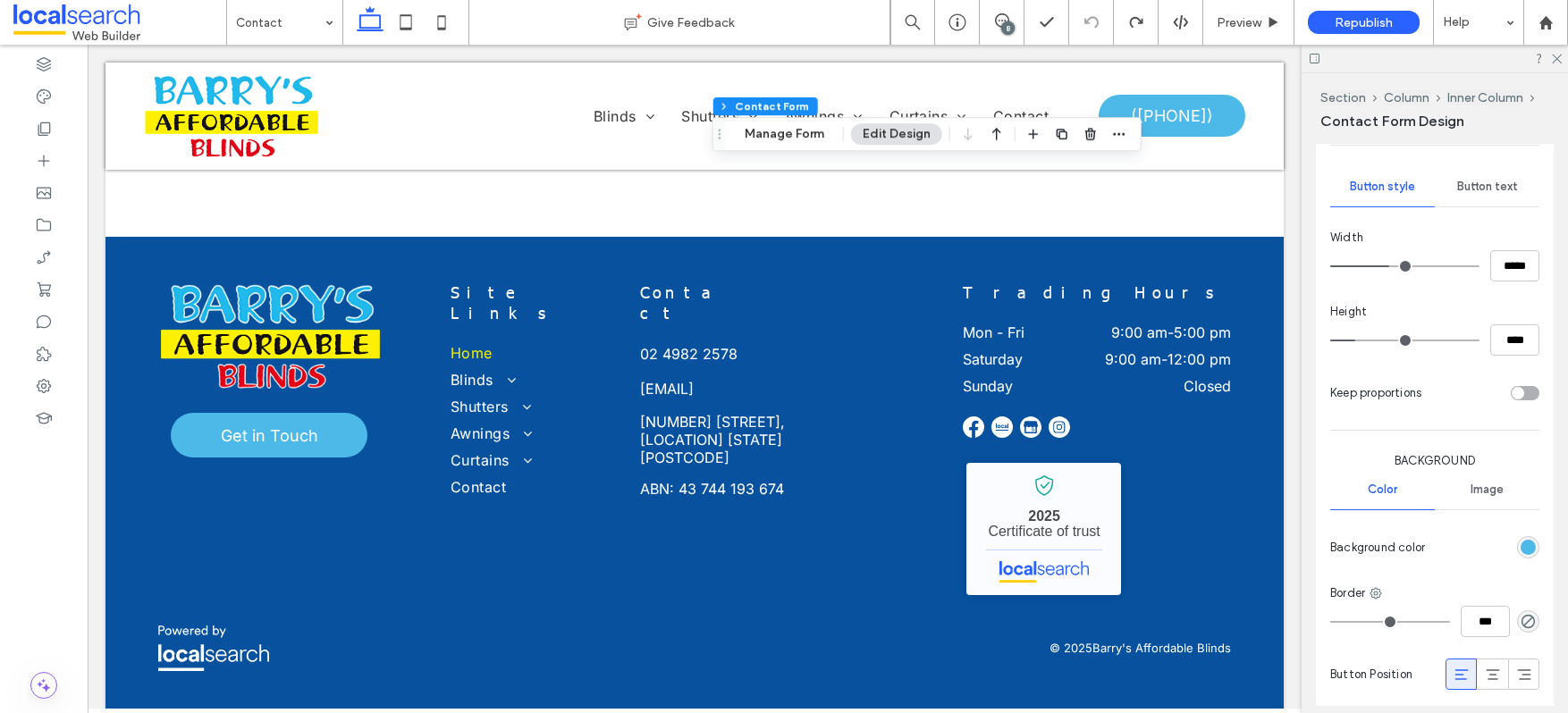 scroll, scrollTop: 1462, scrollLeft: 0, axis: vertical 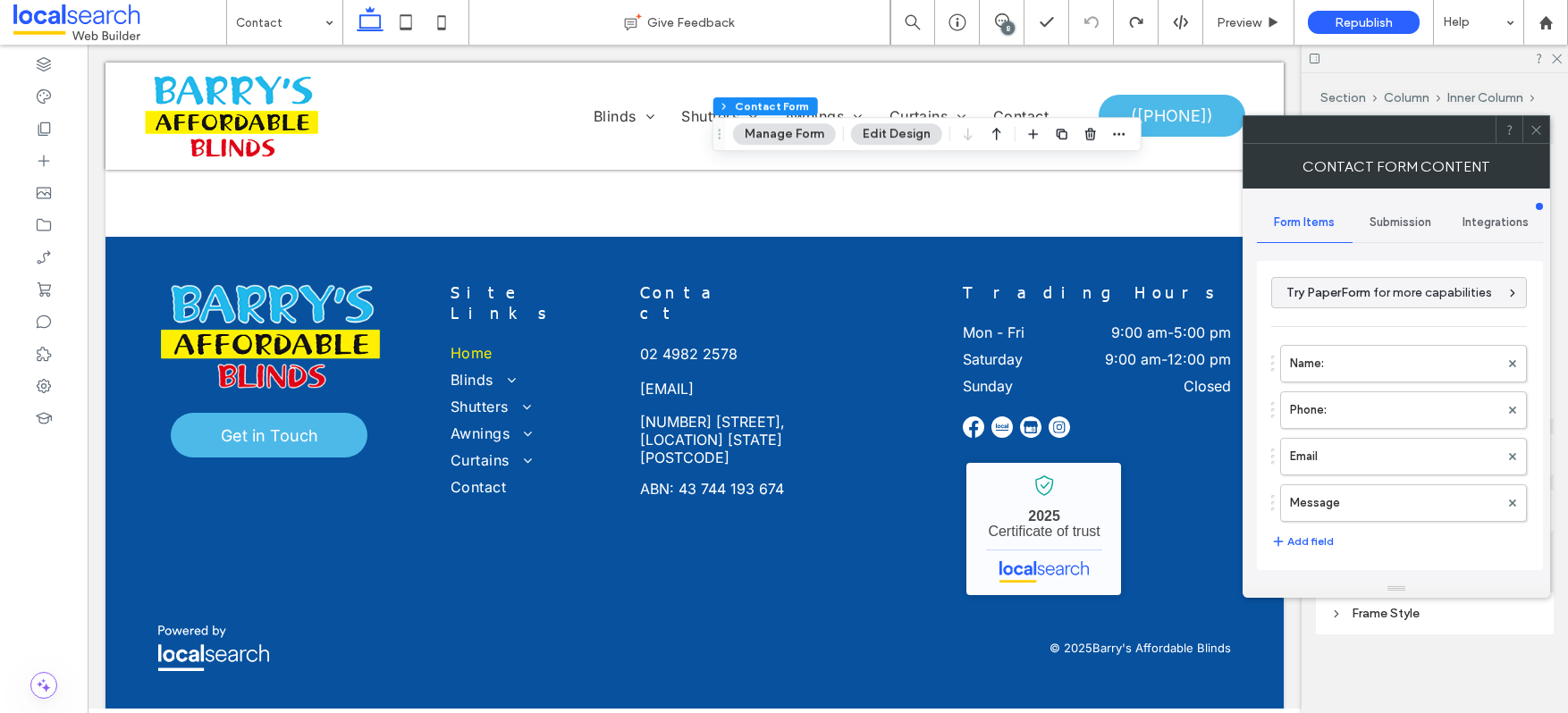 click 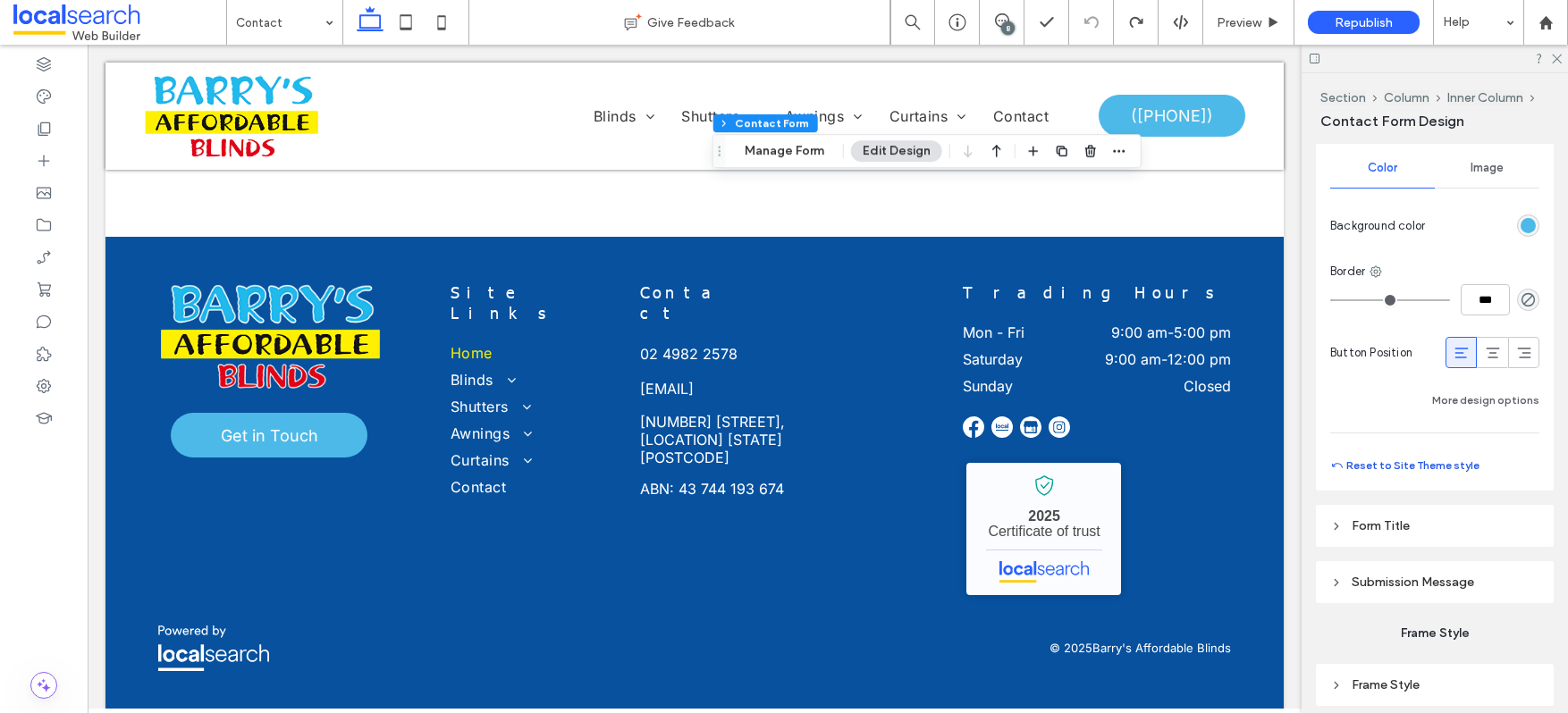 scroll, scrollTop: 1387, scrollLeft: 0, axis: vertical 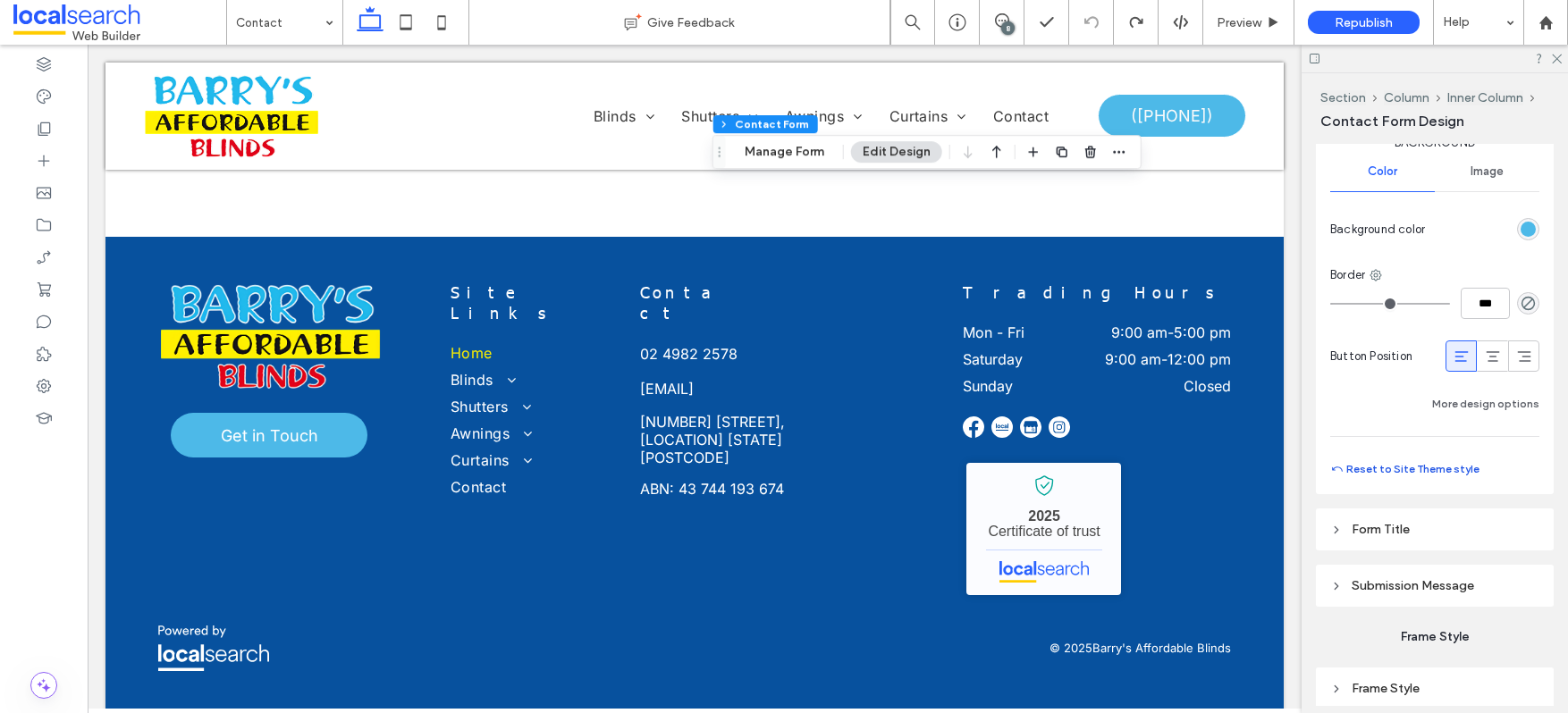 click on "Reset to Site Theme style" at bounding box center [1404, 469] 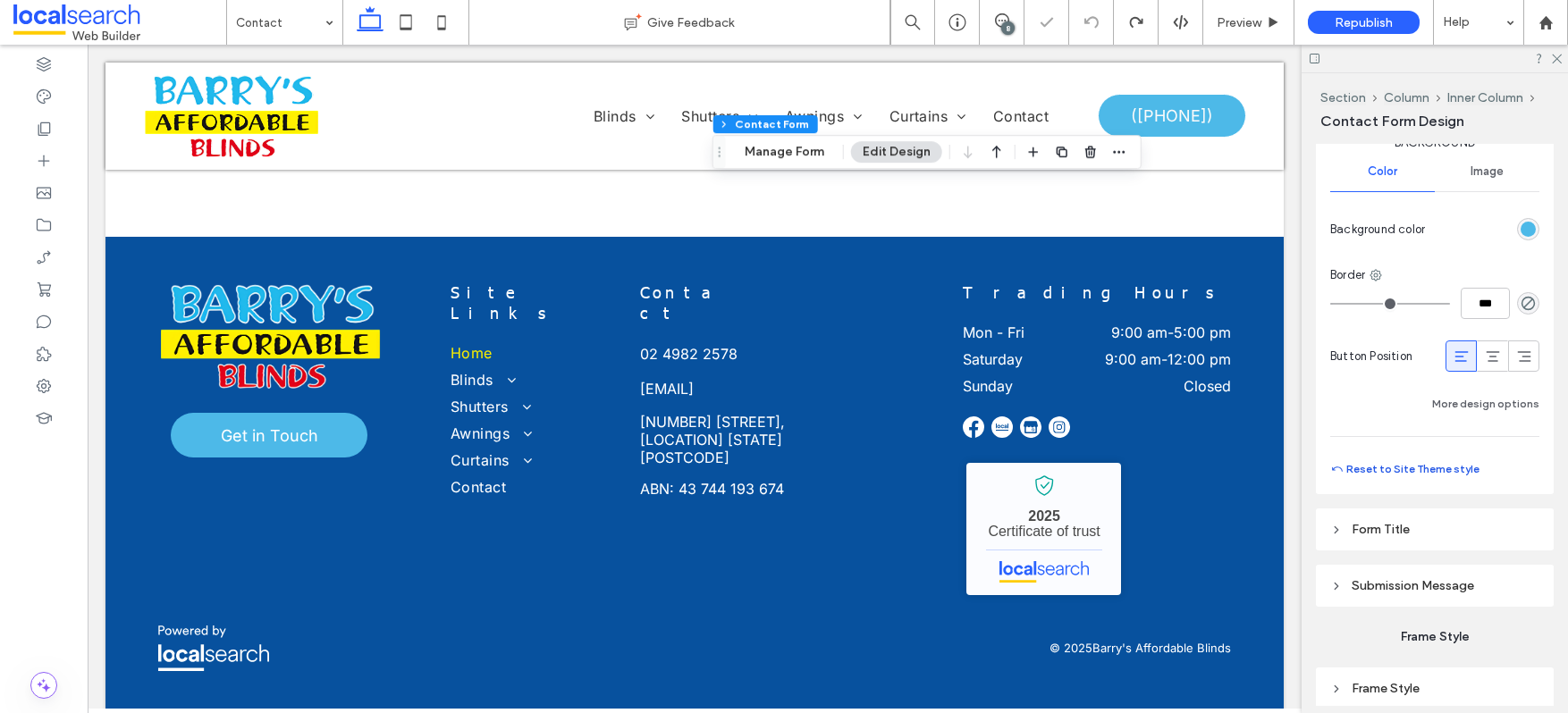type on "***" 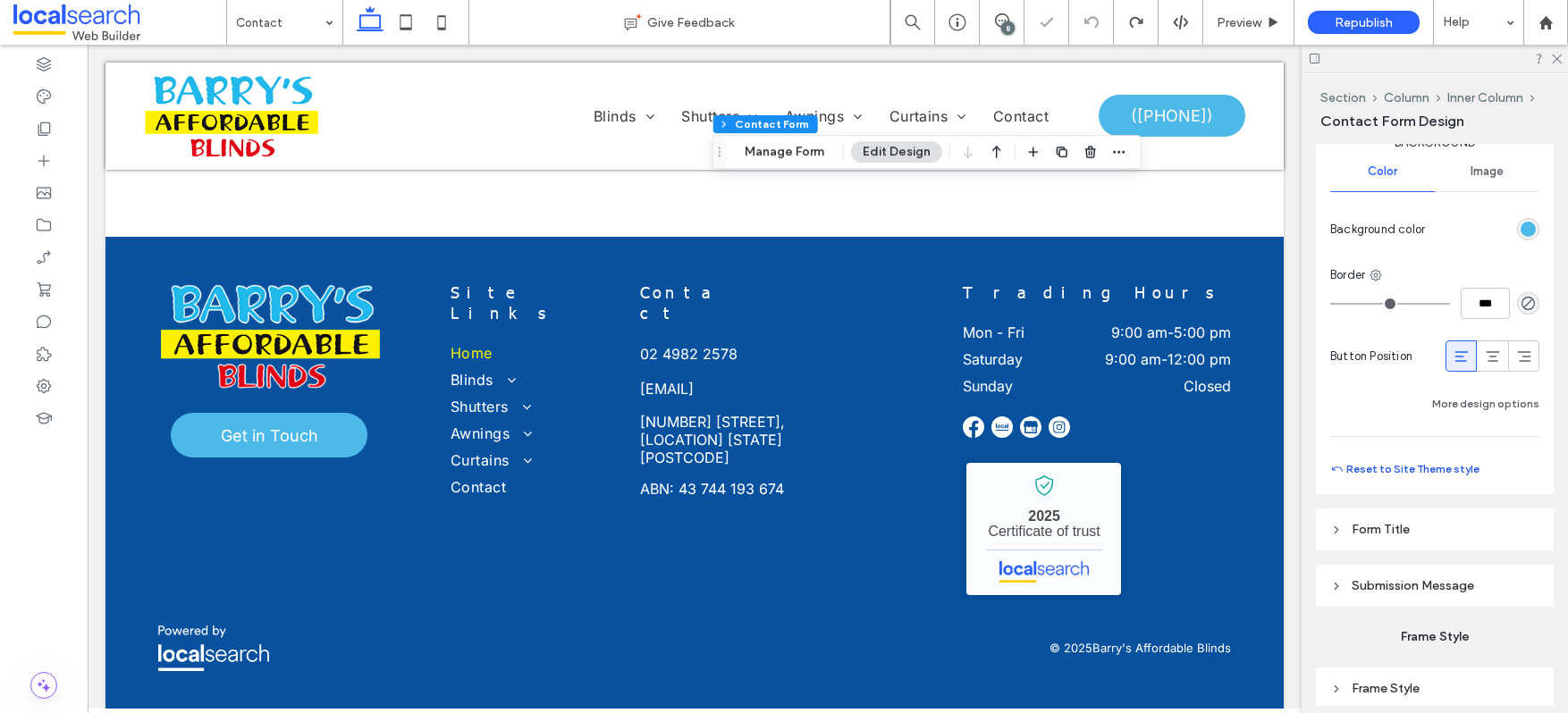type on "*****" 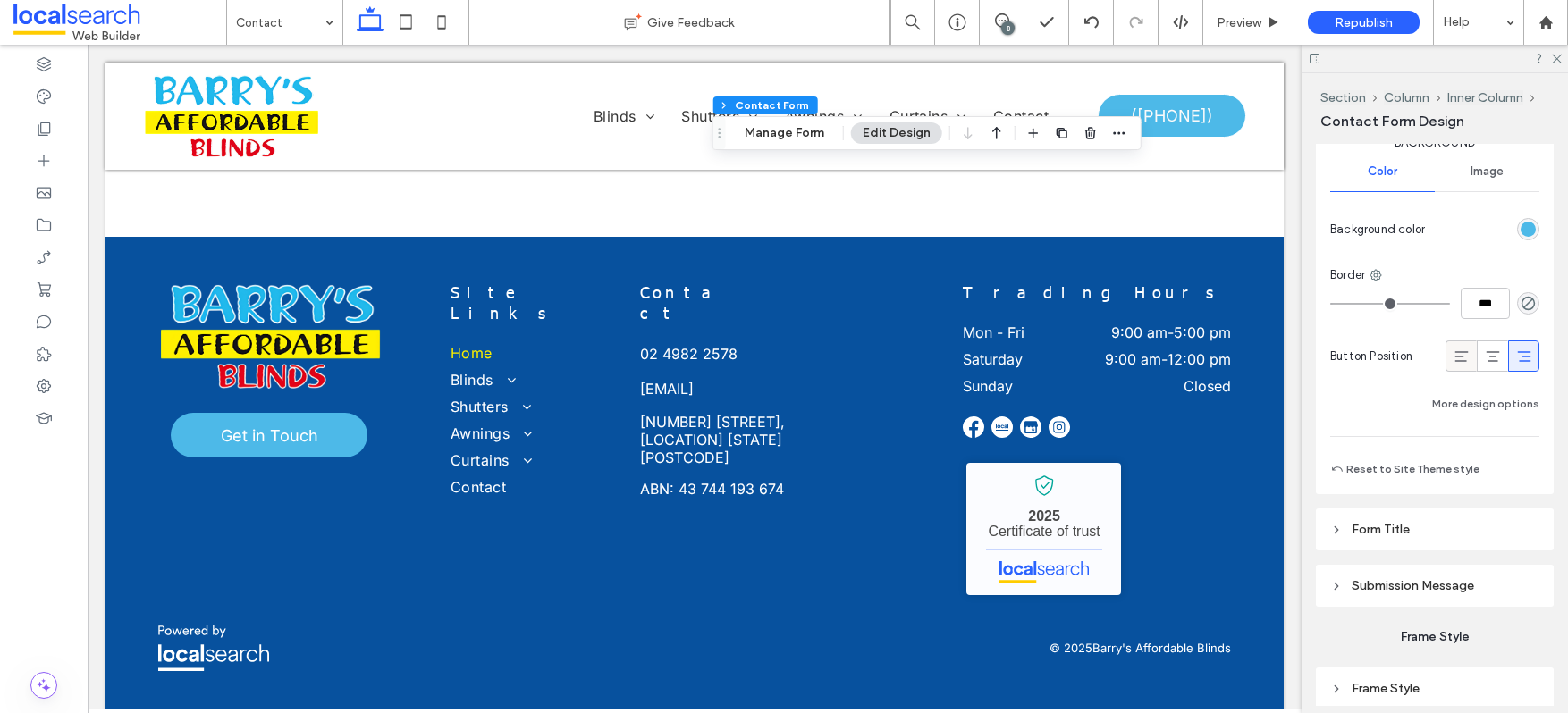 click 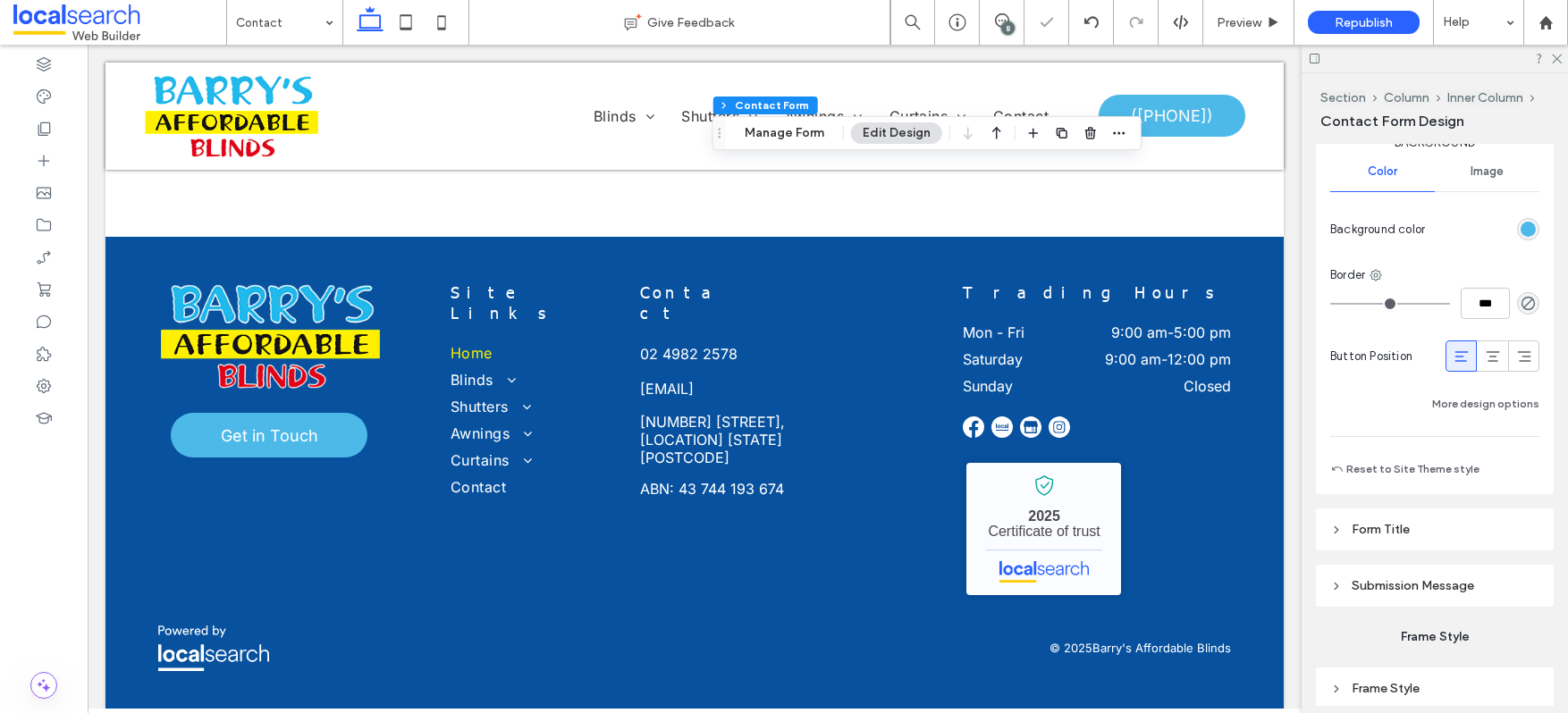 type on "***" 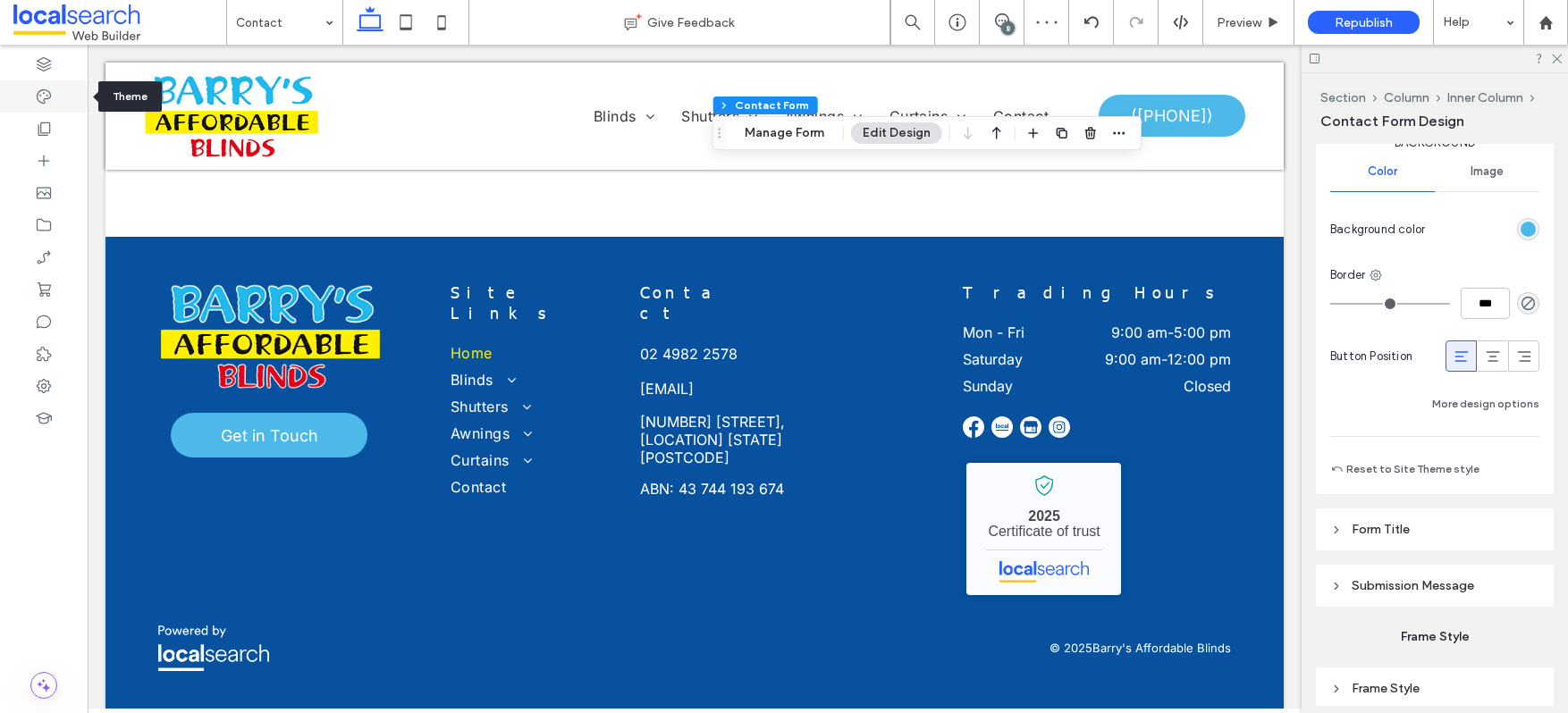 click 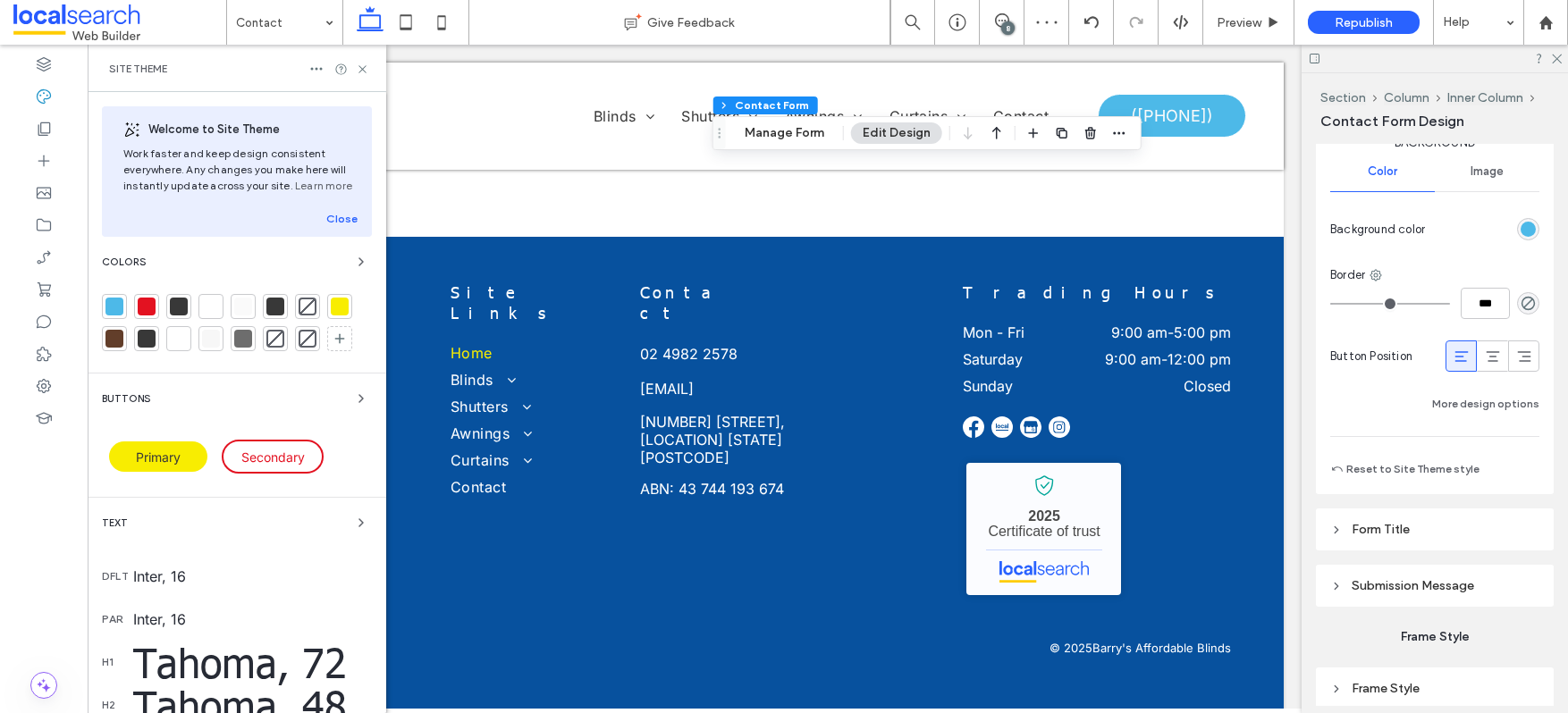 click on "Primary" at bounding box center (158, 457) 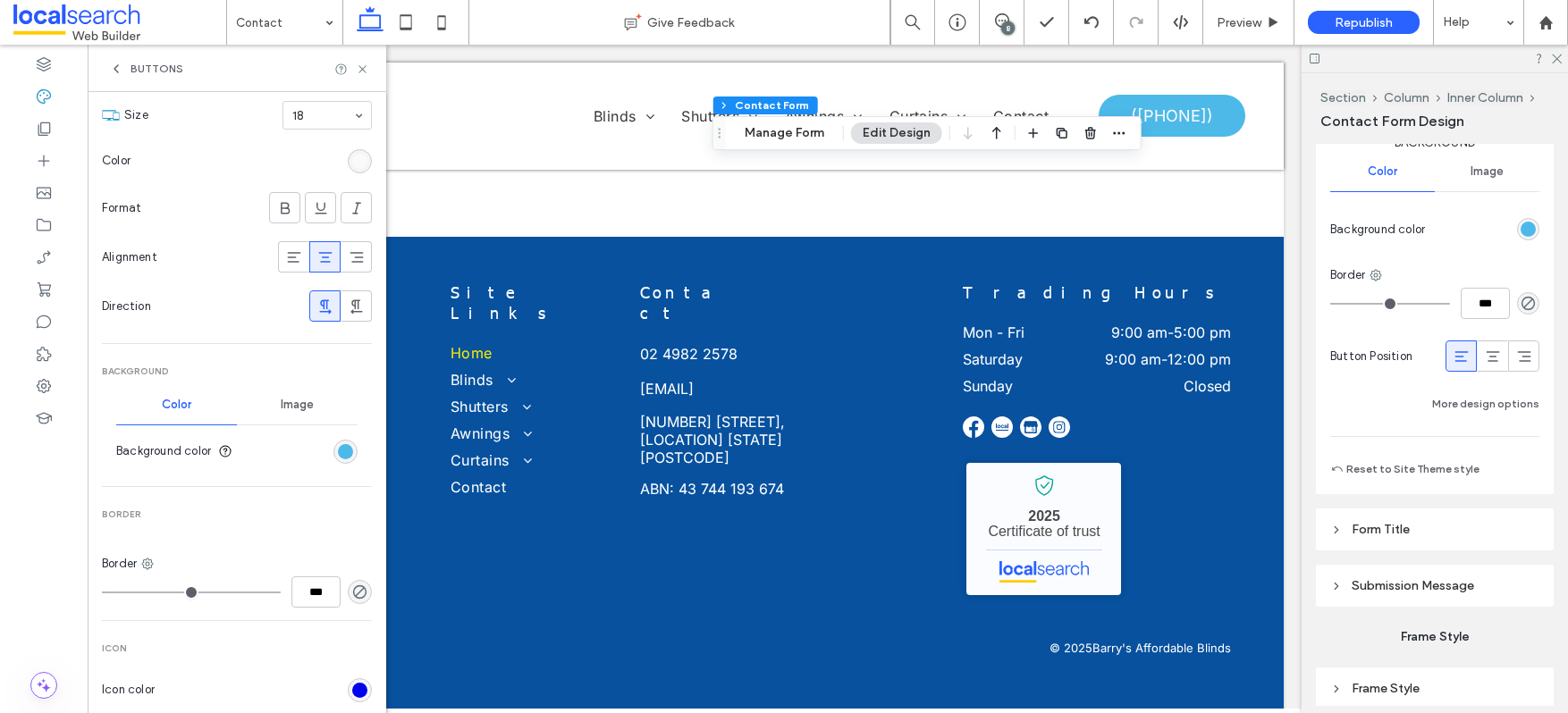 scroll, scrollTop: 283, scrollLeft: 0, axis: vertical 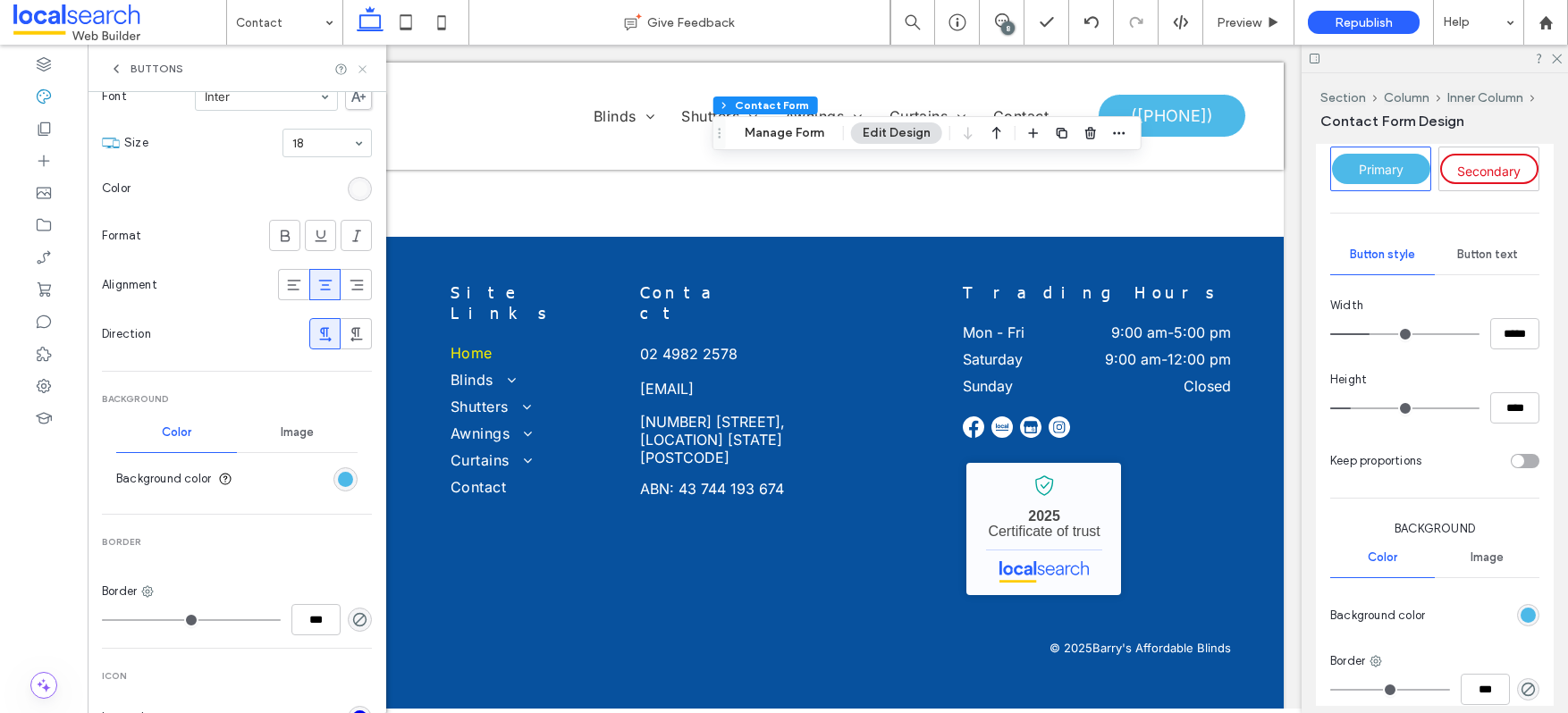 click 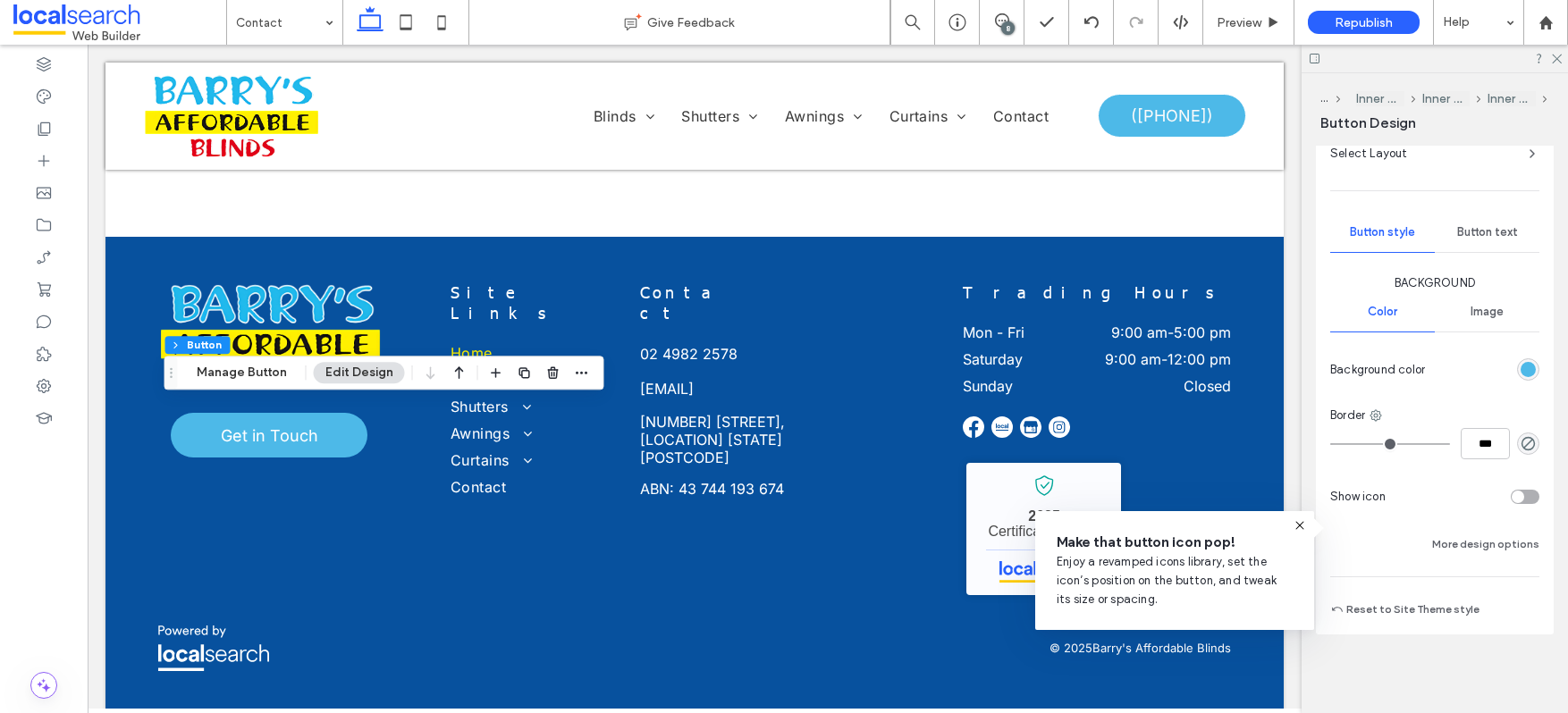 scroll, scrollTop: 0, scrollLeft: 0, axis: both 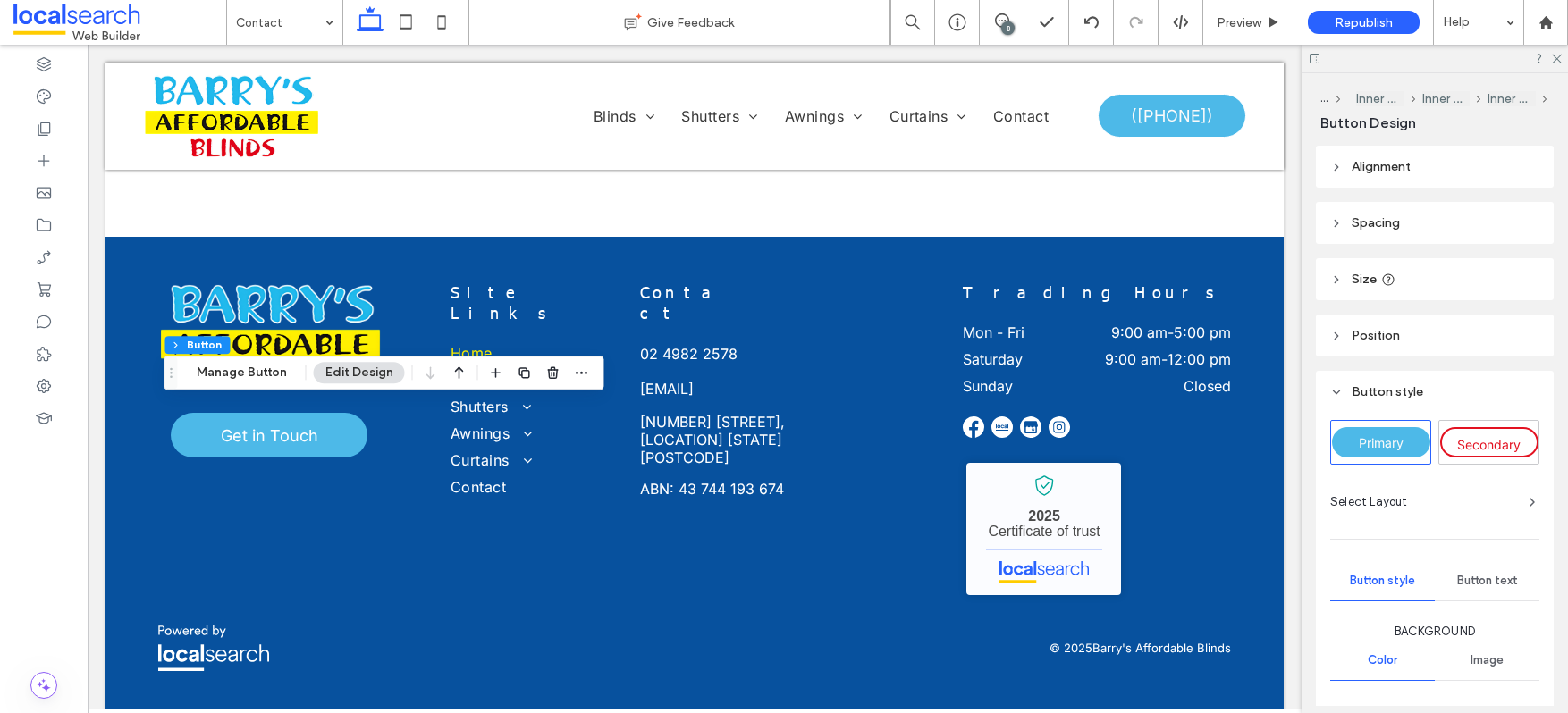 click on "Size" at bounding box center (1364, 279) 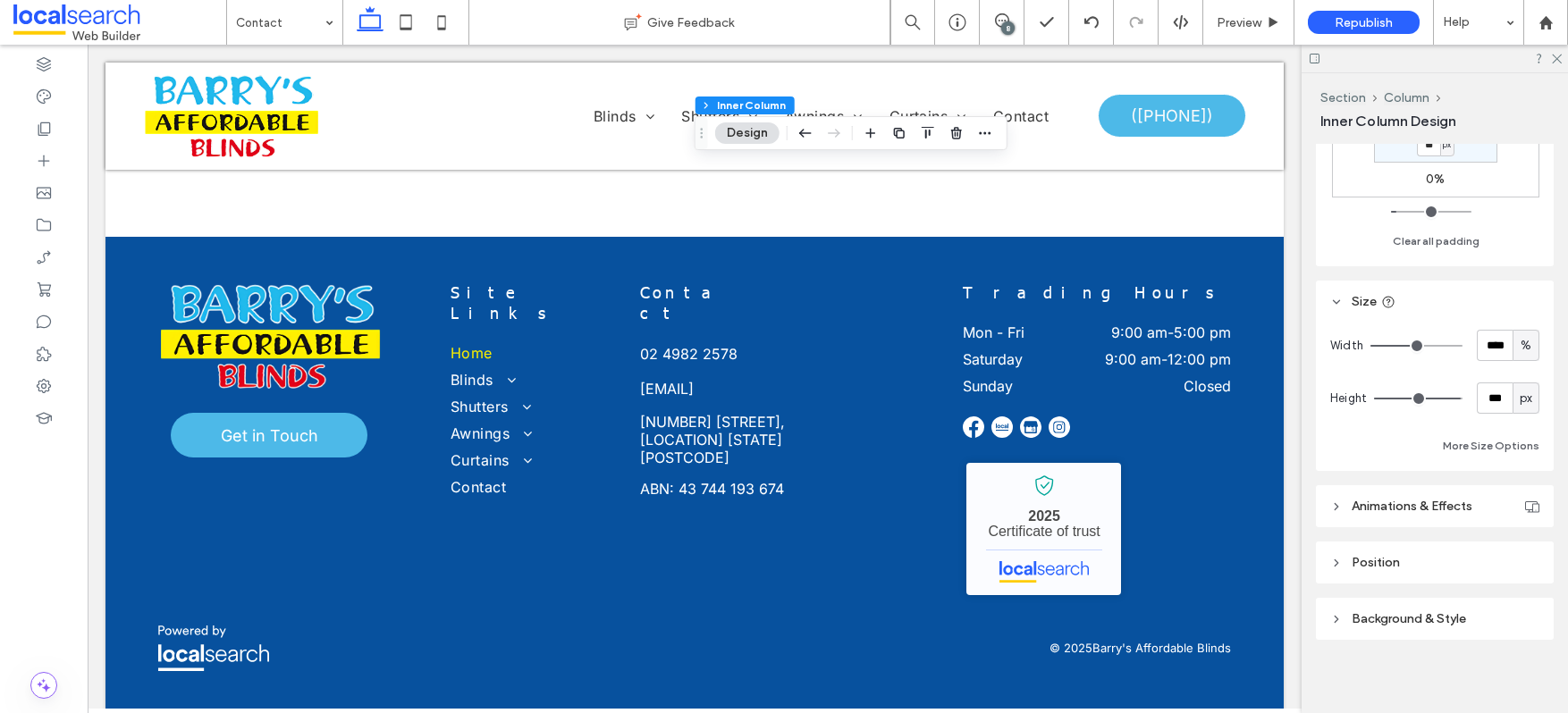 scroll, scrollTop: 626, scrollLeft: 0, axis: vertical 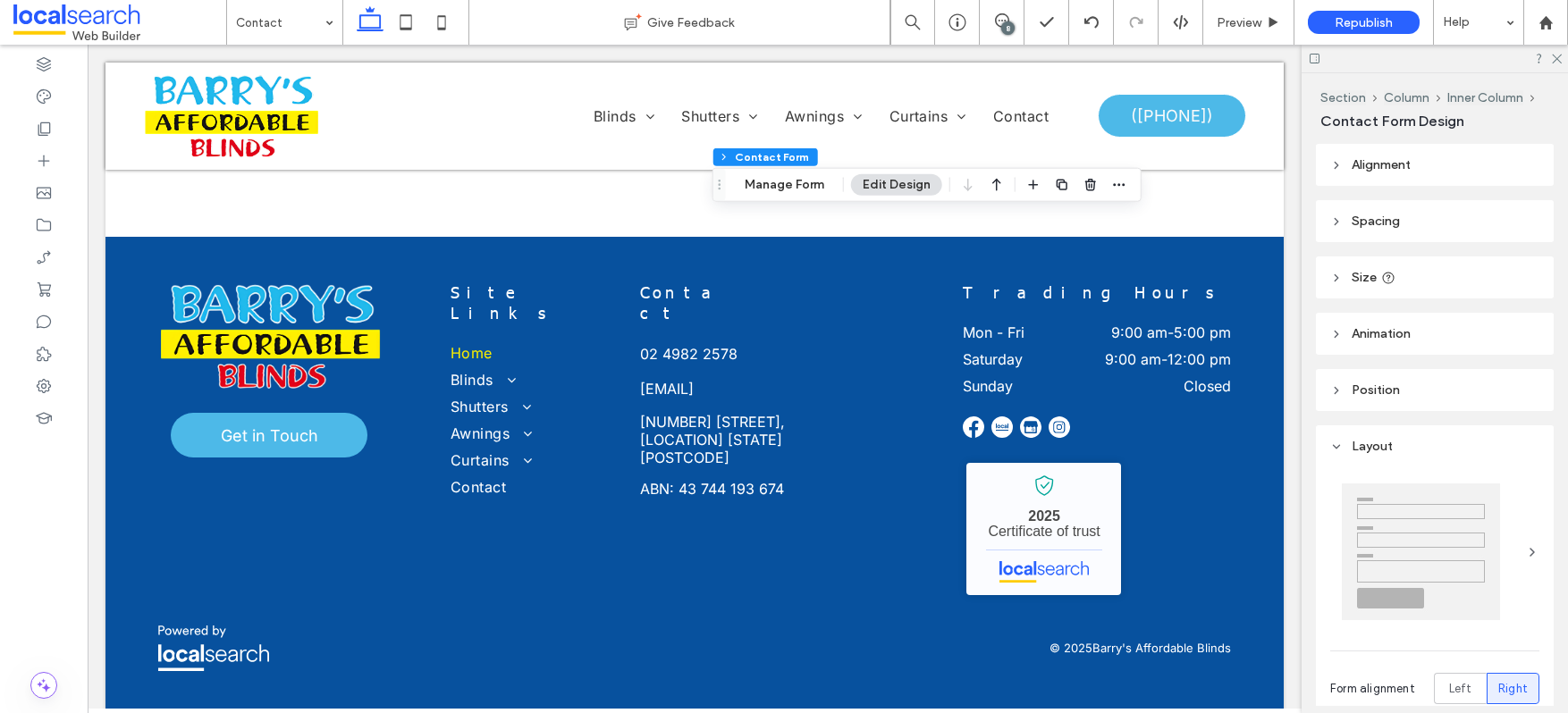 type on "**" 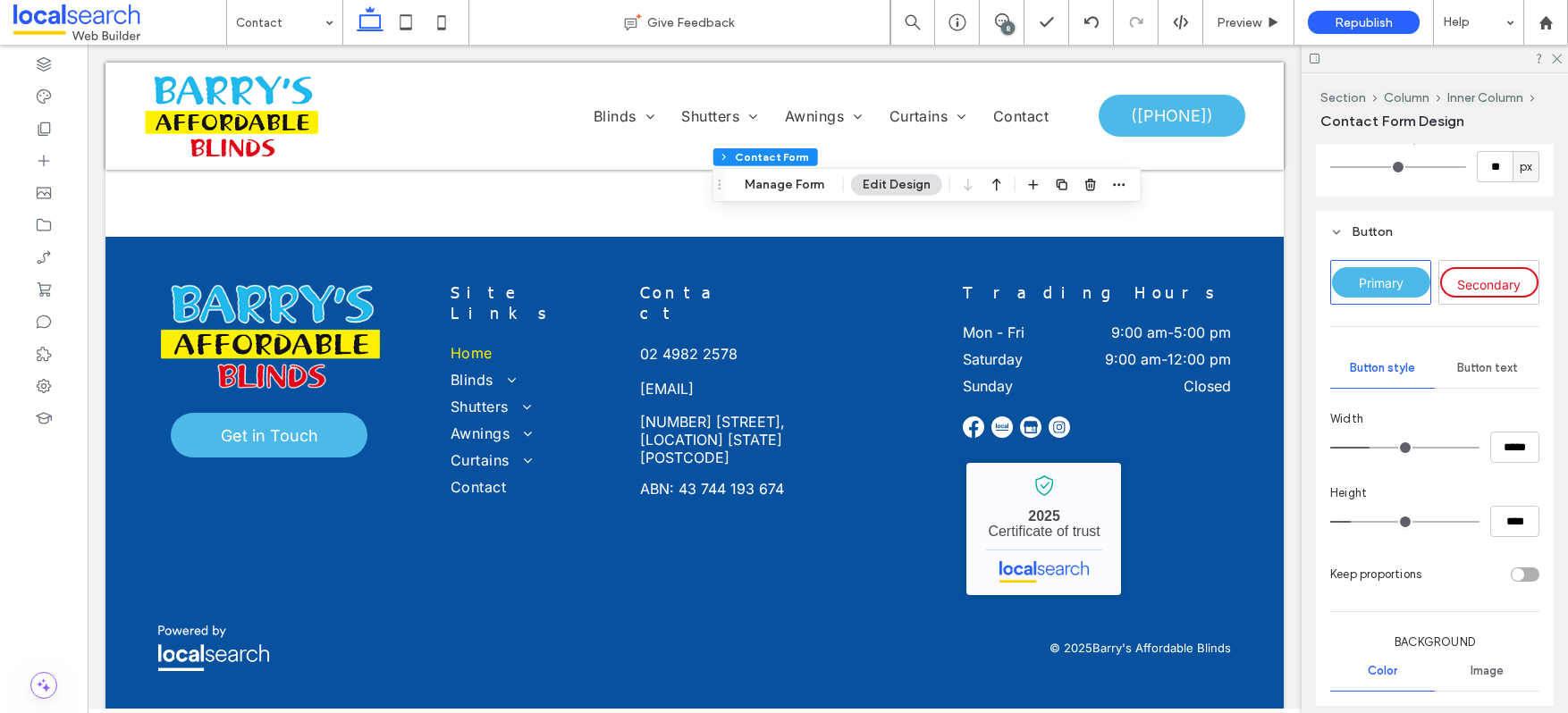 scroll, scrollTop: 936, scrollLeft: 0, axis: vertical 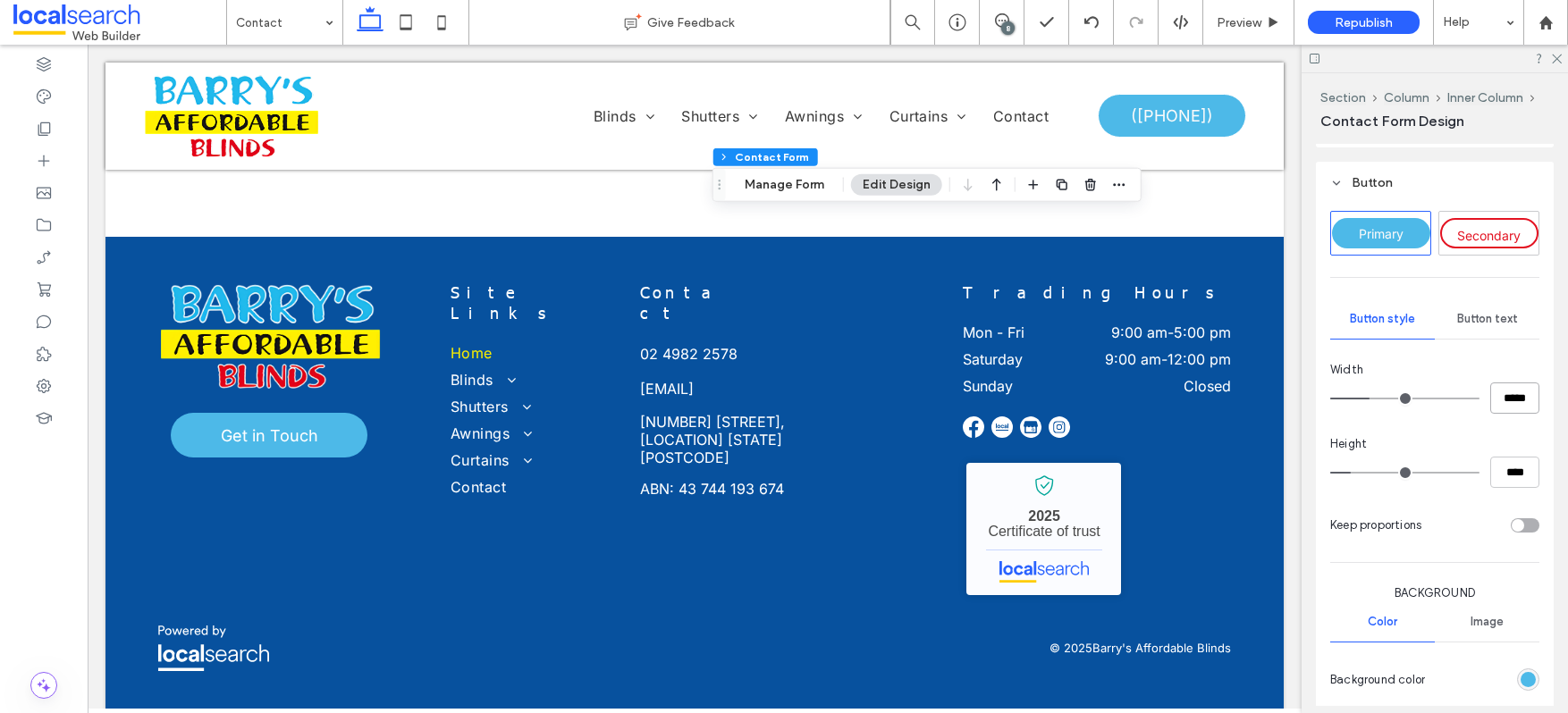 click on "*****" at bounding box center [1514, 398] 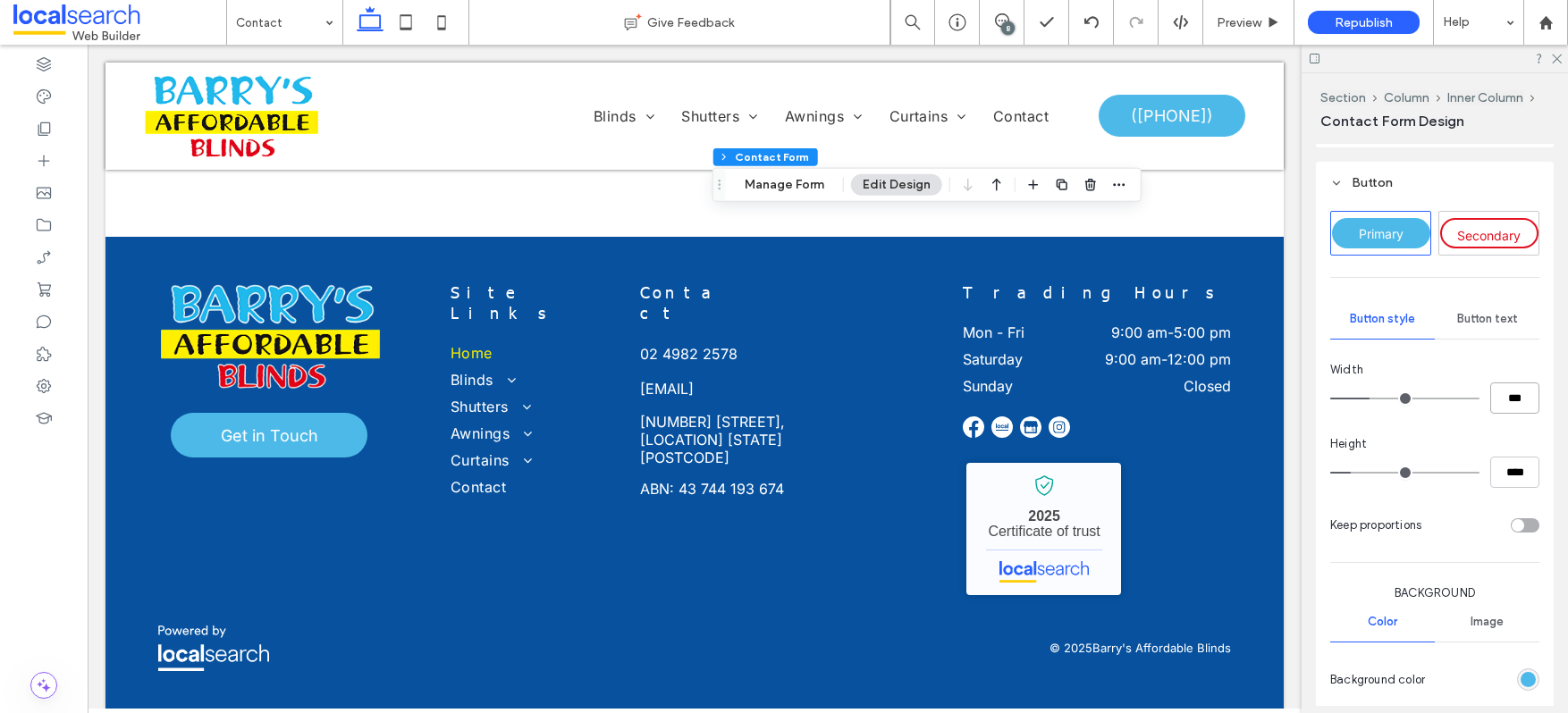 type on "***" 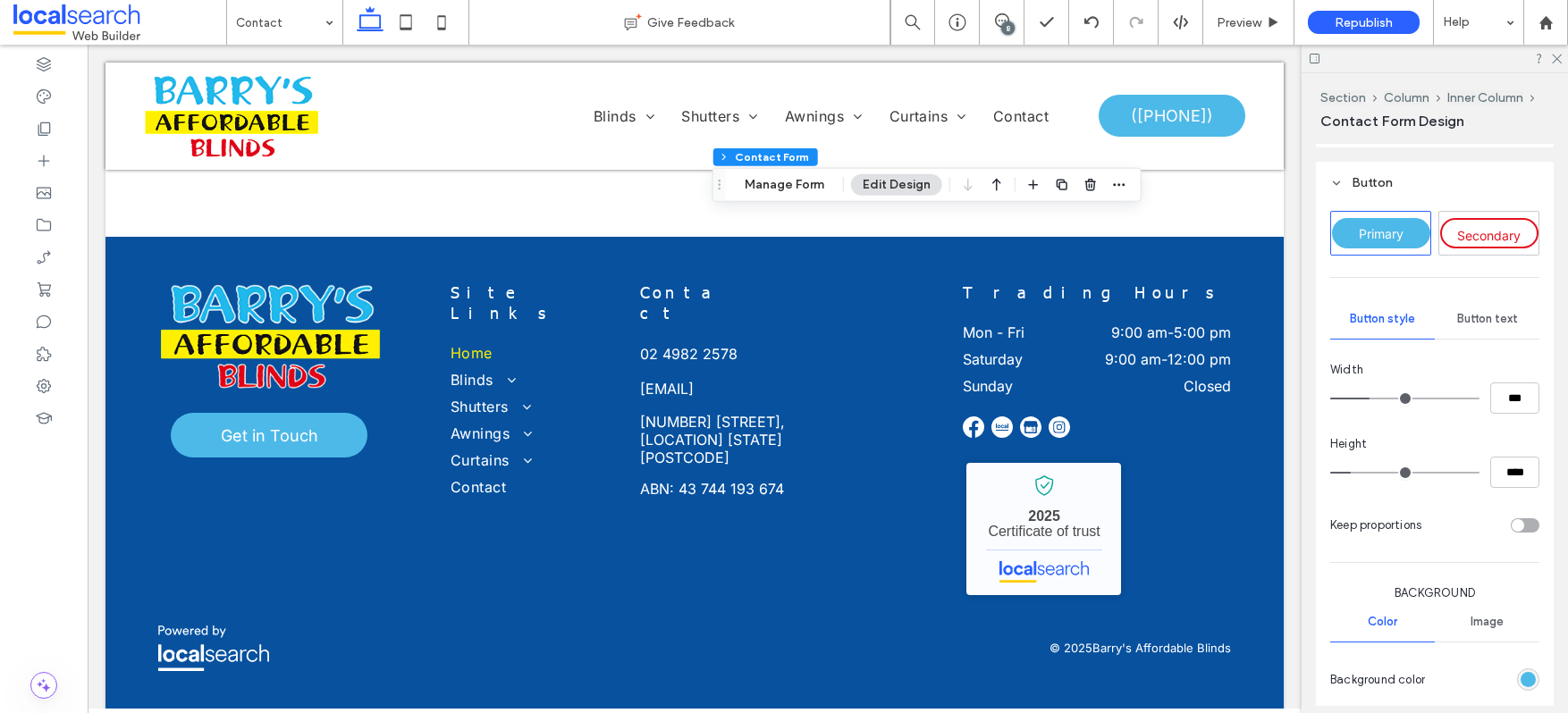 type on "***" 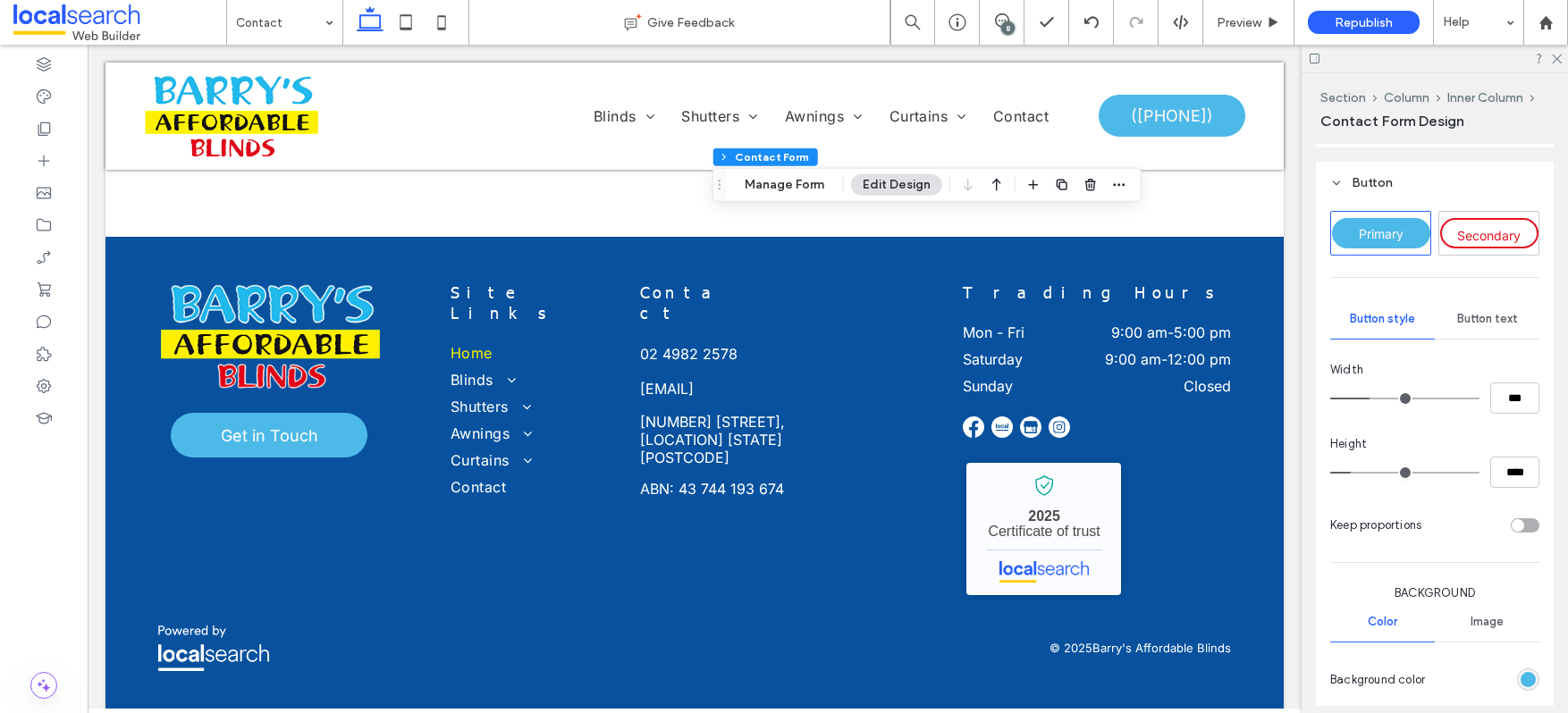 type on "*****" 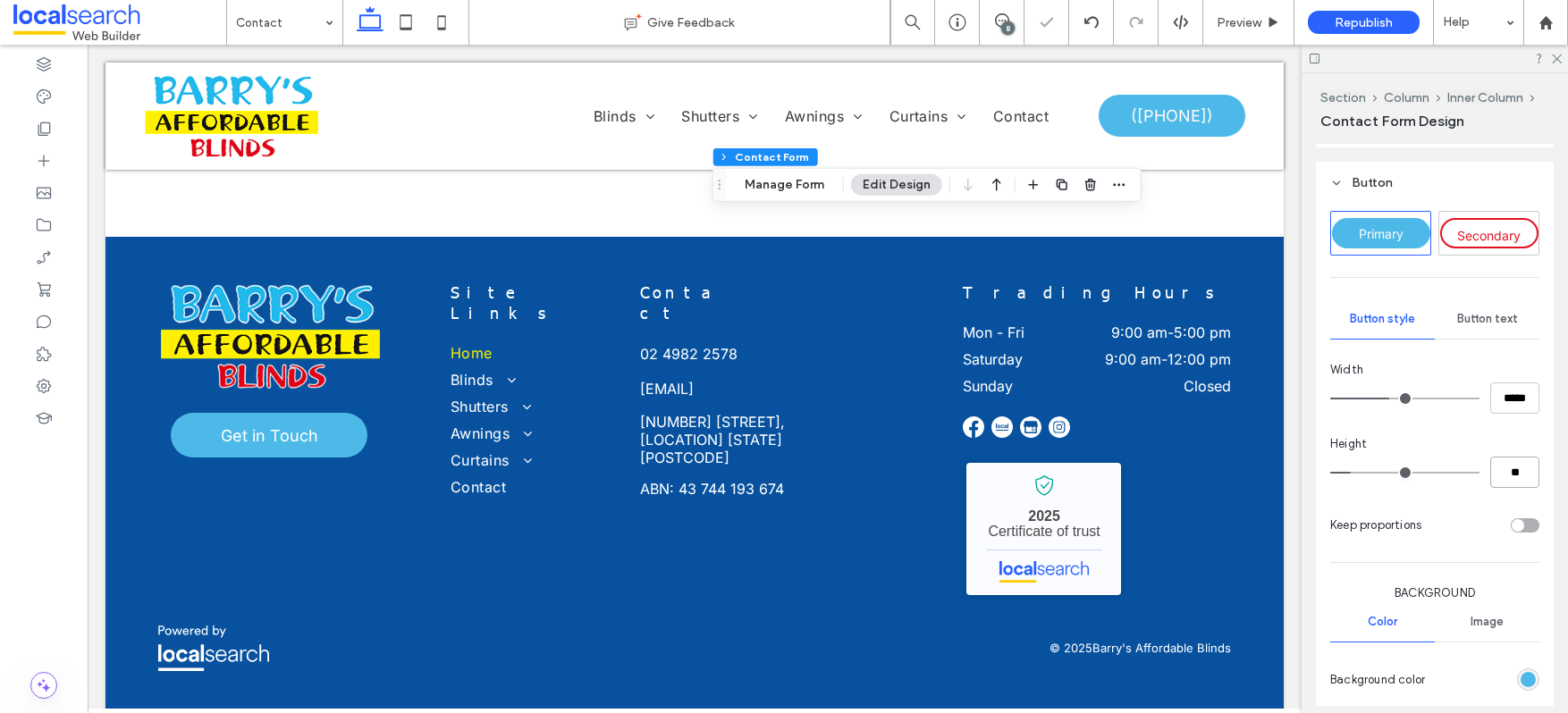 type on "**" 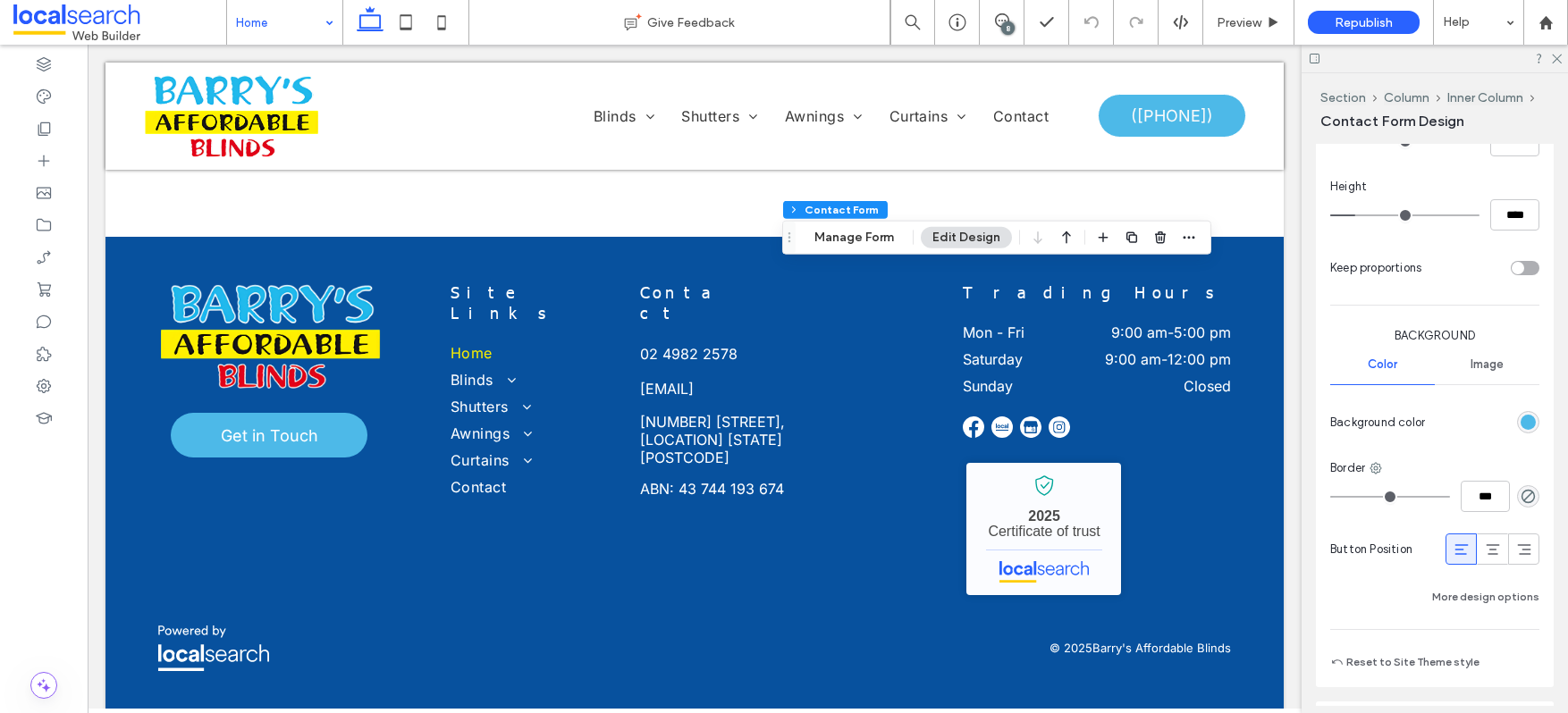 scroll, scrollTop: 1244, scrollLeft: 0, axis: vertical 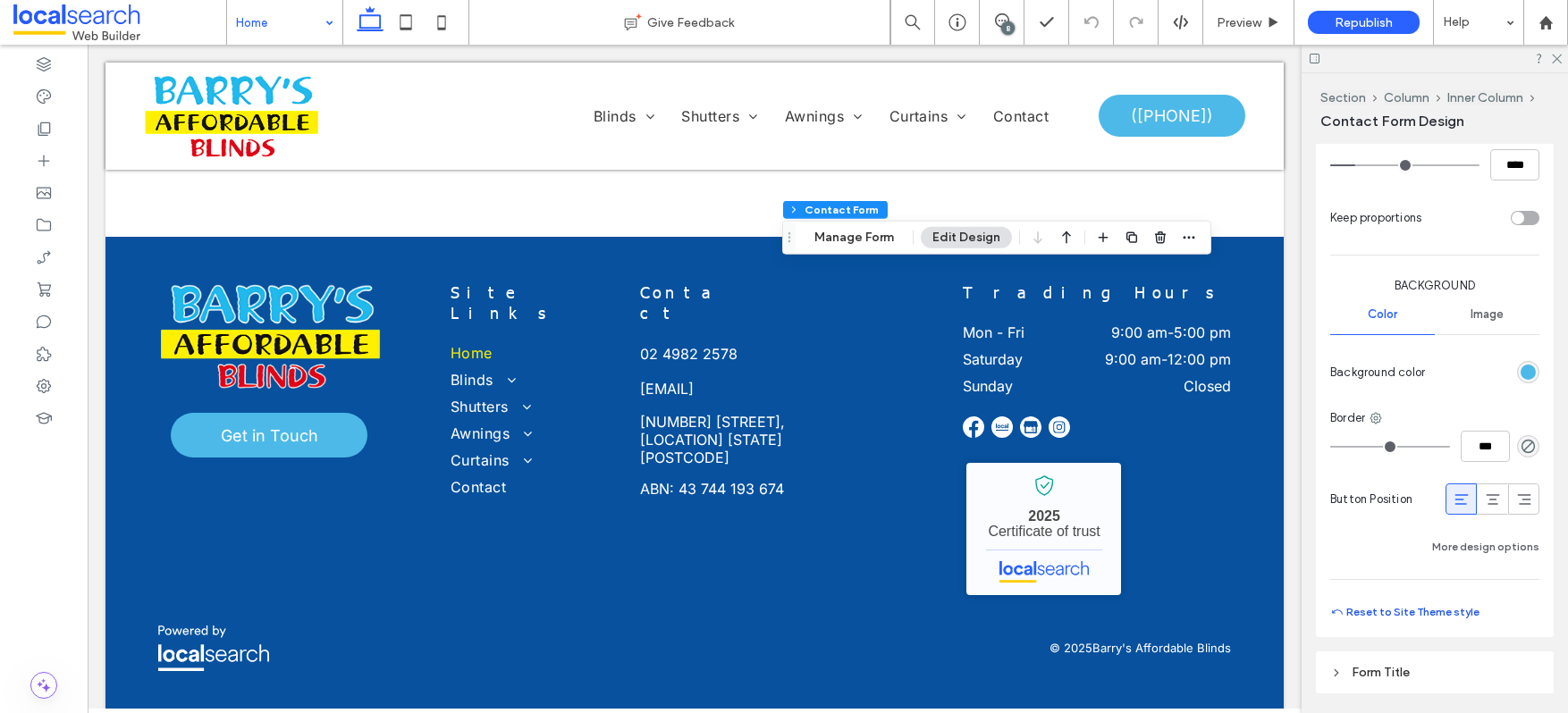 click on "Reset to Site Theme style" at bounding box center [1404, 612] 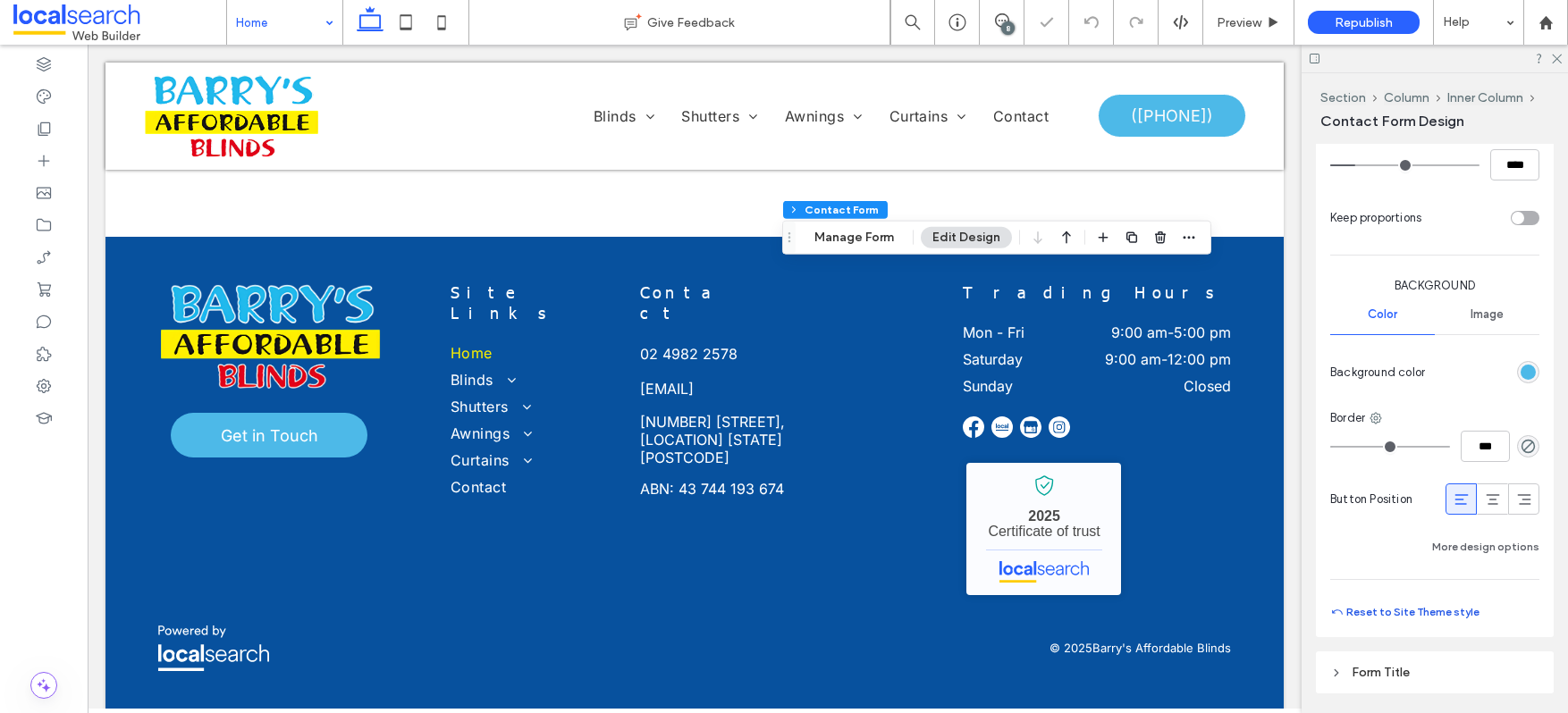 type on "***" 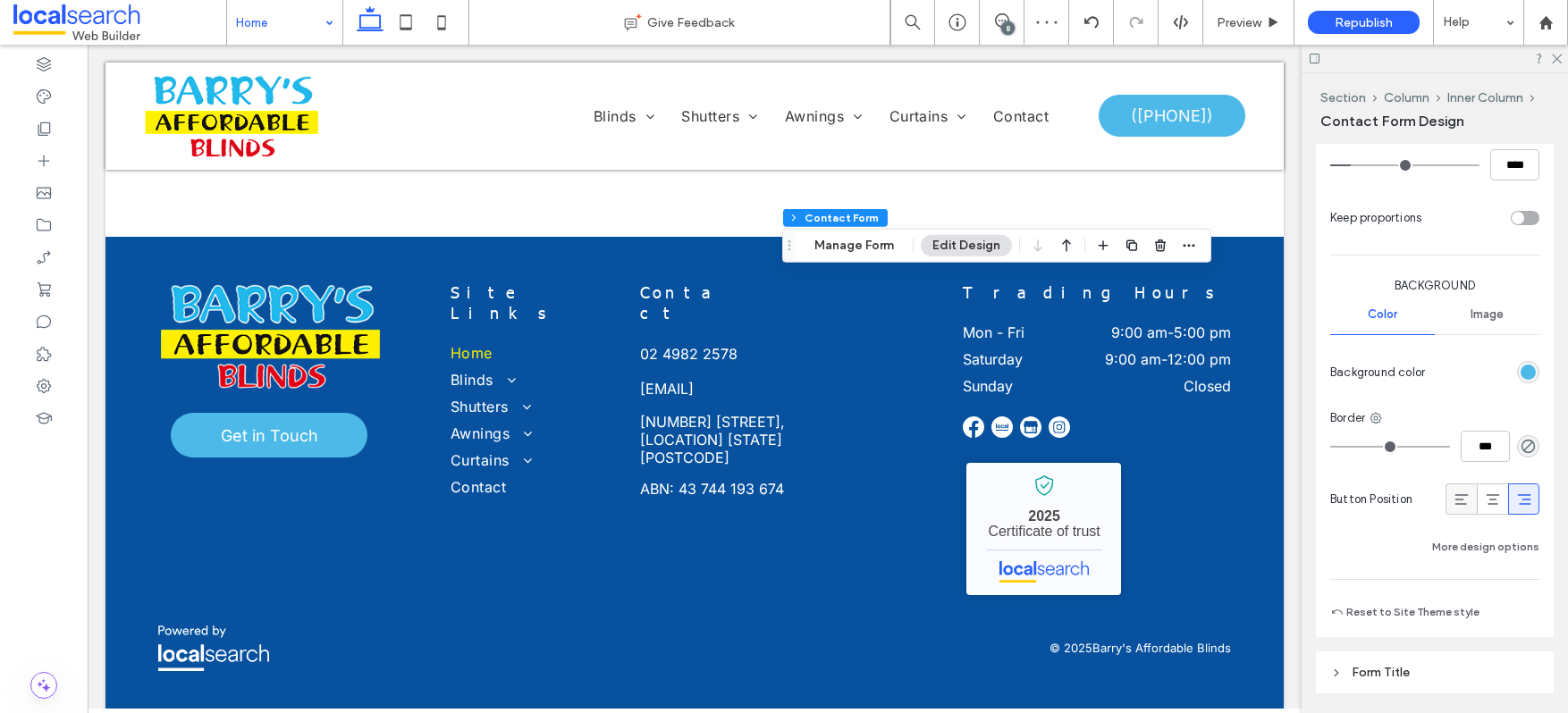 click 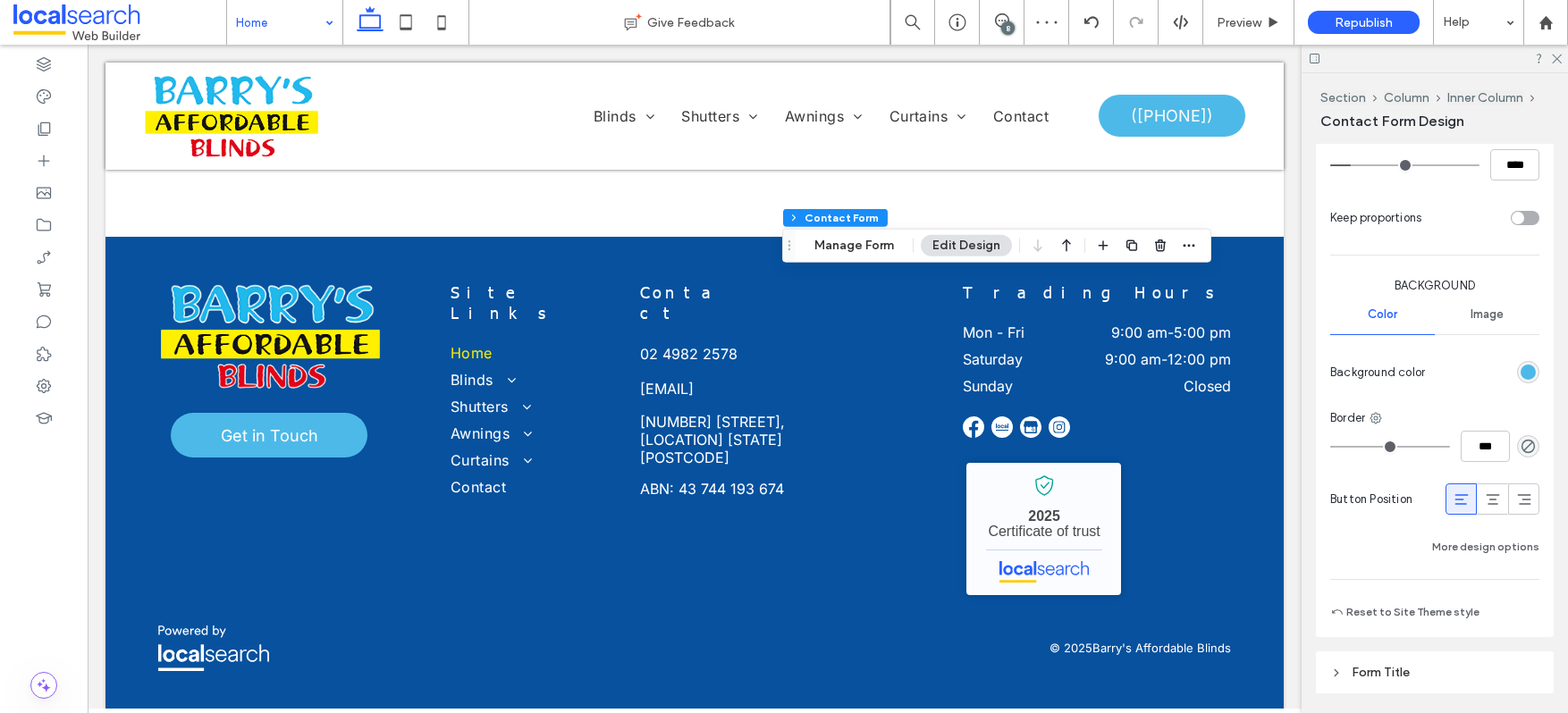type on "***" 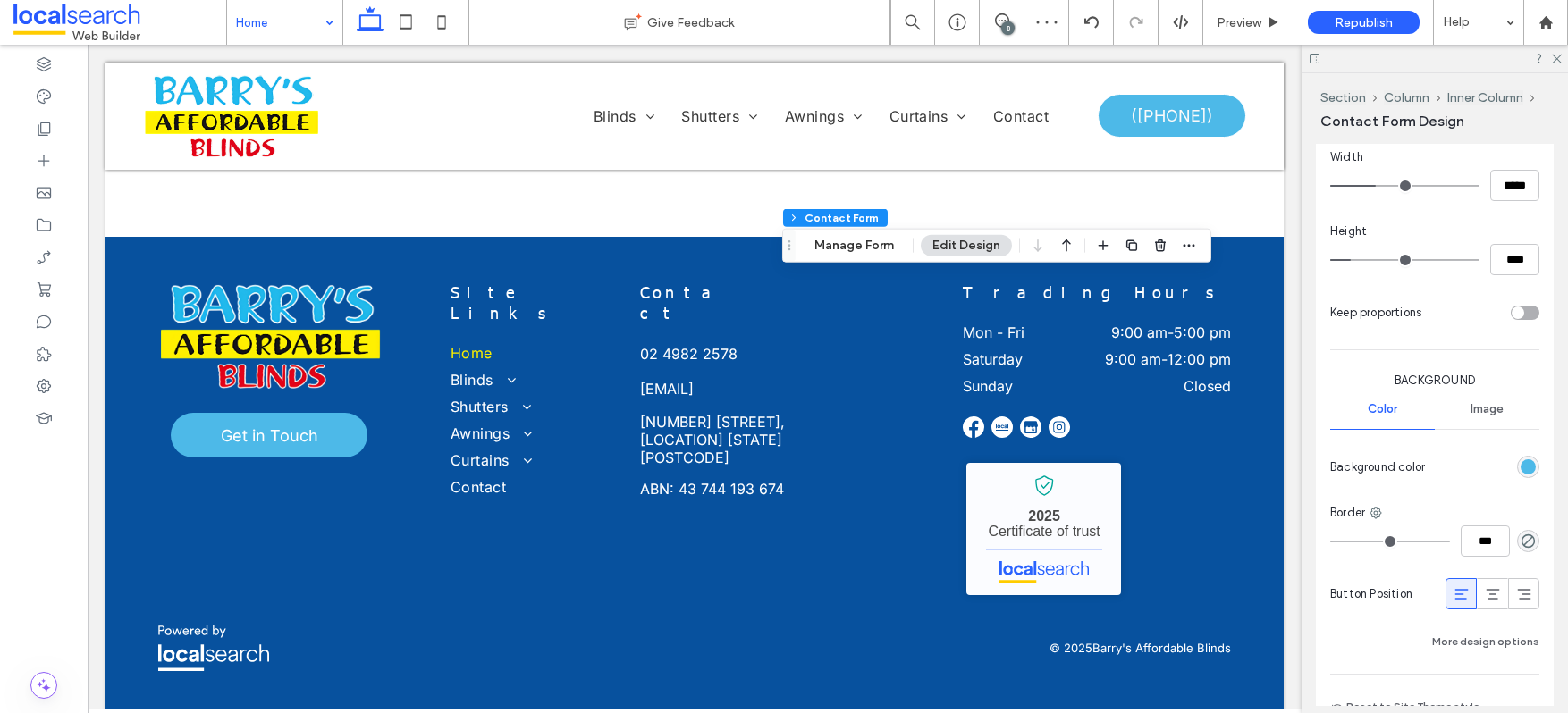 scroll, scrollTop: 1147, scrollLeft: 0, axis: vertical 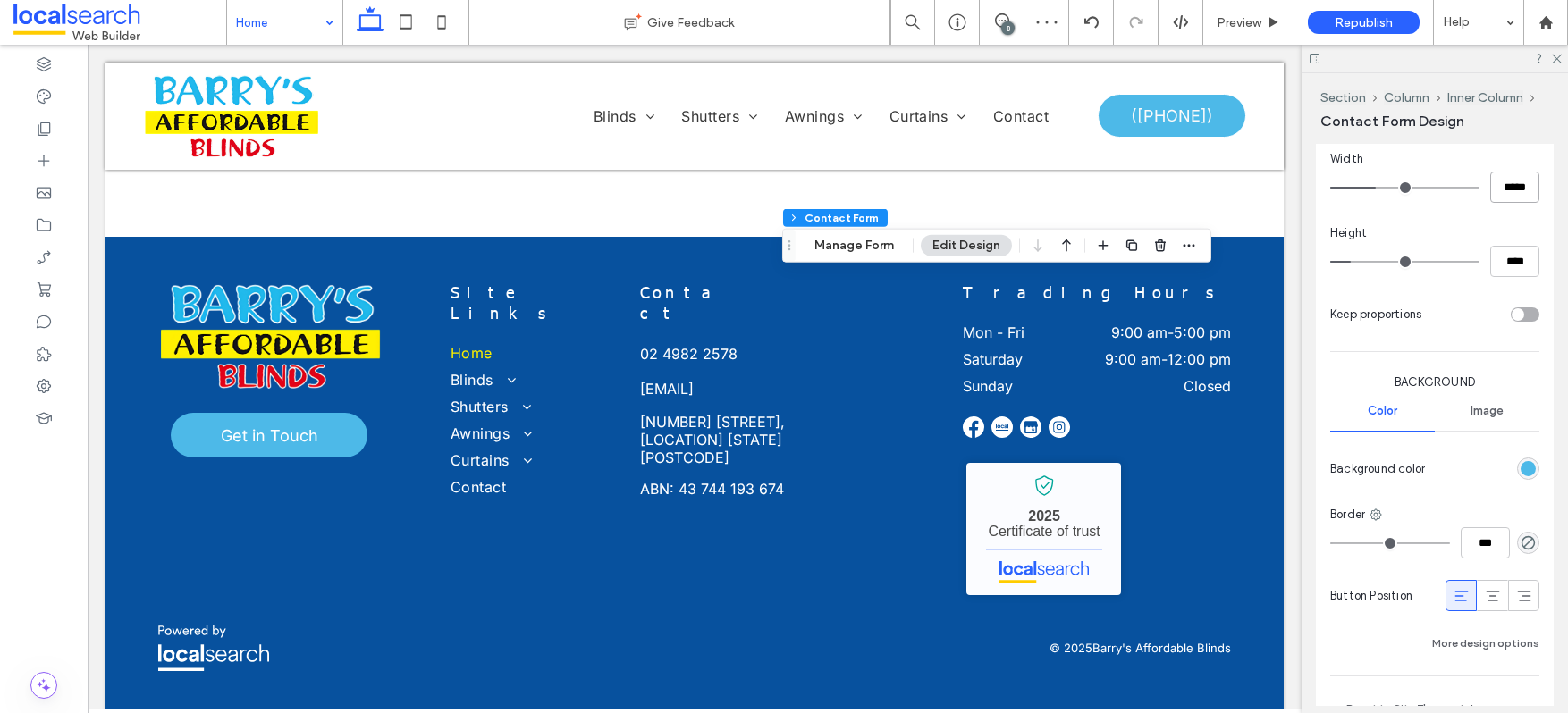 click on "*****" at bounding box center [1514, 187] 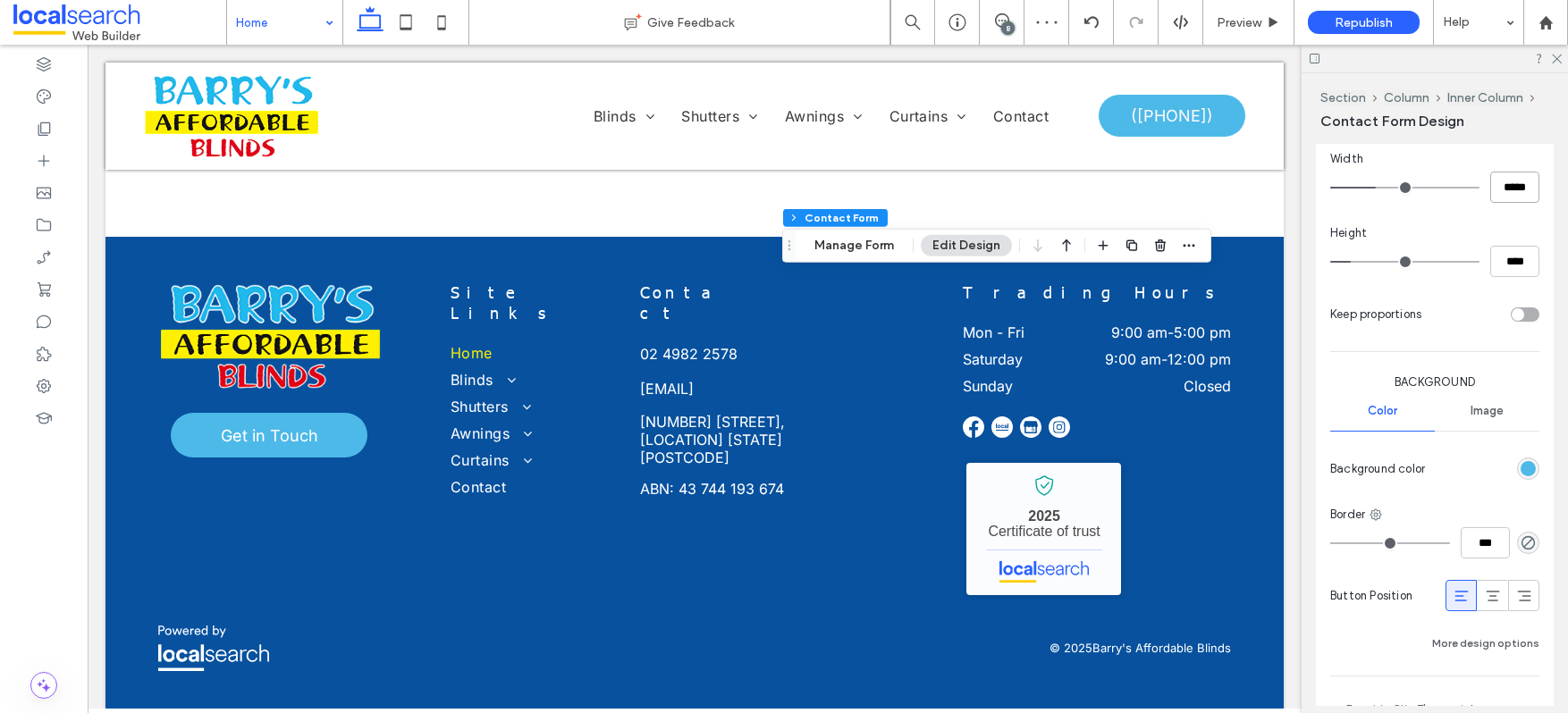 click on "*****" at bounding box center [1514, 187] 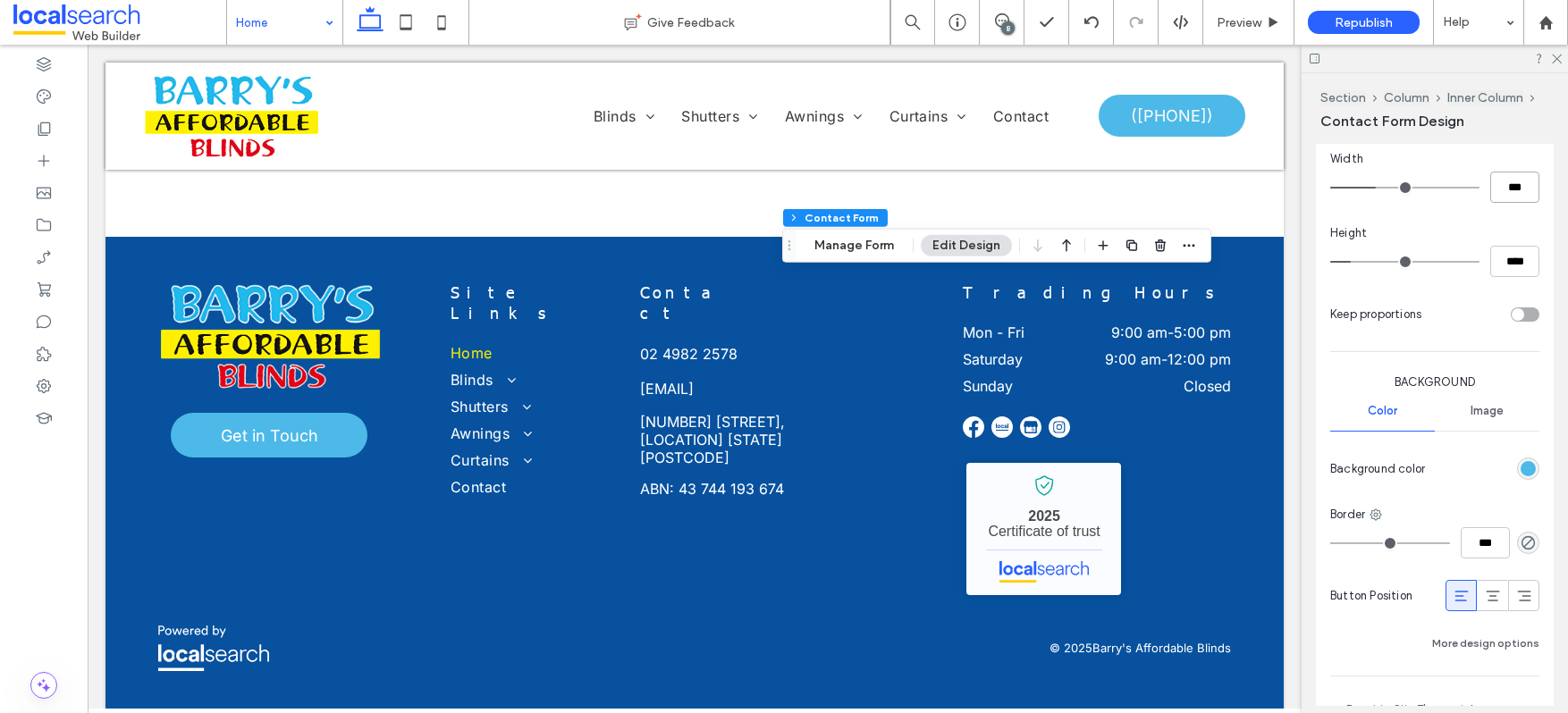 type on "***" 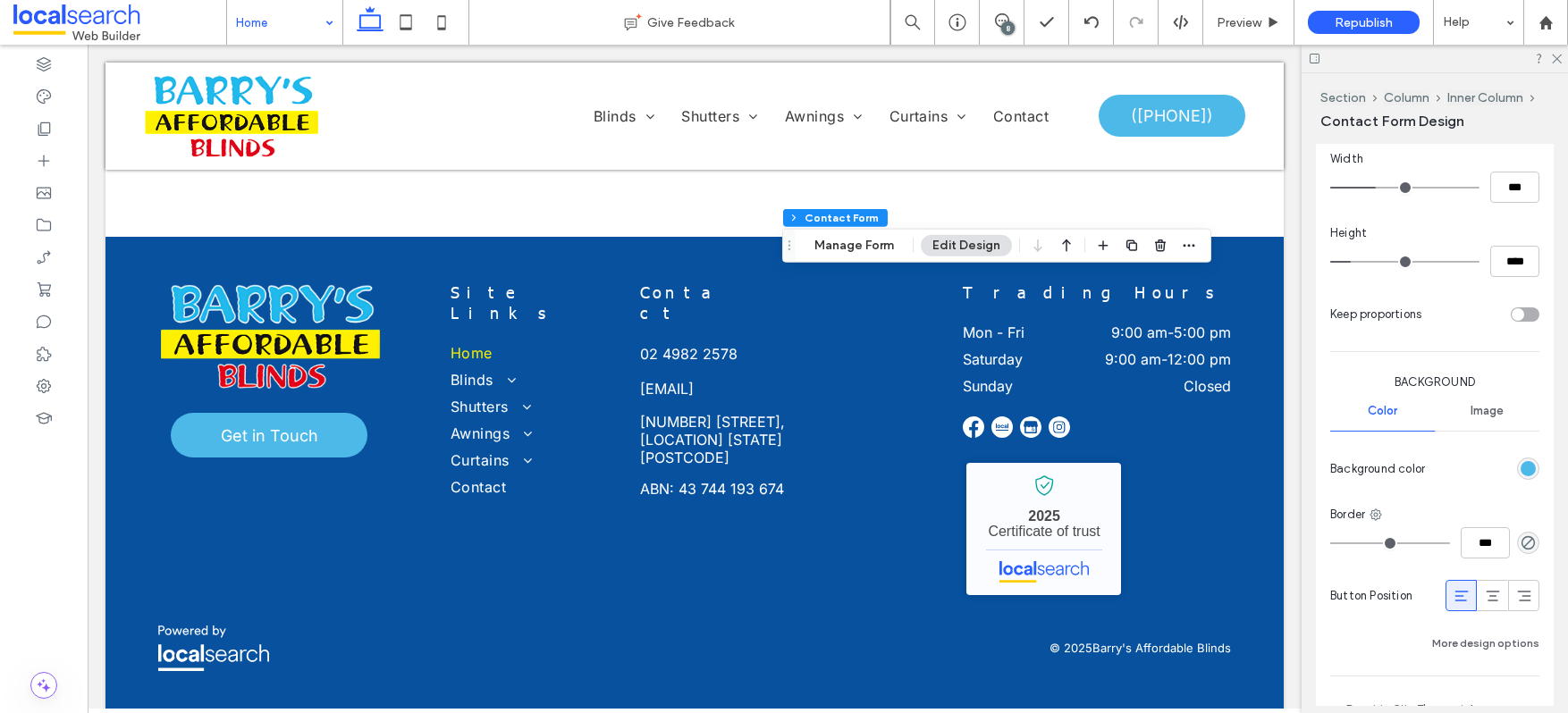 type on "***" 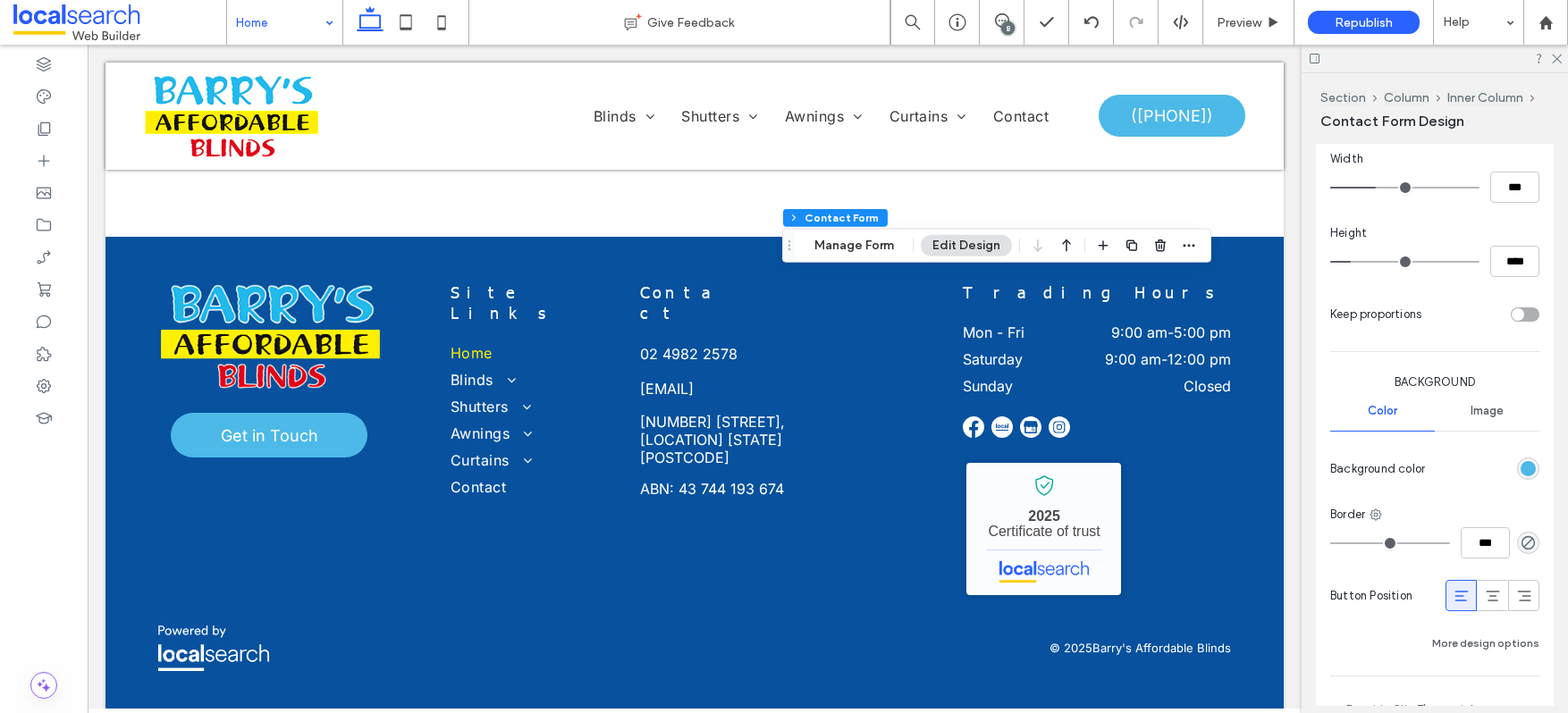 type on "*****" 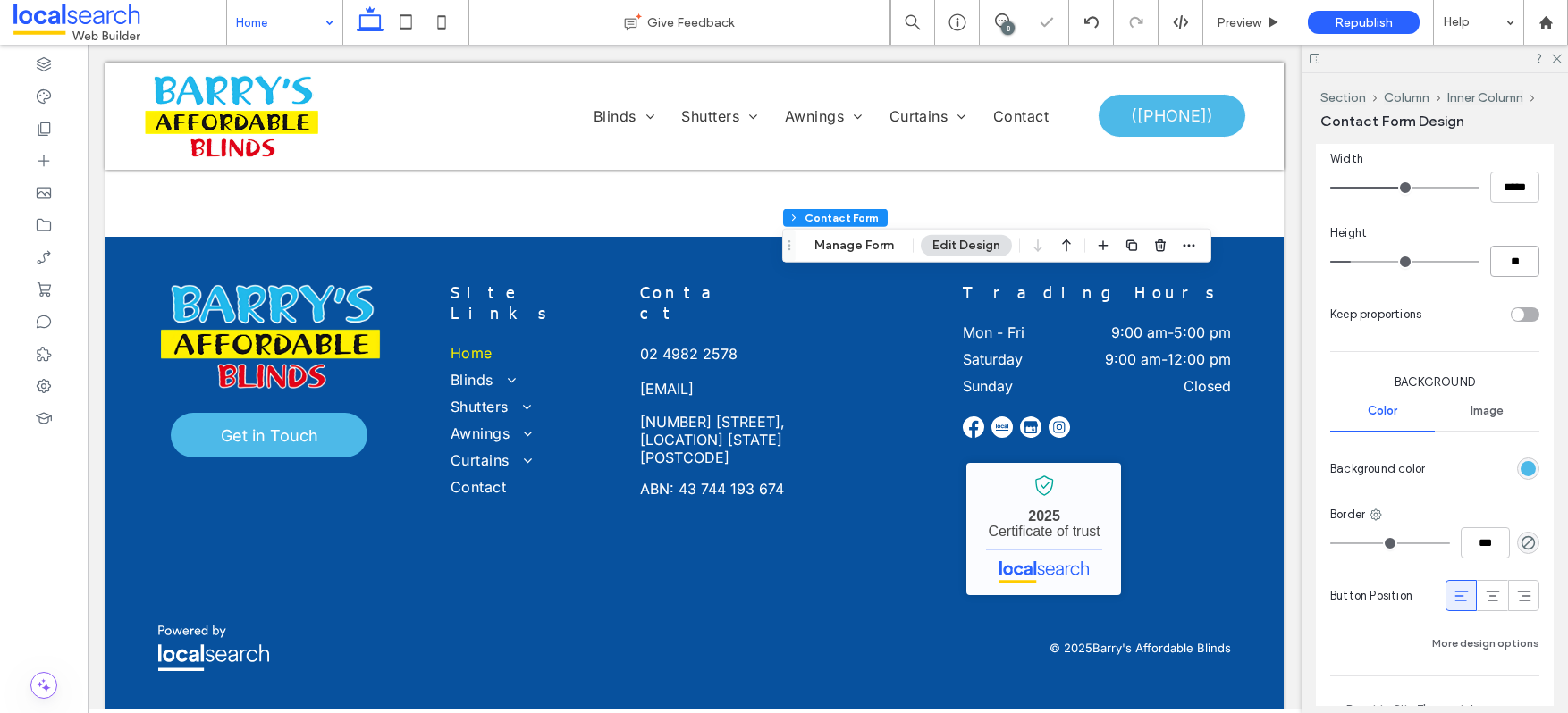type on "**" 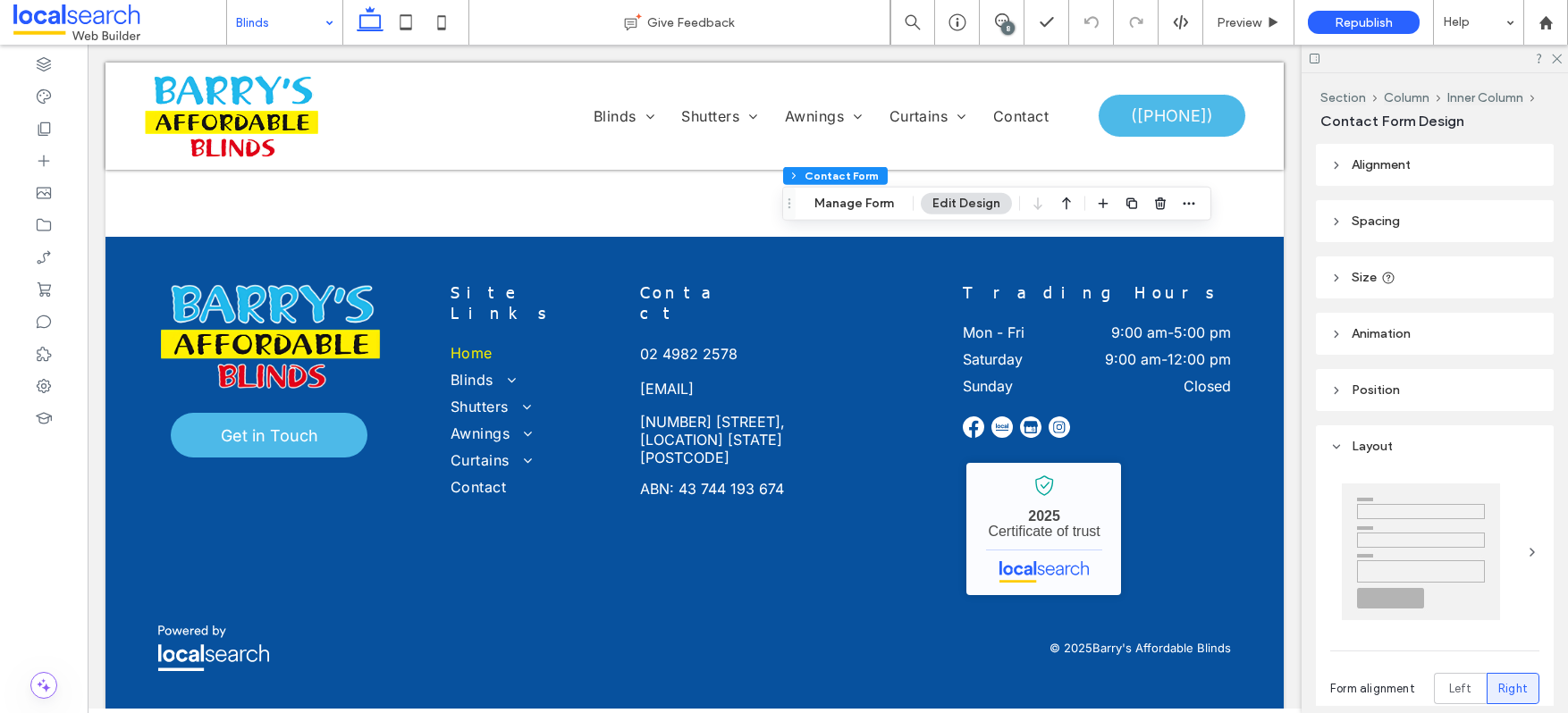 type on "*" 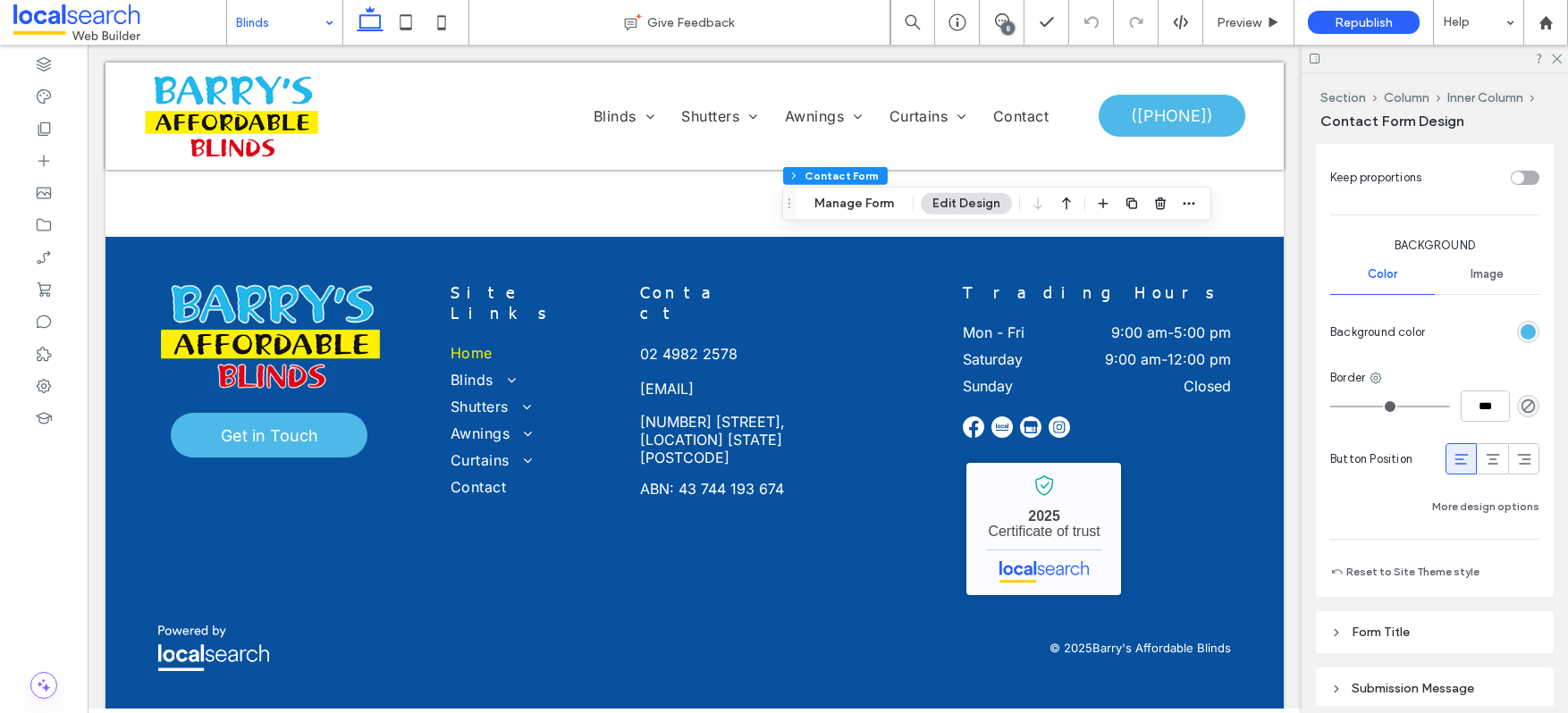 scroll, scrollTop: 1285, scrollLeft: 0, axis: vertical 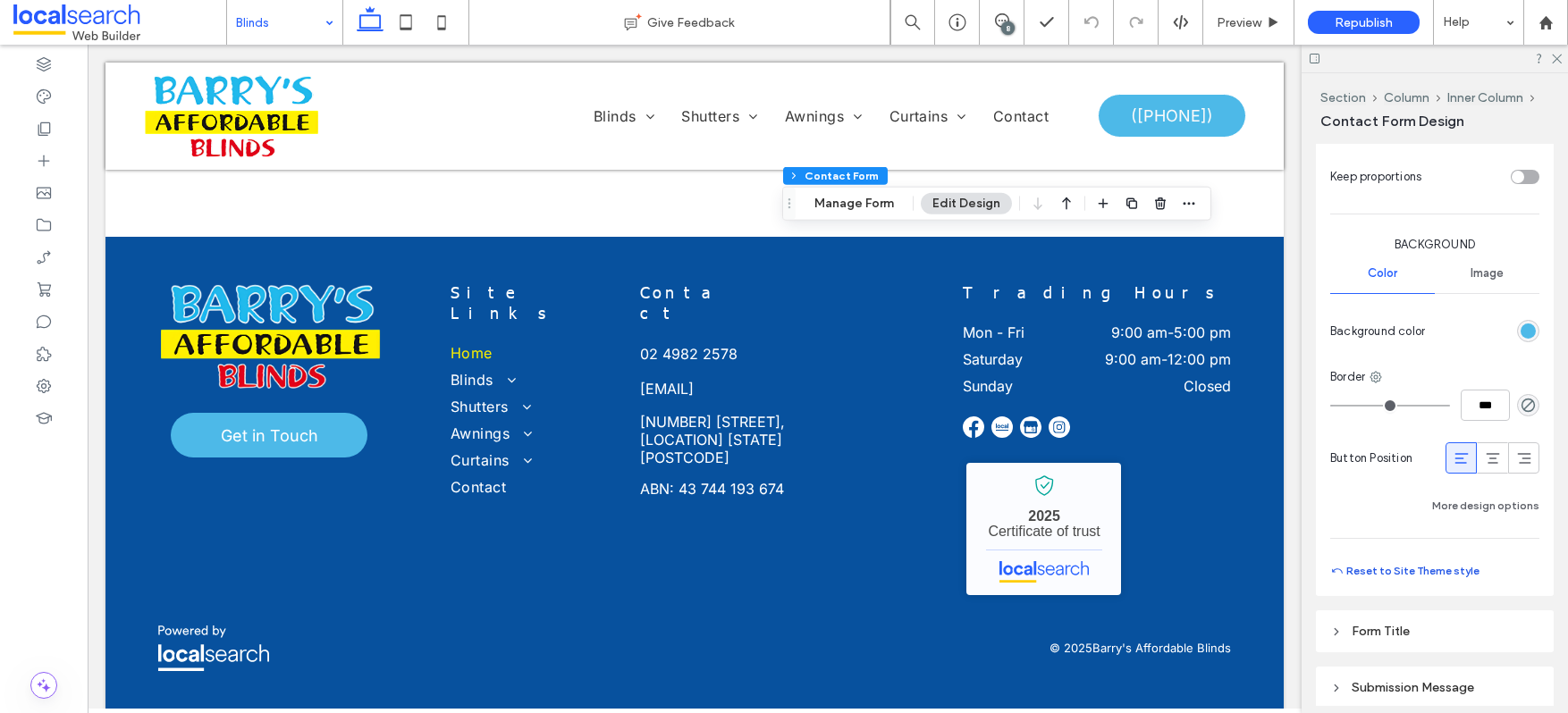 click on "Reset to Site Theme style" at bounding box center (1404, 571) 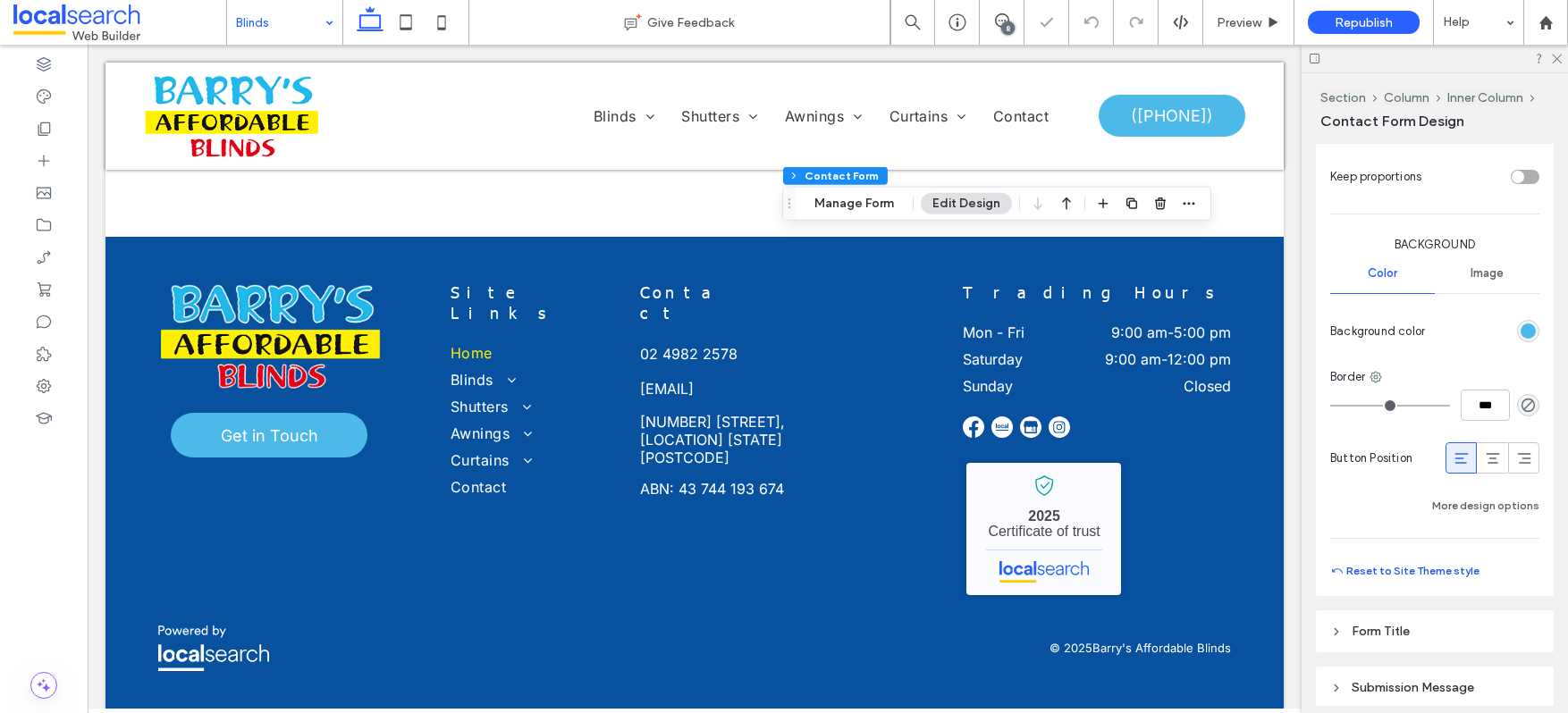 type on "***" 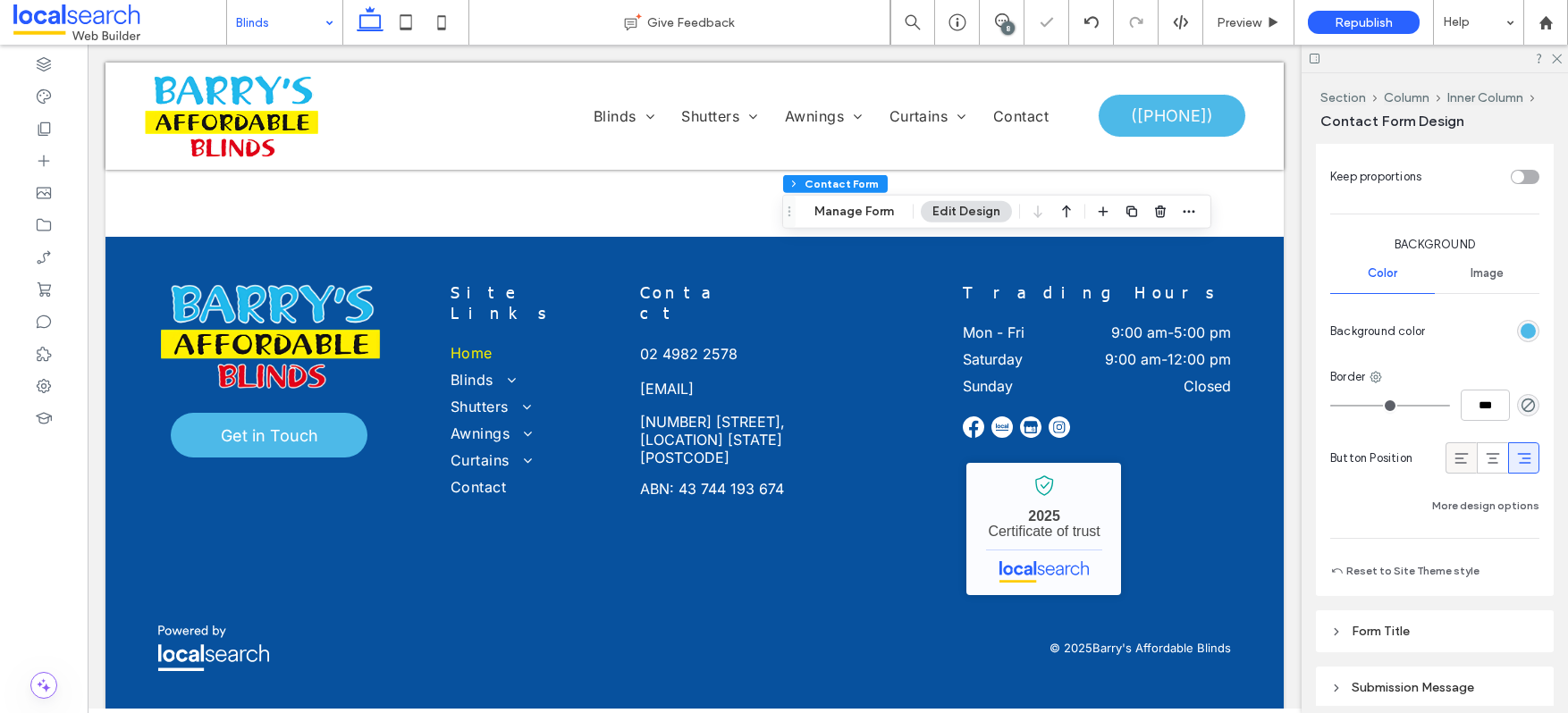 click at bounding box center [1461, 457] 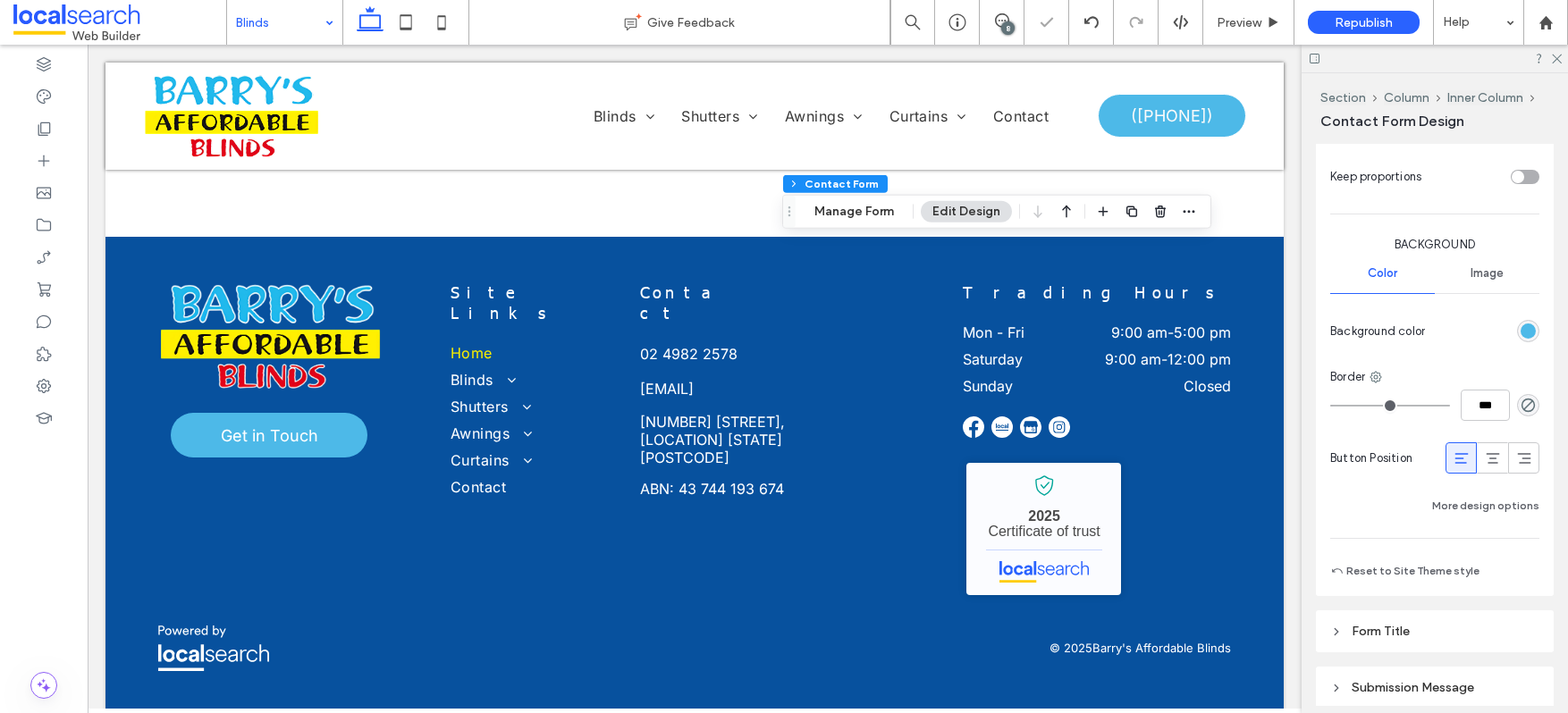 type on "***" 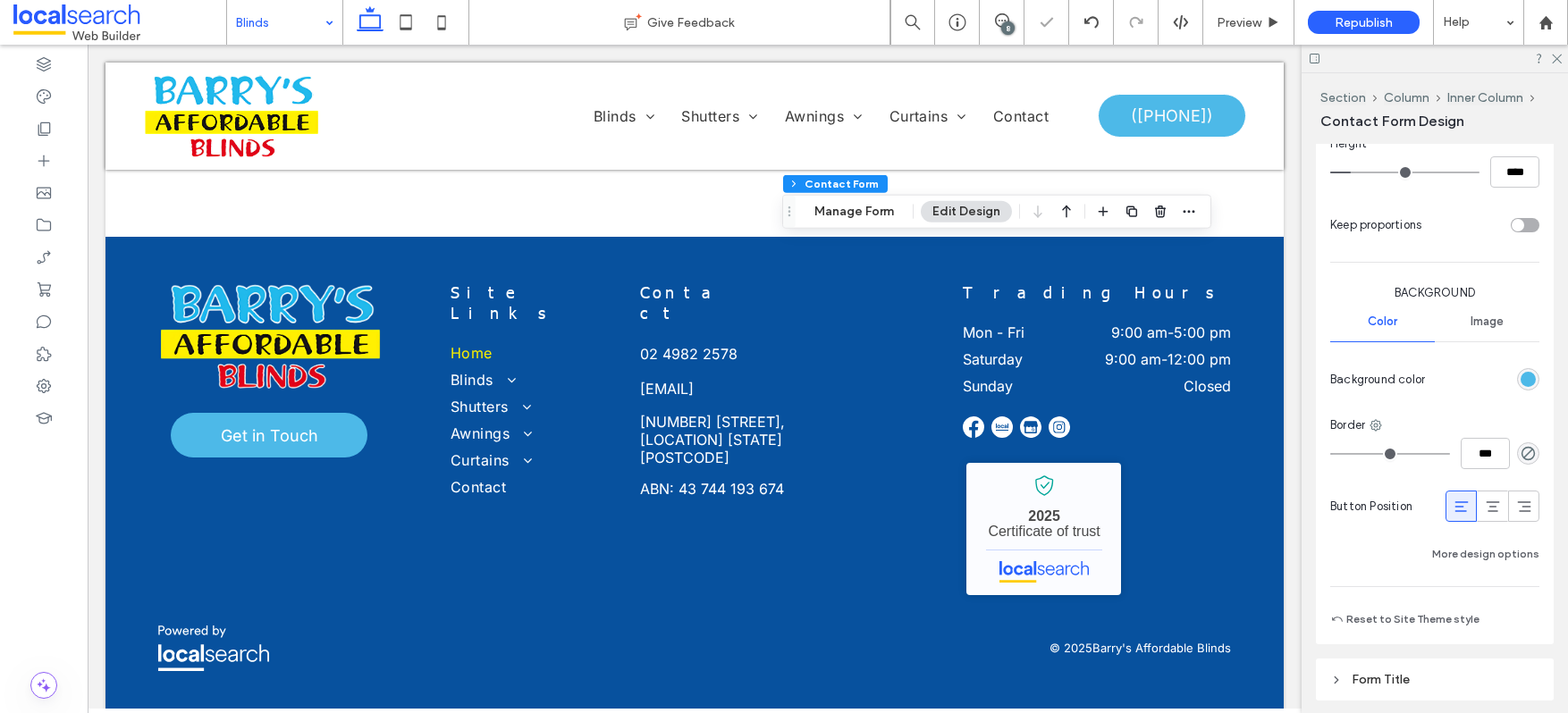 scroll, scrollTop: 1092, scrollLeft: 0, axis: vertical 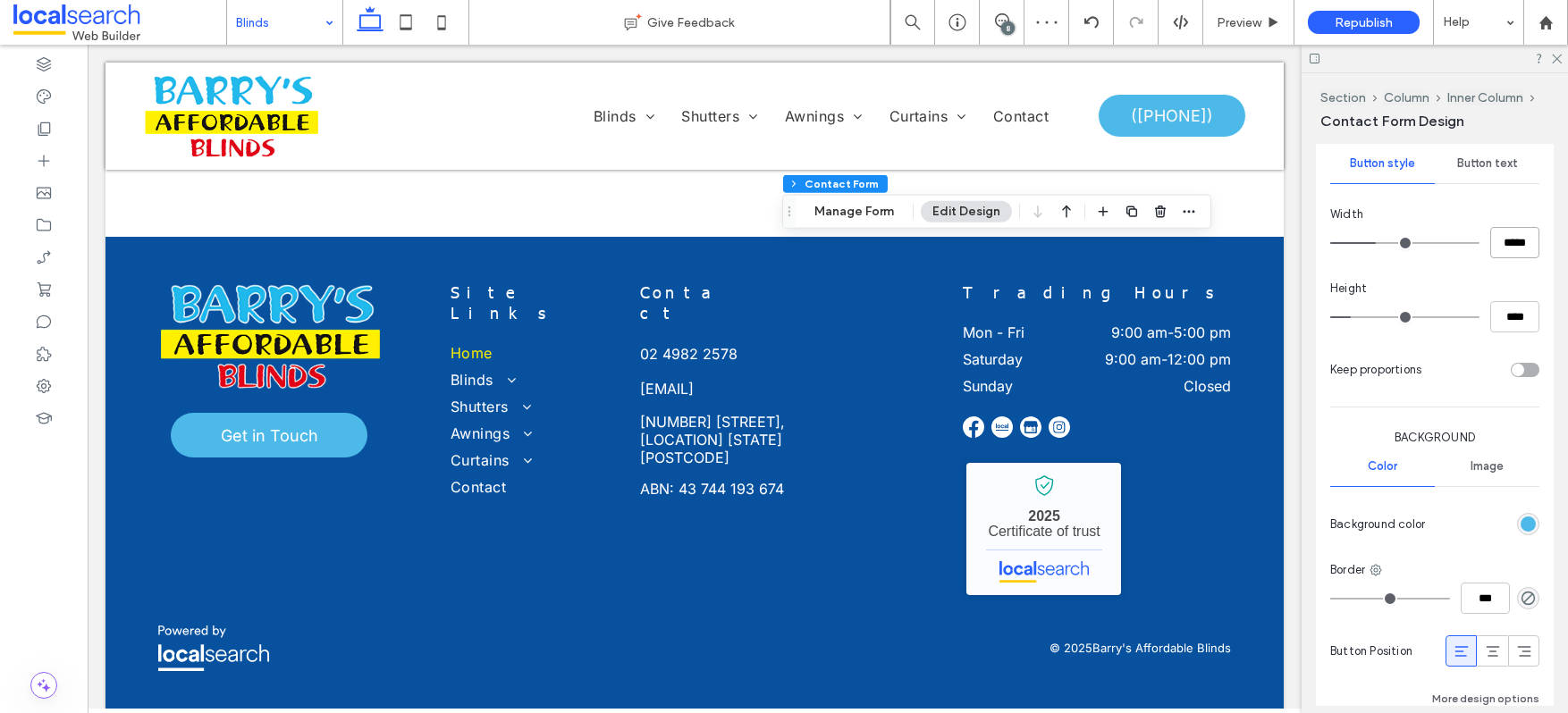 click on "*****" at bounding box center (1514, 242) 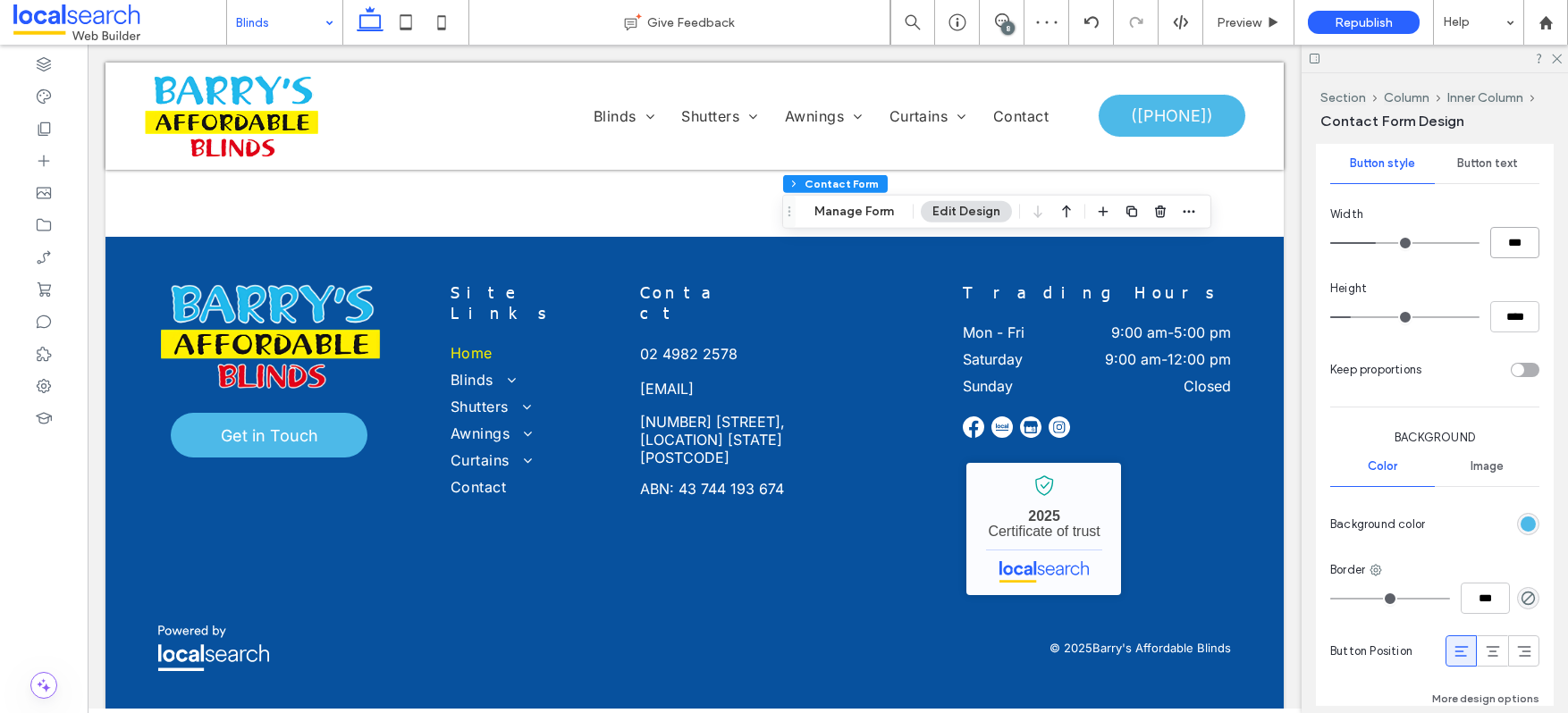 type on "***" 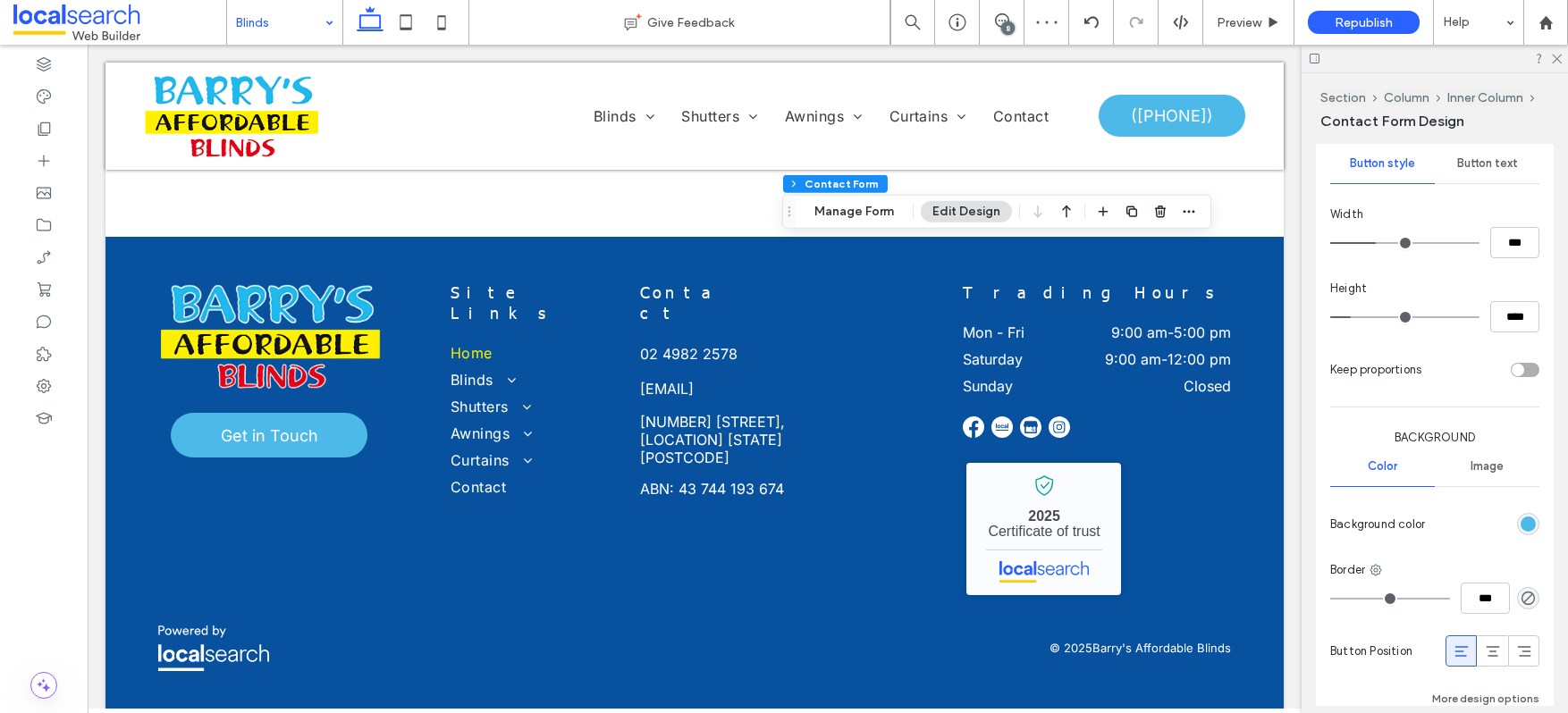 type on "***" 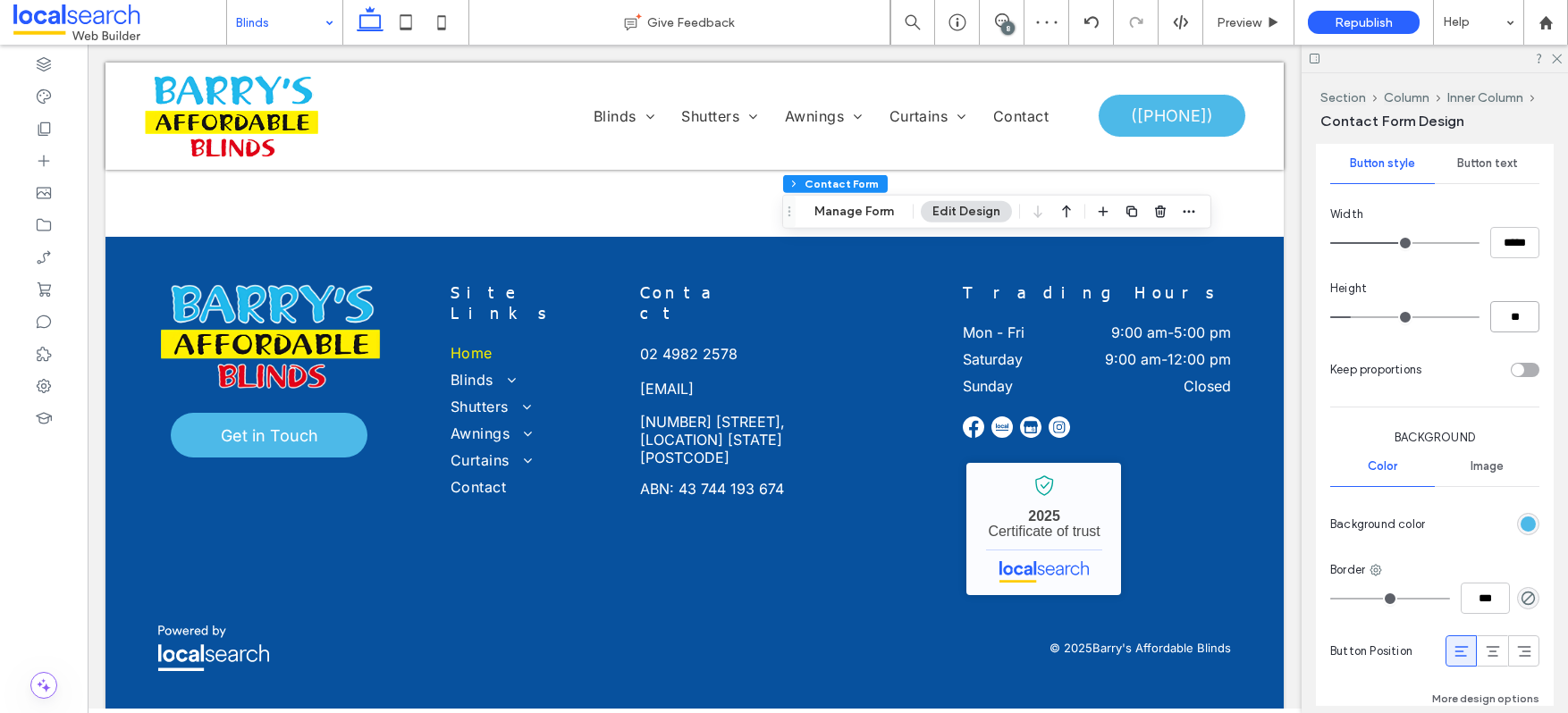type on "**" 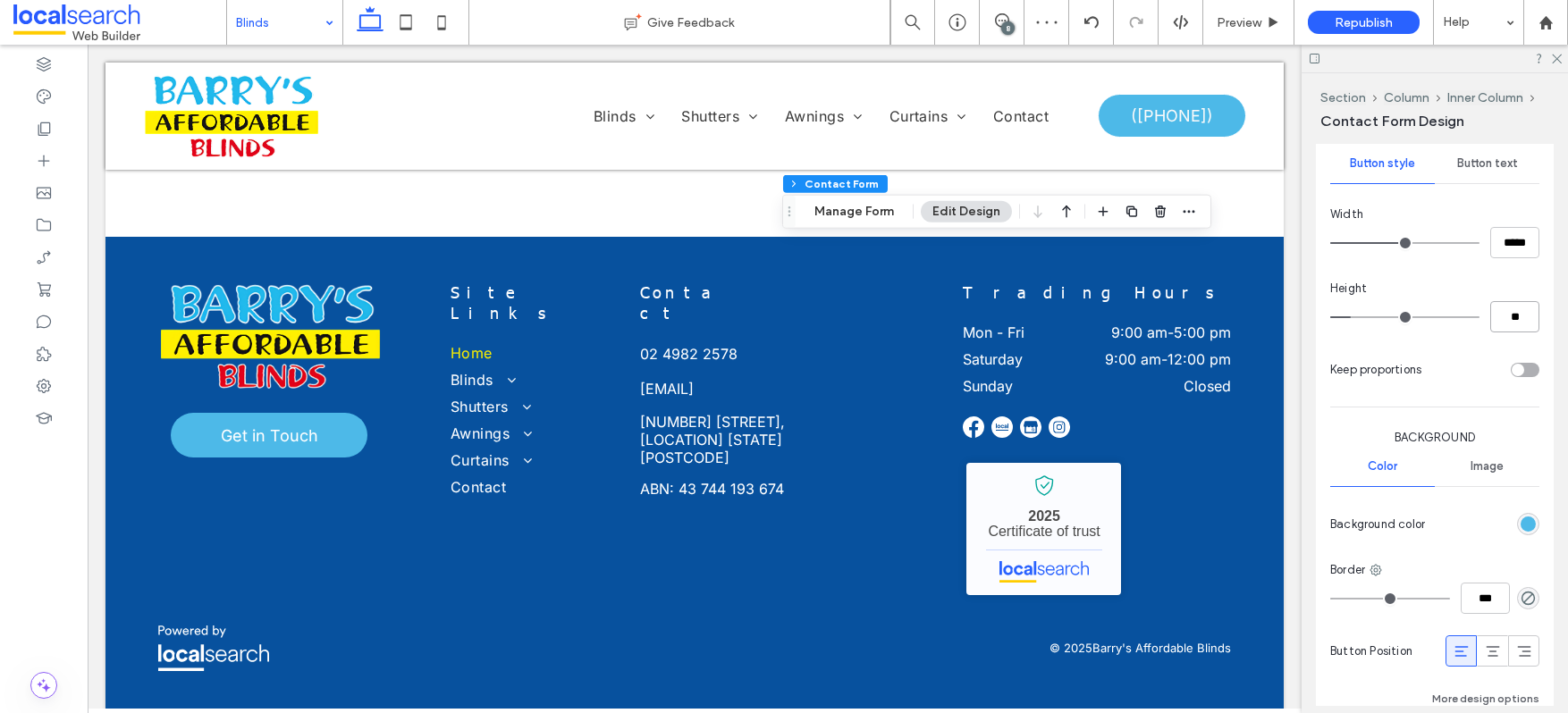 type on "****" 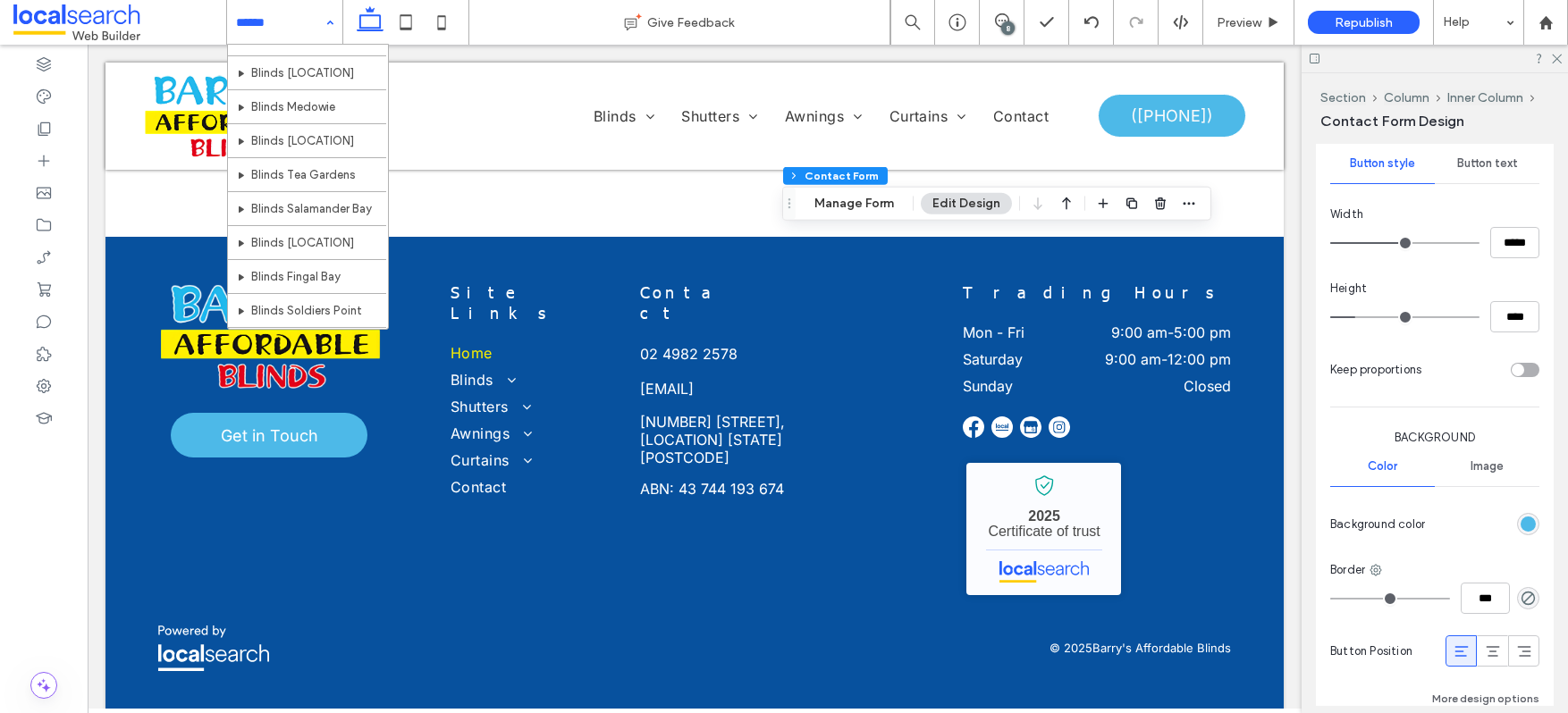 scroll, scrollTop: 0, scrollLeft: 0, axis: both 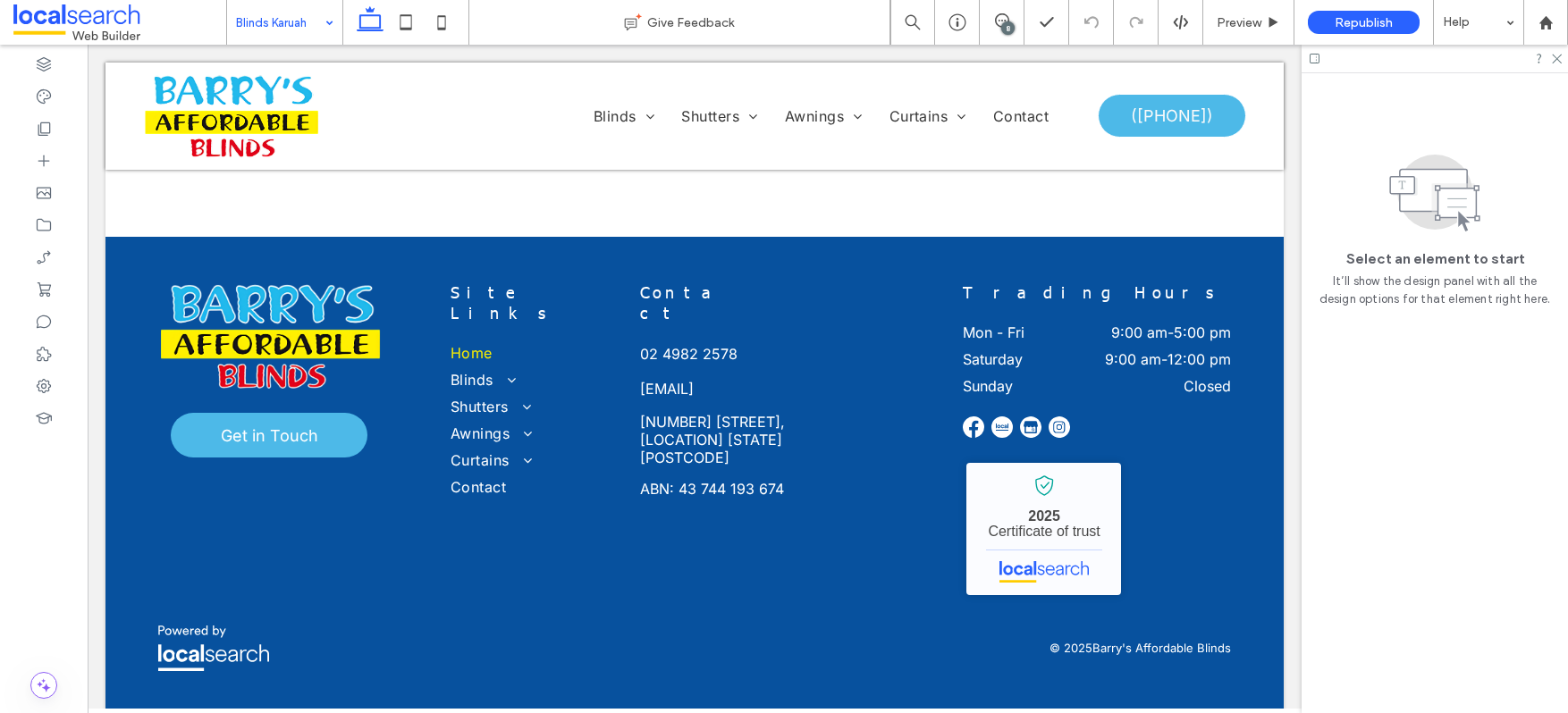 click on "8" at bounding box center (1007, 28) 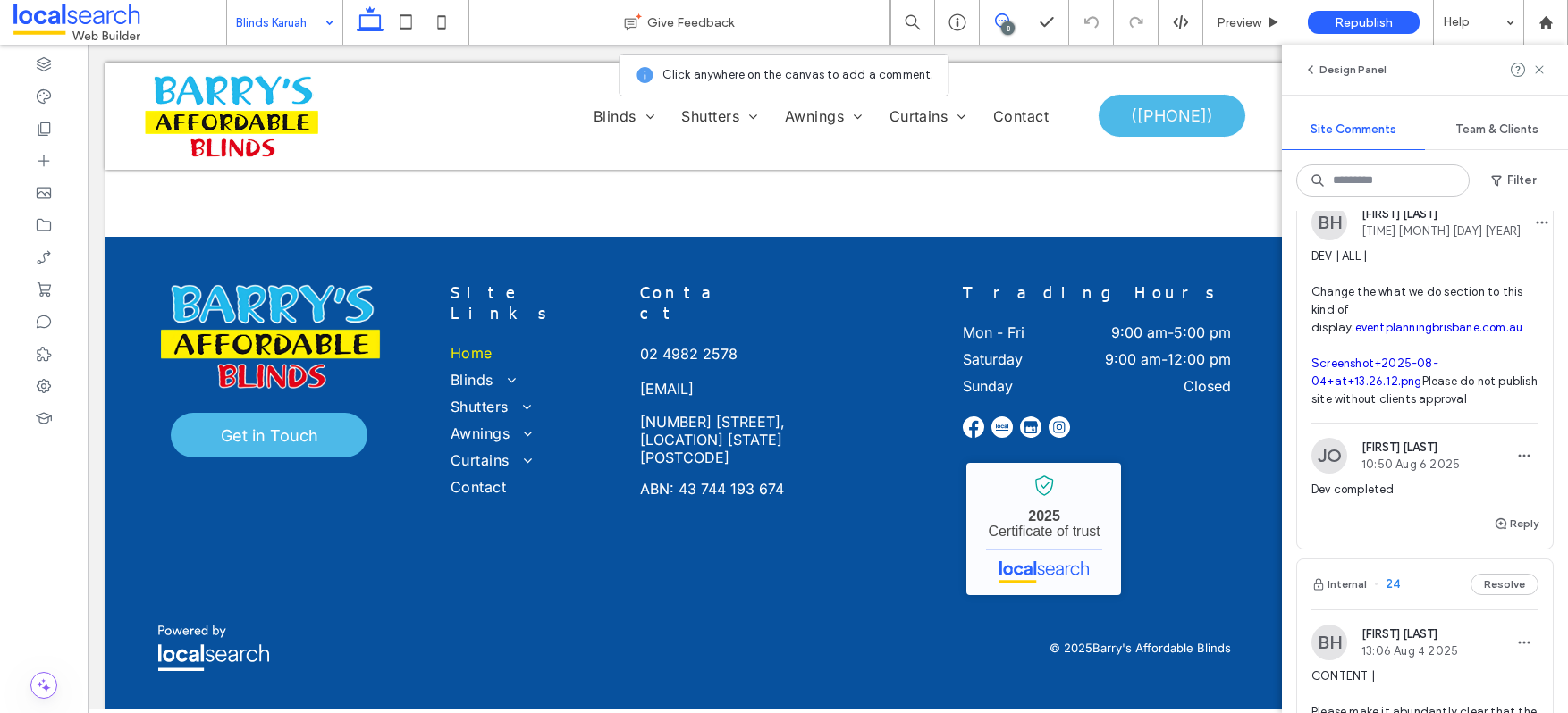 scroll, scrollTop: 622, scrollLeft: 0, axis: vertical 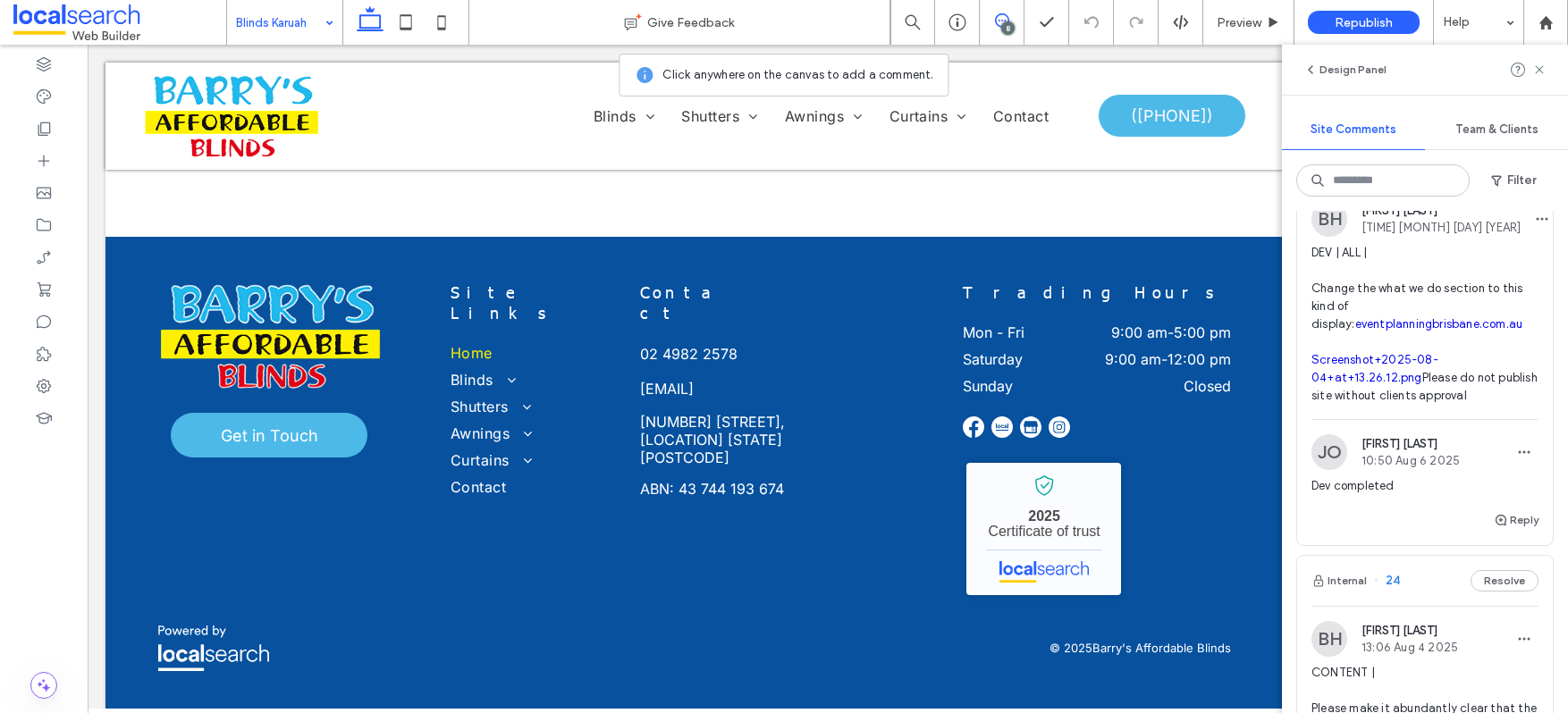 click on "DEV | ALL |
Change the what we do section to this kind of display:
eventplanningbrisbane.com.au
Screenshot+2025-08-04+at+13.26.12.png
Please do not publish site without clients approval" at bounding box center [1425, 324] 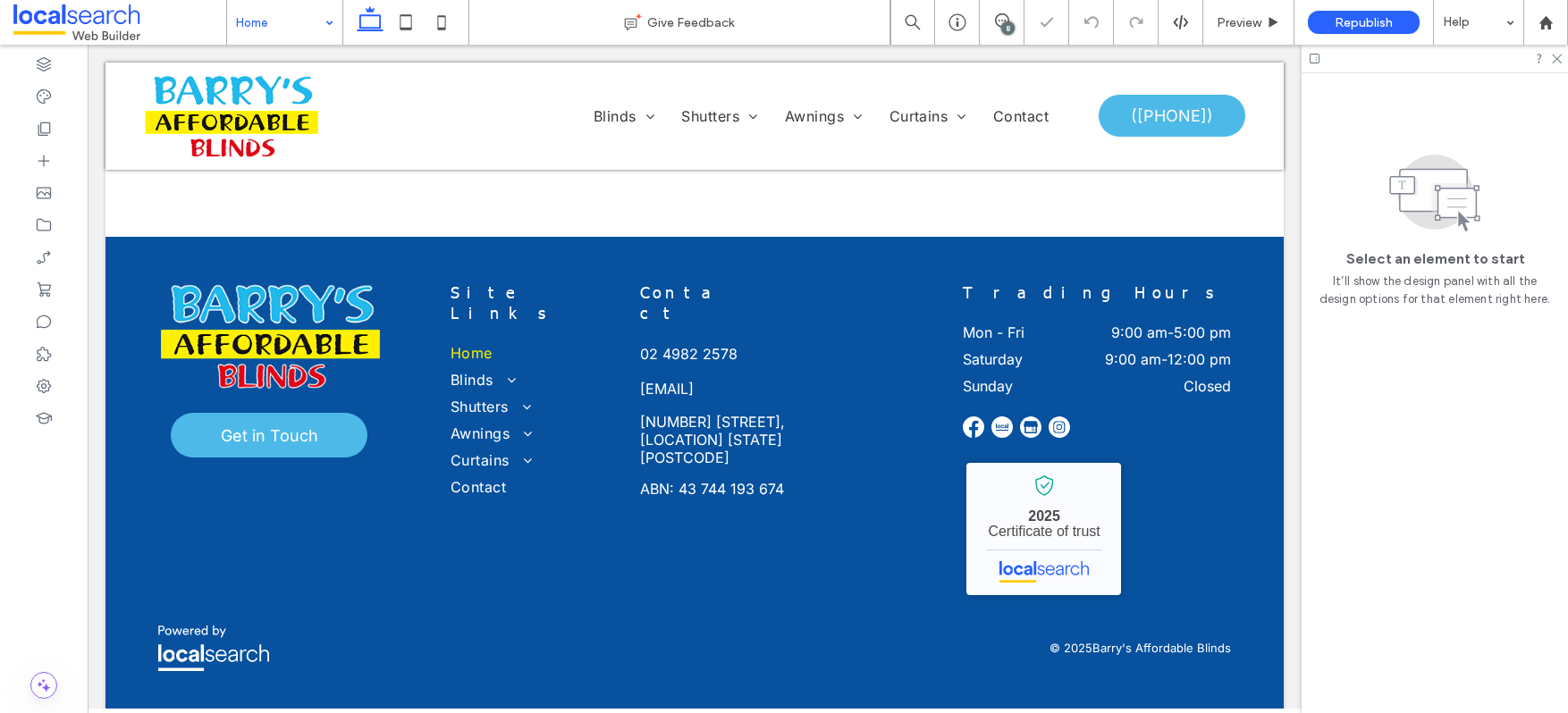 scroll, scrollTop: 0, scrollLeft: 0, axis: both 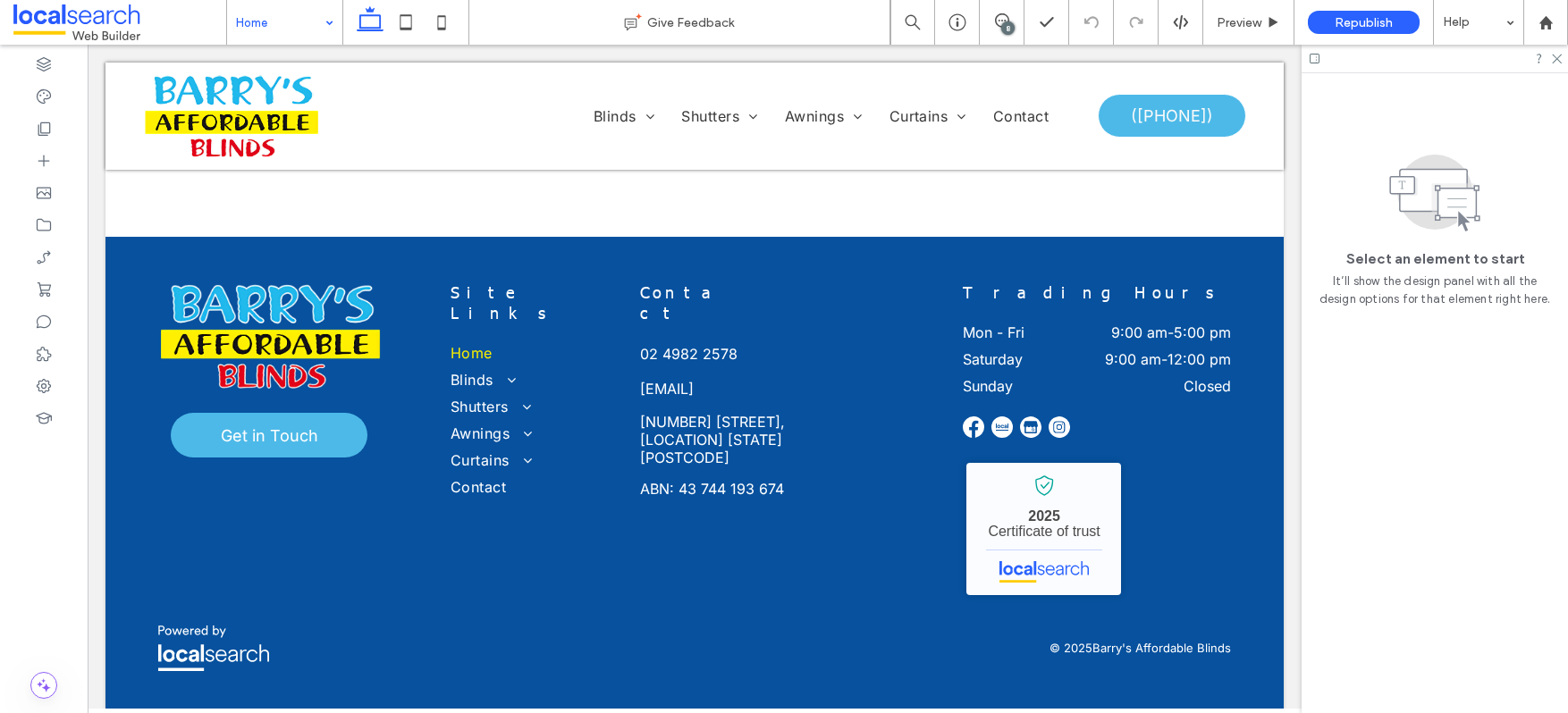 click on "8" at bounding box center (1007, 28) 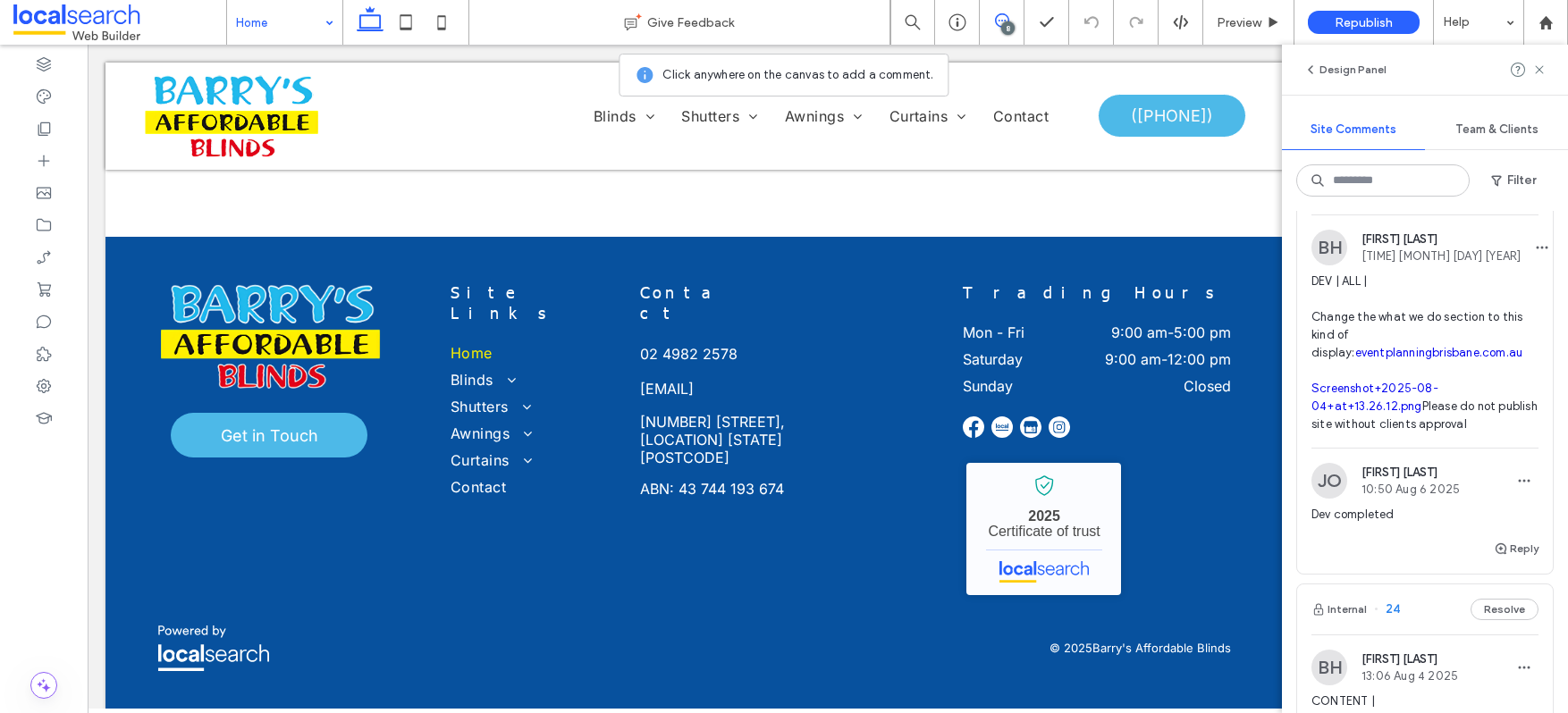 scroll, scrollTop: 147, scrollLeft: 0, axis: vertical 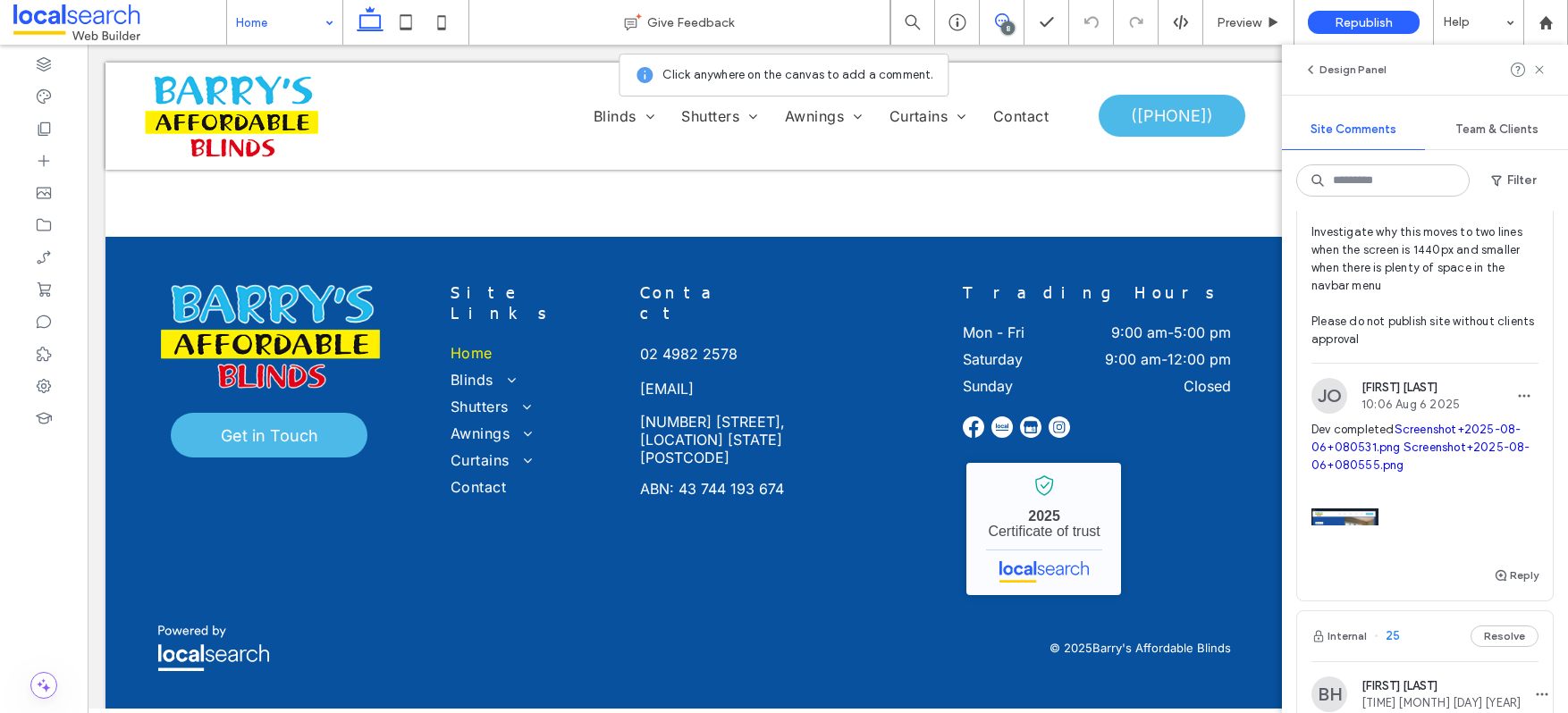 click on "Screenshot+2025-08-06+080531.png" at bounding box center (1416, 438) 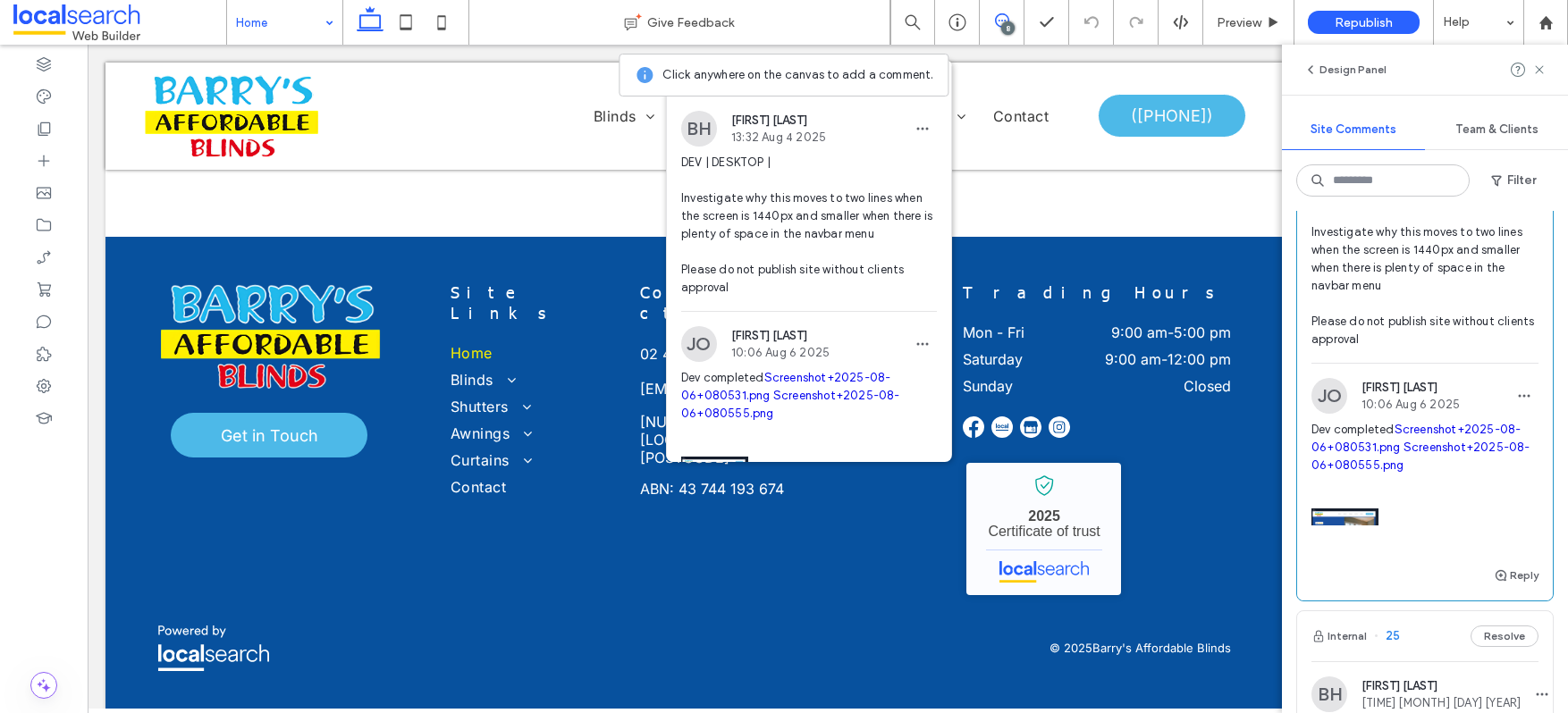 click on "Screenshot+2025-08-06+080555.png" at bounding box center [1420, 456] 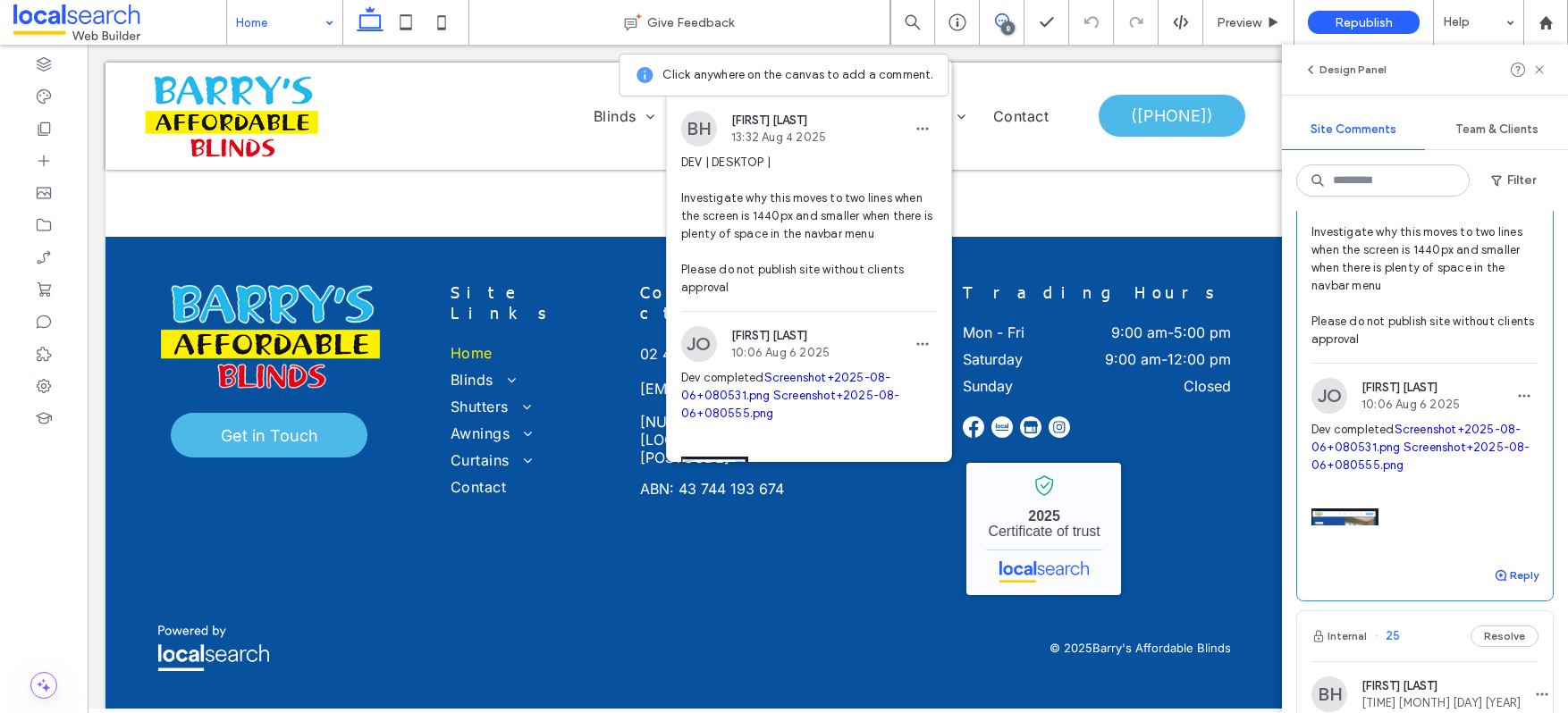 click on "Reply" at bounding box center [1516, 575] 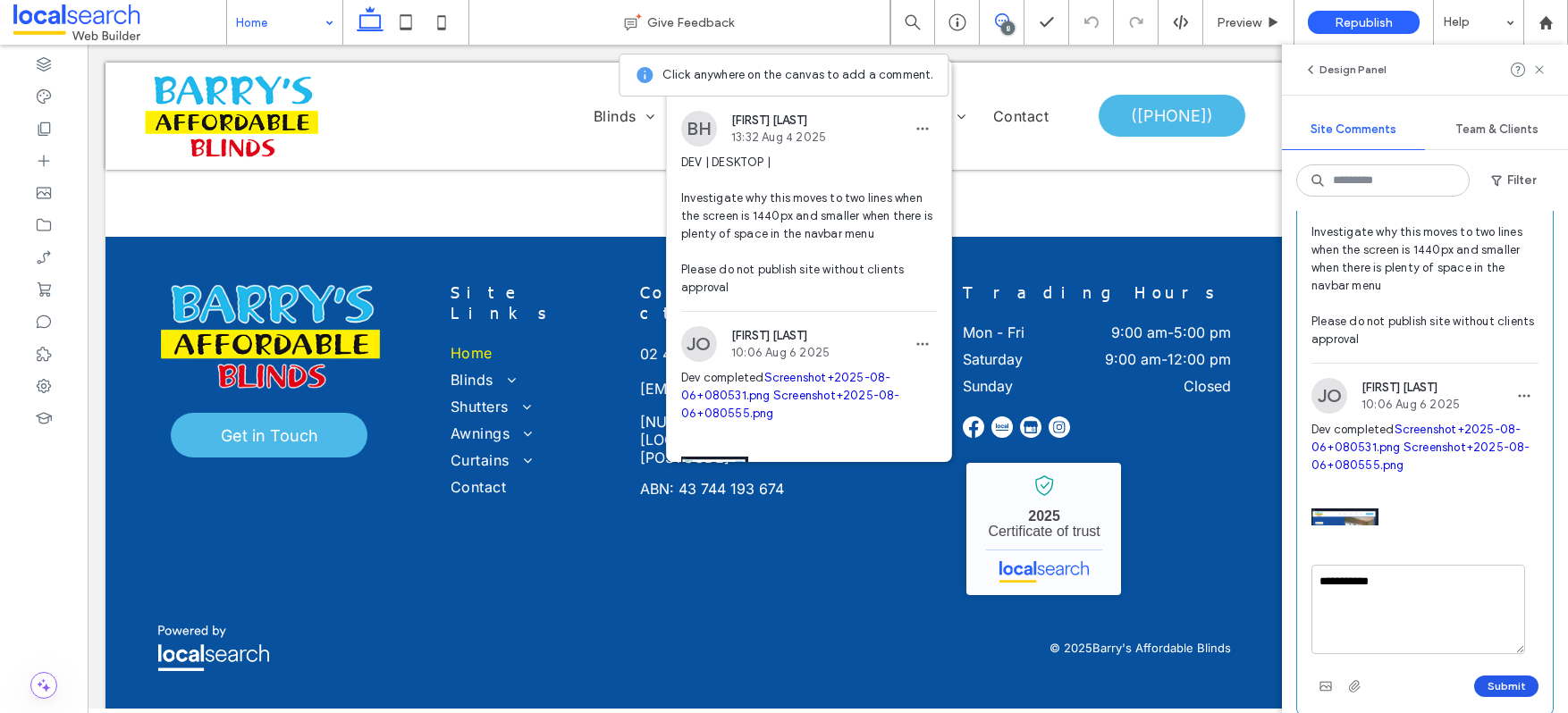 type on "**********" 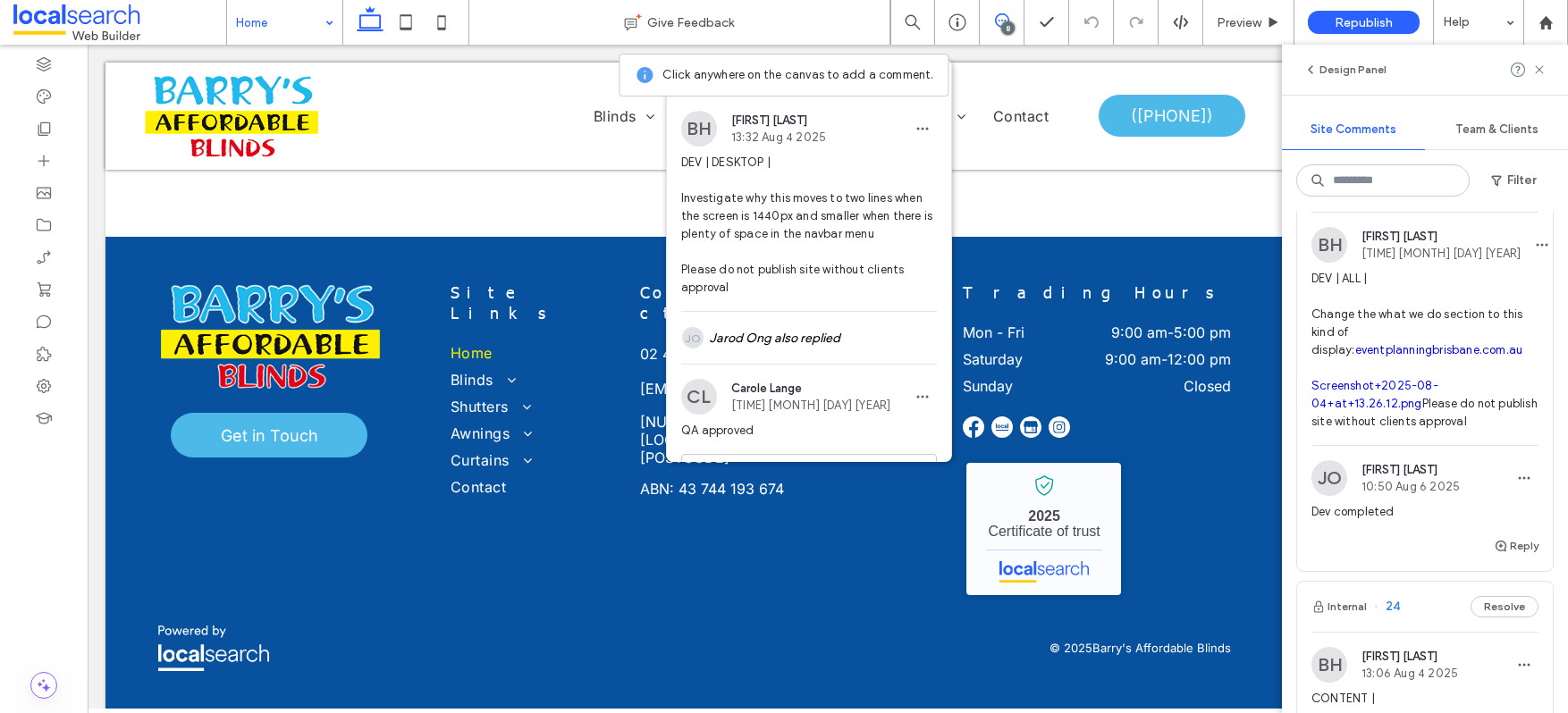scroll, scrollTop: 541, scrollLeft: 0, axis: vertical 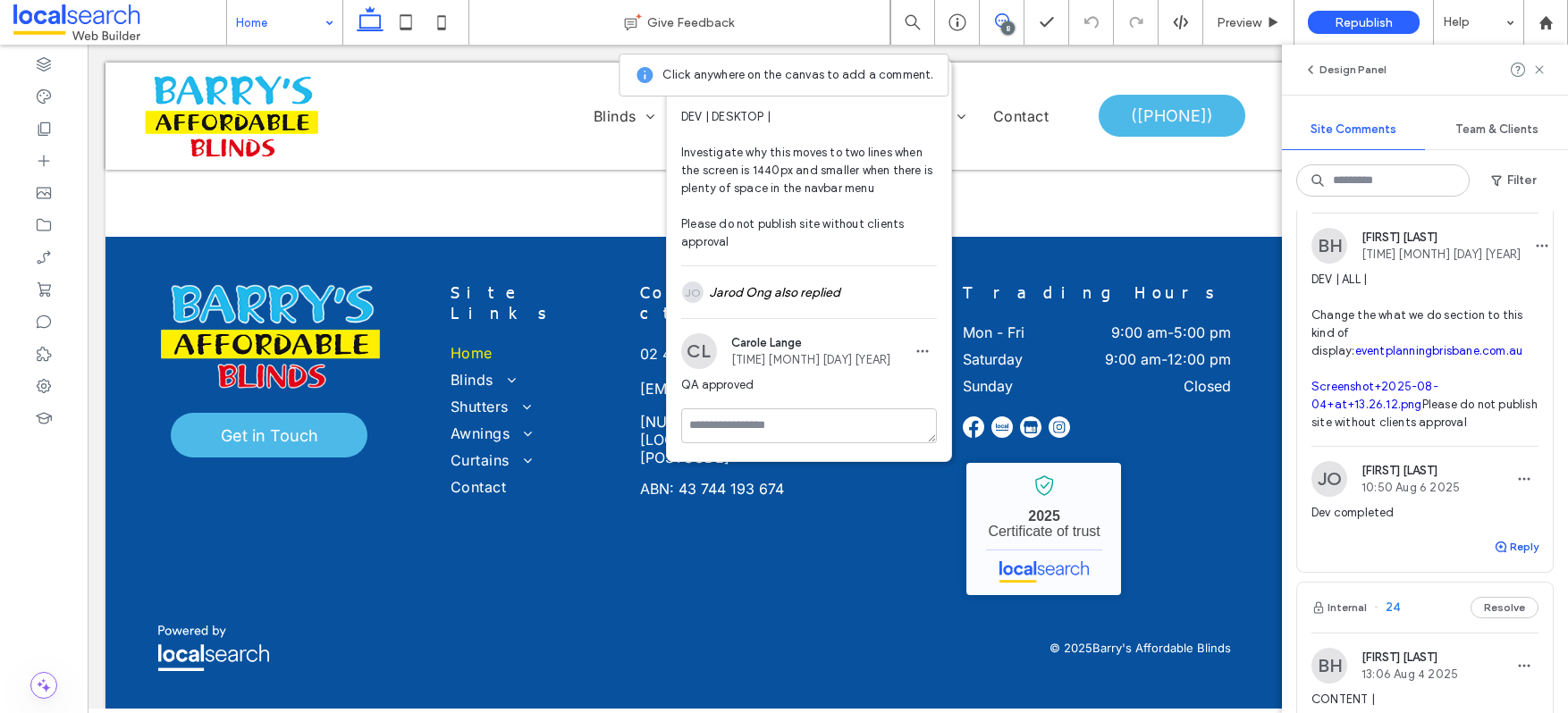 click on "Reply" at bounding box center [1516, 547] 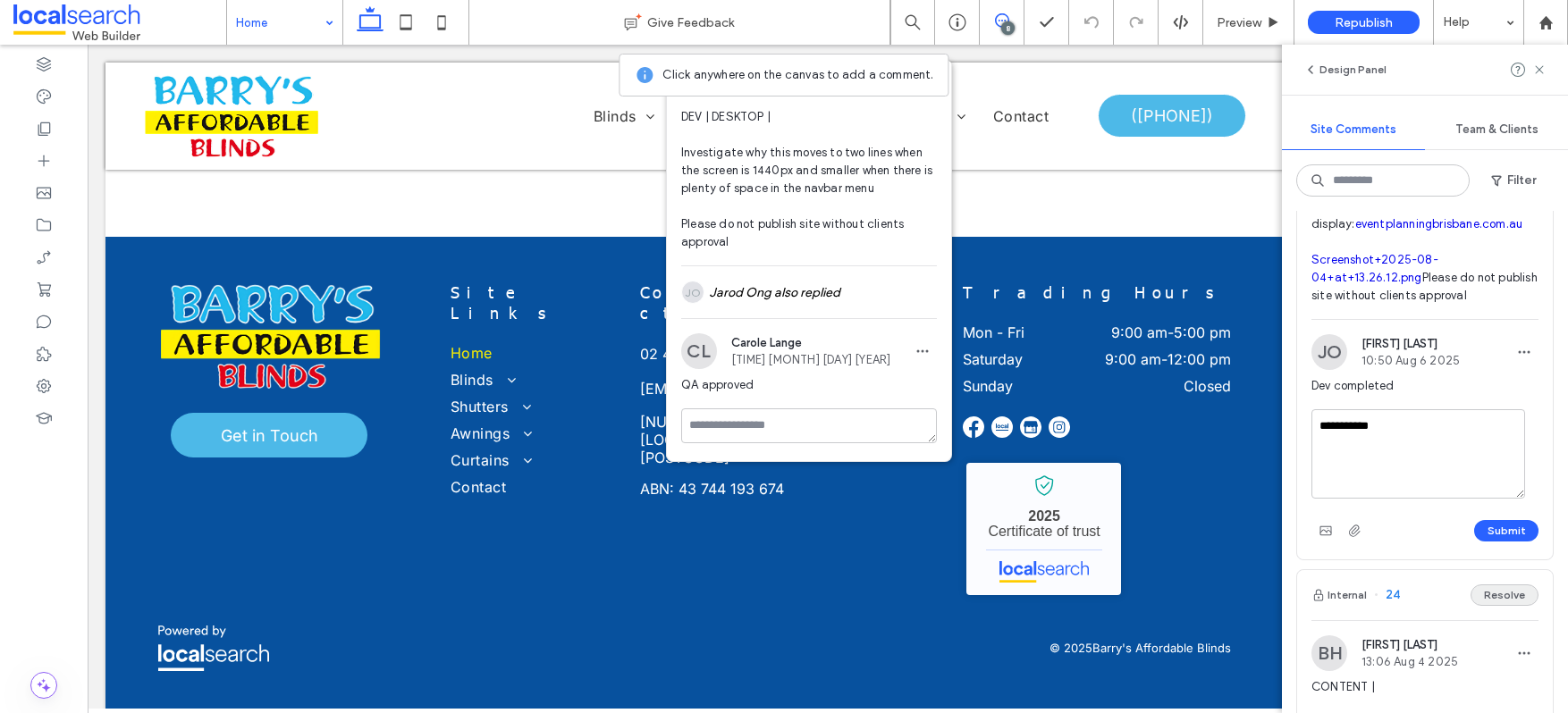 scroll, scrollTop: 682, scrollLeft: 0, axis: vertical 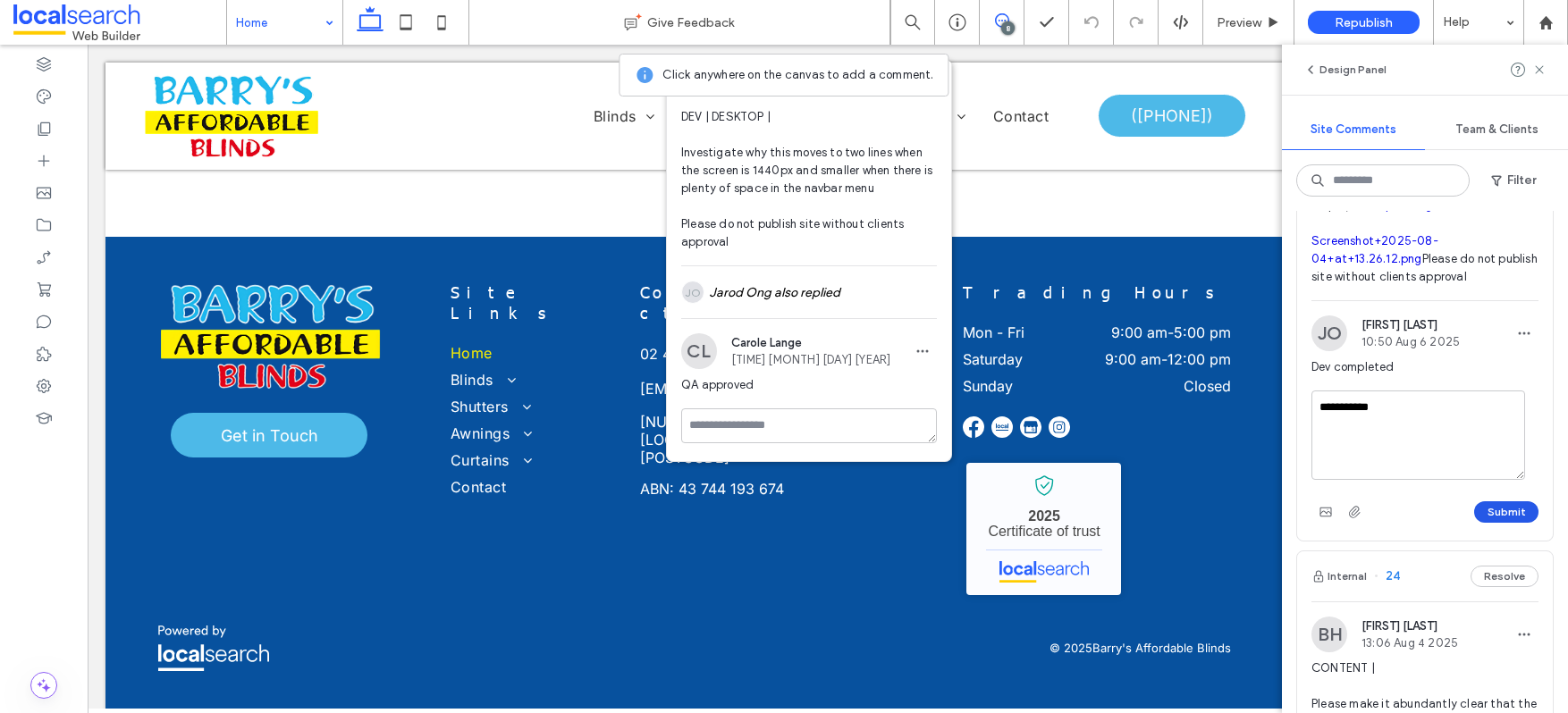 type on "**********" 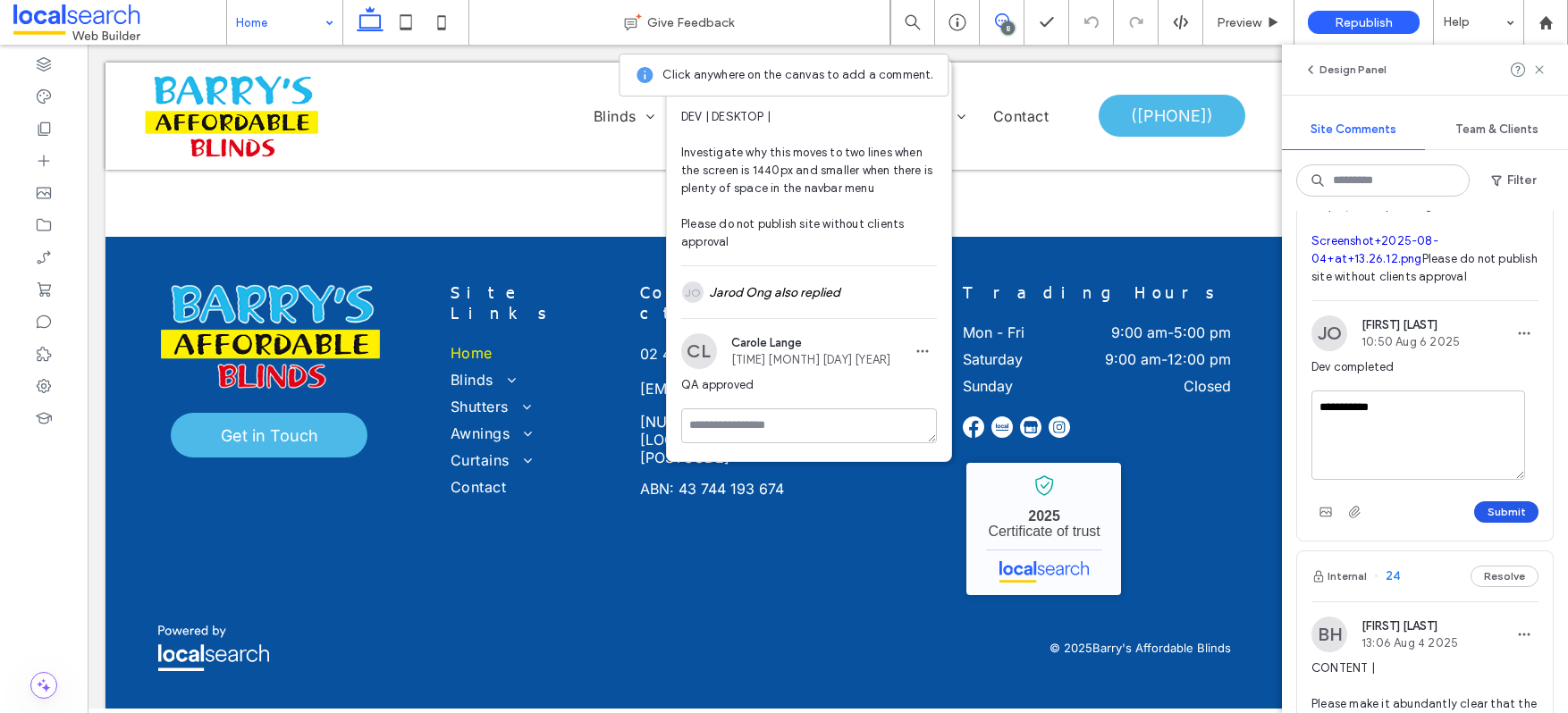 click on "Submit" at bounding box center [1506, 512] 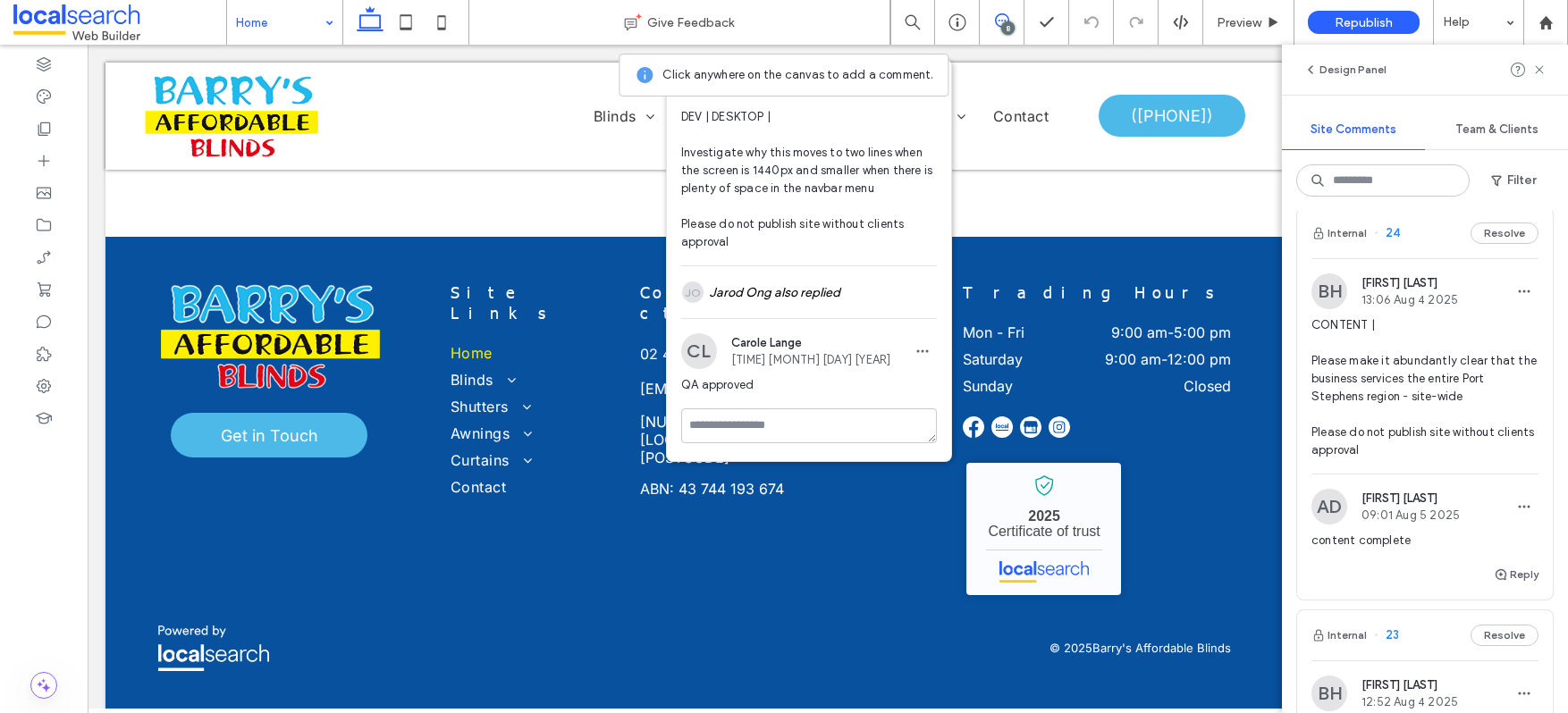 scroll, scrollTop: 964, scrollLeft: 0, axis: vertical 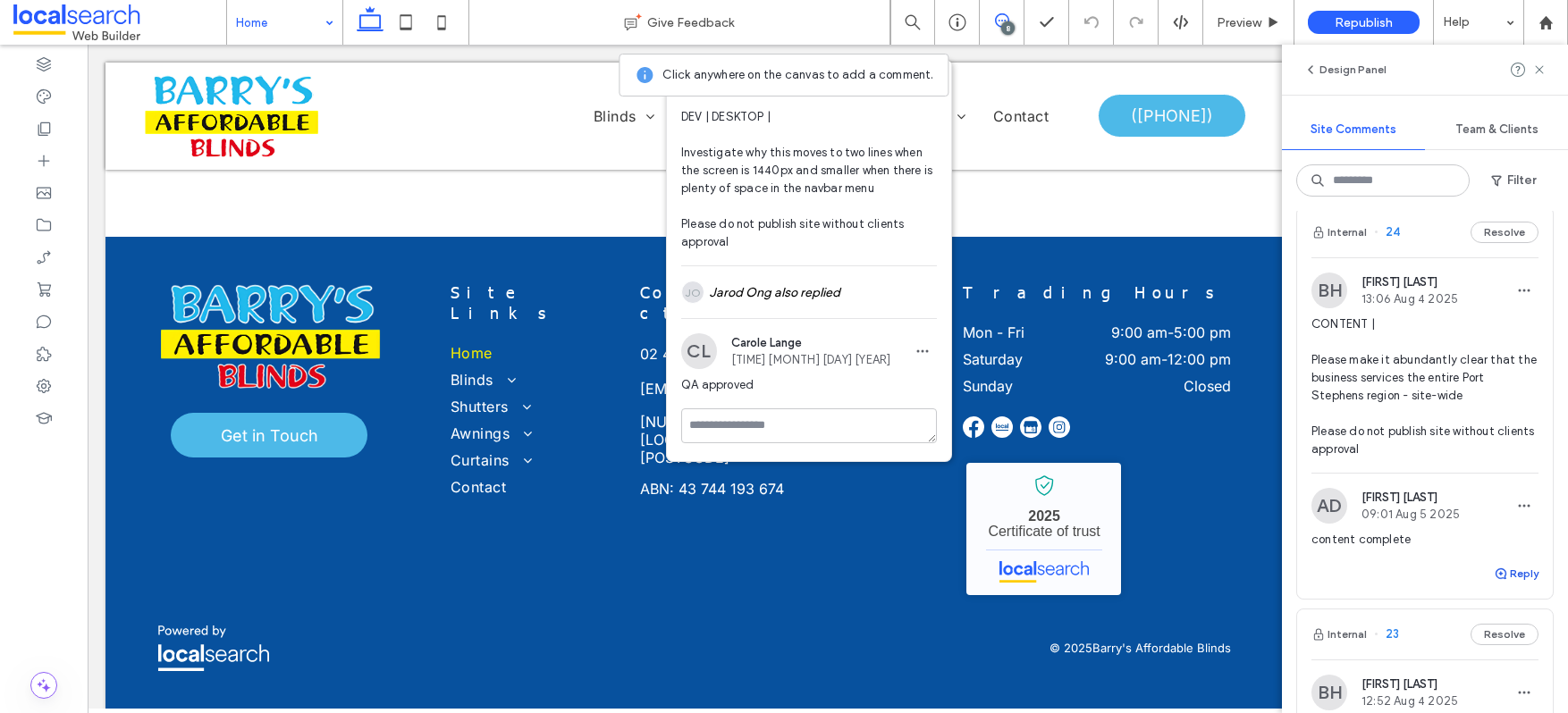 click on "Reply" at bounding box center [1516, 574] 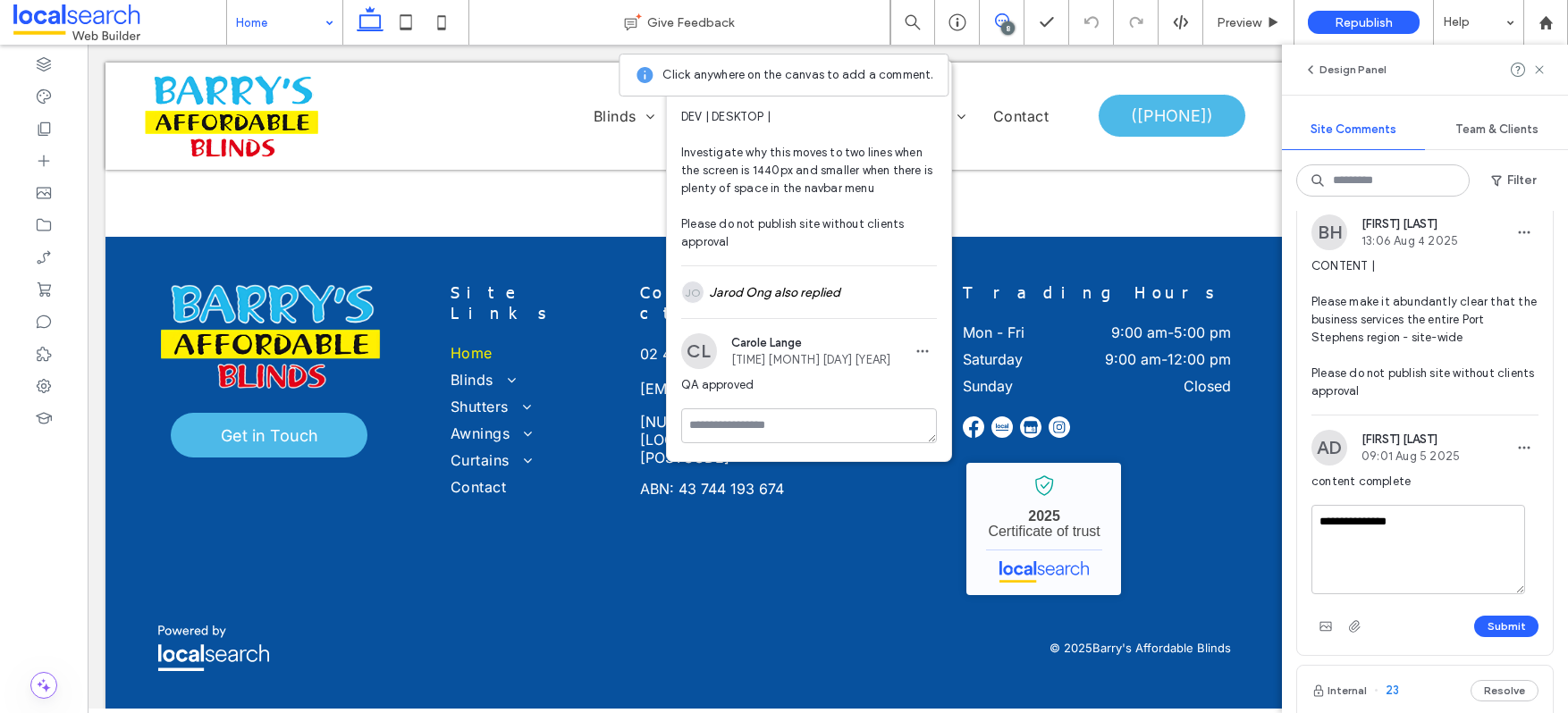 scroll, scrollTop: 1044, scrollLeft: 0, axis: vertical 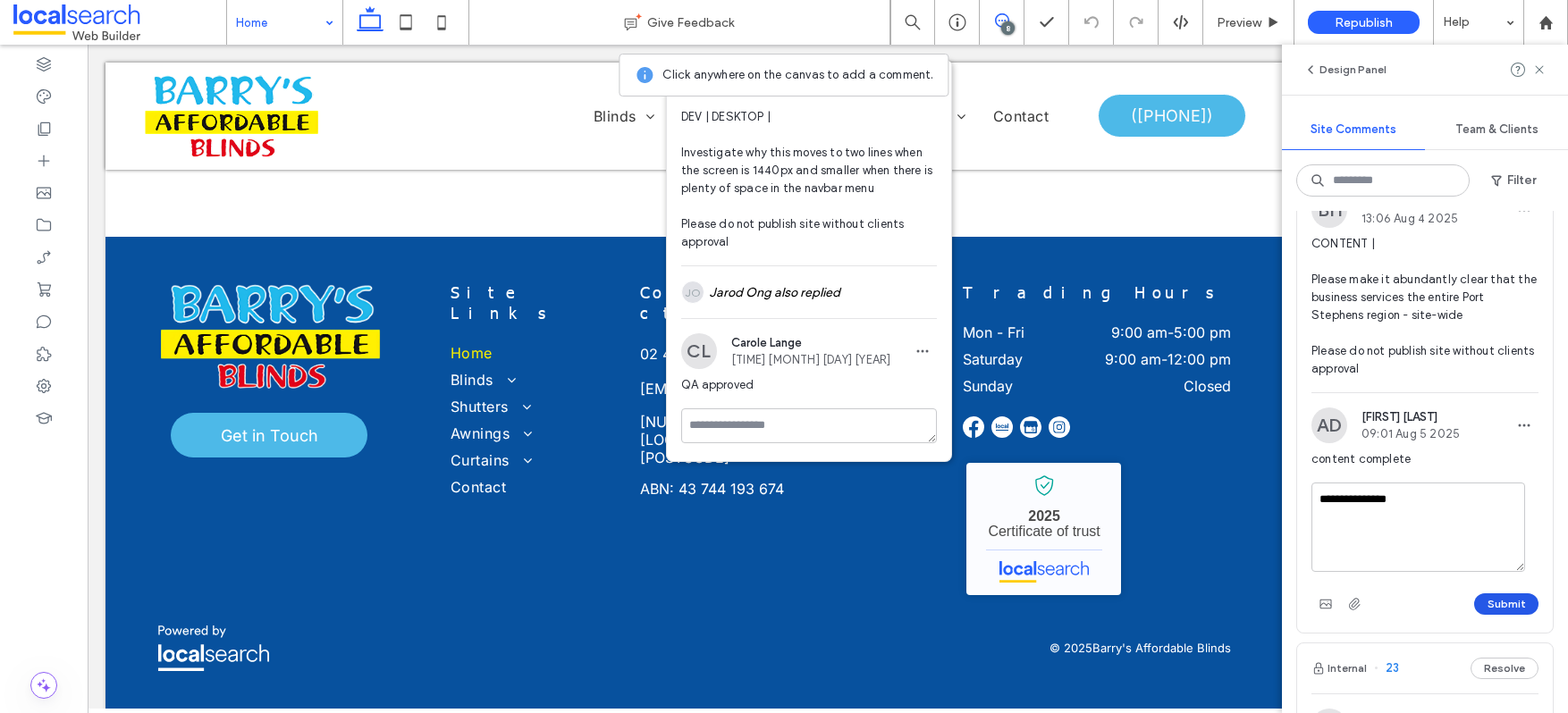 type on "**********" 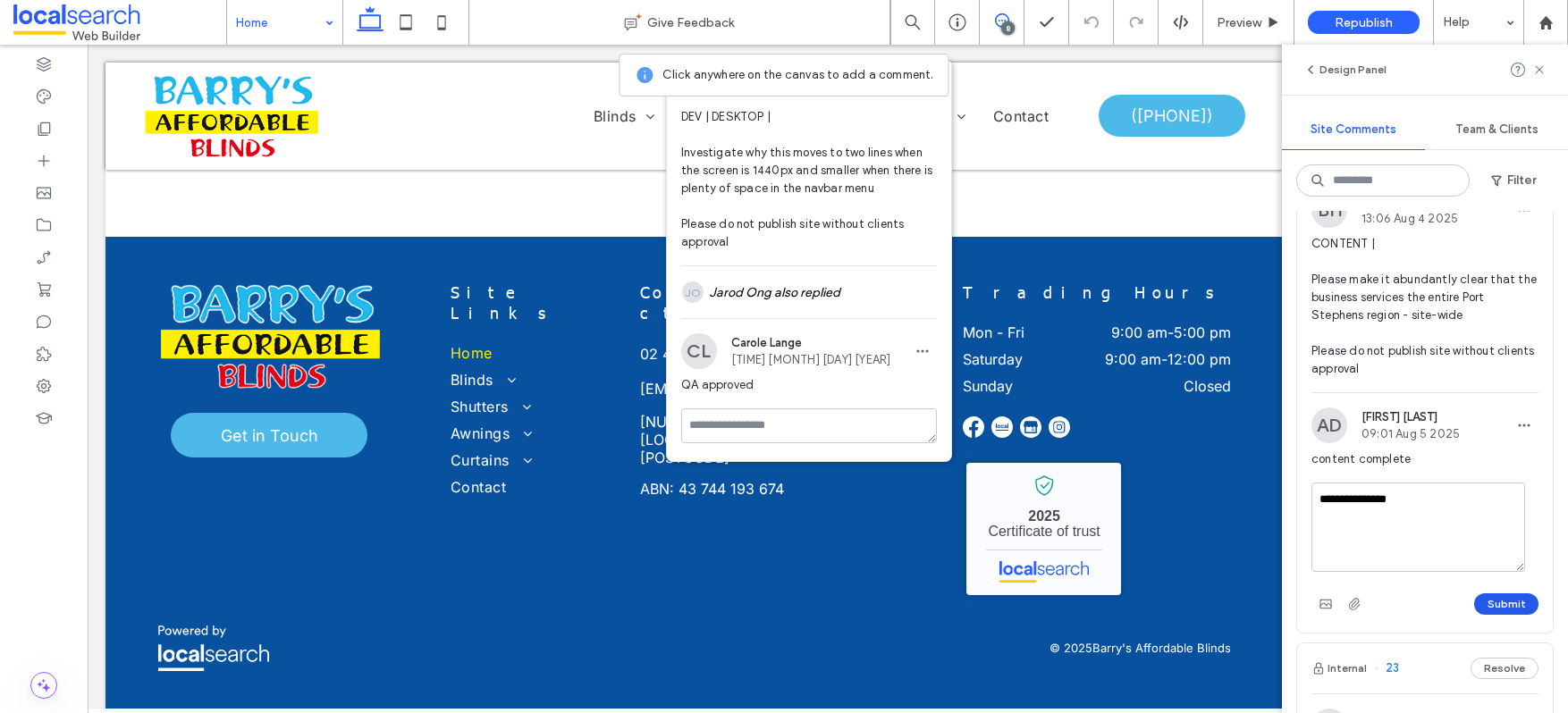 click on "Submit" at bounding box center [1506, 604] 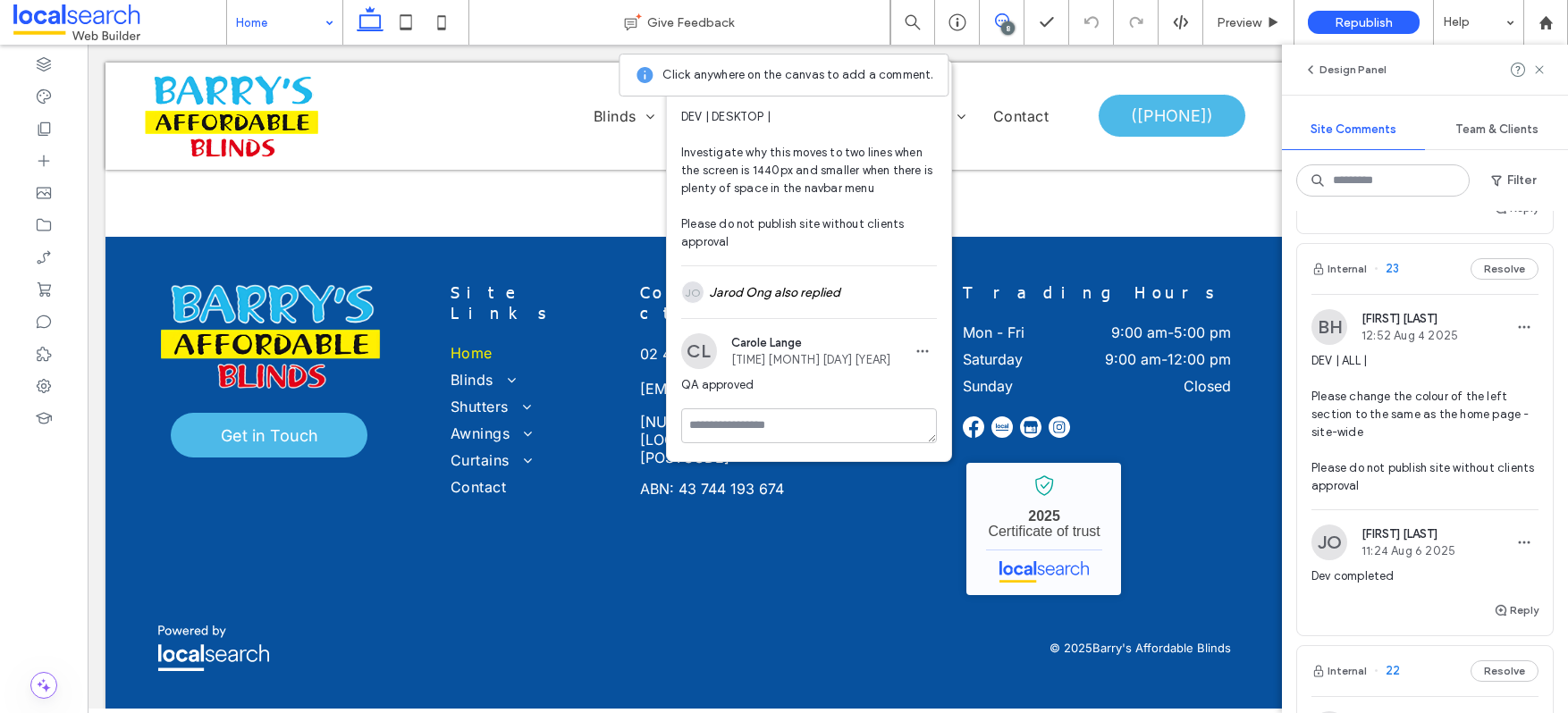 scroll, scrollTop: 1388, scrollLeft: 0, axis: vertical 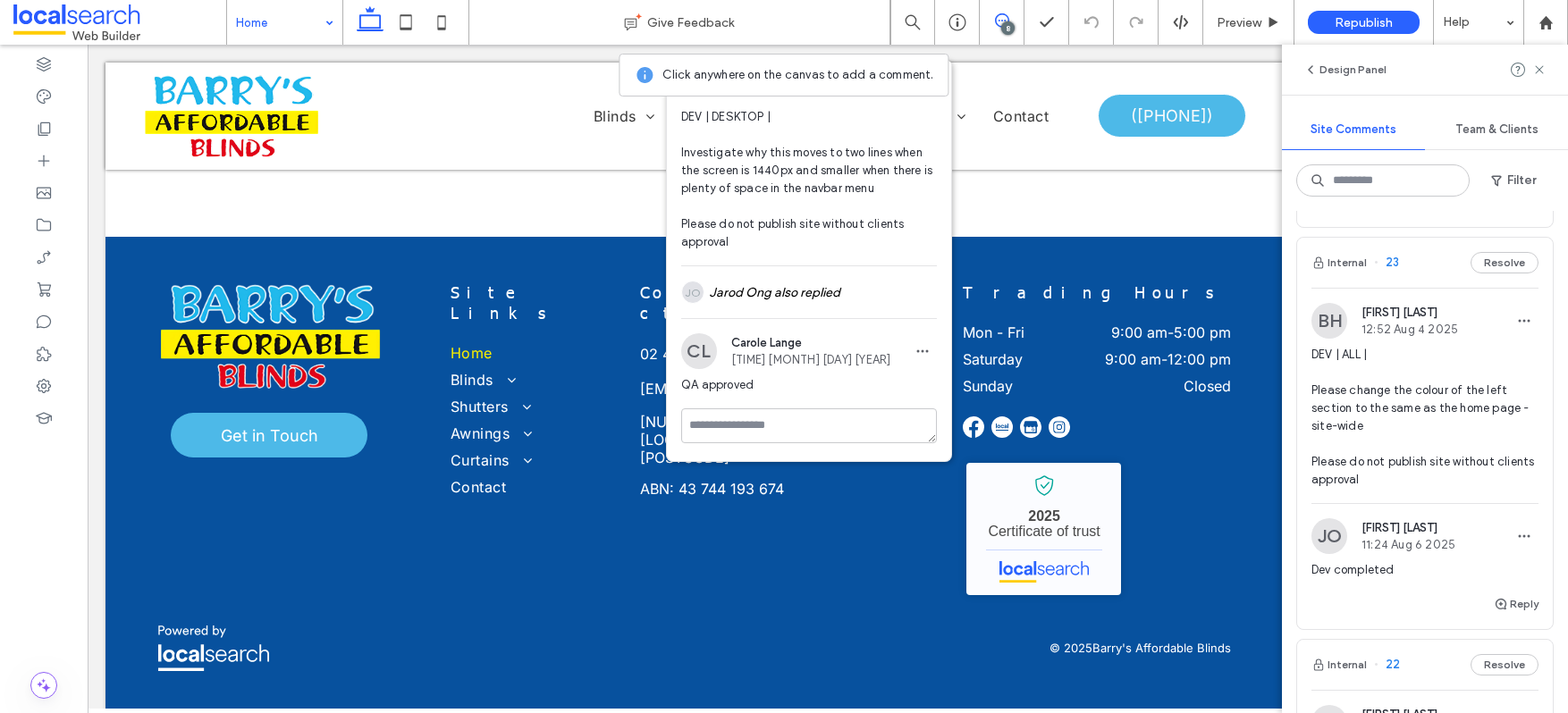 click on "DEV | ALL |
Please change the colour of the left section to the same as the home page - site-wide
Please do not publish site without clients approval" at bounding box center (1425, 417) 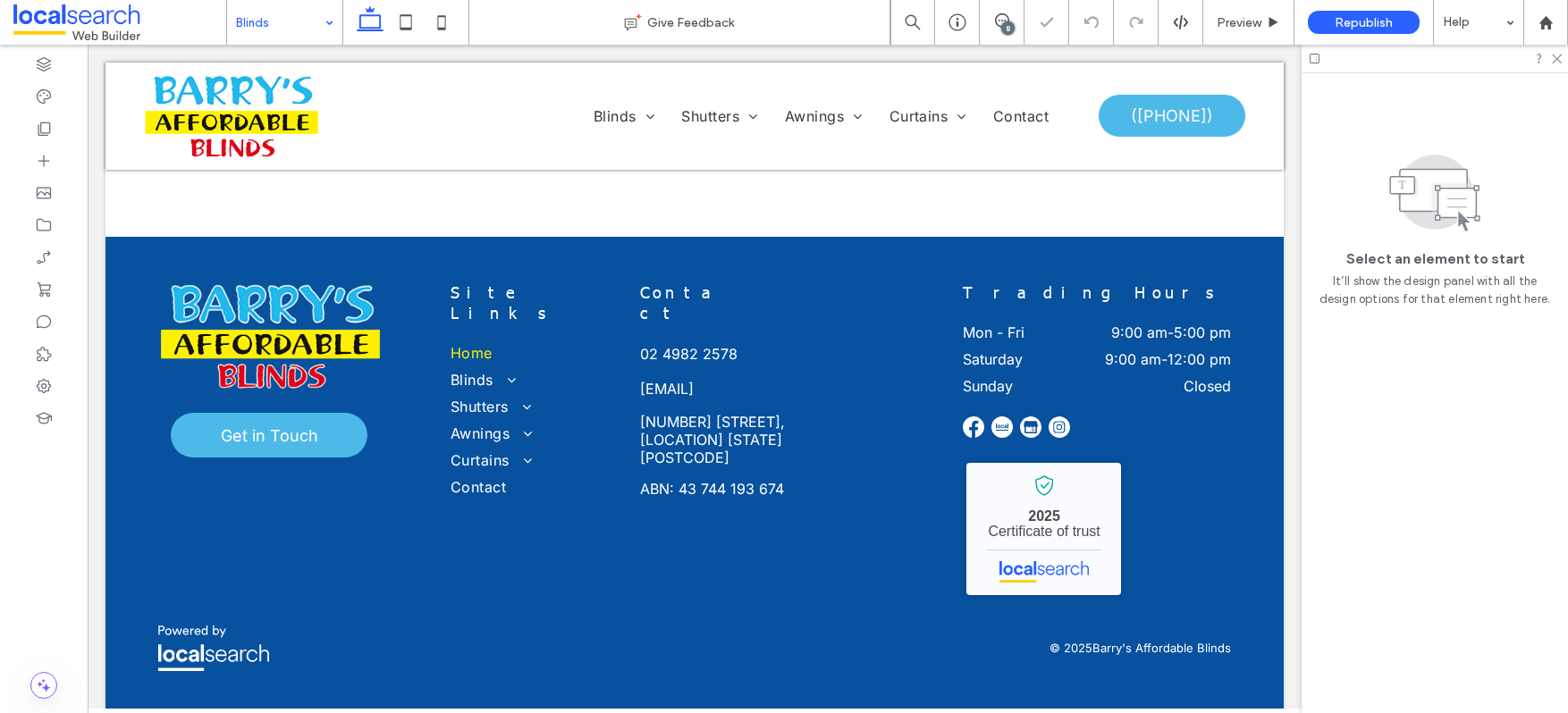 scroll, scrollTop: 0, scrollLeft: 0, axis: both 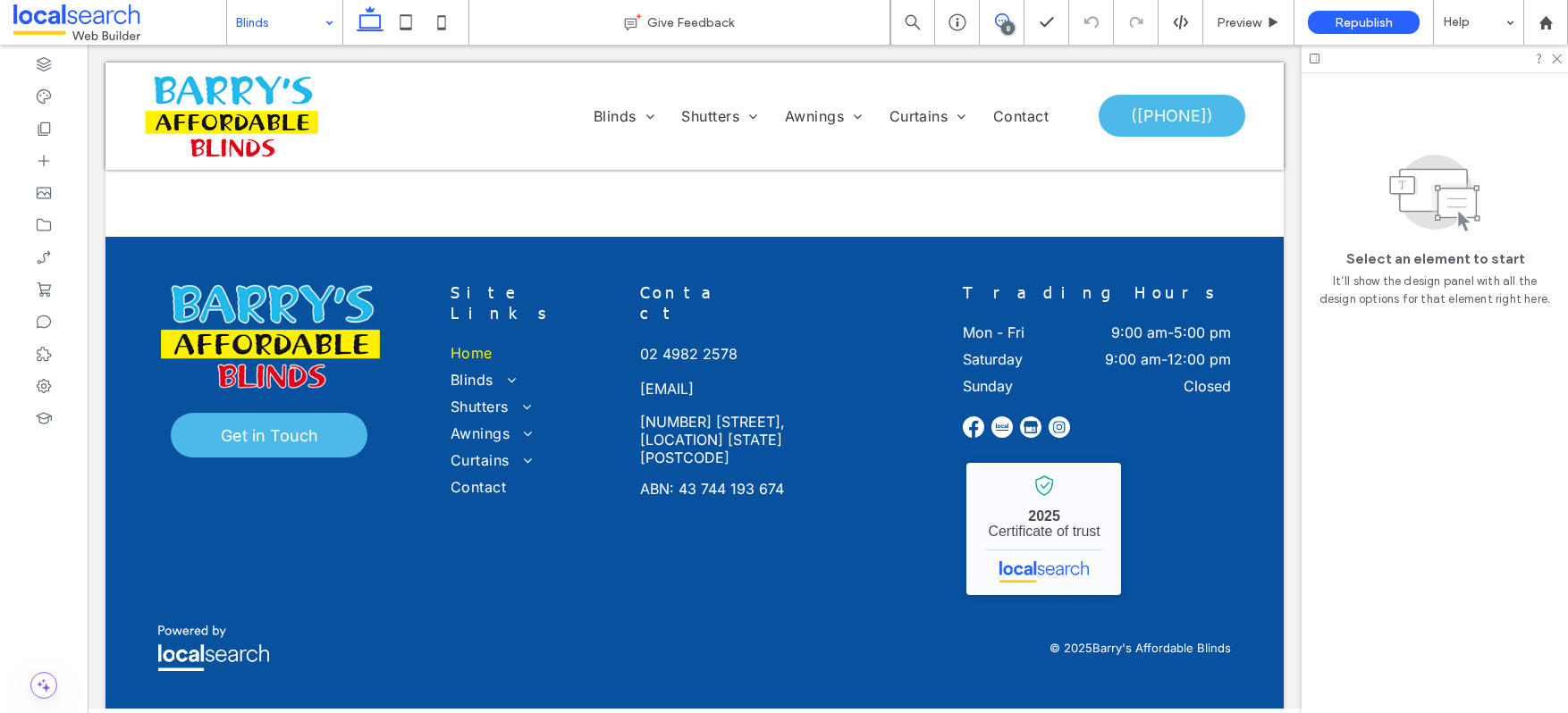 click 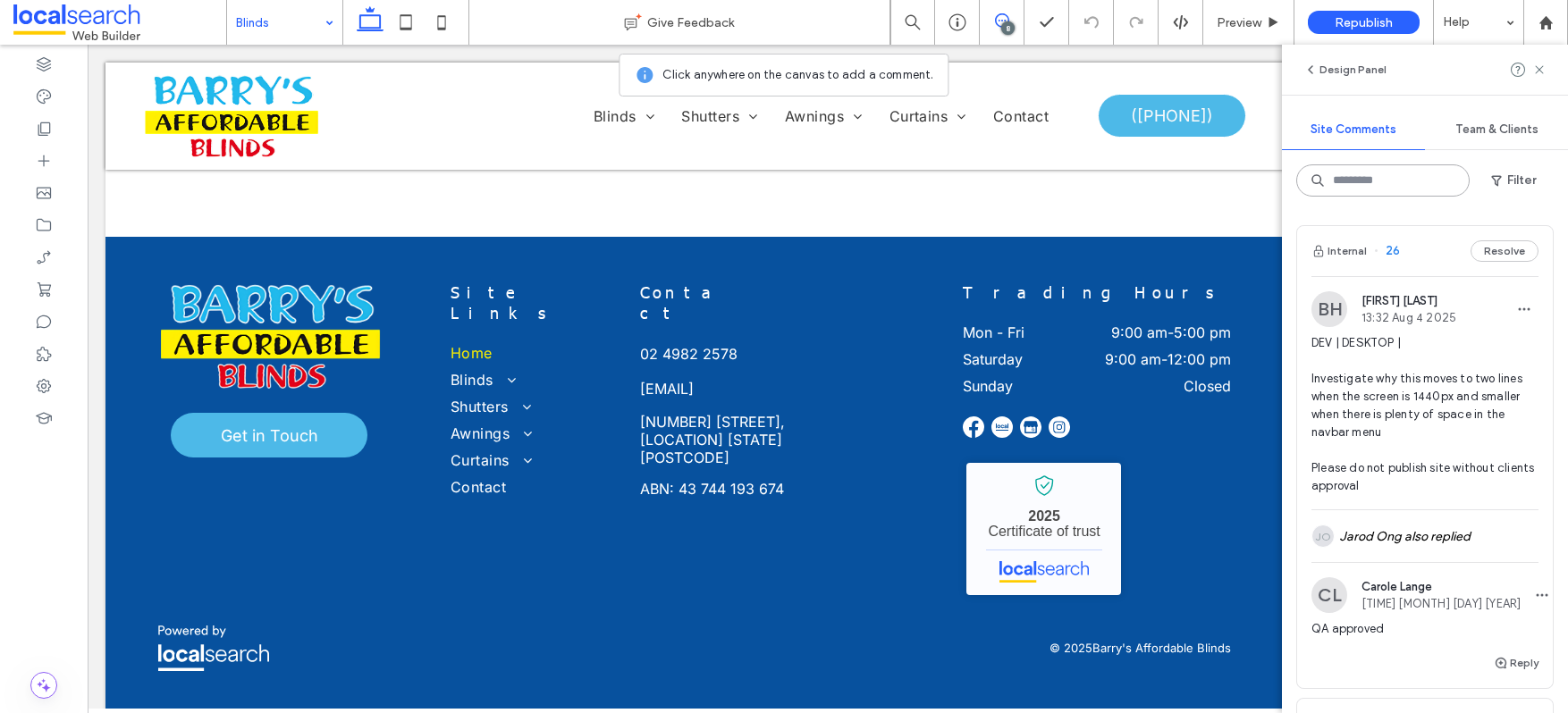 click at bounding box center (1383, 180) 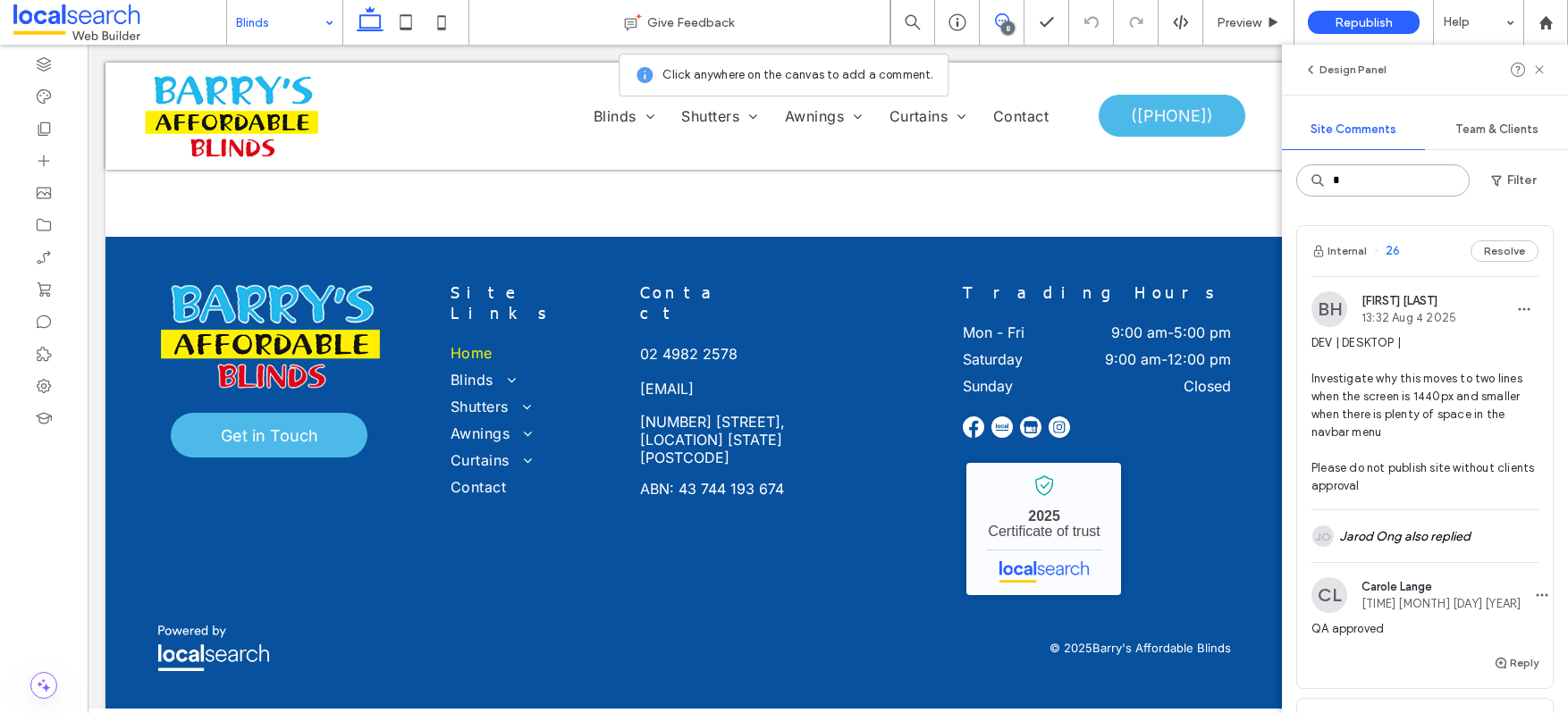 type on "**" 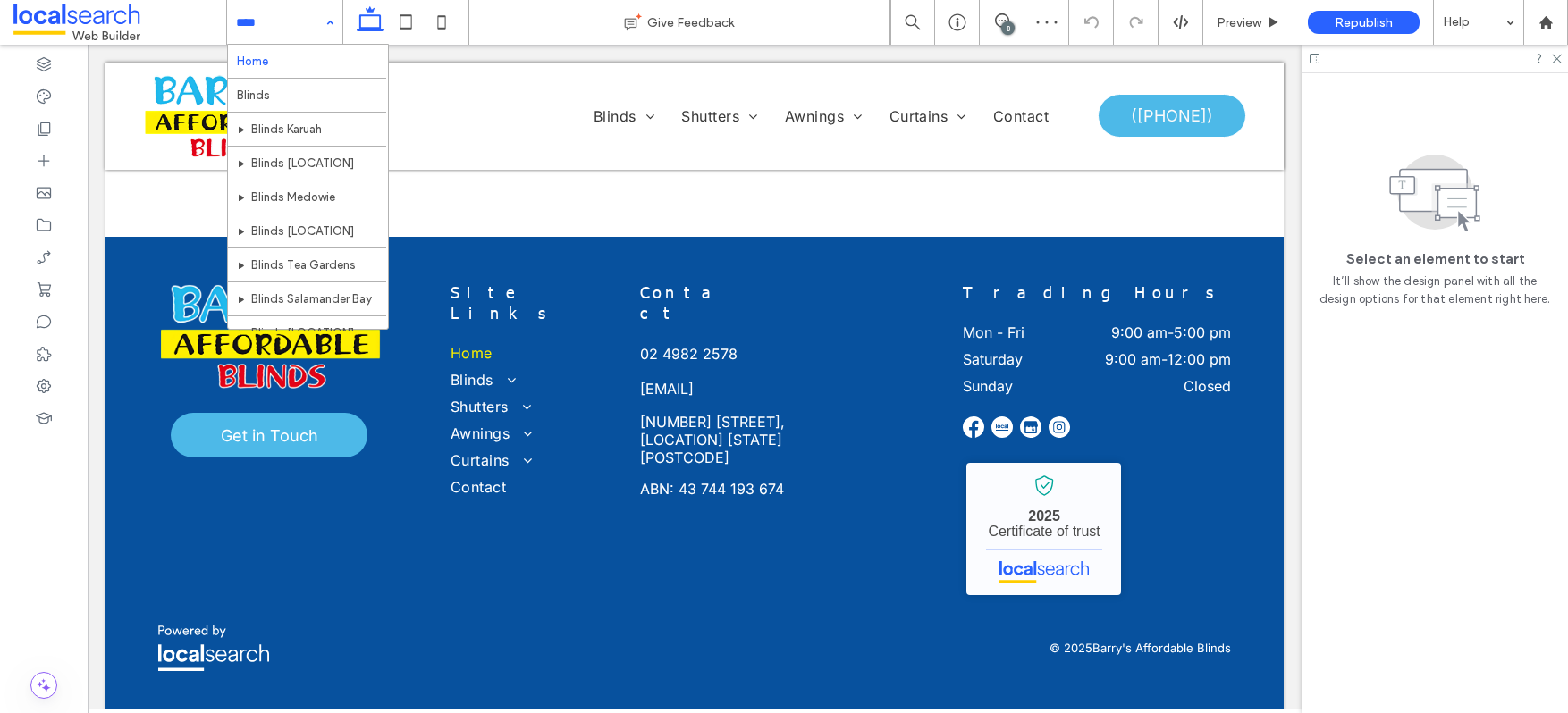 click at bounding box center (280, 22) 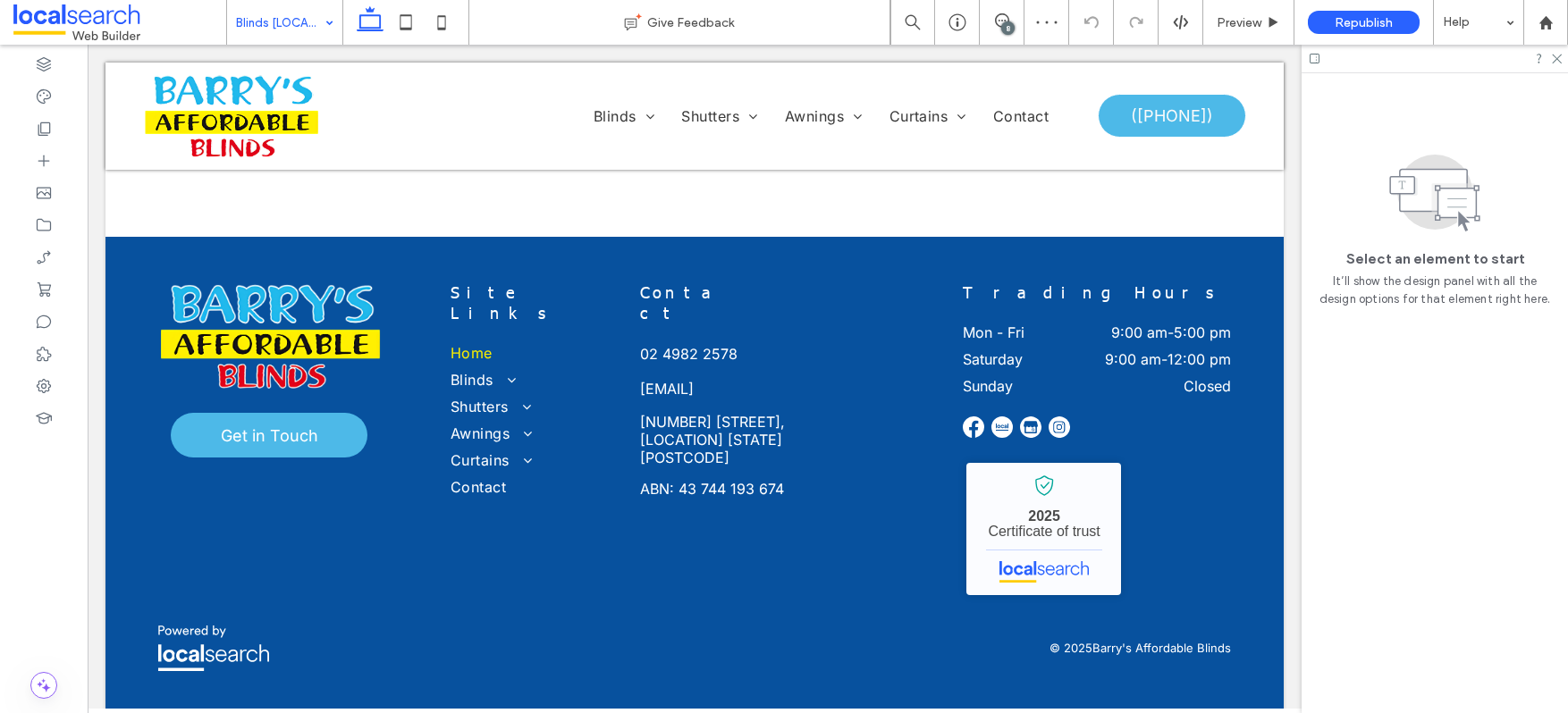 click at bounding box center (280, 22) 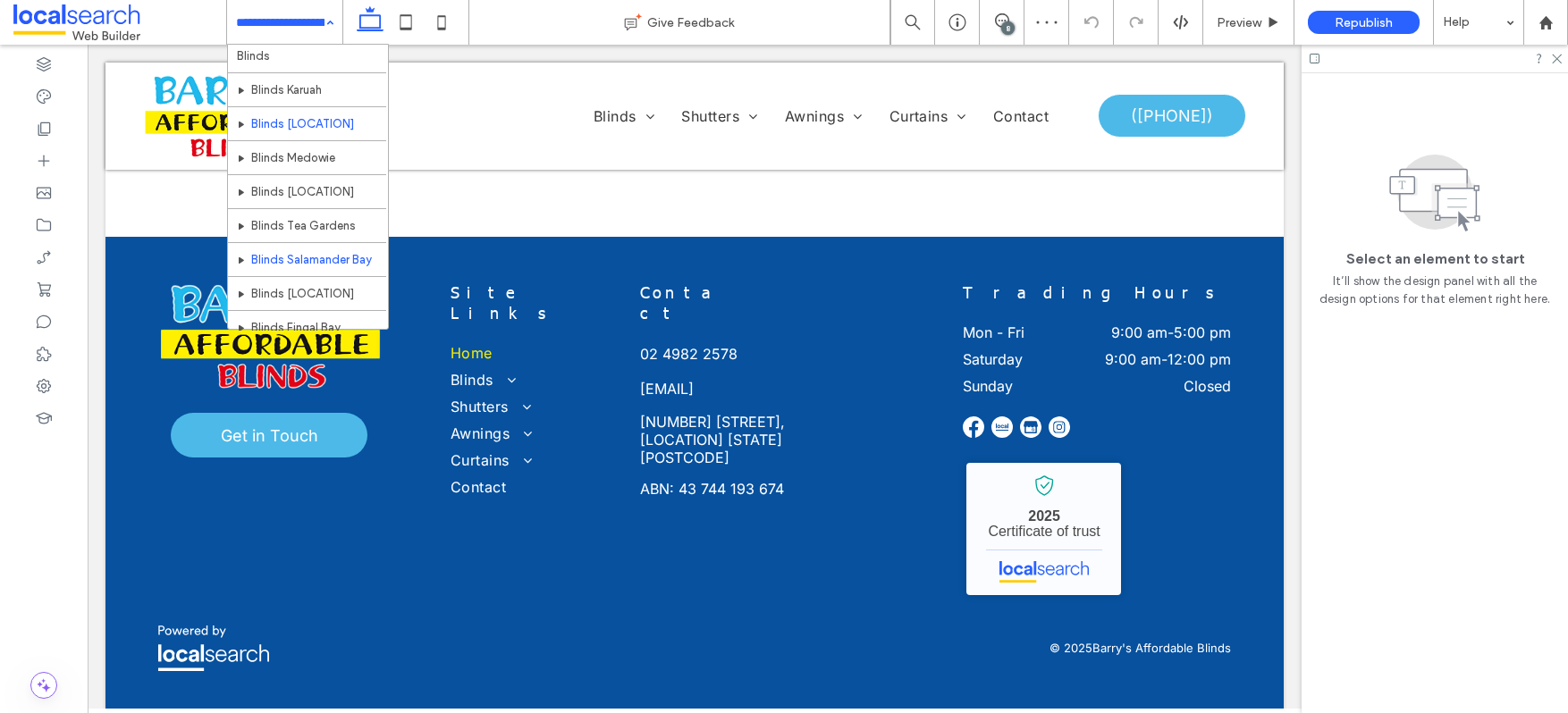 scroll, scrollTop: 167, scrollLeft: 0, axis: vertical 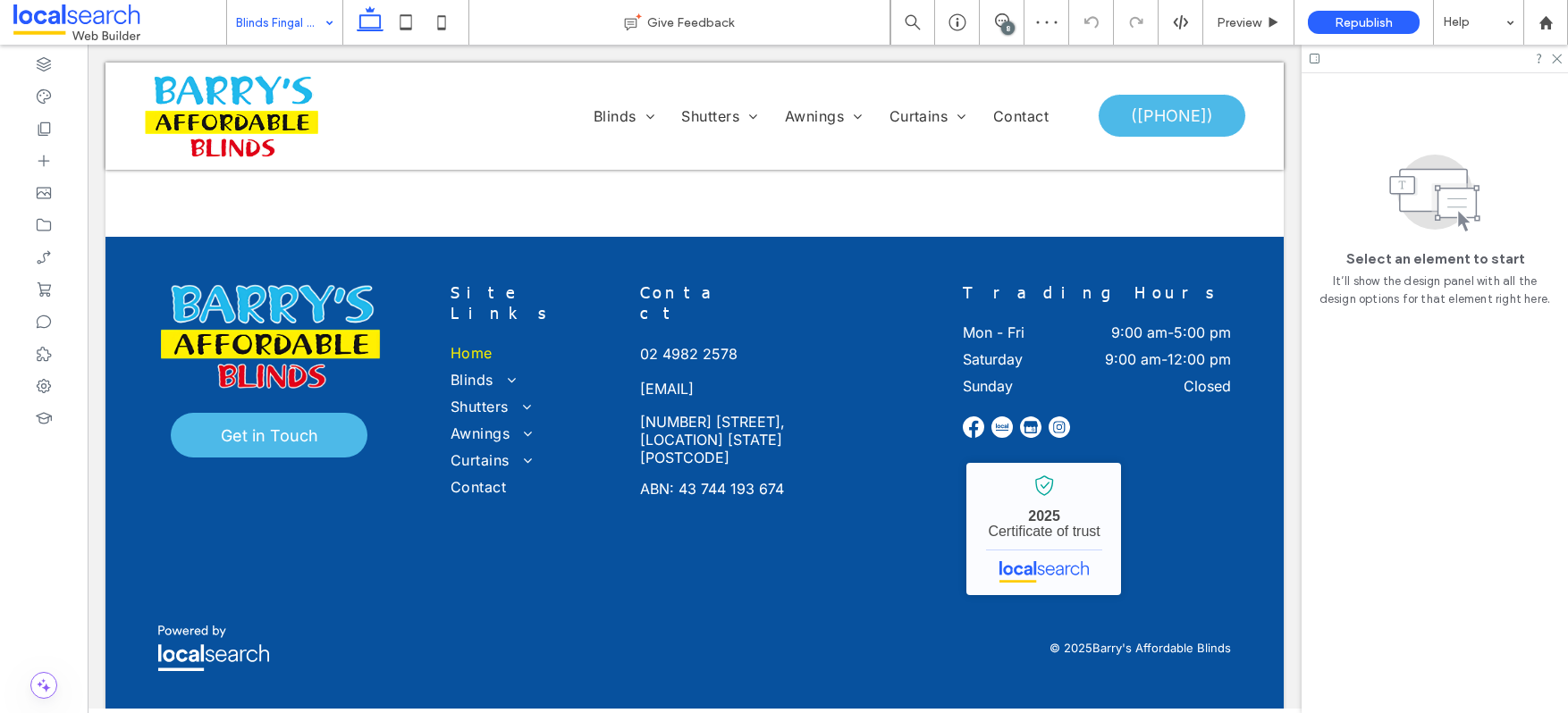 click at bounding box center (280, 22) 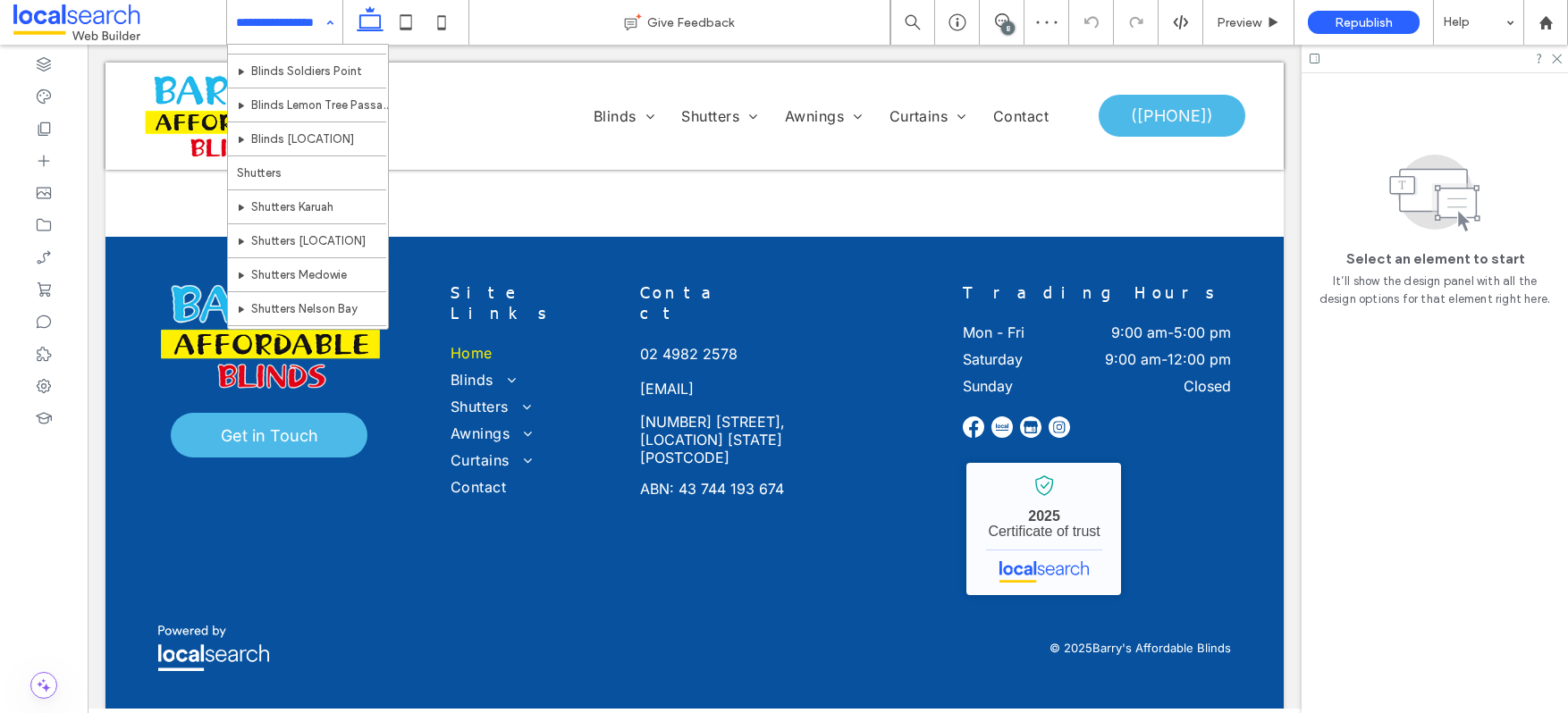 scroll, scrollTop: 434, scrollLeft: 0, axis: vertical 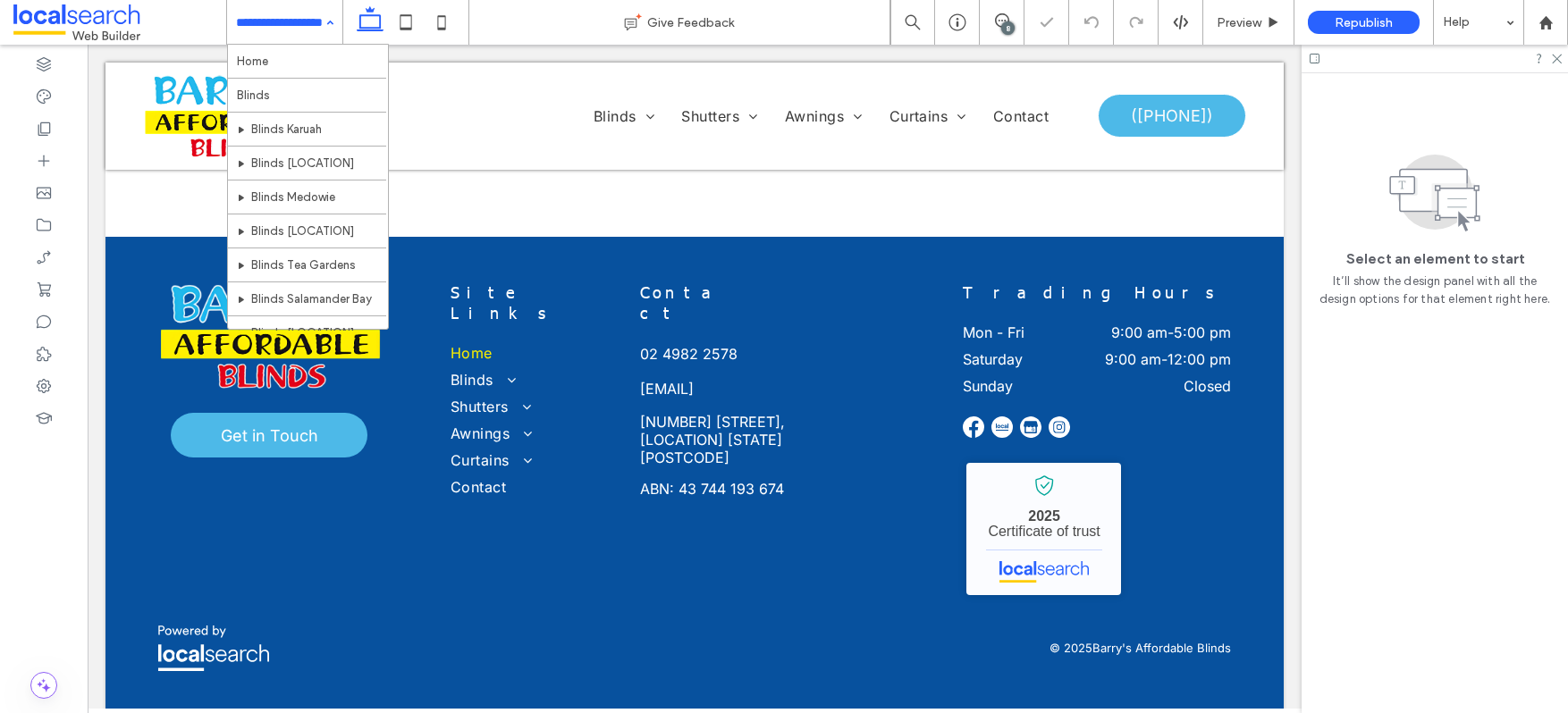 click at bounding box center [280, 22] 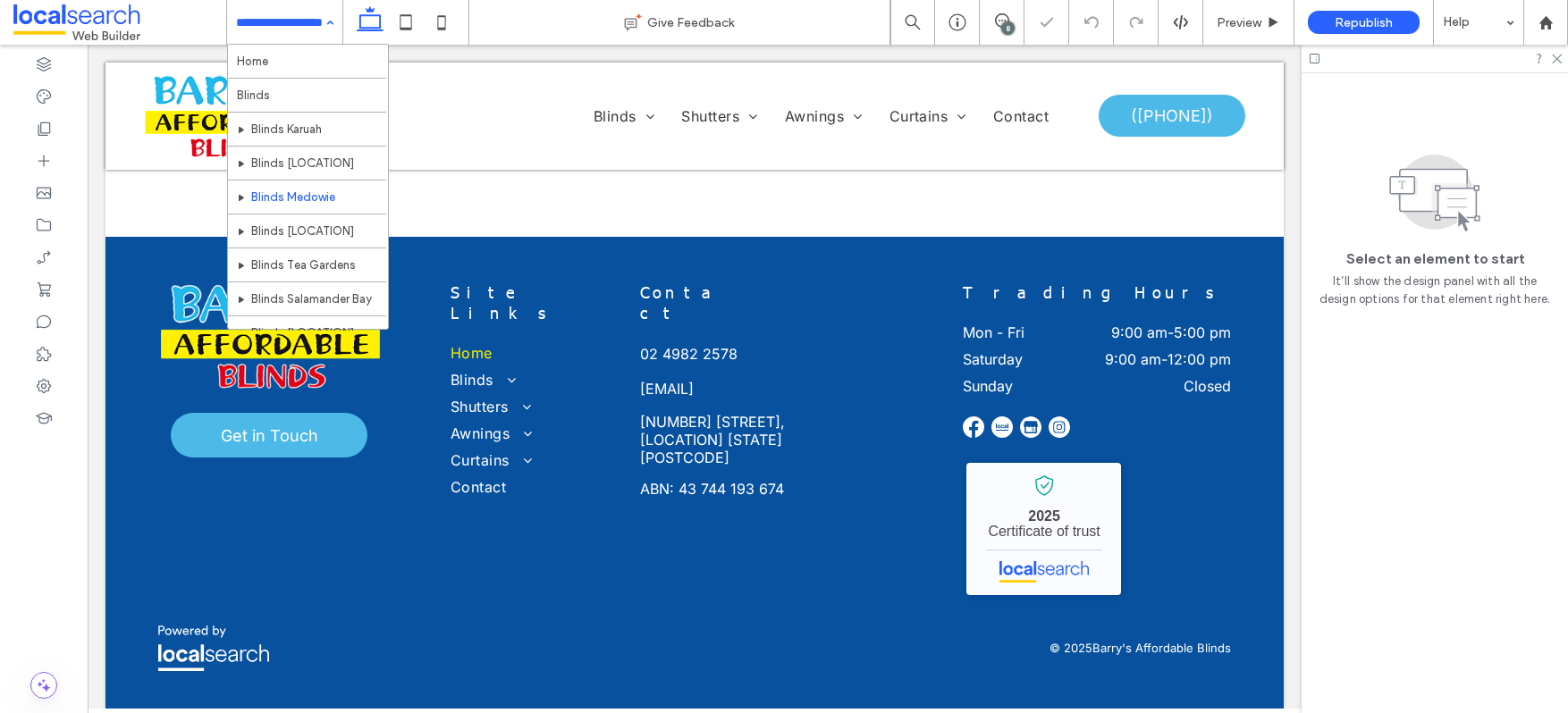 scroll, scrollTop: 443, scrollLeft: 0, axis: vertical 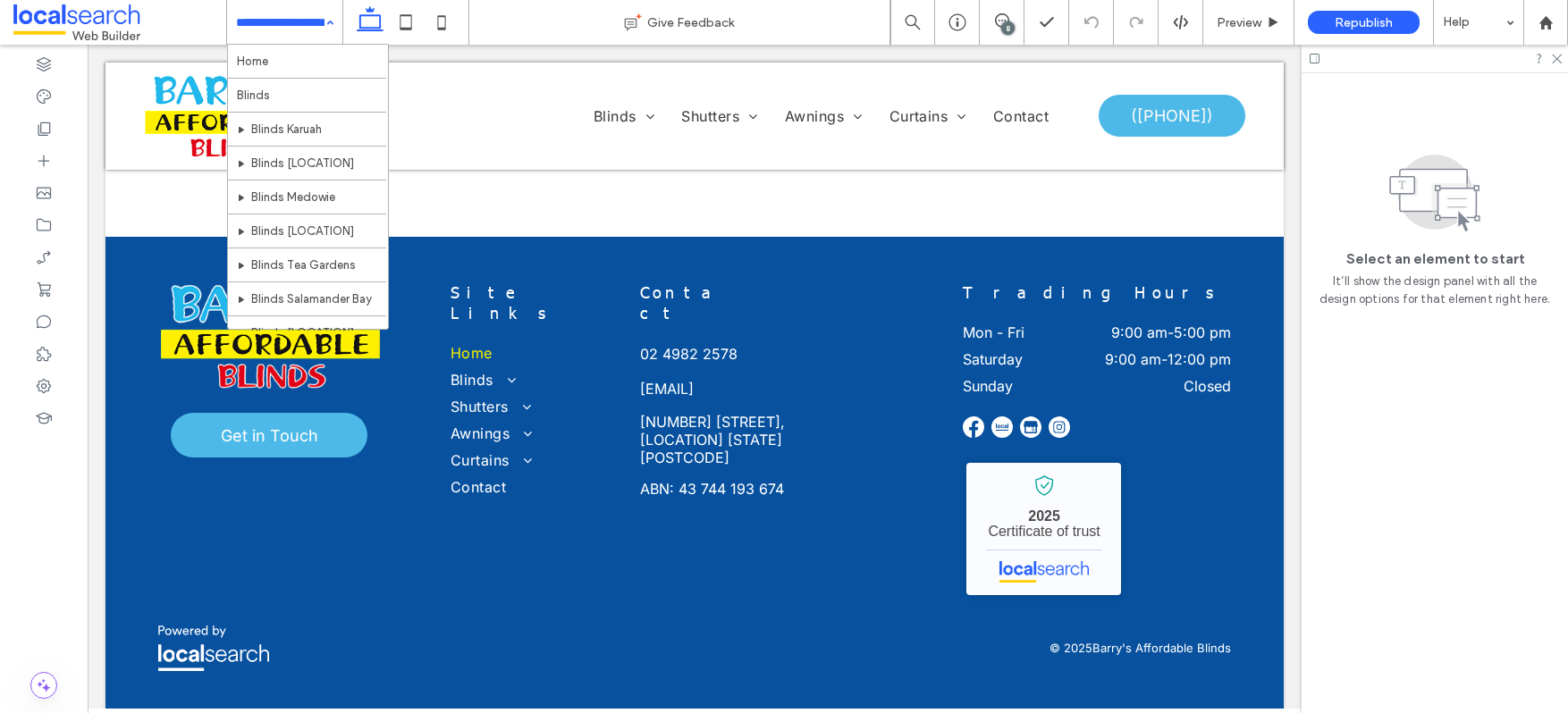 click at bounding box center [280, 22] 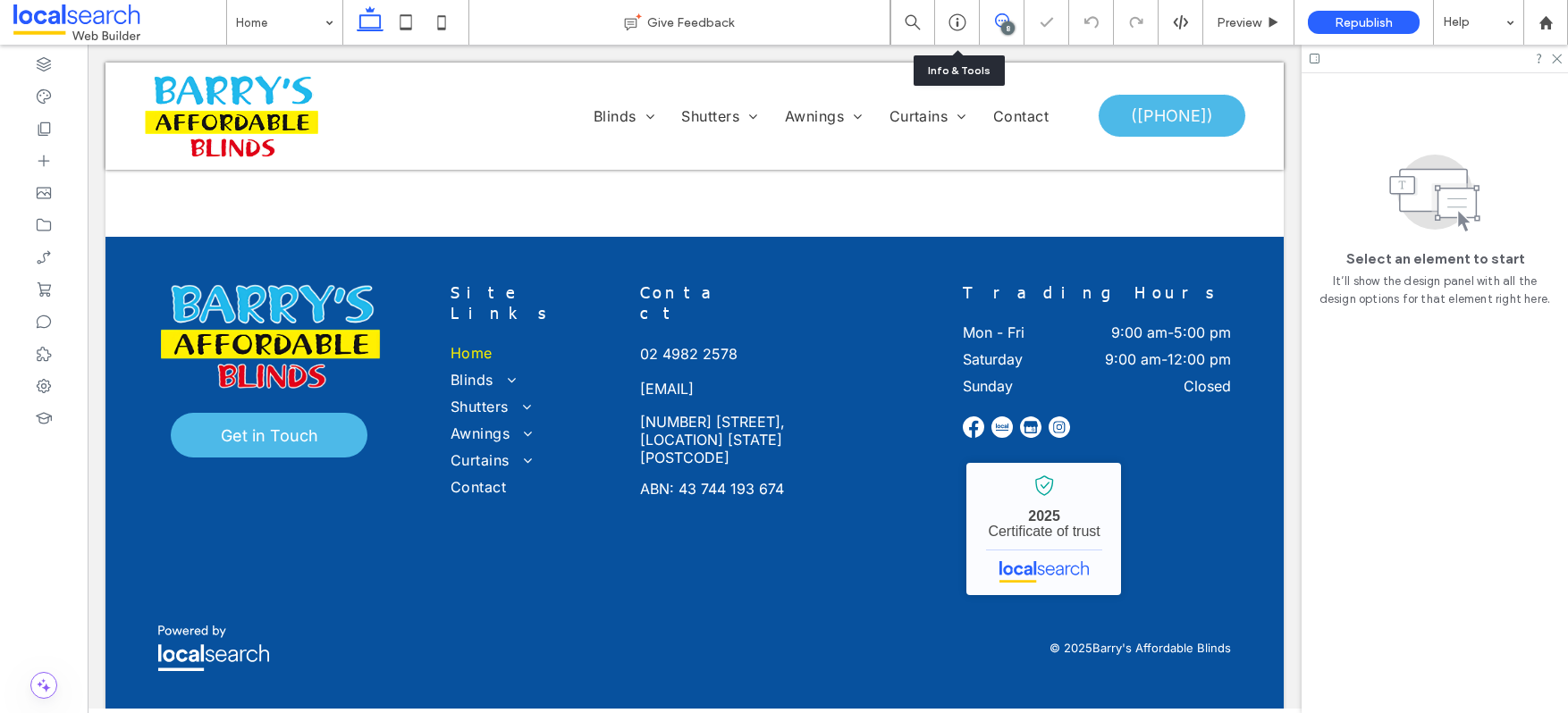 click at bounding box center [1001, 21] 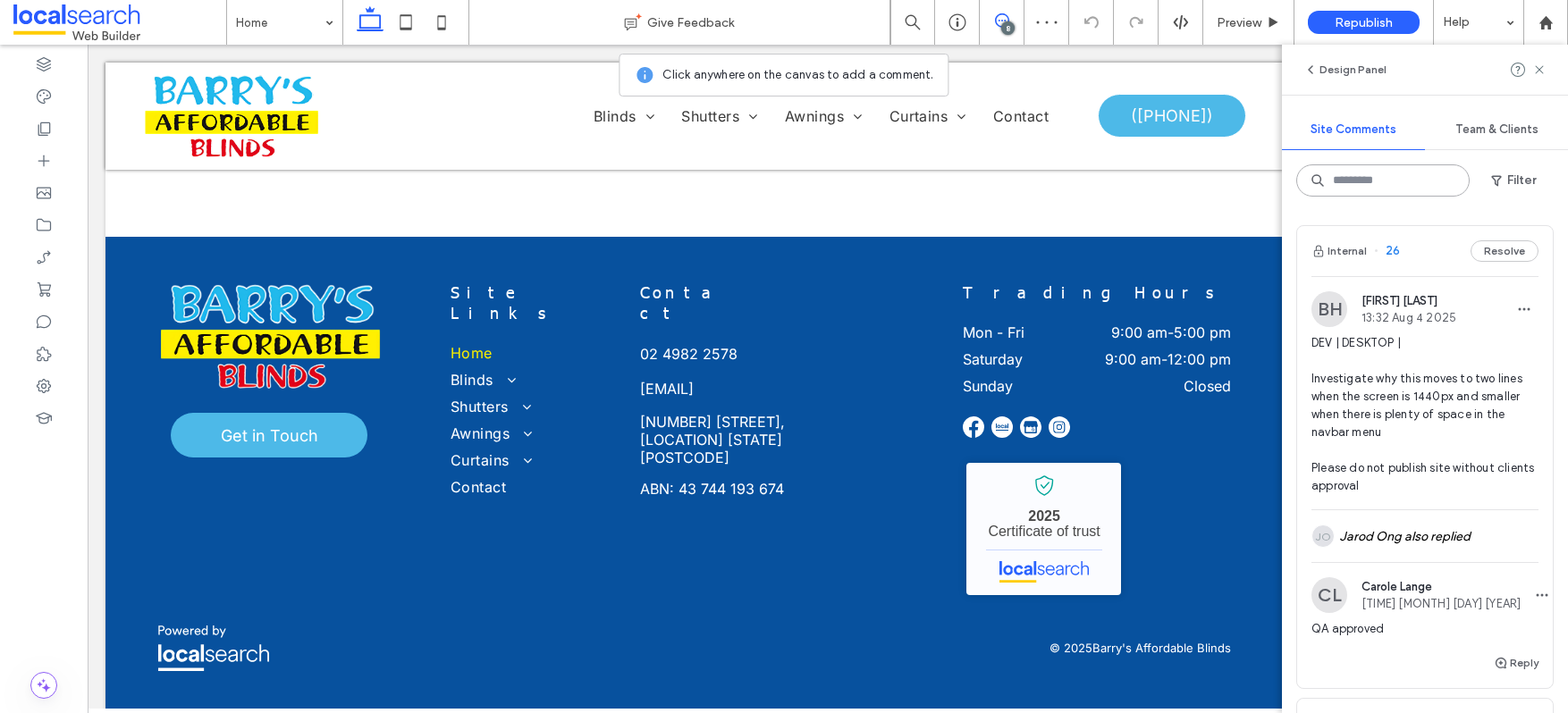 click at bounding box center [1383, 180] 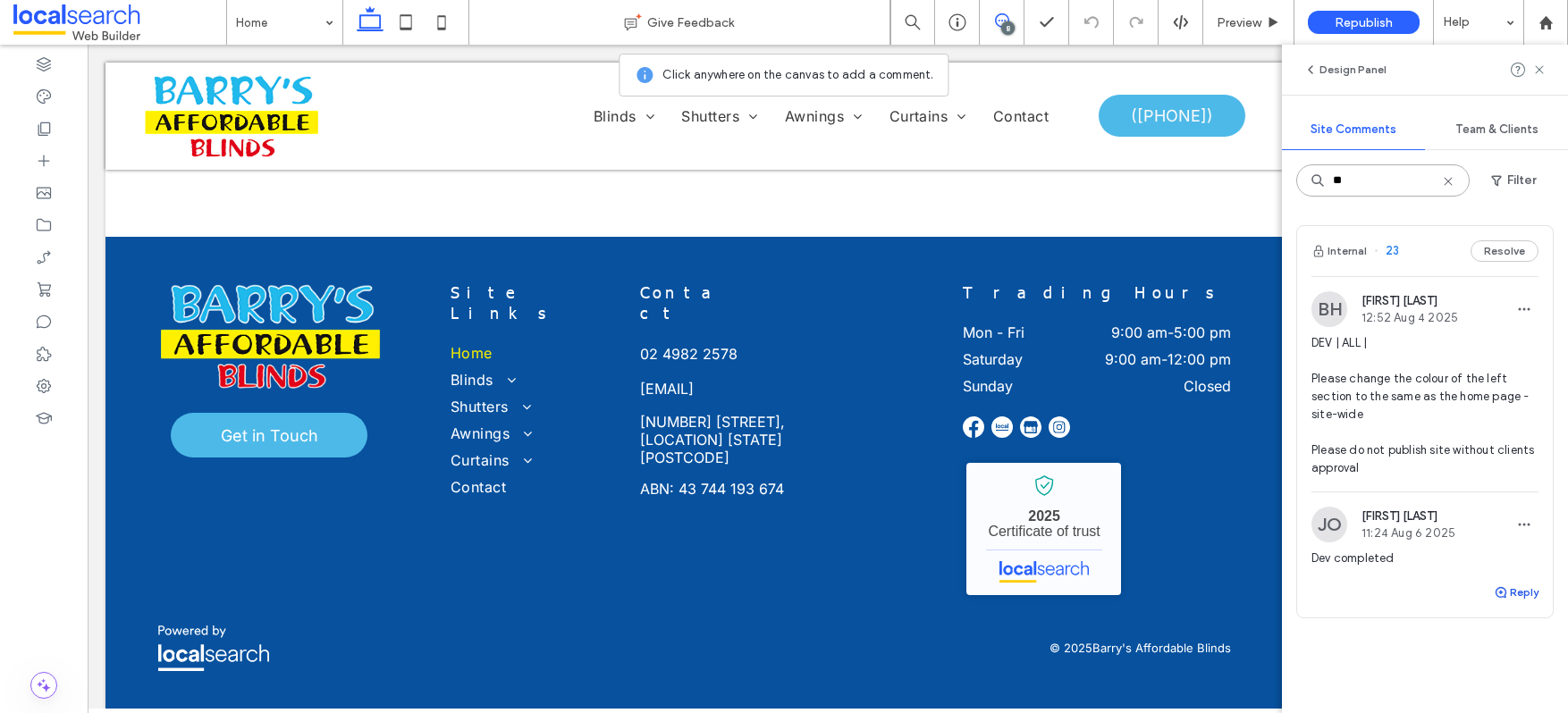 type on "**" 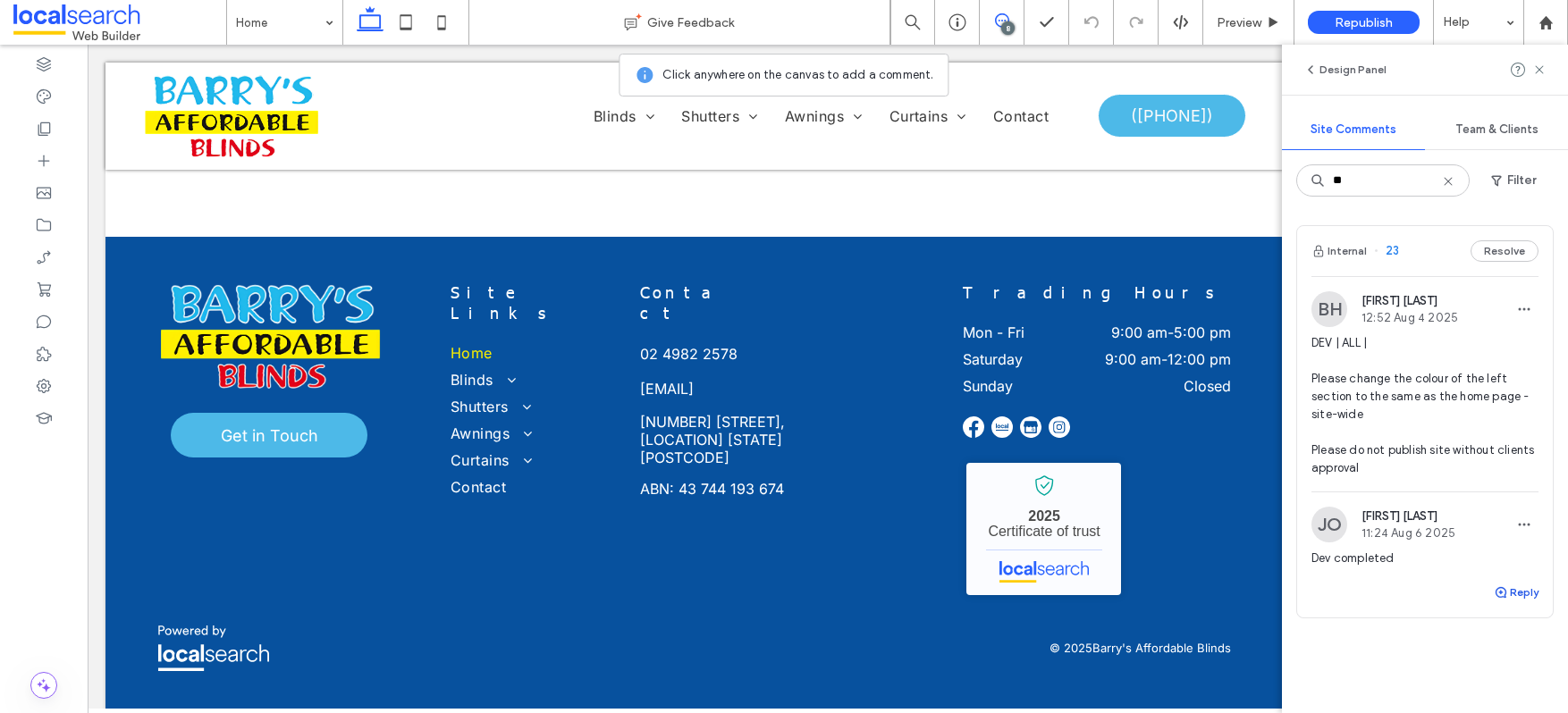 click on "Reply" at bounding box center [1516, 592] 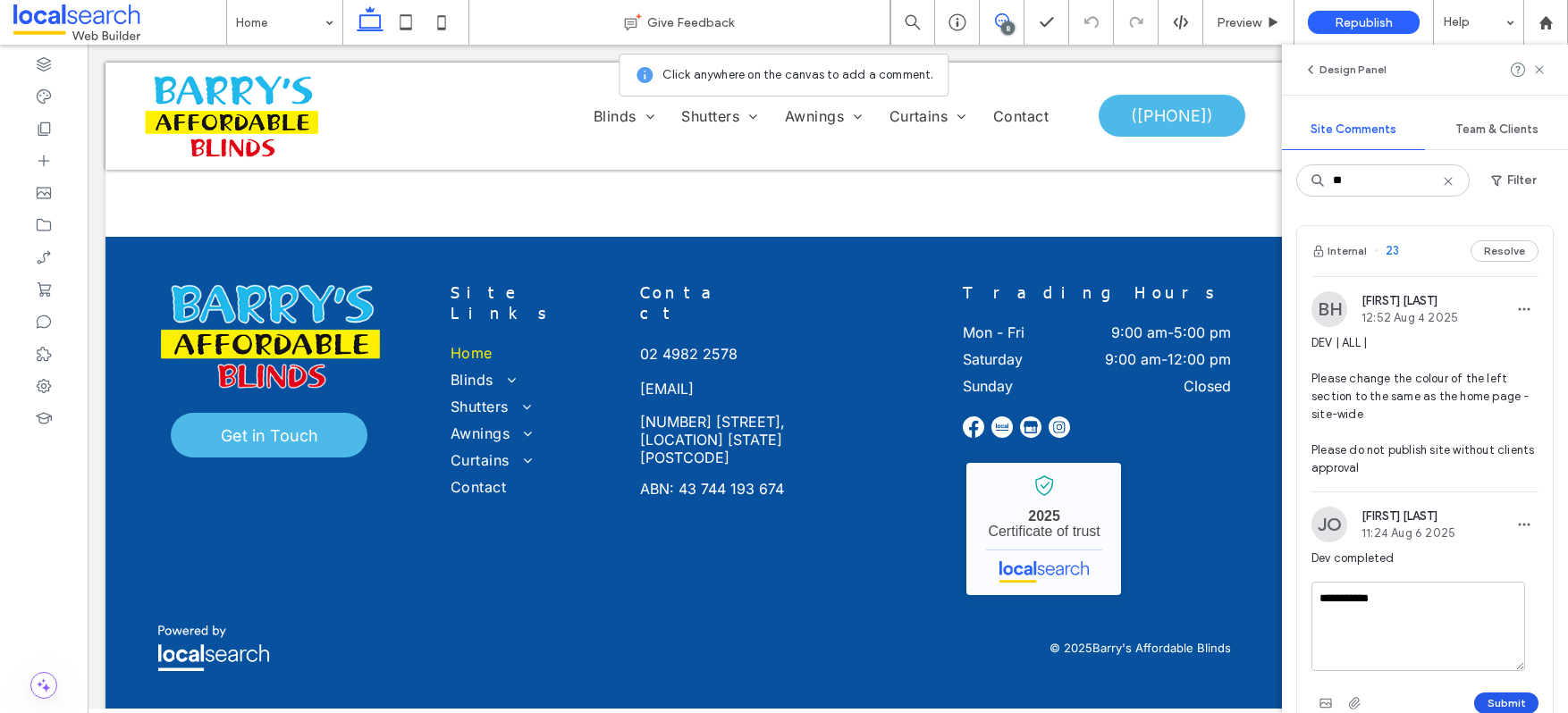 type on "**********" 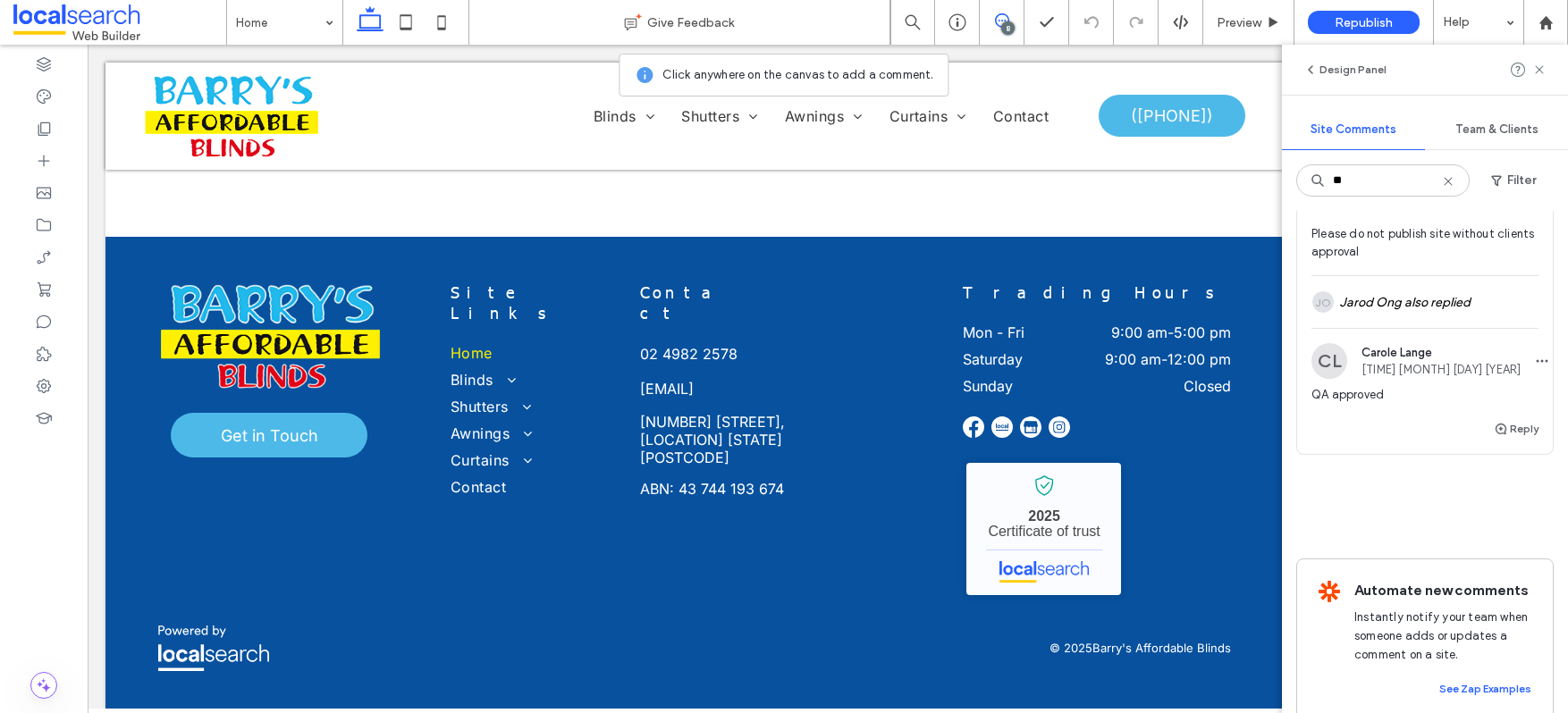 scroll, scrollTop: 212, scrollLeft: 0, axis: vertical 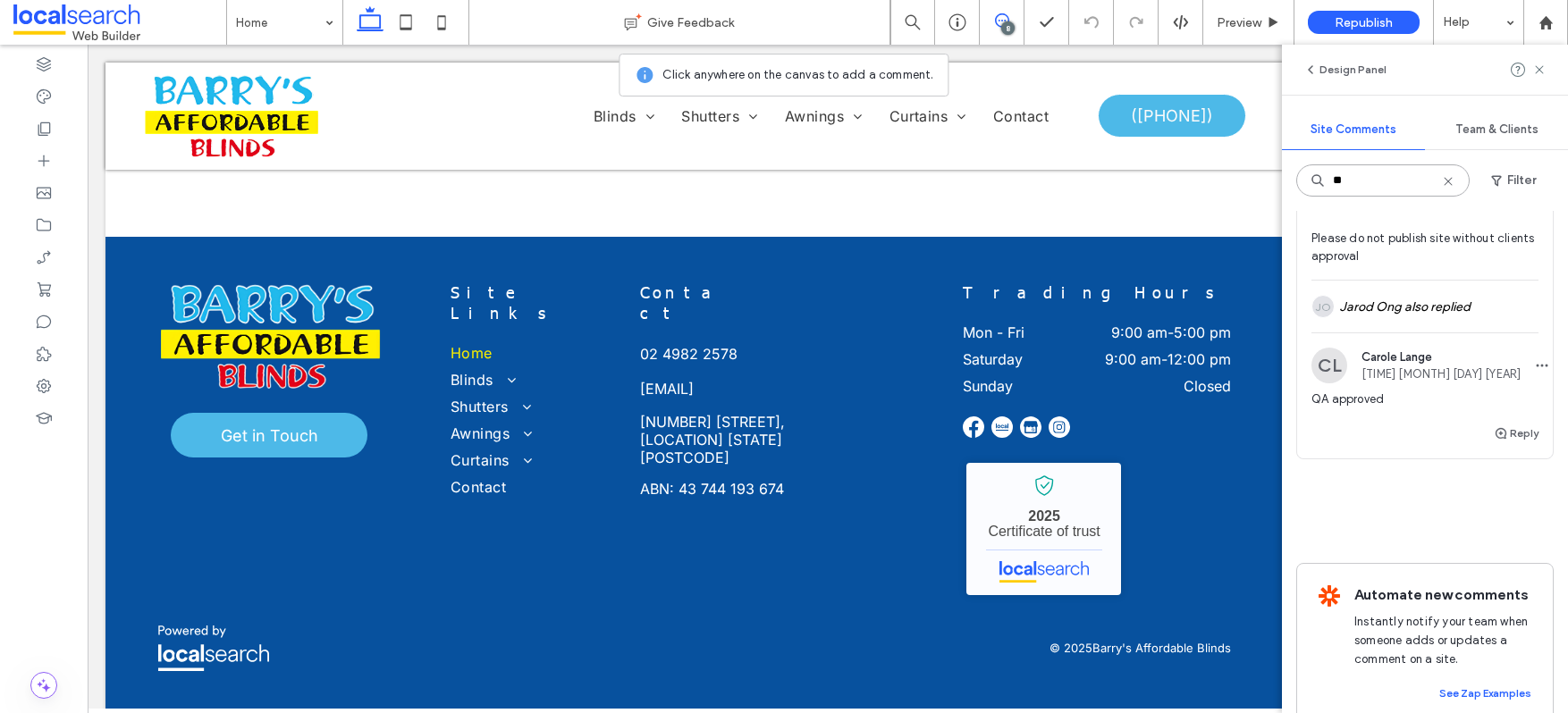 click on "**" at bounding box center (1383, 180) 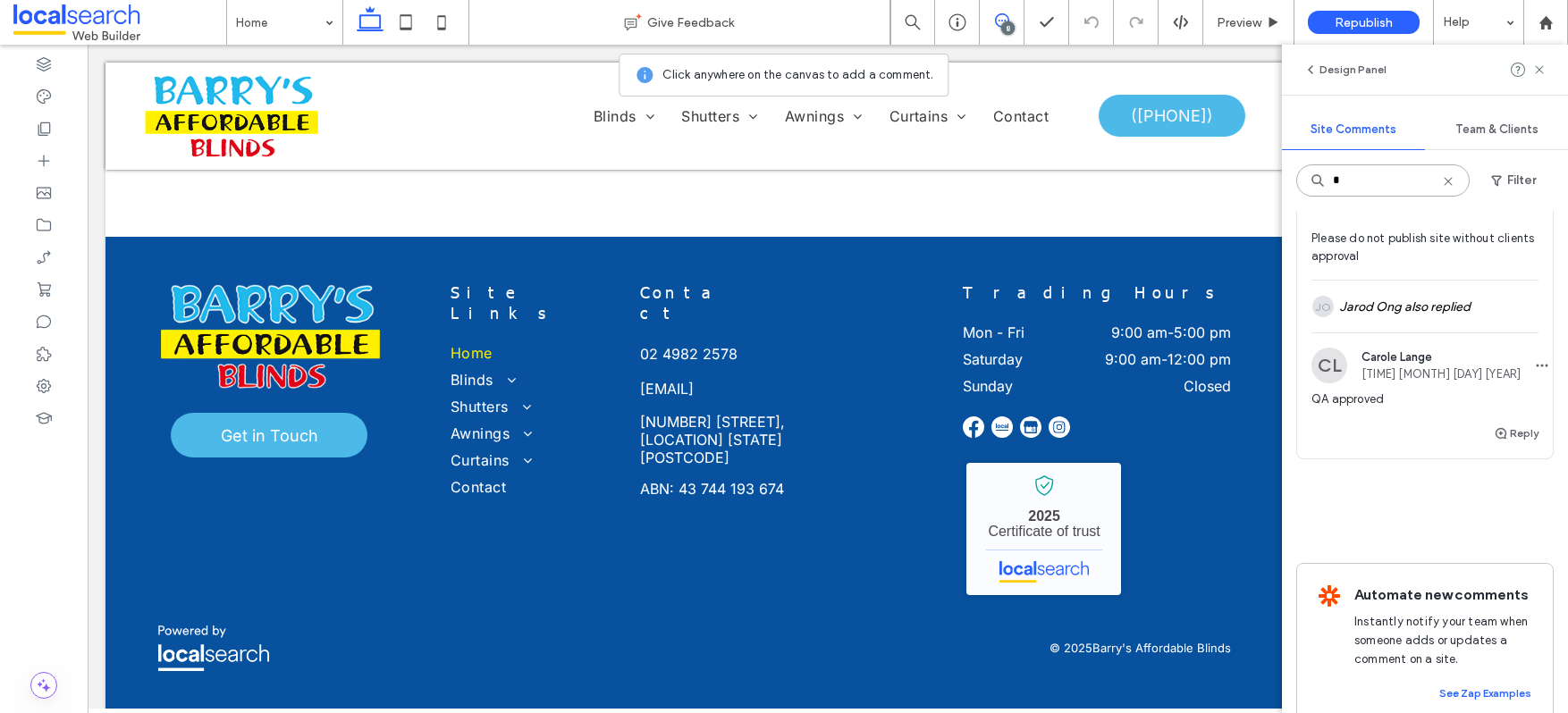 type on "*" 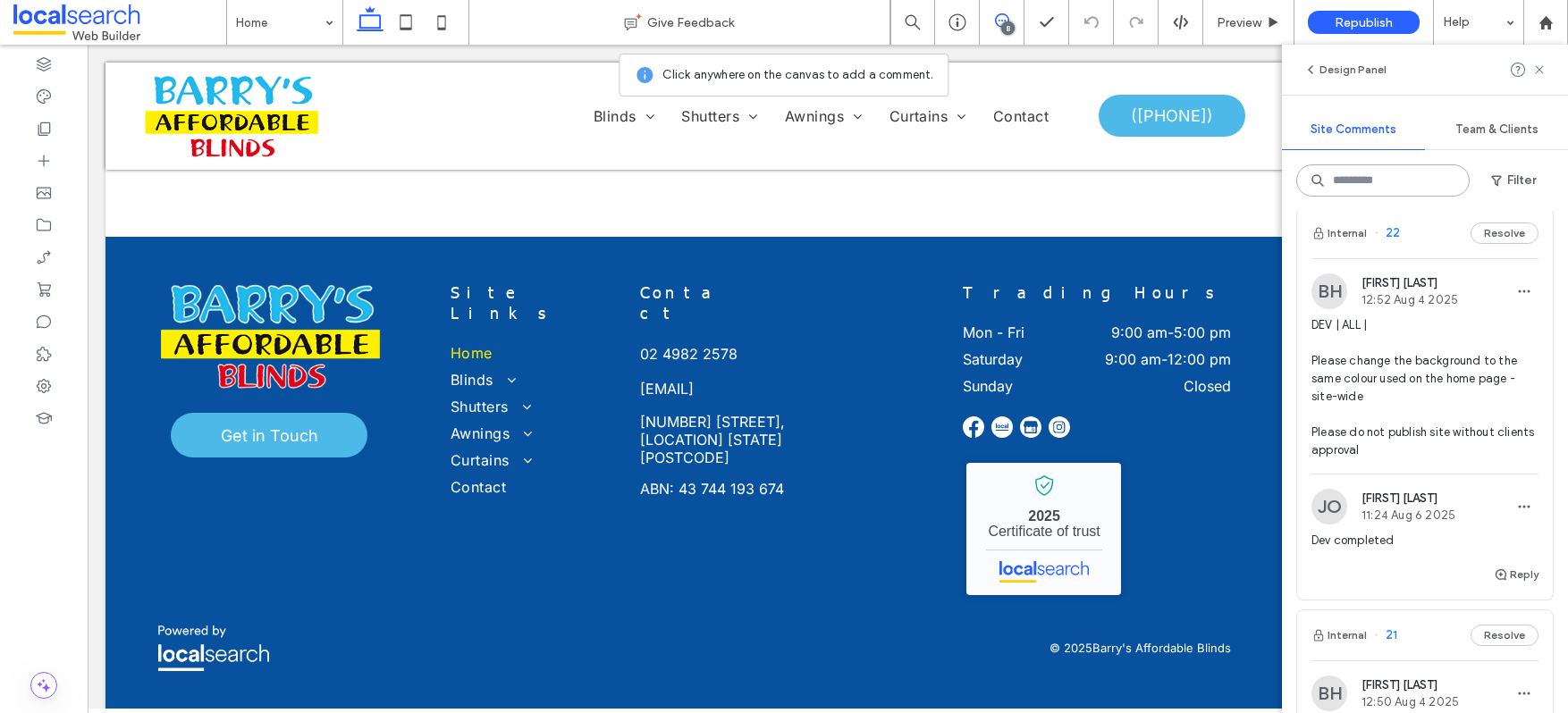 scroll, scrollTop: 1891, scrollLeft: 0, axis: vertical 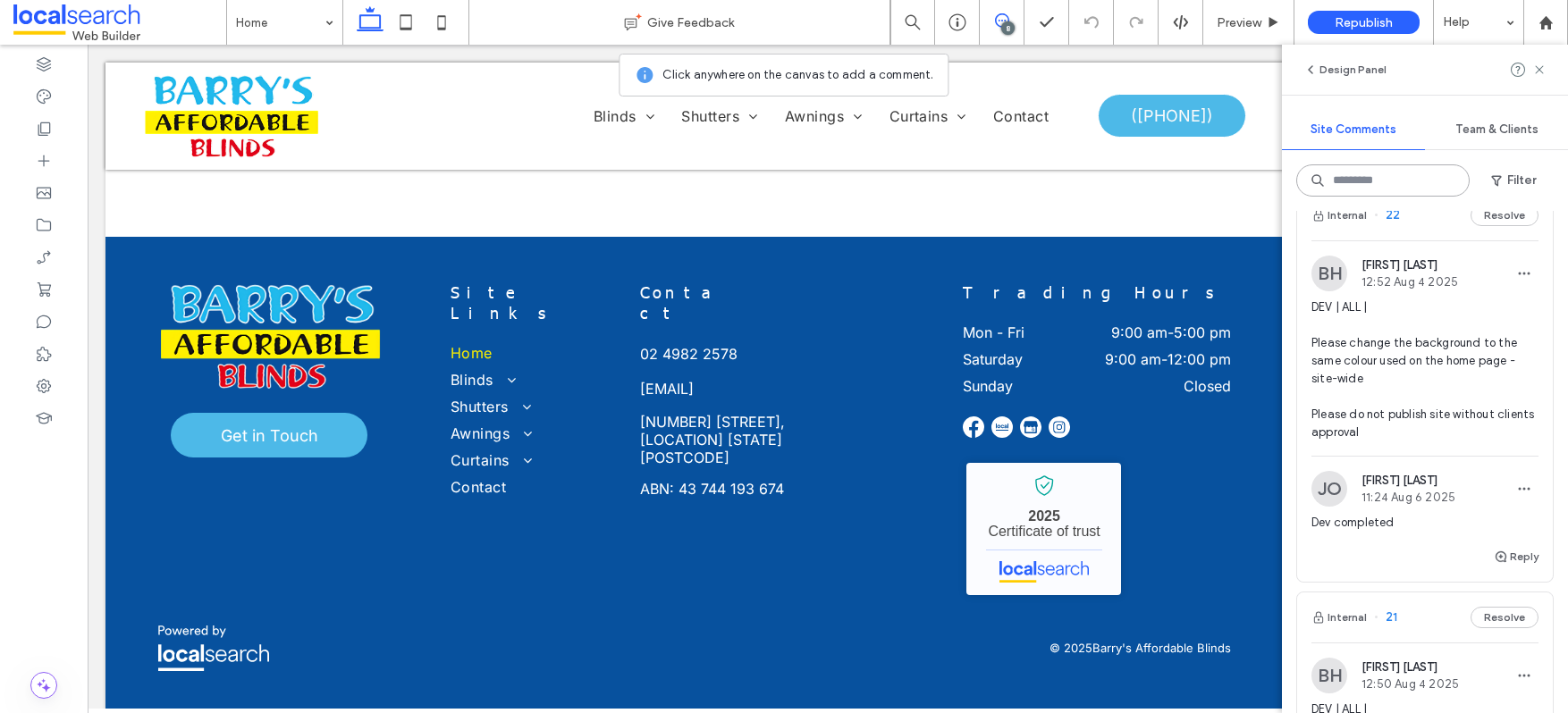 type 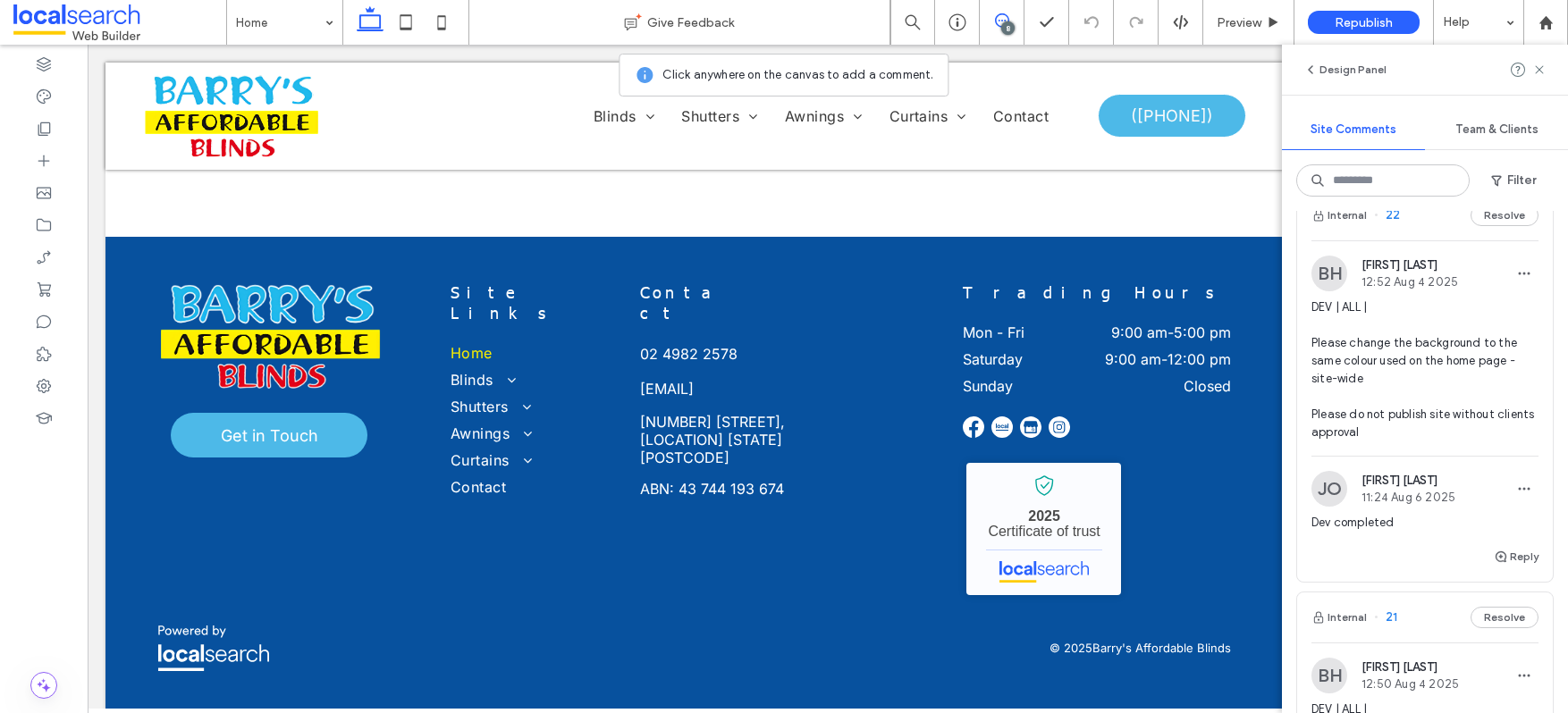 click on "DEV | ALL |
Please change the background to the same colour used on the home page - site-wide
Please do not publish site without clients approval" at bounding box center (1425, 370) 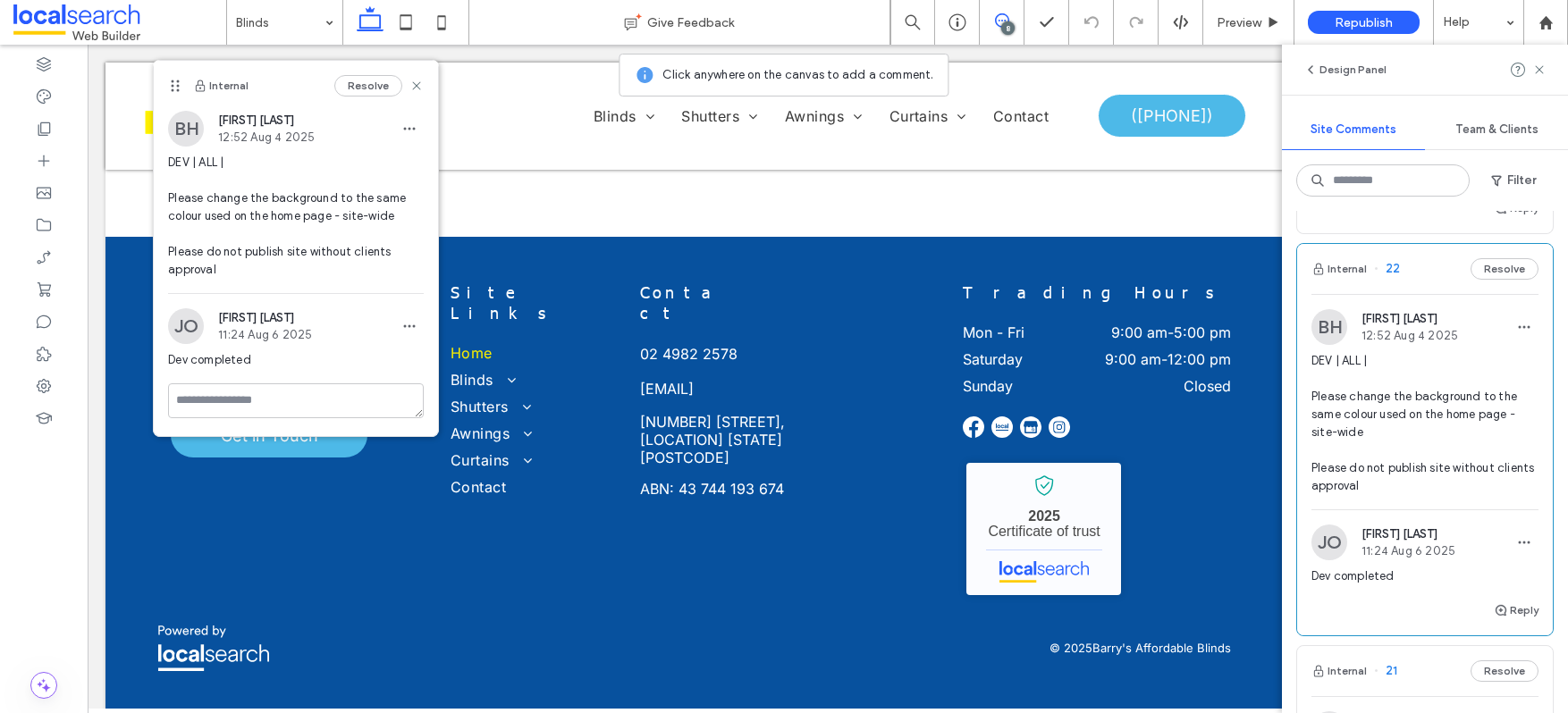 scroll, scrollTop: 1838, scrollLeft: 0, axis: vertical 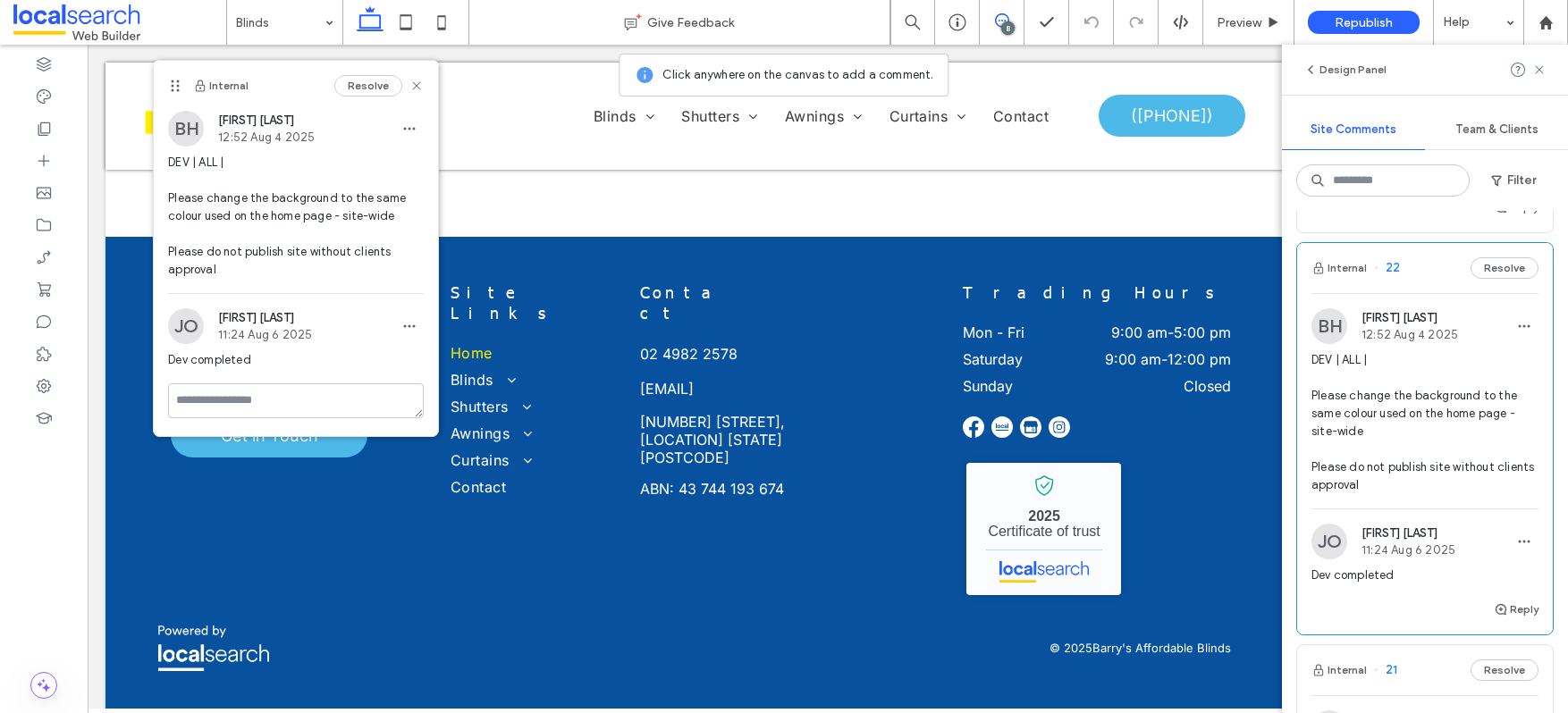 click on "DEV | ALL |
Please change the background to the same colour used on the home page - site-wide
Please do not publish site without clients approval" at bounding box center (1425, 423) 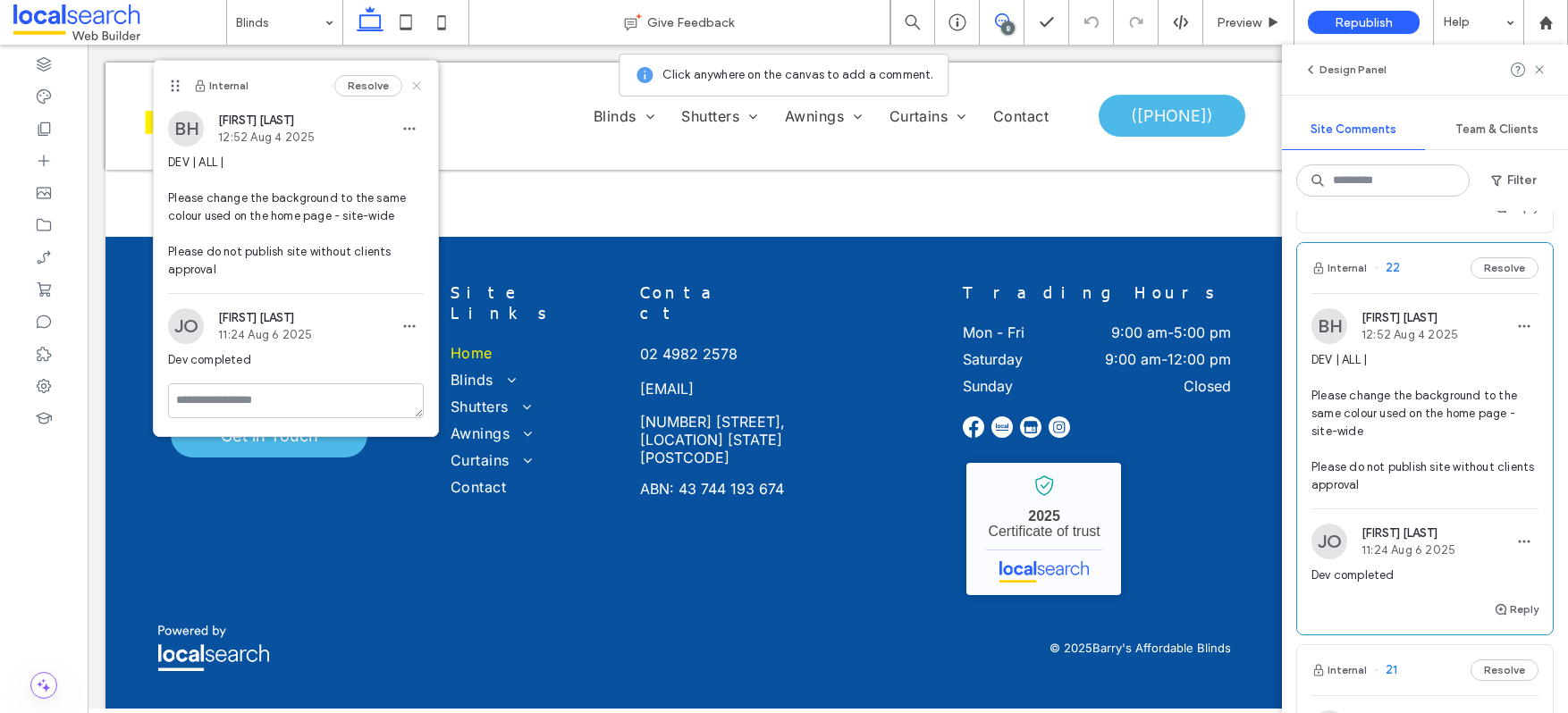 click 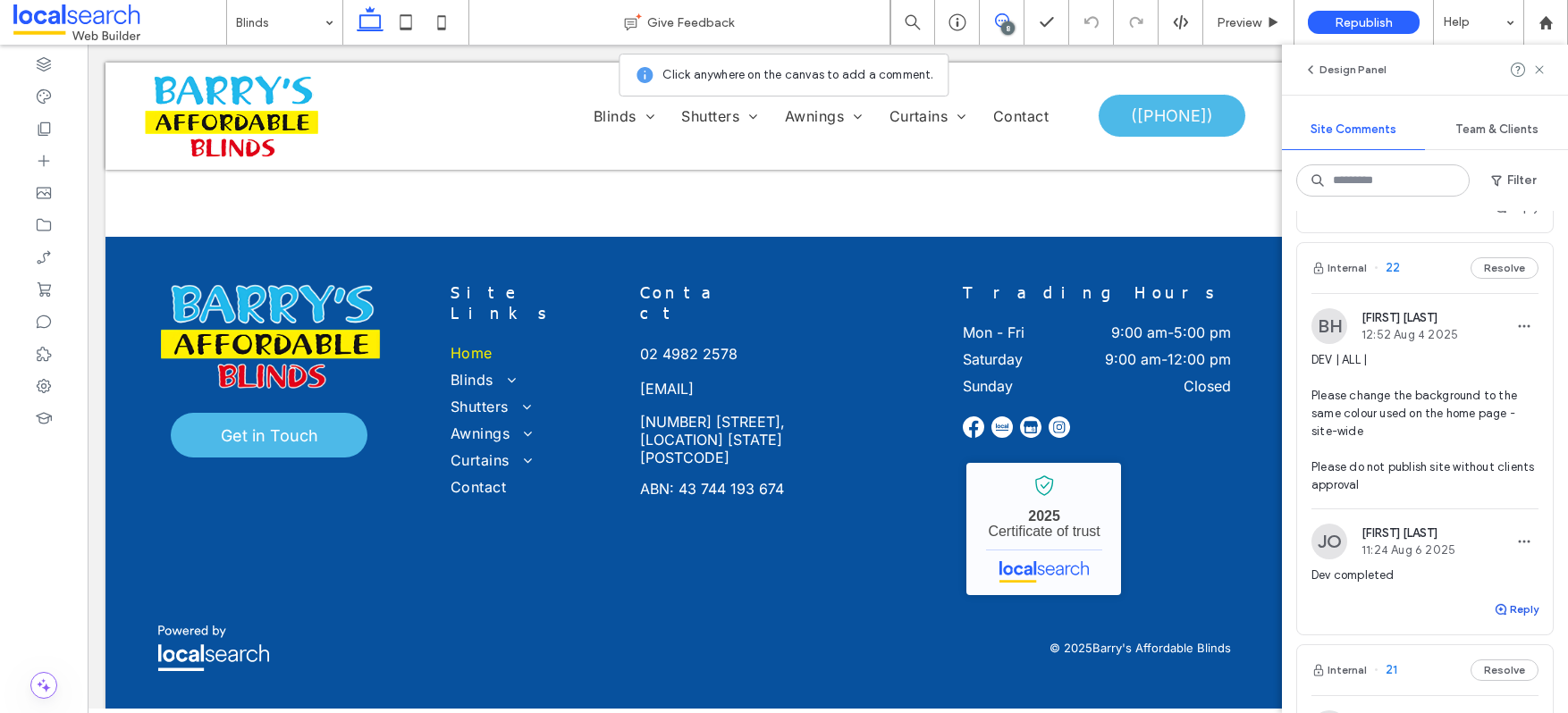 click on "Reply" at bounding box center [1516, 609] 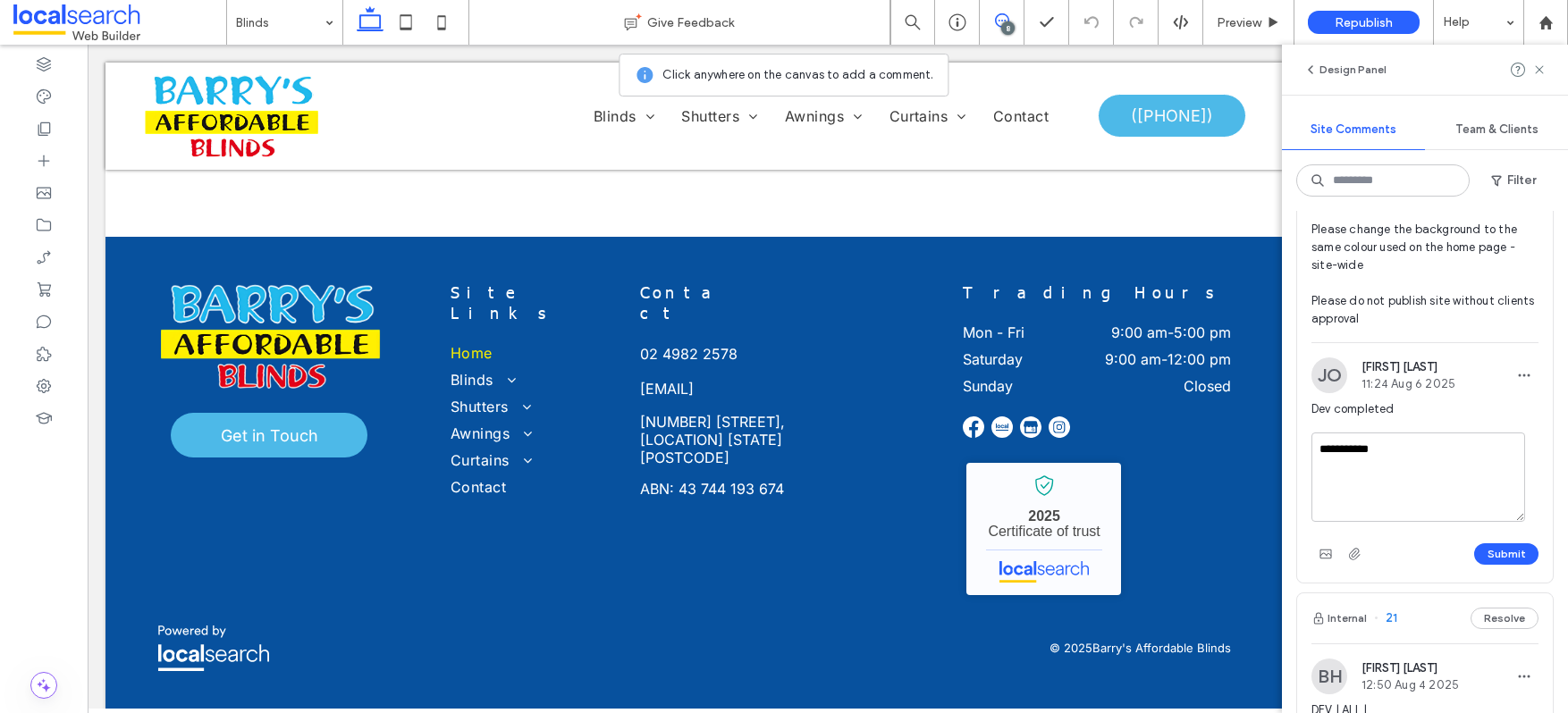 scroll, scrollTop: 2006, scrollLeft: 0, axis: vertical 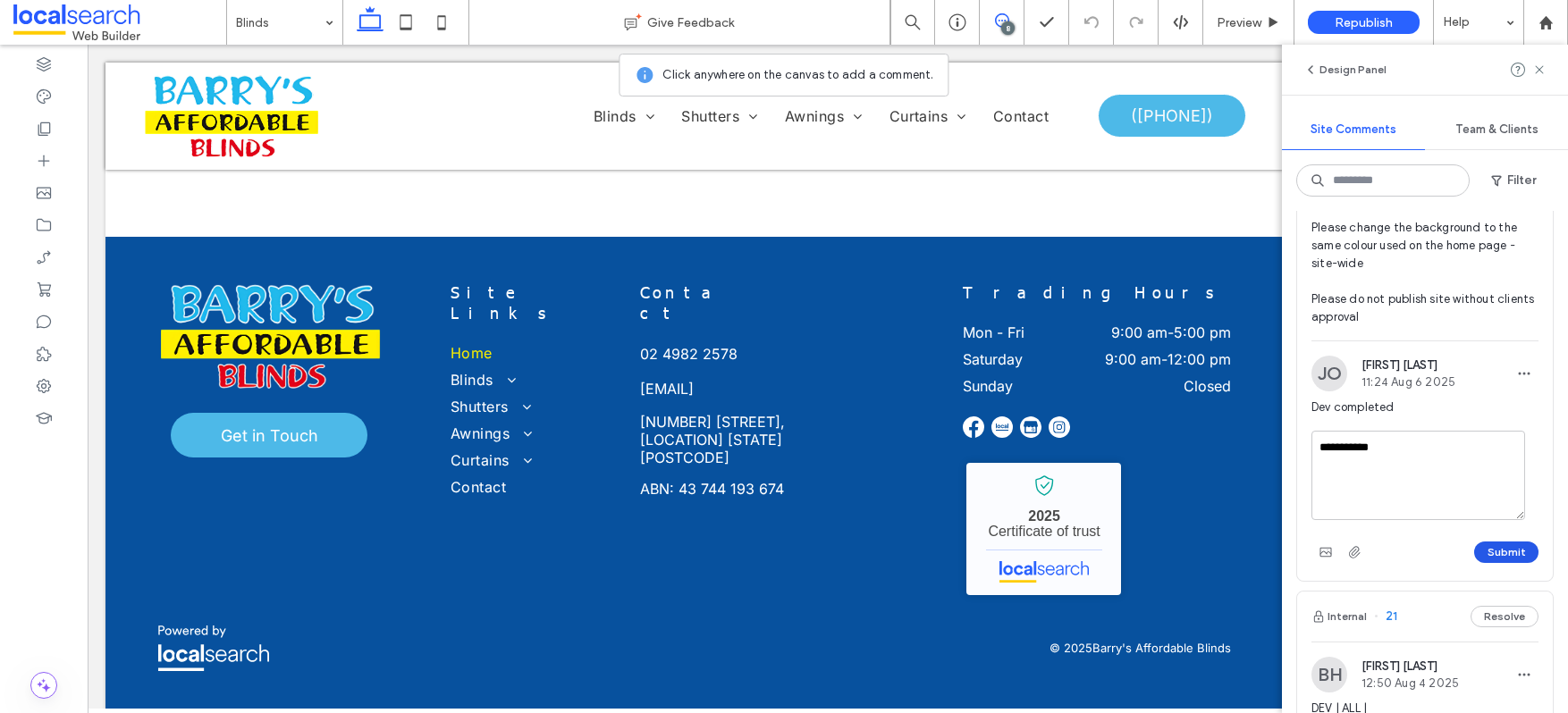 type on "**********" 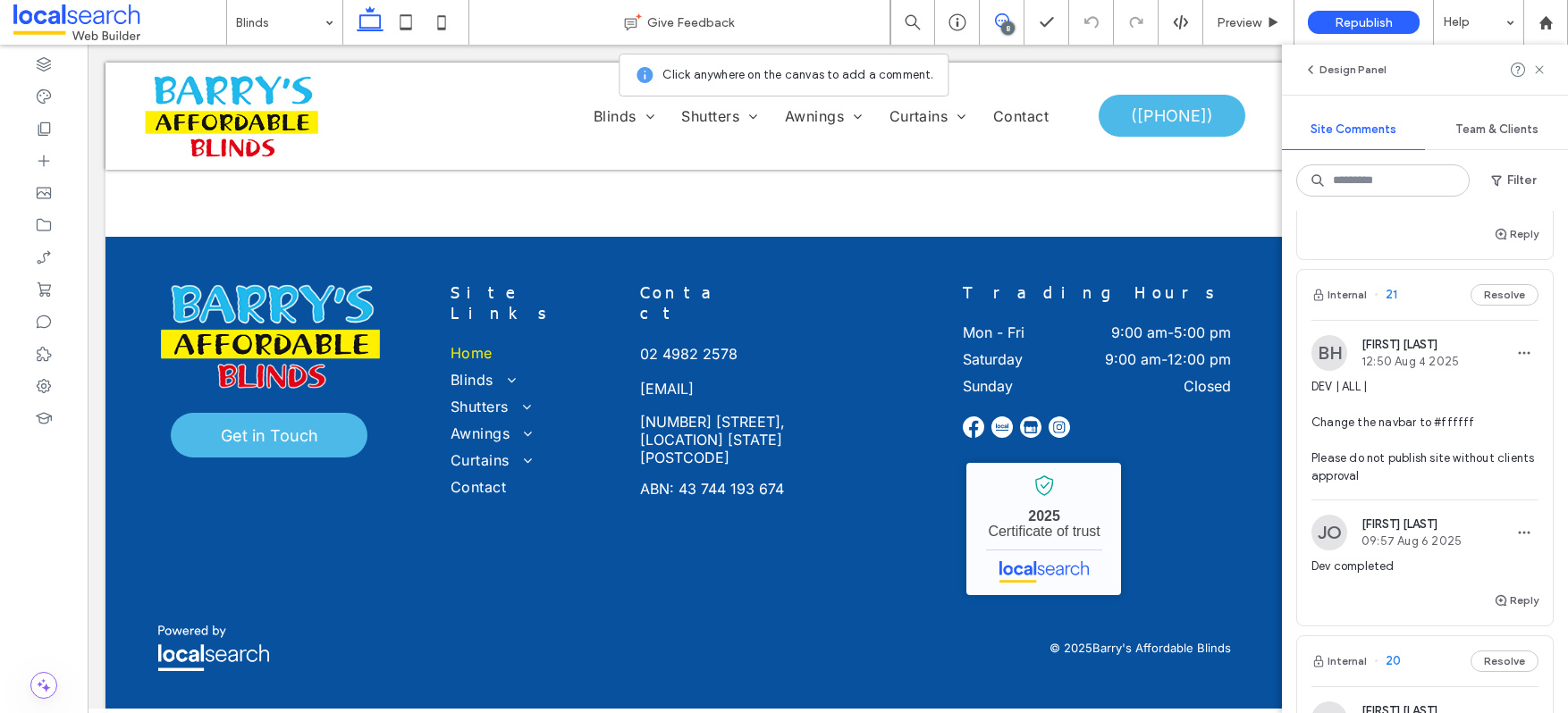 scroll, scrollTop: 2267, scrollLeft: 0, axis: vertical 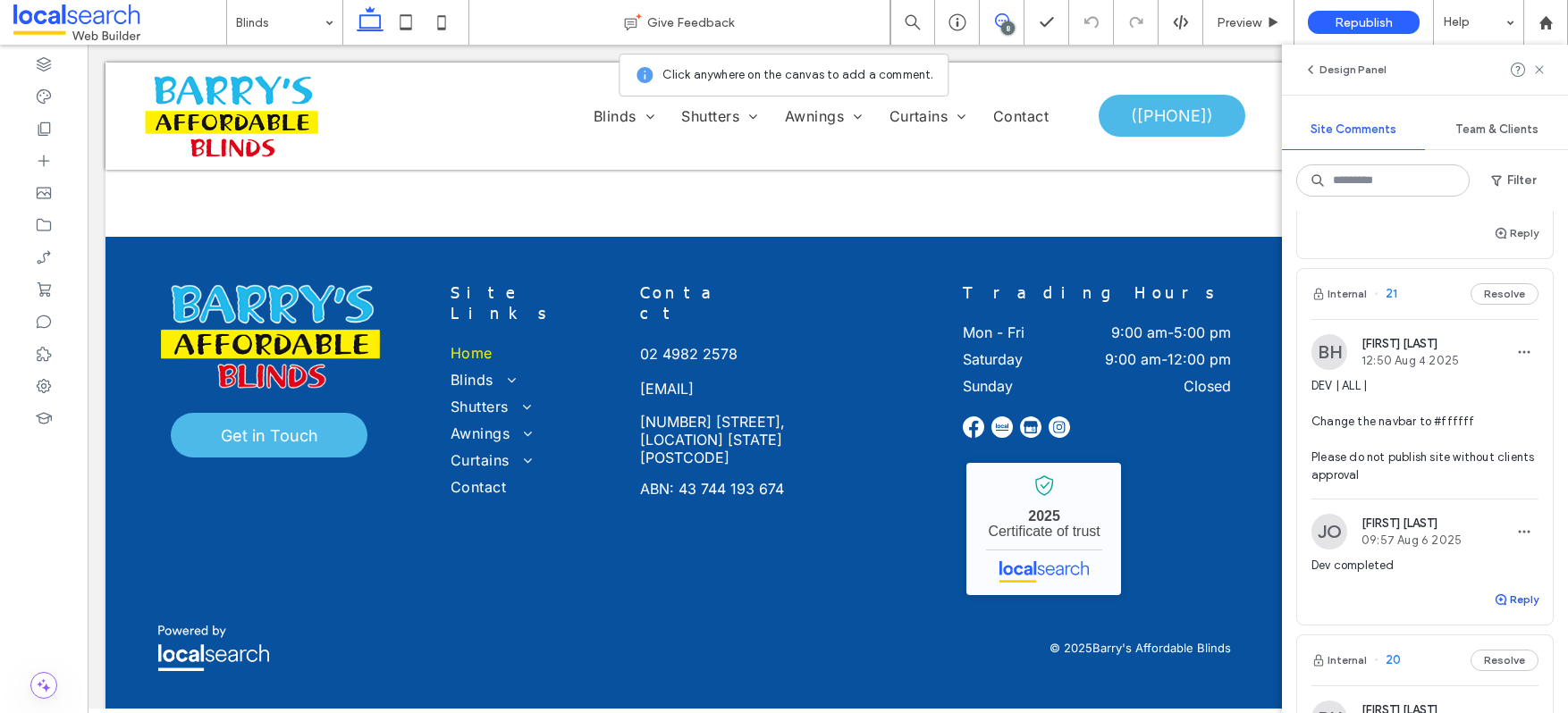 click on "Reply" at bounding box center (1516, 600) 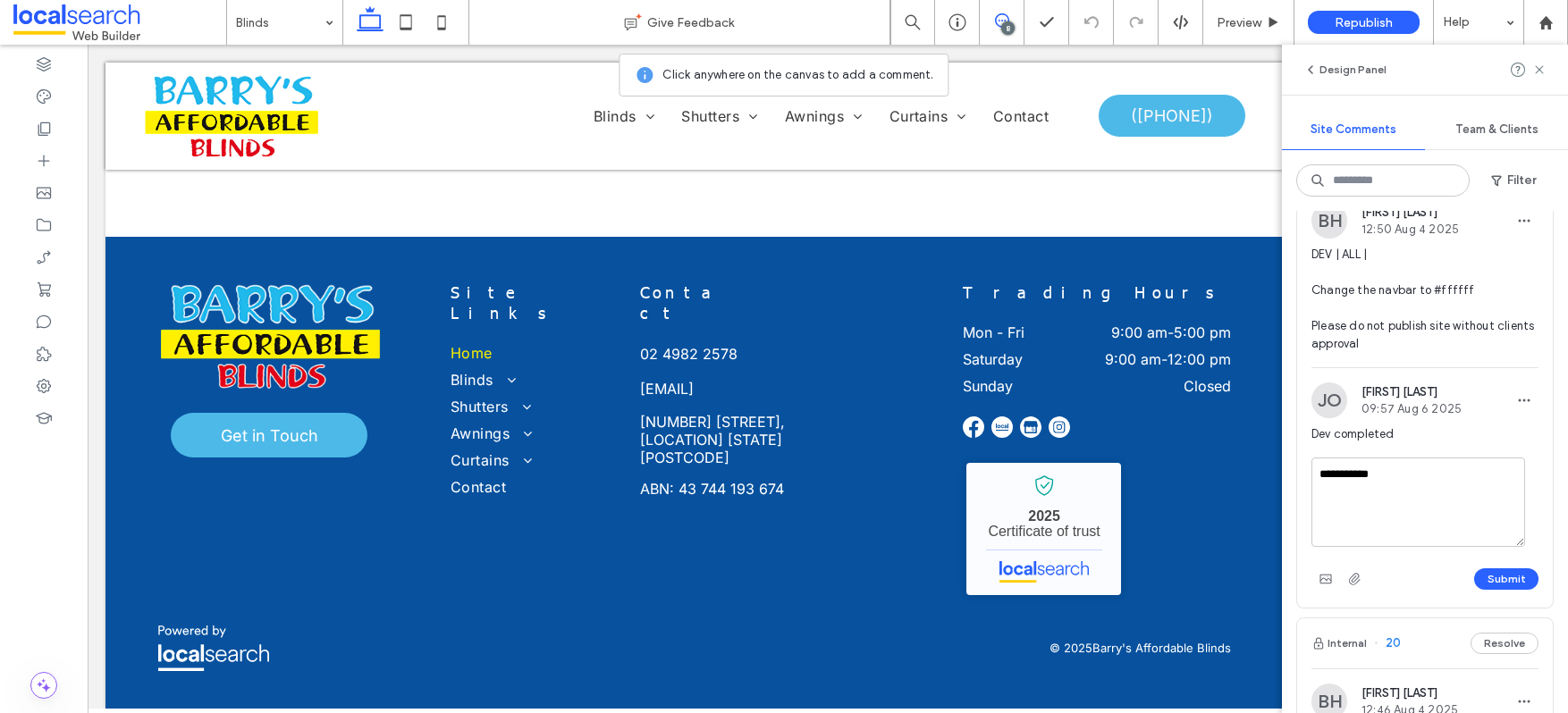 scroll, scrollTop: 2420, scrollLeft: 0, axis: vertical 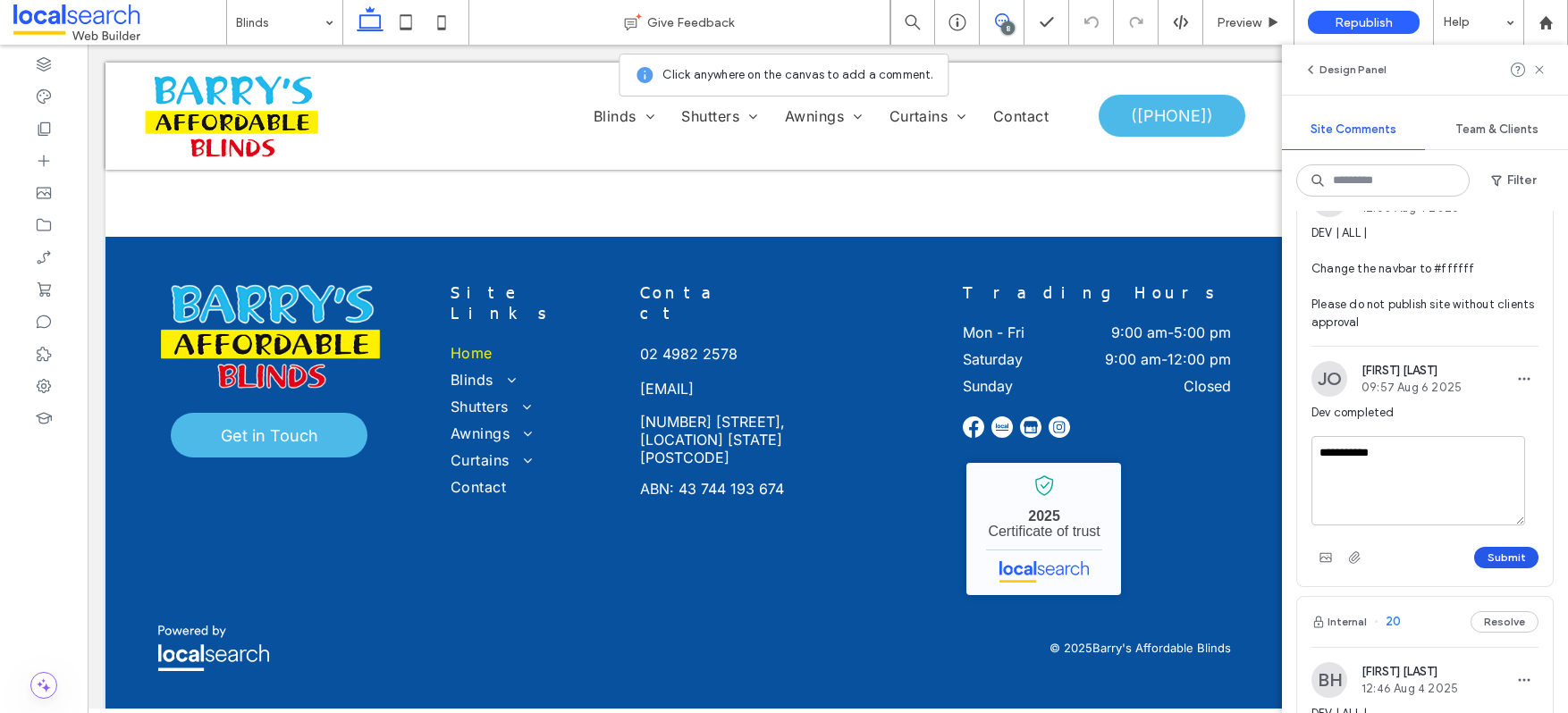 type on "**********" 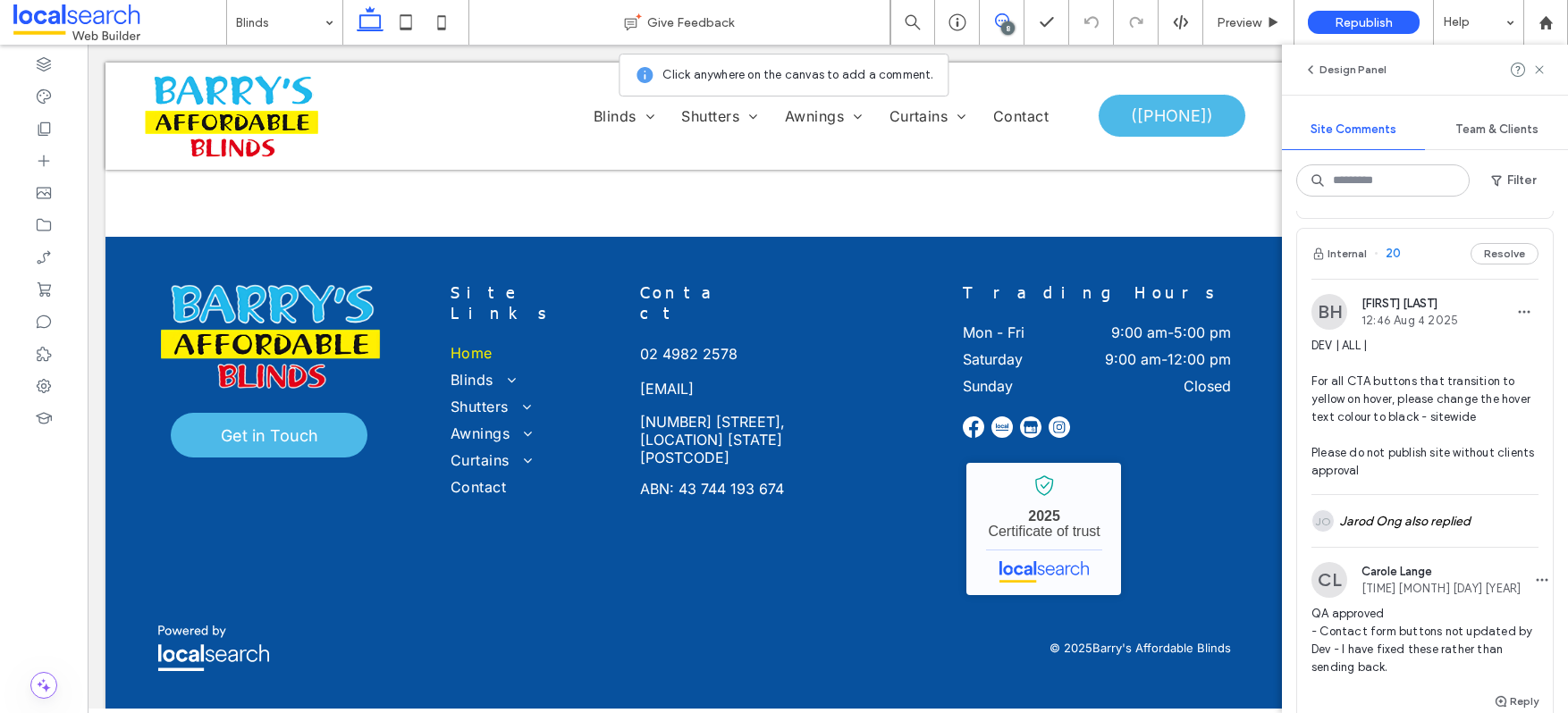 scroll, scrollTop: 2522, scrollLeft: 0, axis: vertical 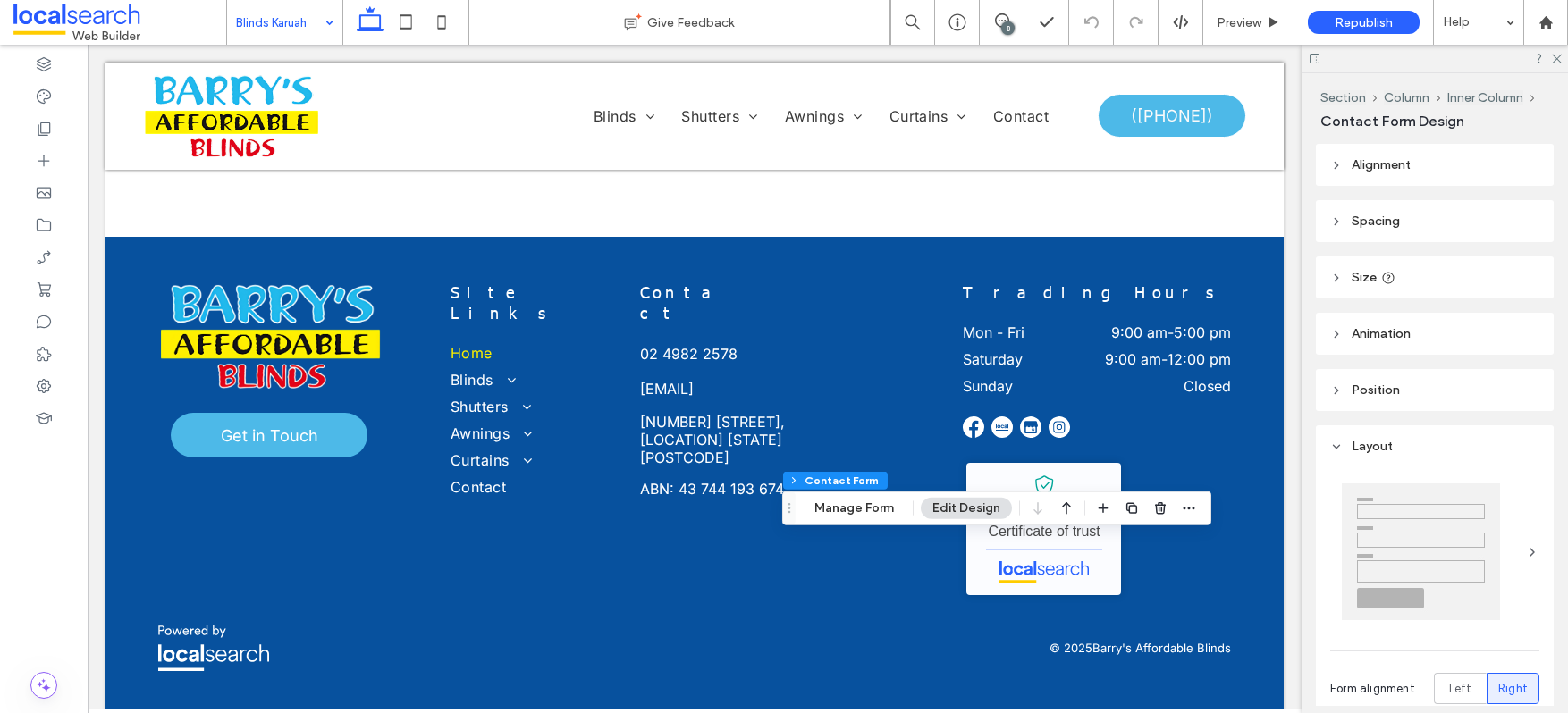type on "*" 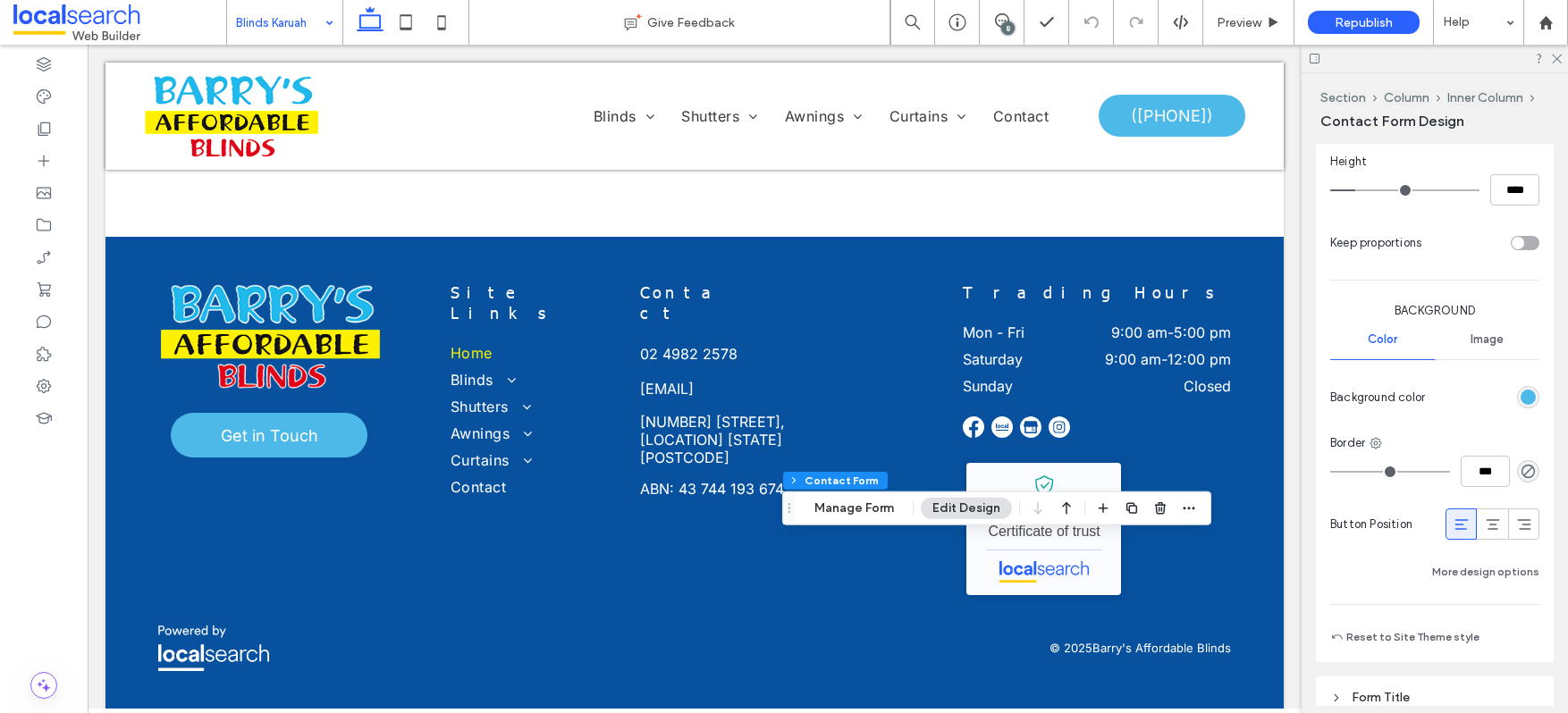 scroll, scrollTop: 1255, scrollLeft: 0, axis: vertical 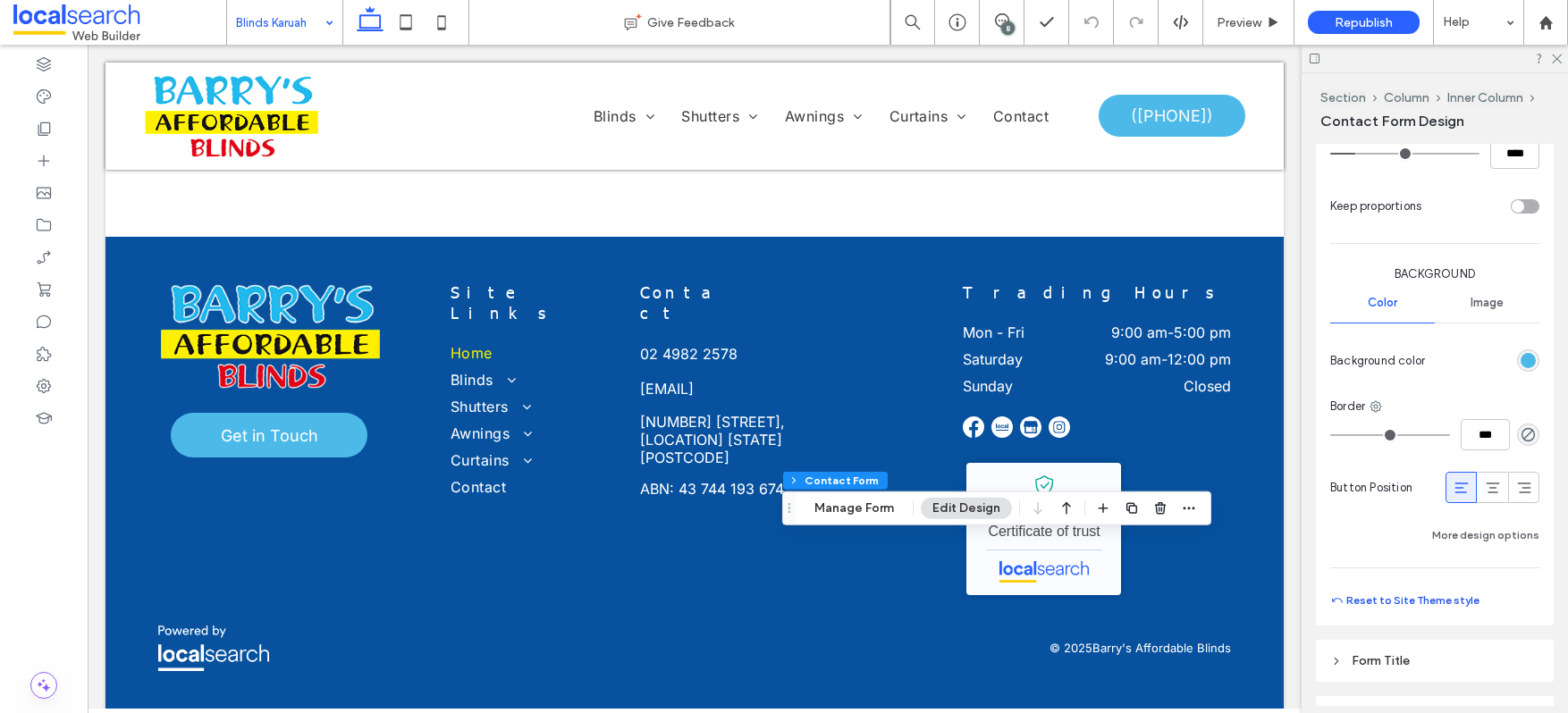 click on "Reset to Site Theme style" at bounding box center [1404, 600] 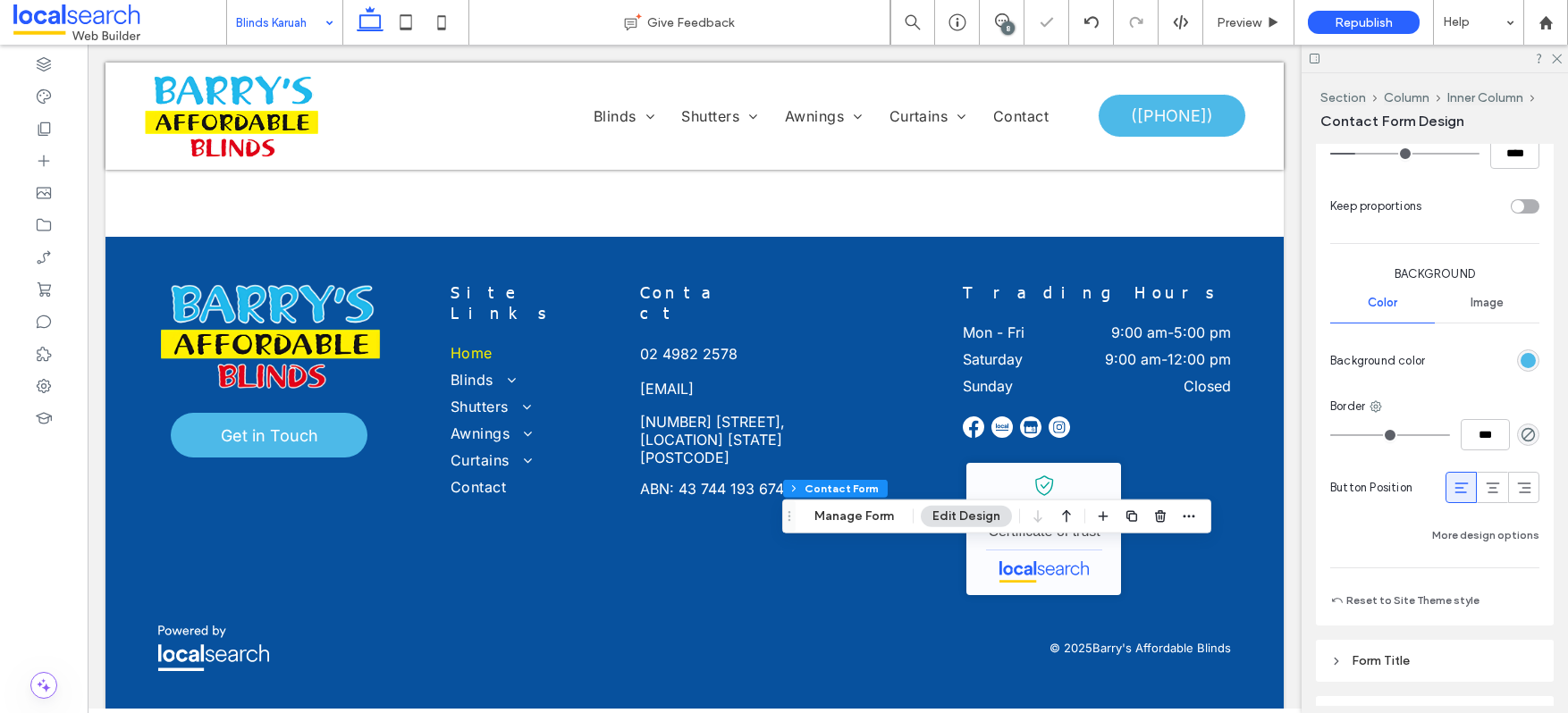 type on "***" 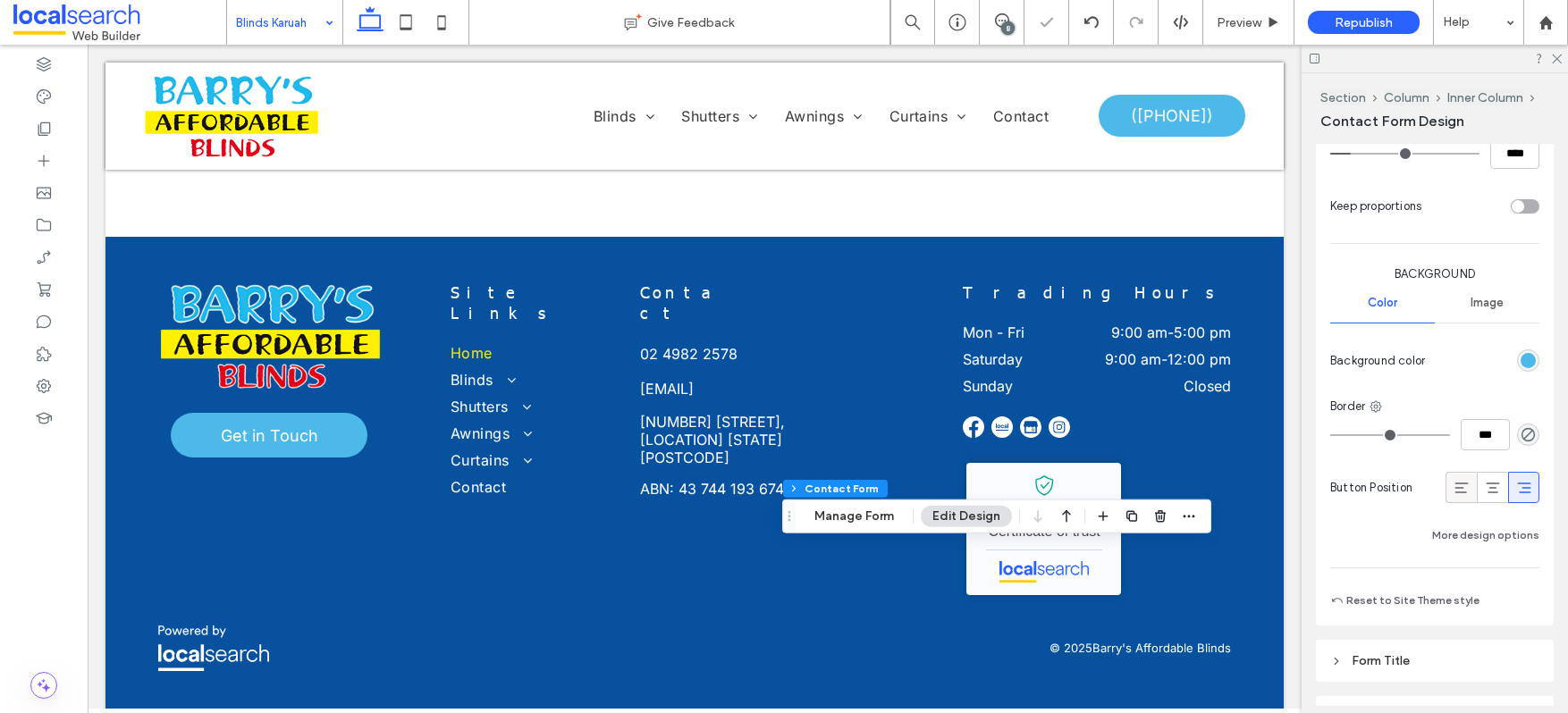 click 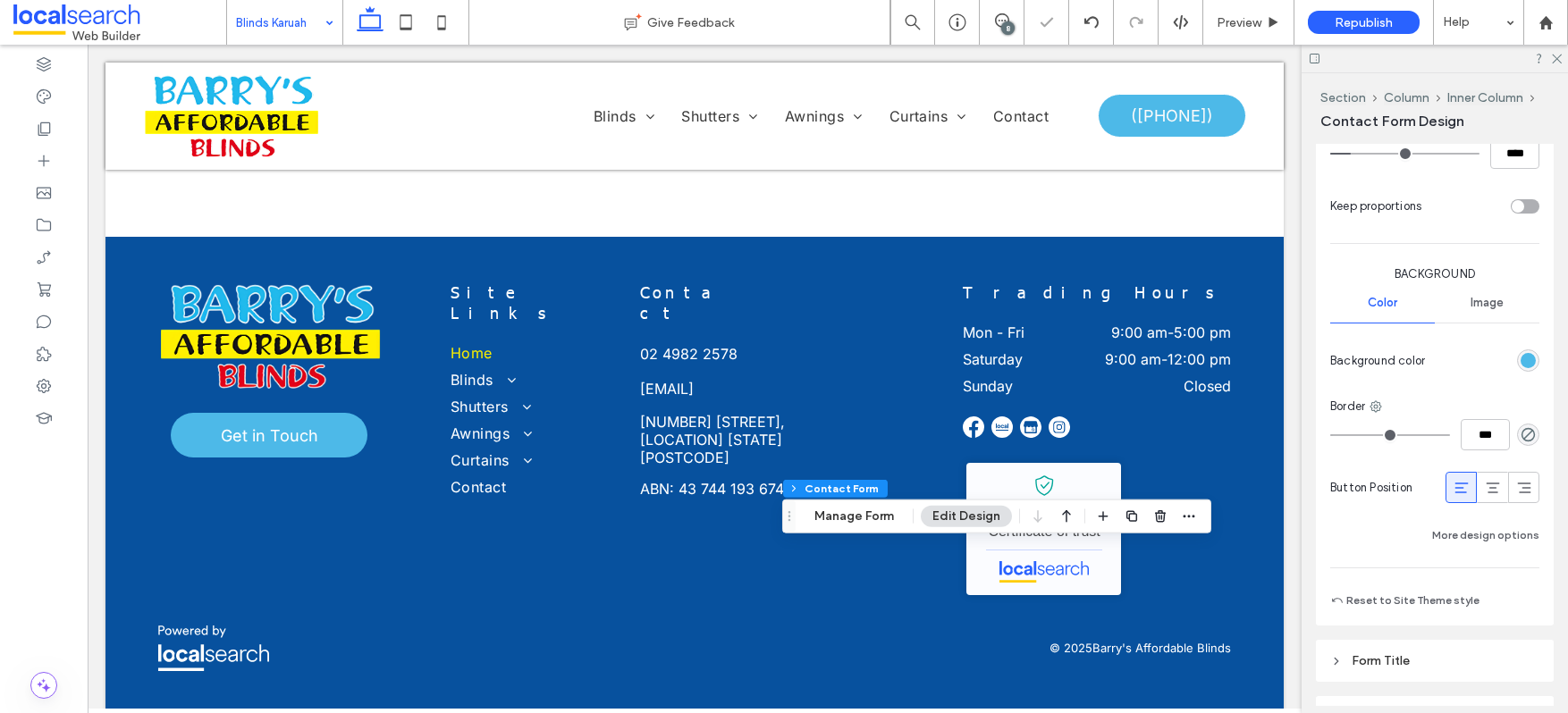 type on "***" 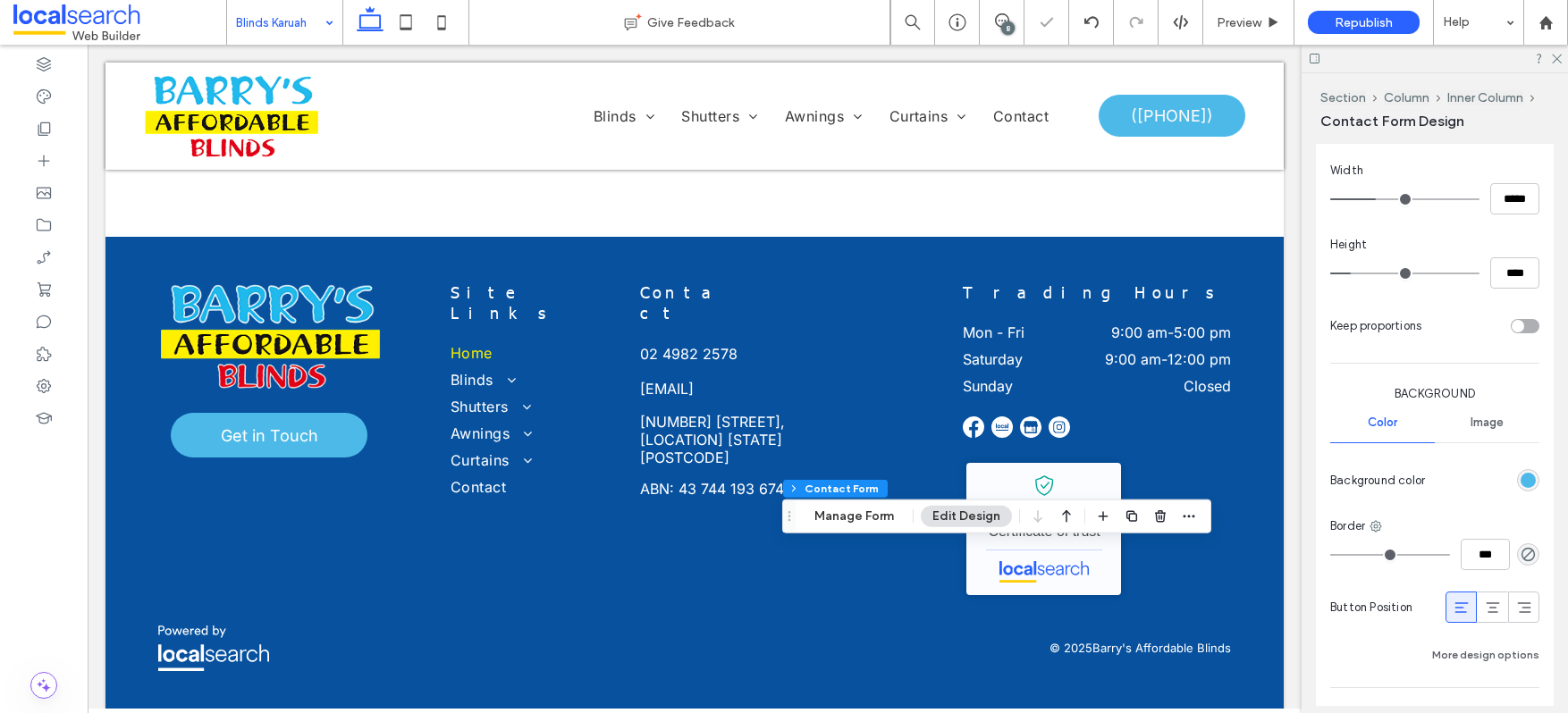 scroll, scrollTop: 1126, scrollLeft: 0, axis: vertical 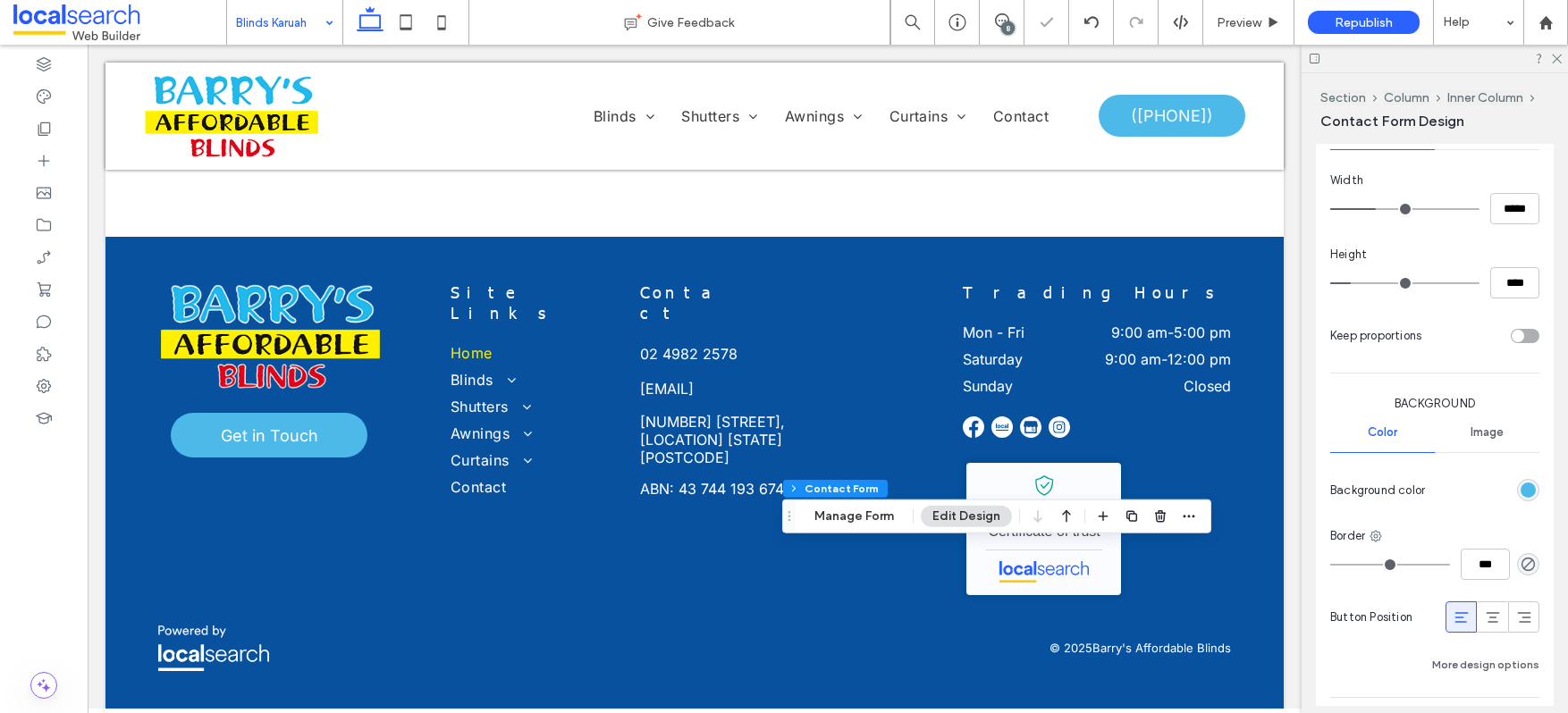 click on "Width ***** Height **** Keep proportions Background Color Image Background color Border *** Button Position More design options" at bounding box center [1435, 424] 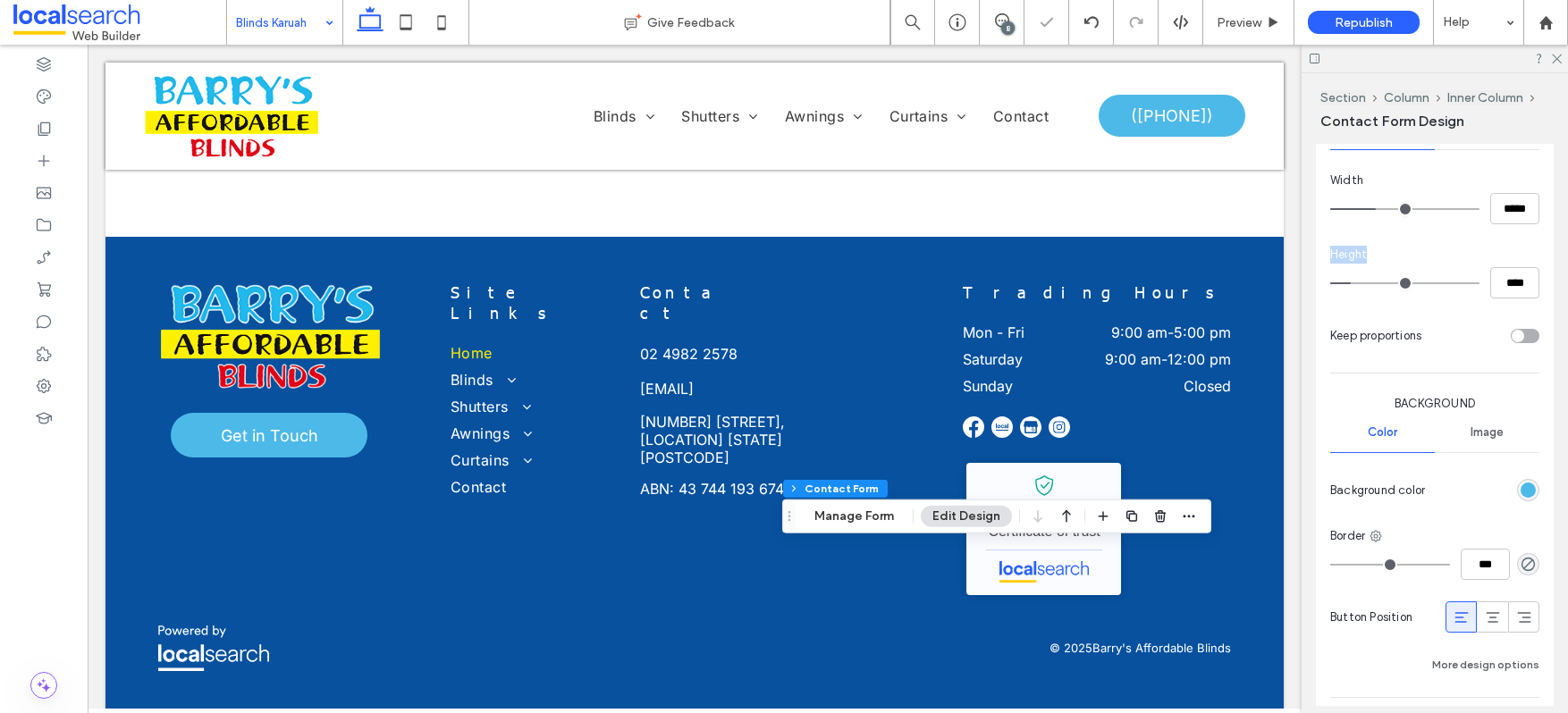 click on "Width ***** Height **** Keep proportions Background Color Image Background color Border *** Button Position More design options" at bounding box center (1435, 424) 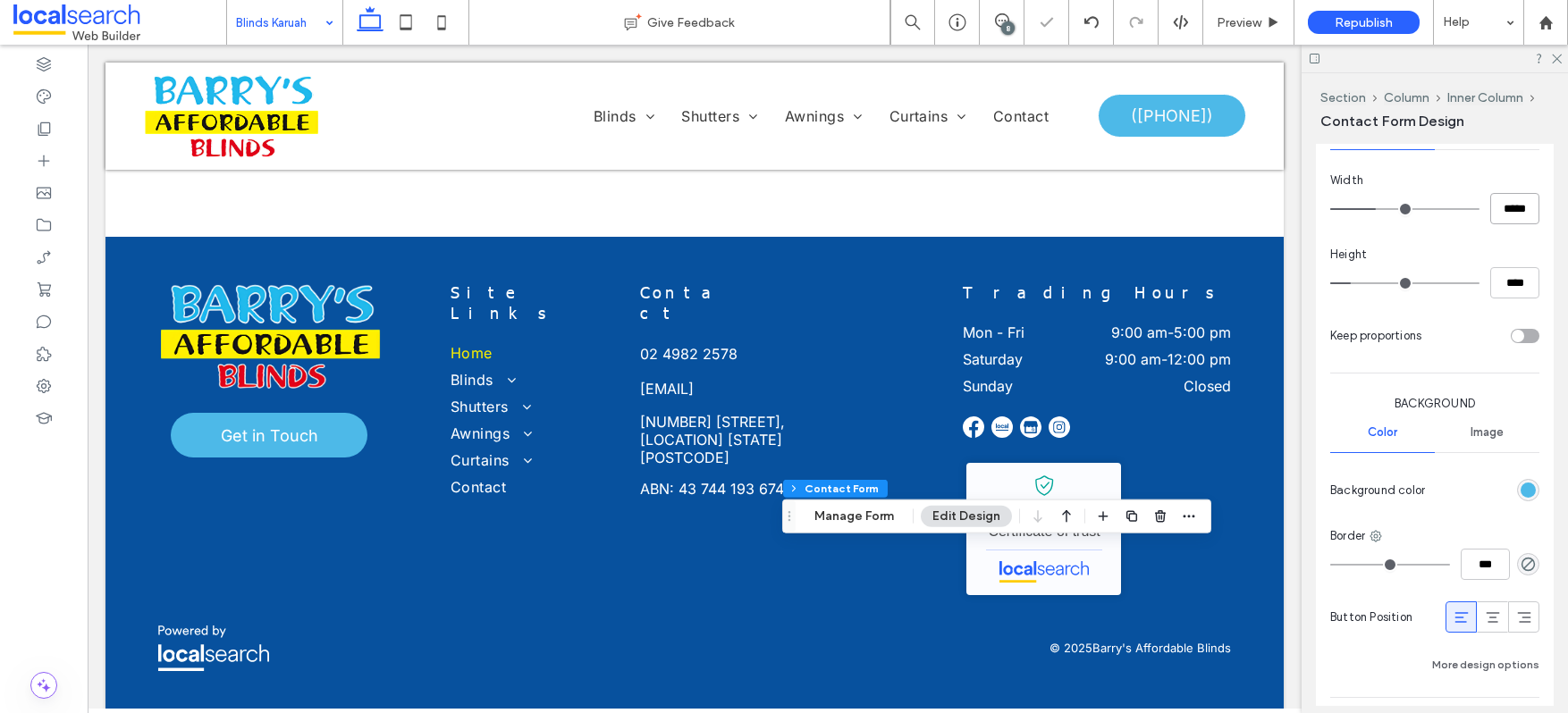 click on "*****" at bounding box center [1514, 208] 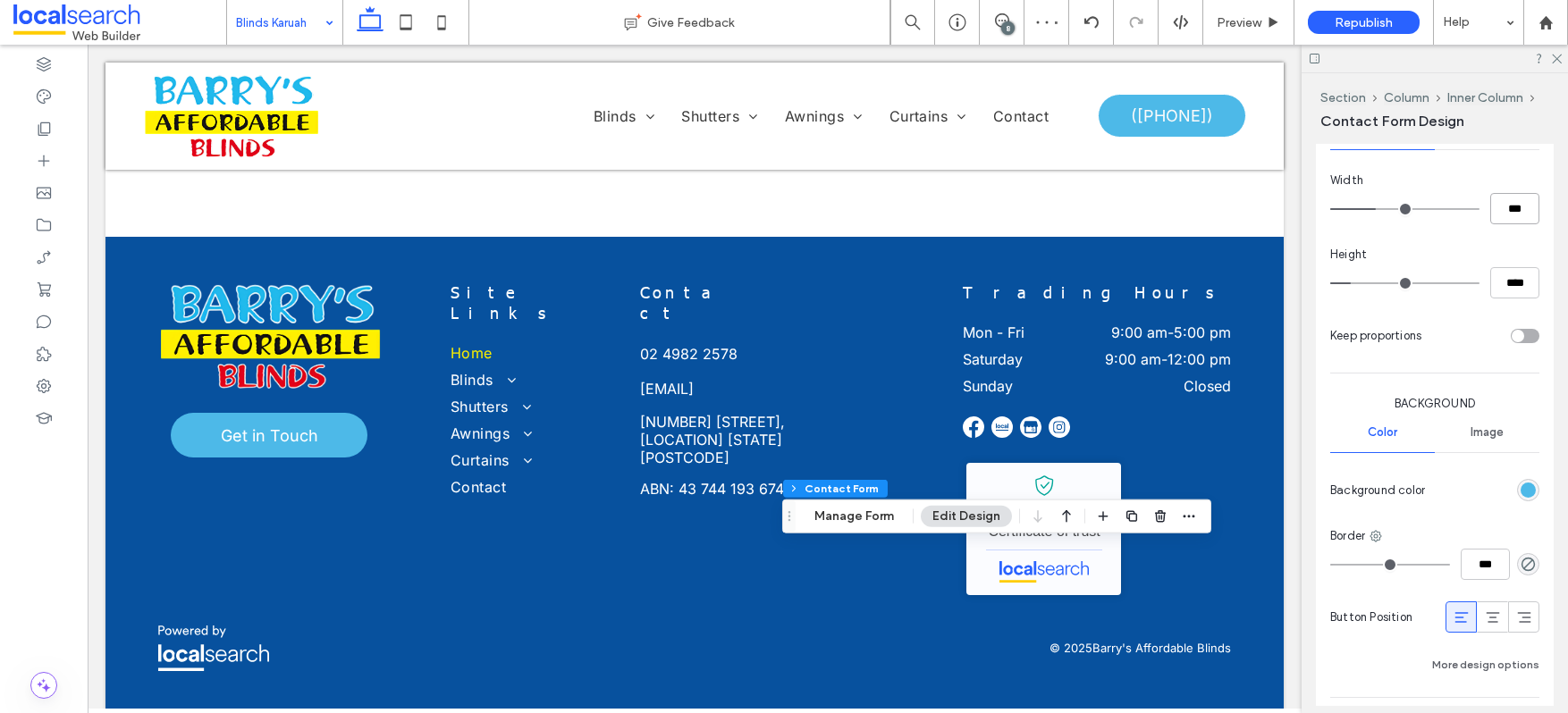 type on "***" 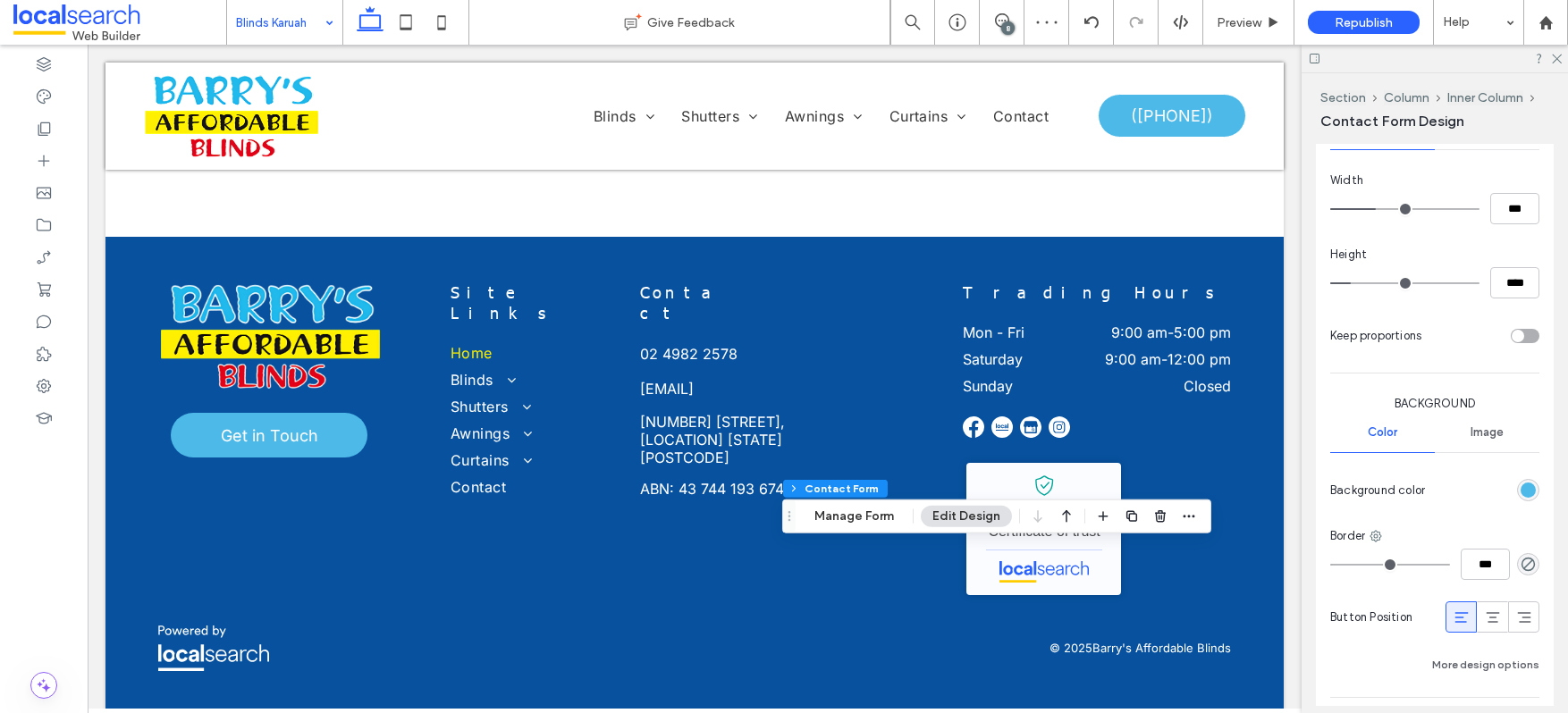 type on "***" 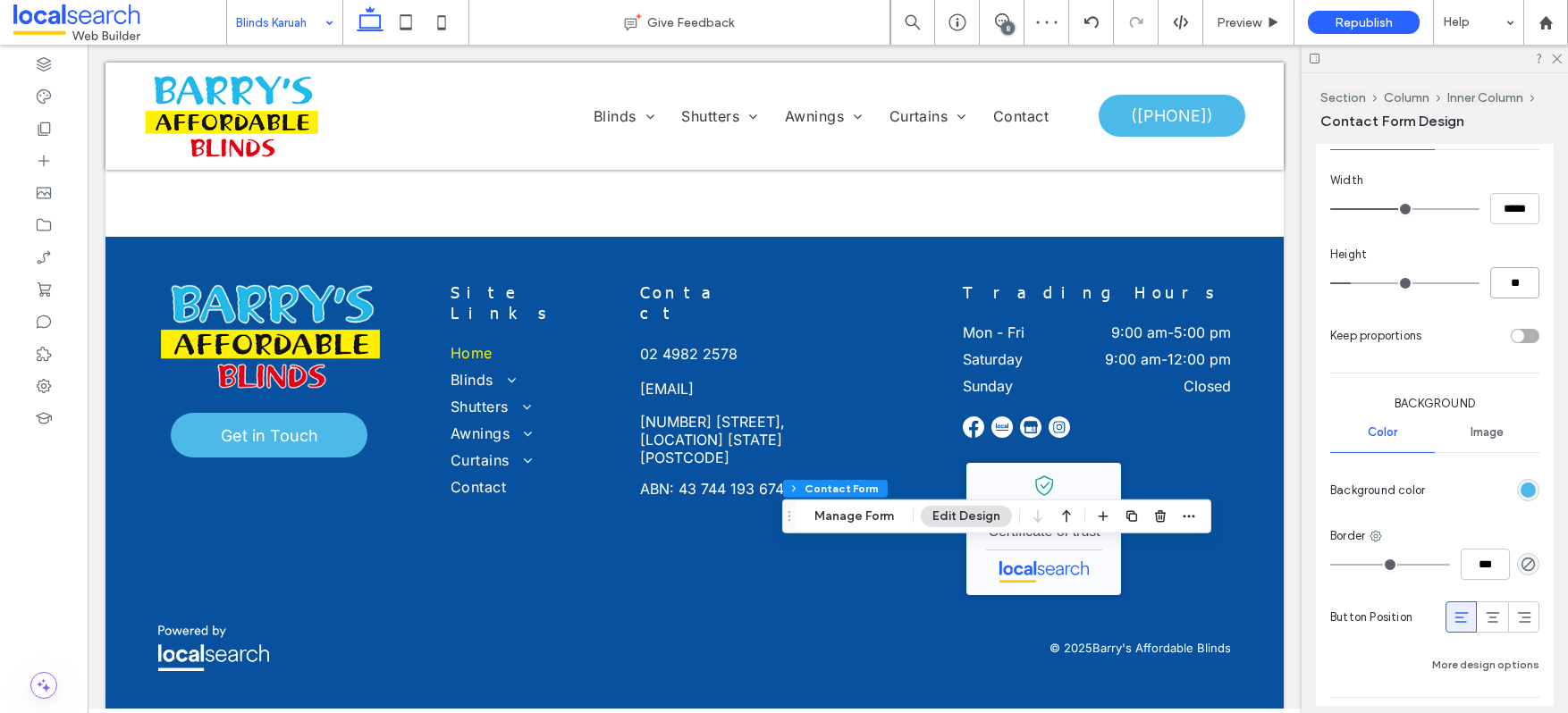 type on "**" 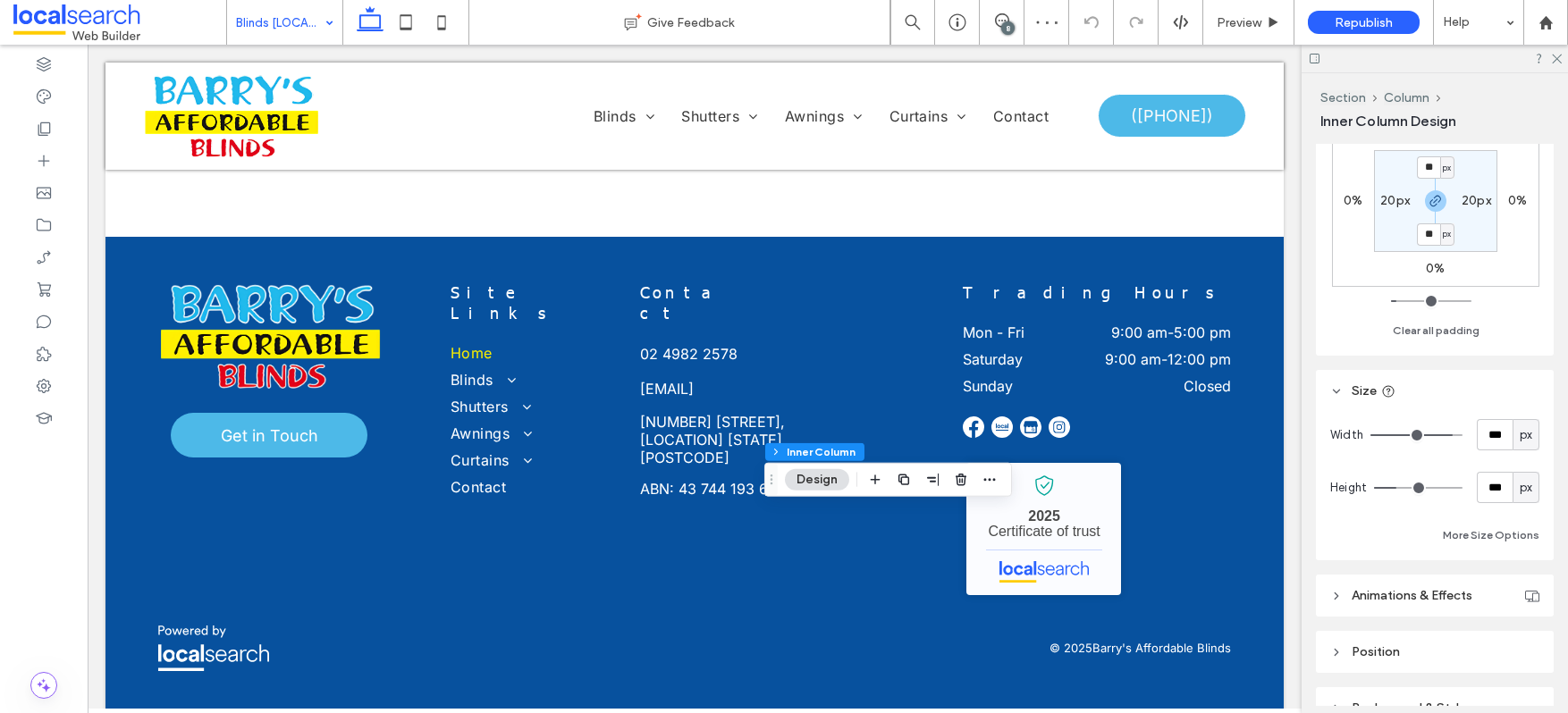 scroll, scrollTop: 626, scrollLeft: 0, axis: vertical 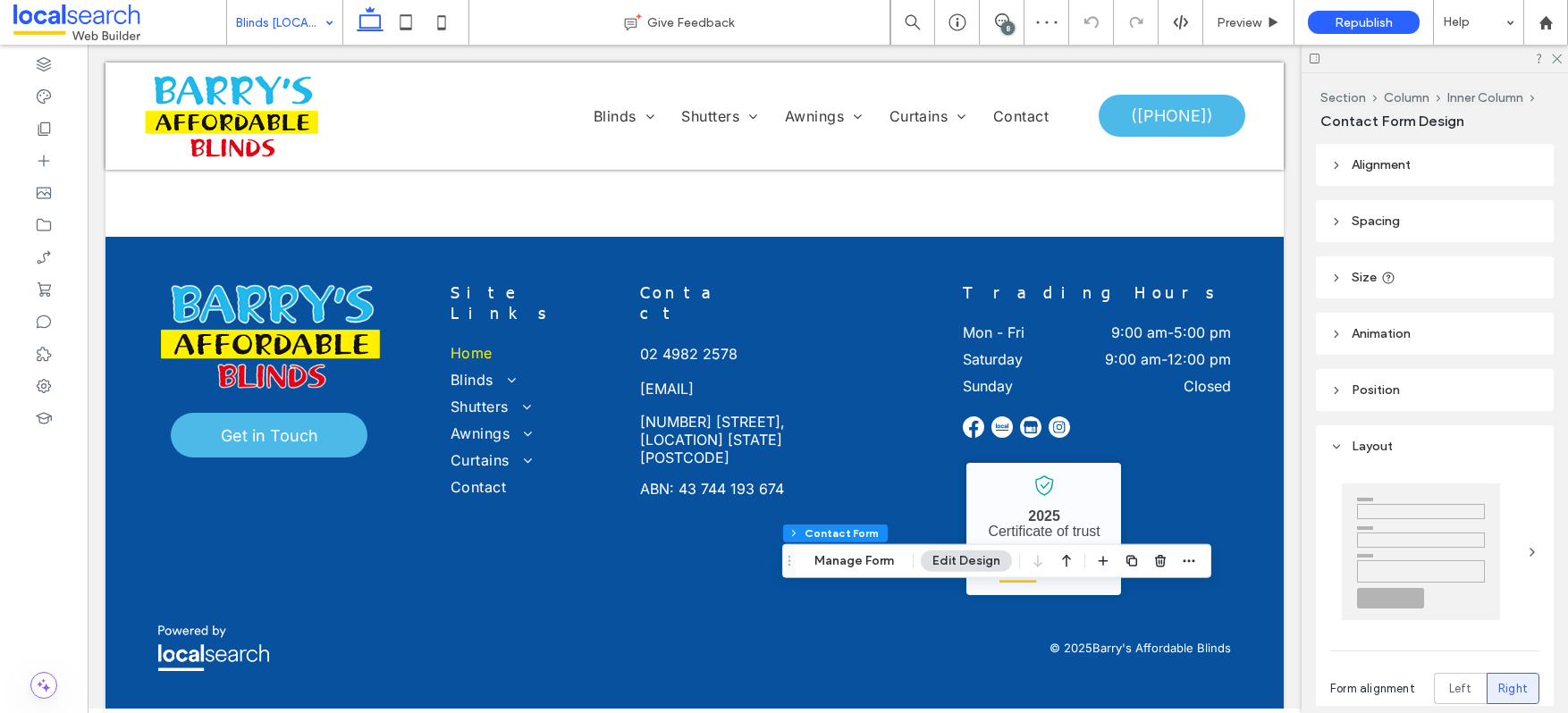type on "*" 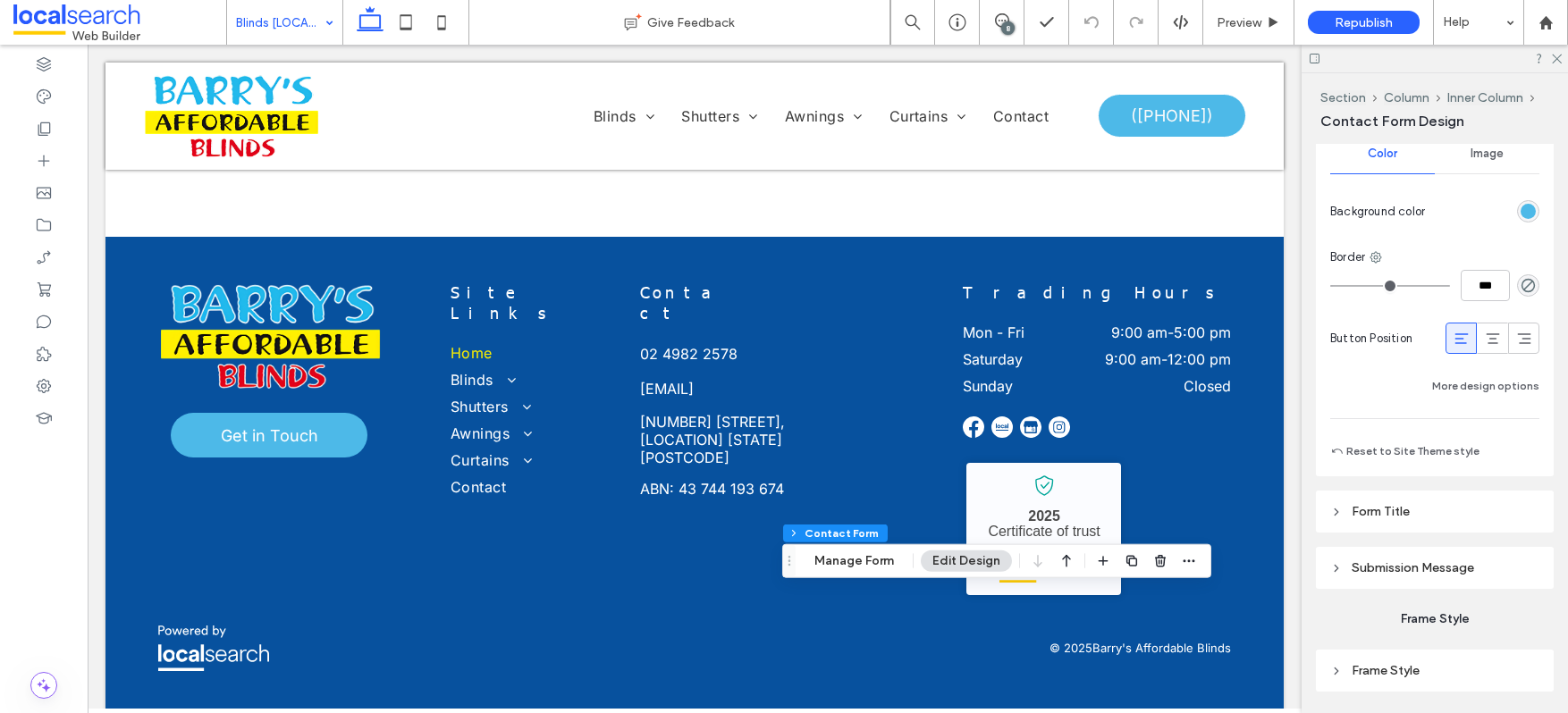 scroll, scrollTop: 1406, scrollLeft: 0, axis: vertical 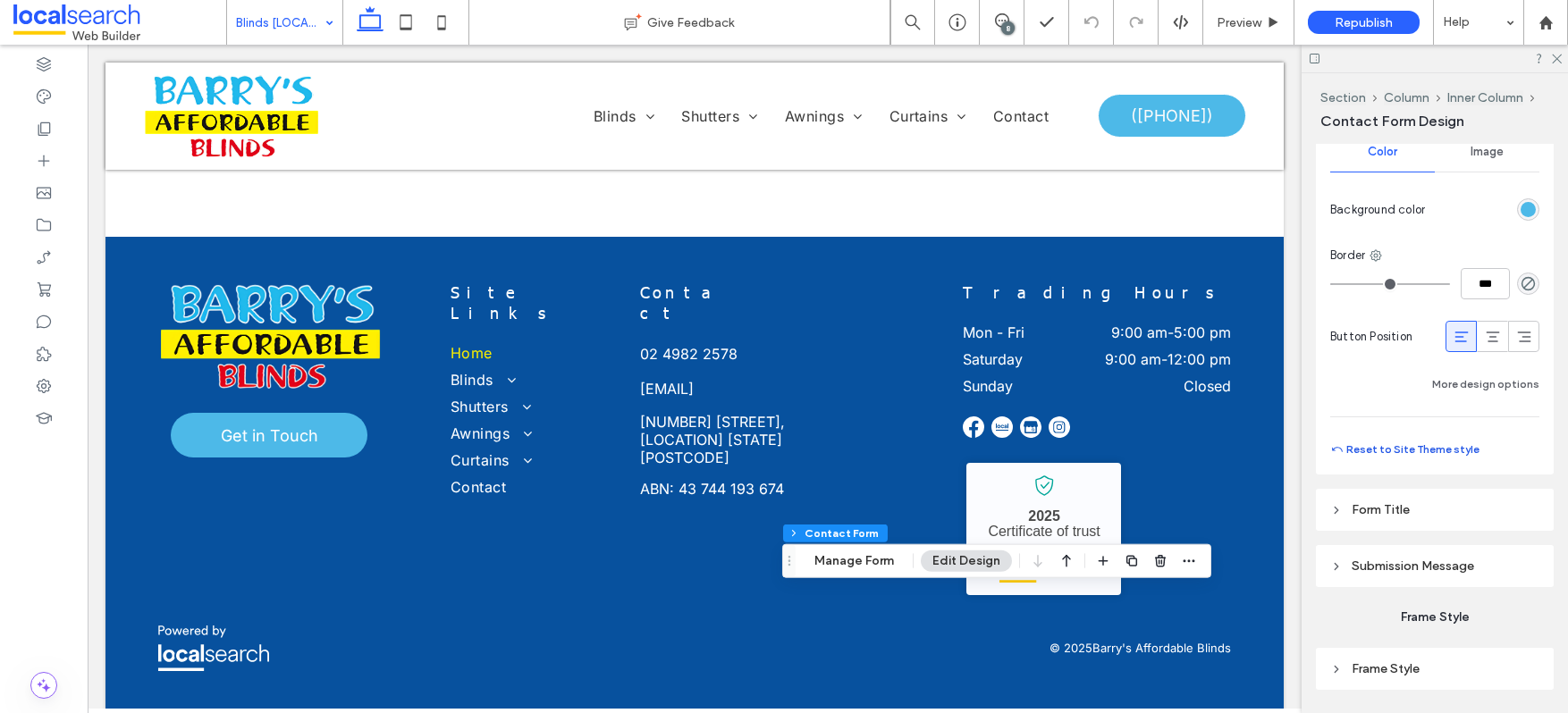 click on "Reset to Site Theme style" at bounding box center [1404, 449] 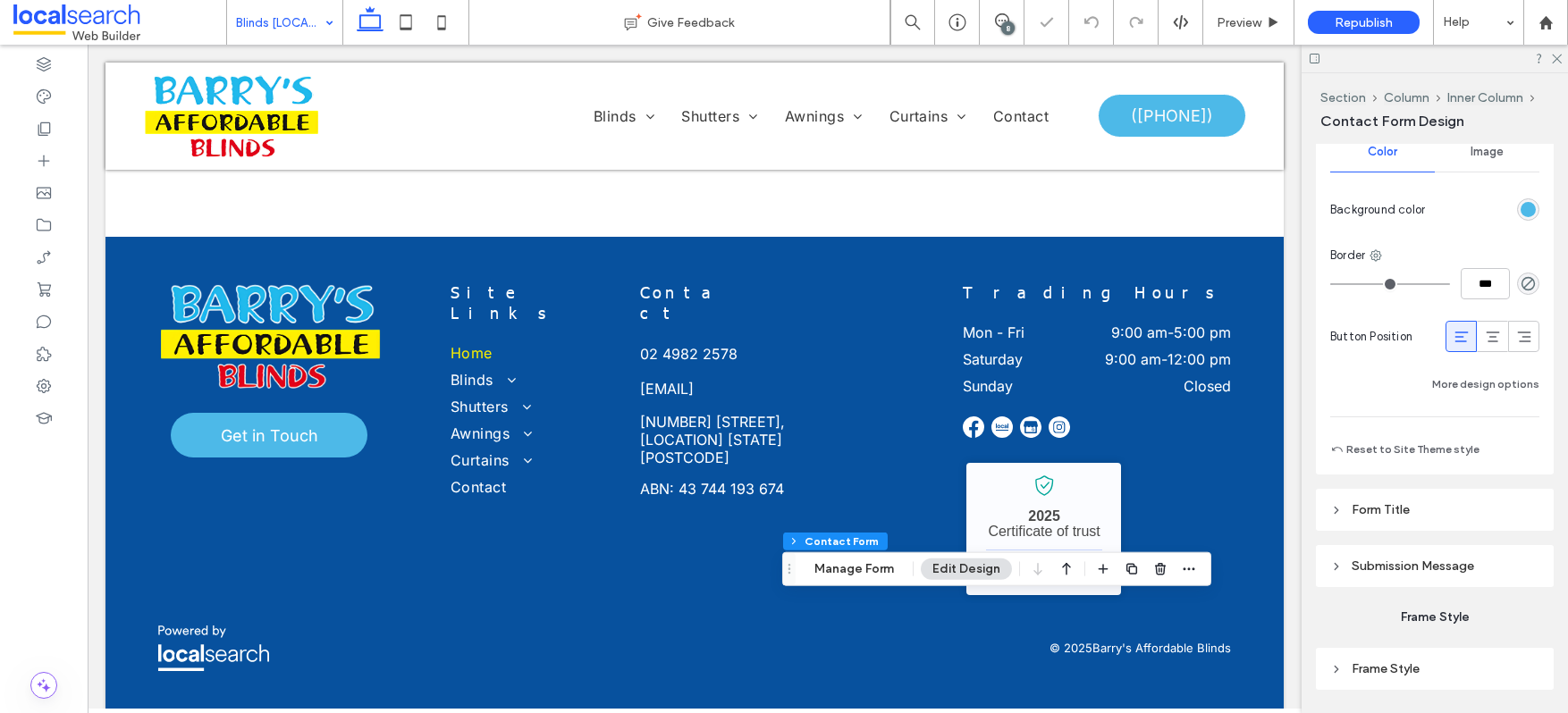 type on "***" 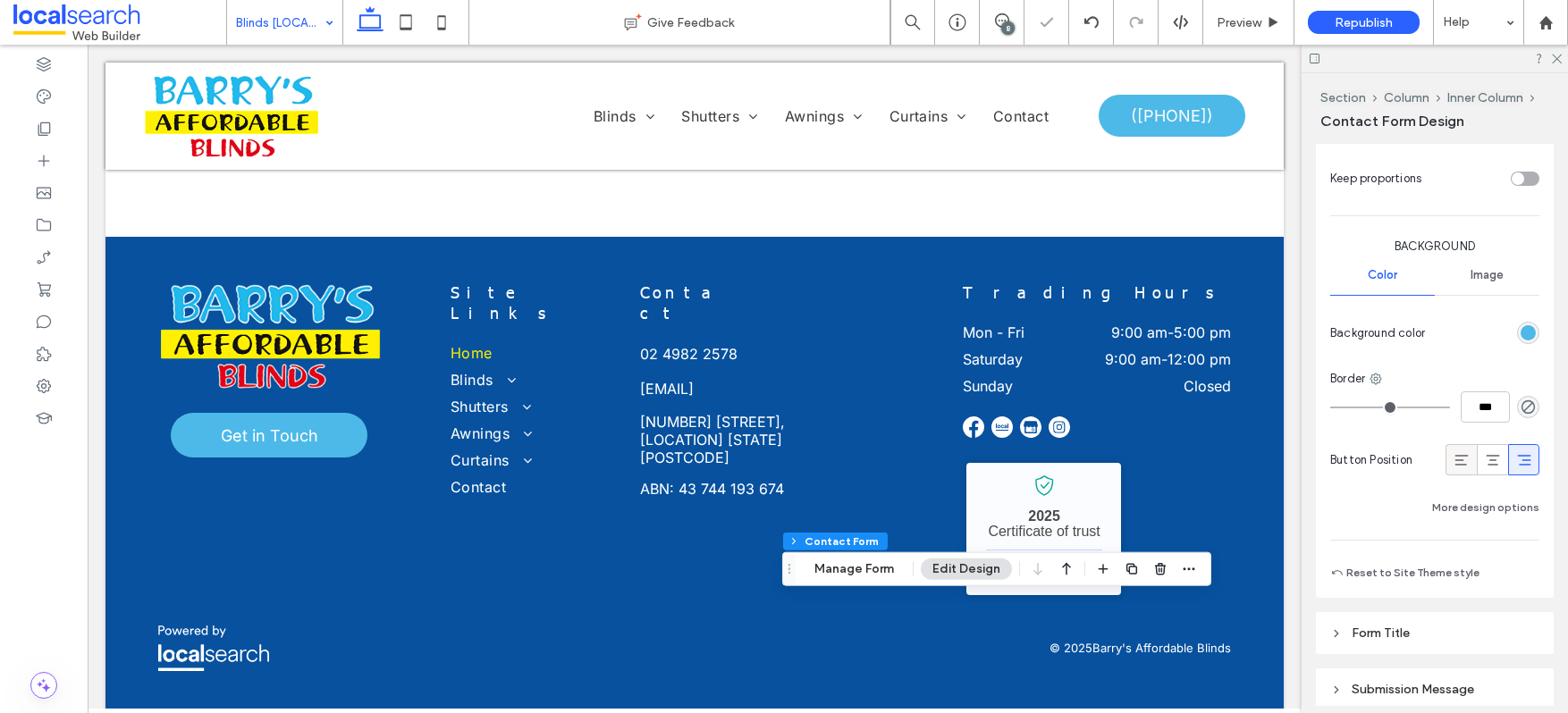 click 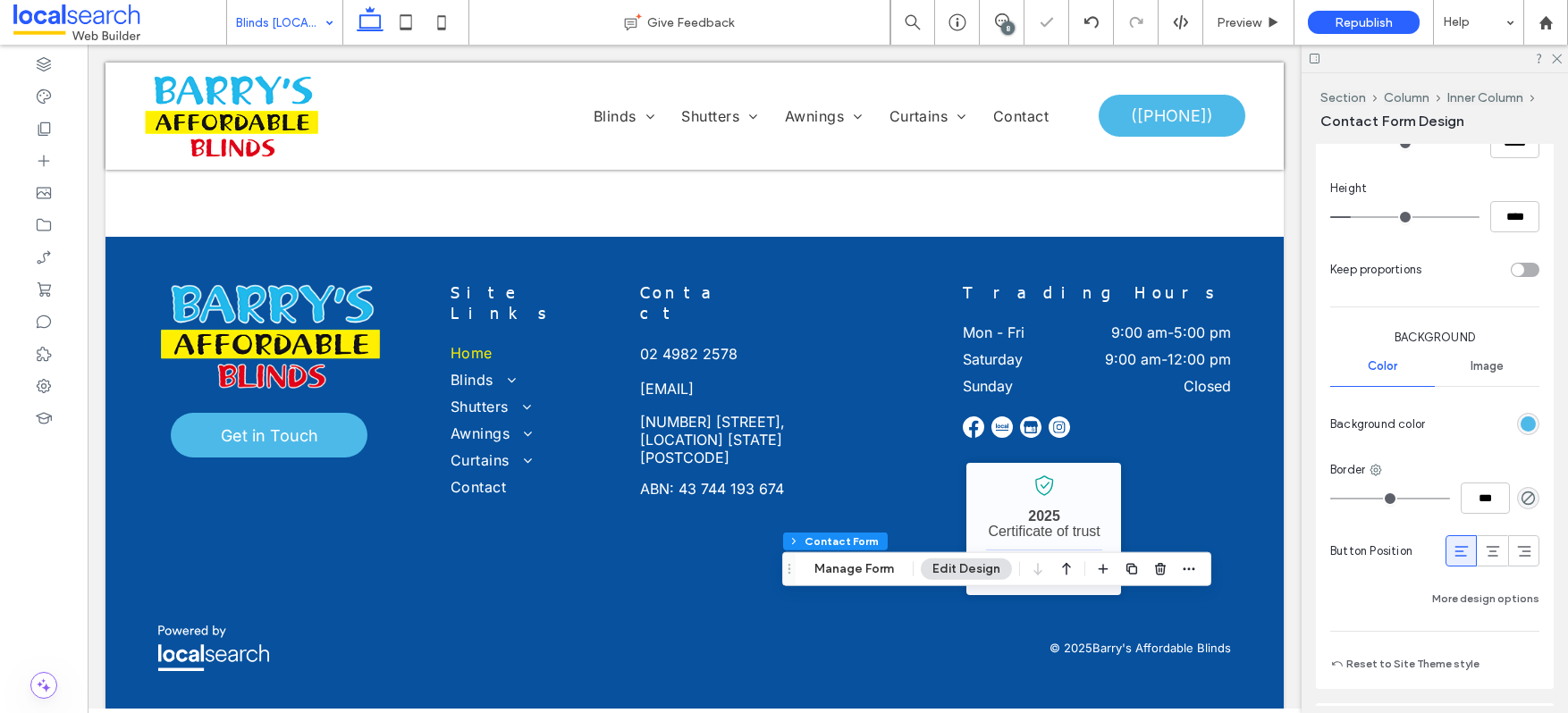type on "***" 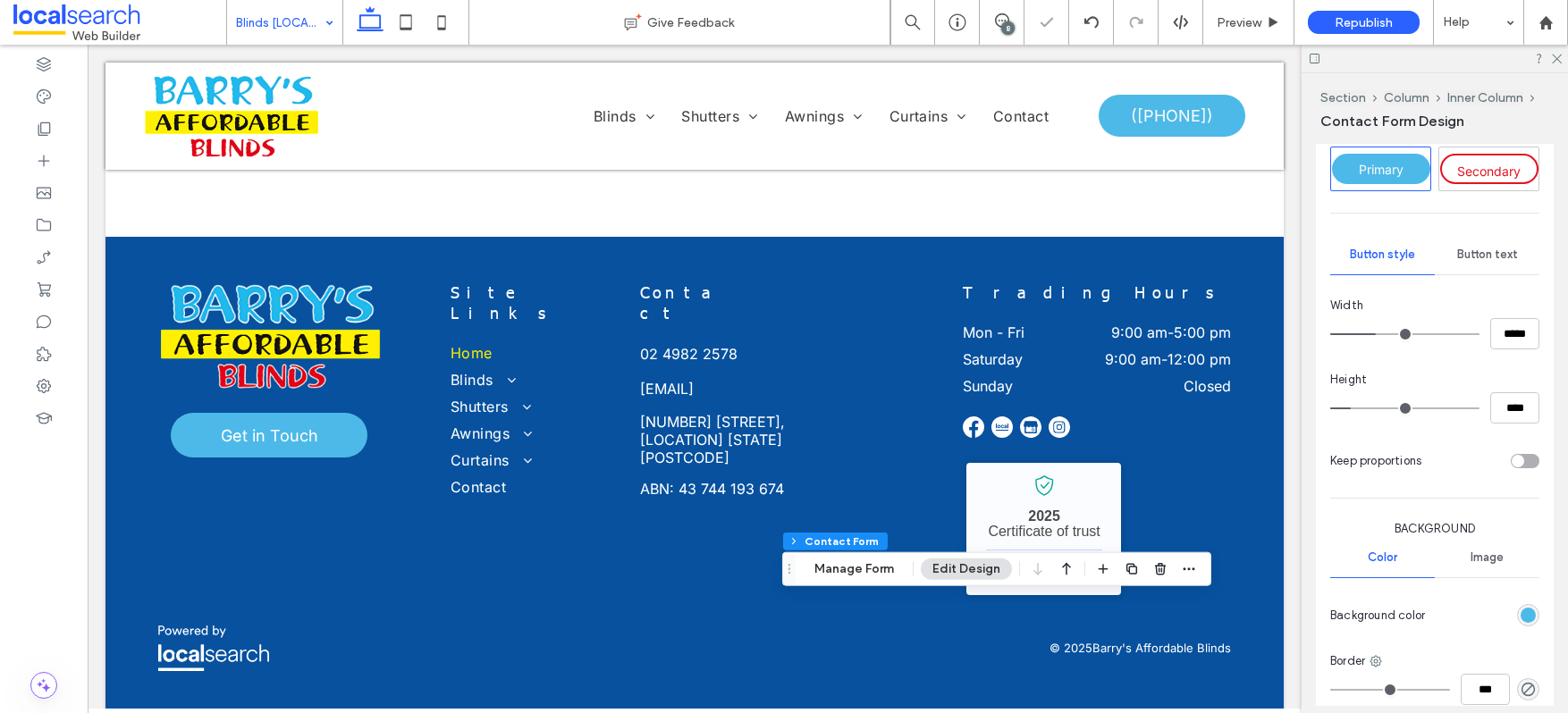 scroll, scrollTop: 1000, scrollLeft: 0, axis: vertical 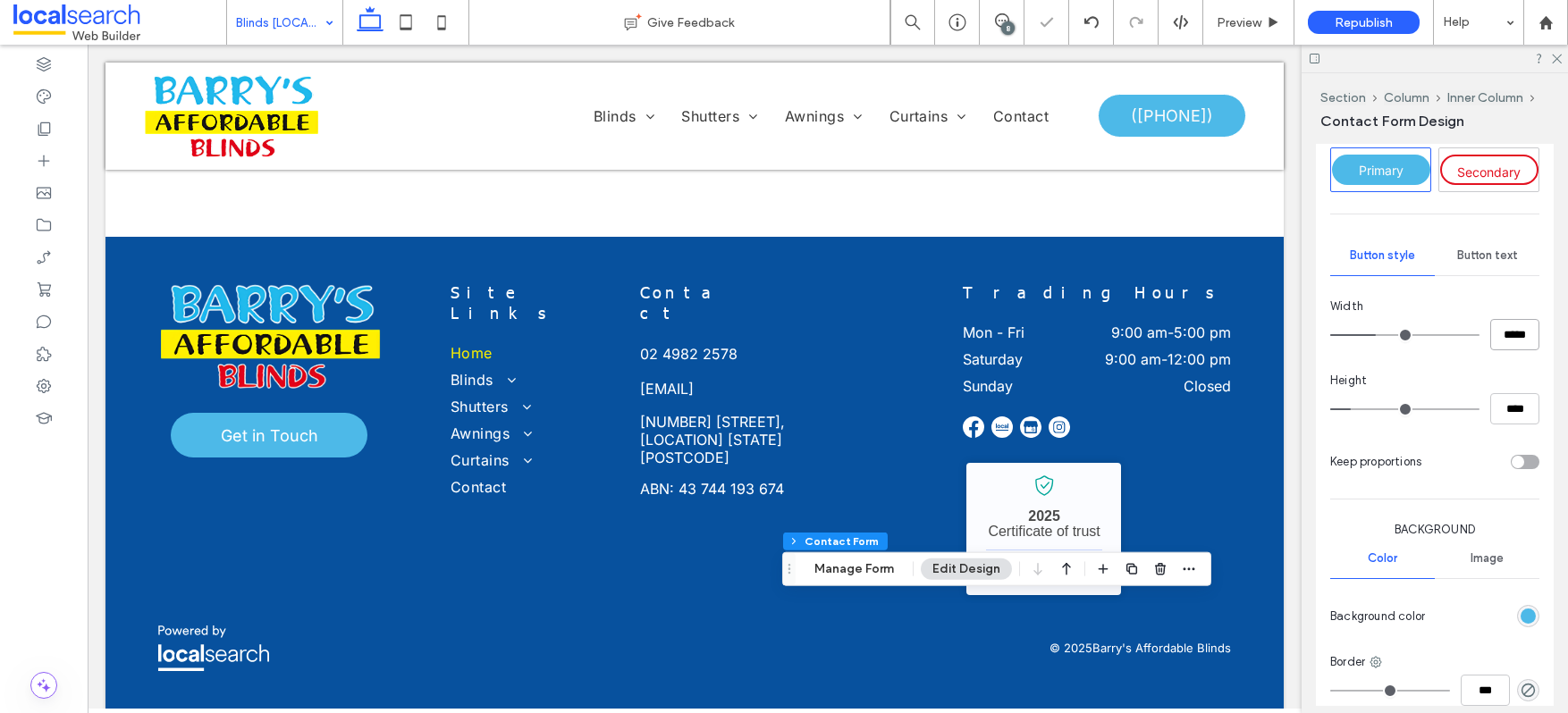 click on "*****" at bounding box center (1514, 334) 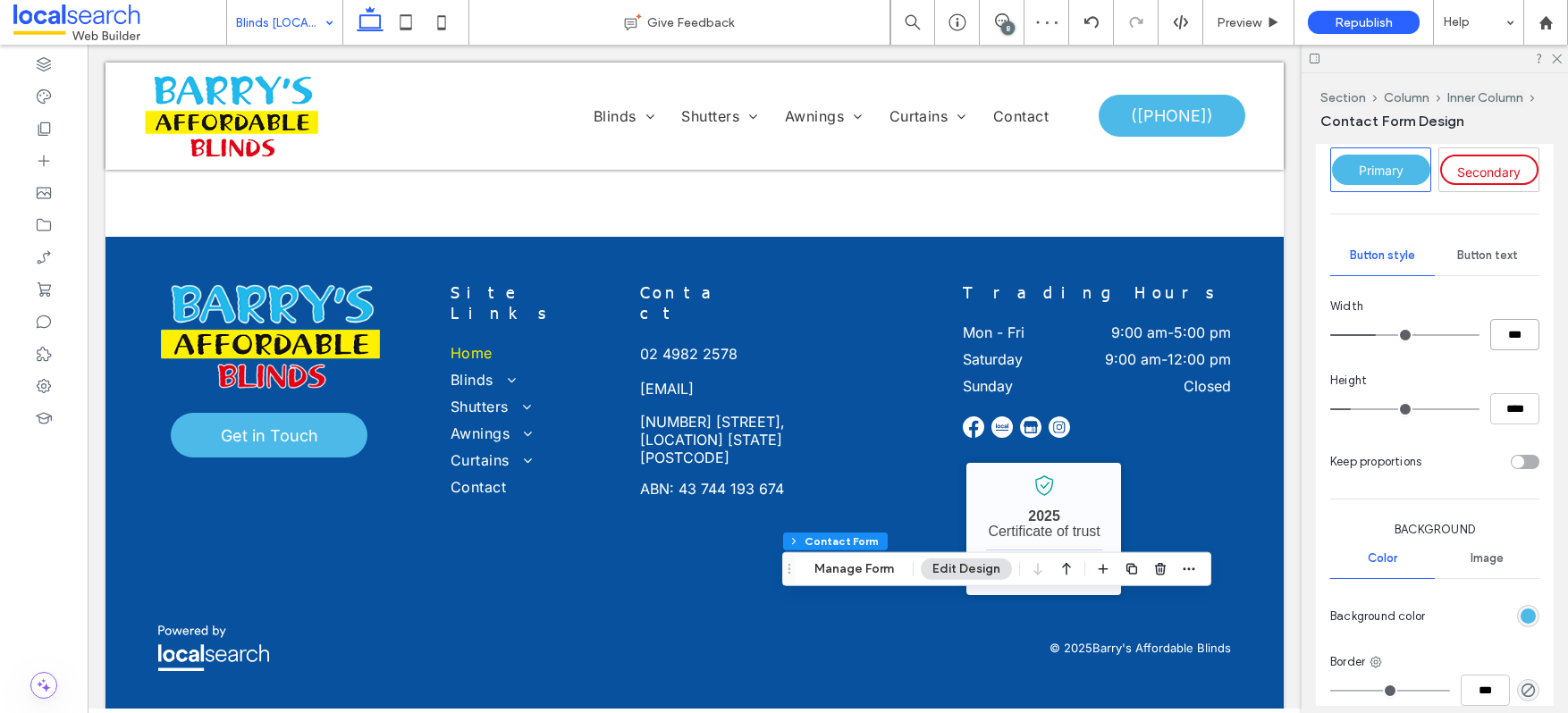 type on "***" 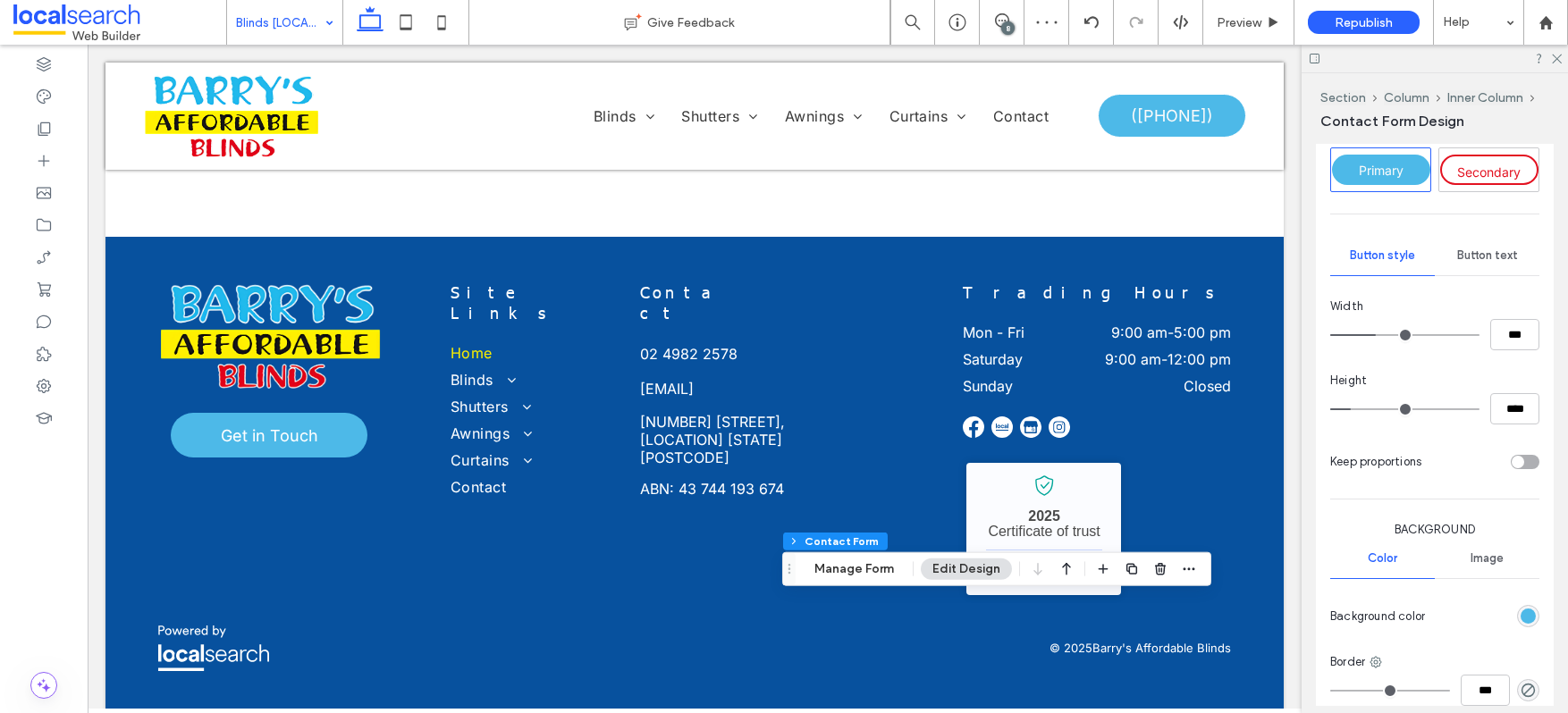 type on "***" 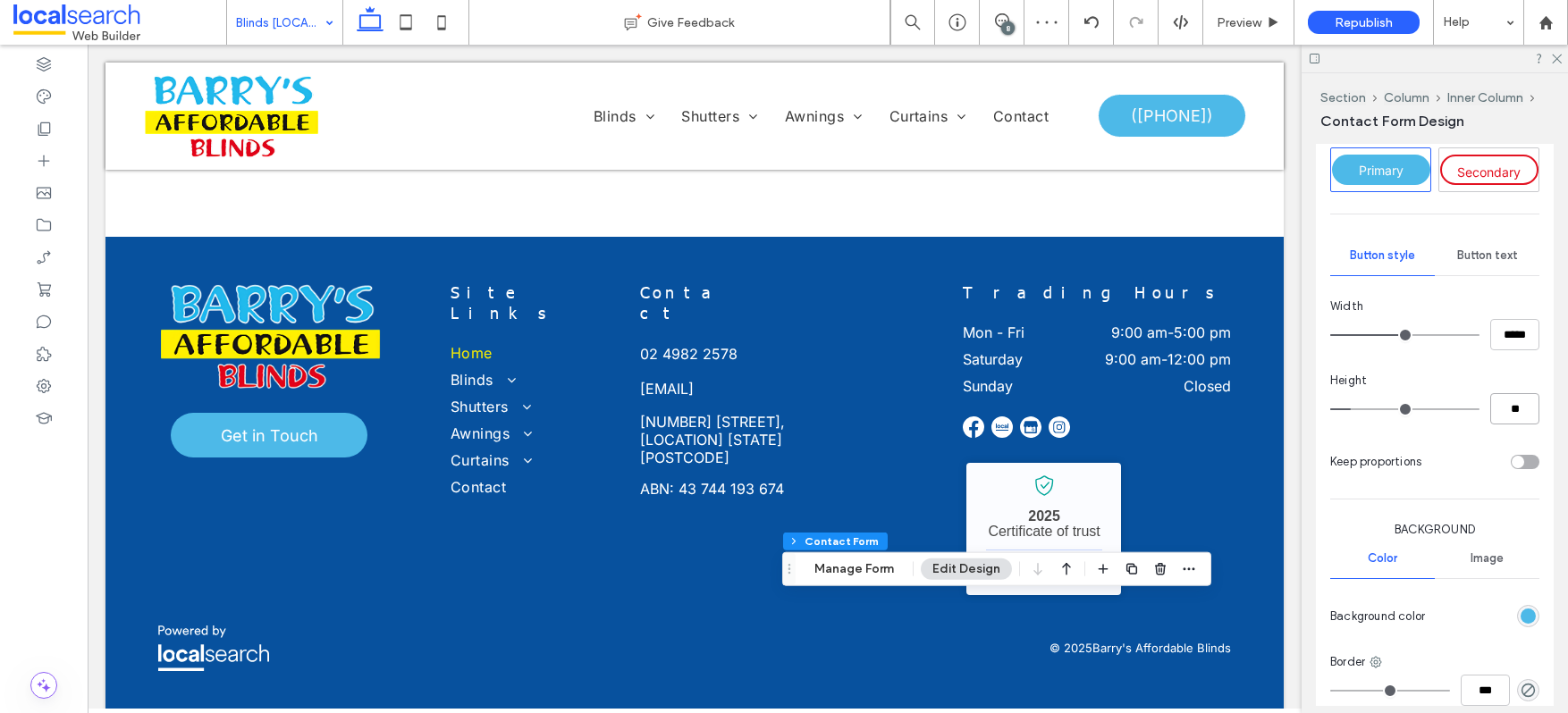 type on "**" 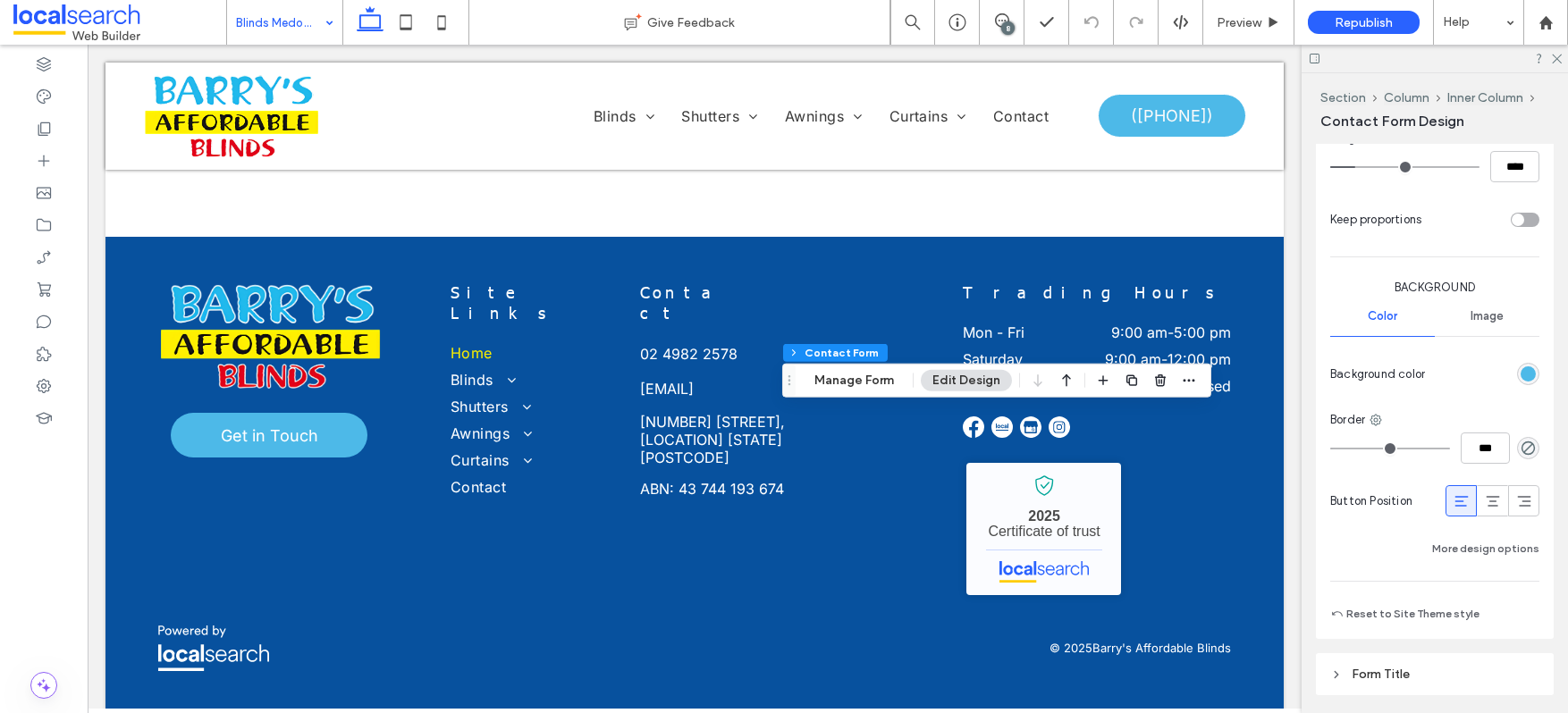 scroll, scrollTop: 1249, scrollLeft: 0, axis: vertical 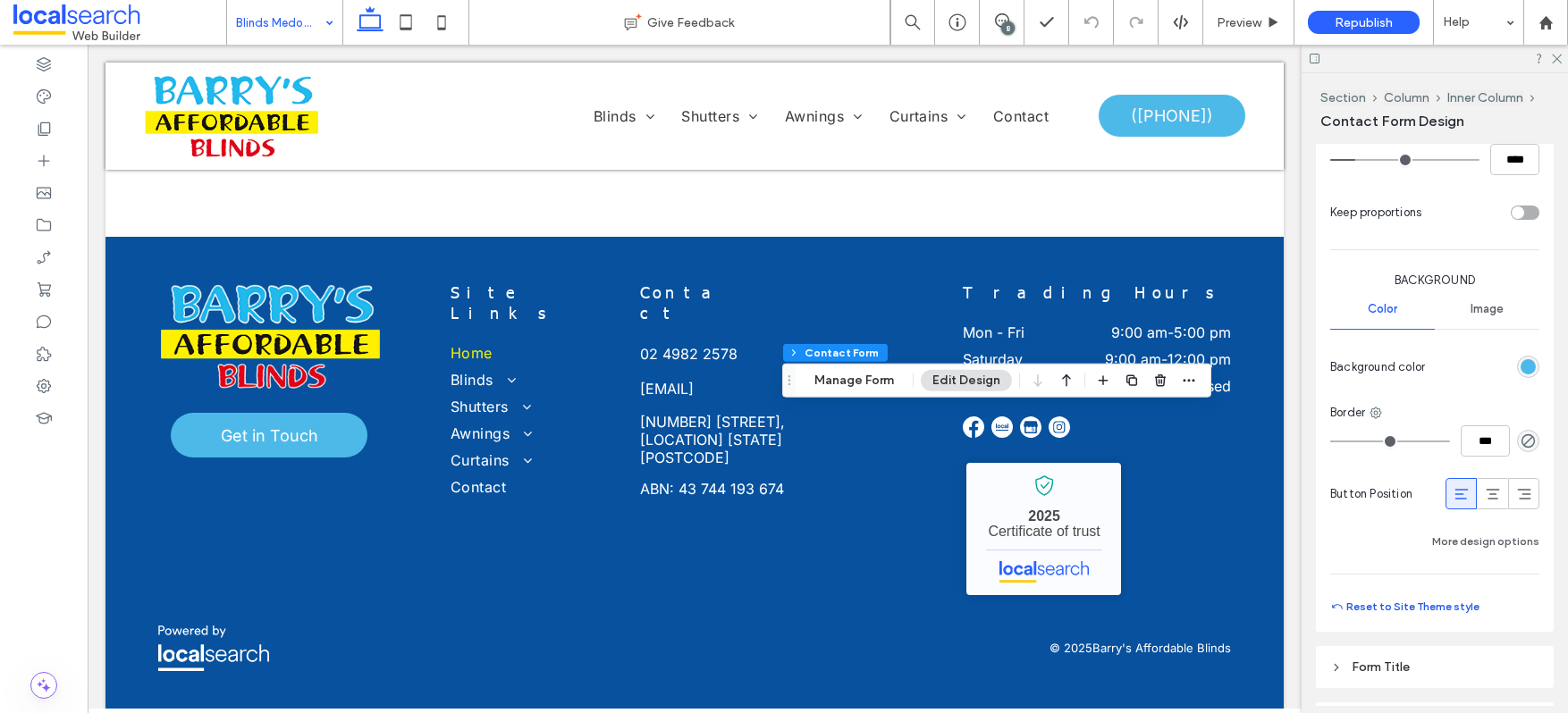 click on "Reset to Site Theme style" at bounding box center [1404, 607] 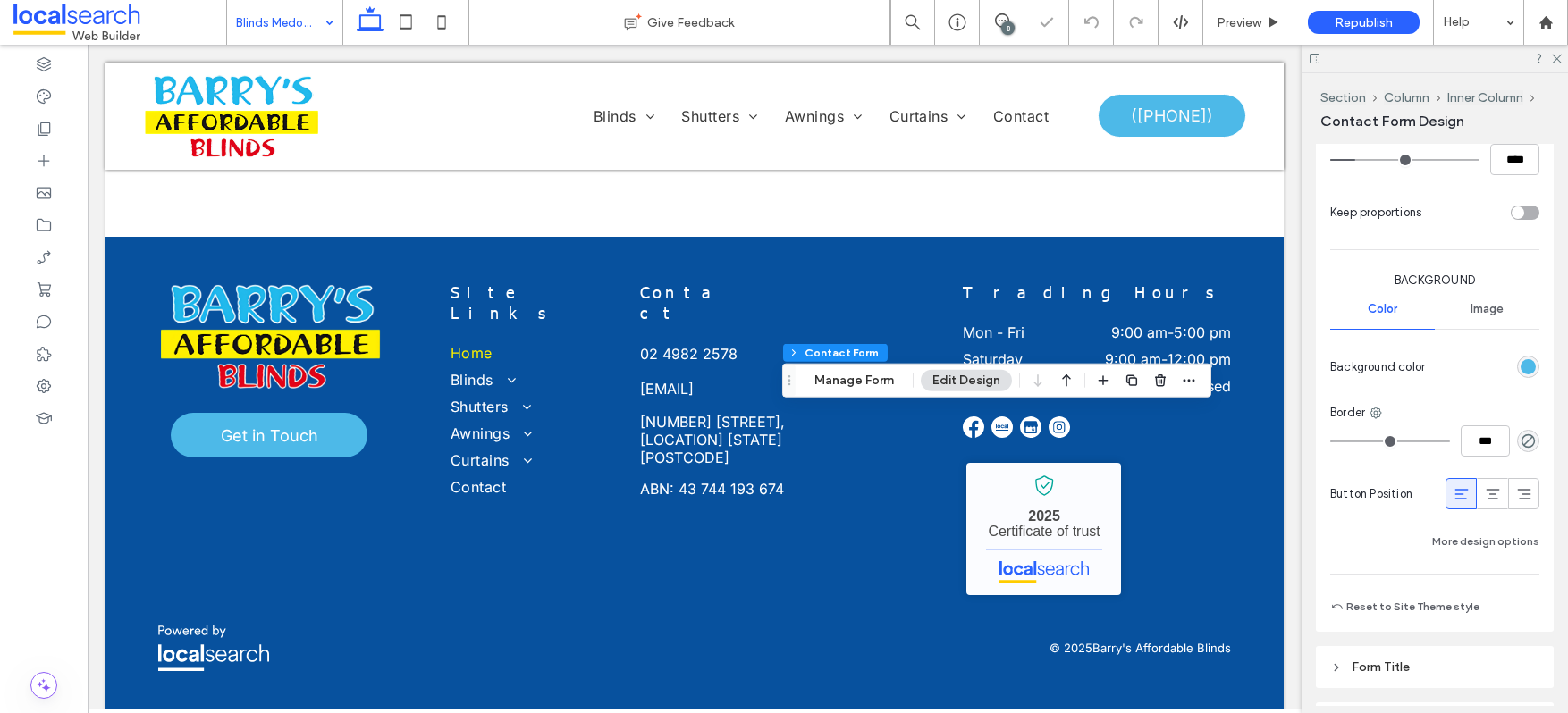type on "***" 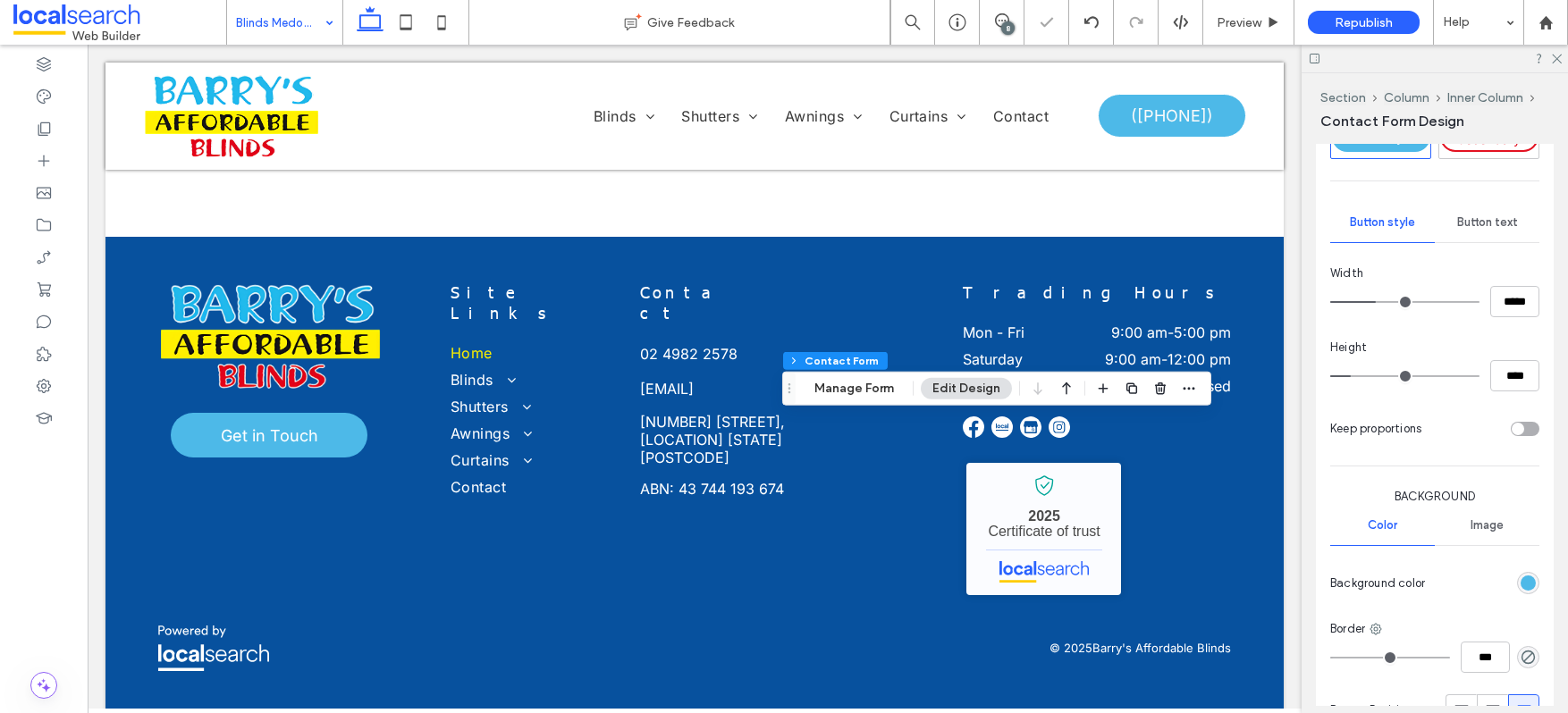 scroll, scrollTop: 967, scrollLeft: 0, axis: vertical 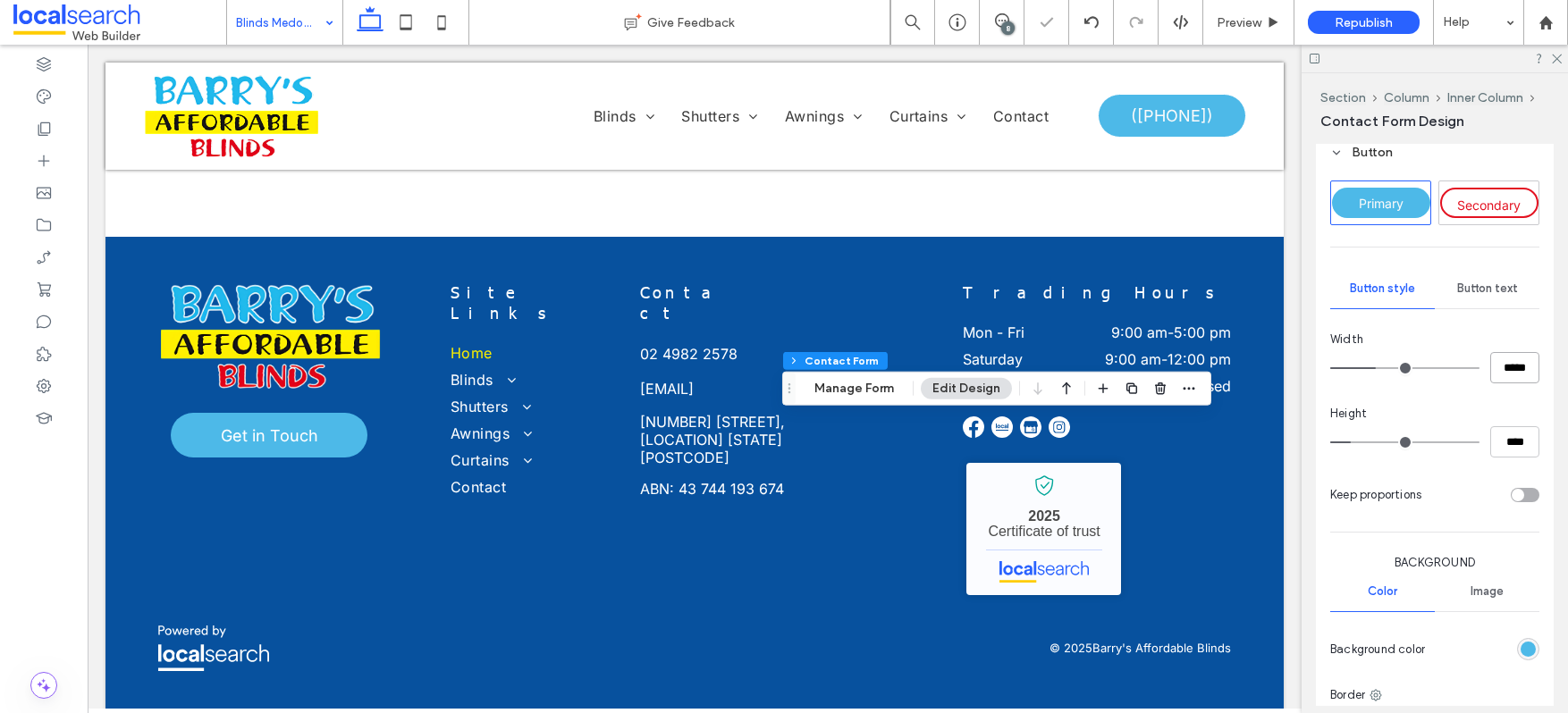 click on "*****" at bounding box center (1514, 367) 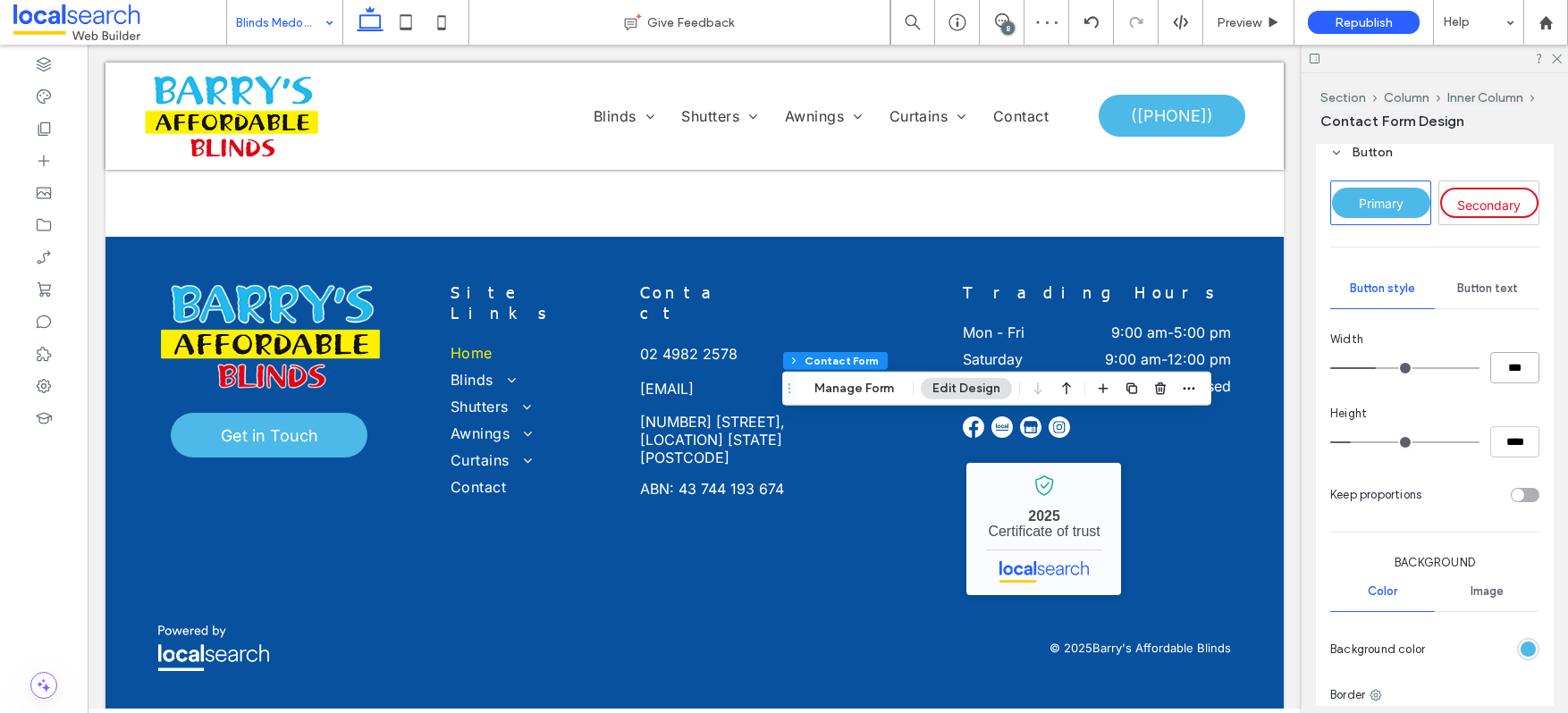 type on "***" 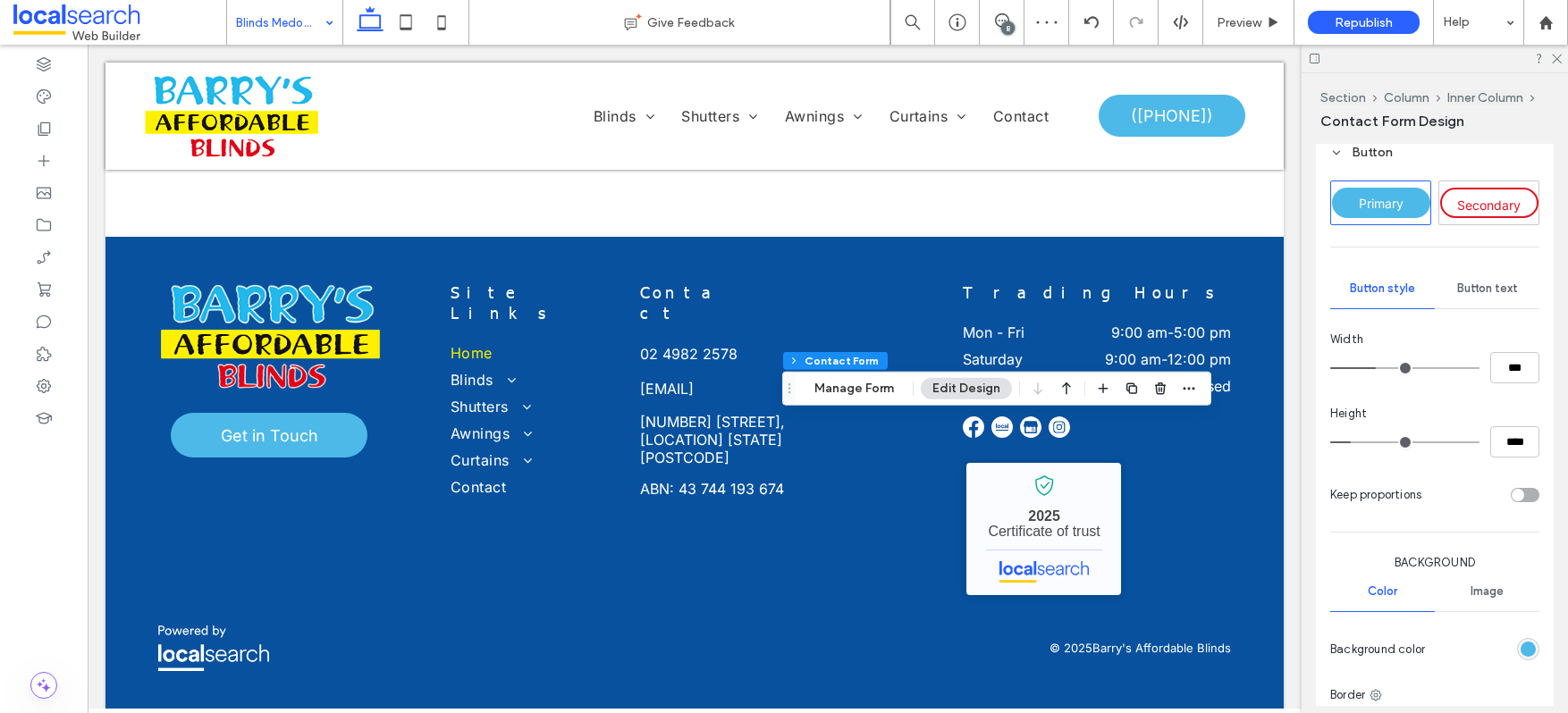 type on "***" 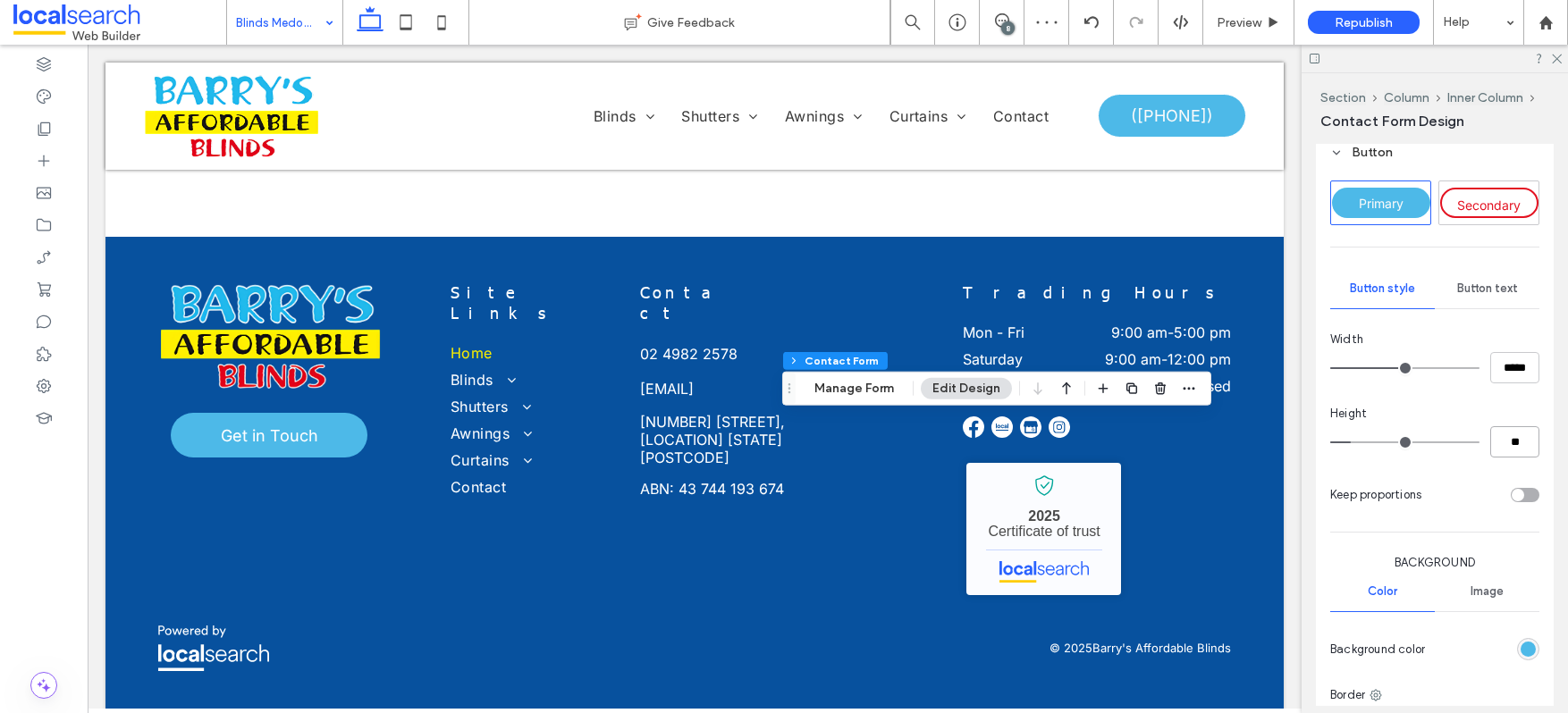 type on "****" 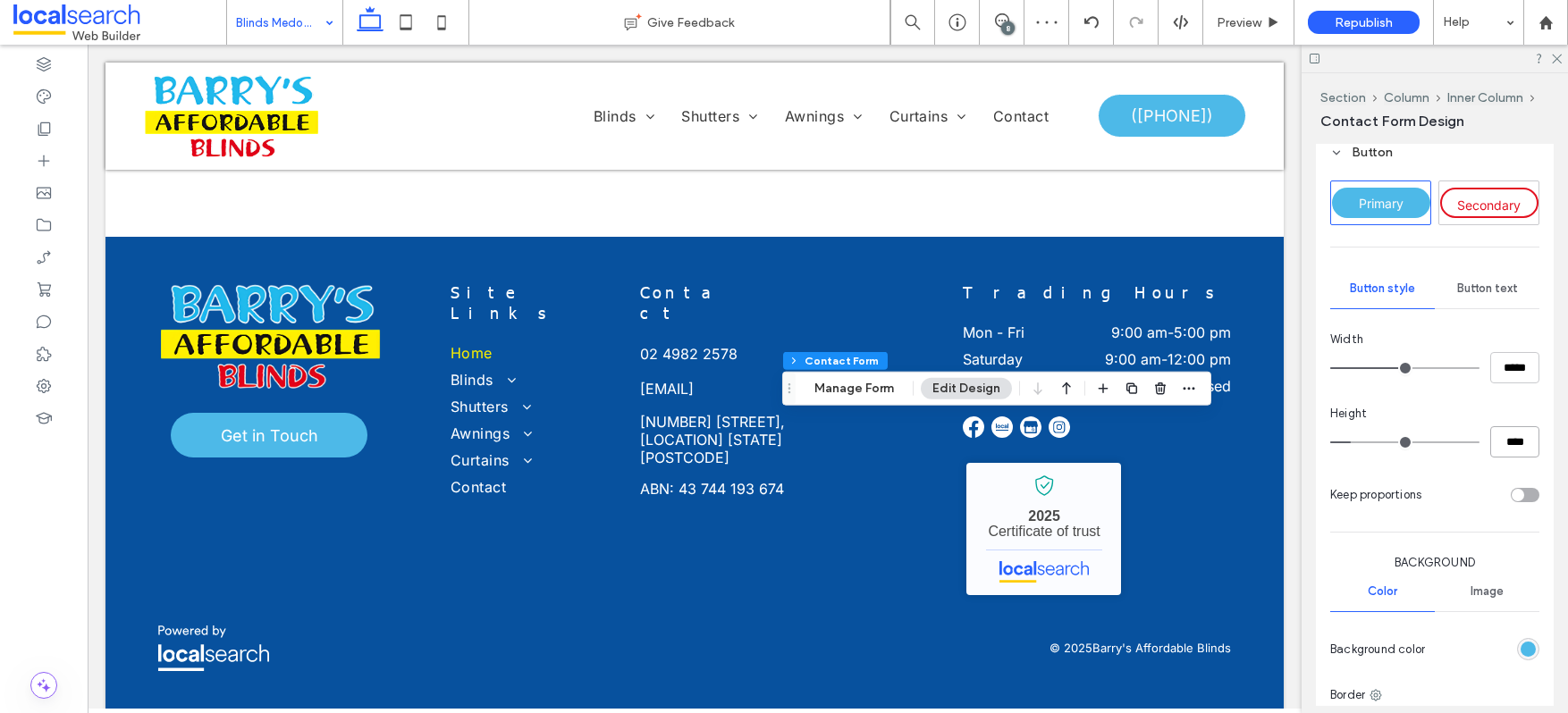 type on "**" 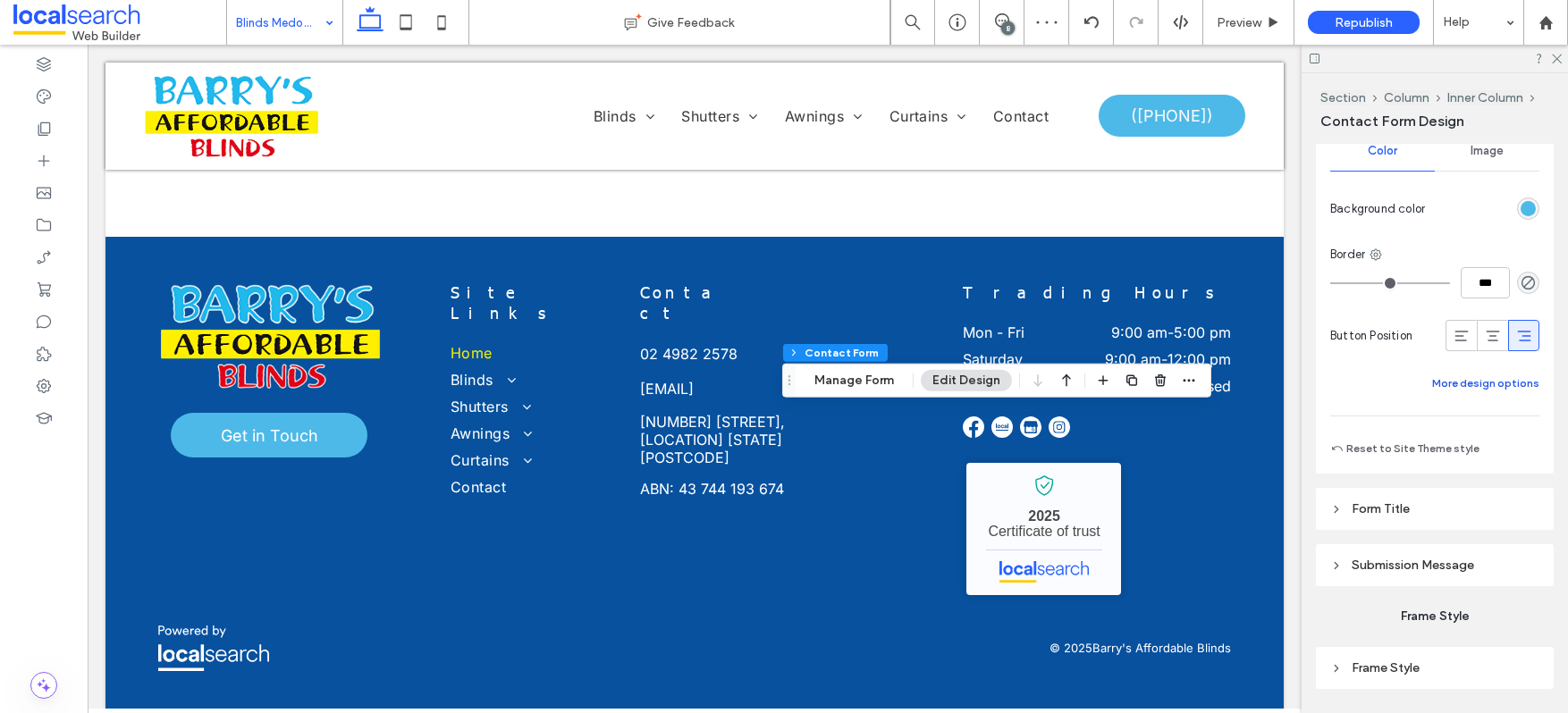 scroll, scrollTop: 1413, scrollLeft: 0, axis: vertical 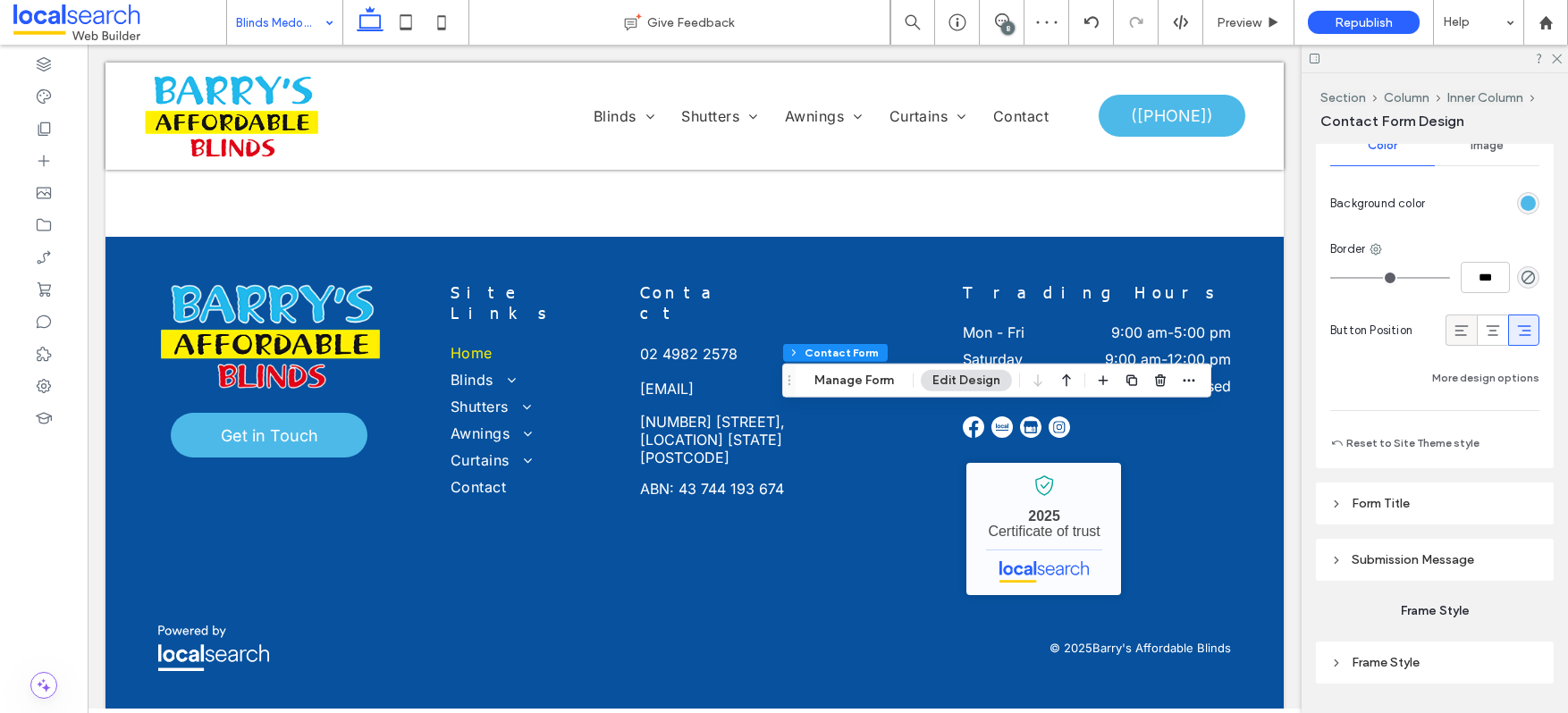click 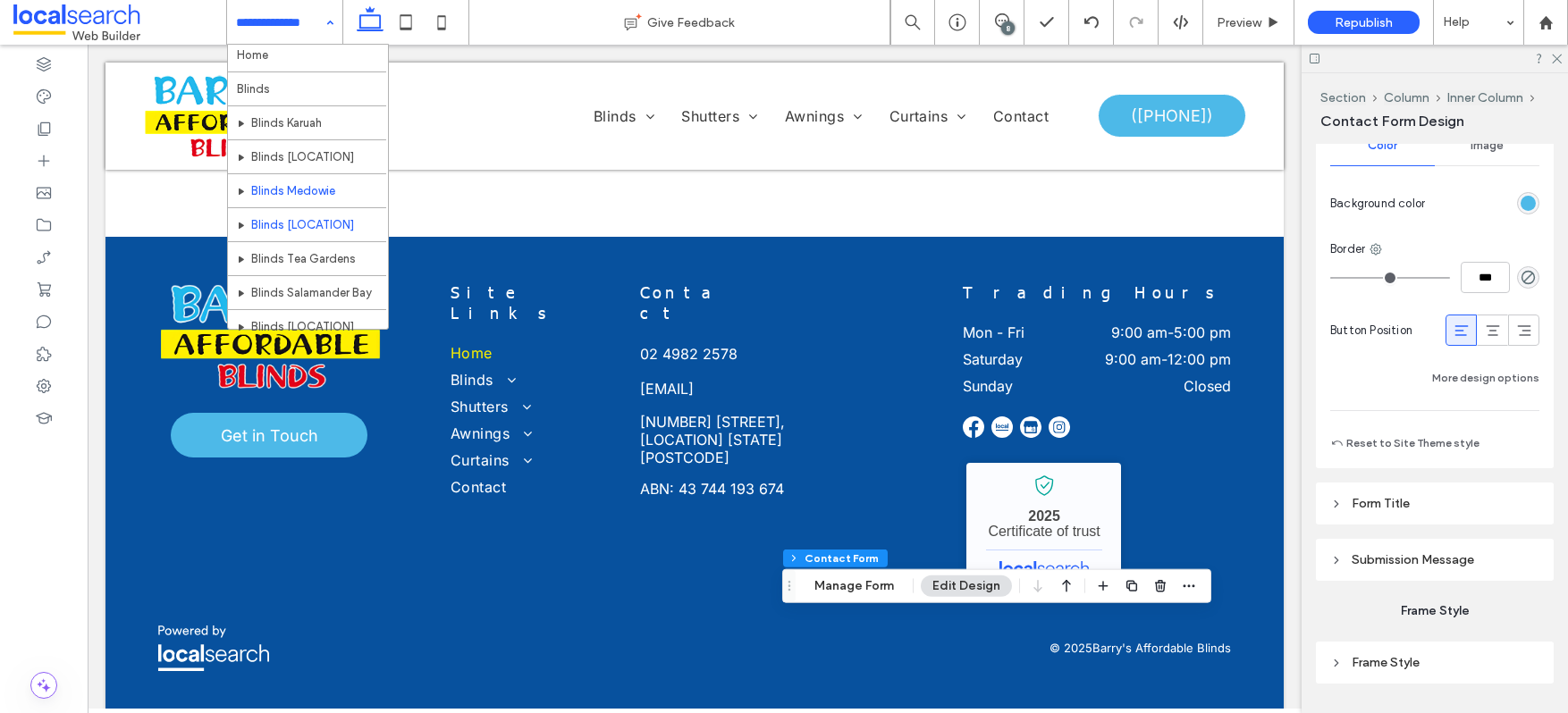 scroll, scrollTop: 7, scrollLeft: 0, axis: vertical 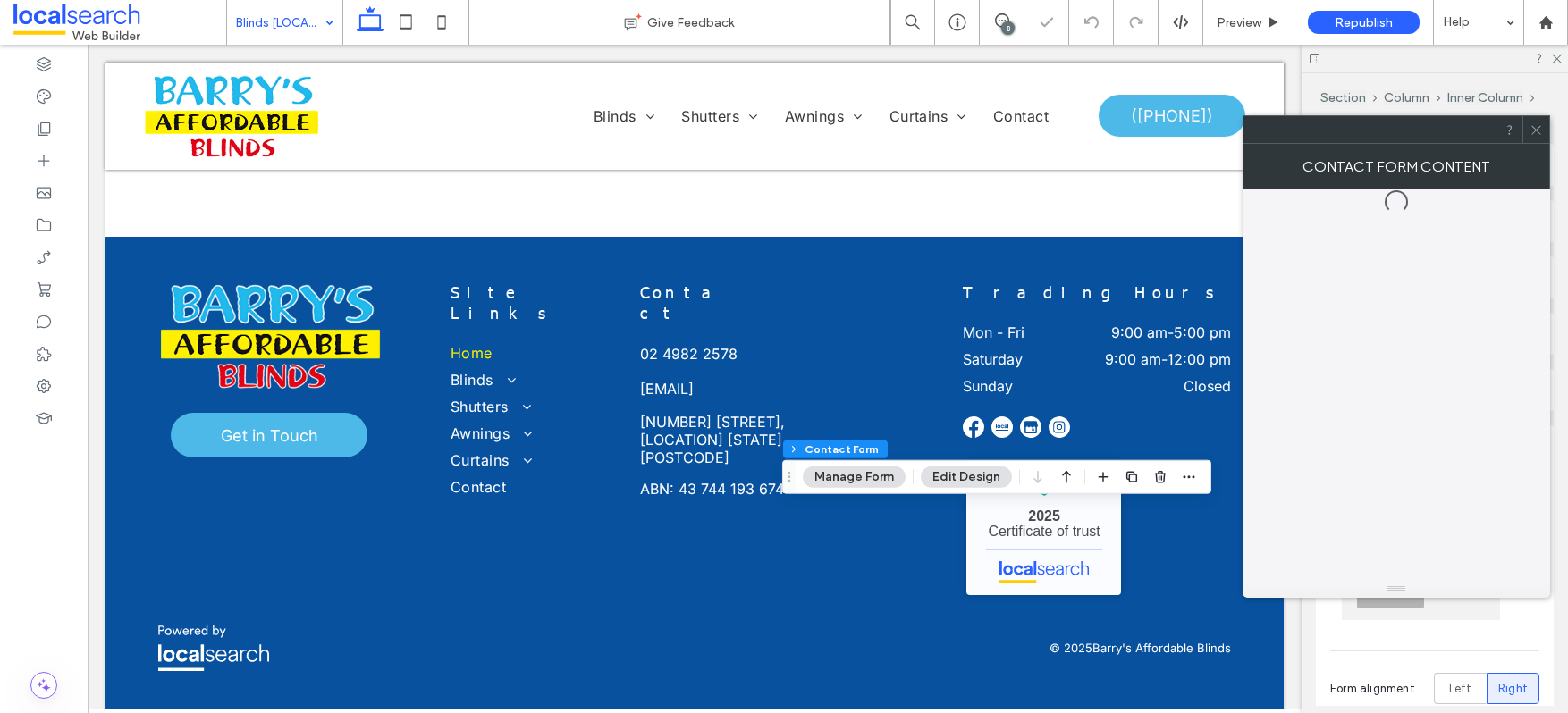 type on "*" 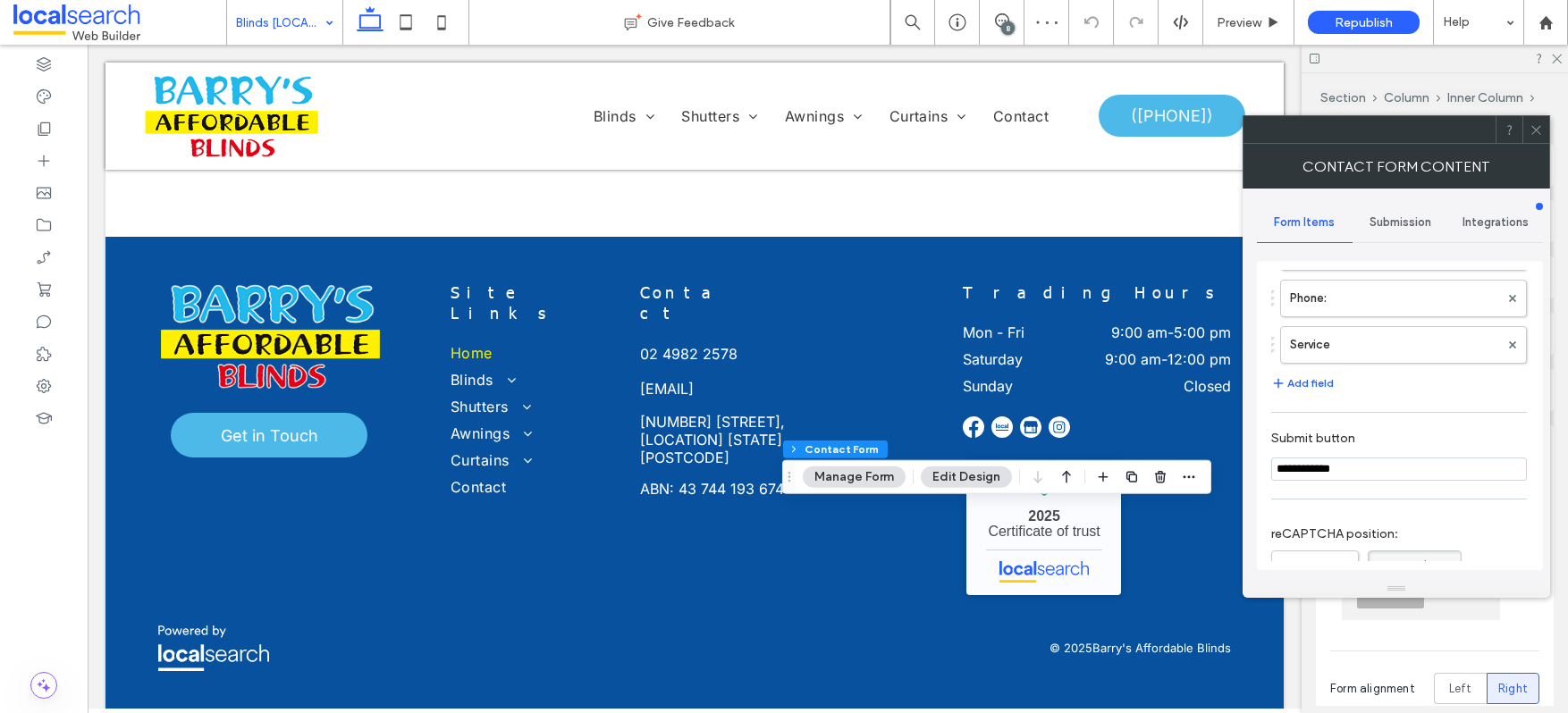 scroll, scrollTop: 315, scrollLeft: 0, axis: vertical 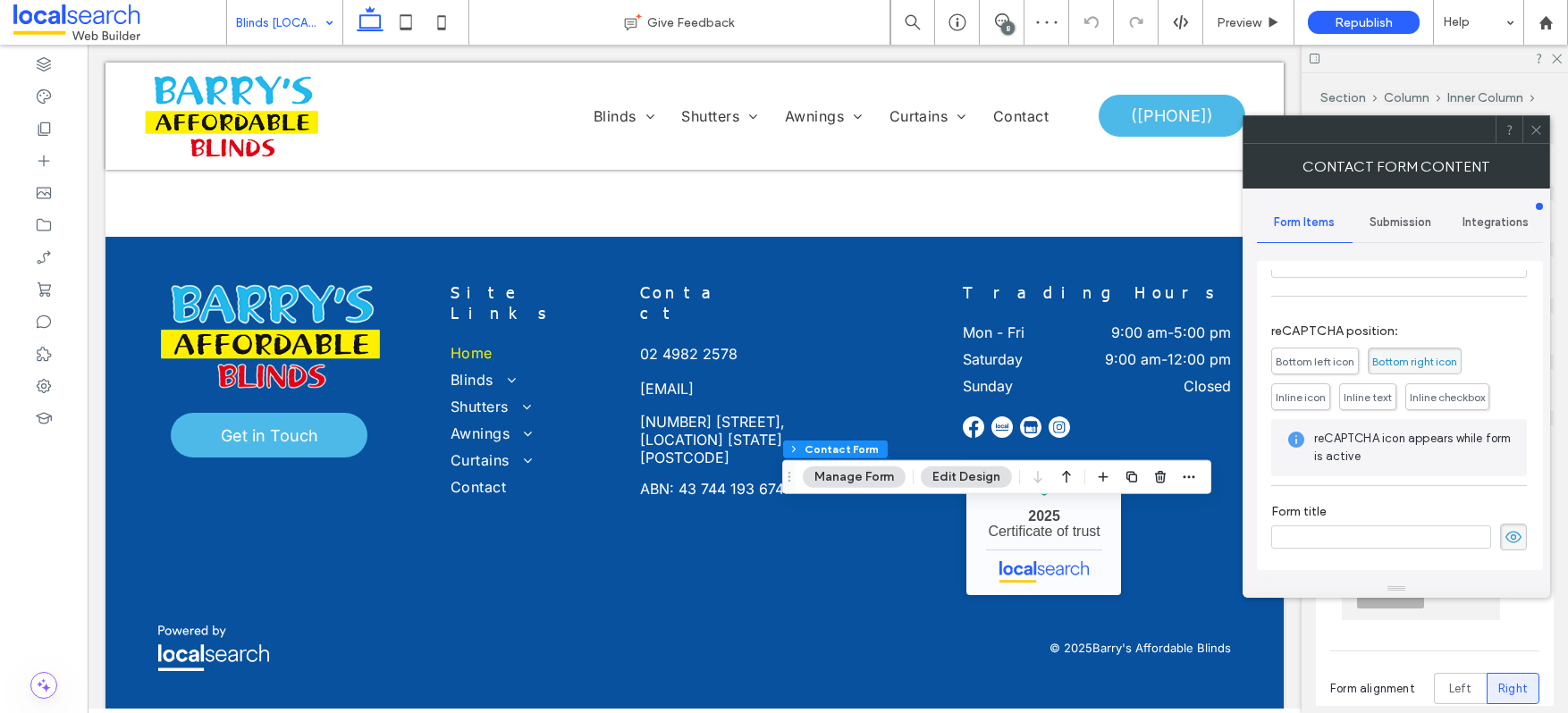 click 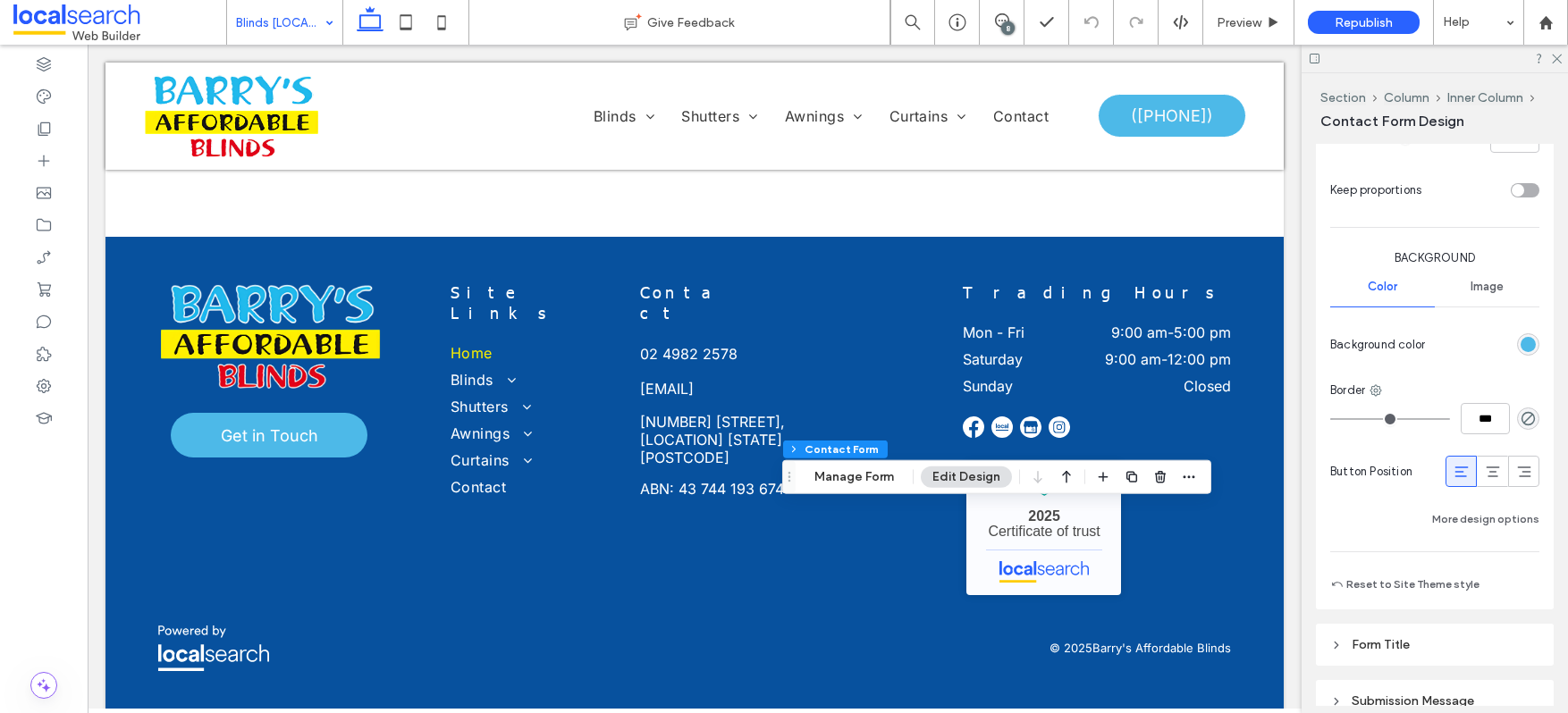 scroll, scrollTop: 1446, scrollLeft: 0, axis: vertical 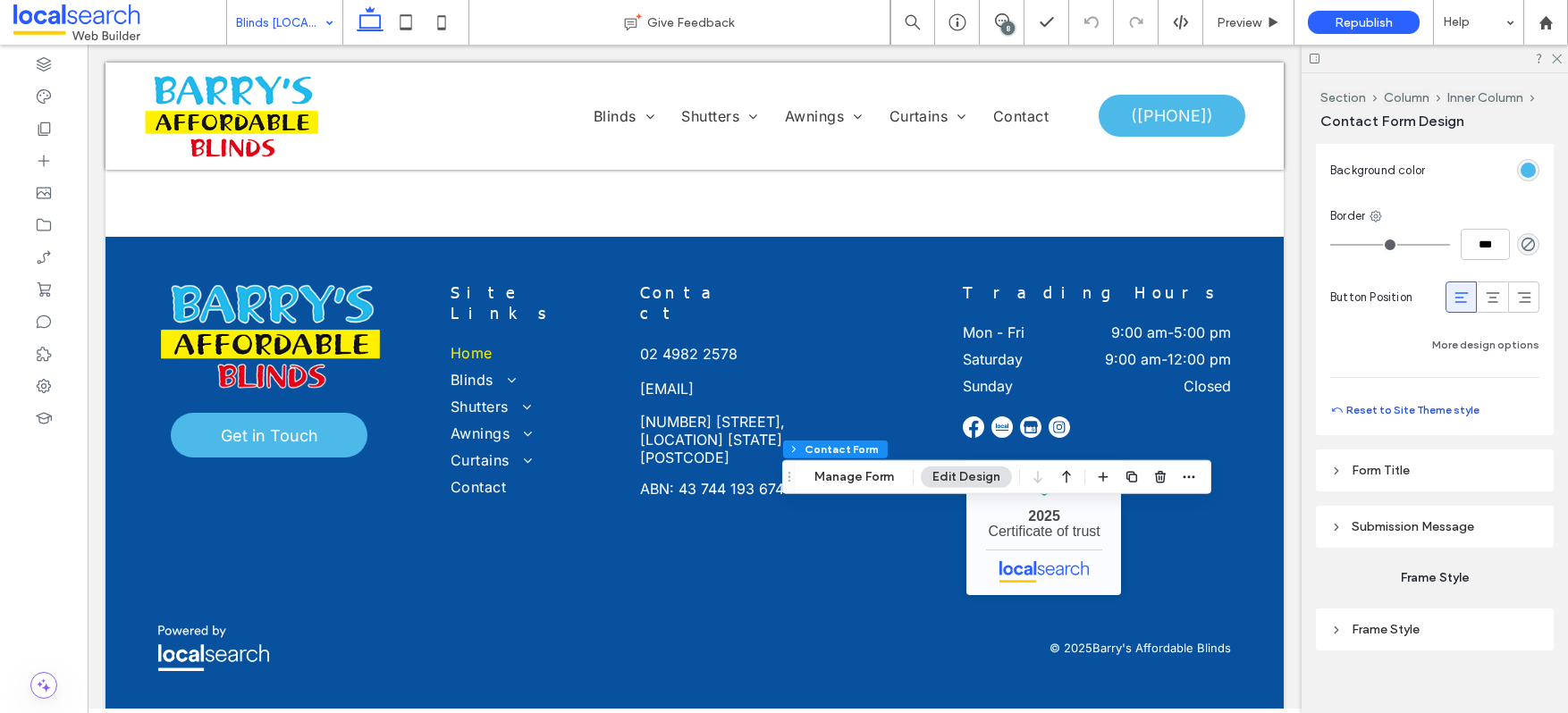 click on "Reset to Site Theme style" at bounding box center [1404, 410] 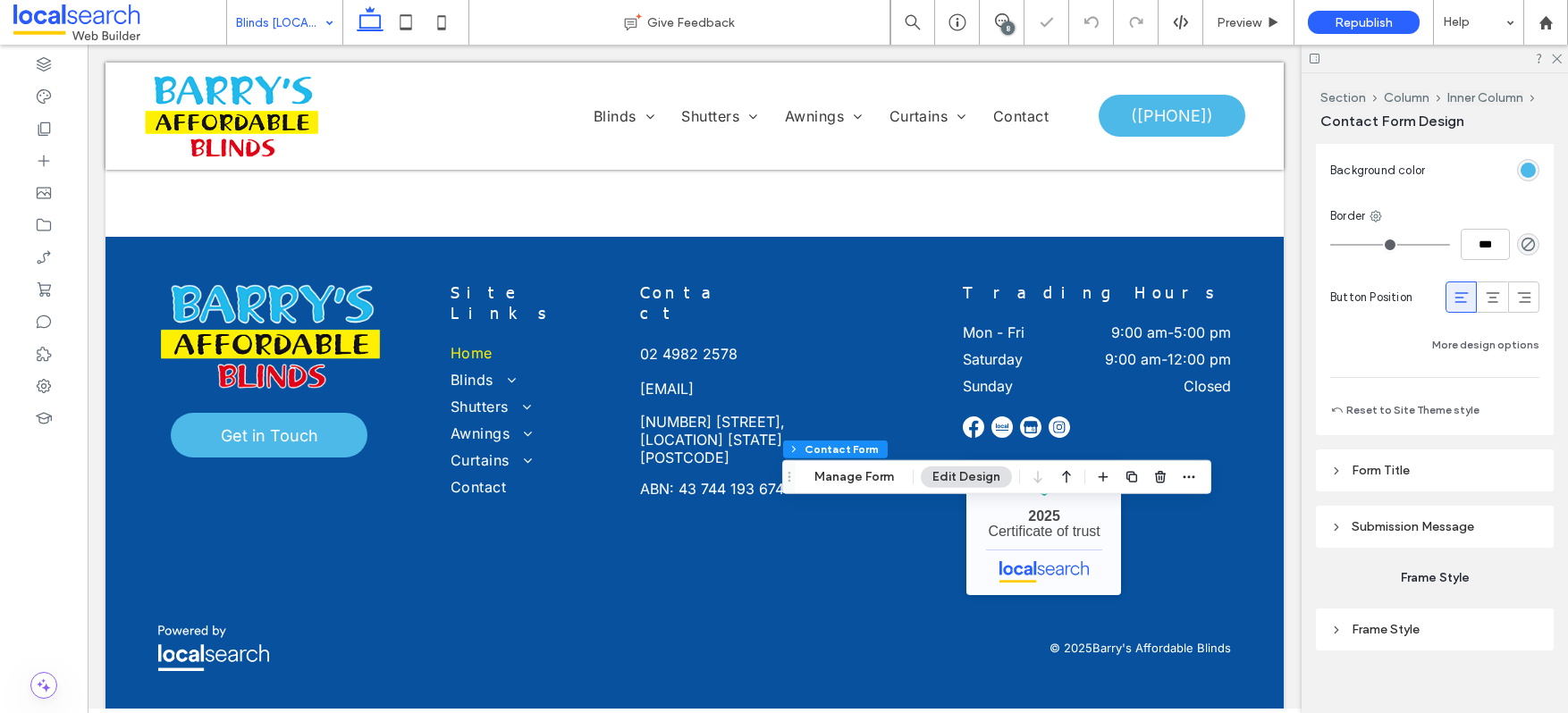 type on "***" 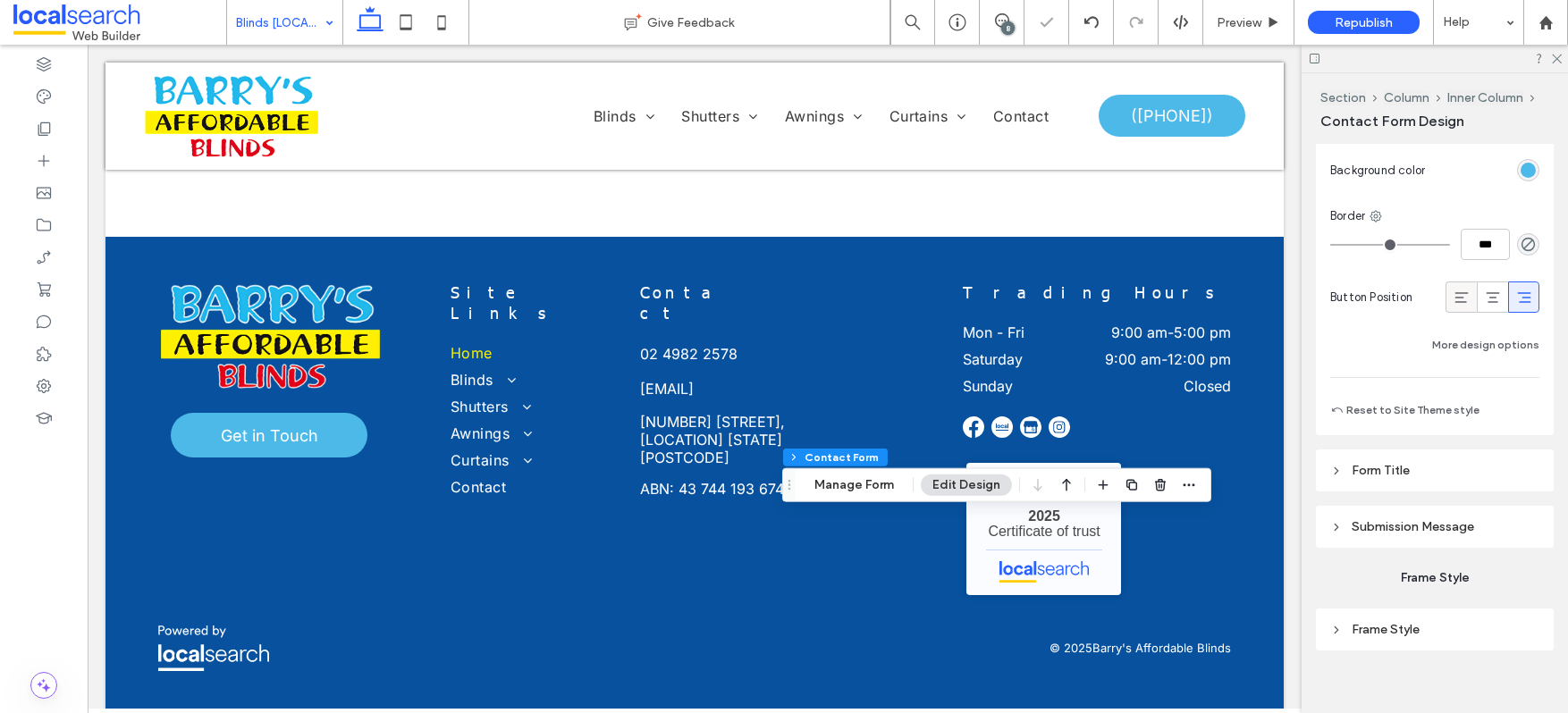 click at bounding box center (1461, 297) 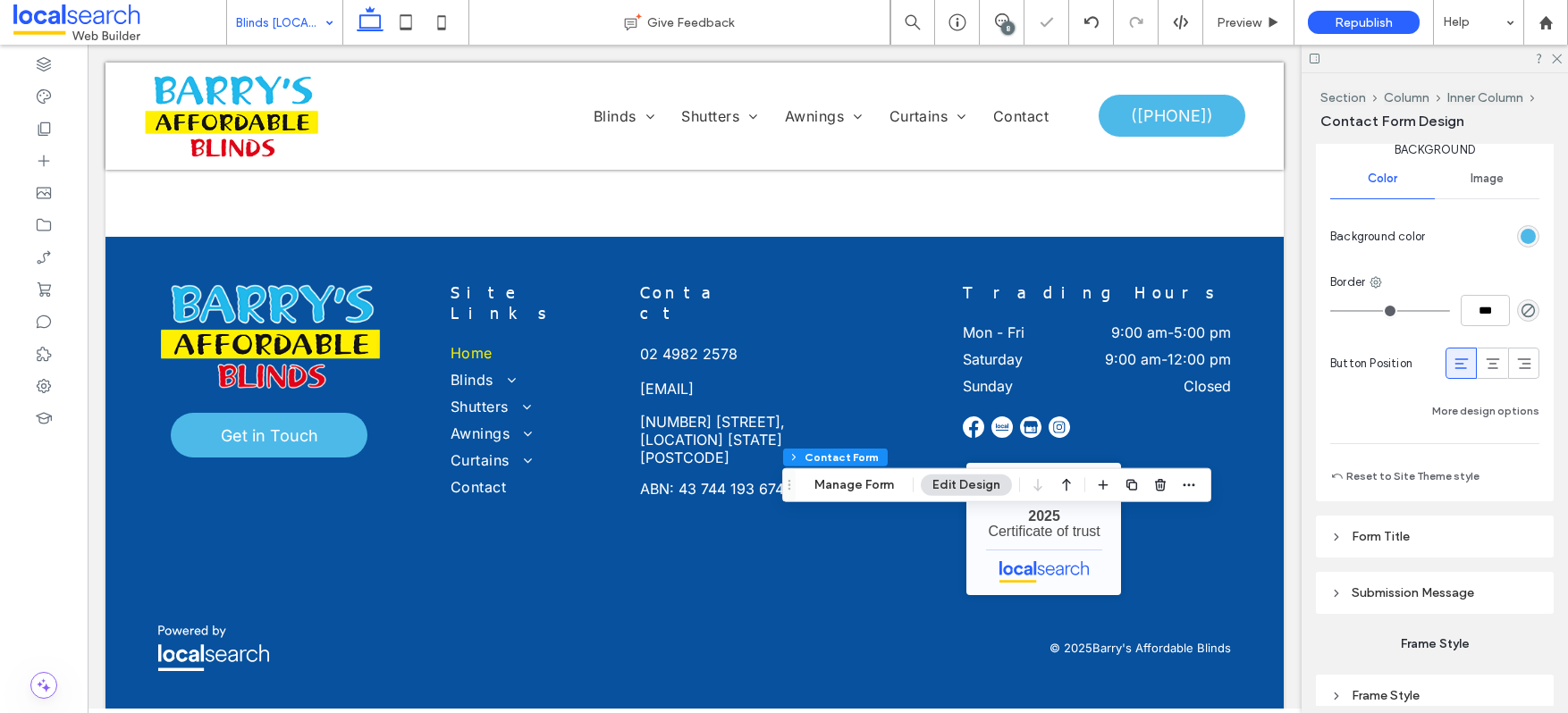 type on "***" 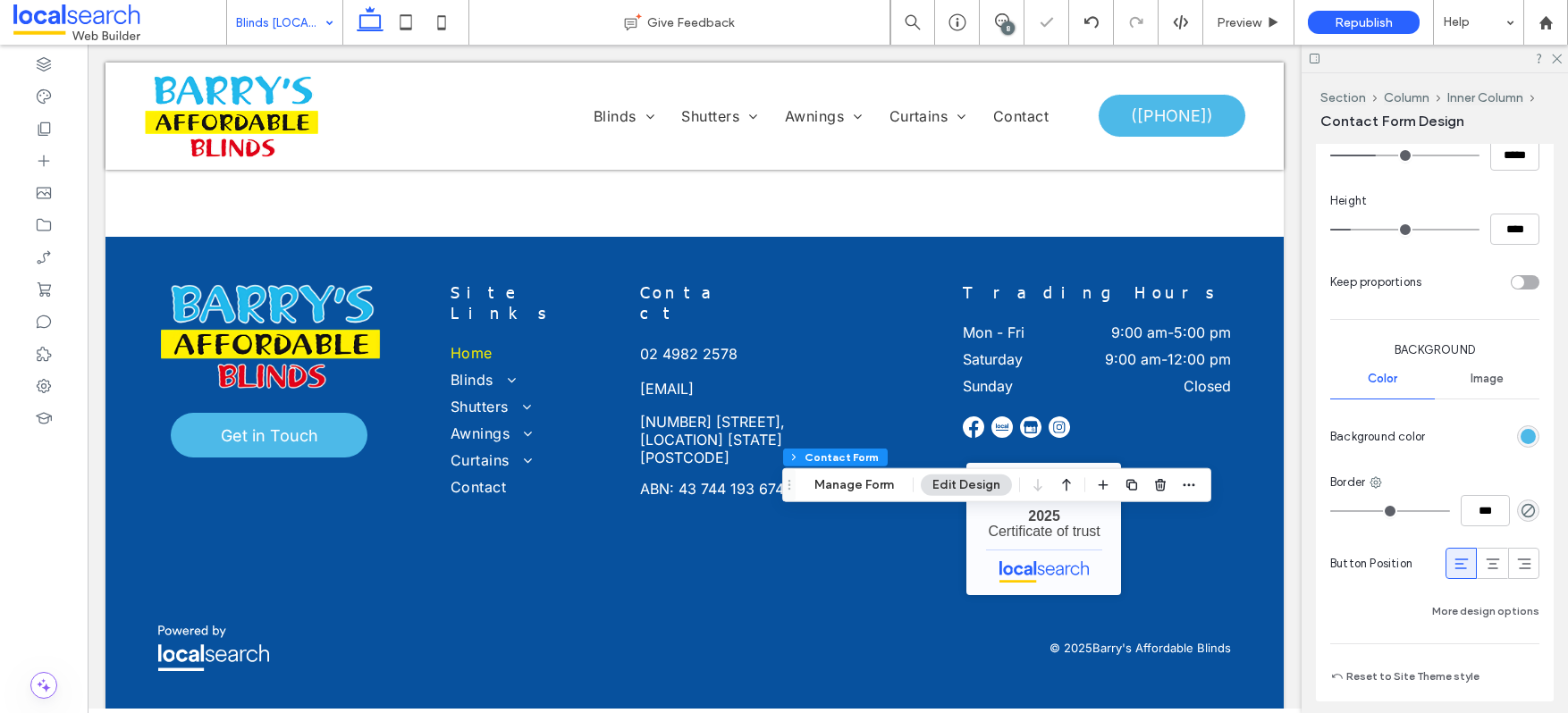 scroll, scrollTop: 1107, scrollLeft: 0, axis: vertical 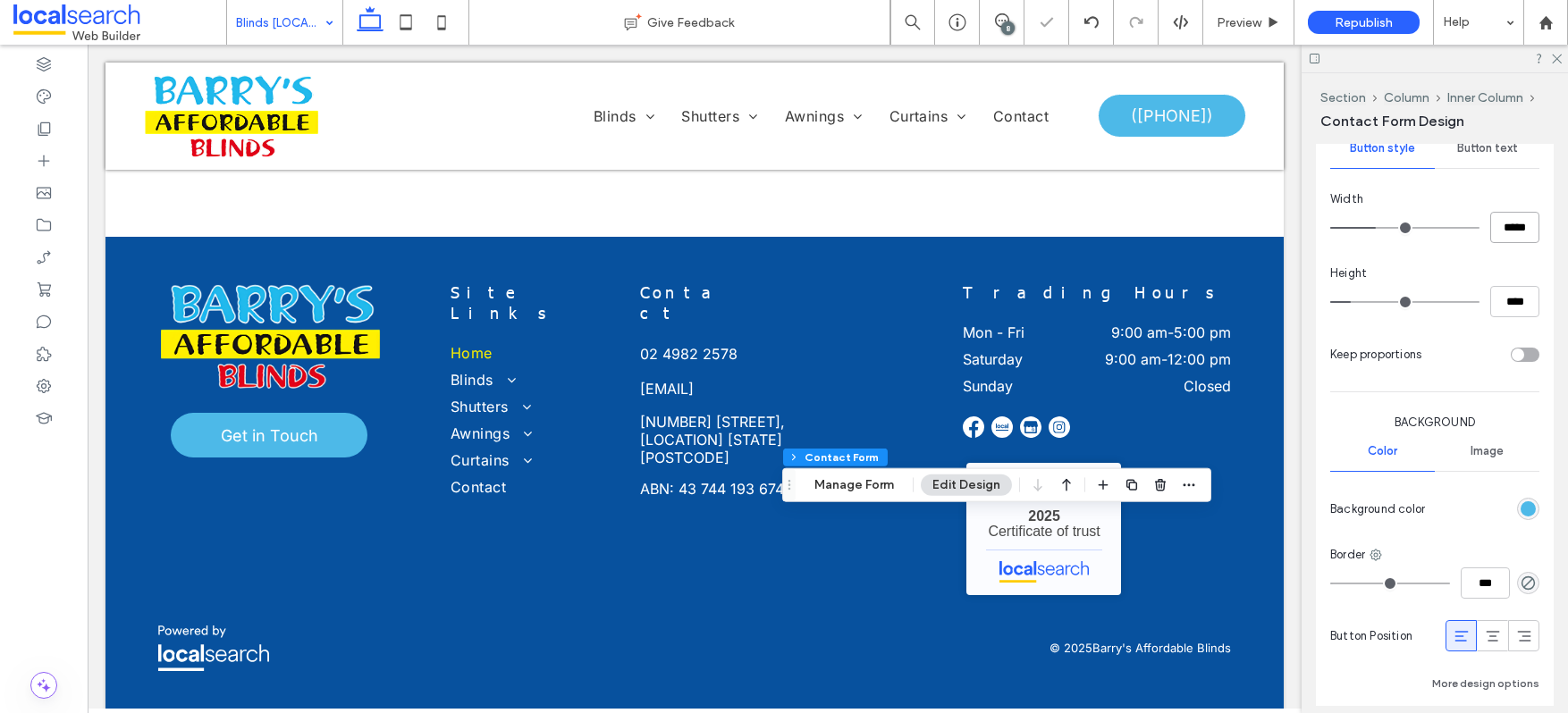 click on "*****" at bounding box center (1514, 227) 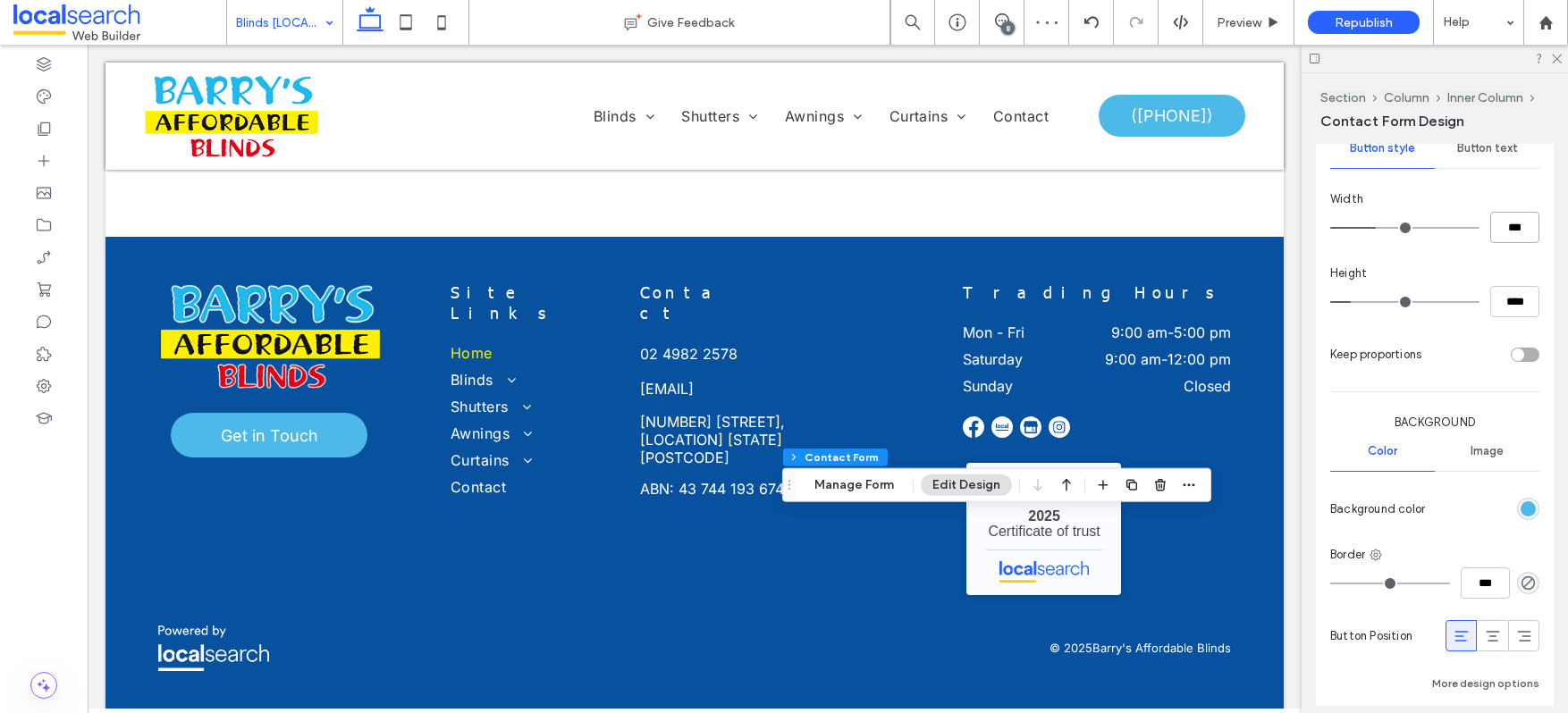 type on "***" 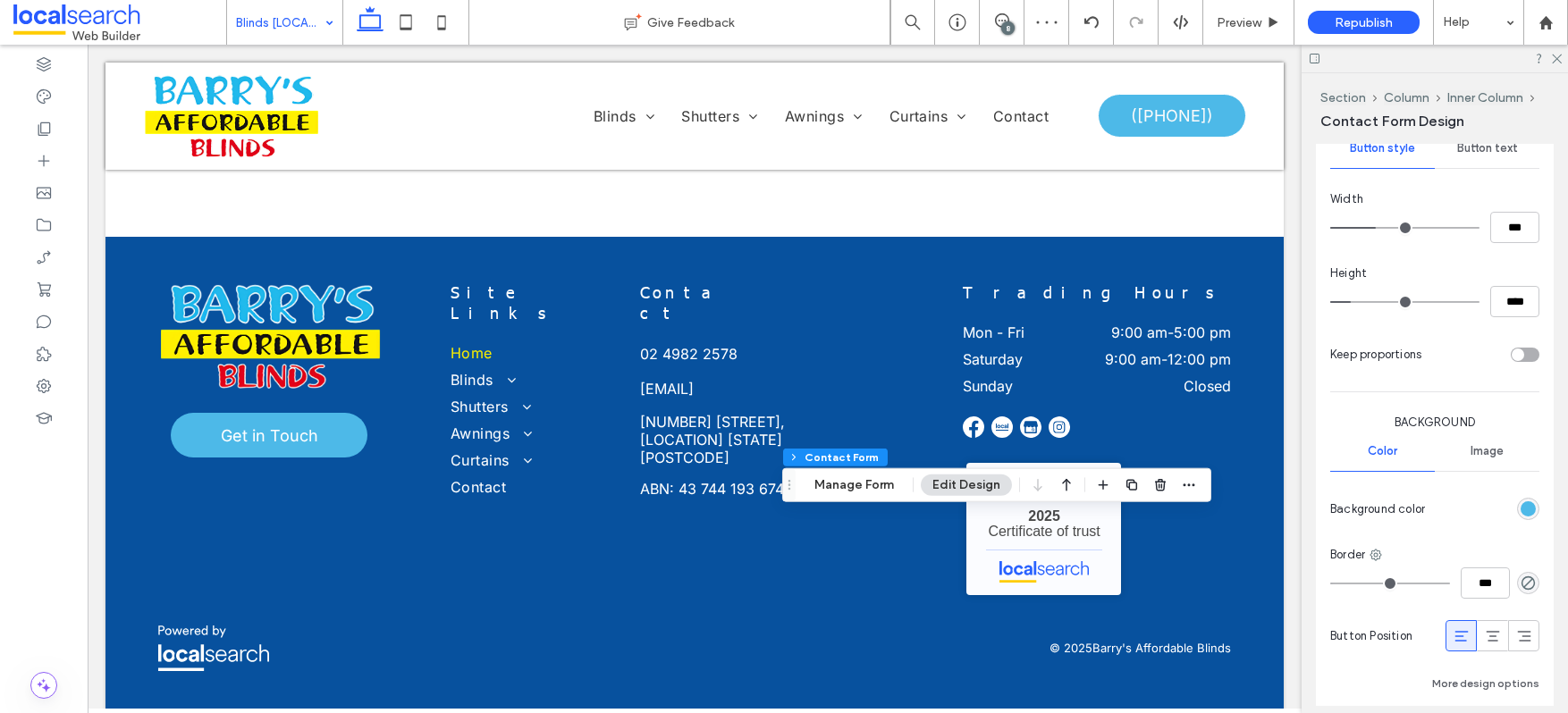 type on "***" 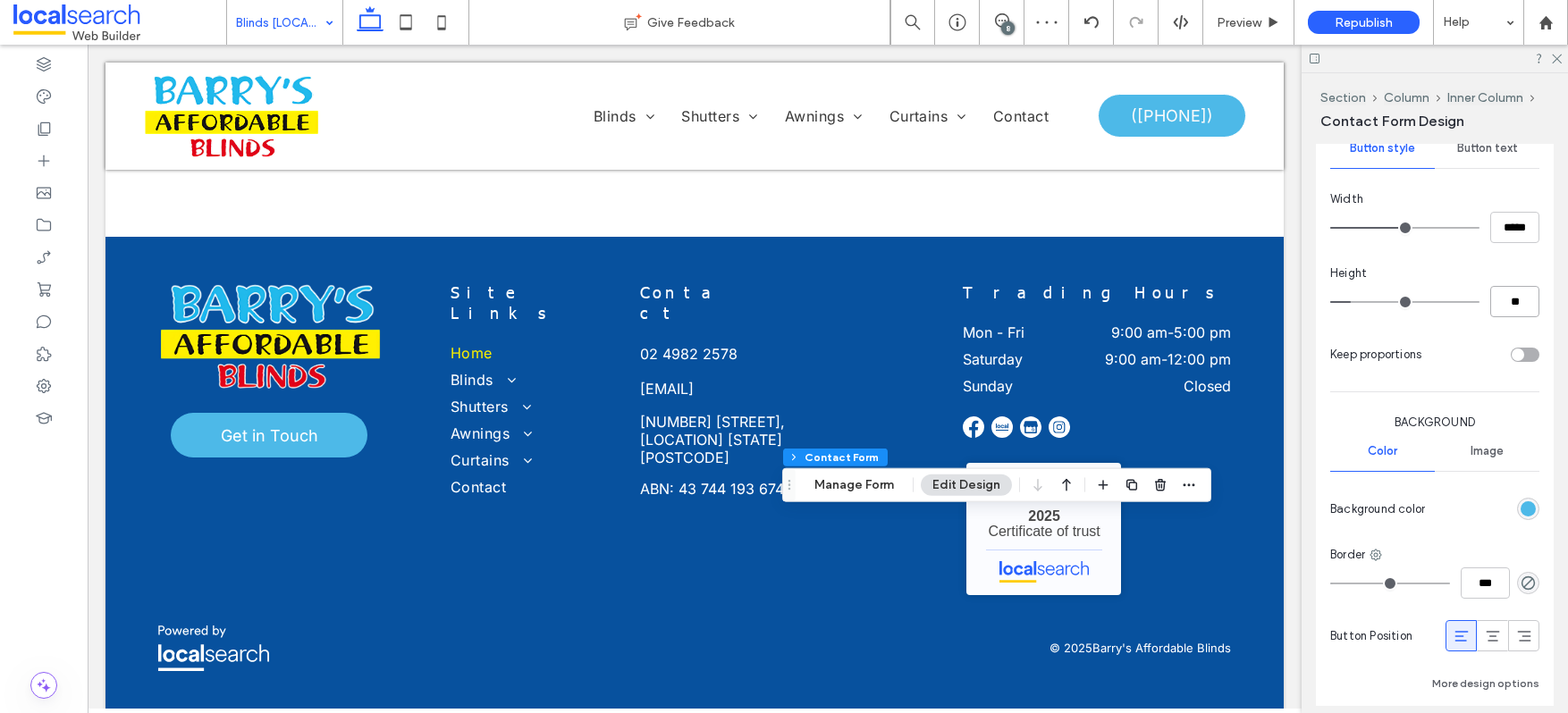 type on "**" 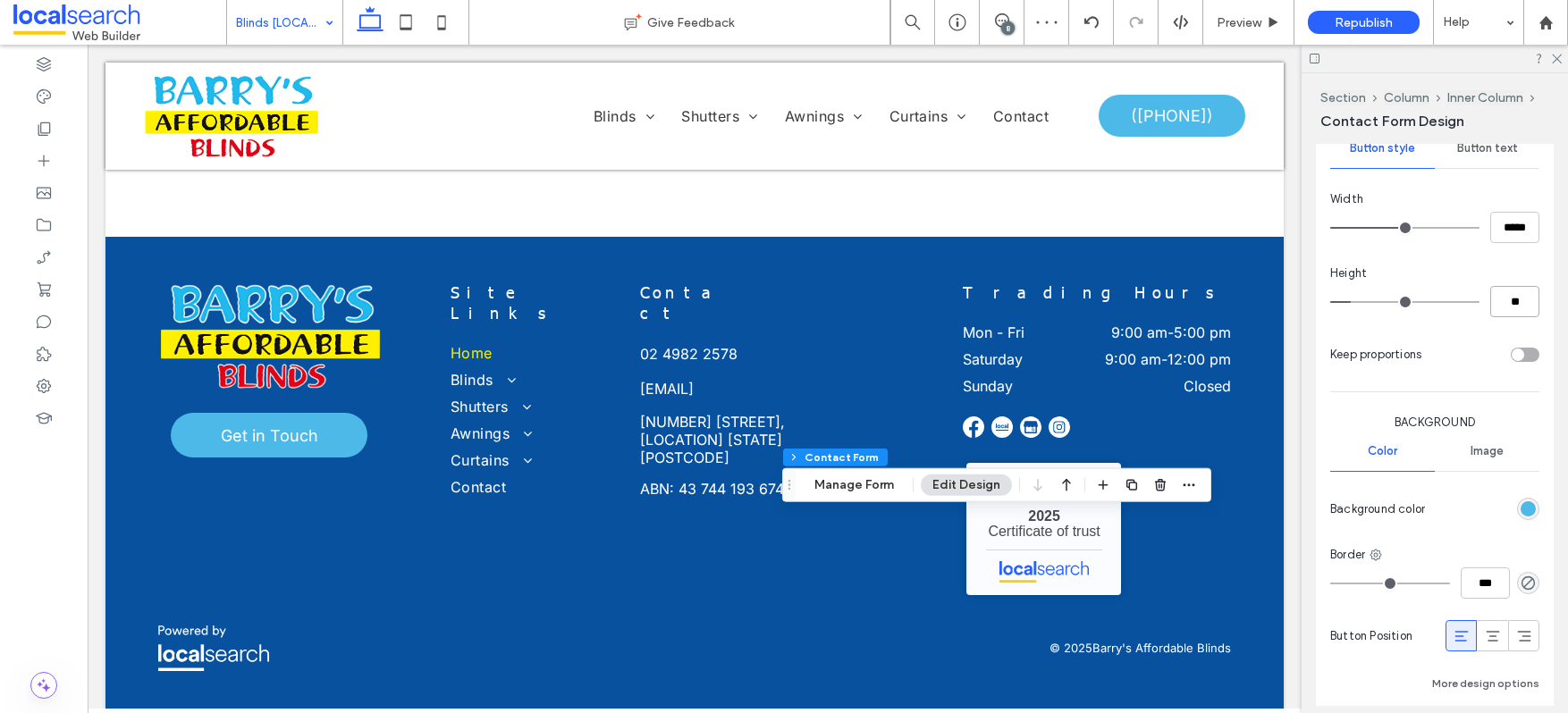 type on "**" 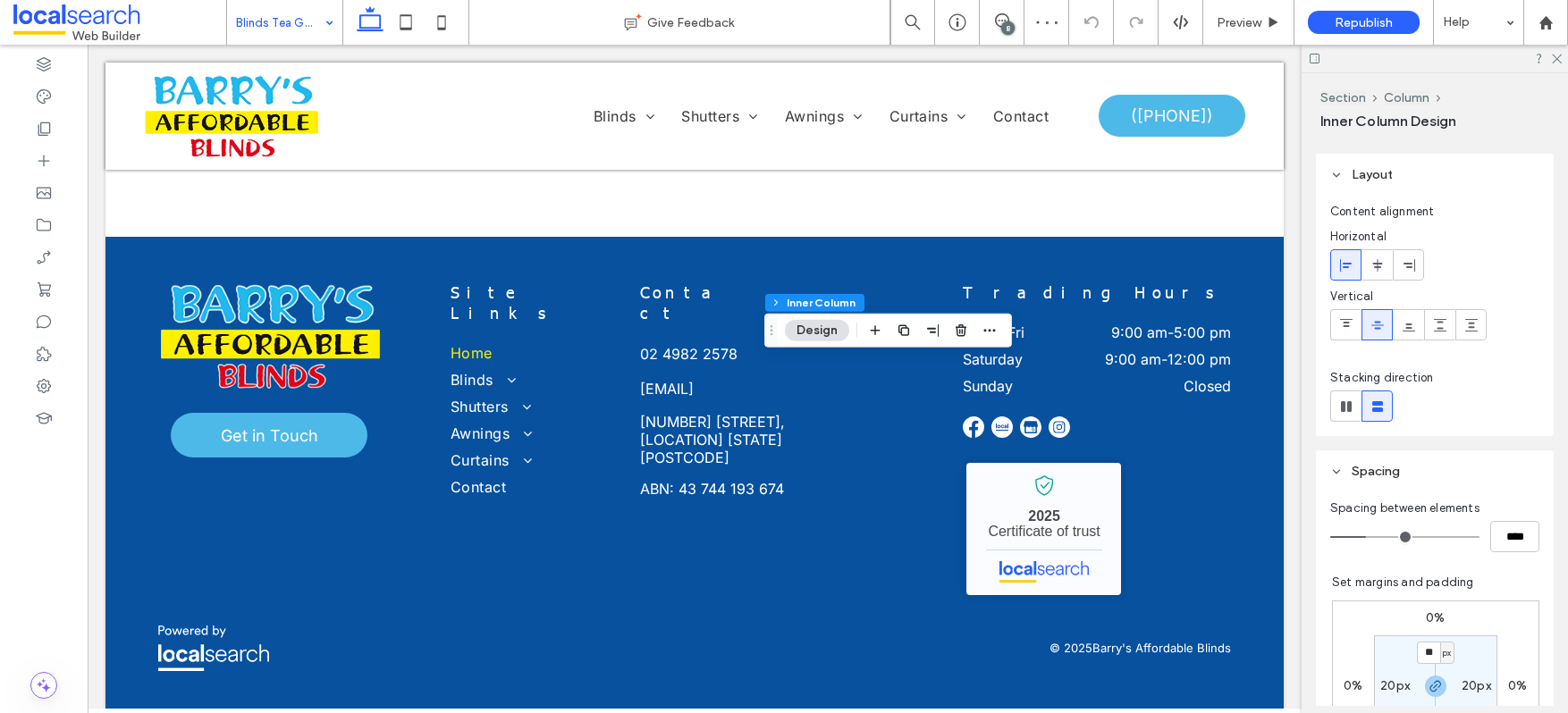 scroll, scrollTop: 56, scrollLeft: 0, axis: vertical 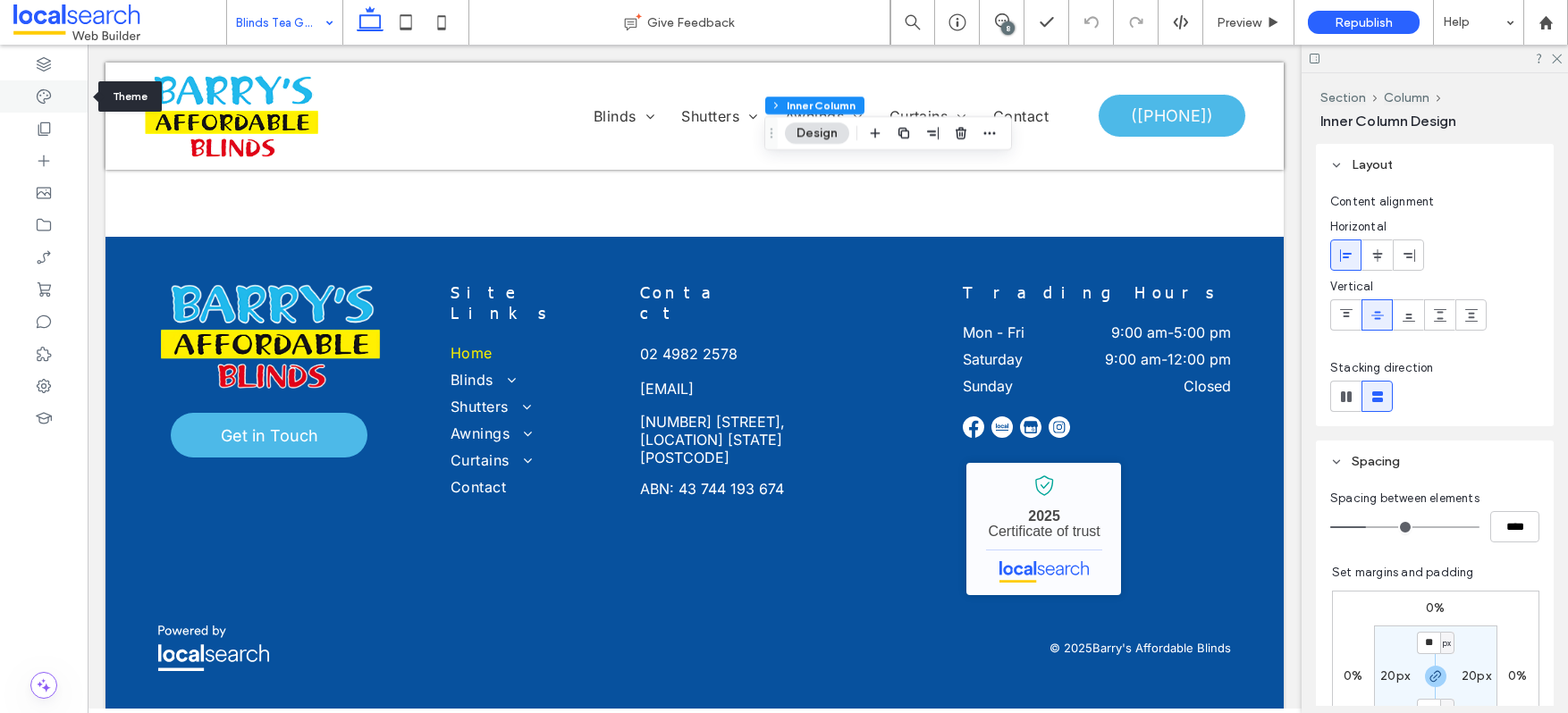 click 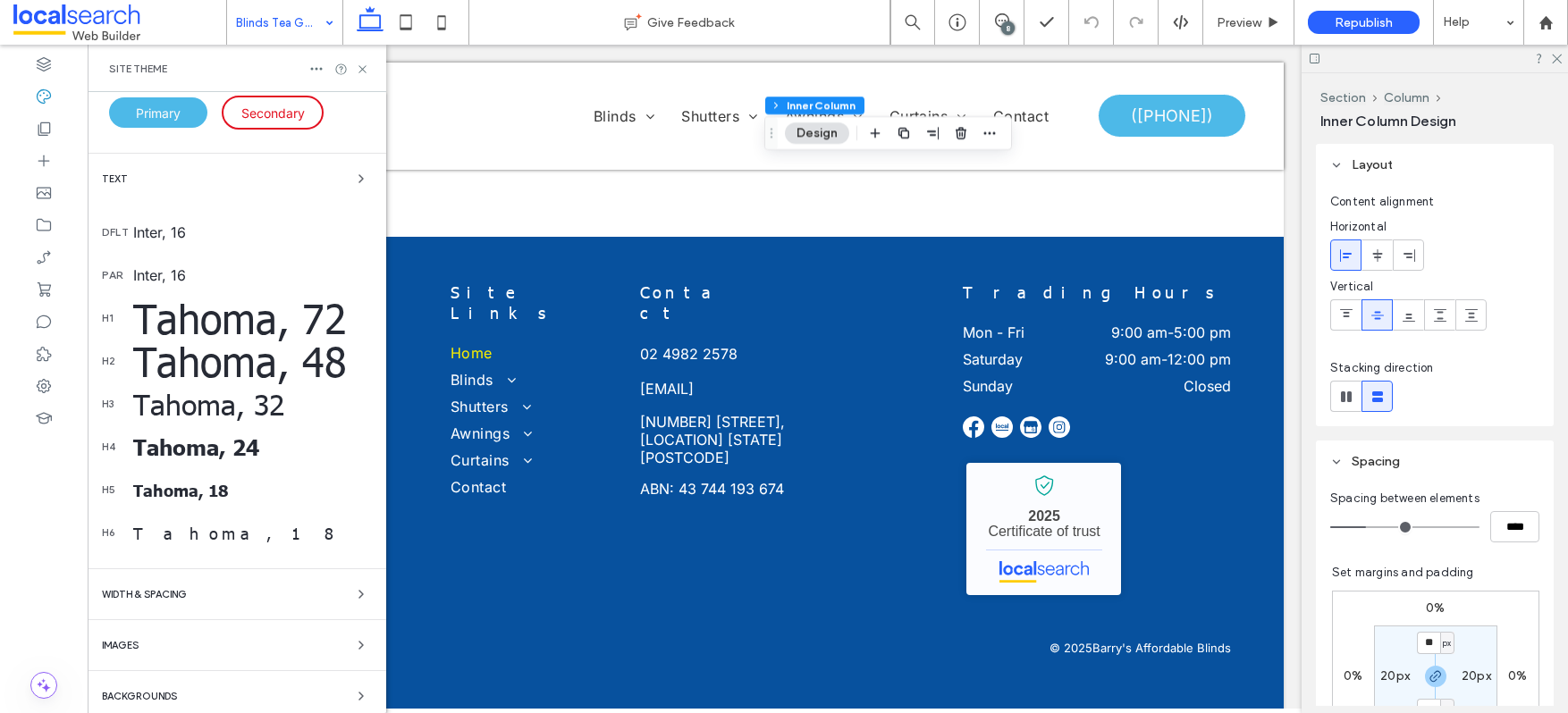 scroll, scrollTop: 348, scrollLeft: 0, axis: vertical 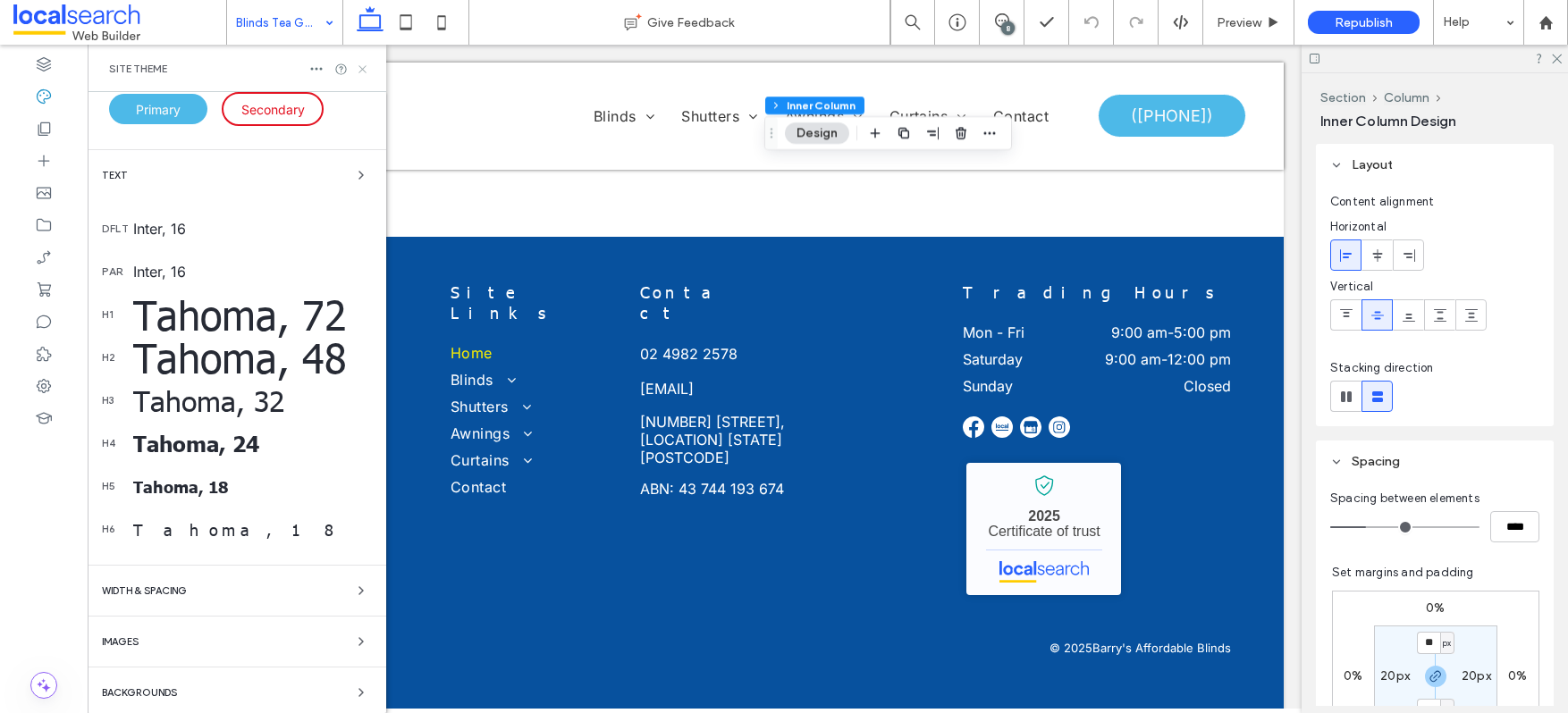 click 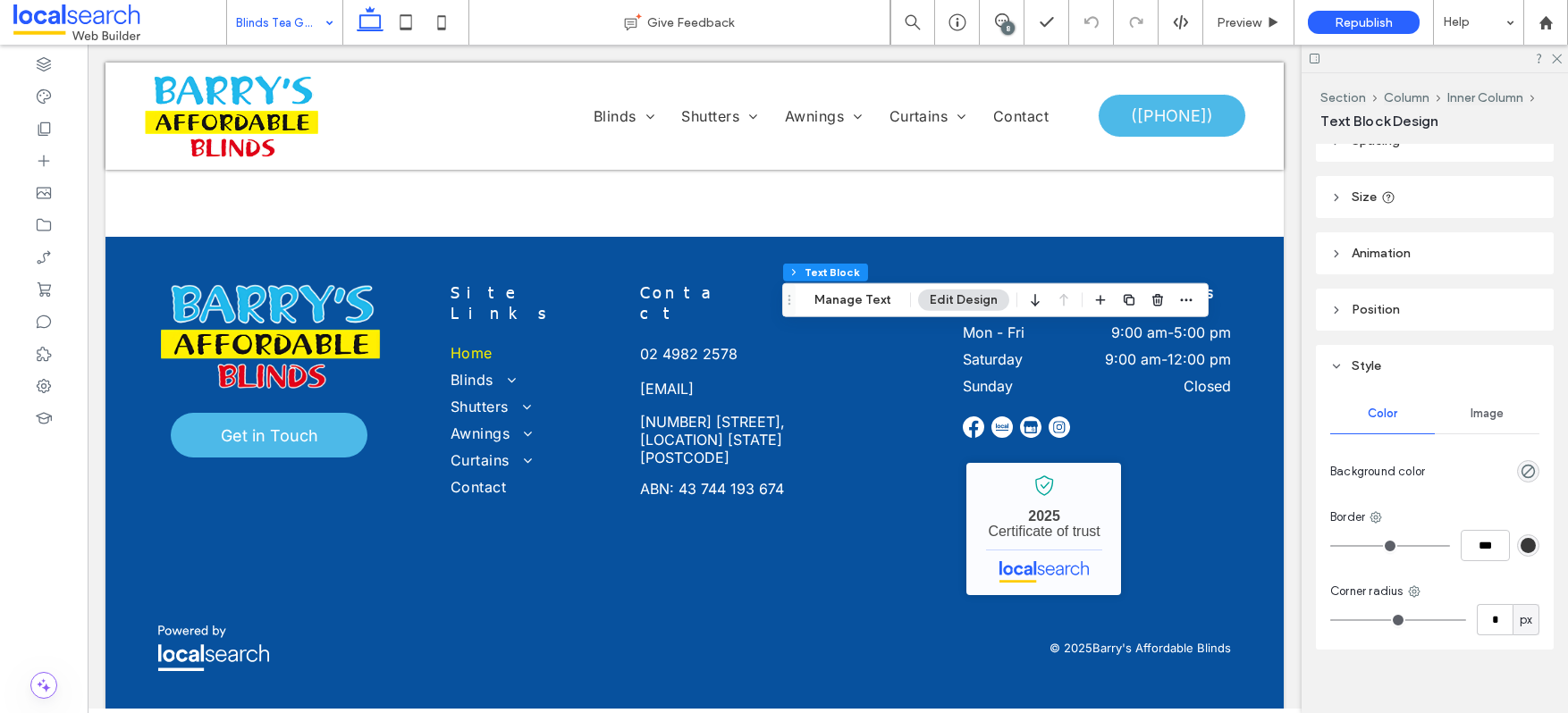 scroll, scrollTop: 96, scrollLeft: 0, axis: vertical 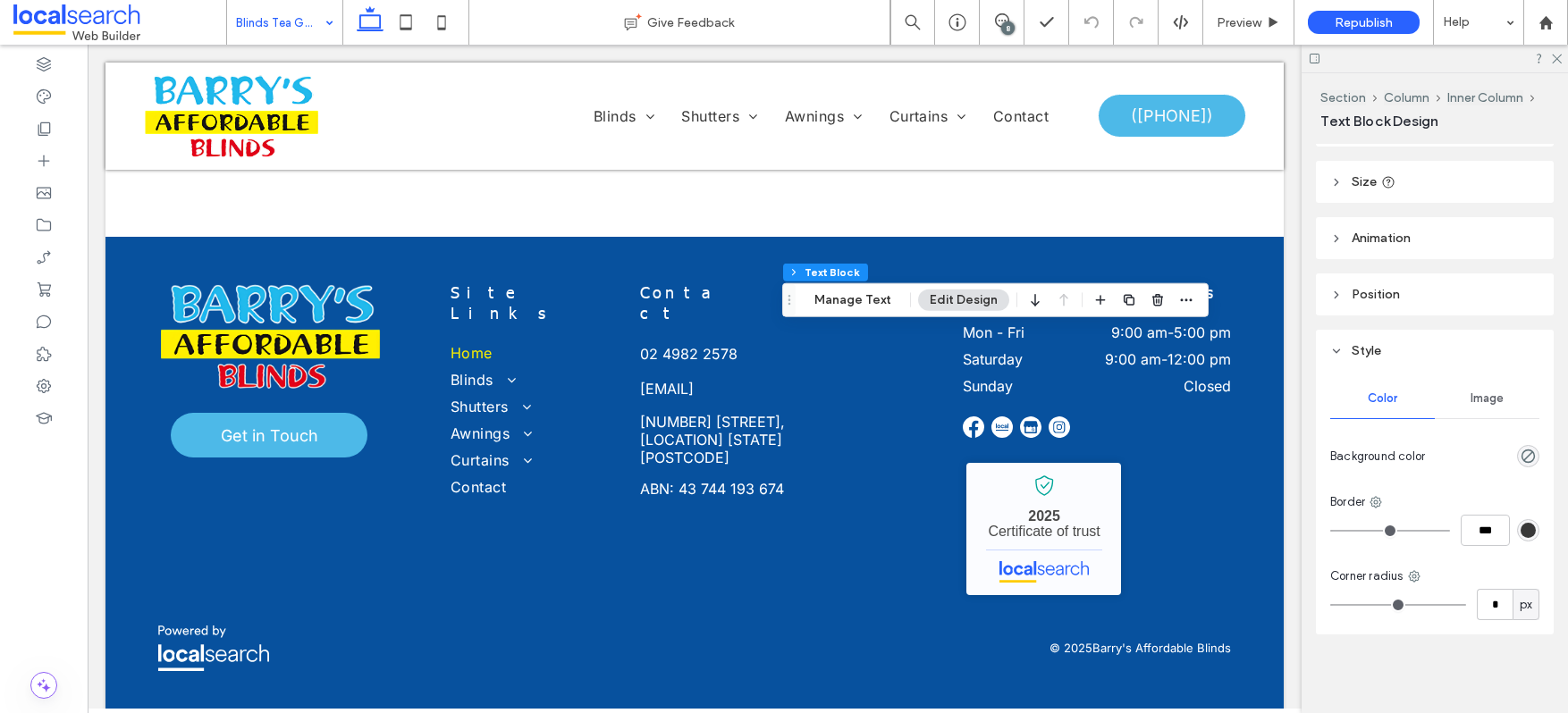 click on "Image" at bounding box center (1487, 398) 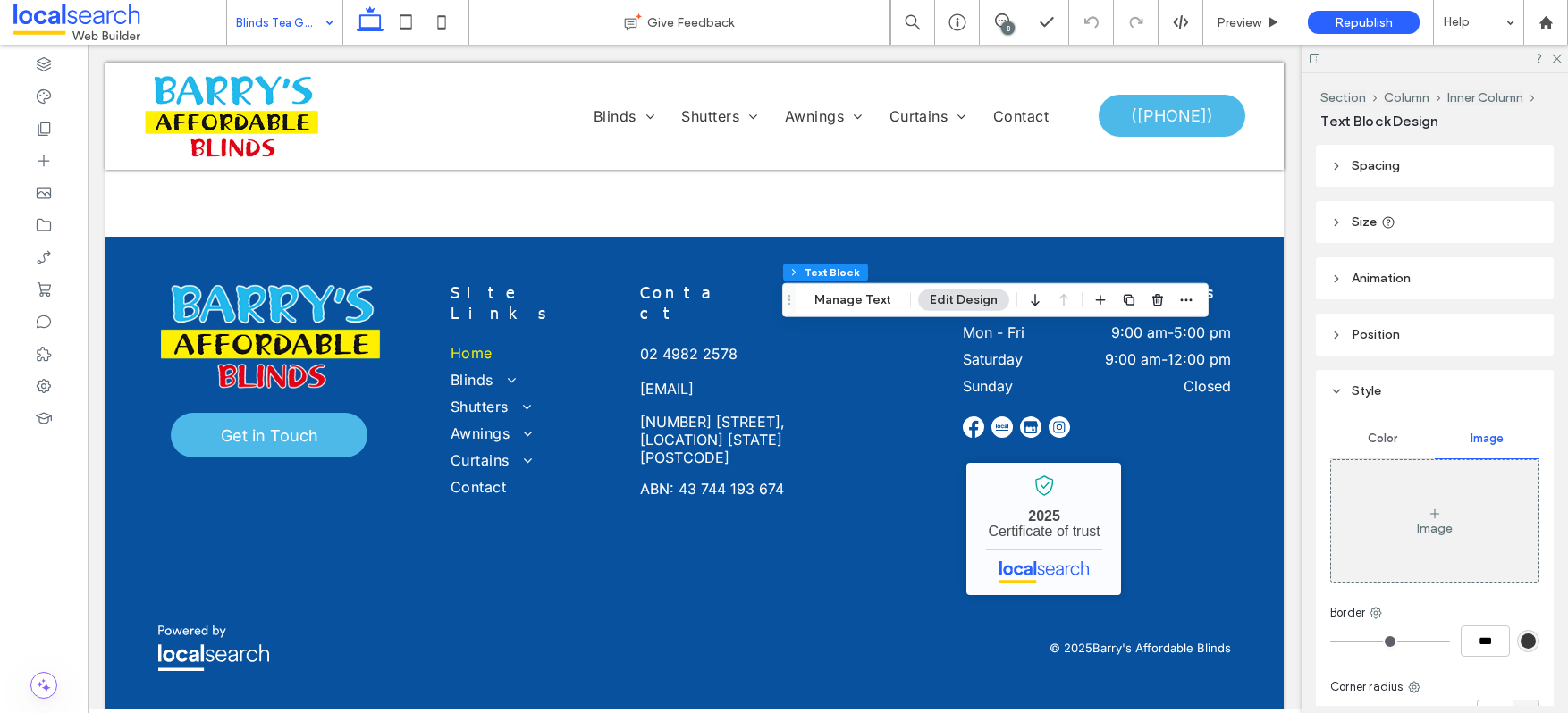scroll, scrollTop: 0, scrollLeft: 0, axis: both 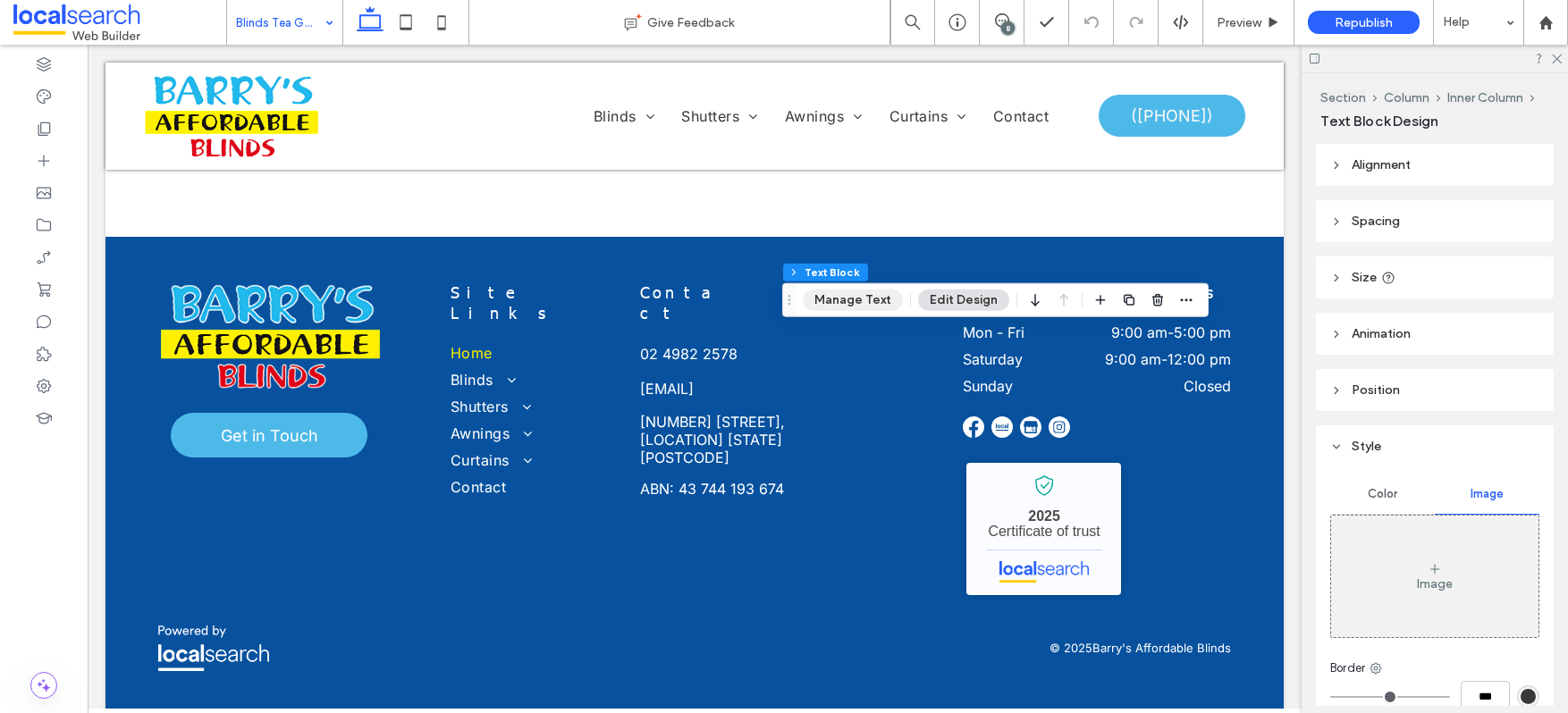 click on "Manage Text" at bounding box center [853, 300] 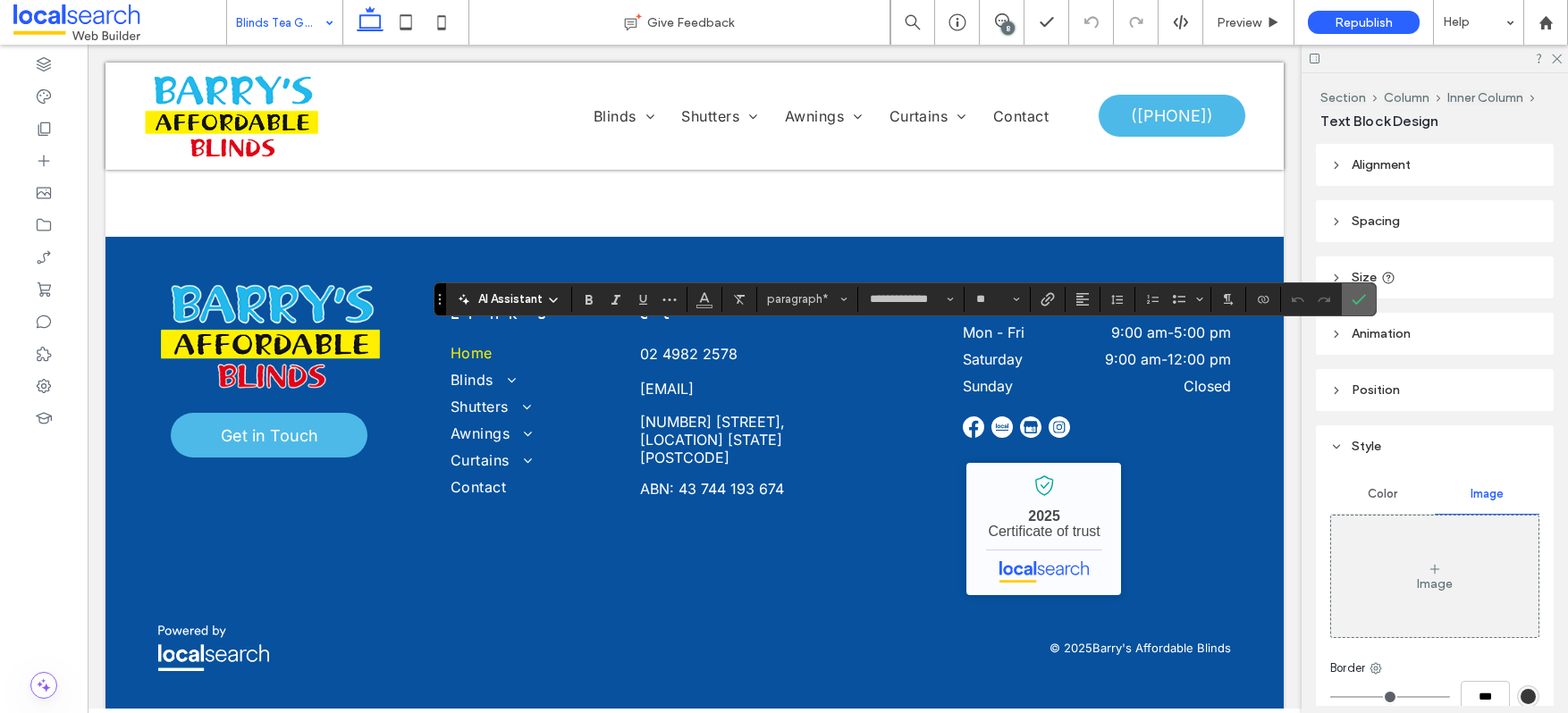 click at bounding box center [1359, 299] 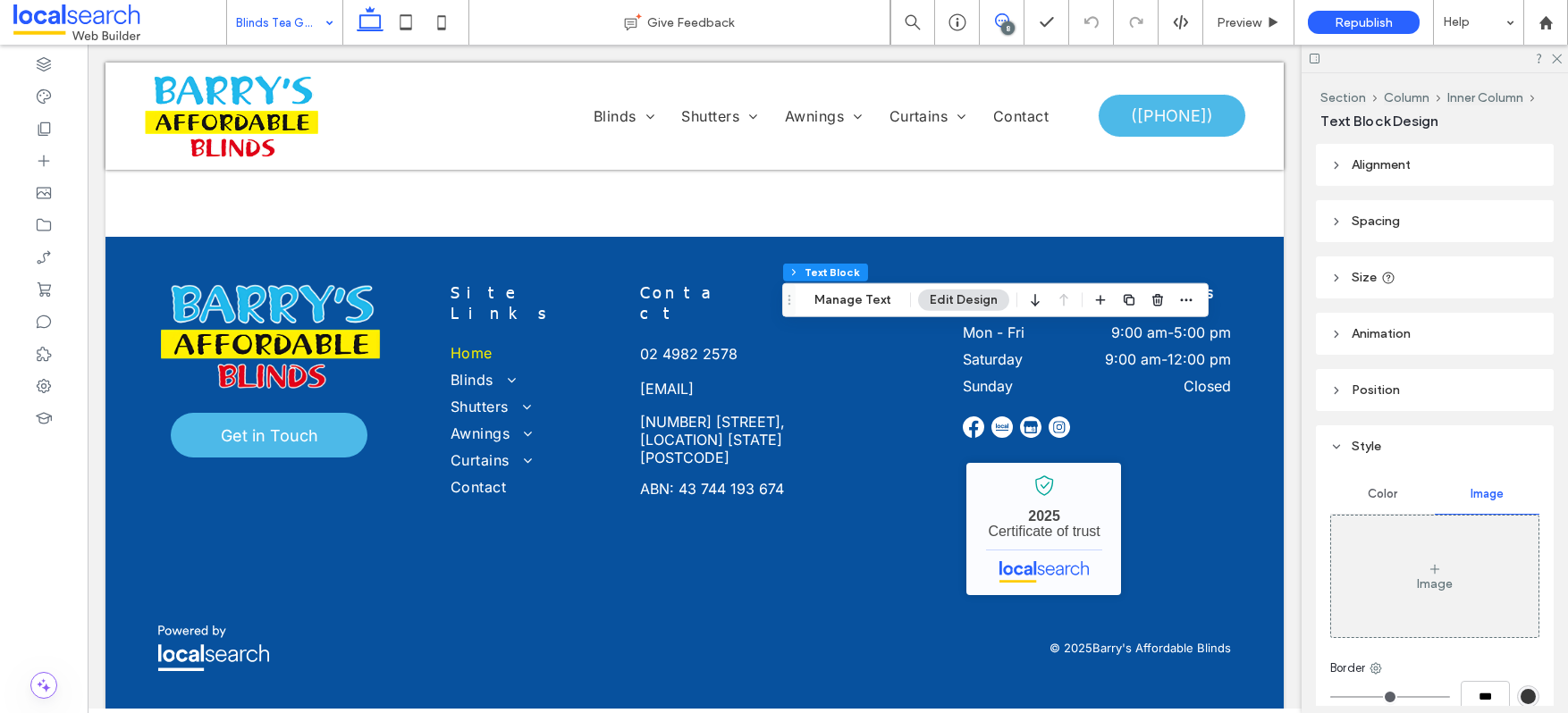 click 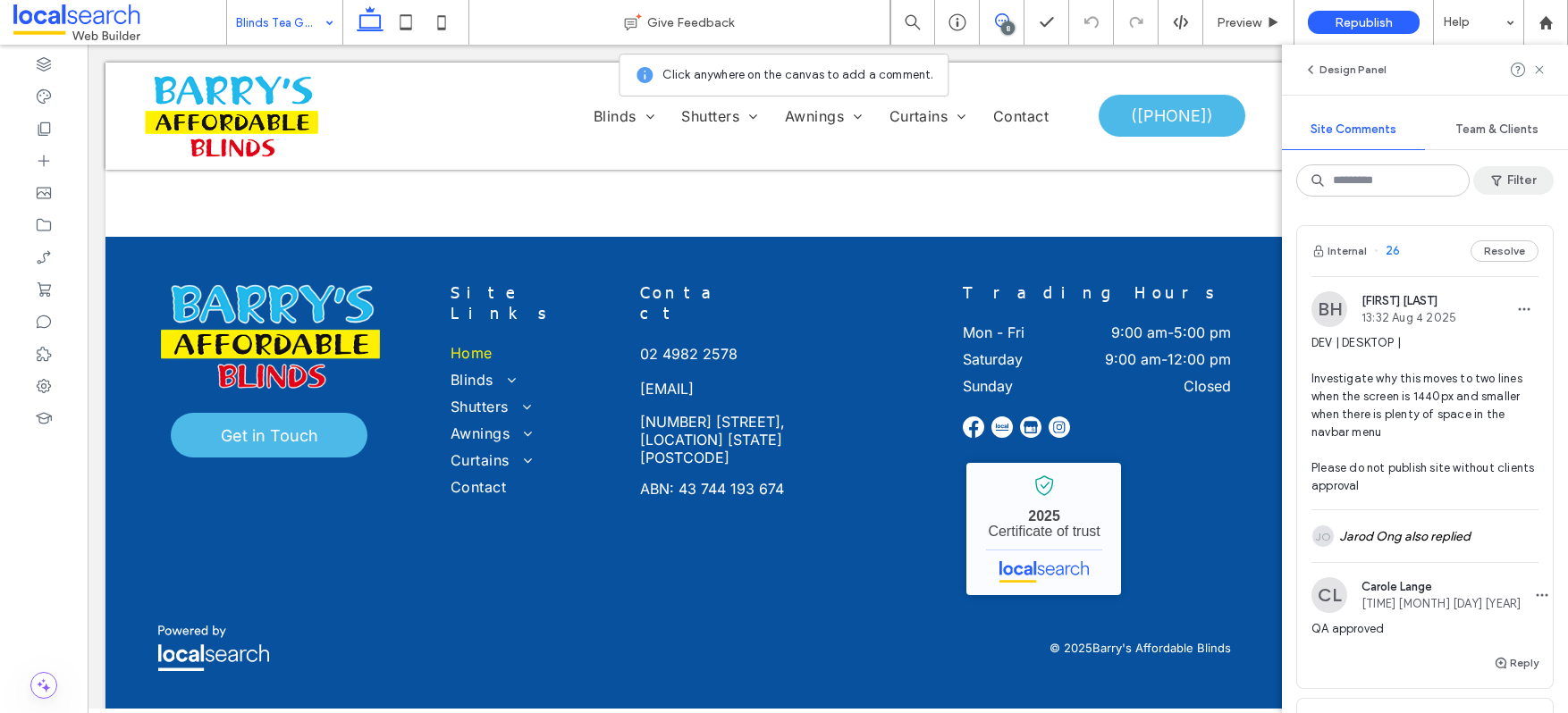 click on "Filter" at bounding box center (1513, 180) 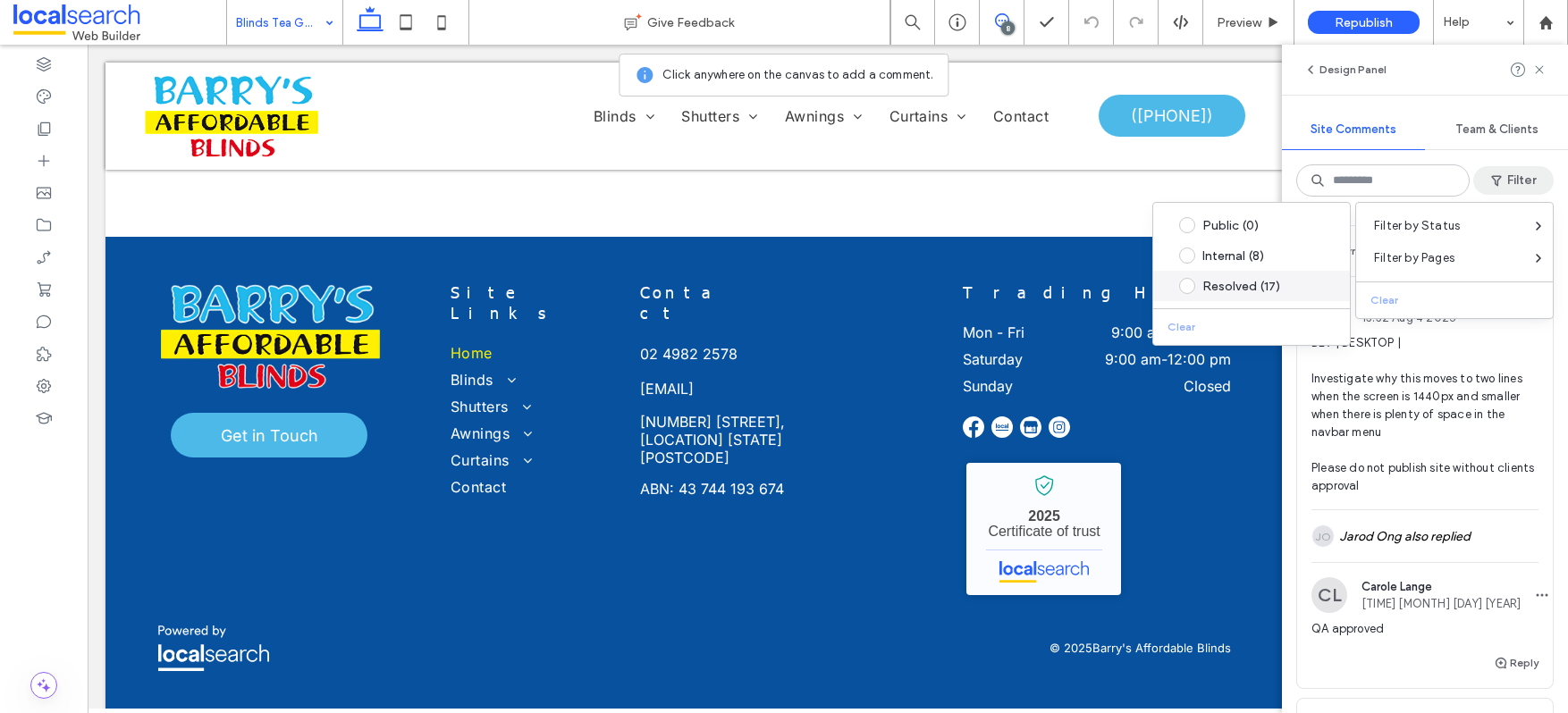 click on "Resolved (17)" at bounding box center (1265, 286) 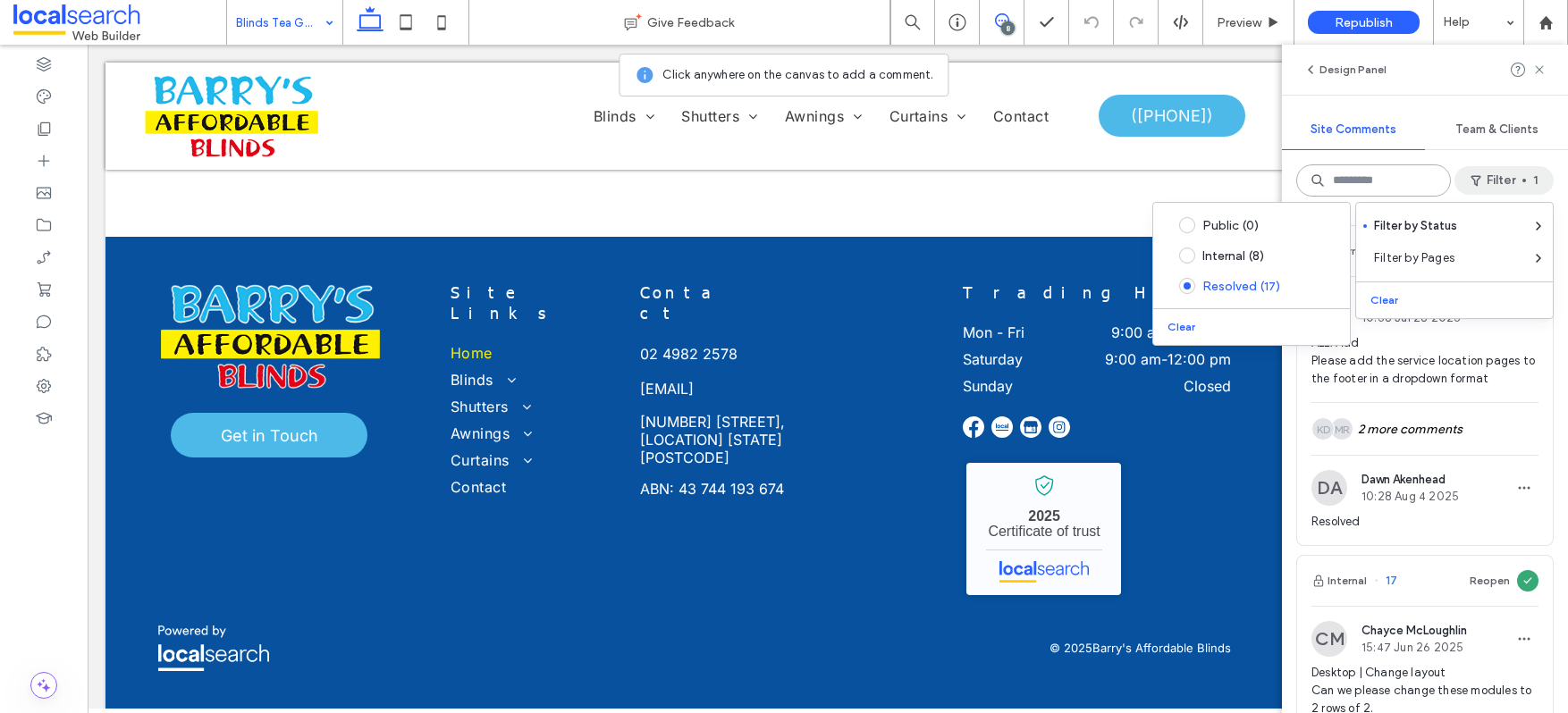 click at bounding box center [1373, 180] 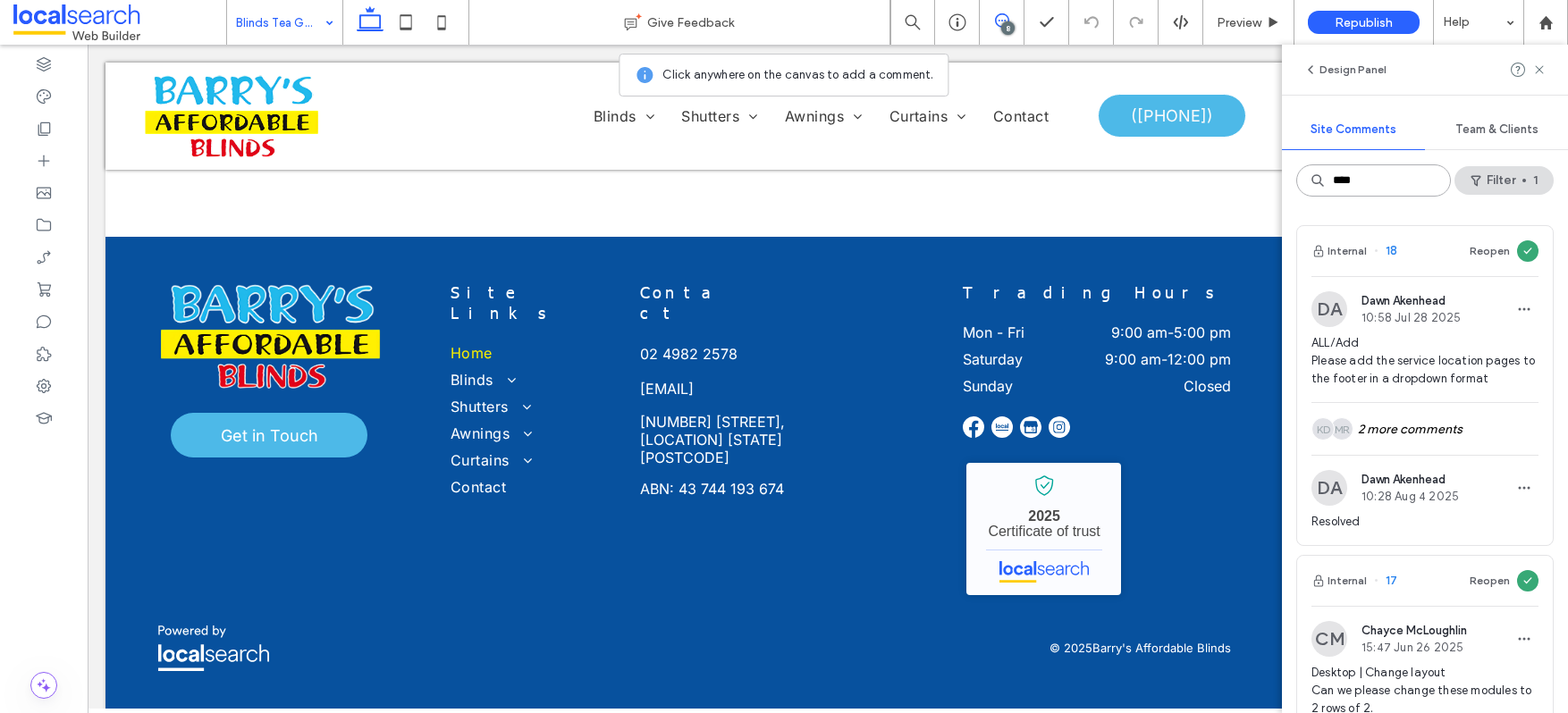 type on "****" 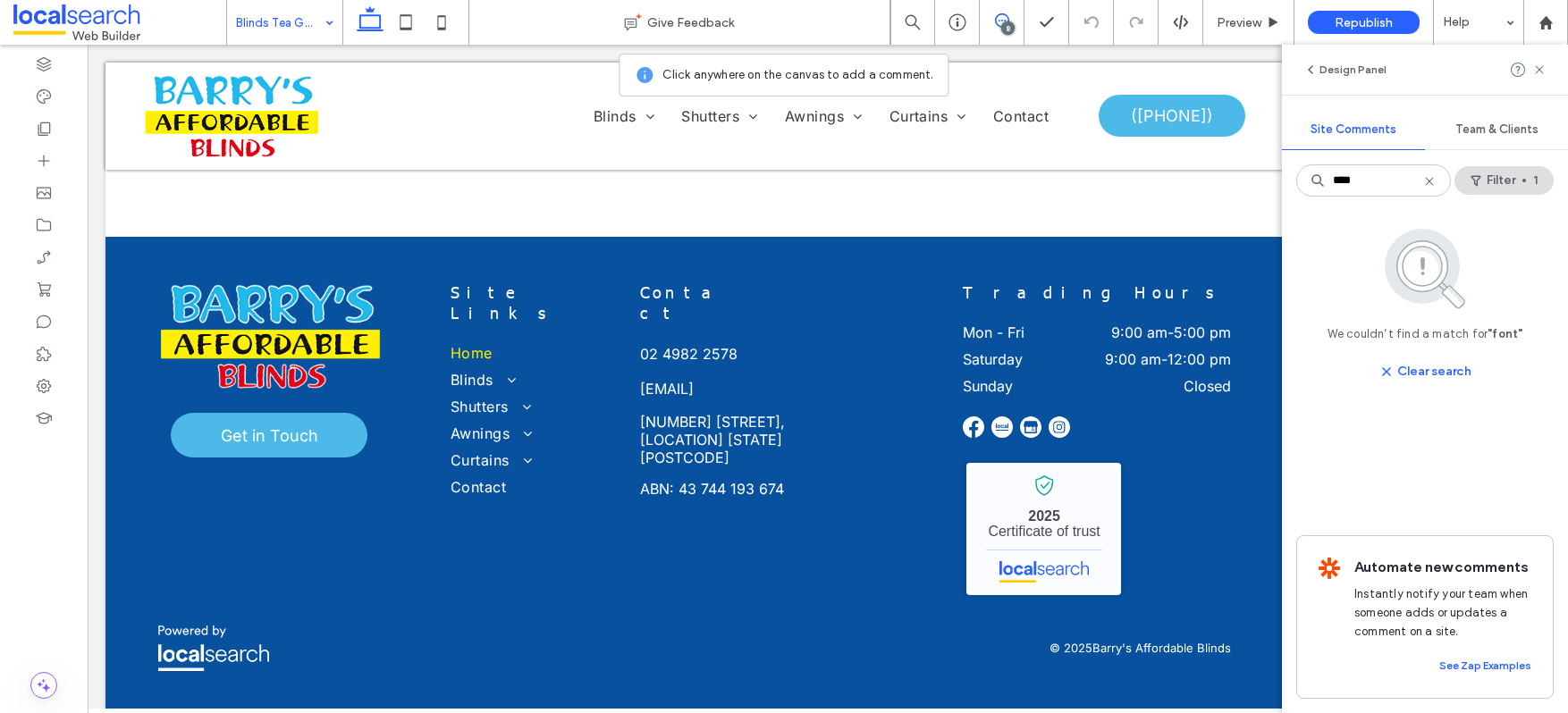 click 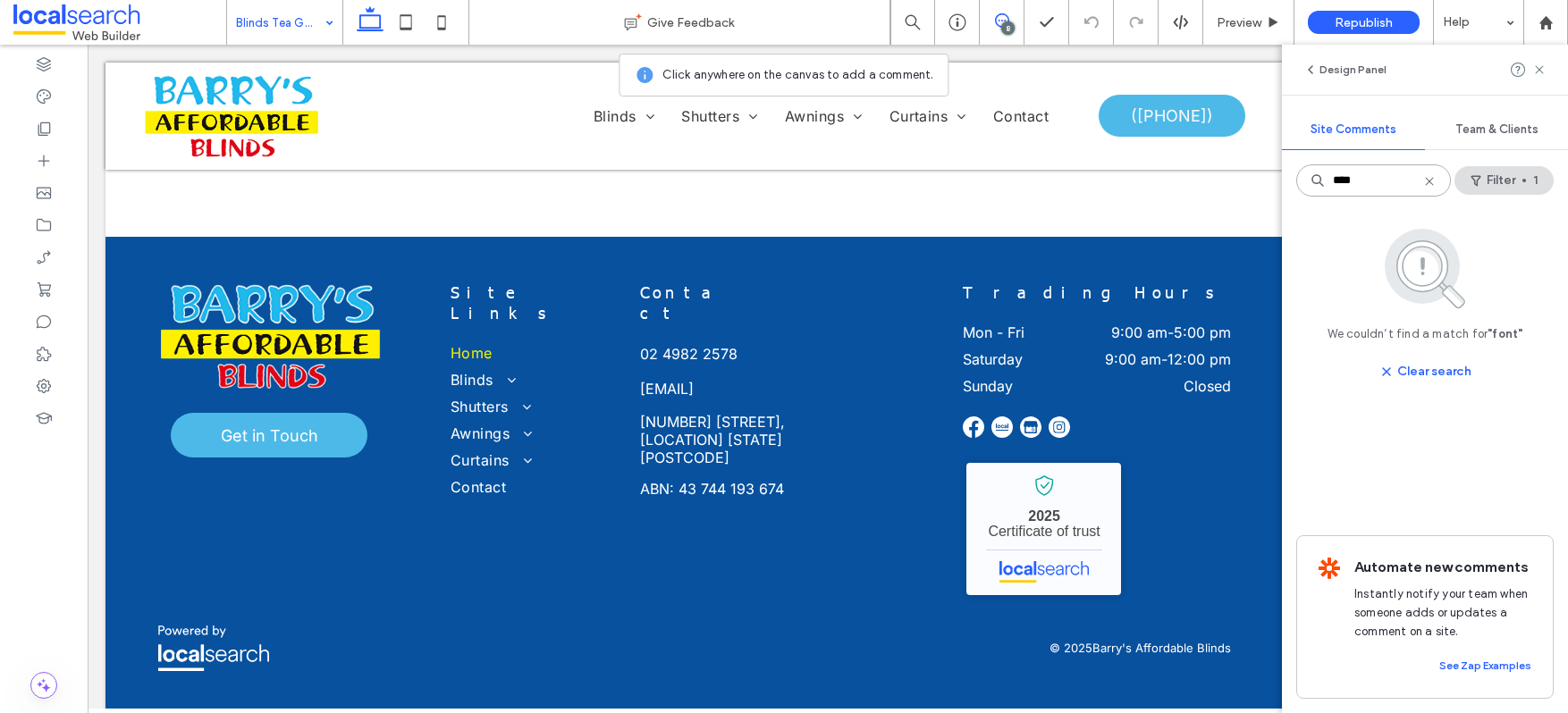 type 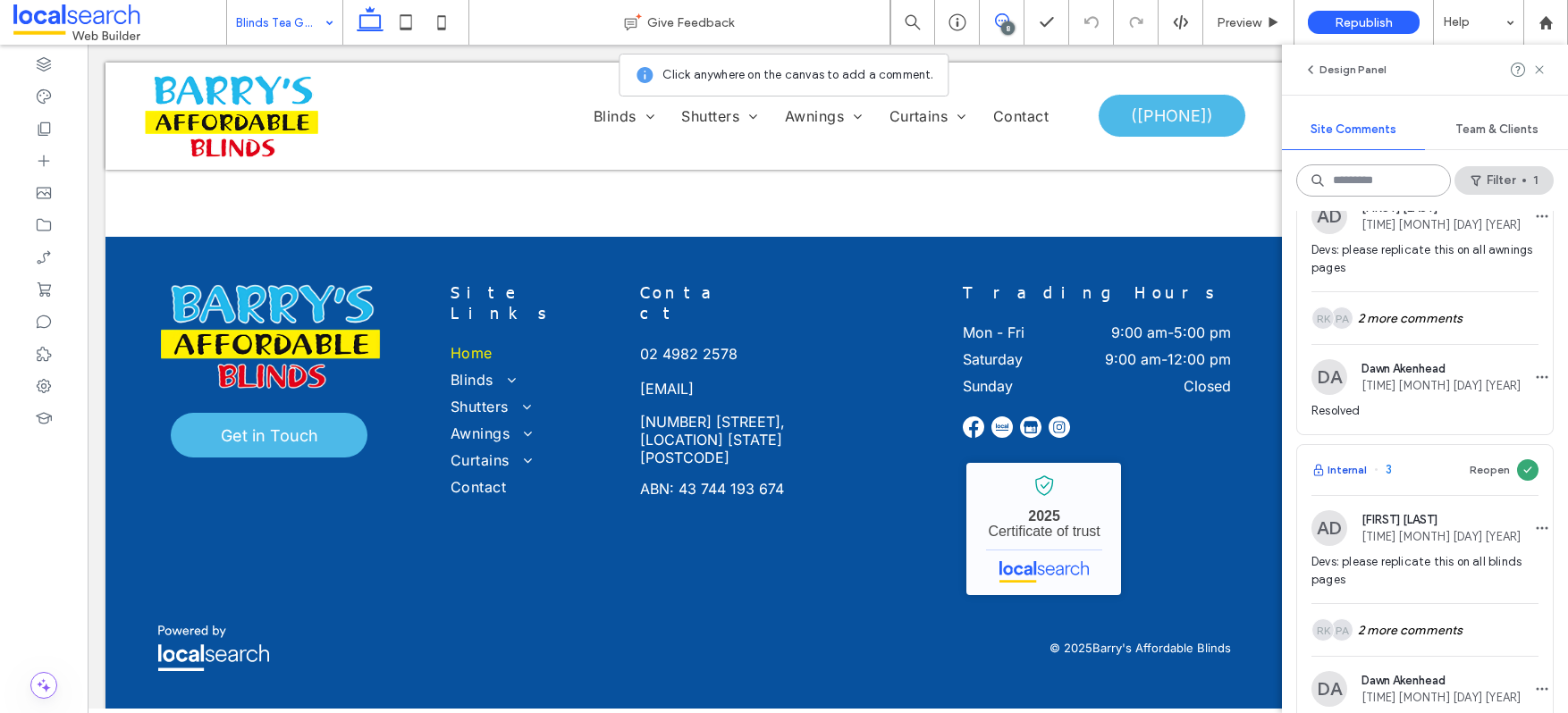 scroll, scrollTop: 4419, scrollLeft: 0, axis: vertical 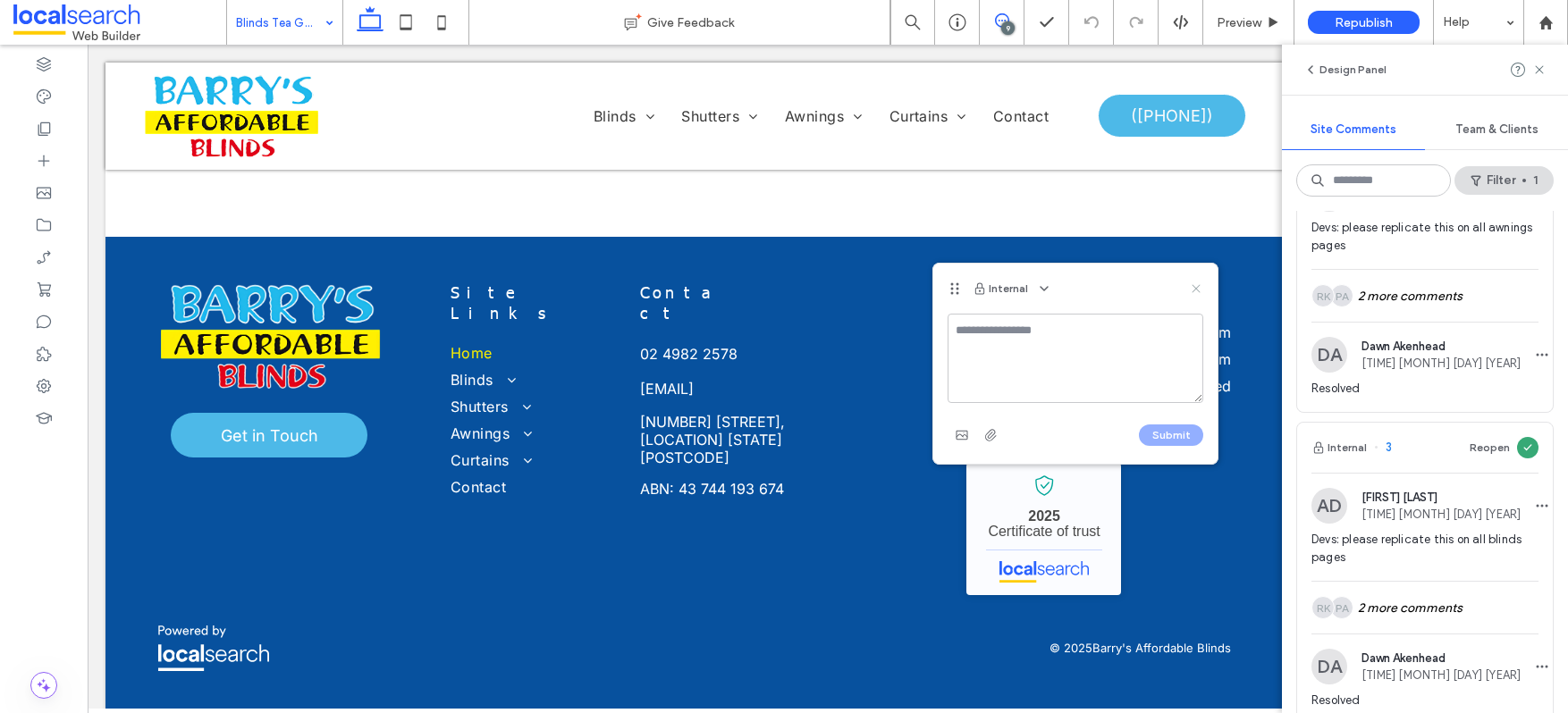 click 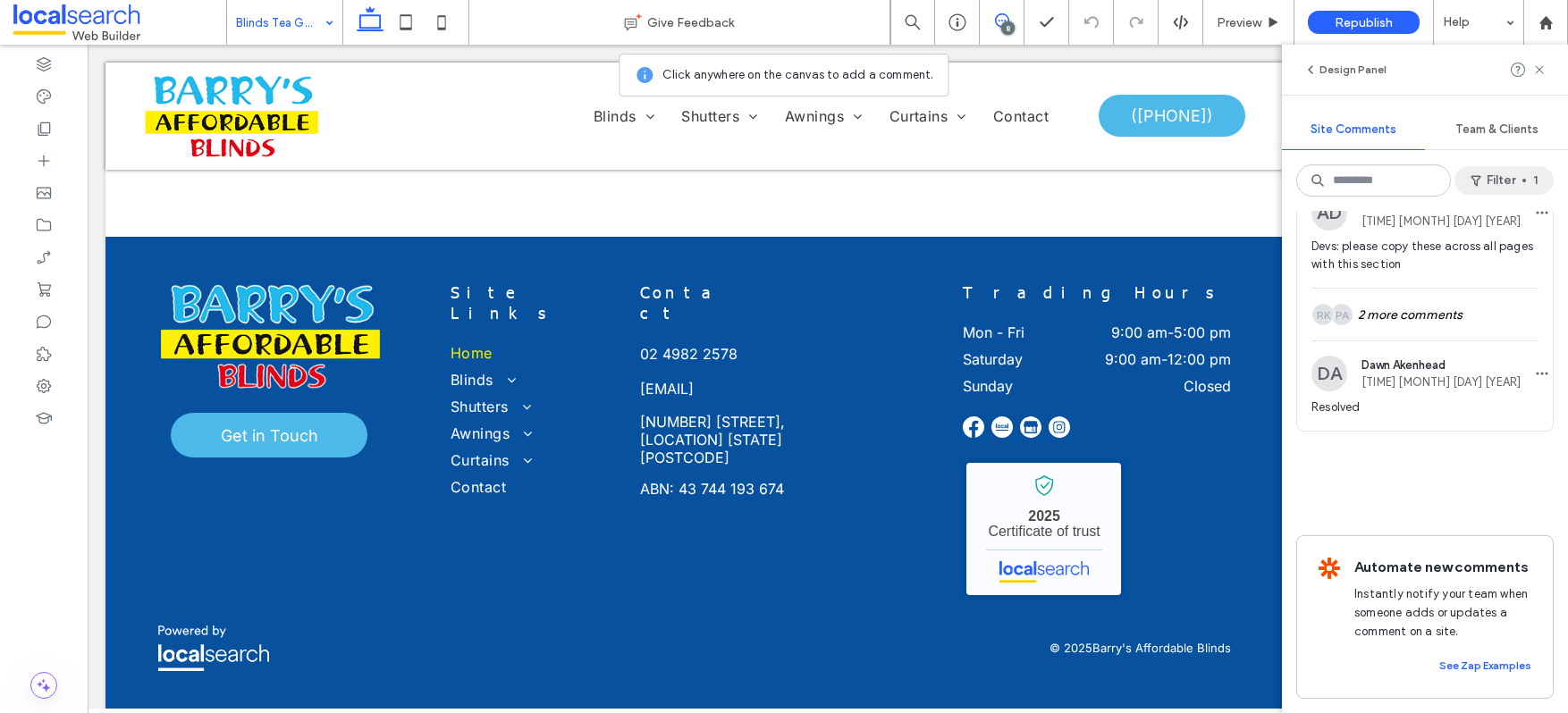 scroll, scrollTop: 5356, scrollLeft: 0, axis: vertical 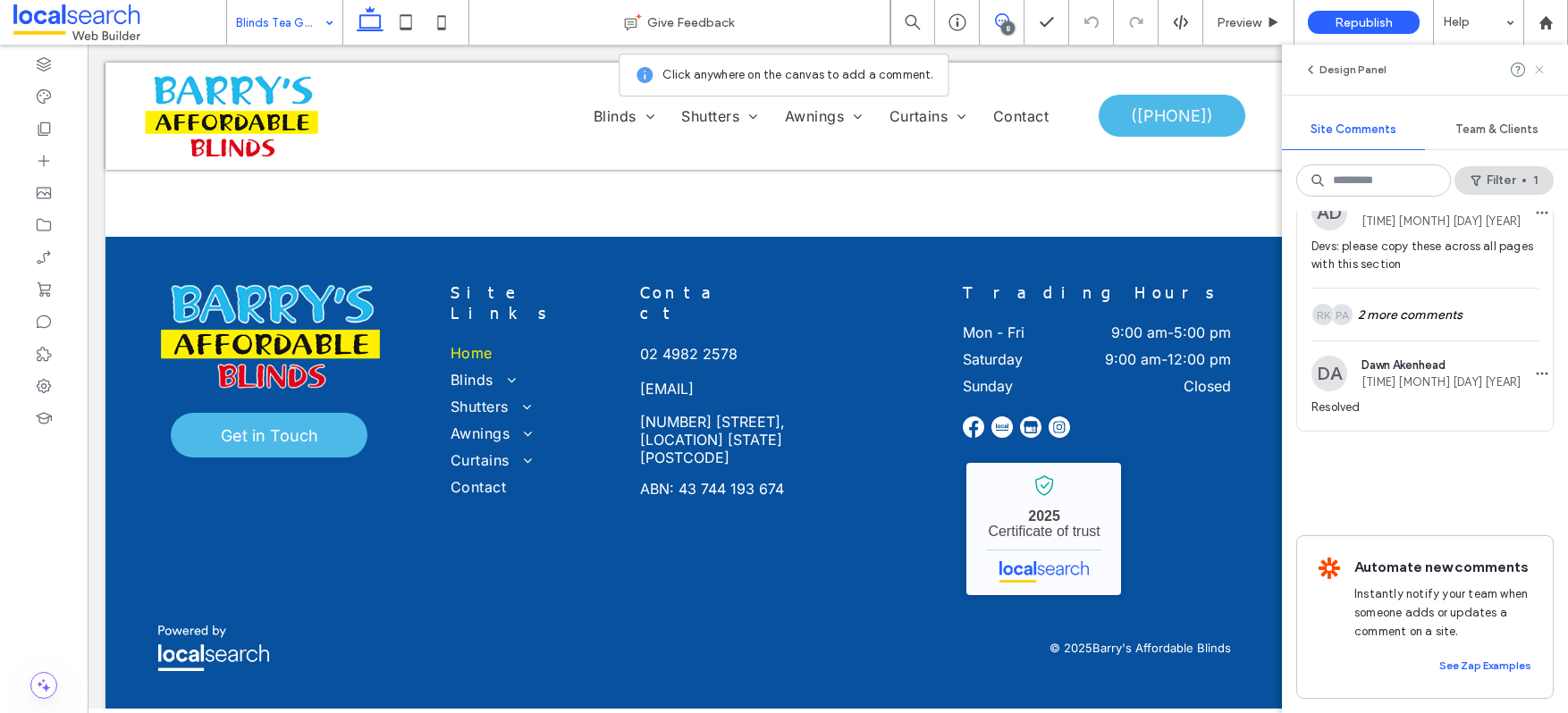 click 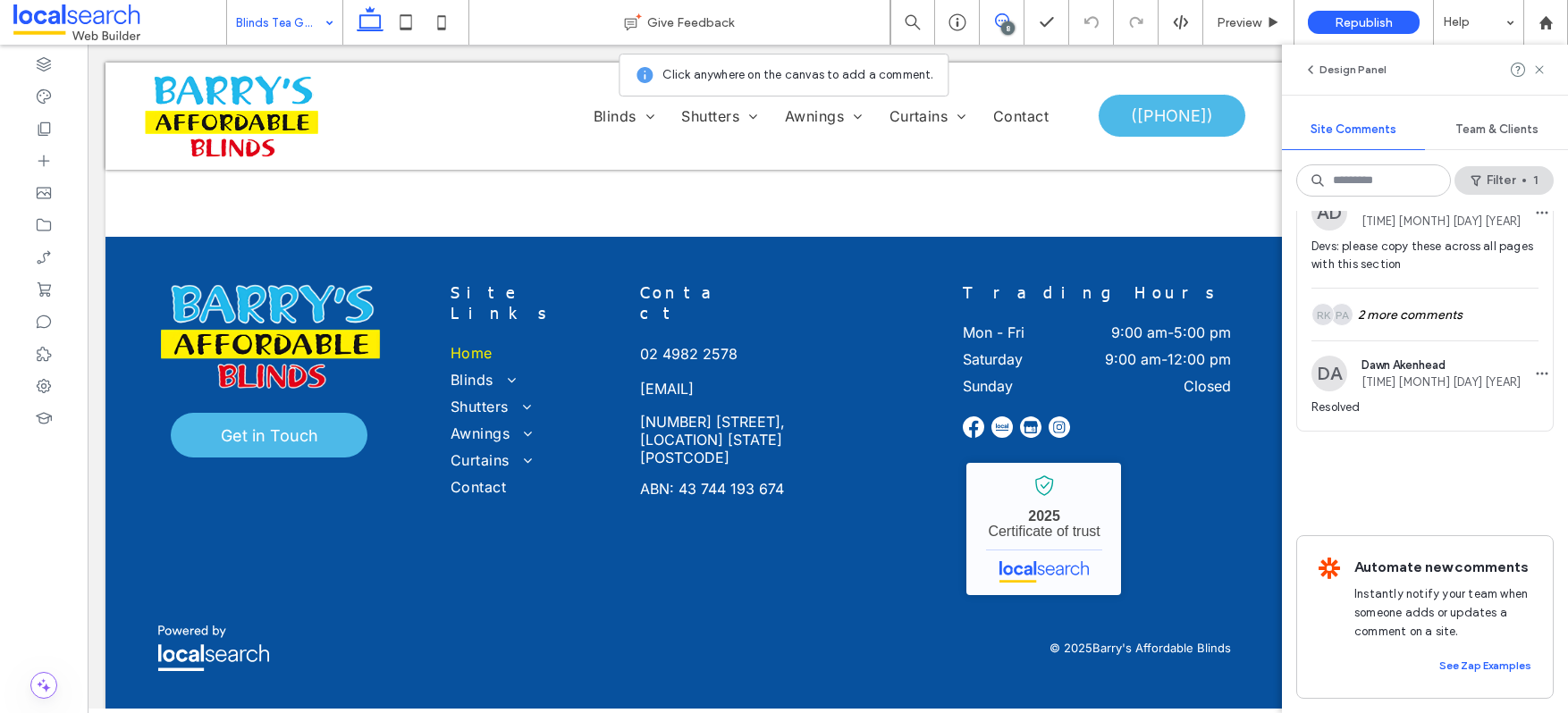scroll, scrollTop: 0, scrollLeft: 0, axis: both 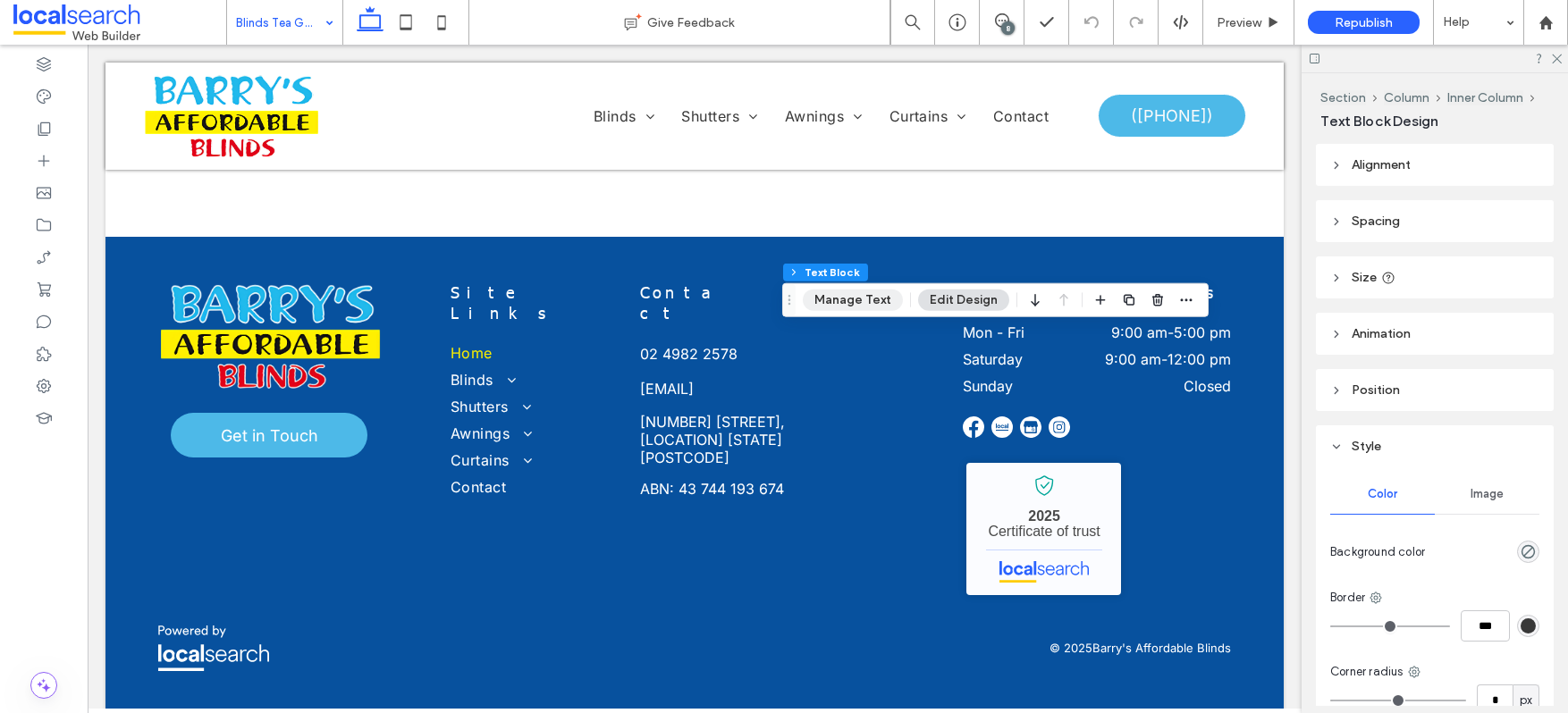 click on "Manage Text" at bounding box center [853, 300] 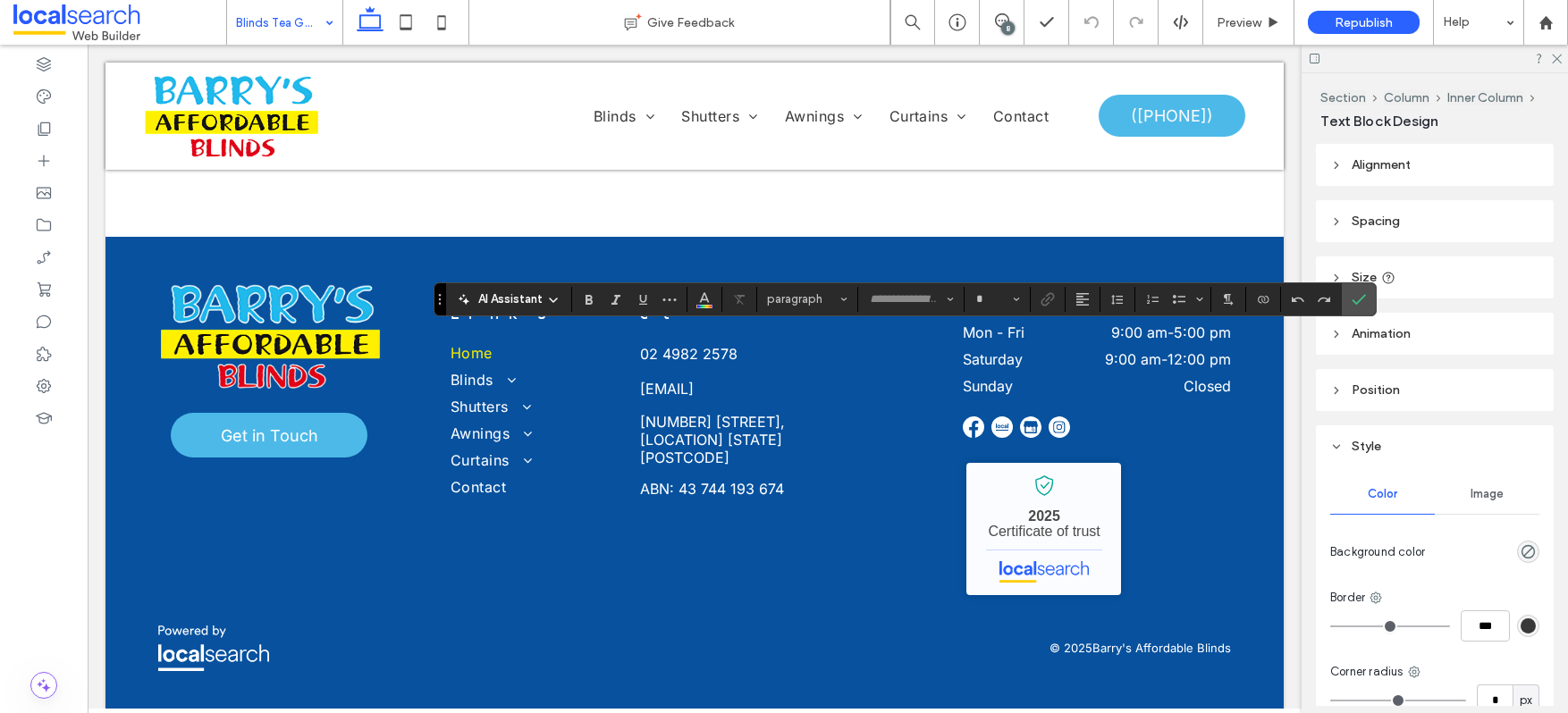 type on "**********" 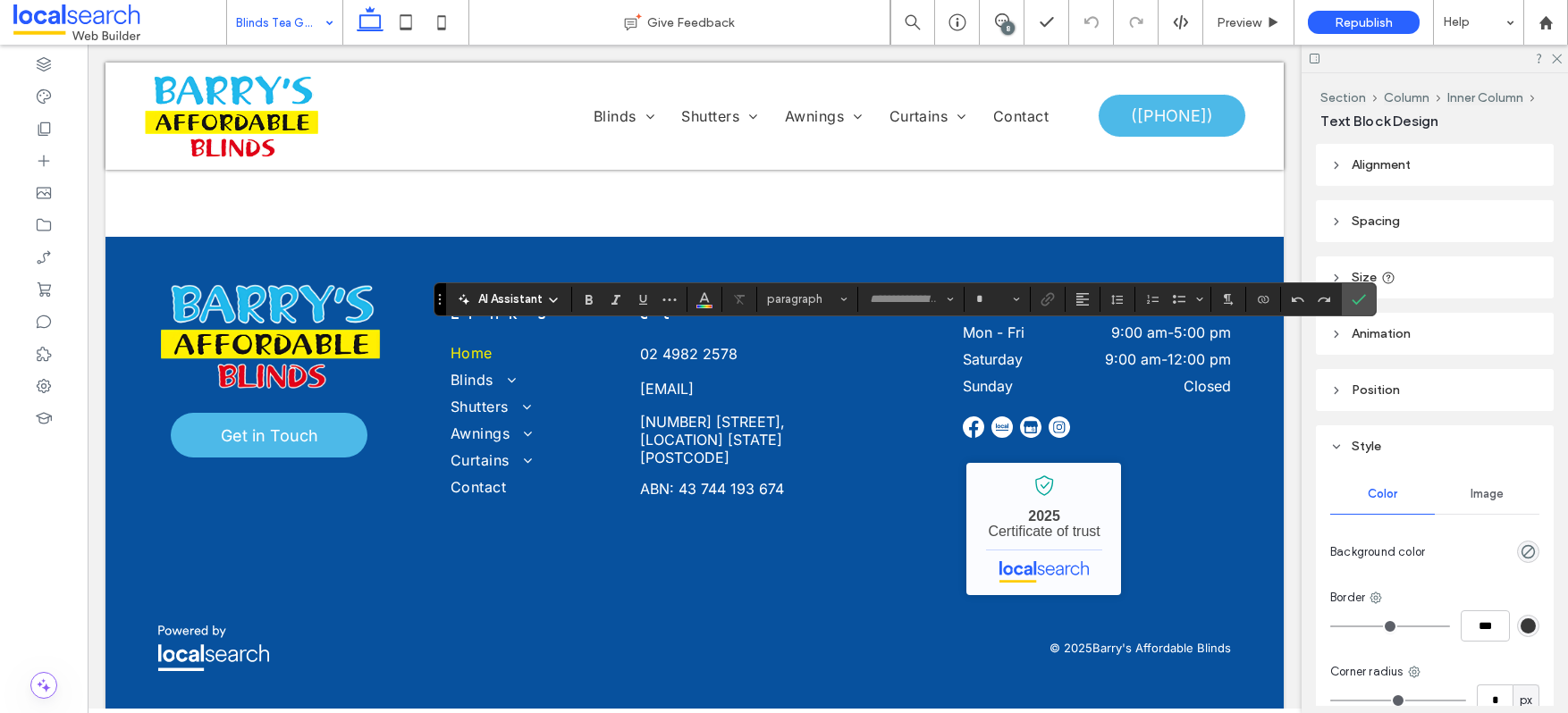type on "**" 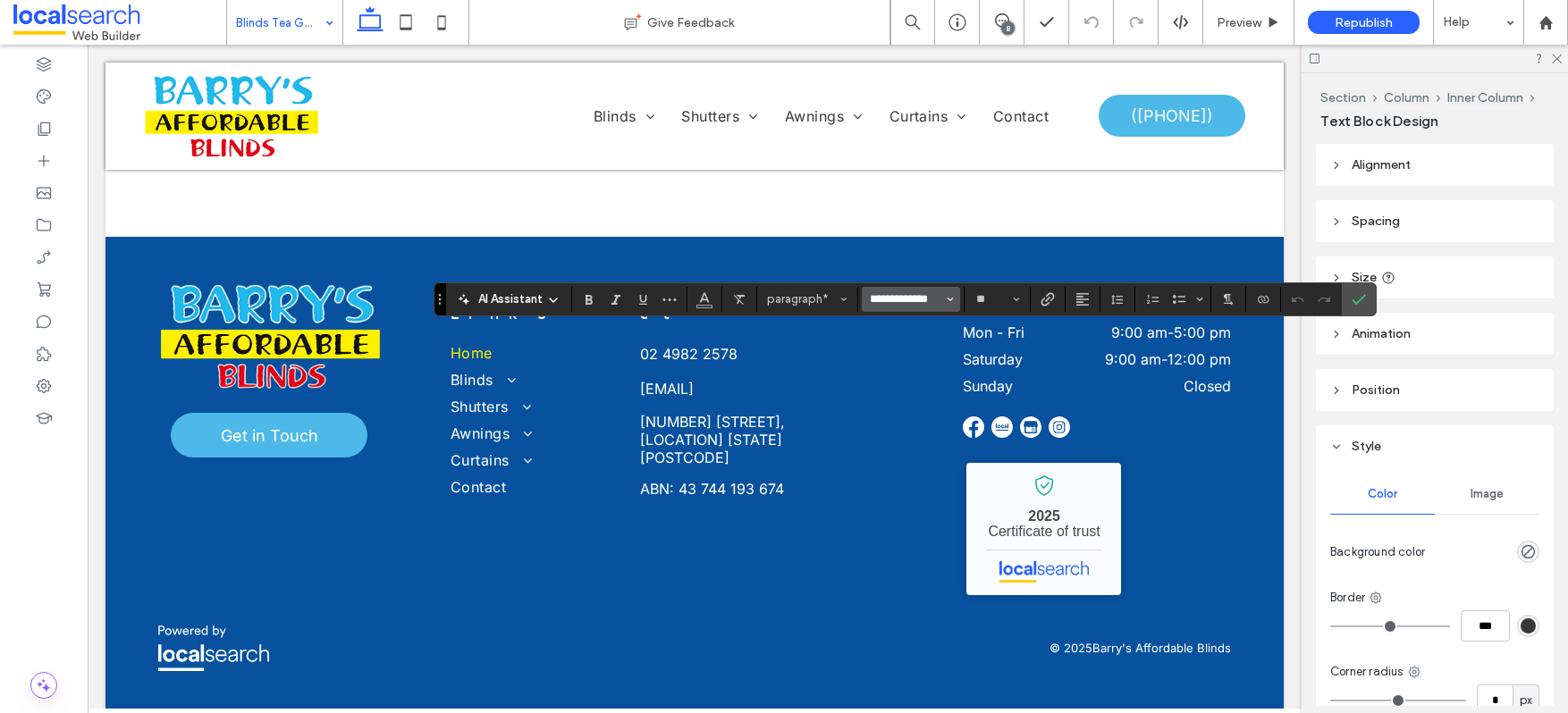 click on "**********" at bounding box center [906, 299] 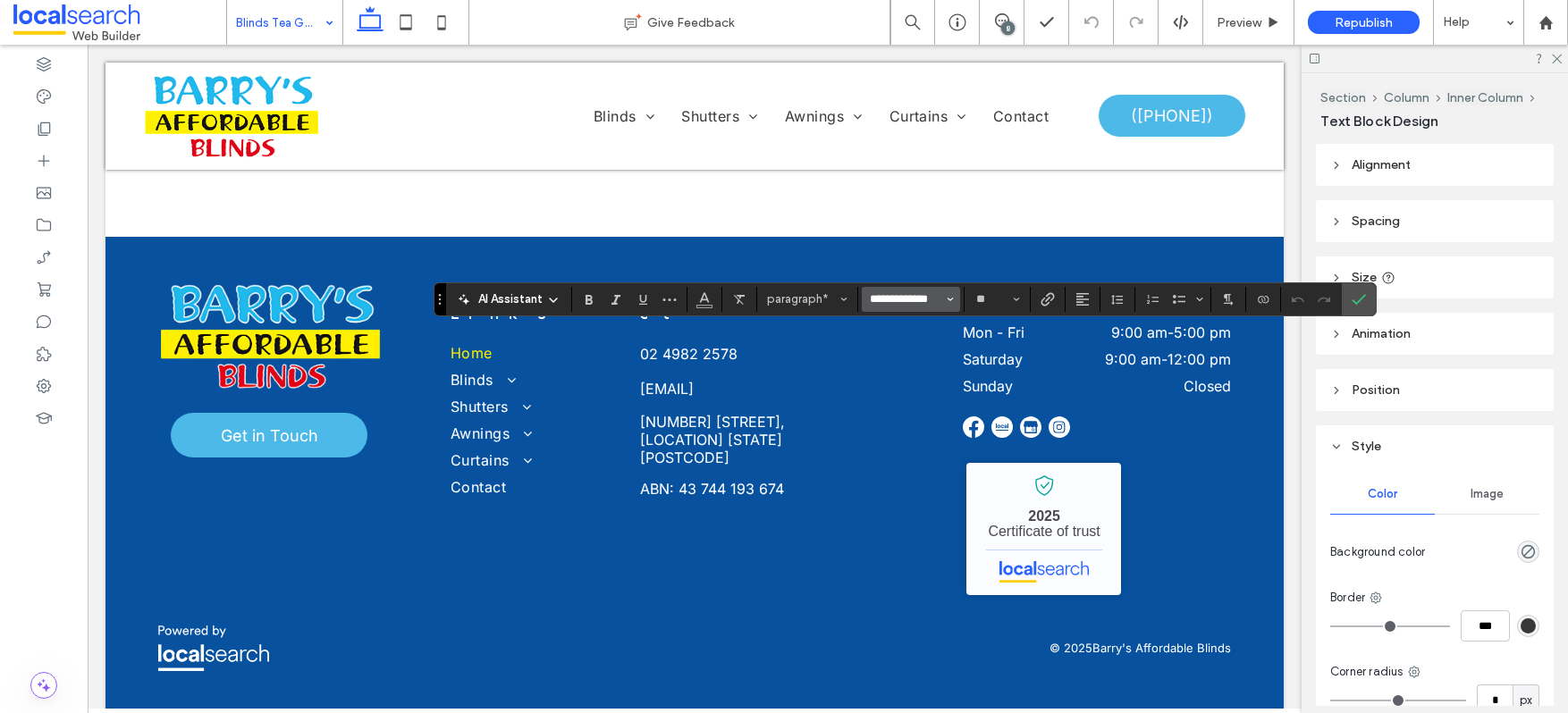 type 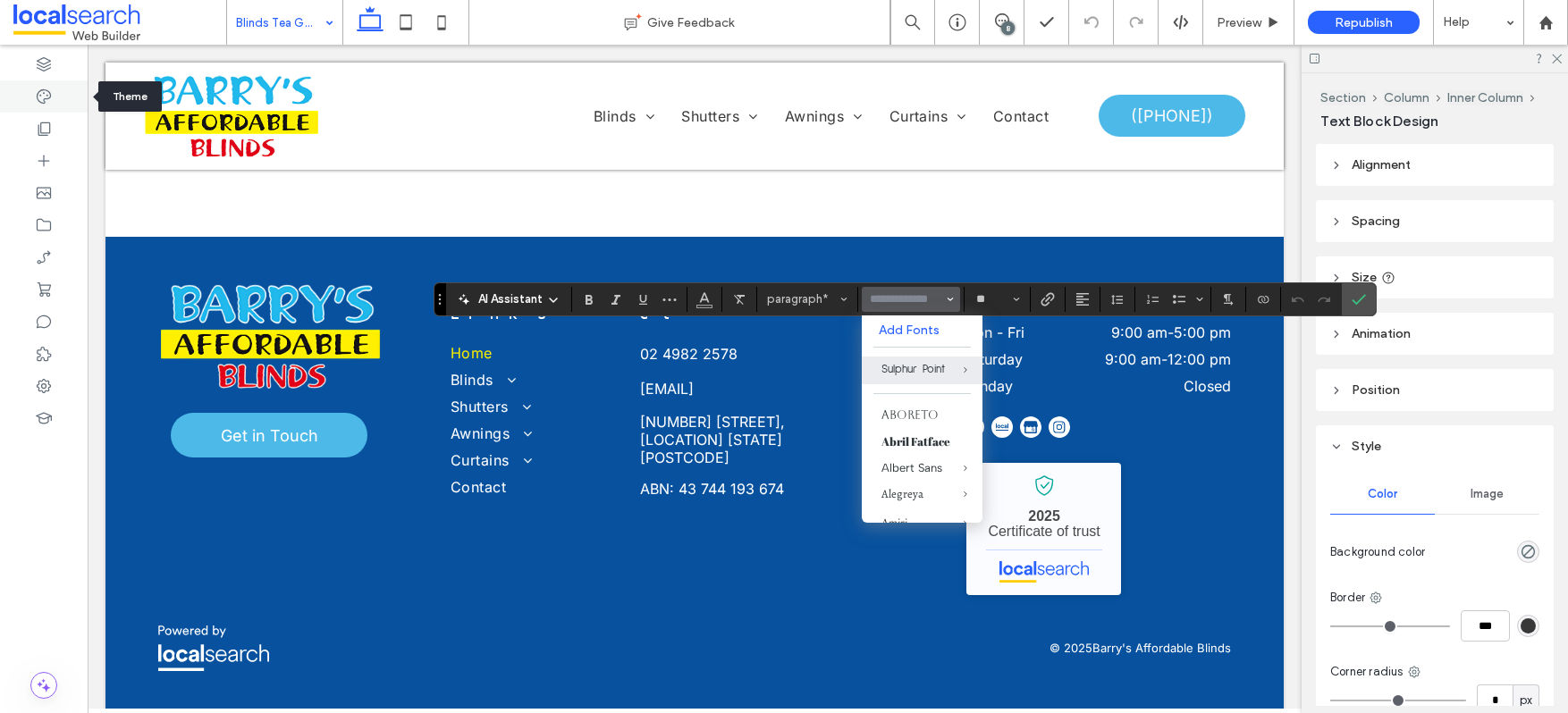 click 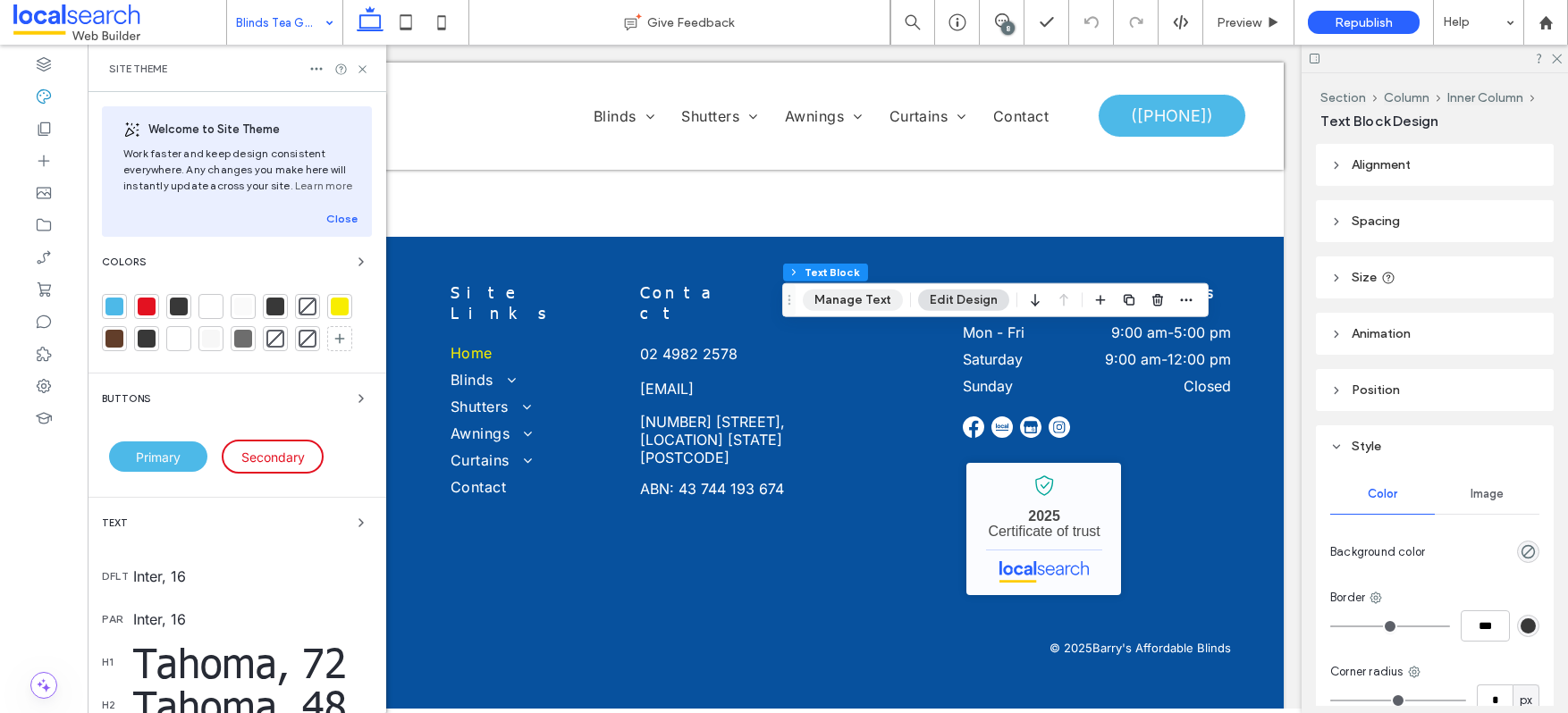 click on "Manage Text" at bounding box center [853, 300] 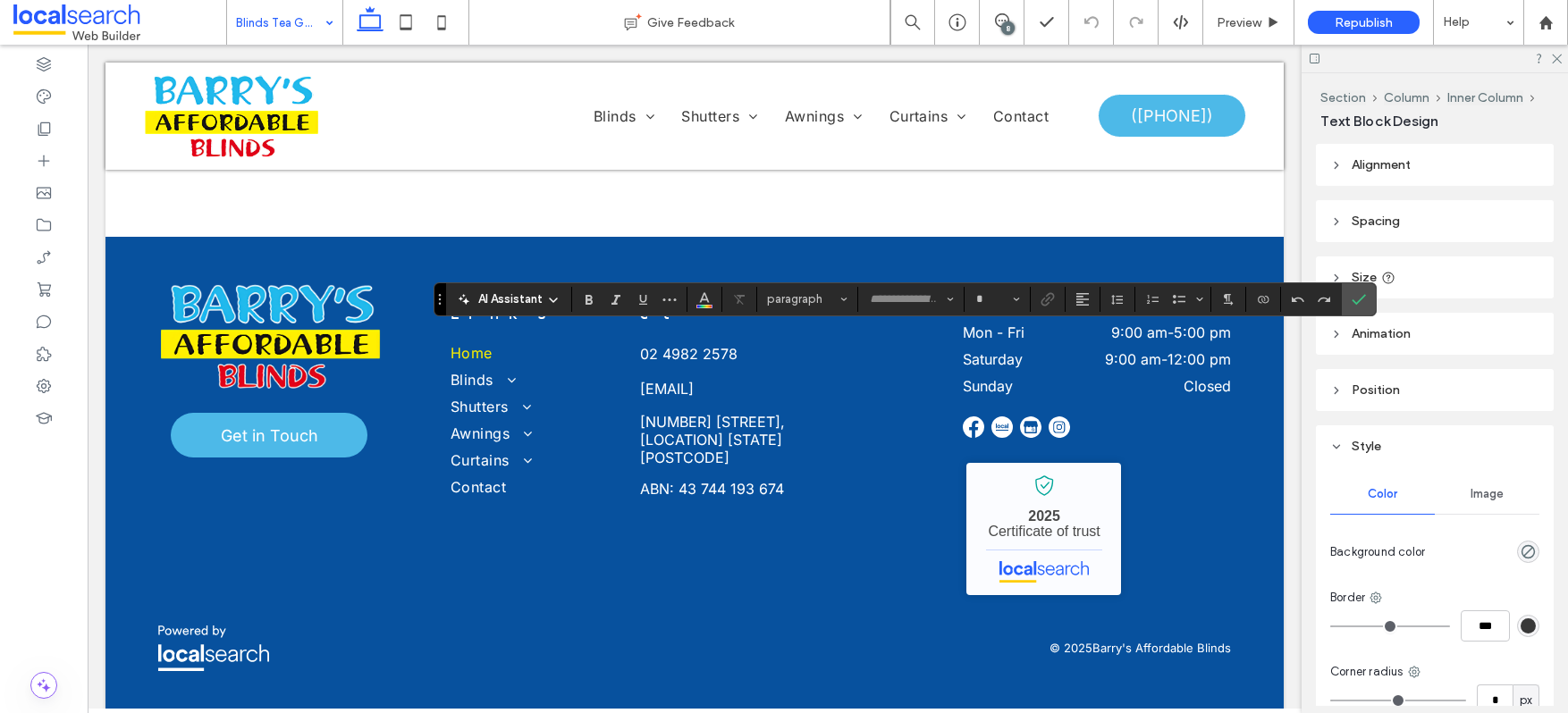 type on "**********" 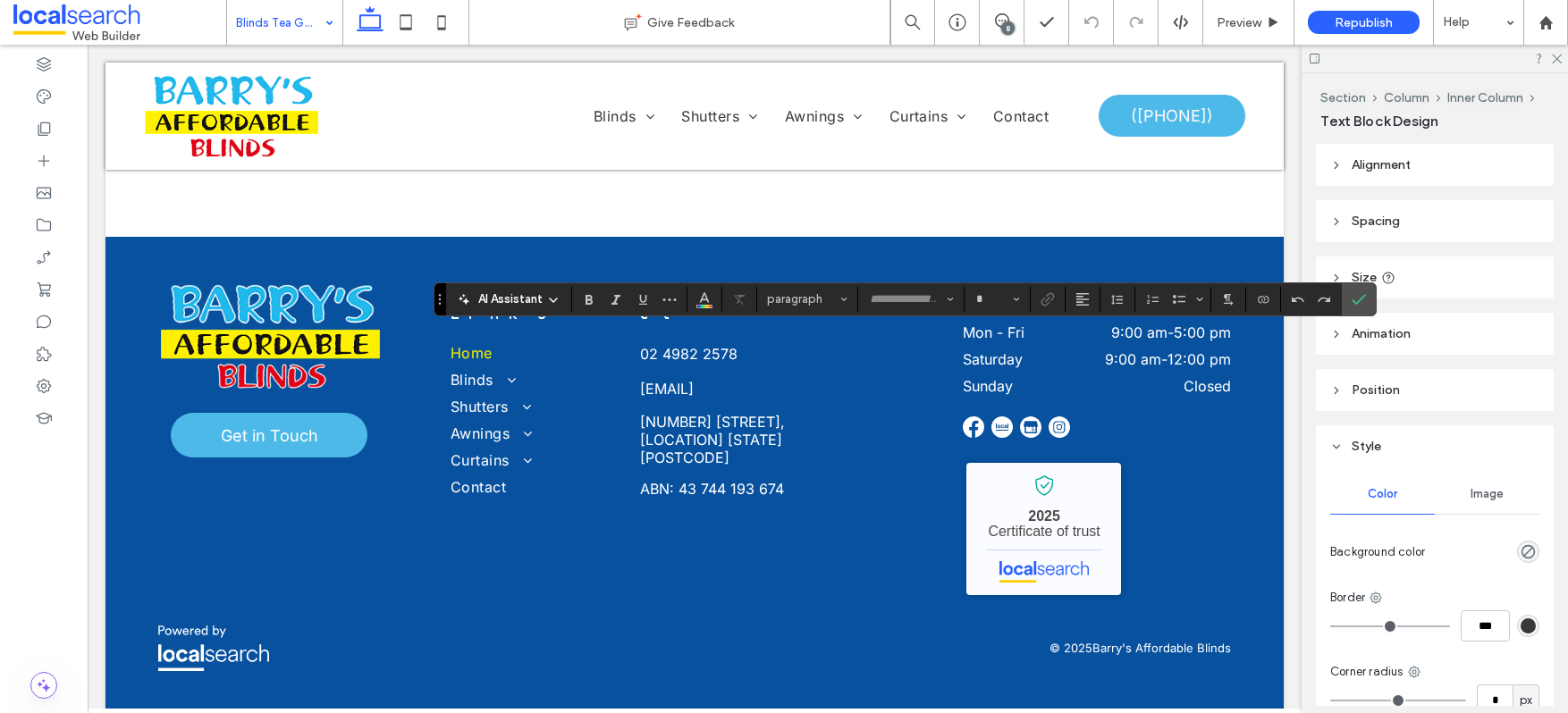 type on "**" 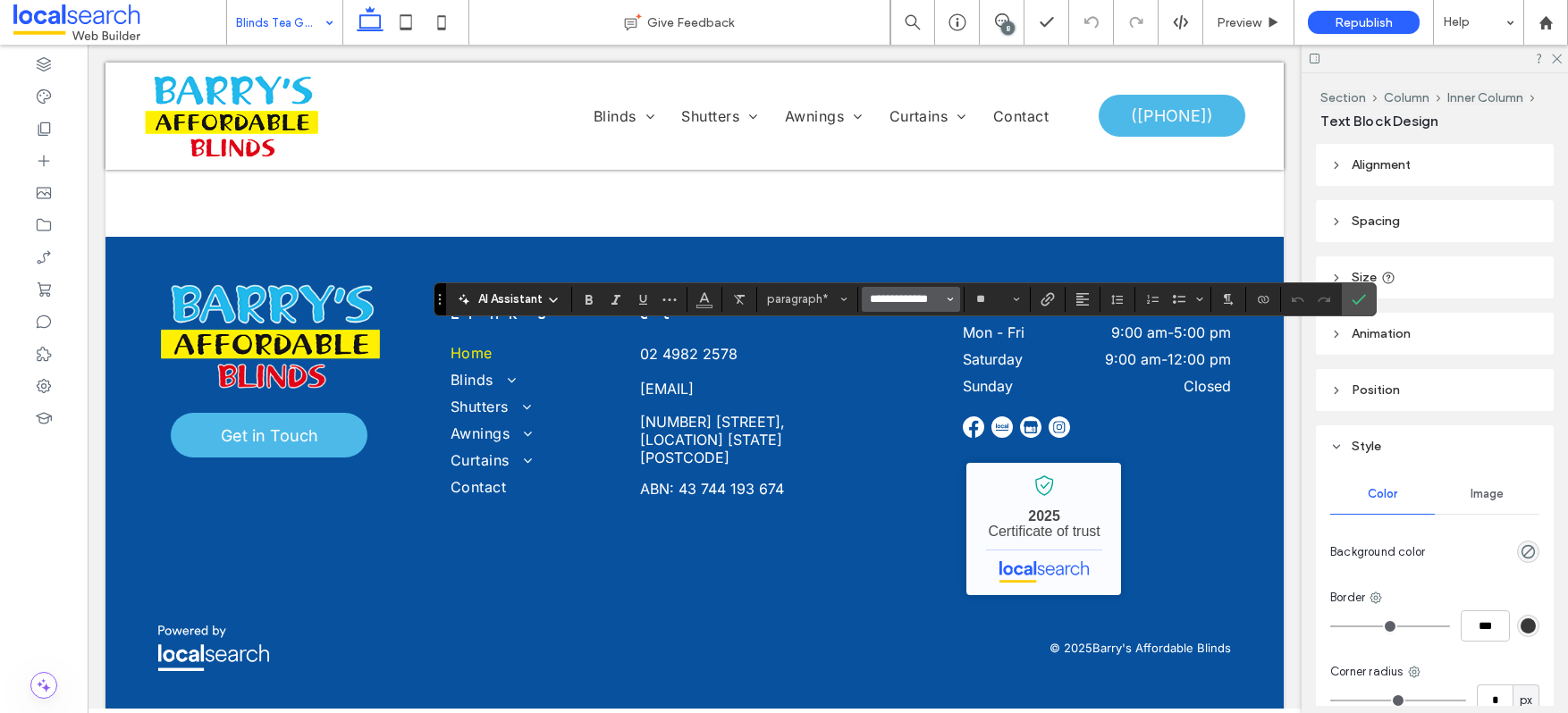 click on "**********" at bounding box center (906, 299) 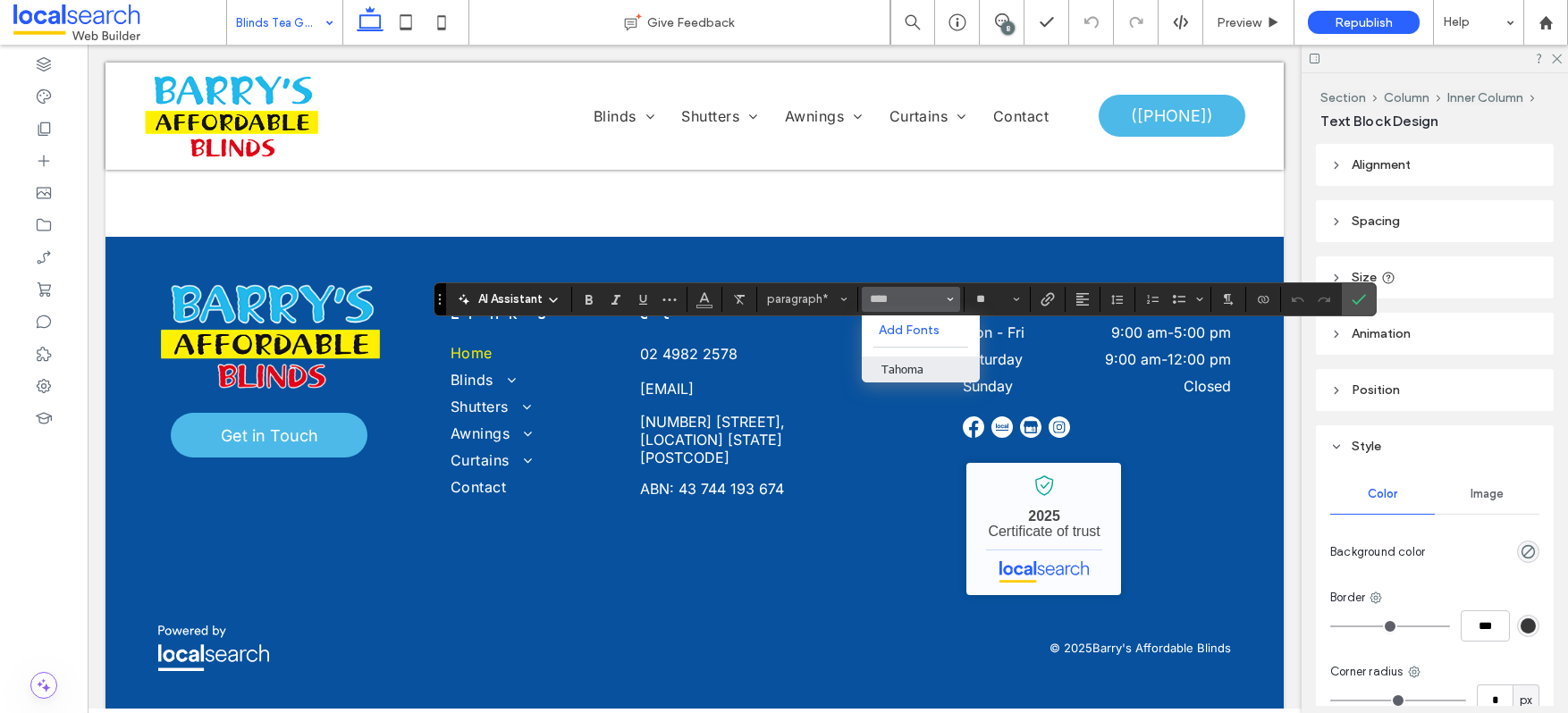 click on "Tahoma" at bounding box center (921, 369) 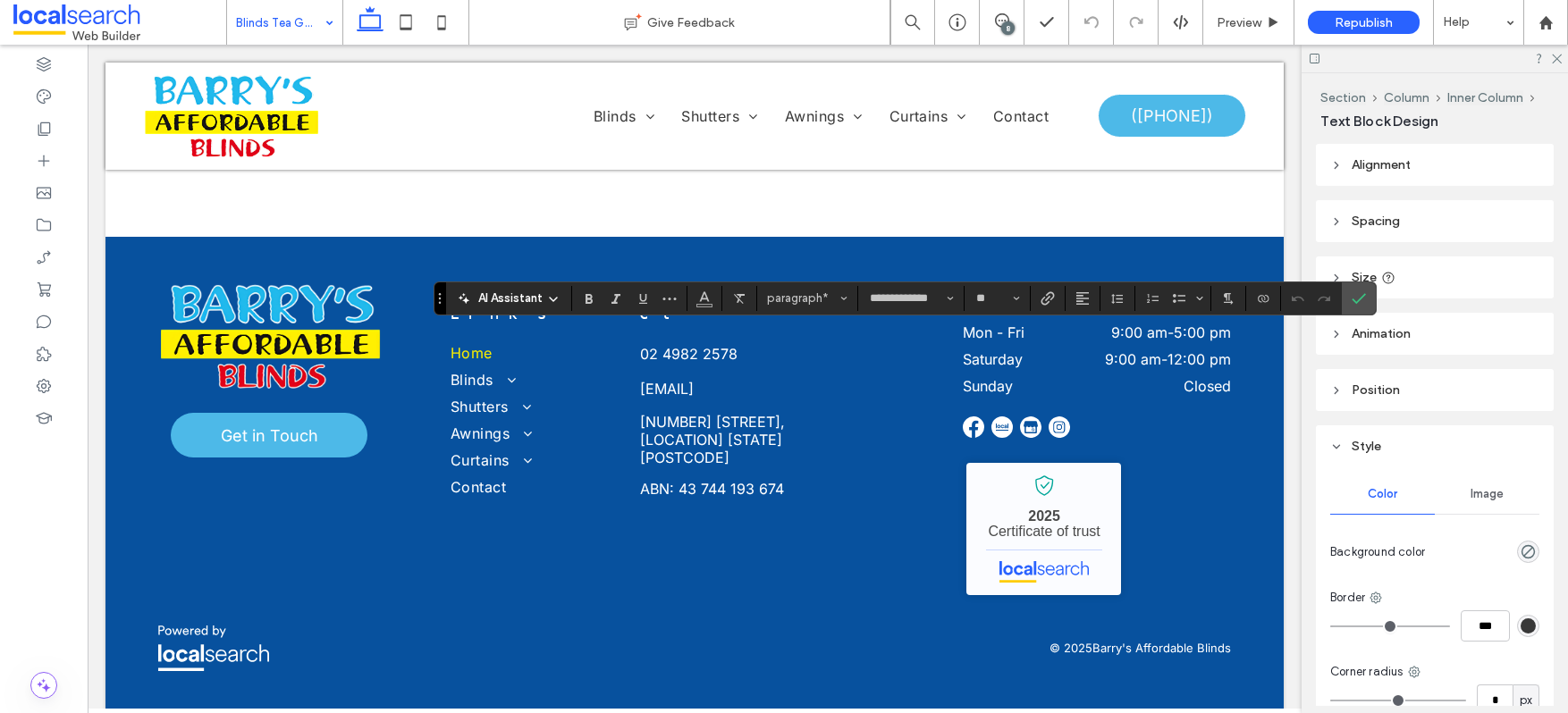 type on "******" 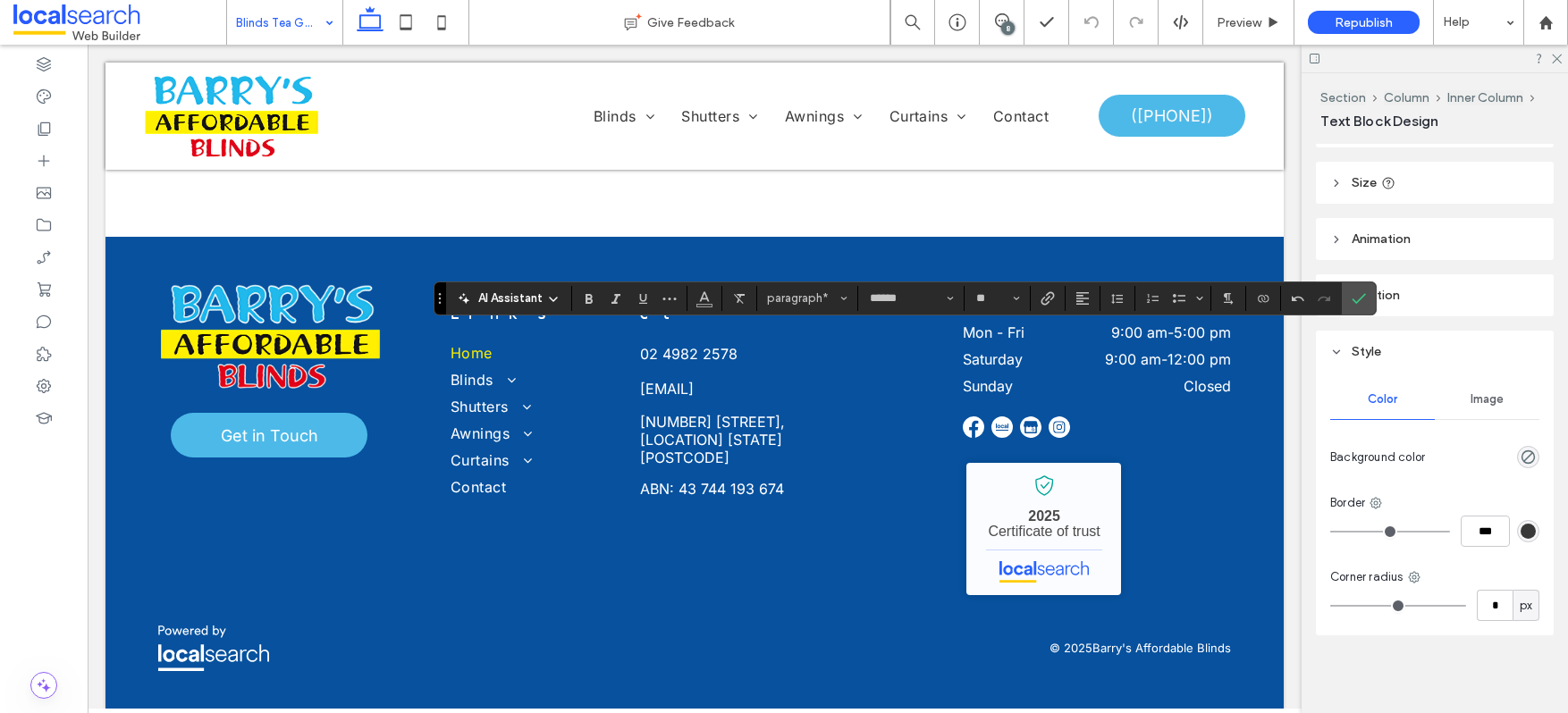 scroll, scrollTop: 96, scrollLeft: 0, axis: vertical 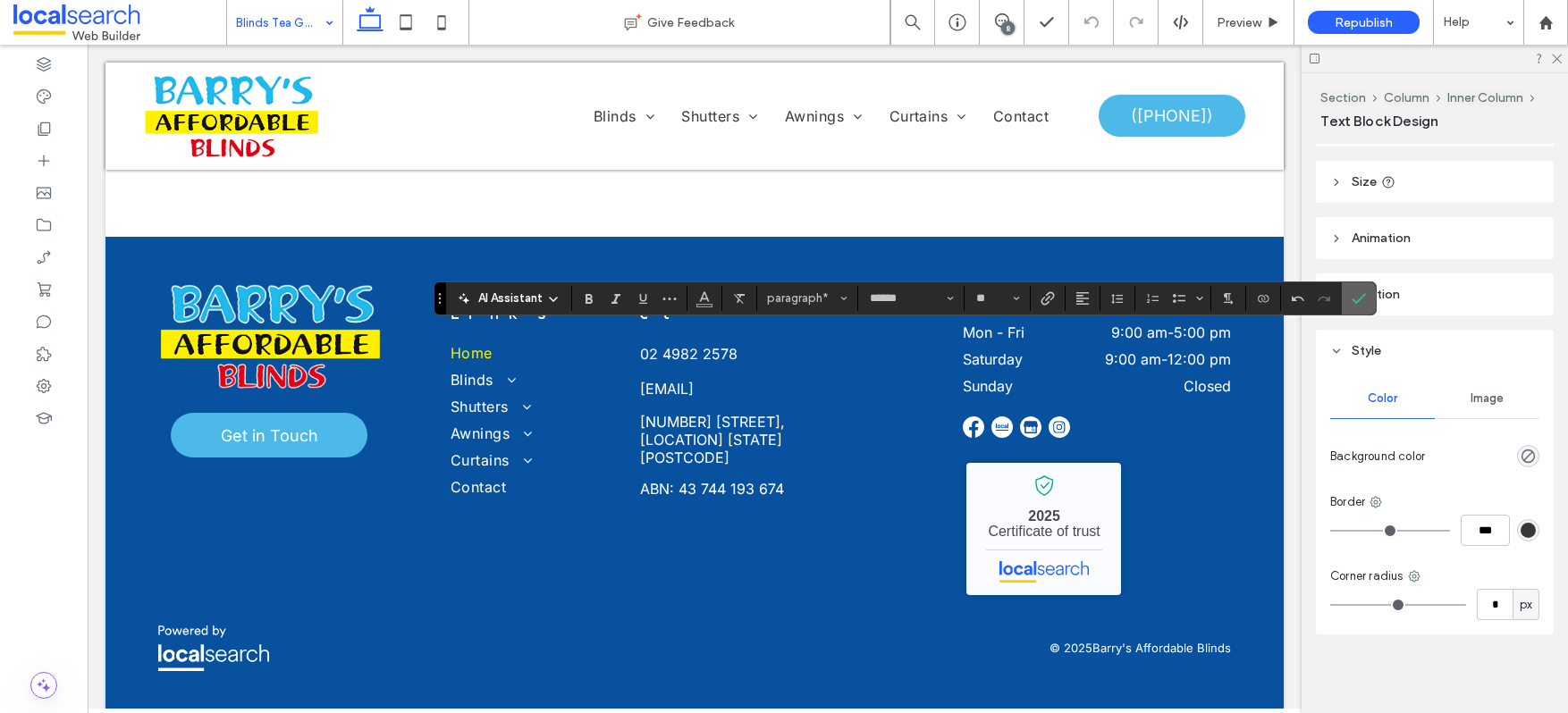 click at bounding box center (1359, 298) 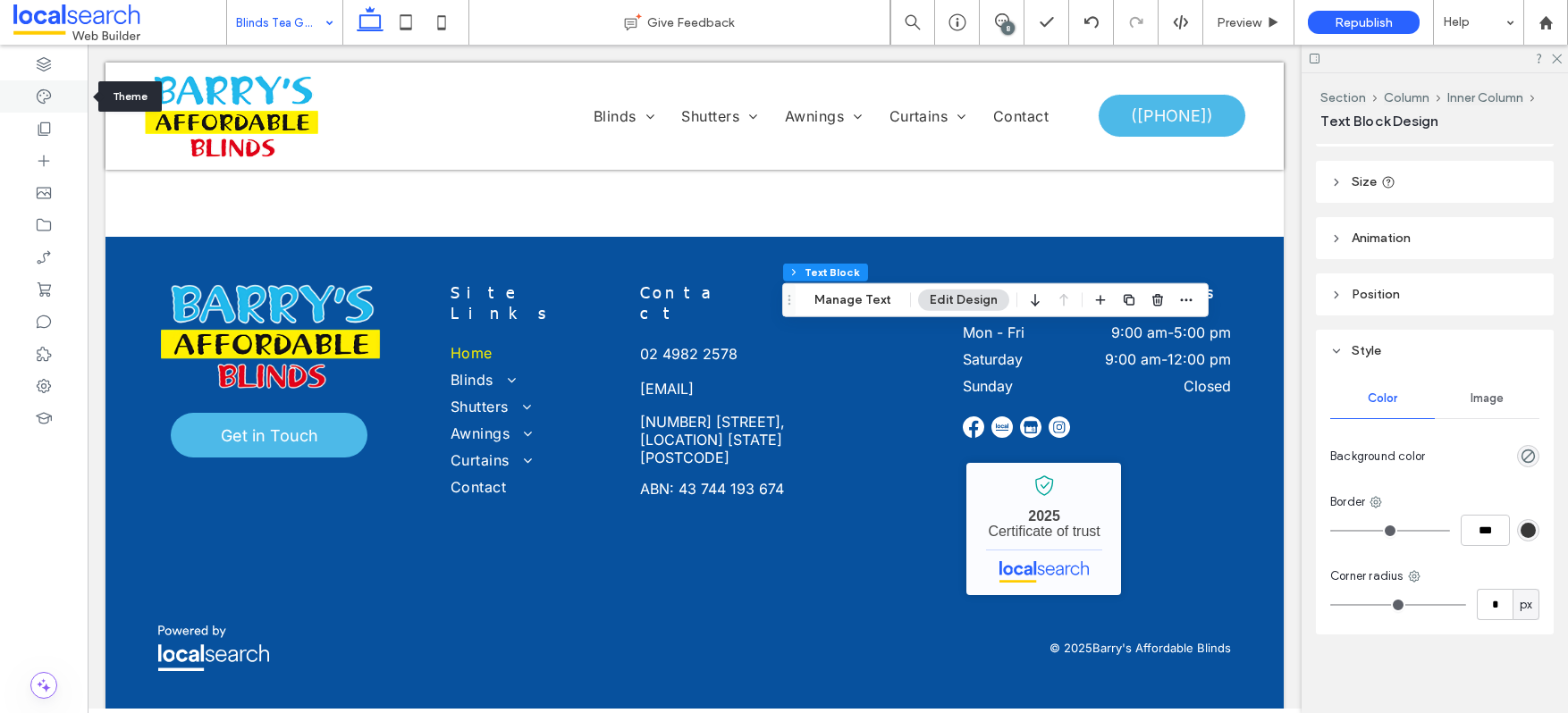 click 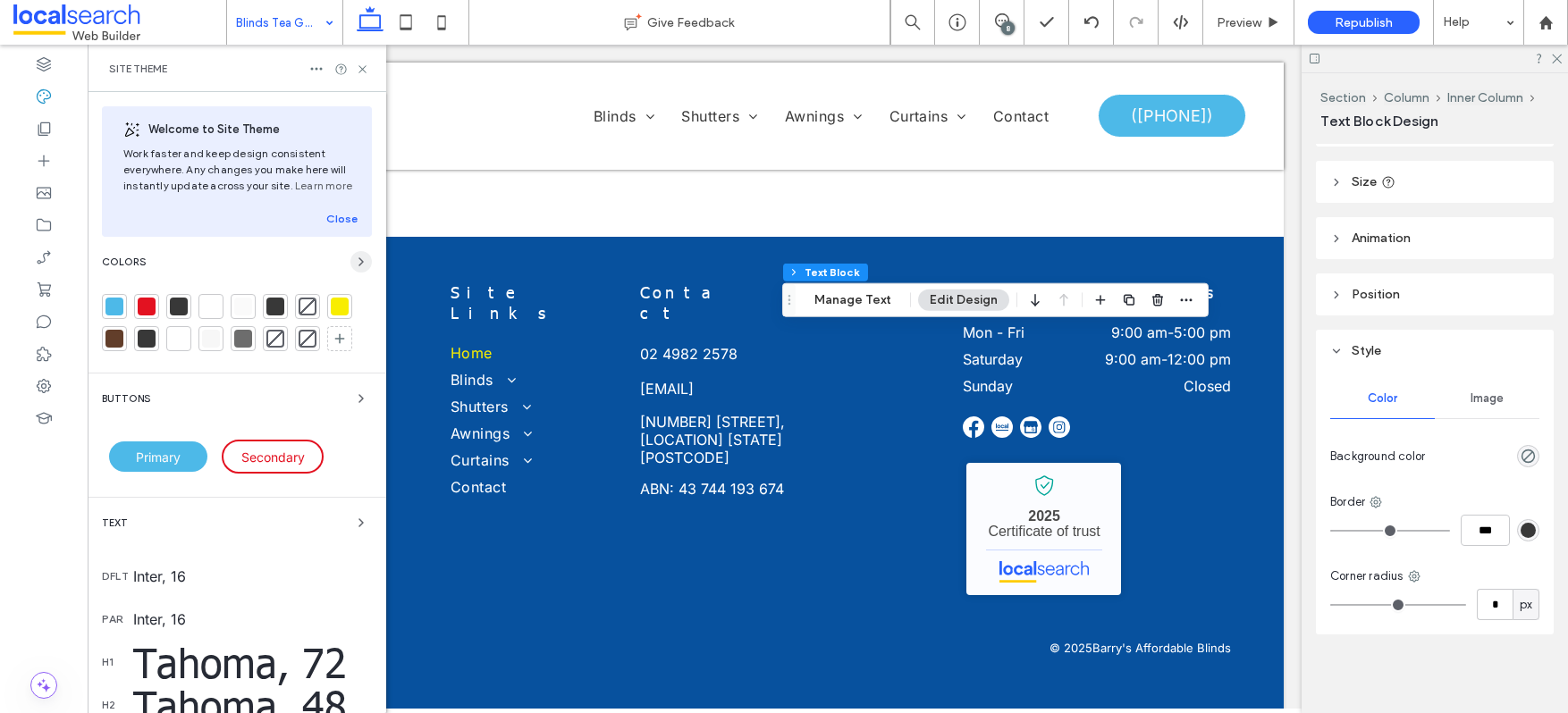 click 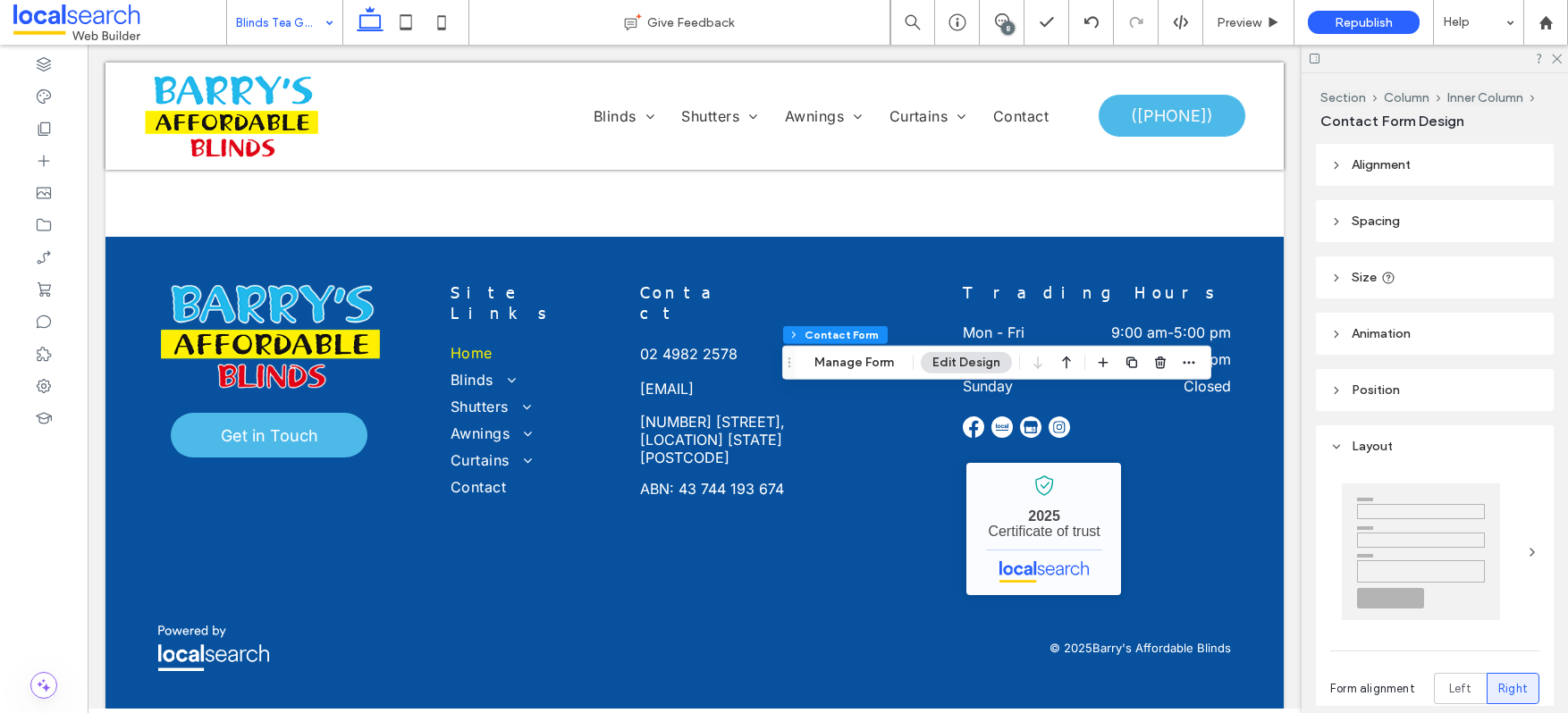 type on "*" 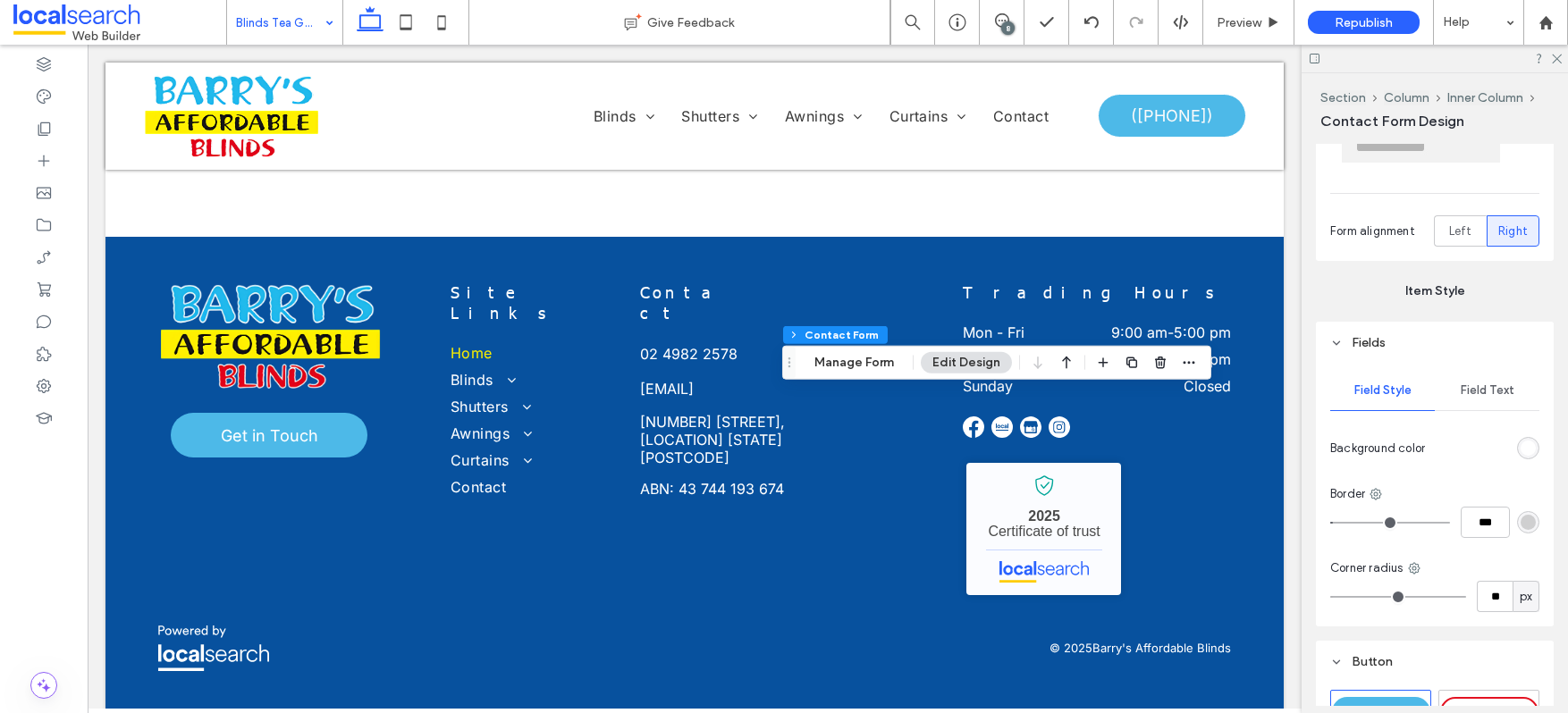 scroll, scrollTop: 491, scrollLeft: 0, axis: vertical 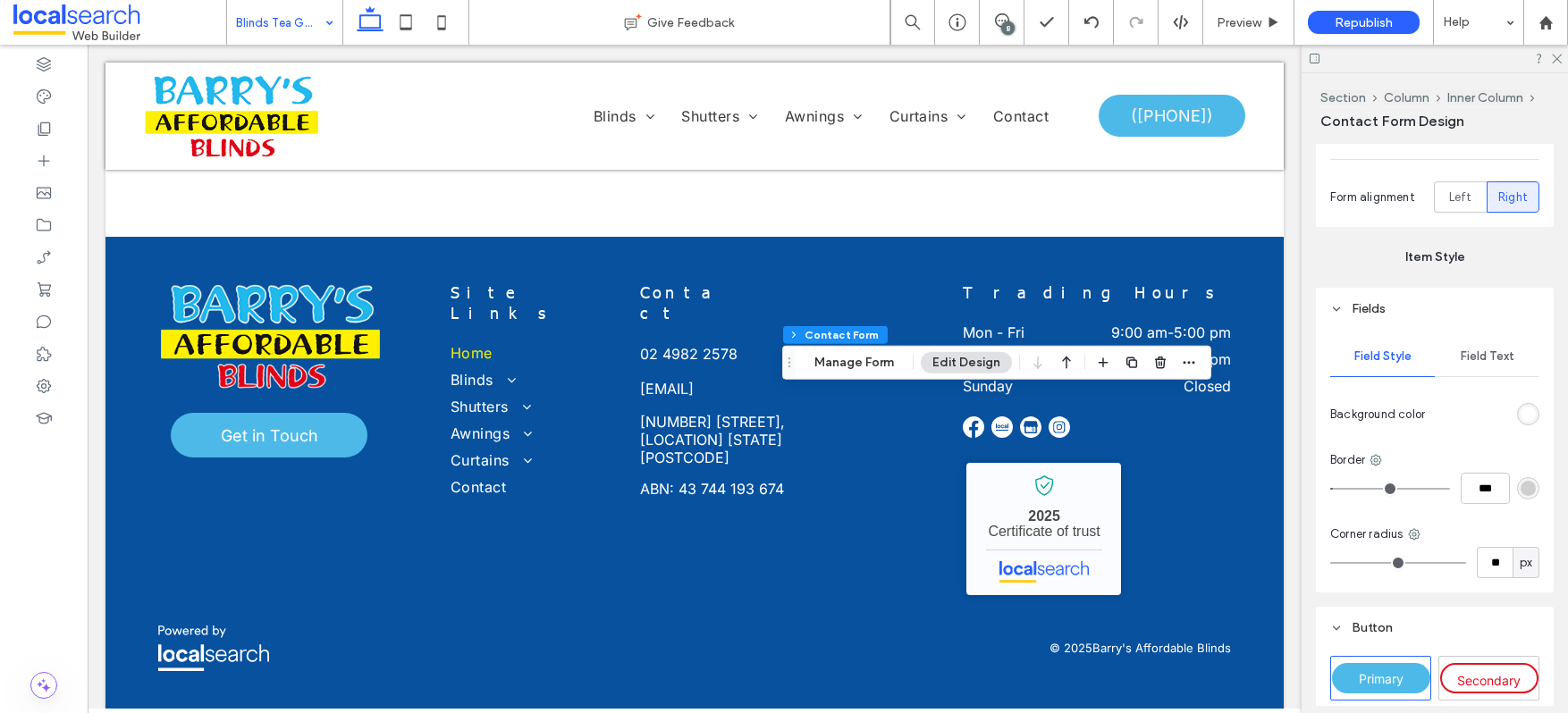 click on "Field Text" at bounding box center [1488, 356] 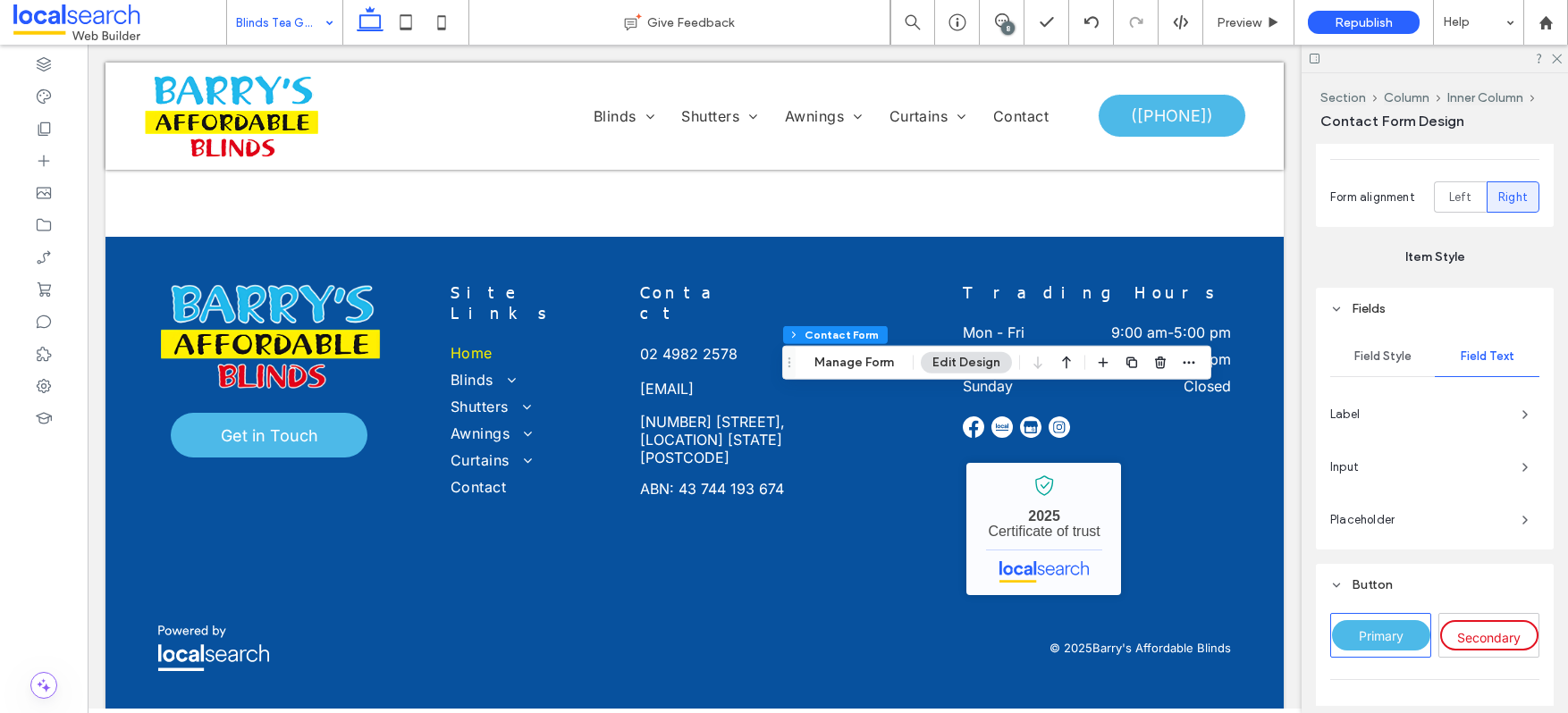 click on "Label" at bounding box center (1419, 415) 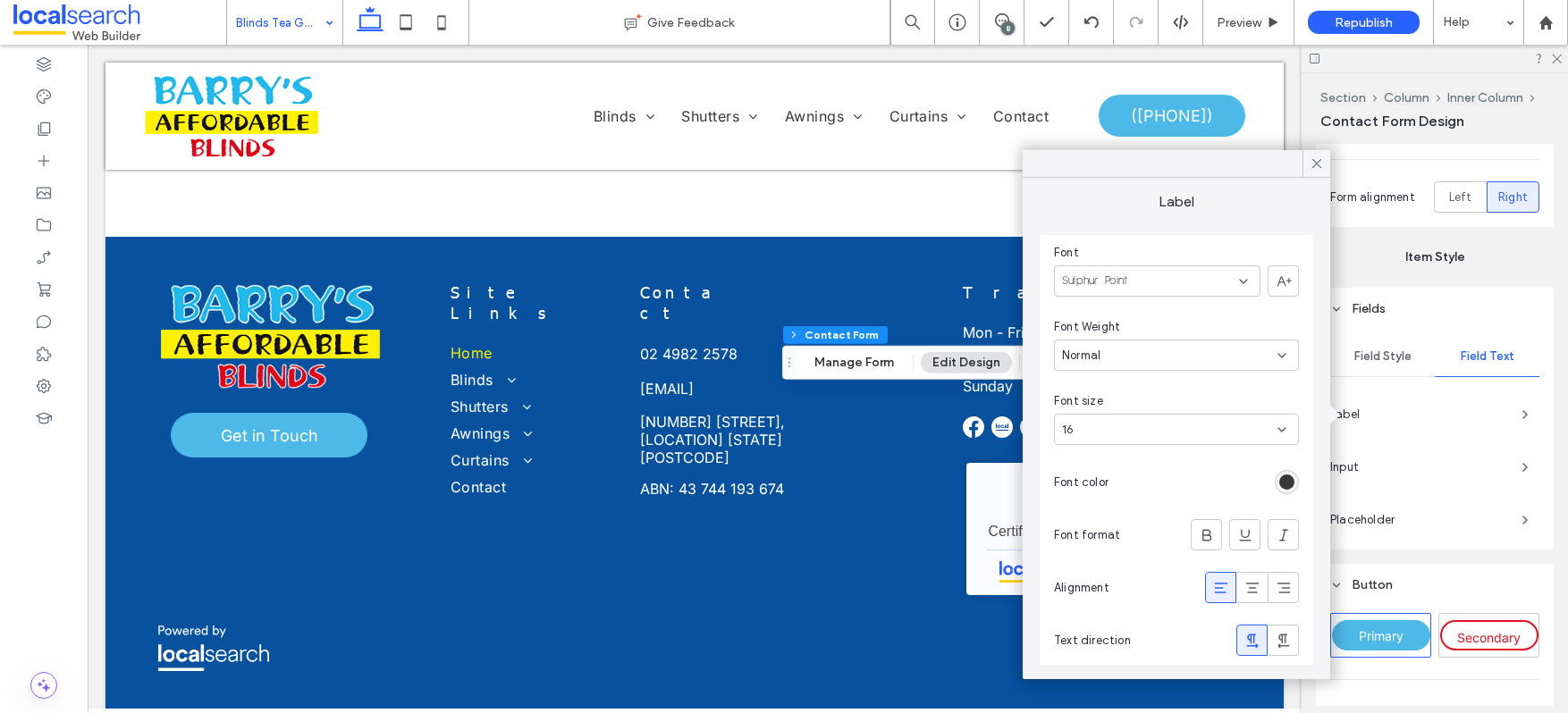 click on "Sulphur Point" at bounding box center [1095, 281] 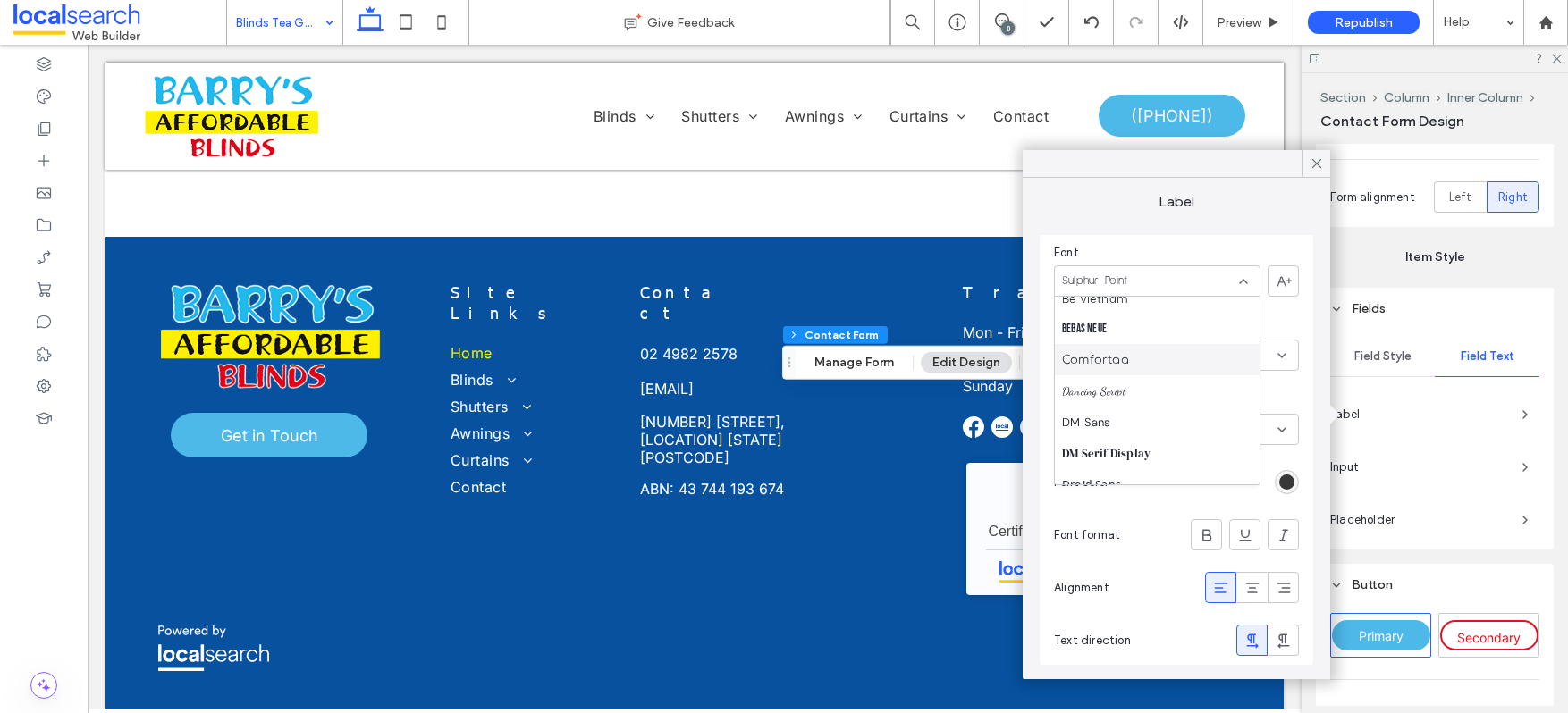 scroll, scrollTop: 301, scrollLeft: 0, axis: vertical 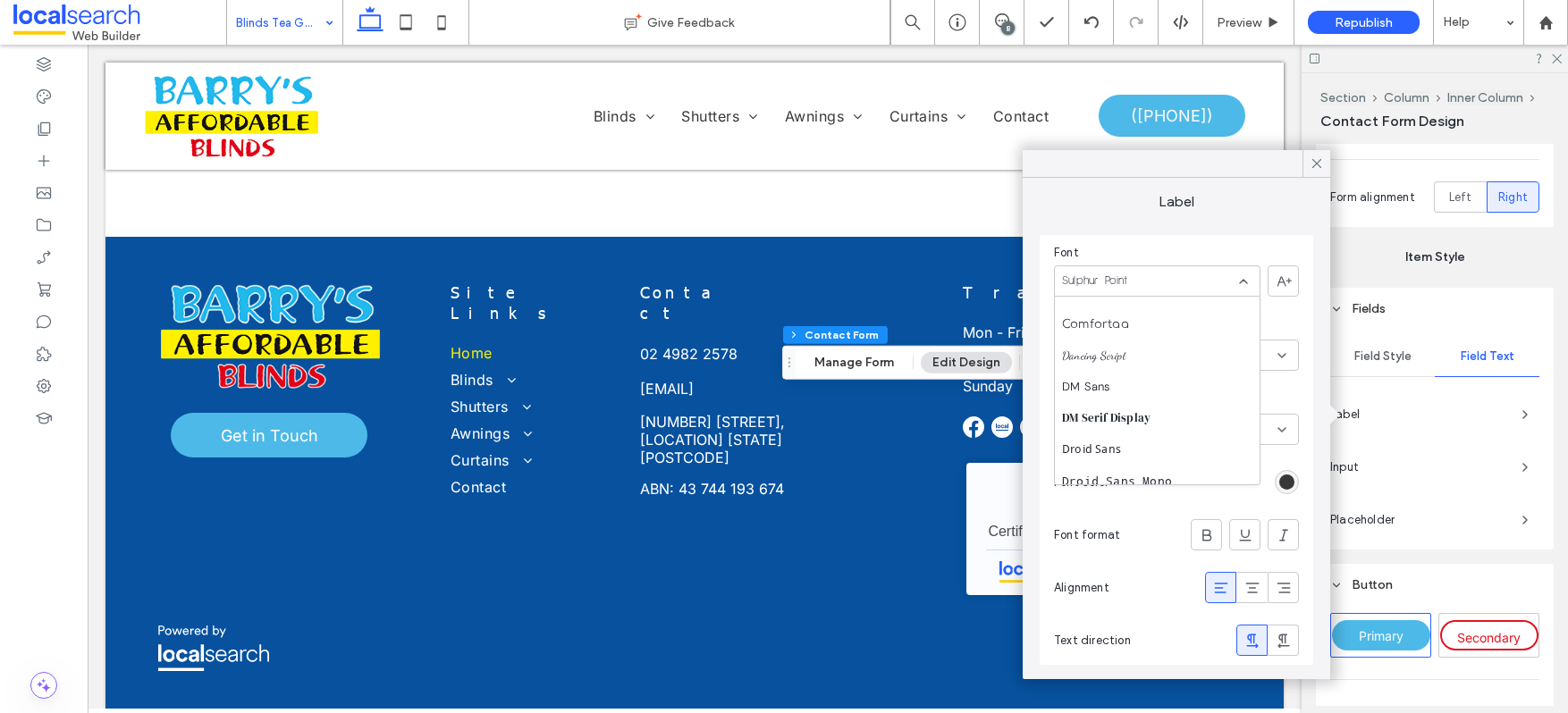 click on "Sulphur Point" at bounding box center [1095, 281] 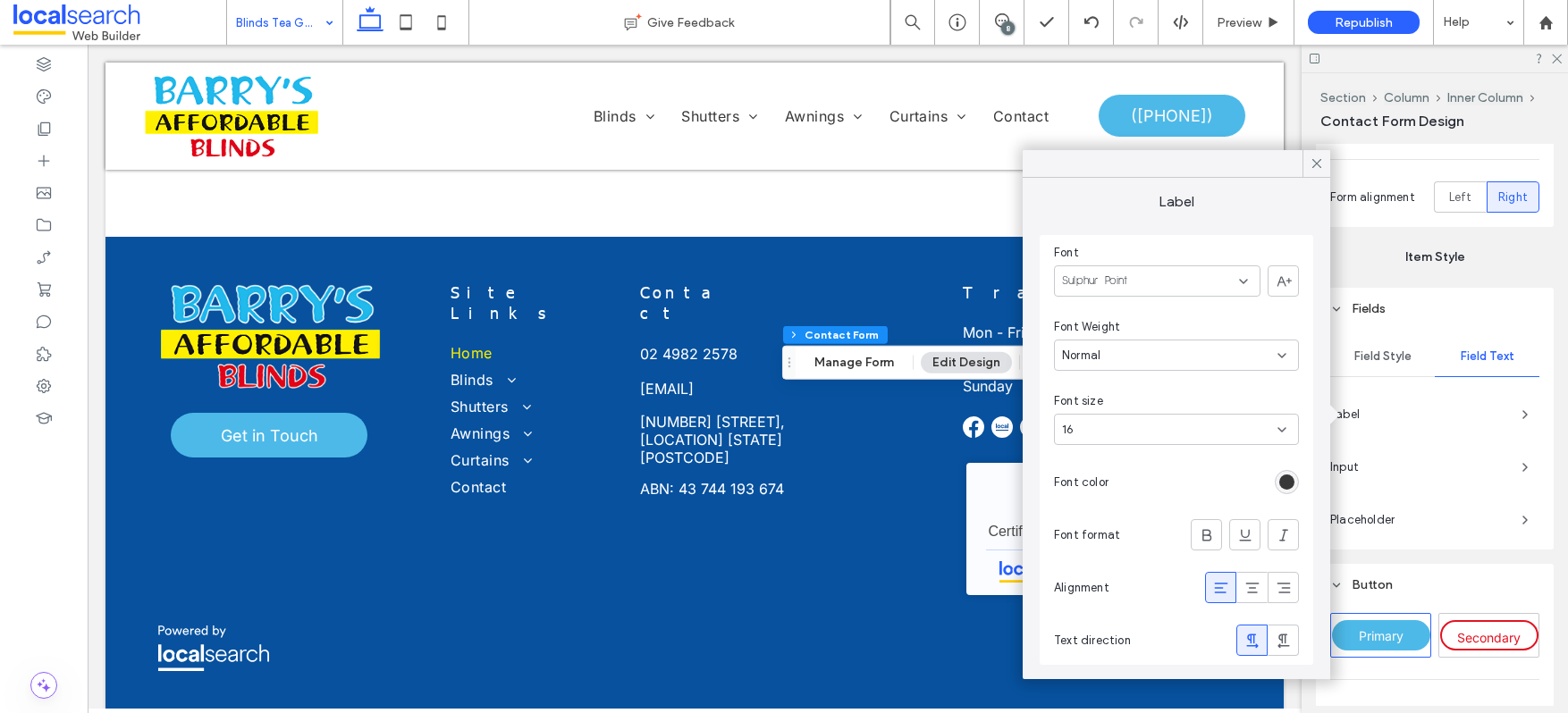 click on "Sulphur Point" at bounding box center (1095, 281) 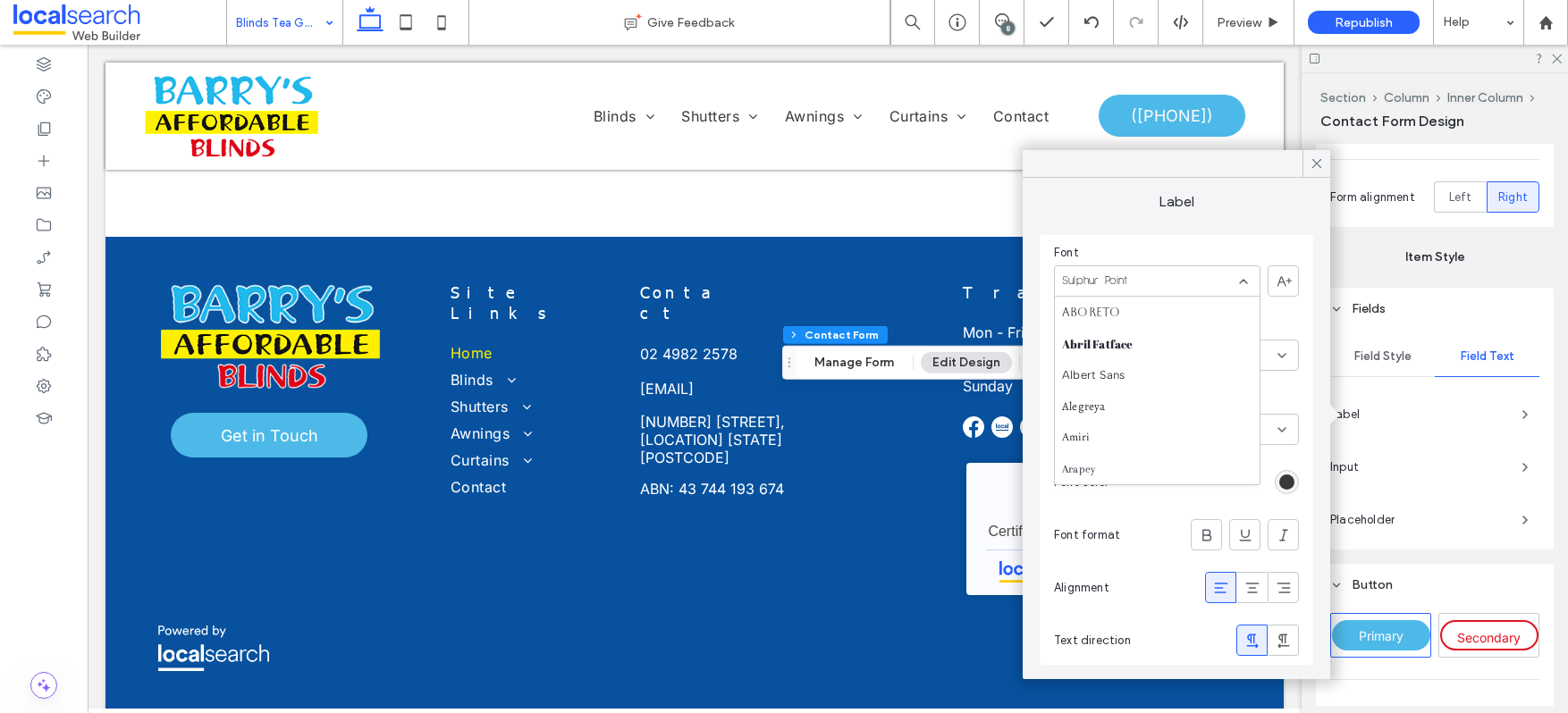 click on "Sulphur Point" at bounding box center [1157, 281] 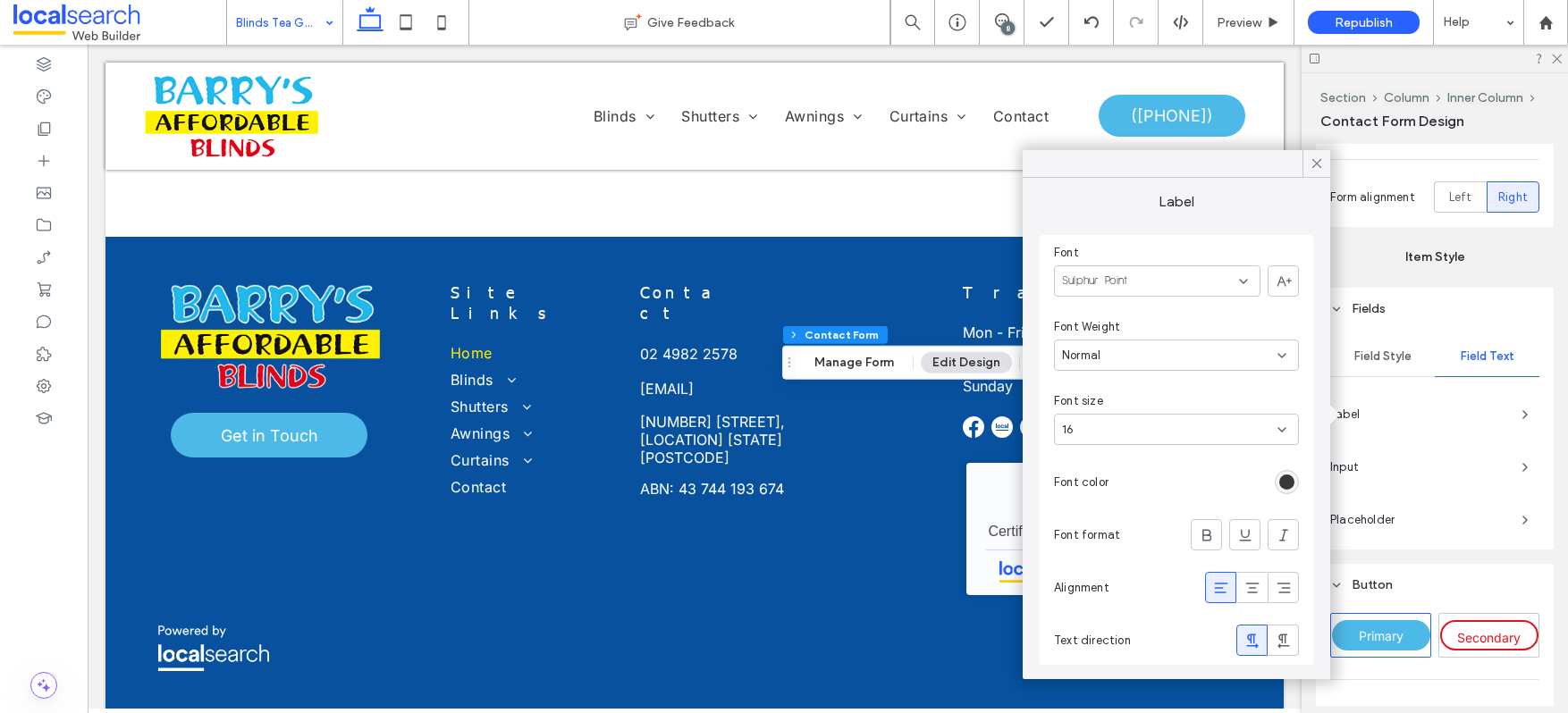 click on "Sulphur Point" at bounding box center (1095, 281) 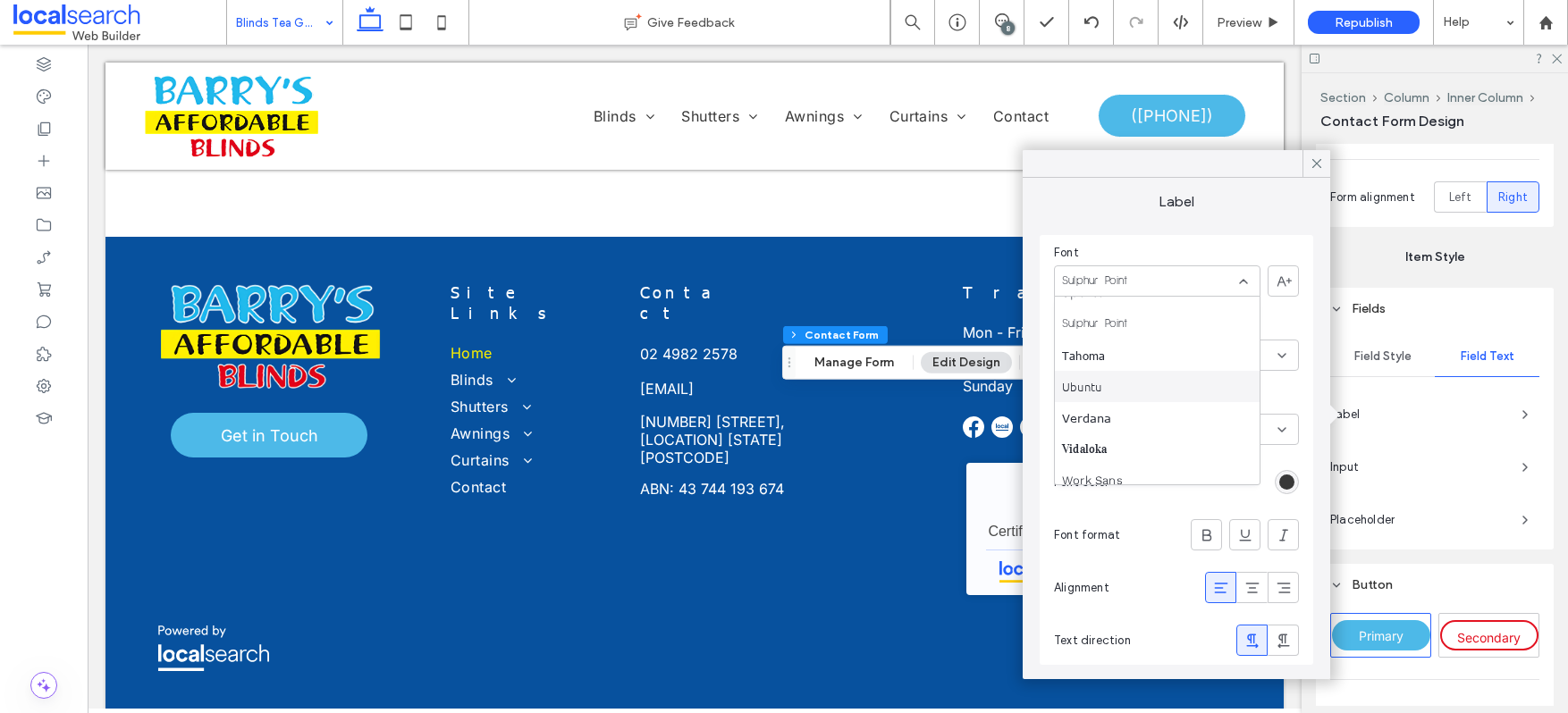 scroll, scrollTop: 1987, scrollLeft: 0, axis: vertical 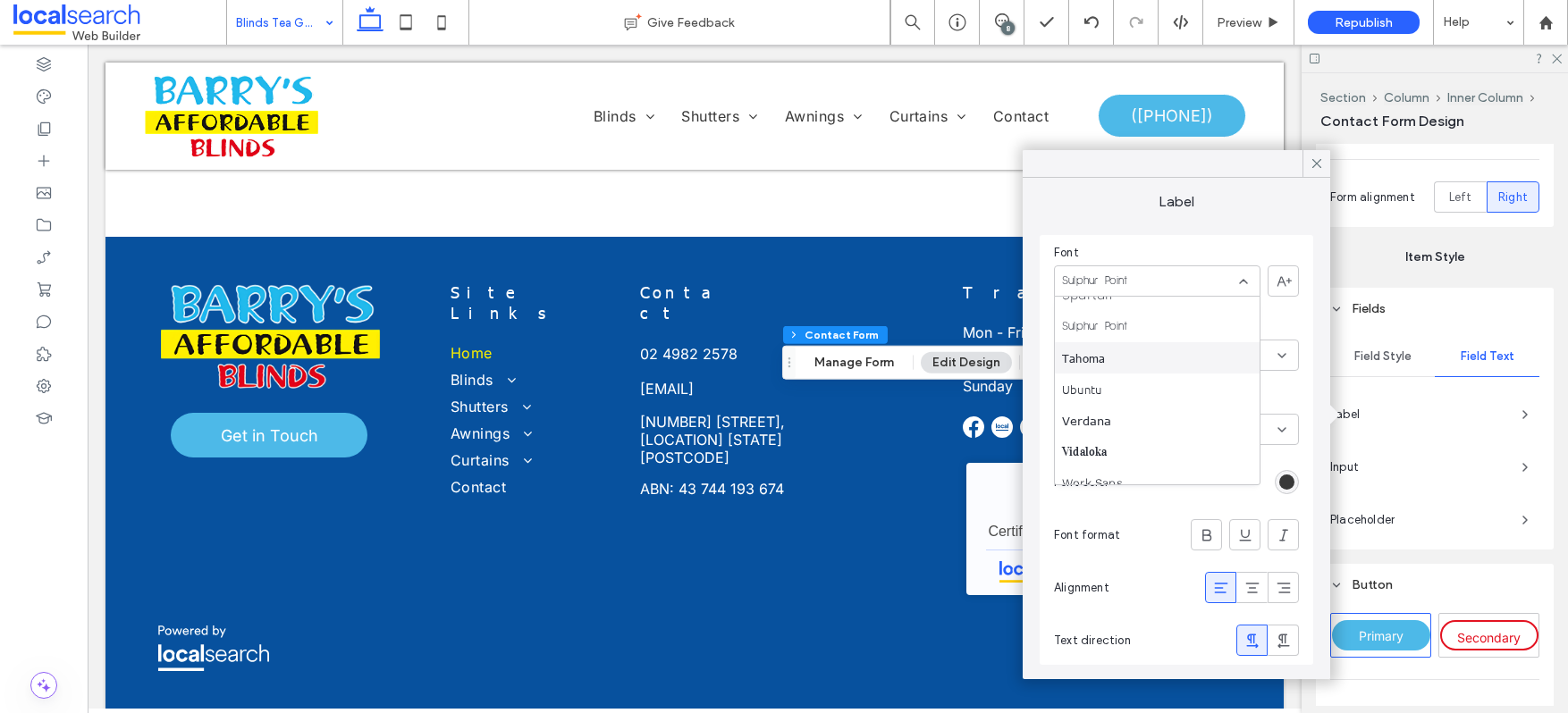 click on "Tahoma" at bounding box center [1083, 358] 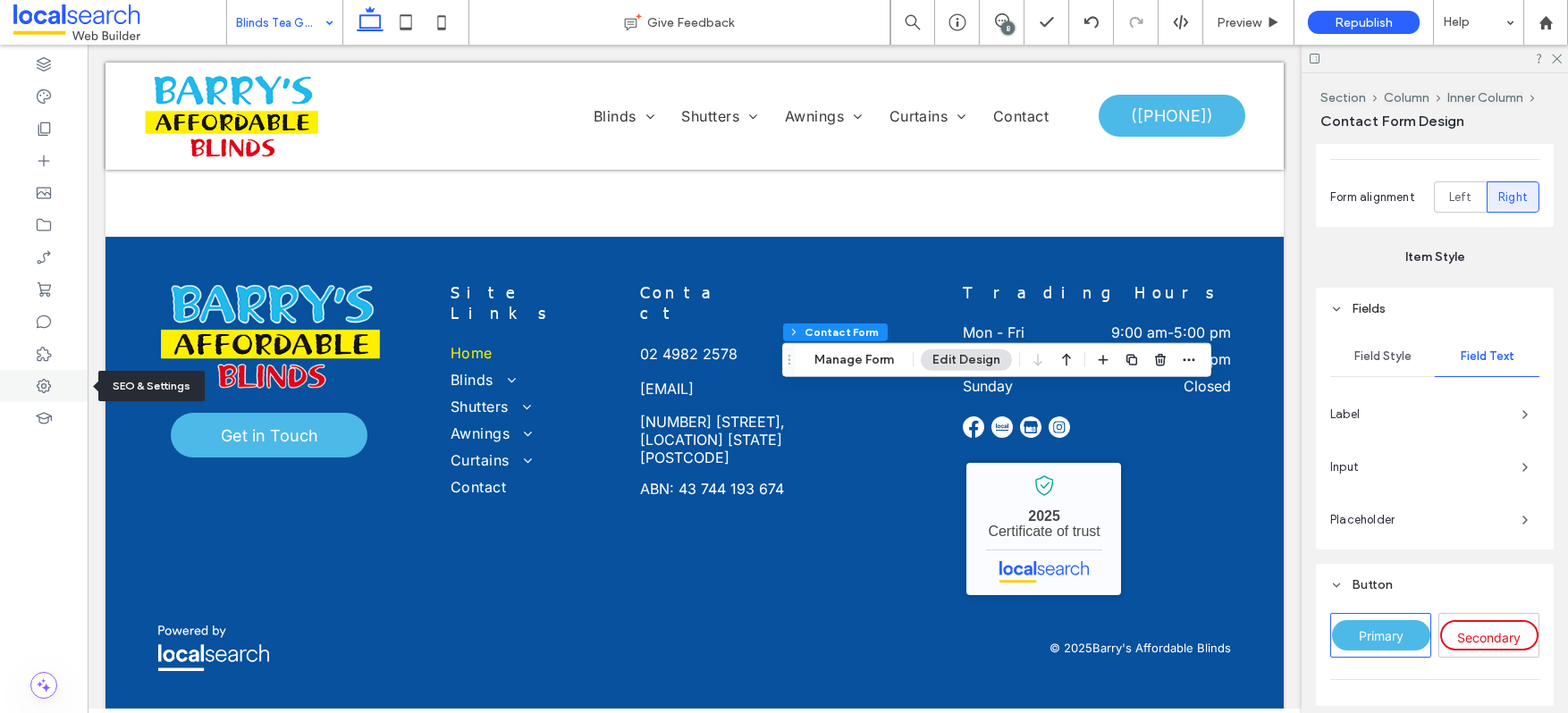 click 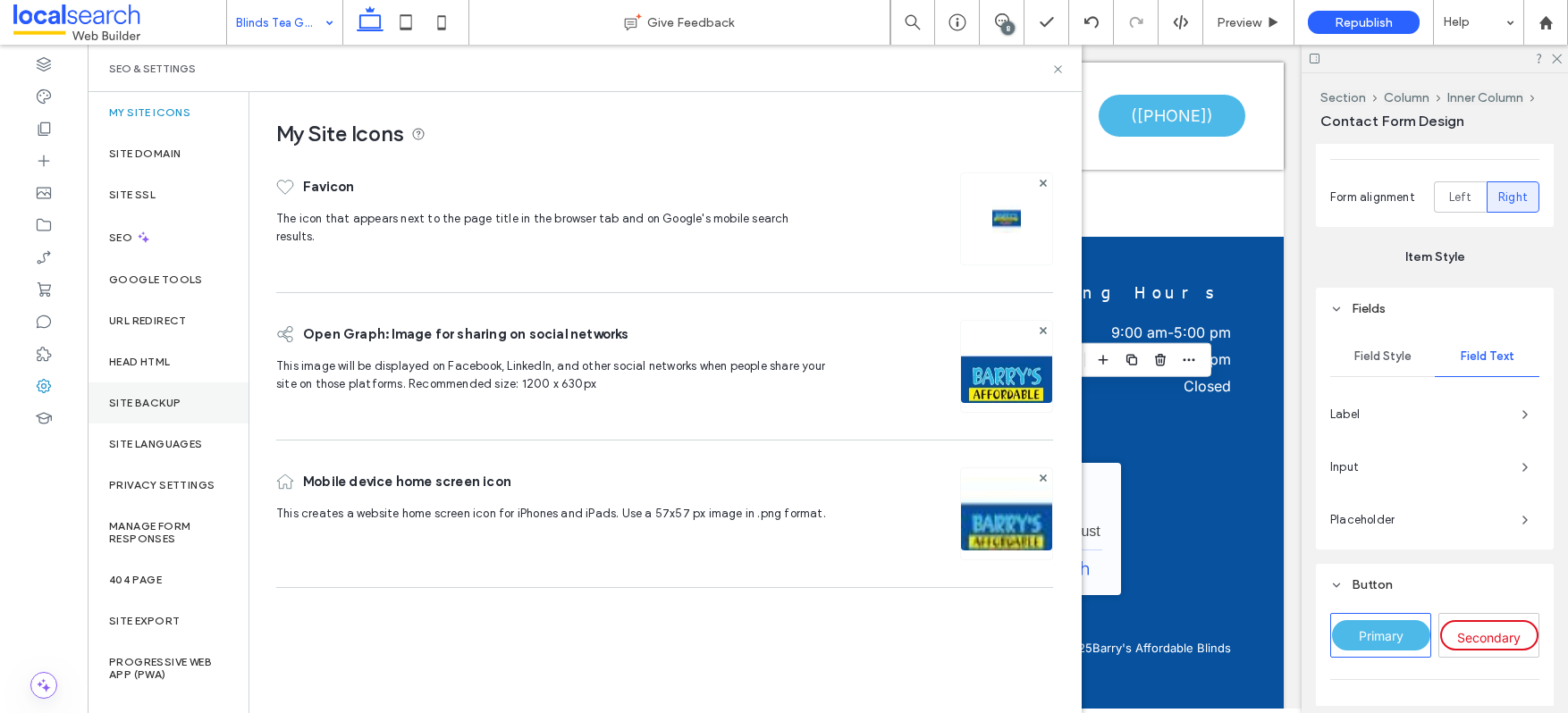 drag, startPoint x: 160, startPoint y: 403, endPoint x: 187, endPoint y: 390, distance: 29.96665 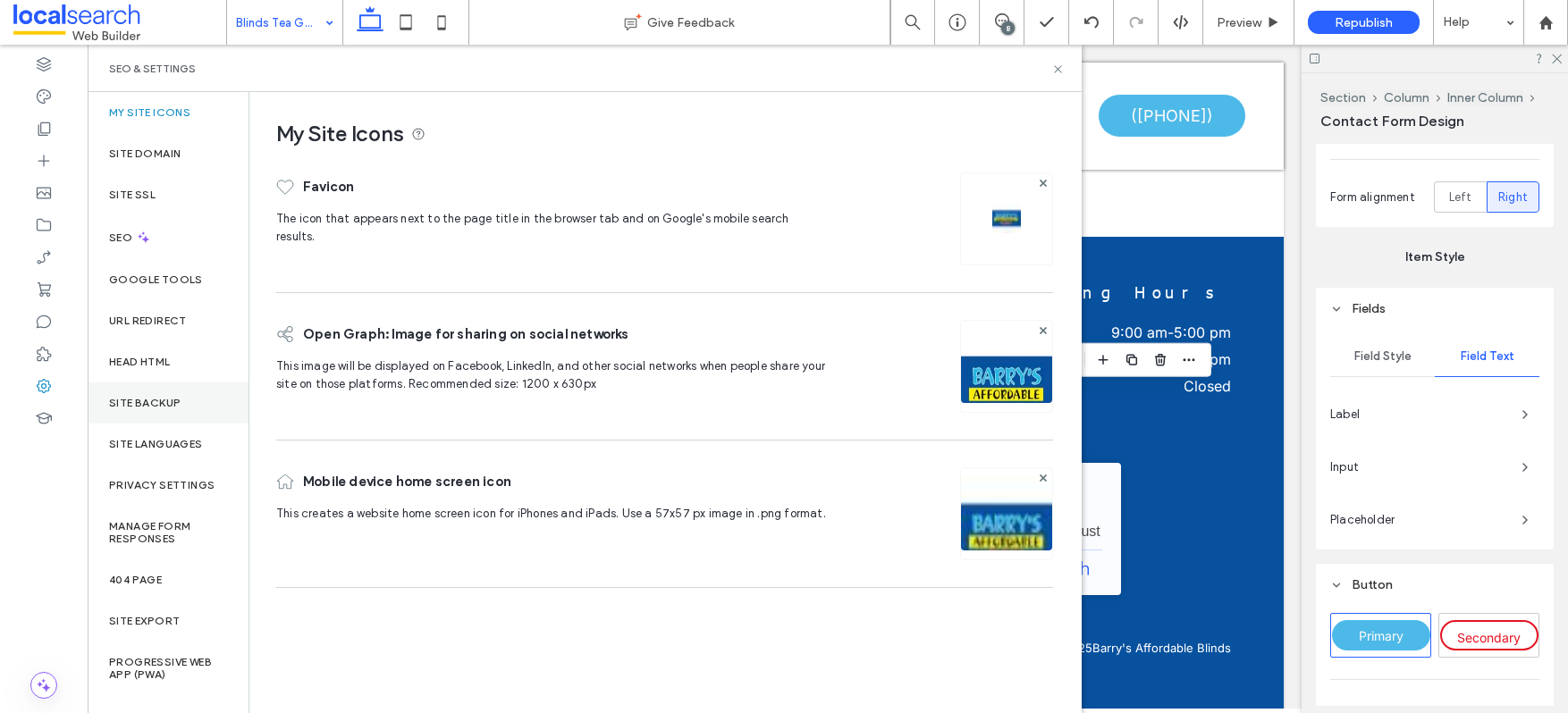click on "Site Backup" at bounding box center (145, 403) 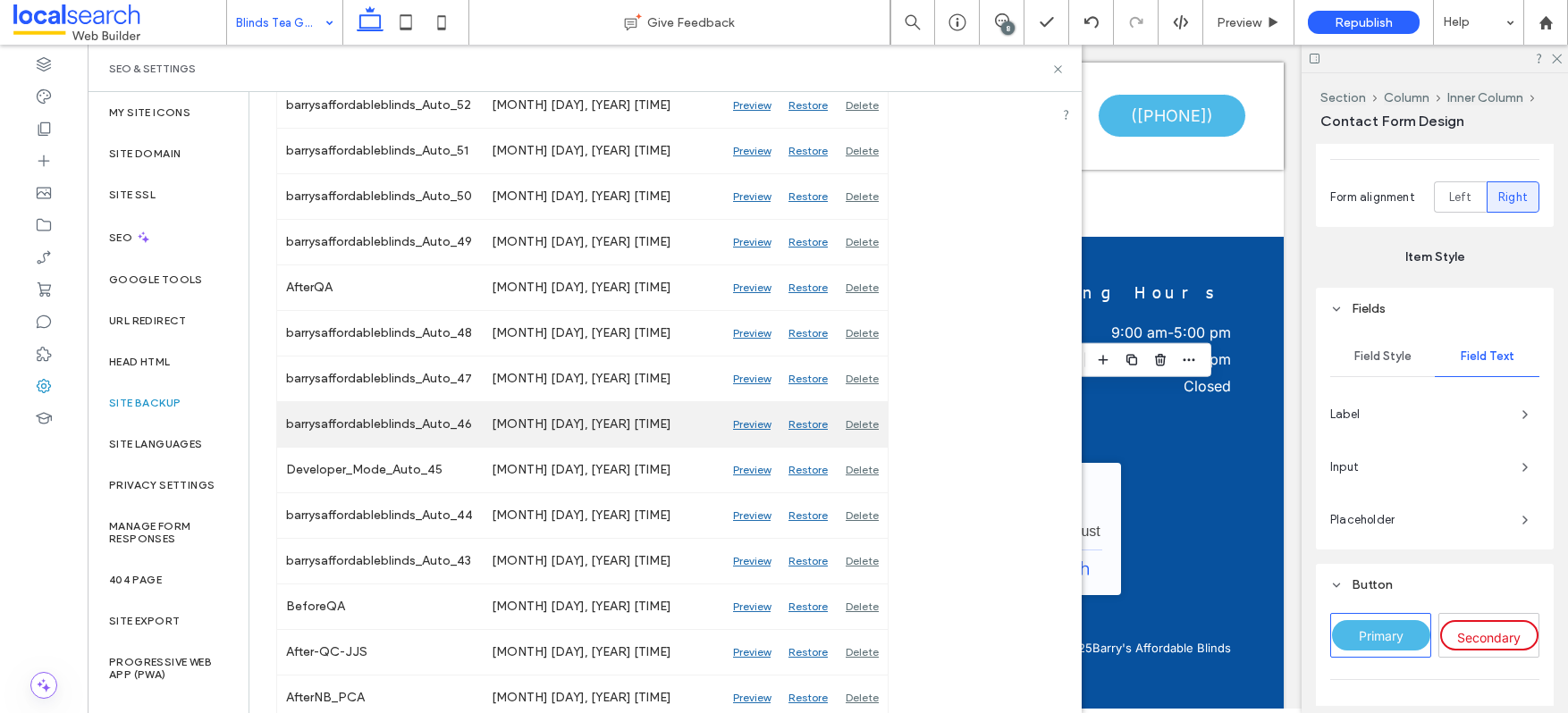 scroll, scrollTop: 1556, scrollLeft: 0, axis: vertical 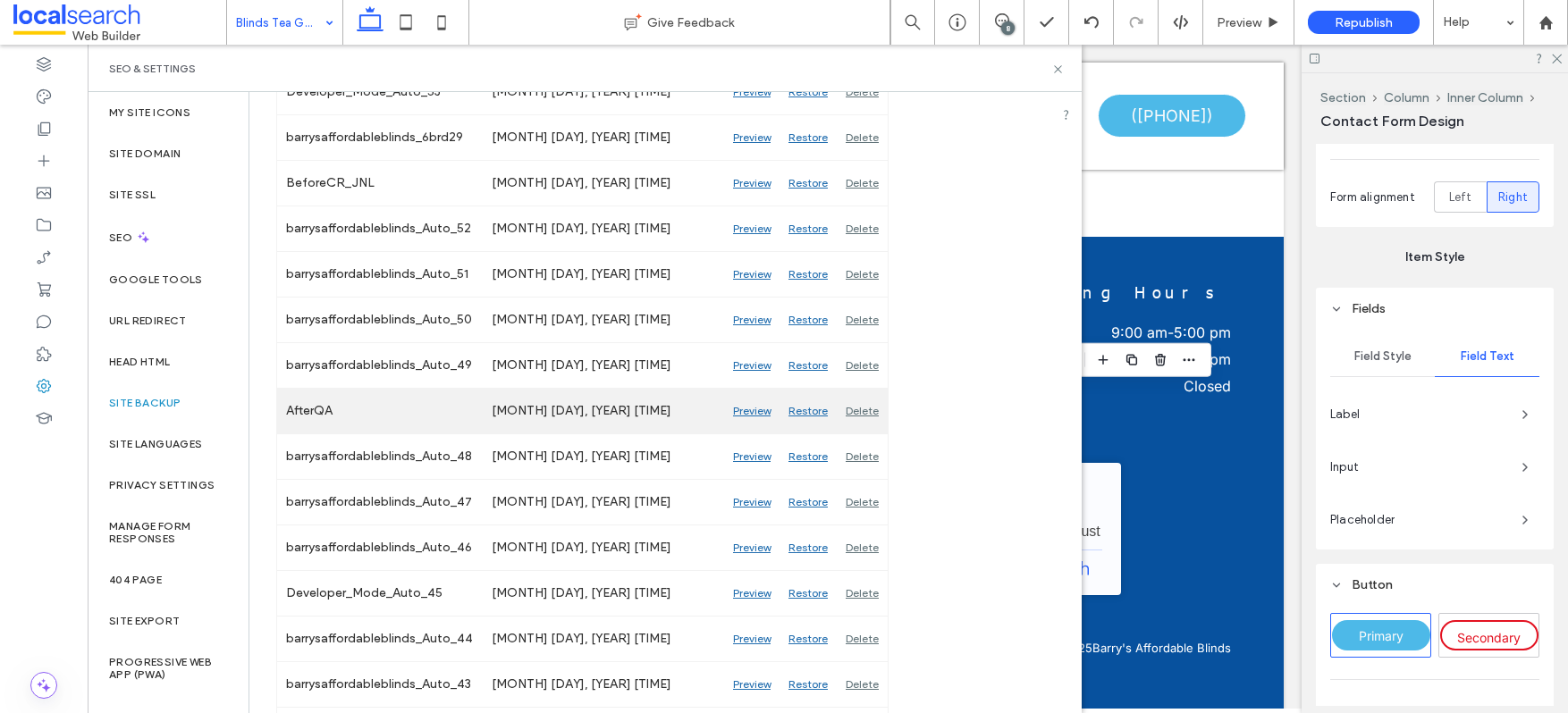 click on "Preview" at bounding box center (752, 411) 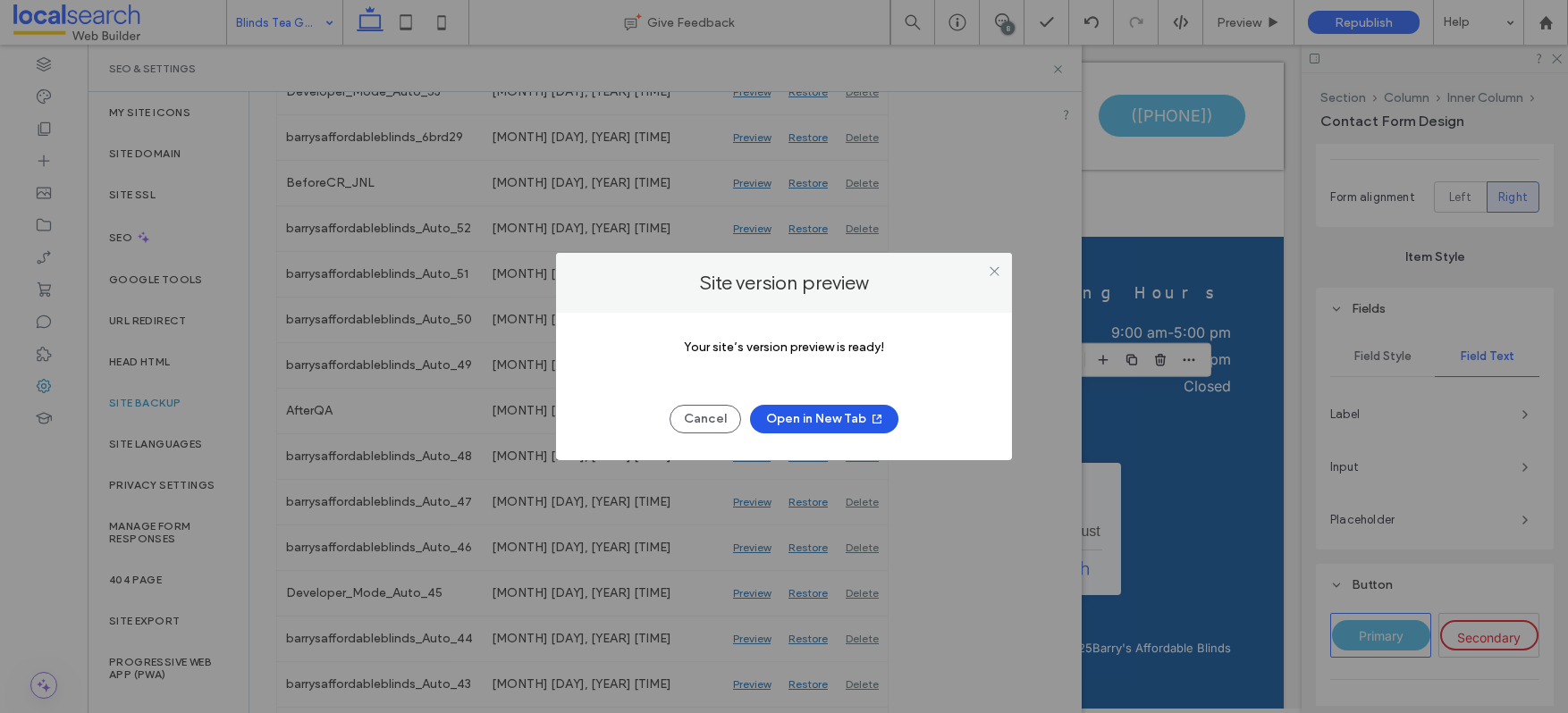 click on "Open in New Tab" at bounding box center [824, 419] 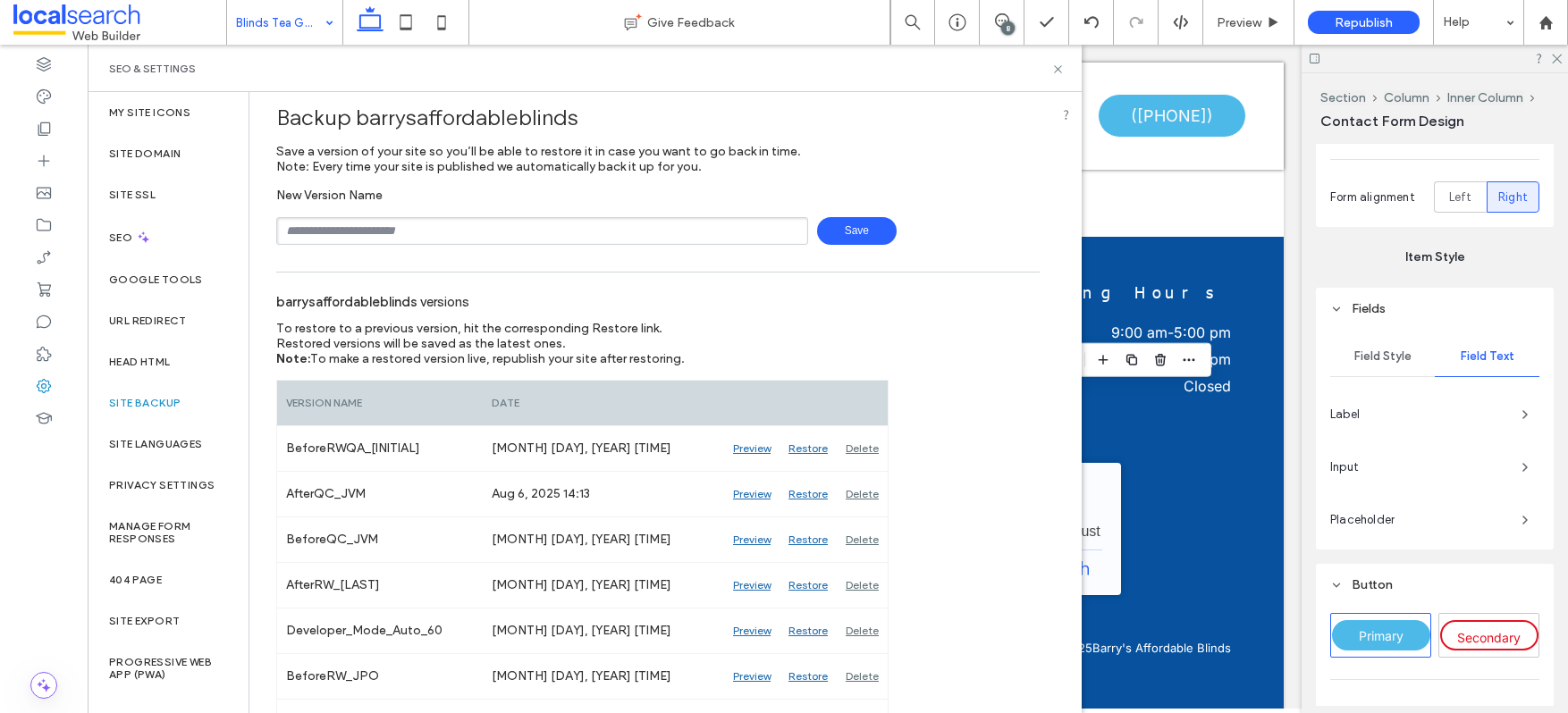 scroll, scrollTop: 0, scrollLeft: 0, axis: both 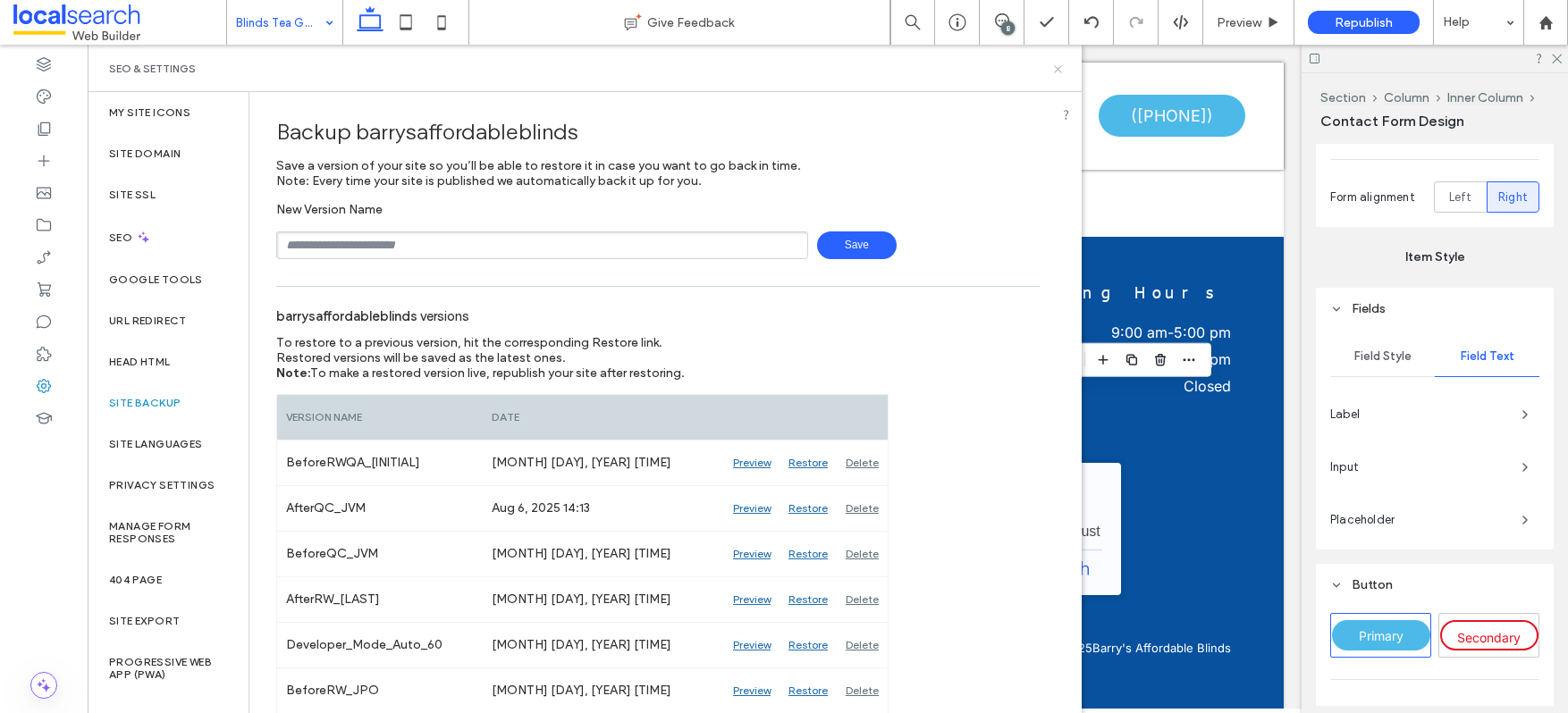 click 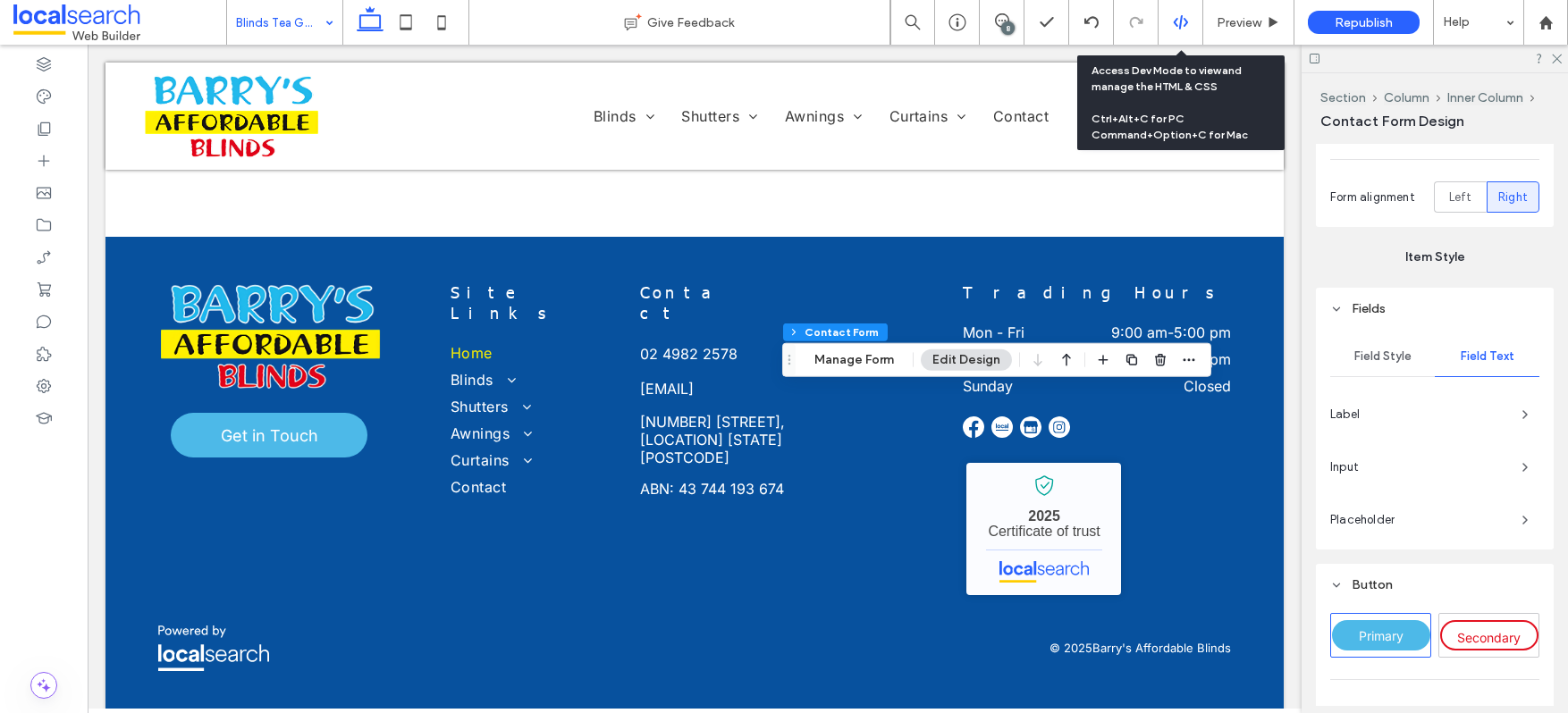 click 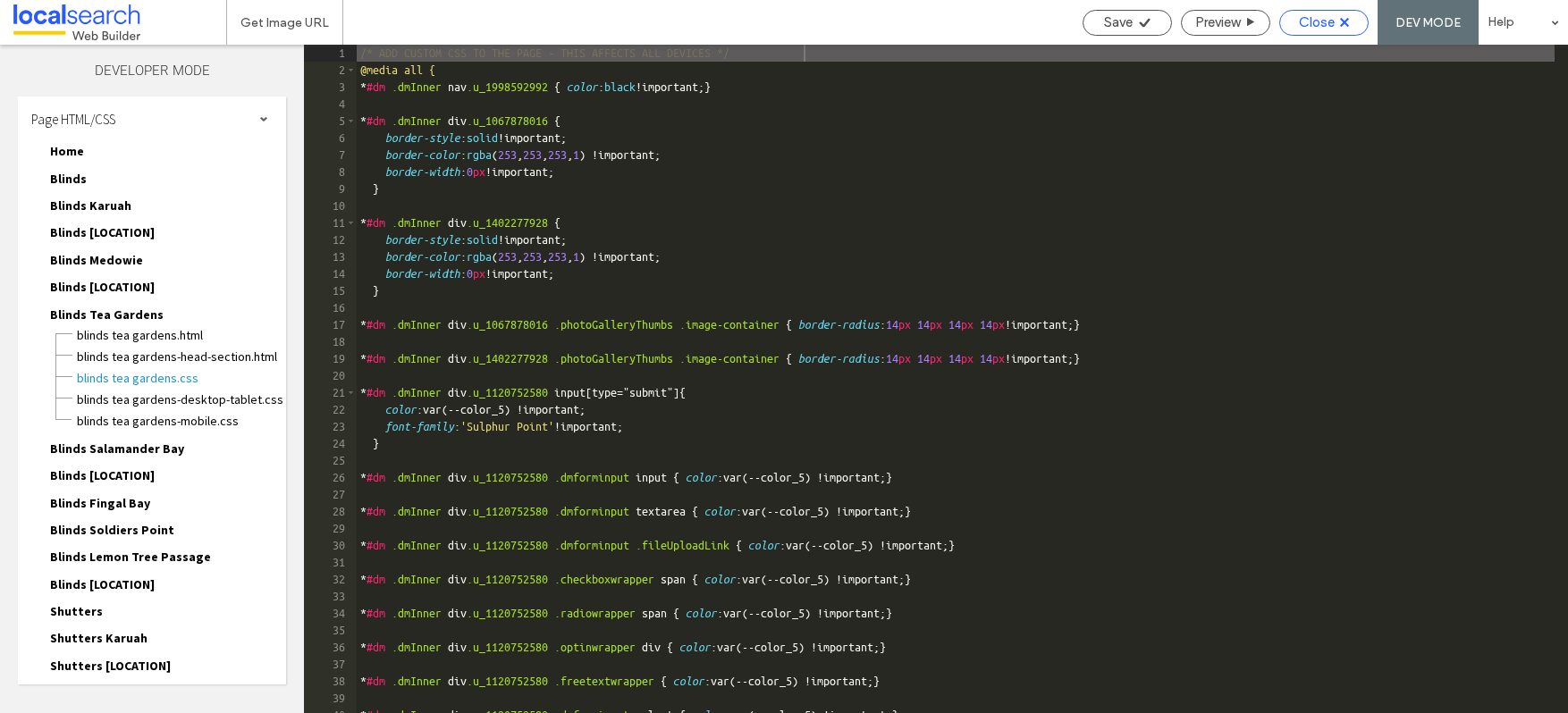 click on "Close" at bounding box center (1317, 22) 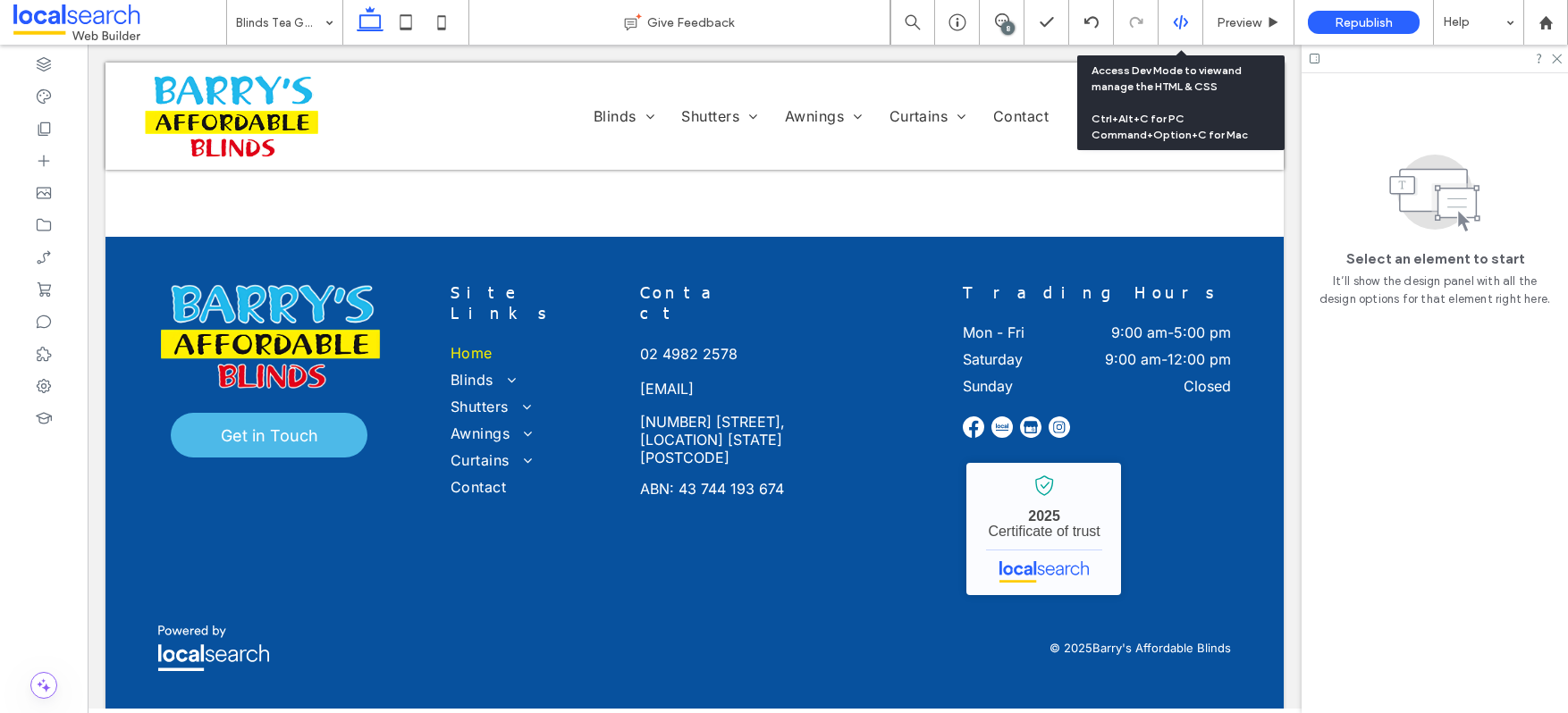 click 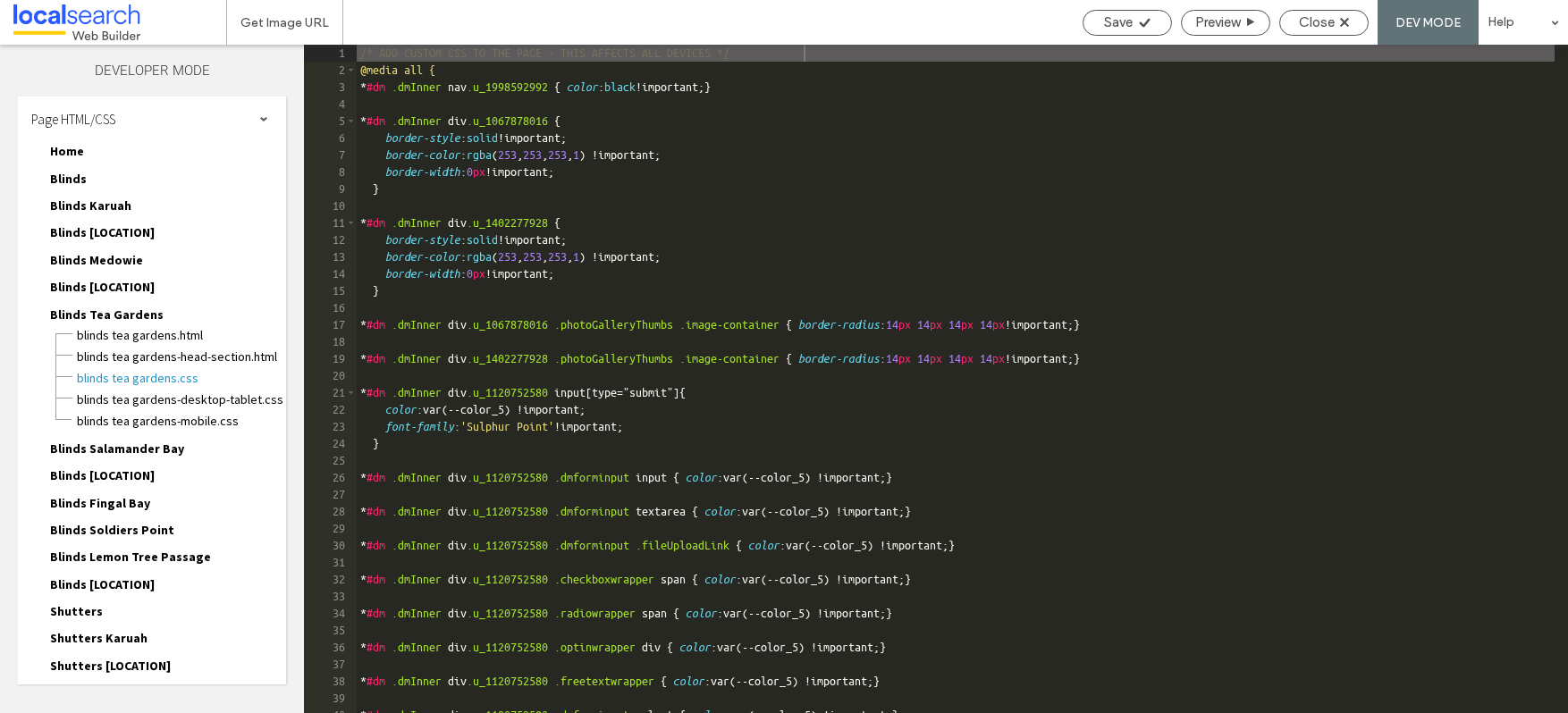 click on "Home" at bounding box center (67, 151) 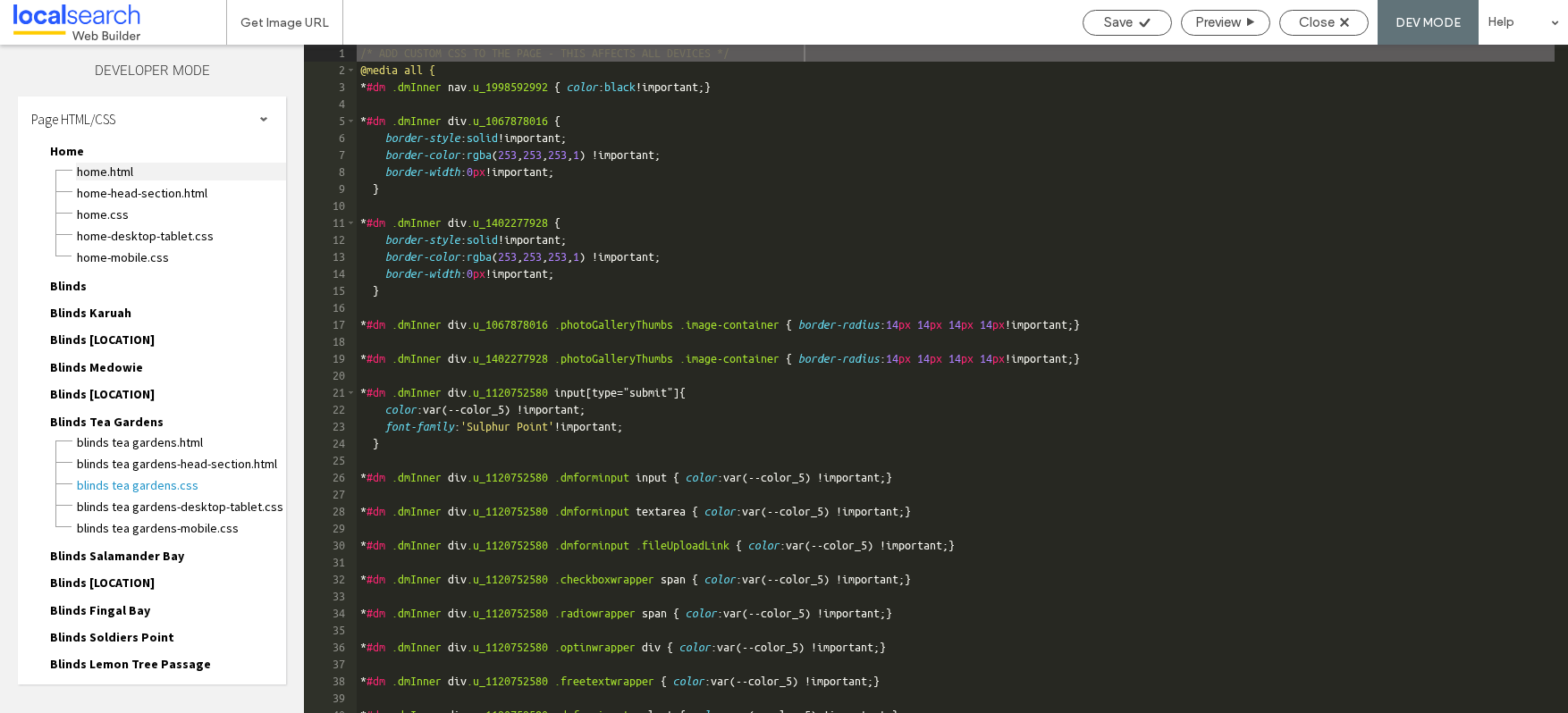 click on "Home.html" at bounding box center (181, 172) 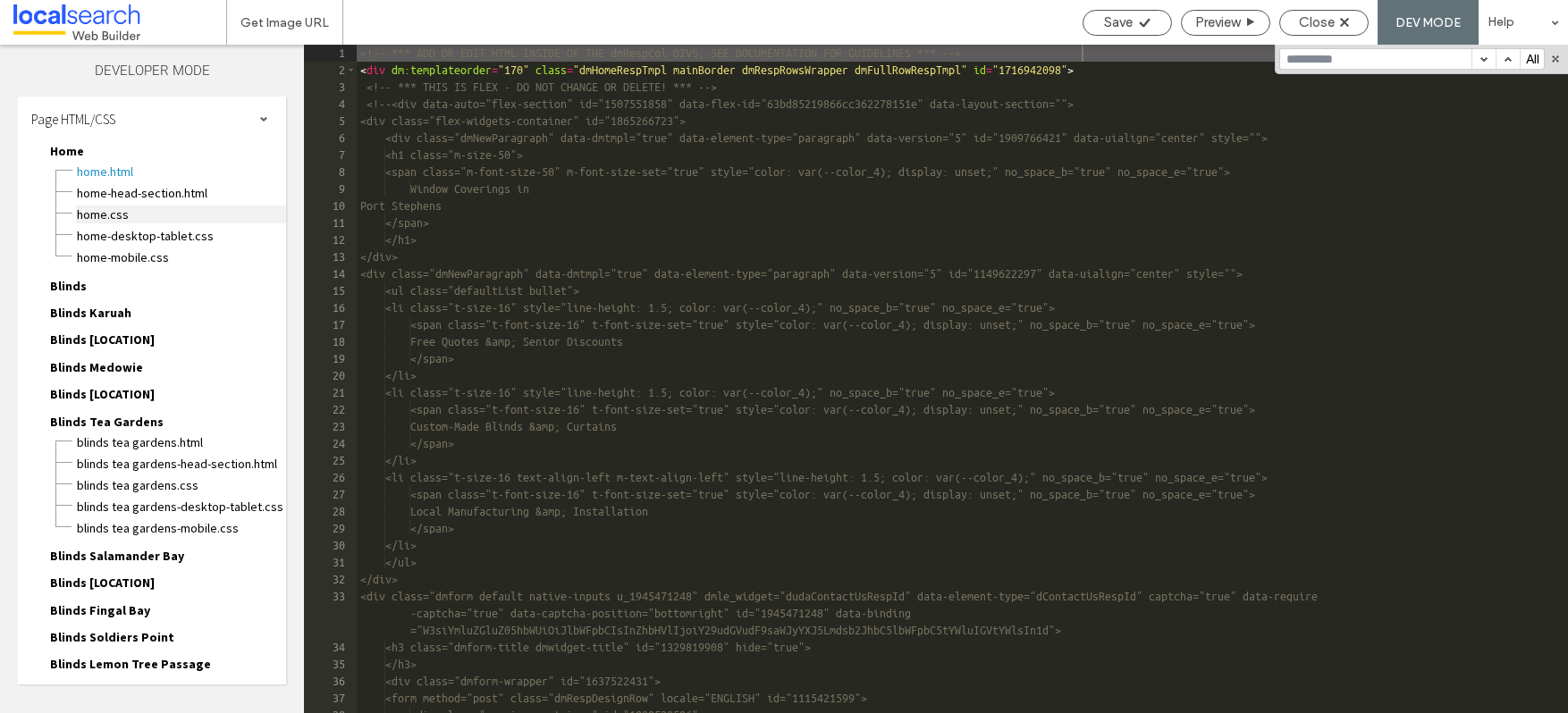 click on "Home.css" at bounding box center (181, 214) 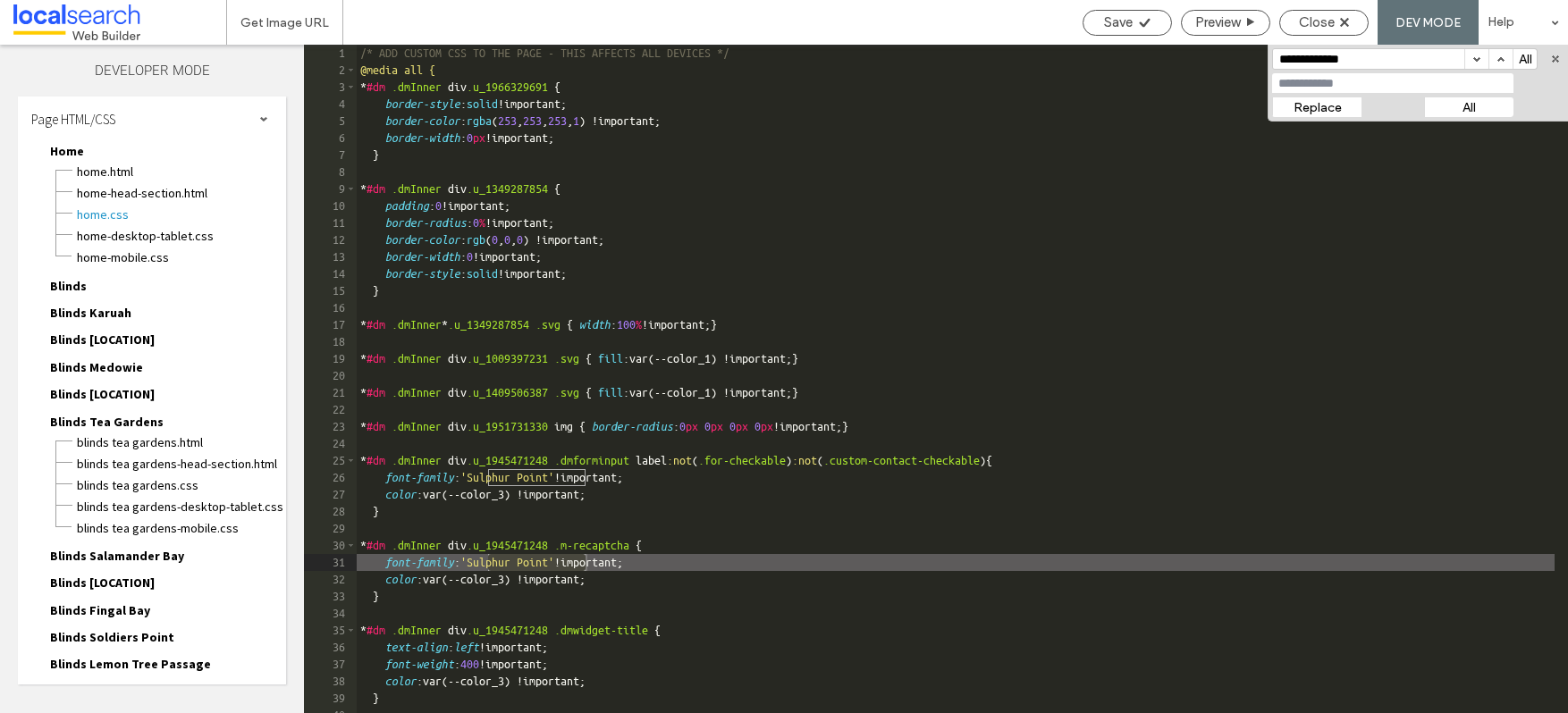 type on "**********" 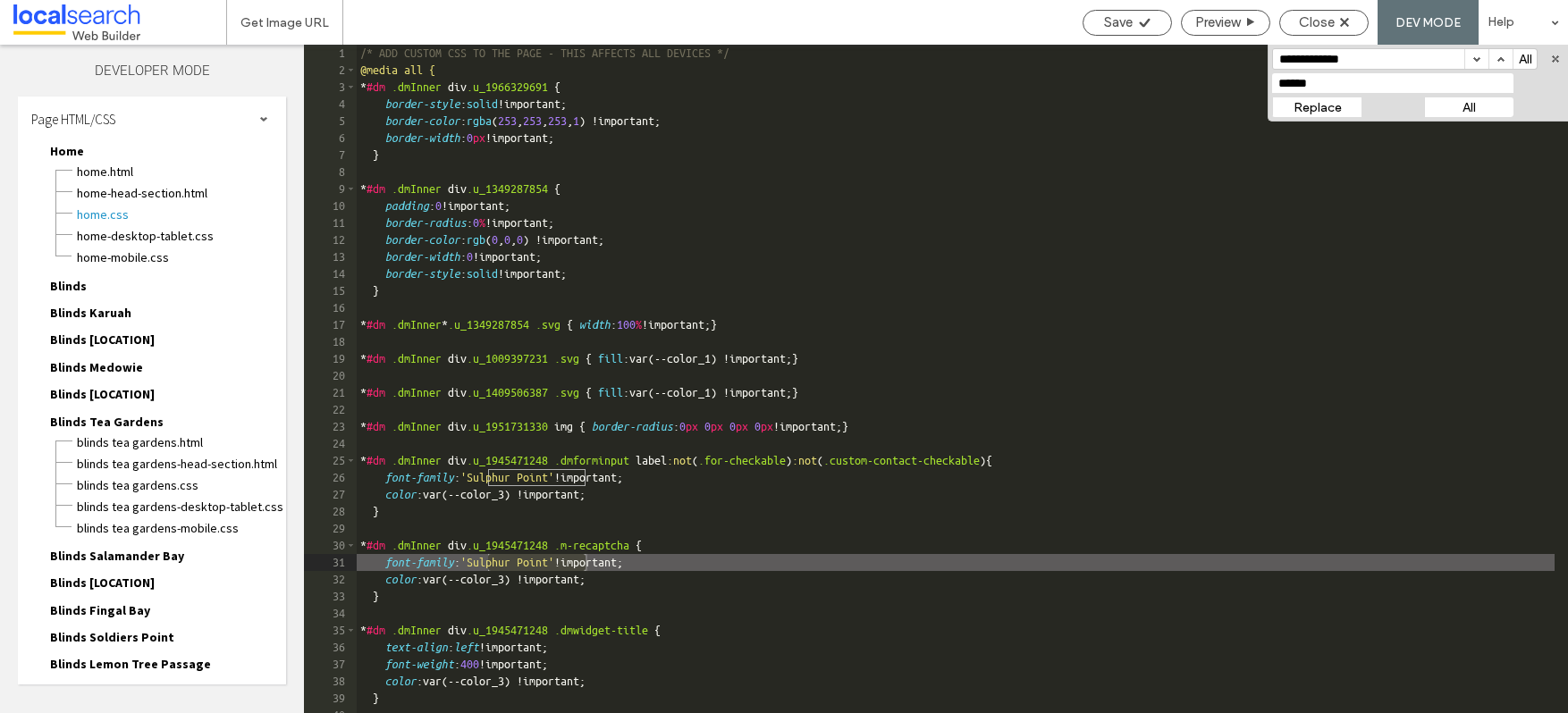 type on "******" 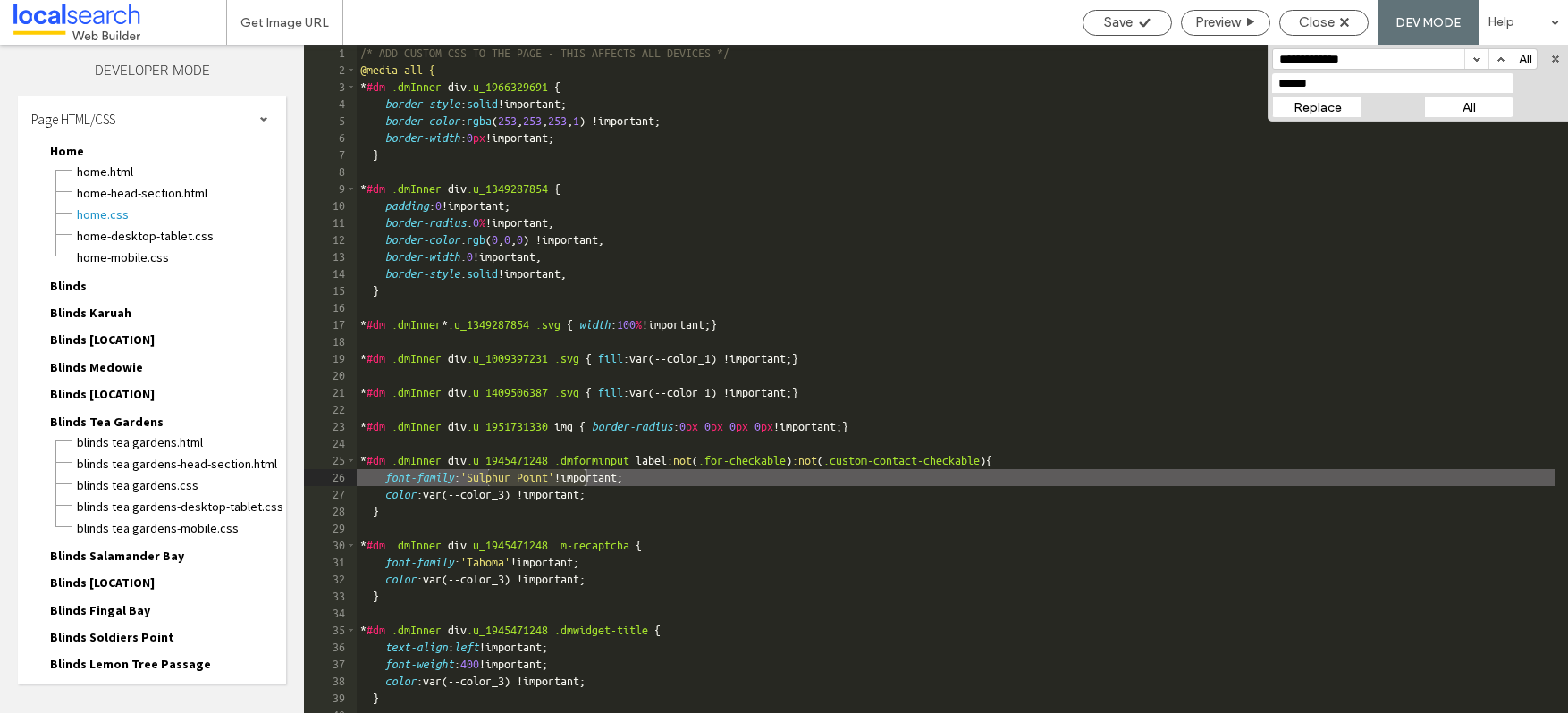 click on "Replace" at bounding box center [1317, 107] 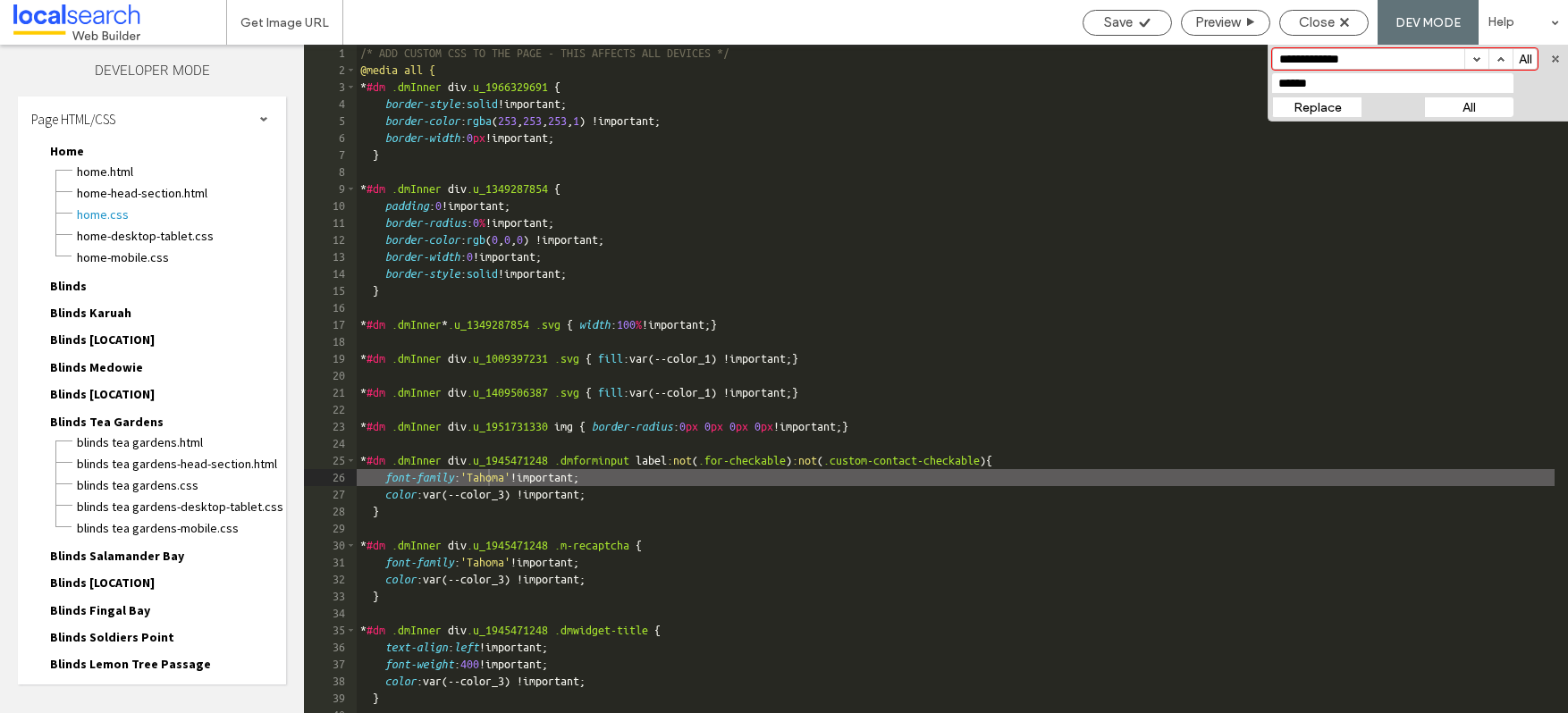 click on "**********" at bounding box center (1369, 59) 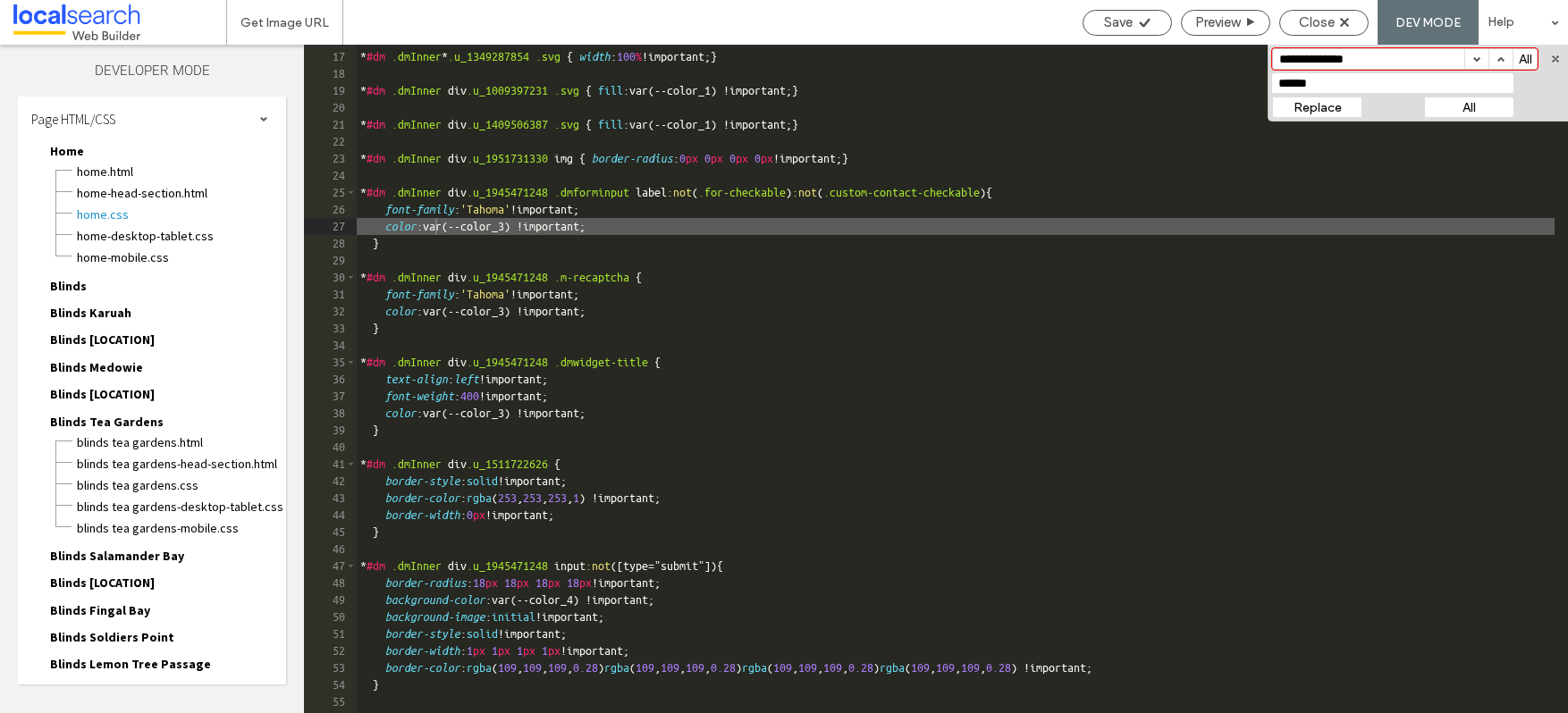 scroll, scrollTop: 0, scrollLeft: 0, axis: both 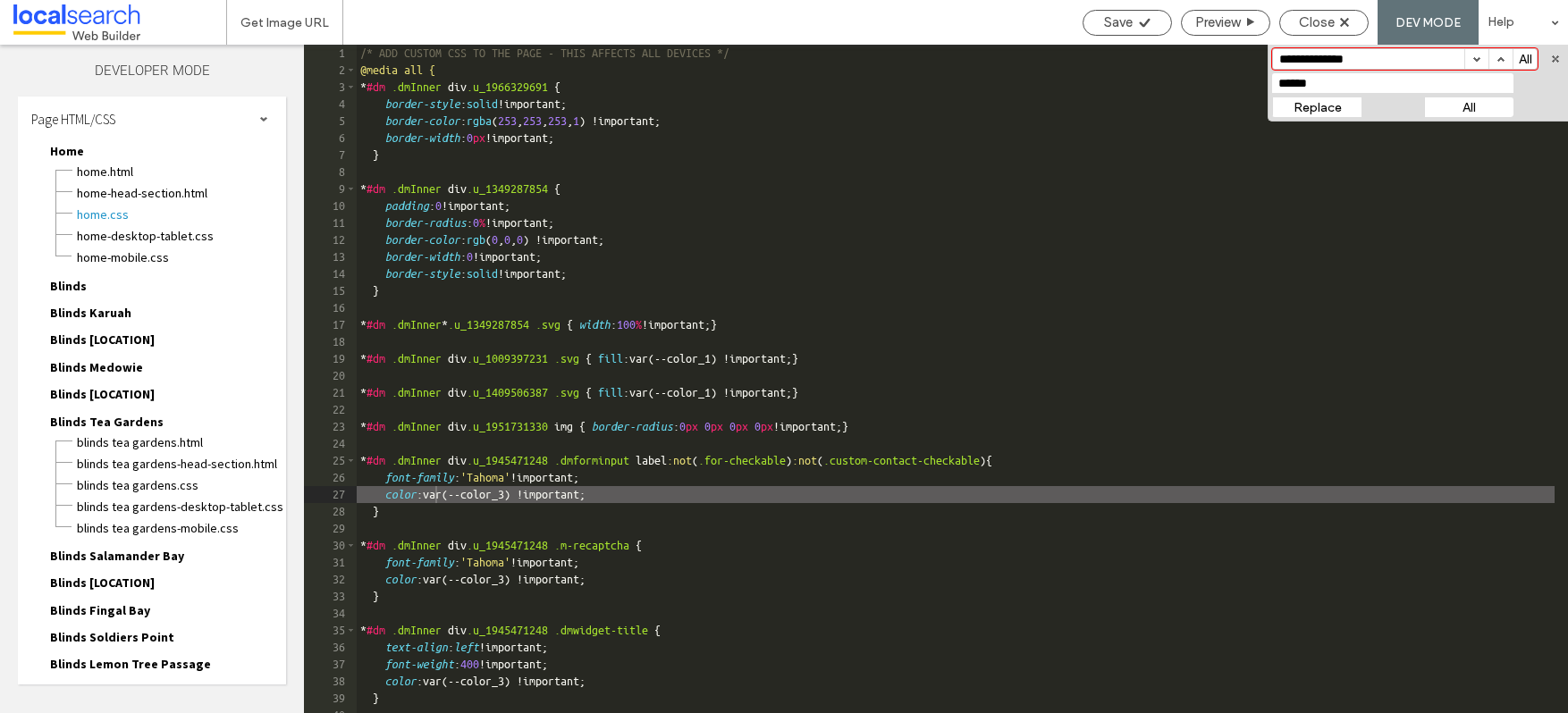 click on "**********" at bounding box center [1369, 59] 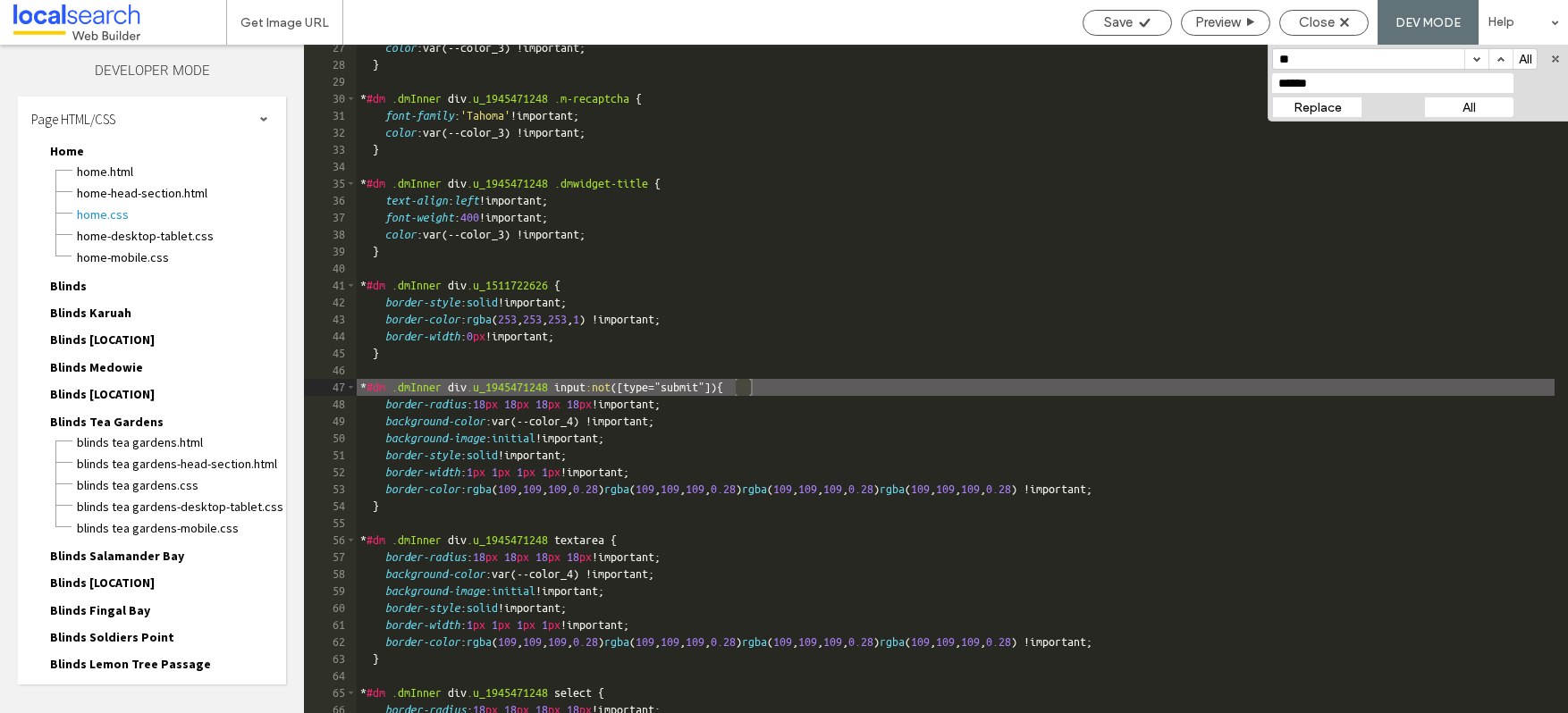 scroll, scrollTop: 447, scrollLeft: 0, axis: vertical 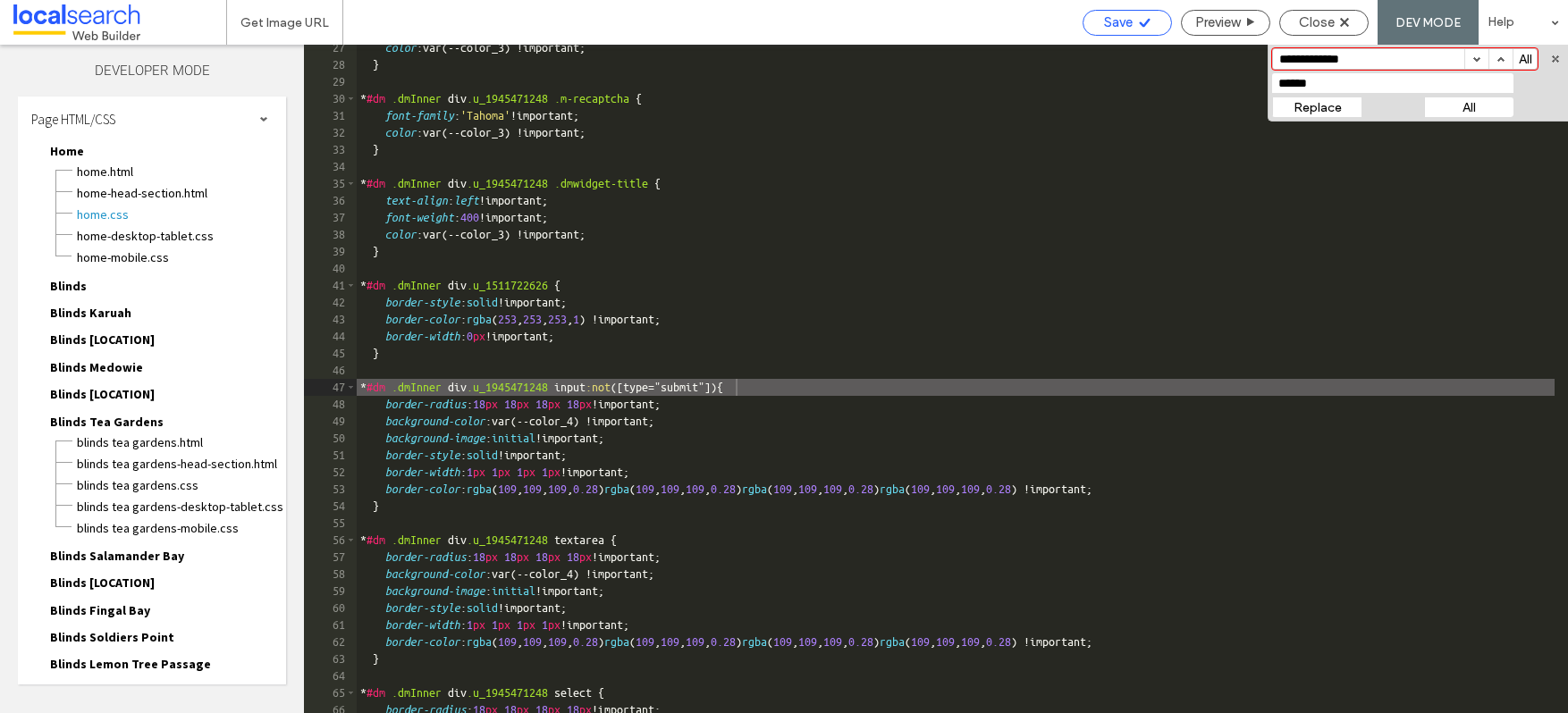 type on "**********" 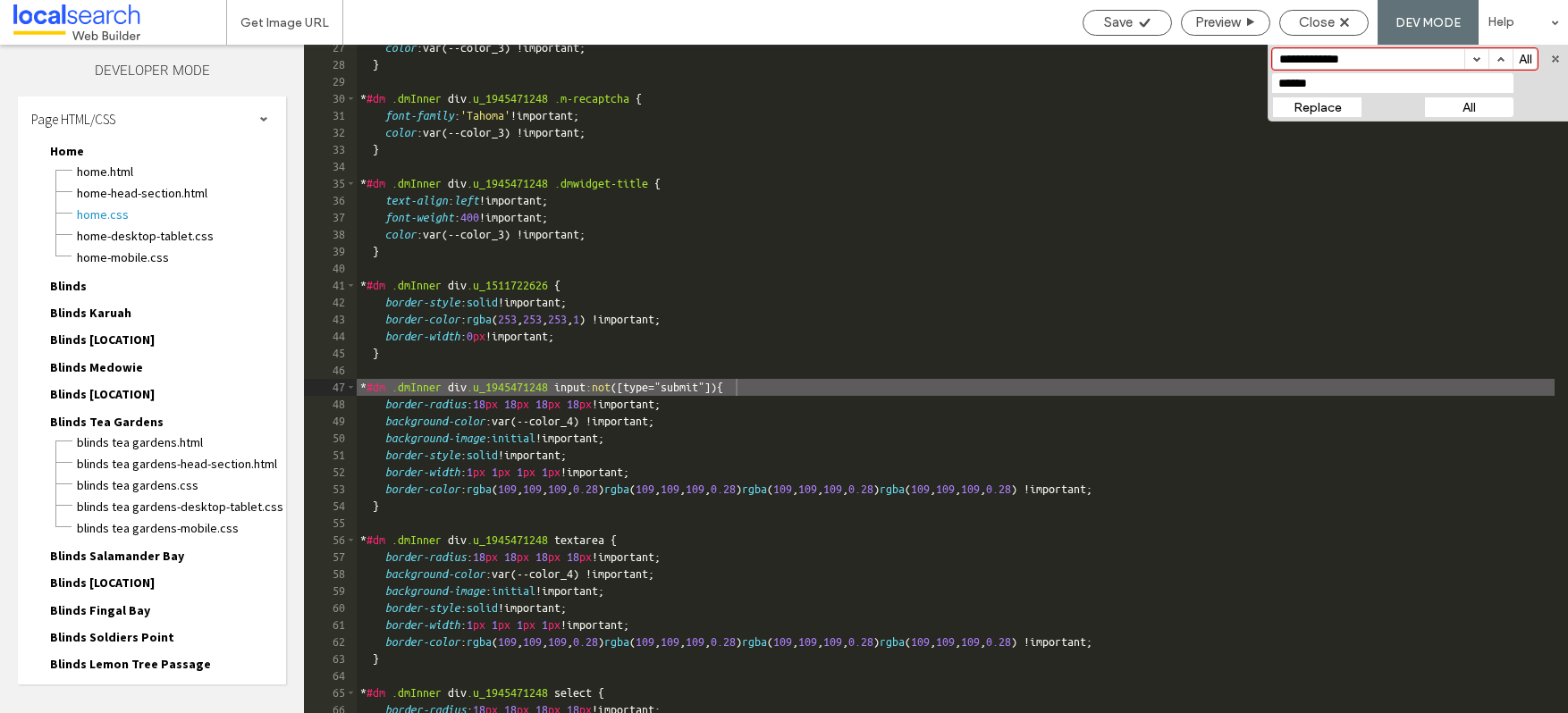 click on "Blinds" at bounding box center (68, 286) 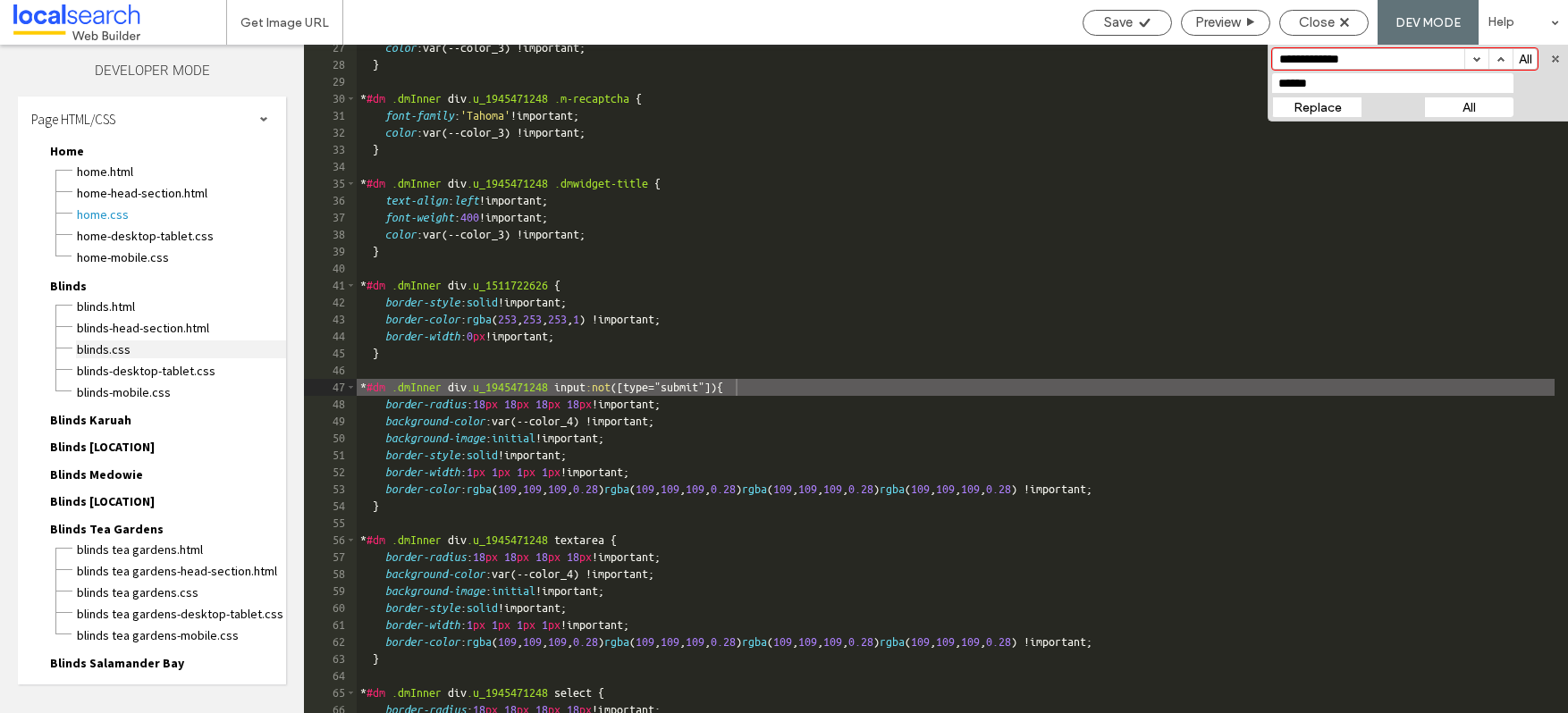 click on "Blinds.css" at bounding box center (181, 349) 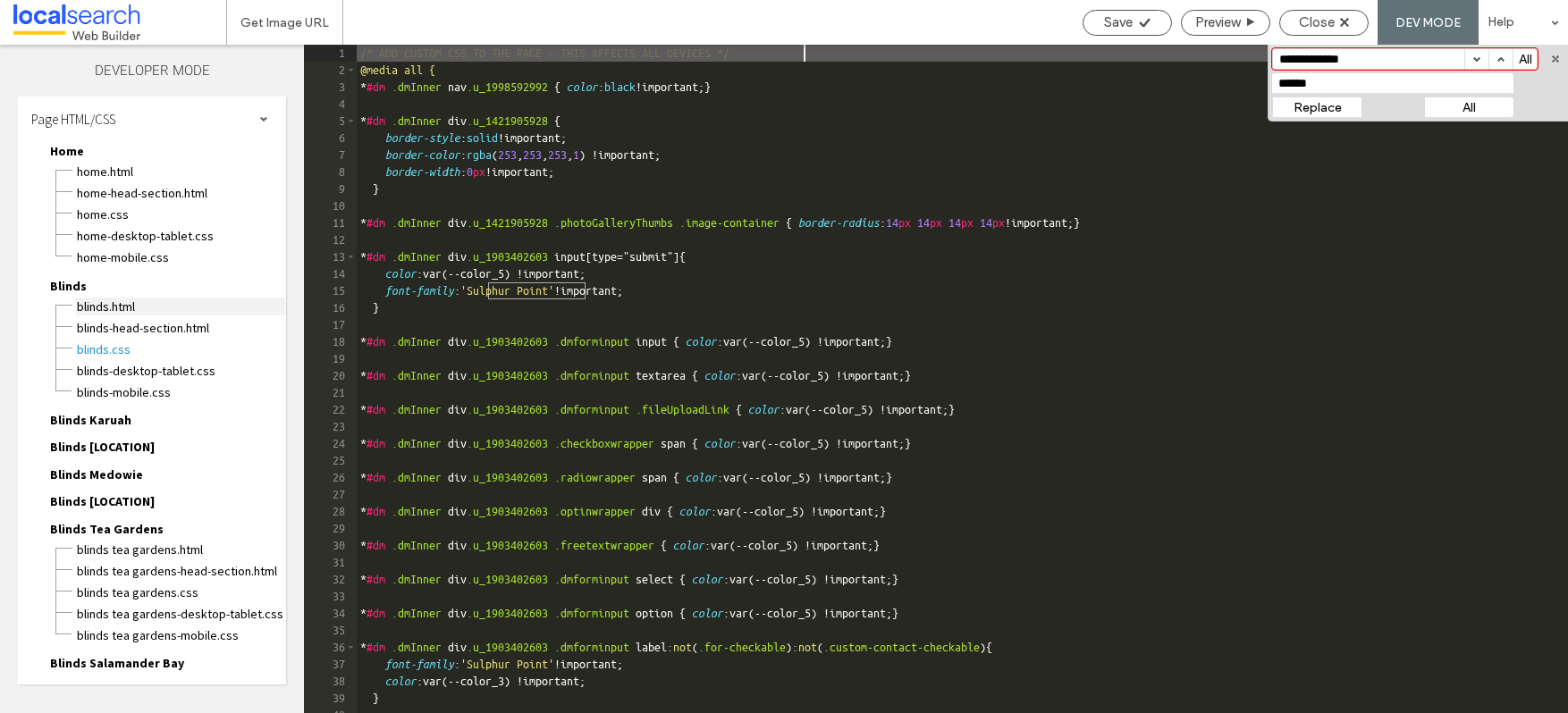 scroll, scrollTop: 0, scrollLeft: 0, axis: both 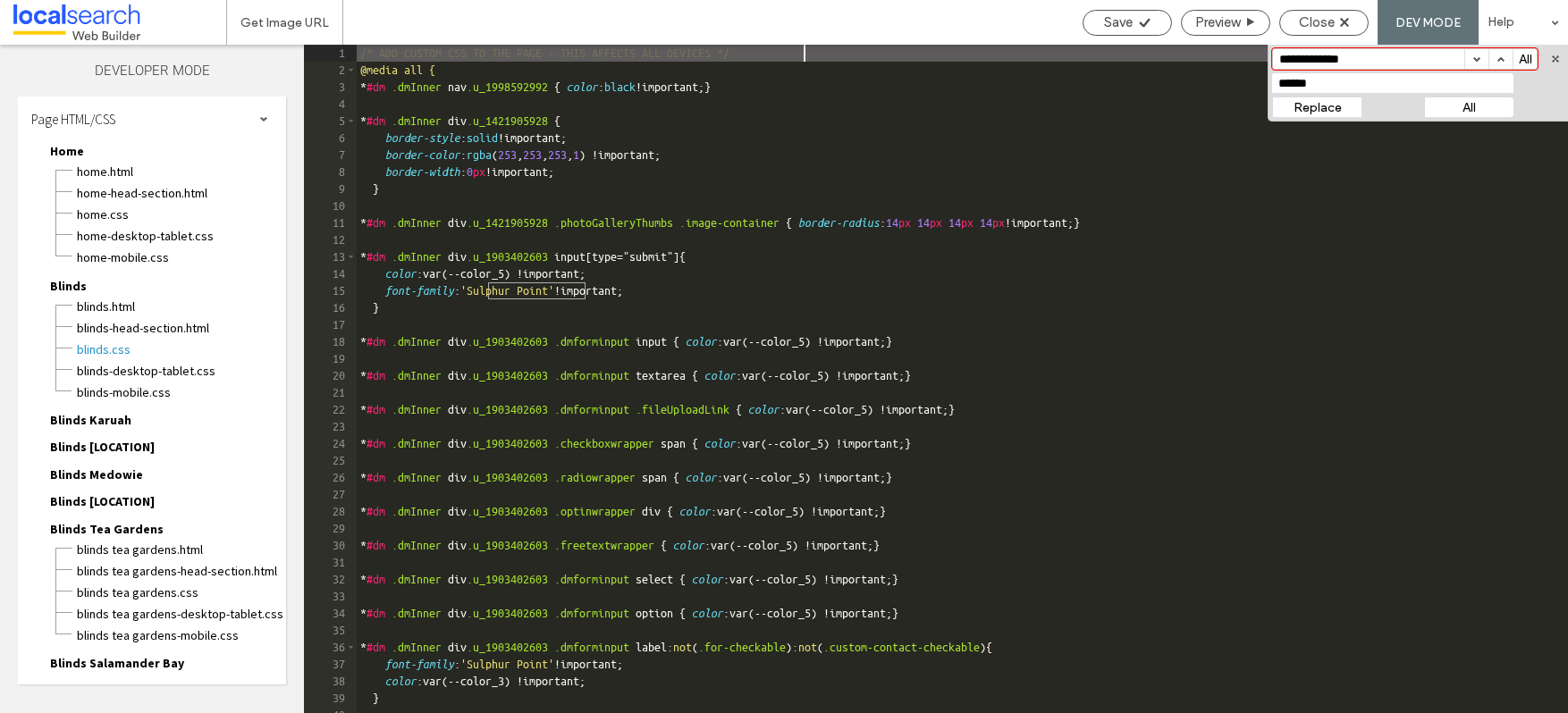 click on "Replace" at bounding box center (1317, 107) 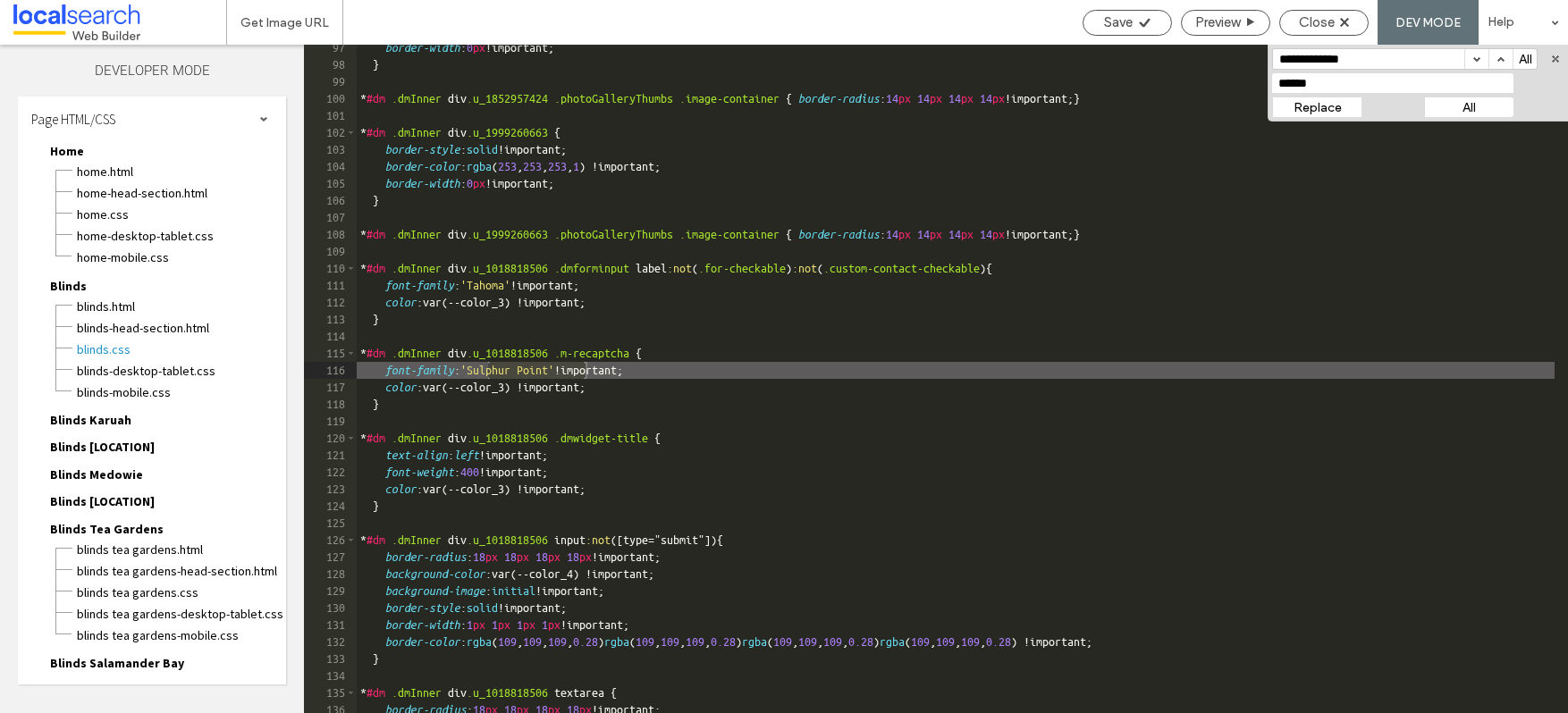 scroll, scrollTop: 1635, scrollLeft: 0, axis: vertical 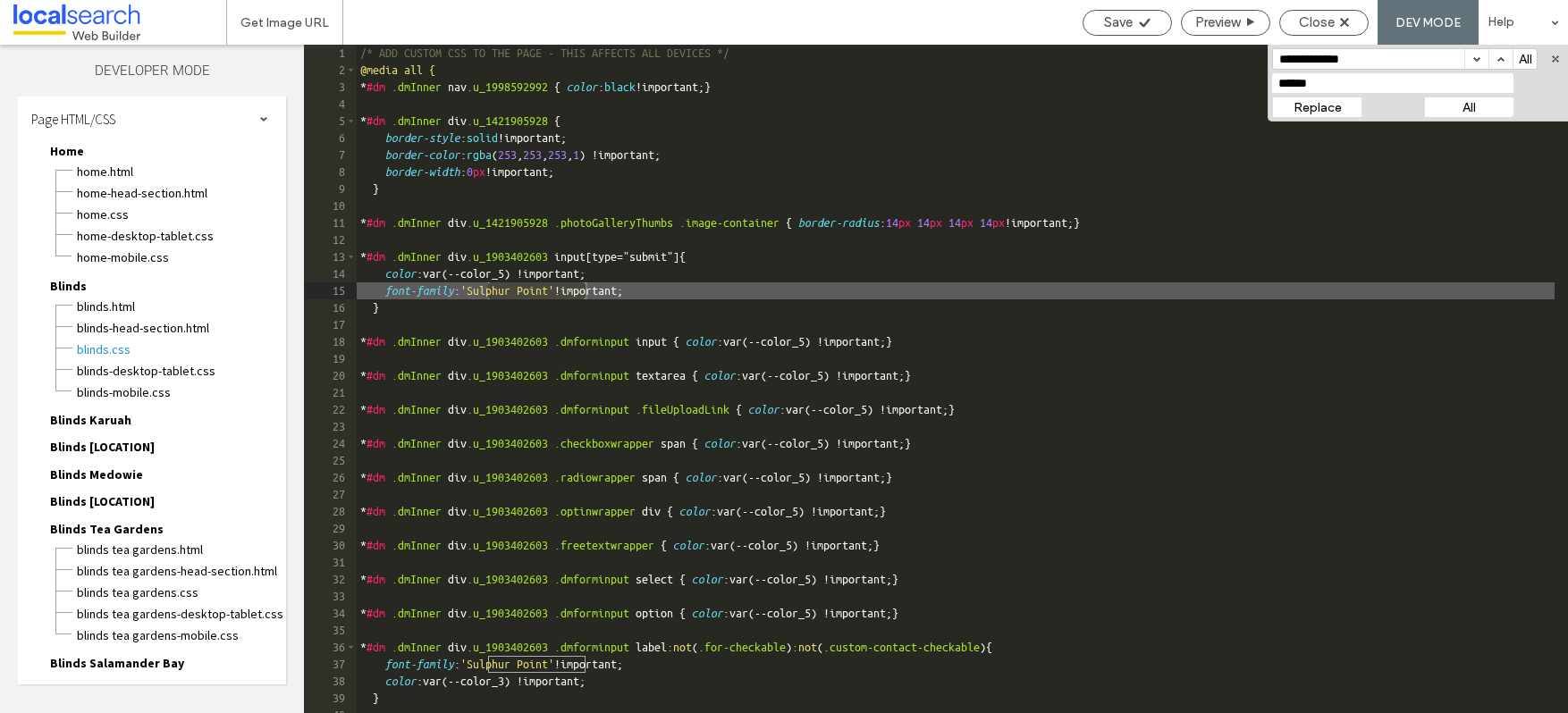 click on "Replace" at bounding box center (1317, 107) 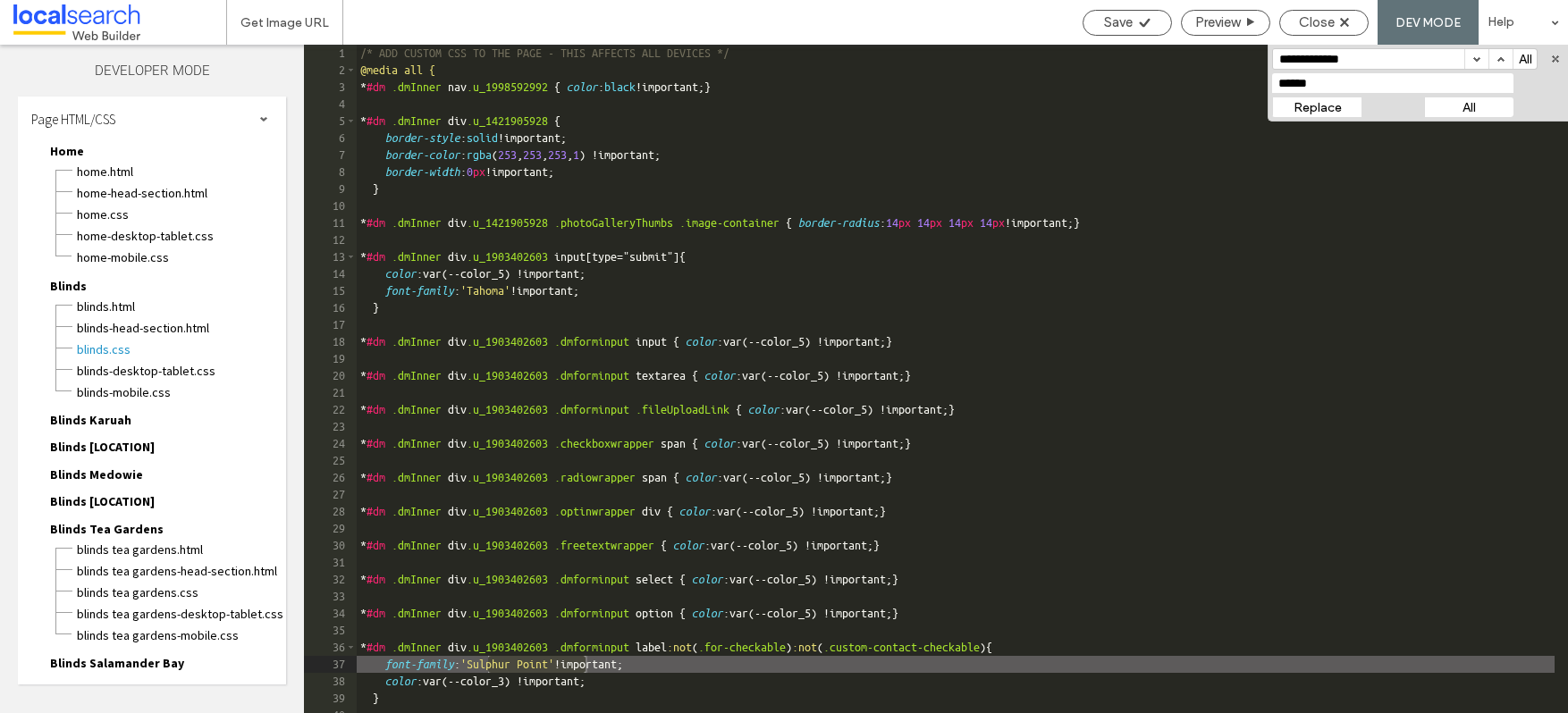 click on "Replace" at bounding box center (1317, 107) 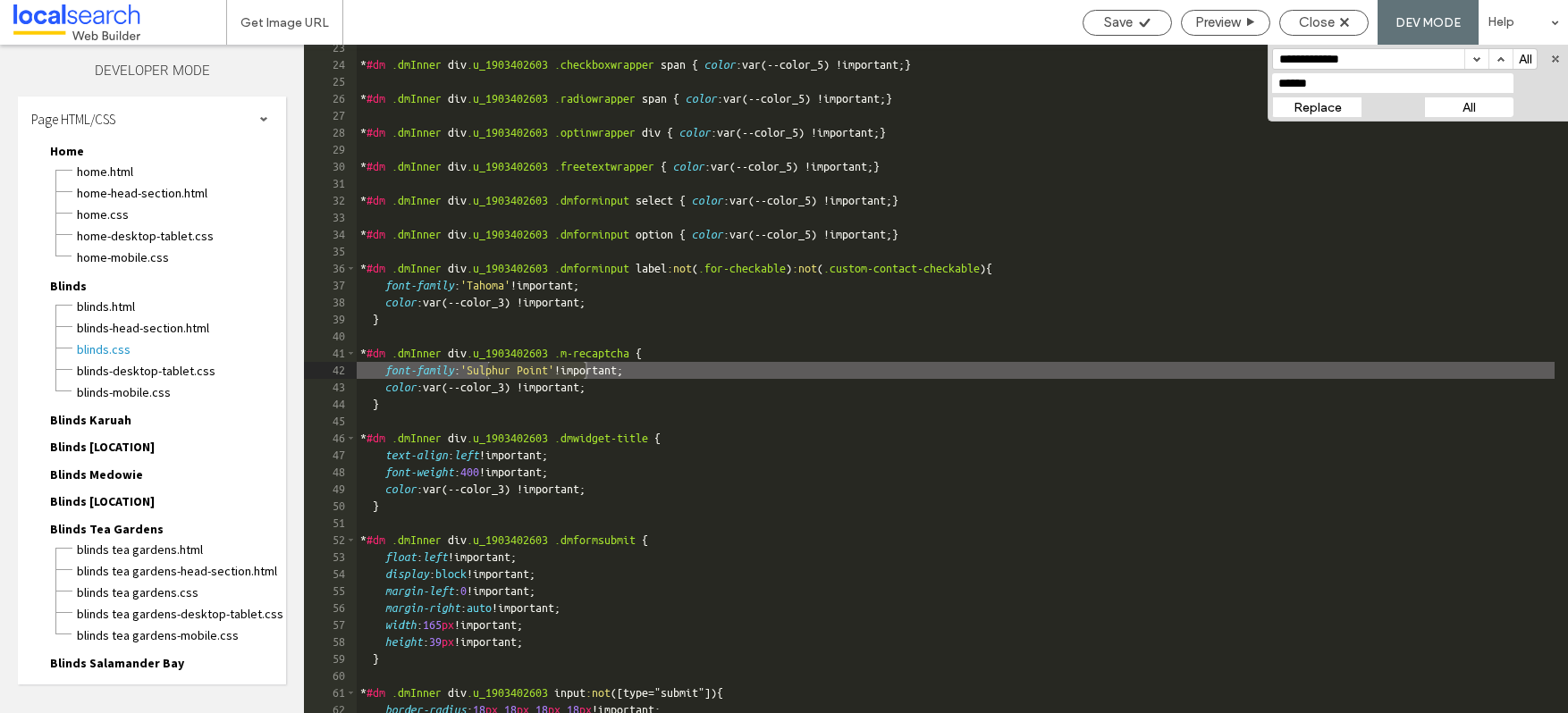 click on "Replace" at bounding box center (1317, 107) 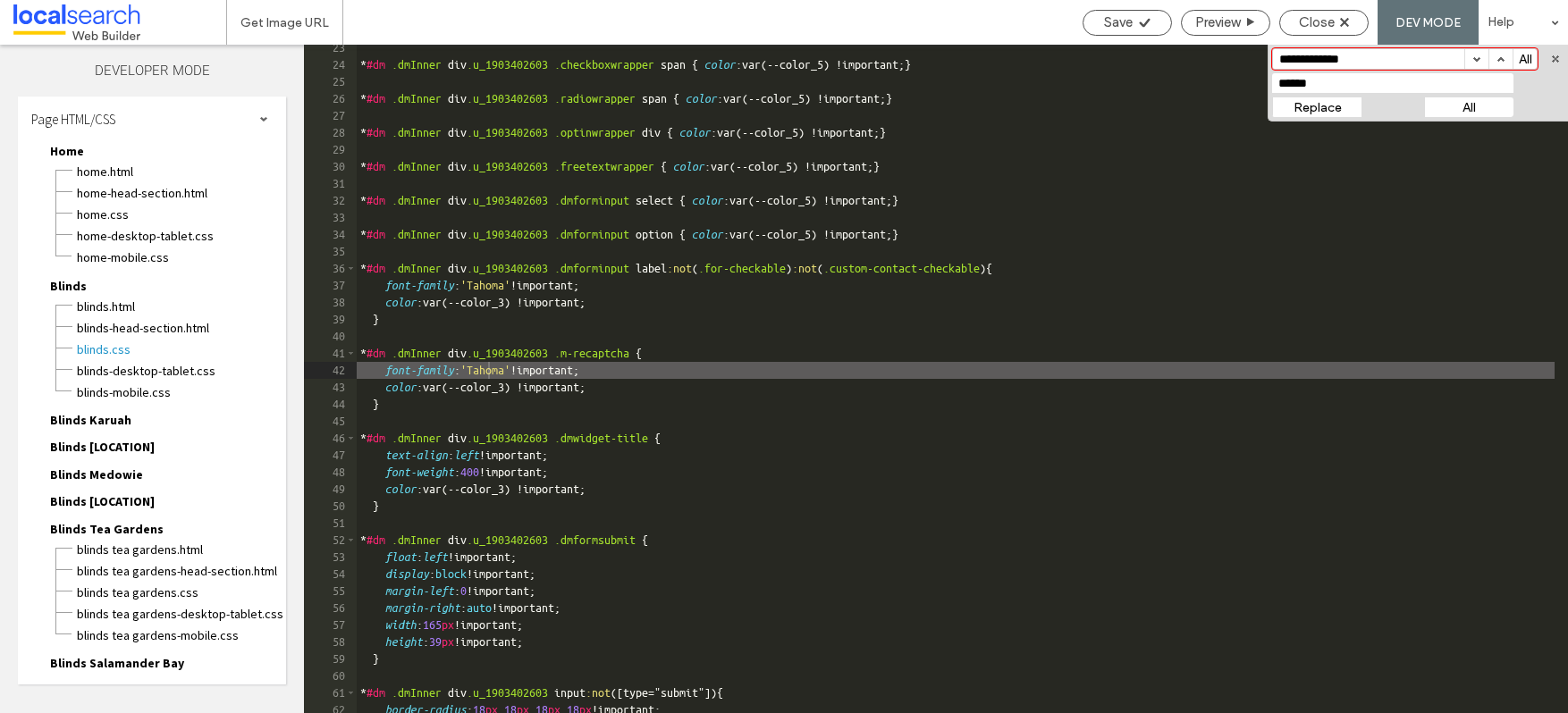 click on "Replace" at bounding box center [1317, 107] 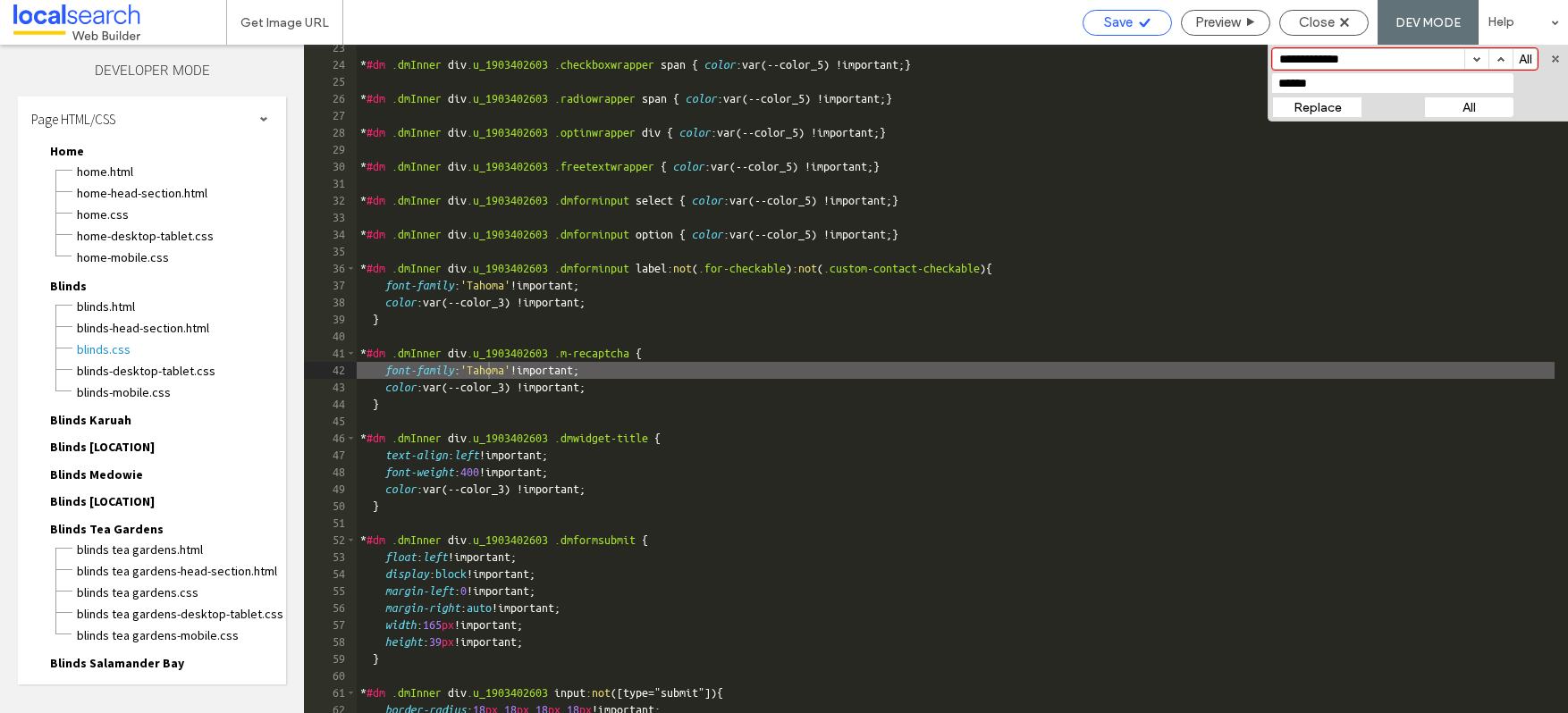 click on "Save" at bounding box center [1127, 22] 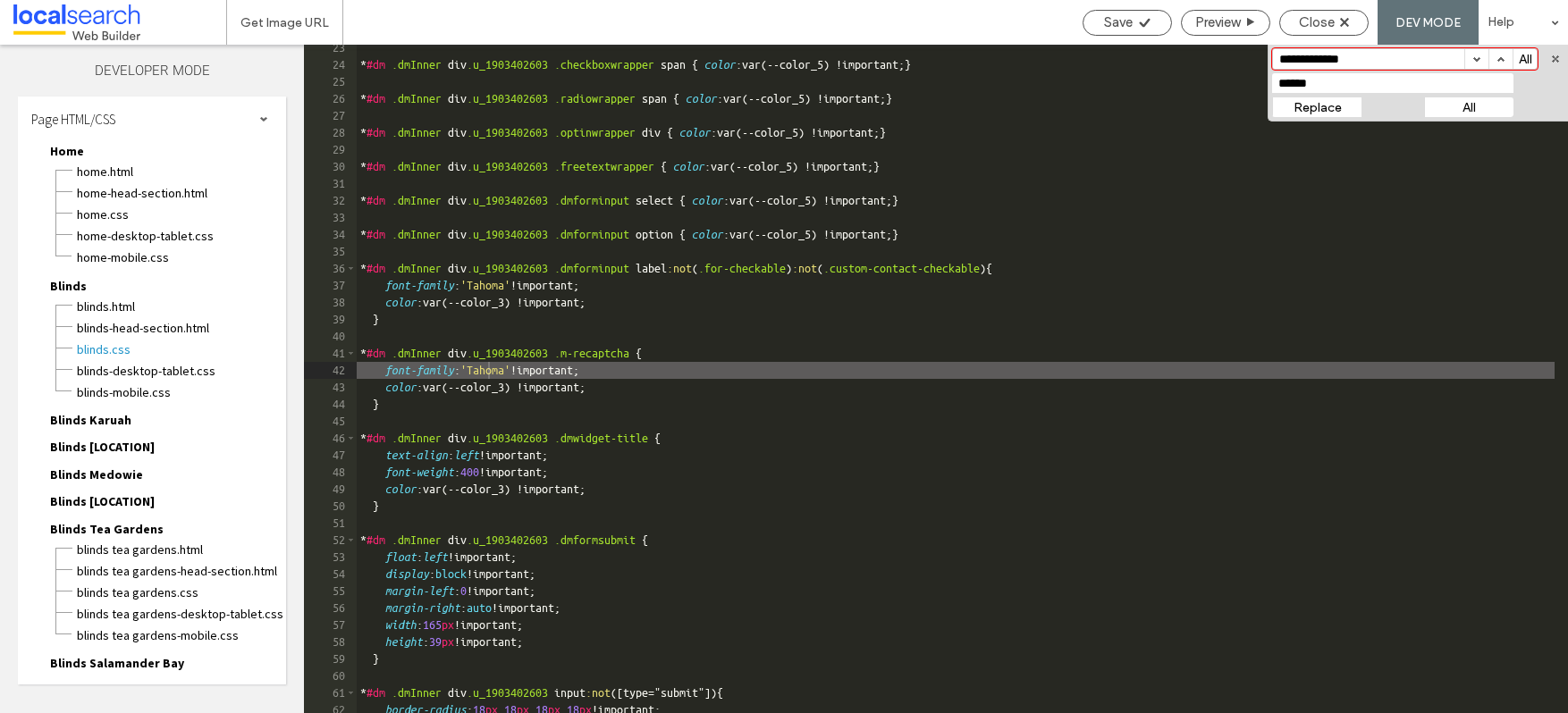 click on "Blinds Karuah" at bounding box center (90, 420) 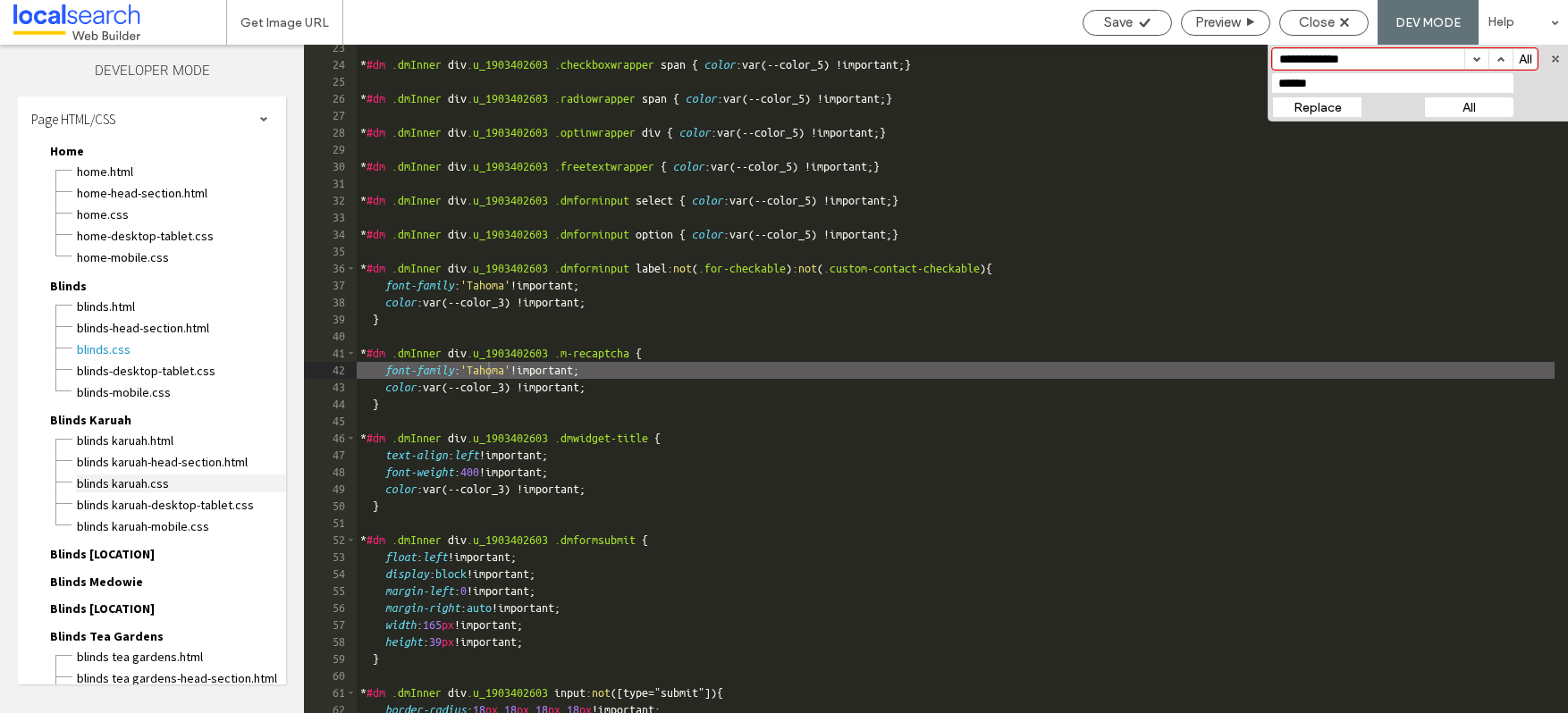 click on "Blinds Karuah.css" at bounding box center (181, 483) 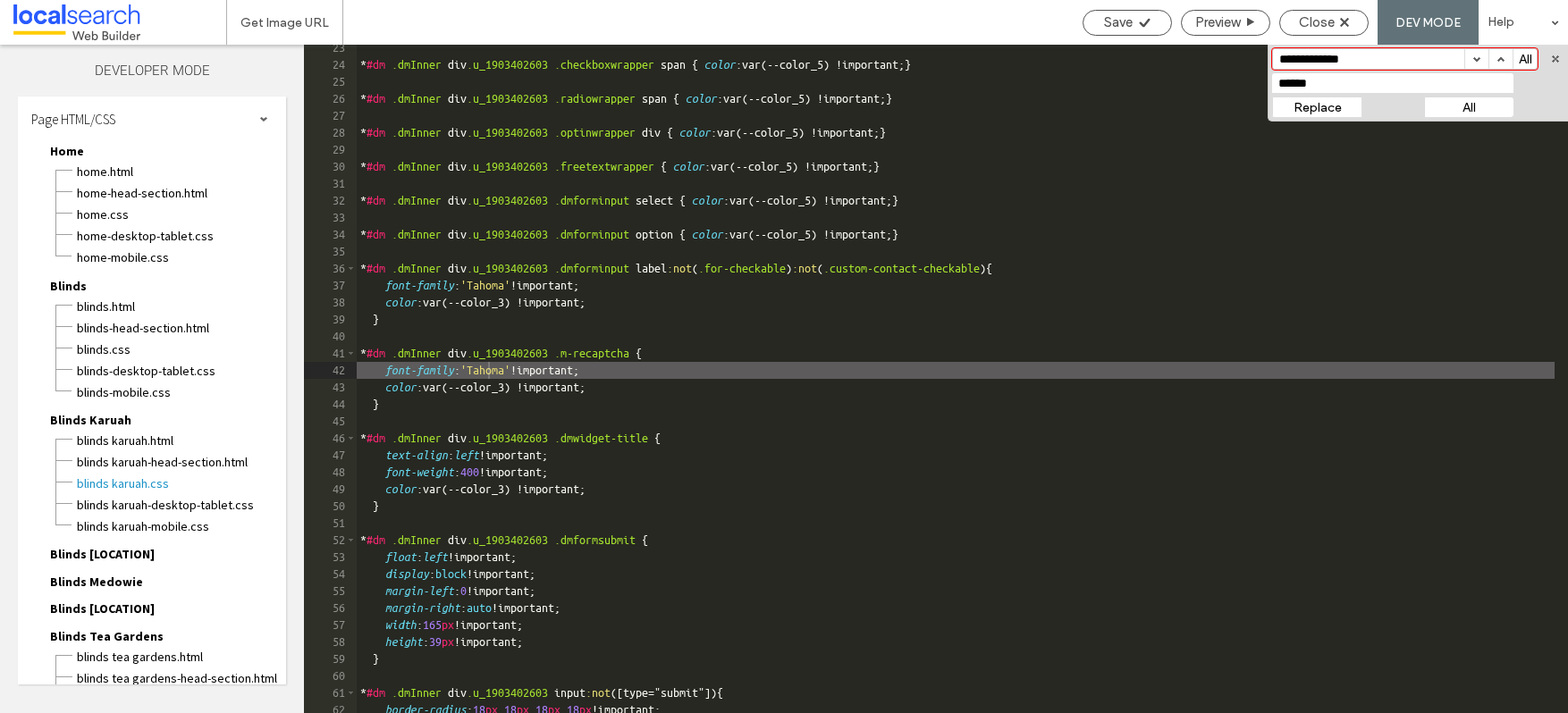 scroll, scrollTop: 0, scrollLeft: 0, axis: both 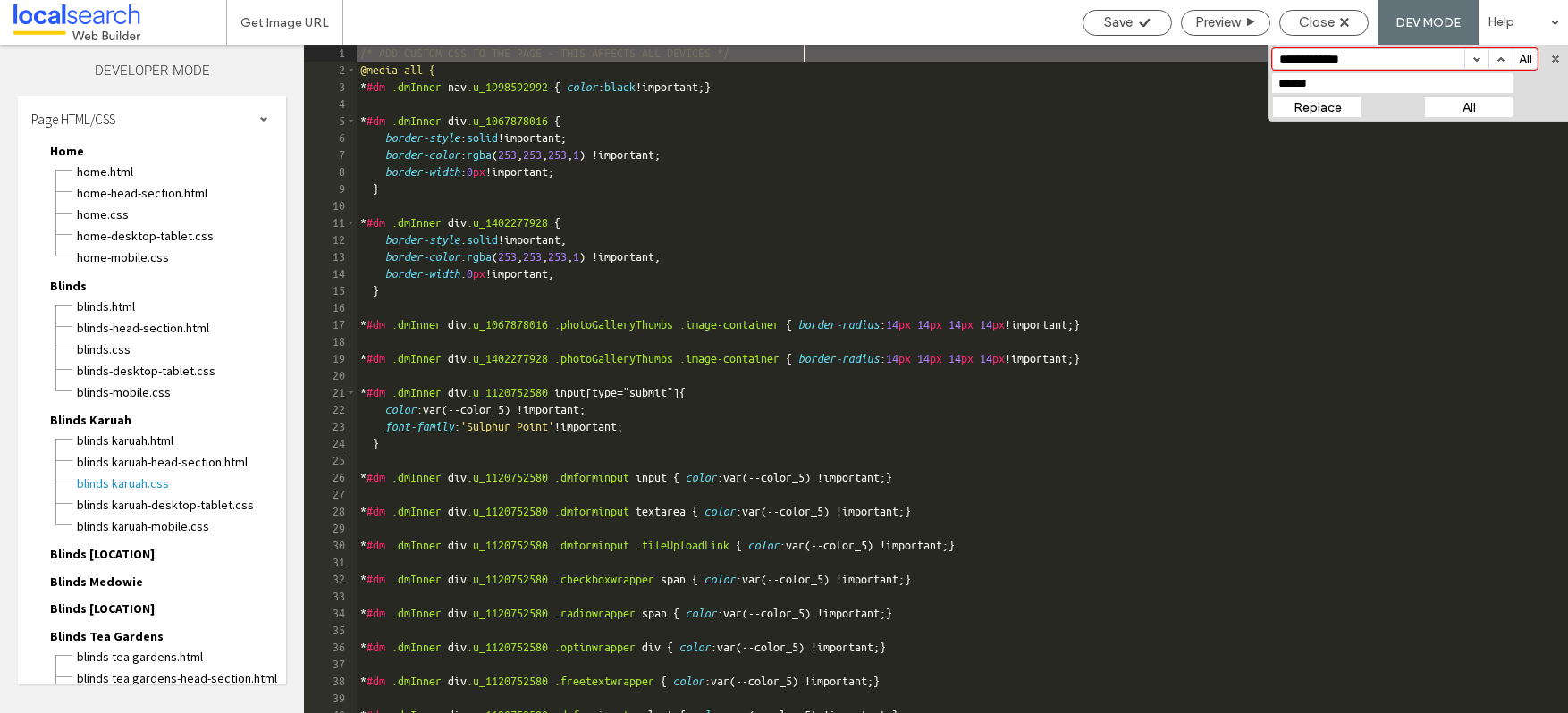 click on "Replace" at bounding box center (1317, 107) 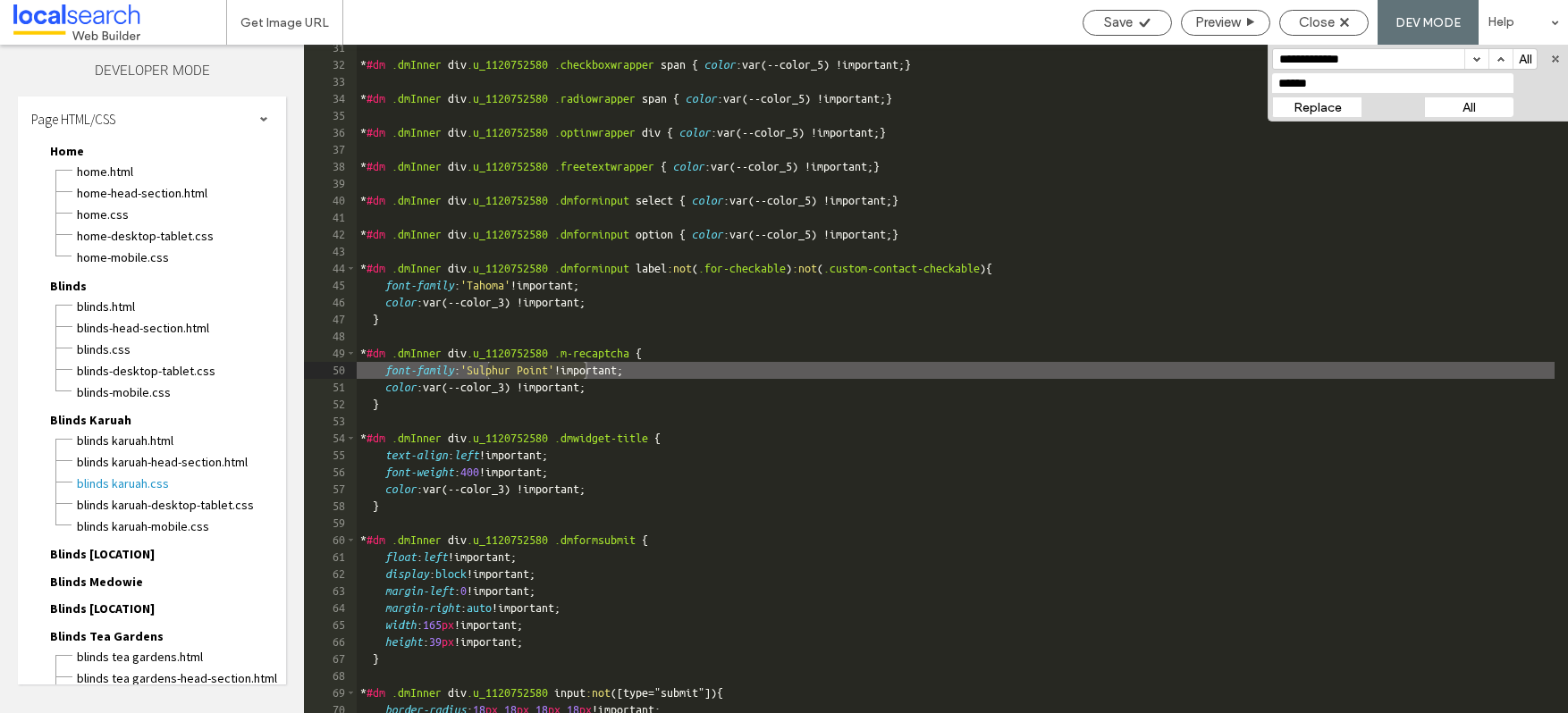 click on "Replace" at bounding box center [1317, 107] 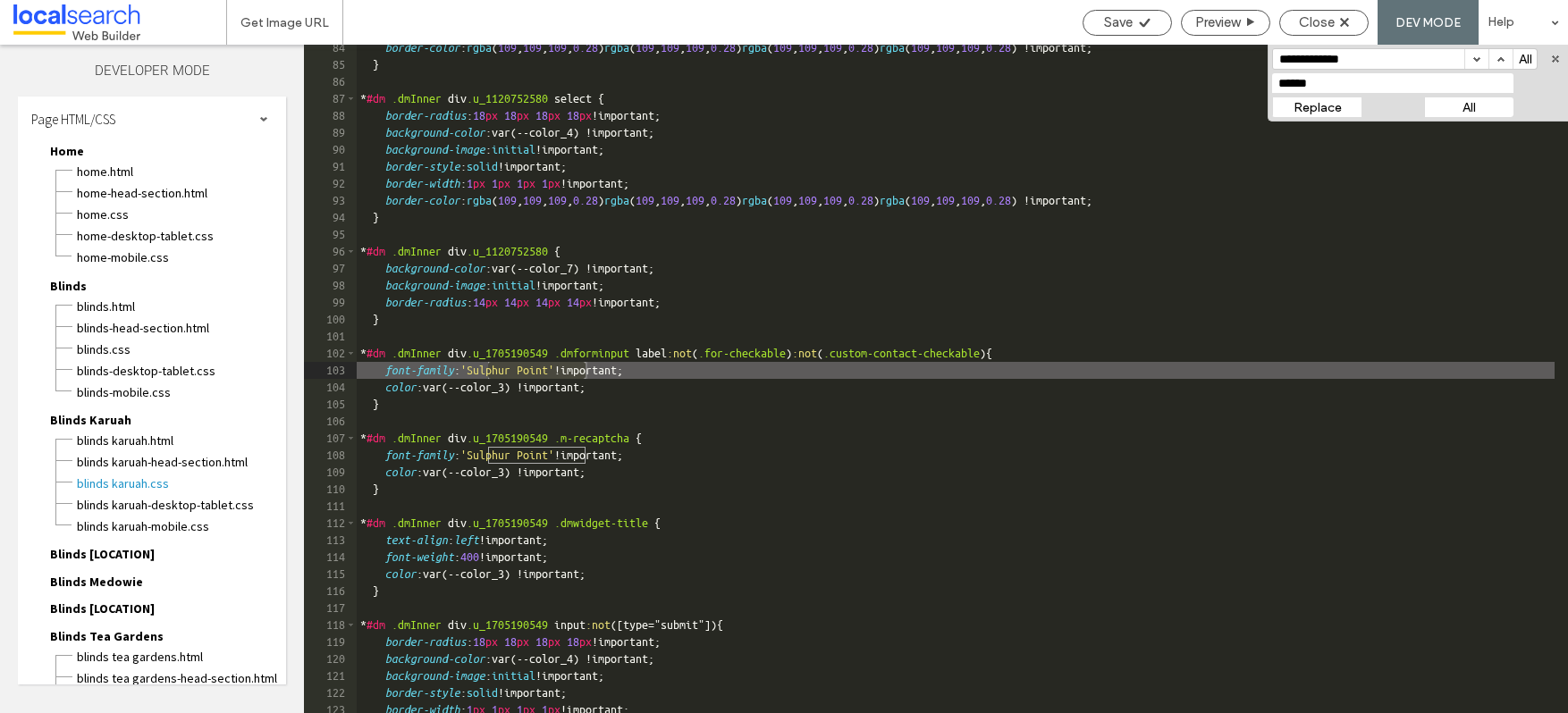 click on "Replace" at bounding box center [1317, 107] 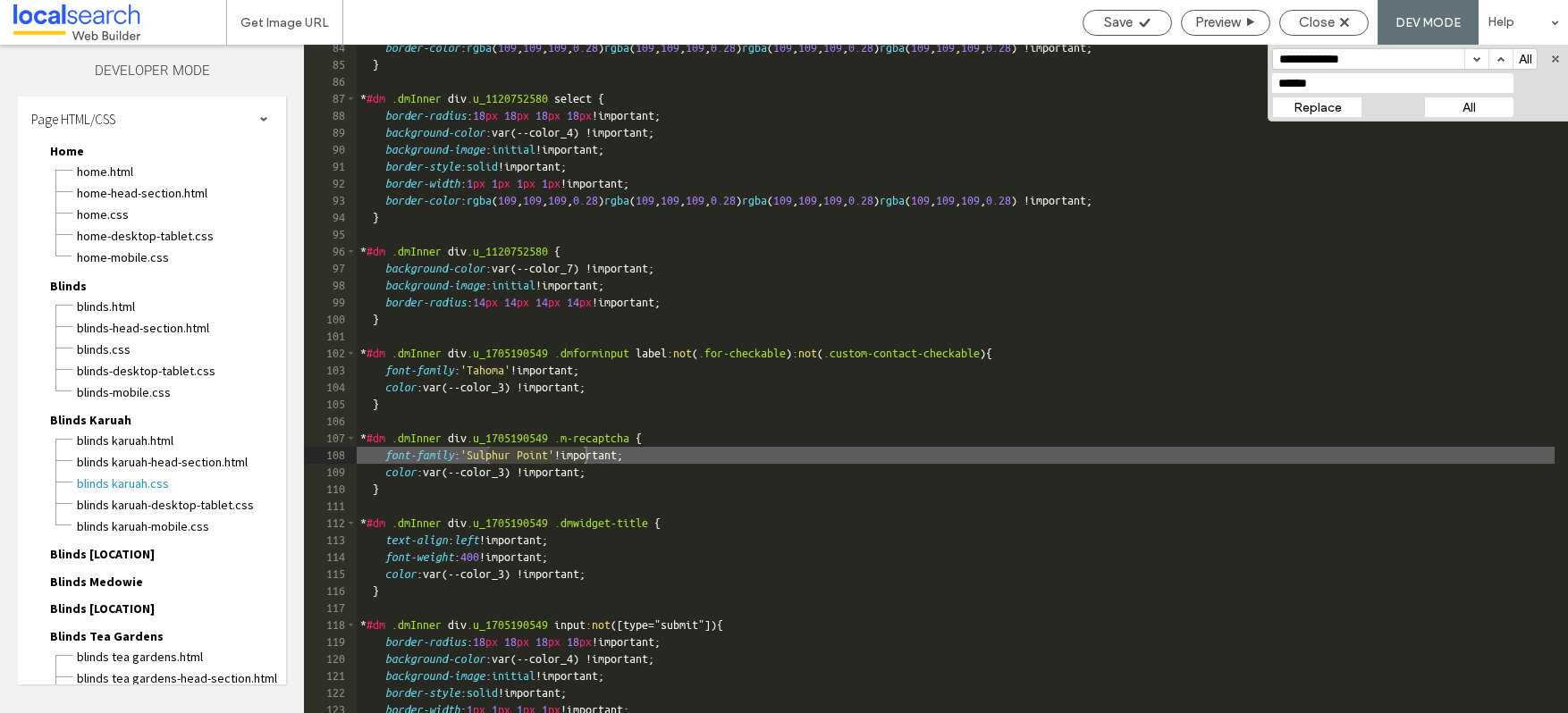 click on "Replace" at bounding box center [1317, 107] 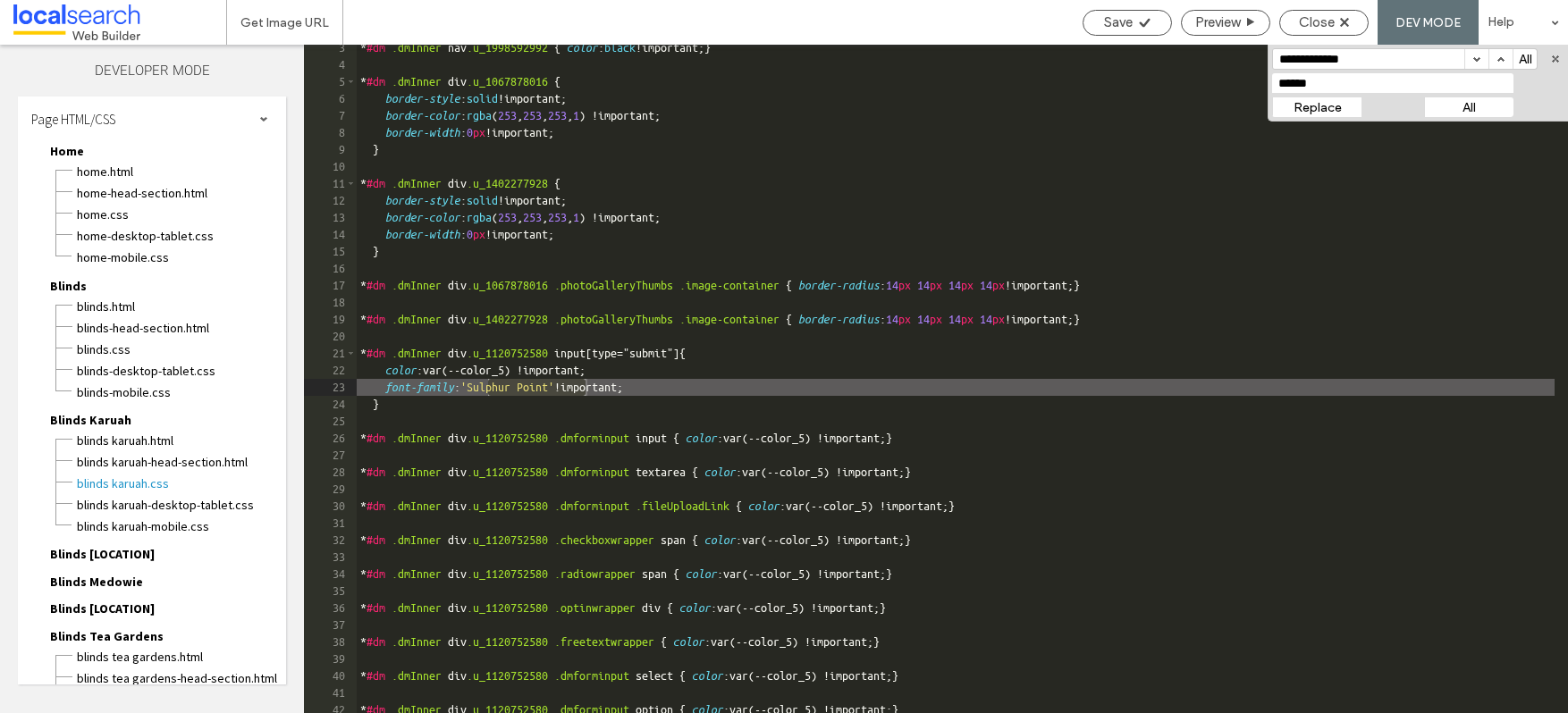 scroll, scrollTop: 39, scrollLeft: 0, axis: vertical 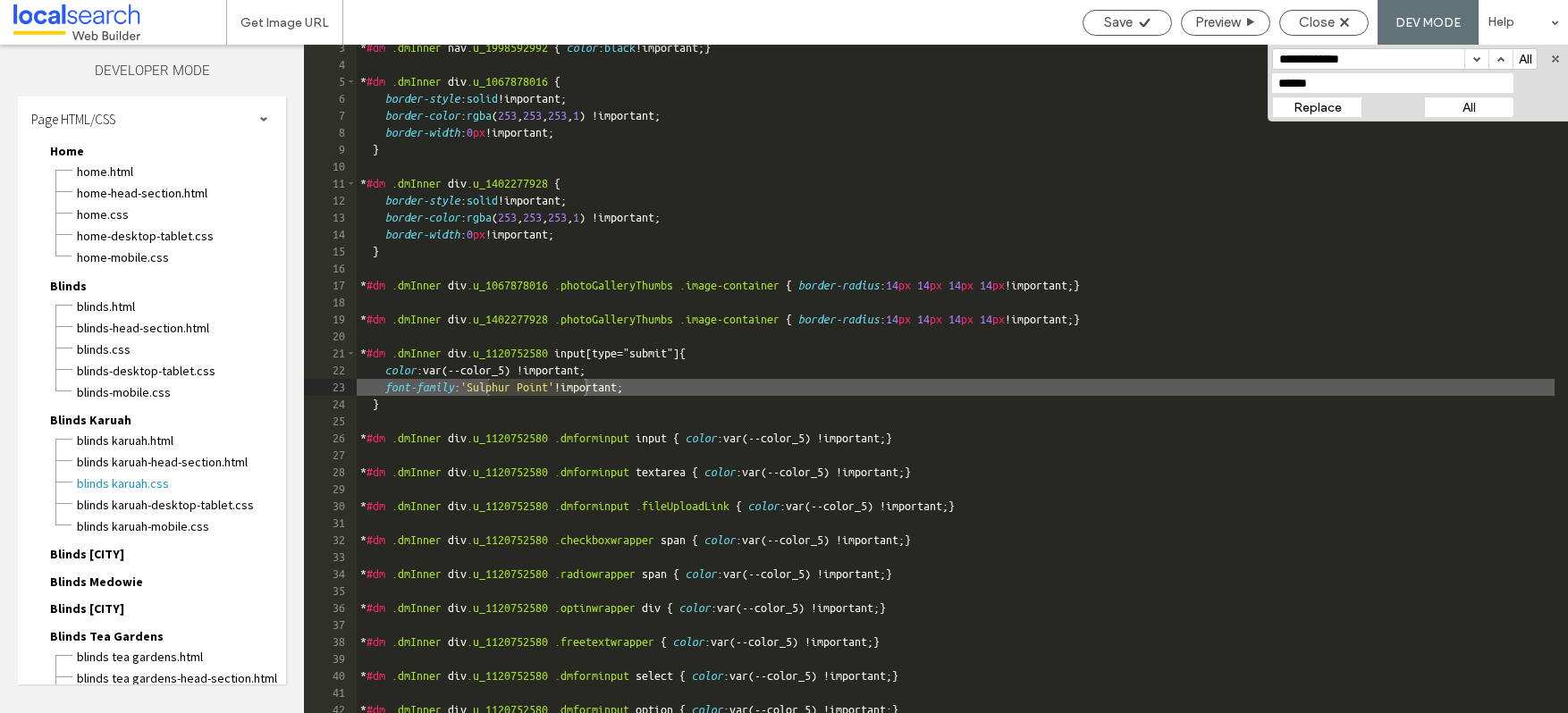 click on "Replace" at bounding box center (1317, 107) 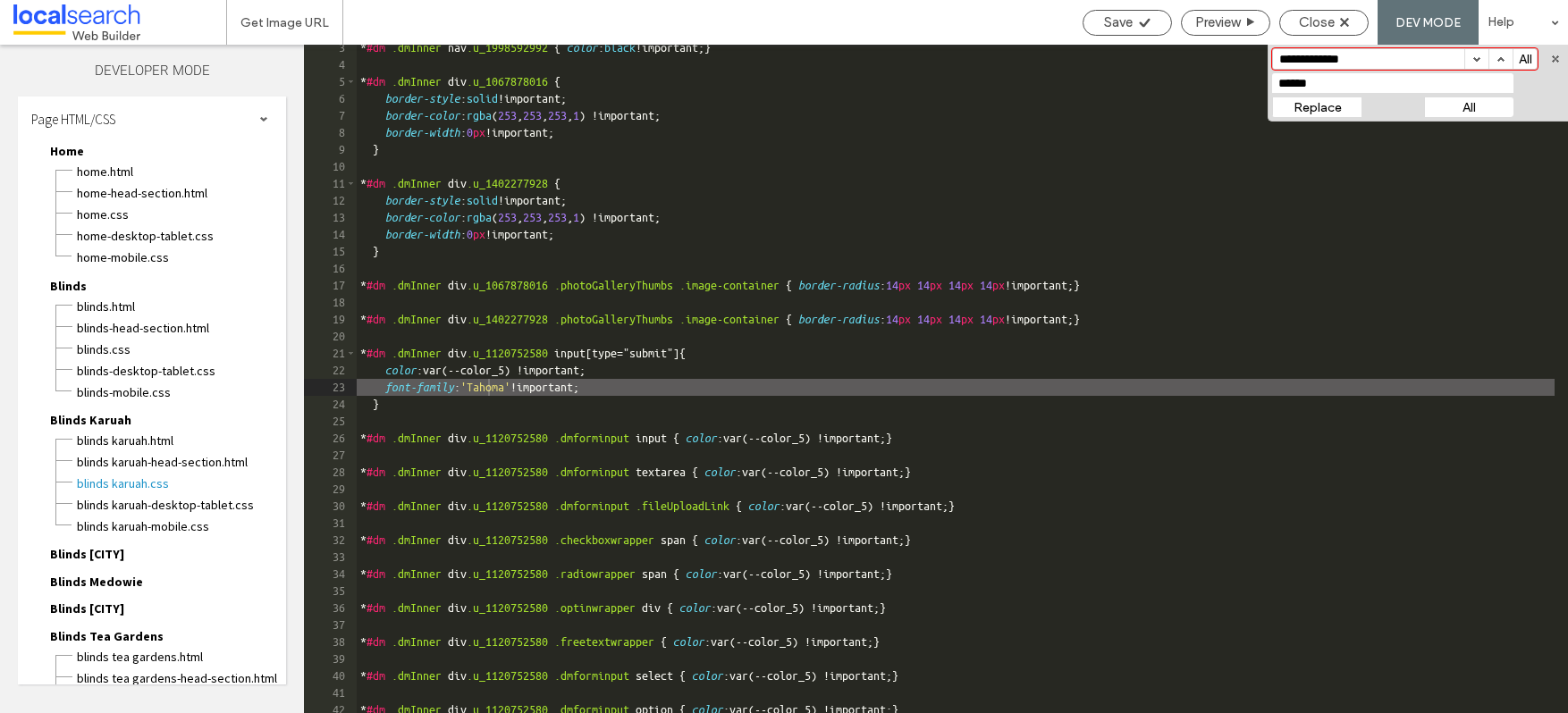 click on "Replace" at bounding box center [1317, 107] 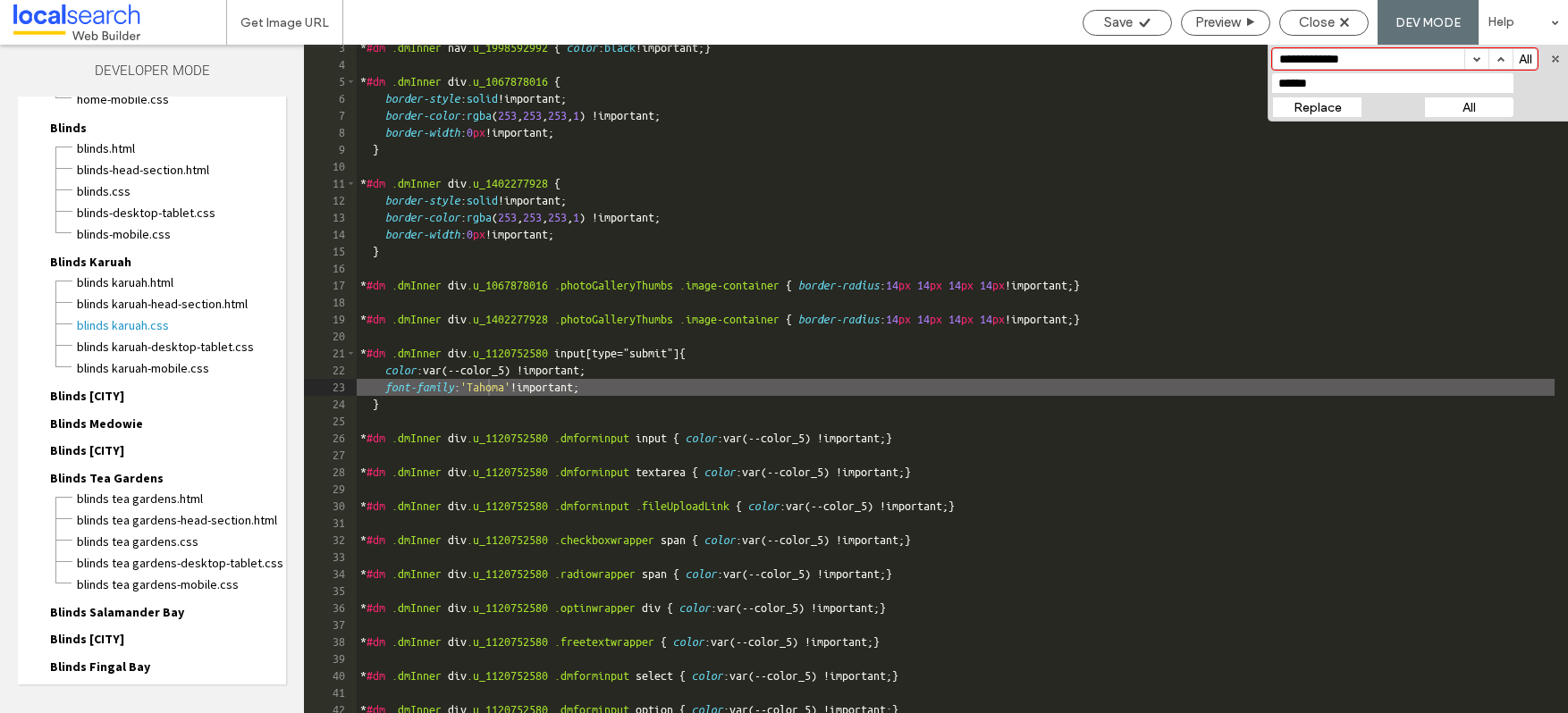 scroll, scrollTop: 207, scrollLeft: 0, axis: vertical 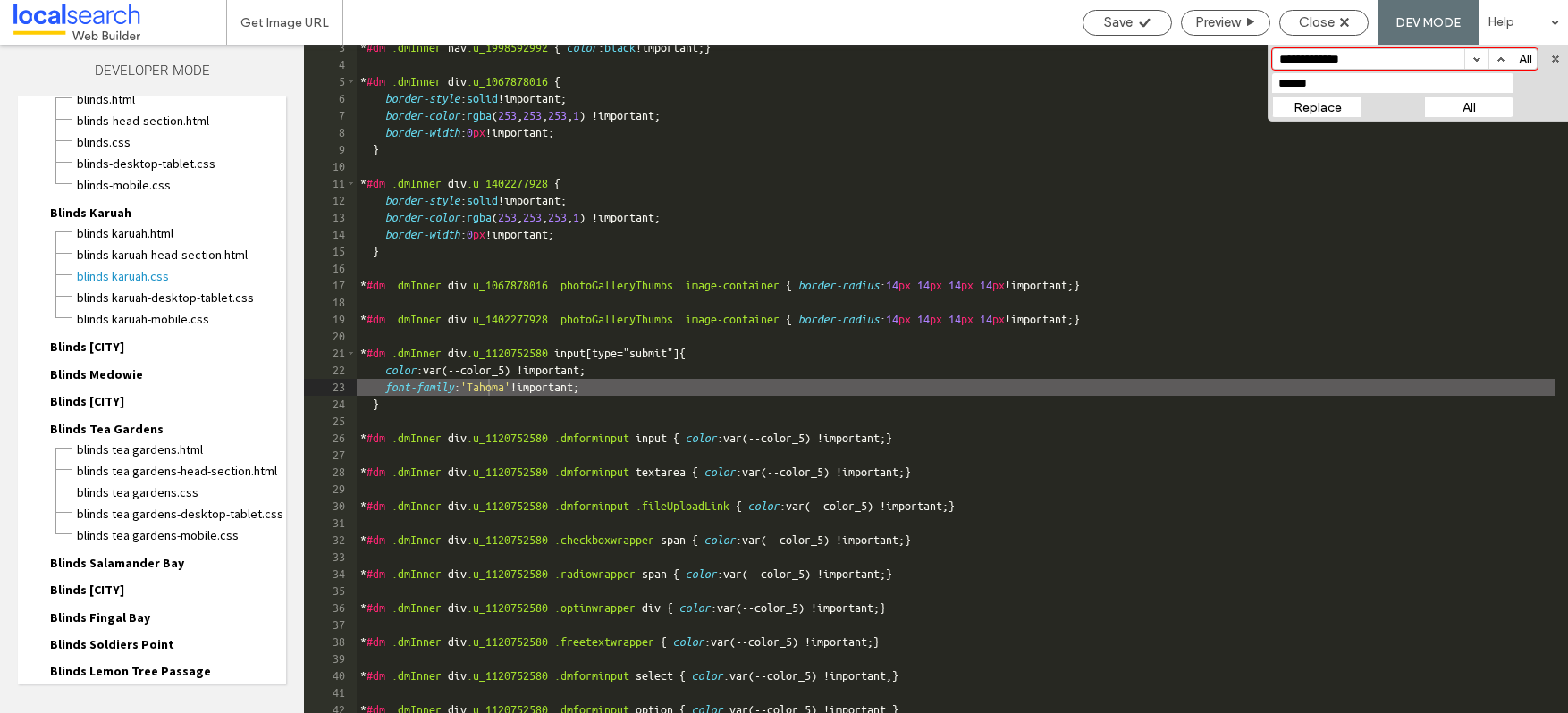 click on "Blinds Raymond Terrace
Blinds Raymond Terrace.html
Blinds Raymond Terrace-head-section.html
Blinds Raymond Terrace.css
Blinds Raymond Terrace-desktop-tablet.css
Blinds Raymond Terrace-mobile.css" at bounding box center [161, 350] 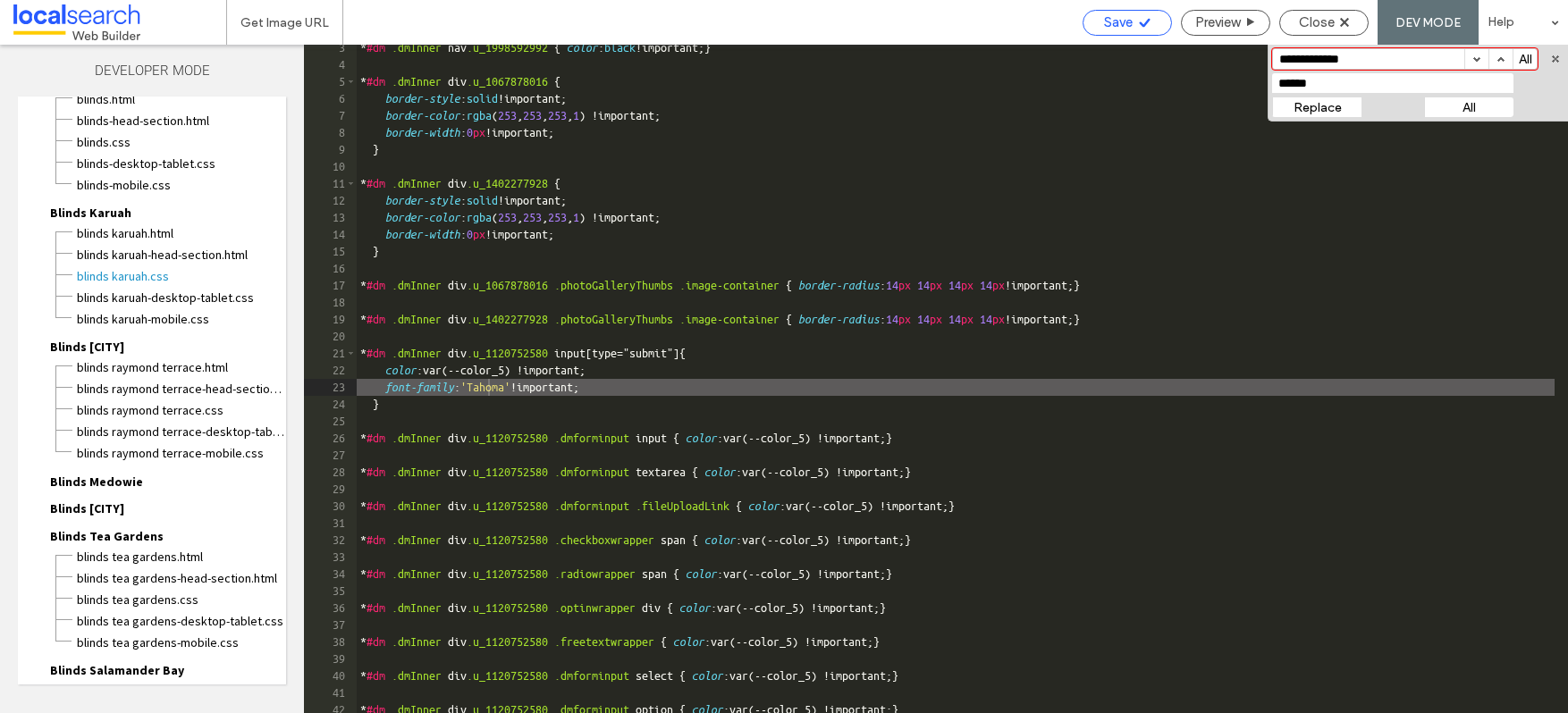 click on "Save" at bounding box center [1118, 22] 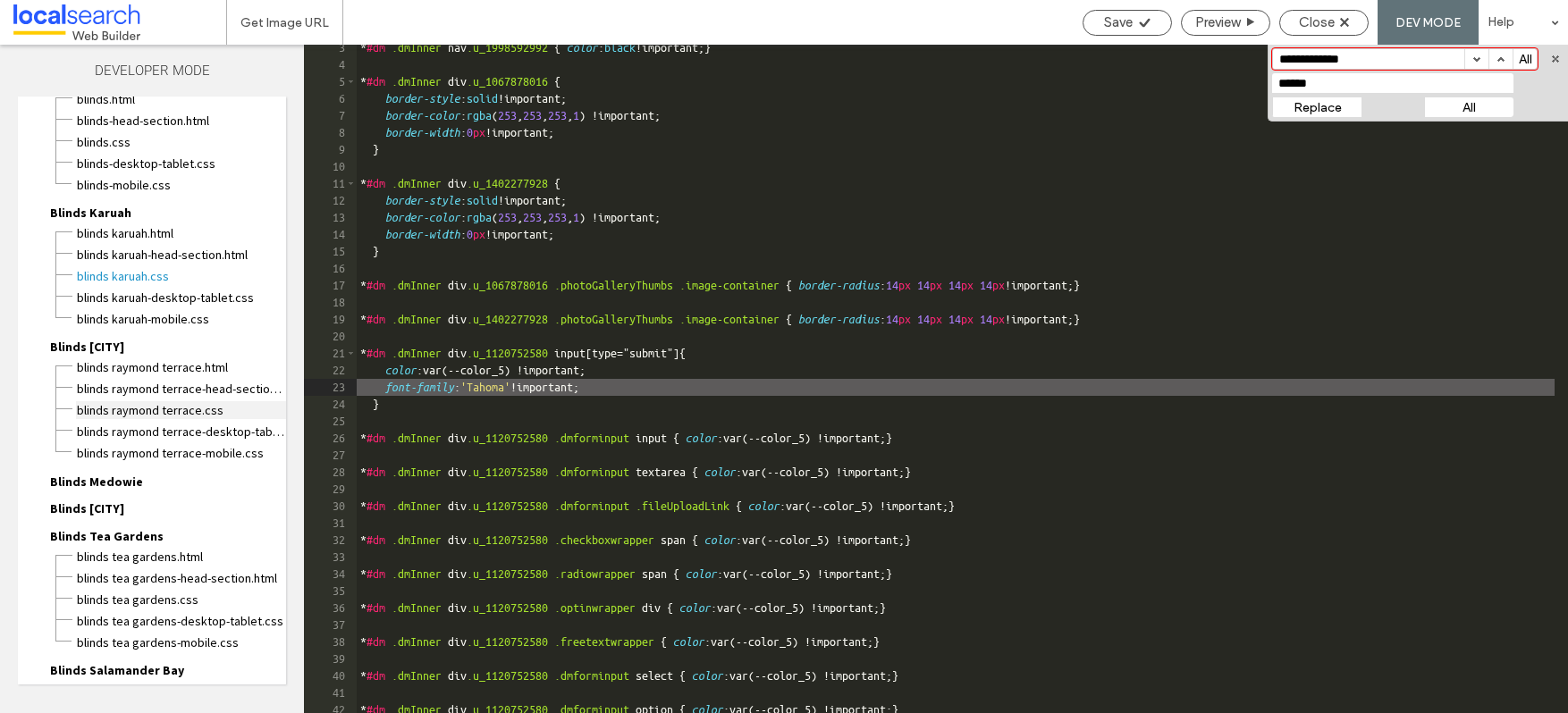 click on "Blinds Raymond Terrace.css" at bounding box center [181, 410] 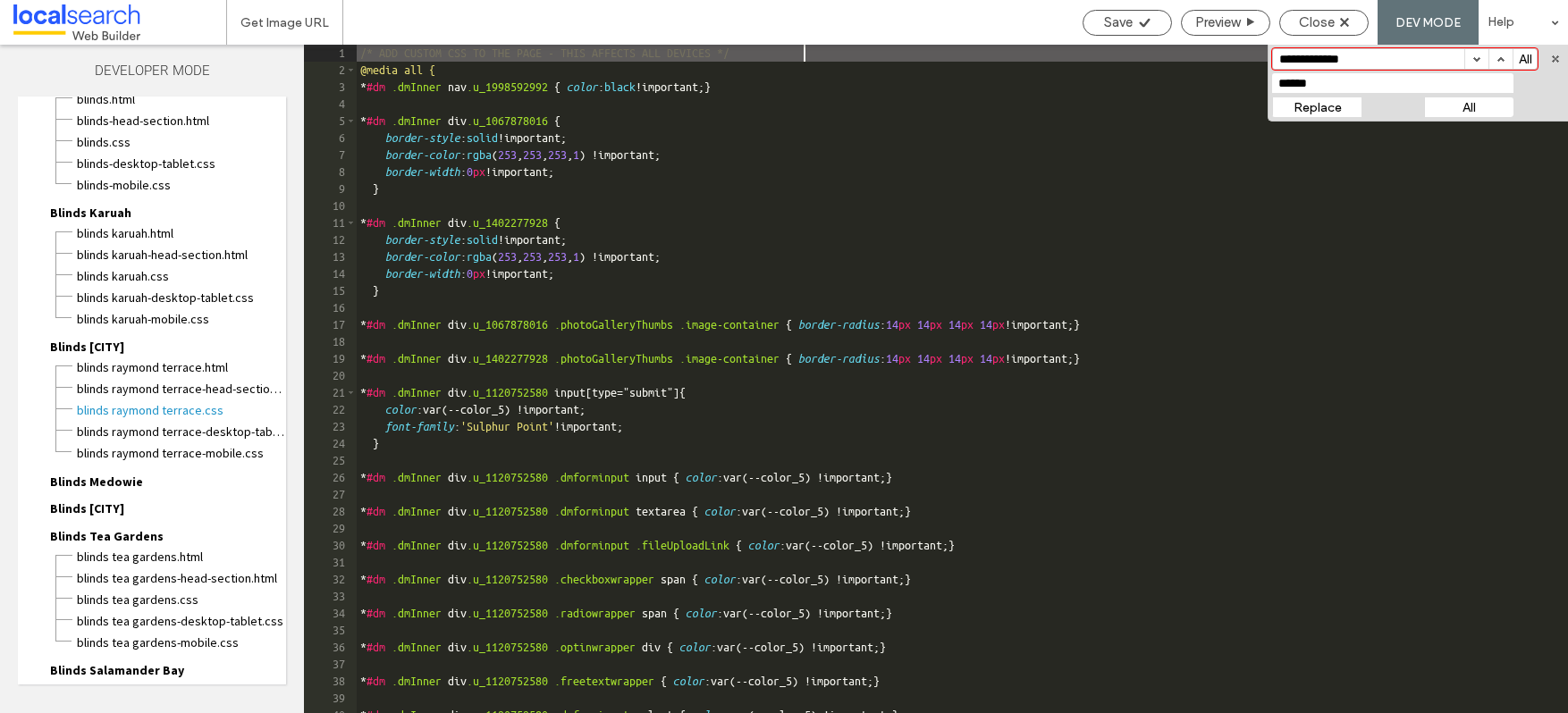 scroll, scrollTop: 0, scrollLeft: 0, axis: both 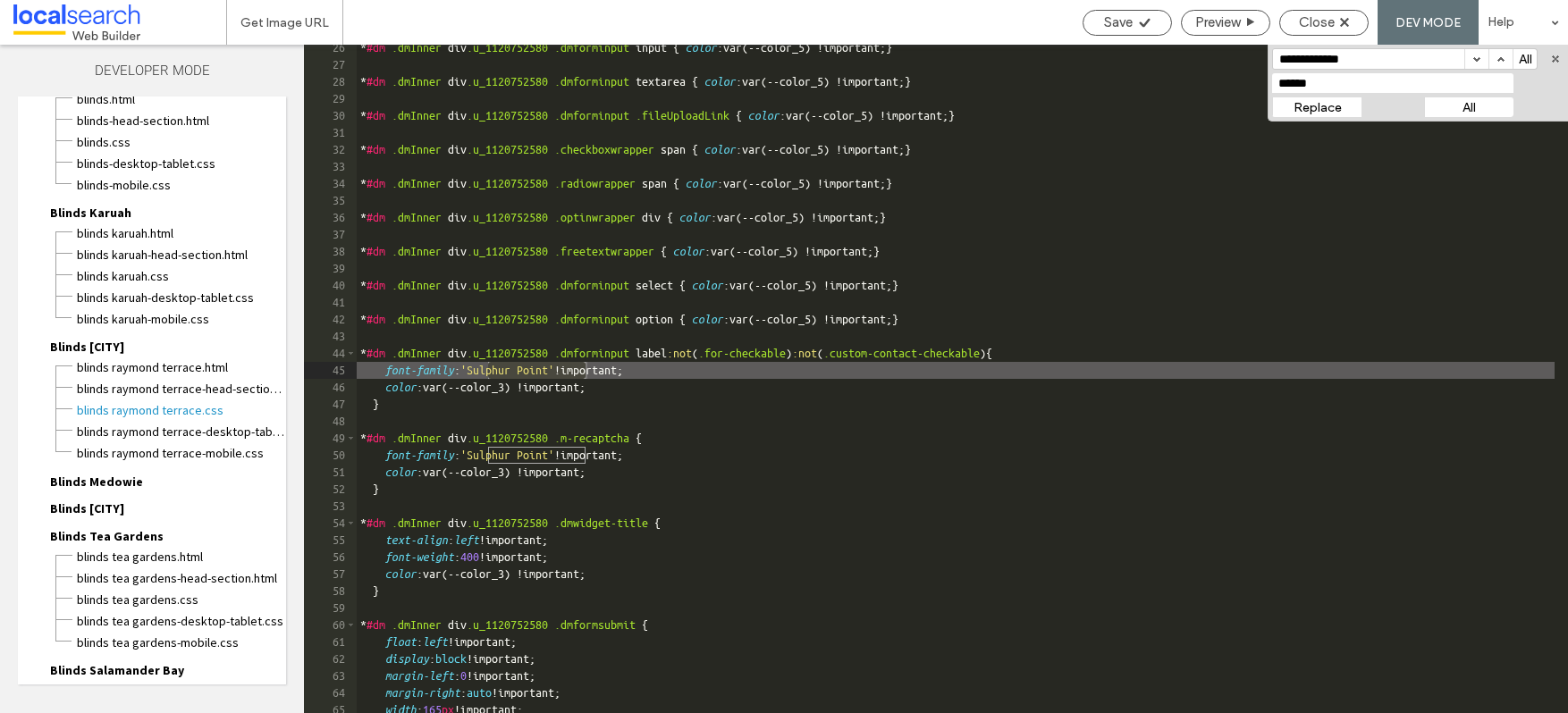 click on "Replace" at bounding box center (1317, 107) 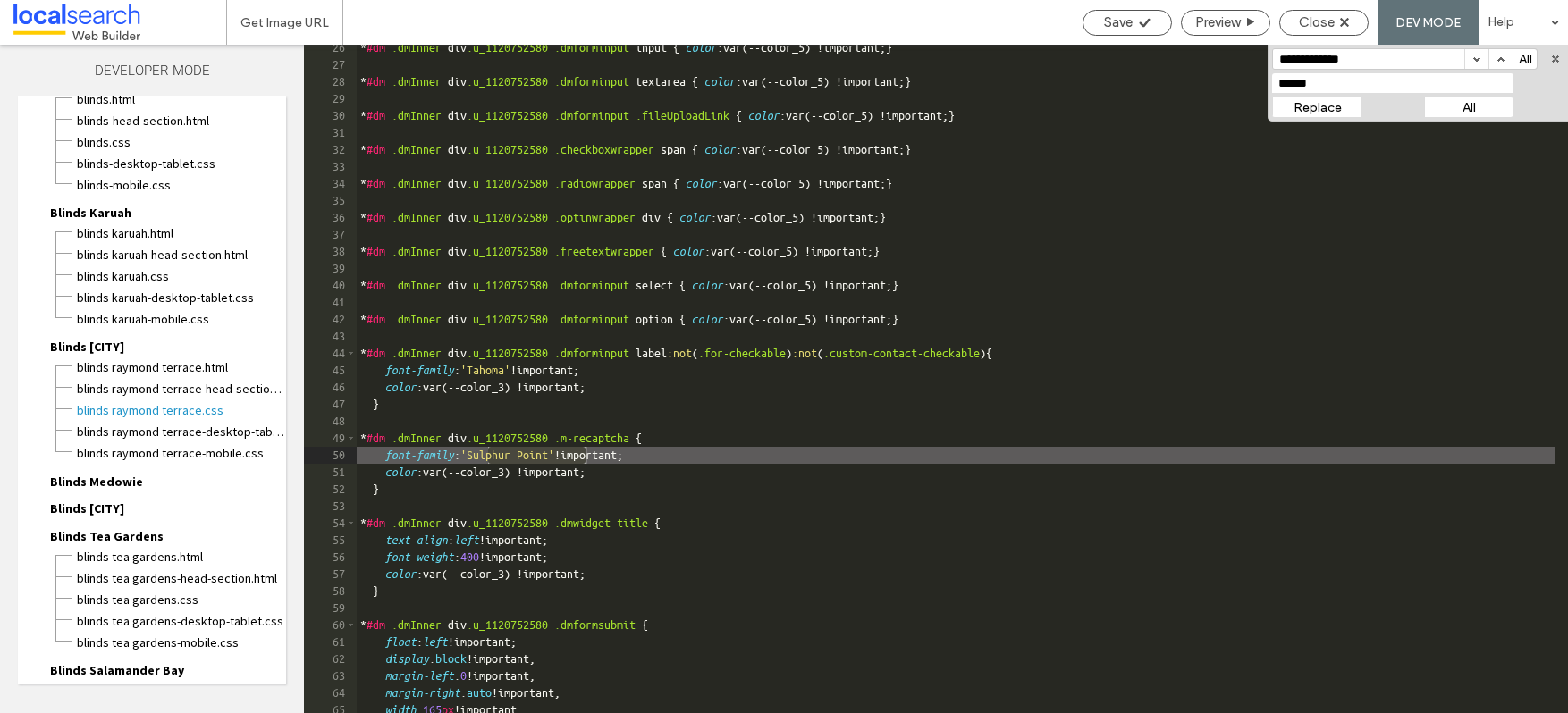 click on "******" at bounding box center (1393, 83) 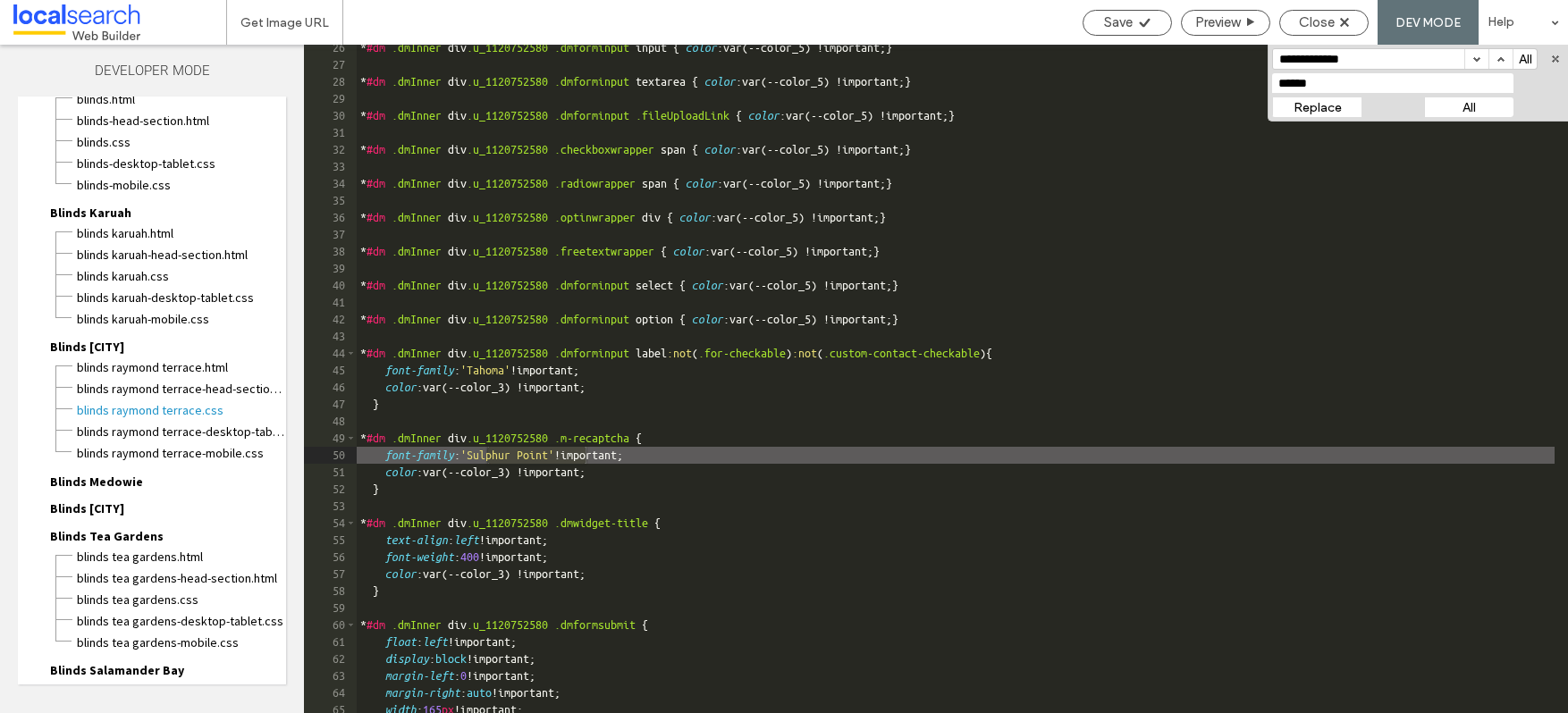 click on "All" at bounding box center [1469, 107] 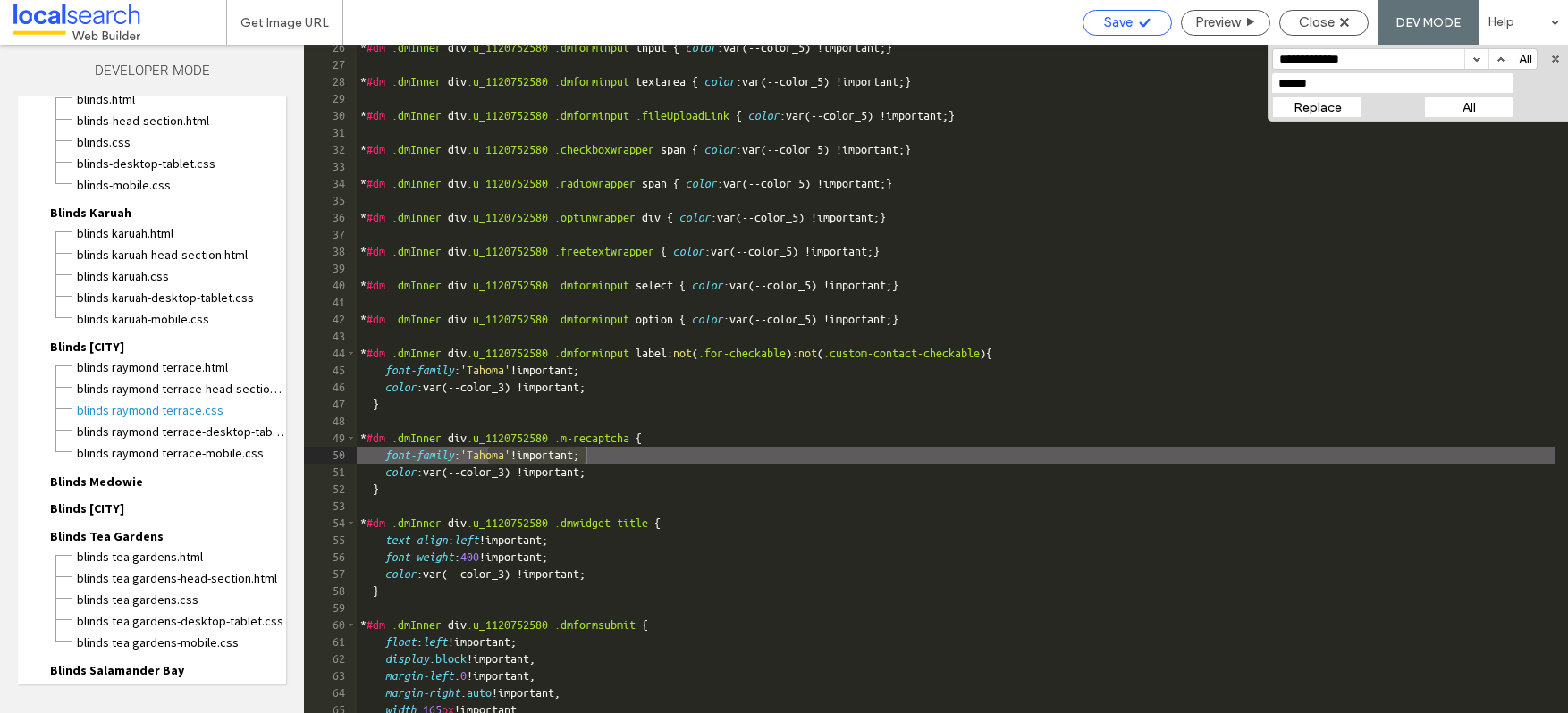 click on "Save" at bounding box center [1118, 22] 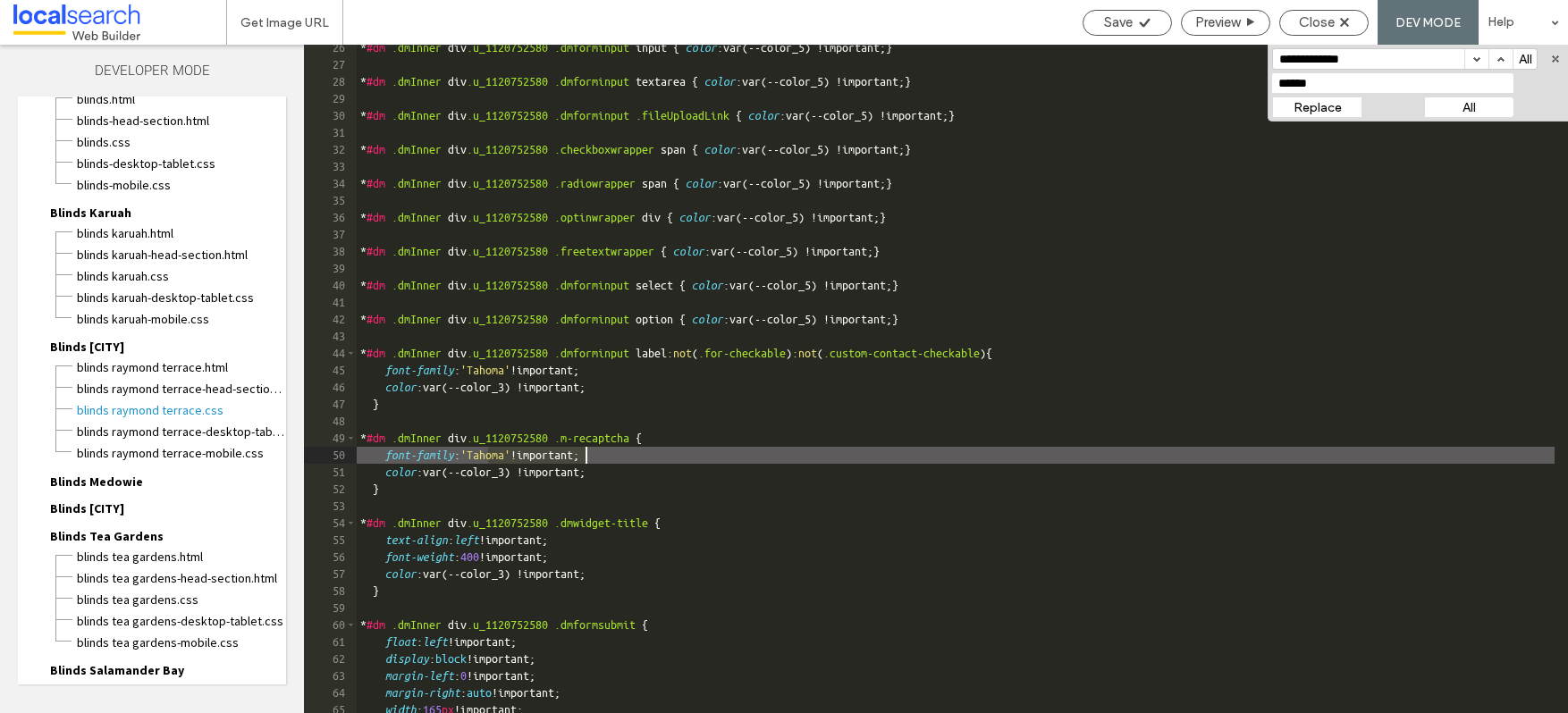 click on "Blinds Medowie" at bounding box center (97, 482) 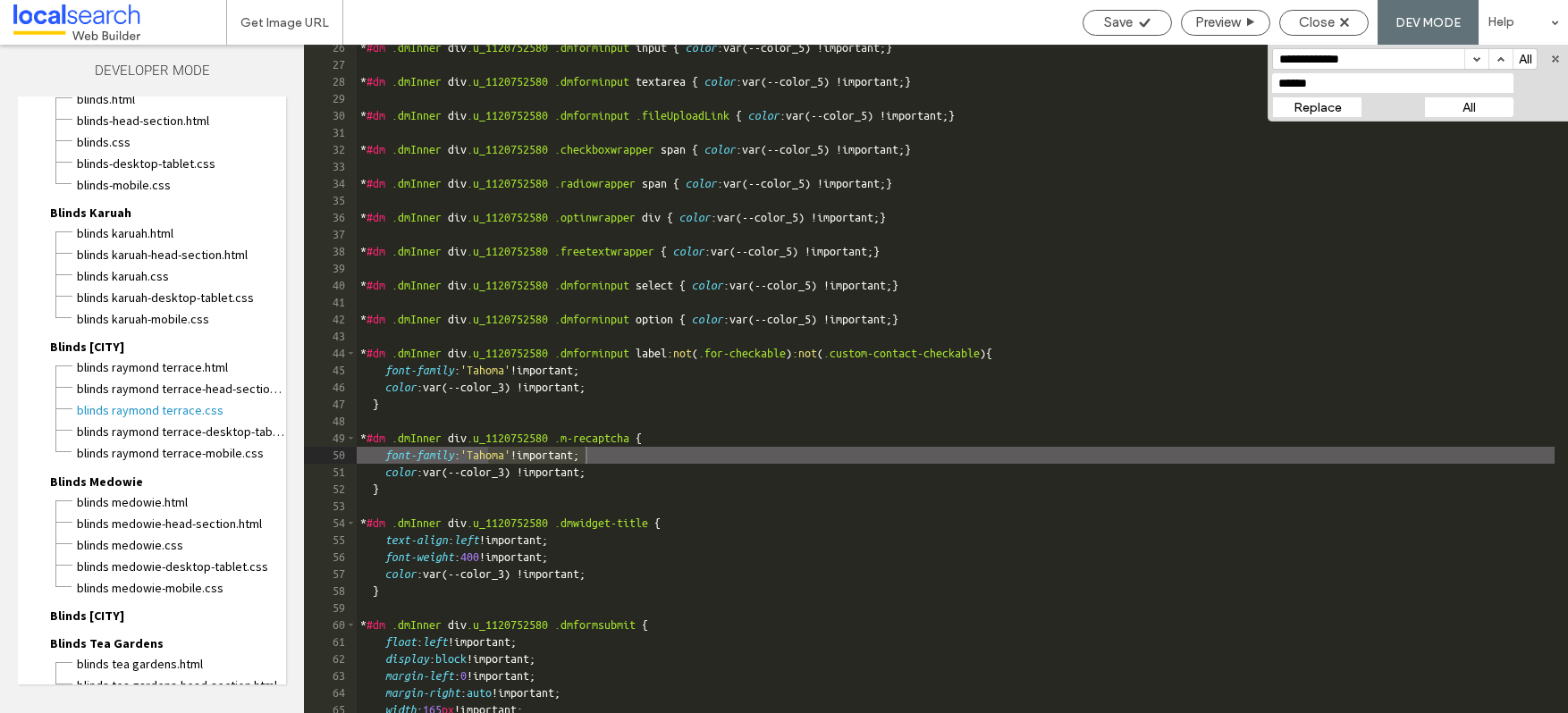 drag, startPoint x: 159, startPoint y: 549, endPoint x: 177, endPoint y: 534, distance: 23.43075 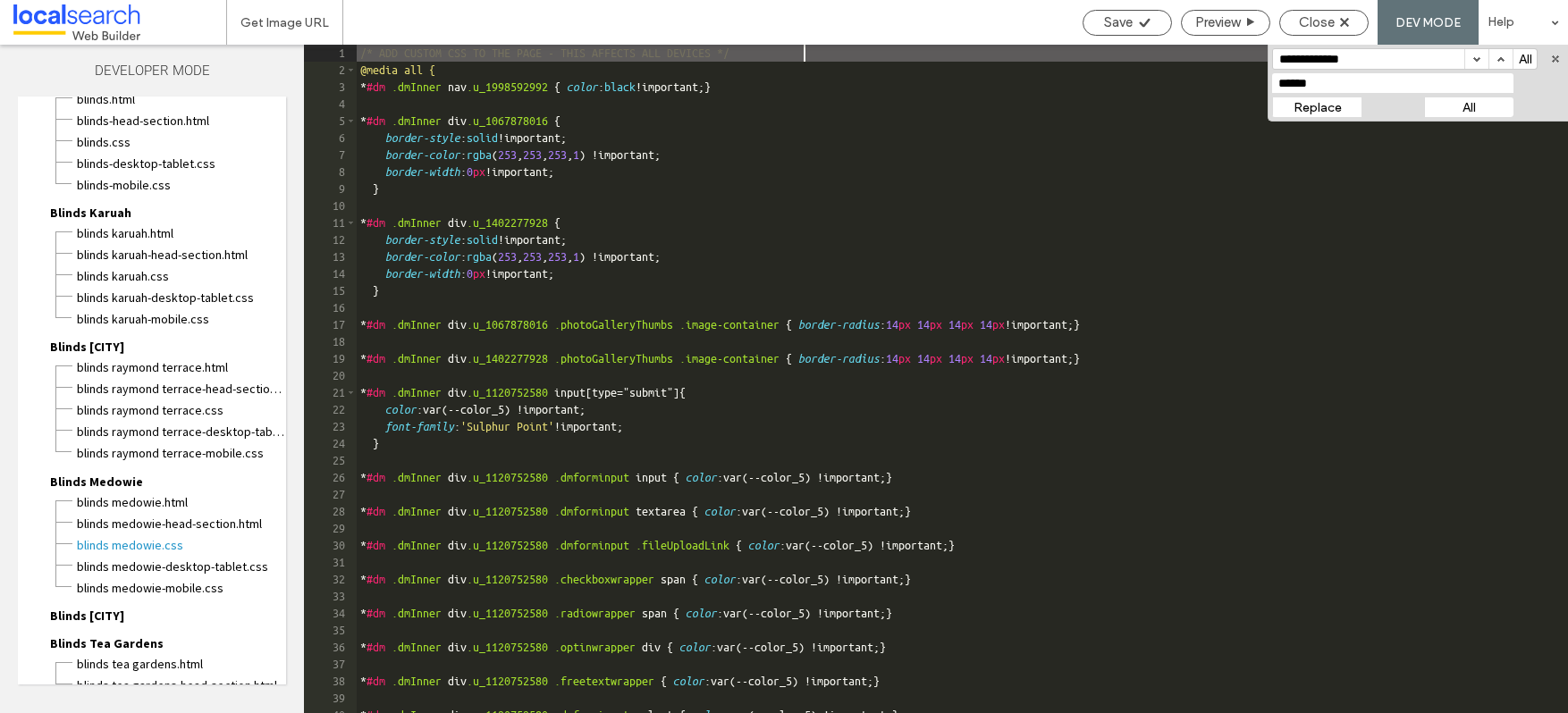 scroll, scrollTop: 0, scrollLeft: 0, axis: both 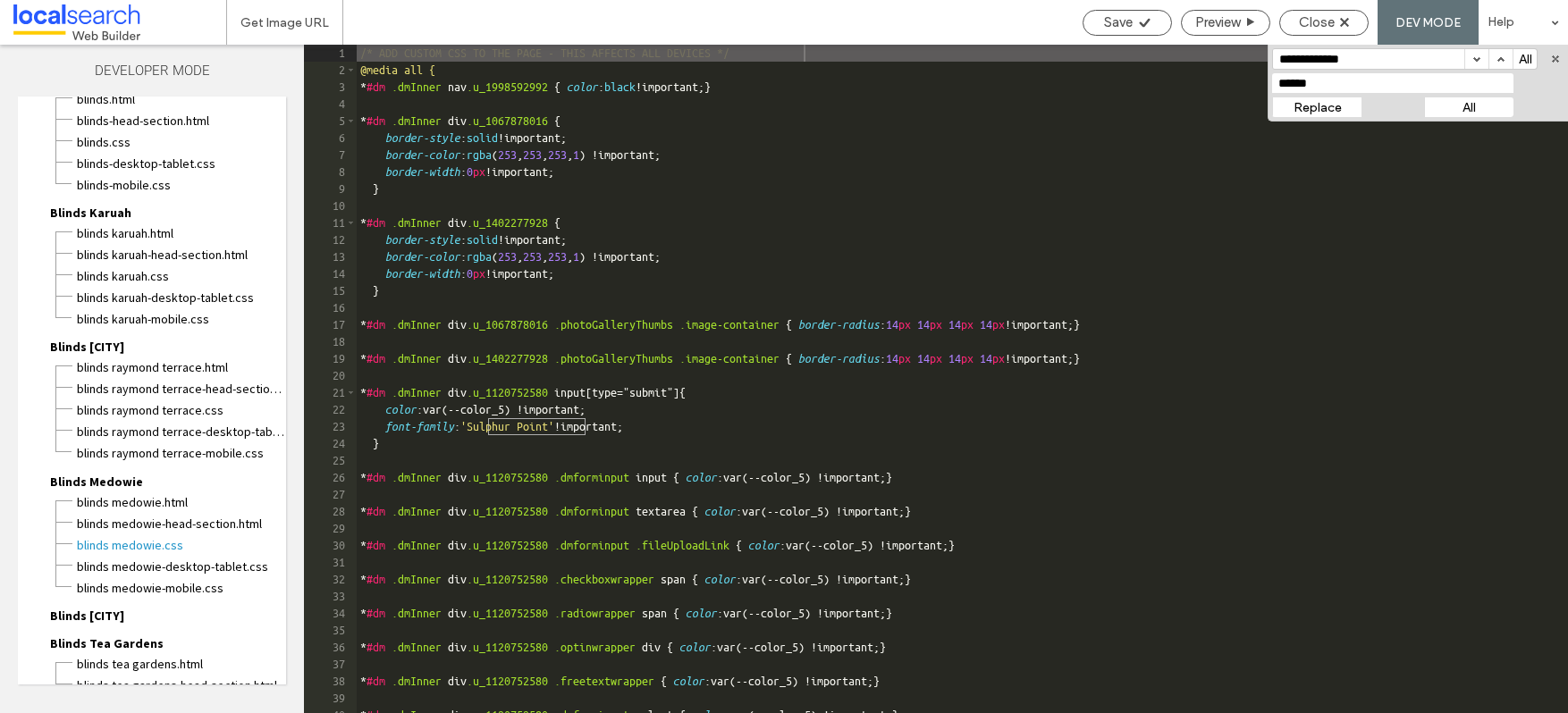 click on "All" at bounding box center (1469, 107) 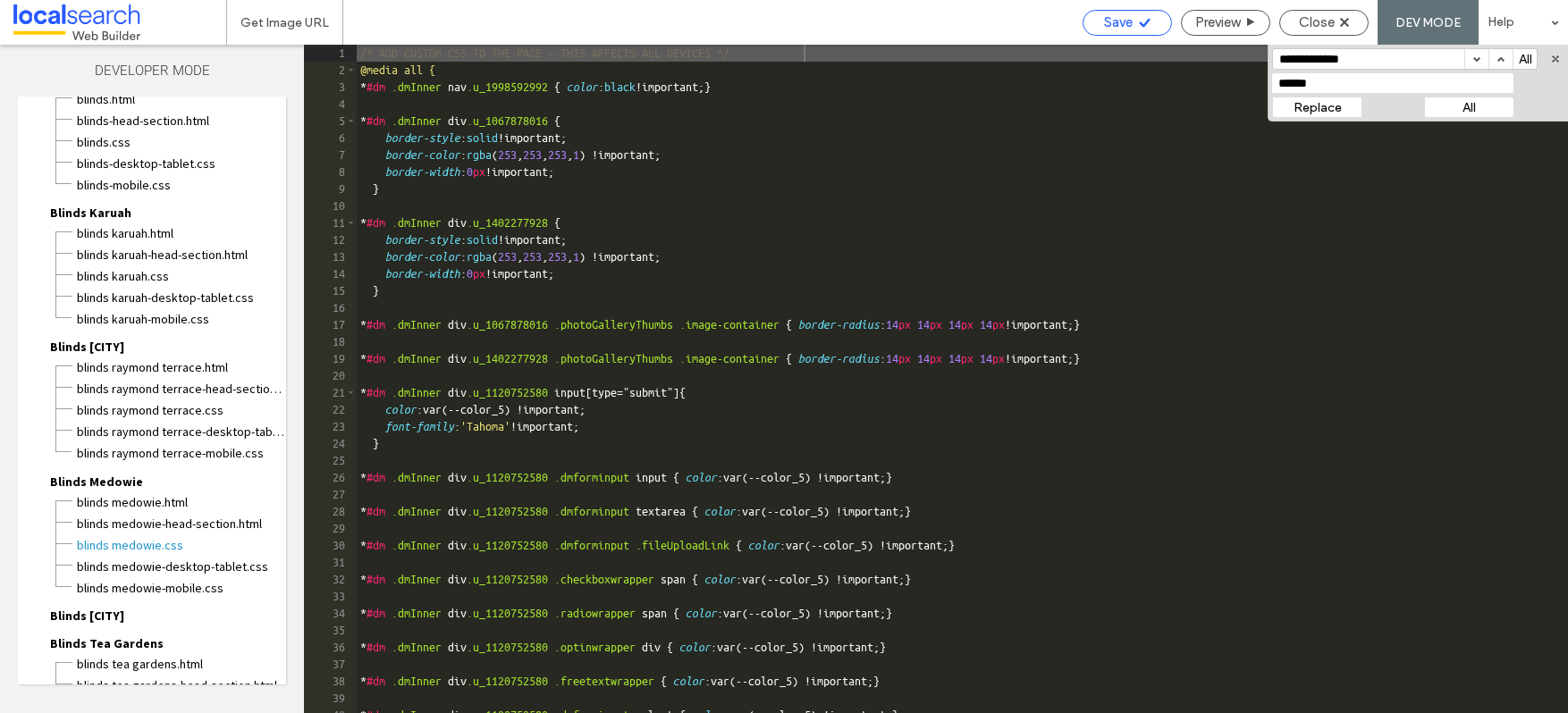 click on "Save" at bounding box center (1118, 22) 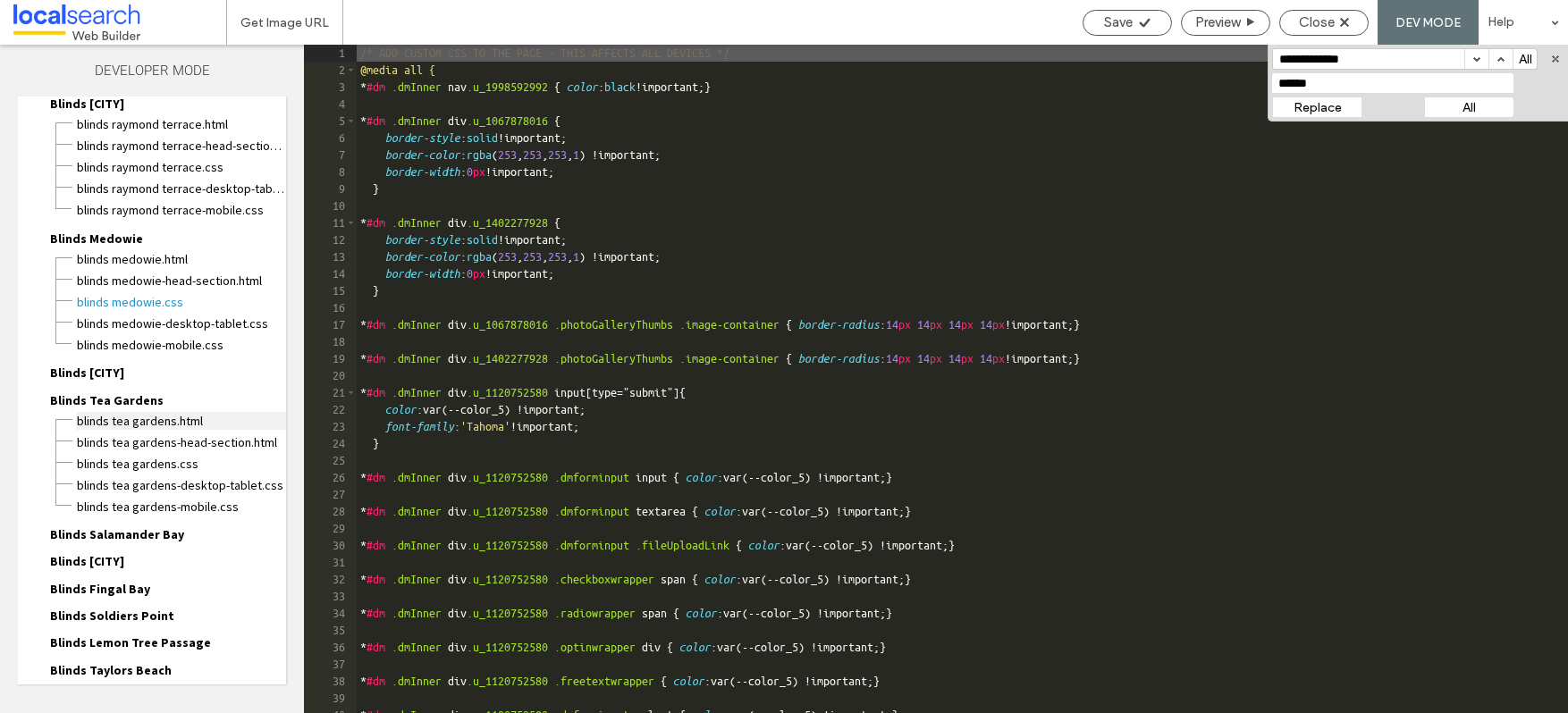 scroll, scrollTop: 500, scrollLeft: 0, axis: vertical 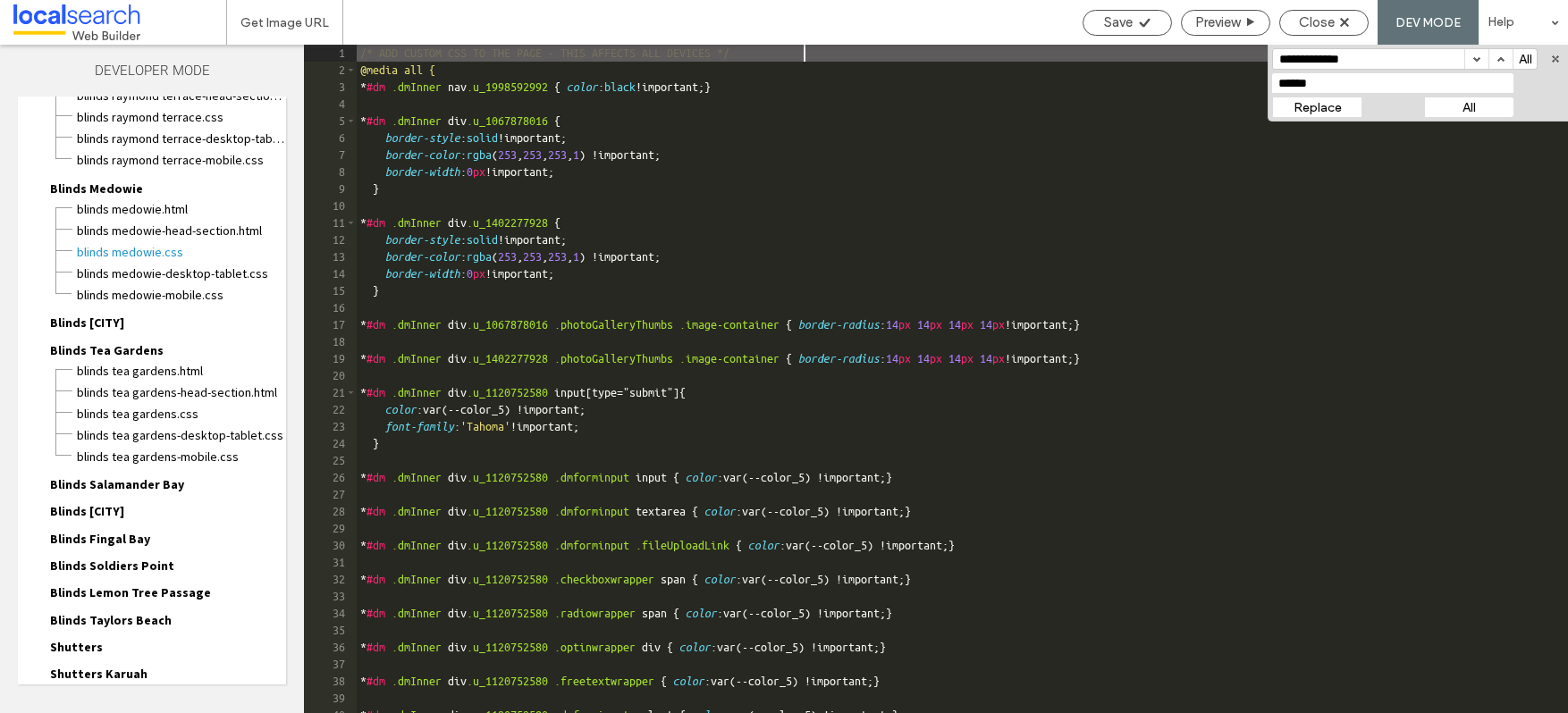 click on "Blinds [CITY]" at bounding box center (87, 323) 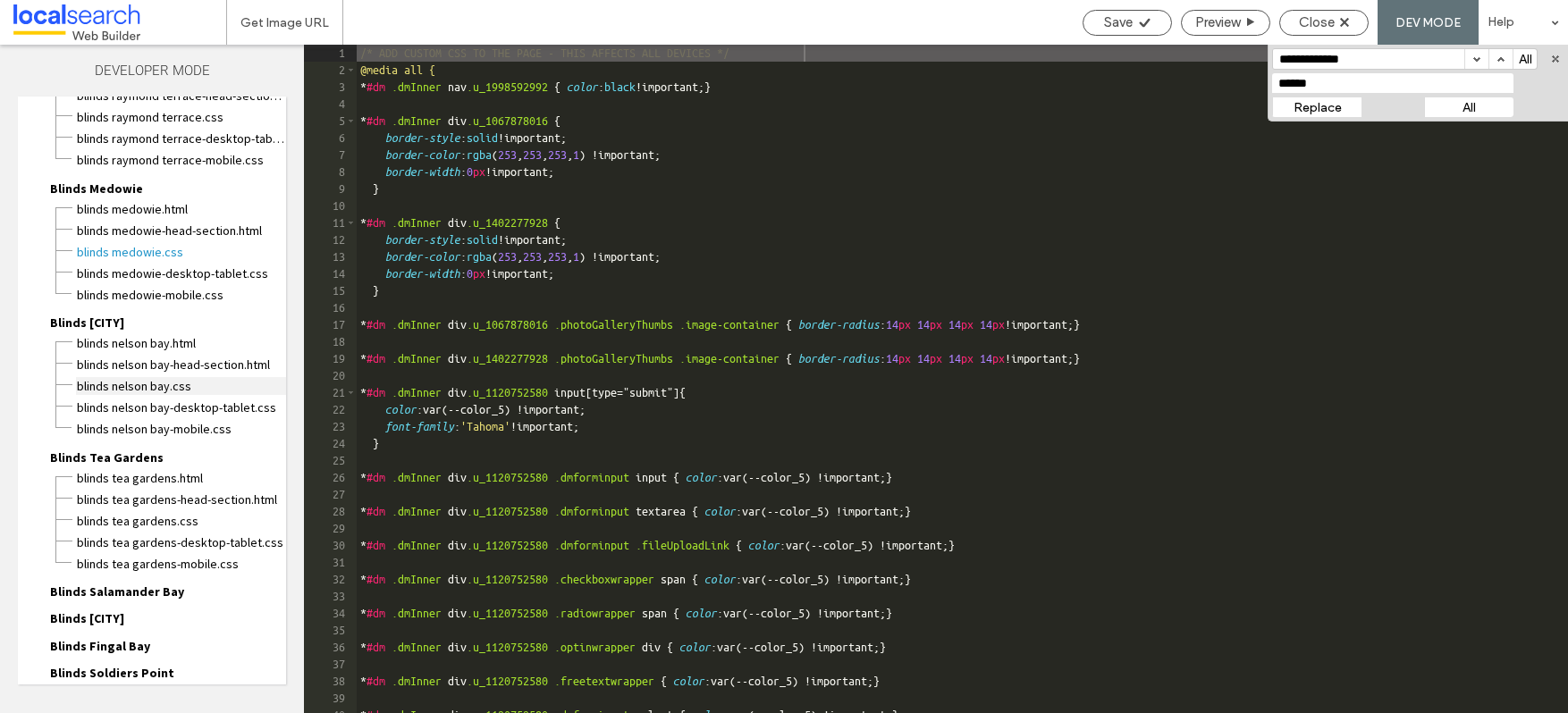 click on "Blinds Nelson Bay.css" at bounding box center (181, 386) 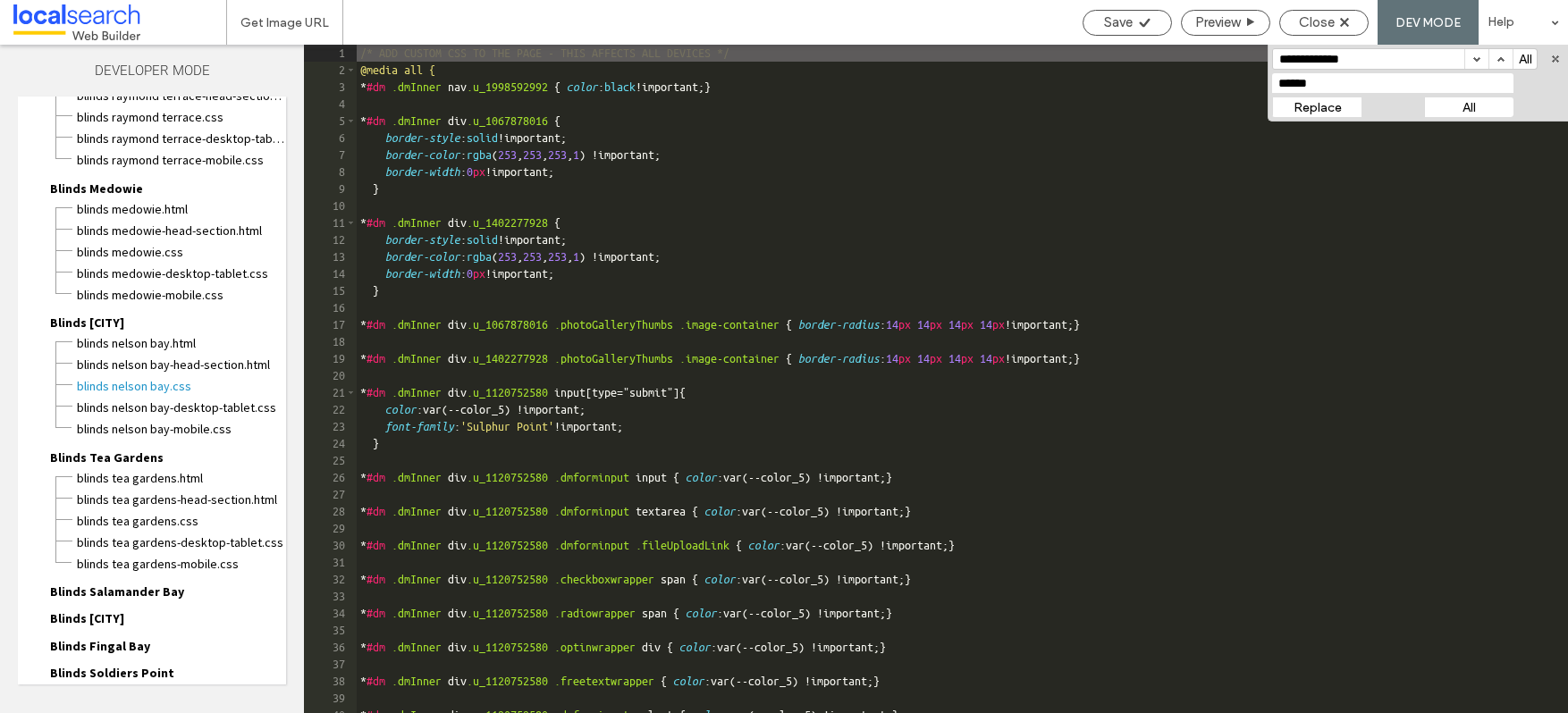 click on "All" at bounding box center [1469, 107] 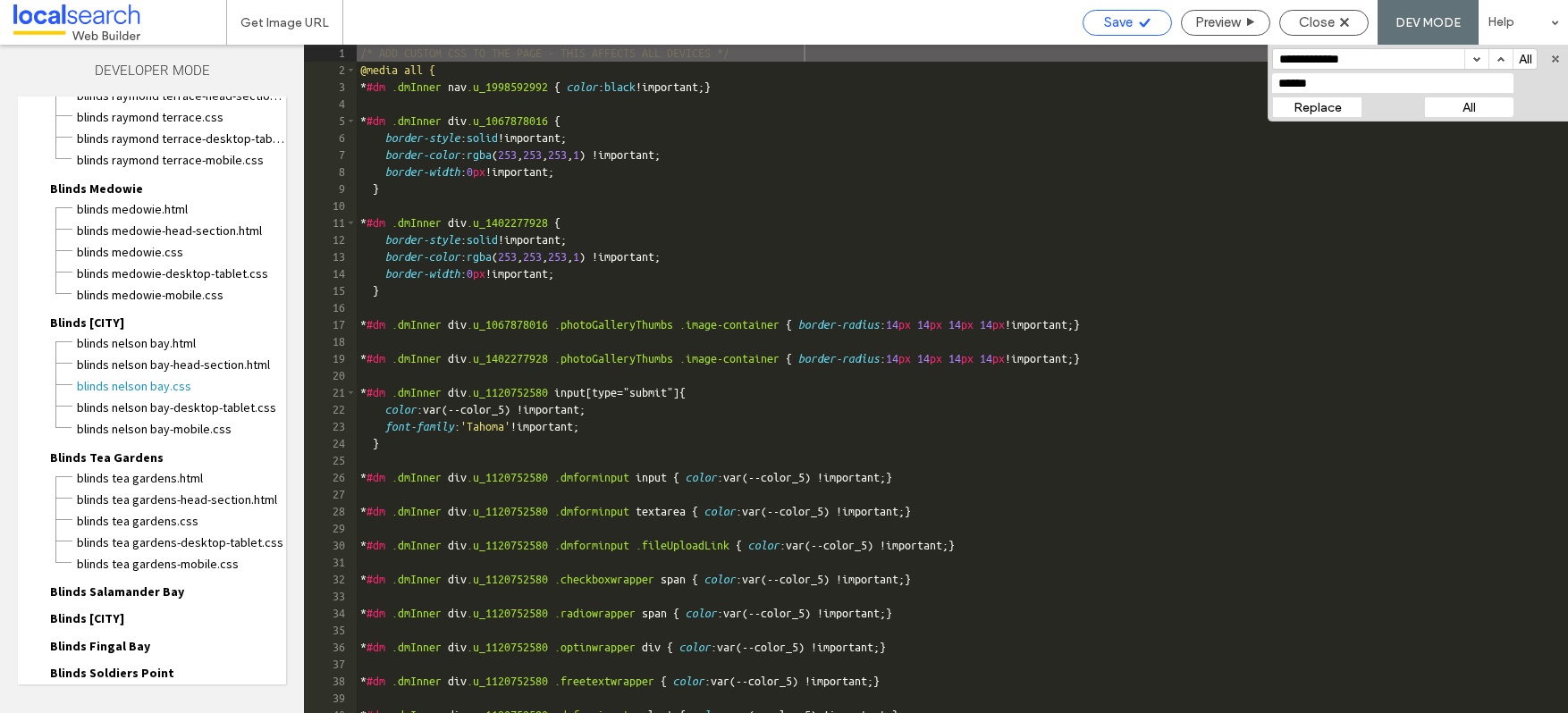 click on "Save" at bounding box center (1127, 22) 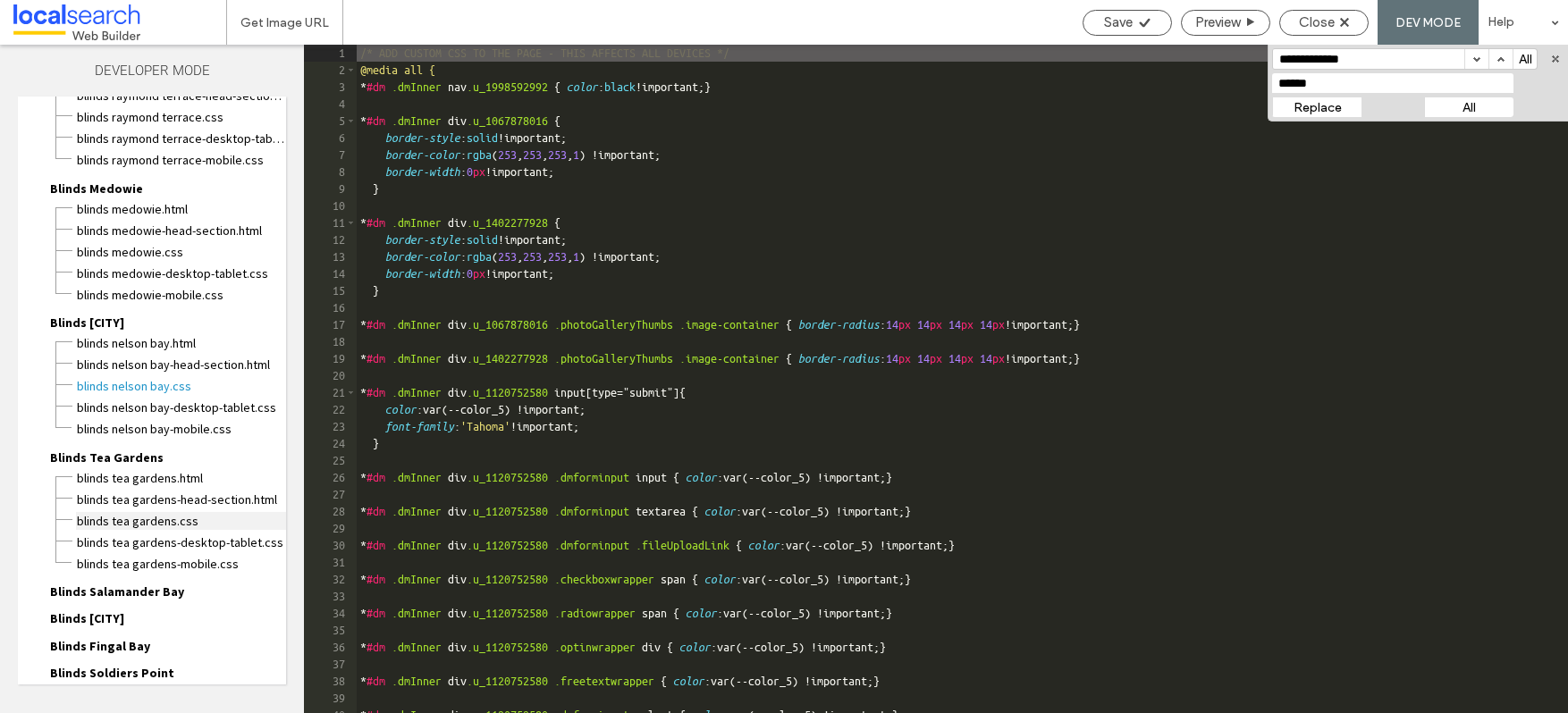 click on "Blinds Tea Gardens.css" at bounding box center [181, 521] 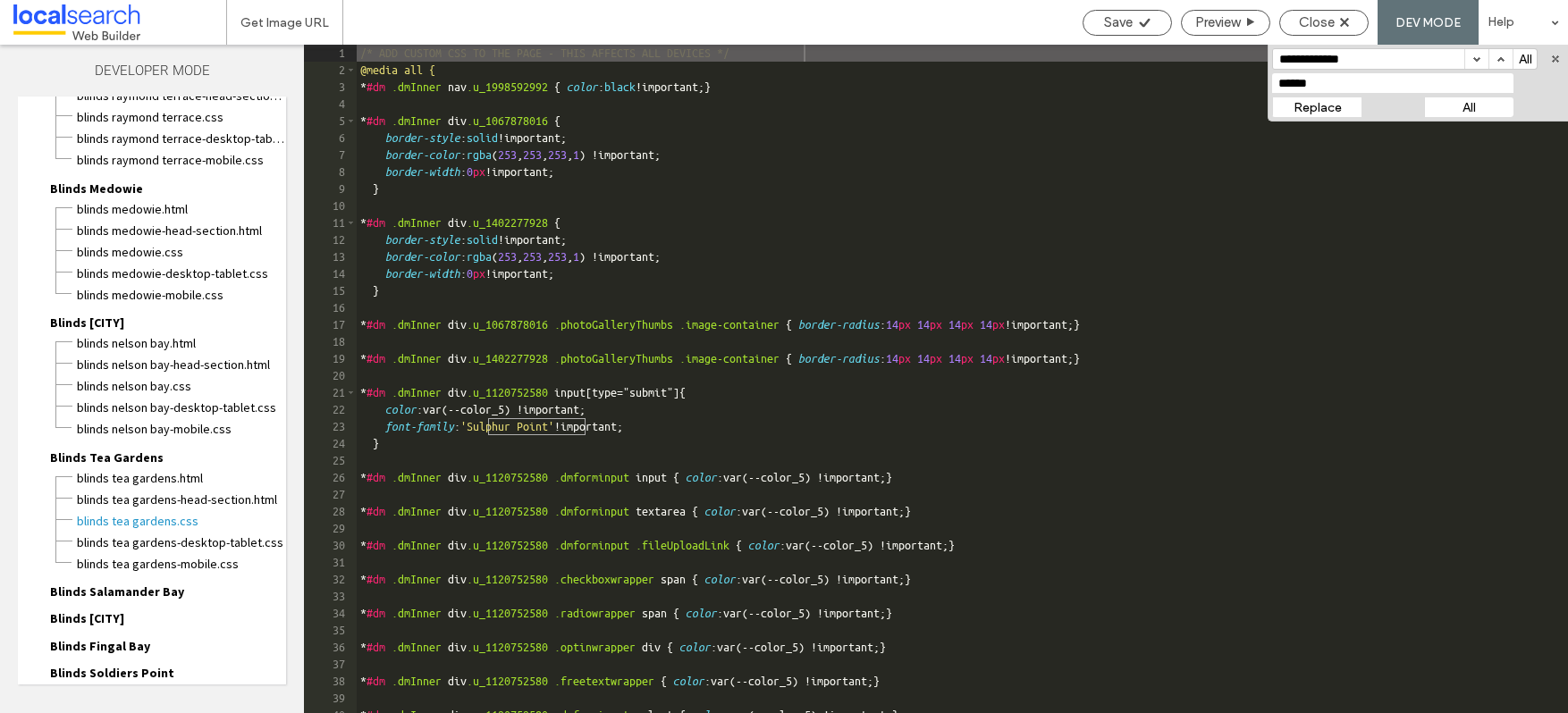 click on "All" at bounding box center (1469, 107) 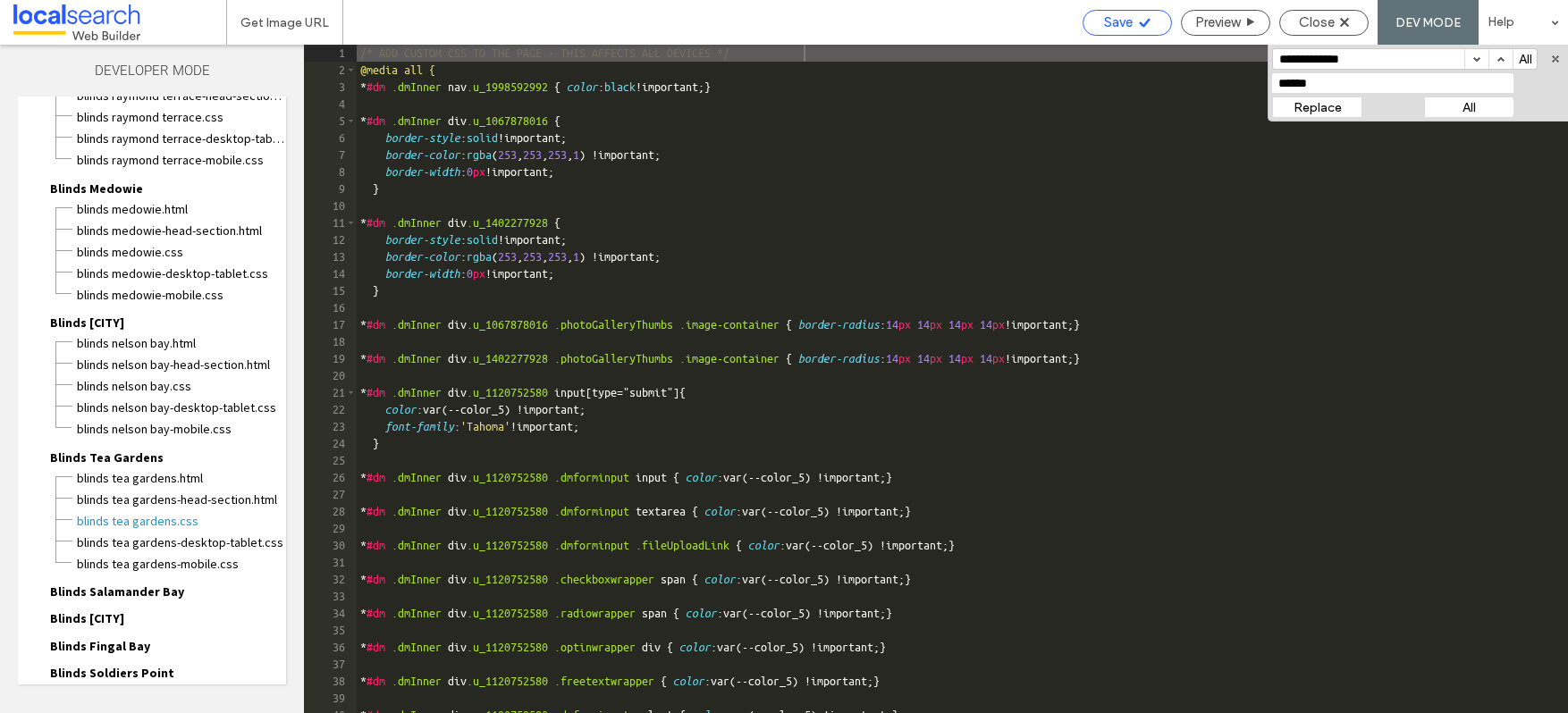 click on "Save" at bounding box center [1118, 22] 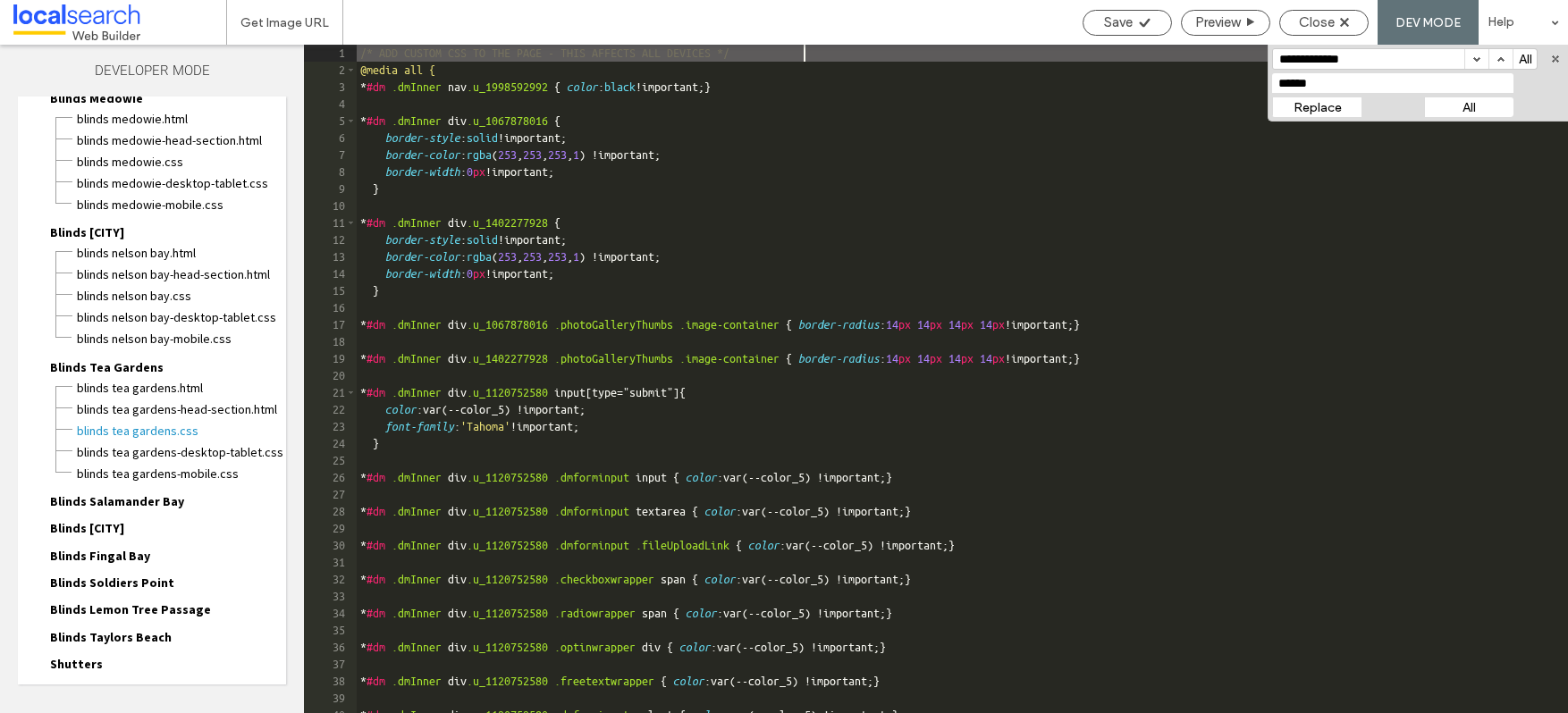 scroll, scrollTop: 591, scrollLeft: 0, axis: vertical 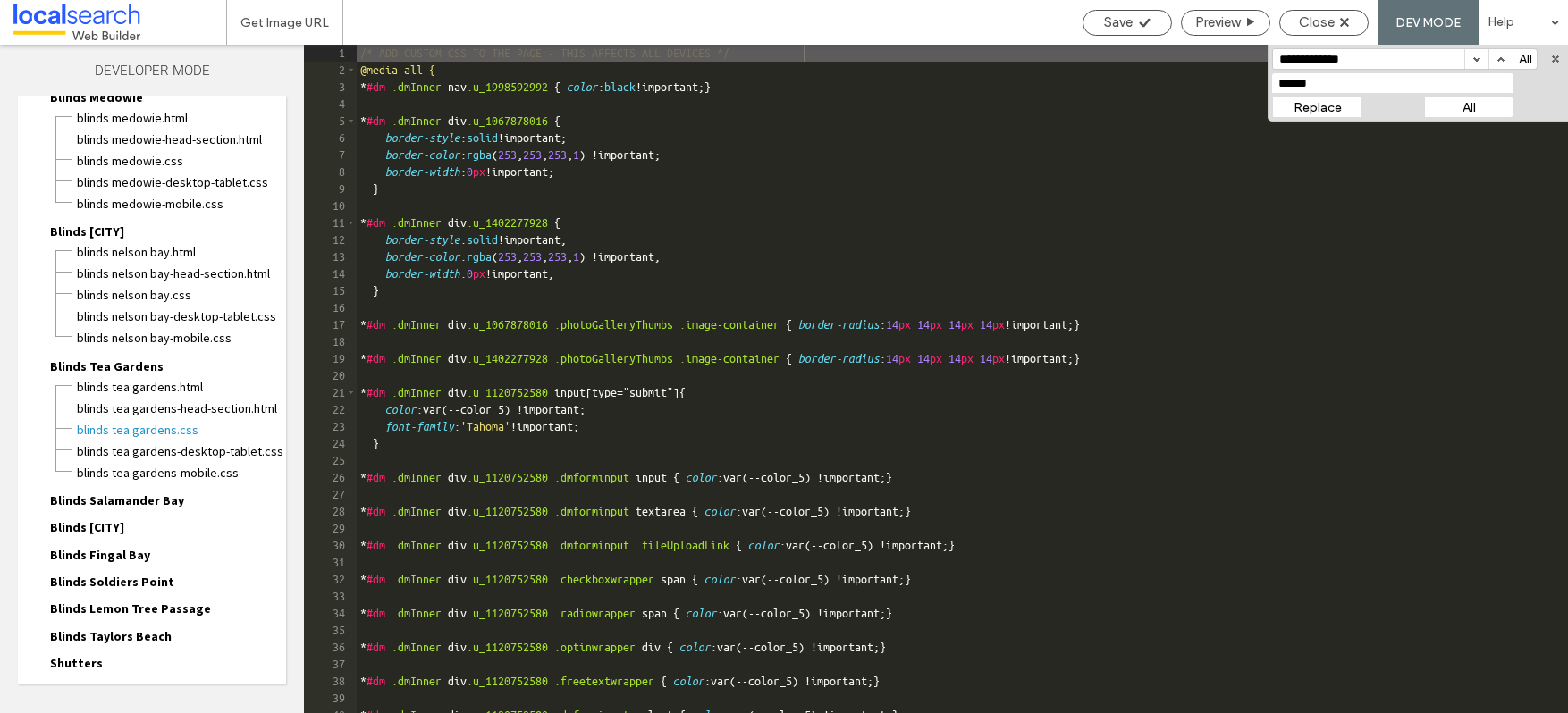 click on "Blinds Salamander Bay" at bounding box center [117, 500] 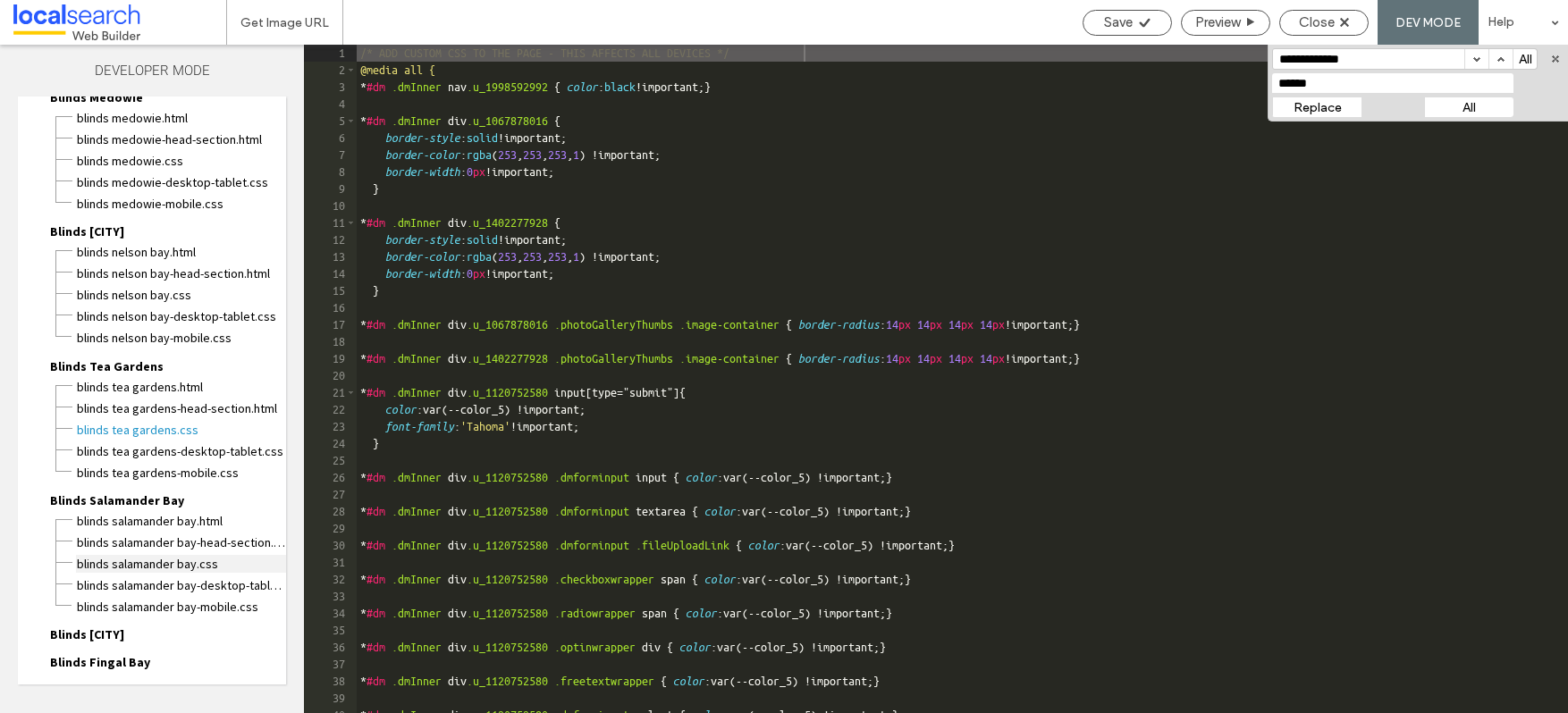 click on "Blinds Salamander Bay.css" at bounding box center (181, 564) 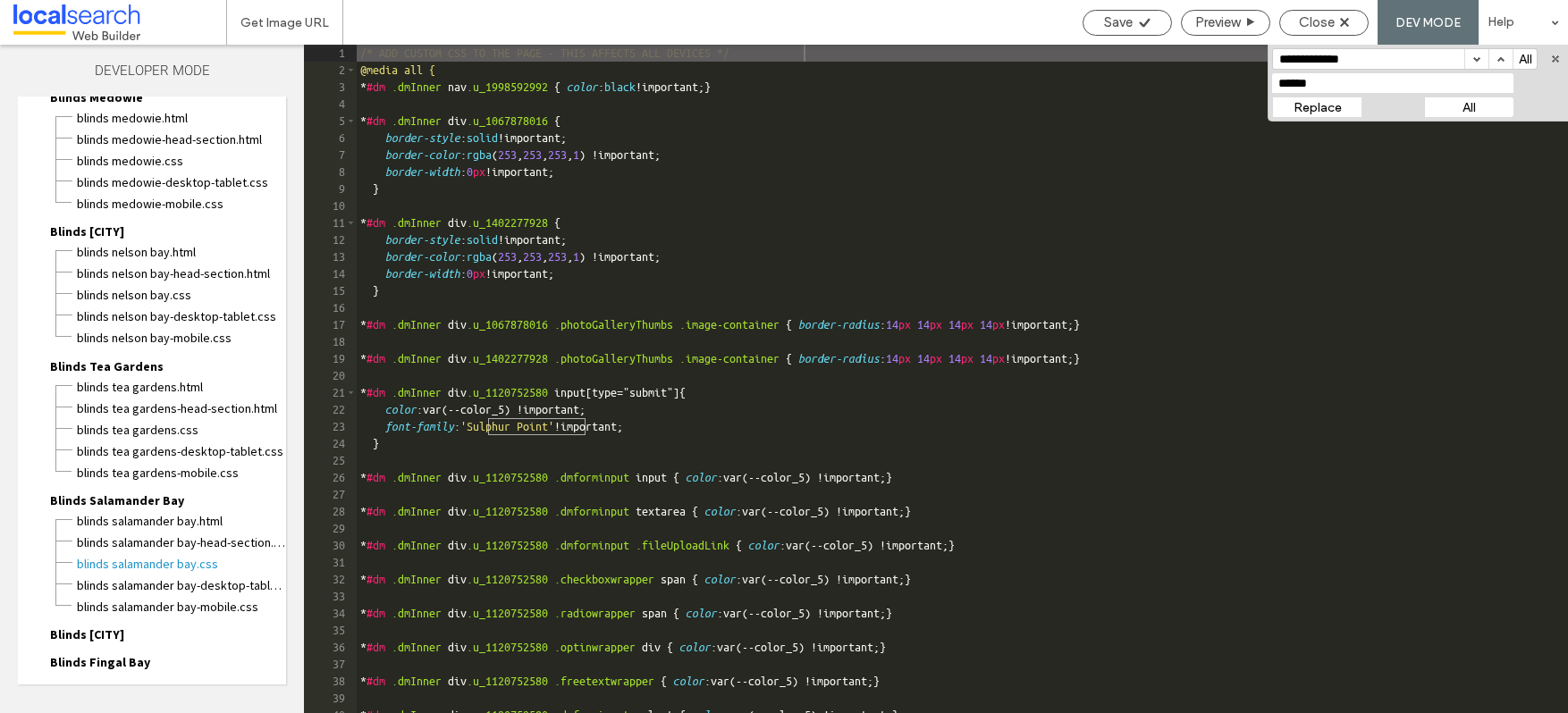 click on "All" at bounding box center [1469, 107] 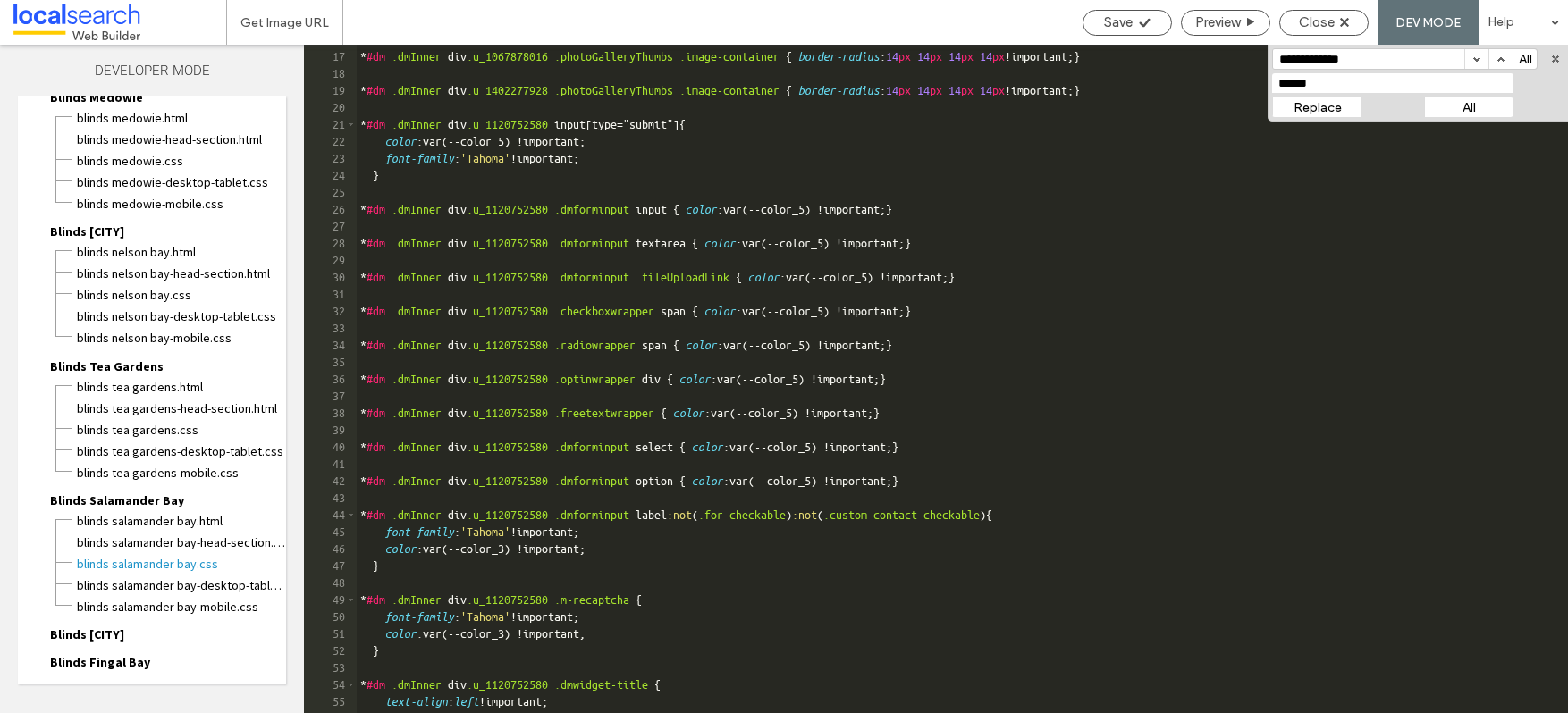scroll, scrollTop: 268, scrollLeft: 0, axis: vertical 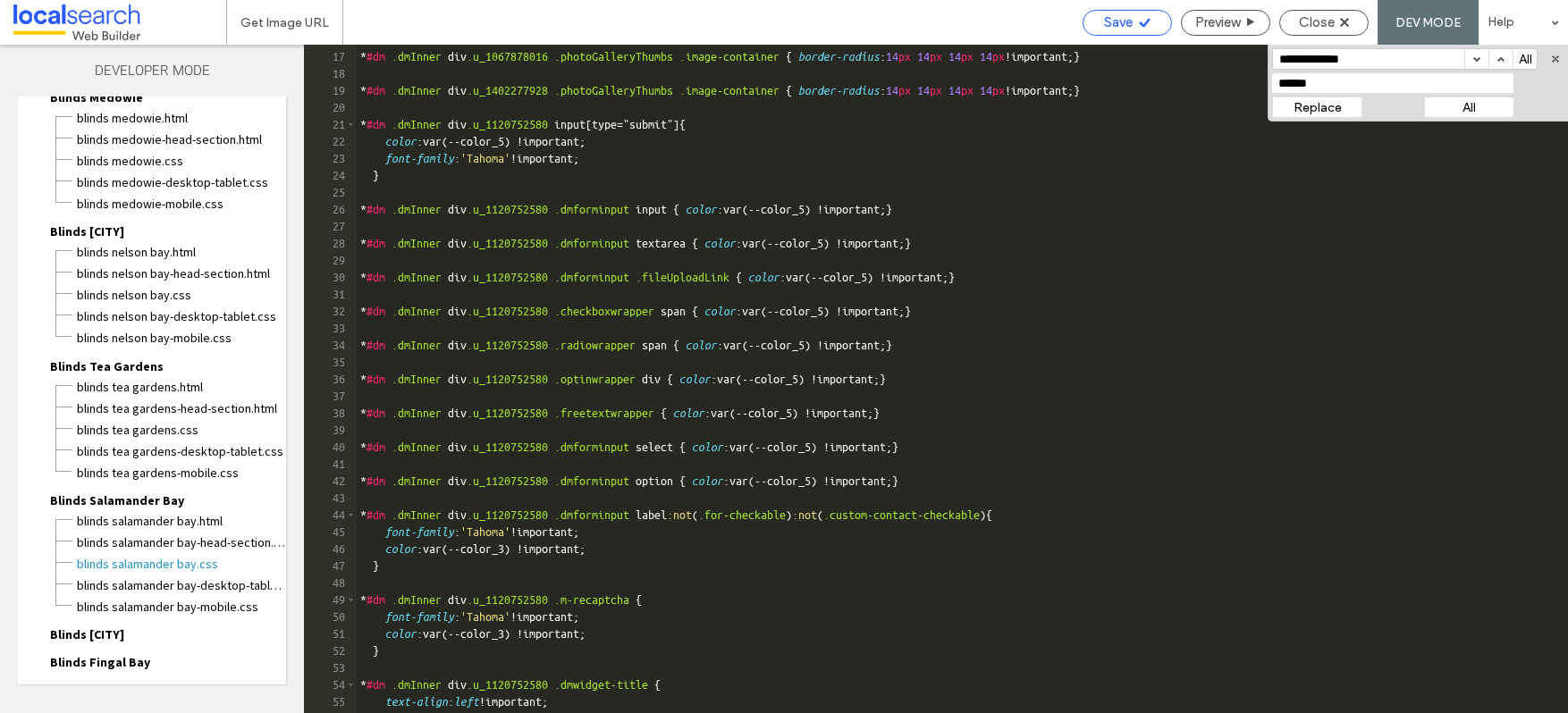 click on "Save" at bounding box center (1118, 22) 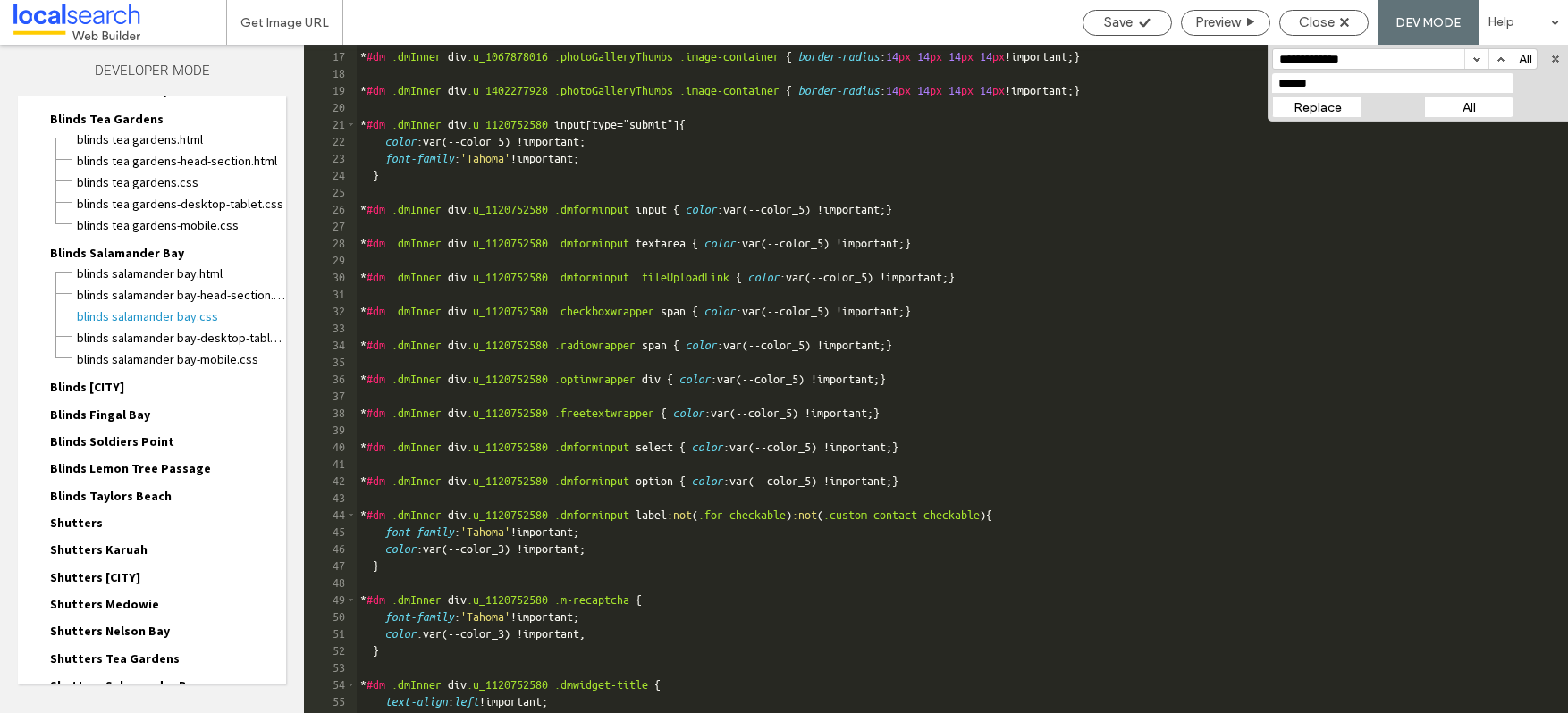 scroll, scrollTop: 841, scrollLeft: 0, axis: vertical 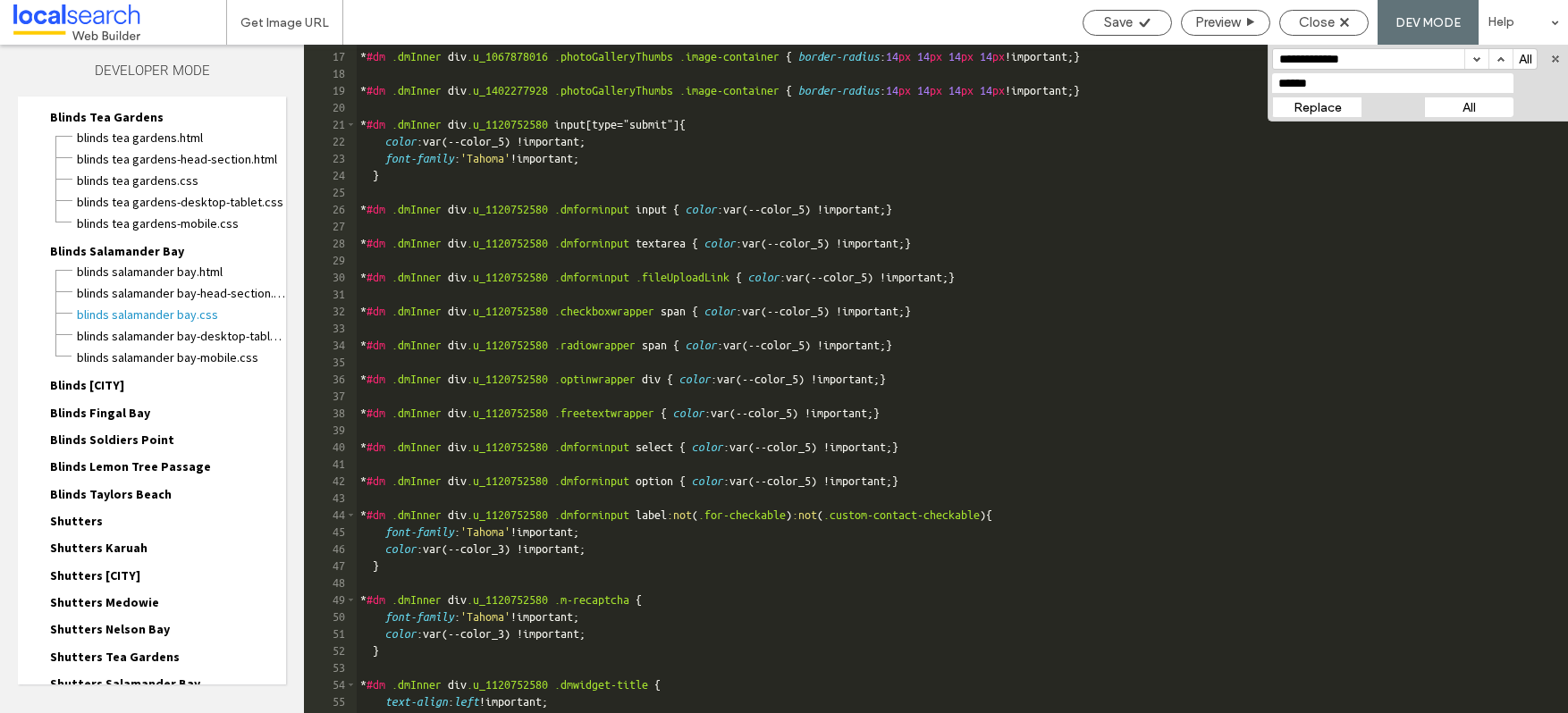 click on "Blinds [CITY]" at bounding box center [87, 385] 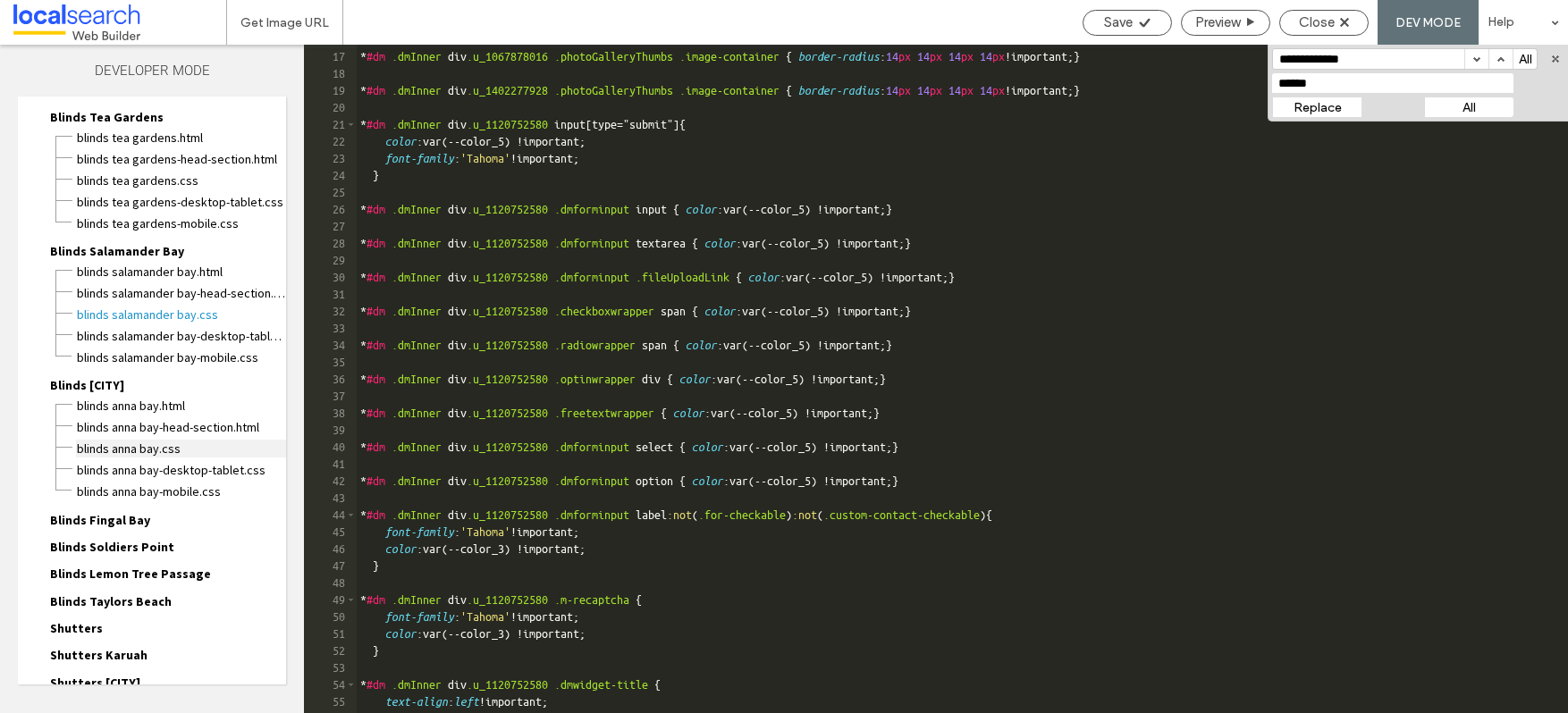 click on "Blinds Anna Bay.css" at bounding box center (181, 449) 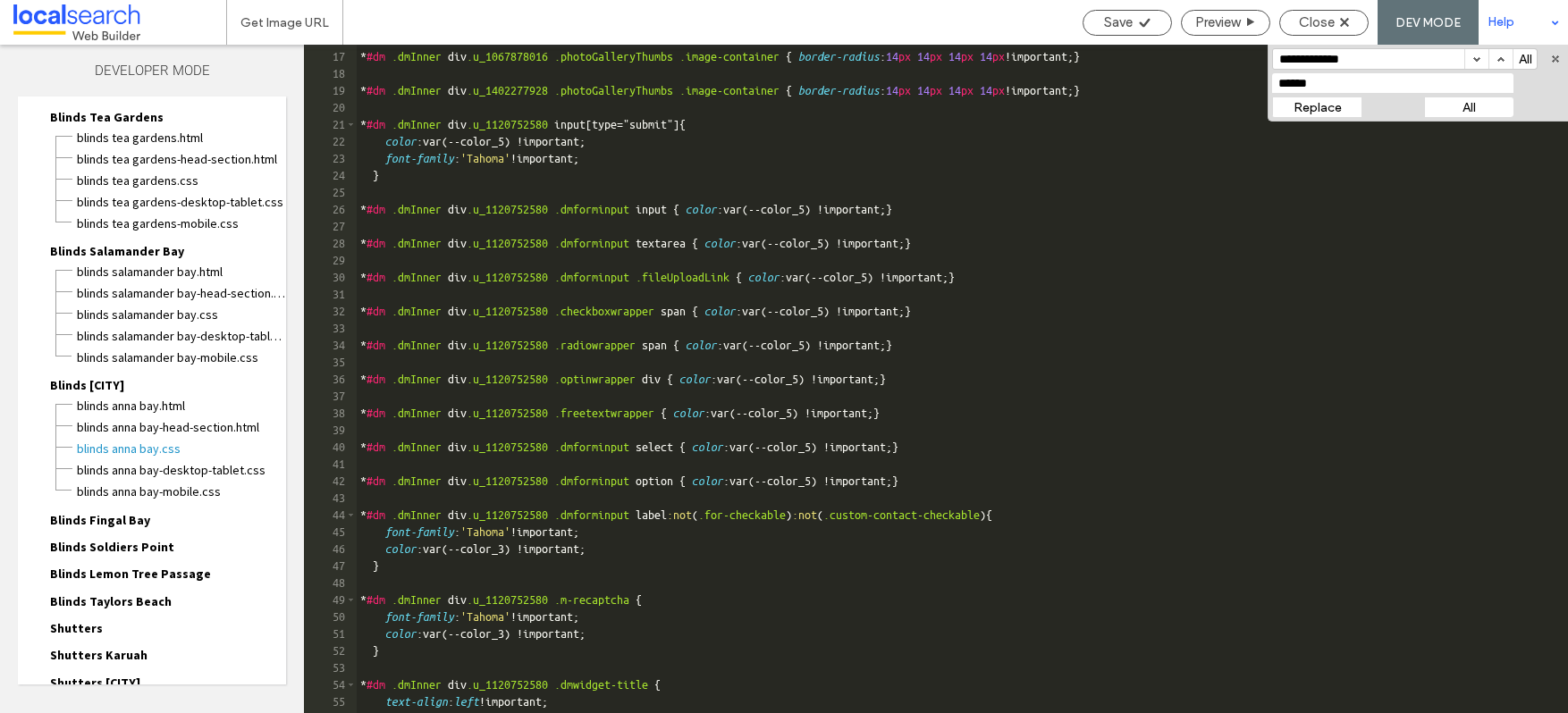 scroll, scrollTop: 0, scrollLeft: 0, axis: both 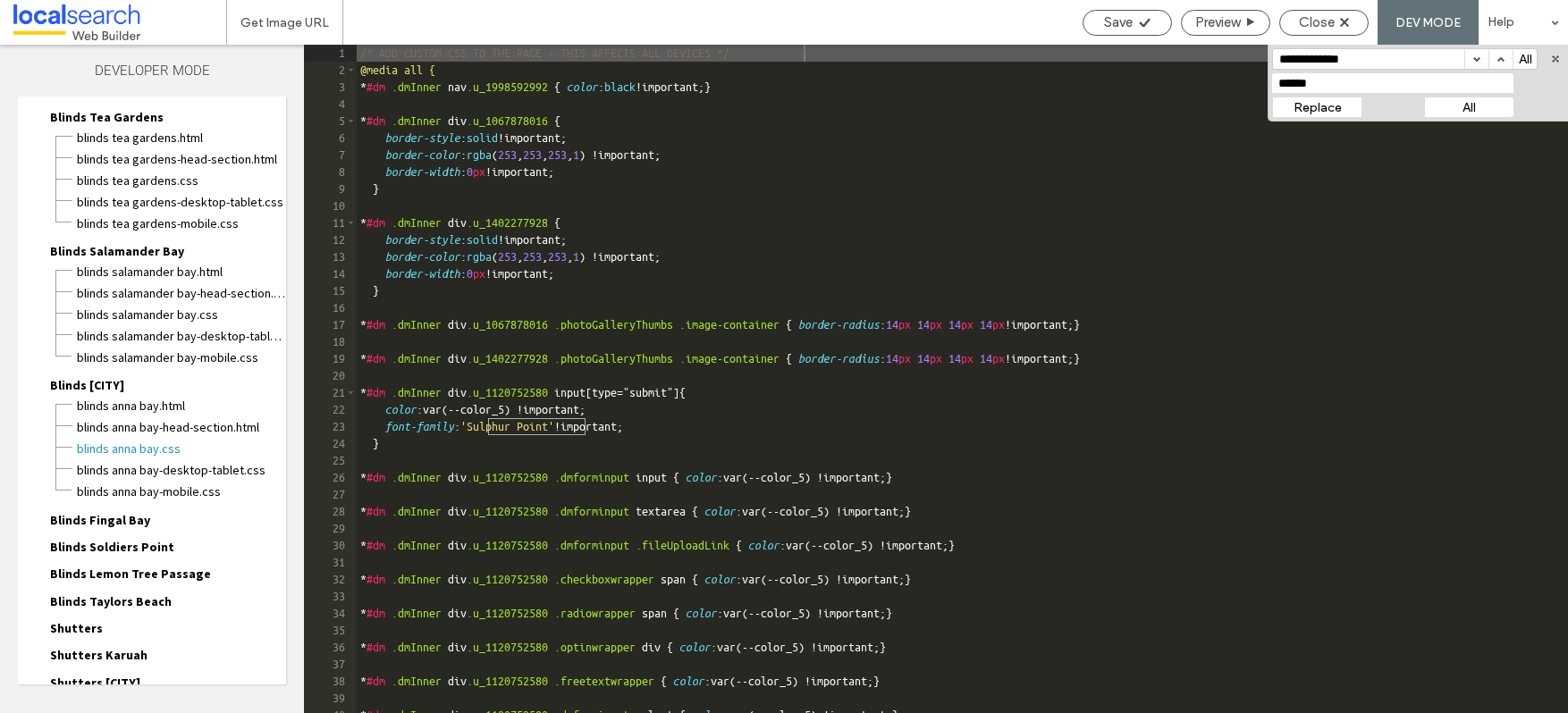 click on "All" at bounding box center [1469, 107] 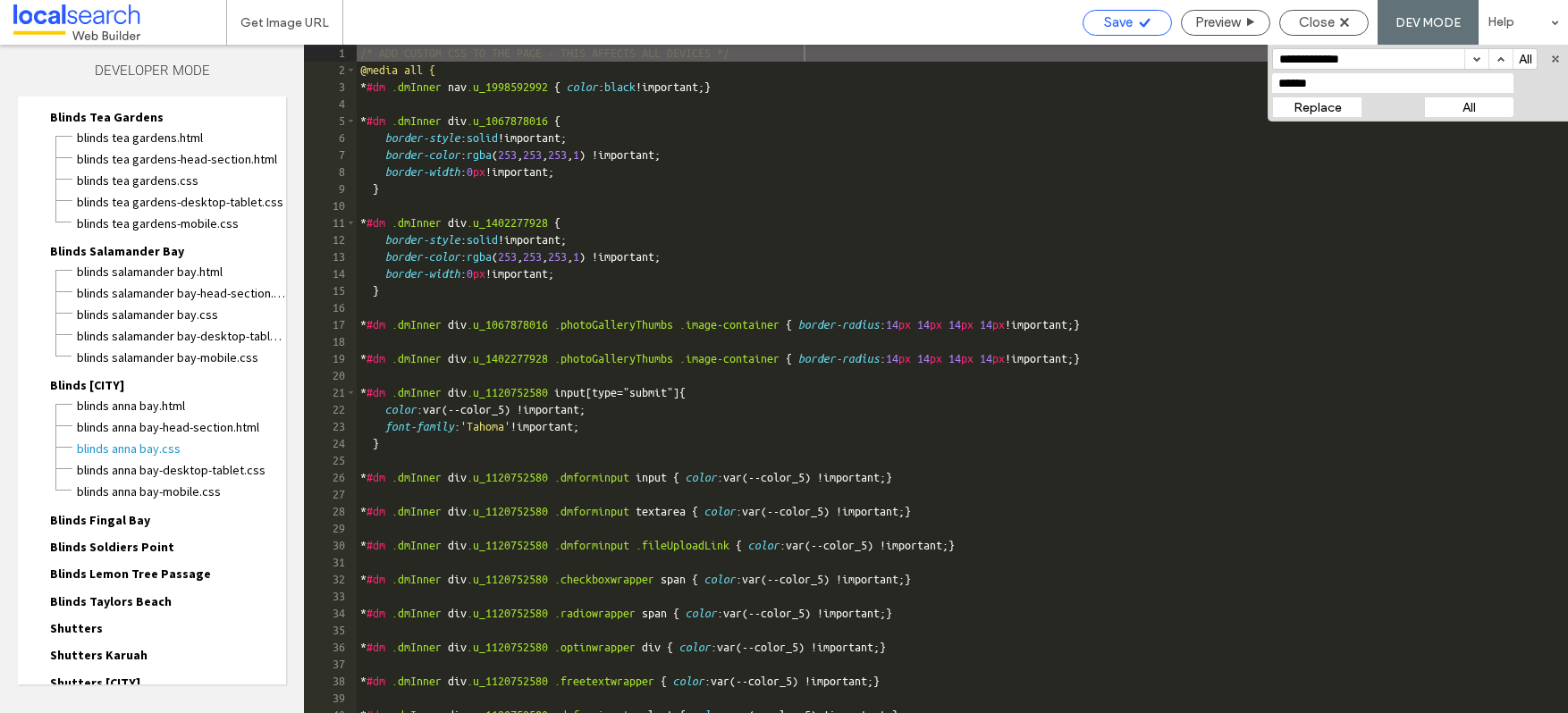 click on "Save" at bounding box center [1118, 22] 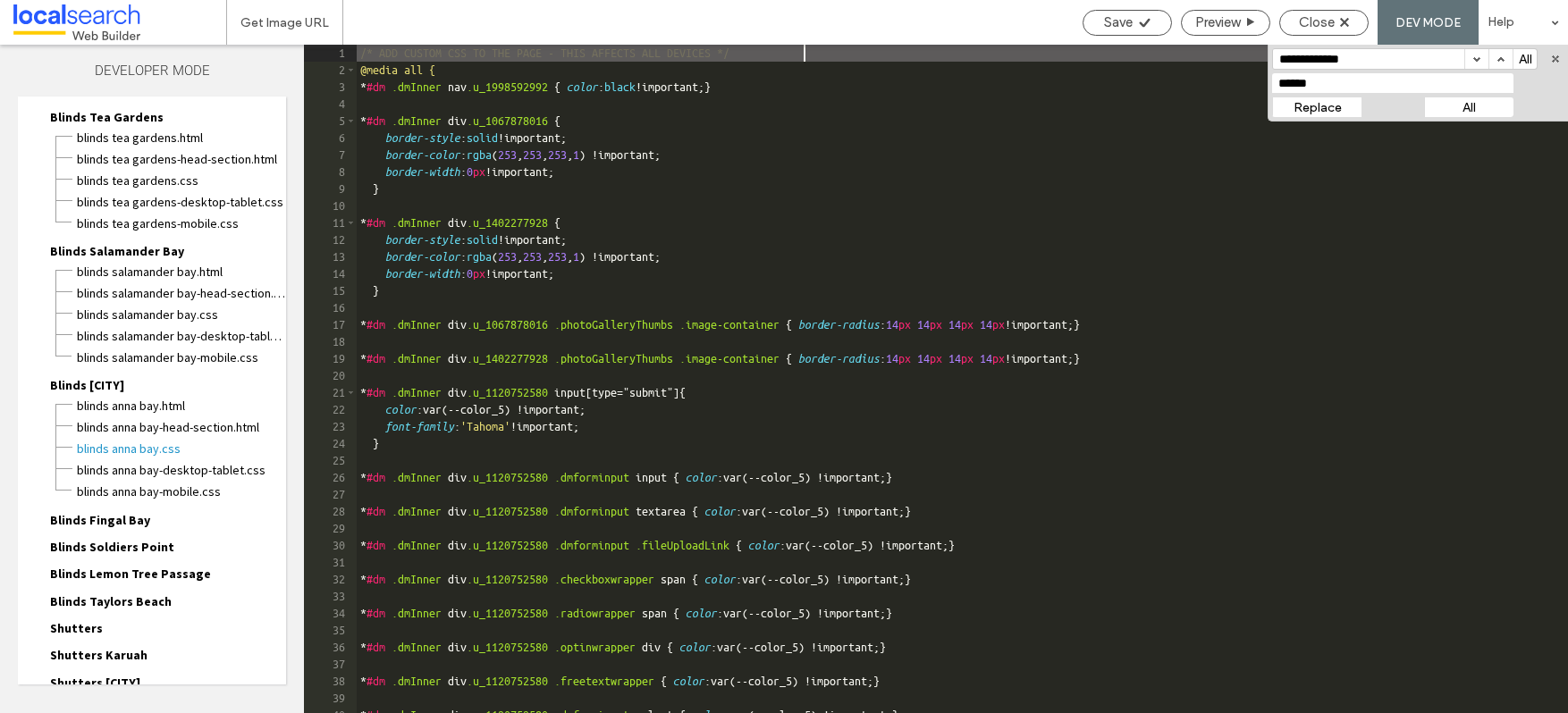 drag, startPoint x: 111, startPoint y: 522, endPoint x: 114, endPoint y: 531, distance: 9.486833 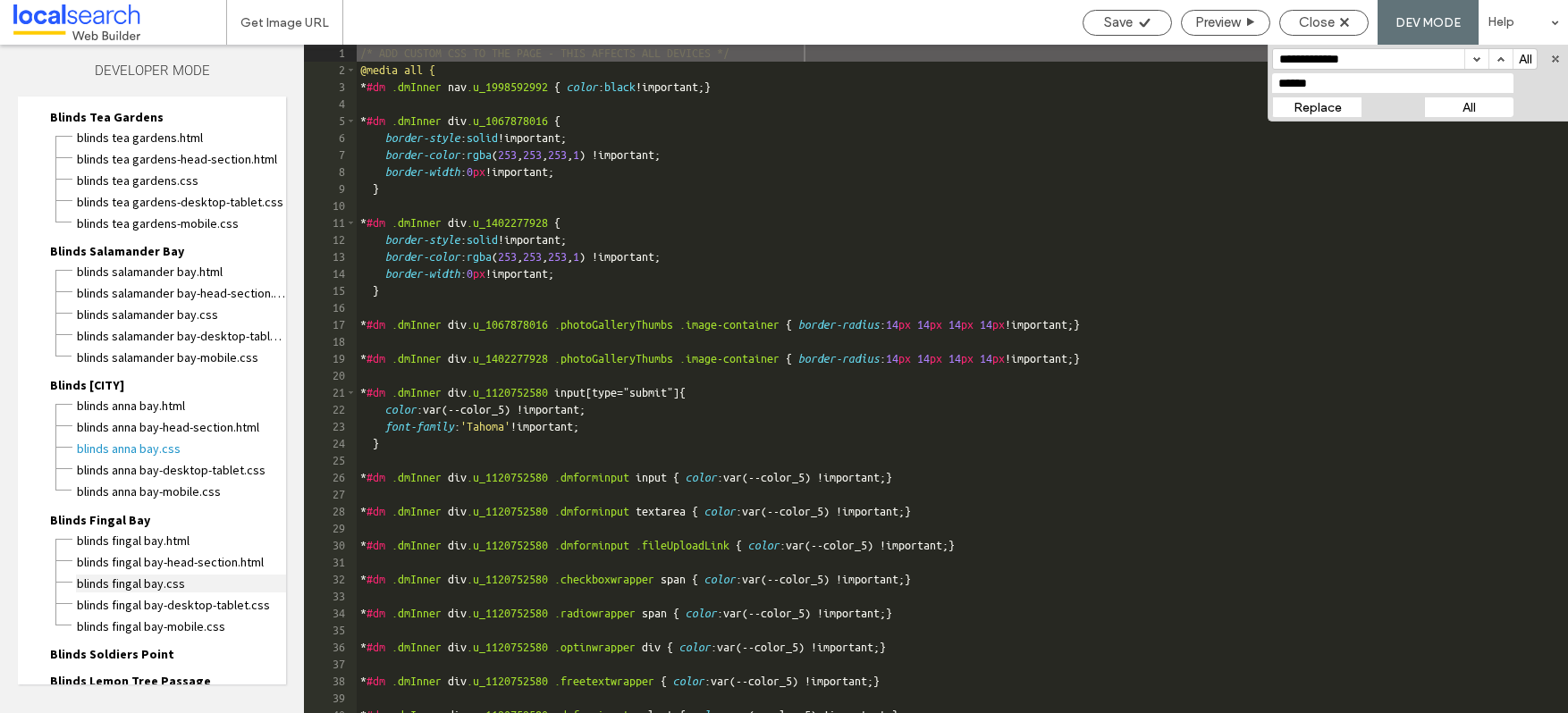 click on "Blinds Fingal Bay.css" at bounding box center (181, 583) 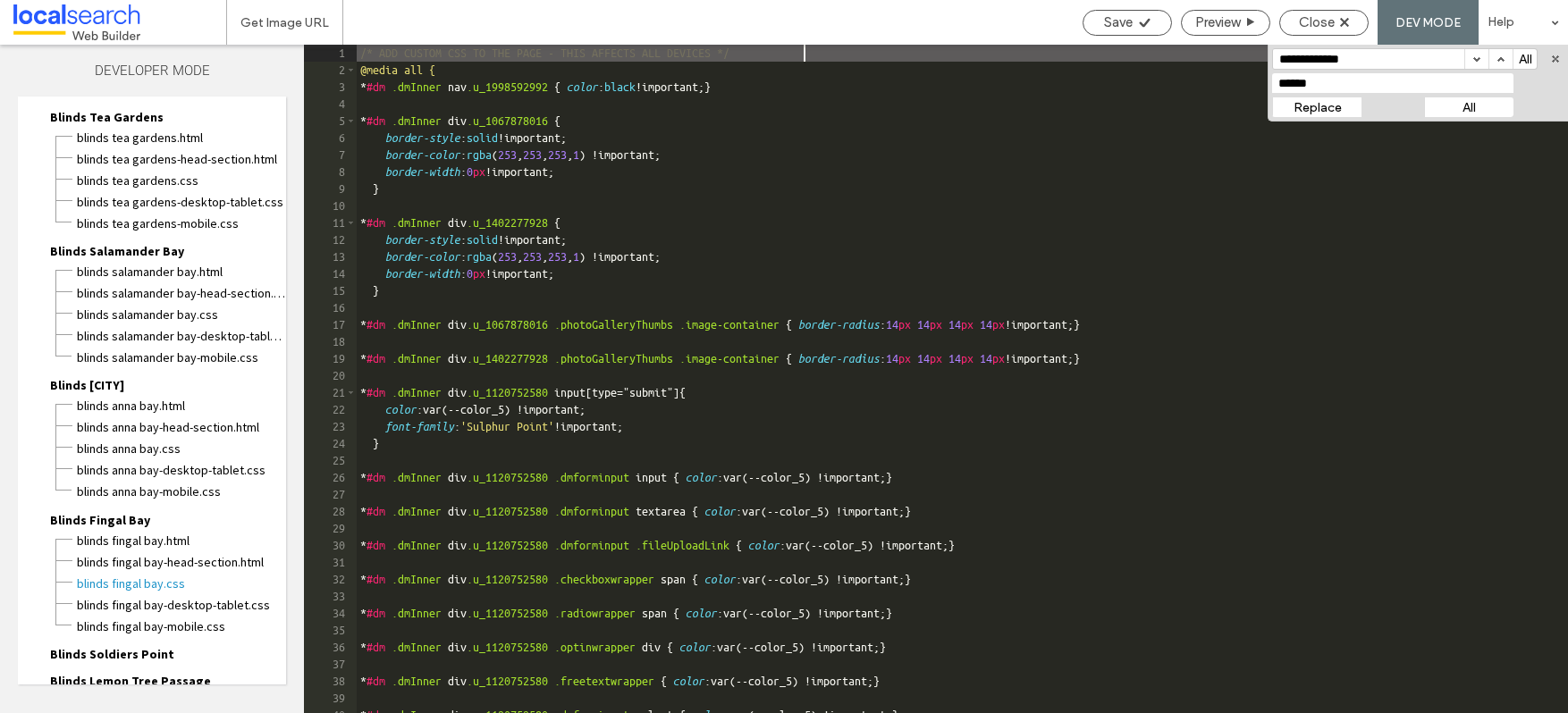 click on "All" at bounding box center [1469, 107] 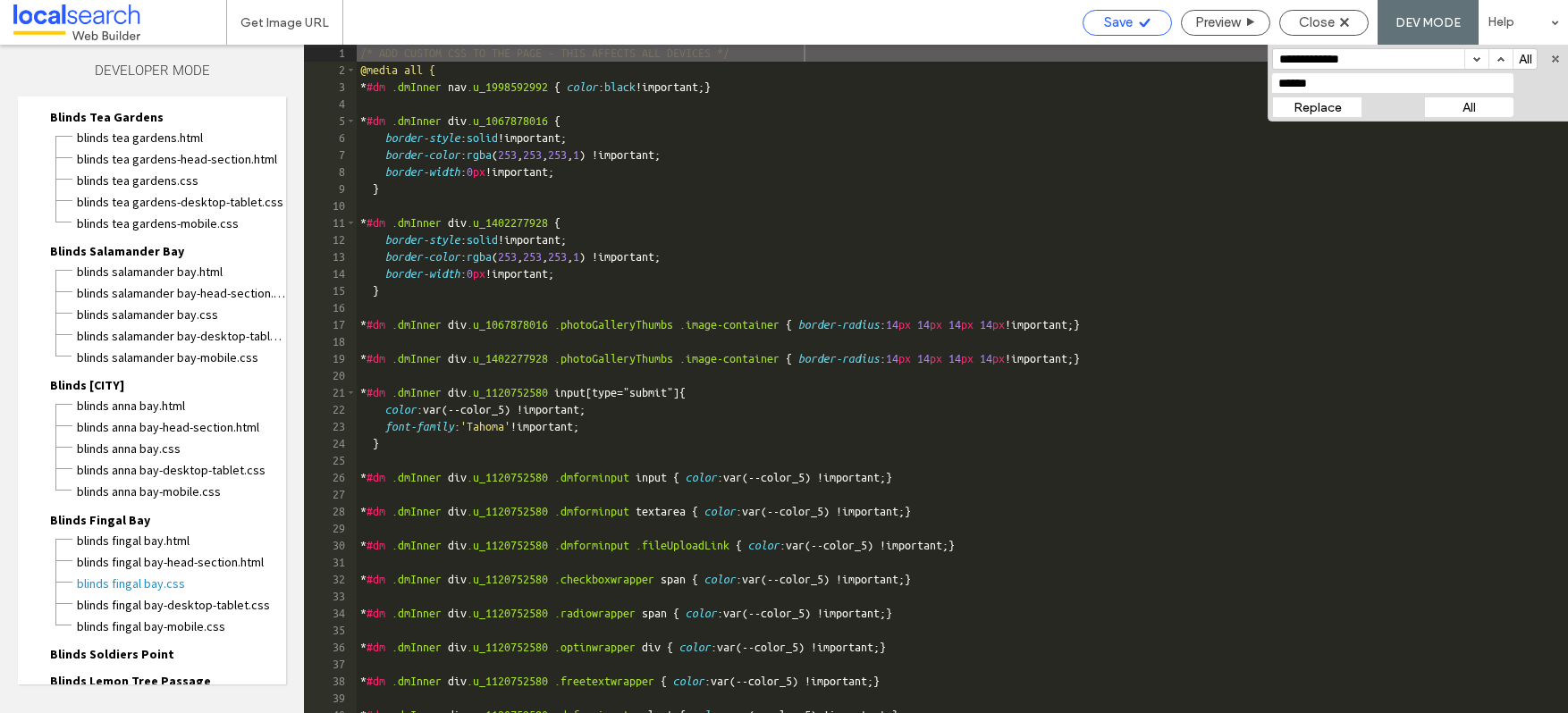 click 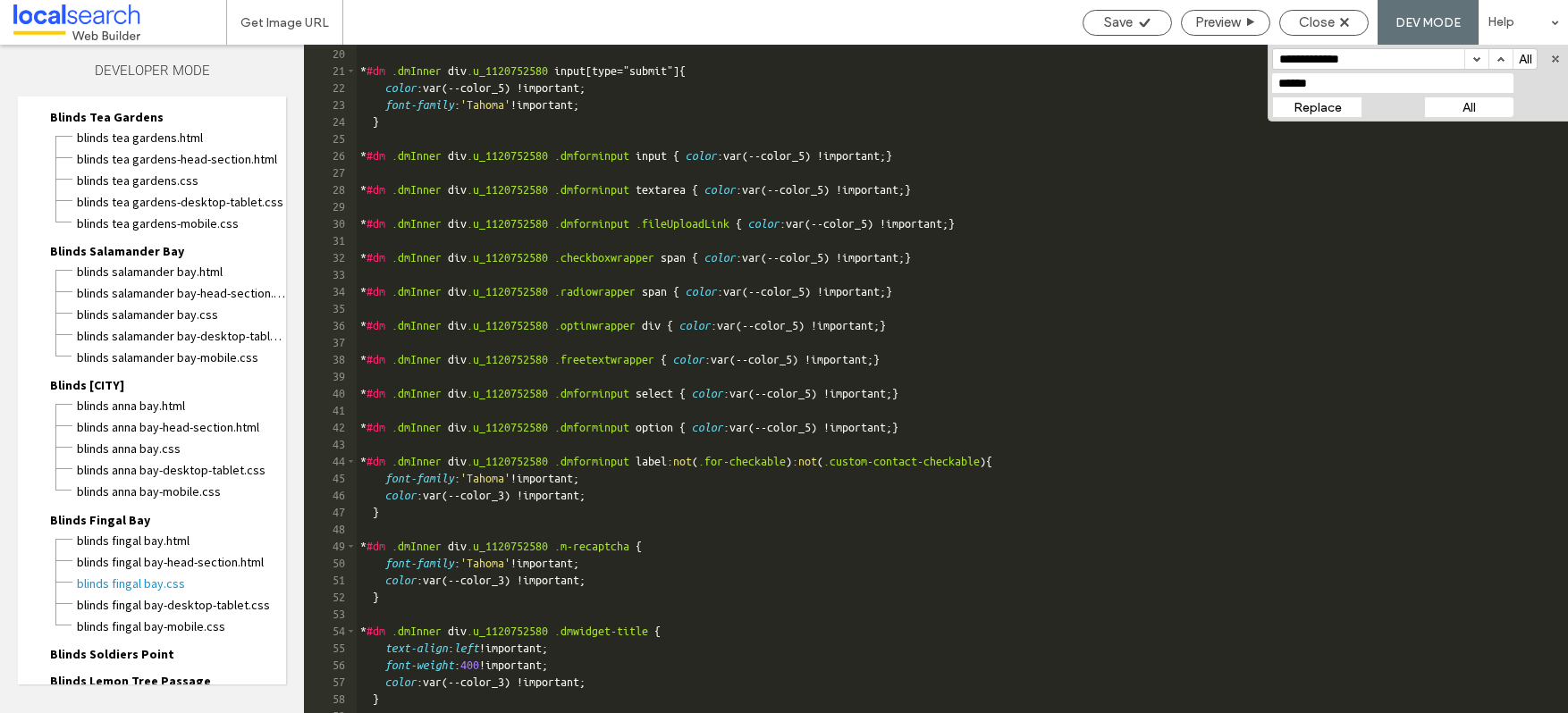 scroll, scrollTop: 322, scrollLeft: 0, axis: vertical 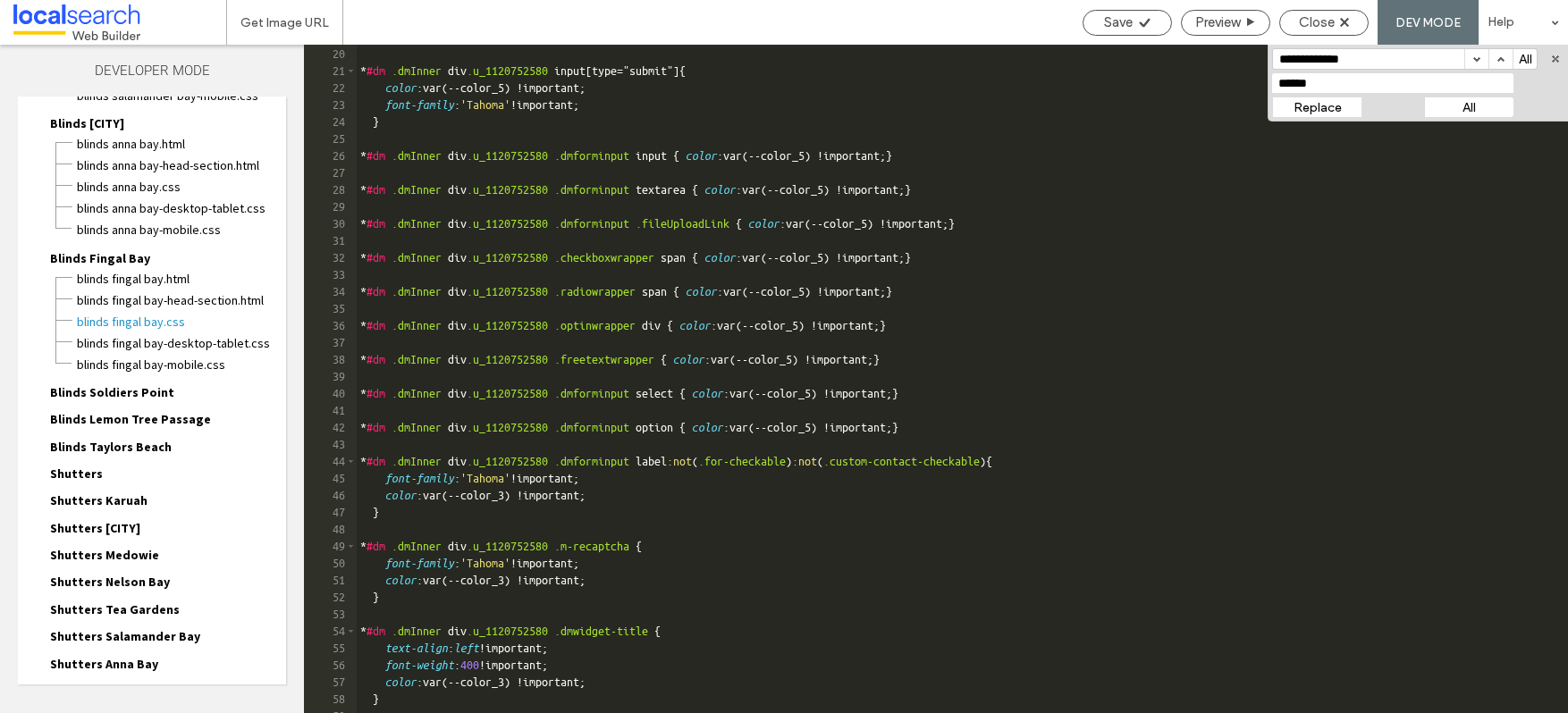 click on "Blinds Soldiers Point" at bounding box center [112, 392] 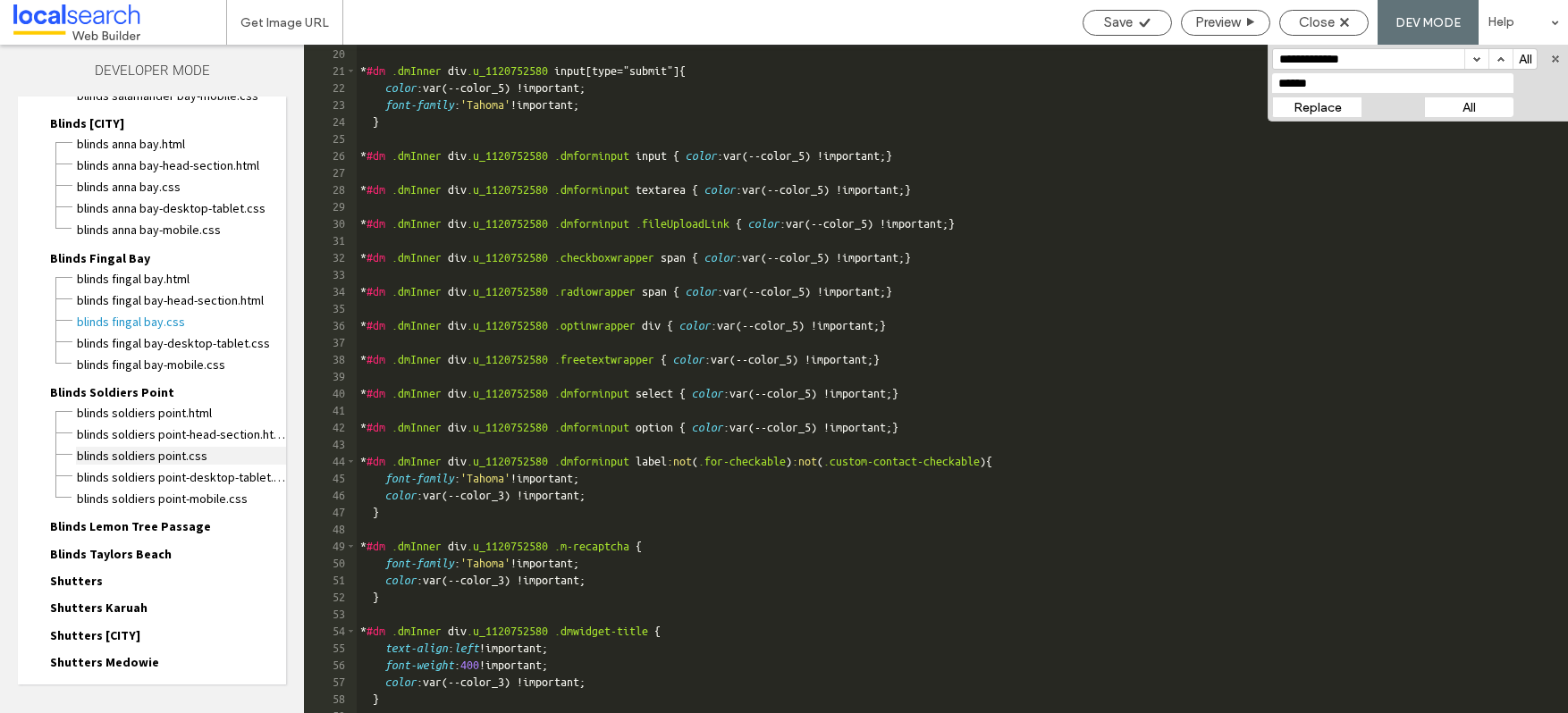 click on "Blinds Soldiers Point.css" at bounding box center [181, 456] 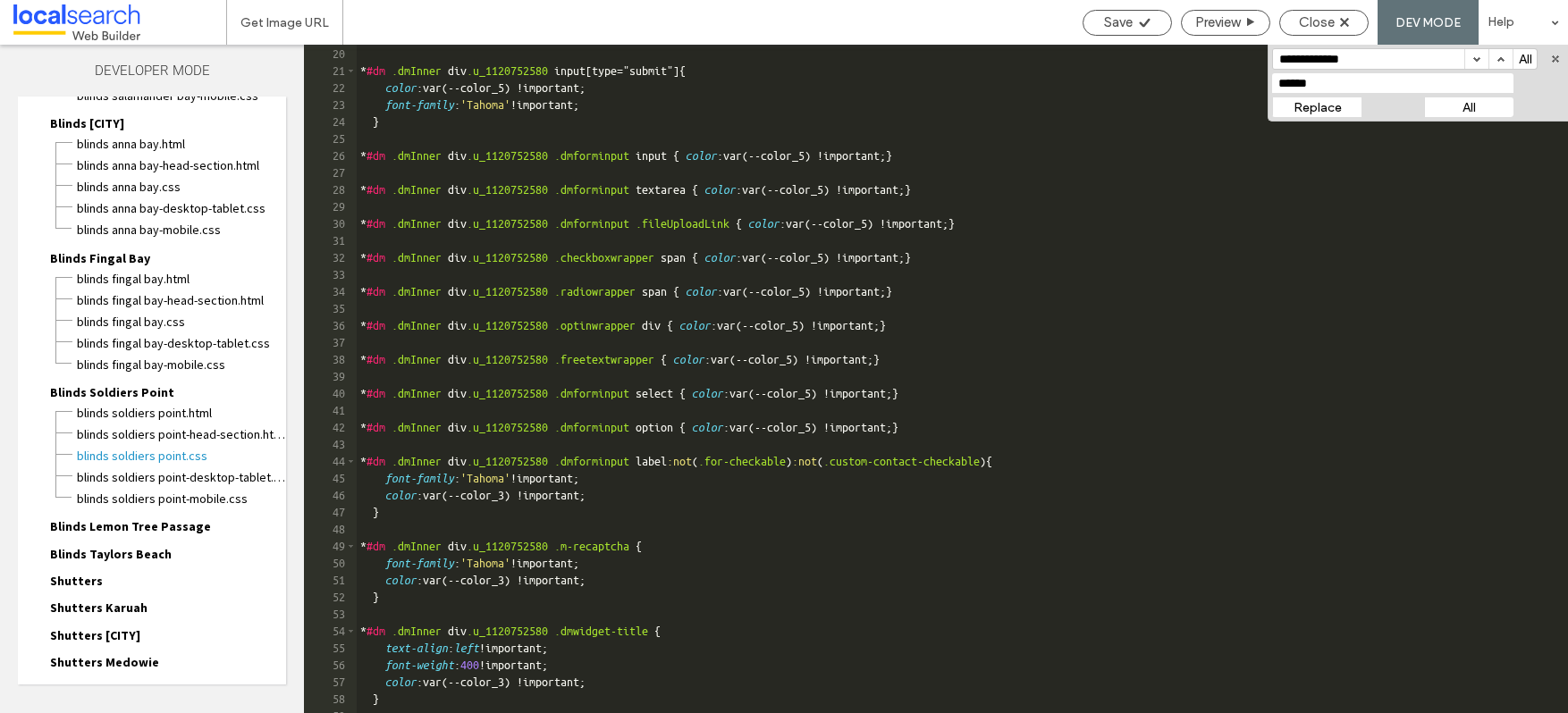 scroll, scrollTop: 0, scrollLeft: 0, axis: both 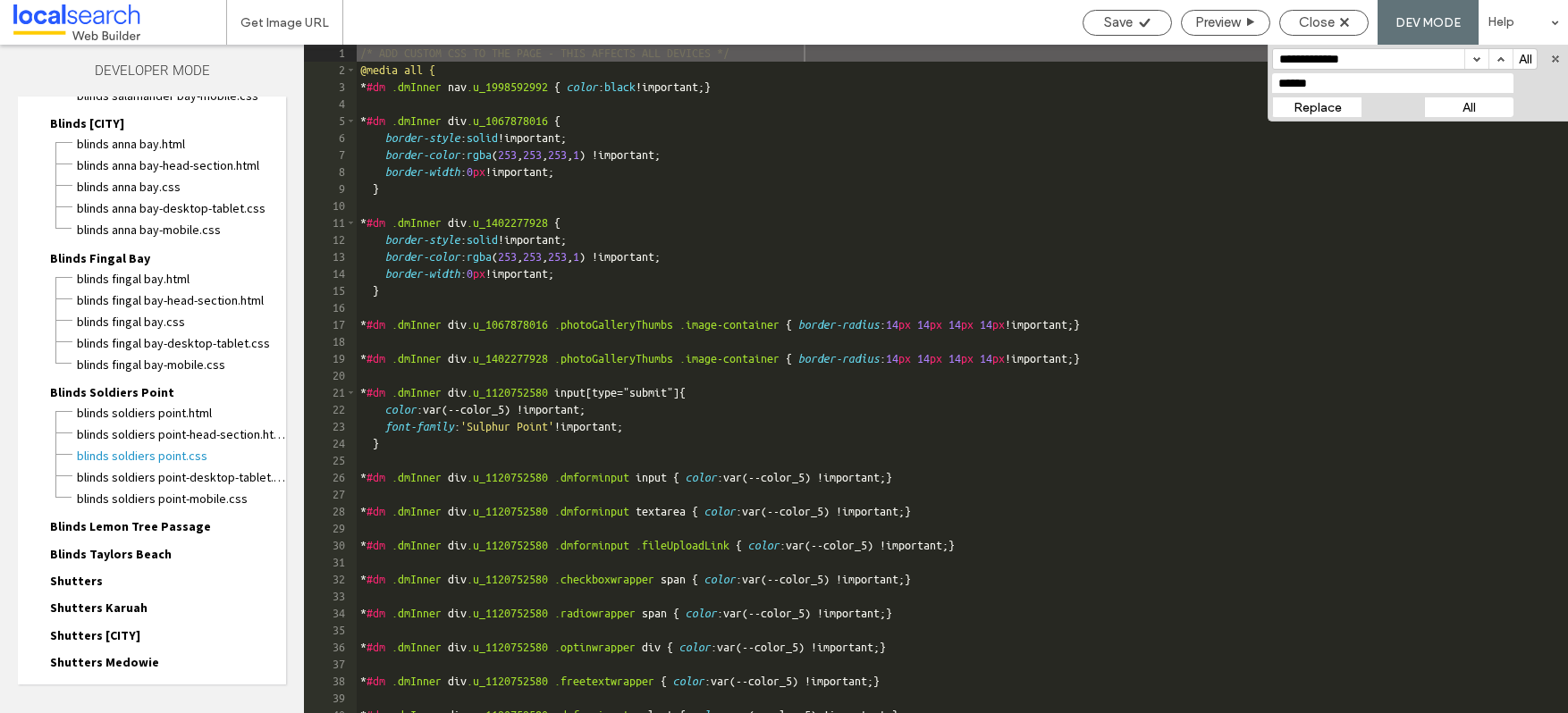 click on "All" at bounding box center (1469, 107) 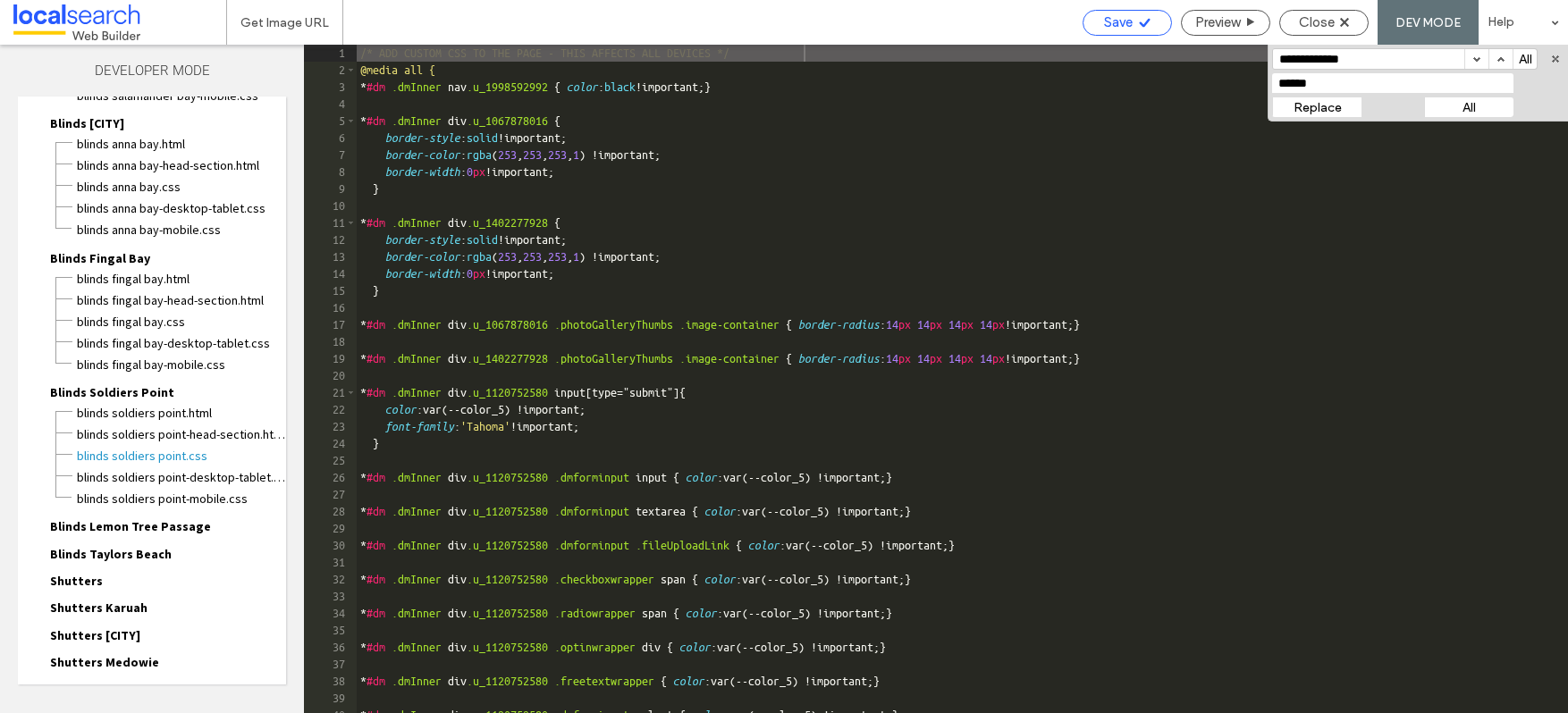 click on "Save" at bounding box center [1118, 22] 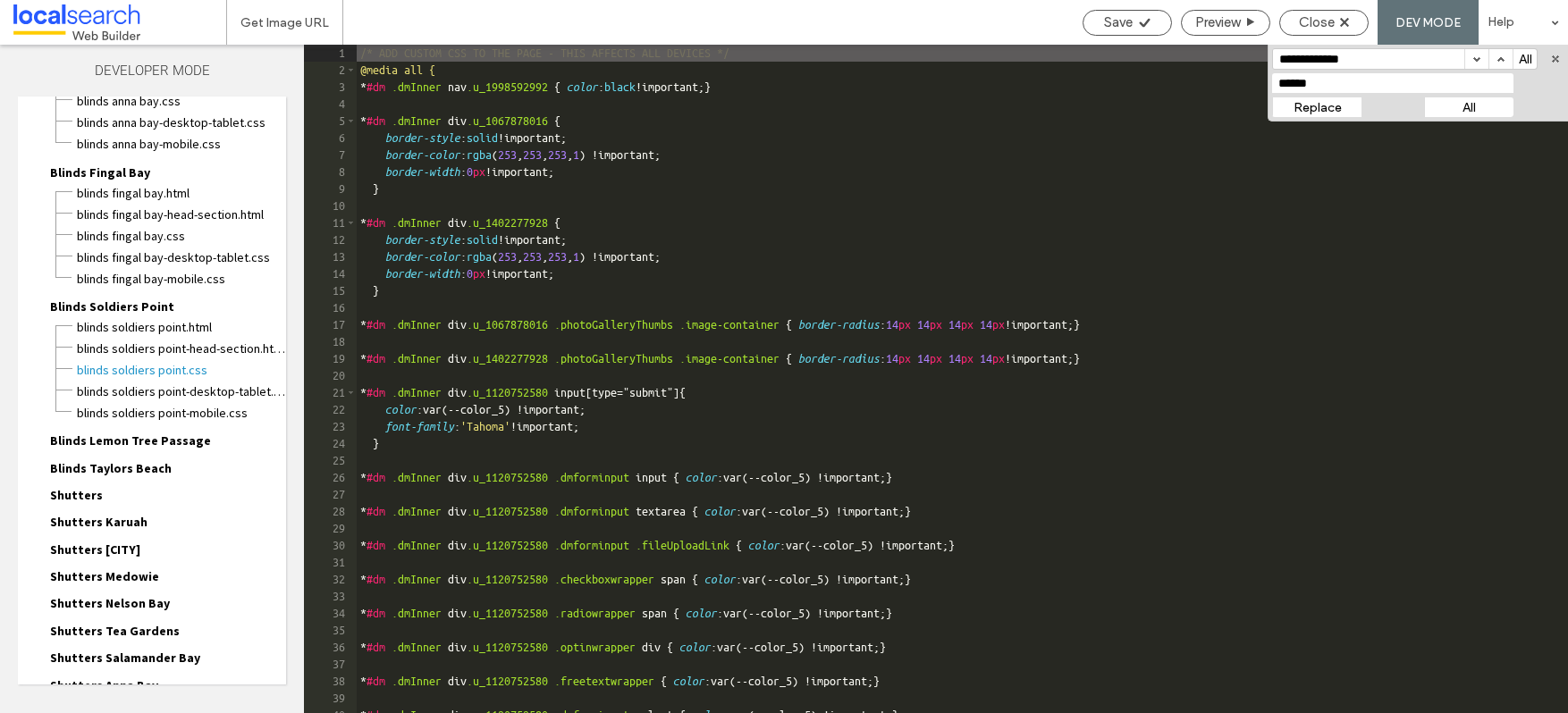 scroll, scrollTop: 1212, scrollLeft: 0, axis: vertical 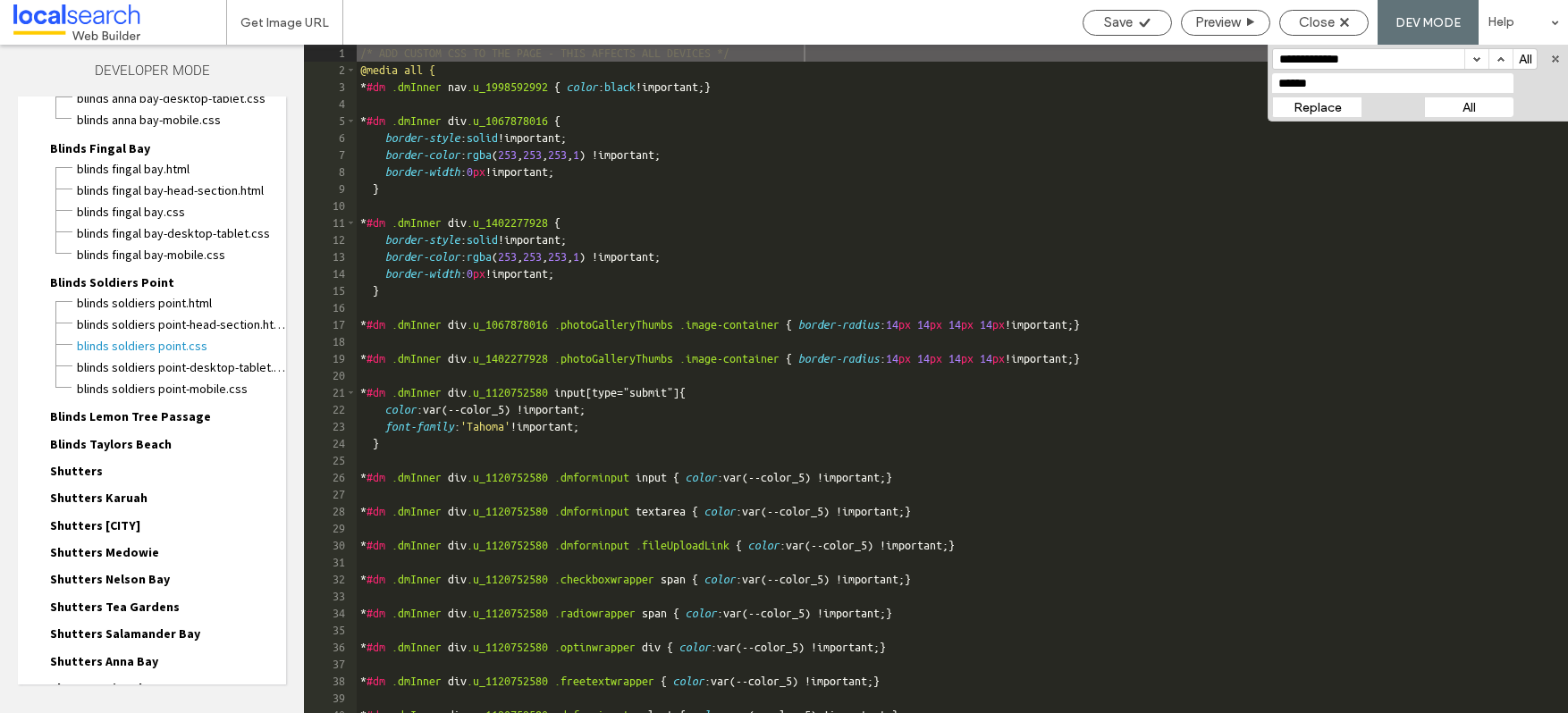 click on "Blinds Lemon Tree  Passage" at bounding box center (131, 416) 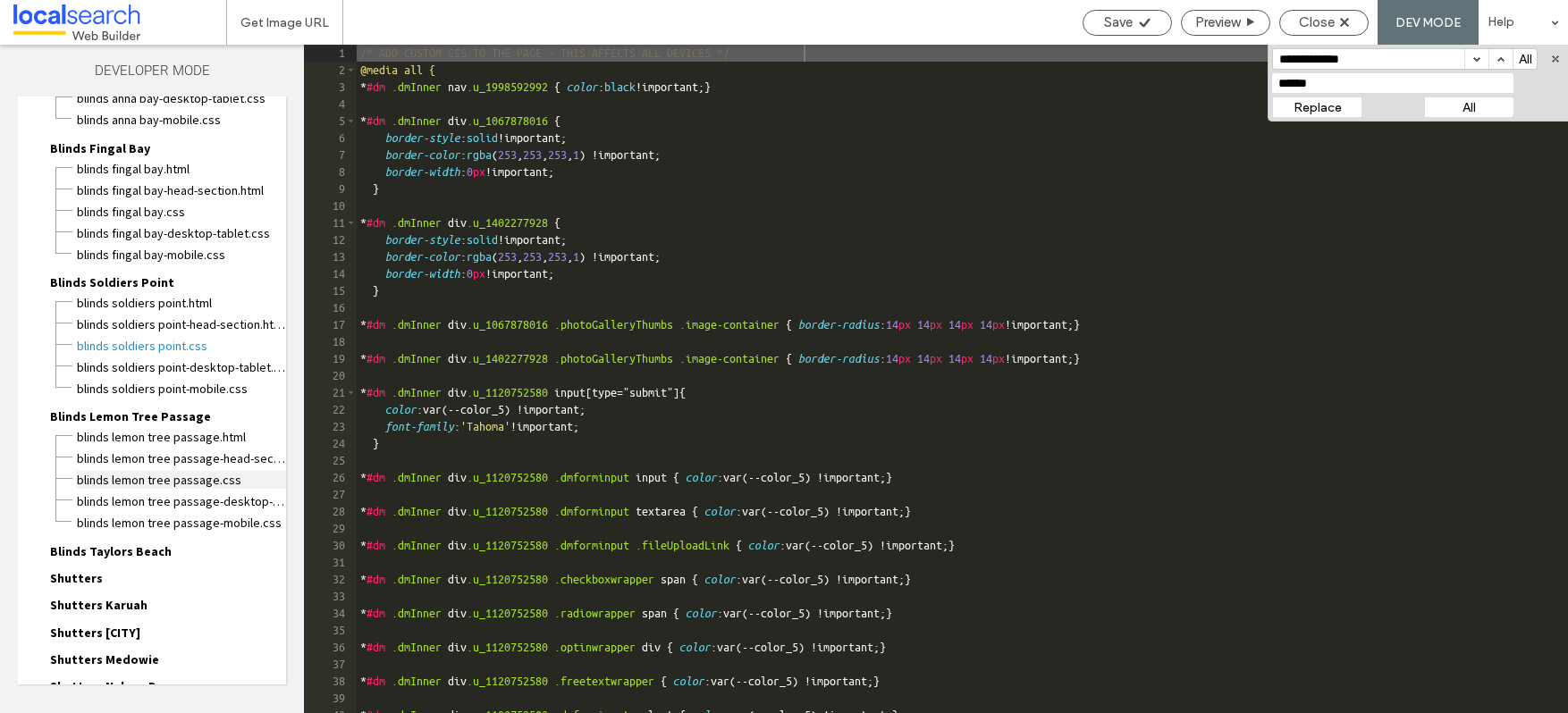 click on "Blinds Lemon Tree  Passage.css" at bounding box center (181, 480) 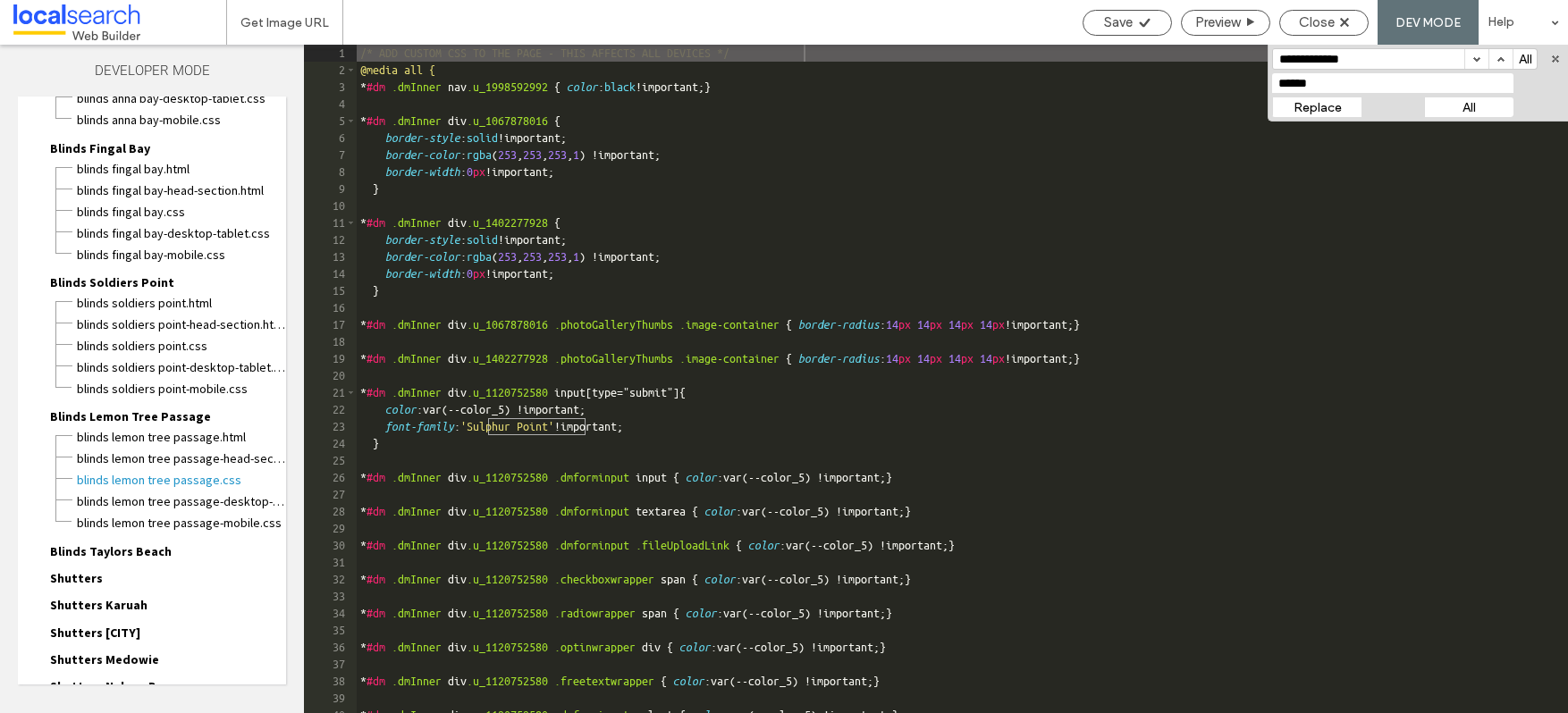 click on "All" at bounding box center [1469, 107] 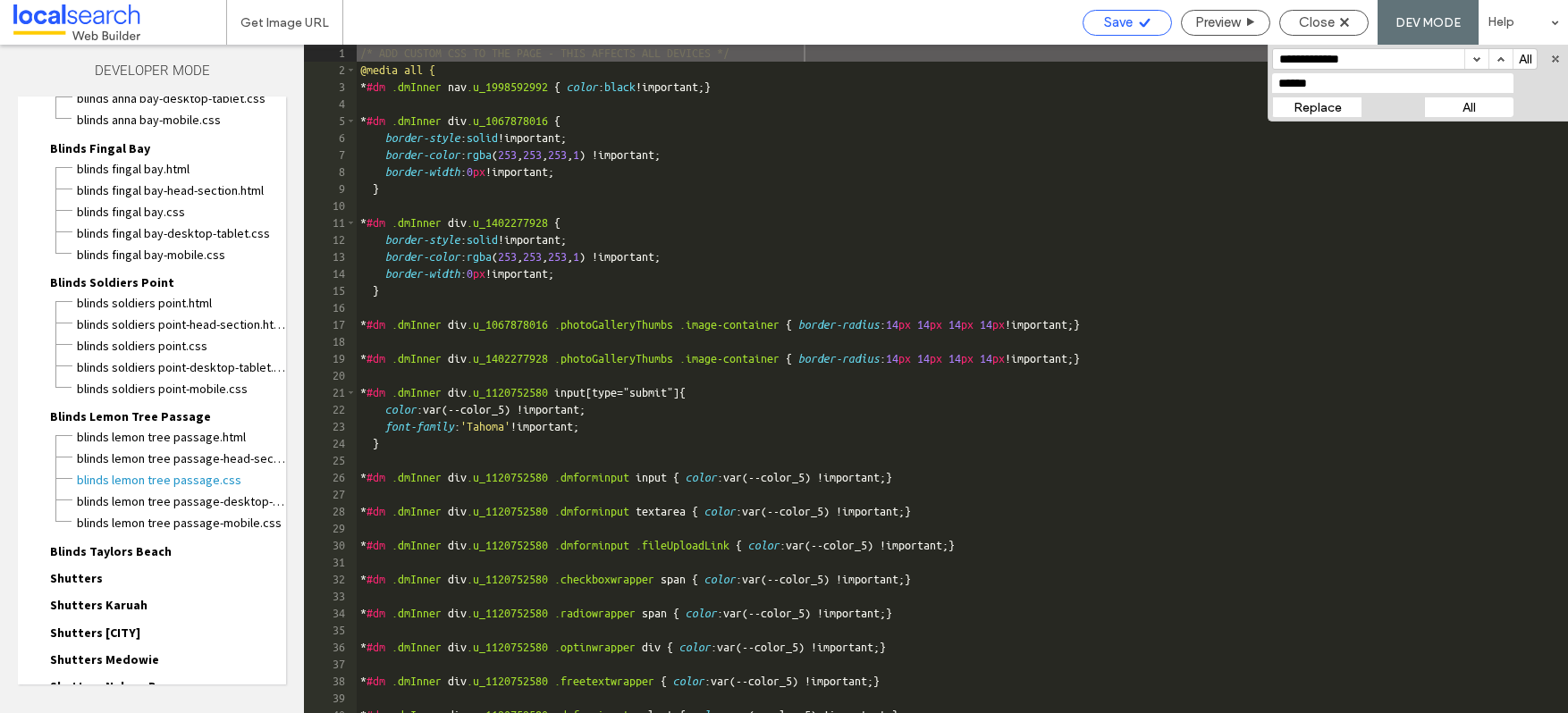 click on "Save" at bounding box center [1118, 22] 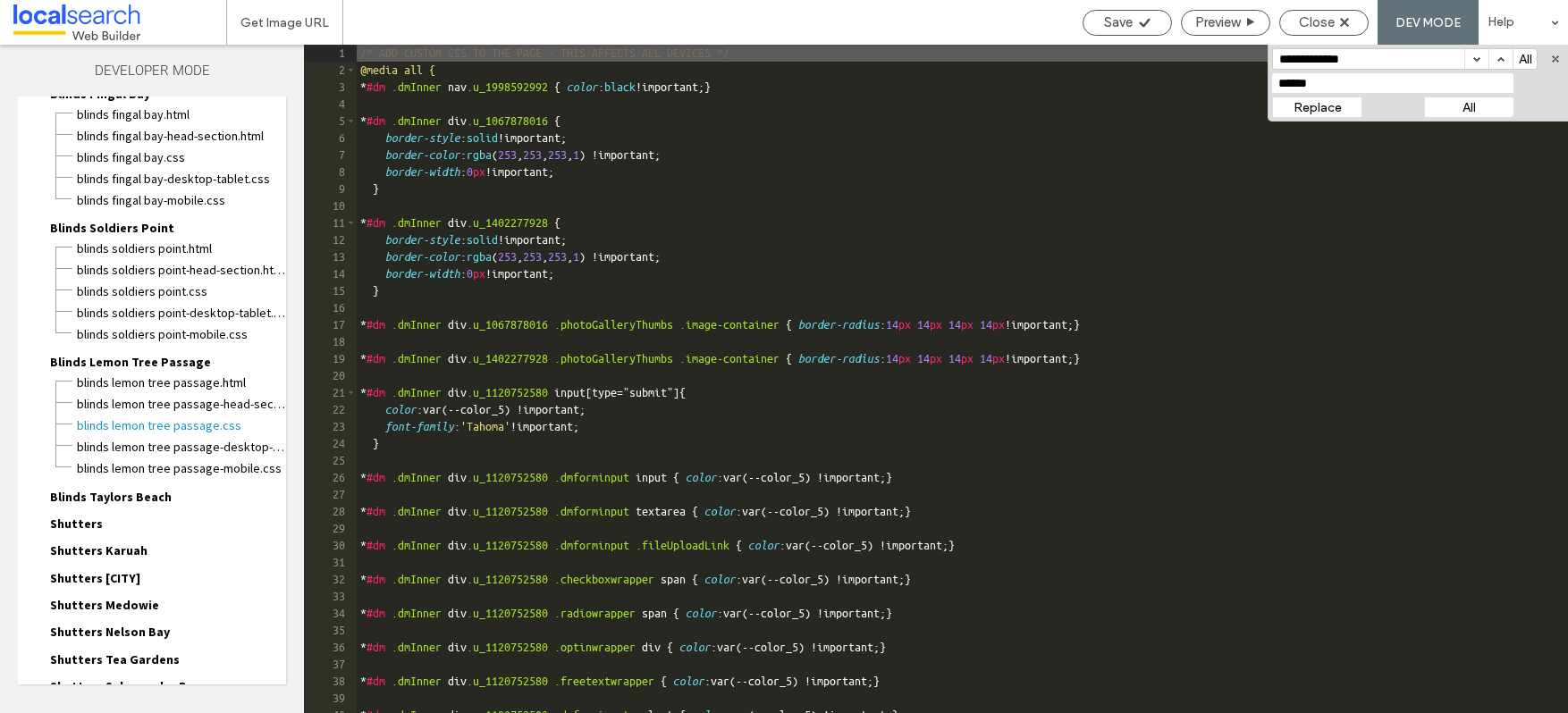 scroll, scrollTop: 1366, scrollLeft: 0, axis: vertical 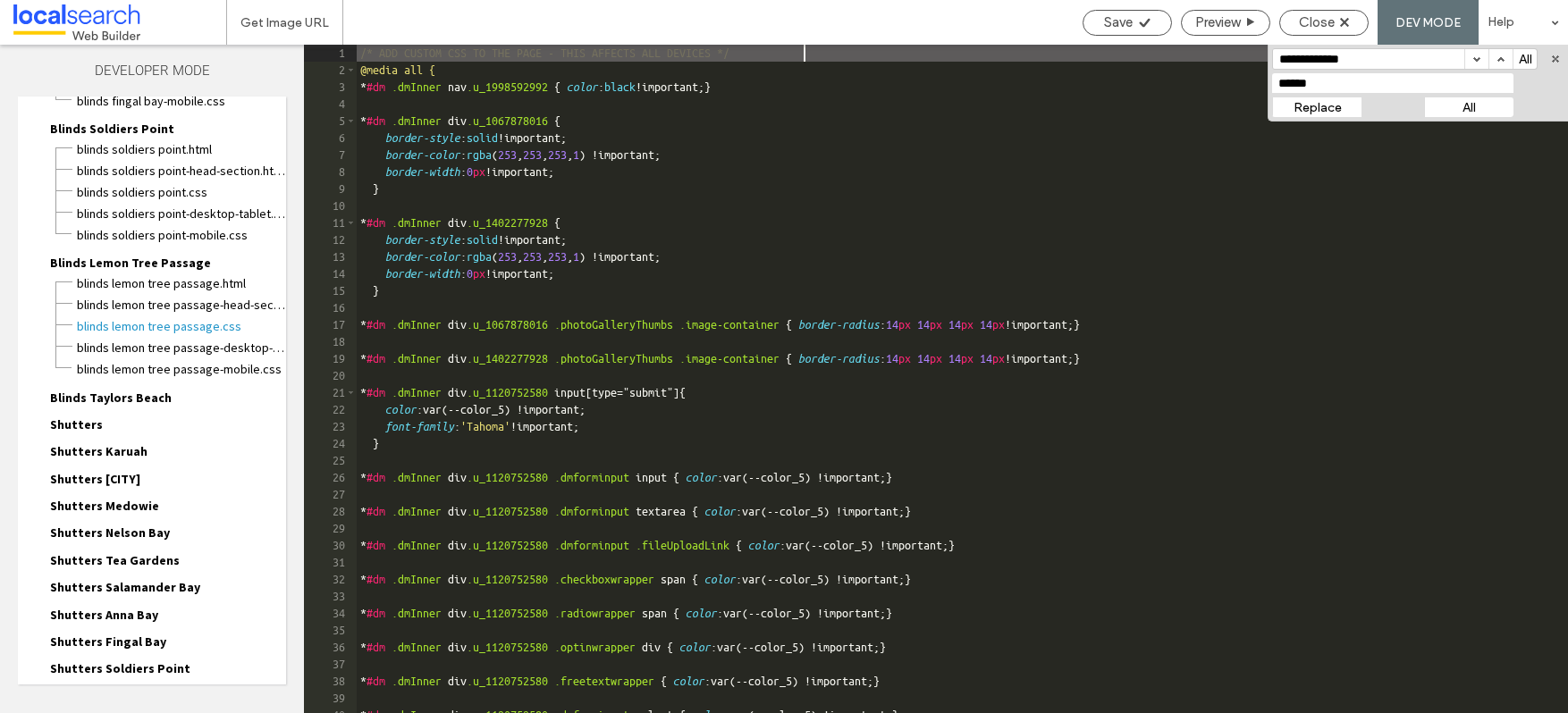 click on "Blinds Taylors Beach" at bounding box center (111, 398) 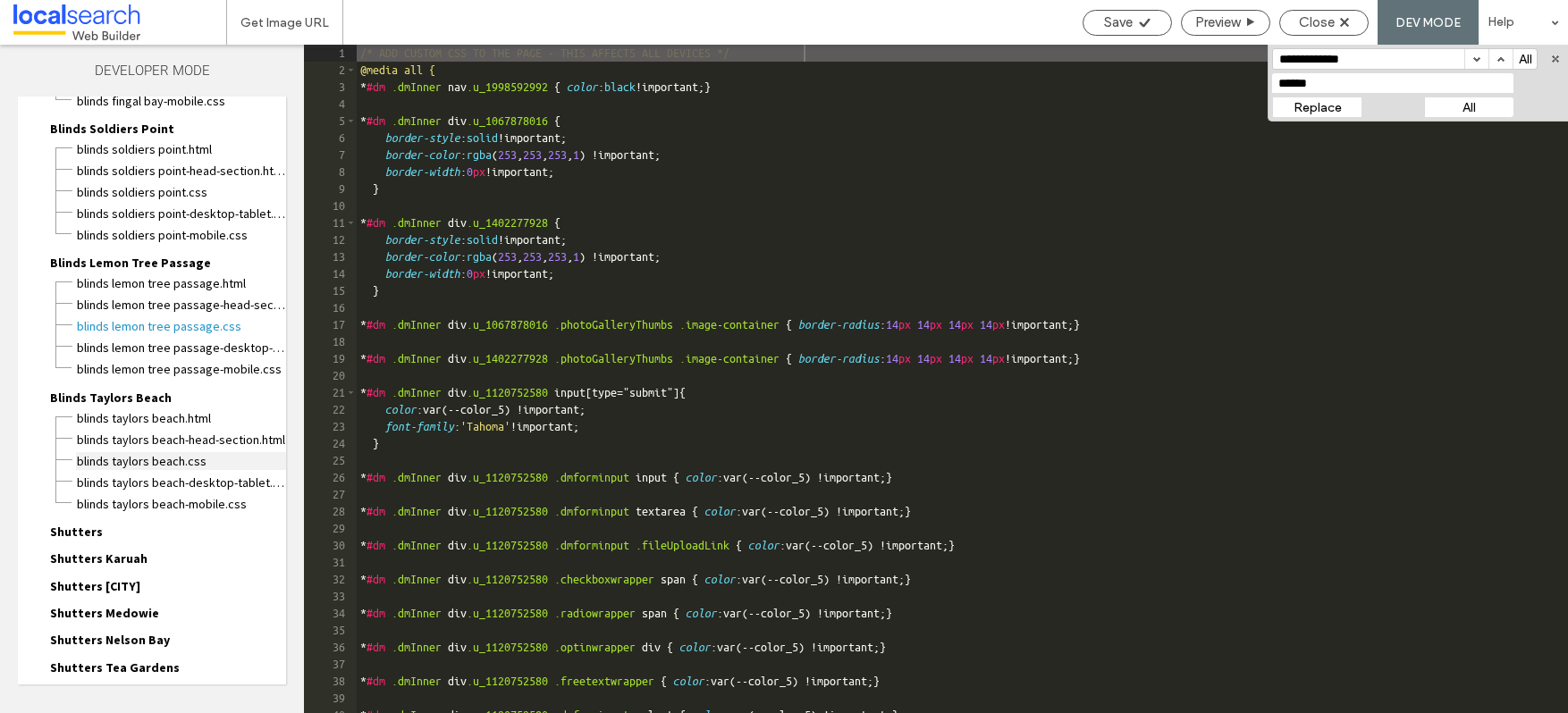 click on "Blinds Taylors Beach.css" at bounding box center (181, 461) 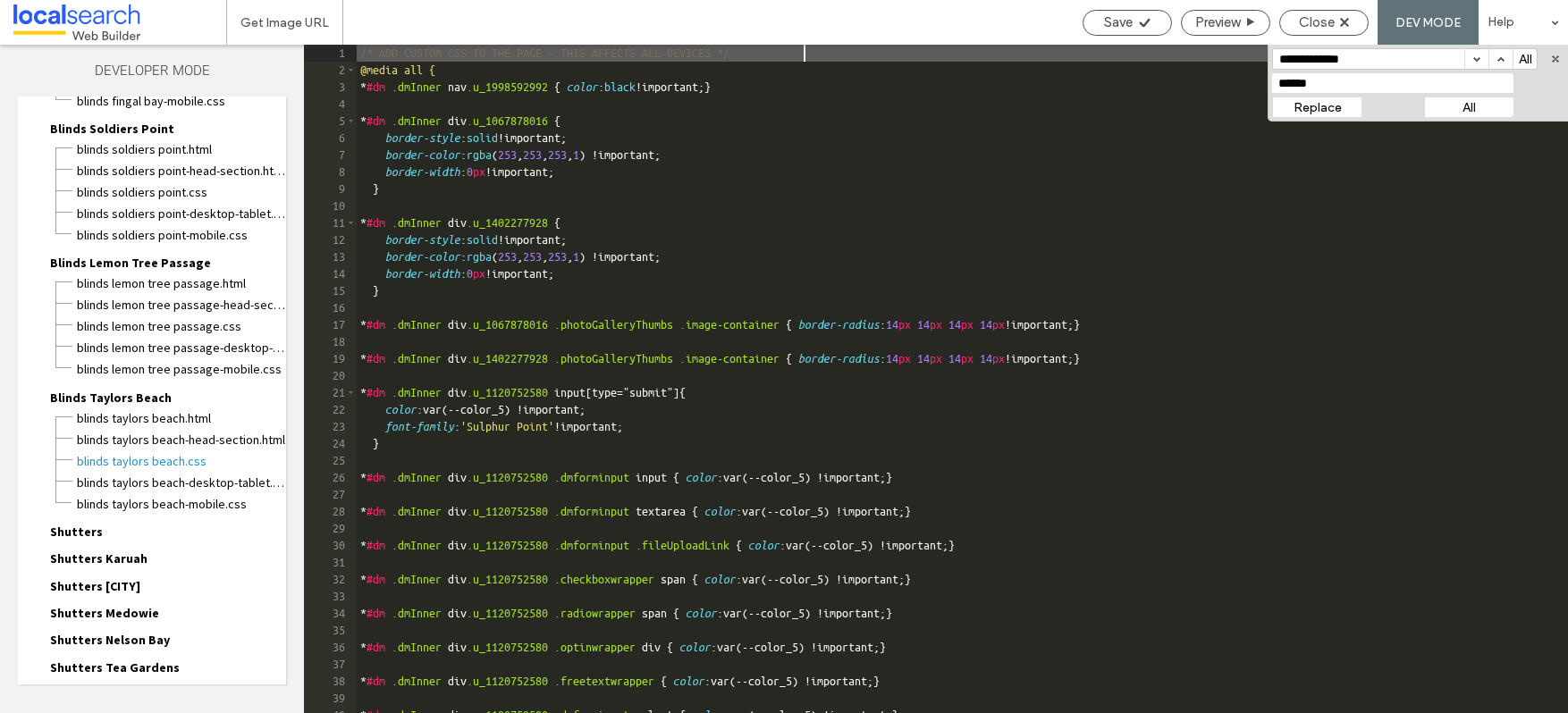 click on "All" at bounding box center [1469, 107] 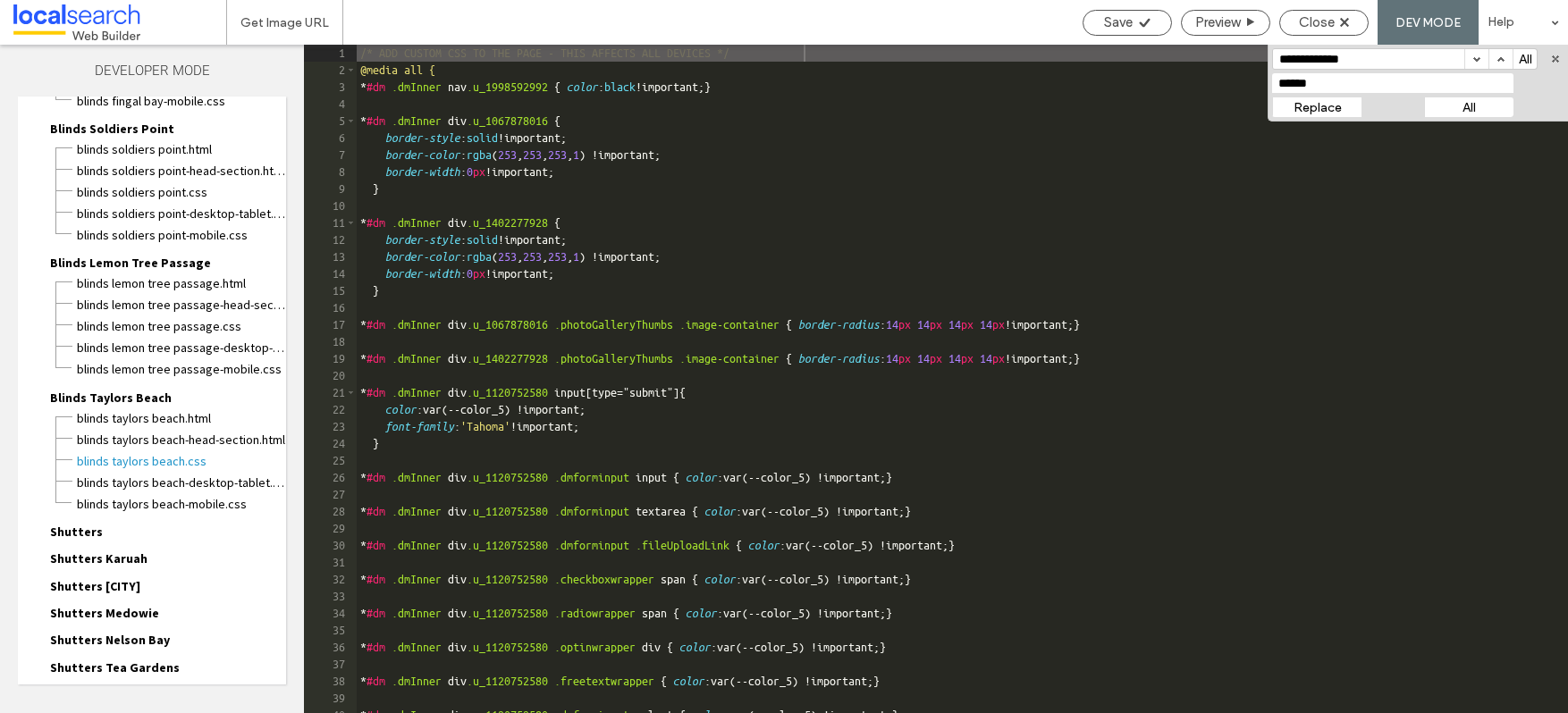 click on "Replace" at bounding box center [1317, 107] 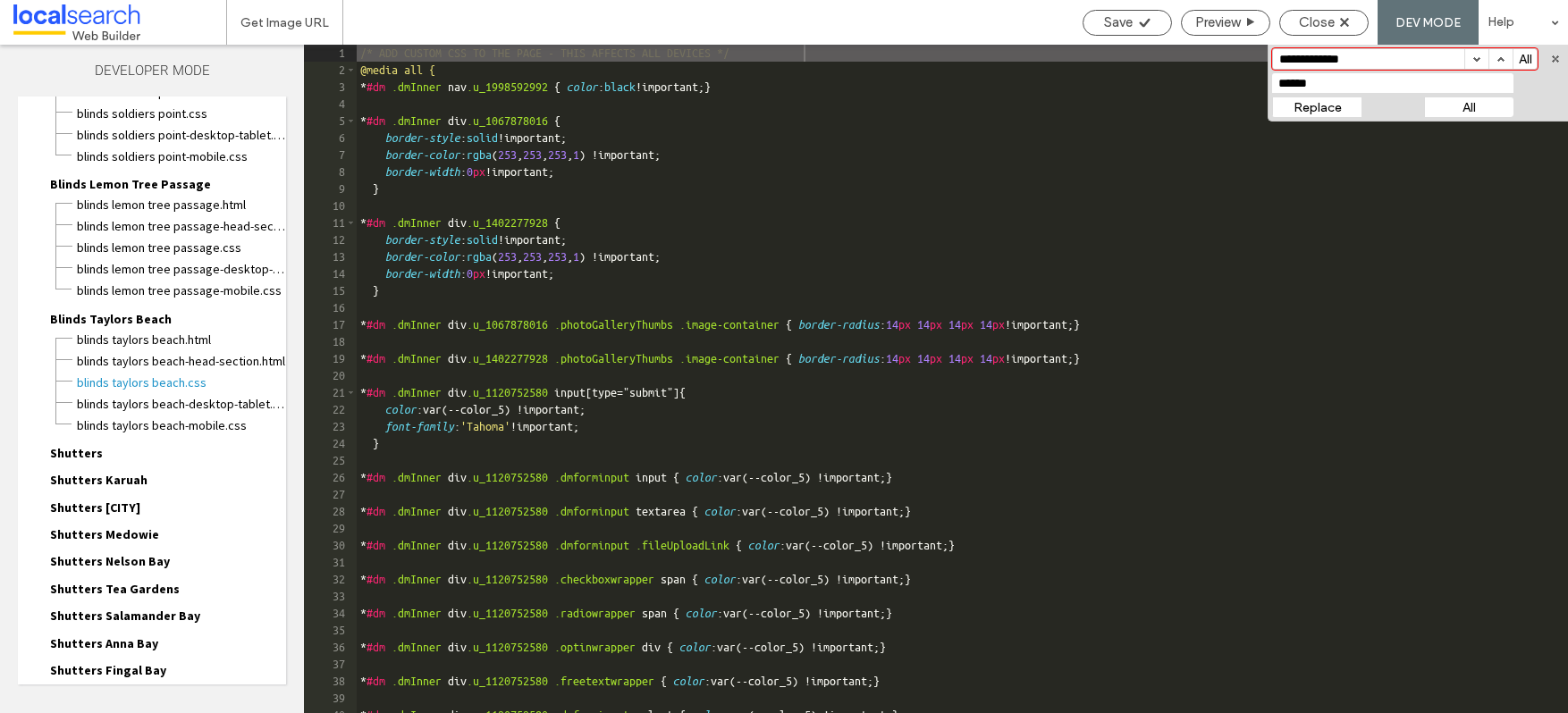 scroll, scrollTop: 1467, scrollLeft: 0, axis: vertical 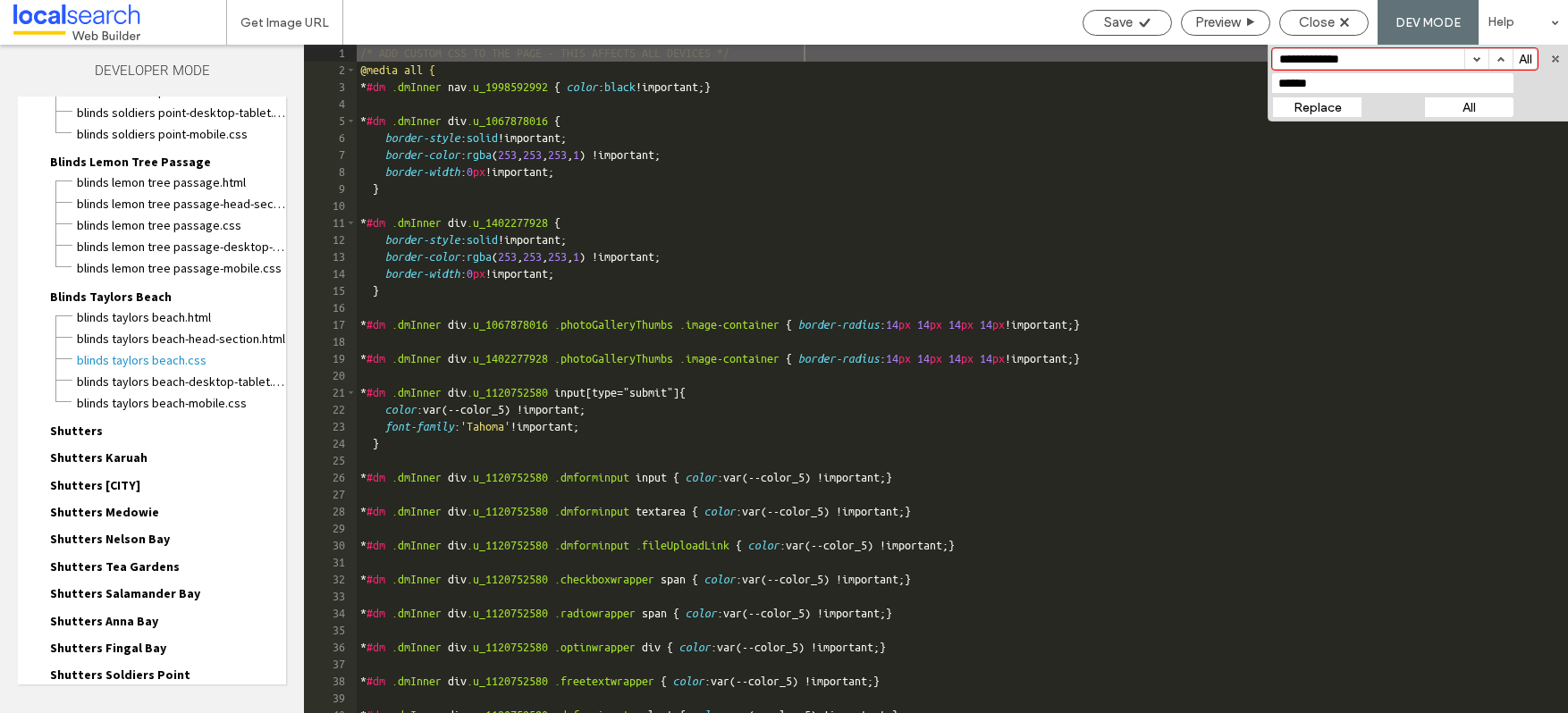 click on "Shutters" at bounding box center [76, 431] 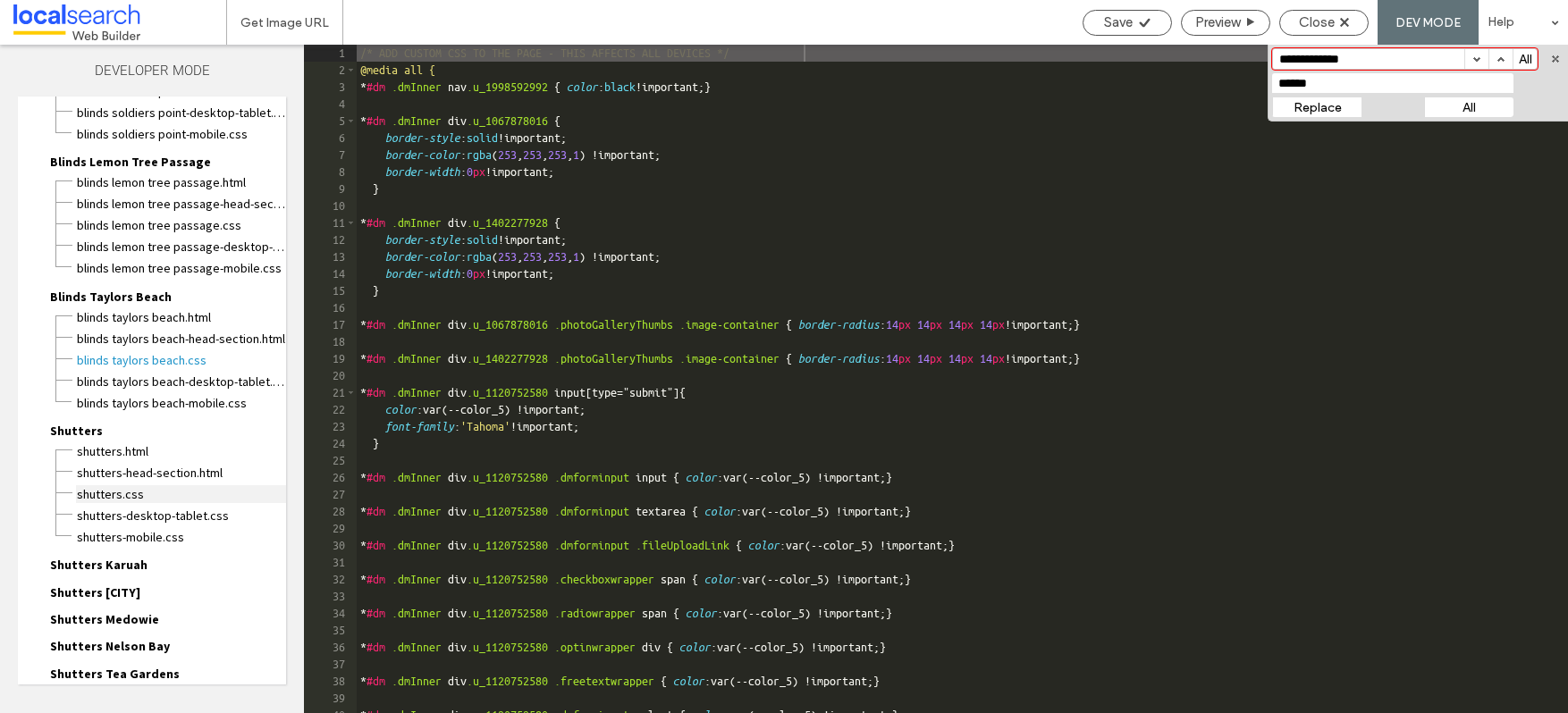 click on "Shutters.css" at bounding box center (181, 494) 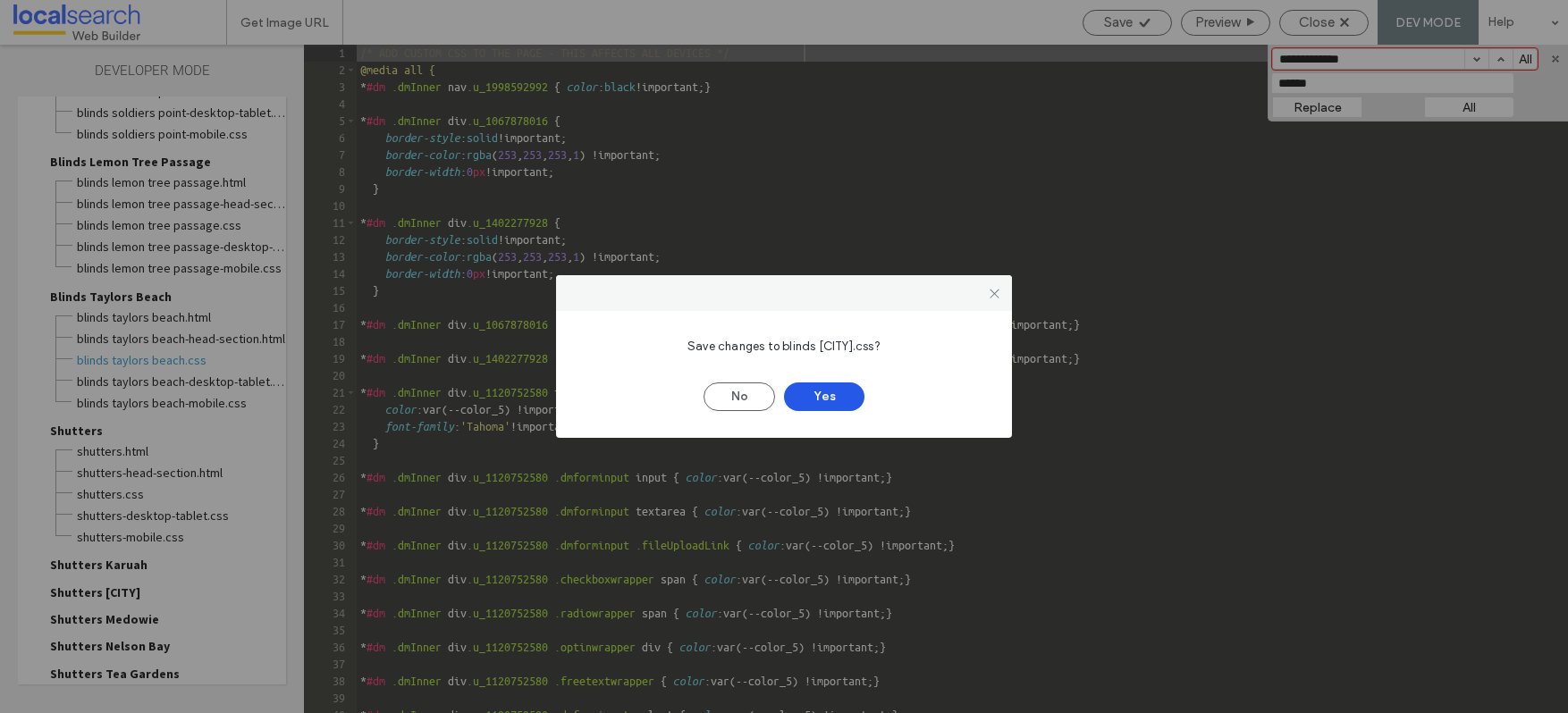 click on "Yes" at bounding box center (824, 397) 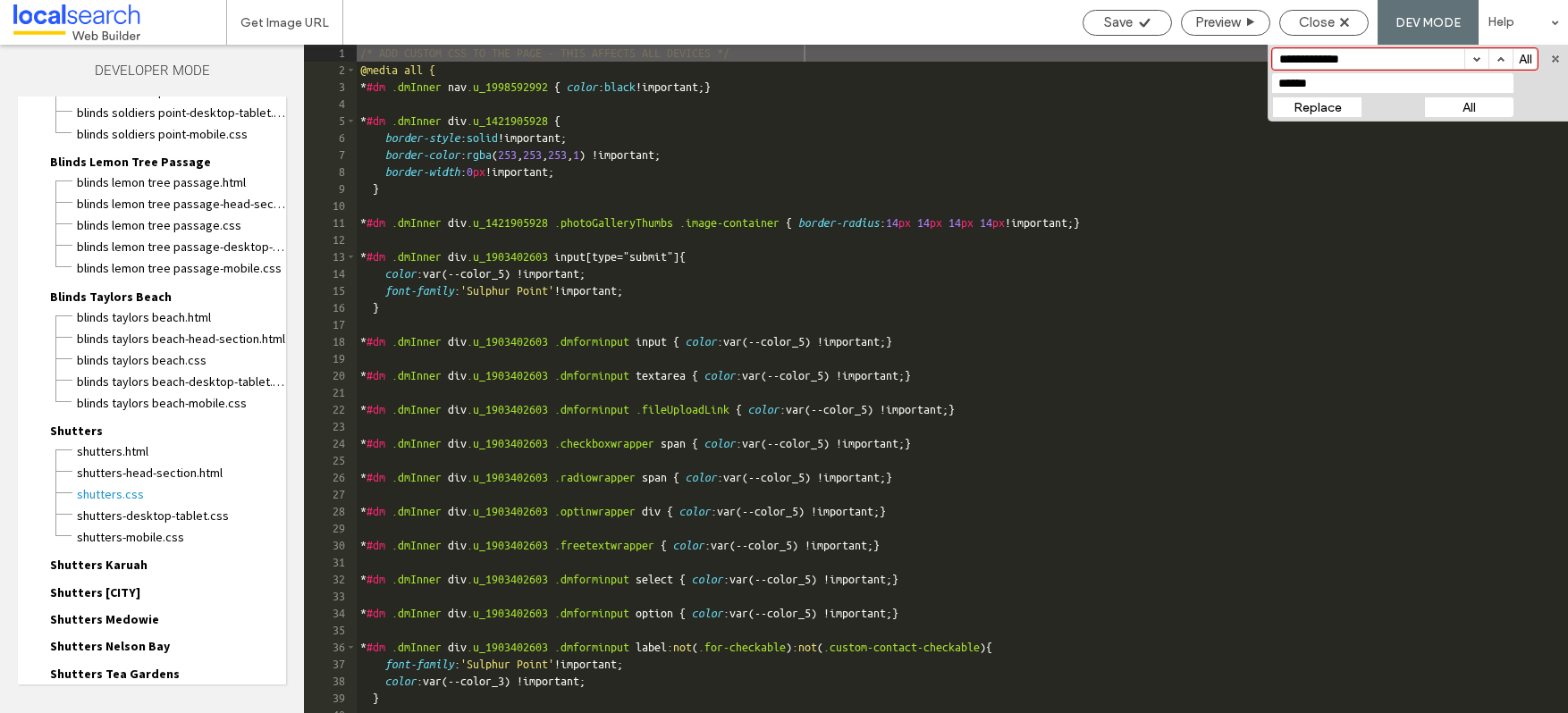 click on "Shutters Karuah" at bounding box center [98, 565] 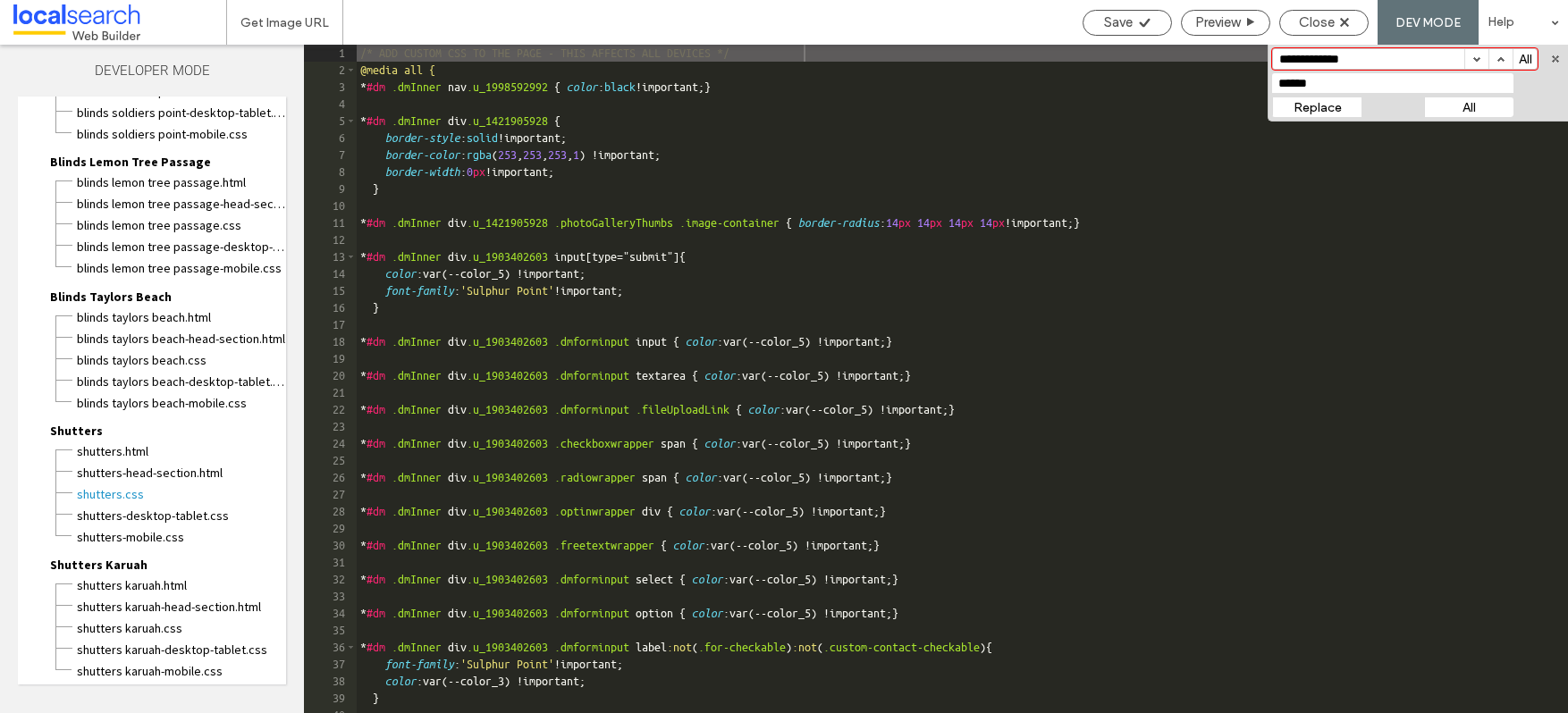 click on "All" at bounding box center (1469, 107) 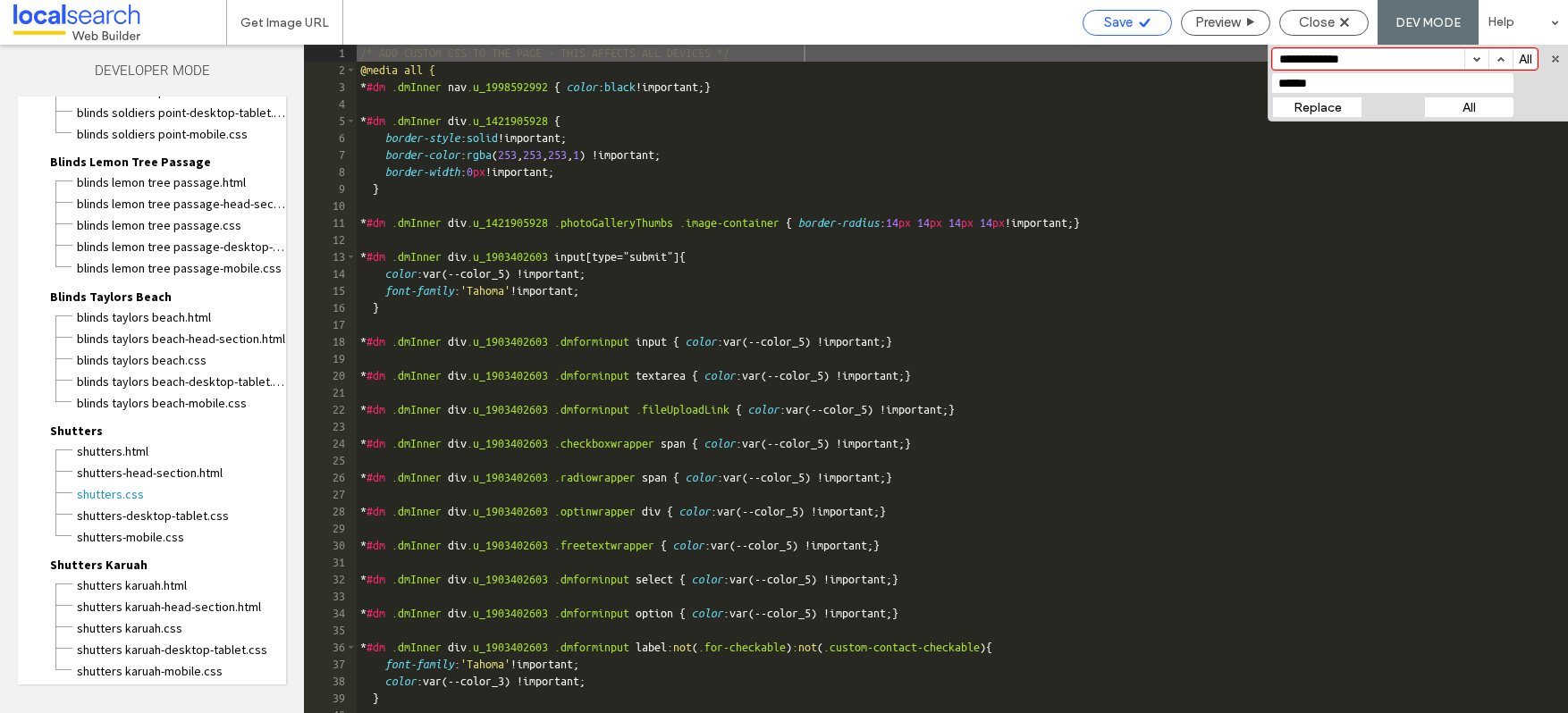 click on "Save" at bounding box center (1118, 22) 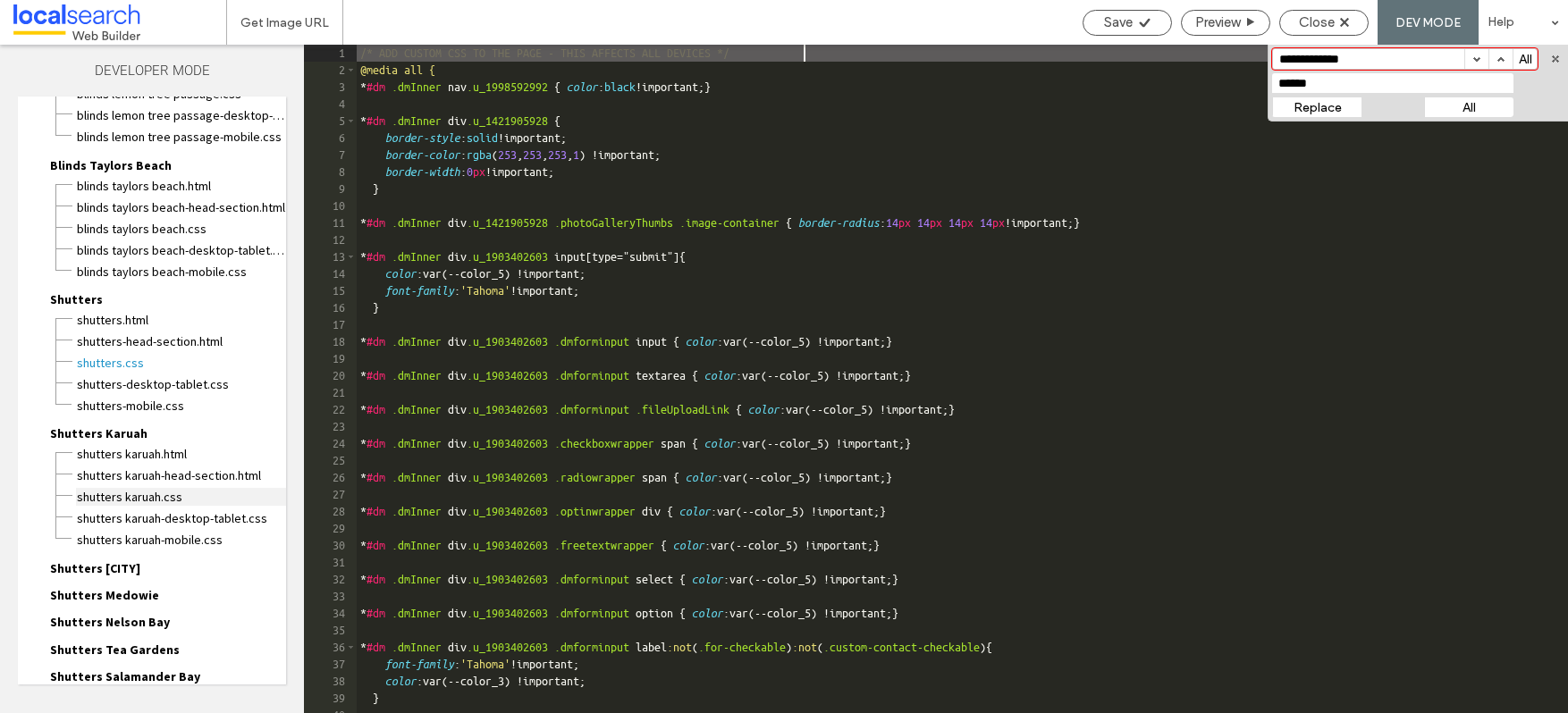 scroll, scrollTop: 1602, scrollLeft: 0, axis: vertical 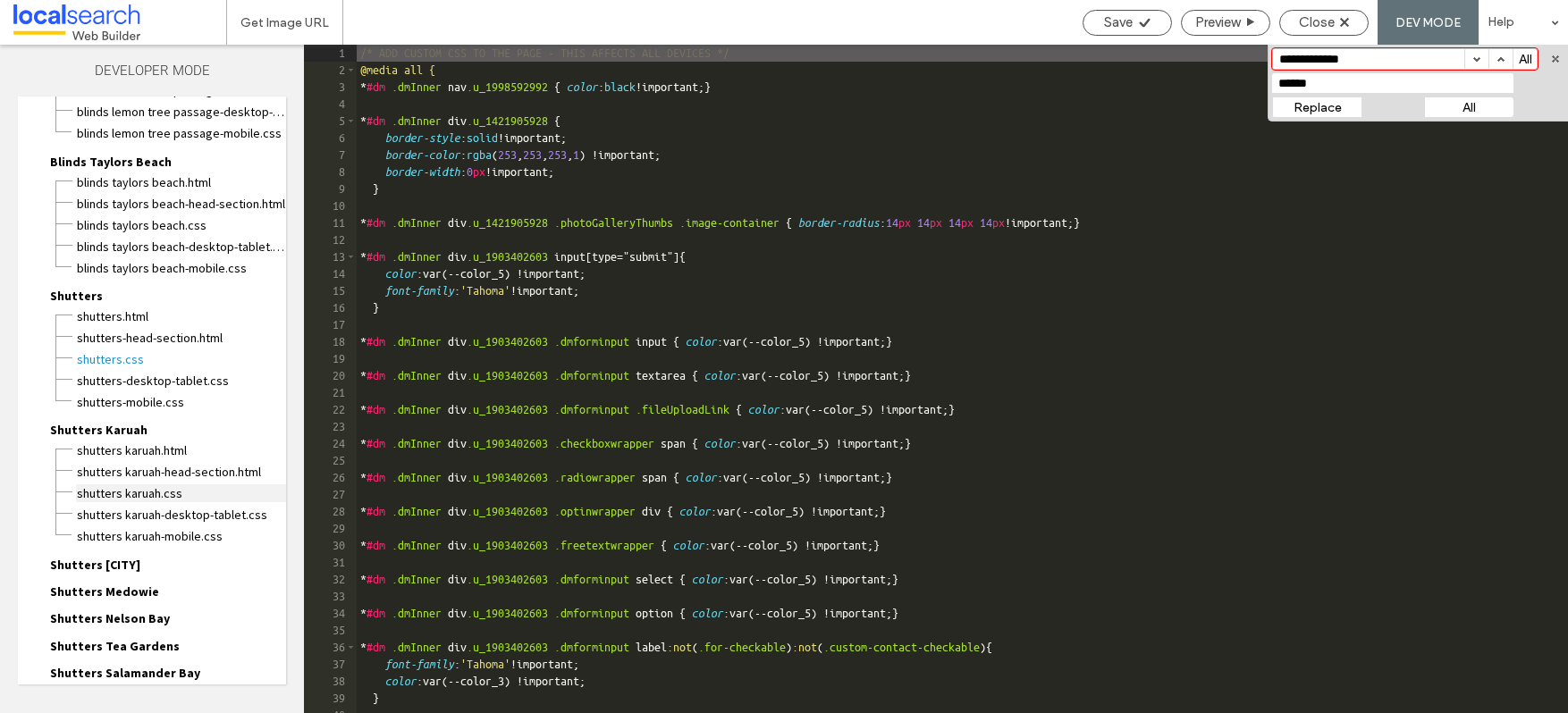 click on "Shutters Karuah.css" at bounding box center [181, 493] 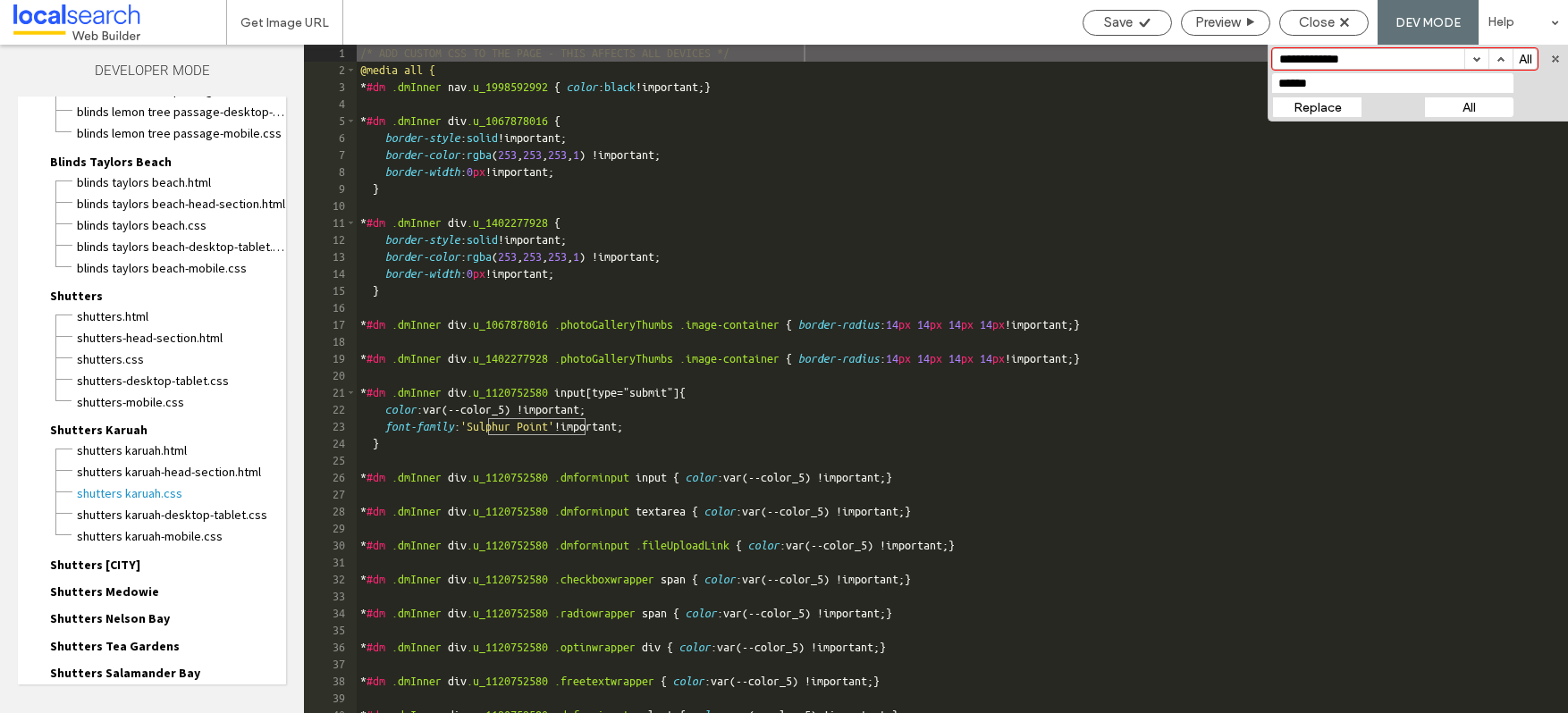 click on "All" at bounding box center (1469, 107) 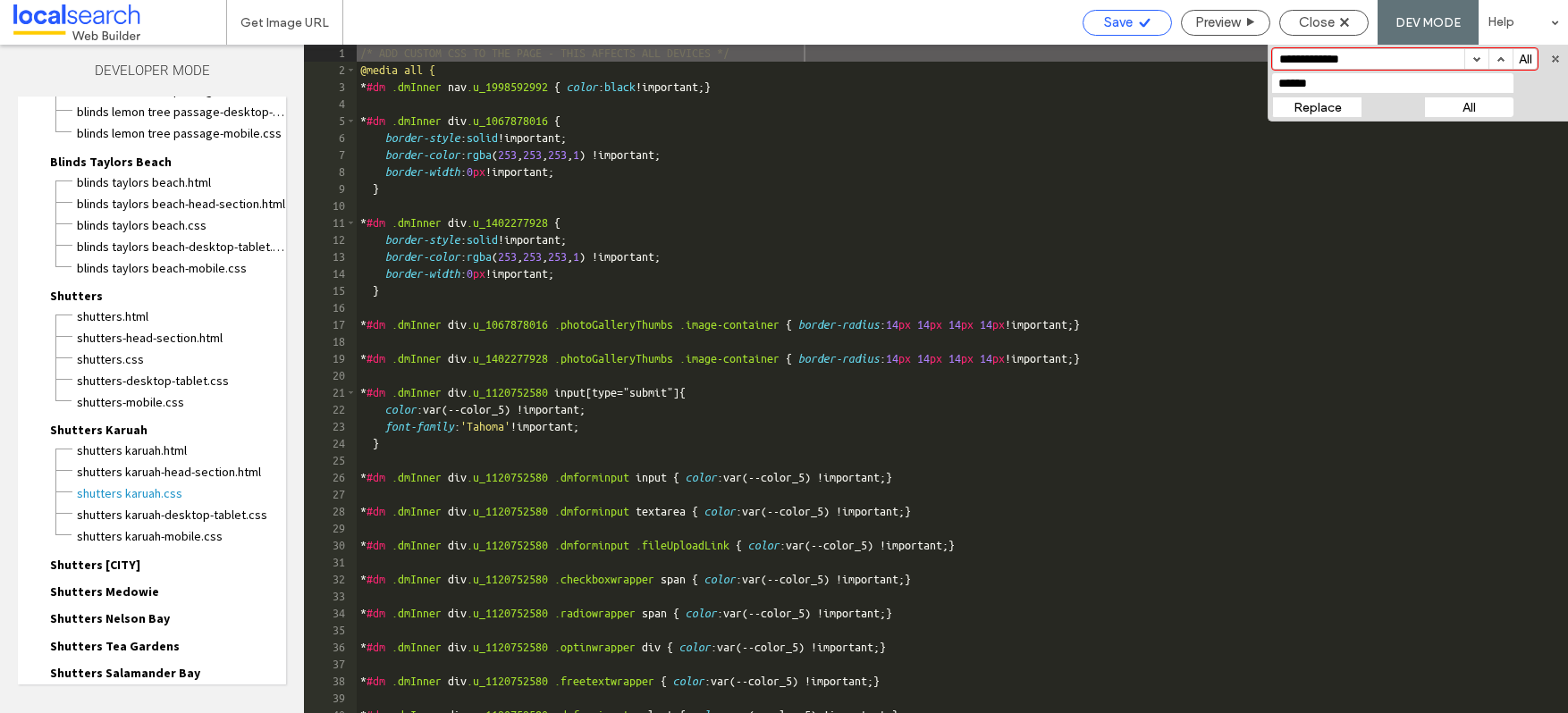 click on "Save" at bounding box center [1118, 22] 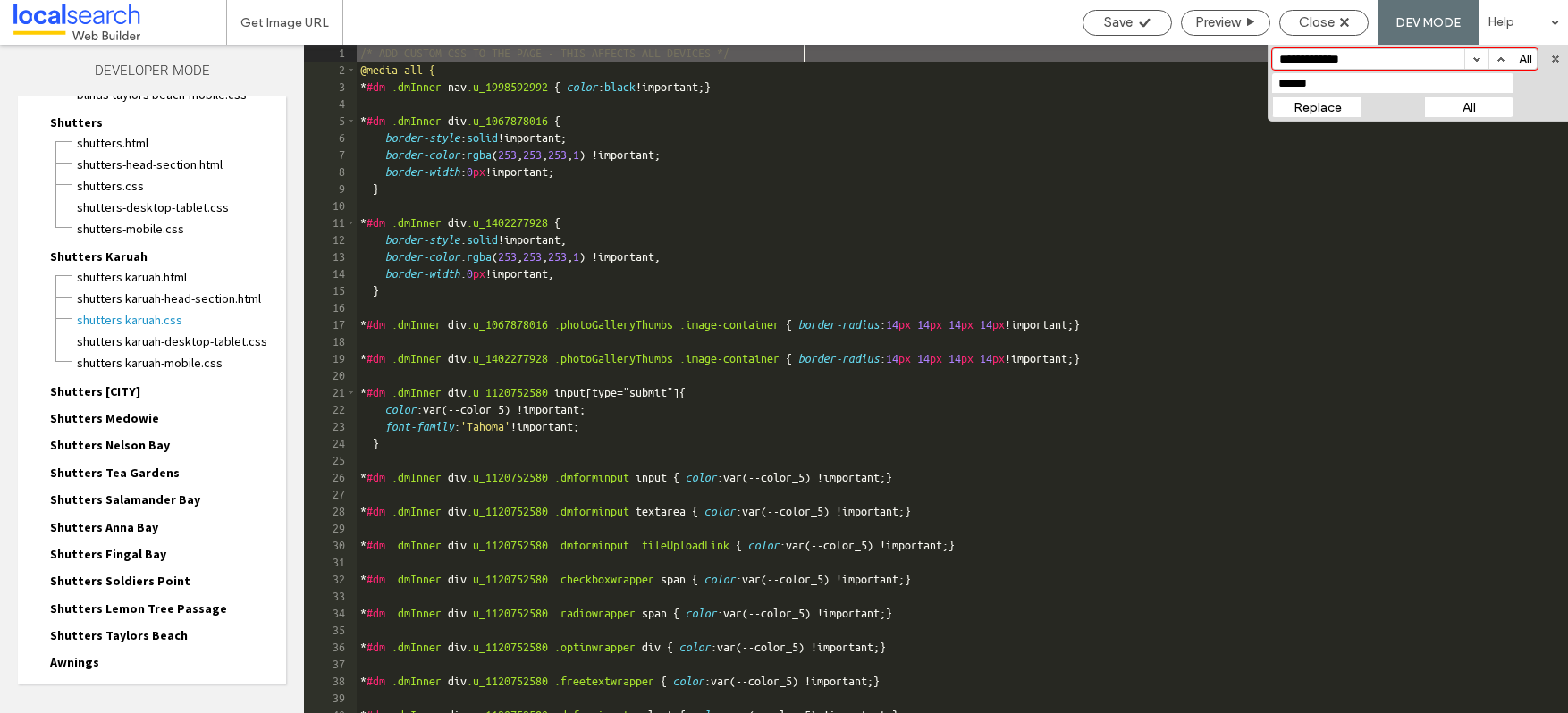 scroll, scrollTop: 1787, scrollLeft: 0, axis: vertical 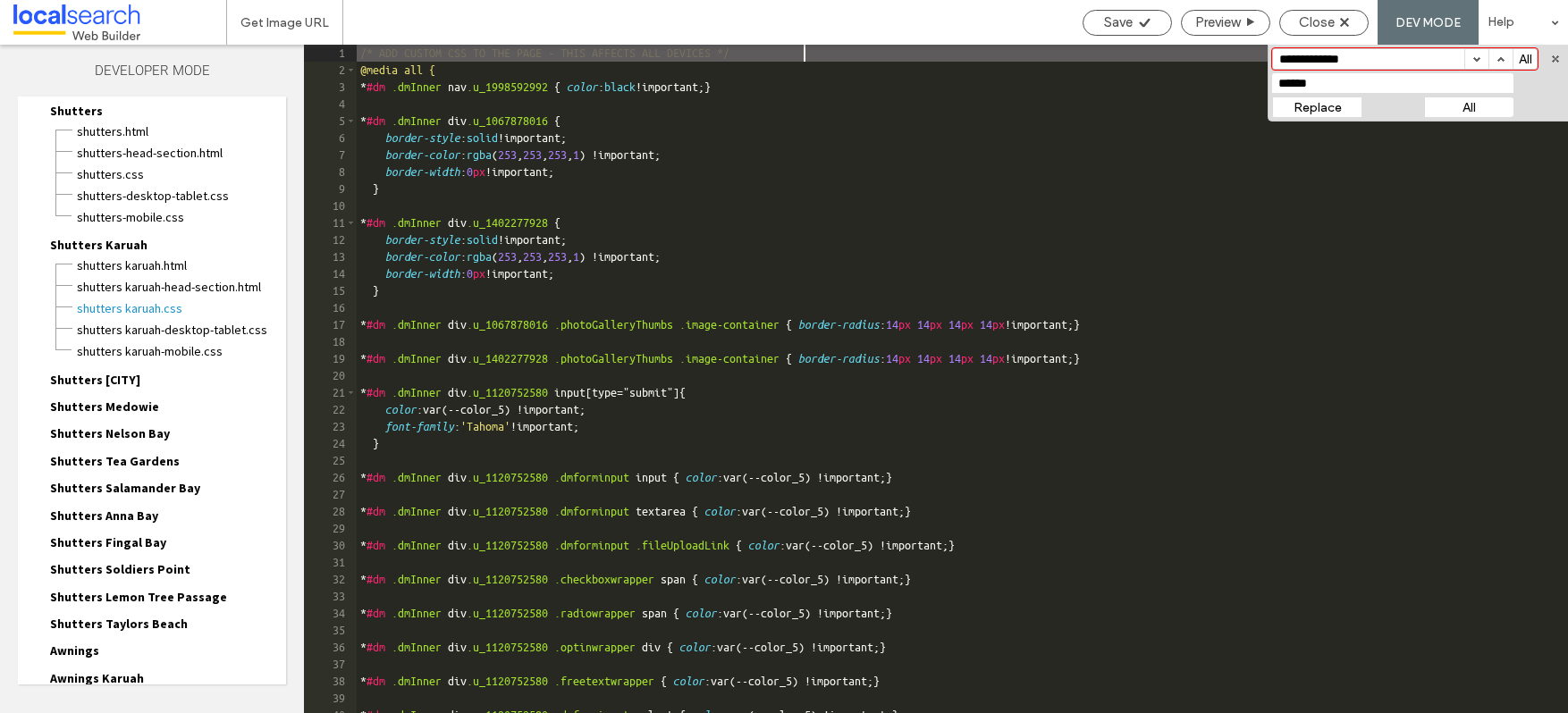 click on "Shutters [CITY]" at bounding box center (95, 380) 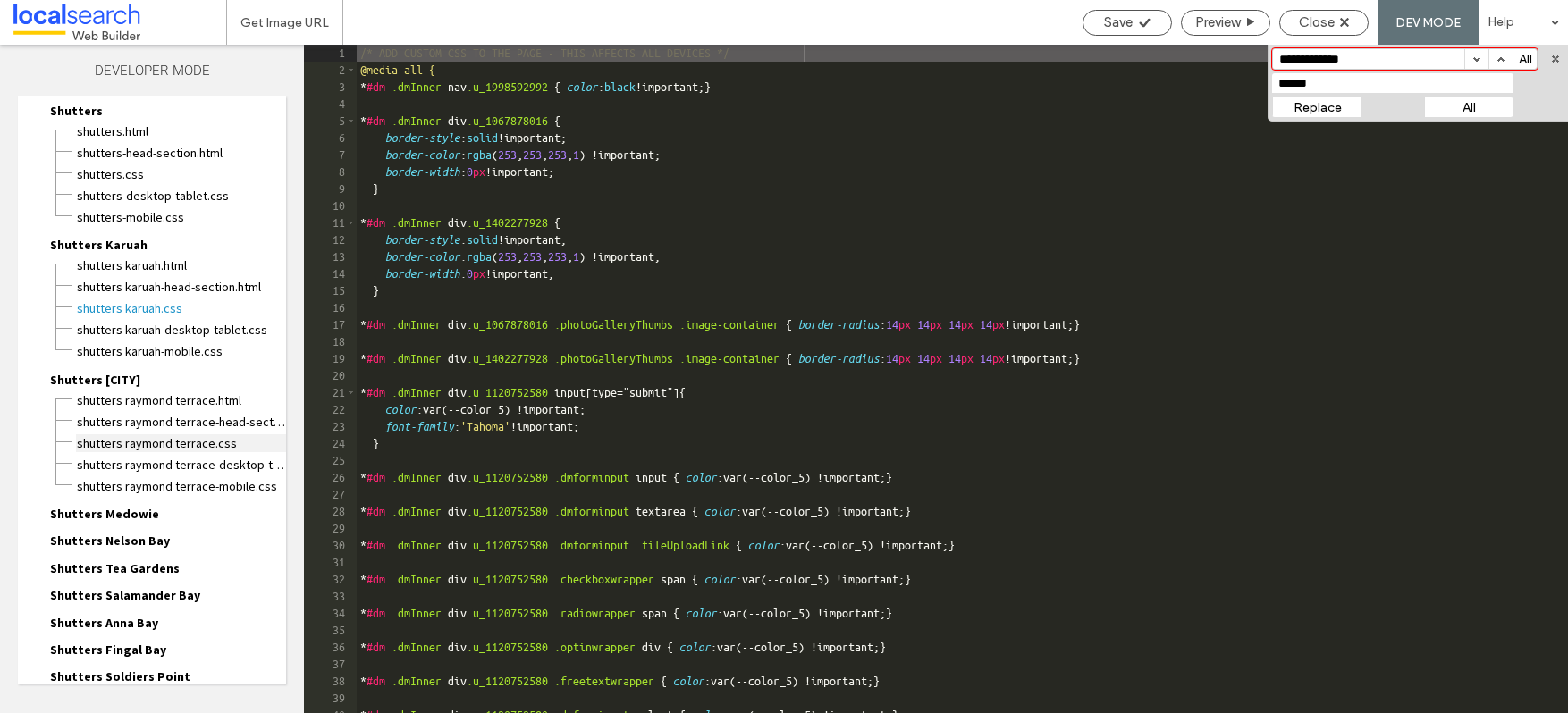 click on "Shutters Raymond Terrace.css" at bounding box center [181, 443] 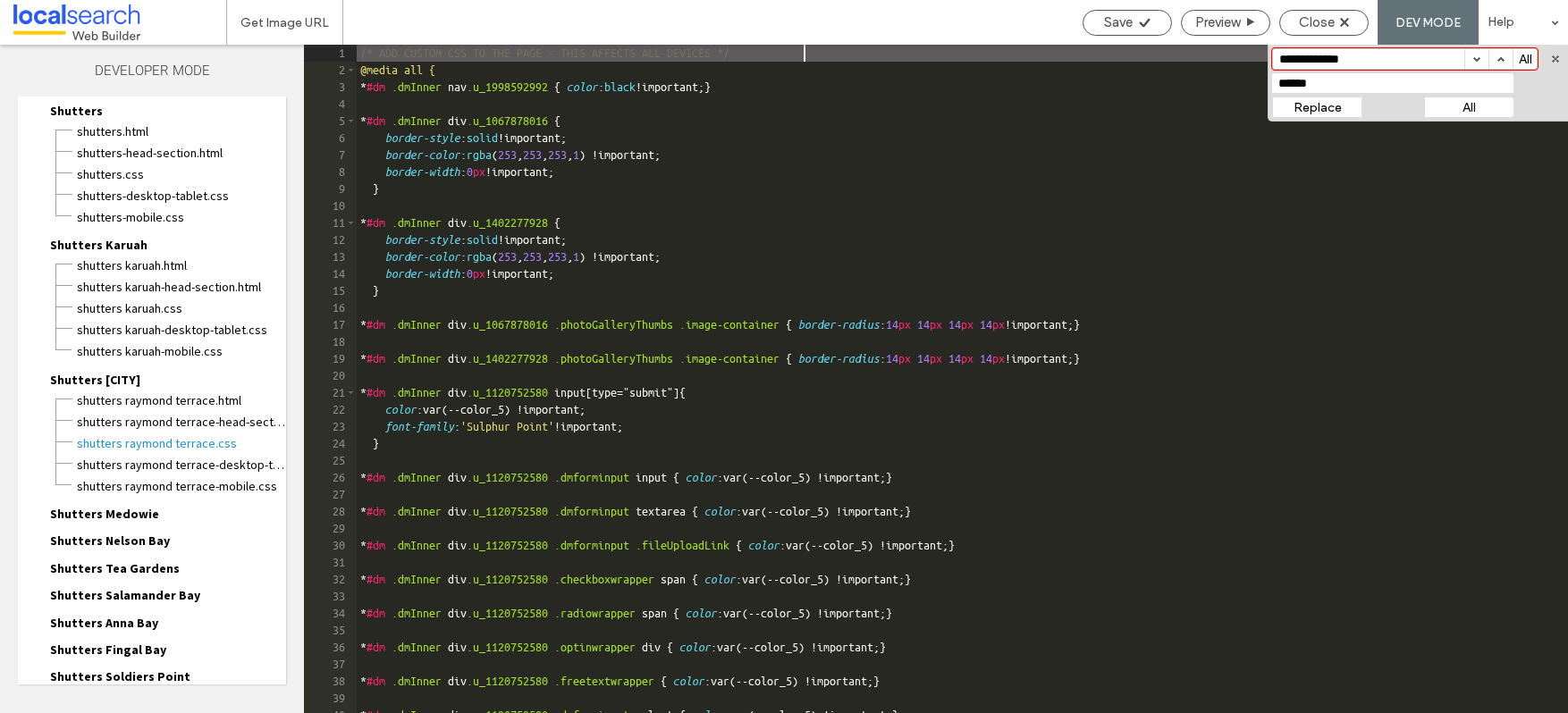 click on "All" at bounding box center (1469, 107) 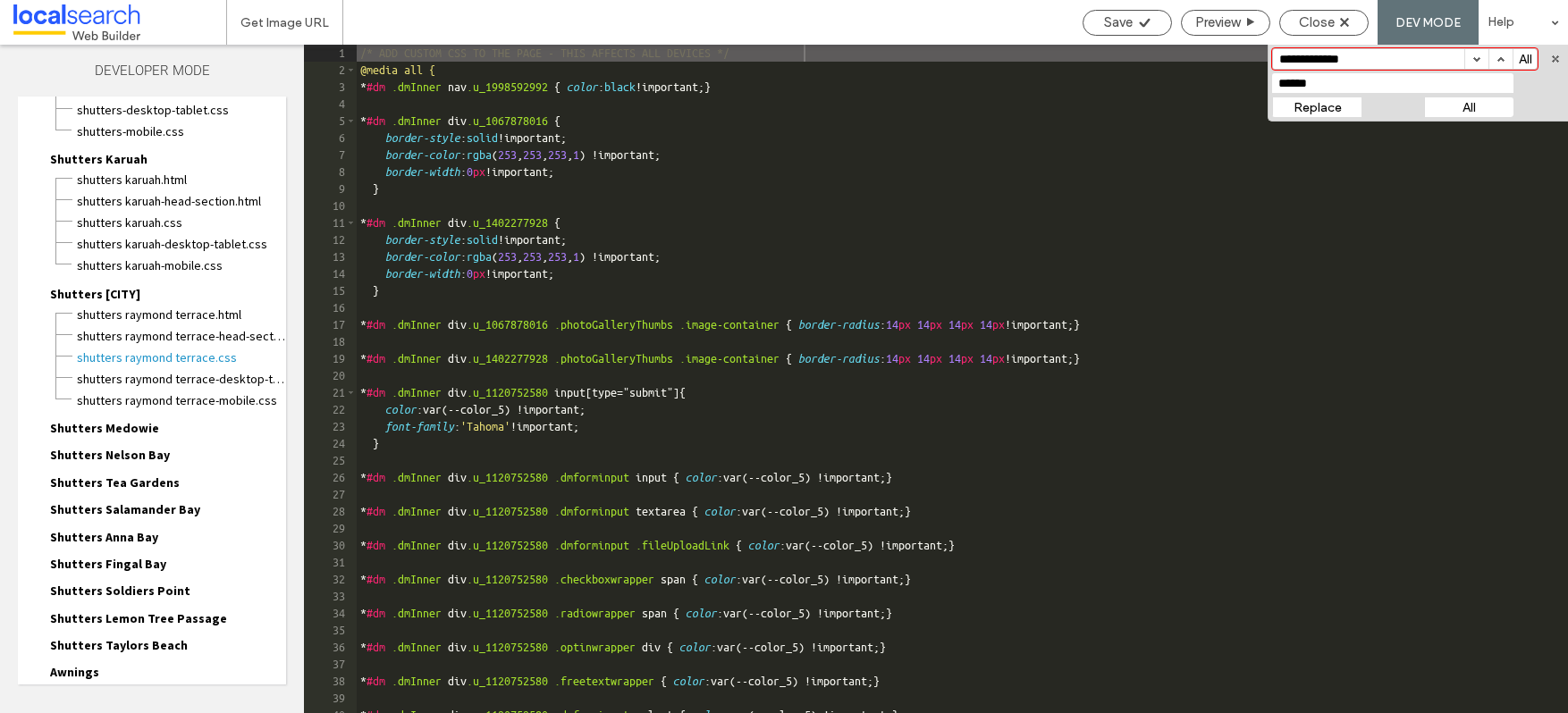 scroll, scrollTop: 1888, scrollLeft: 0, axis: vertical 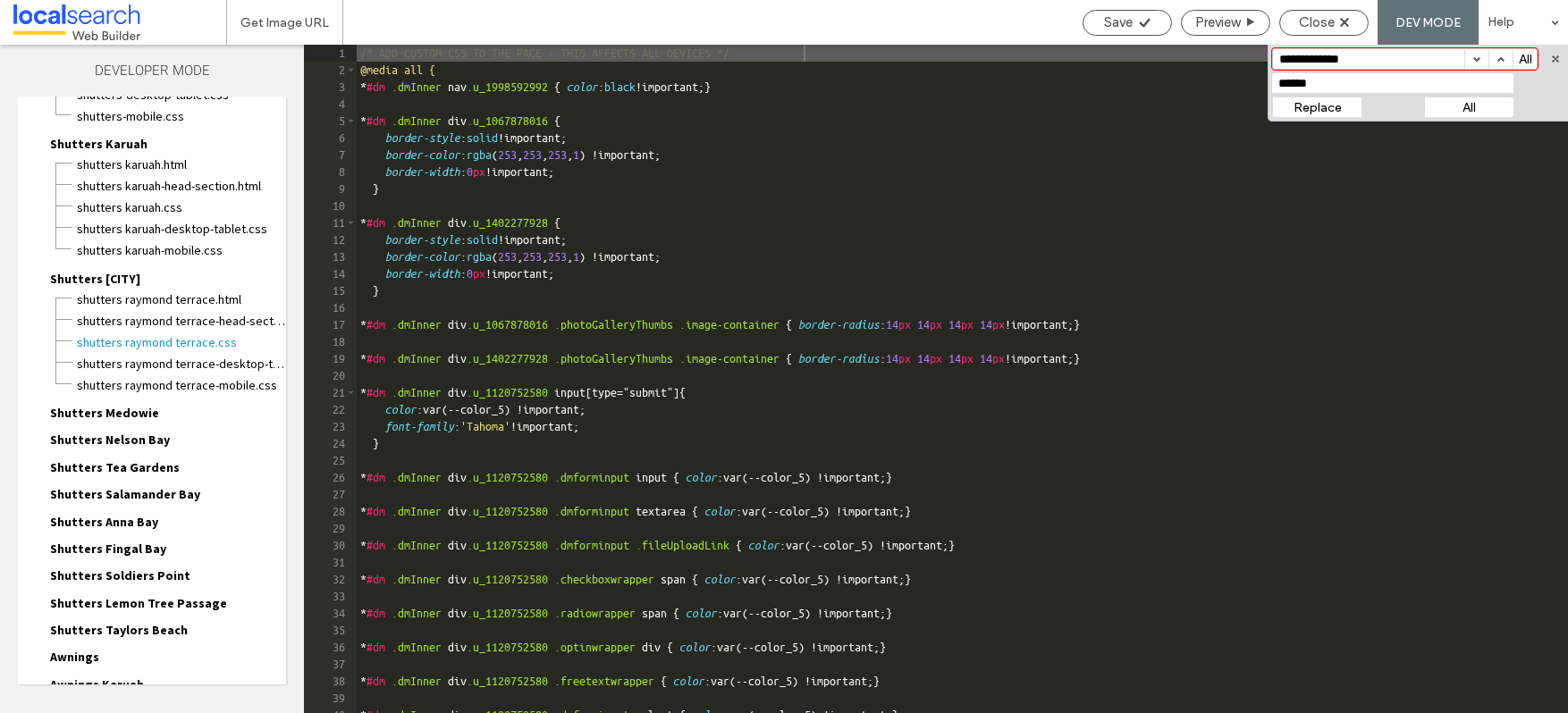 click on "Shutters Medowie" at bounding box center [105, 413] 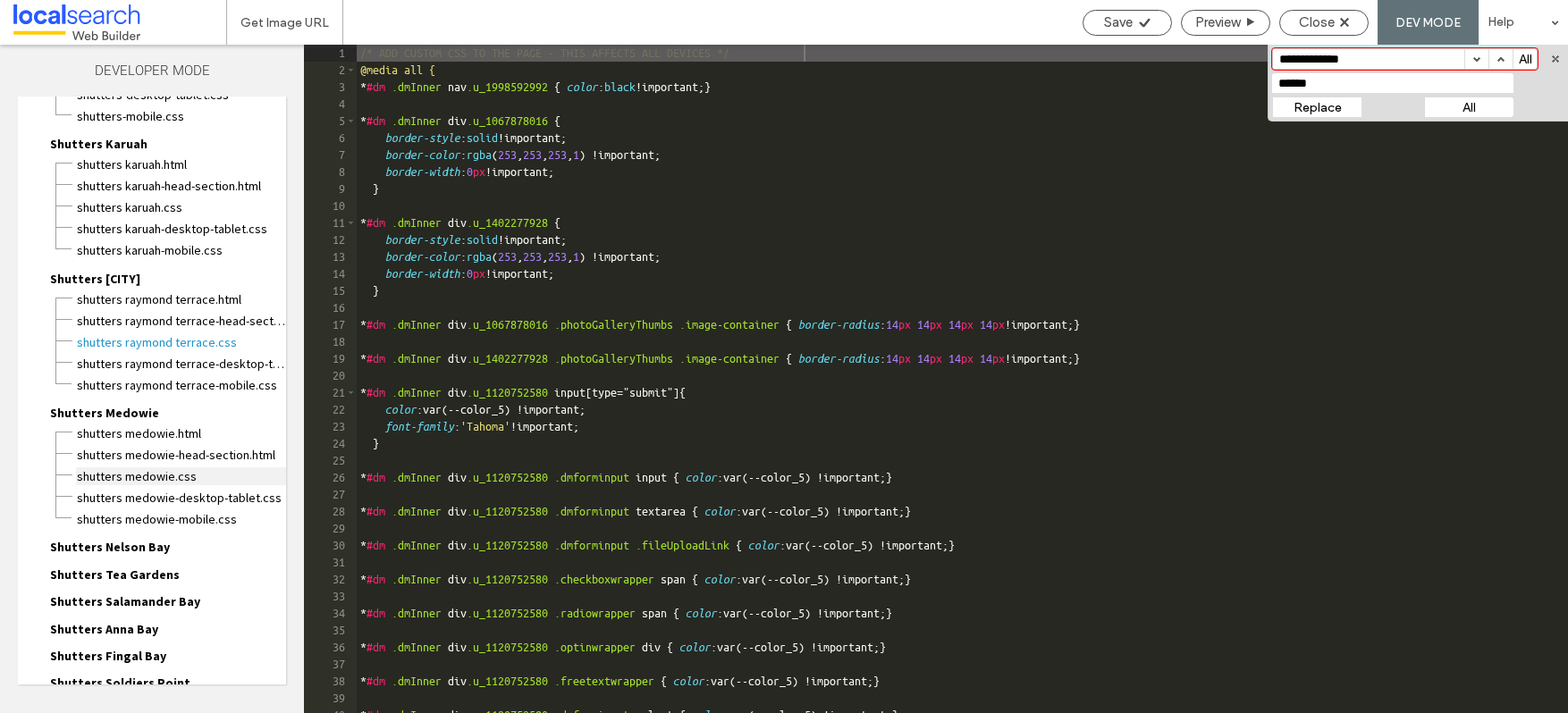 click on "Shutters Medowie.css" at bounding box center (181, 476) 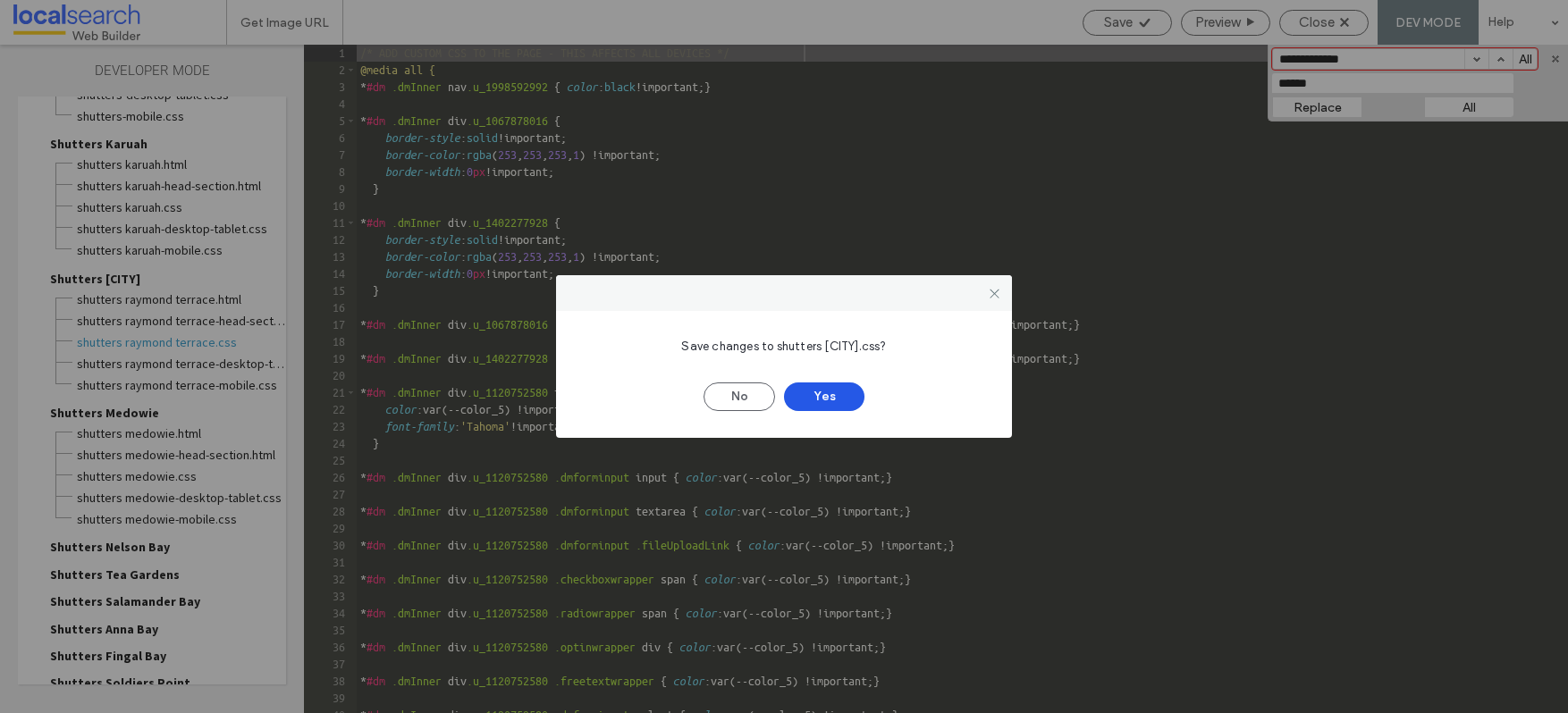 click on "Yes" at bounding box center (824, 397) 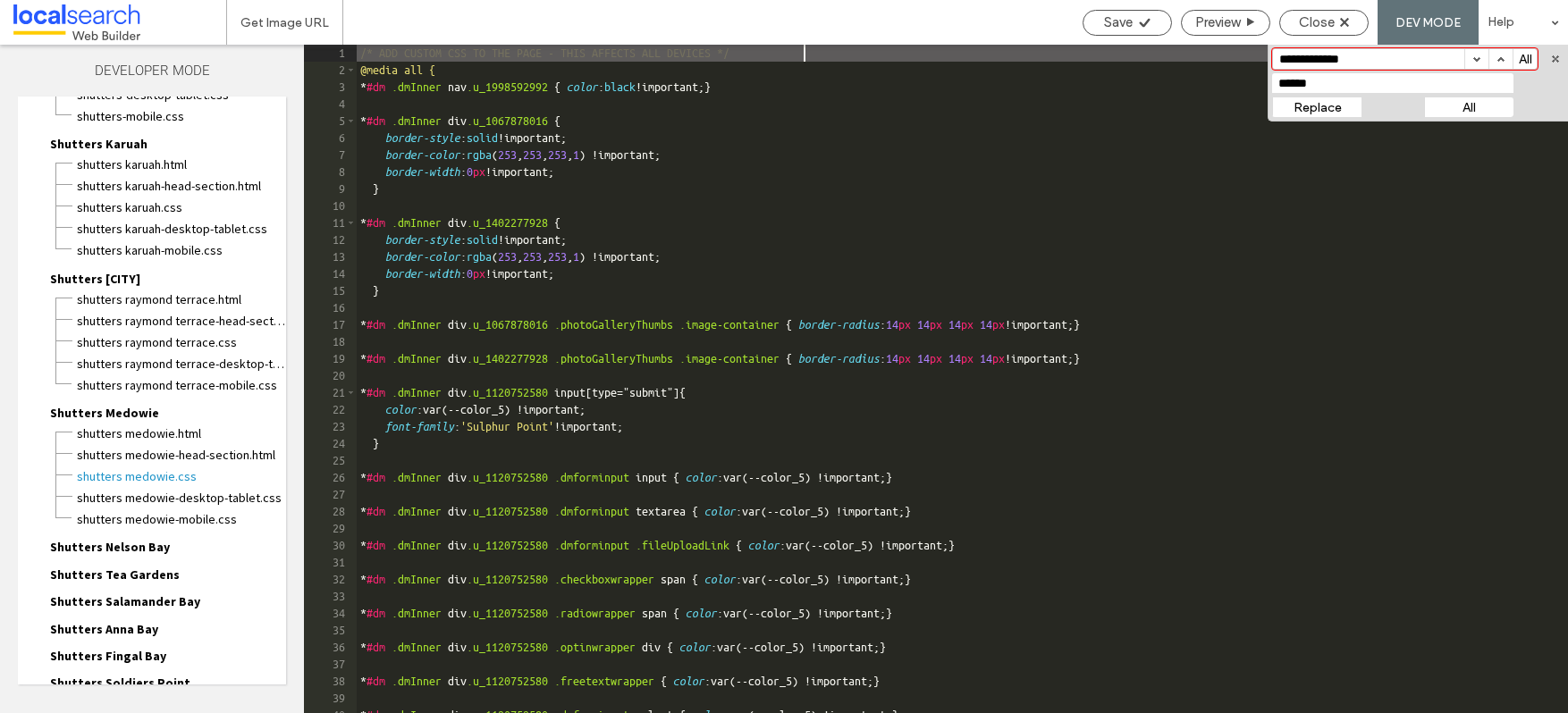 click on "All" at bounding box center (1469, 107) 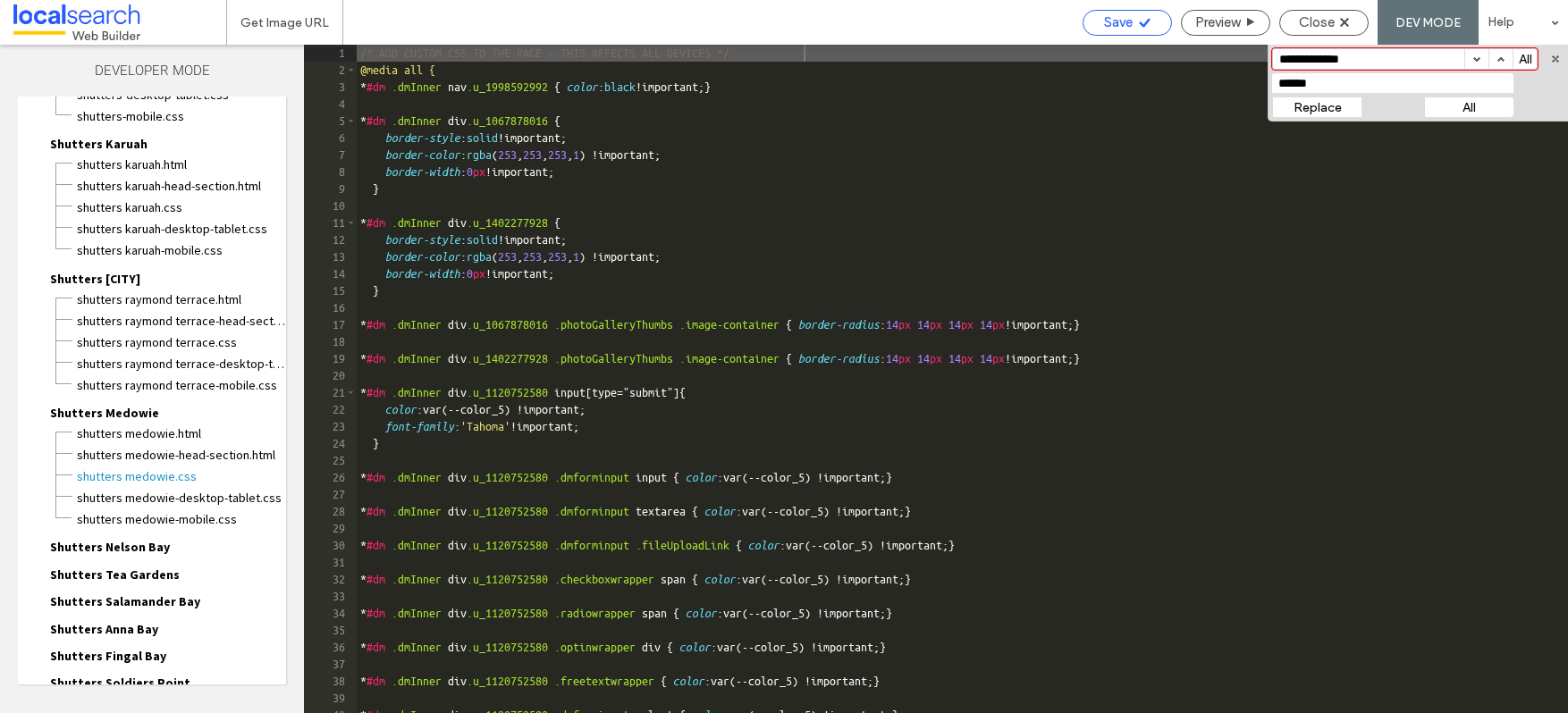 click on "Save" at bounding box center (1118, 22) 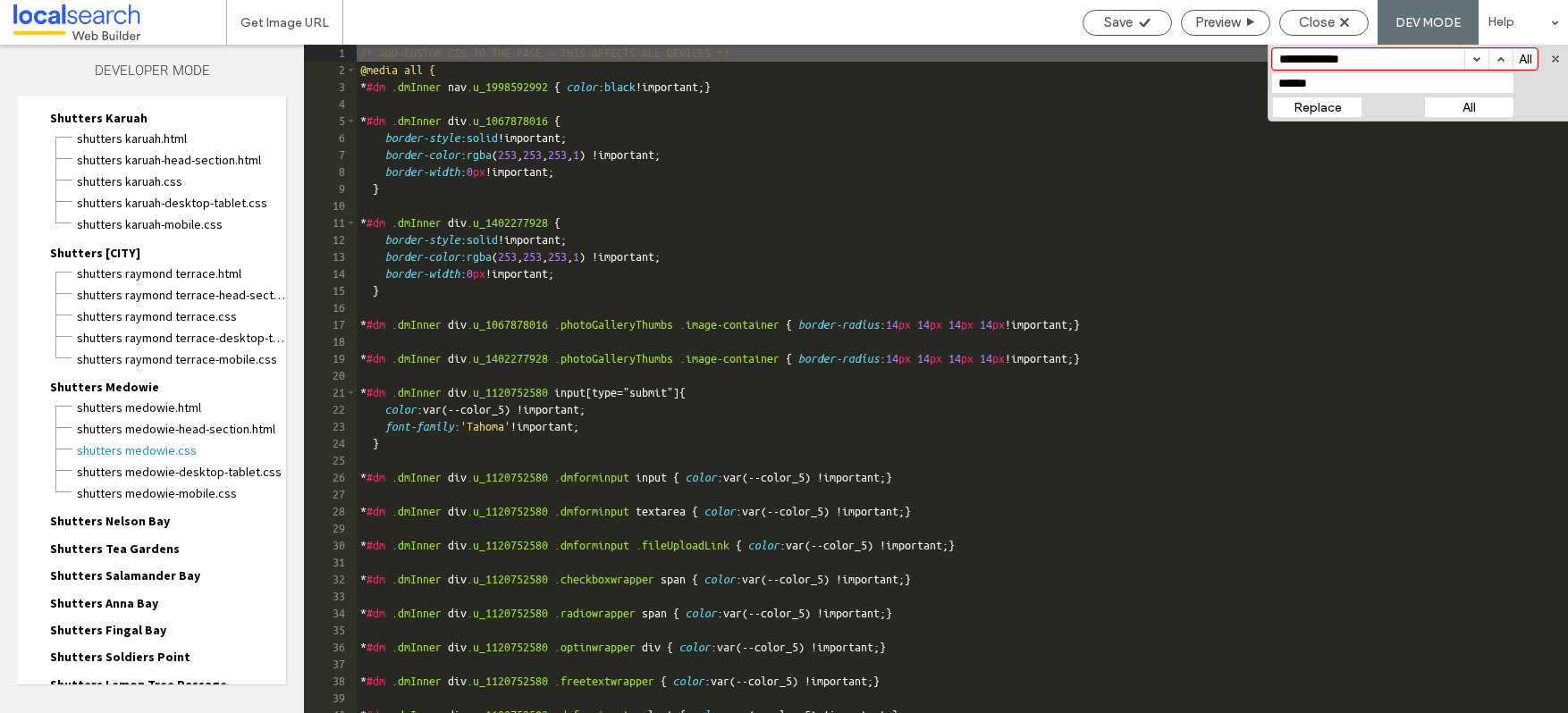 scroll, scrollTop: 1993, scrollLeft: 0, axis: vertical 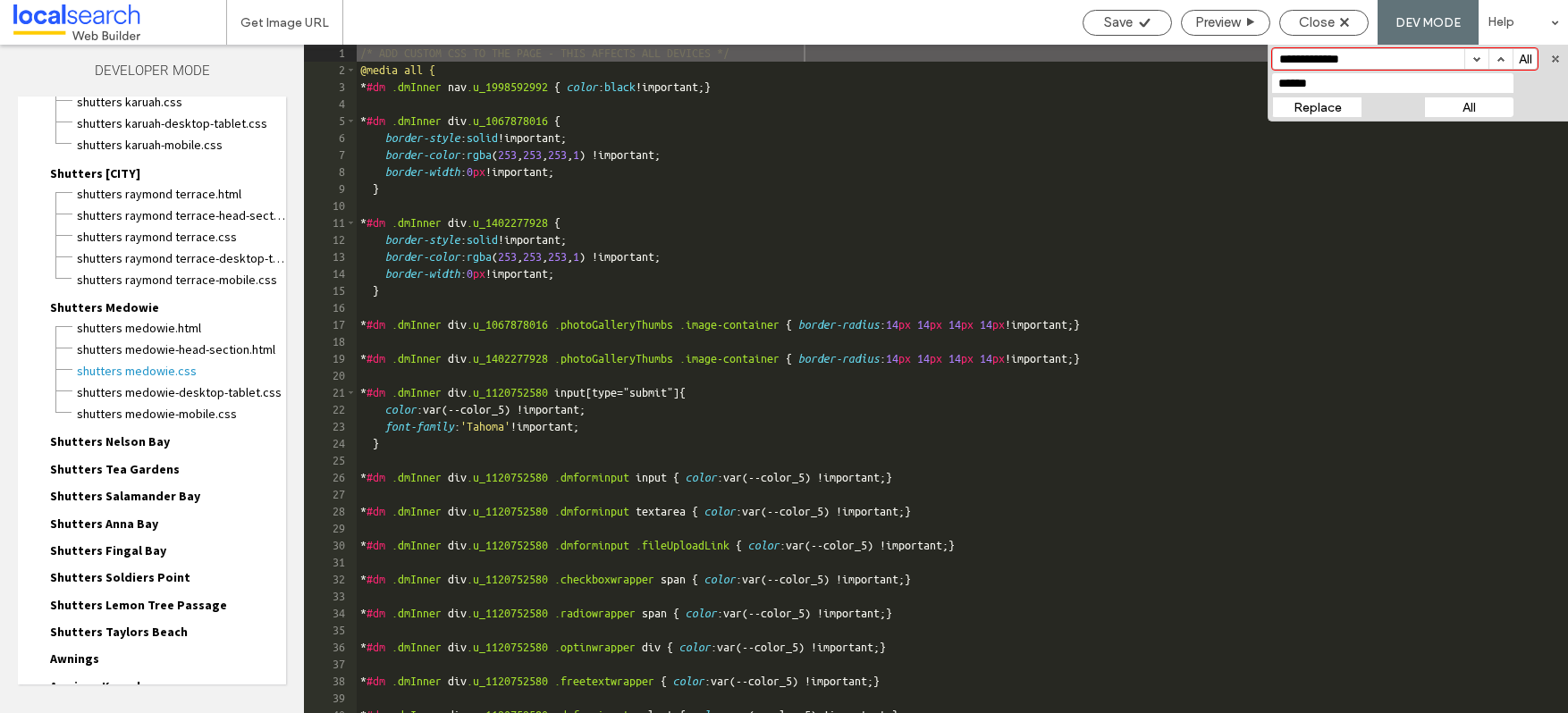 click on "Shutters Nelson Bay" at bounding box center [110, 441] 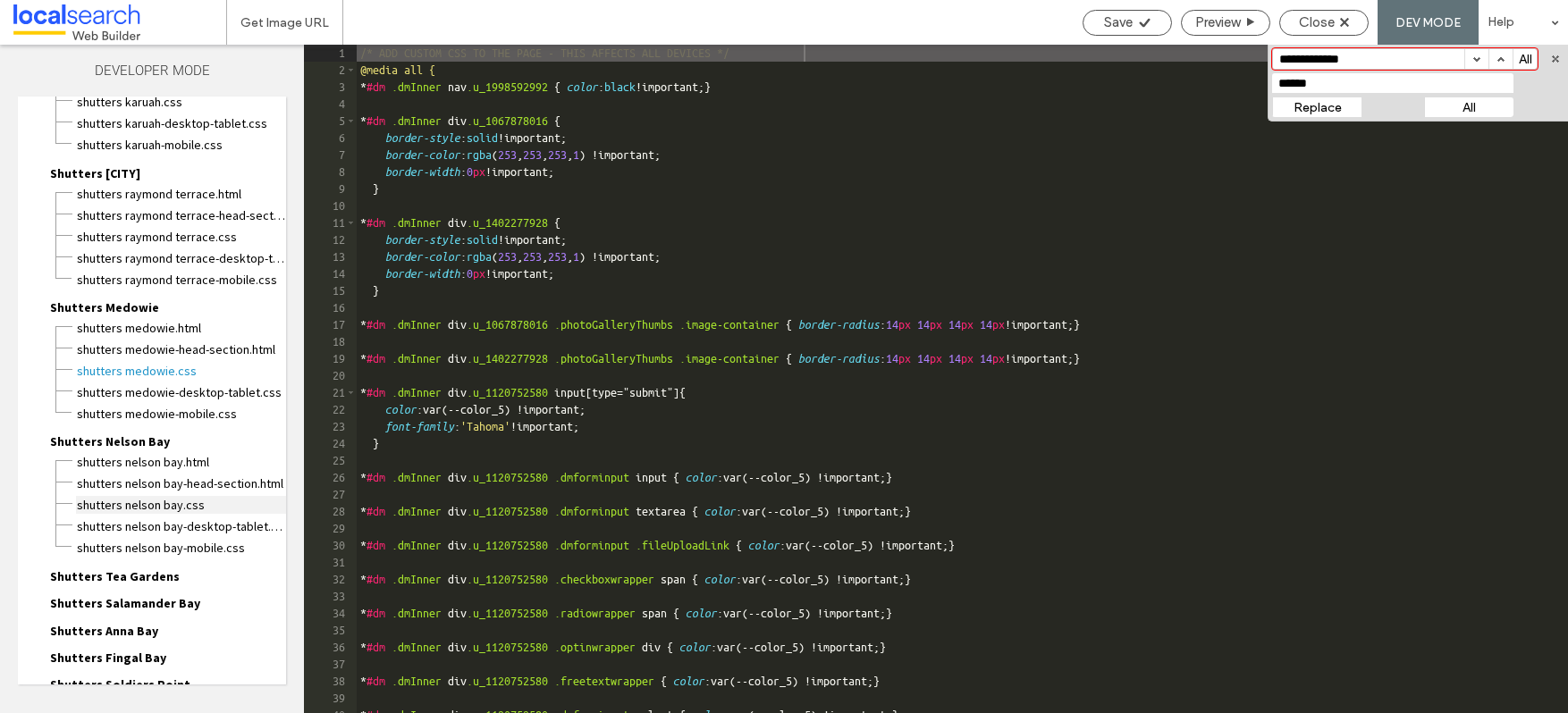 click on "Shutters Nelson Bay.css" at bounding box center [181, 505] 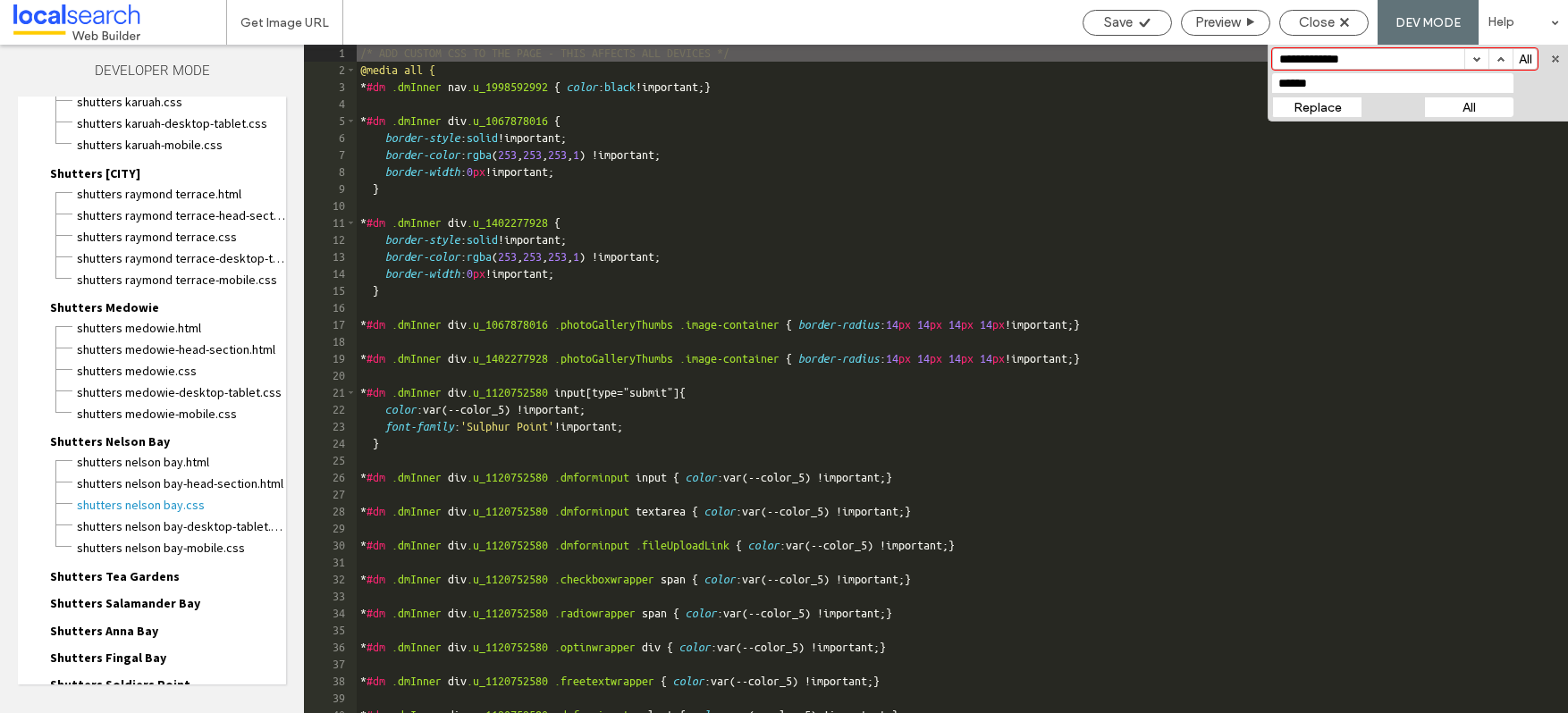click on "All" at bounding box center [1469, 107] 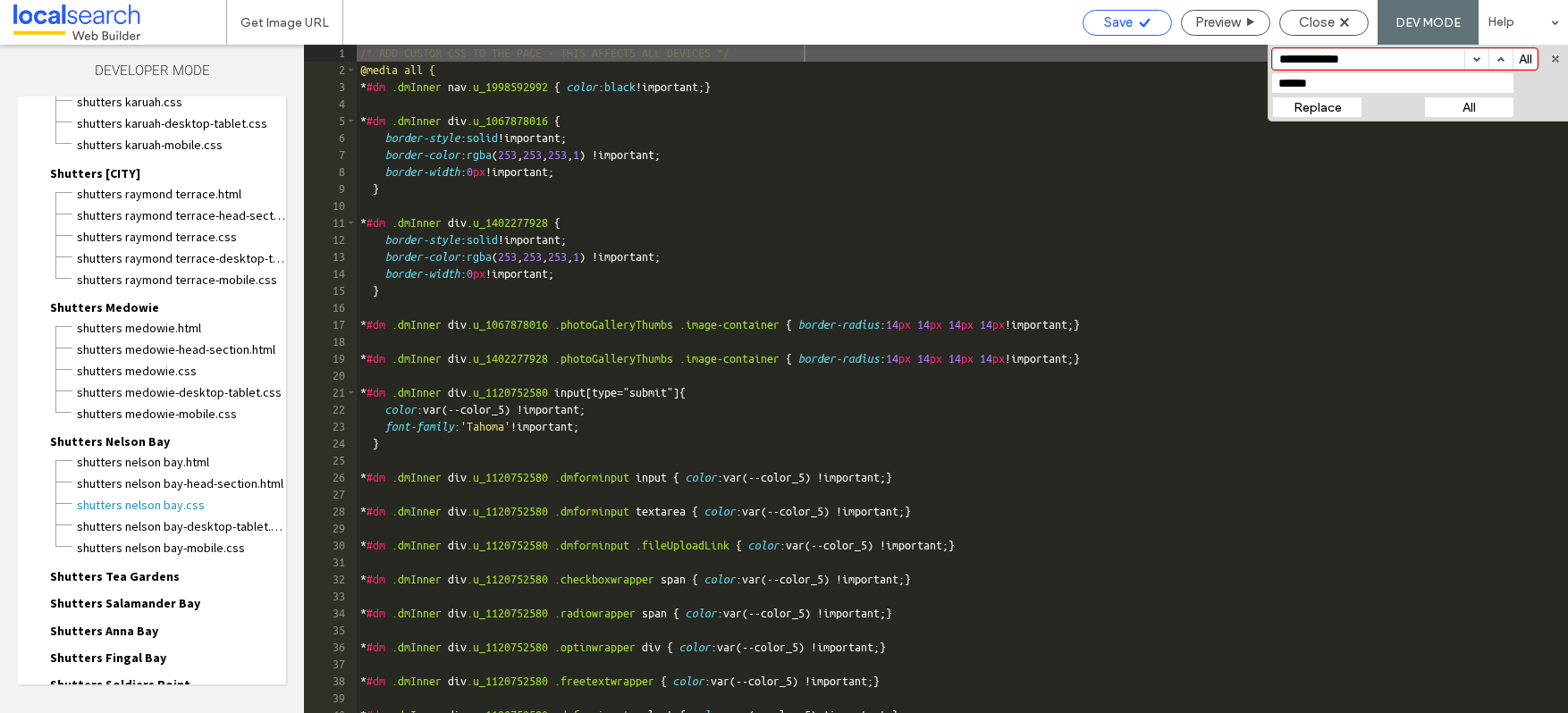 click on "Save" at bounding box center (1118, 22) 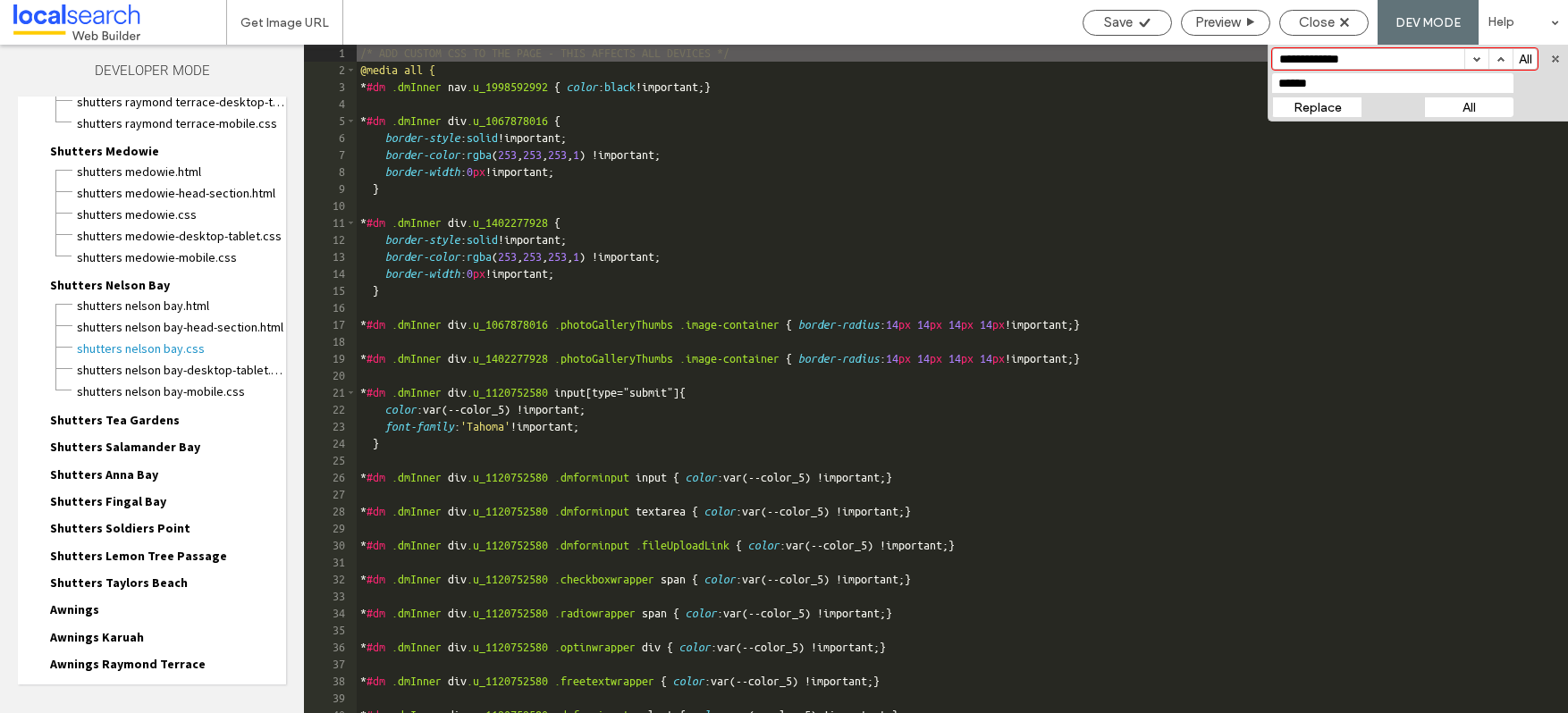 scroll, scrollTop: 2269, scrollLeft: 0, axis: vertical 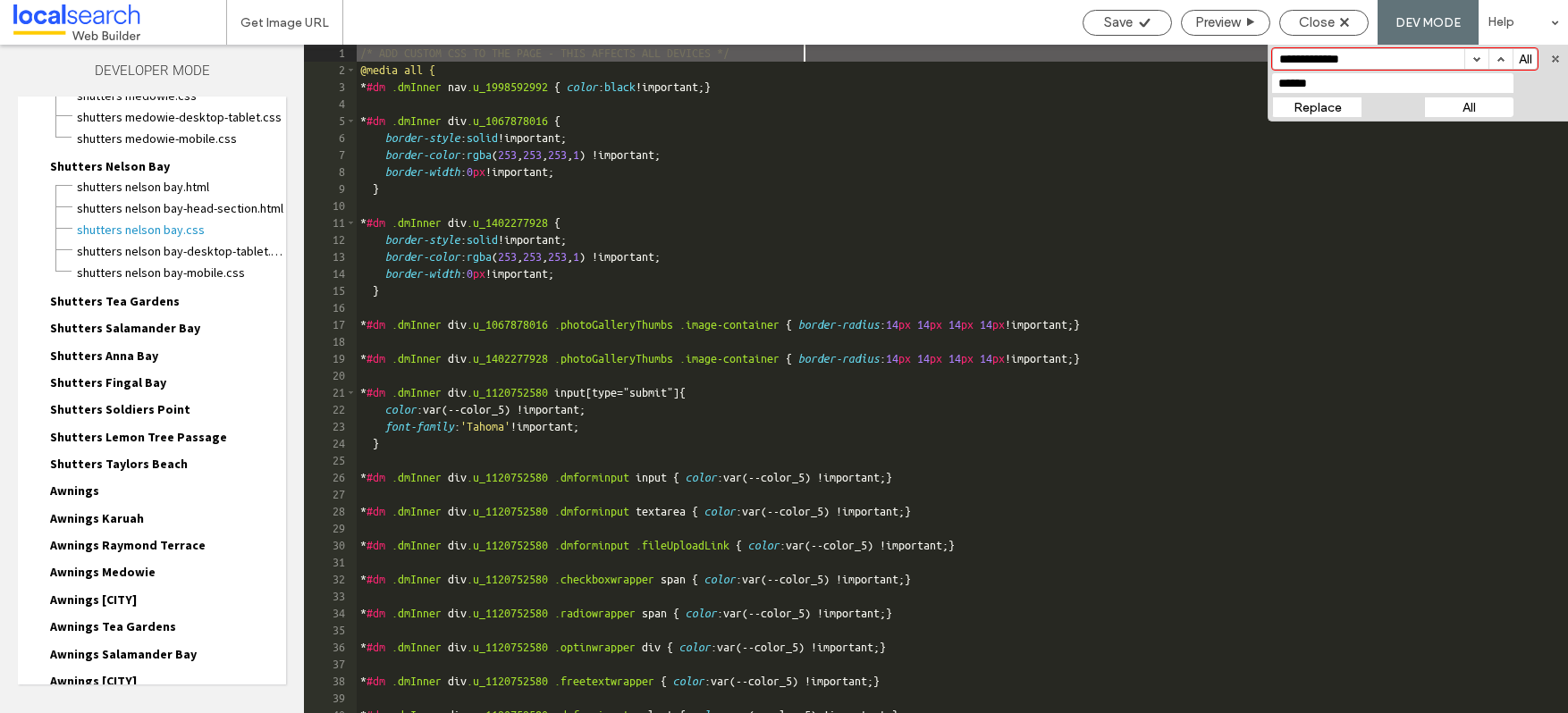 click on "Shutters Tea Gardens" at bounding box center (114, 301) 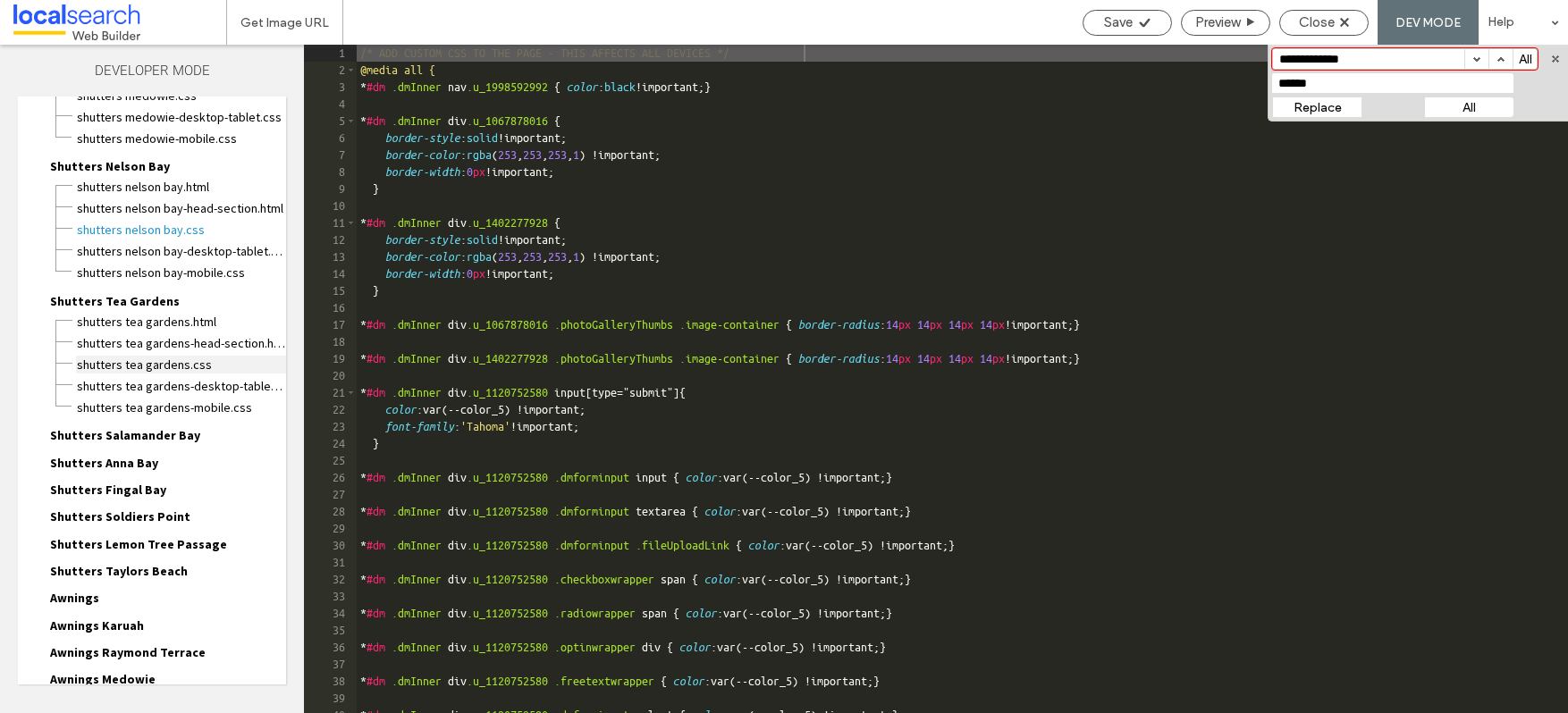 click on "Shutters Tea Gardens.css" at bounding box center [181, 365] 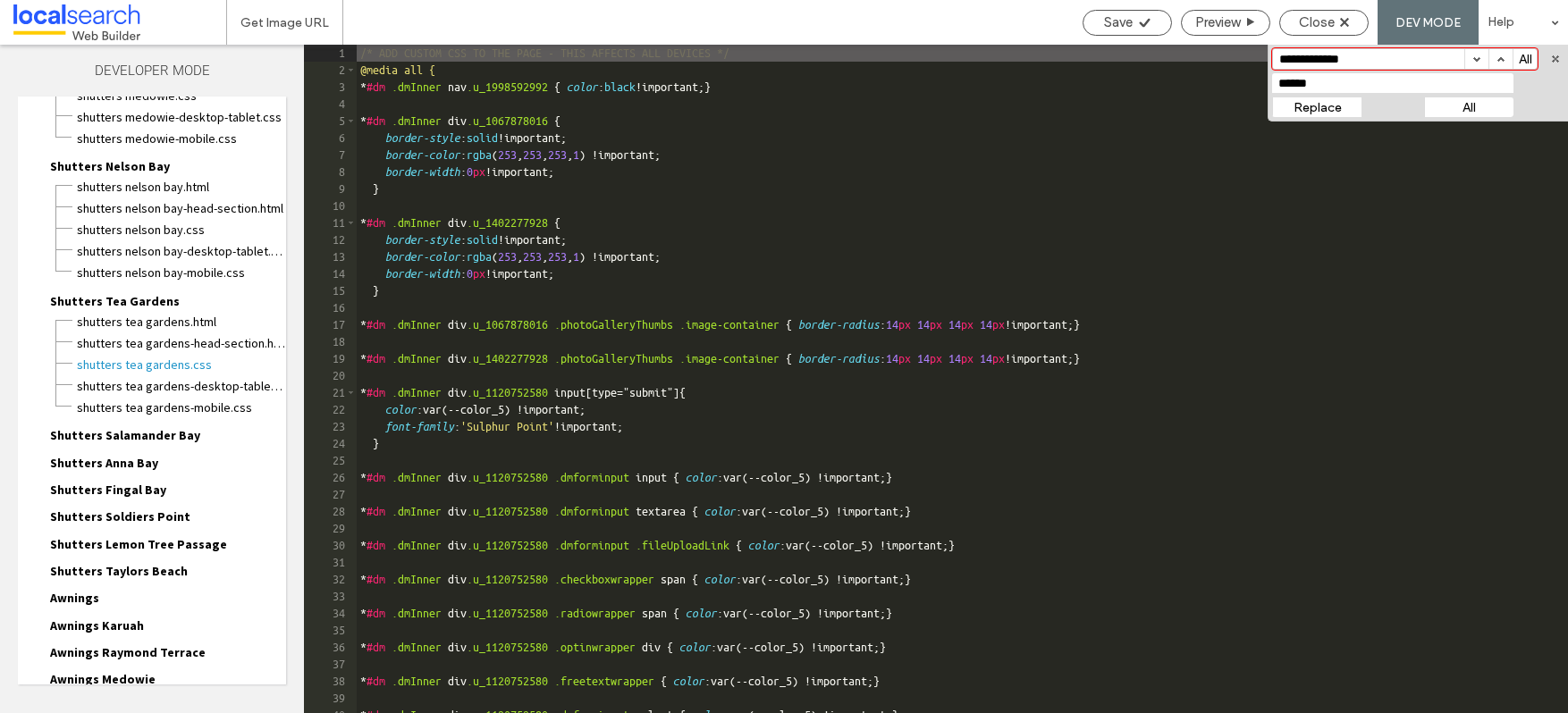 click on "All" at bounding box center [1469, 107] 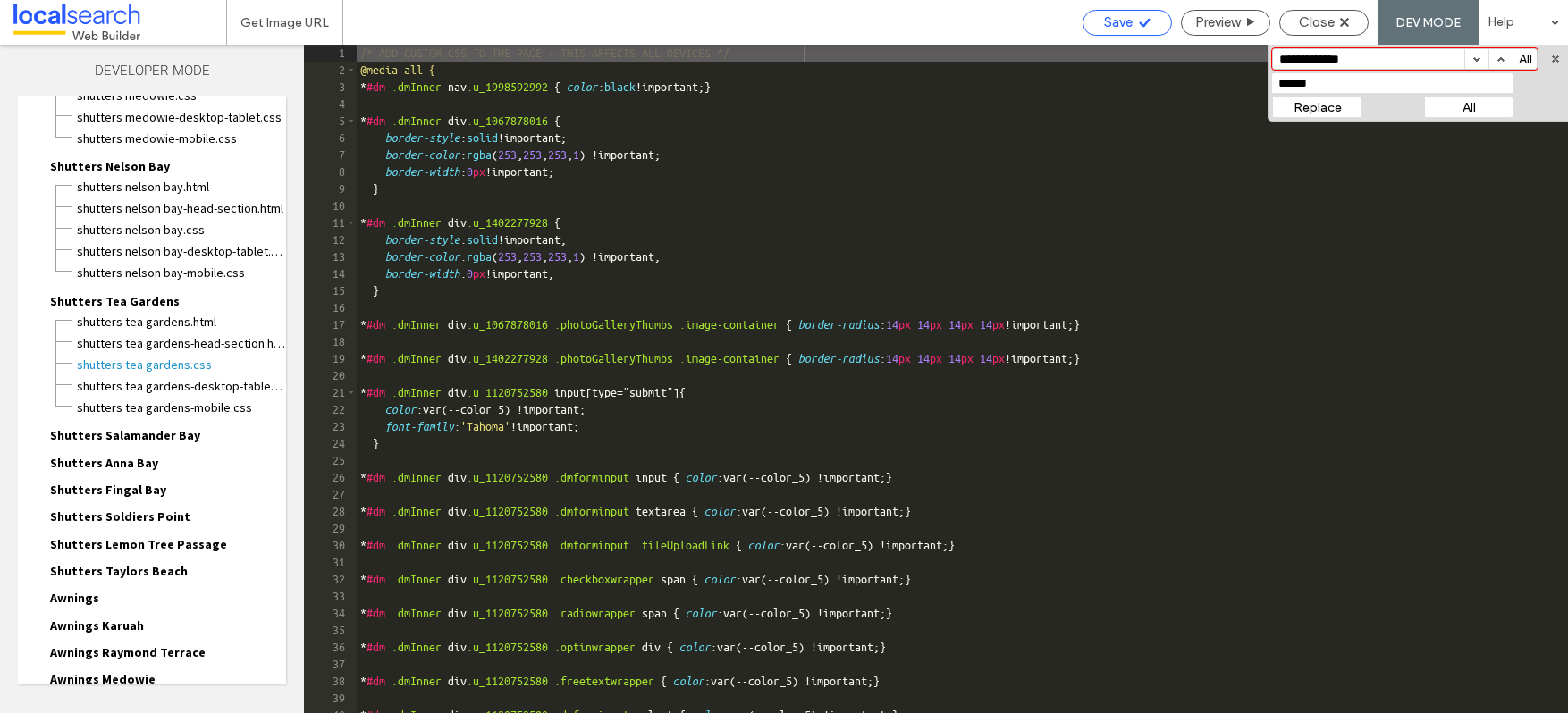 click on "Save" at bounding box center [1118, 22] 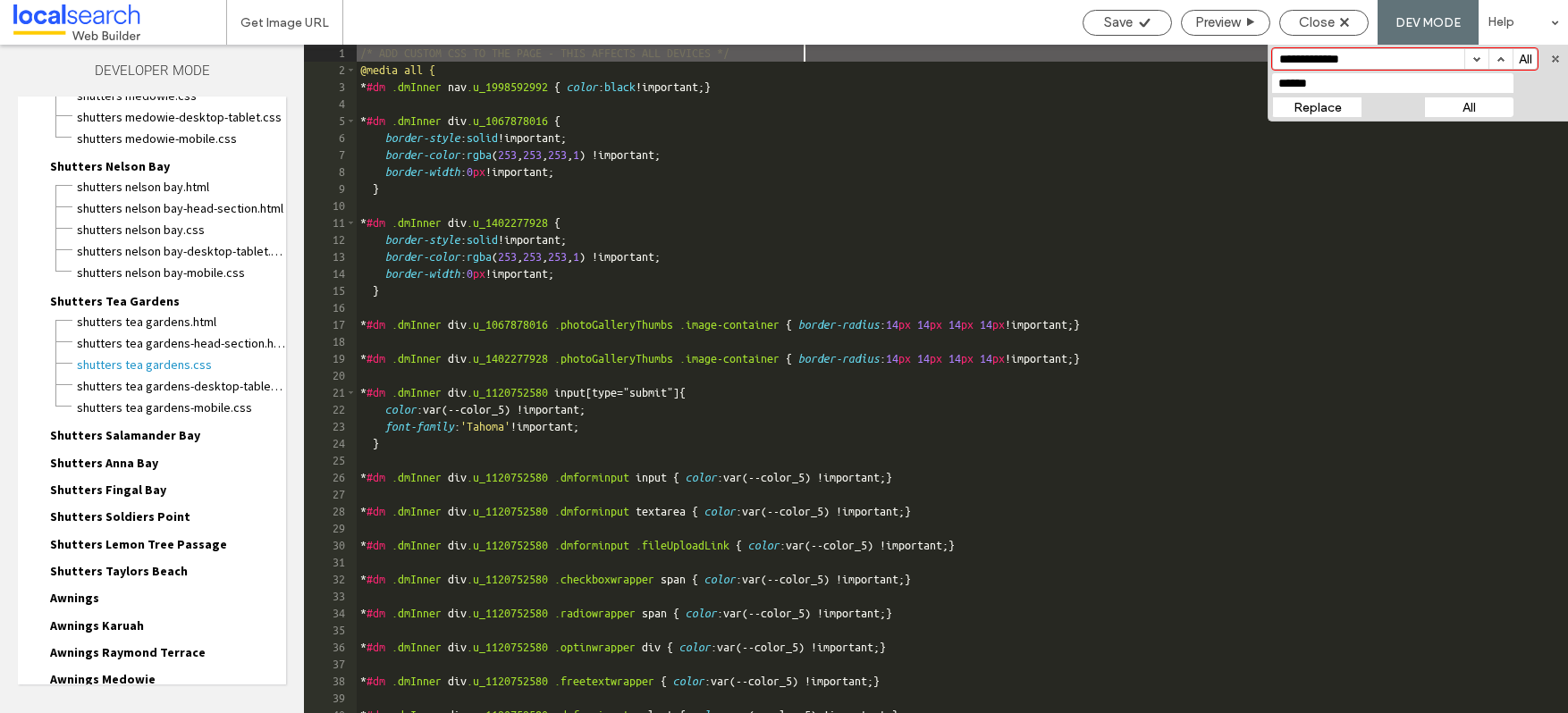 click on "Shutters Salamander Bay" at bounding box center [125, 435] 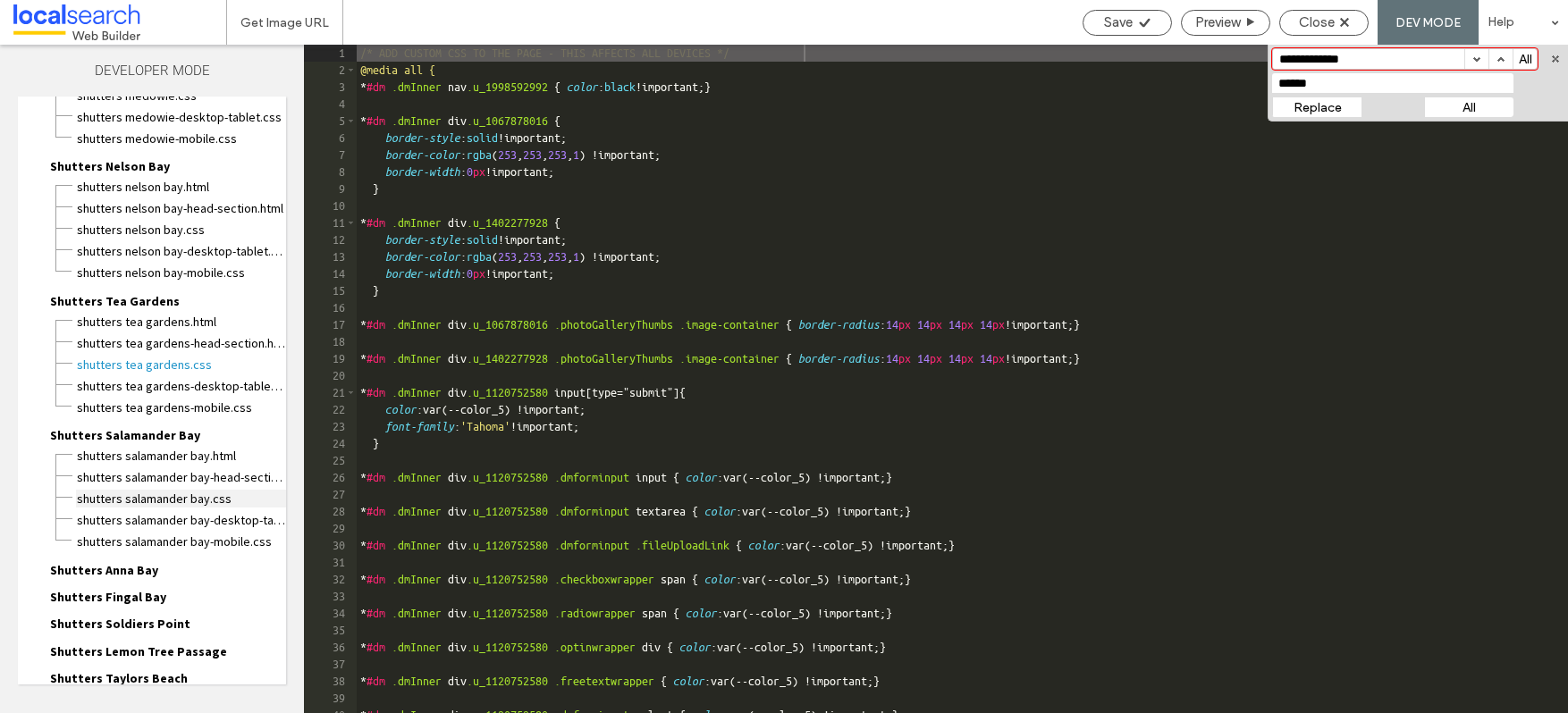 click on "Shutters Salamander Bay.css" at bounding box center [181, 499] 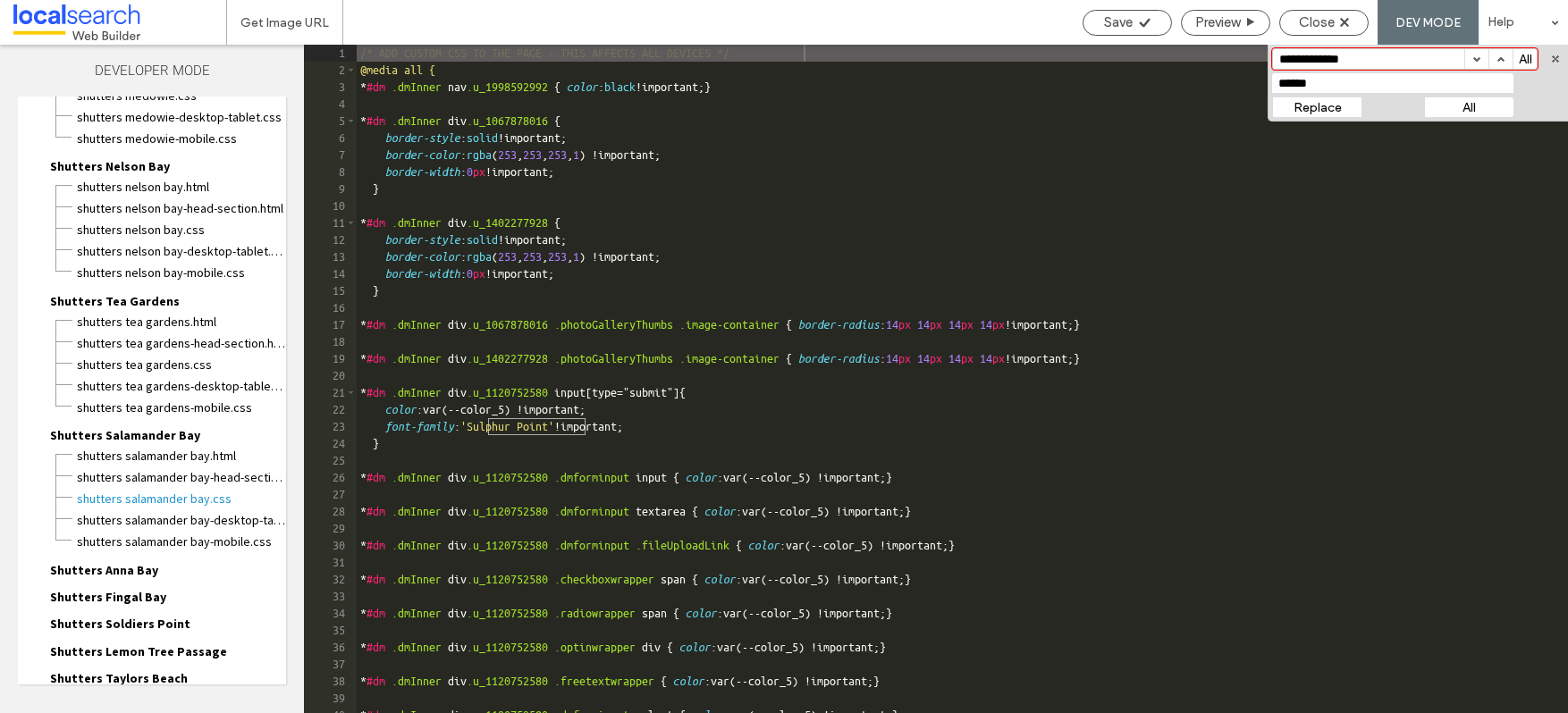 click on "All" at bounding box center (1469, 107) 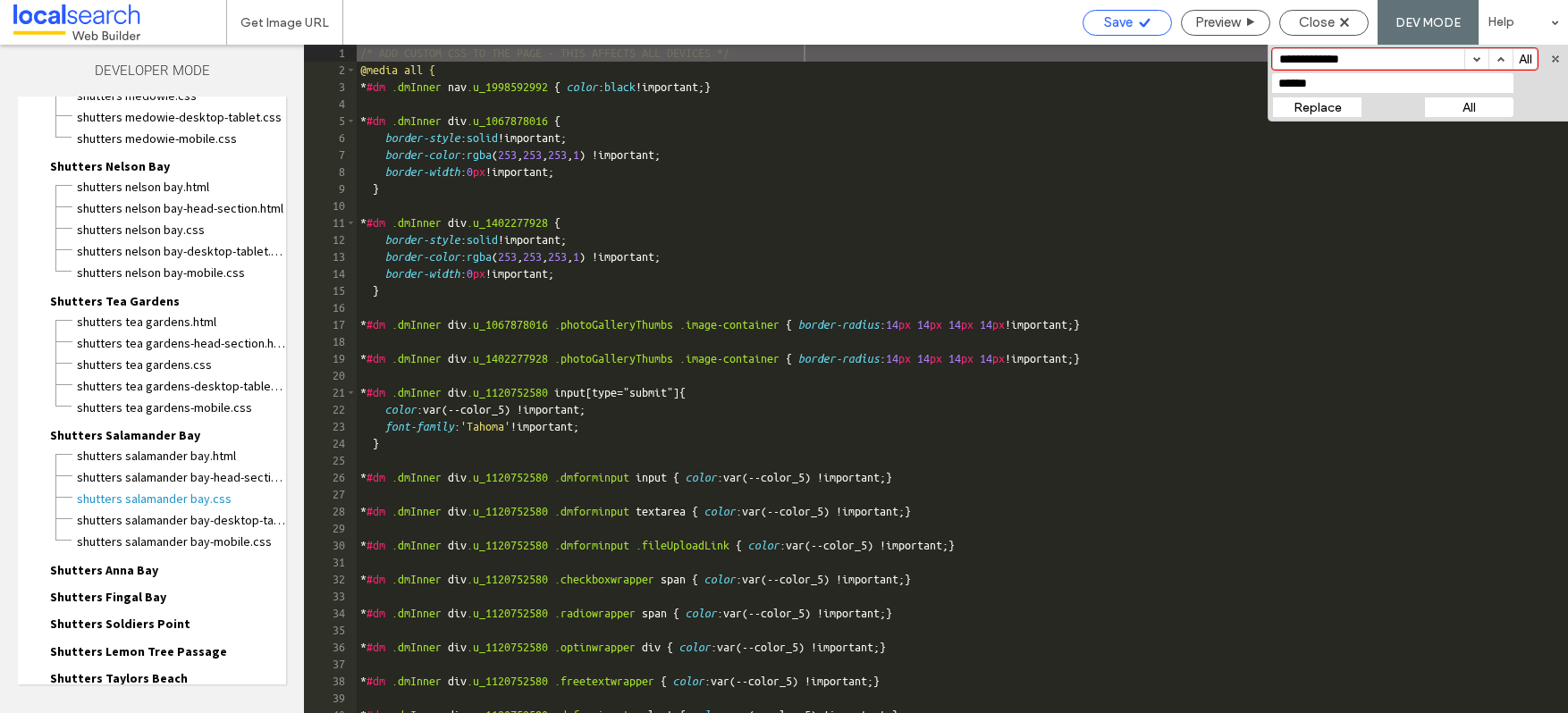 click on "Save" at bounding box center (1118, 22) 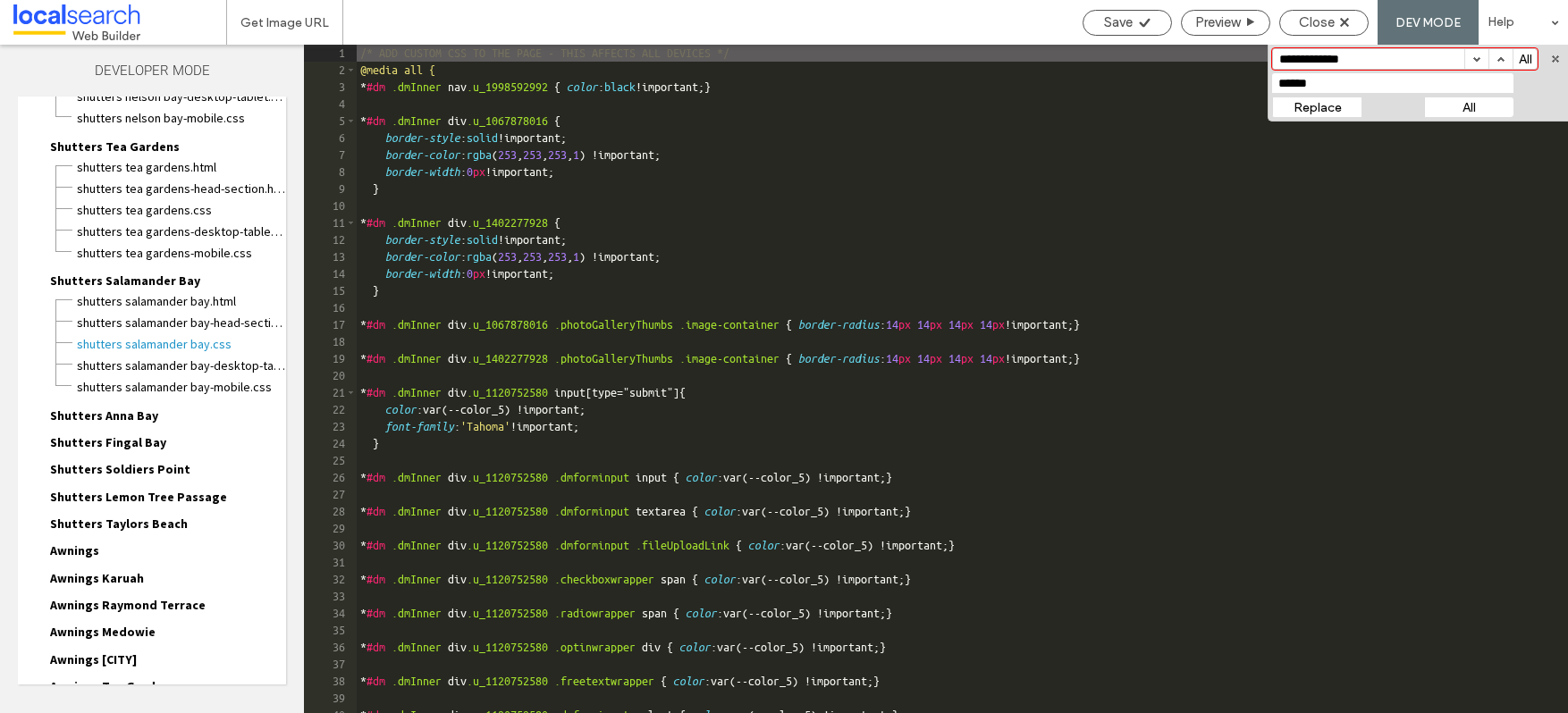 scroll, scrollTop: 2530, scrollLeft: 0, axis: vertical 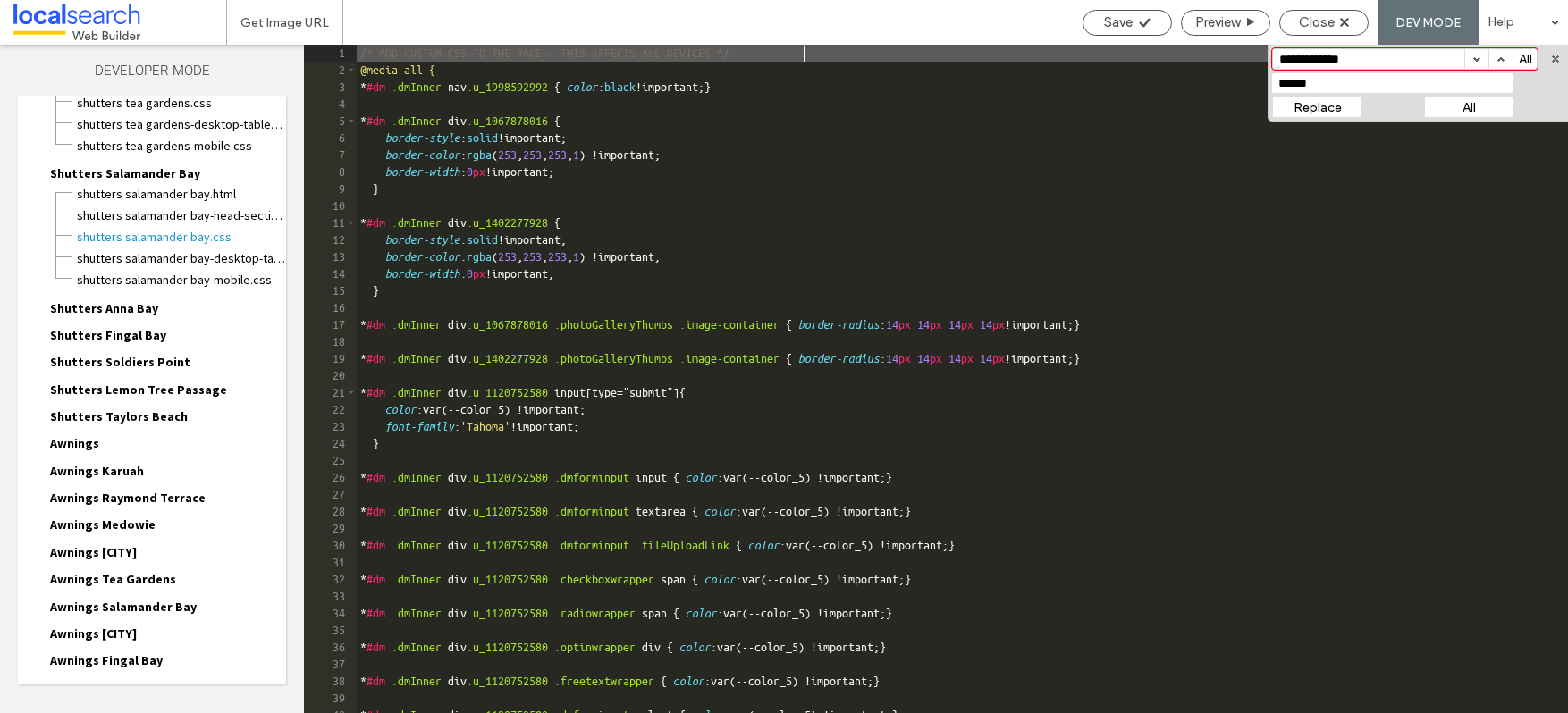 click on "Shutters Anna Bay" at bounding box center [104, 308] 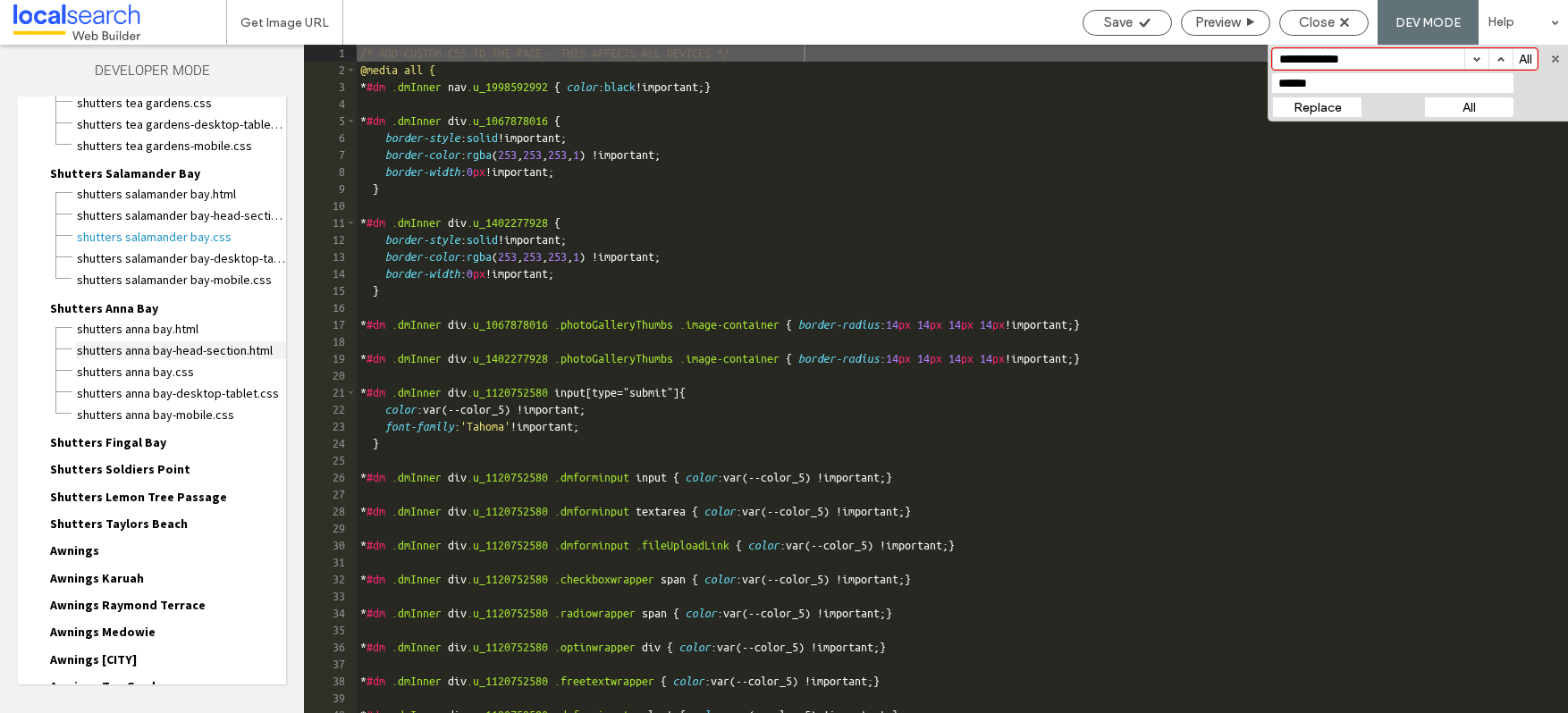 drag, startPoint x: 154, startPoint y: 369, endPoint x: 231, endPoint y: 352, distance: 78.8543 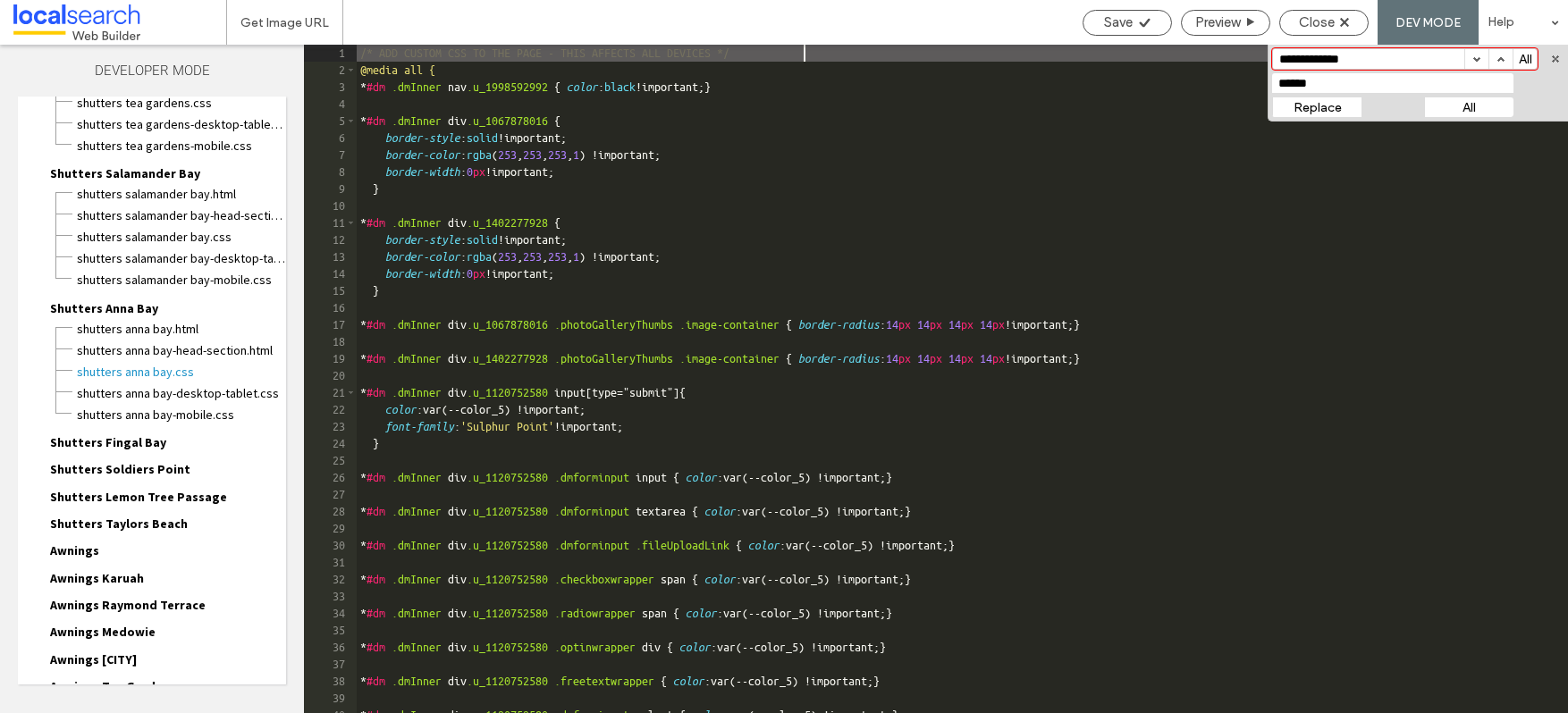 click on "All" at bounding box center [1469, 107] 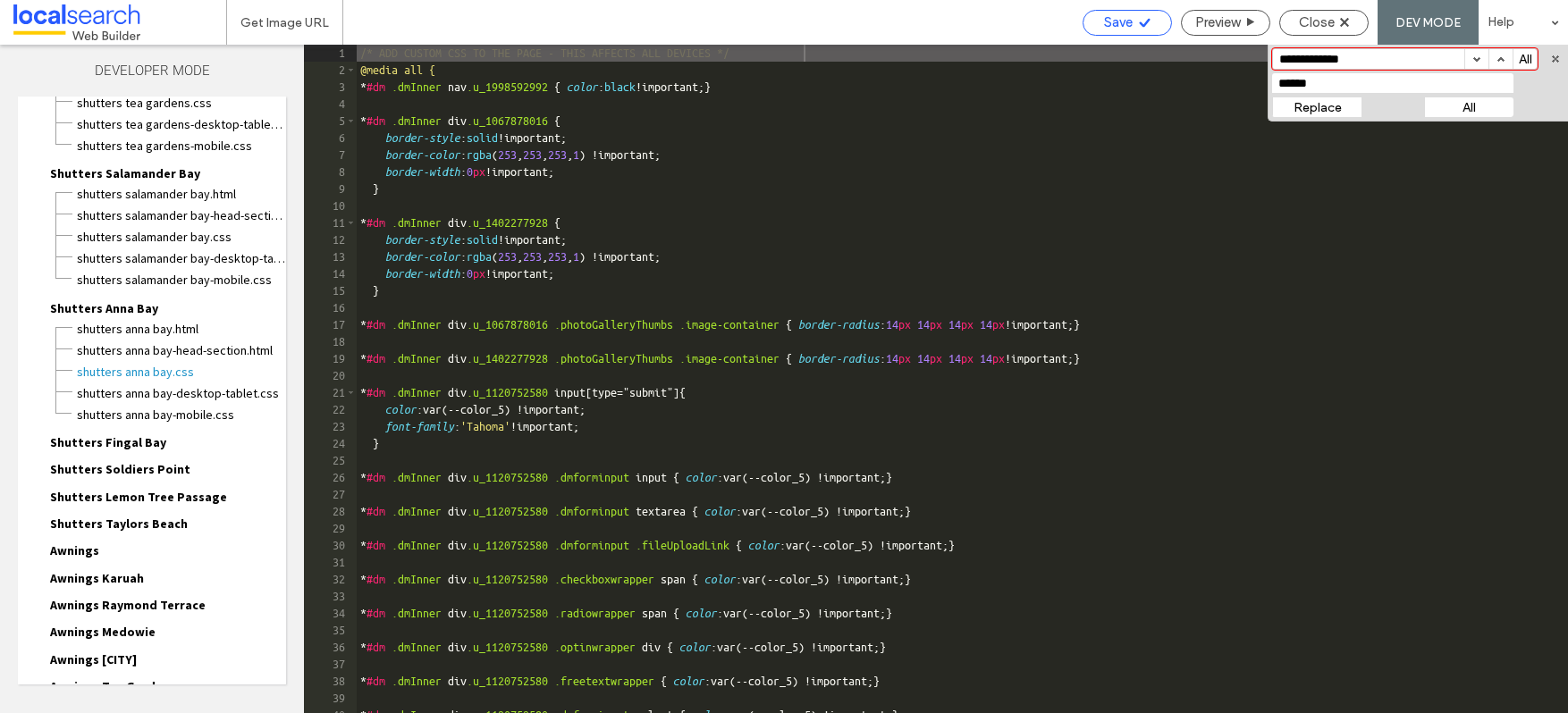 click on "Save" at bounding box center (1118, 22) 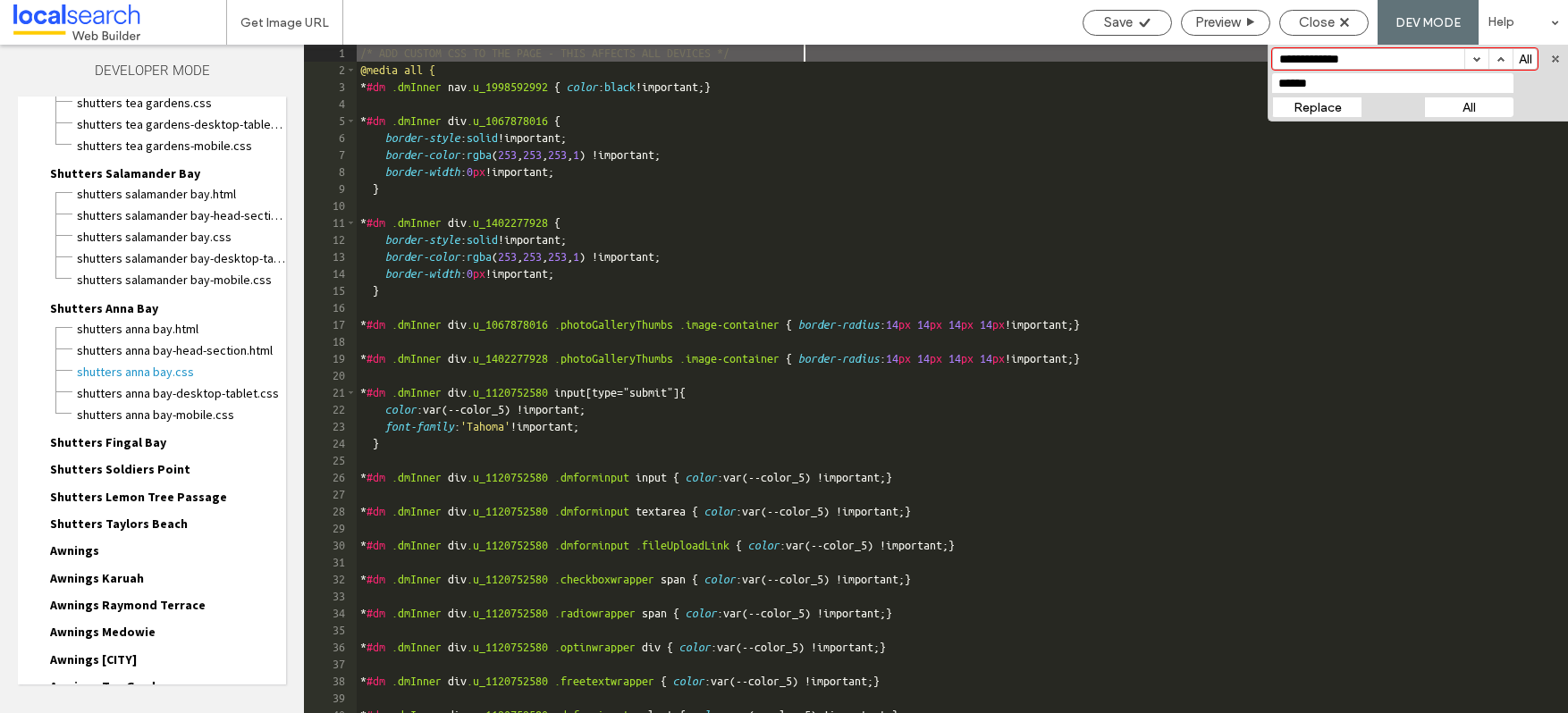 click on "Shutters Fingal Bay" at bounding box center [108, 442] 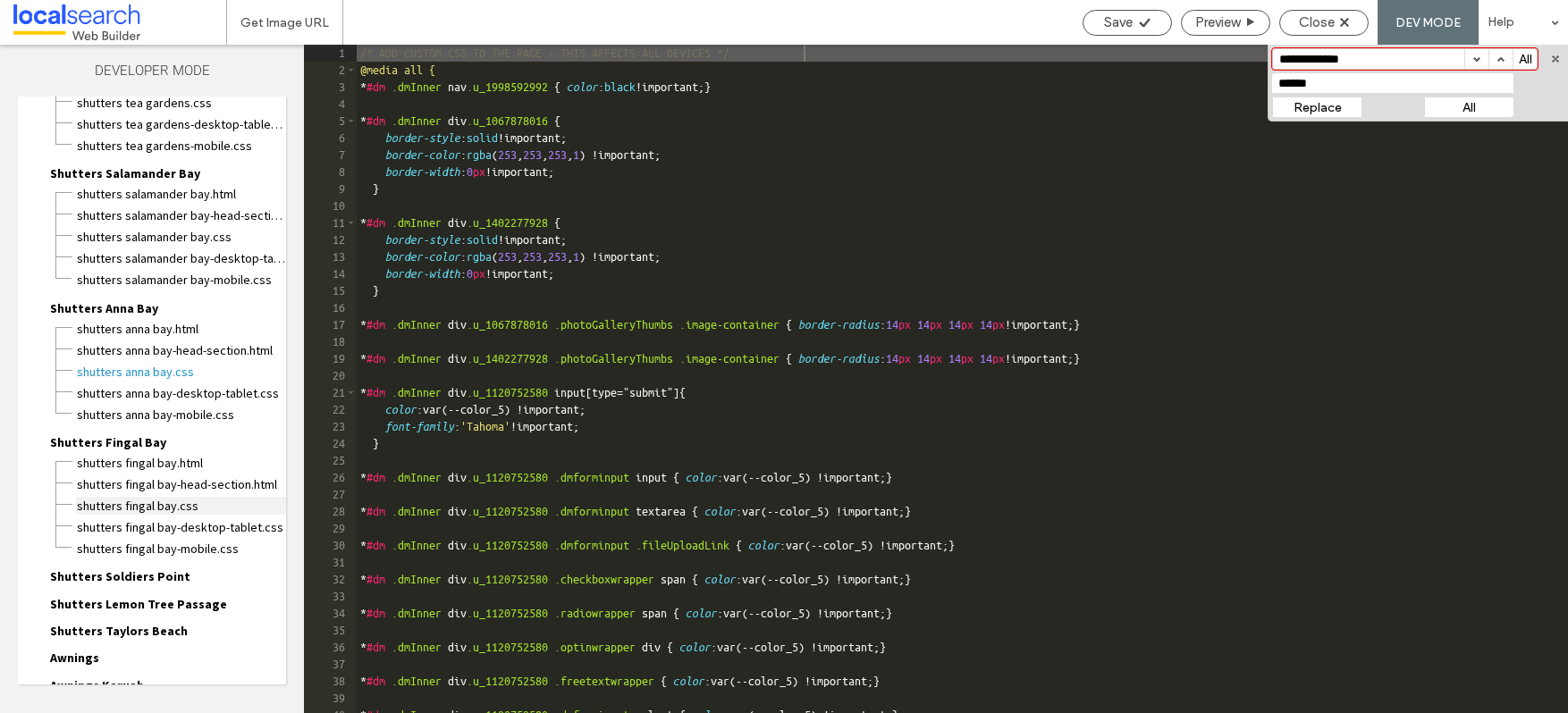 click on "Shutters Fingal Bay.css" at bounding box center (181, 506) 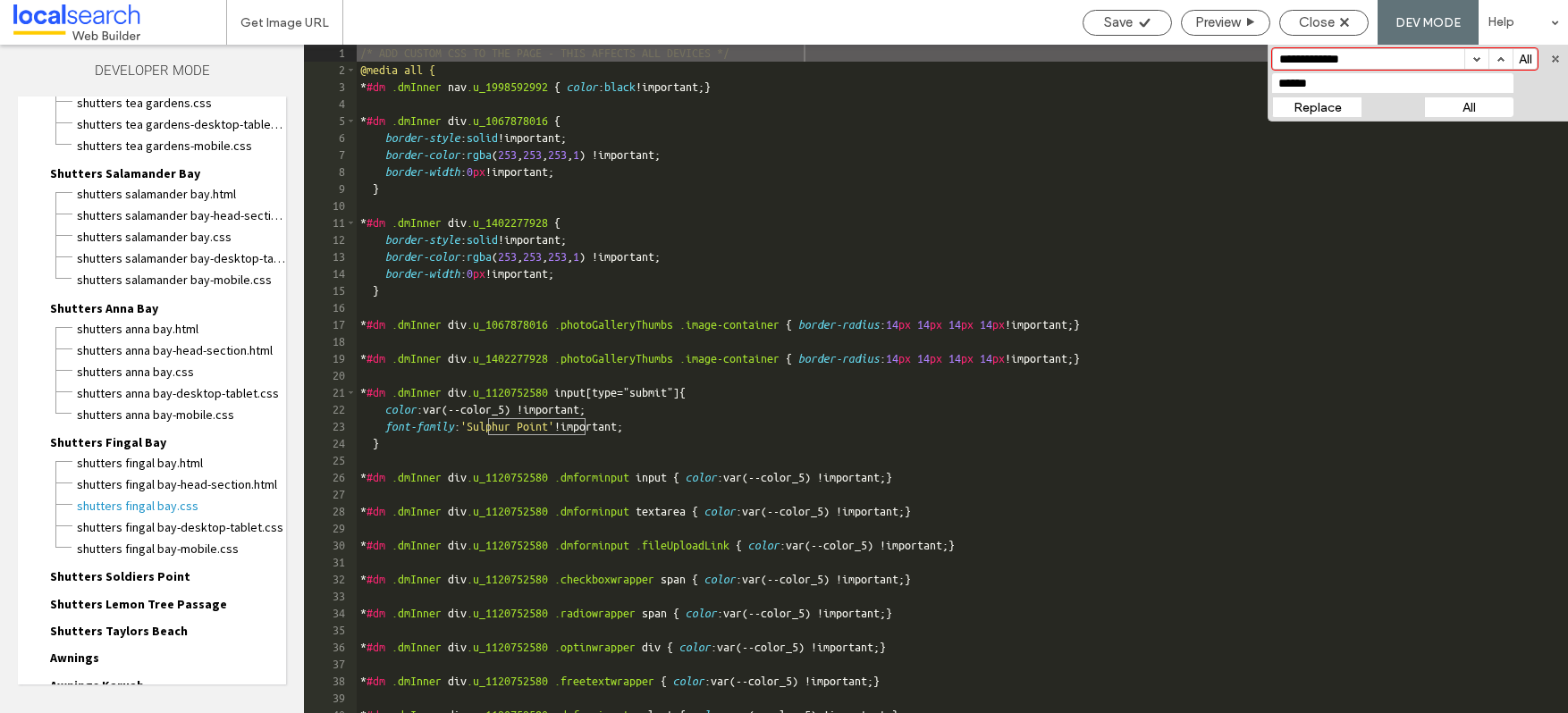 click on "All" at bounding box center [1469, 107] 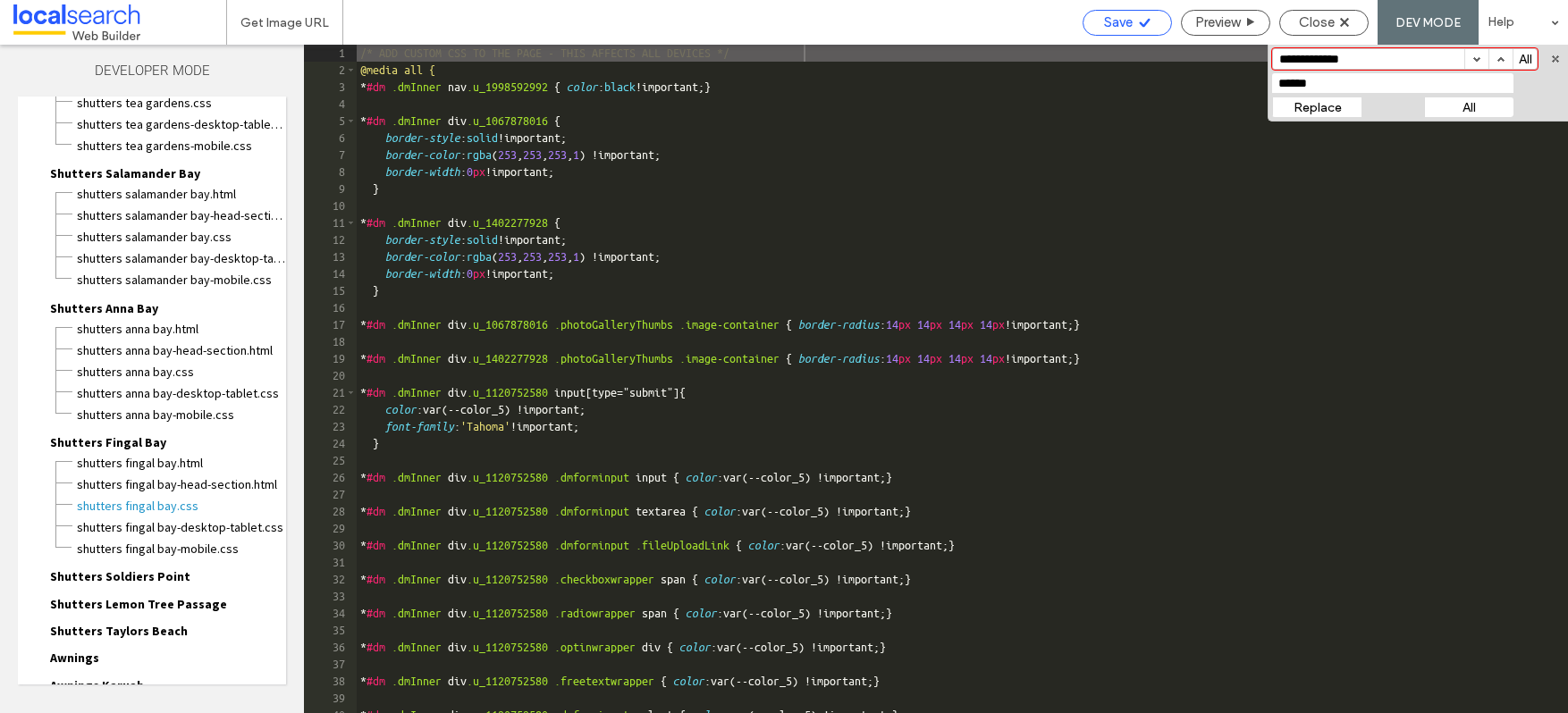 click on "Save" at bounding box center (1118, 22) 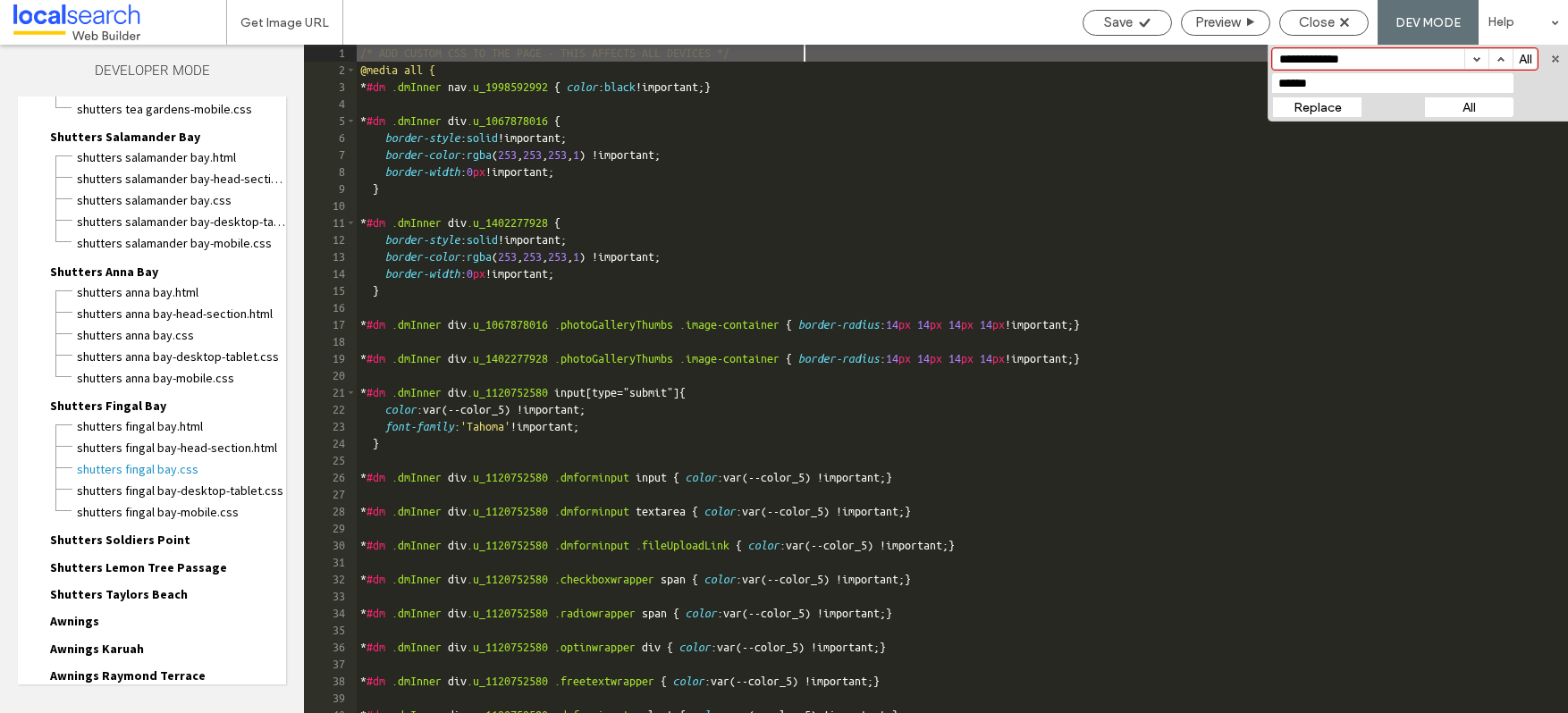 scroll, scrollTop: 2582, scrollLeft: 0, axis: vertical 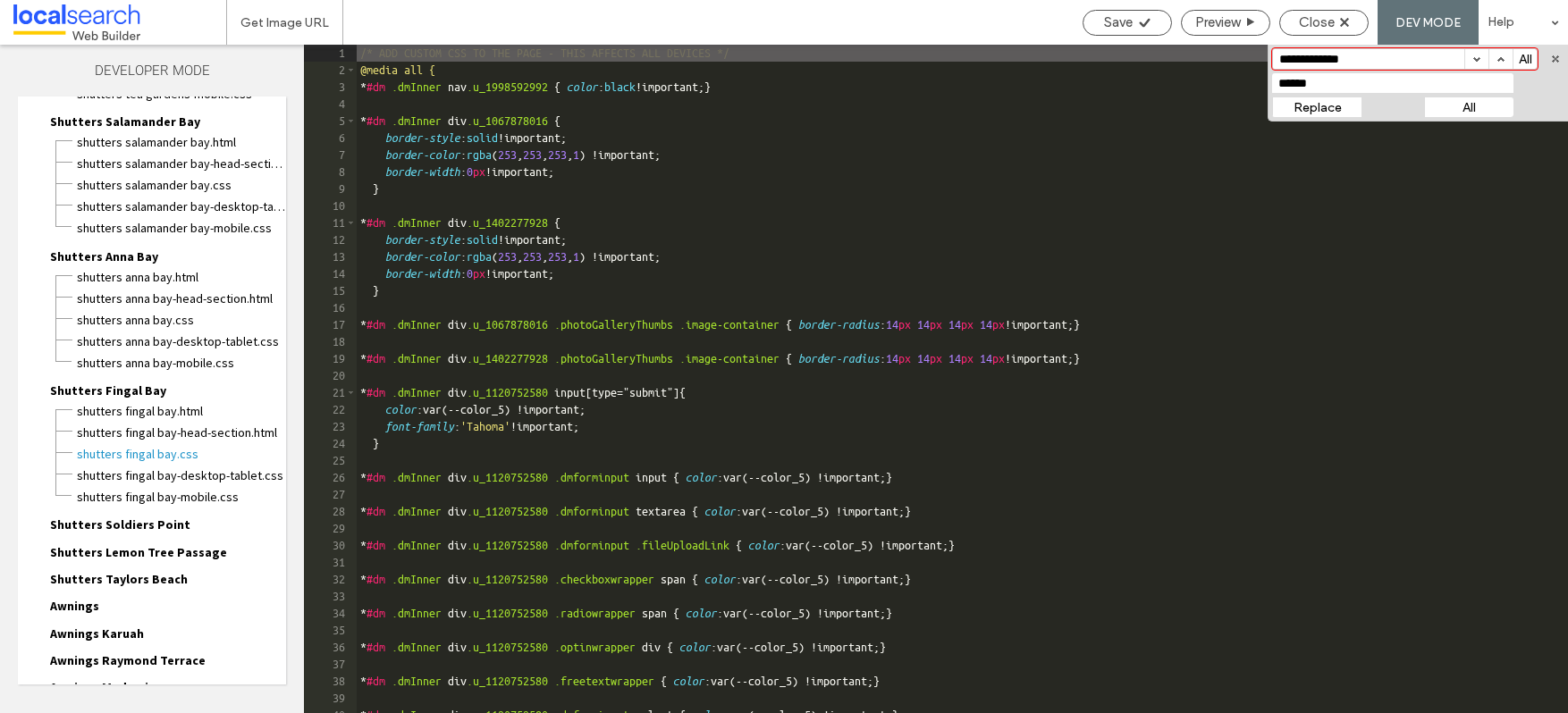 click on "Shutters Soldiers Point" at bounding box center [120, 524] 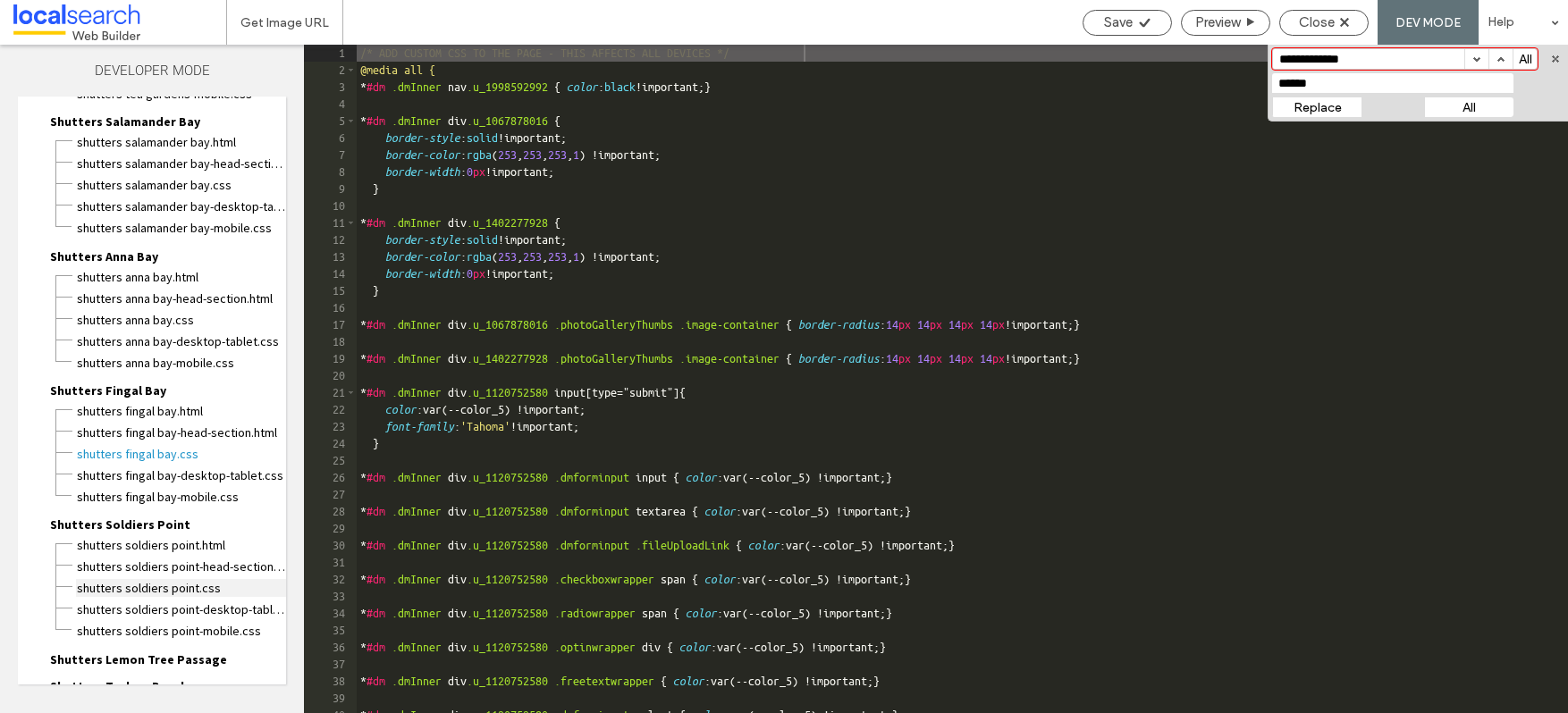 click on "Shutters Soldiers Point.css" at bounding box center [181, 588] 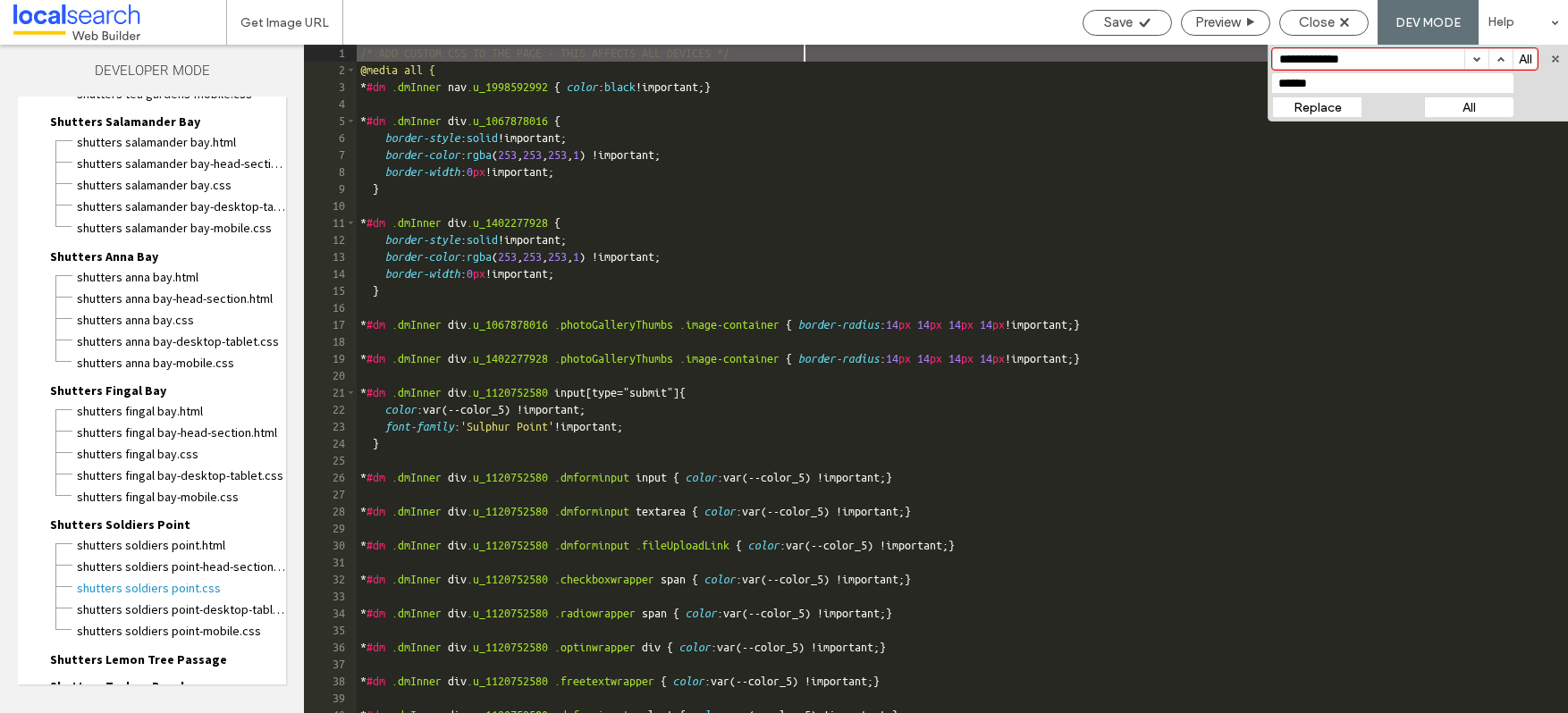 click on "All" at bounding box center [1469, 107] 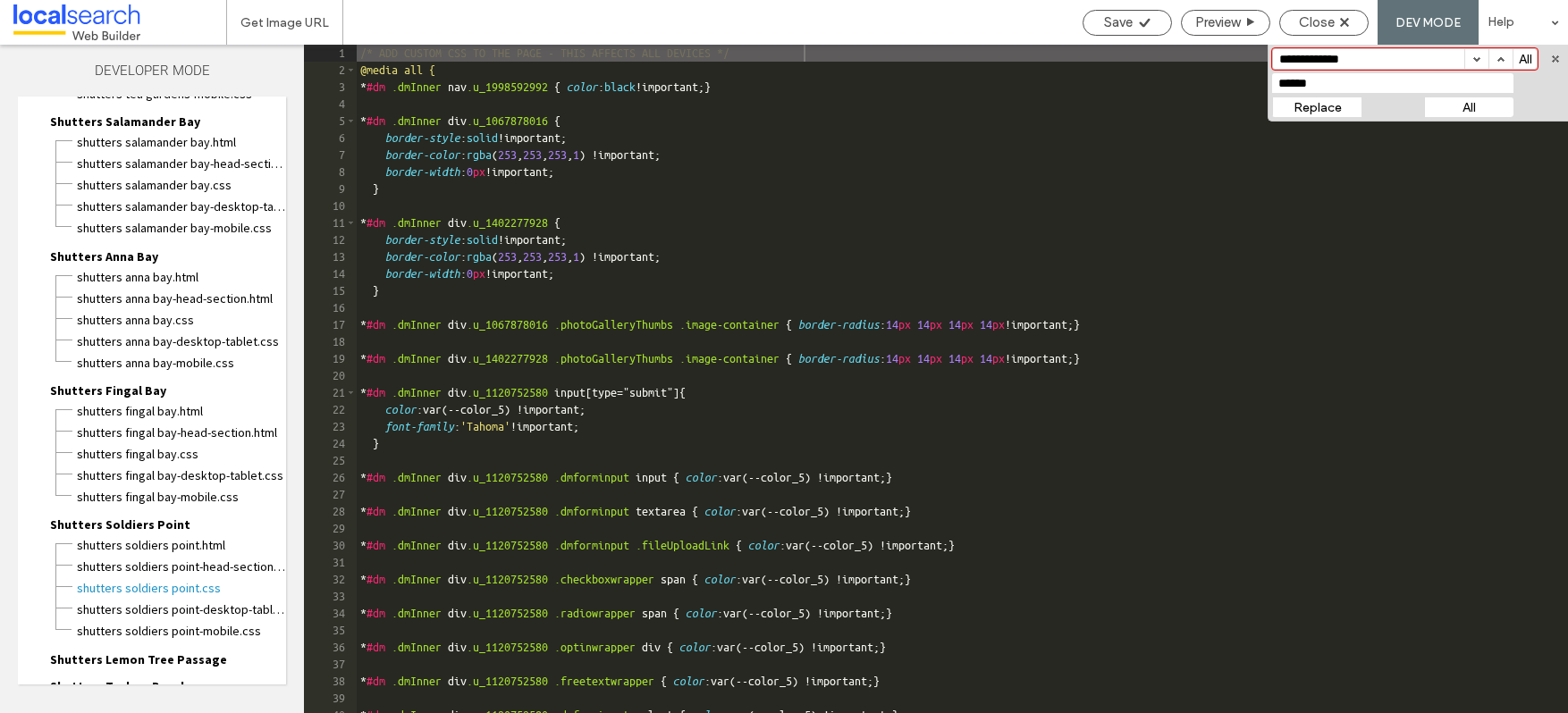 drag, startPoint x: 1141, startPoint y: 21, endPoint x: 1145, endPoint y: 7, distance: 14.56022 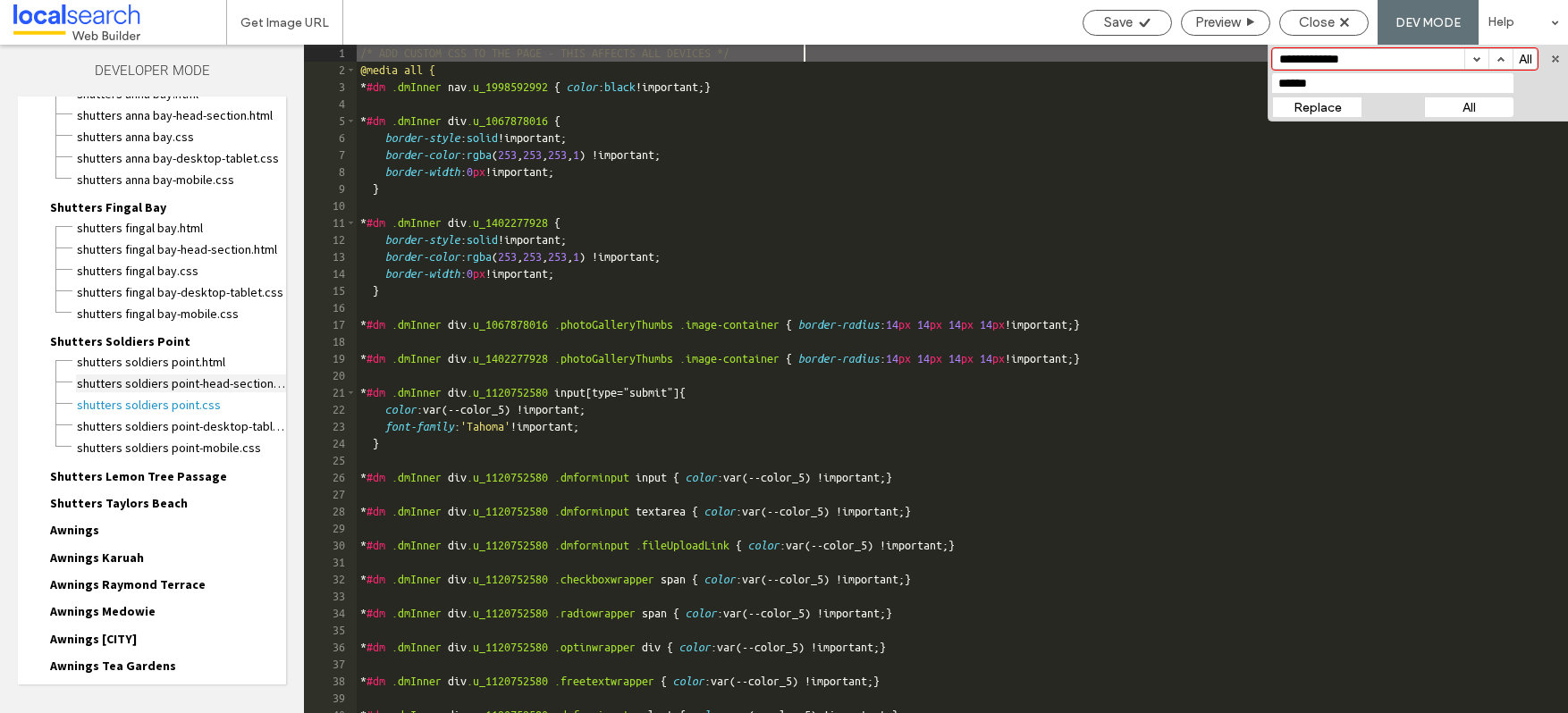 scroll, scrollTop: 2793, scrollLeft: 0, axis: vertical 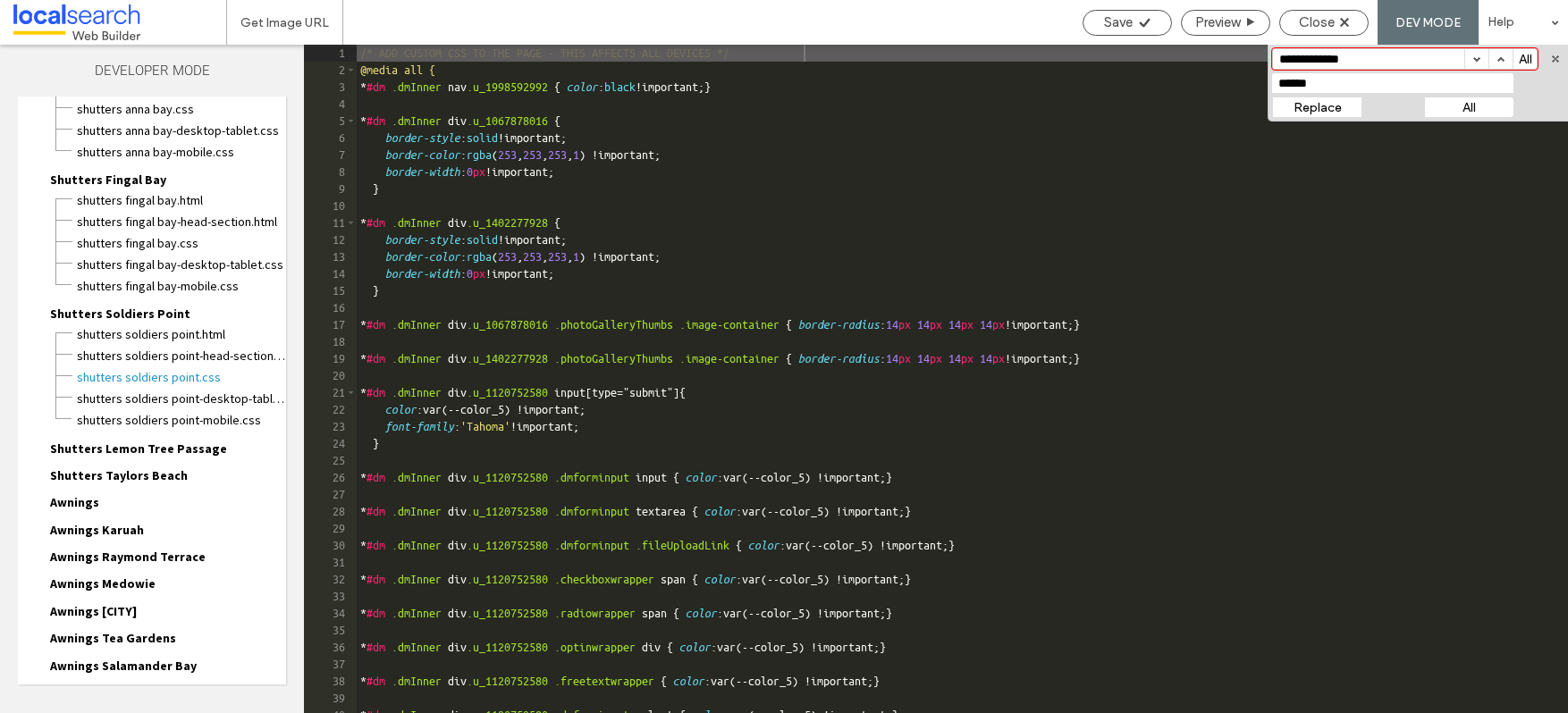 click on "Shutters Lemon Tree Passage" at bounding box center (139, 449) 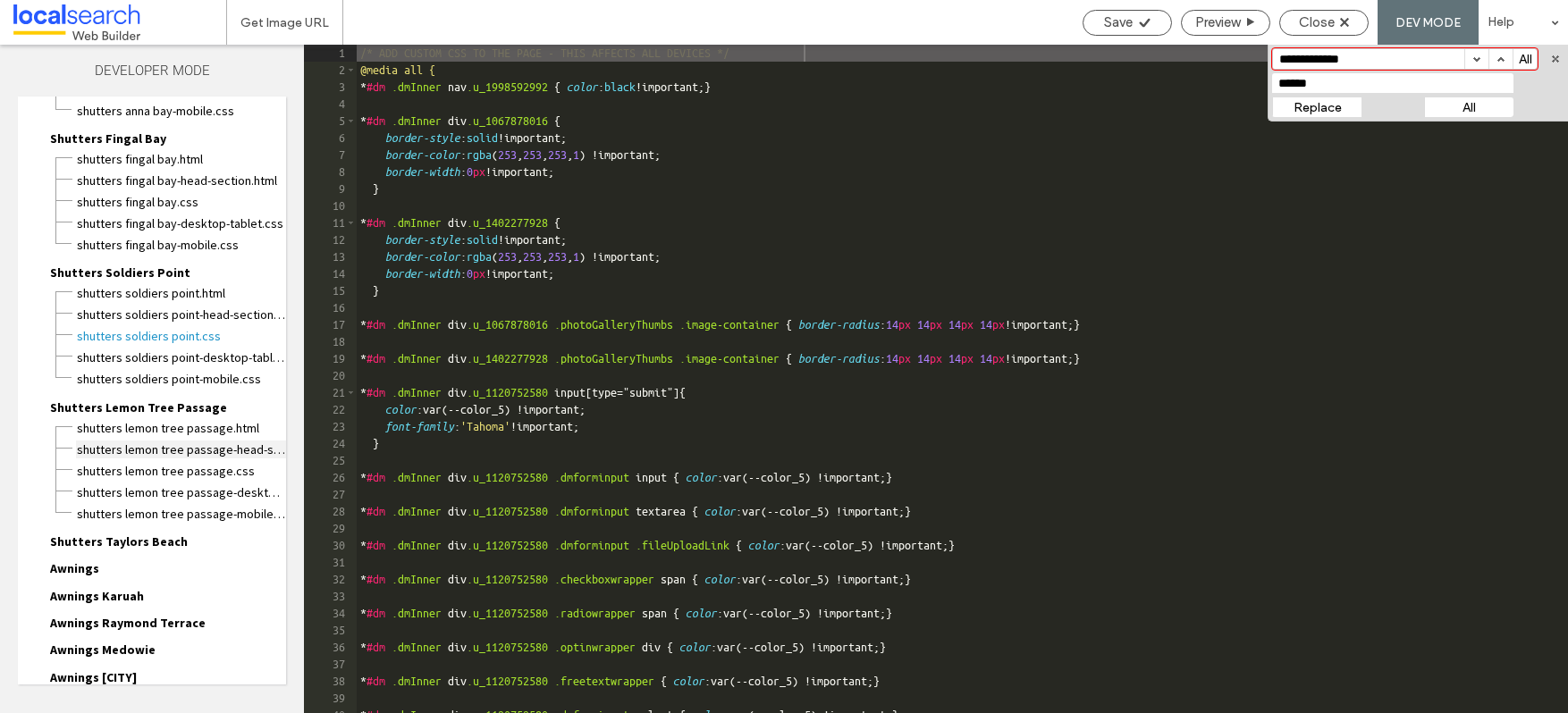 scroll, scrollTop: 2868, scrollLeft: 0, axis: vertical 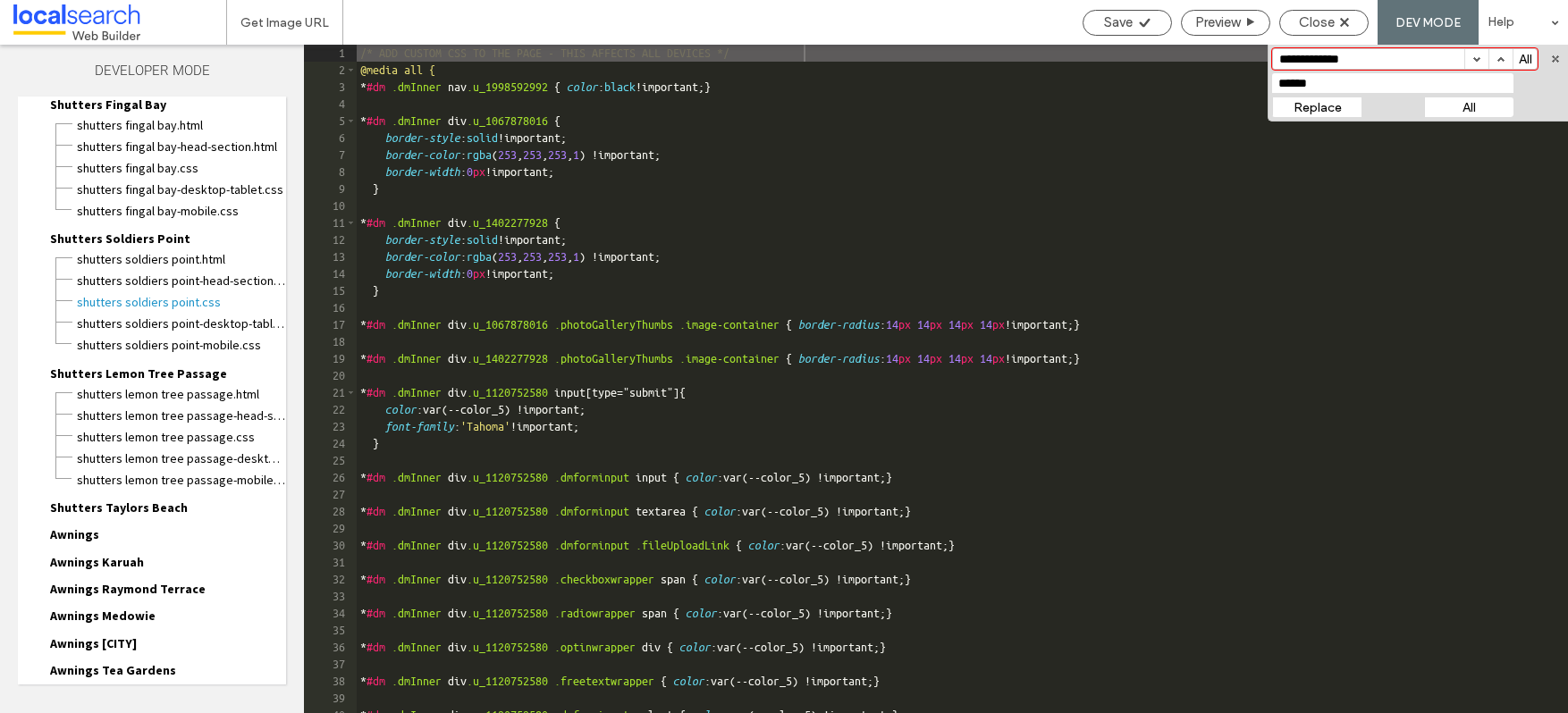 click on "Shutters Lemon Tree Passage-desktop-tablet.css" at bounding box center (181, 457) 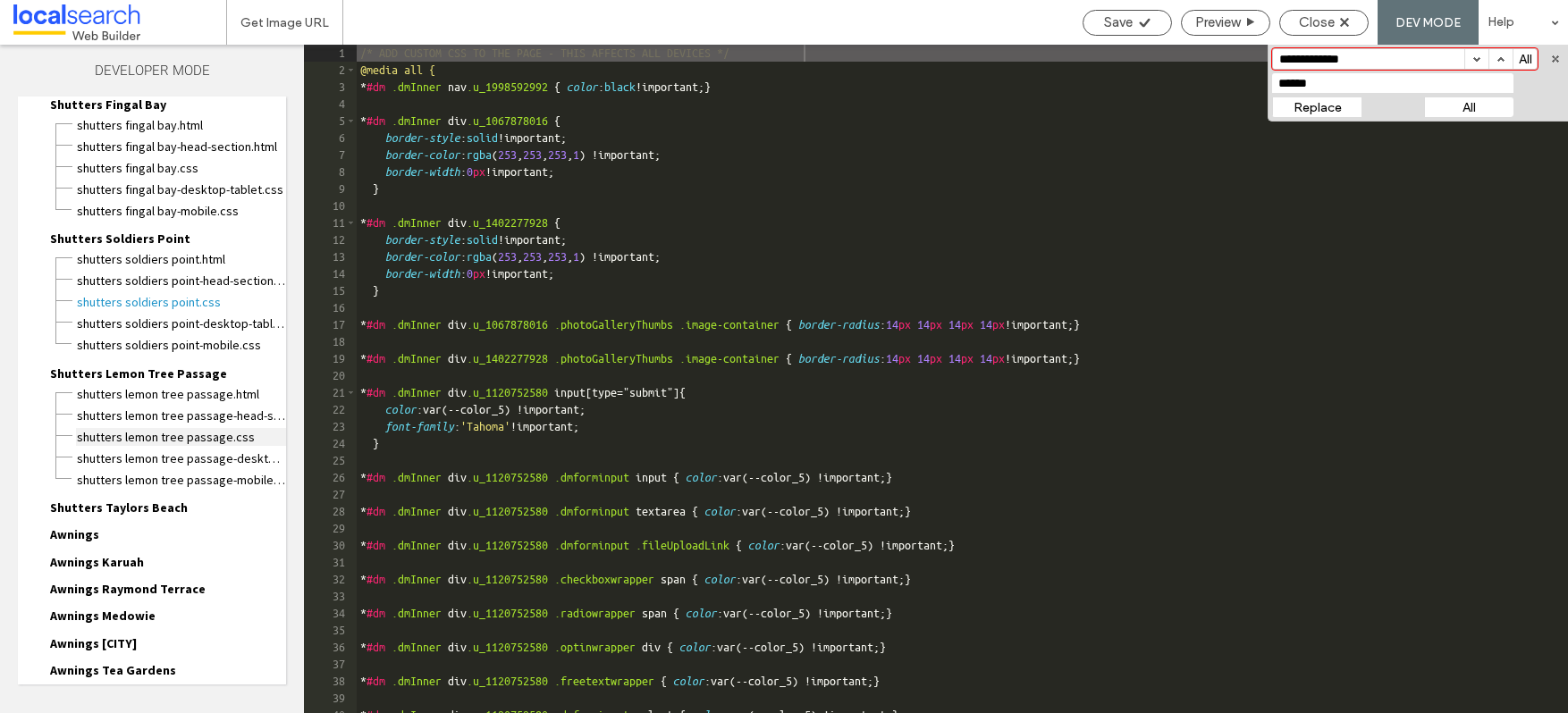 click on "Shutters Lemon Tree Passage.css" at bounding box center [181, 437] 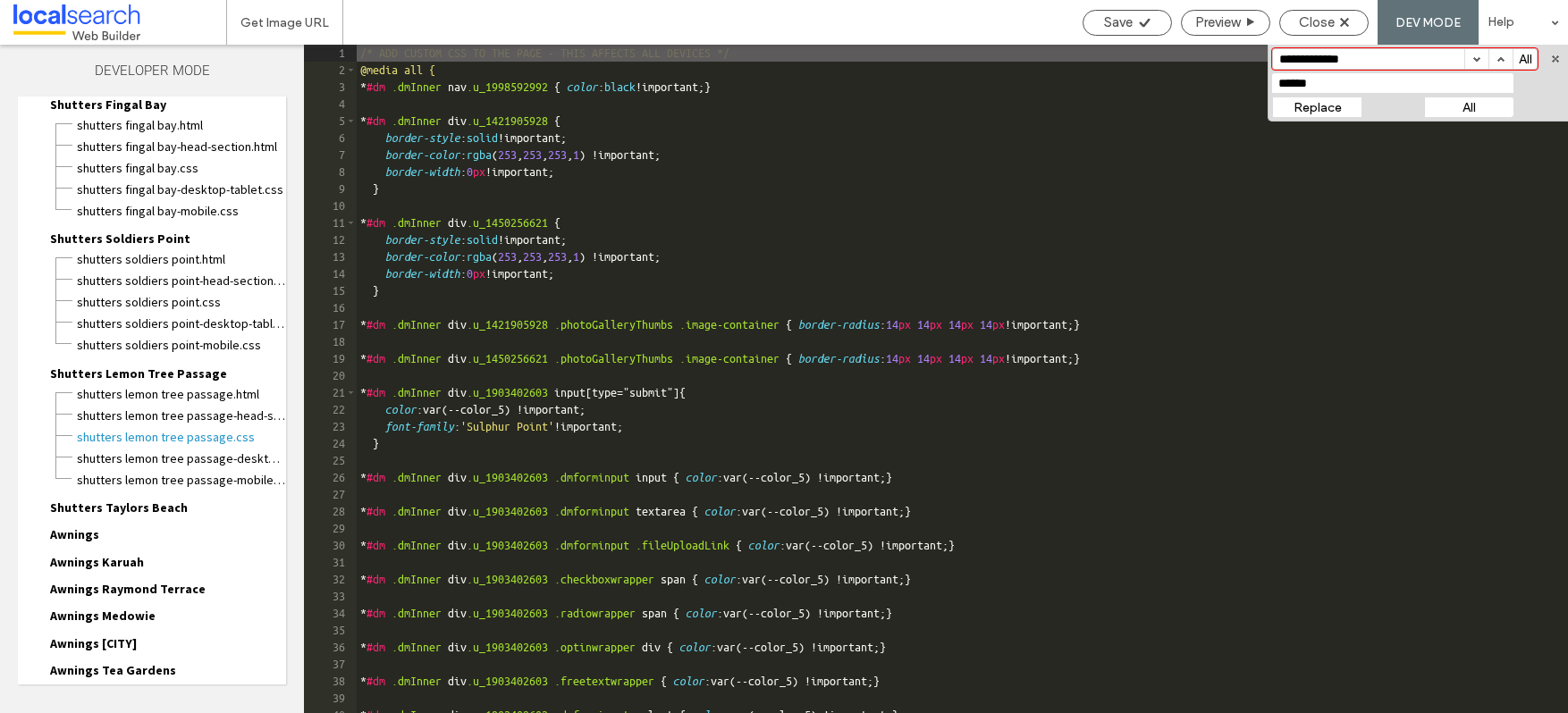 click on "All" at bounding box center [1469, 107] 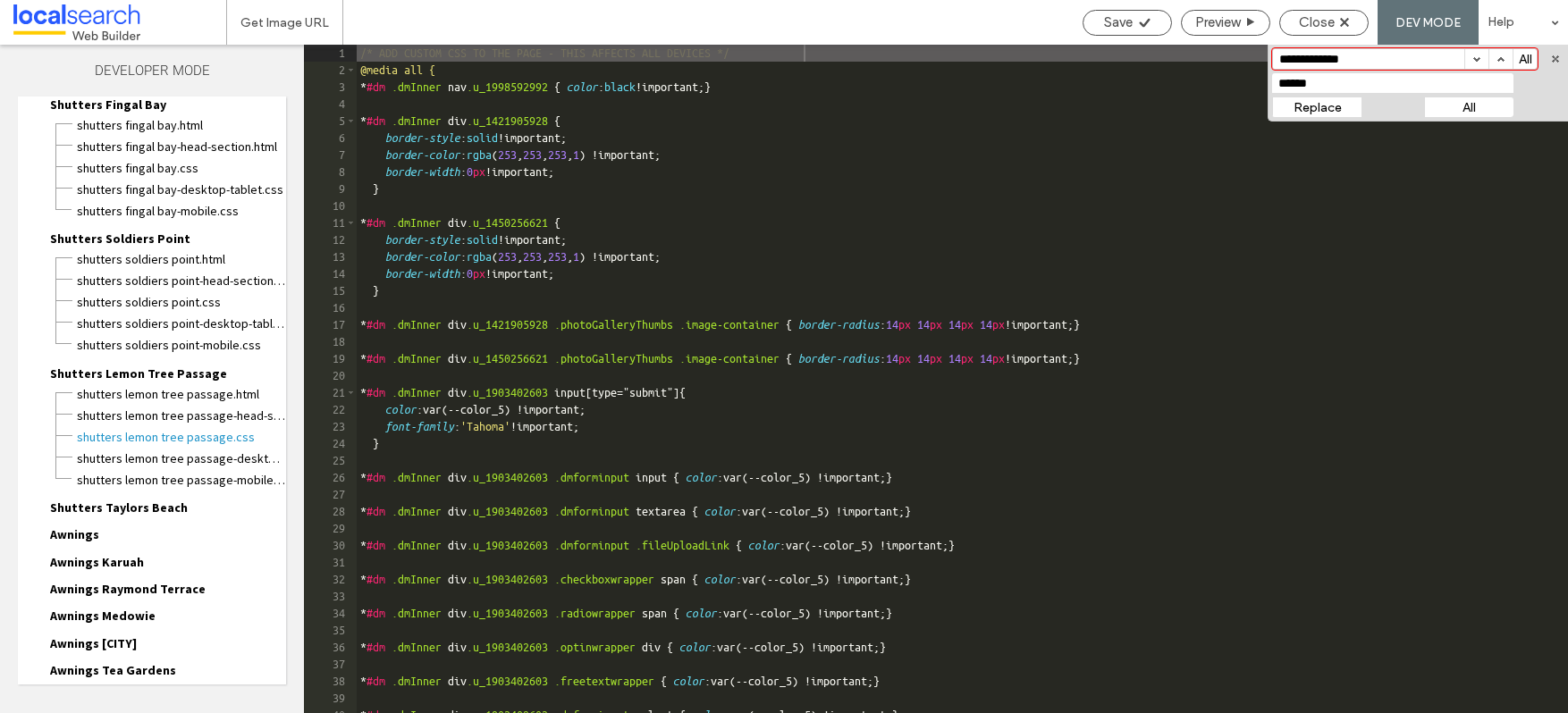 click on "Replace" at bounding box center [1317, 107] 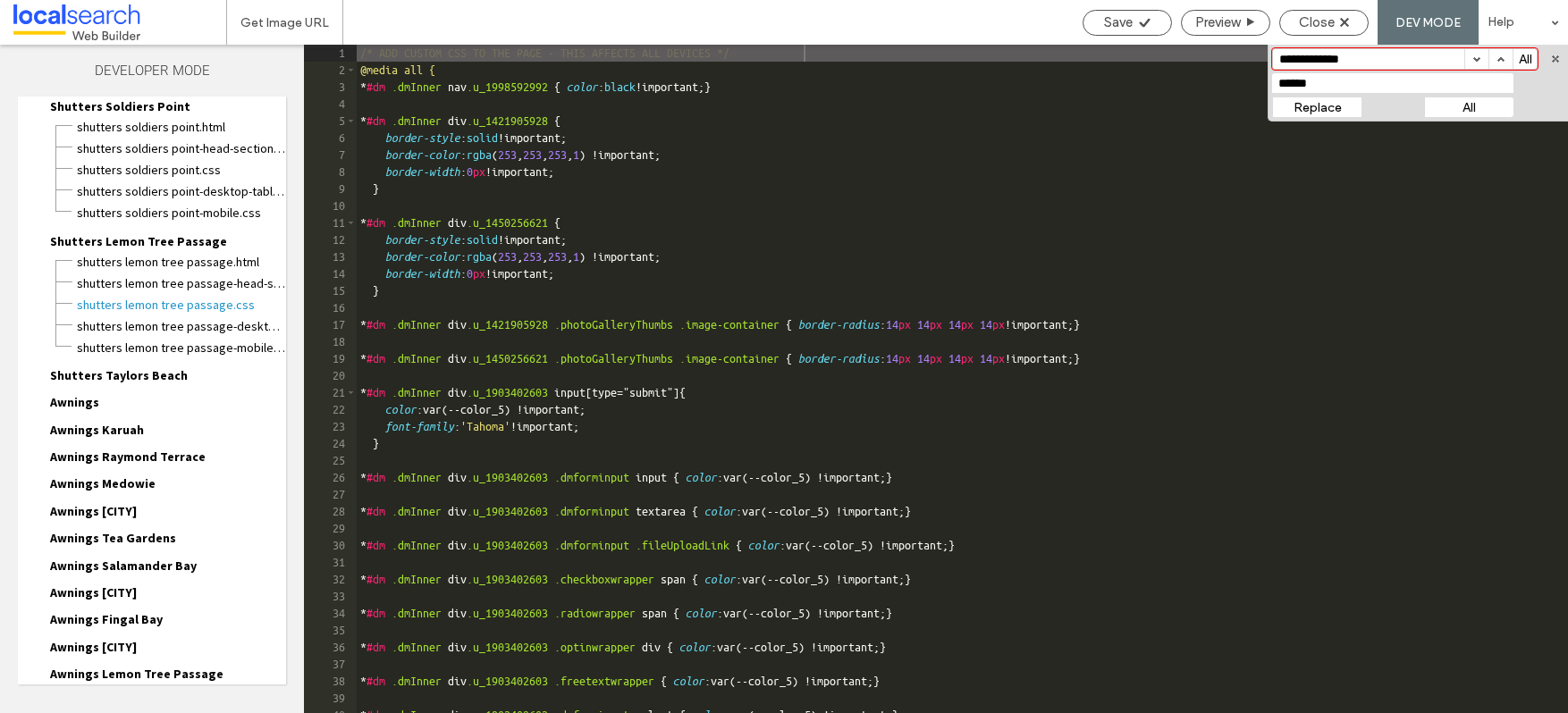 scroll, scrollTop: 3001, scrollLeft: 0, axis: vertical 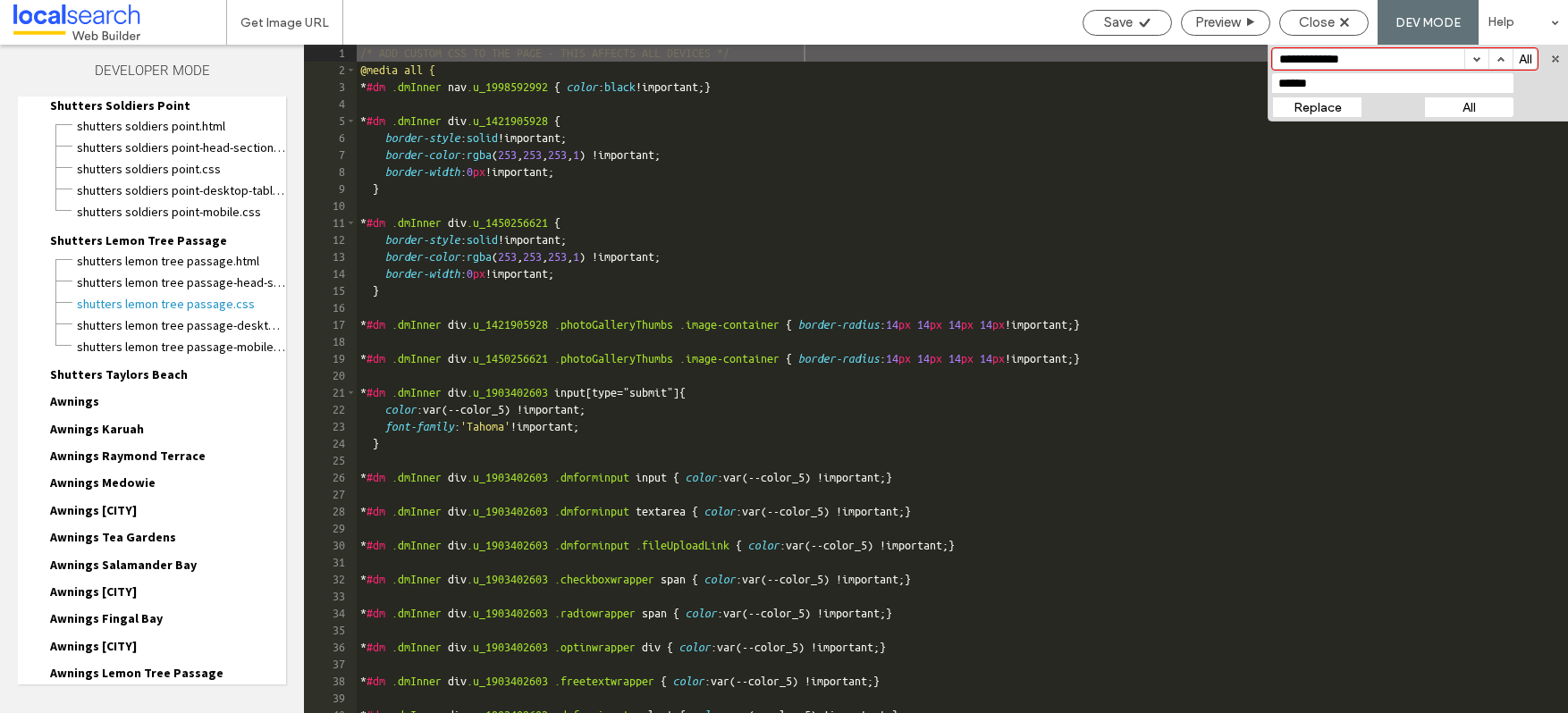 click on "Shutters Taylors Beach" at bounding box center [119, 374] 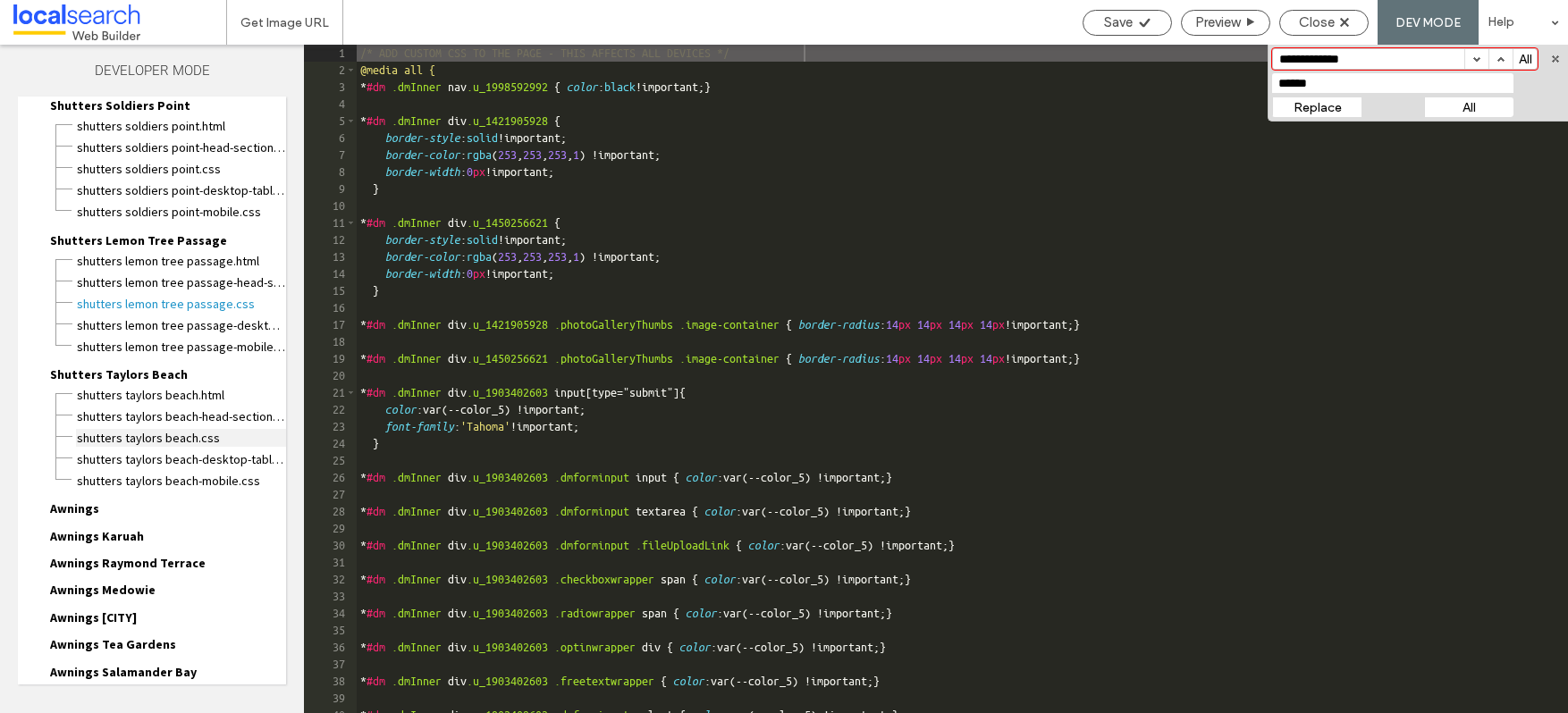click on "Shutters Taylors Beach.css" at bounding box center [181, 438] 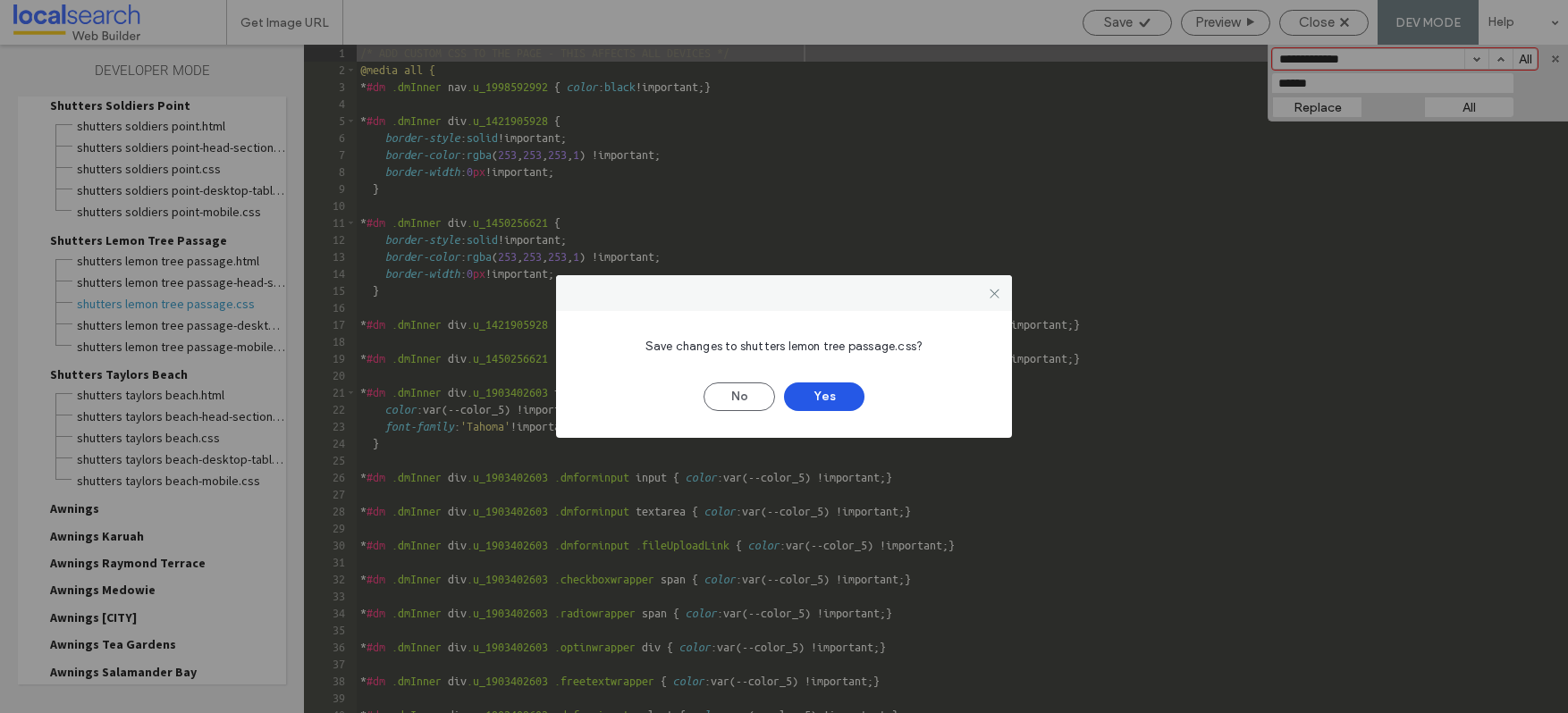 click on "Yes" at bounding box center [824, 397] 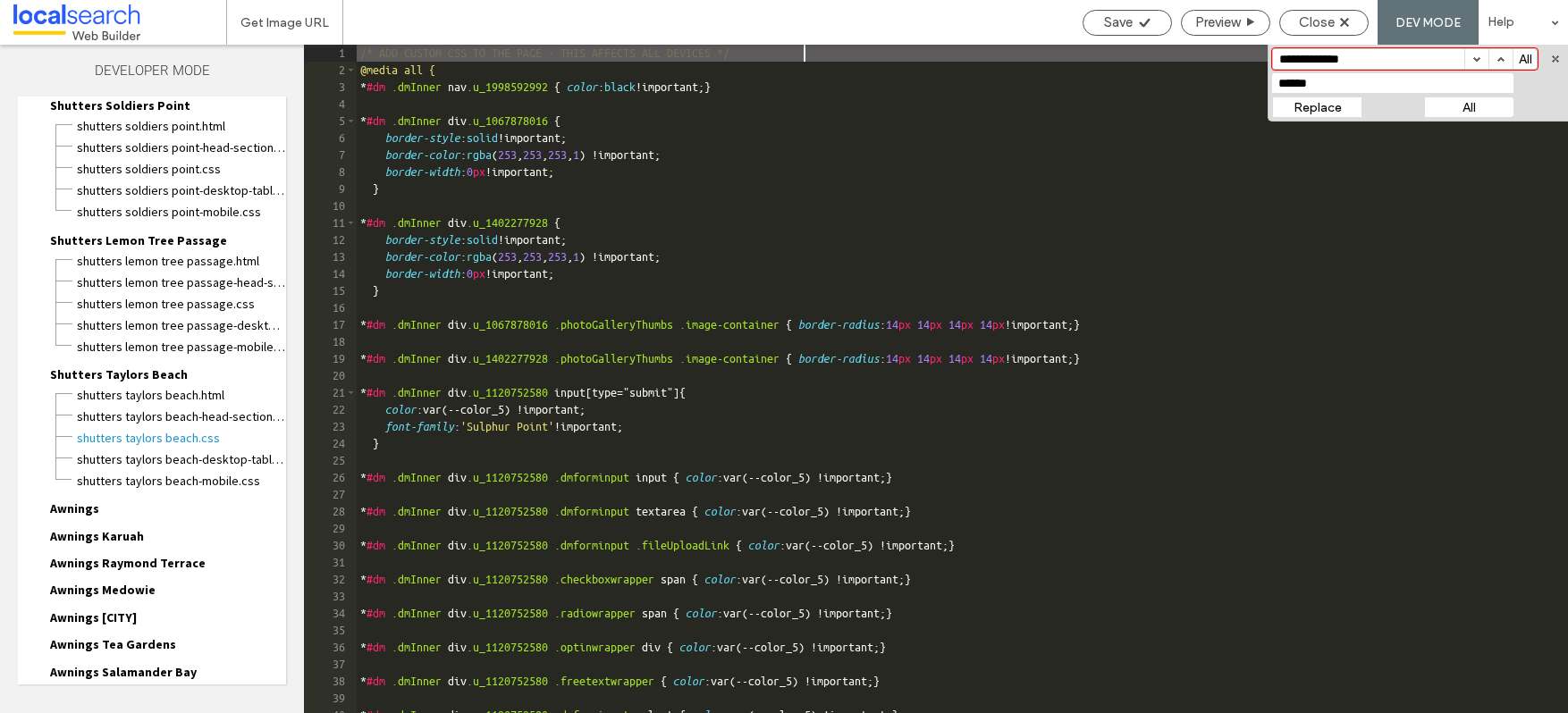 click on "All" at bounding box center (1469, 107) 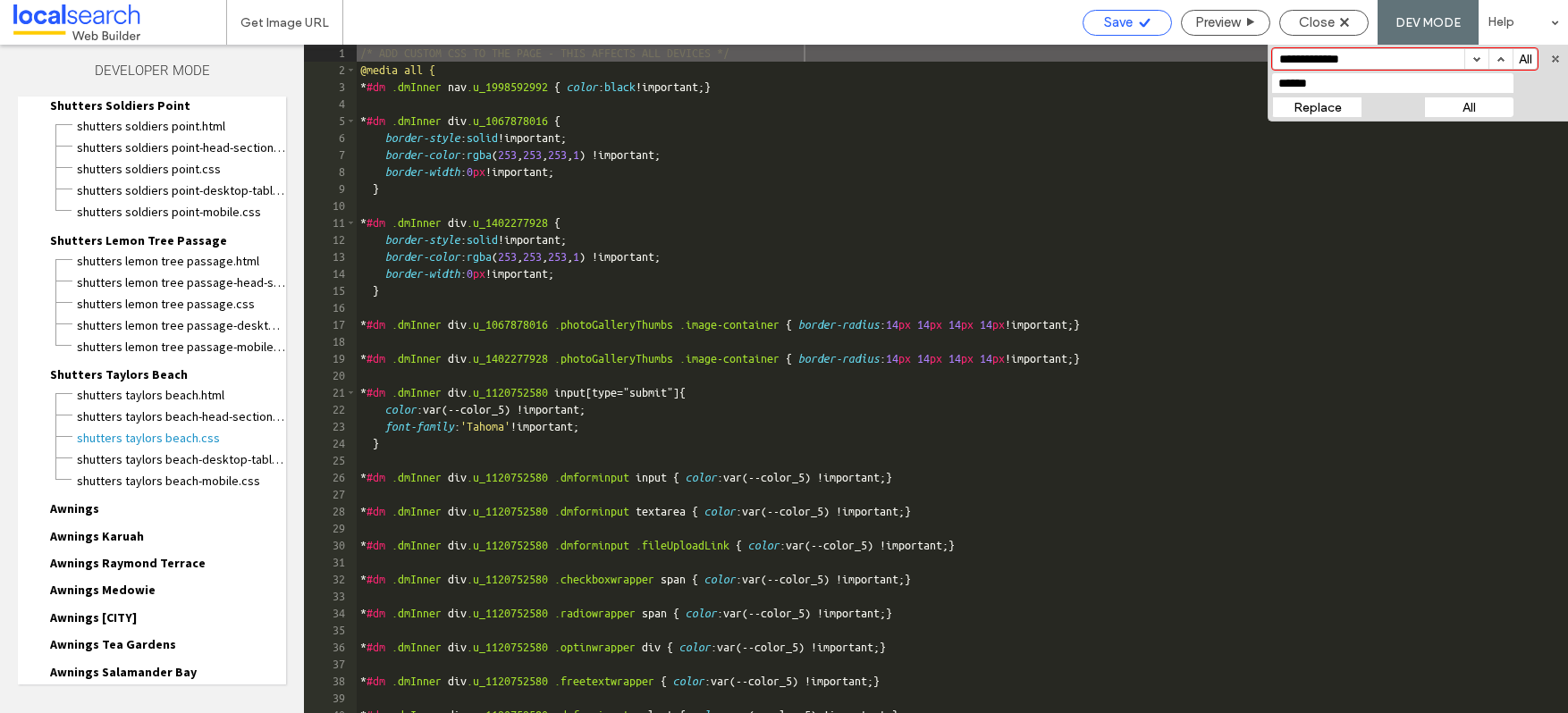 click on "Save" at bounding box center [1118, 22] 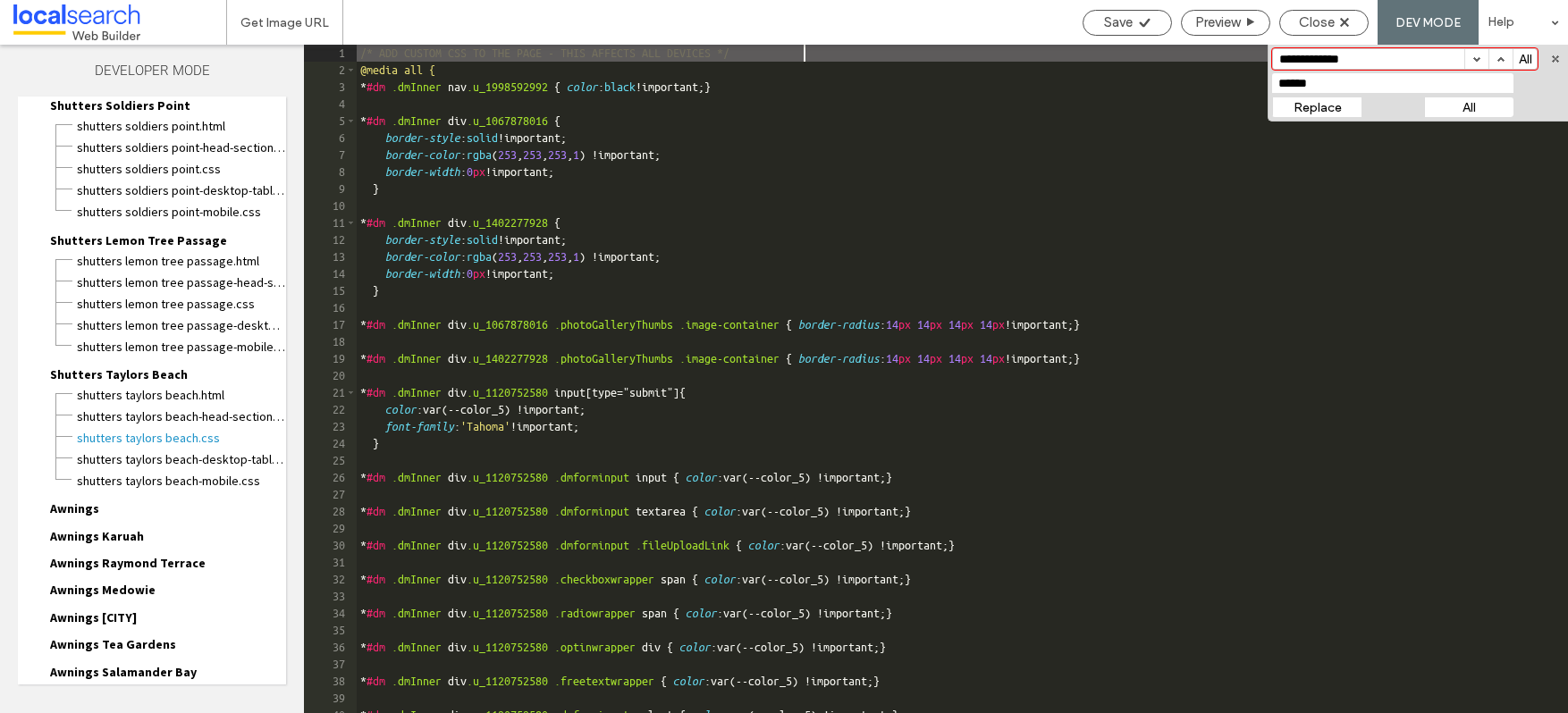 click on "Awnings" at bounding box center (74, 508) 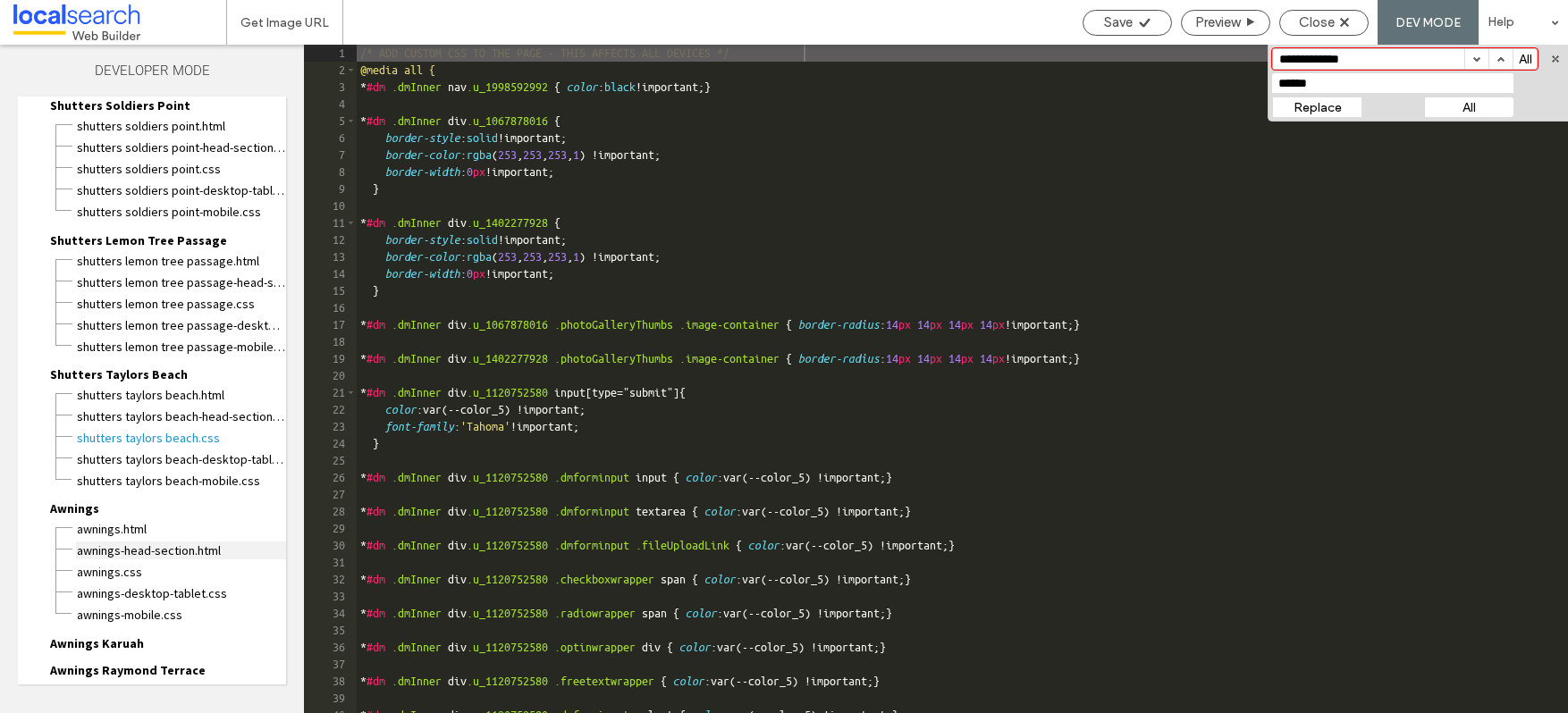 drag, startPoint x: 113, startPoint y: 573, endPoint x: 224, endPoint y: 549, distance: 113.56496 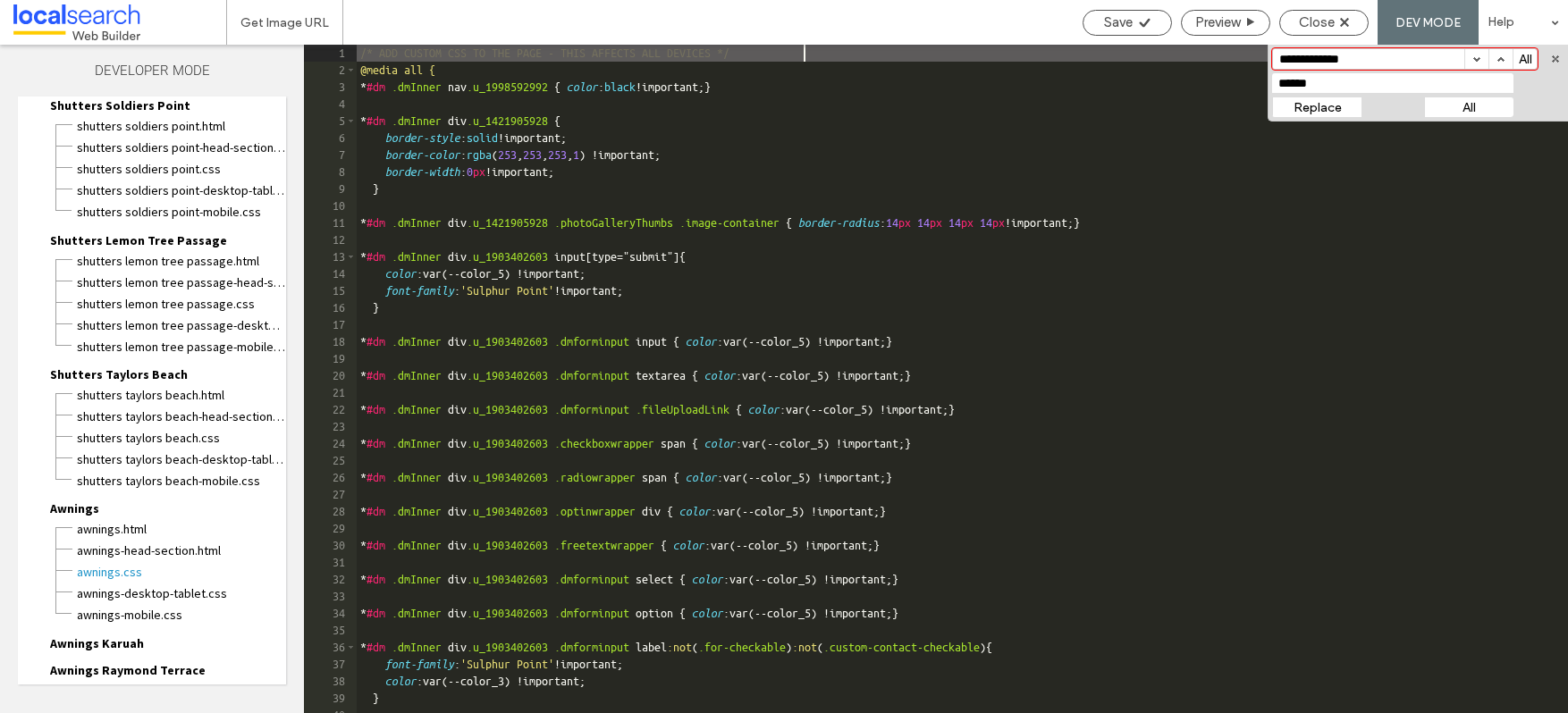 click on "All" at bounding box center (1469, 107) 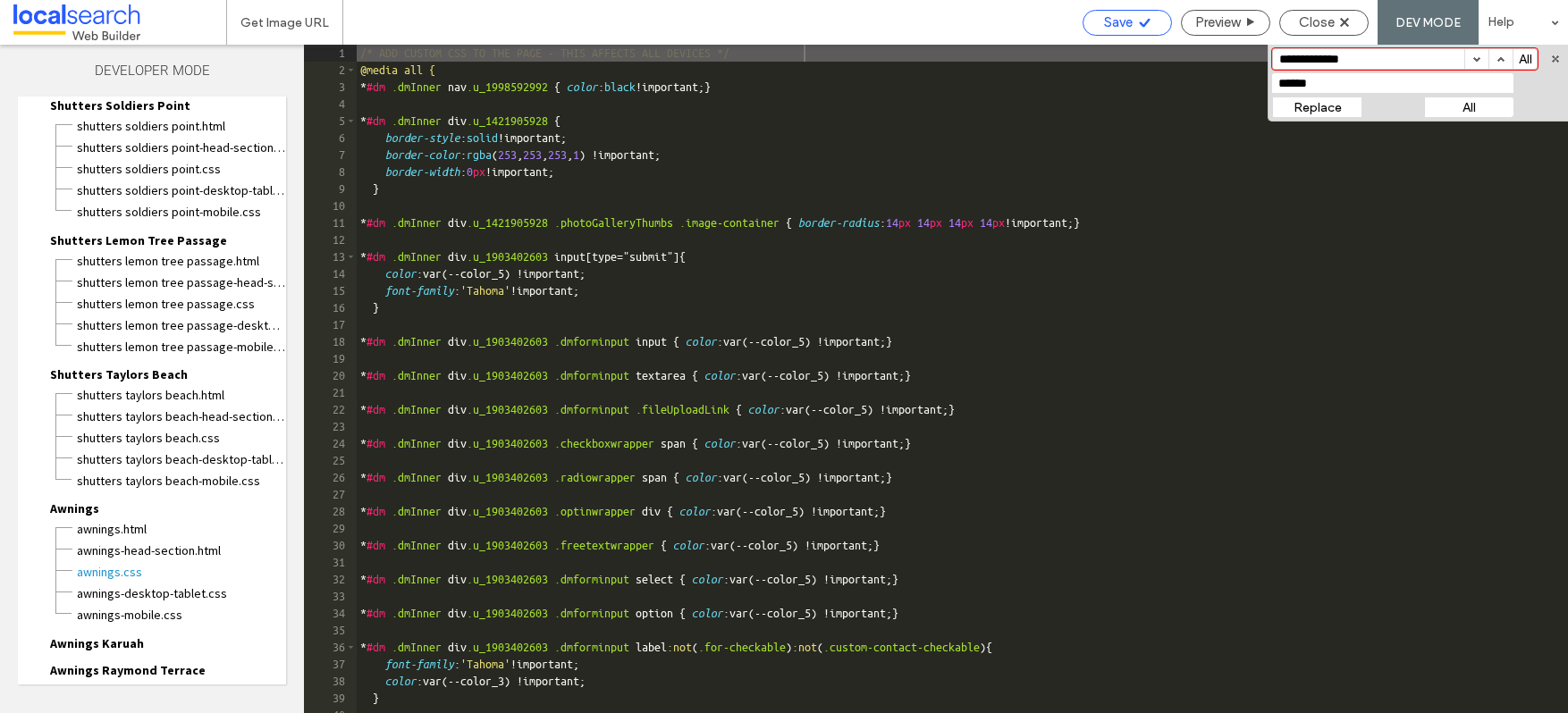 click on "Save" at bounding box center (1118, 22) 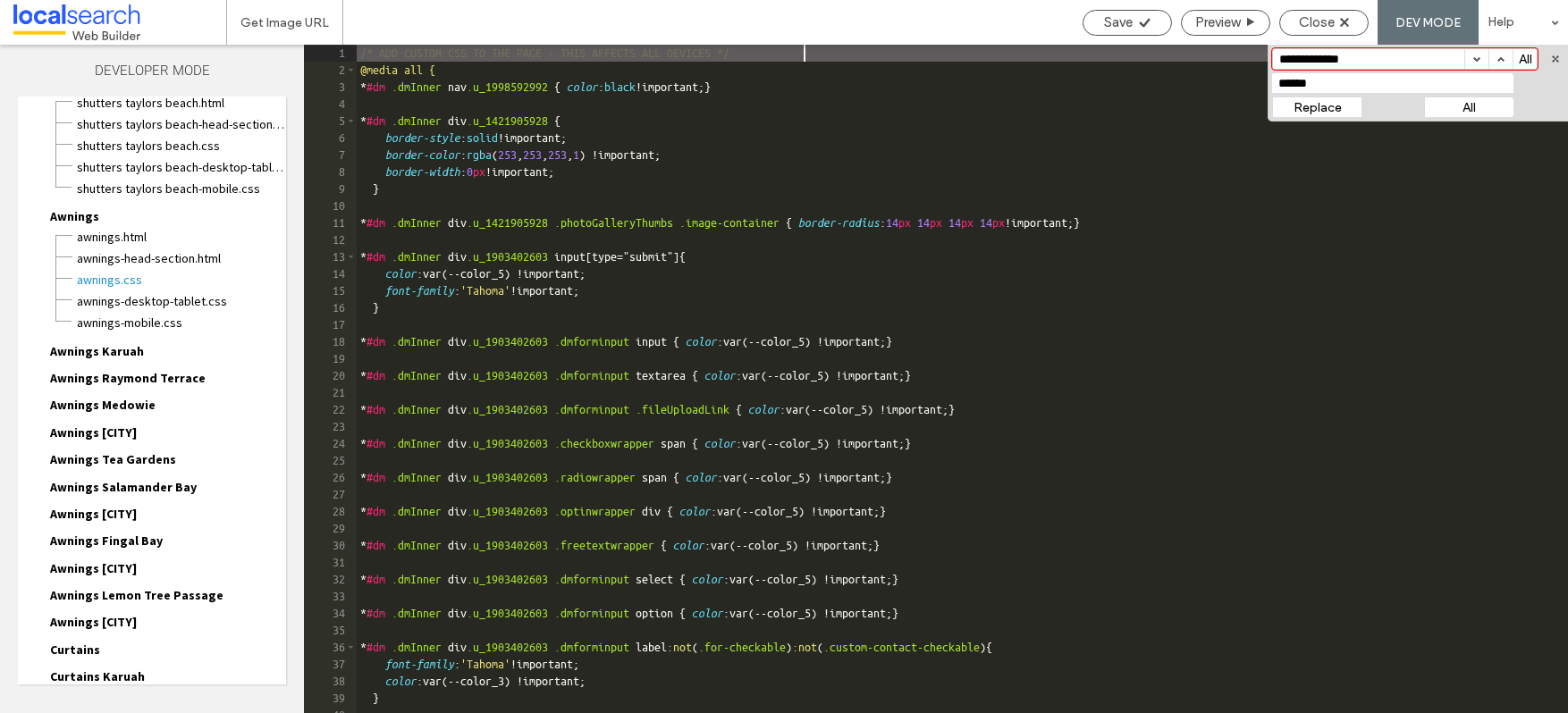 scroll, scrollTop: 3303, scrollLeft: 0, axis: vertical 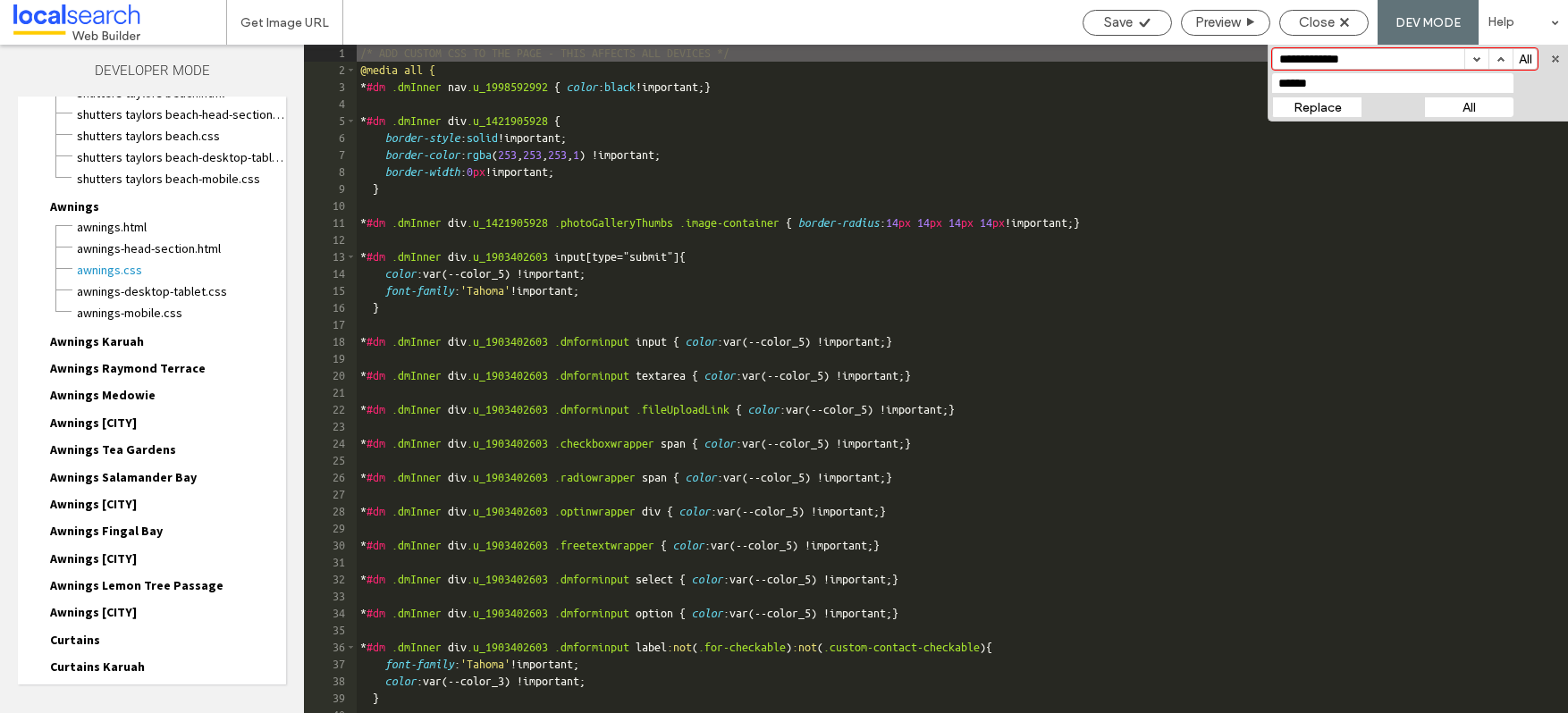 click on "Awnings  Karuah" at bounding box center [97, 341] 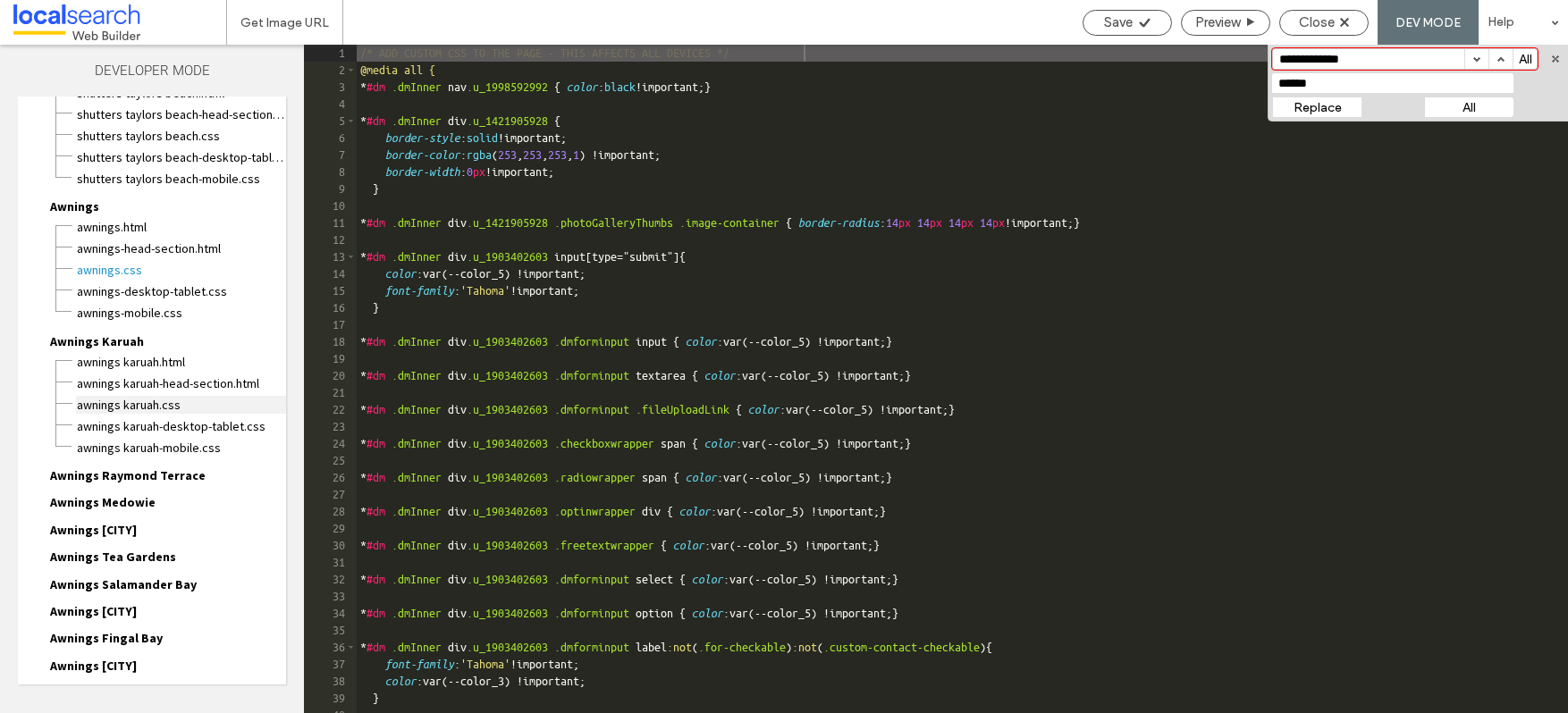 click on "Awnings  Karuah.css" at bounding box center (181, 405) 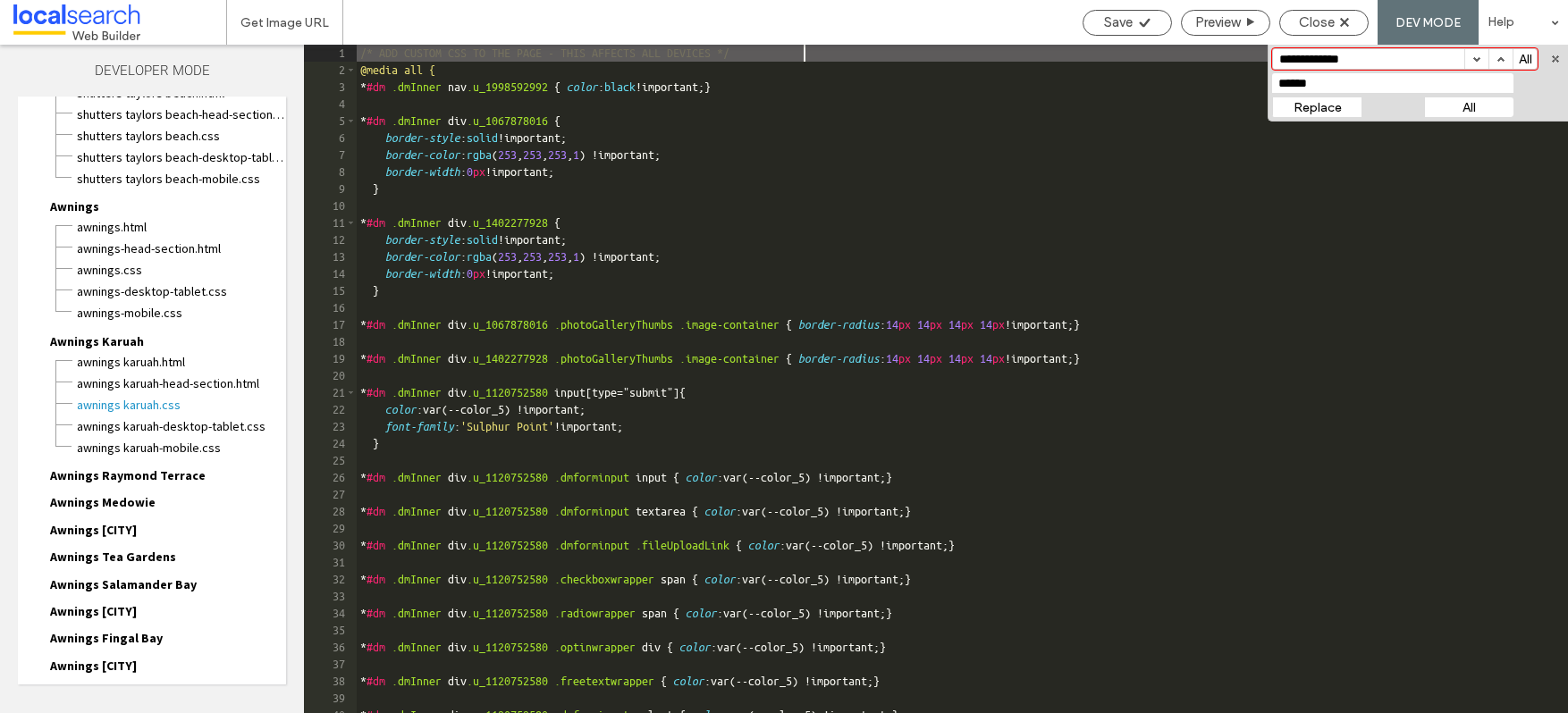 click on "All" at bounding box center [1469, 107] 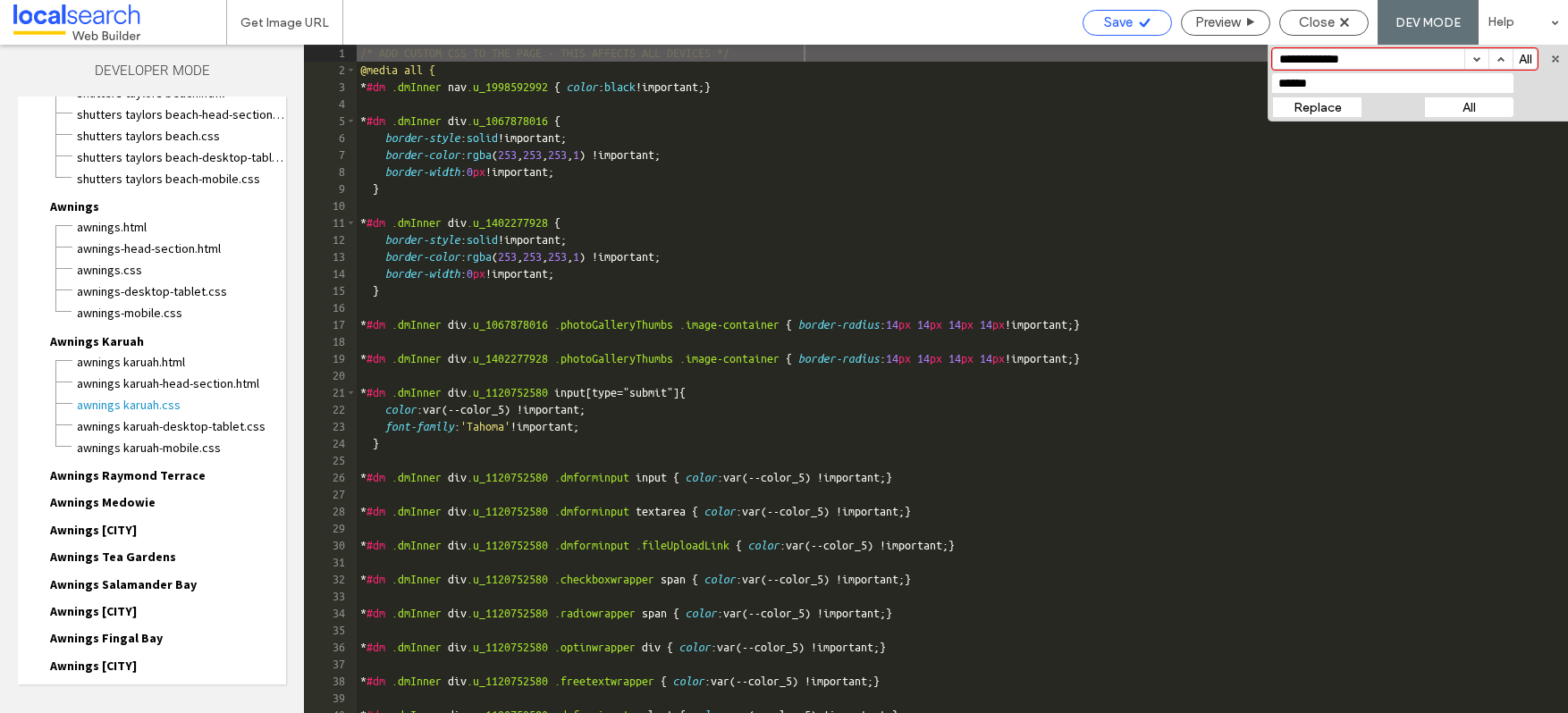 click on "Save" at bounding box center [1118, 22] 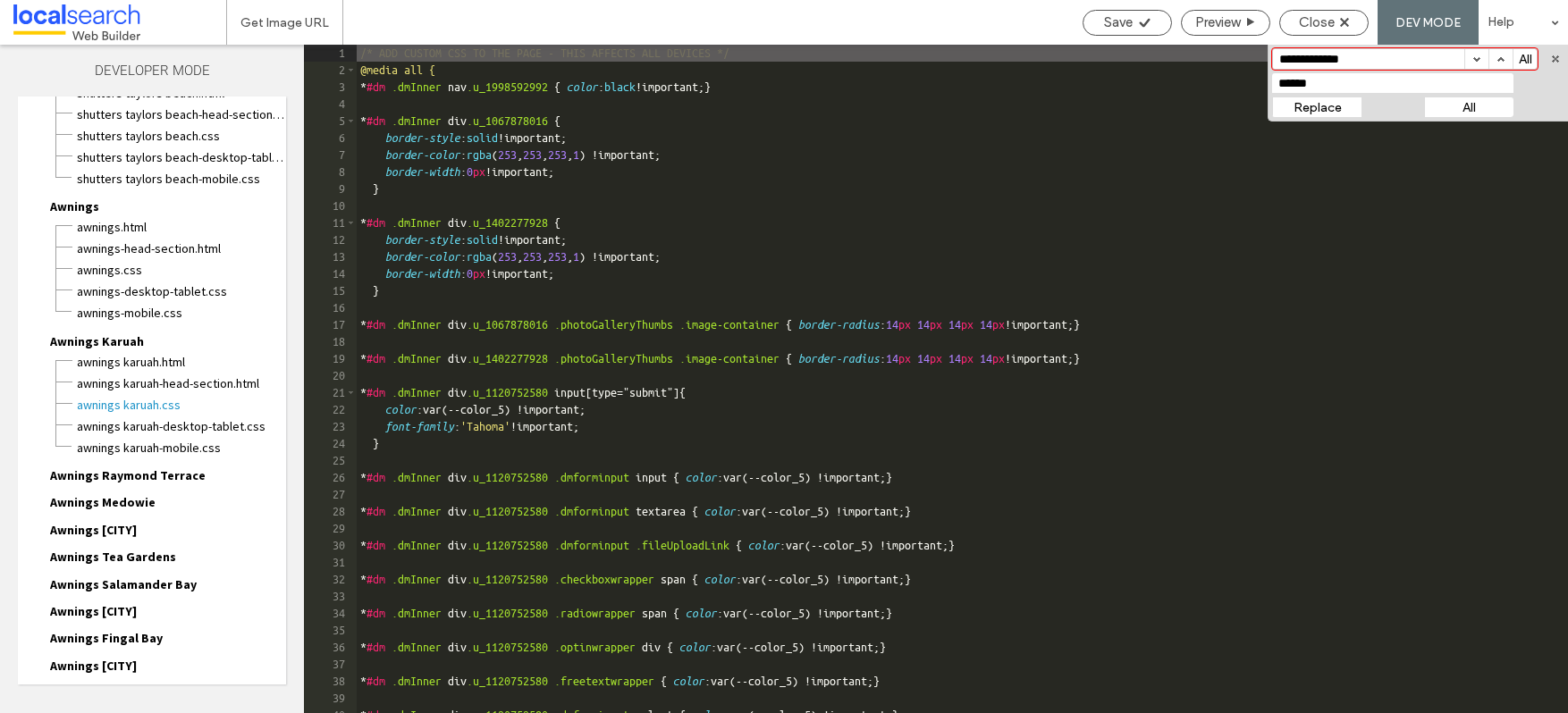 click on "Awnings Raymond Terrace" at bounding box center [128, 475] 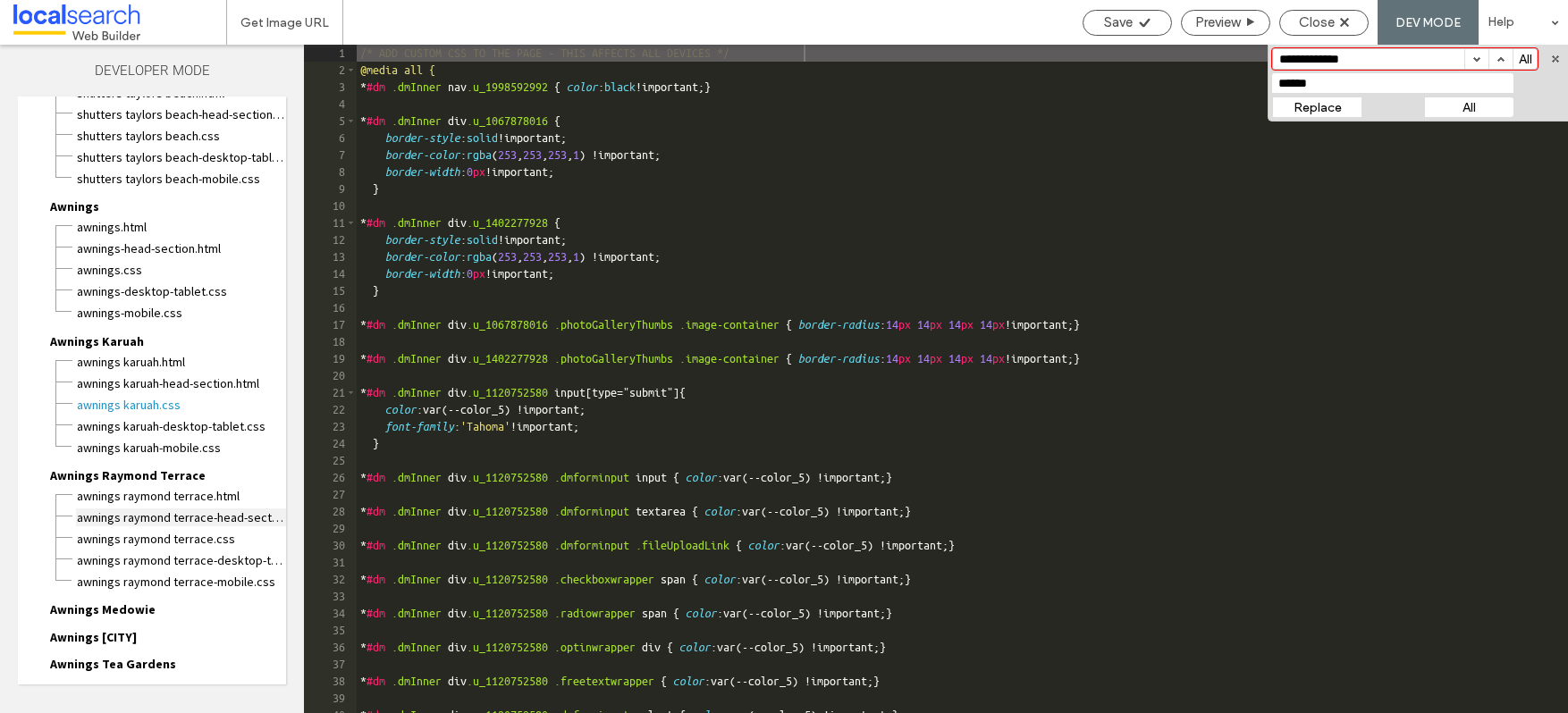 drag, startPoint x: 141, startPoint y: 536, endPoint x: 181, endPoint y: 523, distance: 42.059482 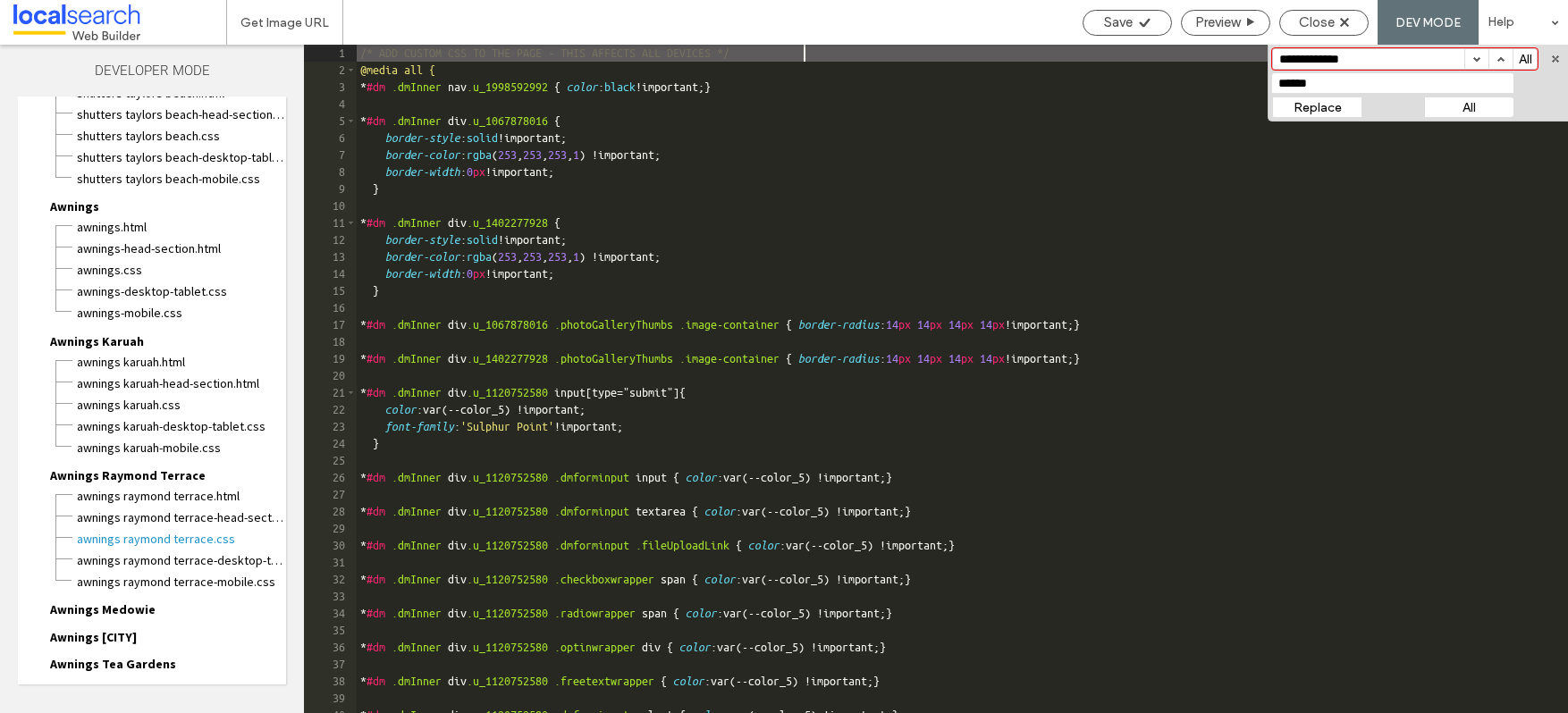 click on "All" at bounding box center (1469, 107) 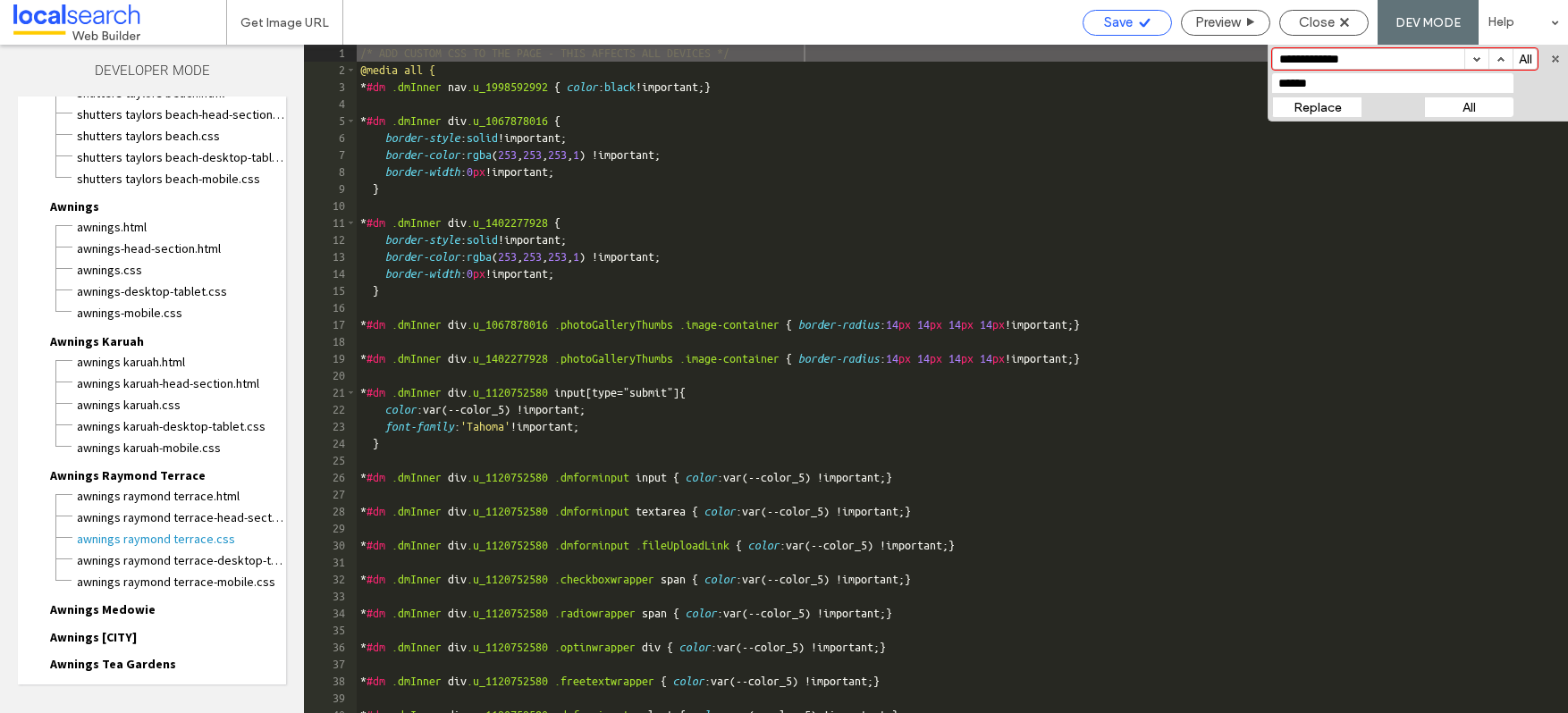click on "Save" at bounding box center [1118, 22] 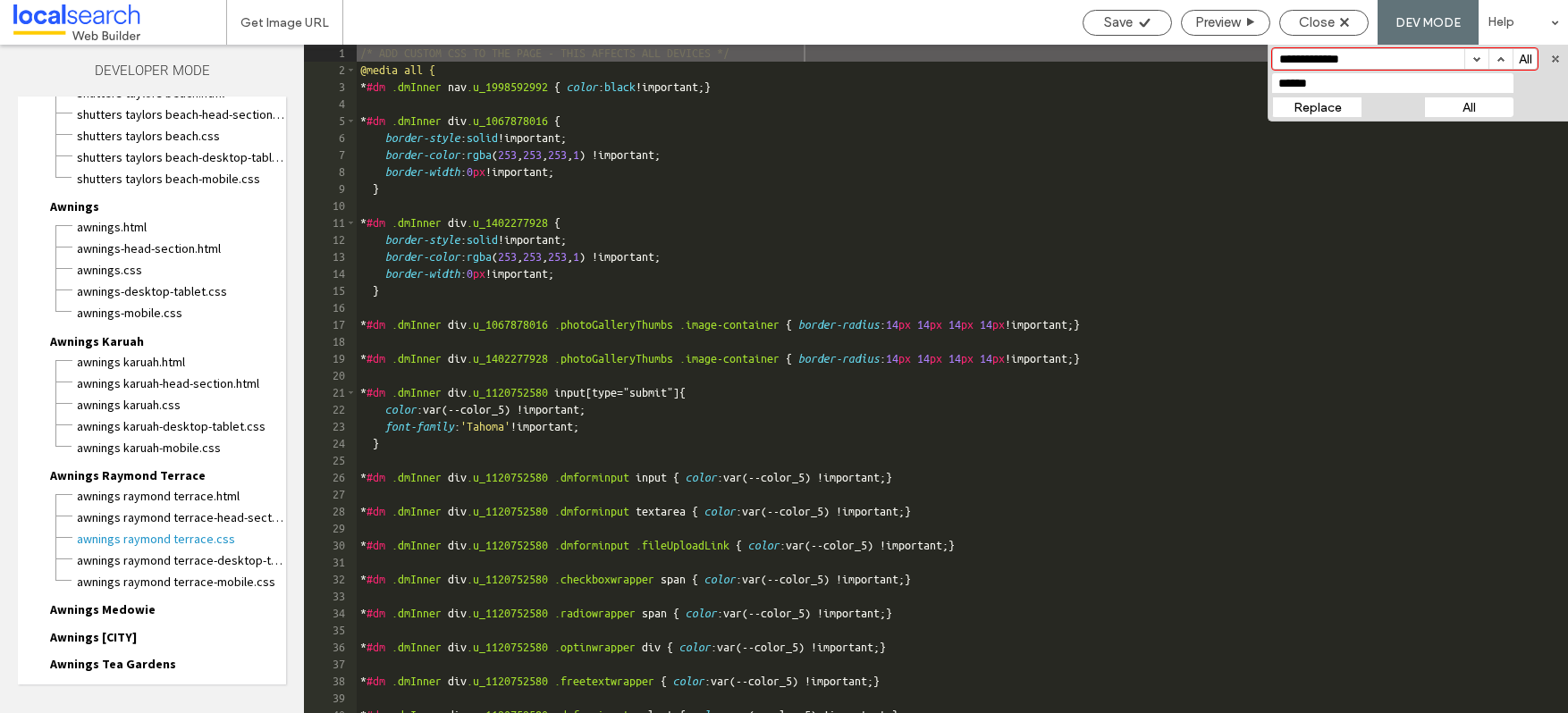 click on "Awnings Medowie" at bounding box center [103, 609] 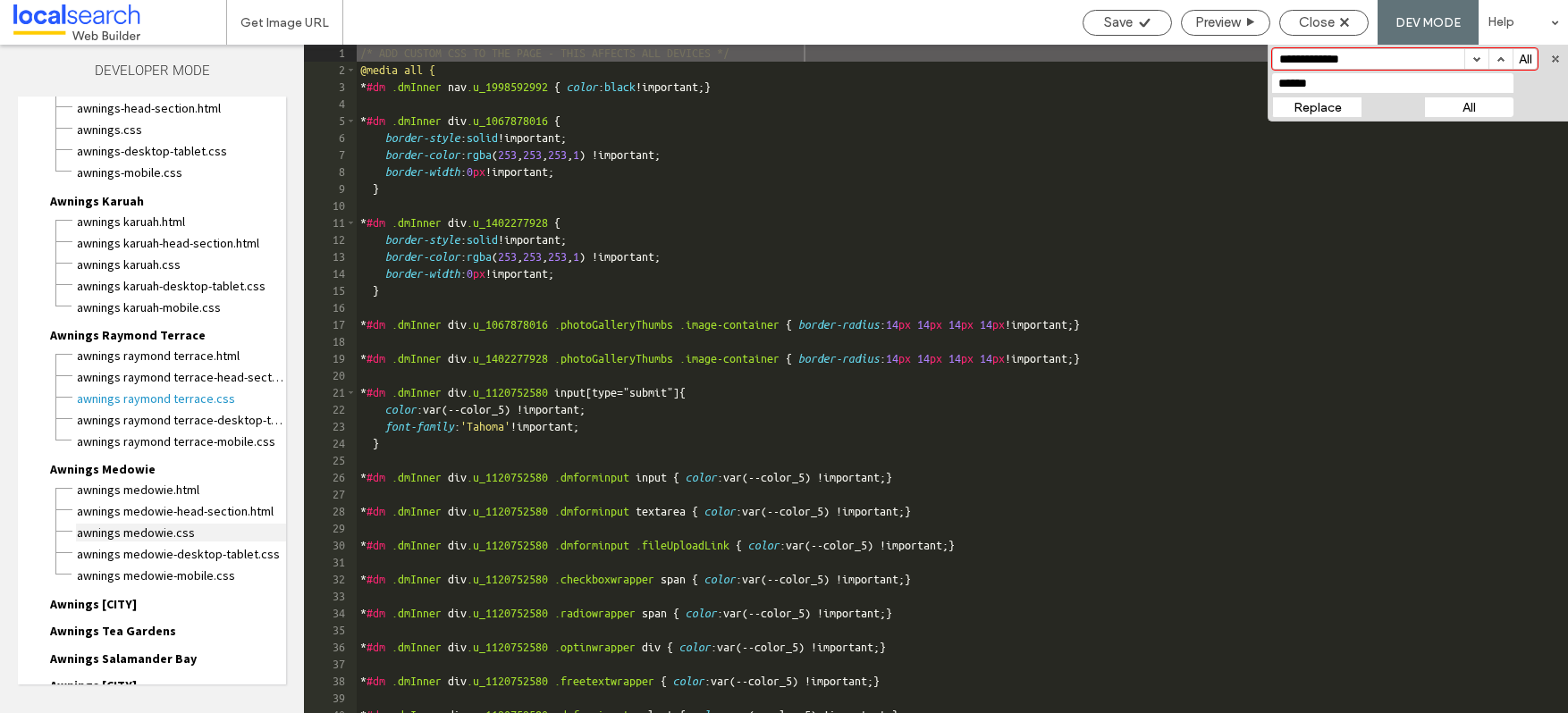 scroll, scrollTop: 3444, scrollLeft: 0, axis: vertical 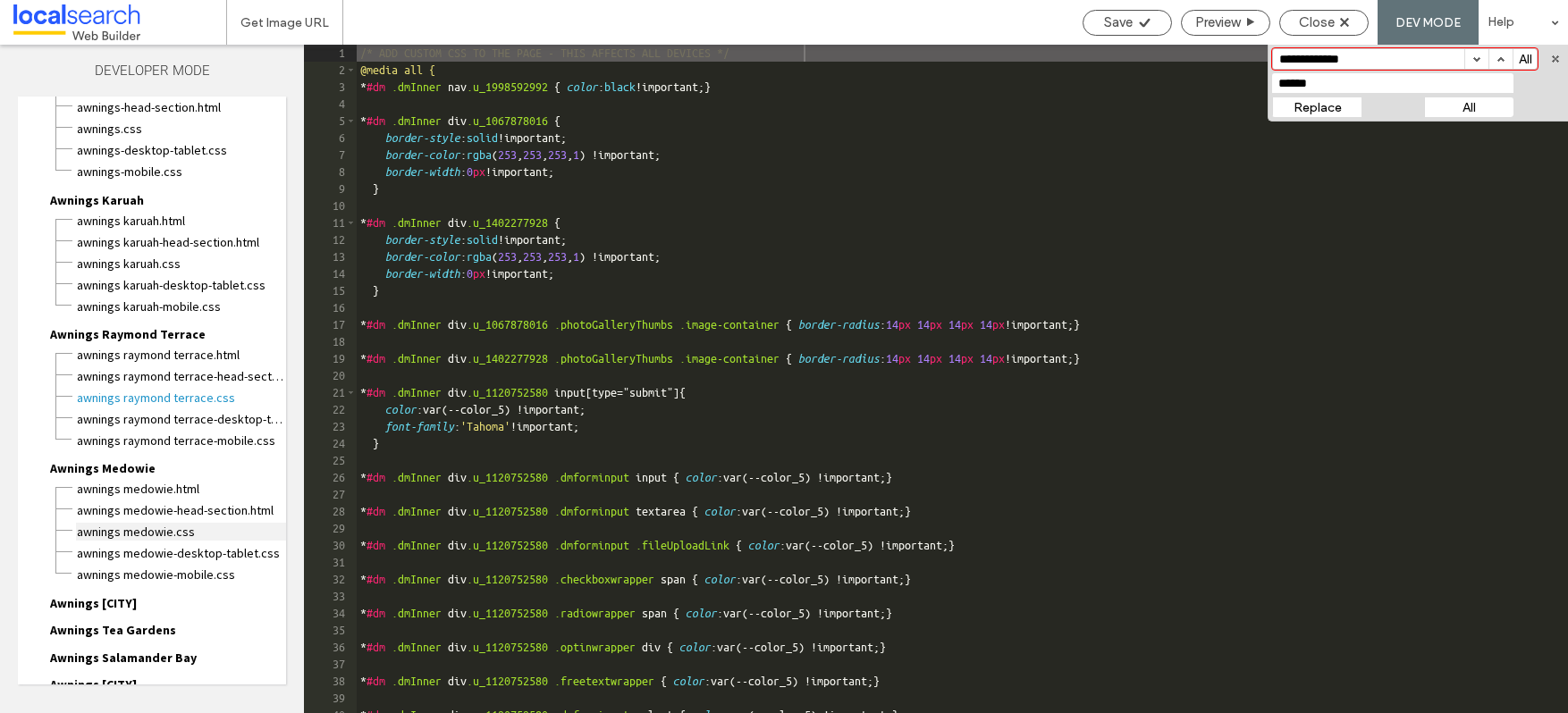 click on "Awnings Medowie.css" at bounding box center (181, 532) 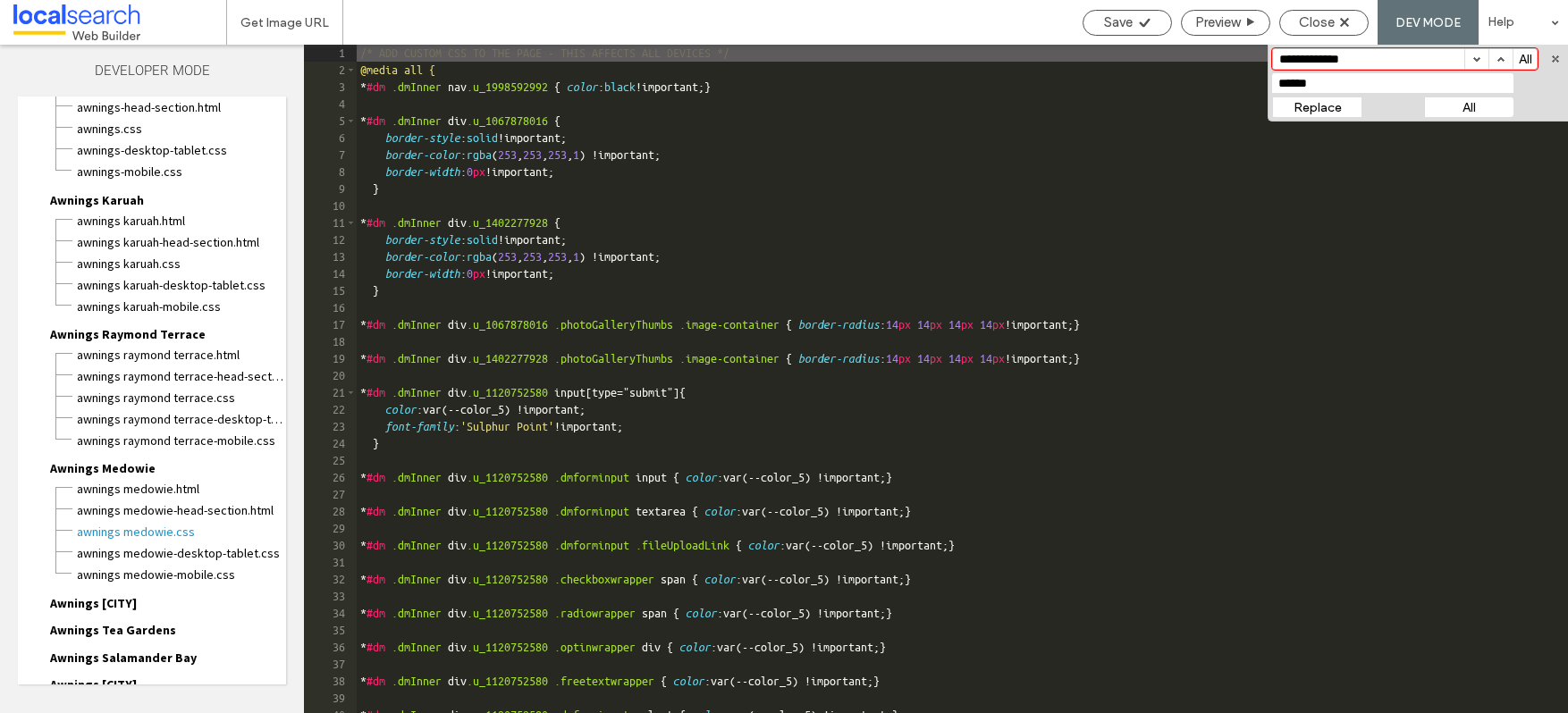 drag, startPoint x: 1453, startPoint y: 108, endPoint x: 1440, endPoint y: 100, distance: 15.264338 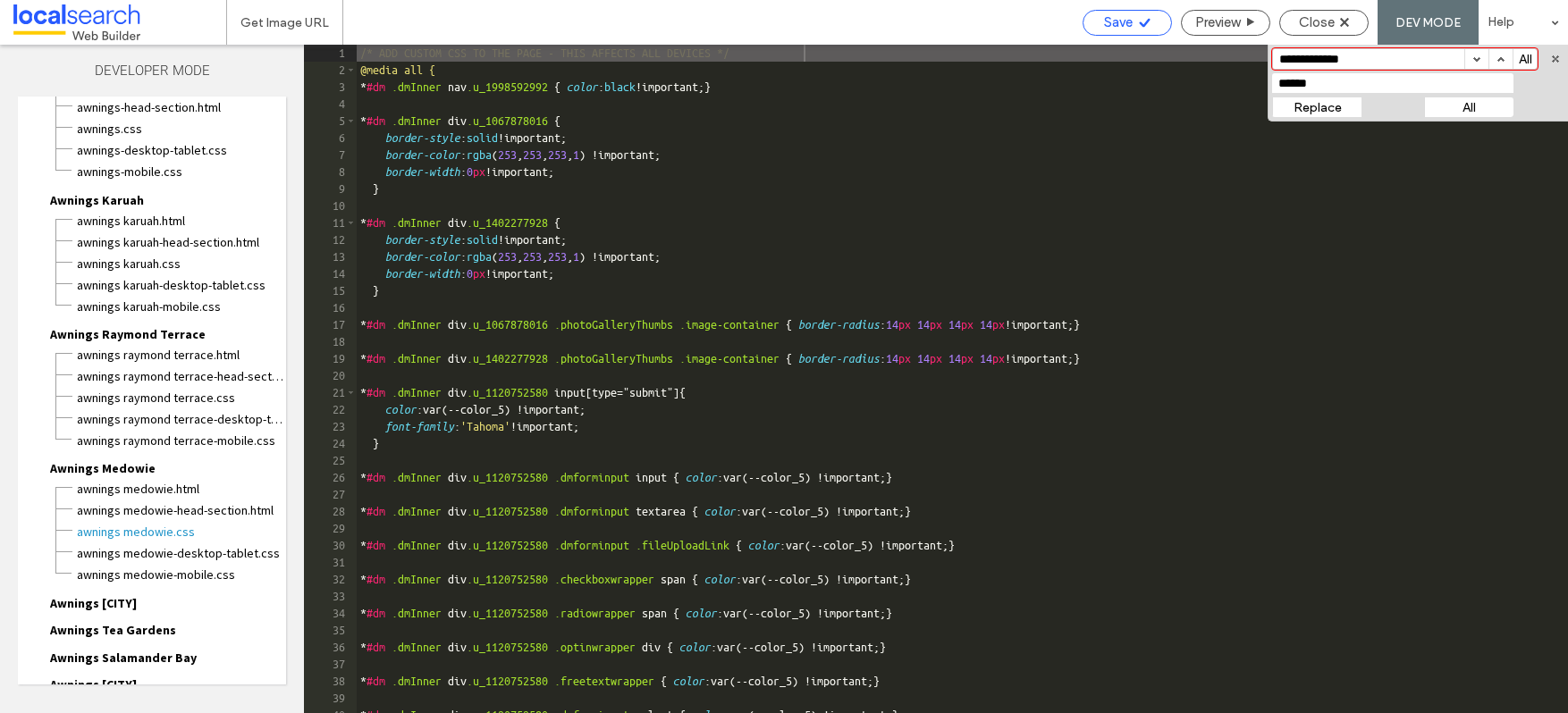 click on "Save" at bounding box center [1127, 22] 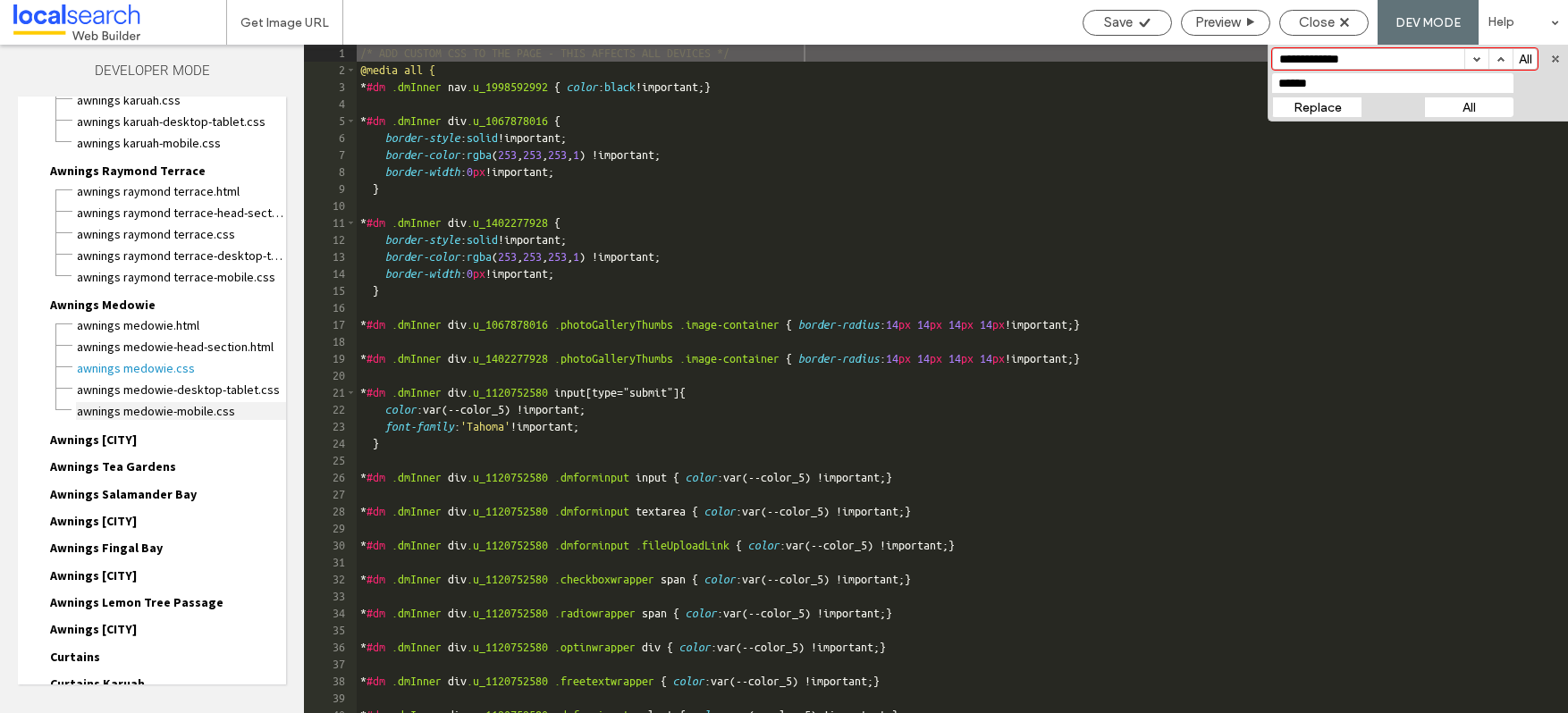 scroll, scrollTop: 3611, scrollLeft: 0, axis: vertical 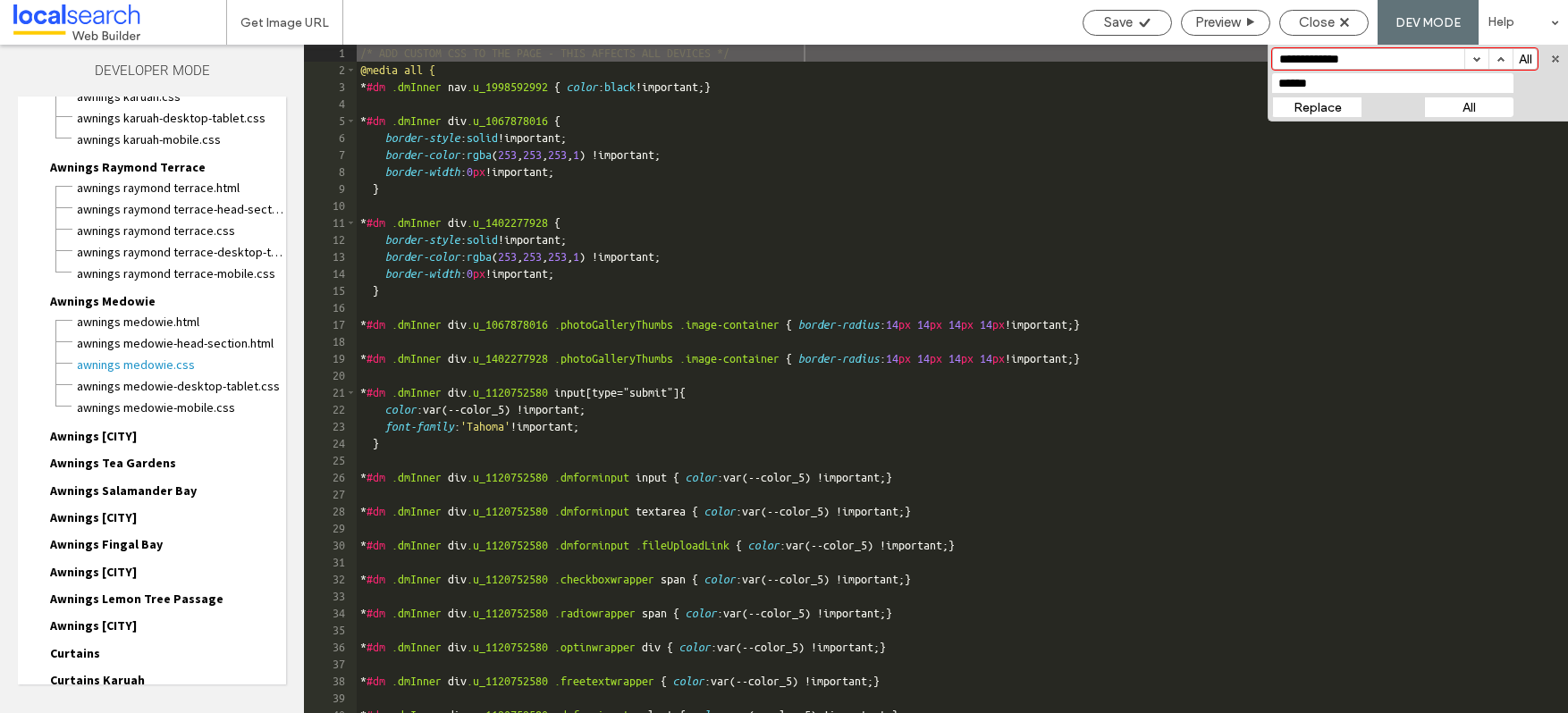 click on "Awnings [CITY]" at bounding box center [93, 436] 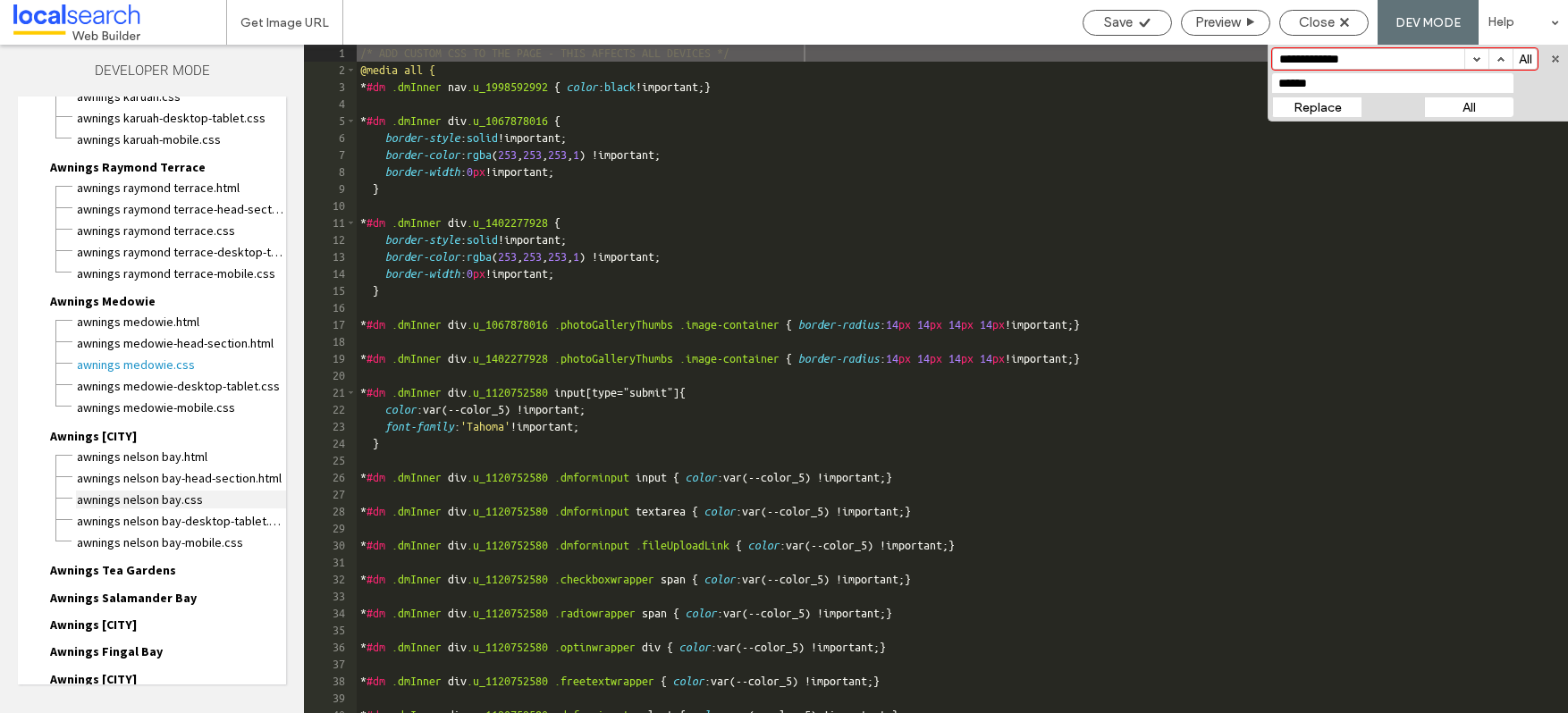 click on "Awnings Nelson Bay.css" at bounding box center [181, 499] 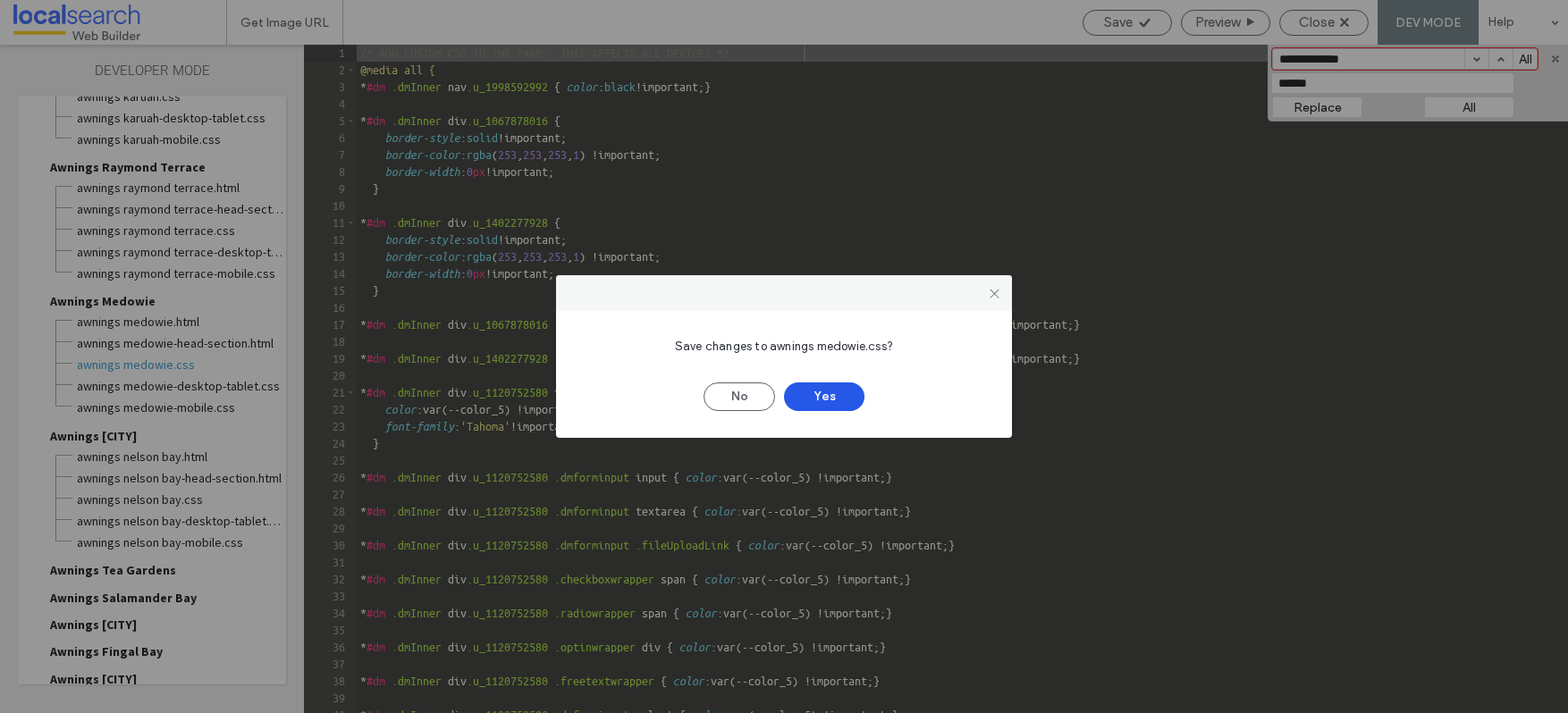 click on "Yes" at bounding box center [824, 397] 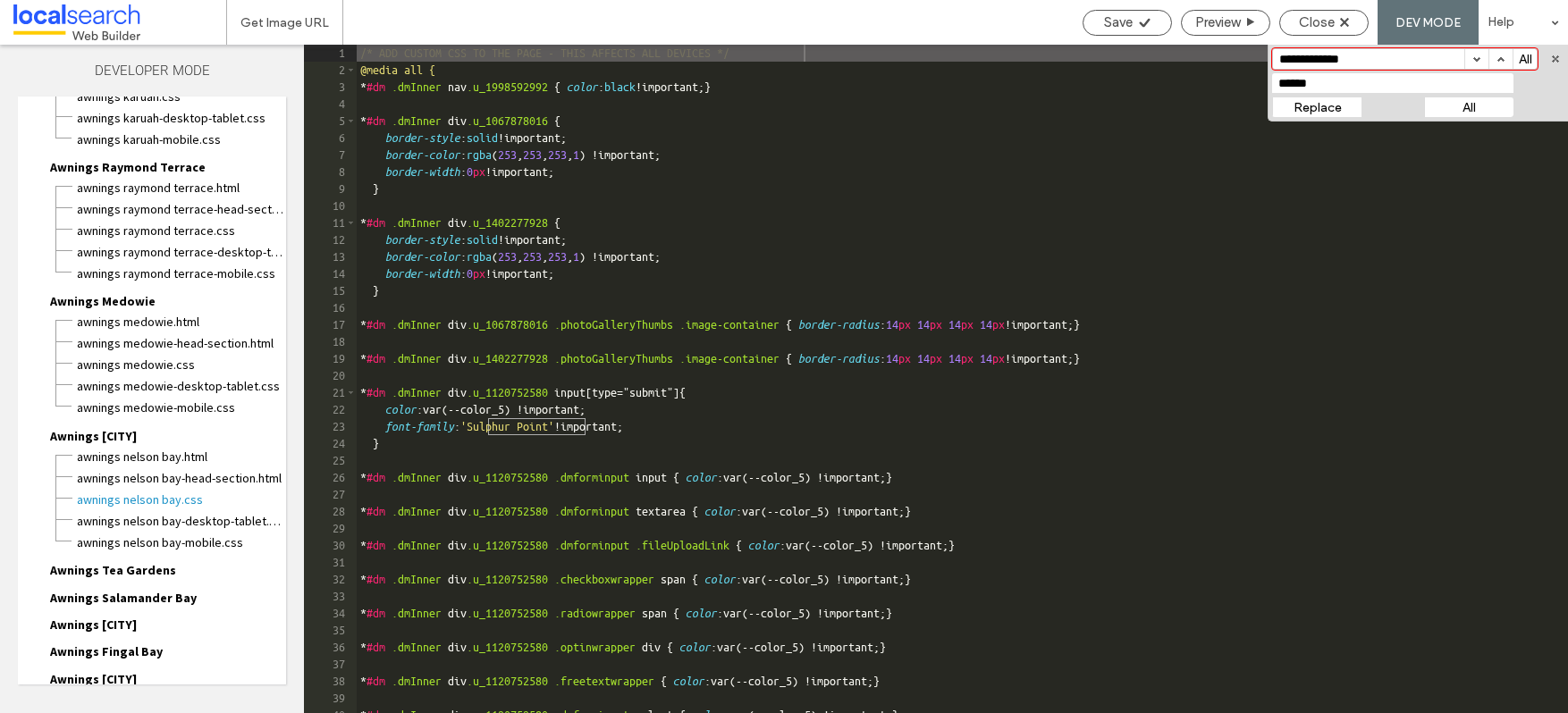 click on "All" at bounding box center [1469, 107] 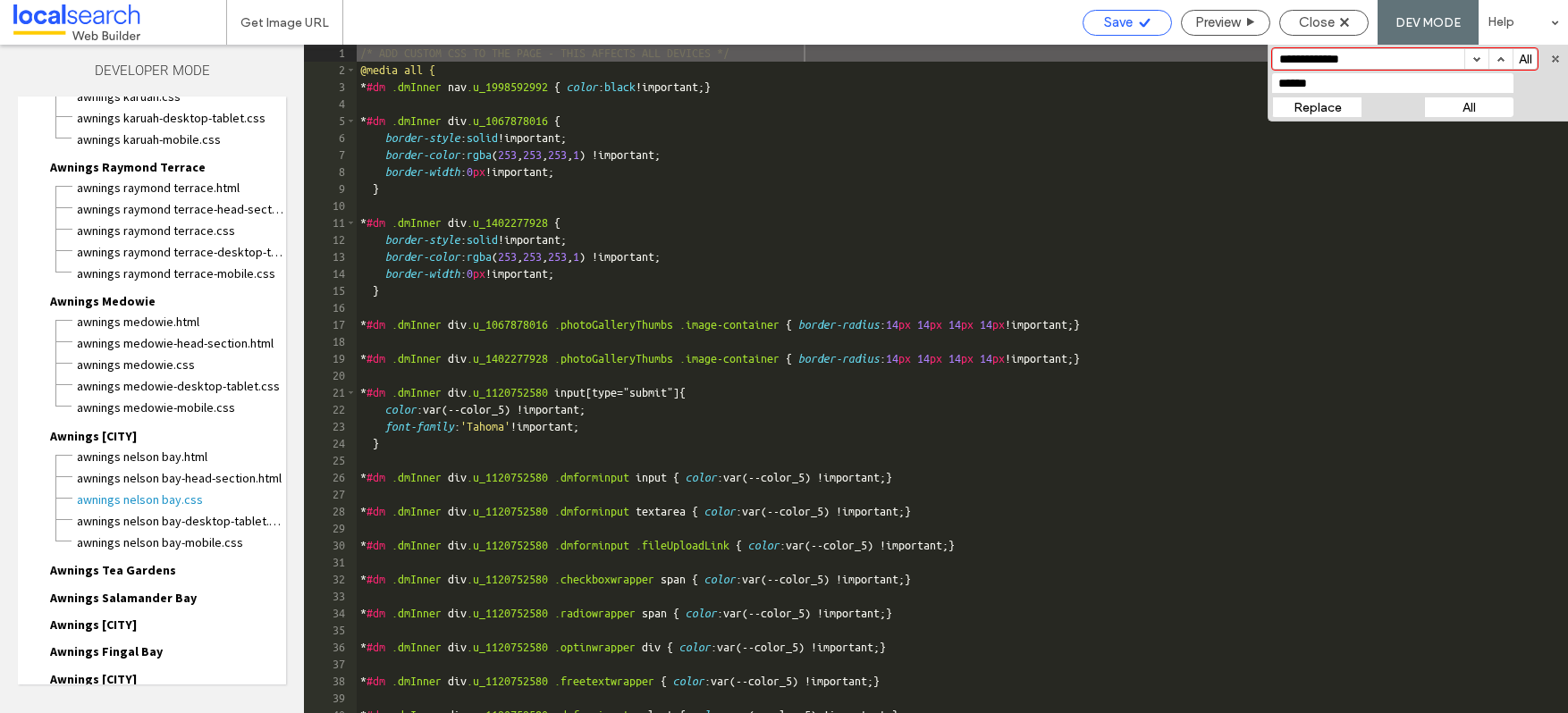 click on "Save" at bounding box center [1118, 22] 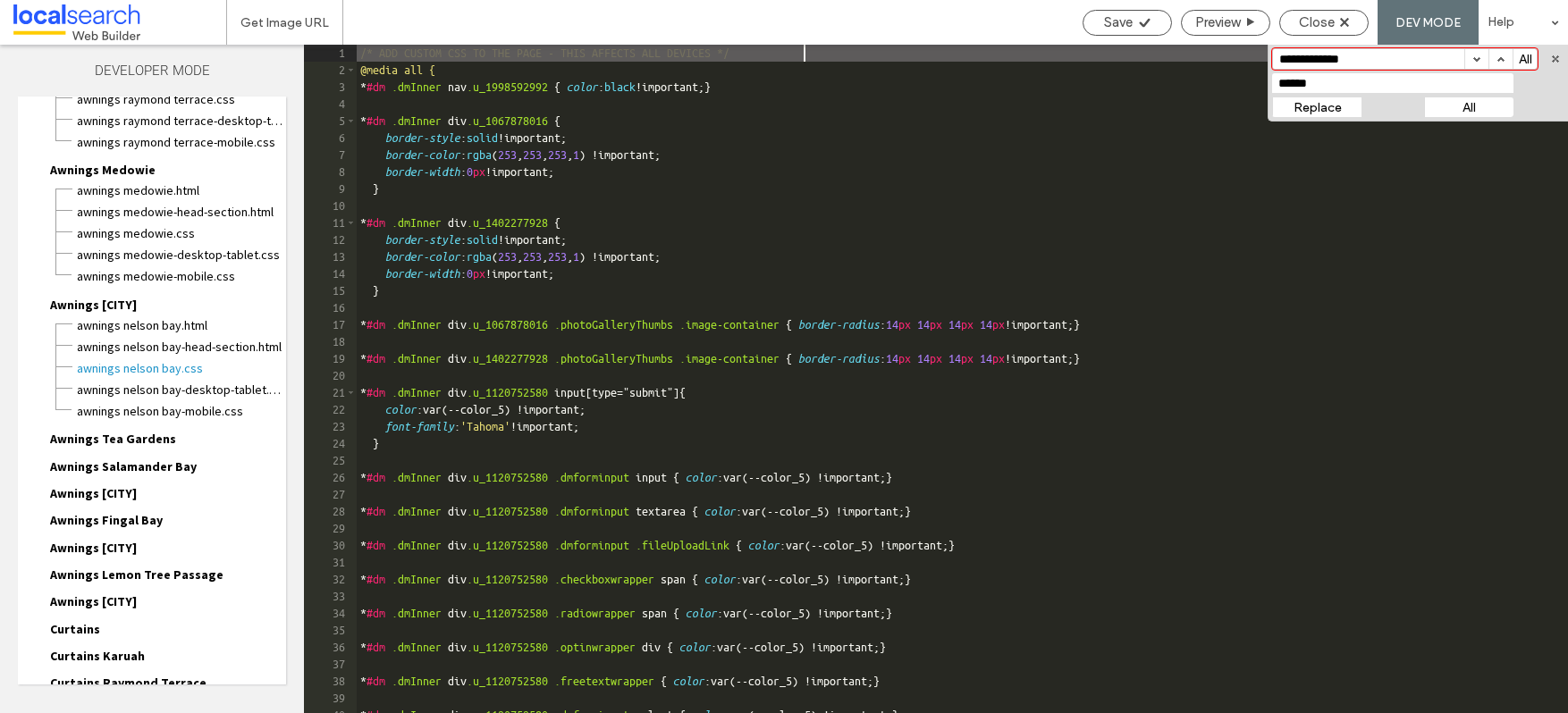 scroll, scrollTop: 3745, scrollLeft: 0, axis: vertical 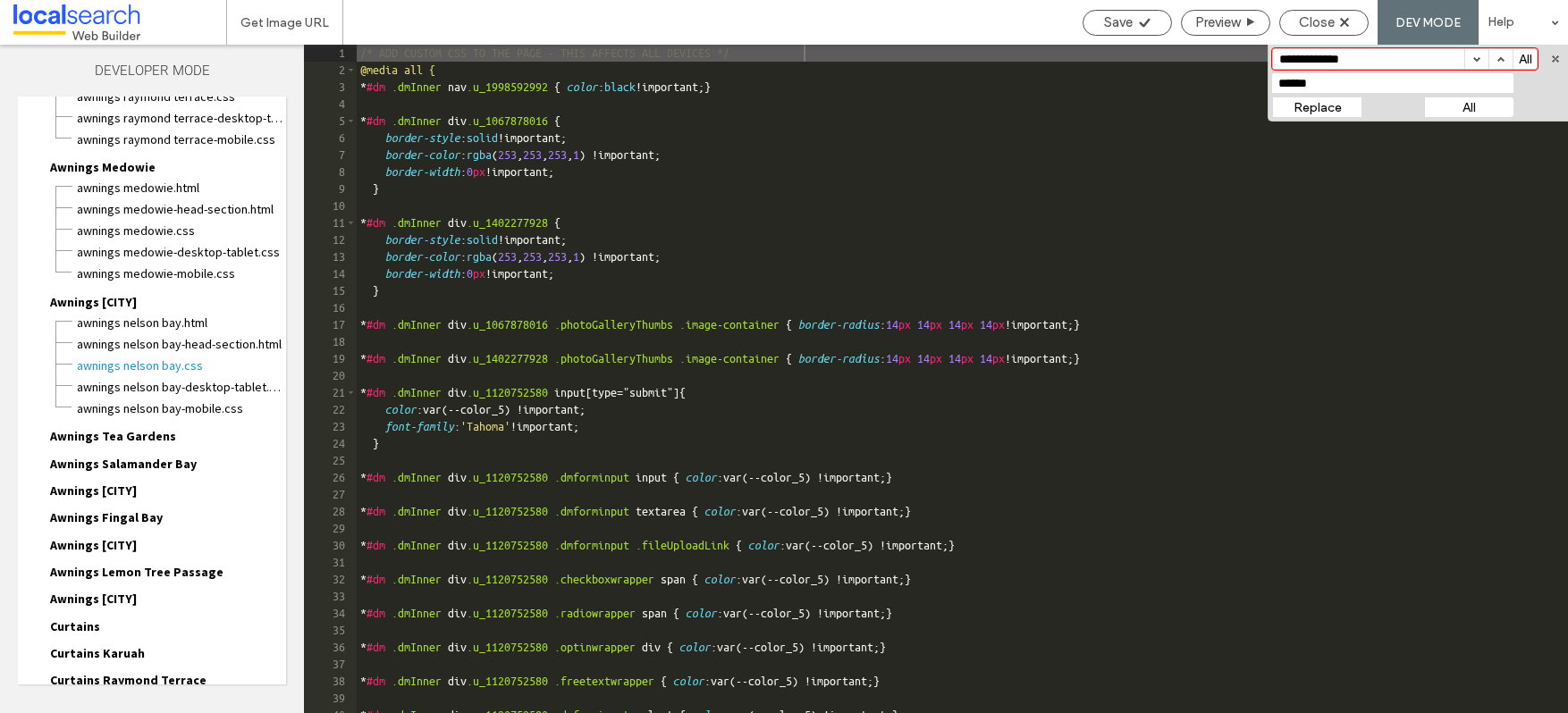 click on "Awnings Tea Gardens" at bounding box center (113, 436) 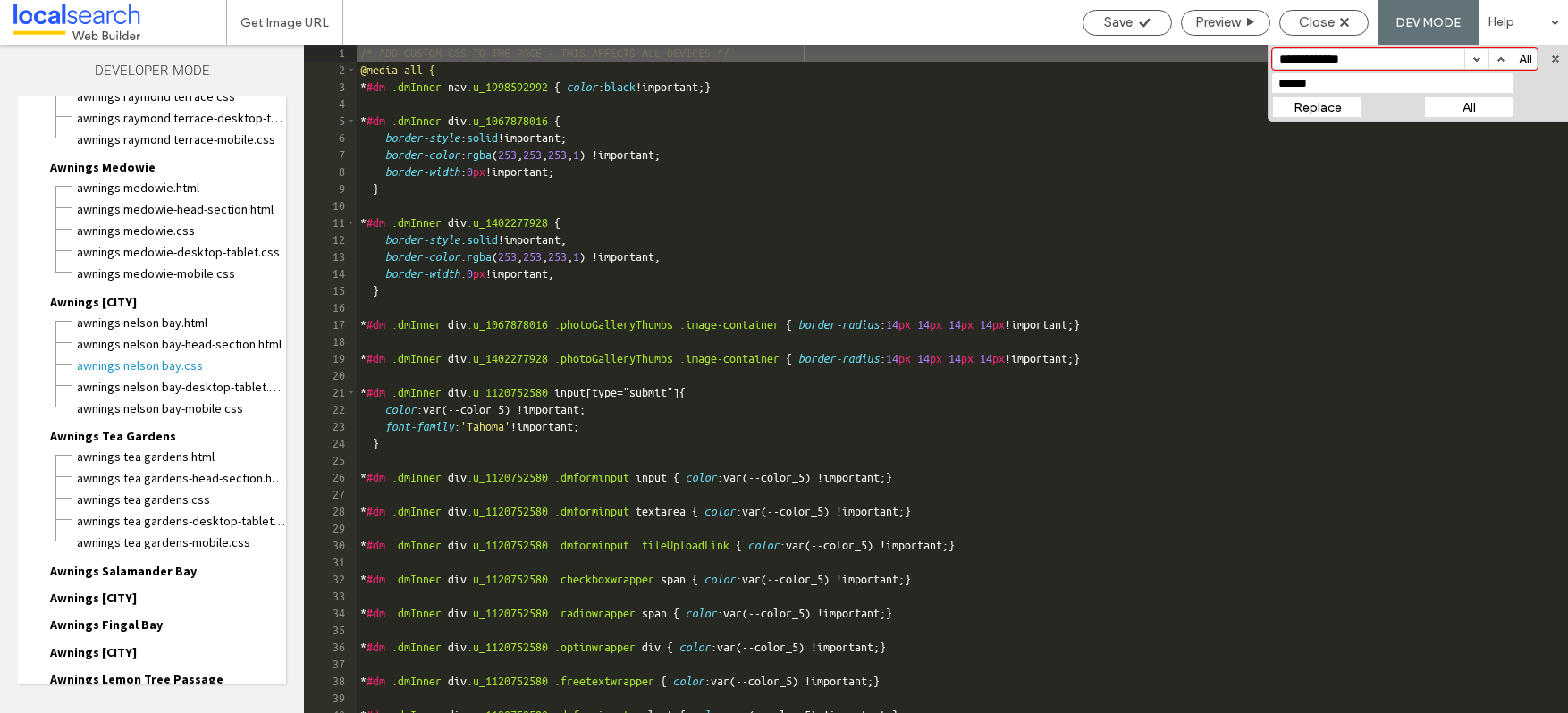 drag, startPoint x: 143, startPoint y: 495, endPoint x: 443, endPoint y: 398, distance: 315.29193 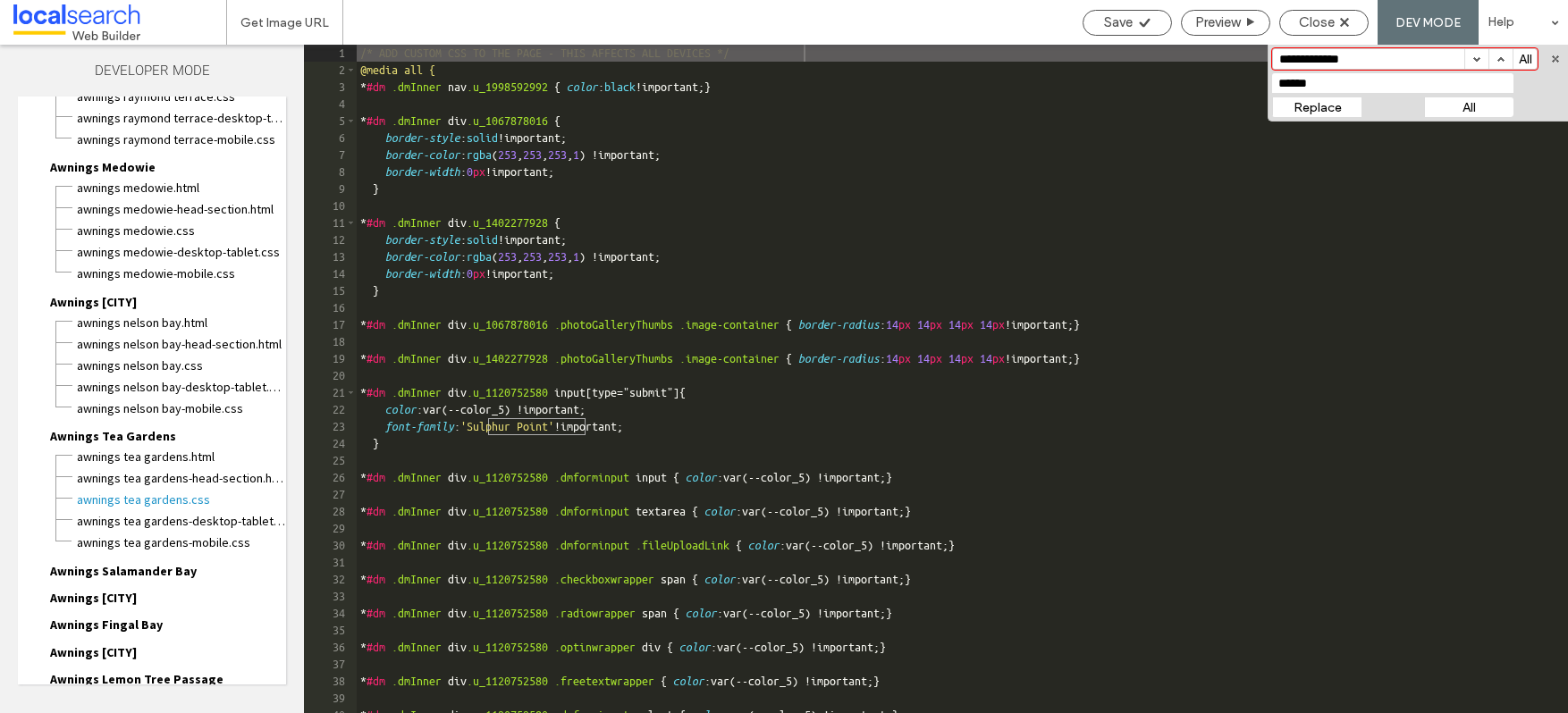 click on "All" at bounding box center [1469, 107] 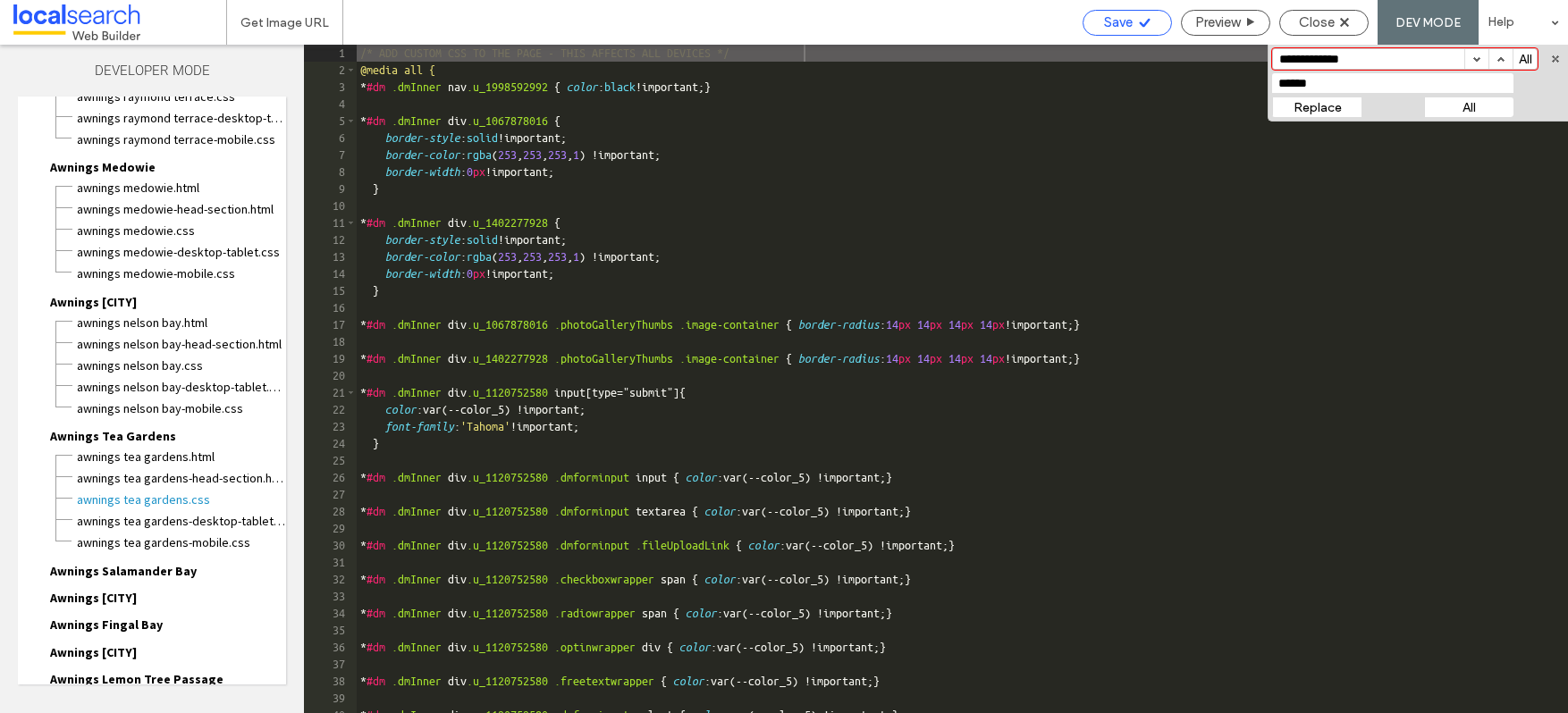 click 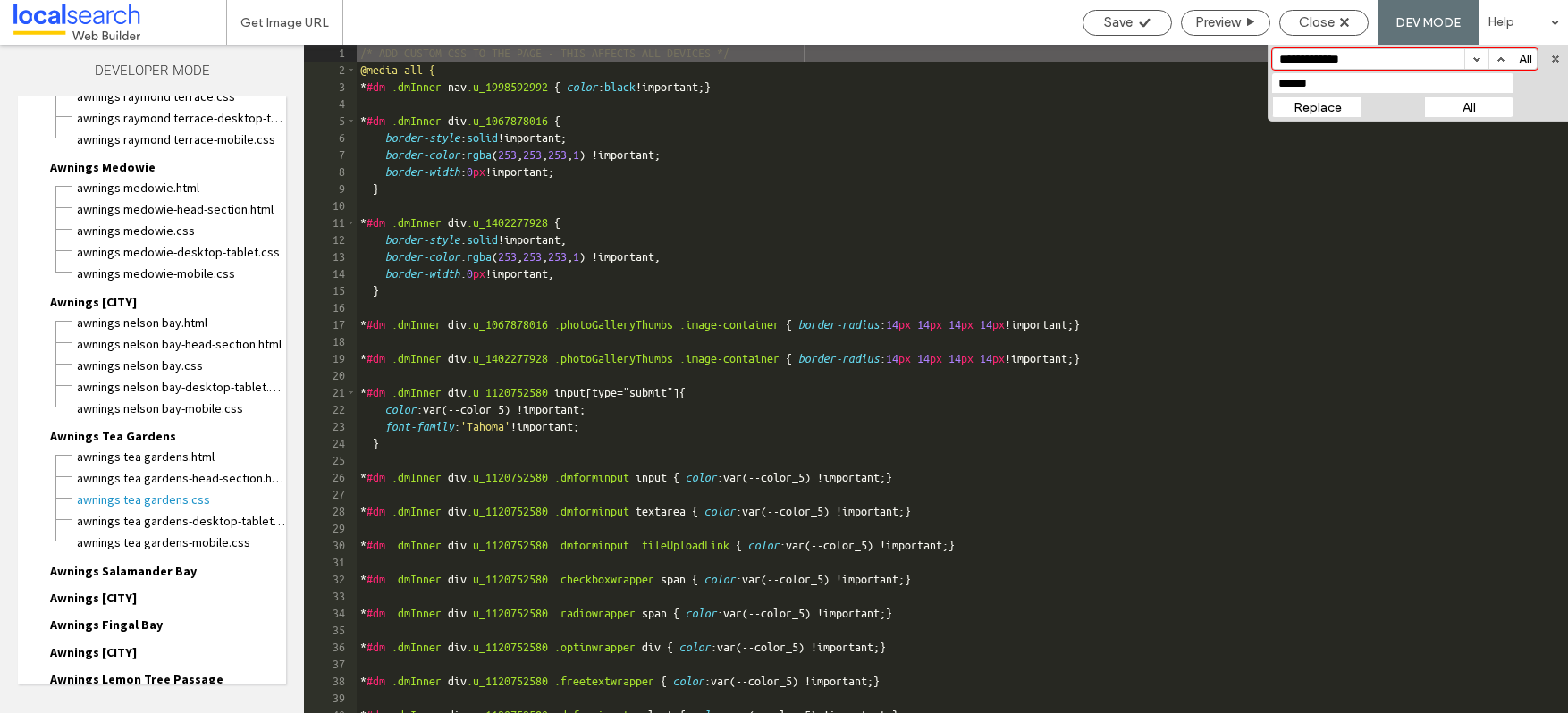 click on "Awnings  Salamander Bay" at bounding box center [123, 571] 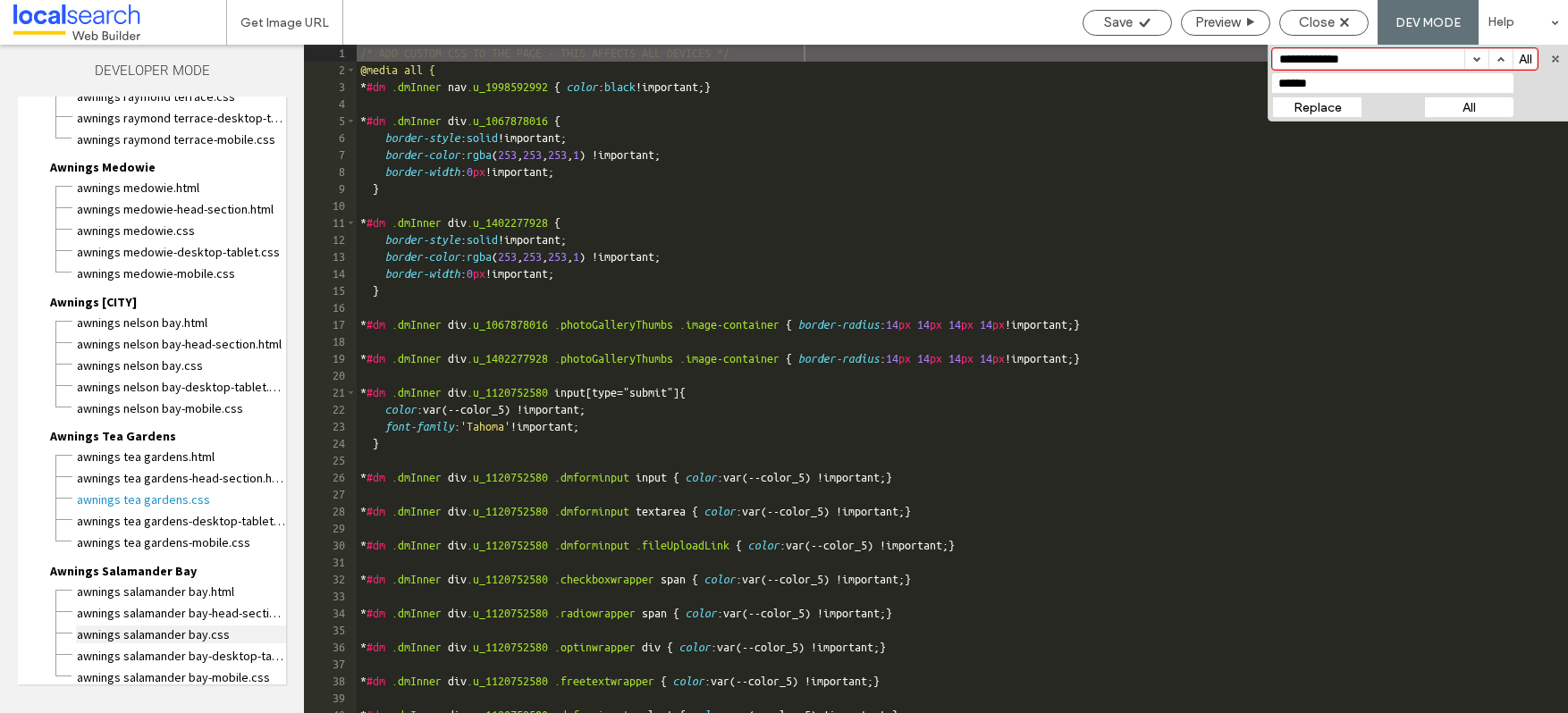 click on "Awnings  Salamander Bay.css" at bounding box center (181, 634) 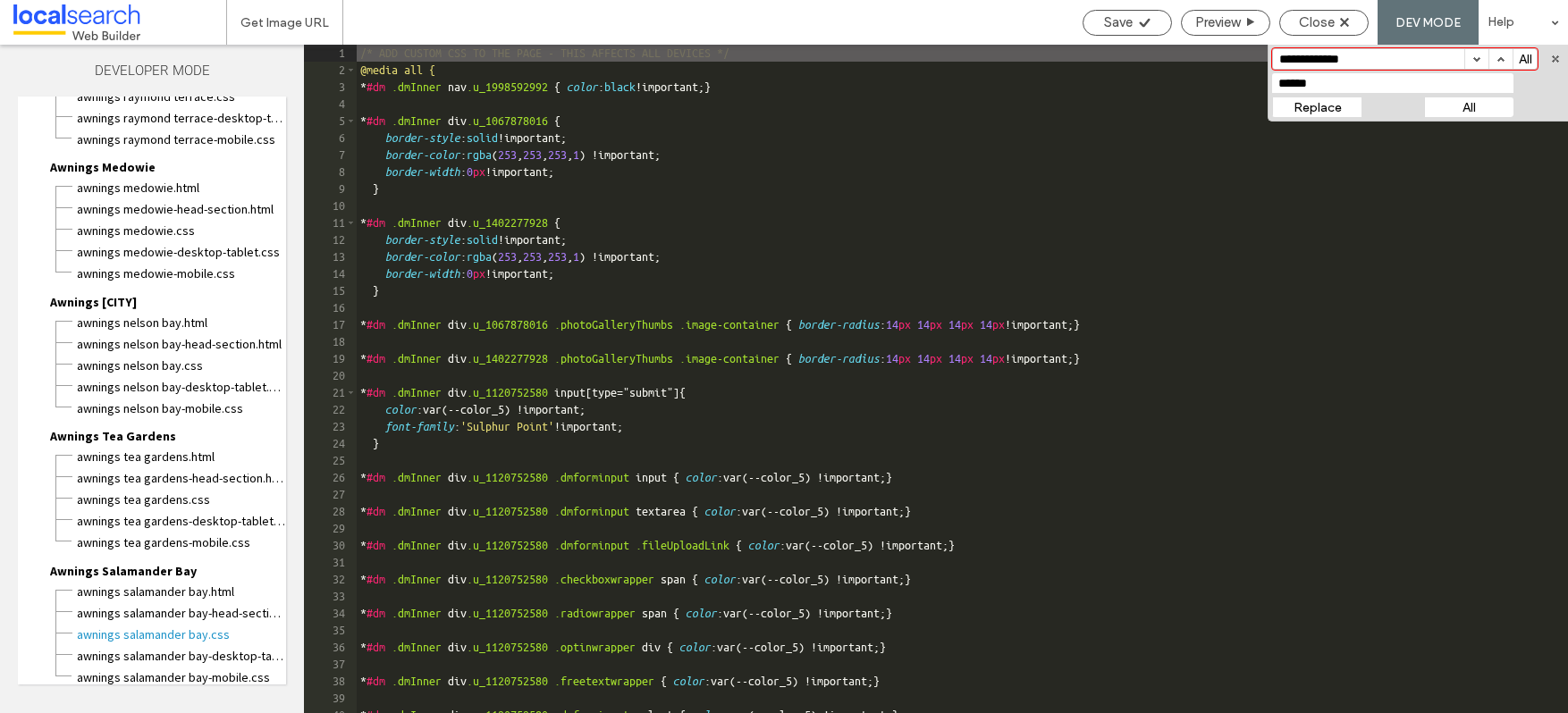 click on "All" at bounding box center [1469, 107] 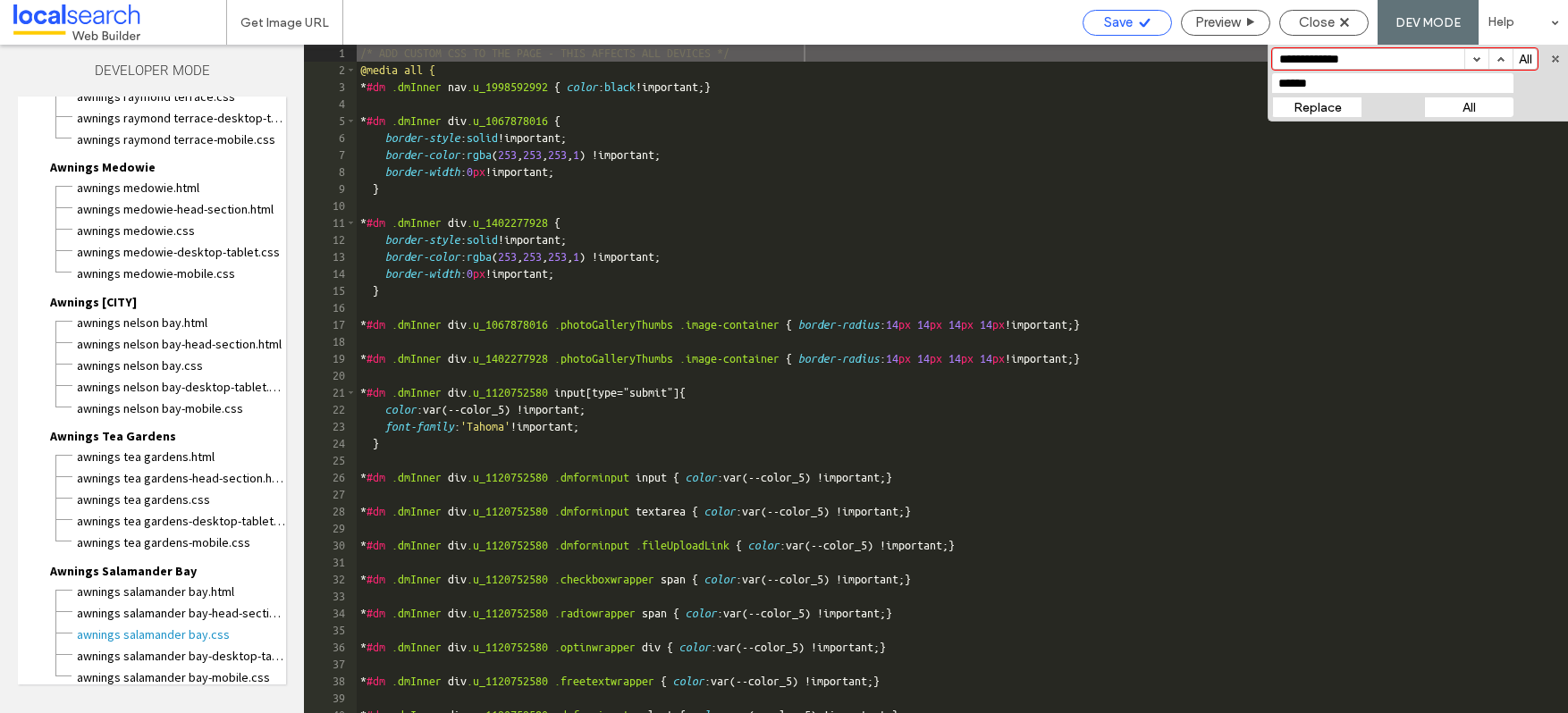 drag, startPoint x: 1118, startPoint y: 21, endPoint x: 1127, endPoint y: 13, distance: 12.041595 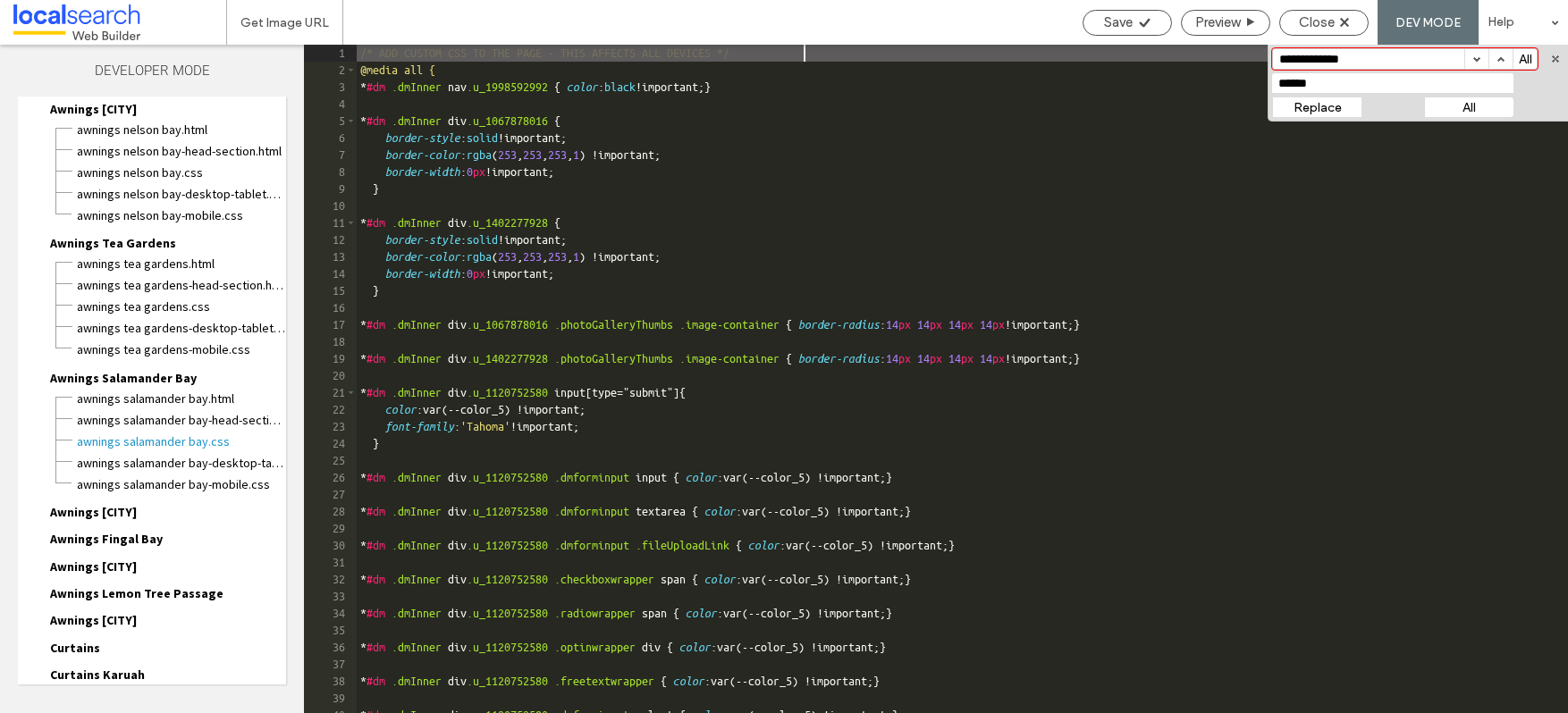 scroll, scrollTop: 3950, scrollLeft: 0, axis: vertical 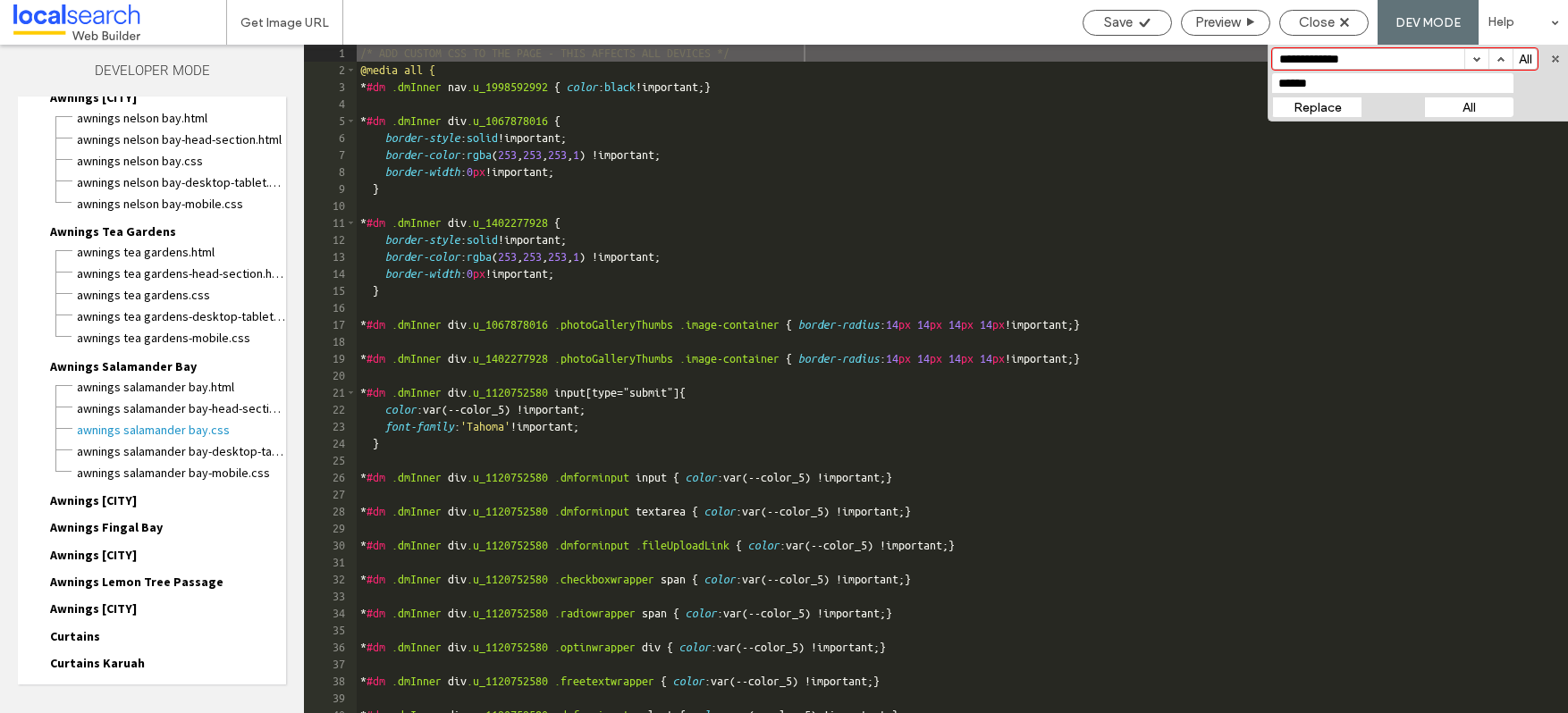 click on "Awnings Anna Bay
Awnings Anna Bay.html
Awnings Anna Bay-head-section.html
Awnings Anna Bay.css
Awnings Anna Bay-desktop-tablet.css
Awnings Anna Bay-mobile.css" at bounding box center [161, 504] 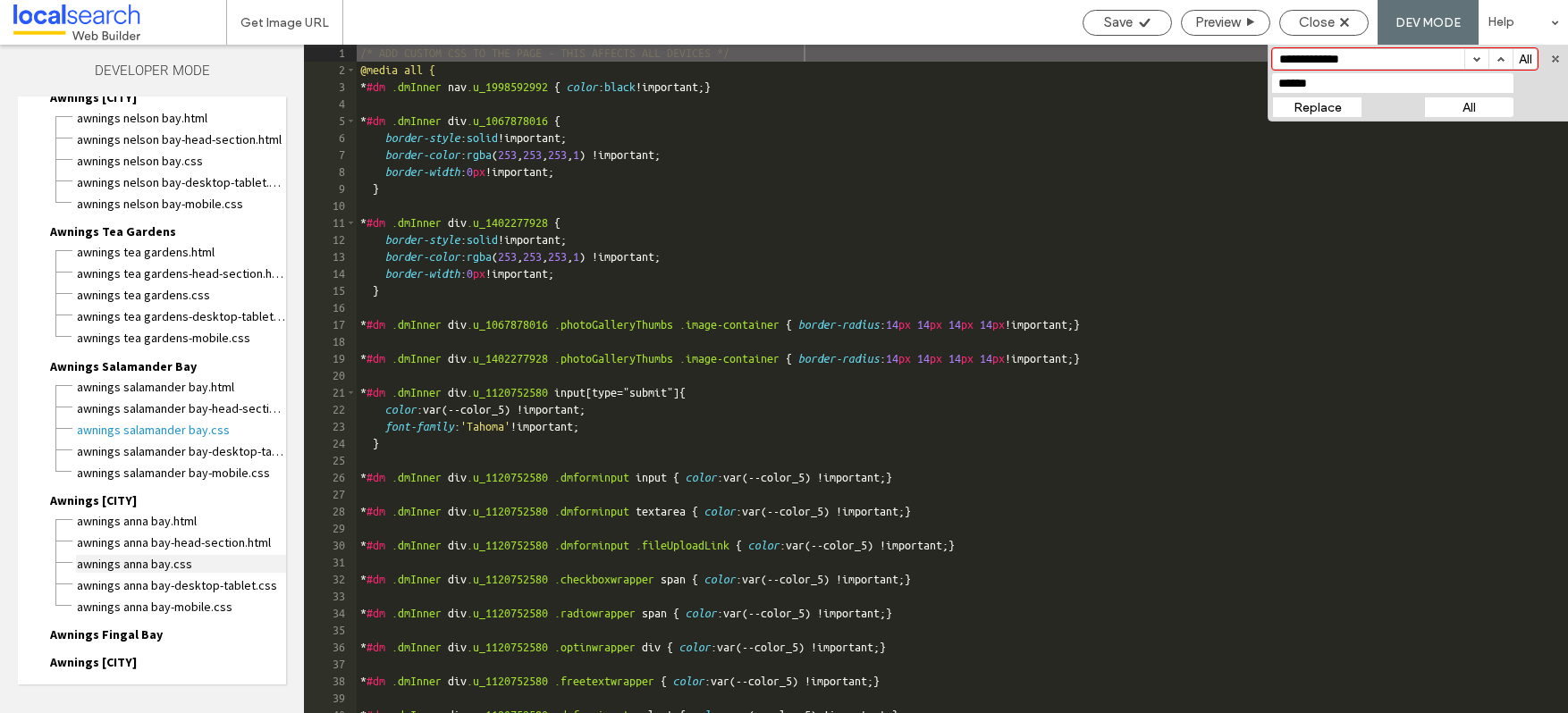 click on "Awnings Anna Bay.css" at bounding box center (181, 564) 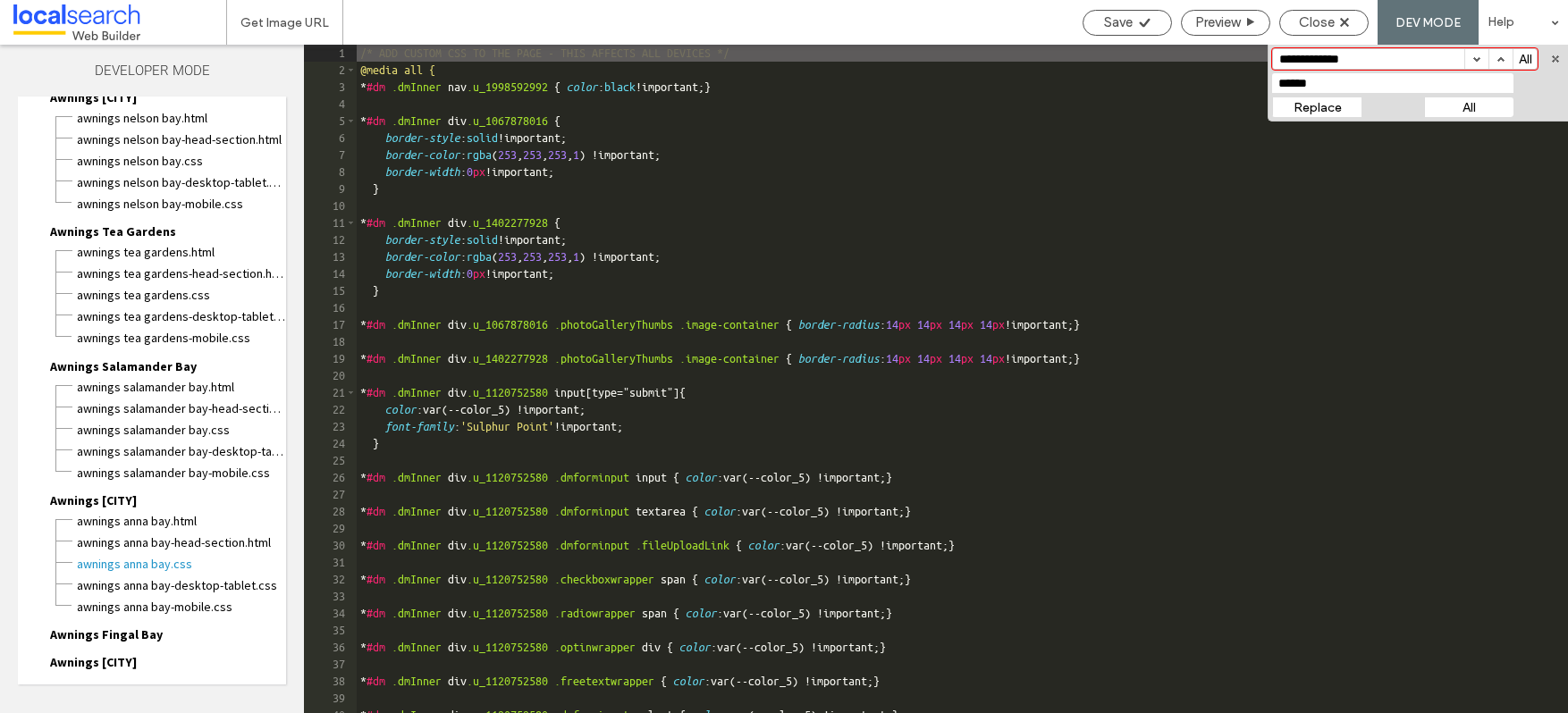 click on "All" at bounding box center [1469, 107] 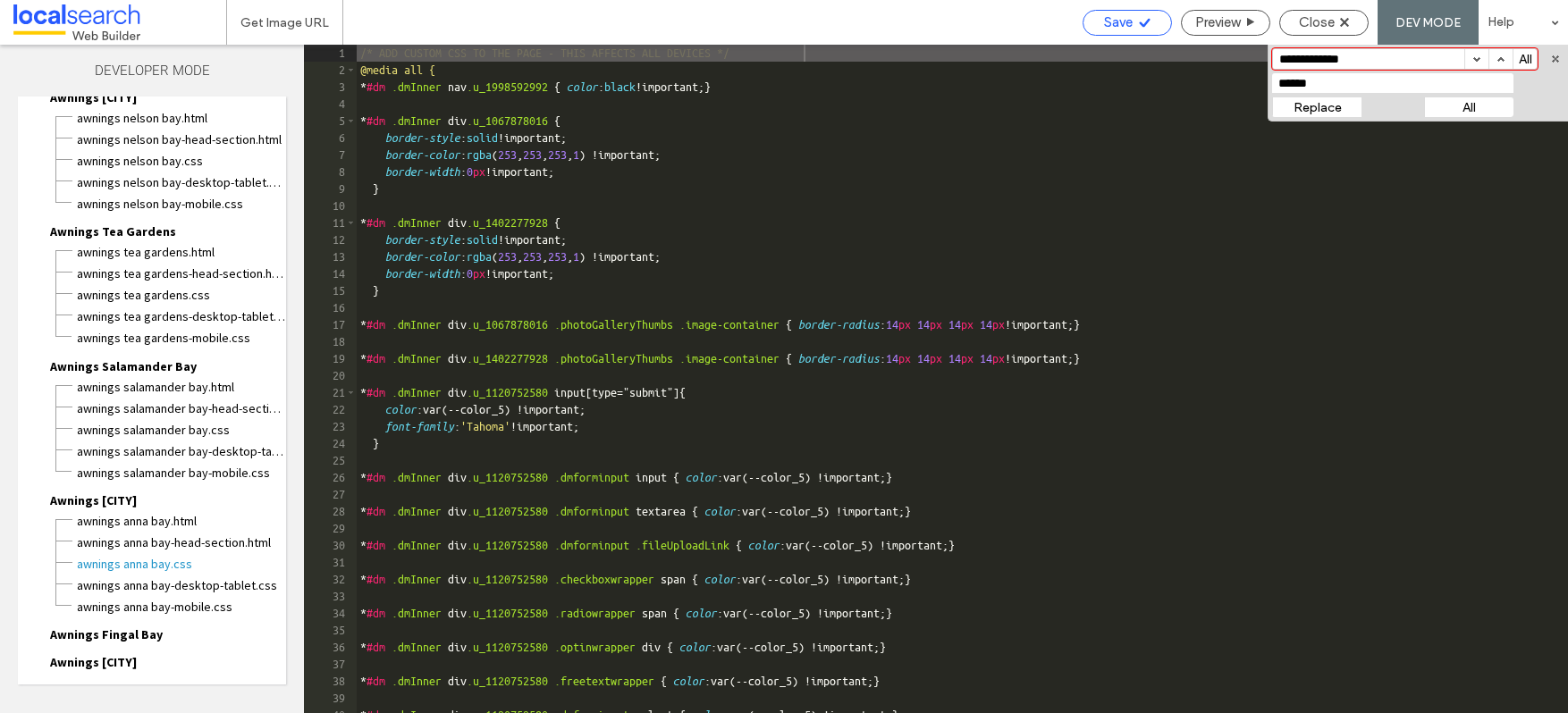 click on "Save" at bounding box center (1118, 22) 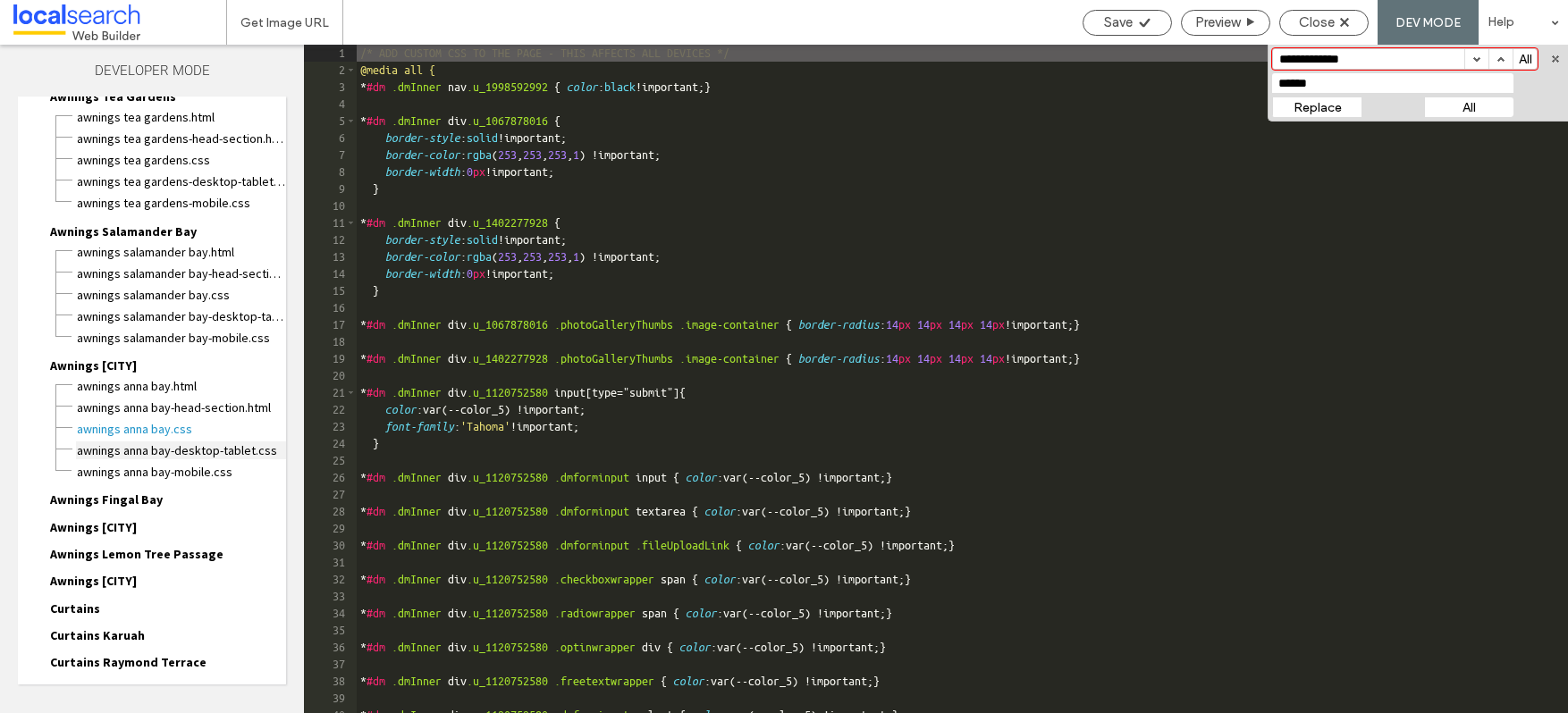 scroll, scrollTop: 4089, scrollLeft: 0, axis: vertical 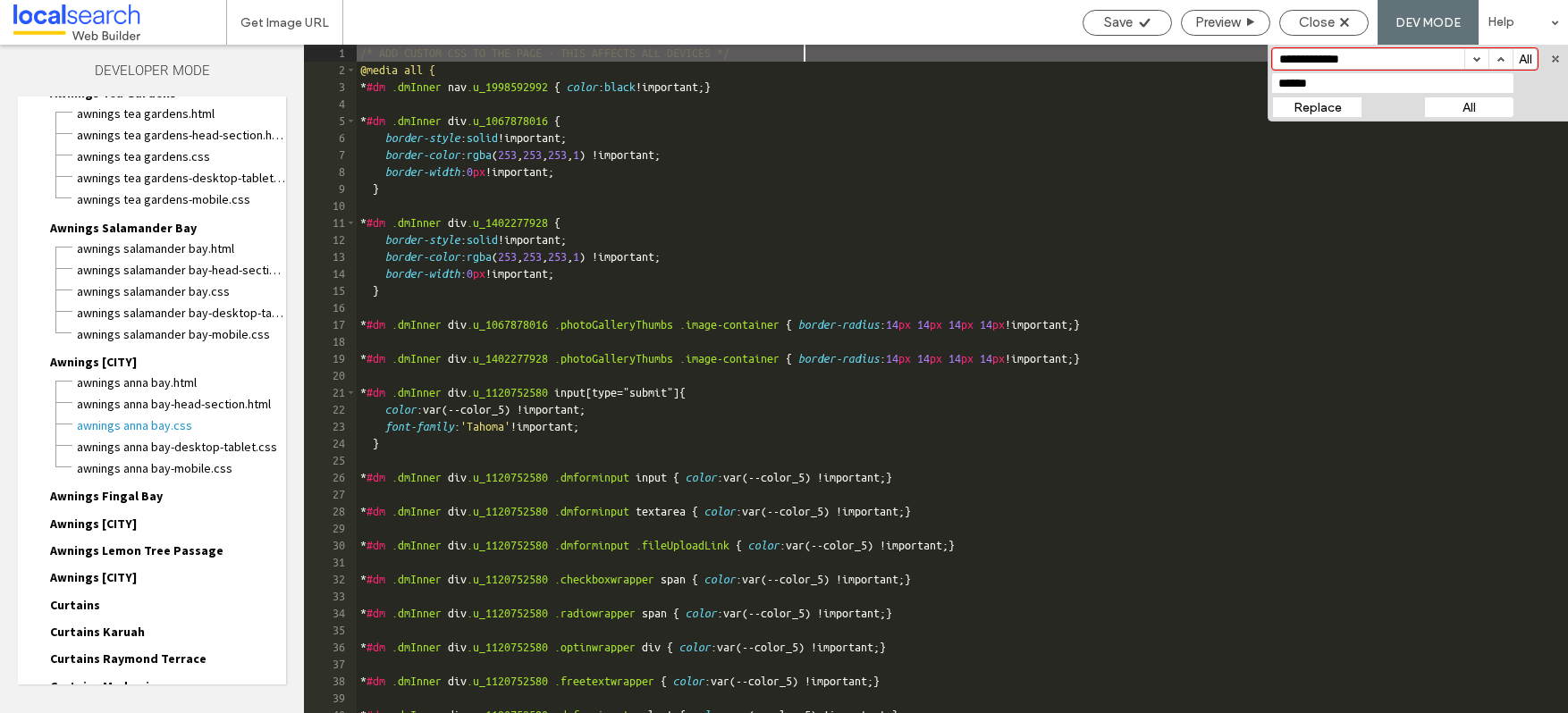 click on "Awnings Fingal Bay" at bounding box center [106, 496] 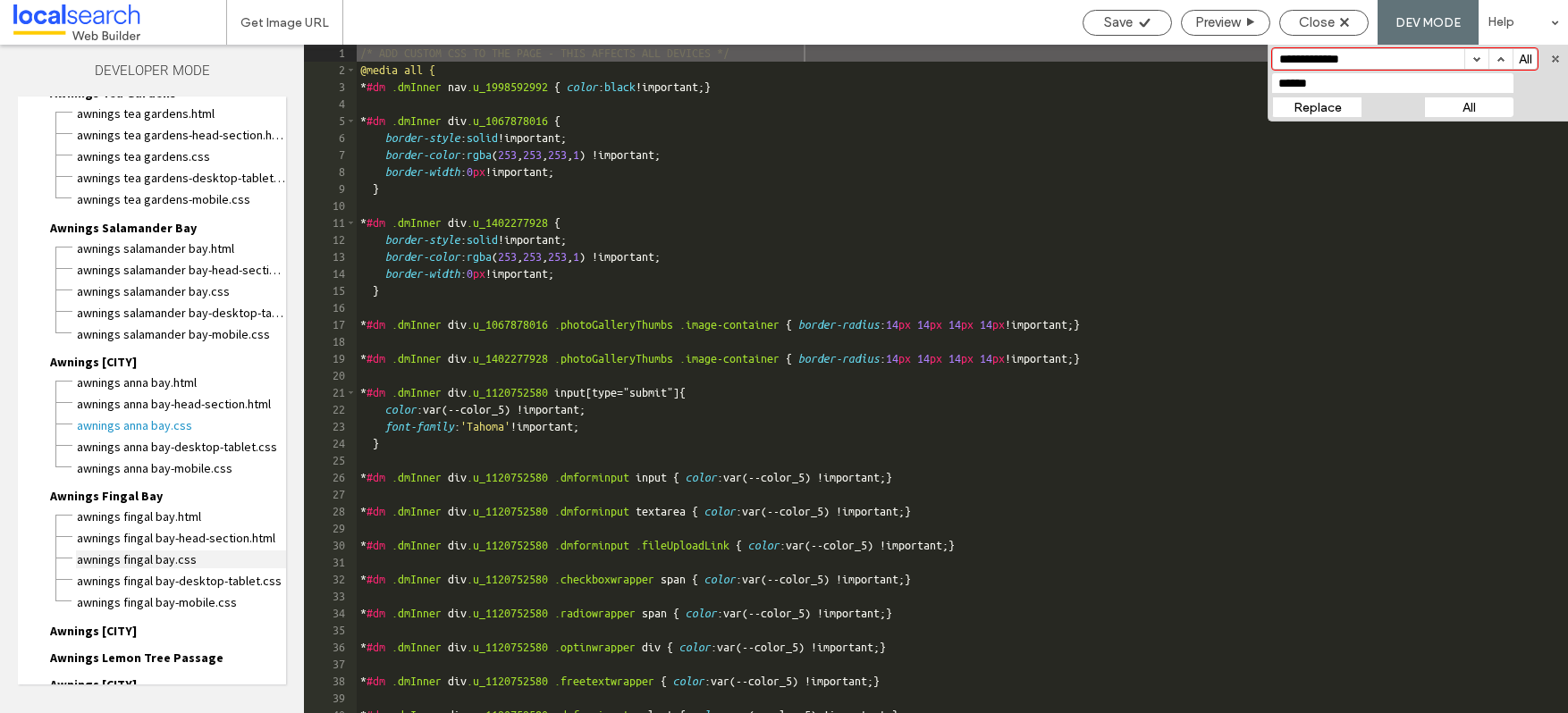 click on "Awnings Fingal Bay.css" at bounding box center [181, 559] 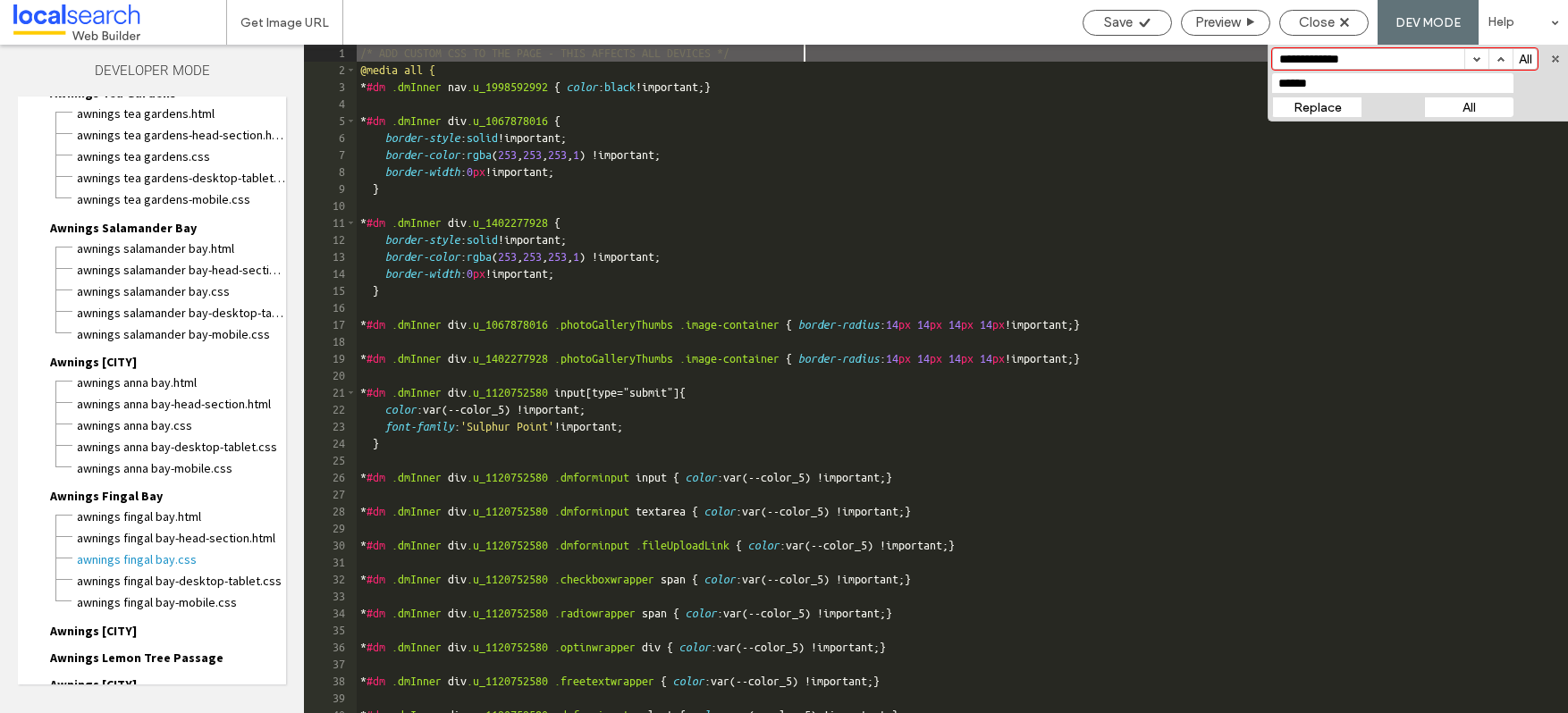 click on "All" at bounding box center (1469, 107) 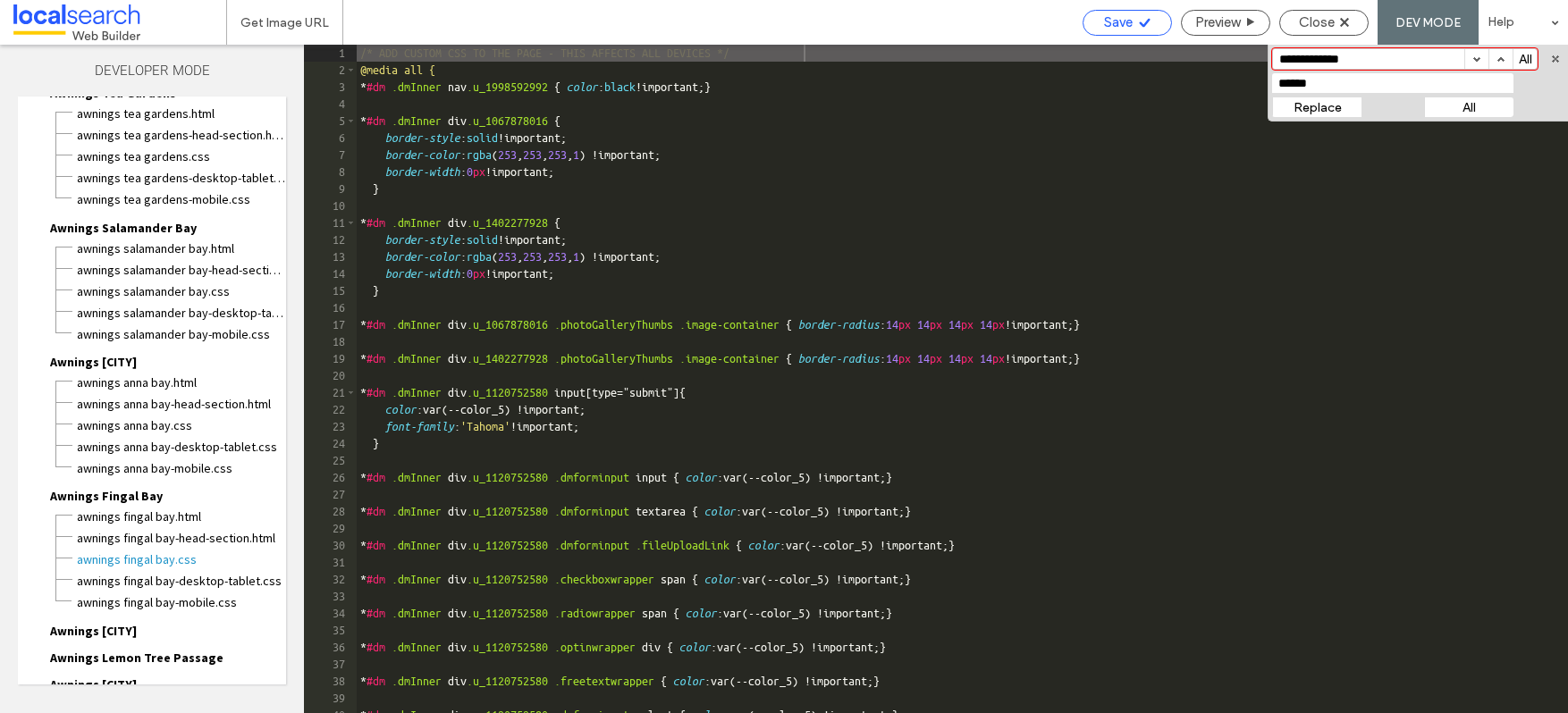 click on "Save" at bounding box center [1118, 22] 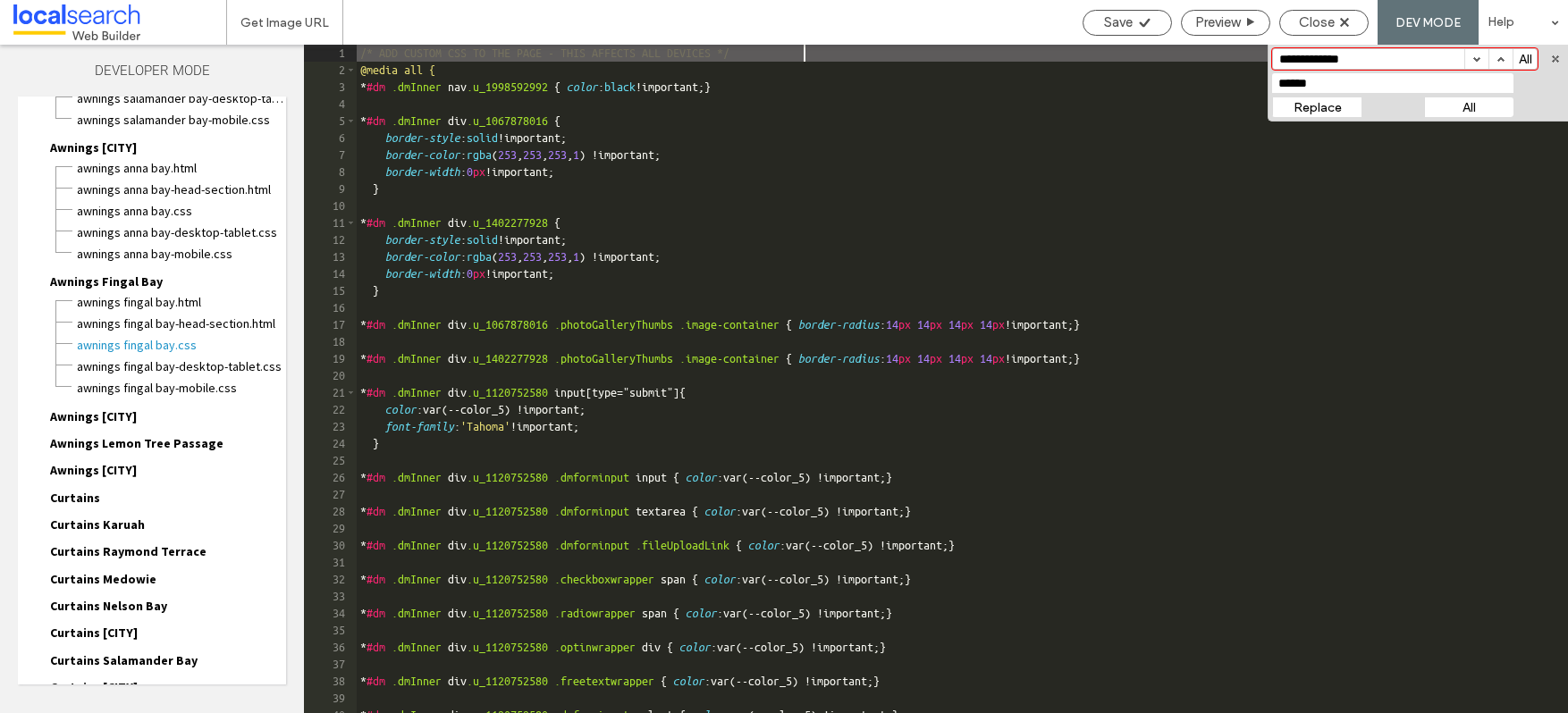 scroll, scrollTop: 4326, scrollLeft: 0, axis: vertical 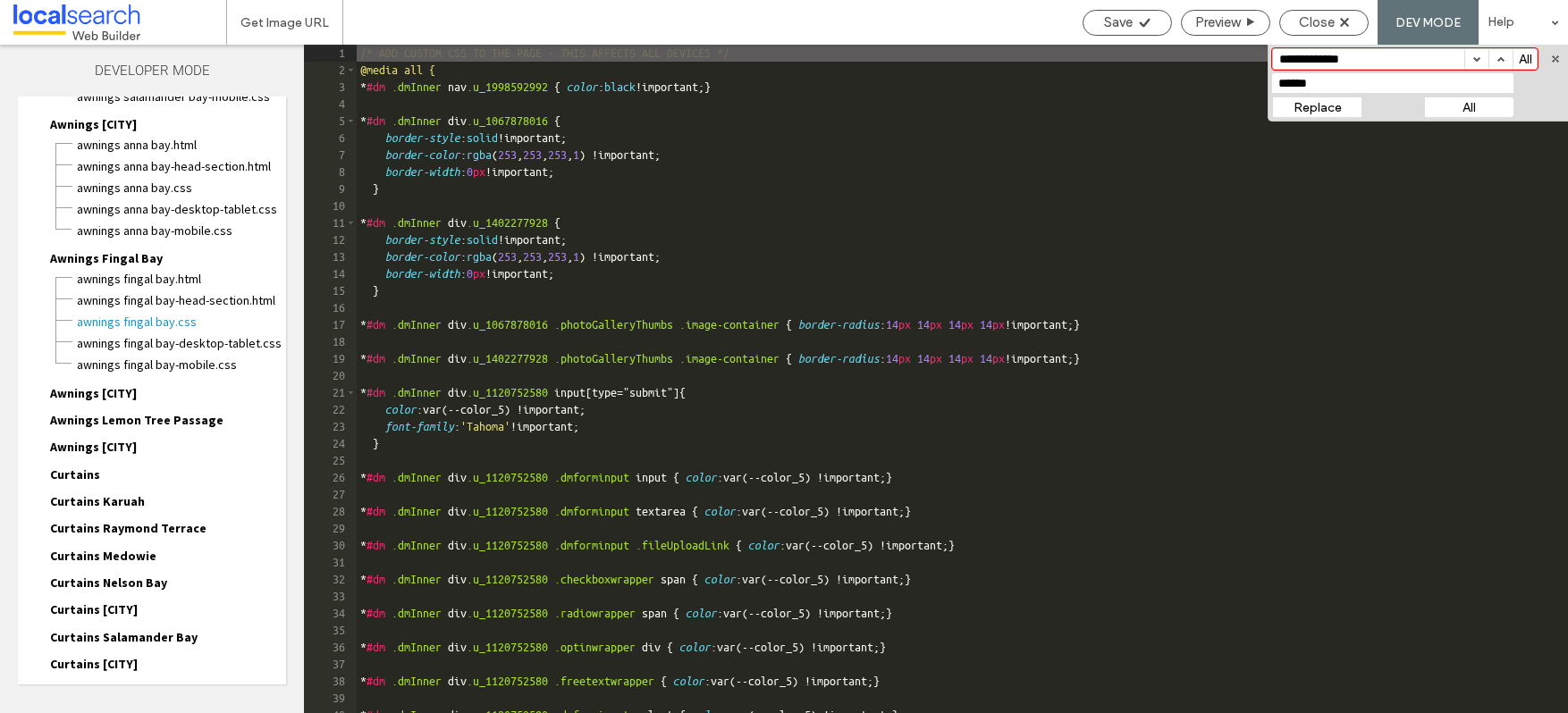 click on "Awnings [CITY]" at bounding box center [93, 393] 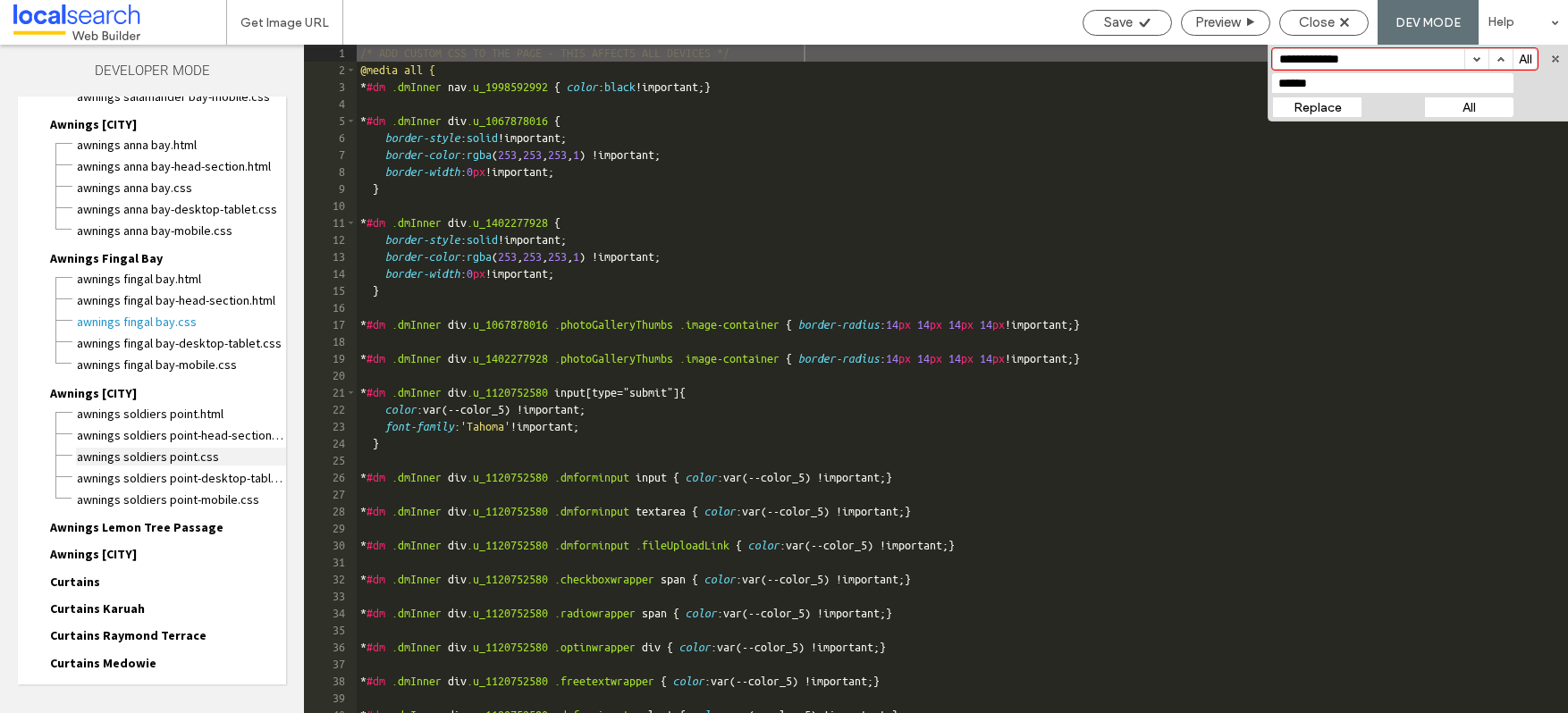 click on "Awnings  Soldiers Point.css" at bounding box center [181, 457] 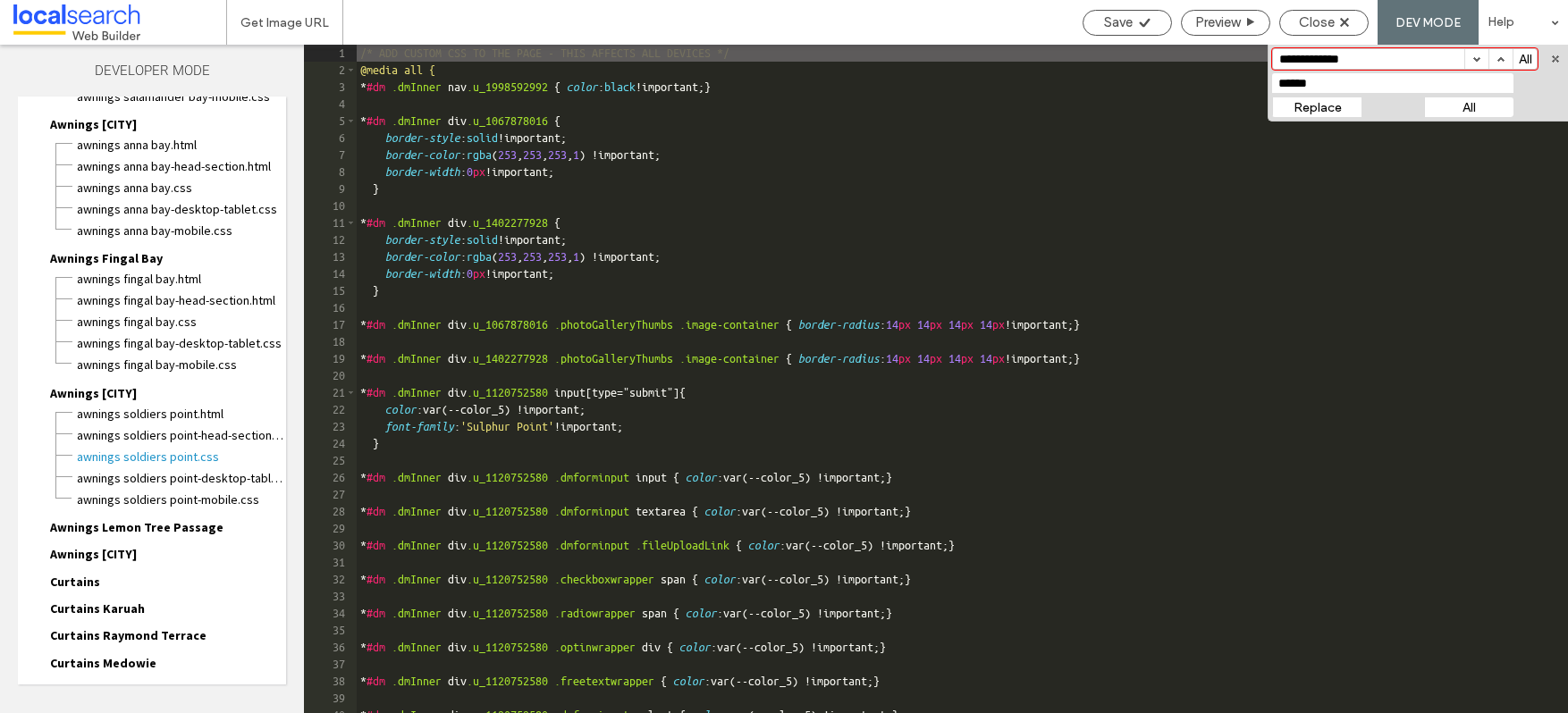 click on "All" at bounding box center (1469, 107) 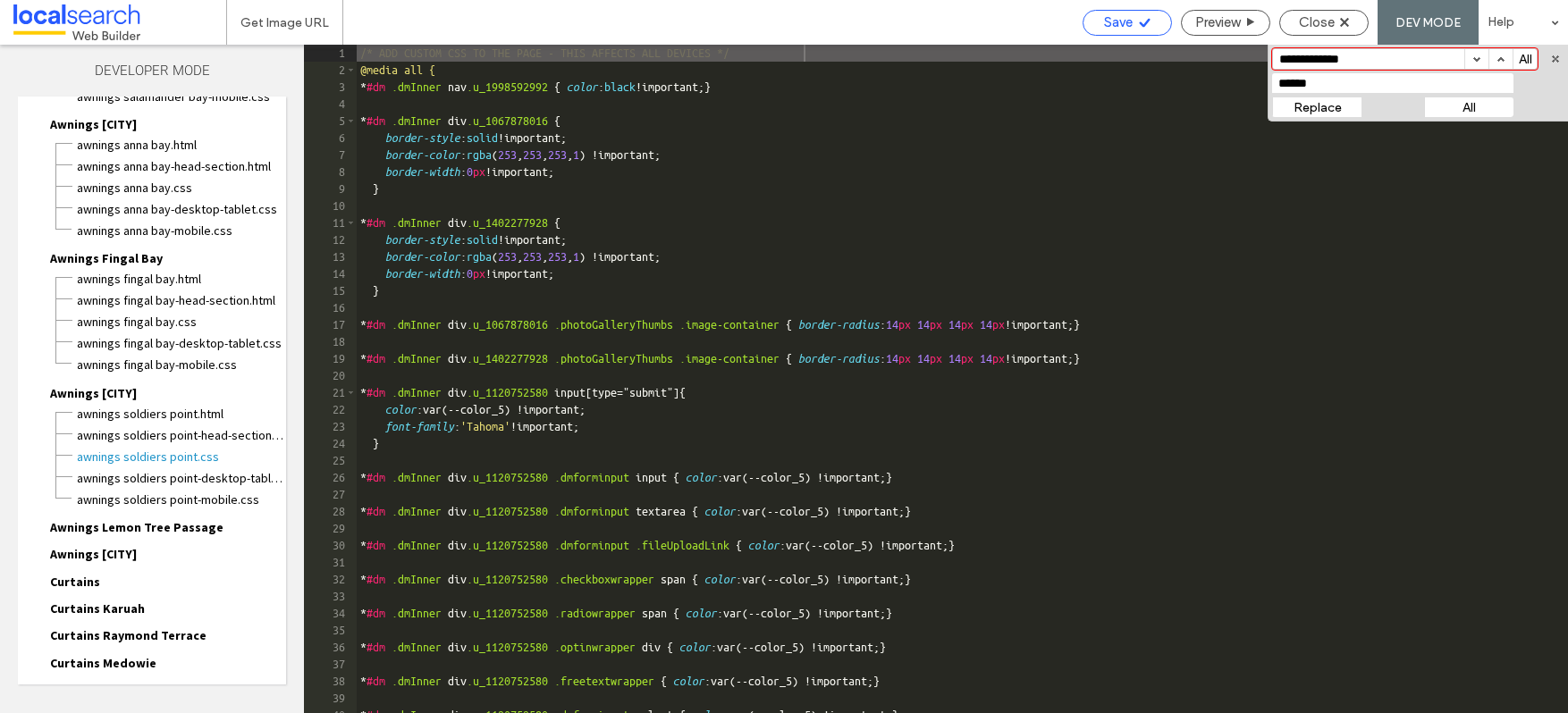 click 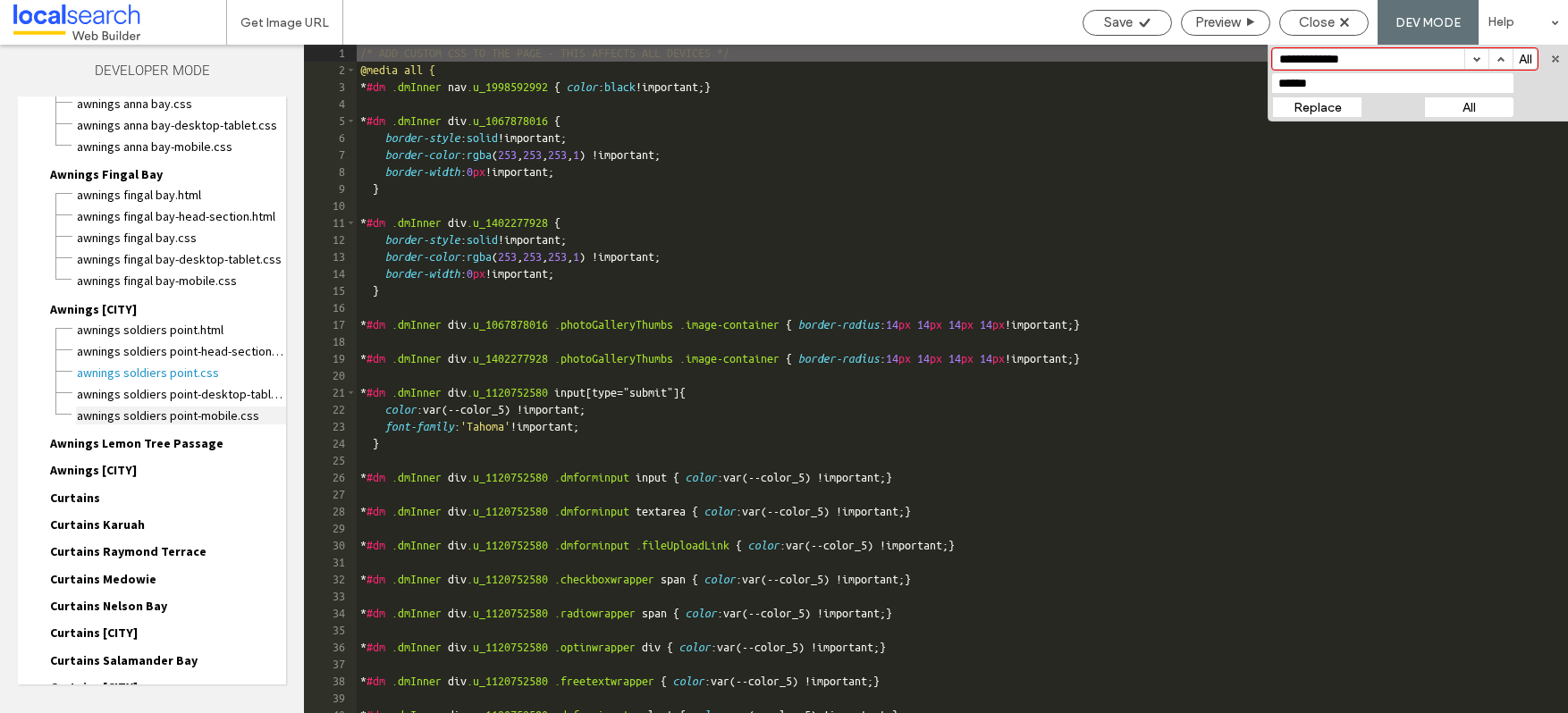 scroll, scrollTop: 4432, scrollLeft: 0, axis: vertical 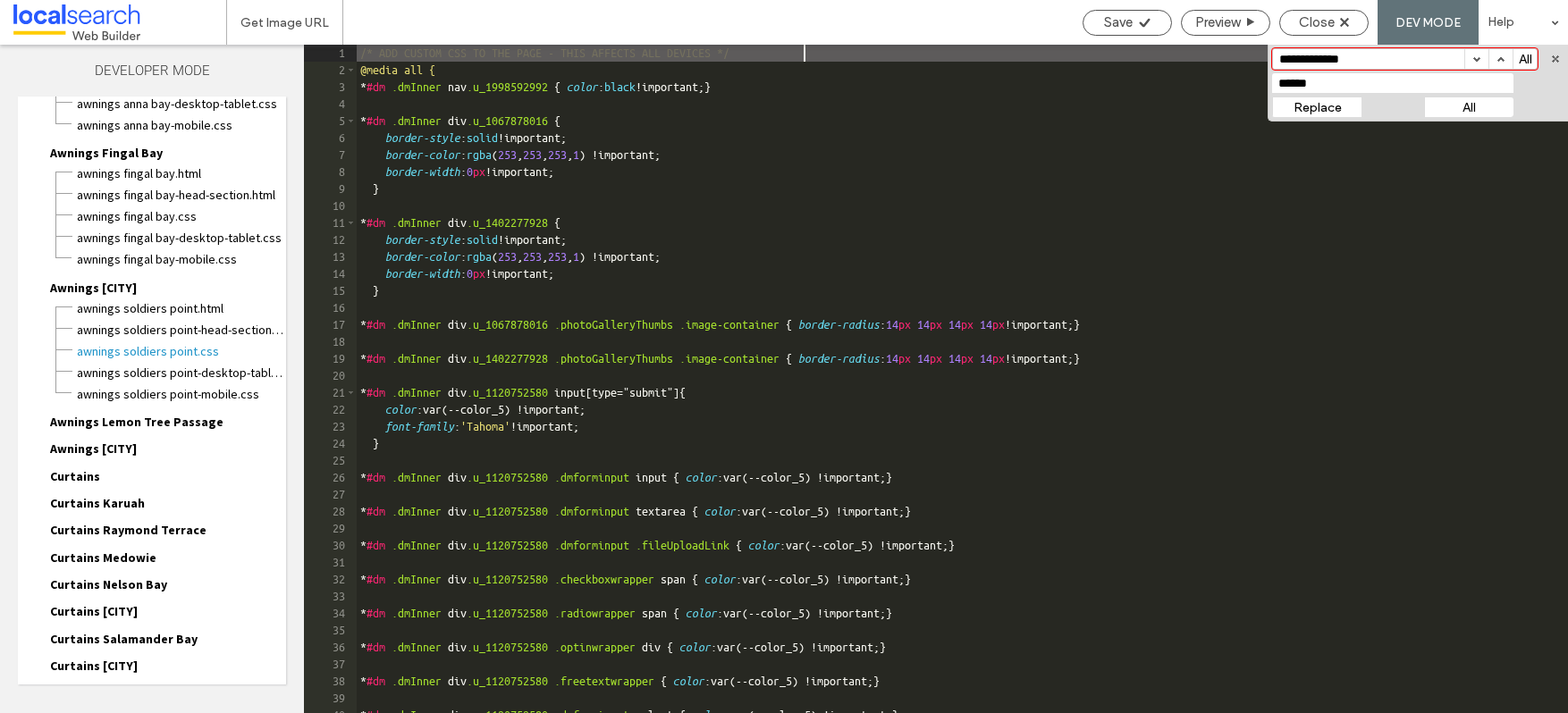 drag, startPoint x: 132, startPoint y: 424, endPoint x: 146, endPoint y: 434, distance: 17.204651 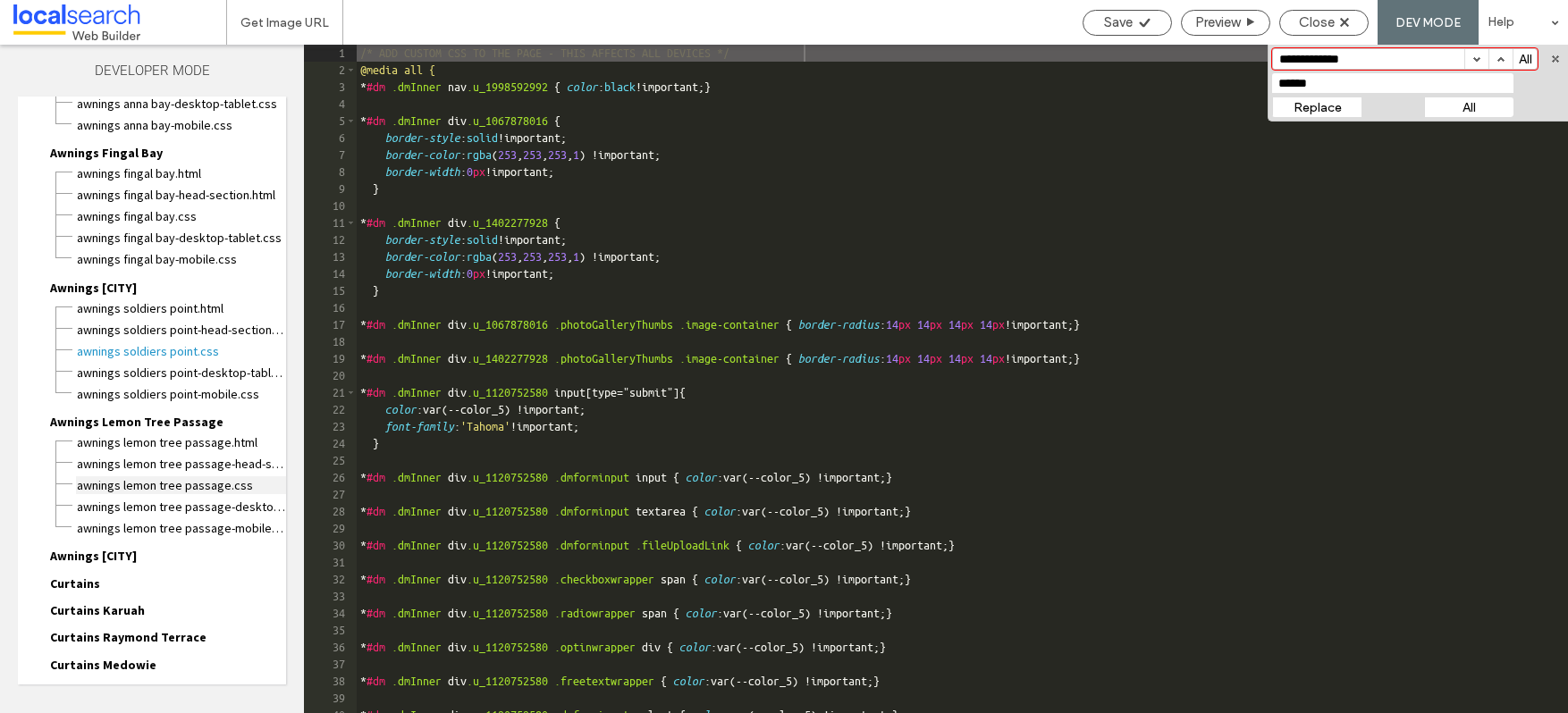 click on "Awnings Lemon Tree Passage.css" at bounding box center [181, 485] 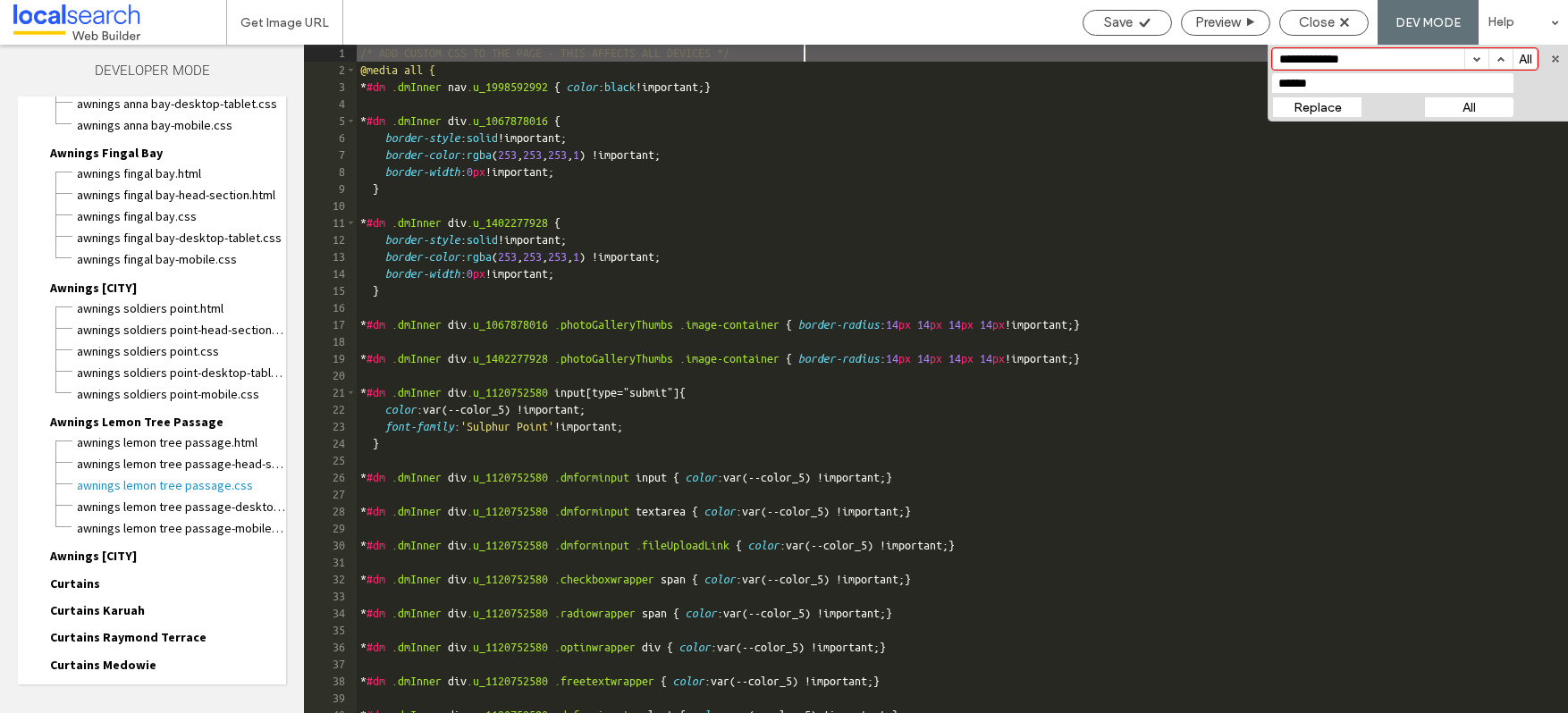click on "All" at bounding box center [1469, 107] 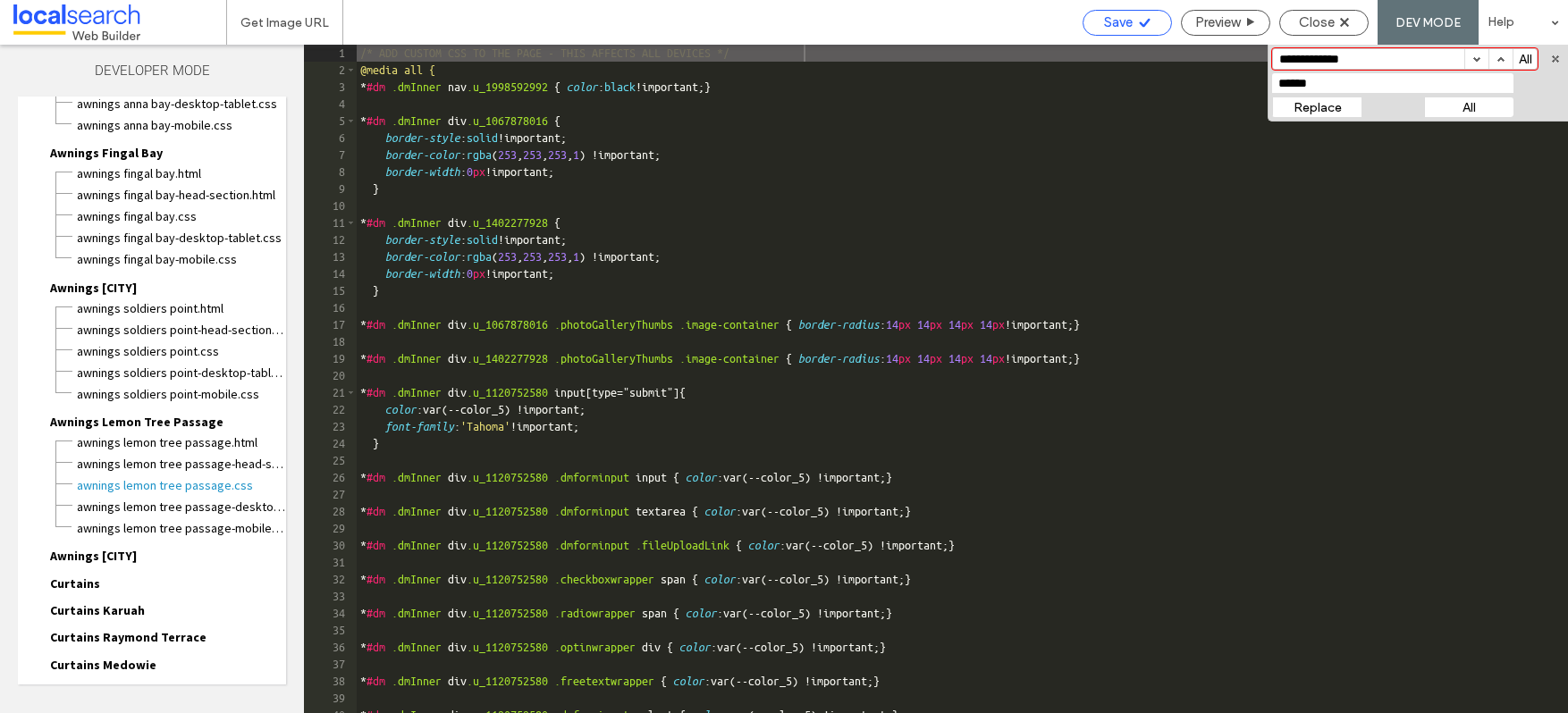 click on "Save" at bounding box center [1118, 22] 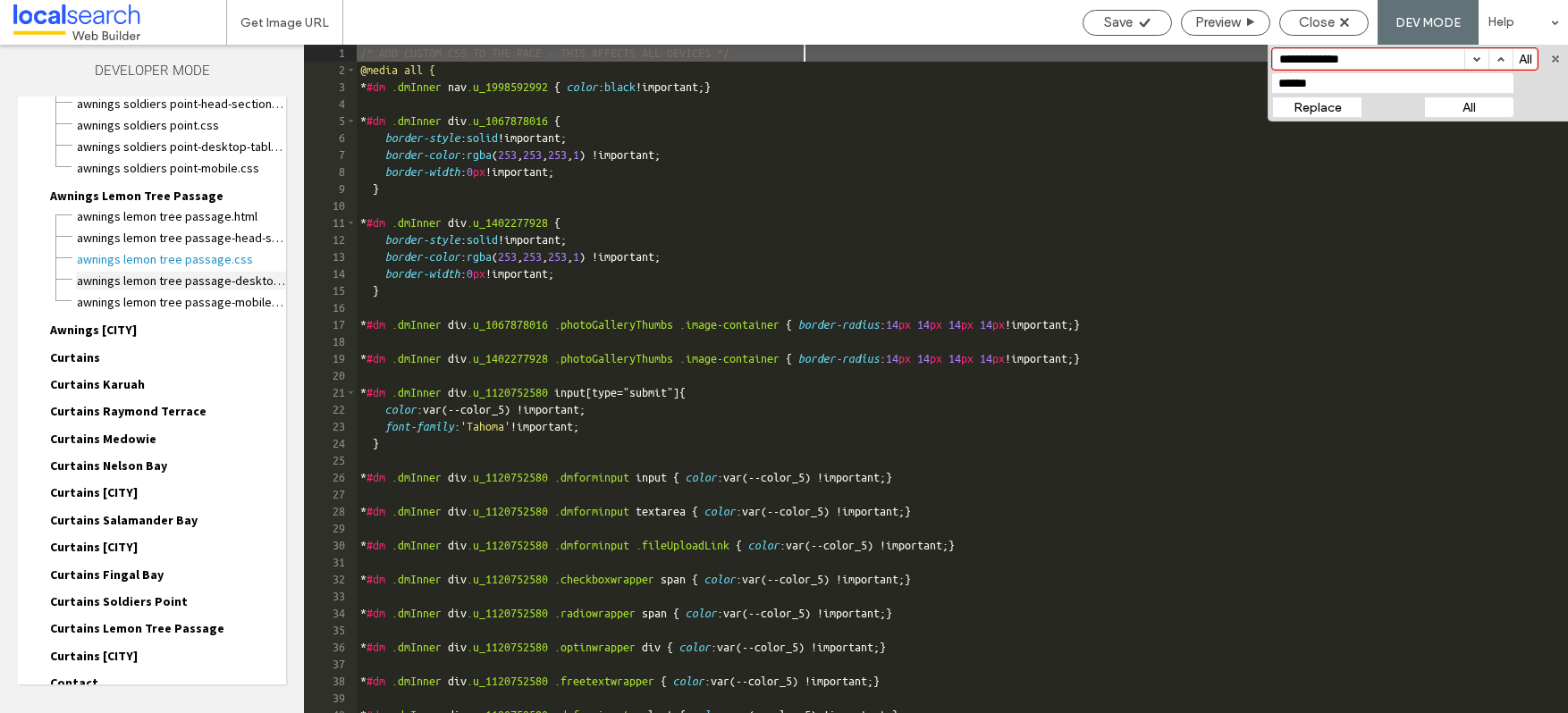 scroll, scrollTop: 4660, scrollLeft: 0, axis: vertical 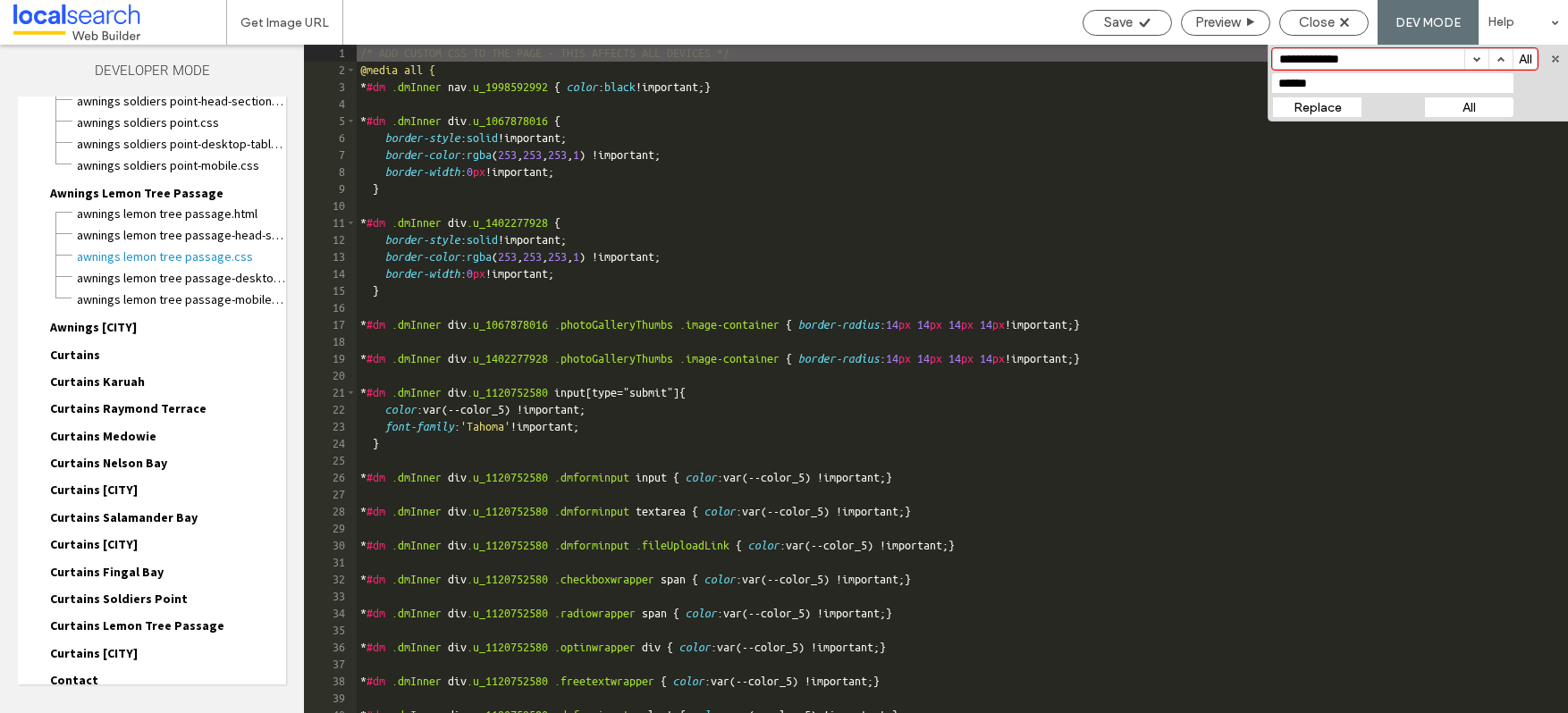 click on "Awnings [CITY]" at bounding box center [93, 327] 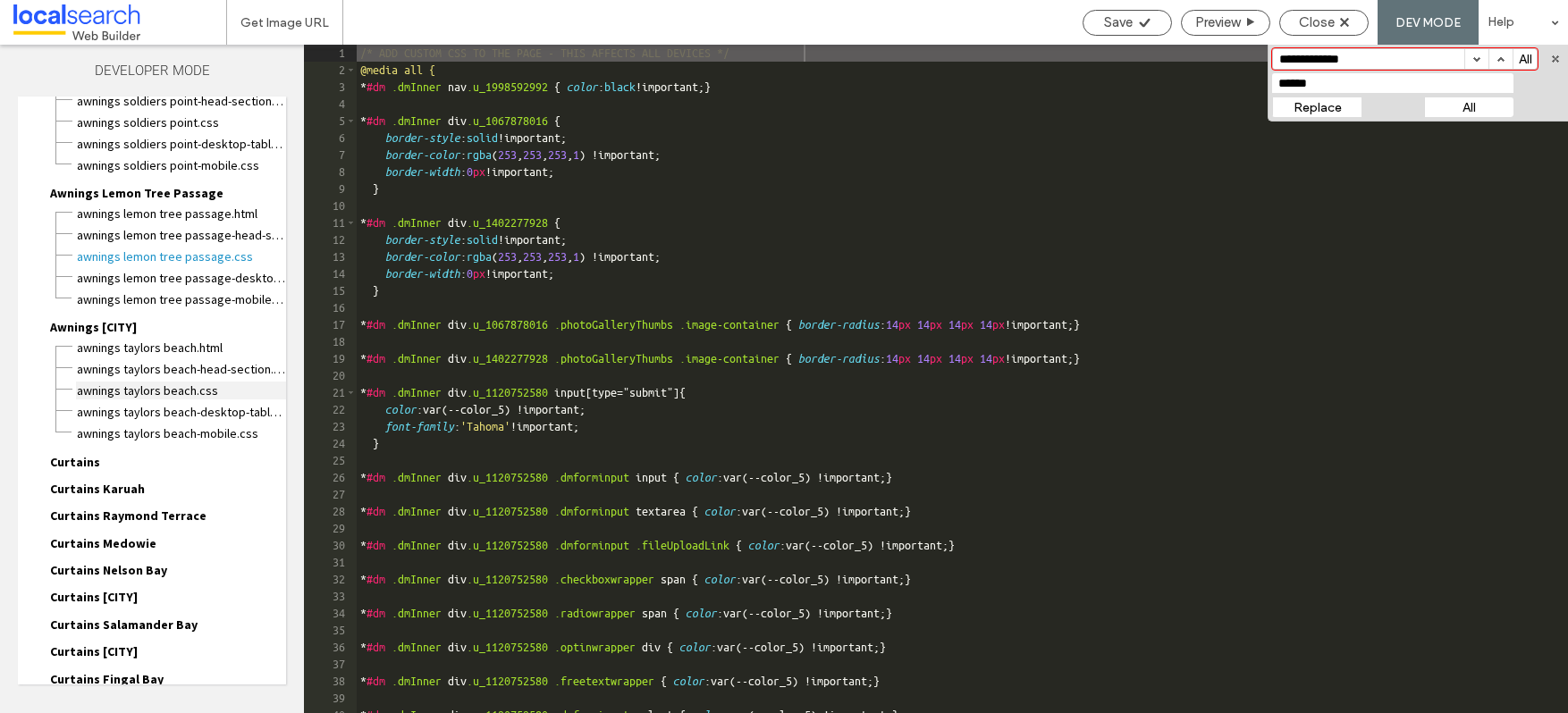 click on "Awnings Taylors Beach.css" at bounding box center (181, 390) 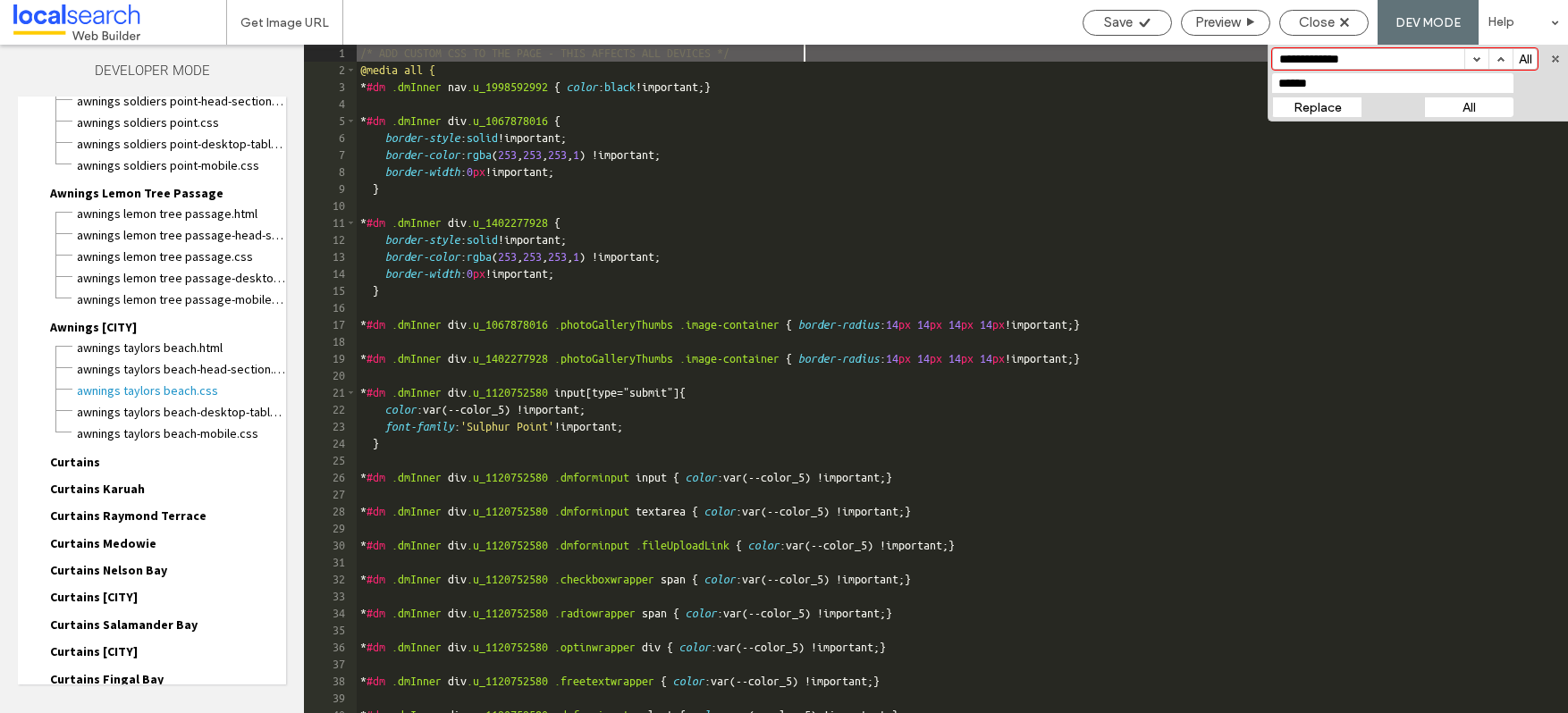 click on "All" at bounding box center (1469, 107) 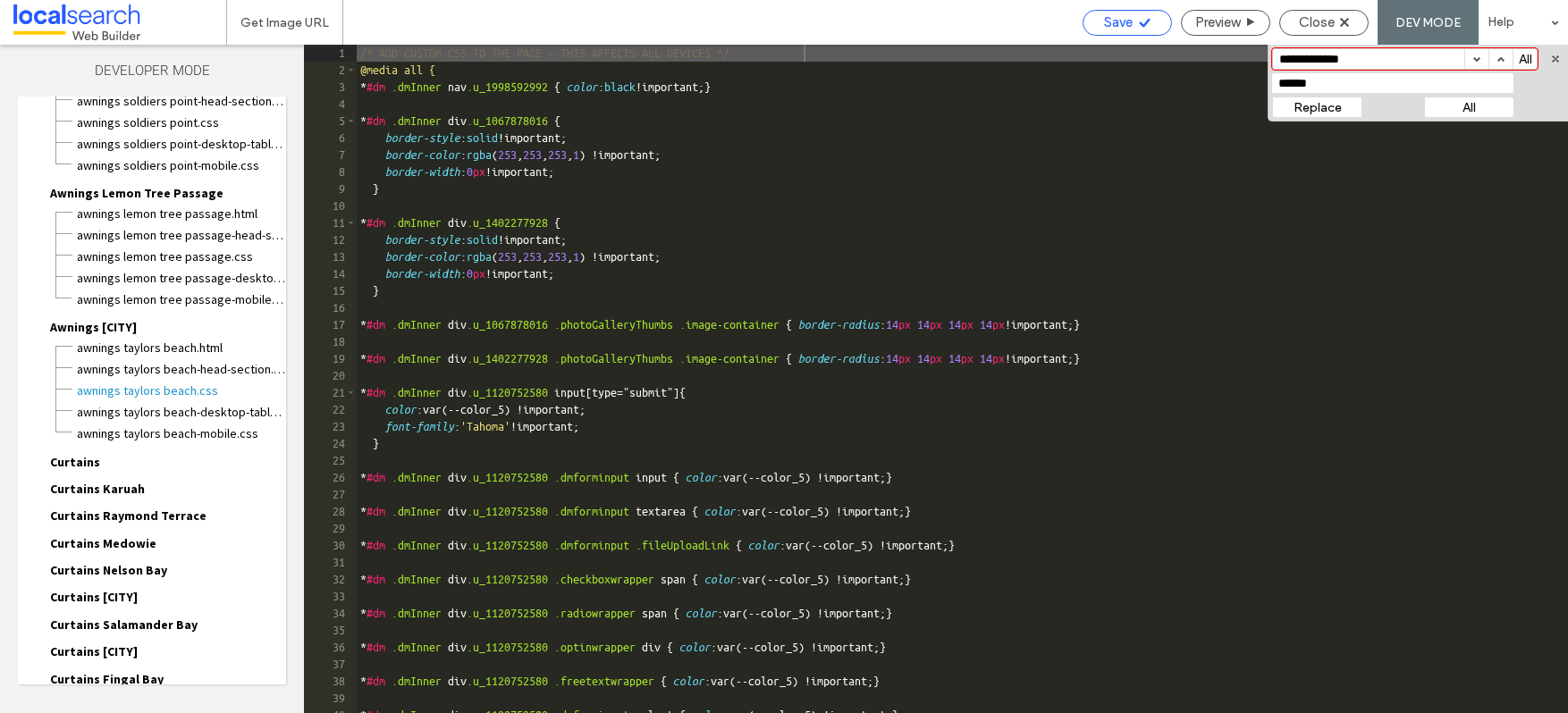 click on "Save" at bounding box center [1127, 22] 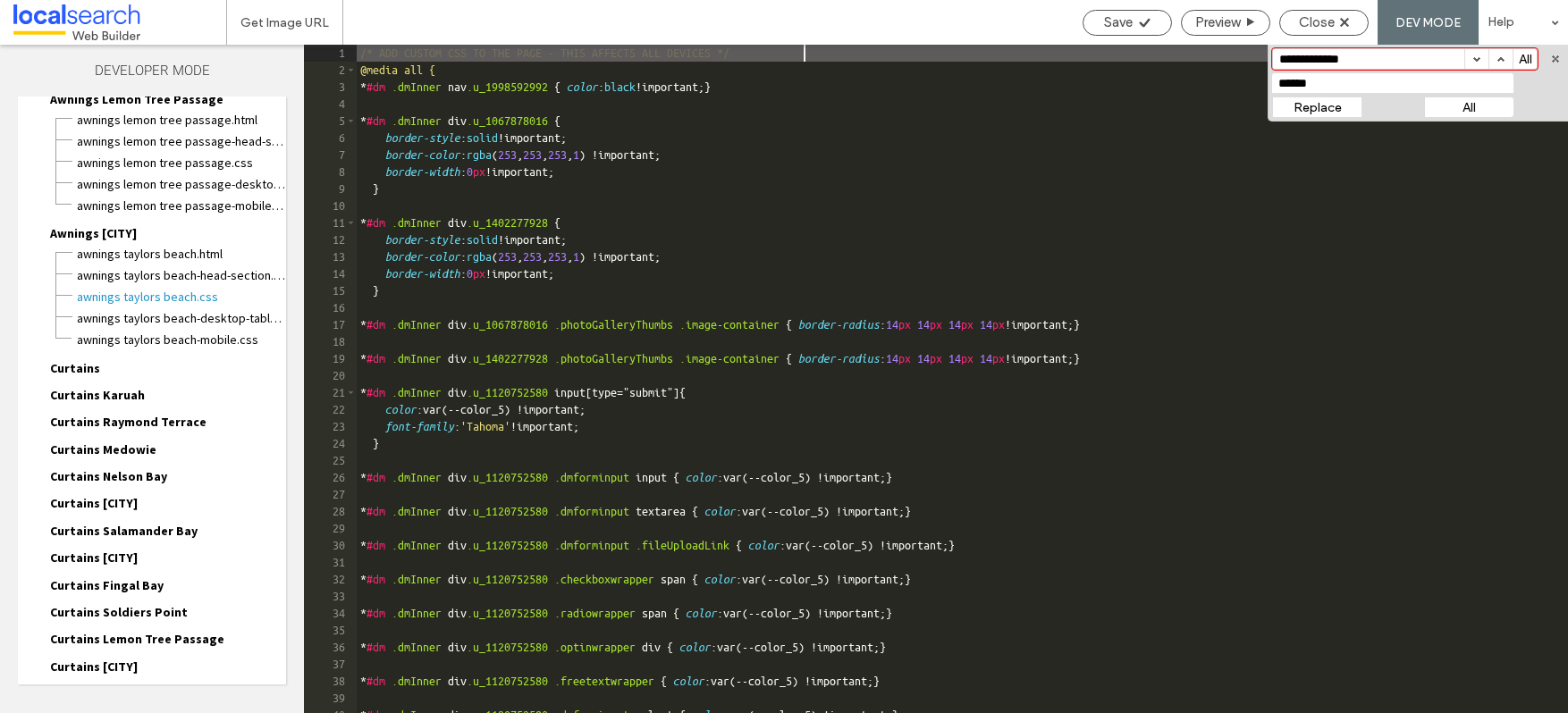 scroll, scrollTop: 4831, scrollLeft: 0, axis: vertical 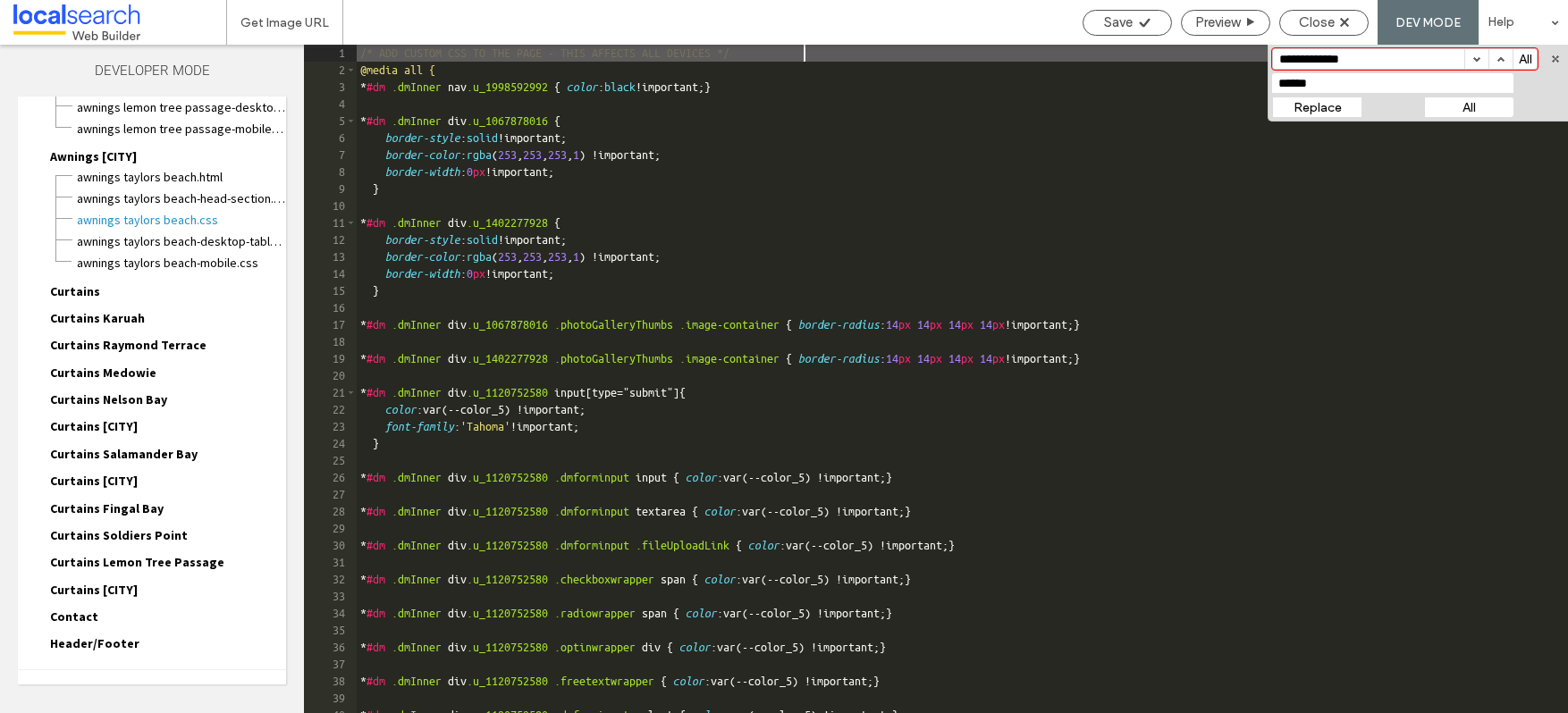 click on "Curtains" at bounding box center [75, 291] 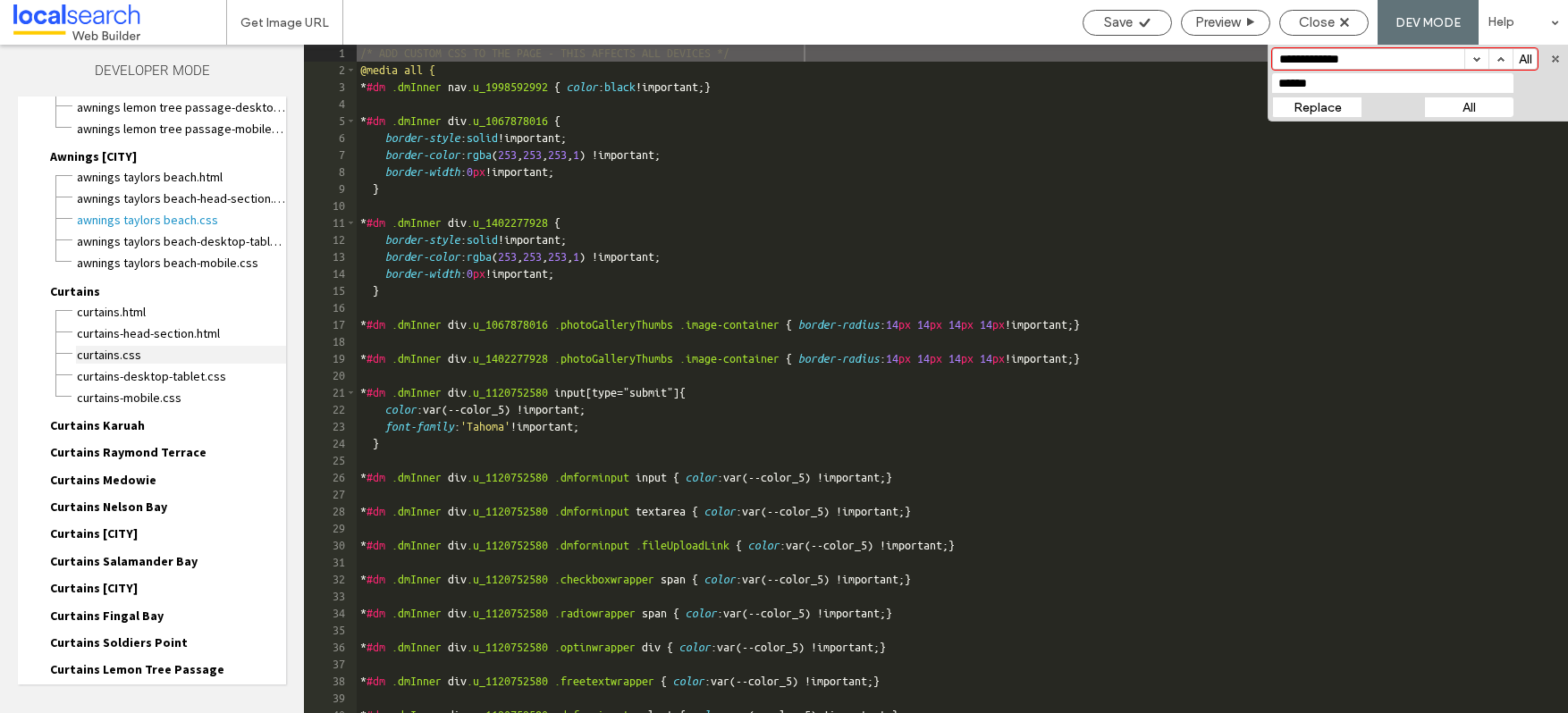 click on "Curtains.css" at bounding box center (181, 355) 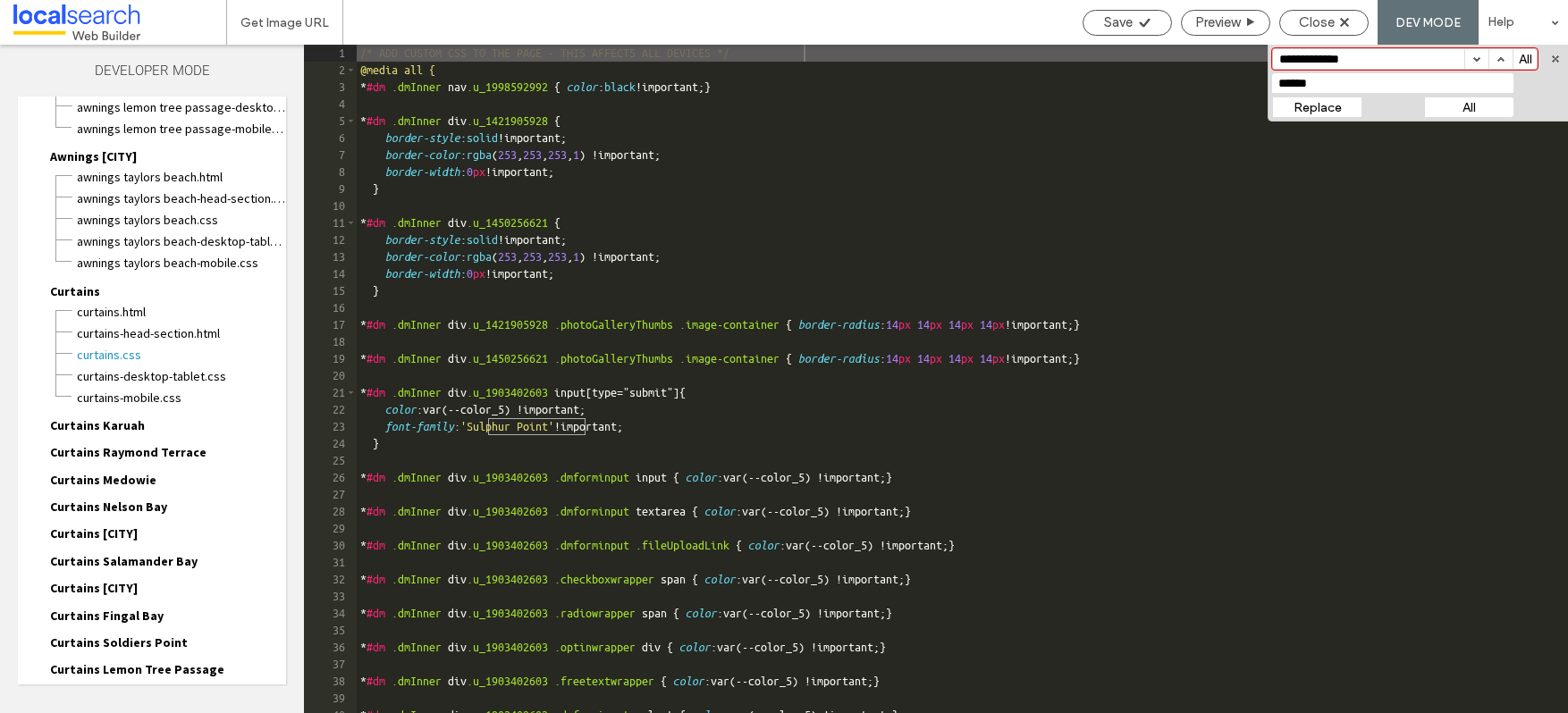 click on "All" at bounding box center (1469, 107) 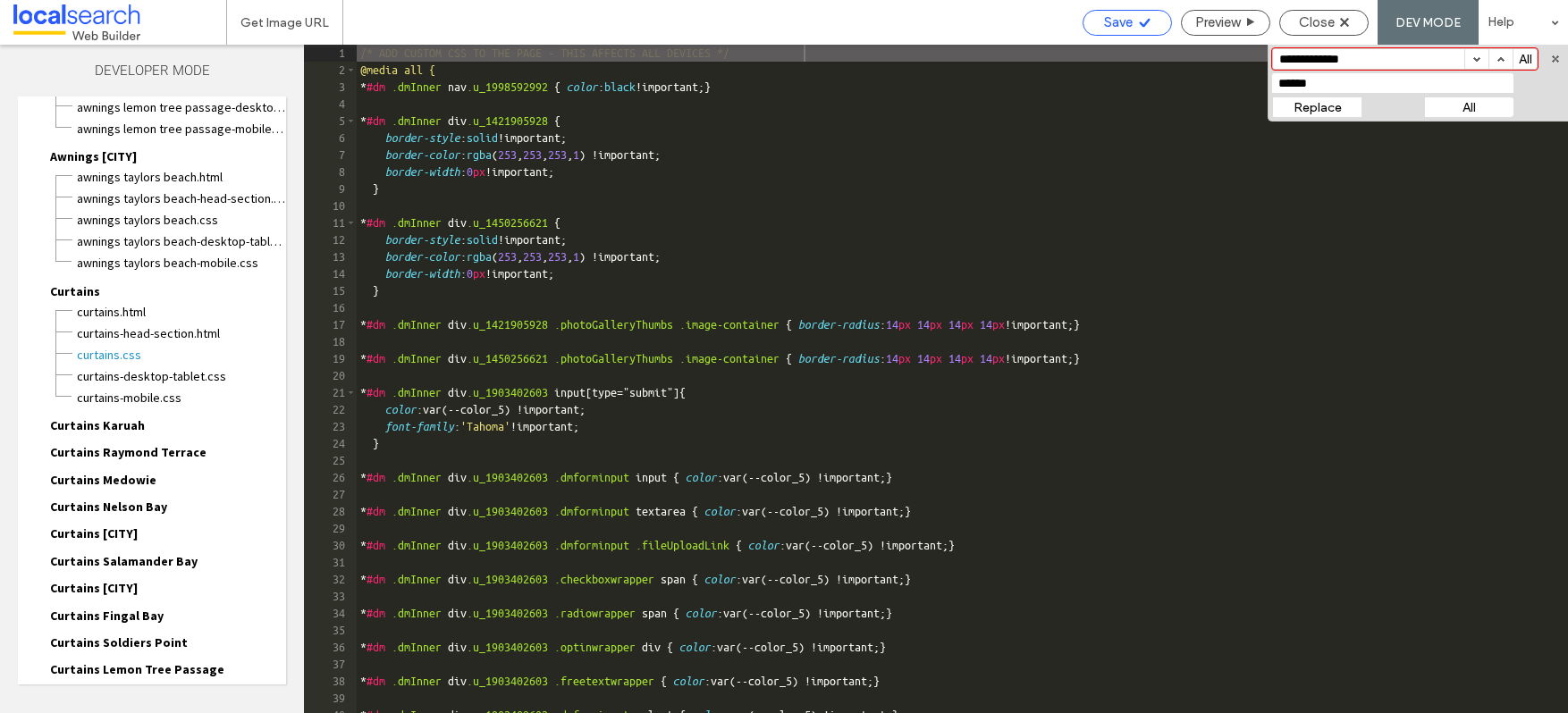 click on "Save" at bounding box center (1118, 22) 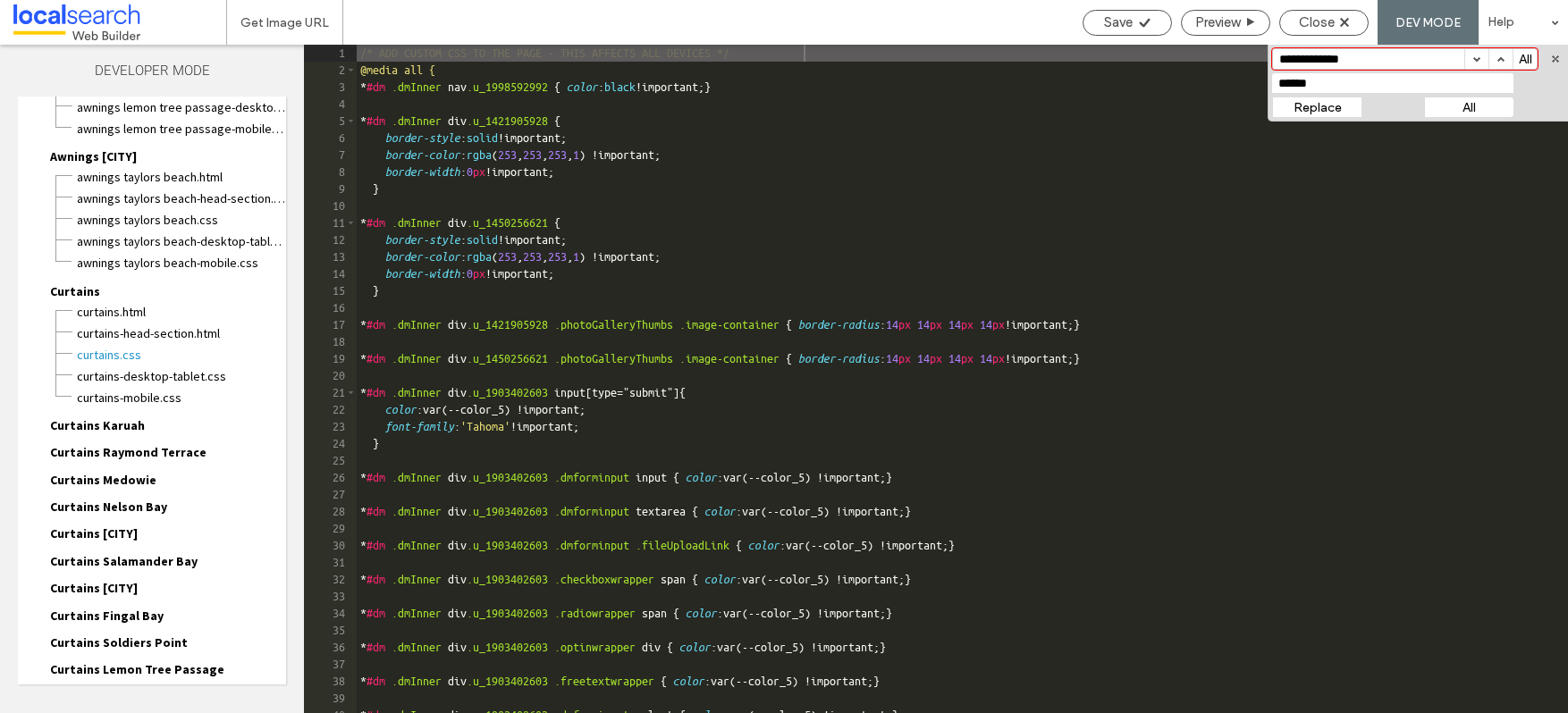 click on "Curtains Karuah" at bounding box center [97, 425] 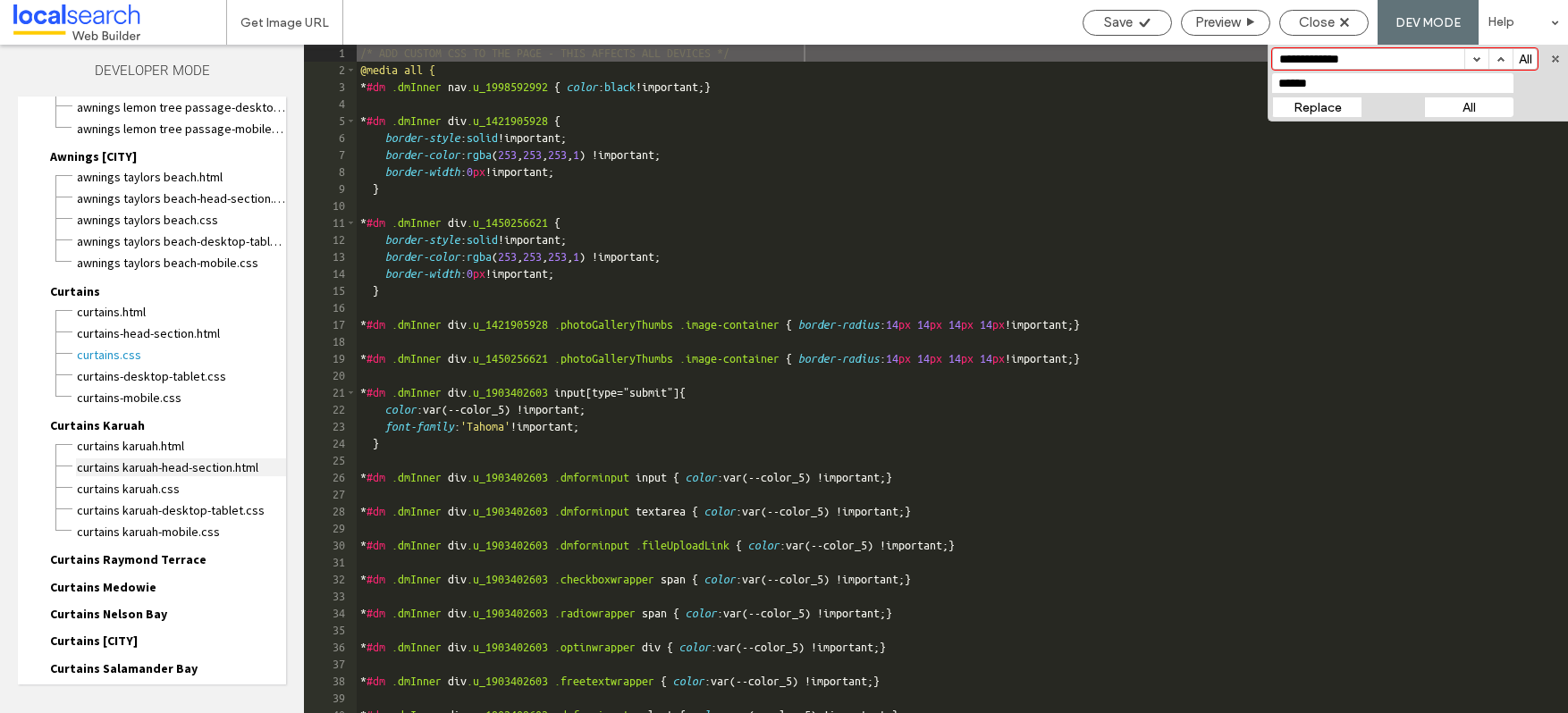 click on "Curtains Karuah.css" at bounding box center (181, 489) 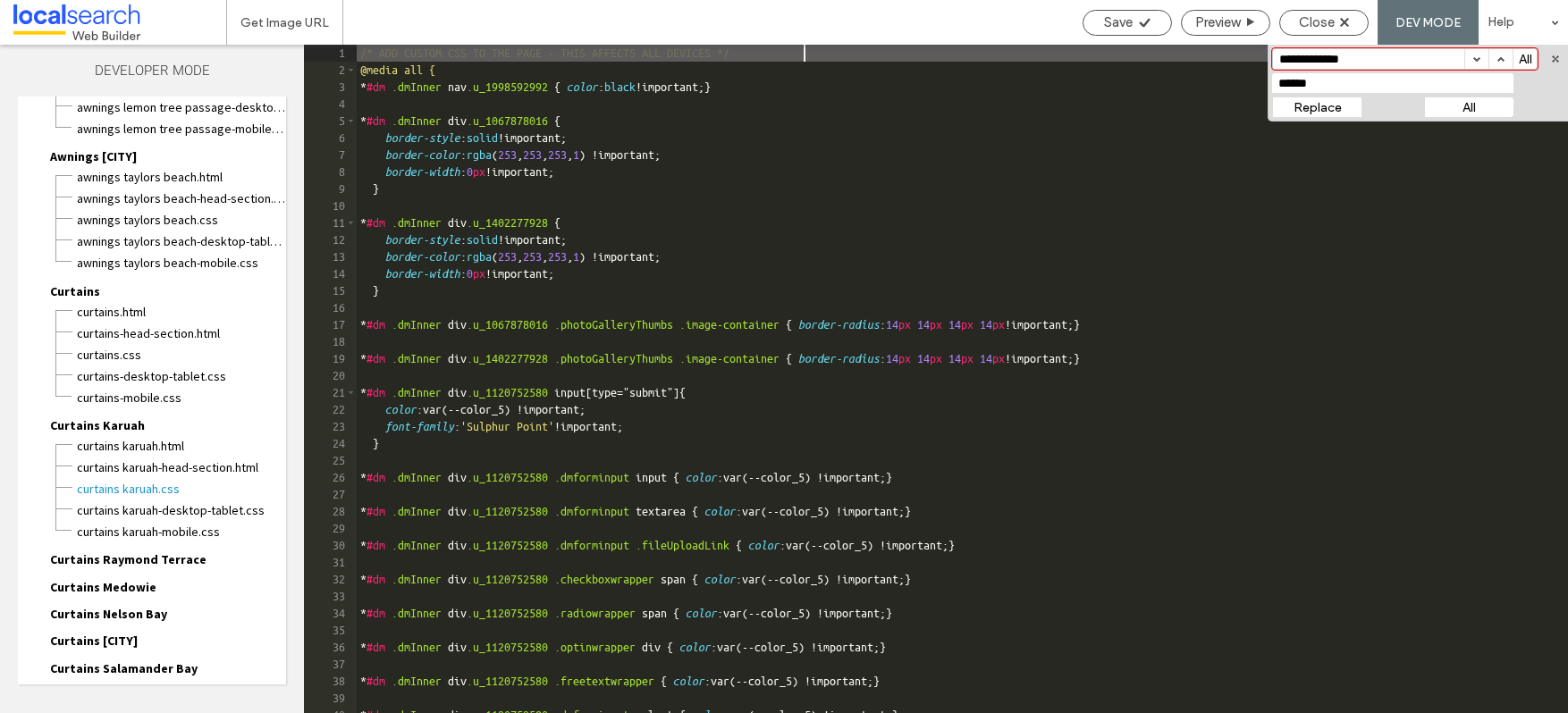 click on "All" at bounding box center [1469, 107] 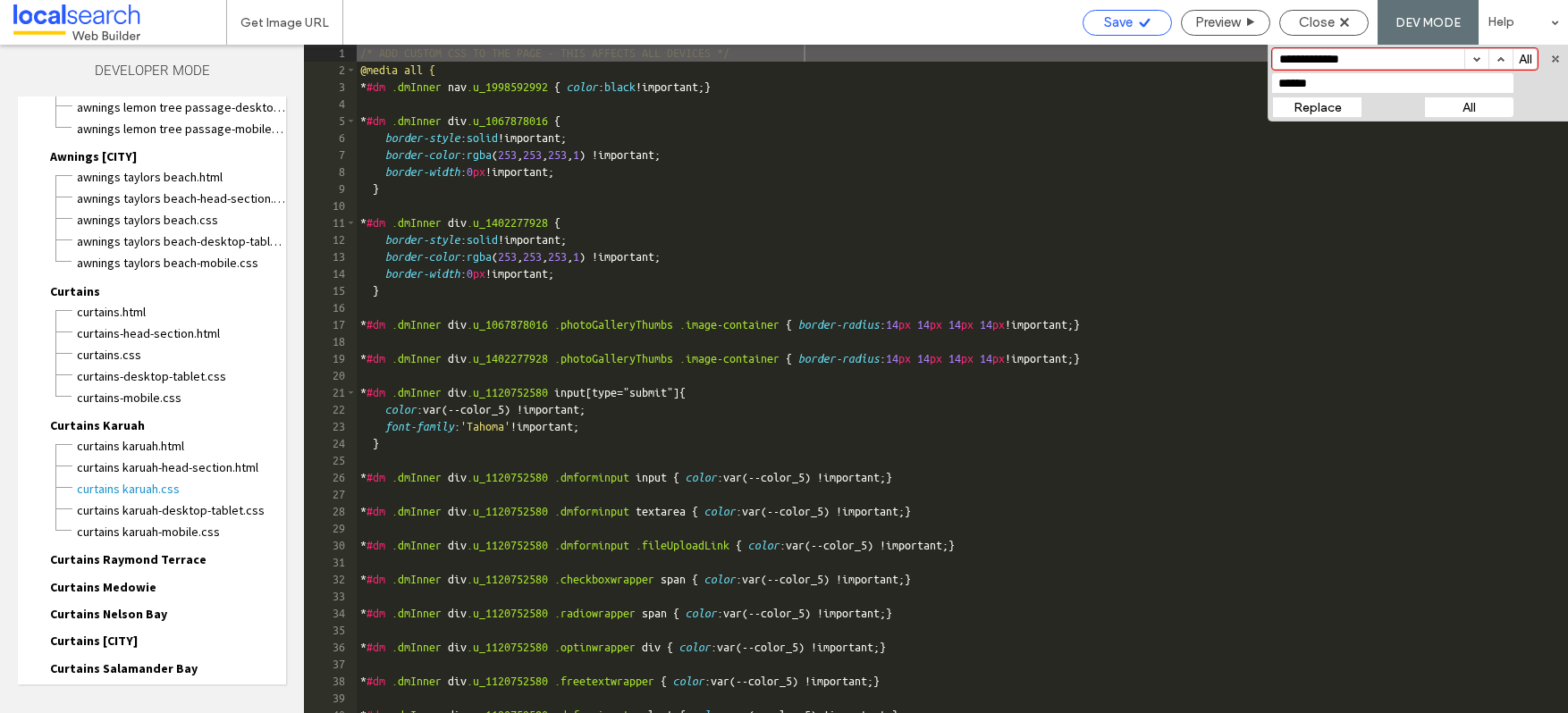 click on "Save" at bounding box center [1127, 22] 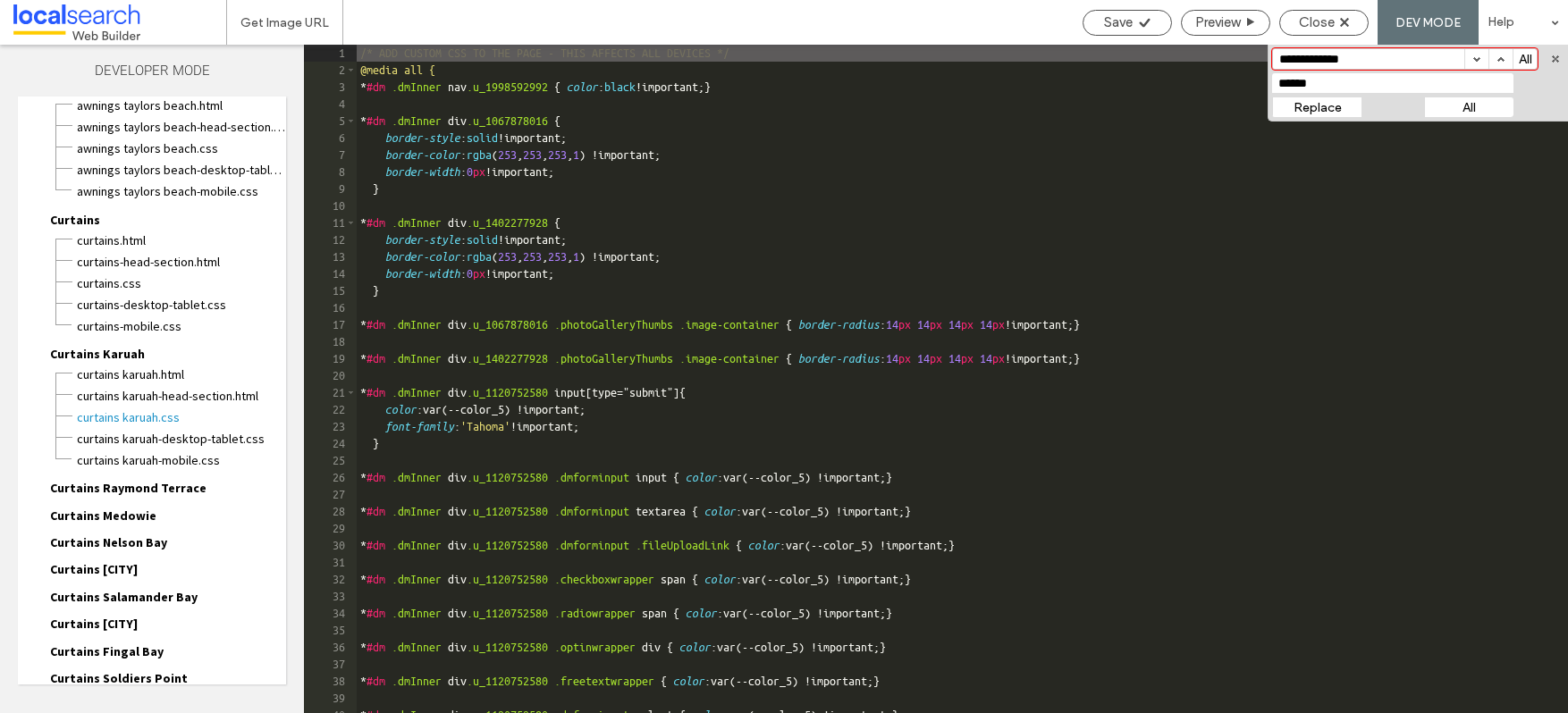 scroll, scrollTop: 4903, scrollLeft: 0, axis: vertical 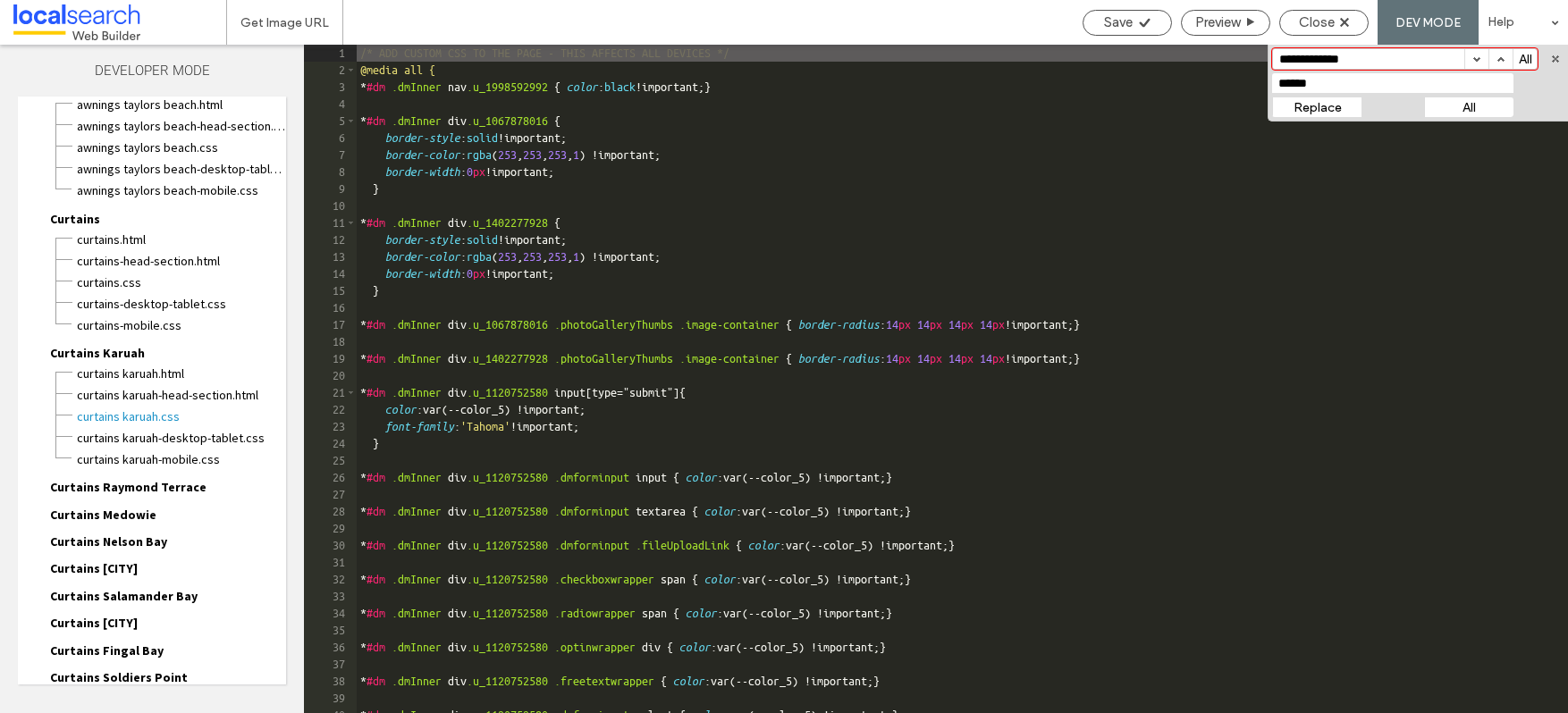 click on "Curtains Raymond Terrace" at bounding box center (128, 487) 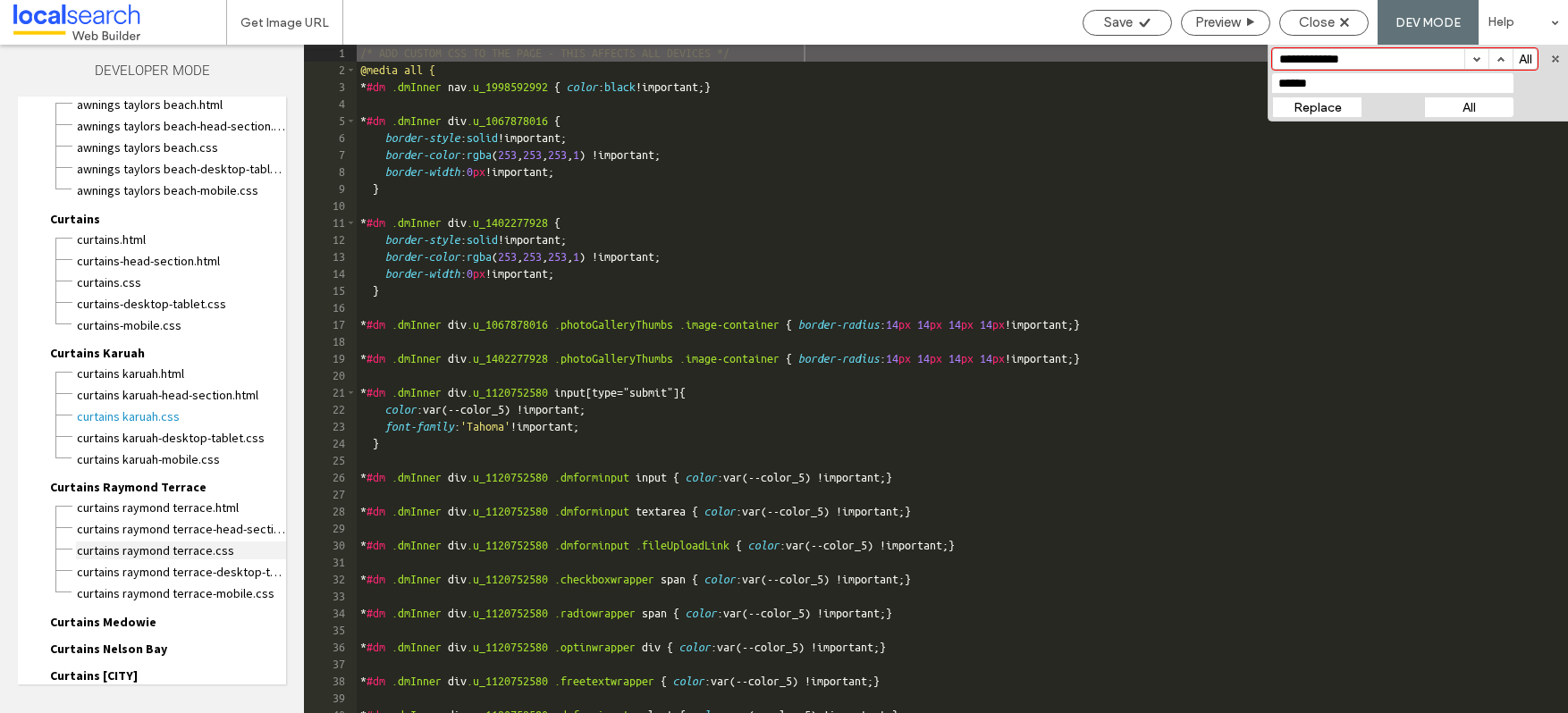 click on "Curtains Raymond Terrace.css" at bounding box center [181, 550] 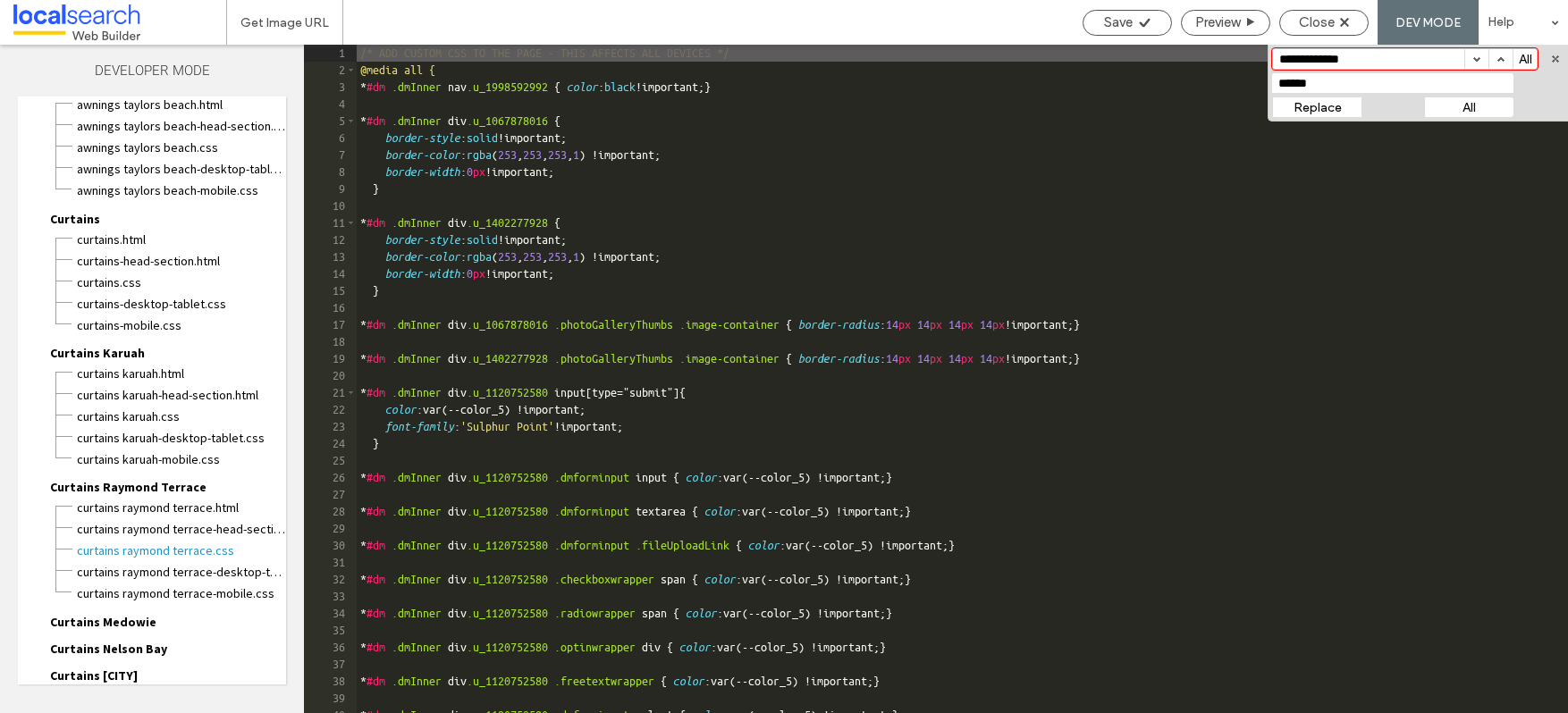 click on "All" at bounding box center [1469, 107] 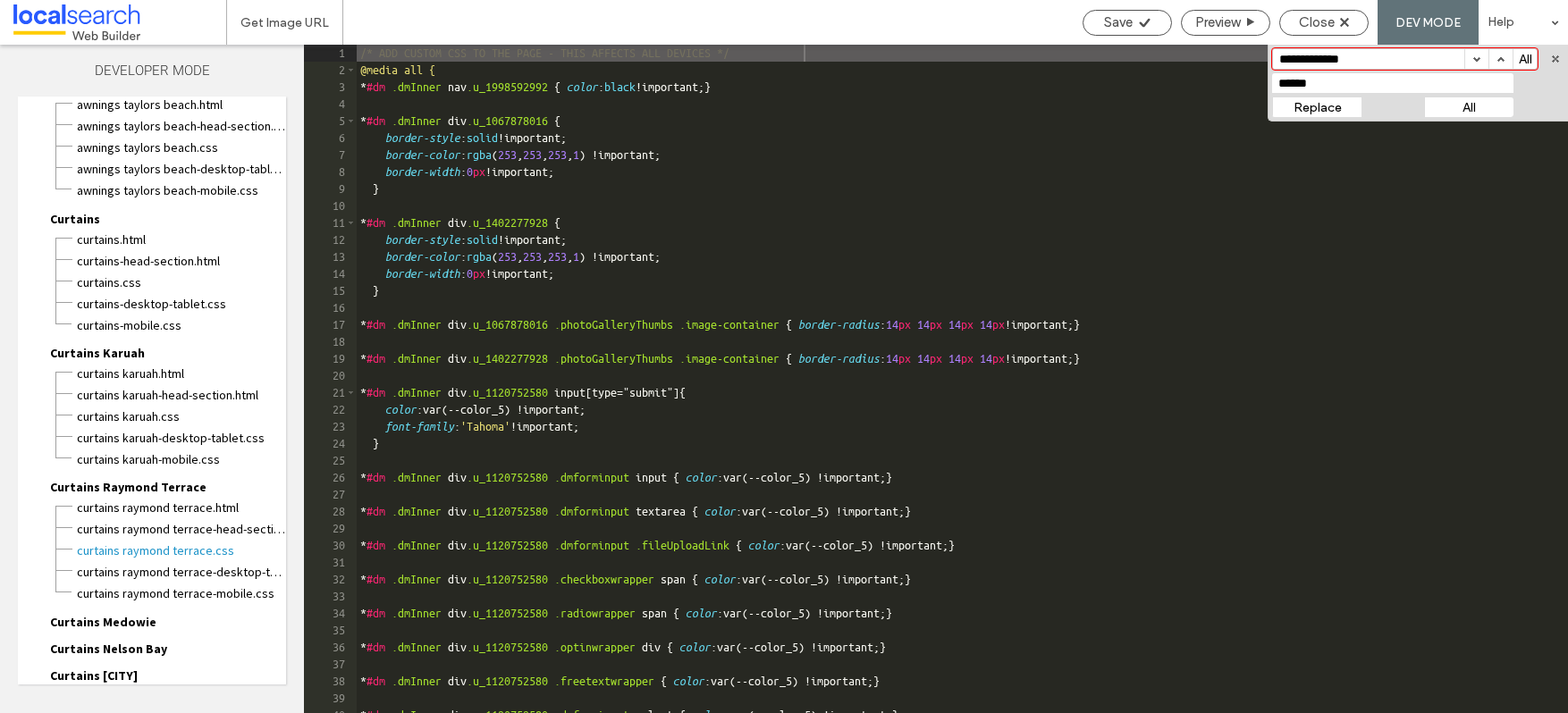 click on "Replace" at bounding box center [1317, 107] 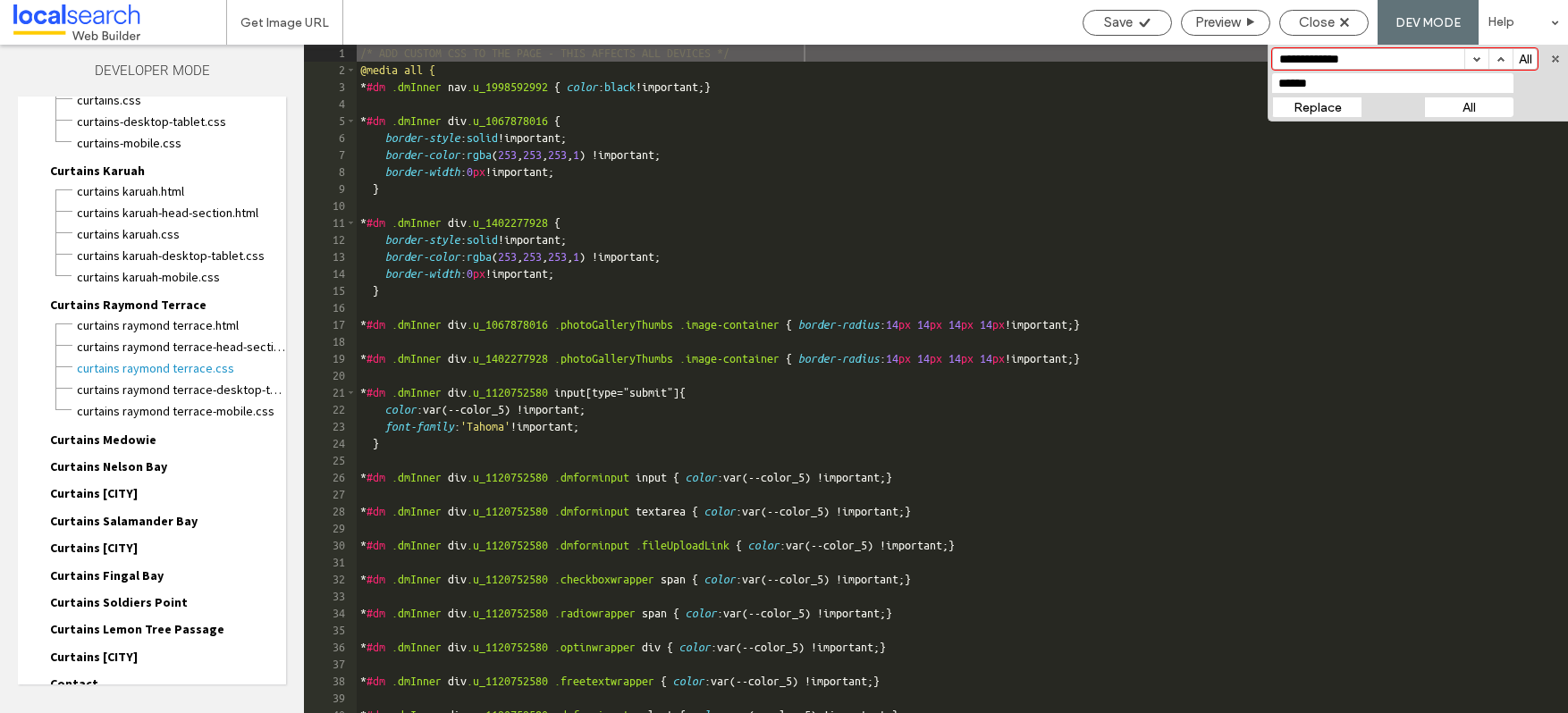 scroll, scrollTop: 5097, scrollLeft: 0, axis: vertical 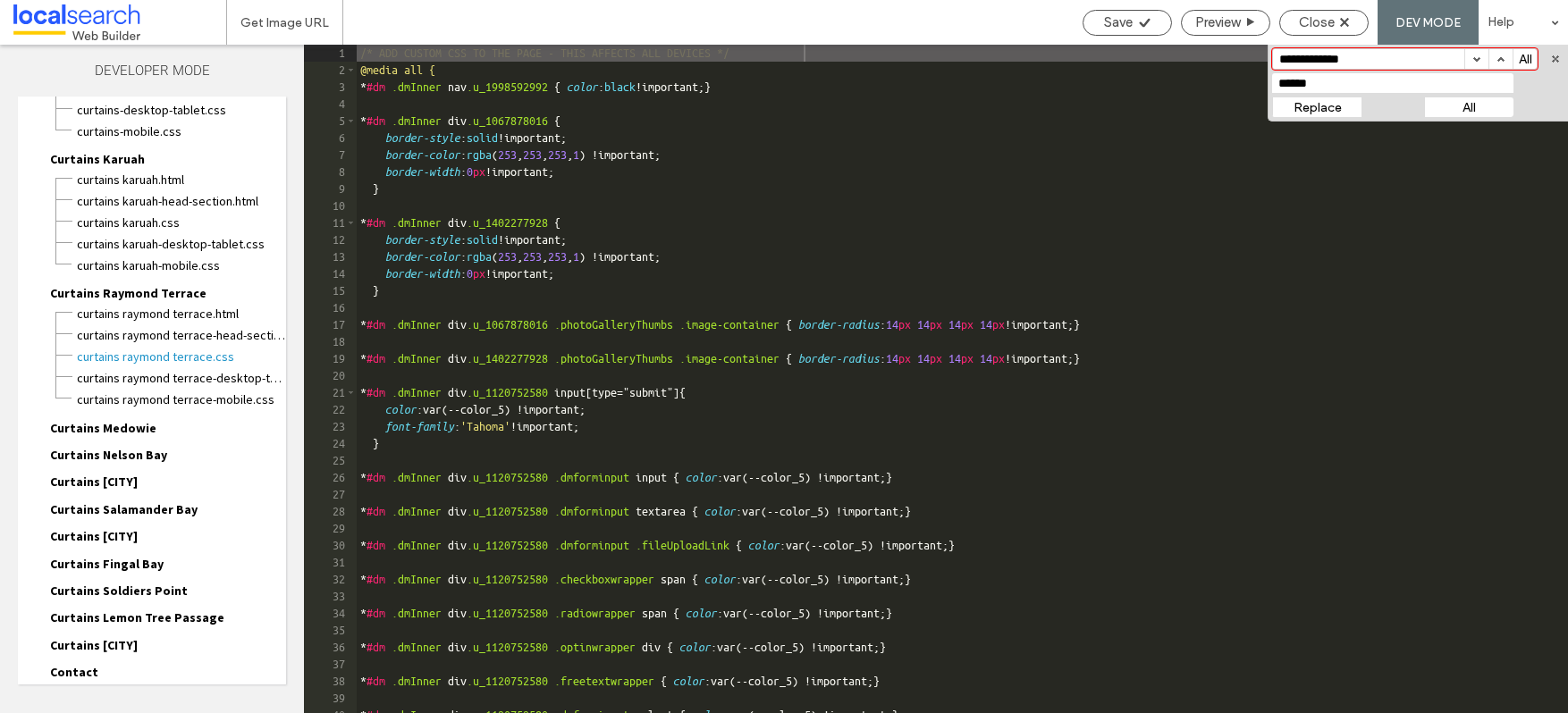 click on "Curtains Medowie" at bounding box center (103, 428) 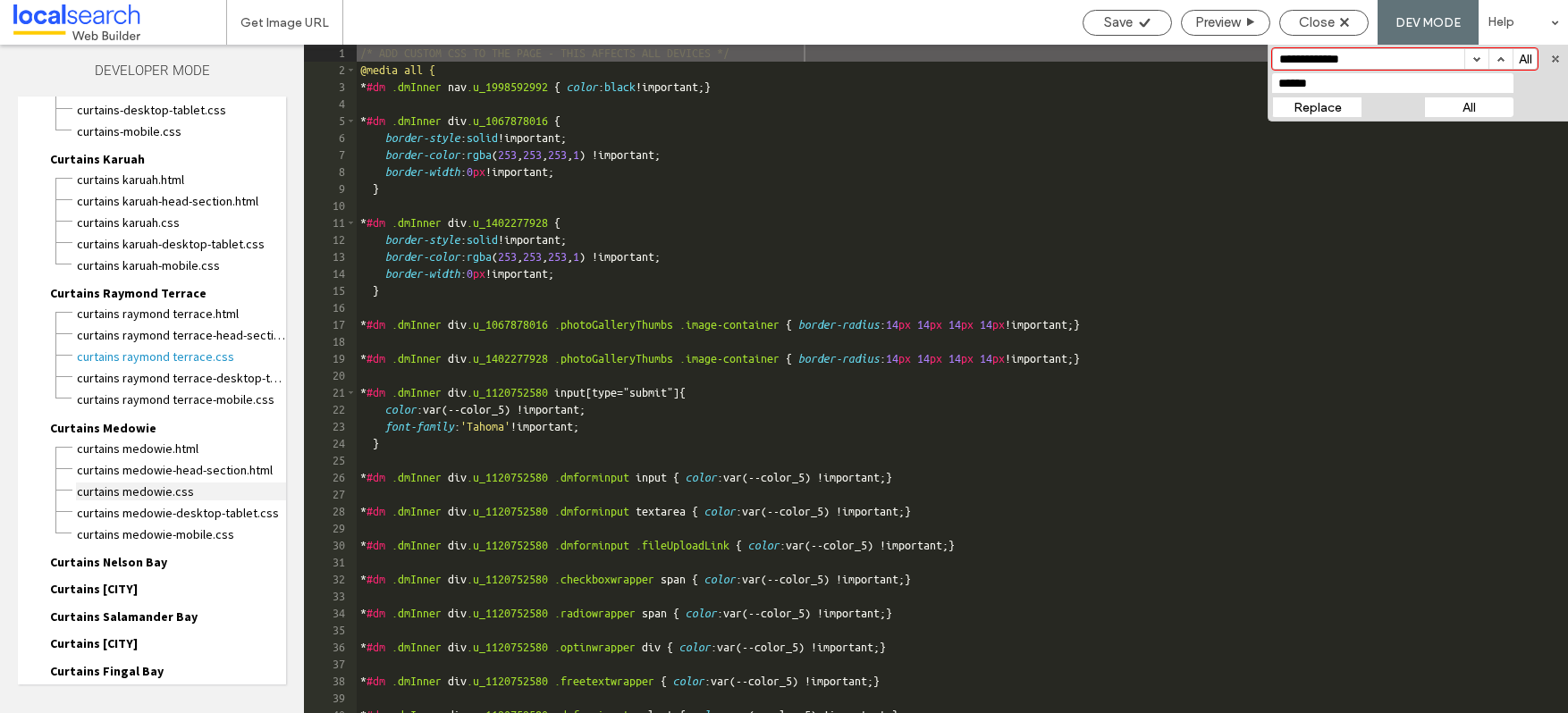 click on "Curtains Medowie.css" at bounding box center [181, 491] 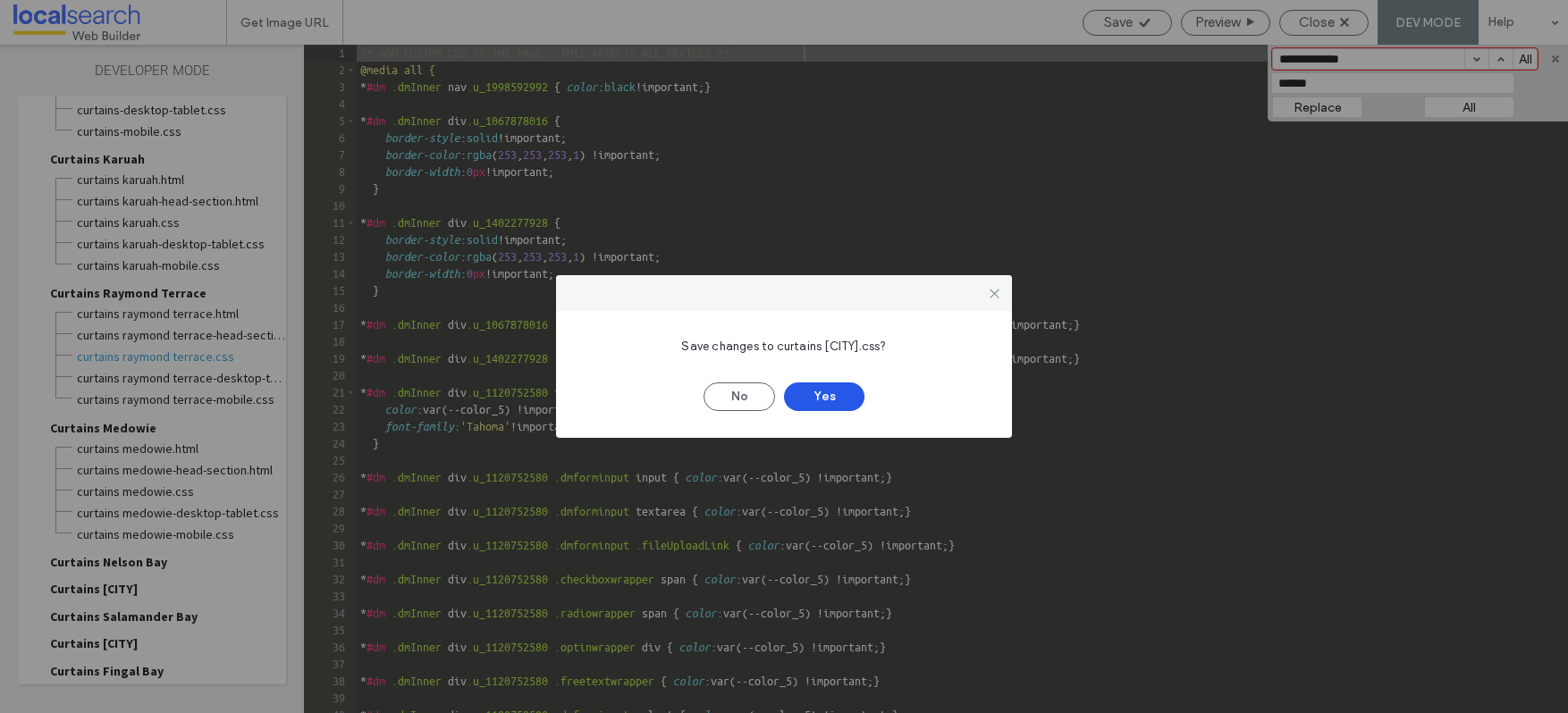 click on "Yes" at bounding box center (824, 397) 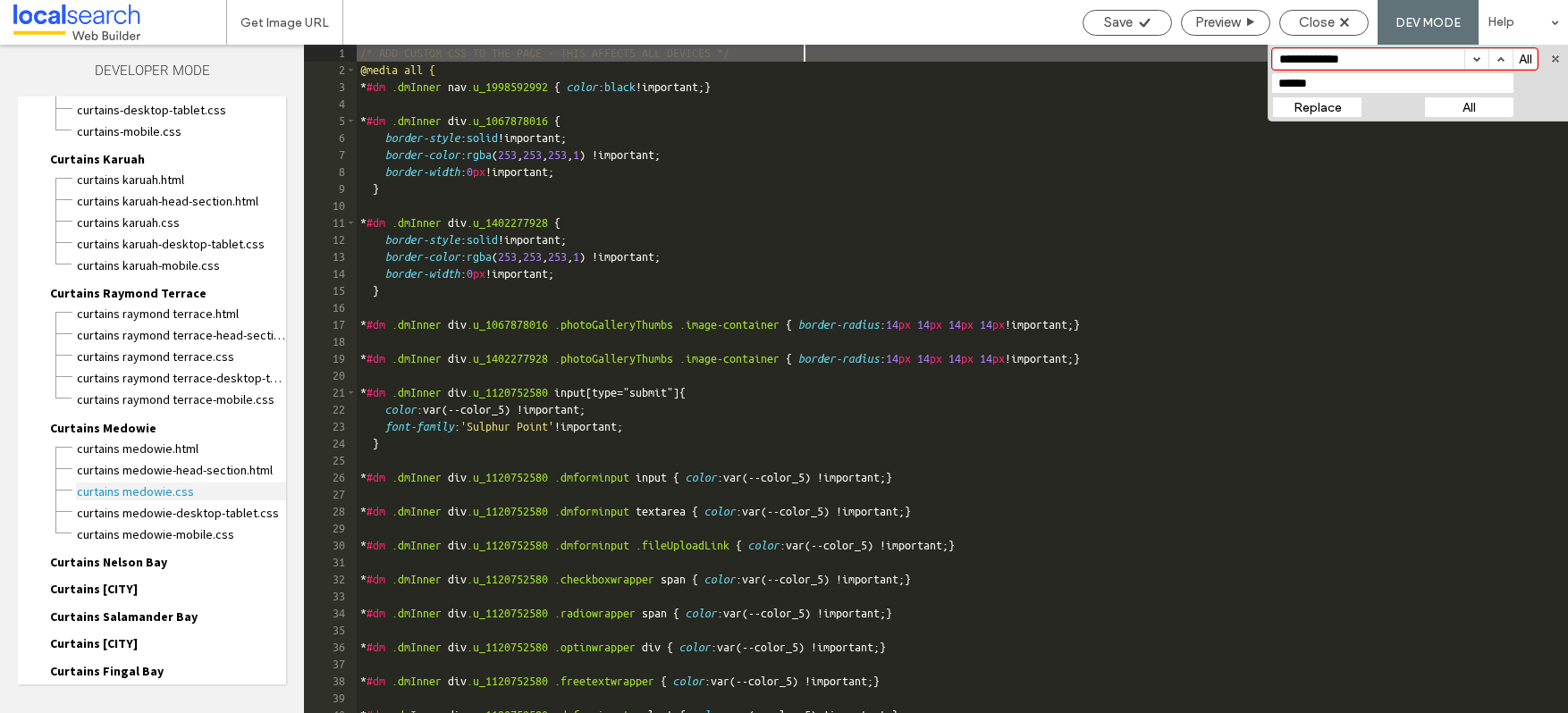 click on "Curtains Medowie.css" at bounding box center (181, 491) 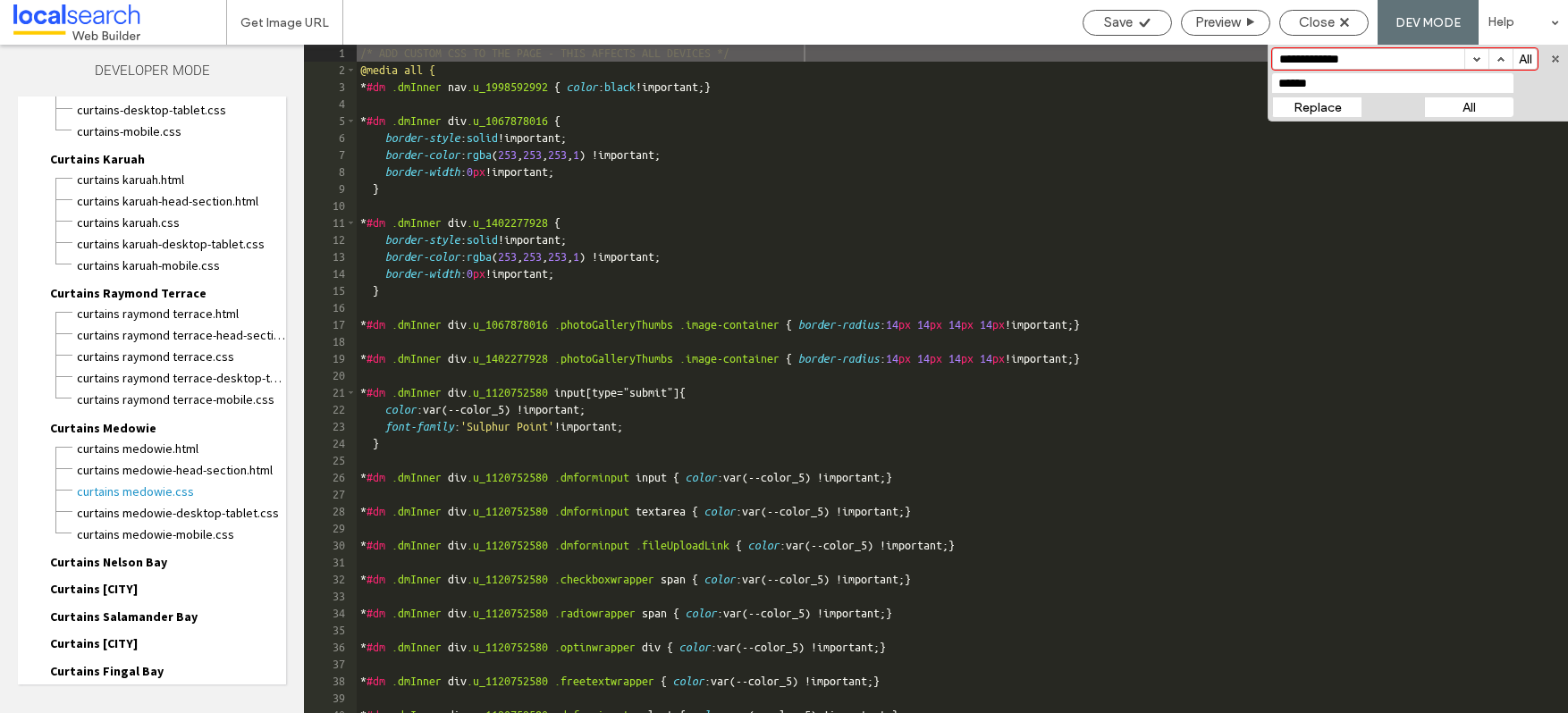 click on "All" at bounding box center (1469, 107) 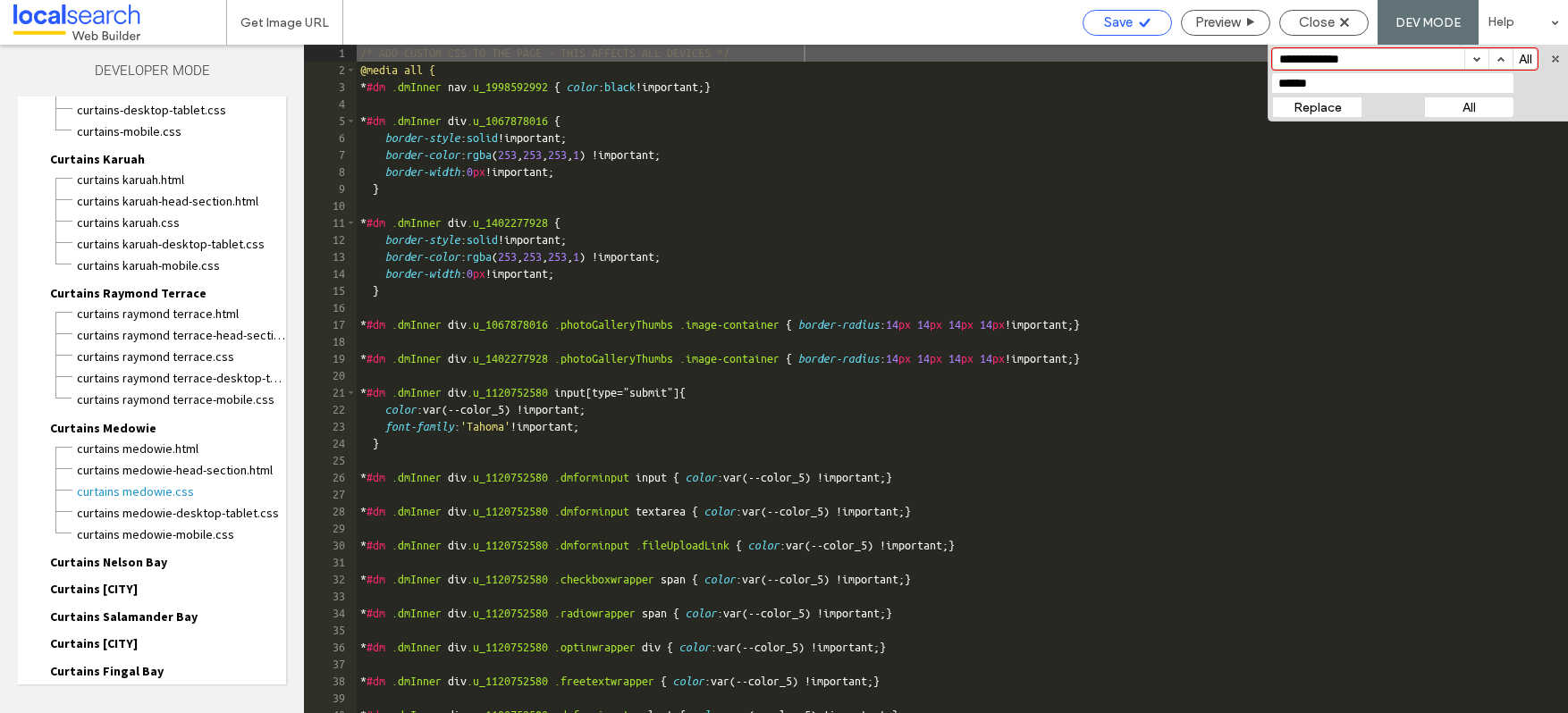 click on "Save" at bounding box center (1118, 22) 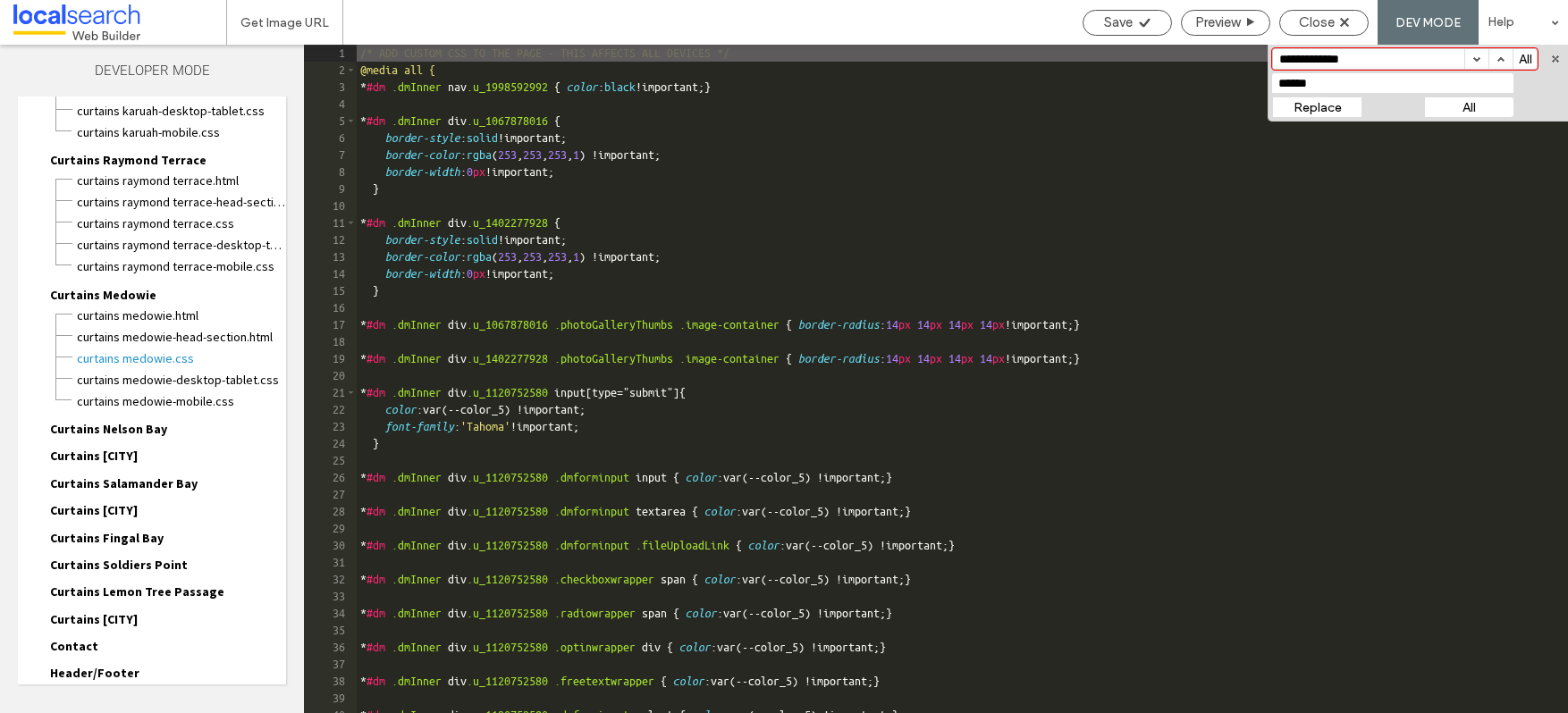 scroll, scrollTop: 5233, scrollLeft: 0, axis: vertical 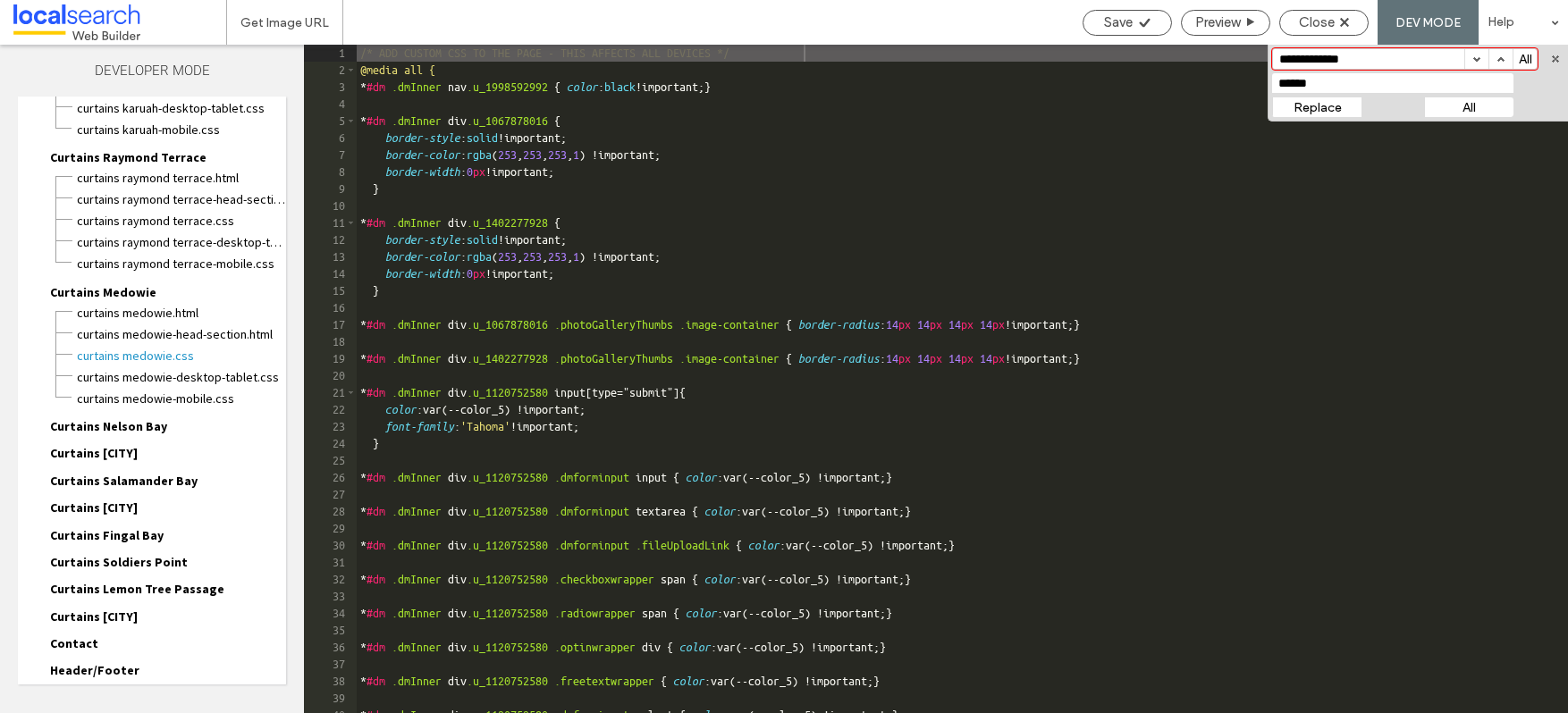 click on "Curtains Nelson Bay" at bounding box center [108, 426] 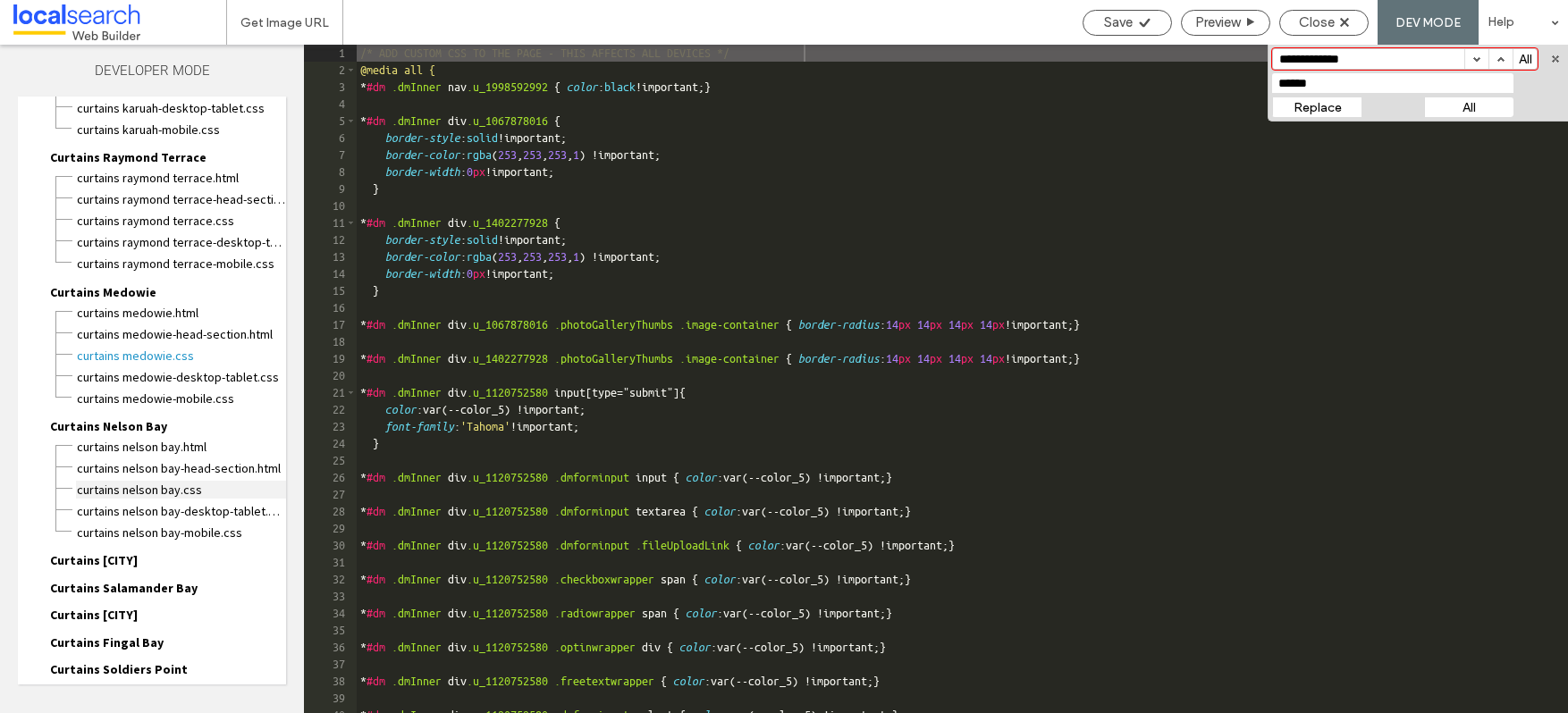 click on "Curtains Nelson Bay.css" at bounding box center (181, 490) 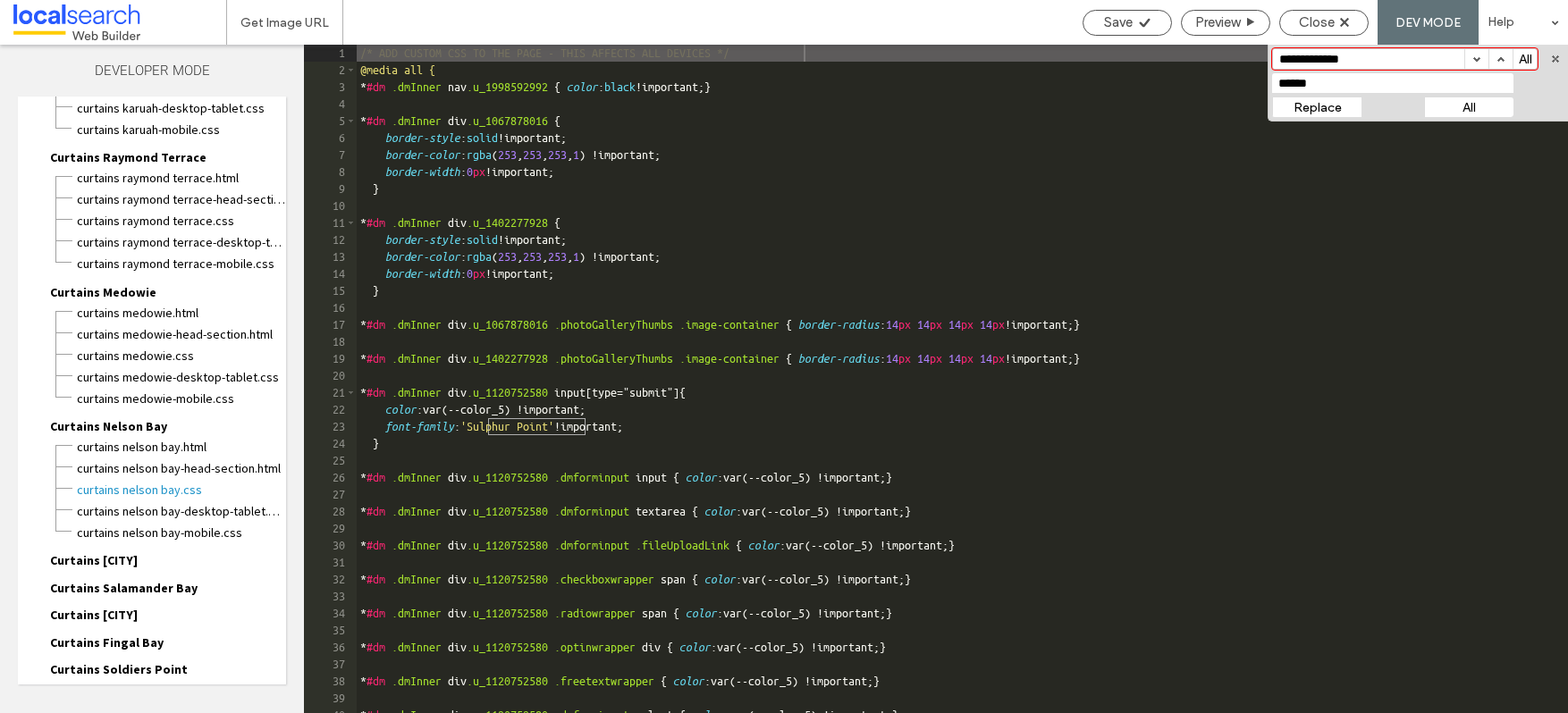 click on "All" at bounding box center (1469, 107) 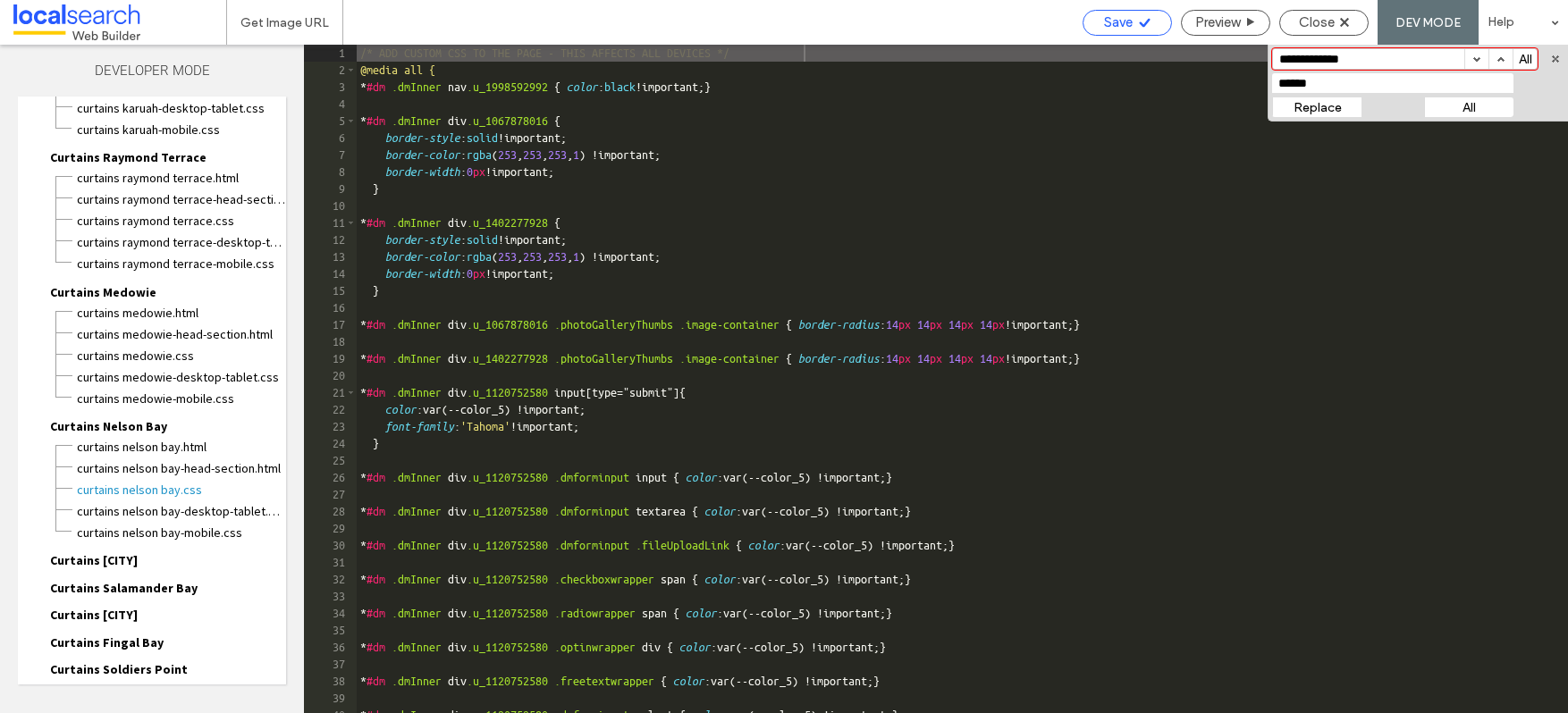 click 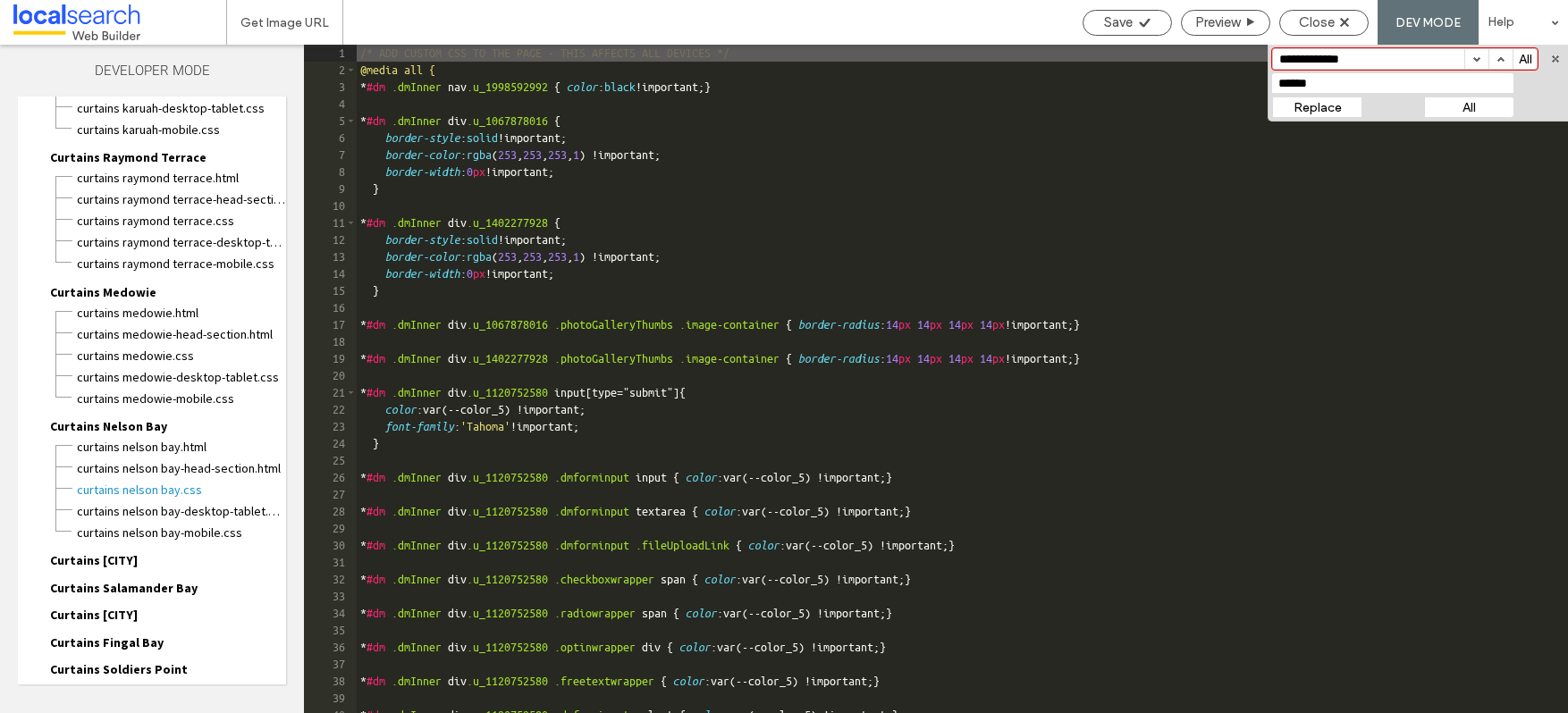 click on "Curtains [CITY]" at bounding box center (94, 560) 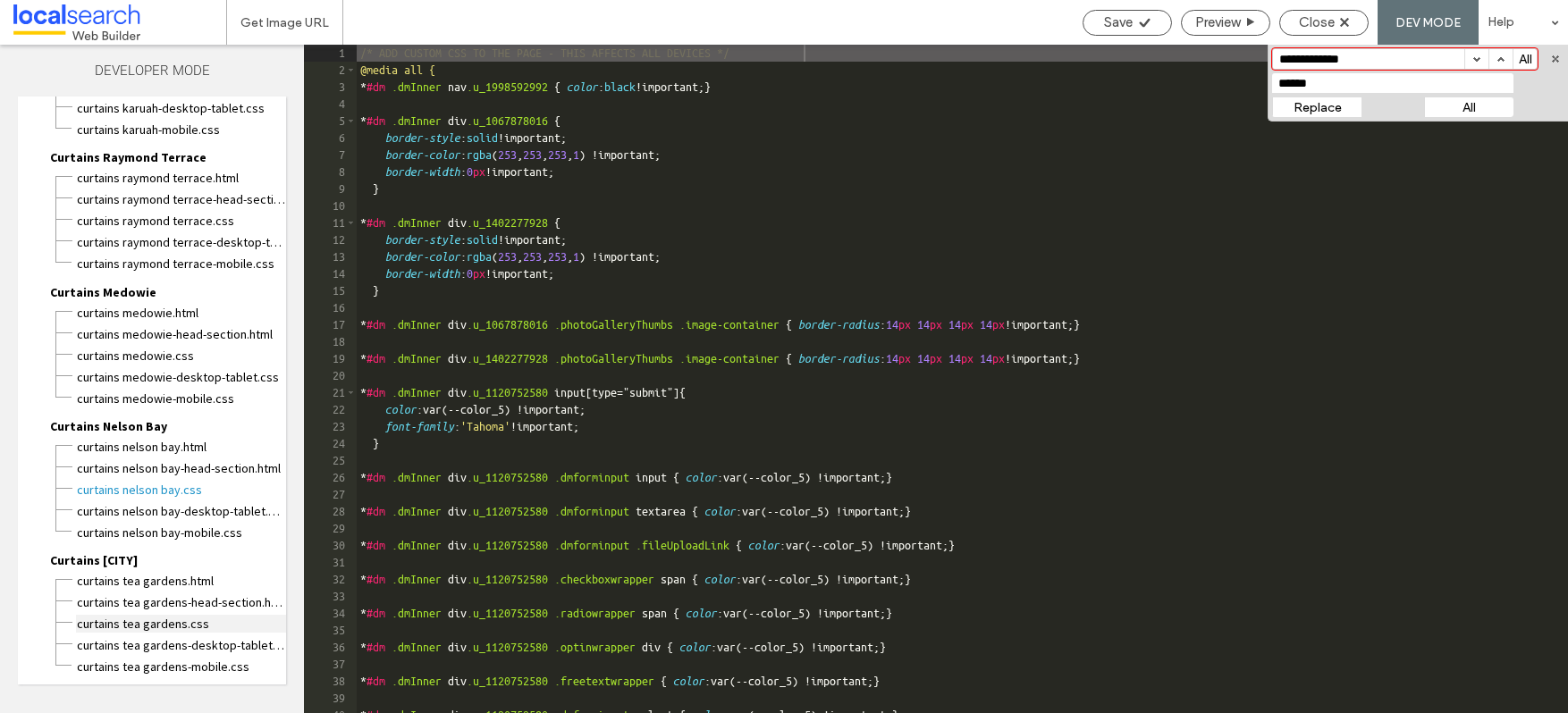 click on "Curtains Tea Gardens.css" at bounding box center [181, 624] 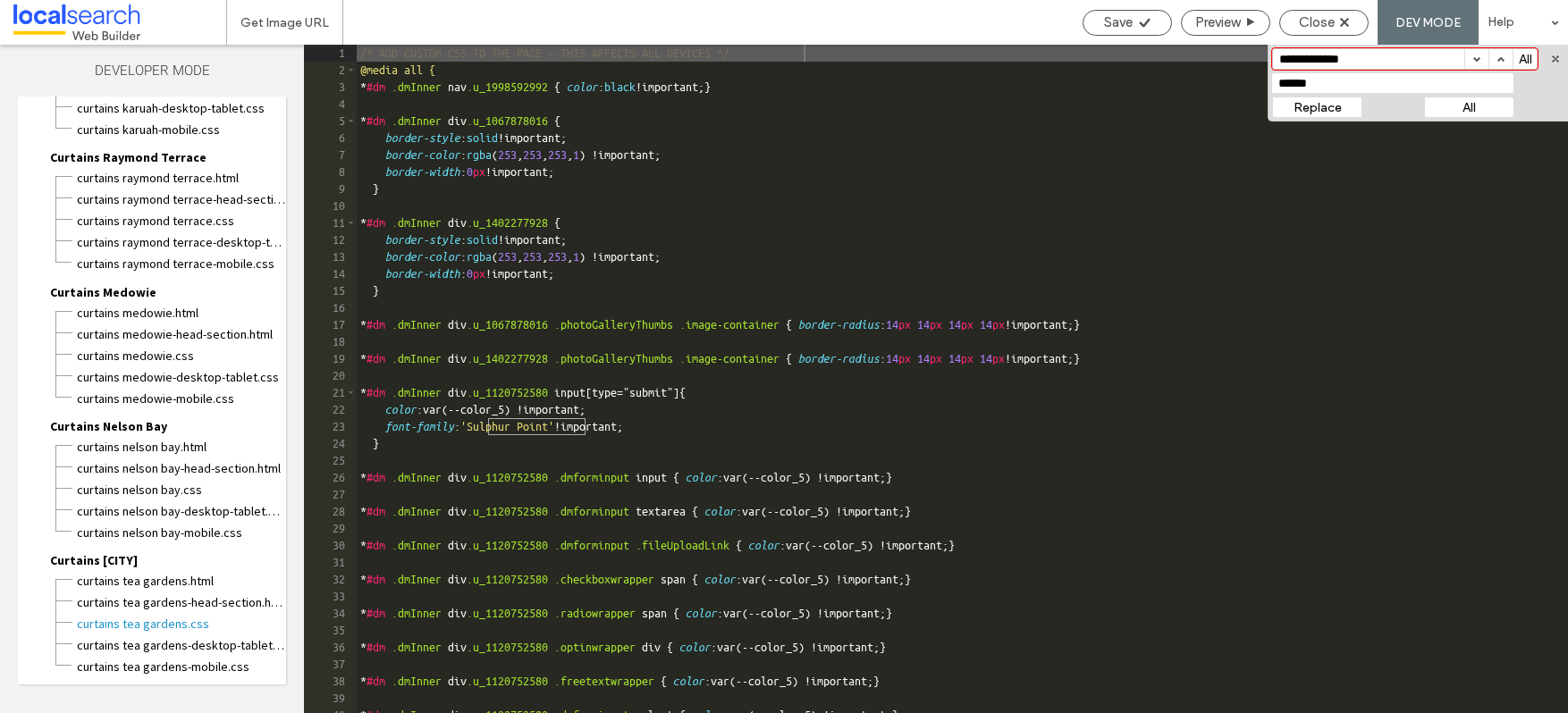 click on "All" at bounding box center [1469, 107] 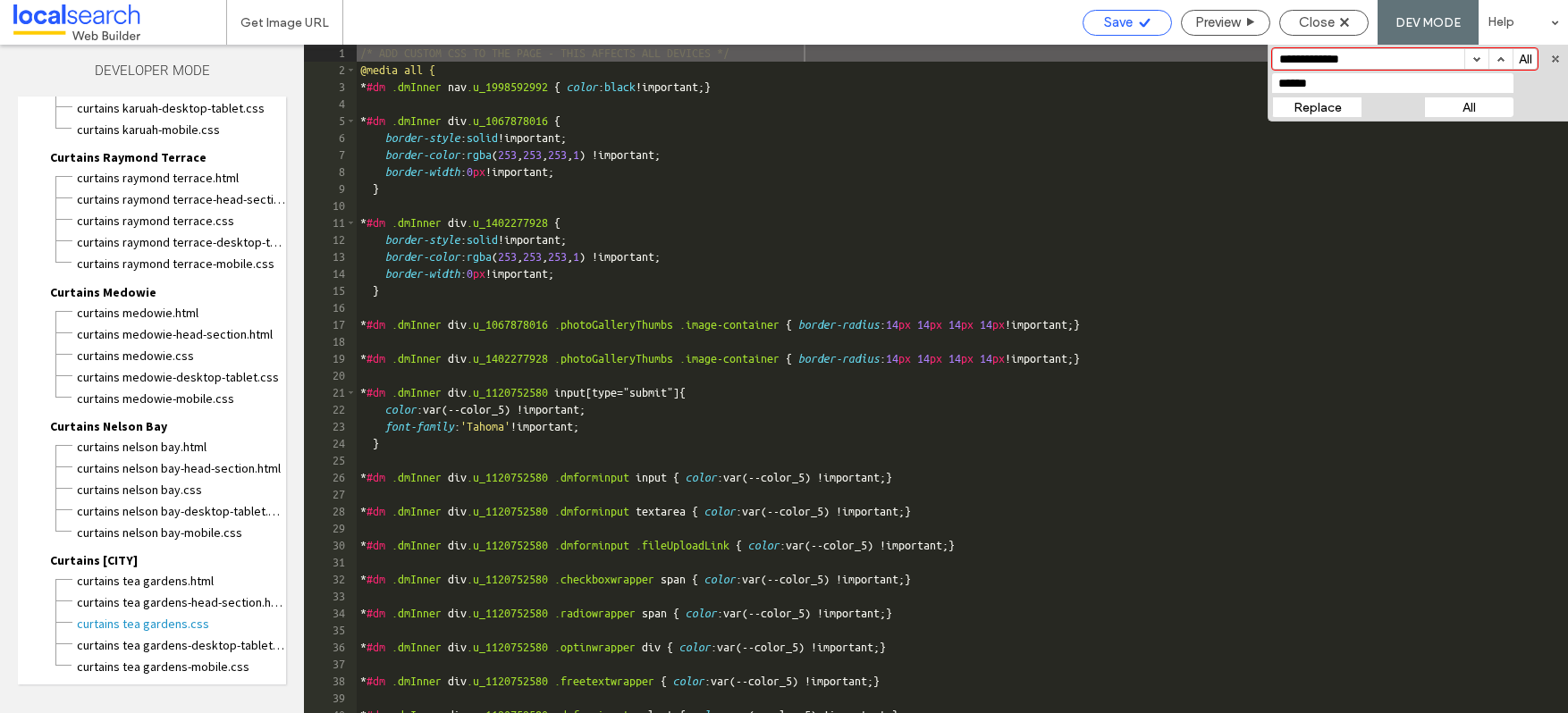 click on "Save" at bounding box center (1118, 22) 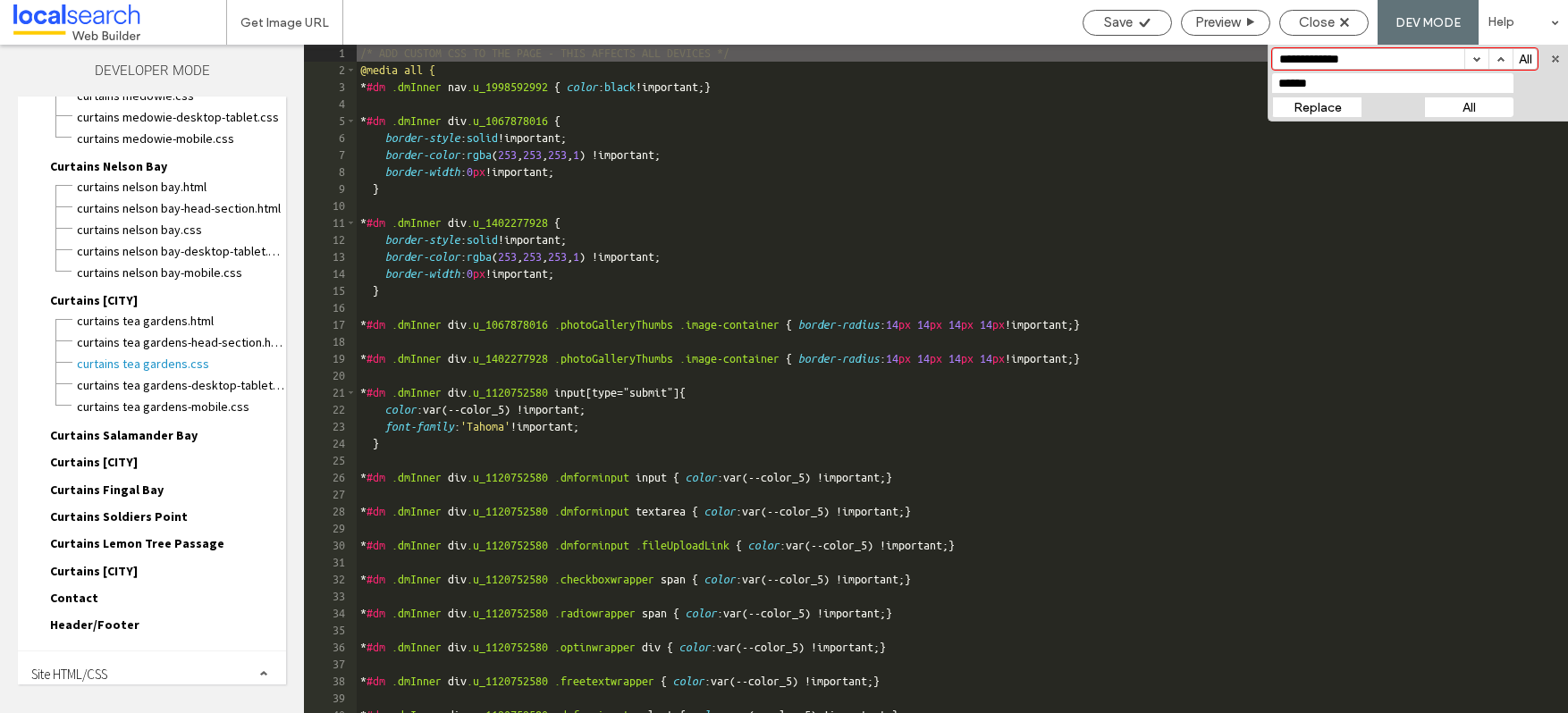 scroll, scrollTop: 5506, scrollLeft: 0, axis: vertical 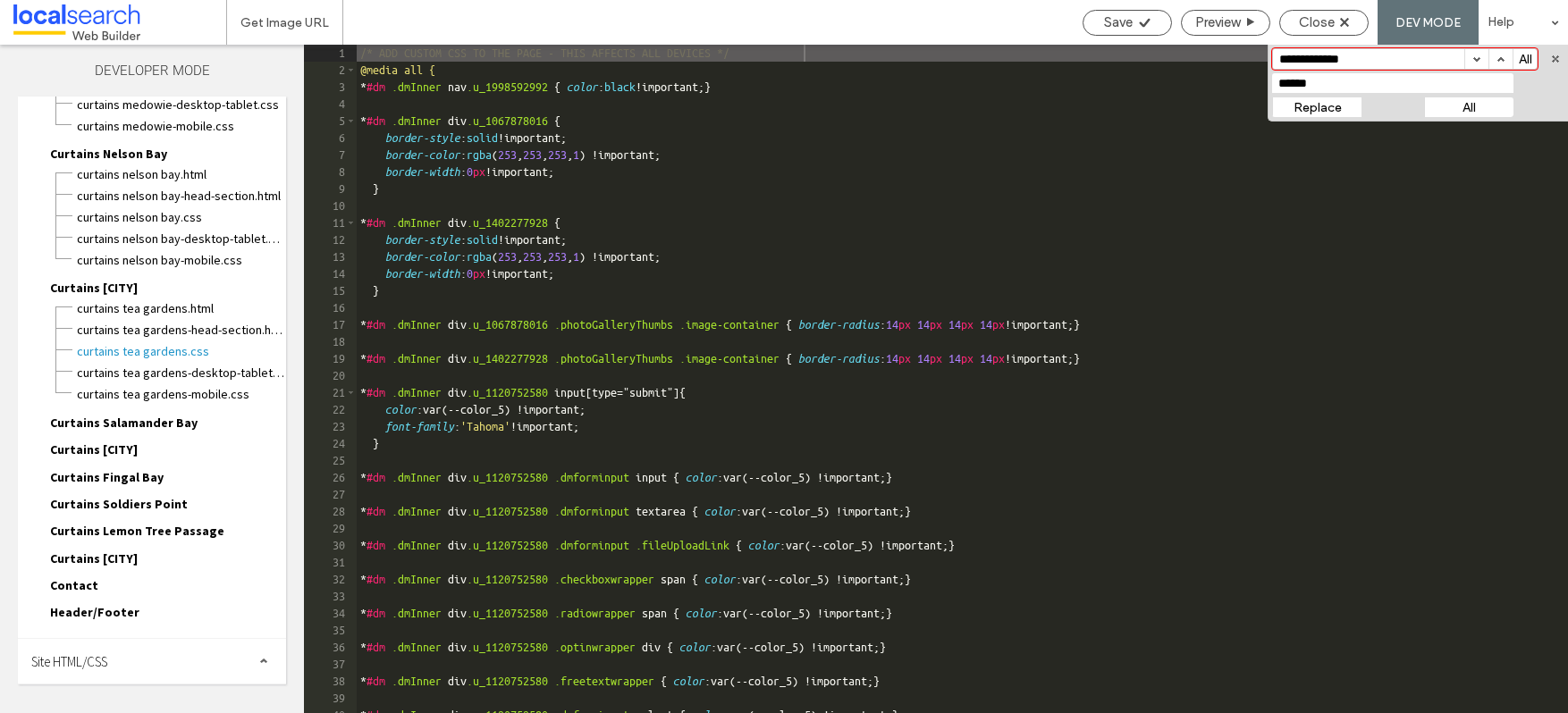 click on "Curtains Salamander Bay" at bounding box center (123, 423) 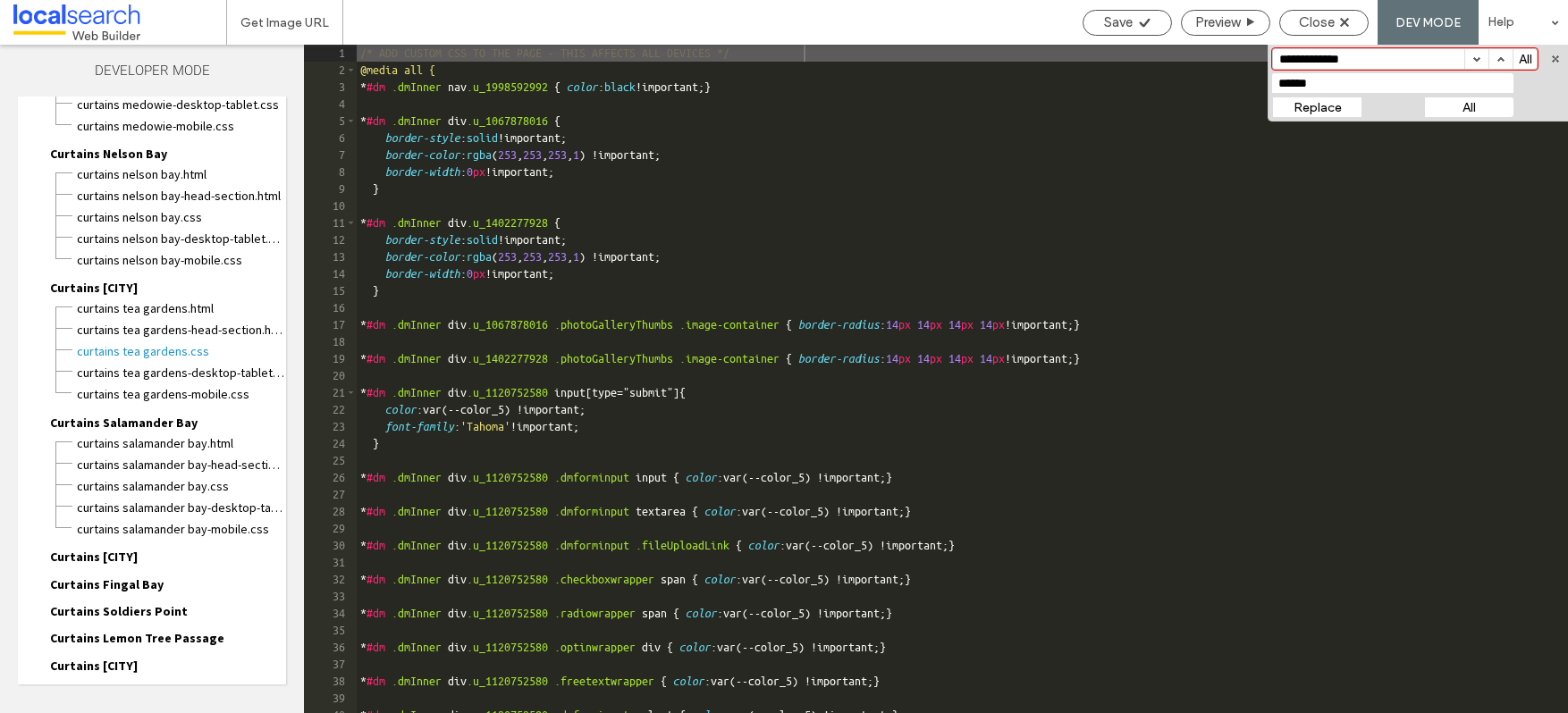 drag, startPoint x: 149, startPoint y: 491, endPoint x: 151, endPoint y: 474, distance: 17.11724 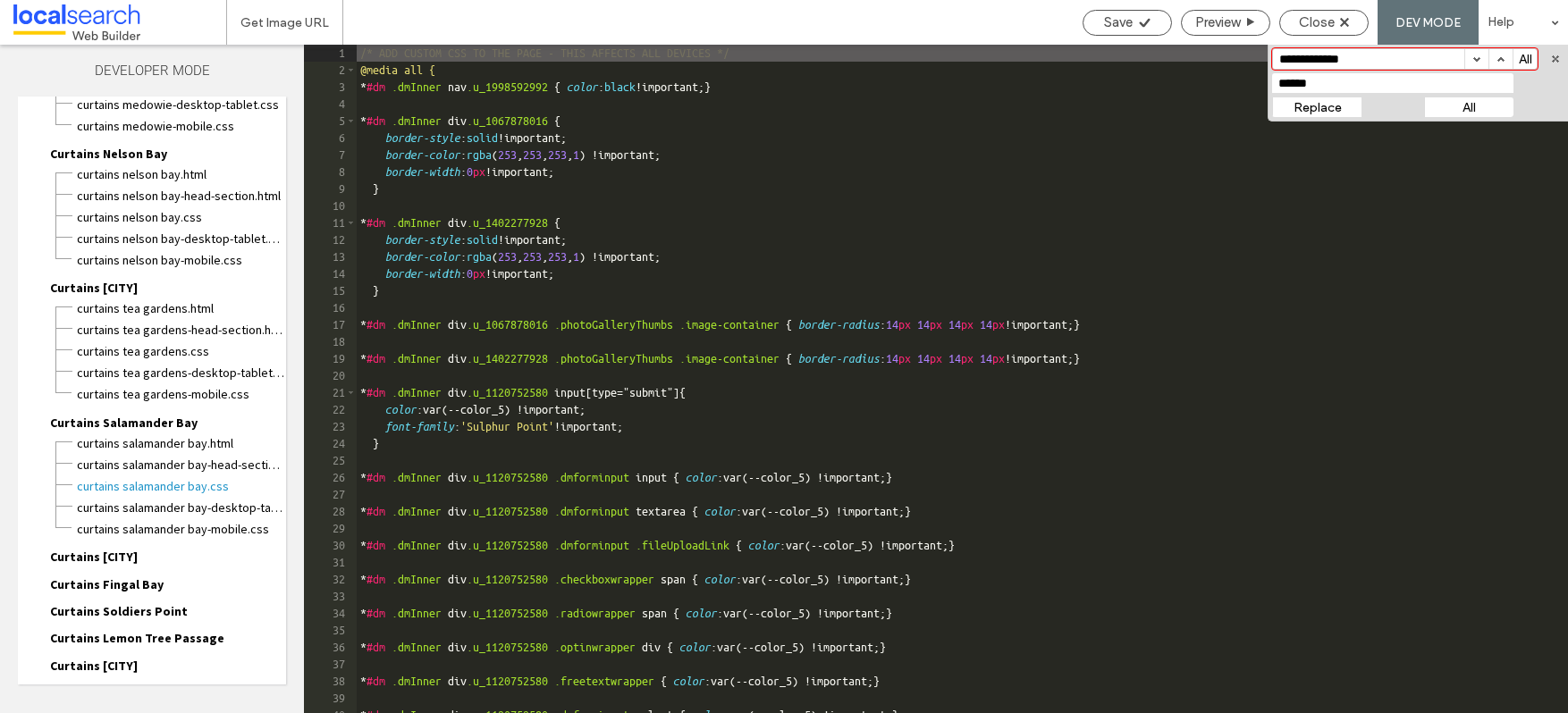 click on "All" at bounding box center [1469, 107] 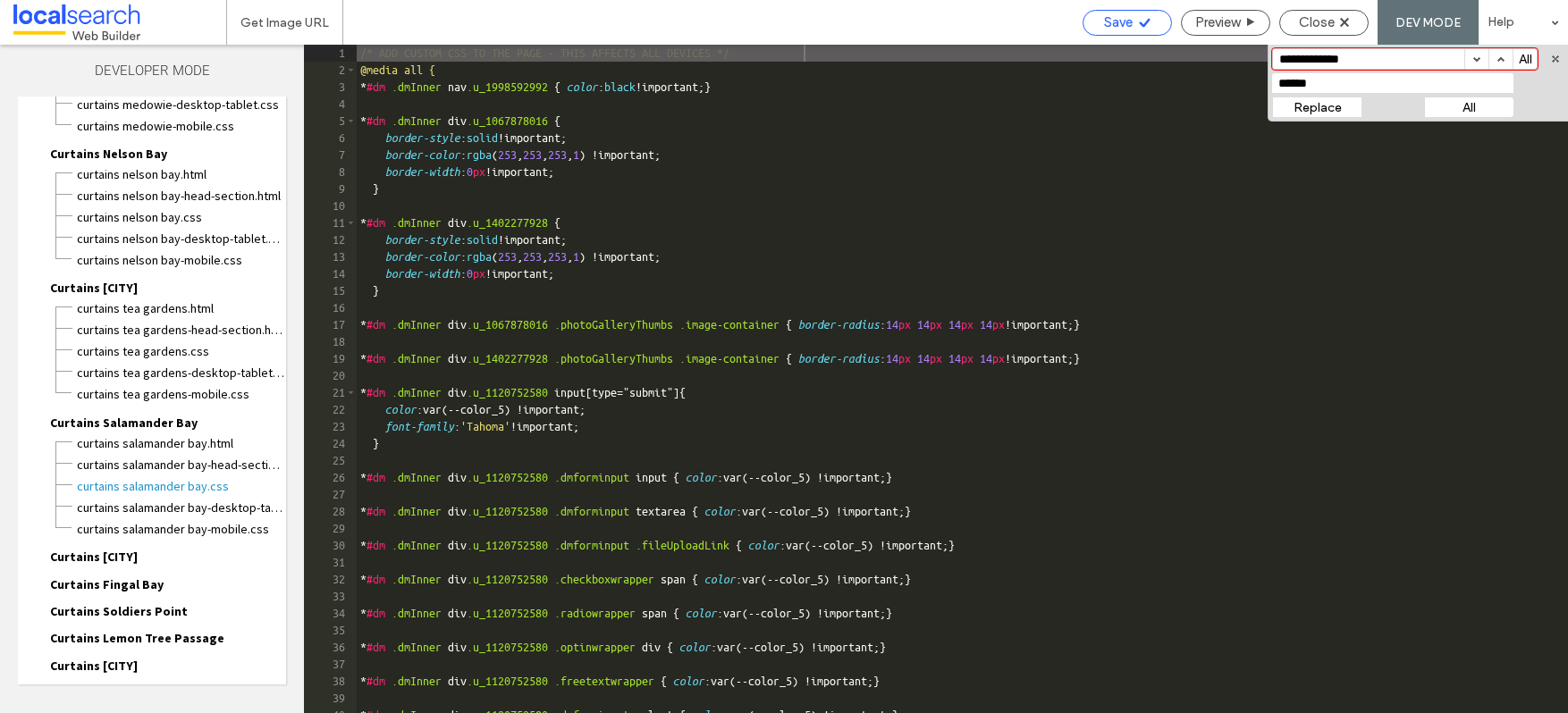 click on "Save" at bounding box center [1118, 22] 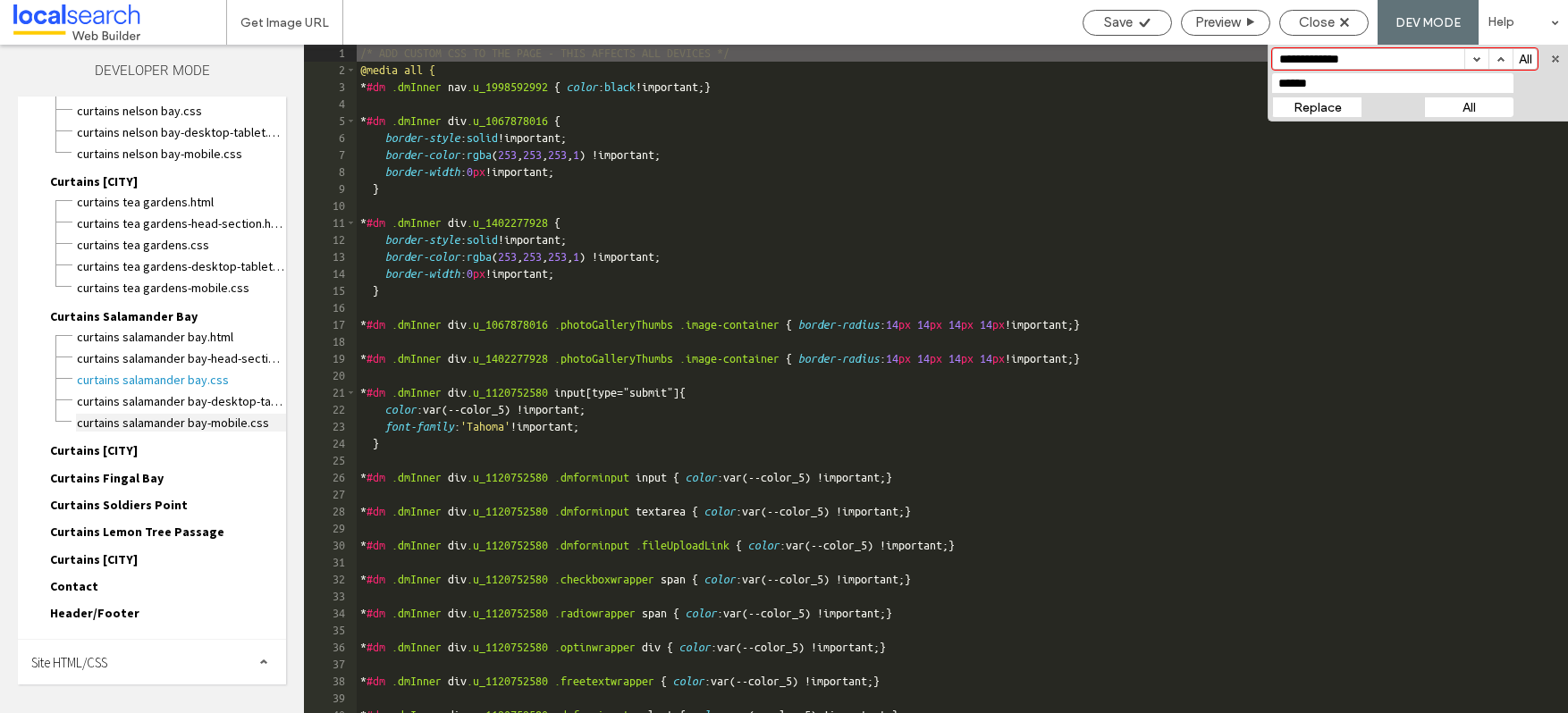 scroll, scrollTop: 5613, scrollLeft: 0, axis: vertical 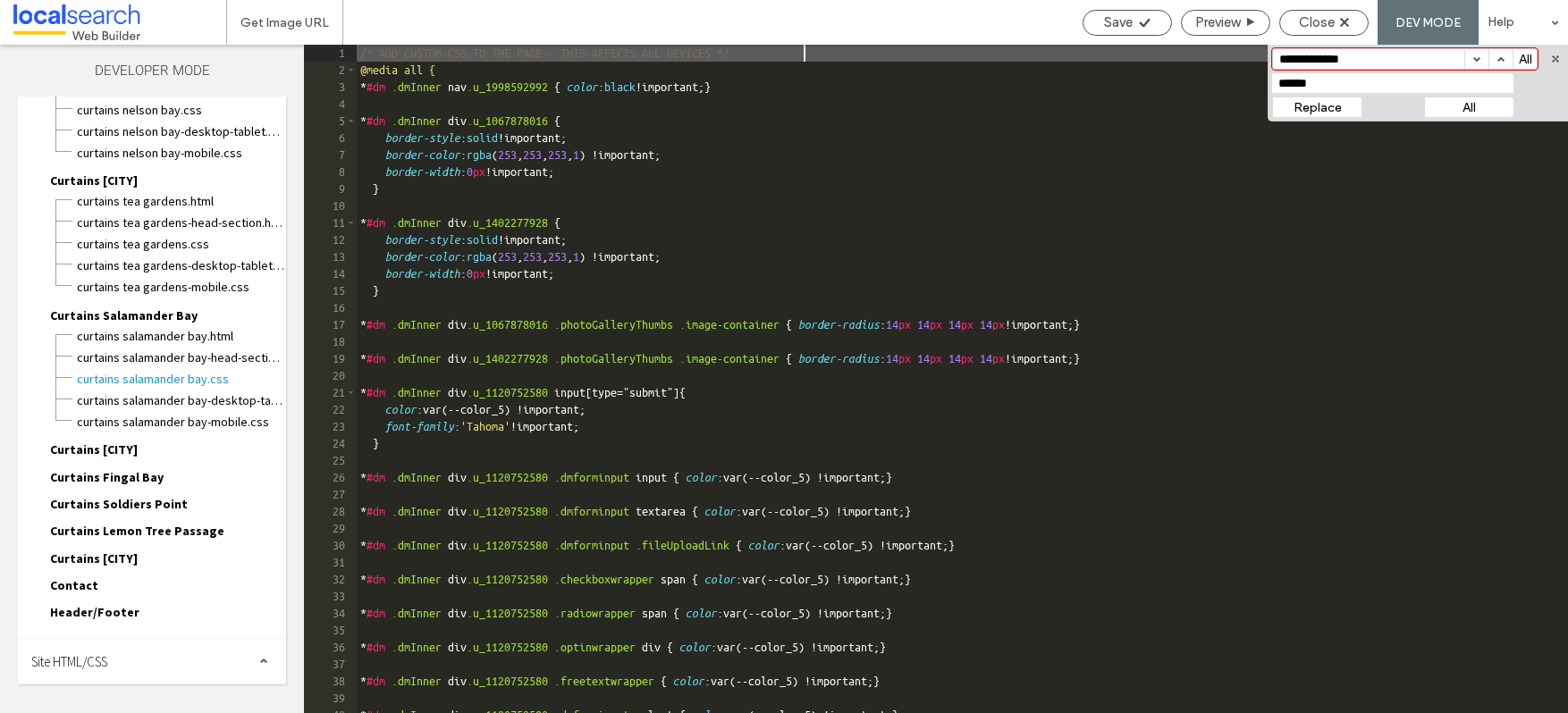 click on "Curtains [CITY]" at bounding box center (94, 449) 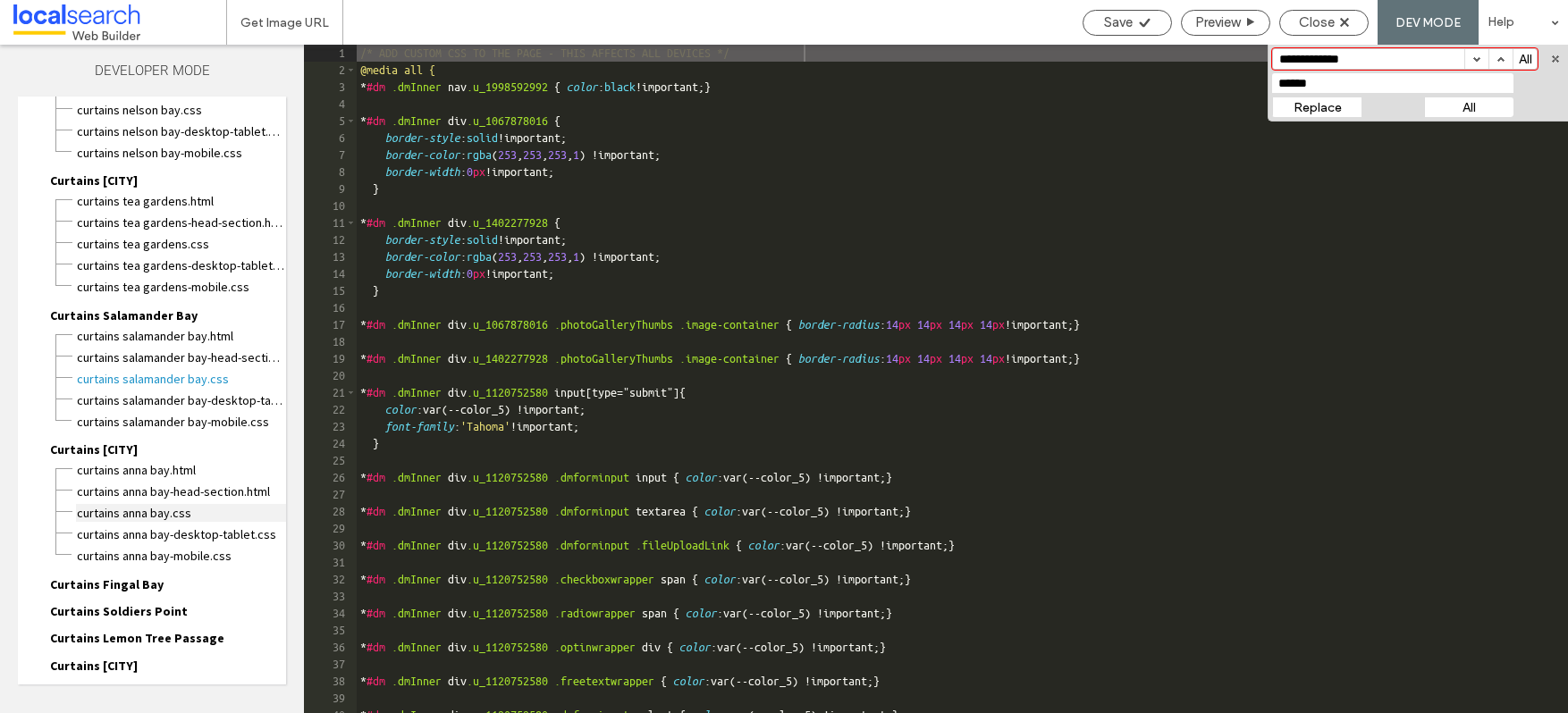 click on "Curtains Anna Bay.css" at bounding box center [181, 513] 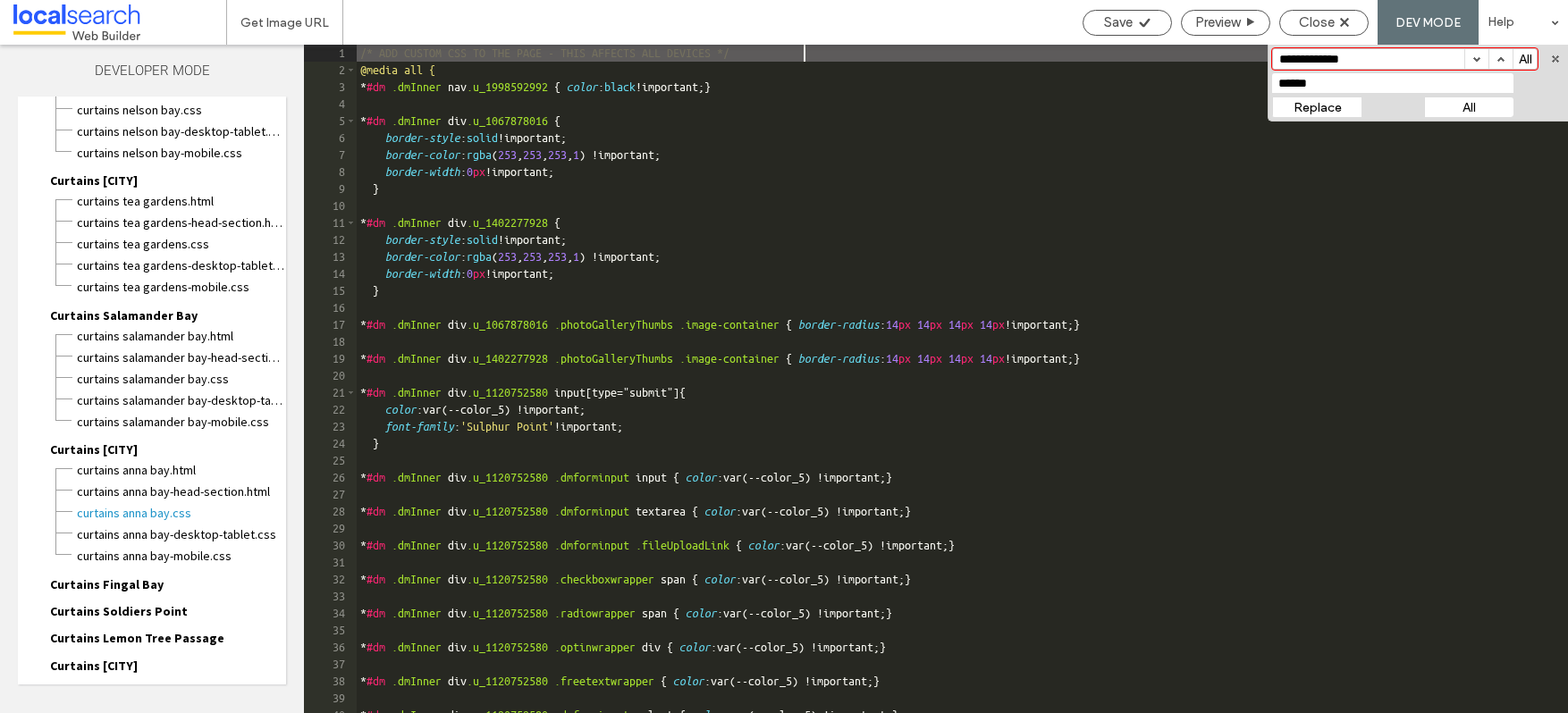 click on "All" at bounding box center [1469, 107] 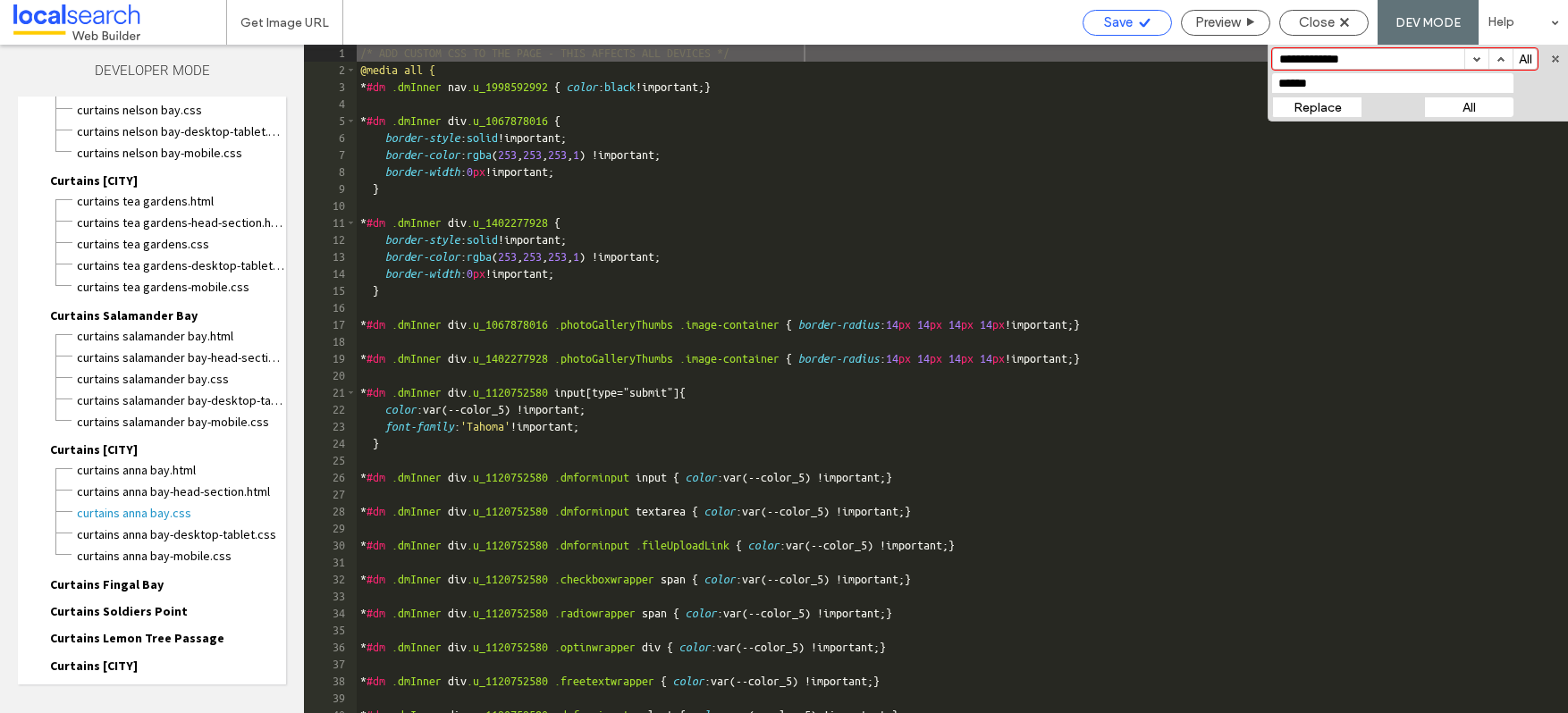 click on "Save" at bounding box center (1118, 22) 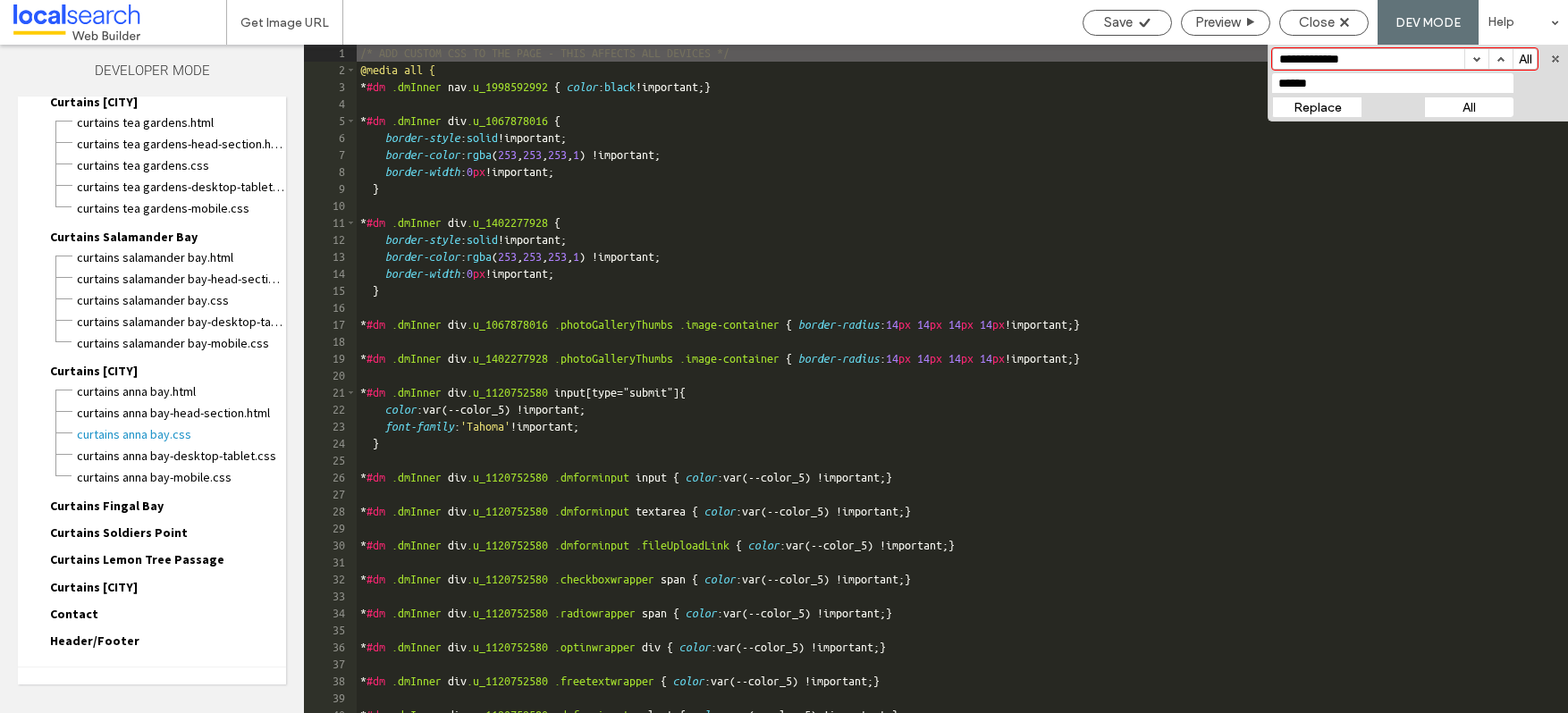 scroll, scrollTop: 5717, scrollLeft: 0, axis: vertical 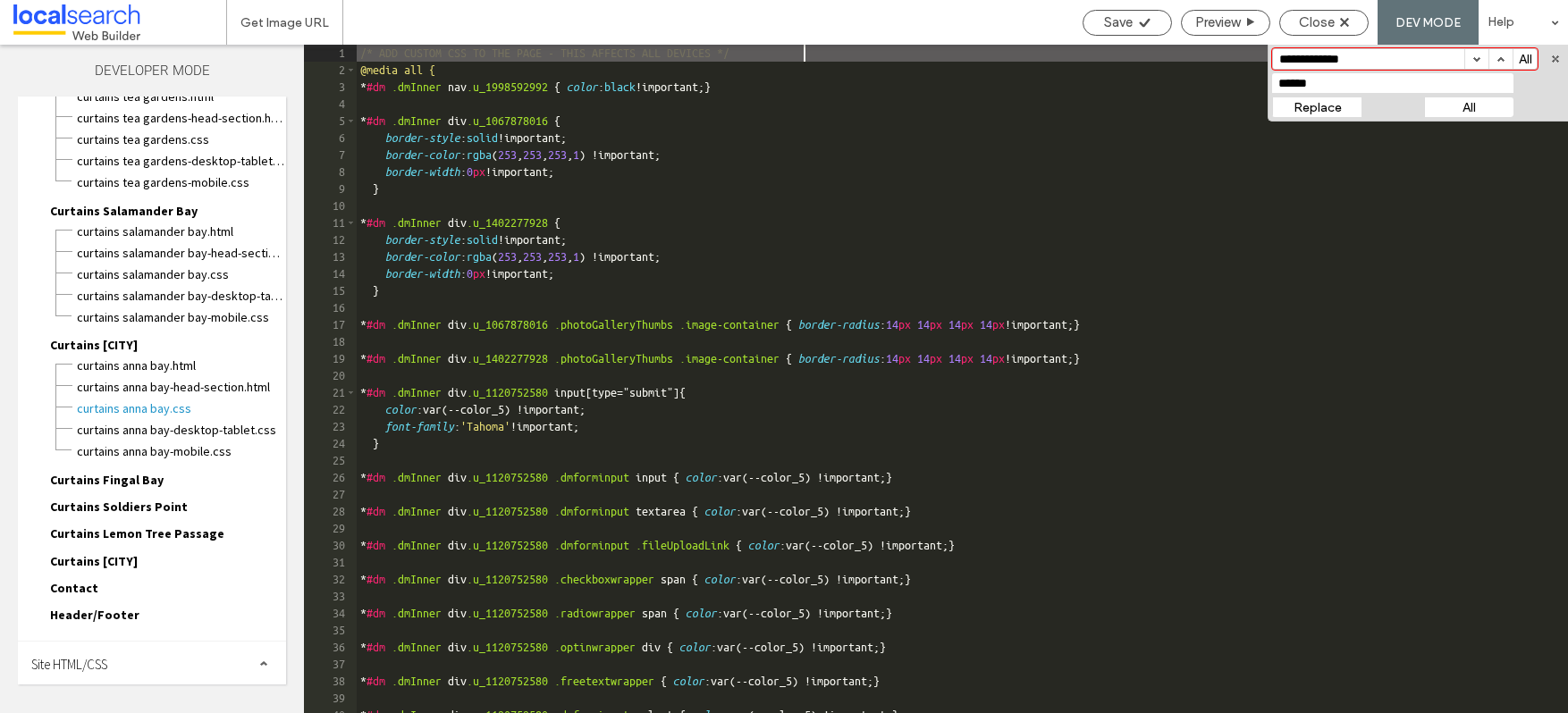 click on "Curtains Fingal Bay" at bounding box center [106, 480] 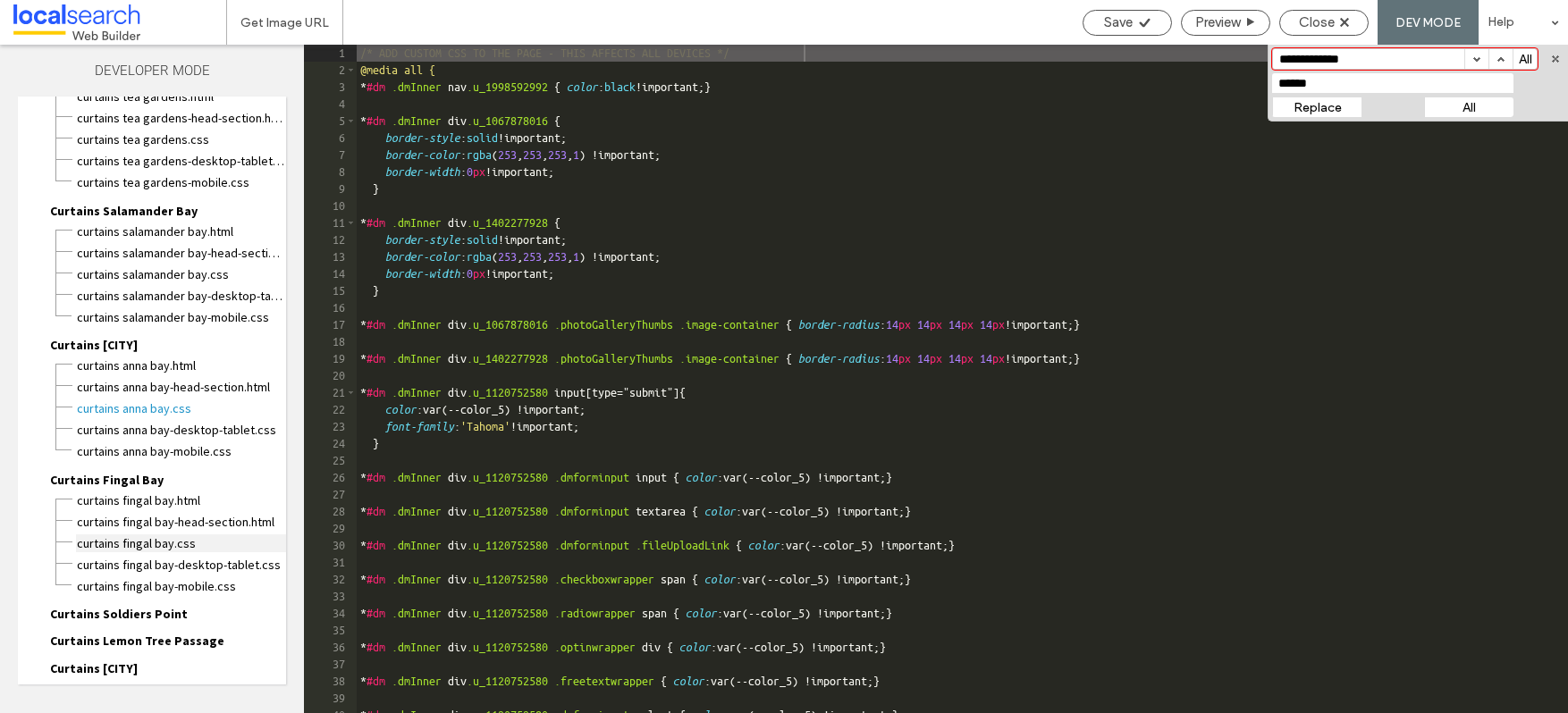 click on "Curtains Fingal Bay.css" at bounding box center [181, 543] 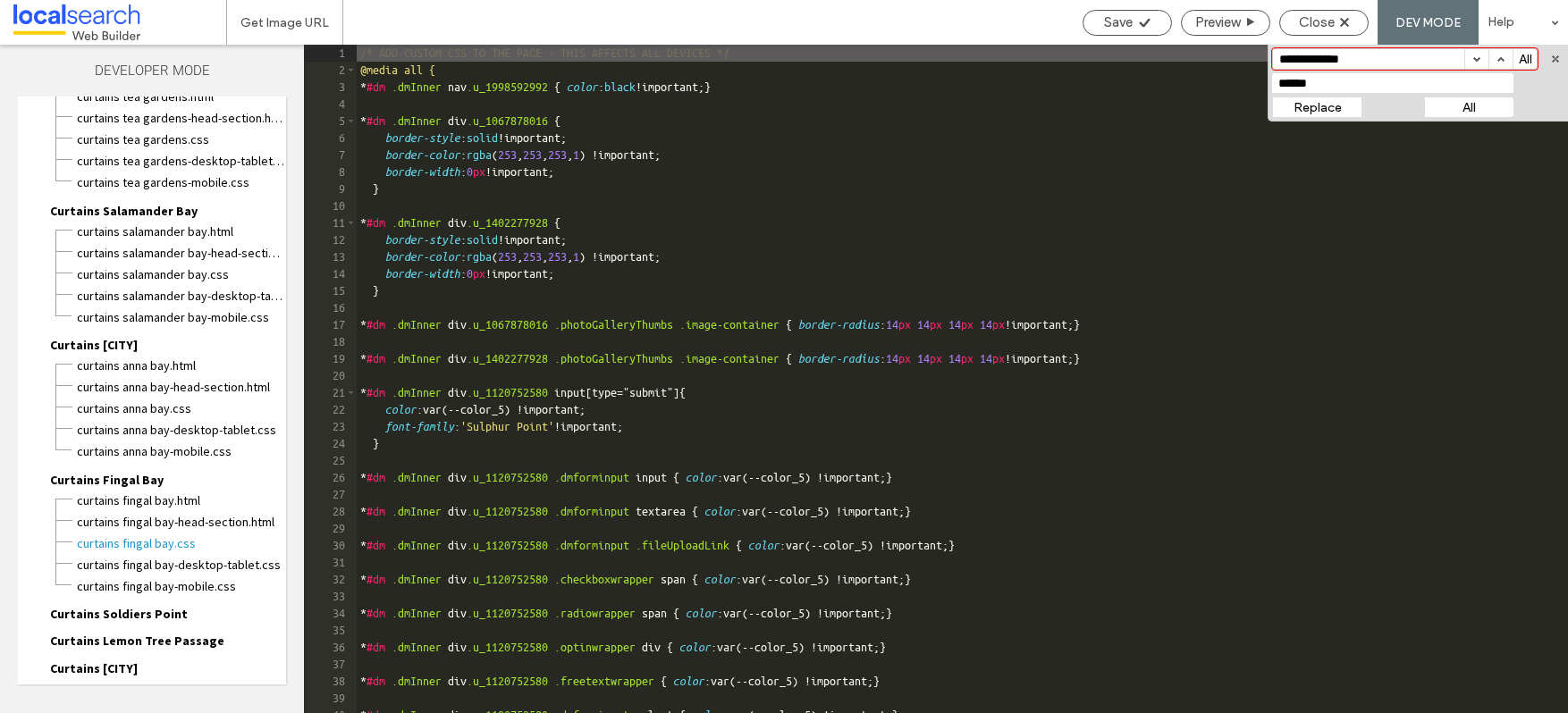 click on "All" at bounding box center [1469, 107] 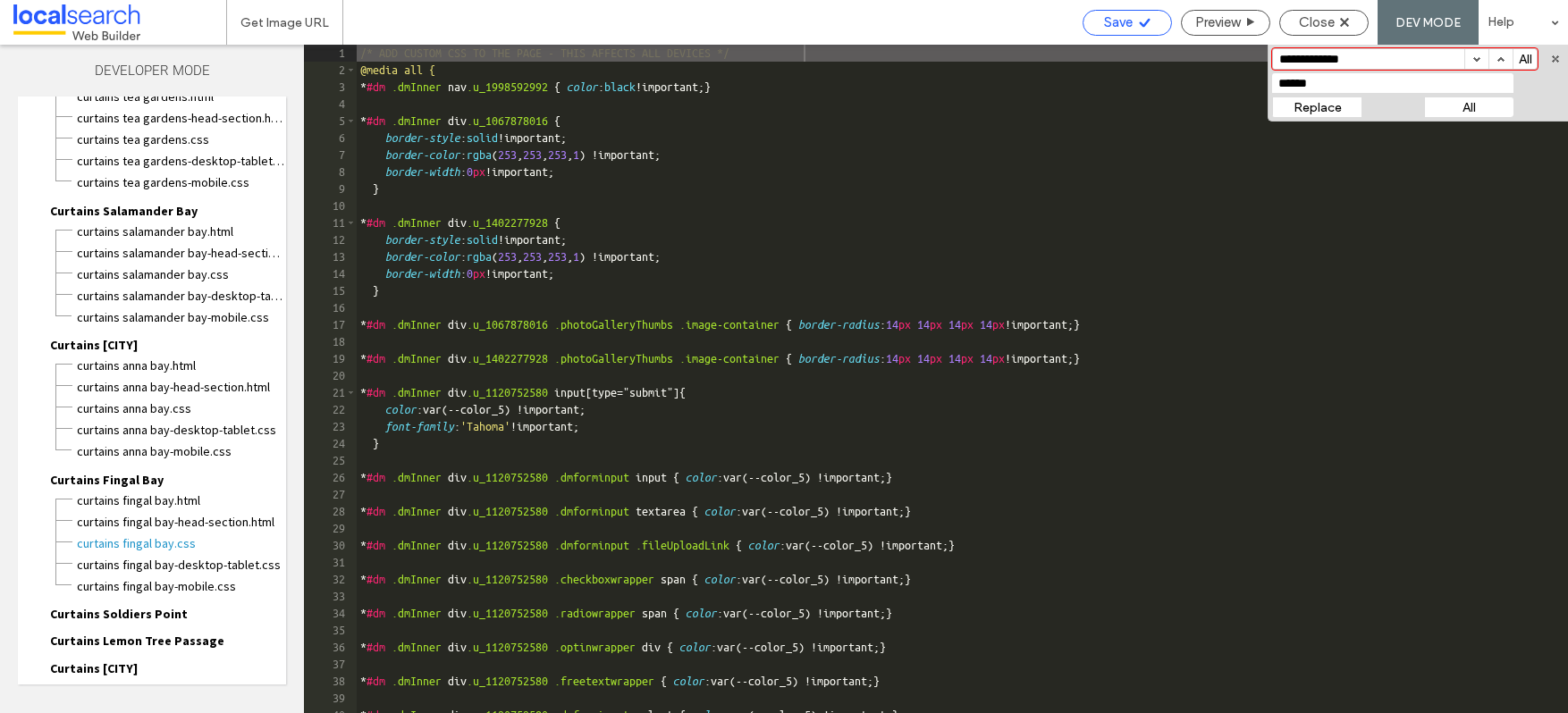 click on "Save" at bounding box center (1118, 22) 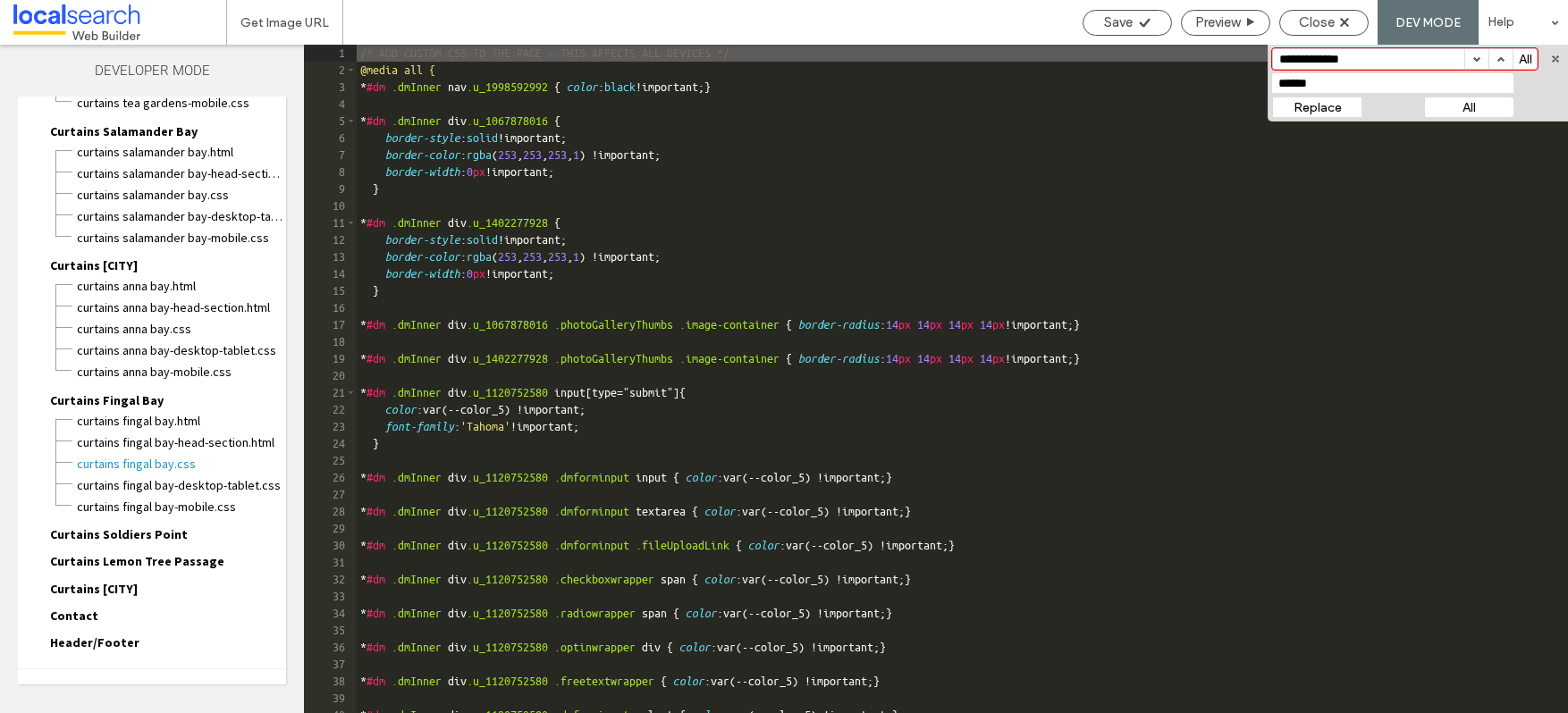scroll, scrollTop: 5827, scrollLeft: 0, axis: vertical 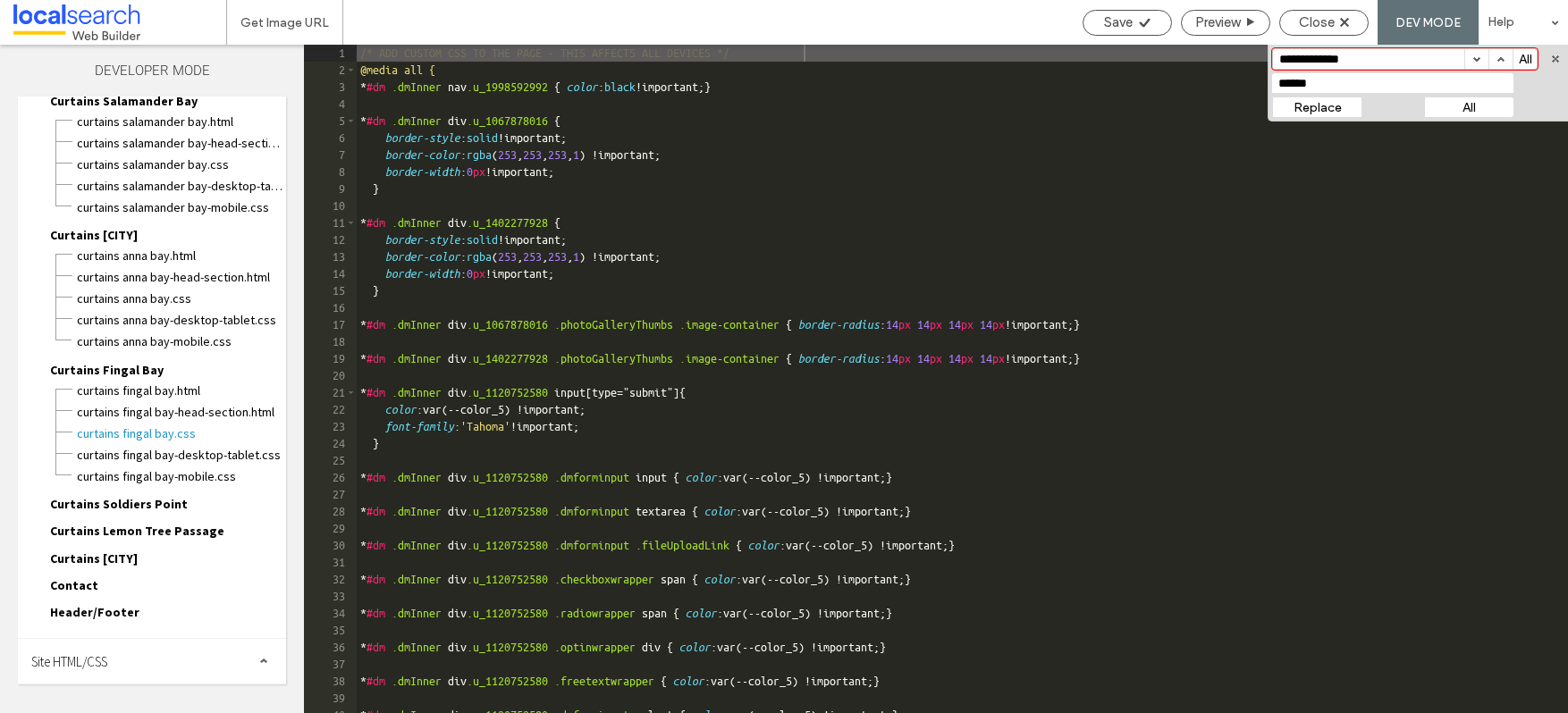 click on "Curtains Soldiers Point" at bounding box center [119, 504] 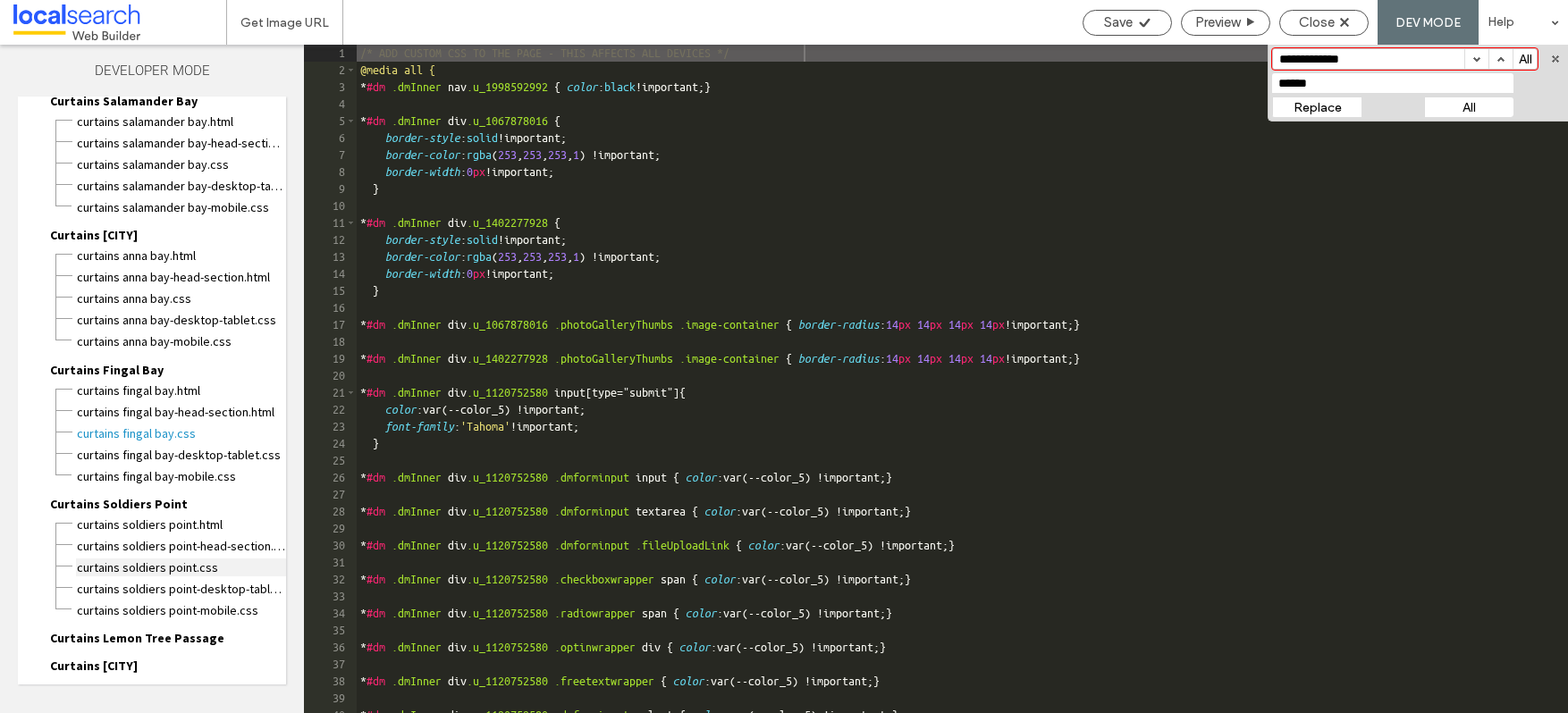 click on "Curtains Soldiers Point.css" at bounding box center [181, 567] 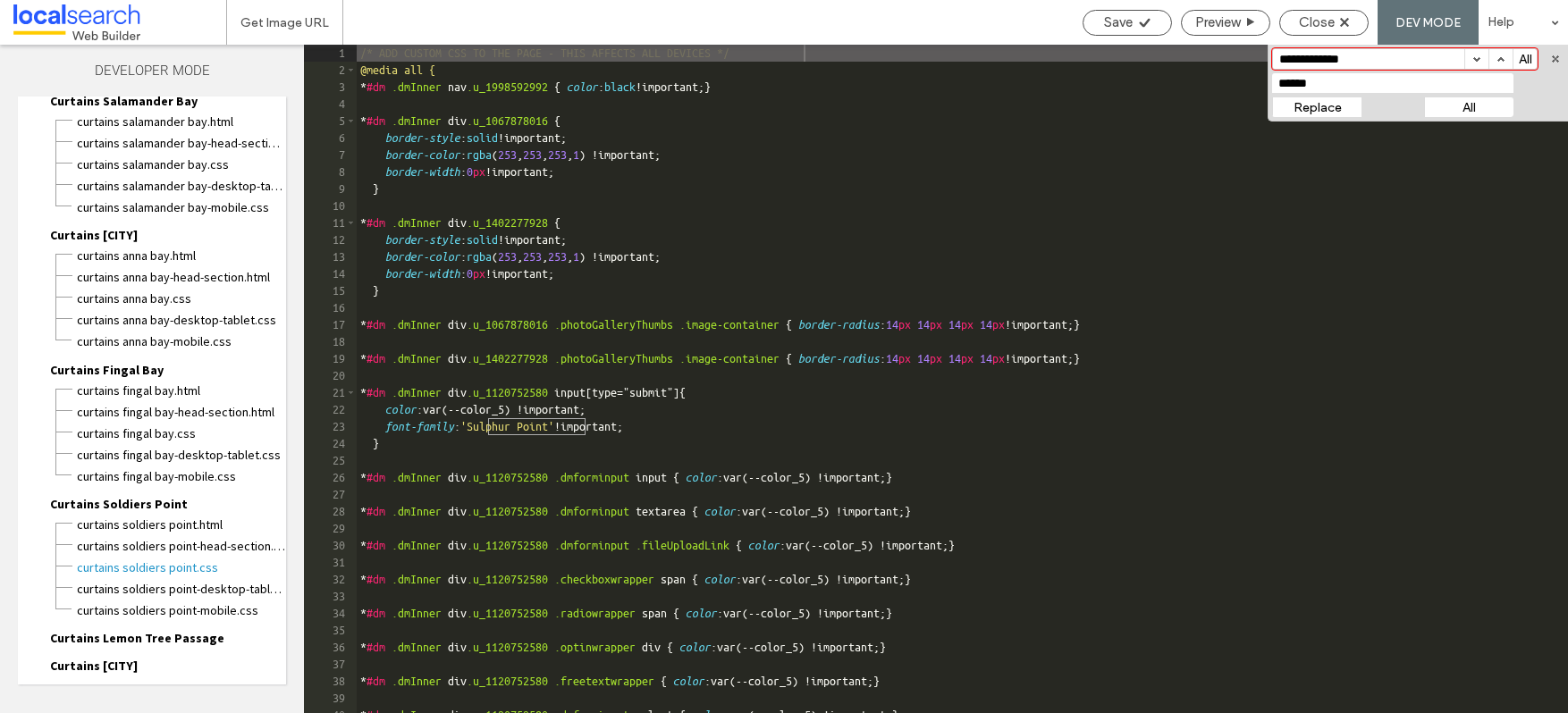 click on "All" at bounding box center (1469, 107) 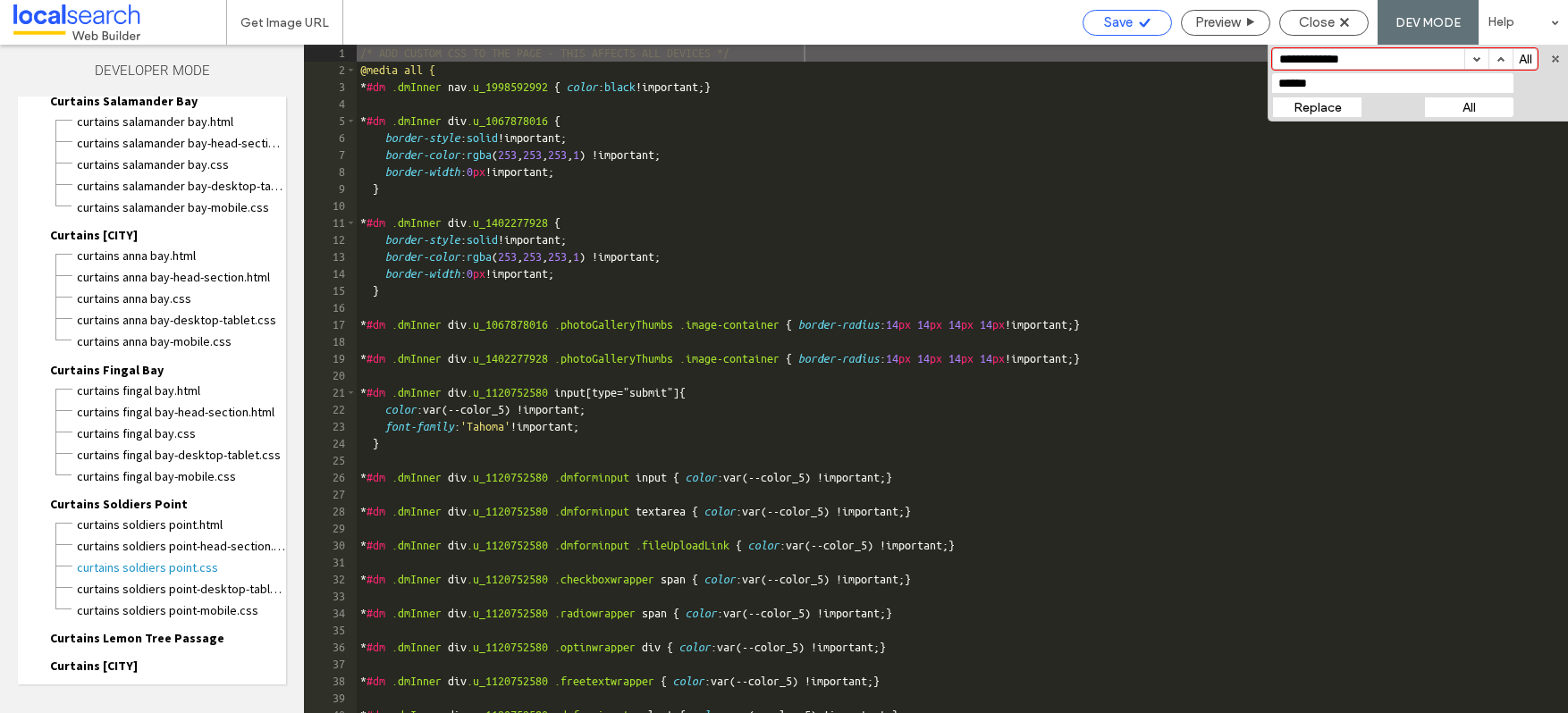 click on "Save" at bounding box center [1118, 22] 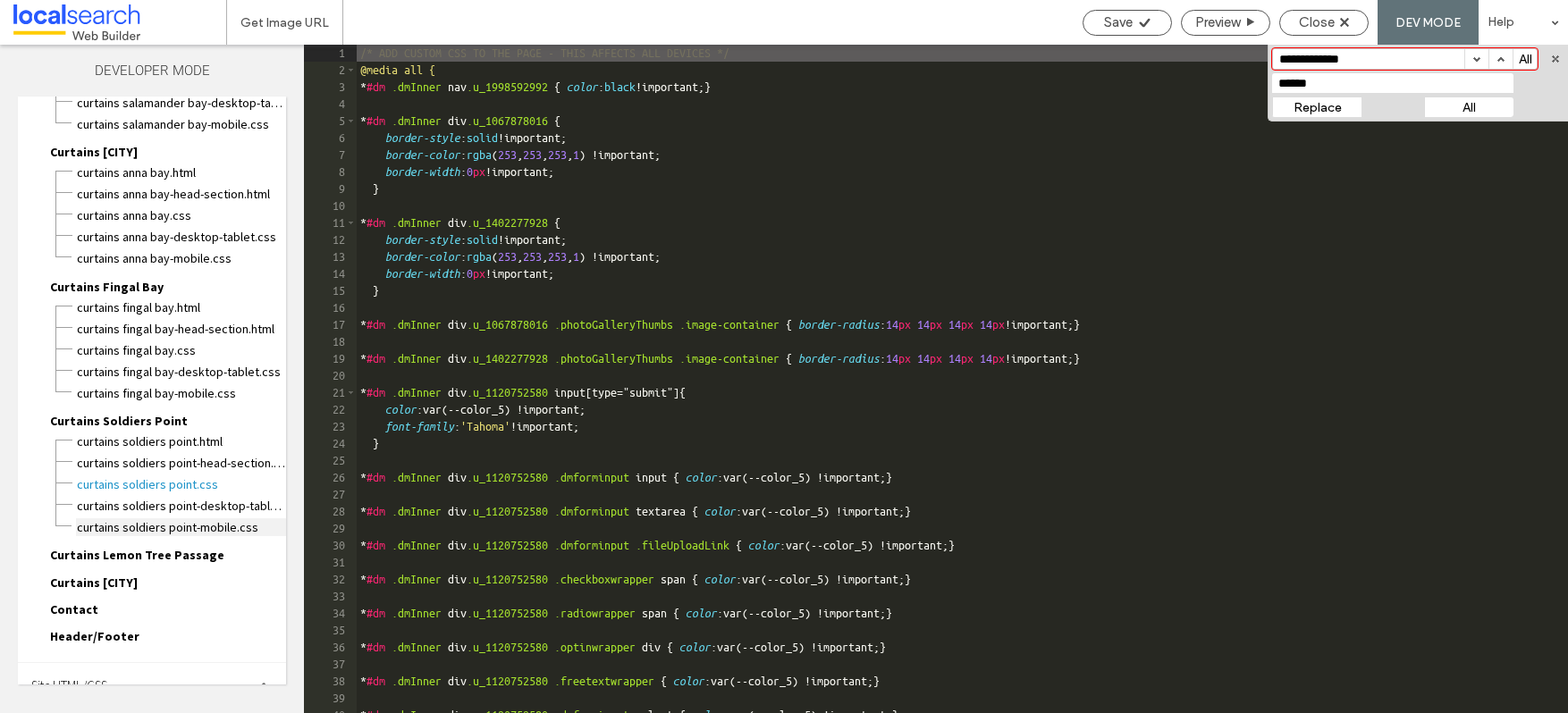 scroll, scrollTop: 5935, scrollLeft: 0, axis: vertical 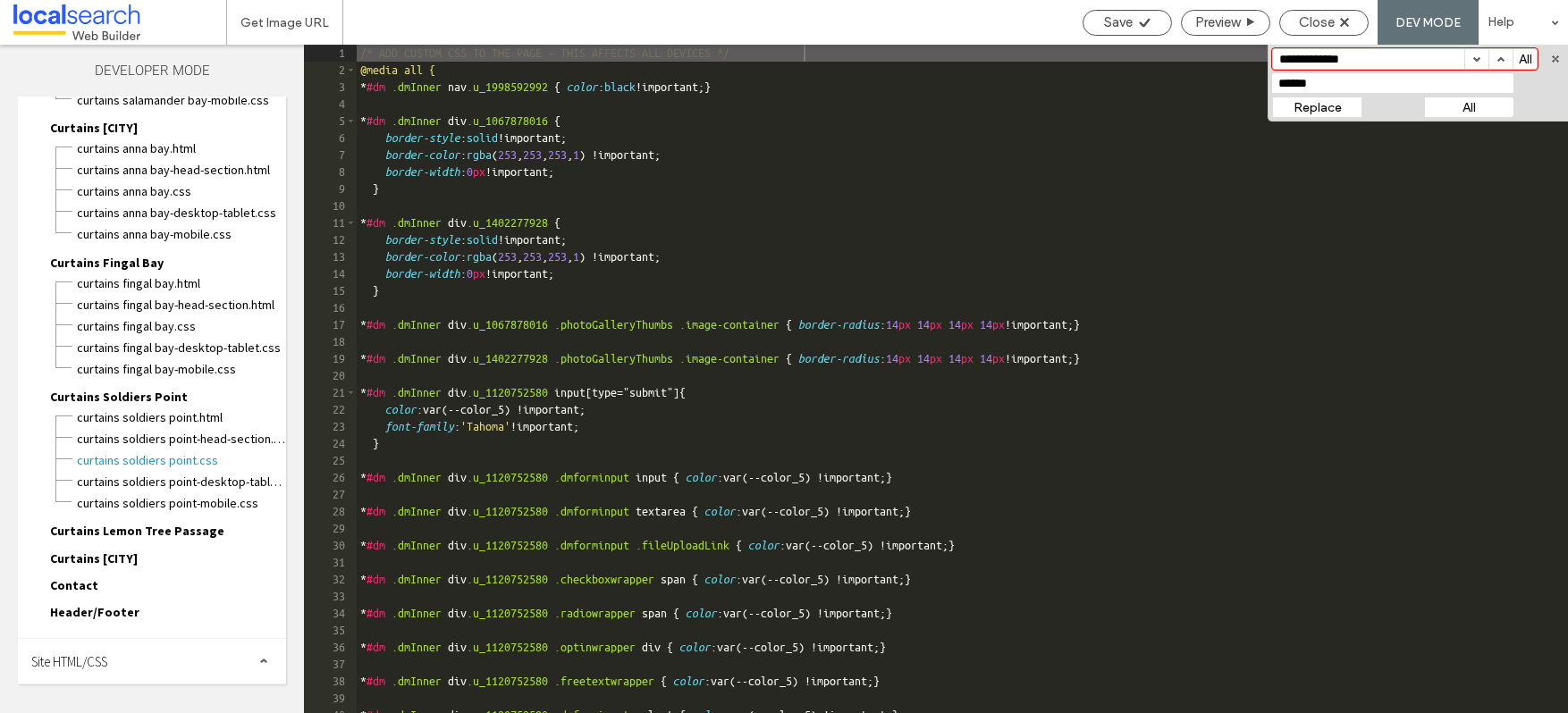 click on "Curtains Lemon Tree Passage" at bounding box center [137, 531] 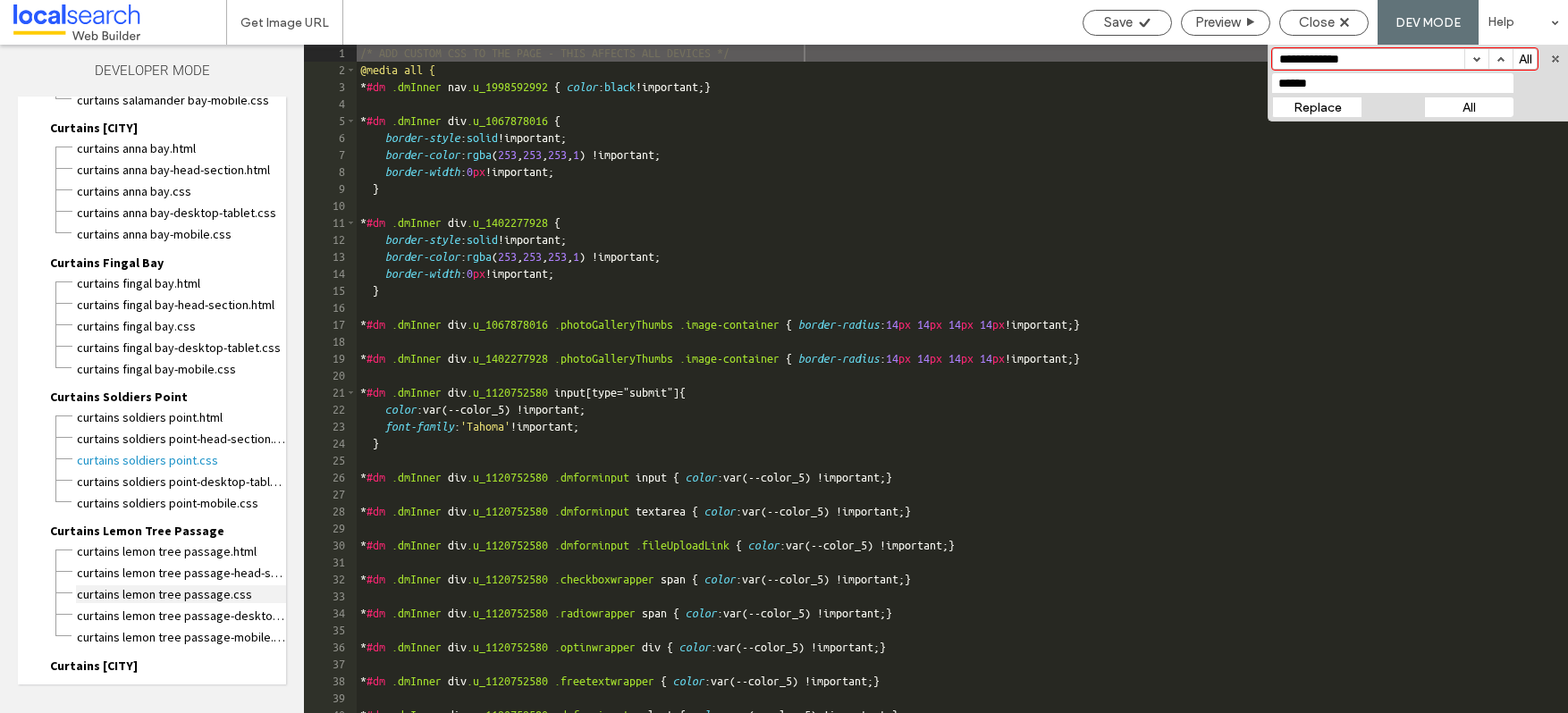 click on "Curtains Lemon Tree Passage.css" at bounding box center [181, 594] 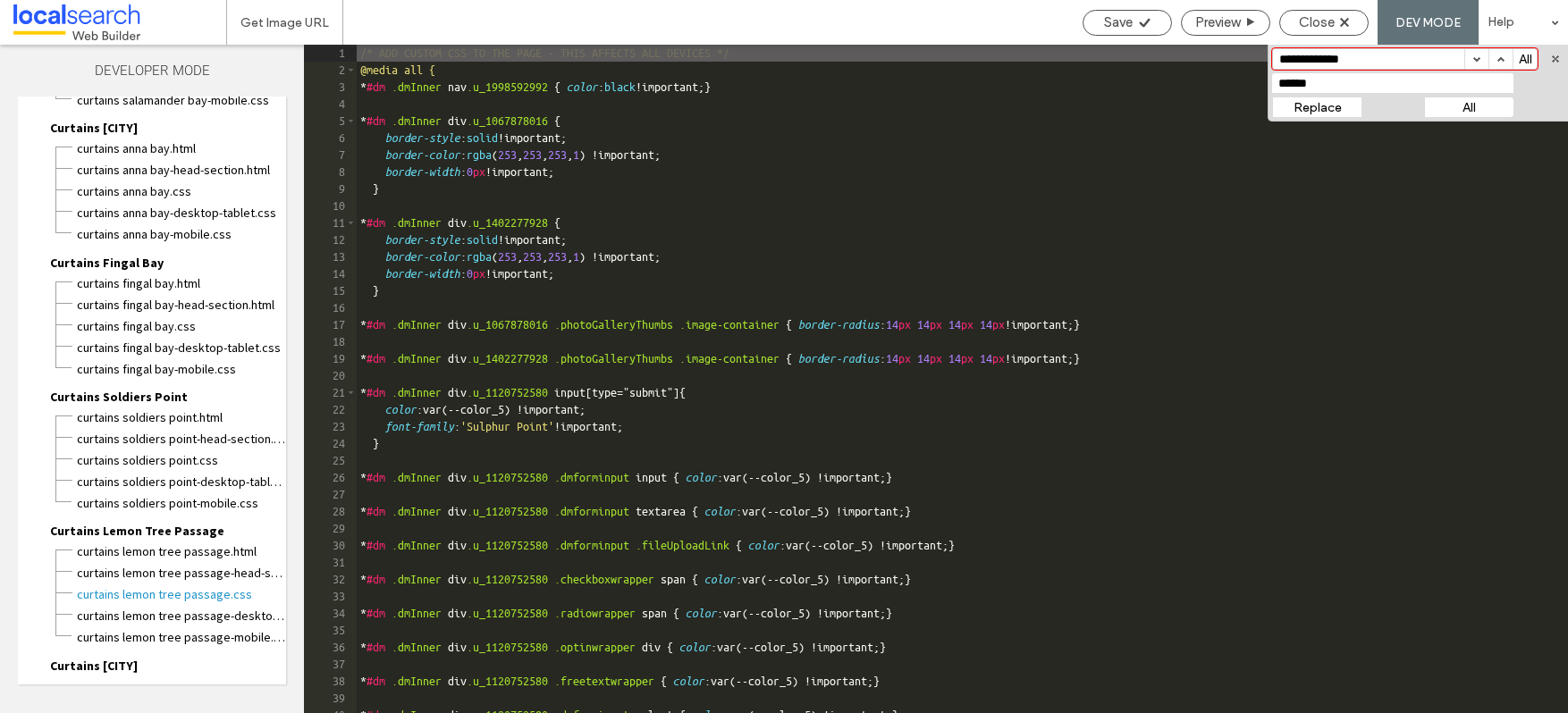 click on "All" at bounding box center (1469, 107) 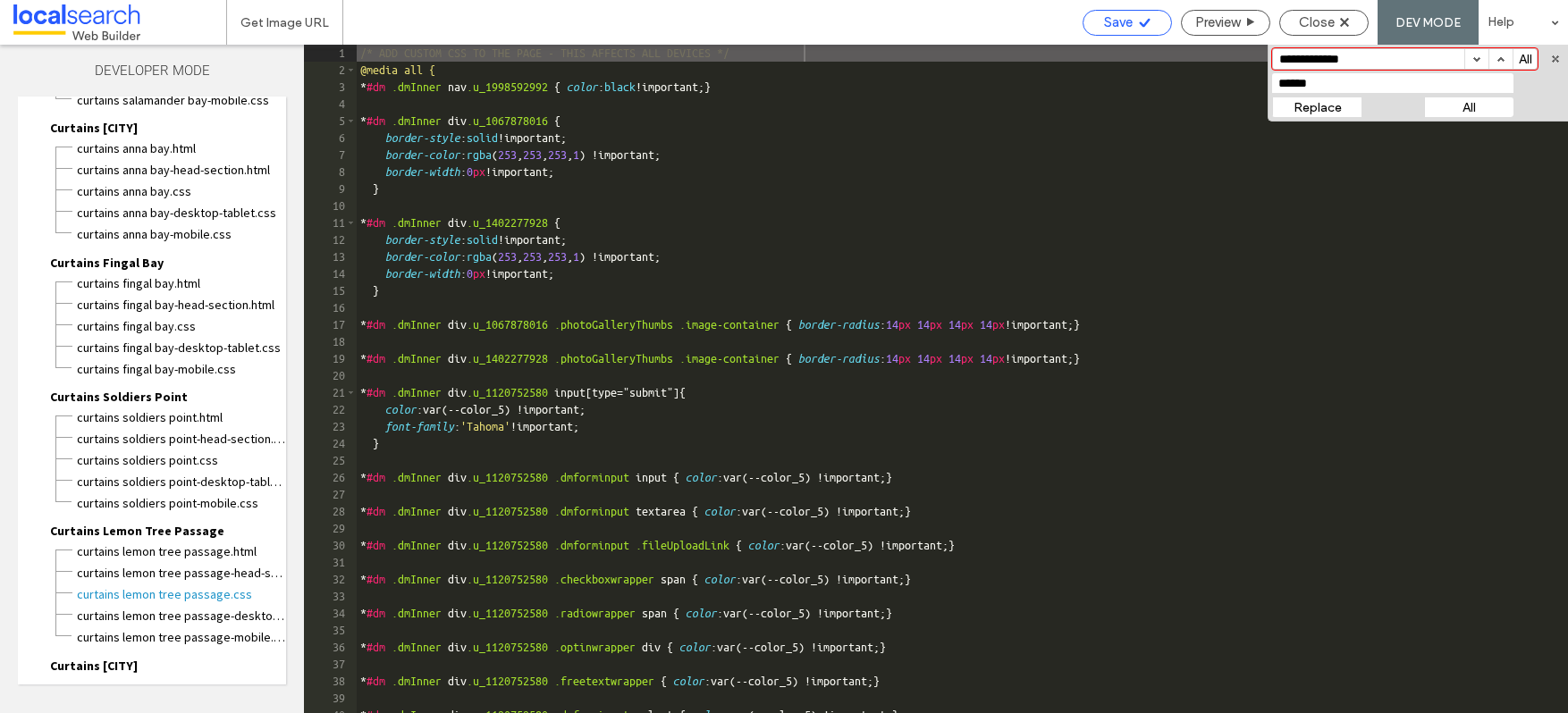 click on "Save" at bounding box center [1127, 22] 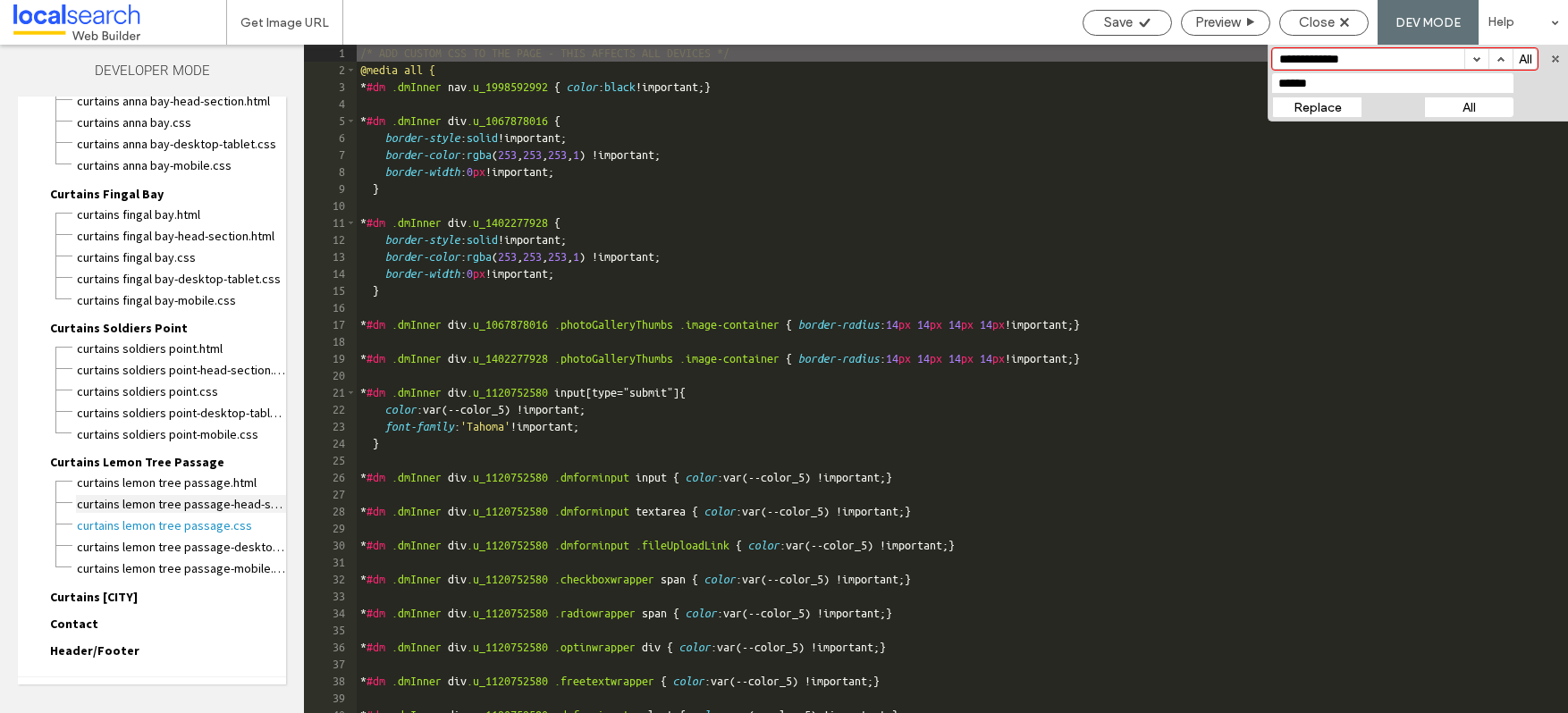 scroll, scrollTop: 6042, scrollLeft: 0, axis: vertical 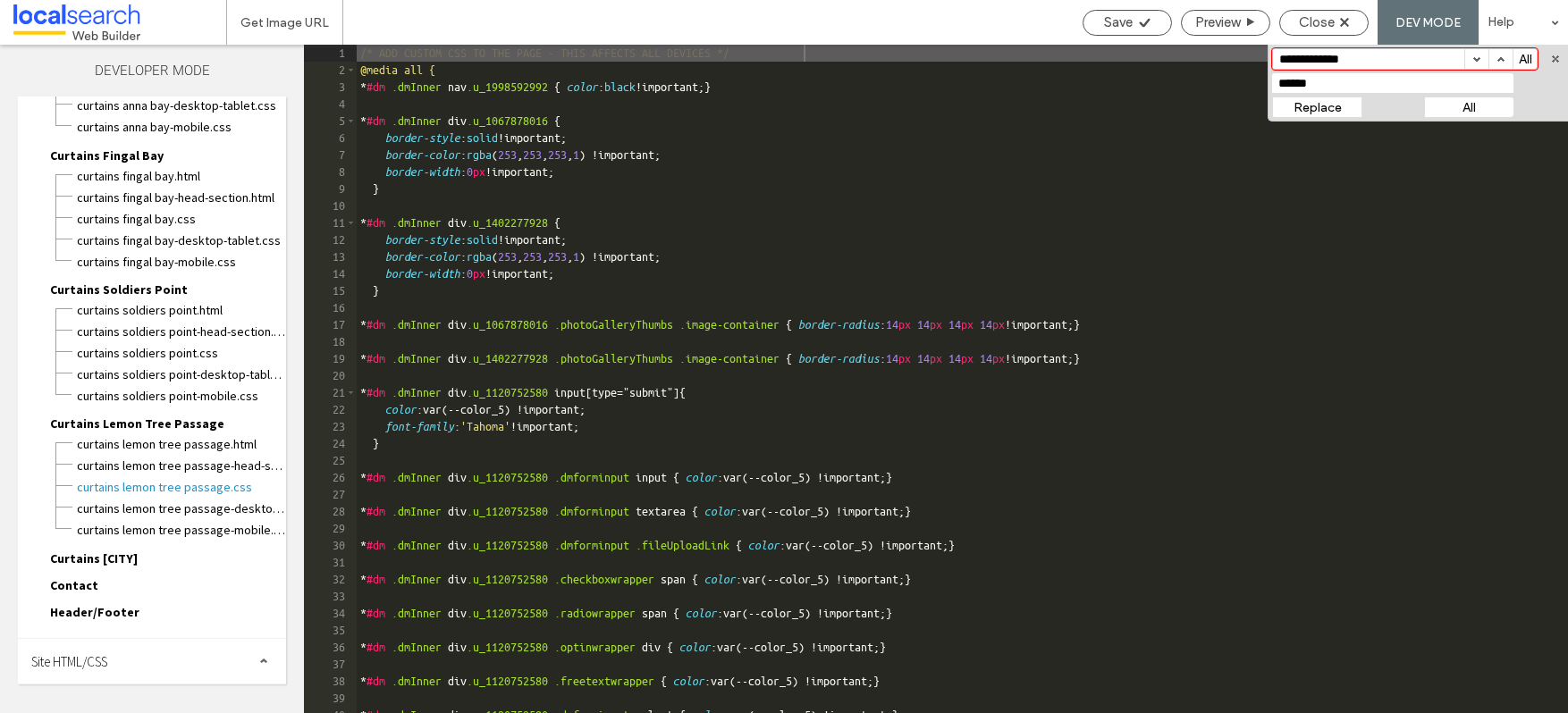 drag, startPoint x: 123, startPoint y: 558, endPoint x: 181, endPoint y: 562, distance: 58.137767 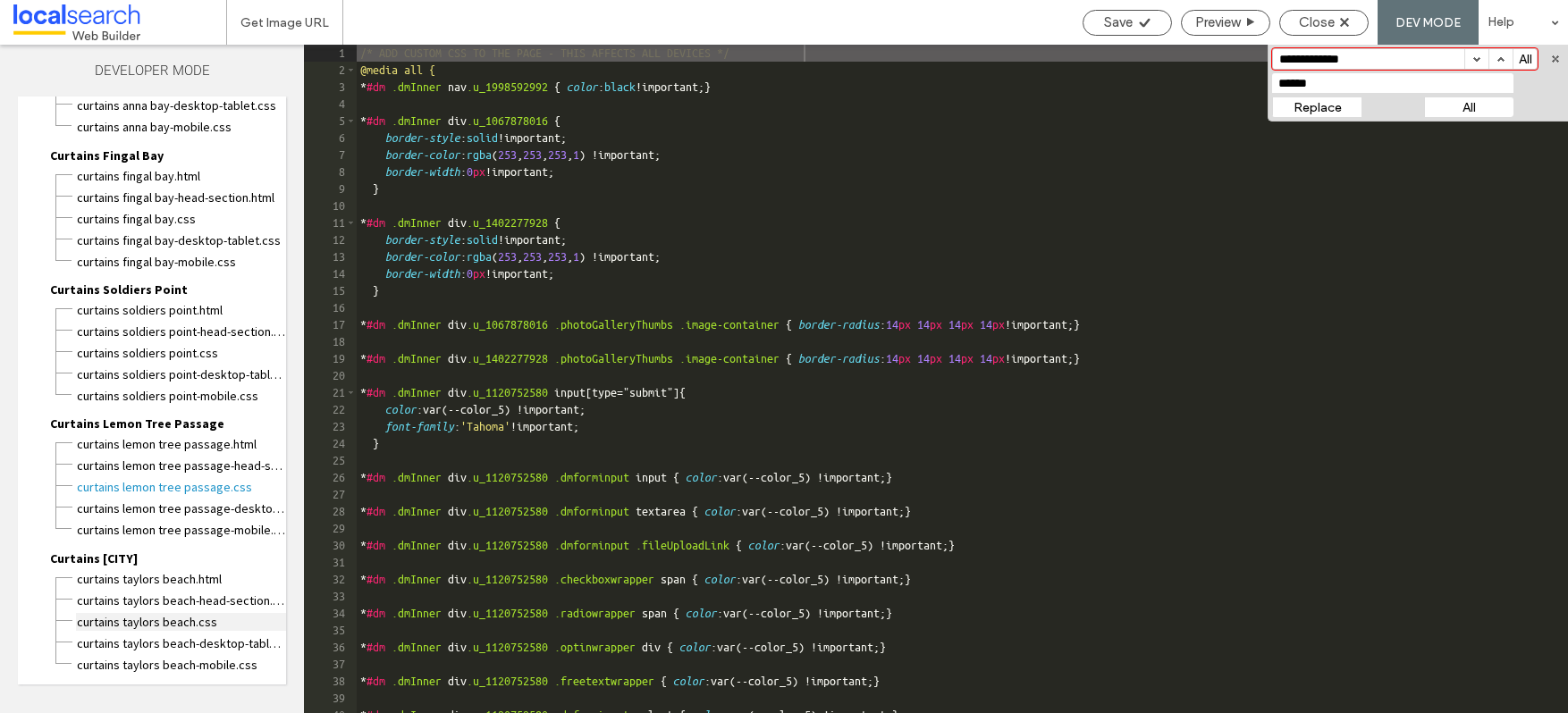 click on "Curtains Taylors Beach.css" at bounding box center [181, 622] 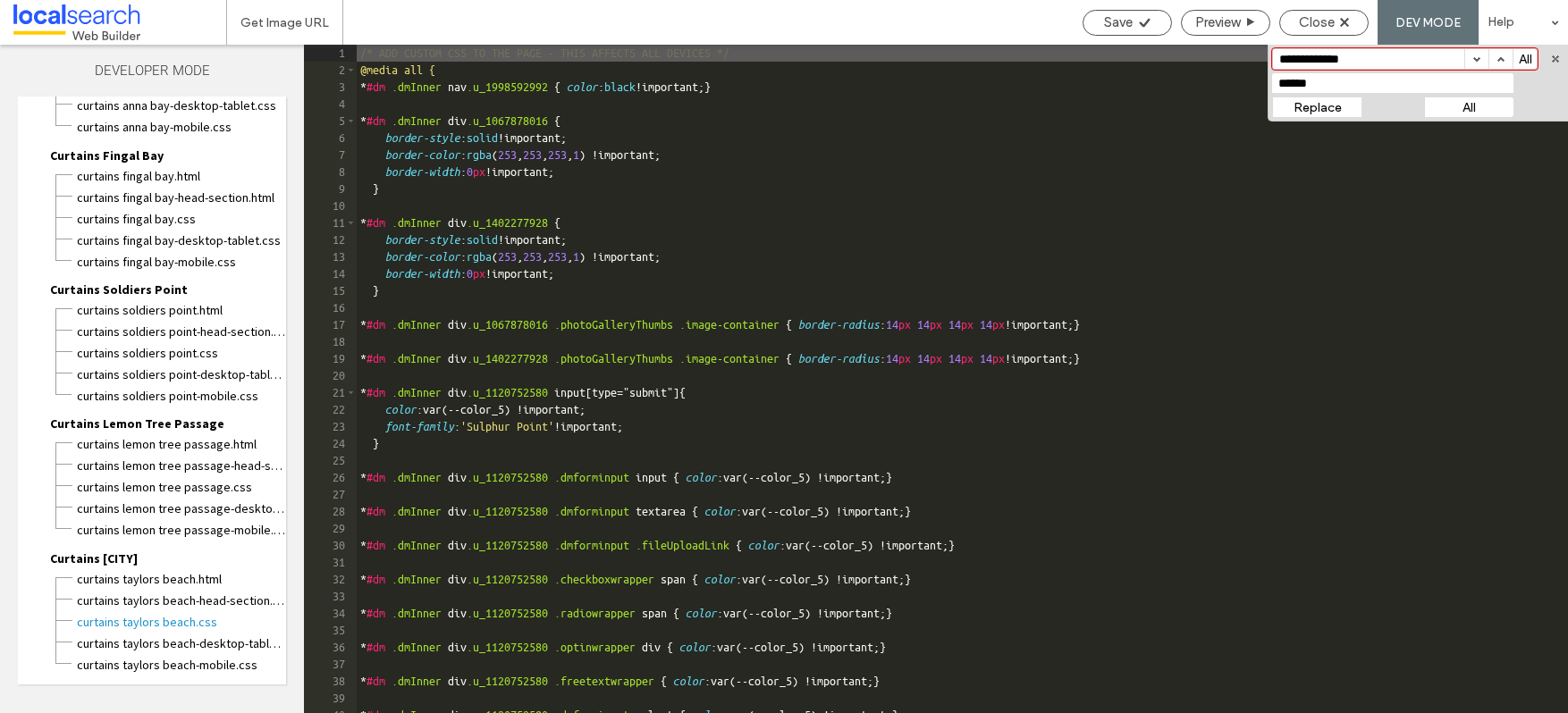 click on "All" at bounding box center [1469, 107] 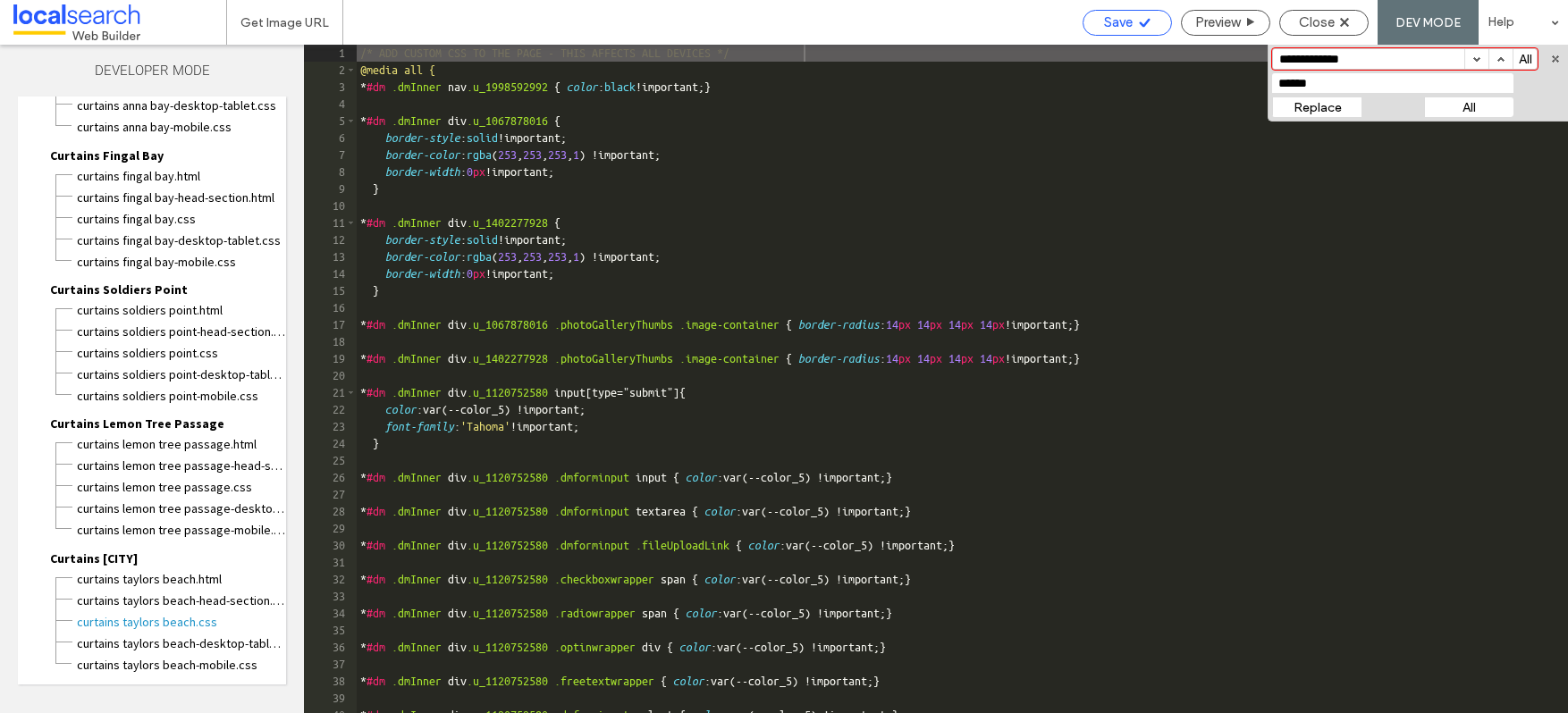 click on "Save" at bounding box center (1127, 22) 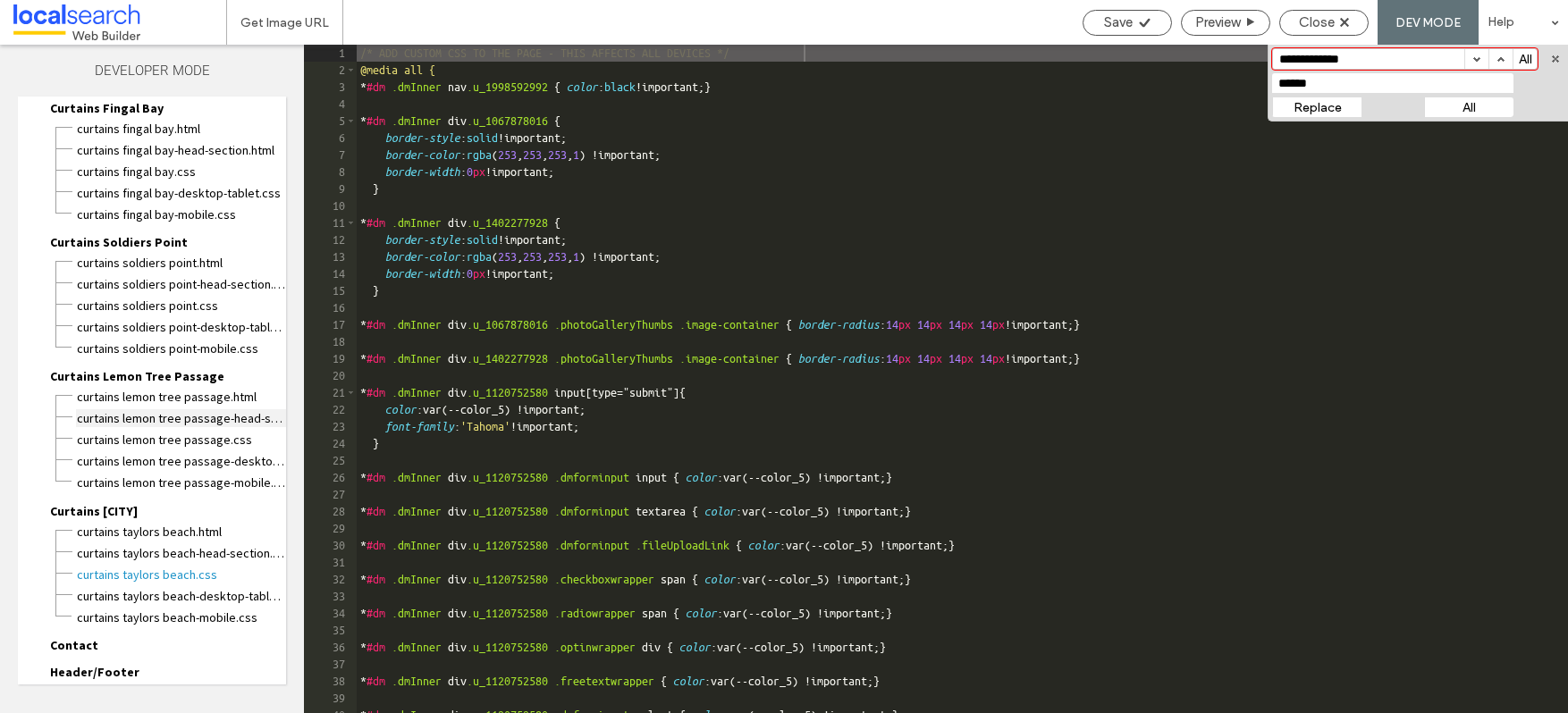 scroll, scrollTop: 6149, scrollLeft: 0, axis: vertical 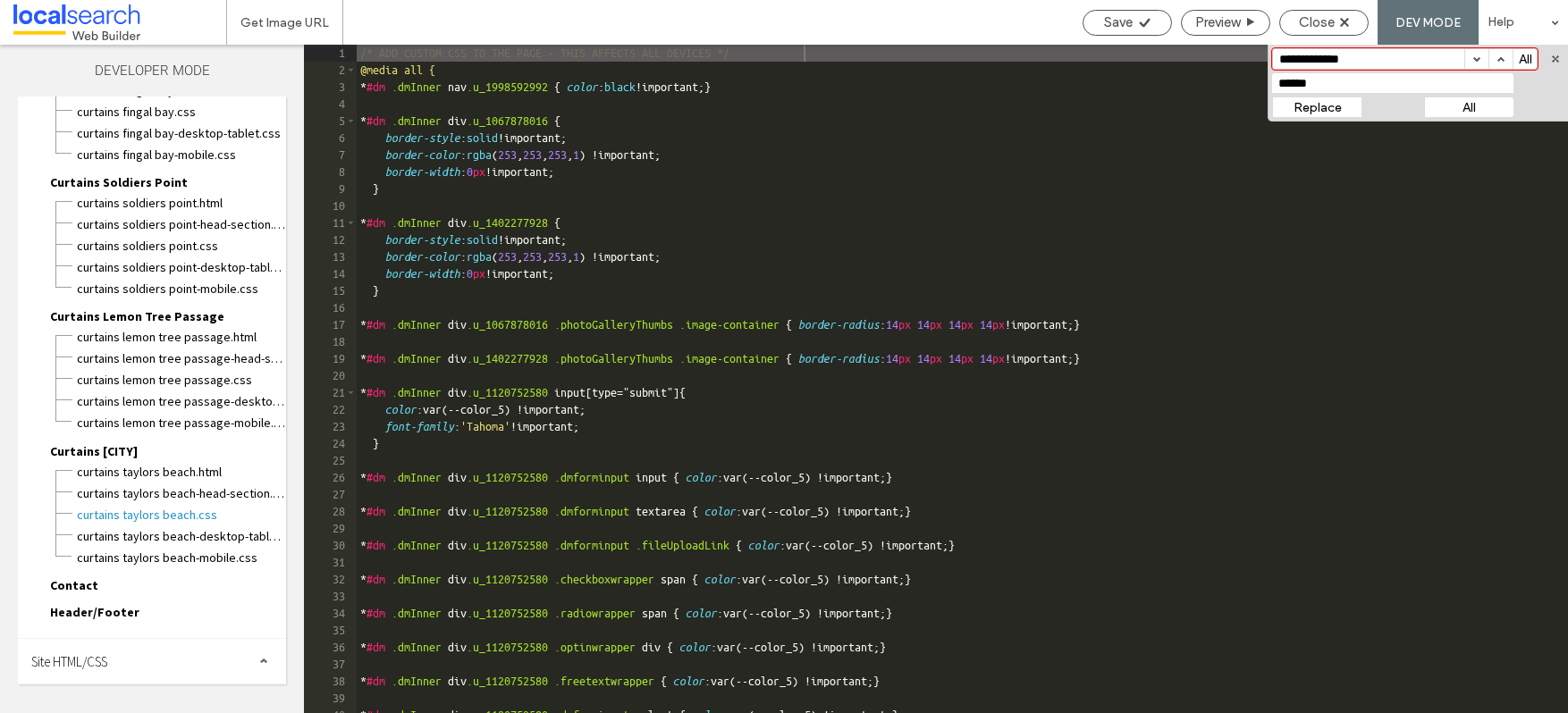 click on "Contact" at bounding box center (74, 585) 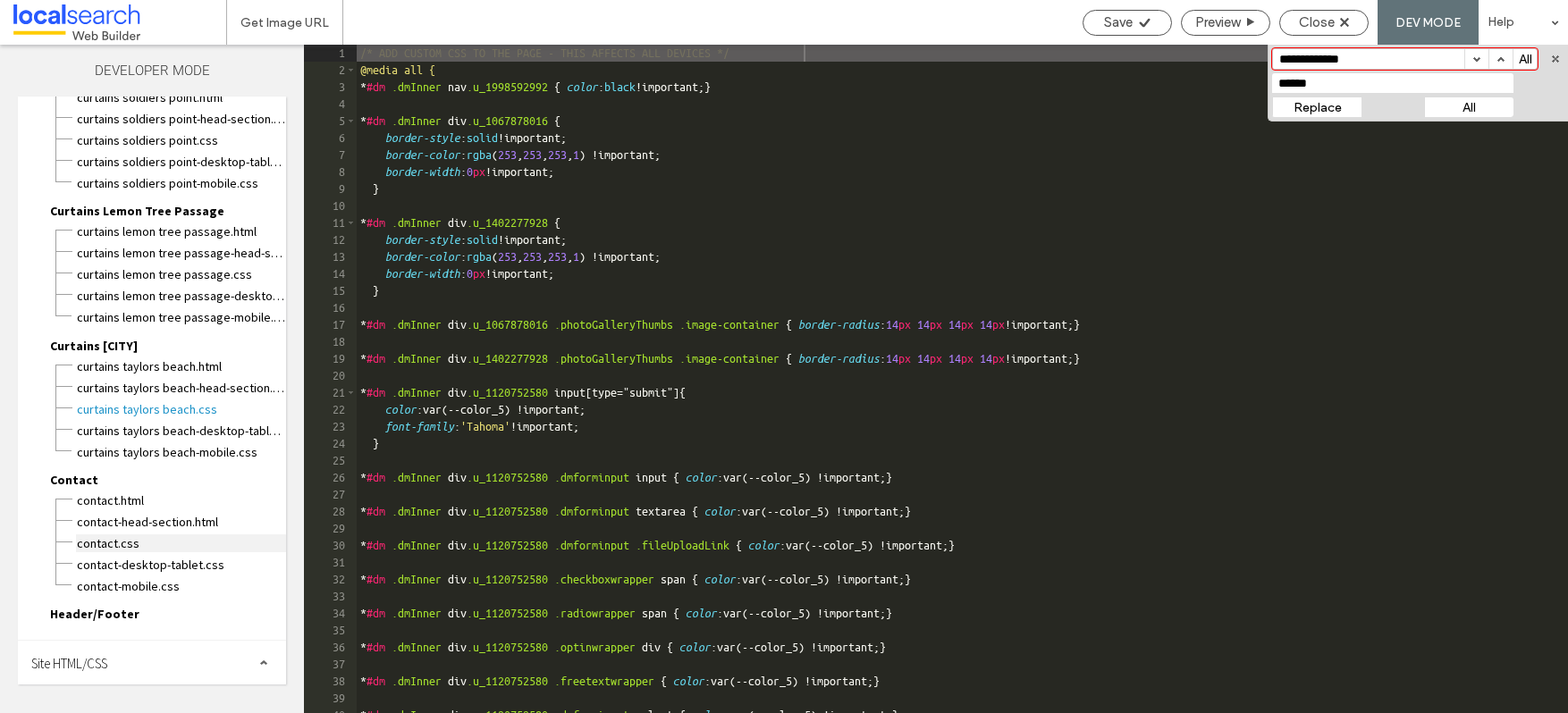 scroll, scrollTop: 6256, scrollLeft: 0, axis: vertical 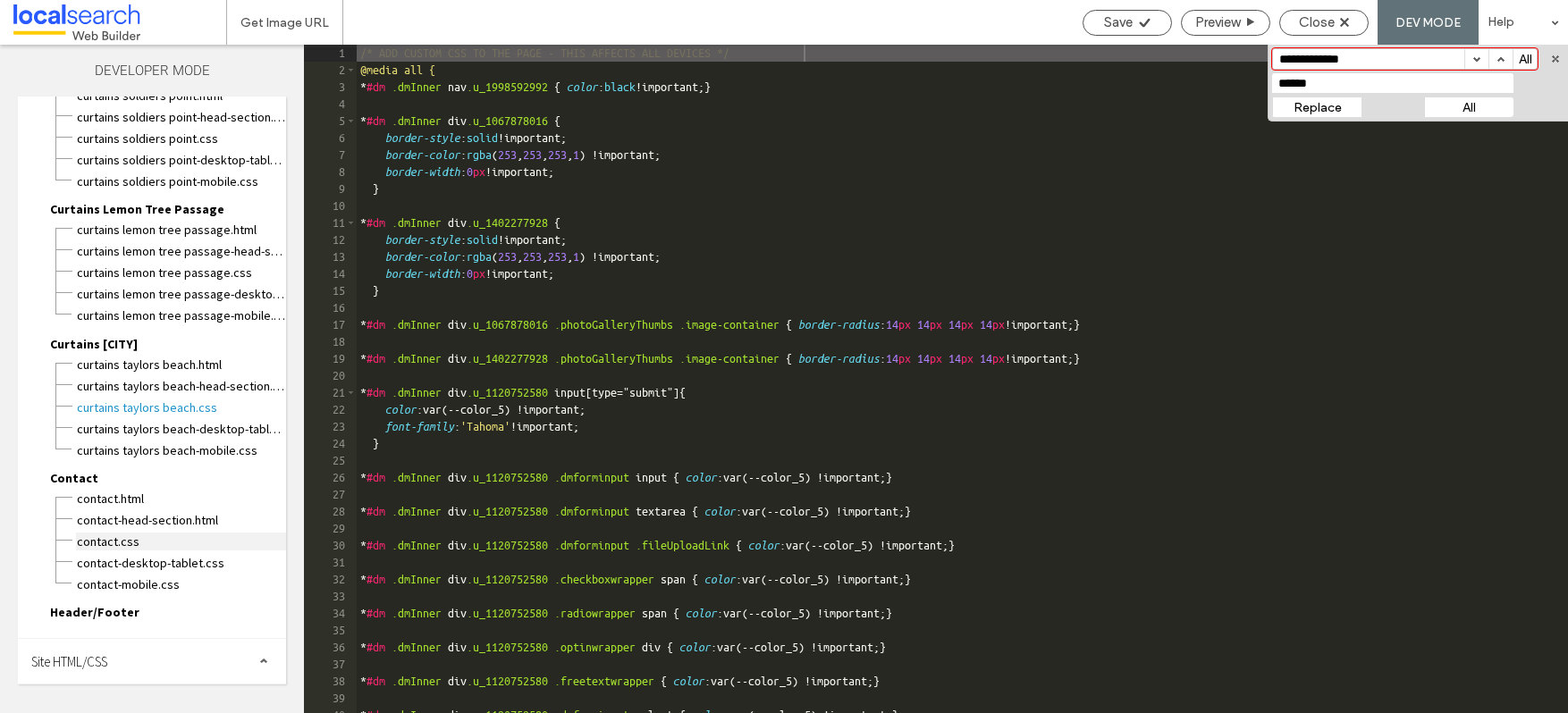 click on "Contact.css" at bounding box center (181, 541) 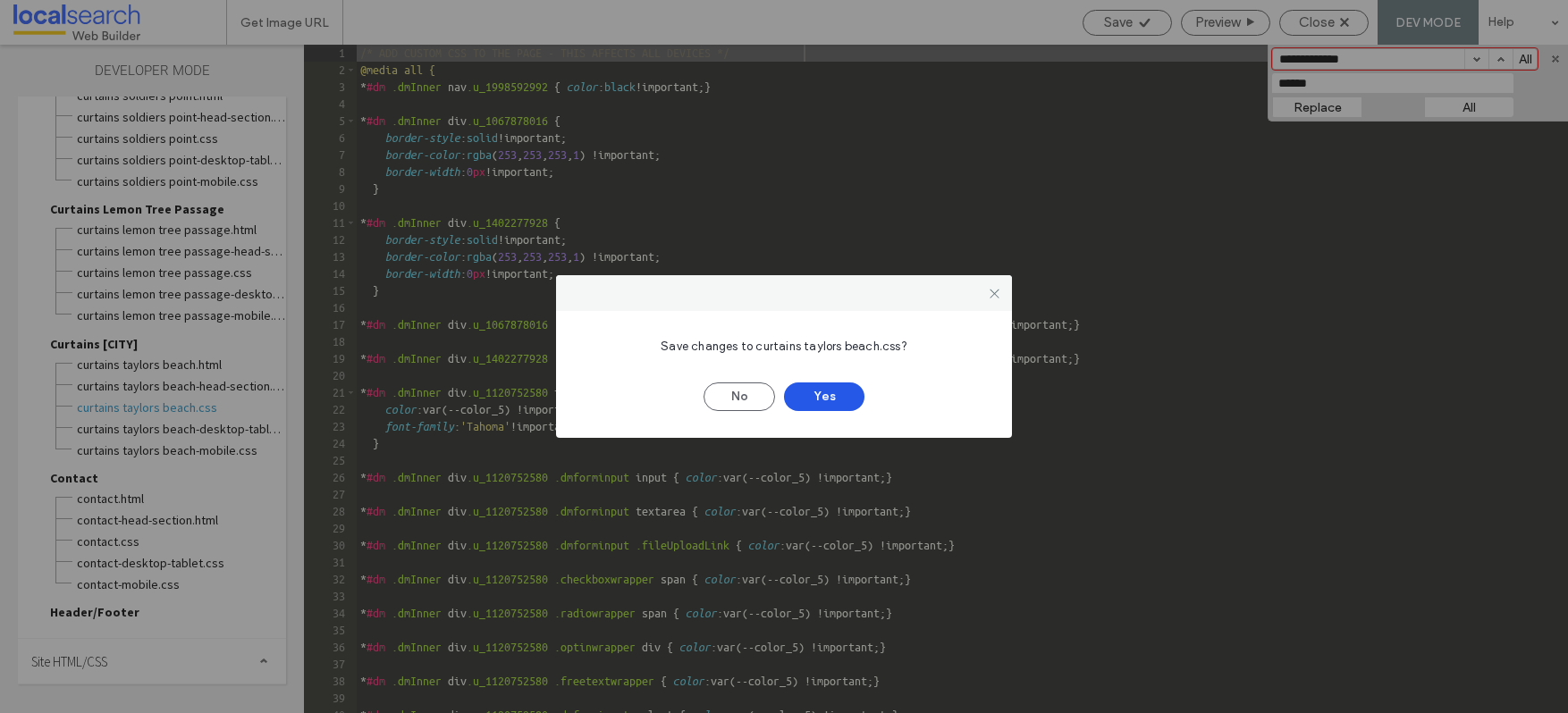 click on "Yes" at bounding box center [824, 397] 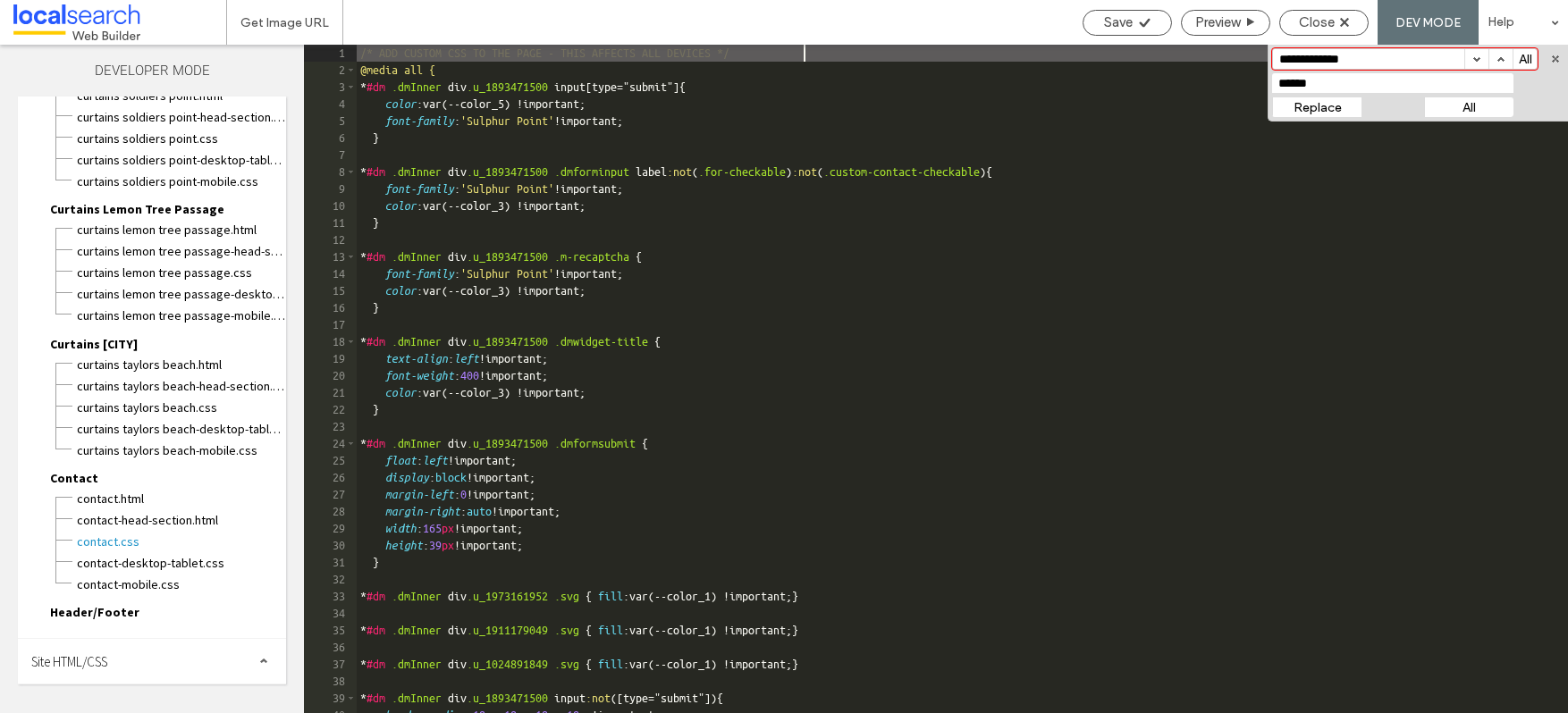 click on "Replace" at bounding box center (1317, 107) 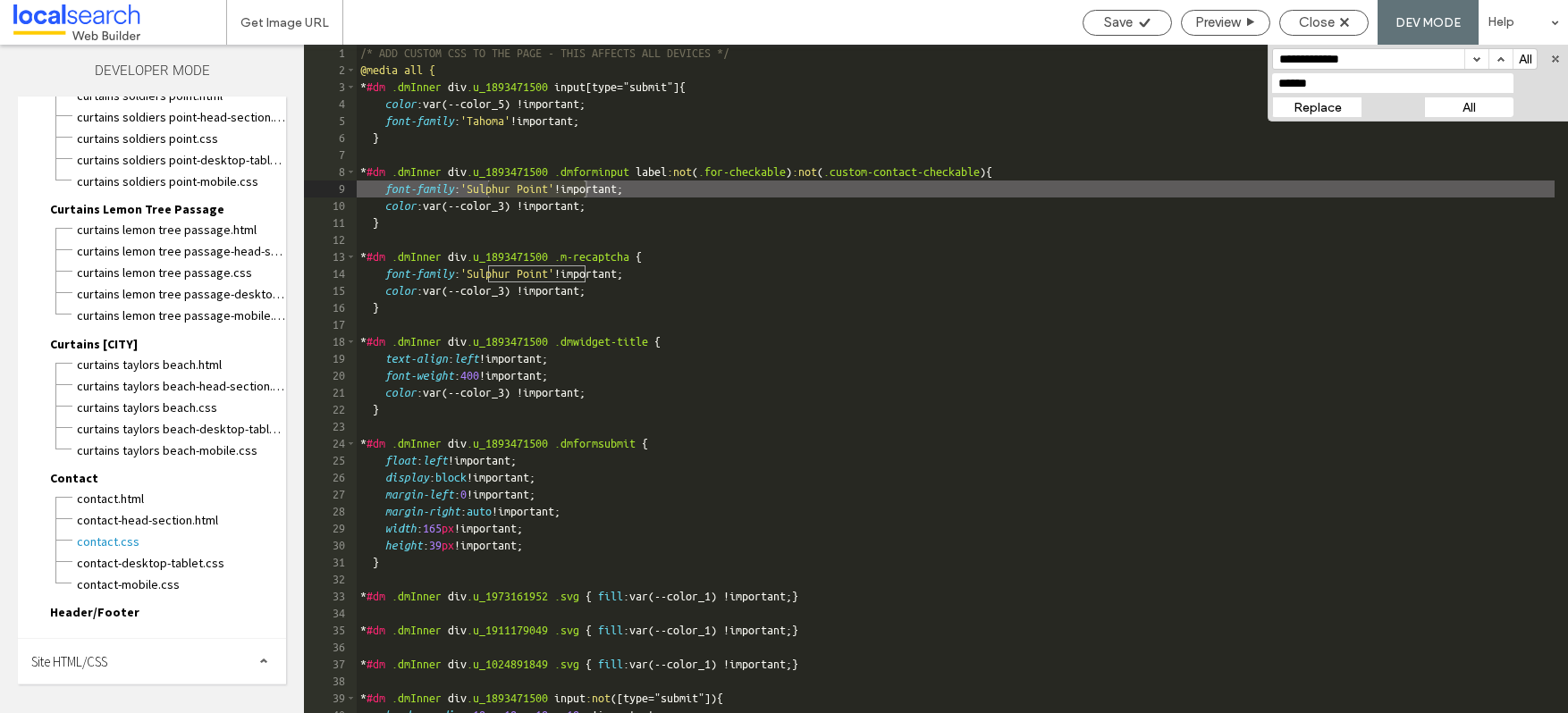 click on "Replace" at bounding box center [1317, 107] 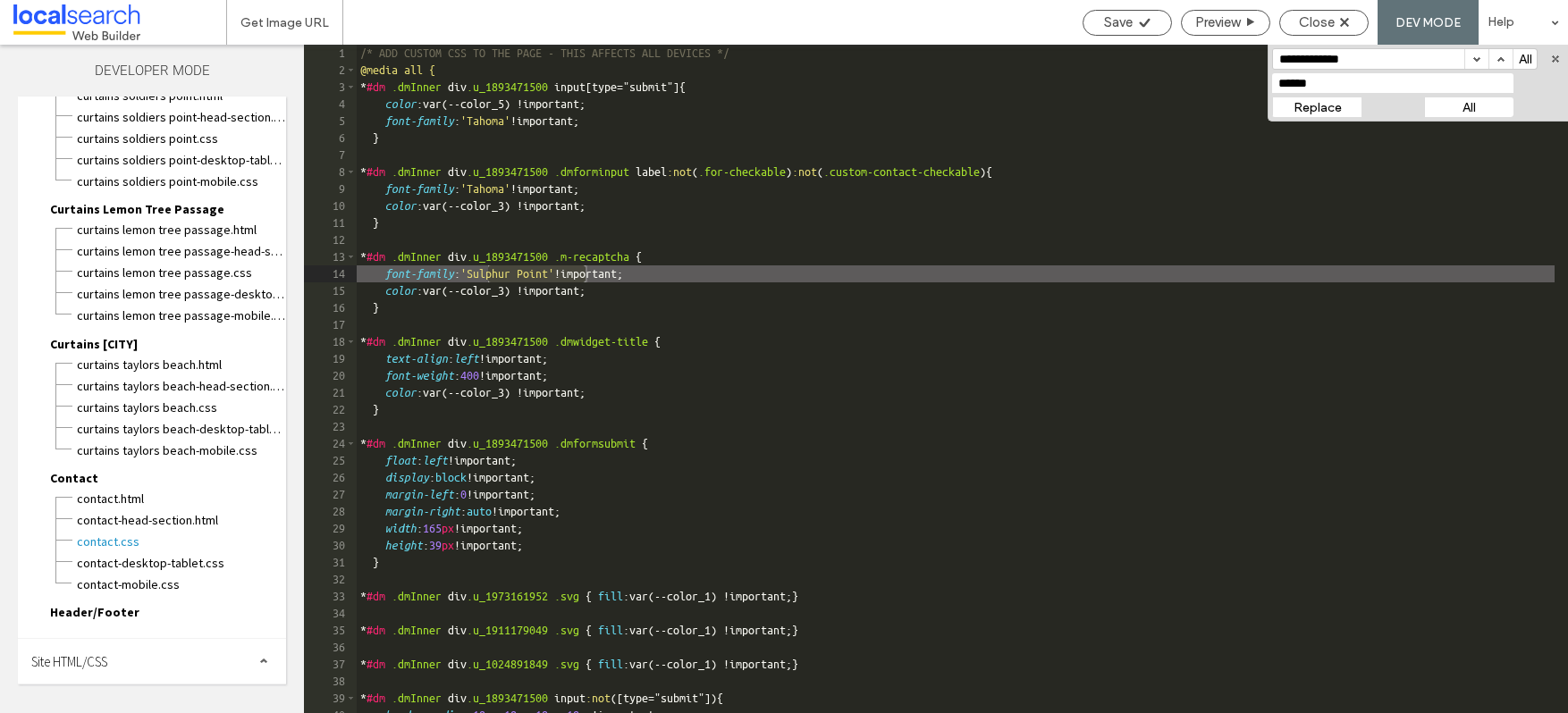 click on "Replace" at bounding box center (1317, 107) 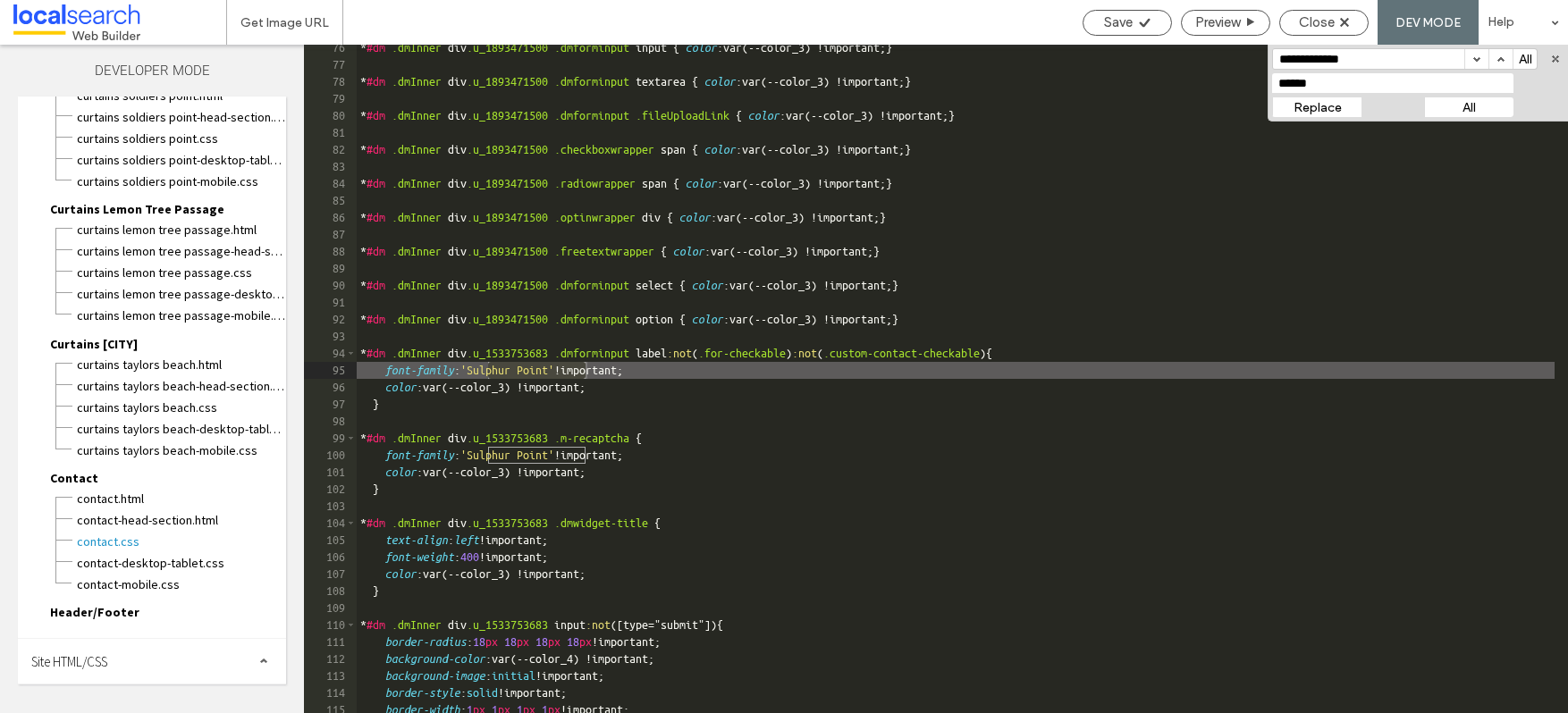 click on "Replace" at bounding box center (1317, 107) 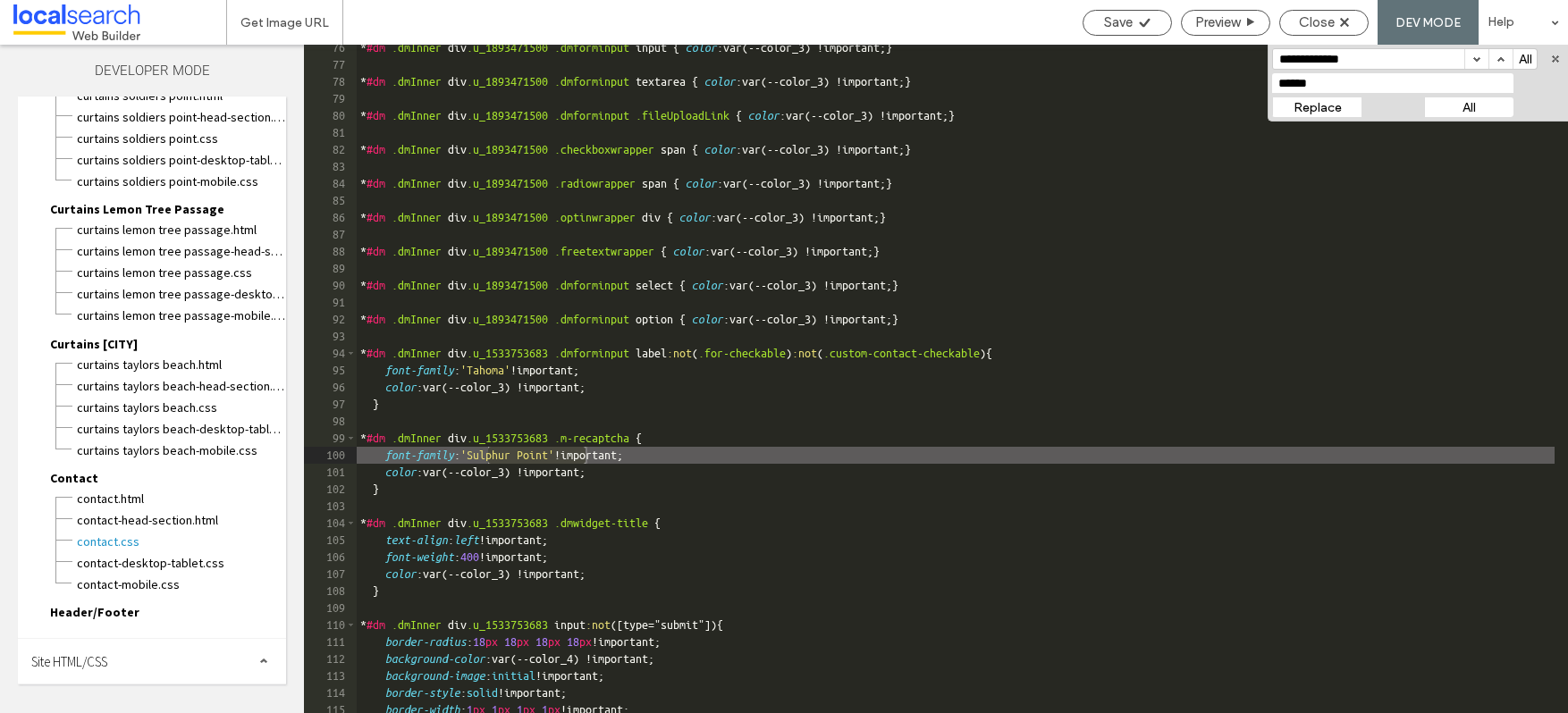 click on "Replace" at bounding box center [1317, 107] 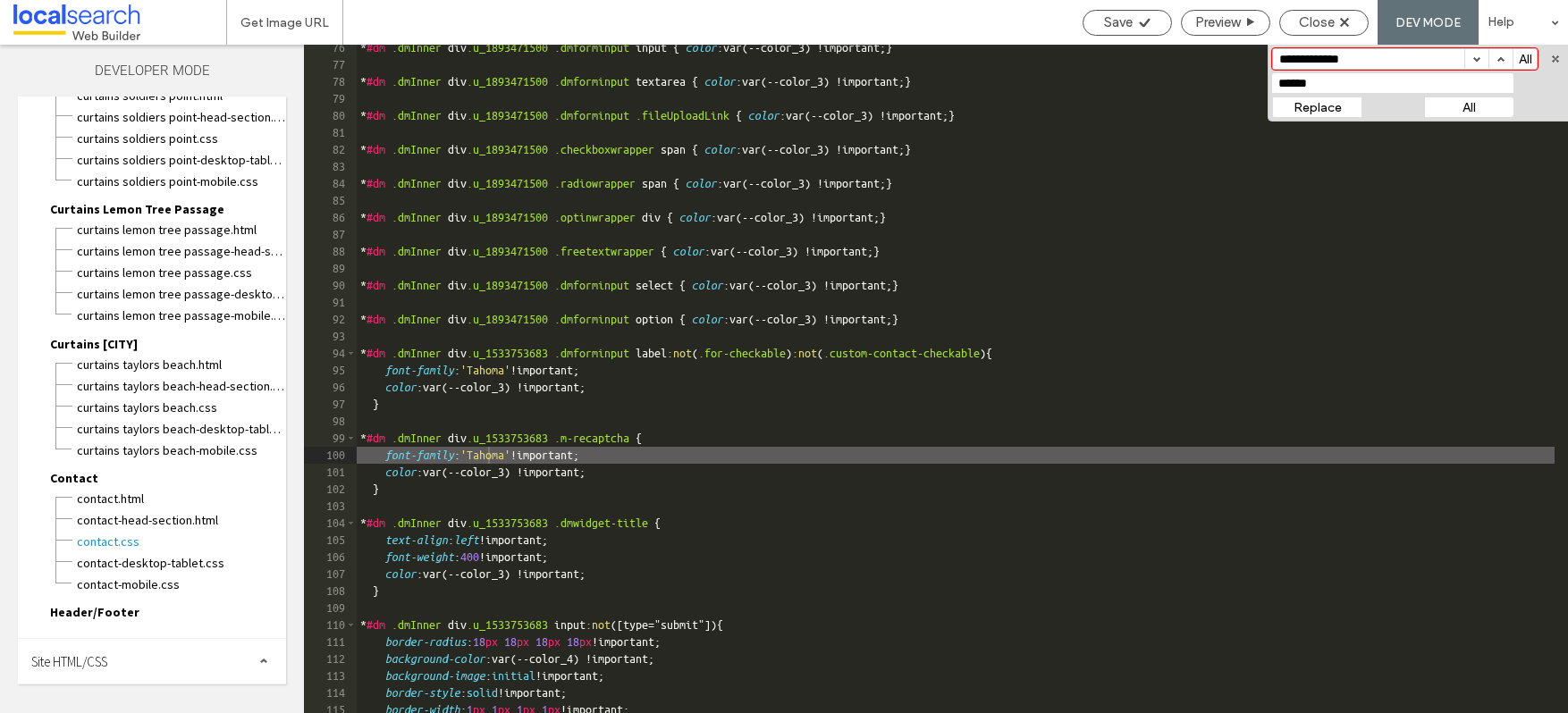 click on "Replace" at bounding box center [1317, 107] 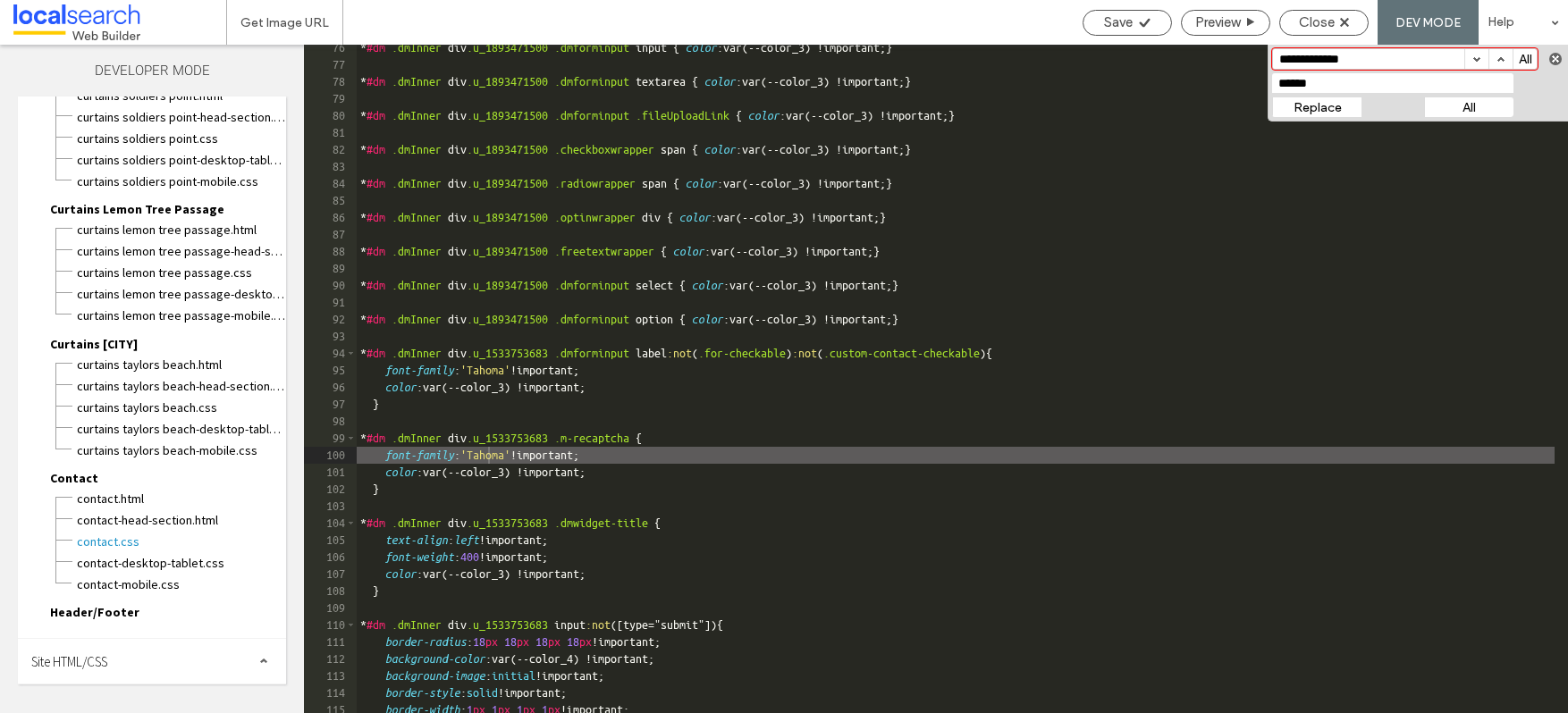 click at bounding box center (1555, 59) 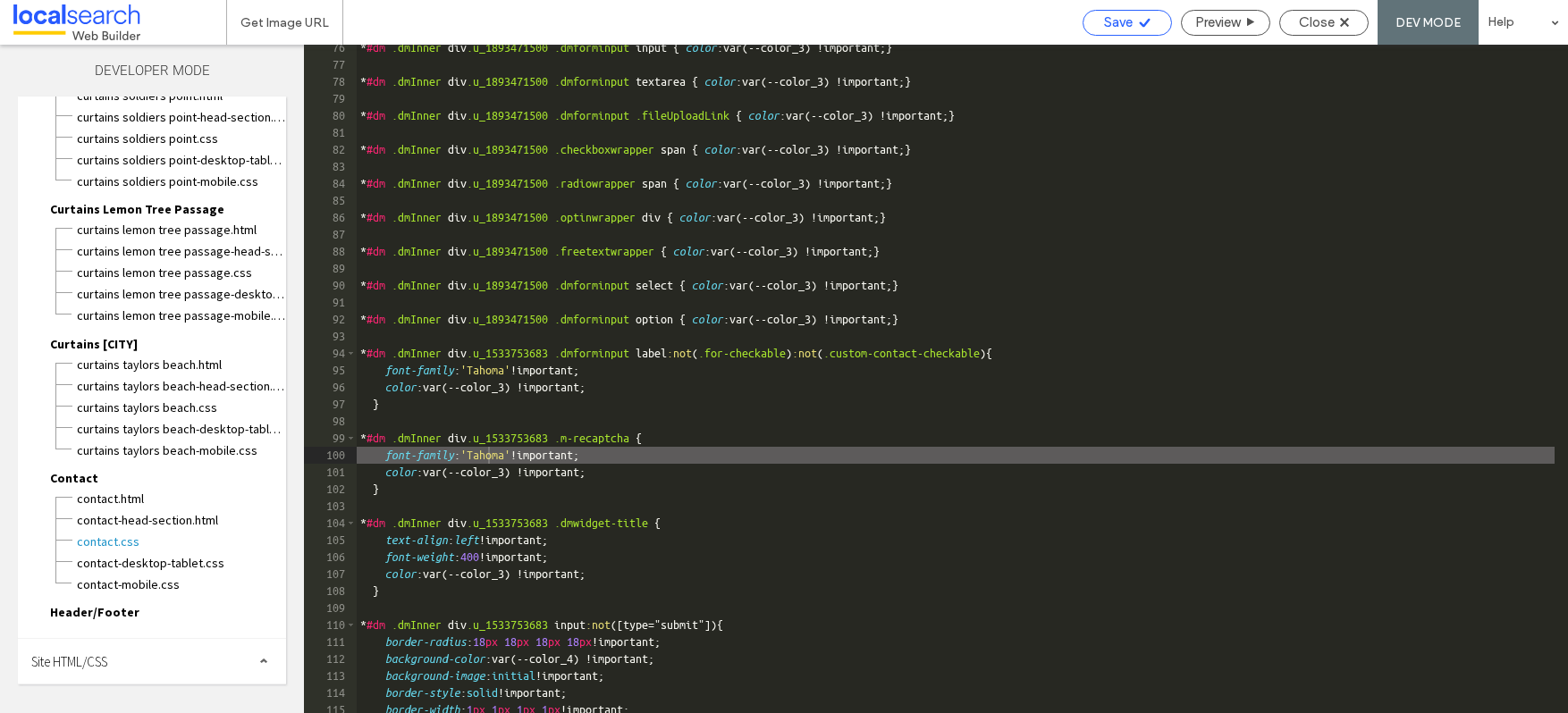 click on "Save" at bounding box center (1118, 22) 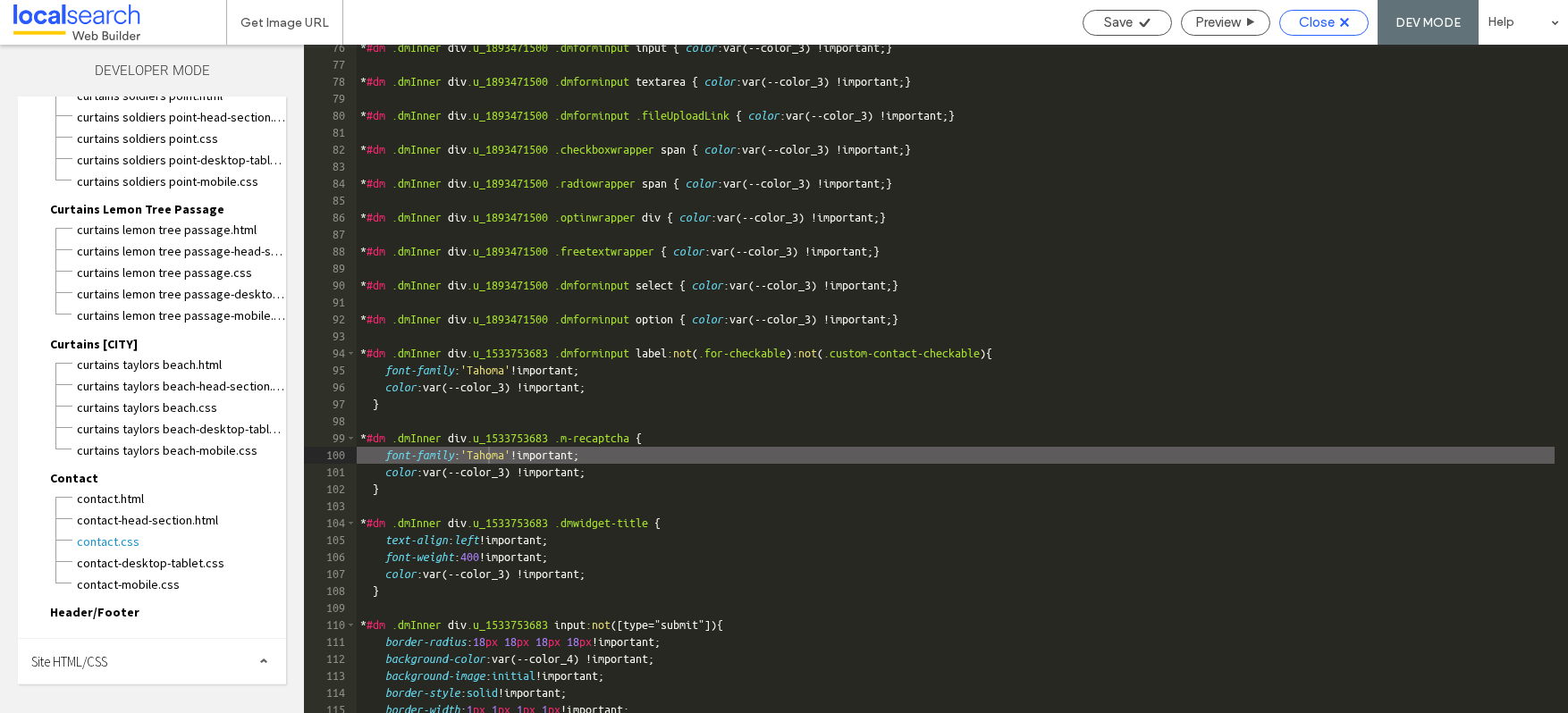 click on "Close" at bounding box center (1317, 22) 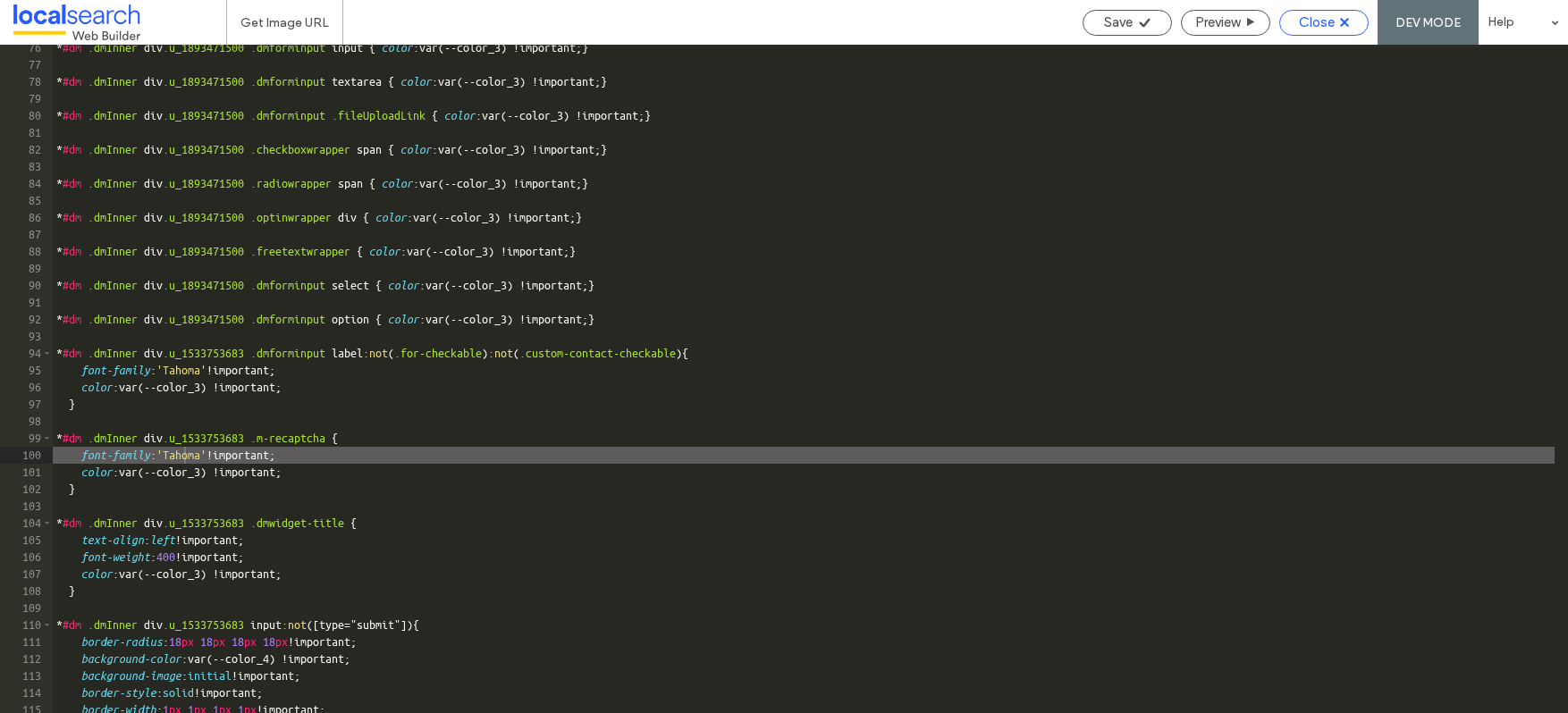 scroll, scrollTop: 6211, scrollLeft: 0, axis: vertical 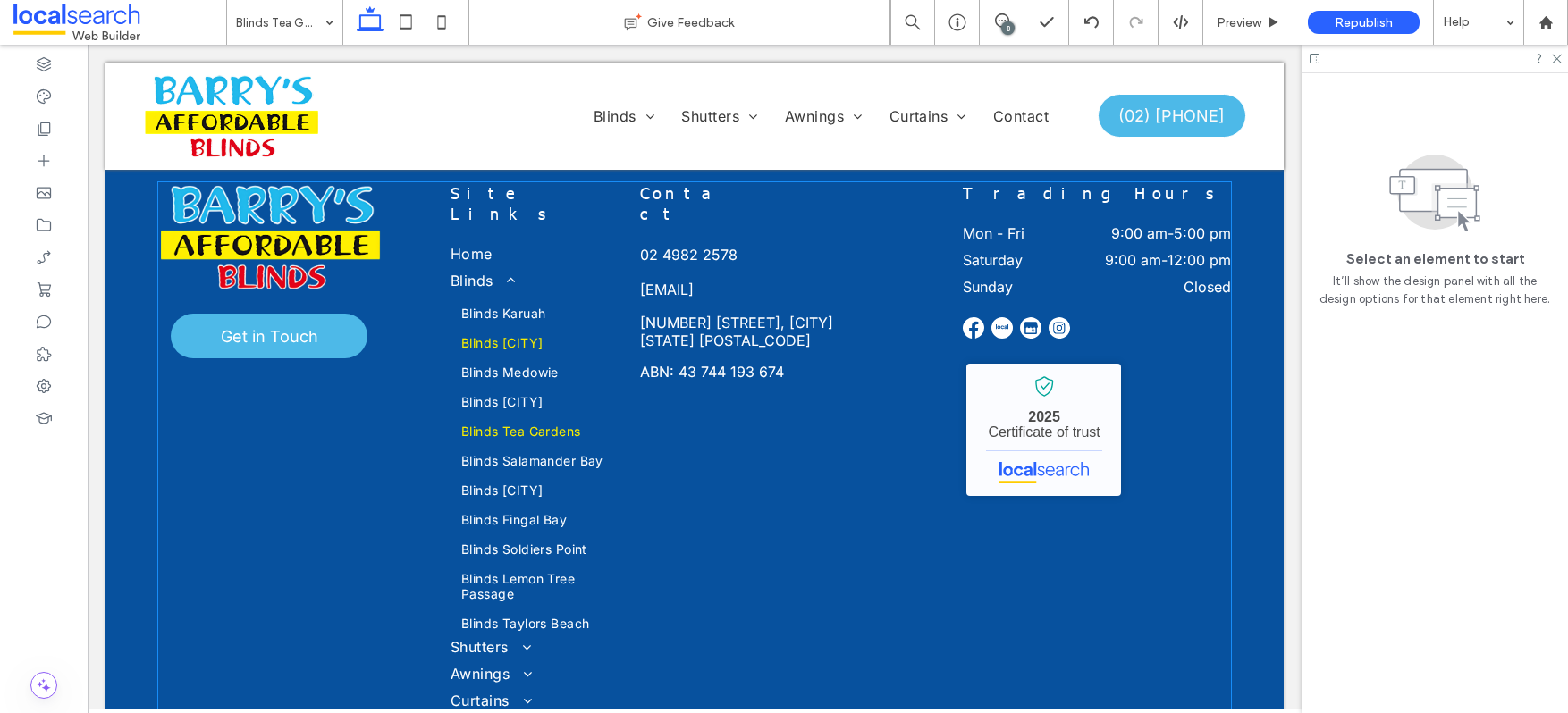 click on "Blinds Raymond Terrace" at bounding box center (502, 342) 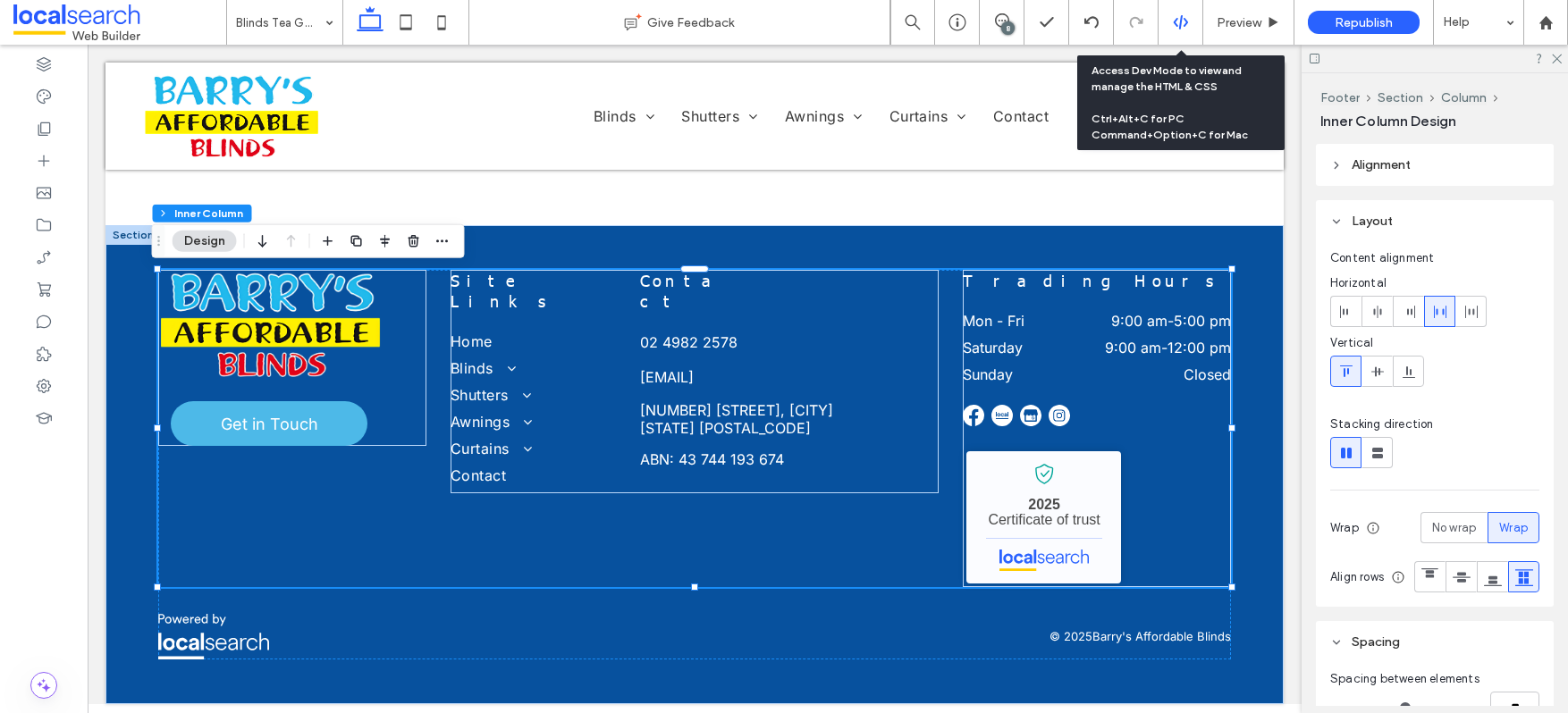click 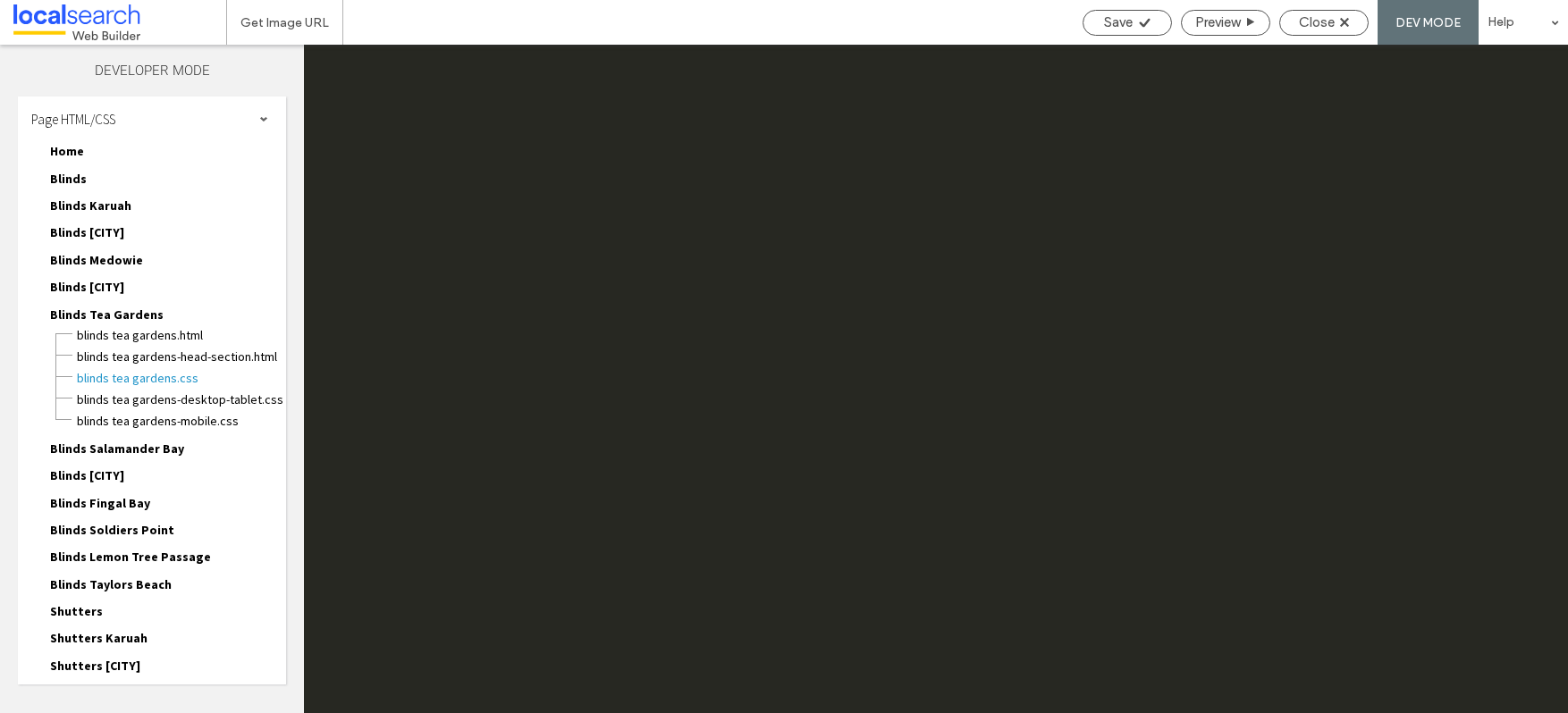 scroll, scrollTop: 0, scrollLeft: 0, axis: both 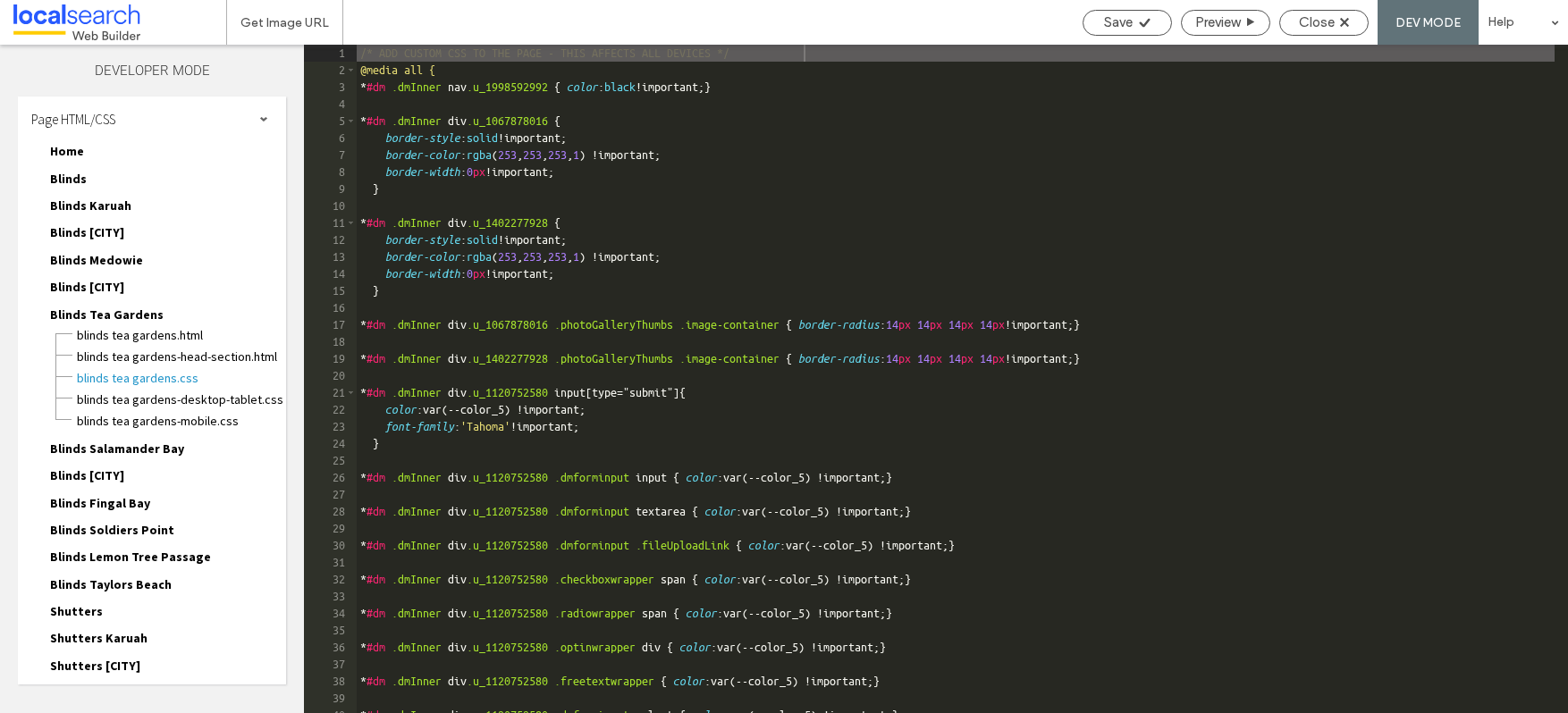 click on "Home" at bounding box center [67, 151] 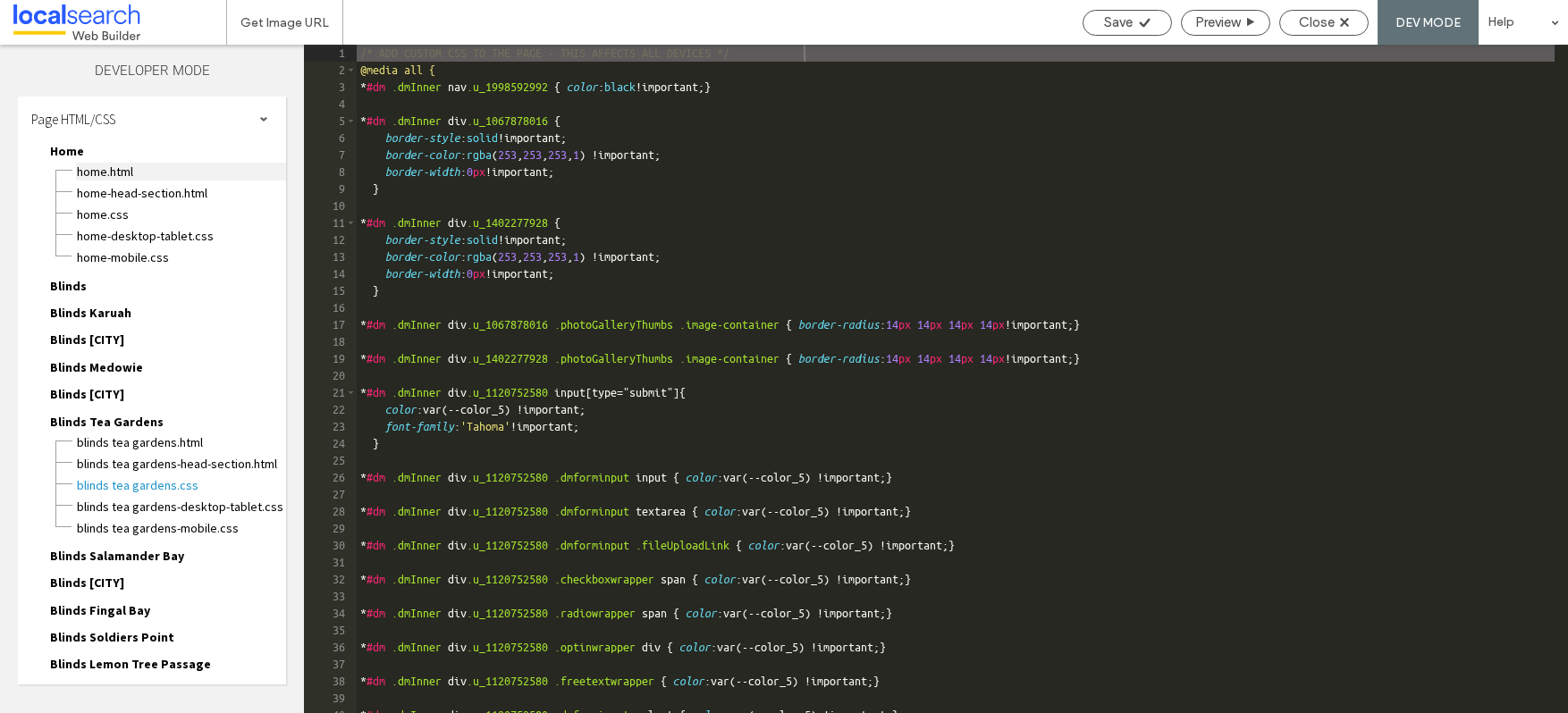 click on "Home.html" at bounding box center (181, 172) 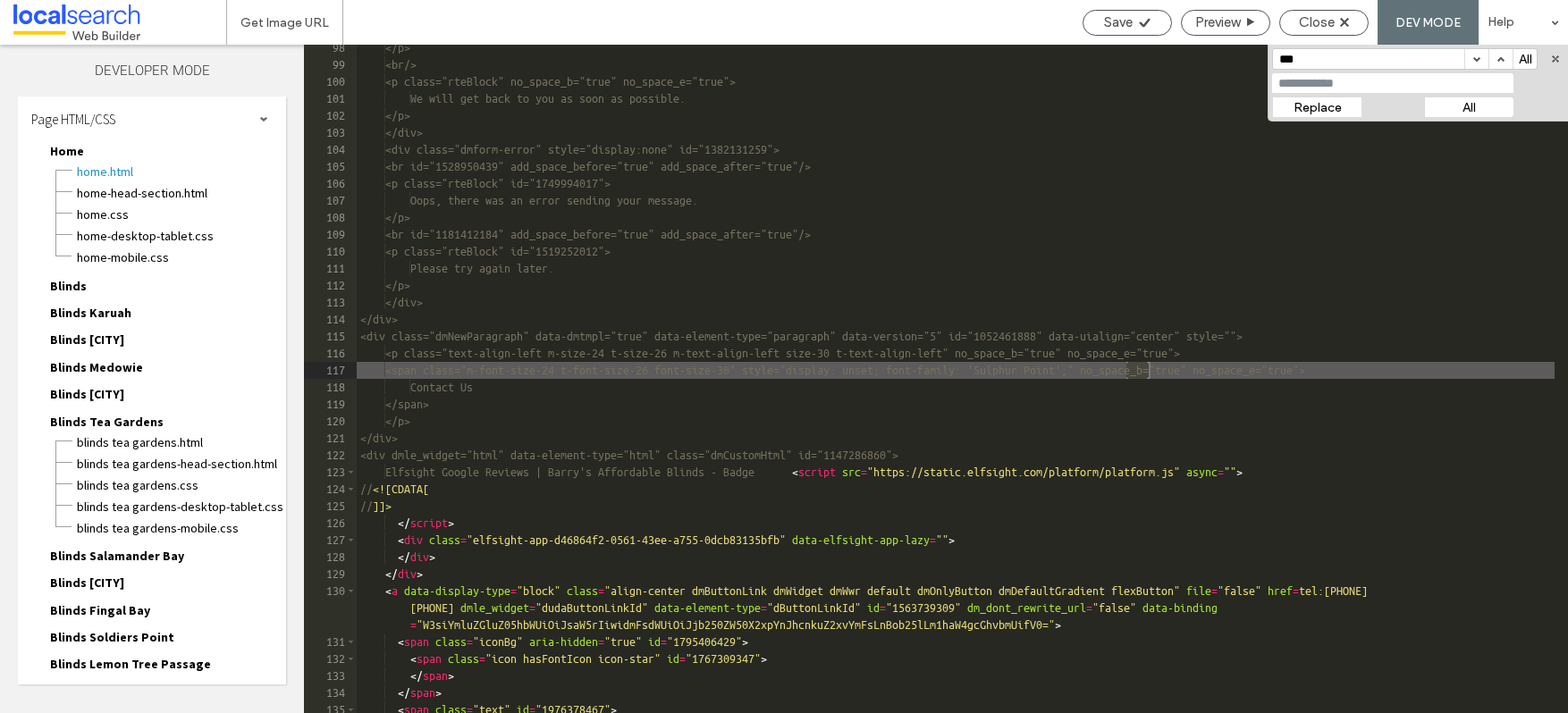 scroll, scrollTop: 1771, scrollLeft: 0, axis: vertical 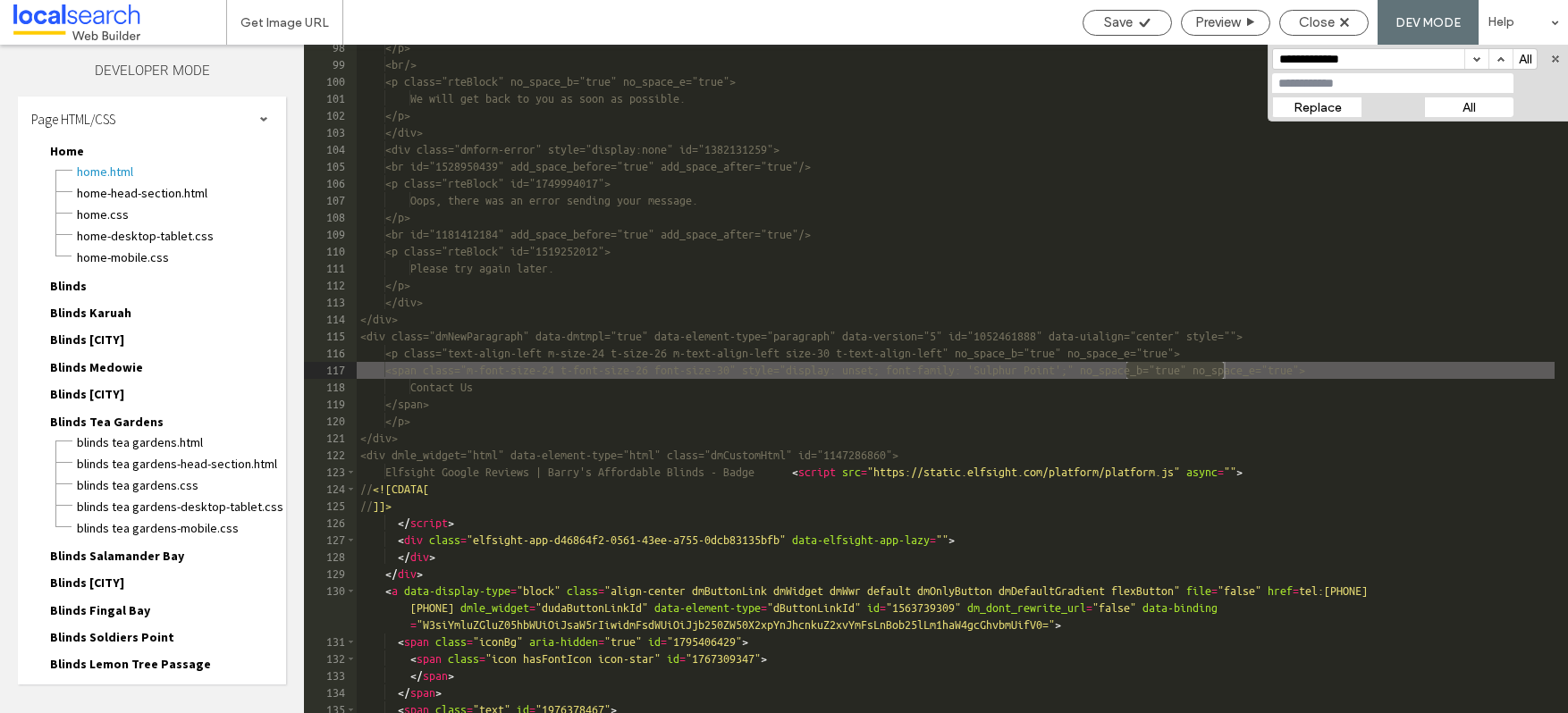 type on "**********" 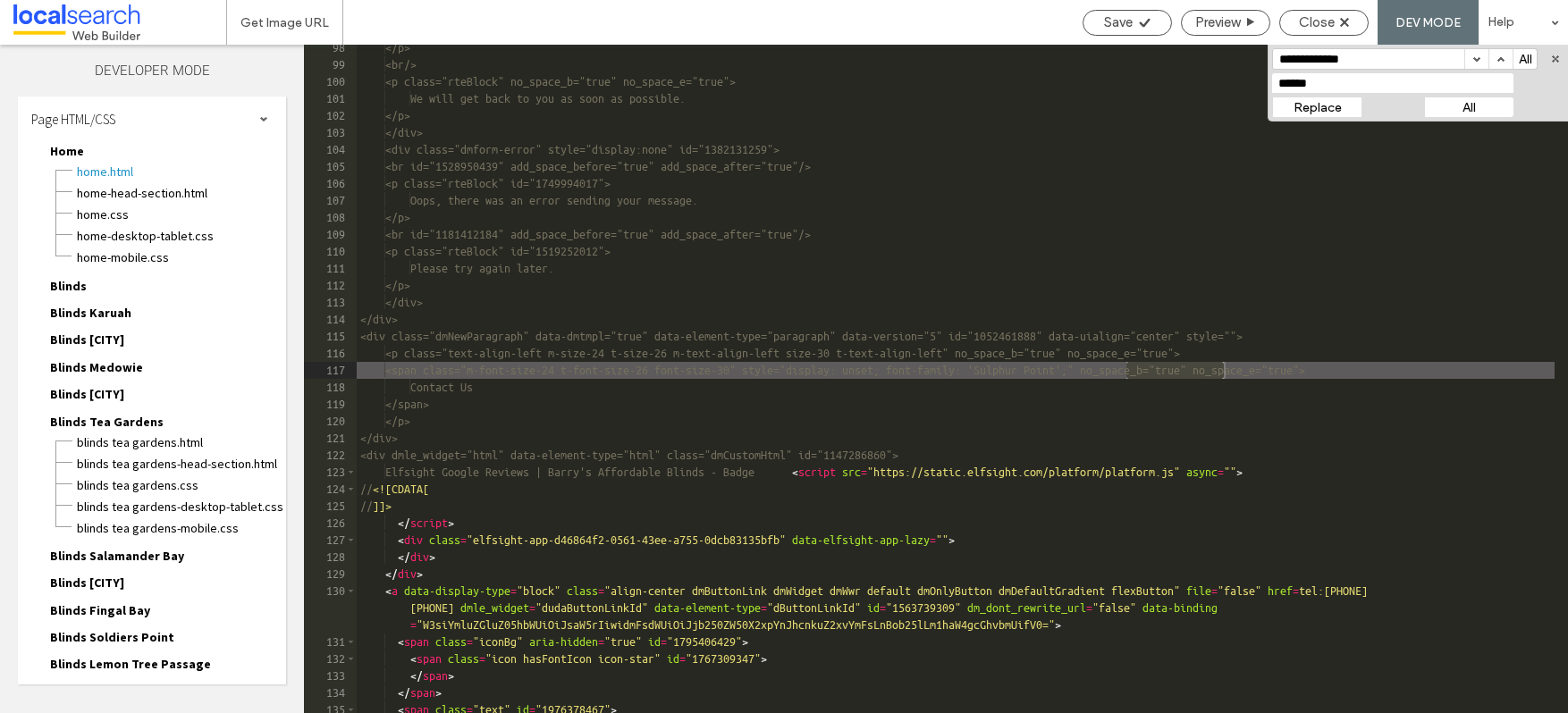 type on "******" 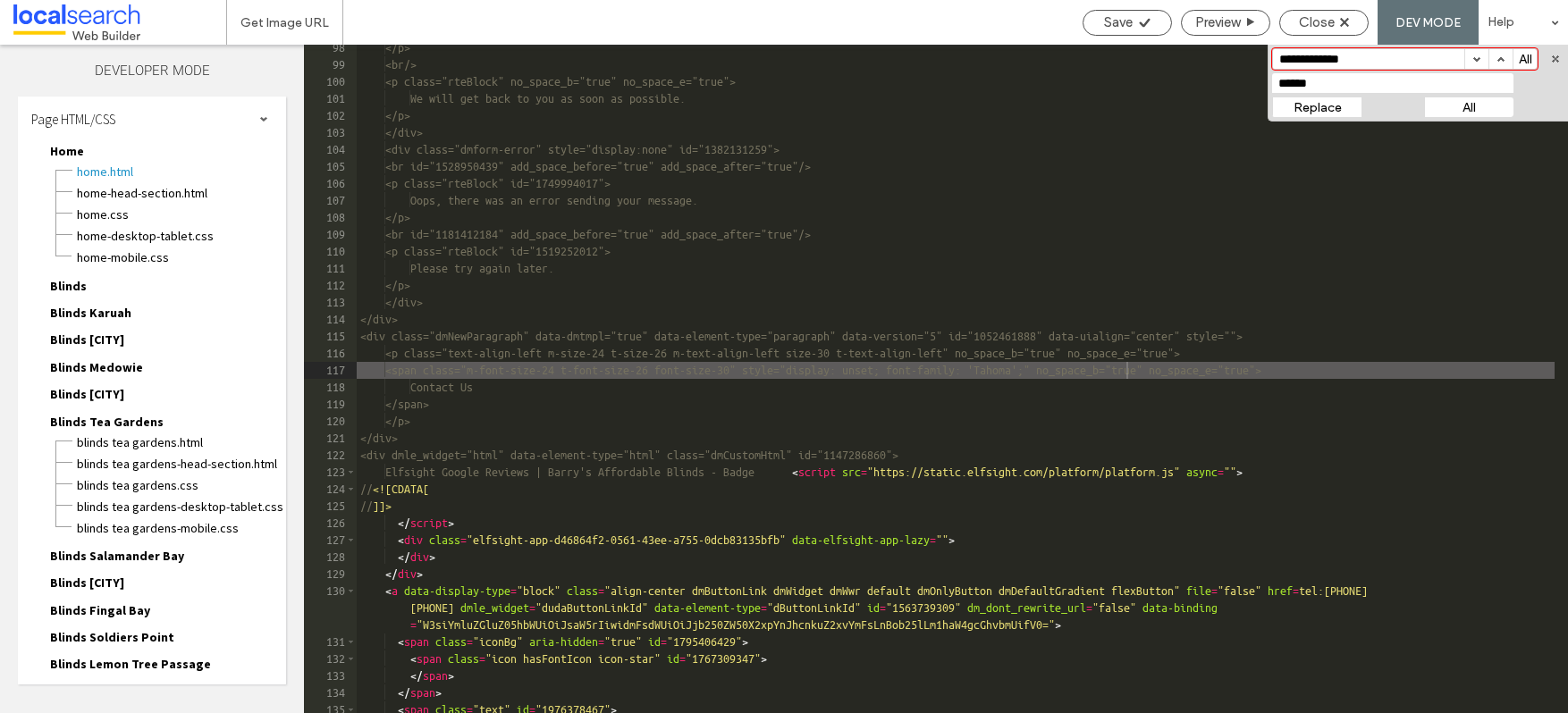 click on "Replace" at bounding box center (1317, 107) 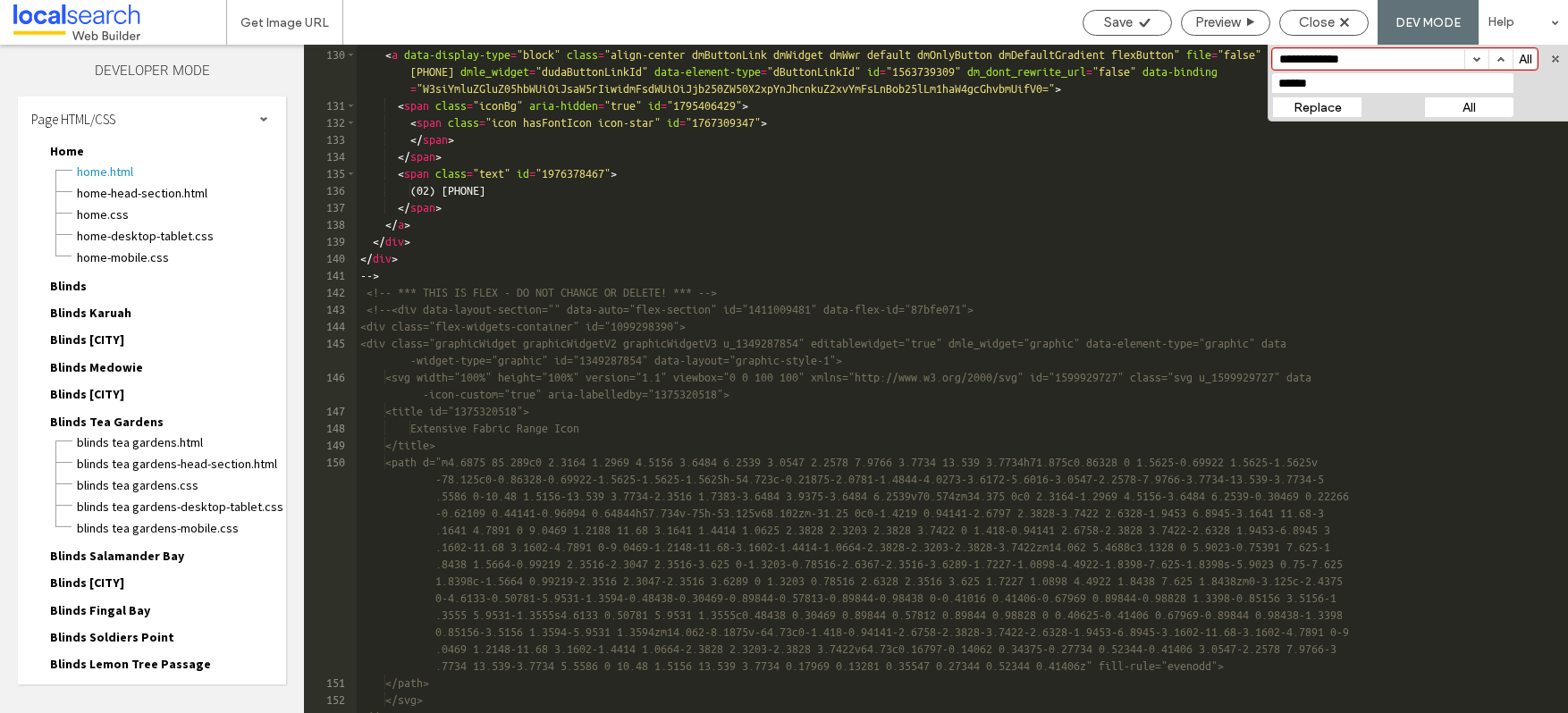 scroll, scrollTop: 1932, scrollLeft: 0, axis: vertical 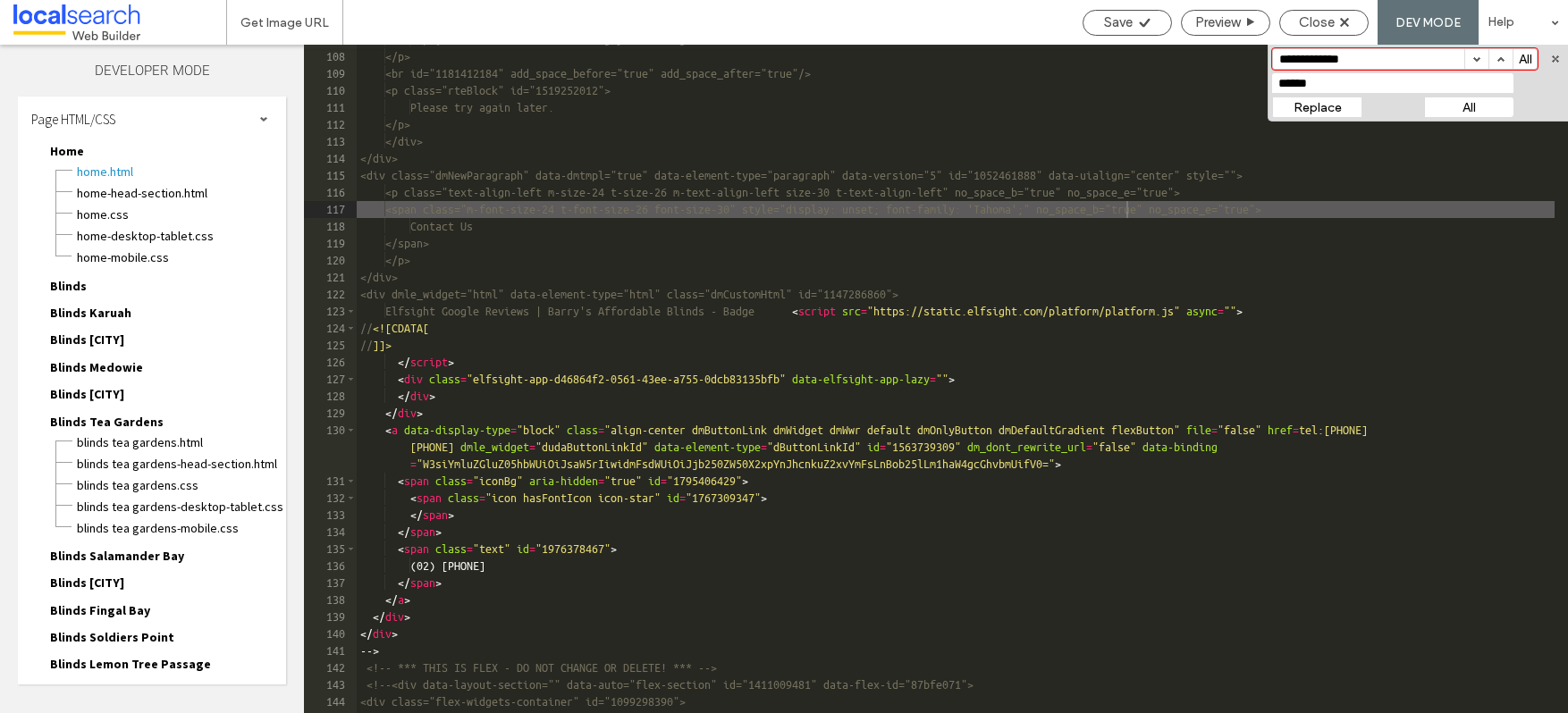 click on "Blinds" at bounding box center [68, 286] 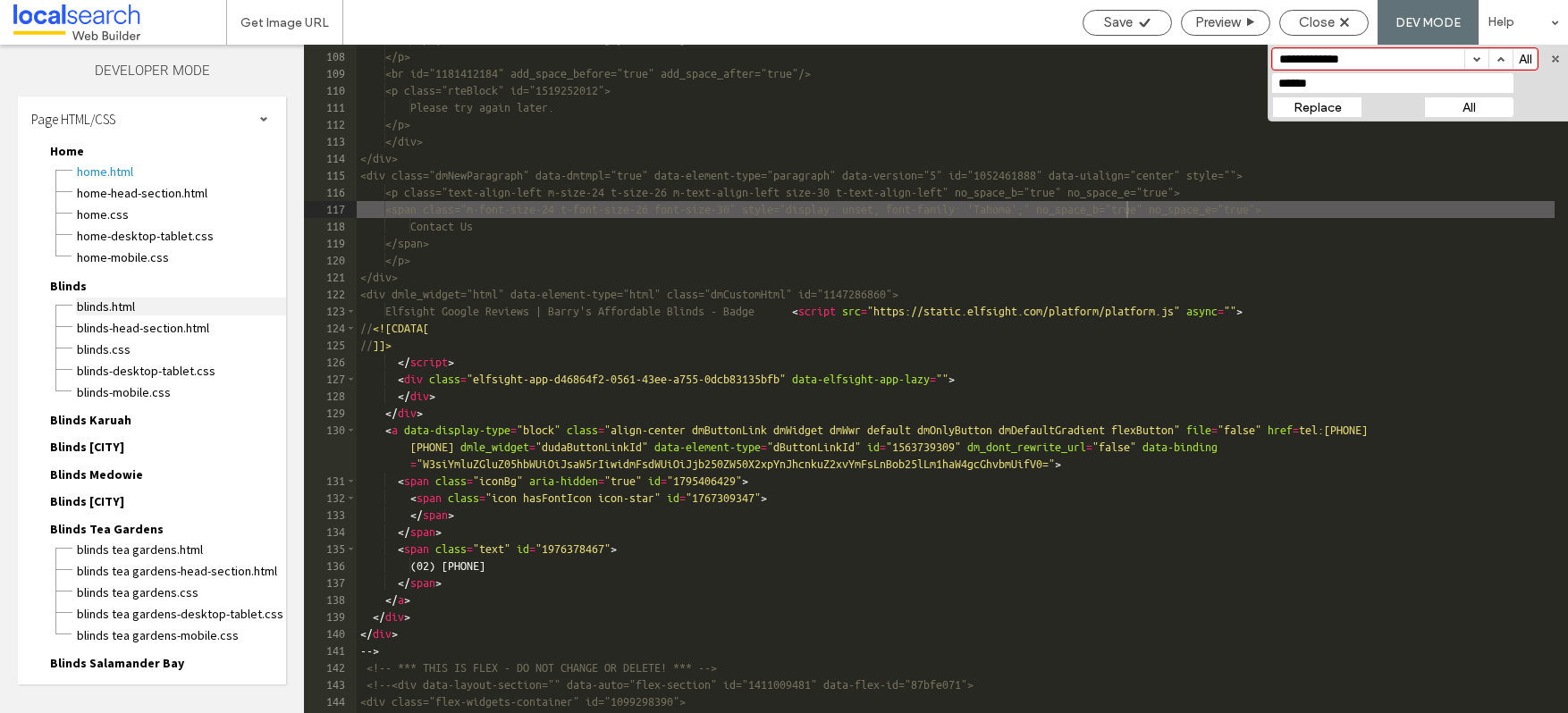 click on "Blinds.html" at bounding box center [181, 306] 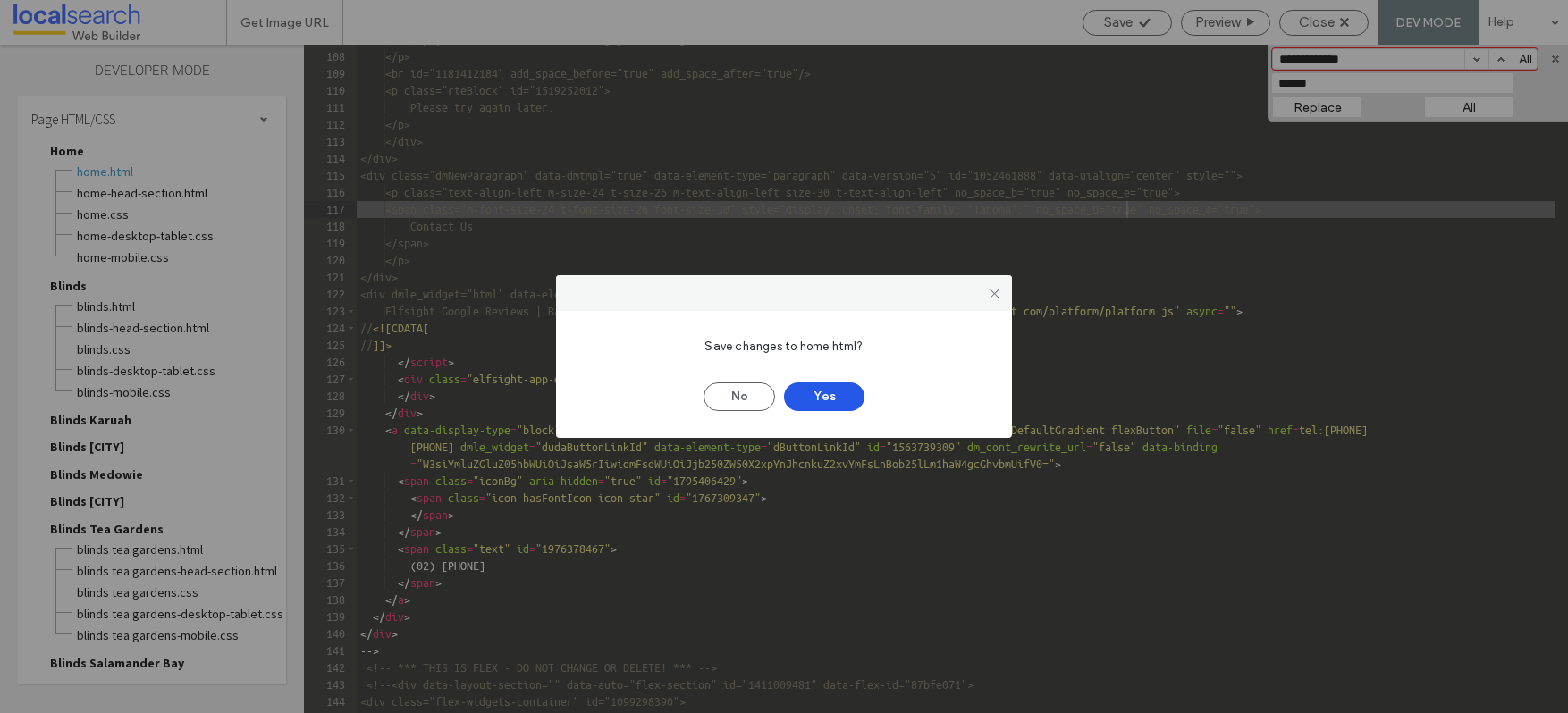 click on "Yes" at bounding box center [824, 397] 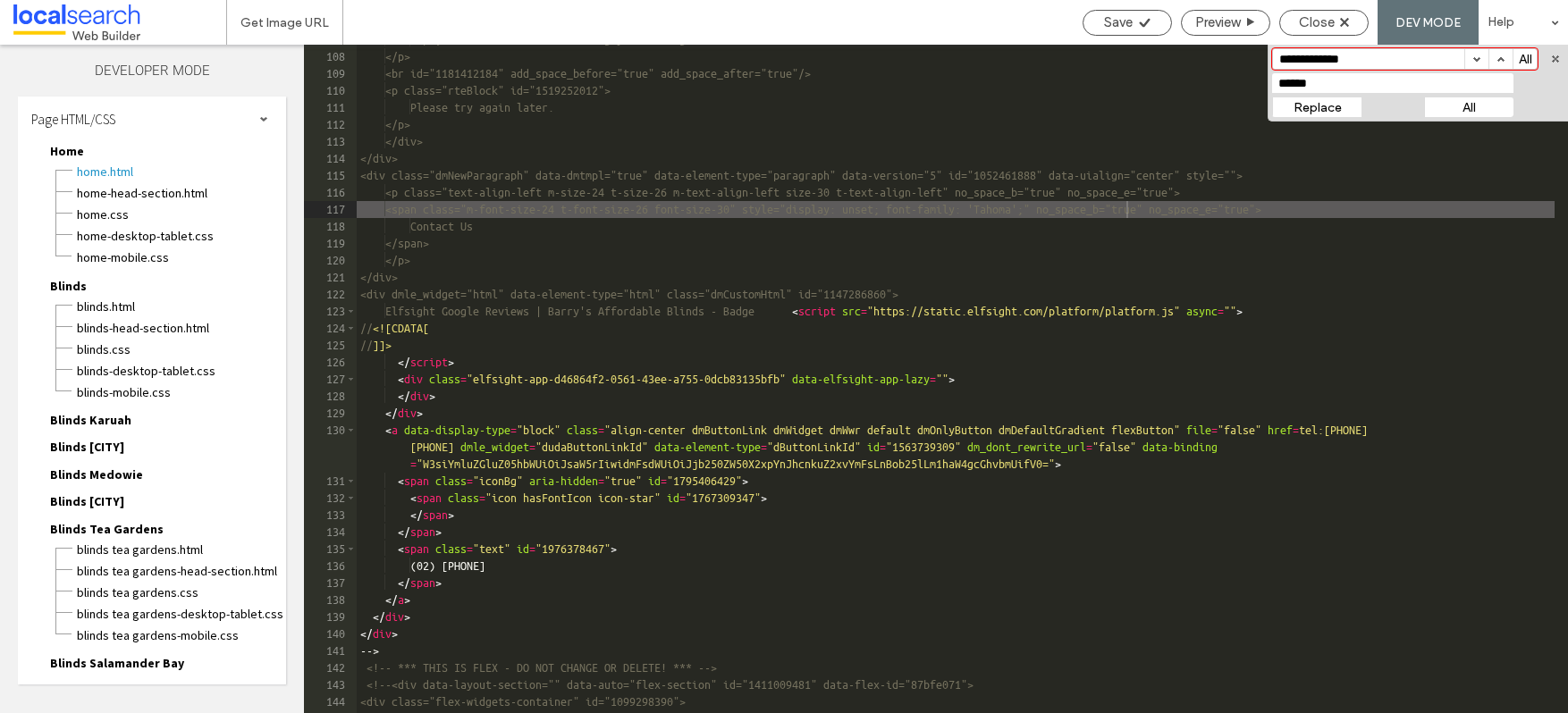 scroll, scrollTop: 0, scrollLeft: 0, axis: both 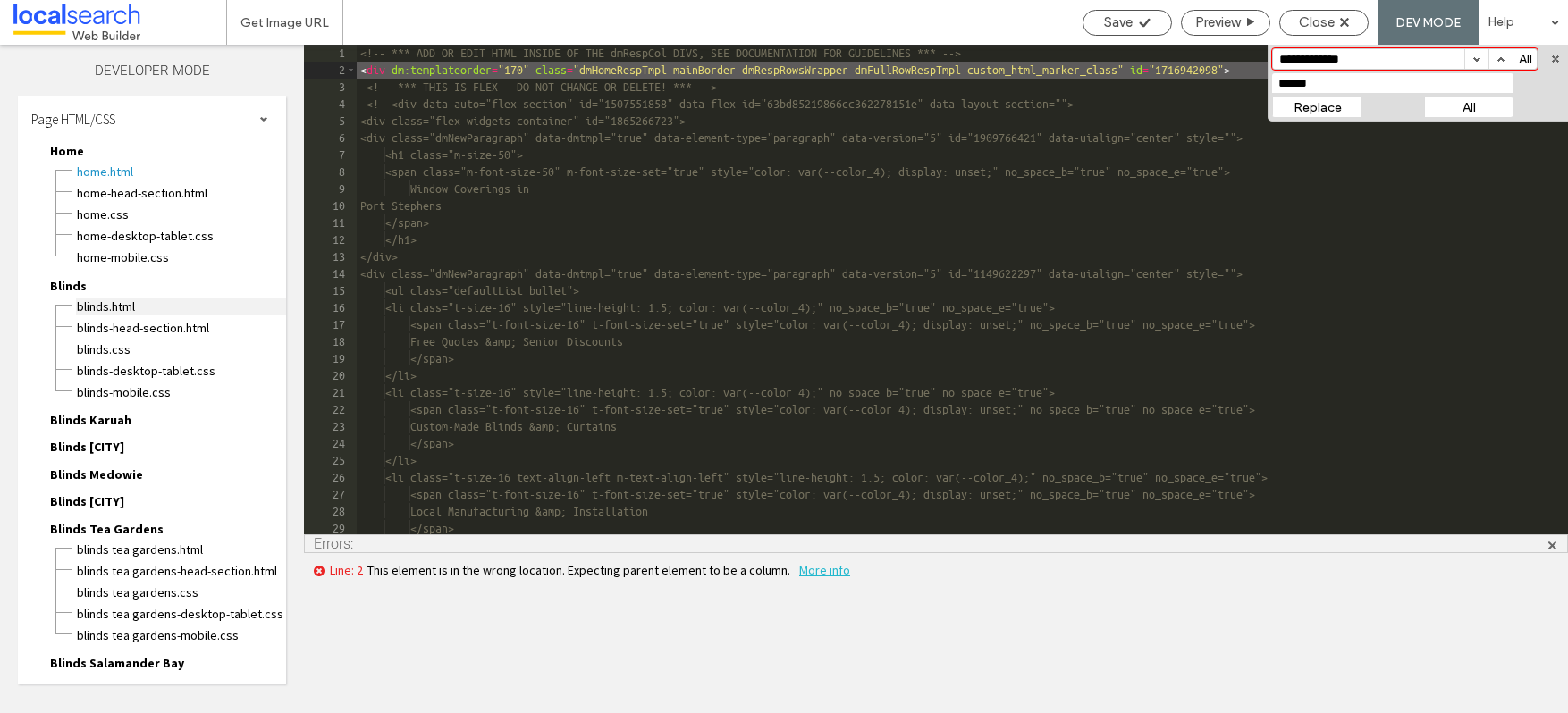 click on "Blinds.html" at bounding box center (181, 306) 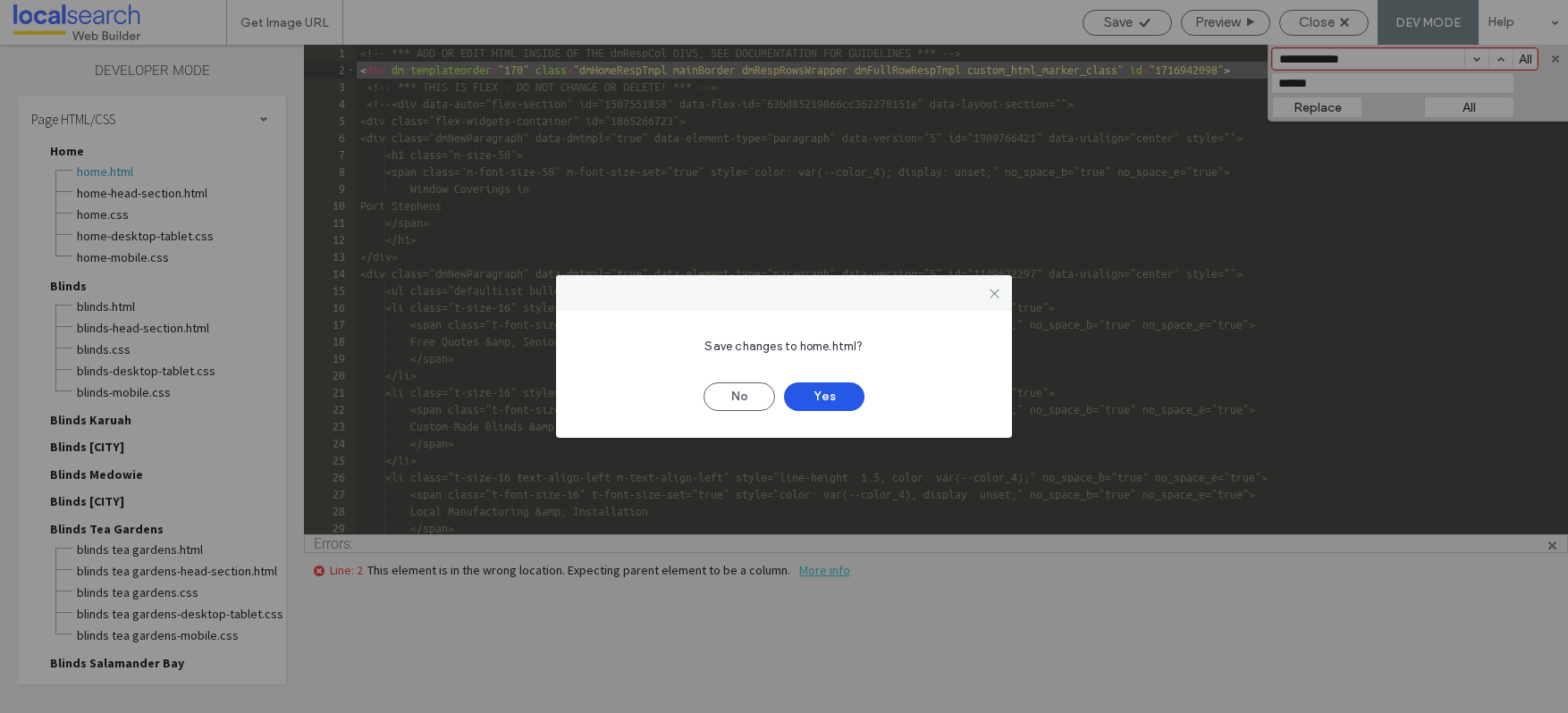 click on "Yes" at bounding box center (824, 397) 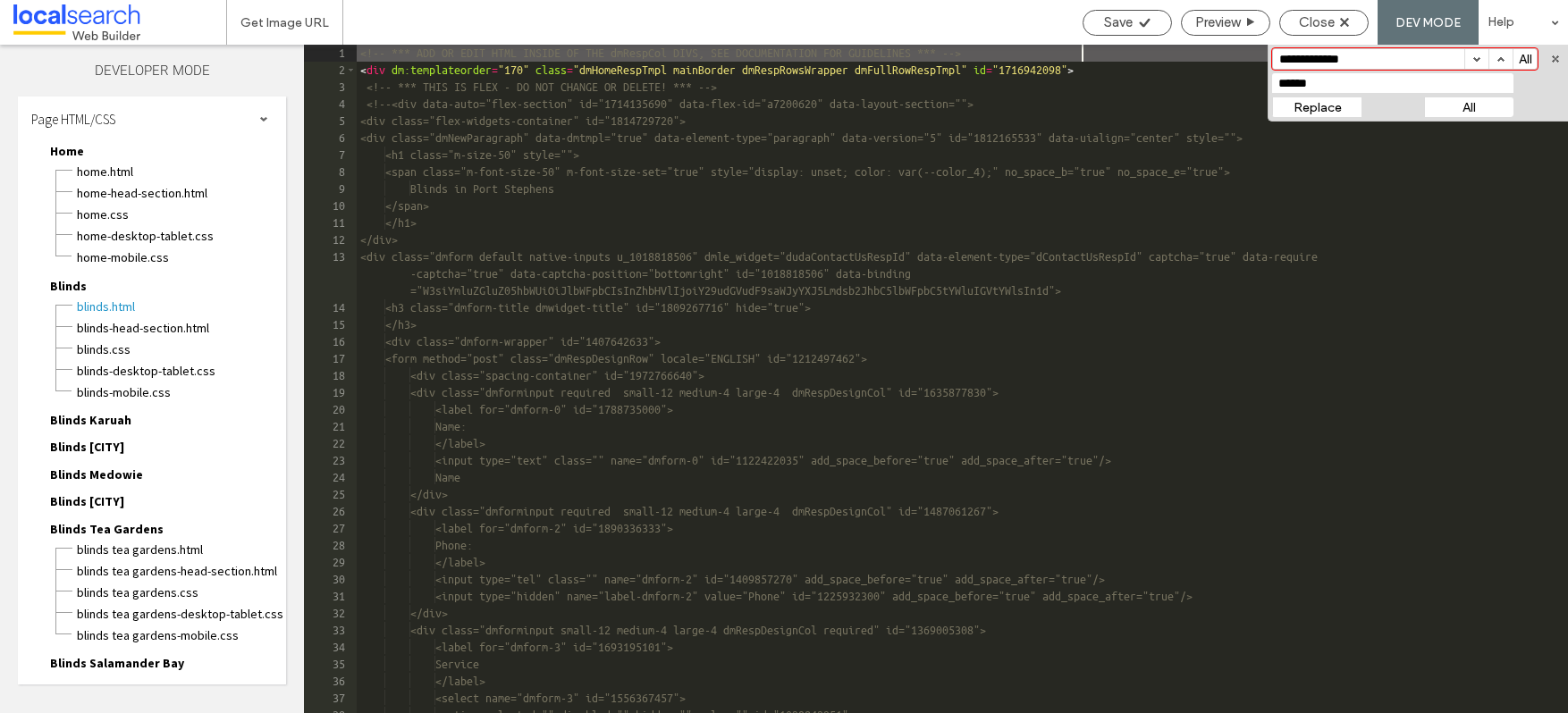 scroll, scrollTop: 0, scrollLeft: 0, axis: both 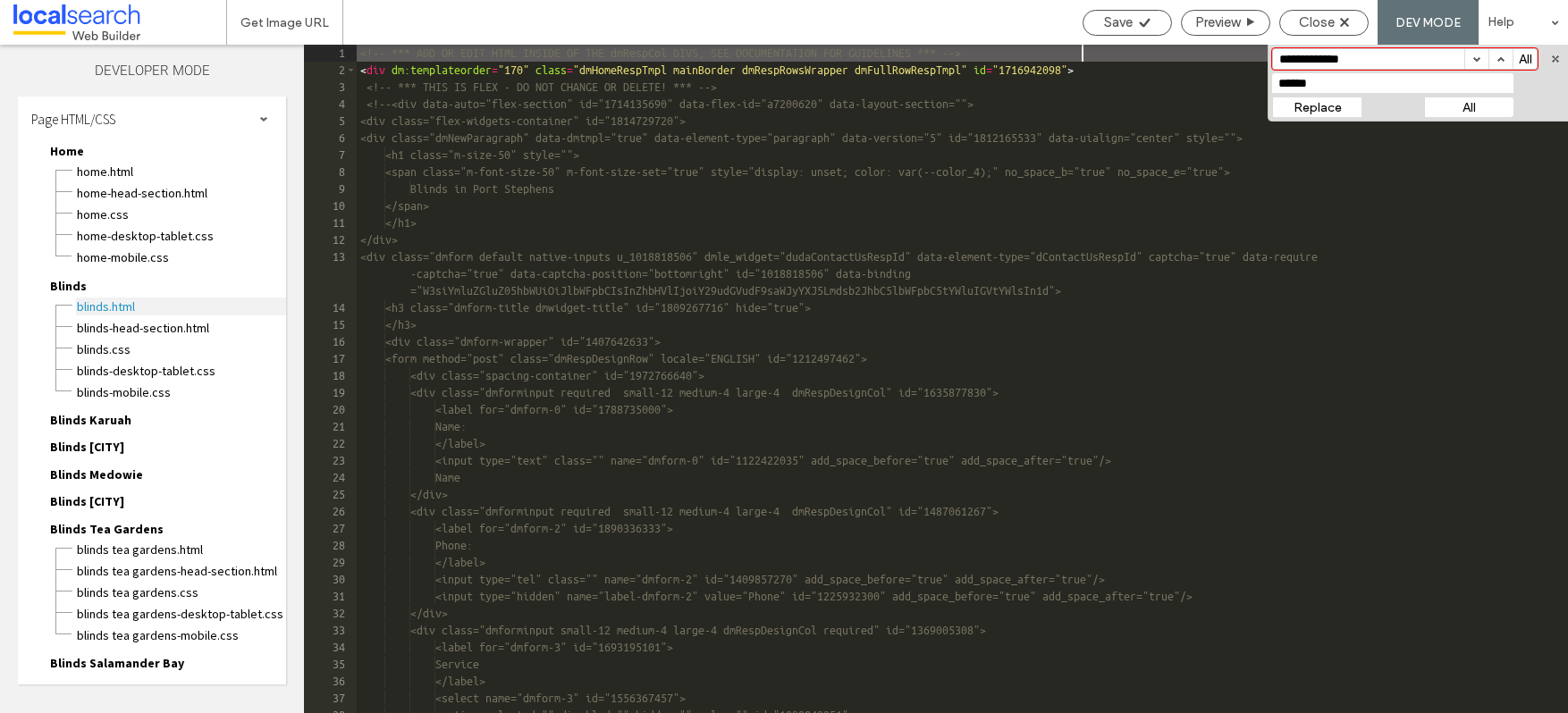 click on "Blinds.html" at bounding box center [181, 306] 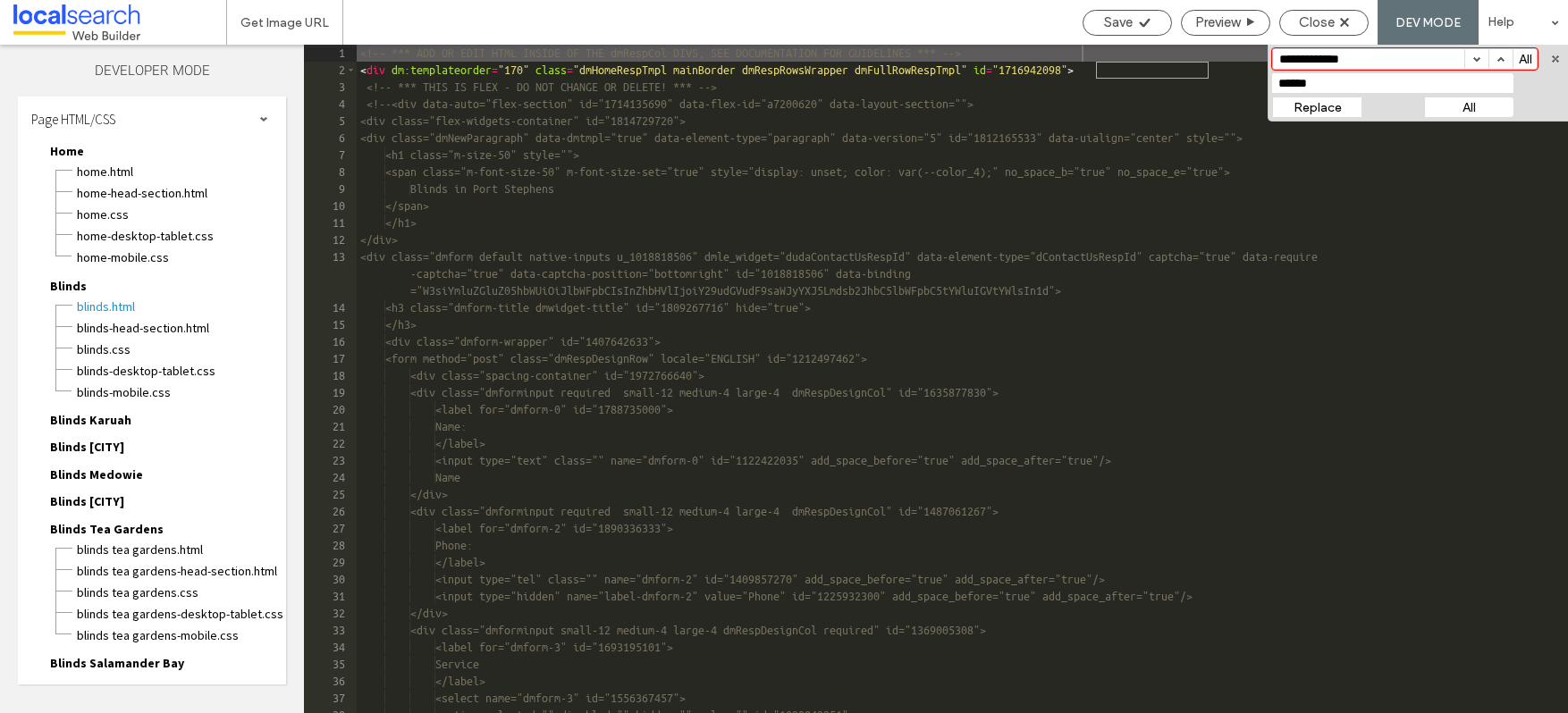 click at bounding box center [1476, 59] 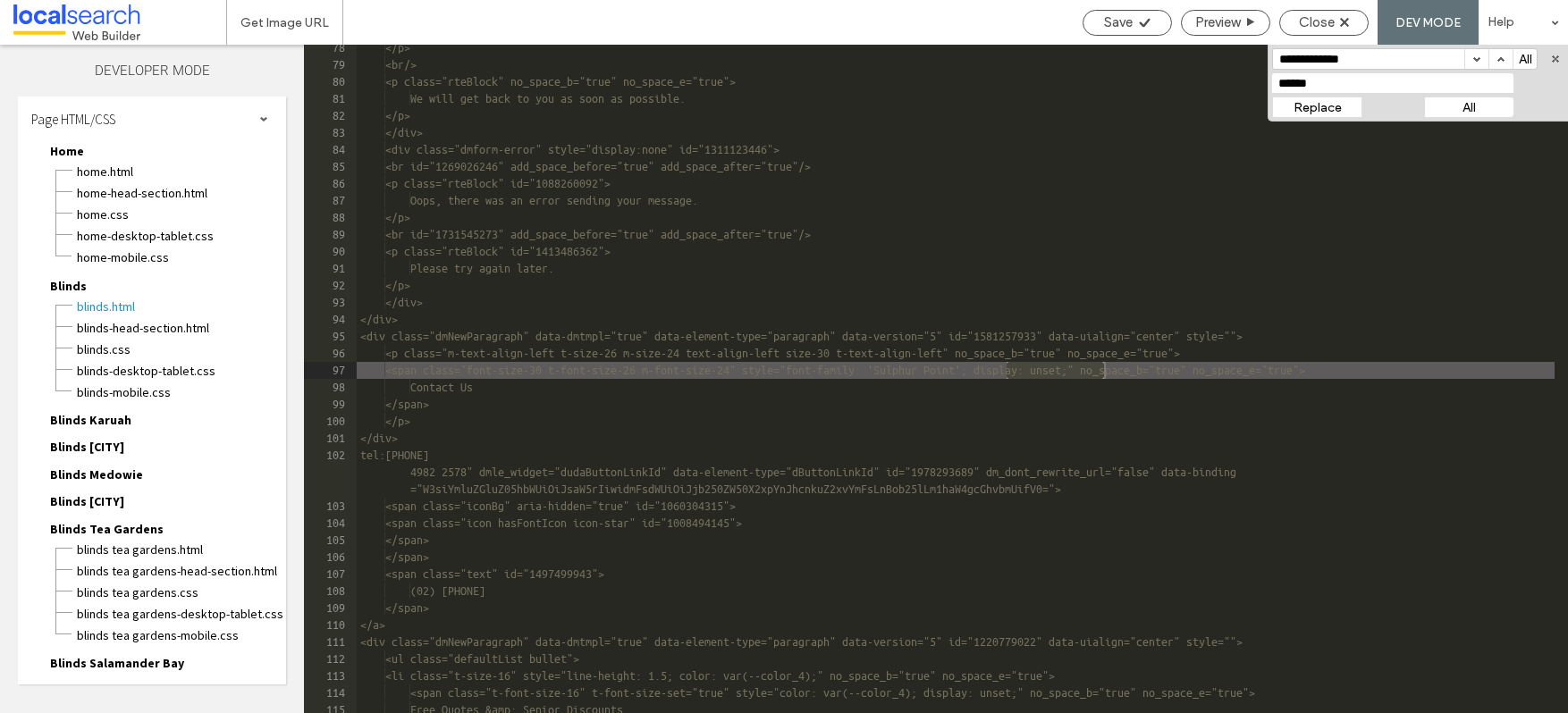 click on "Replace" at bounding box center (1317, 107) 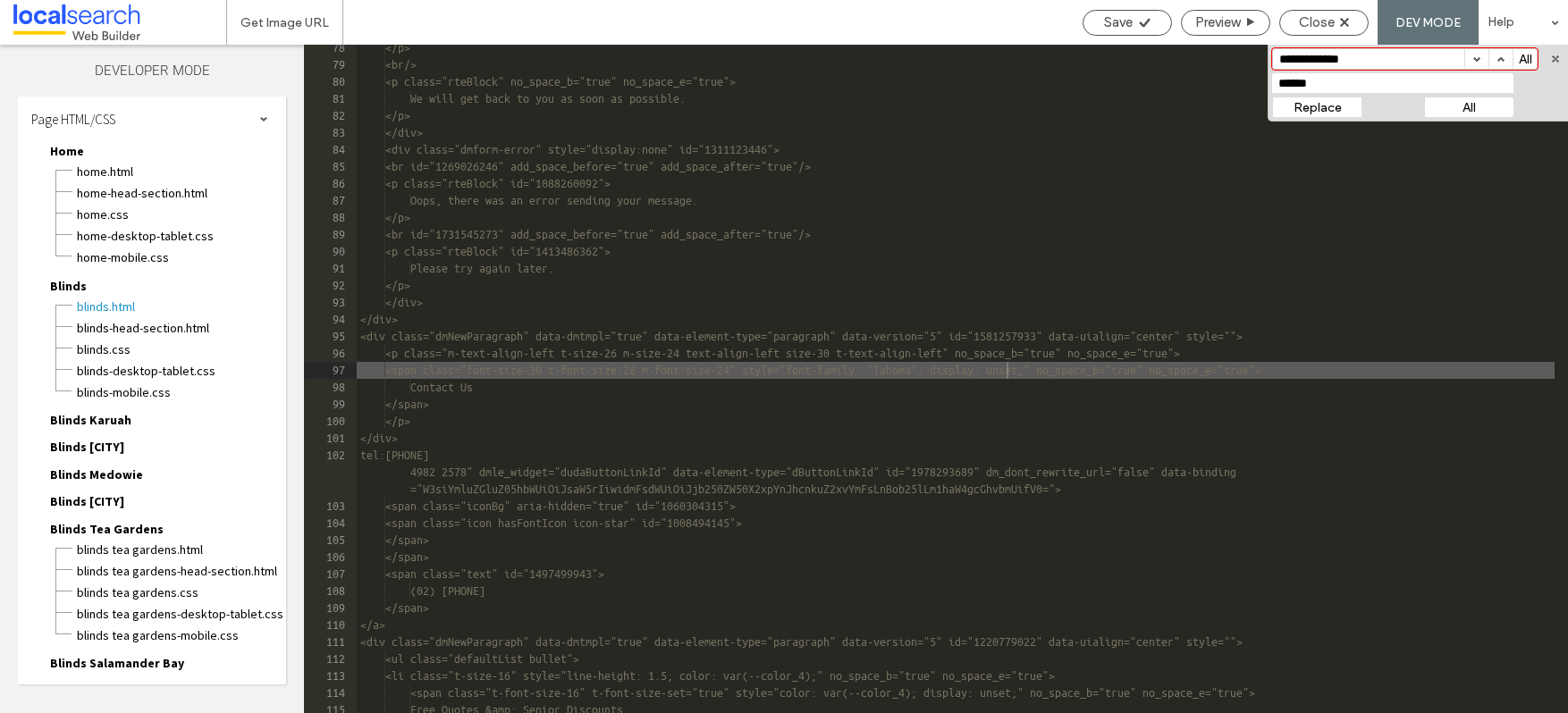 click on "Replace" at bounding box center [1317, 107] 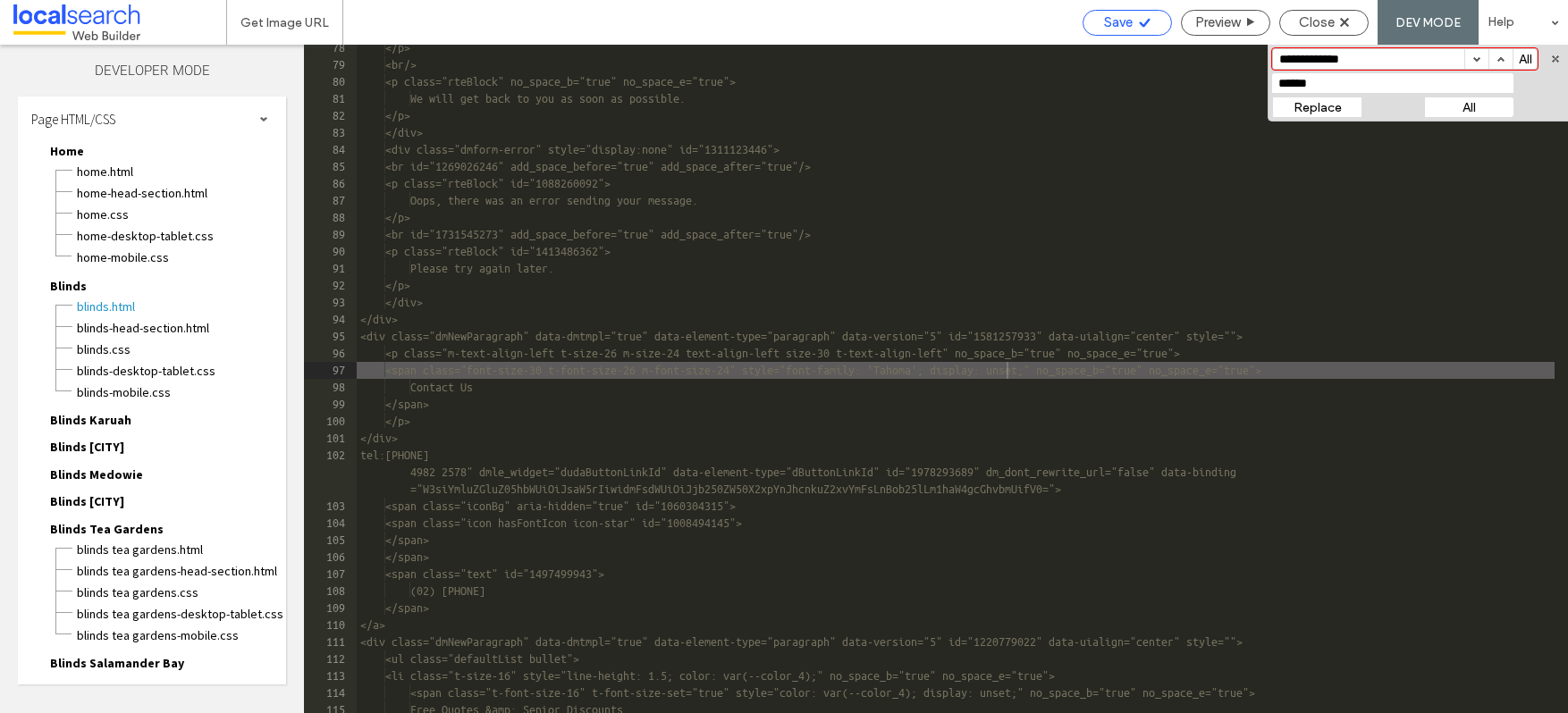 click on "Save" at bounding box center (1118, 22) 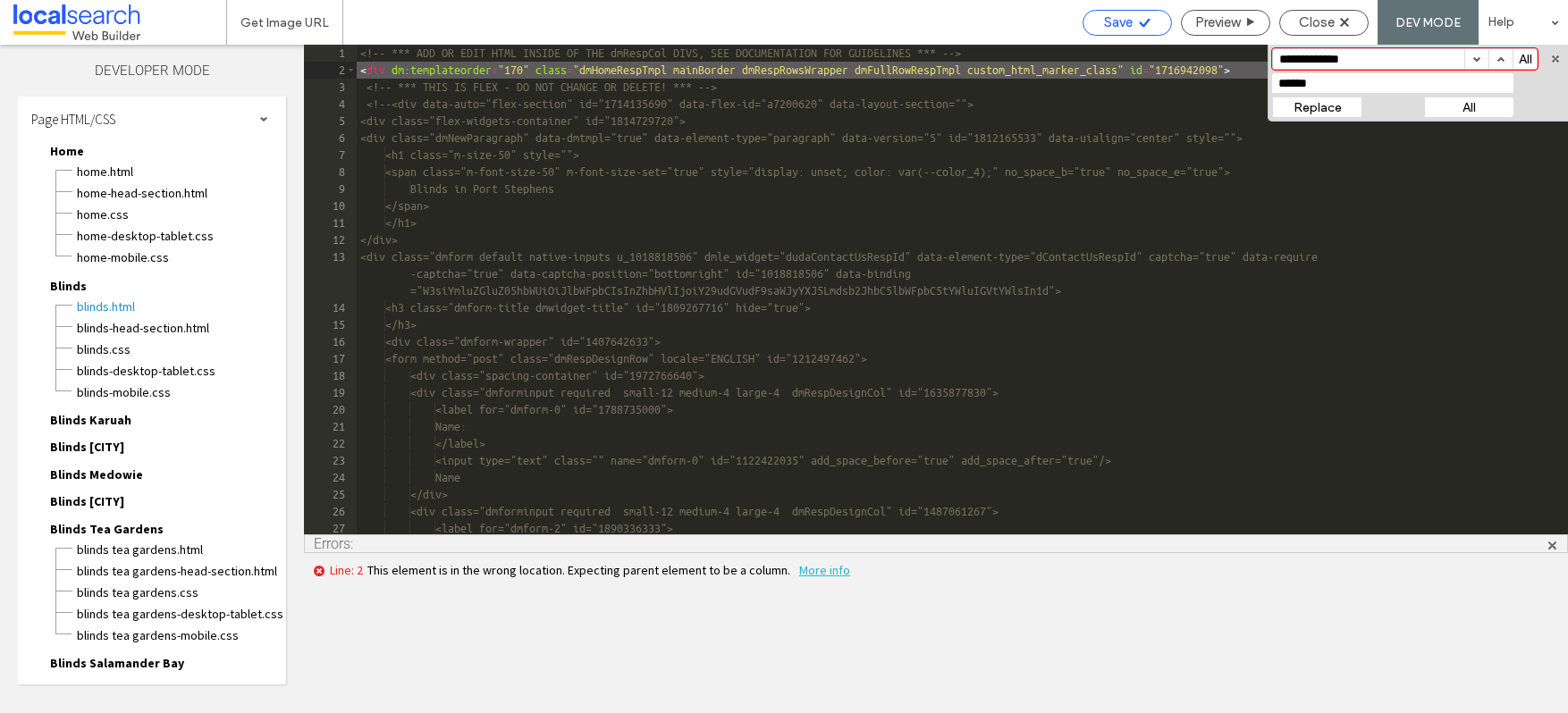 scroll, scrollTop: 0, scrollLeft: 0, axis: both 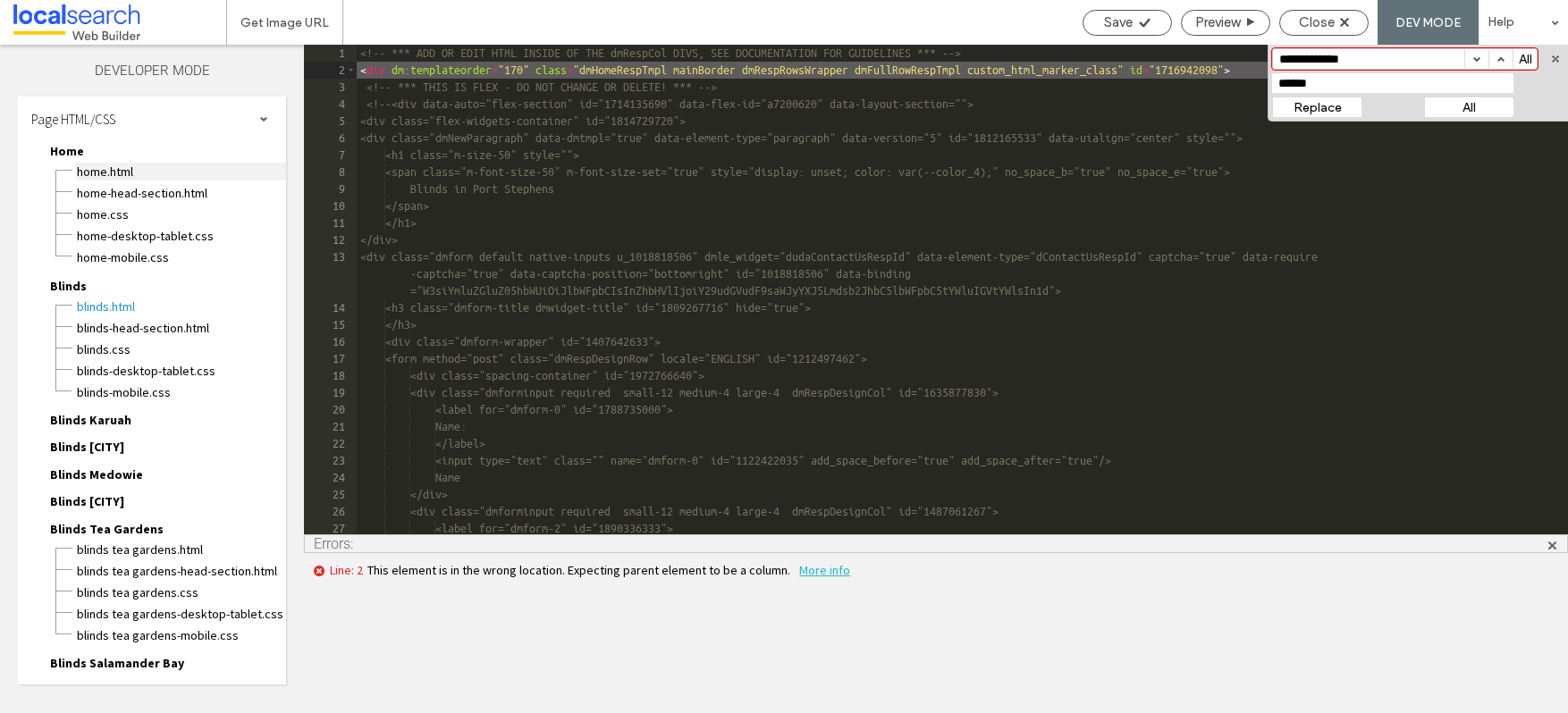 click on "Home.html" at bounding box center (181, 172) 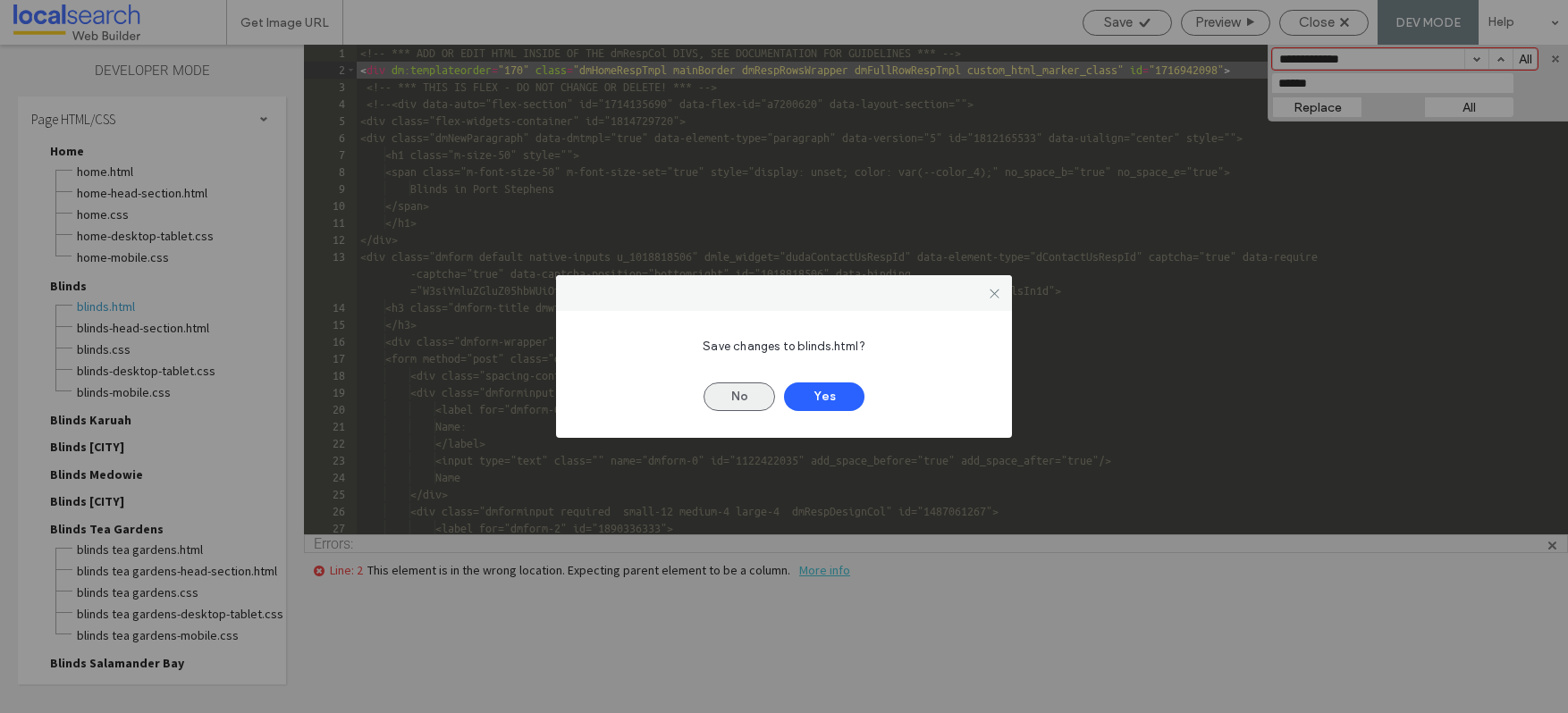 click on "No" at bounding box center [739, 397] 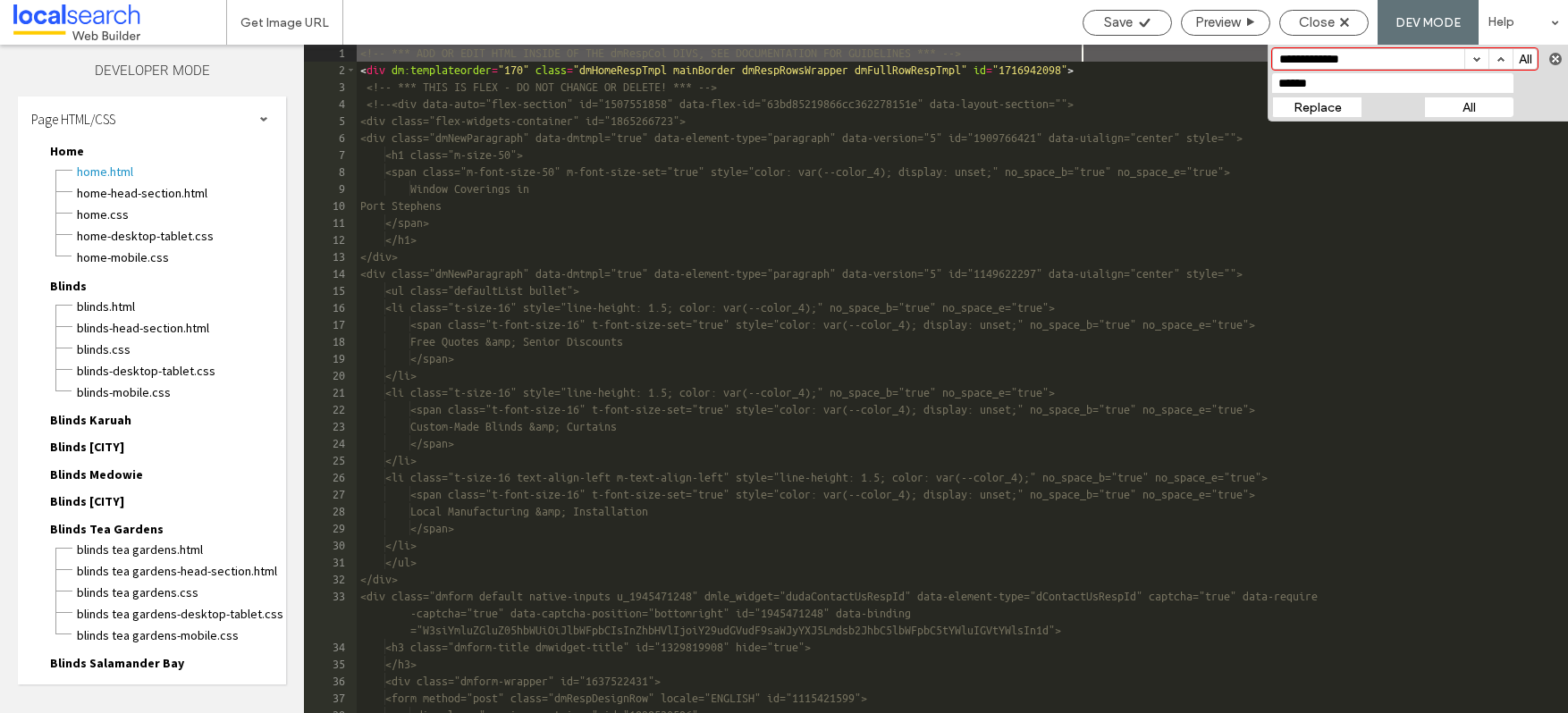 click at bounding box center (1555, 59) 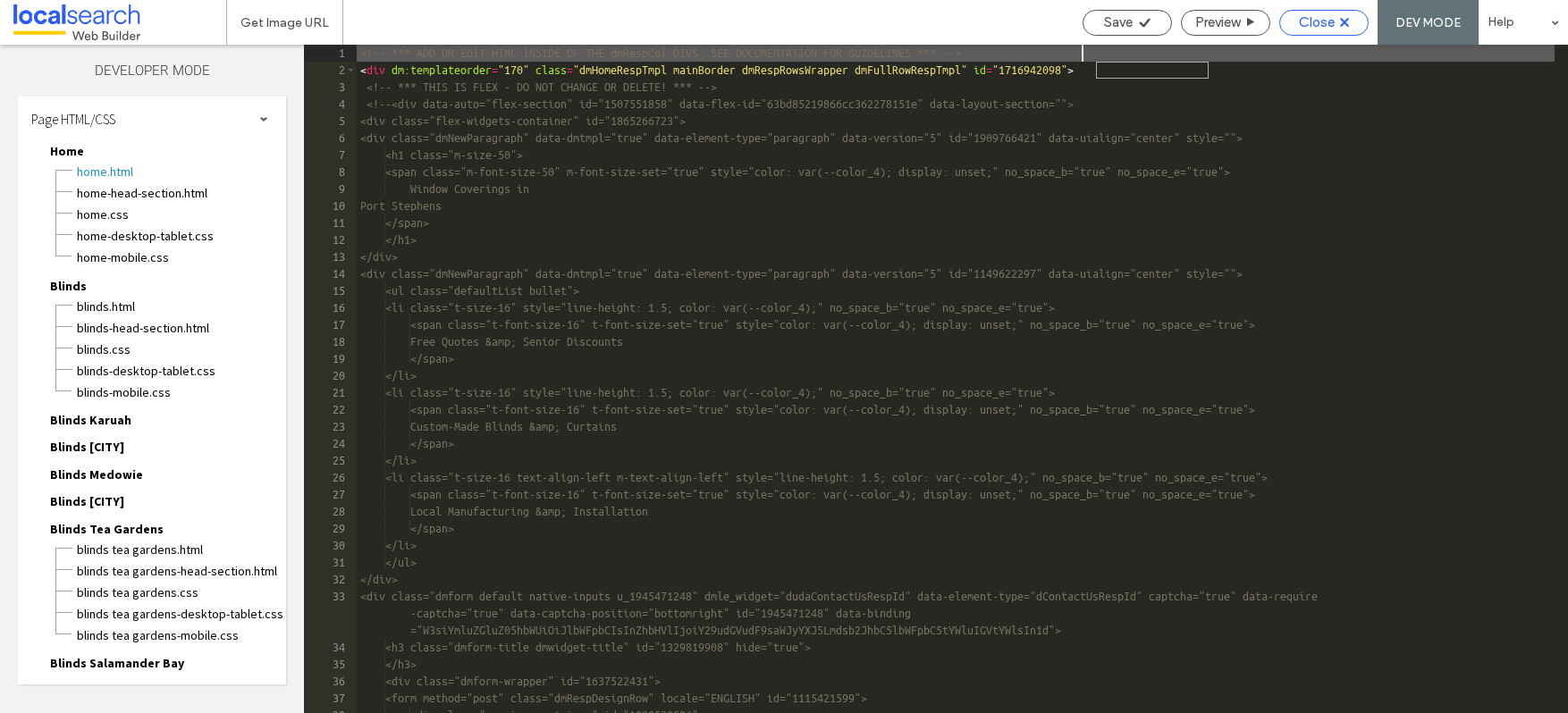 click on "Close" at bounding box center [1324, 22] 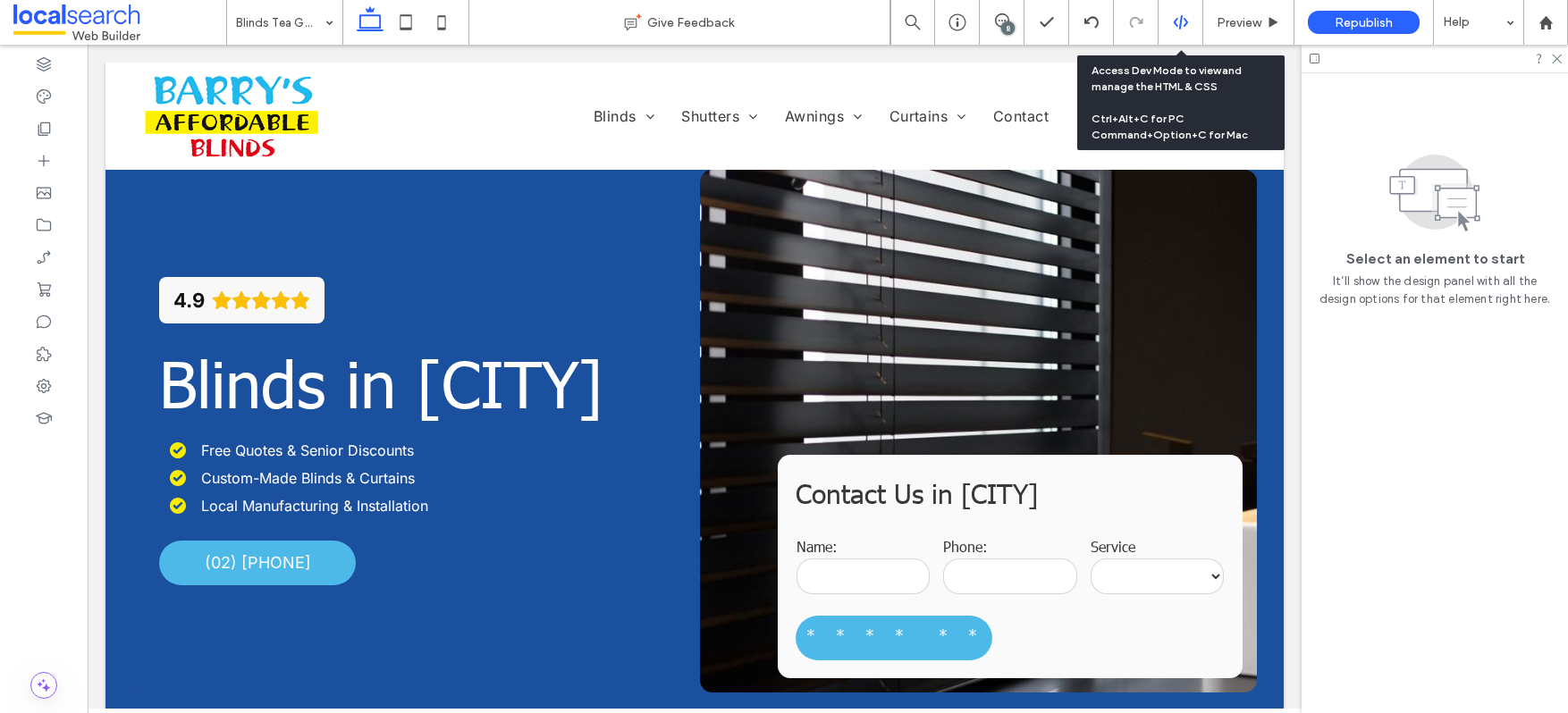 click 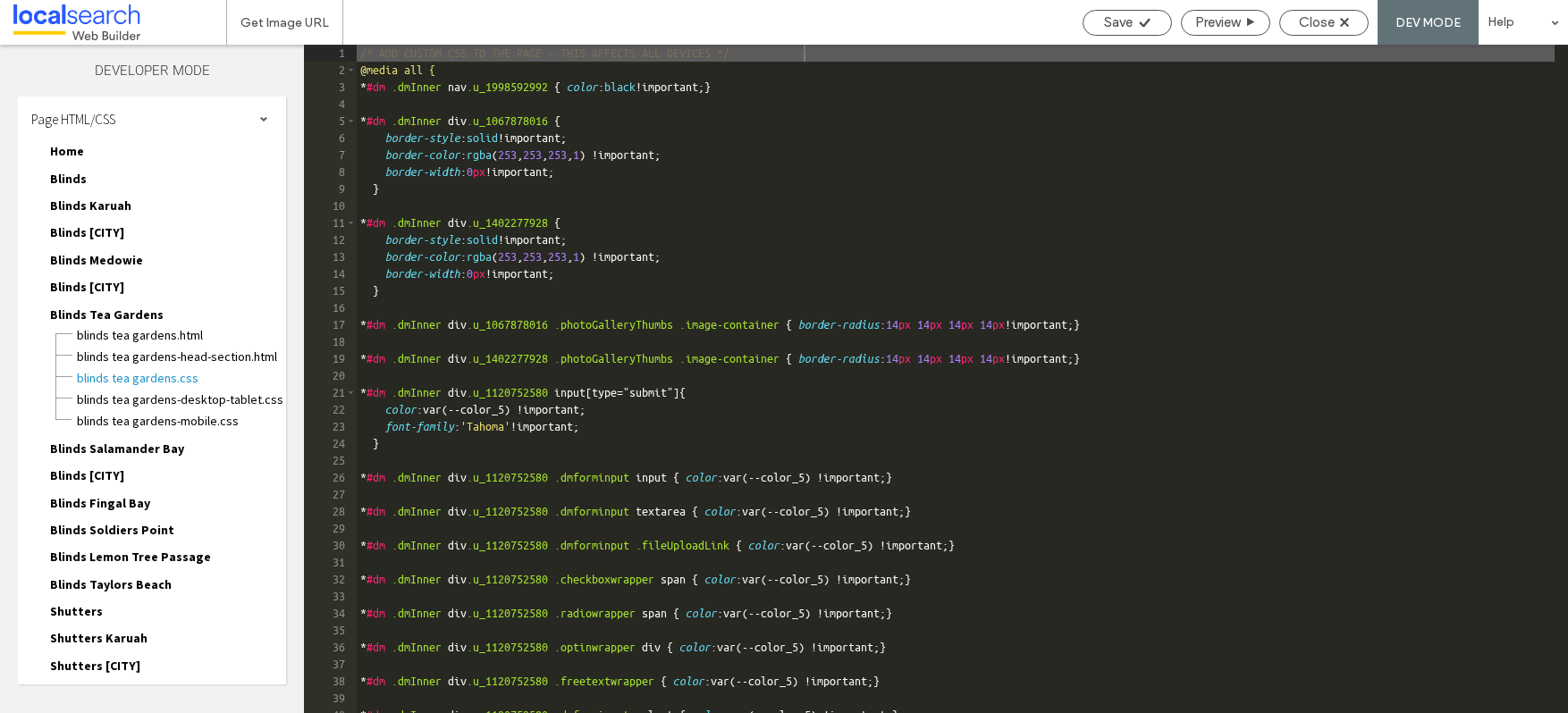 click on "Home
Home.html
Home-head-section.html
Home.css
Home-desktop-tablet.css
Home-mobile.css" at bounding box center [161, 155] 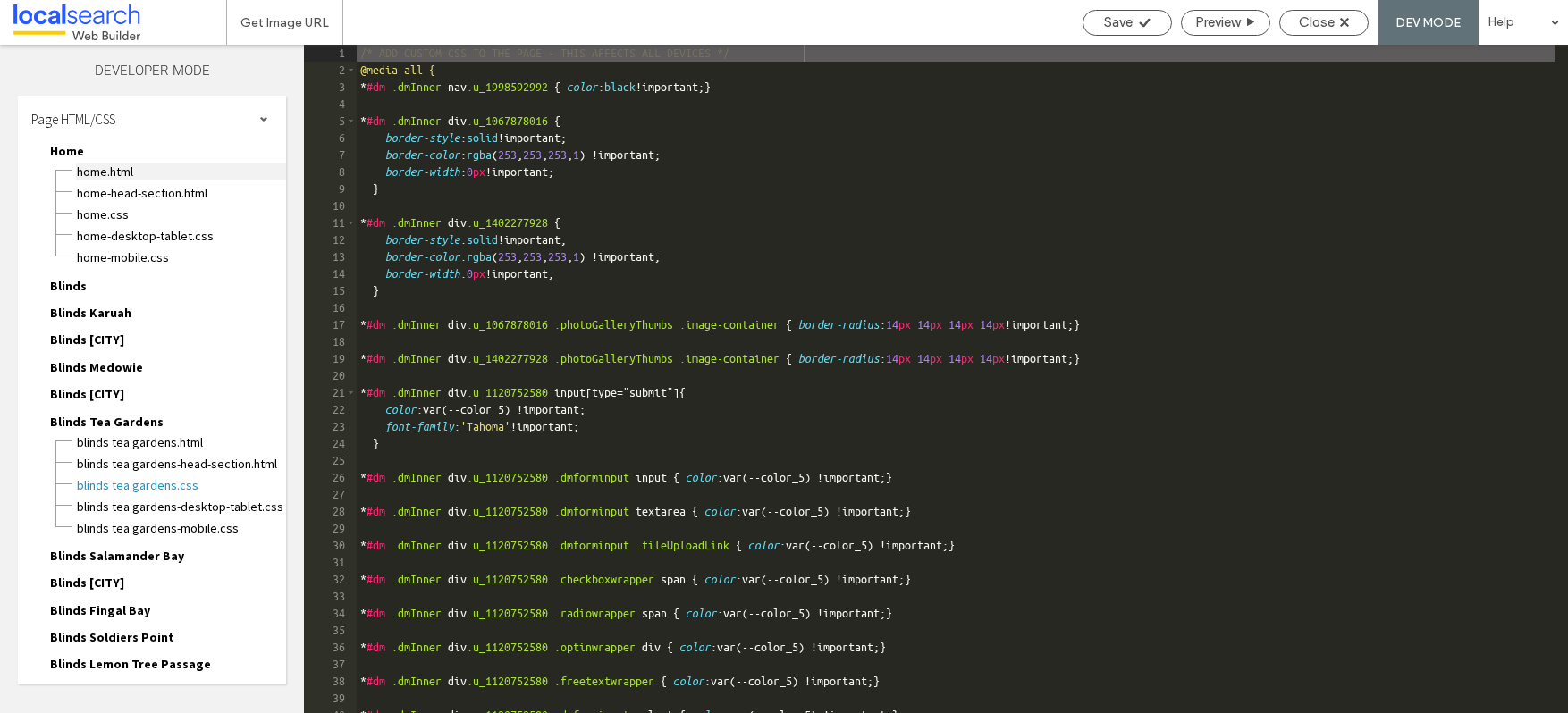 drag, startPoint x: 90, startPoint y: 166, endPoint x: 112, endPoint y: 167, distance: 22.022716 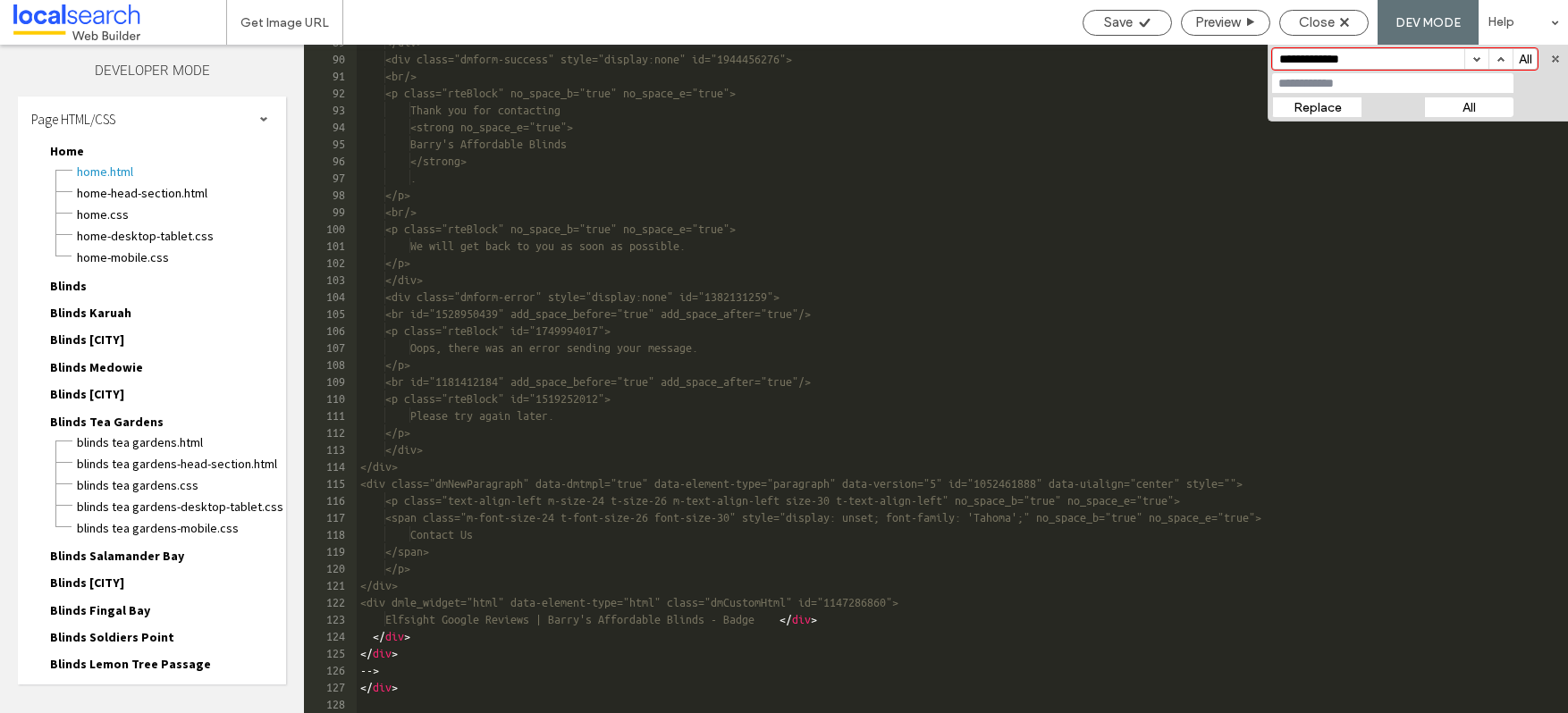 scroll, scrollTop: 1570, scrollLeft: 0, axis: vertical 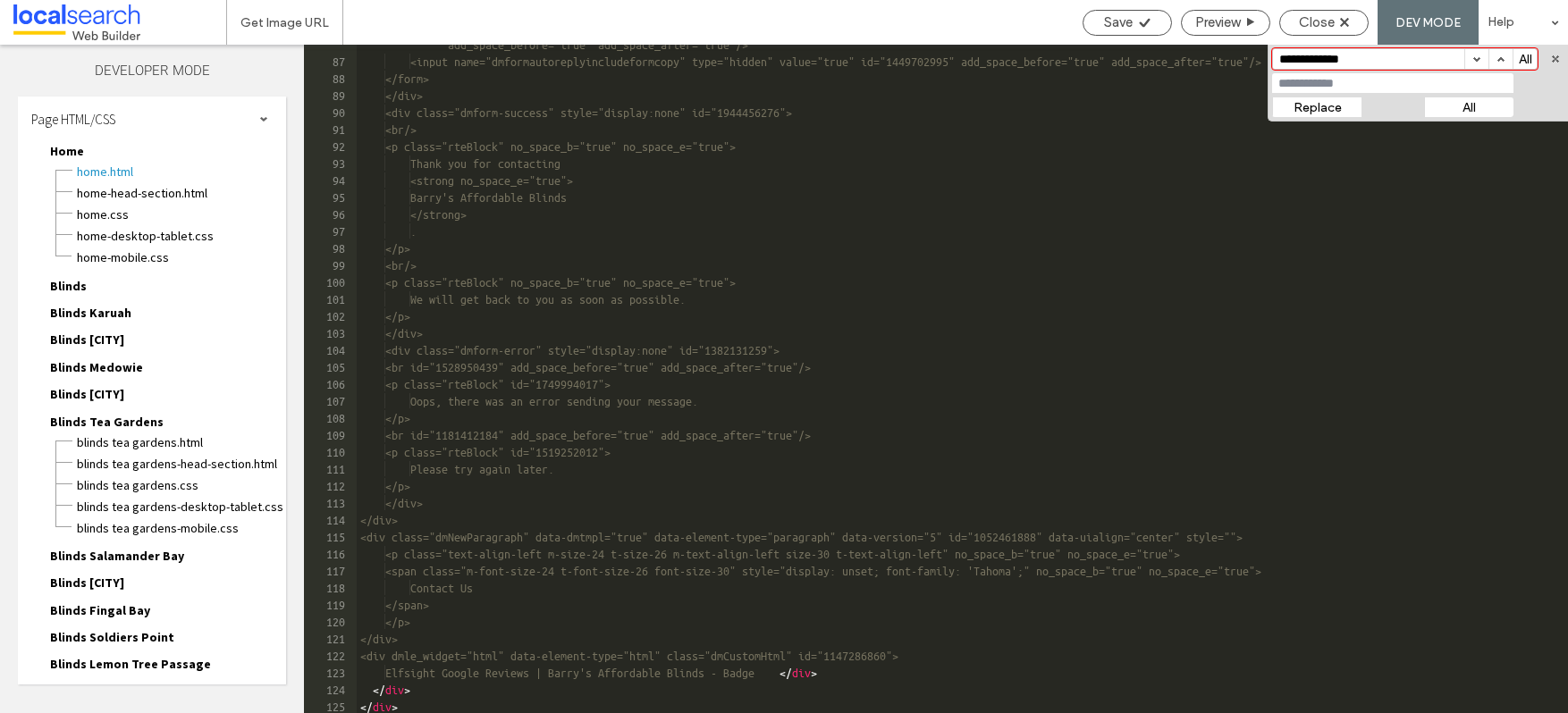 click on "**********" at bounding box center (1369, 59) 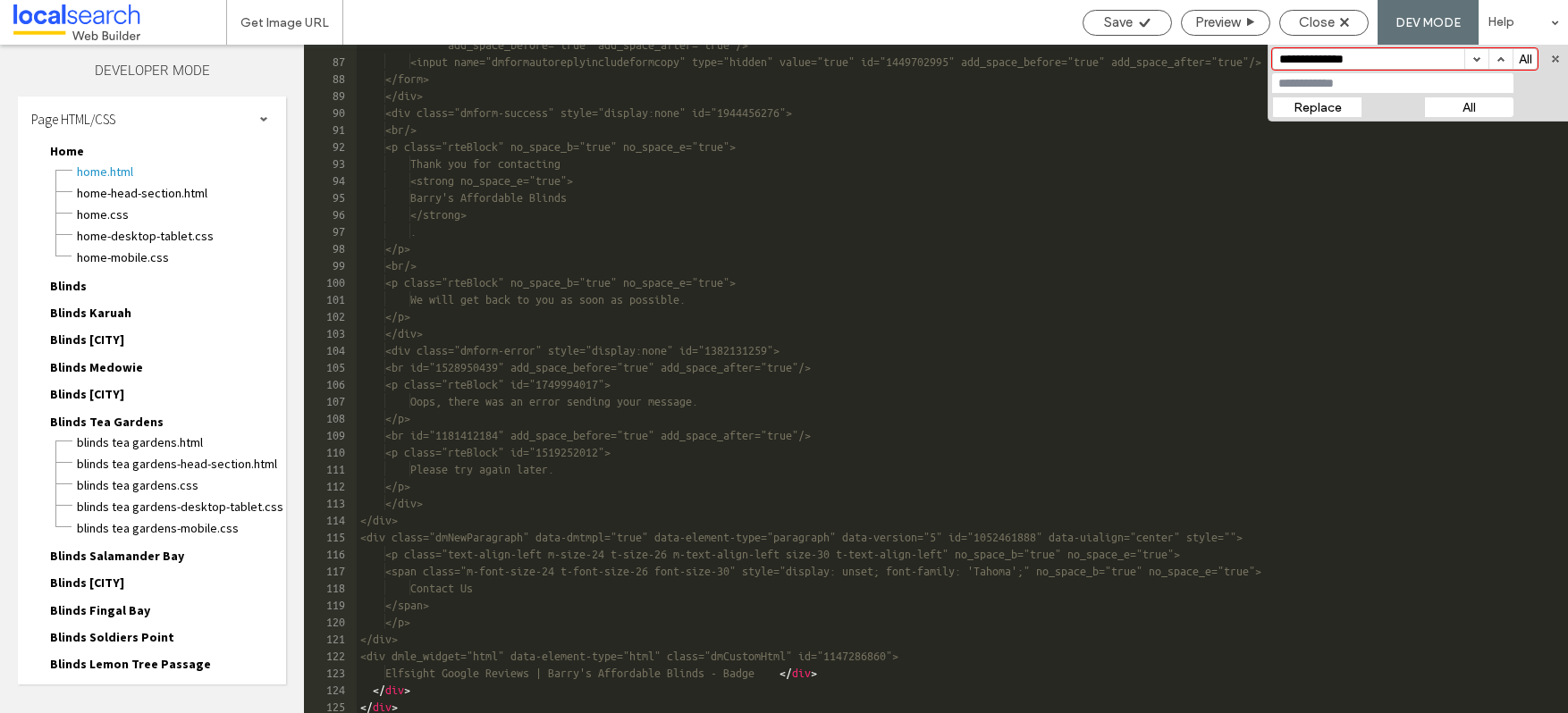 click on "**********" at bounding box center (1369, 59) 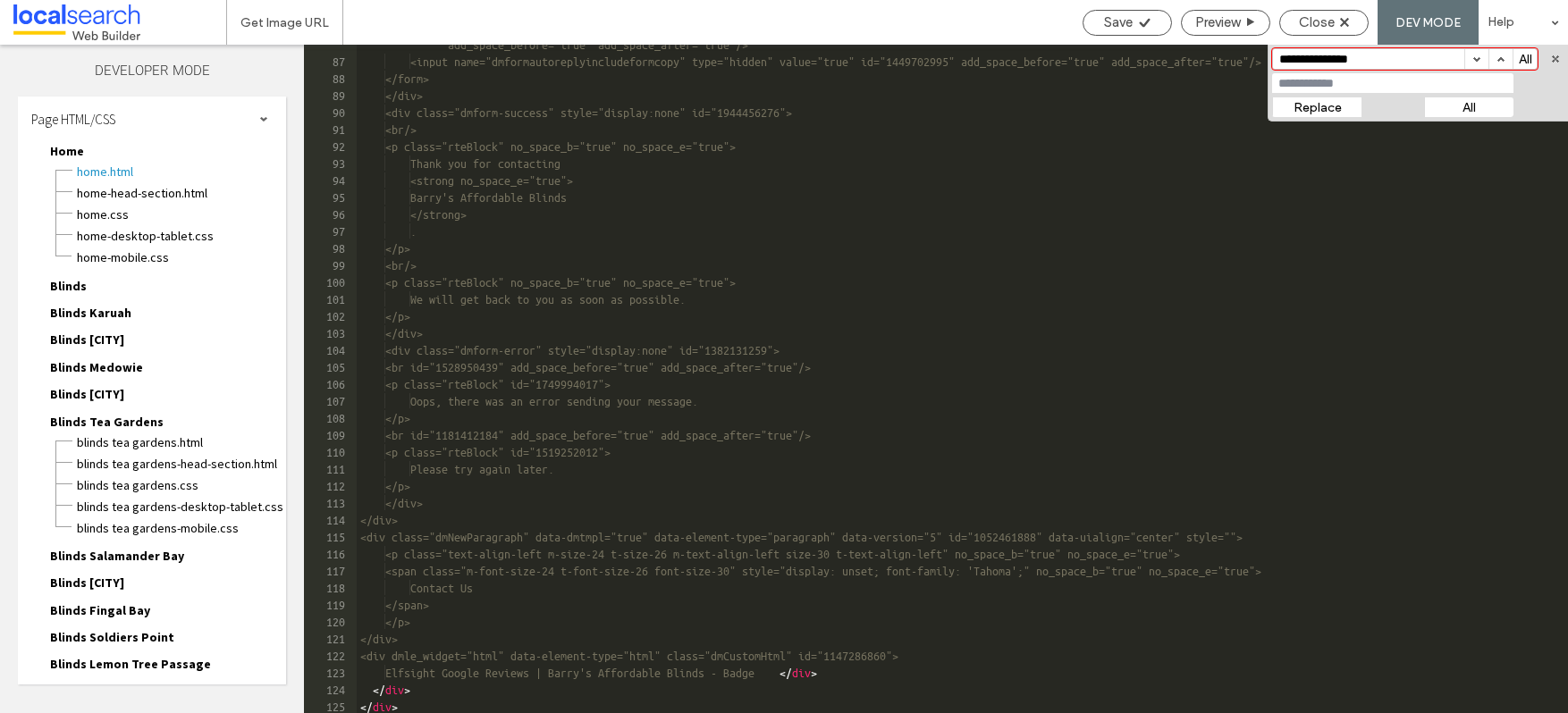 type on "**********" 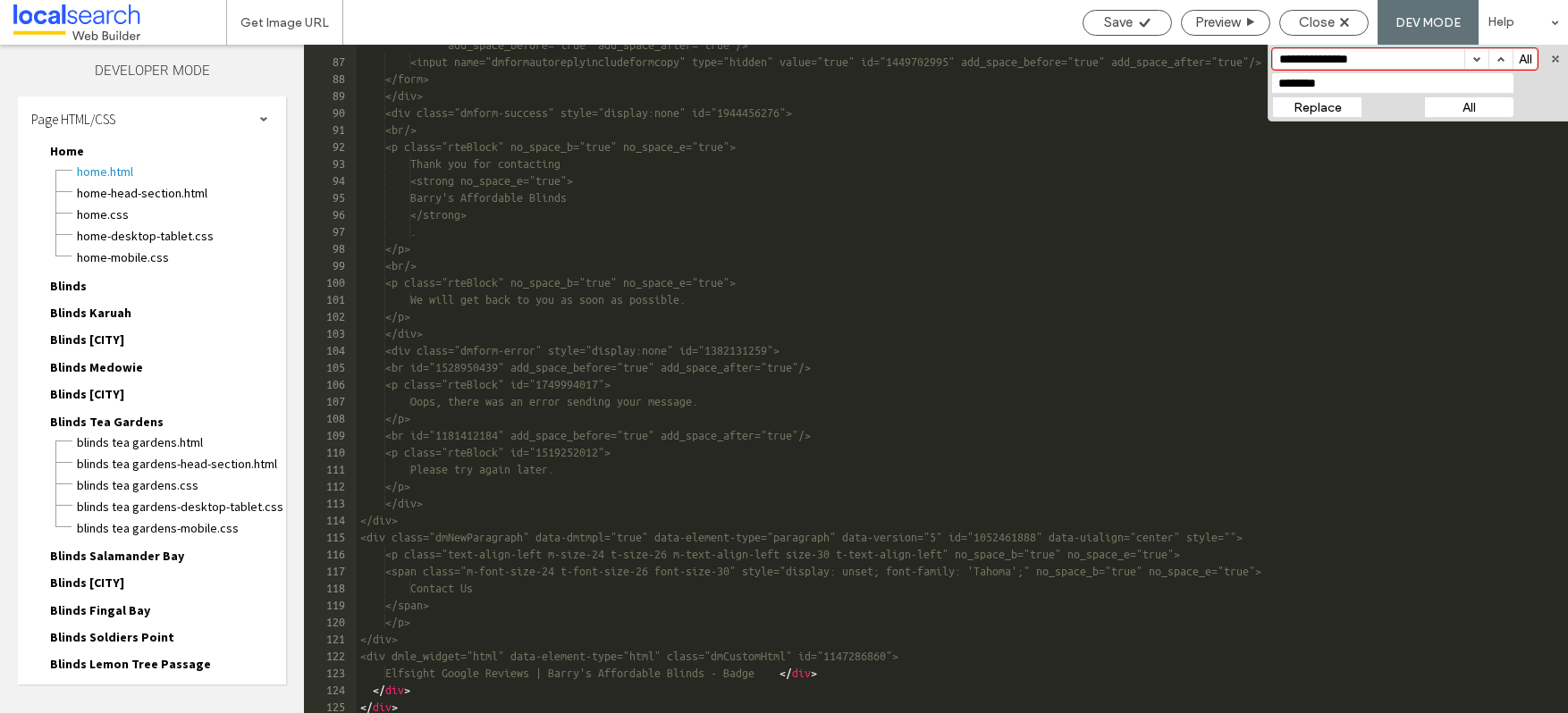 type on "********" 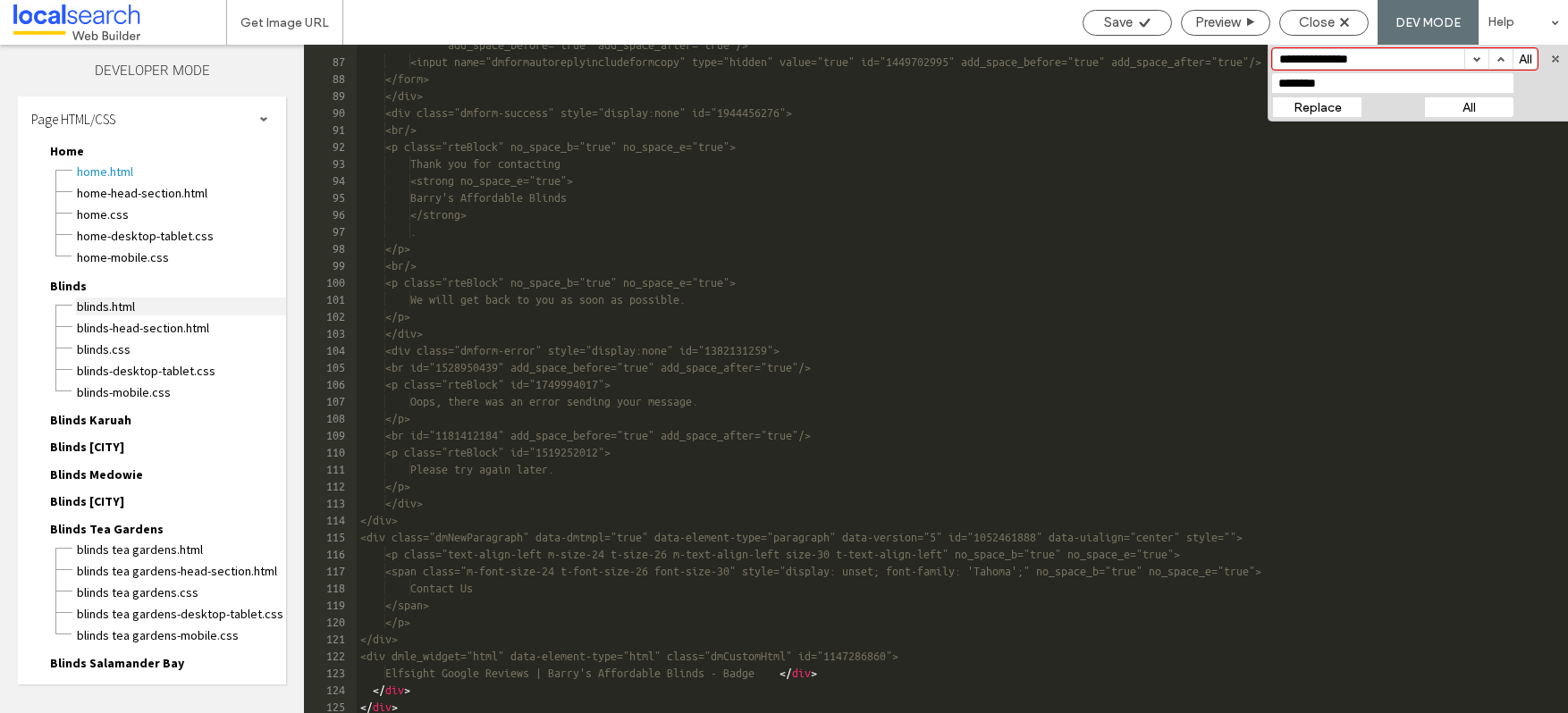 click on "Blinds.html" at bounding box center [181, 306] 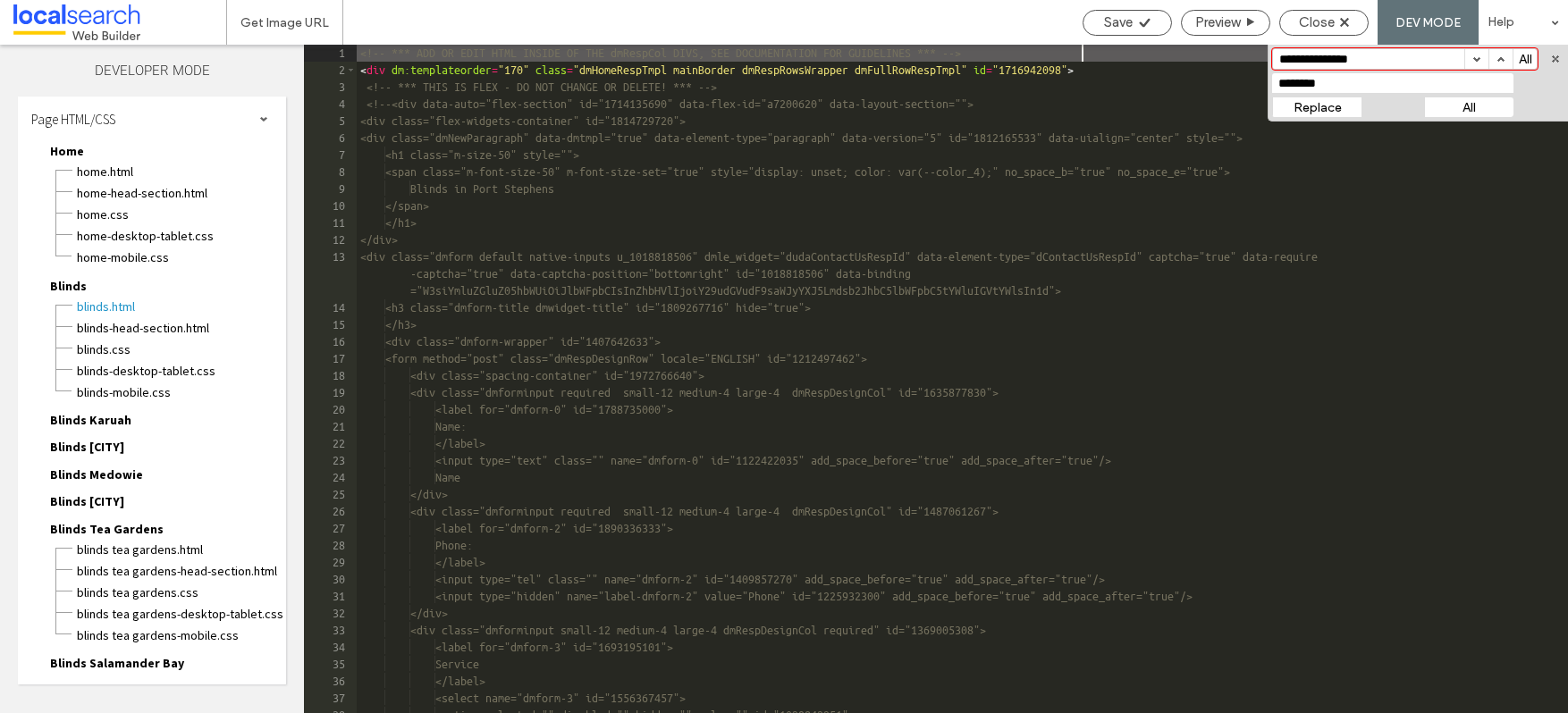 scroll, scrollTop: 0, scrollLeft: 0, axis: both 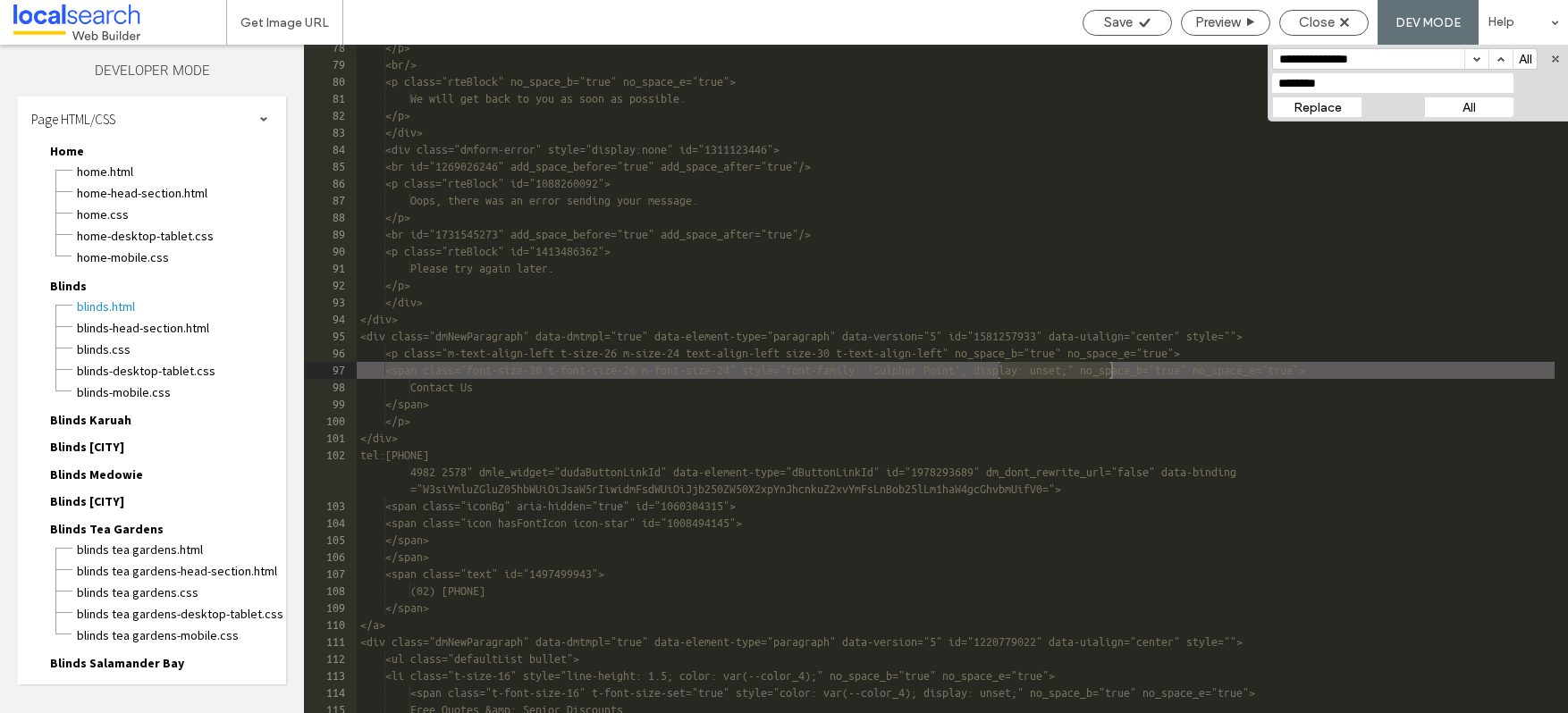 click on "Replace" at bounding box center (1317, 107) 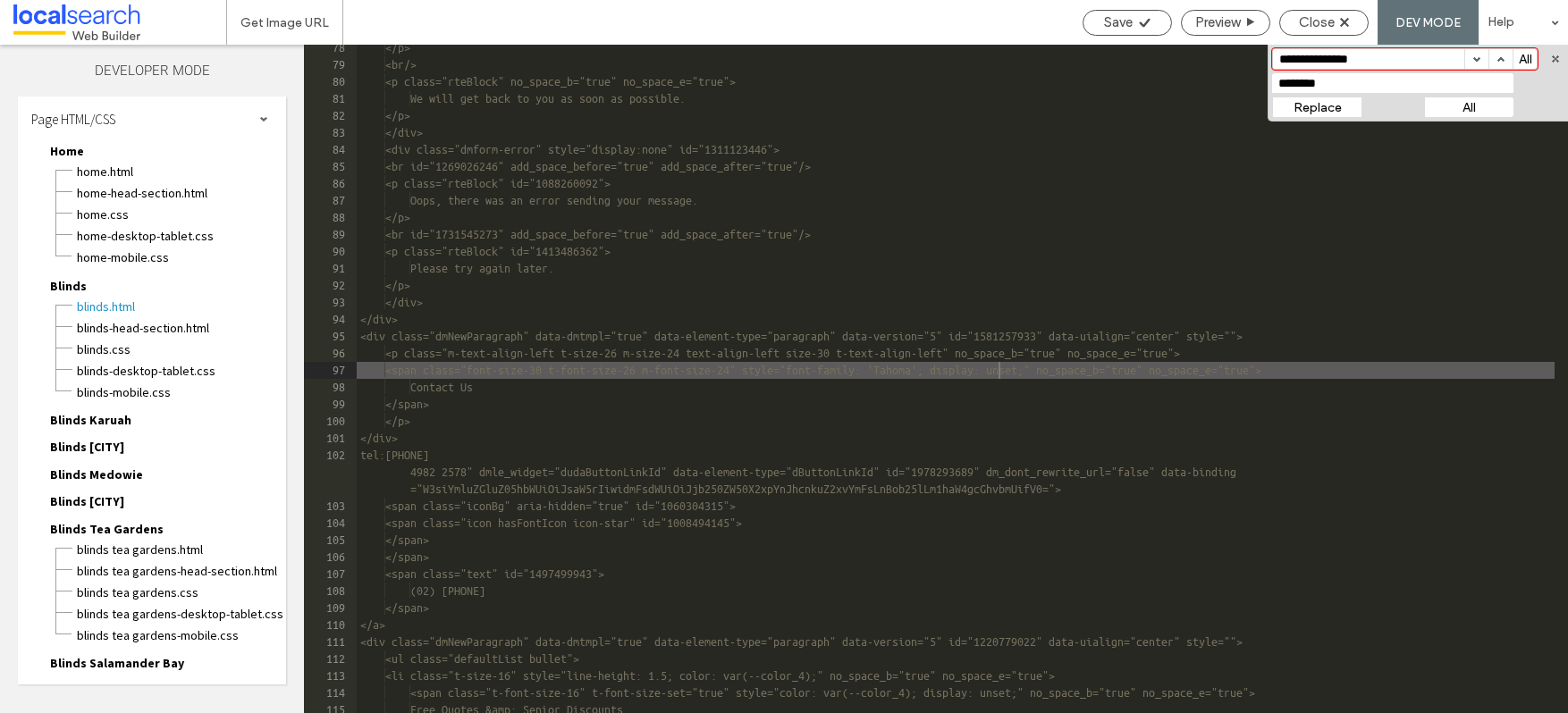 click on "Replace" at bounding box center (1317, 107) 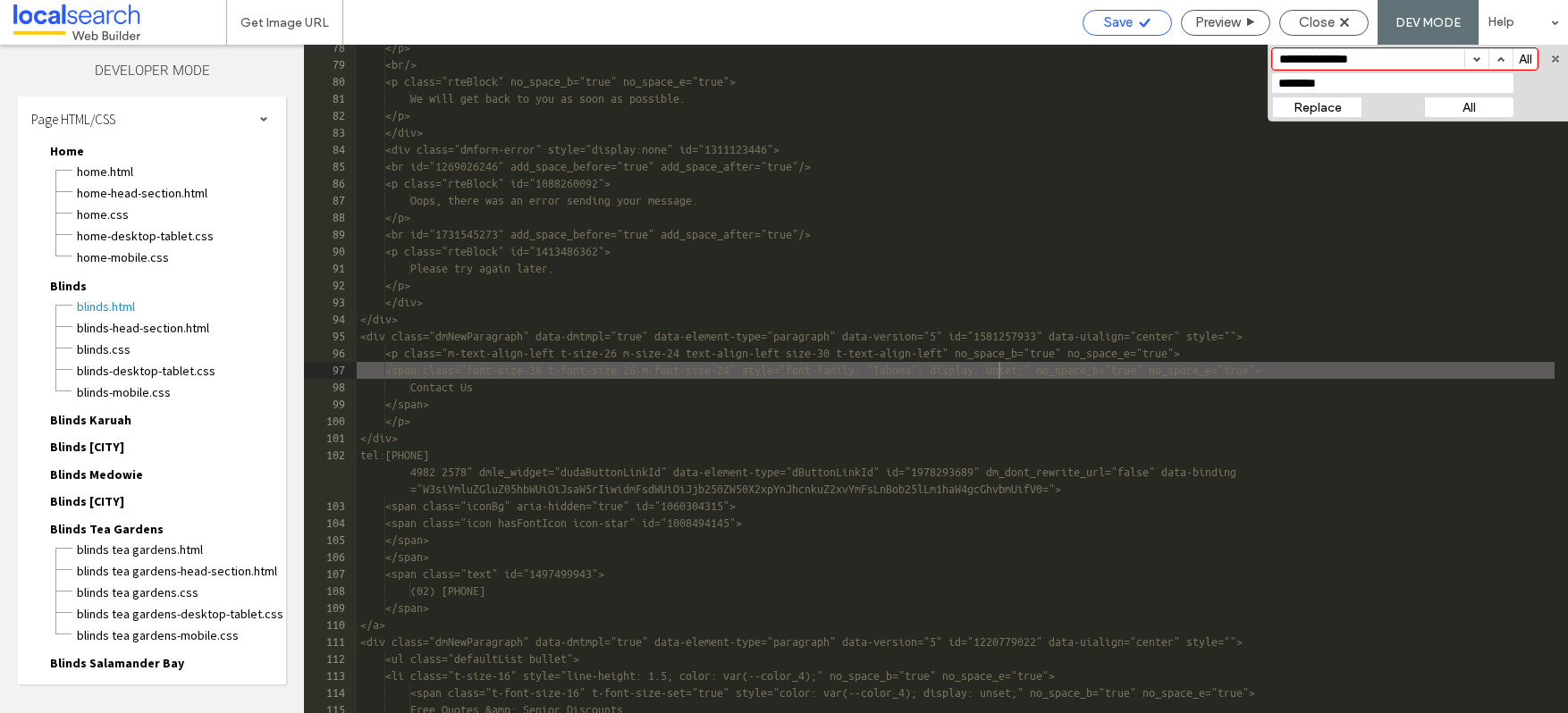 click on "Save" at bounding box center (1118, 22) 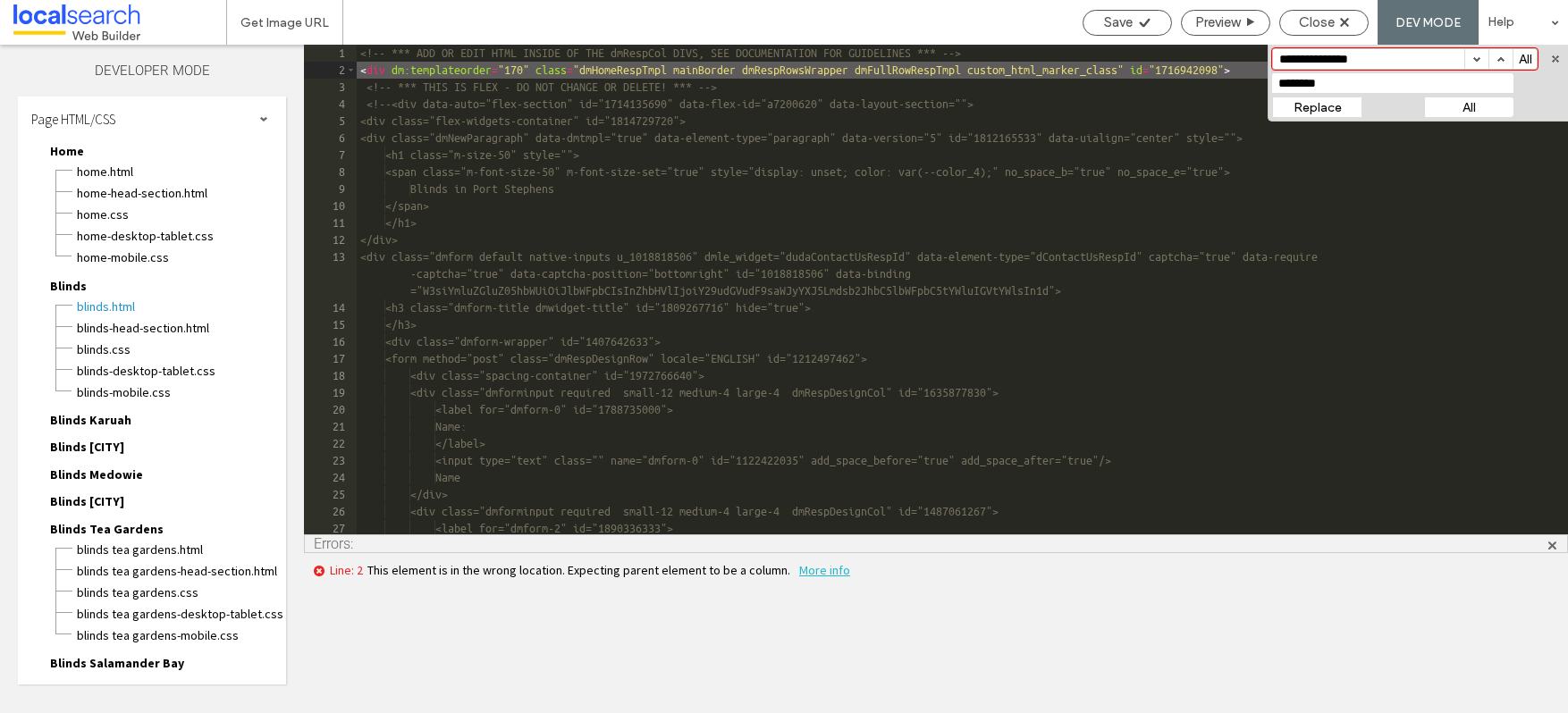 click on "**********" at bounding box center [1418, 83] 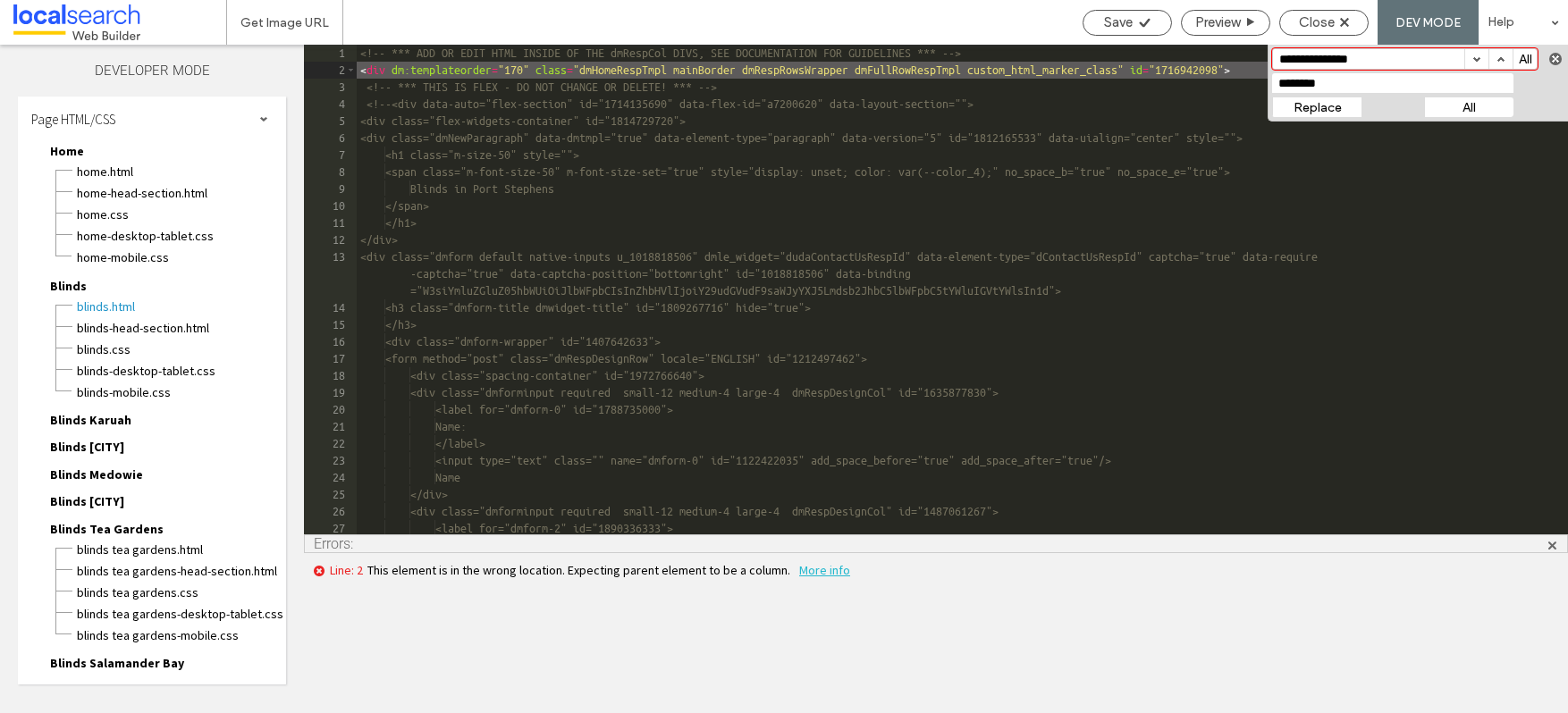click at bounding box center [1555, 59] 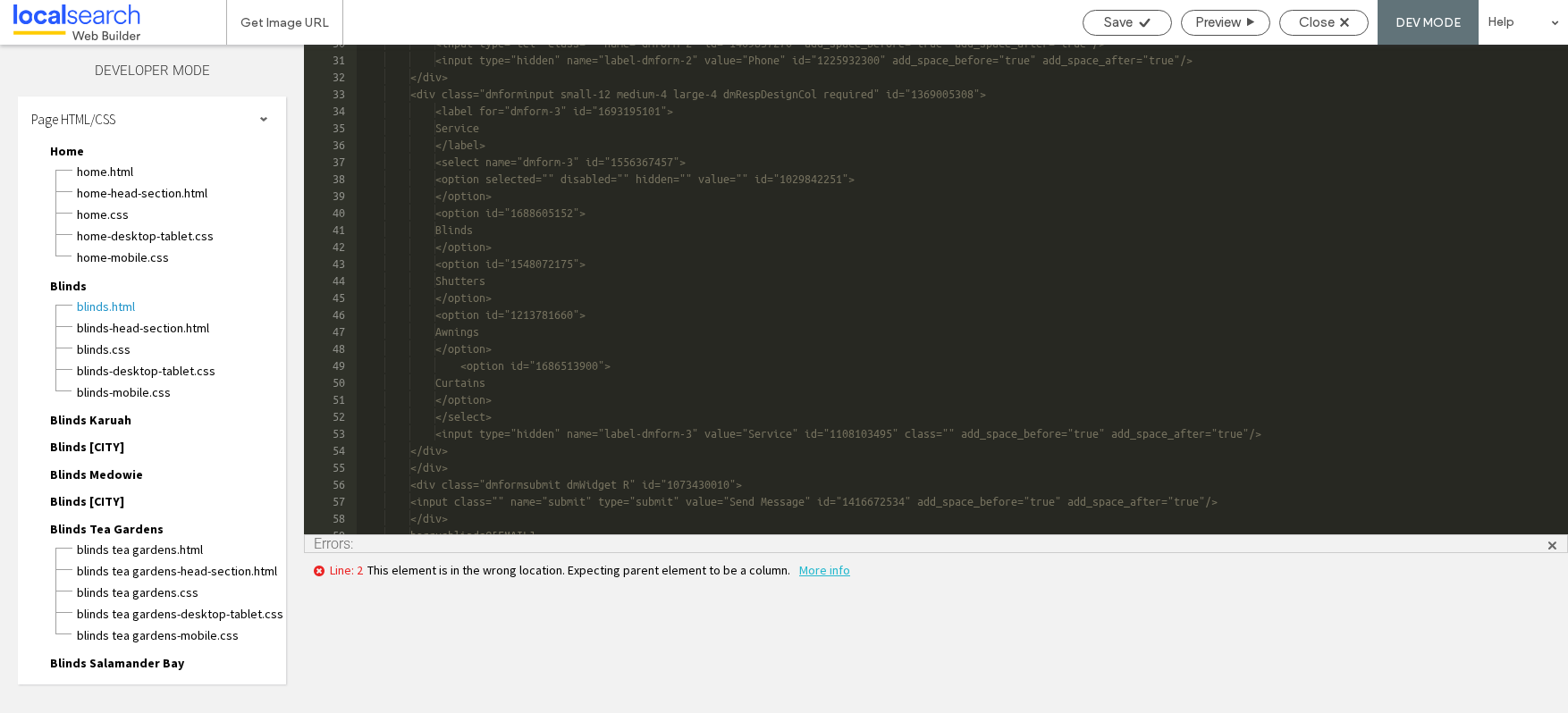 scroll, scrollTop: 0, scrollLeft: 0, axis: both 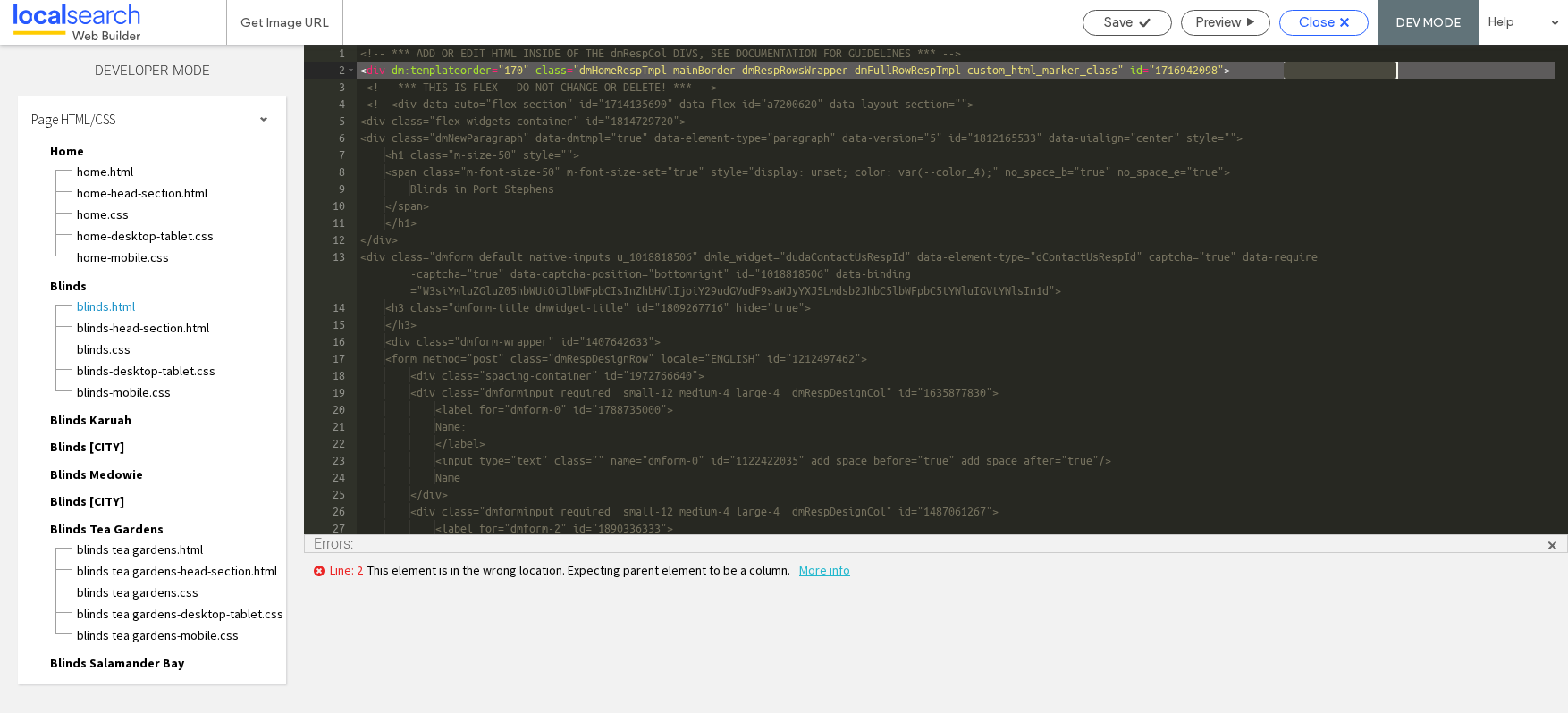 click on "Close" at bounding box center [1317, 22] 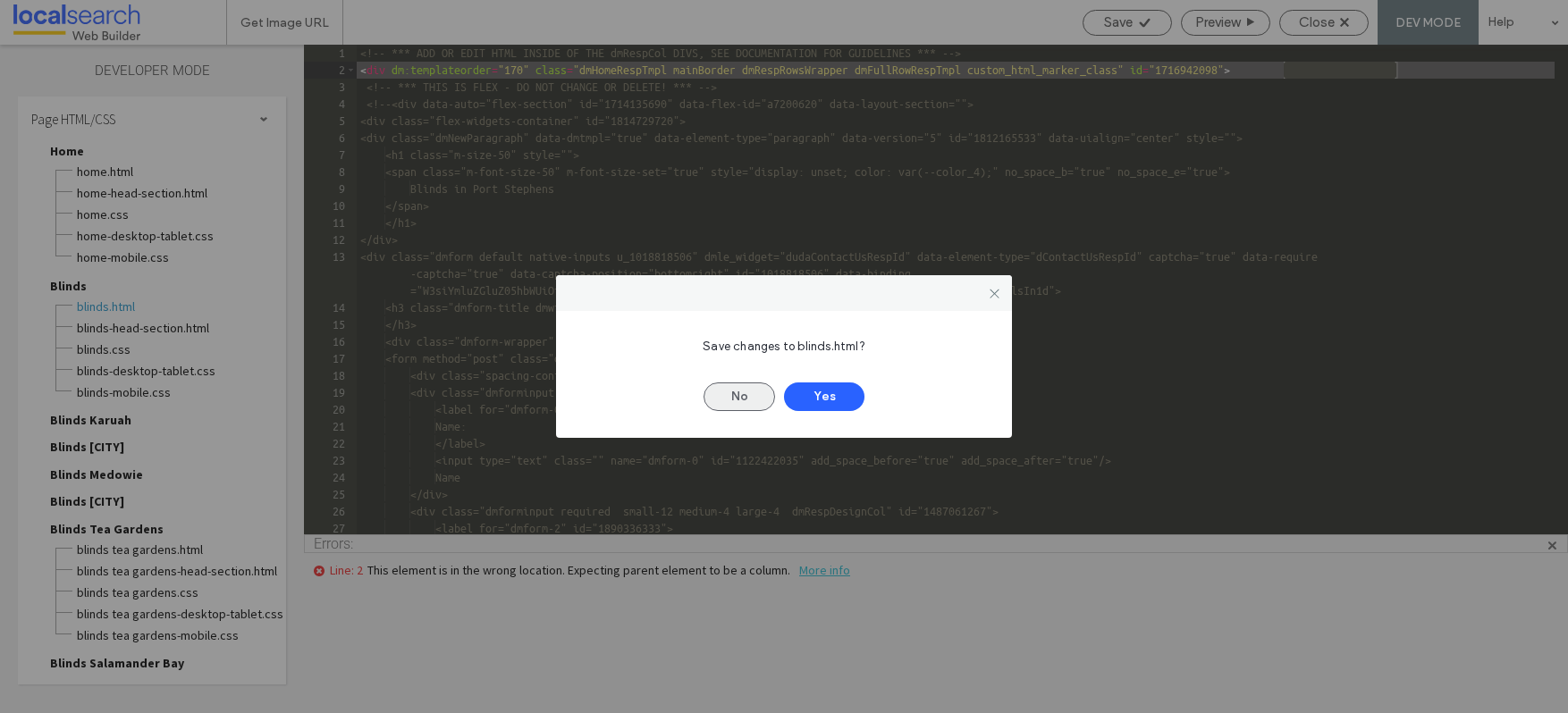 click on "No" at bounding box center (739, 397) 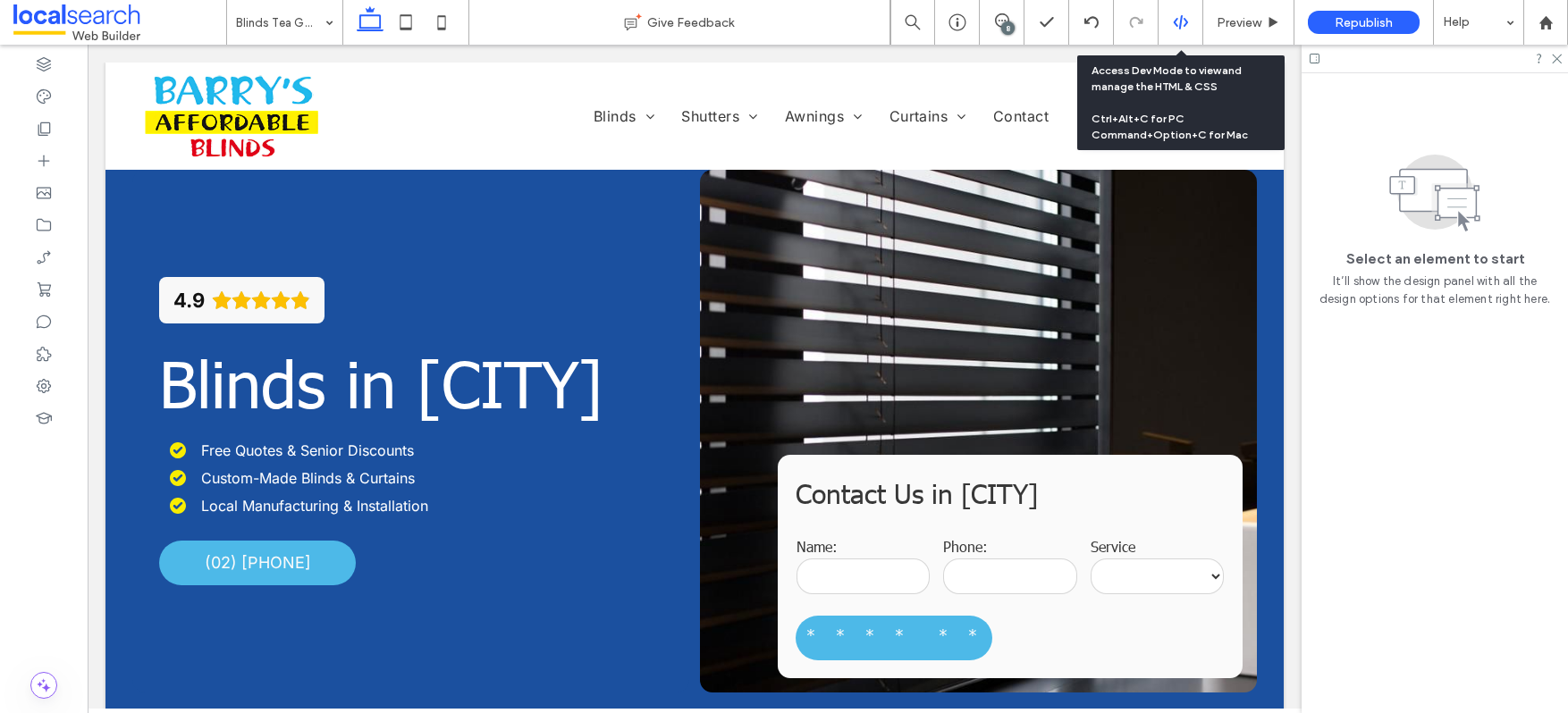 click 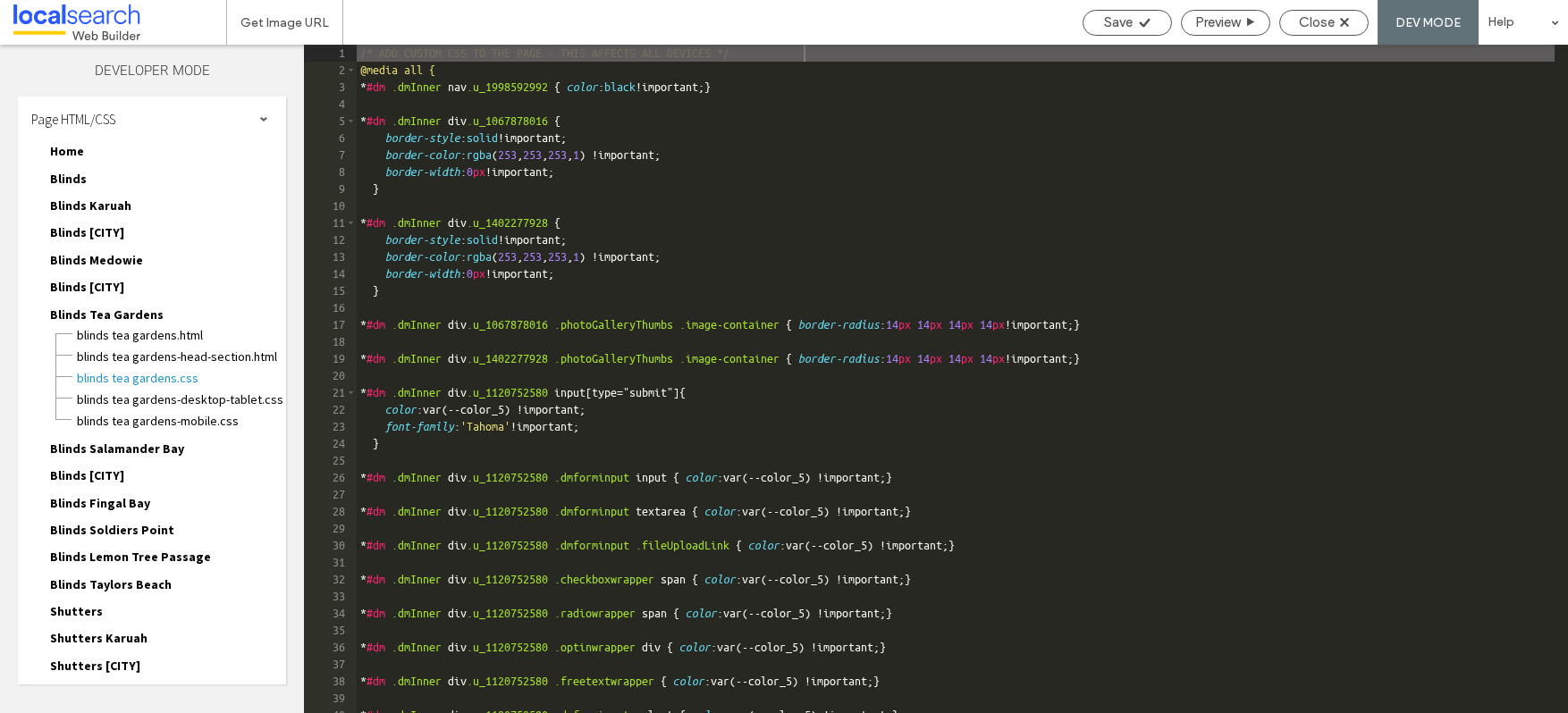 click on "Blinds Karuah" at bounding box center (90, 206) 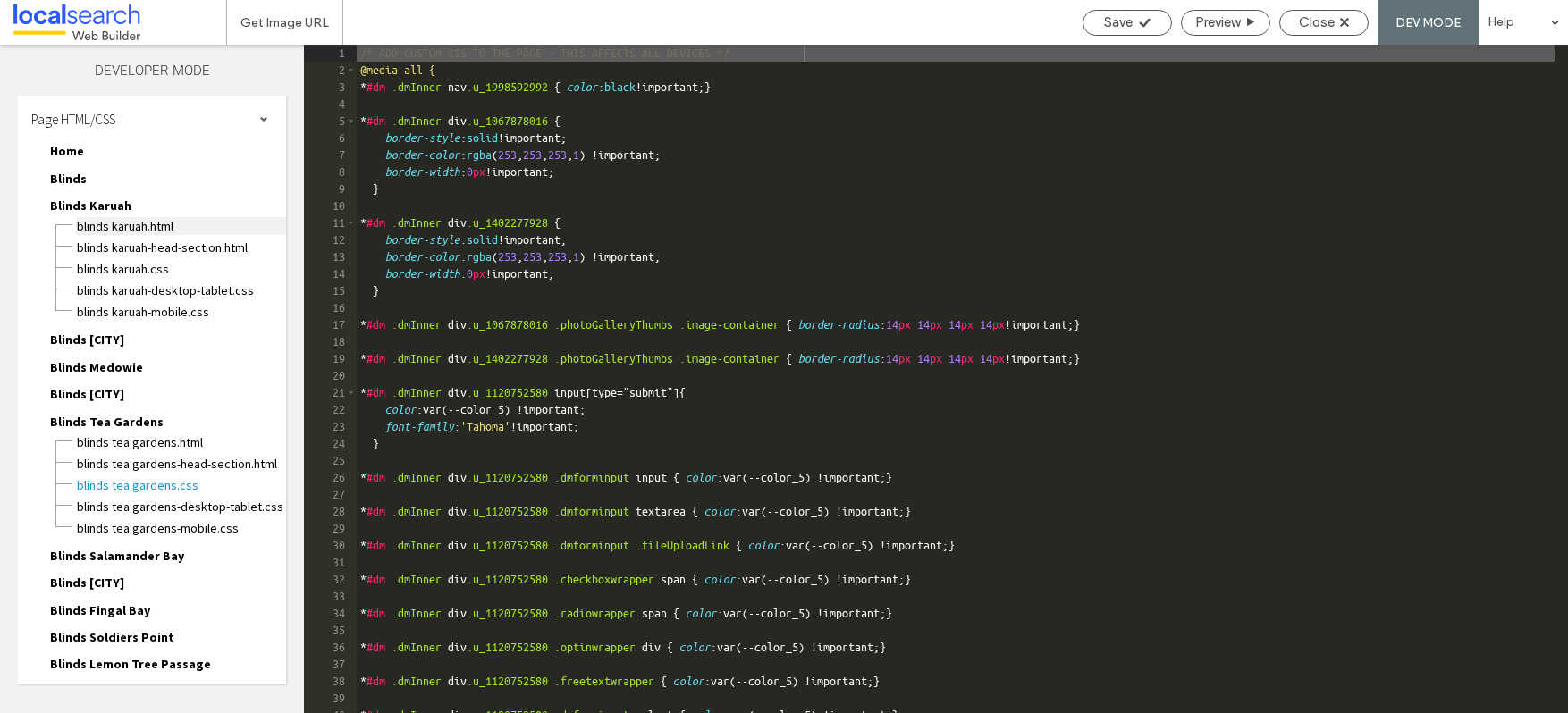 click on "Blinds Karuah.html" at bounding box center (181, 226) 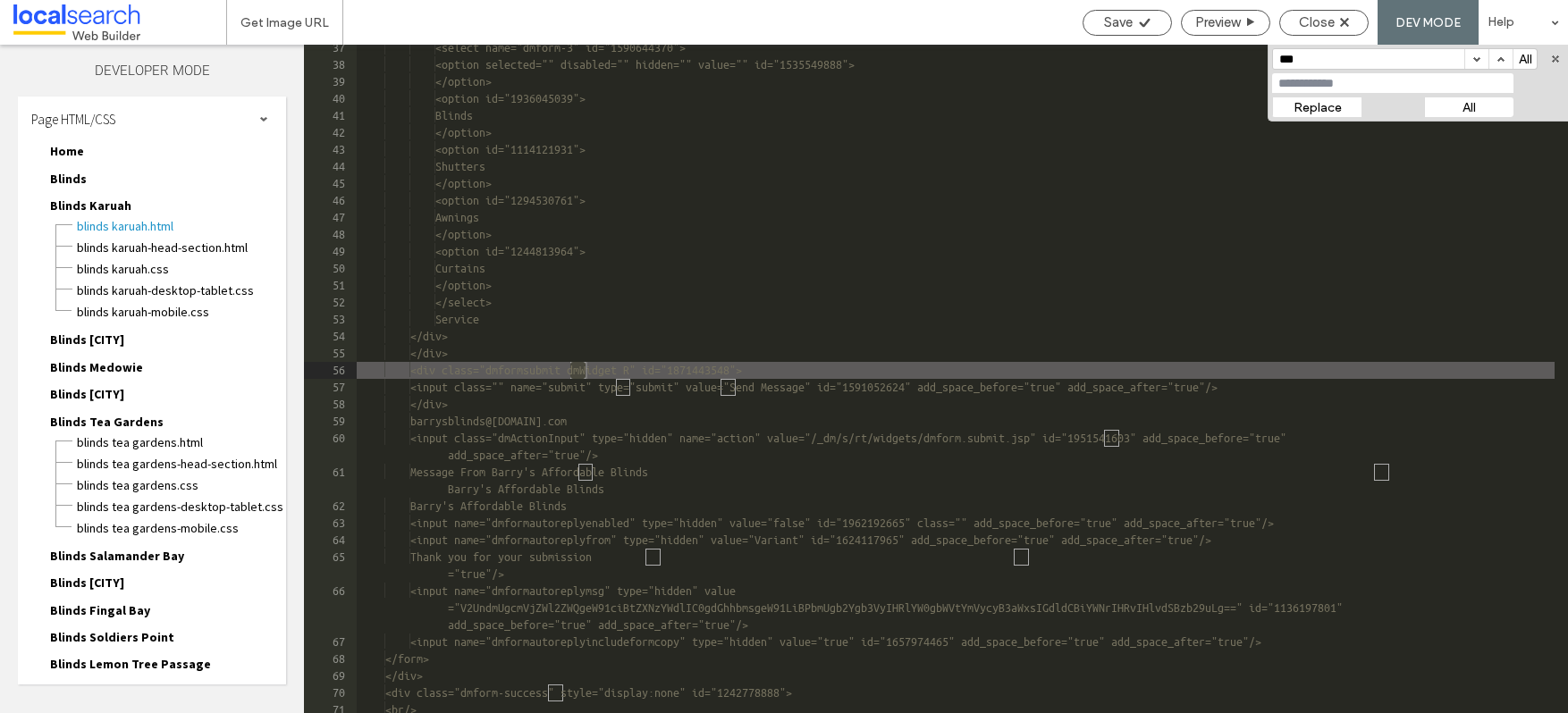 scroll, scrollTop: 1431, scrollLeft: 0, axis: vertical 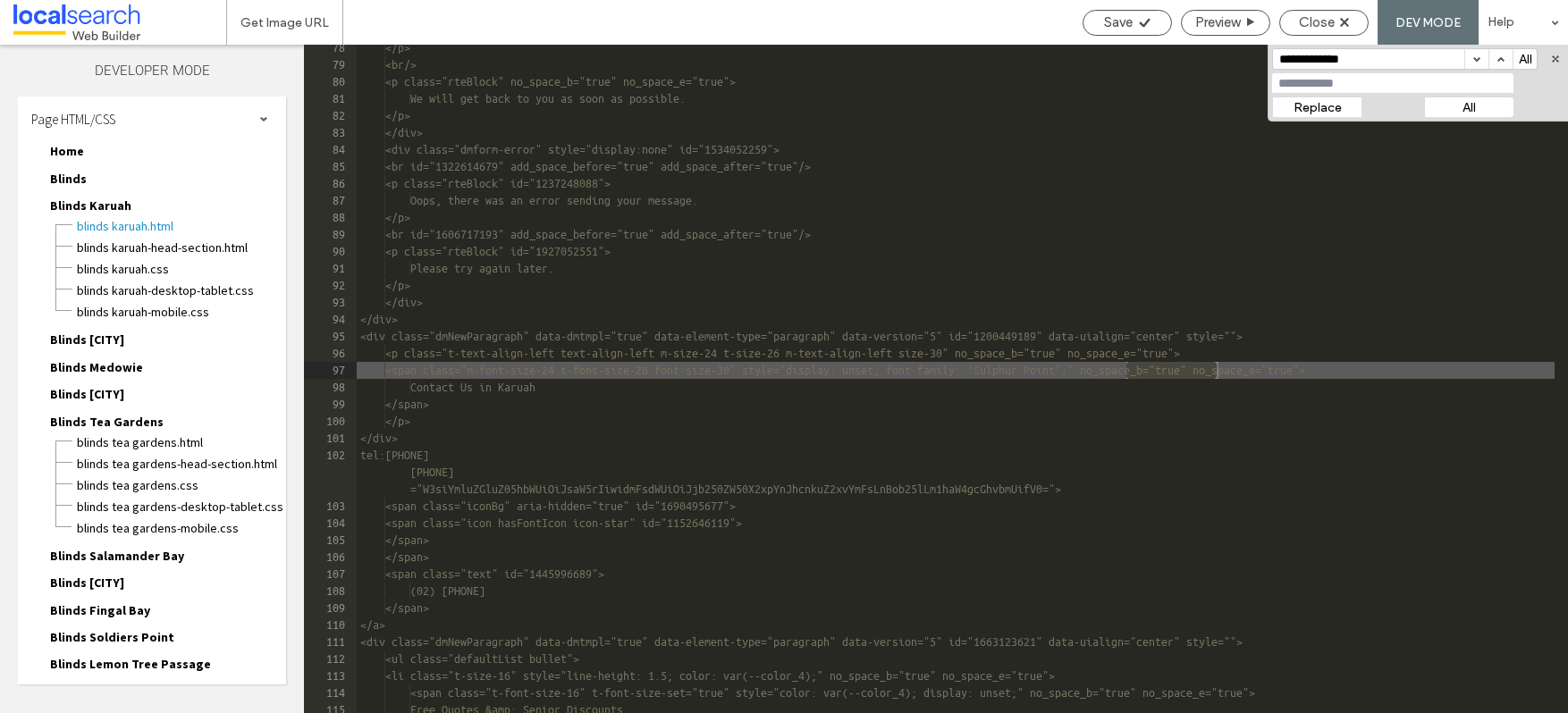 type on "**********" 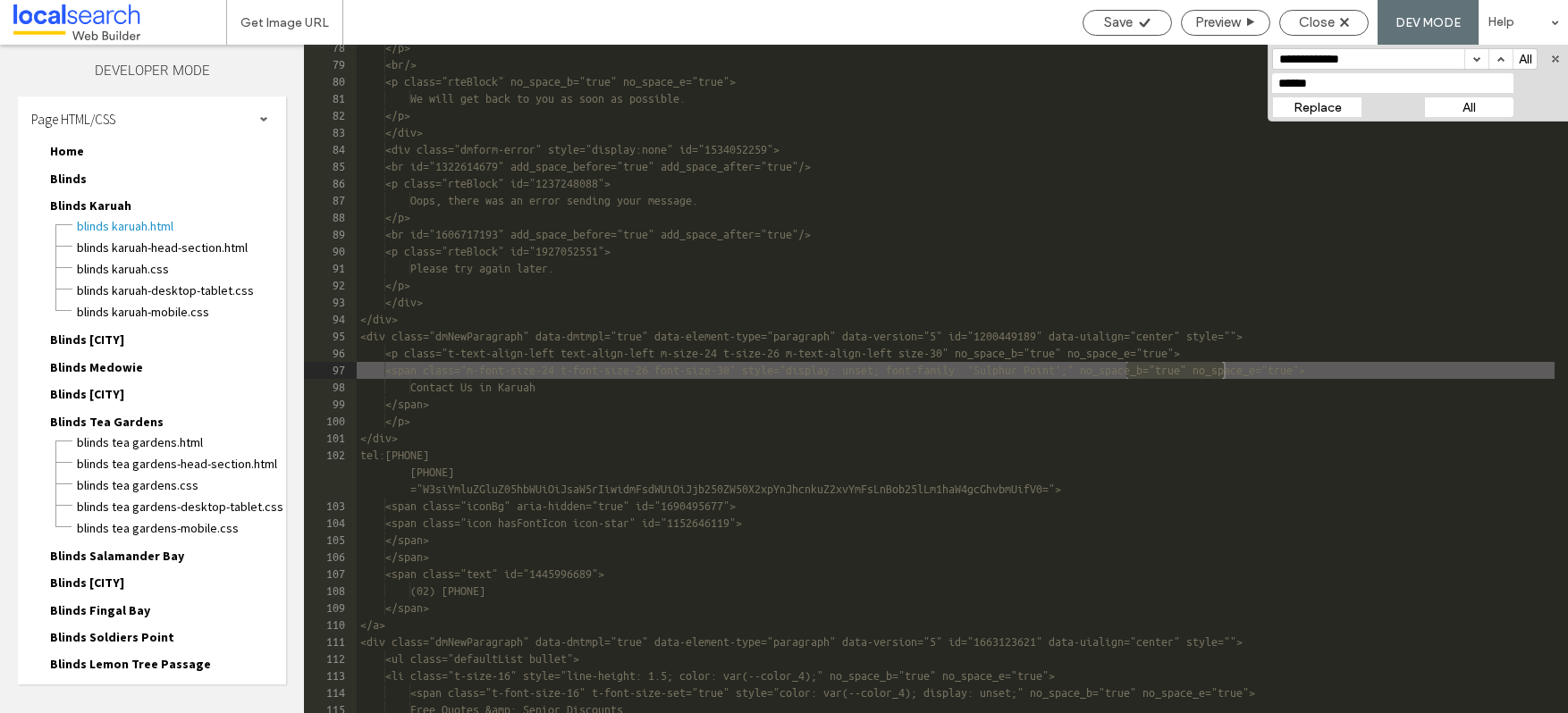 type on "******" 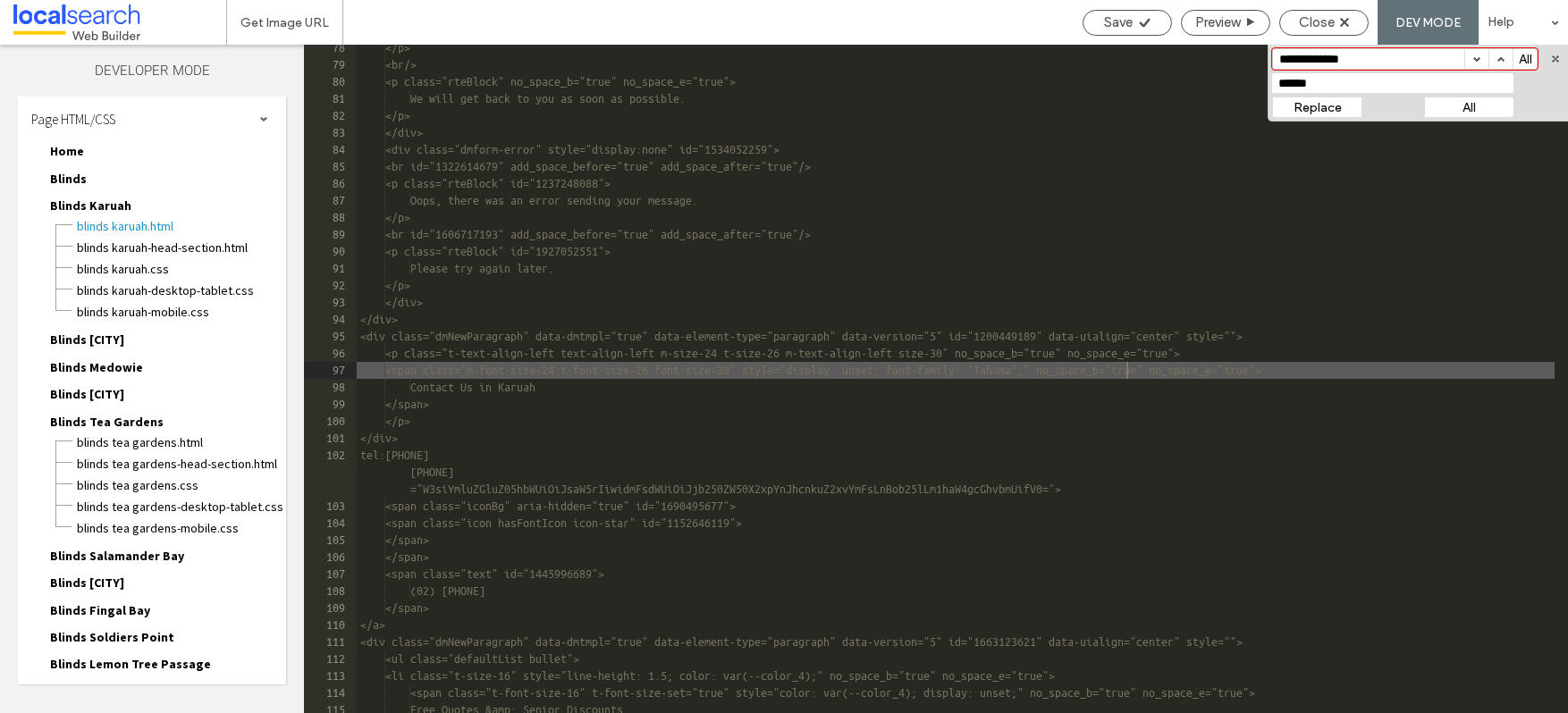 click on "Replace" at bounding box center (1317, 107) 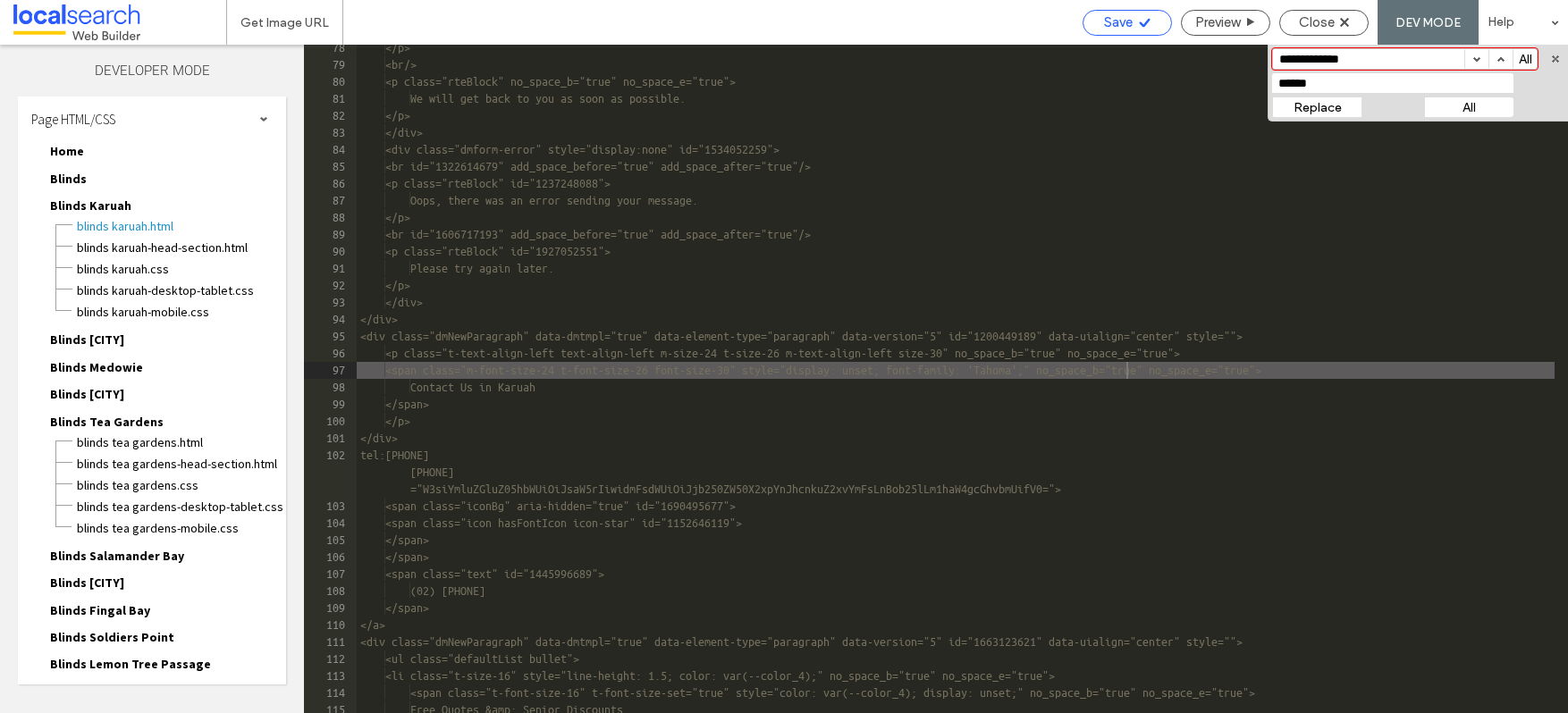 click on "Save" at bounding box center (1118, 22) 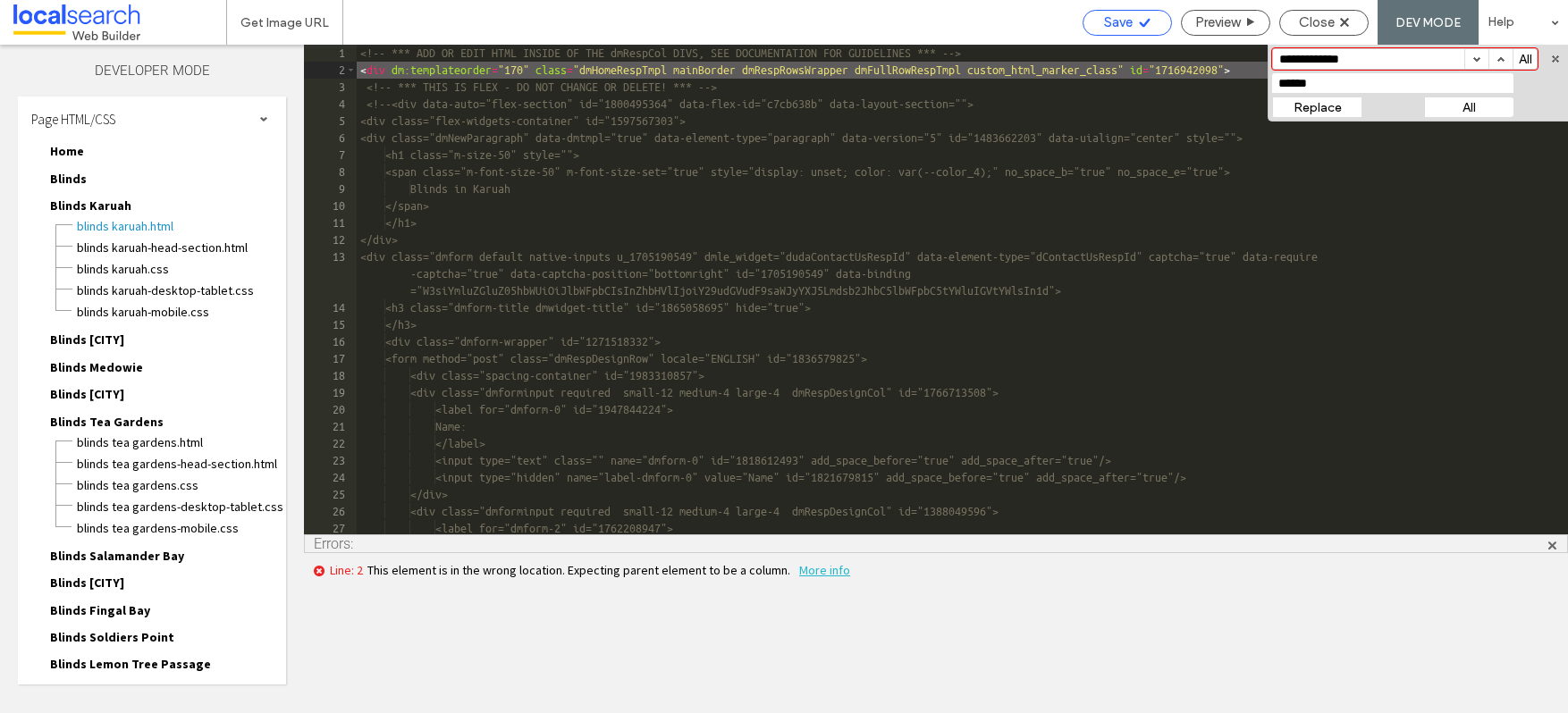 scroll, scrollTop: 0, scrollLeft: 0, axis: both 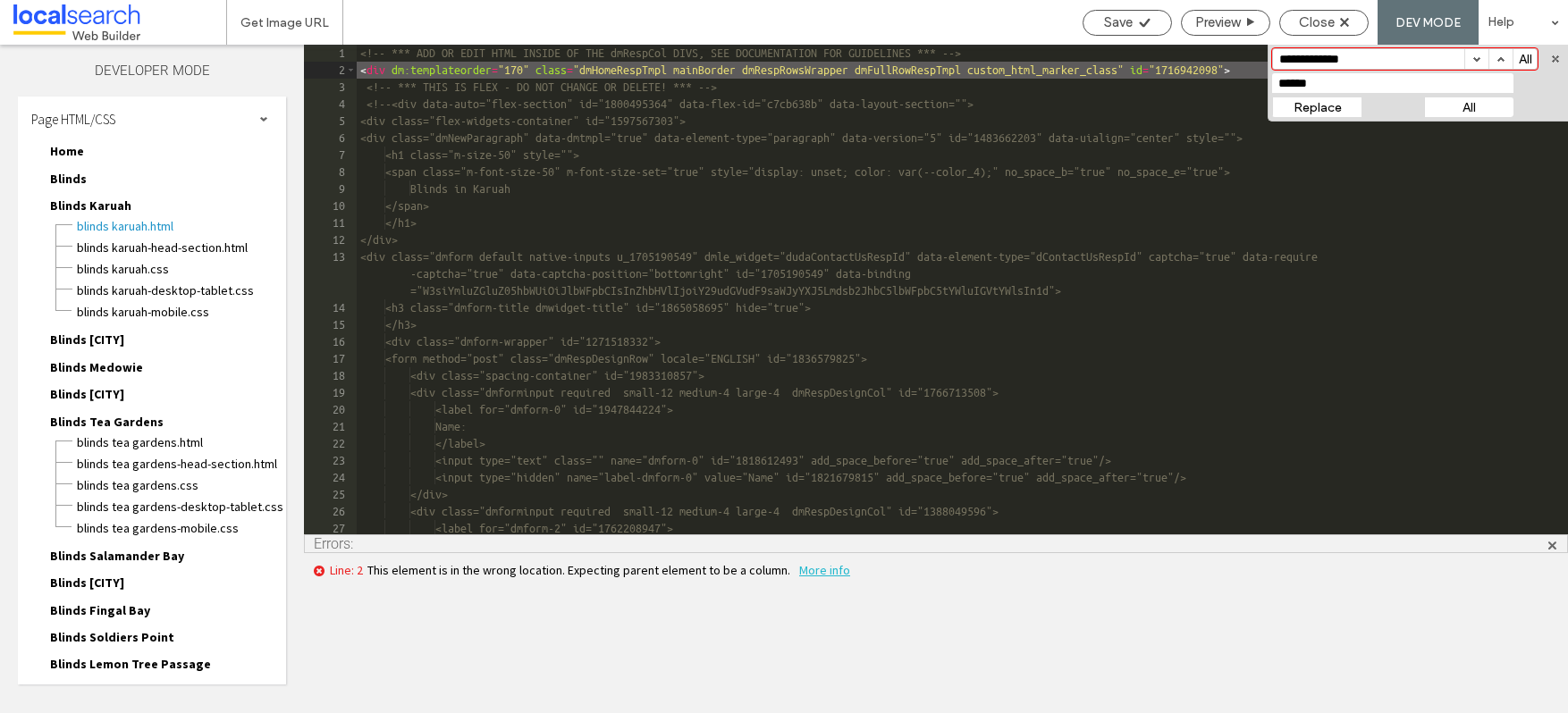 click at bounding box center (1555, 59) 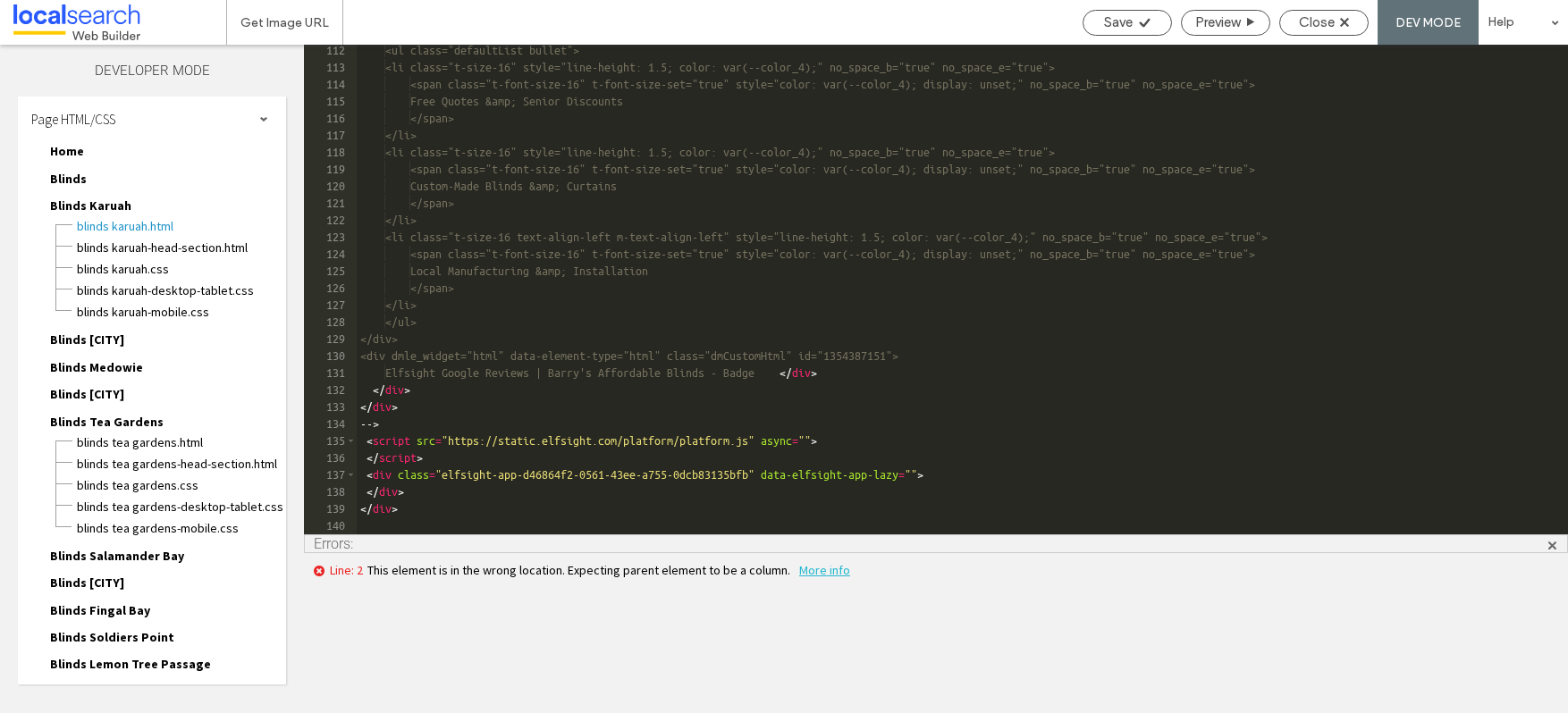 scroll, scrollTop: 0, scrollLeft: 0, axis: both 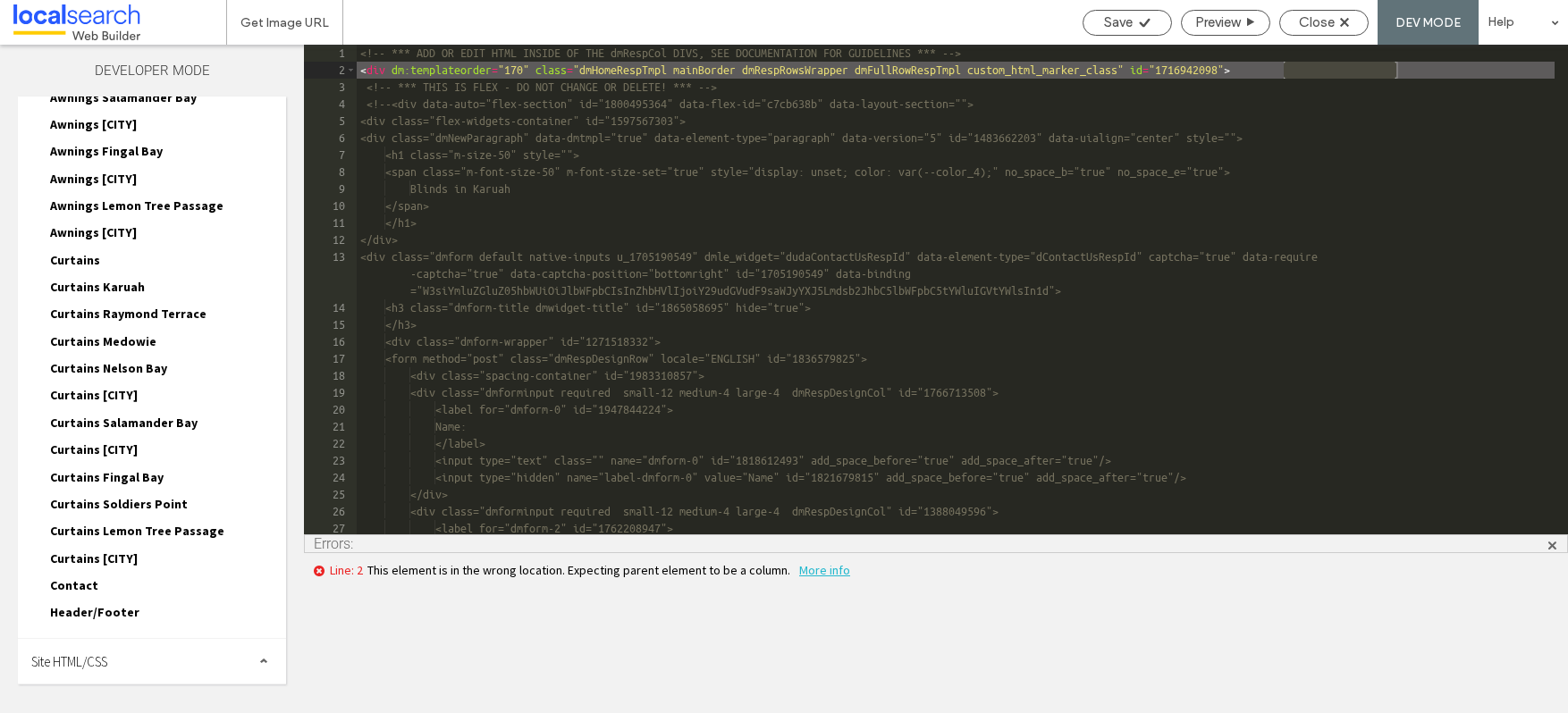 click on "Site HTML/CSS" at bounding box center [69, 661] 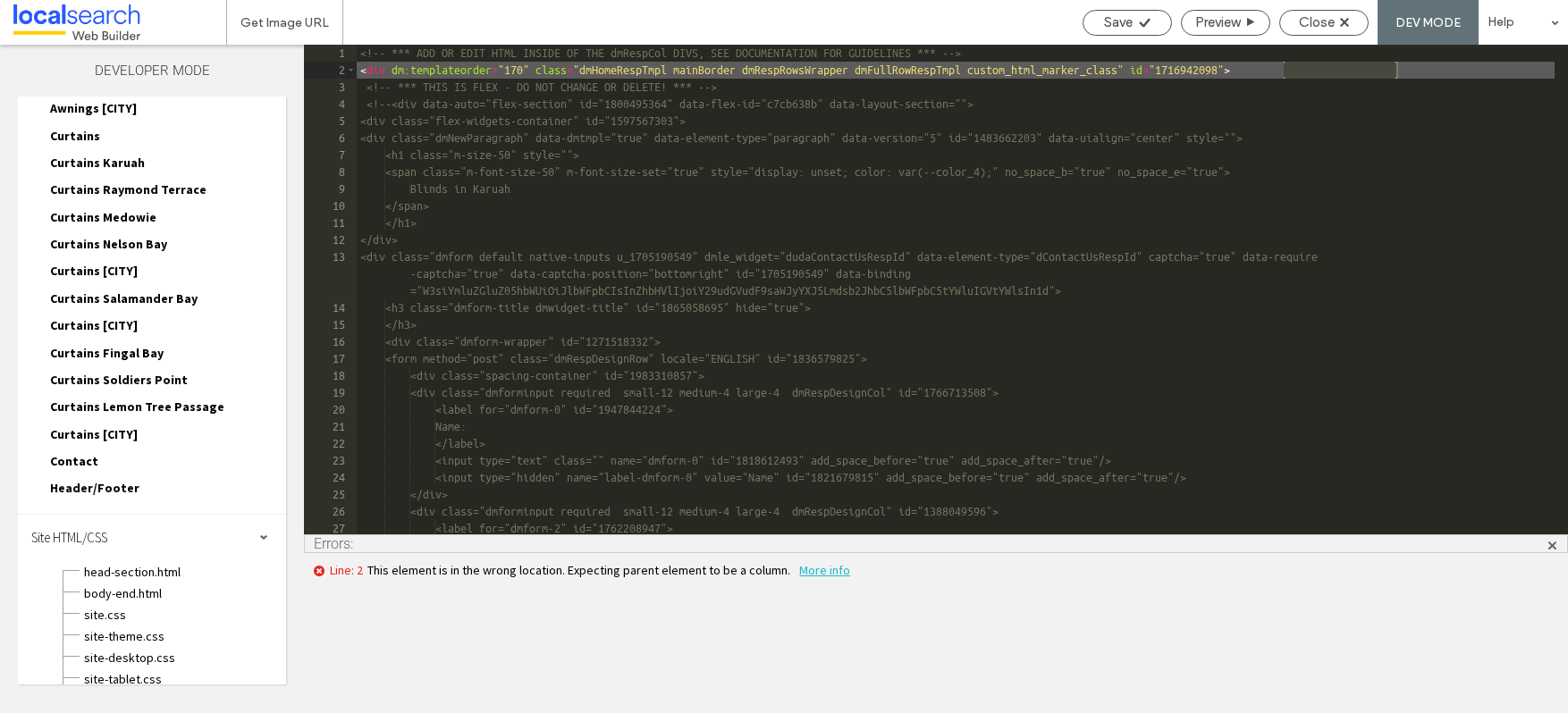 scroll, scrollTop: 1271, scrollLeft: 0, axis: vertical 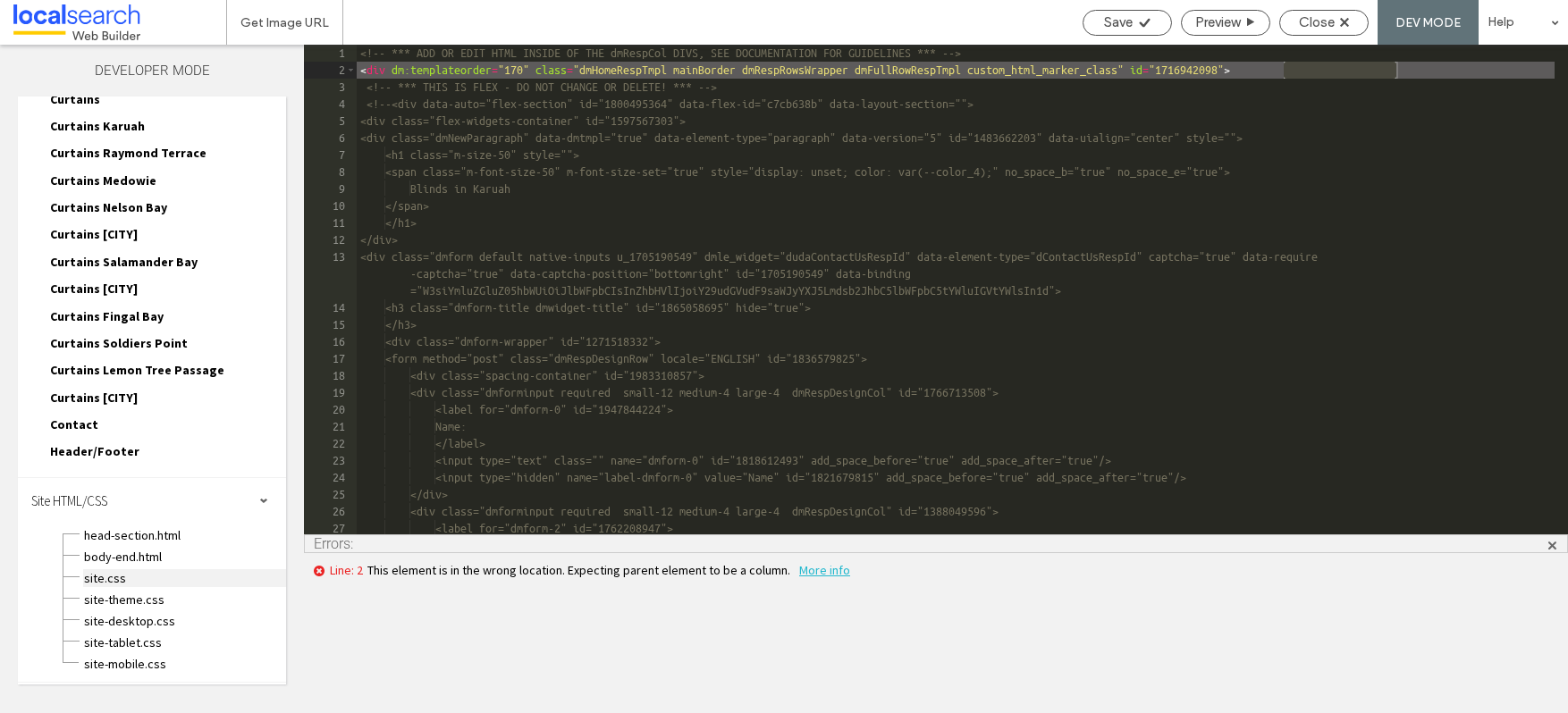 click on "site.css" at bounding box center (184, 578) 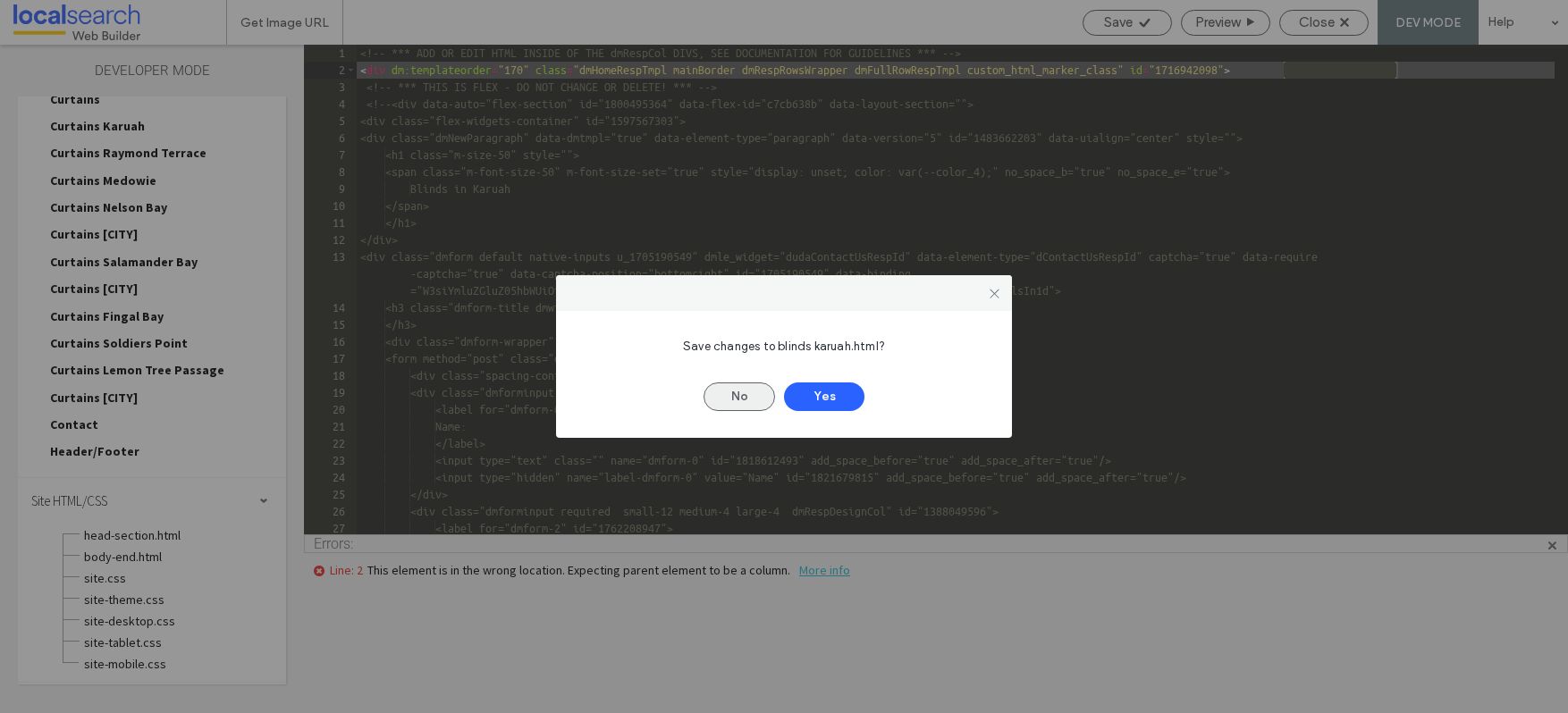 click on "No" at bounding box center (739, 397) 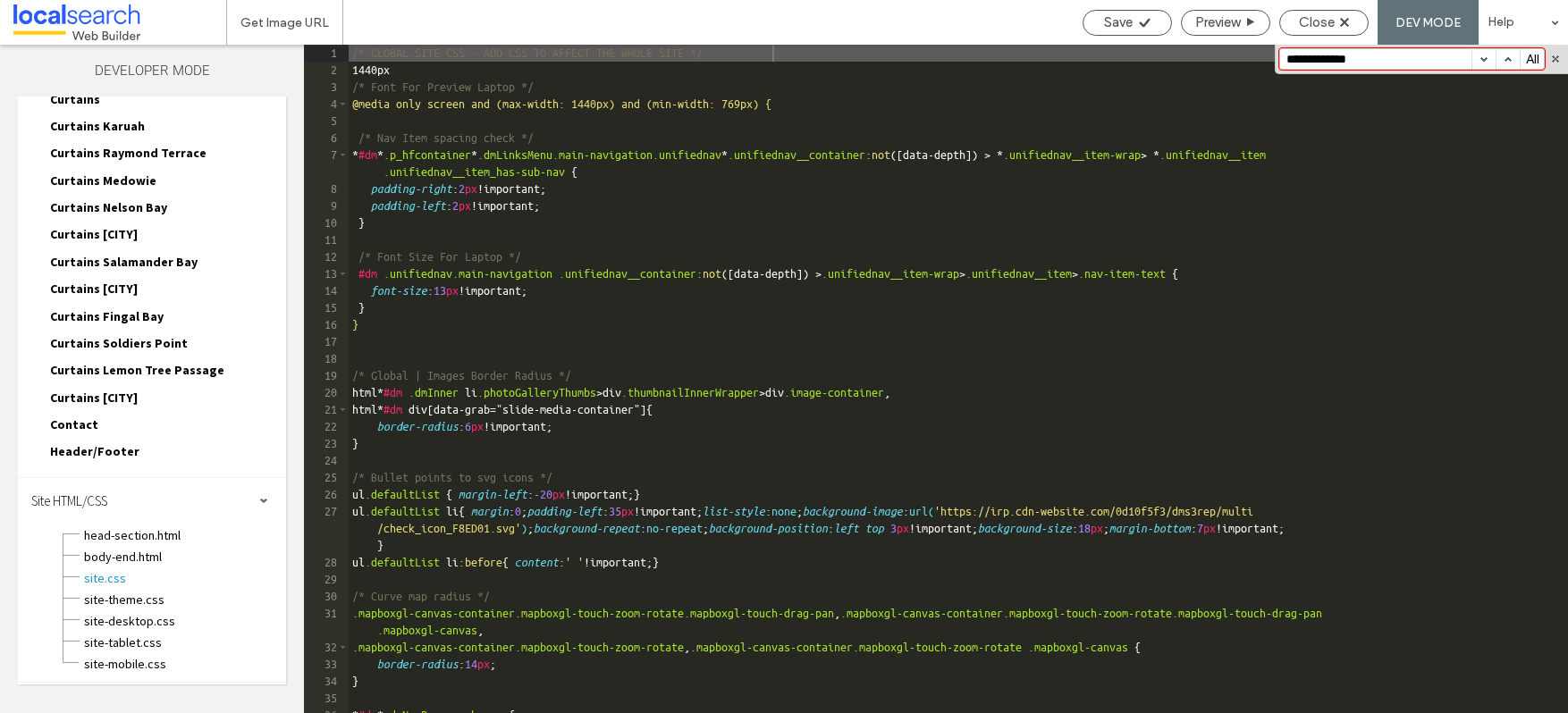 click at bounding box center [1483, 59] 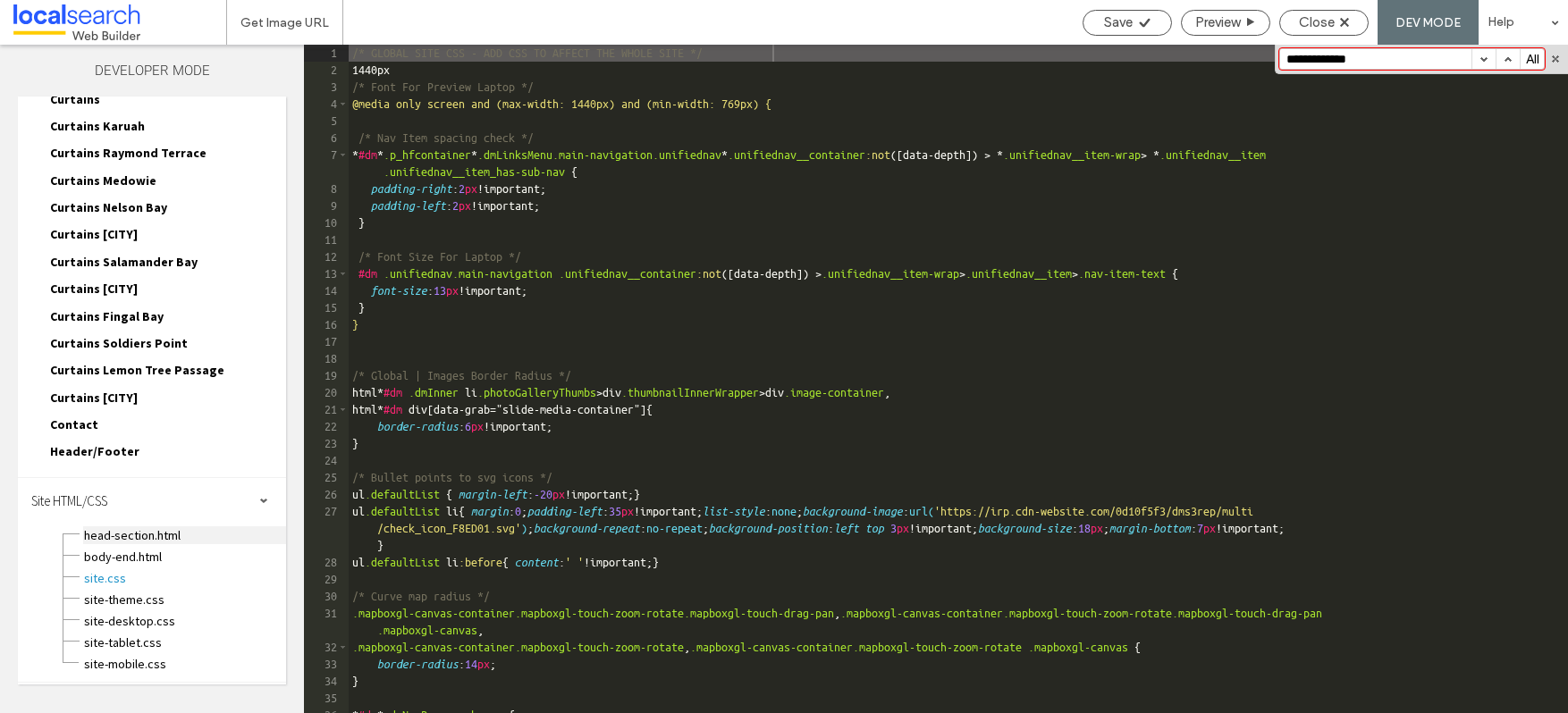 click on "head-section.html" at bounding box center (184, 535) 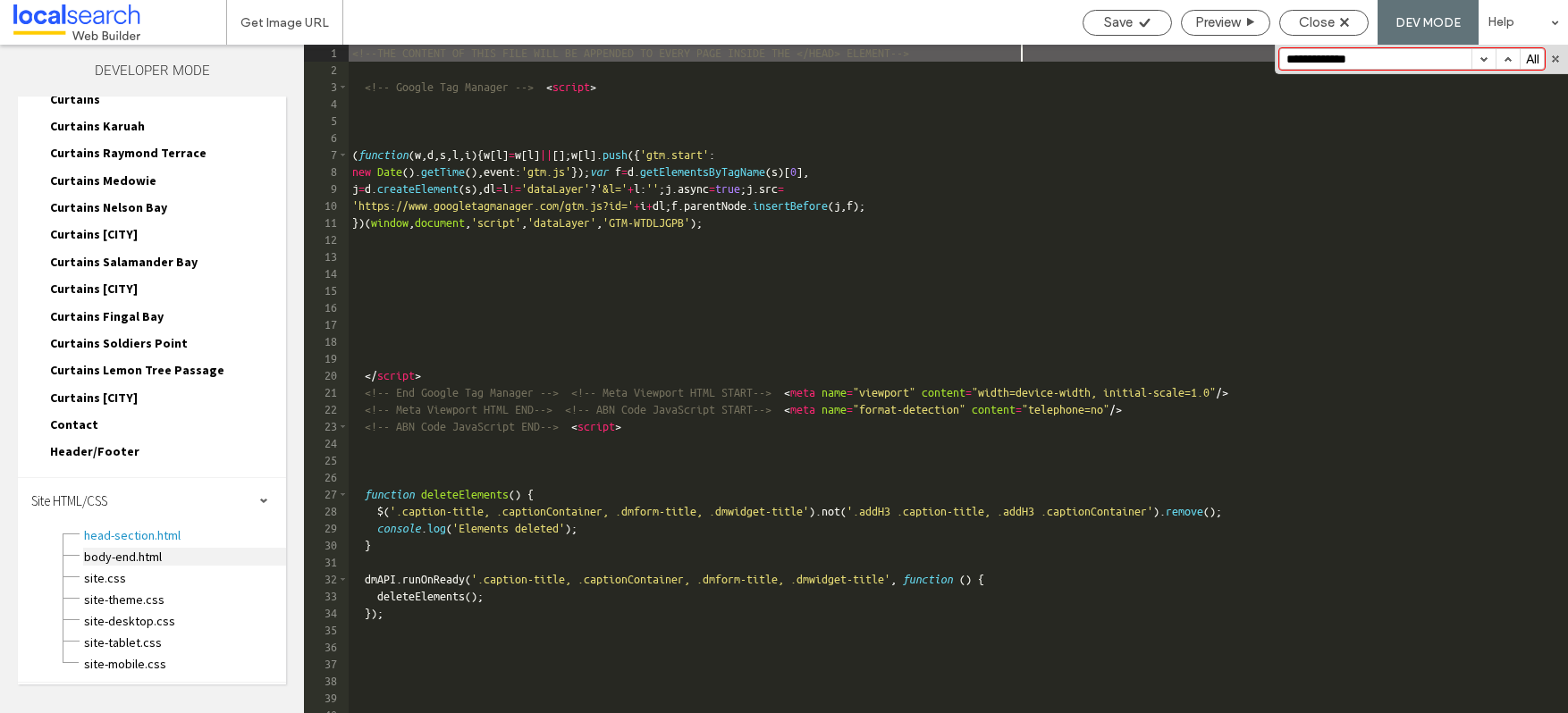 click on "body-end.html" at bounding box center (184, 557) 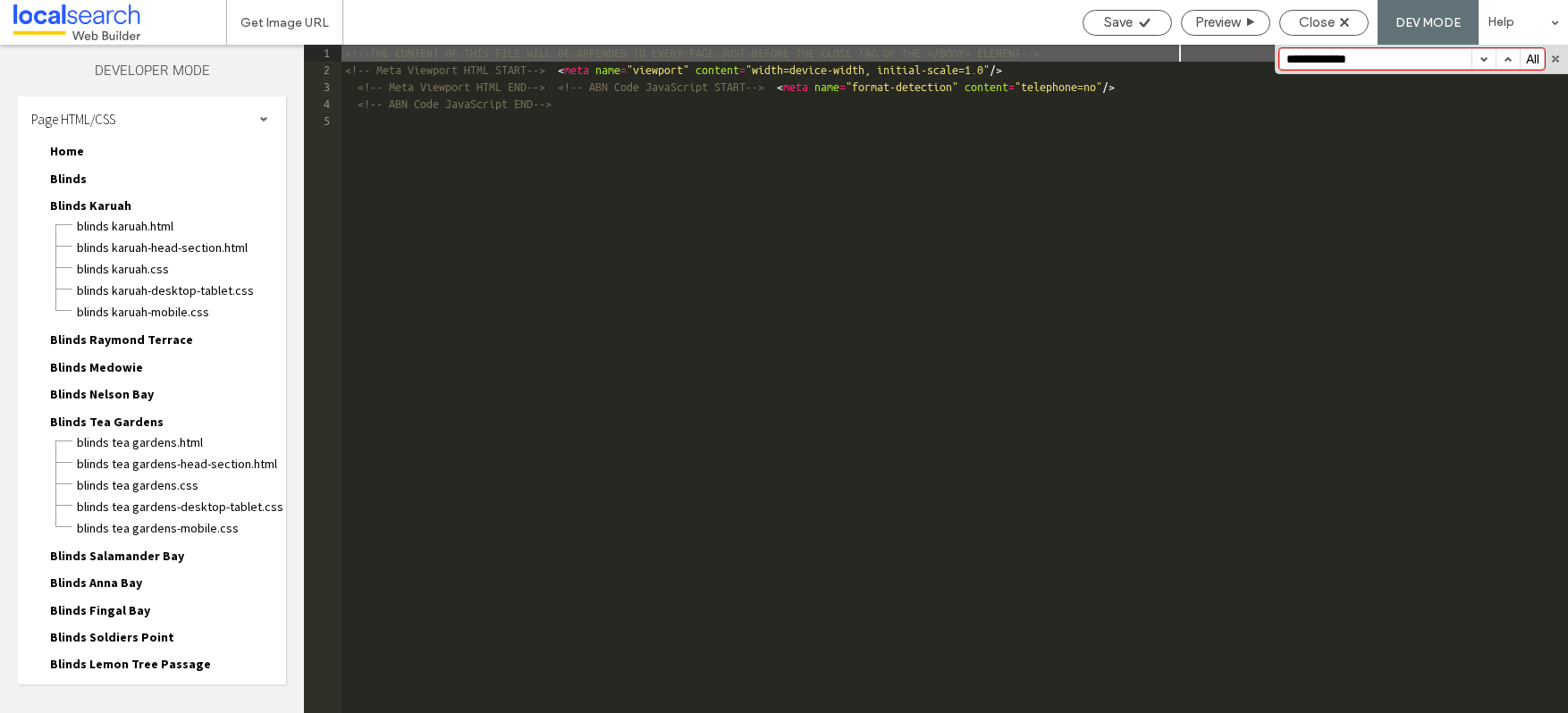 scroll, scrollTop: 0, scrollLeft: 0, axis: both 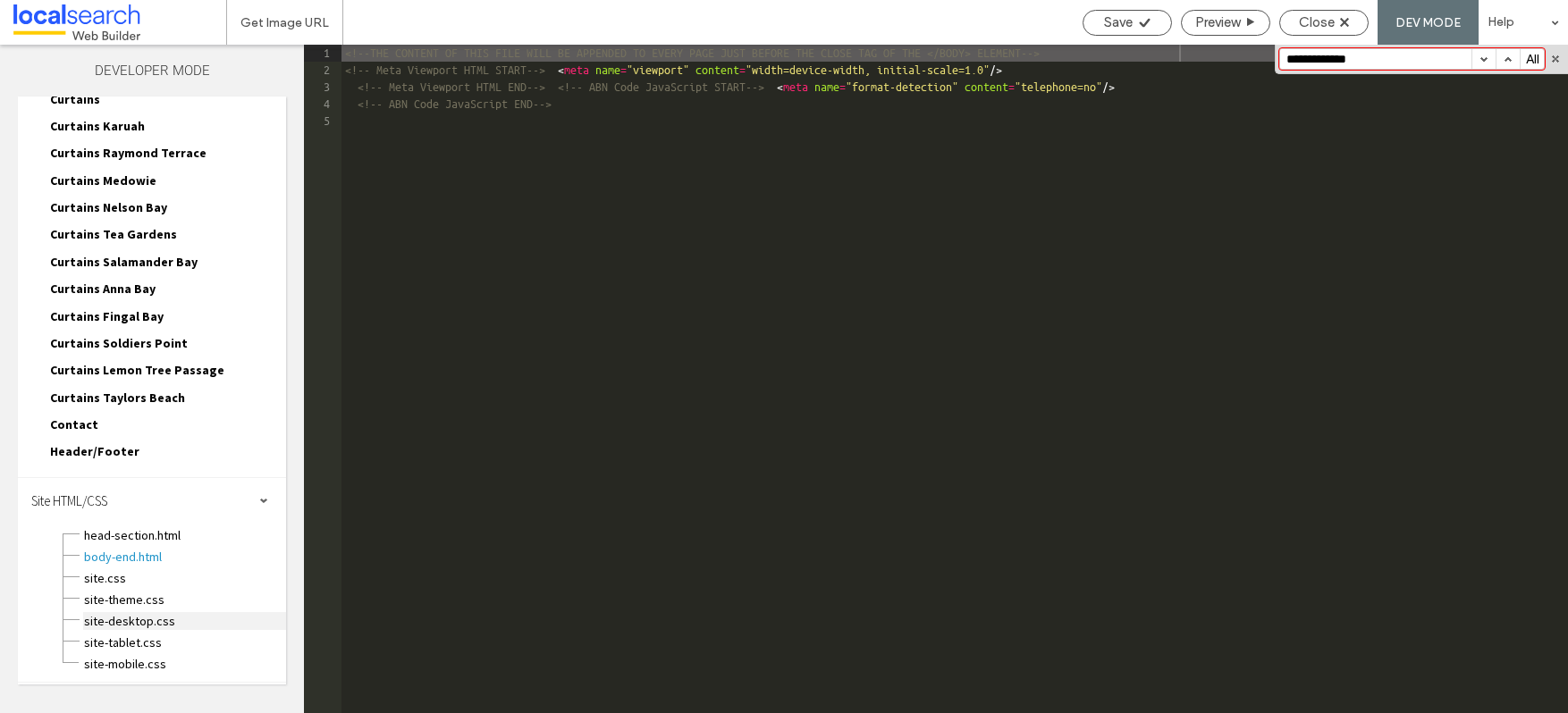 click on "site-desktop.css" at bounding box center (184, 621) 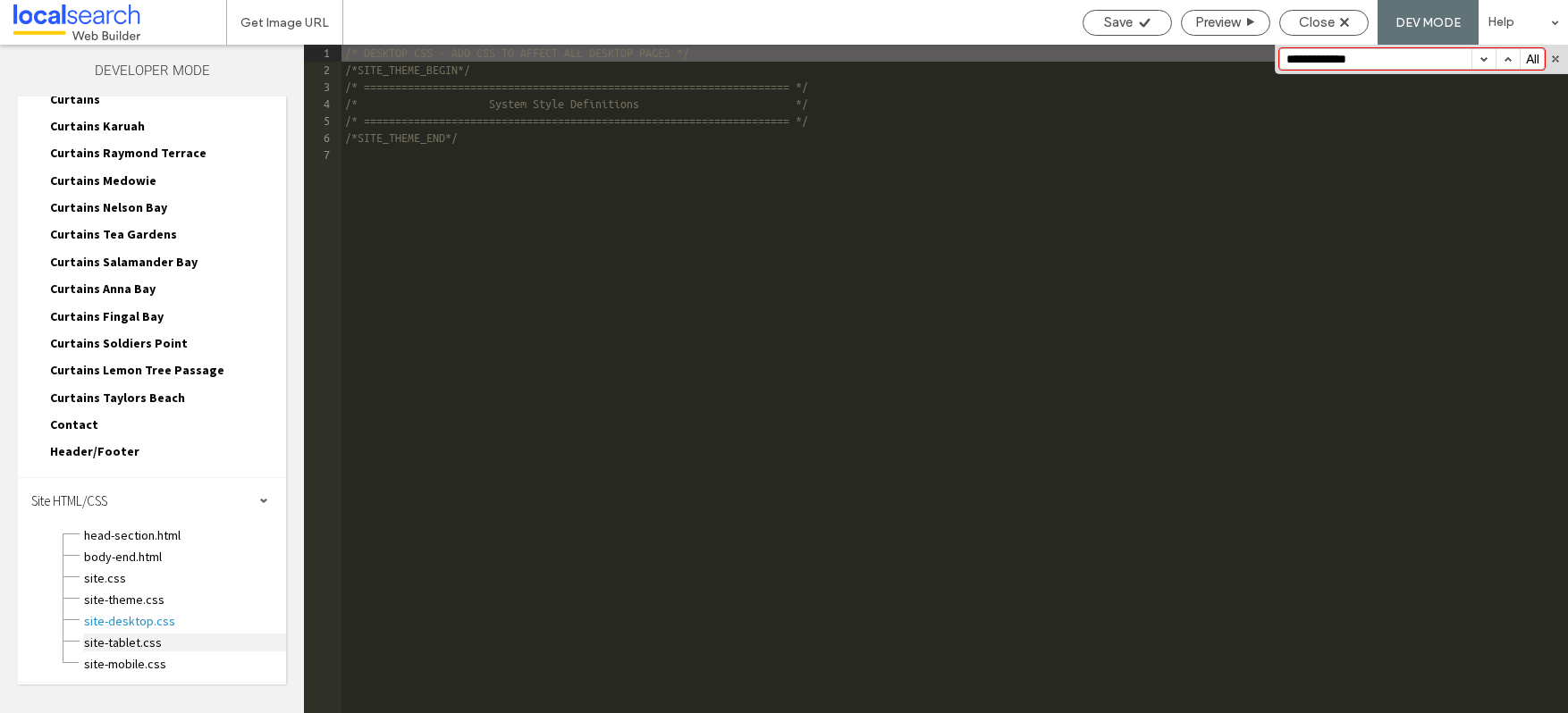 click on "site-tablet.css" at bounding box center [184, 642] 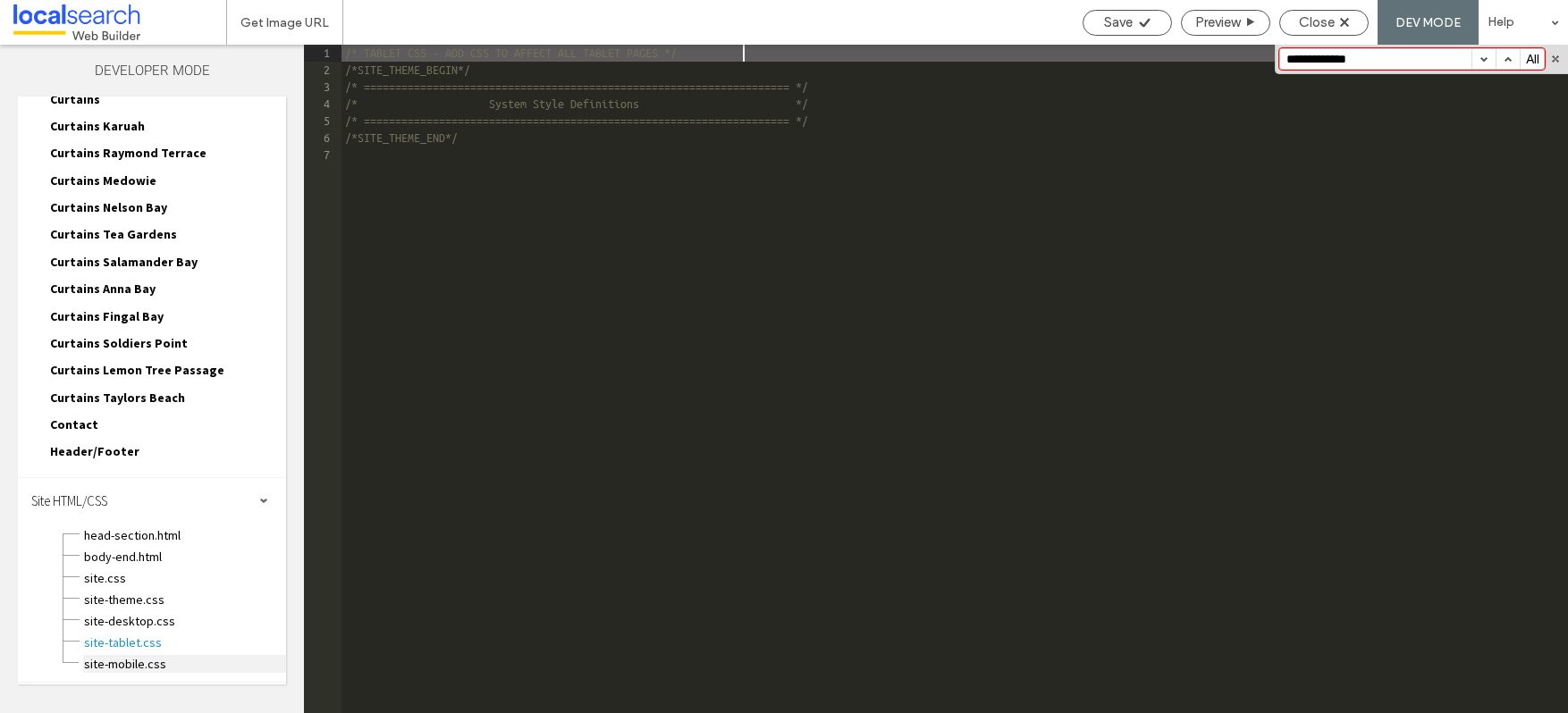 click on "site-mobile.css" at bounding box center [184, 664] 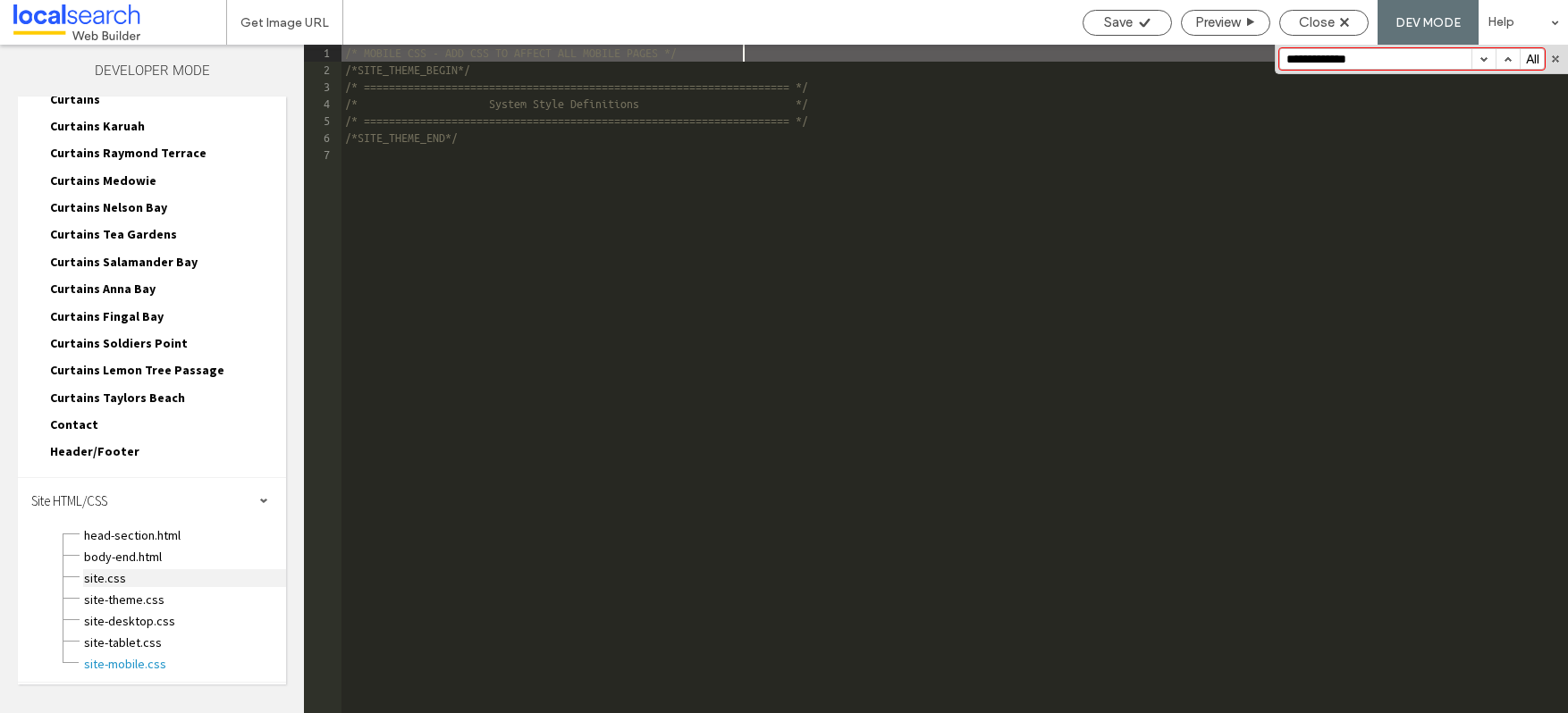 click on "site.css" at bounding box center (184, 578) 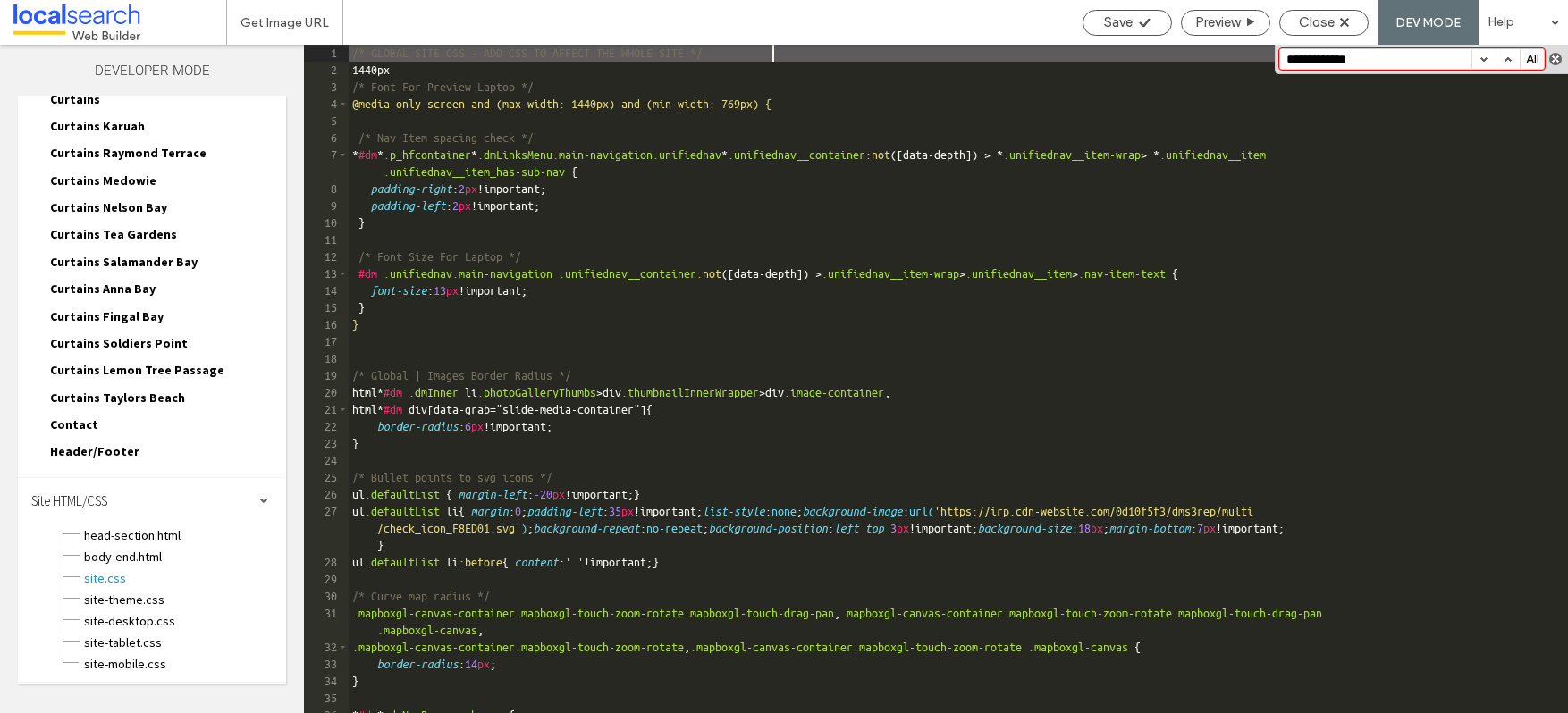 click at bounding box center (1555, 59) 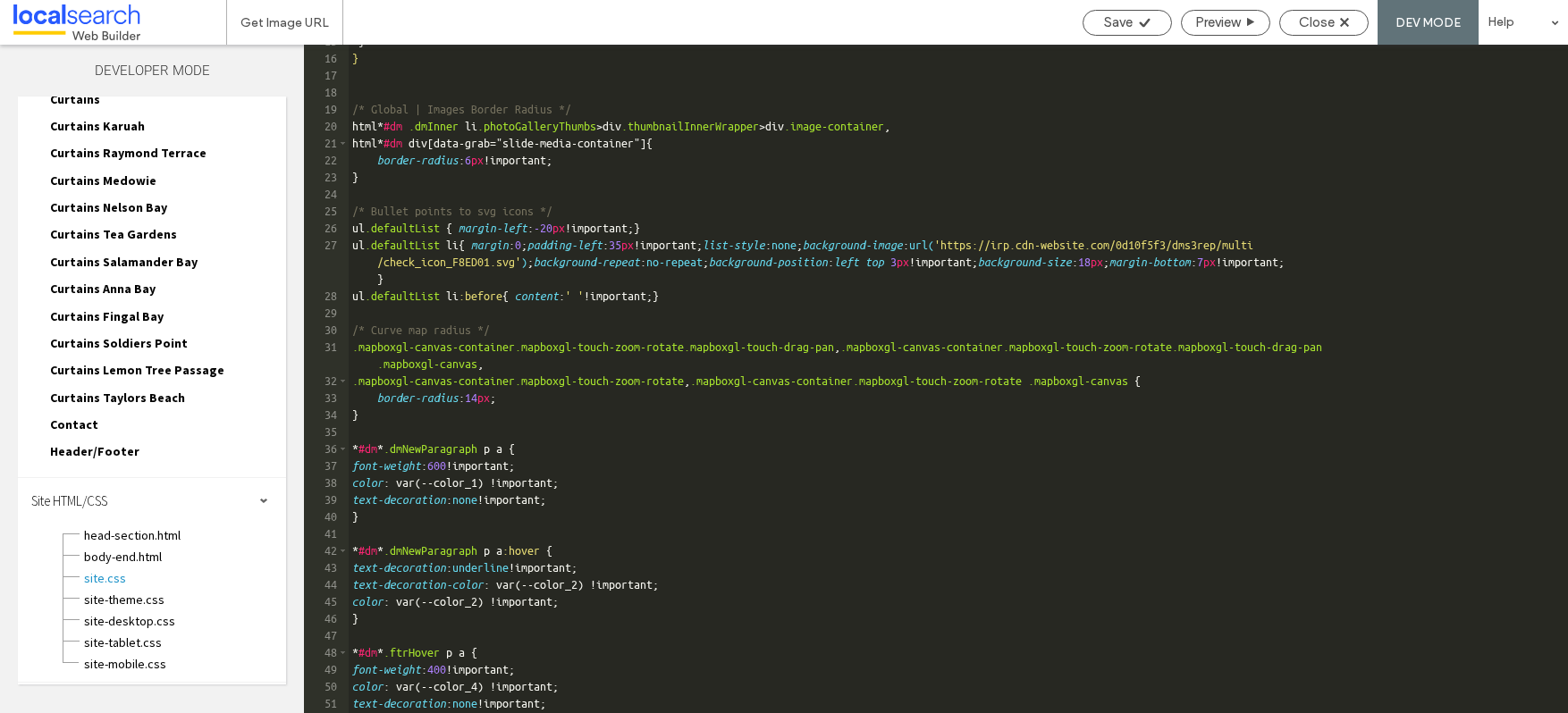 scroll, scrollTop: 0, scrollLeft: 0, axis: both 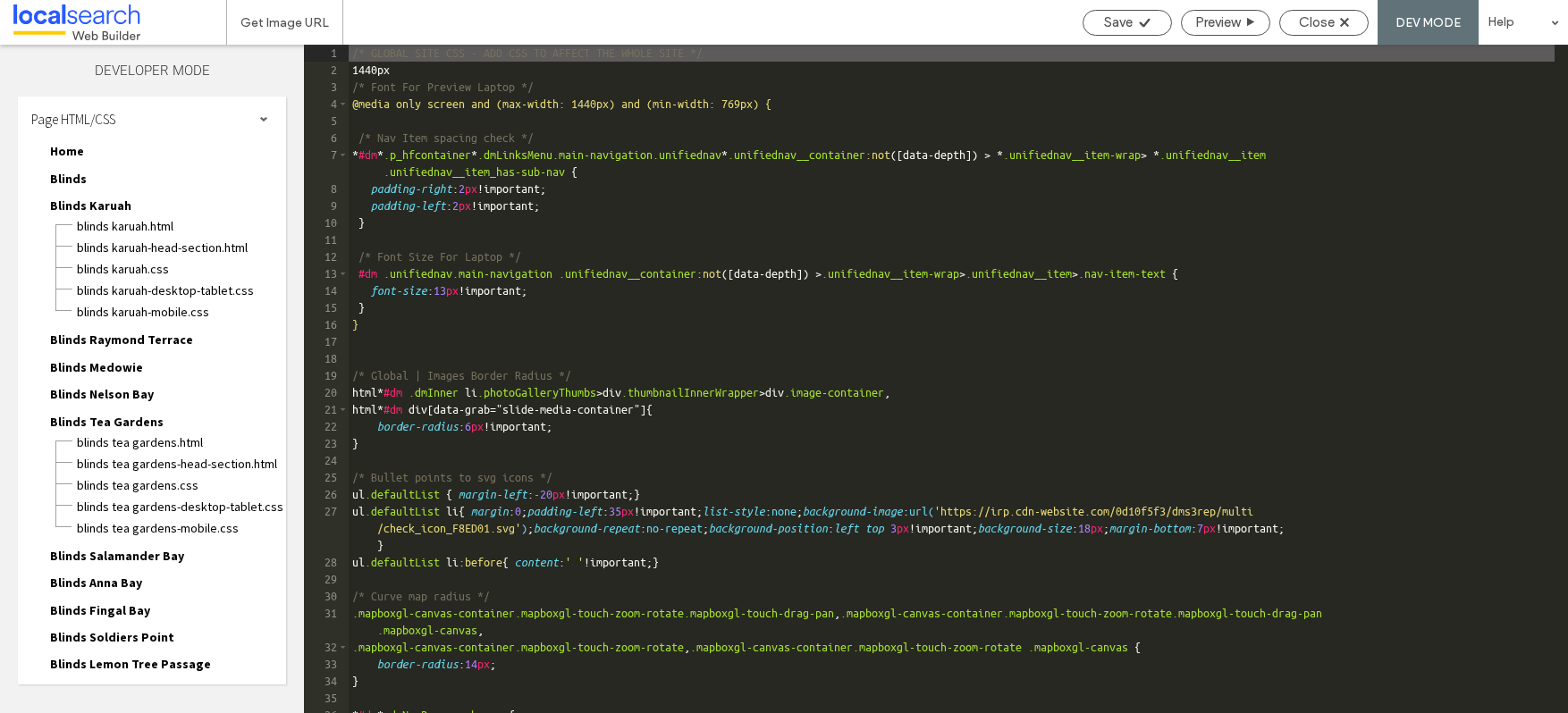 click on "Blinds" at bounding box center (68, 179) 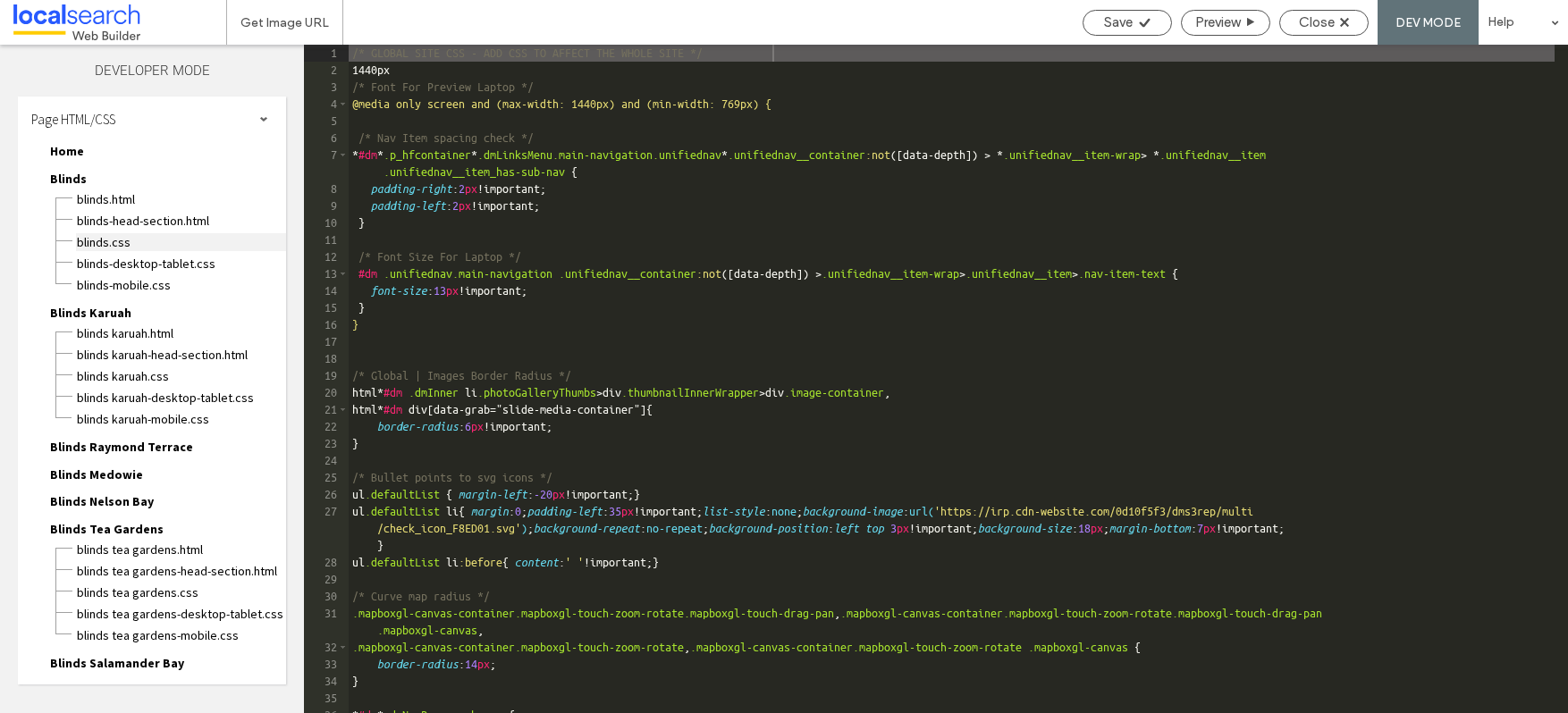 click on "Blinds.css" at bounding box center (181, 242) 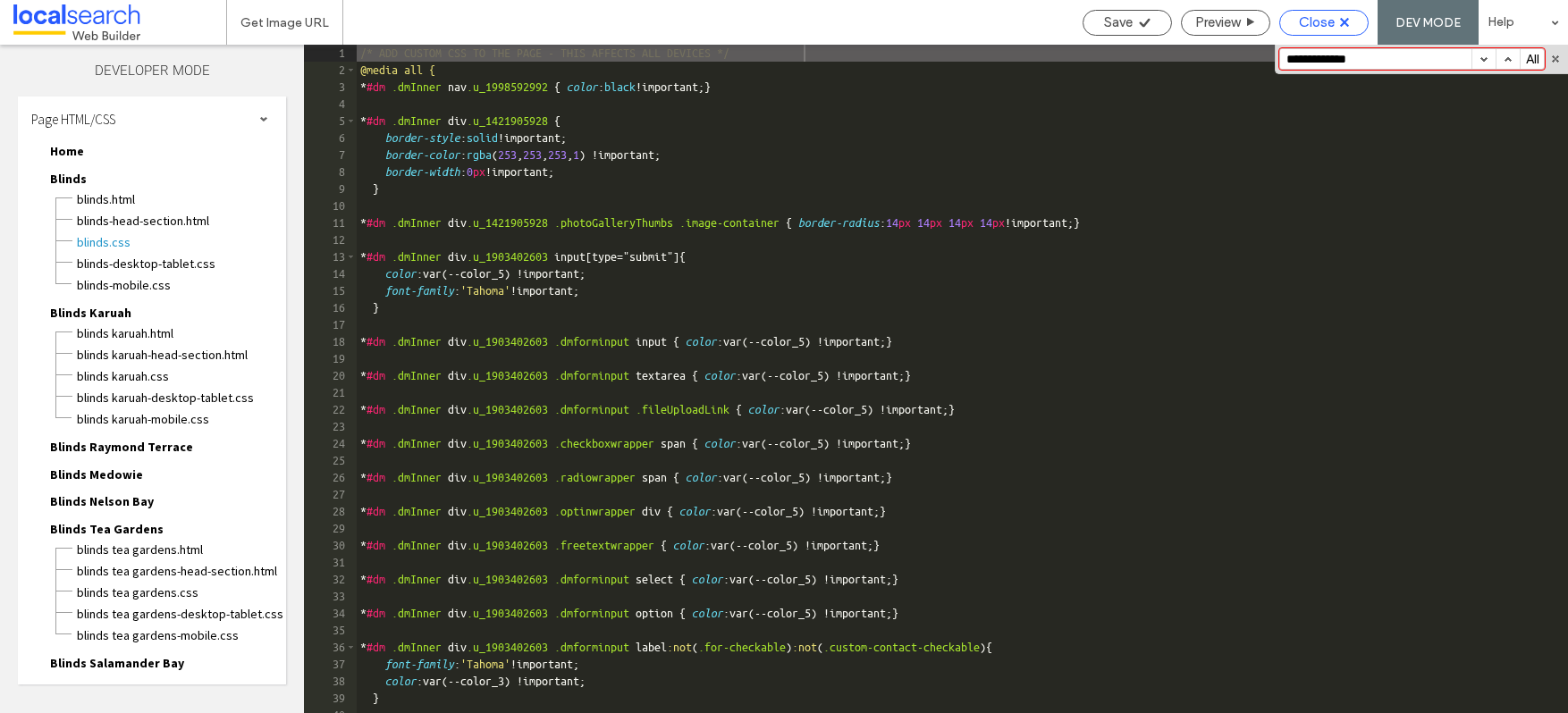 click 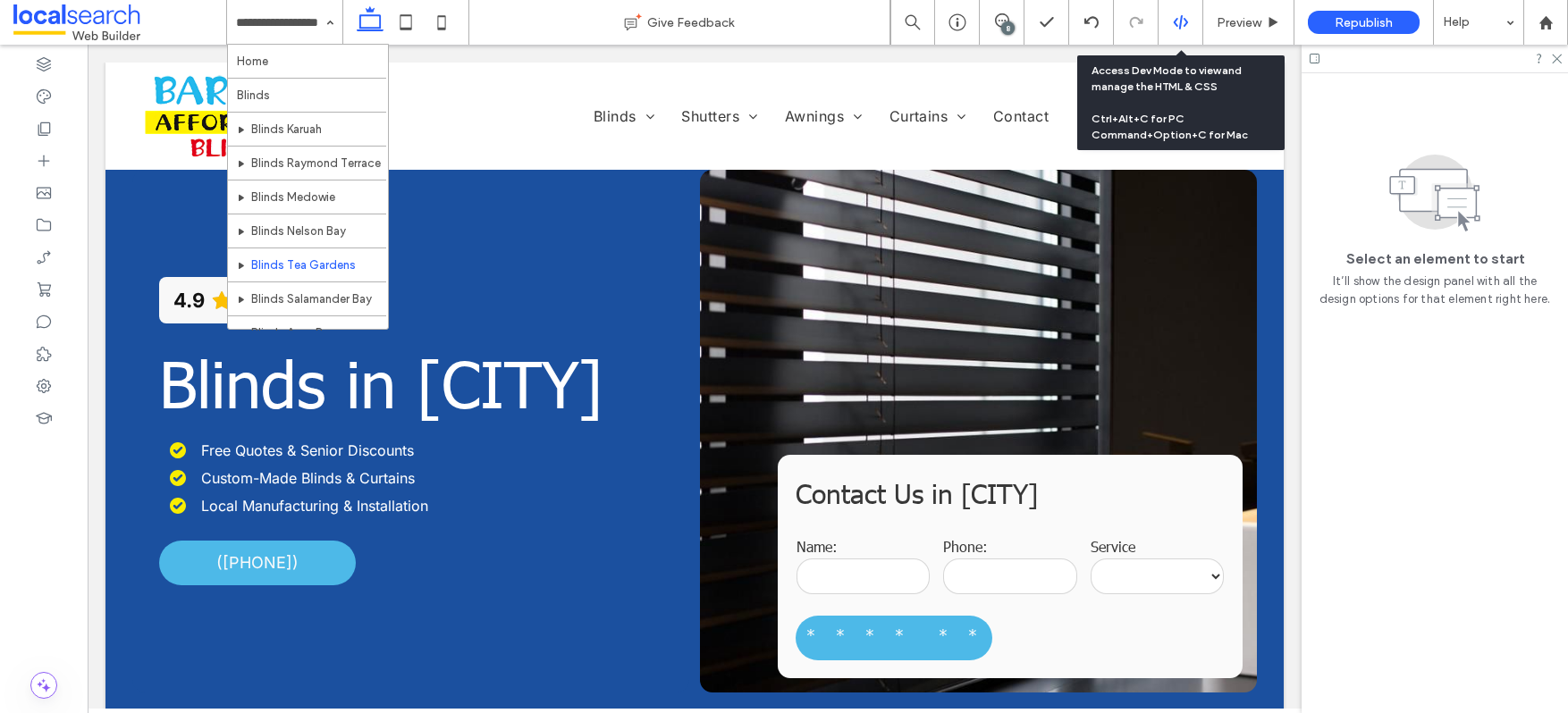 click at bounding box center (1180, 22) 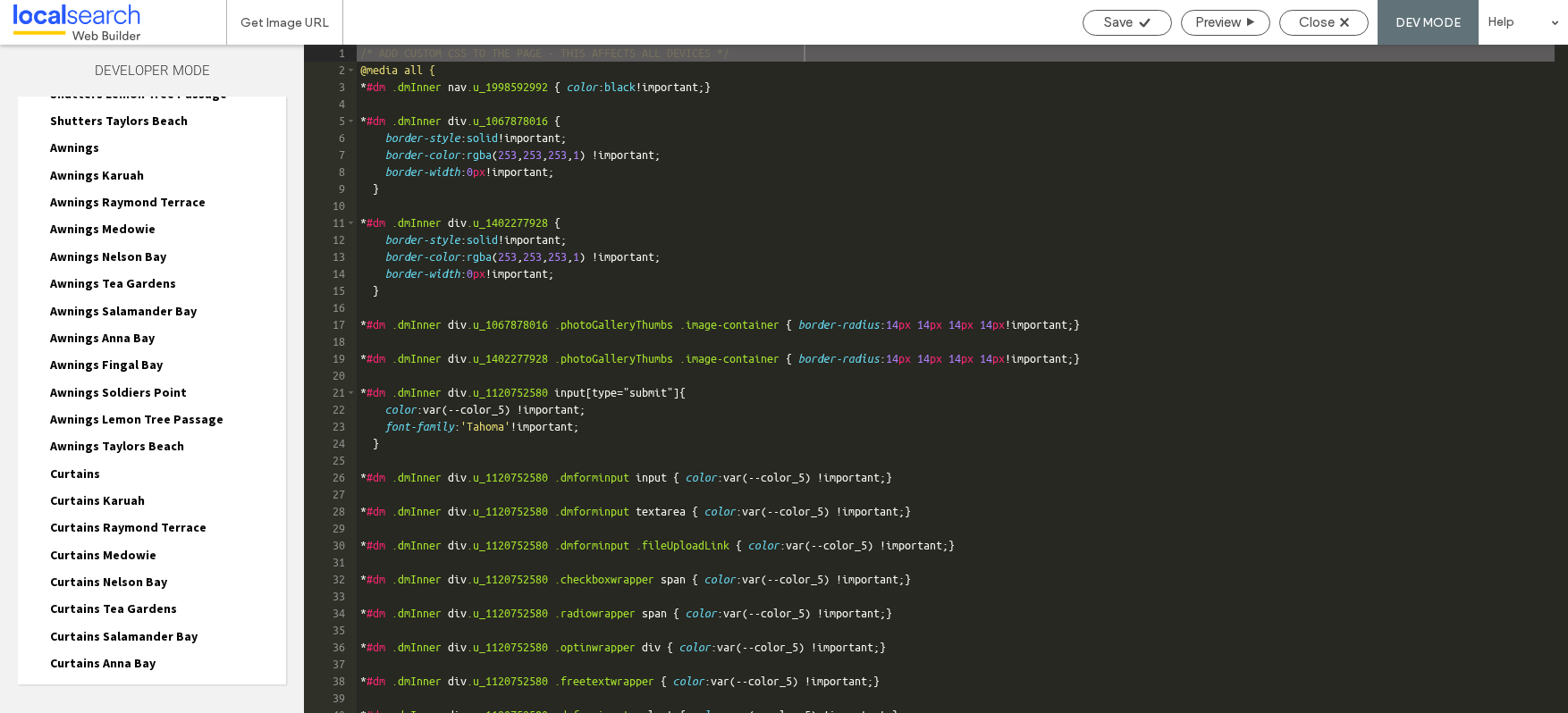 scroll, scrollTop: 1002, scrollLeft: 0, axis: vertical 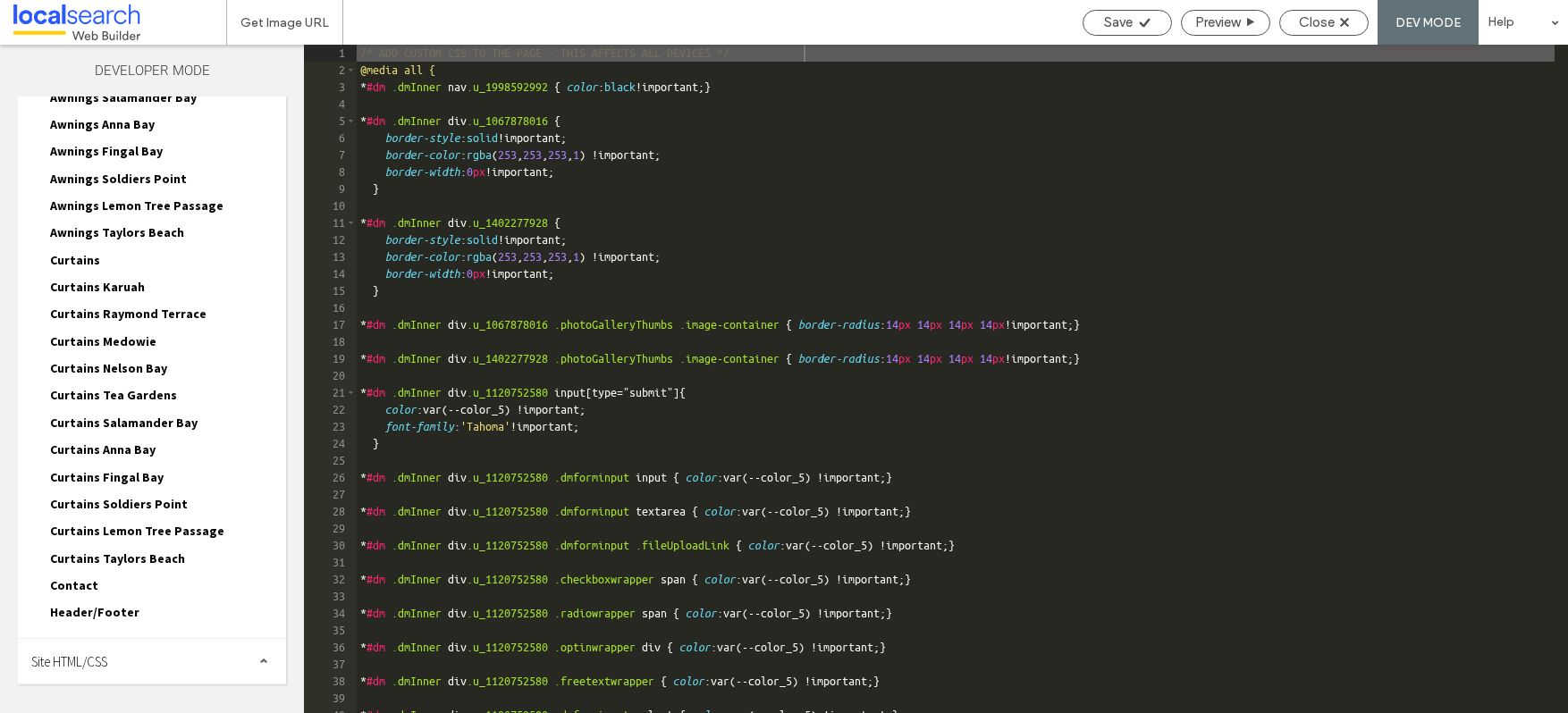 click on "Site HTML/CSS" at bounding box center [69, 661] 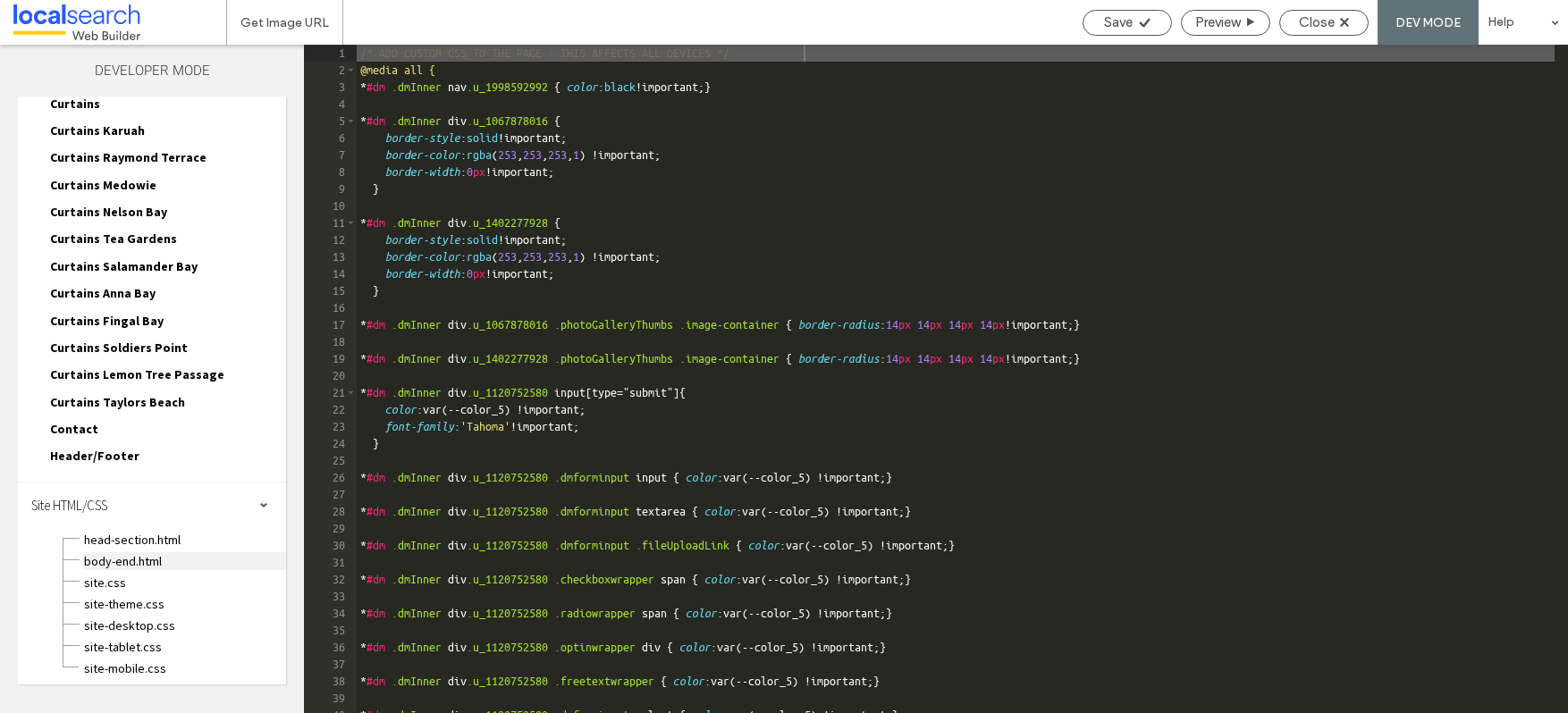 scroll, scrollTop: 1163, scrollLeft: 0, axis: vertical 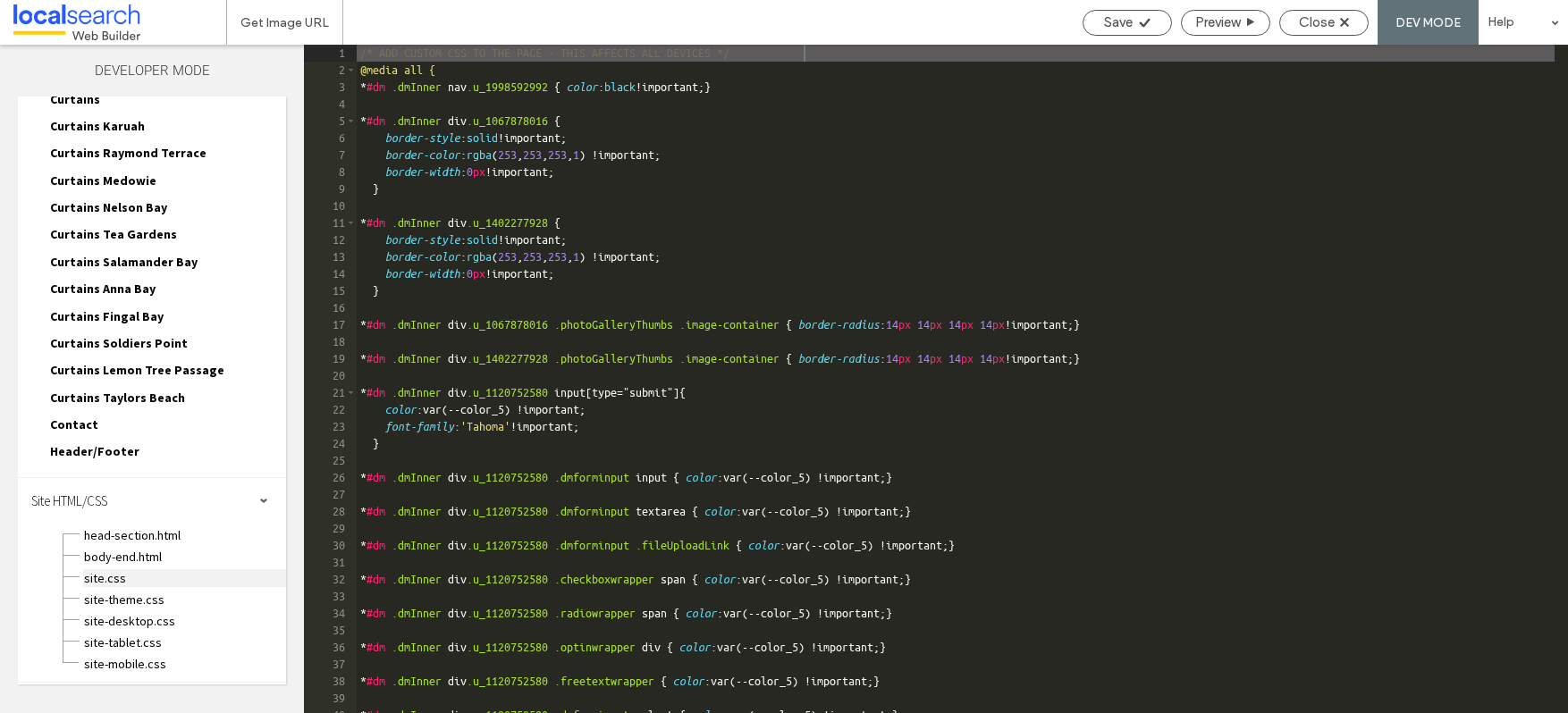 click on "site.css" at bounding box center (184, 578) 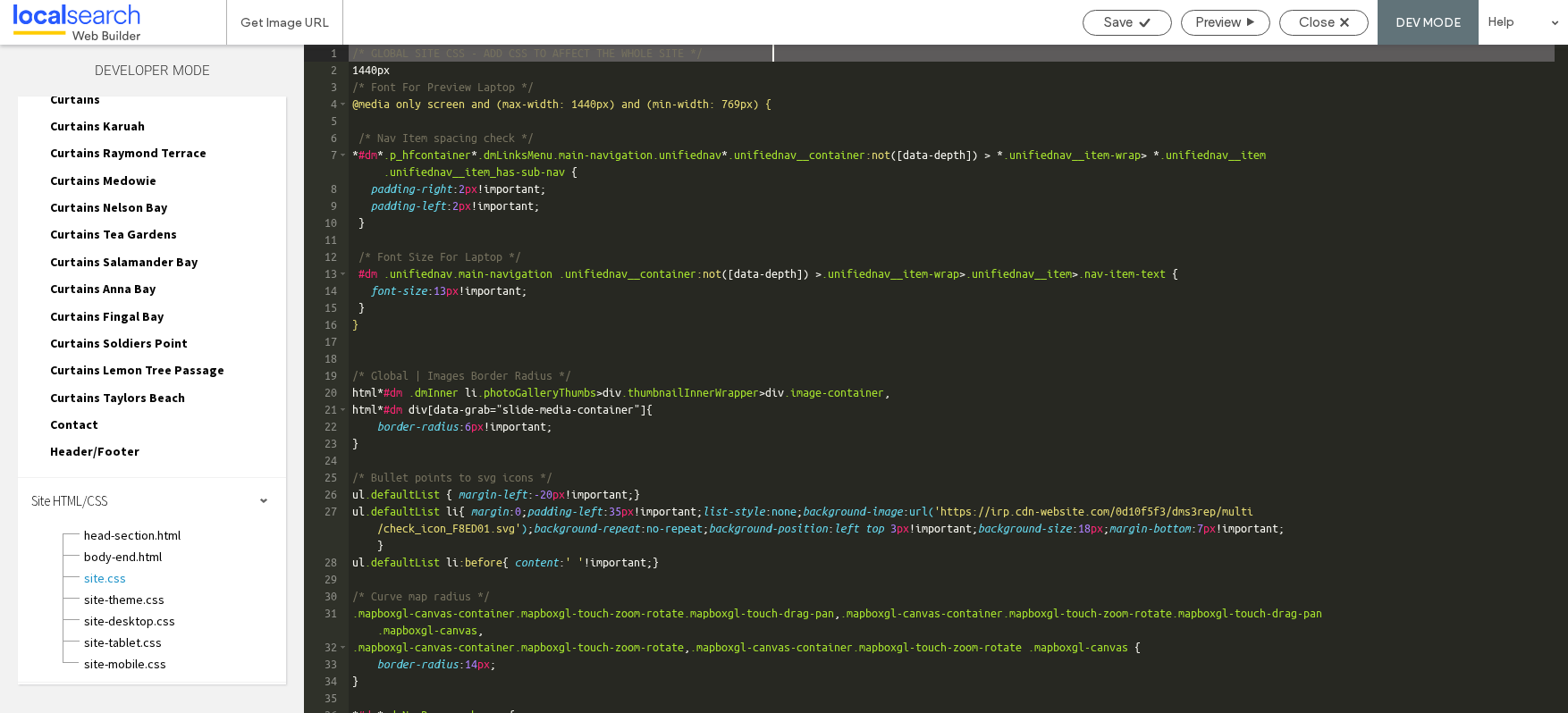 scroll, scrollTop: 0, scrollLeft: 0, axis: both 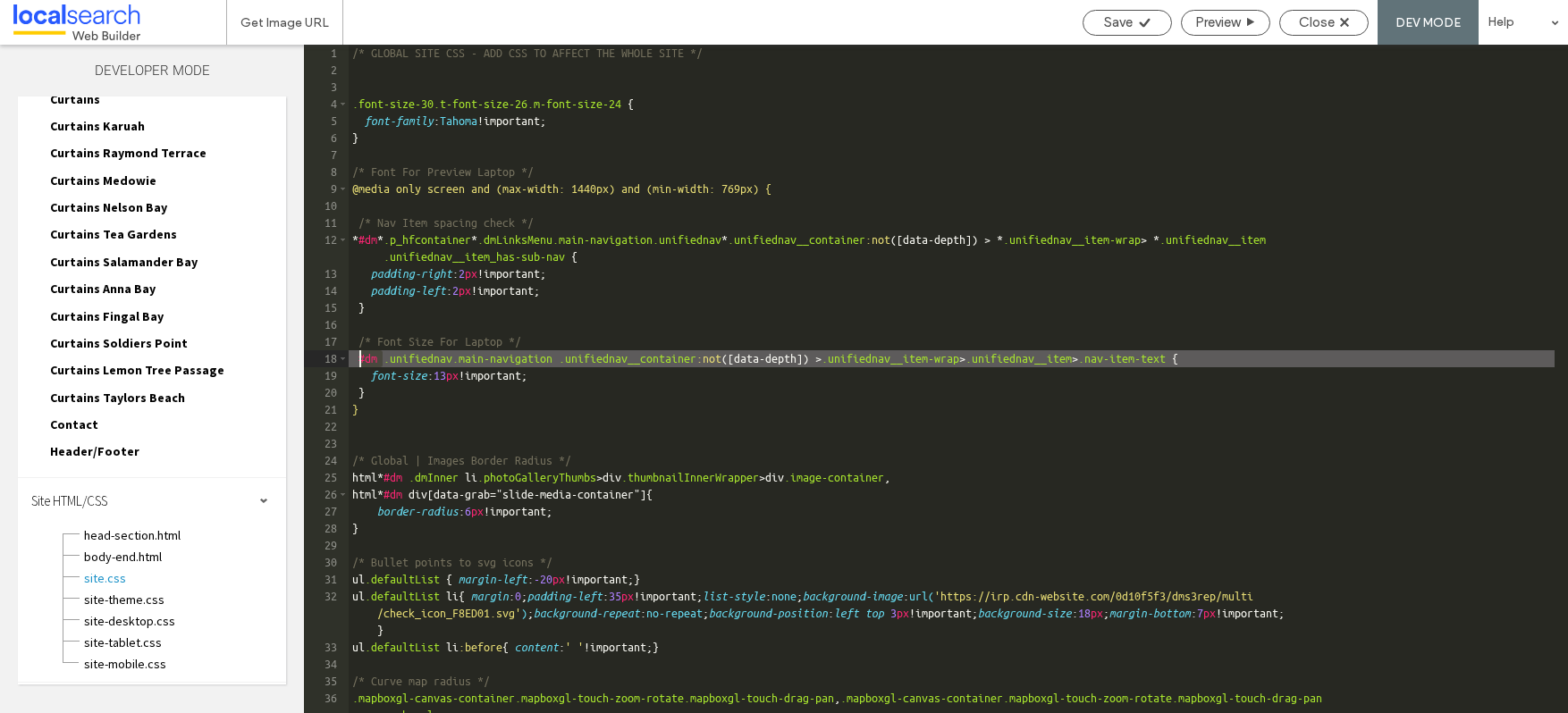 drag, startPoint x: 383, startPoint y: 354, endPoint x: 353, endPoint y: 359, distance: 30.41381 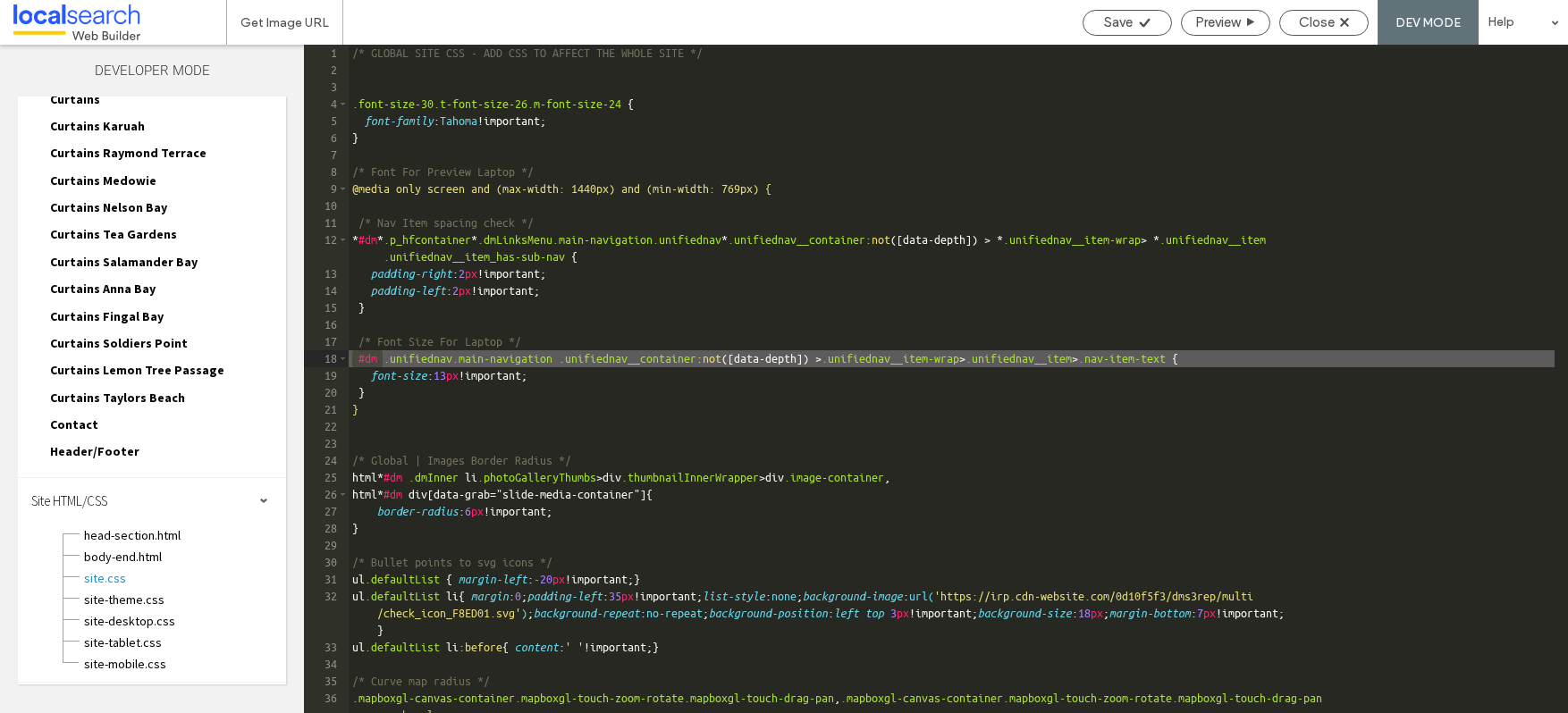 click on "/* GLOBAL SITE CSS - ADD CSS TO AFFECT THE WHOLE SITE */ .font-size-30.t-font-size-26.m-font-size-24   {    font-family :  Tahoma  !important; } /* Font For Preview Laptop */ @media only screen and (max-width: 1440px) and (min-width: 769px) {     /* Nav Item spacing check */  * #dm  * .p_hfcontainer  * .dmLinksMenu.main-navigation.unifiednav  * .unifiednav__container :not ([ data-depth ]) > * .unifiednav__item-wrap  > * .unifiednav__item       .unifiednav__item_has-sub-nav   {     padding-right :  2 px  !important;     padding-left :  2 px  !important;   }     /* Font Size For Laptop */   #dm   .unifiednav.main-navigation   .unifiednav__container :not ([ data-depth ]) >  .unifiednav__item-wrap  >  .unifiednav__item  >  .nav-item-text   {     font-size :  13 px  !important;   } } /* Global | Images Border Radius */ html  * #dm   .dmInner   li .photoGalleryThumbs  >  div .thumbnailInnerWrapper  >  div .image-container , html  * #dm   div [ data-grab =" slide-media-container "]  {      border-radius :  6 px" at bounding box center (951, 396) 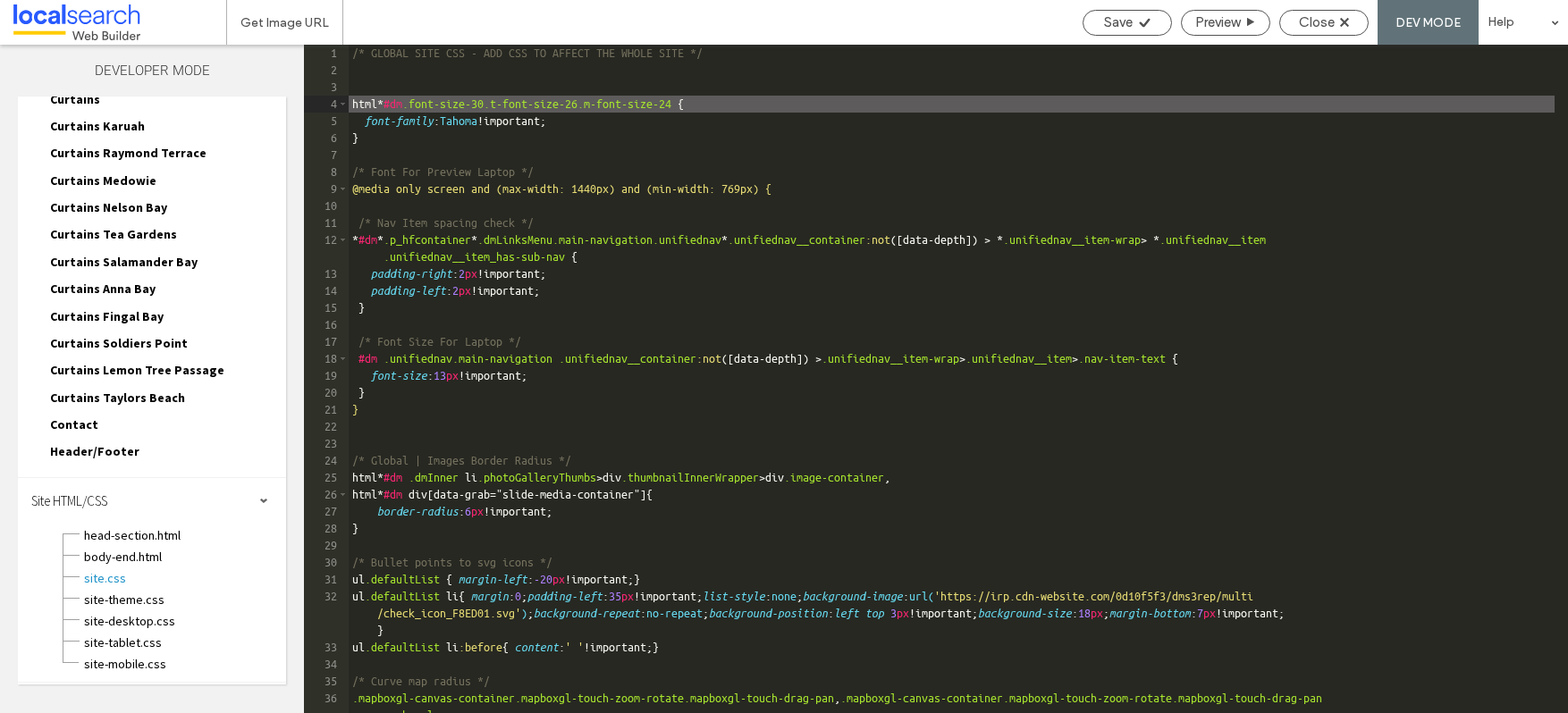 type on "**" 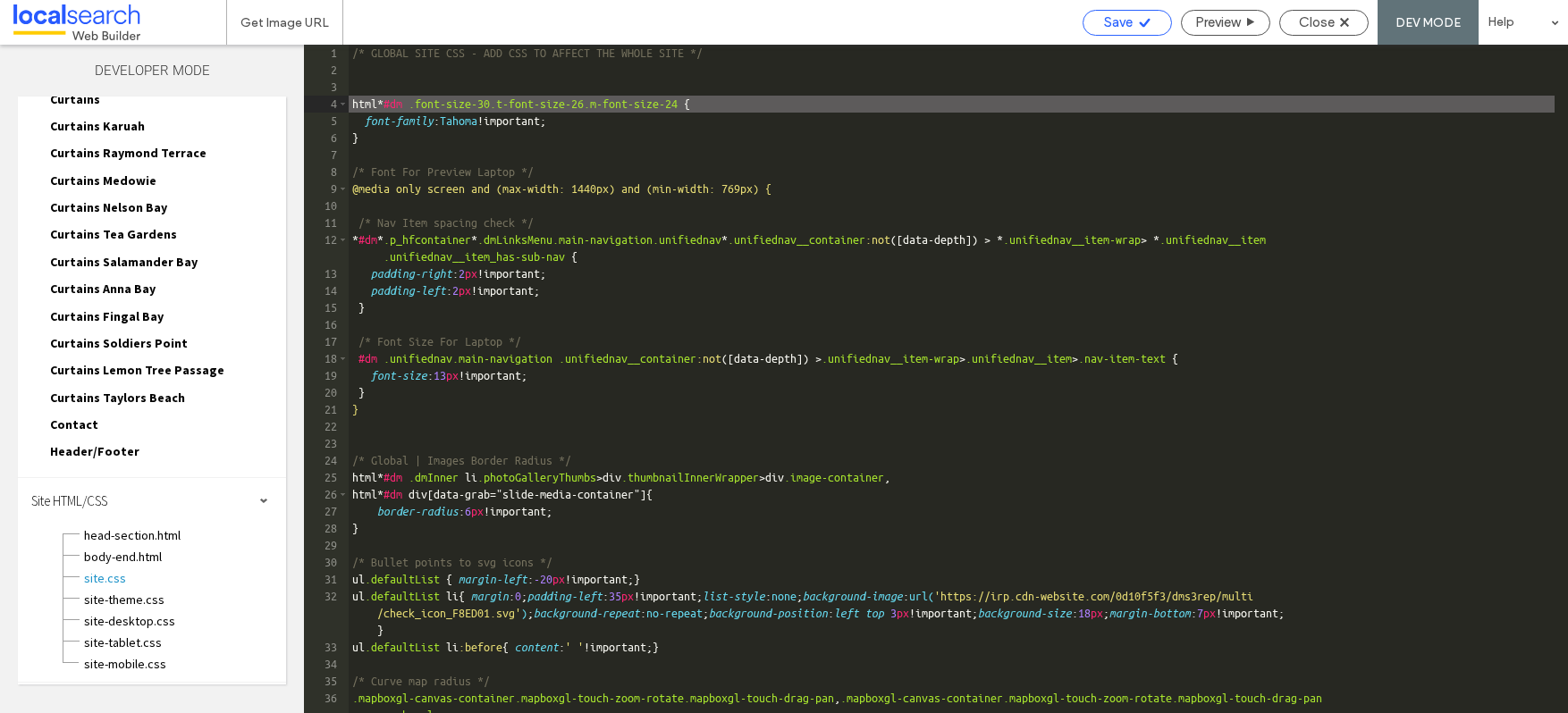 click on "Save" at bounding box center (1118, 22) 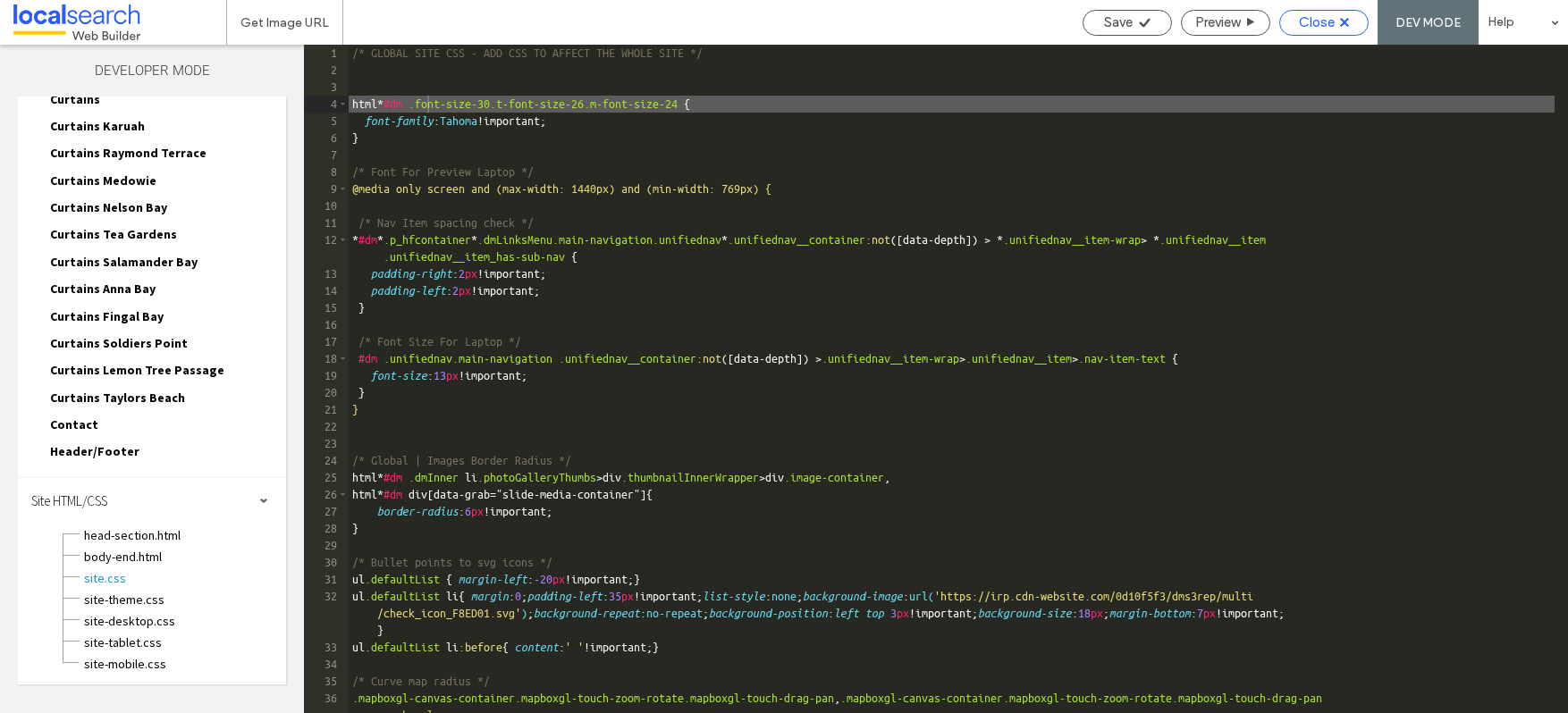 click on "Close" at bounding box center [1317, 22] 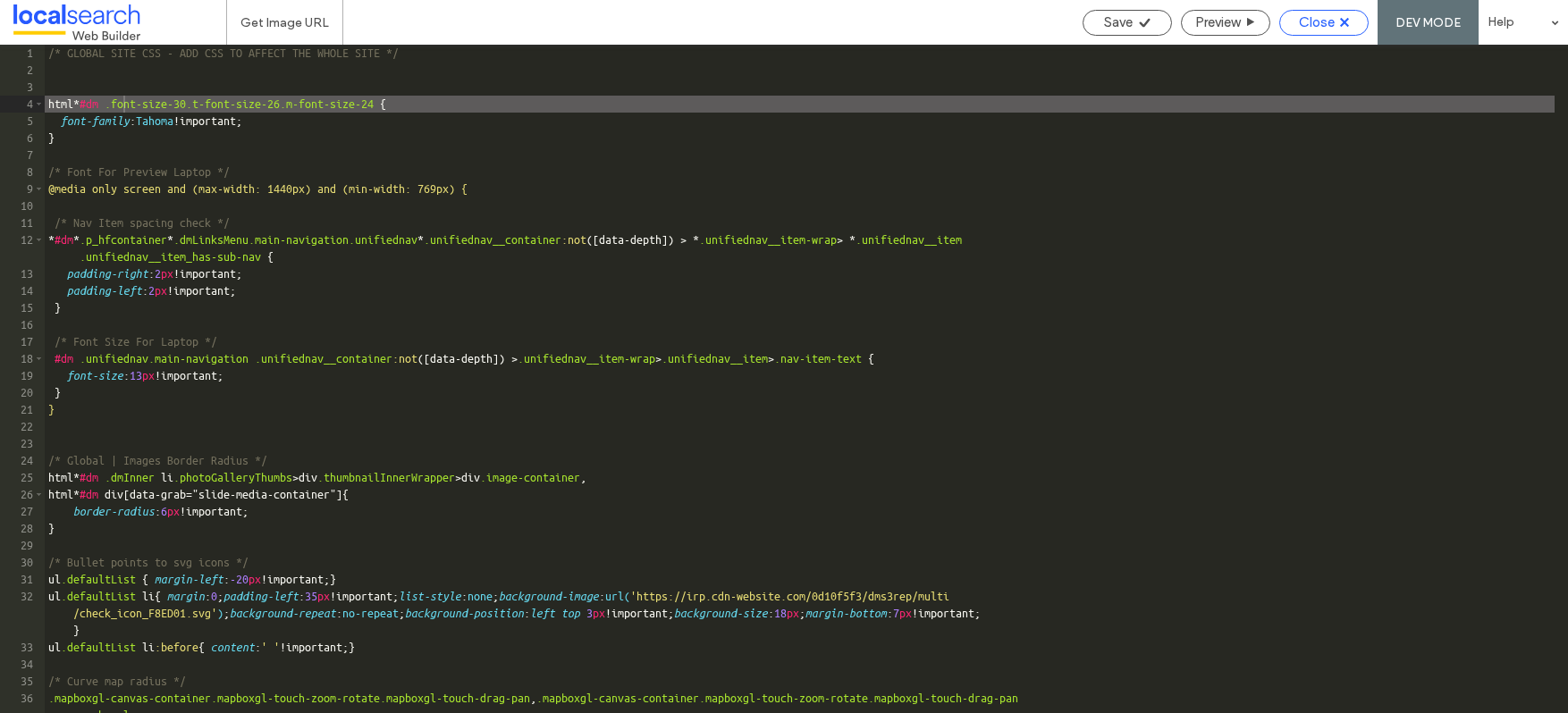 scroll, scrollTop: 1119, scrollLeft: 0, axis: vertical 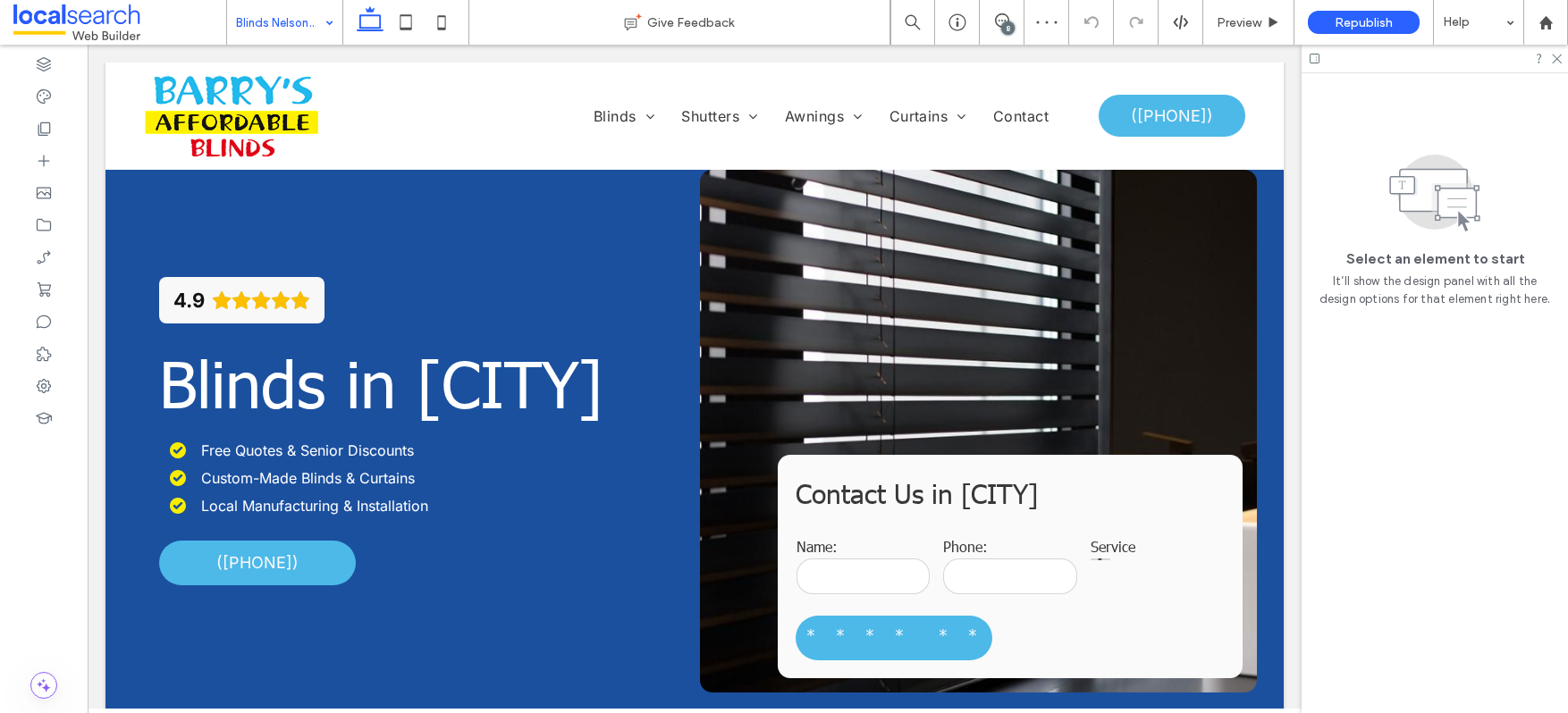 click at bounding box center [280, 22] 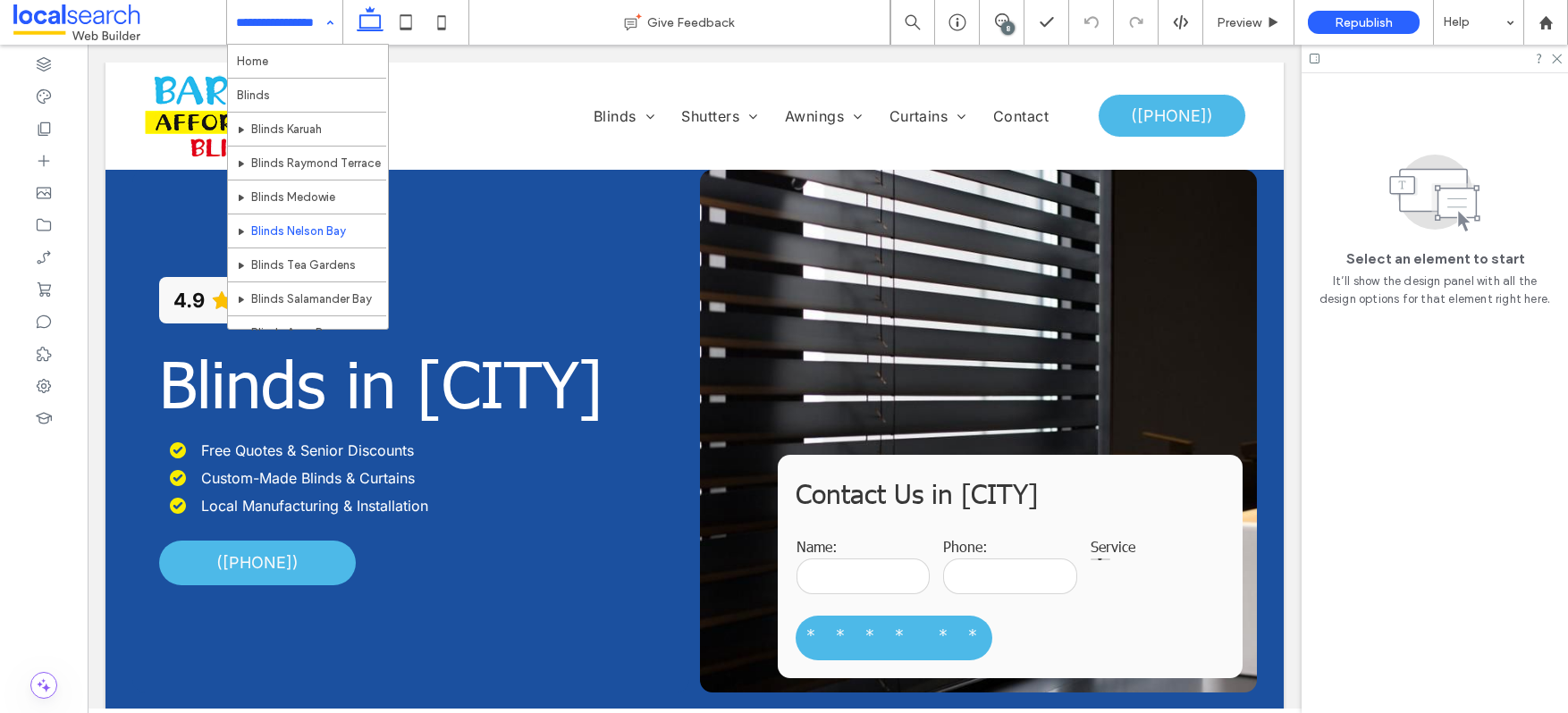 scroll, scrollTop: 793, scrollLeft: 0, axis: vertical 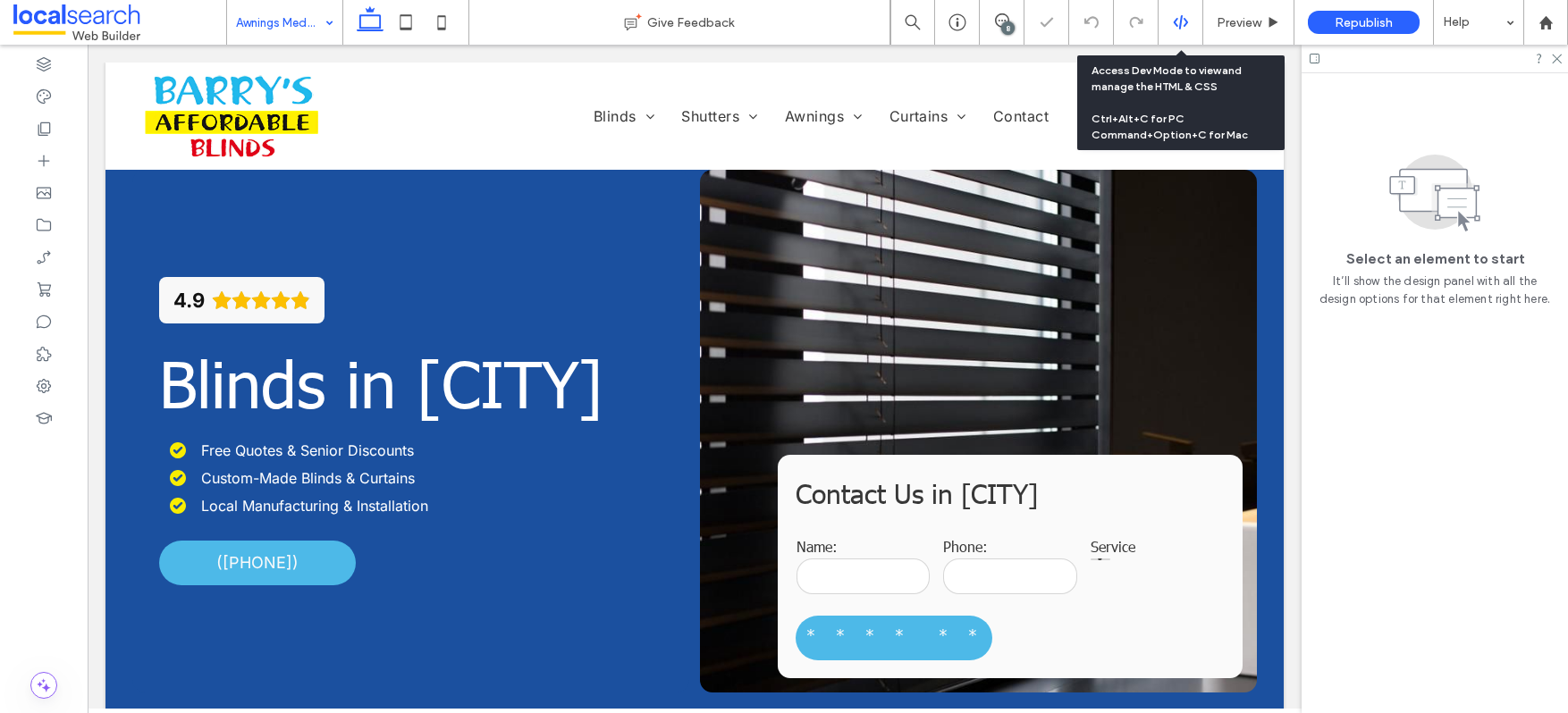 click 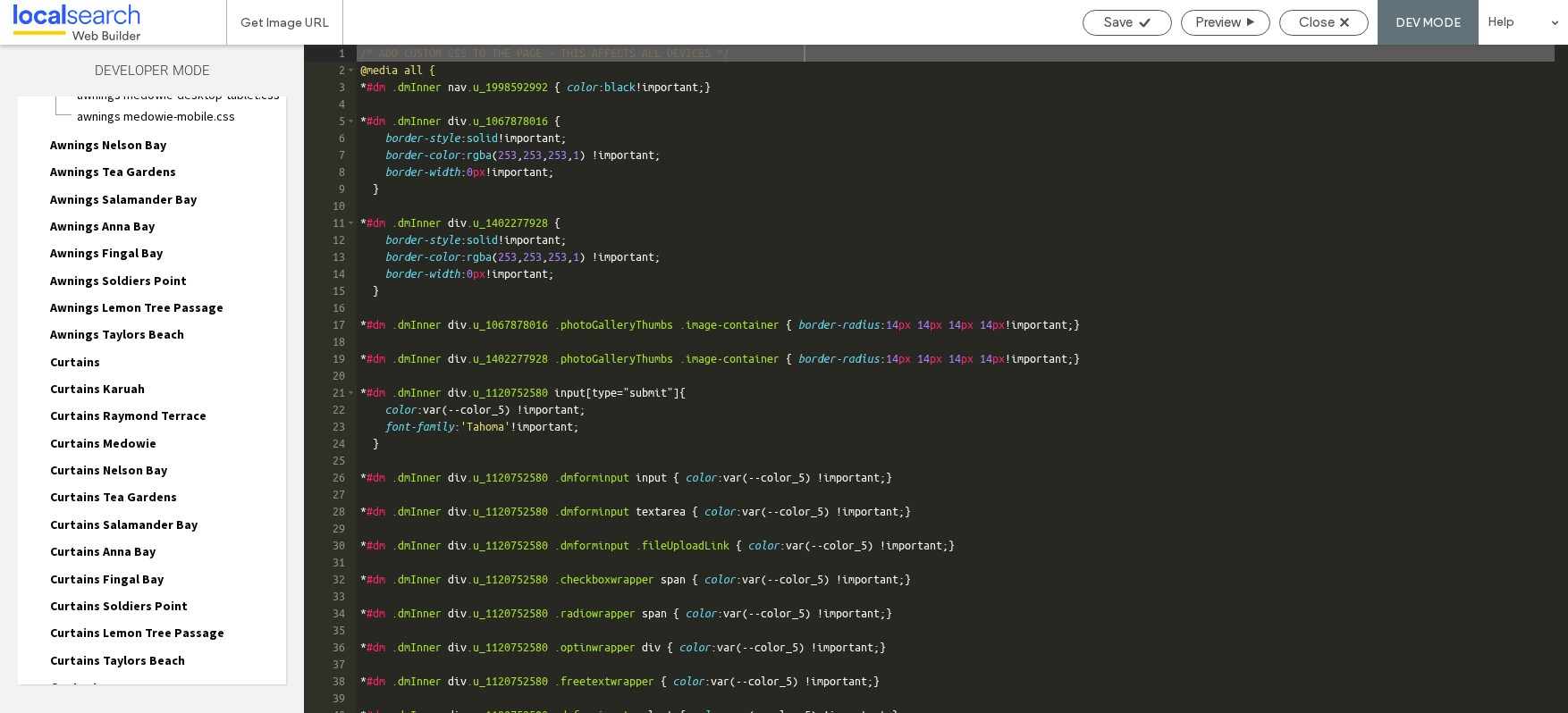 scroll, scrollTop: 1002, scrollLeft: 0, axis: vertical 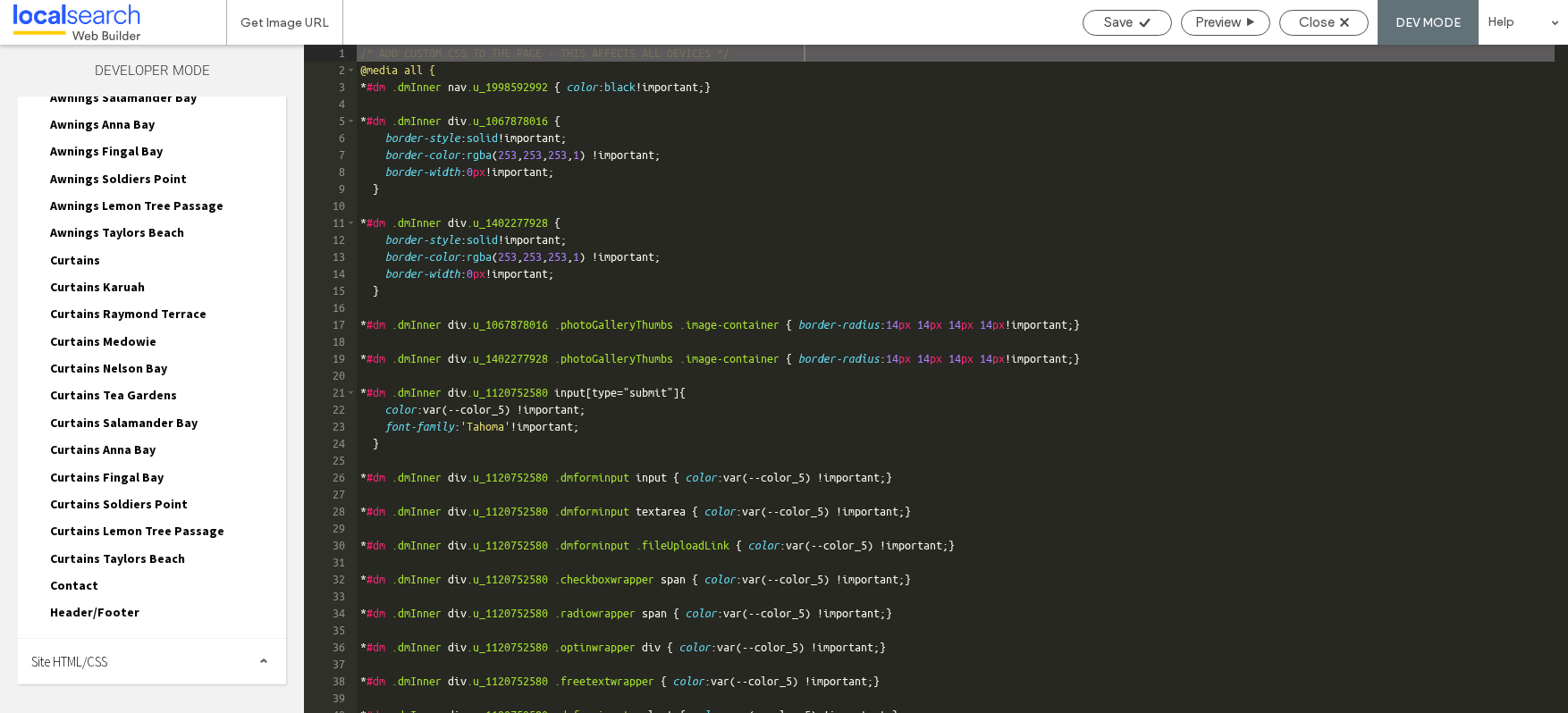 click on "Site HTML/CSS" at bounding box center [69, 661] 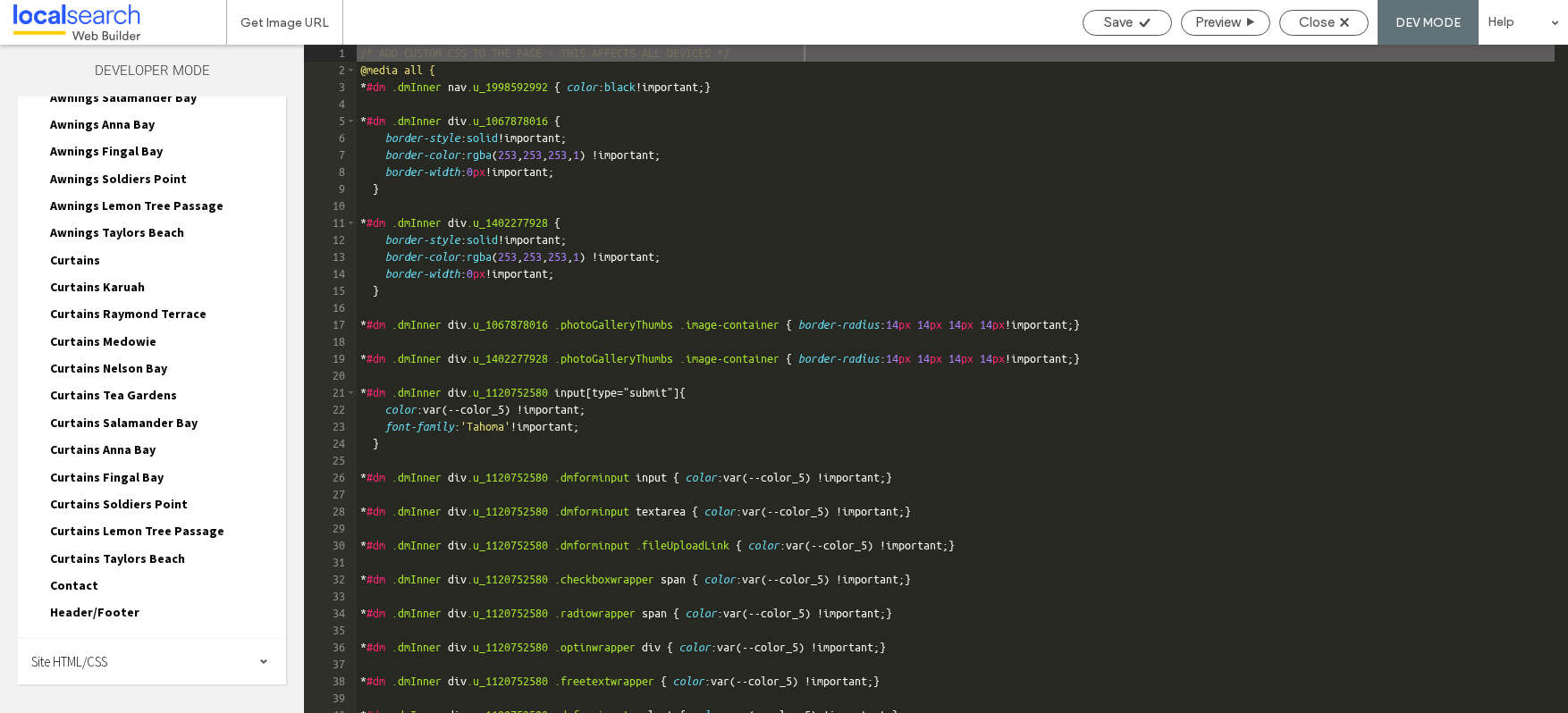 scroll, scrollTop: 54, scrollLeft: 0, axis: vertical 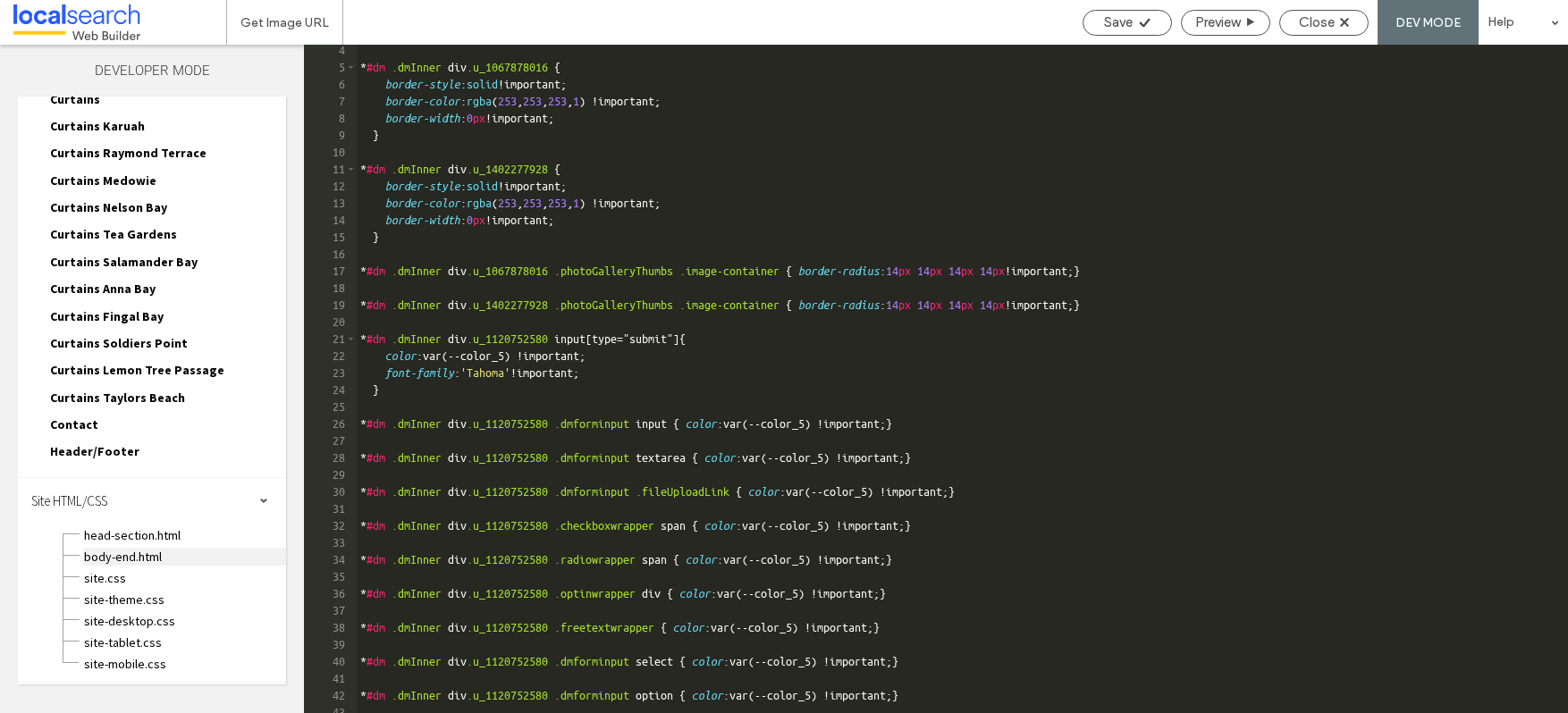 drag, startPoint x: 121, startPoint y: 583, endPoint x: 146, endPoint y: 558, distance: 35.35534 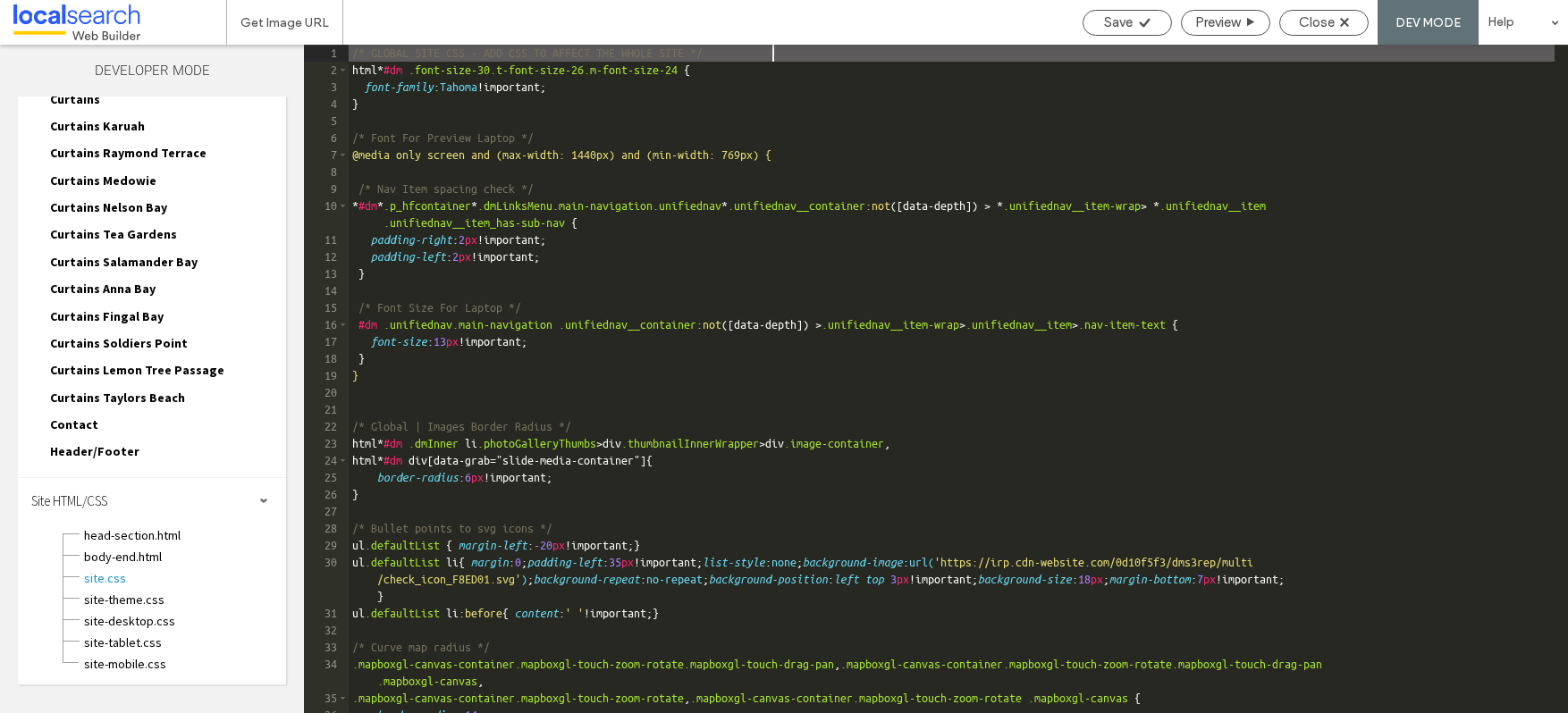 scroll, scrollTop: 0, scrollLeft: 0, axis: both 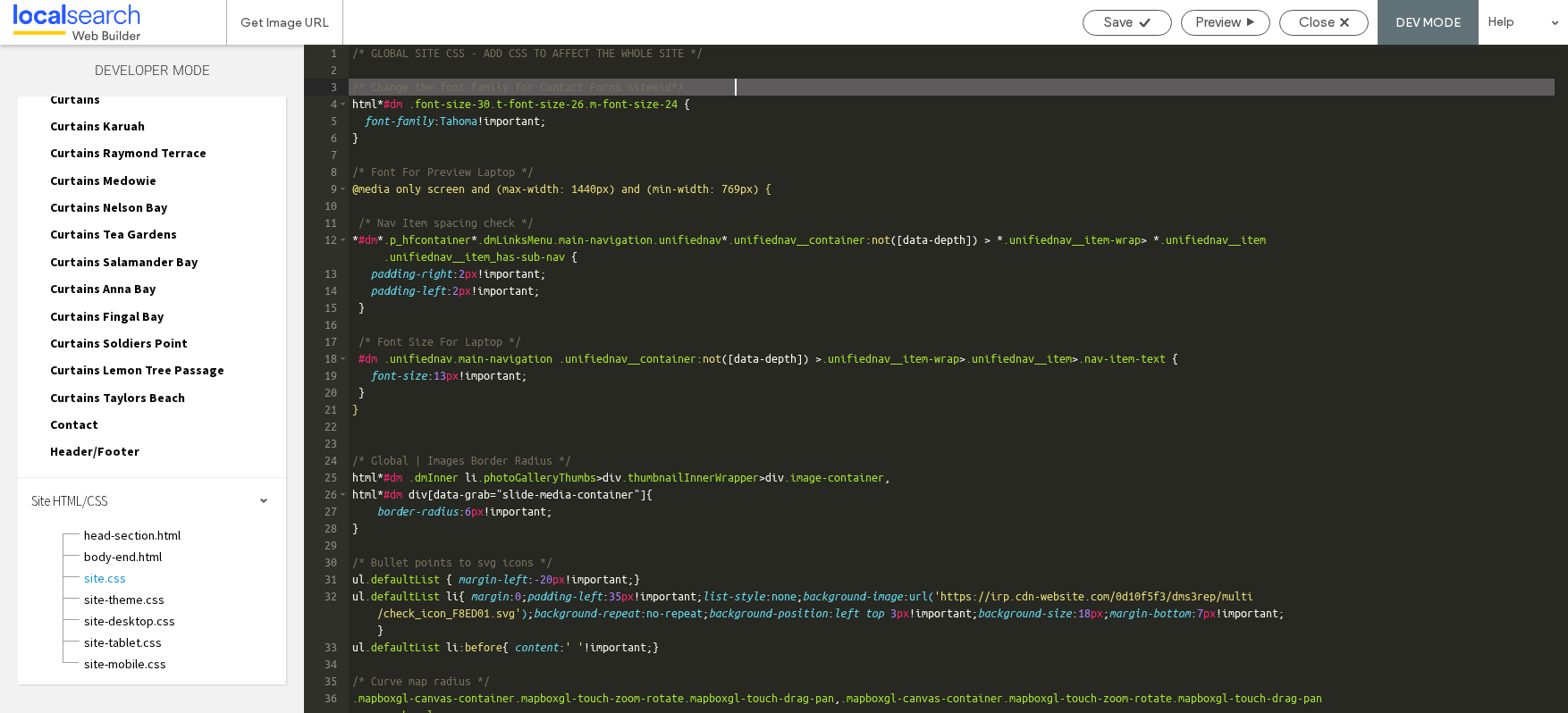 type on "**" 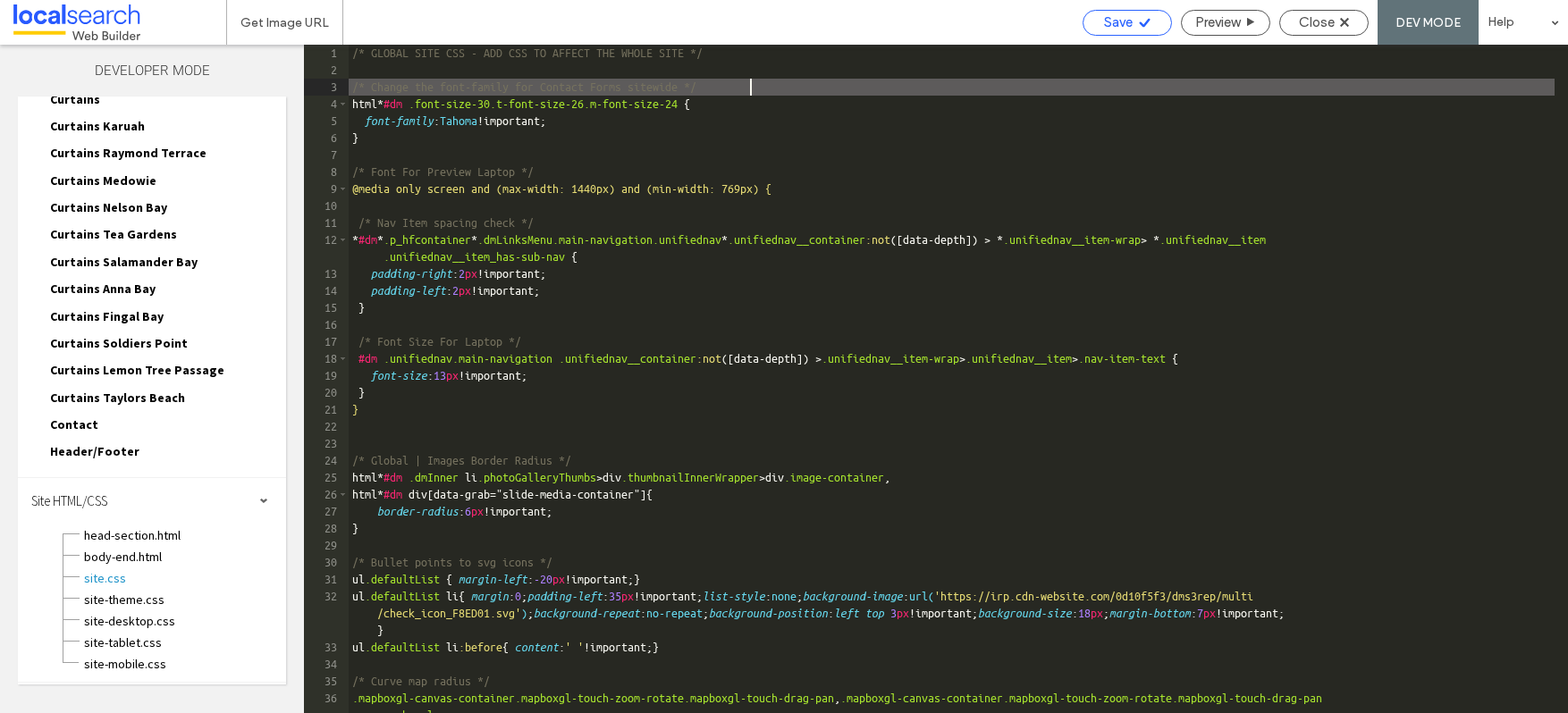 click on "Save" at bounding box center (1118, 22) 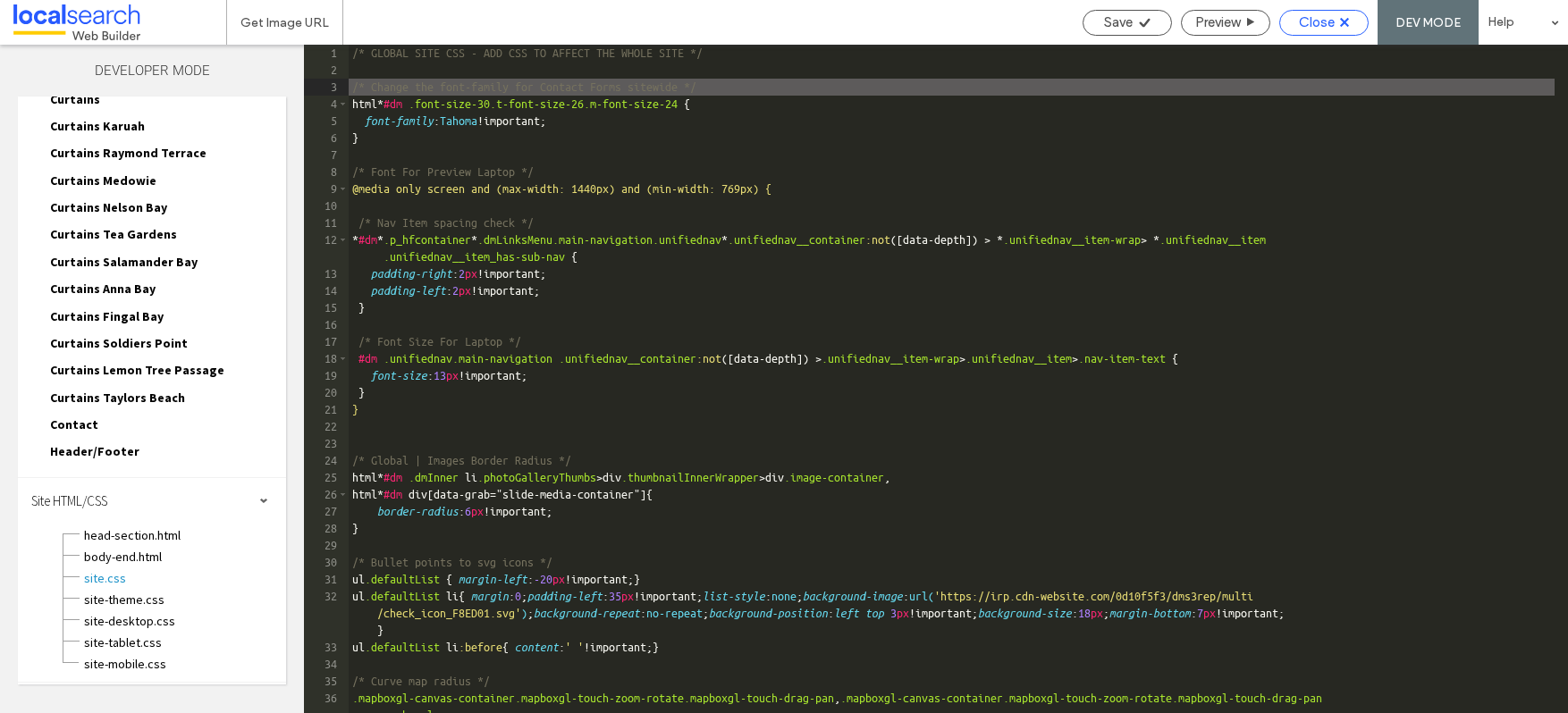 click on "Close" at bounding box center [1317, 22] 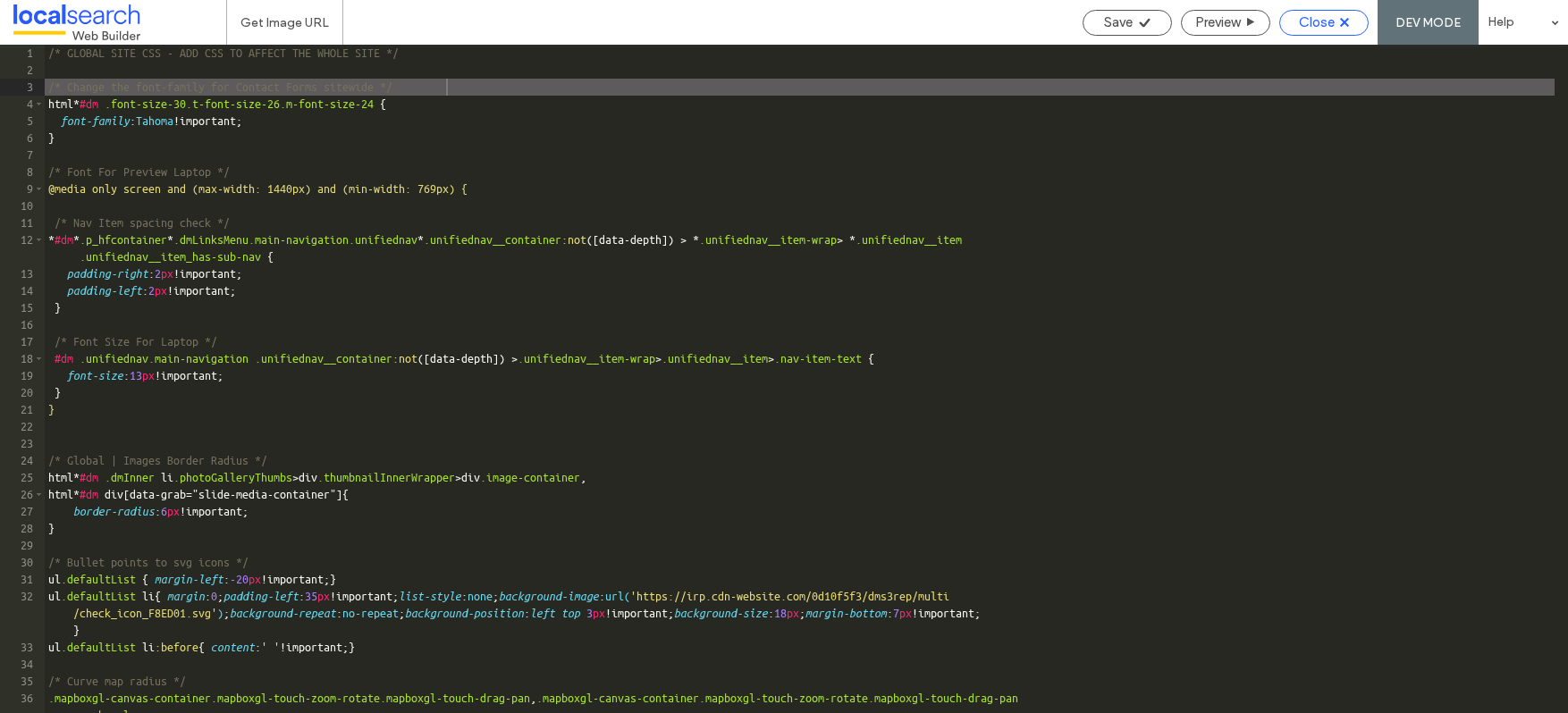 scroll, scrollTop: 1119, scrollLeft: 0, axis: vertical 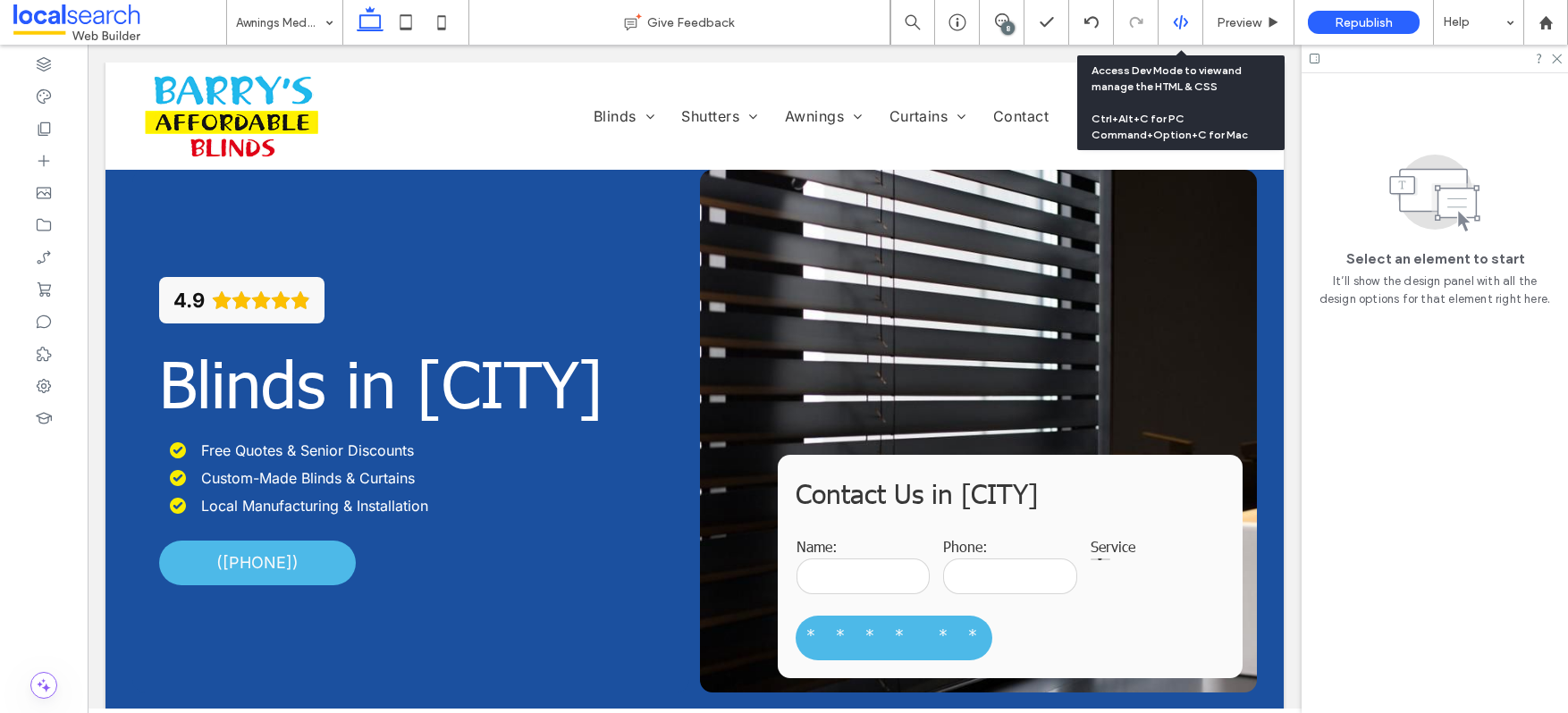 click 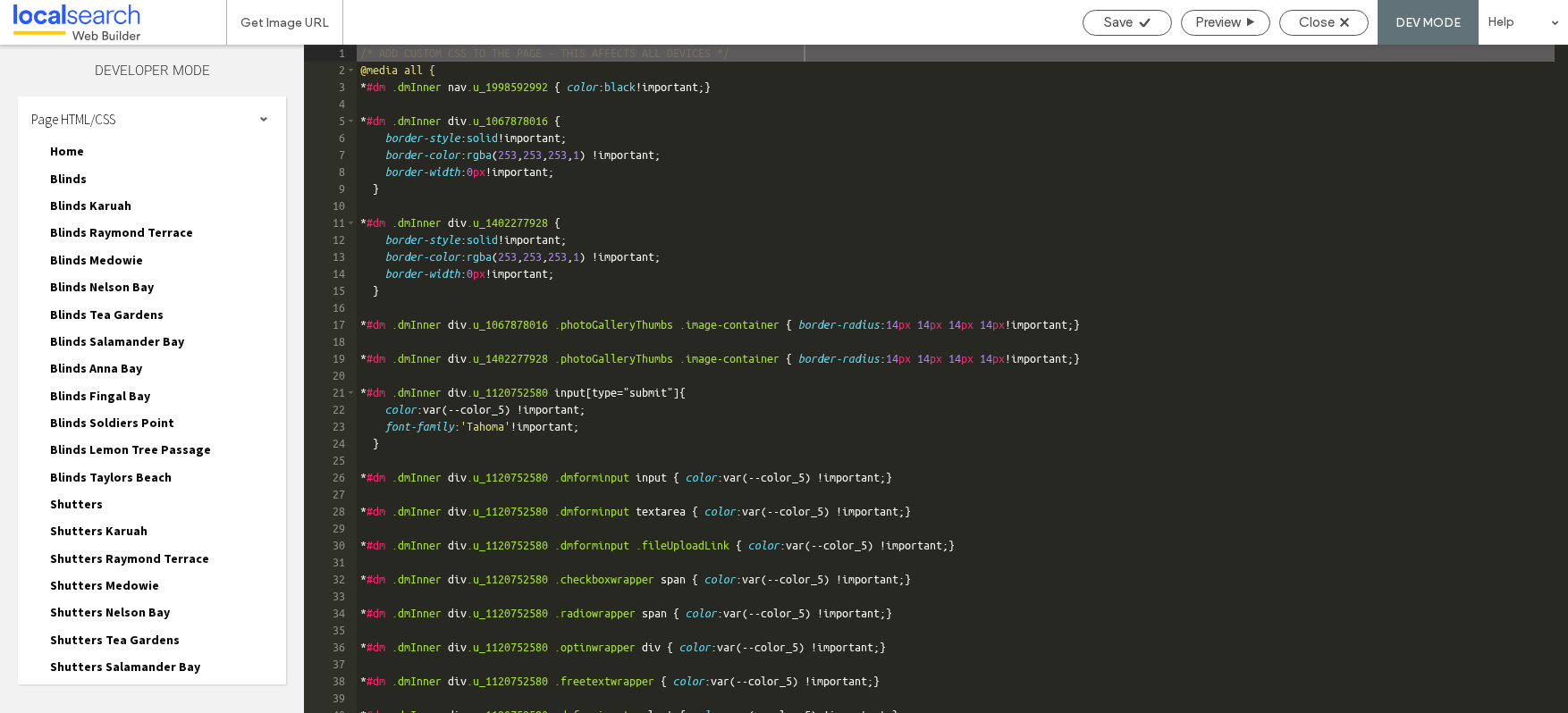 click on "Blinds Karuah" at bounding box center (90, 206) 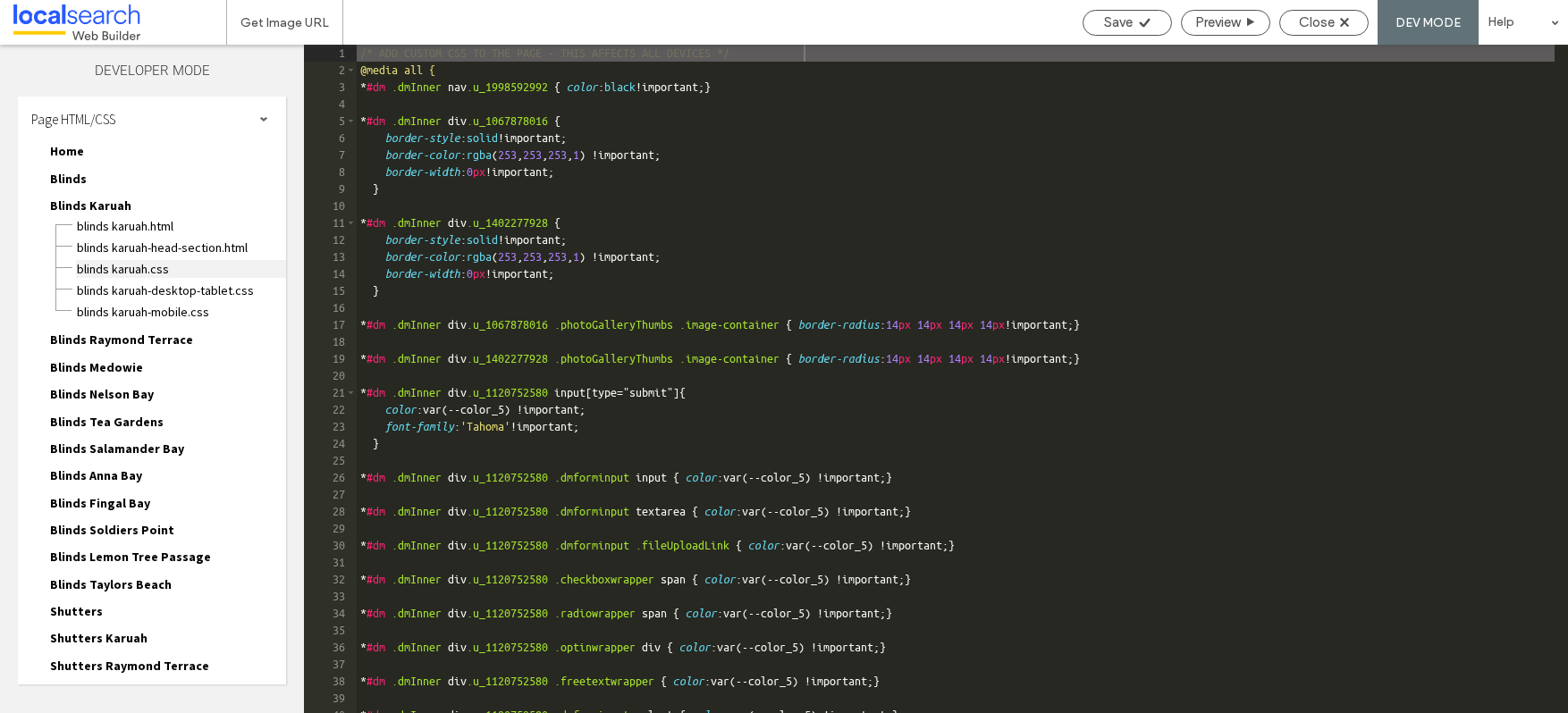 click on "Blinds Karuah.css" at bounding box center (181, 269) 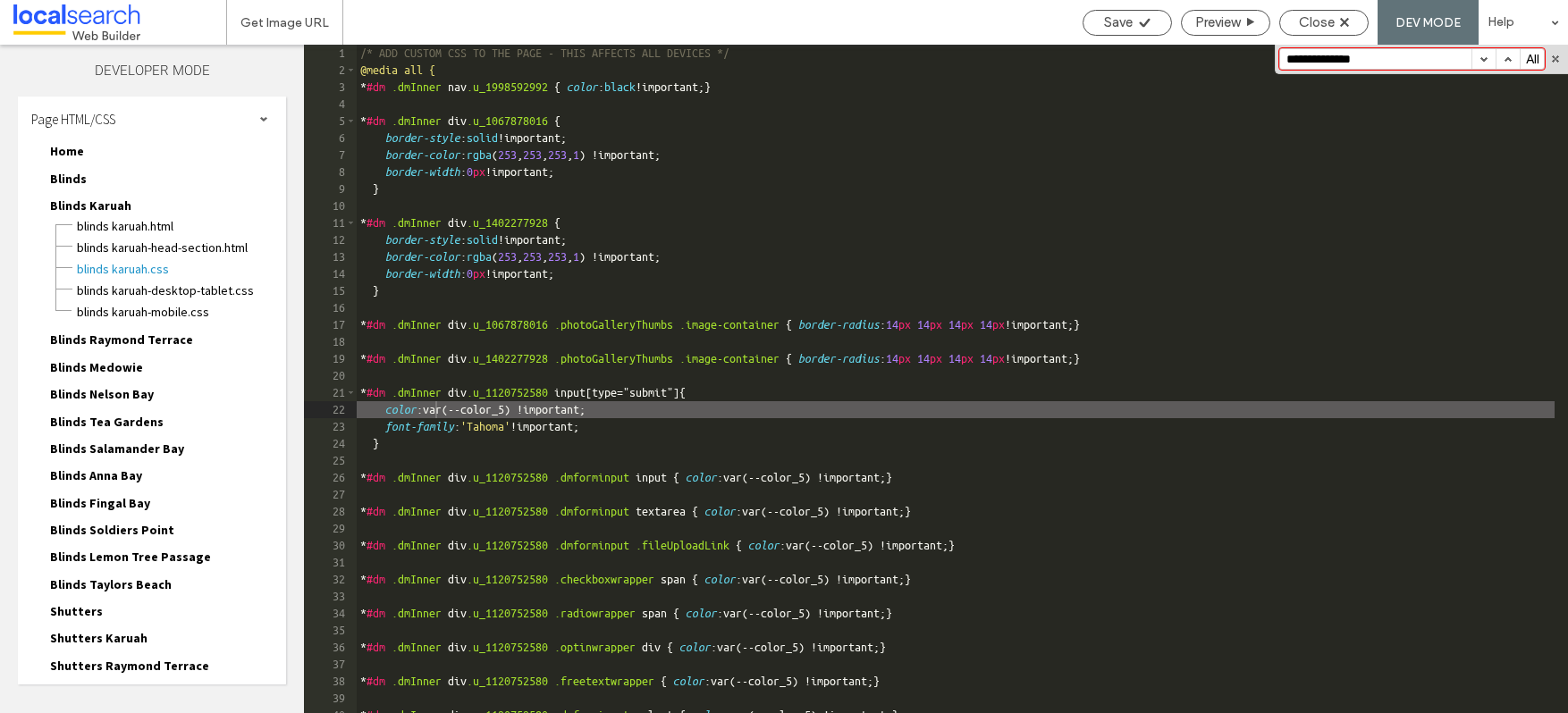 type on "**********" 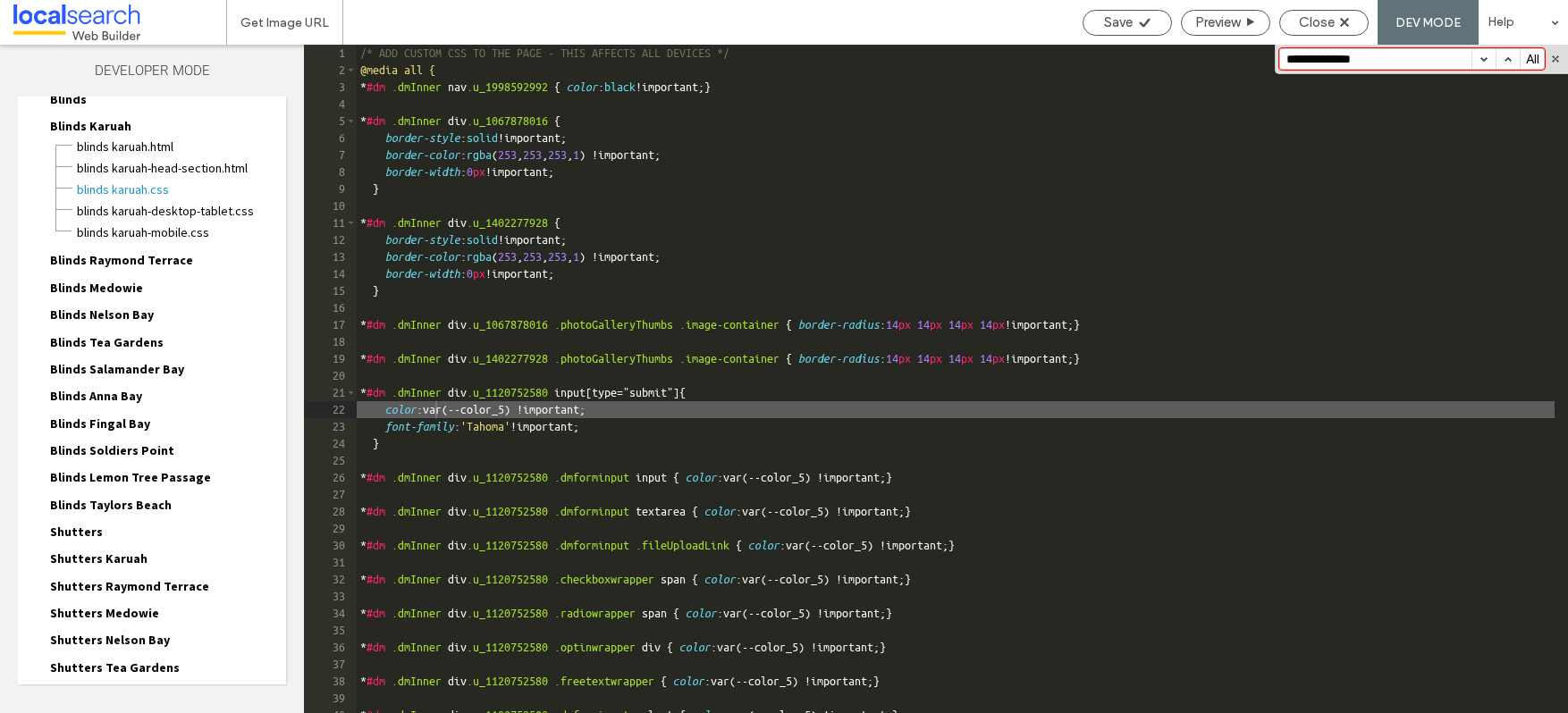 scroll, scrollTop: 96, scrollLeft: 0, axis: vertical 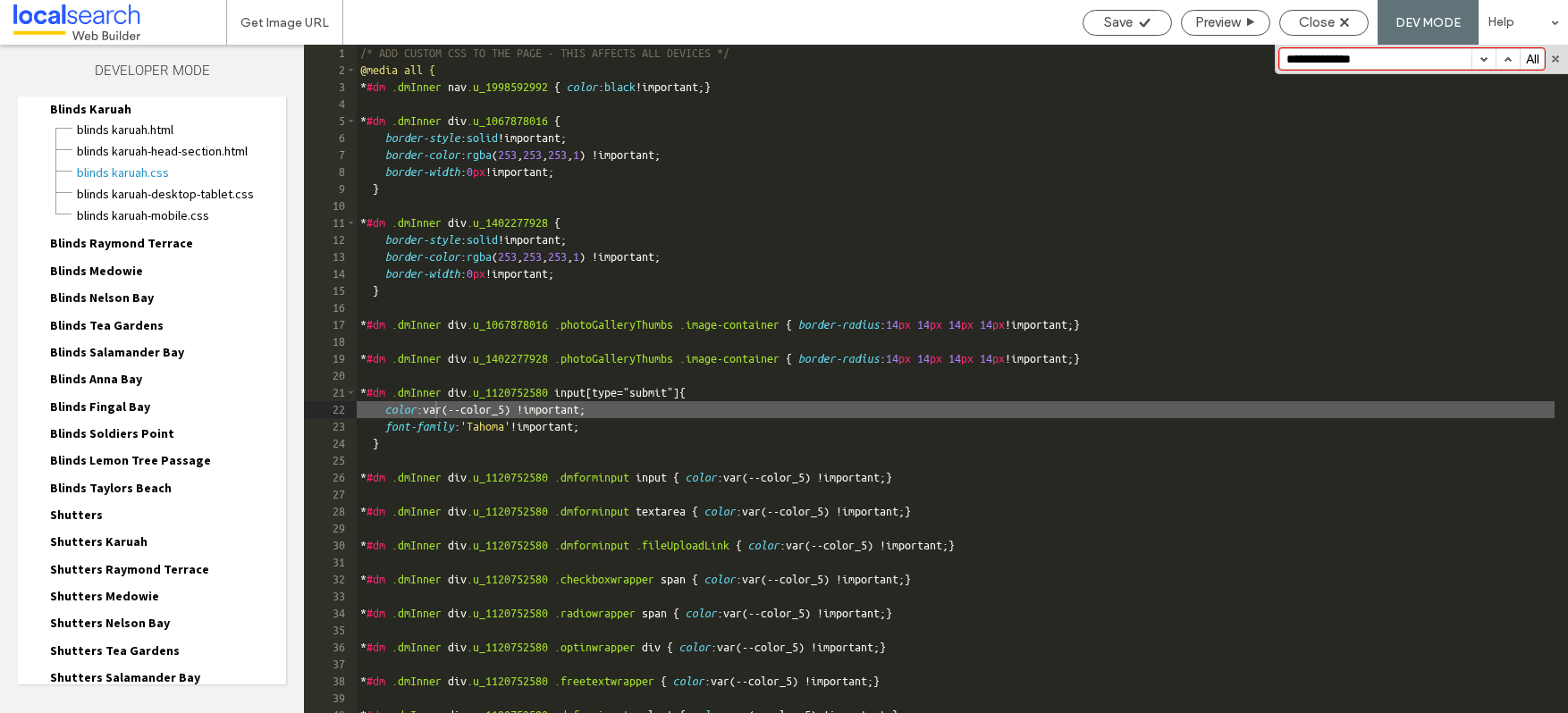 click on "Blinds Tea Gardens" at bounding box center [106, 325] 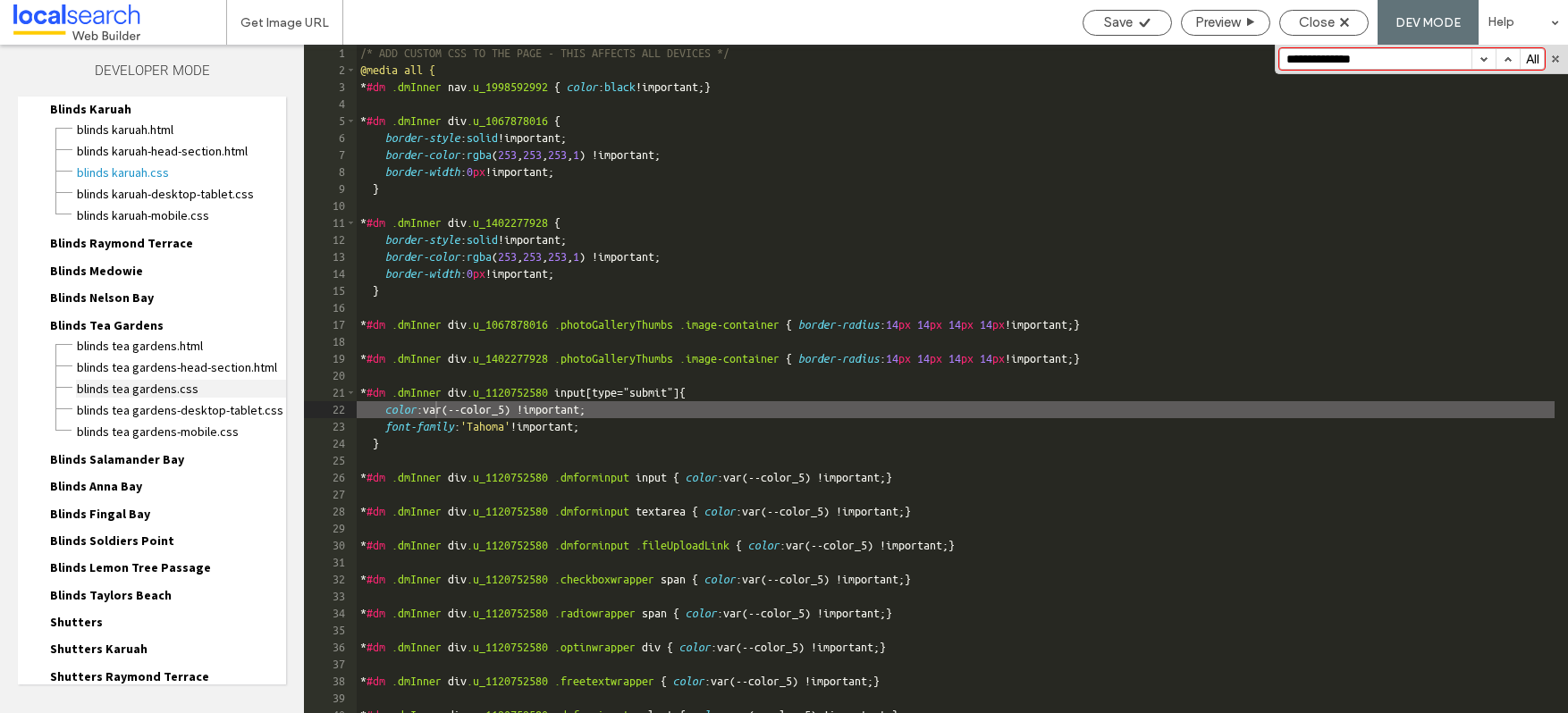 click on "Blinds Tea Gardens.css" at bounding box center (181, 389) 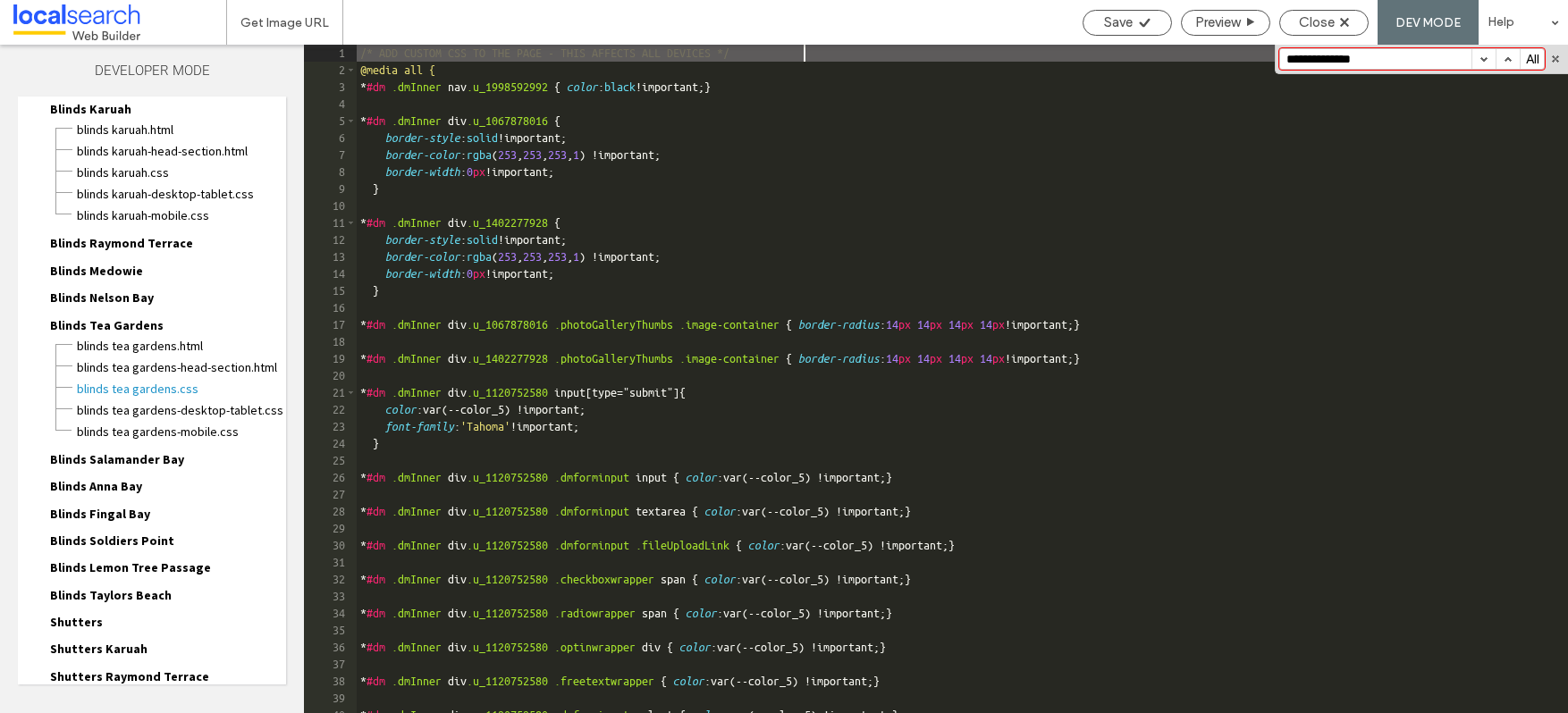 click at bounding box center [1483, 59] 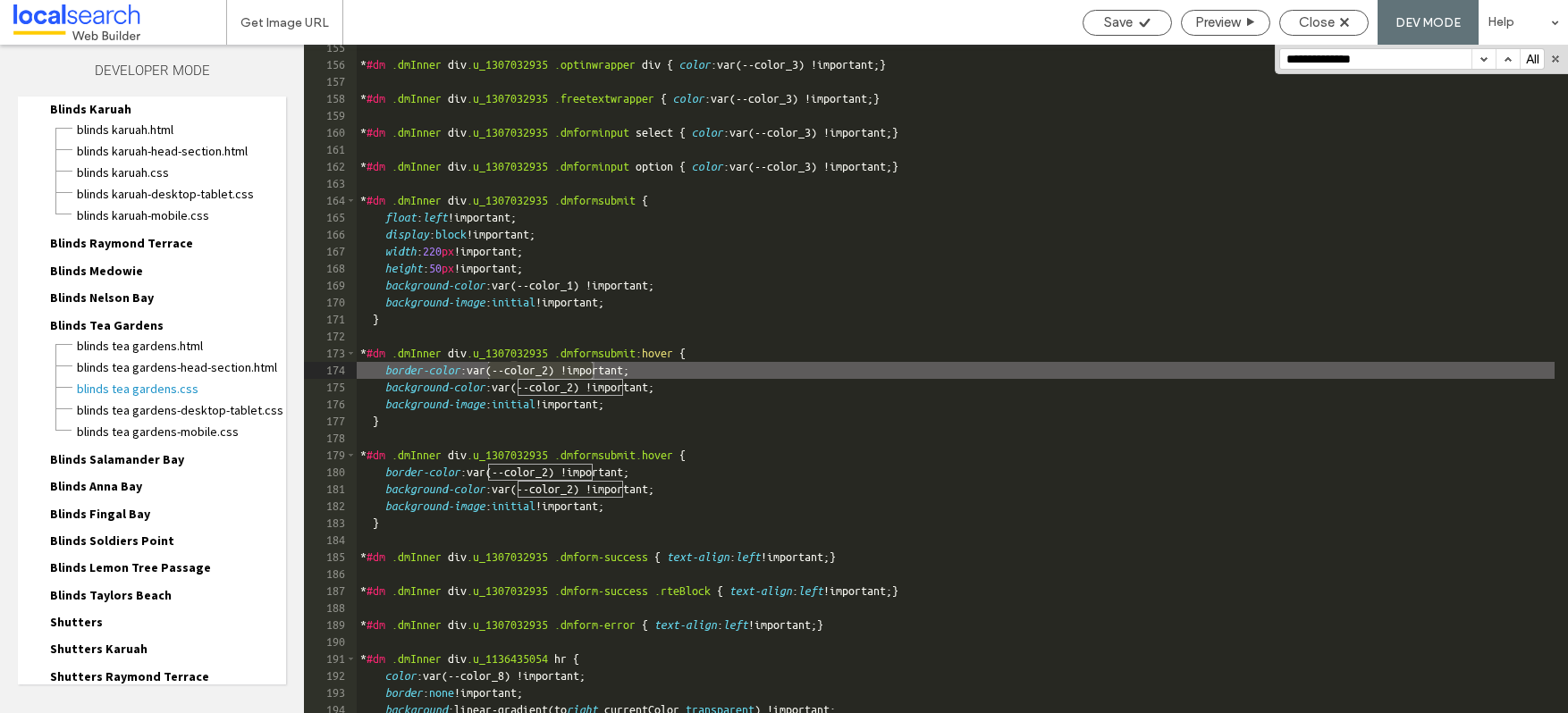 scroll, scrollTop: 2620, scrollLeft: 0, axis: vertical 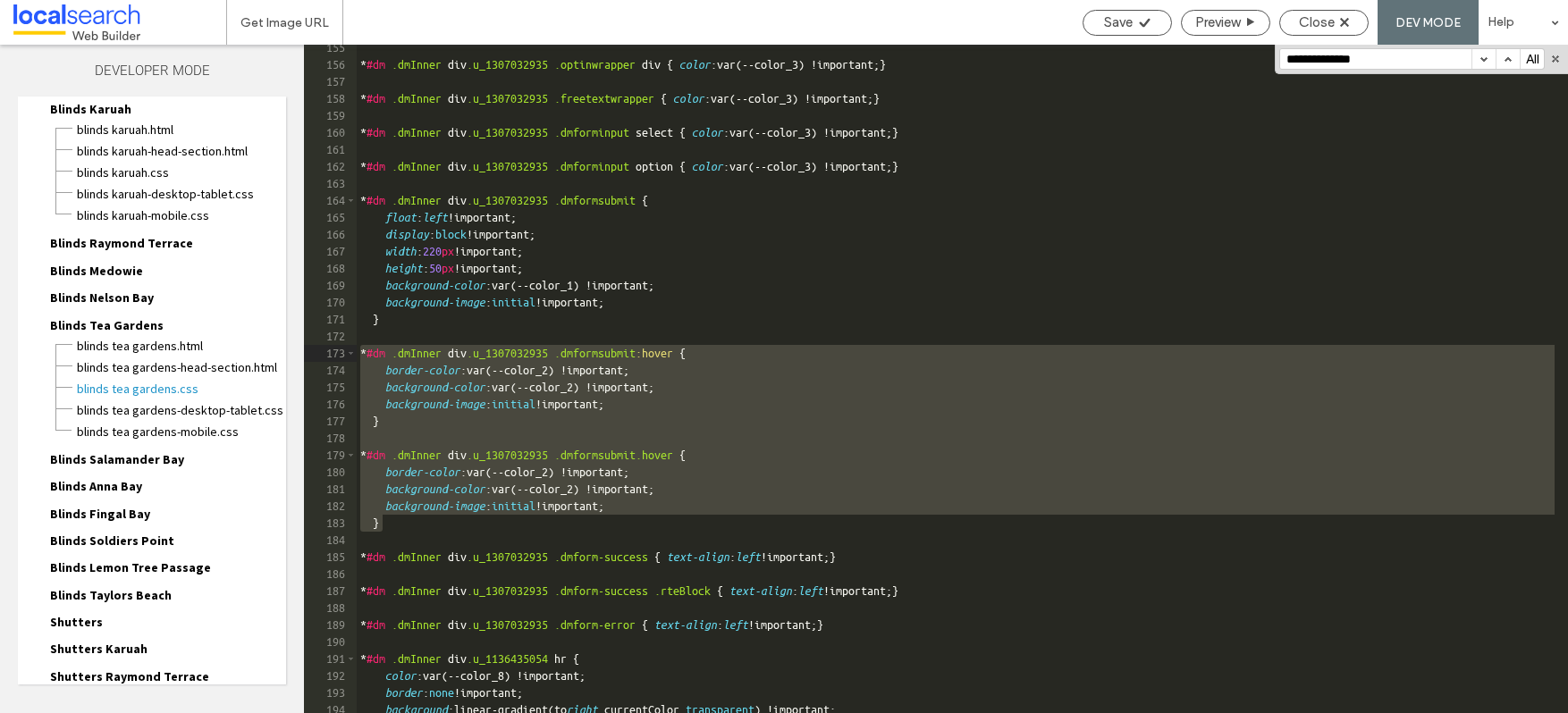 drag, startPoint x: 391, startPoint y: 525, endPoint x: 328, endPoint y: 349, distance: 186.93582 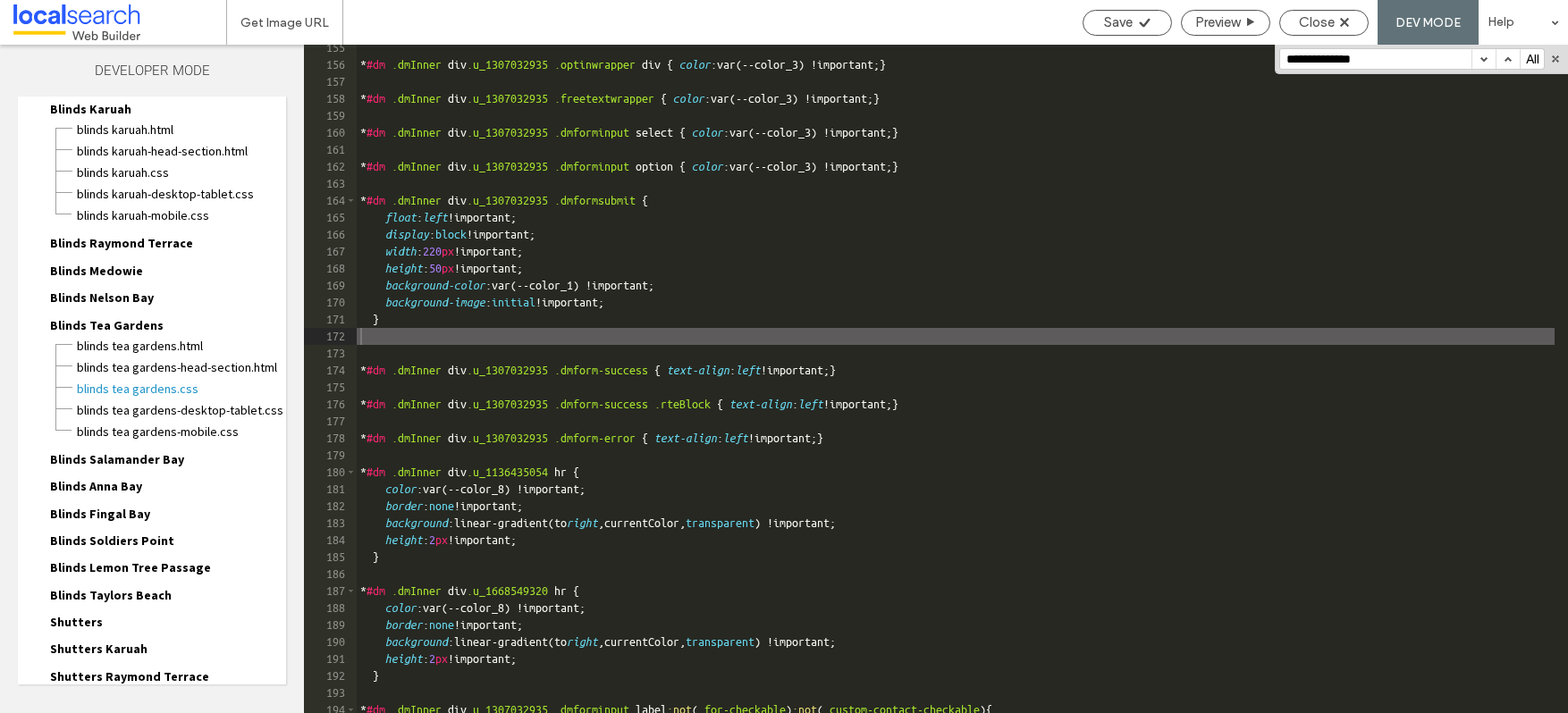 click at bounding box center [1483, 59] 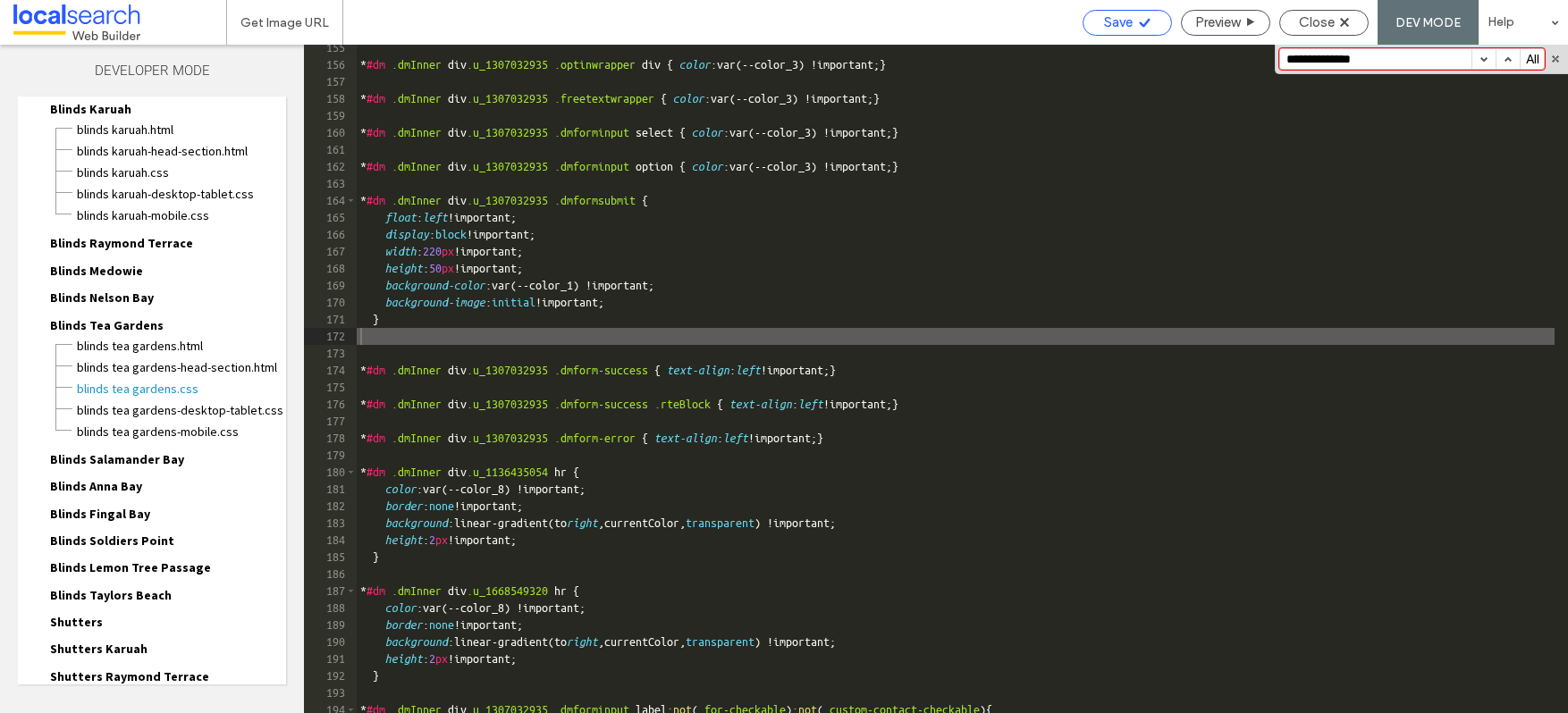 click on "Save" at bounding box center [1118, 22] 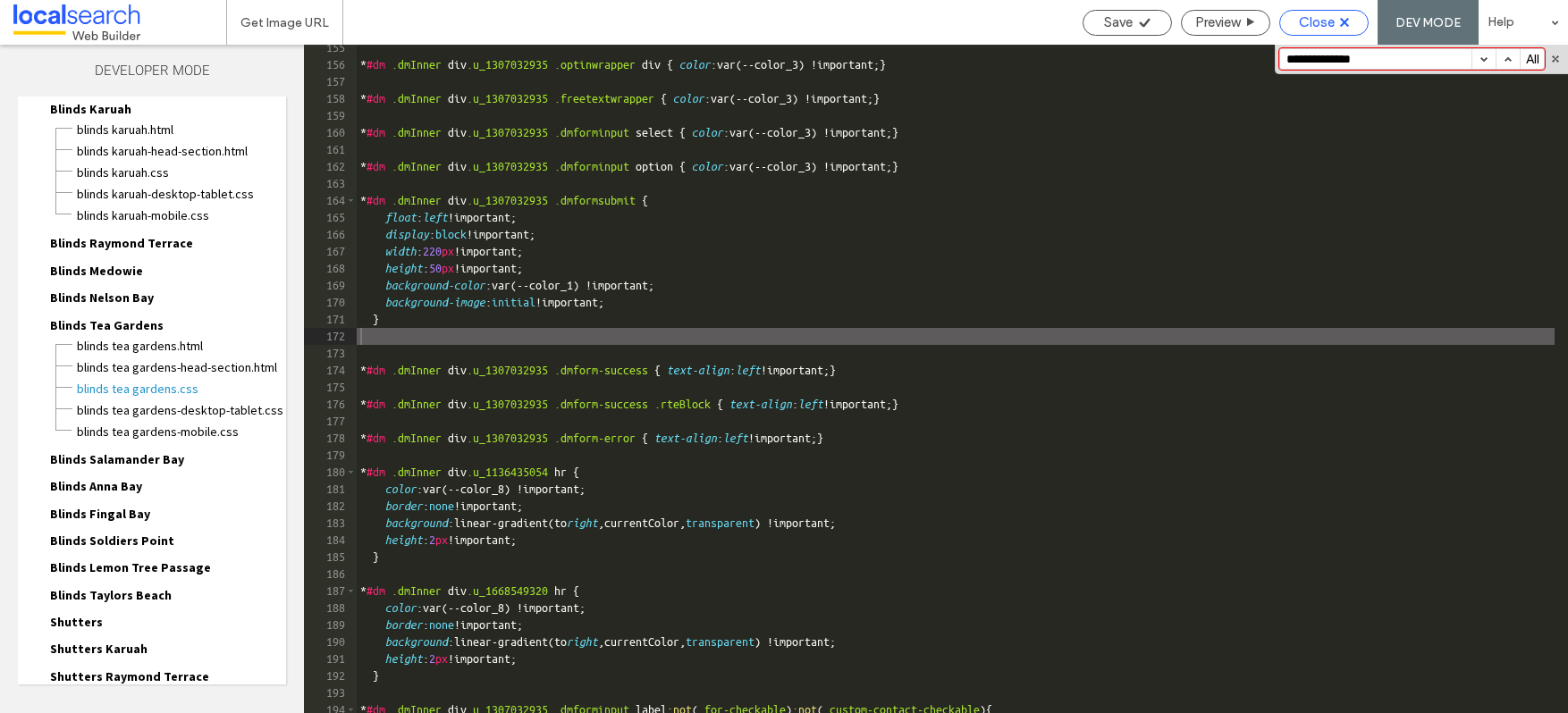click on "Close" at bounding box center (1317, 22) 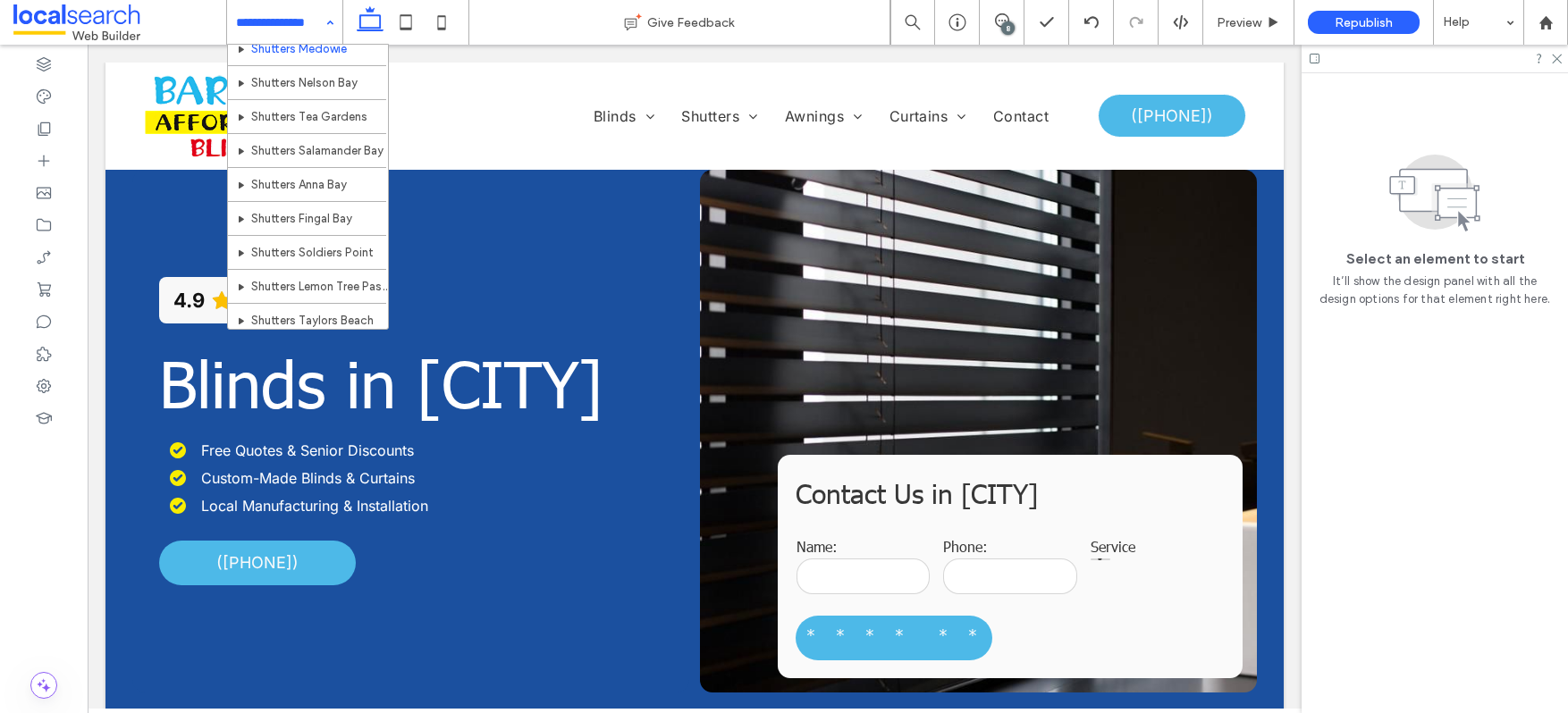 scroll, scrollTop: 564, scrollLeft: 0, axis: vertical 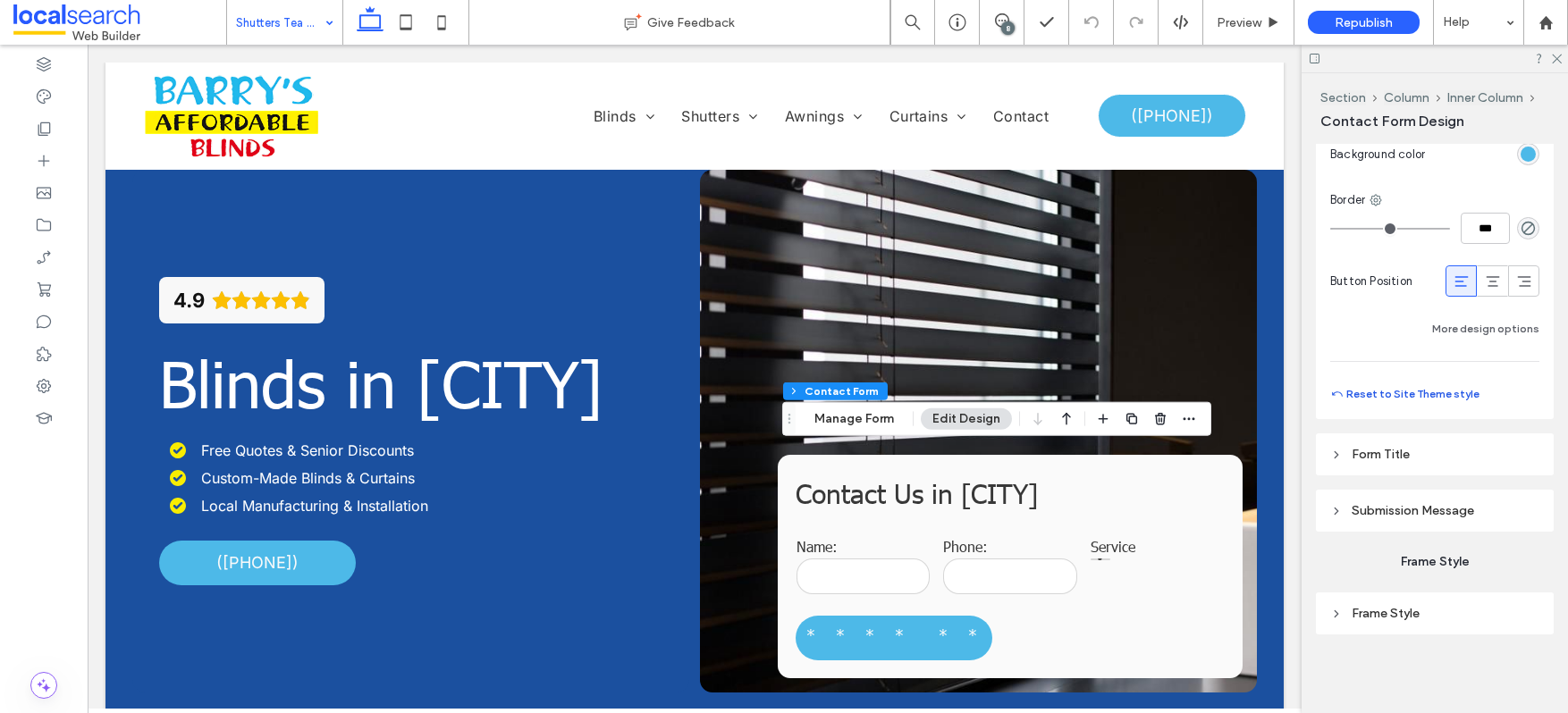 click on "Reset to Site Theme style" at bounding box center [1404, 394] 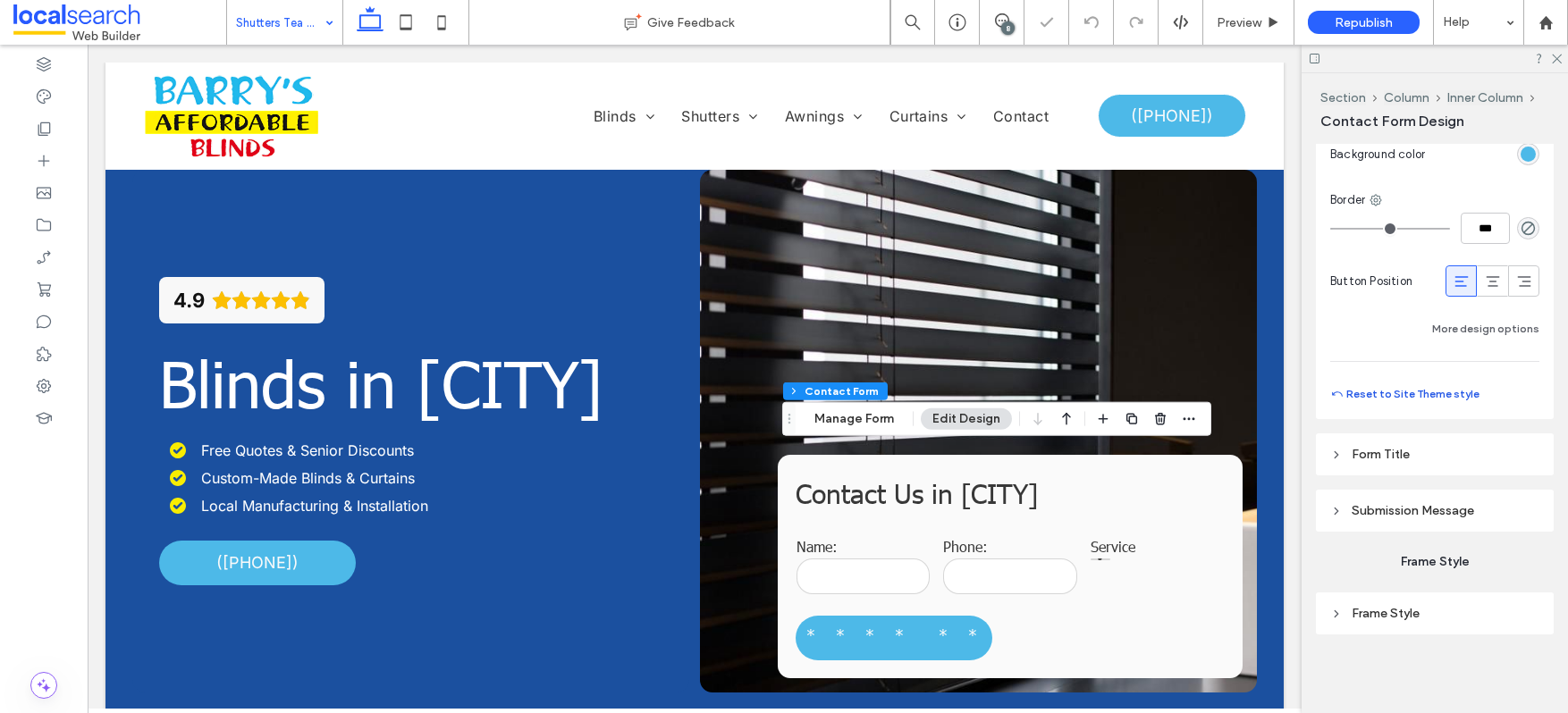 type on "***" 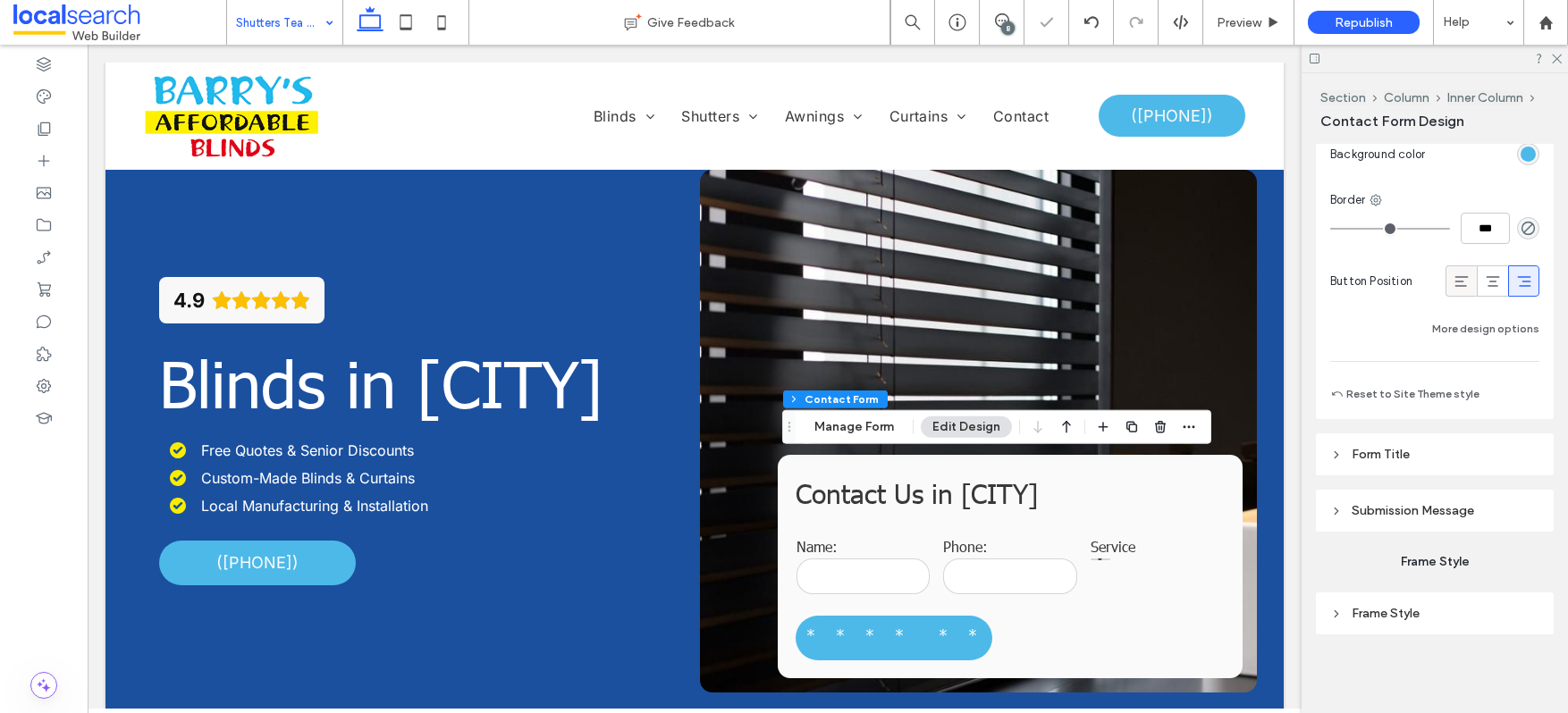 click 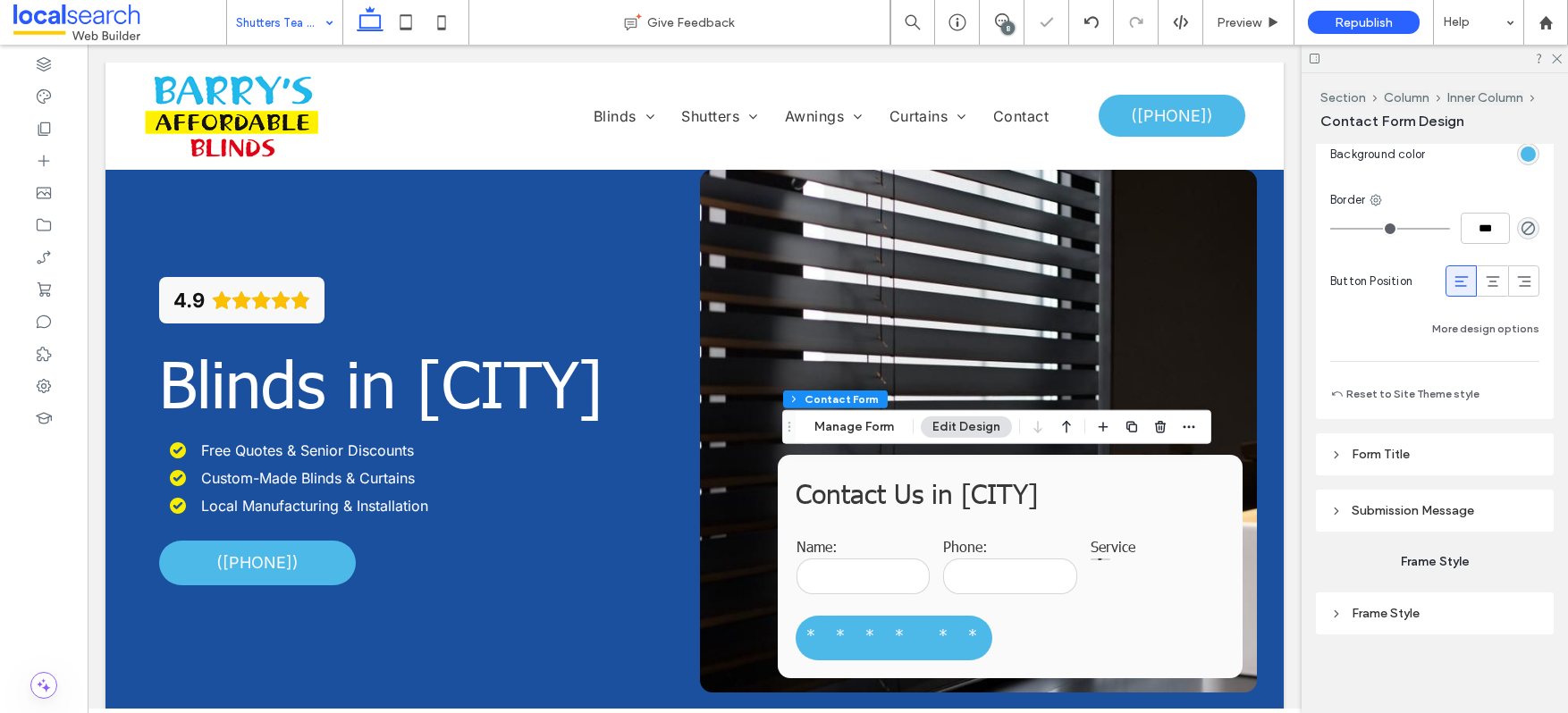 type on "***" 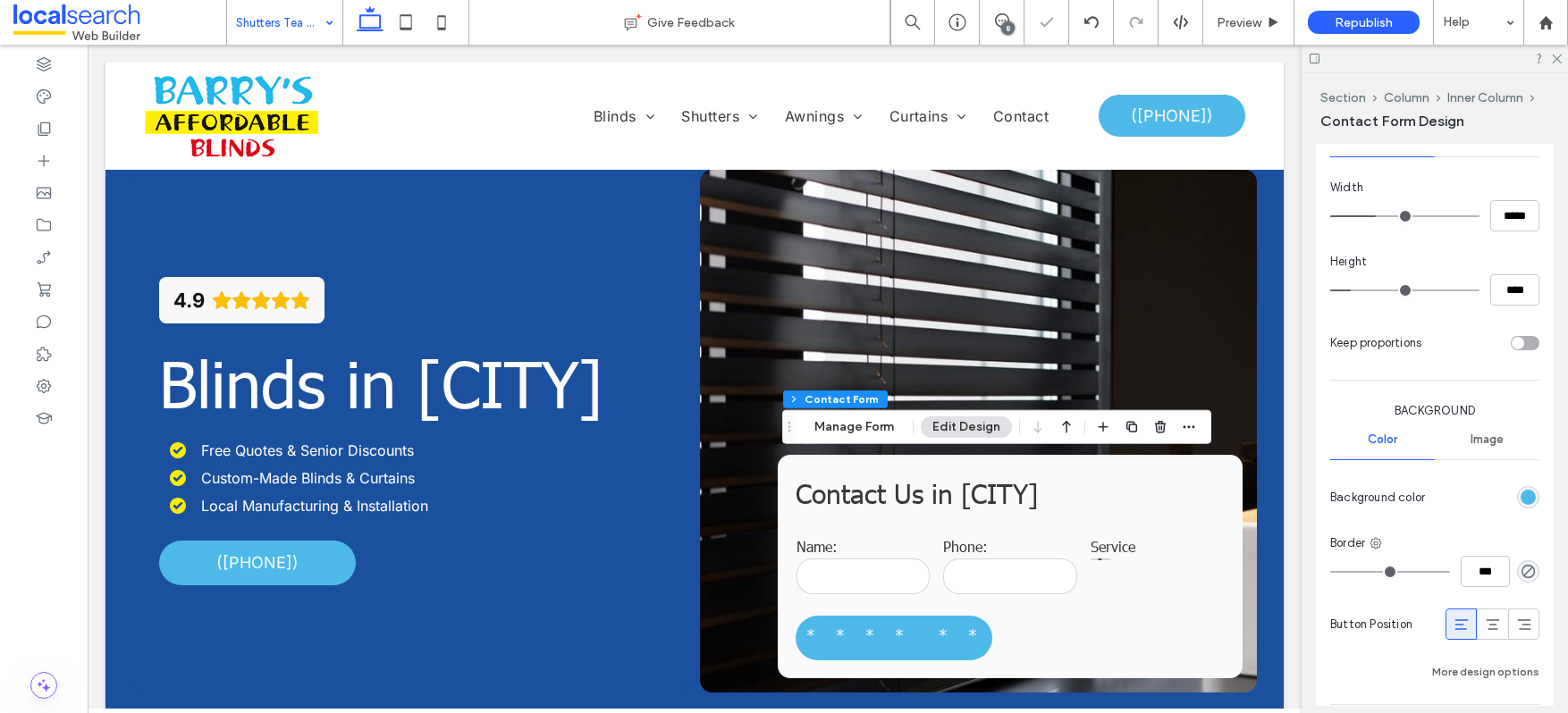 scroll, scrollTop: 1118, scrollLeft: 0, axis: vertical 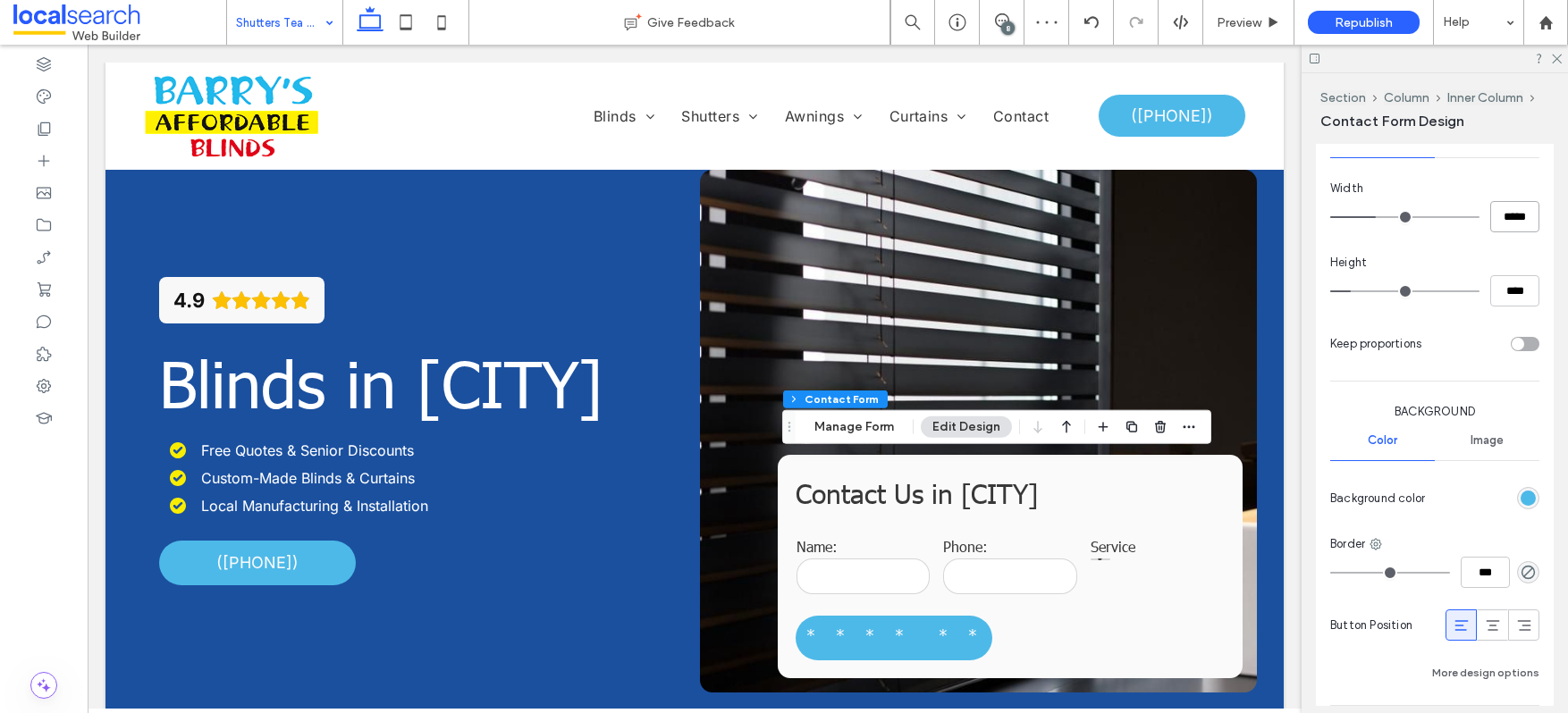 click on "*****" at bounding box center (1514, 216) 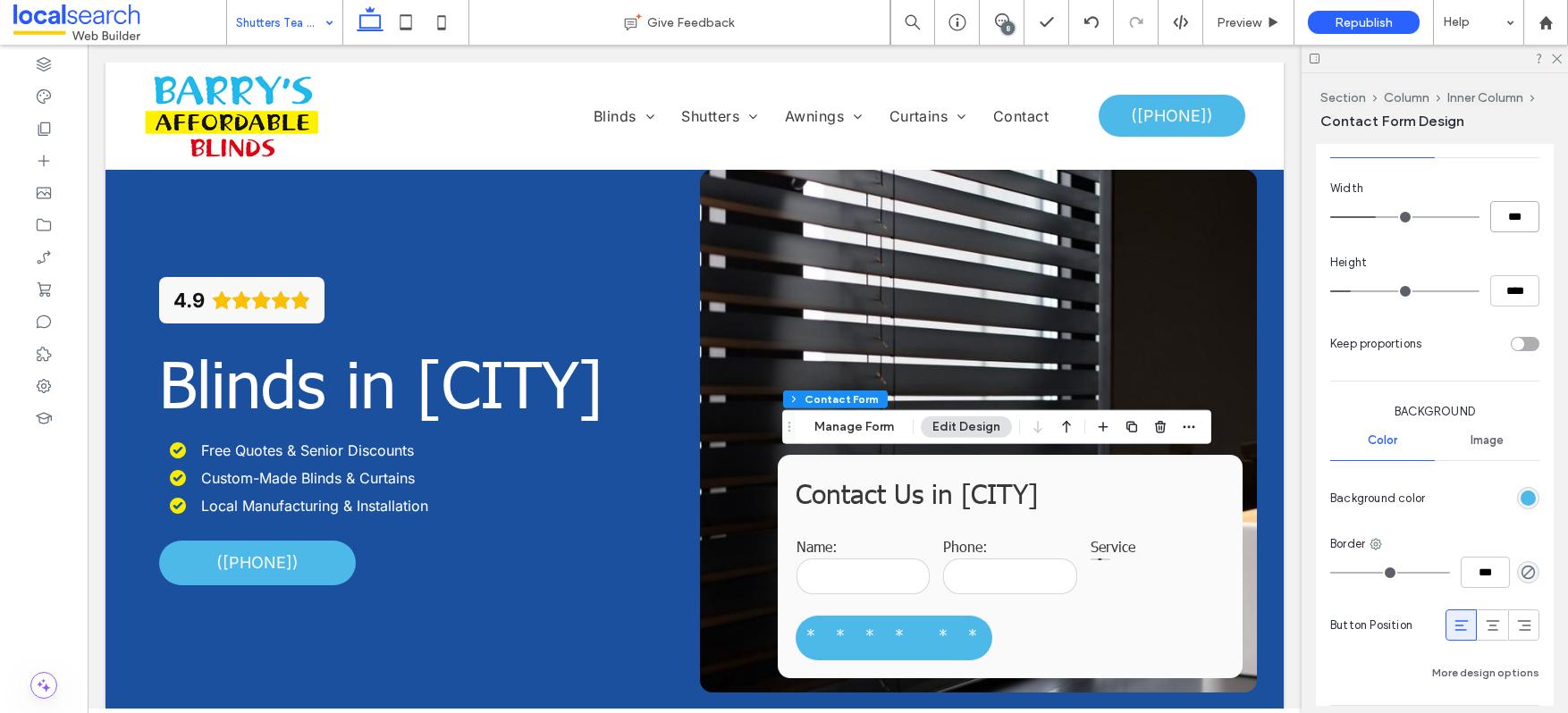 type on "***" 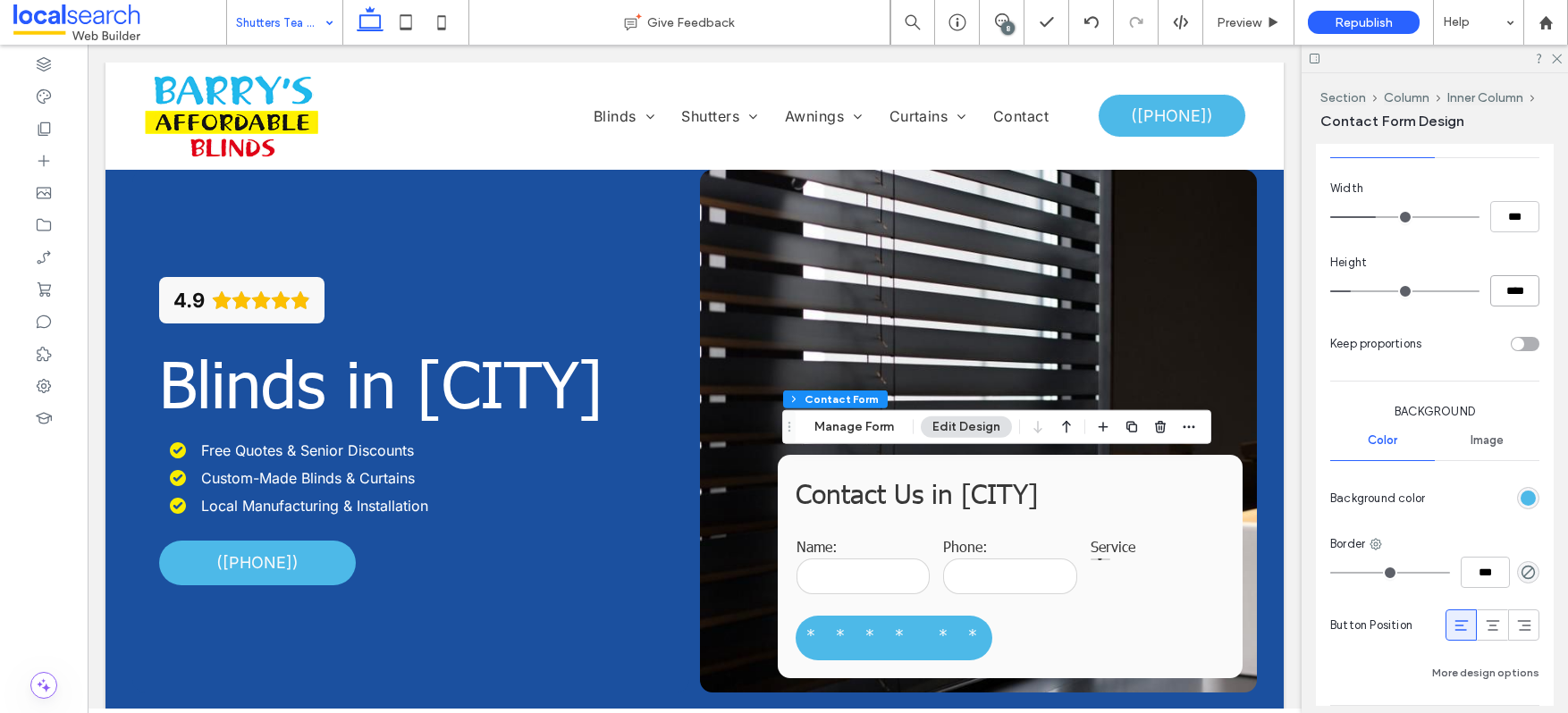 type on "***" 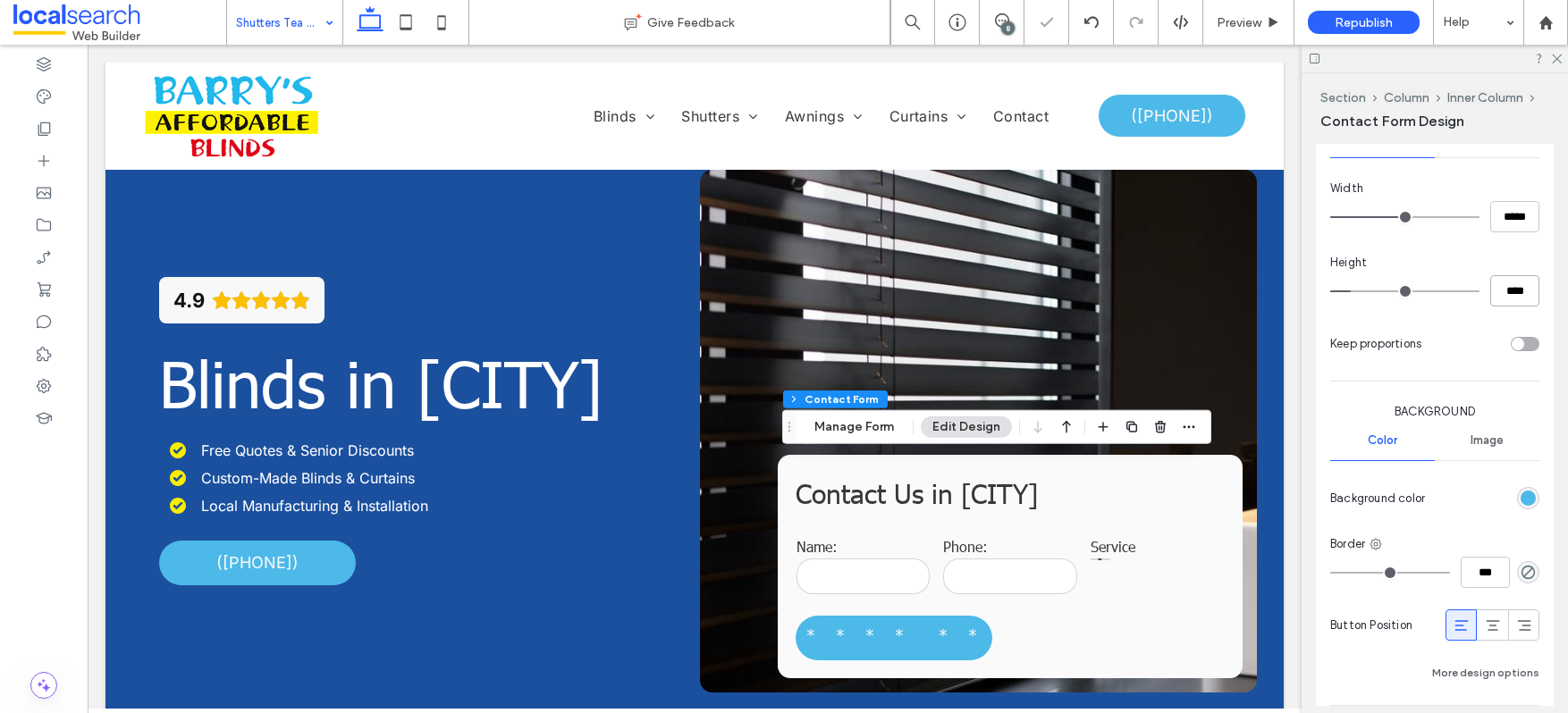 click on "****" at bounding box center (1514, 290) 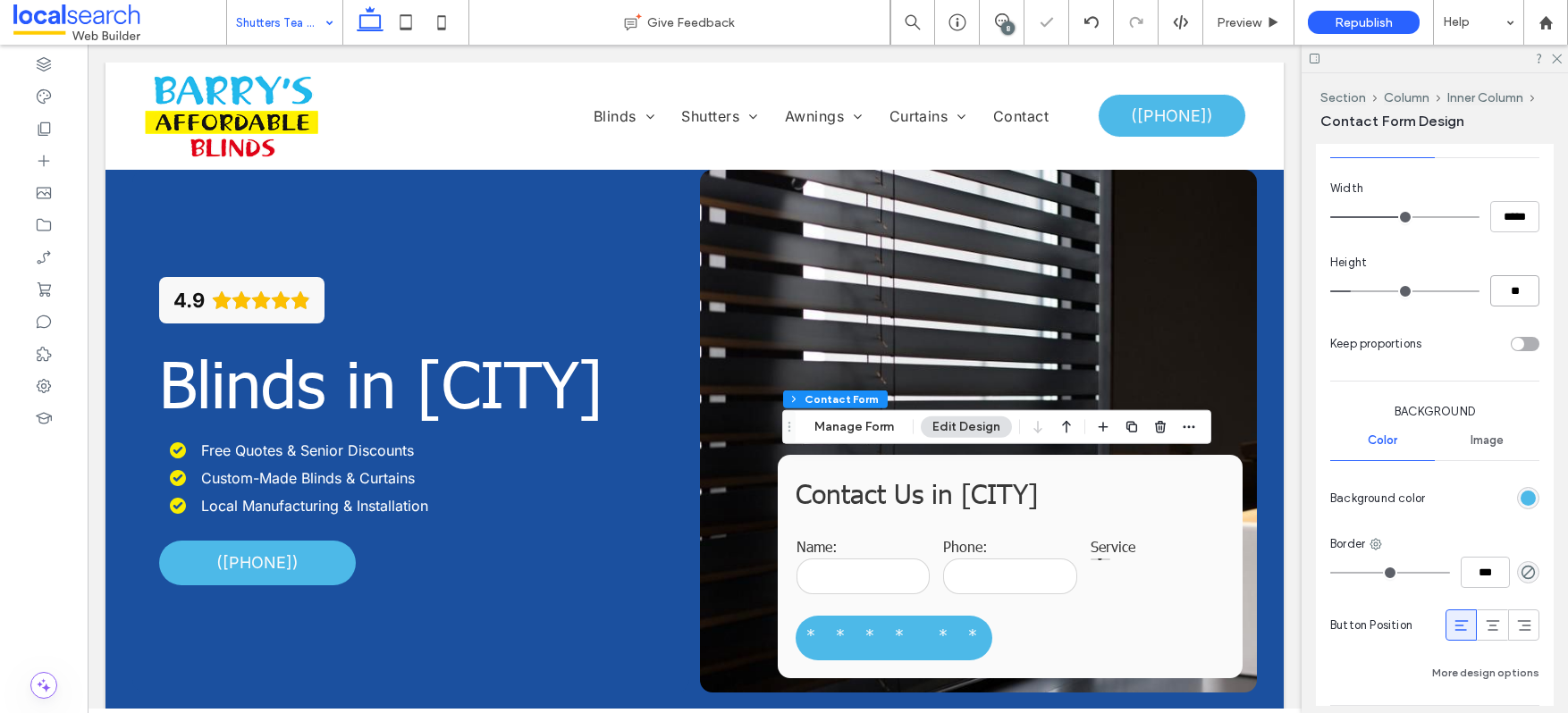 type on "**" 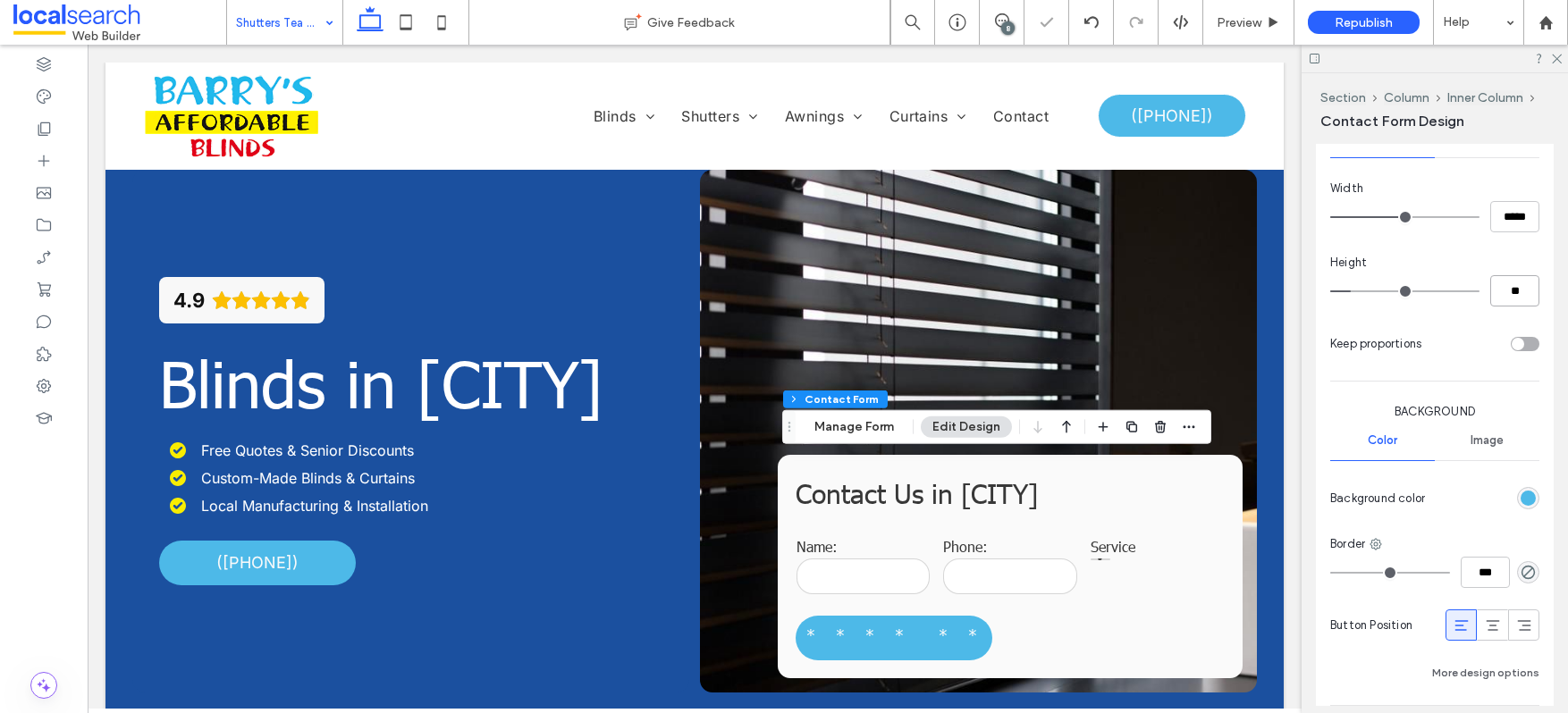 type on "**" 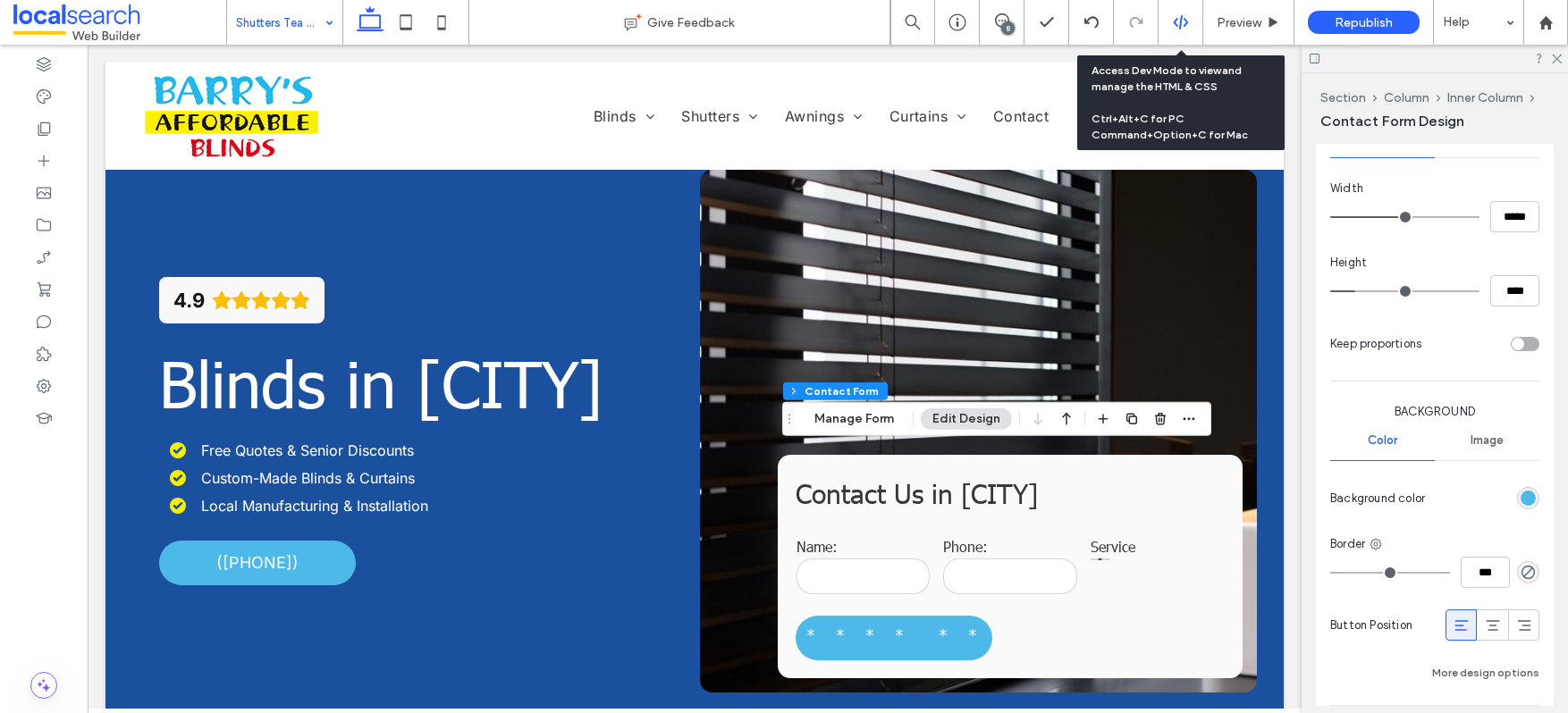 click 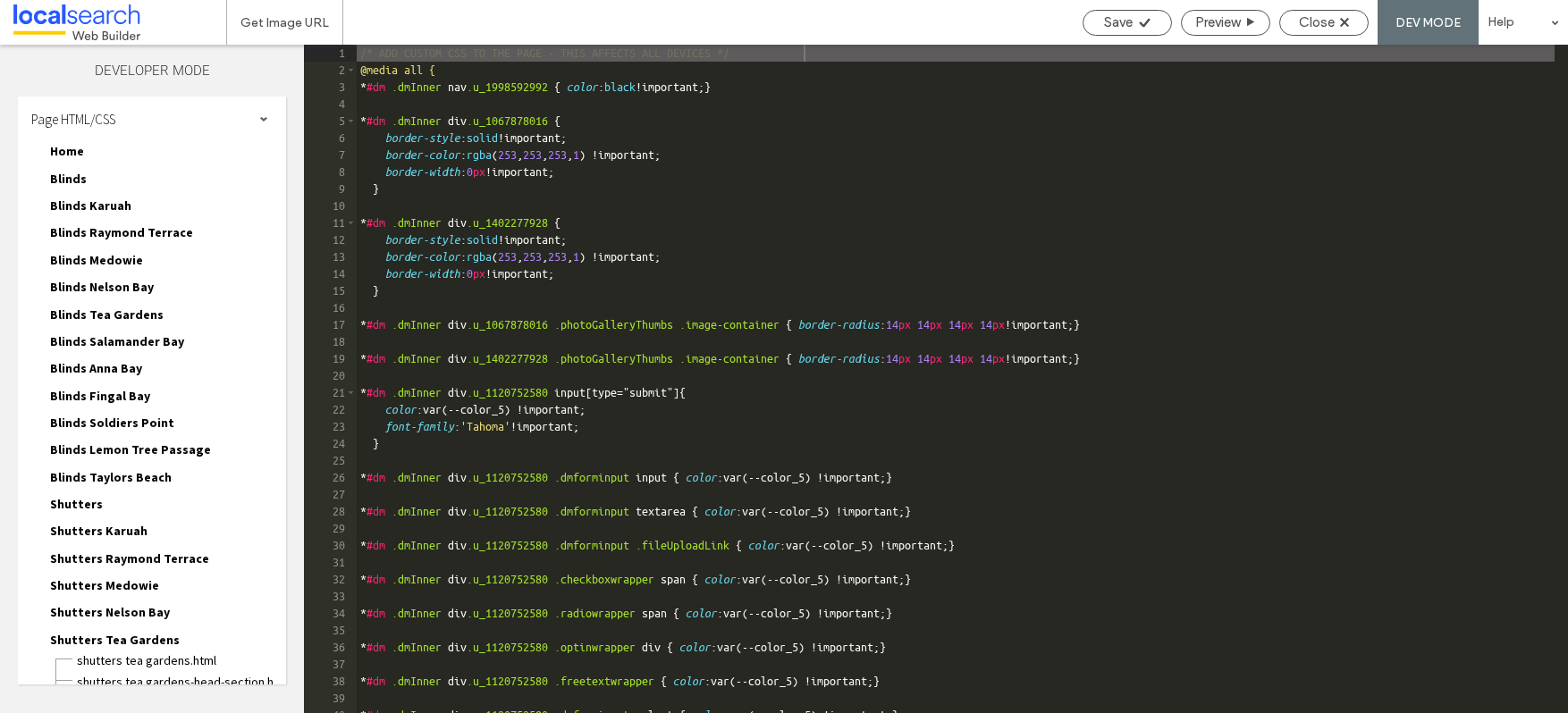 click on "Blinds Tea Gardens
Blinds Tea Gardens.html
Blinds Tea Gardens-head-section.html
Blinds Tea Gardens.css
Blinds Tea Gardens-desktop-tablet.css
Blinds Tea Gardens-mobile.css" at bounding box center [161, 317] 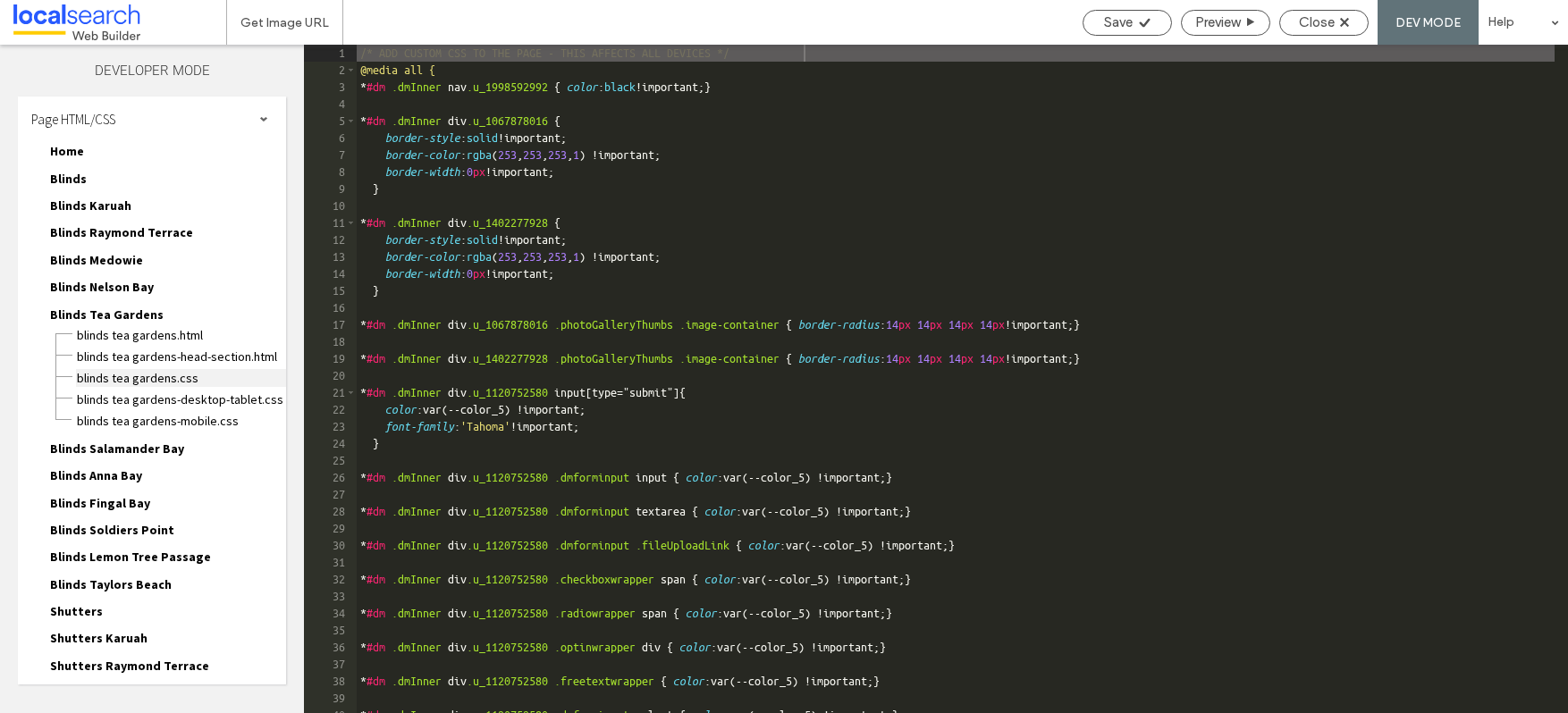 click on "Blinds Tea Gardens.css" at bounding box center (181, 378) 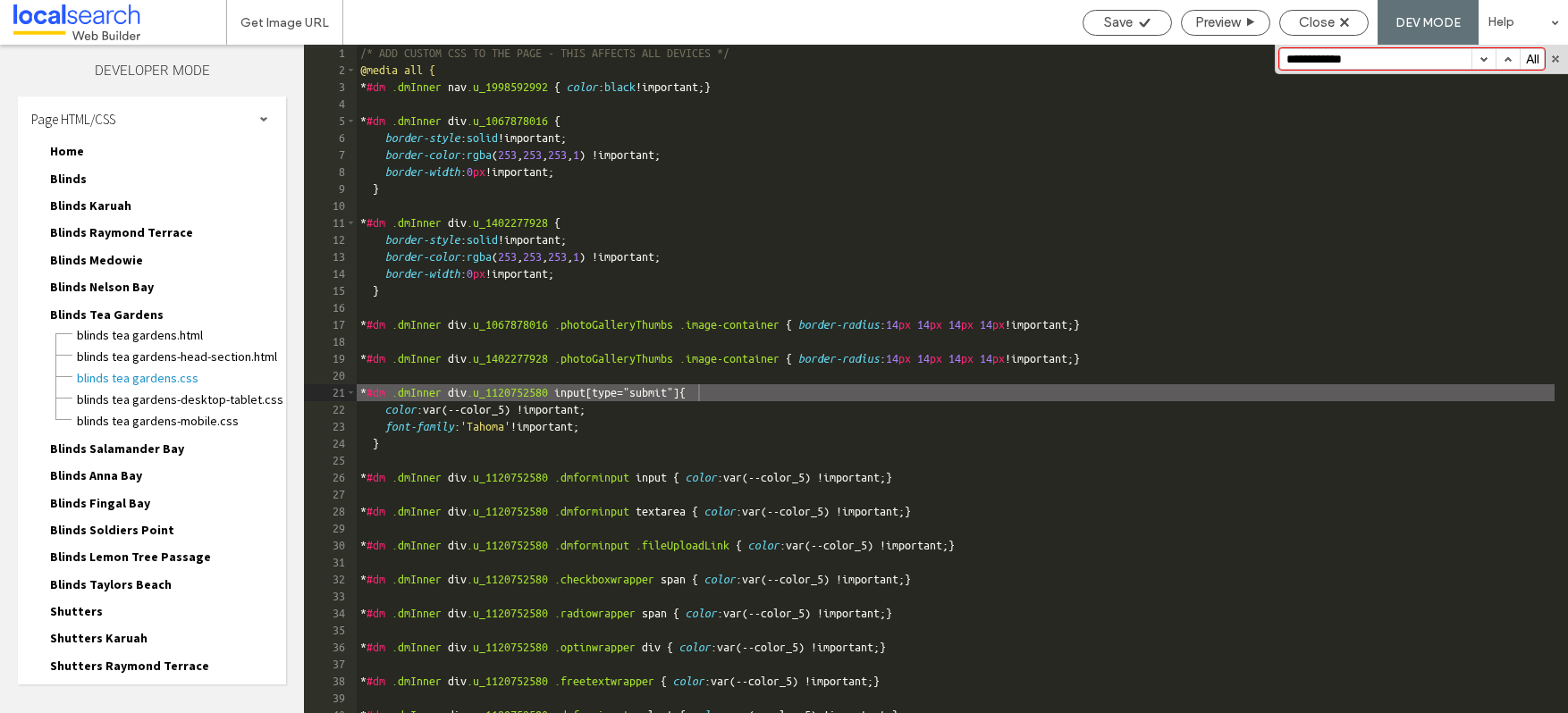 click at bounding box center (1483, 59) 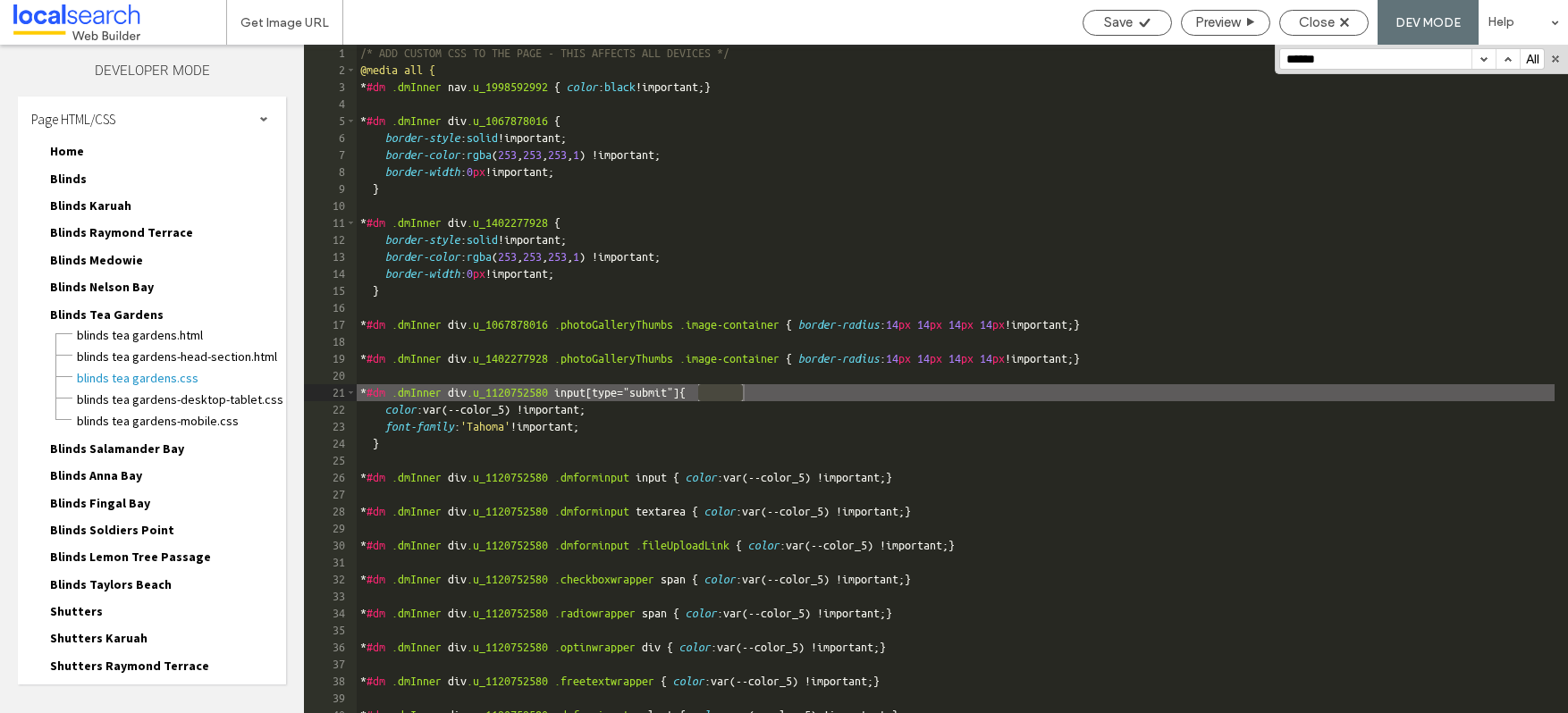 type on "******" 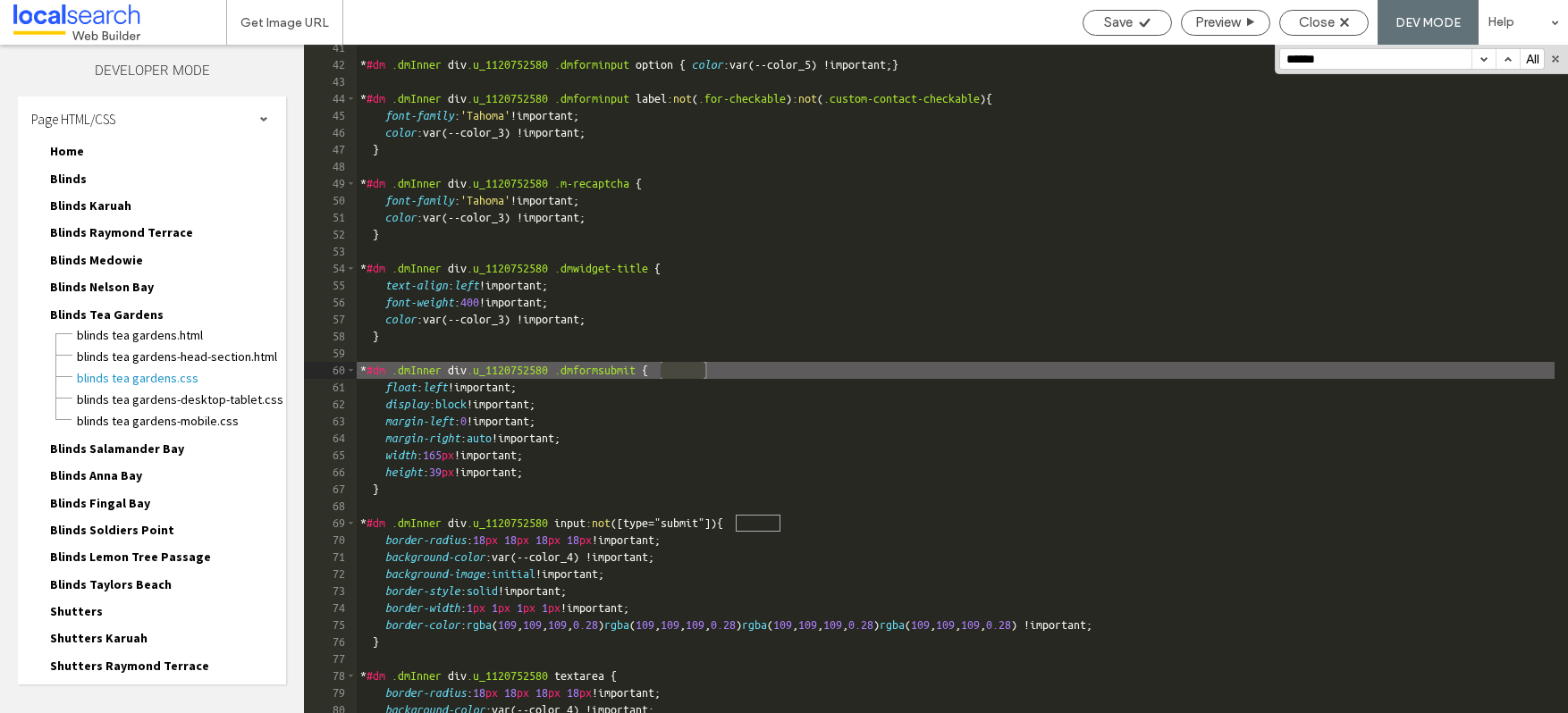click at bounding box center [1483, 59] 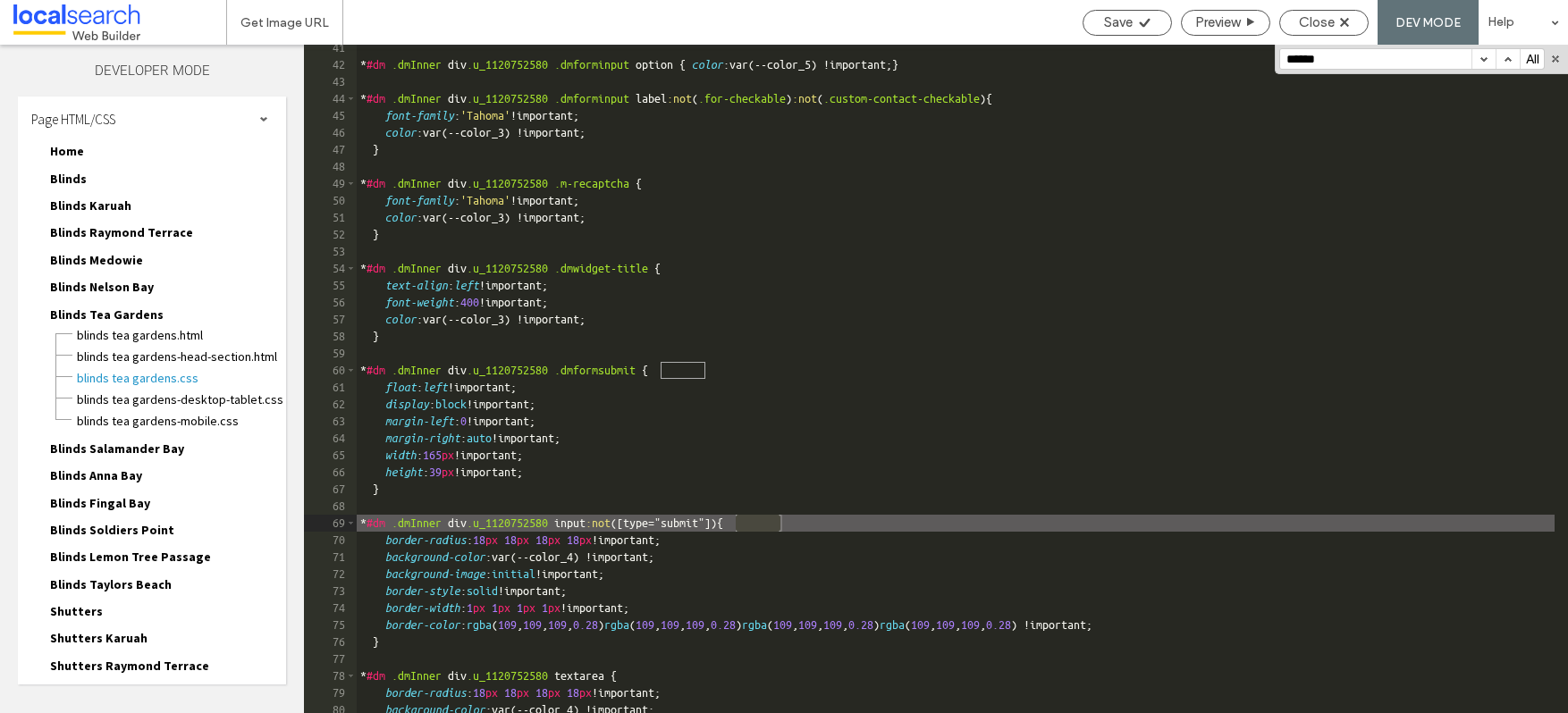 click at bounding box center [1483, 59] 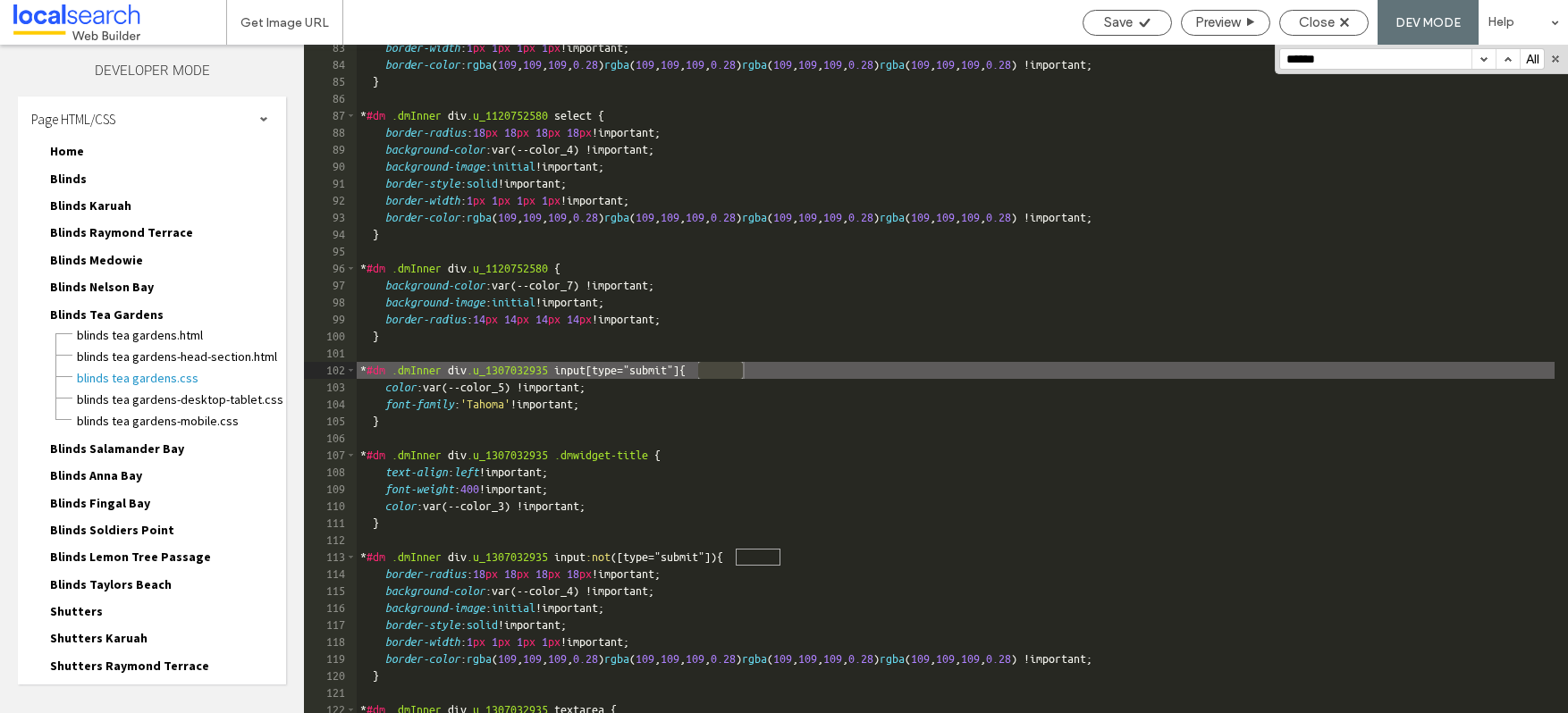scroll, scrollTop: 1397, scrollLeft: 0, axis: vertical 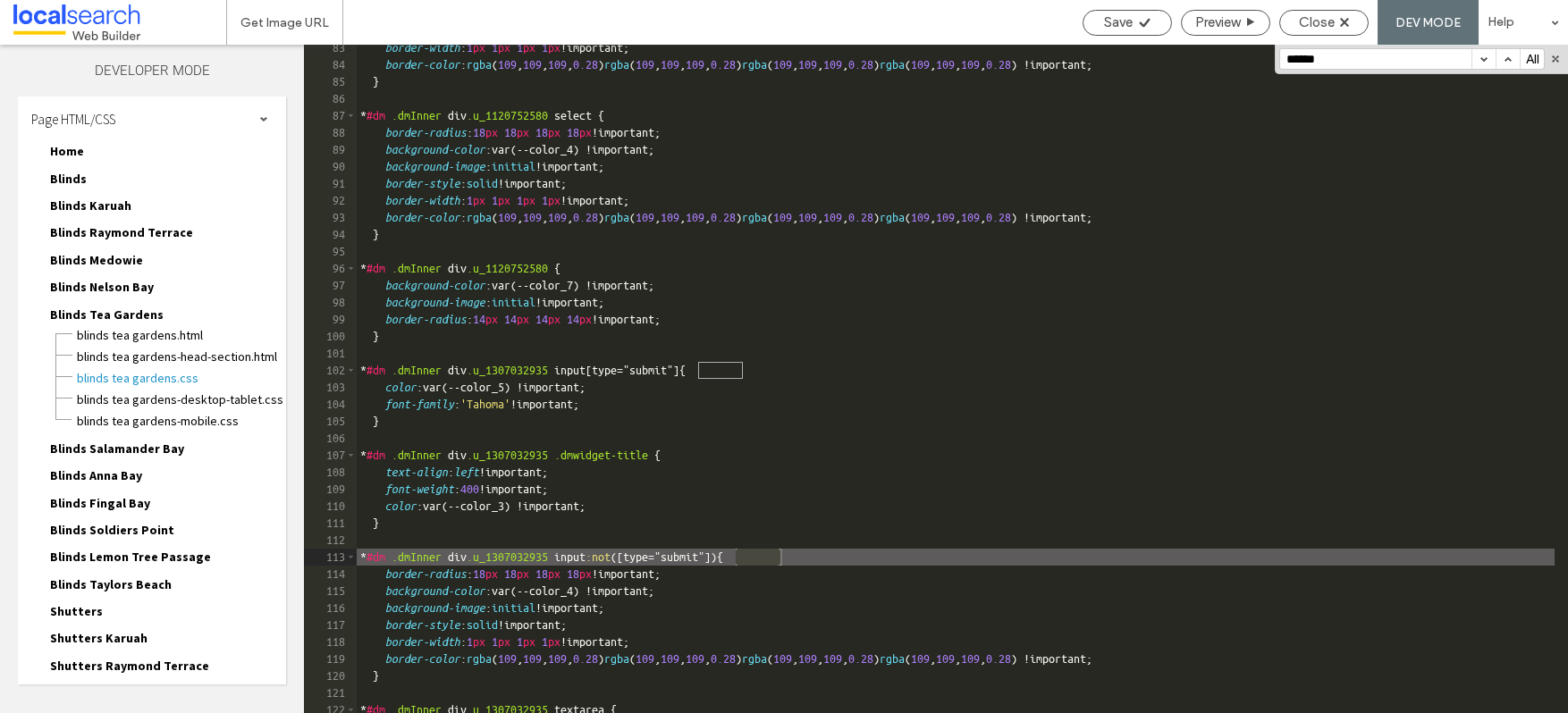 click at bounding box center (1483, 59) 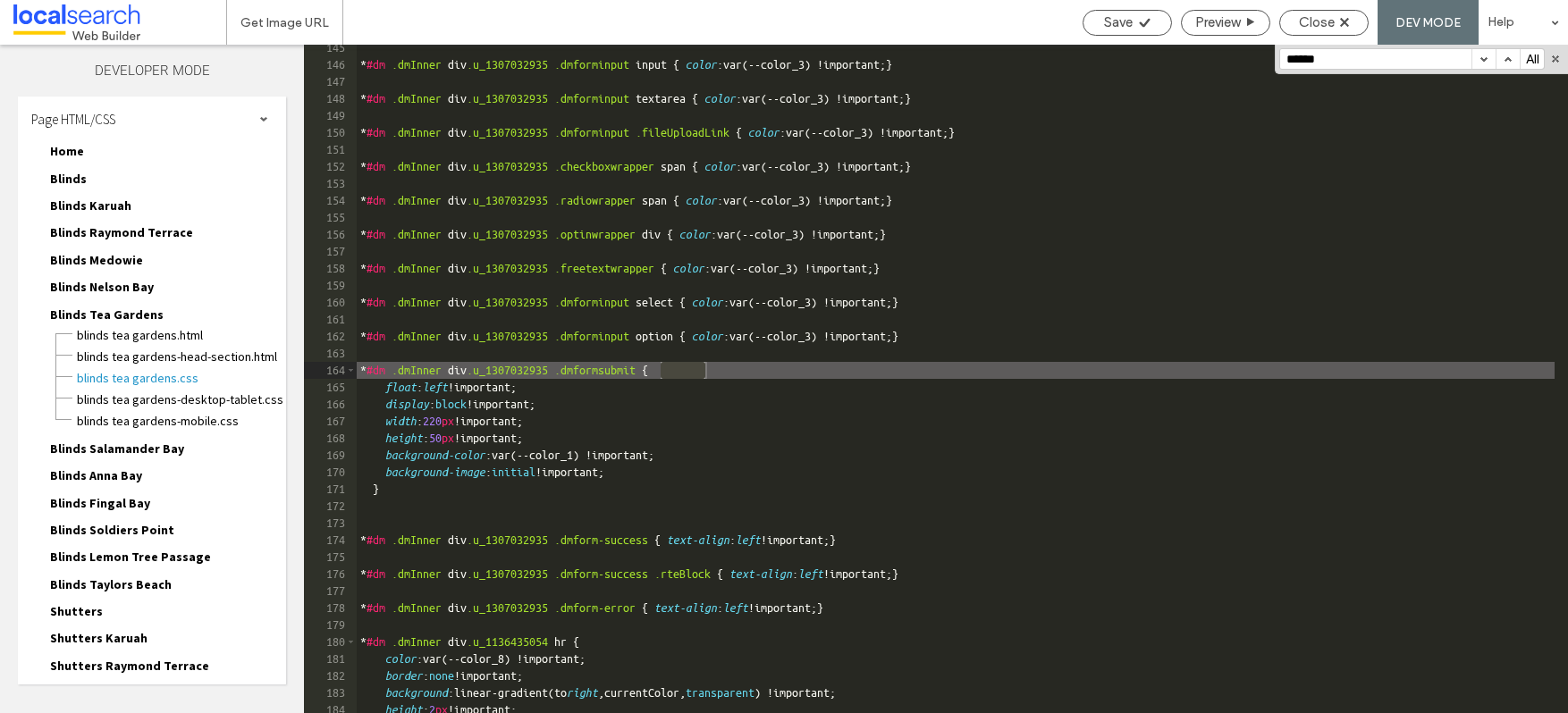 scroll, scrollTop: 2450, scrollLeft: 0, axis: vertical 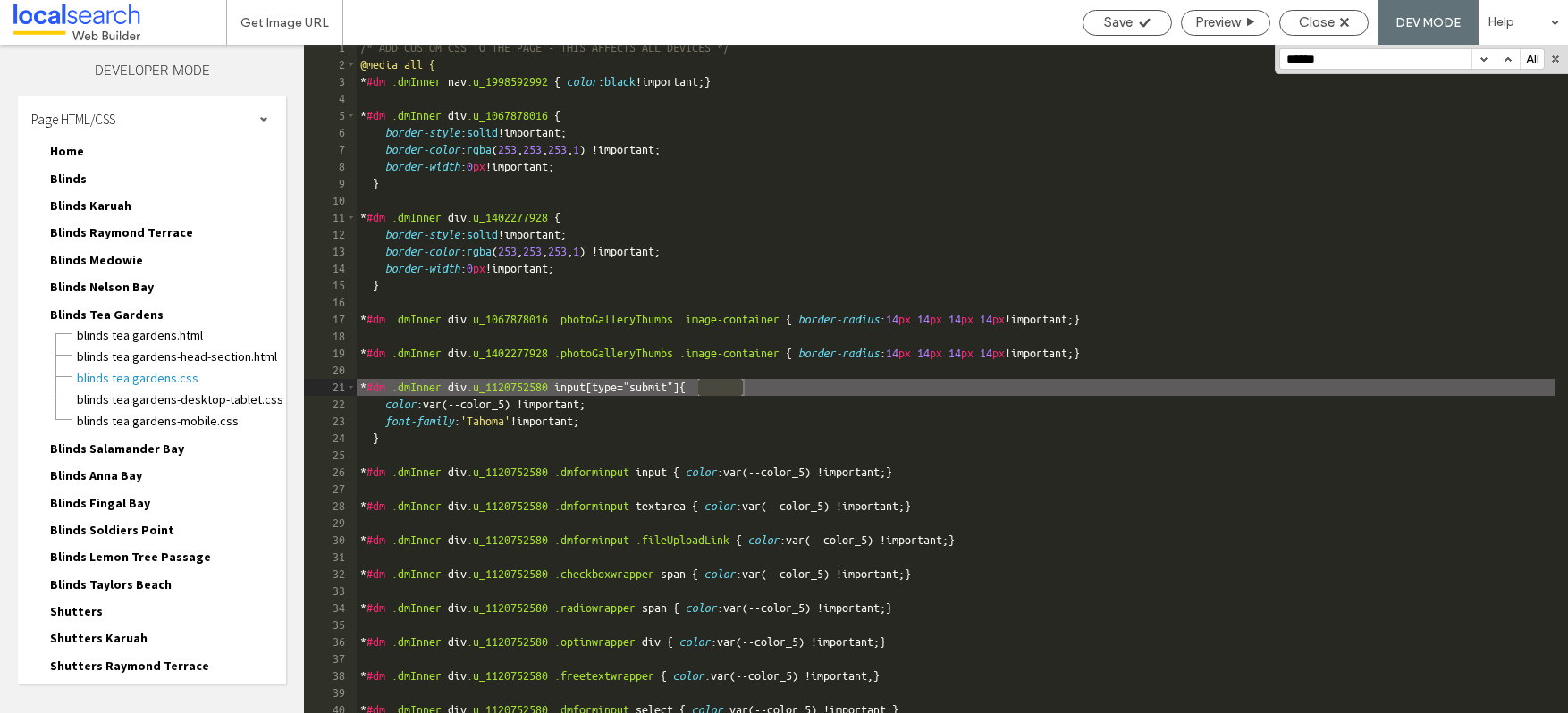click on "Blinds Salamander Bay" at bounding box center [117, 449] 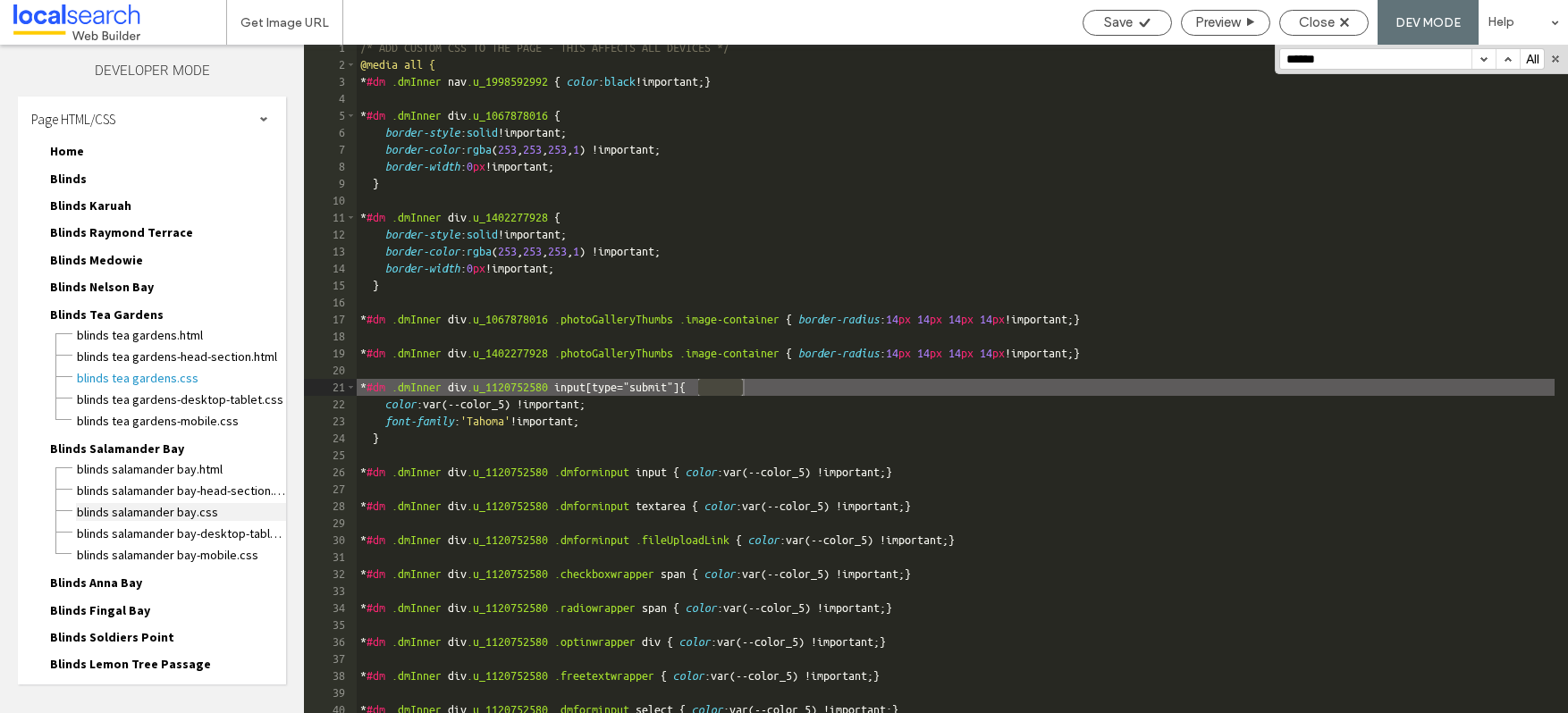 click on "Blinds Salamander Bay.css" at bounding box center (181, 512) 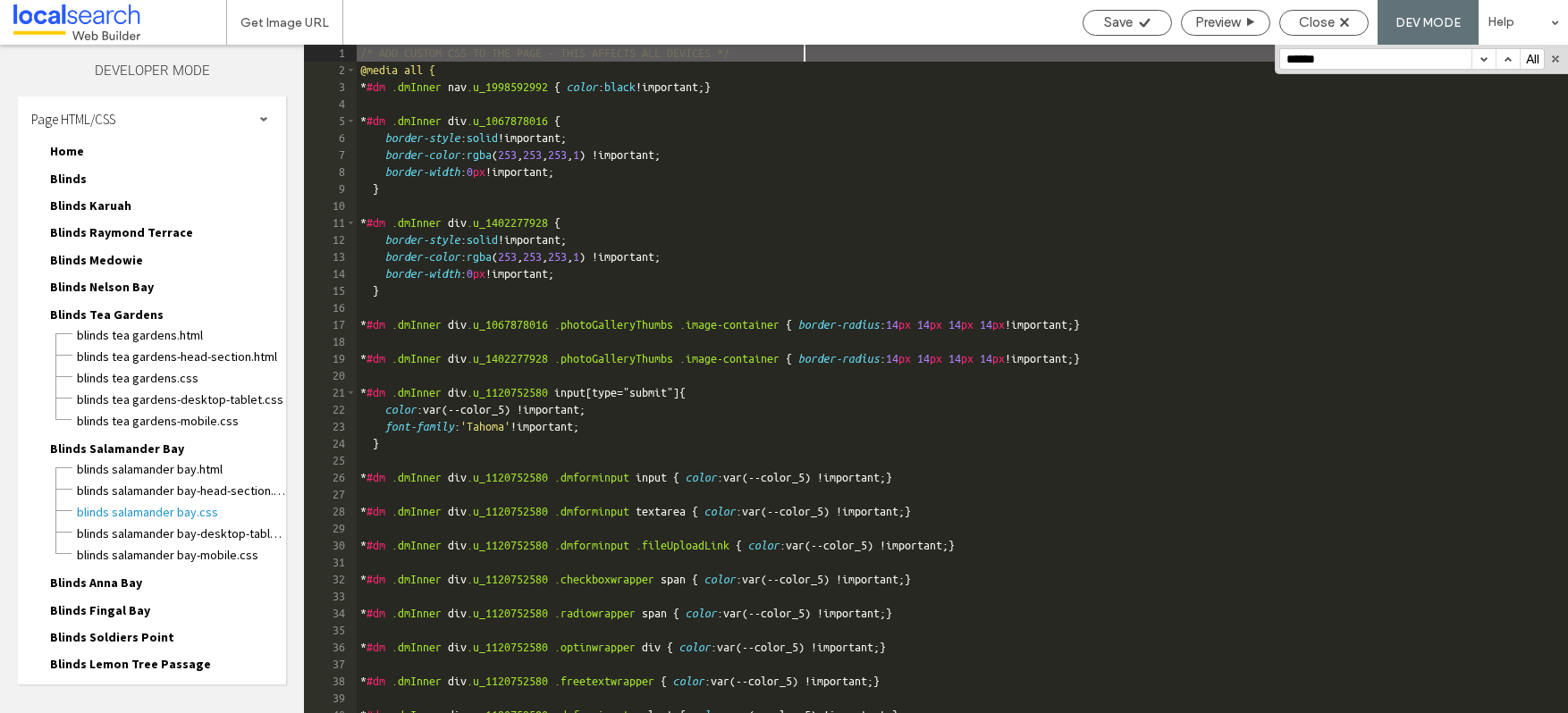 scroll, scrollTop: 0, scrollLeft: 0, axis: both 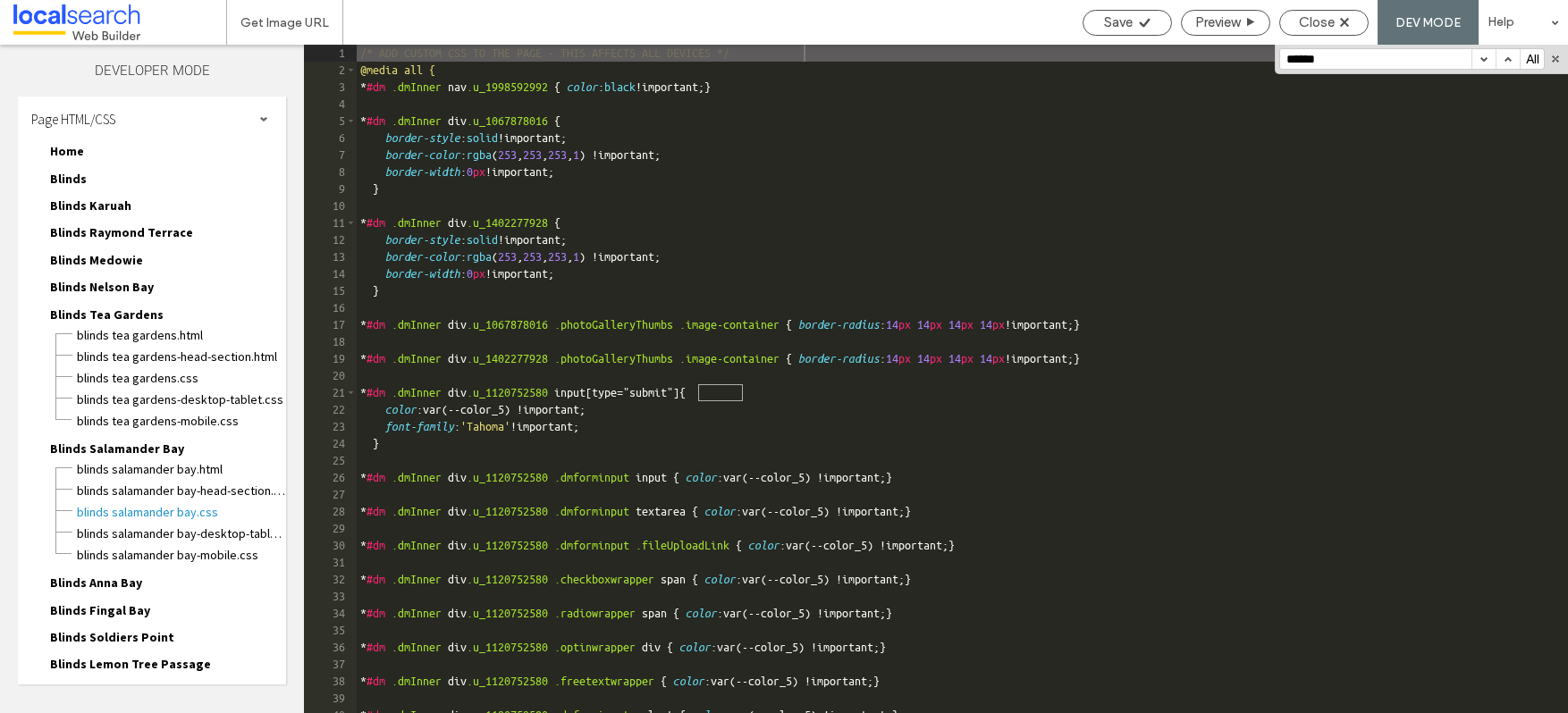 click at bounding box center [1483, 59] 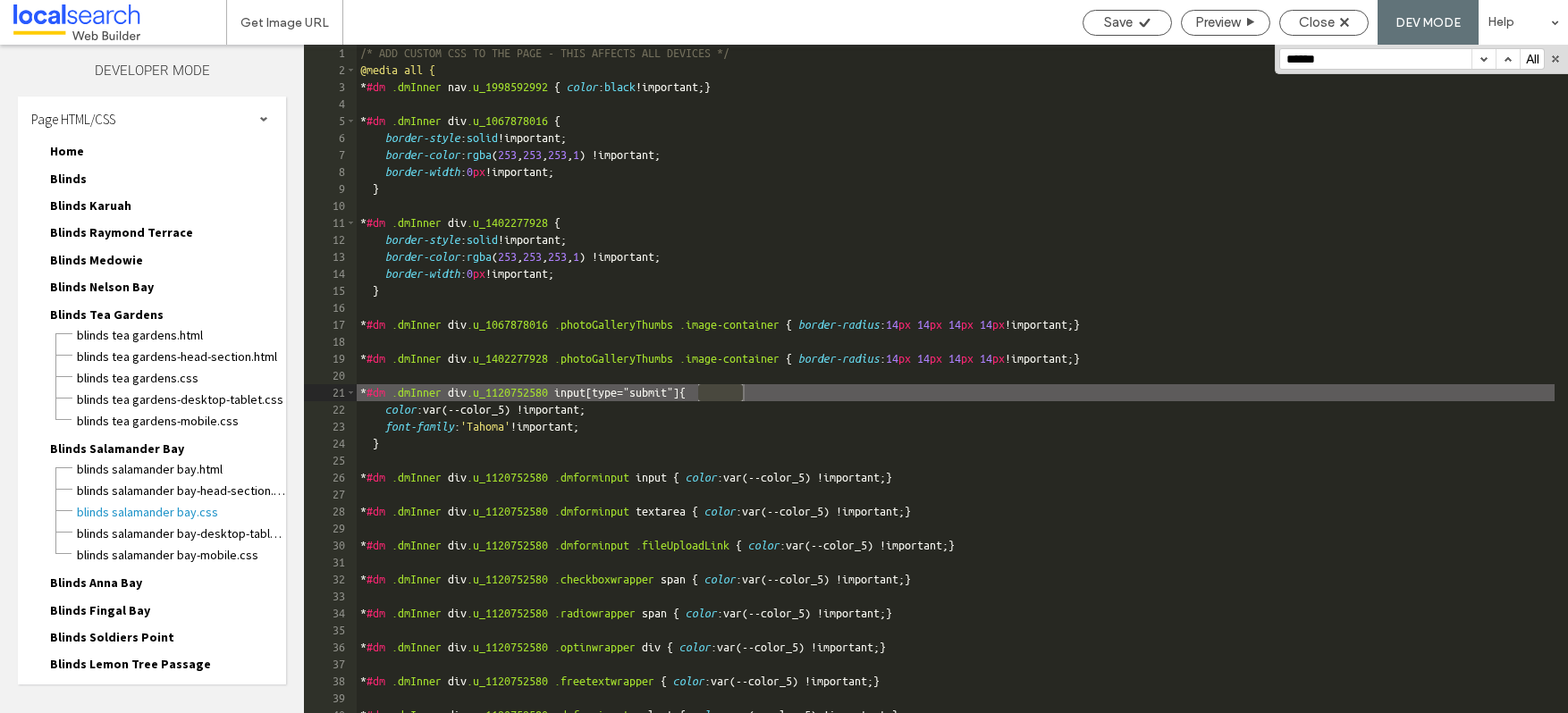 click at bounding box center [1483, 59] 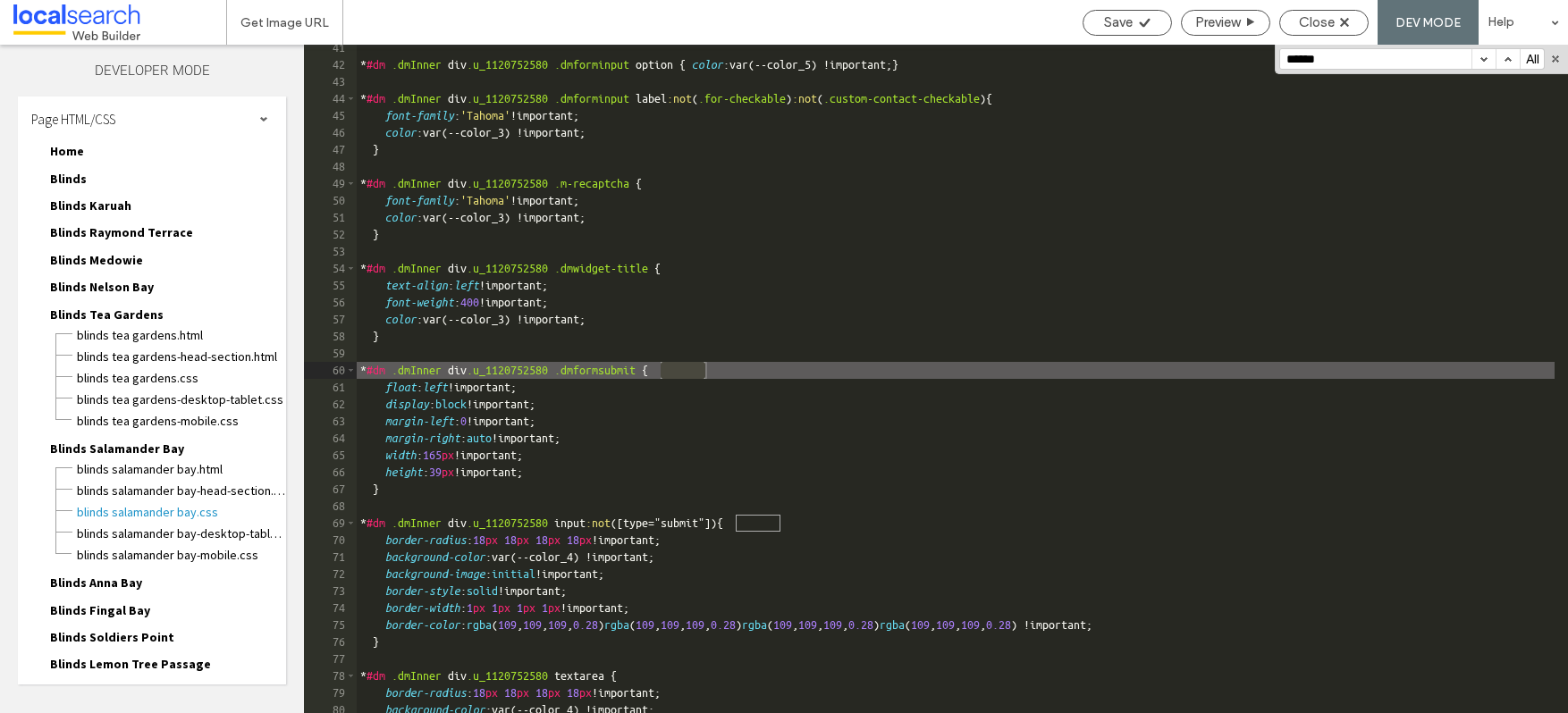 scroll, scrollTop: 684, scrollLeft: 0, axis: vertical 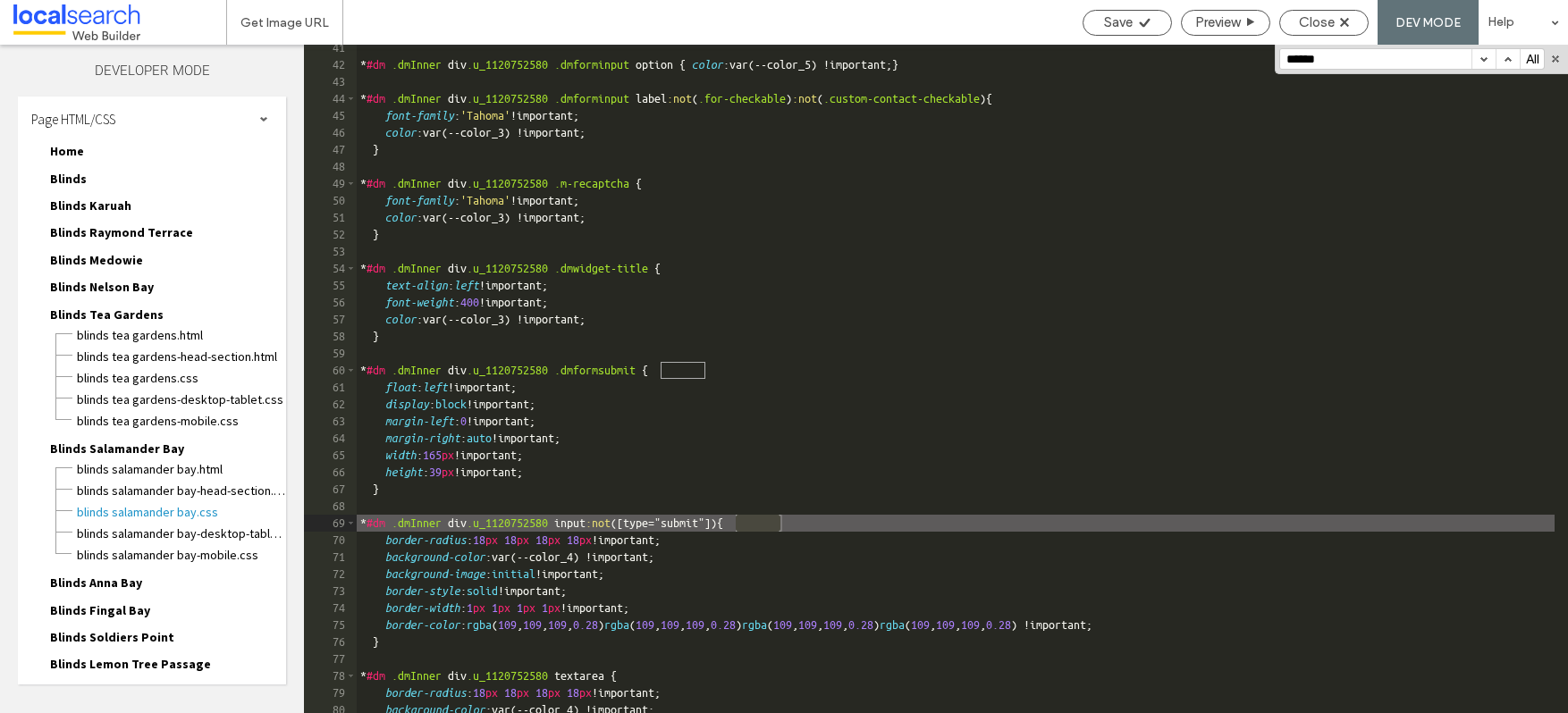 click at bounding box center (1483, 59) 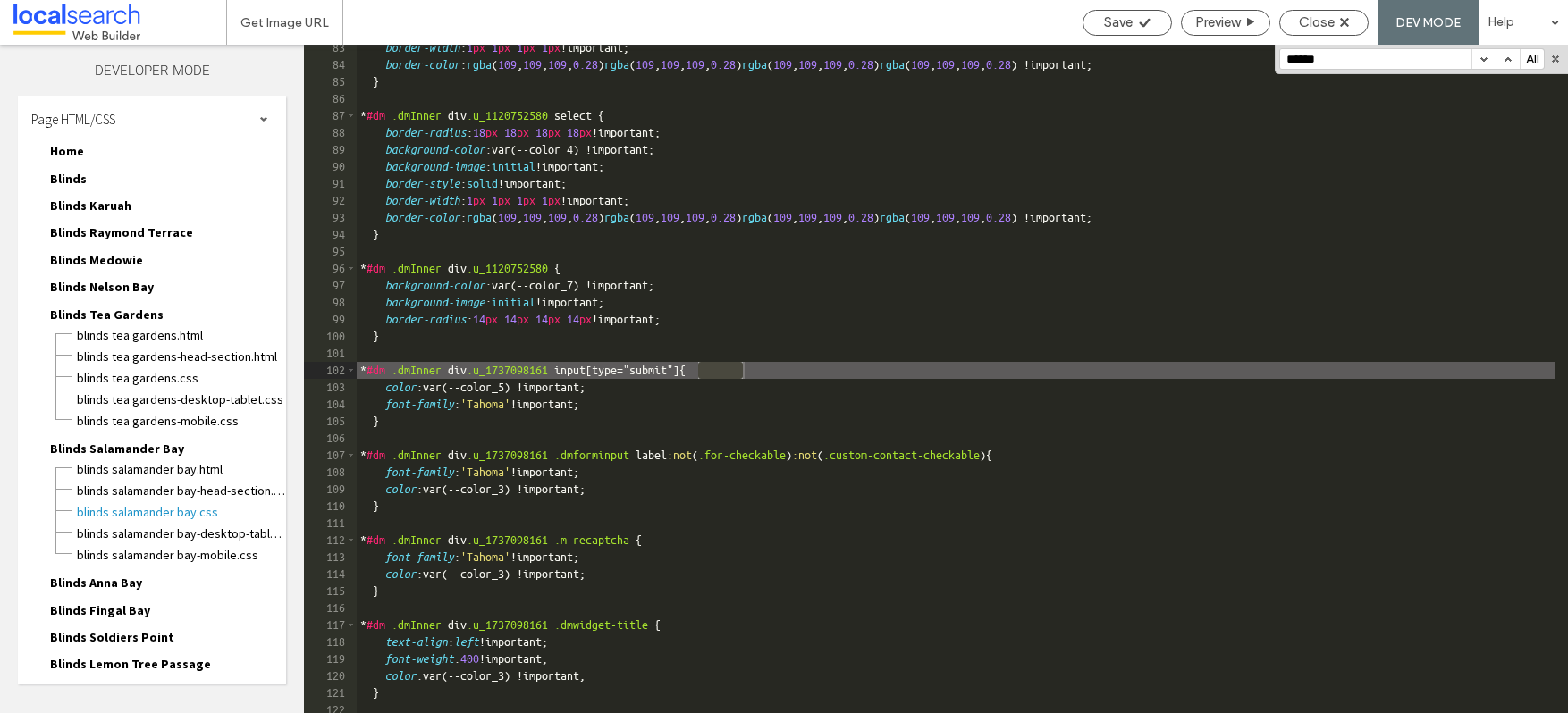 scroll, scrollTop: 1397, scrollLeft: 0, axis: vertical 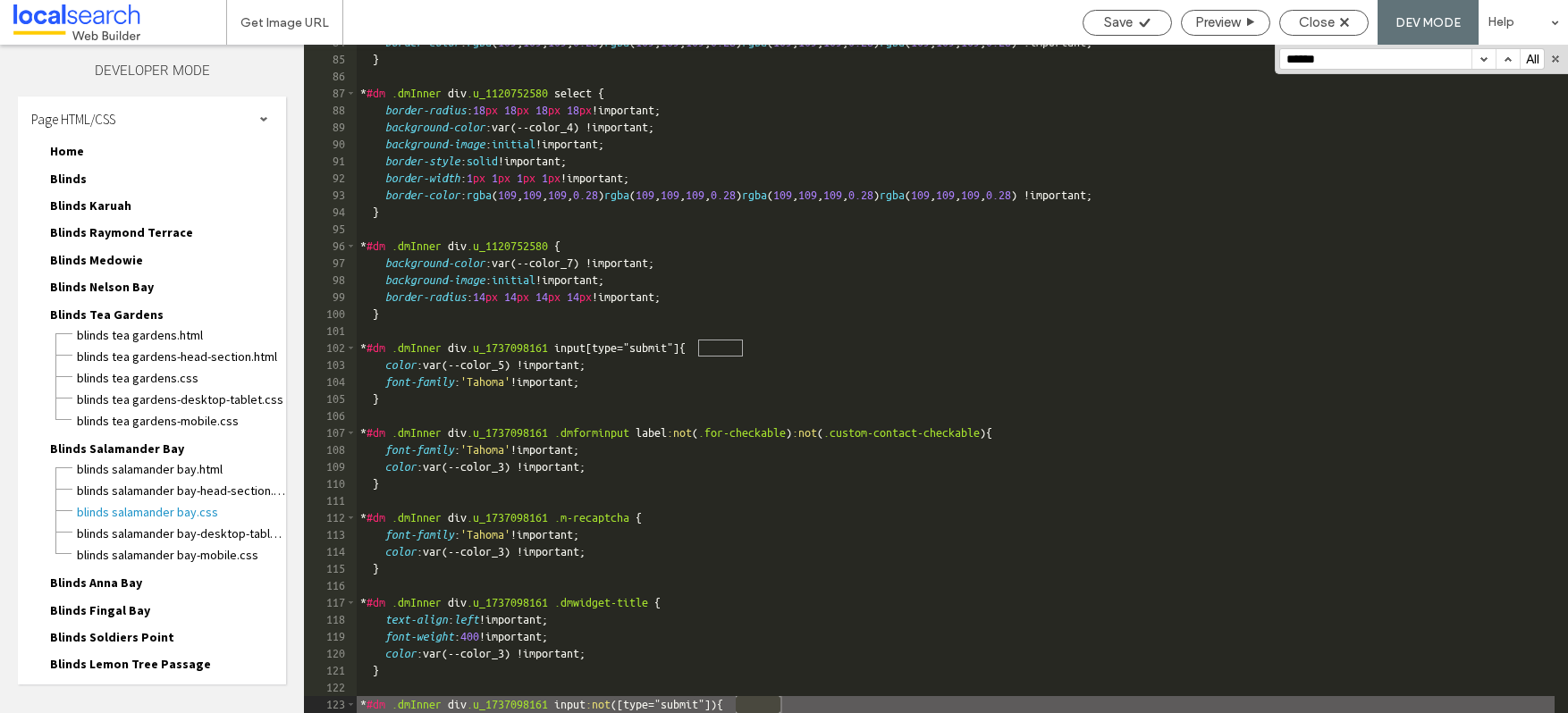 click at bounding box center [1483, 59] 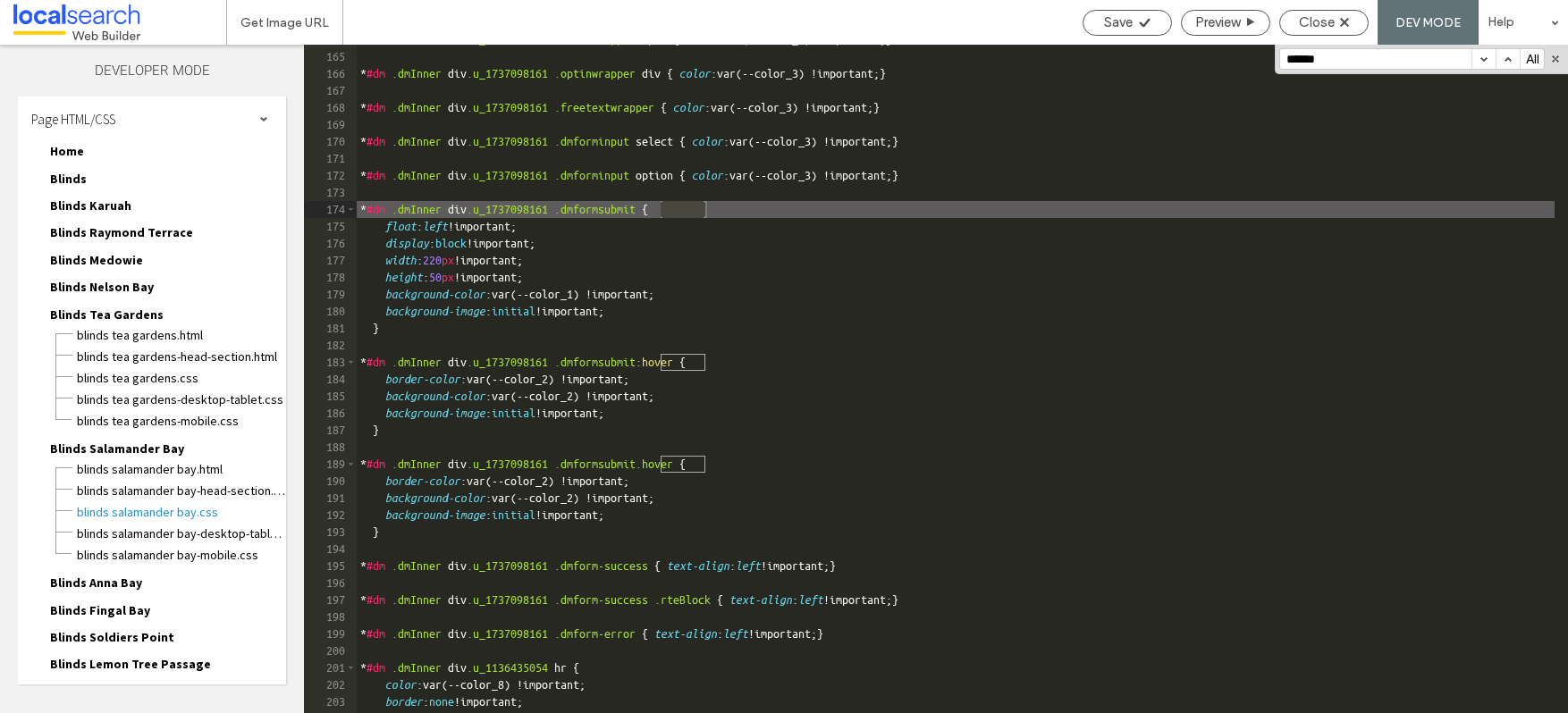 scroll, scrollTop: 2781, scrollLeft: 0, axis: vertical 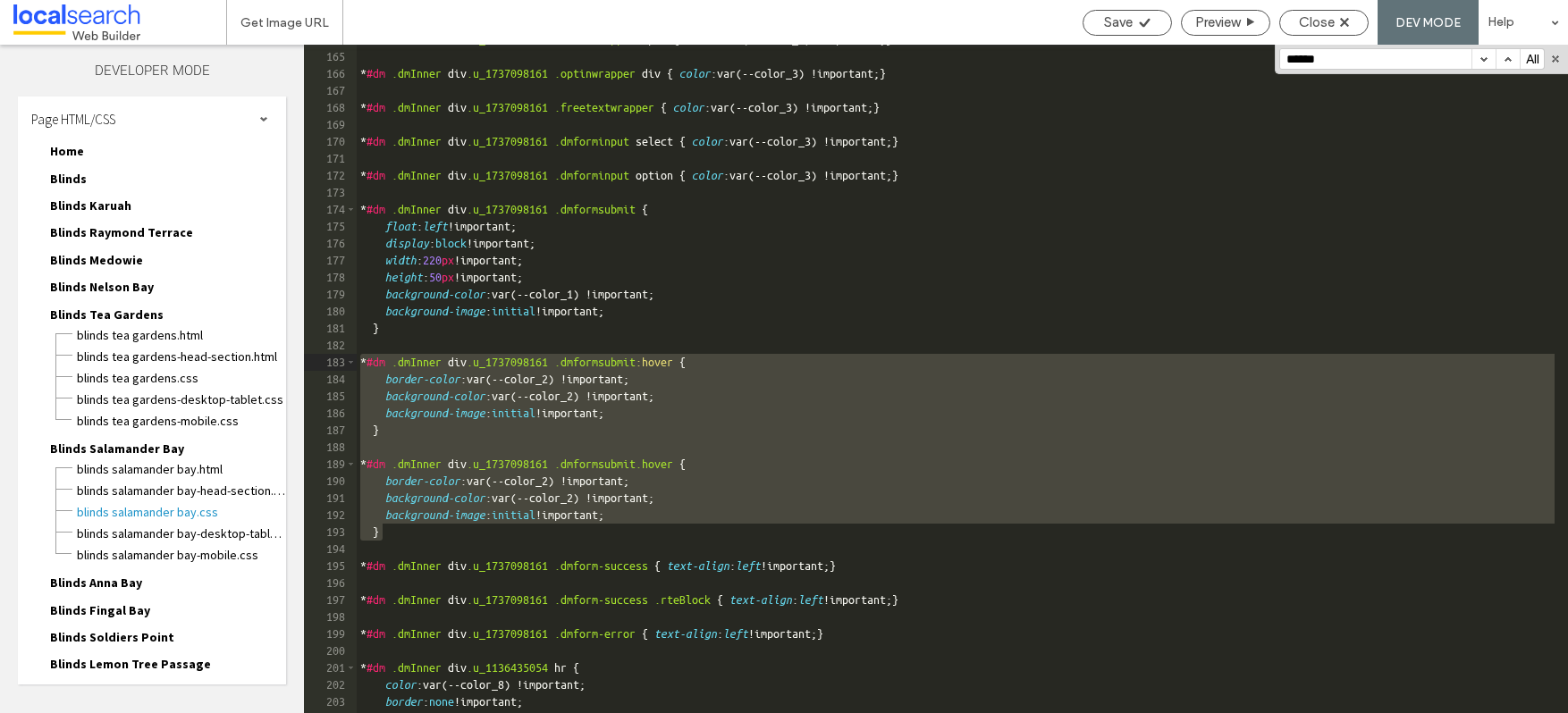 drag, startPoint x: 389, startPoint y: 530, endPoint x: 341, endPoint y: 356, distance: 180.49931 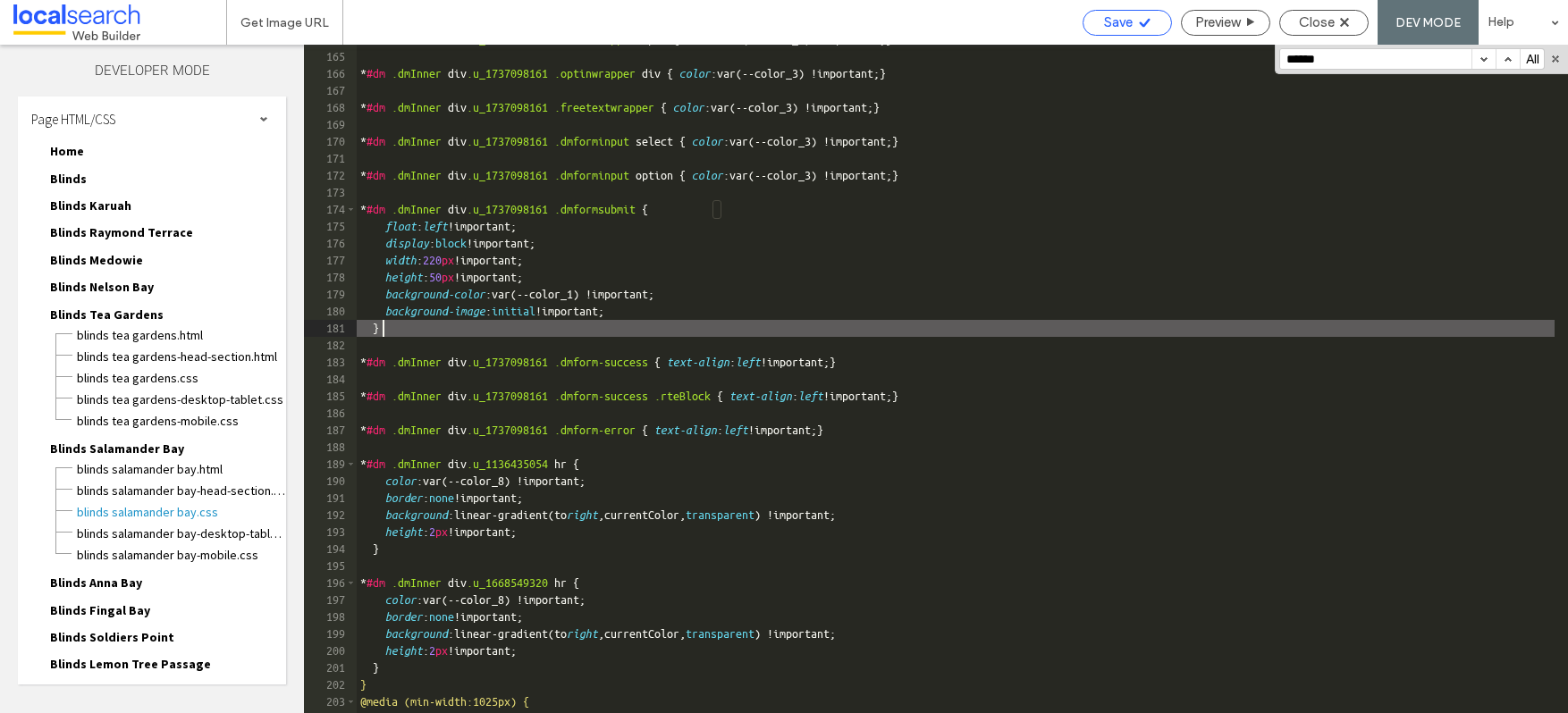 click on "Save" at bounding box center [1118, 22] 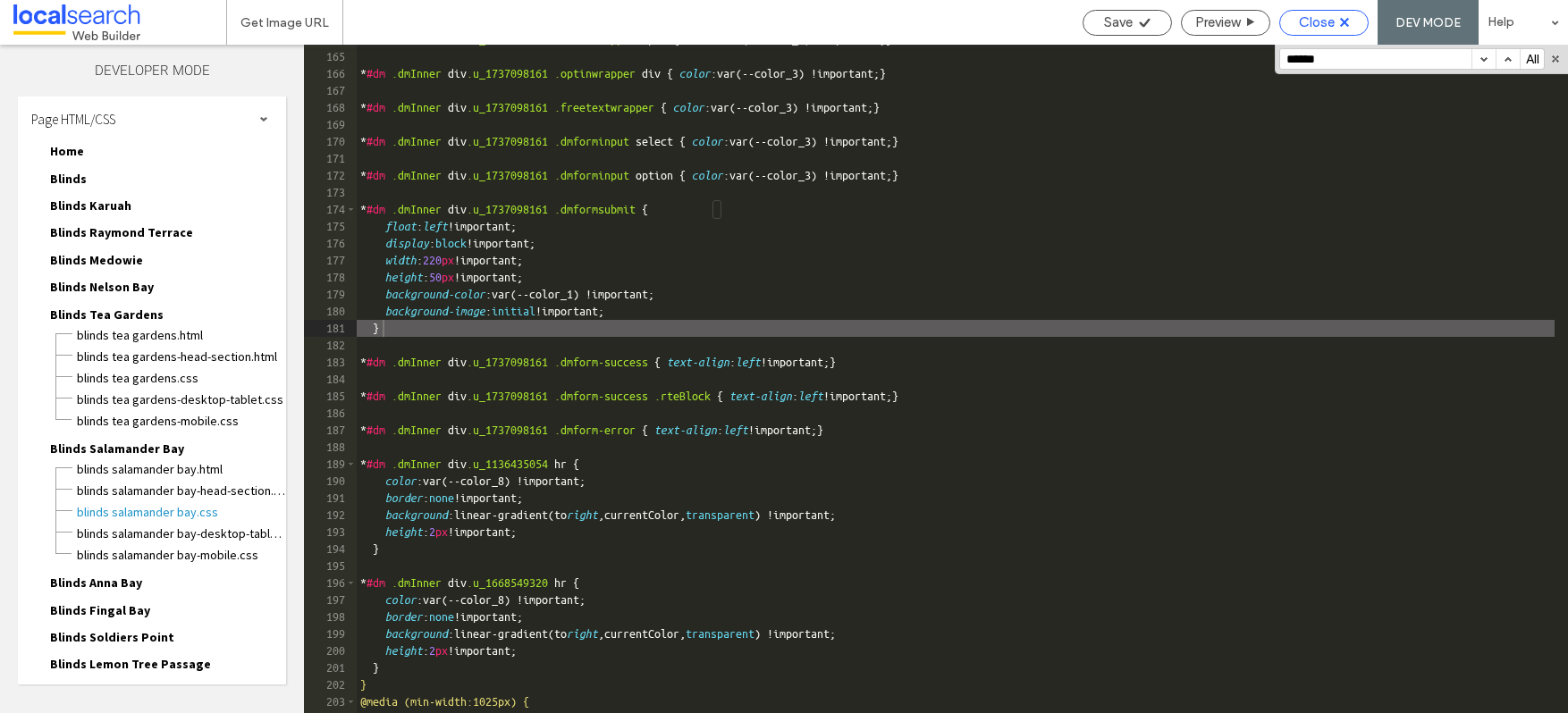 click on "Close" at bounding box center [1324, 22] 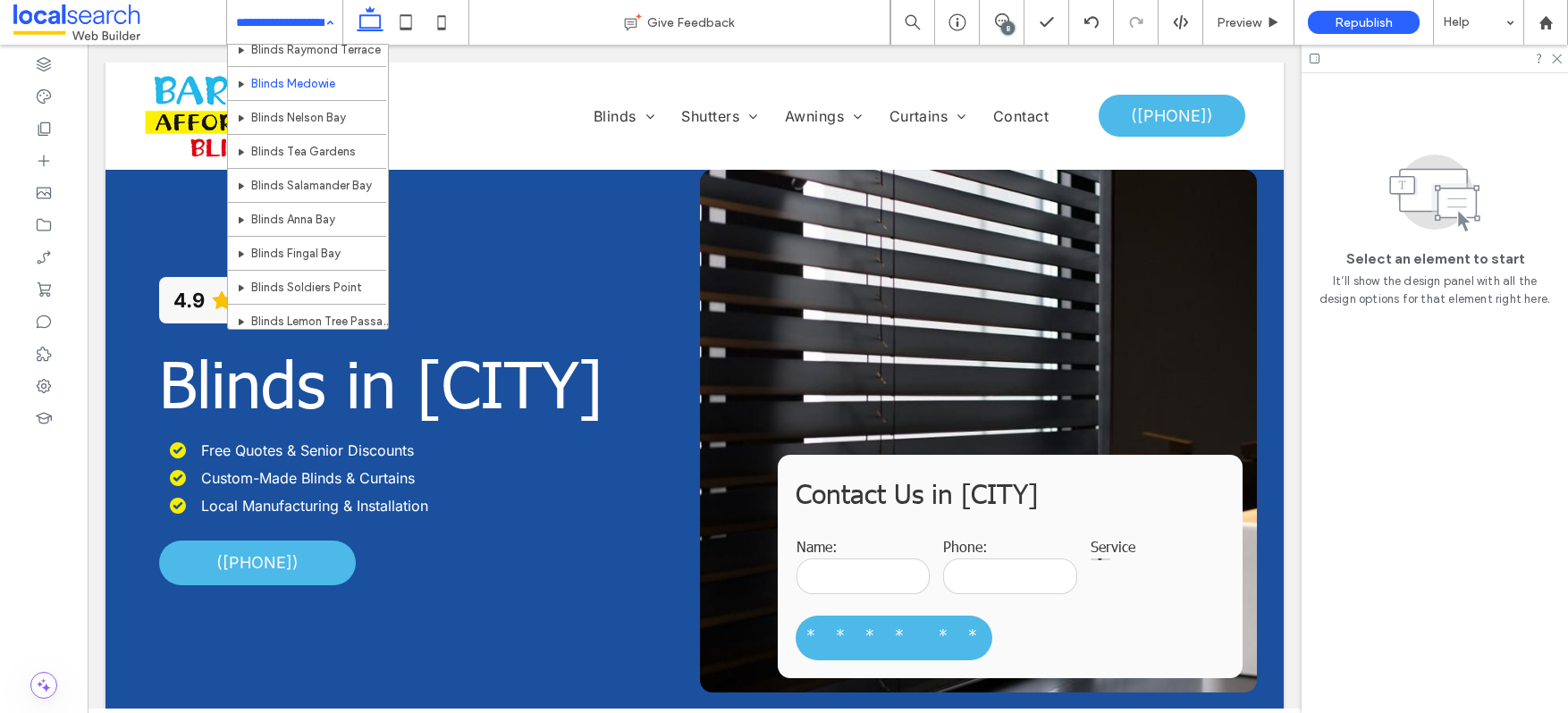 scroll, scrollTop: 130, scrollLeft: 0, axis: vertical 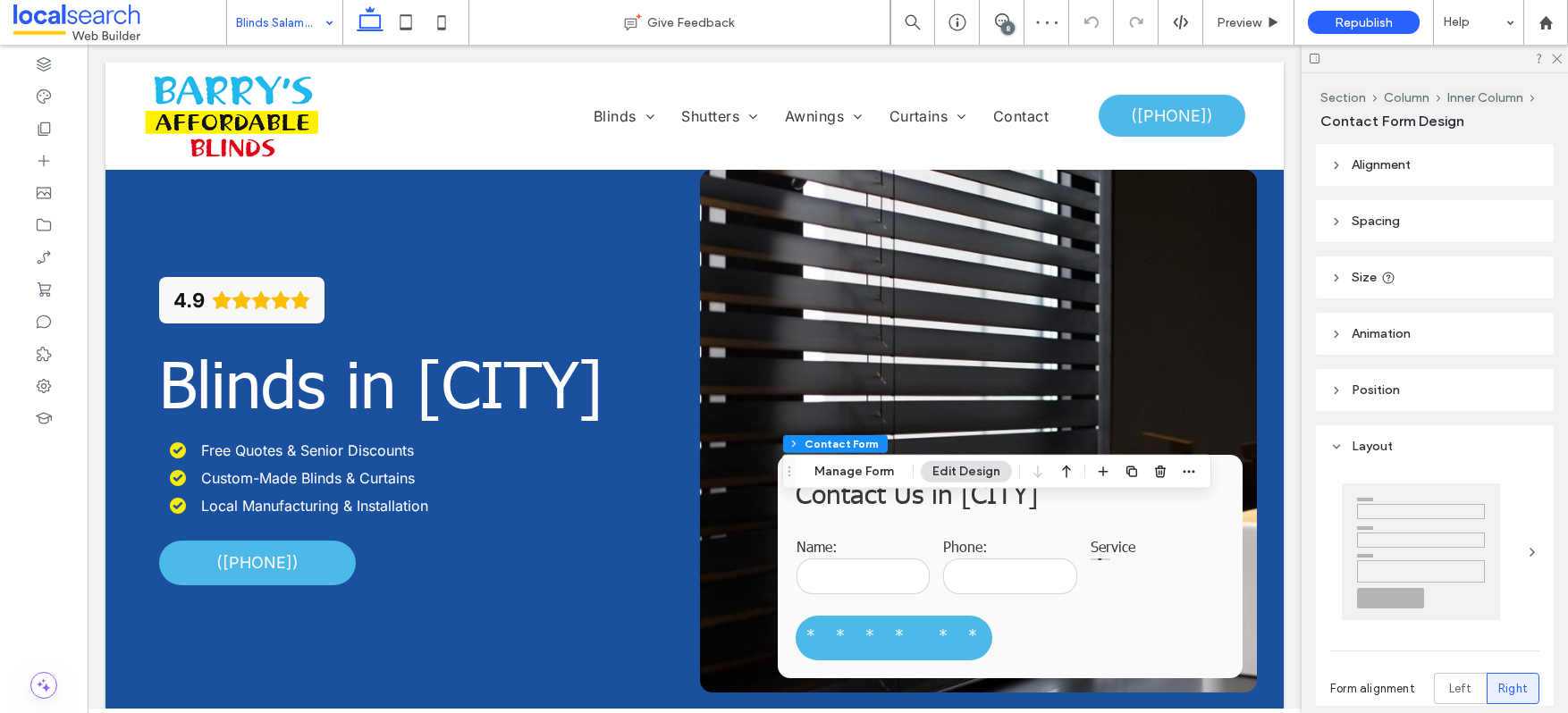 type on "*" 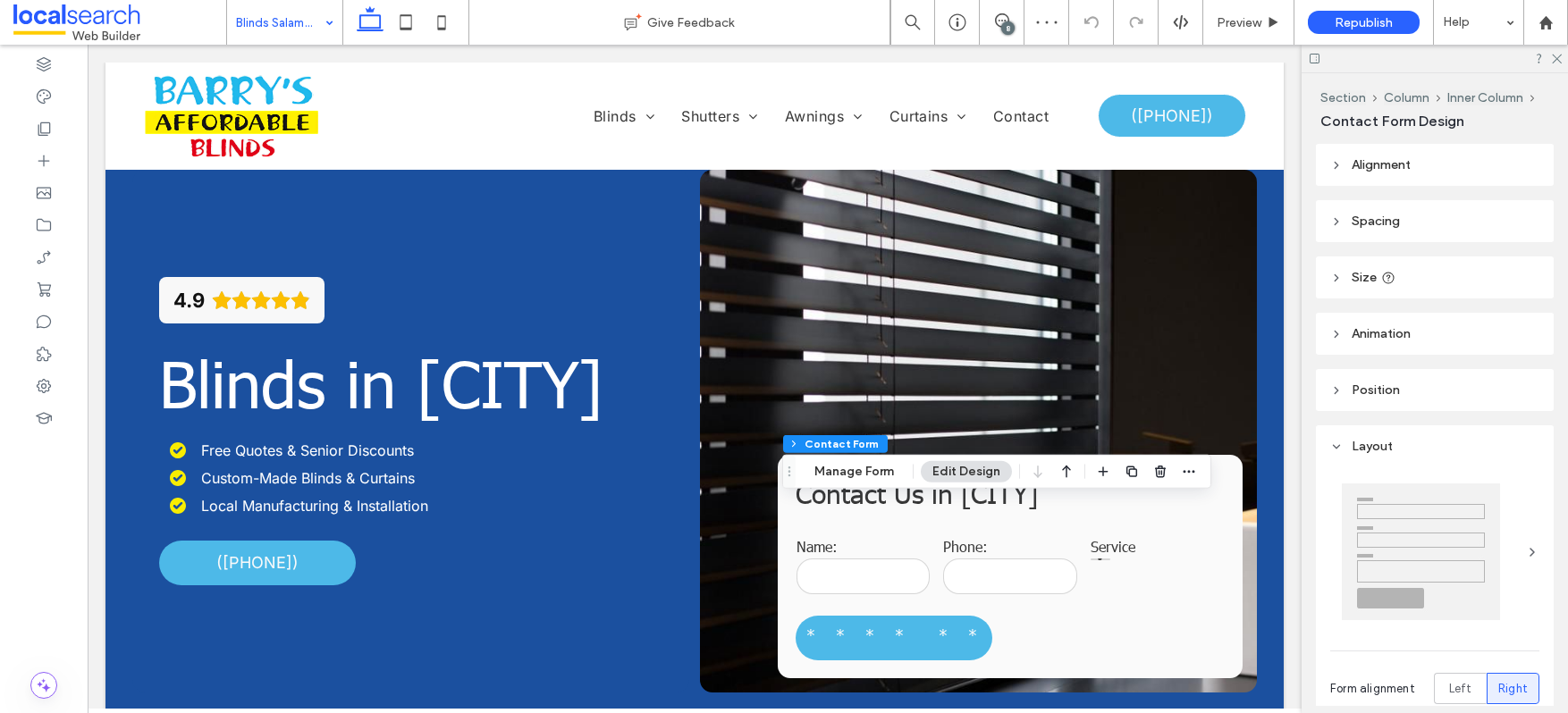 type on "***" 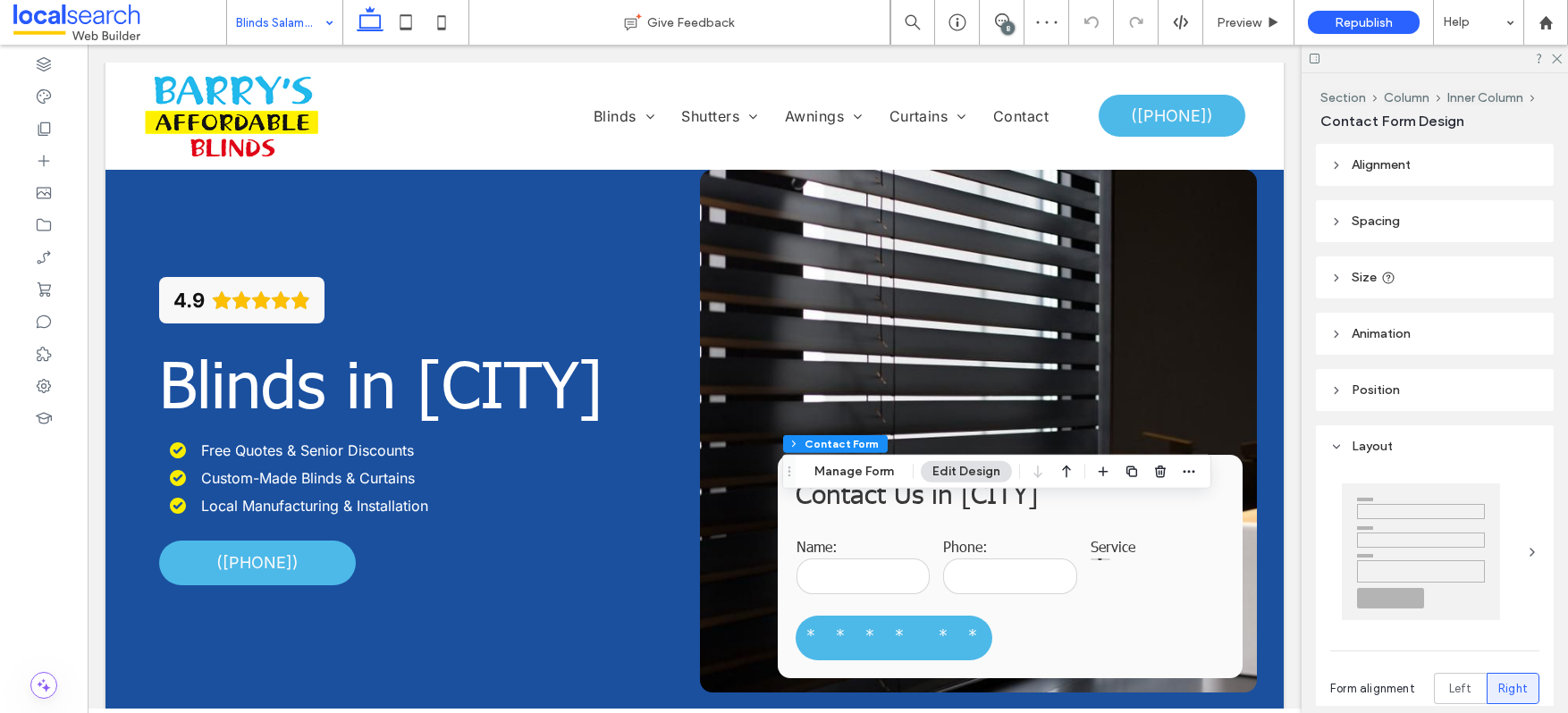 type on "**" 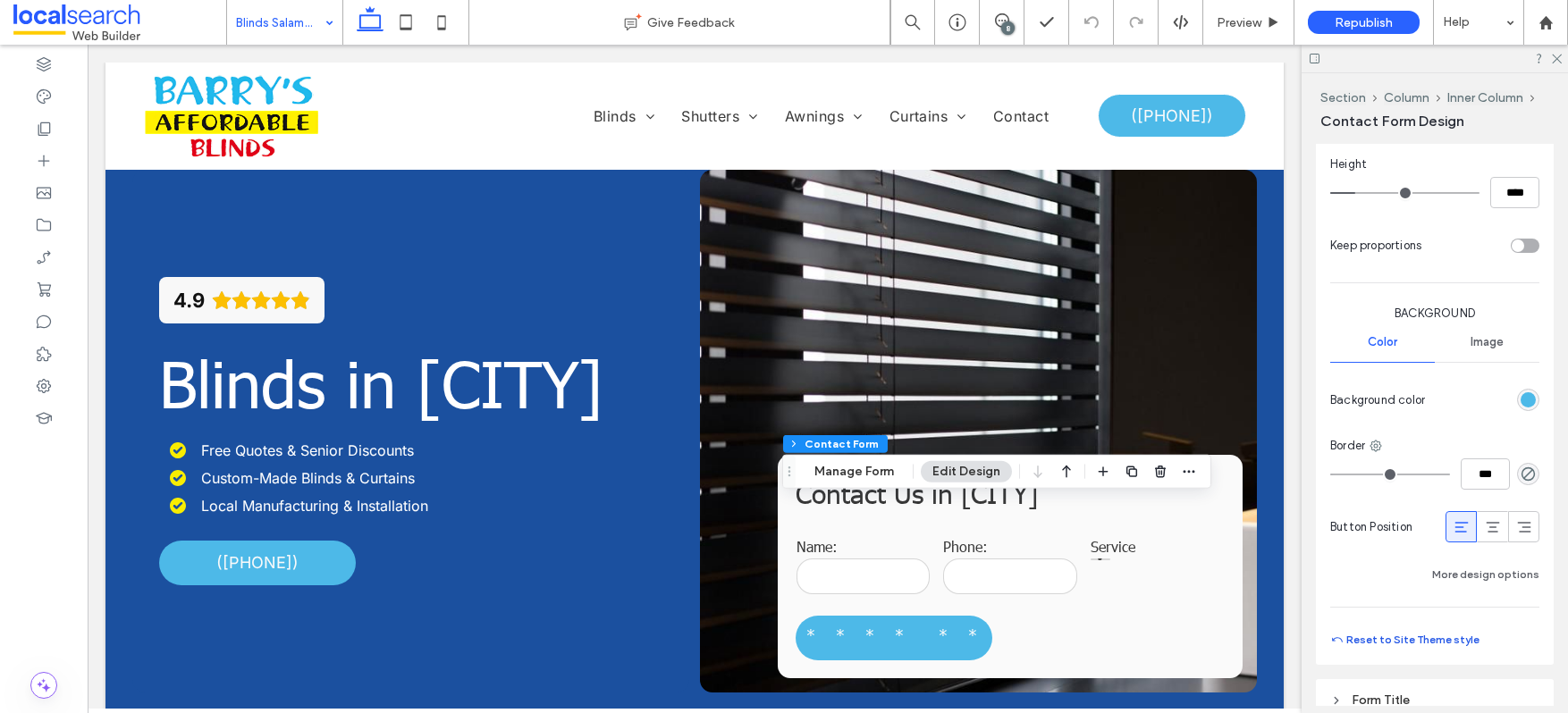 scroll, scrollTop: 1245, scrollLeft: 0, axis: vertical 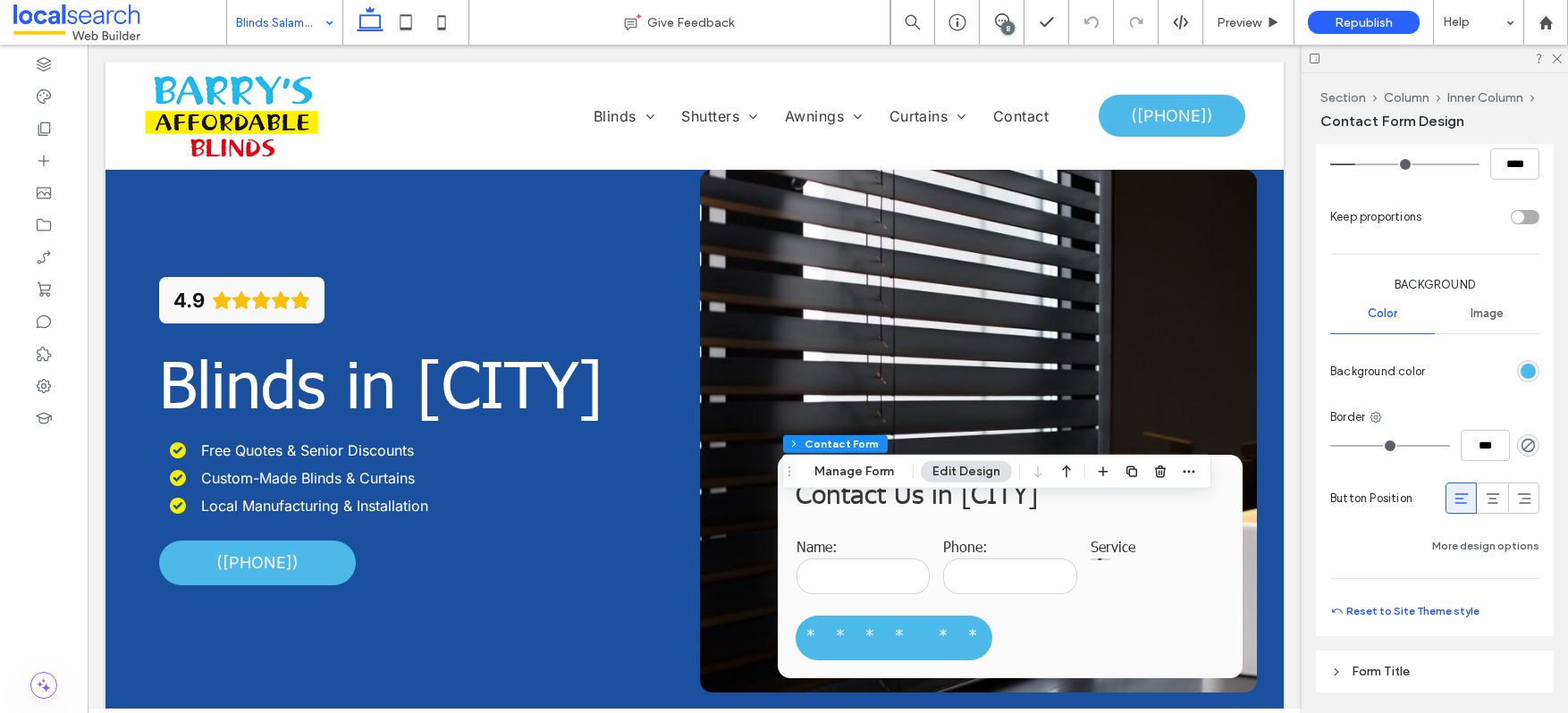 click on "Reset to Site Theme style" at bounding box center [1404, 611] 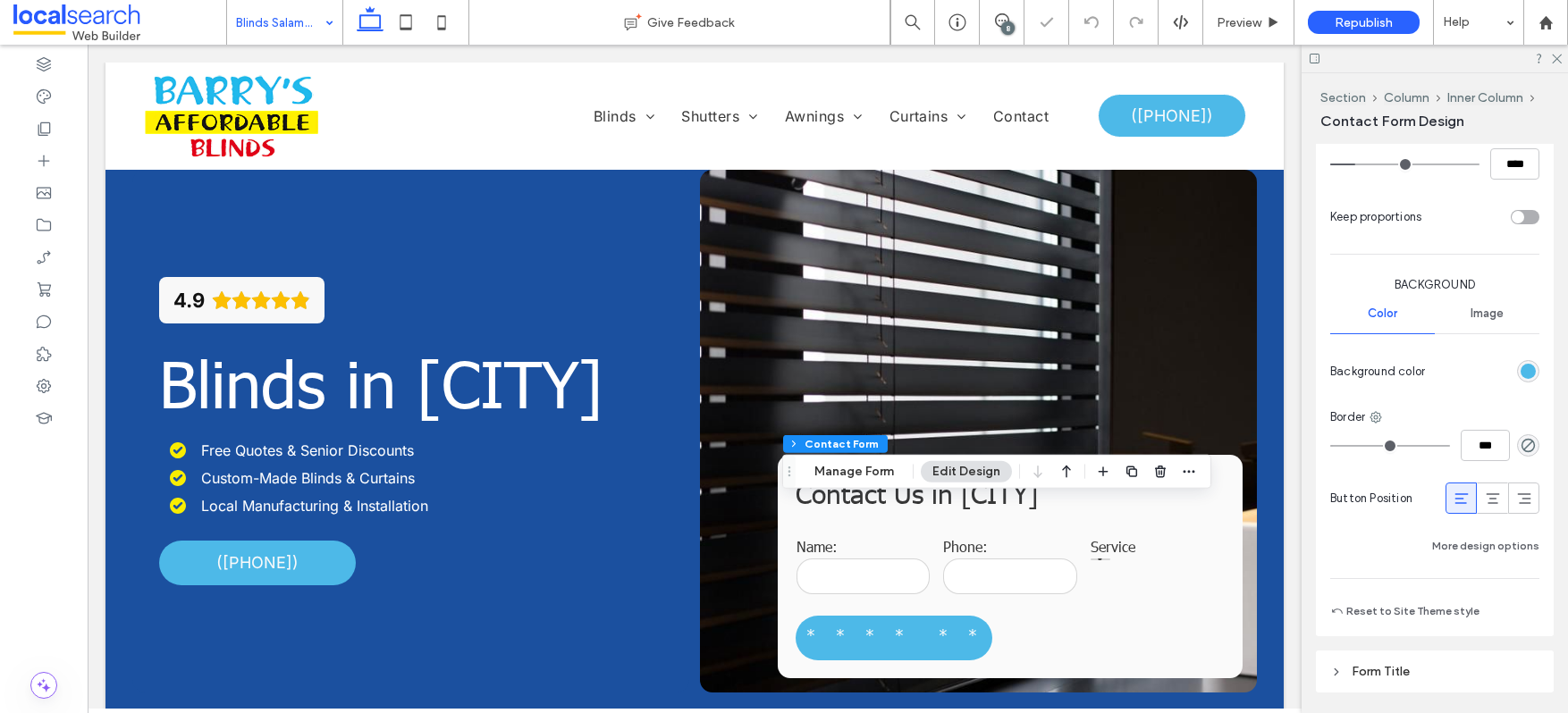type on "***" 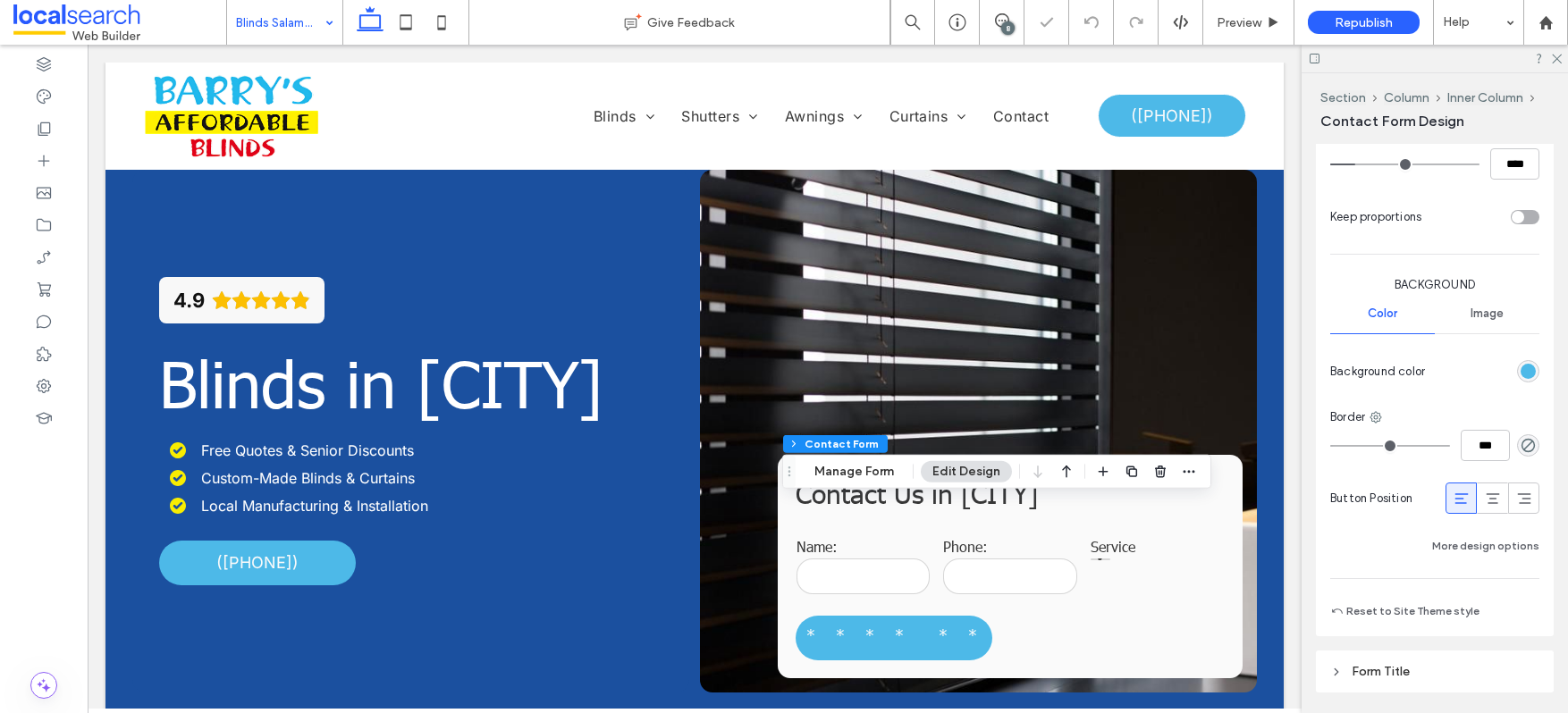 type on "*****" 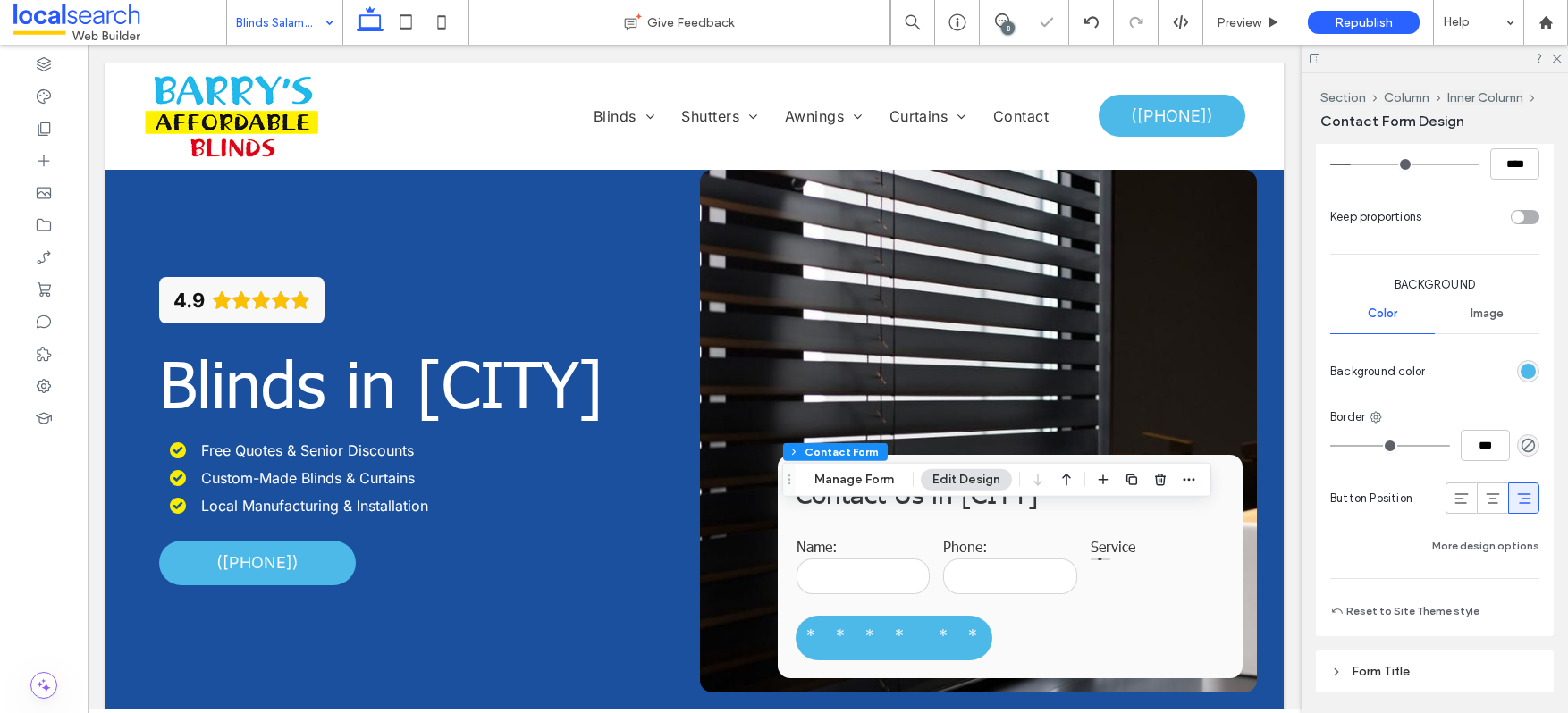 drag, startPoint x: 1446, startPoint y: 501, endPoint x: 1456, endPoint y: 474, distance: 28.79236 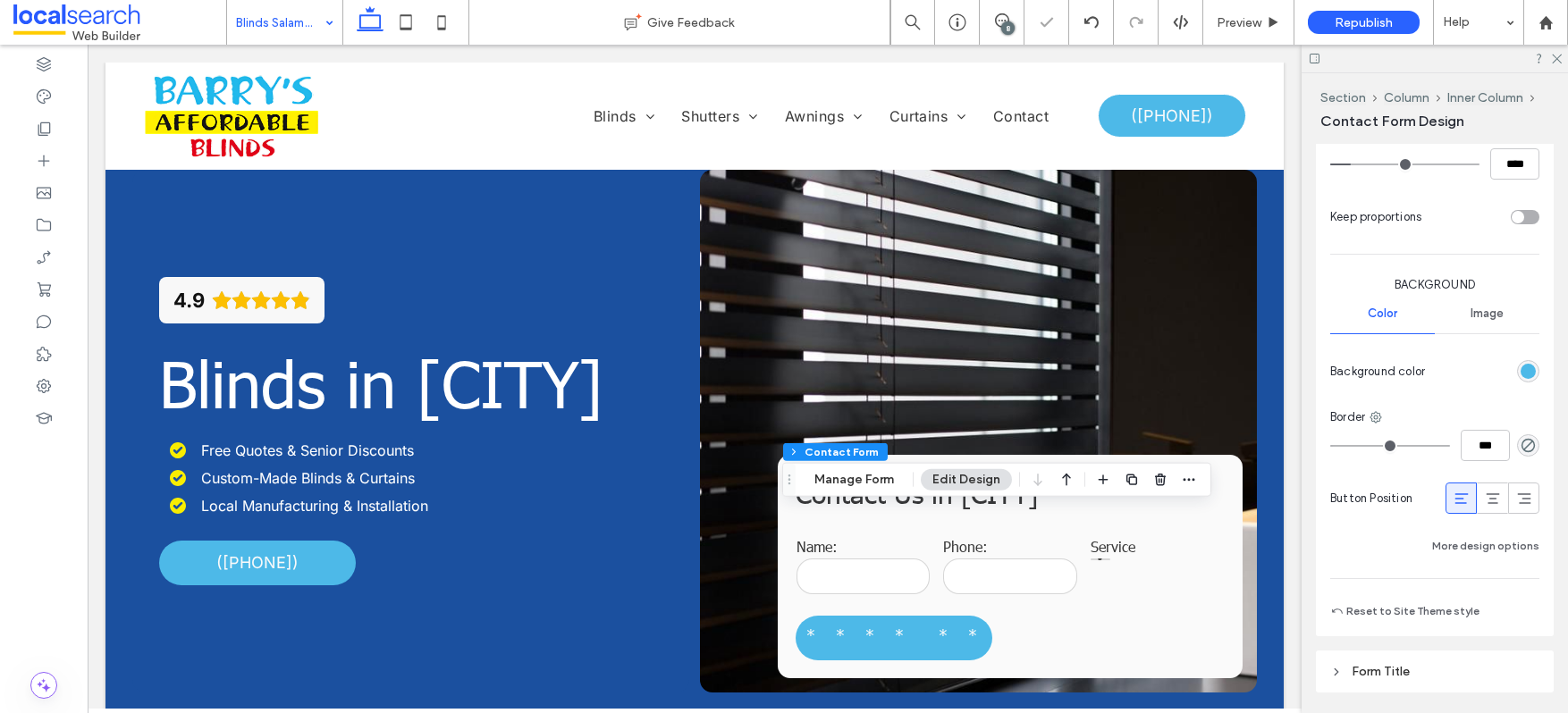 type on "***" 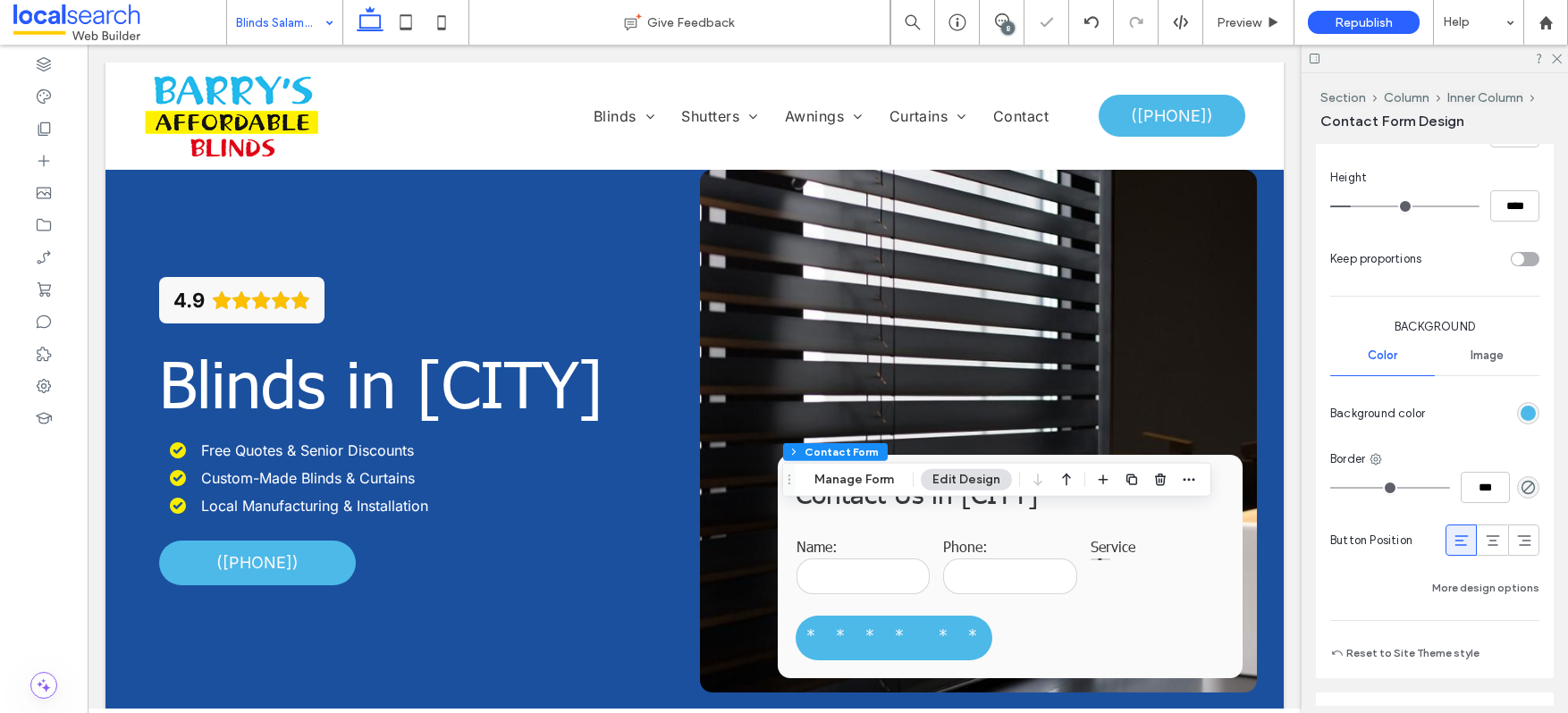 scroll, scrollTop: 912, scrollLeft: 0, axis: vertical 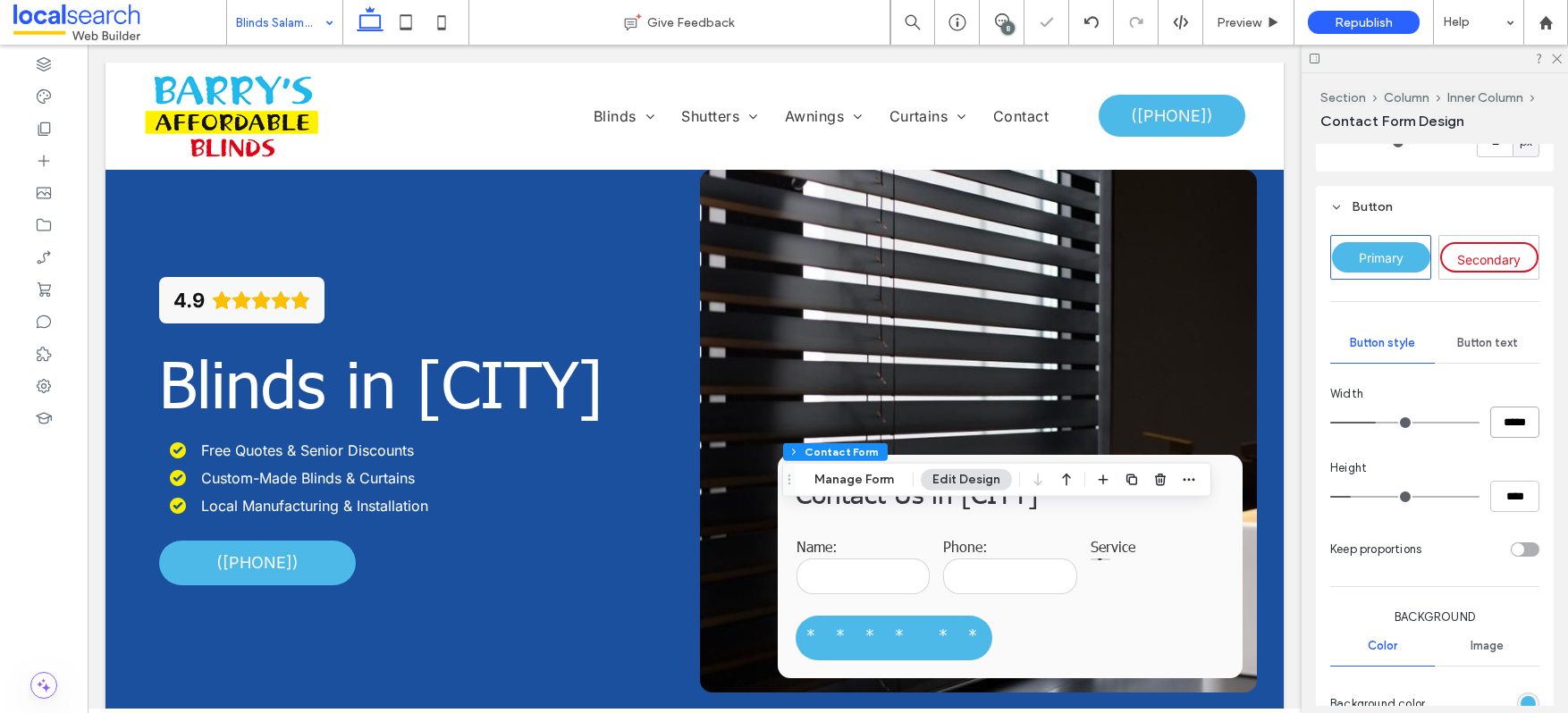 click on "*****" at bounding box center (1514, 422) 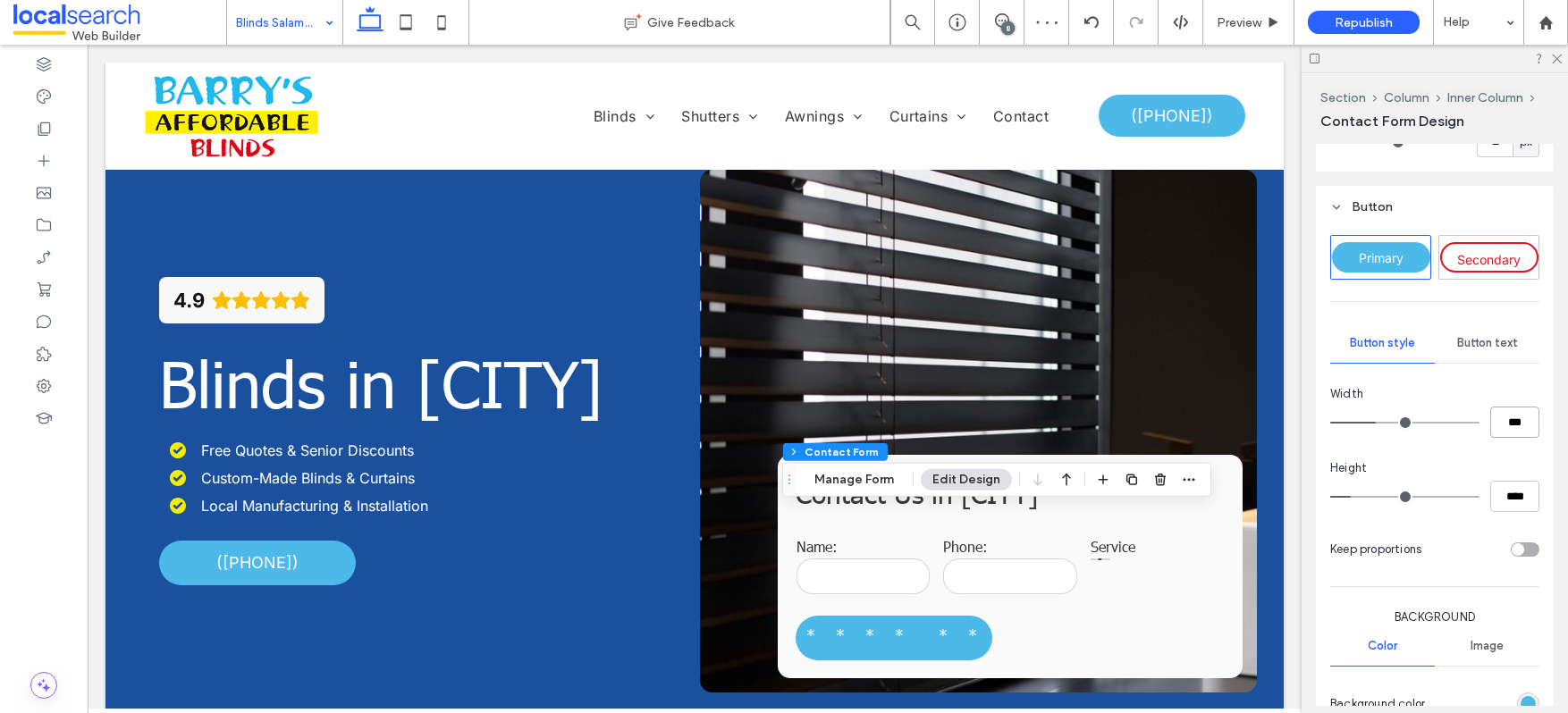 type on "***" 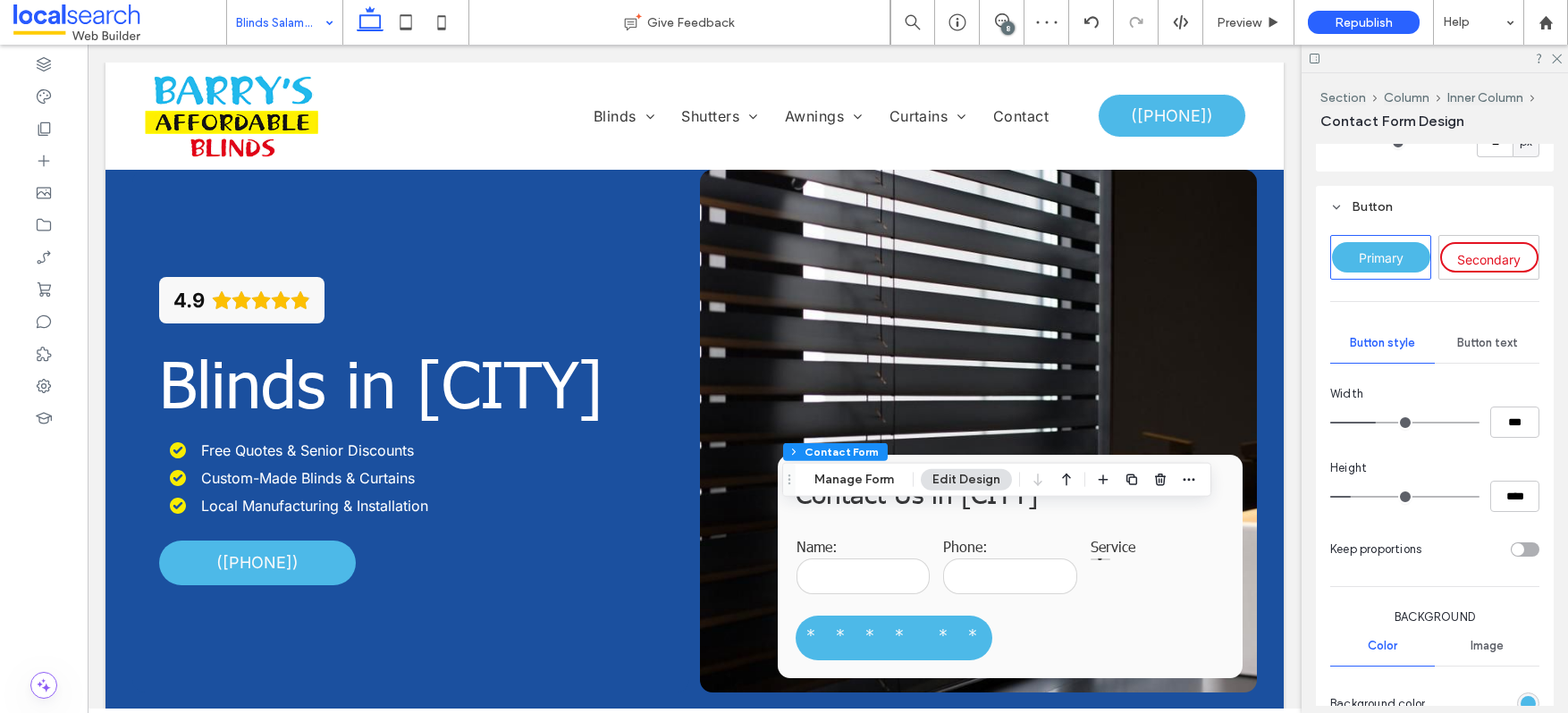 type on "***" 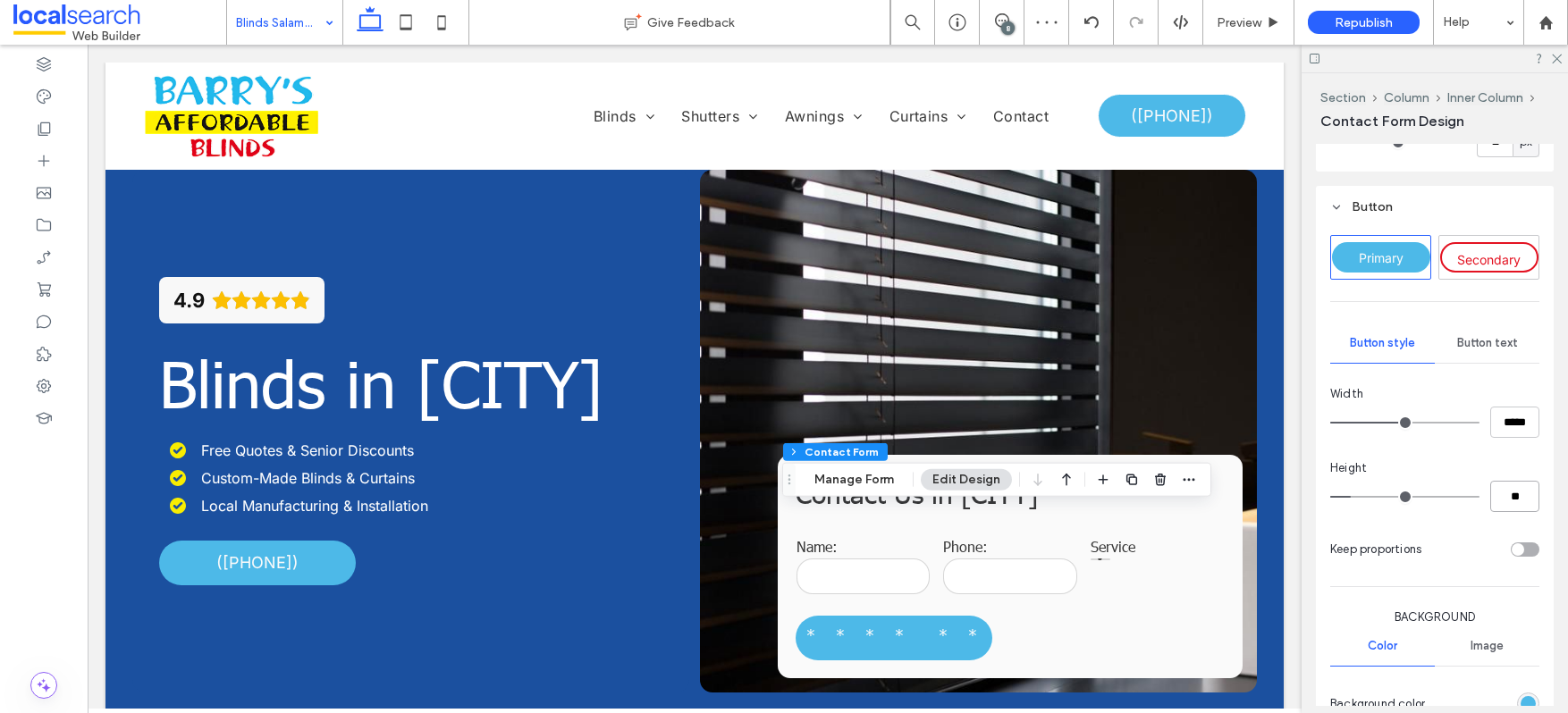 type on "****" 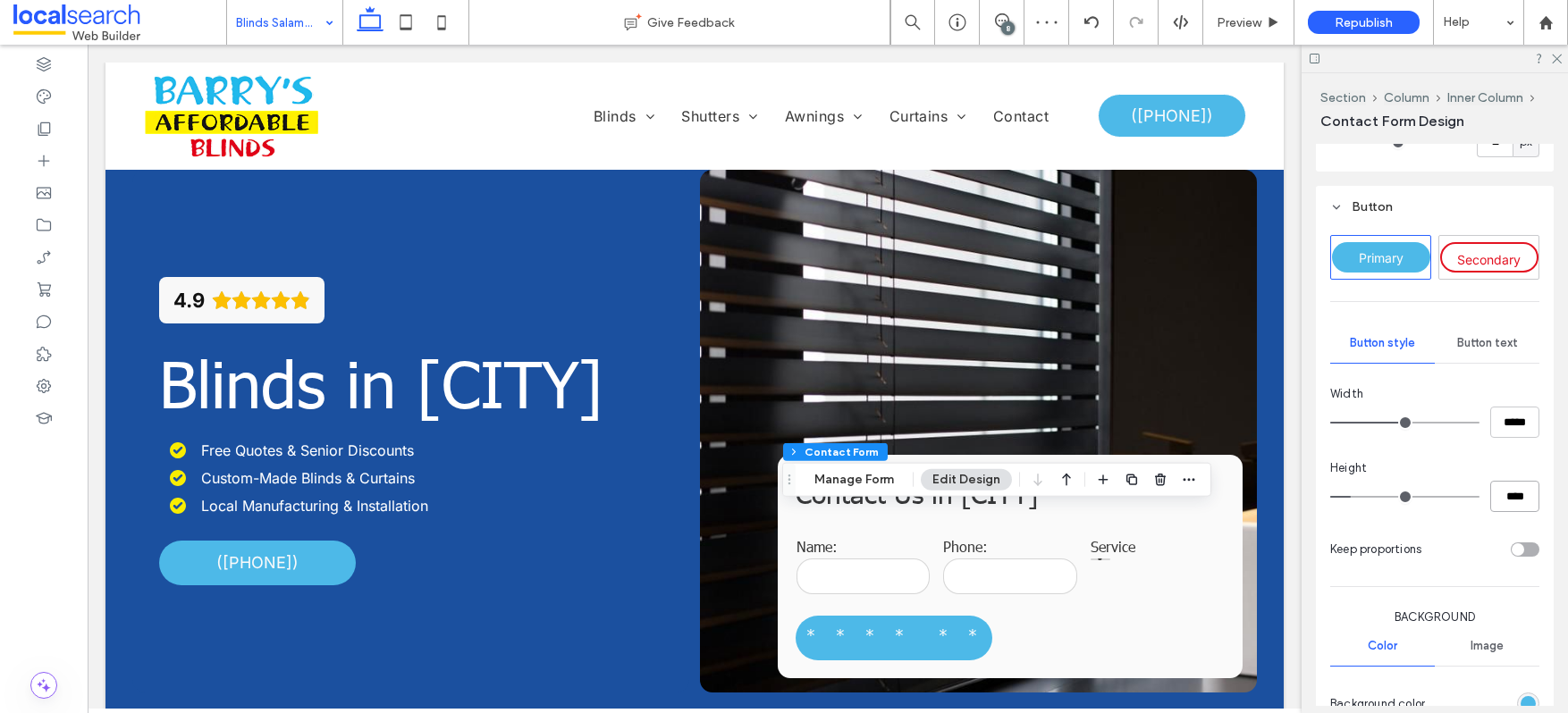 type on "**" 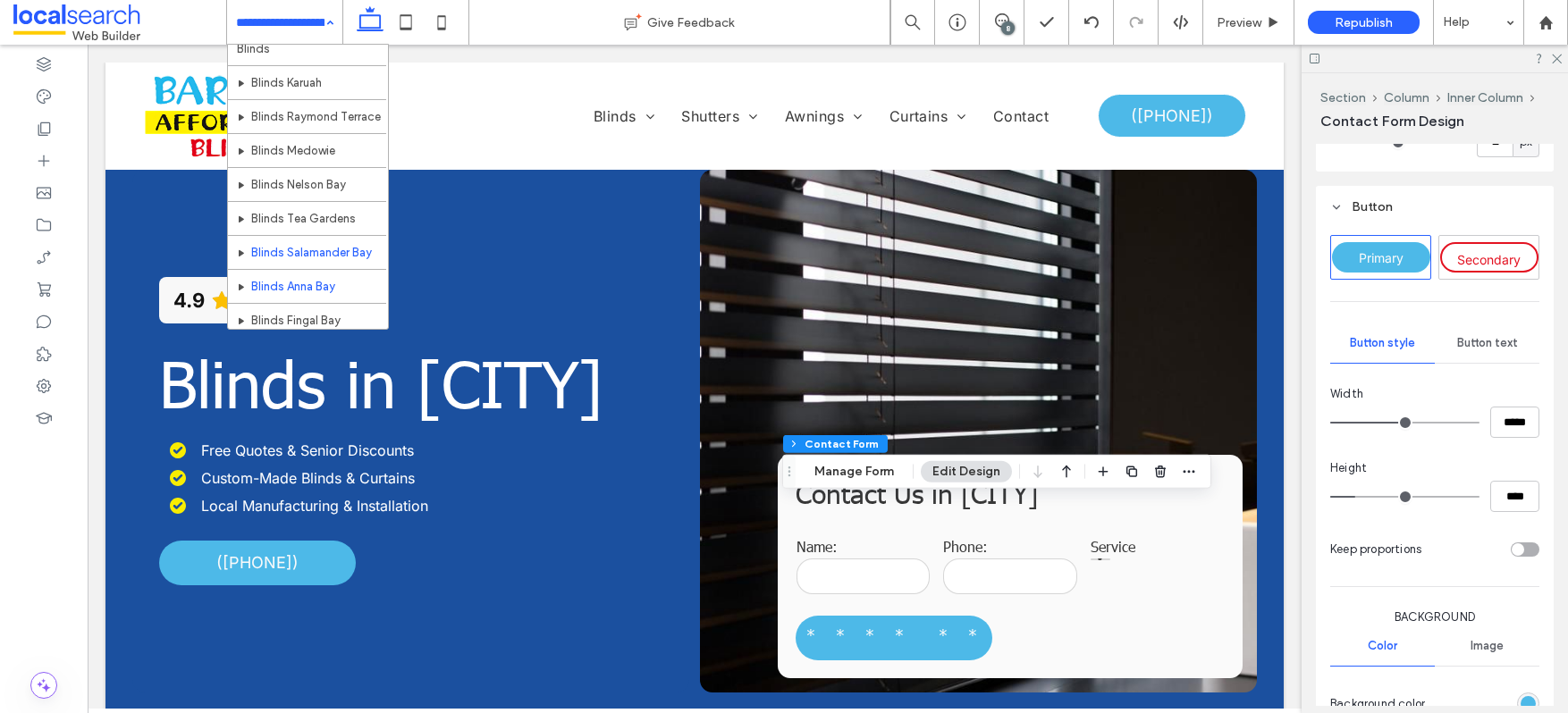 scroll, scrollTop: 47, scrollLeft: 0, axis: vertical 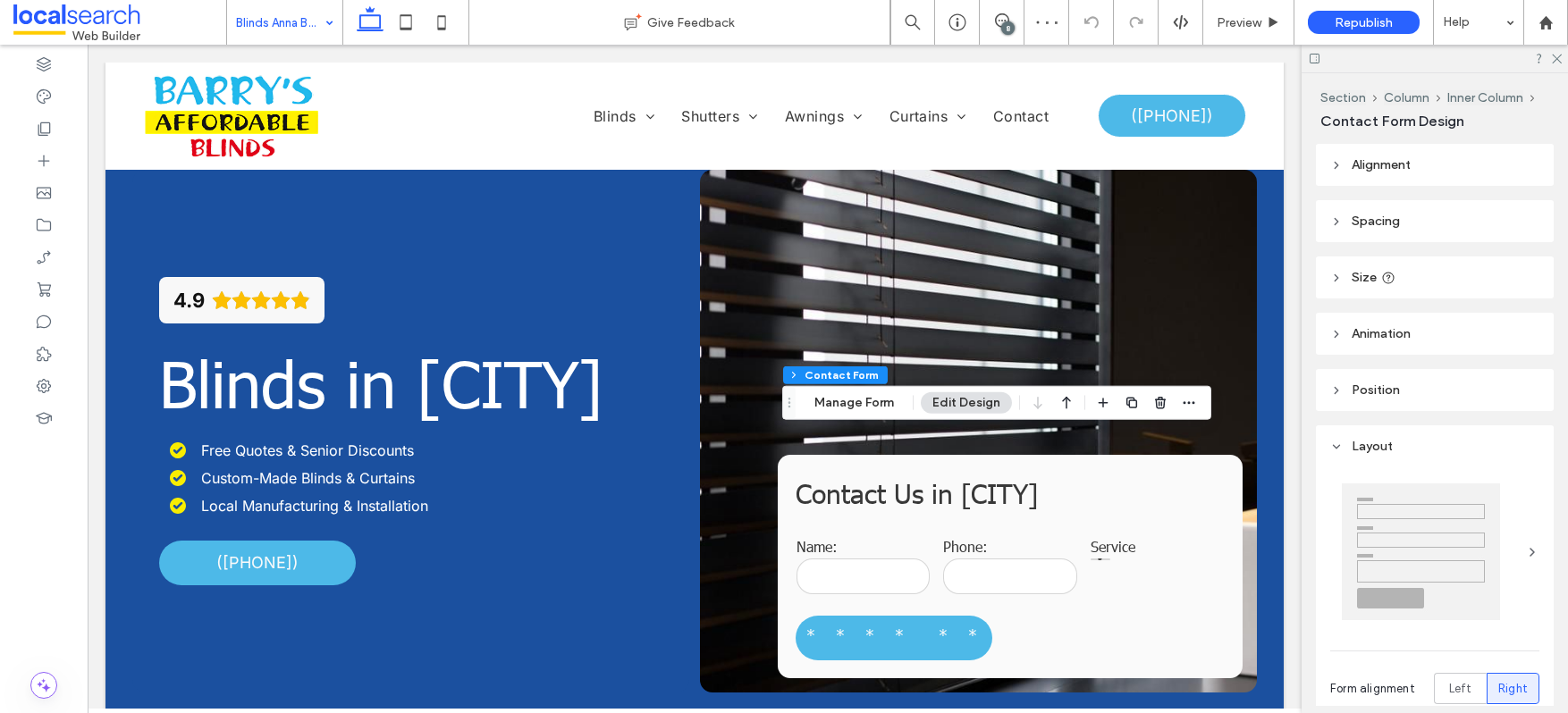 type on "*" 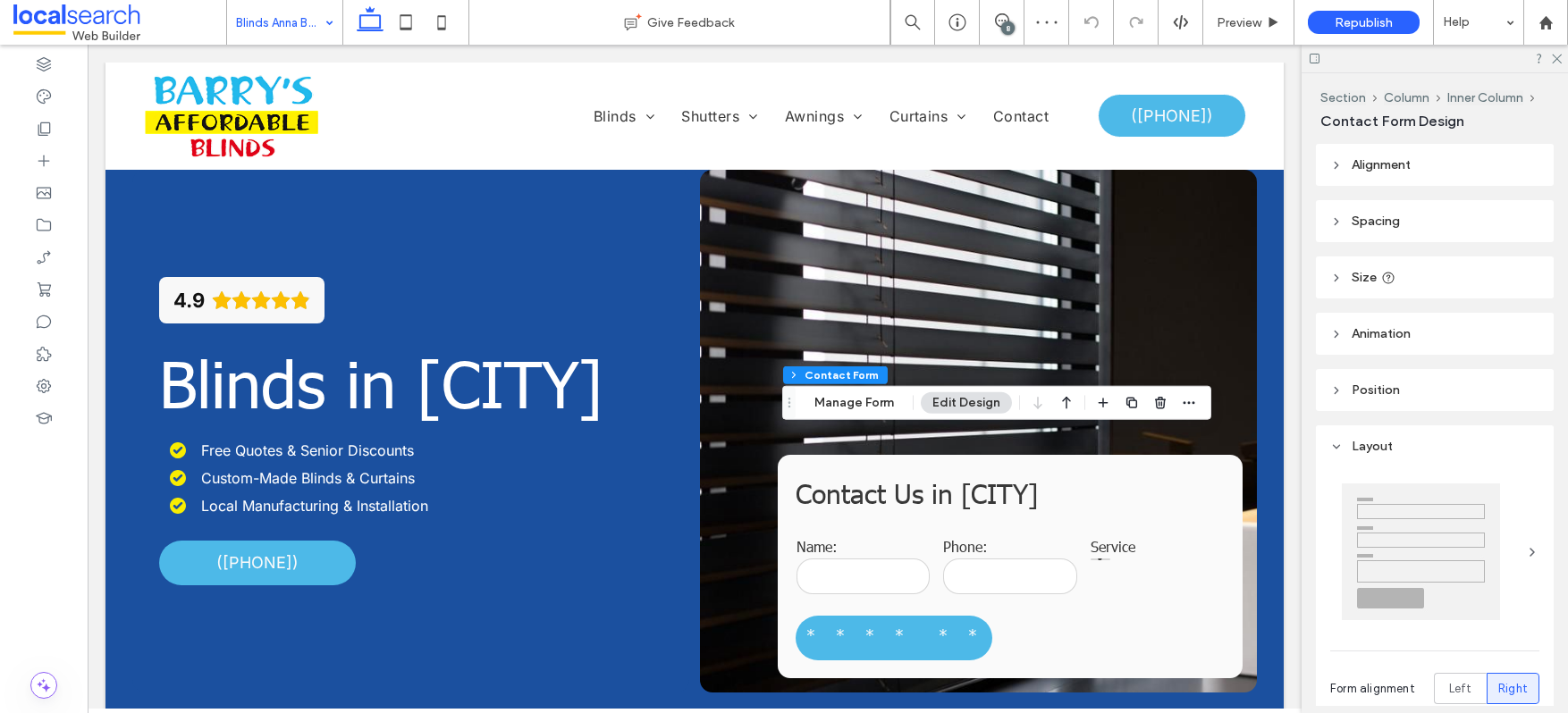 type on "***" 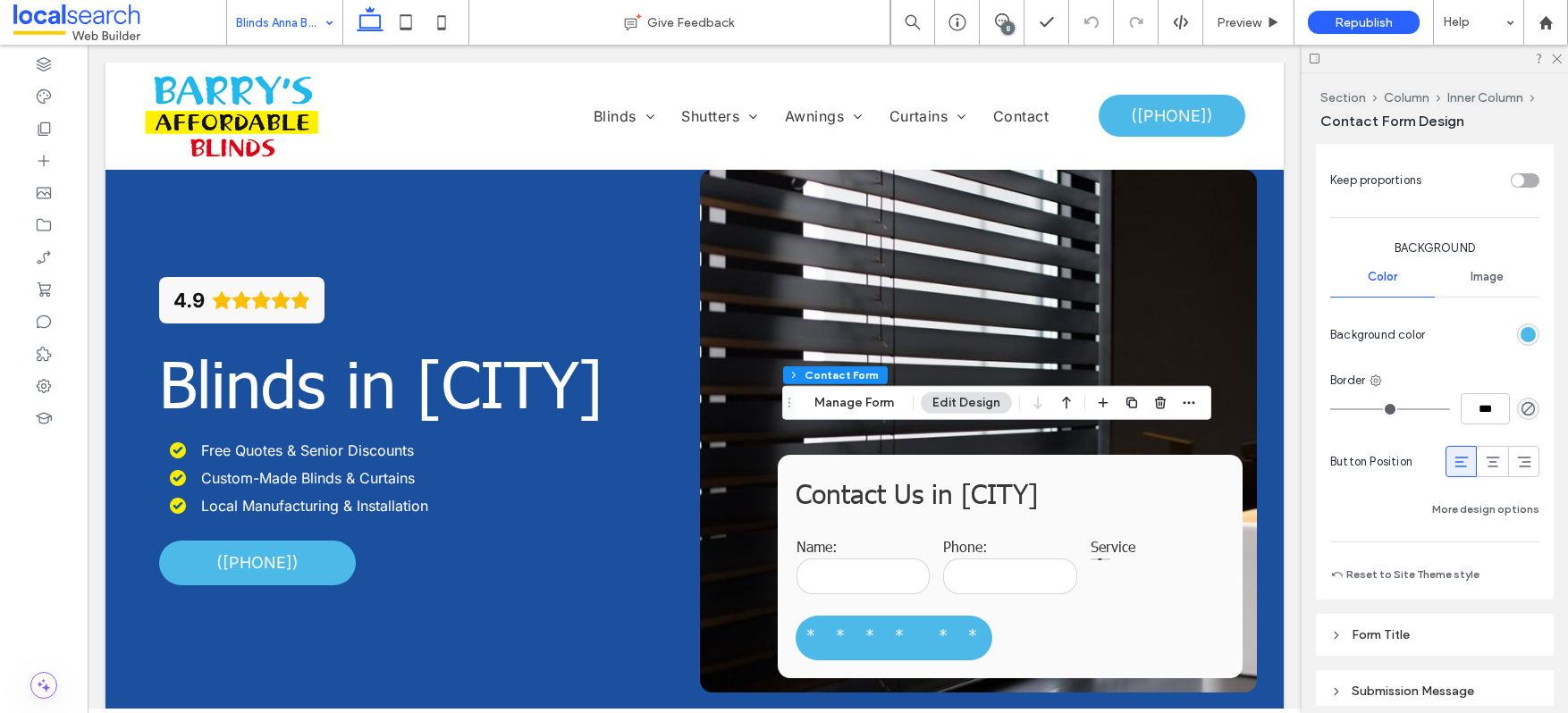 scroll, scrollTop: 1282, scrollLeft: 0, axis: vertical 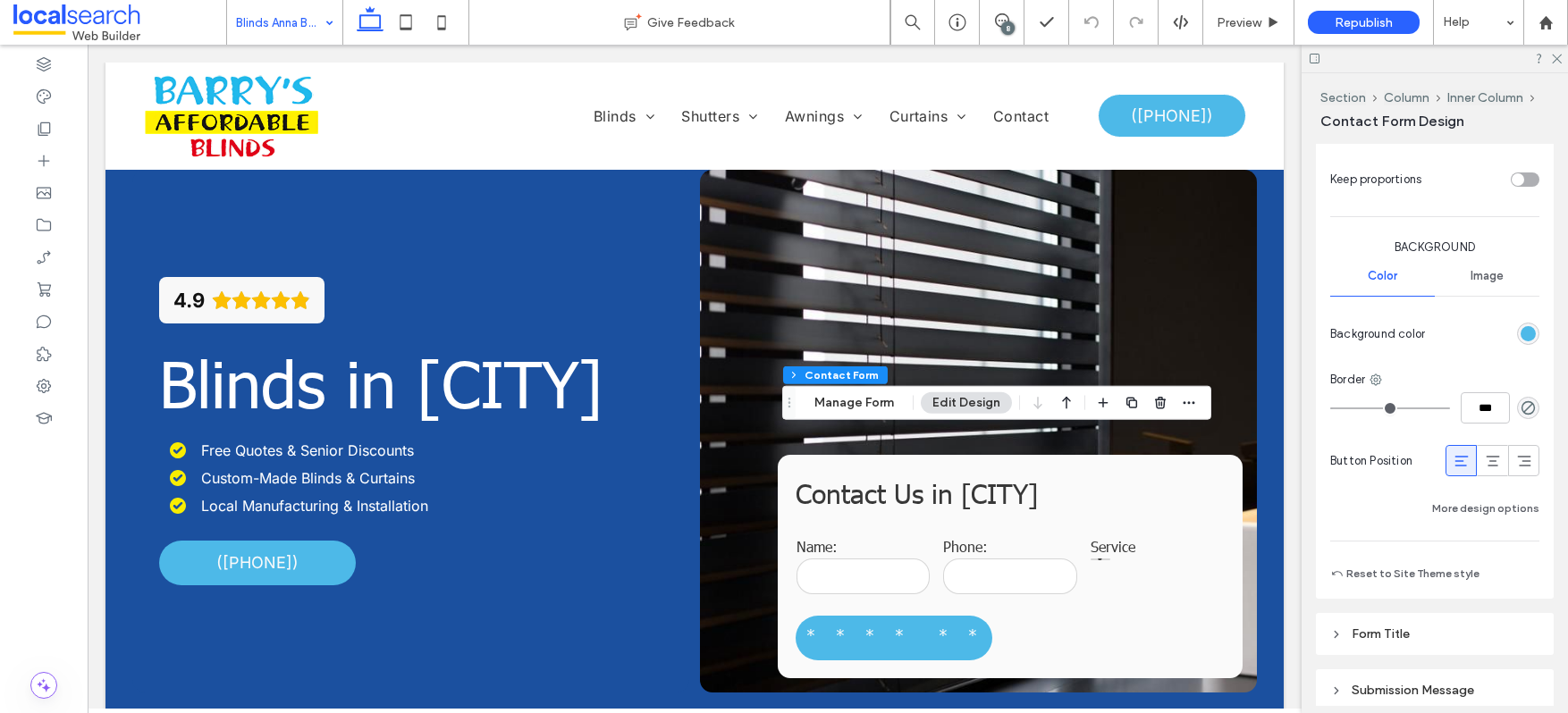 click on "Reset to Site Theme style" at bounding box center [1404, 574] 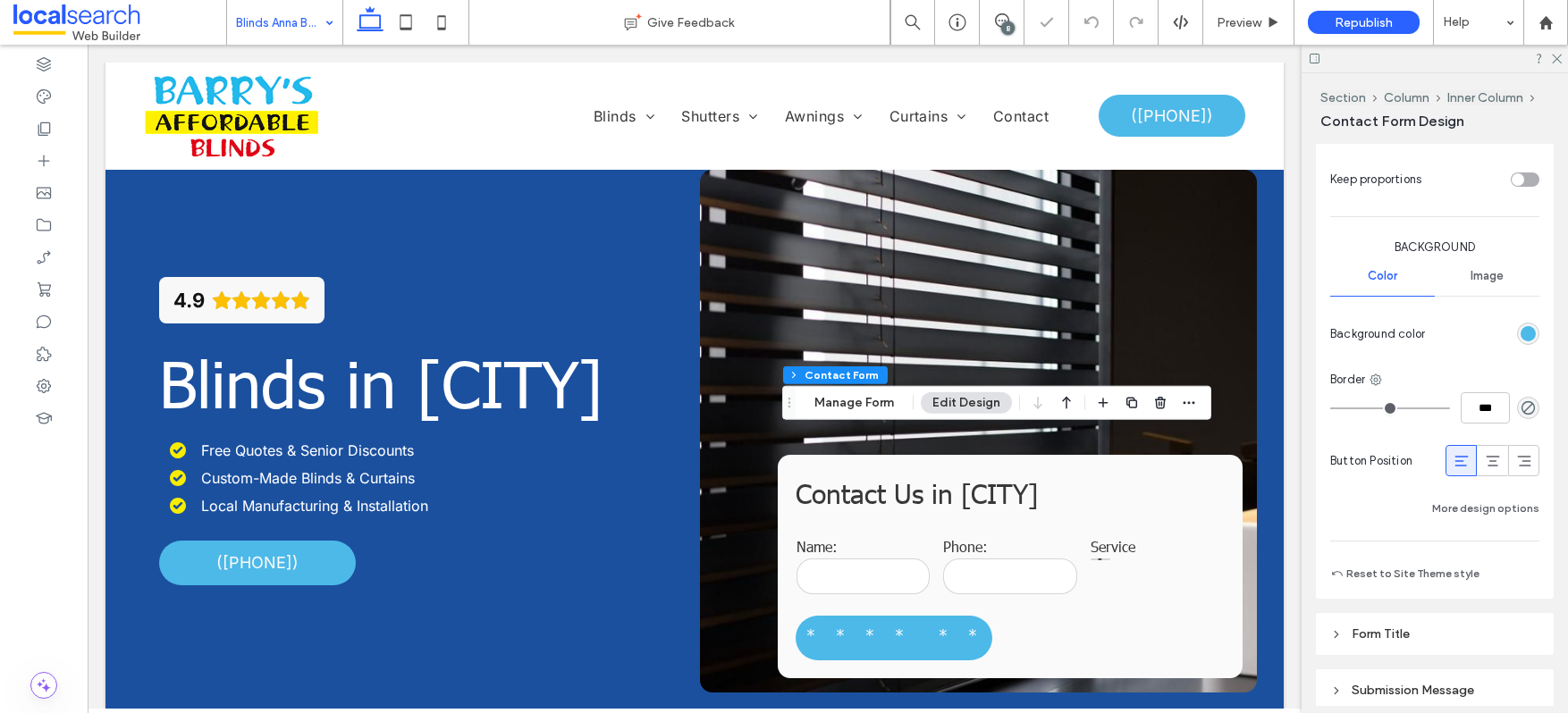 type on "***" 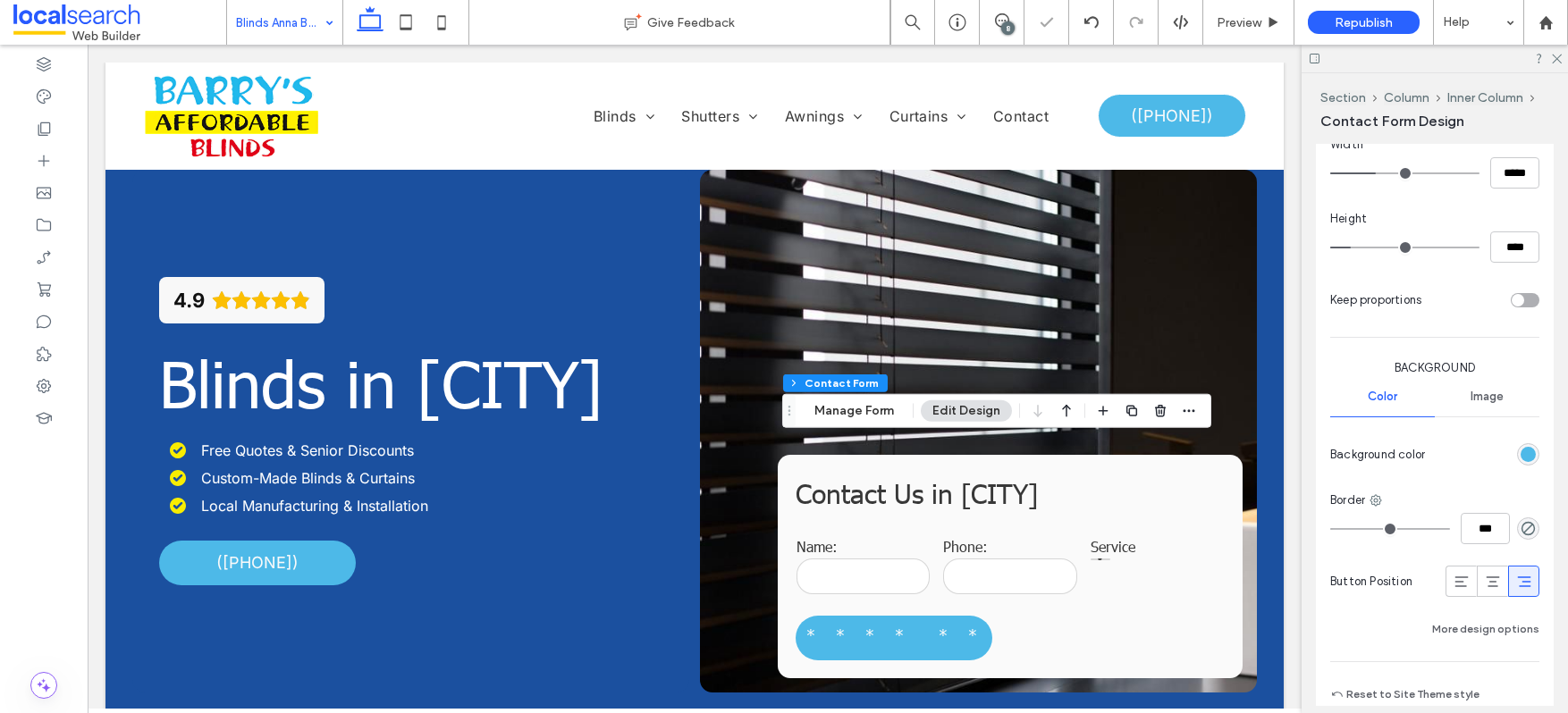 scroll, scrollTop: 1134, scrollLeft: 0, axis: vertical 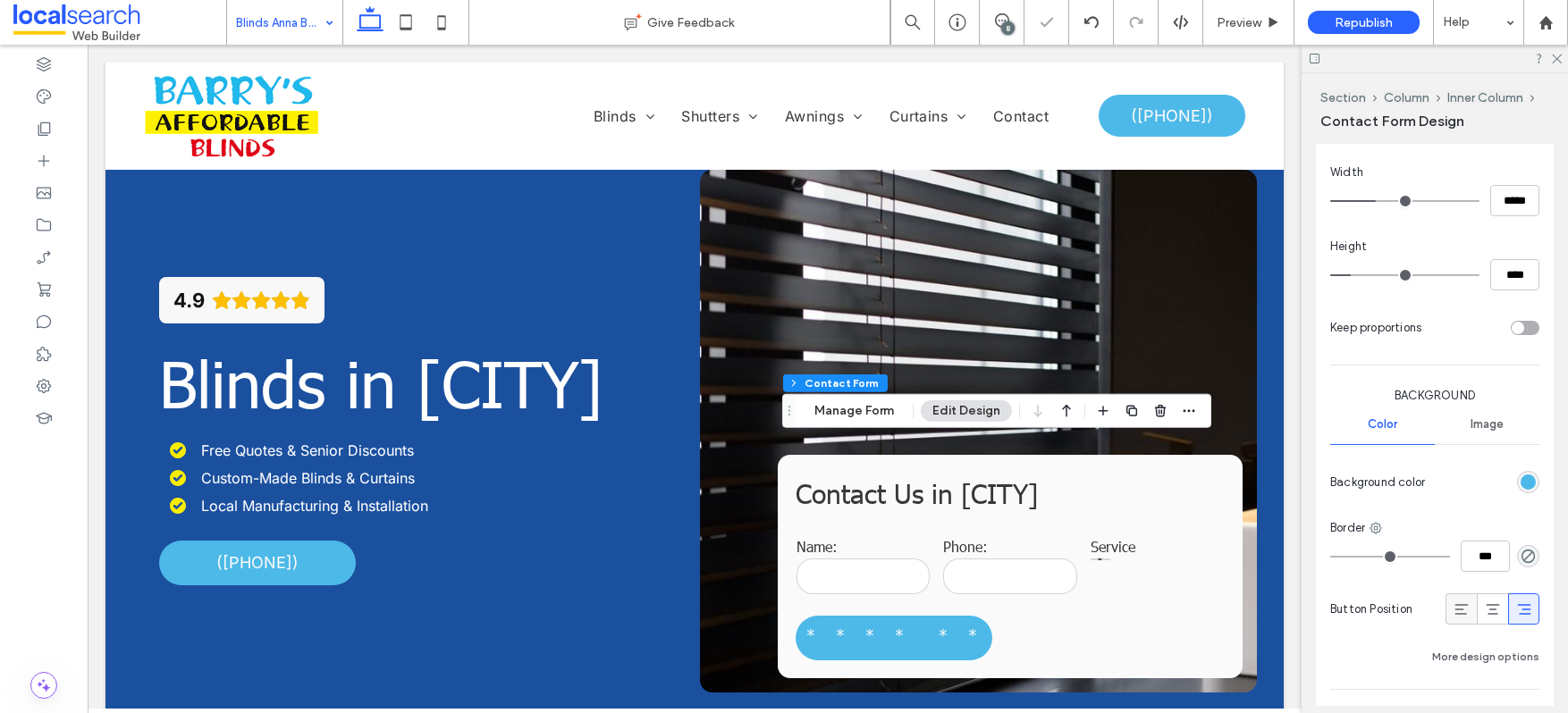 click 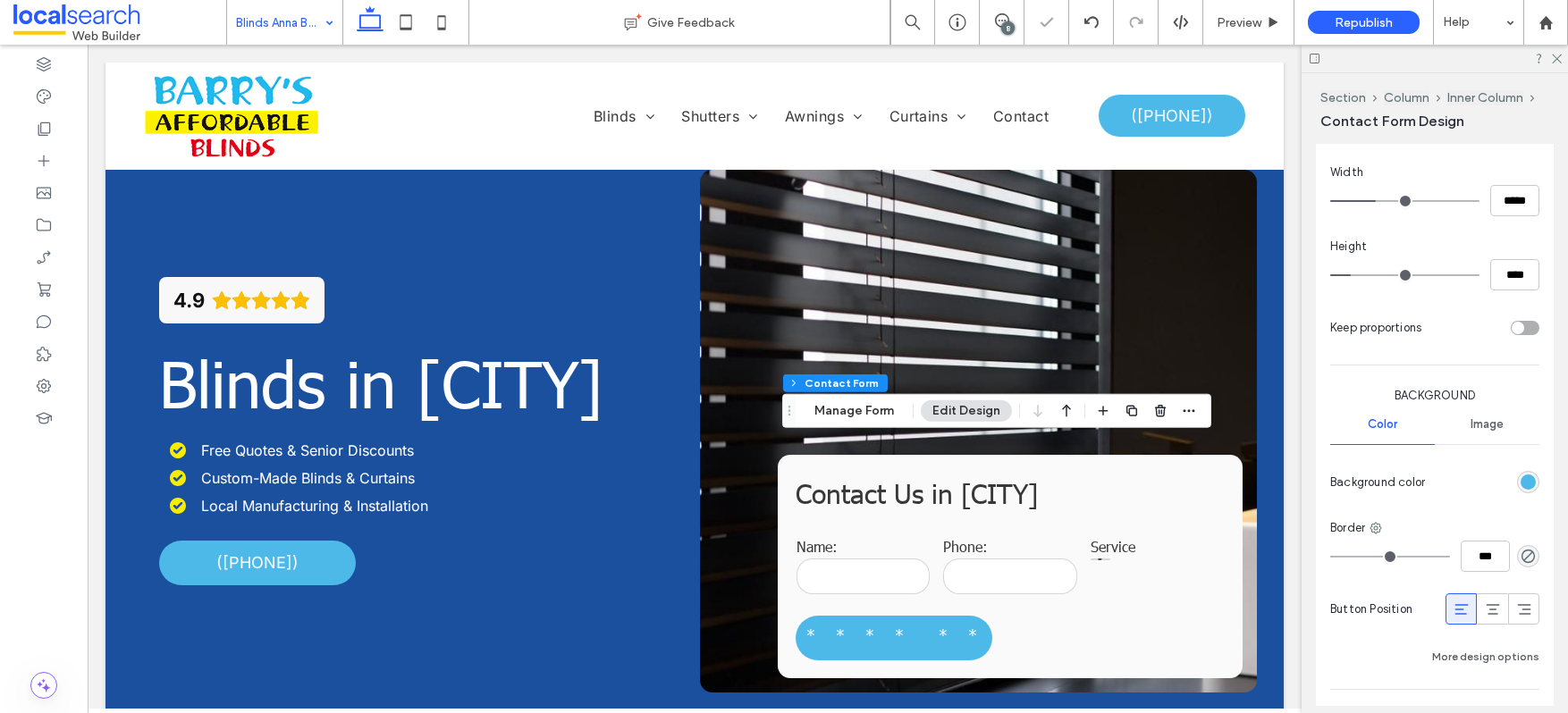 type on "***" 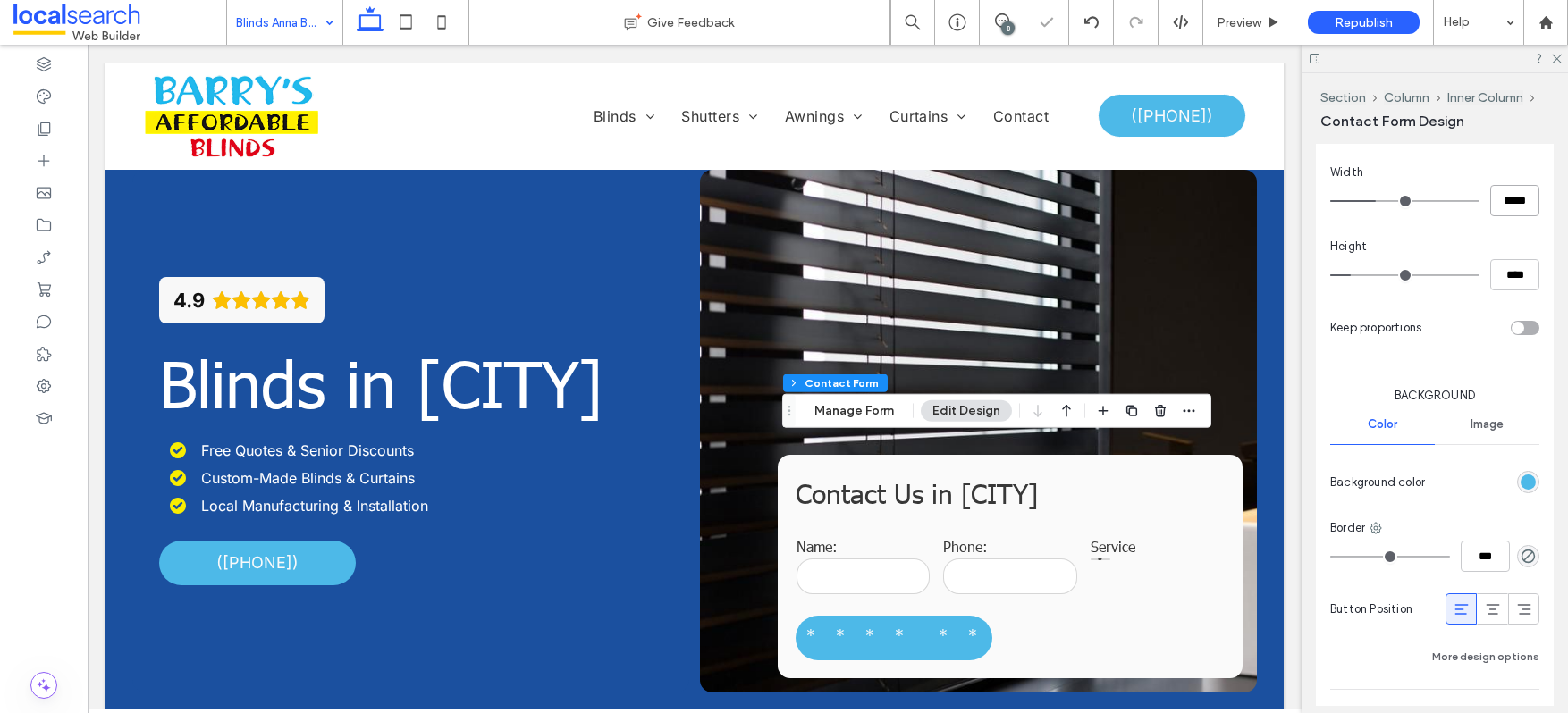 click on "*****" at bounding box center (1514, 200) 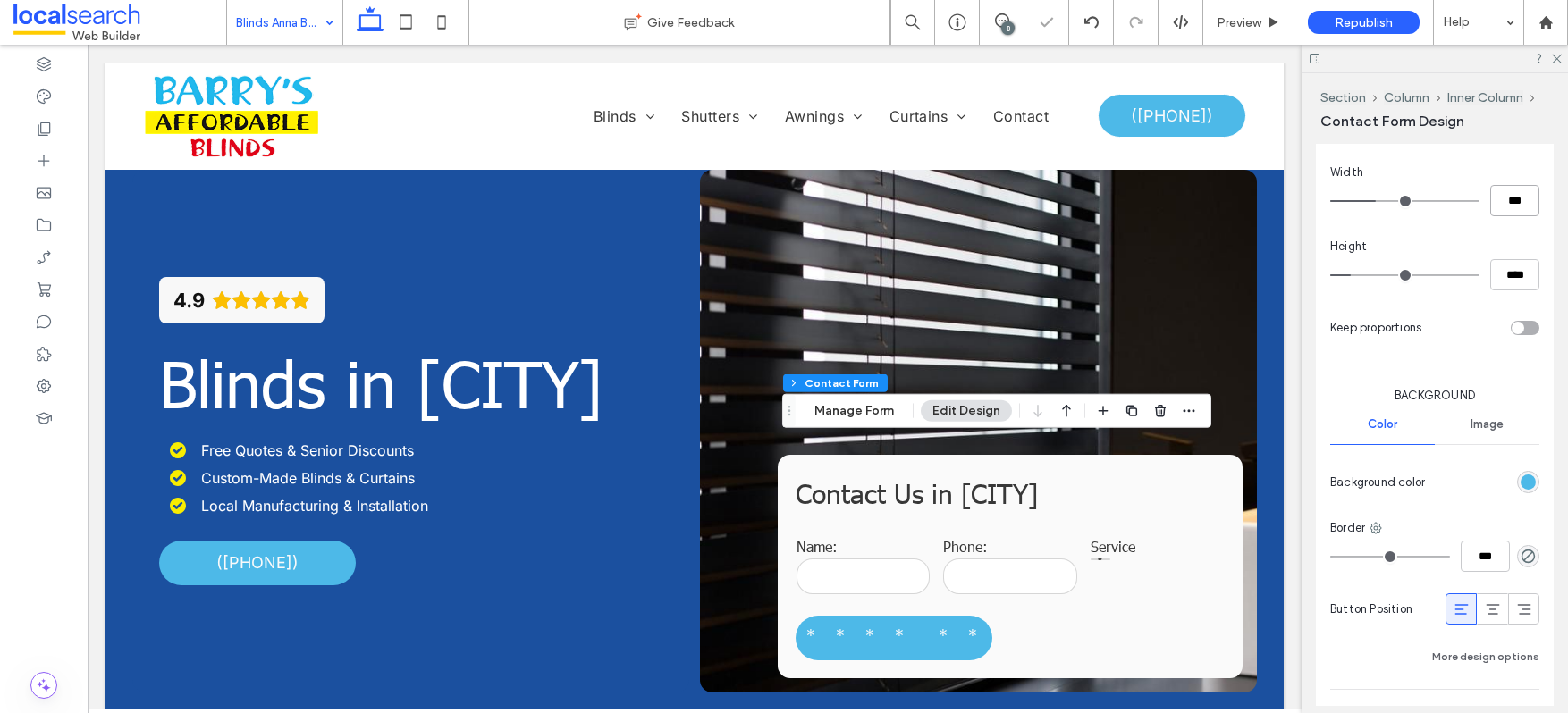 type on "***" 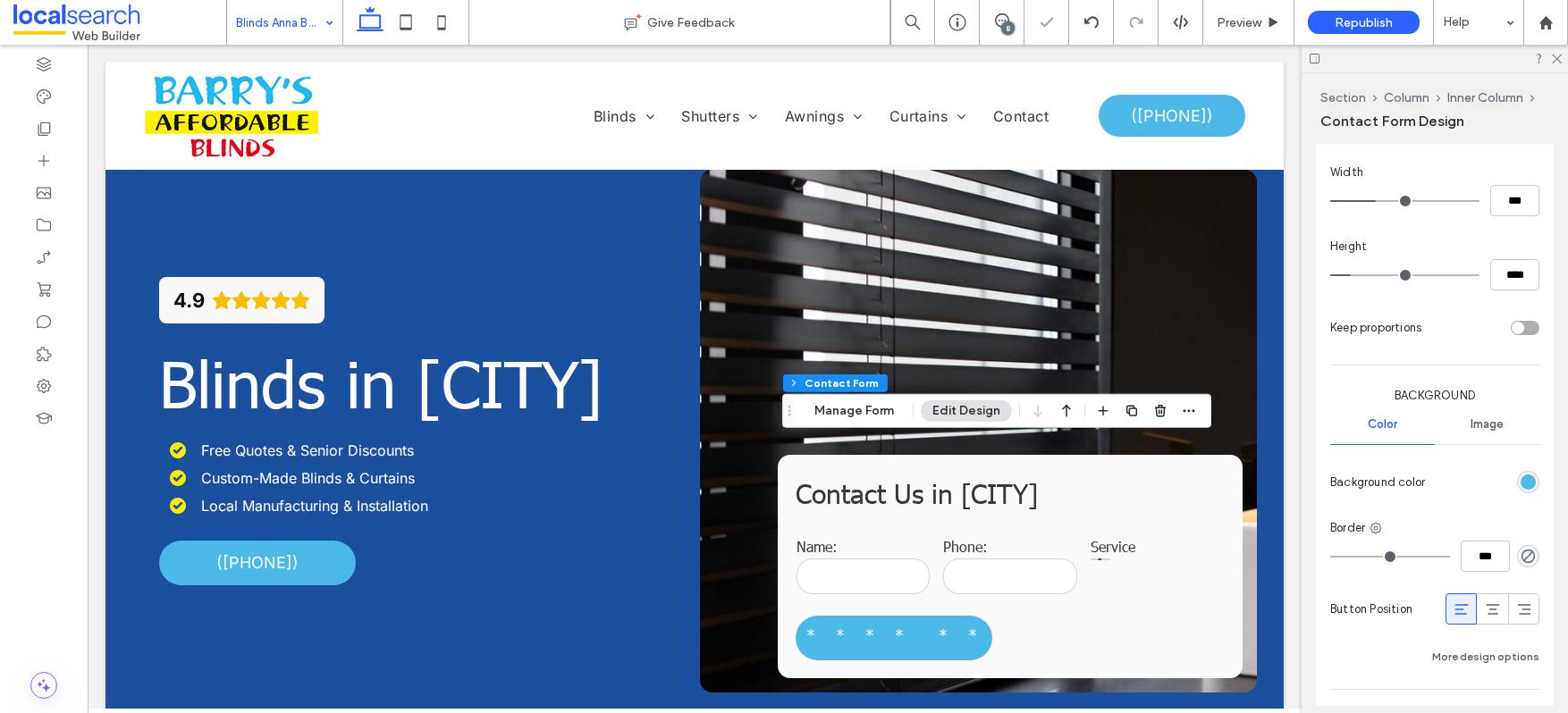 type on "***" 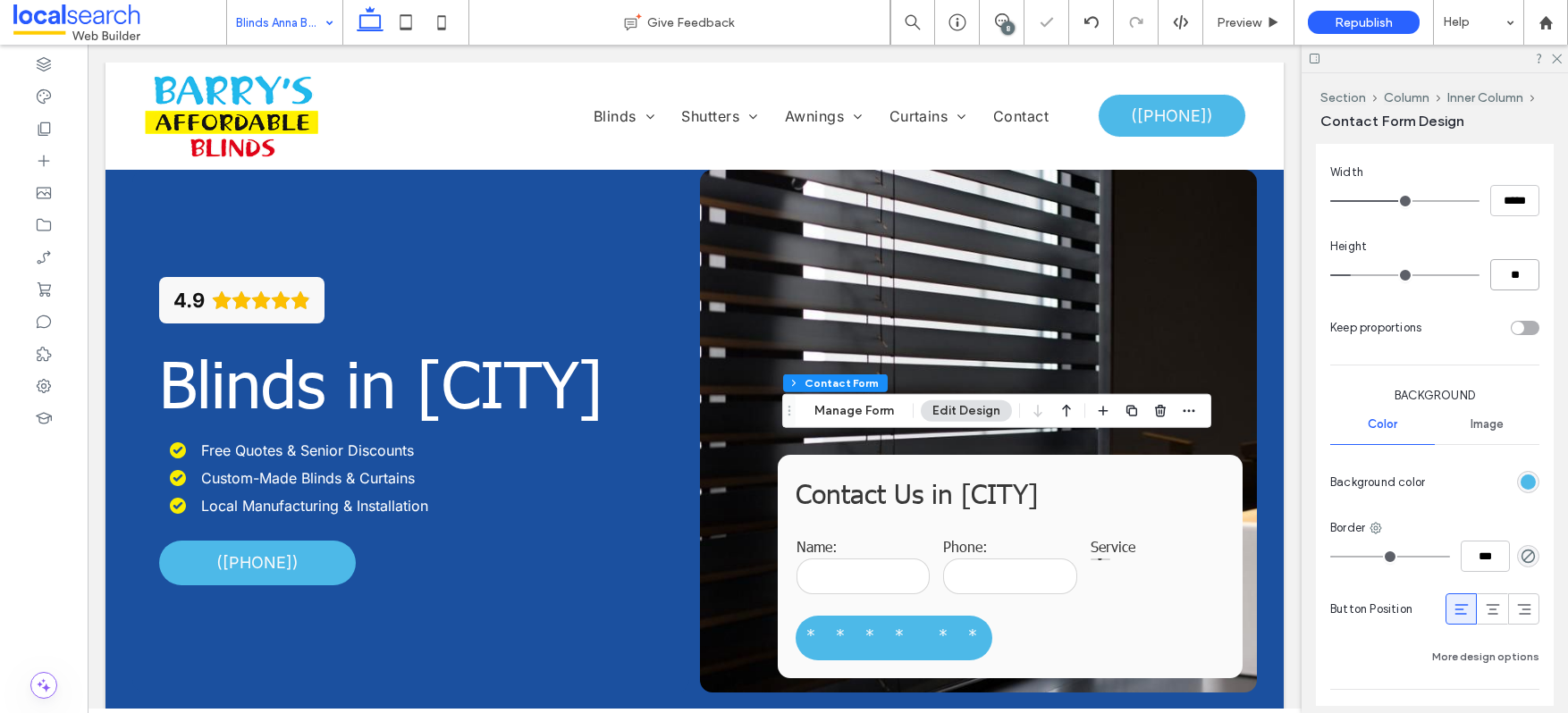 type on "**" 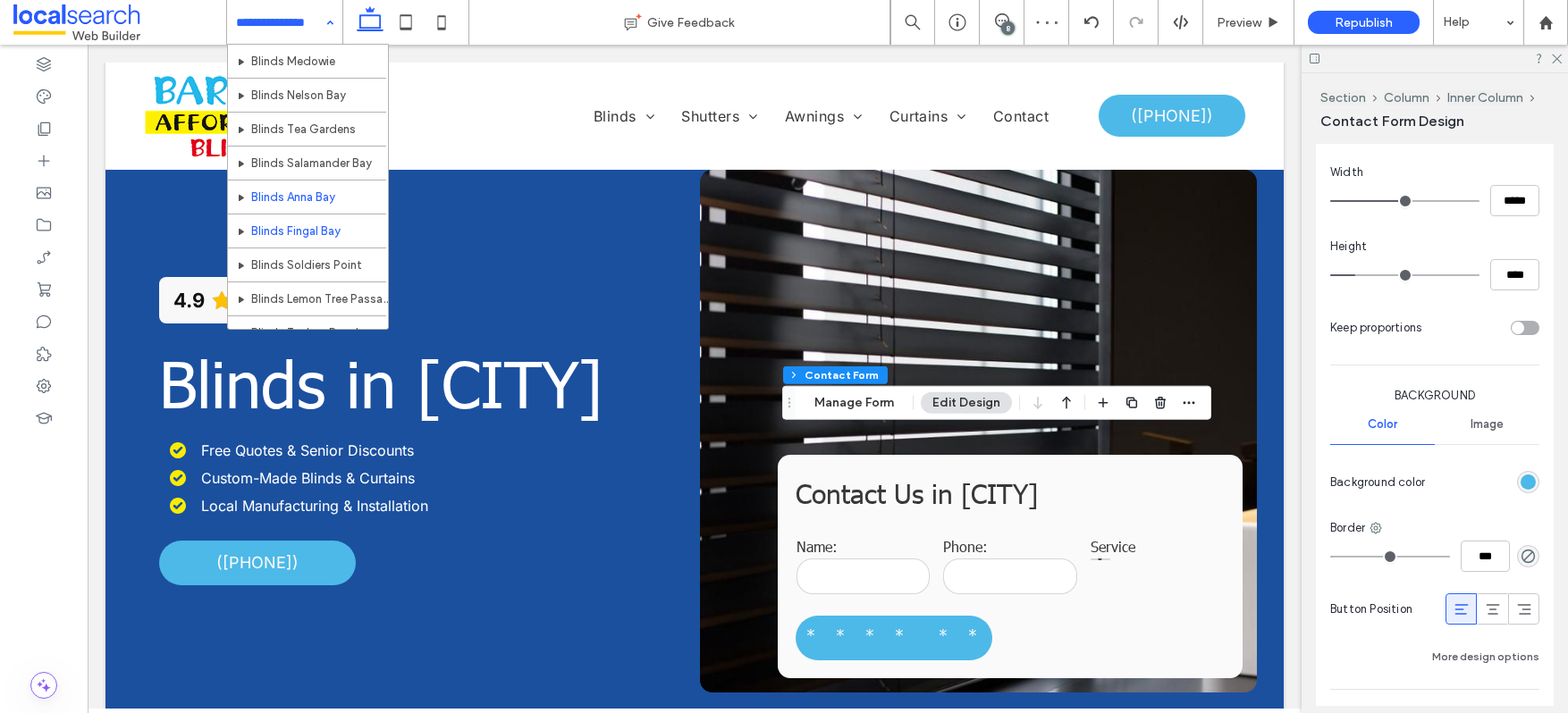scroll, scrollTop: 139, scrollLeft: 0, axis: vertical 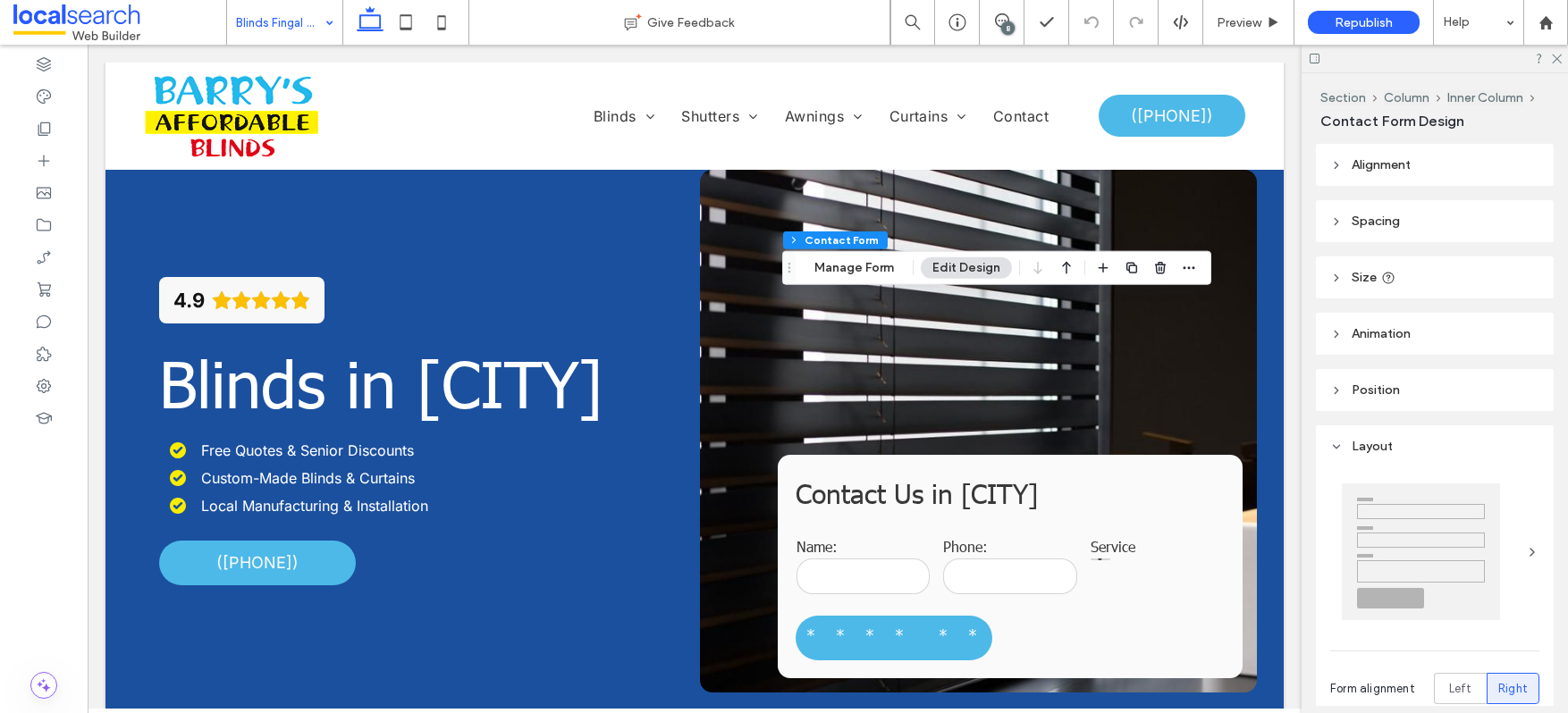 type on "*" 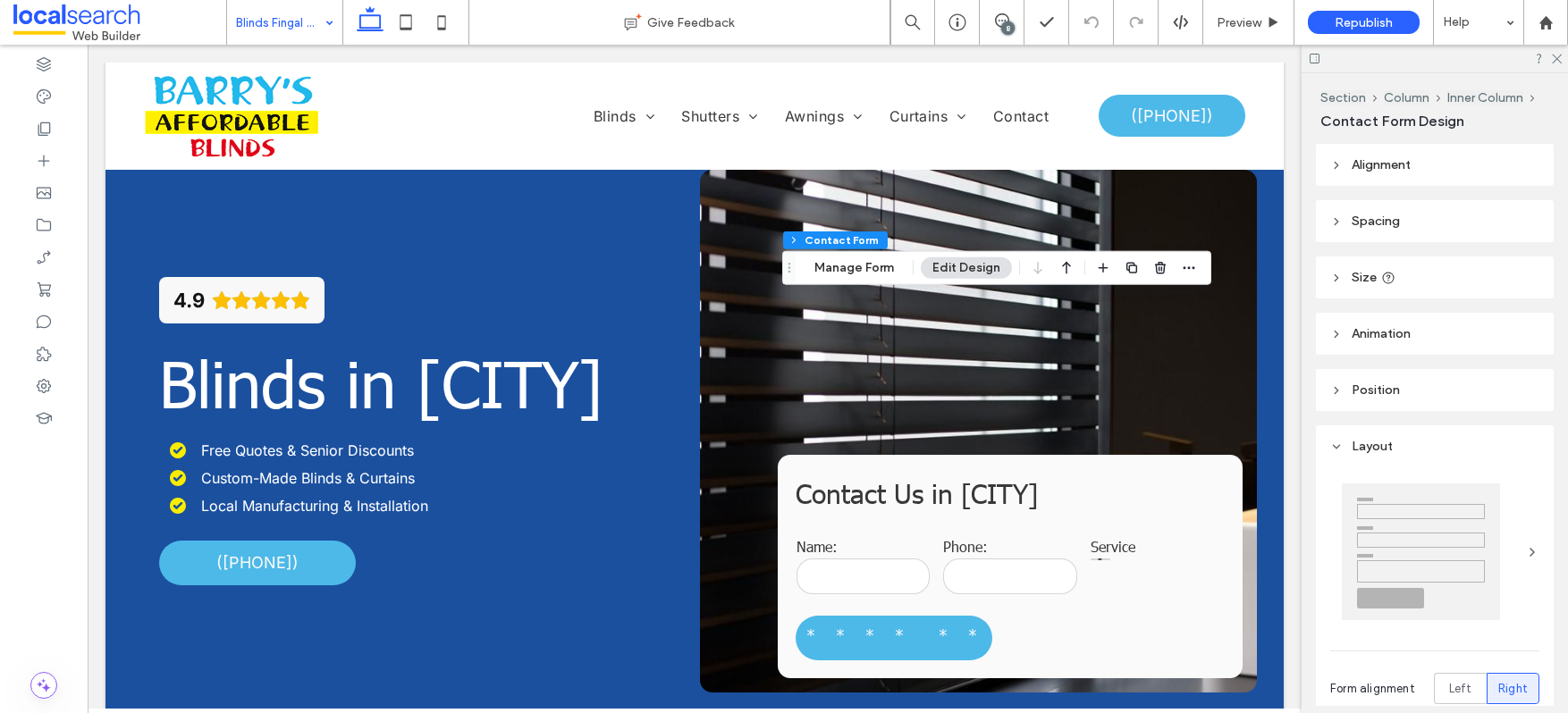 type on "***" 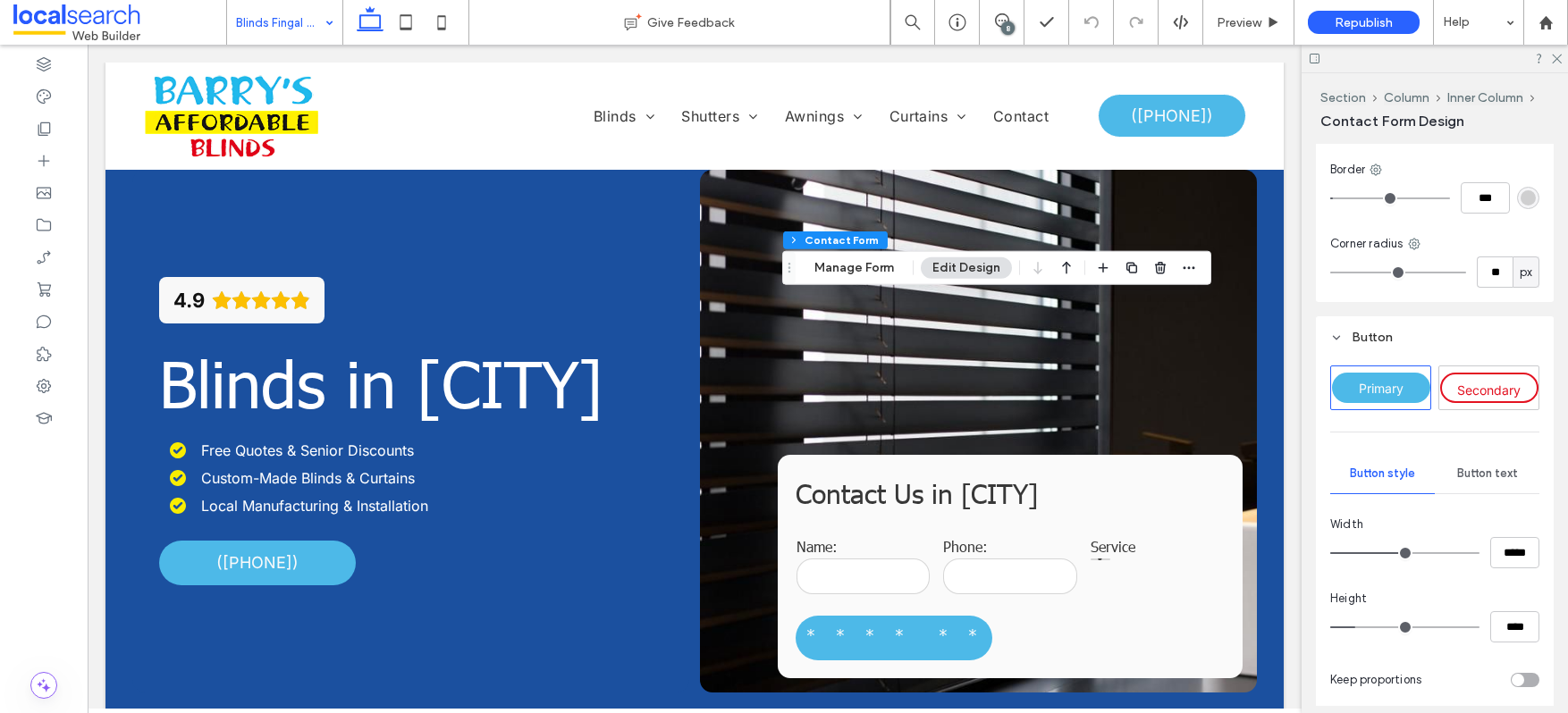 scroll, scrollTop: 1246, scrollLeft: 0, axis: vertical 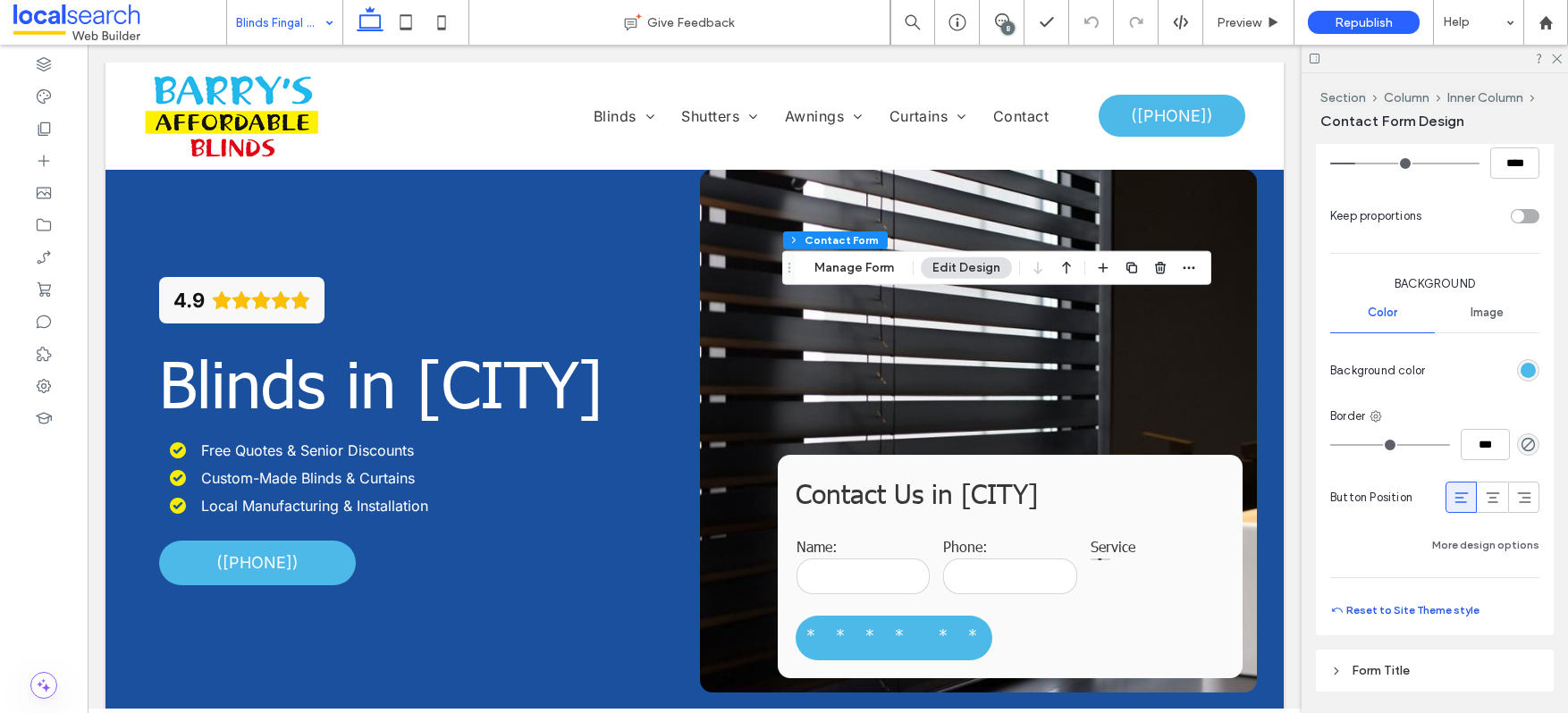 click on "Reset to Site Theme style" at bounding box center (1404, 610) 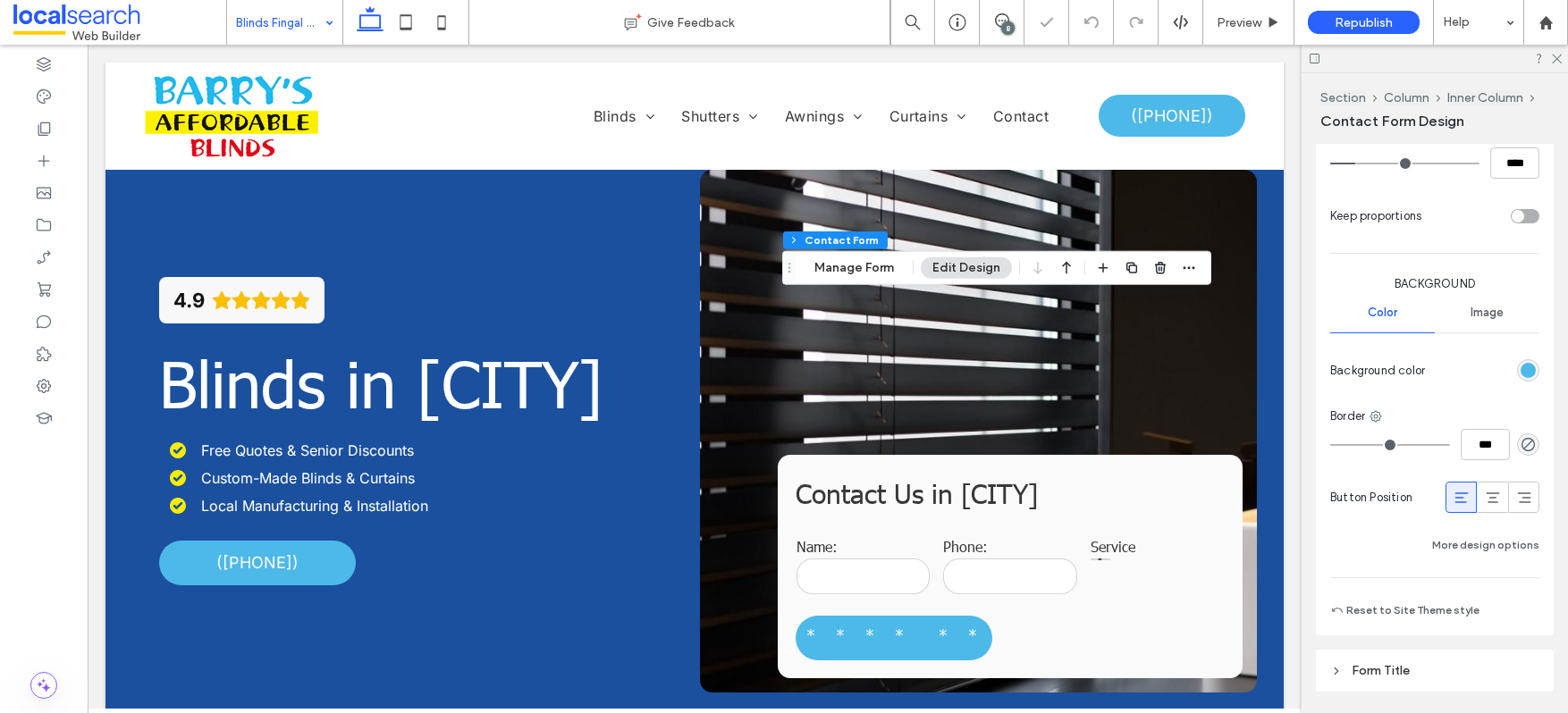 type on "***" 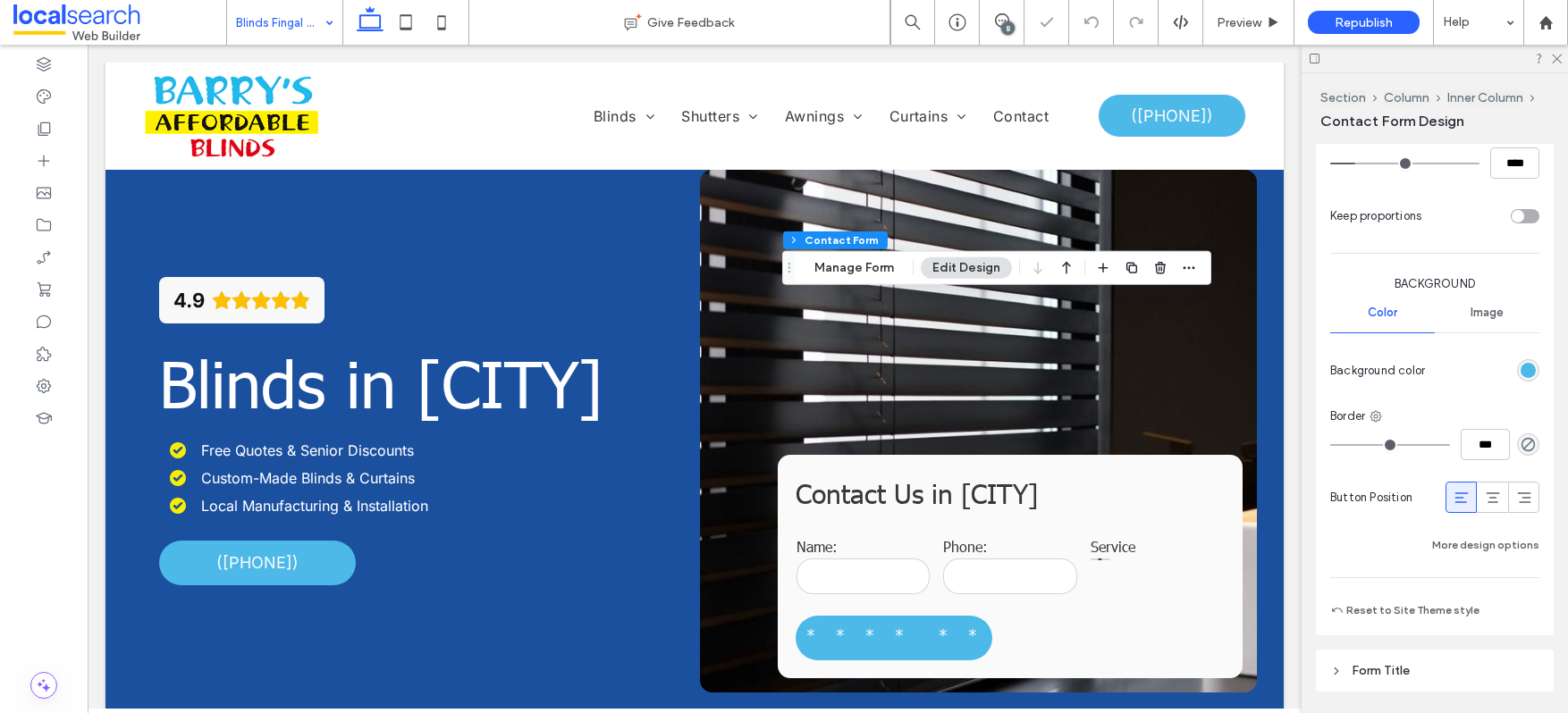 type on "****" 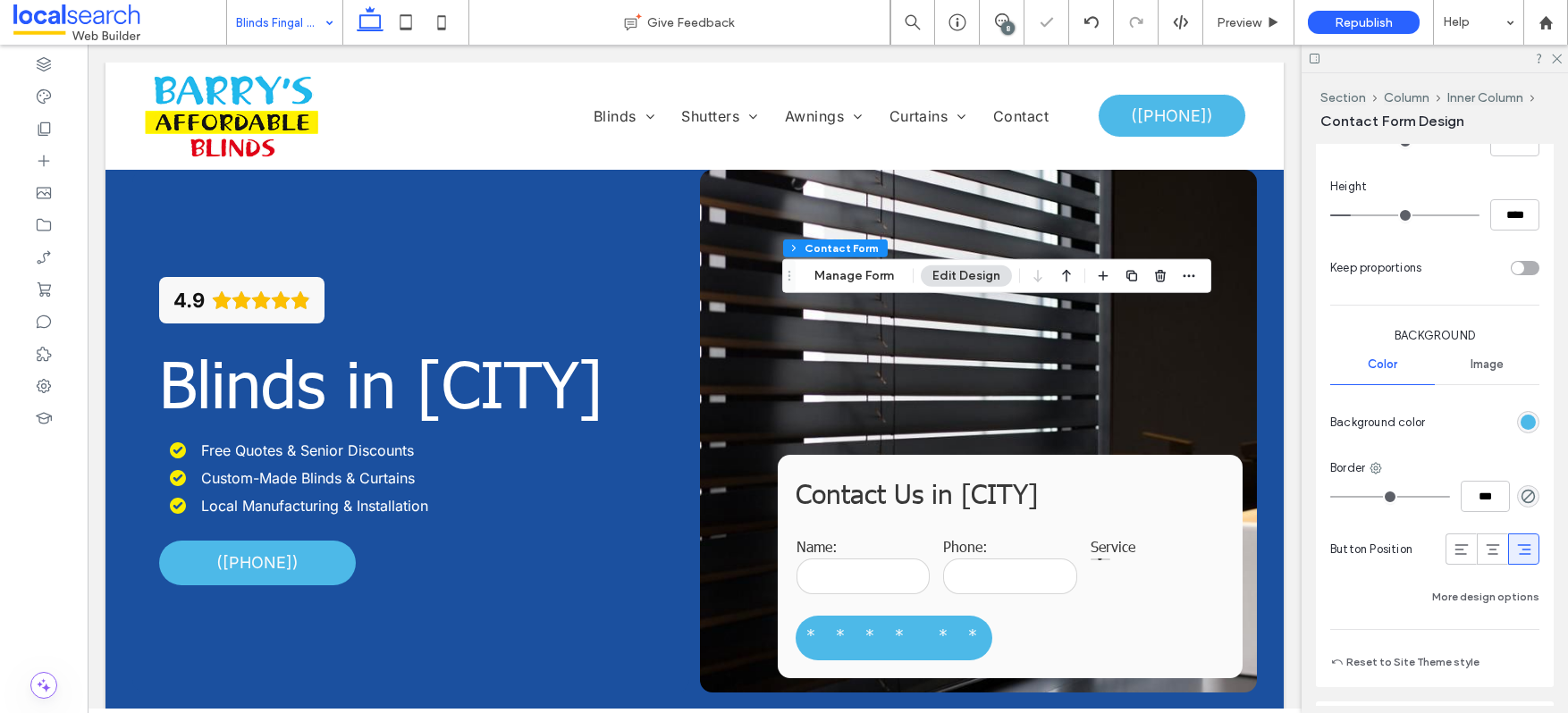 scroll, scrollTop: 1152, scrollLeft: 0, axis: vertical 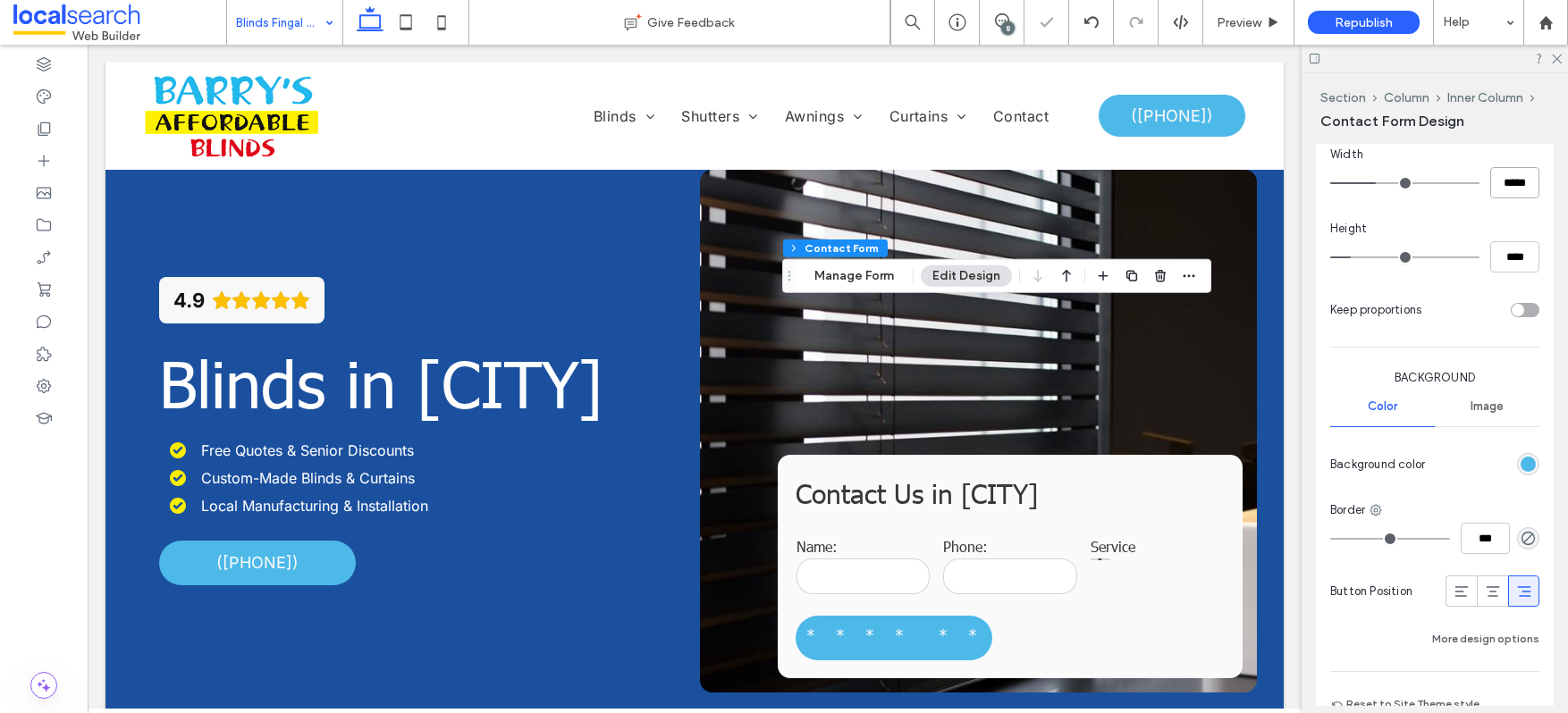 click on "*****" at bounding box center [1514, 182] 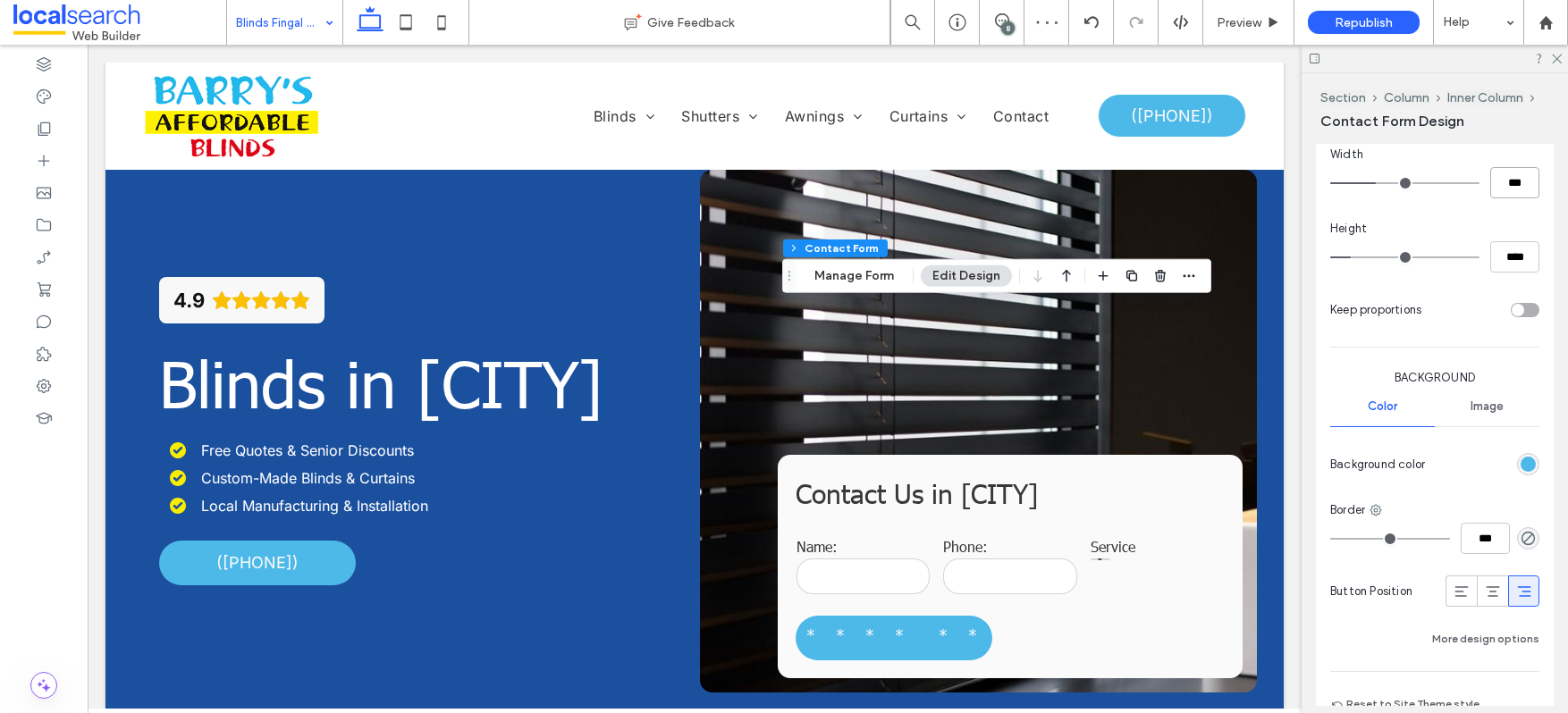 type on "***" 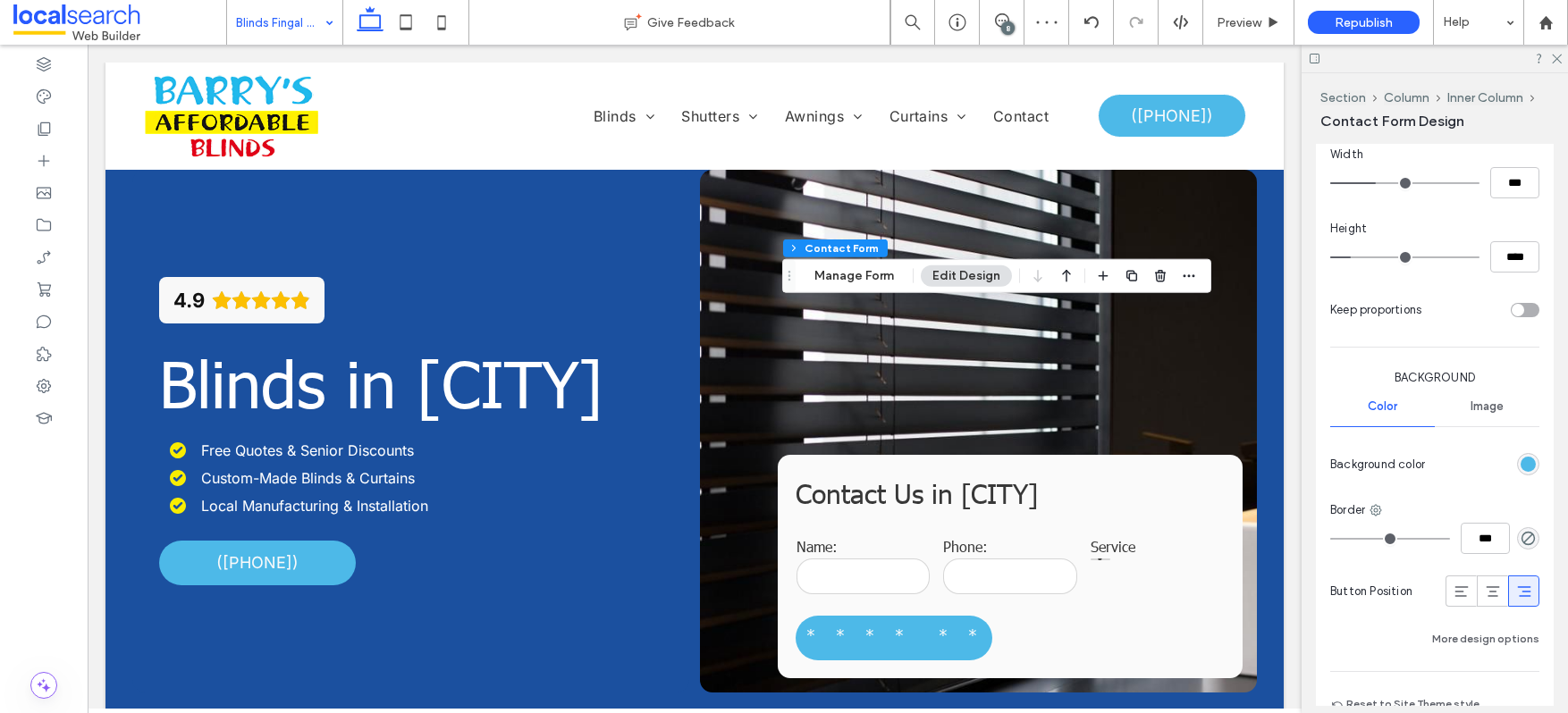 type on "***" 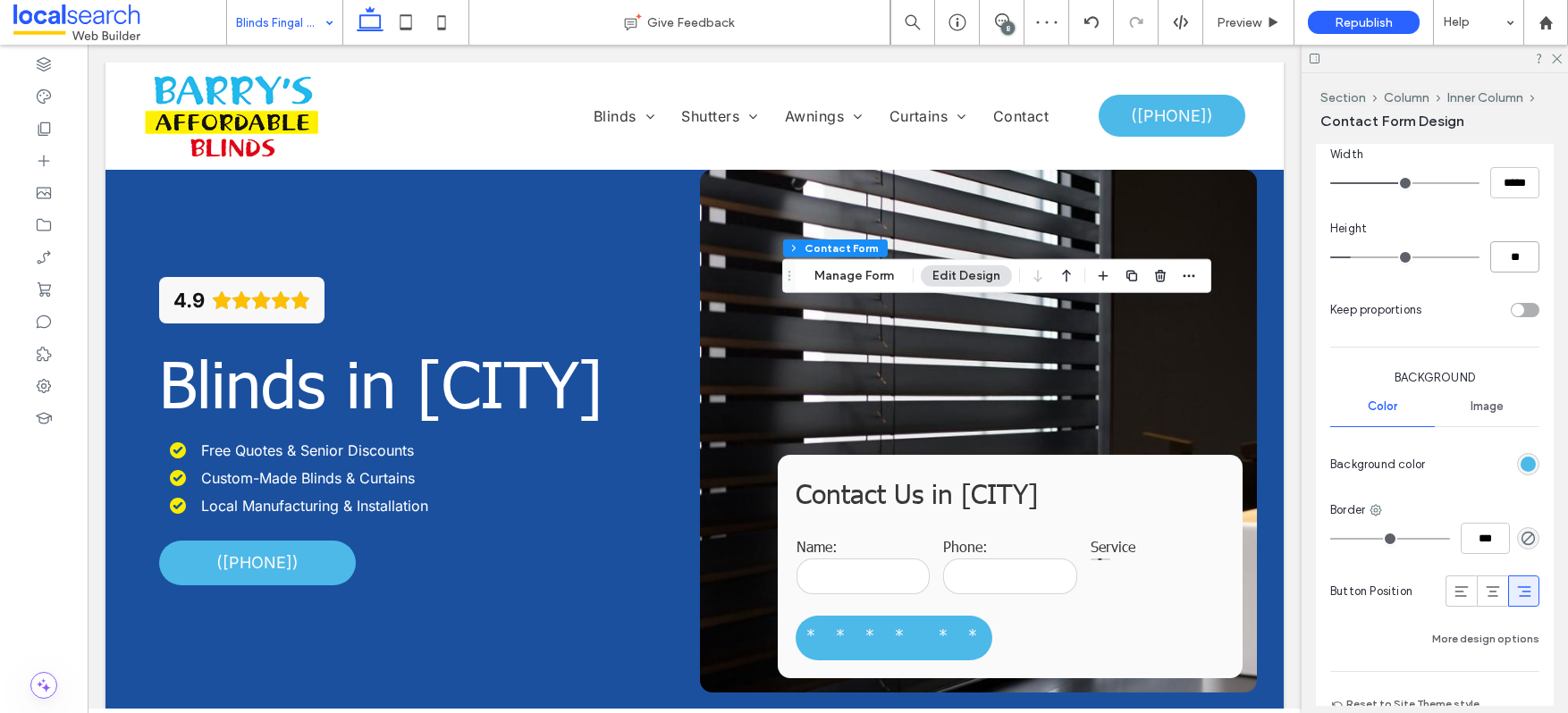 type on "**" 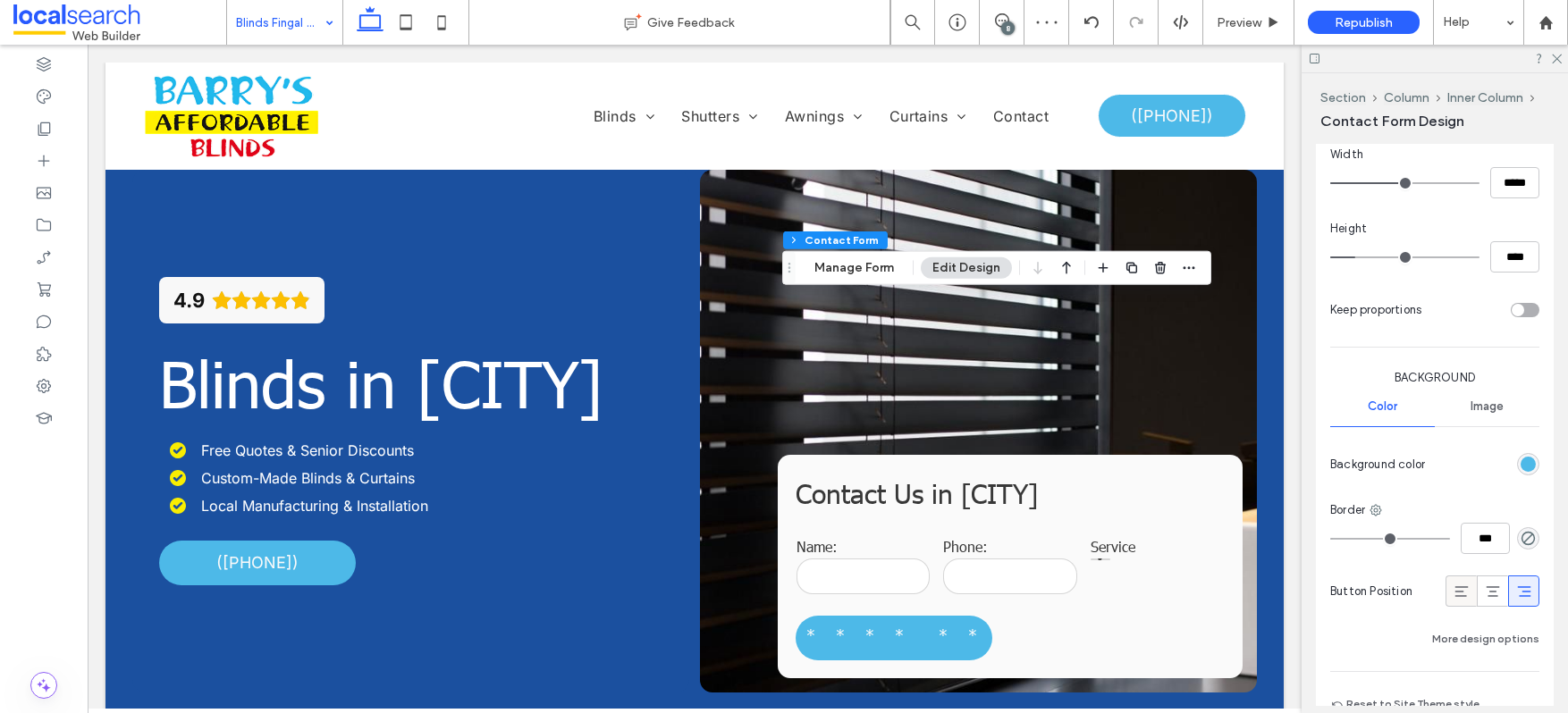 click 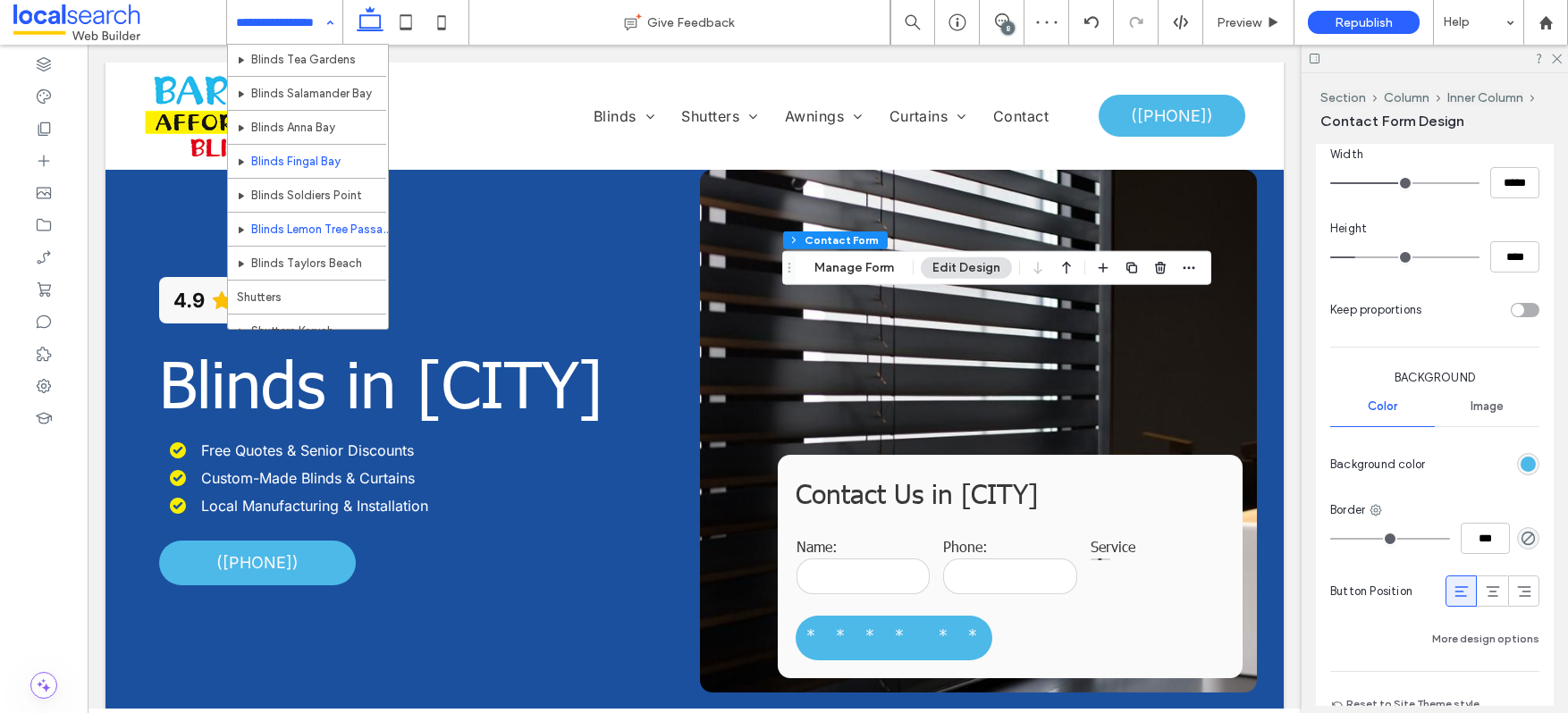 scroll, scrollTop: 214, scrollLeft: 0, axis: vertical 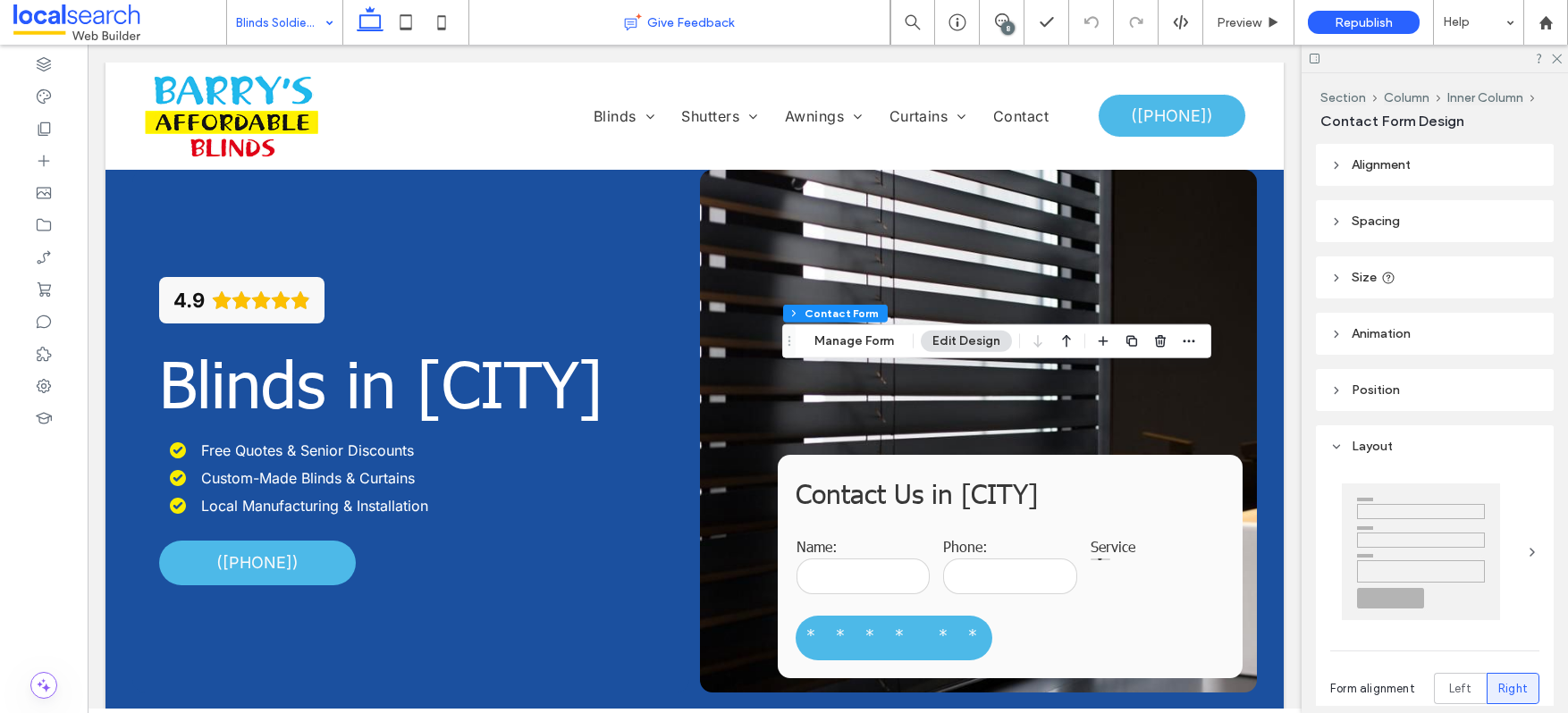 type on "*" 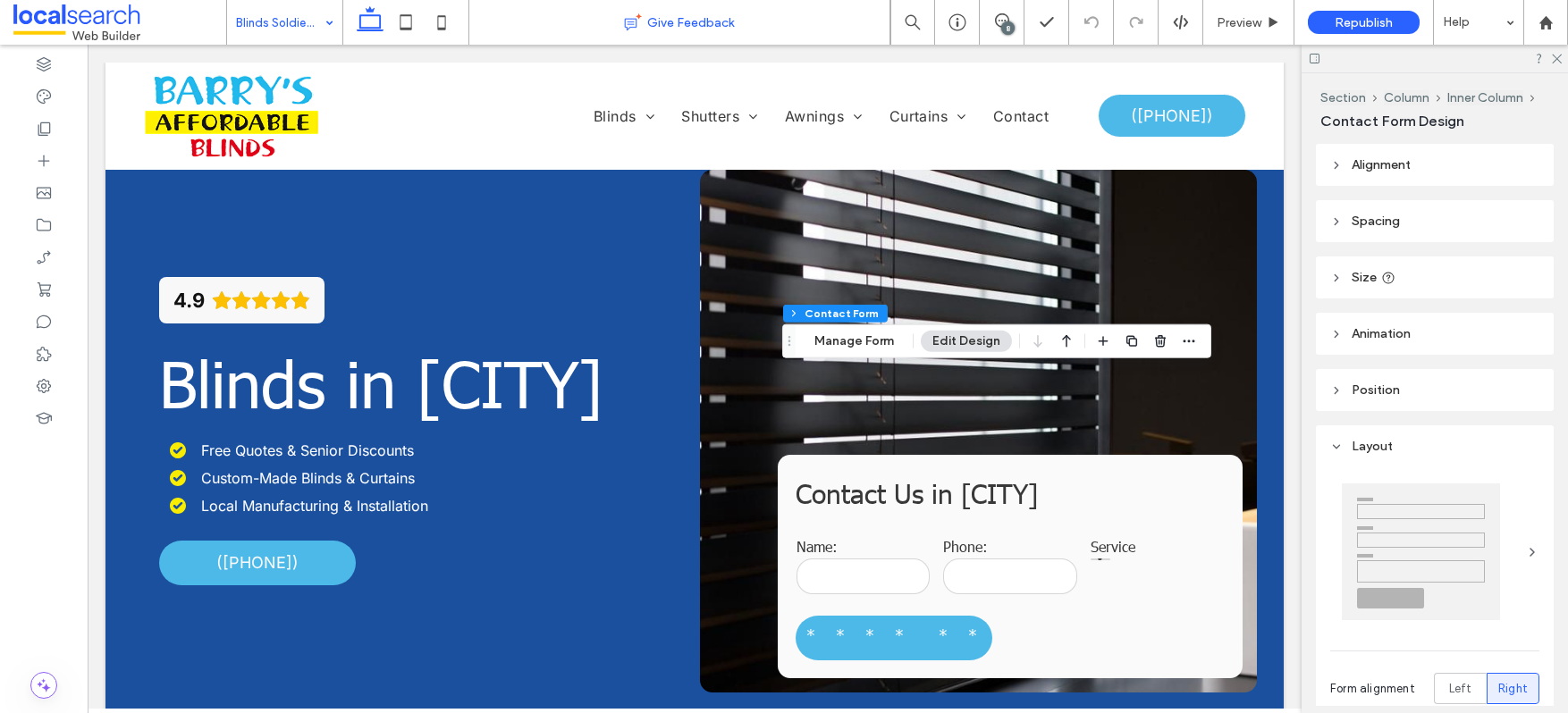type on "***" 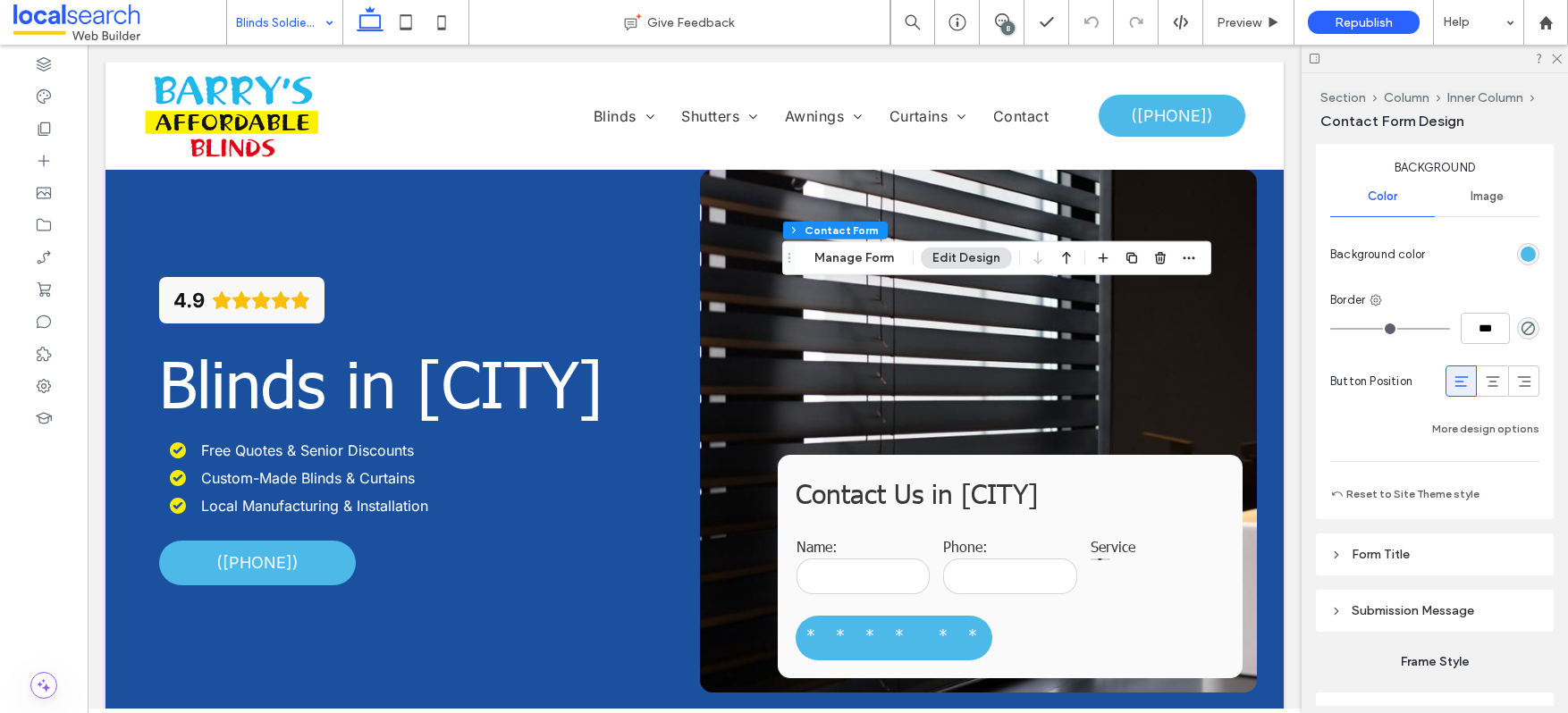 scroll, scrollTop: 1448, scrollLeft: 0, axis: vertical 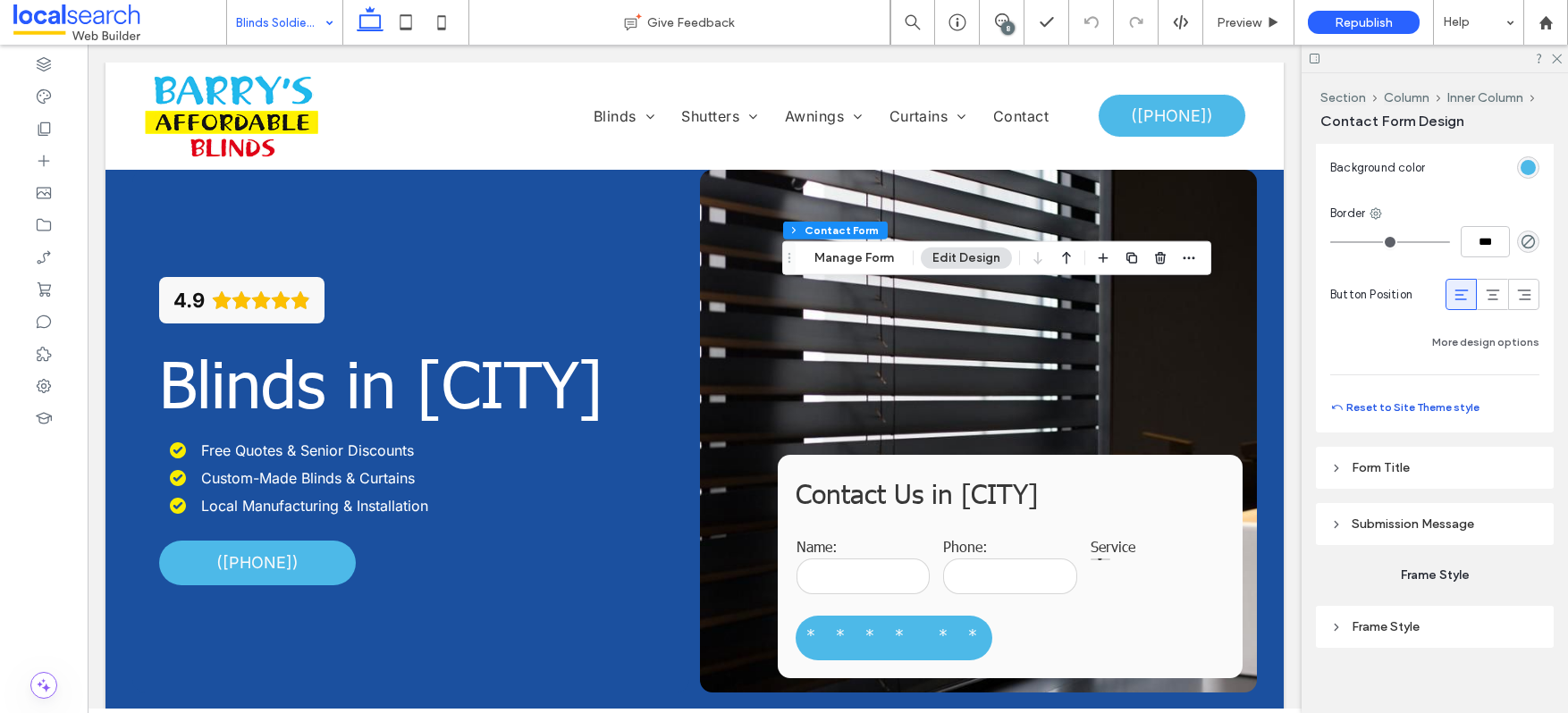 click on "Reset to Site Theme style" at bounding box center (1404, 407) 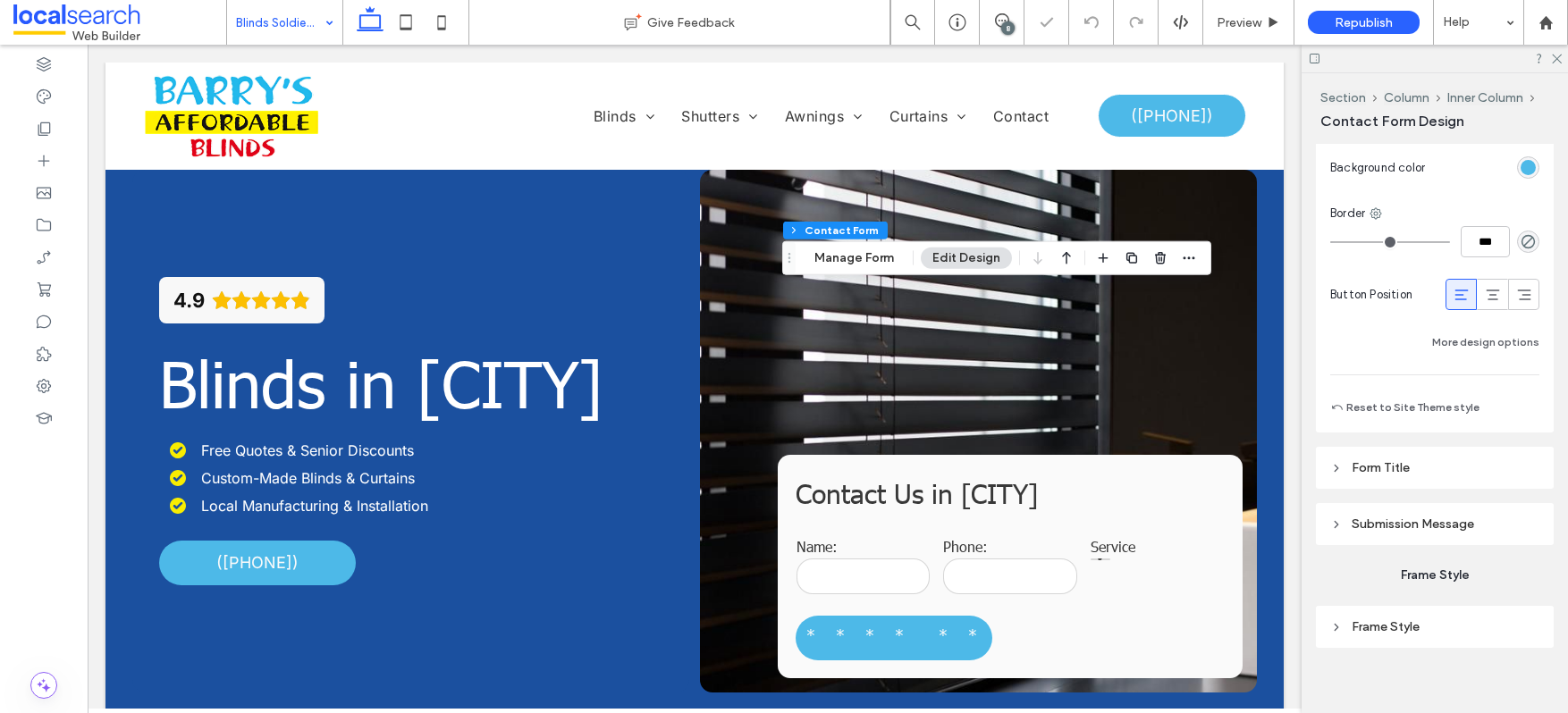 type on "***" 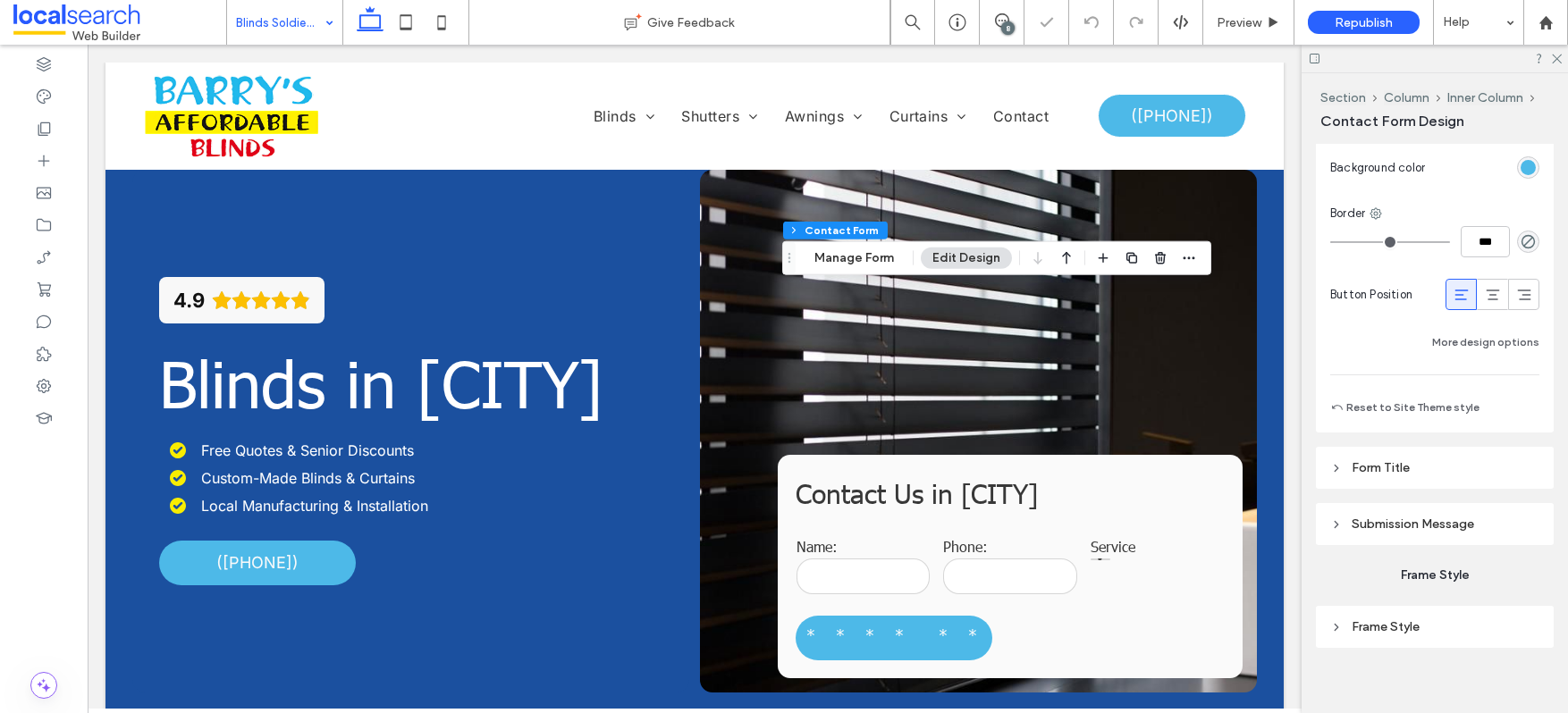 type on "*****" 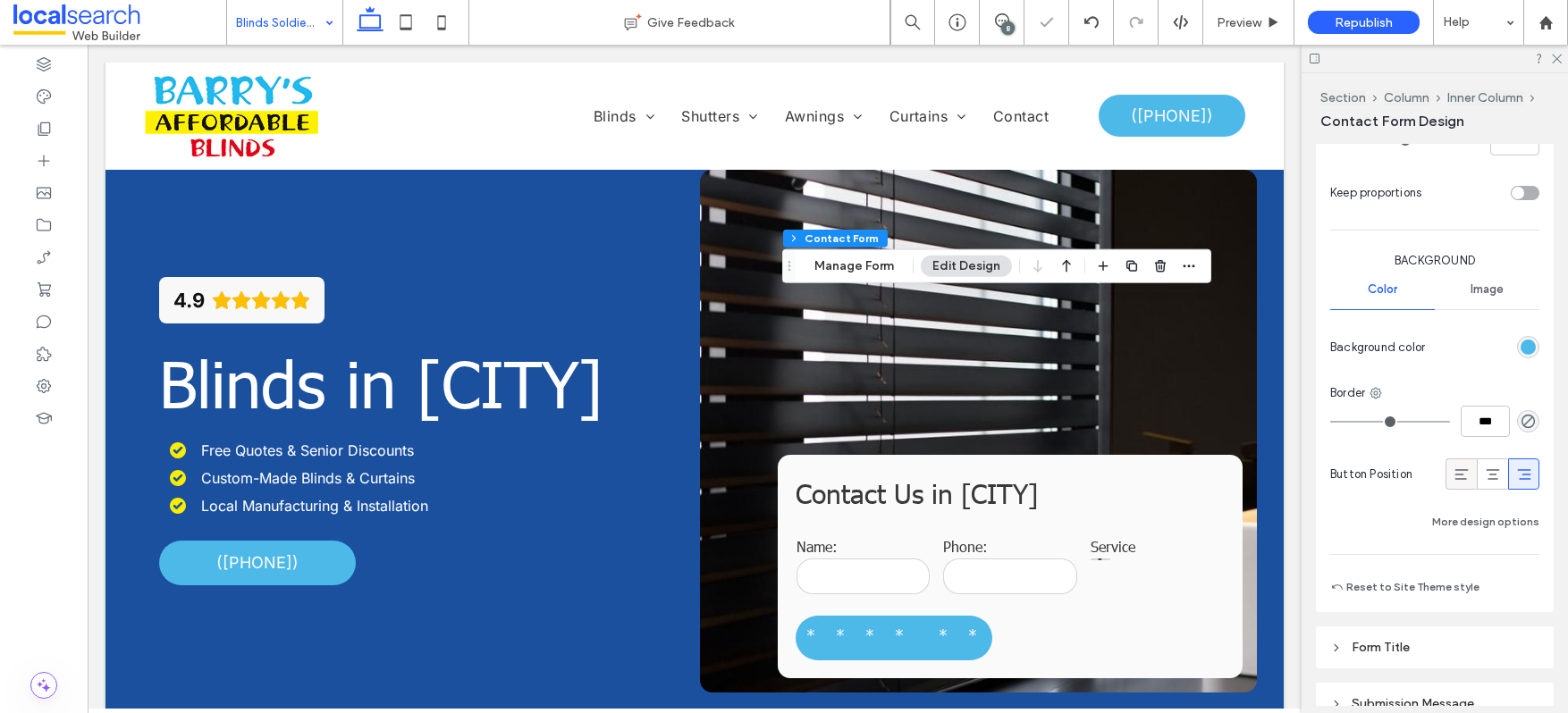 click 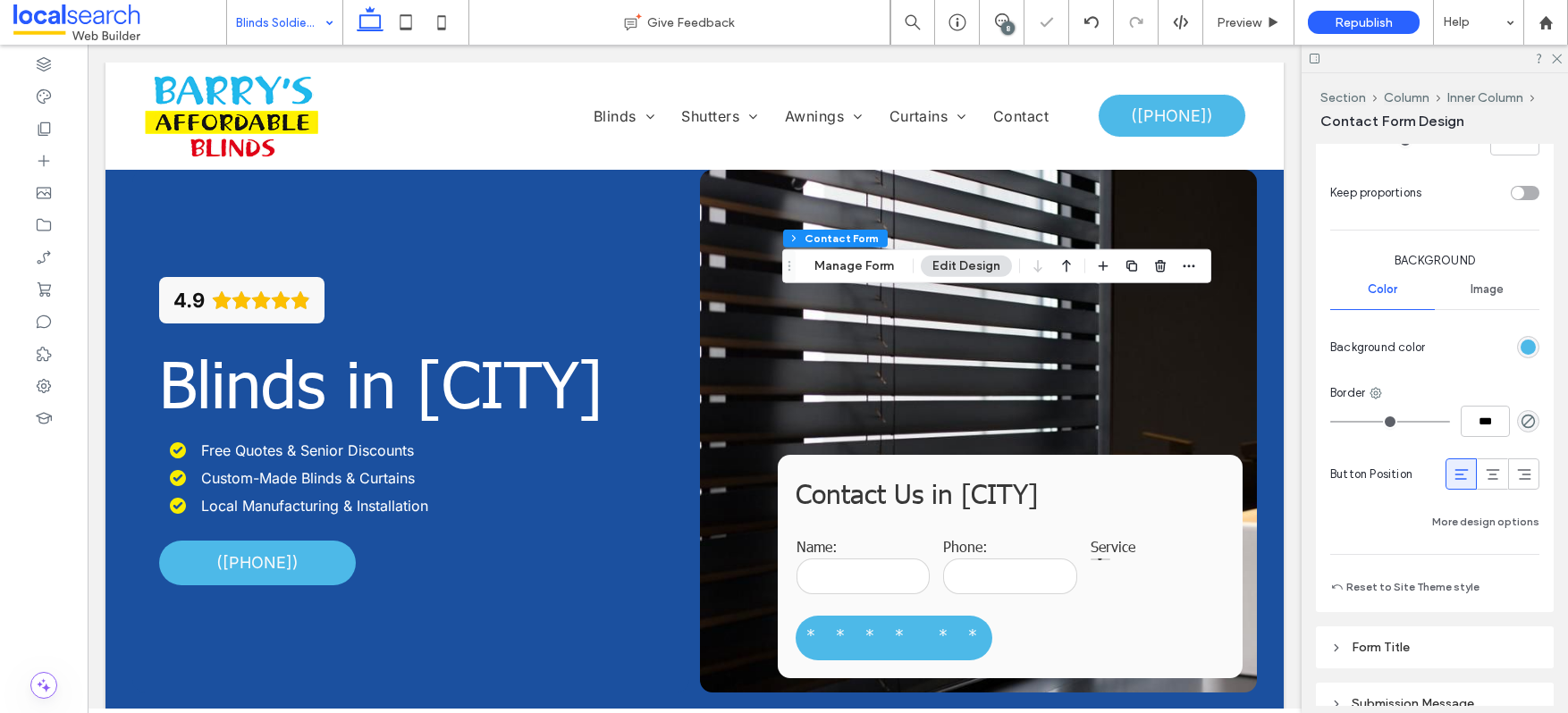 scroll, scrollTop: 1087, scrollLeft: 0, axis: vertical 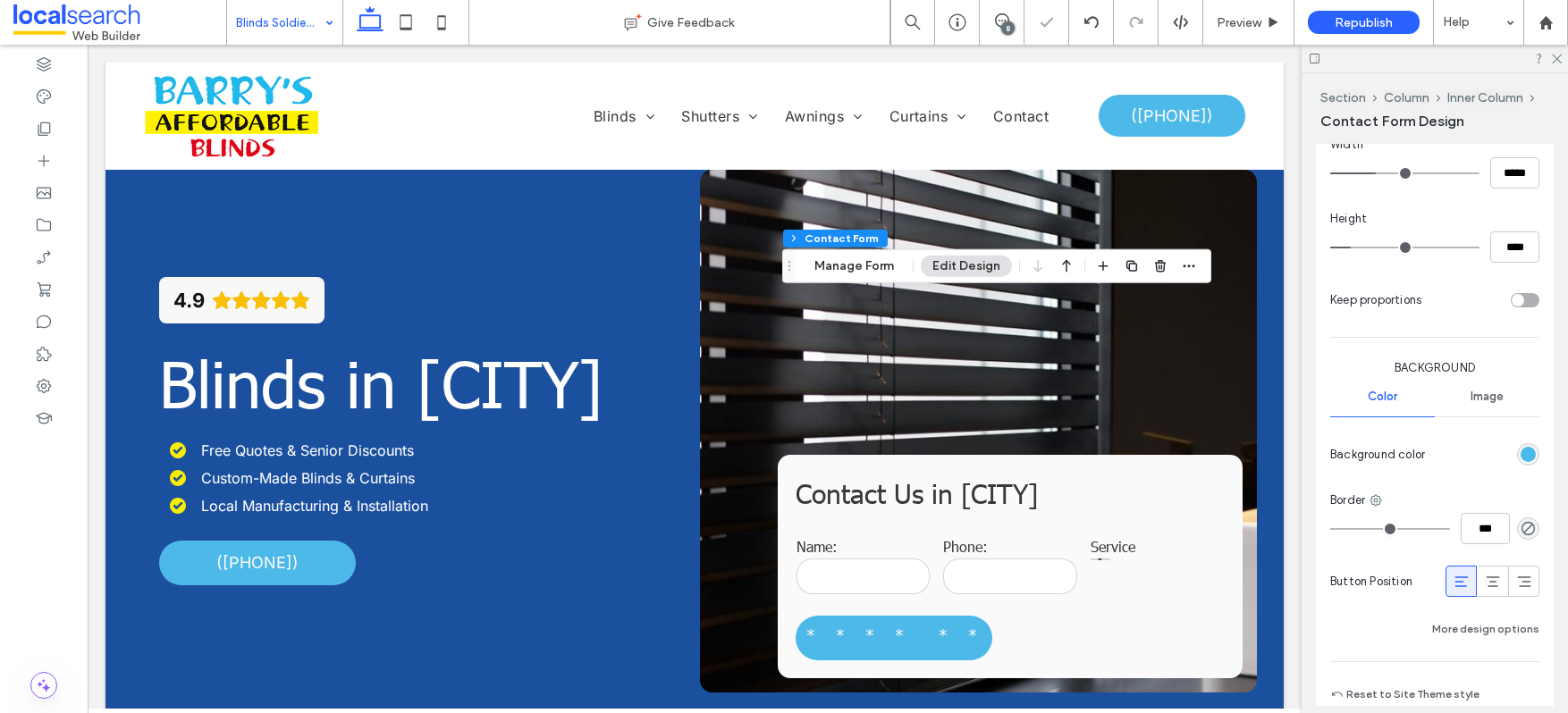type on "***" 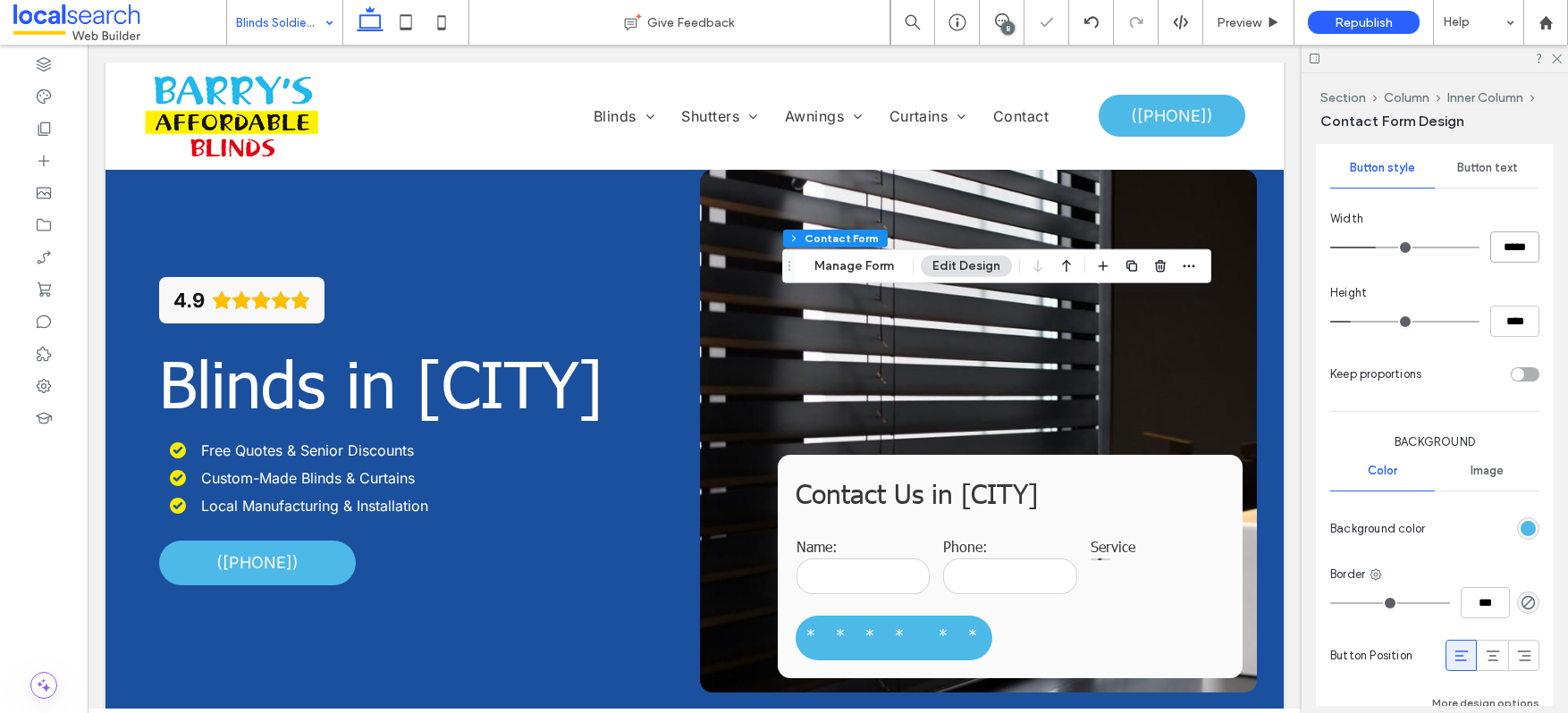click on "*****" at bounding box center [1514, 247] 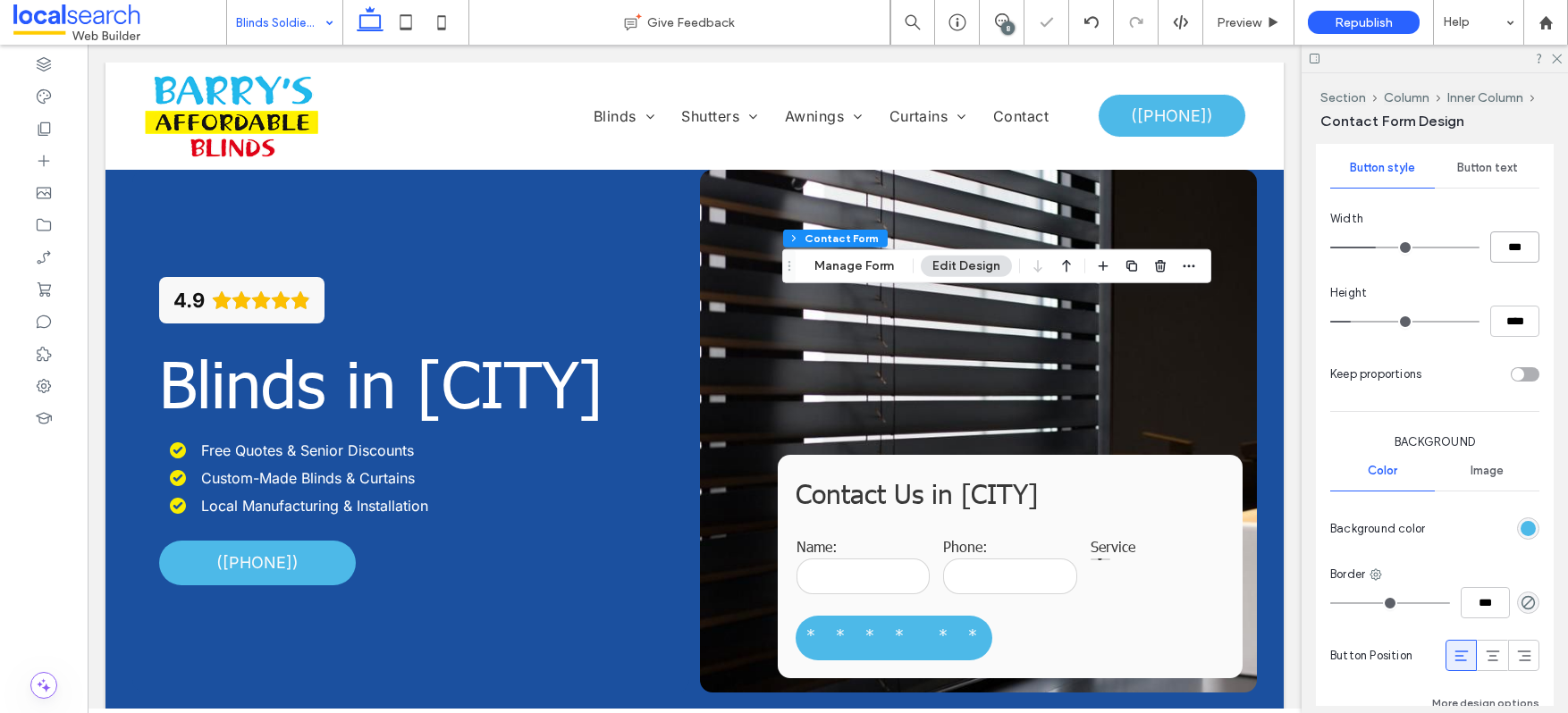 type on "***" 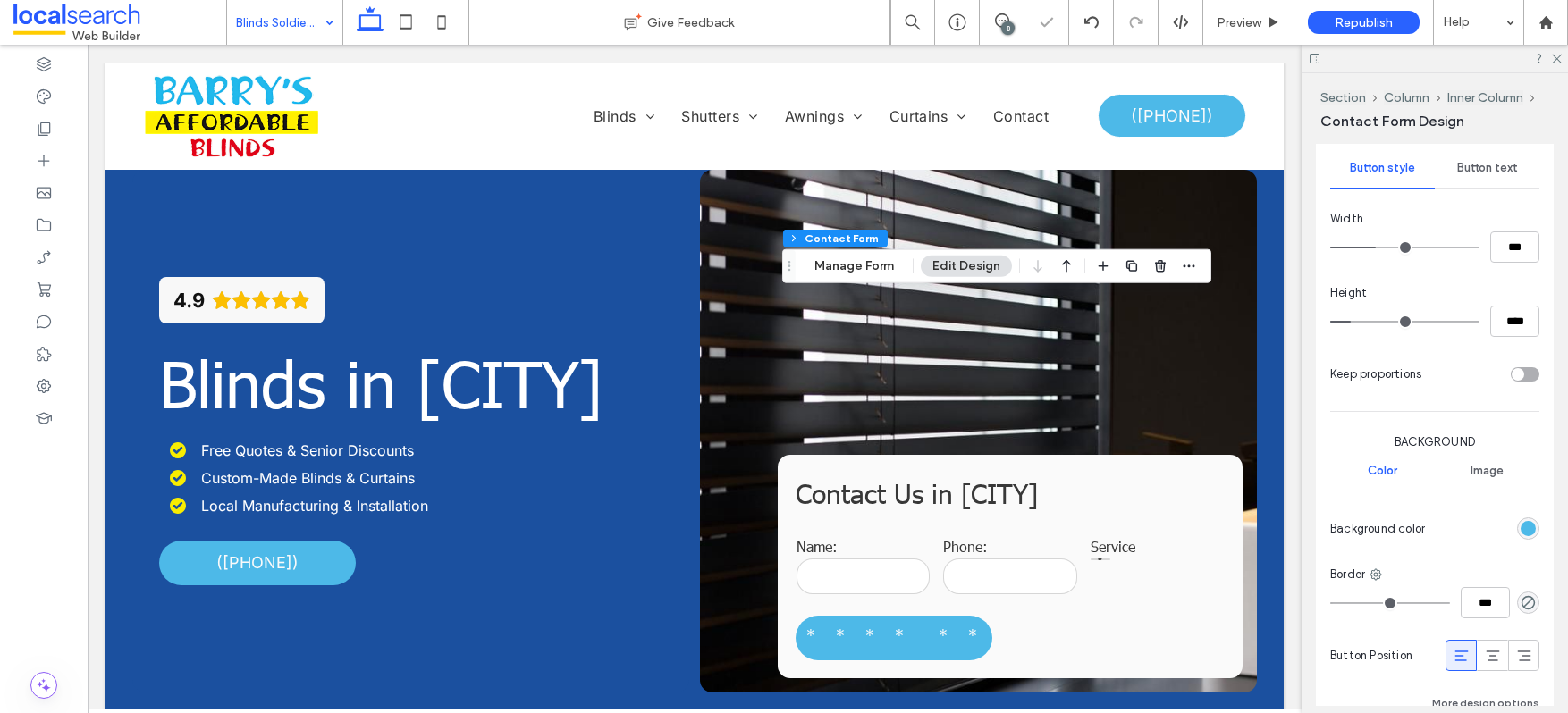 type on "***" 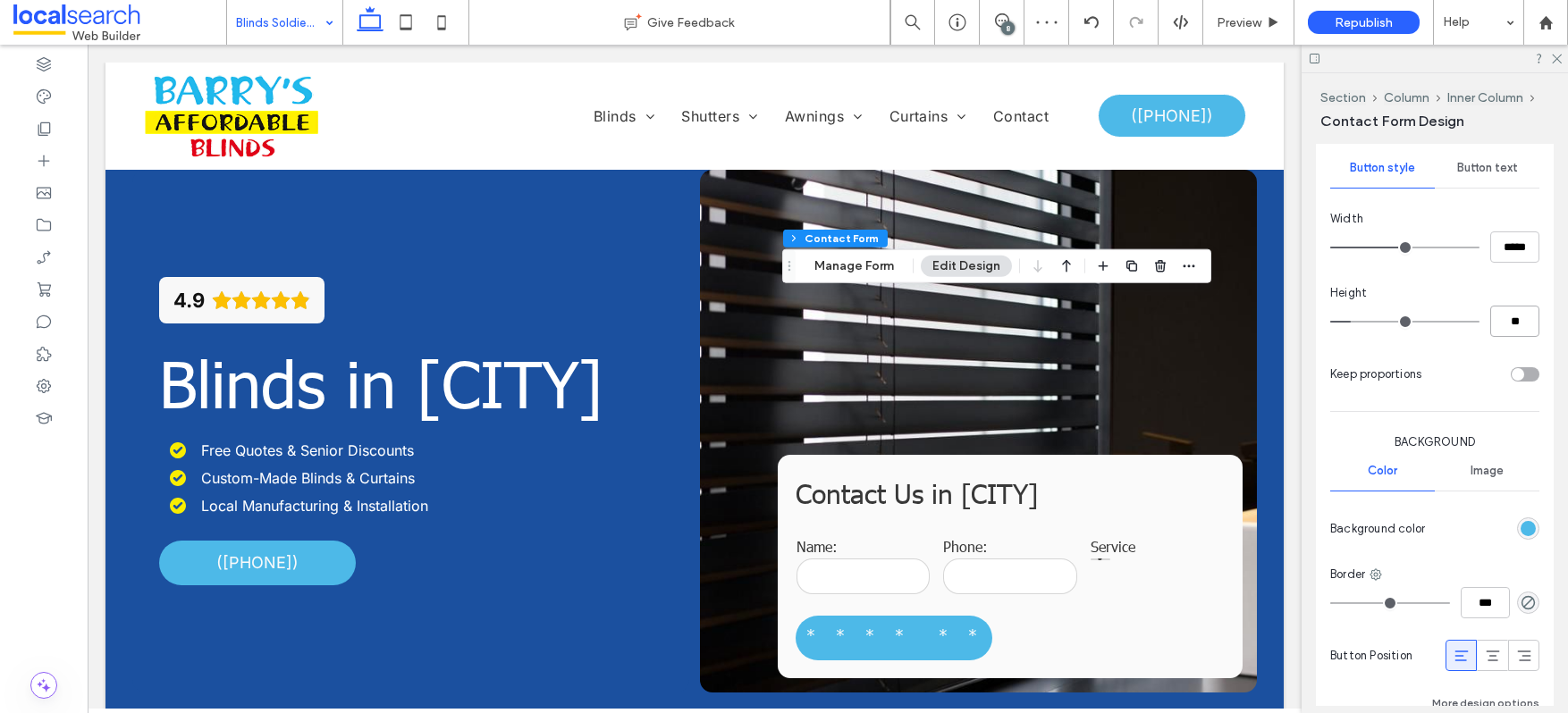 type on "**" 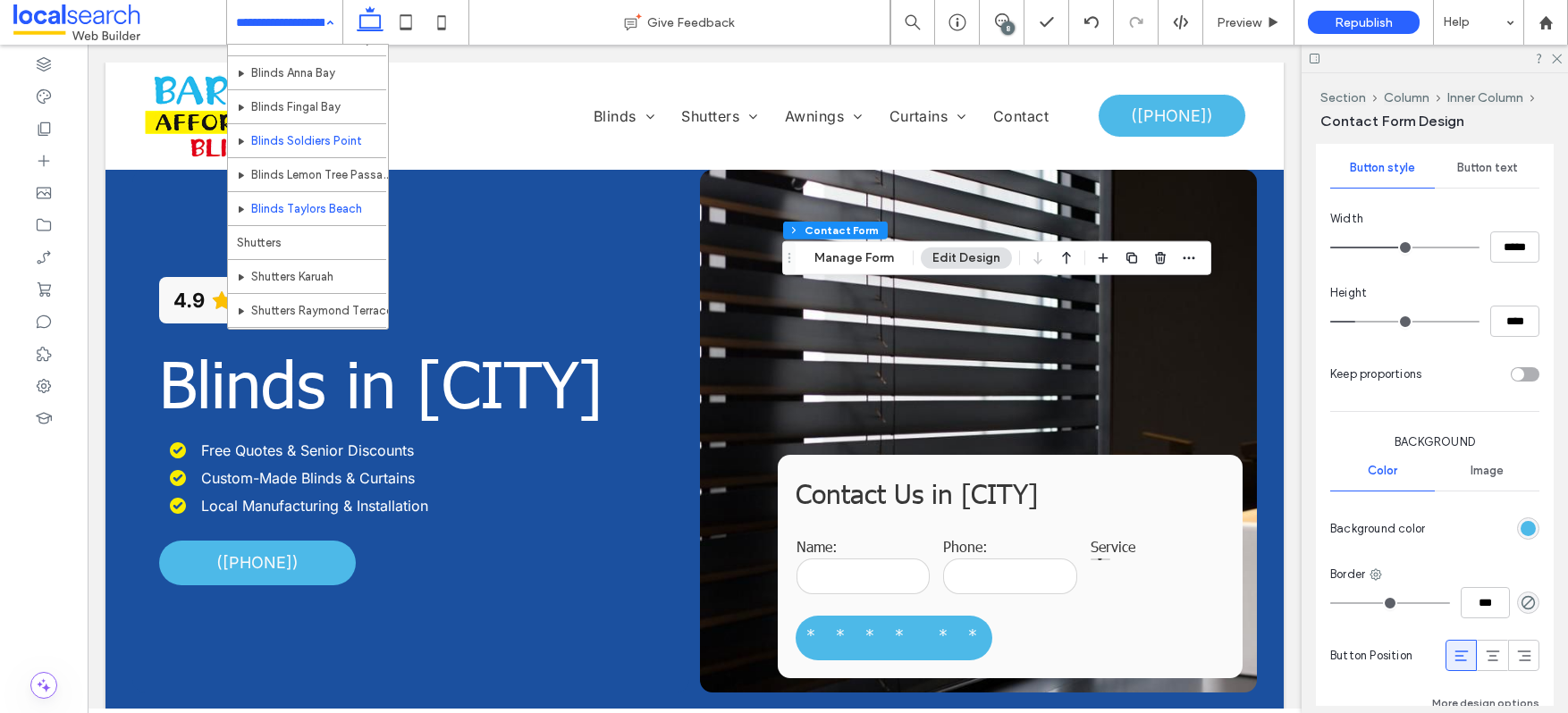 scroll, scrollTop: 286, scrollLeft: 0, axis: vertical 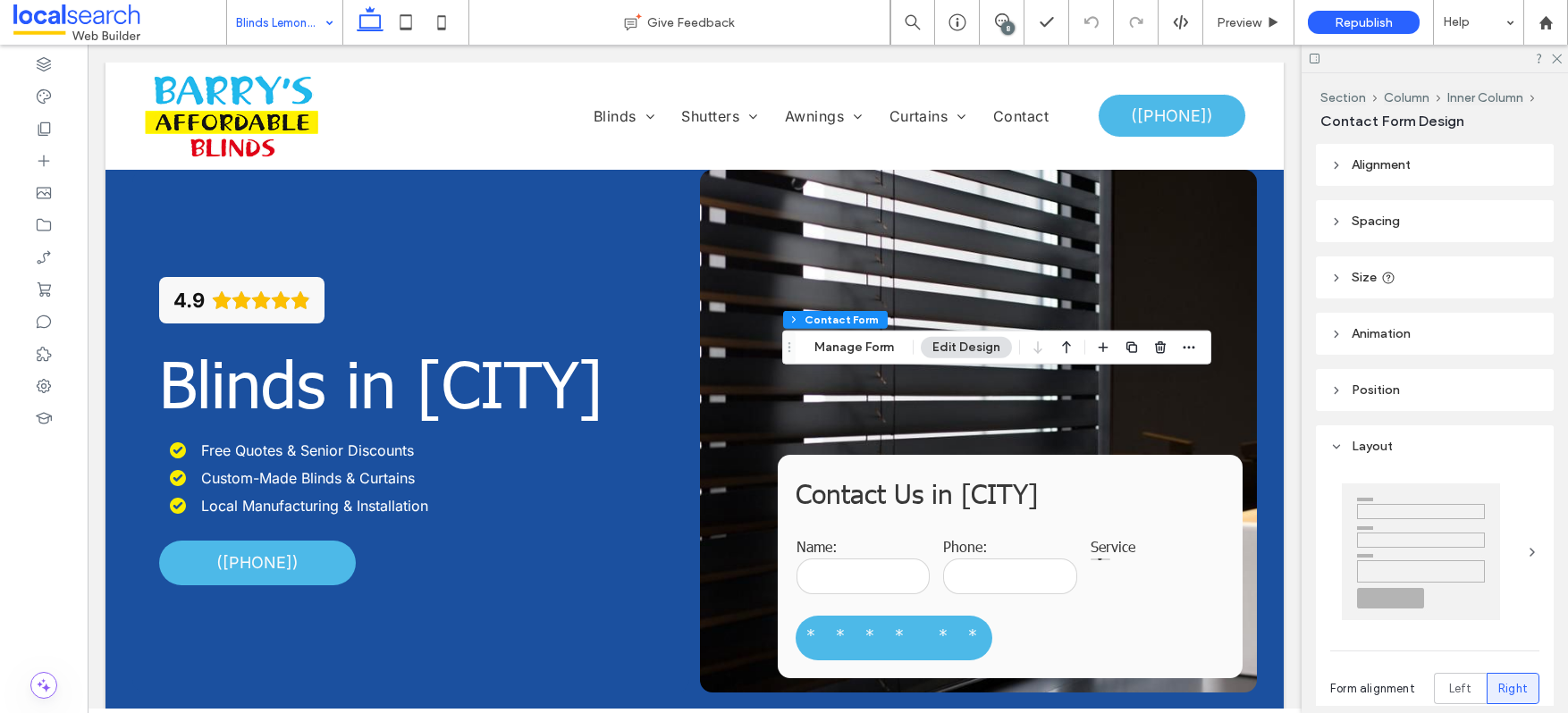 type on "*" 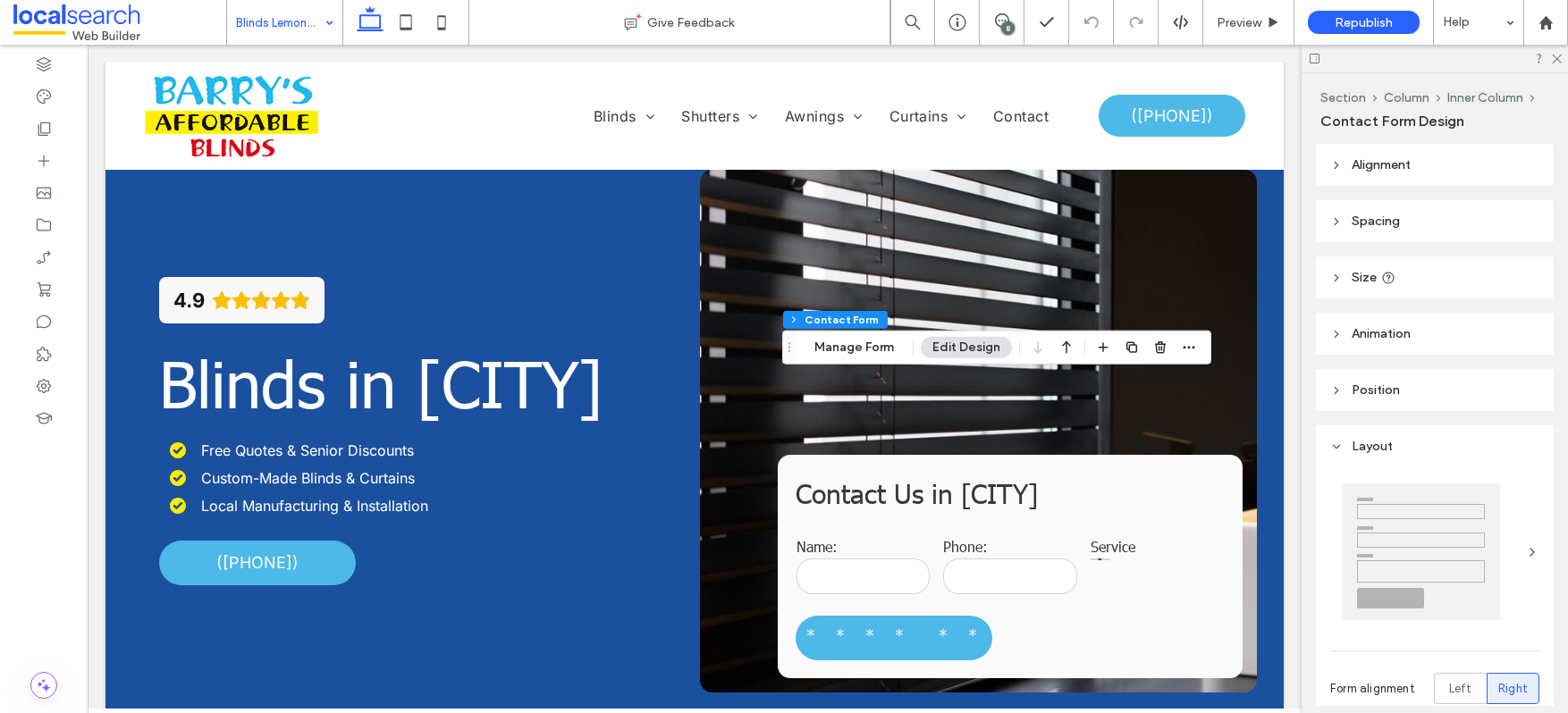 type on "***" 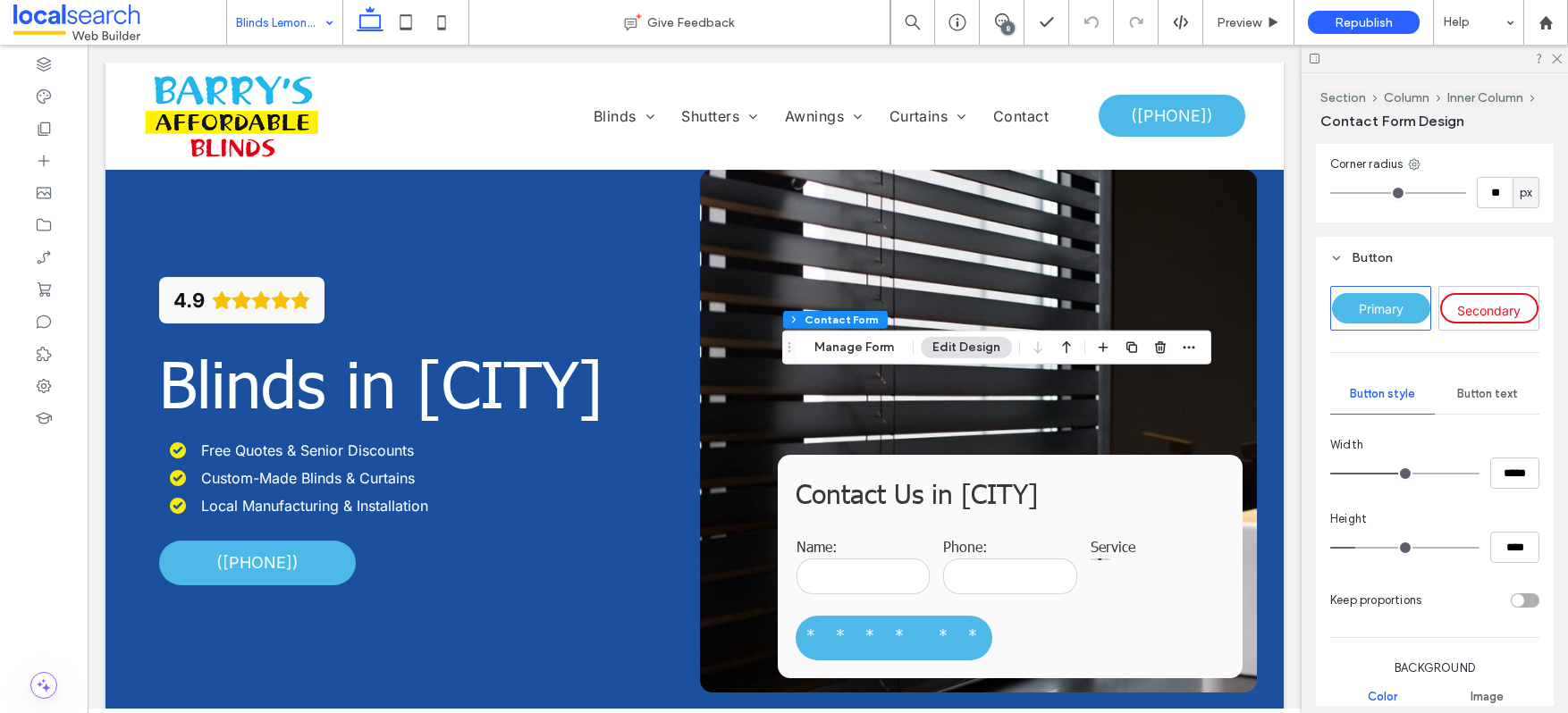 scroll, scrollTop: 1222, scrollLeft: 0, axis: vertical 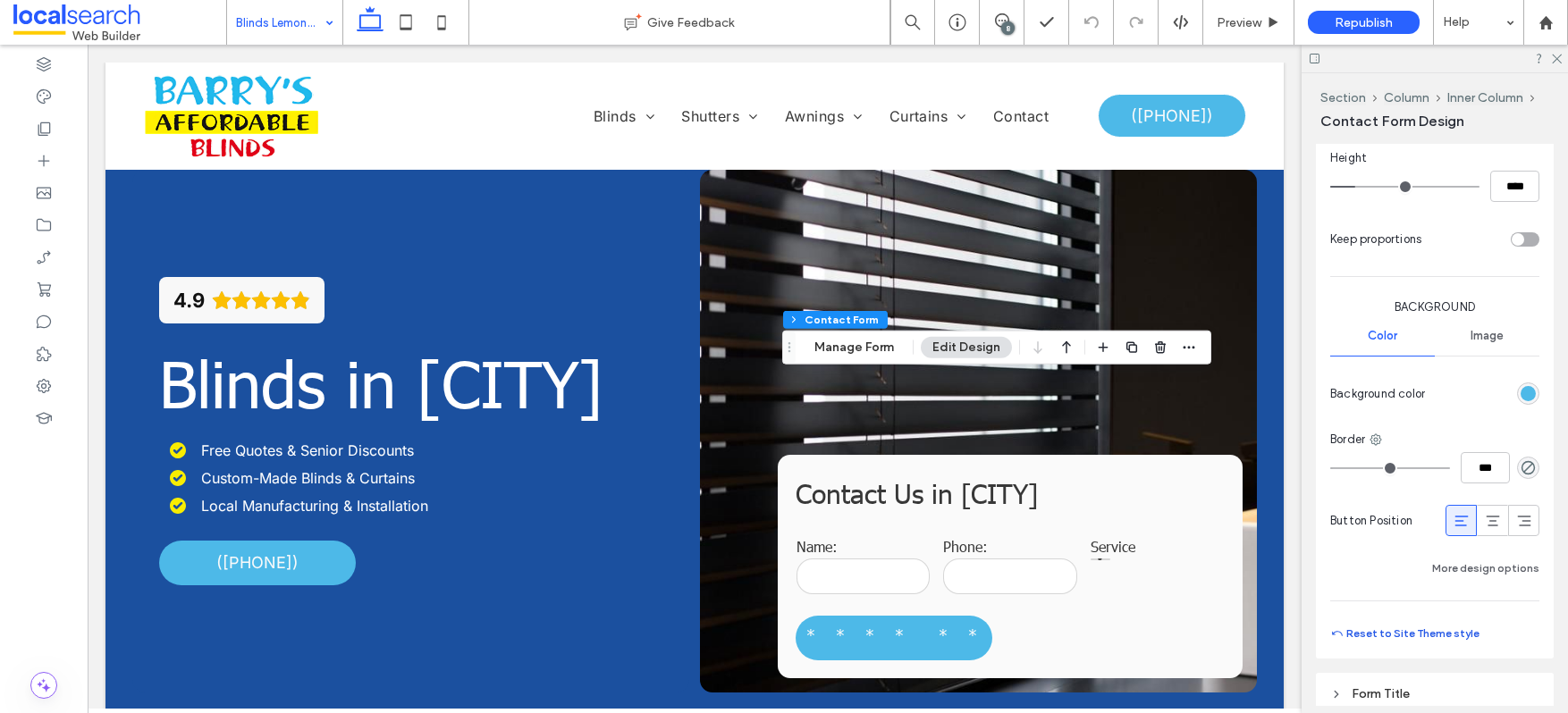 click on "Reset to Site Theme style" at bounding box center [1404, 633] 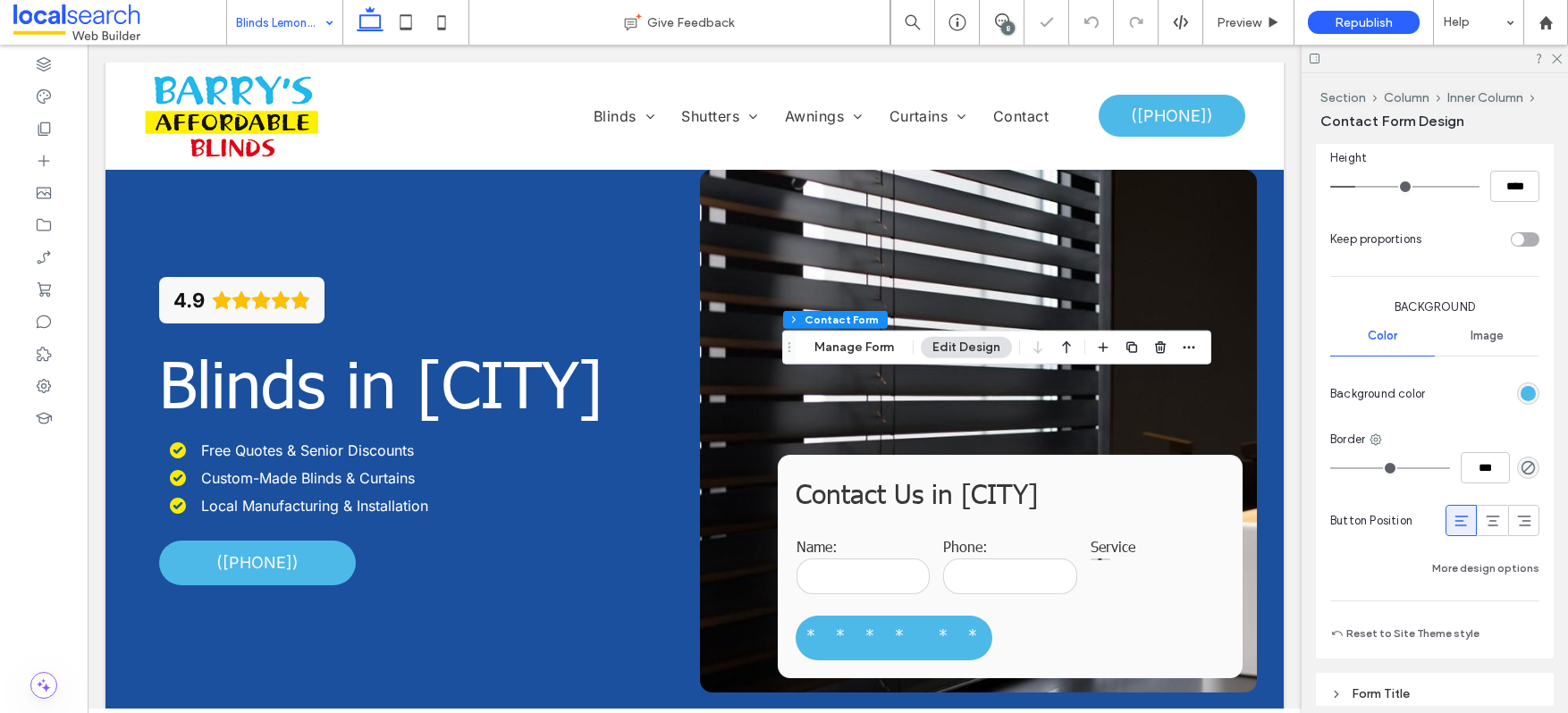 type on "***" 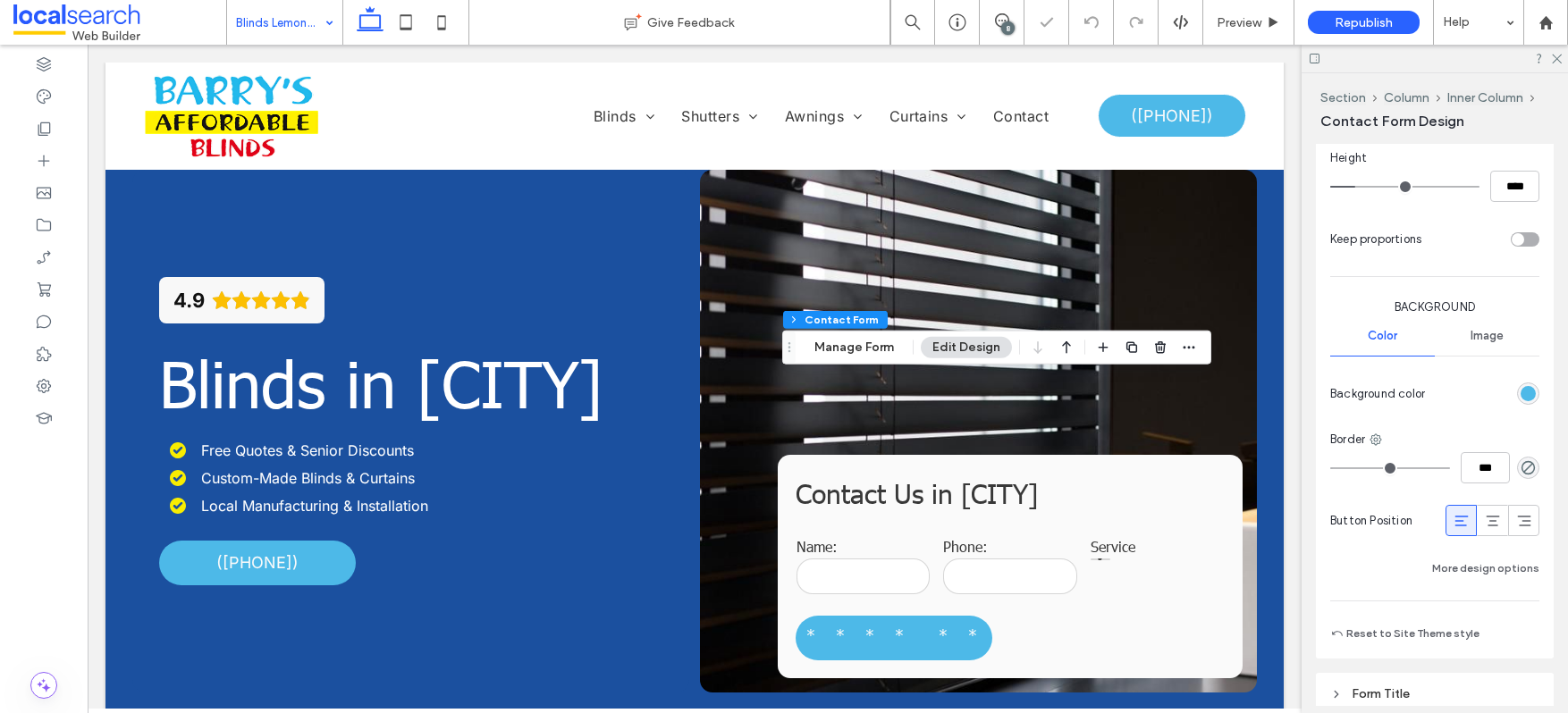 type on "*****" 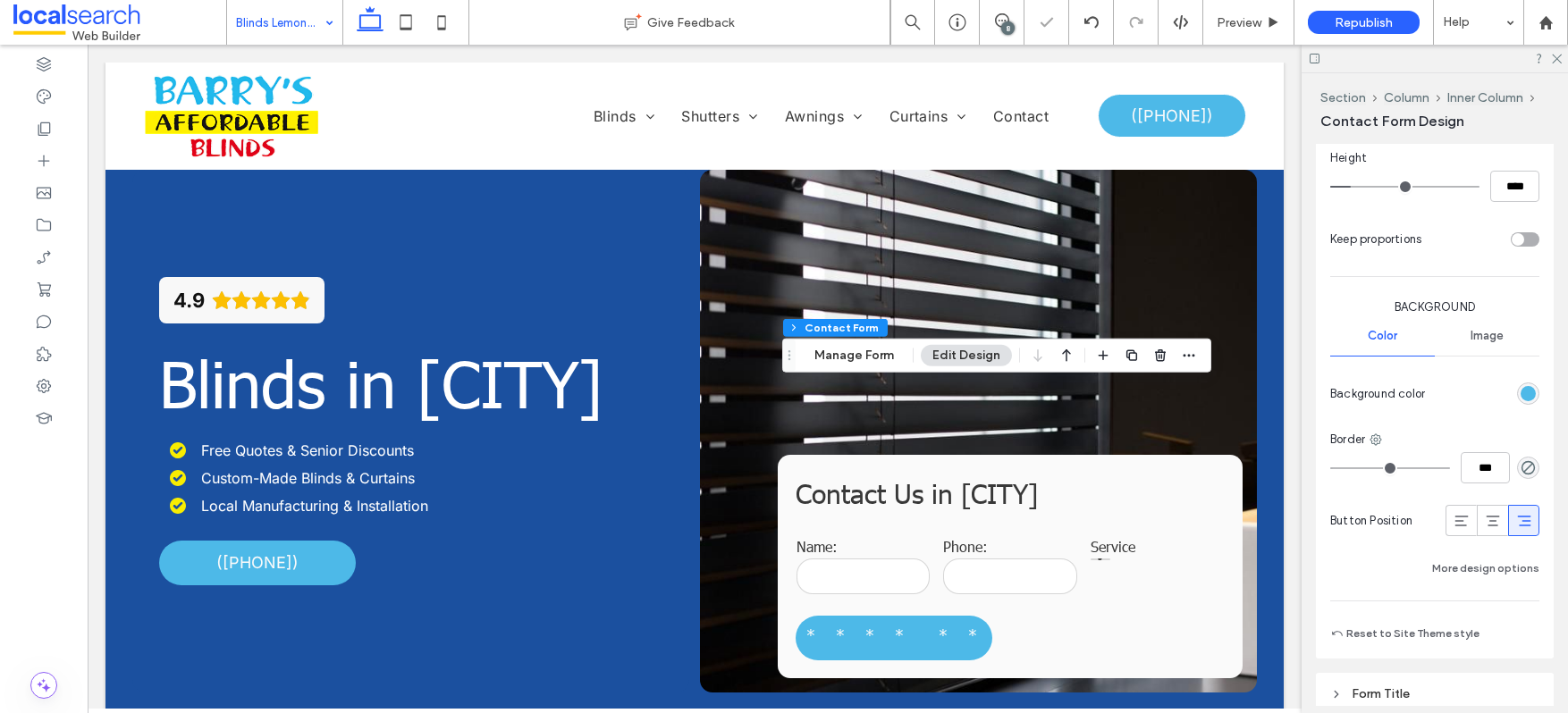 drag, startPoint x: 1447, startPoint y: 523, endPoint x: 1460, endPoint y: 493, distance: 32.695565 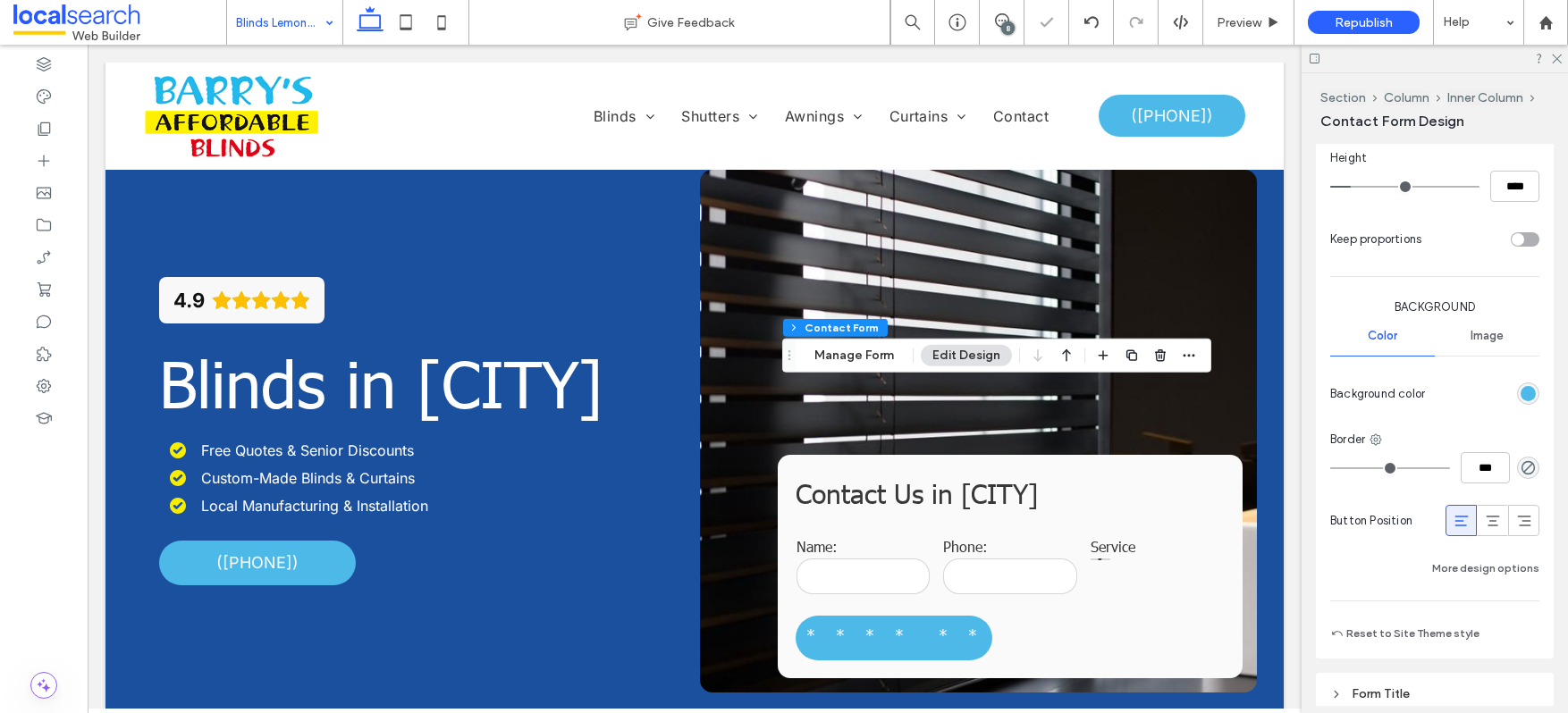 type on "***" 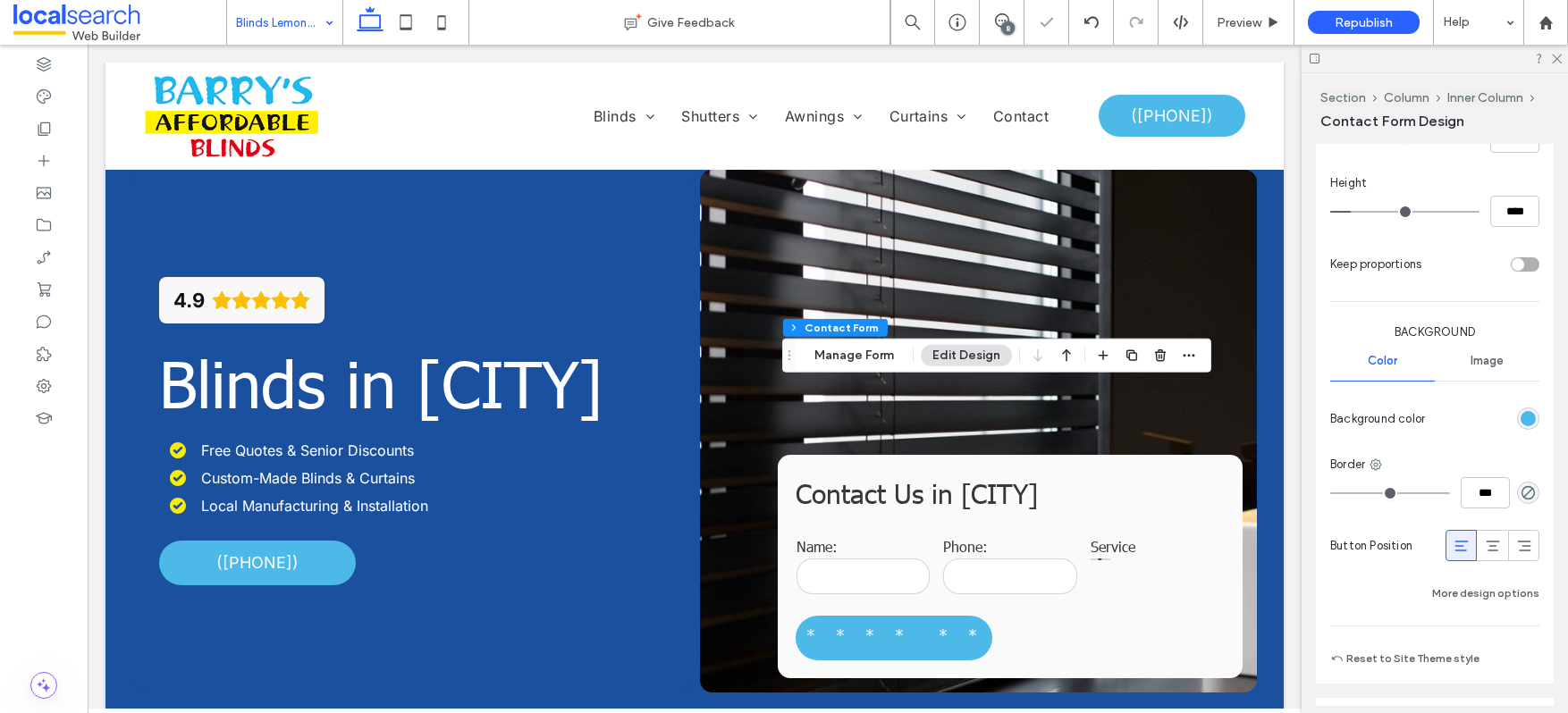 scroll, scrollTop: 1185, scrollLeft: 0, axis: vertical 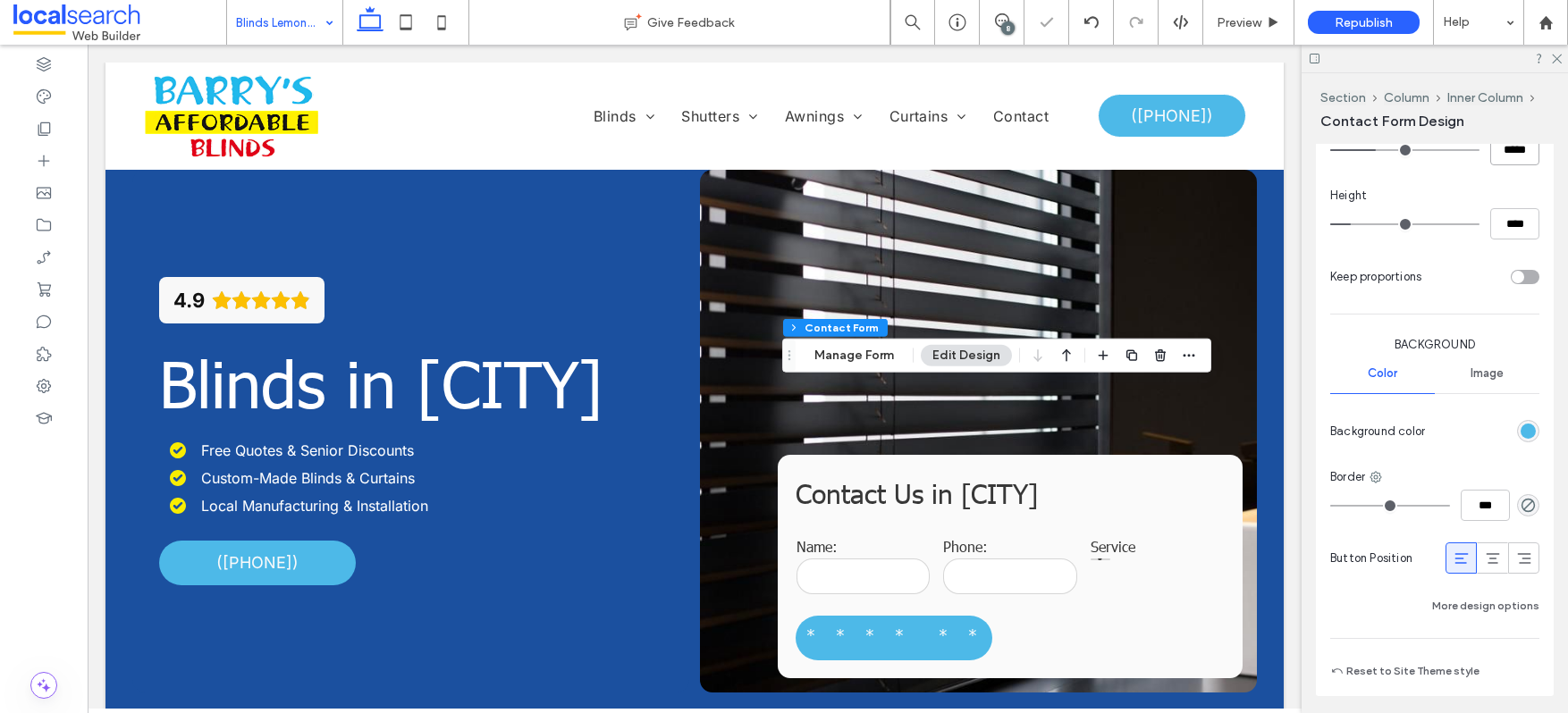 click on "*****" at bounding box center (1514, 149) 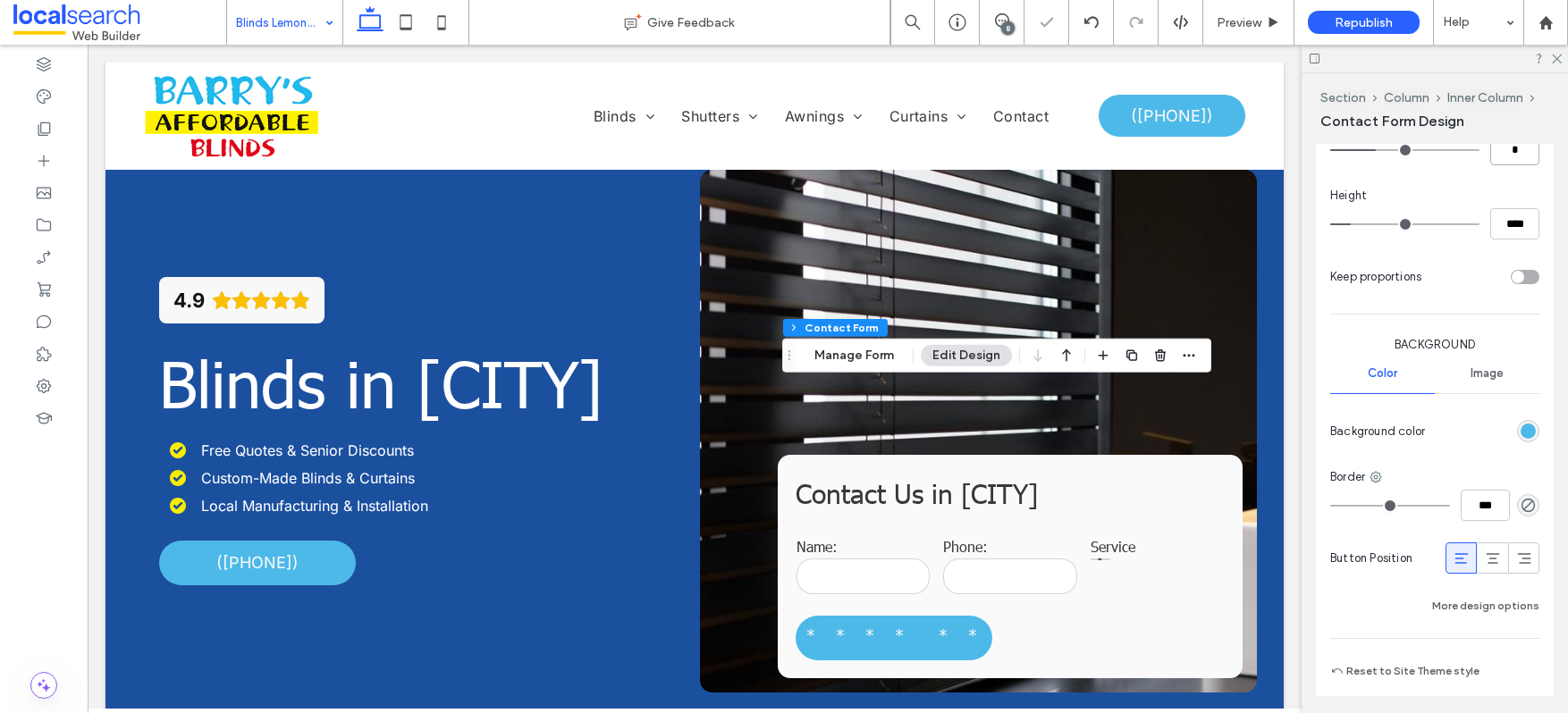 scroll, scrollTop: 1184, scrollLeft: 0, axis: vertical 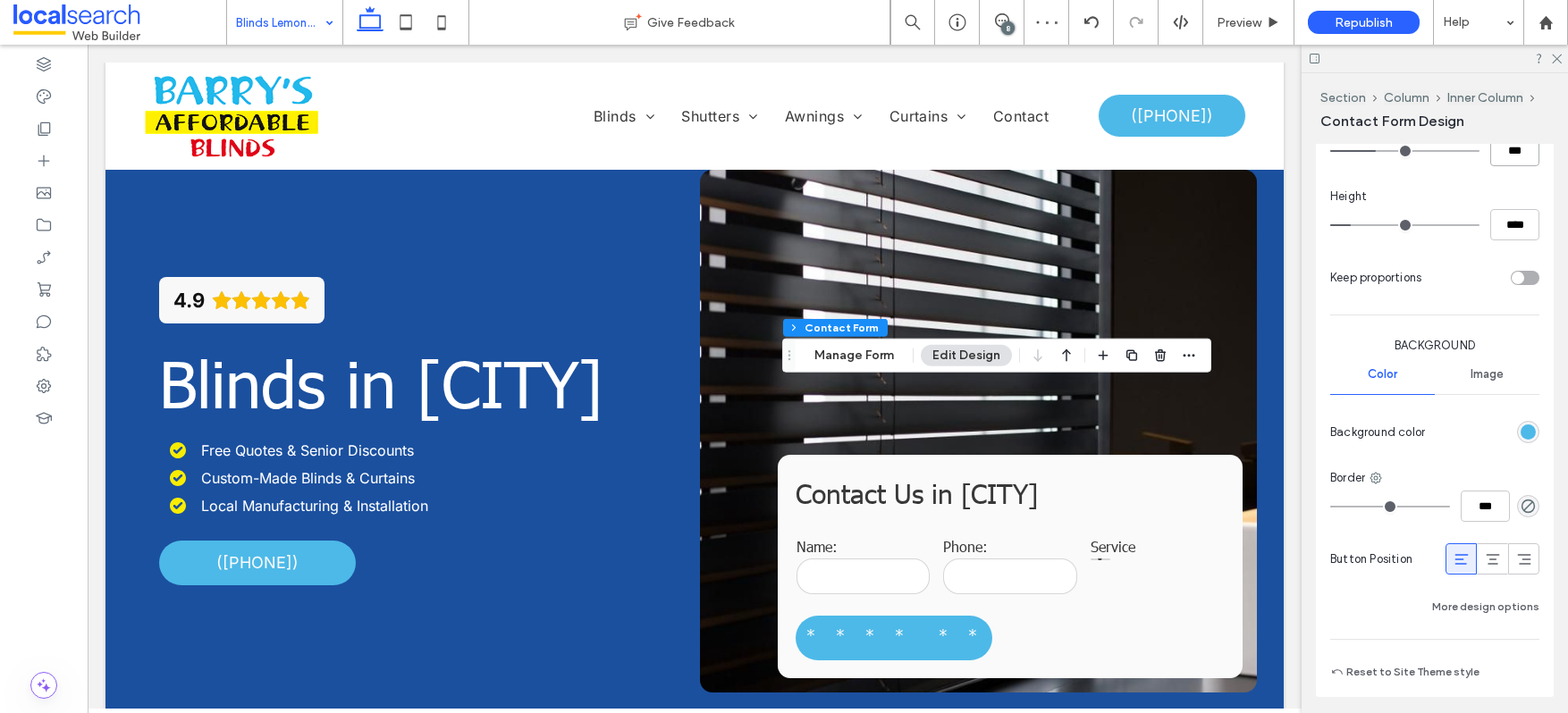 type on "***" 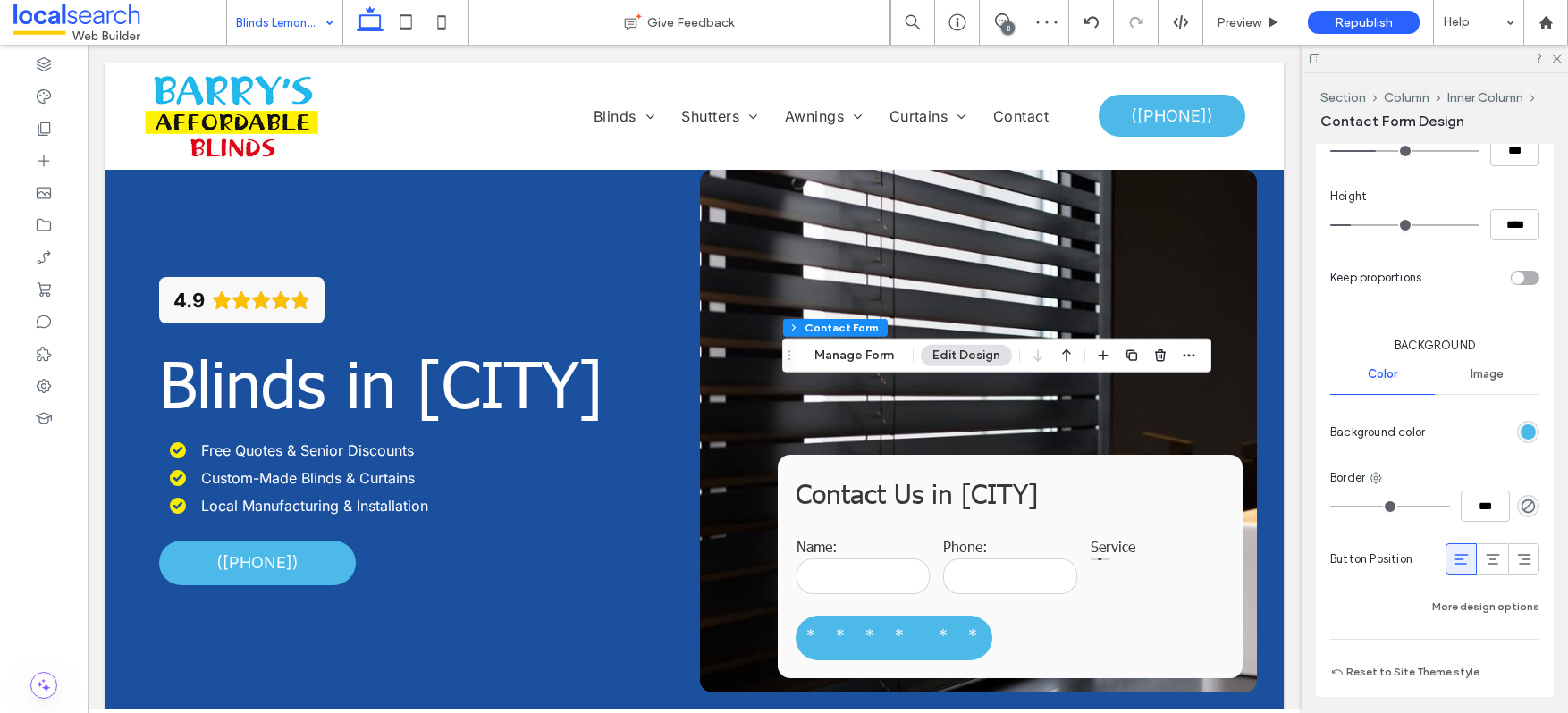 type on "***" 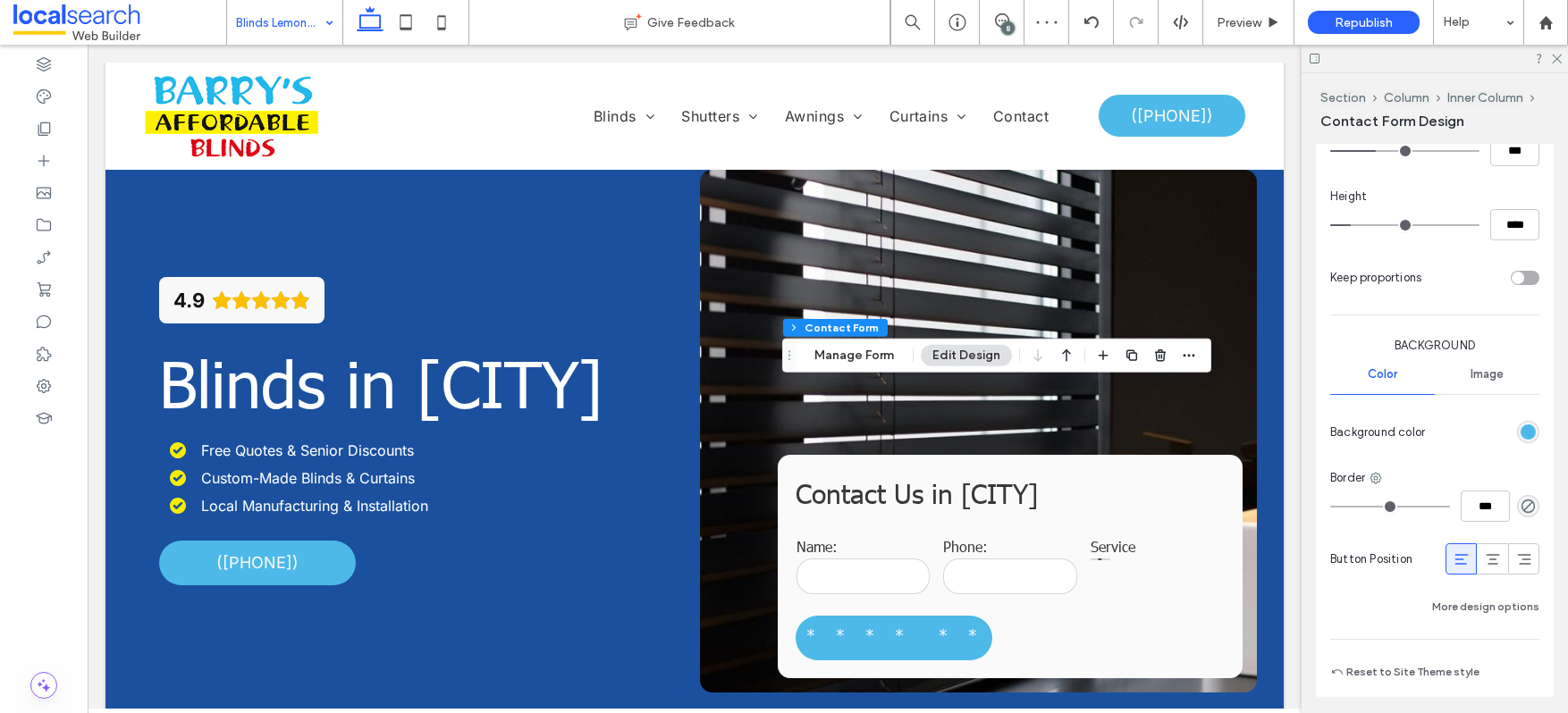 type on "*****" 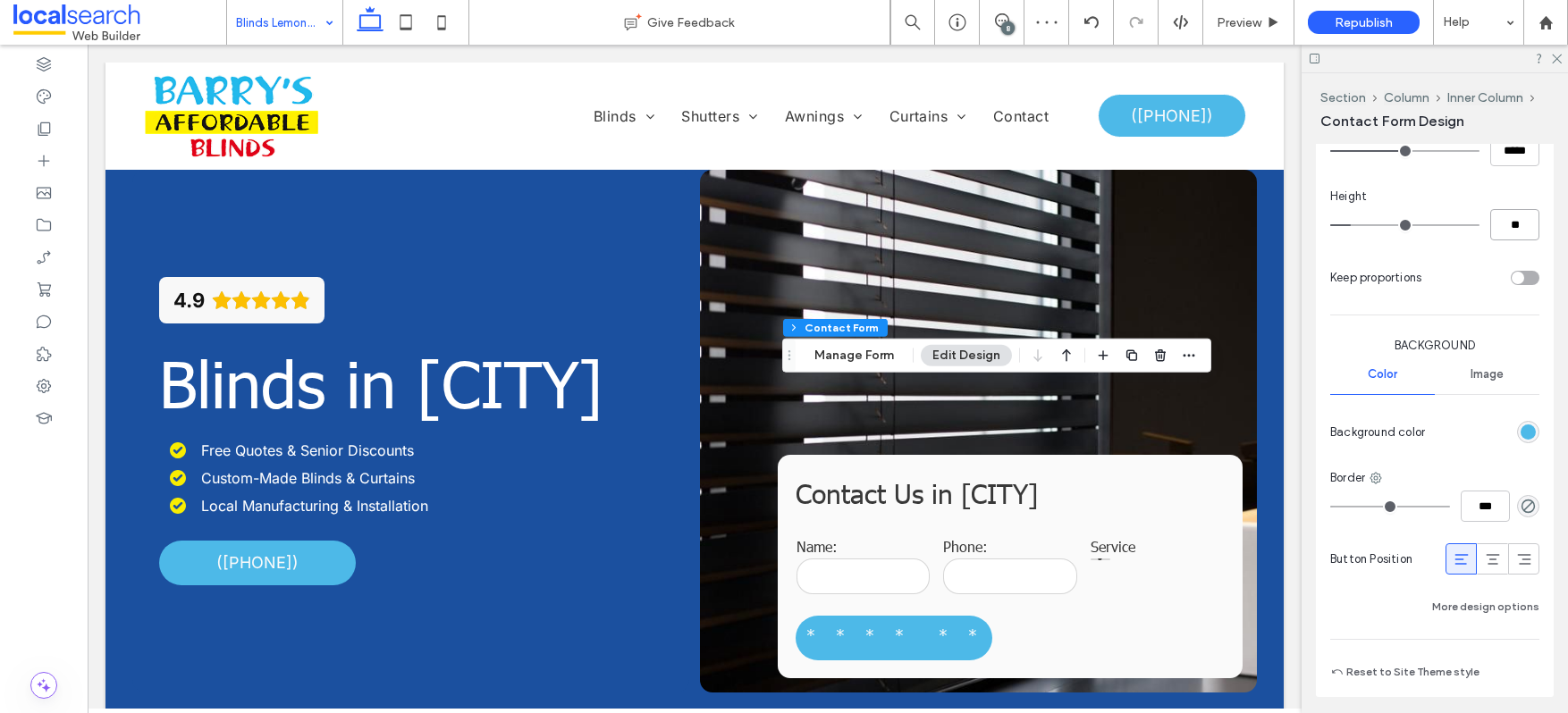 type on "**" 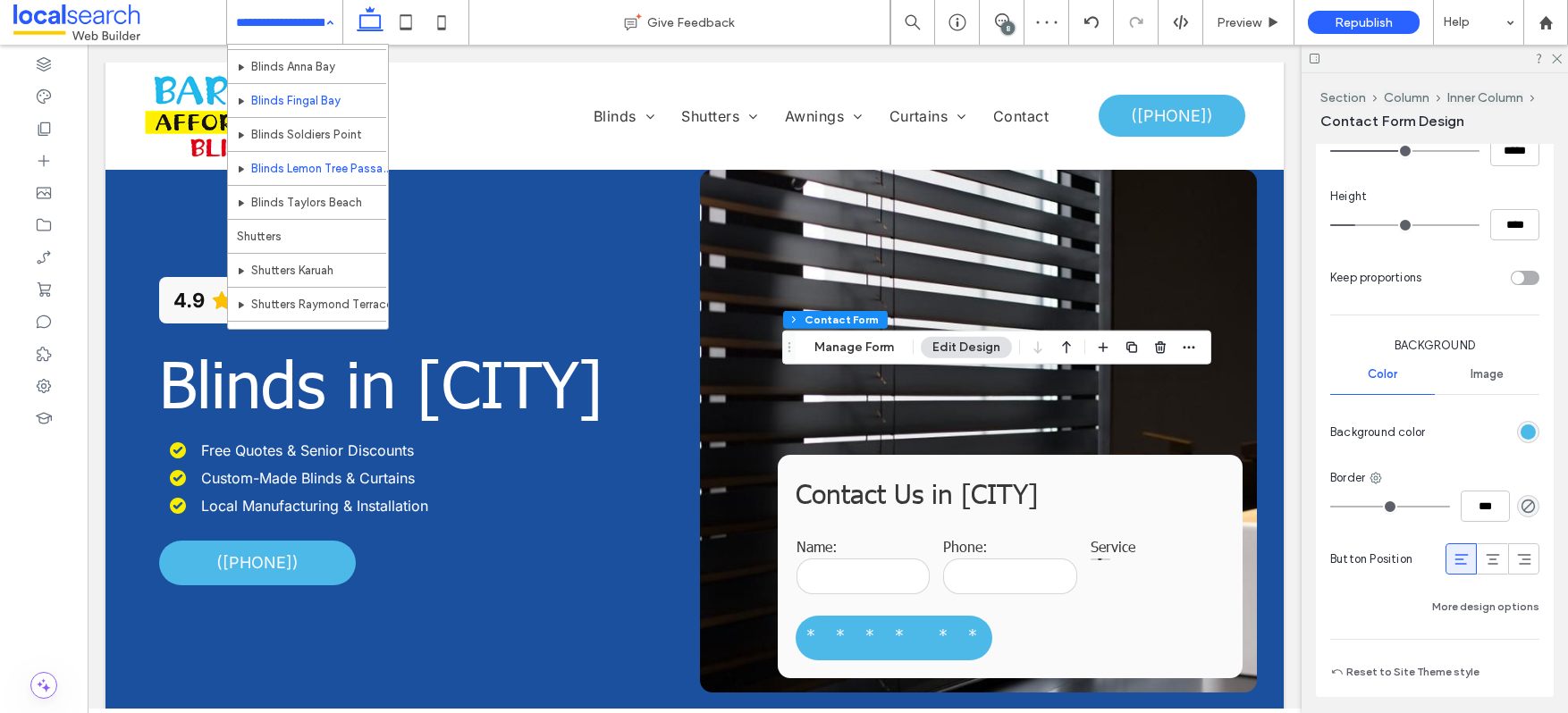 scroll, scrollTop: 270, scrollLeft: 0, axis: vertical 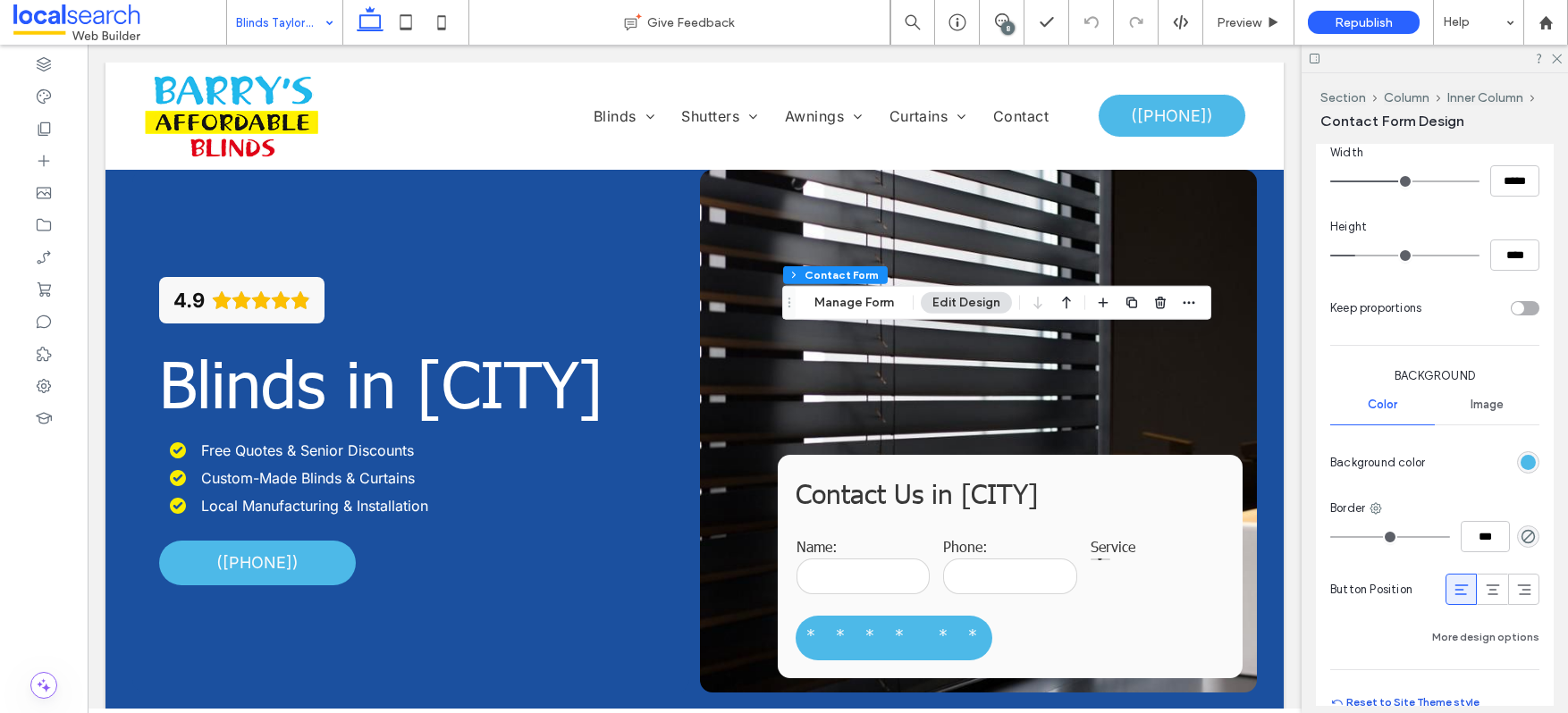 click on "Reset to Site Theme style" at bounding box center (1404, 702) 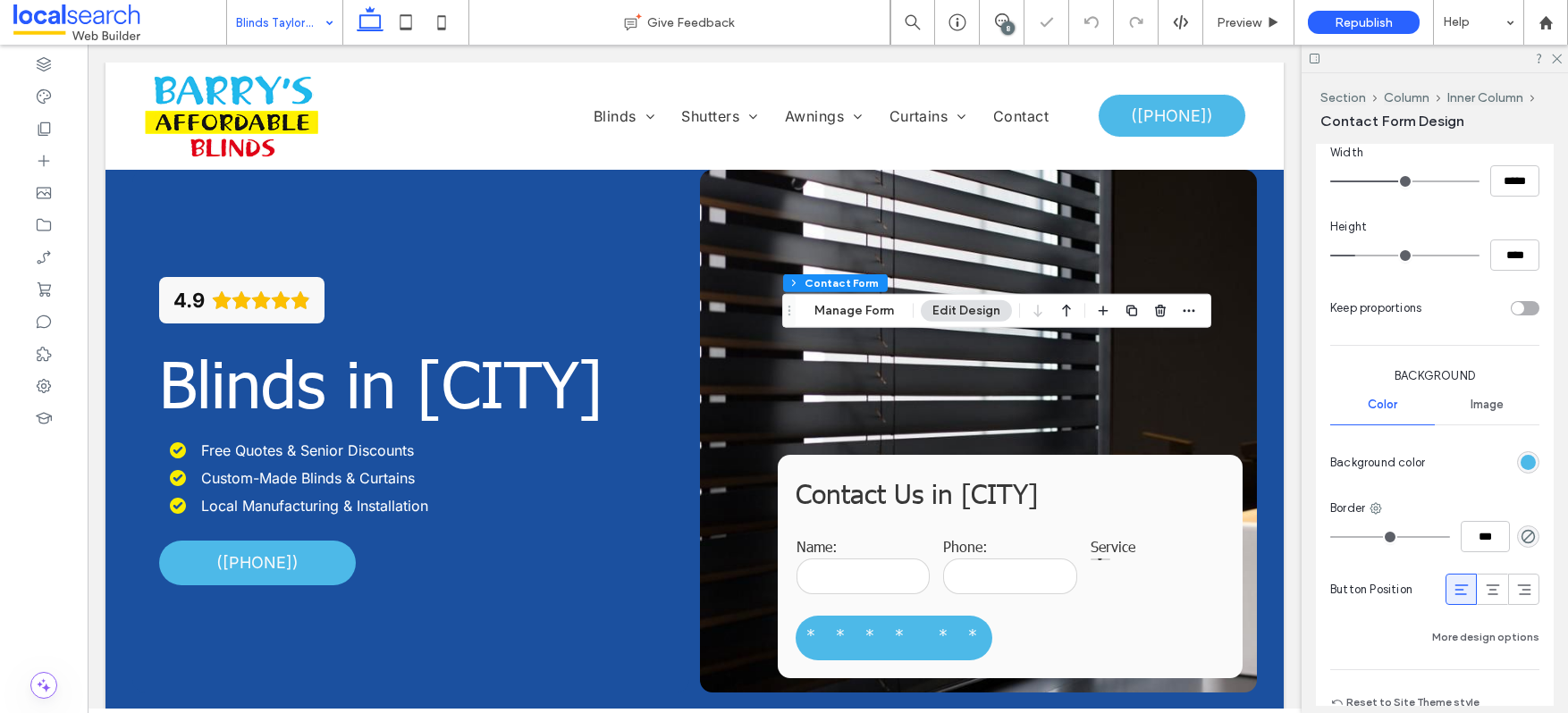 type on "***" 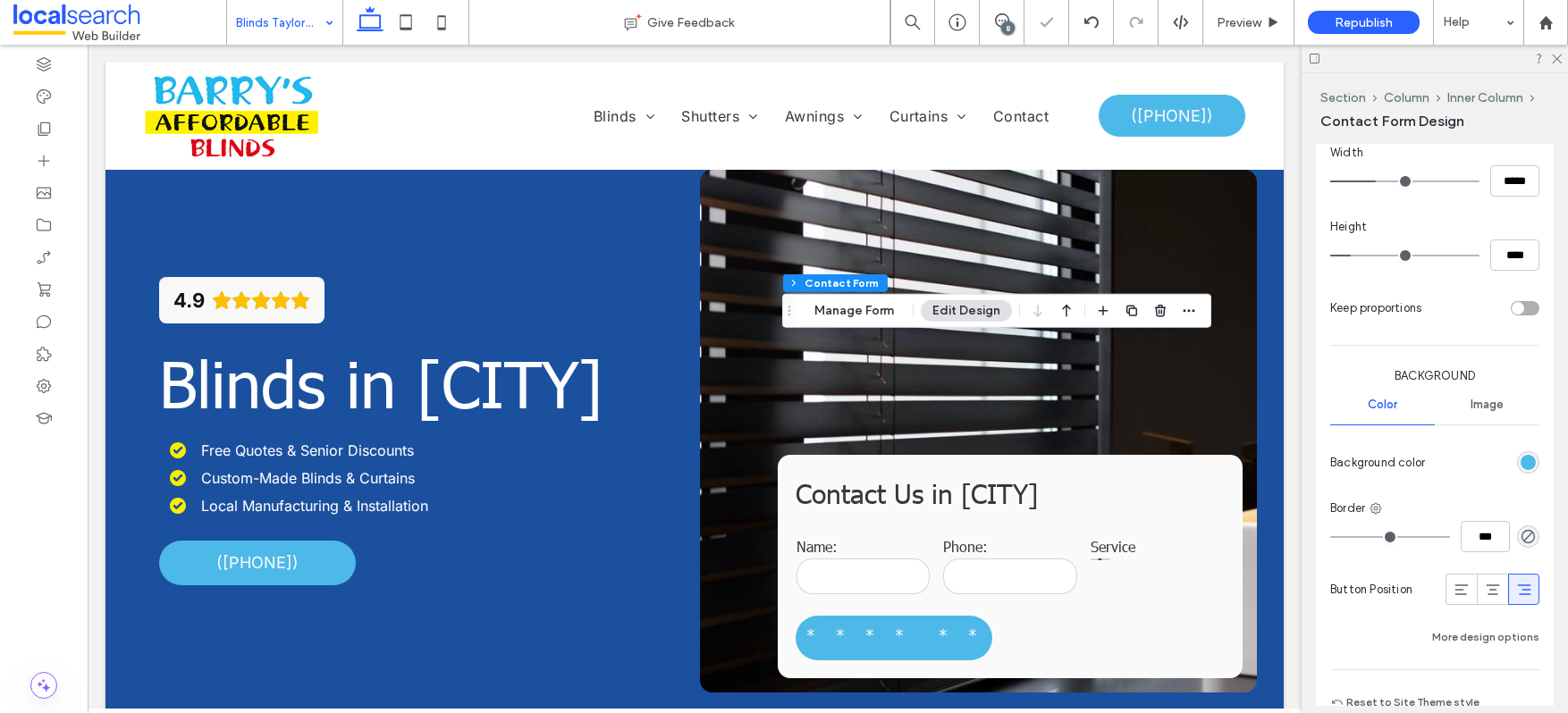 scroll, scrollTop: 1150, scrollLeft: 0, axis: vertical 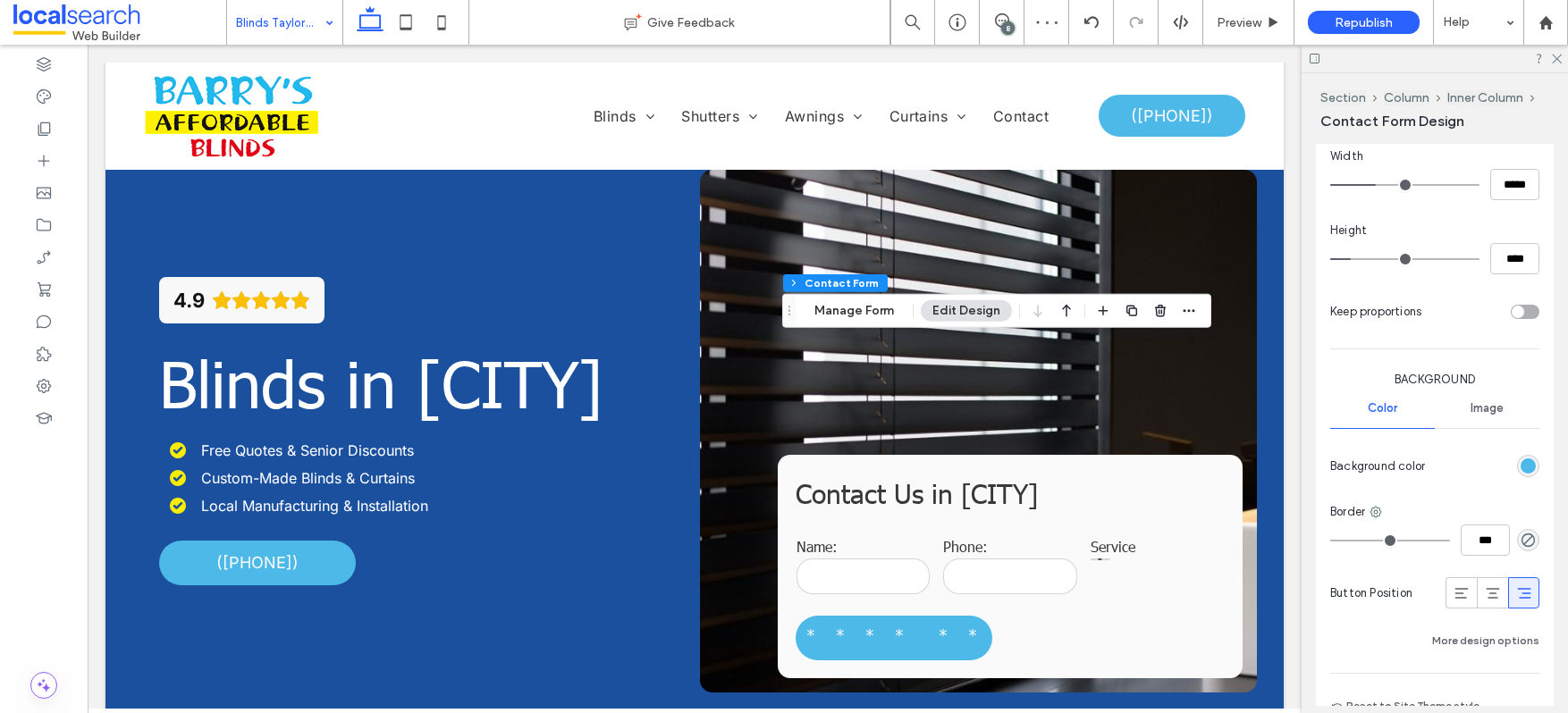drag, startPoint x: 1454, startPoint y: 600, endPoint x: 1473, endPoint y: 486, distance: 115.57249 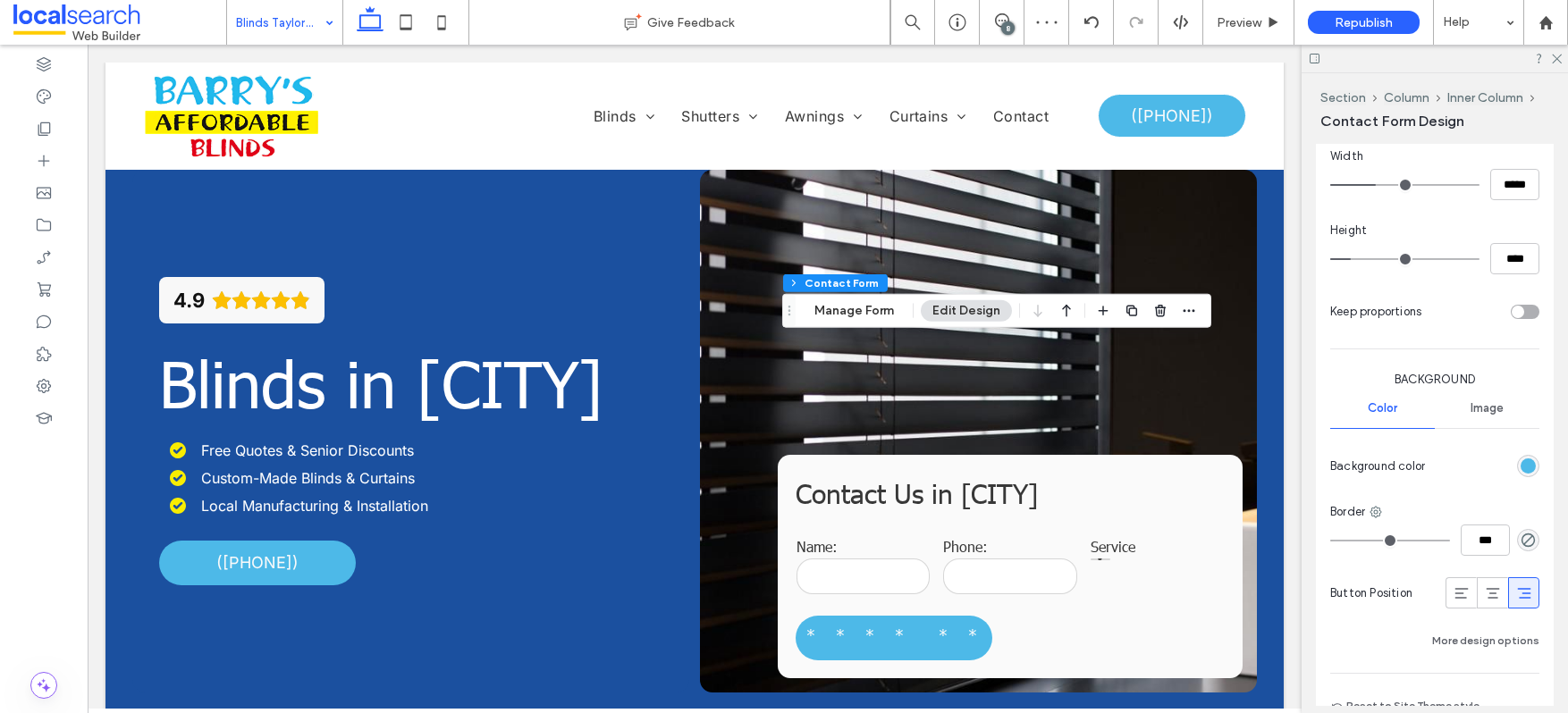click 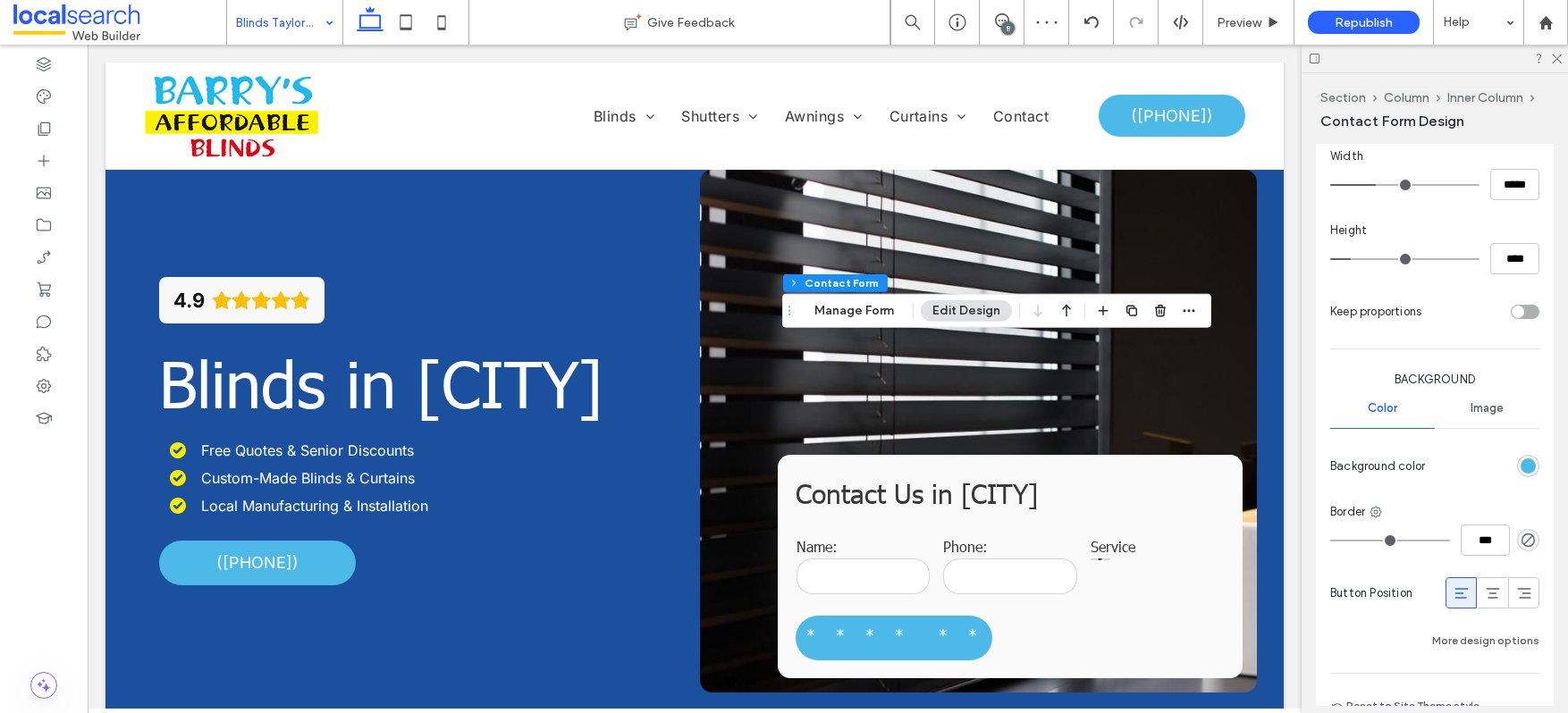 type on "***" 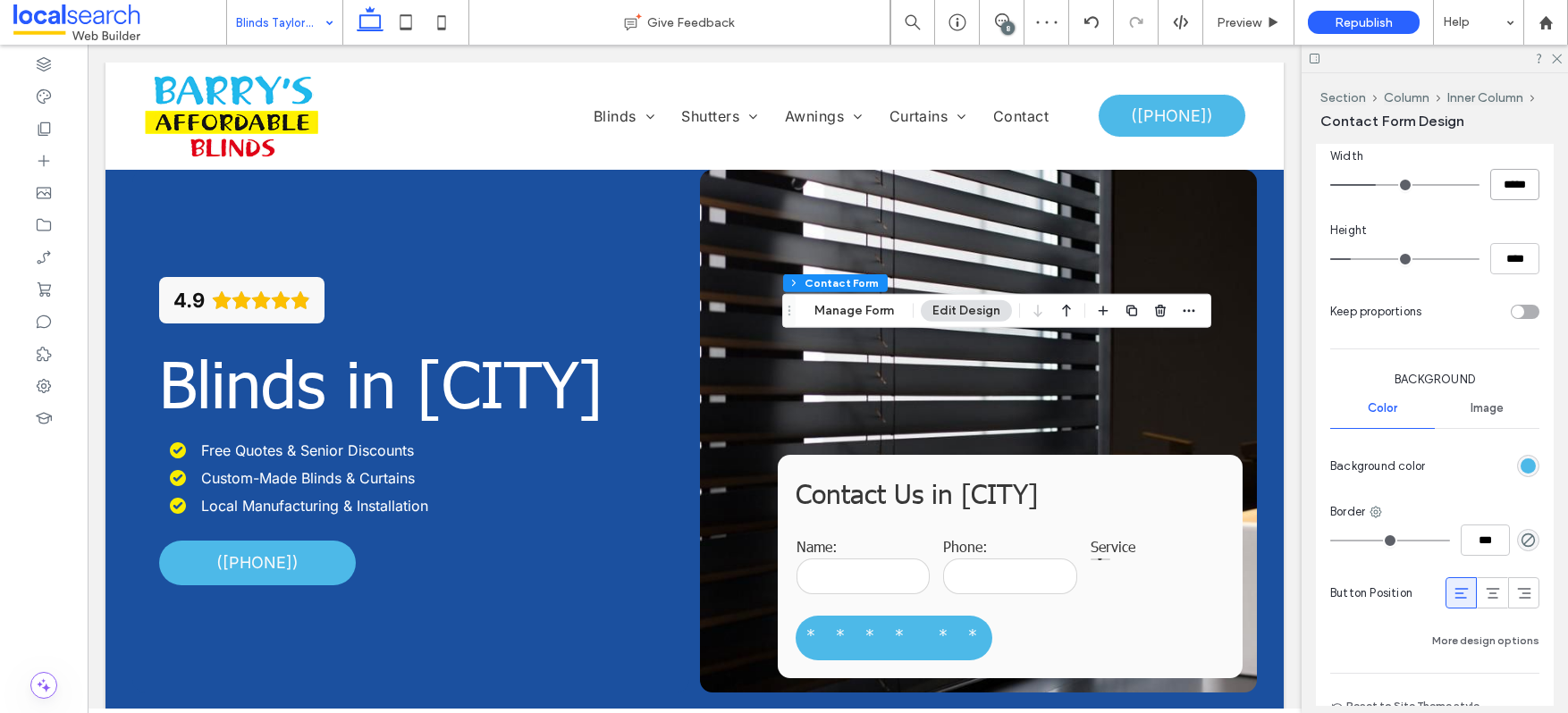 click on "*****" at bounding box center [1514, 184] 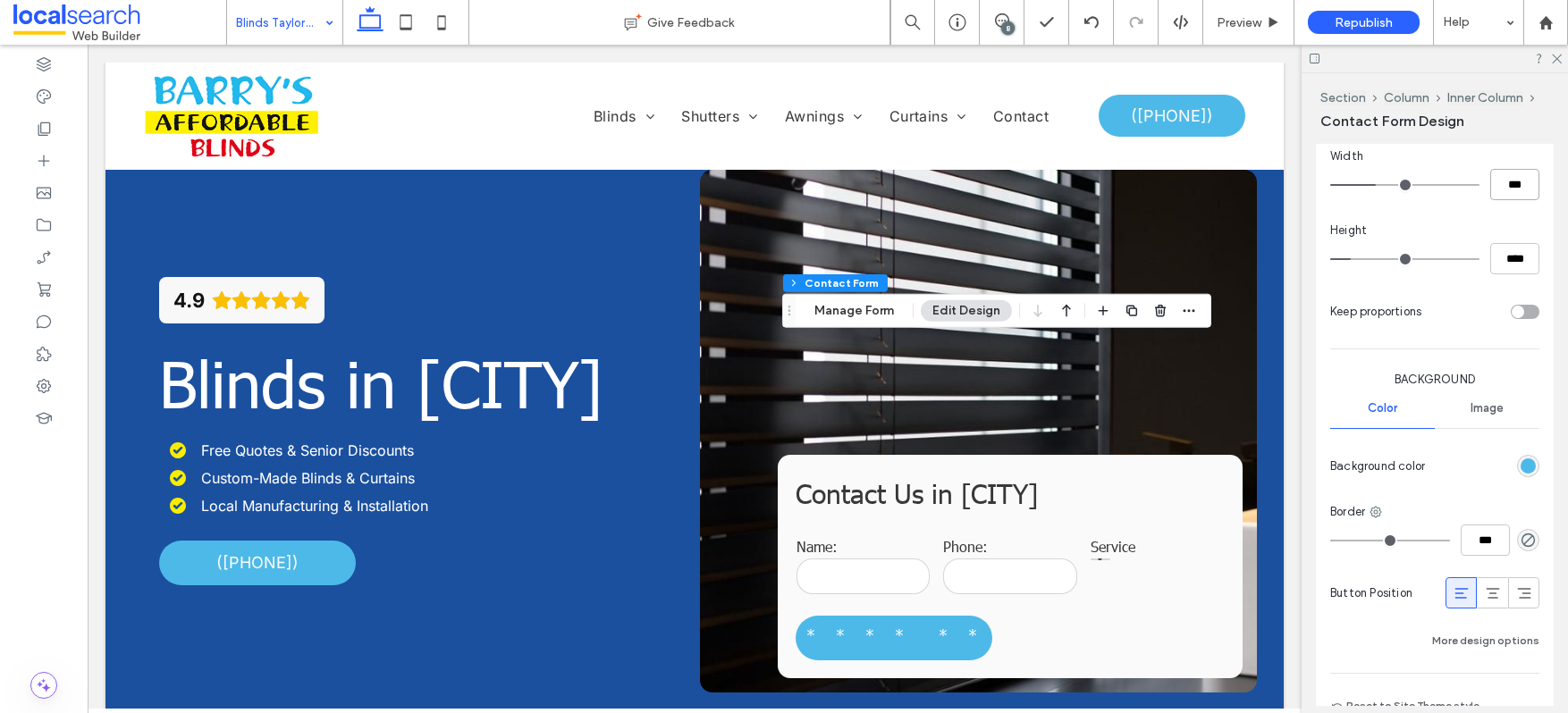 type on "***" 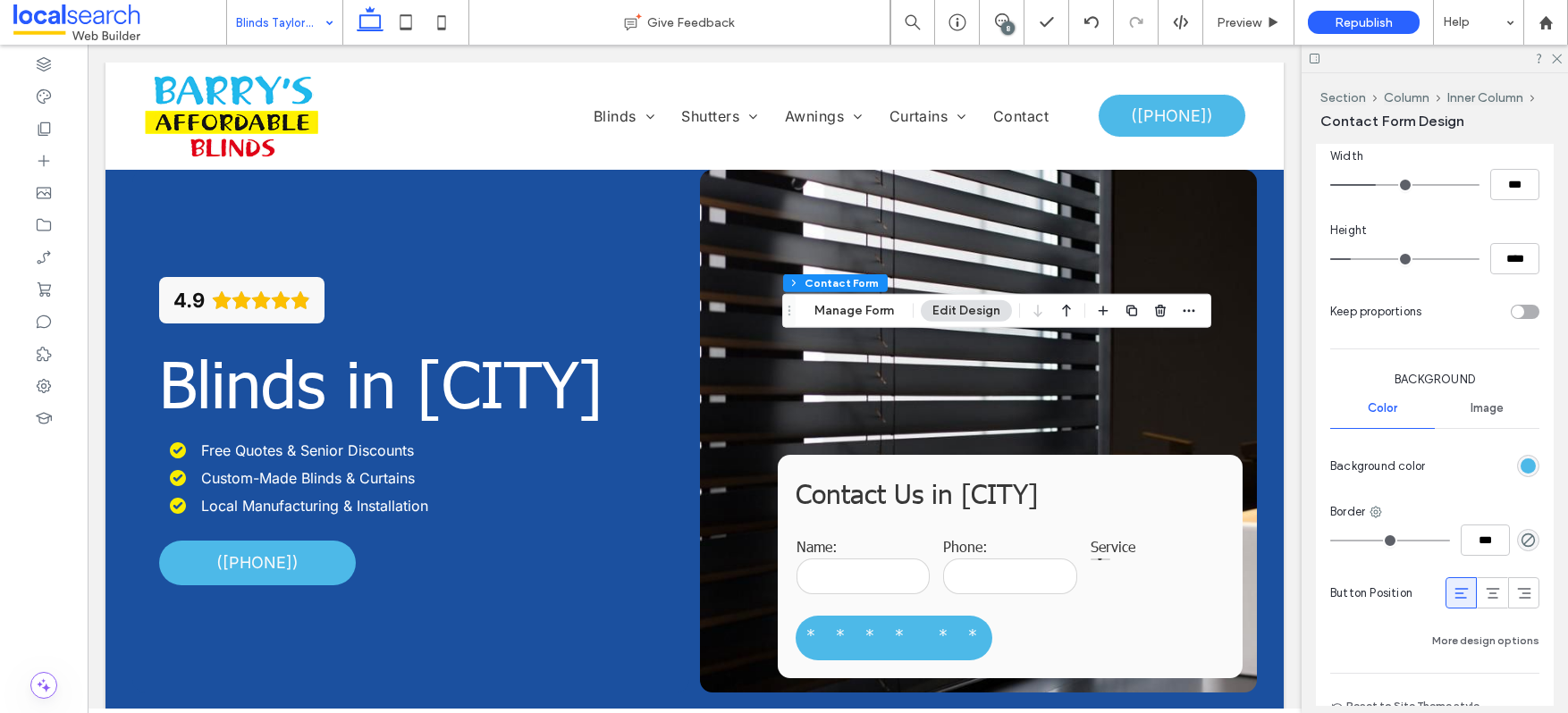 type on "***" 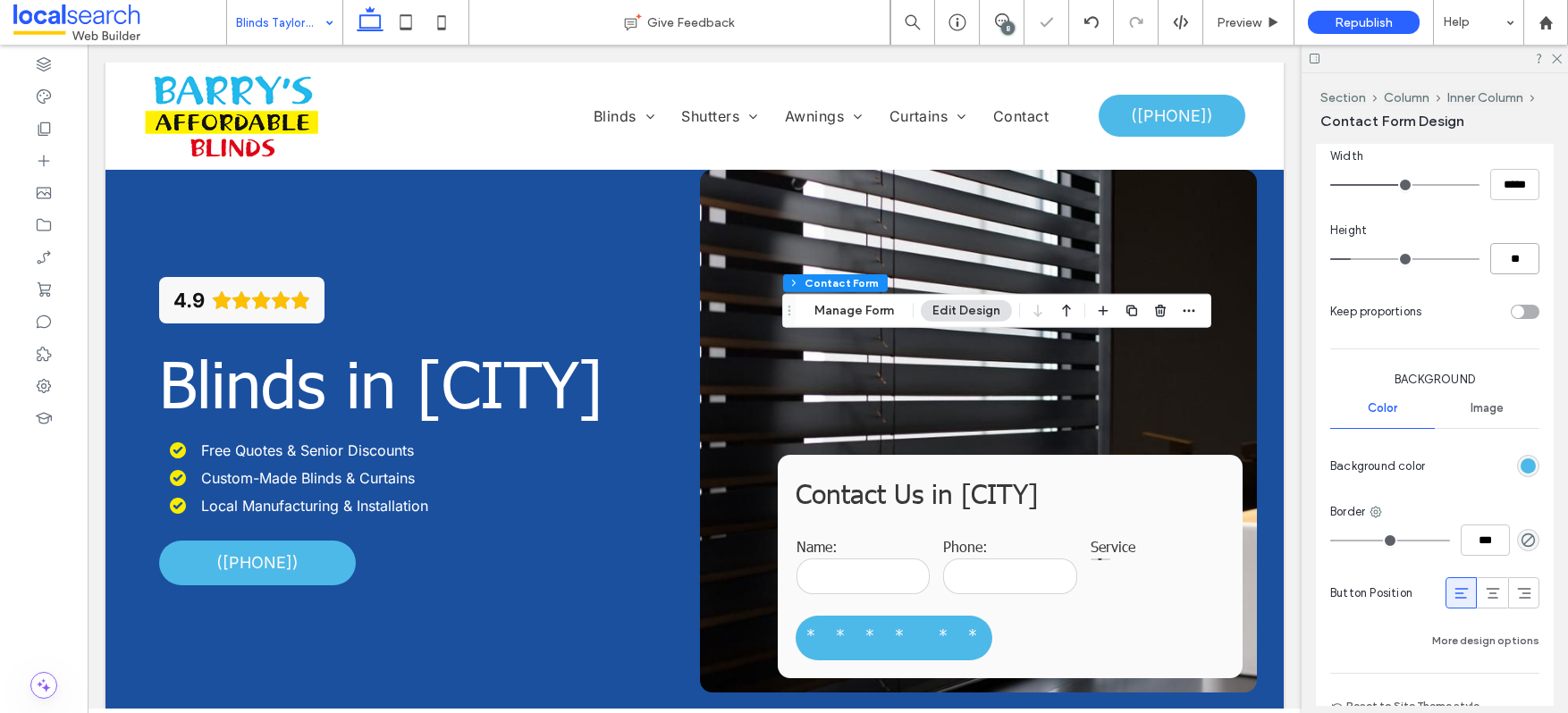 type on "**" 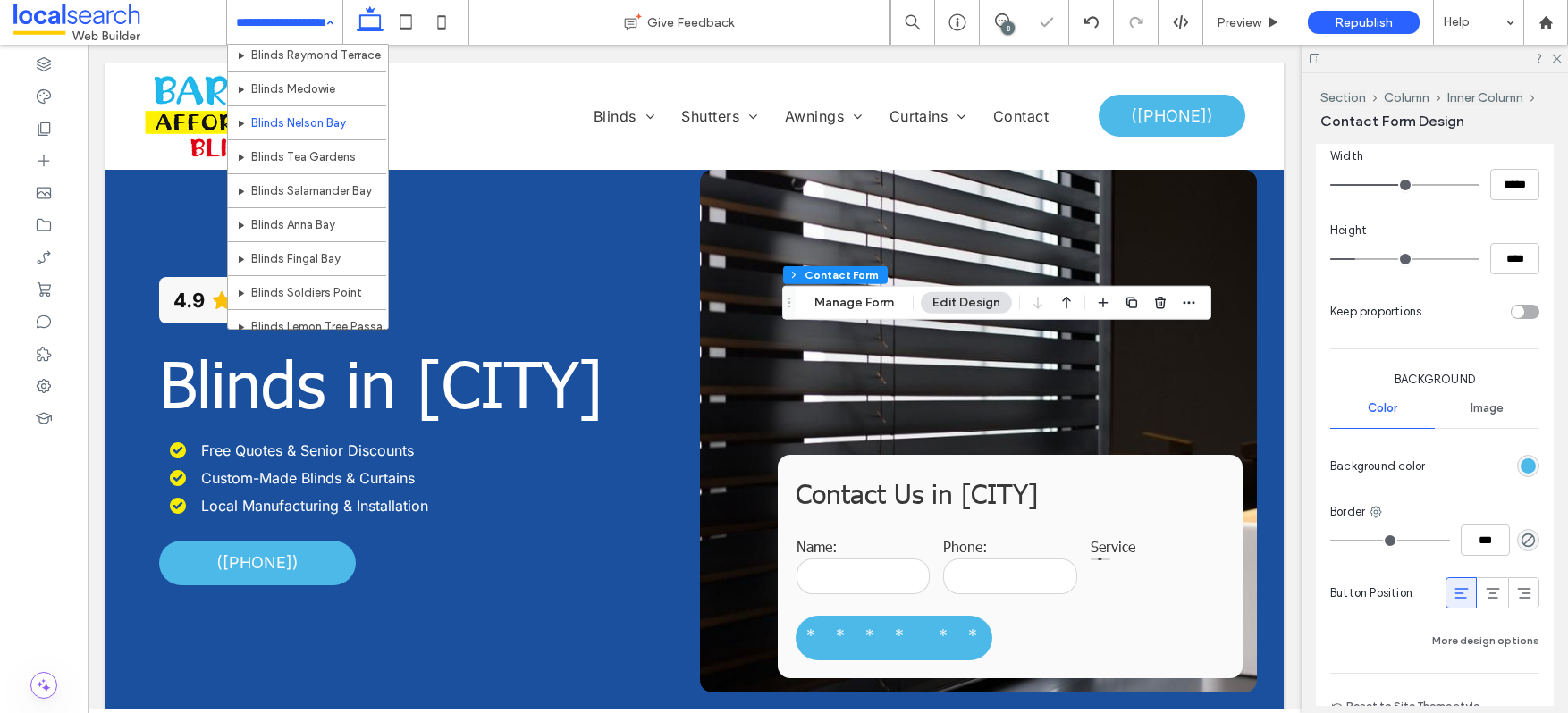 scroll, scrollTop: 227, scrollLeft: 0, axis: vertical 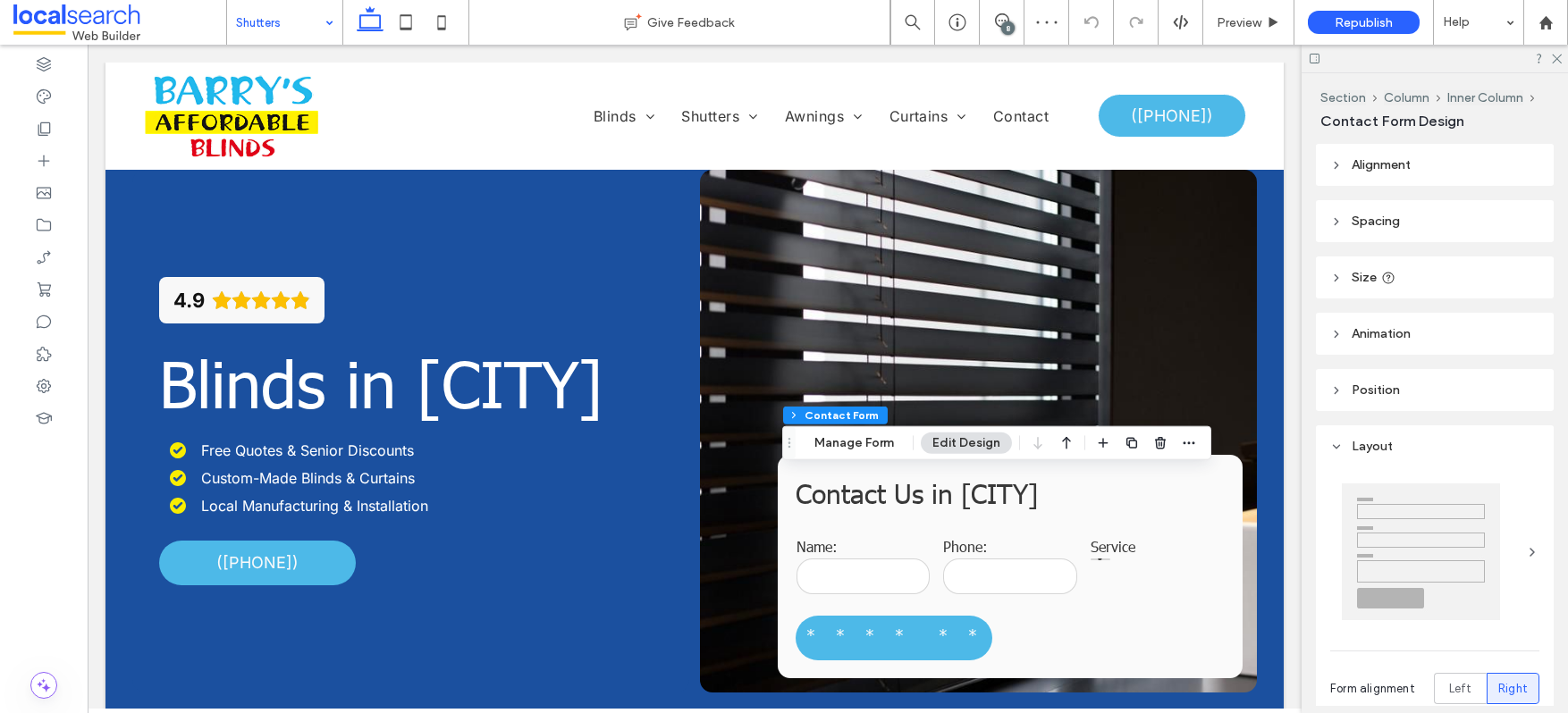 type on "*" 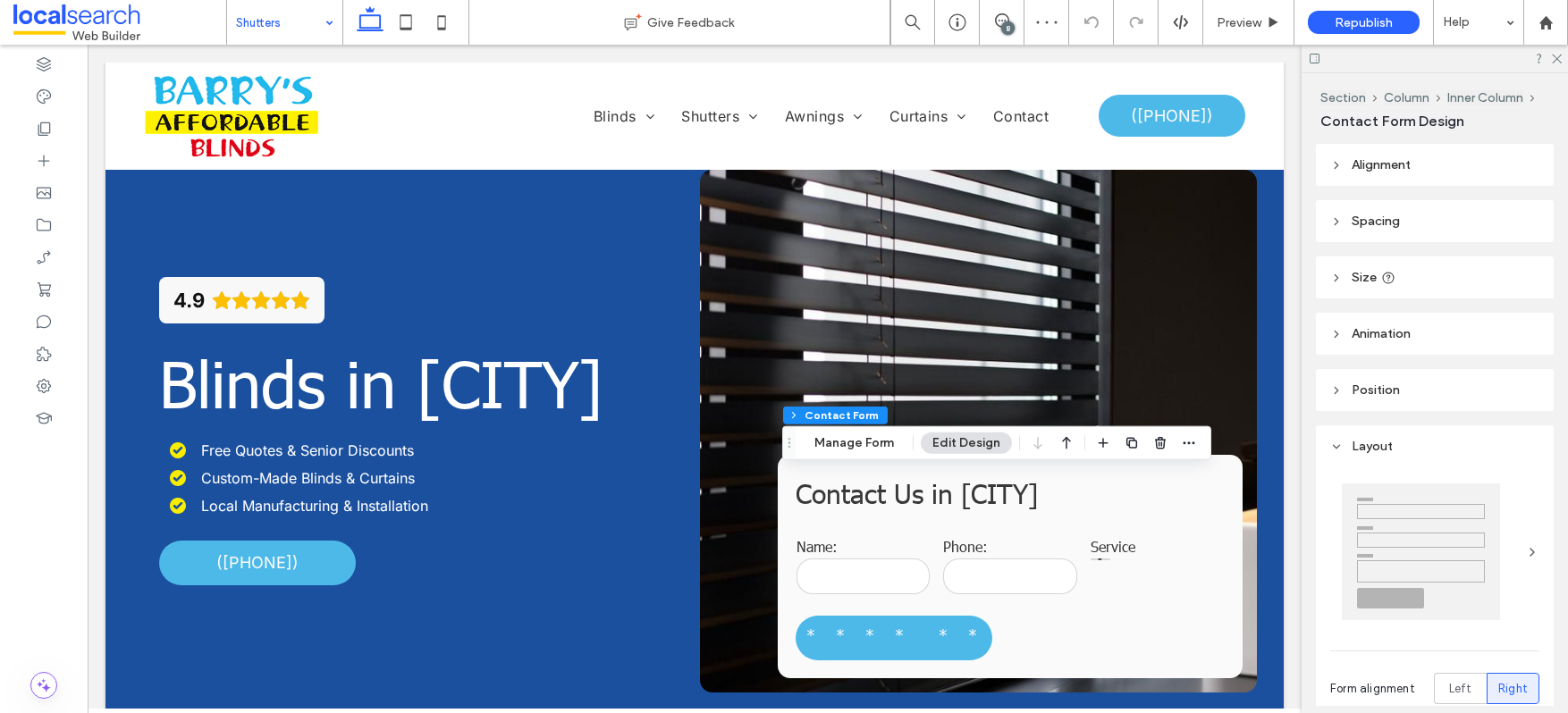 type on "***" 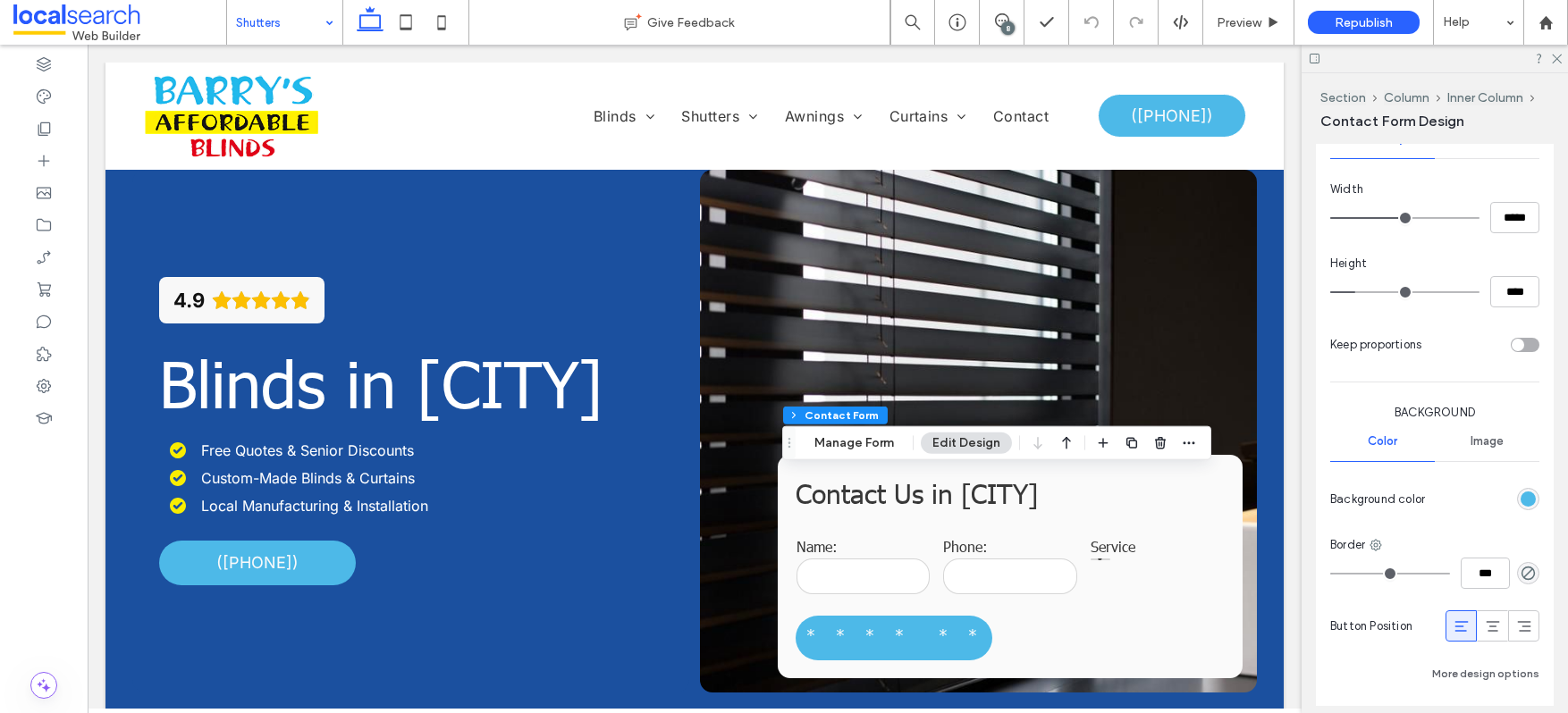 scroll, scrollTop: 1191, scrollLeft: 0, axis: vertical 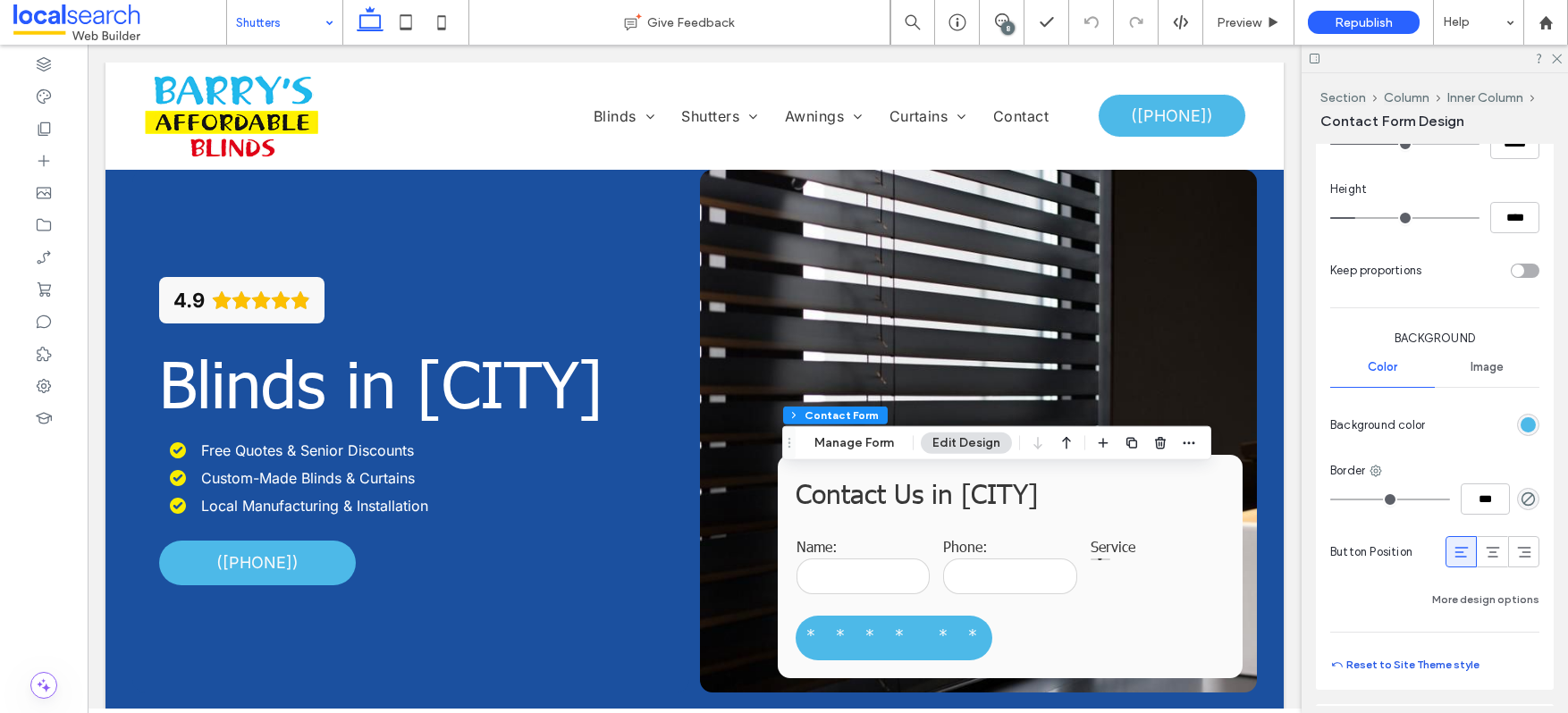 click on "Reset to Site Theme style" at bounding box center [1404, 665] 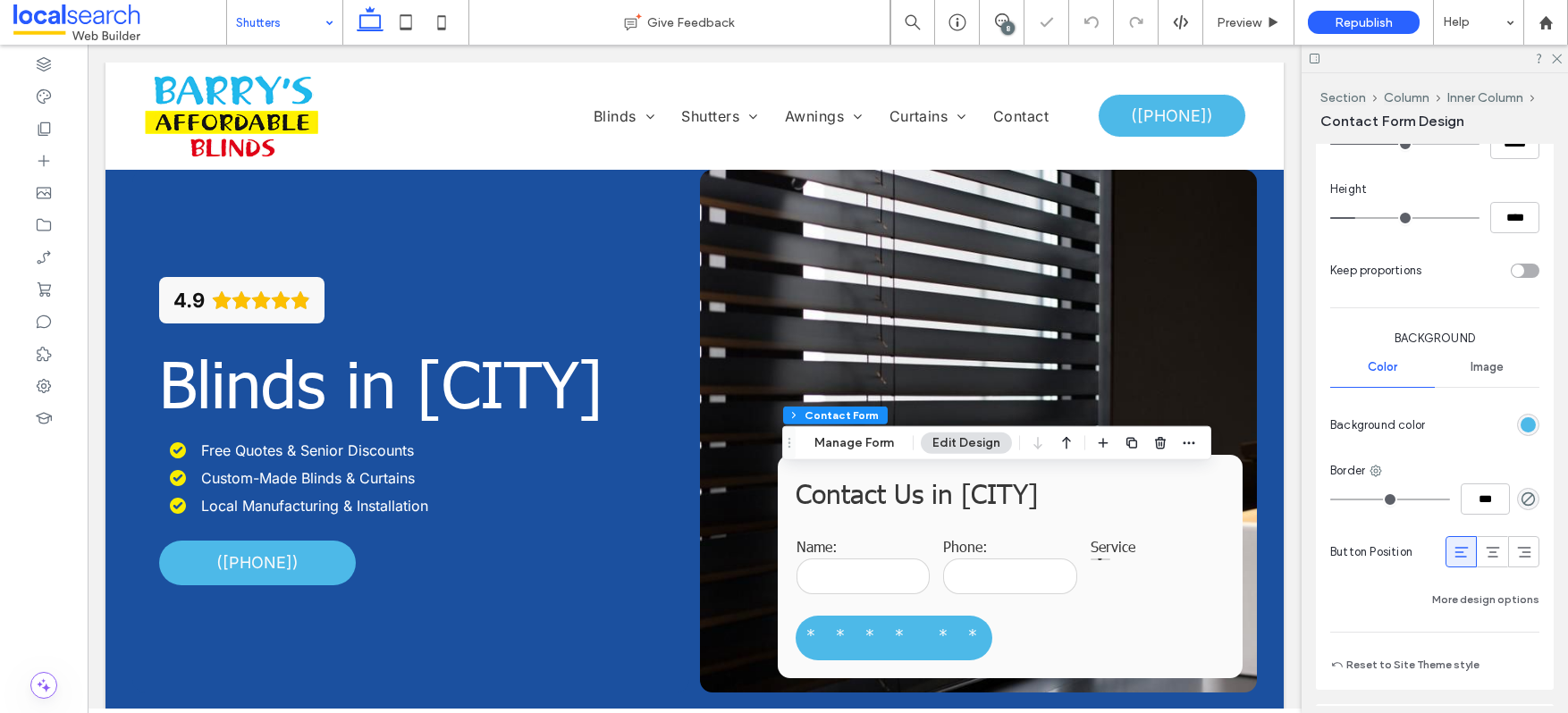 type on "***" 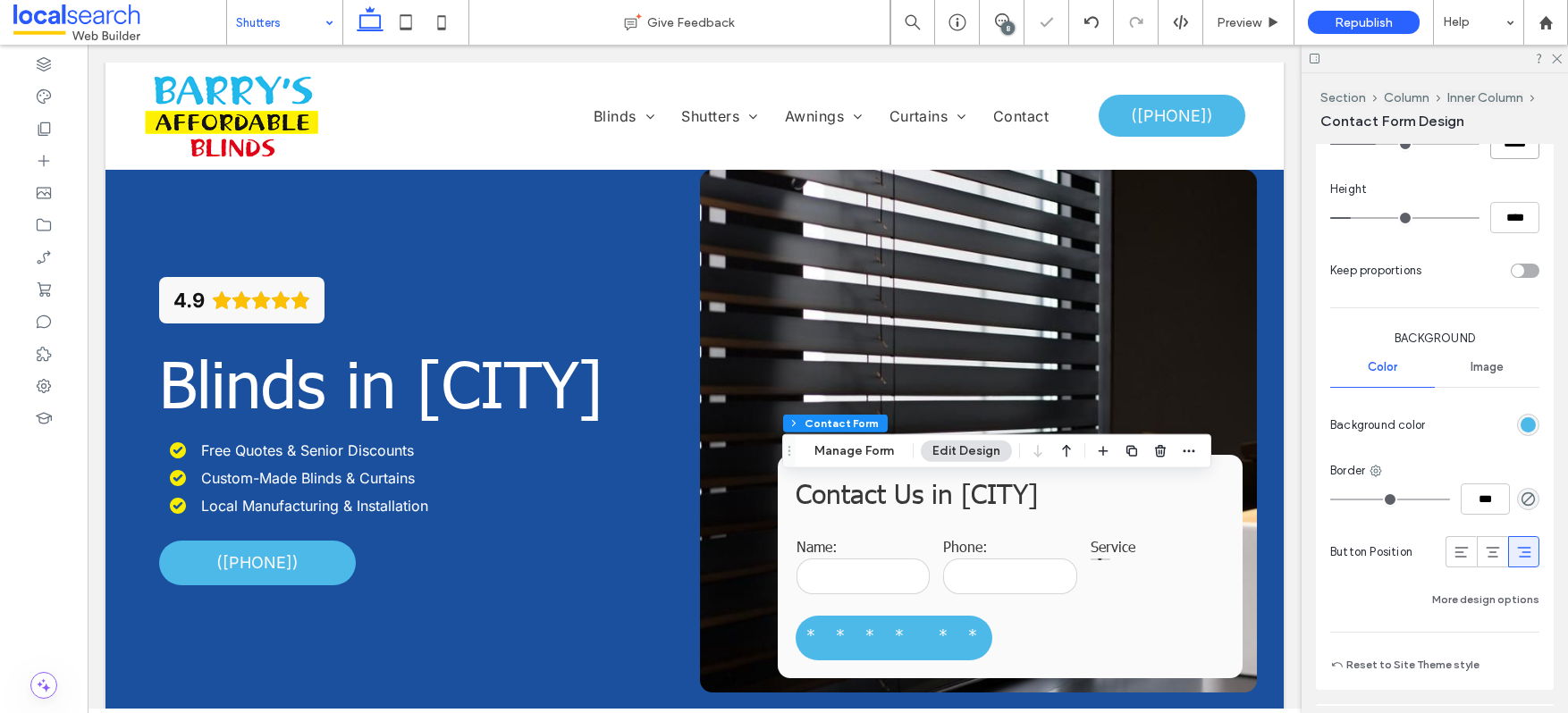 click on "*****" at bounding box center [1514, 143] 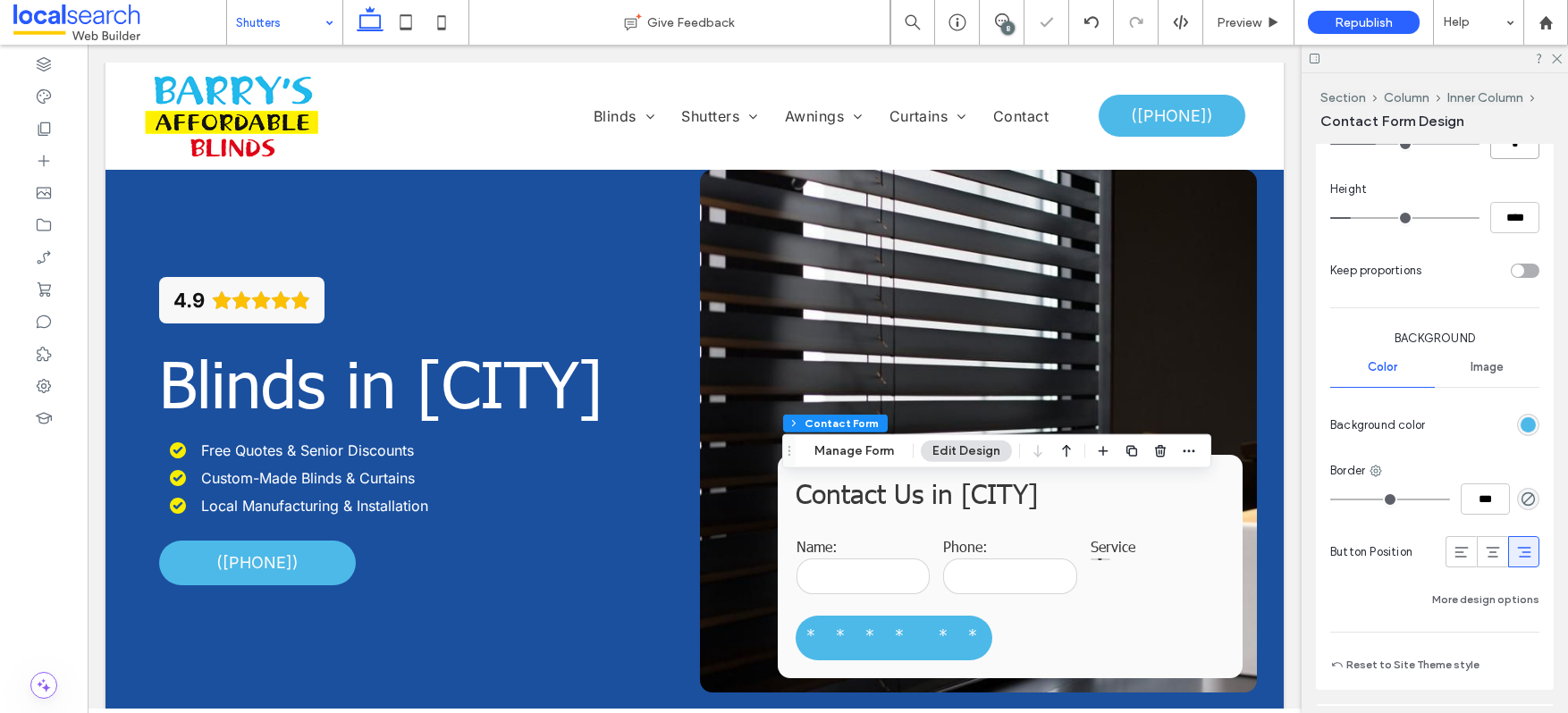 scroll, scrollTop: 1184, scrollLeft: 0, axis: vertical 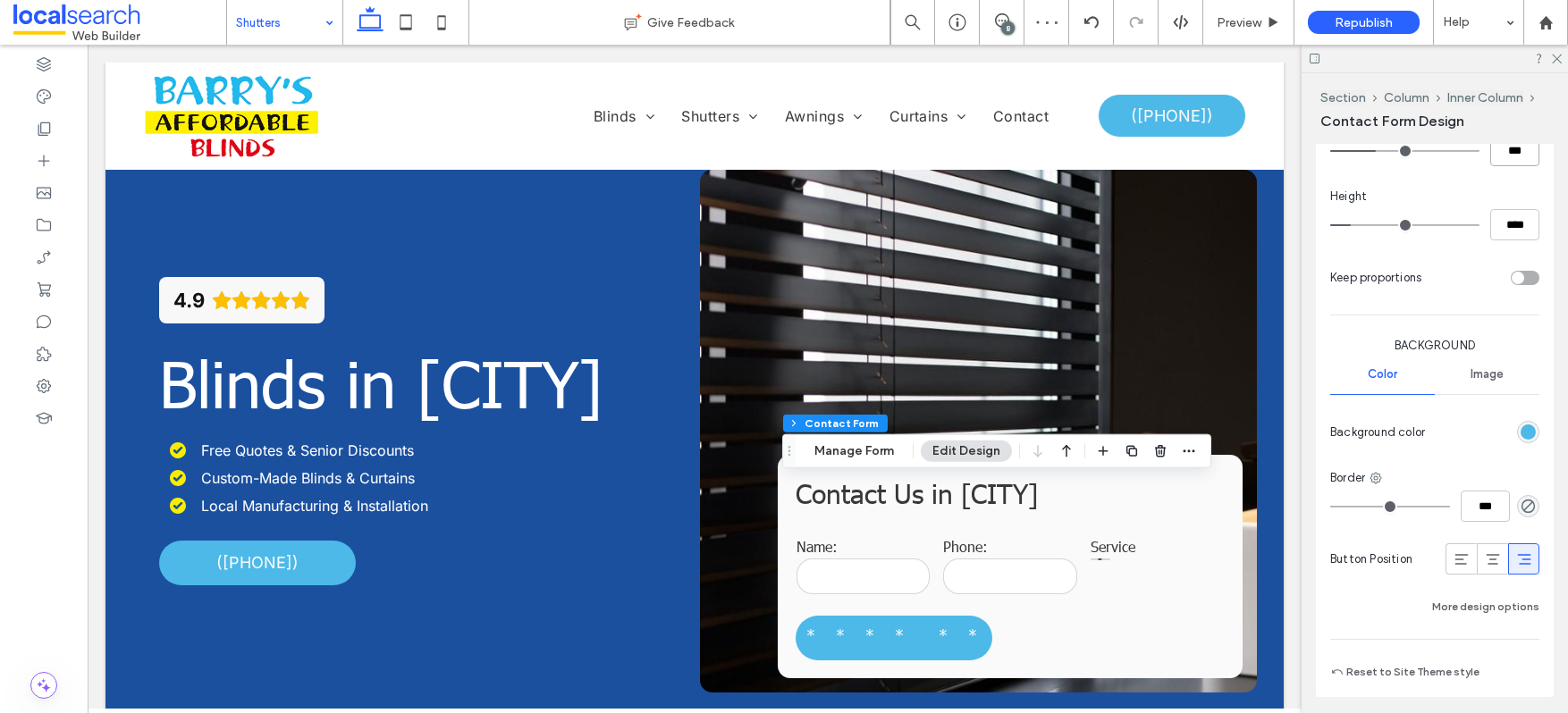 type on "***" 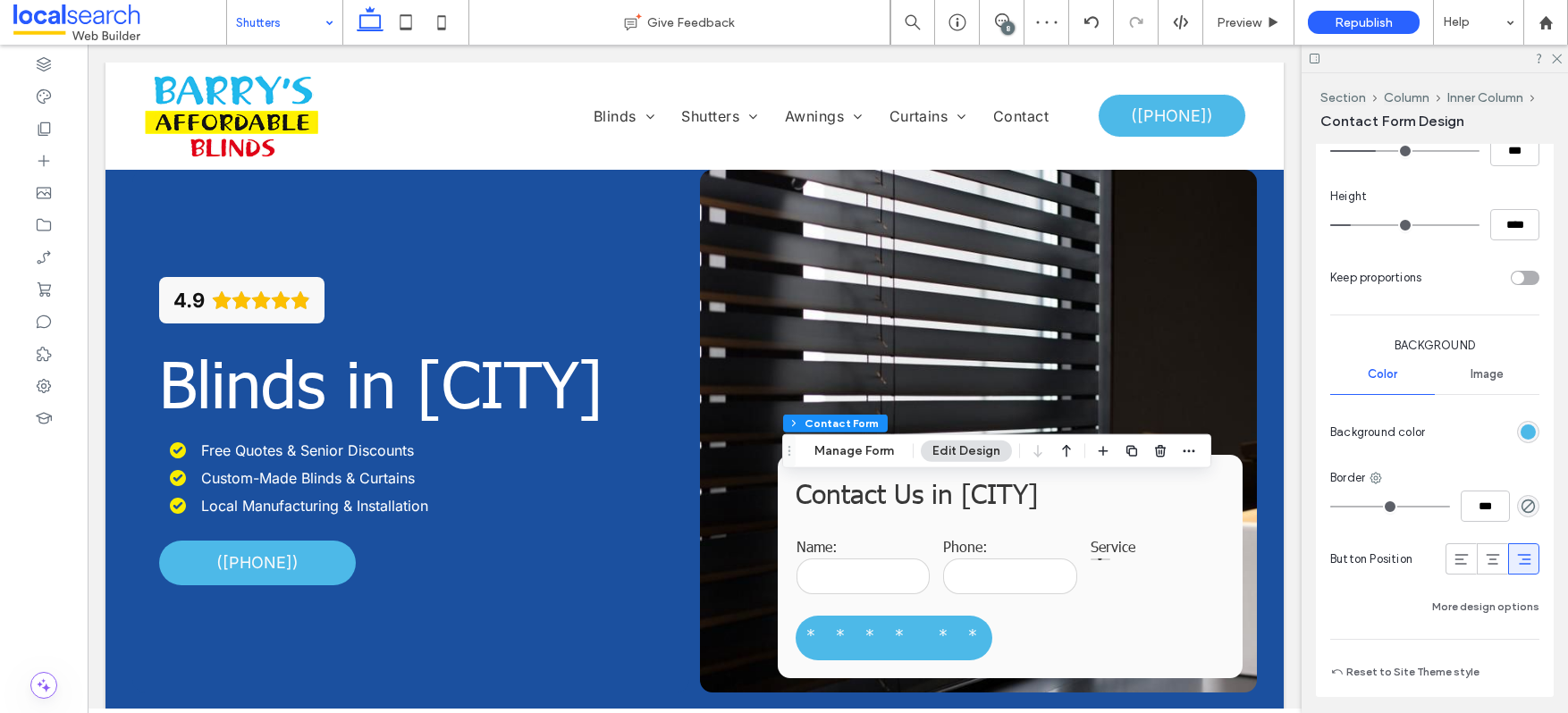 type on "***" 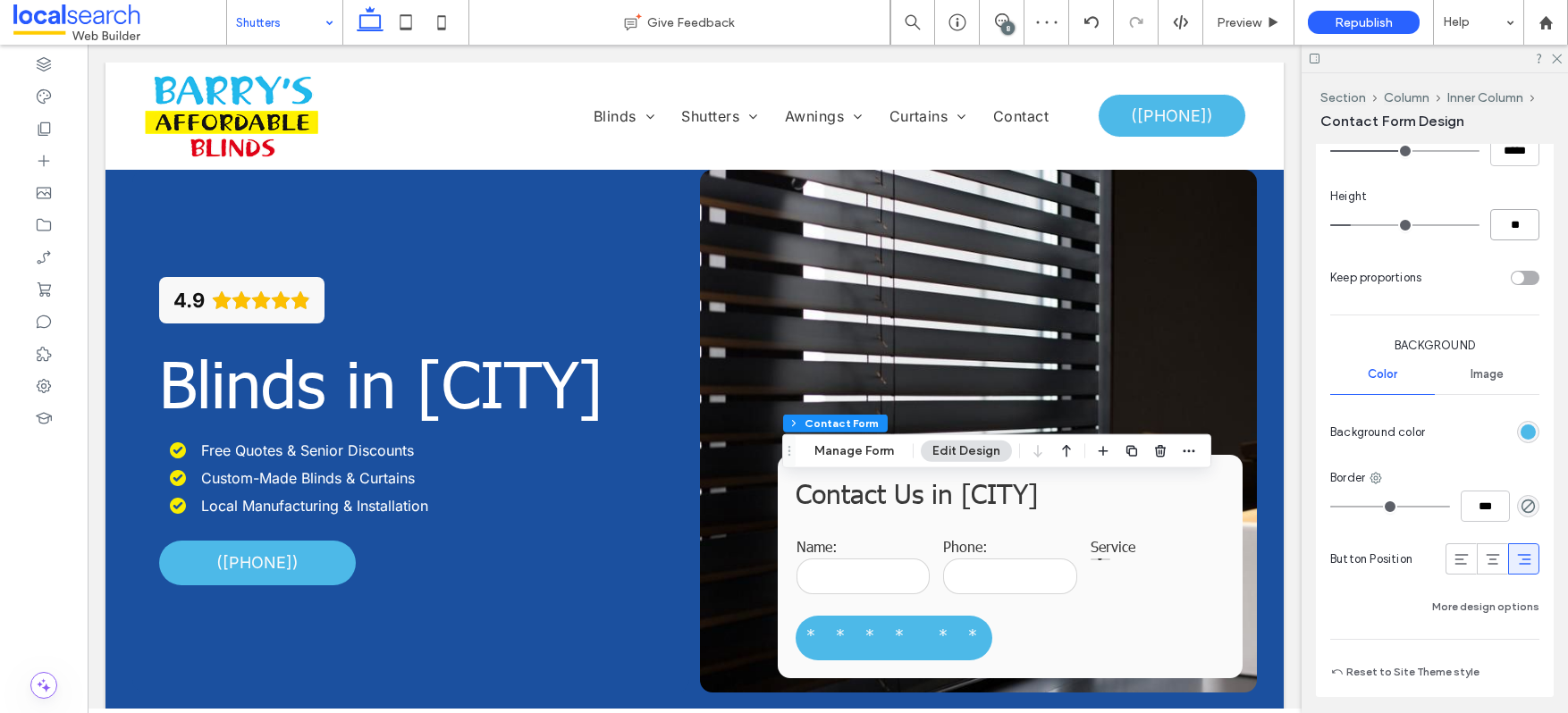 type on "**" 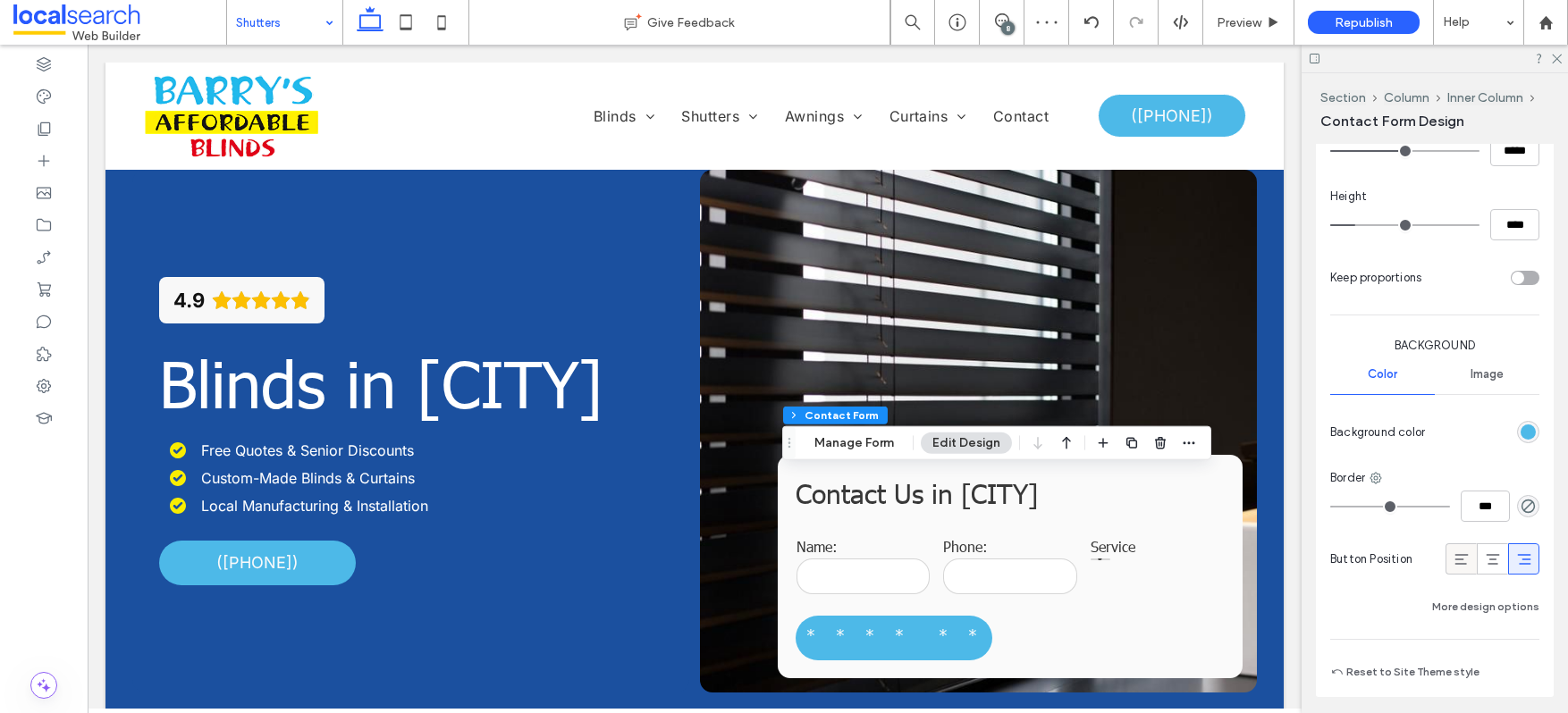 click 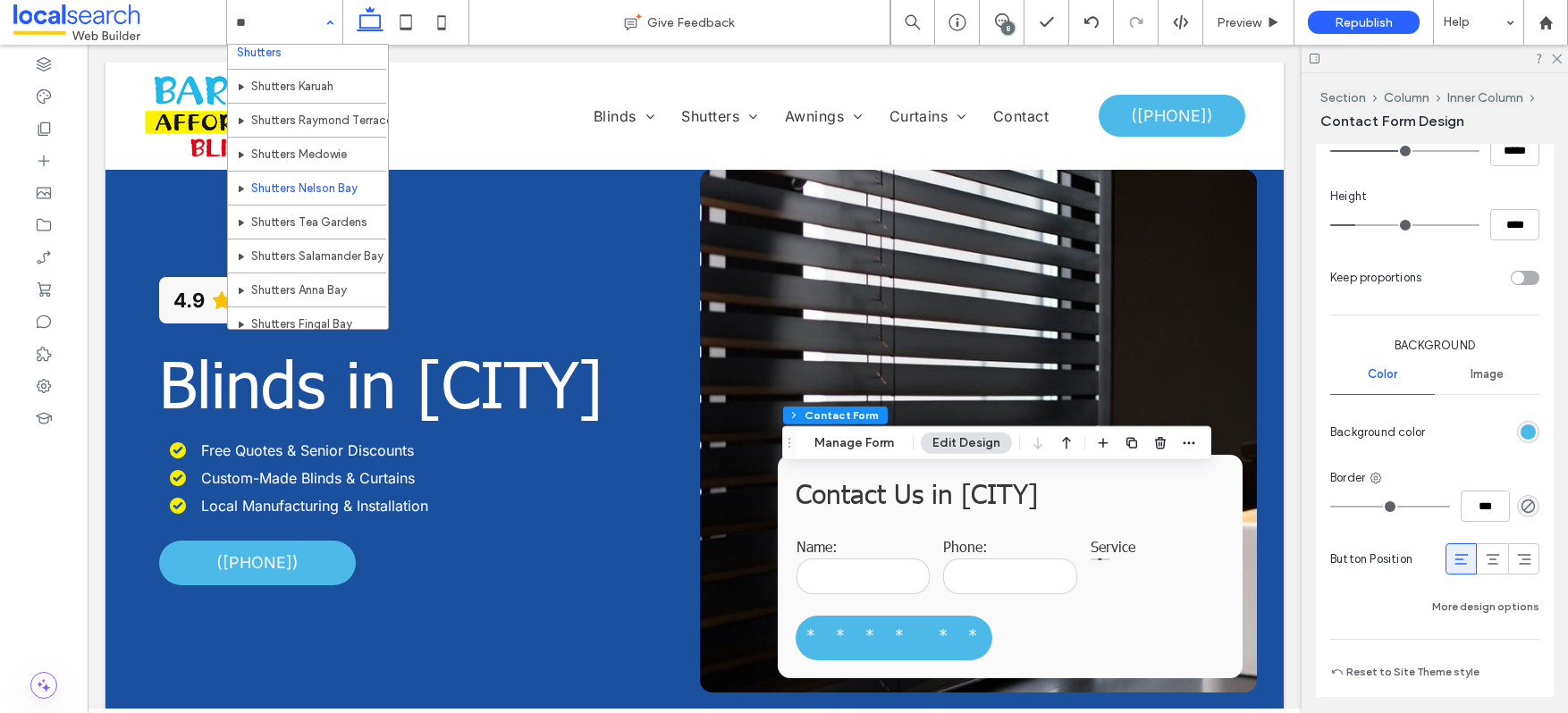 scroll, scrollTop: 121, scrollLeft: 0, axis: vertical 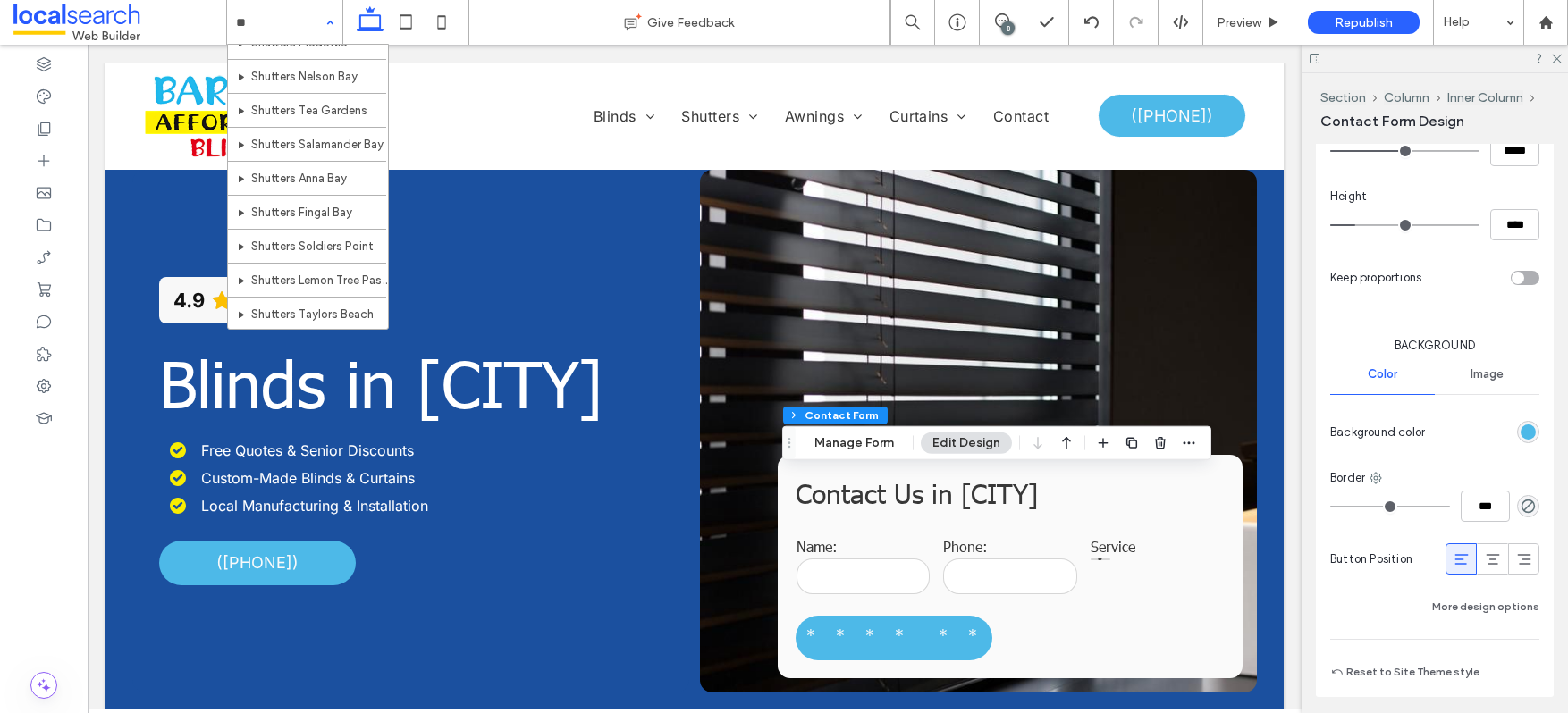 type on "***" 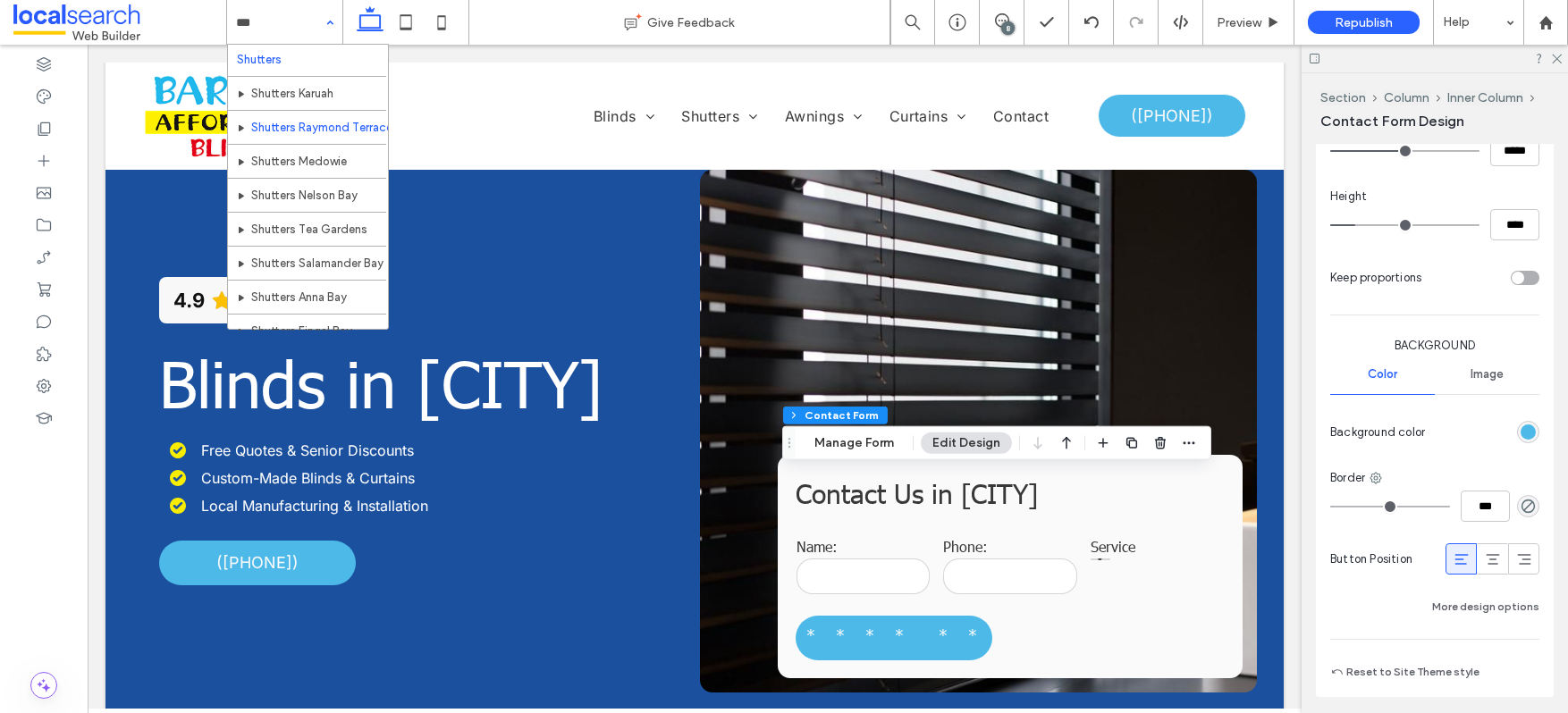 scroll, scrollTop: 0, scrollLeft: 0, axis: both 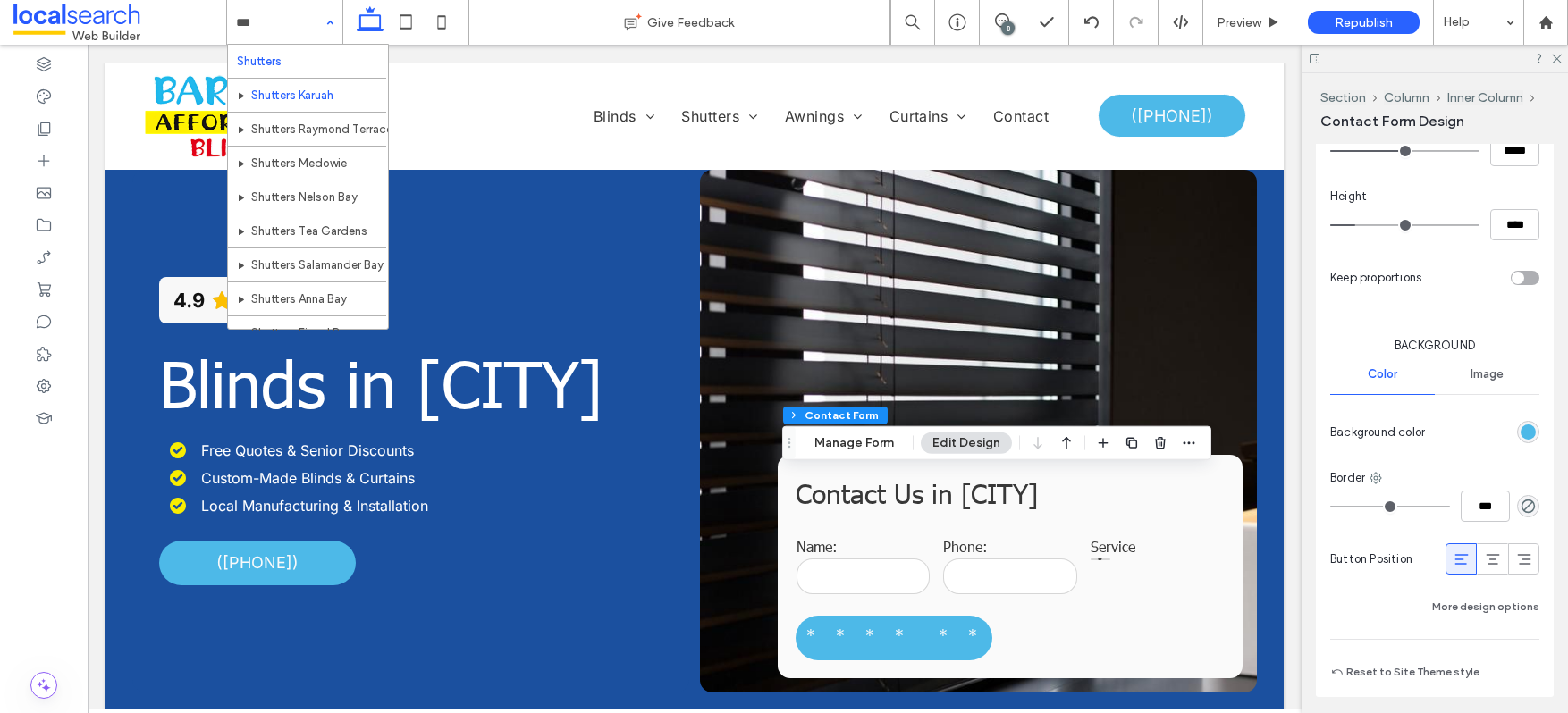 type 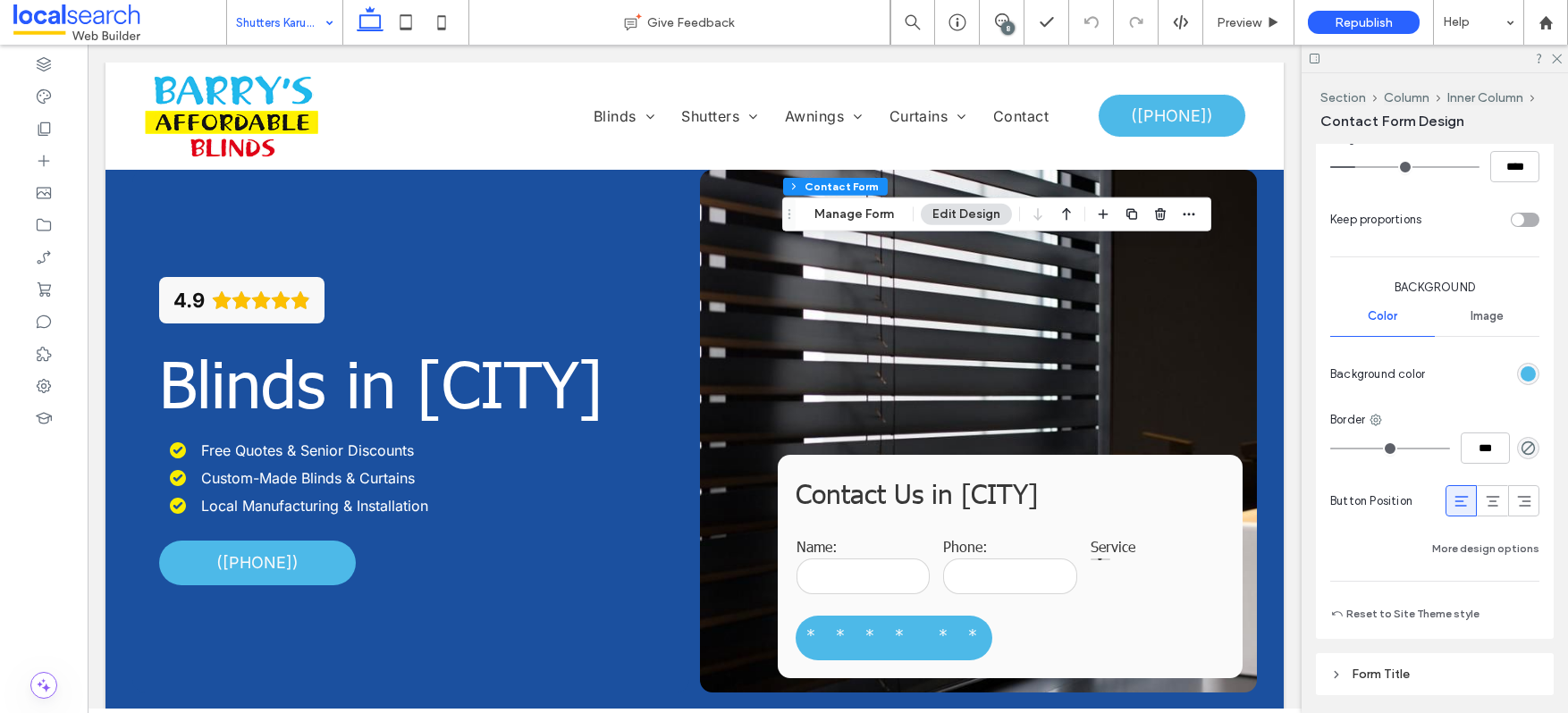 scroll, scrollTop: 1254, scrollLeft: 0, axis: vertical 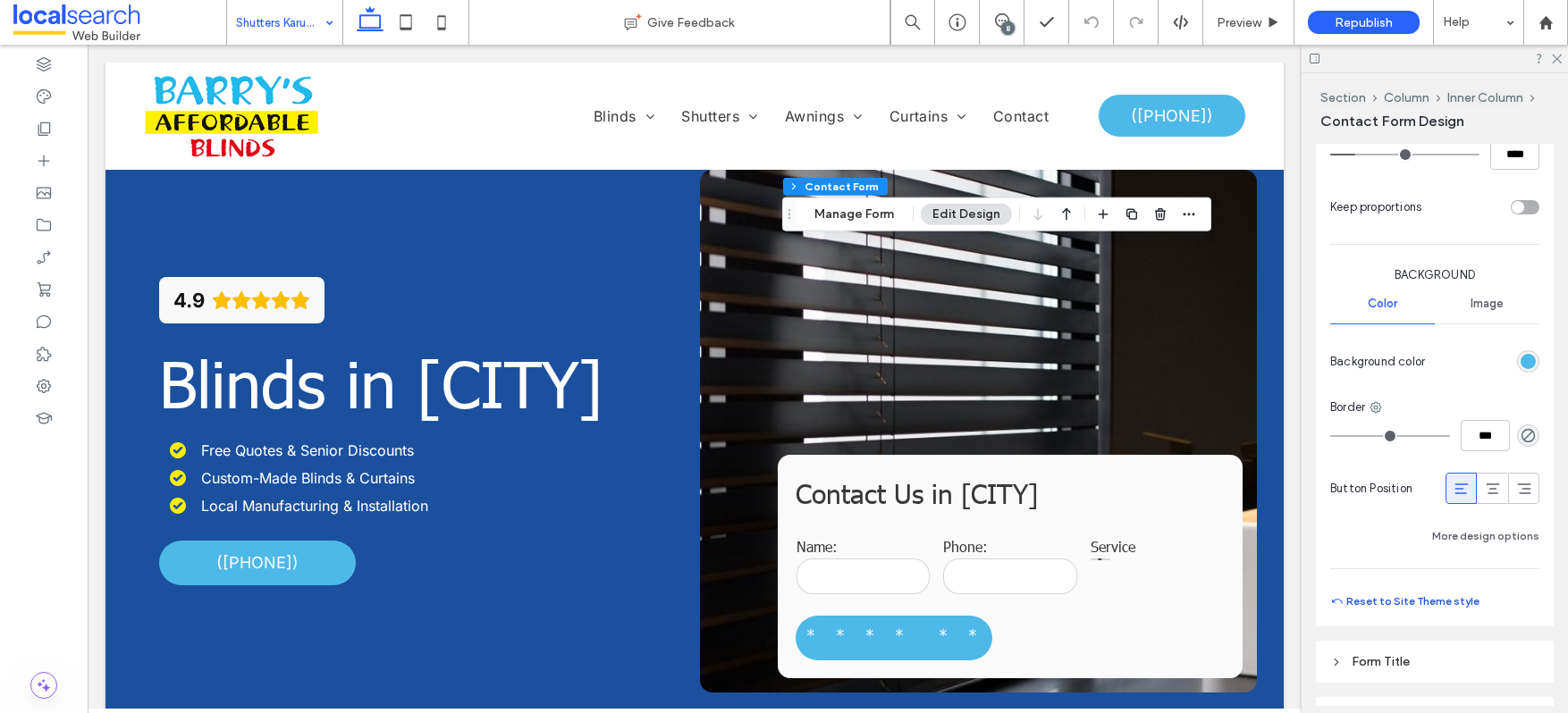 click on "Reset to Site Theme style" at bounding box center [1404, 601] 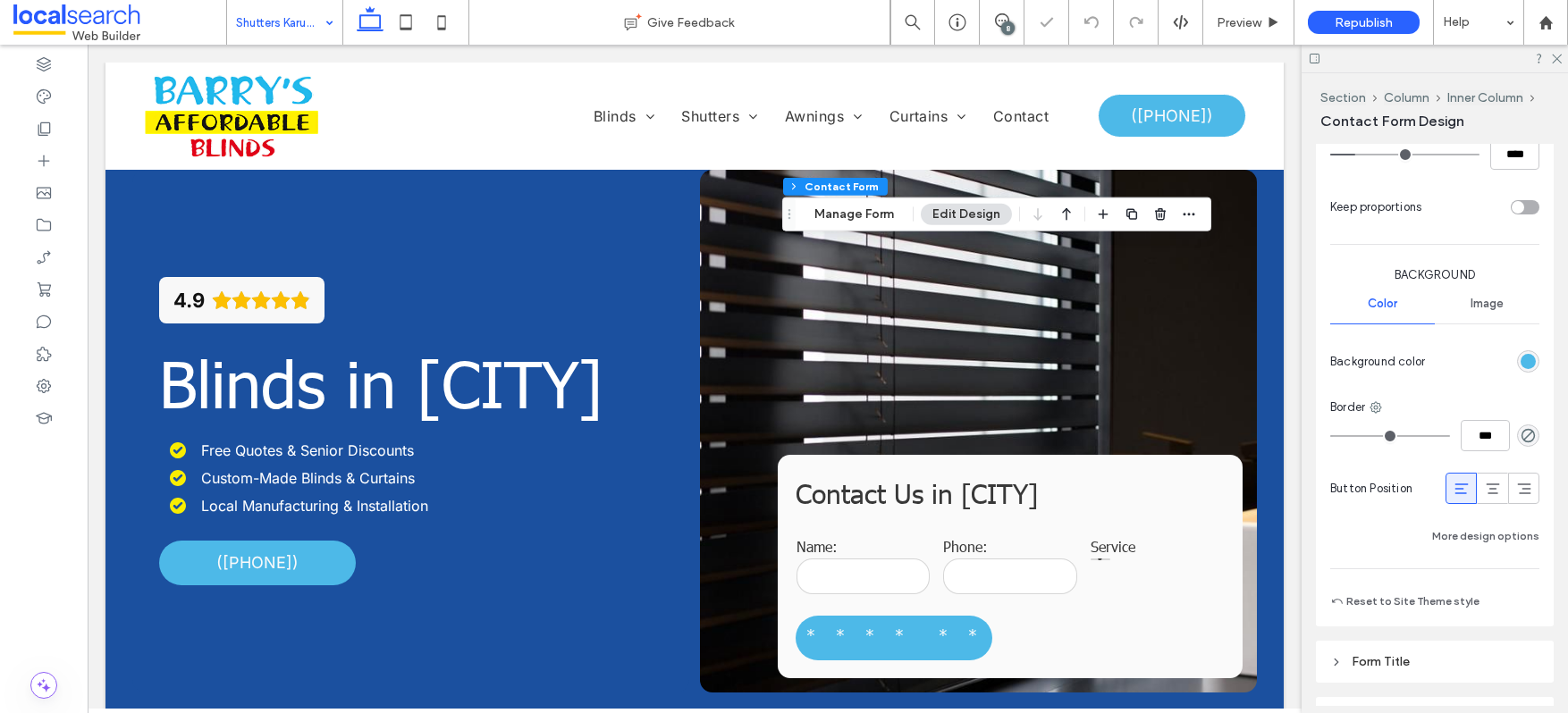 type on "***" 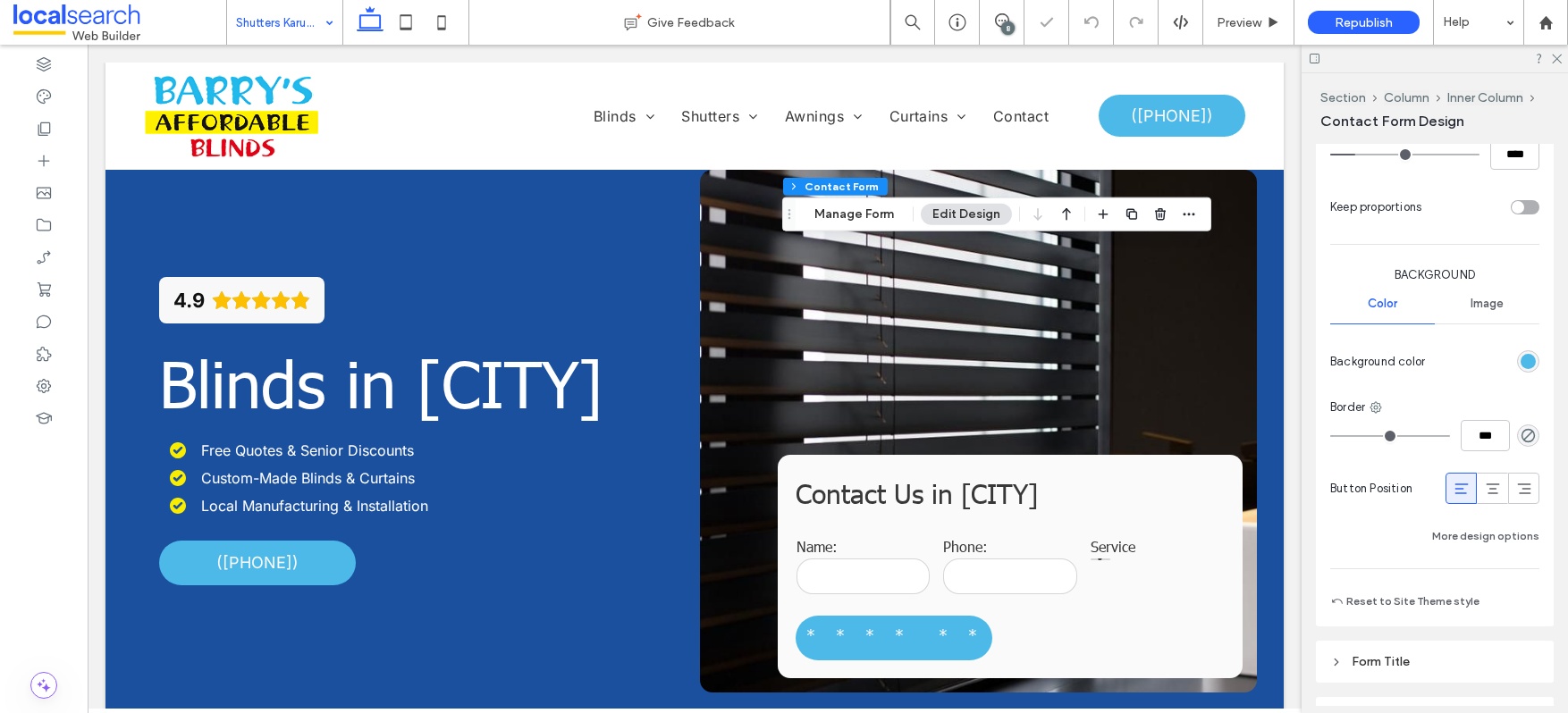 type on "*****" 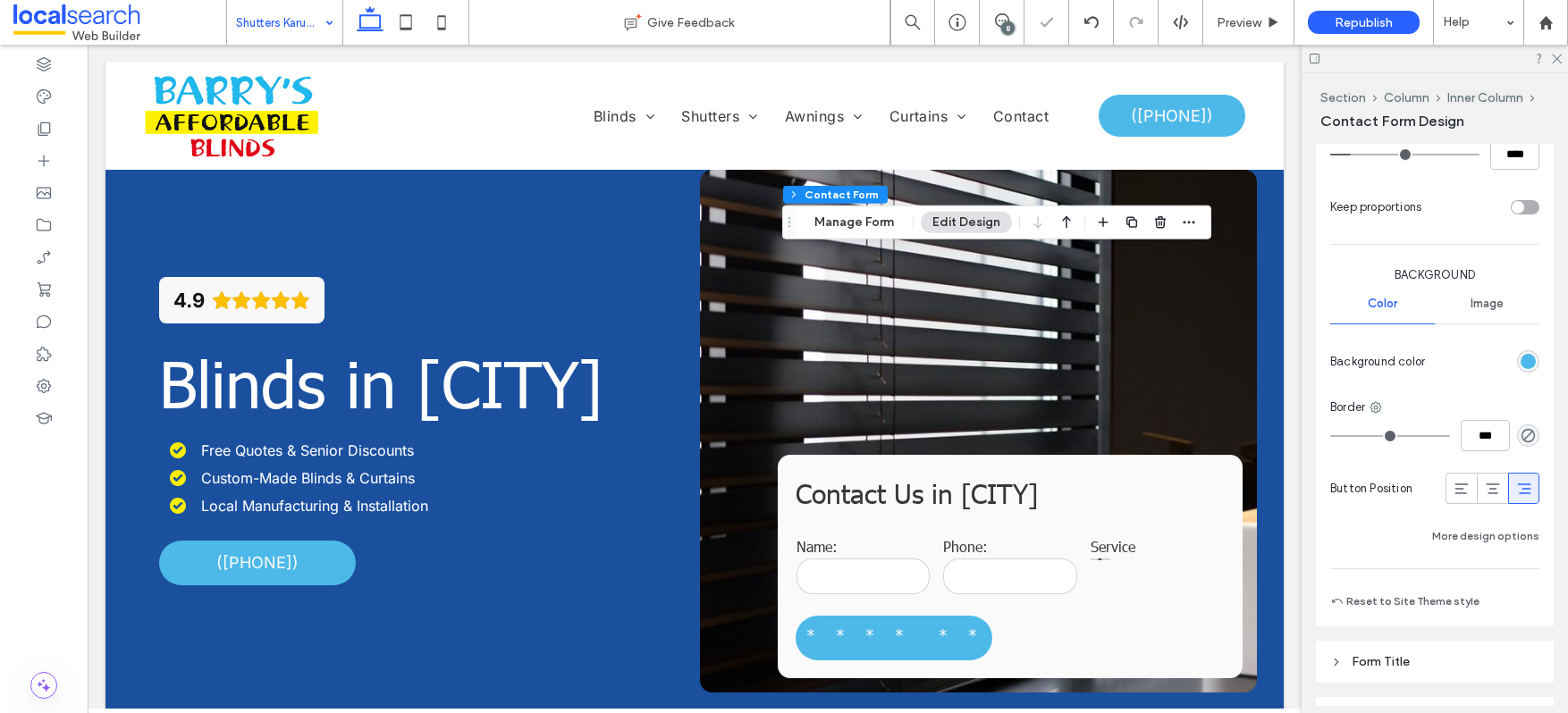 drag, startPoint x: 1456, startPoint y: 491, endPoint x: 1468, endPoint y: 368, distance: 123.584 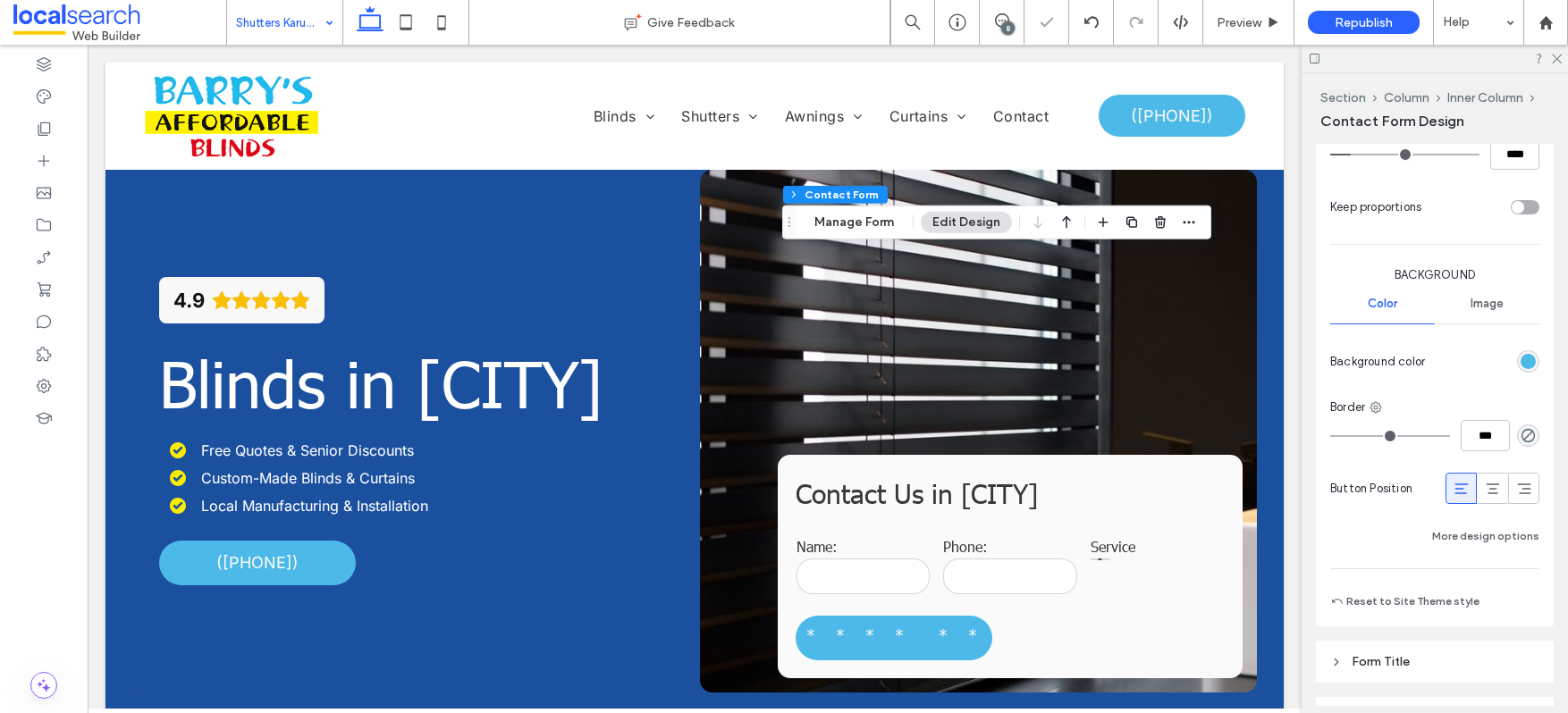 type on "***" 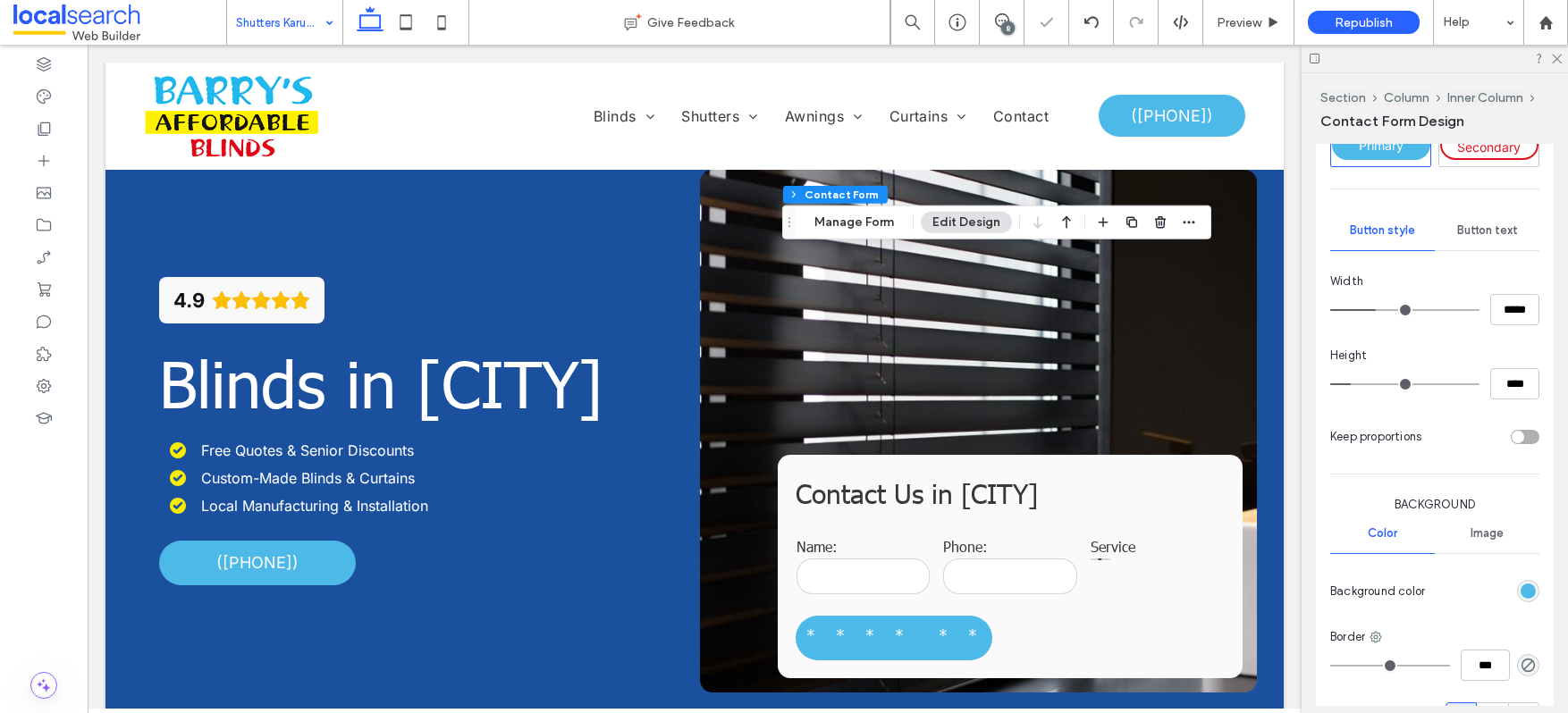 scroll, scrollTop: 943, scrollLeft: 0, axis: vertical 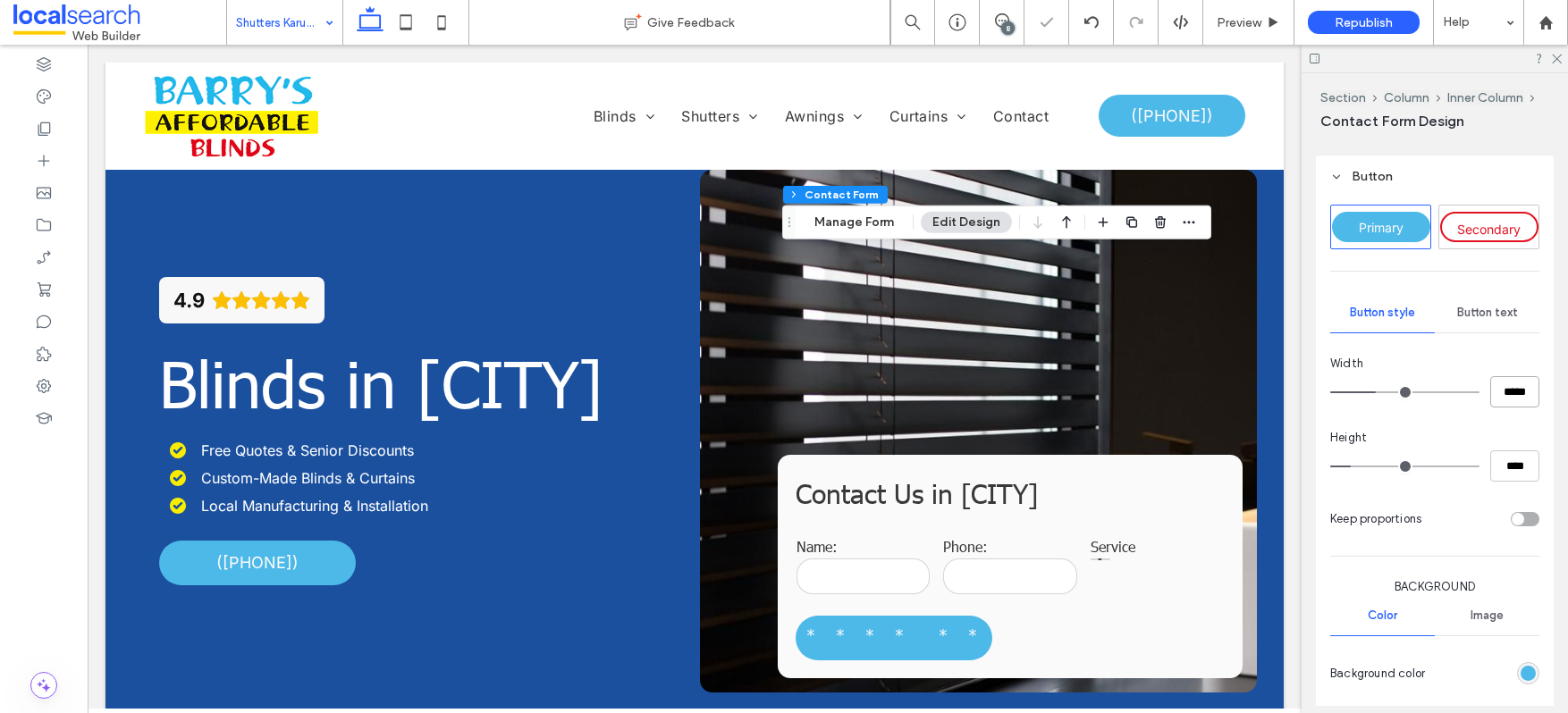 click on "*****" at bounding box center [1514, 391] 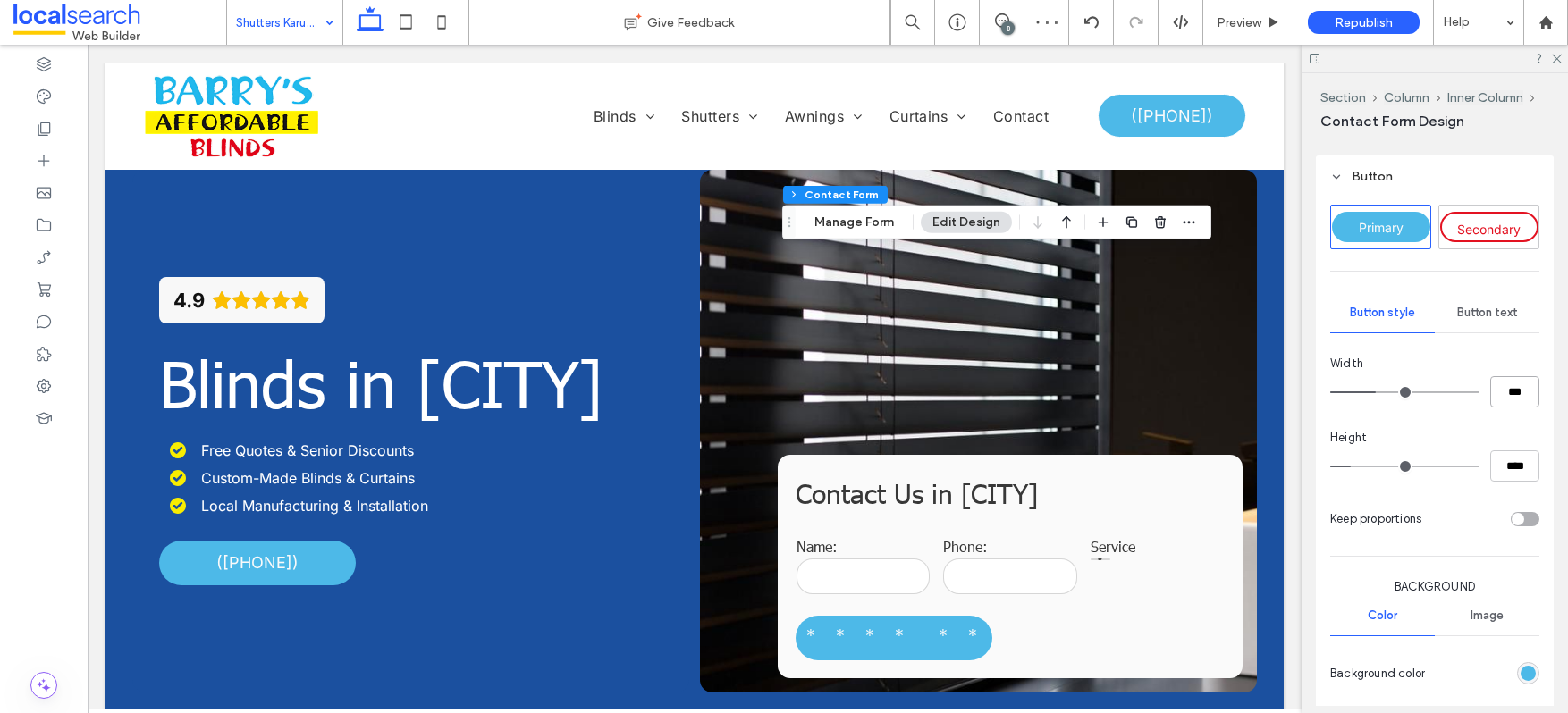 type on "***" 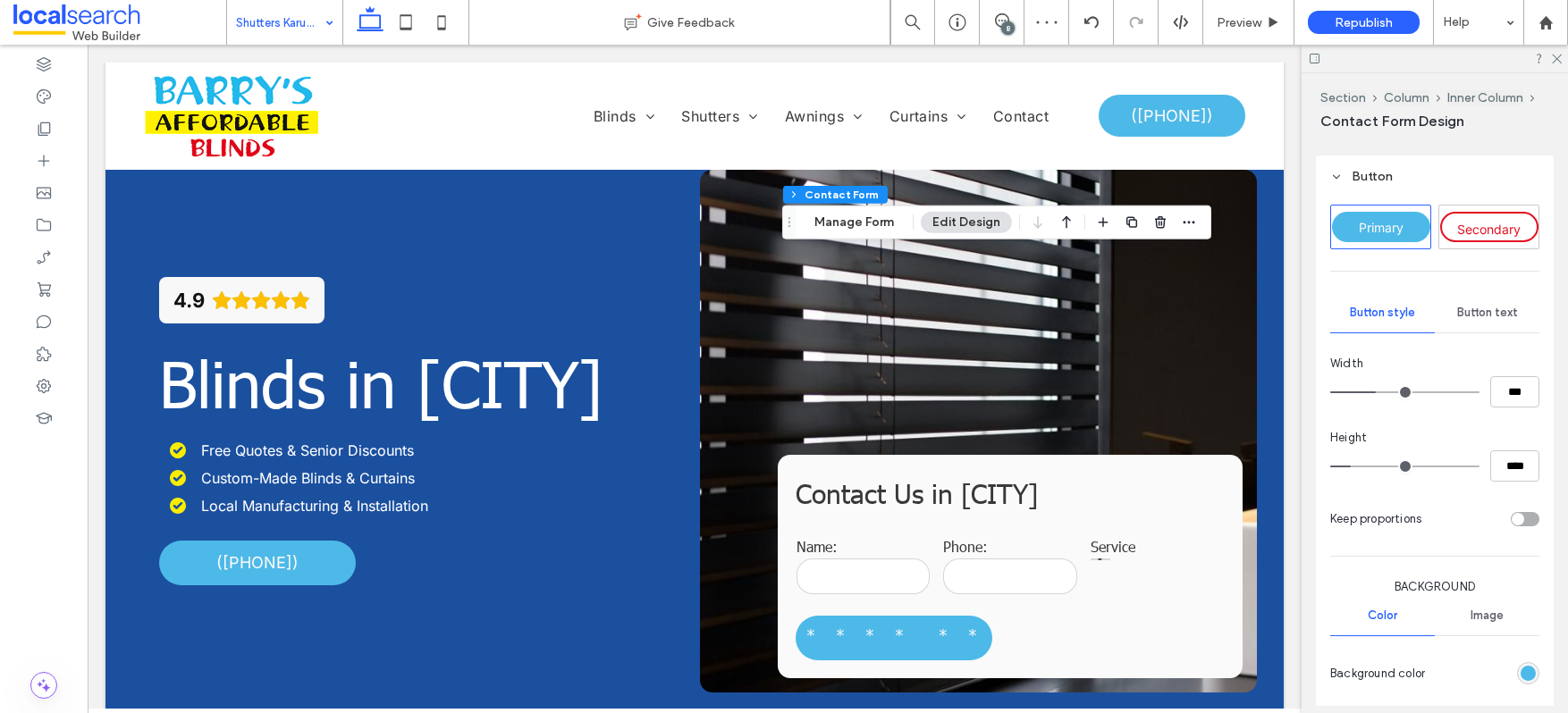 type on "***" 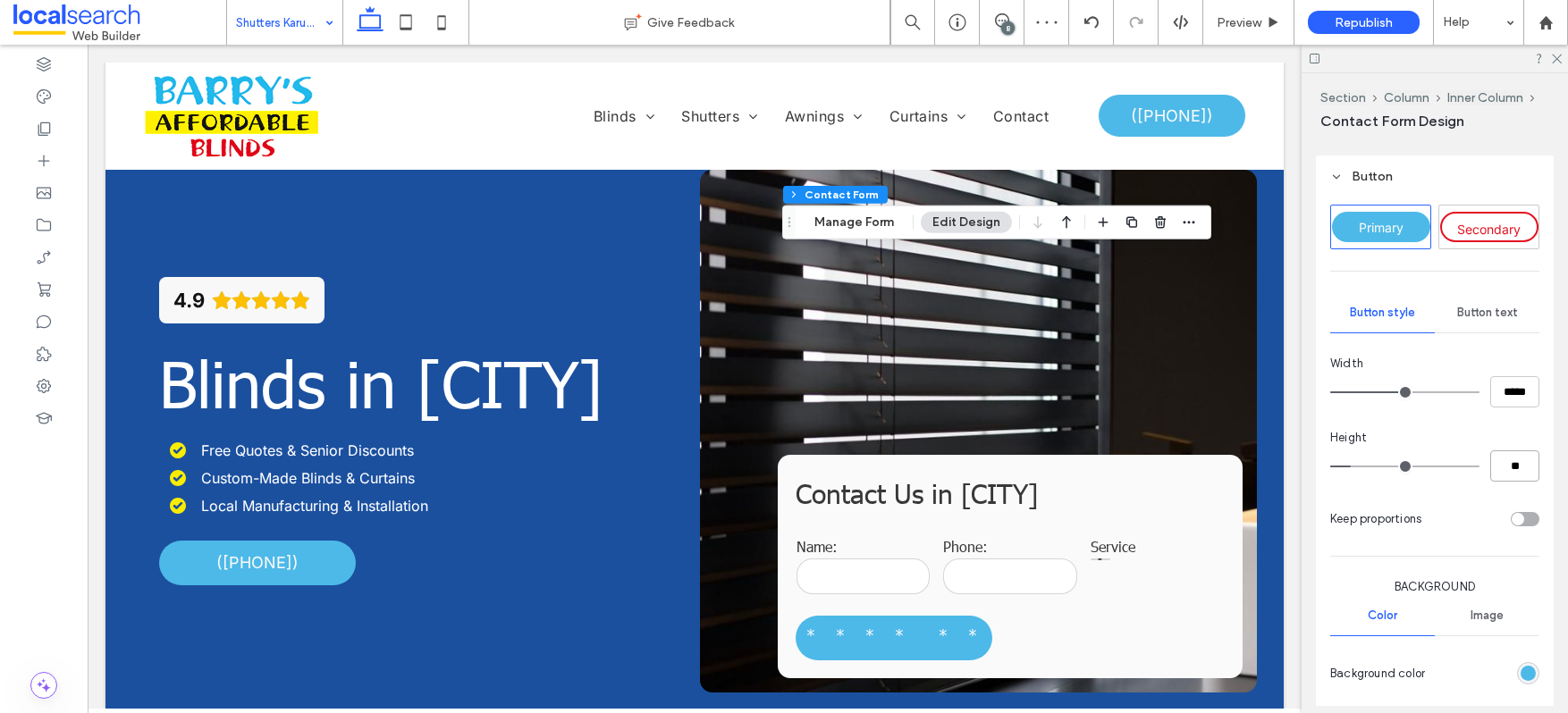 type on "****" 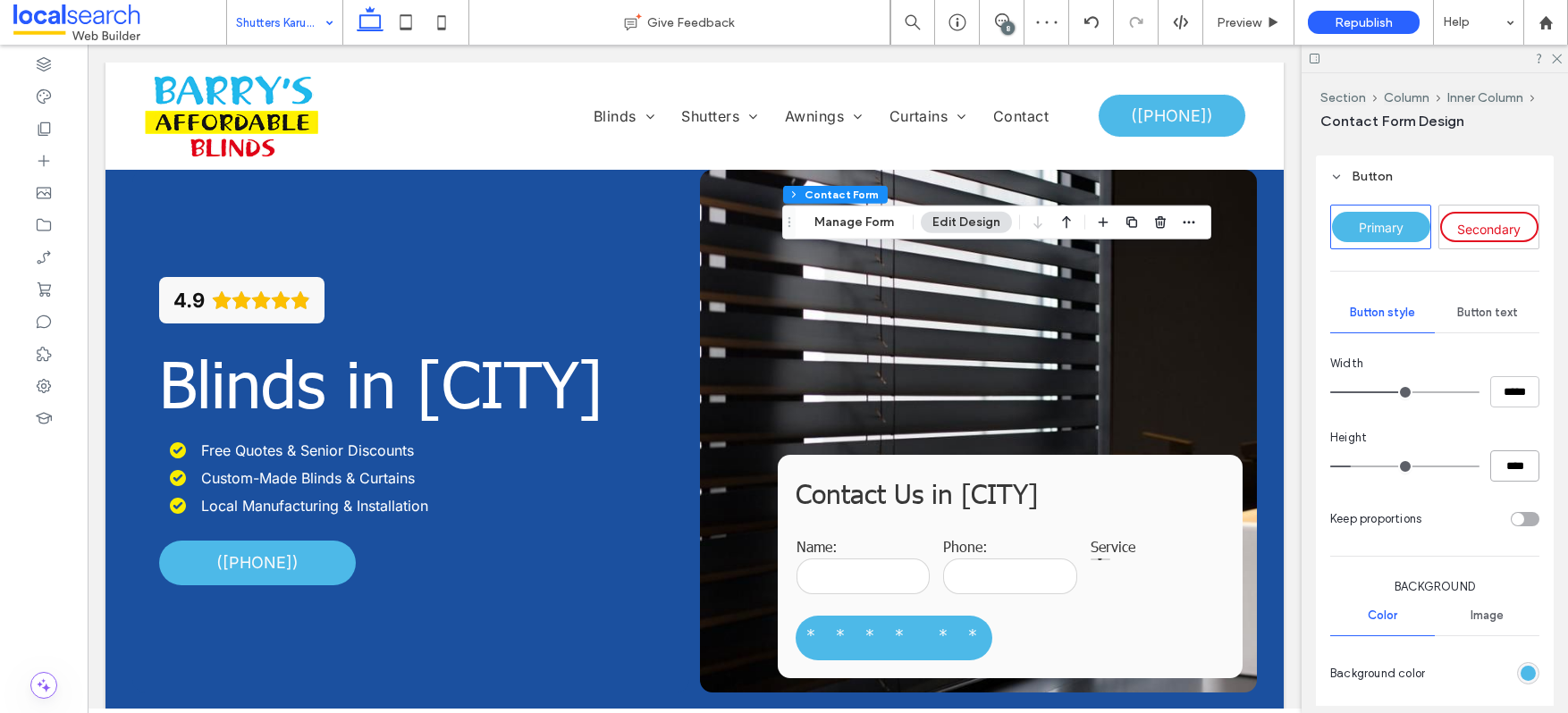 type on "**" 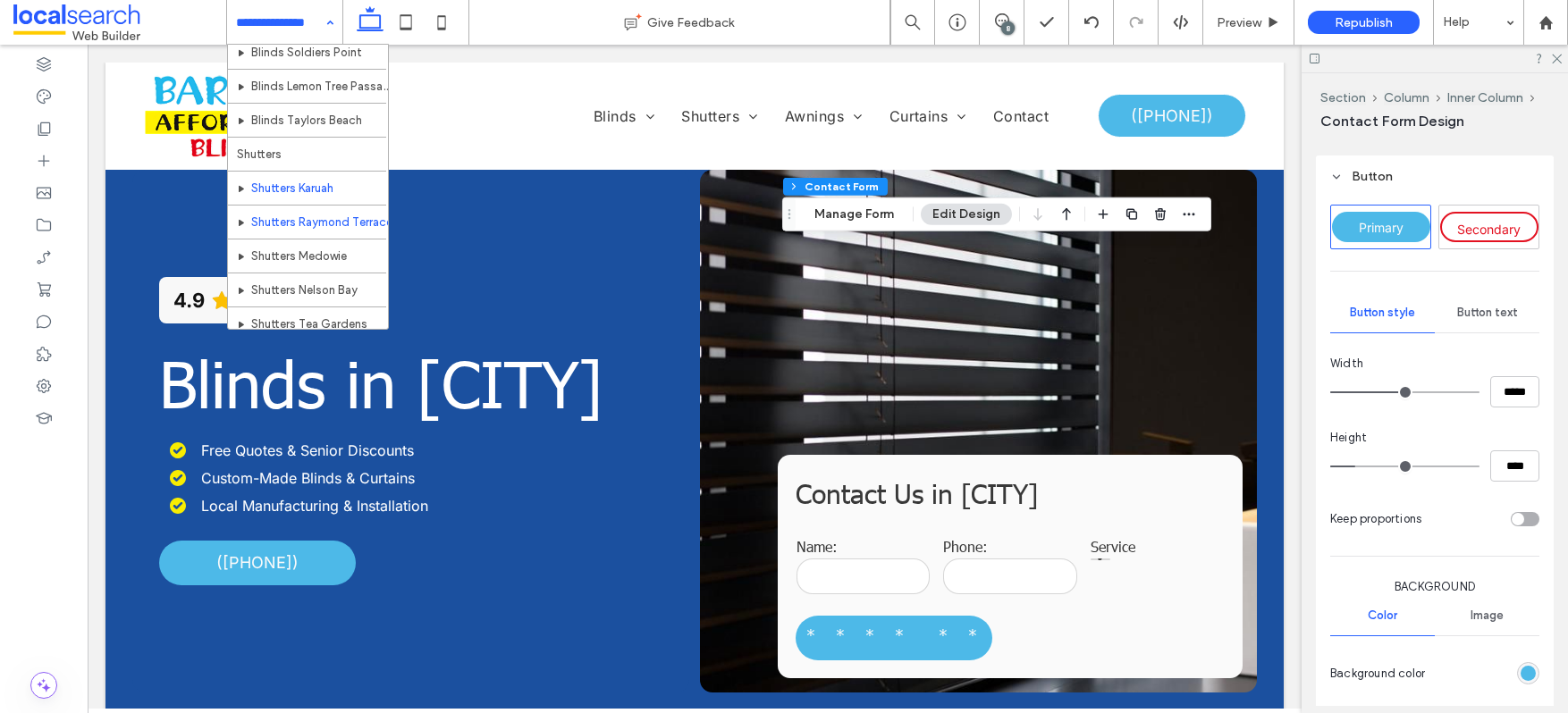 scroll, scrollTop: 351, scrollLeft: 0, axis: vertical 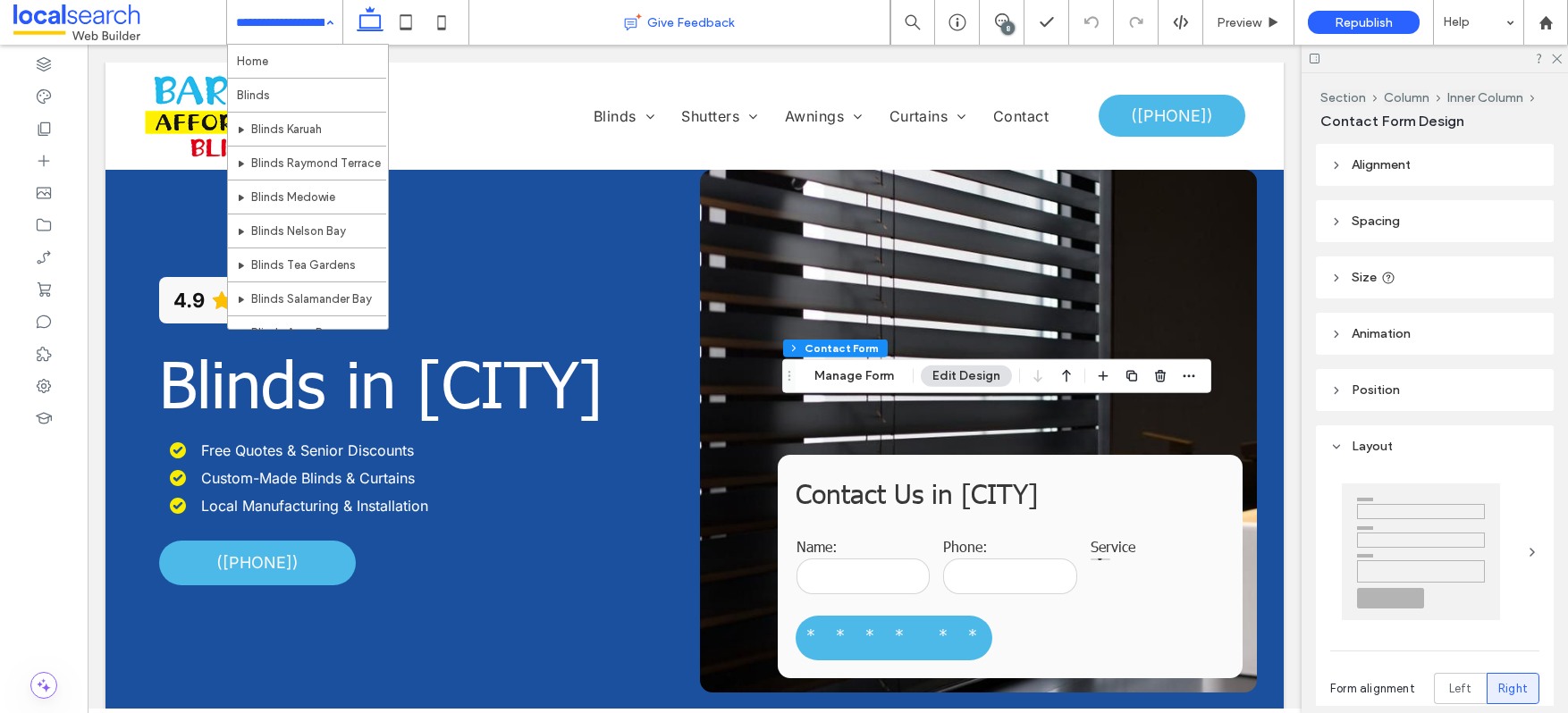 type on "*" 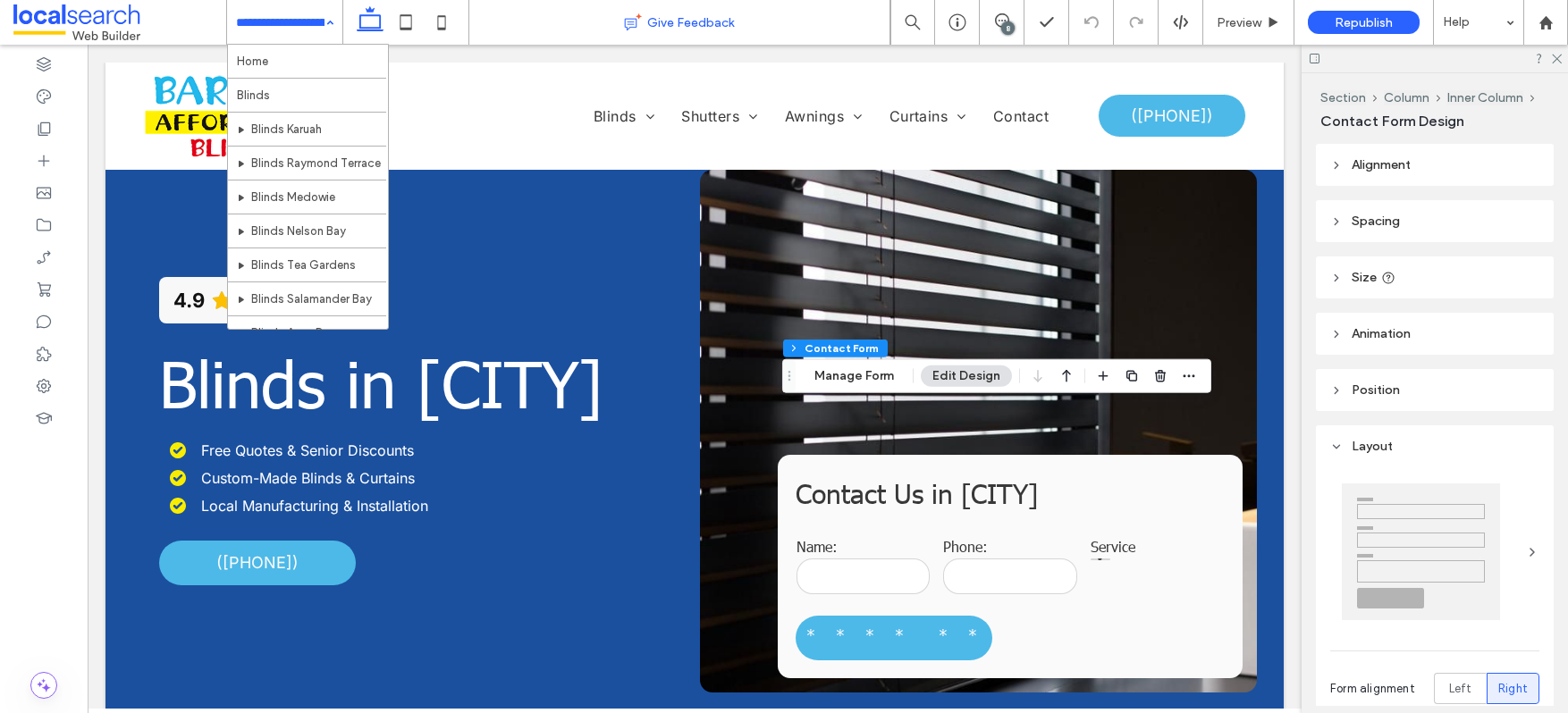 type on "***" 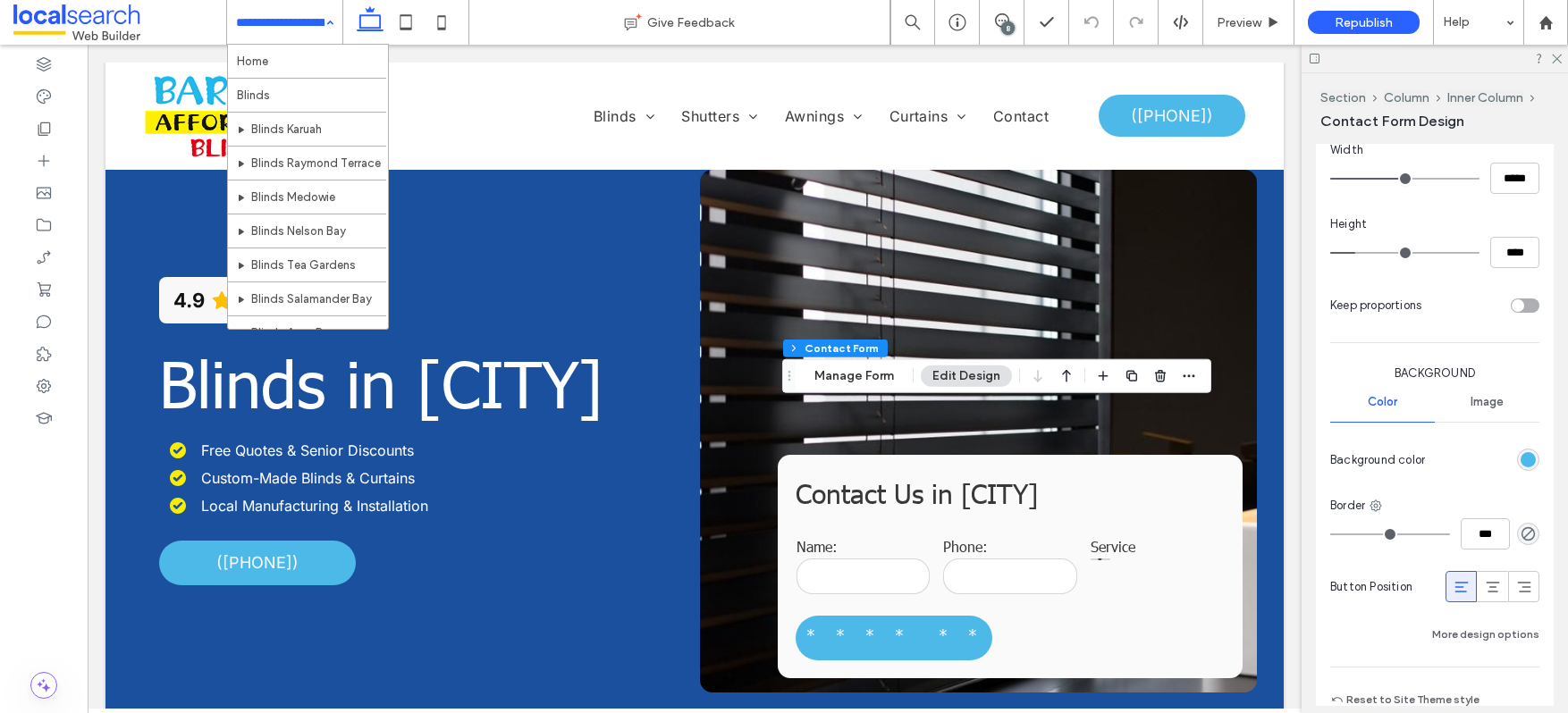 scroll, scrollTop: 1172, scrollLeft: 0, axis: vertical 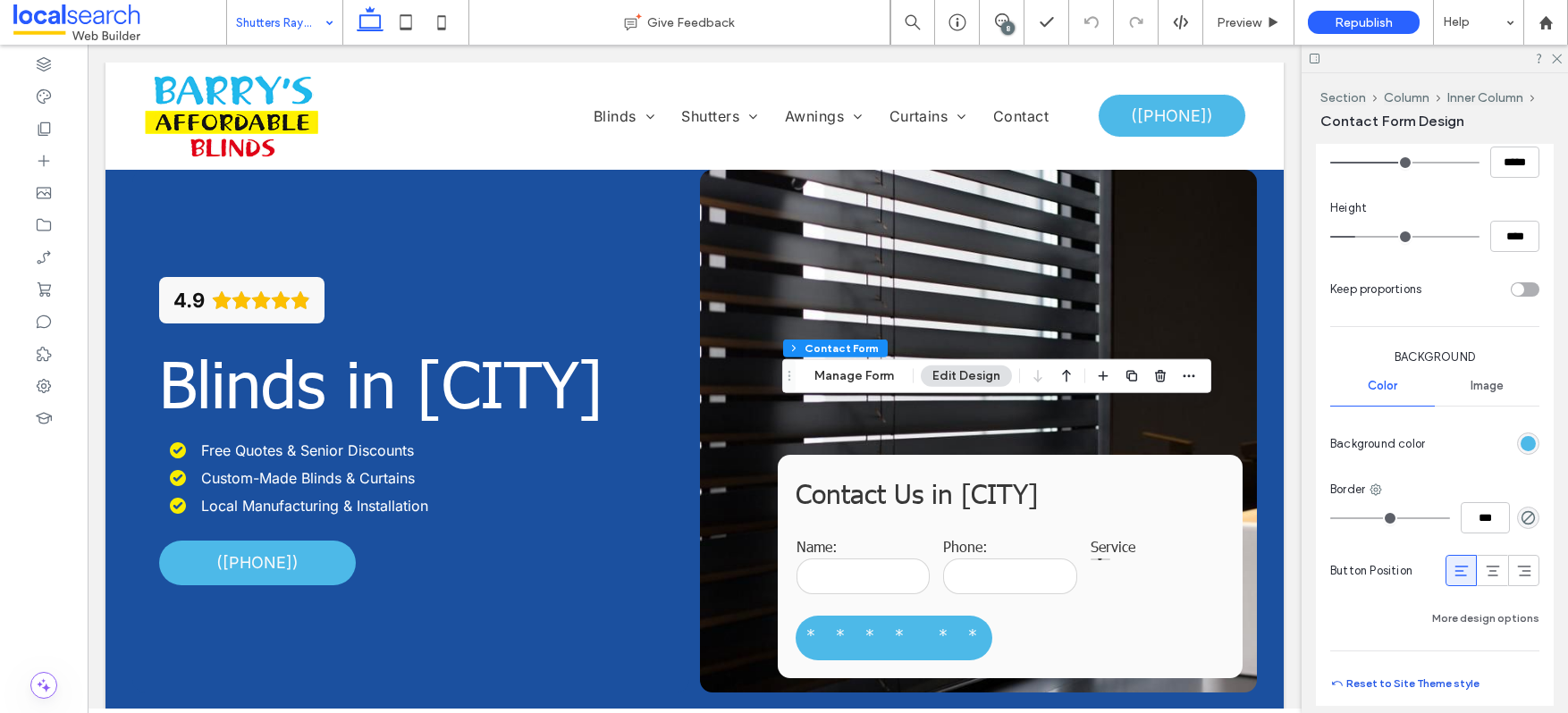 click on "Reset to Site Theme style" at bounding box center (1404, 684) 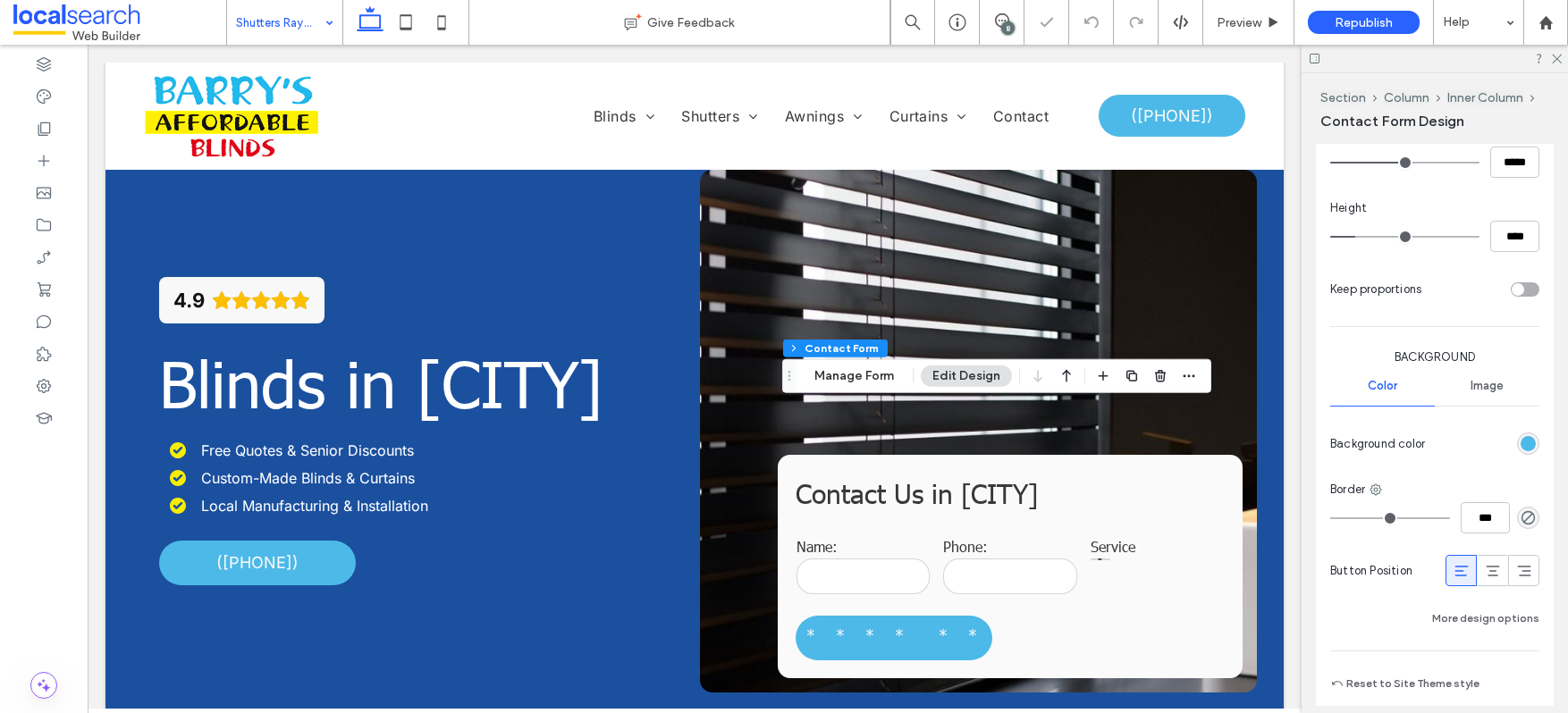 type on "***" 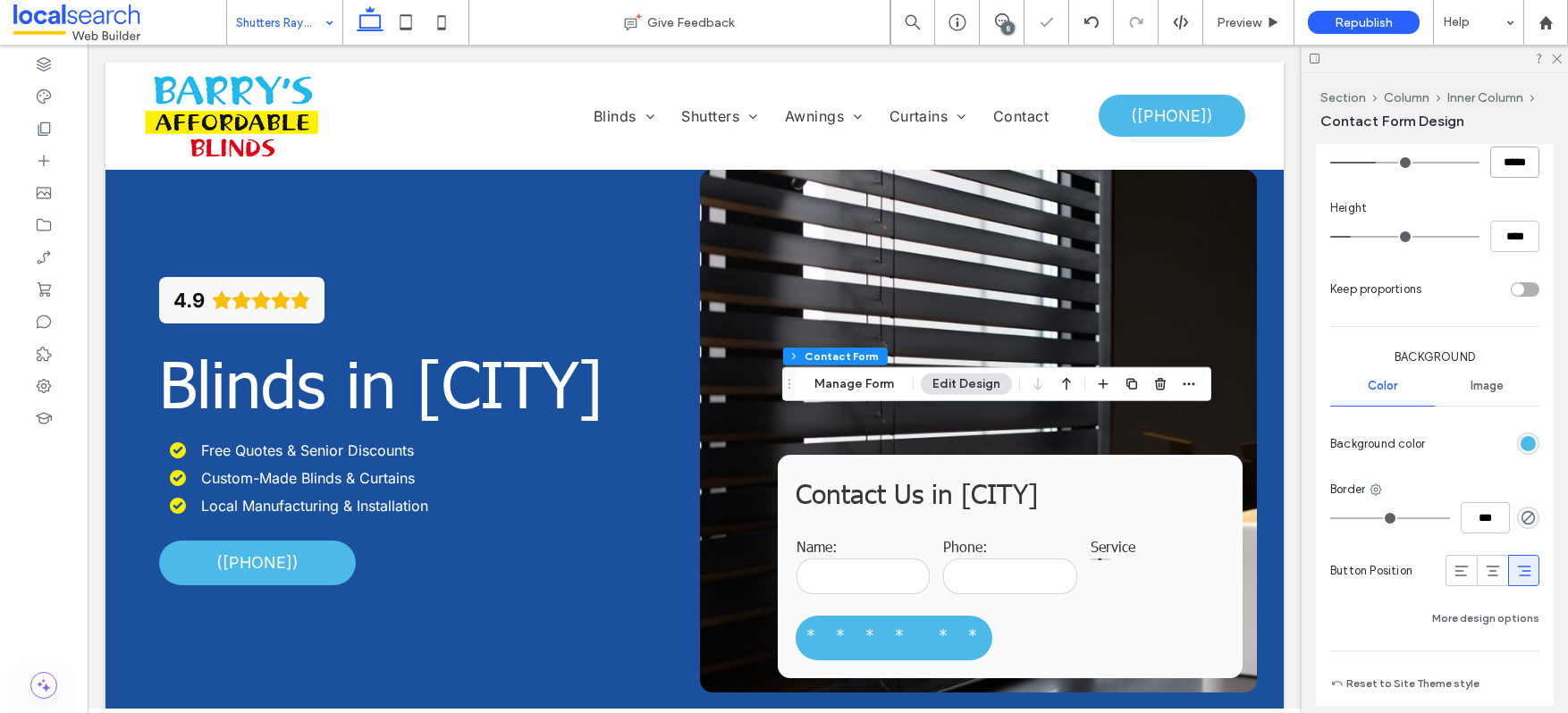click on "*****" at bounding box center (1514, 162) 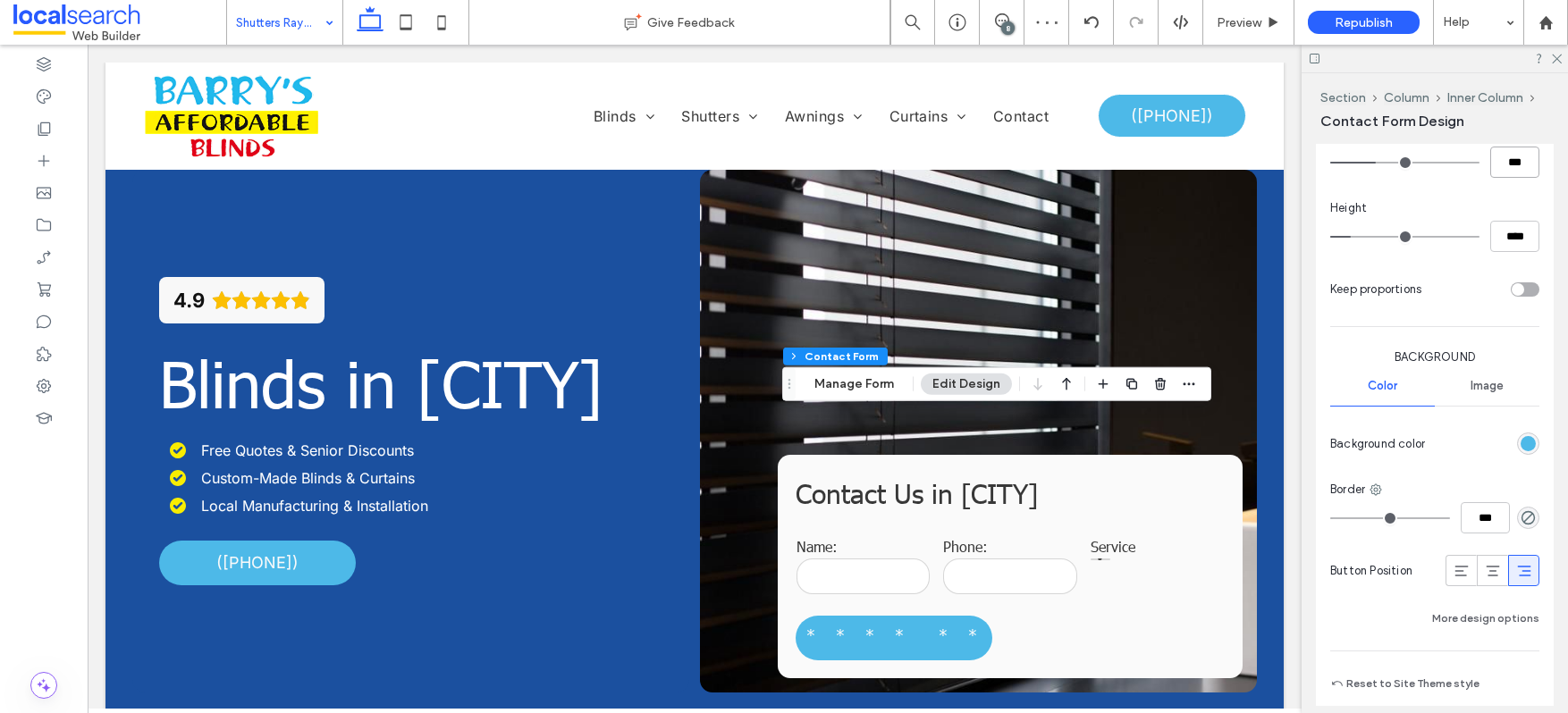 type on "***" 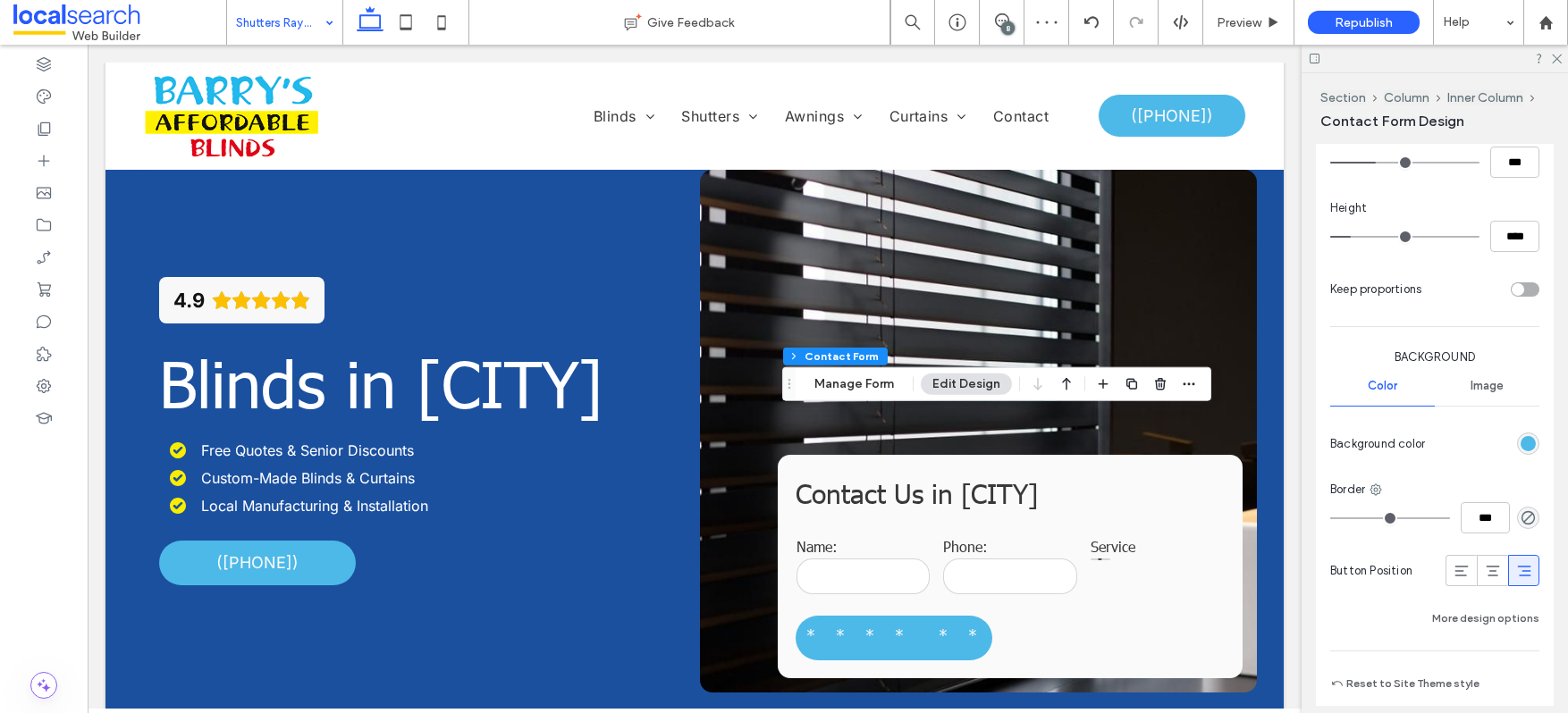type on "***" 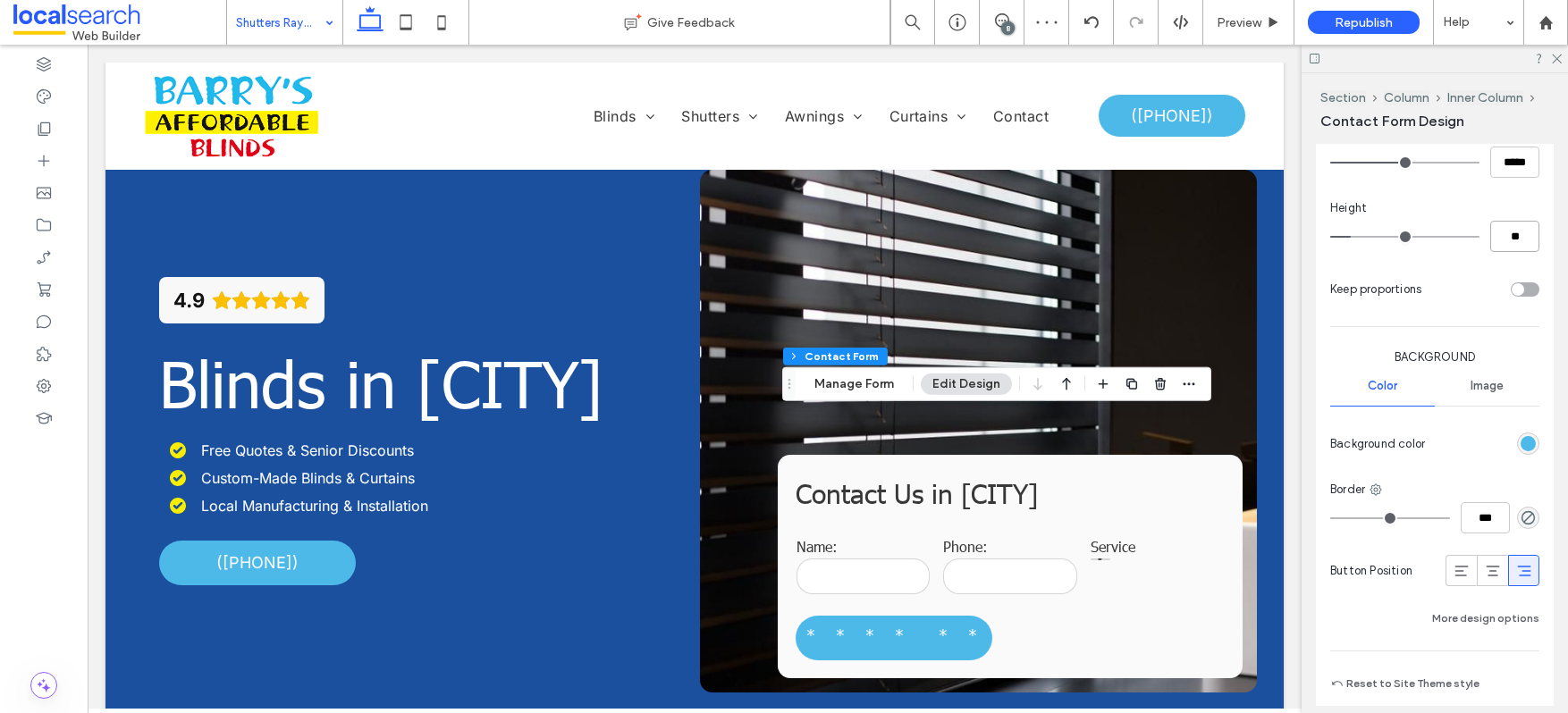 type on "**" 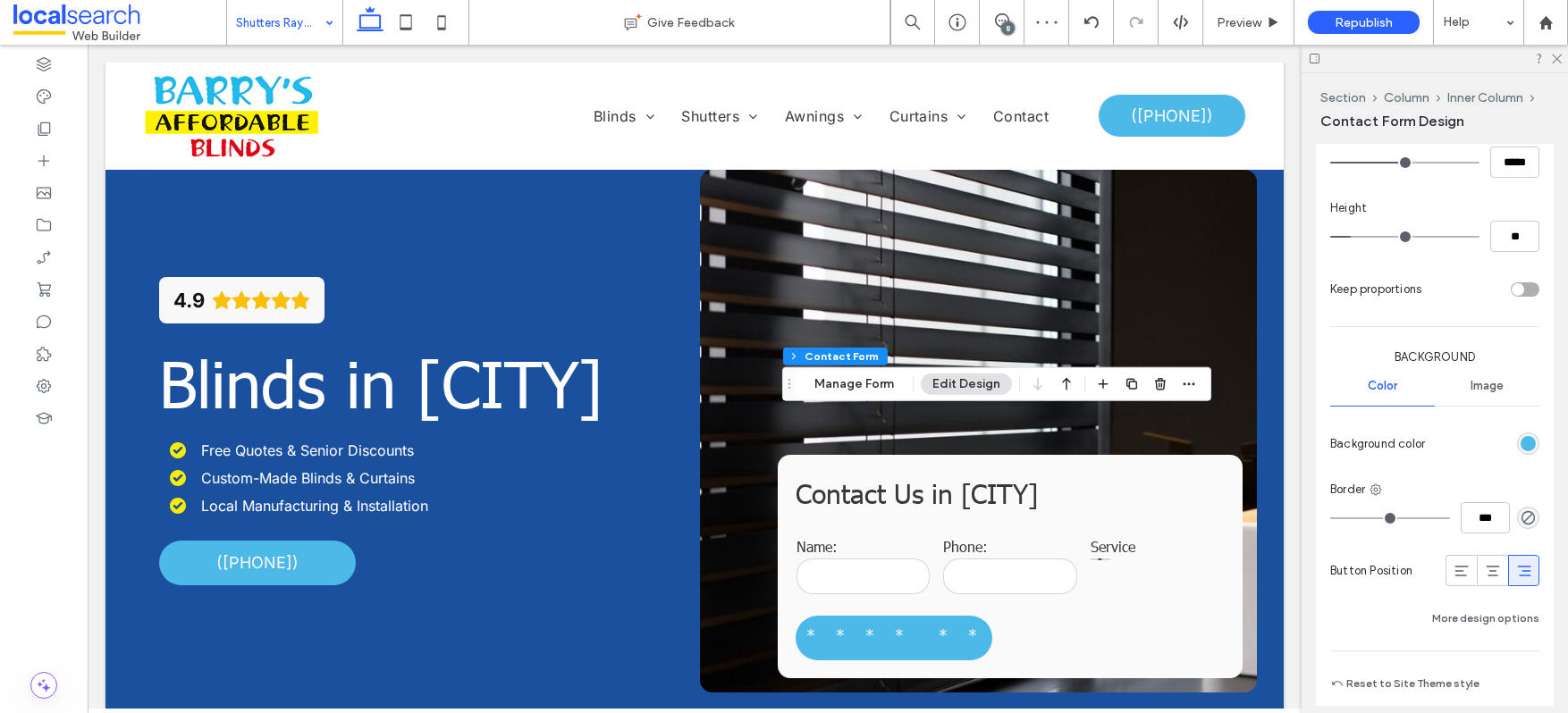 type on "**" 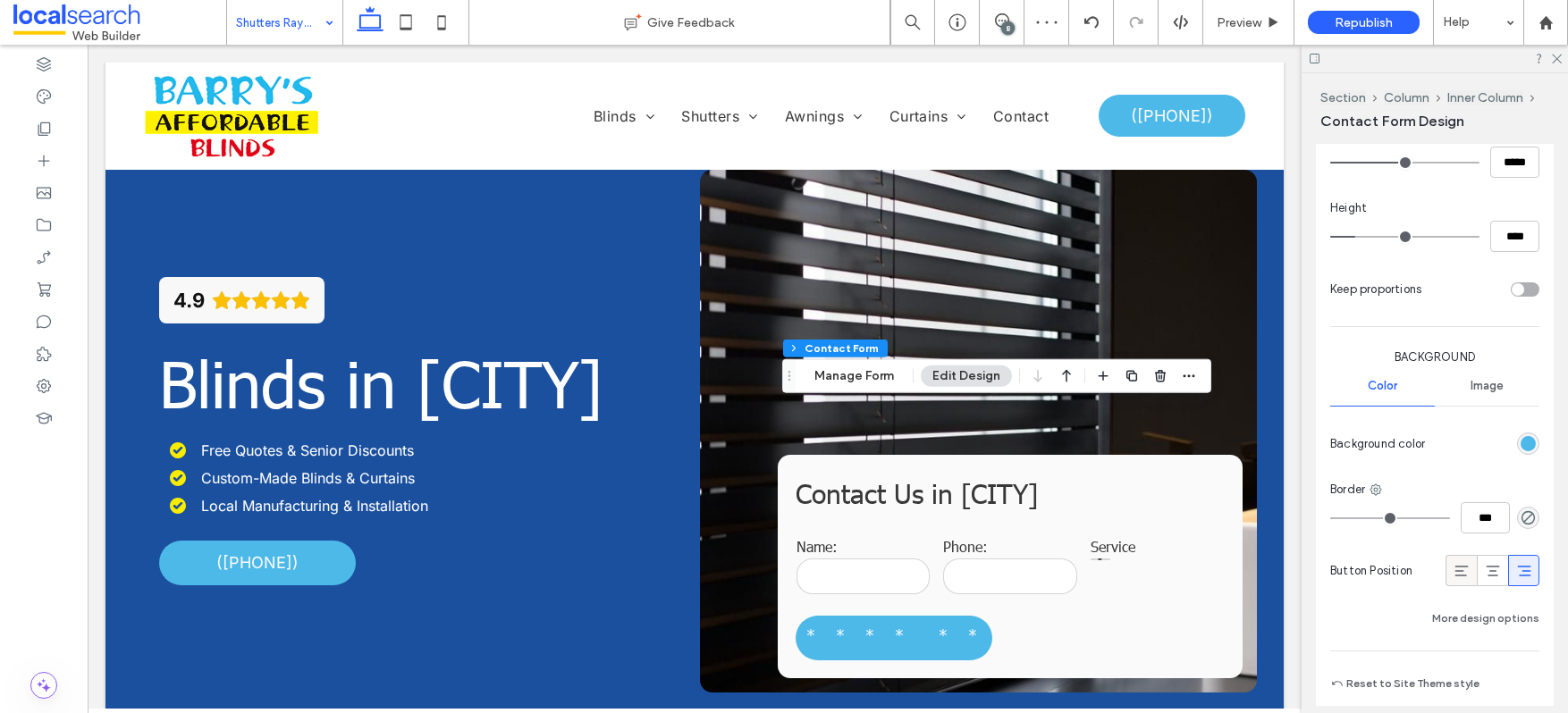 click at bounding box center [1461, 570] 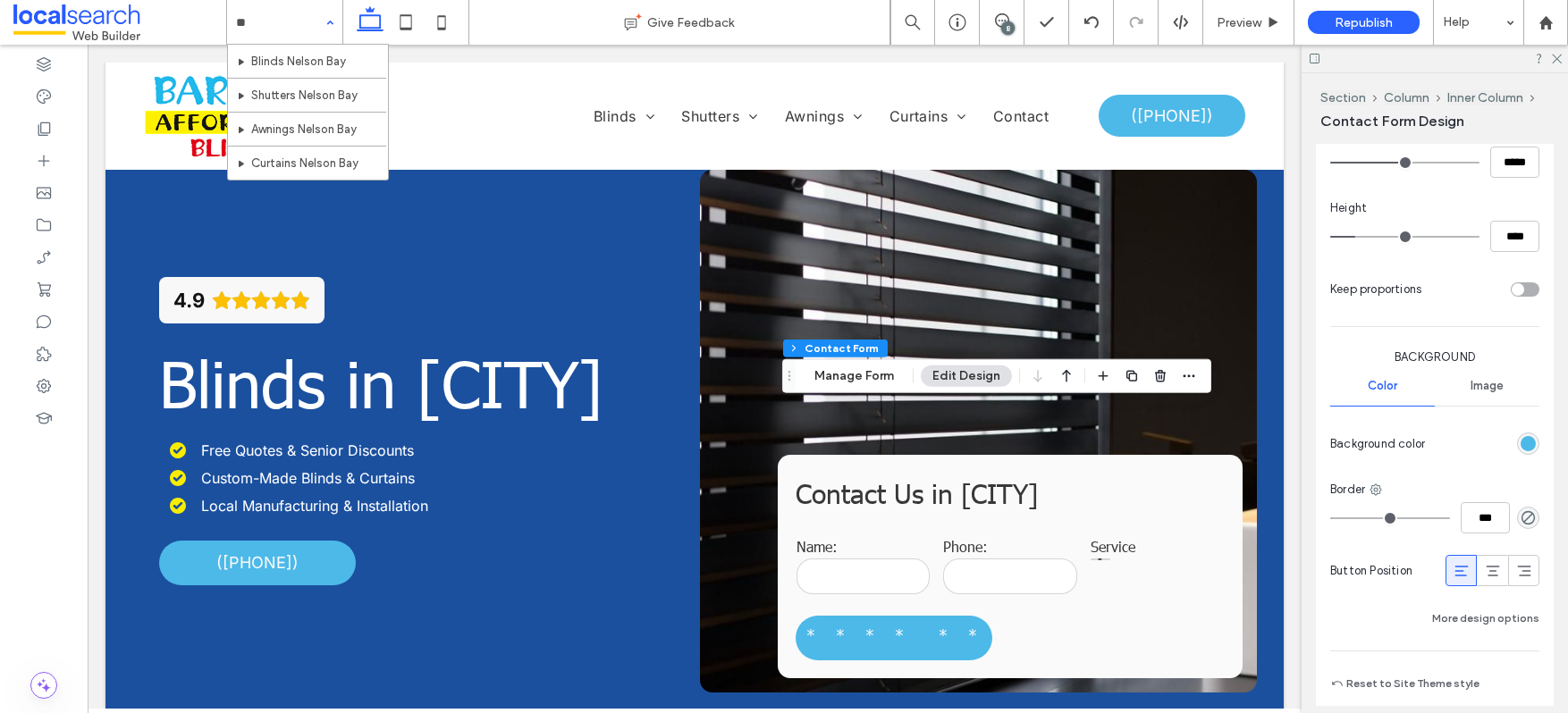 type on "*" 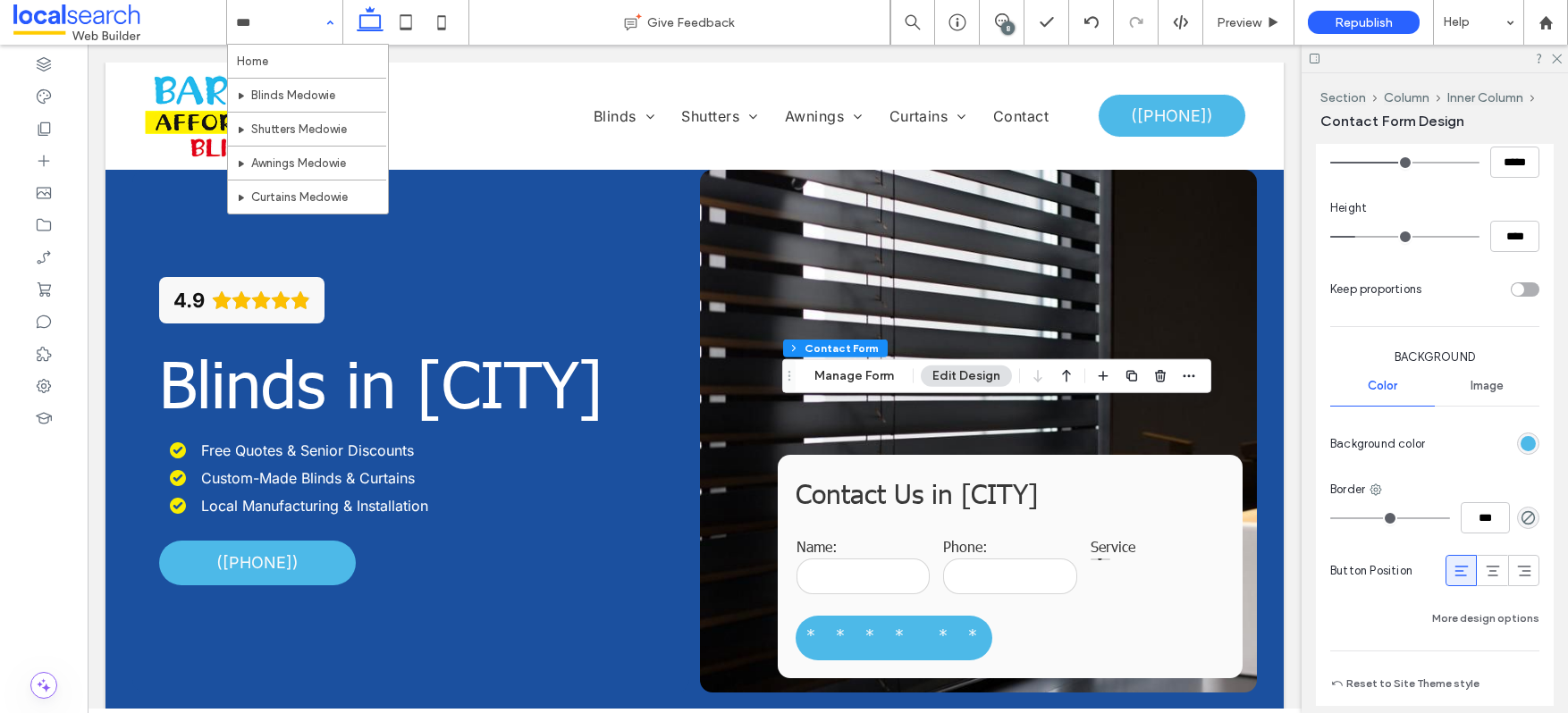 type on "****" 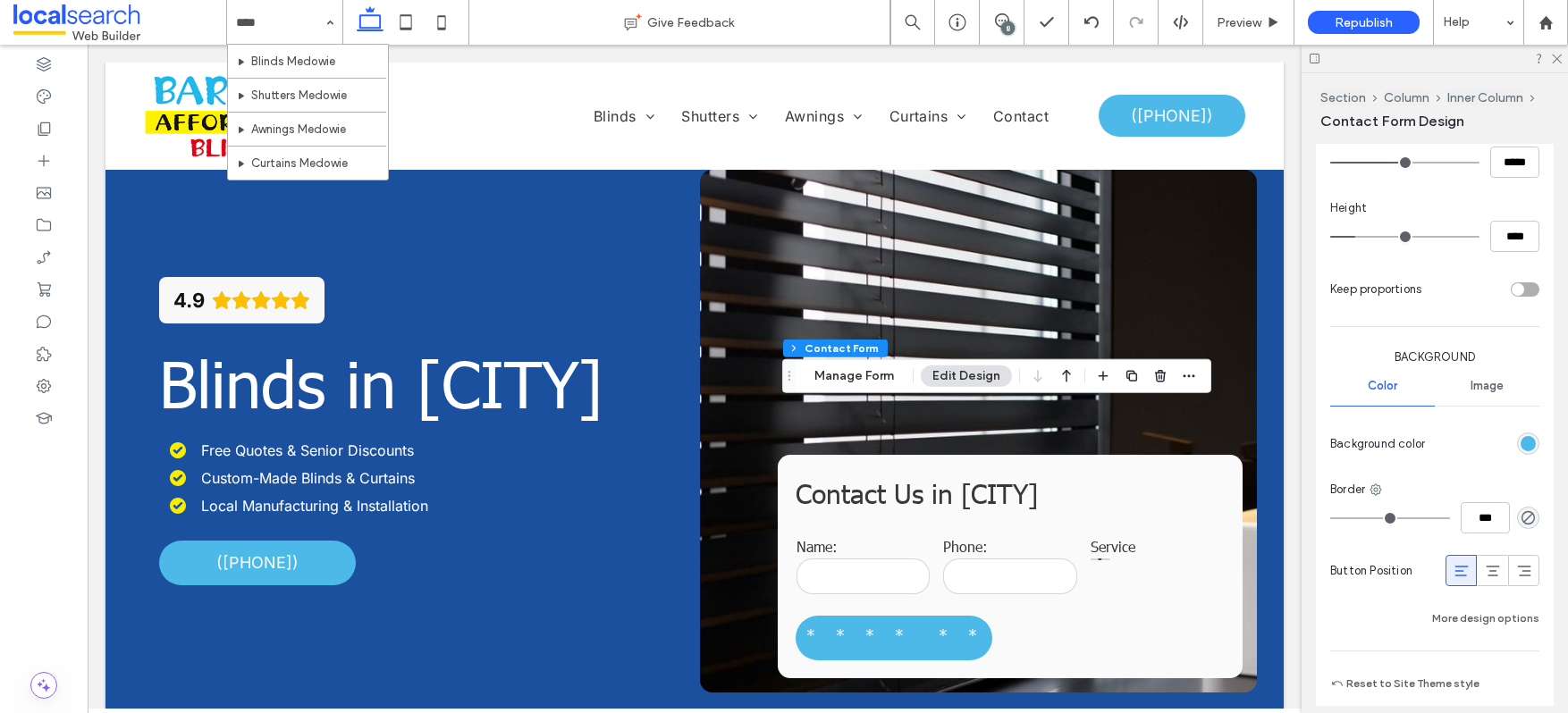 type 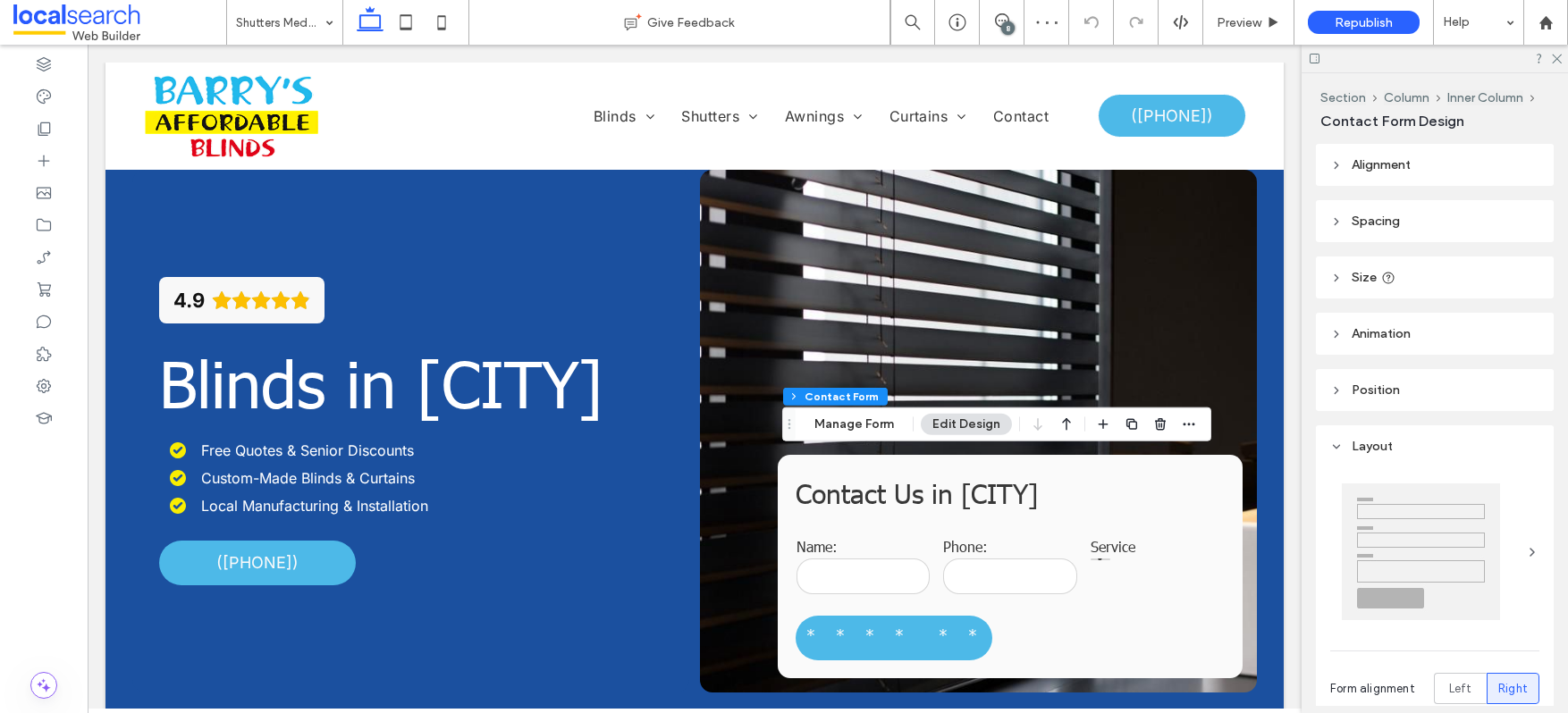 type on "*" 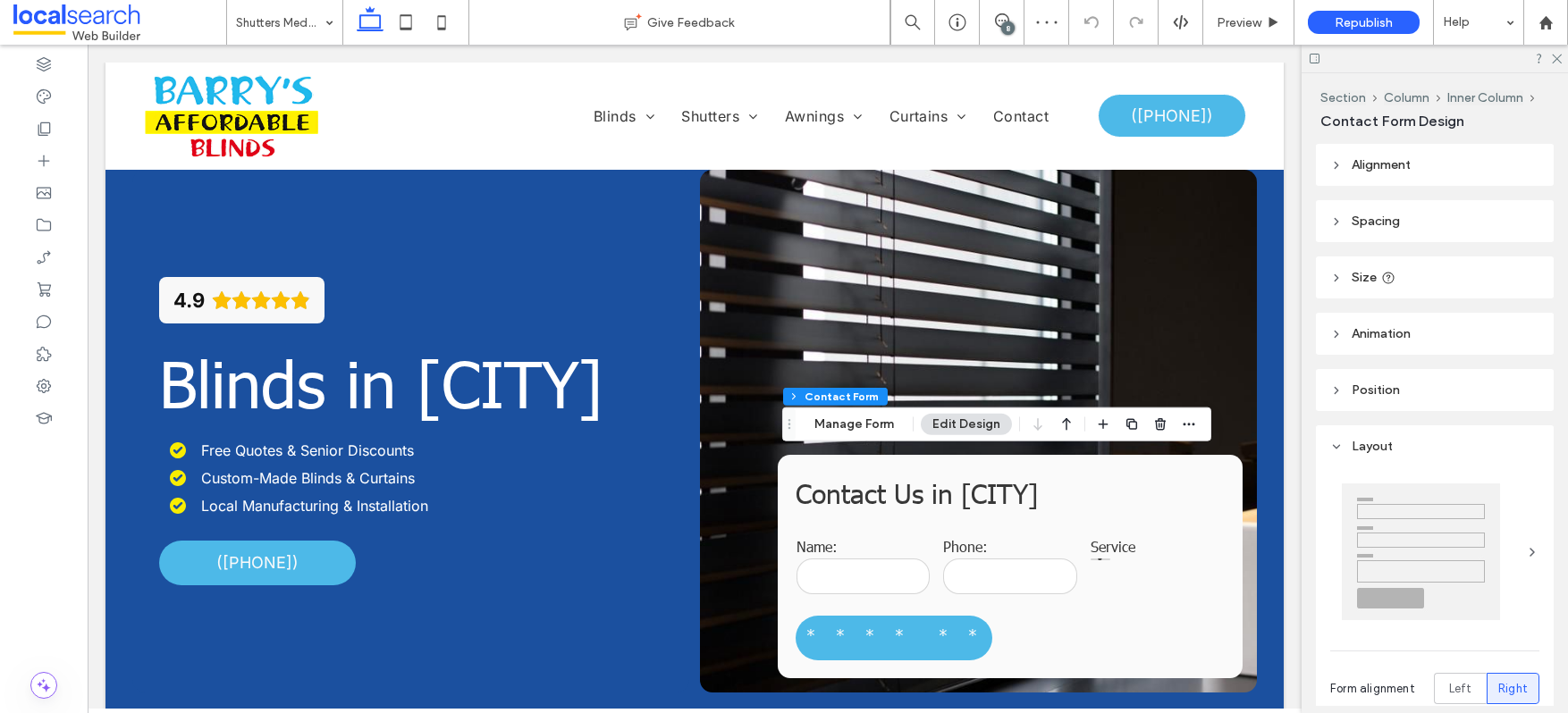 type on "***" 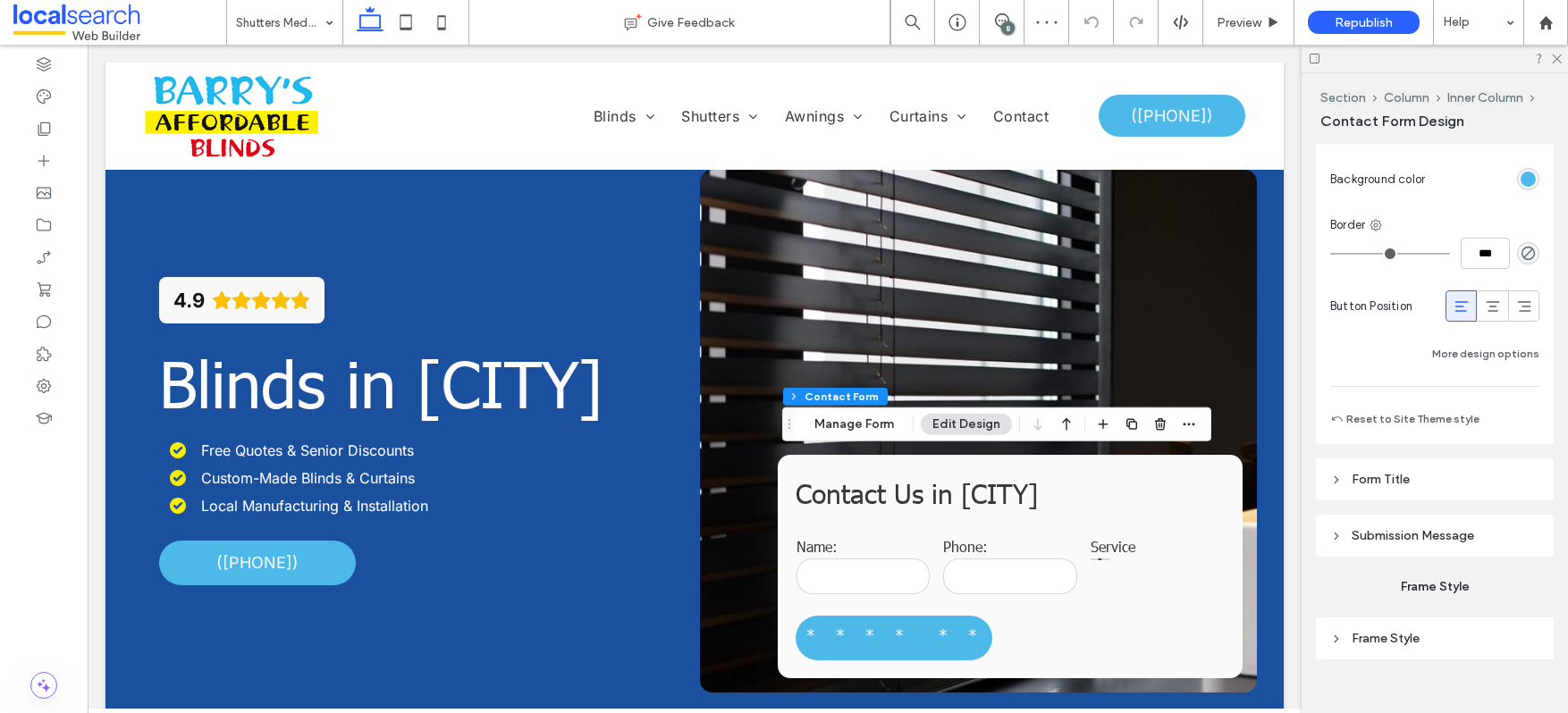 scroll, scrollTop: 1462, scrollLeft: 0, axis: vertical 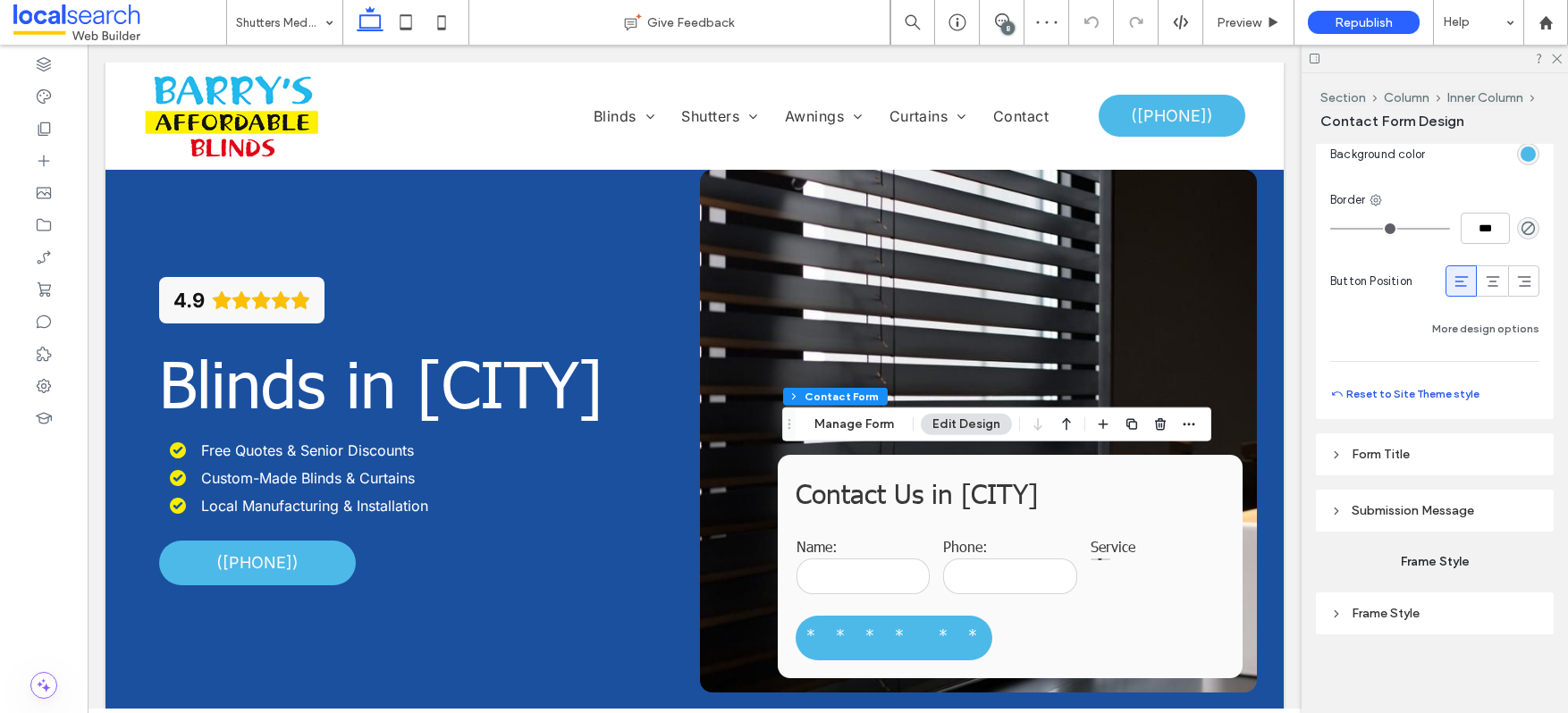 click on "Reset to Site Theme style" at bounding box center (1404, 394) 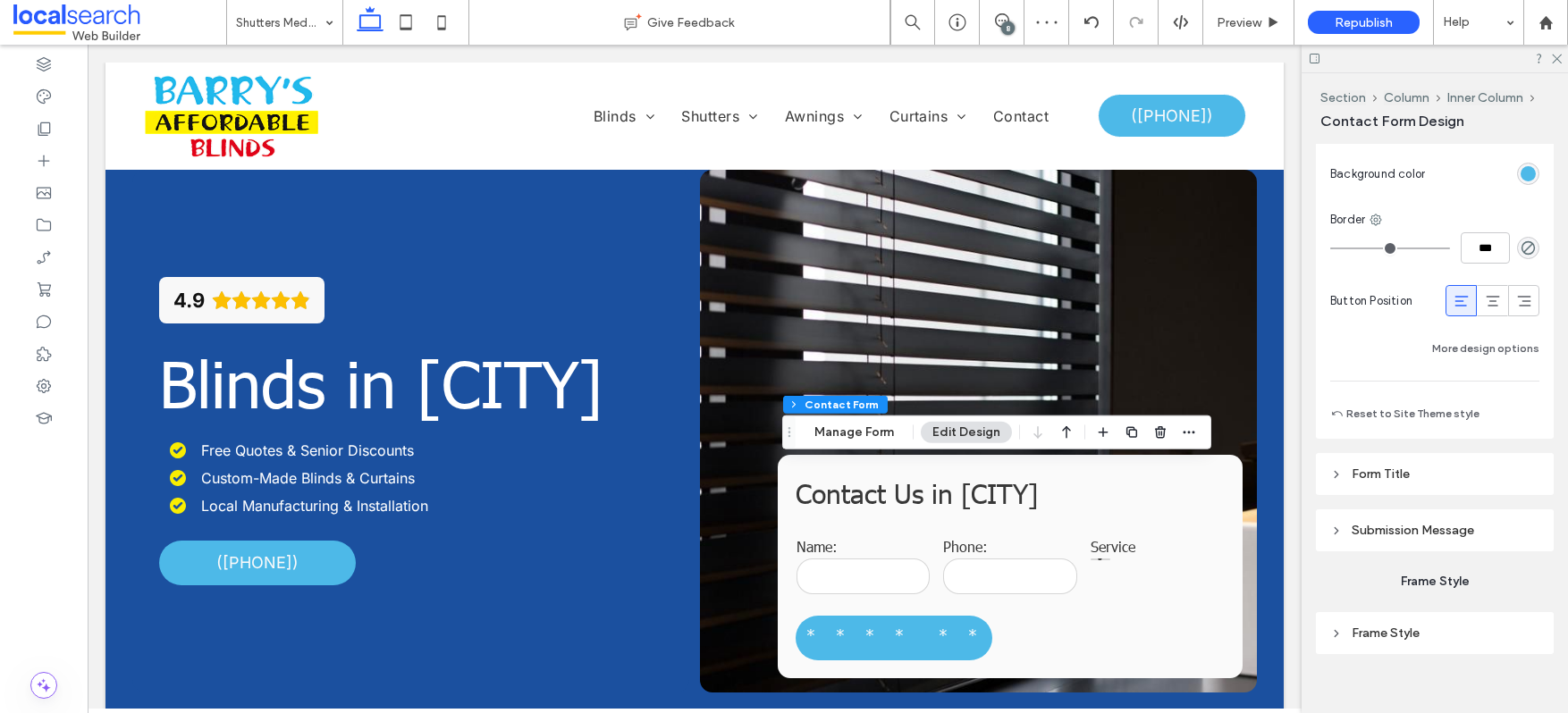 type on "***" 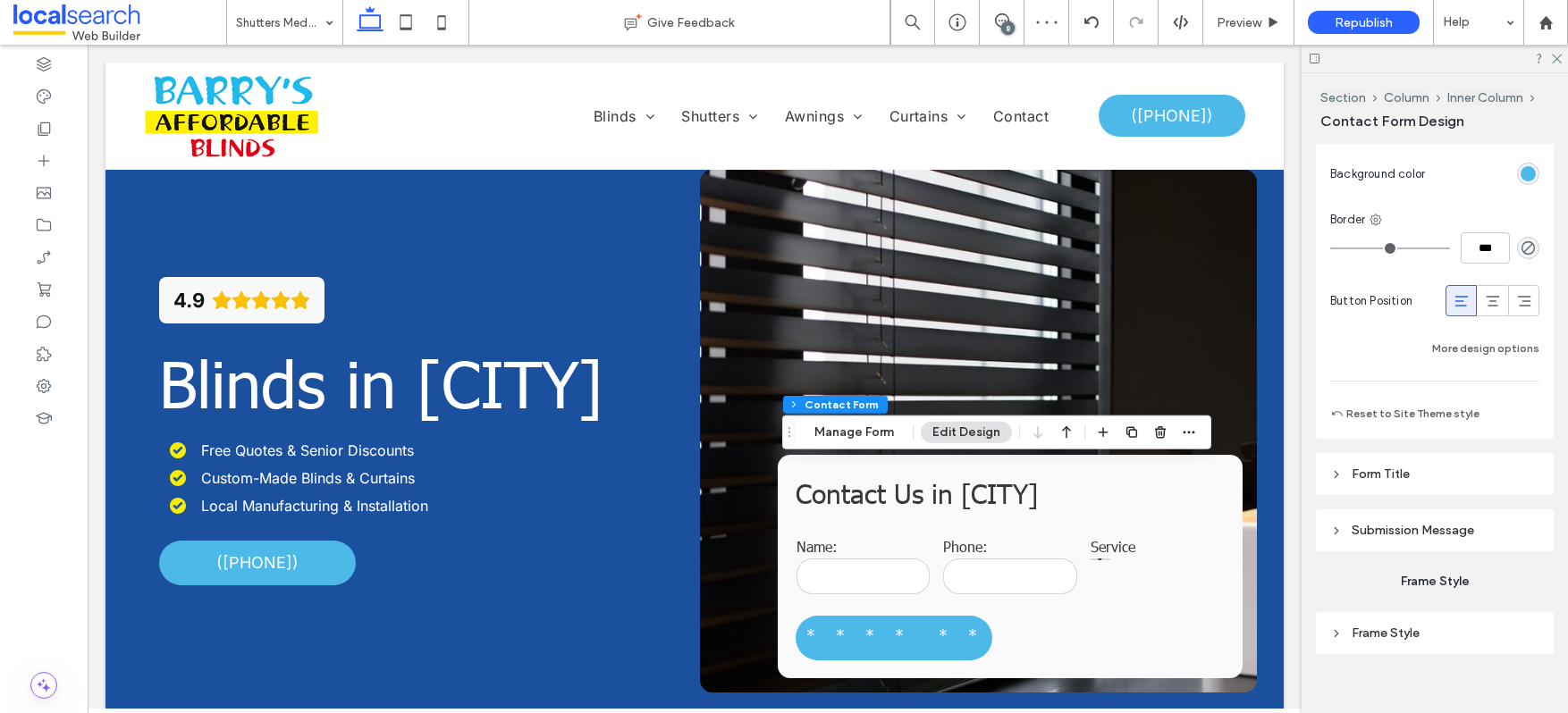 type on "*****" 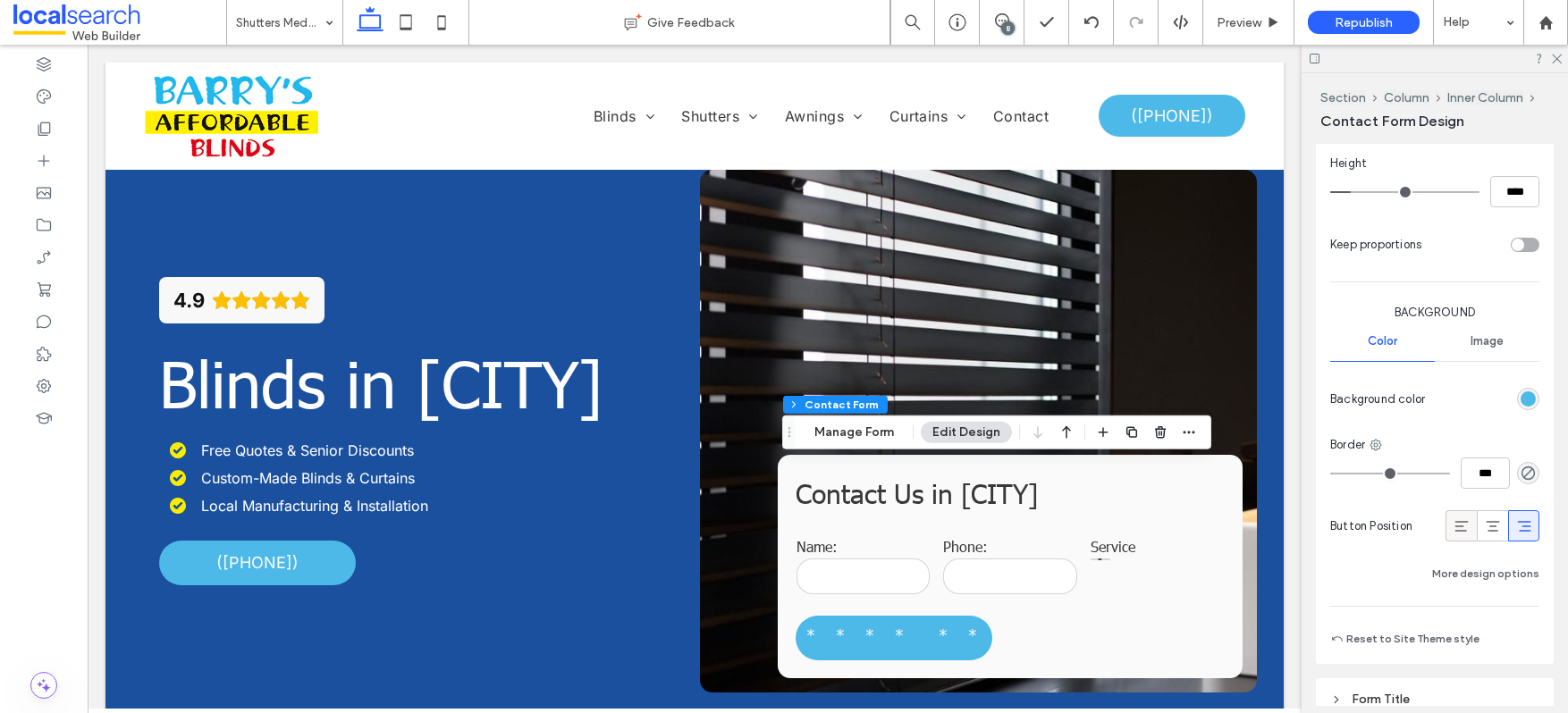 click 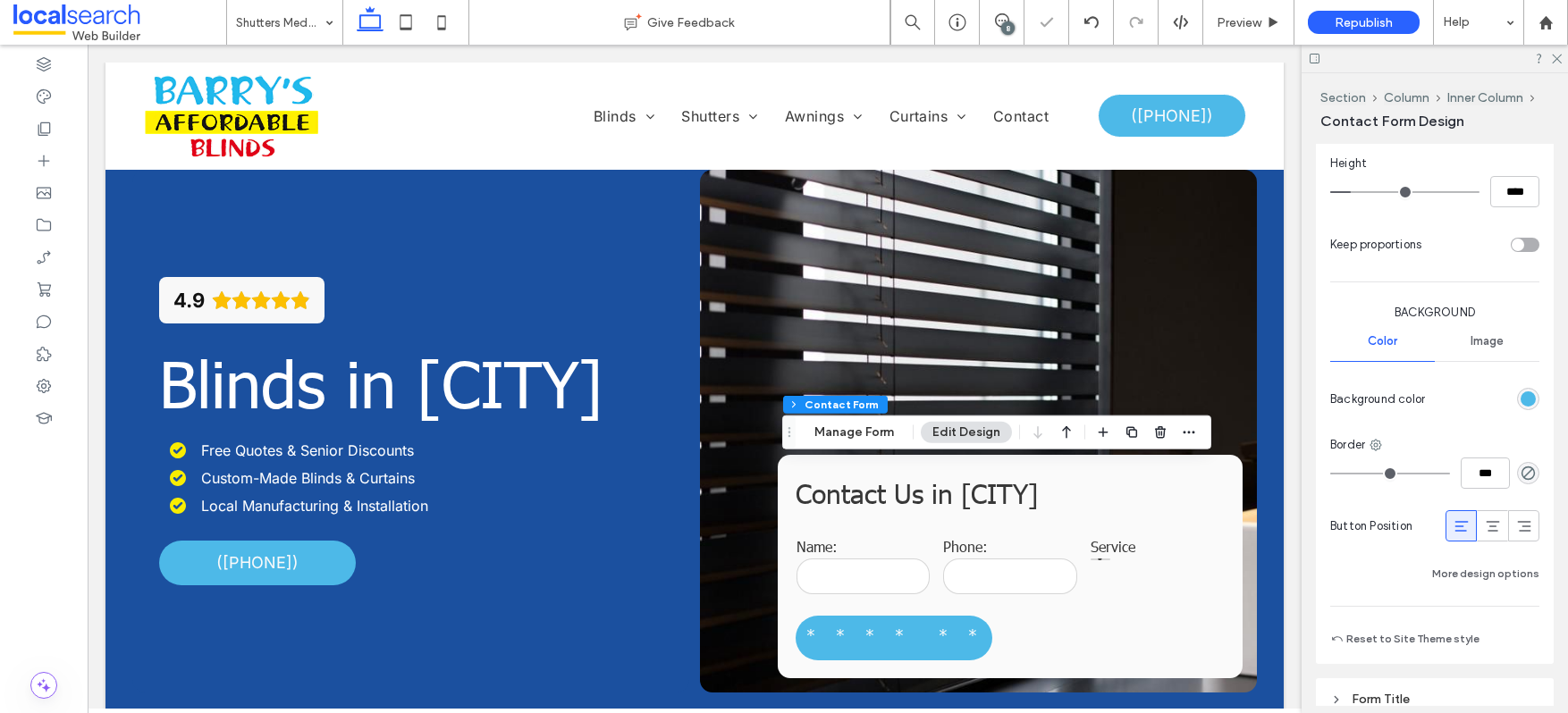 type on "***" 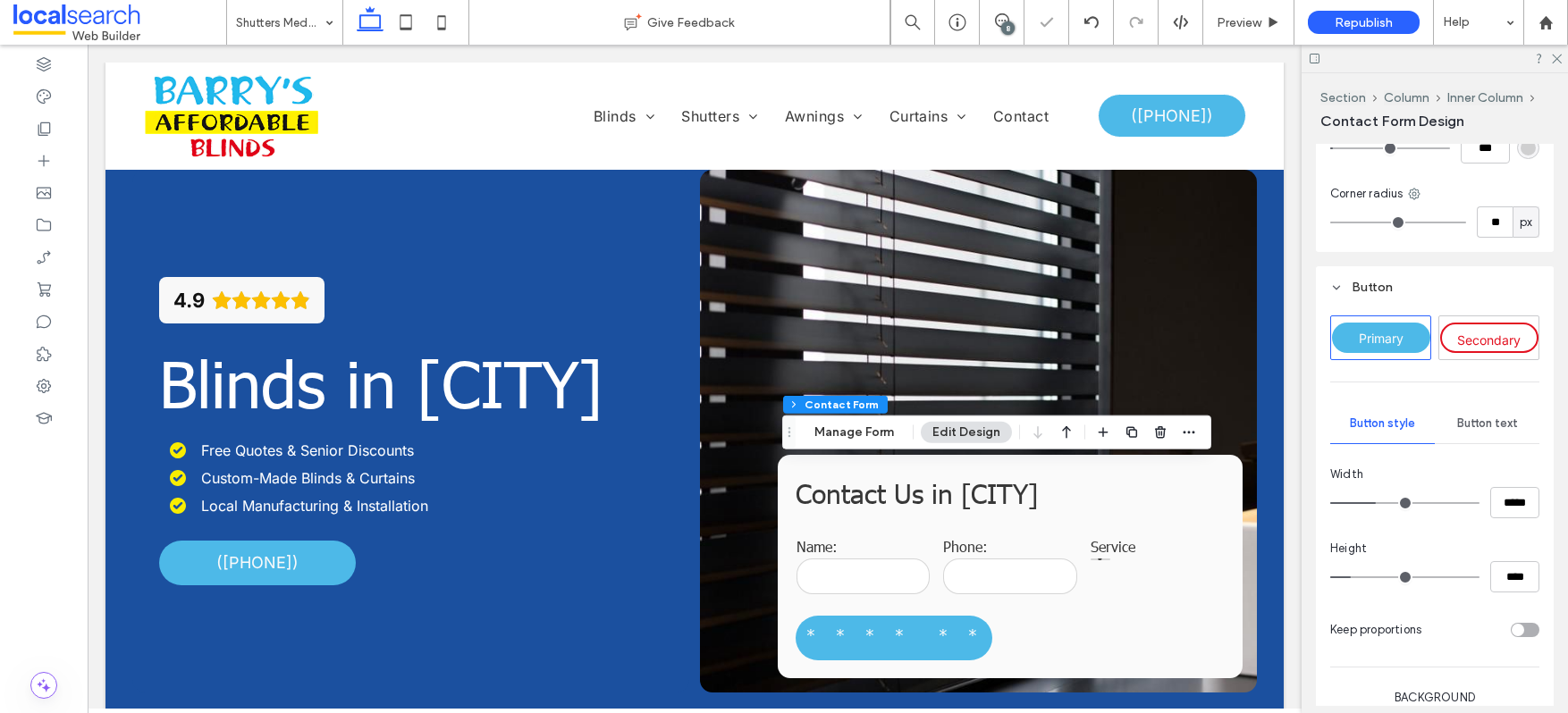 scroll, scrollTop: 766, scrollLeft: 0, axis: vertical 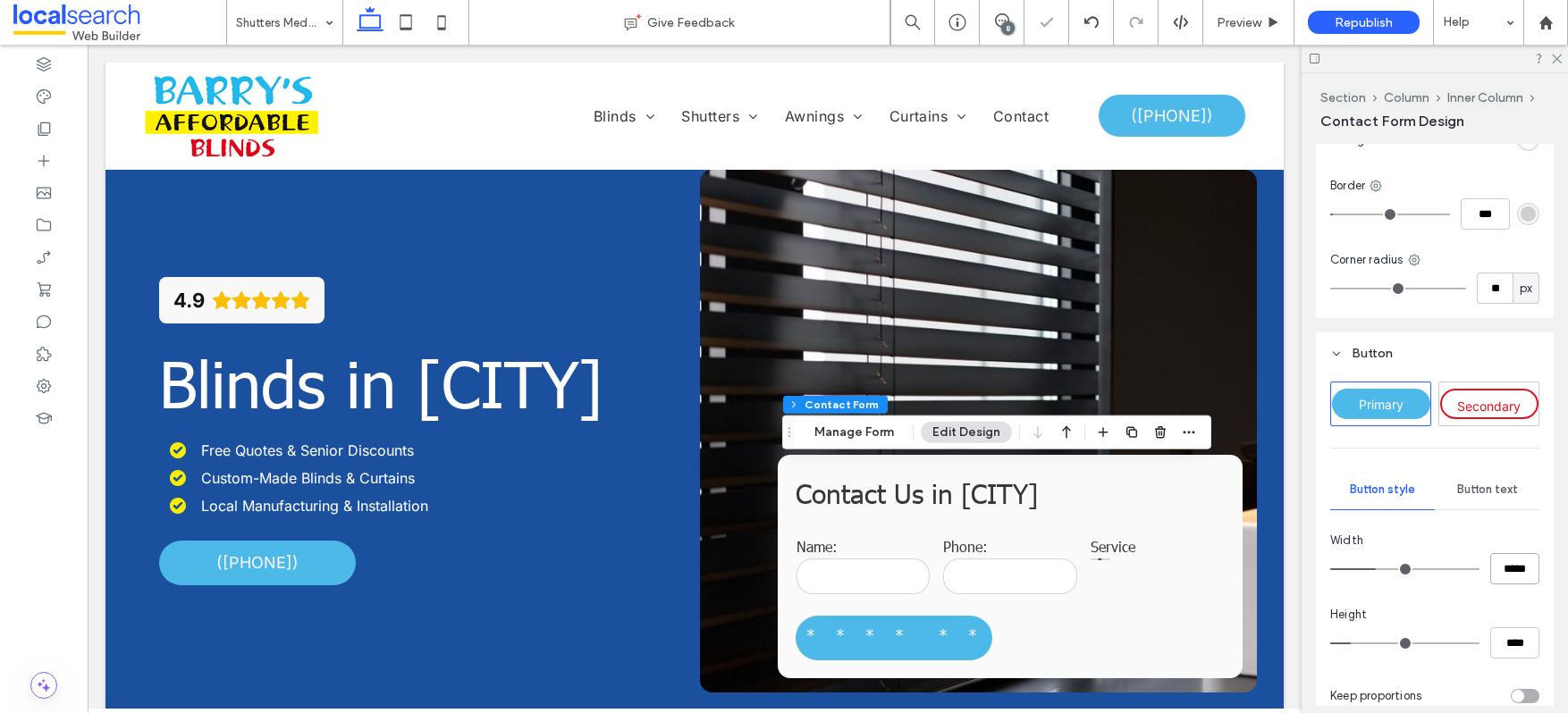 click on "*****" at bounding box center (1514, 568) 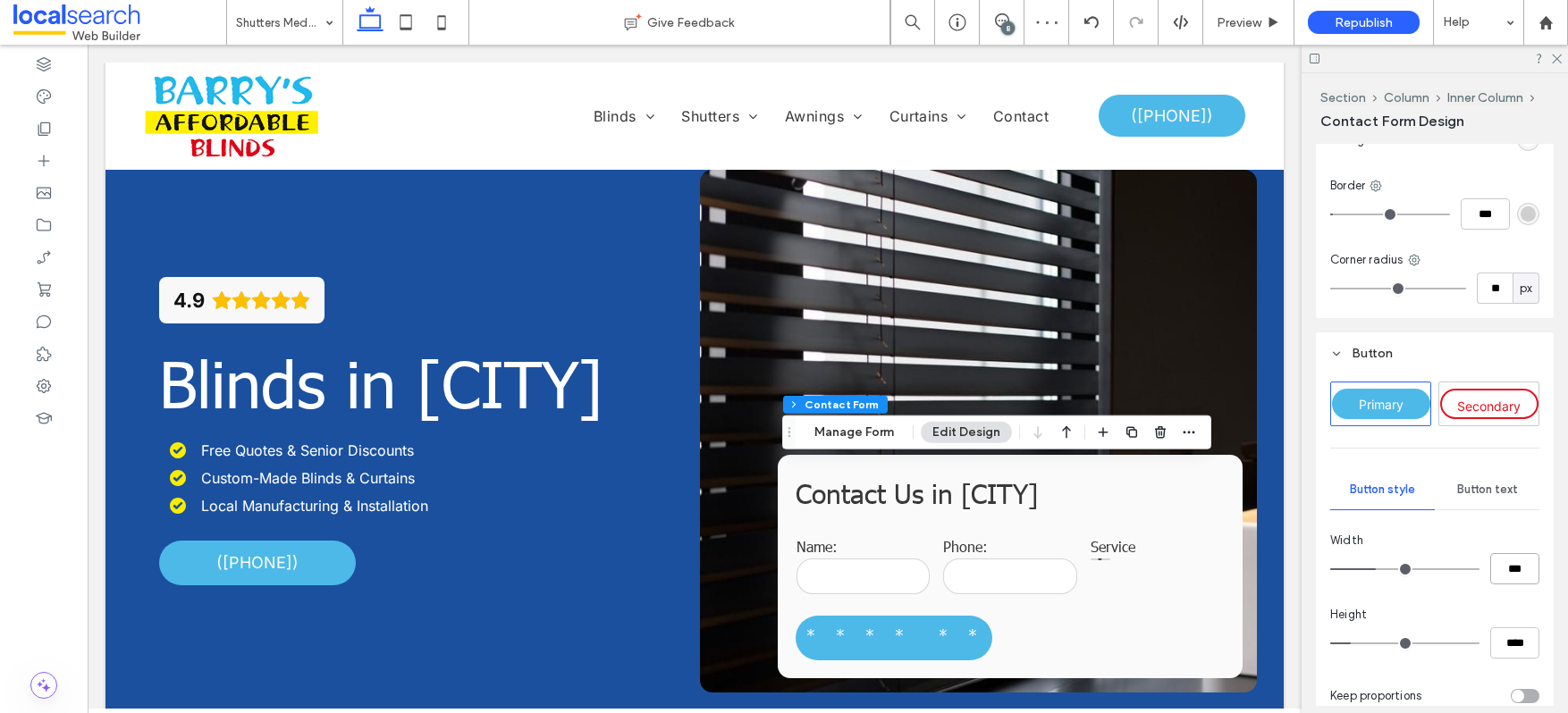 type on "***" 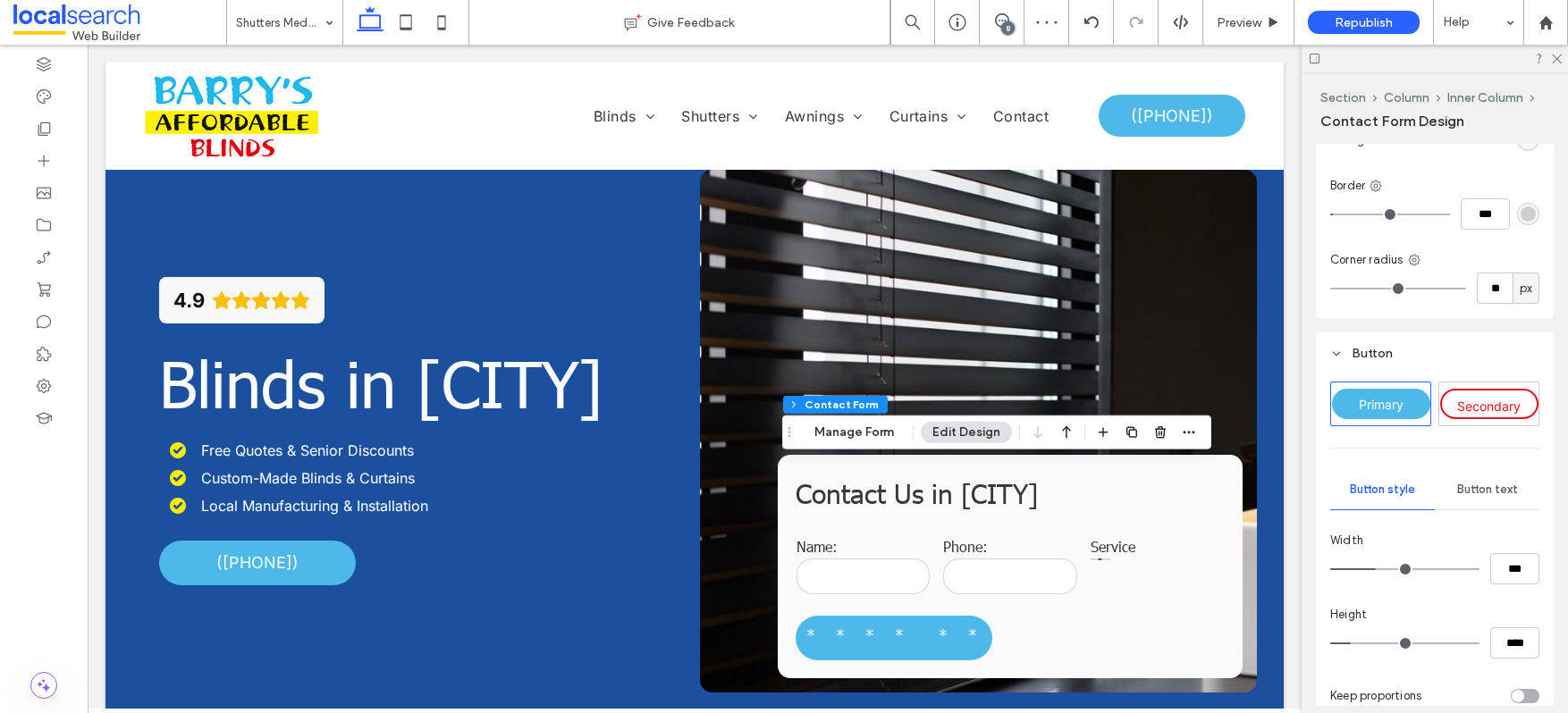 type on "***" 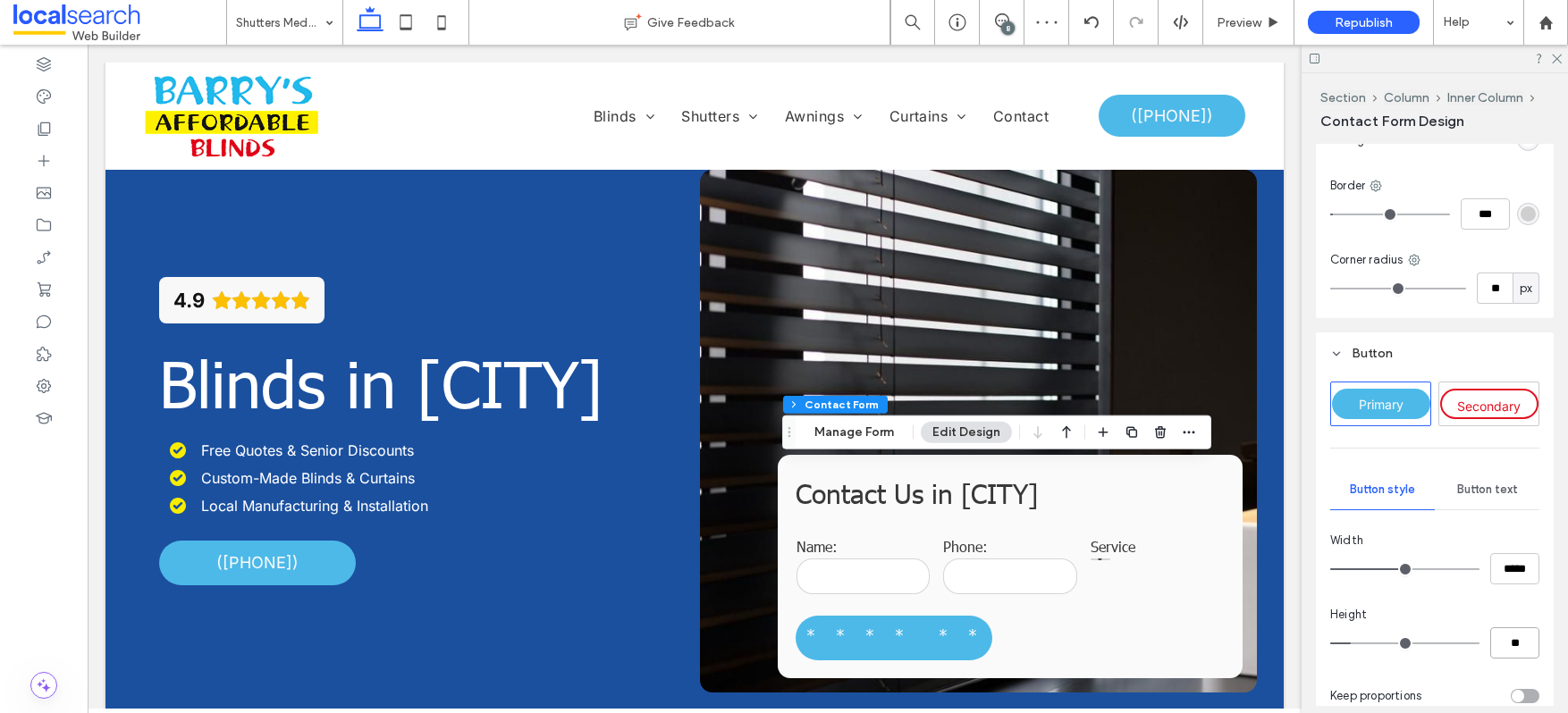 type on "**" 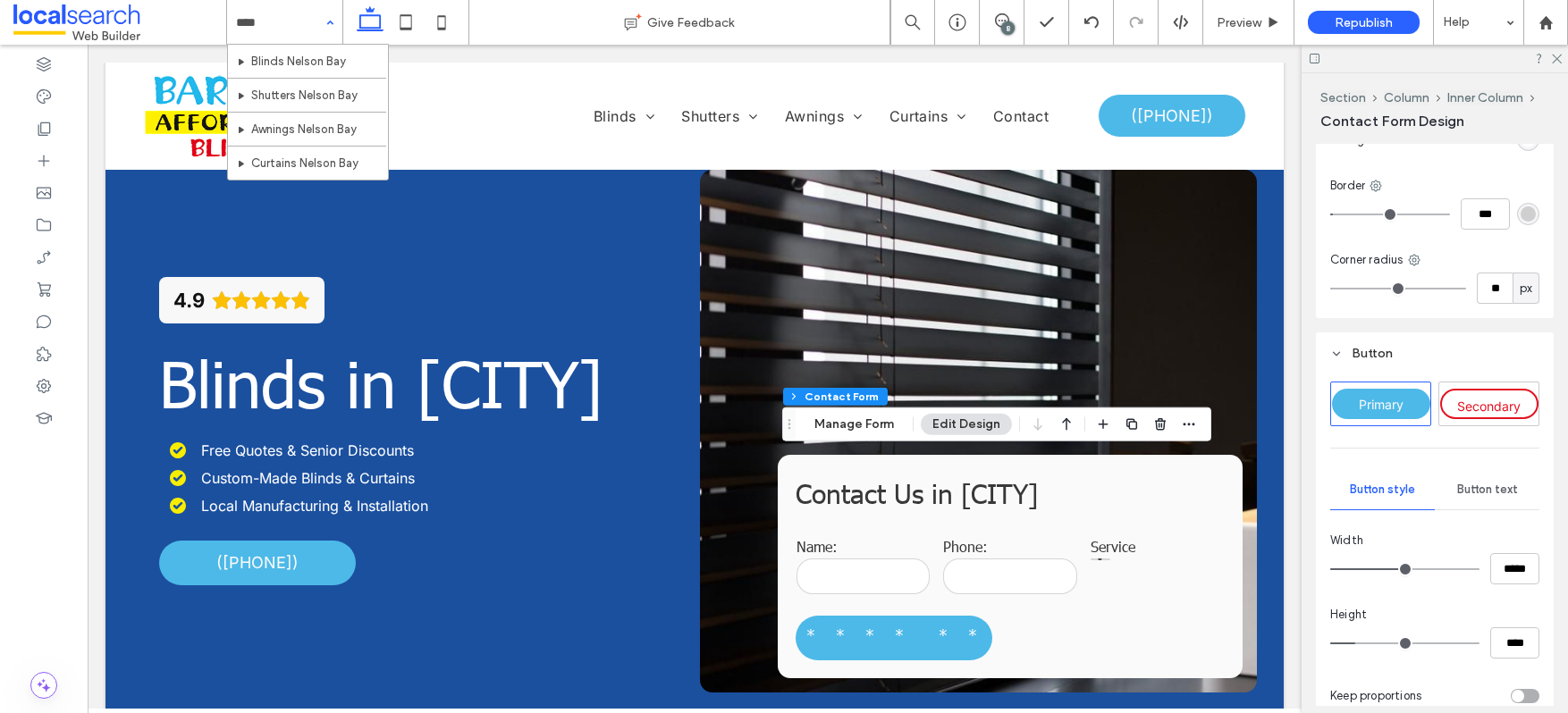 type on "*****" 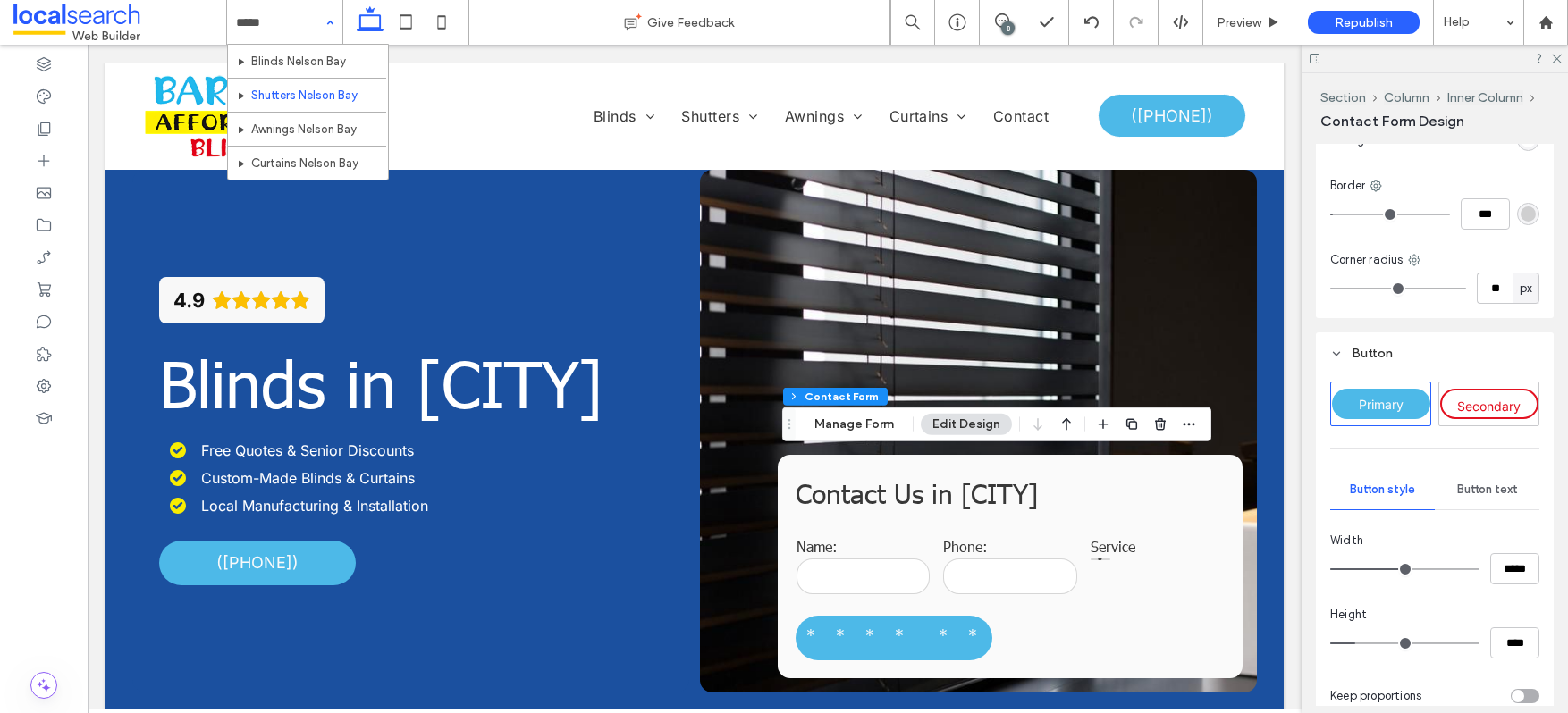 type 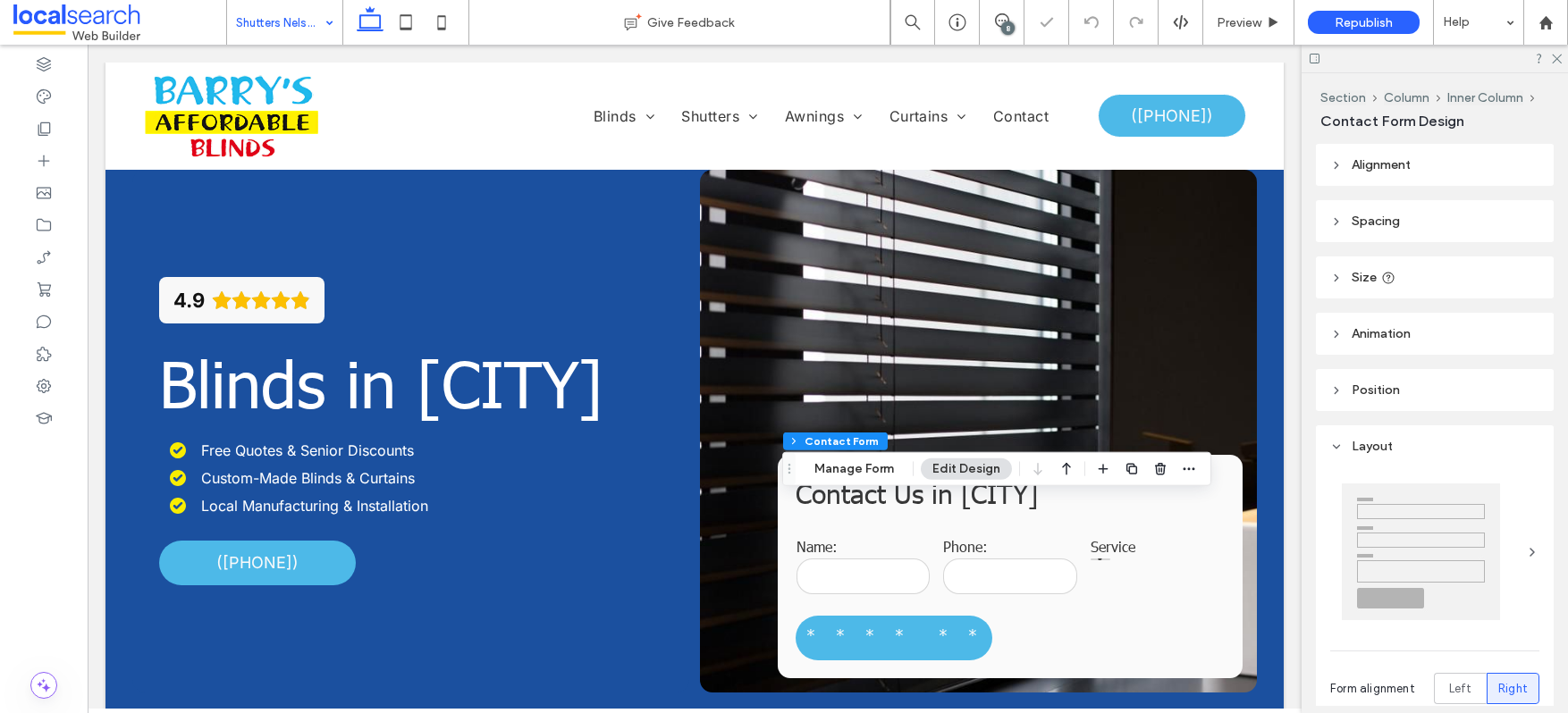 type on "*" 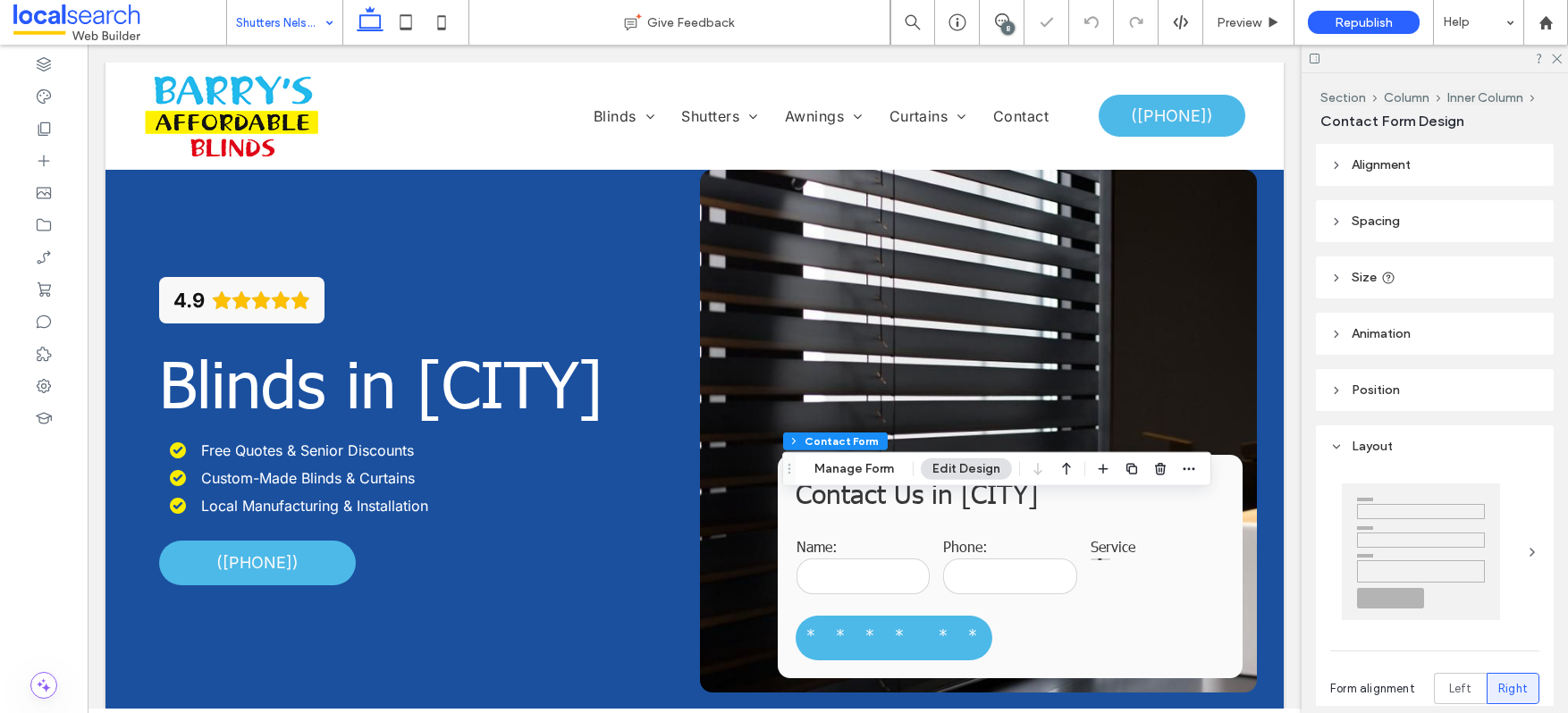 type on "***" 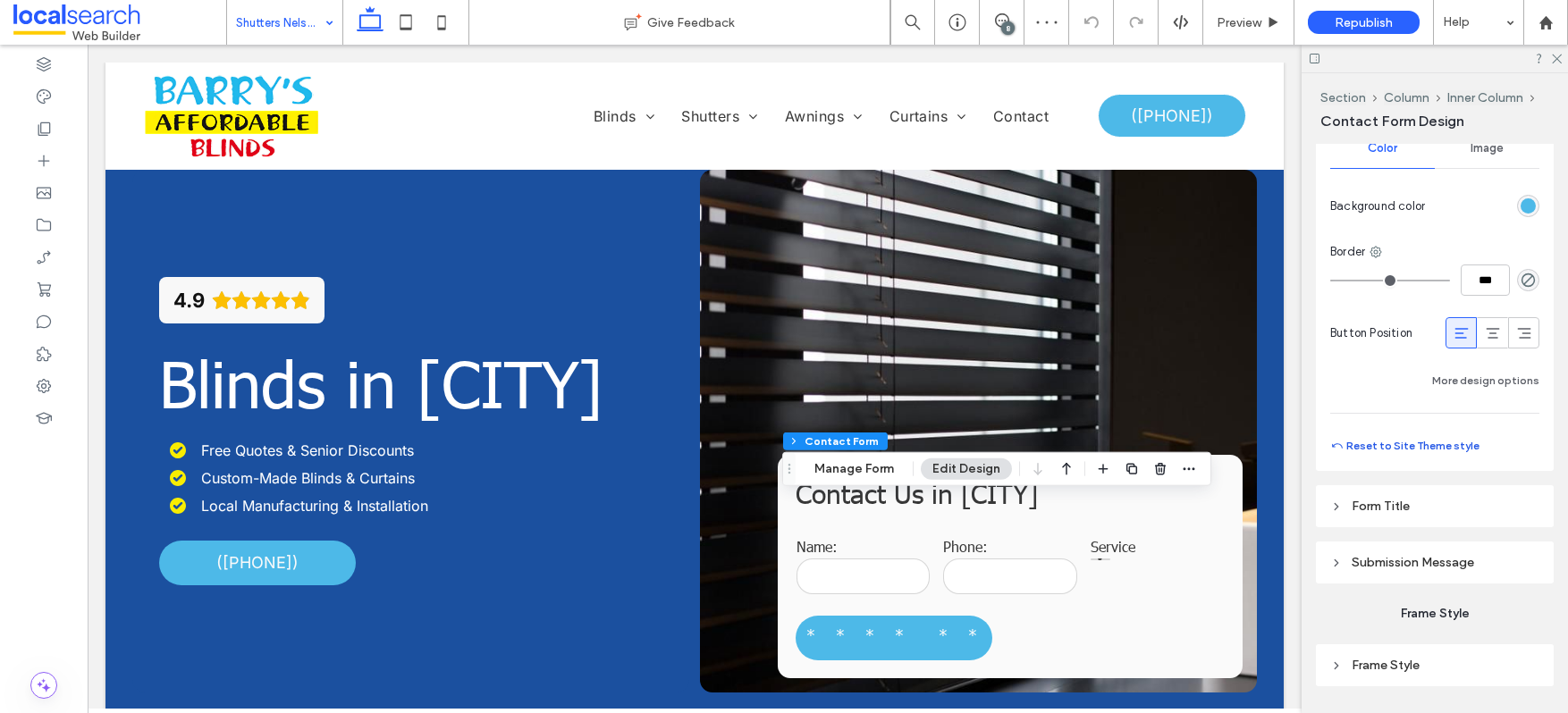 click on "Reset to Site Theme style" at bounding box center [1404, 446] 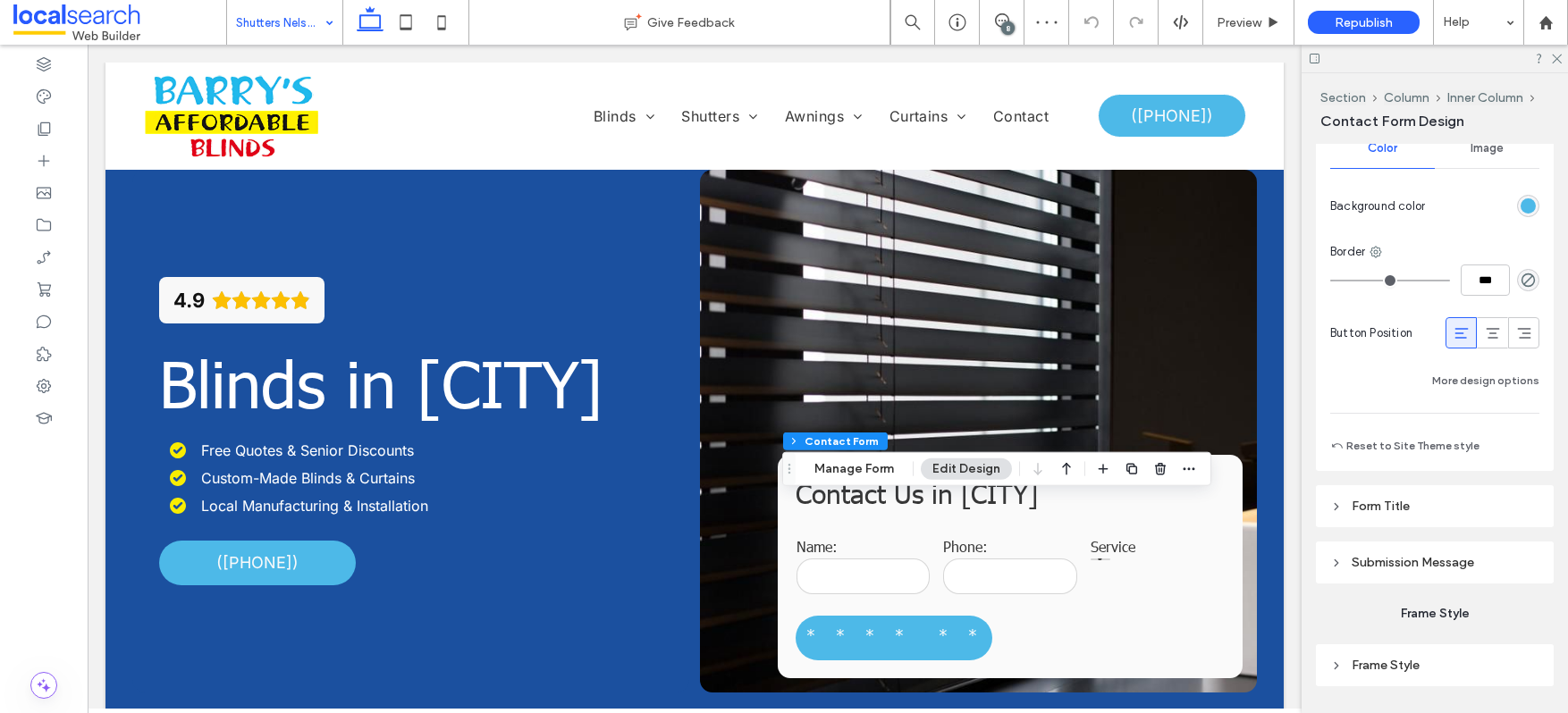 type on "***" 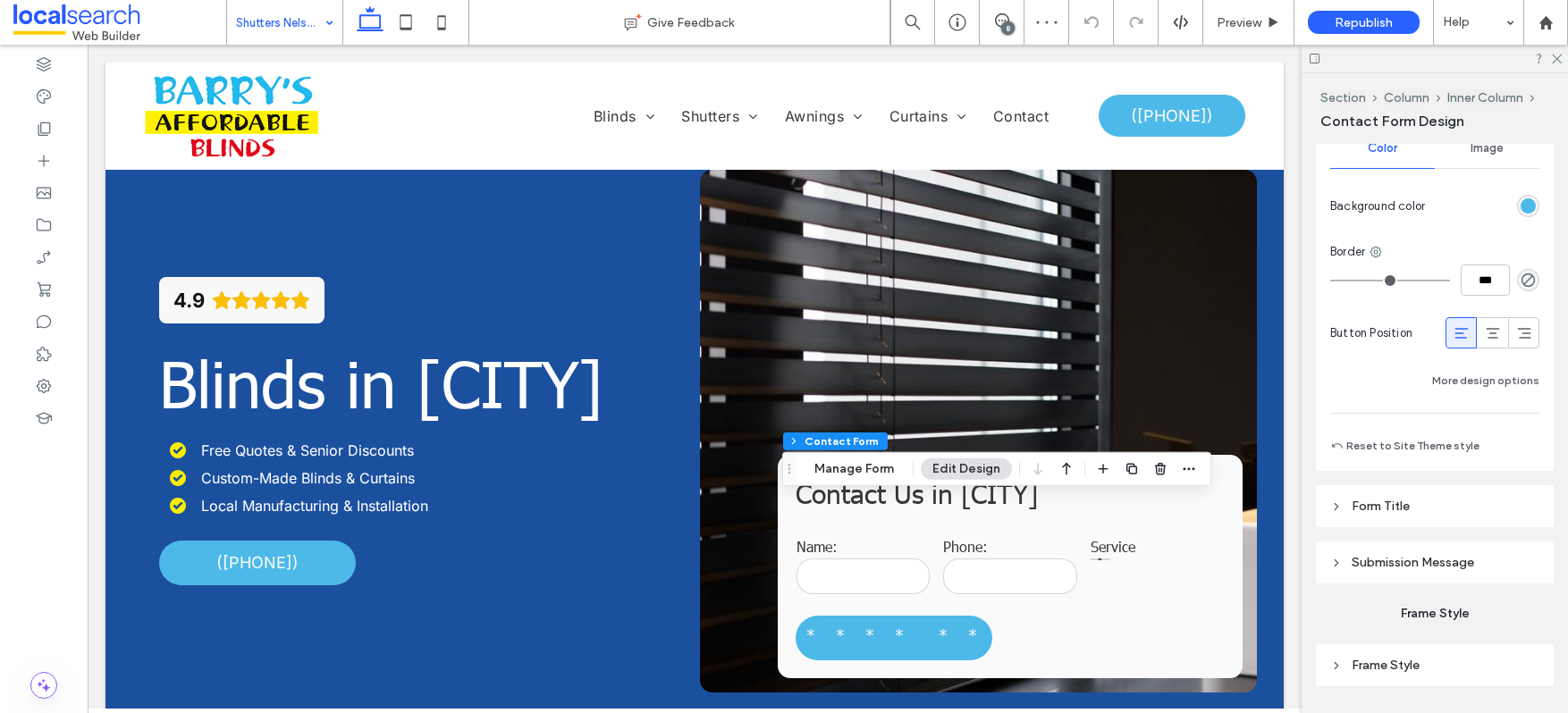 type on "*****" 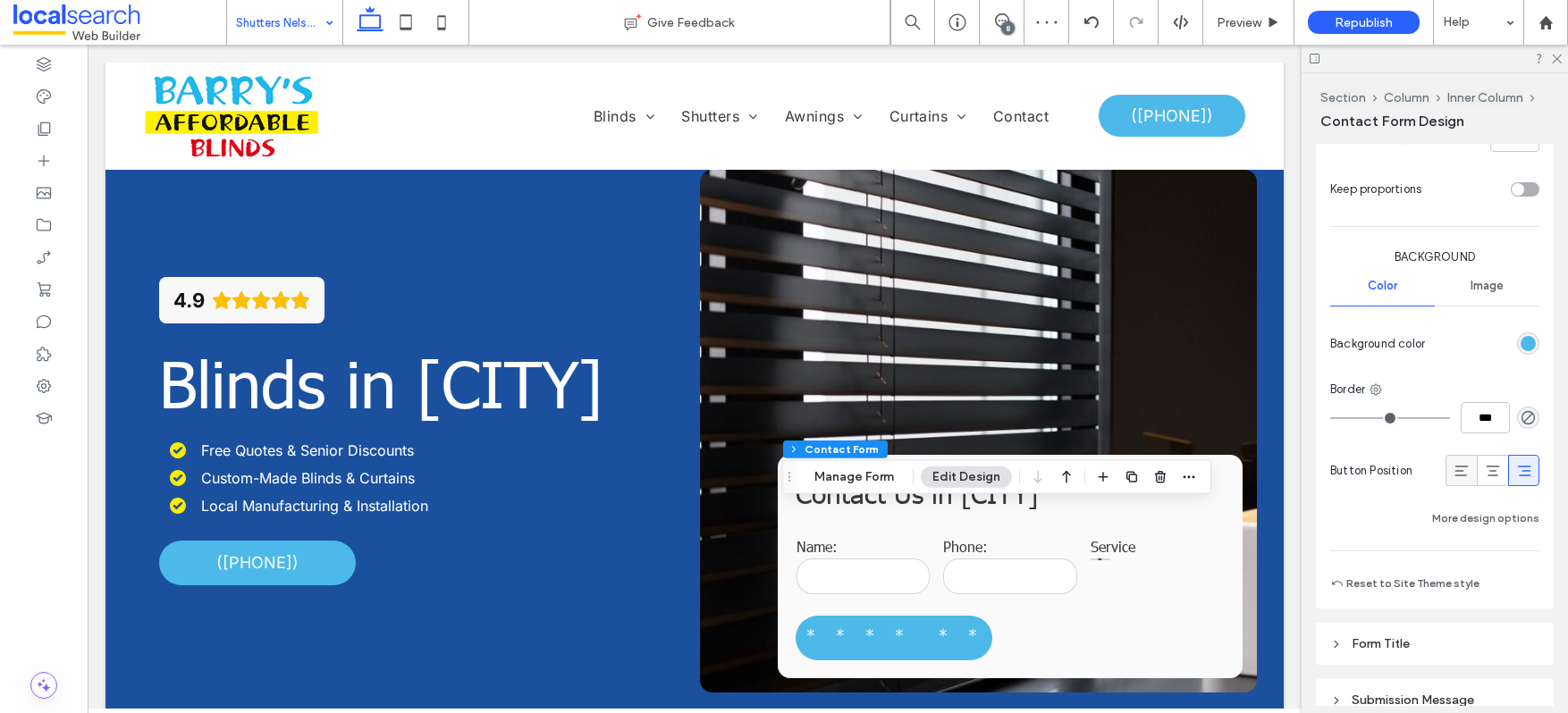 click 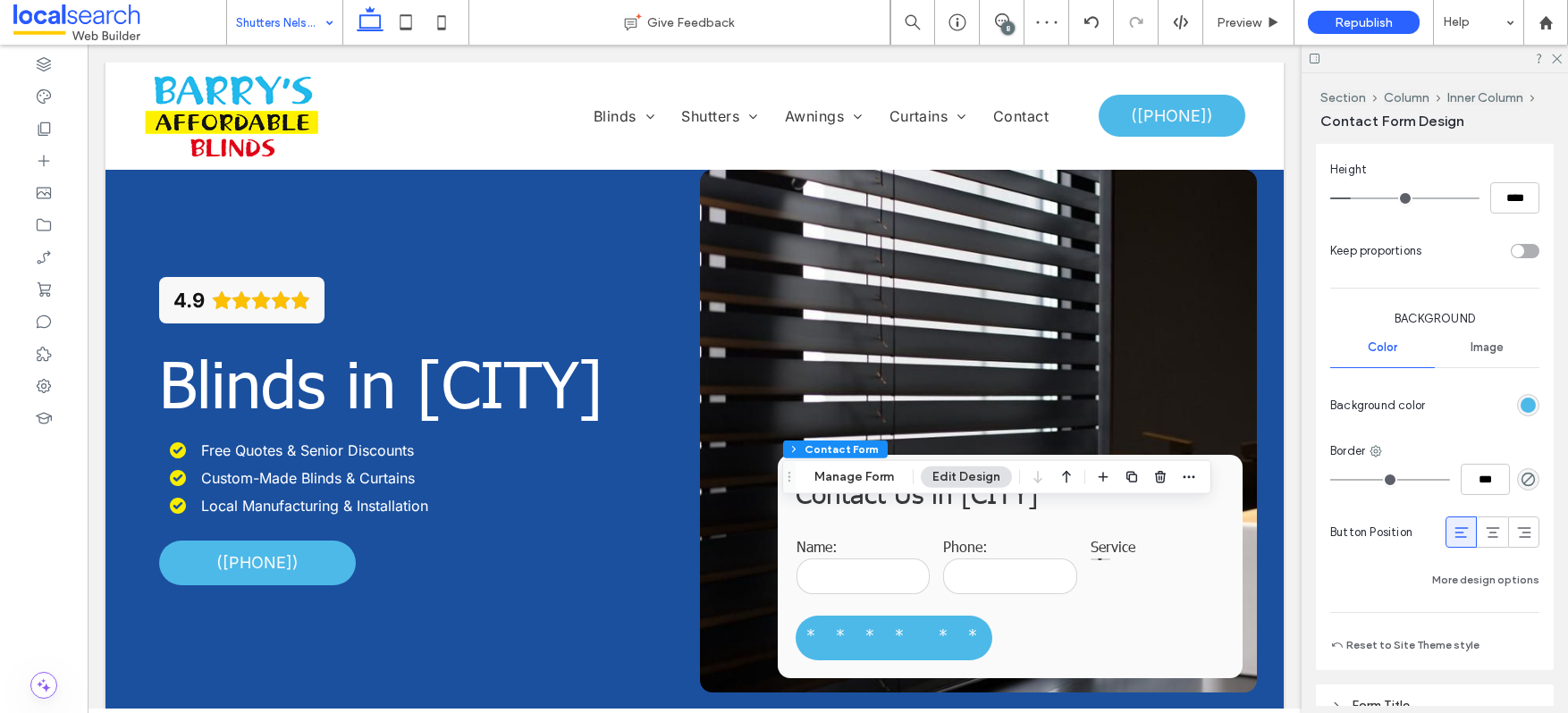 type on "***" 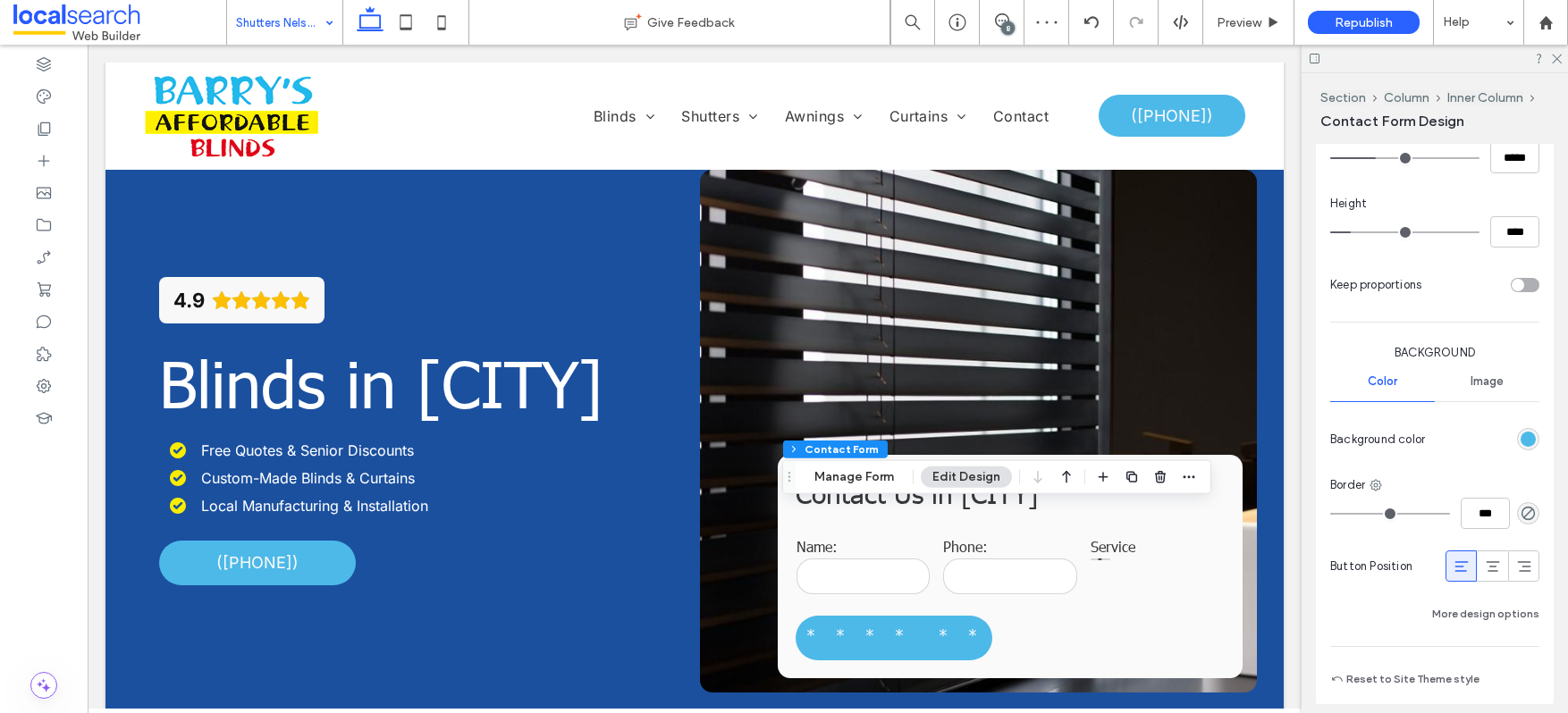 scroll, scrollTop: 1078, scrollLeft: 0, axis: vertical 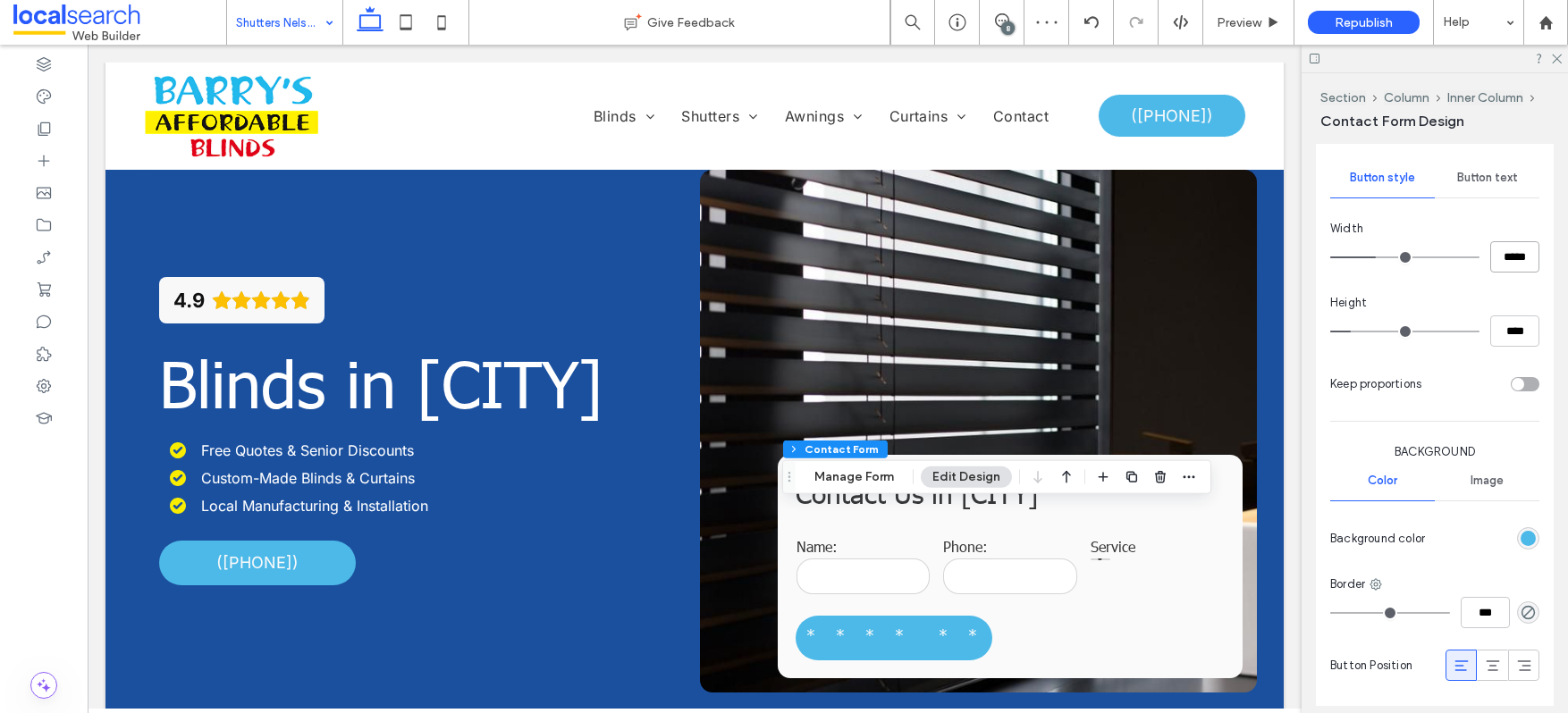 click on "*****" at bounding box center [1514, 256] 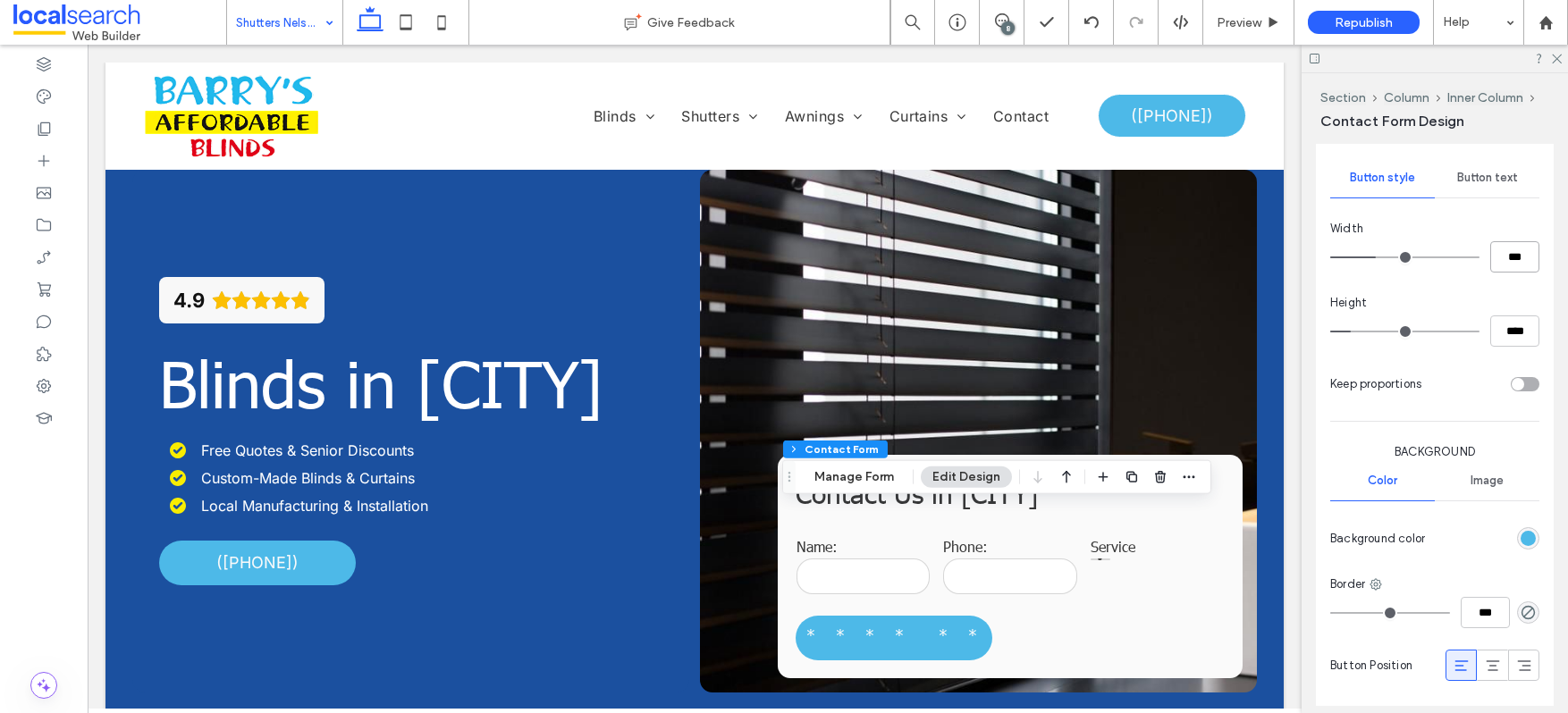 type on "***" 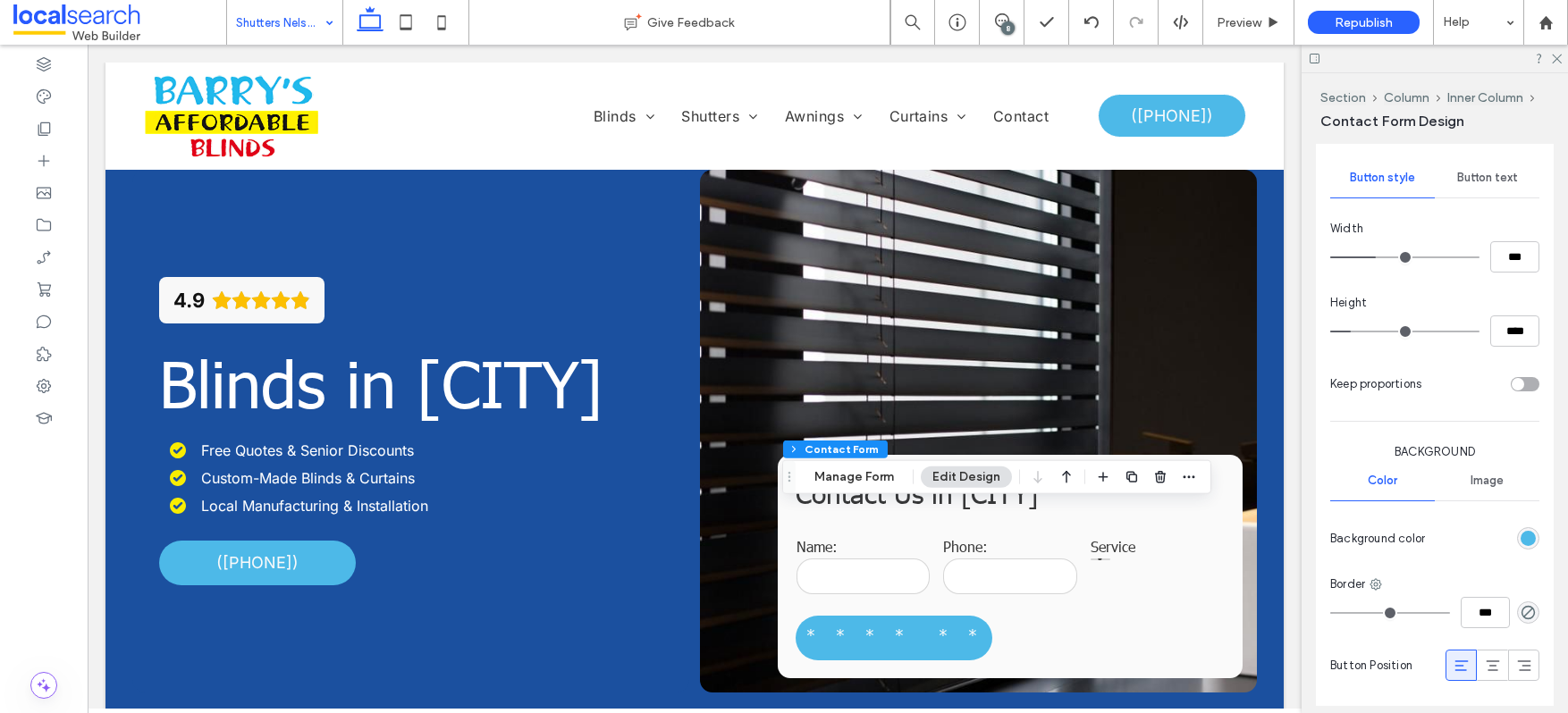type on "***" 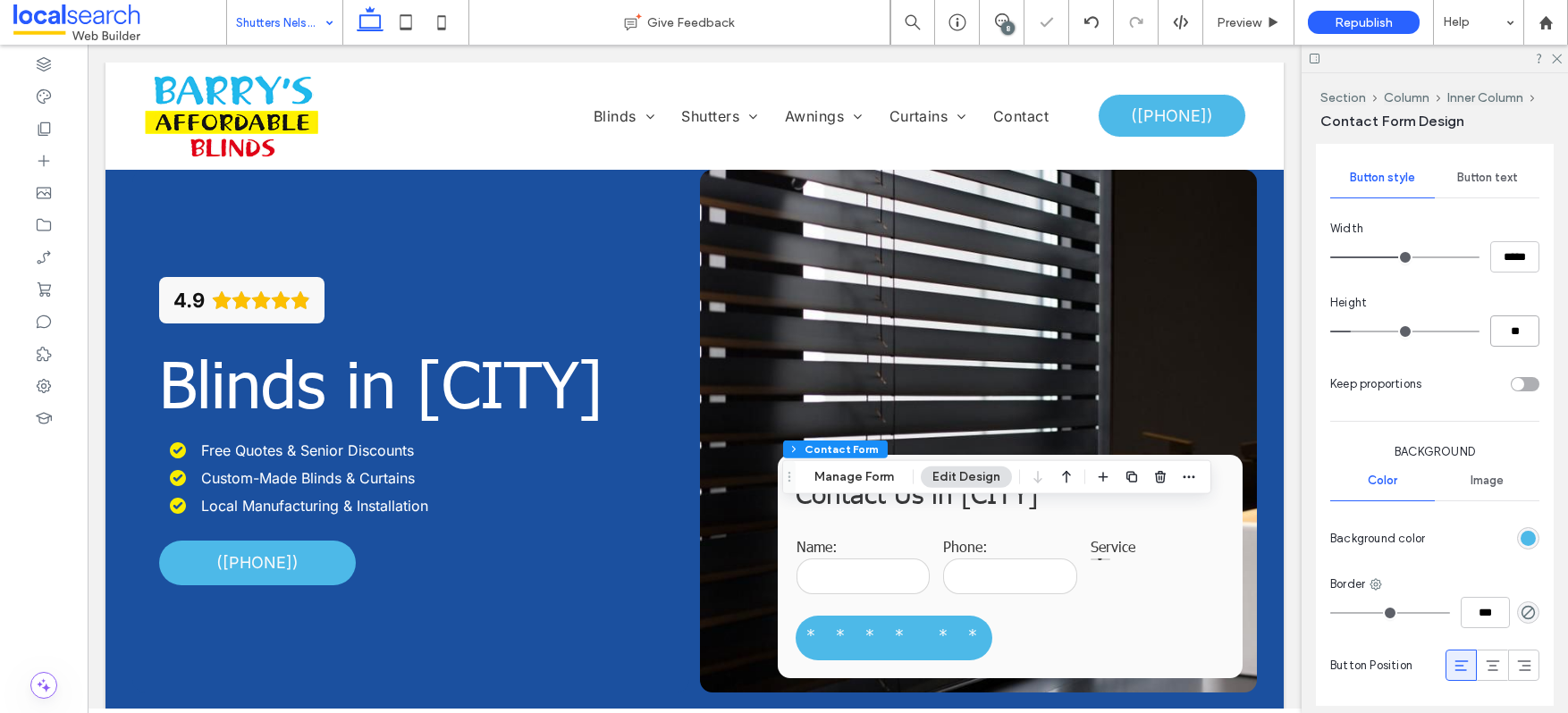 type on "**" 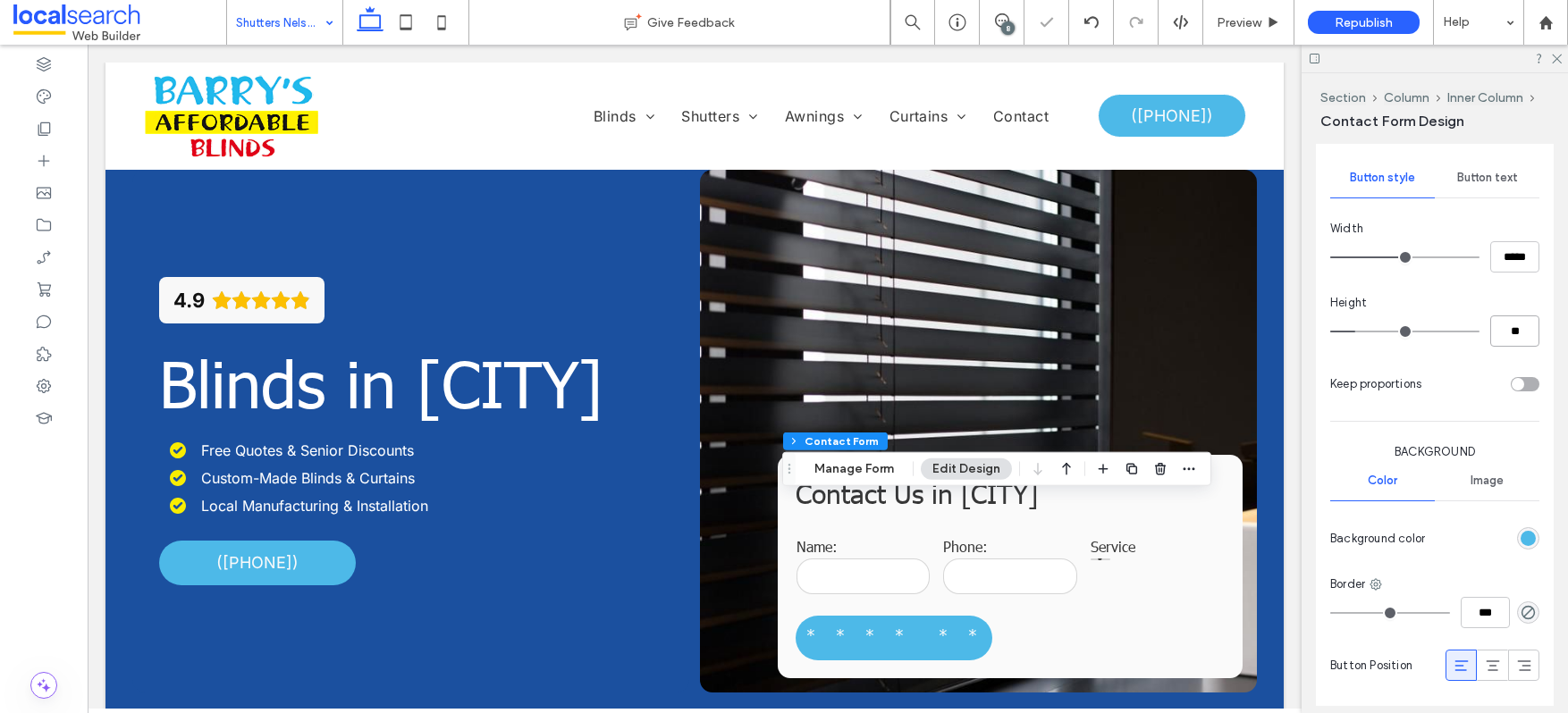 type on "**" 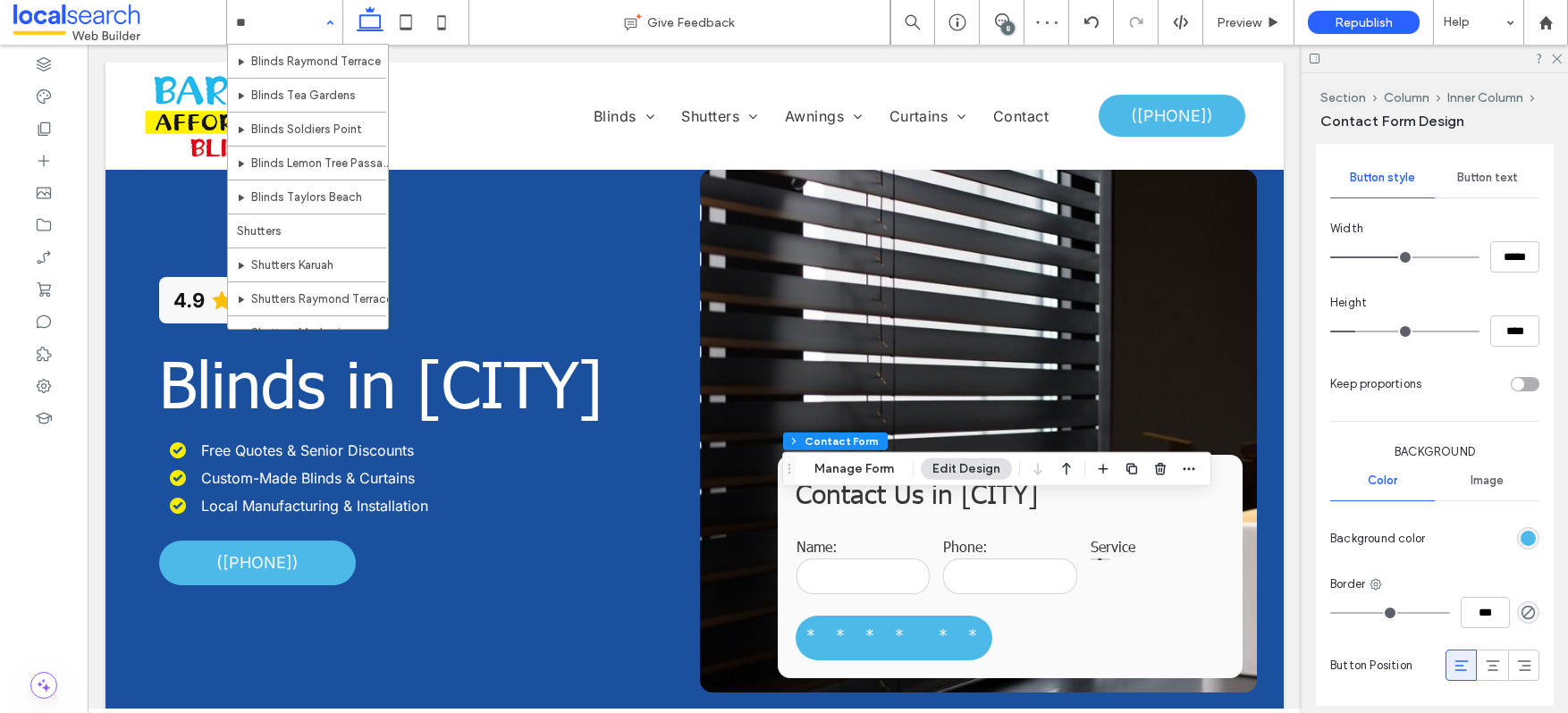 type on "***" 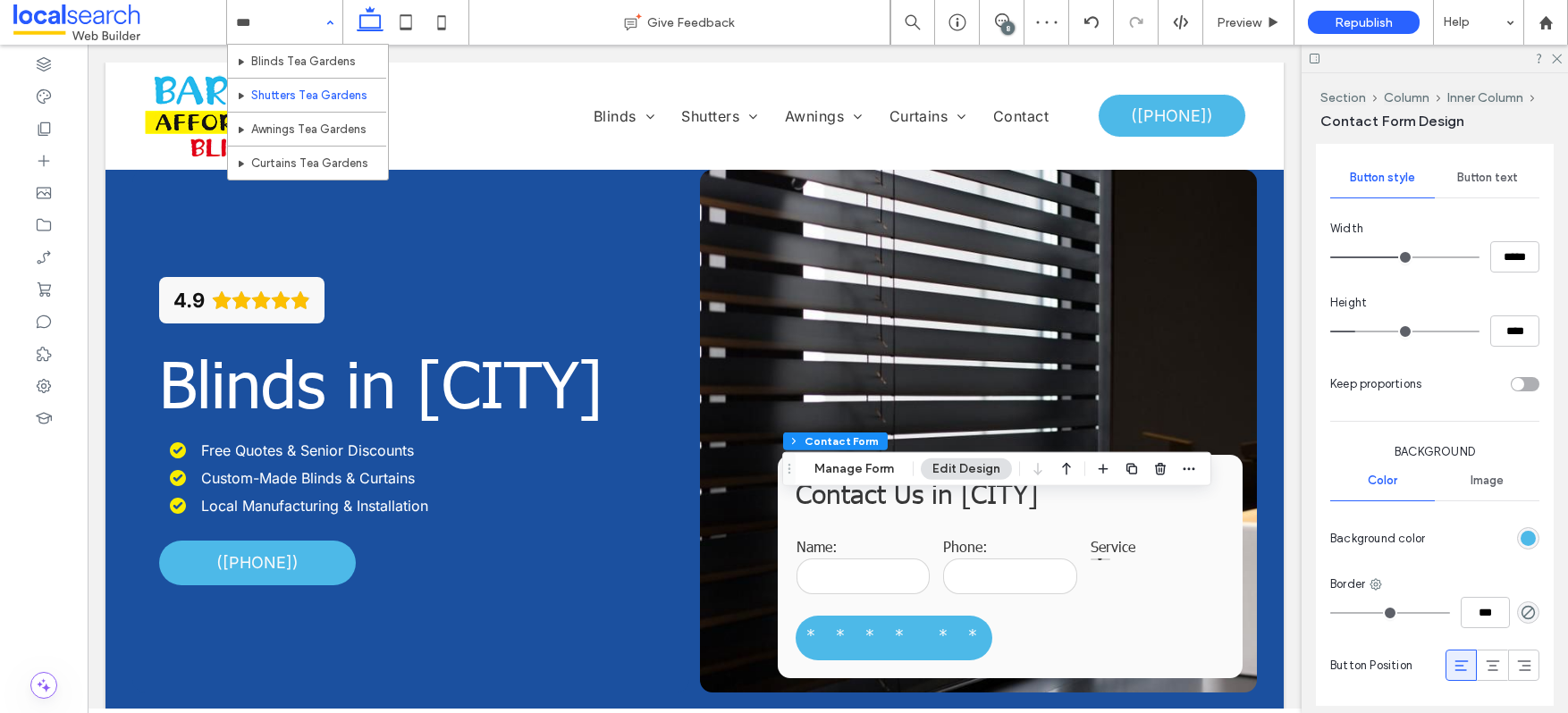 type 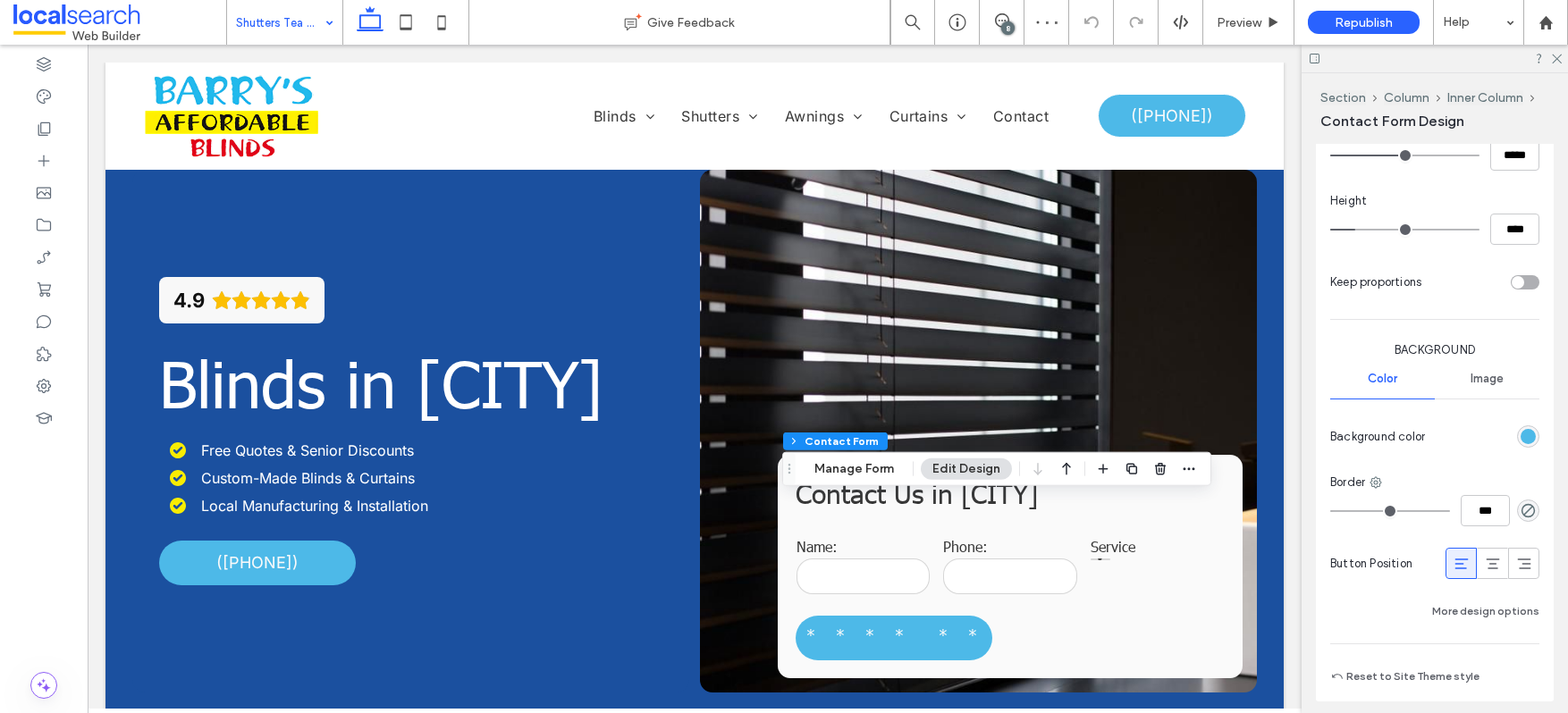 scroll, scrollTop: 1283, scrollLeft: 0, axis: vertical 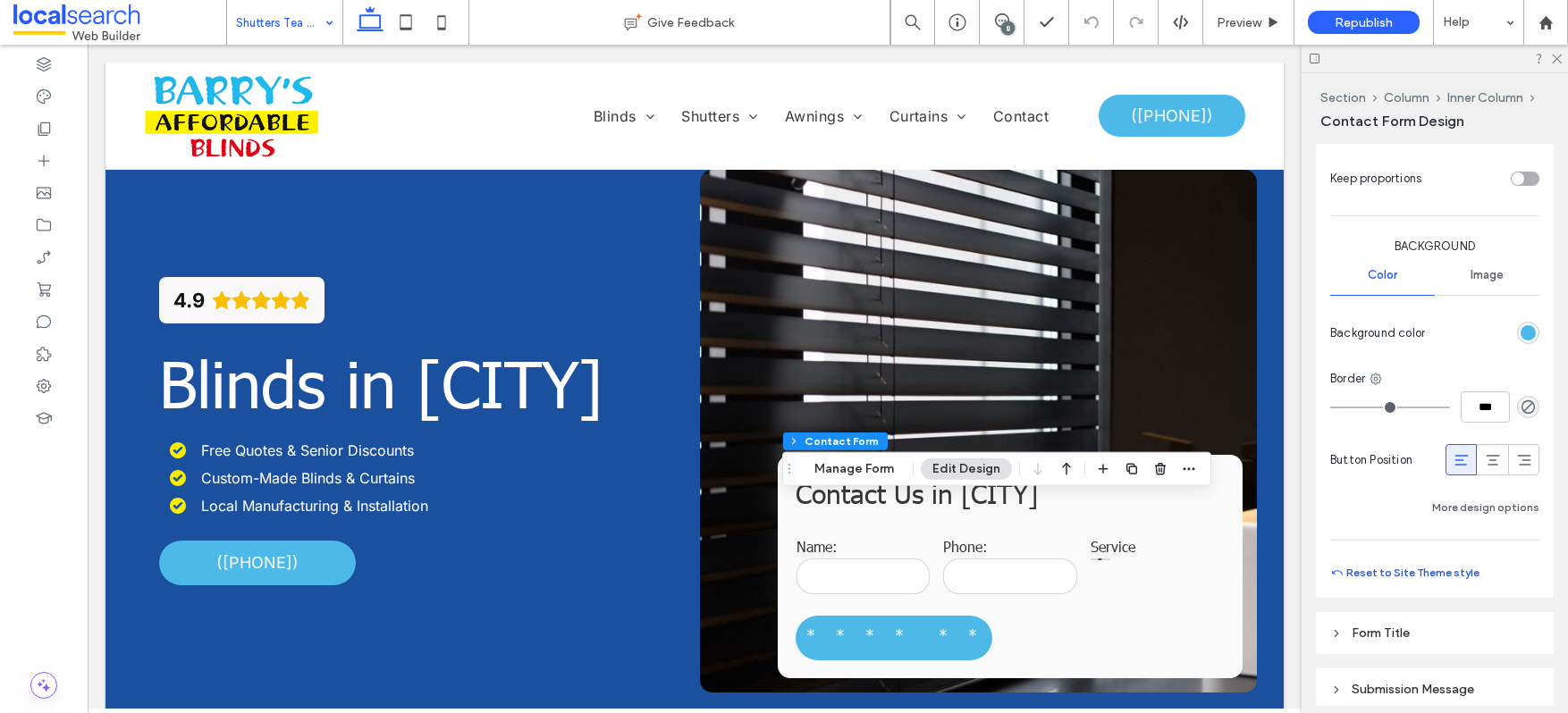 click on "Reset to Site Theme style" at bounding box center [1404, 573] 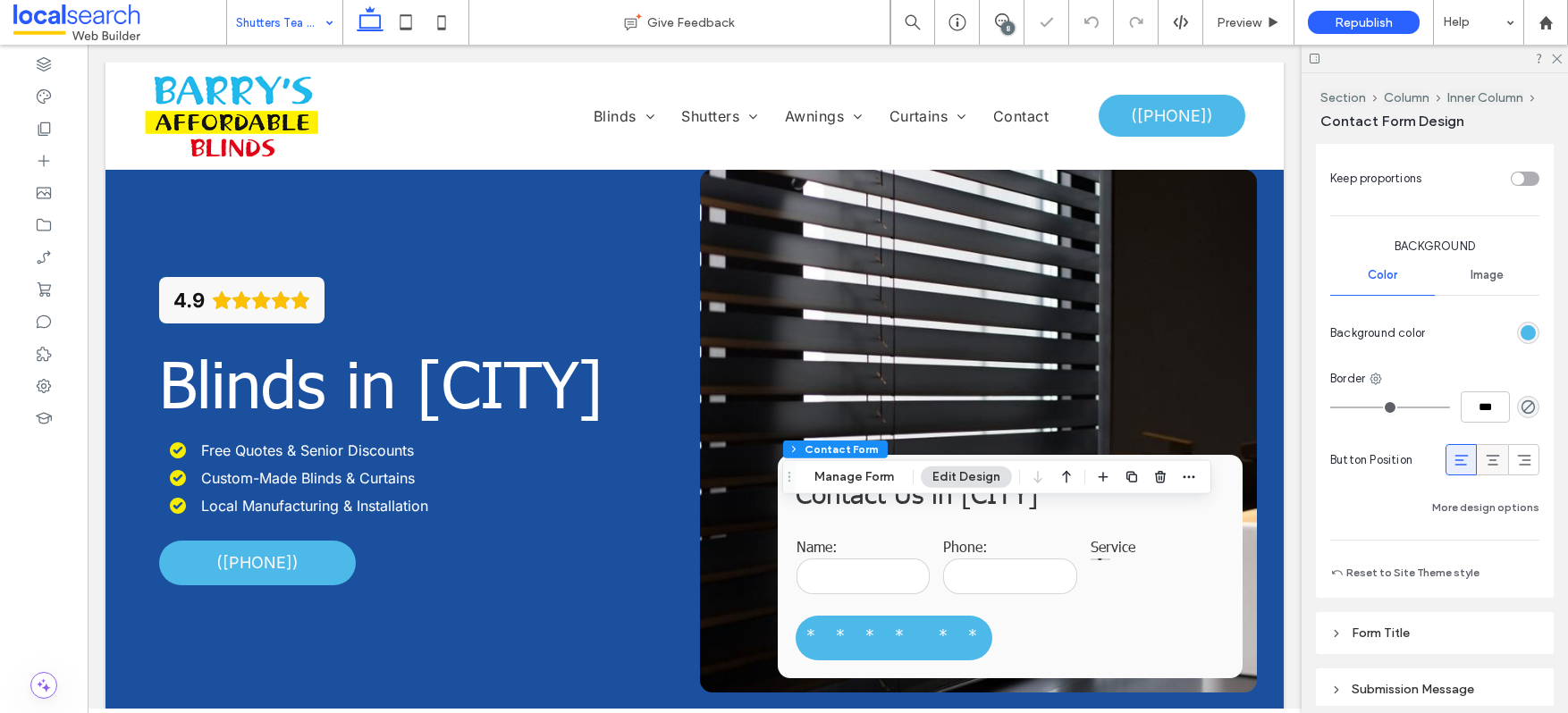 type on "***" 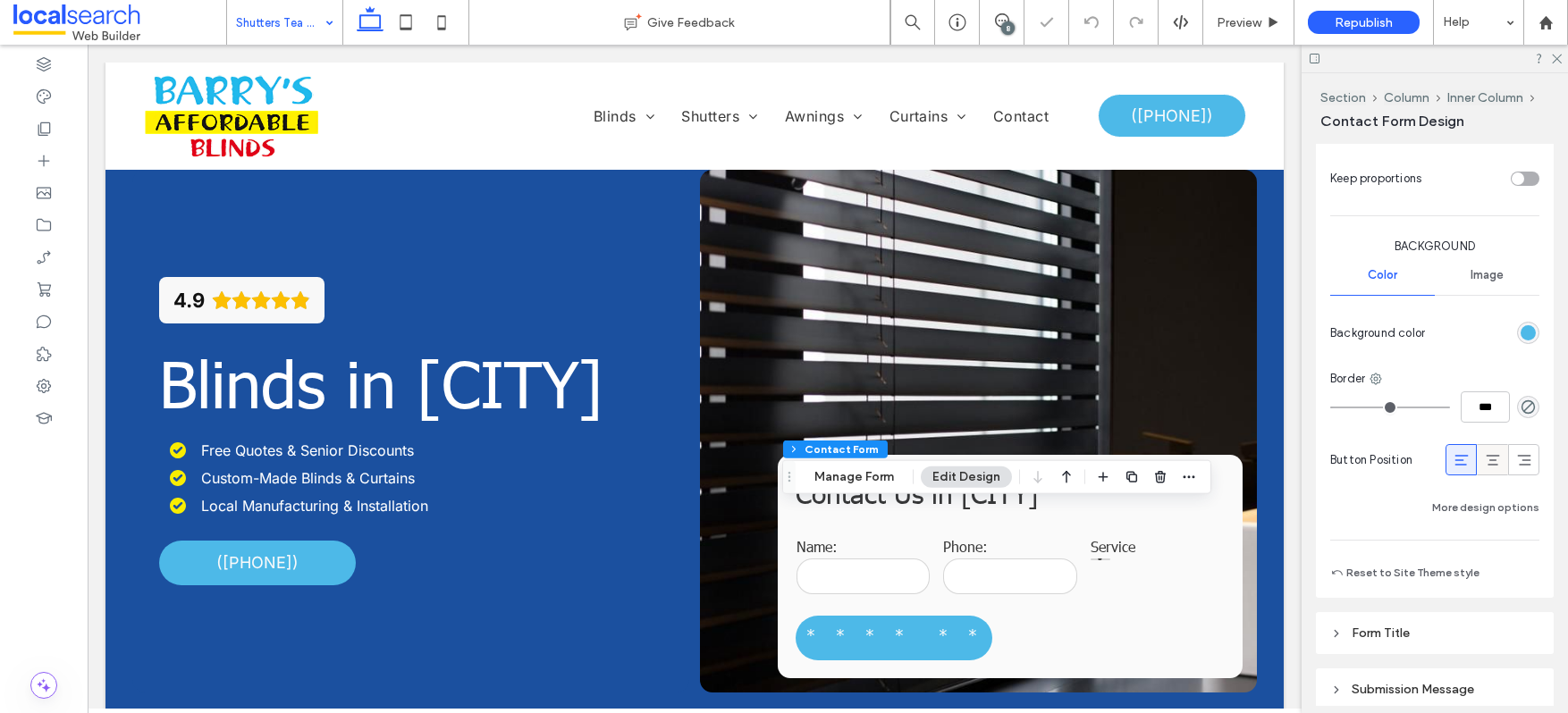 type on "*****" 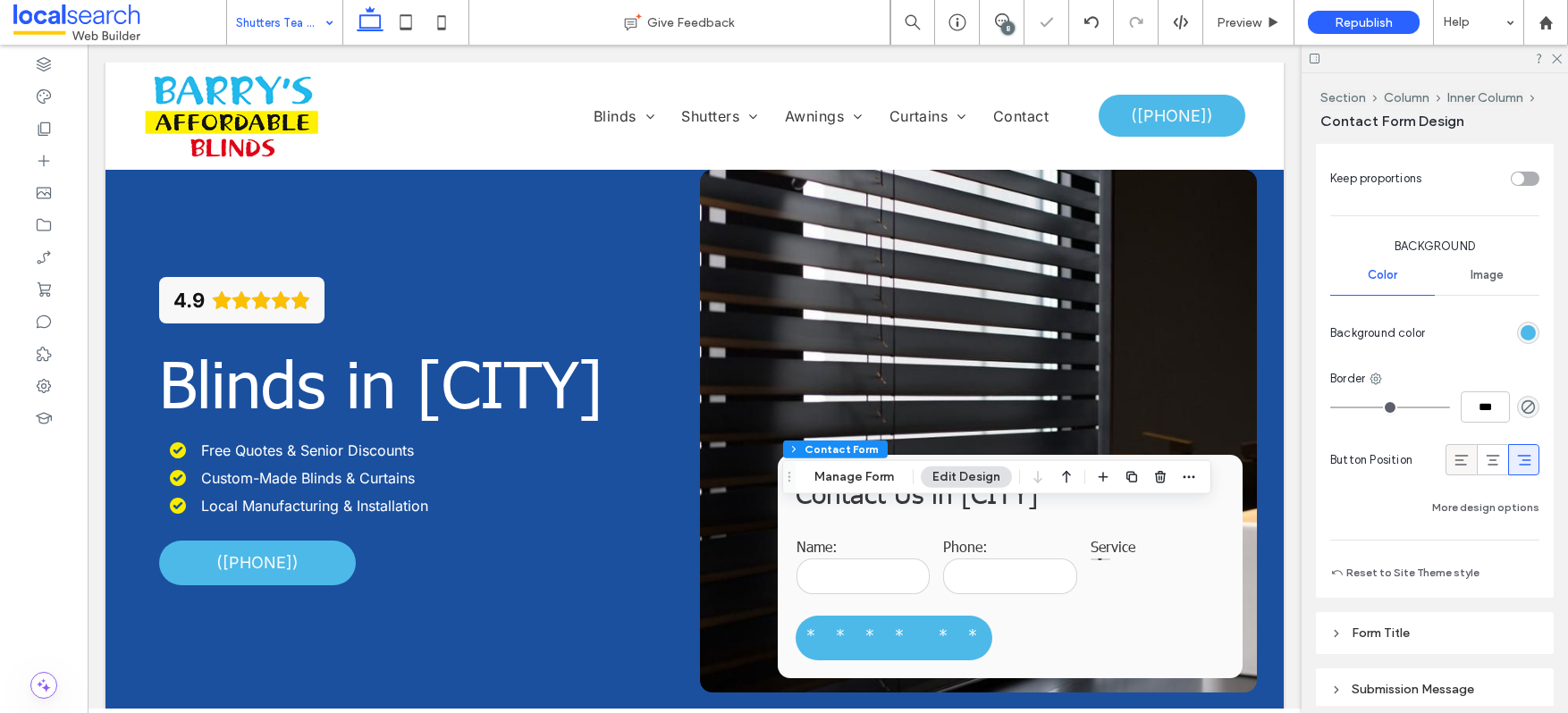 click 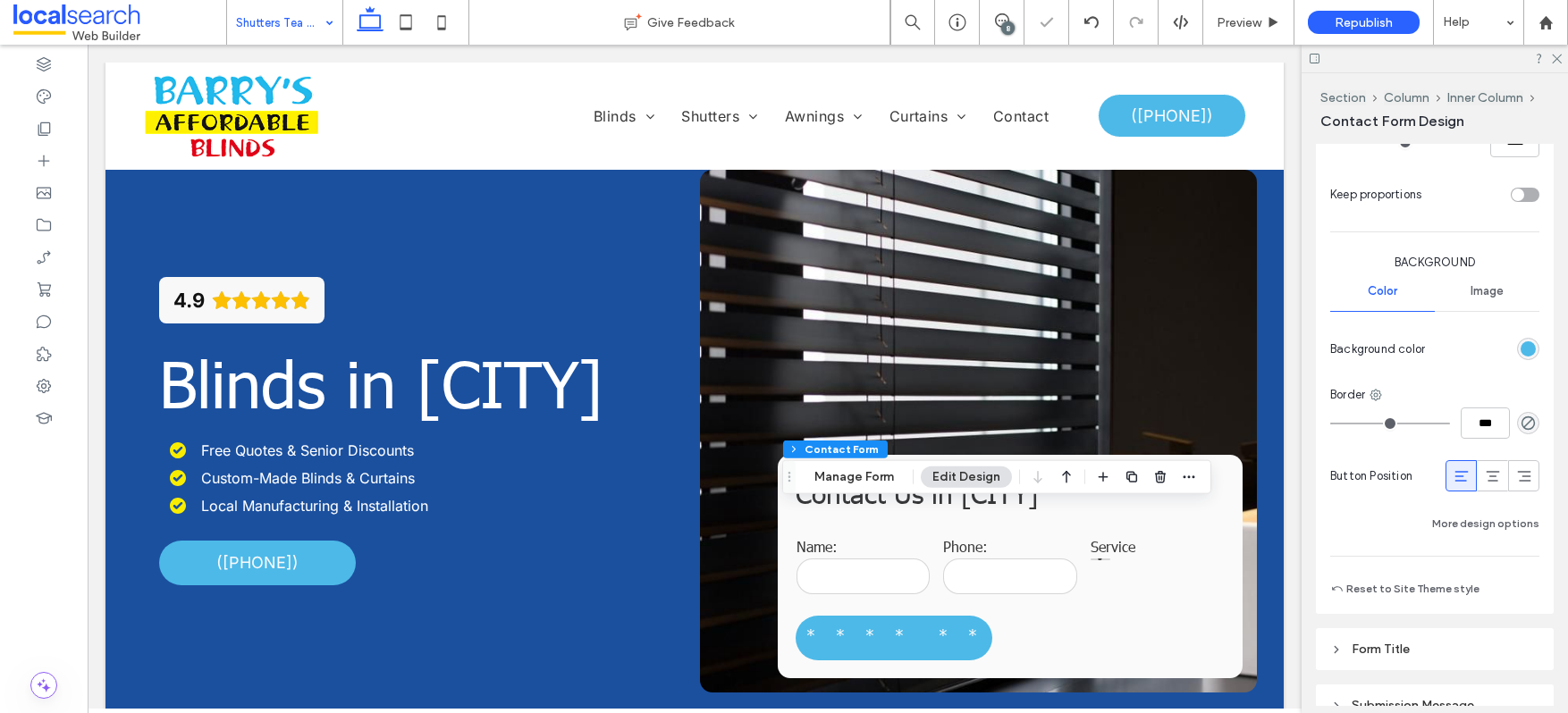 type on "***" 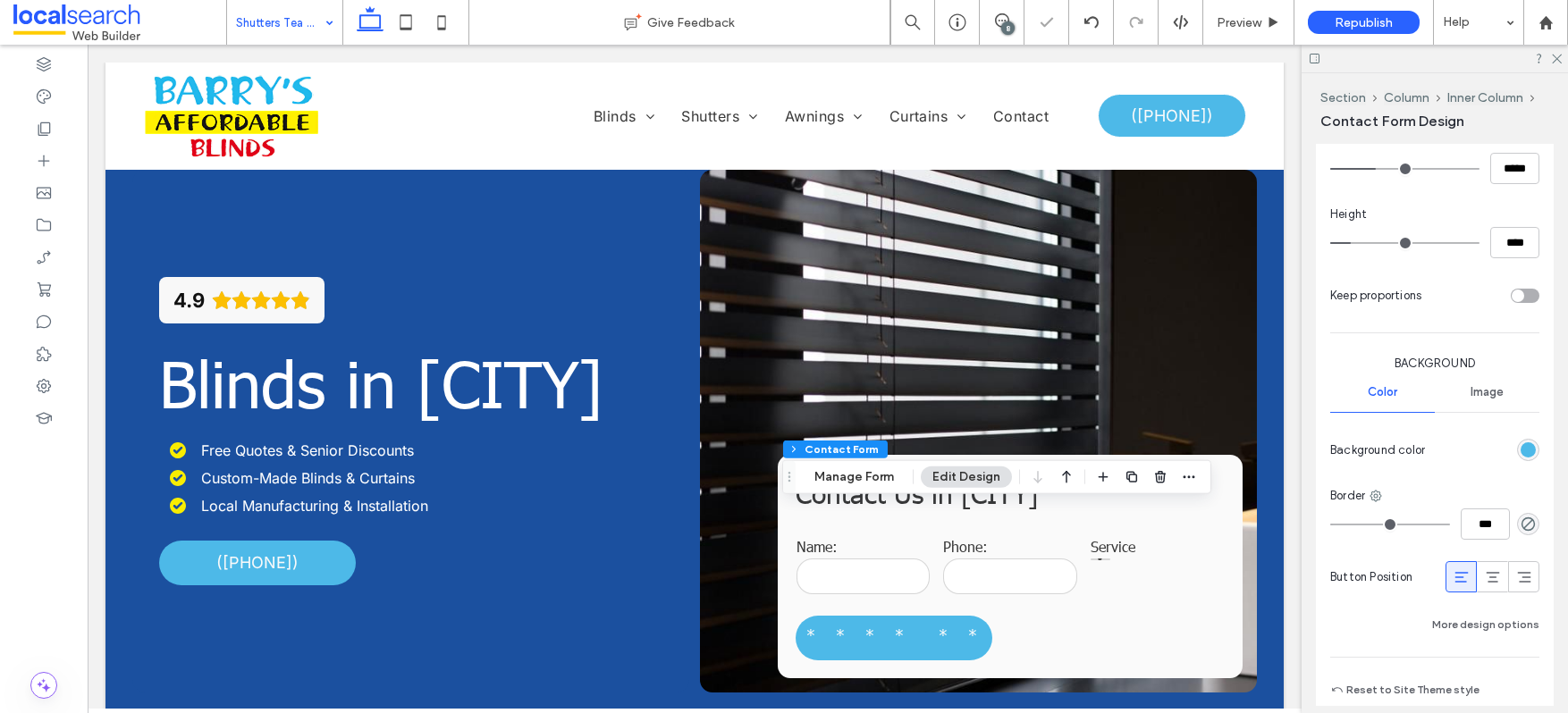 scroll, scrollTop: 1147, scrollLeft: 0, axis: vertical 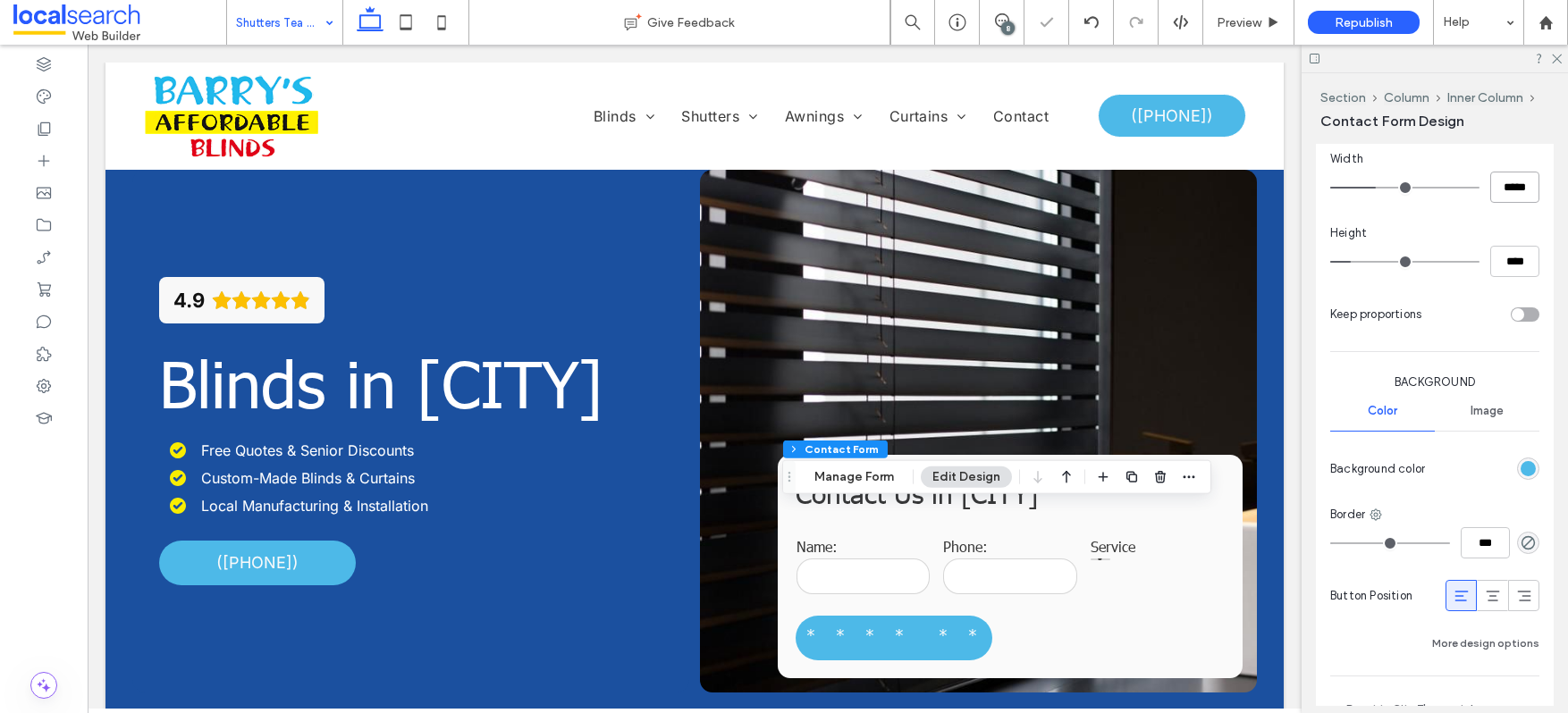 click on "*****" at bounding box center (1514, 187) 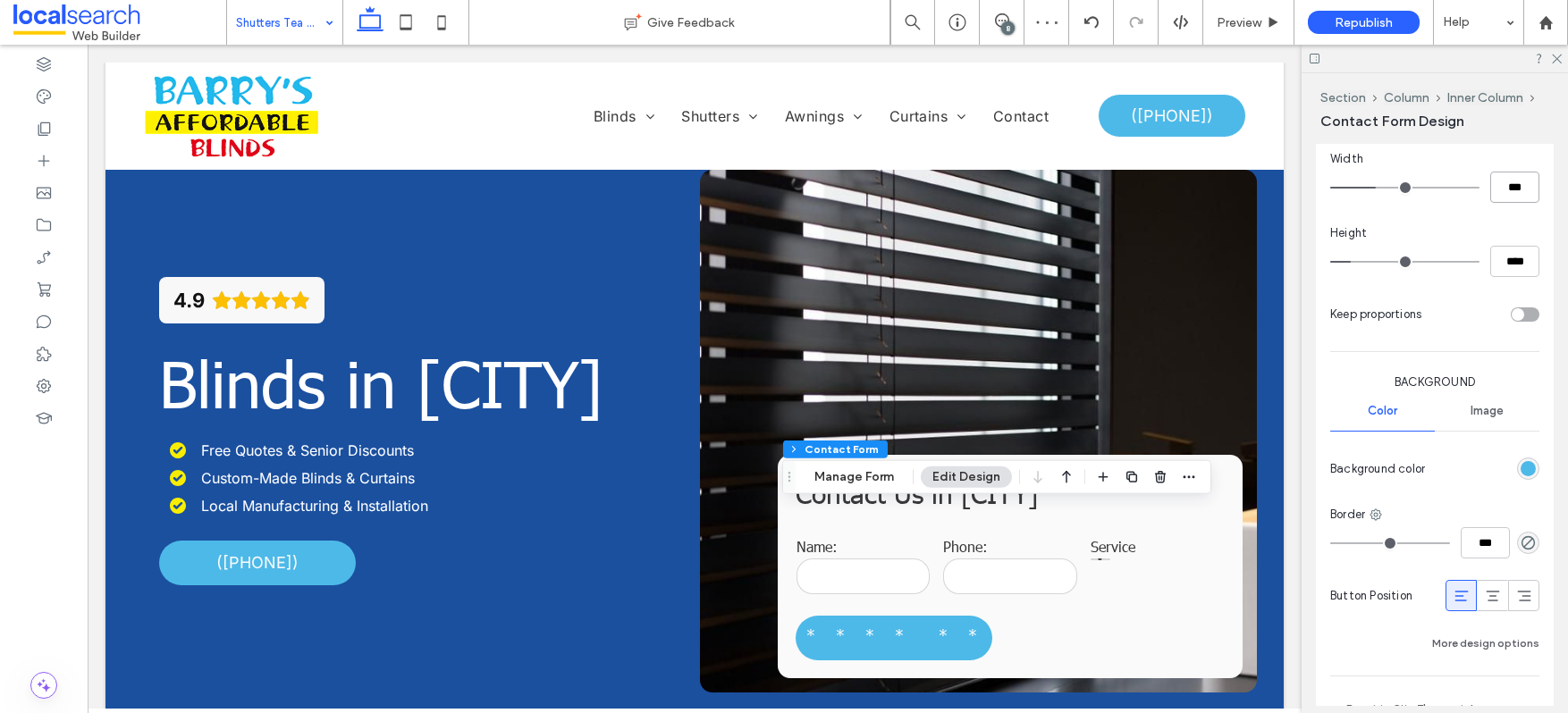 type on "***" 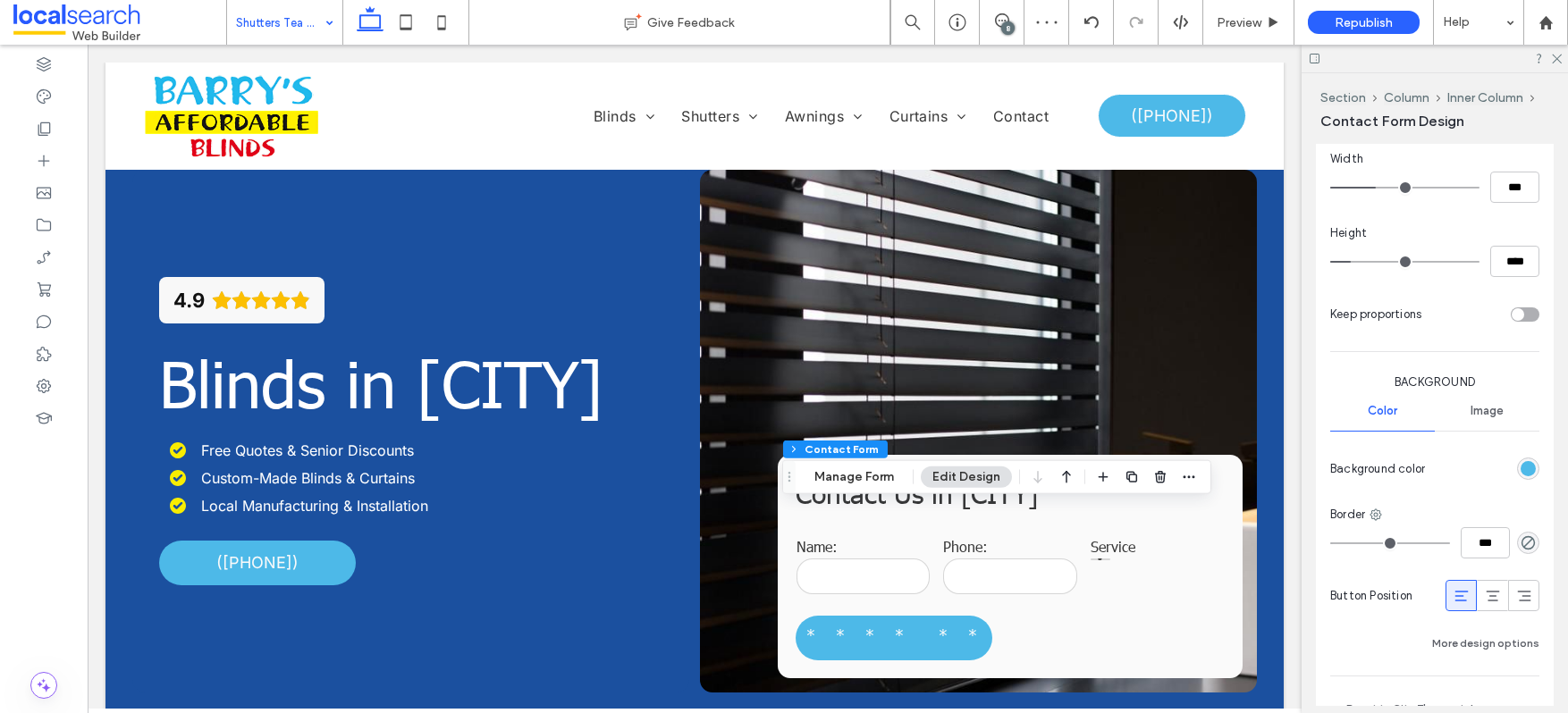 type 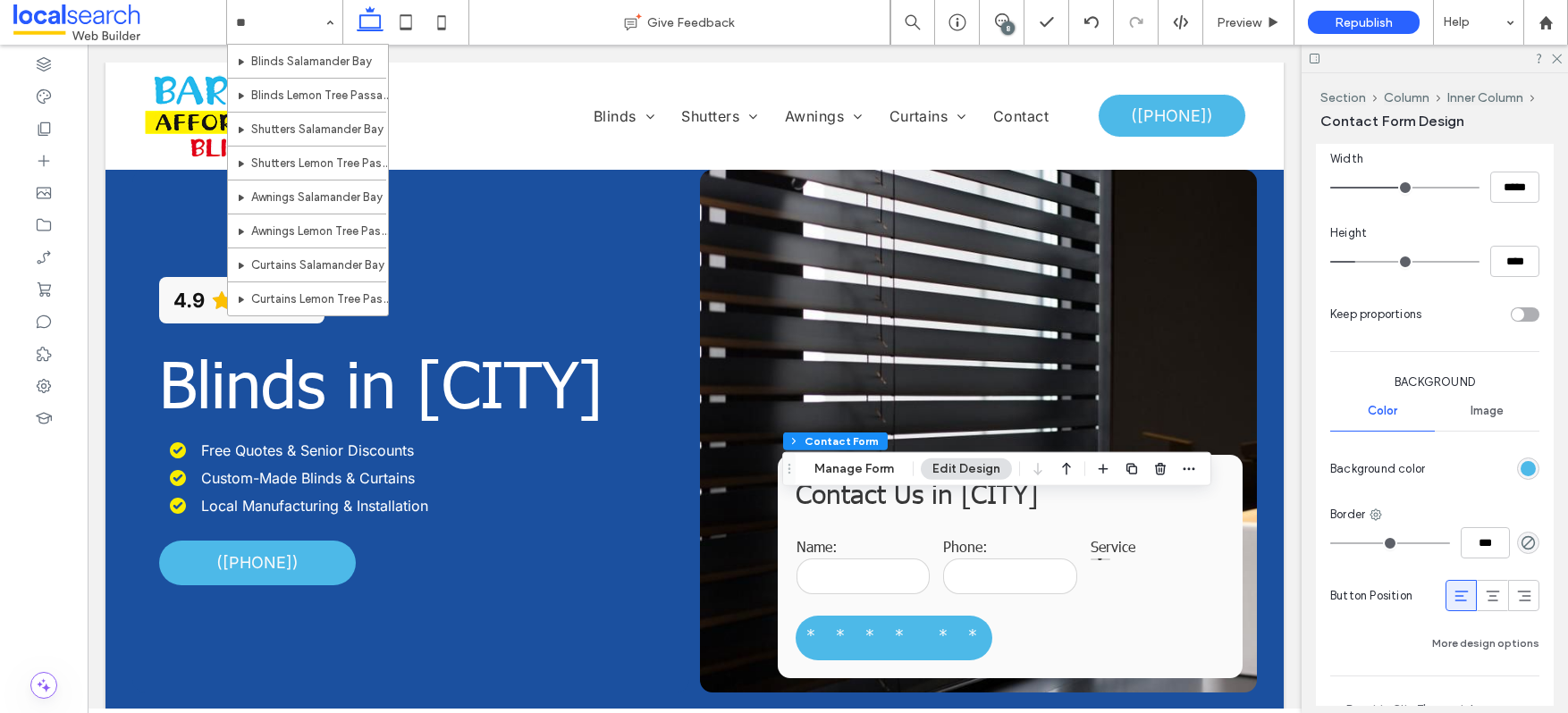 scroll, scrollTop: 0, scrollLeft: 0, axis: both 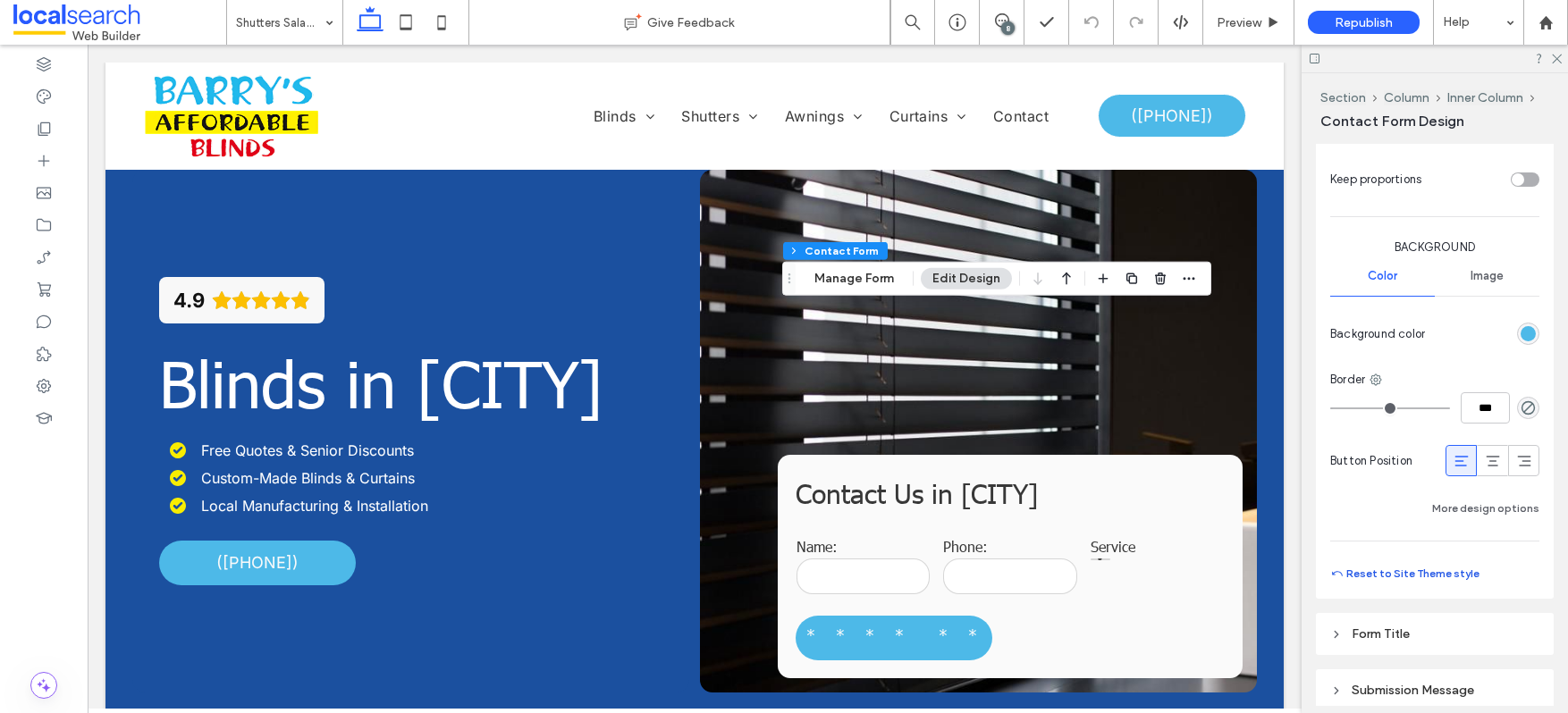 click on "Reset to Site Theme style" at bounding box center [1404, 574] 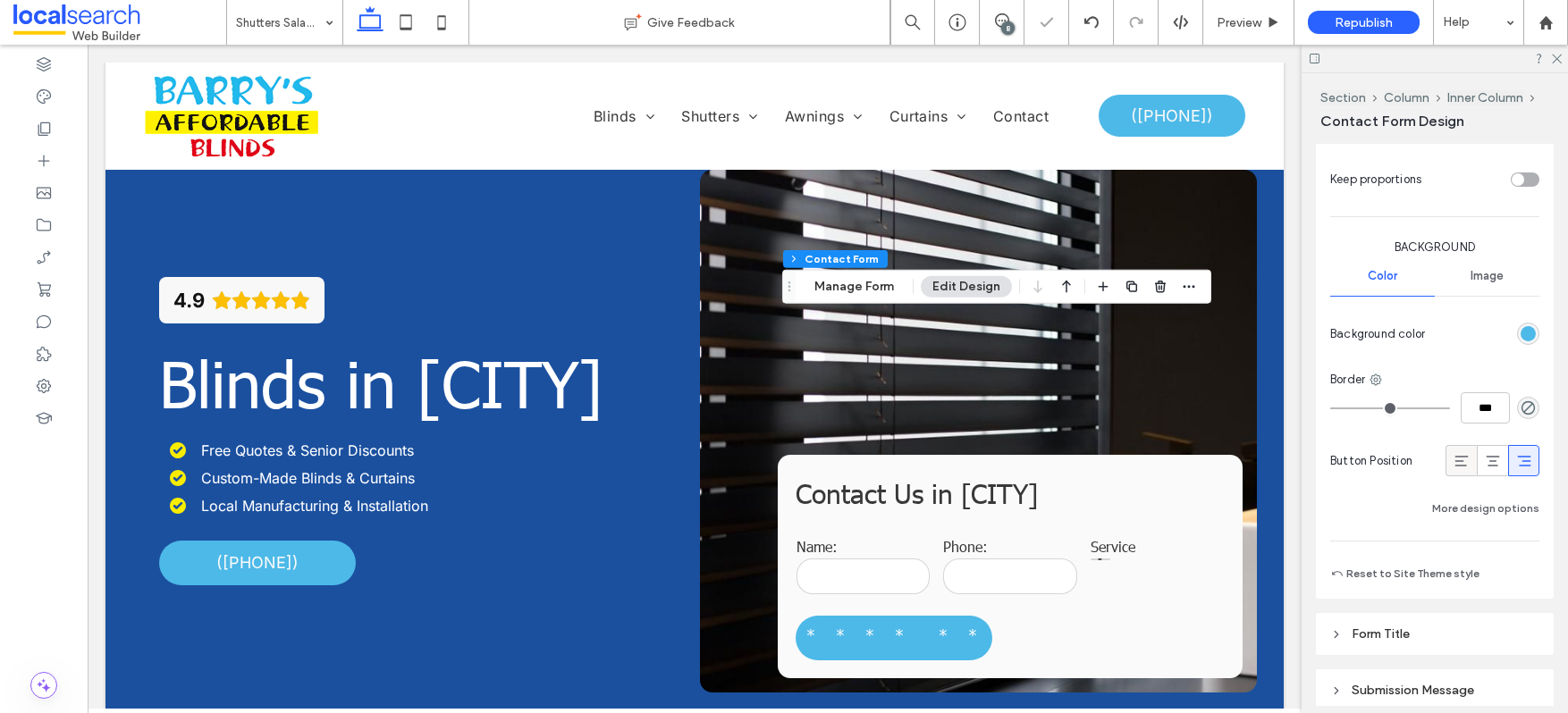 click 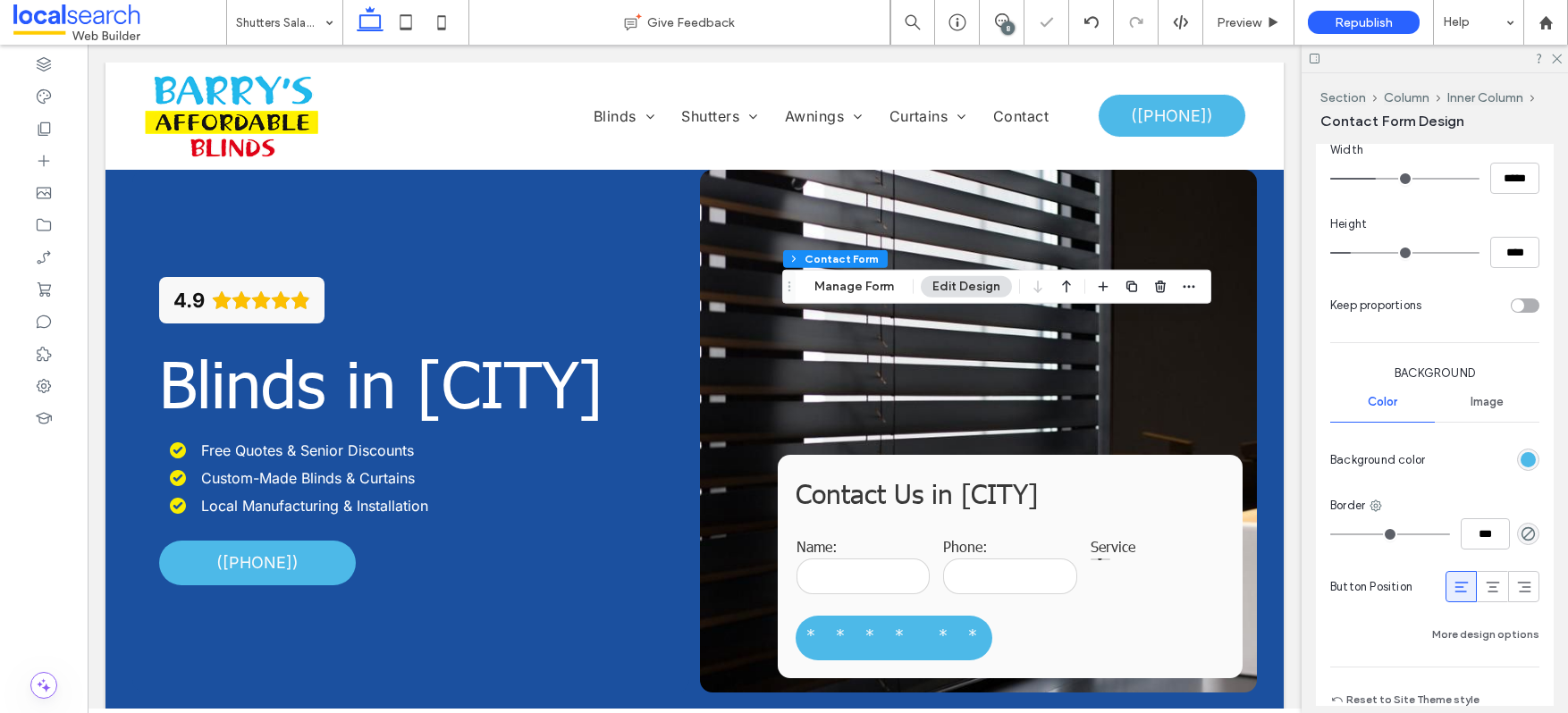 scroll, scrollTop: 1154, scrollLeft: 0, axis: vertical 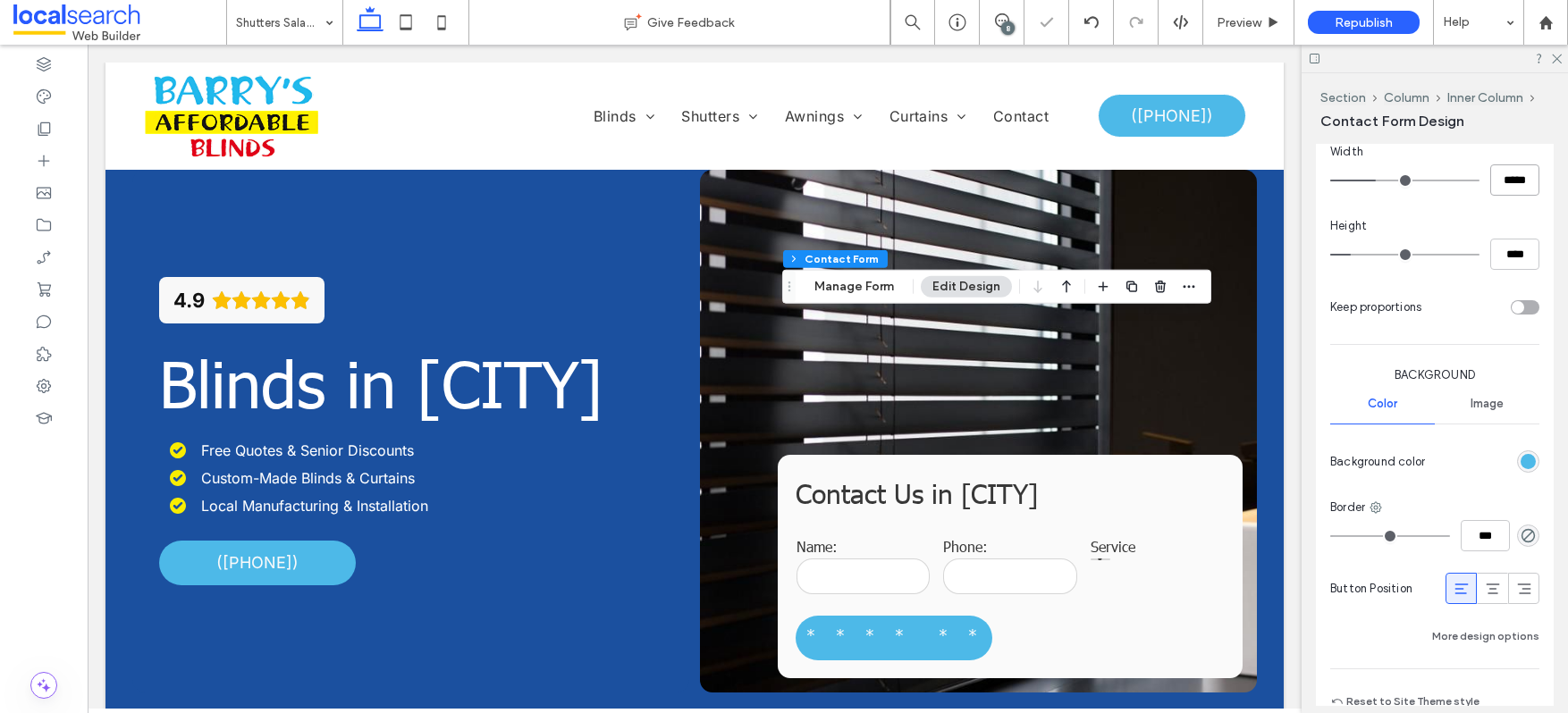 click on "*****" at bounding box center [1514, 180] 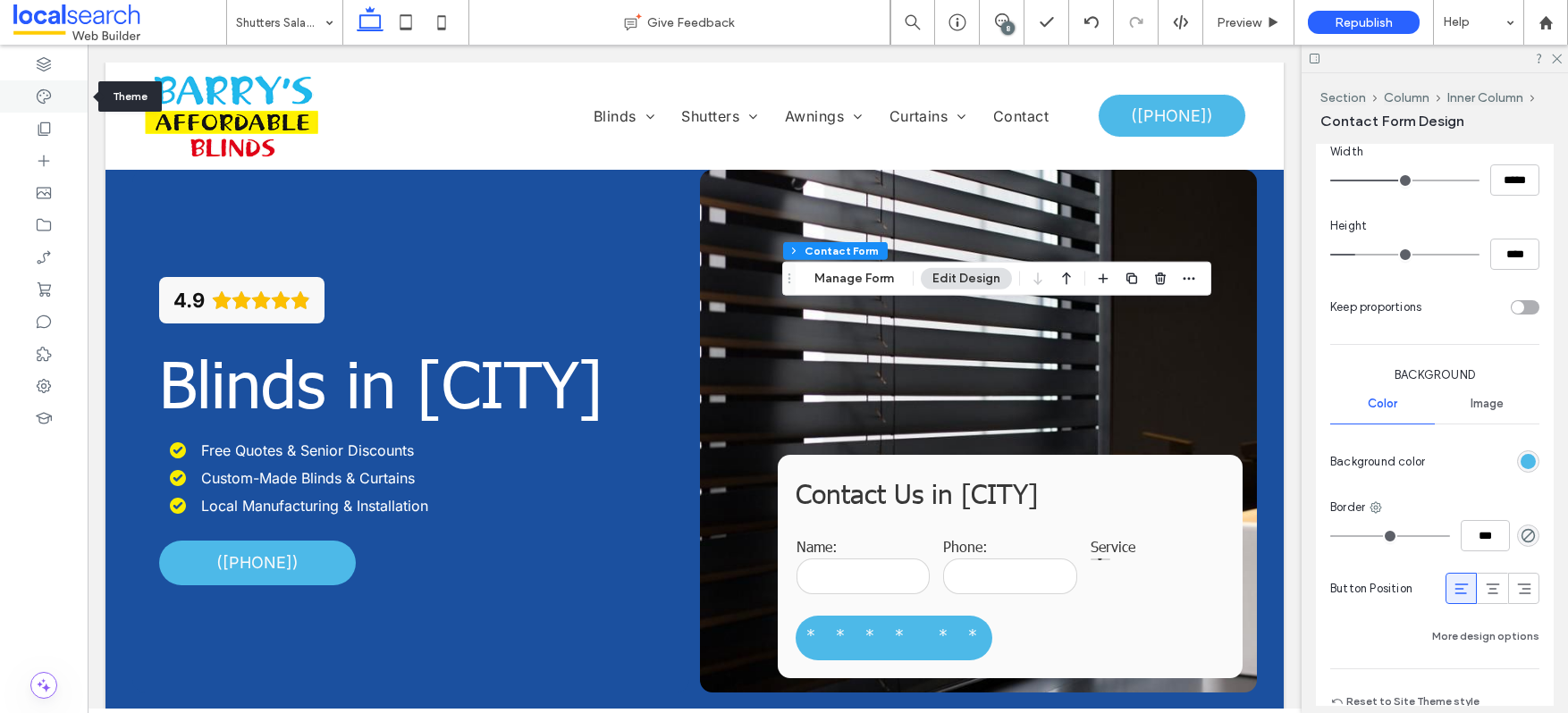 click at bounding box center (44, 96) 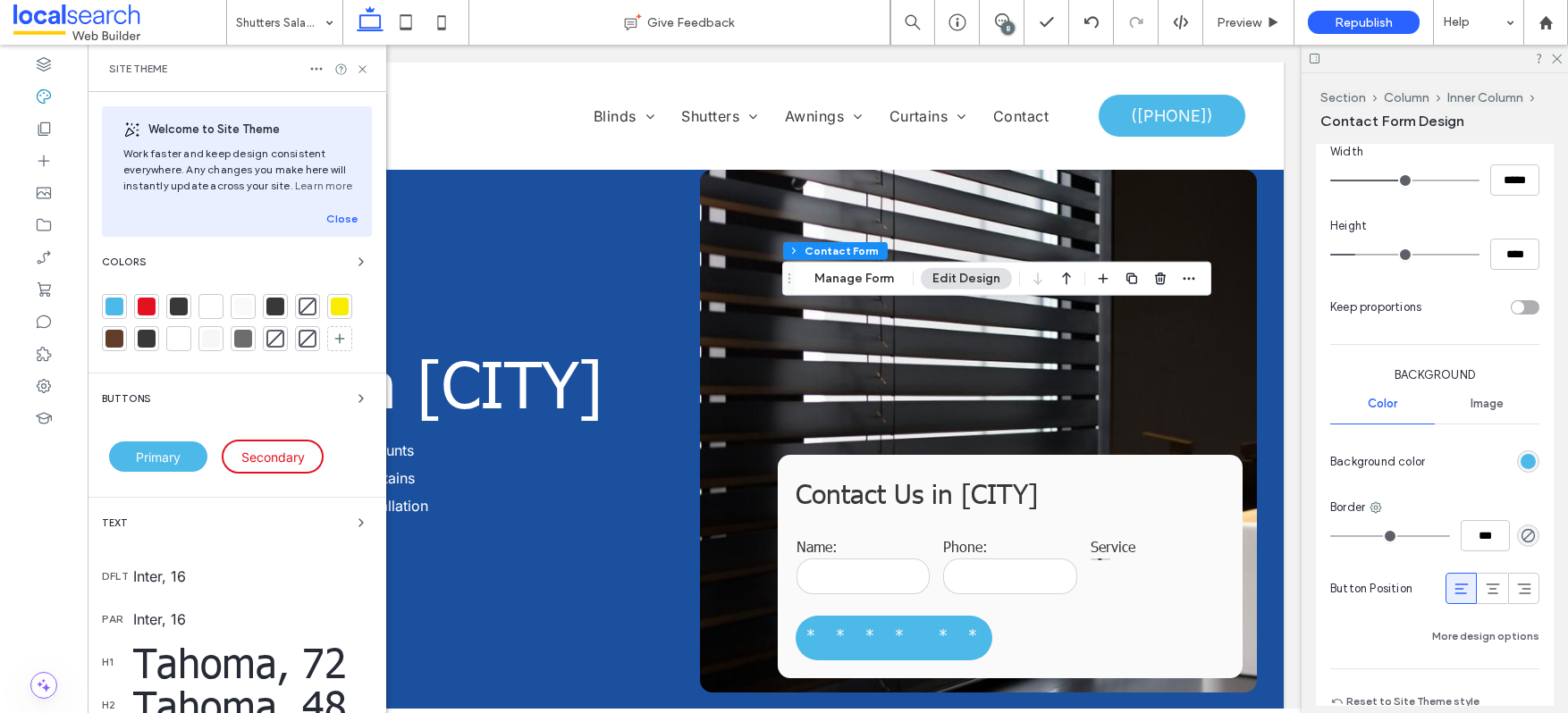 click on "Buttons" at bounding box center (237, 398) 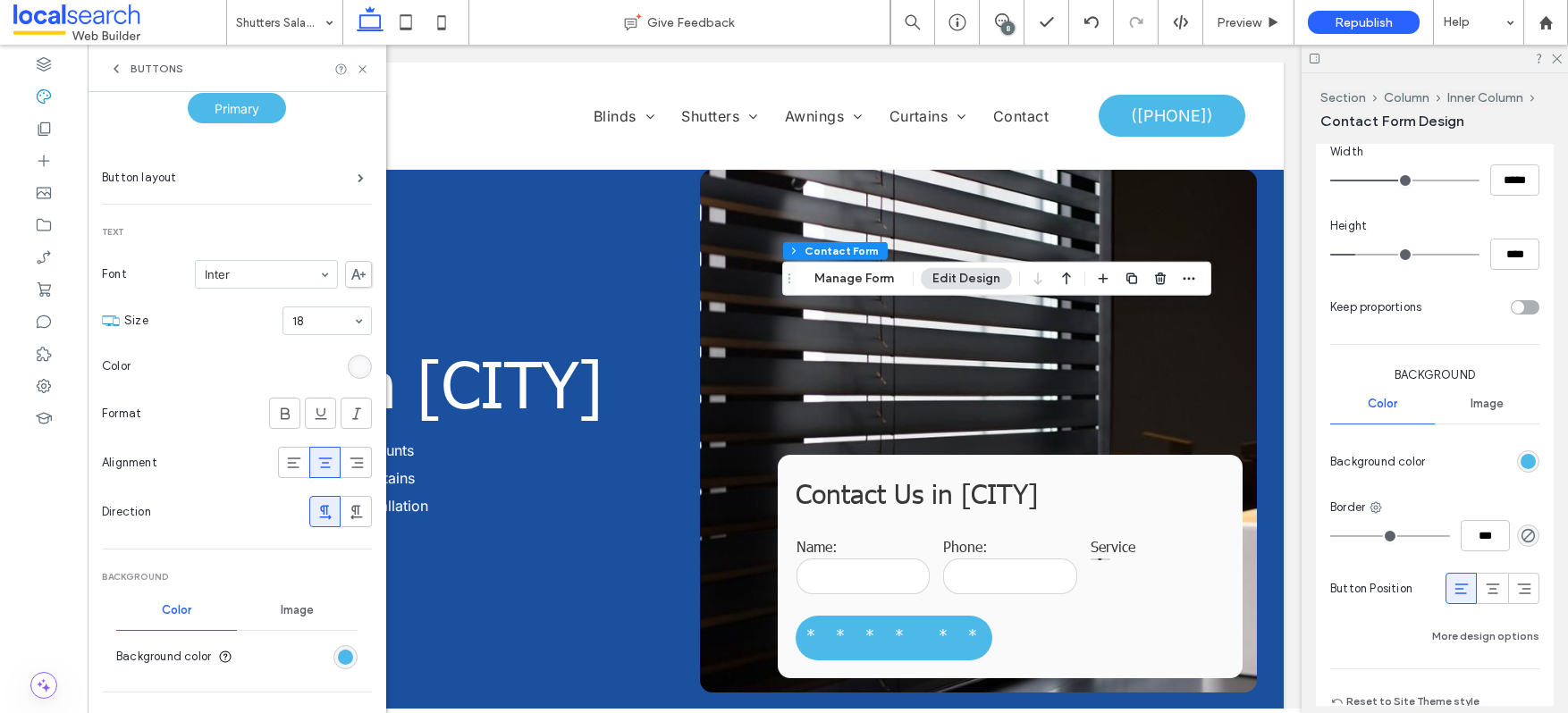 scroll, scrollTop: 109, scrollLeft: 0, axis: vertical 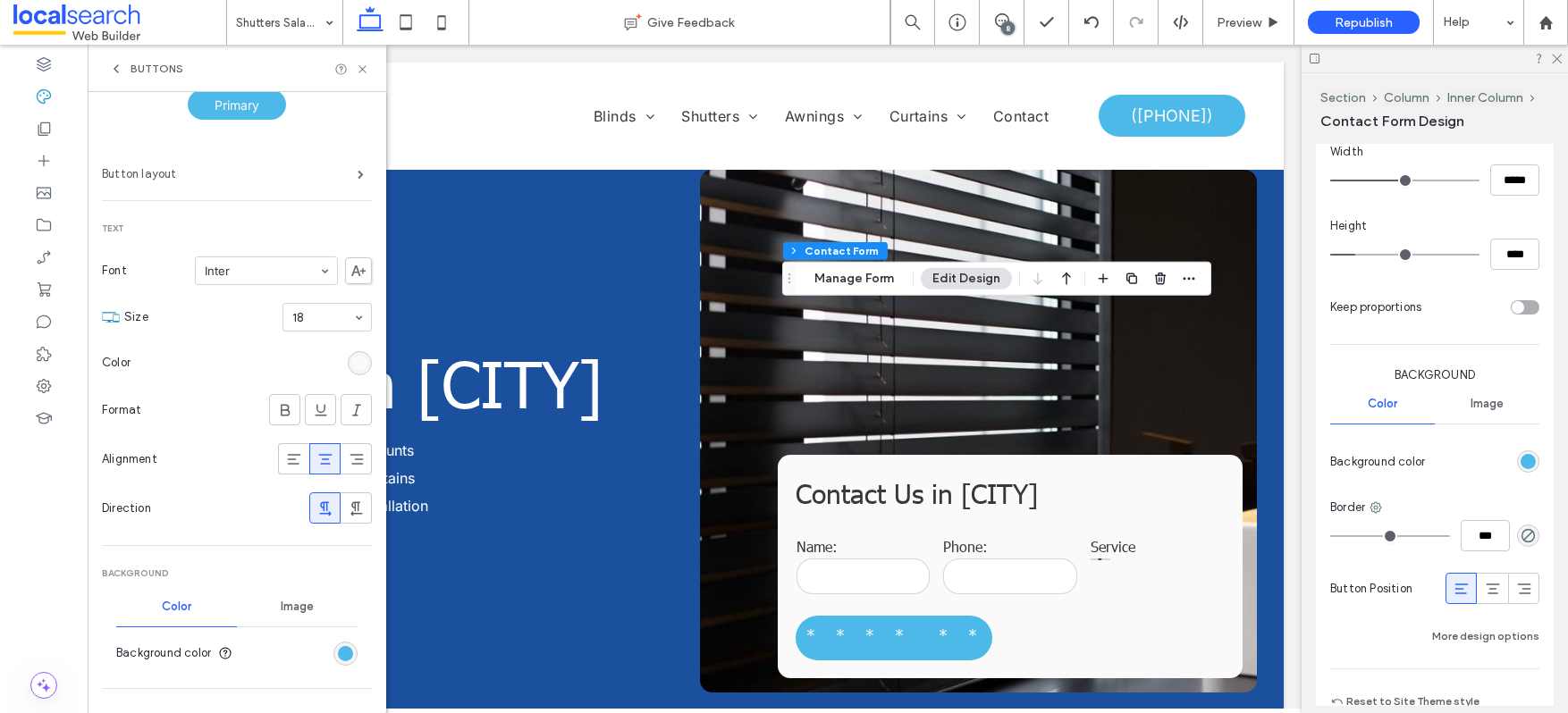 click on "Button layout" at bounding box center [230, 174] 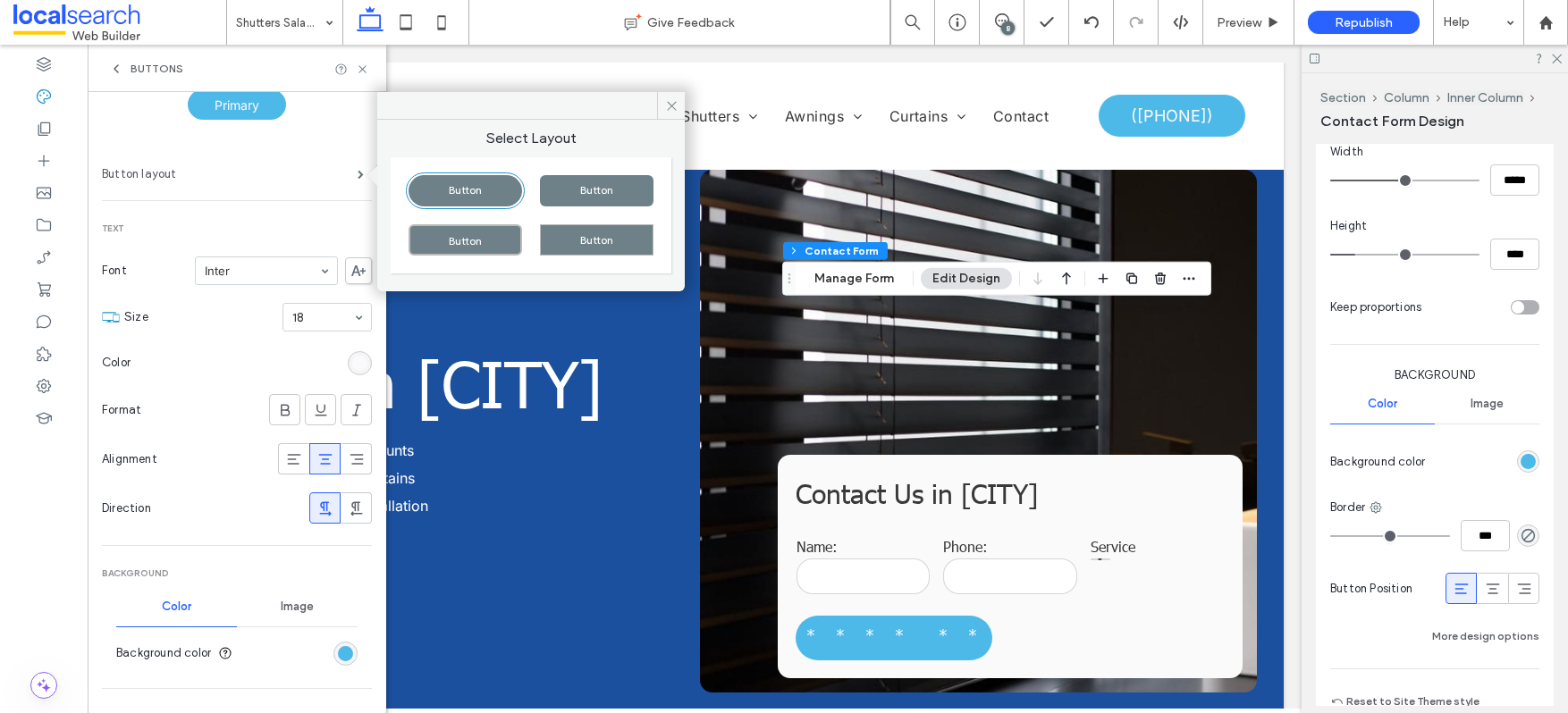 click on "Button layout" at bounding box center (230, 174) 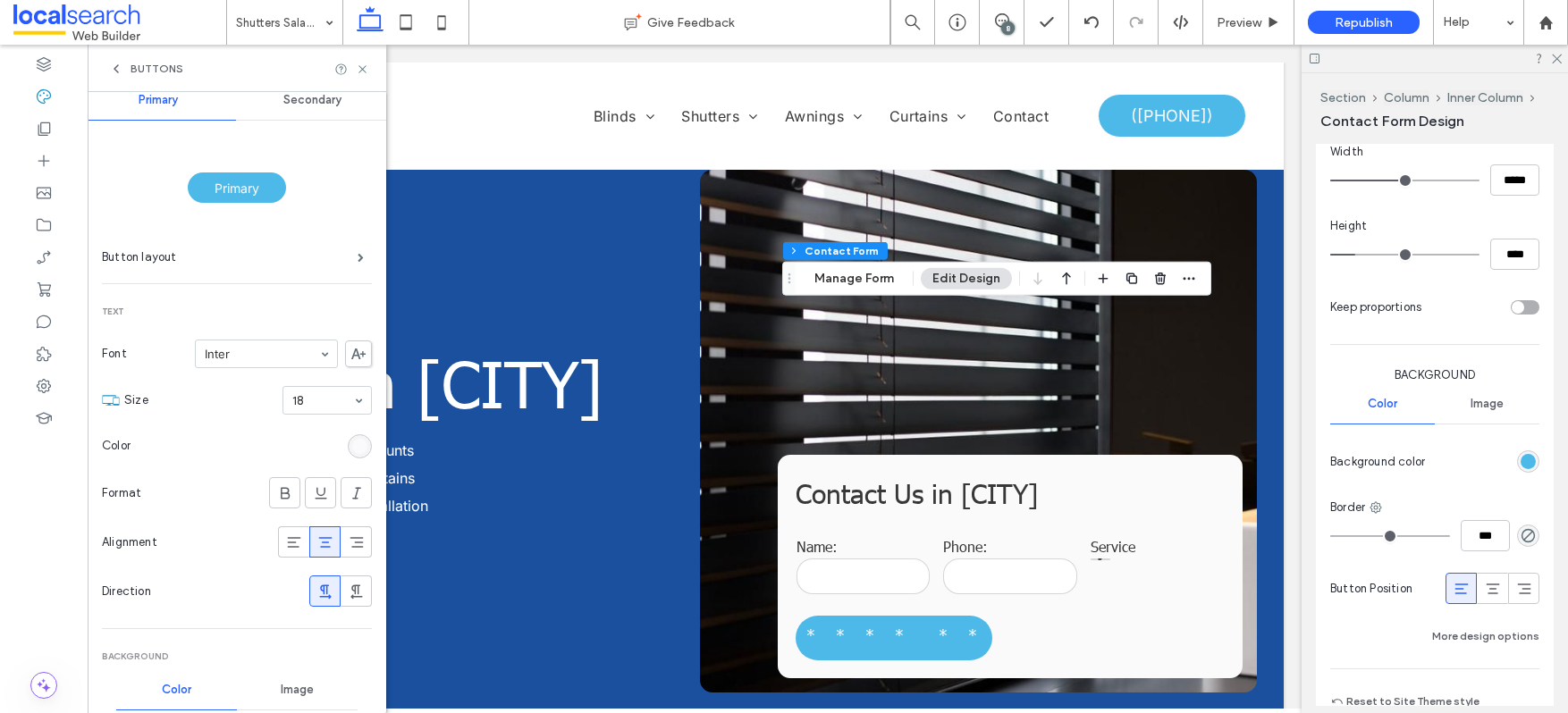 scroll, scrollTop: 0, scrollLeft: 0, axis: both 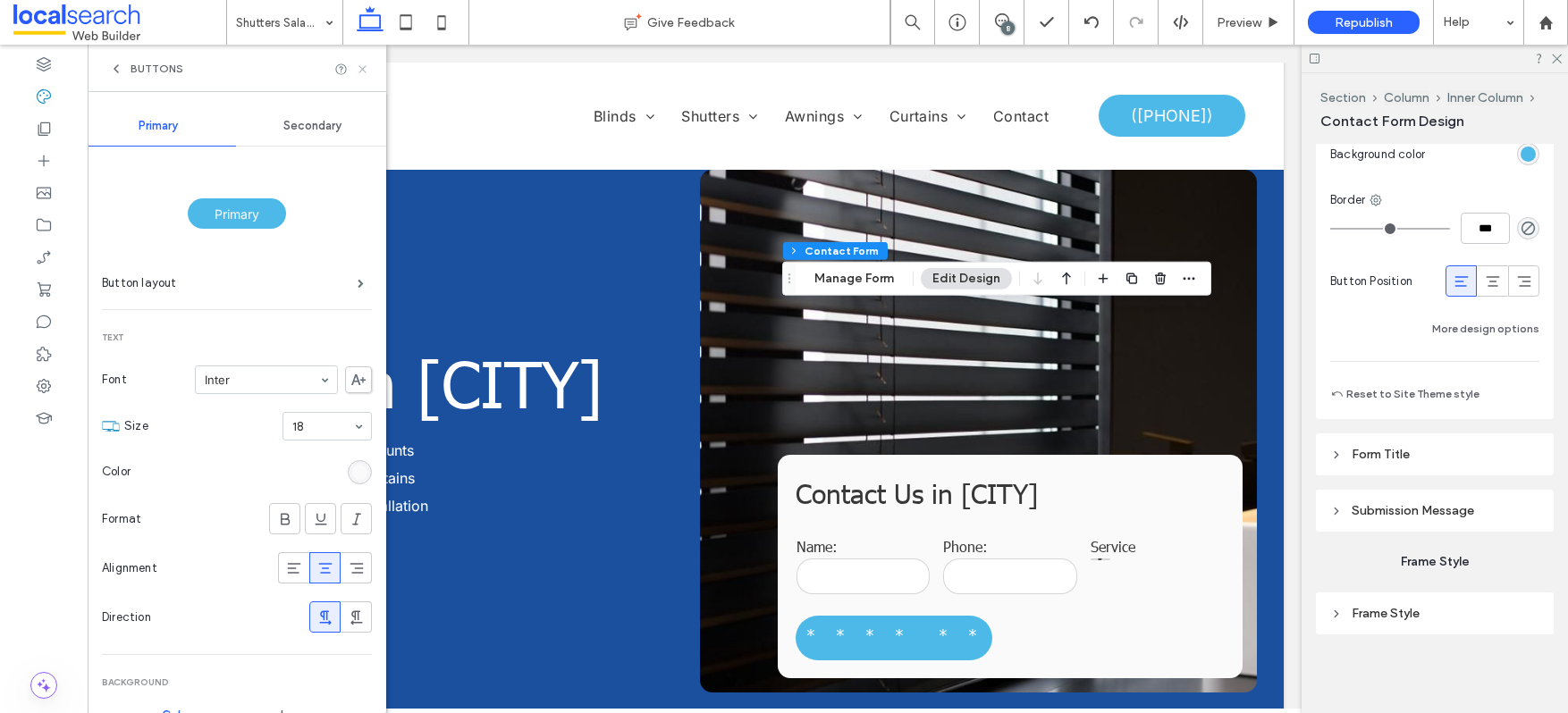 click 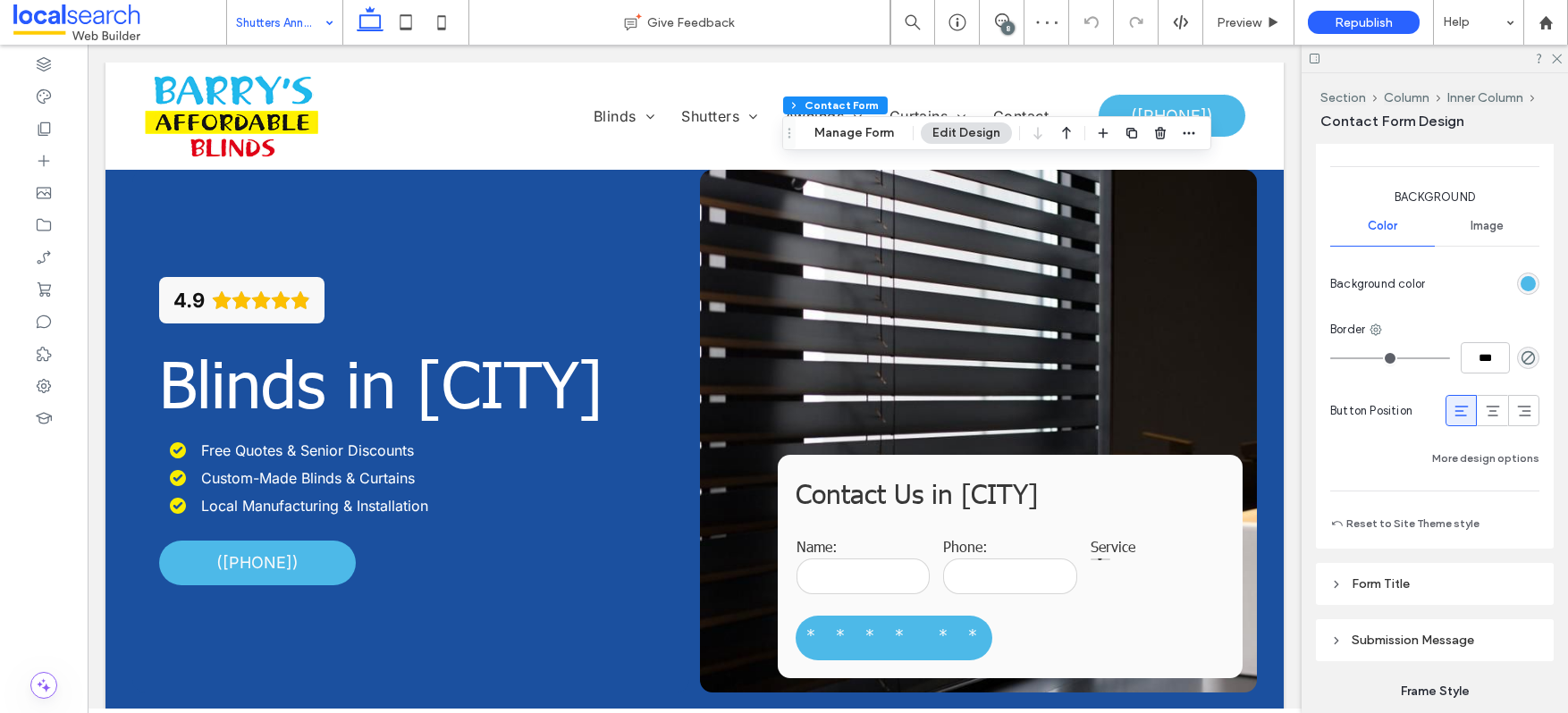 scroll, scrollTop: 1462, scrollLeft: 0, axis: vertical 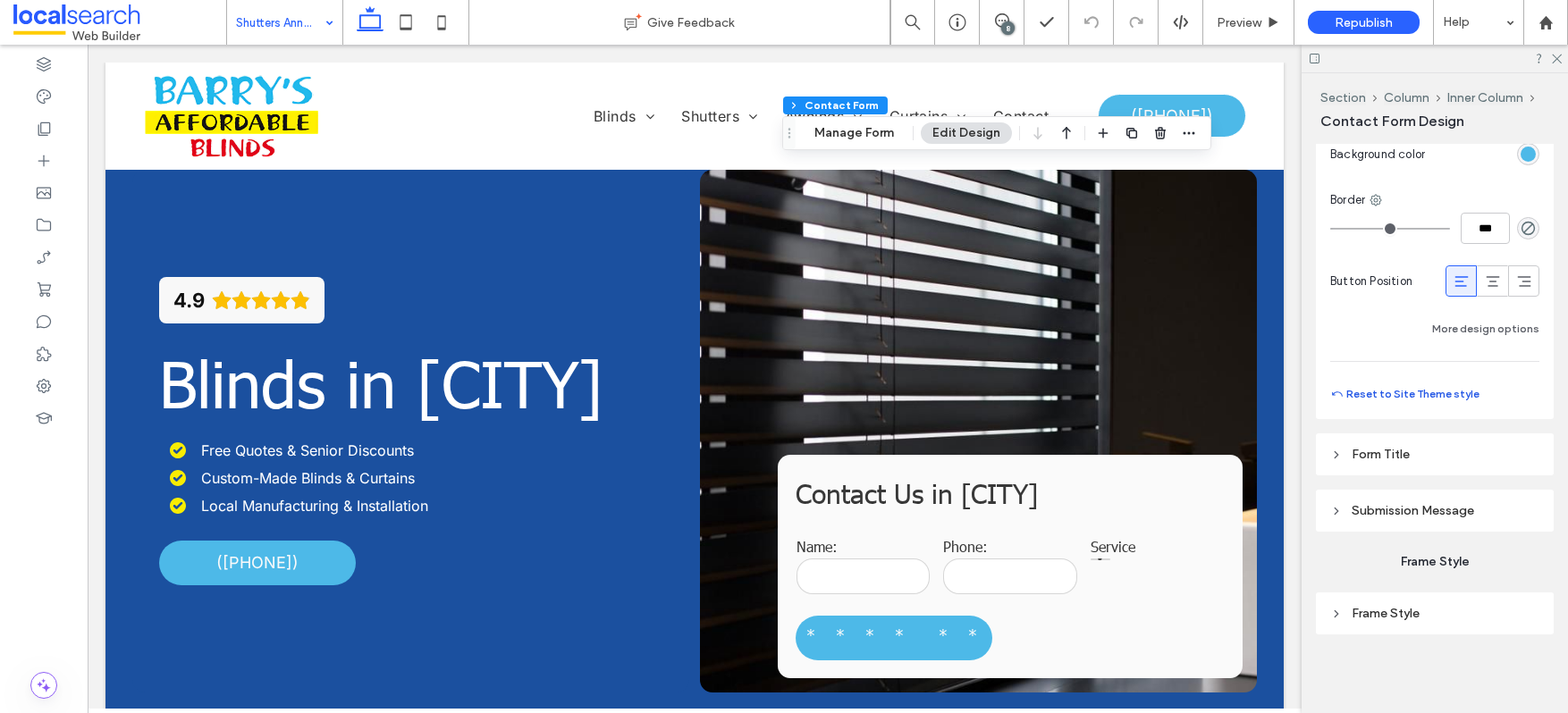 click on "Reset to Site Theme style" at bounding box center [1404, 394] 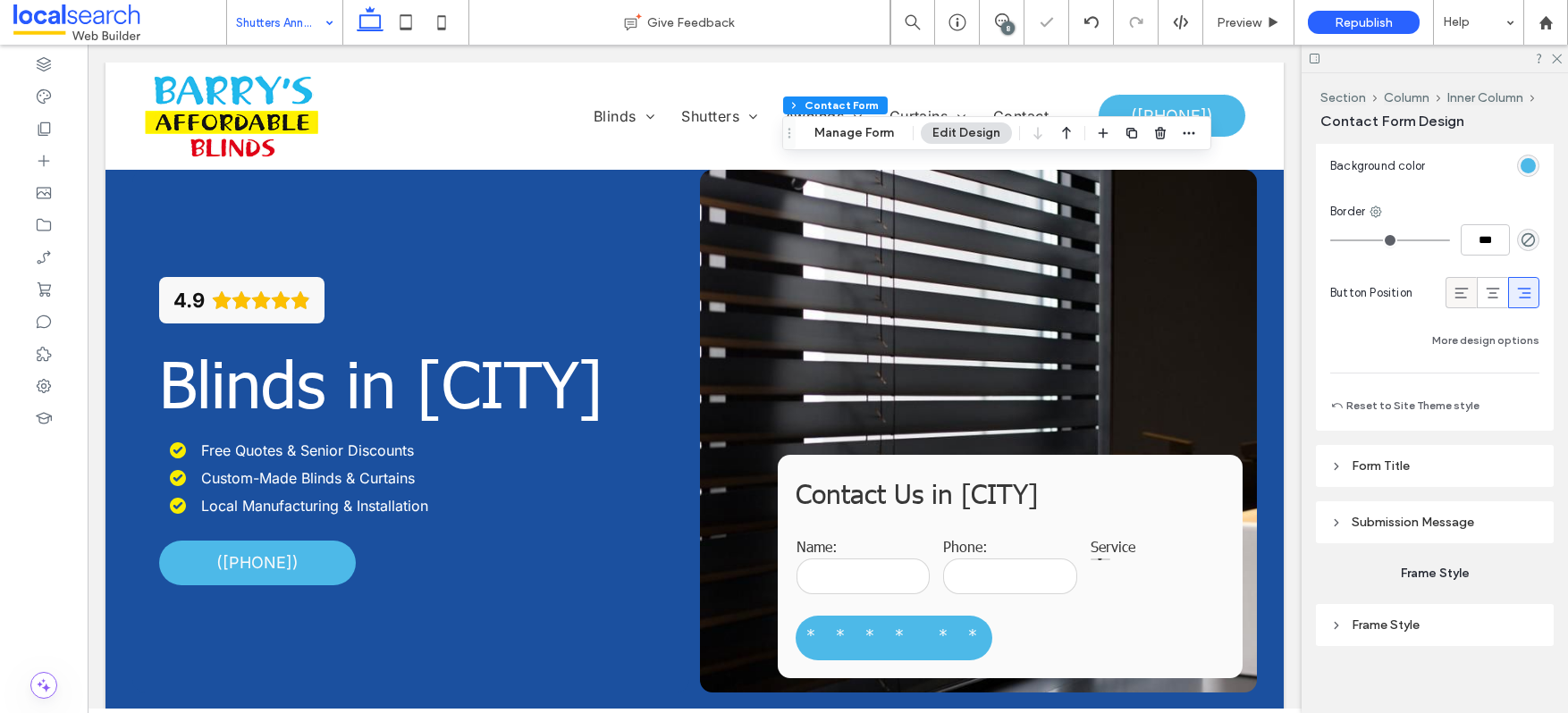 click 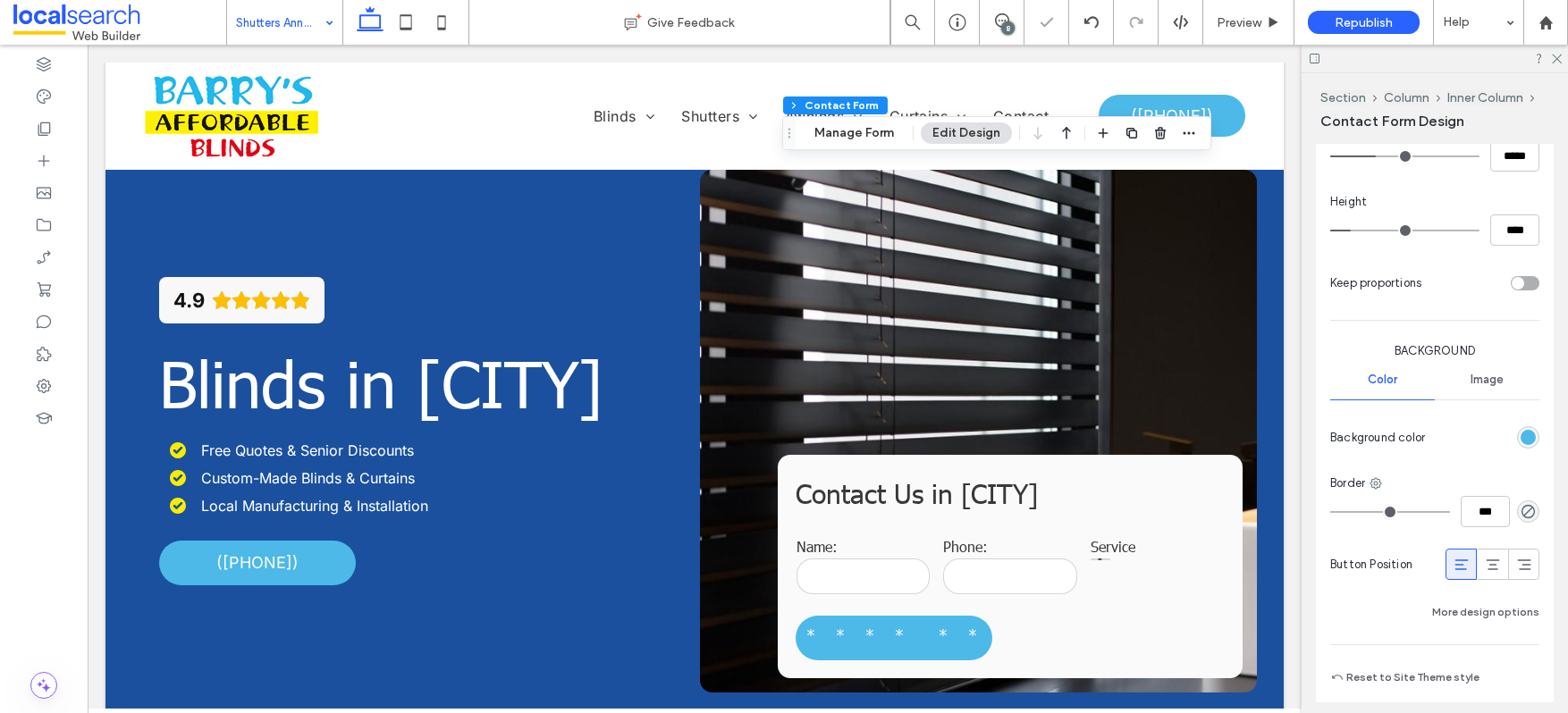 scroll, scrollTop: 1149, scrollLeft: 0, axis: vertical 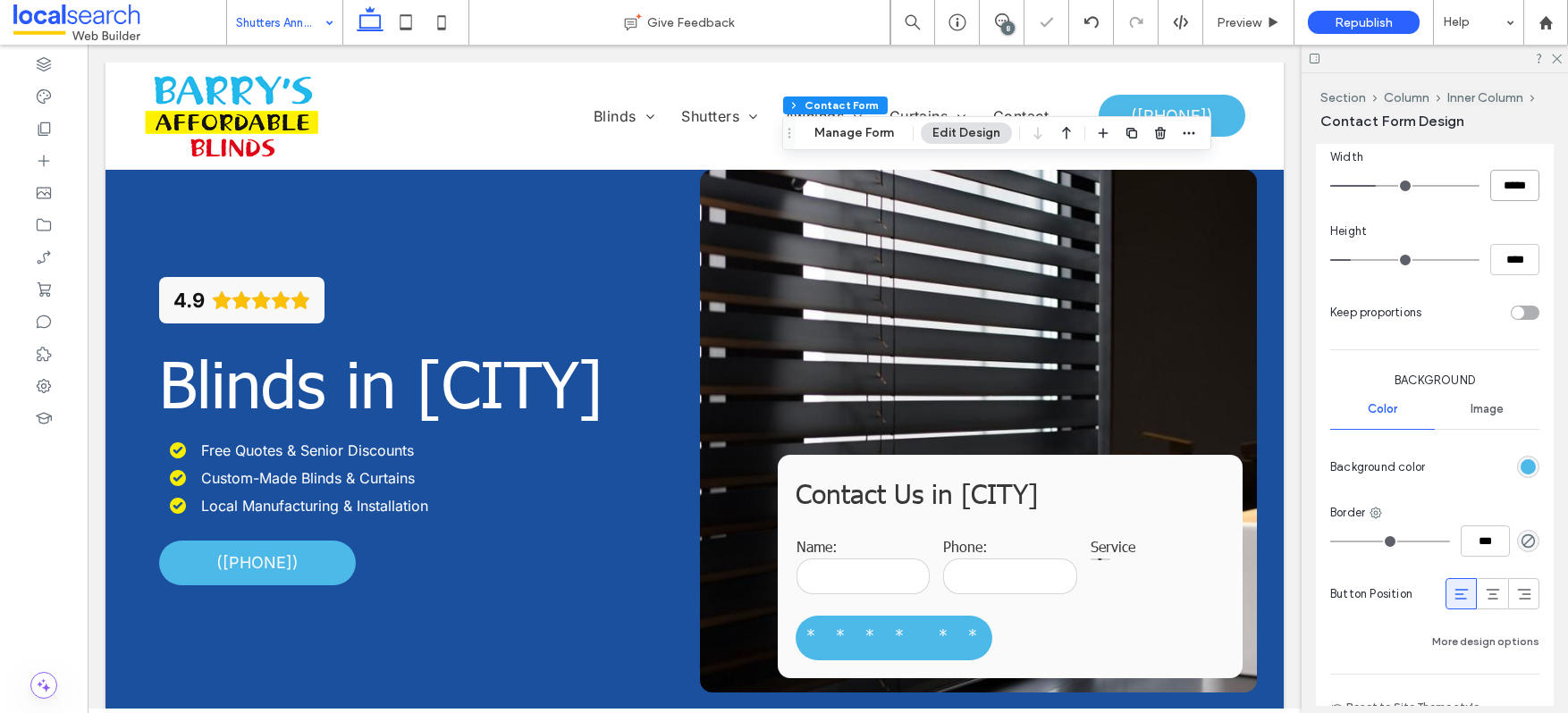 click on "*****" at bounding box center [1514, 185] 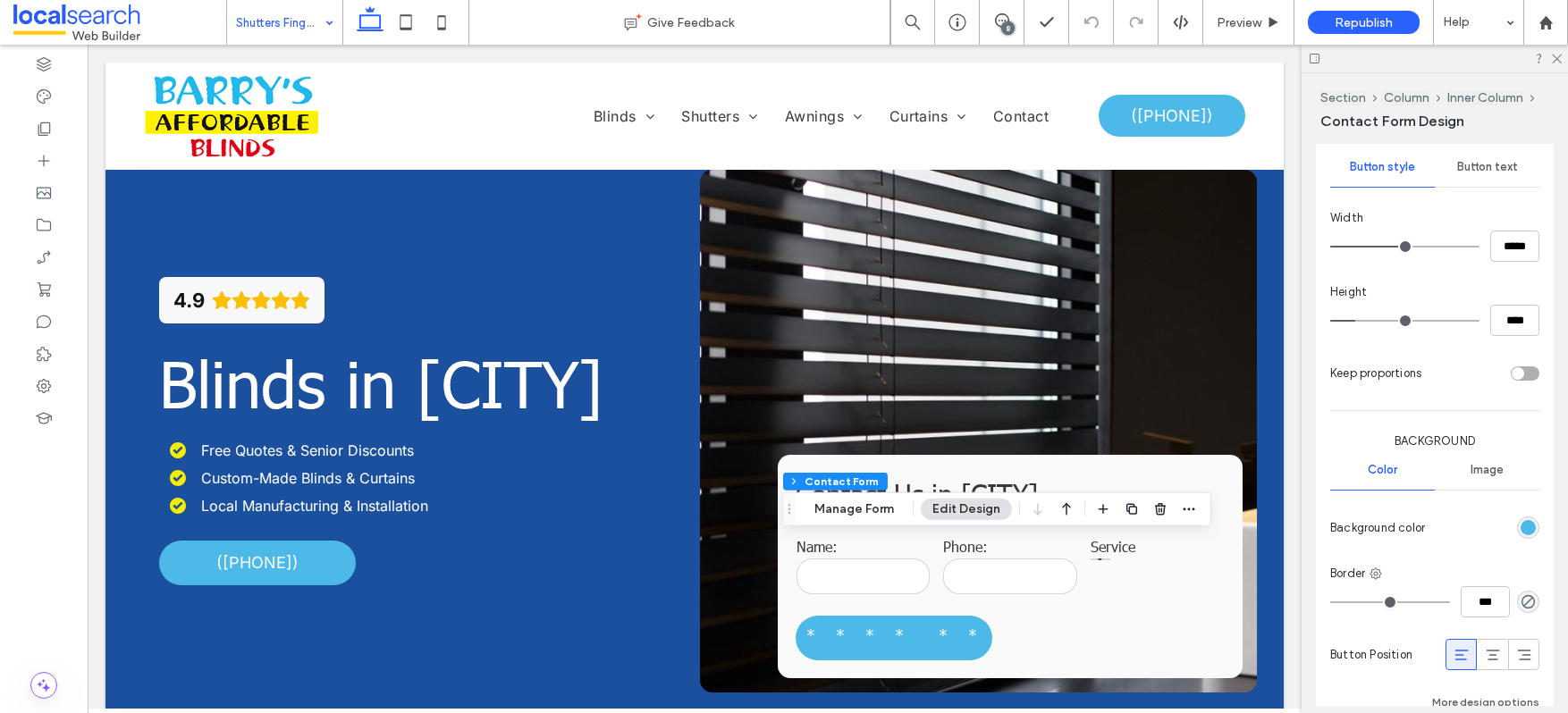 scroll, scrollTop: 1195, scrollLeft: 0, axis: vertical 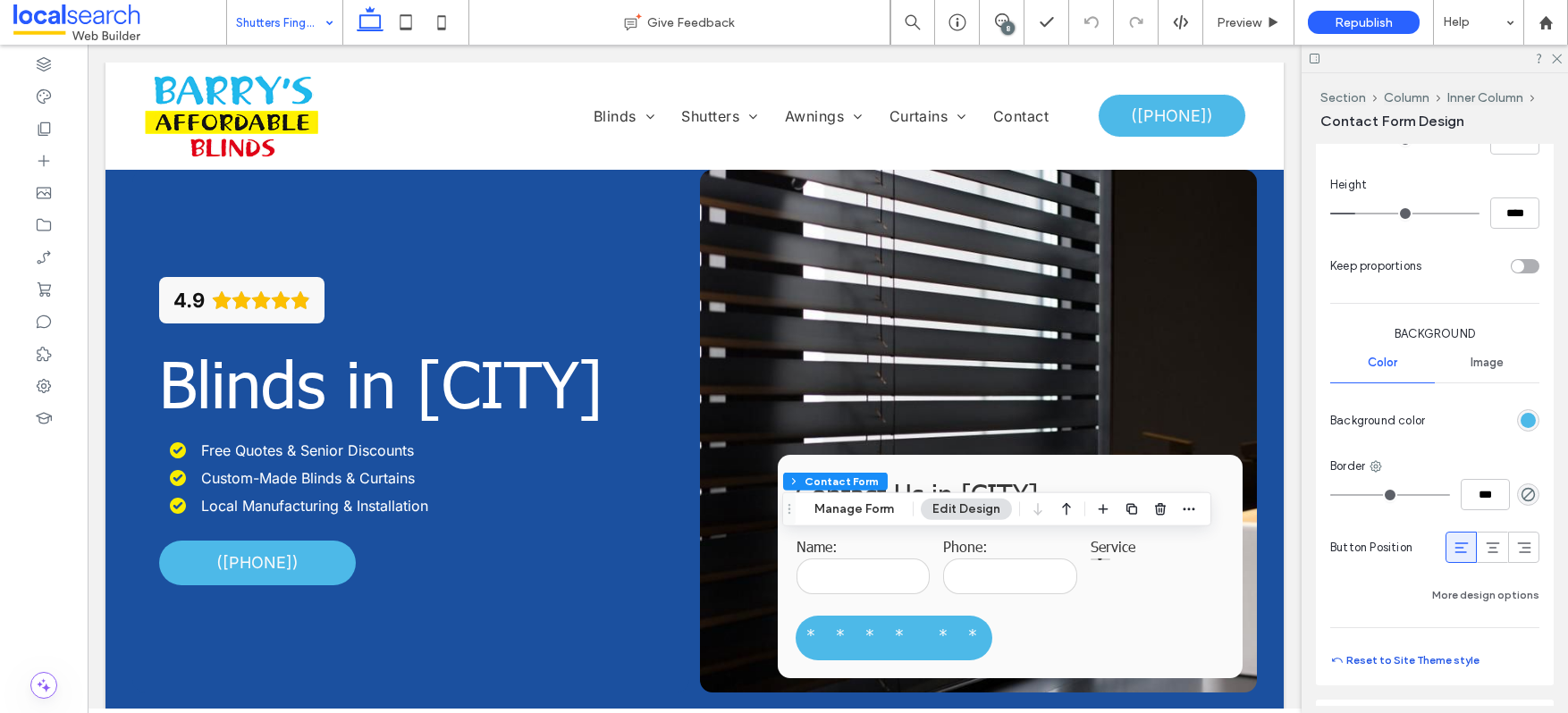click on "Reset to Site Theme style" at bounding box center (1404, 660) 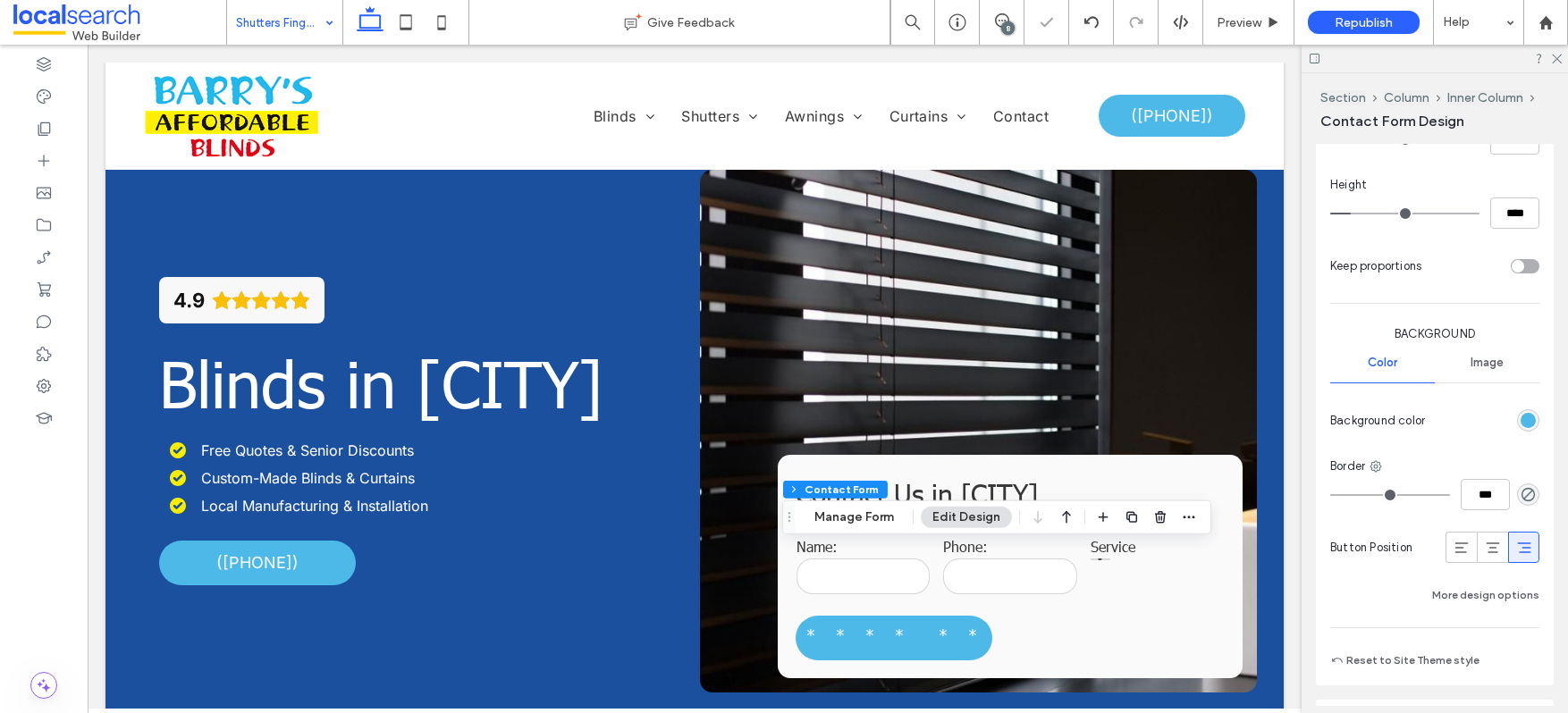 click 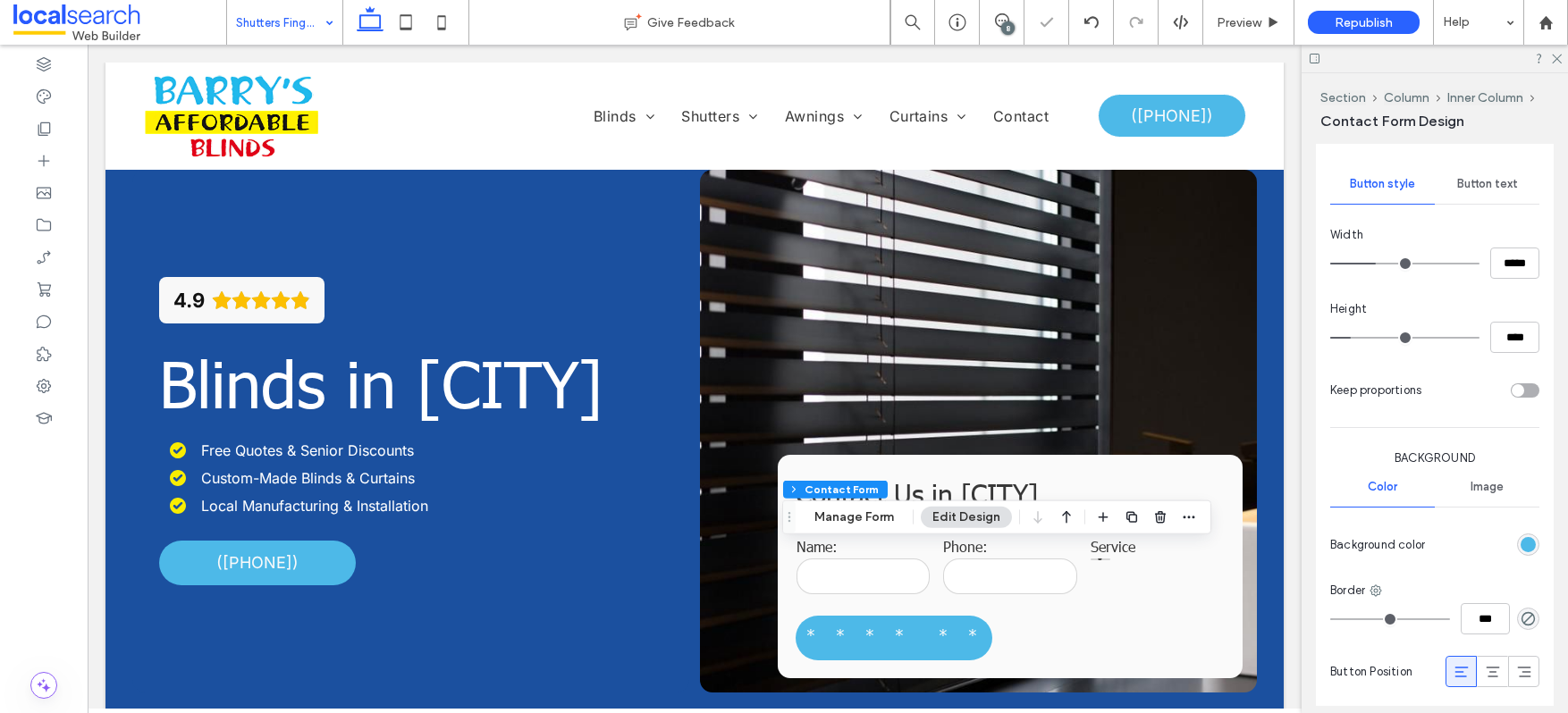 scroll, scrollTop: 1061, scrollLeft: 0, axis: vertical 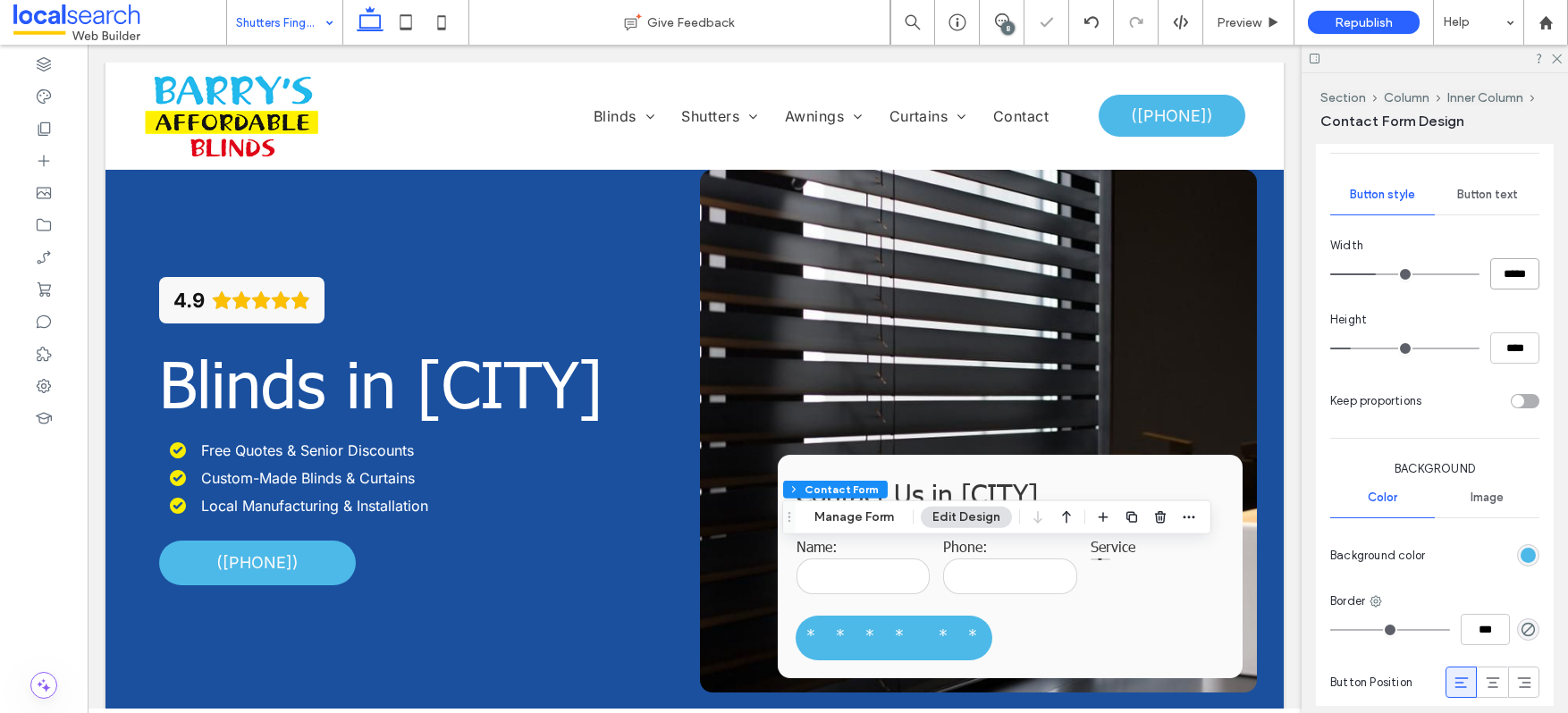 click on "*****" at bounding box center [1514, 273] 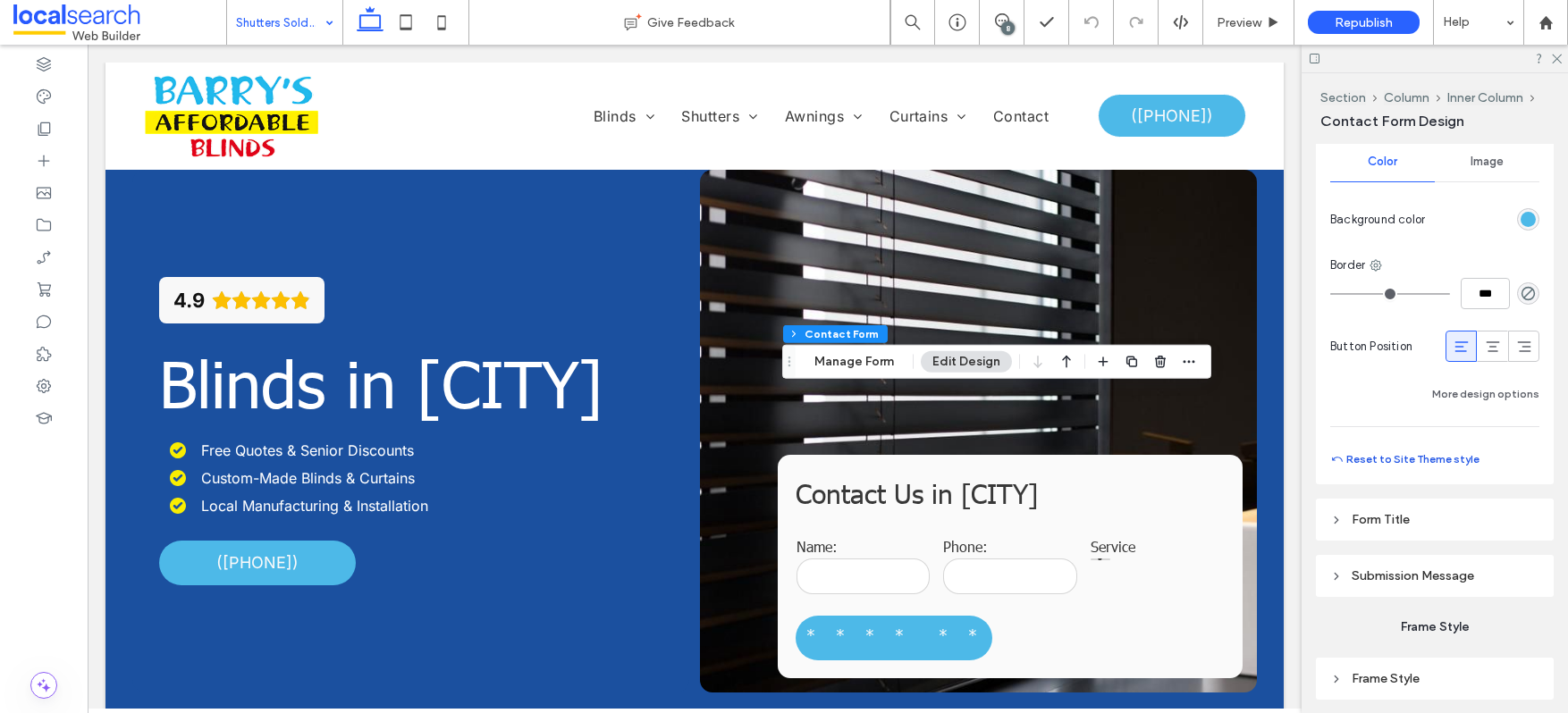 click on "Reset to Site Theme style" at bounding box center (1404, 459) 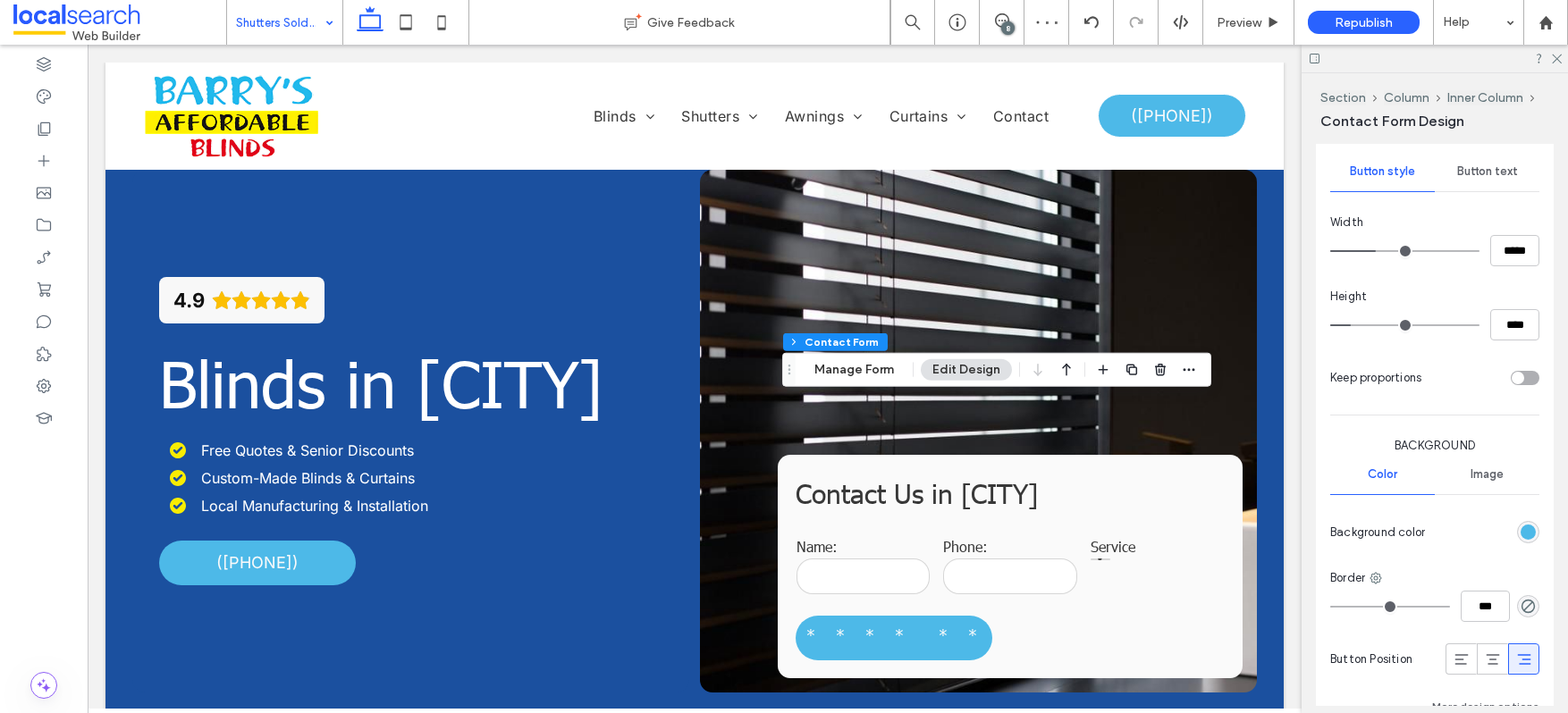 scroll, scrollTop: 1078, scrollLeft: 0, axis: vertical 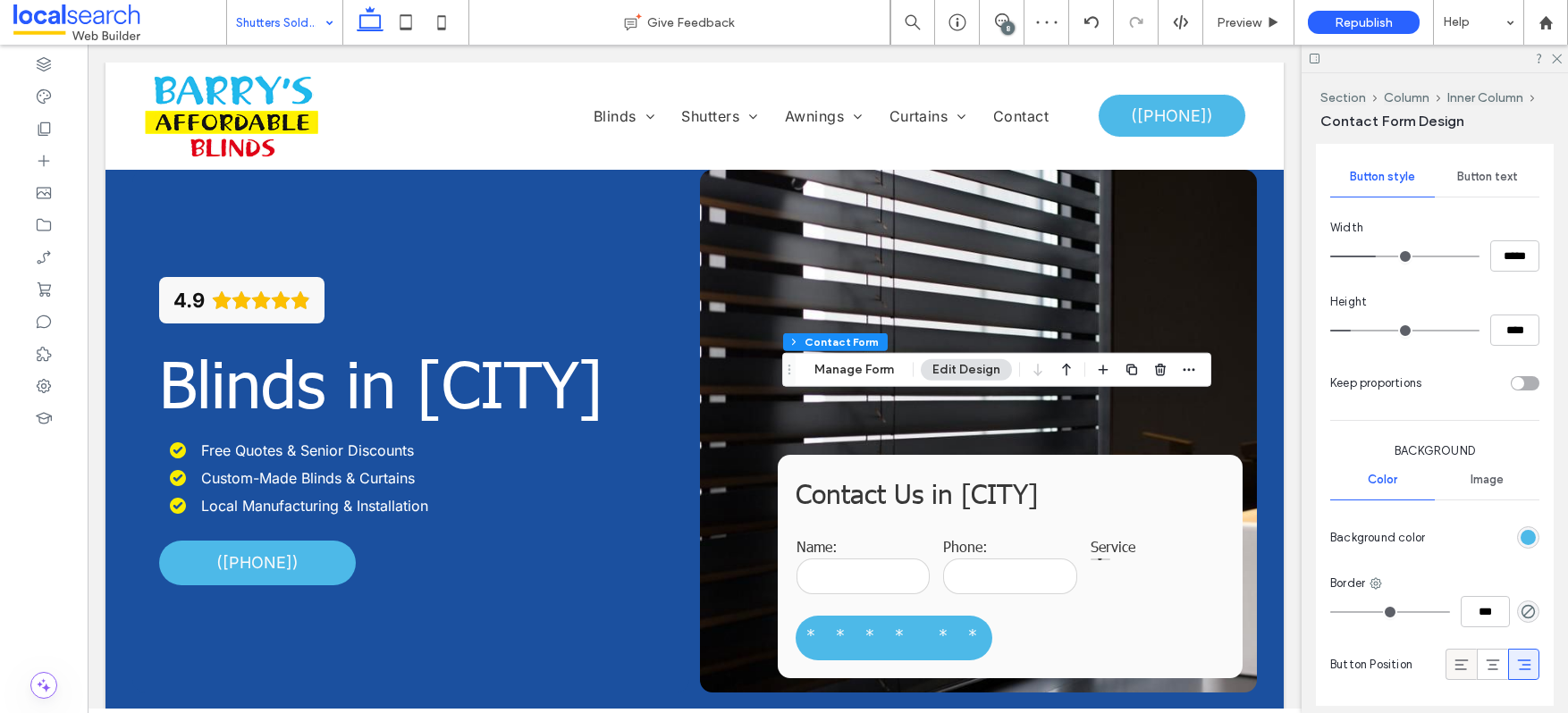 click 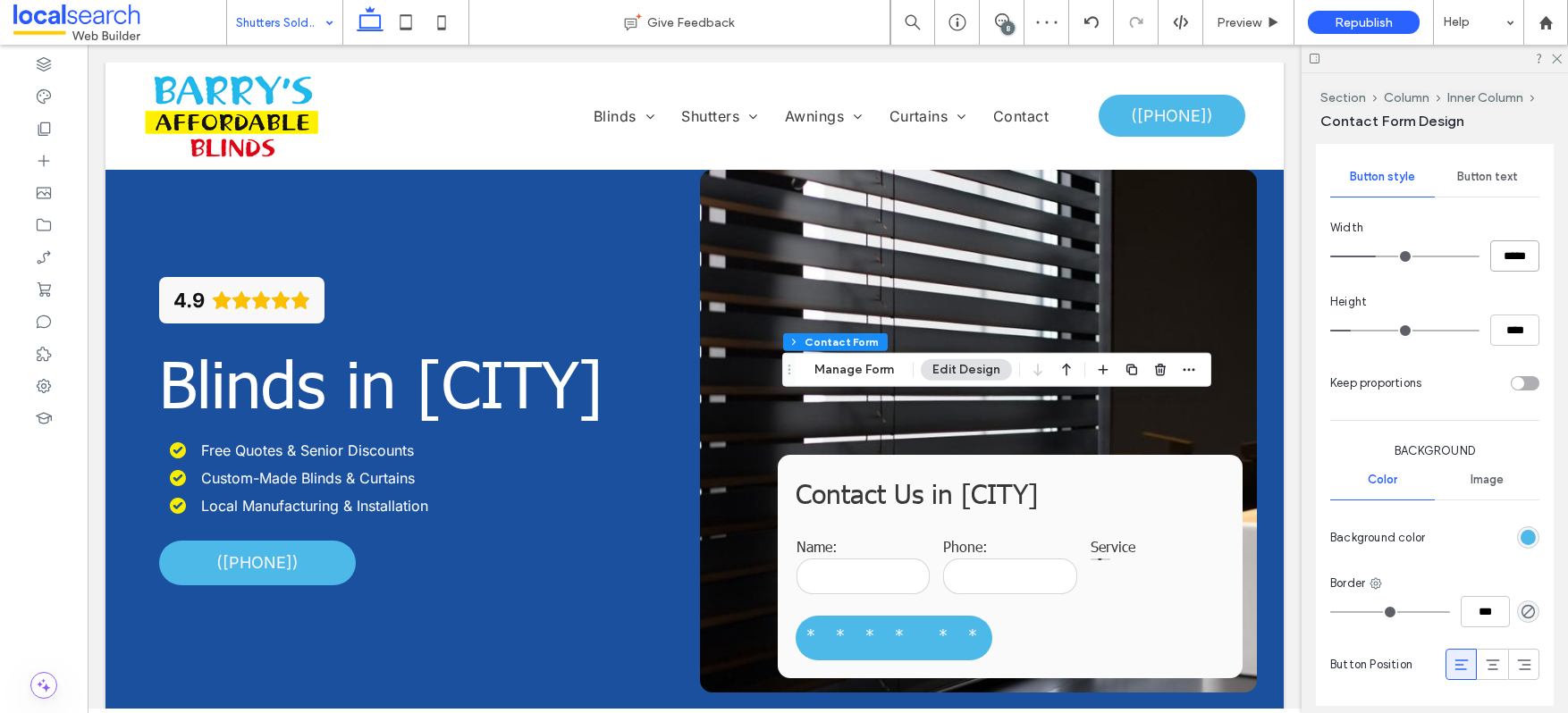 click on "*****" at bounding box center [1514, 256] 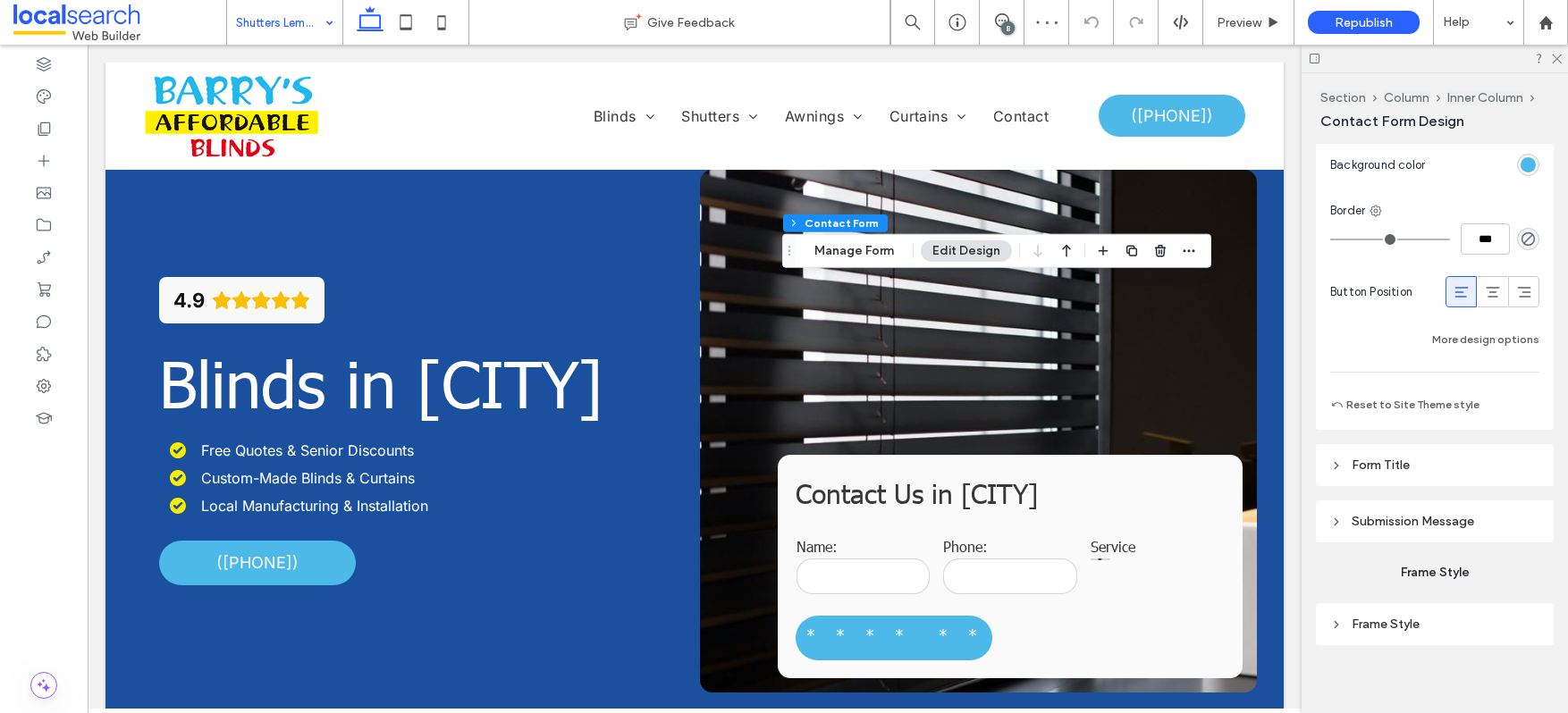 scroll, scrollTop: 1454, scrollLeft: 0, axis: vertical 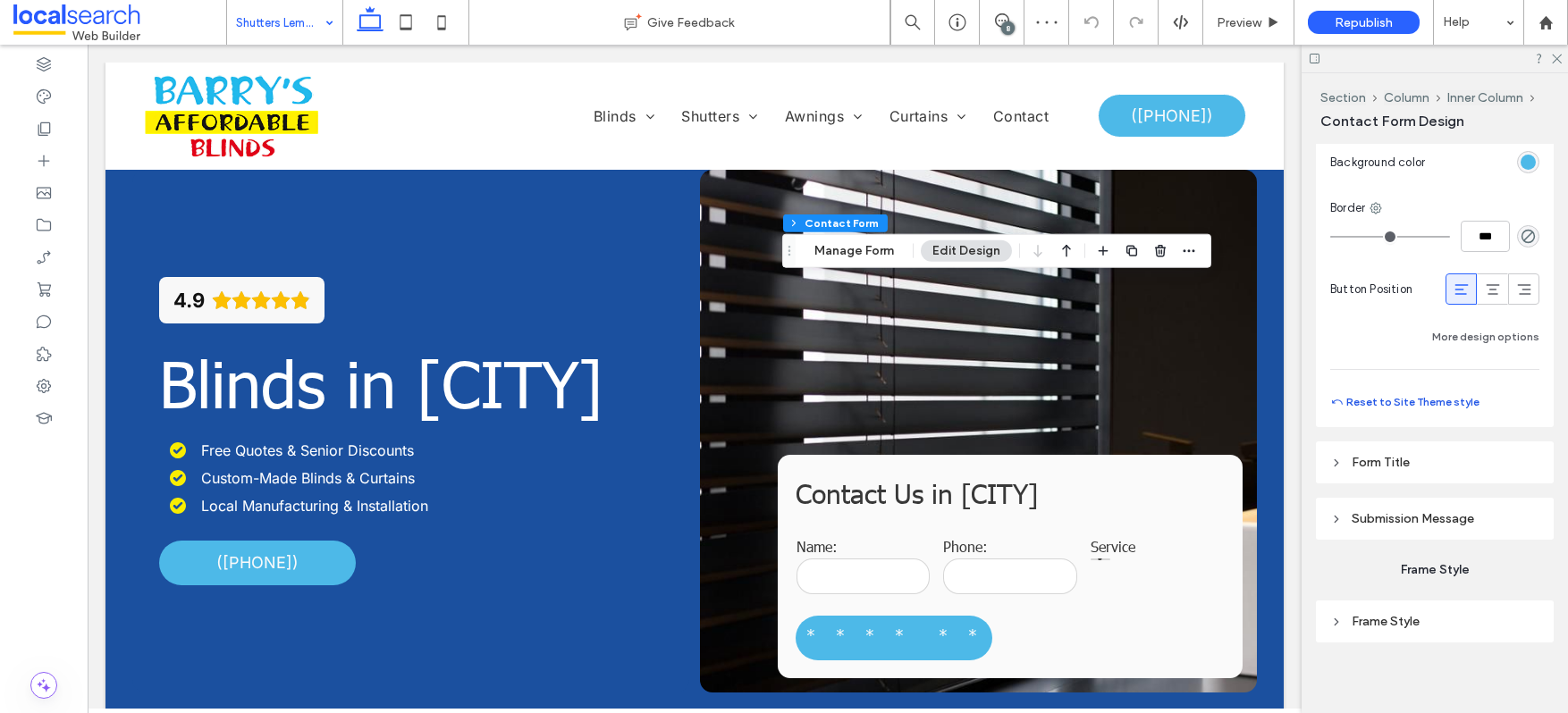 click on "Reset to Site Theme style" at bounding box center (1404, 402) 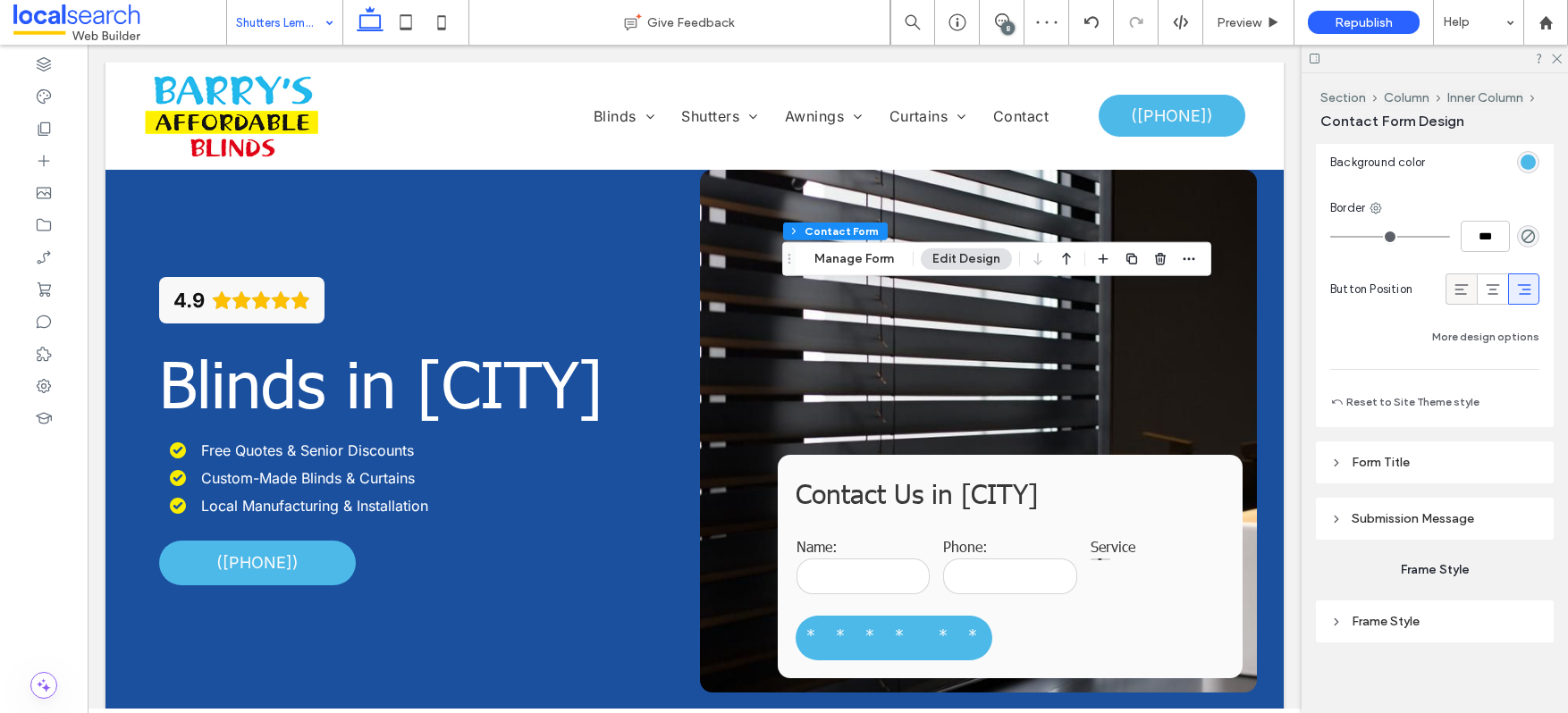 click 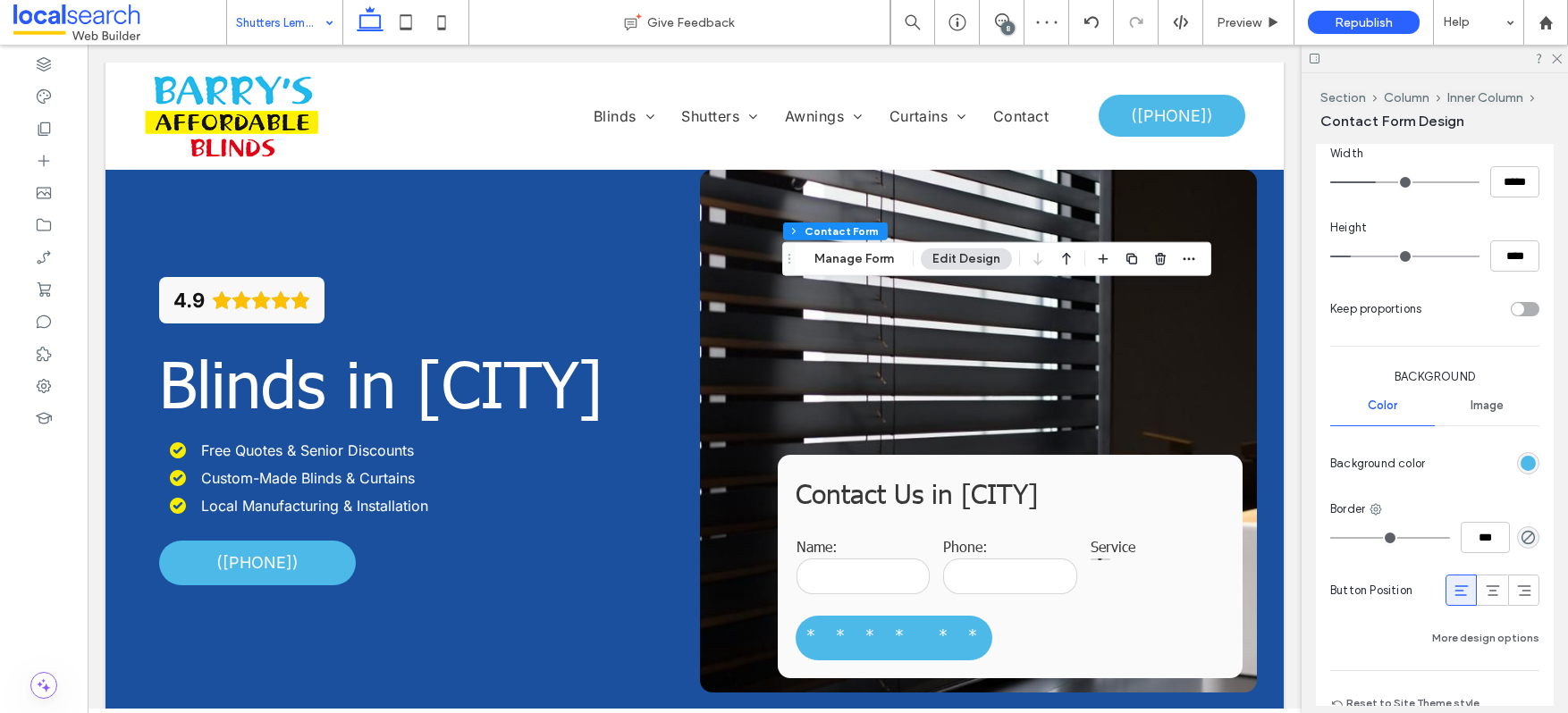 scroll, scrollTop: 1152, scrollLeft: 0, axis: vertical 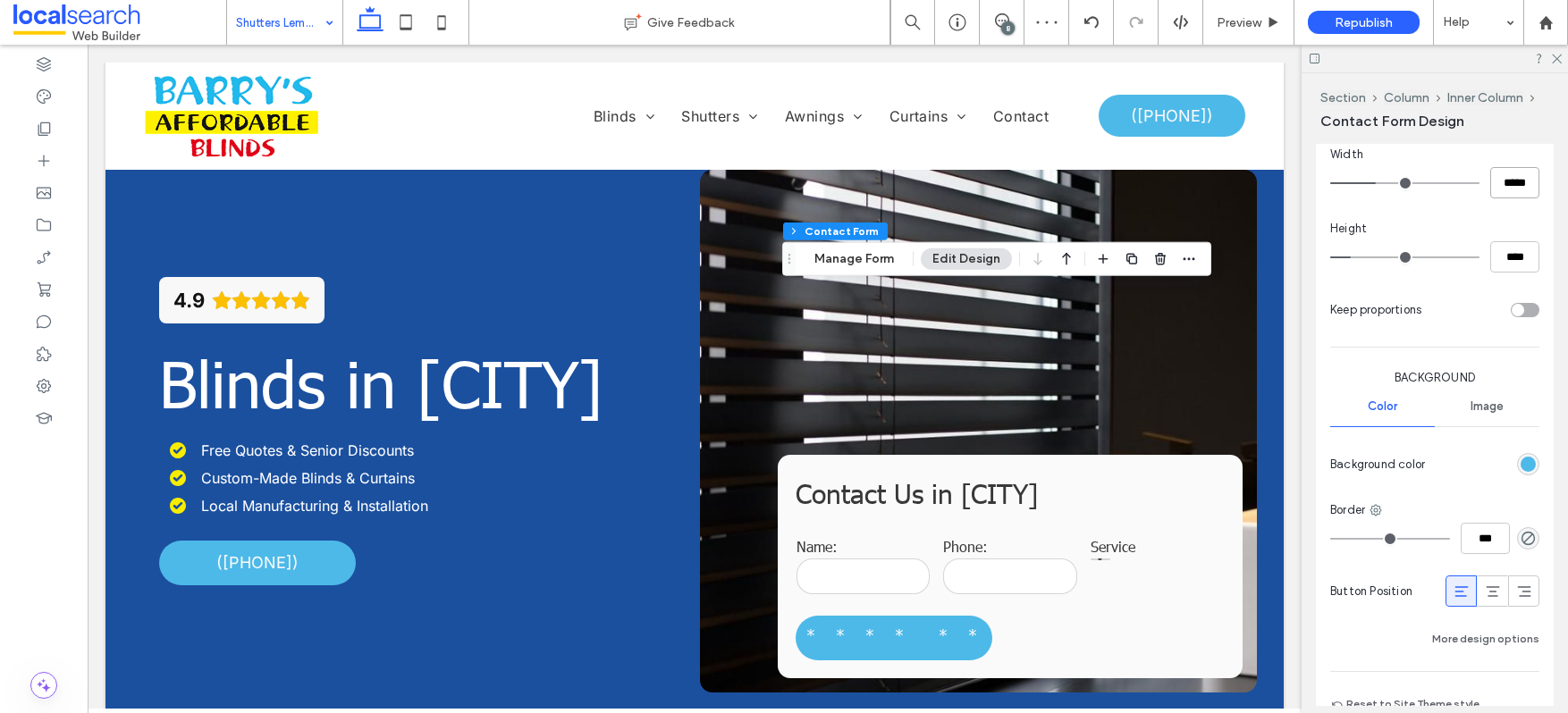 click on "*****" at bounding box center (1514, 182) 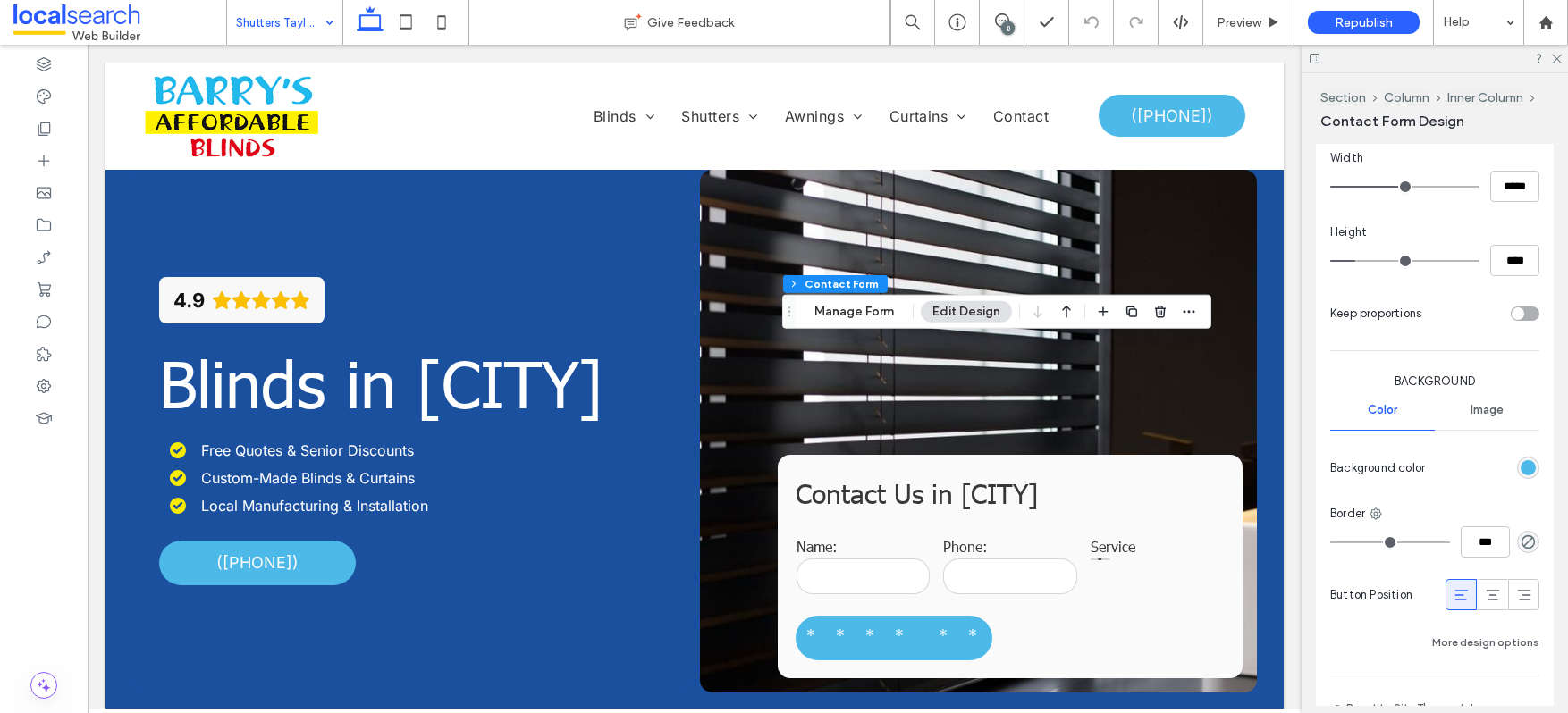 scroll, scrollTop: 1388, scrollLeft: 0, axis: vertical 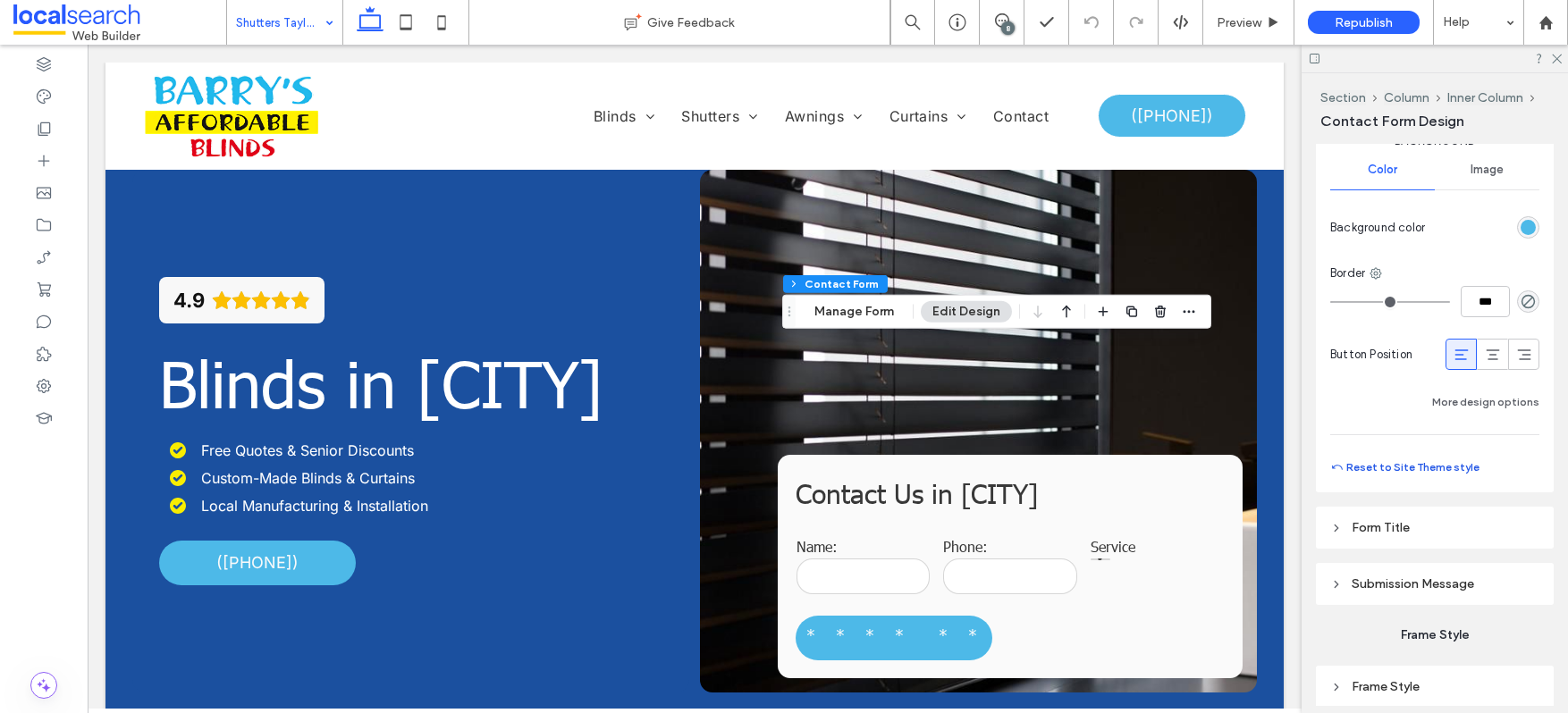 click on "Reset to Site Theme style" at bounding box center (1404, 467) 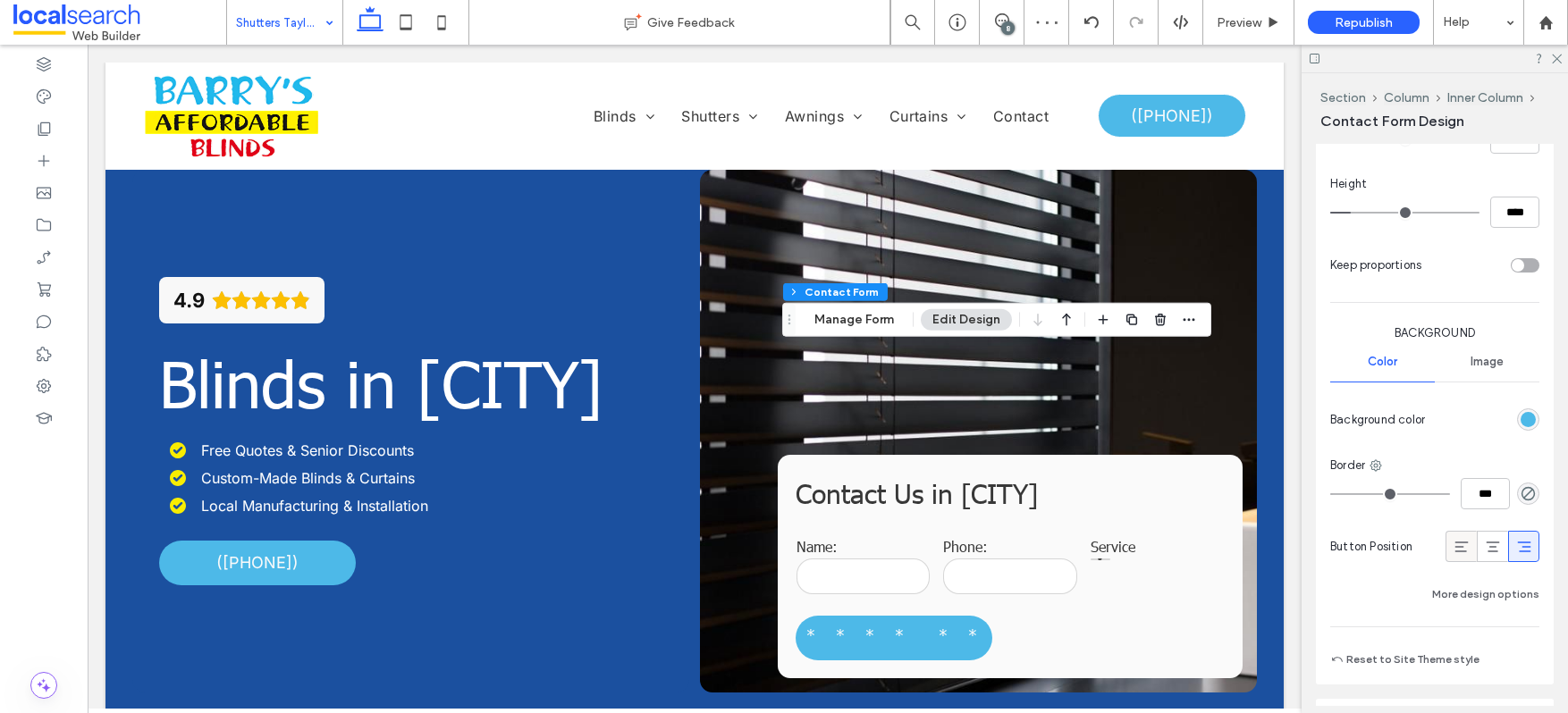 click 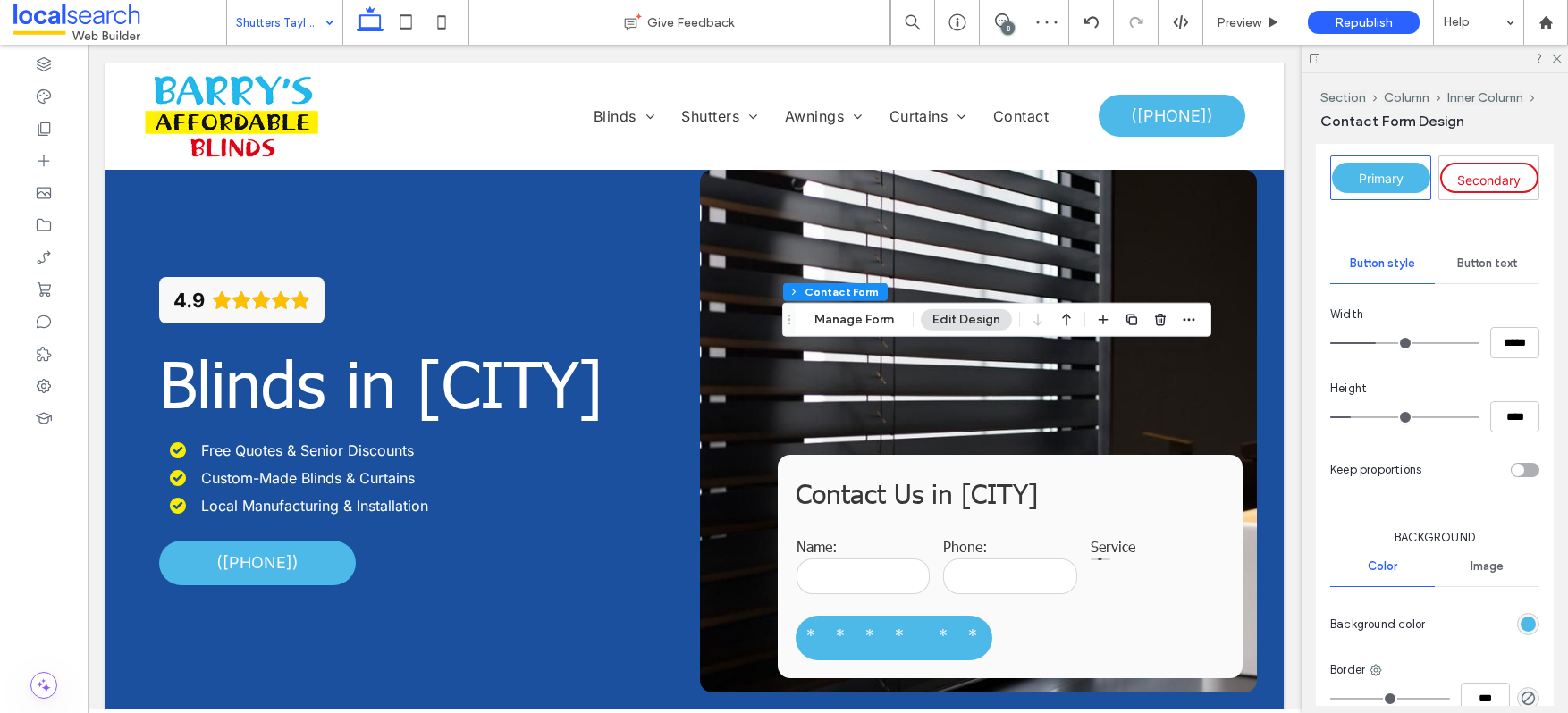 scroll, scrollTop: 945, scrollLeft: 0, axis: vertical 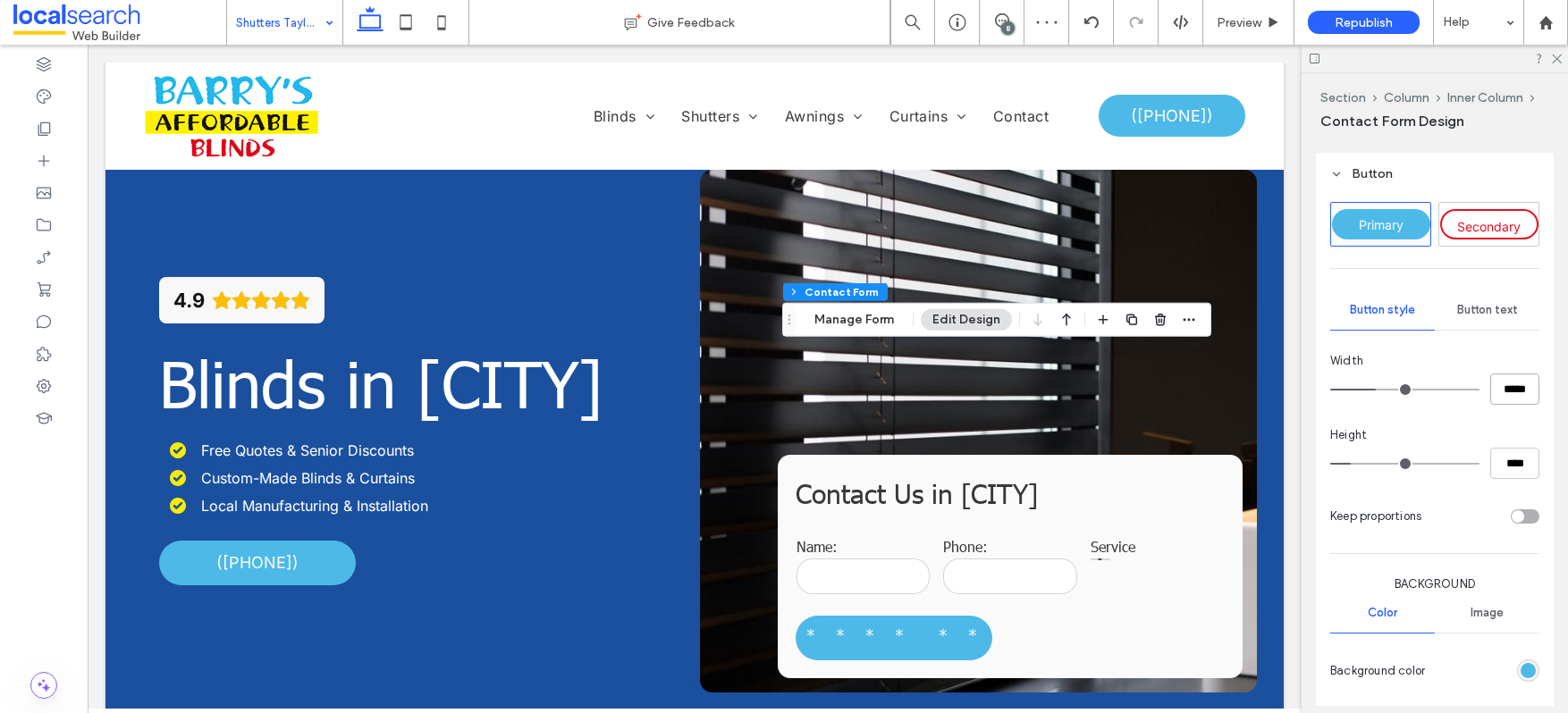 click on "*****" at bounding box center [1514, 389] 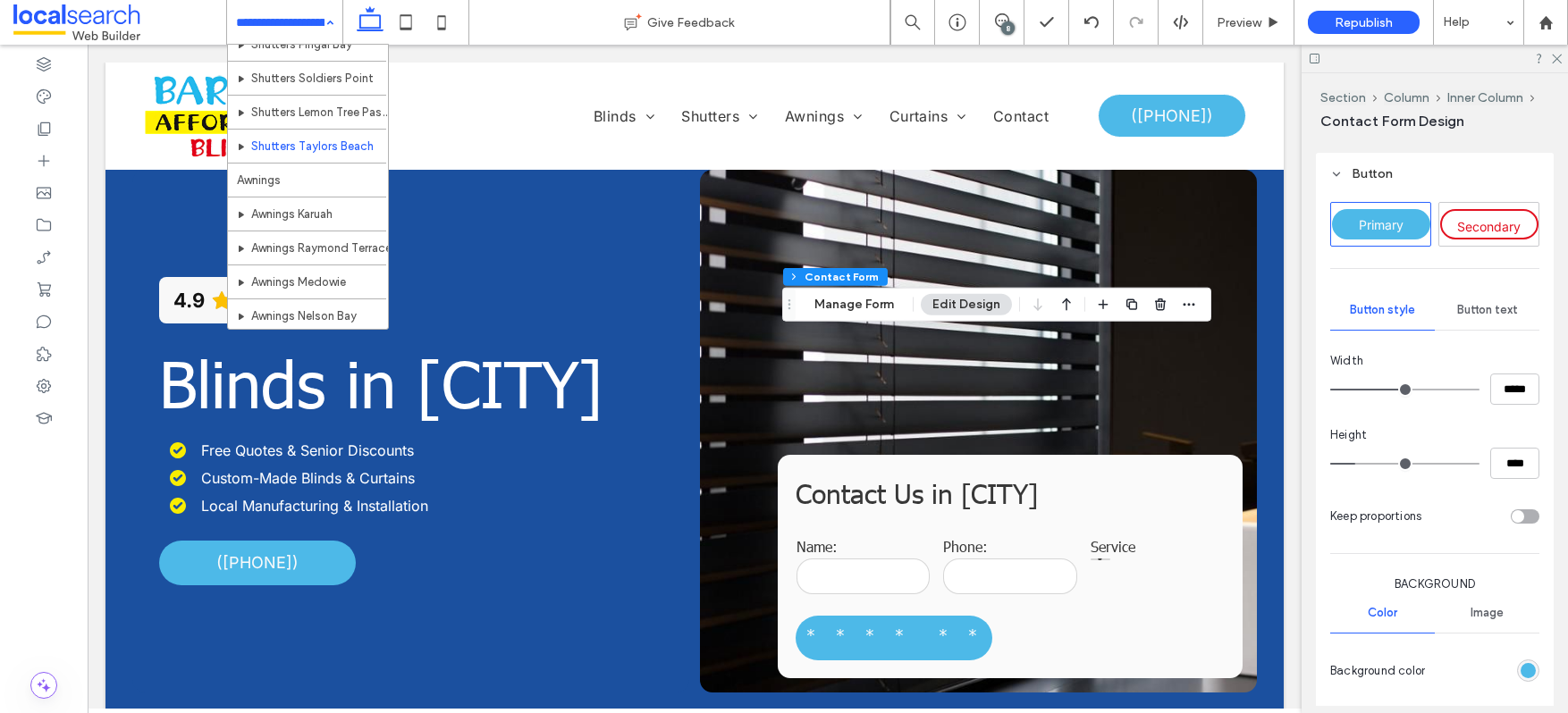 scroll, scrollTop: 736, scrollLeft: 0, axis: vertical 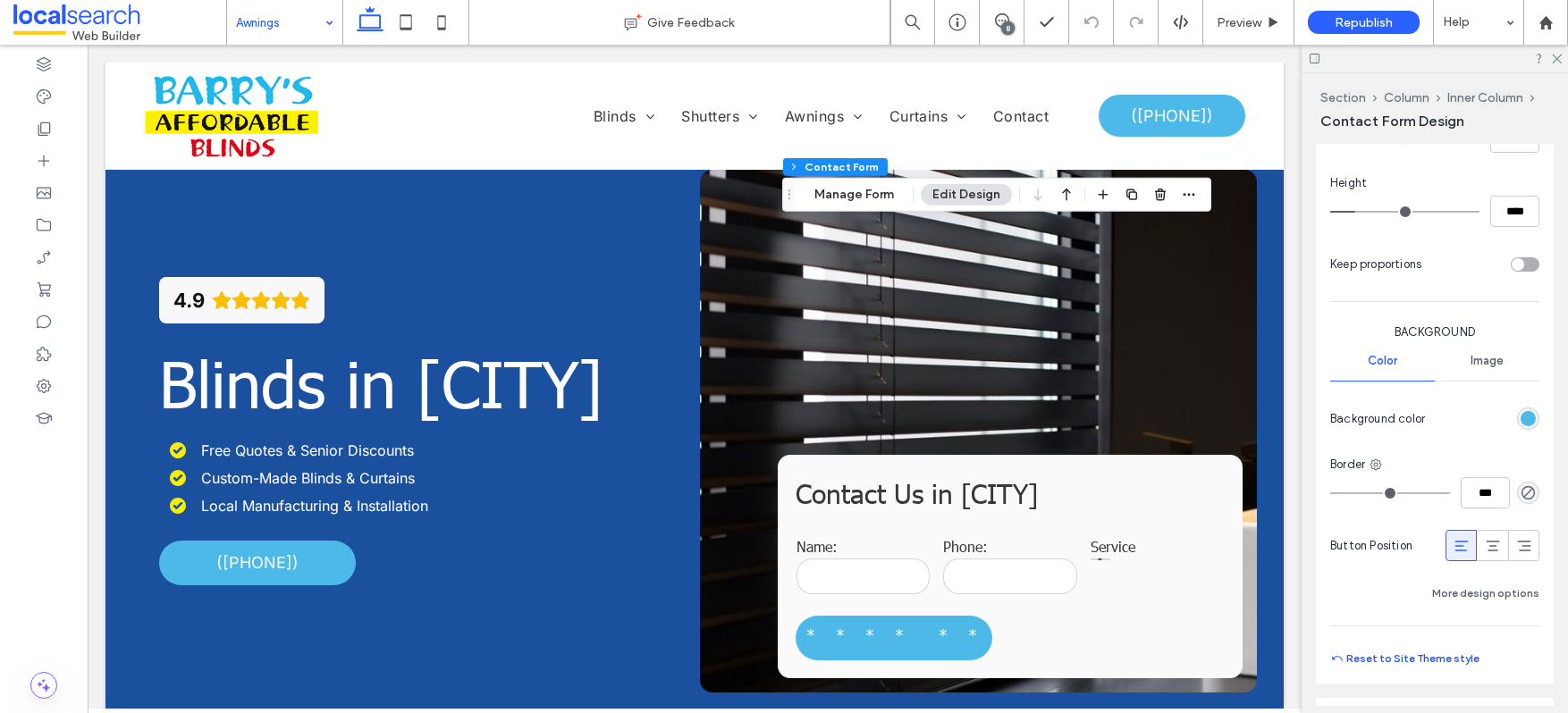 click on "Reset to Site Theme style" at bounding box center (1404, 658) 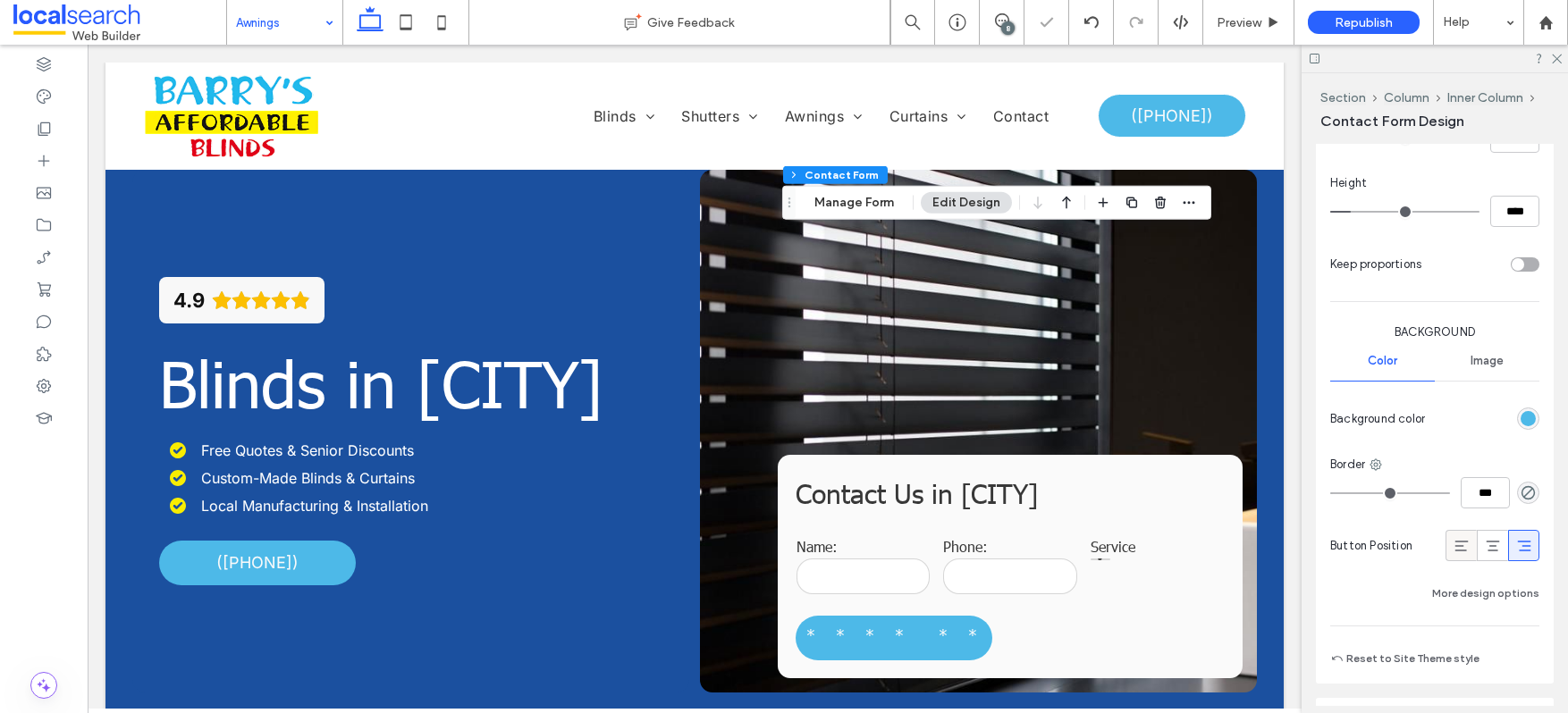 click 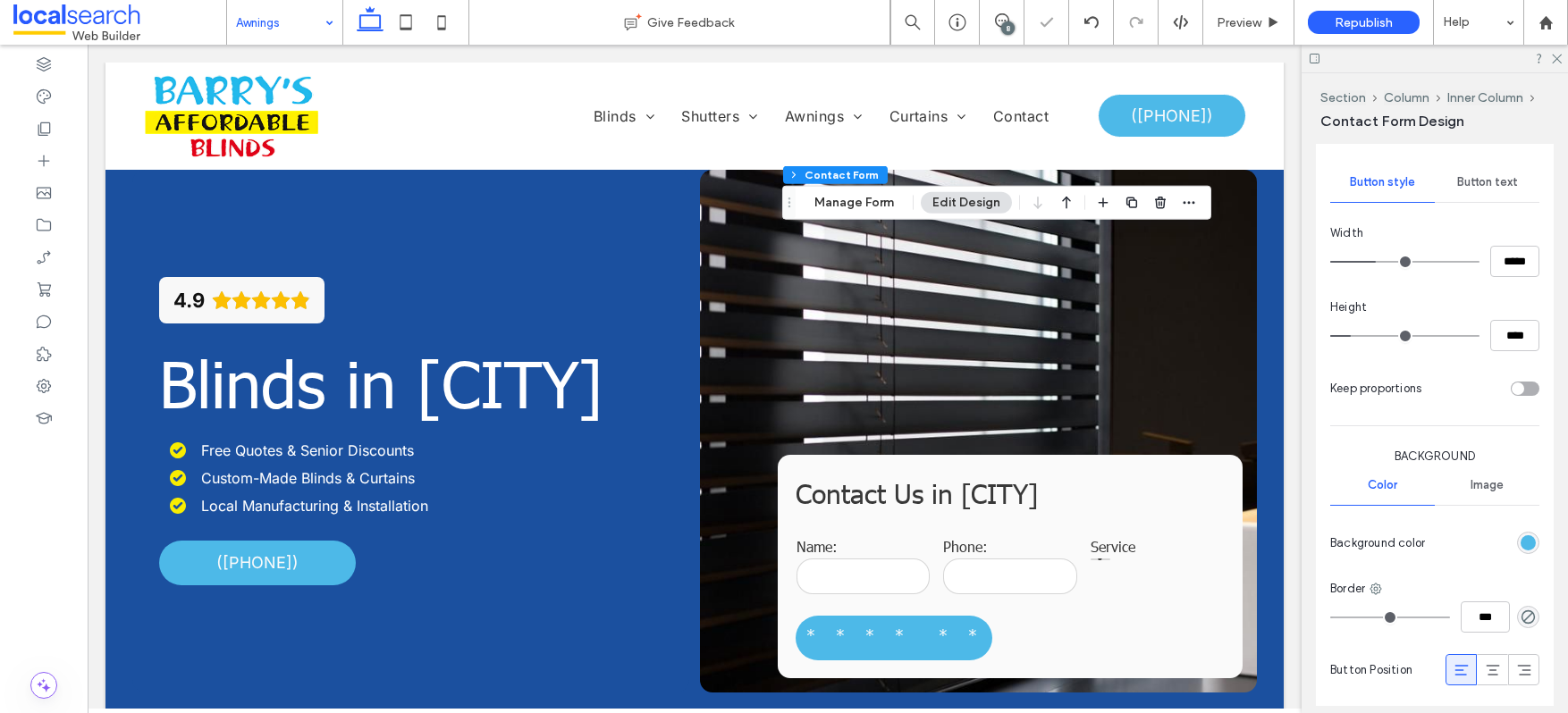 scroll, scrollTop: 1062, scrollLeft: 0, axis: vertical 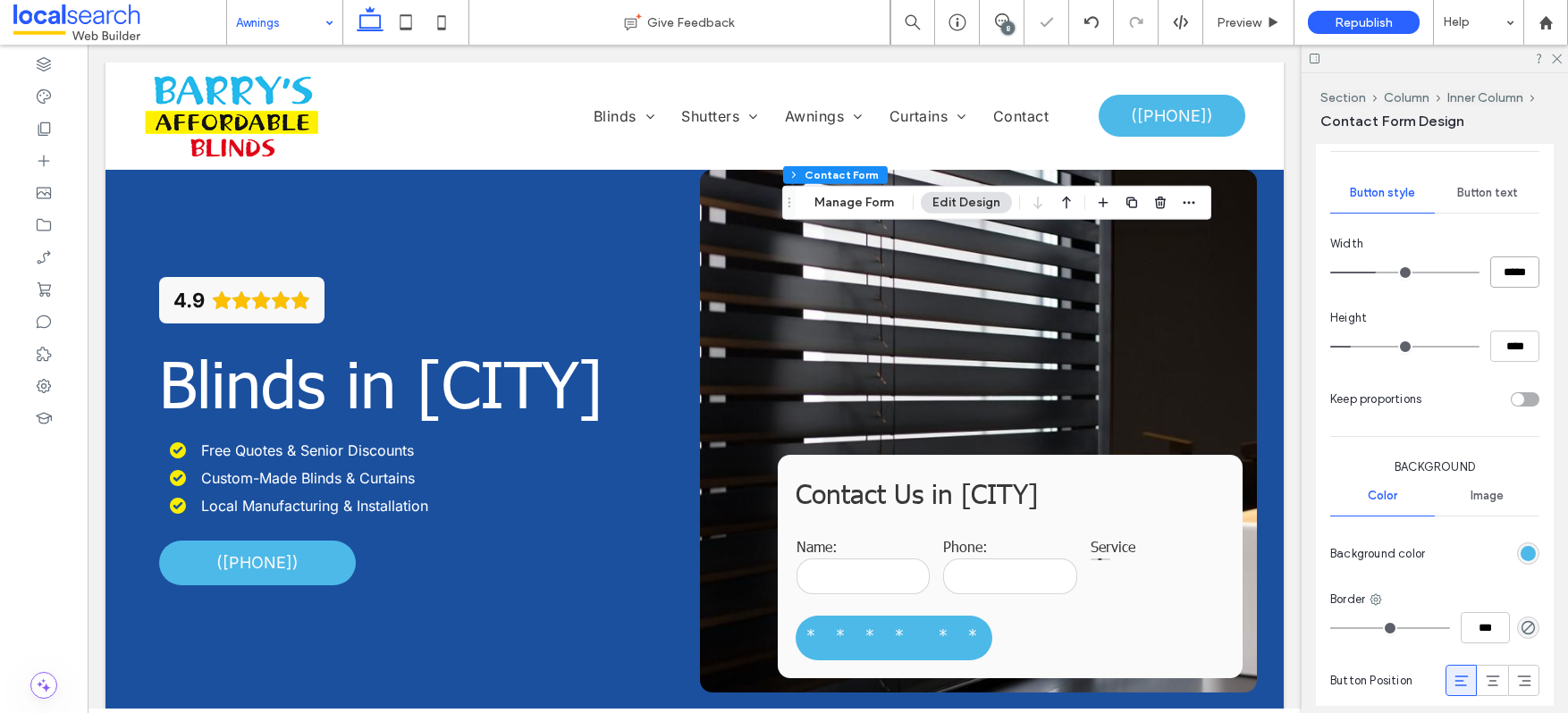 click on "*****" at bounding box center [1514, 272] 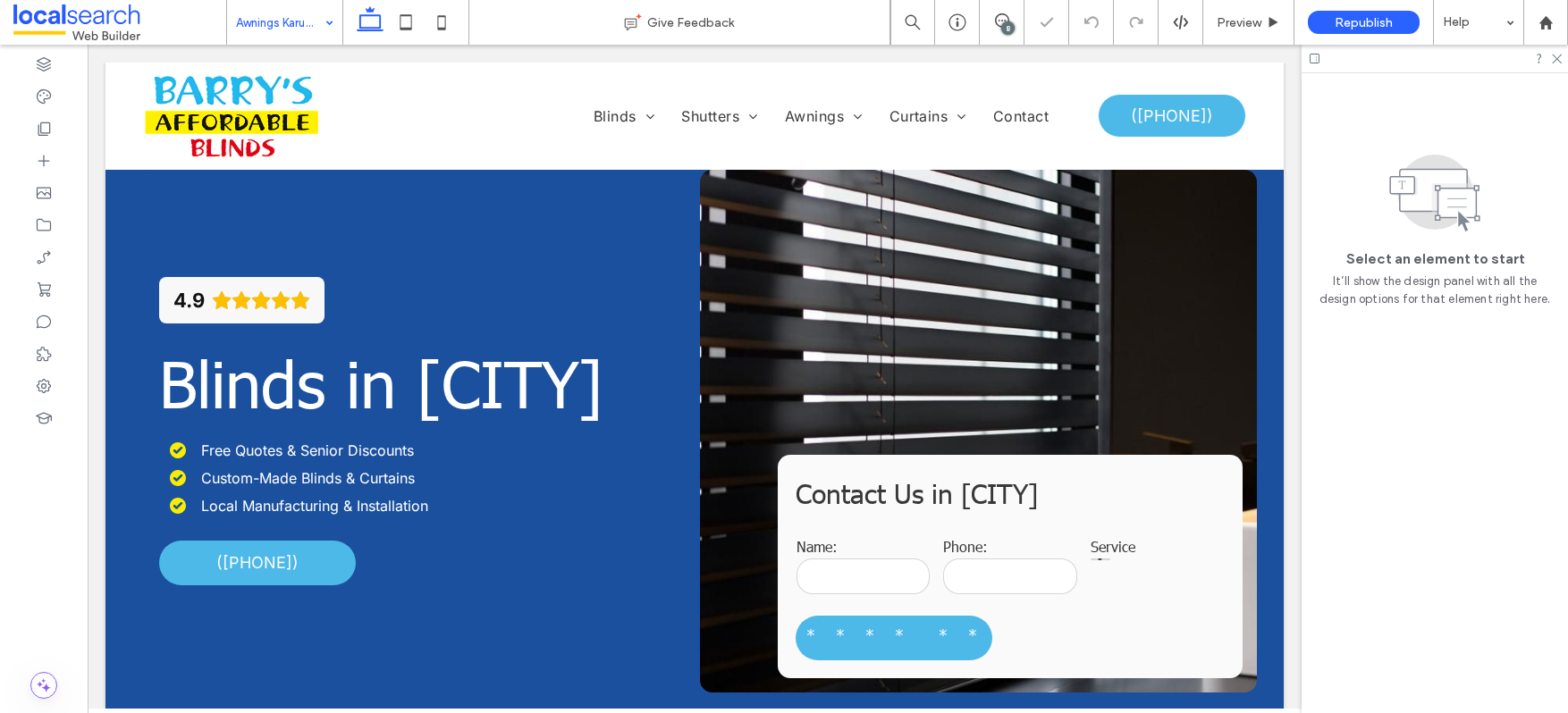 click at bounding box center (280, 22) 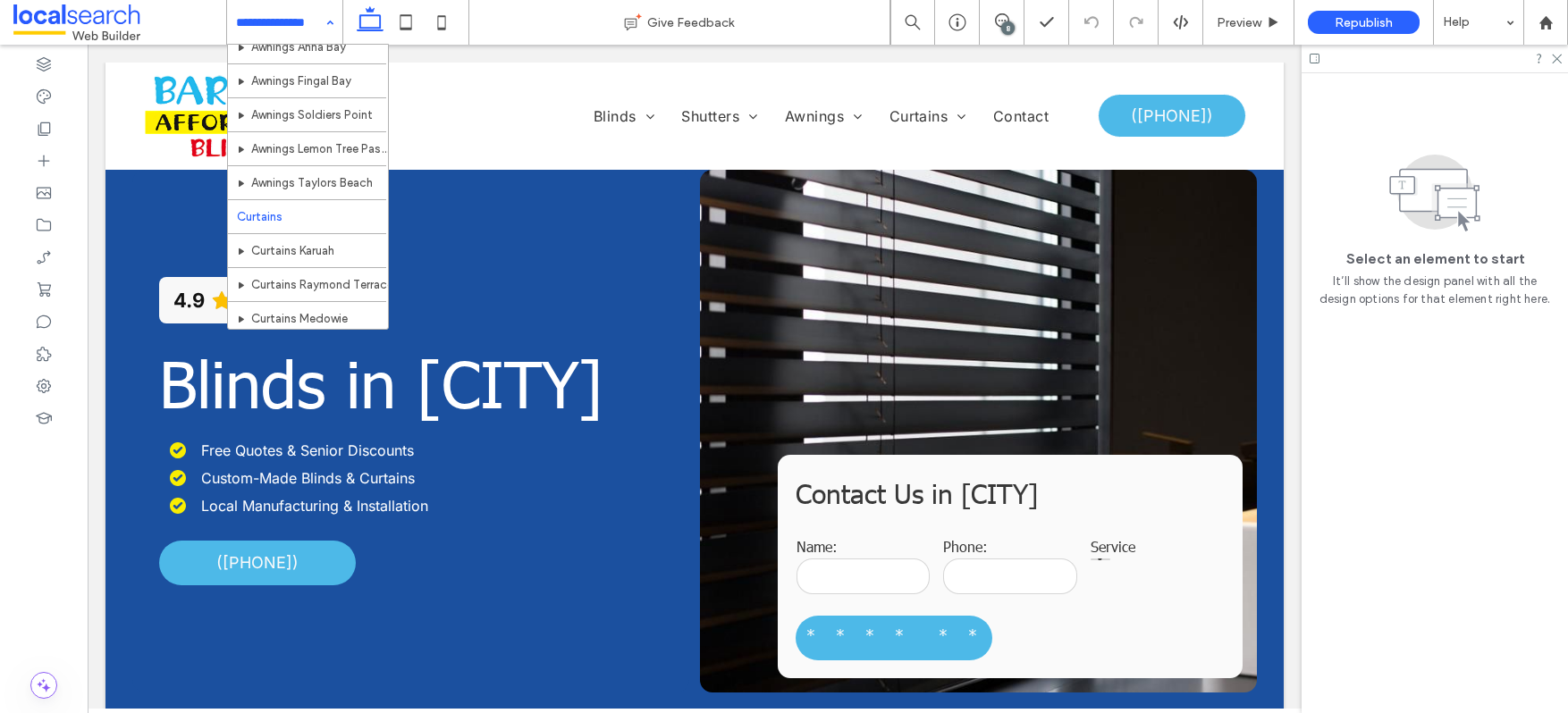 scroll, scrollTop: 1204, scrollLeft: 0, axis: vertical 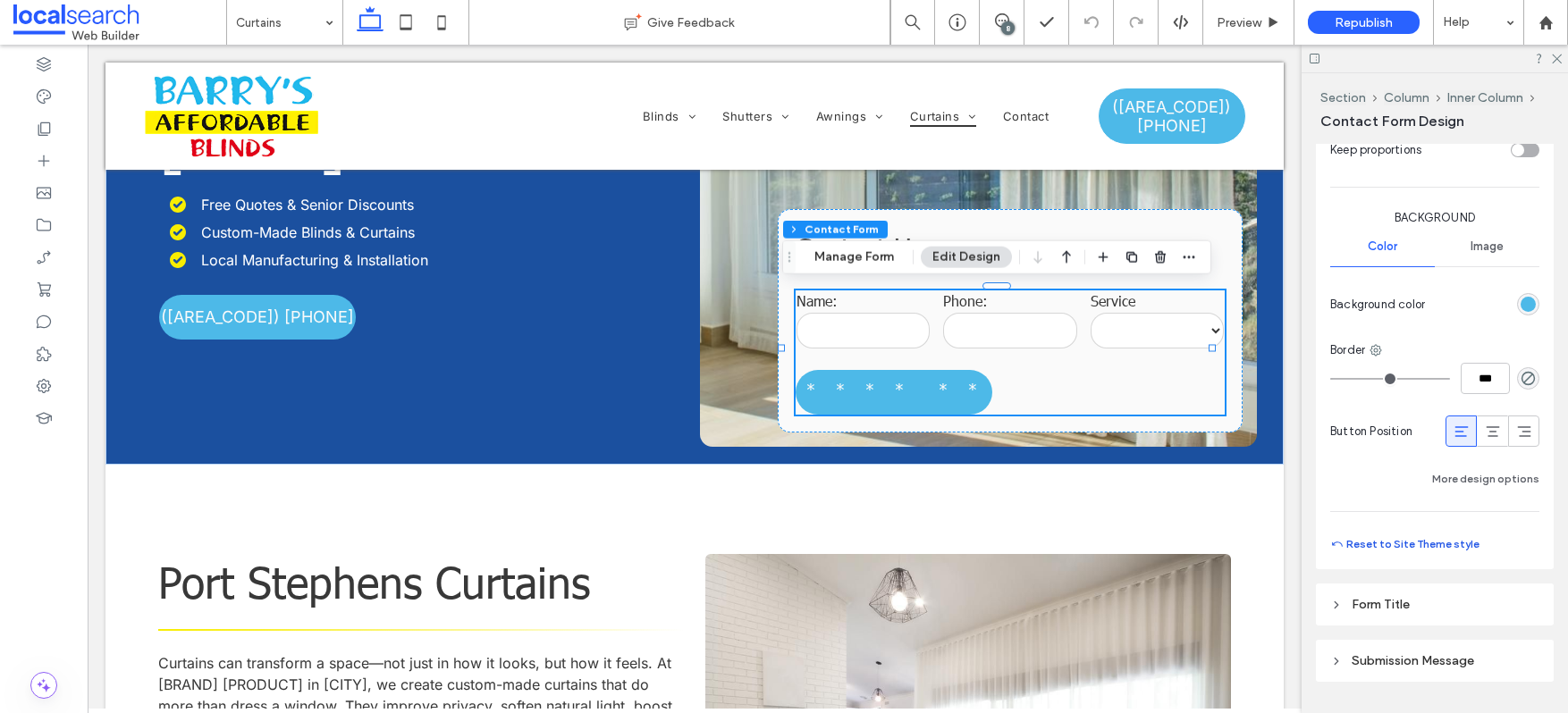 click on "Reset to Site Theme style" at bounding box center (1404, 544) 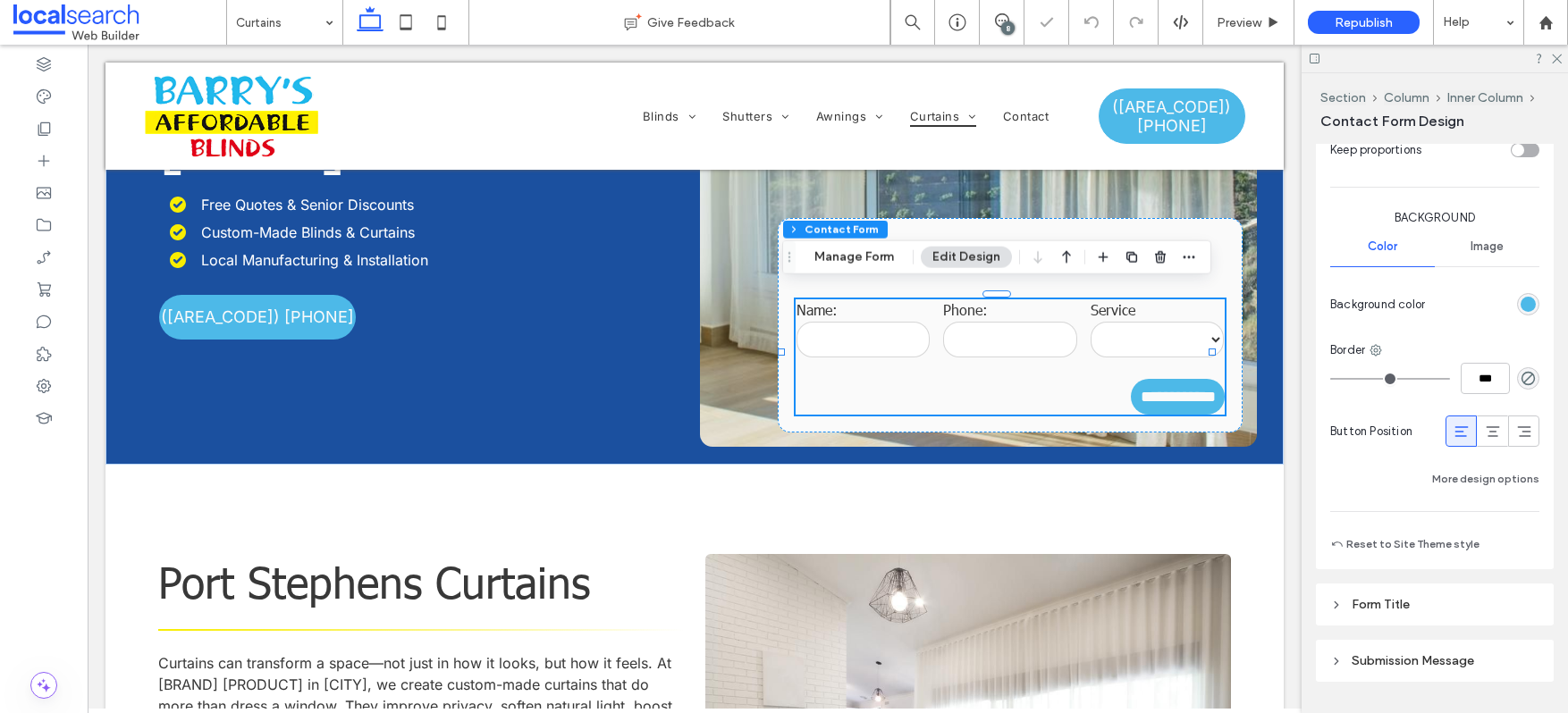 type on "***" 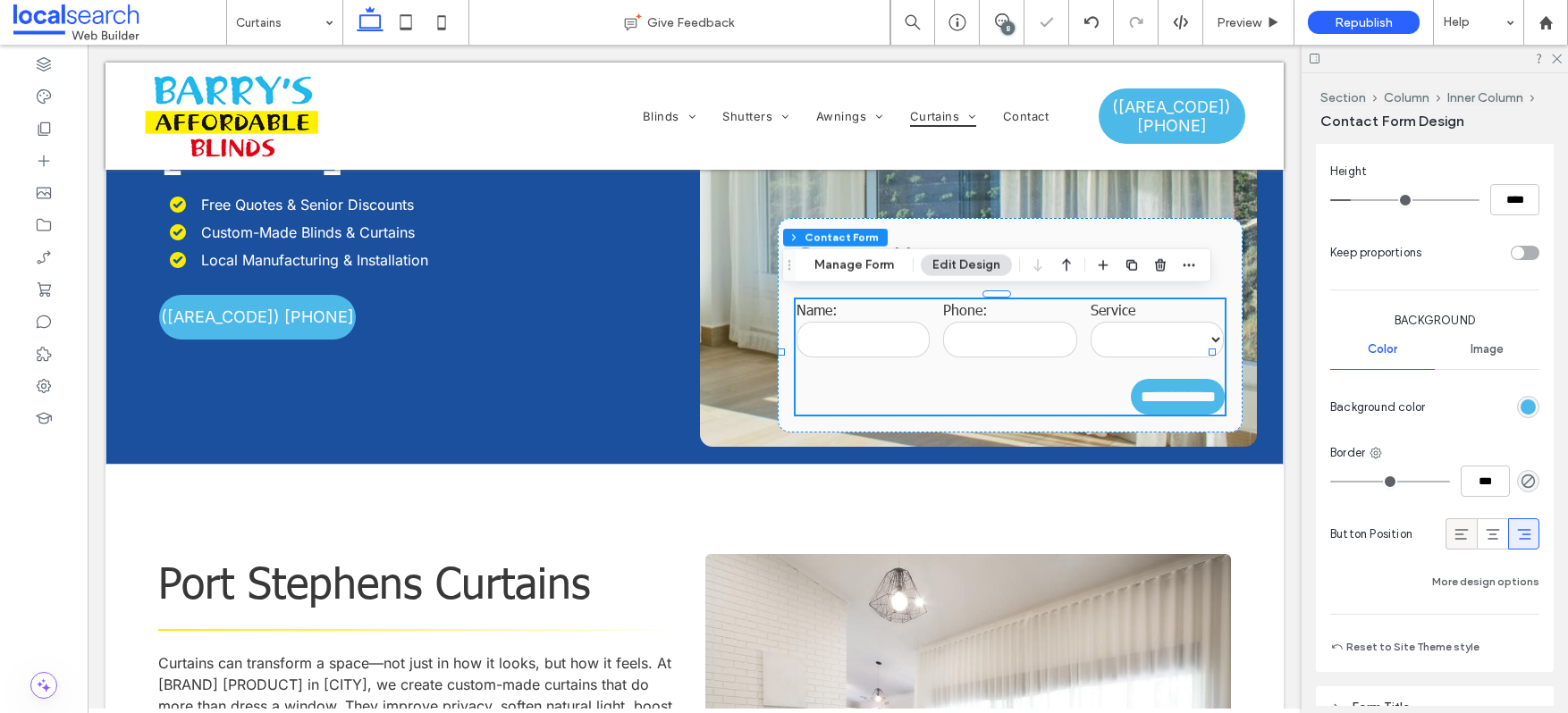 click 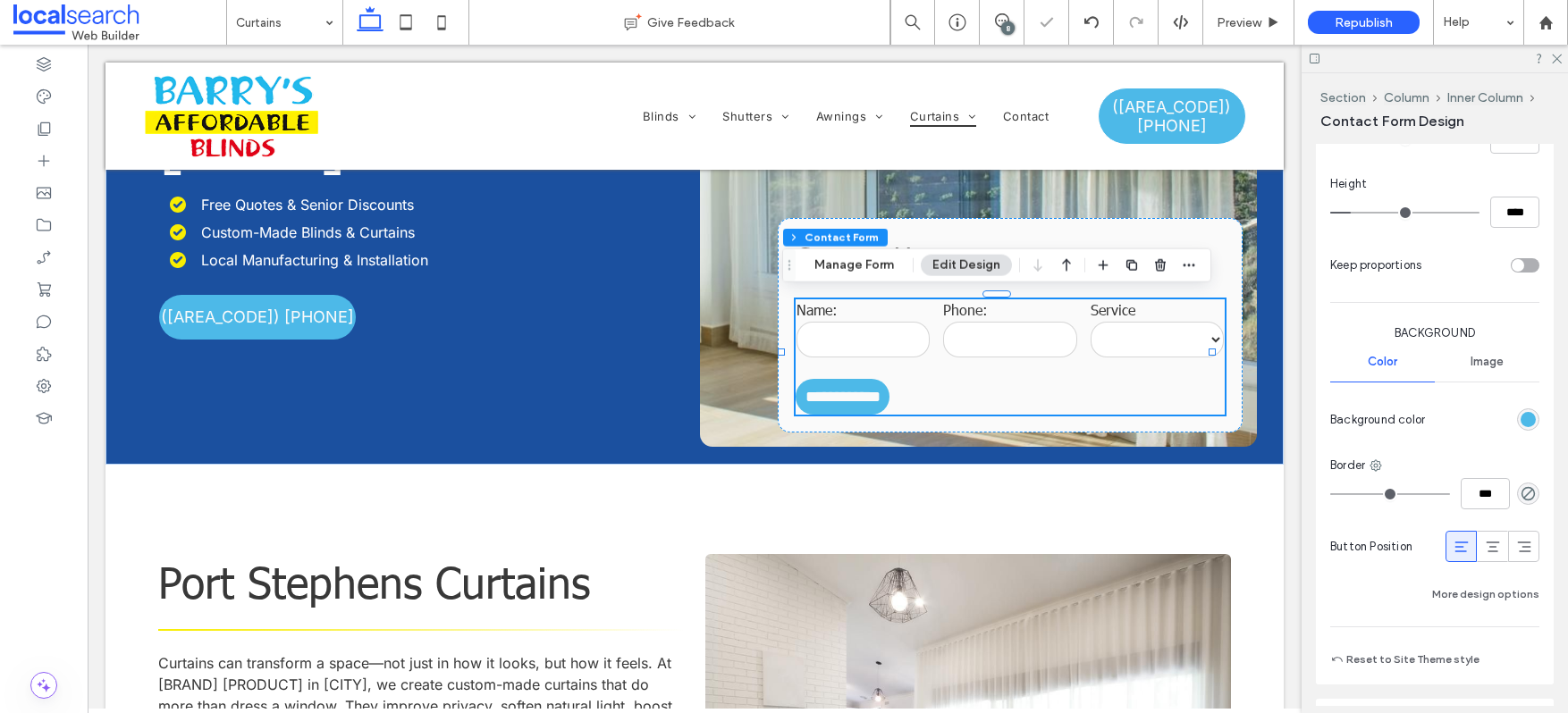 type on "***" 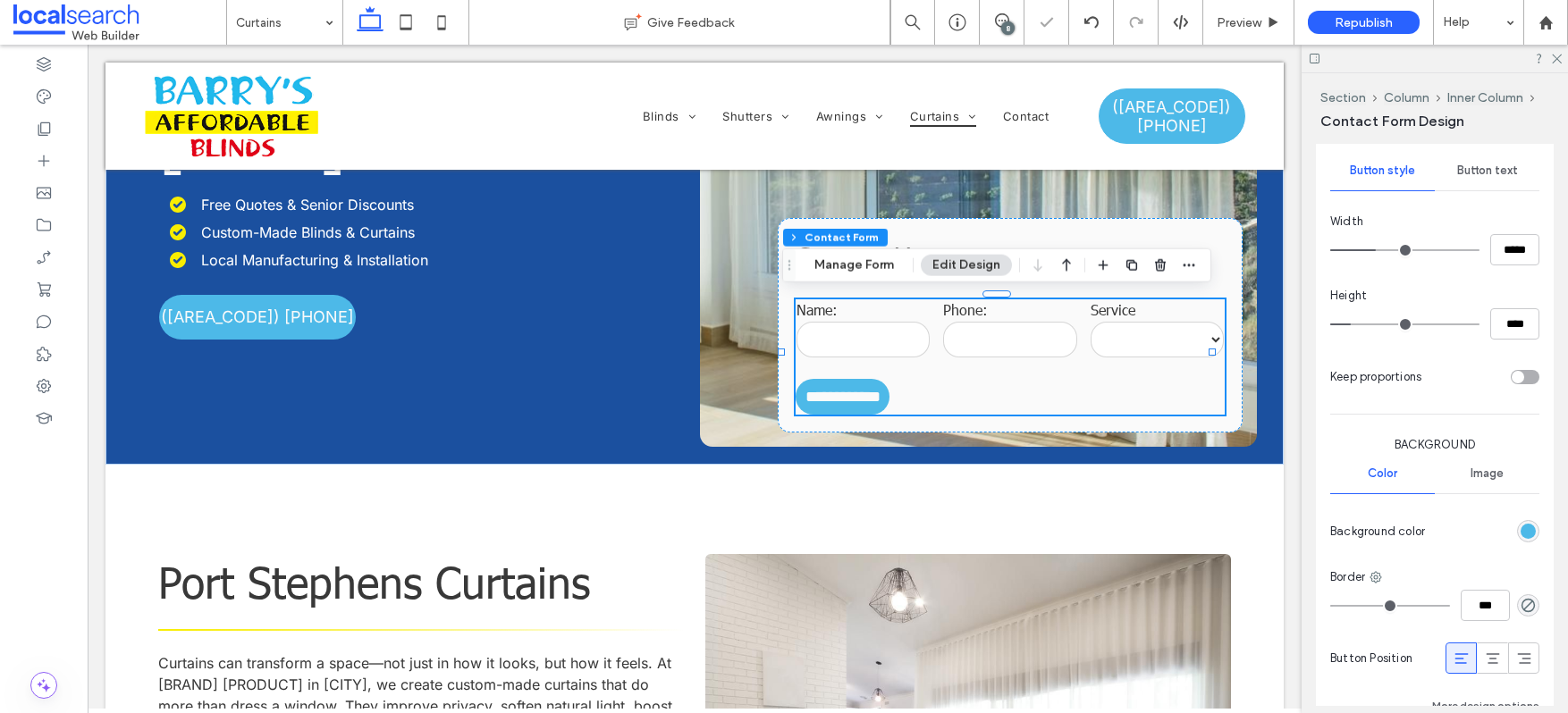 scroll, scrollTop: 1063, scrollLeft: 0, axis: vertical 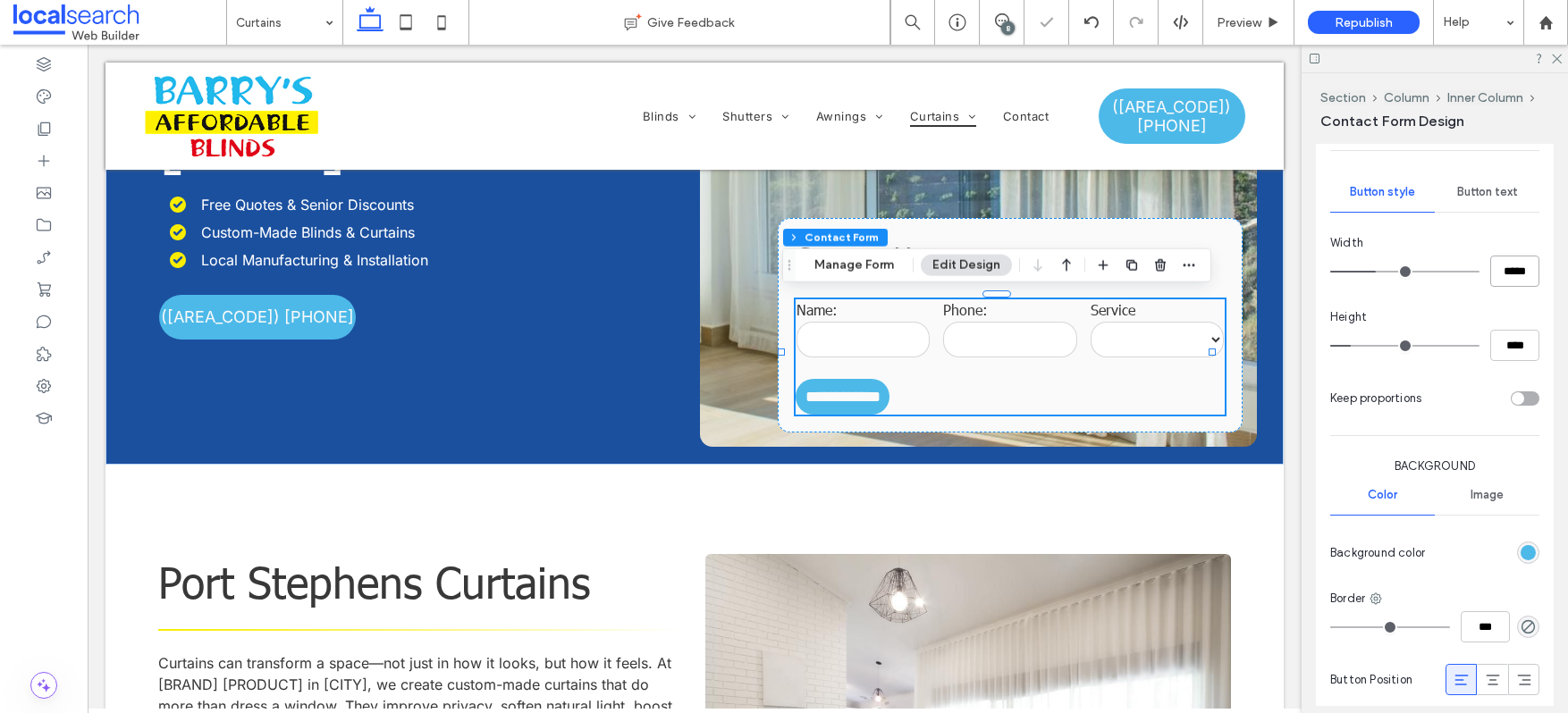 click on "*****" at bounding box center (1514, 271) 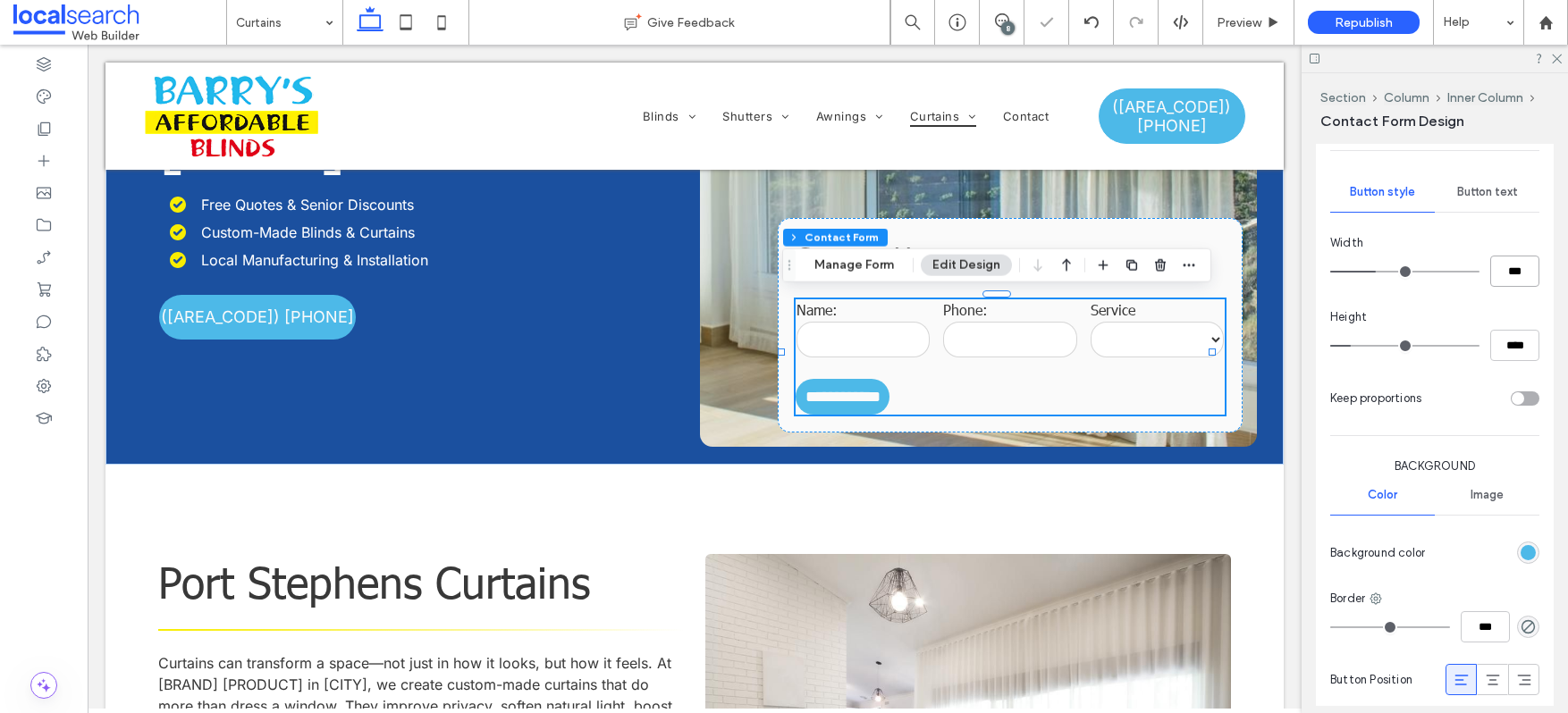 type on "***" 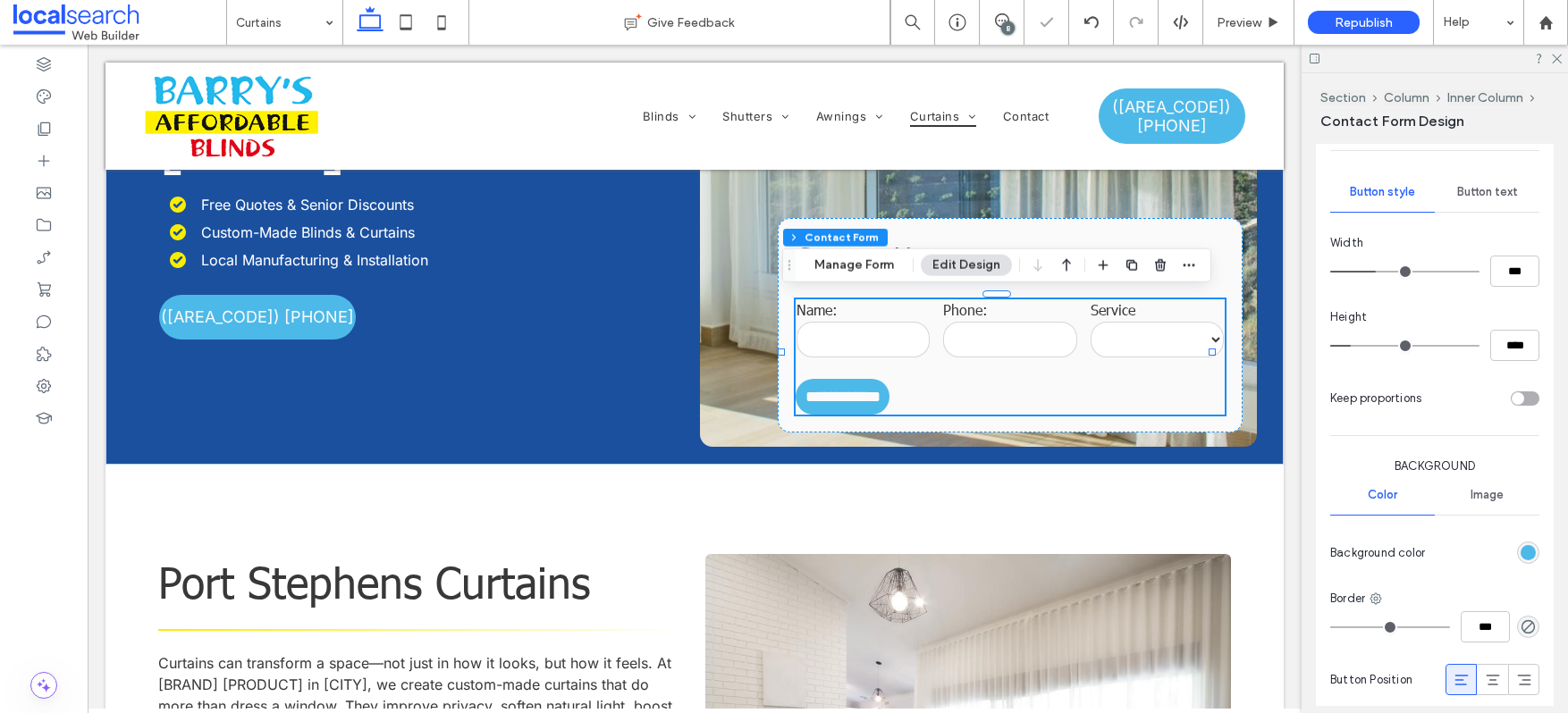type on "***" 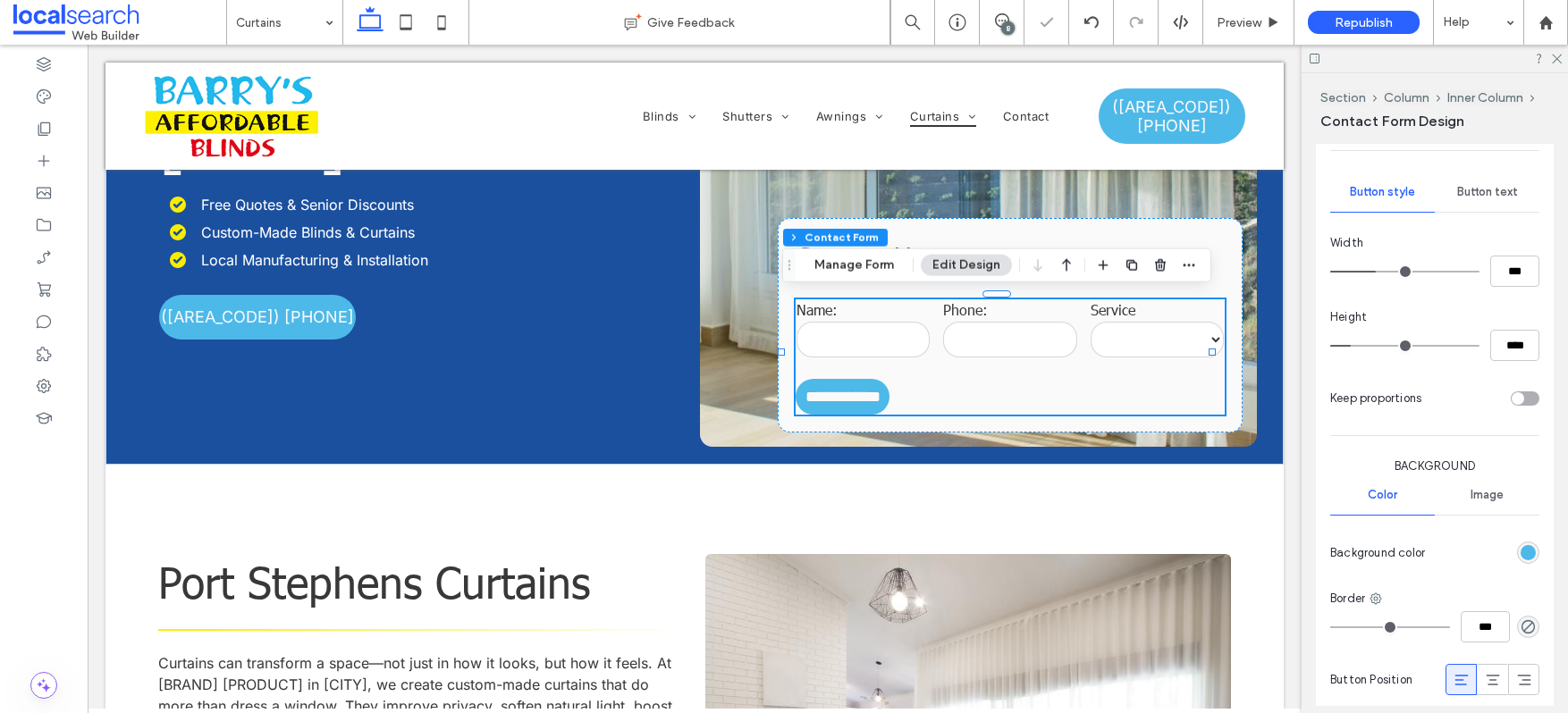 type on "*****" 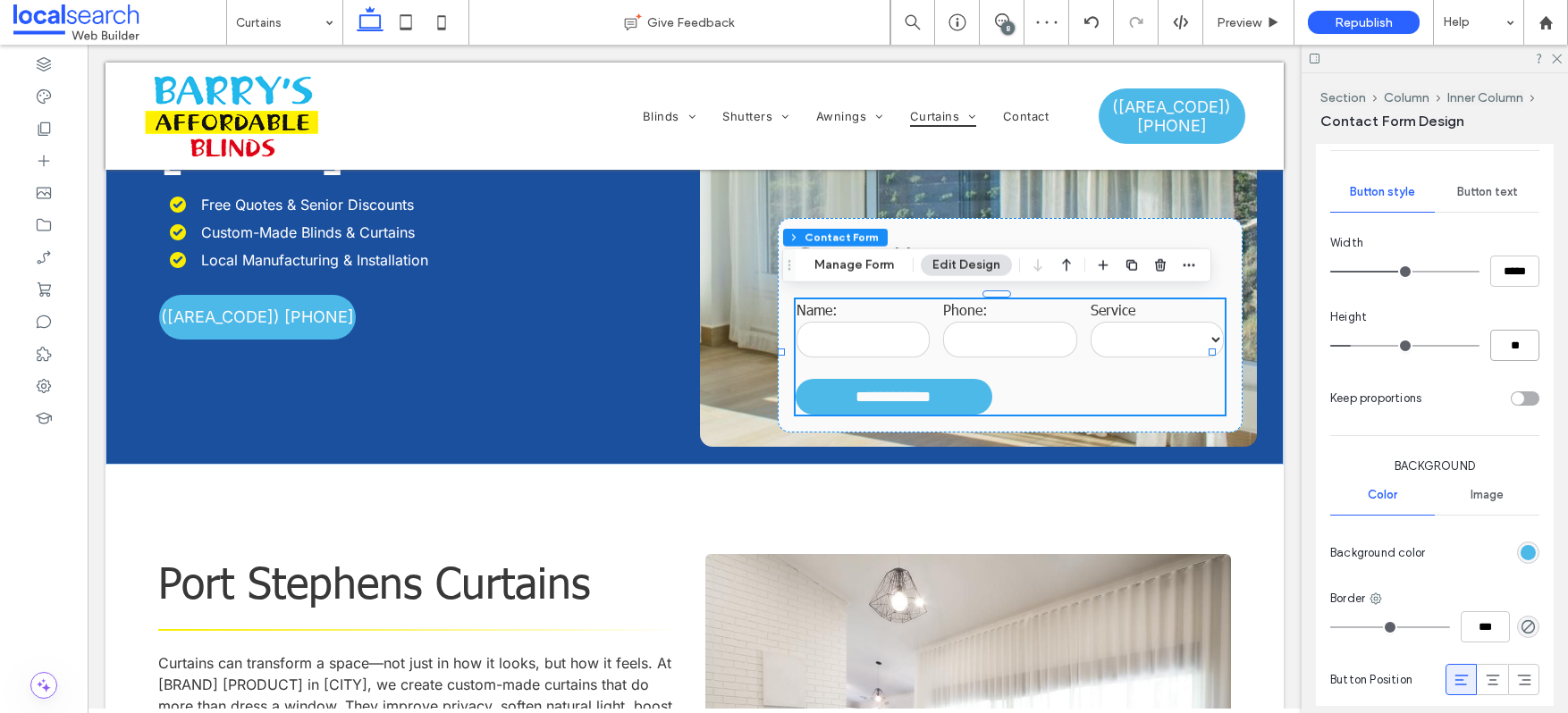 type on "**" 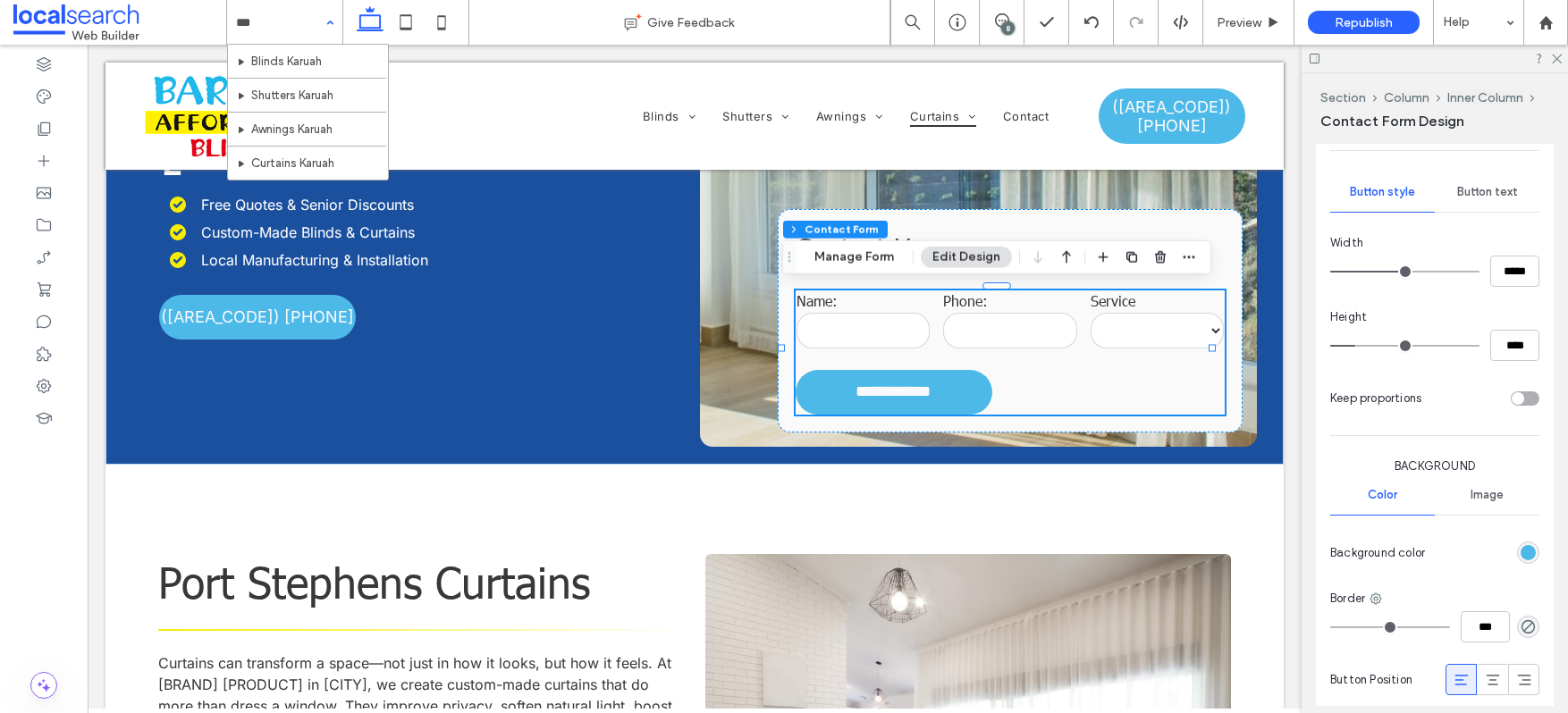 type on "****" 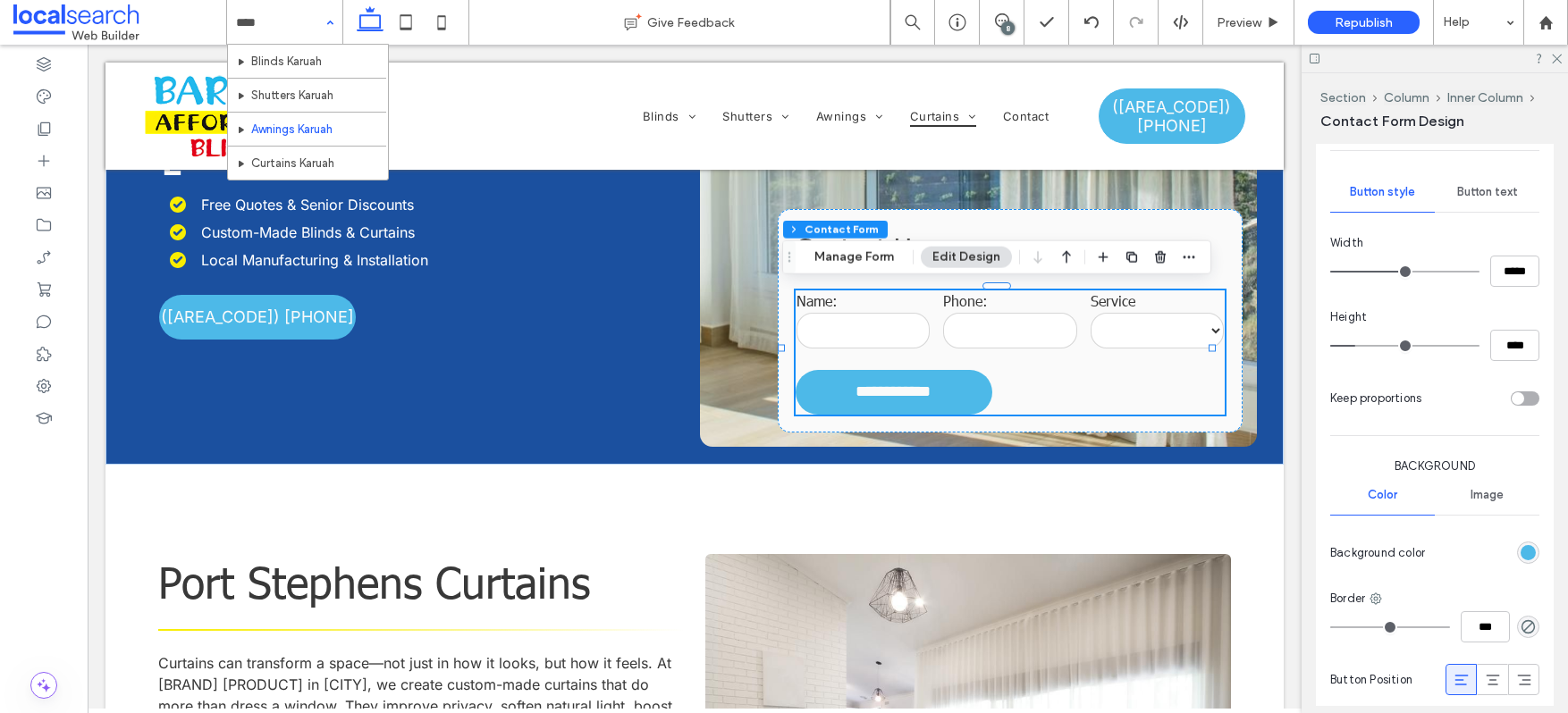 type 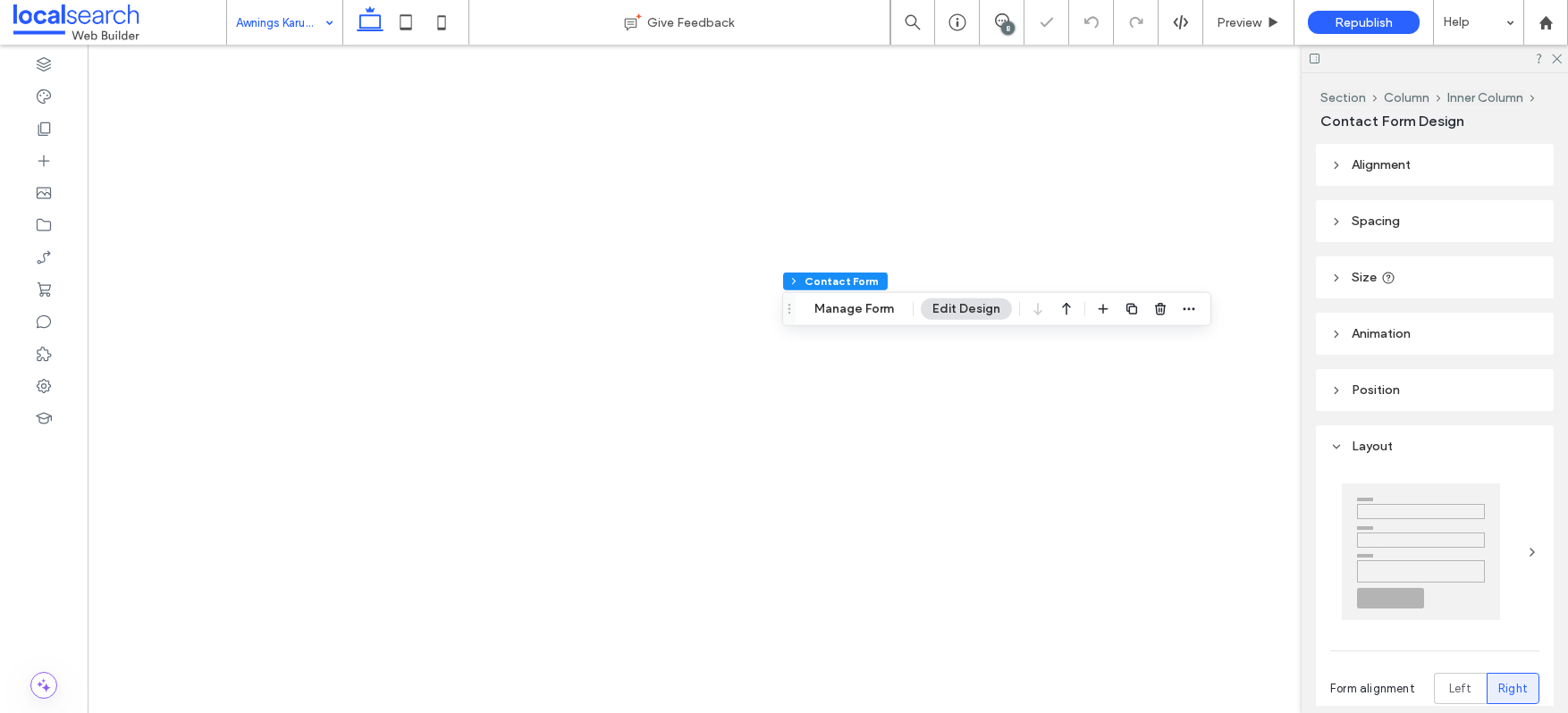 type on "*" 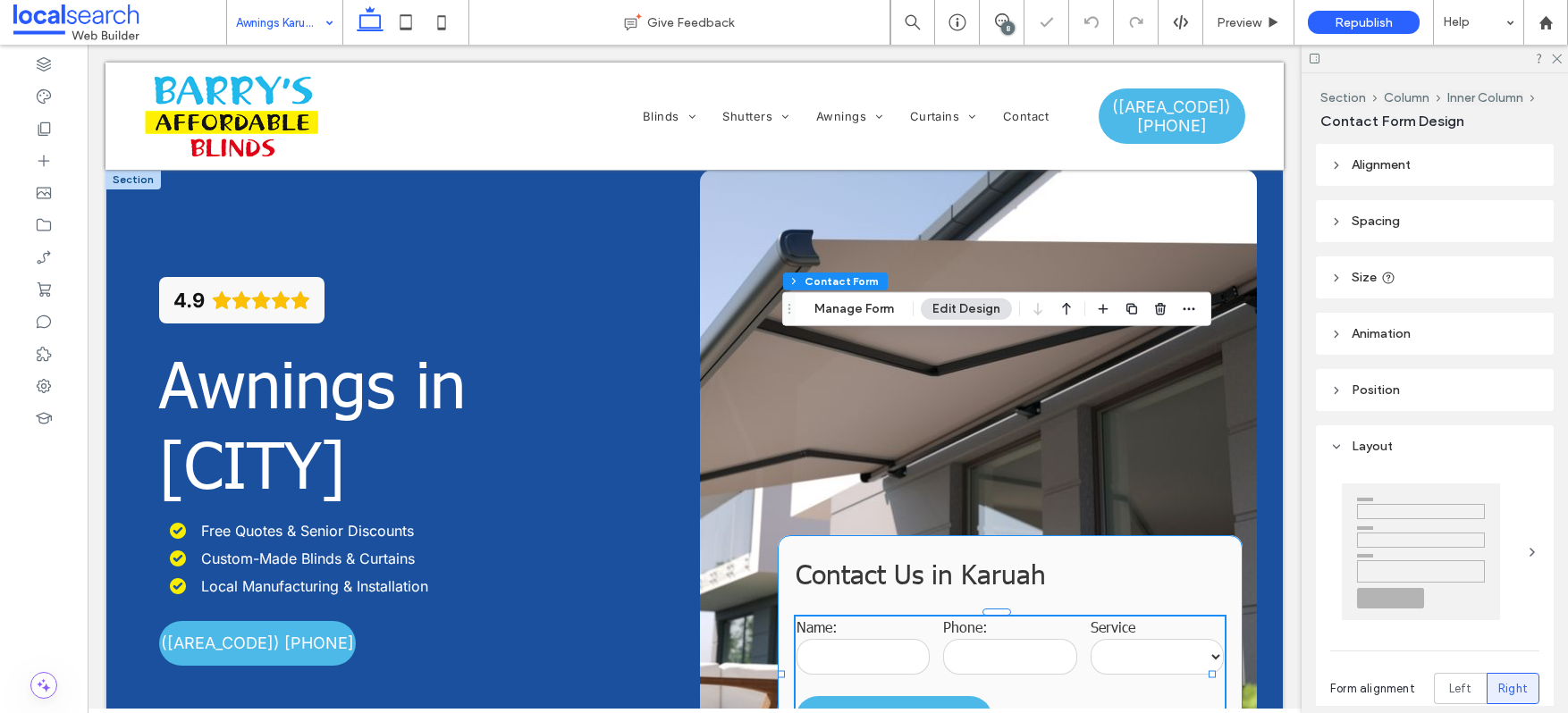 scroll, scrollTop: 274, scrollLeft: 0, axis: vertical 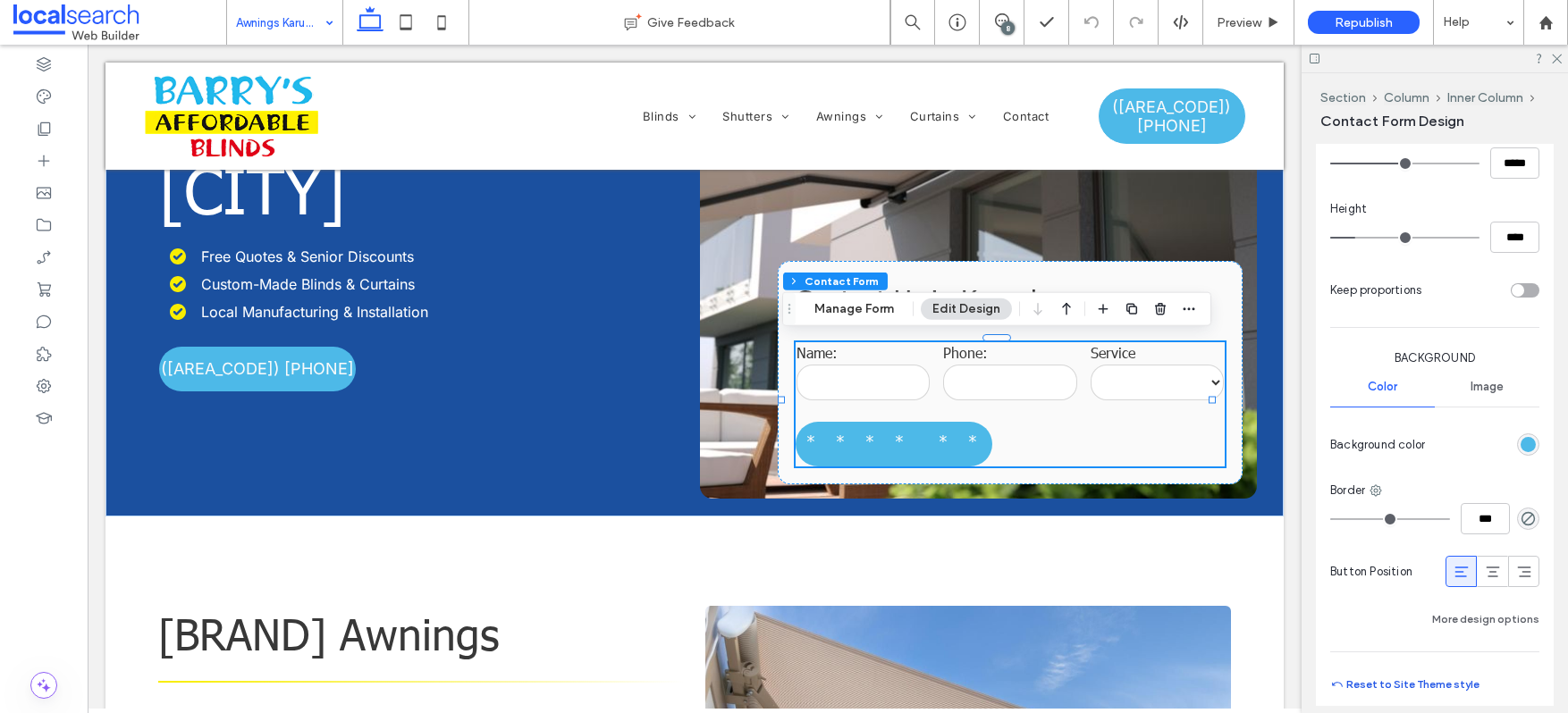 click on "Reset to Site Theme style" at bounding box center (1404, 684) 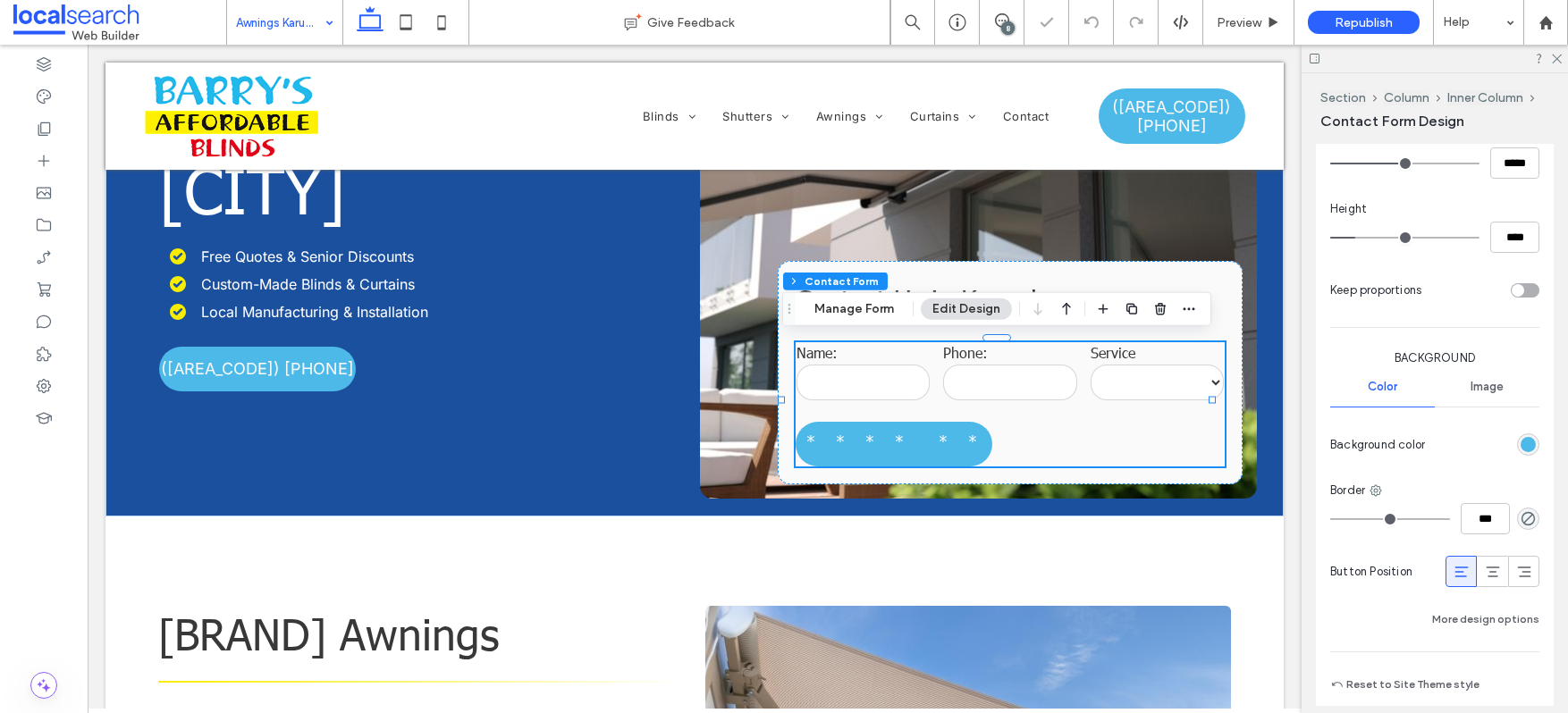 type on "***" 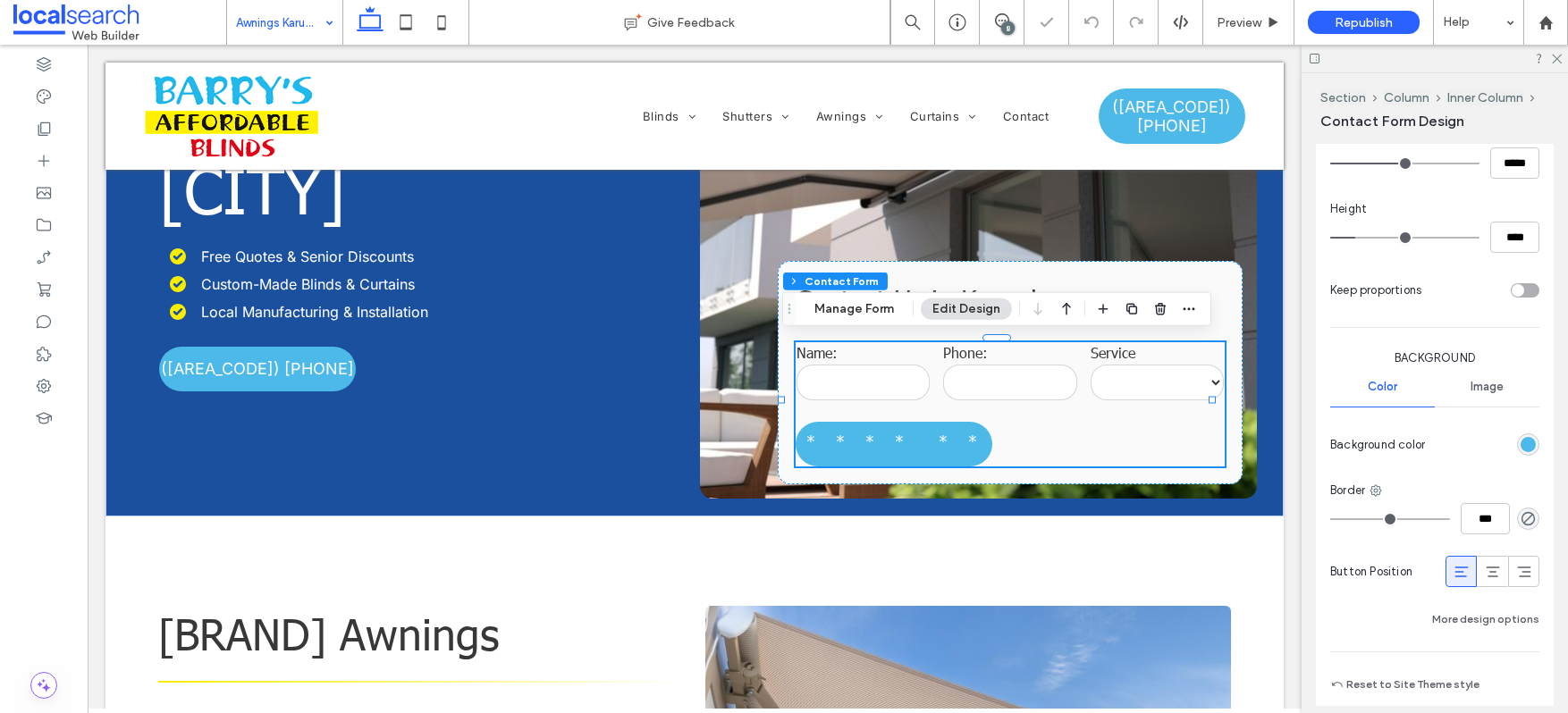 type on "**" 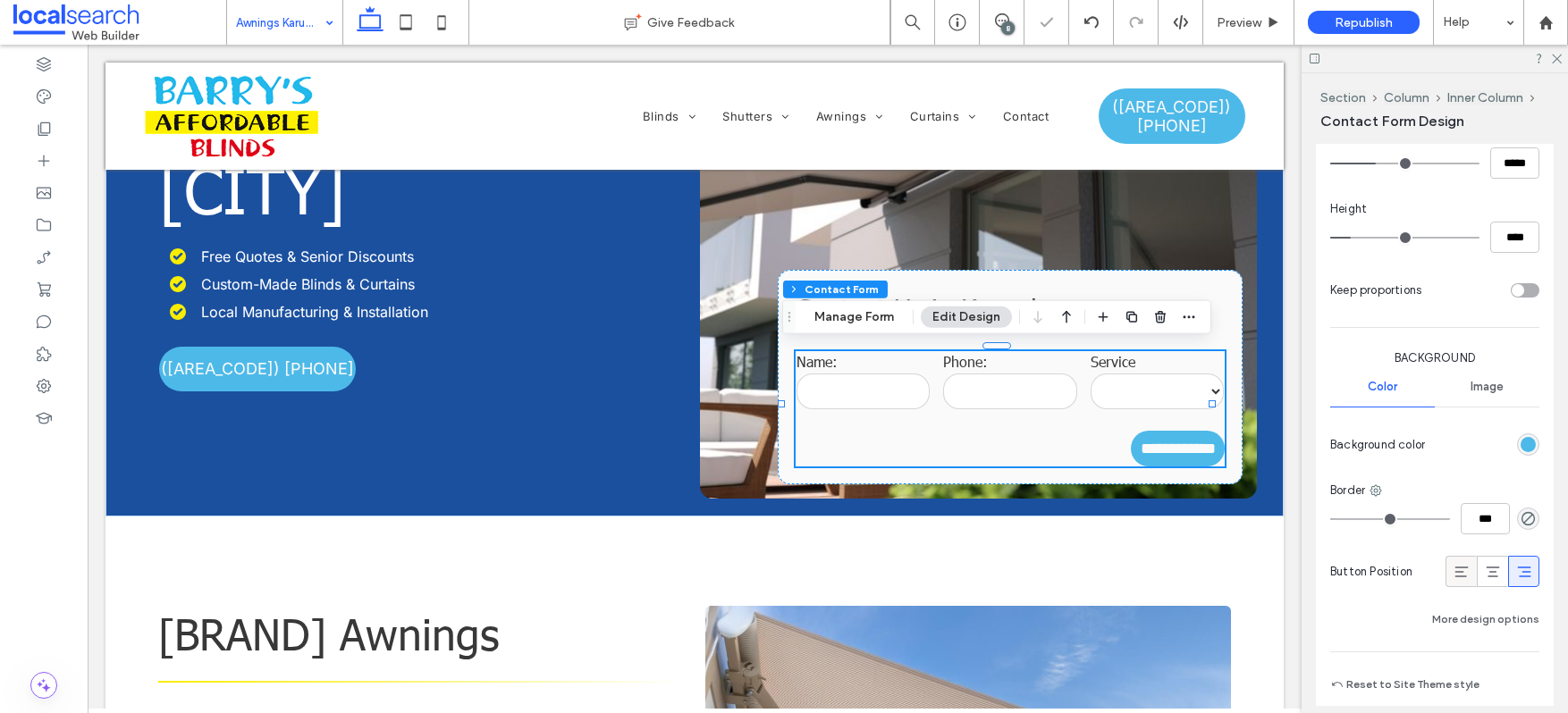 click 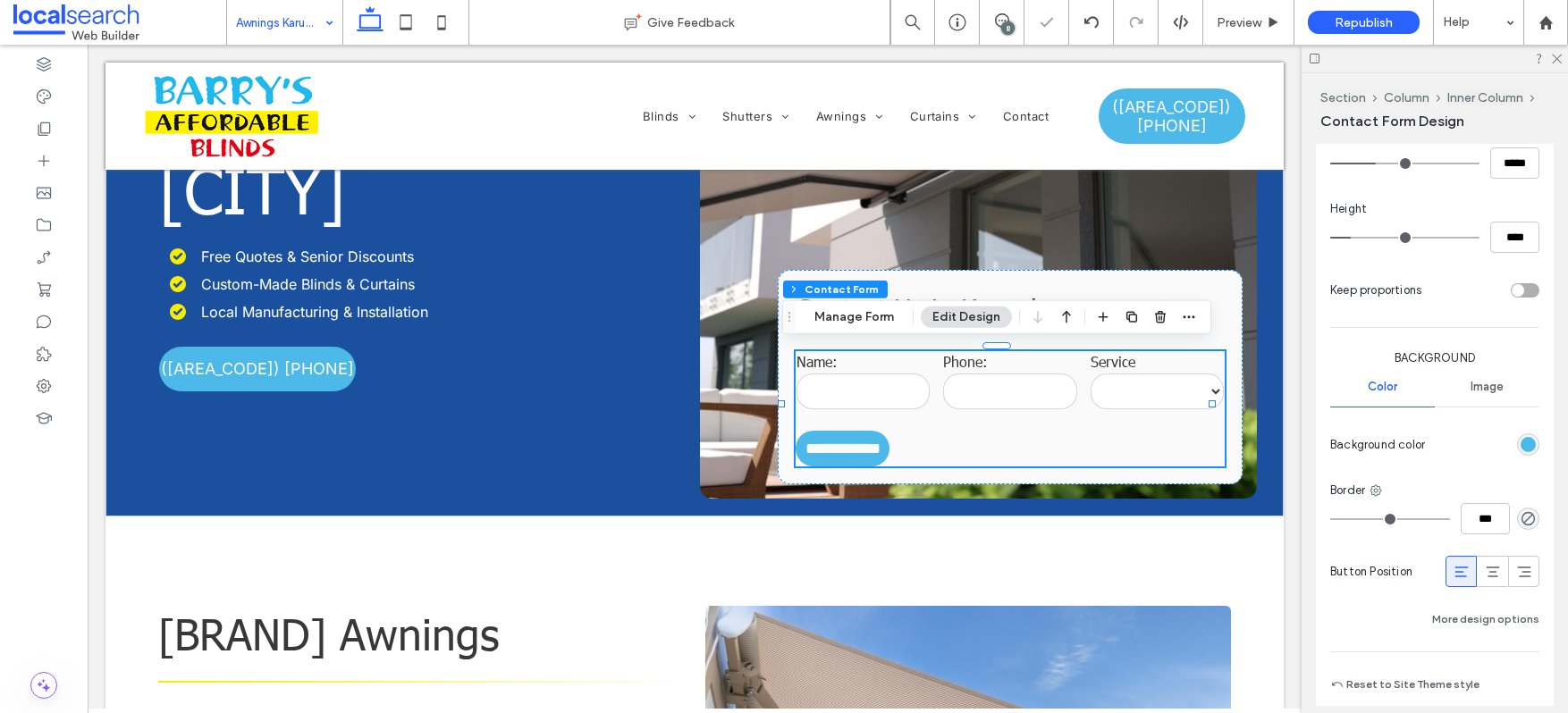 type on "***" 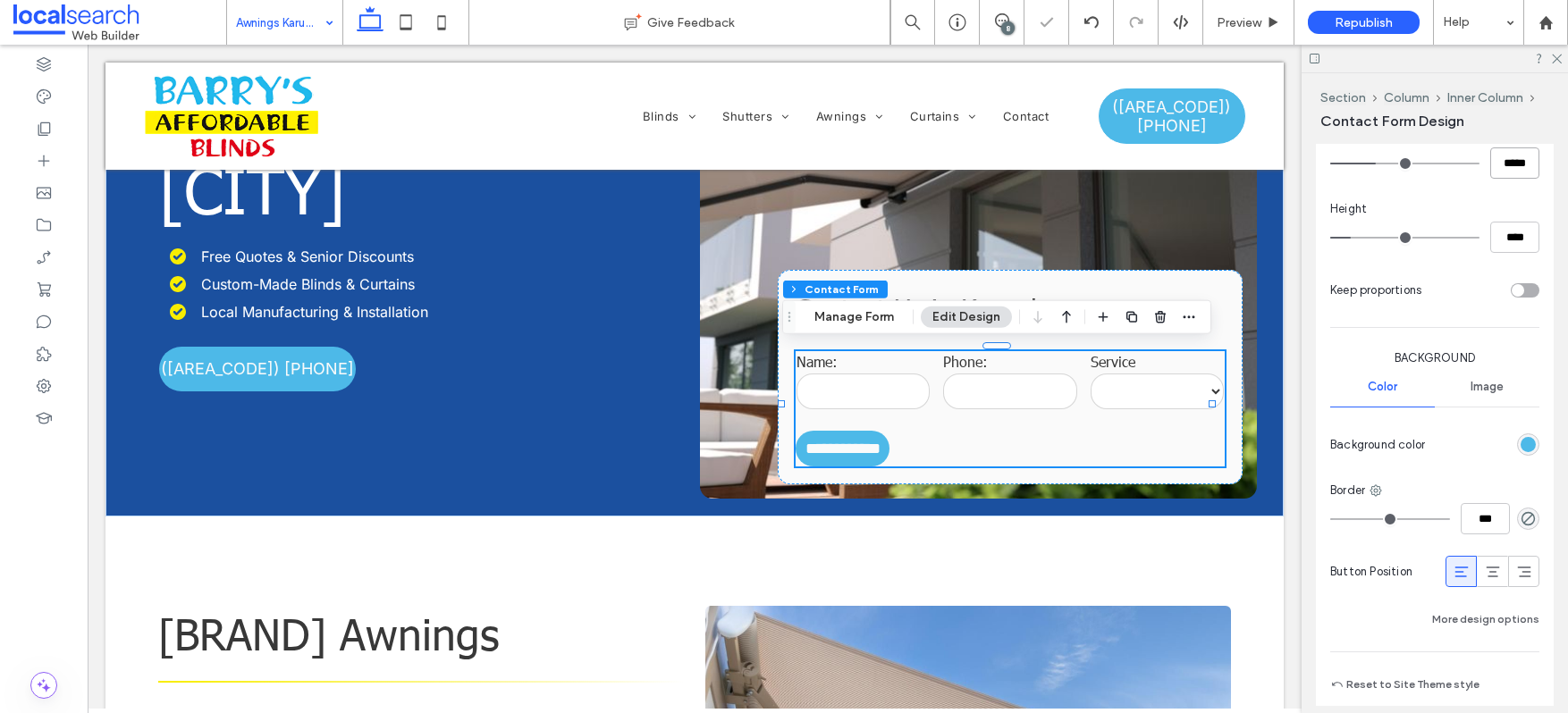 click on "*****" at bounding box center [1514, 163] 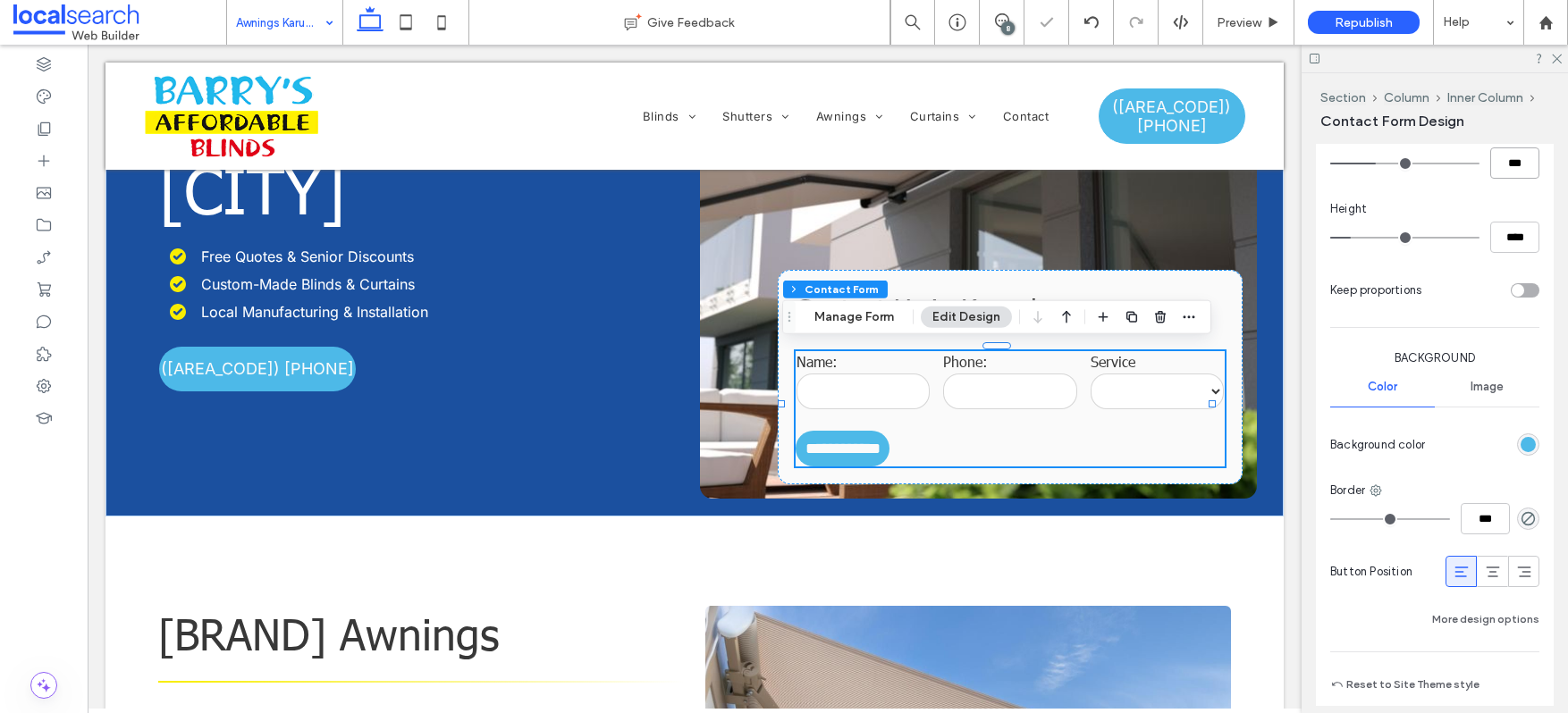 type on "***" 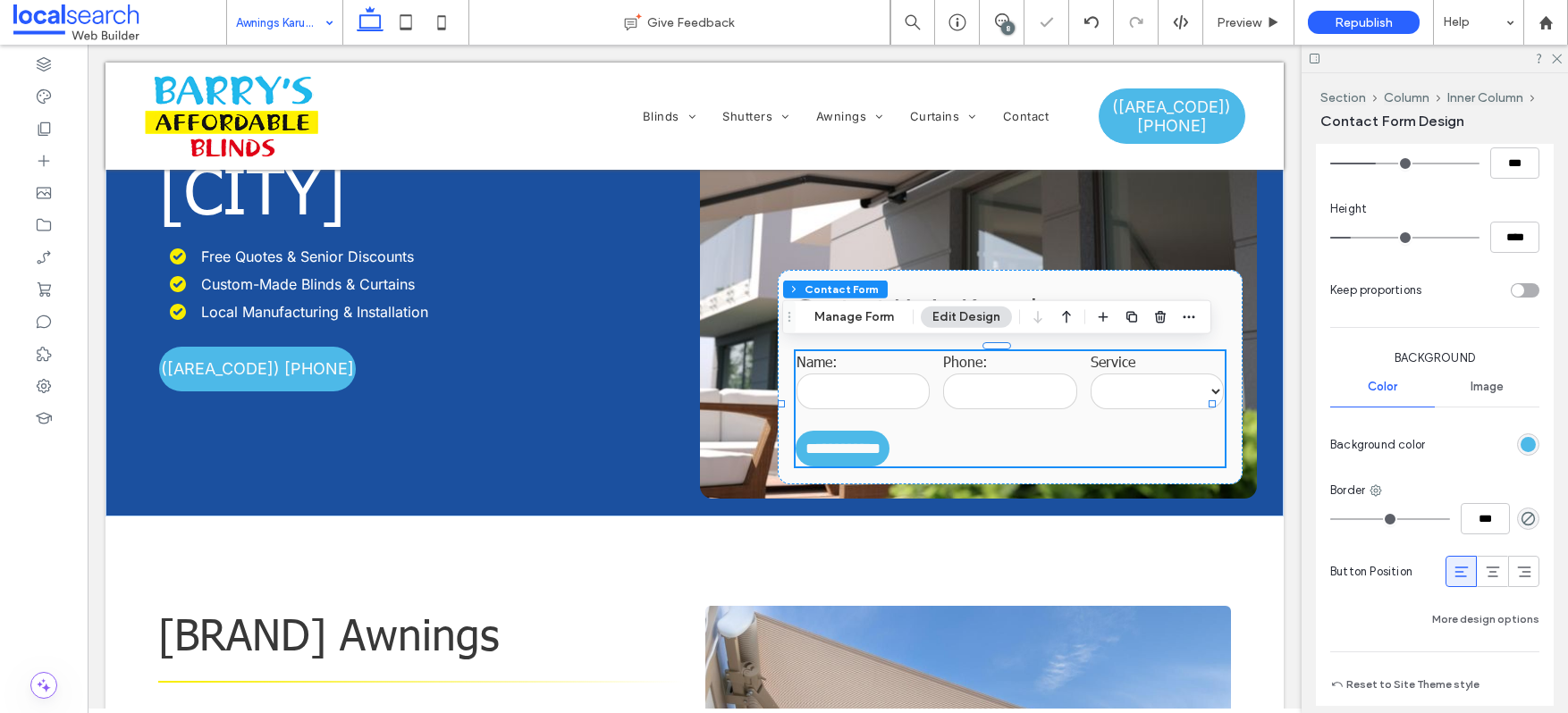 type on "***" 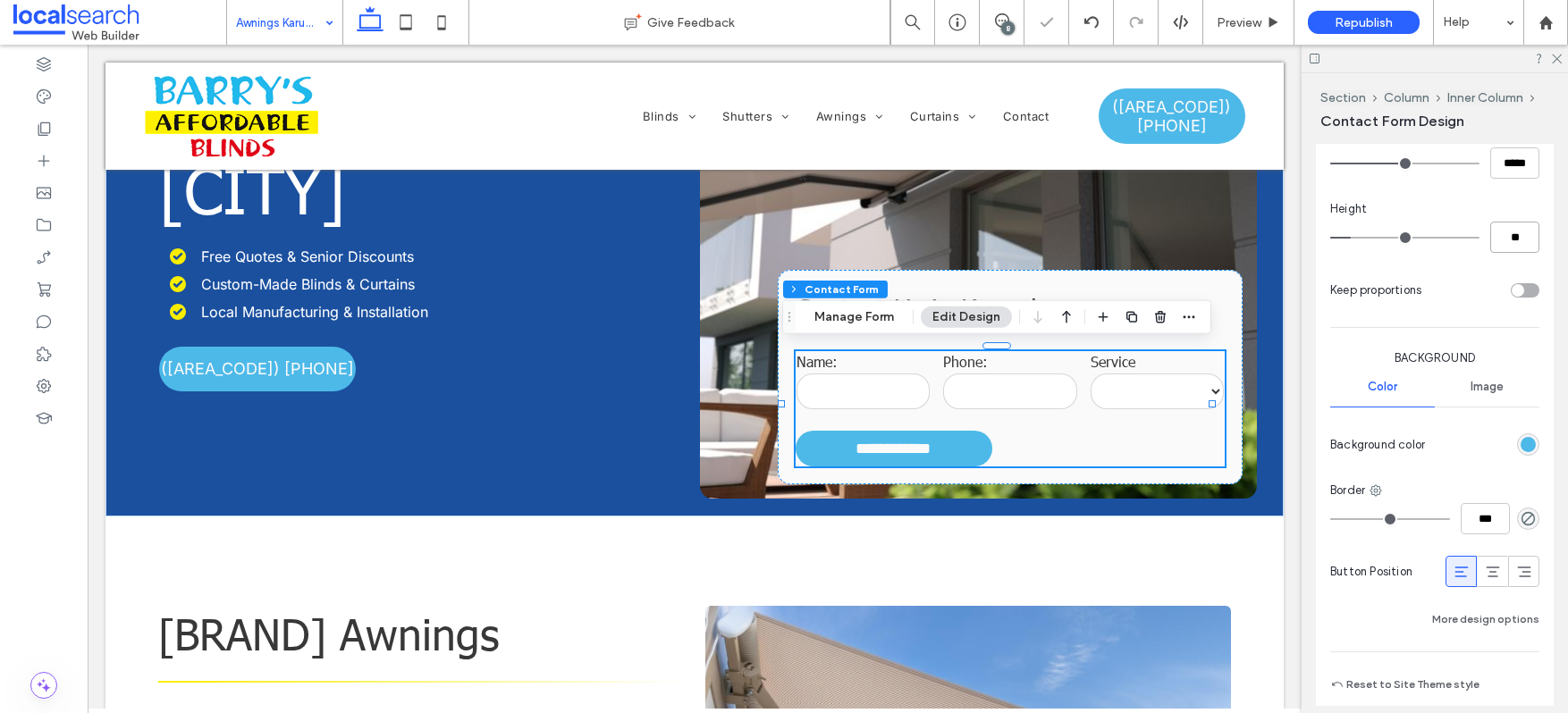 type on "**" 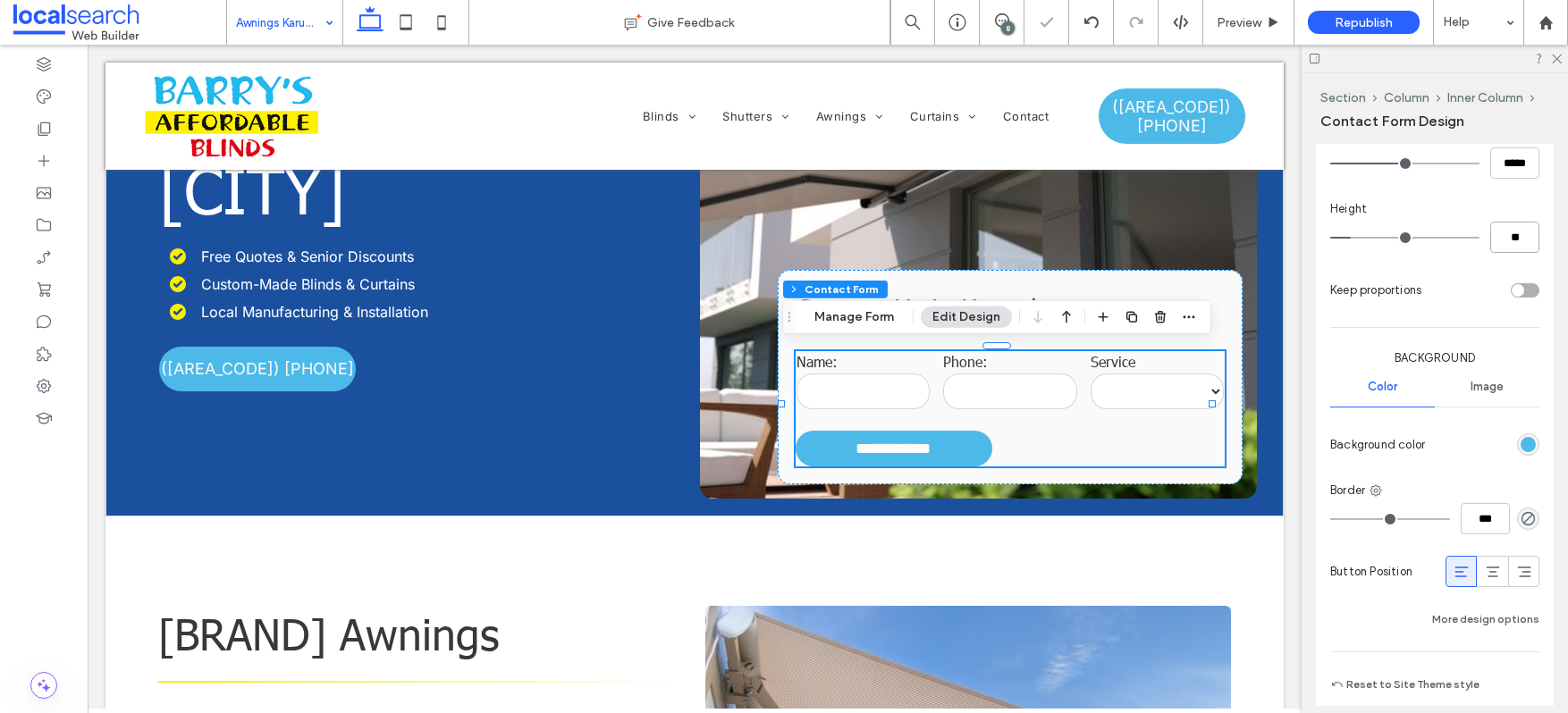 type on "****" 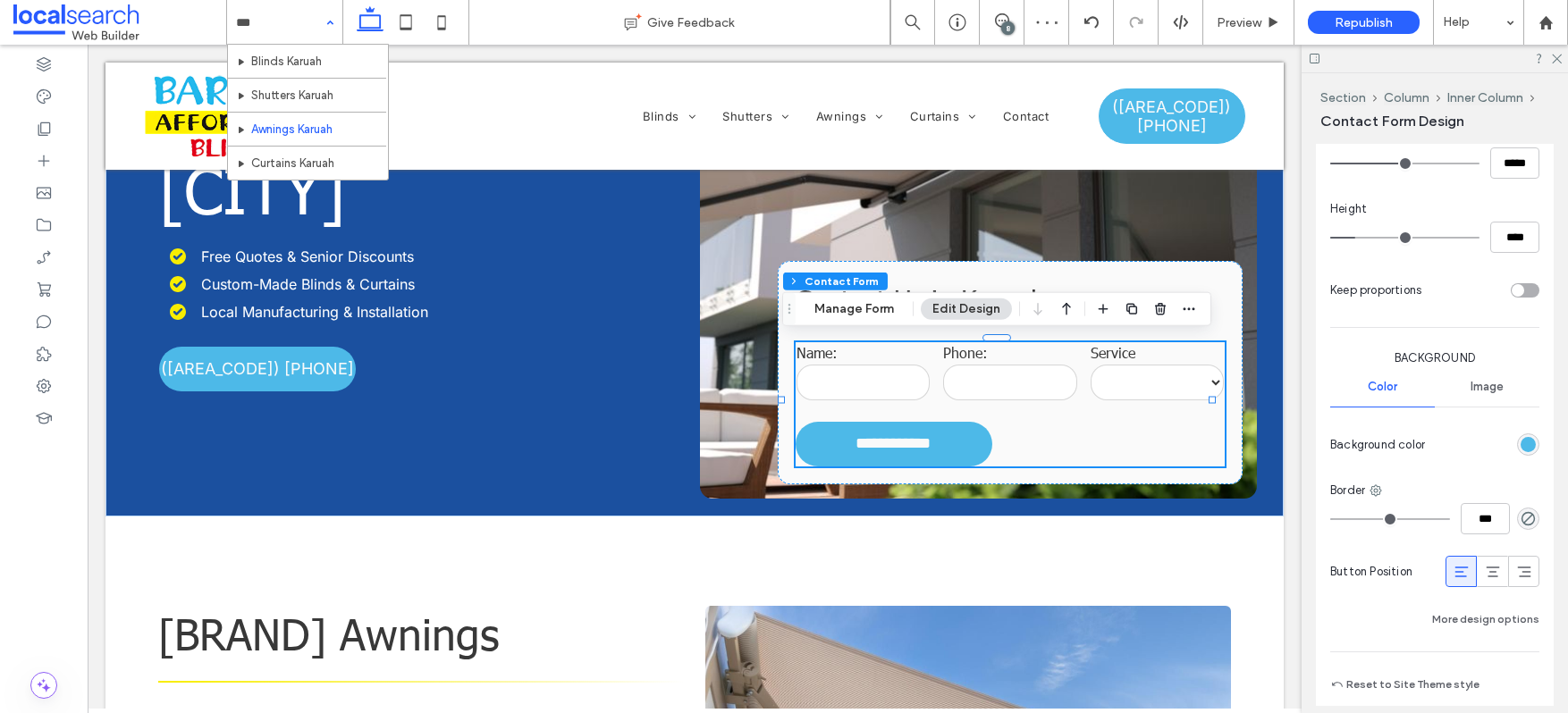 type on "****" 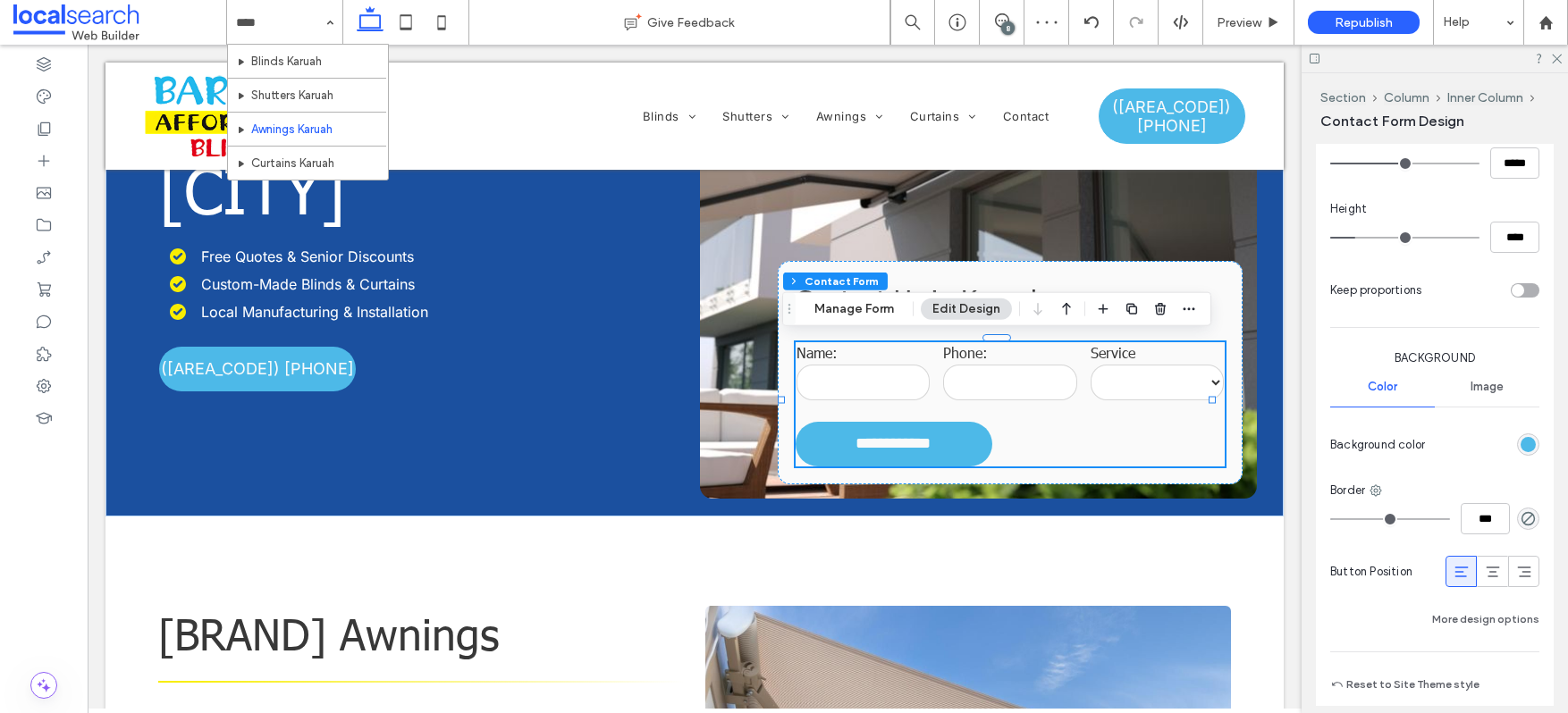 drag, startPoint x: 309, startPoint y: 164, endPoint x: 493, endPoint y: 229, distance: 195.14354 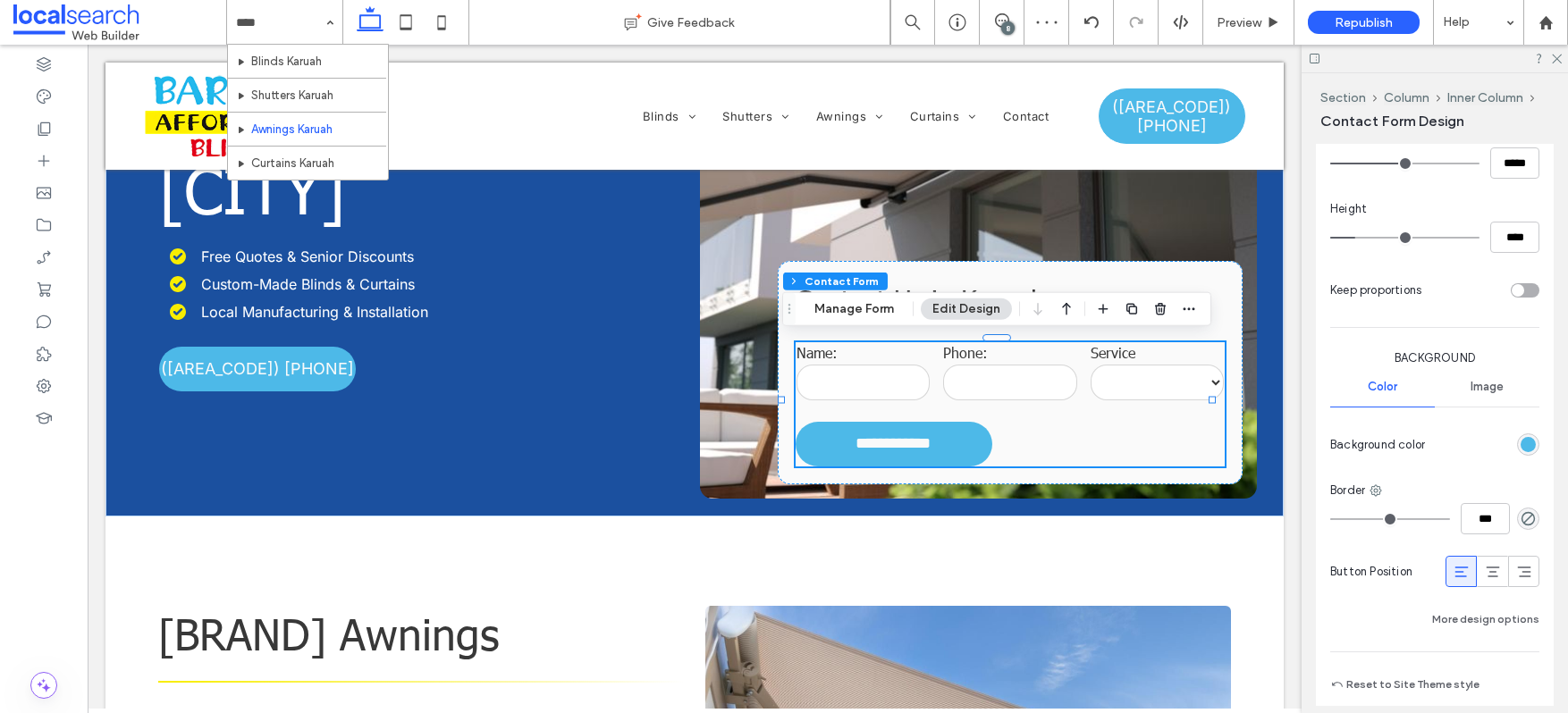 type 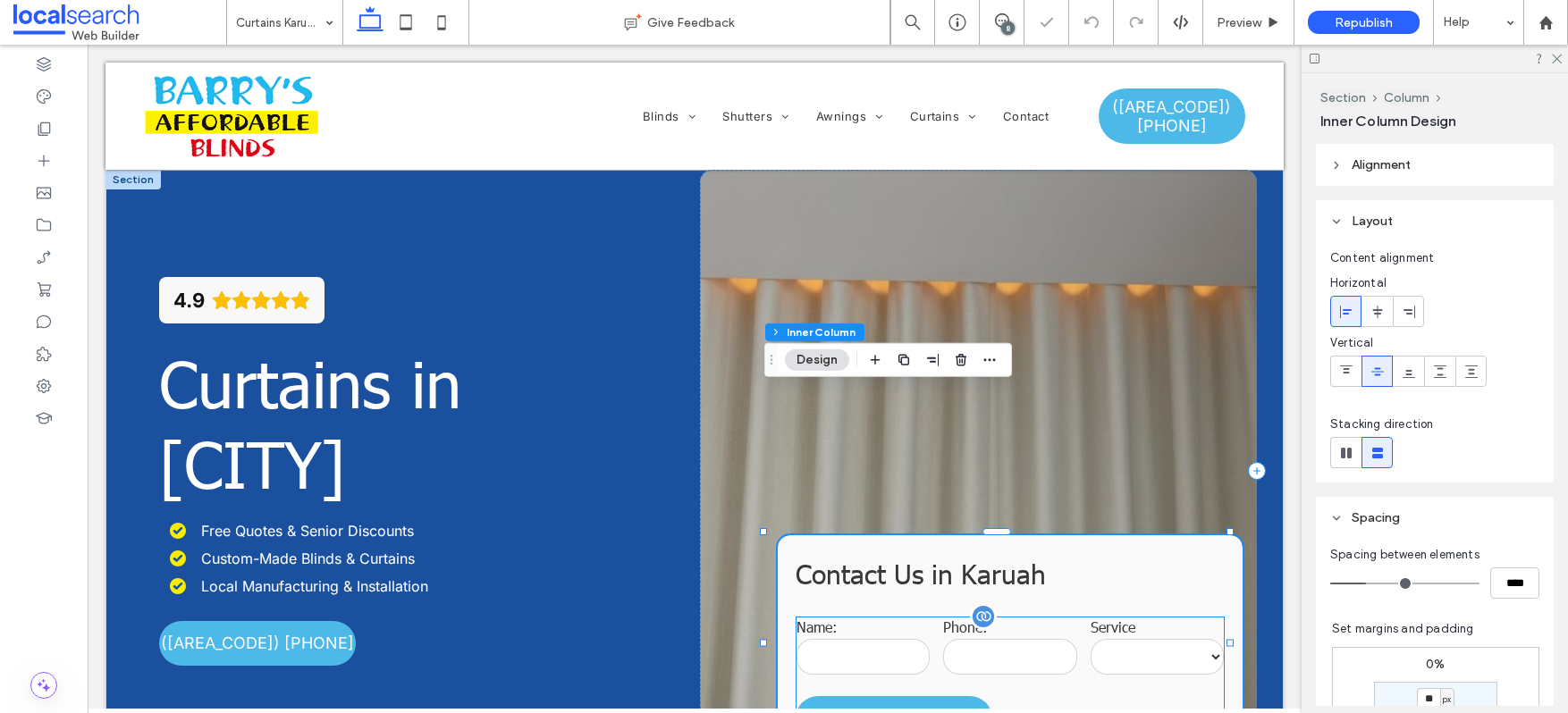 click on "**********" at bounding box center [894, 715] 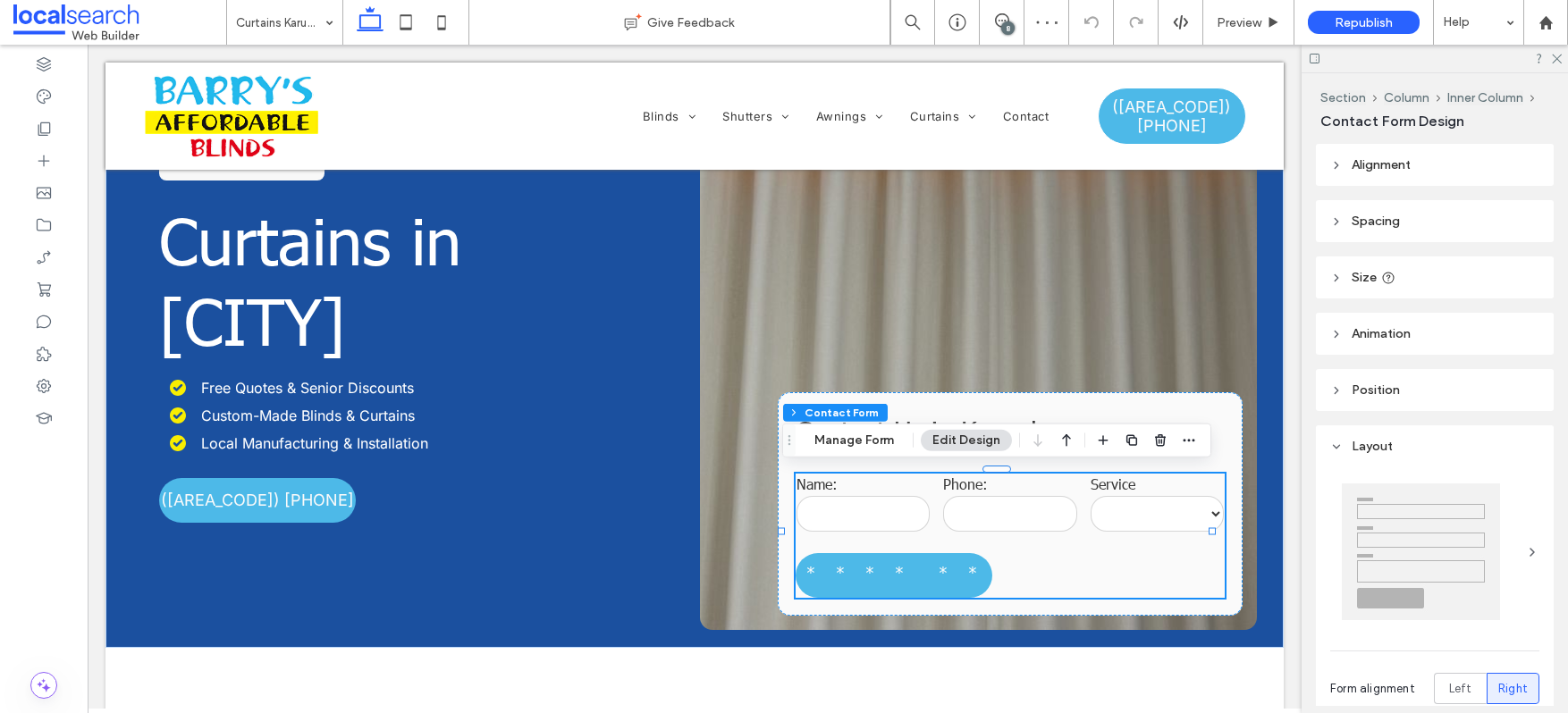 scroll, scrollTop: 143, scrollLeft: 0, axis: vertical 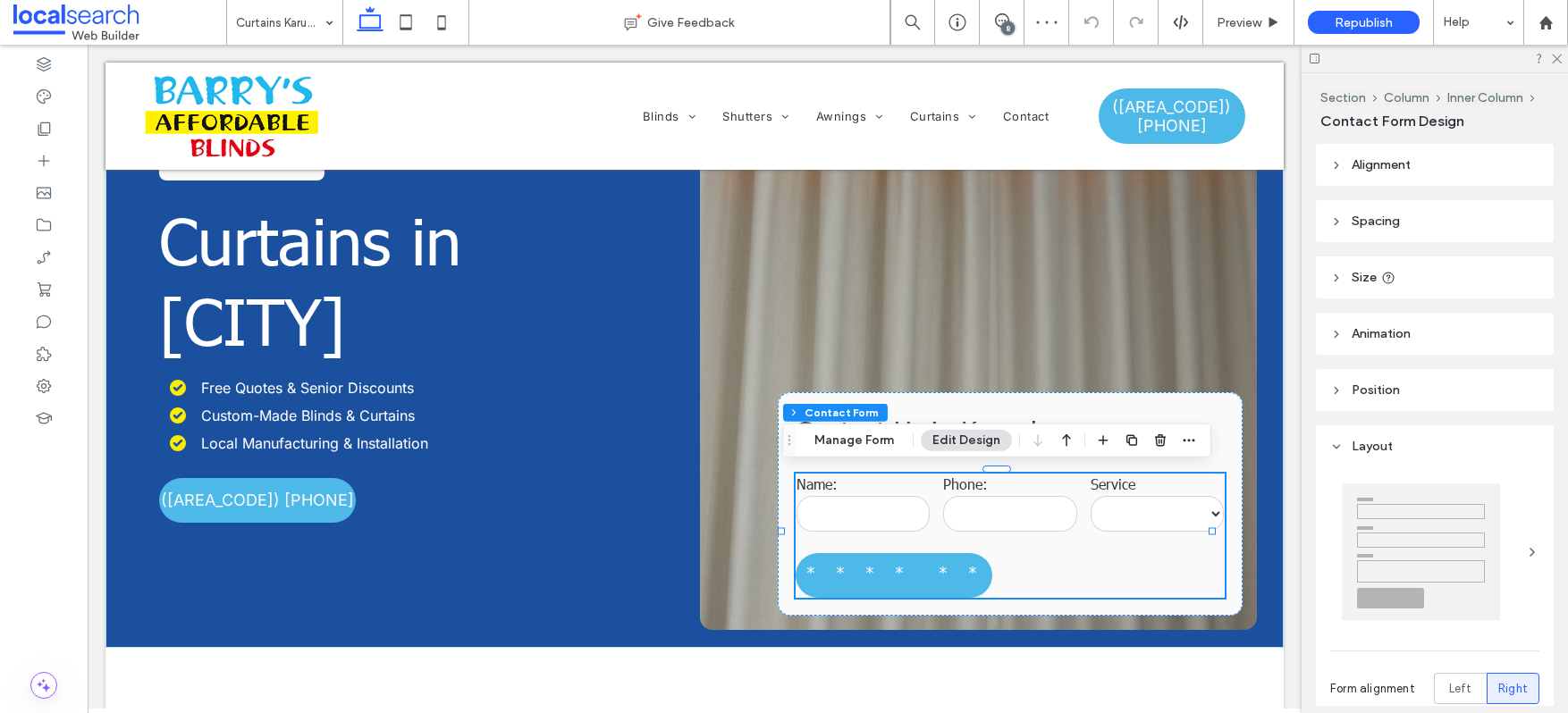 type on "*" 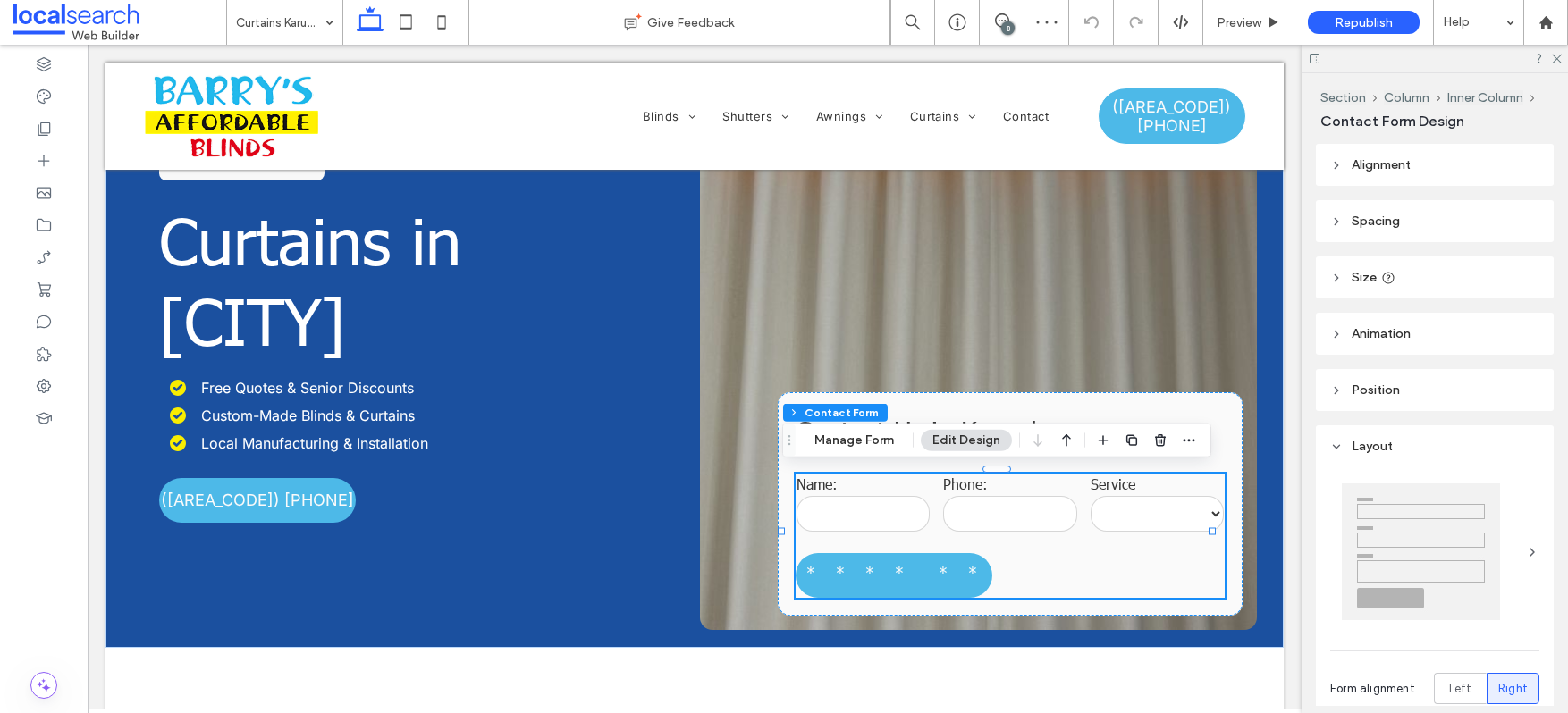 type on "**" 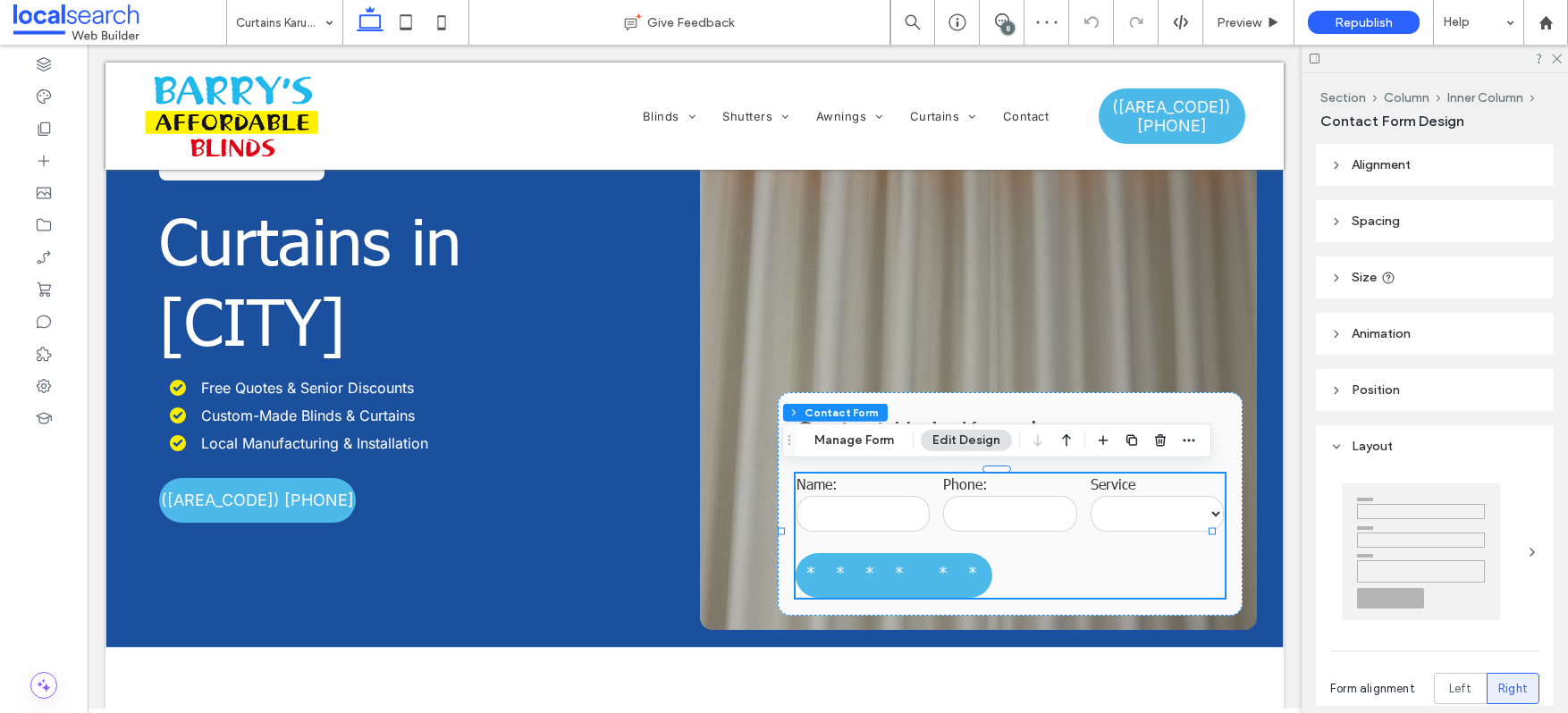 type on "**" 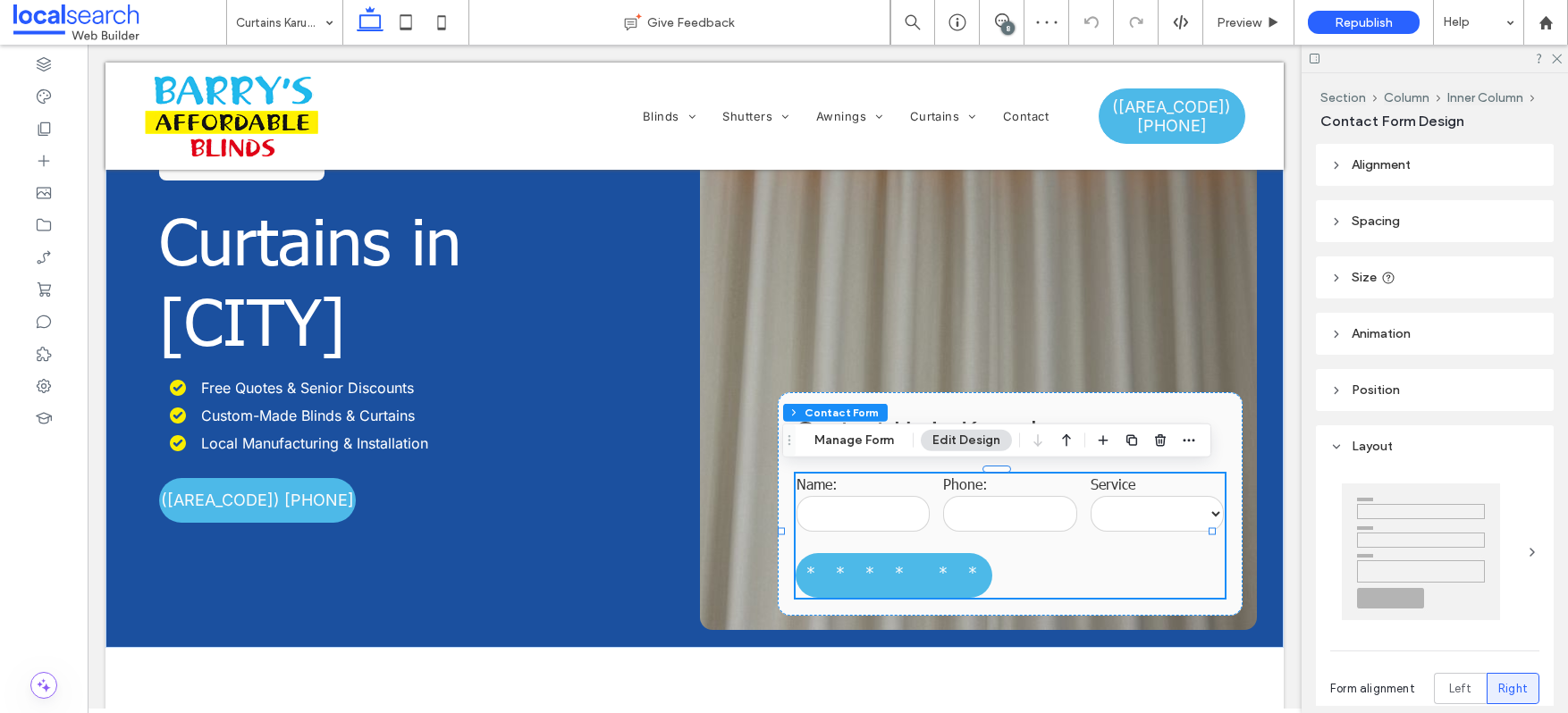 type on "**" 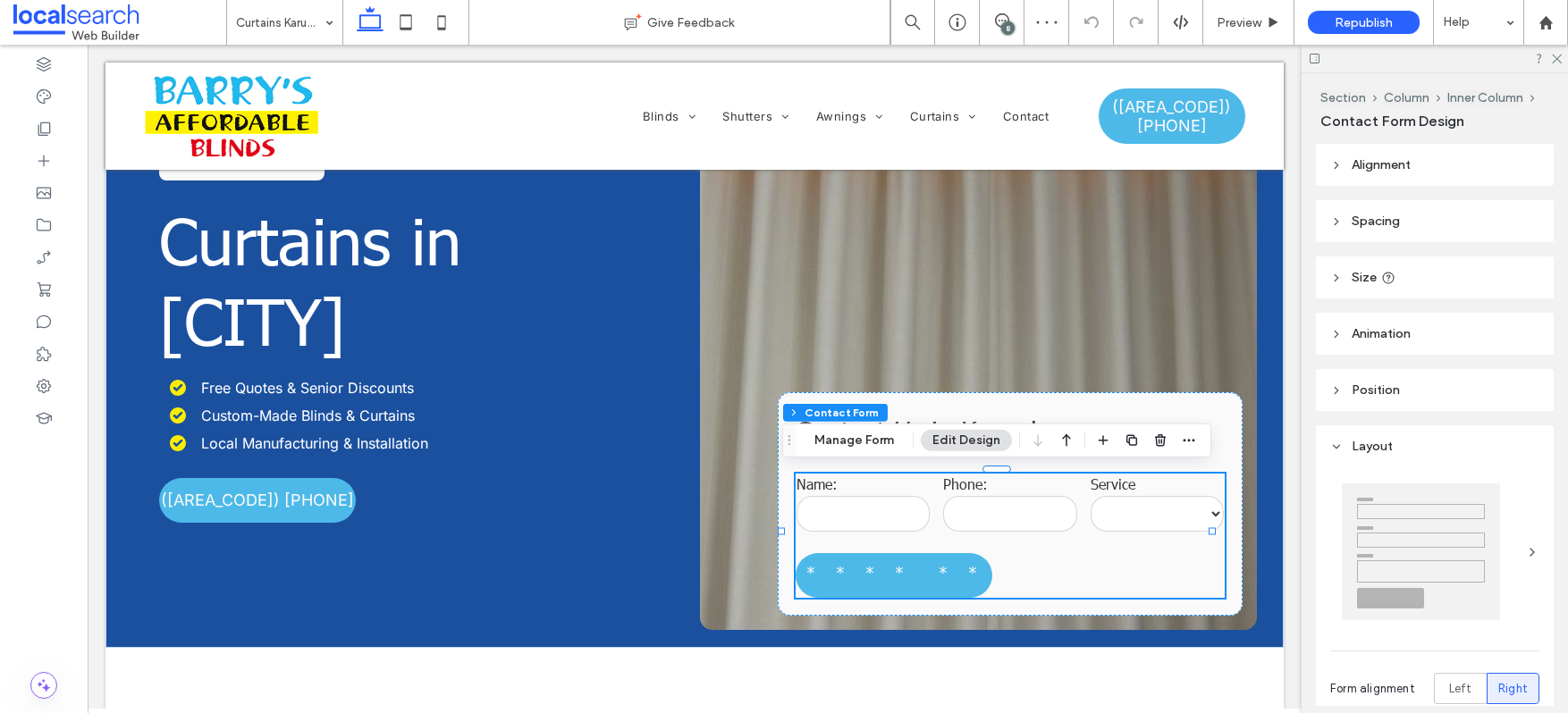 type on "**" 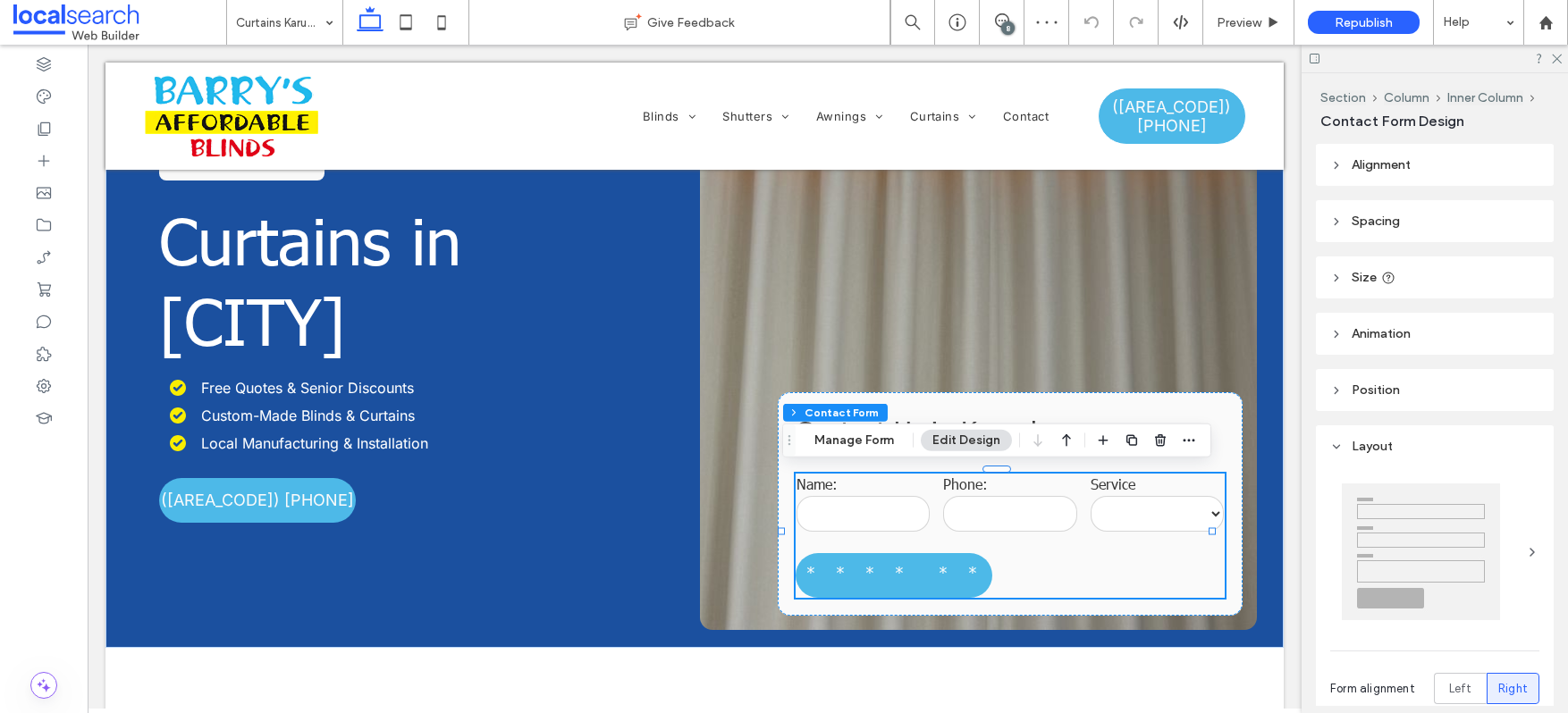 scroll, scrollTop: 491, scrollLeft: 0, axis: vertical 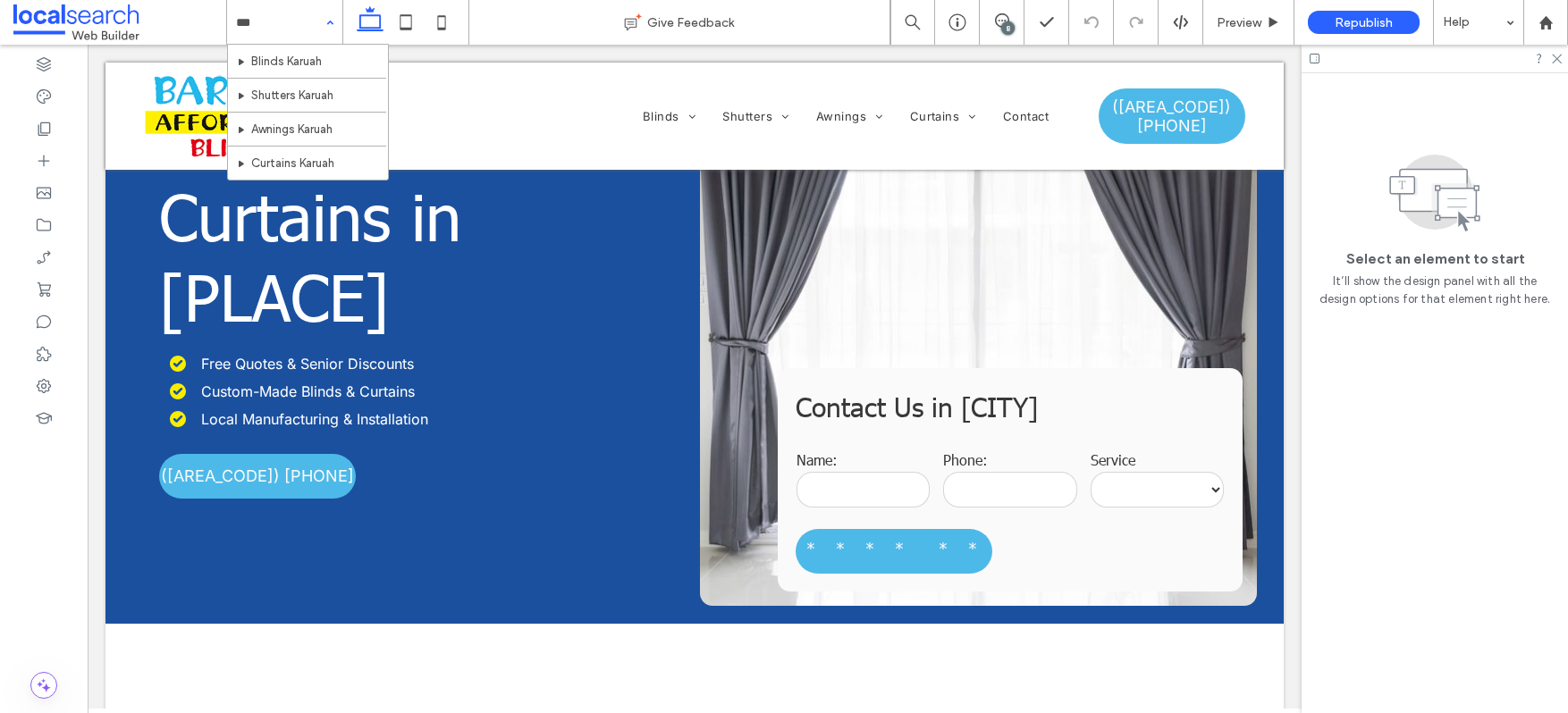 type on "****" 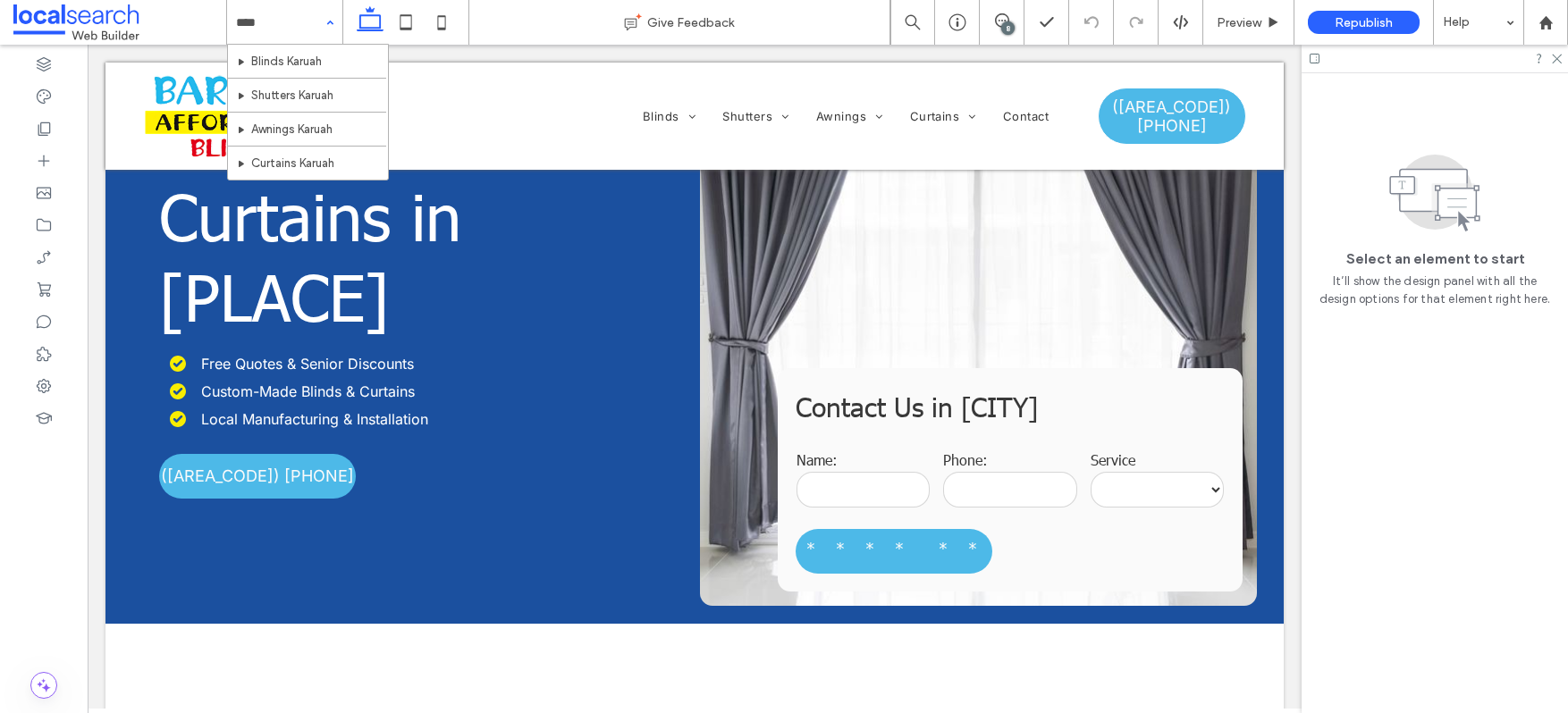 type 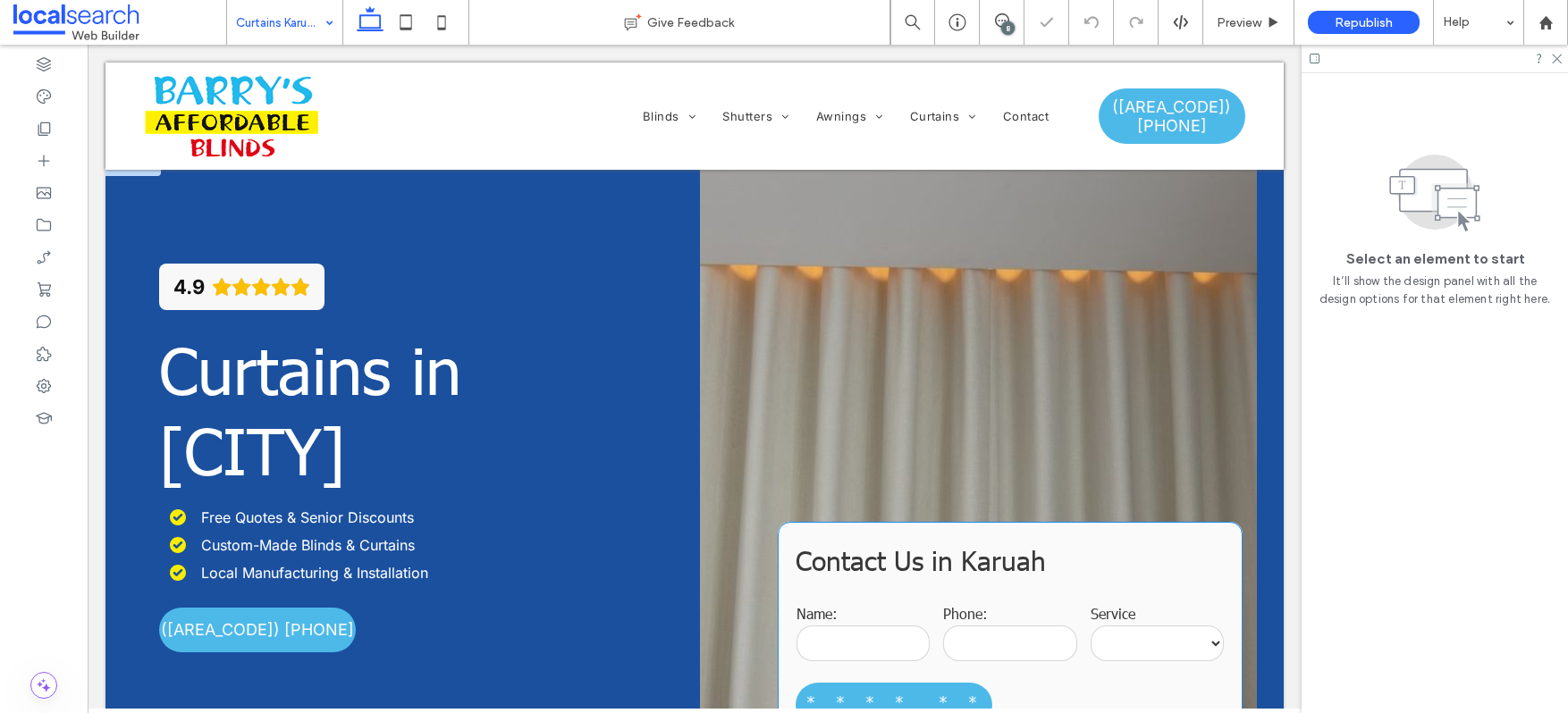 click on "**********" at bounding box center [1010, 633] 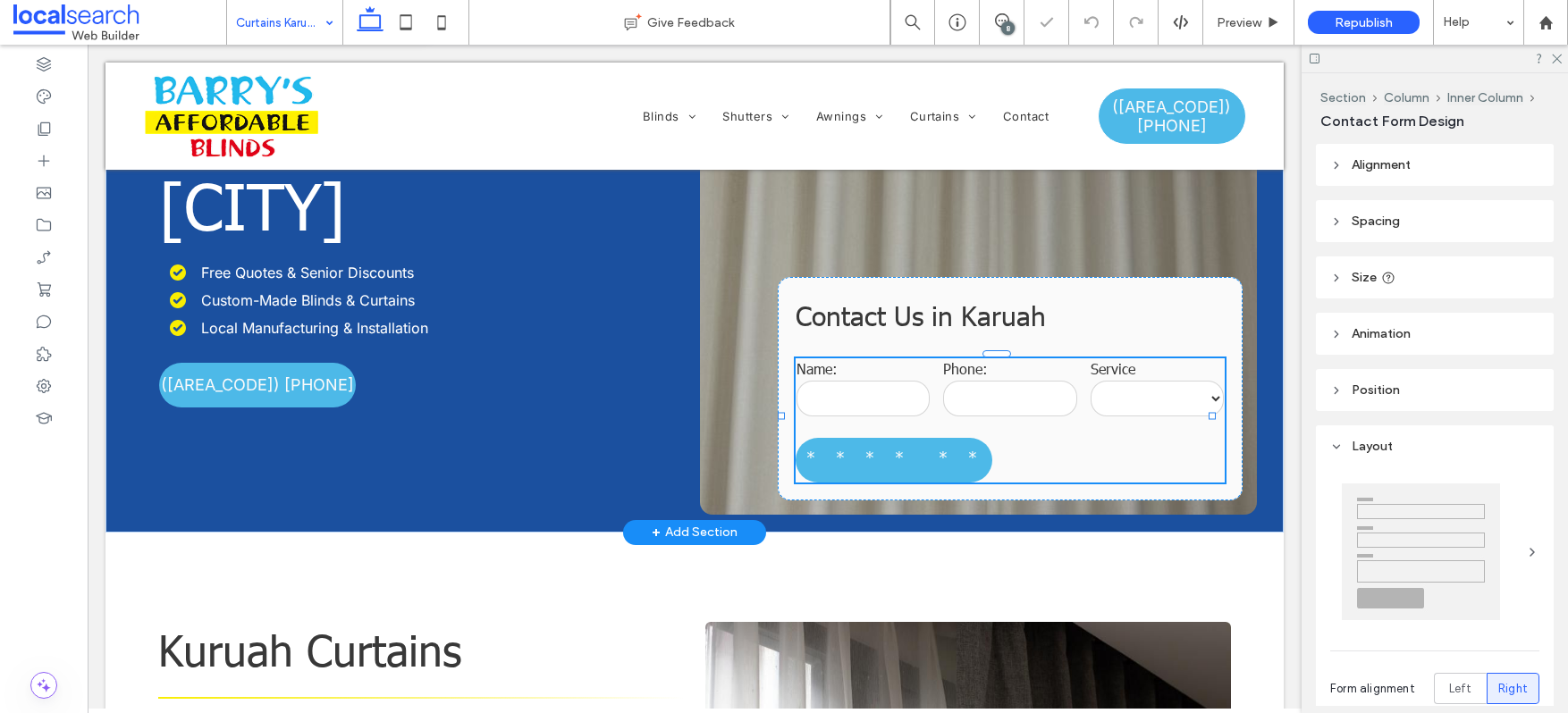 scroll, scrollTop: 0, scrollLeft: 0, axis: both 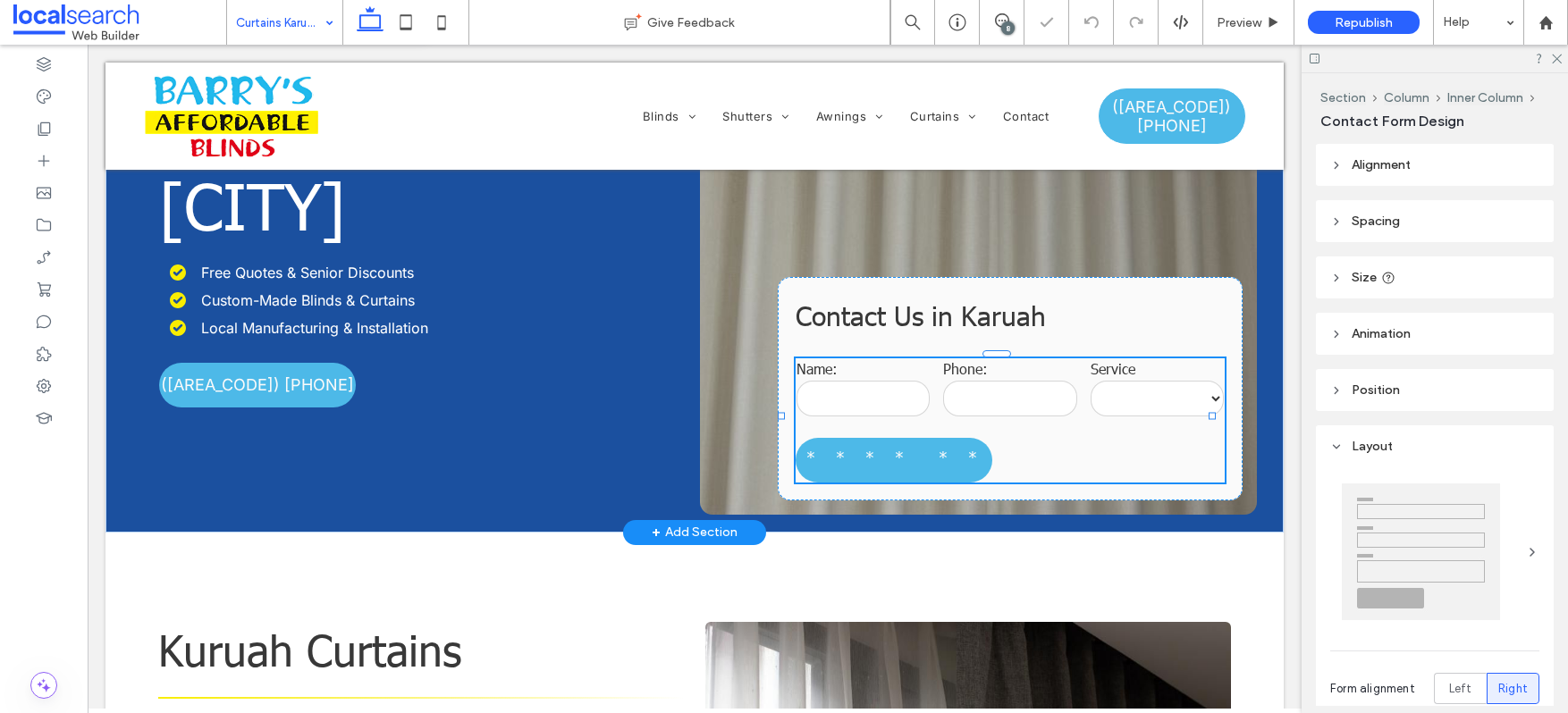 type on "**" 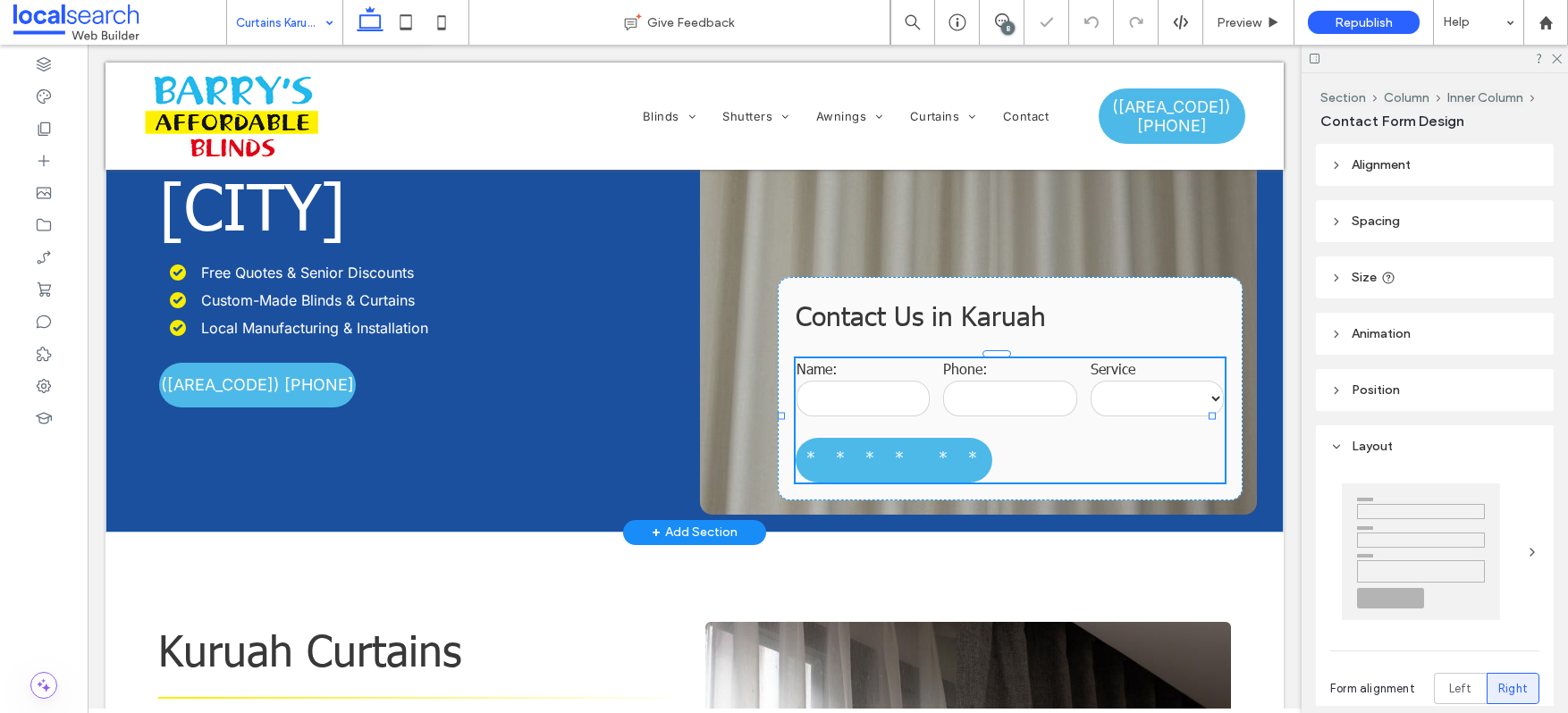 type on "**" 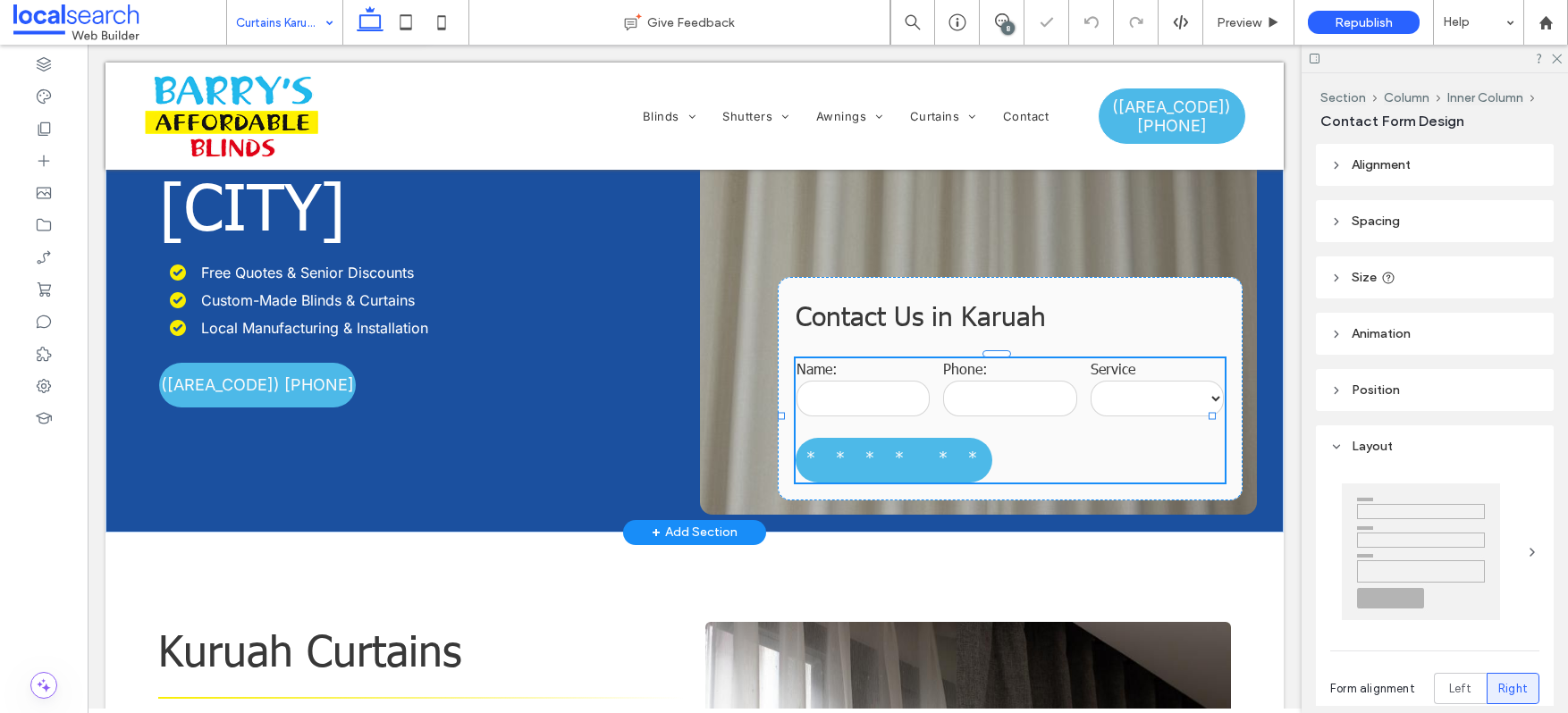 type on "**" 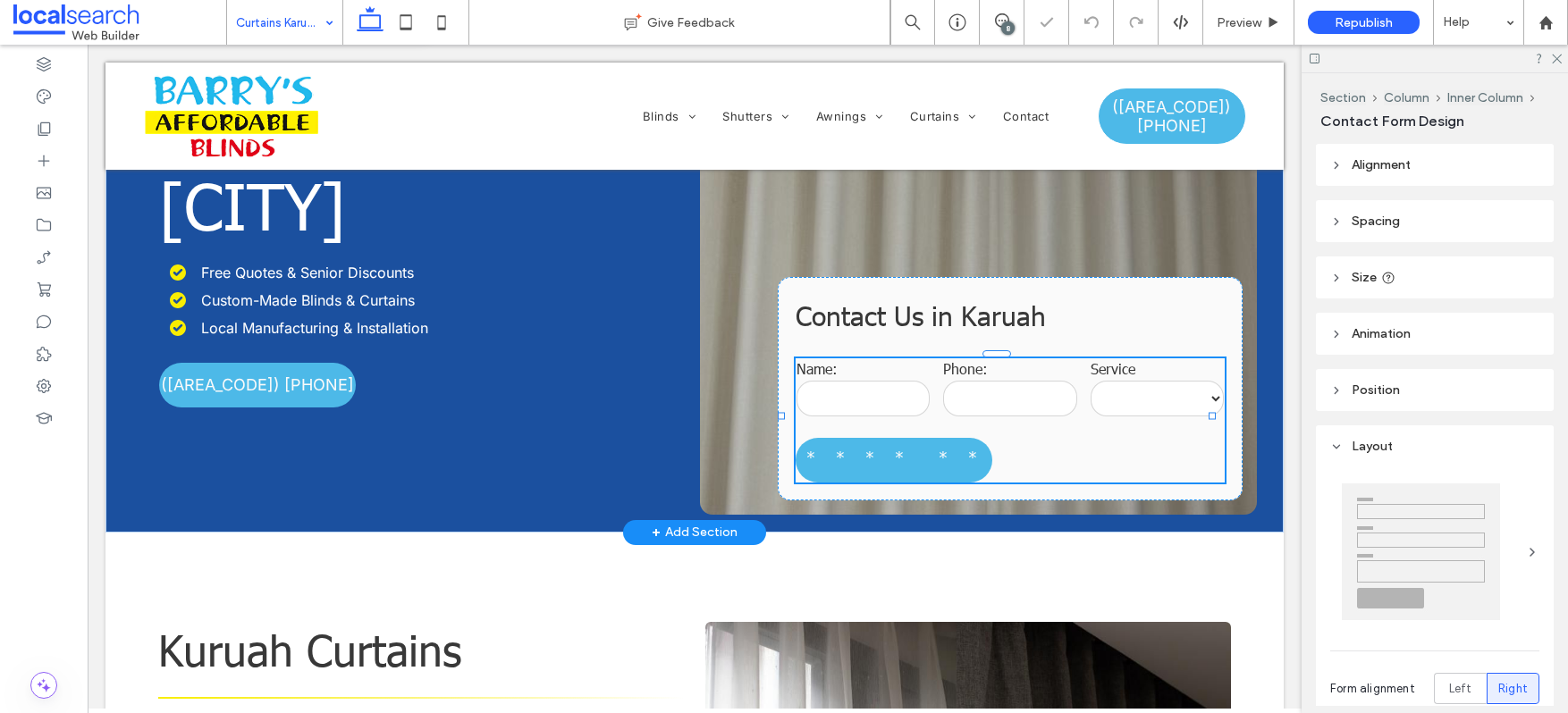 type on "**" 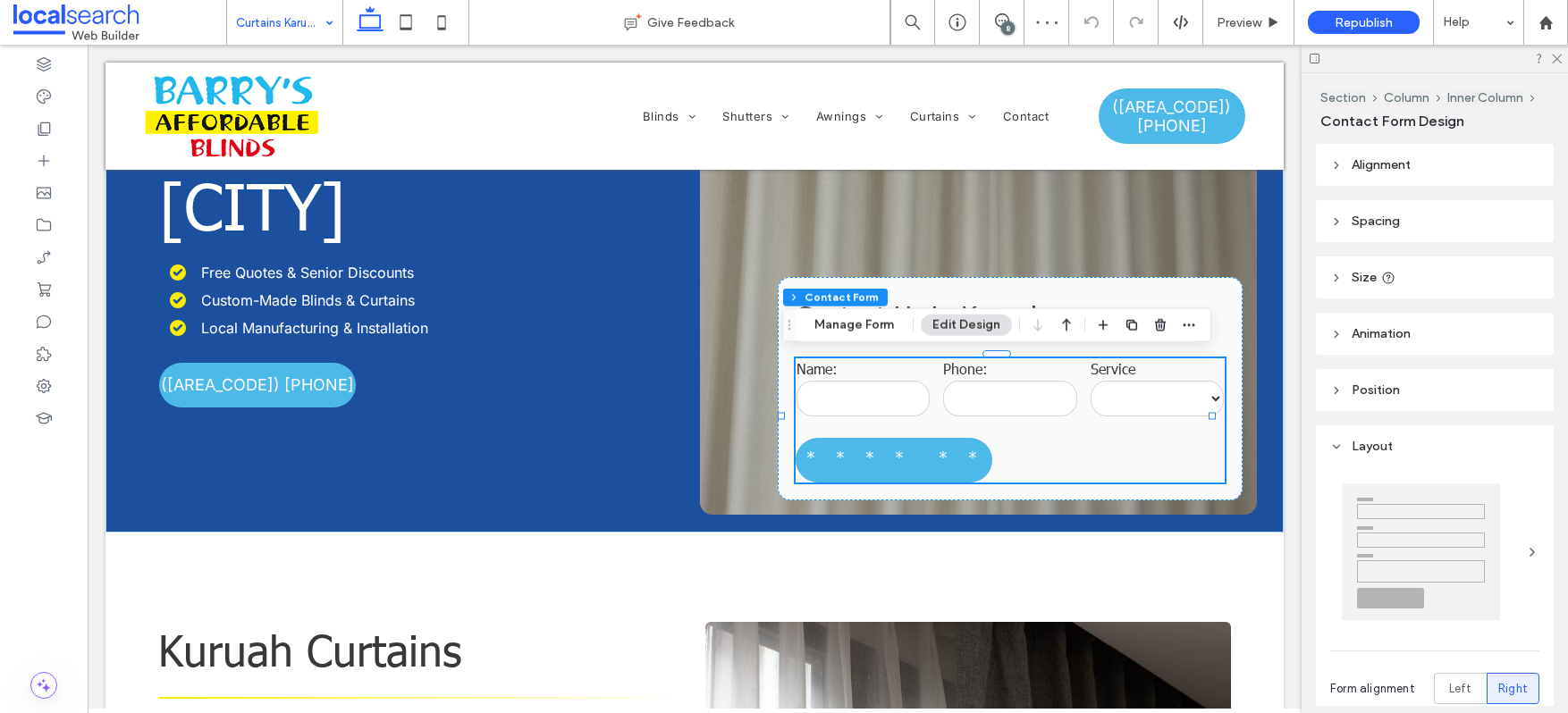 scroll, scrollTop: 1462, scrollLeft: 0, axis: vertical 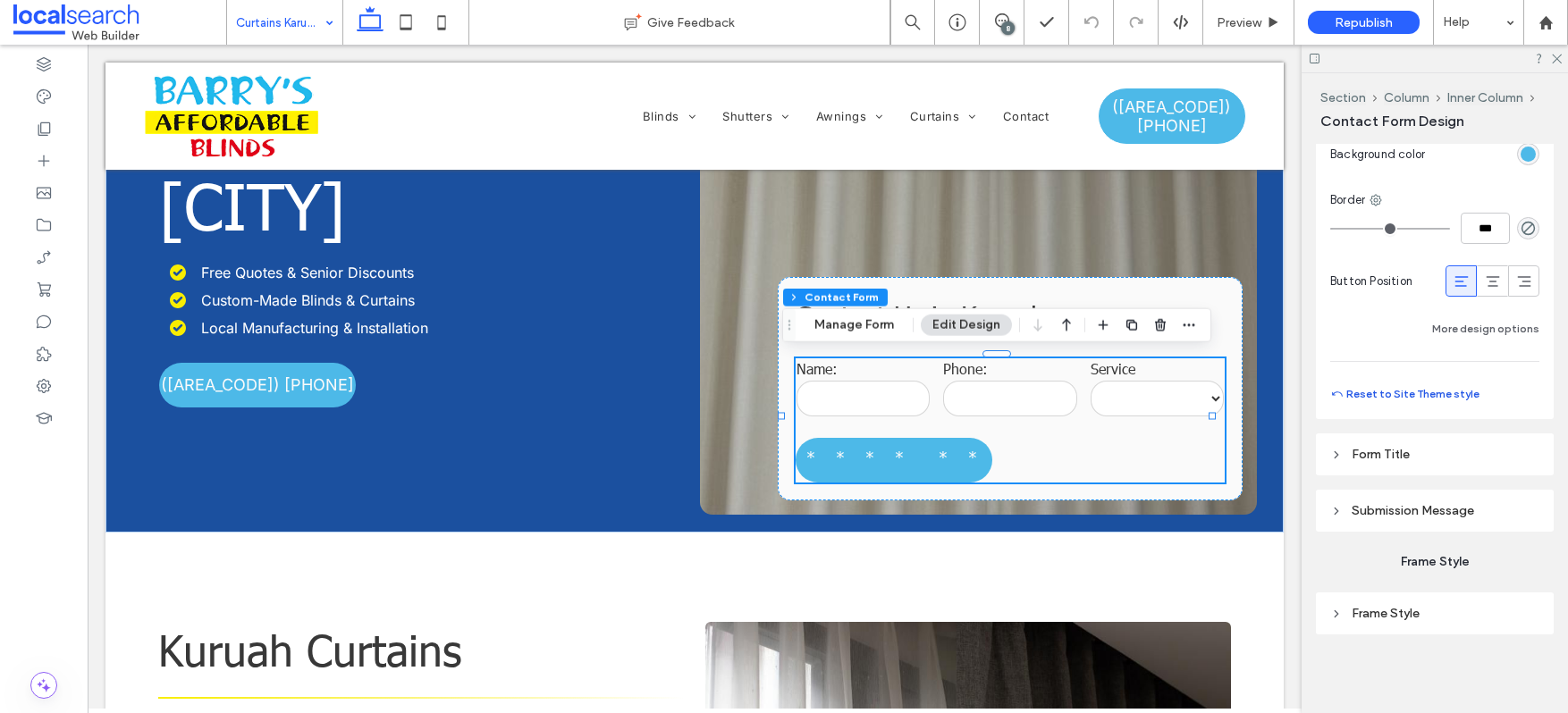 click on "Reset to Site Theme style" at bounding box center [1404, 394] 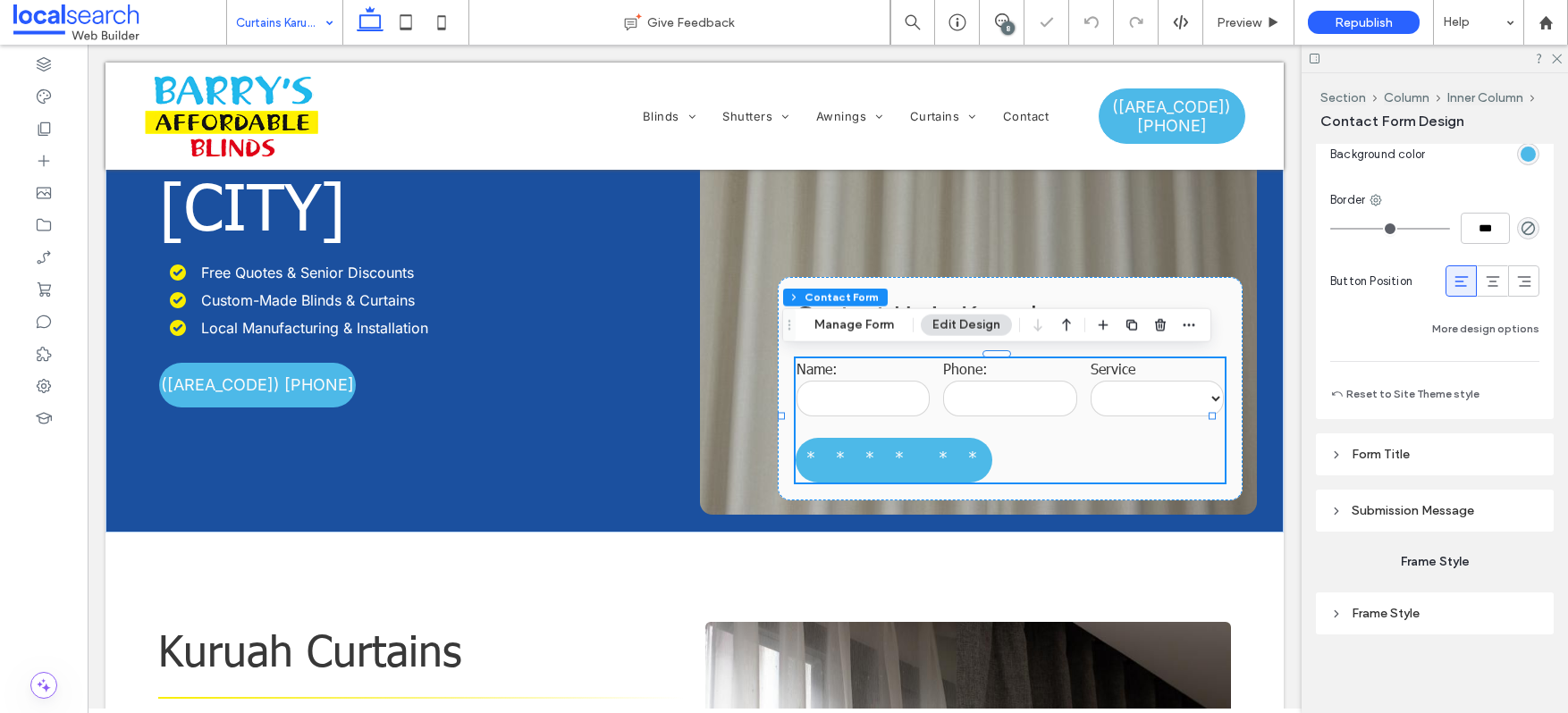 type on "***" 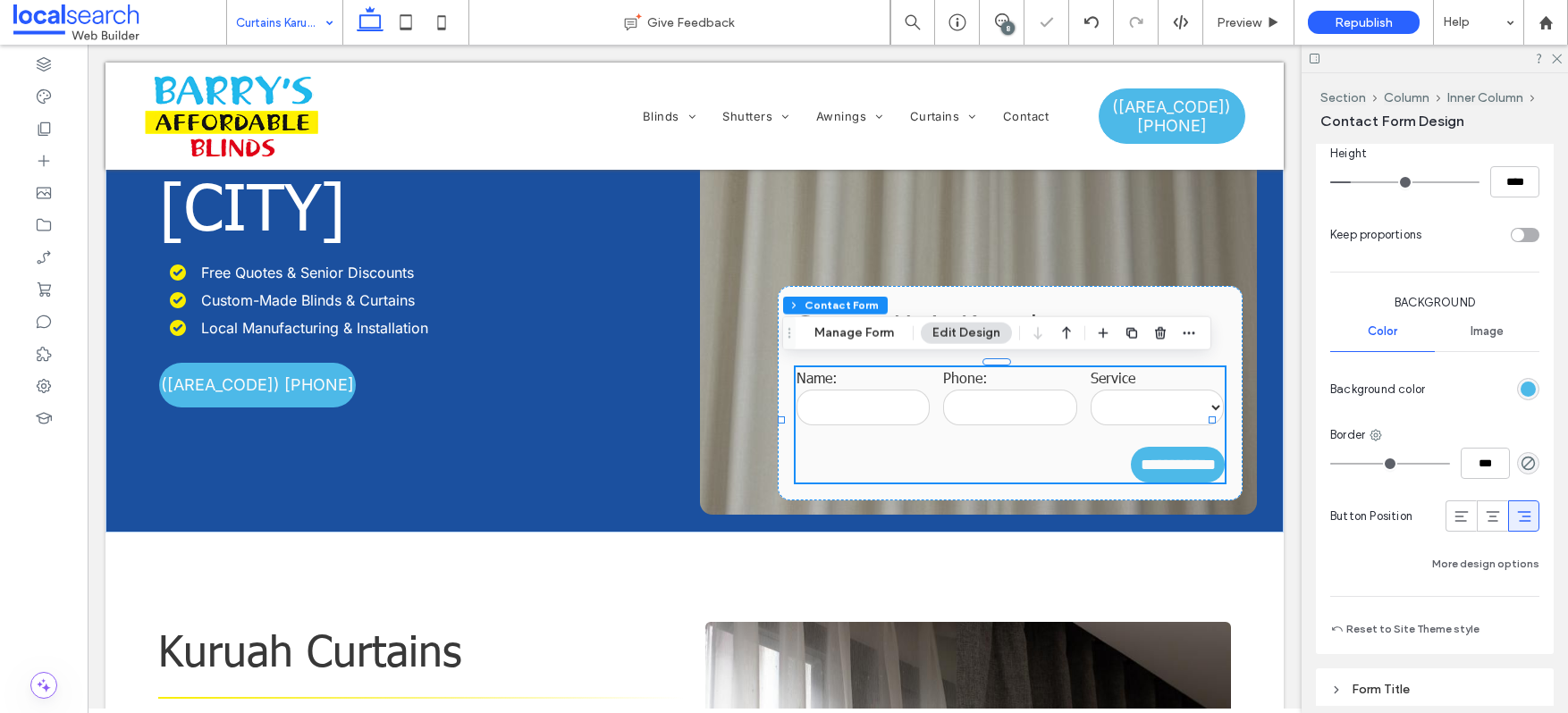 scroll, scrollTop: 1195, scrollLeft: 0, axis: vertical 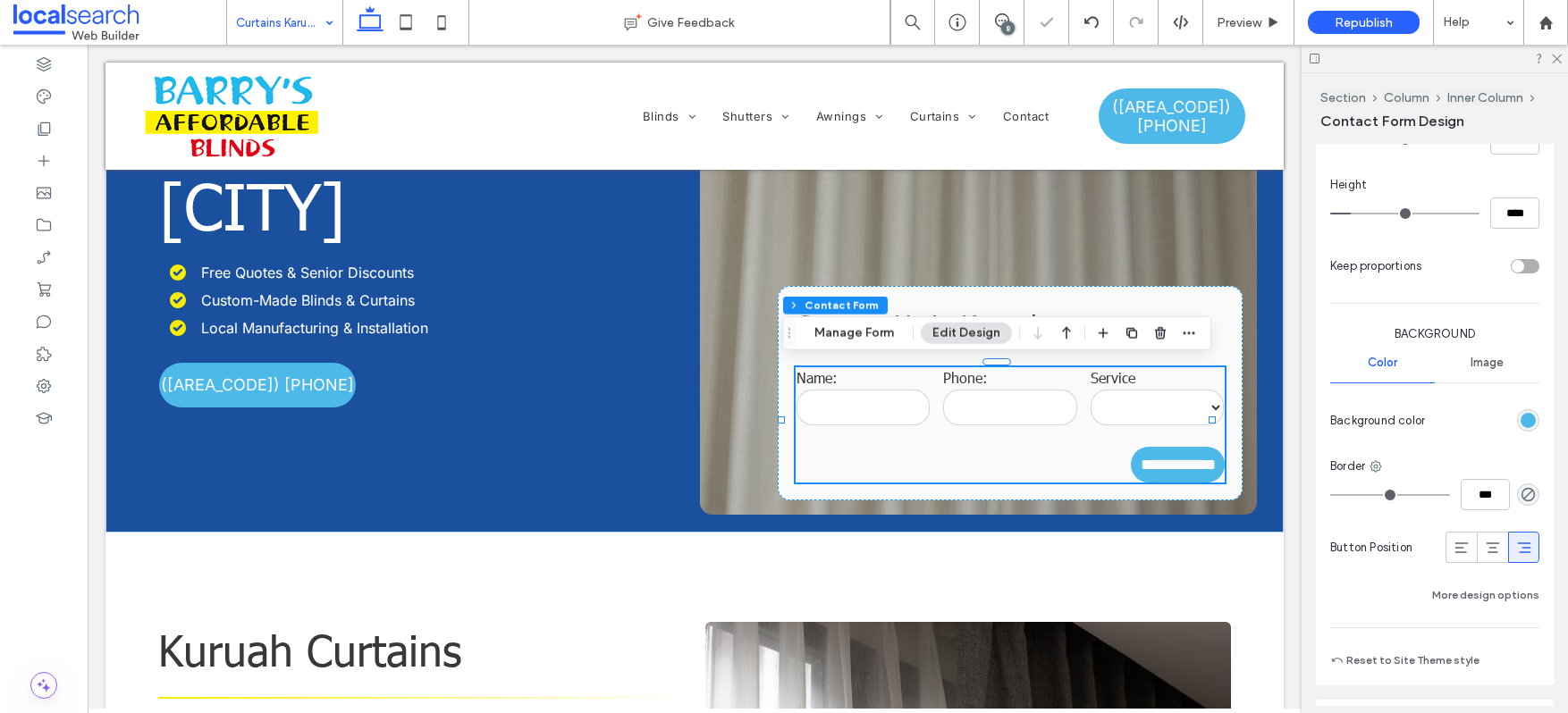 drag, startPoint x: 1456, startPoint y: 547, endPoint x: 1456, endPoint y: 529, distance: 18 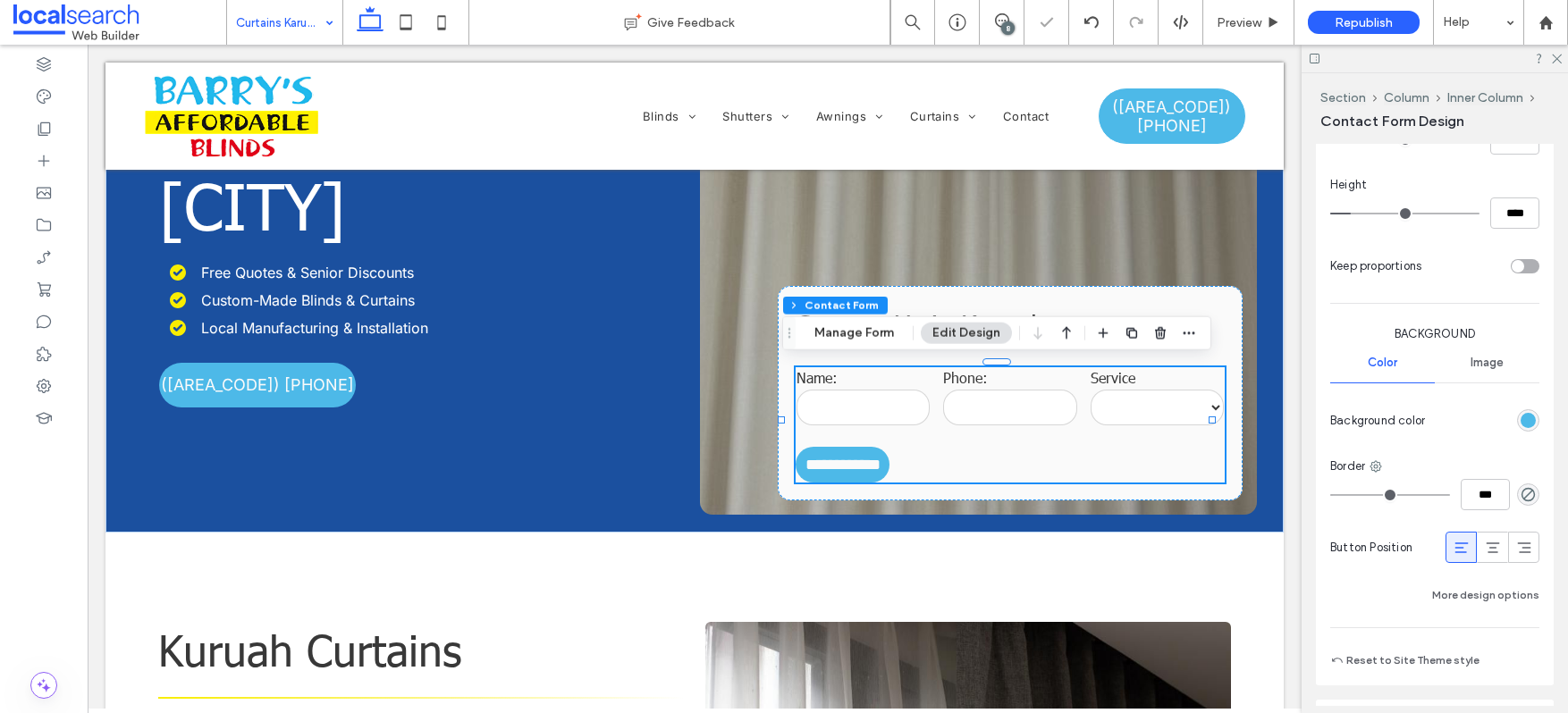 type on "***" 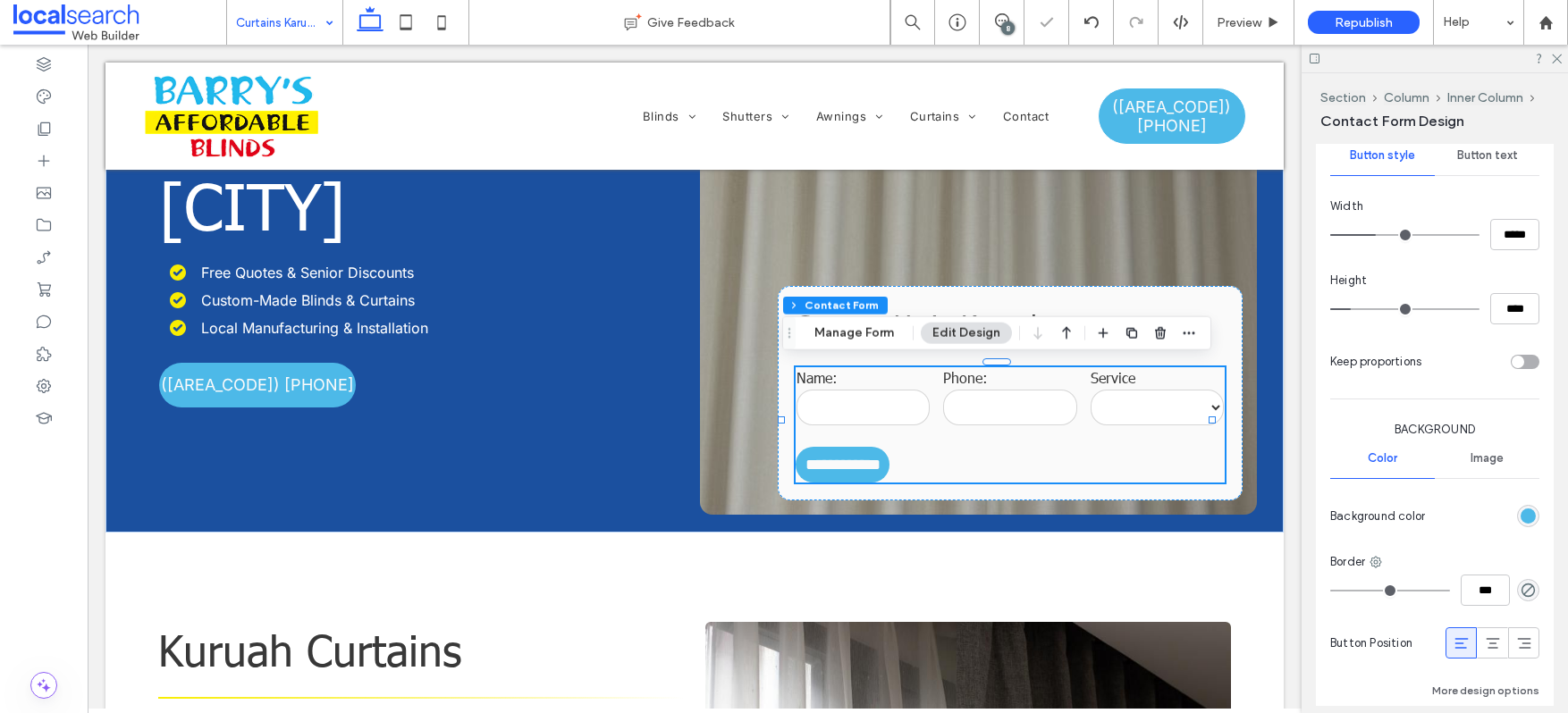 scroll, scrollTop: 1082, scrollLeft: 0, axis: vertical 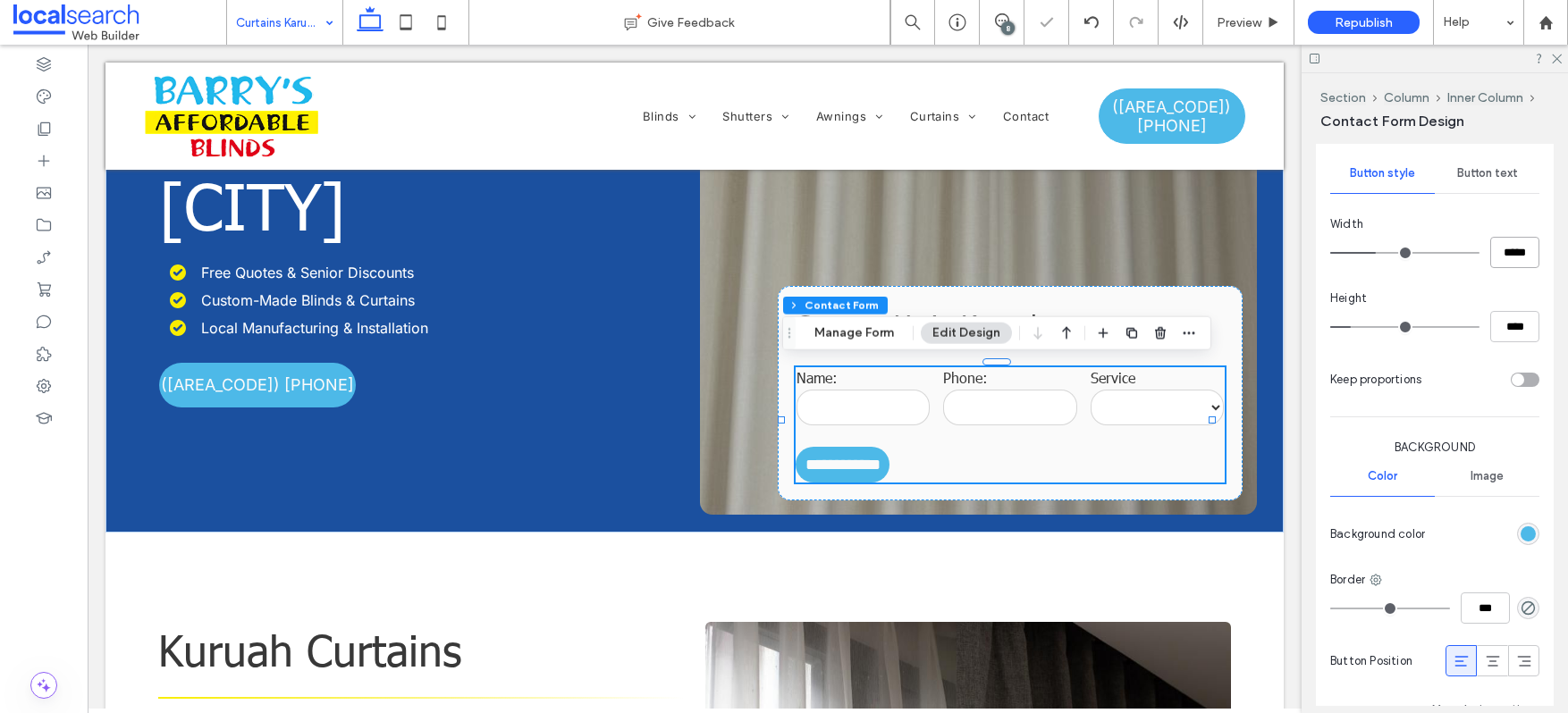 click on "*****" at bounding box center (1514, 252) 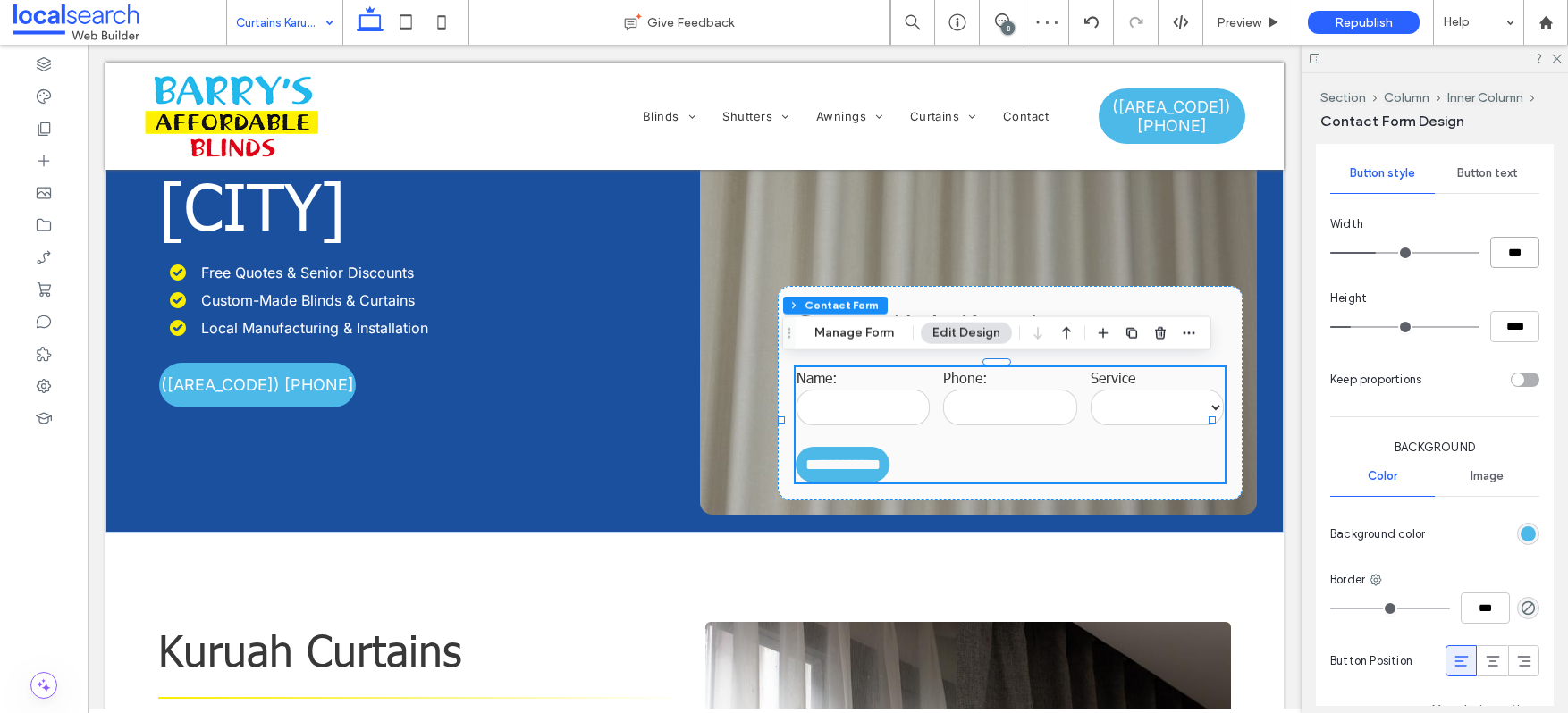 type on "***" 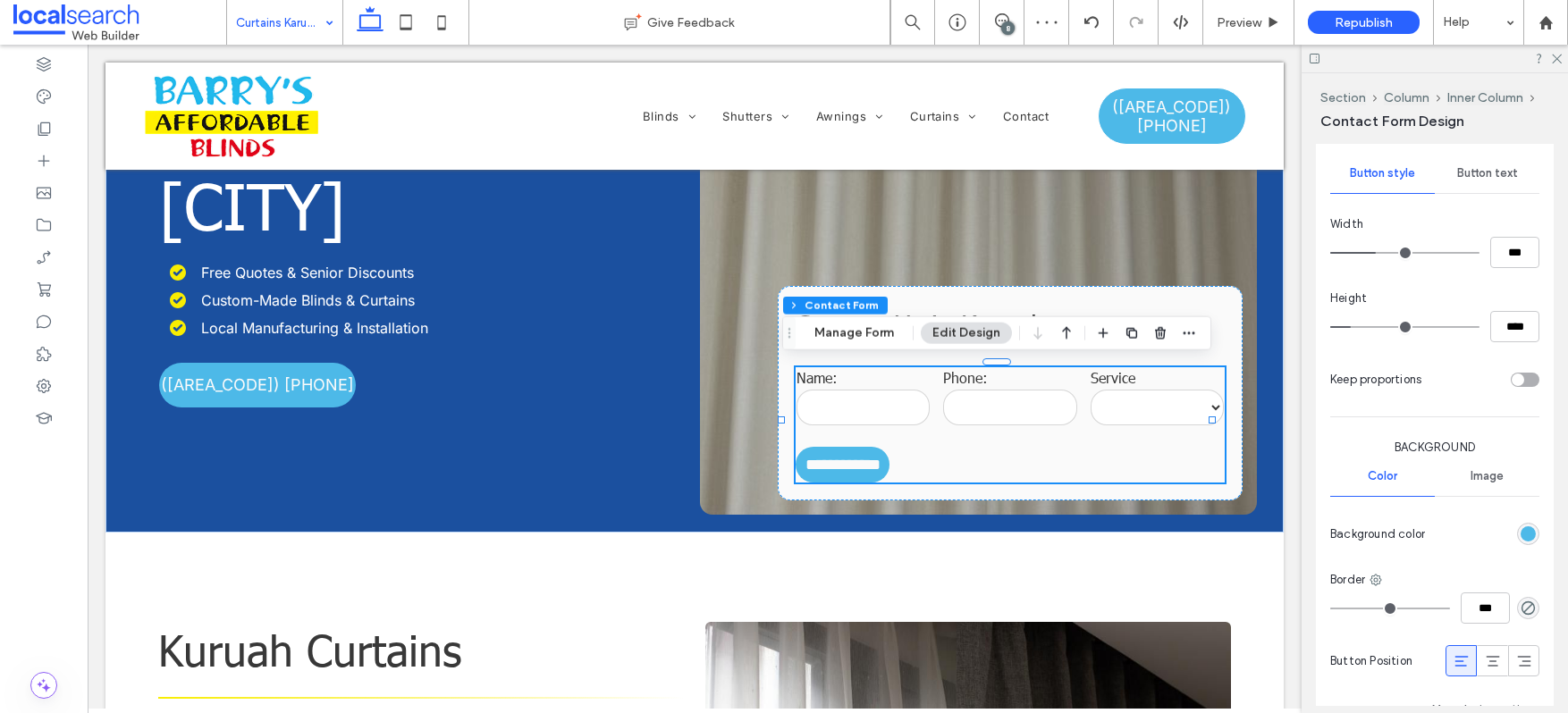 type on "***" 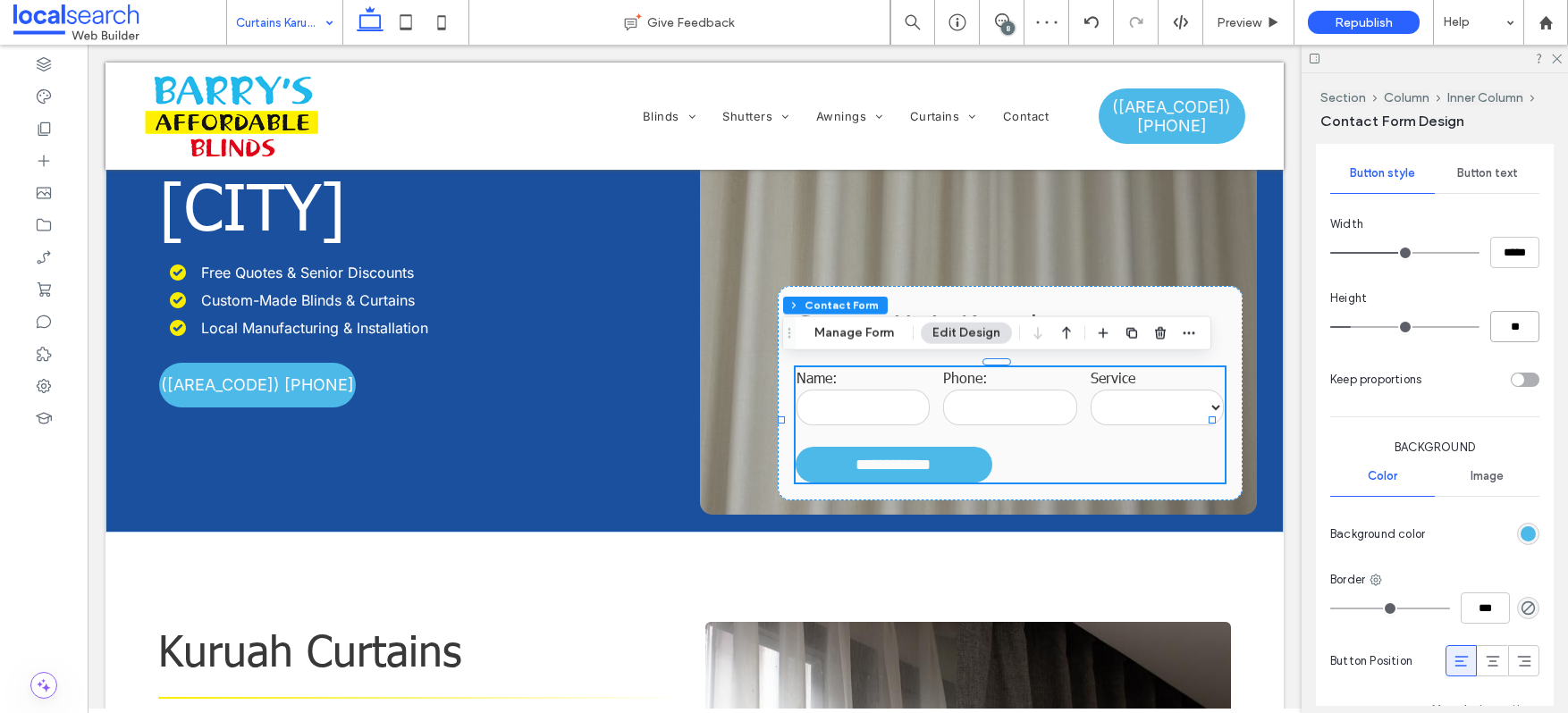 type on "**" 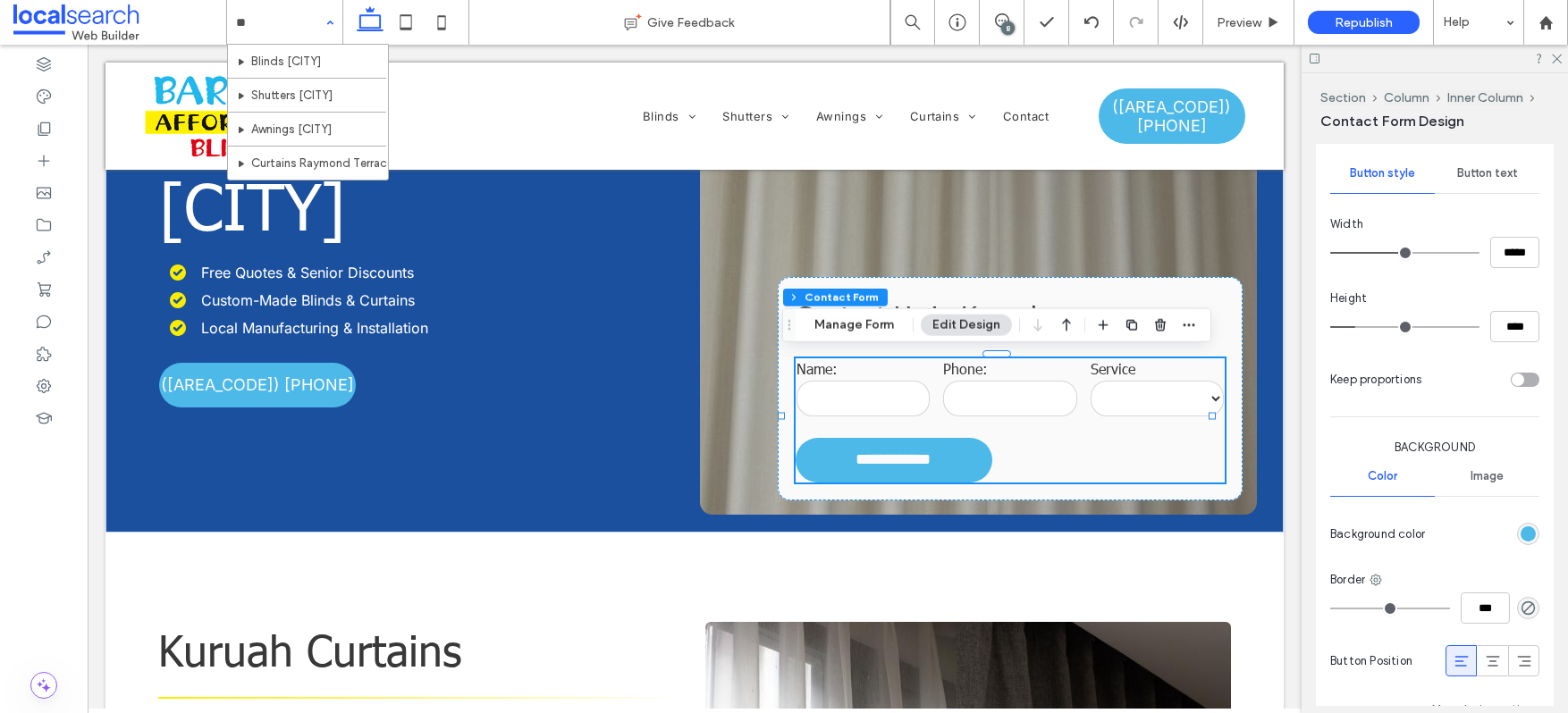 type on "***" 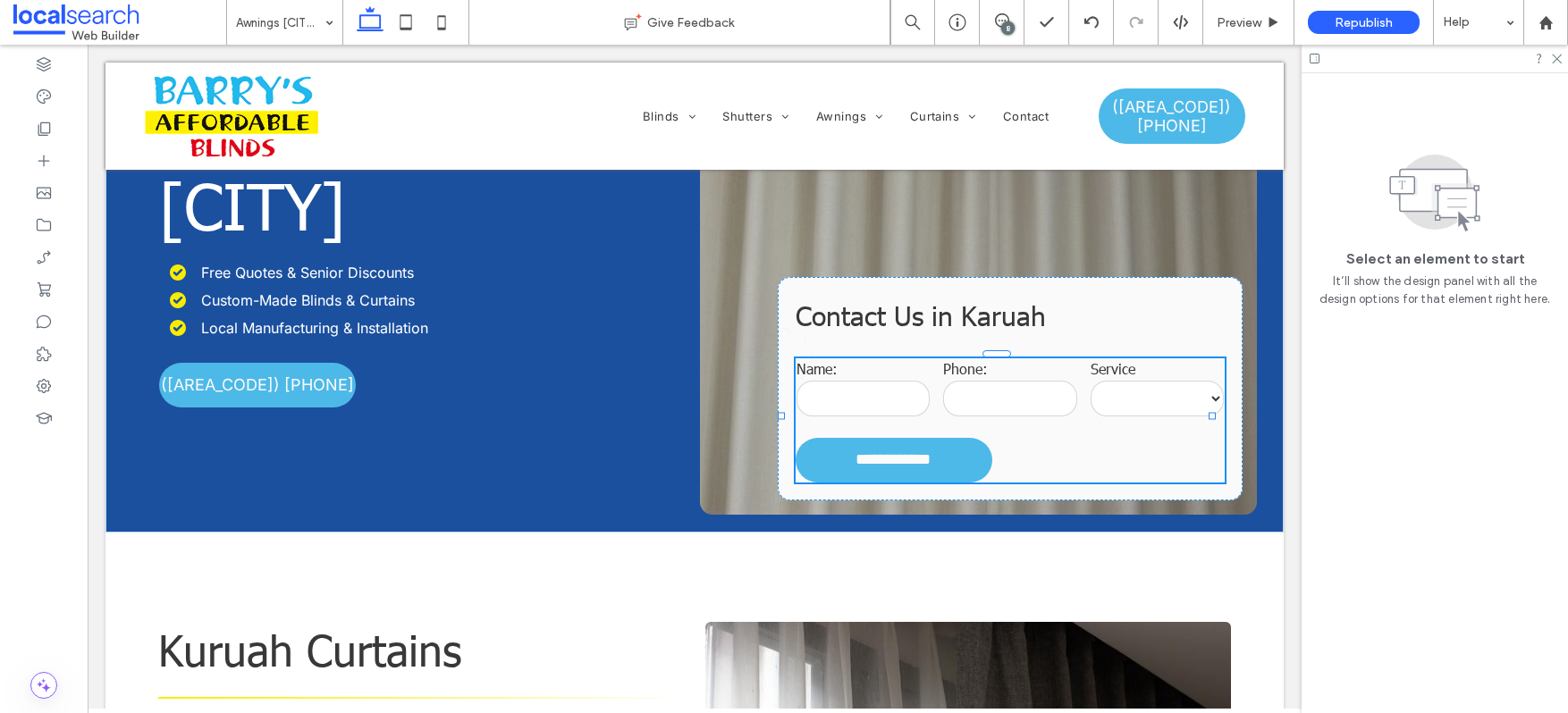 type 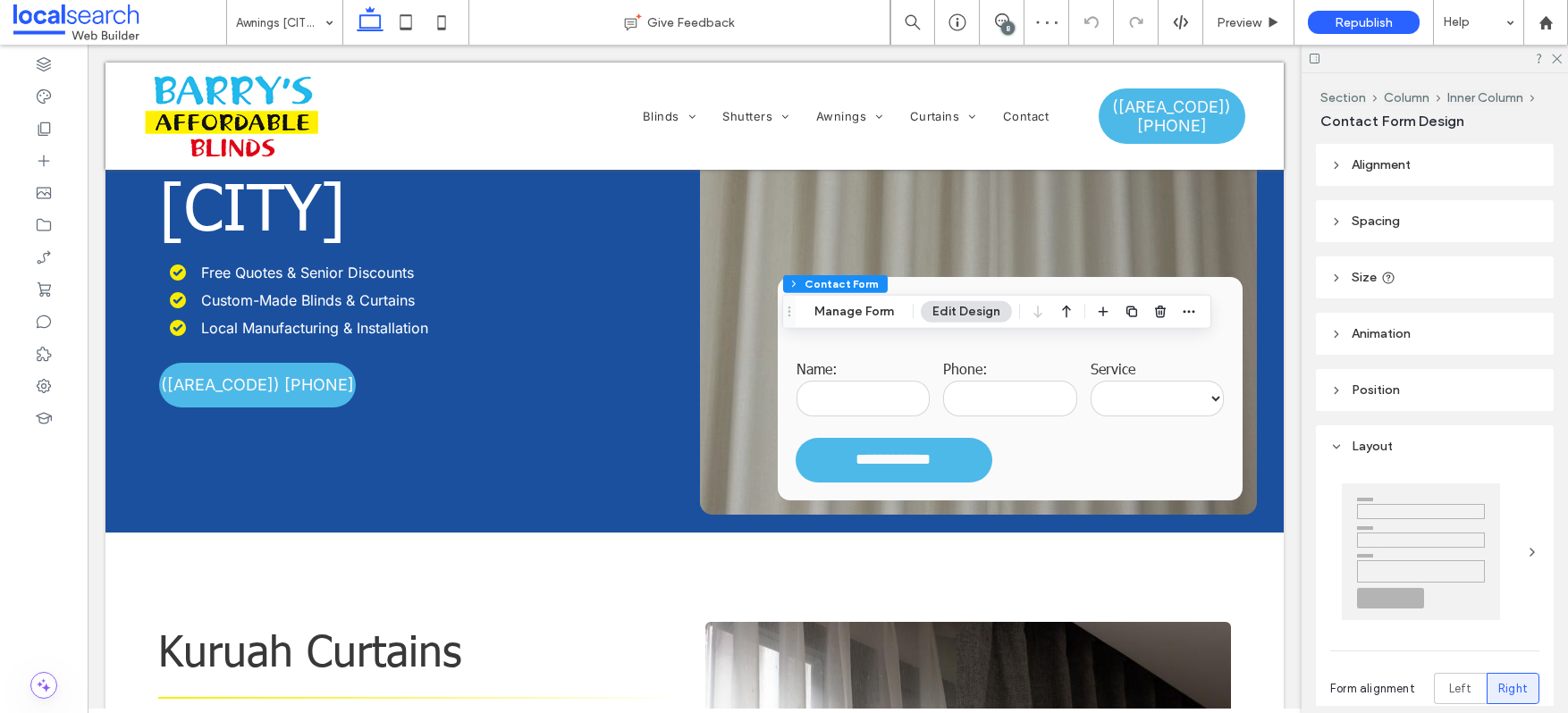 type on "*" 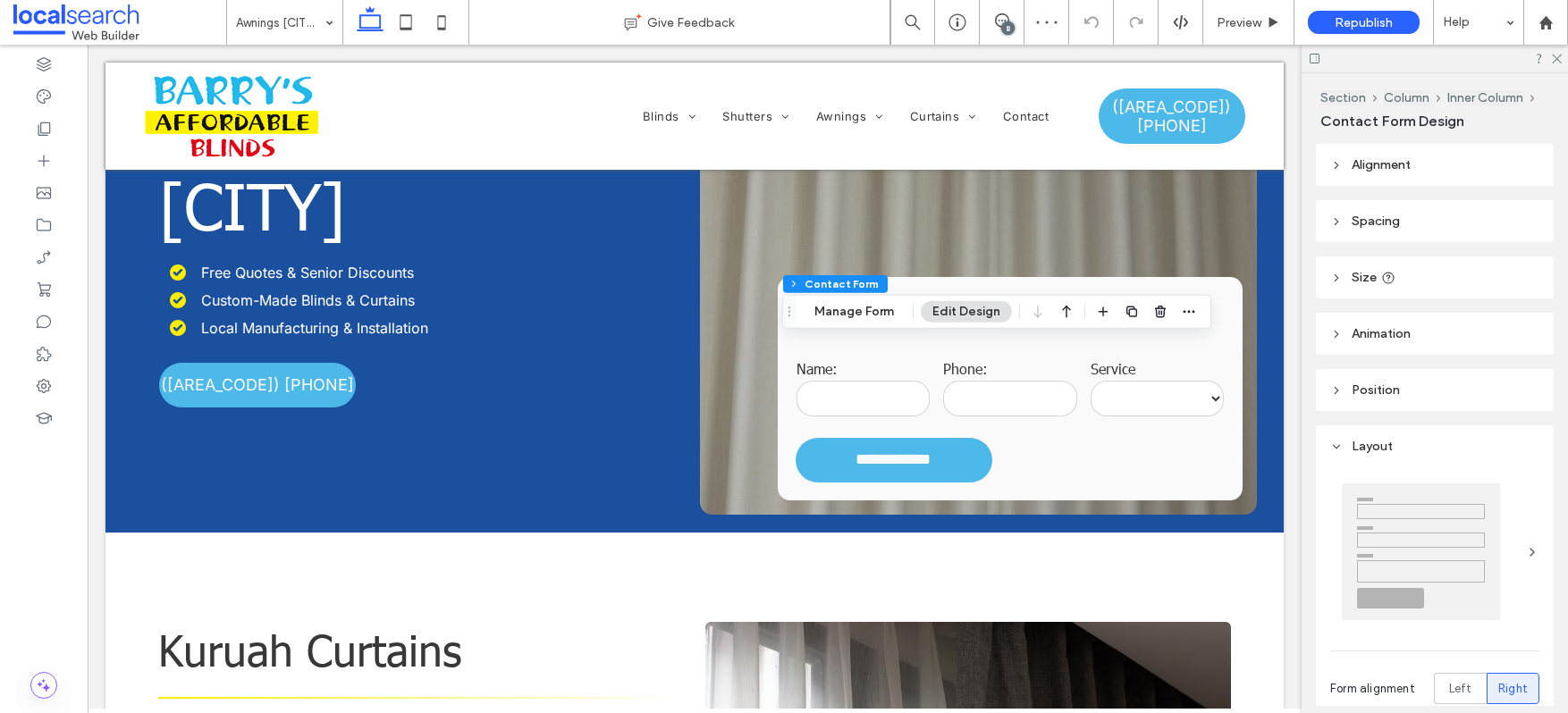 type on "***" 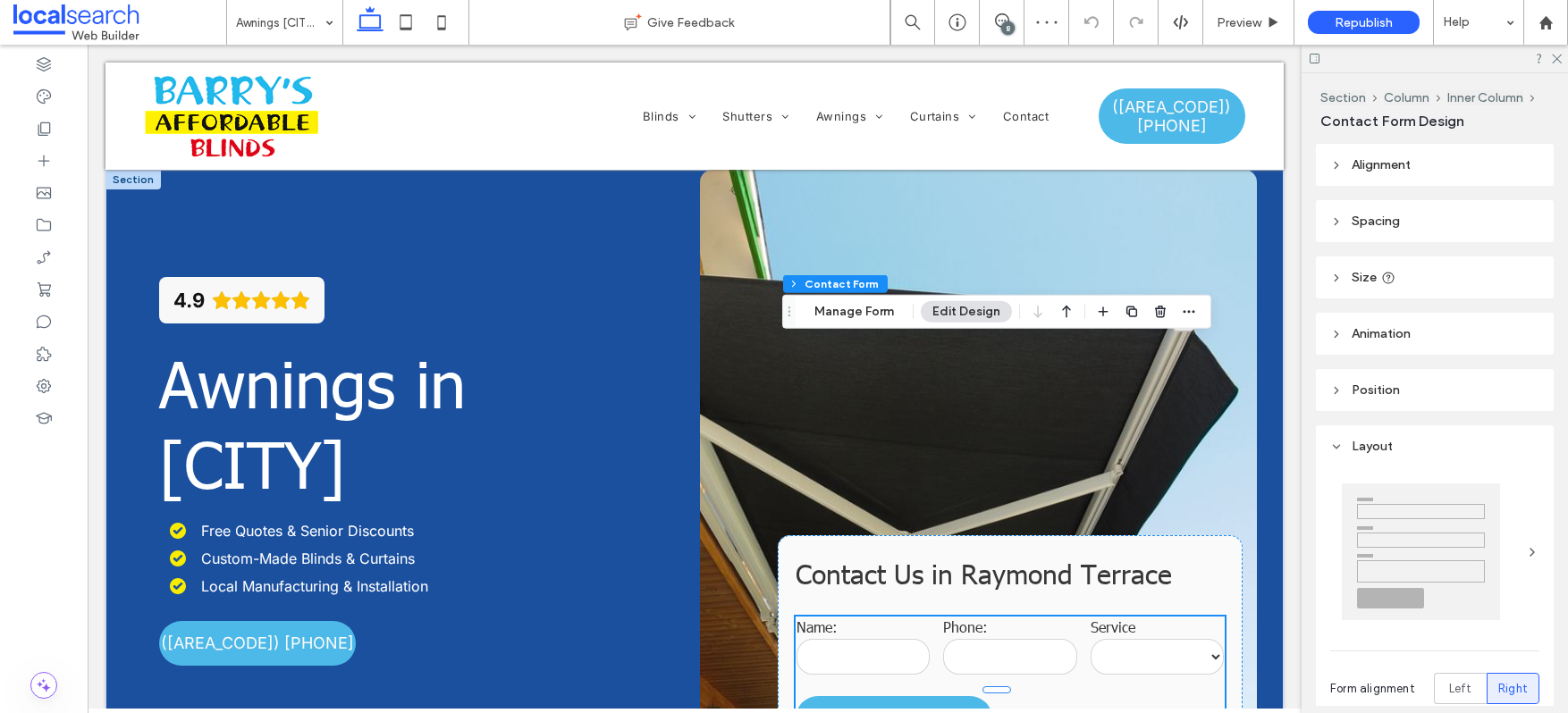 scroll, scrollTop: 349, scrollLeft: 0, axis: vertical 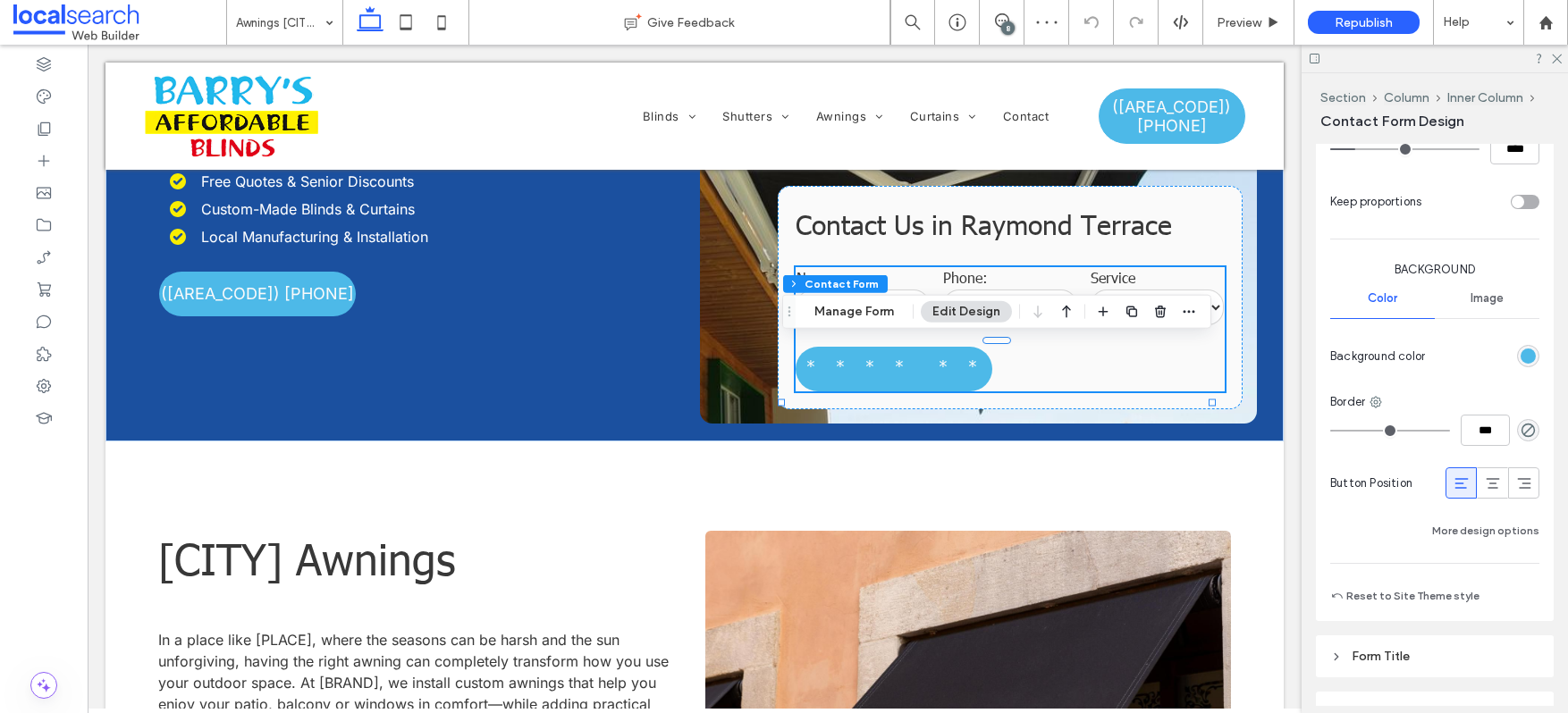 click on "Primary Secondary Button style Button text Width ***** Height **** Keep proportions Background Color Image Background color Border *** Button Position More design options Reset to Site Theme style" at bounding box center [1435, 250] 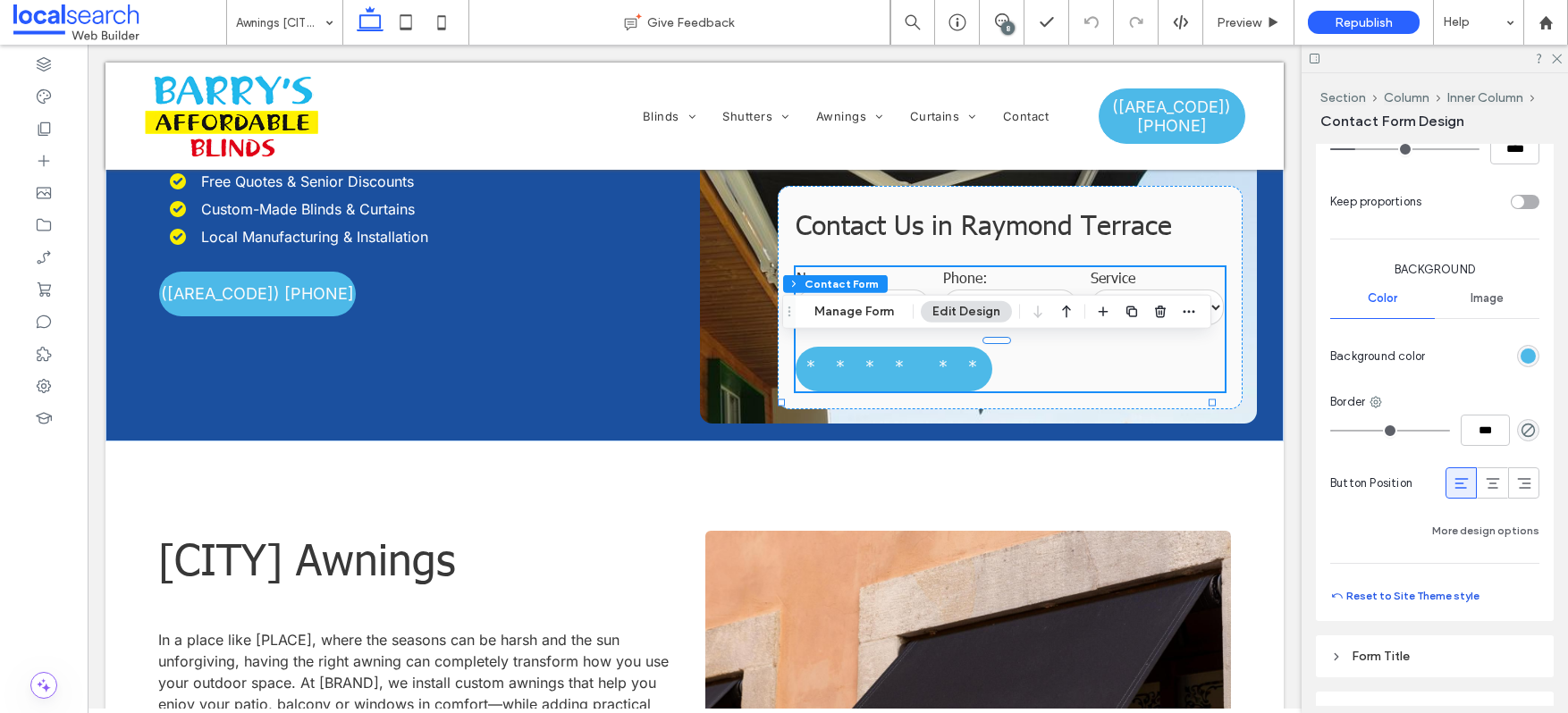 click on "Reset to Site Theme style" at bounding box center (1404, 596) 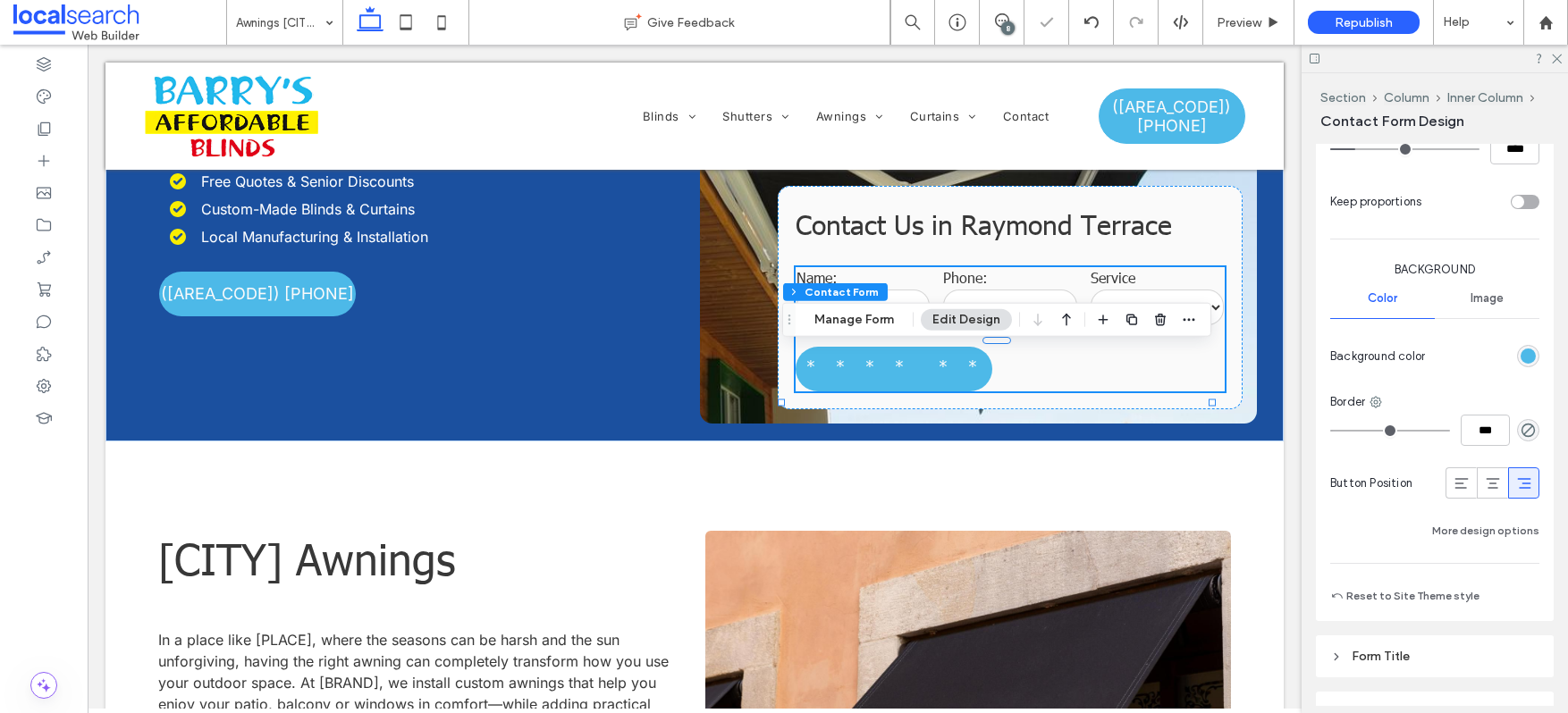 type on "***" 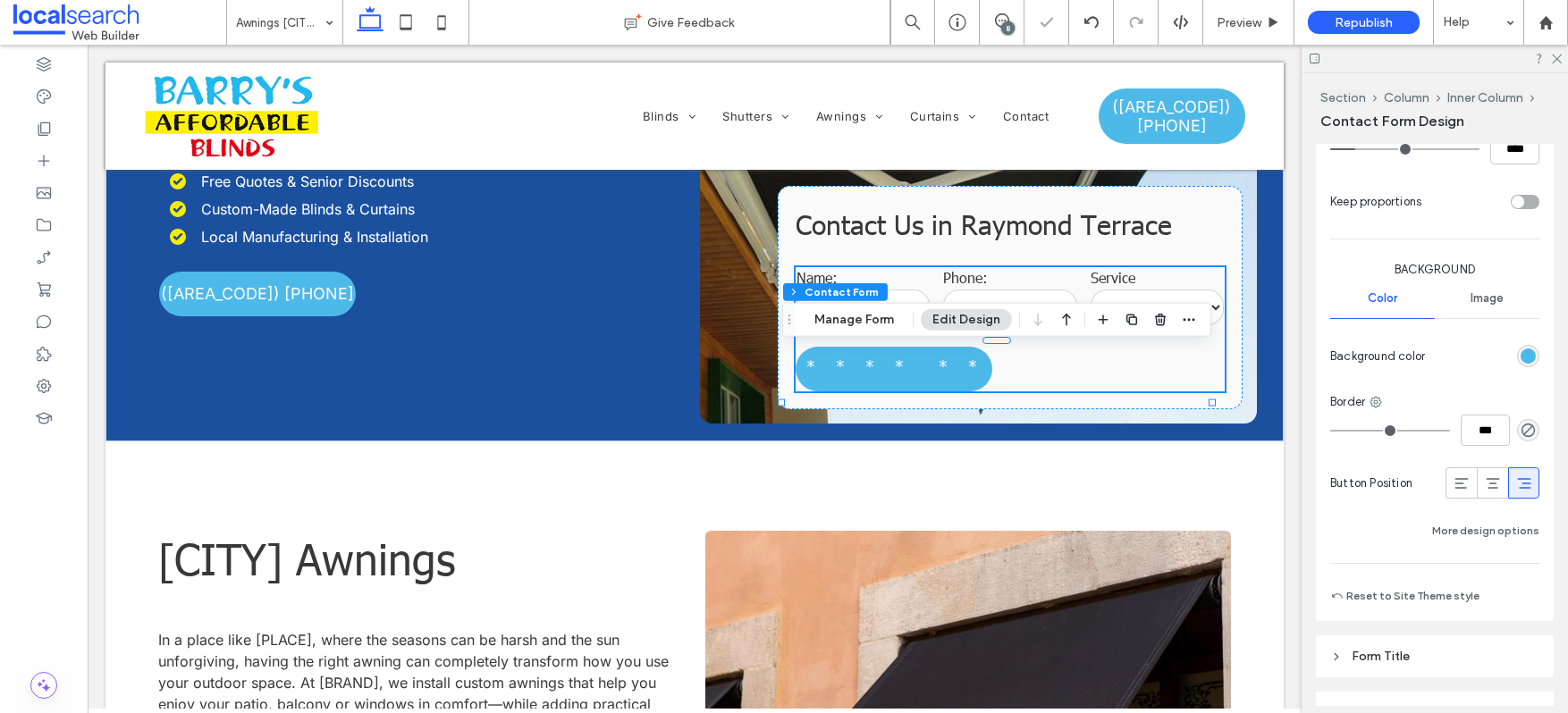 type on "*****" 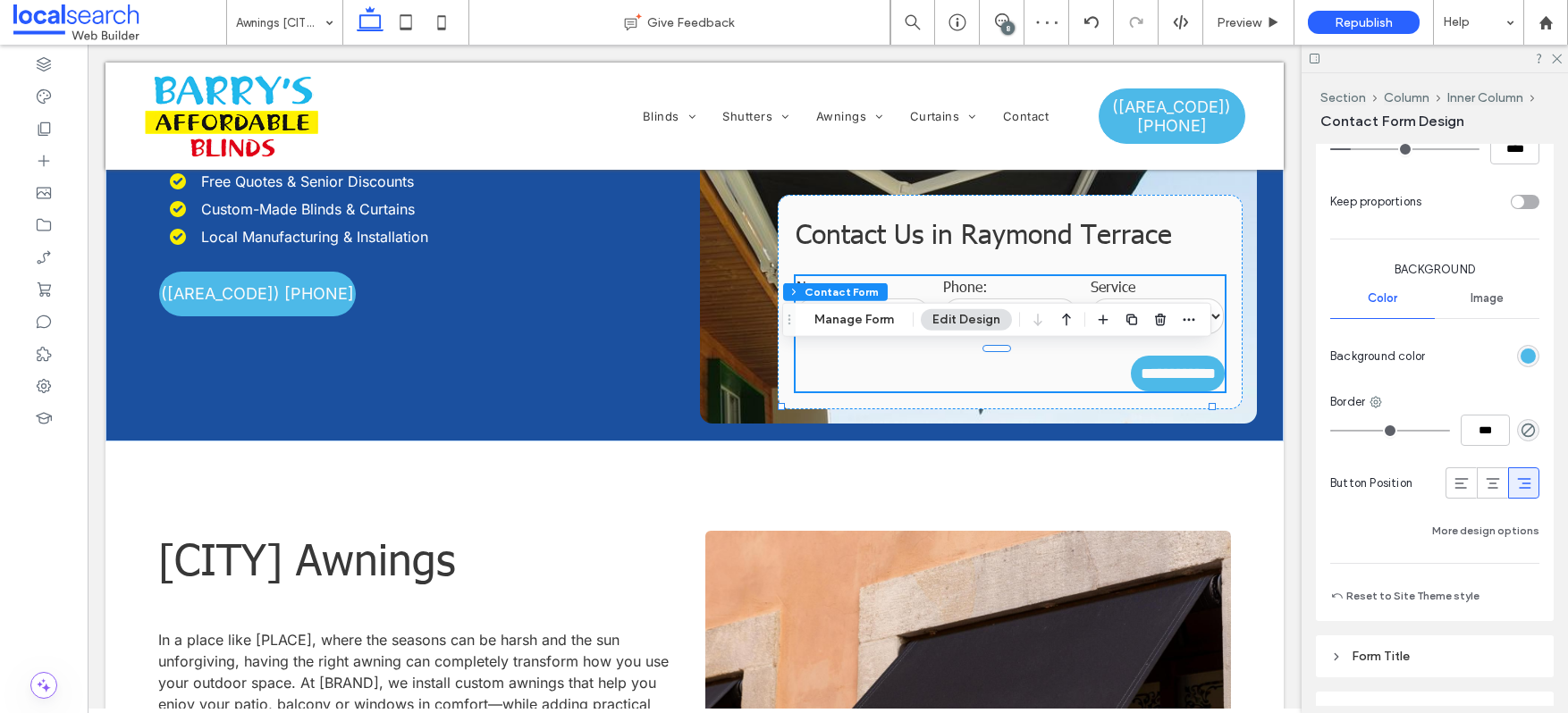 scroll, scrollTop: 1256, scrollLeft: 0, axis: vertical 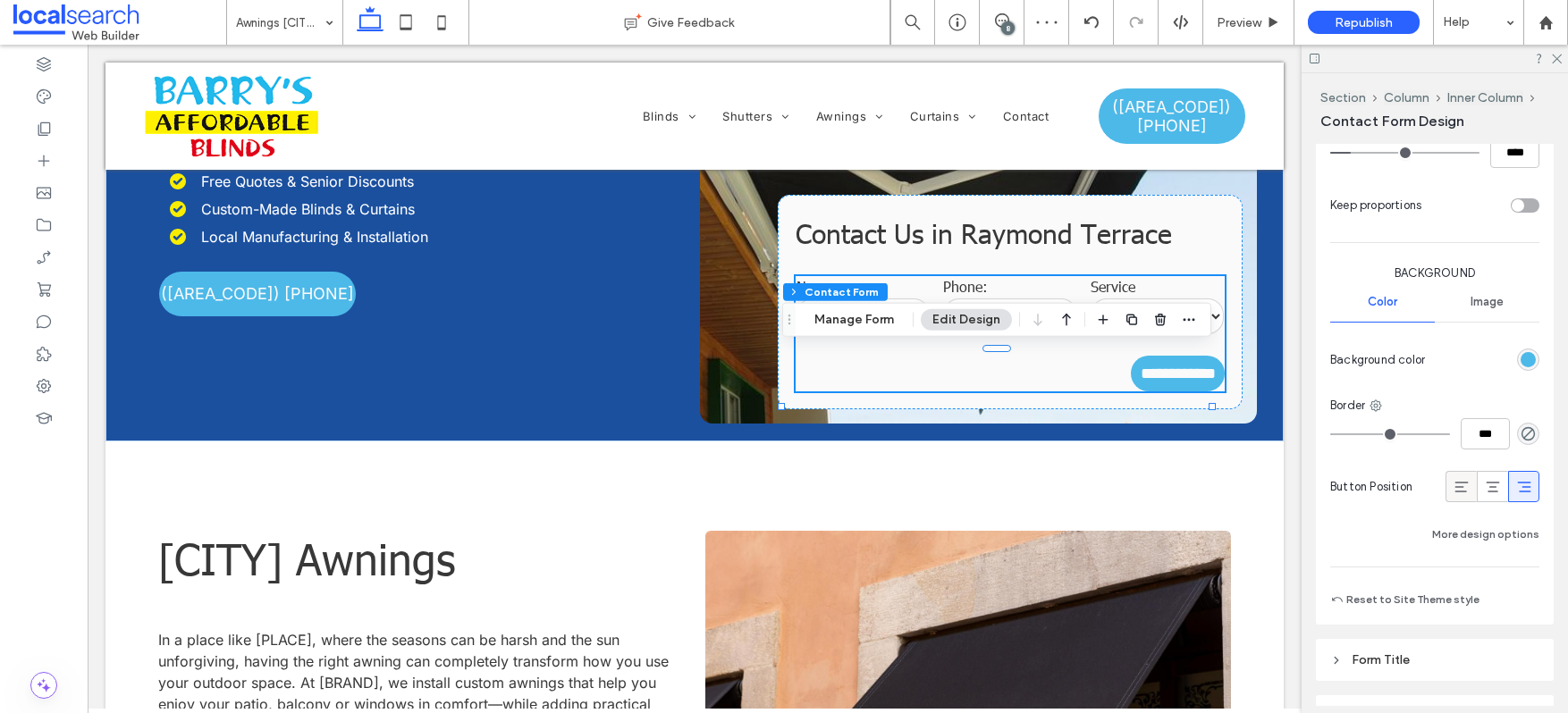 click 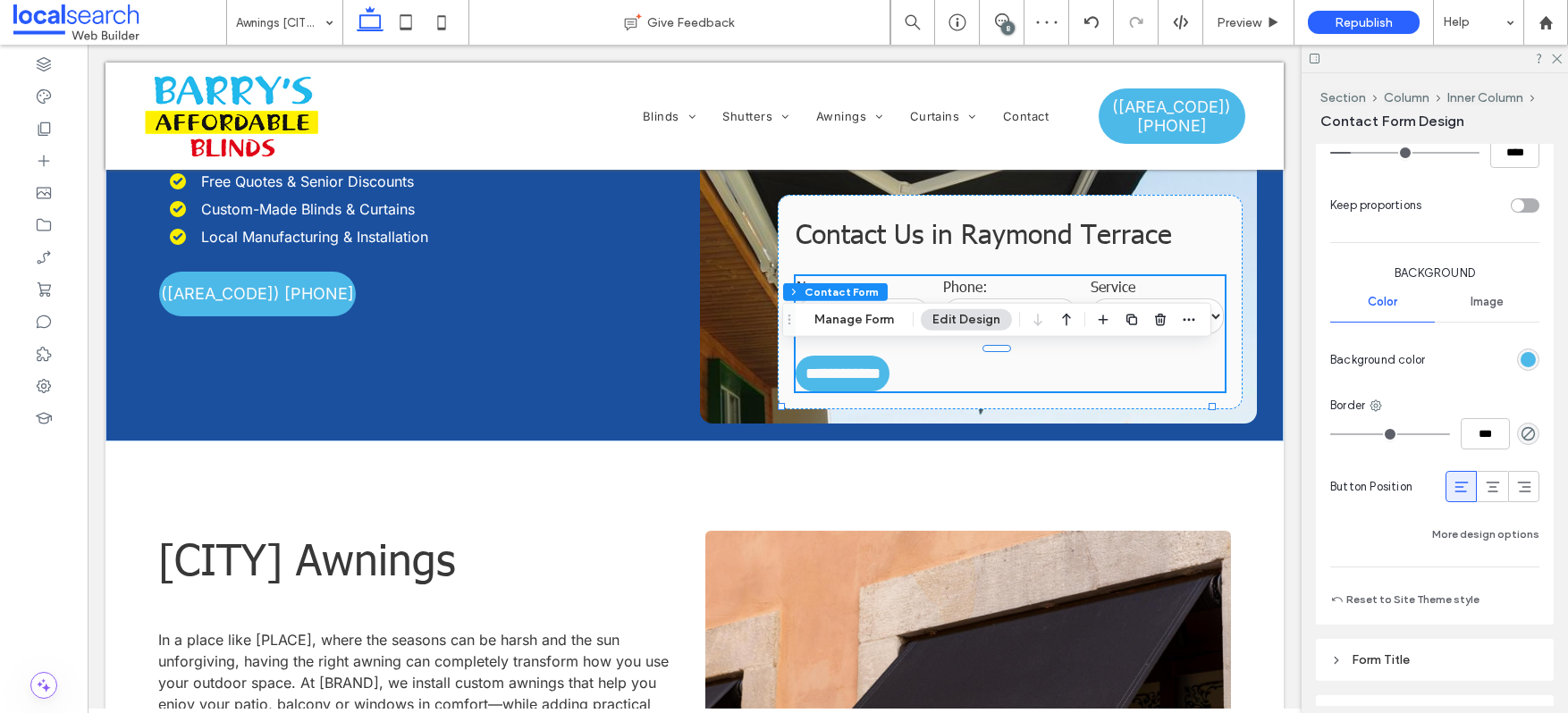 type on "***" 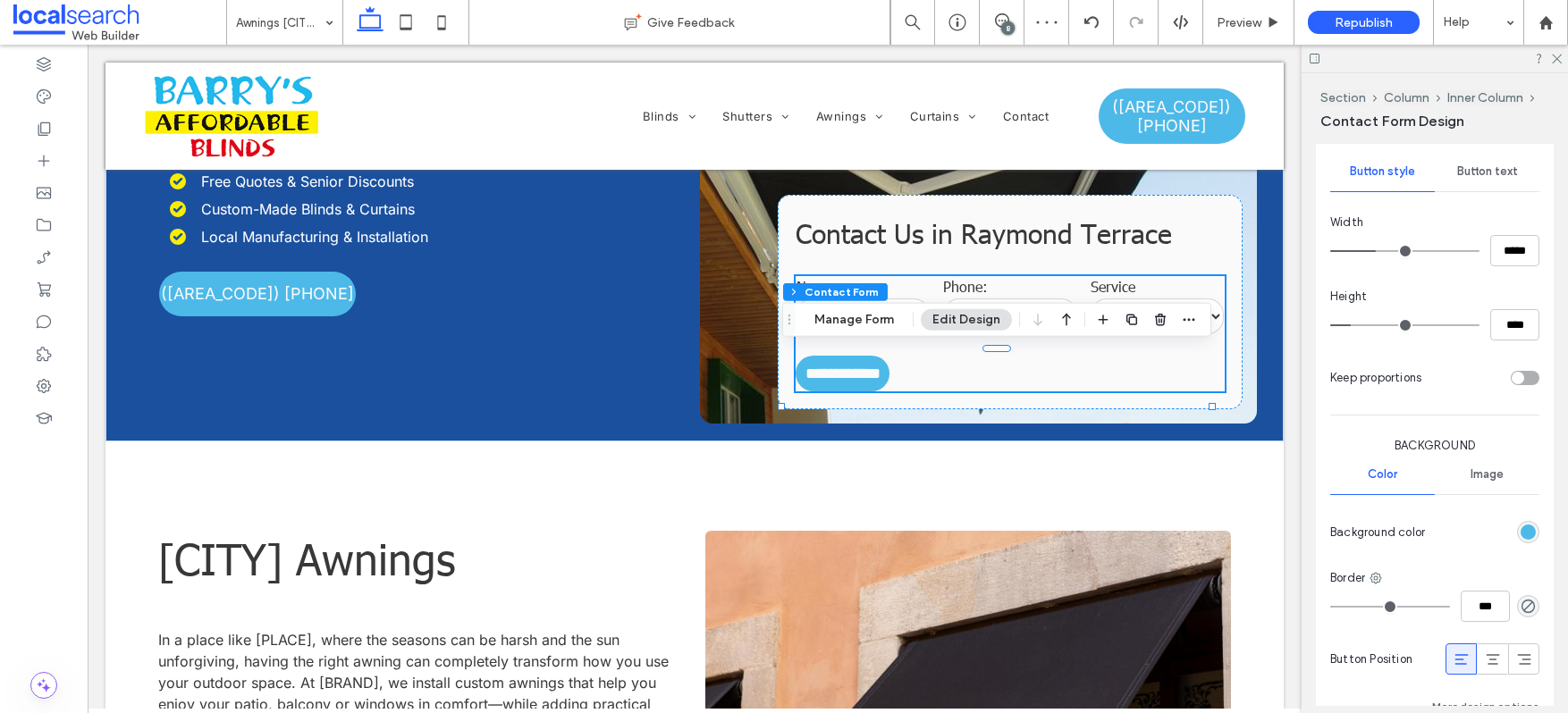 scroll, scrollTop: 960, scrollLeft: 0, axis: vertical 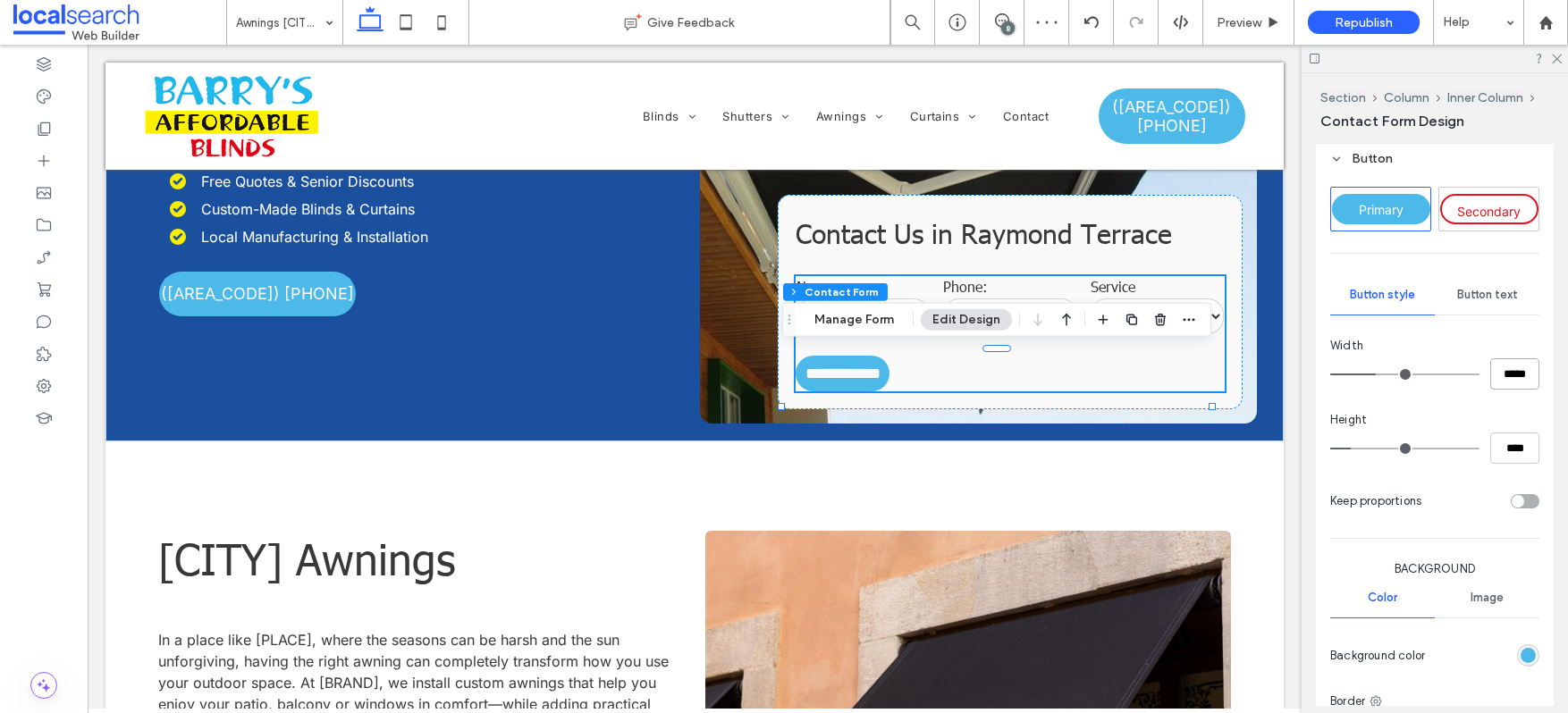 click on "*****" at bounding box center [1514, 373] 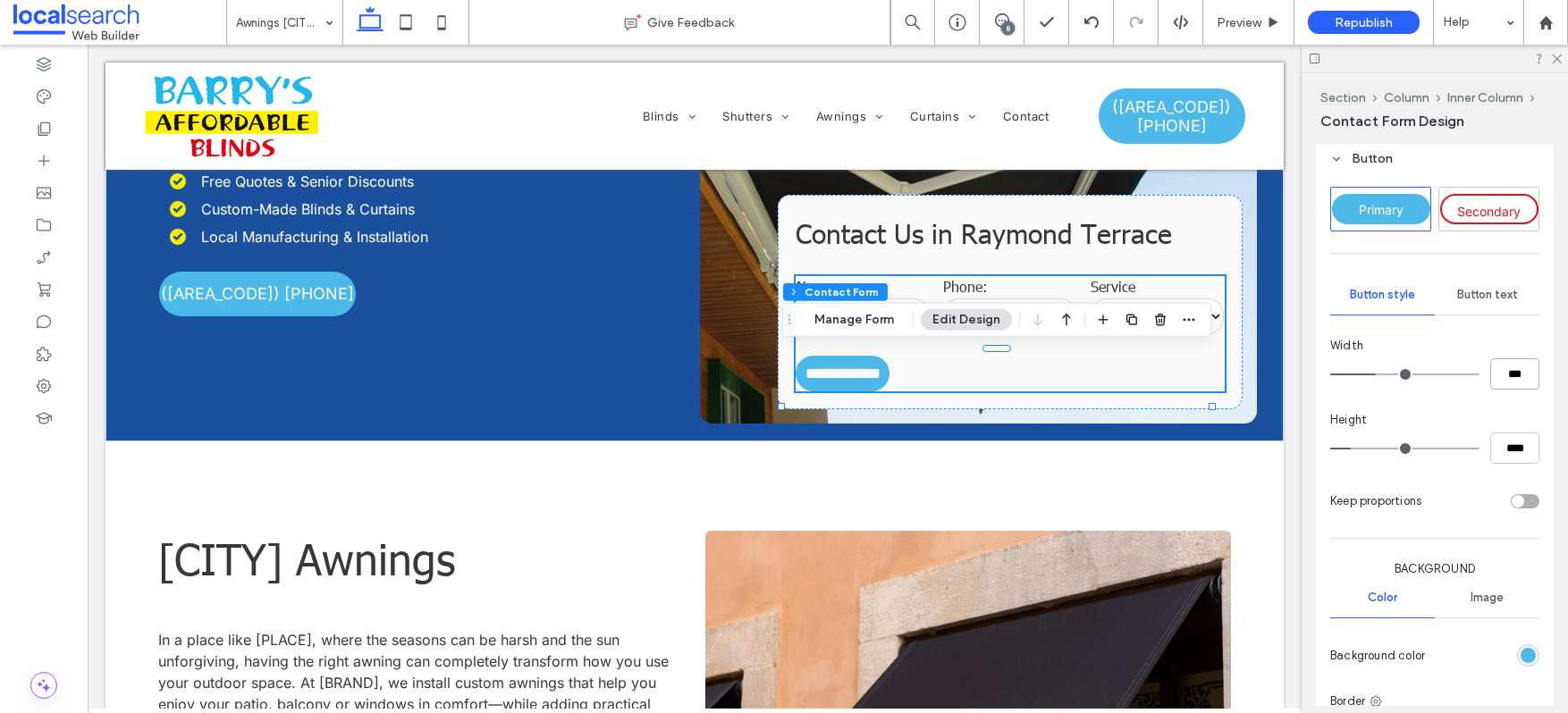 type on "***" 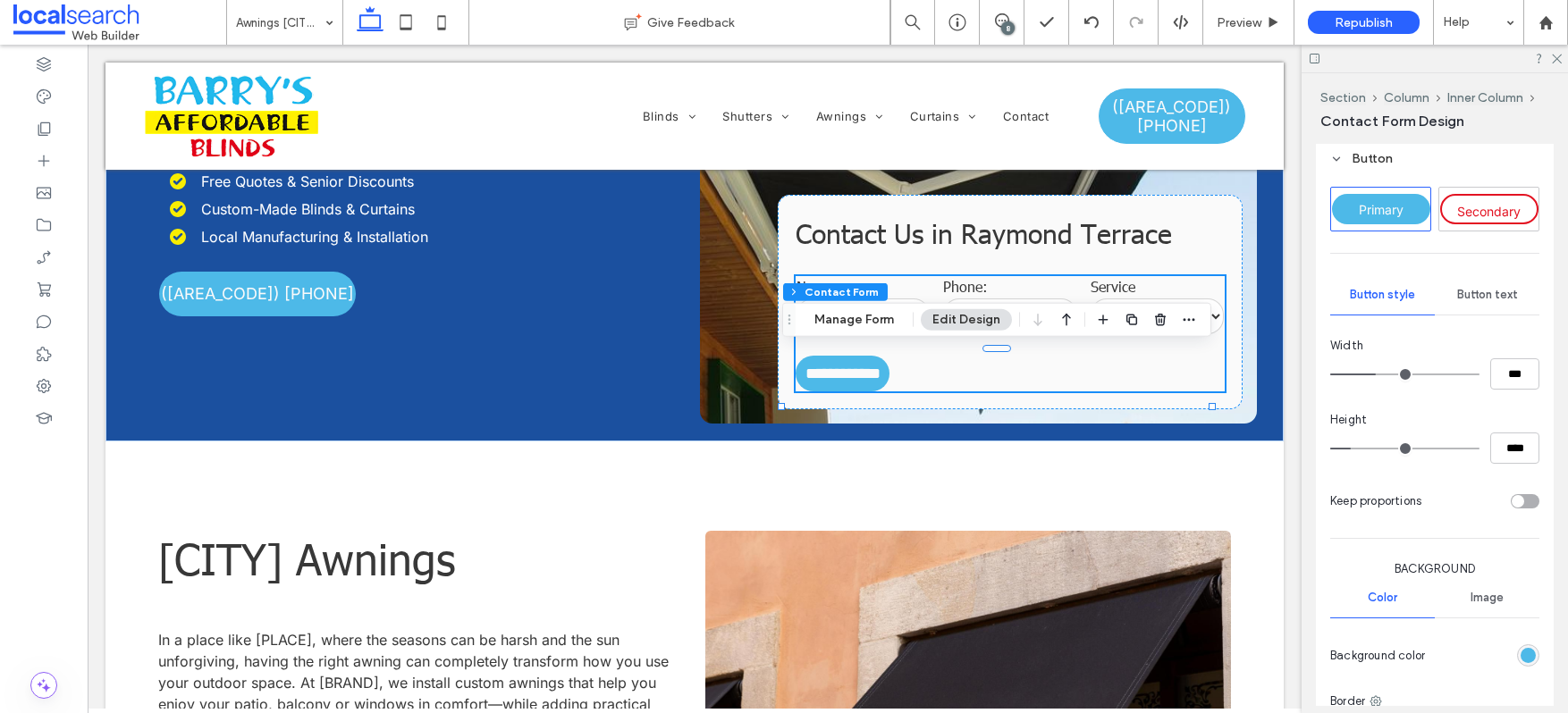 type on "***" 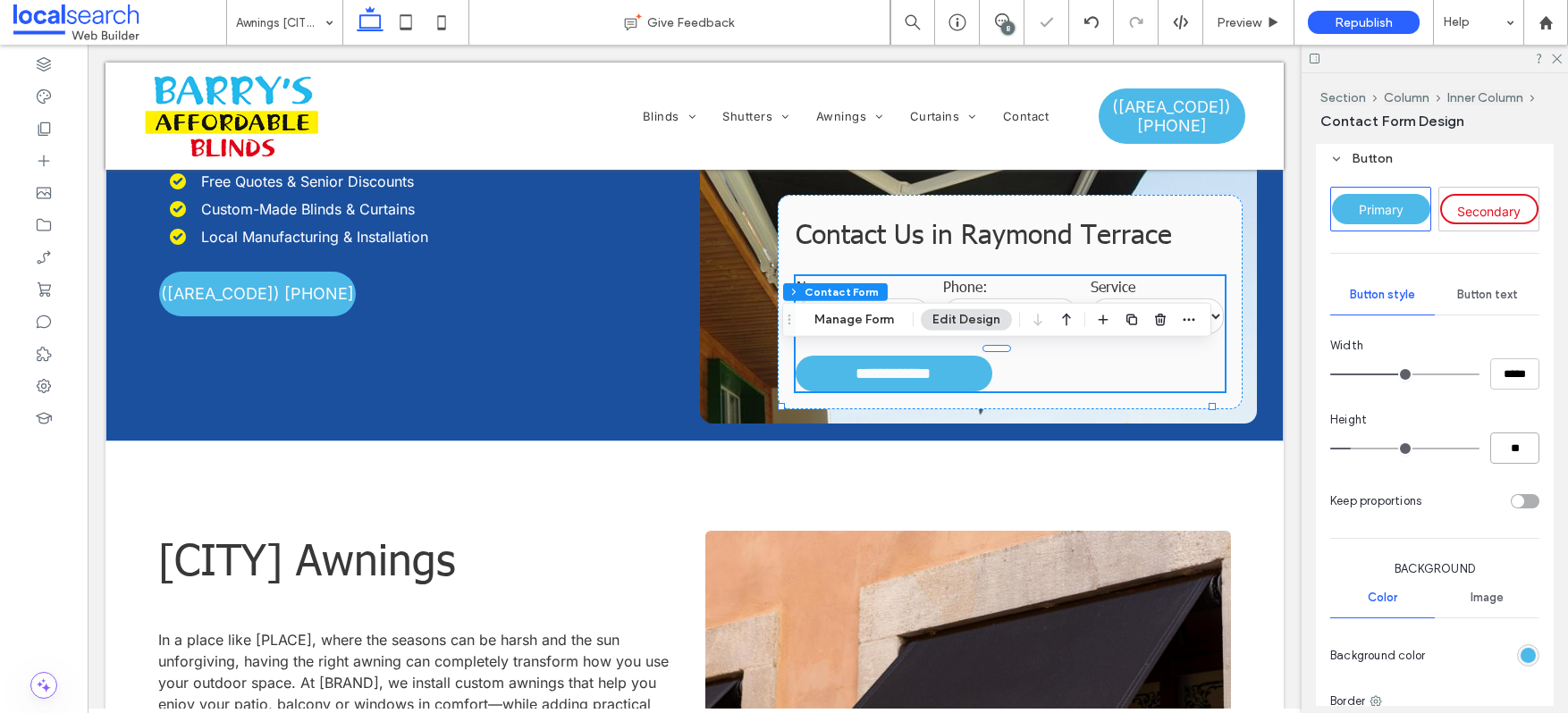 type on "**" 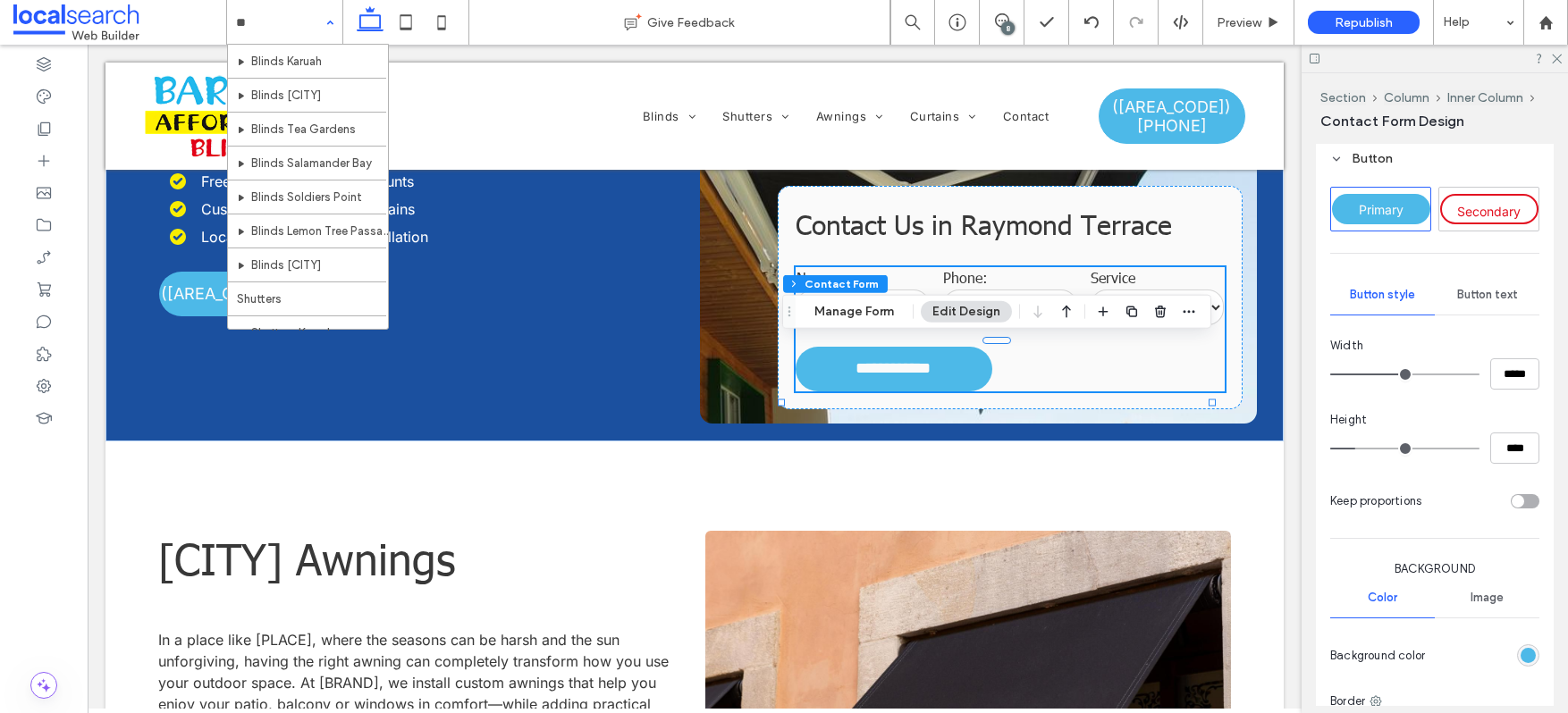 type on "***" 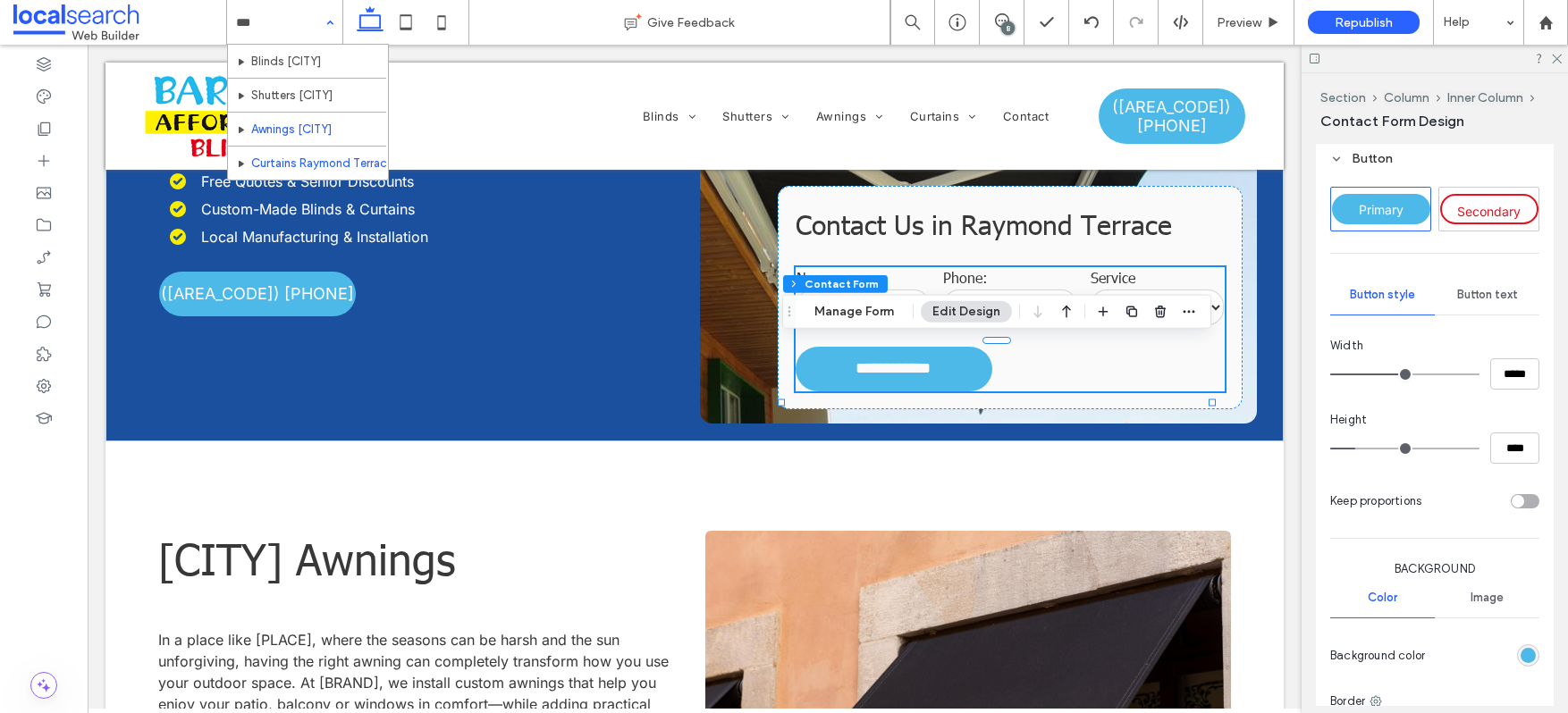 type 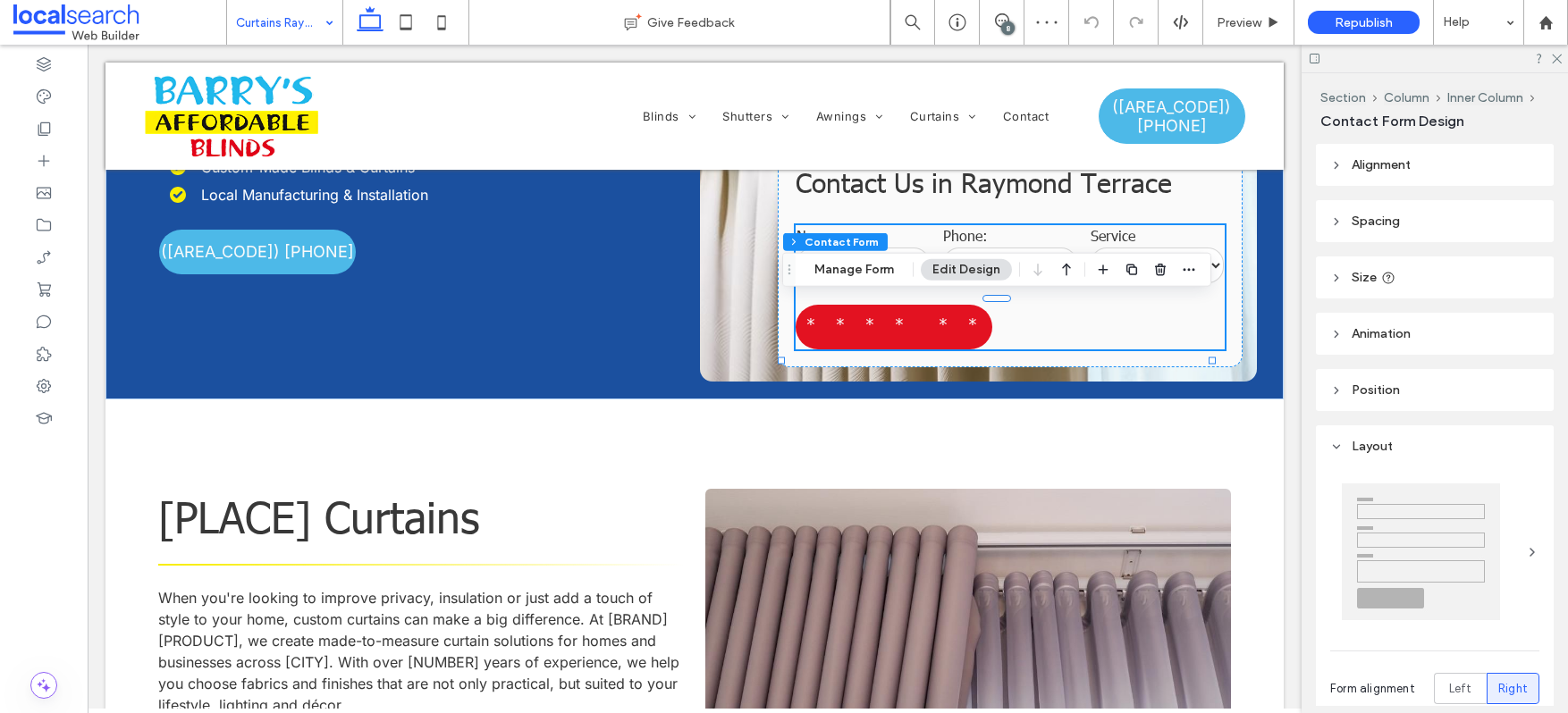 type on "*" 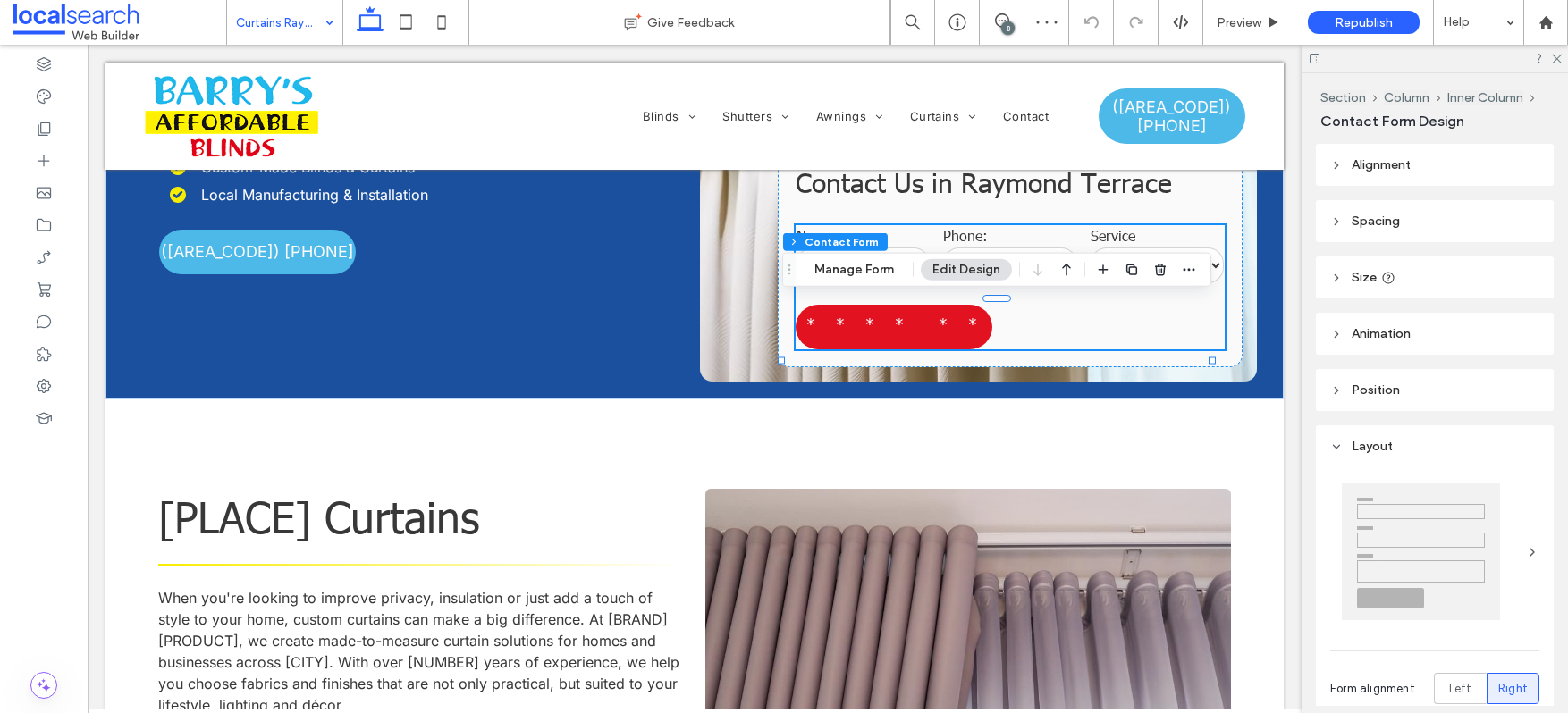 type on "**" 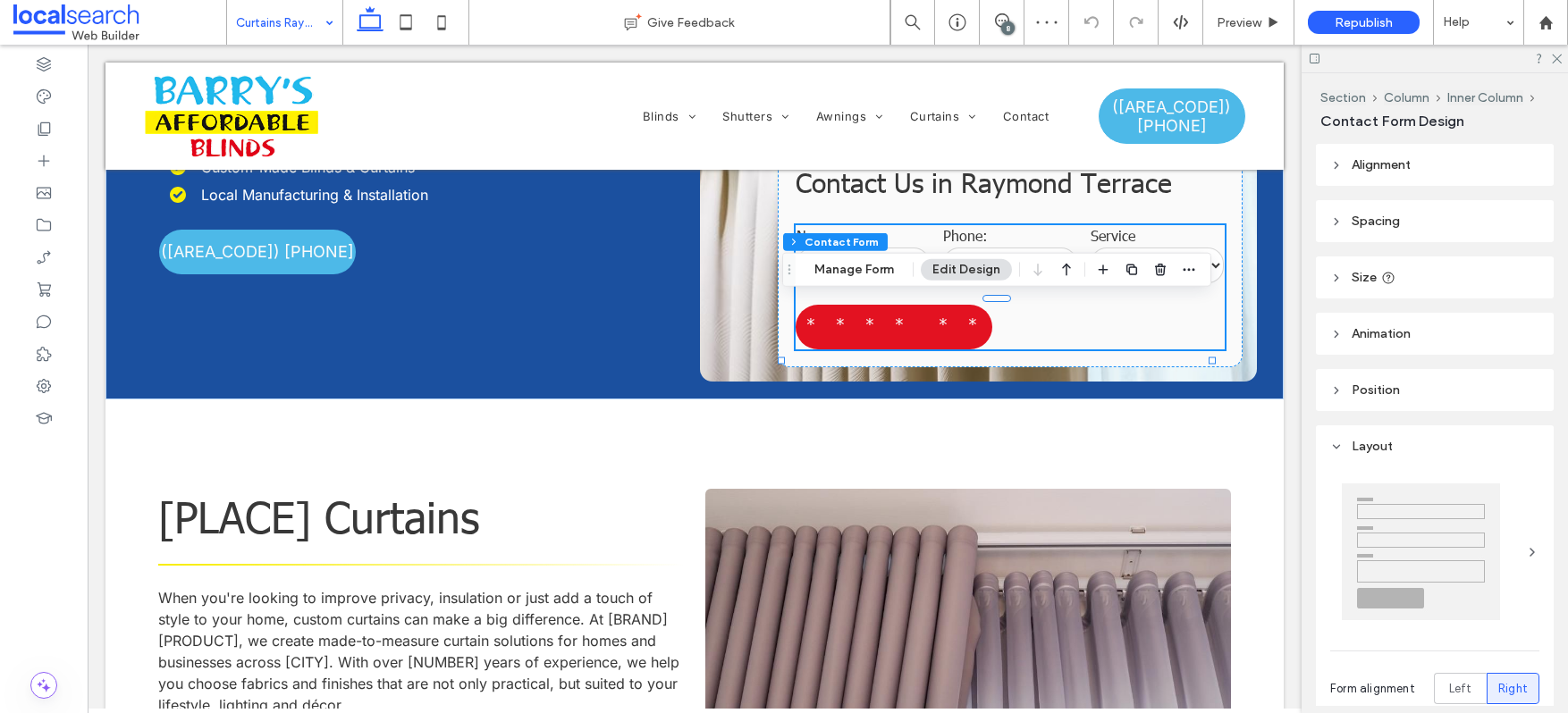 type on "**" 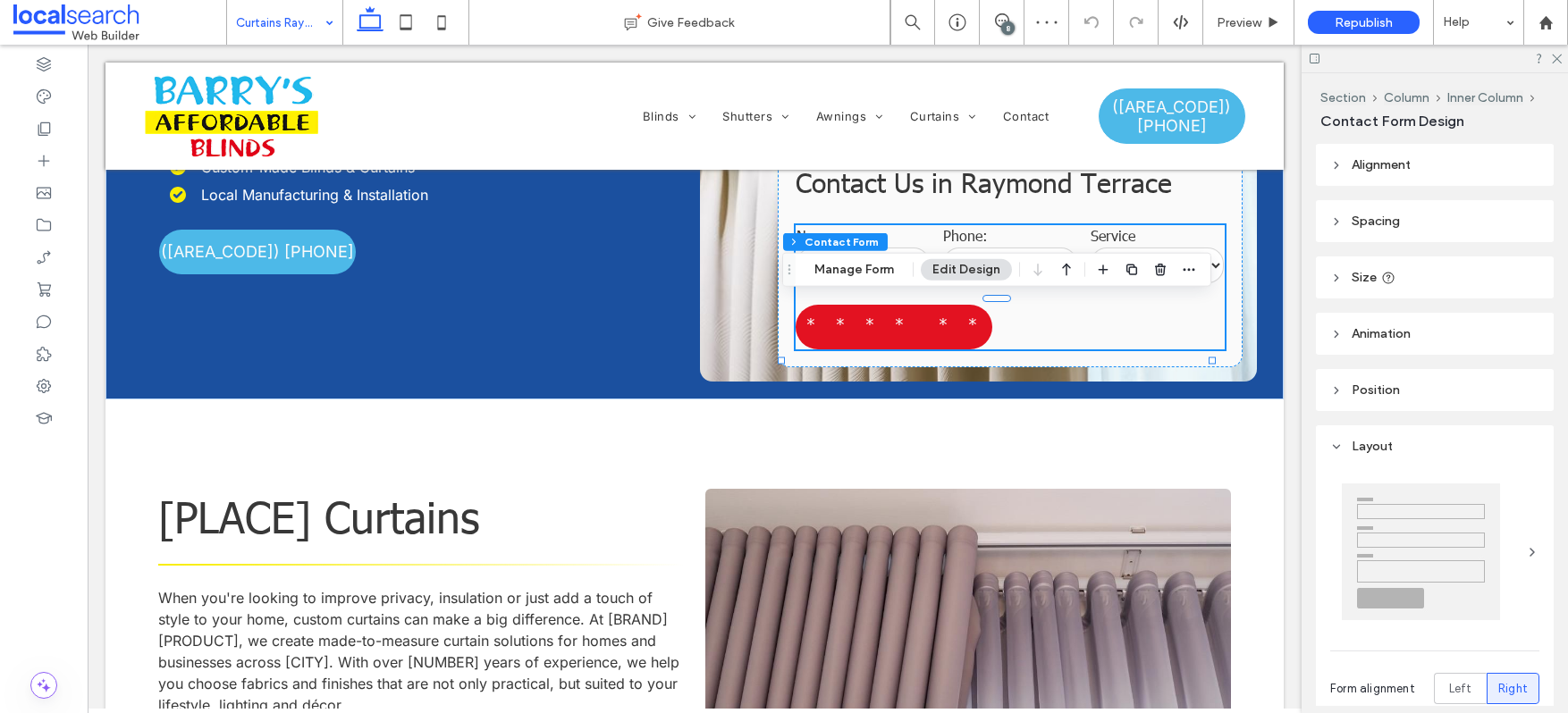 type on "**" 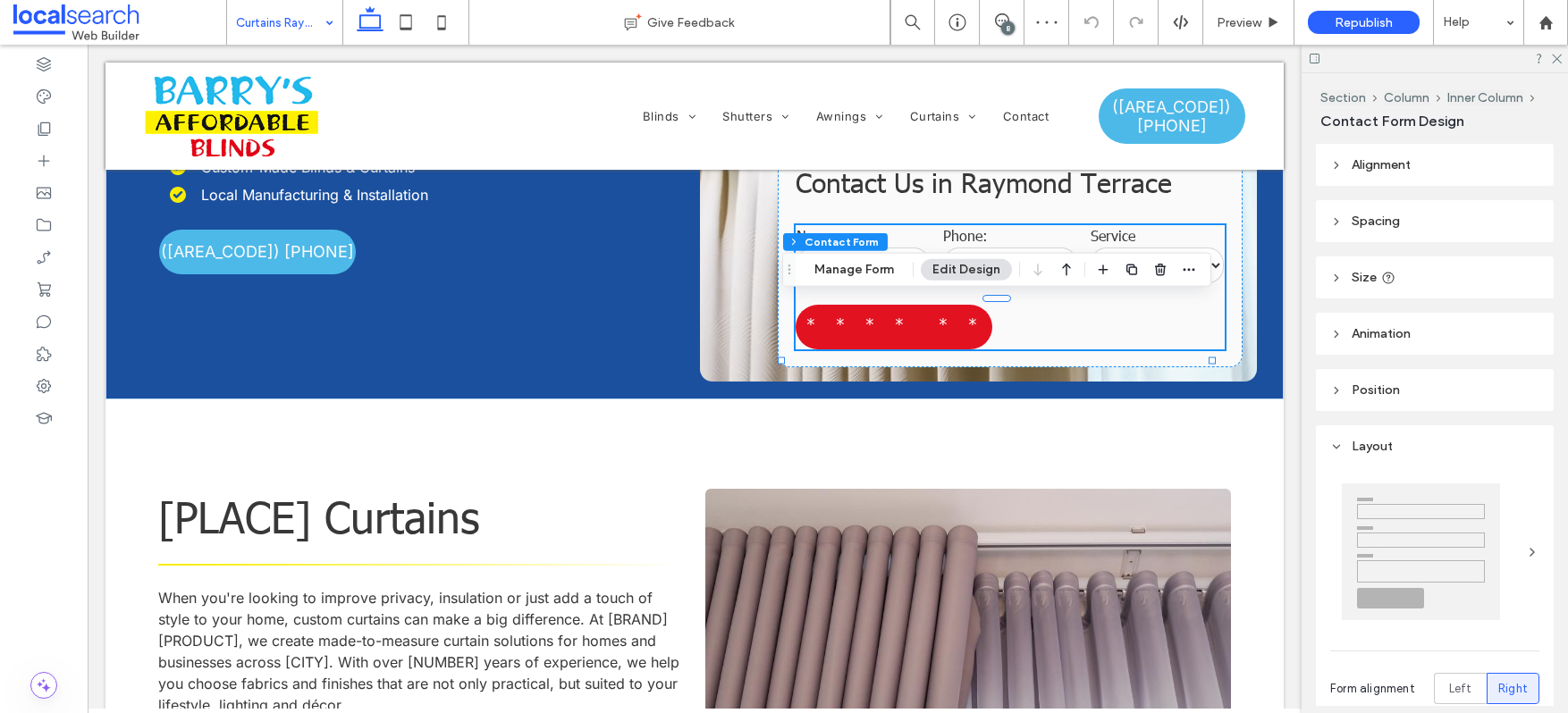 type on "**" 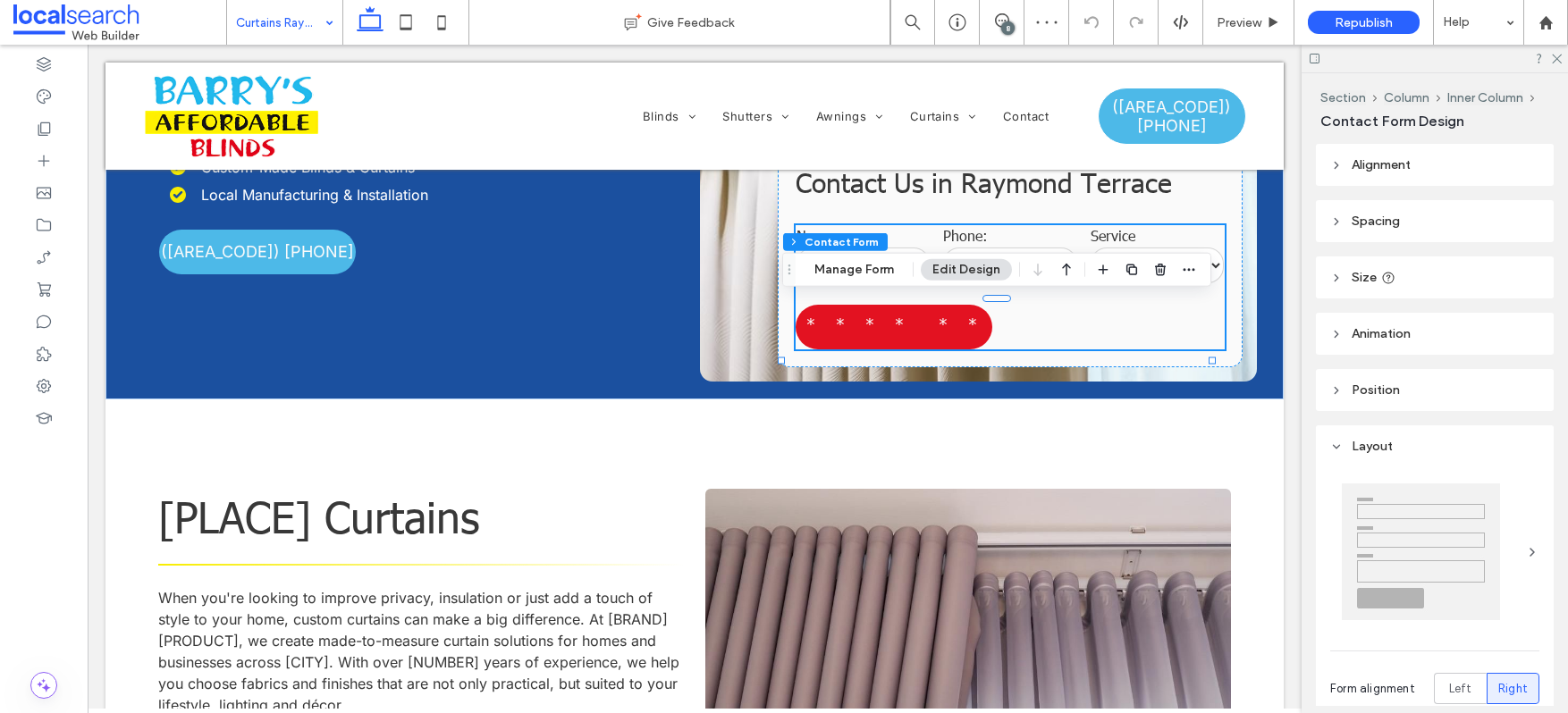 scroll, scrollTop: 391, scrollLeft: 0, axis: vertical 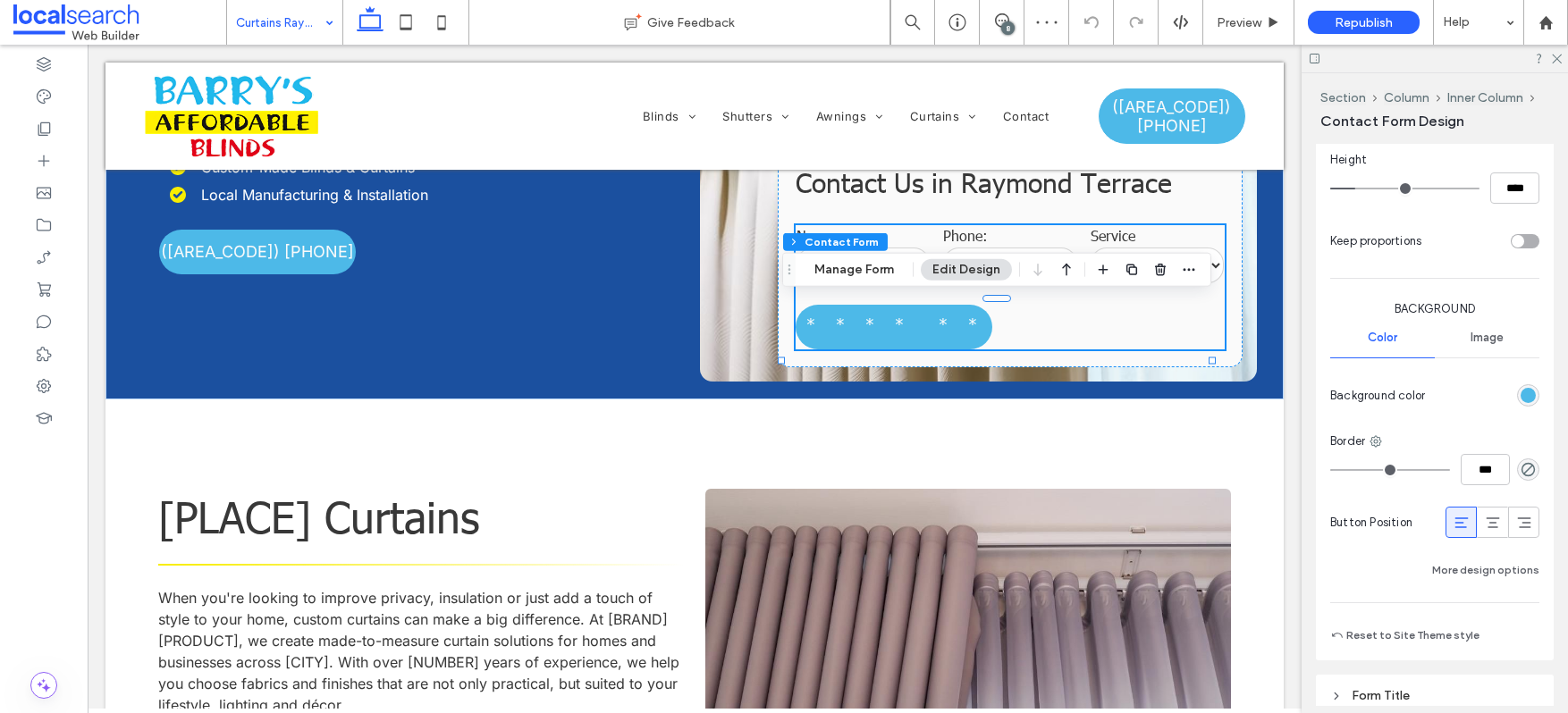 click on "Reset to Site Theme style" at bounding box center [1404, 635] 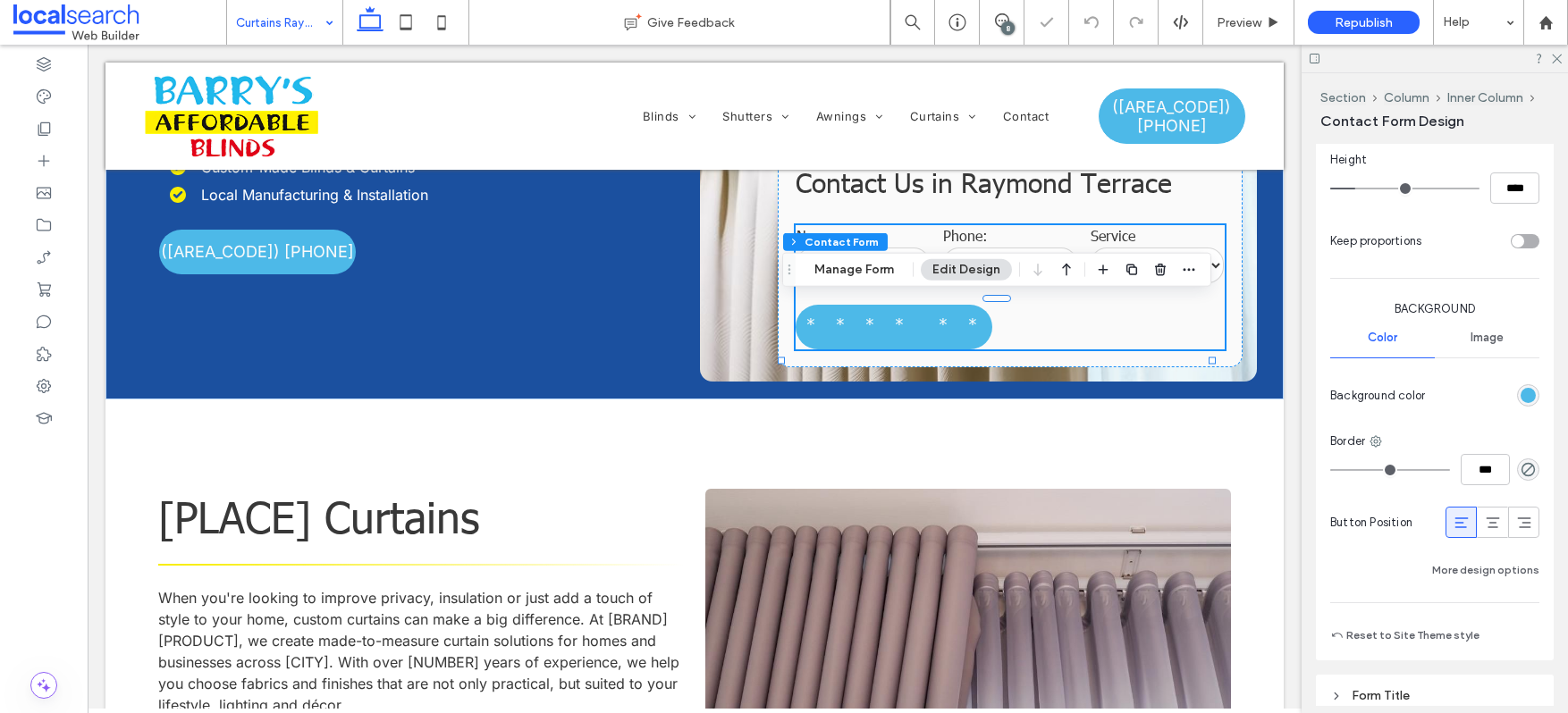 type on "***" 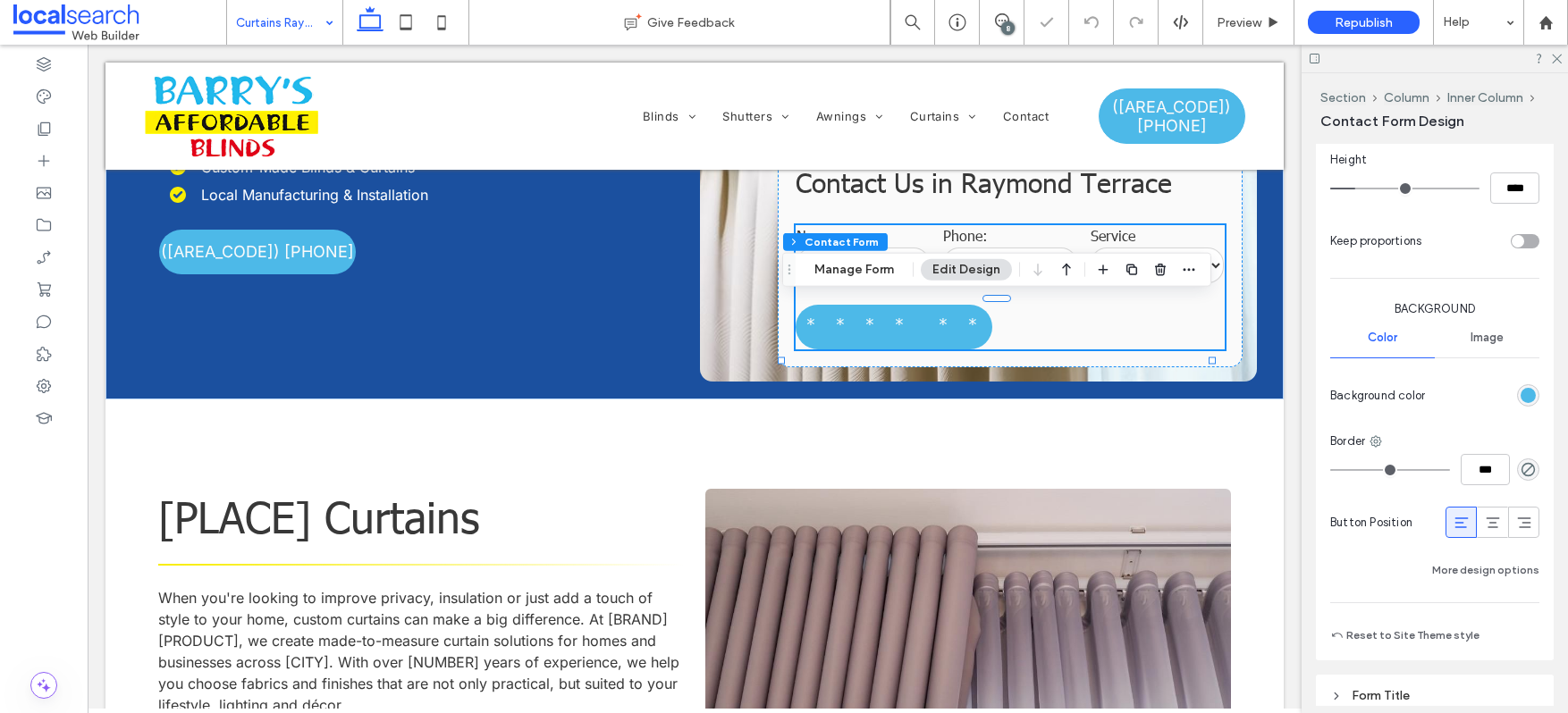 type on "**" 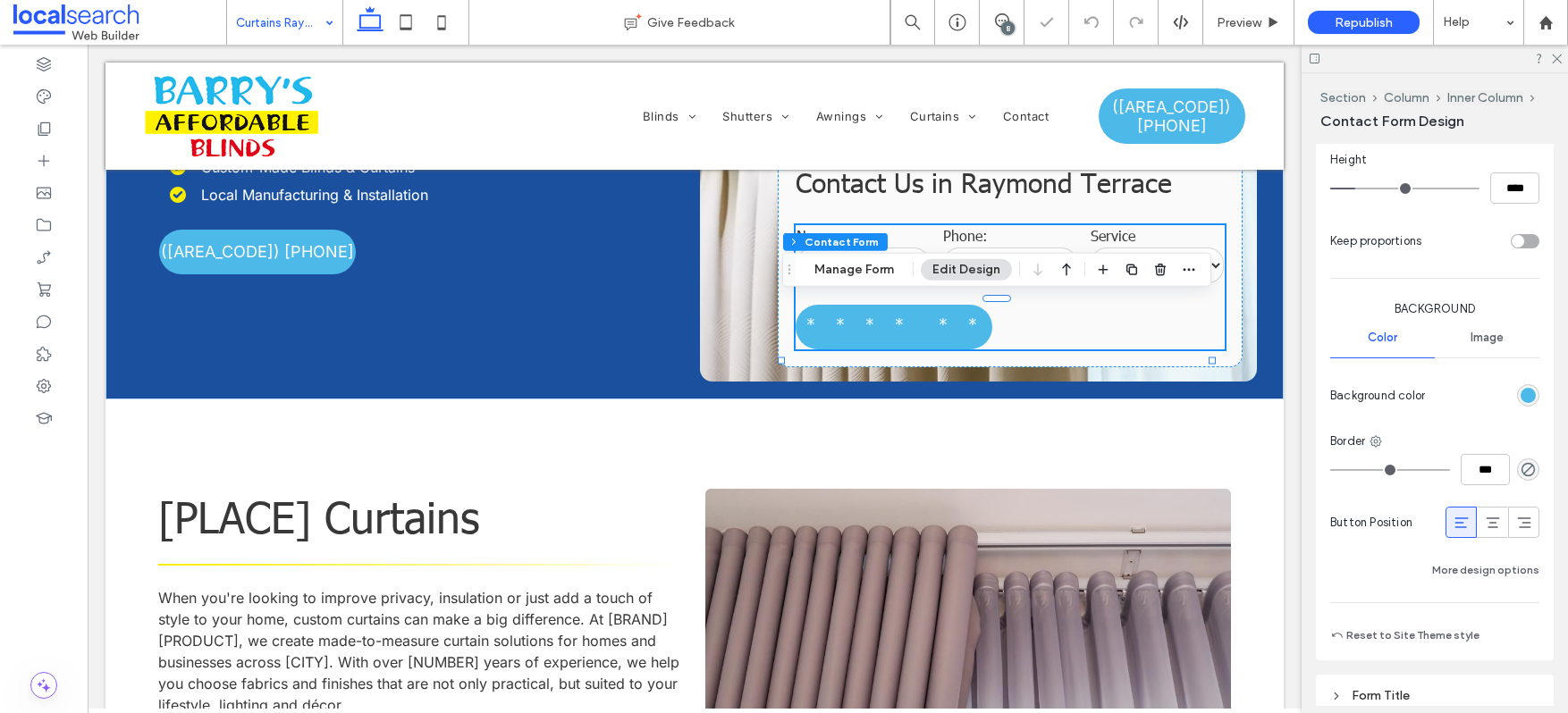 type on "****" 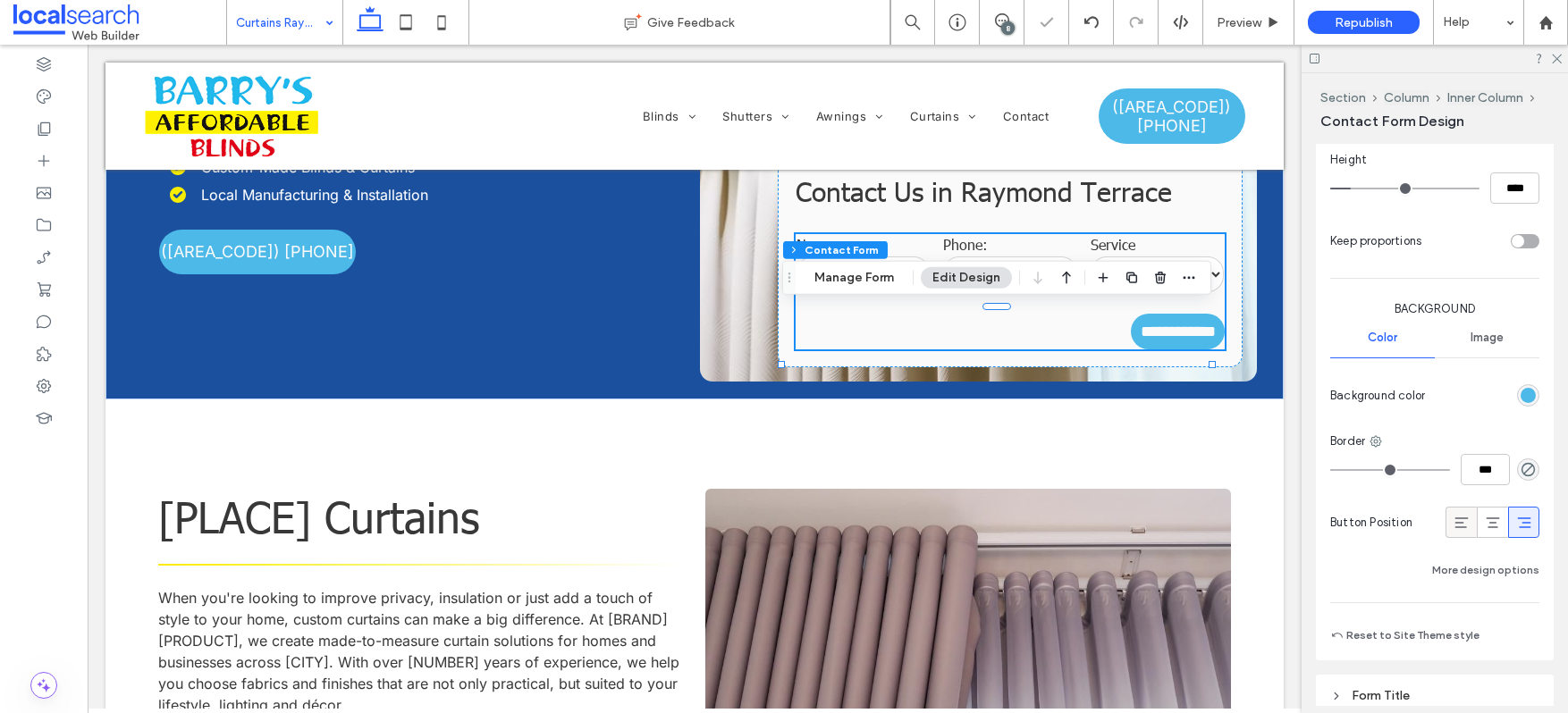 click 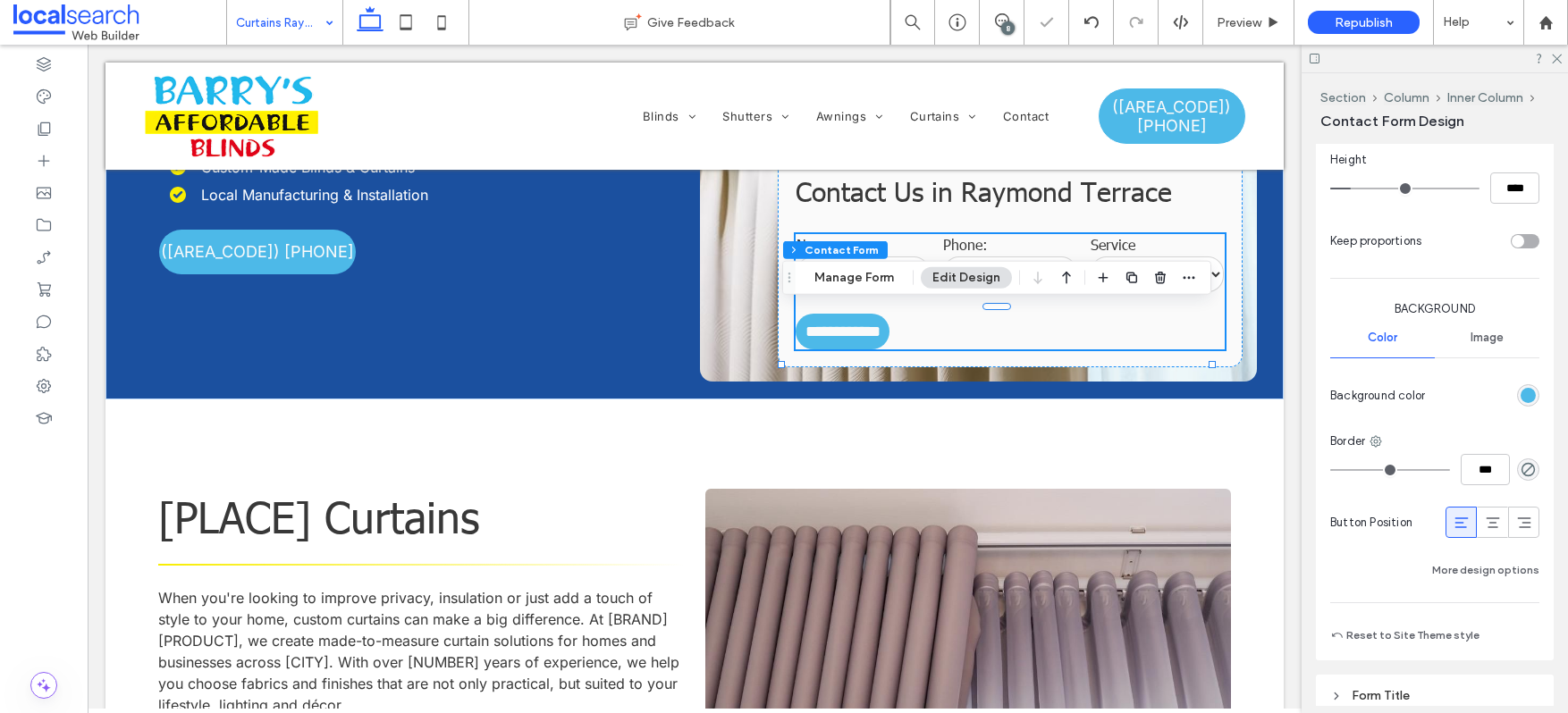 type on "***" 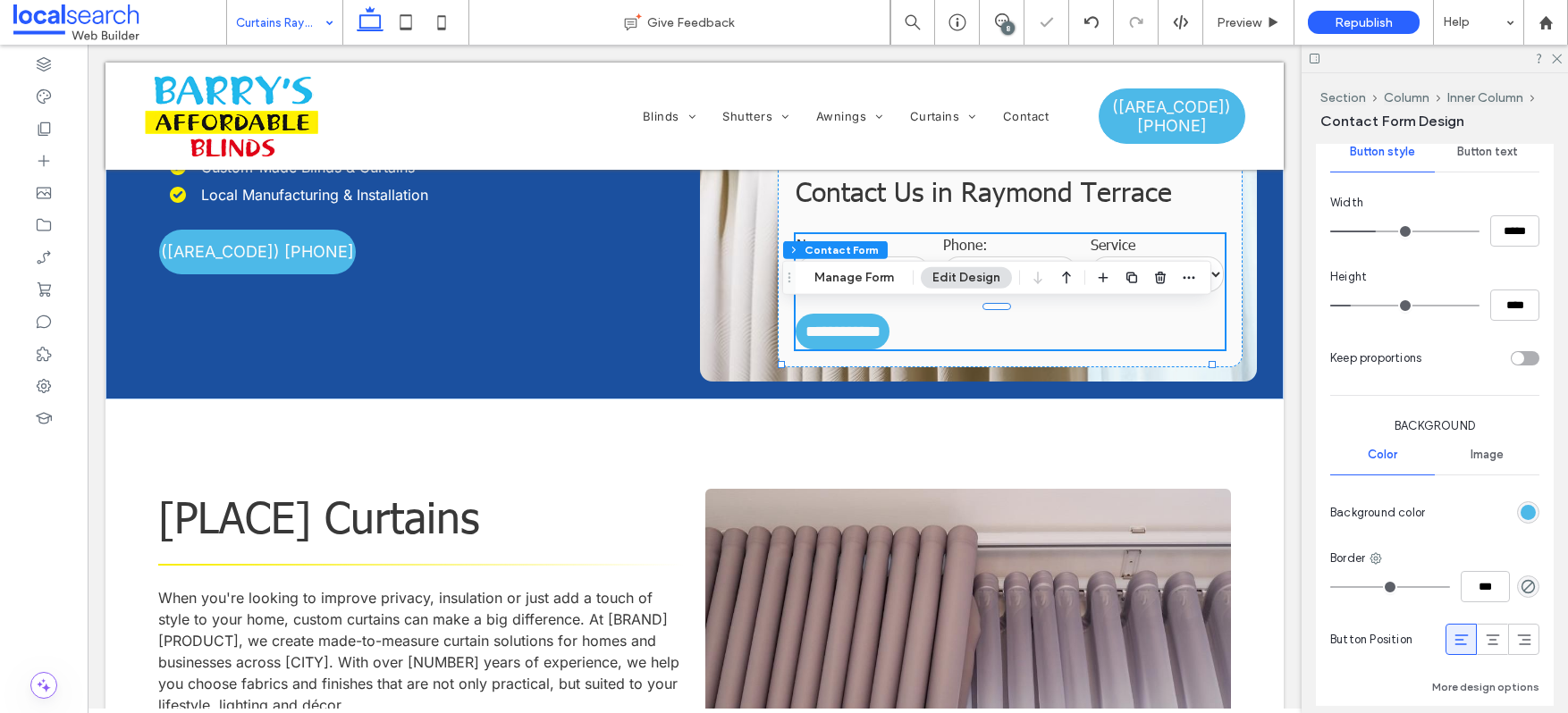 scroll, scrollTop: 1095, scrollLeft: 0, axis: vertical 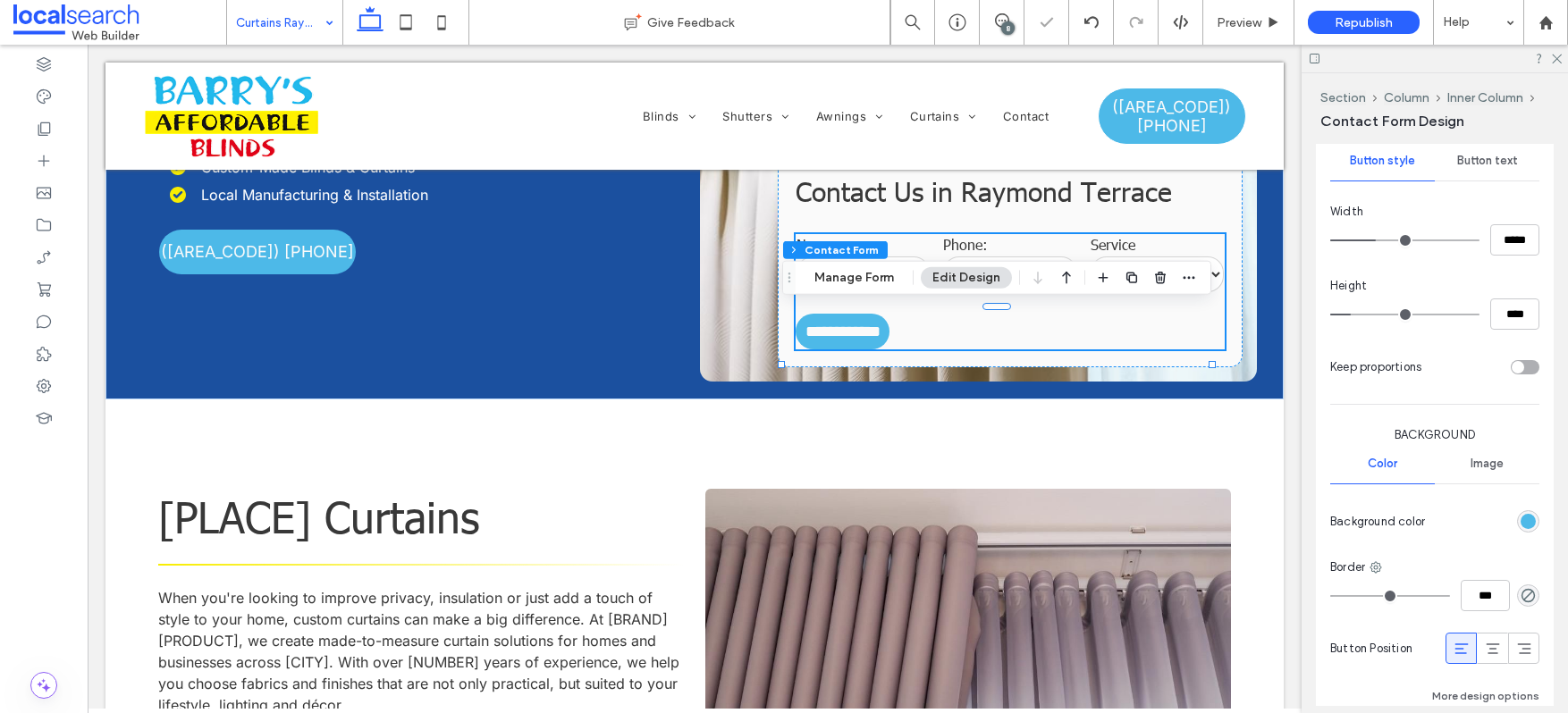 click on "Width" at bounding box center [1435, 212] 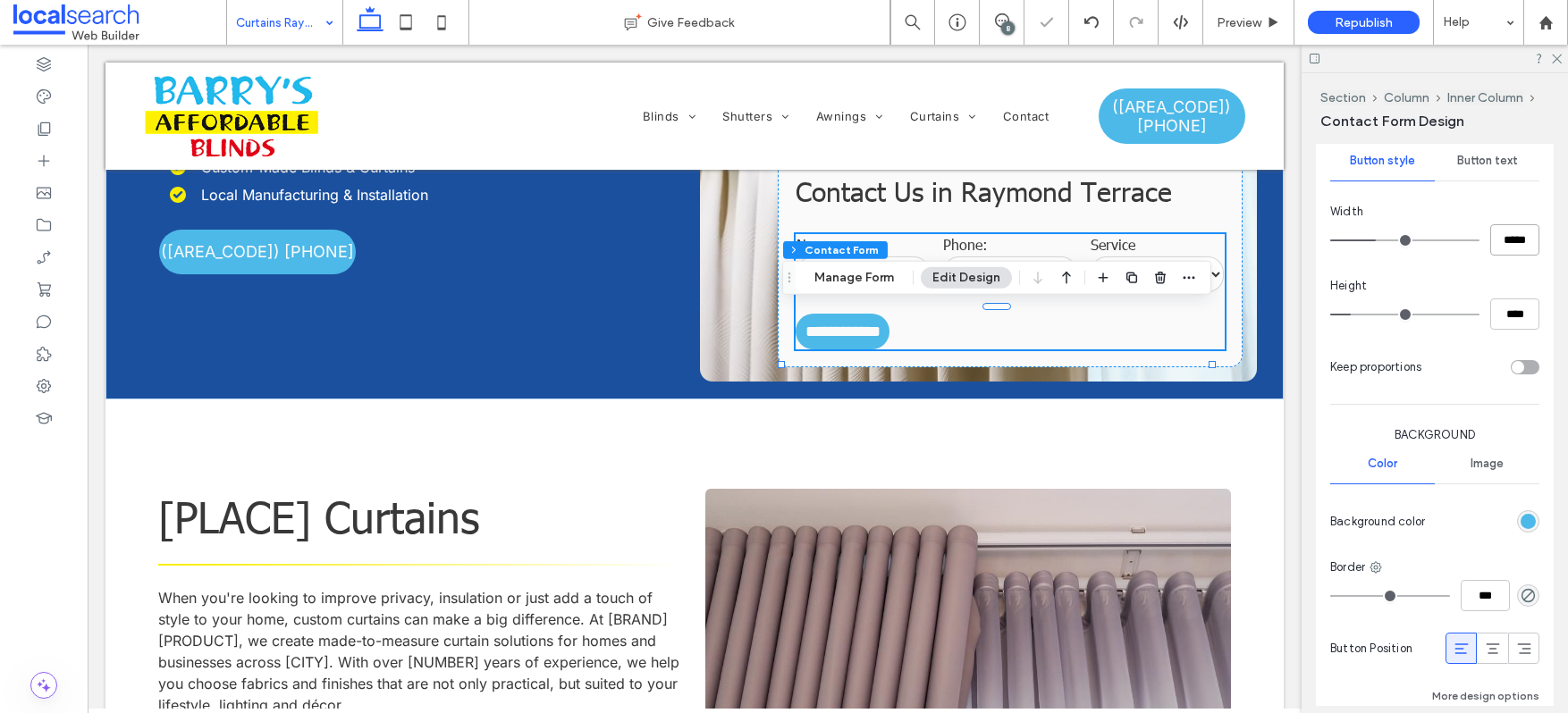 click on "*****" at bounding box center (1514, 239) 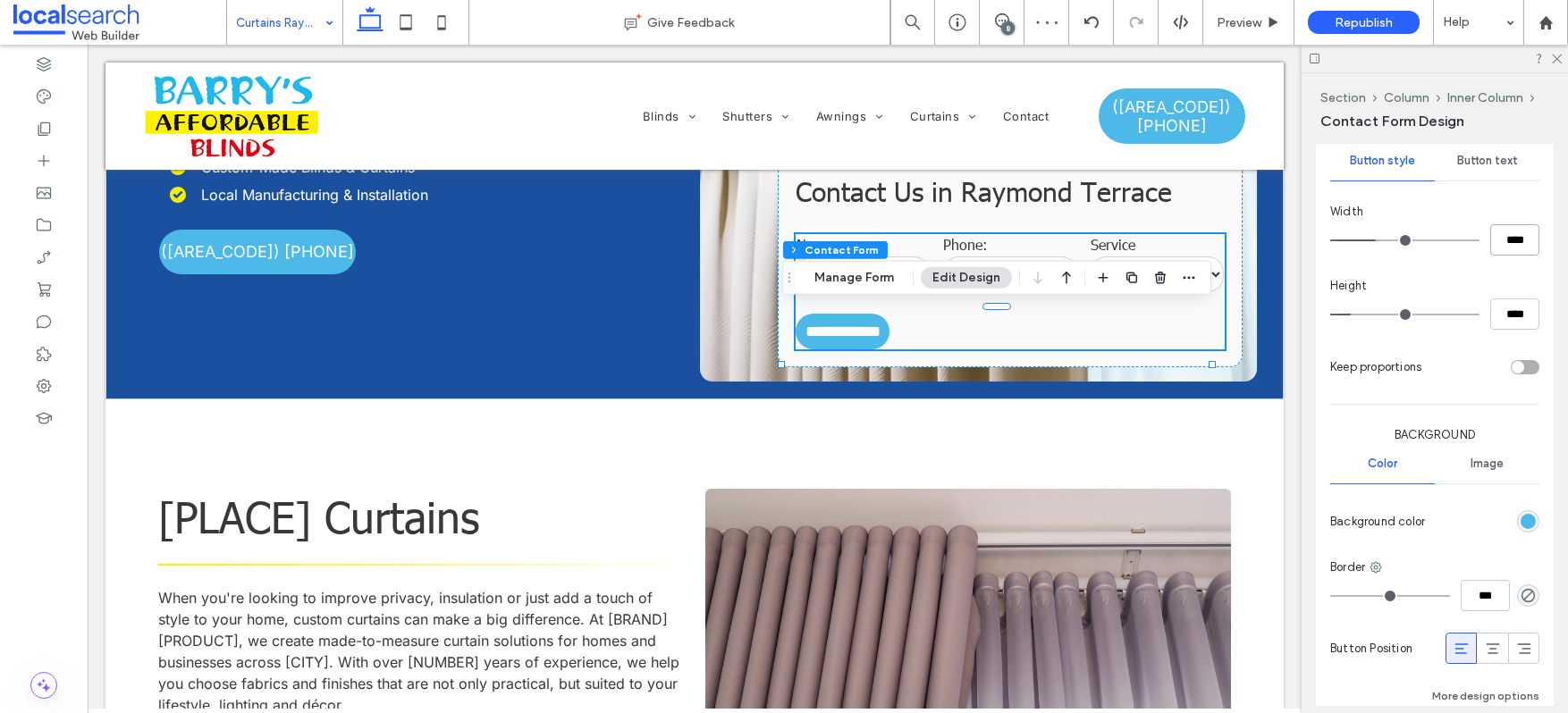 type on "****" 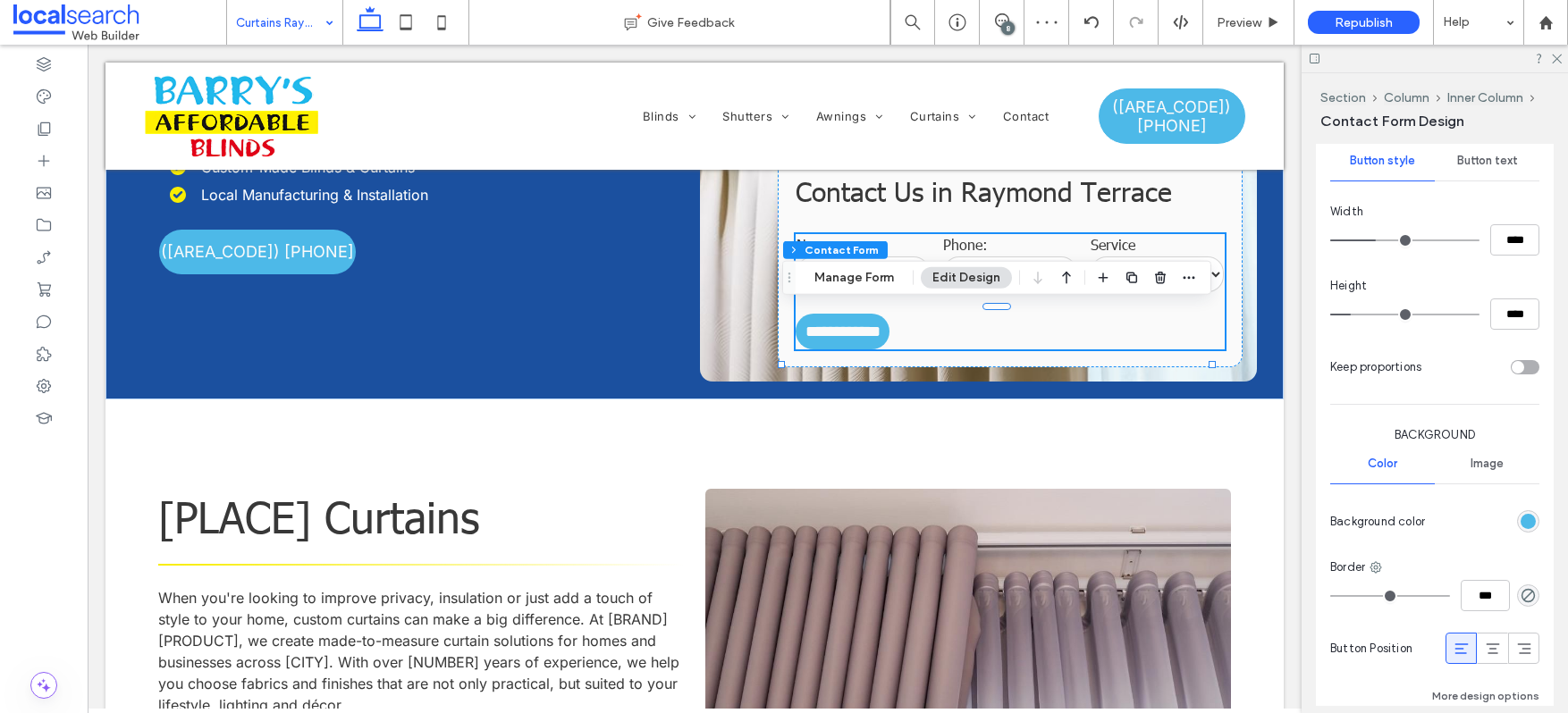 type on "***" 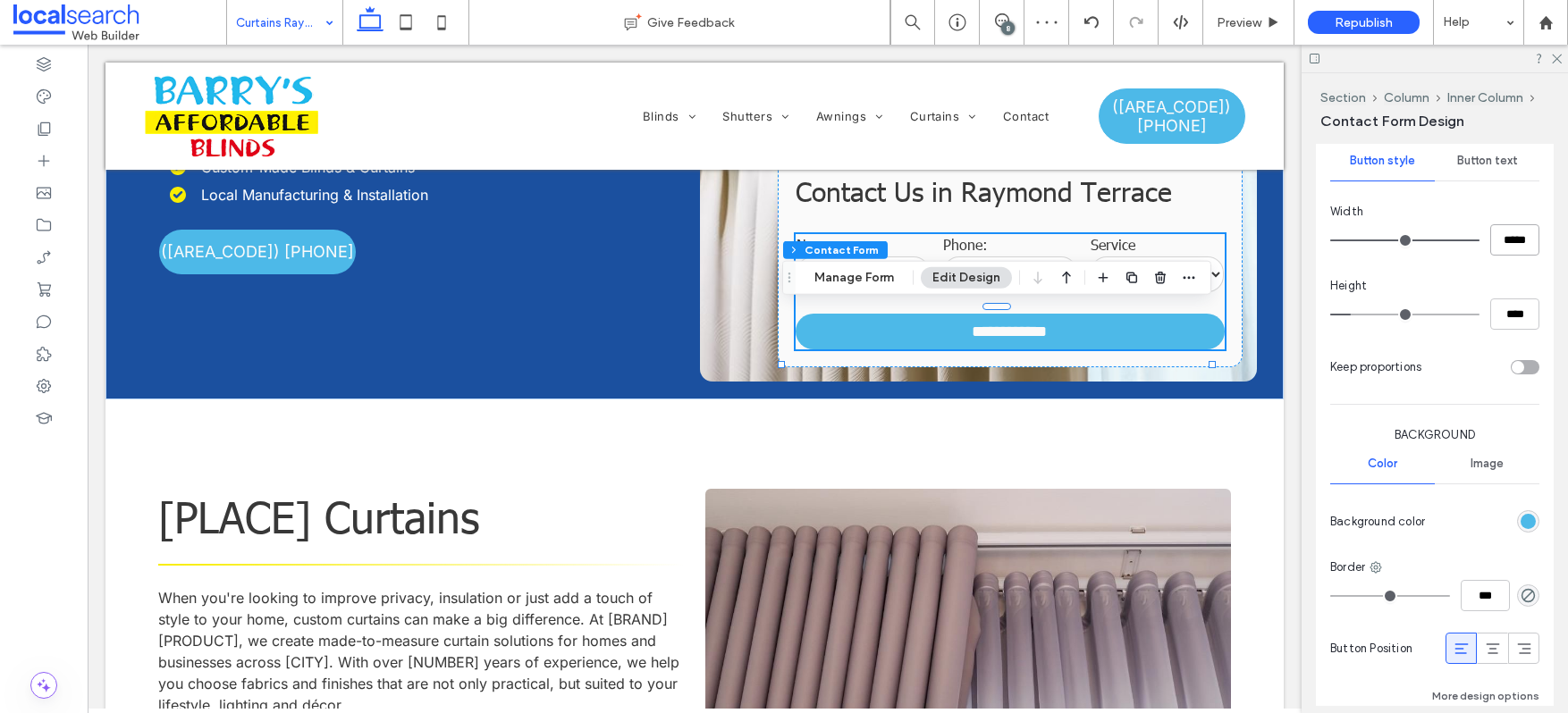click on "*****" at bounding box center [1514, 239] 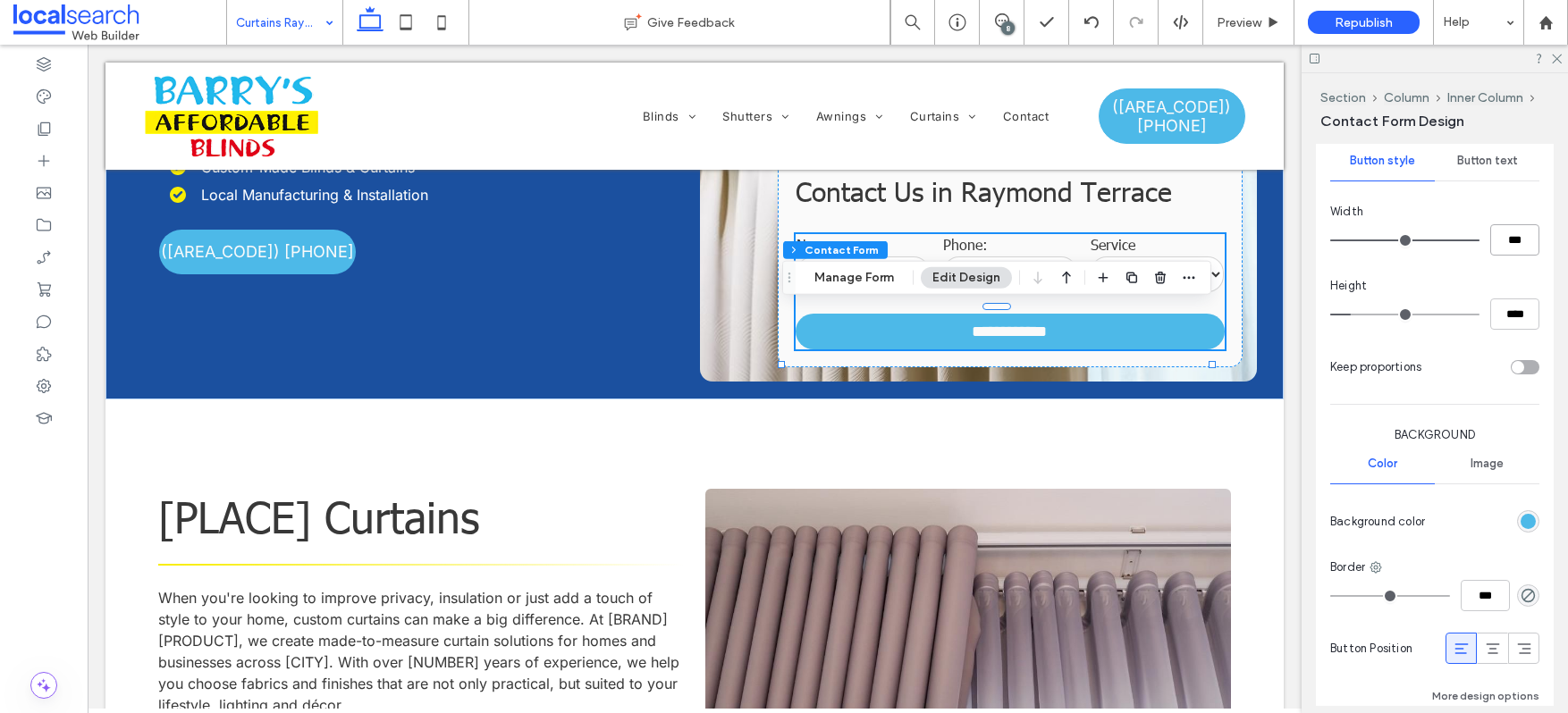 type on "***" 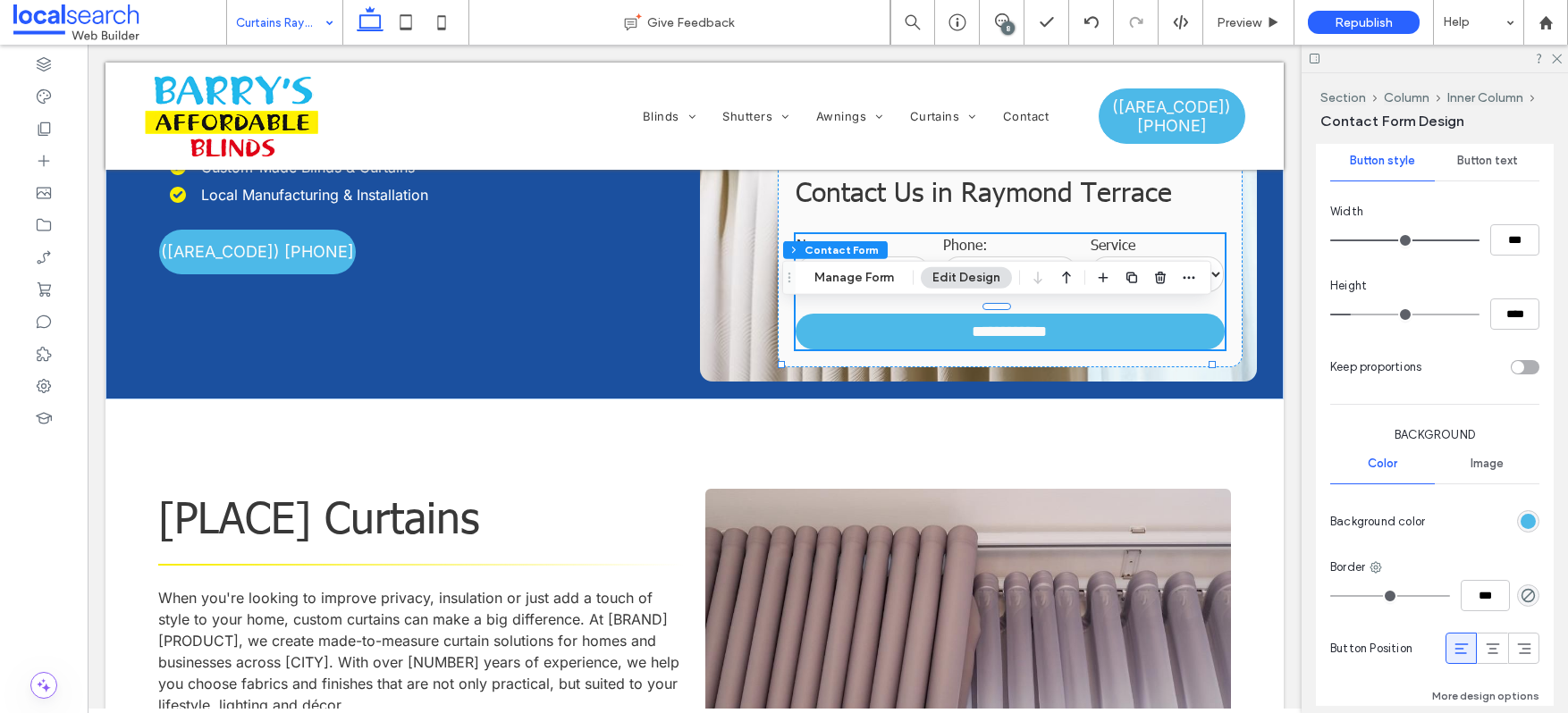 type on "***" 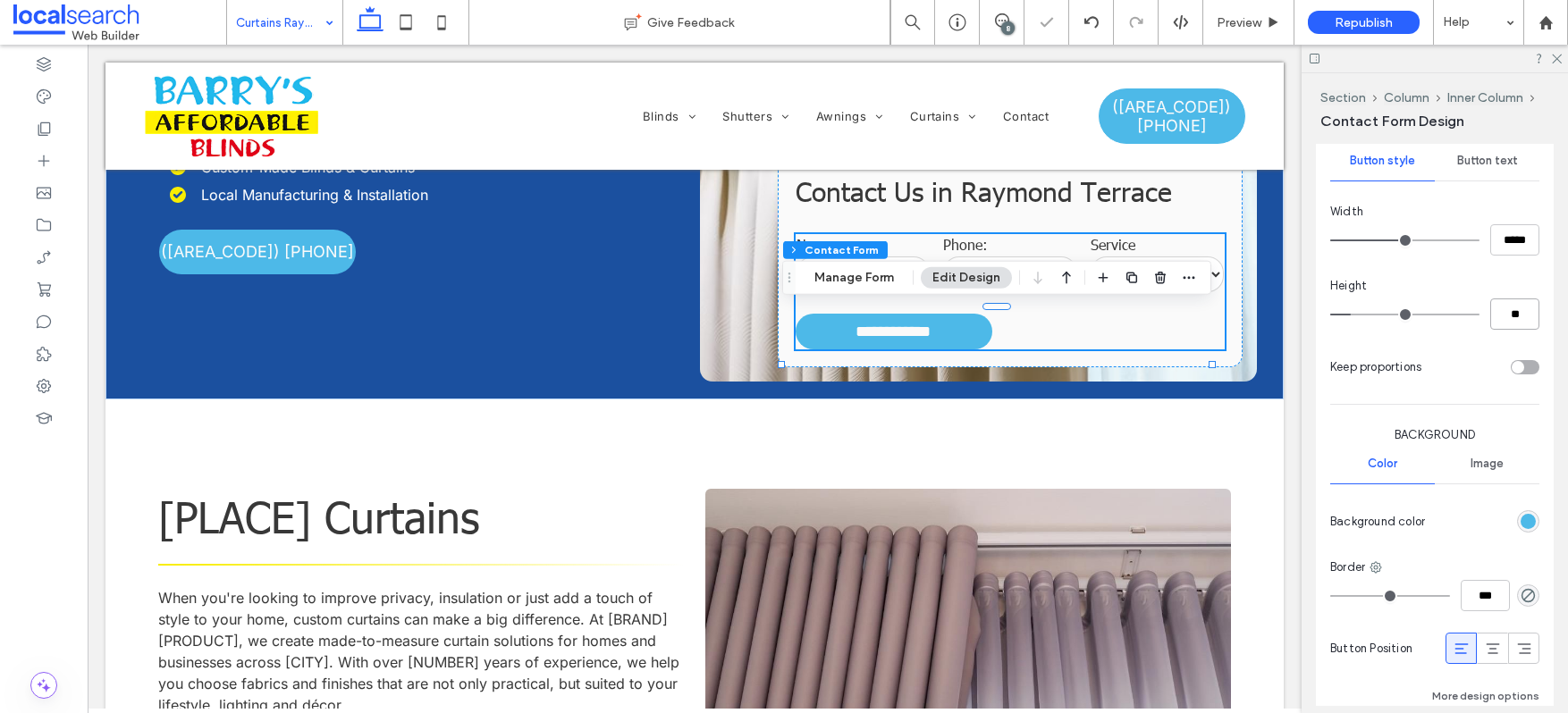 type on "**" 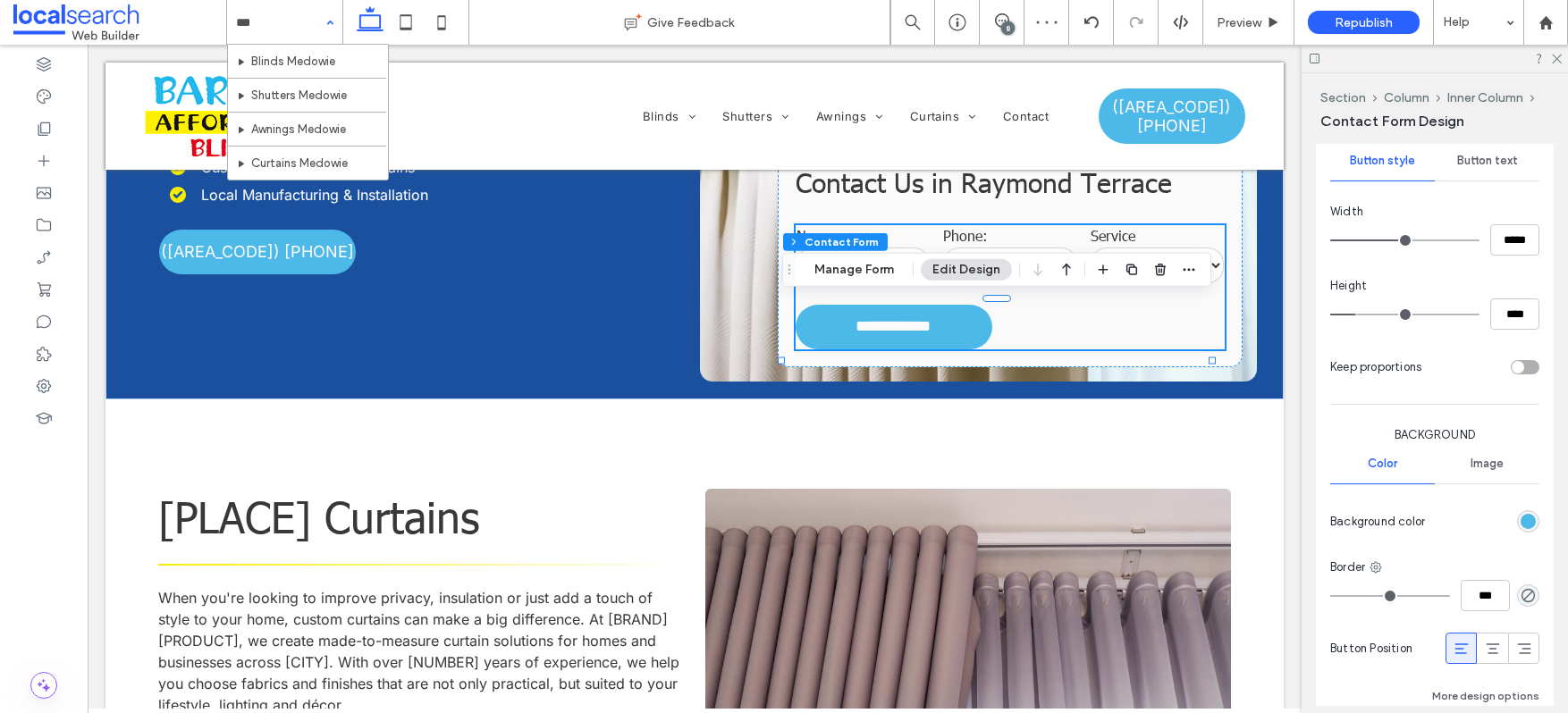 type on "****" 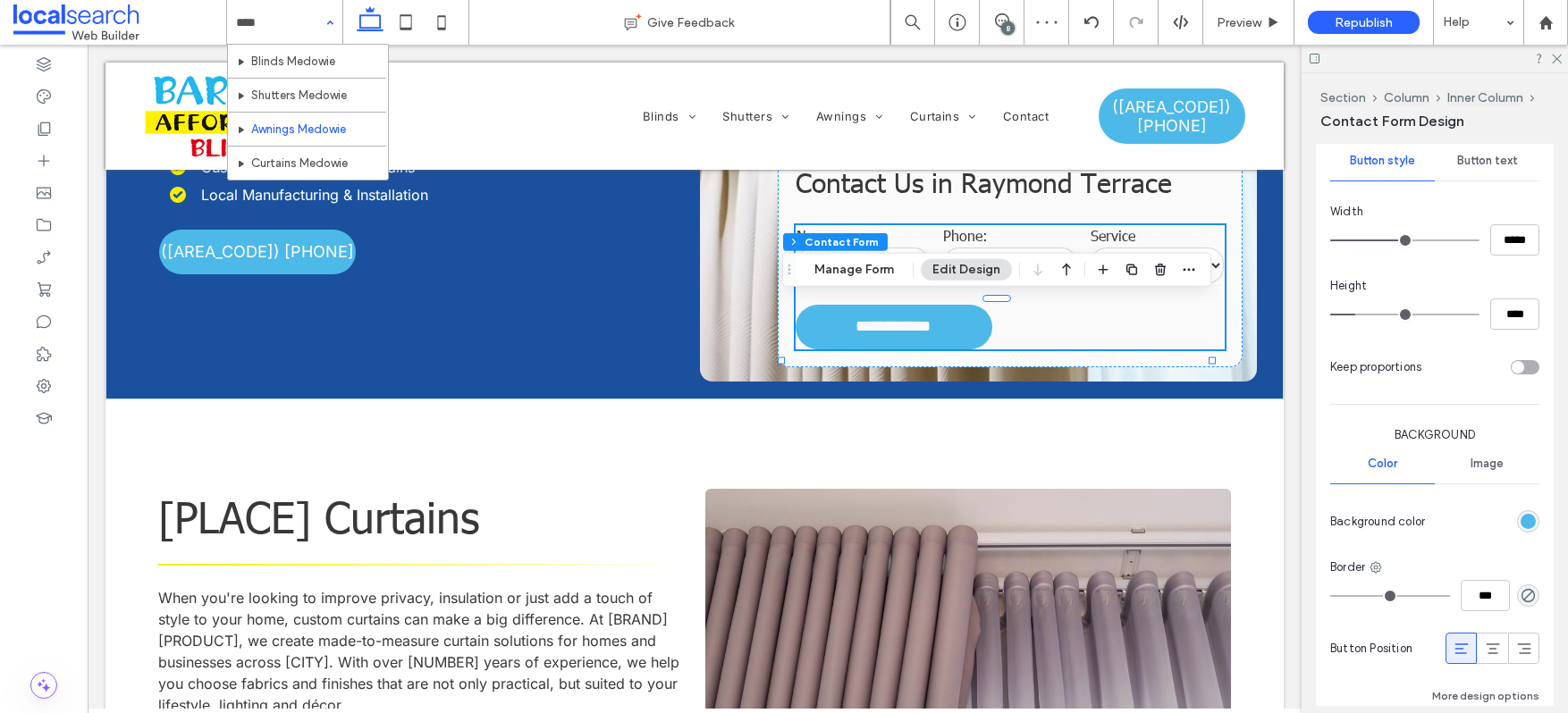 type 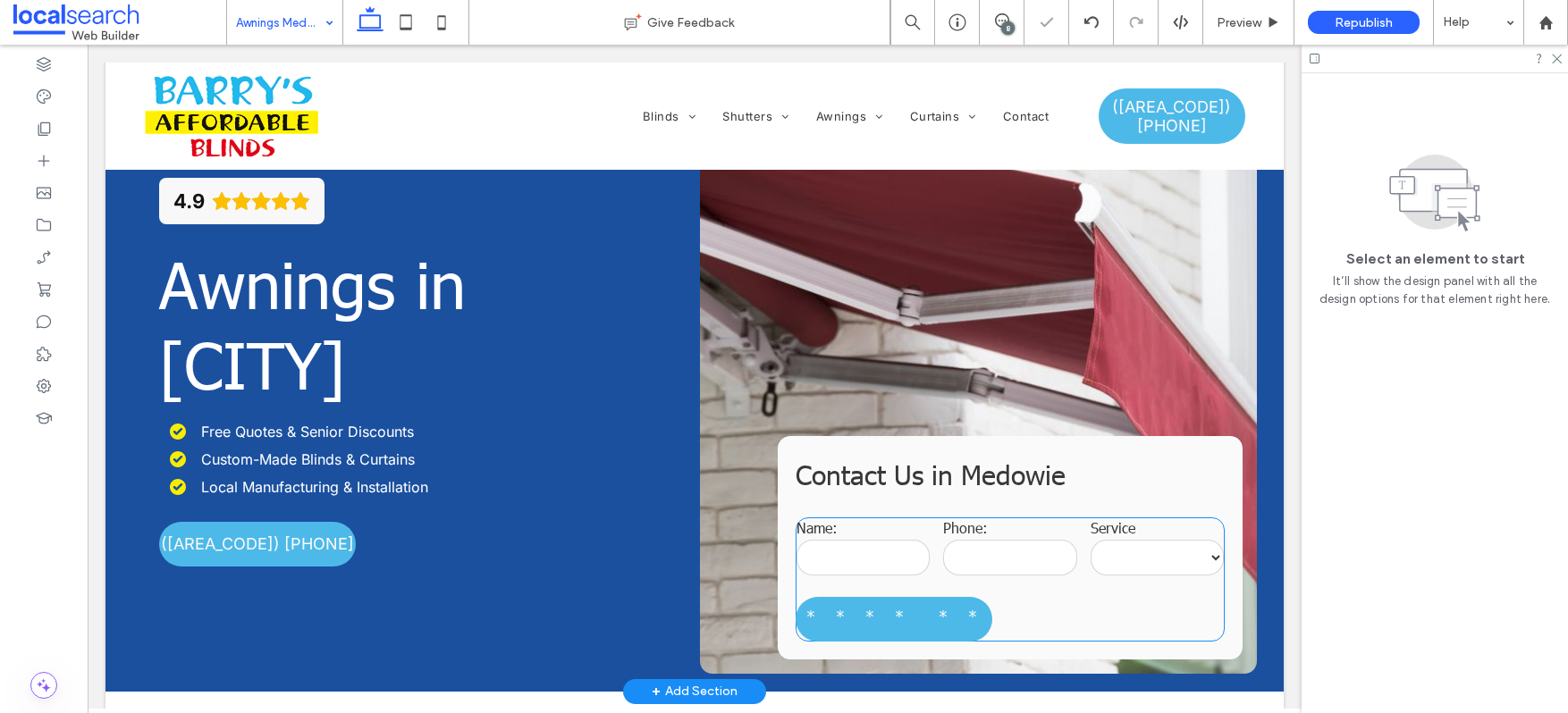 click on "**********" at bounding box center [1010, 579] 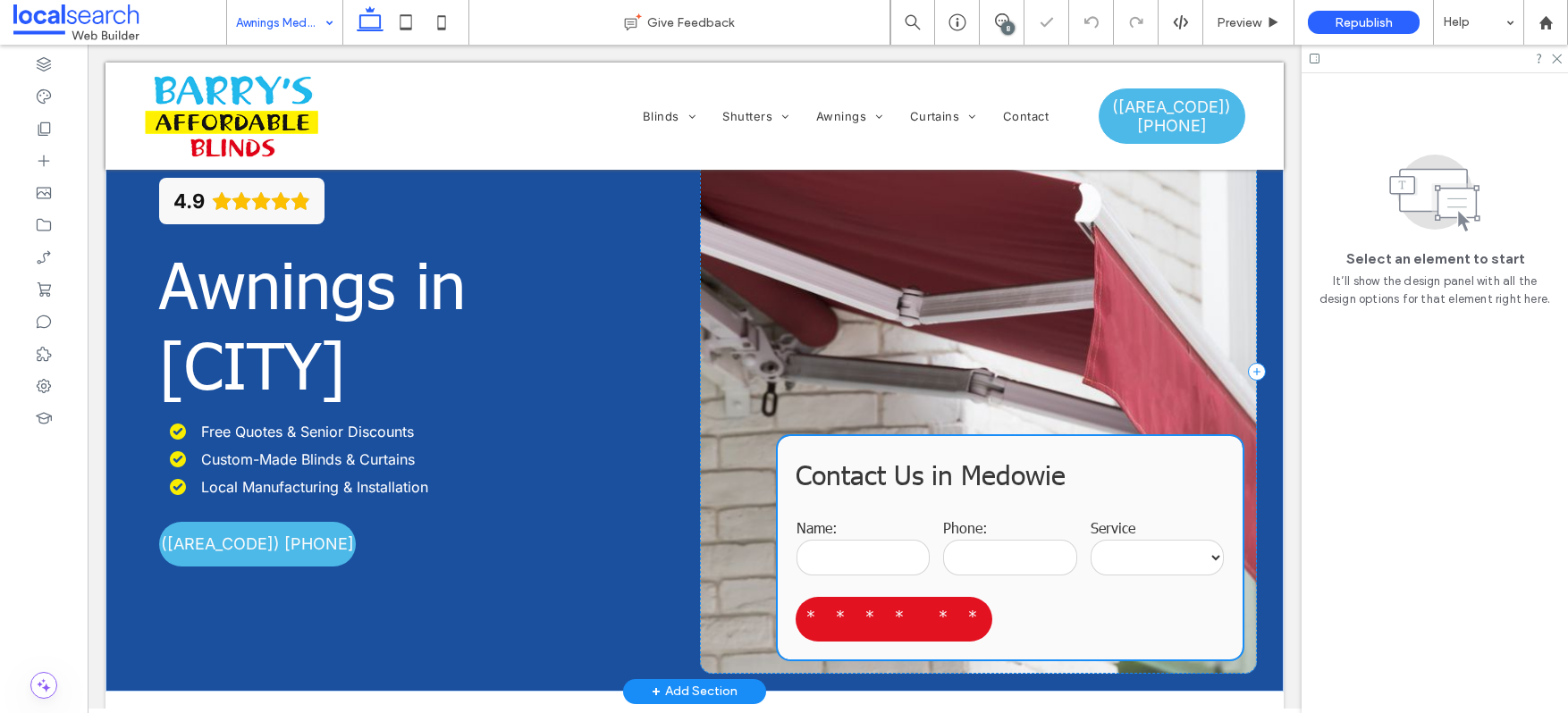 scroll, scrollTop: 218, scrollLeft: 0, axis: vertical 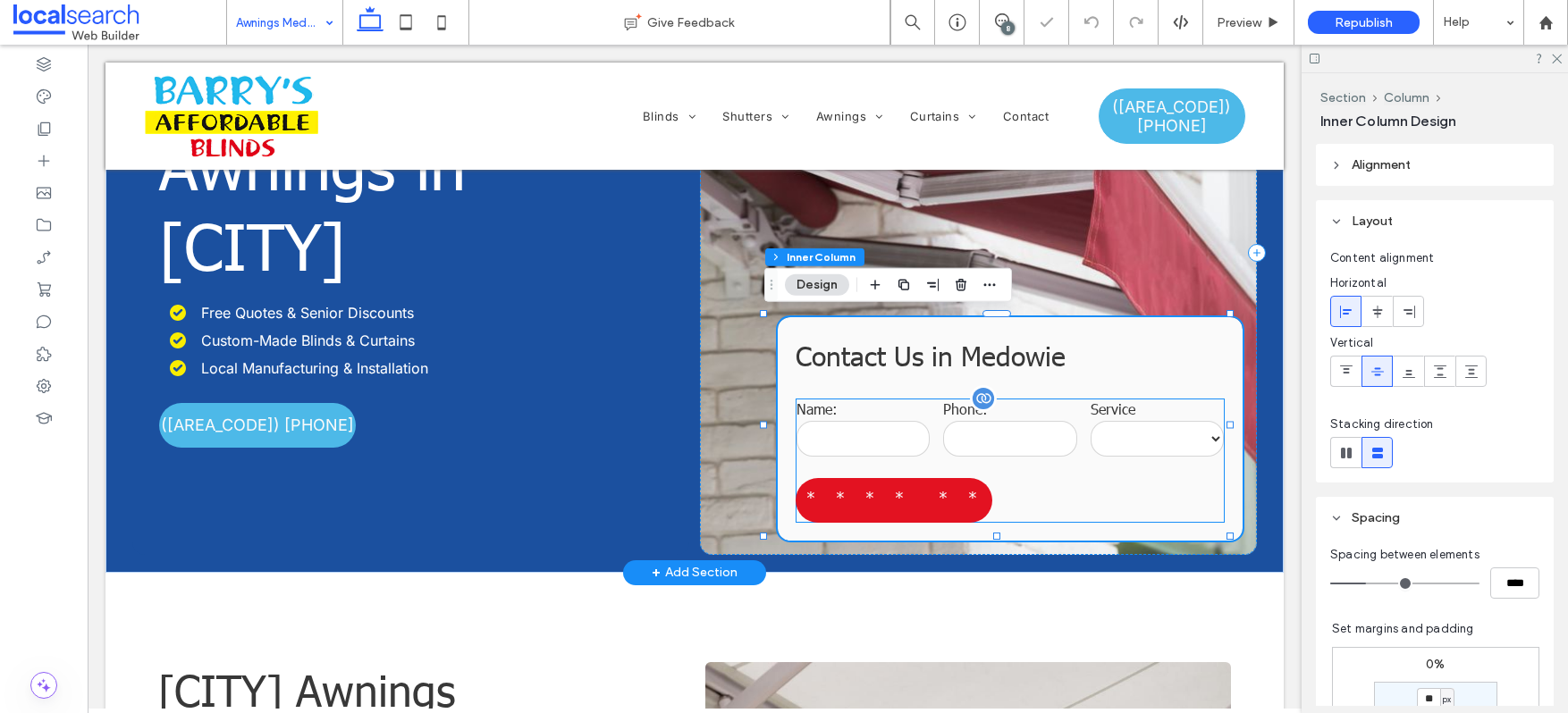 click on "**********" at bounding box center (894, 497) 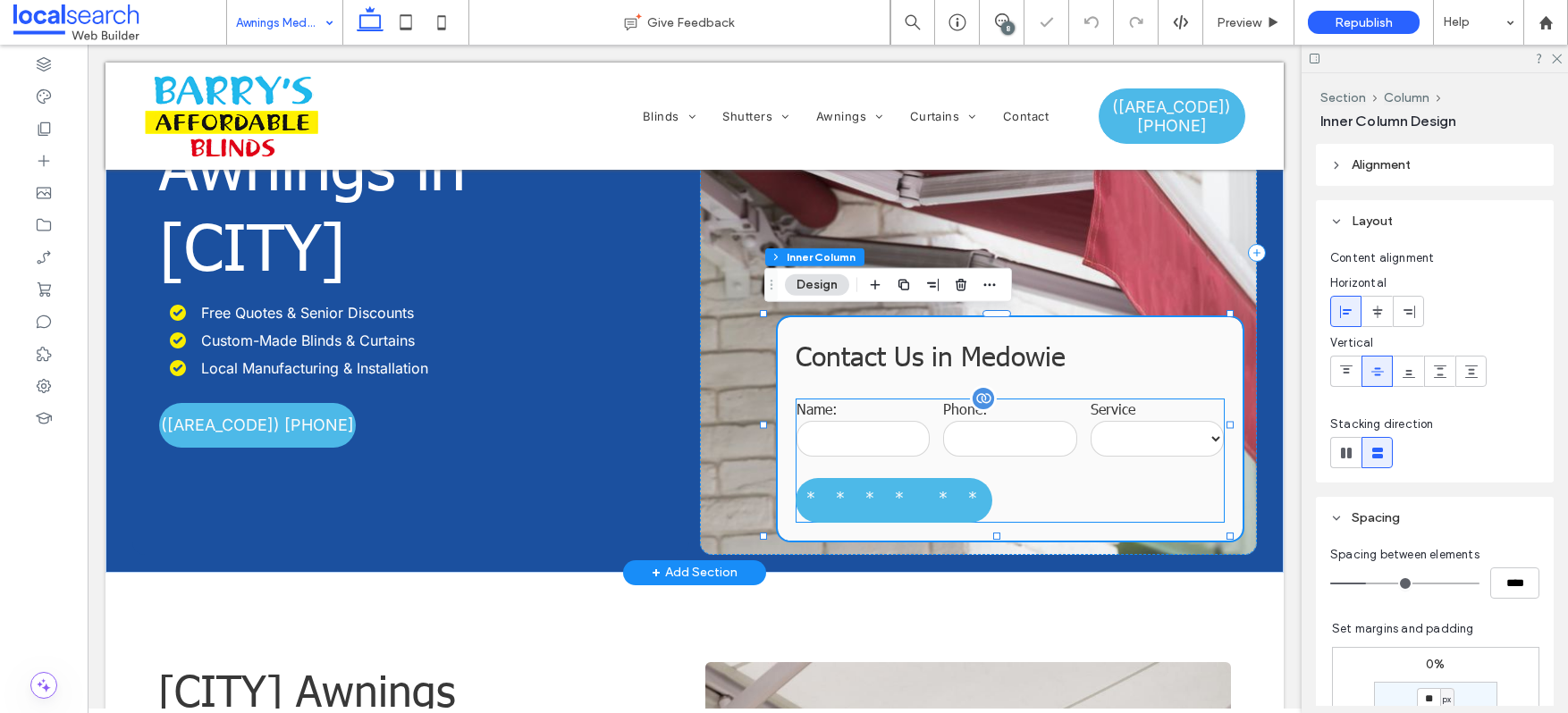 scroll, scrollTop: 0, scrollLeft: 0, axis: both 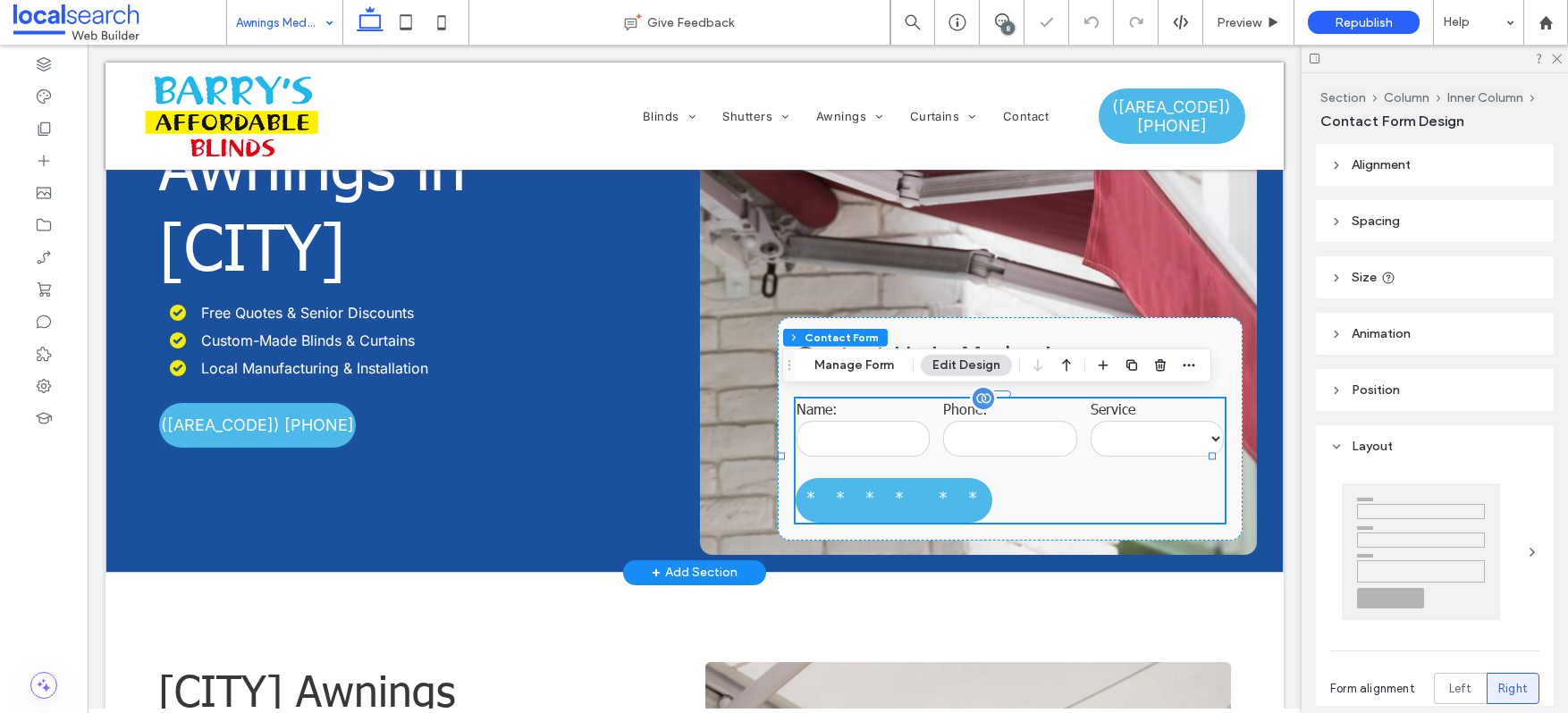 type on "*" 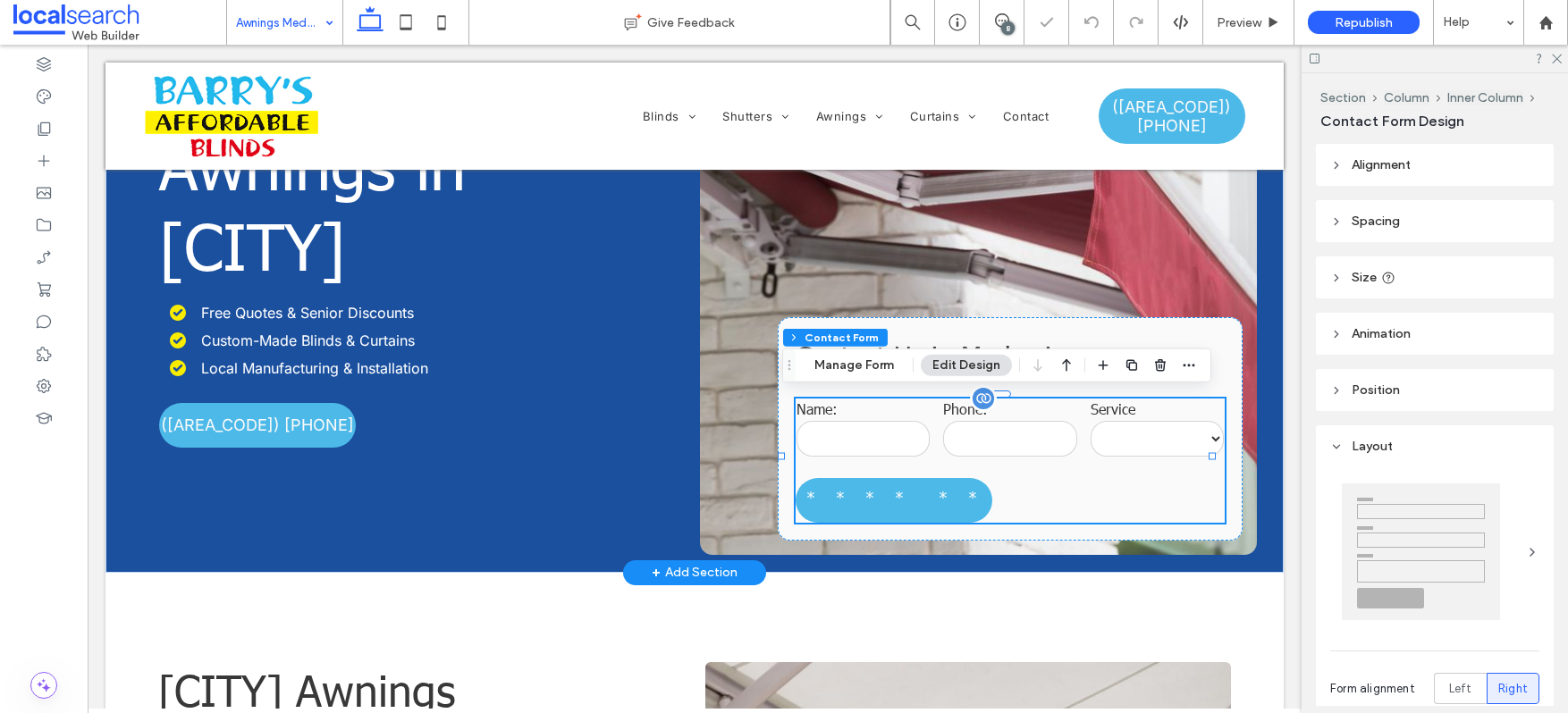 type on "**" 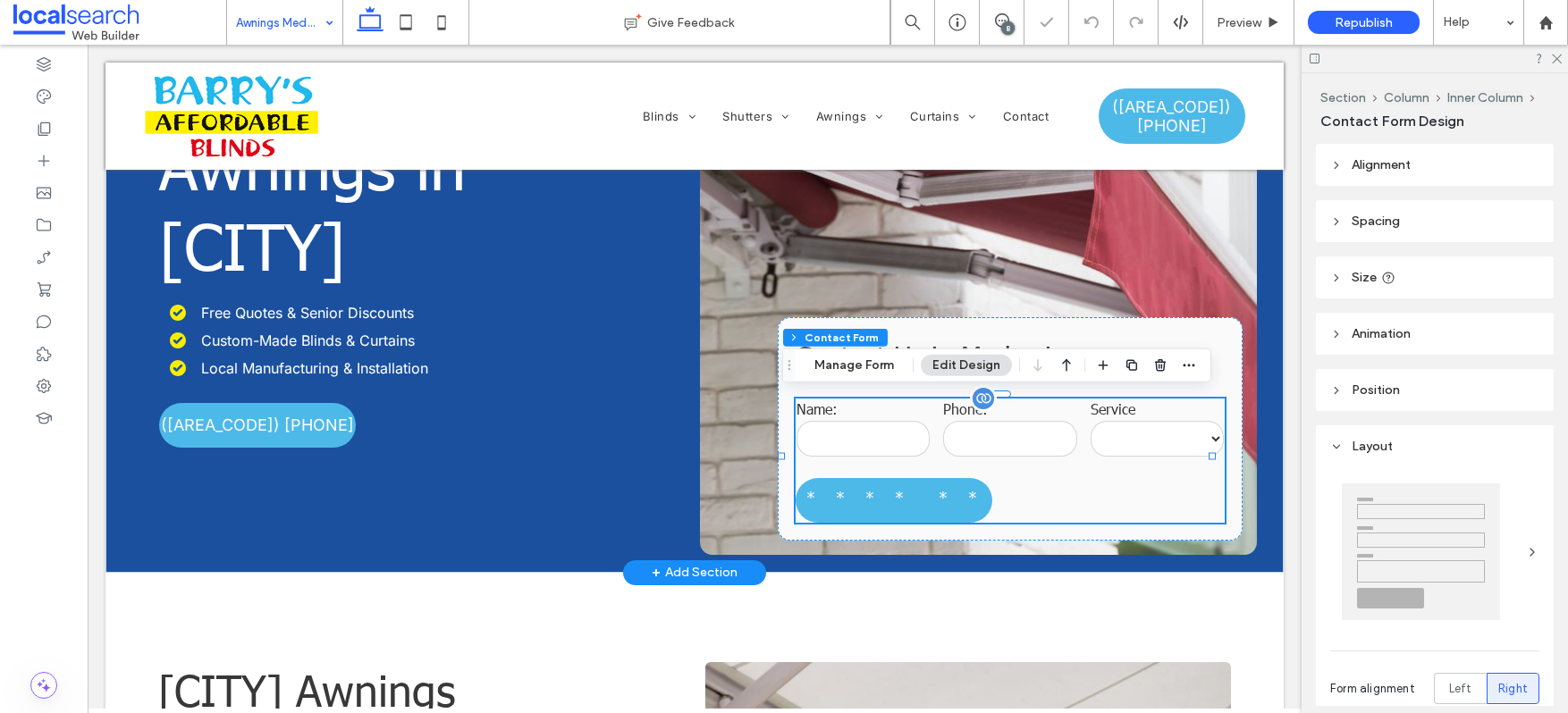 type on "**" 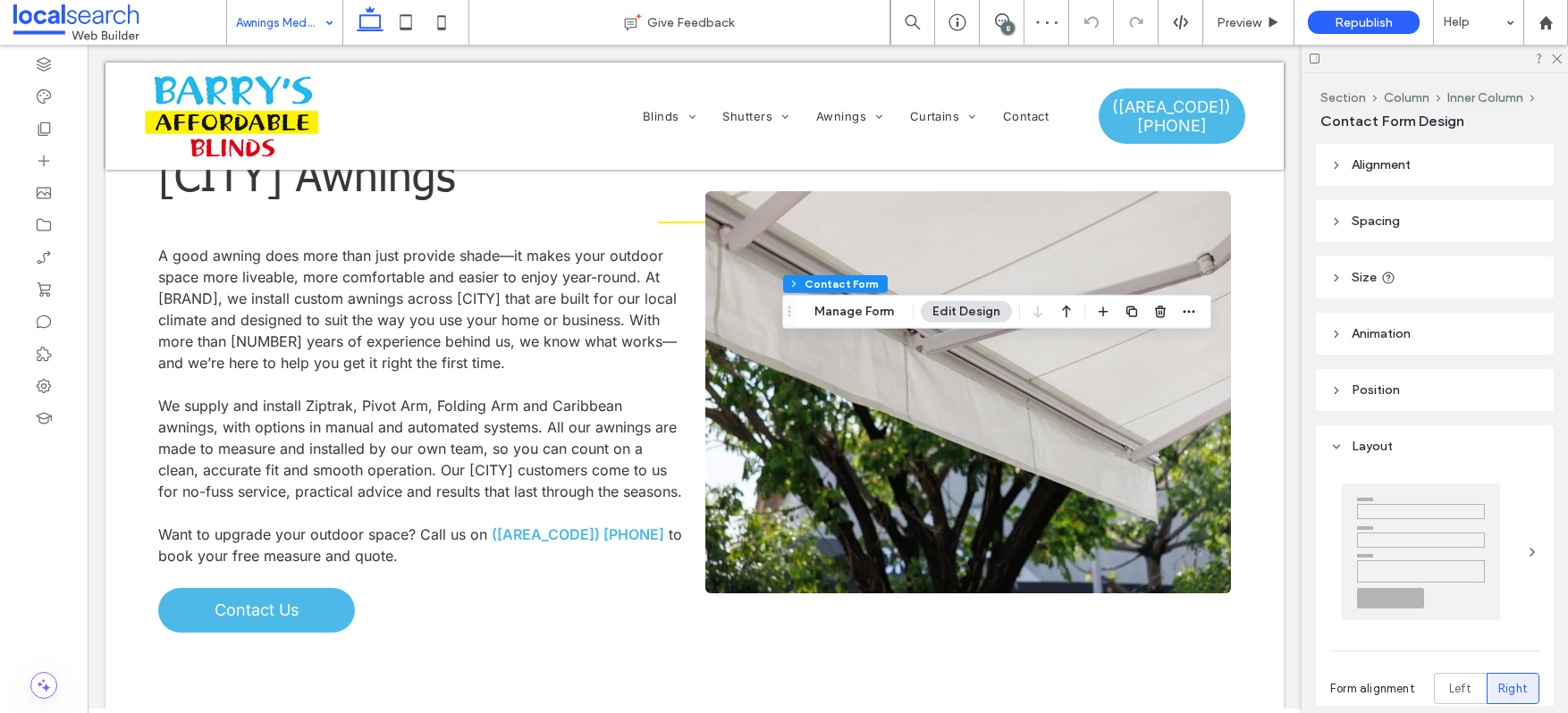 scroll, scrollTop: 949, scrollLeft: 0, axis: vertical 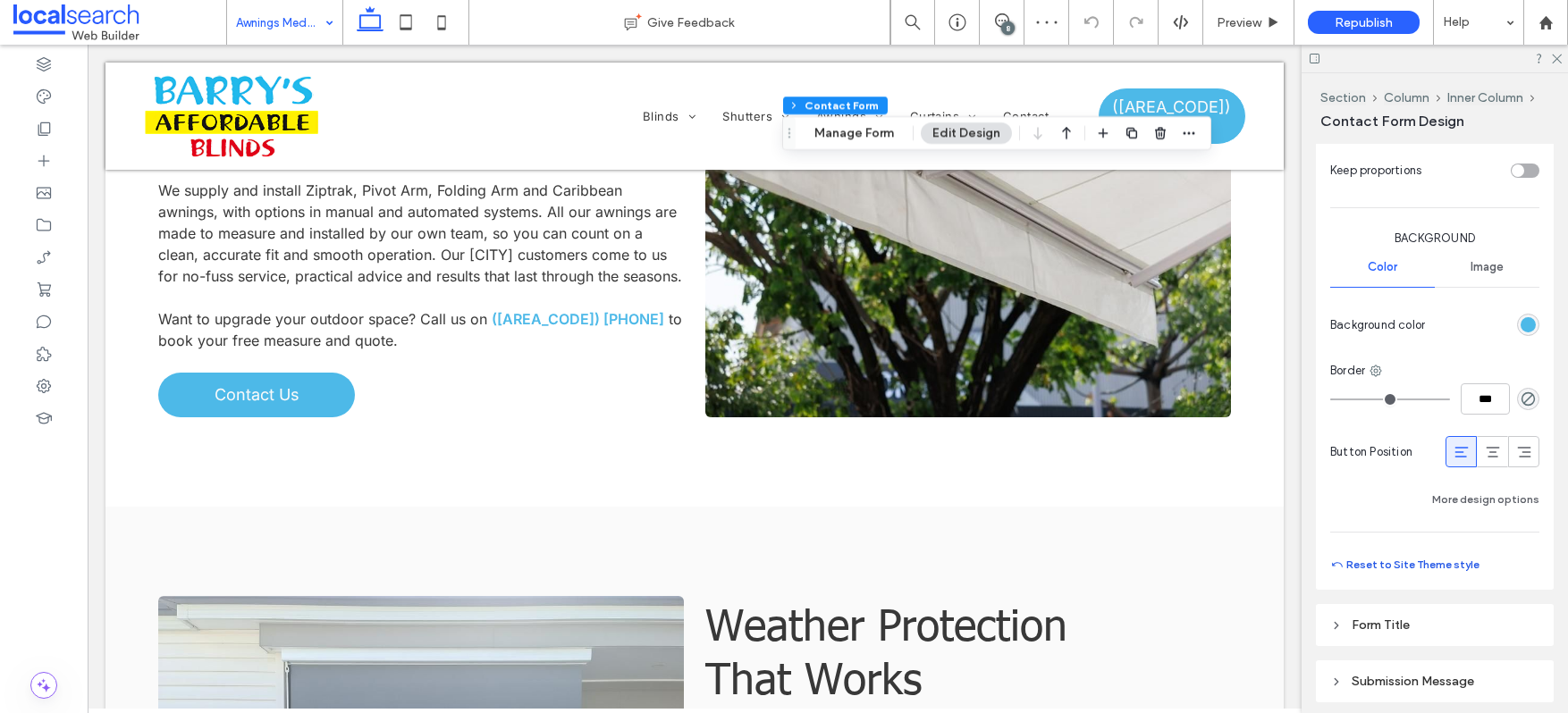 click on "Reset to Site Theme style" at bounding box center (1404, 565) 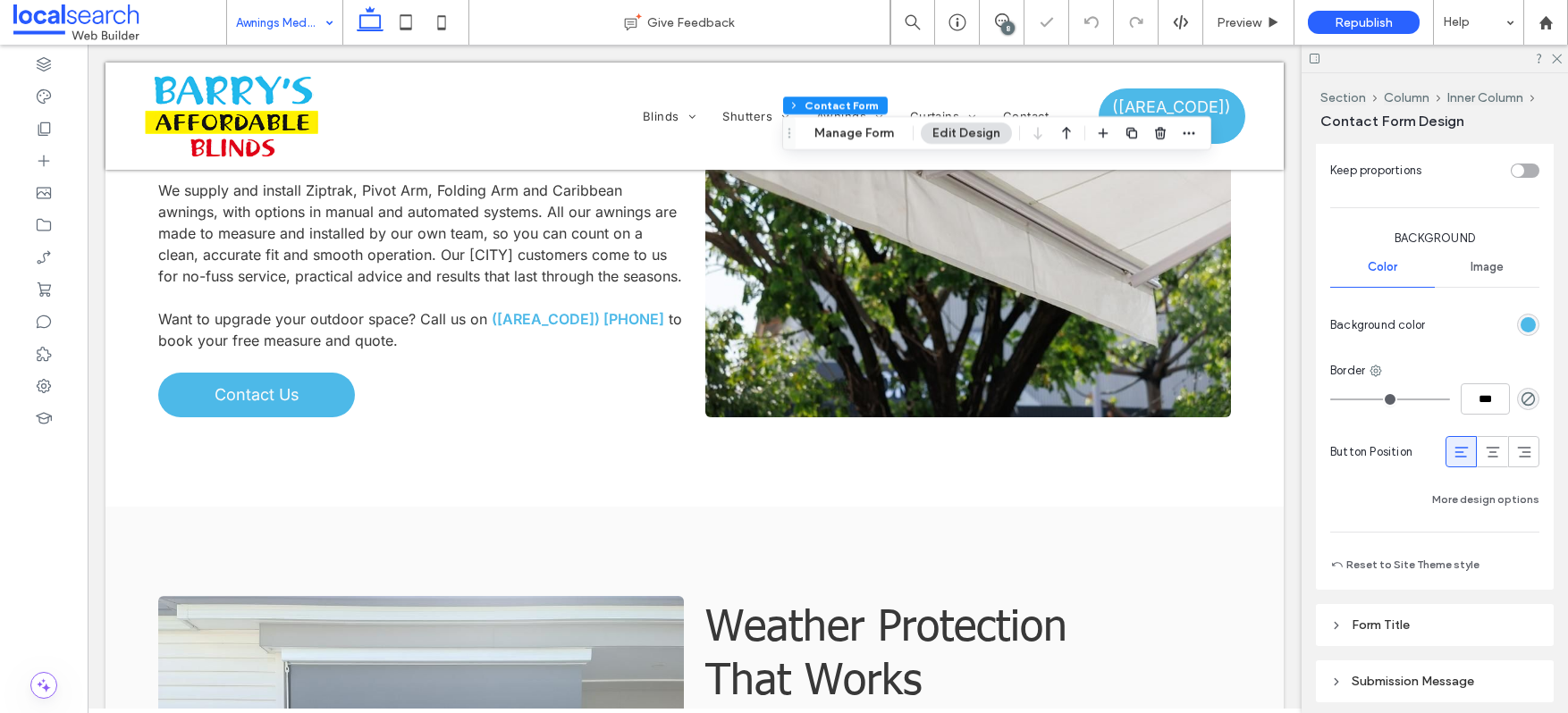 type on "***" 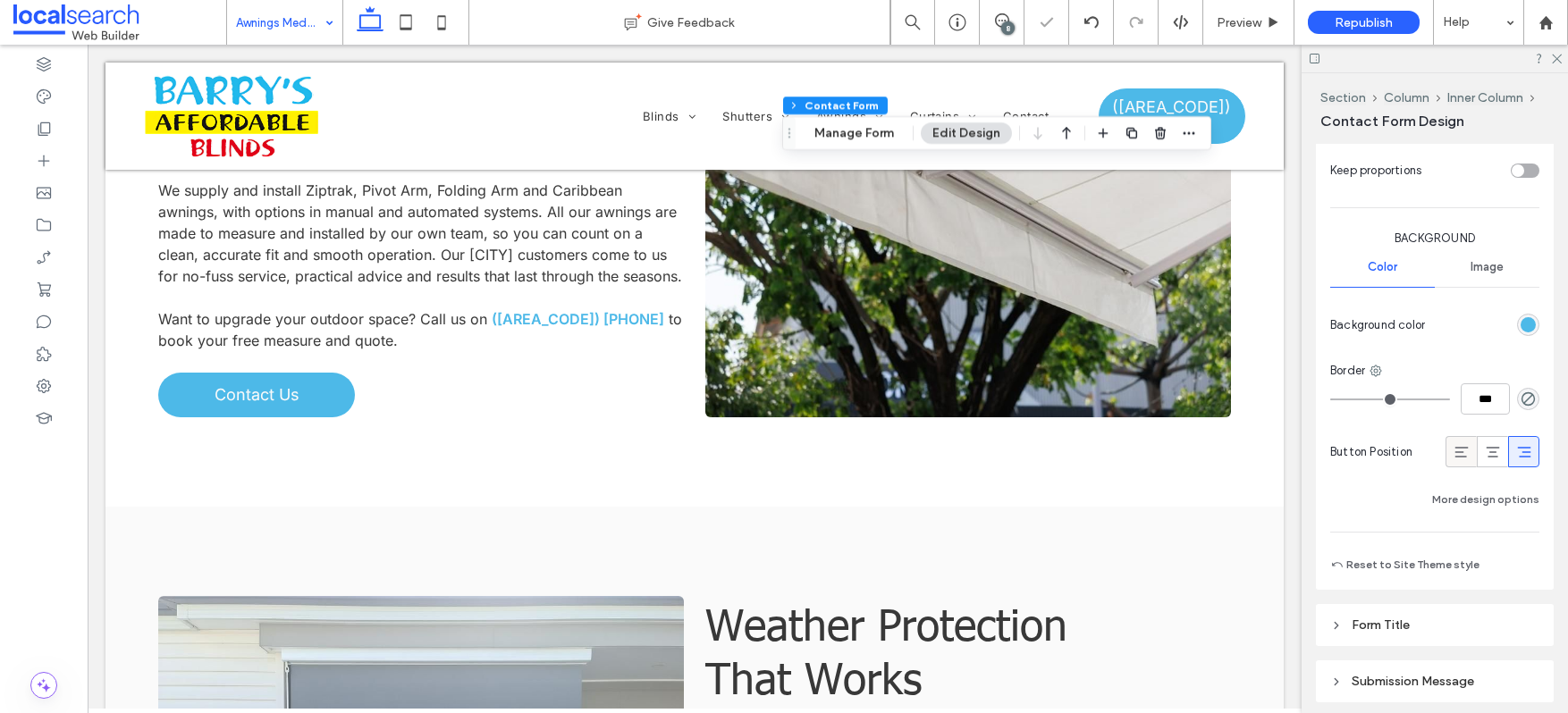 click 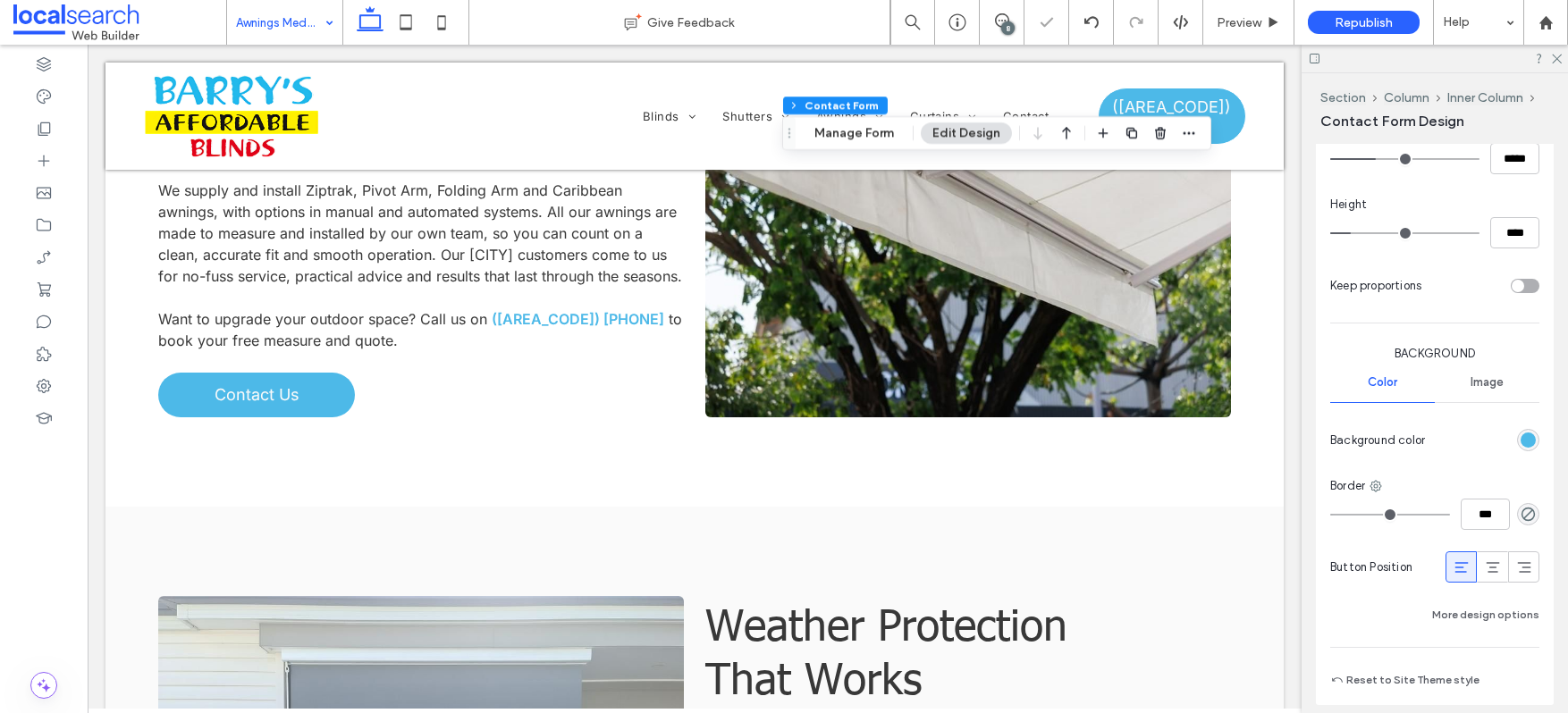 type on "***" 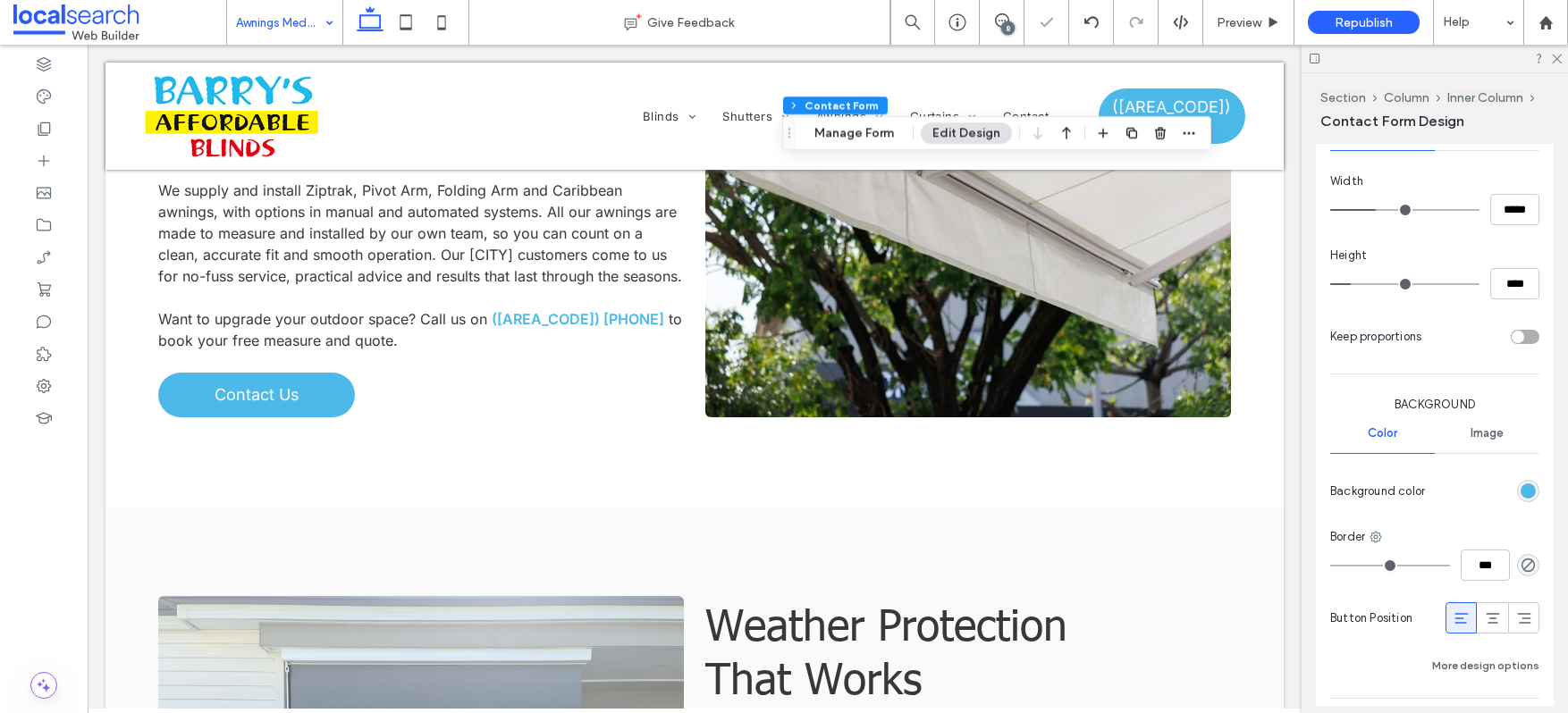 scroll, scrollTop: 1117, scrollLeft: 0, axis: vertical 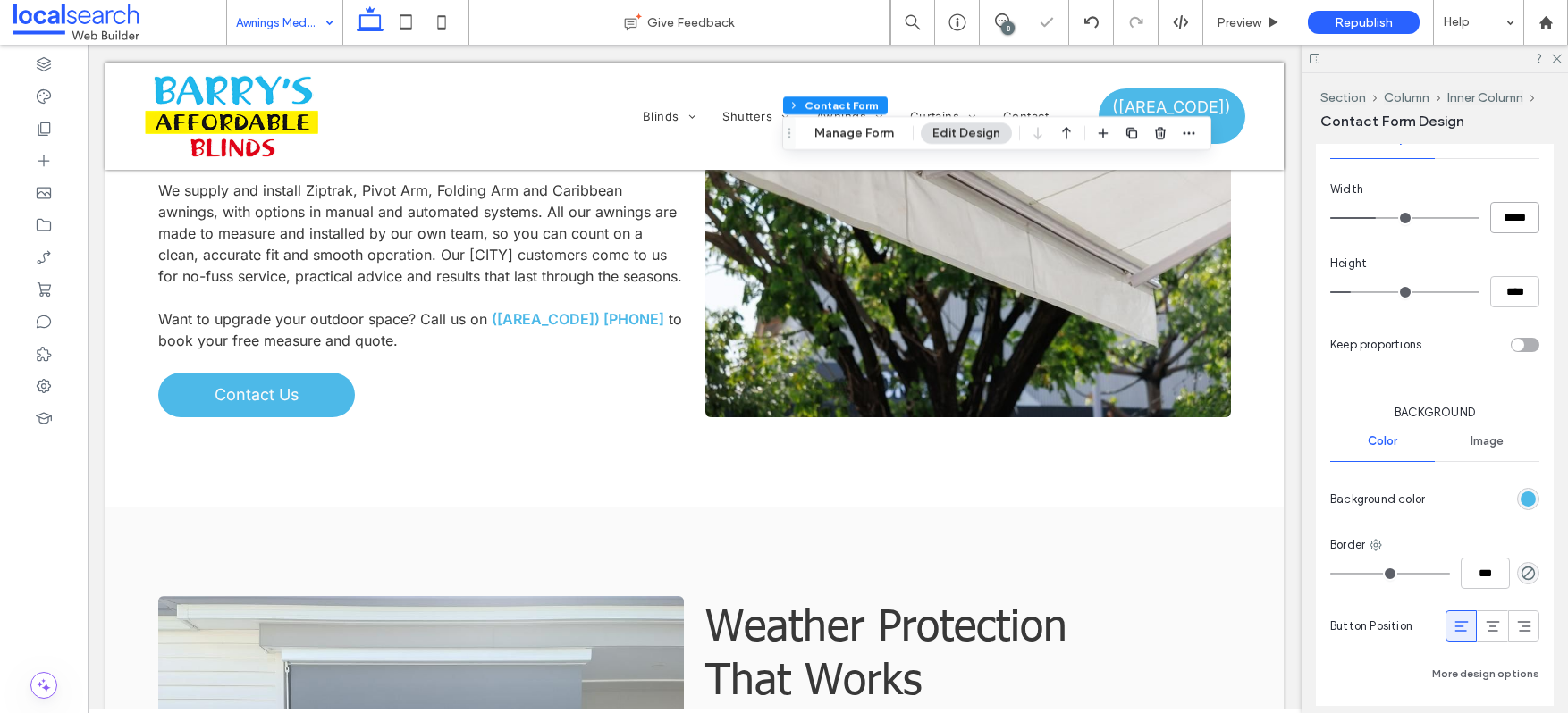 click on "*****" at bounding box center [1514, 217] 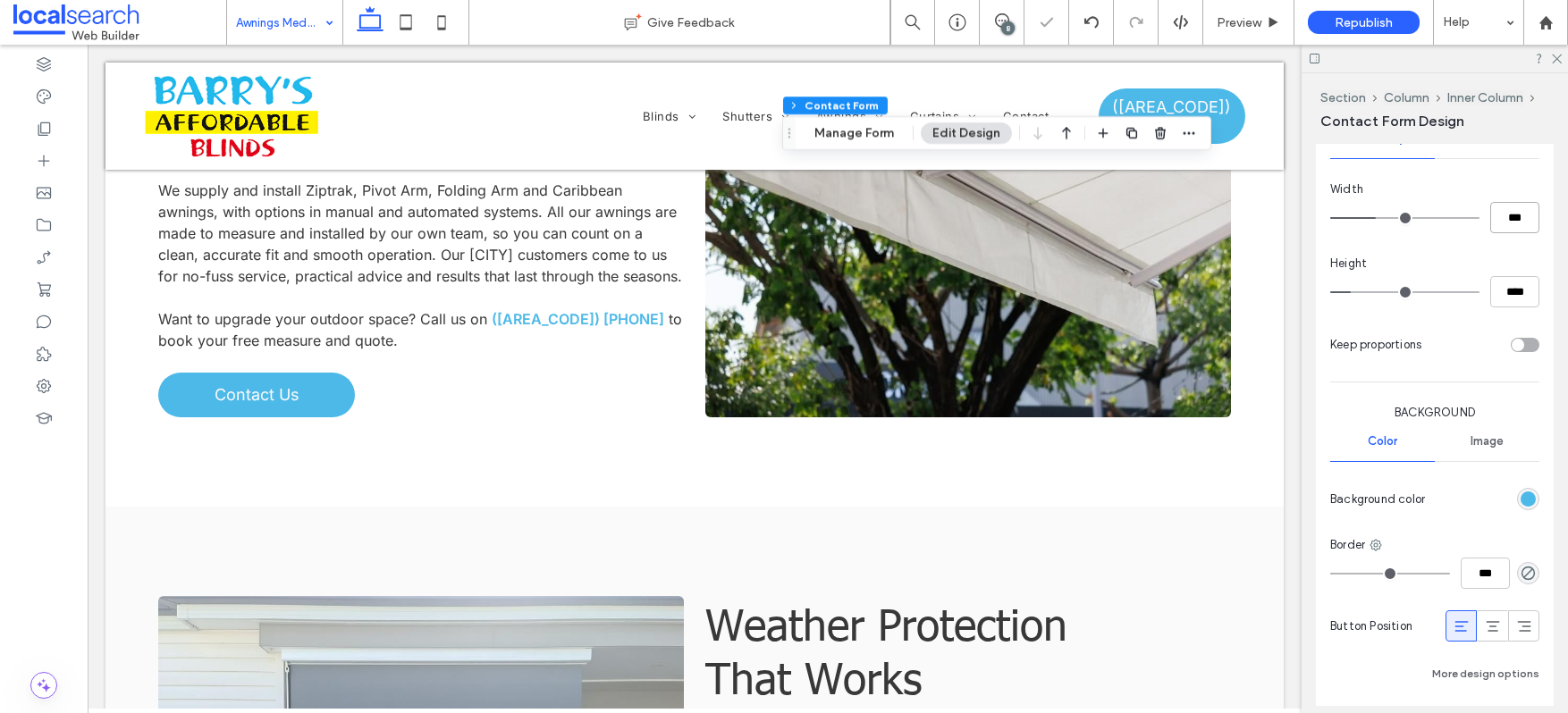 type on "***" 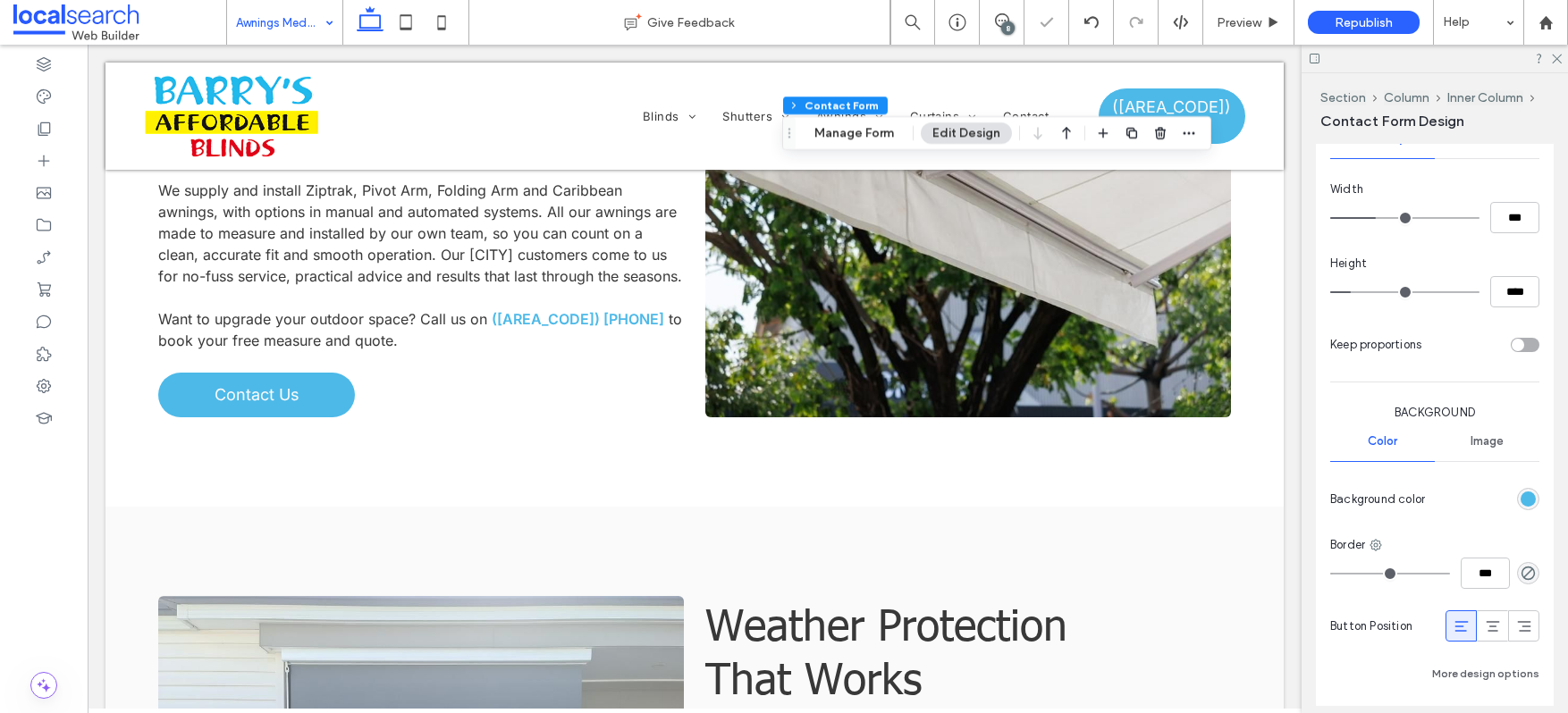 type on "***" 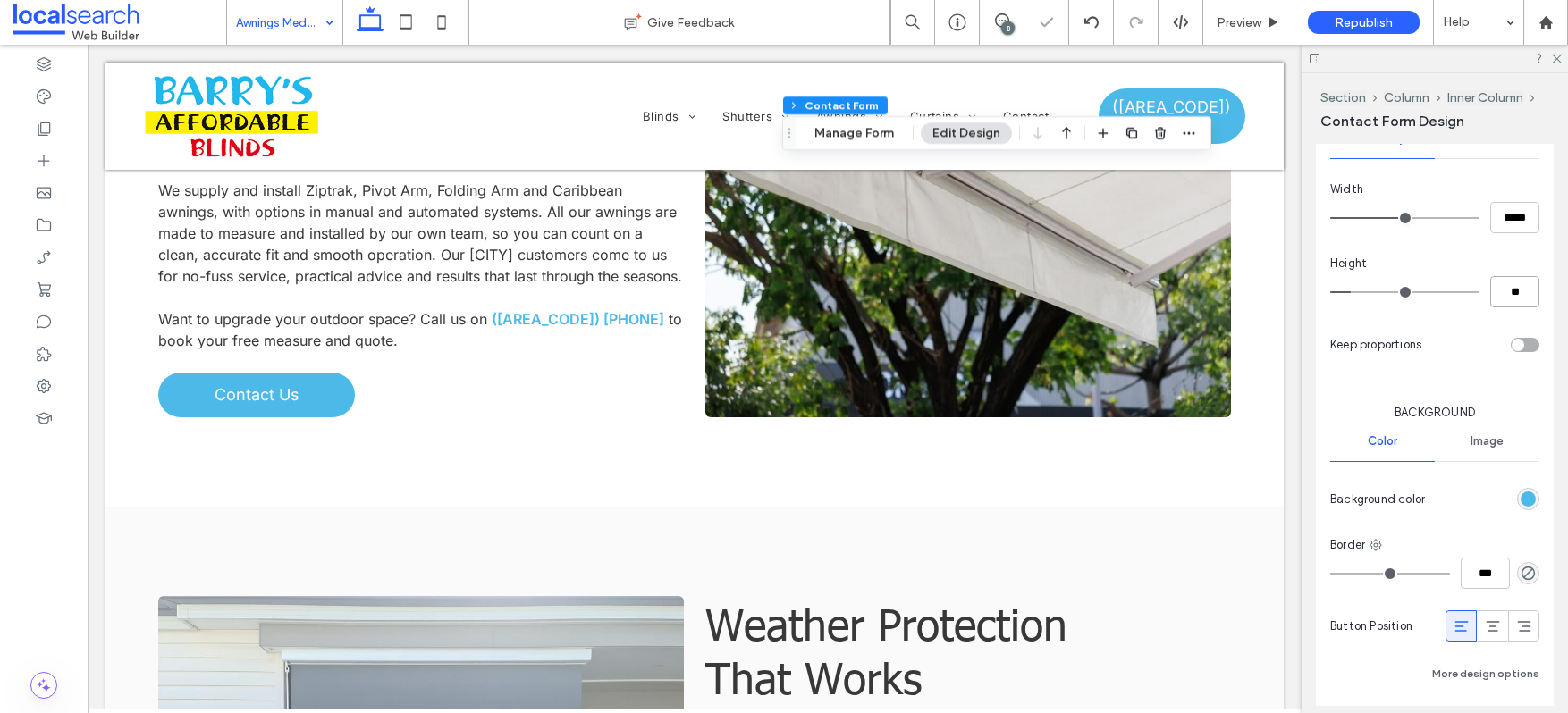 type on "**" 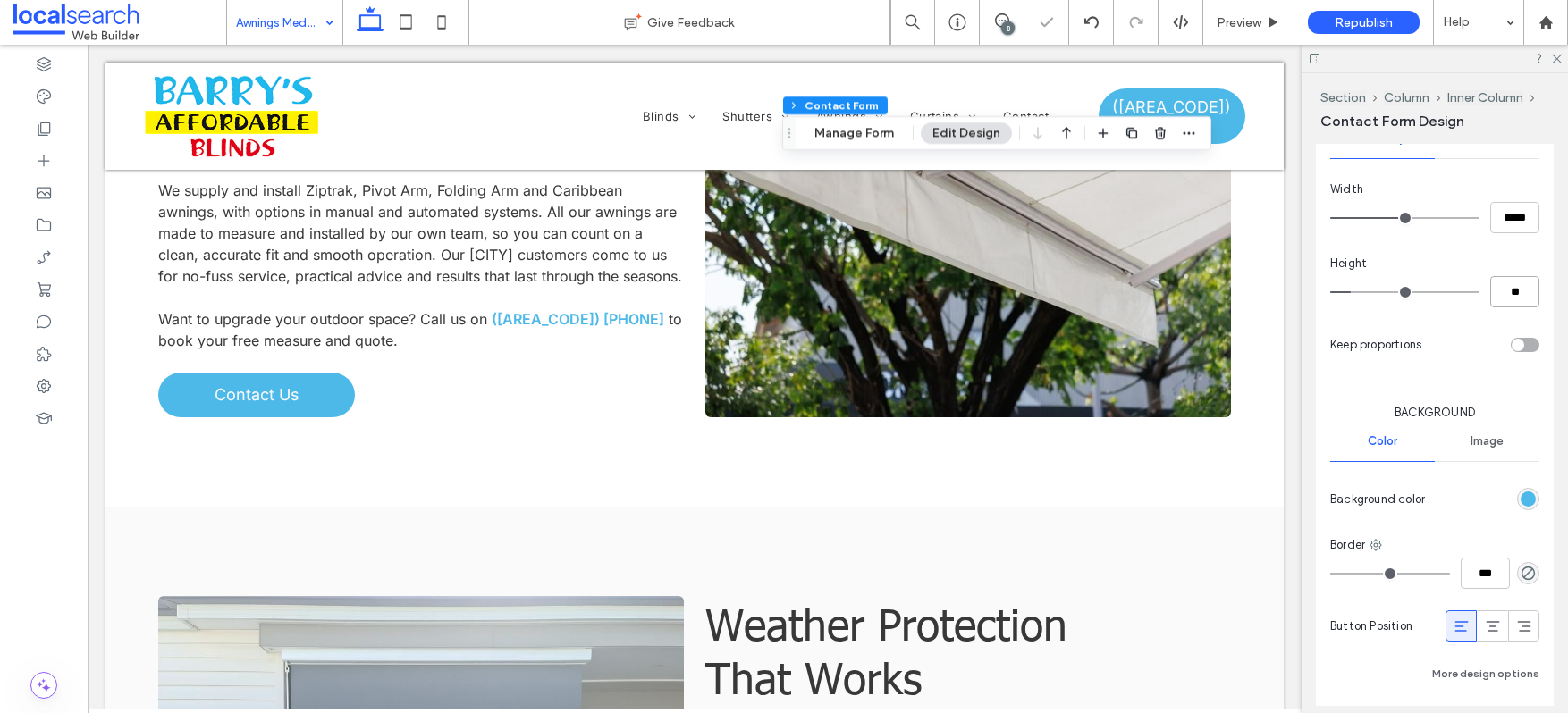 type on "****" 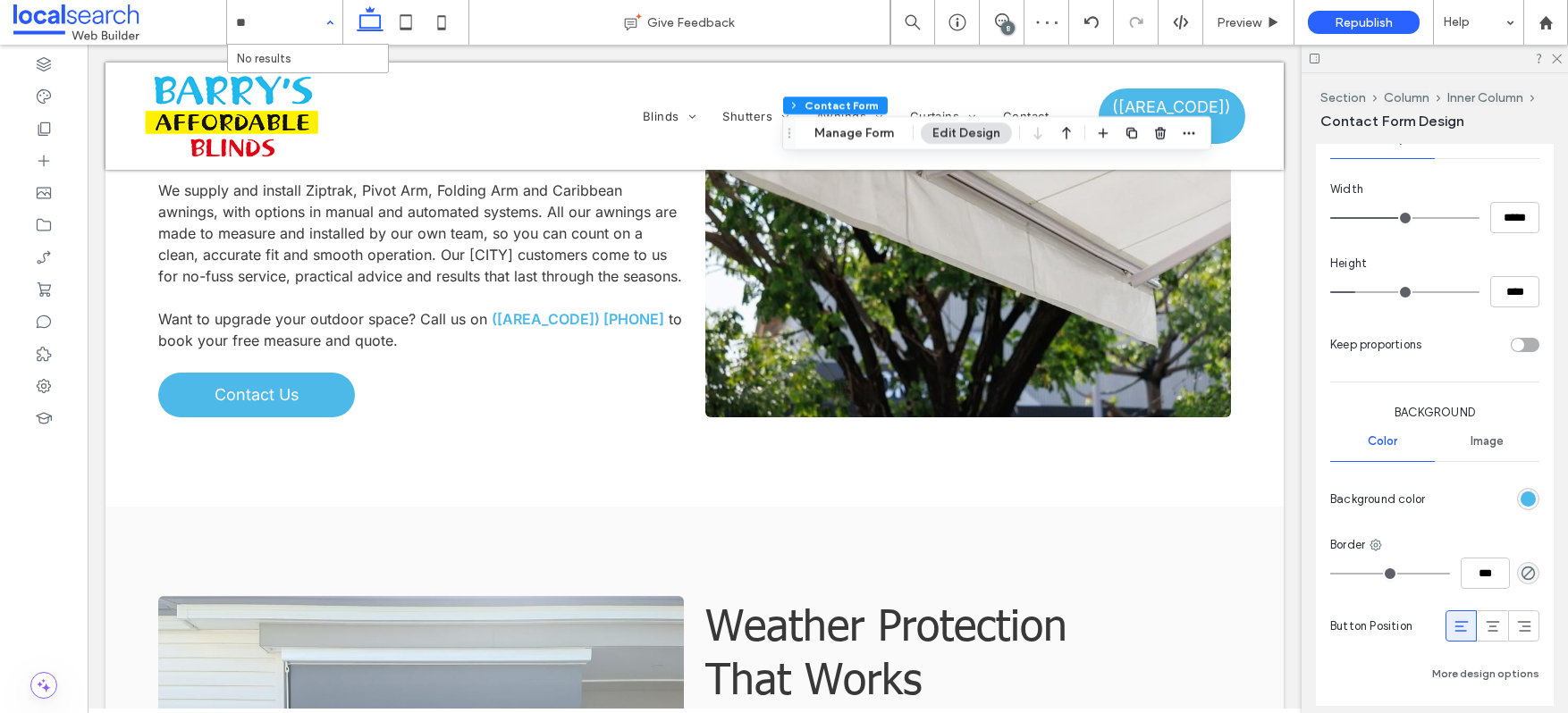 type on "***" 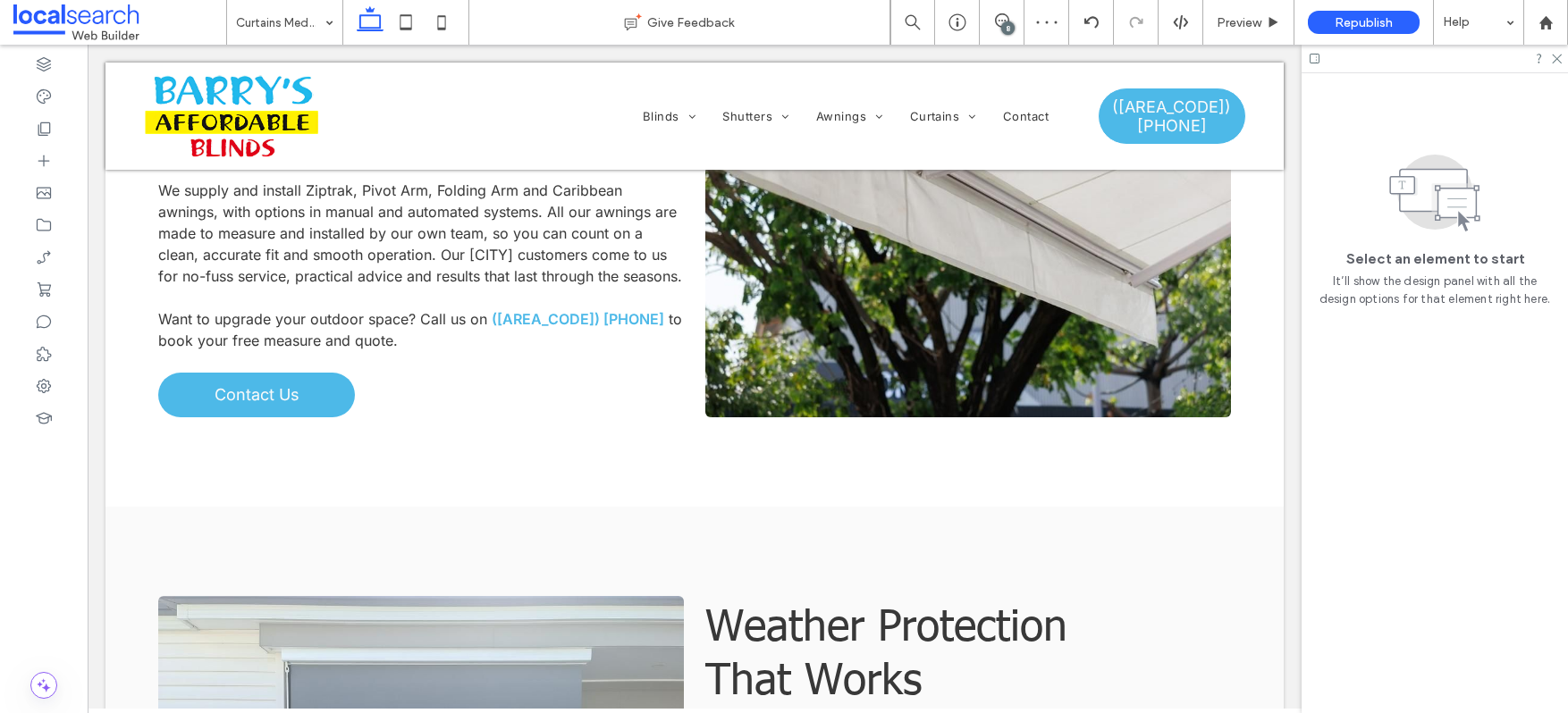 type 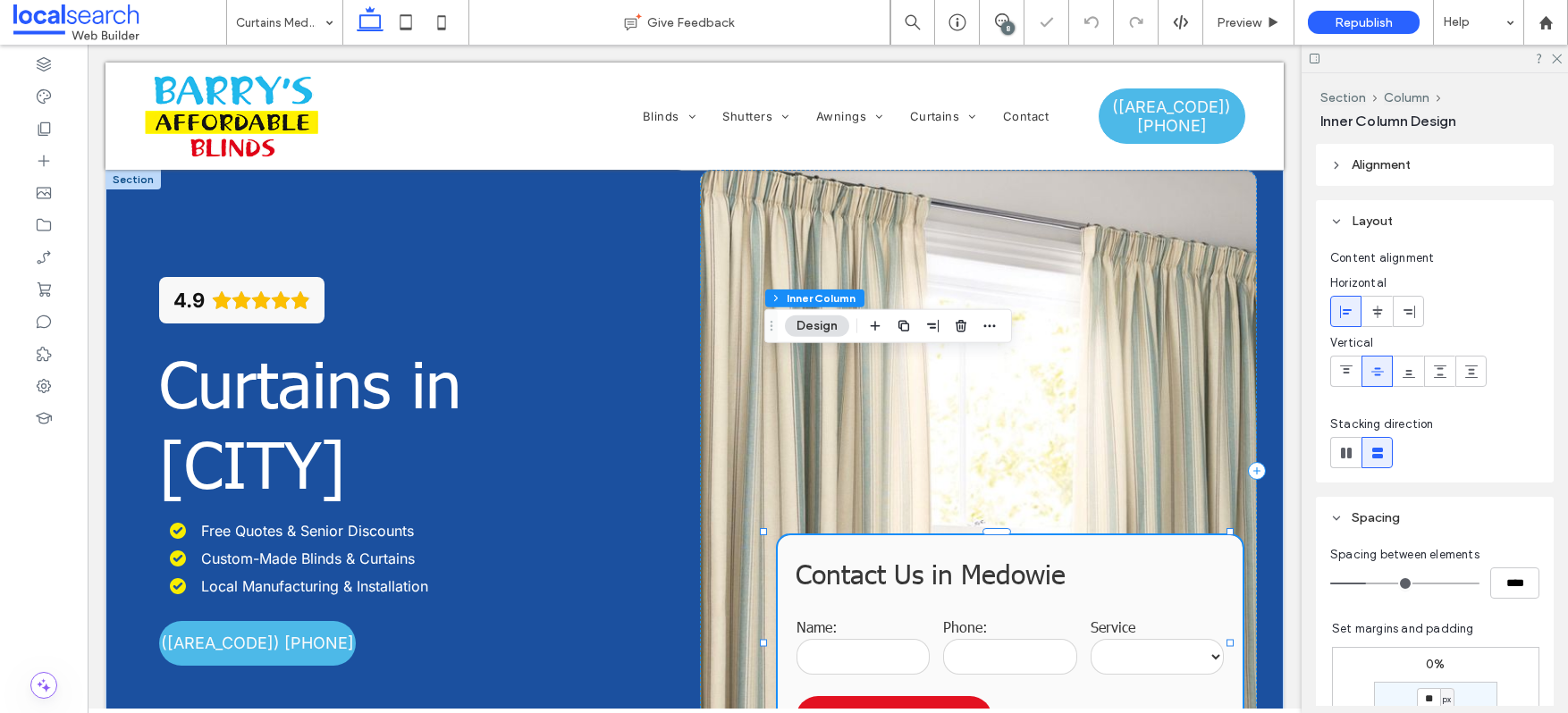 scroll, scrollTop: 177, scrollLeft: 0, axis: vertical 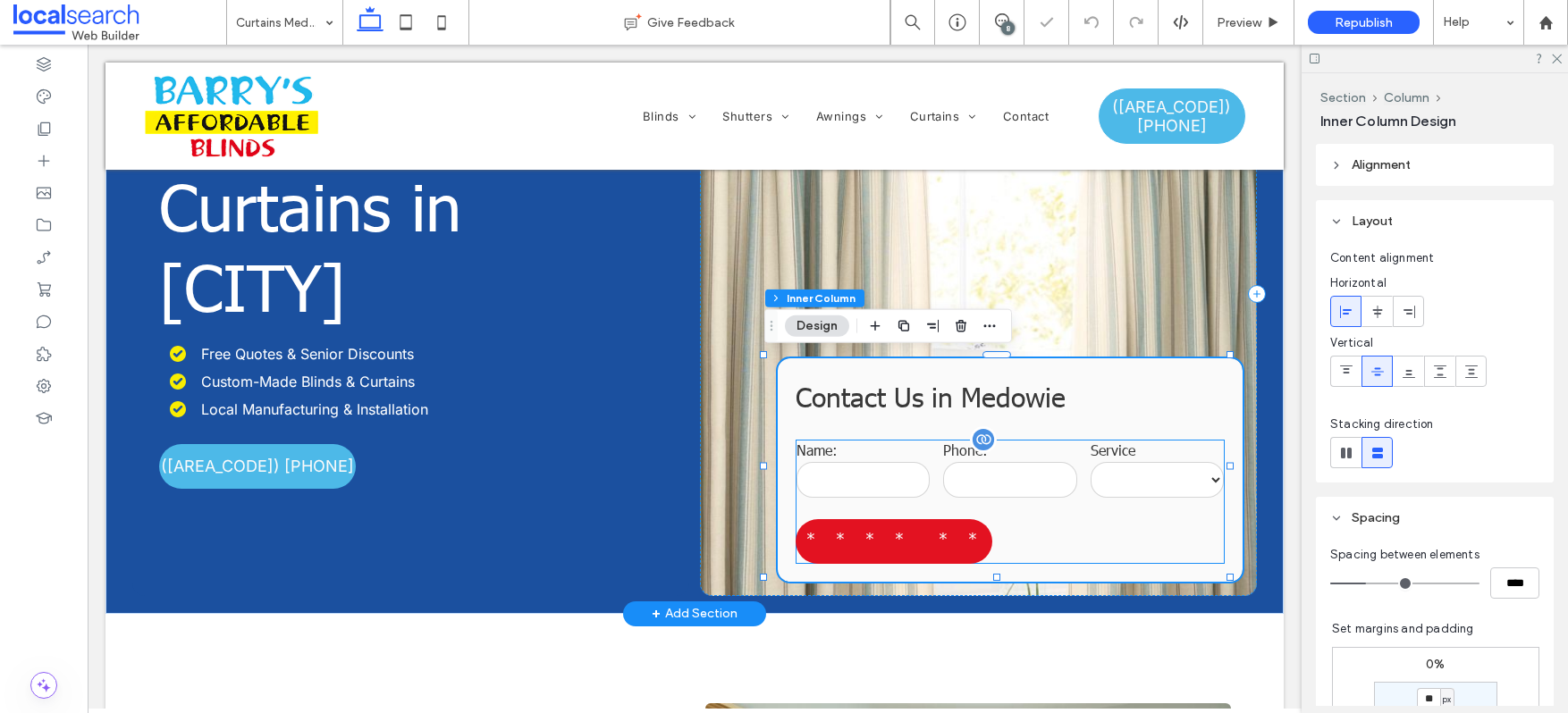 click on "**********" at bounding box center (894, 538) 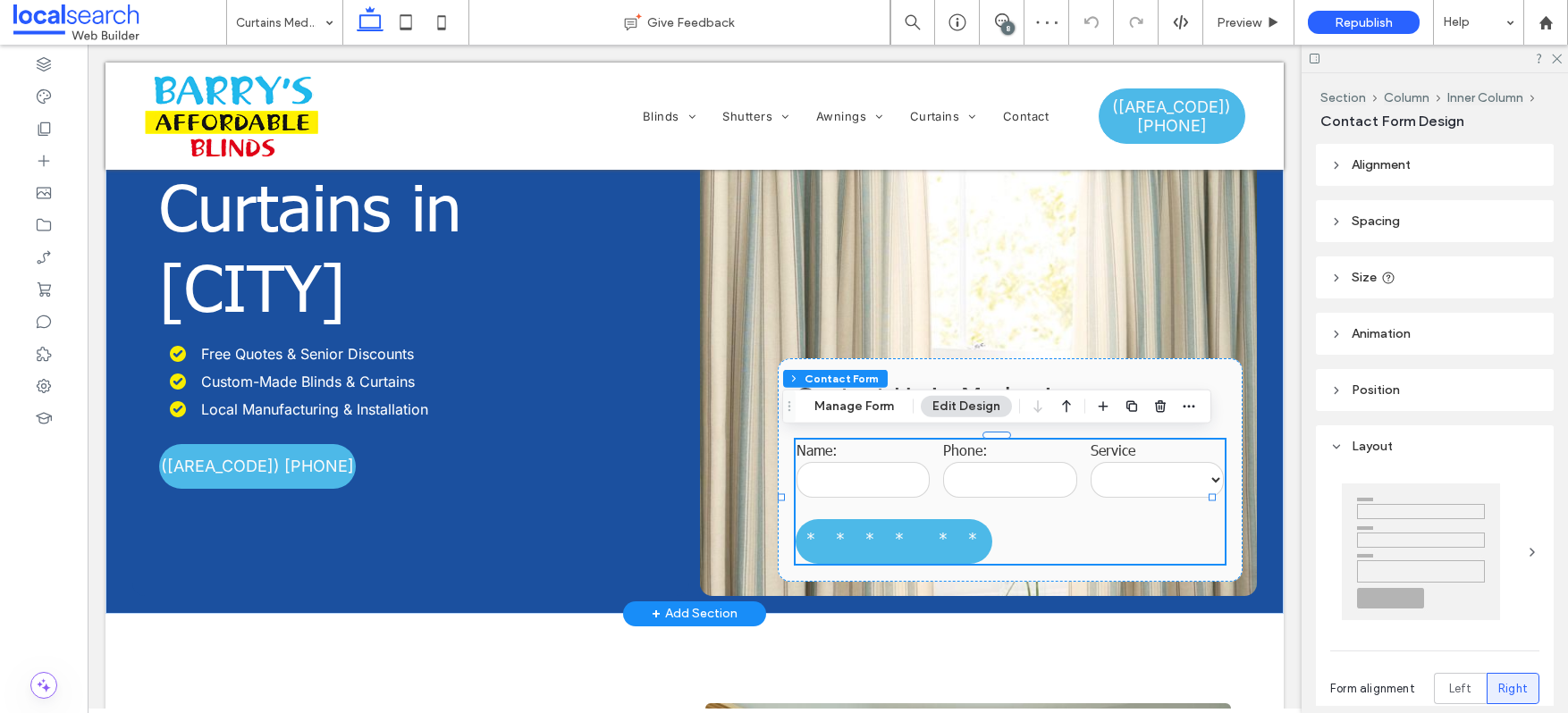 type on "*" 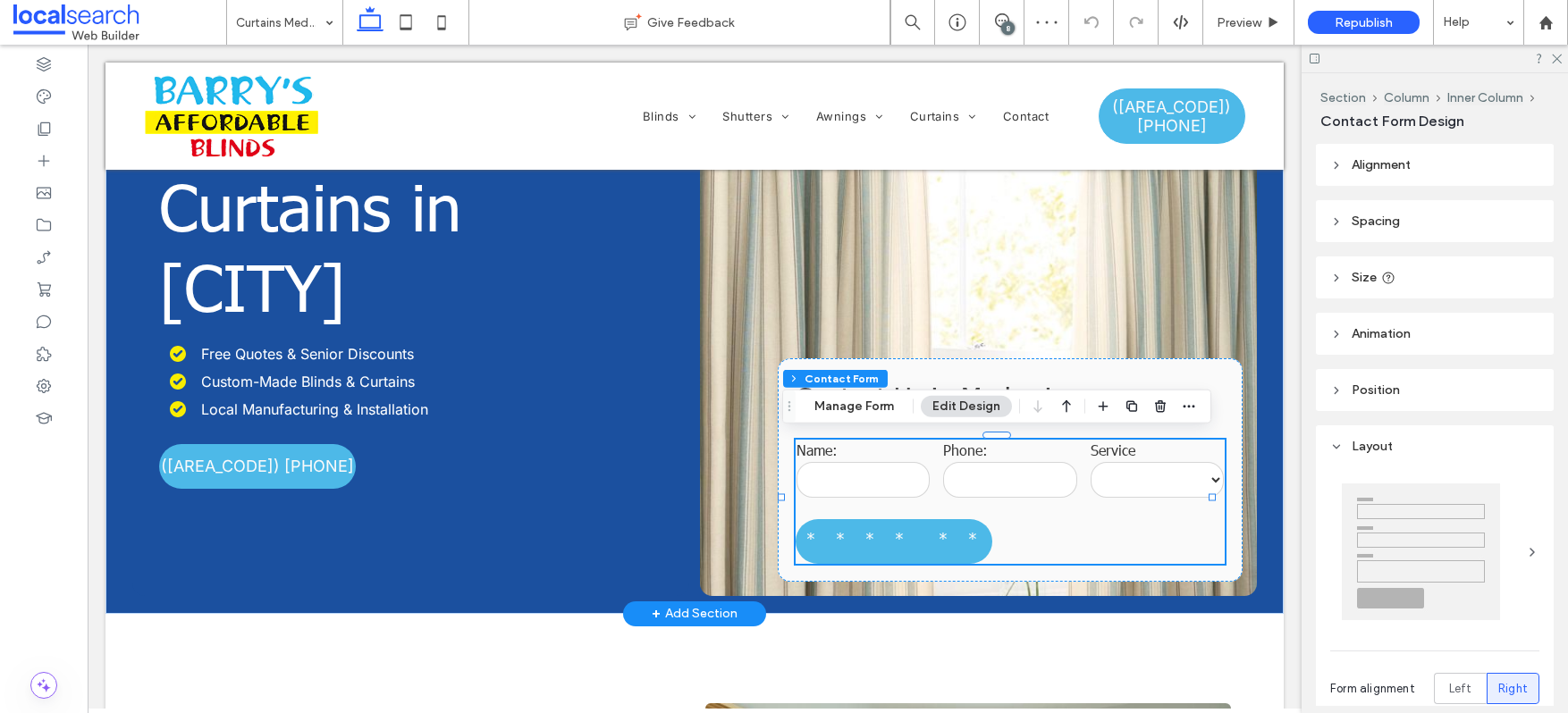 type on "***" 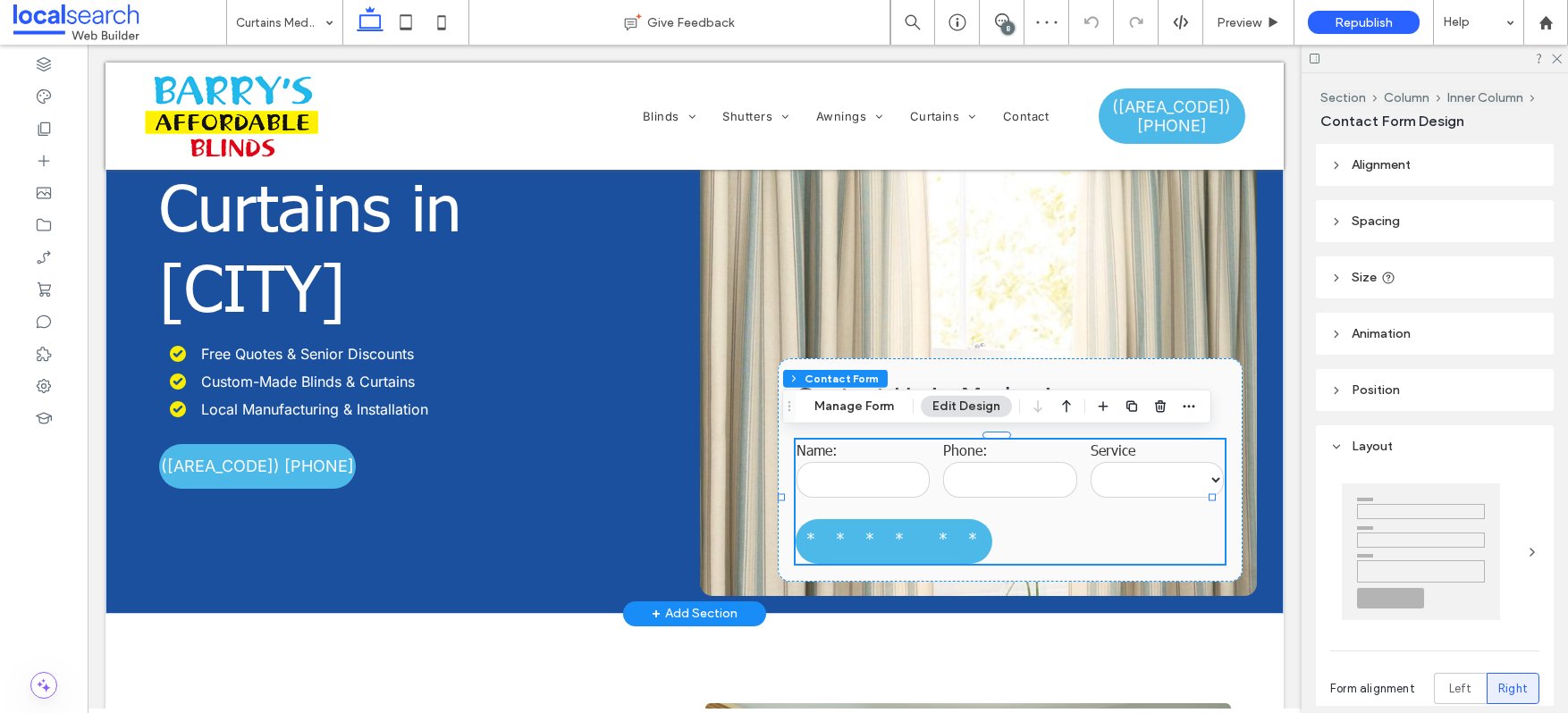 type on "**" 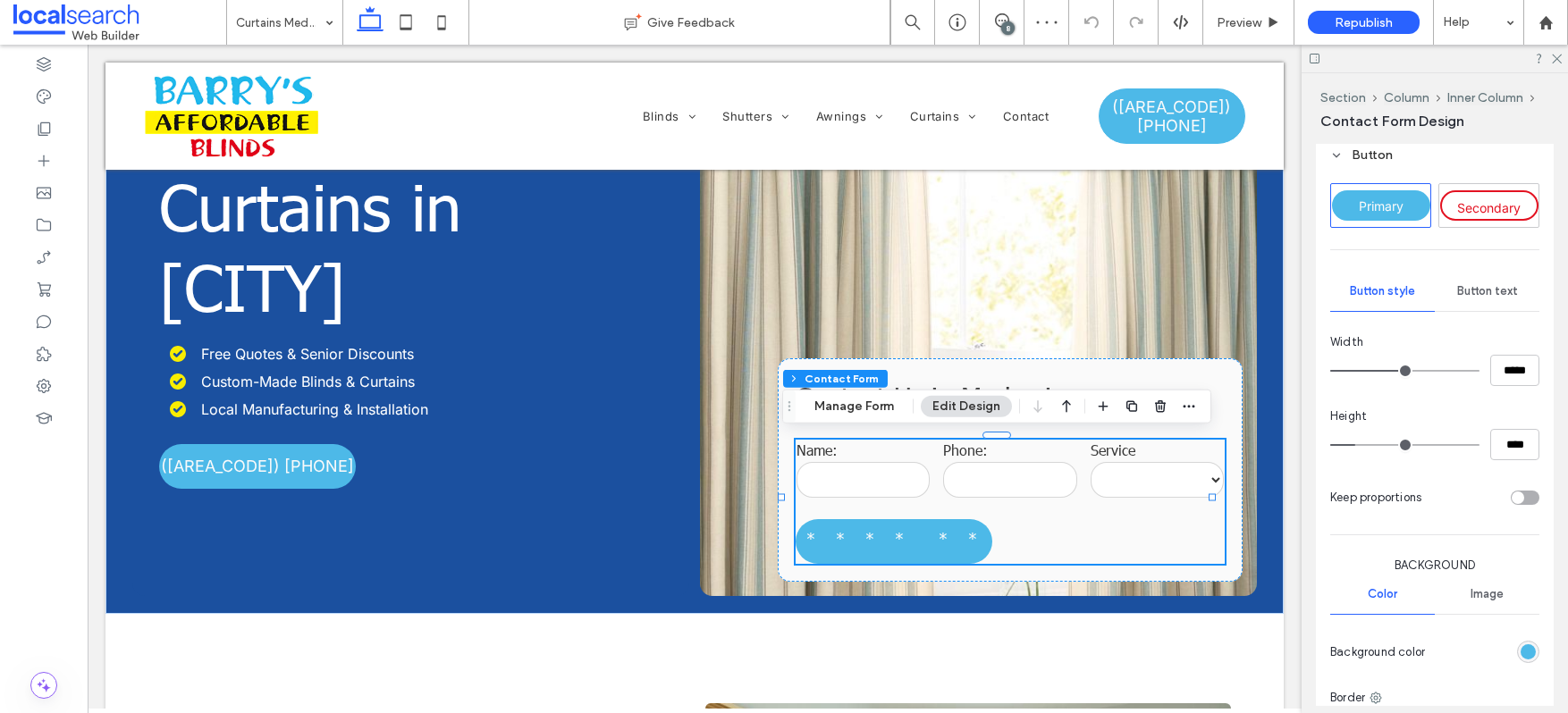 scroll, scrollTop: 1462, scrollLeft: 0, axis: vertical 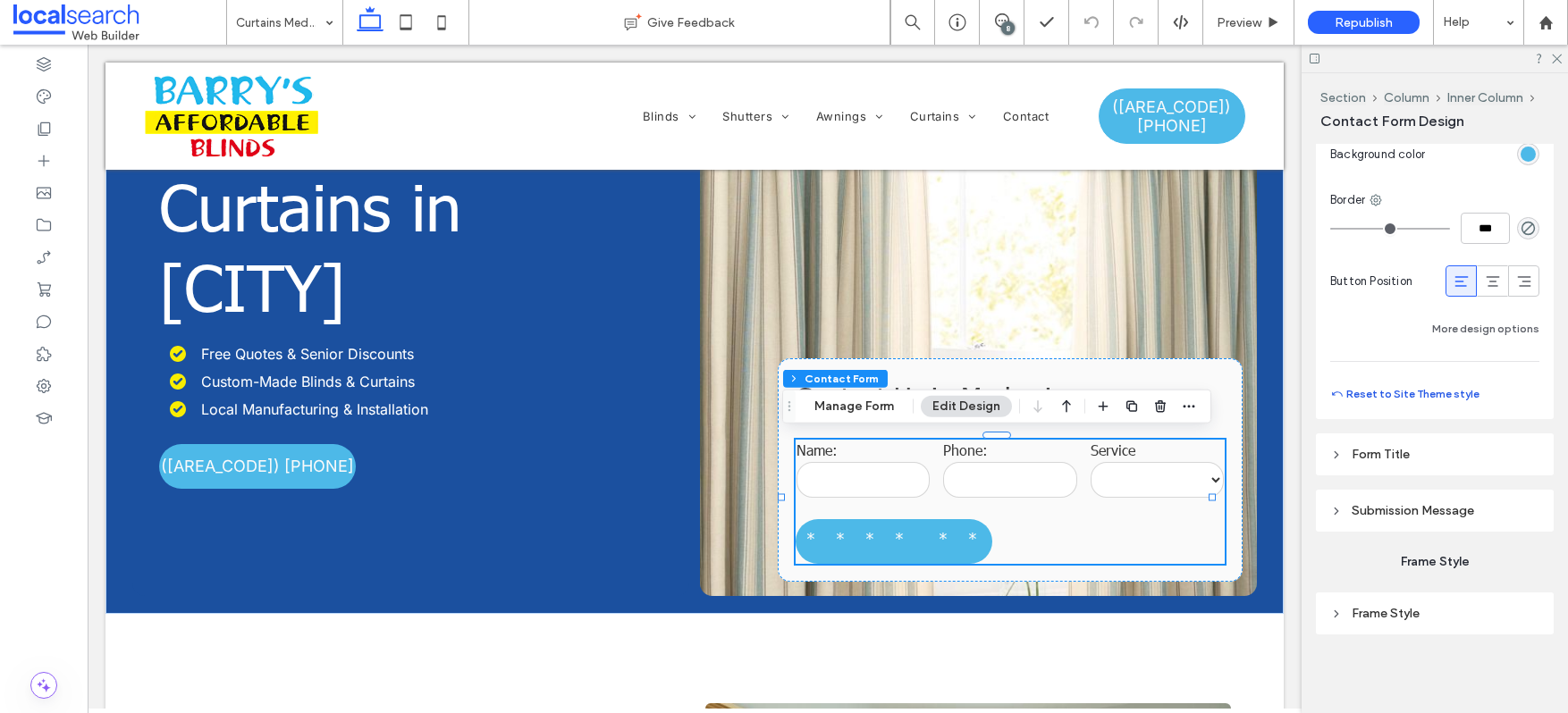 click on "Reset to Site Theme style" at bounding box center [1404, 394] 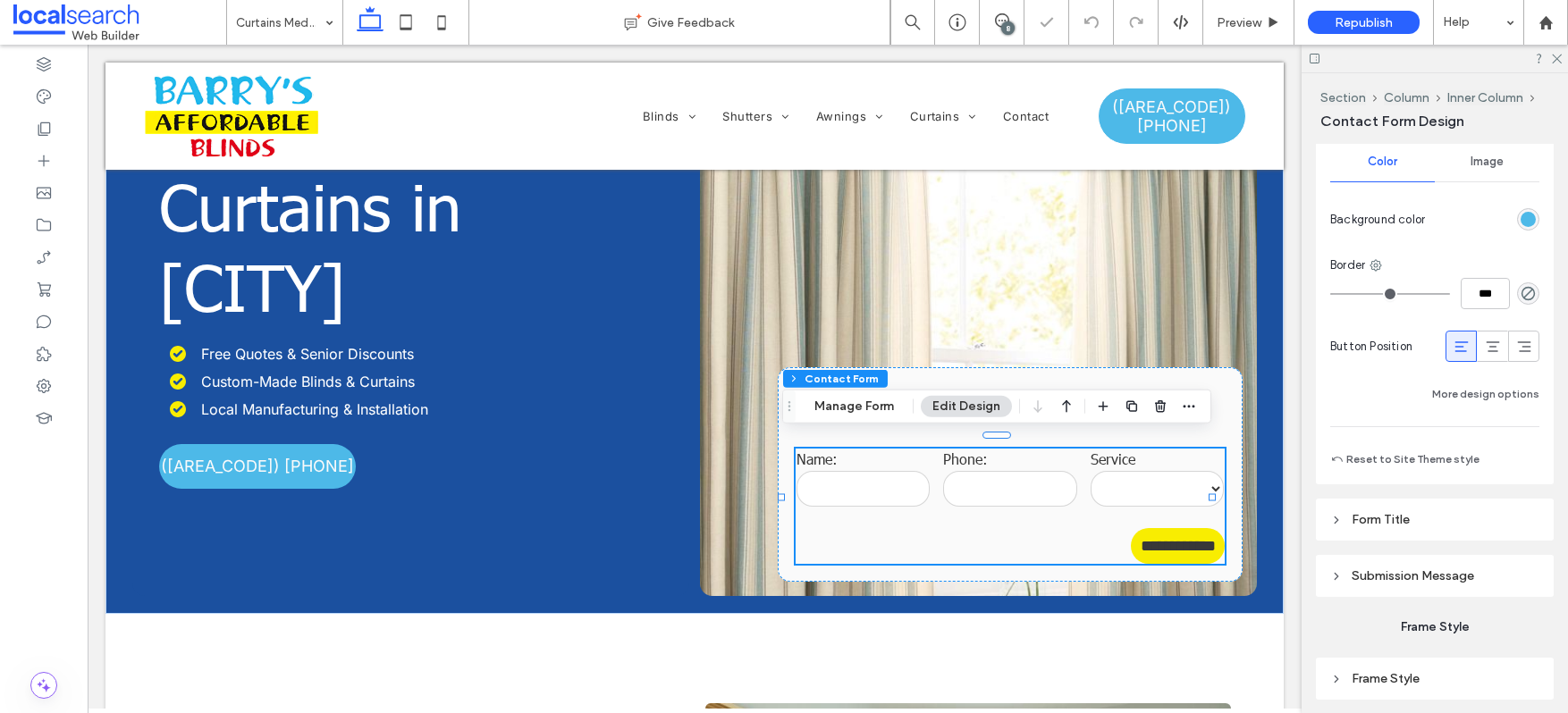type on "***" 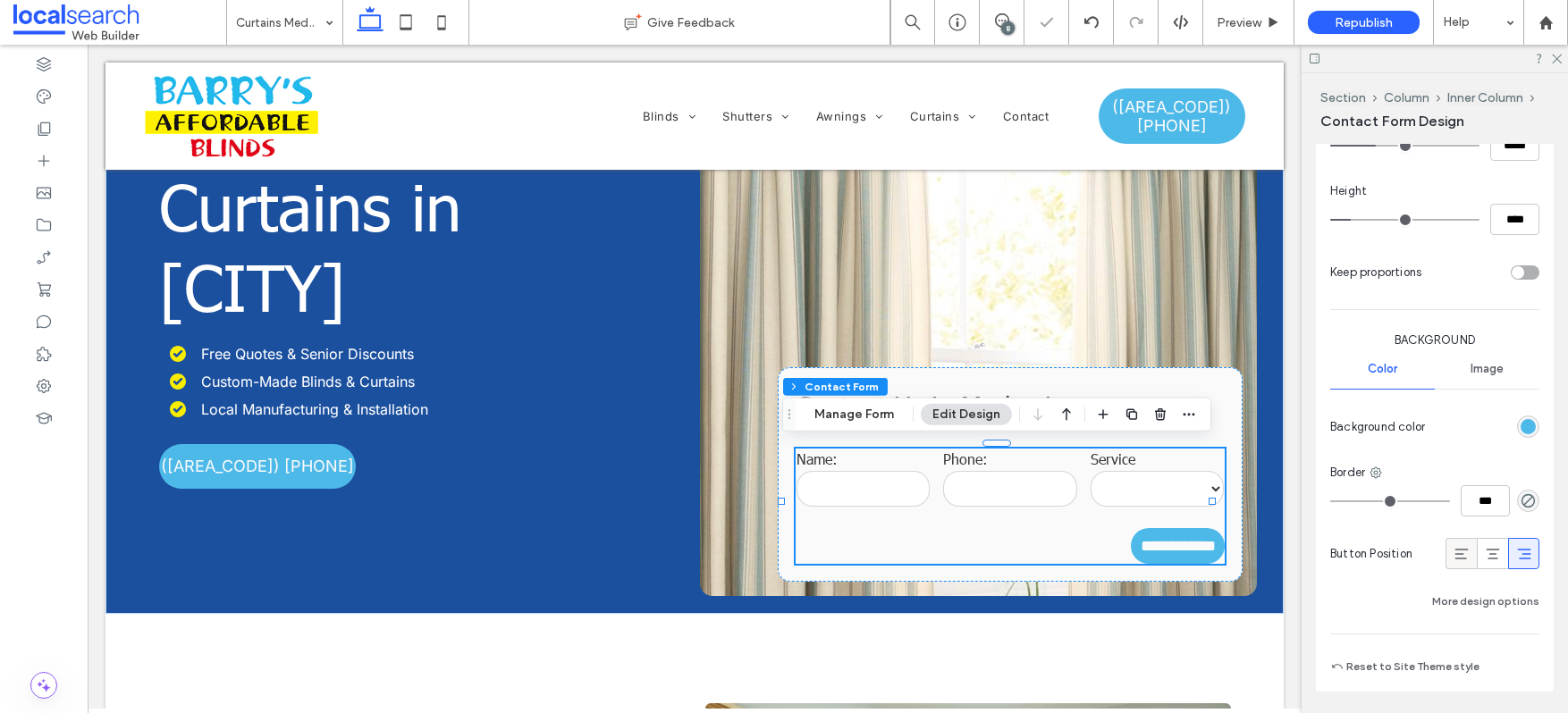 click 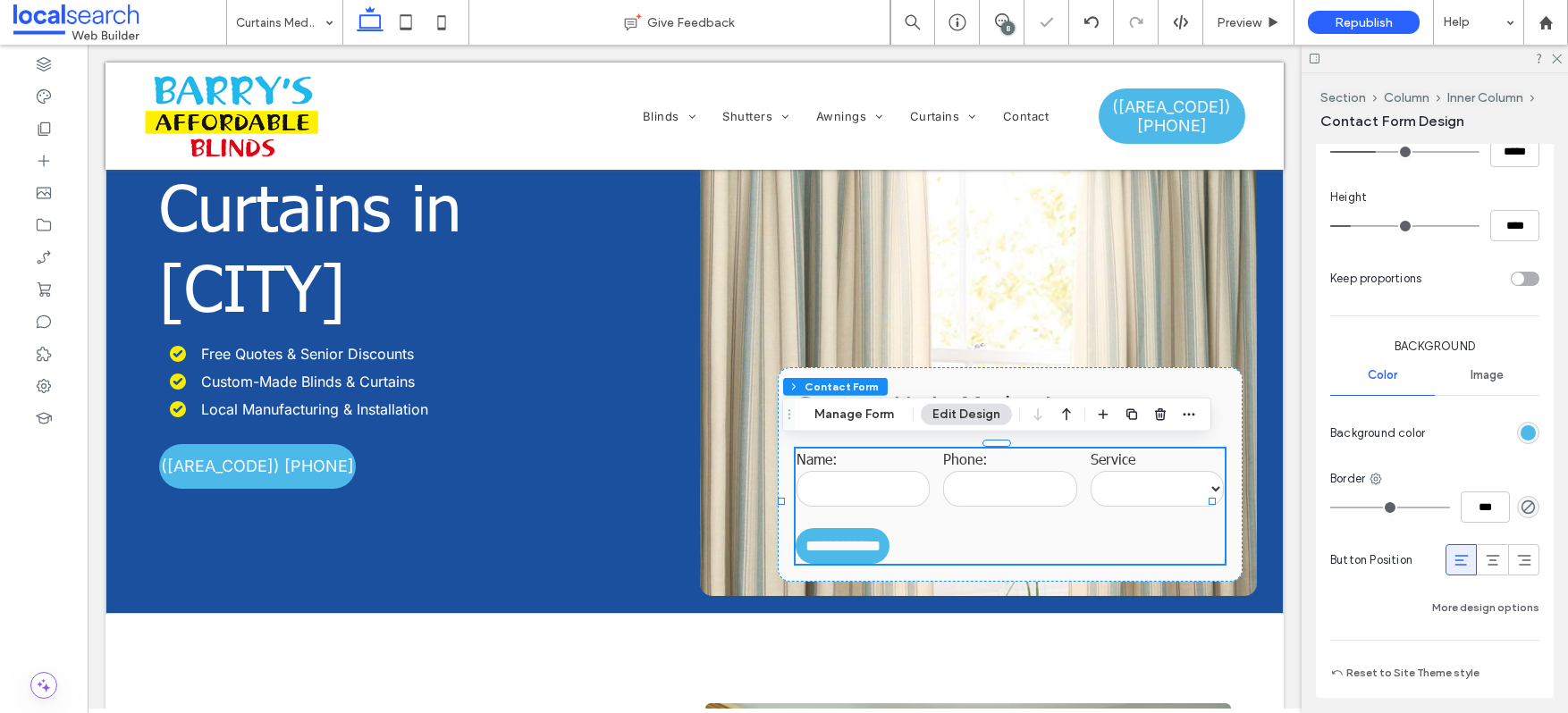 type on "***" 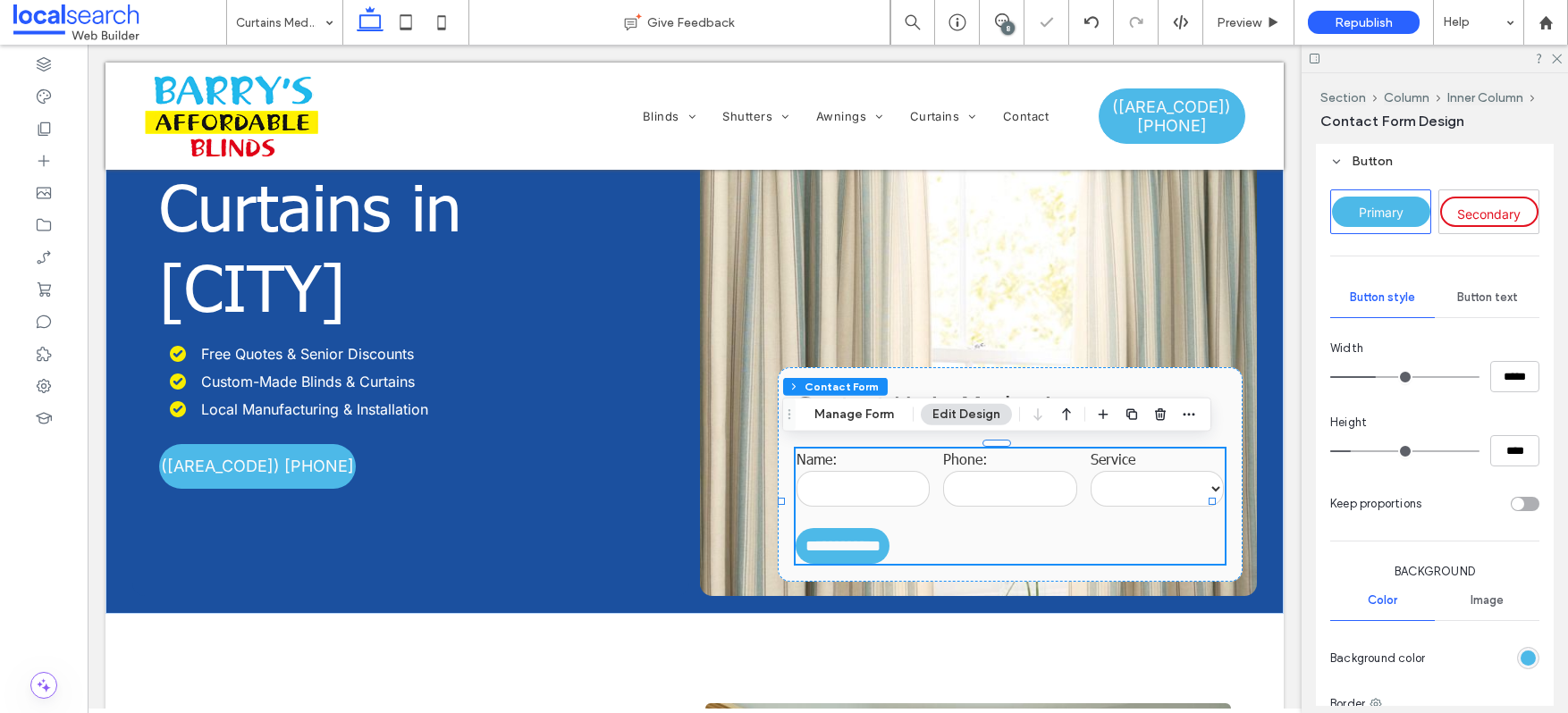 scroll, scrollTop: 946, scrollLeft: 0, axis: vertical 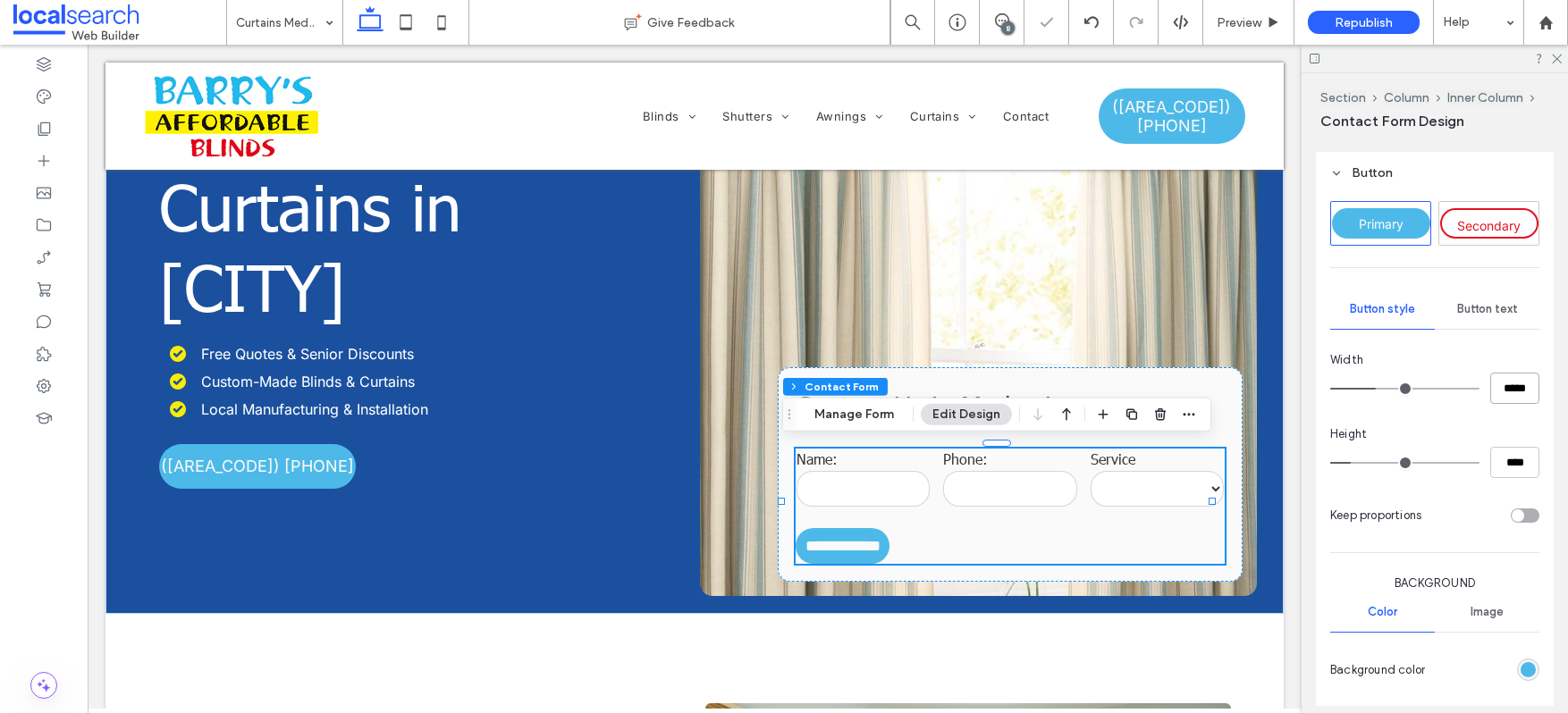 click on "*****" at bounding box center (1514, 388) 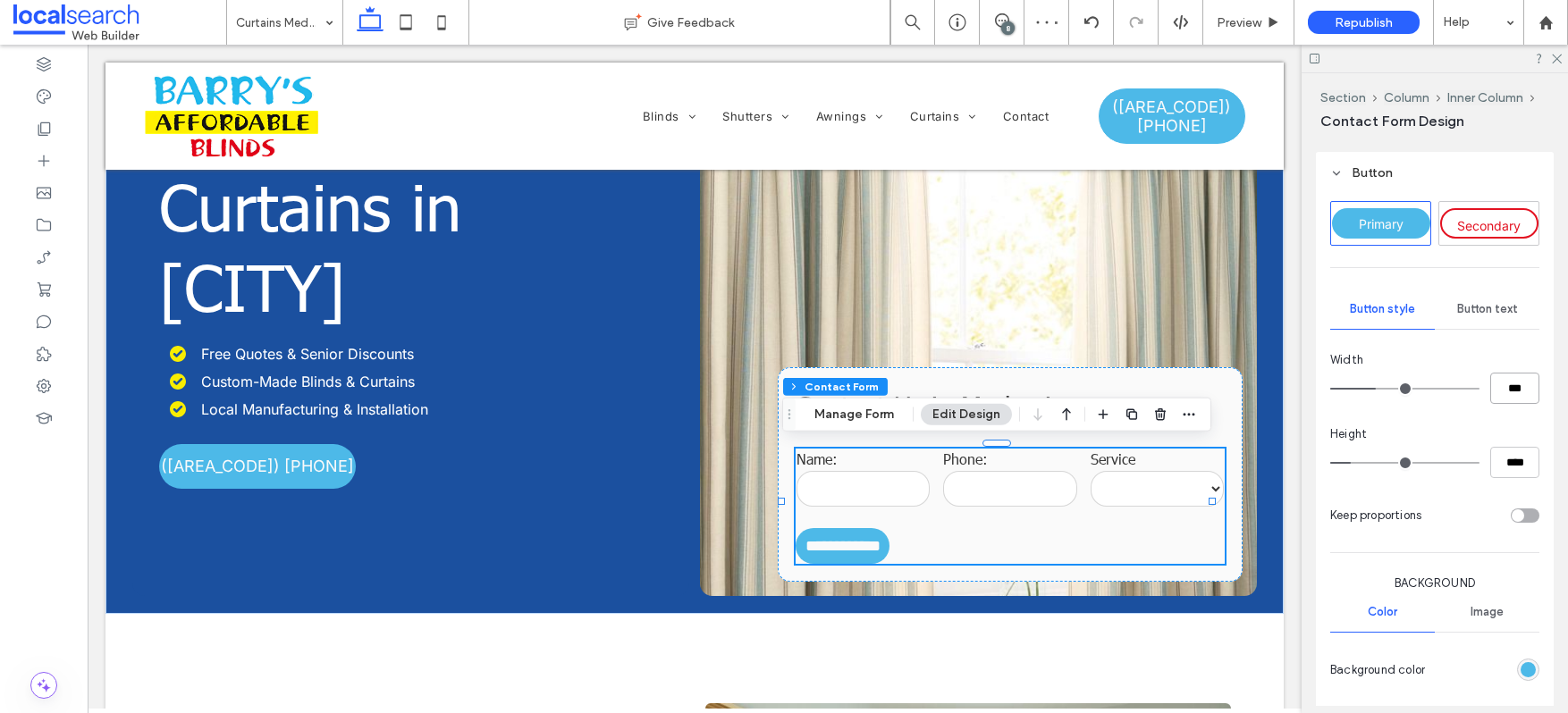 type on "***" 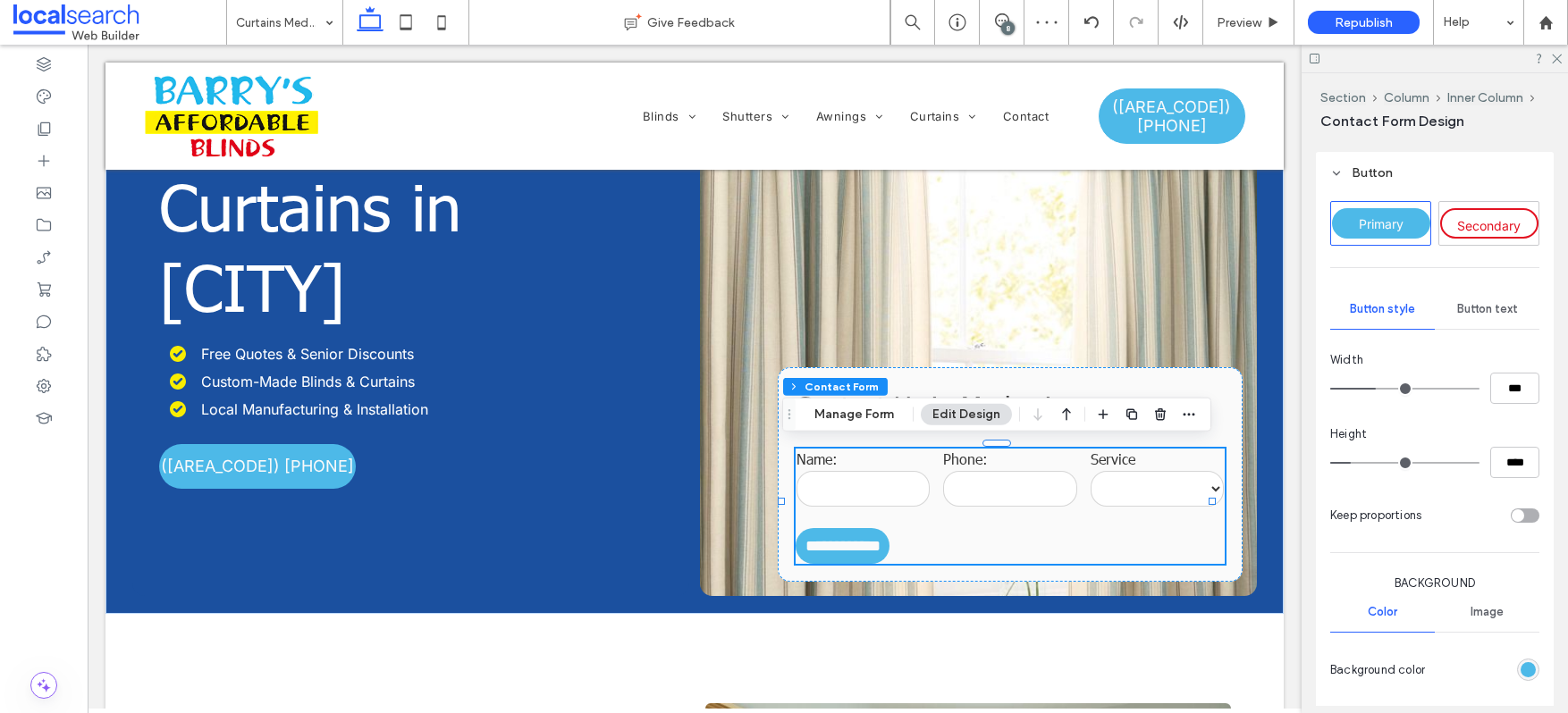 type on "***" 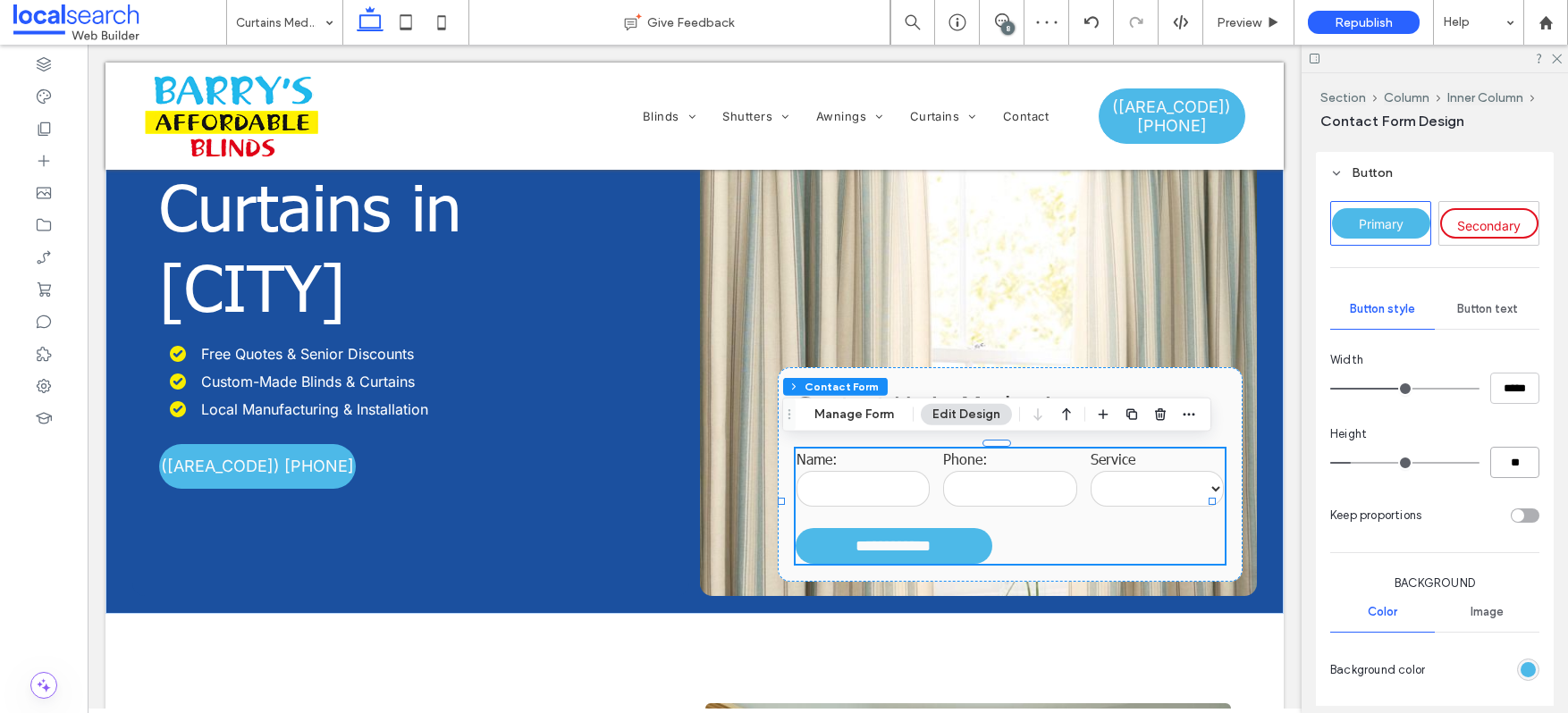 type on "****" 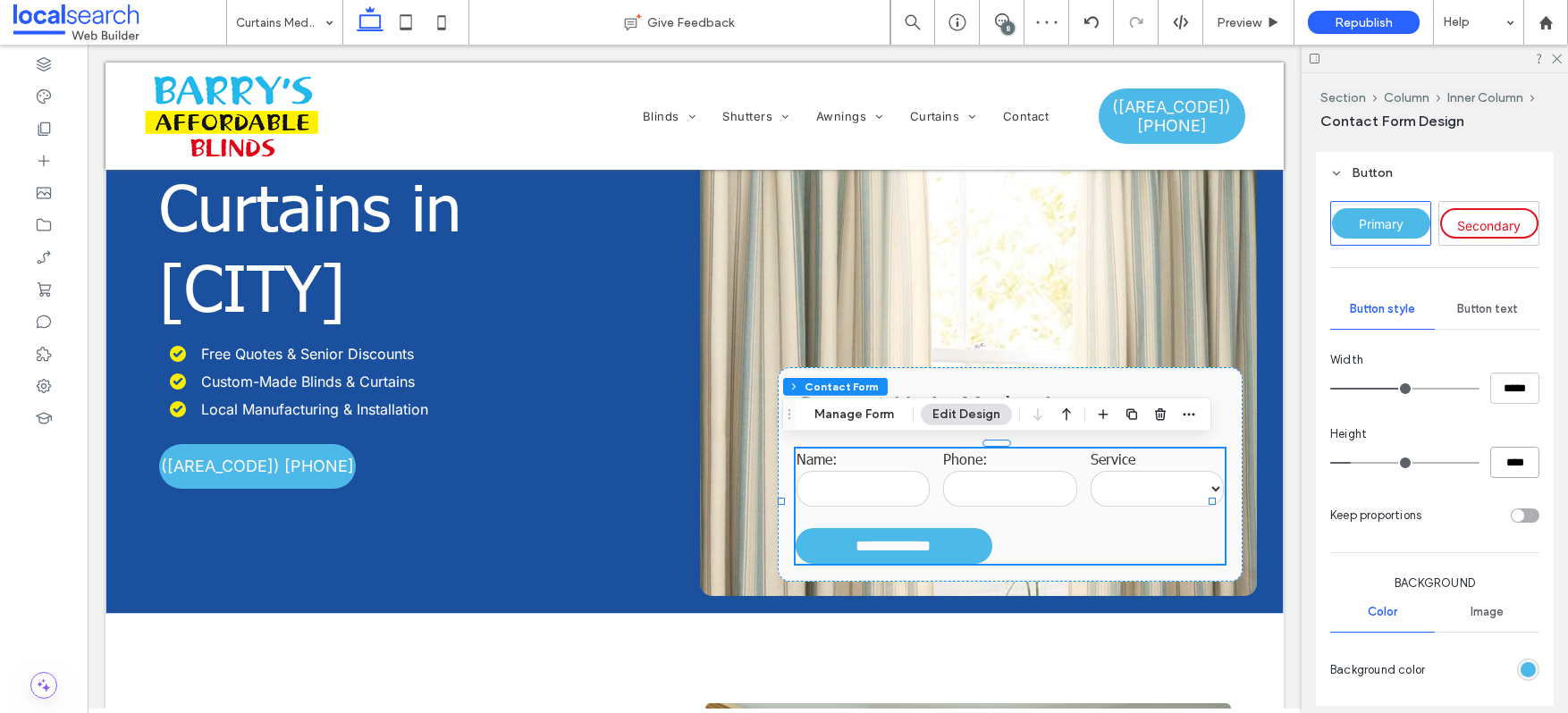 type on "**" 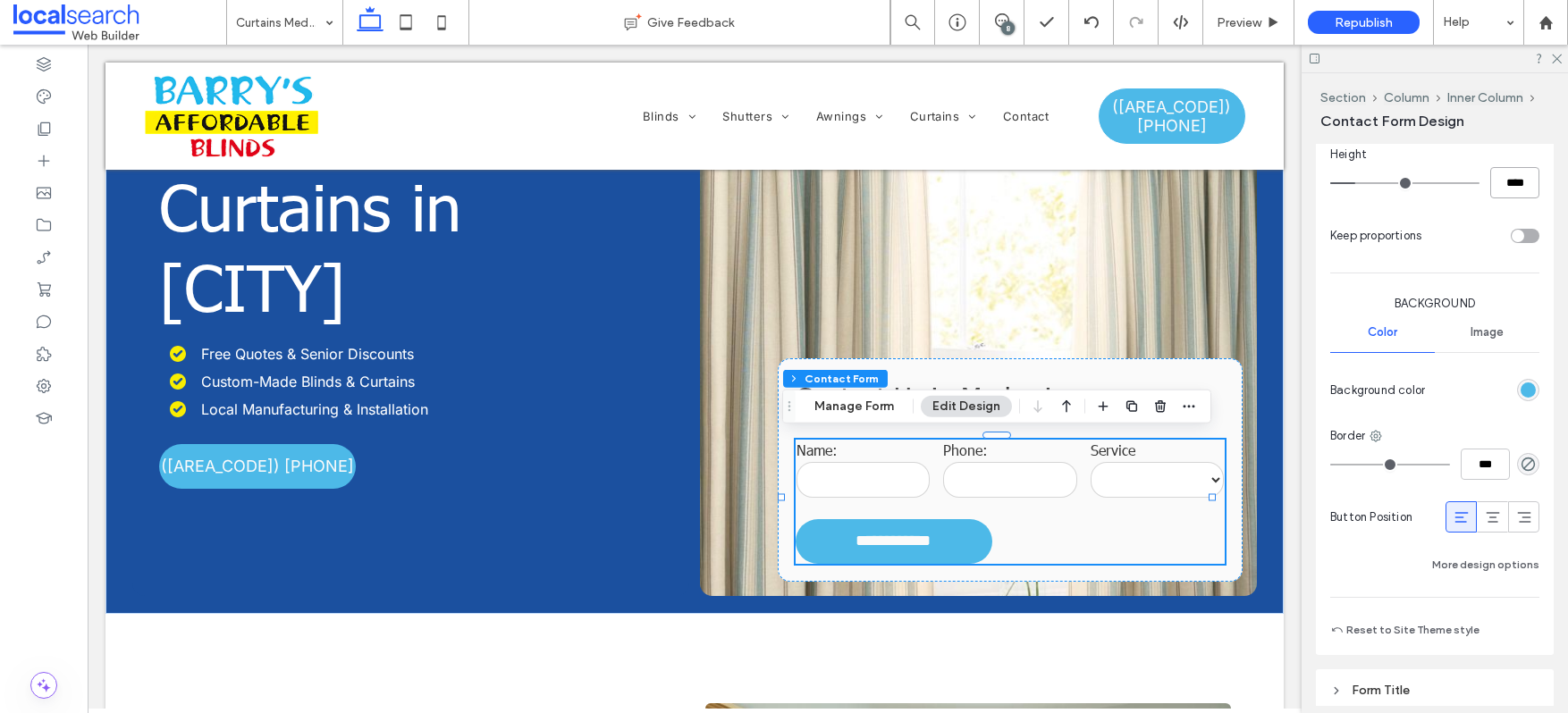 scroll, scrollTop: 1218, scrollLeft: 0, axis: vertical 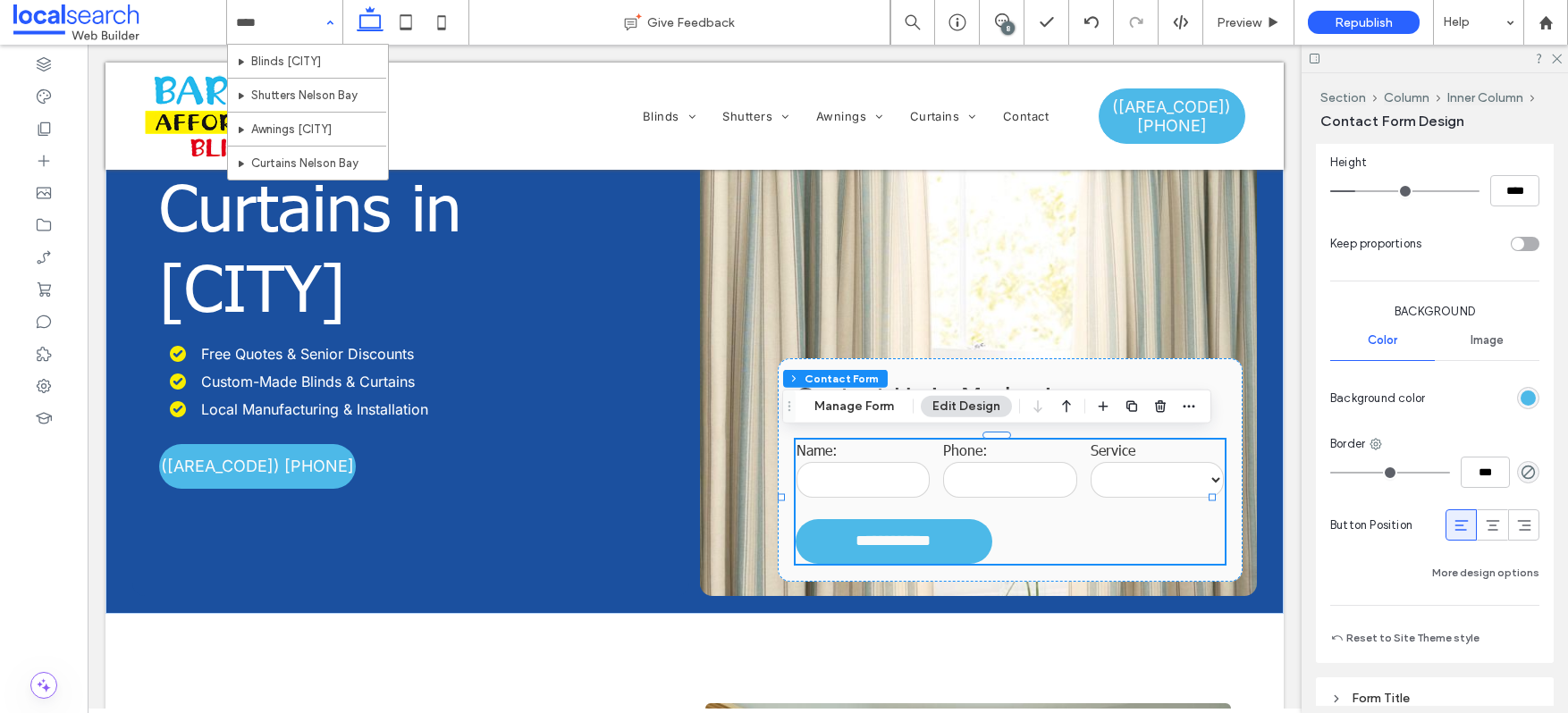 type on "*****" 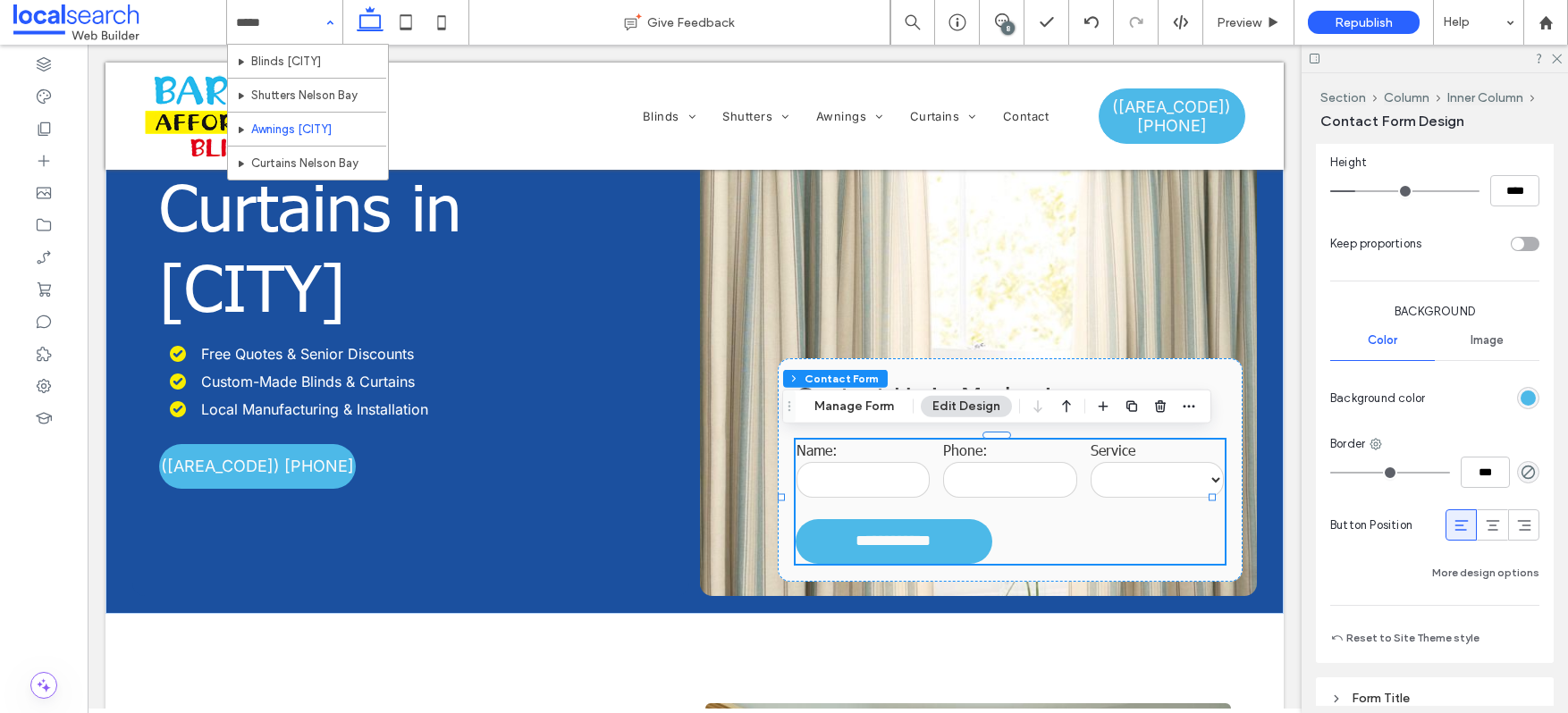 type 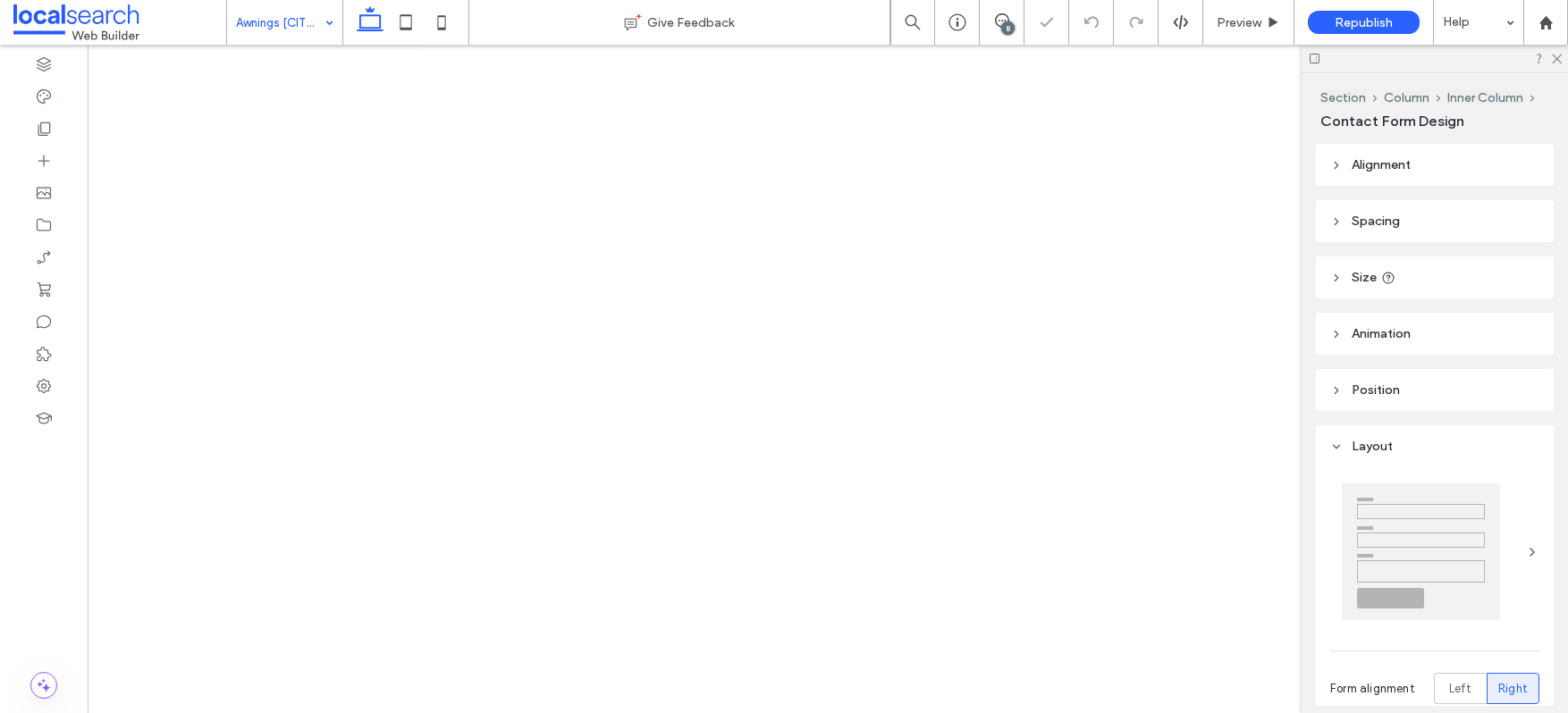 type on "*" 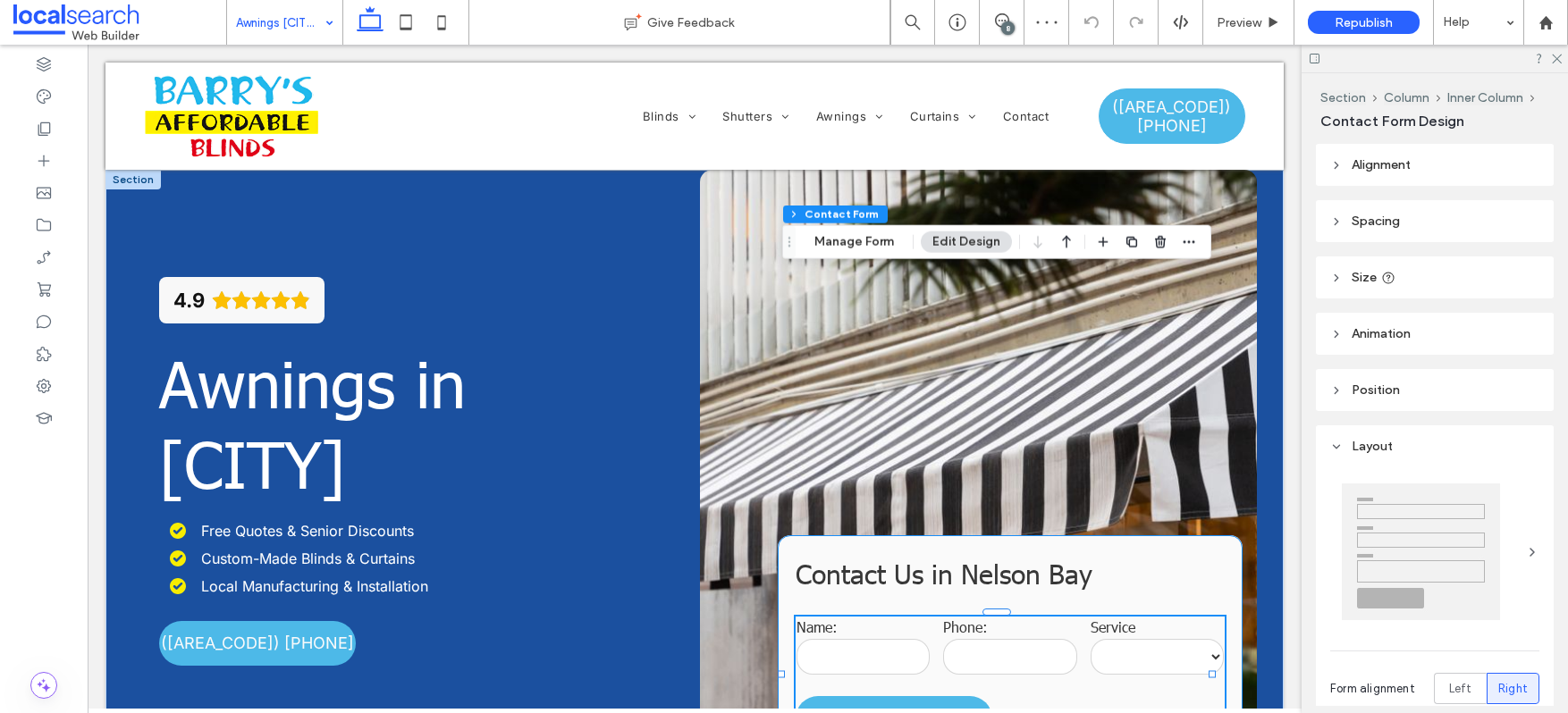 scroll, scrollTop: 341, scrollLeft: 0, axis: vertical 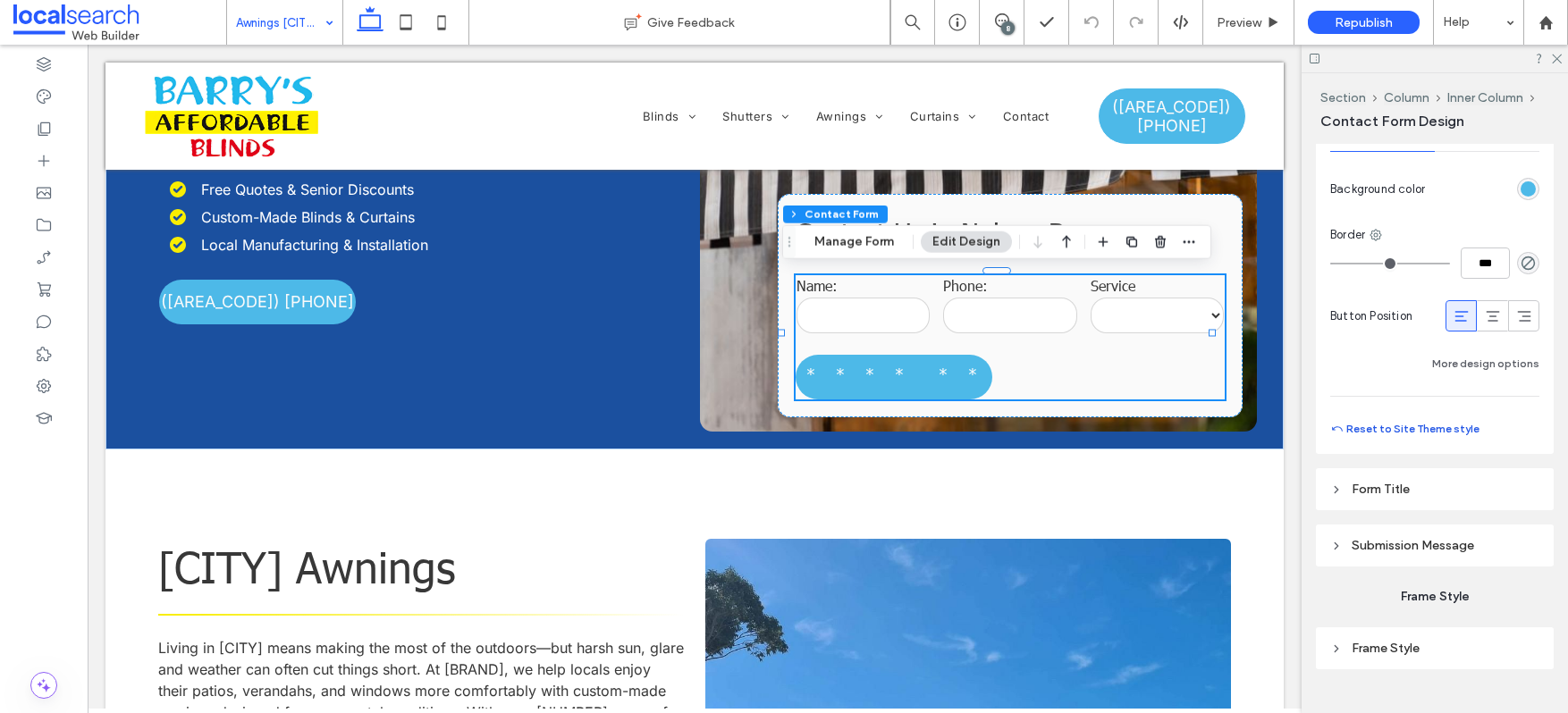 click on "Reset to Site Theme style" at bounding box center [1404, 429] 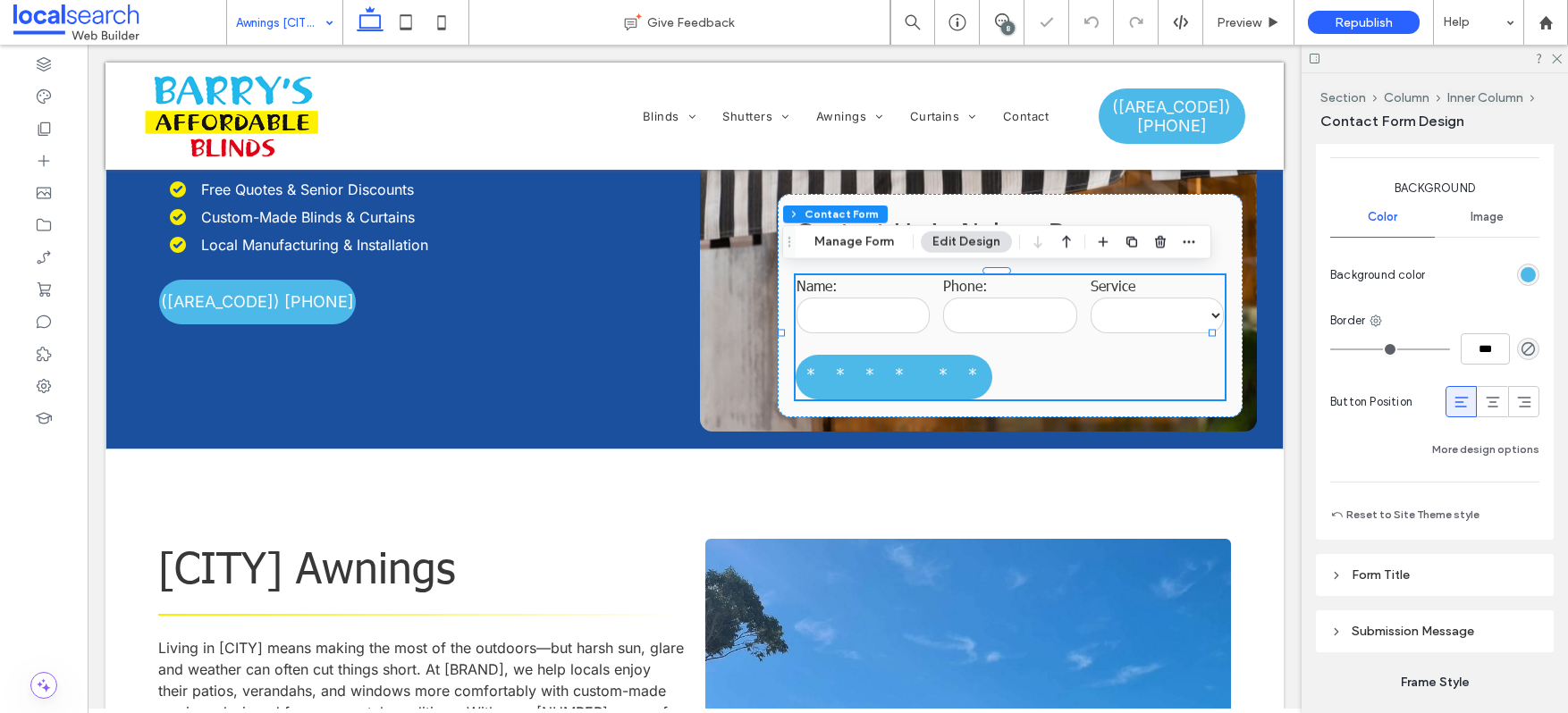 type on "***" 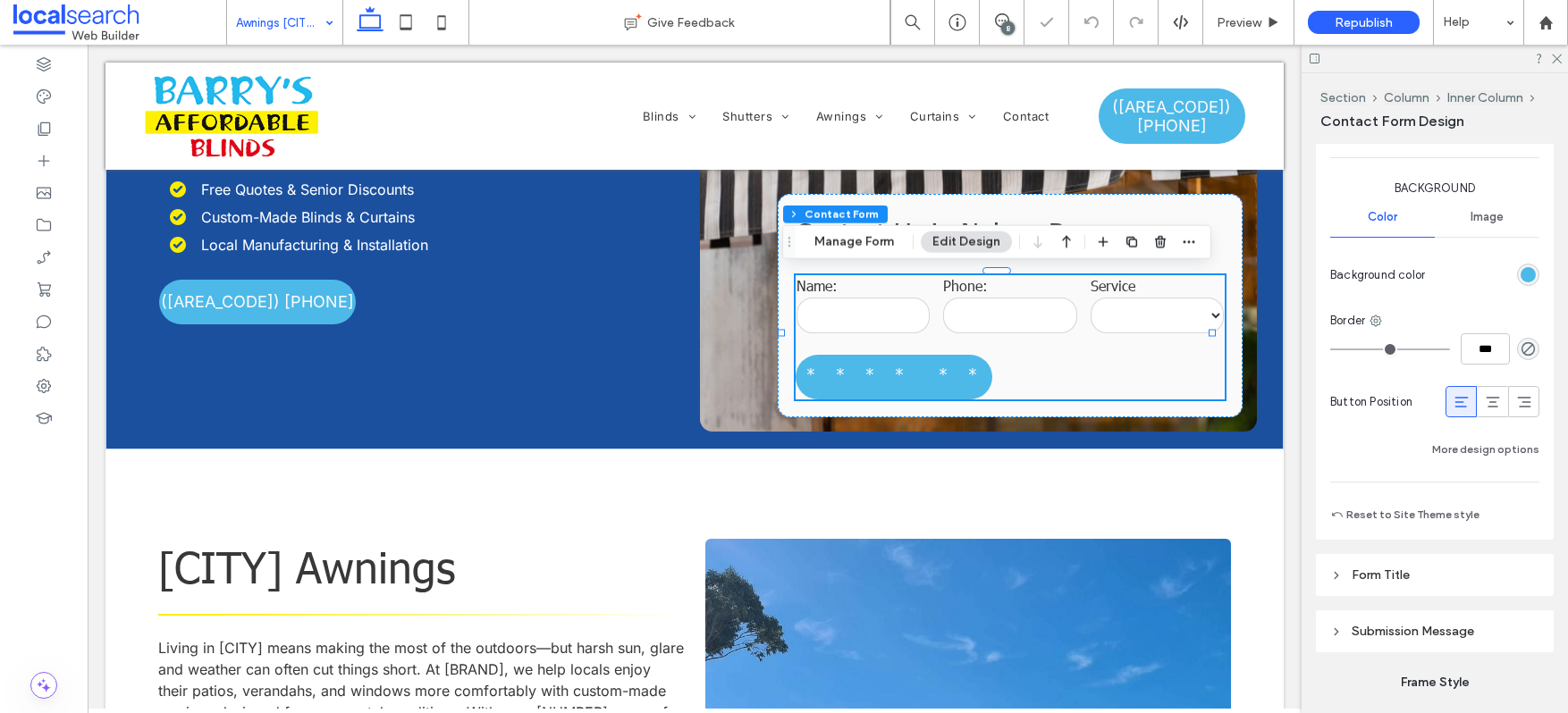 type on "*****" 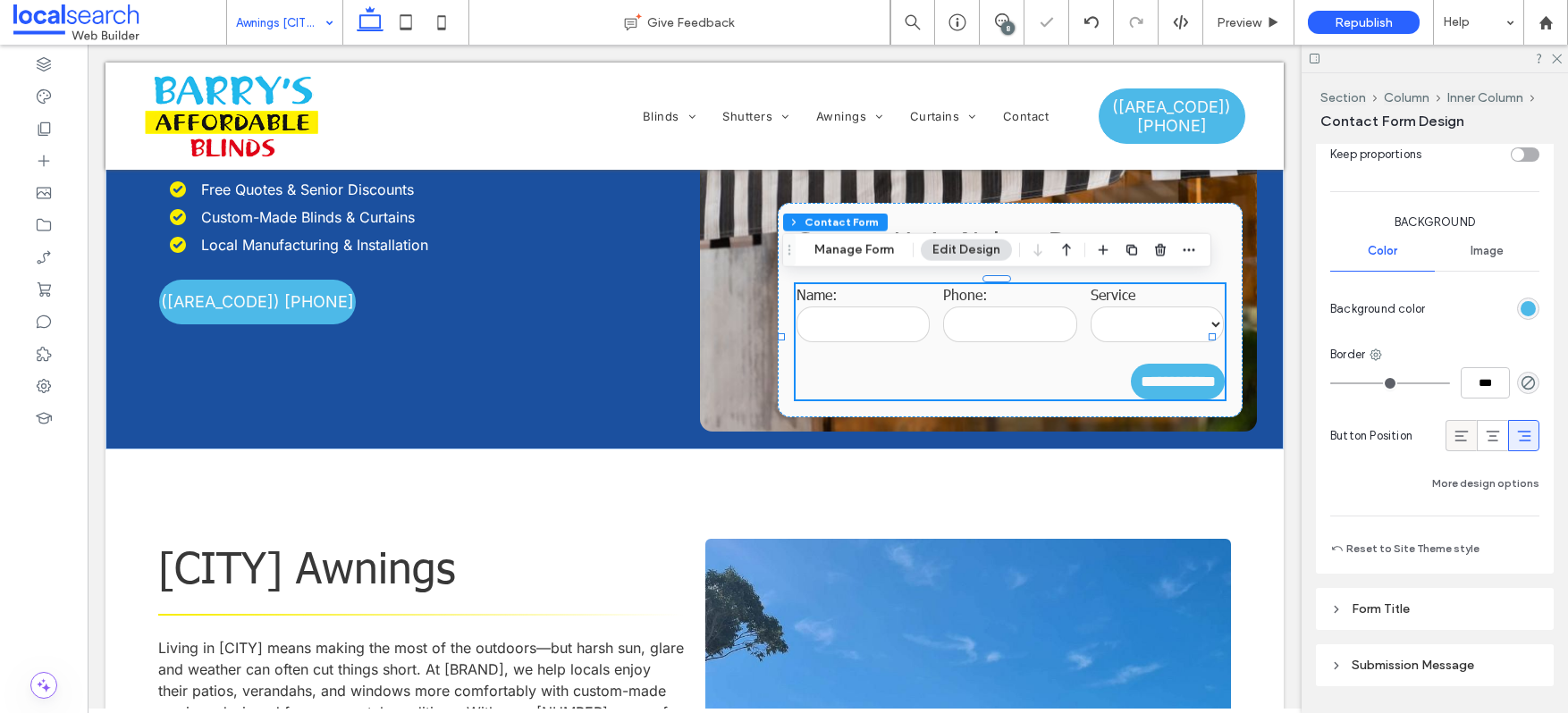 click 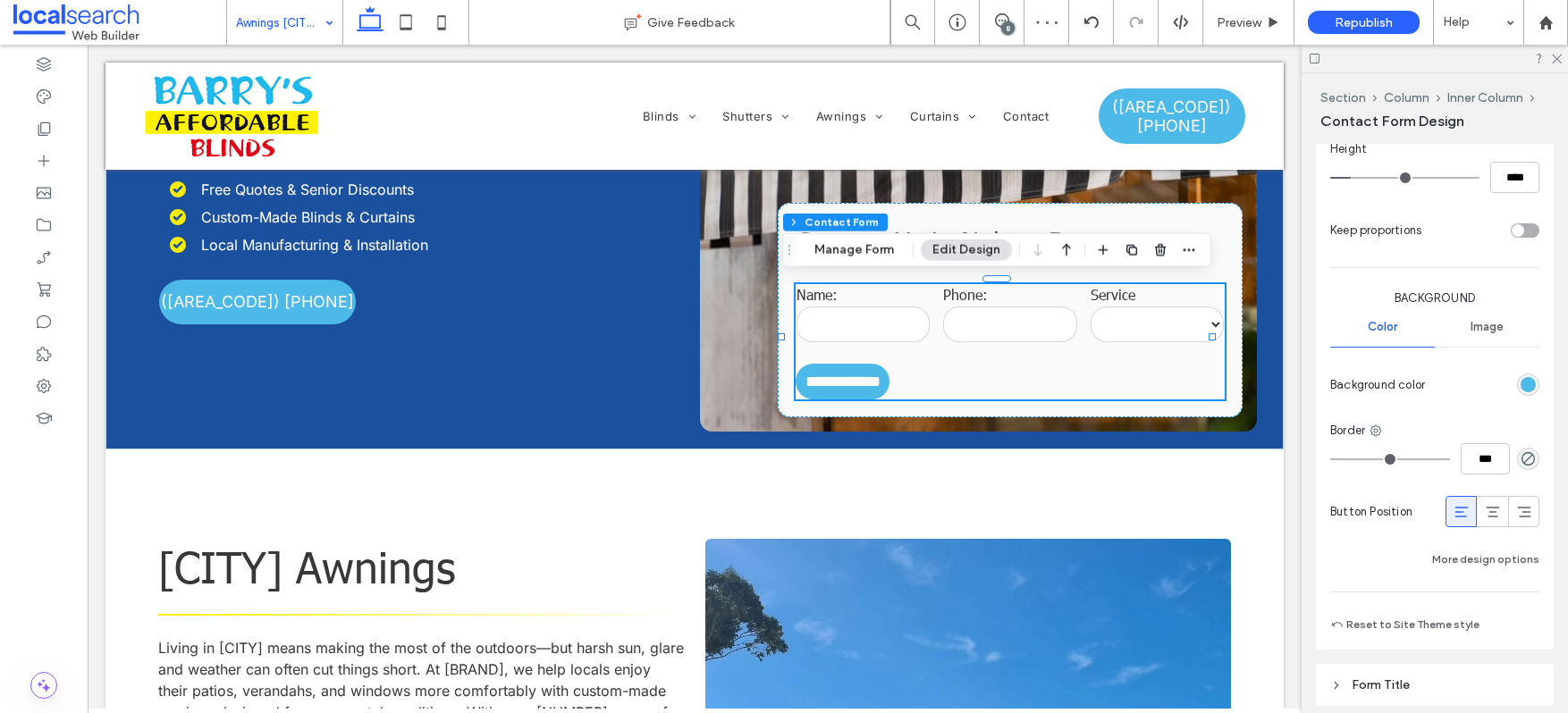type on "***" 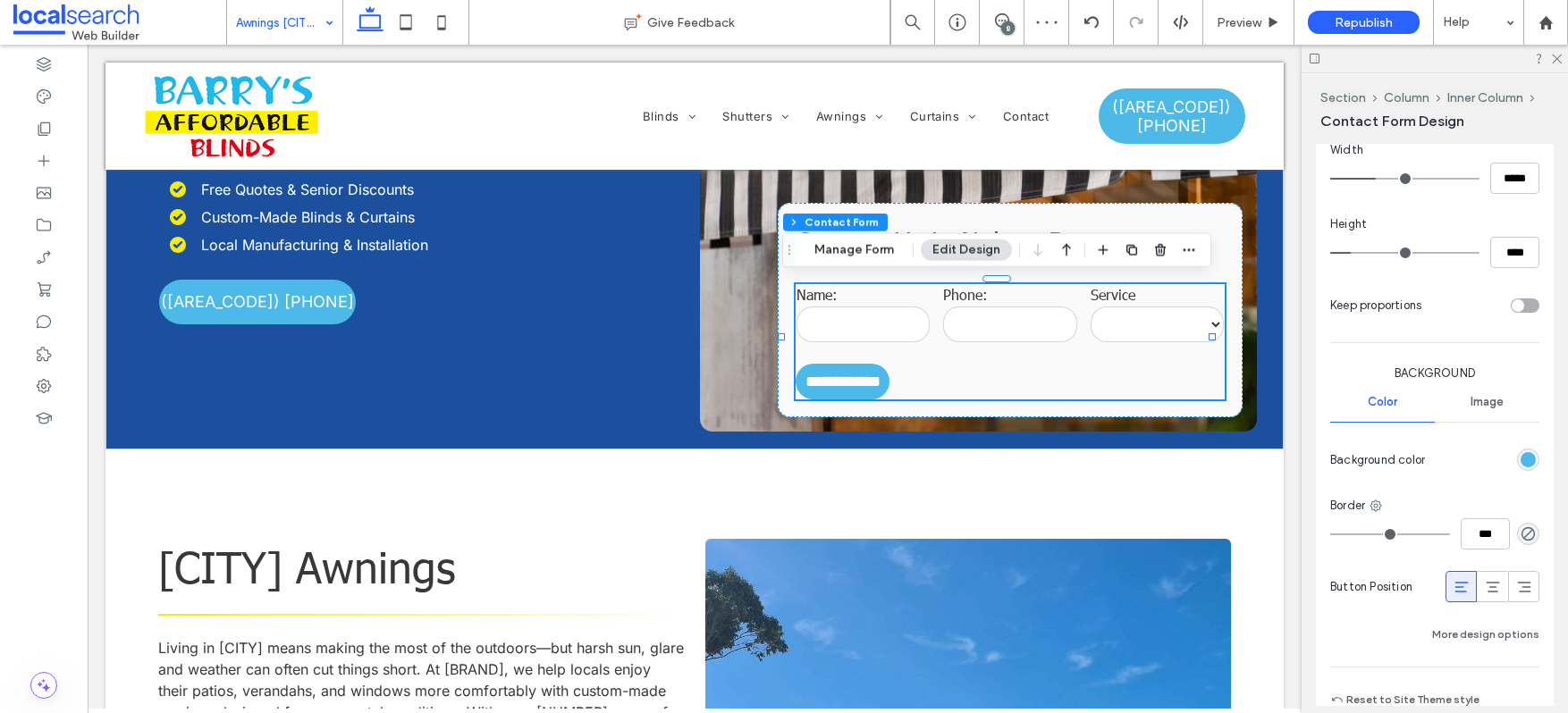 scroll, scrollTop: 1145, scrollLeft: 0, axis: vertical 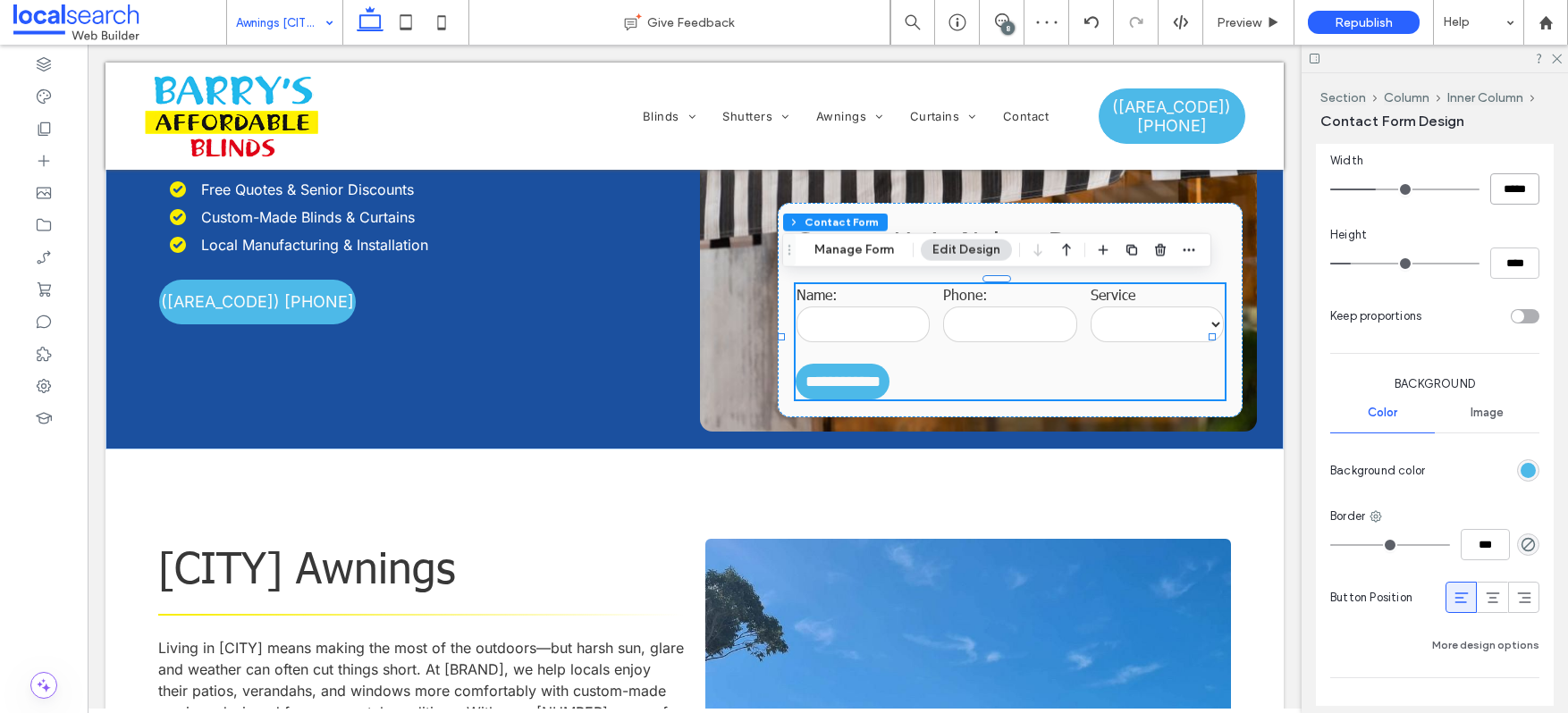 click on "*****" at bounding box center [1514, 189] 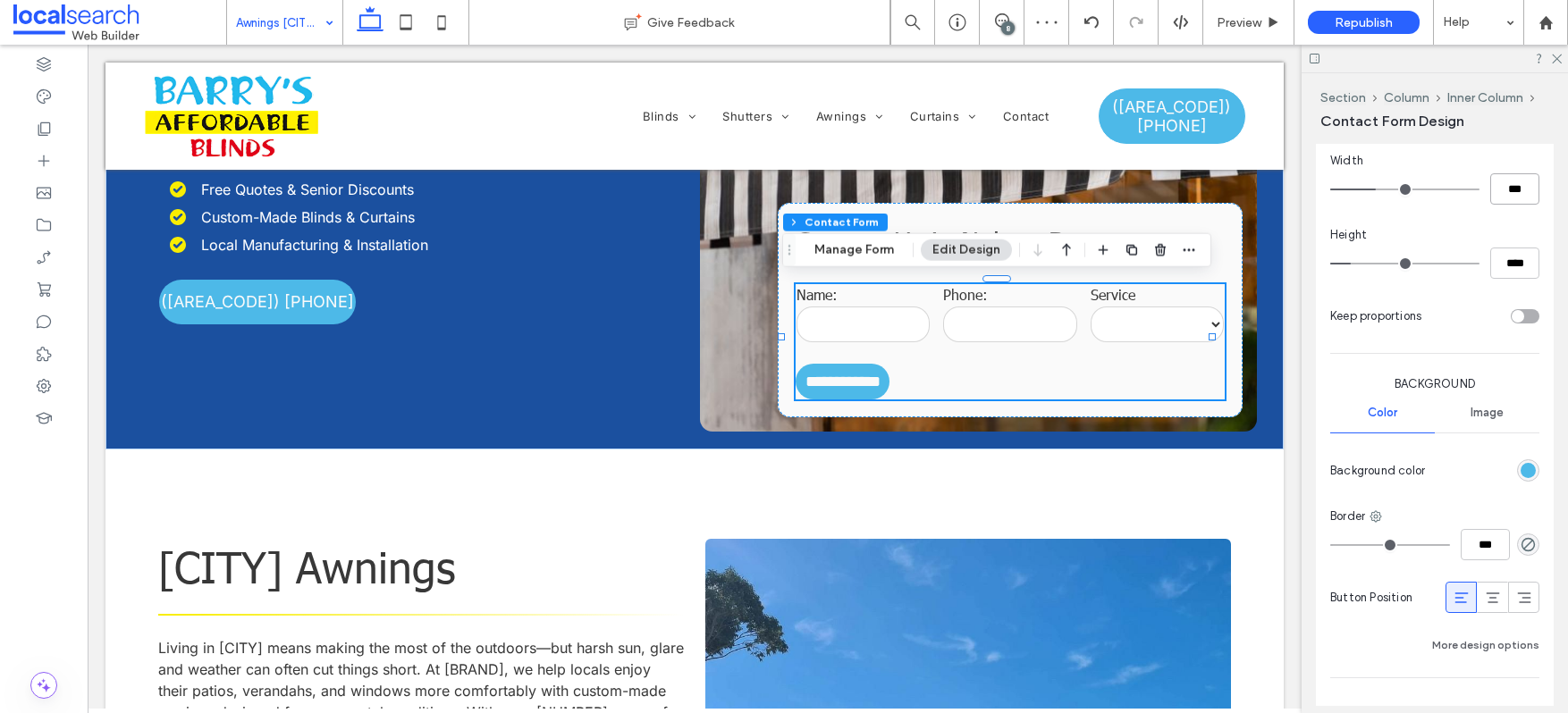 type on "***" 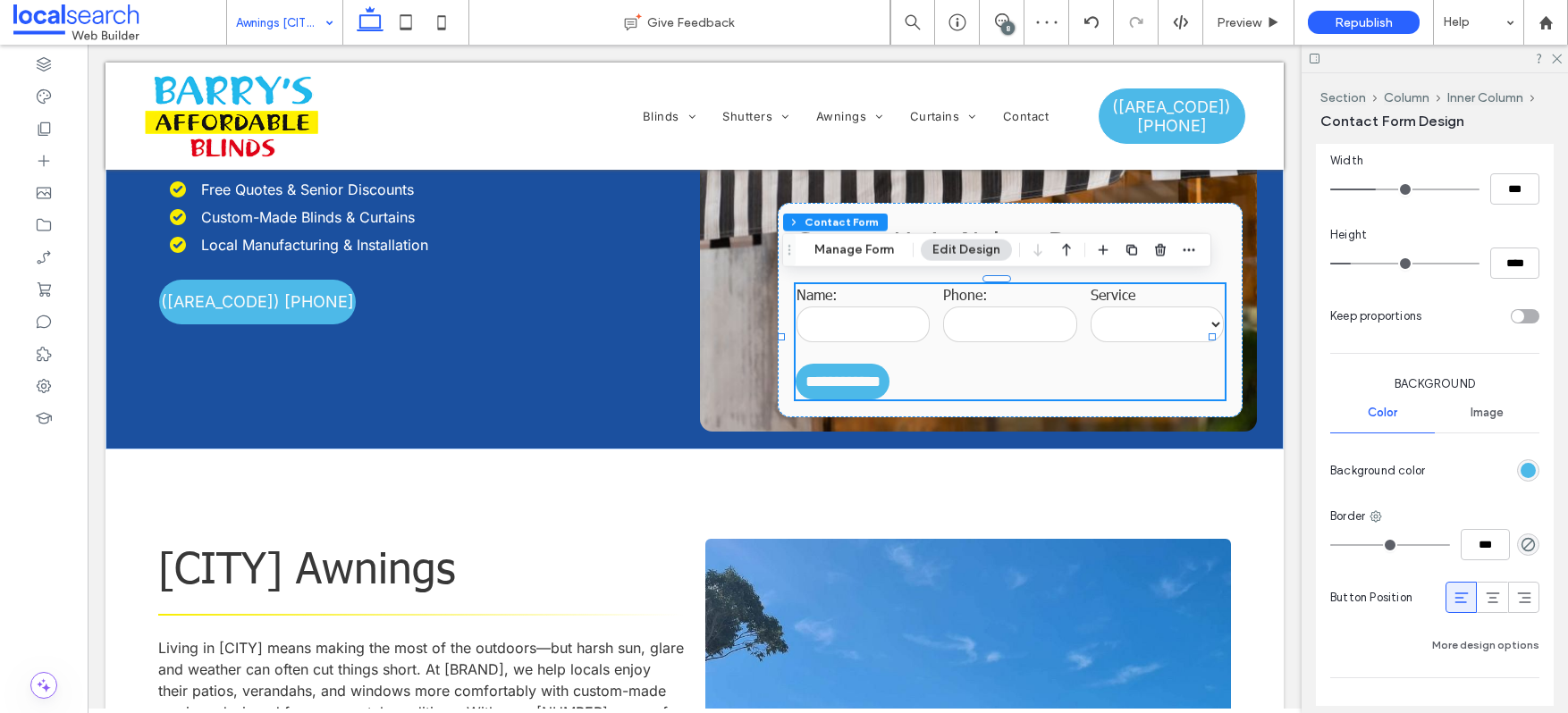 type on "***" 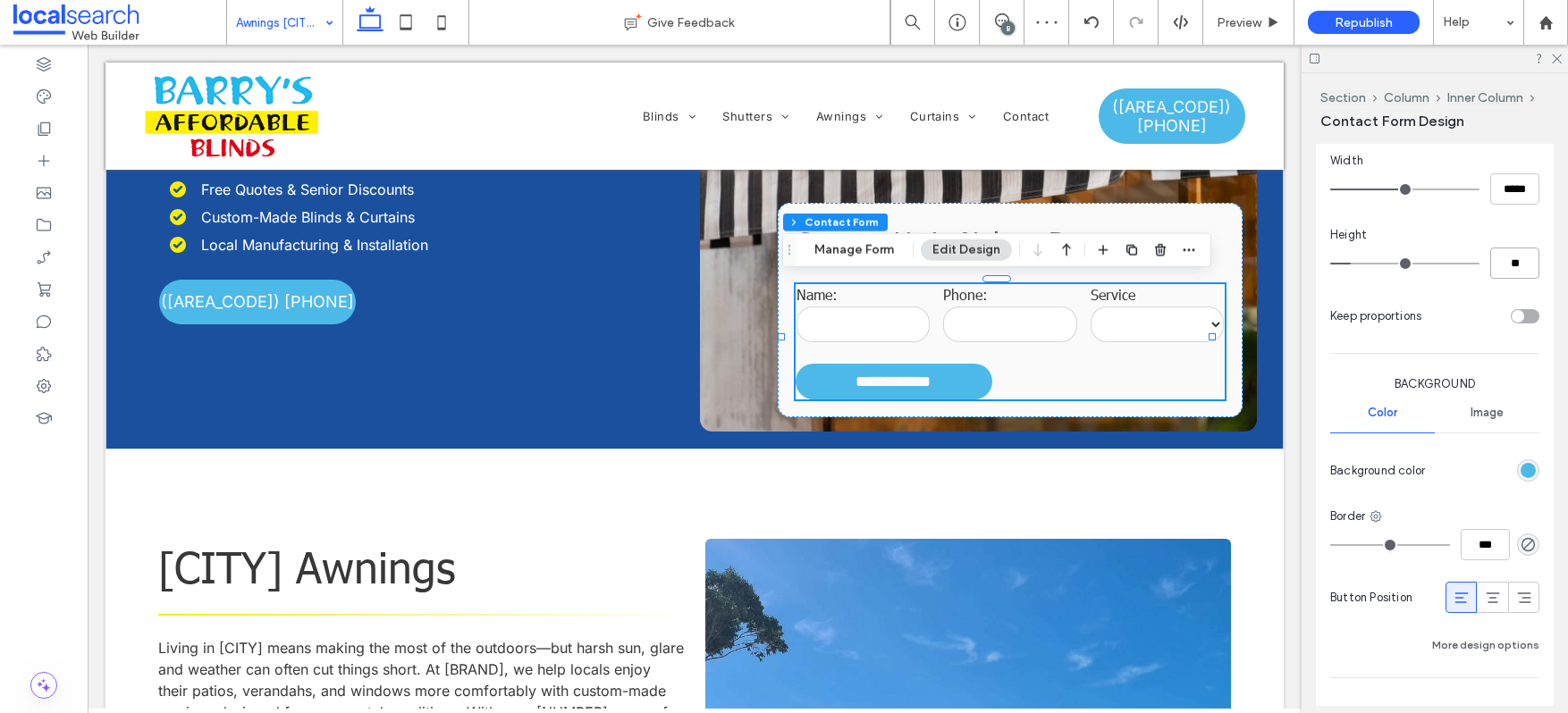 type on "**" 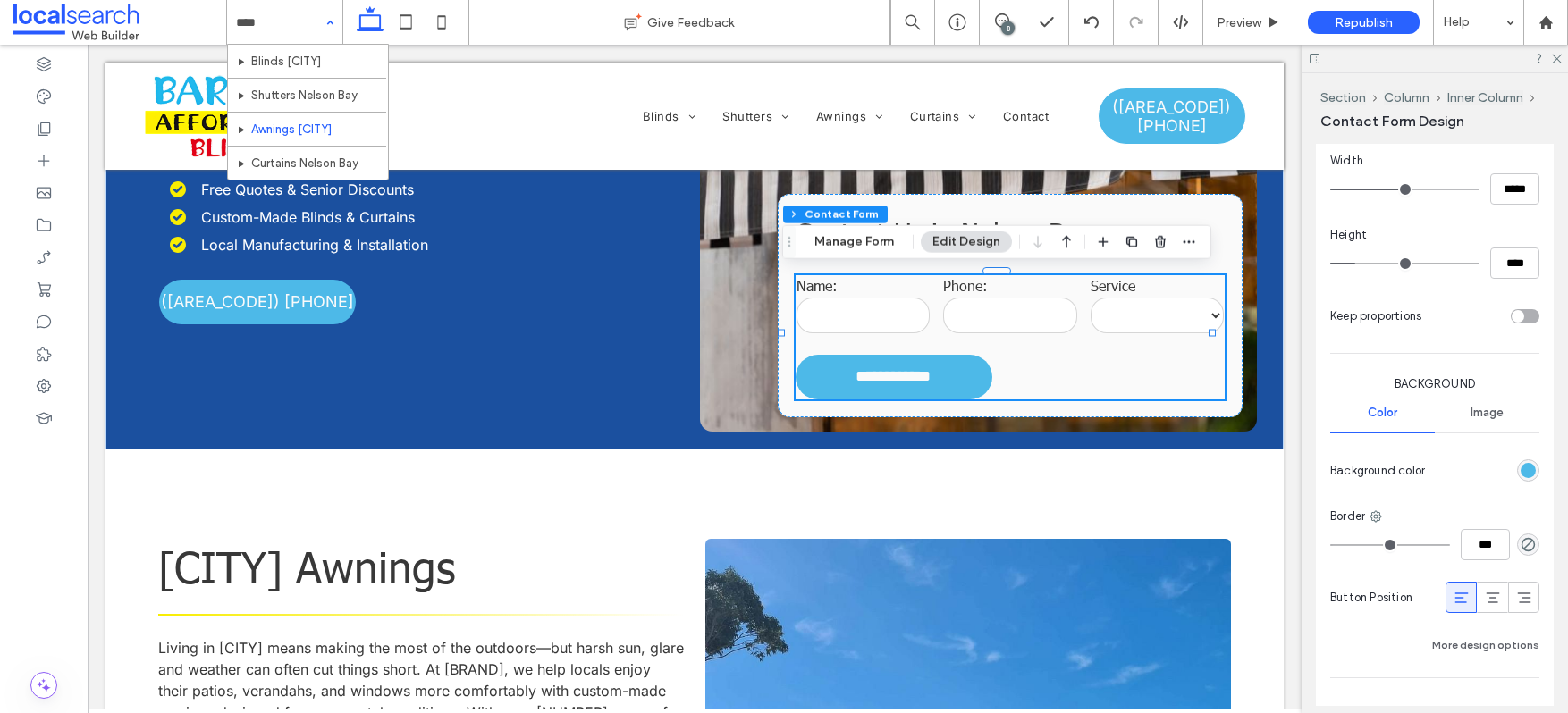 type on "*****" 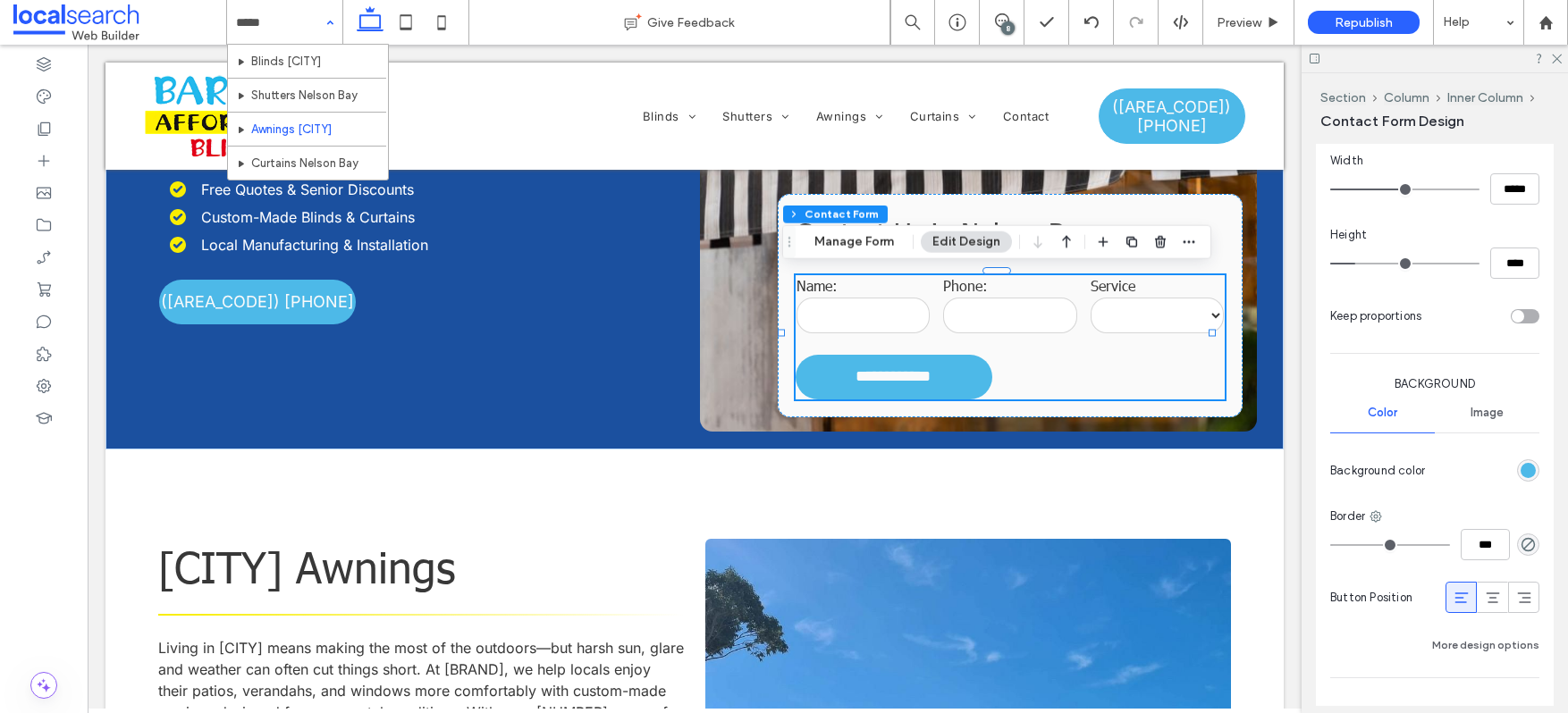 type 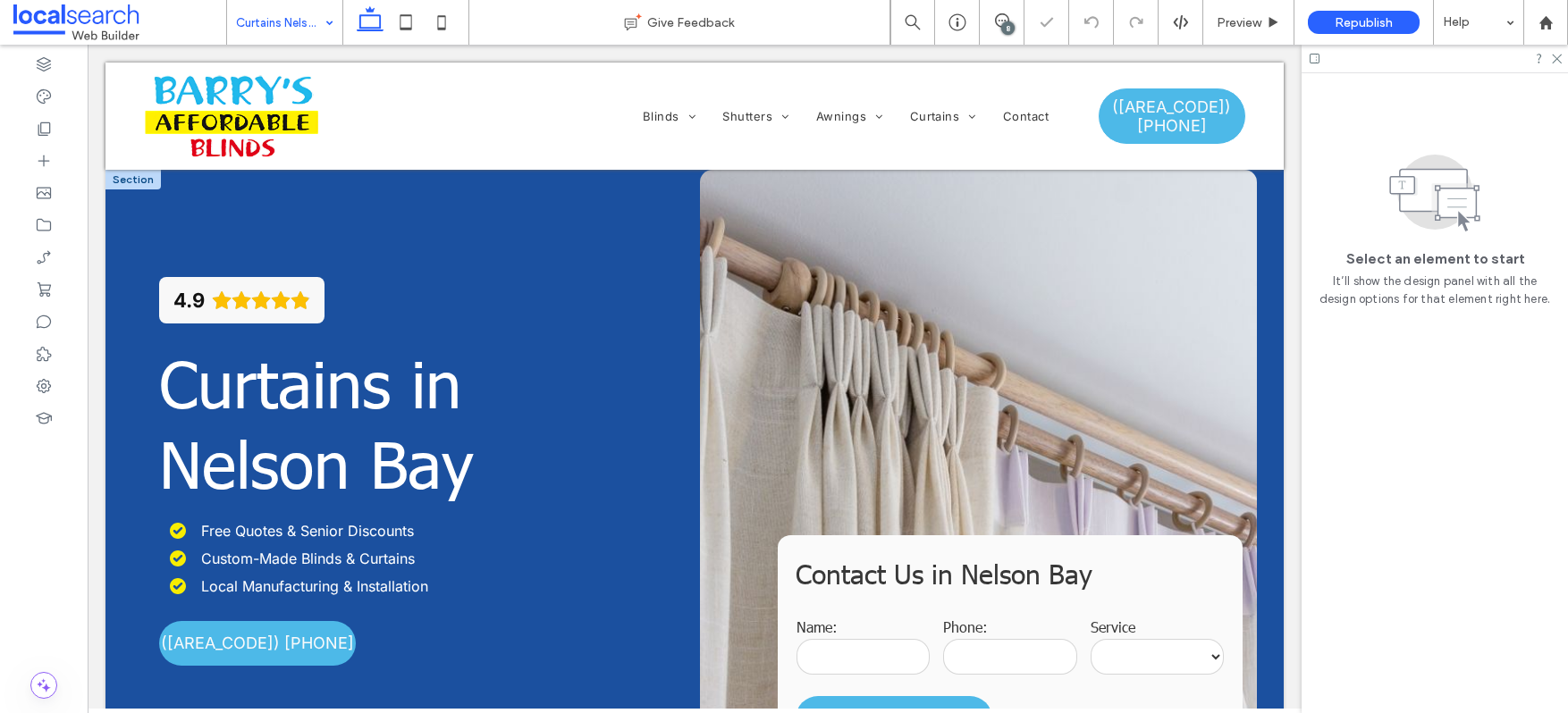 click on "**********" at bounding box center (1010, 678) 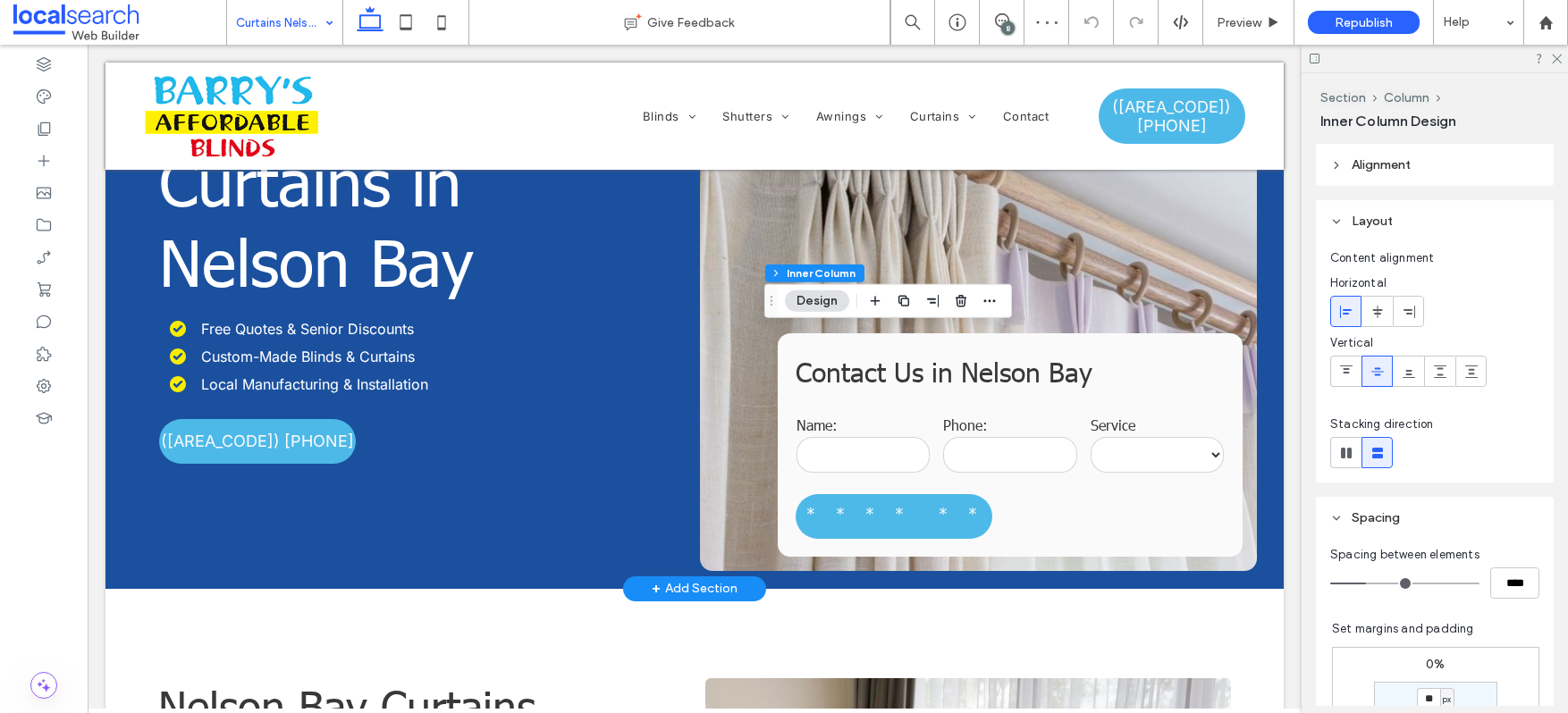 scroll, scrollTop: 202, scrollLeft: 0, axis: vertical 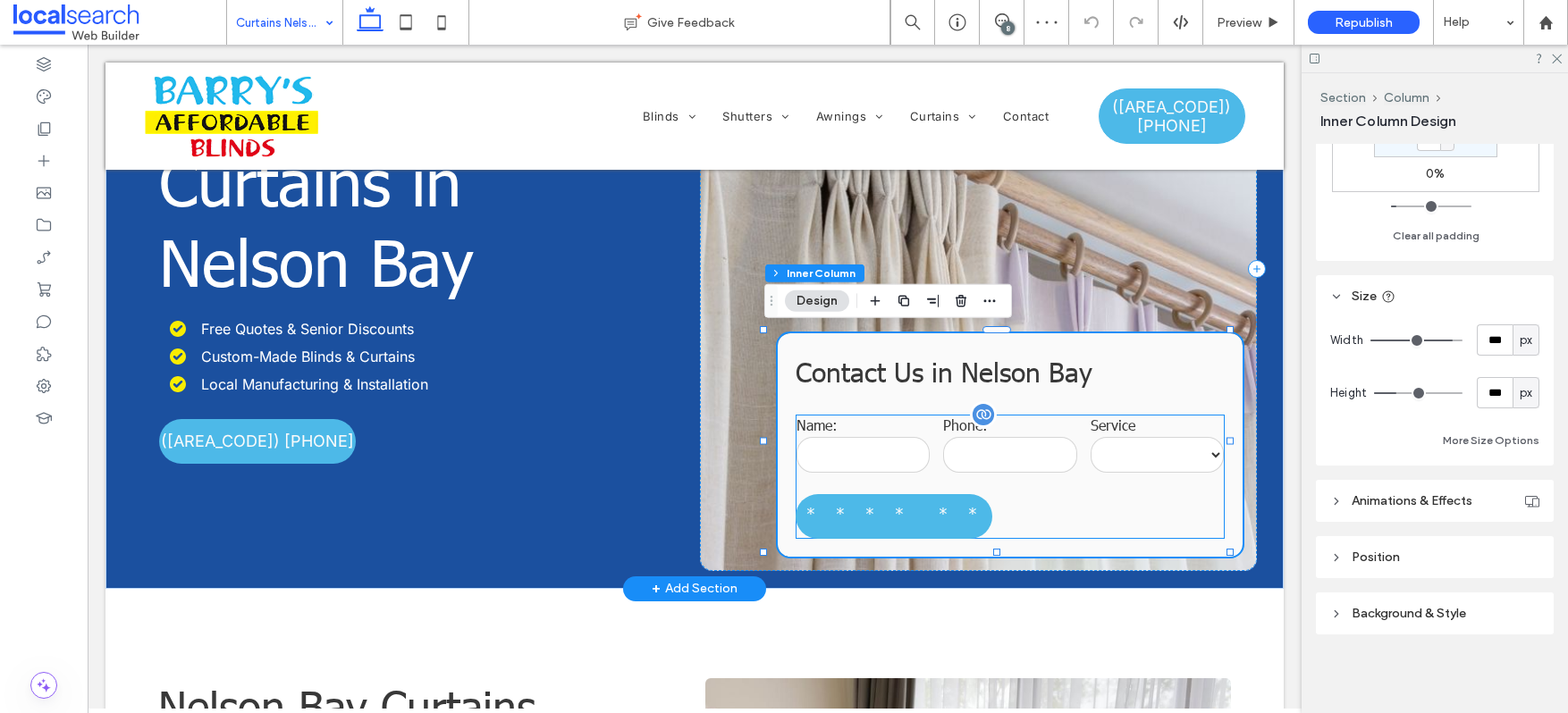 click on "**********" at bounding box center [1010, 476] 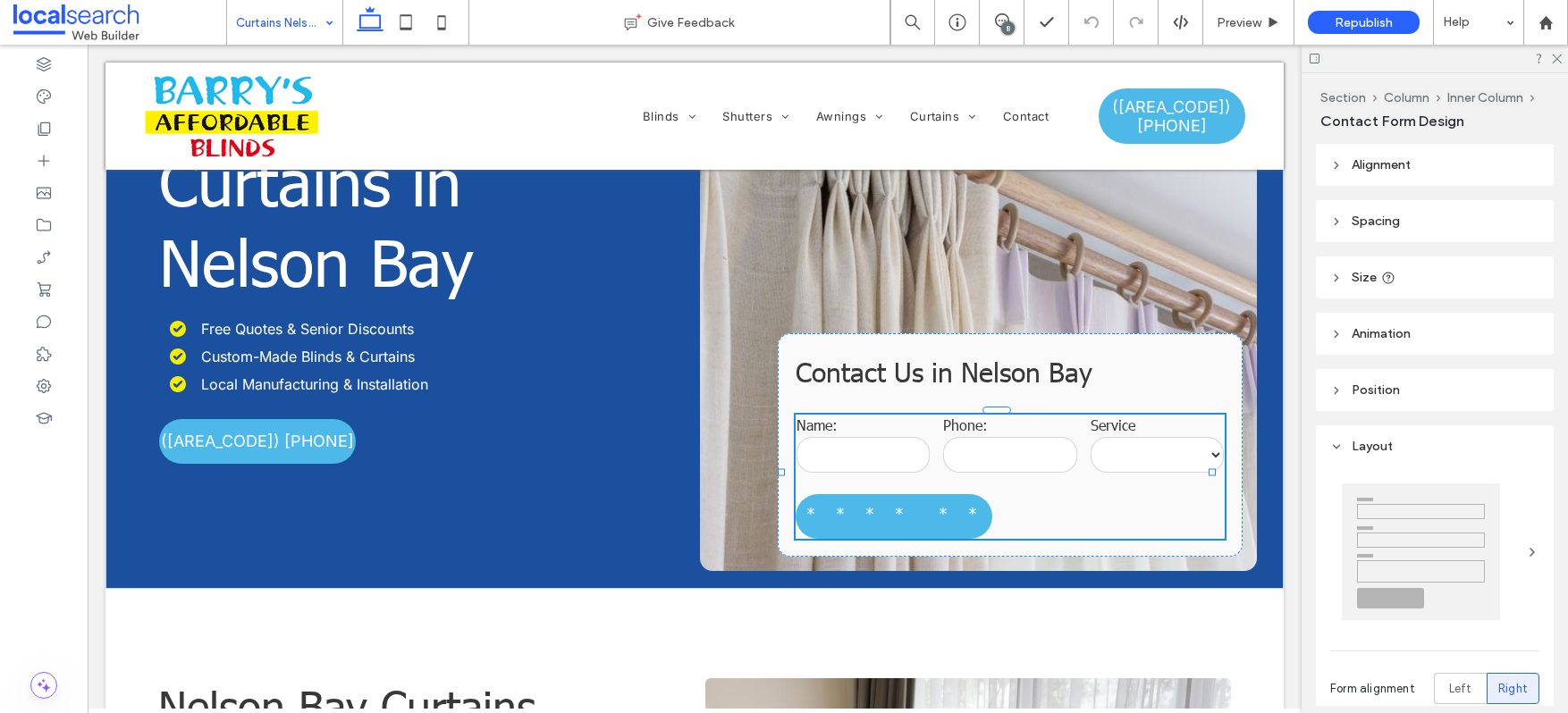 type on "*" 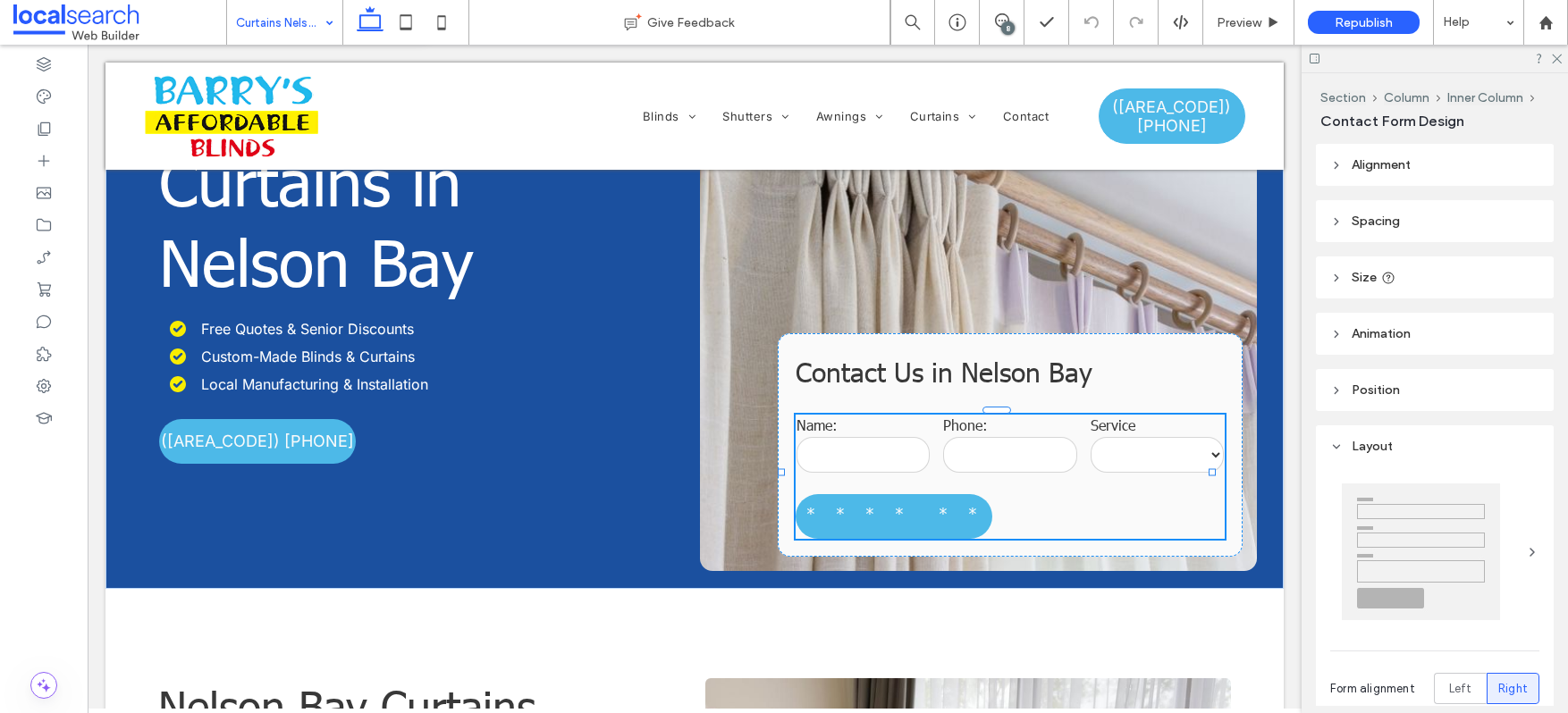 type on "***" 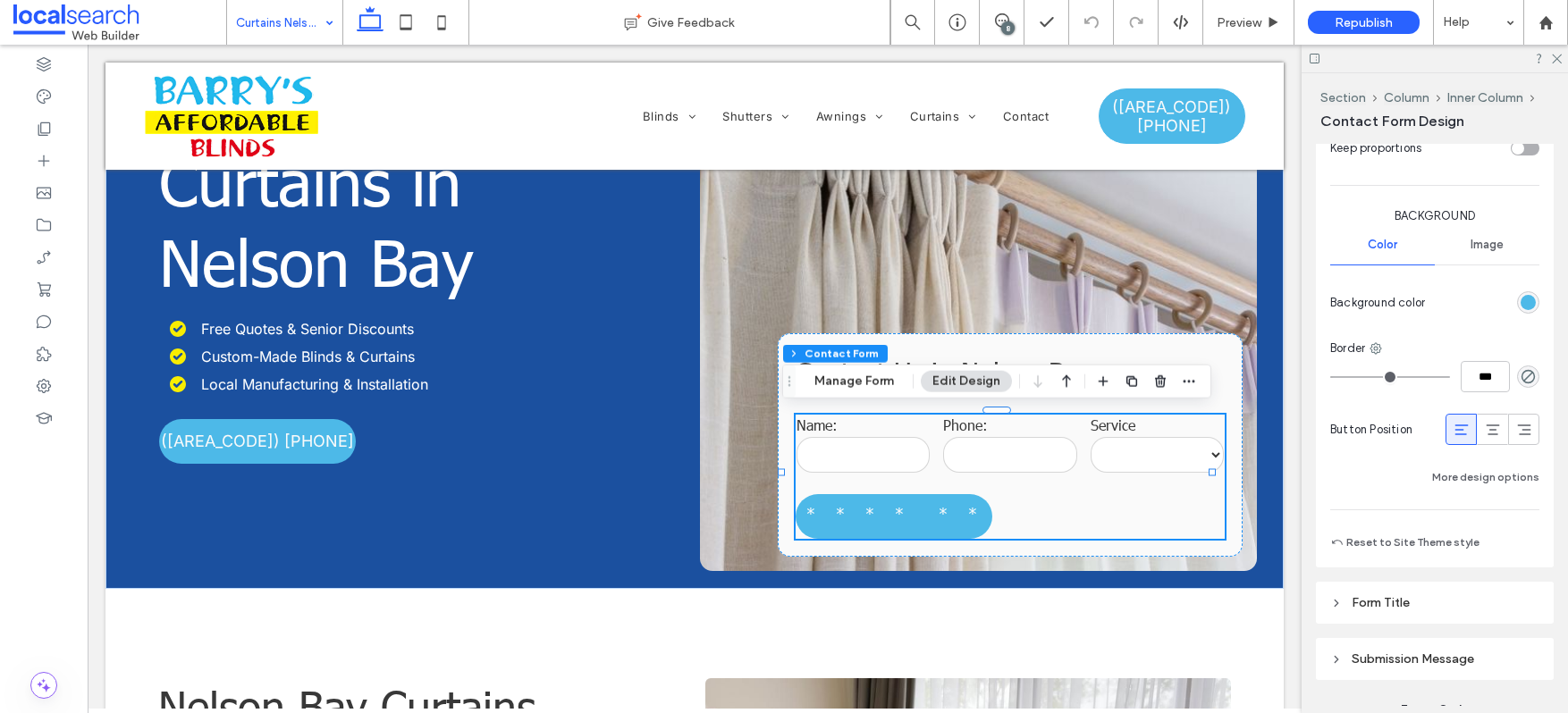 scroll, scrollTop: 1462, scrollLeft: 0, axis: vertical 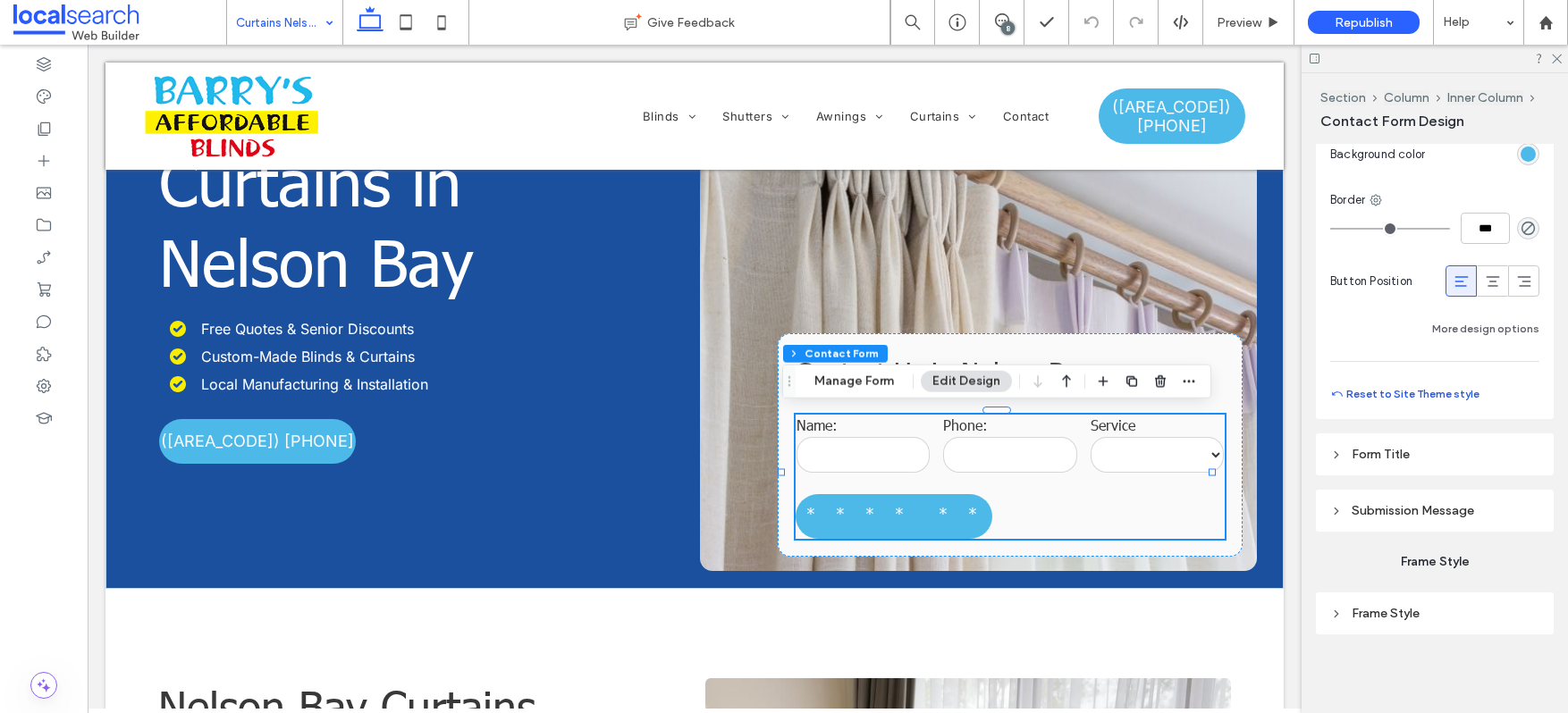 click on "Reset to Site Theme style" at bounding box center [1404, 394] 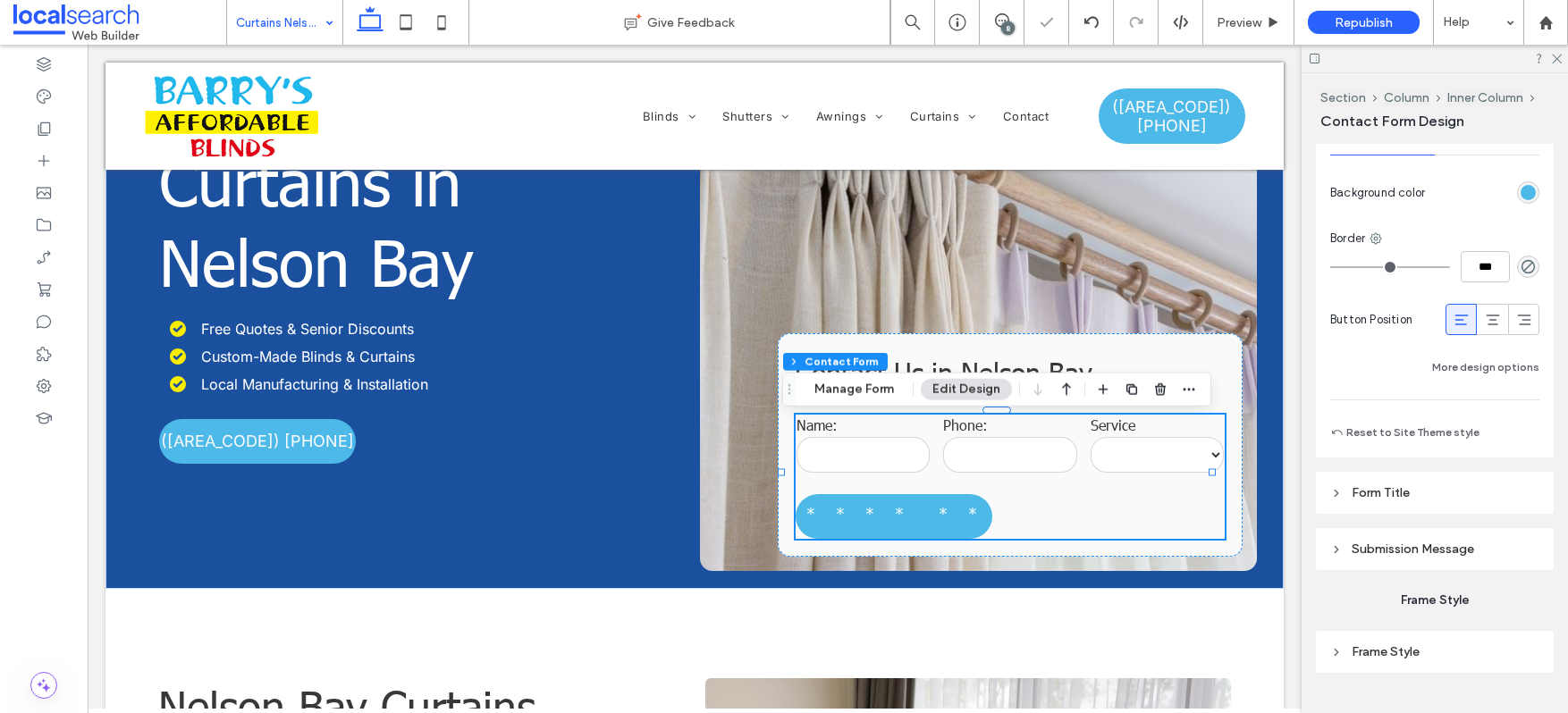 type on "***" 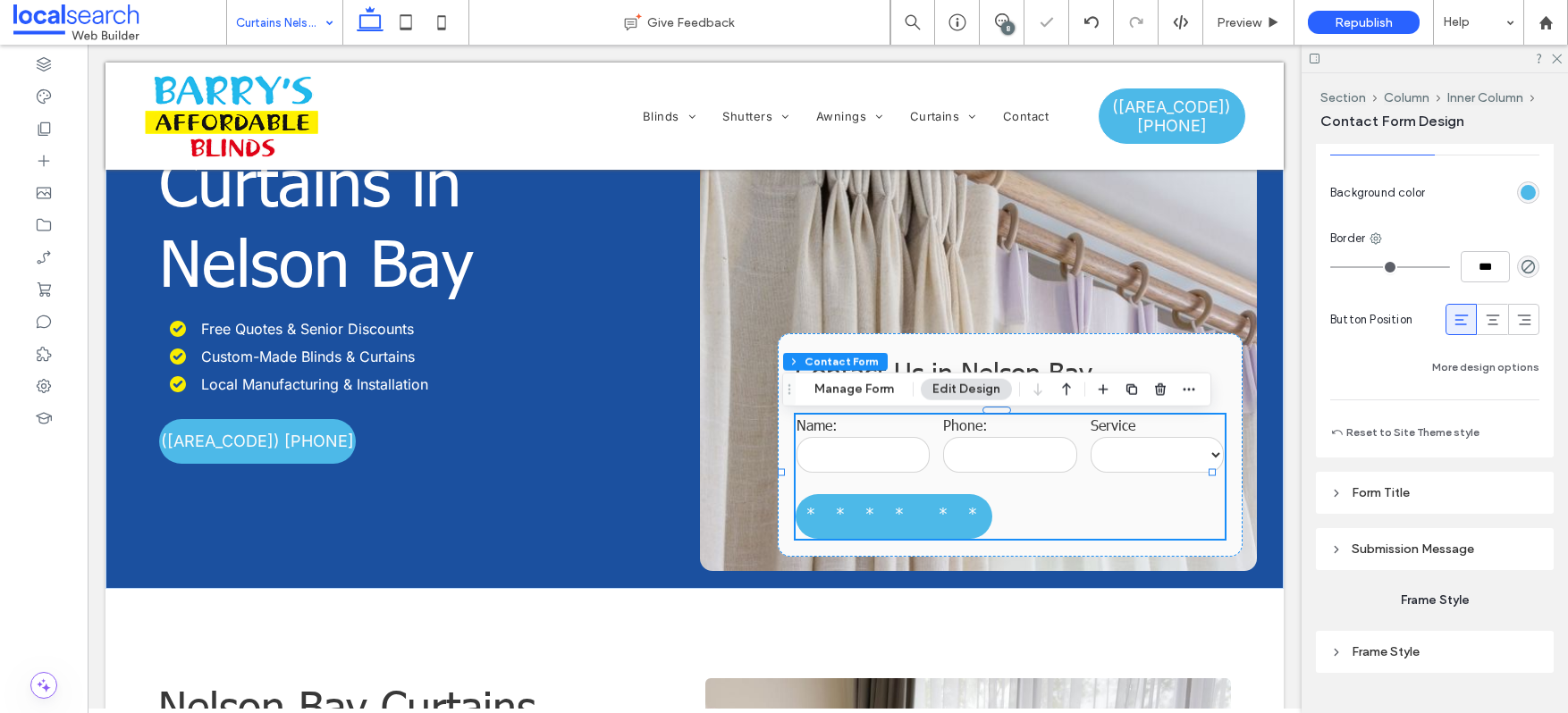 type on "*****" 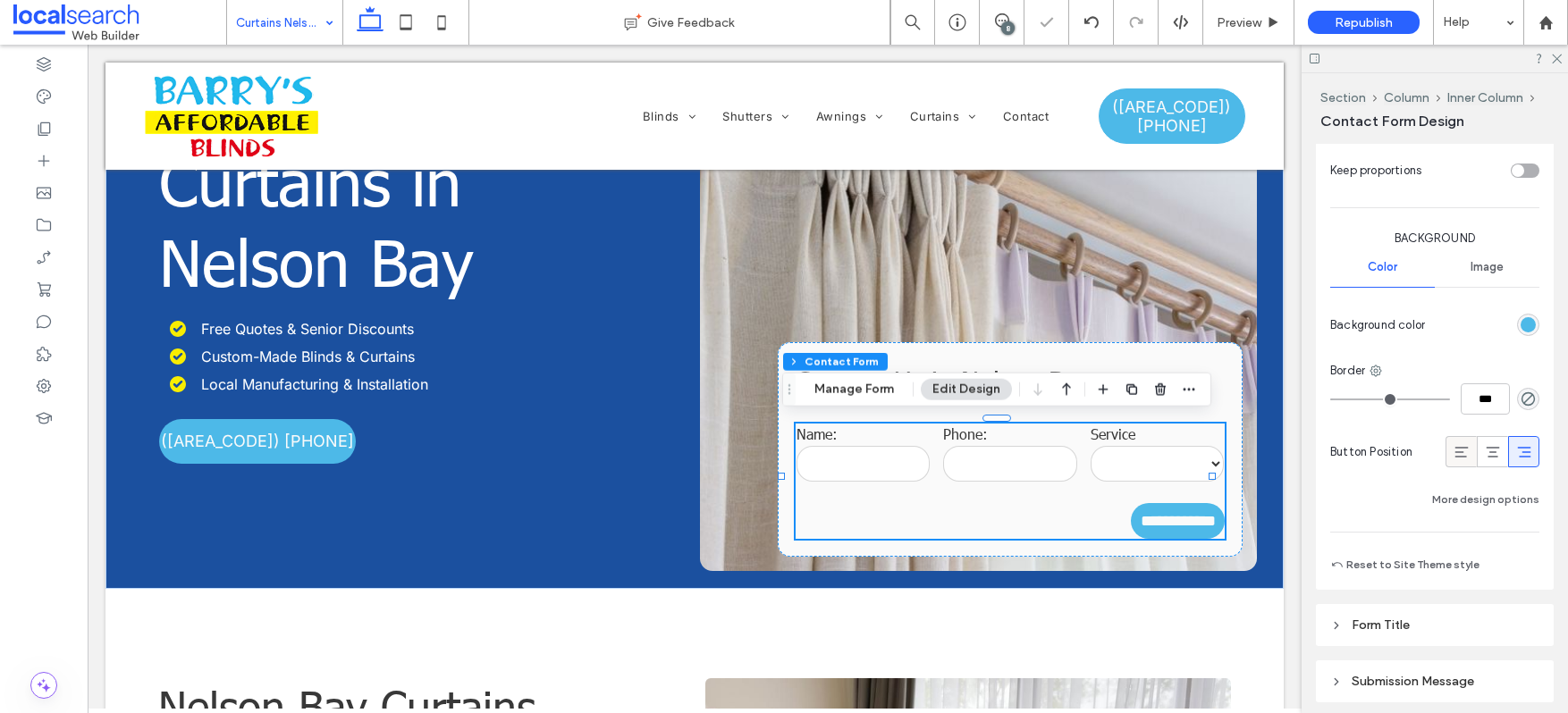 click at bounding box center (1462, 451) 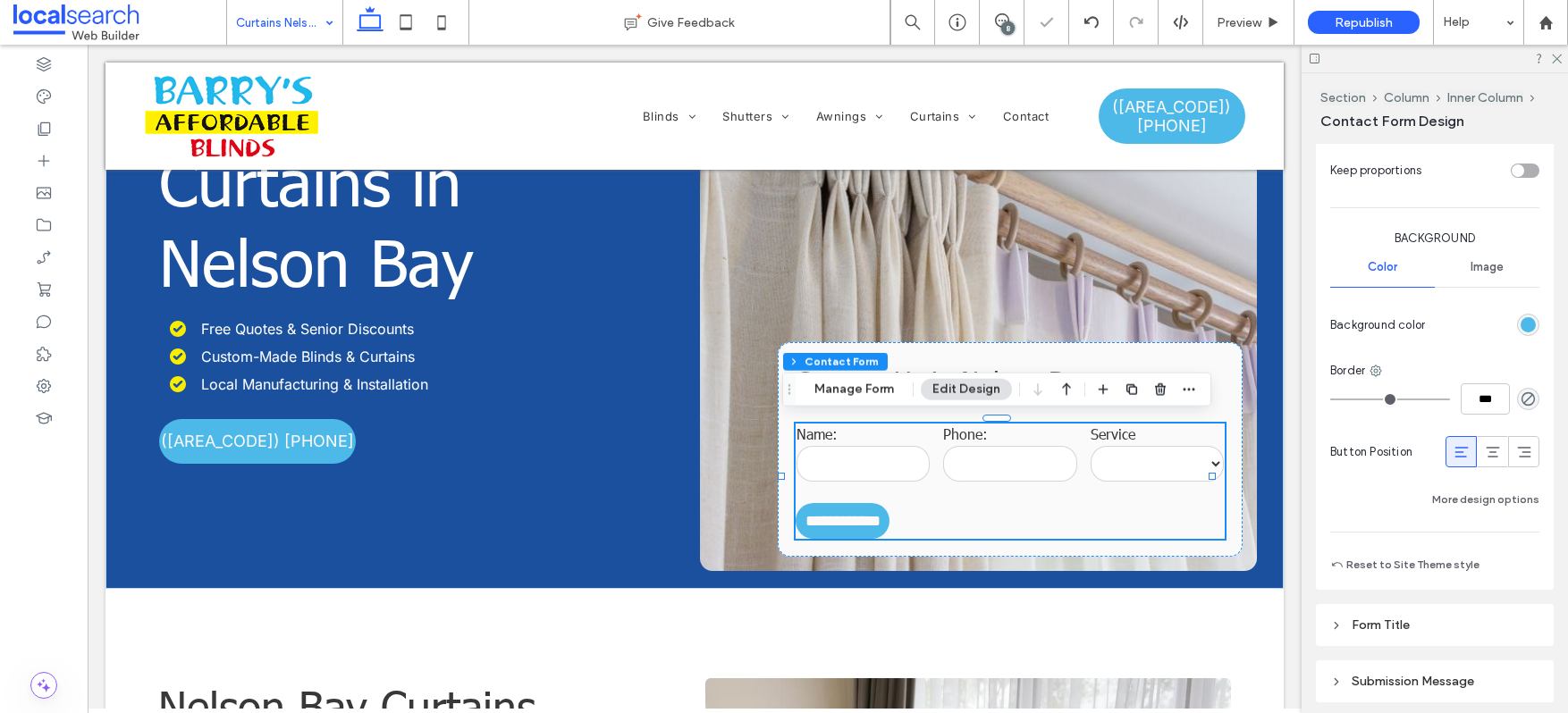 type on "***" 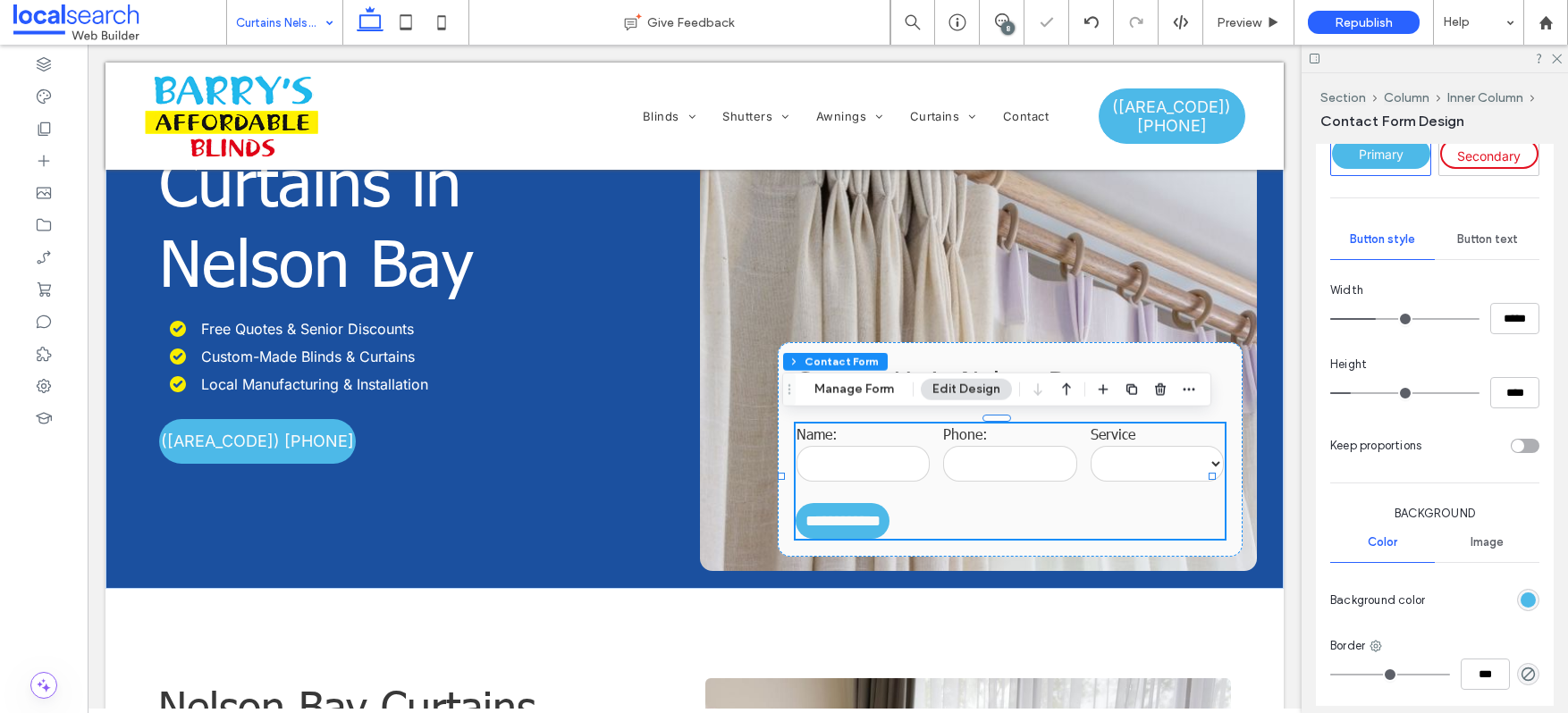 scroll, scrollTop: 950, scrollLeft: 0, axis: vertical 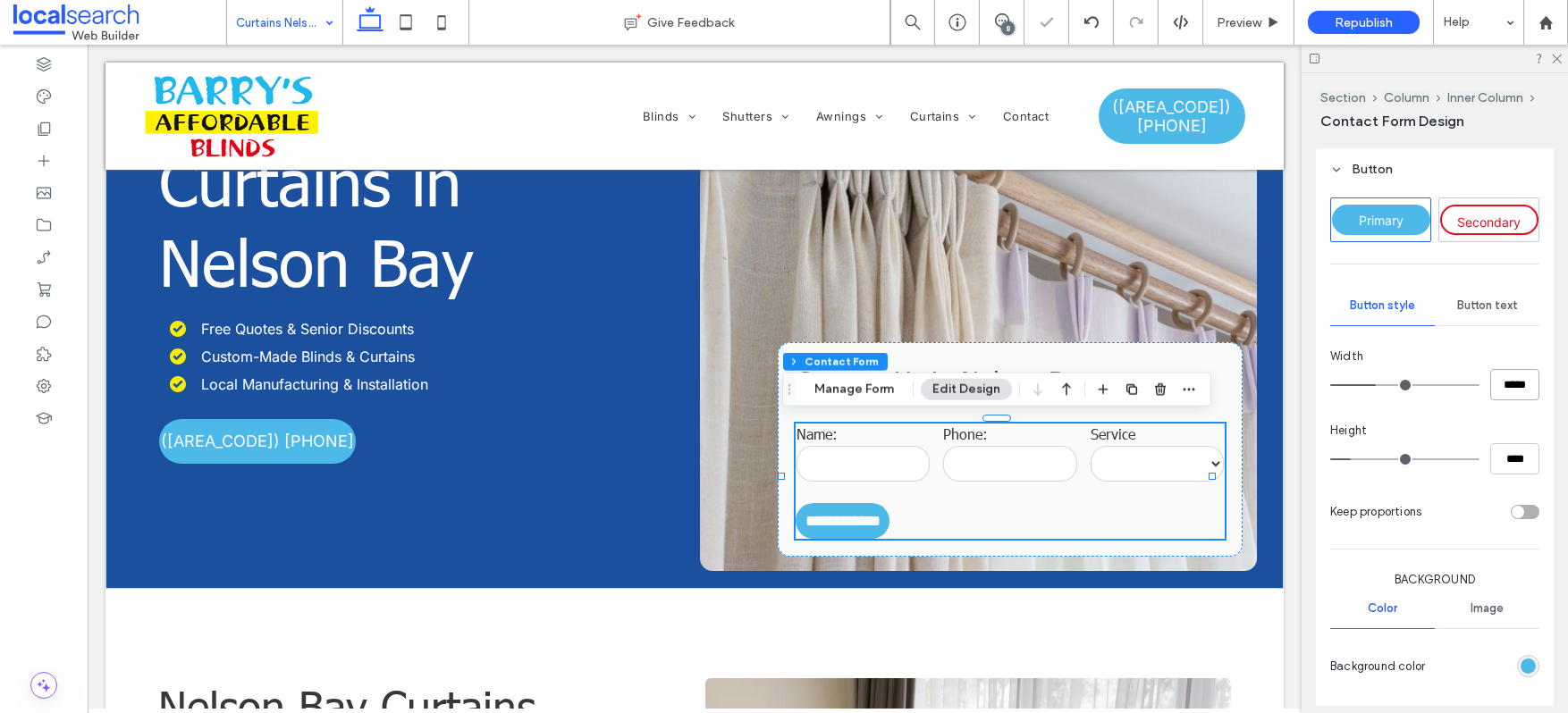 click on "*****" at bounding box center (1514, 384) 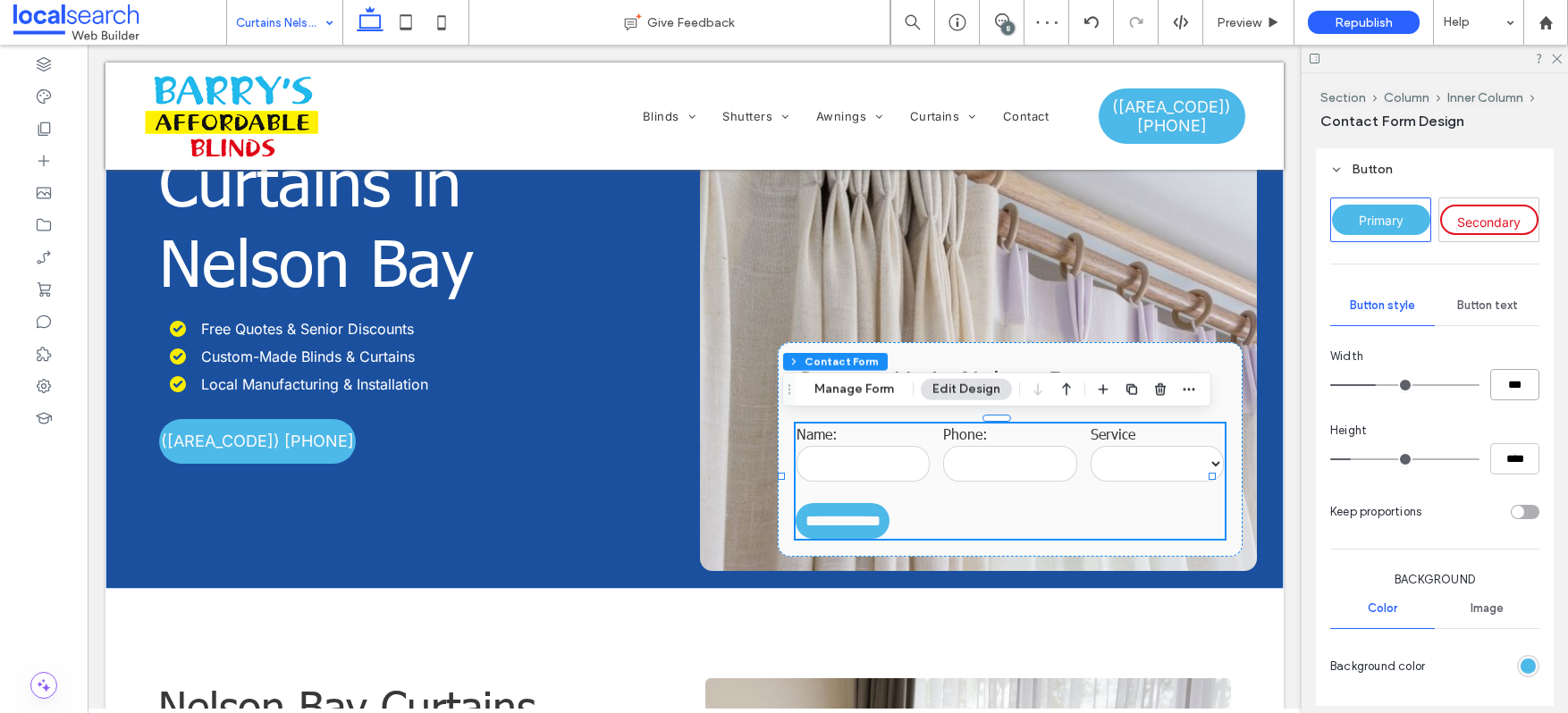 type on "***" 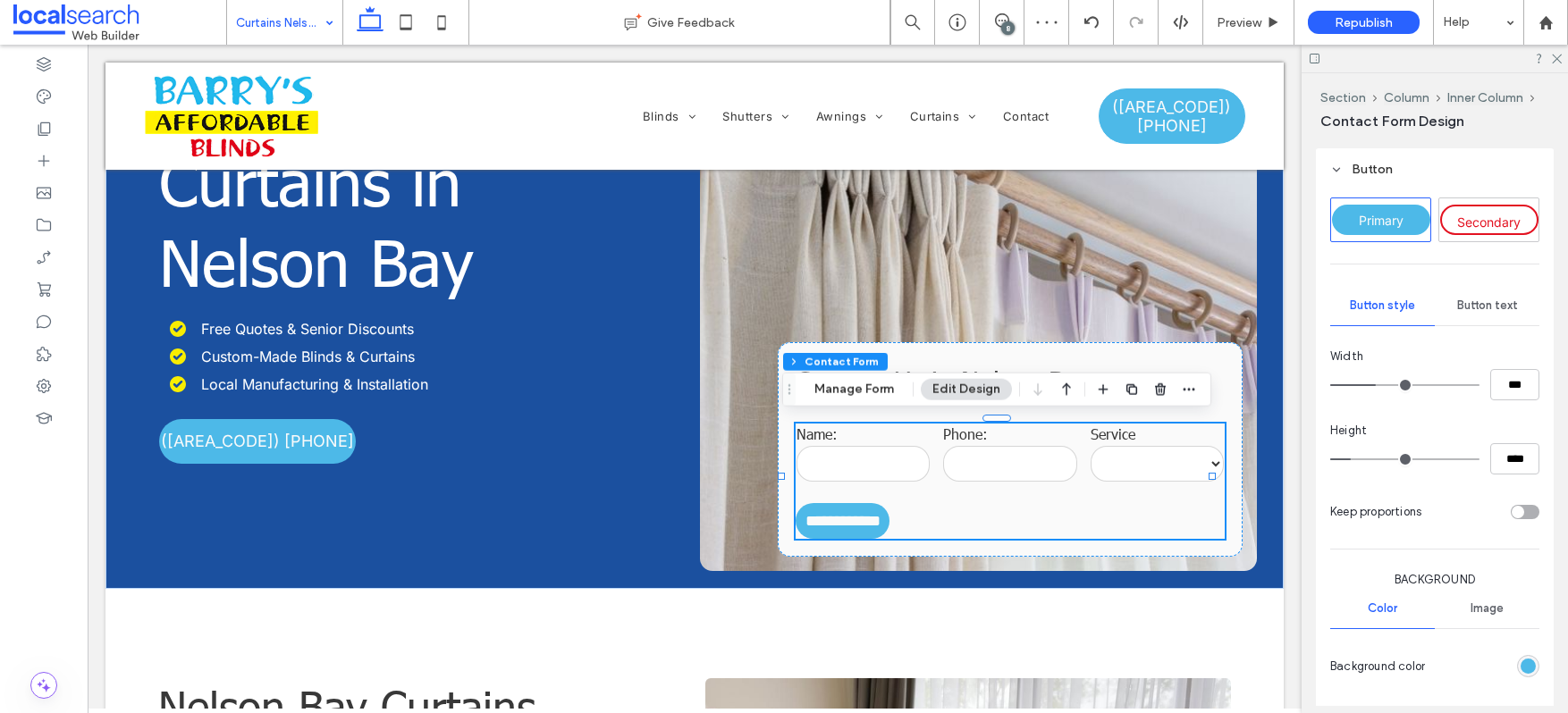 type on "***" 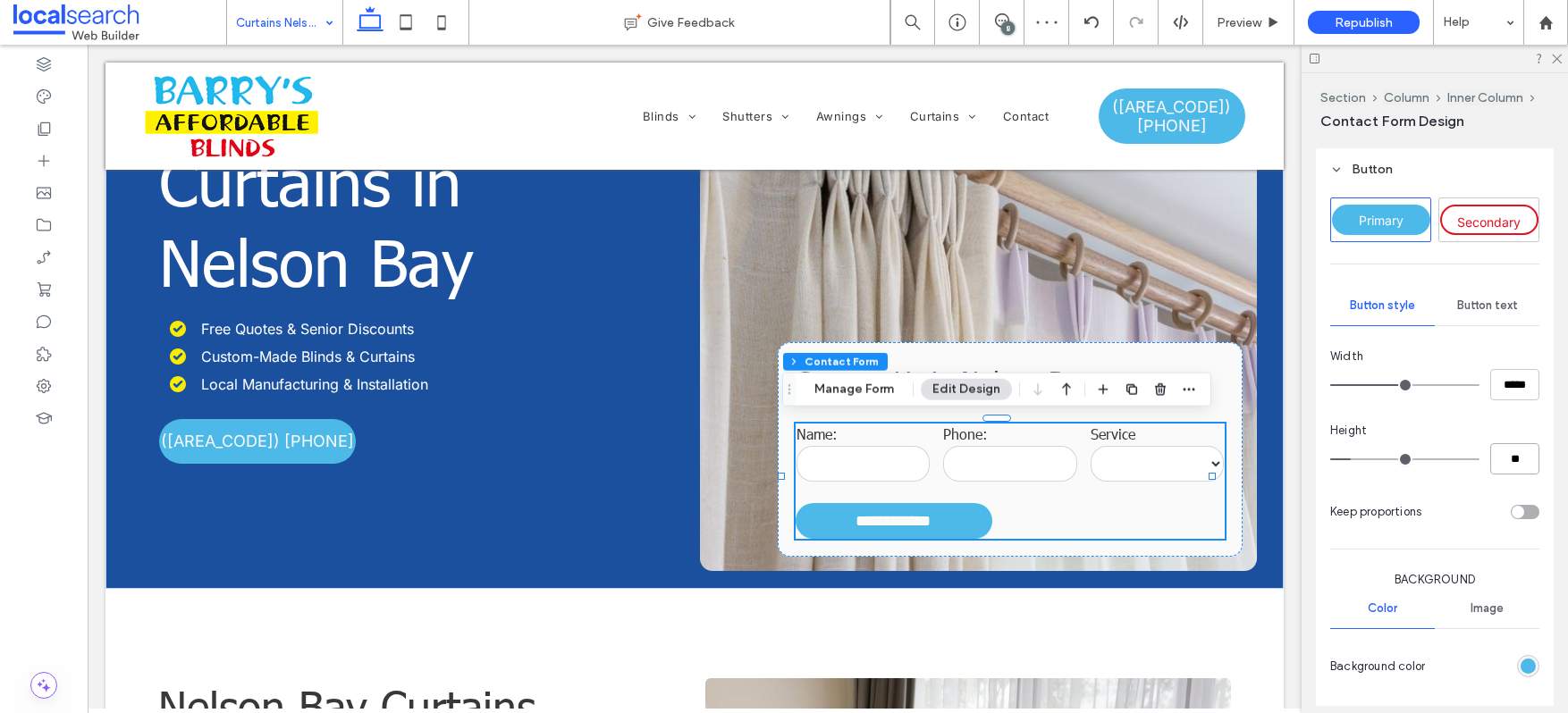 type on "**" 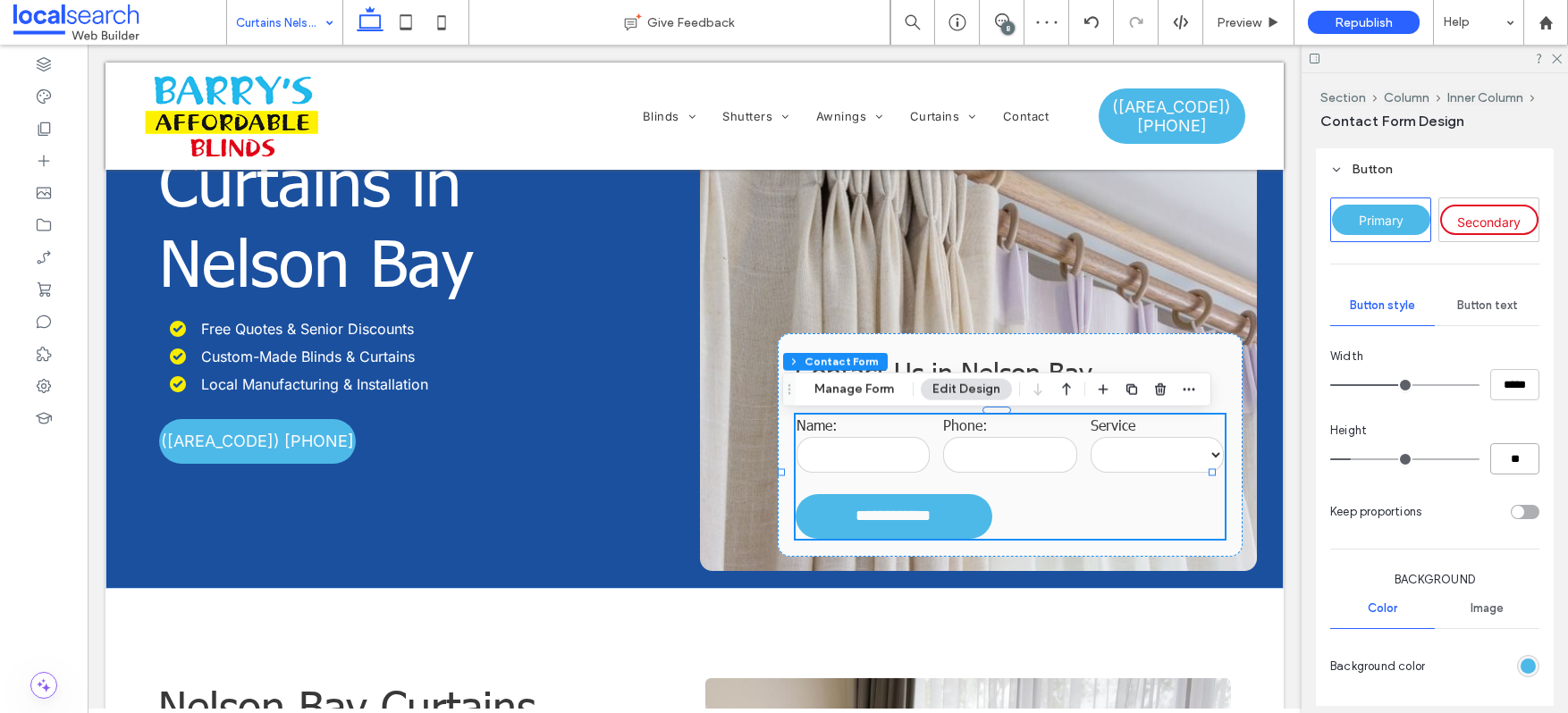 type on "****" 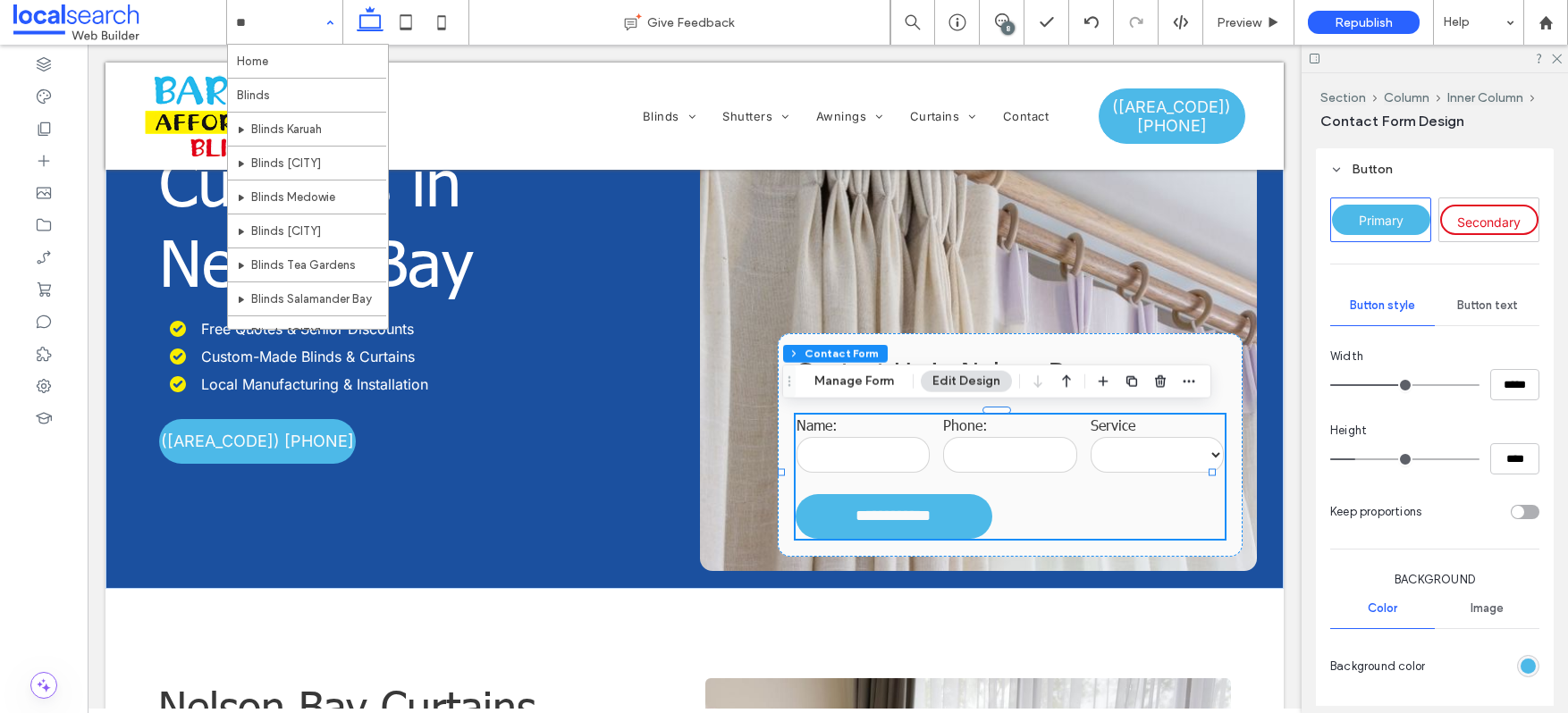 type on "***" 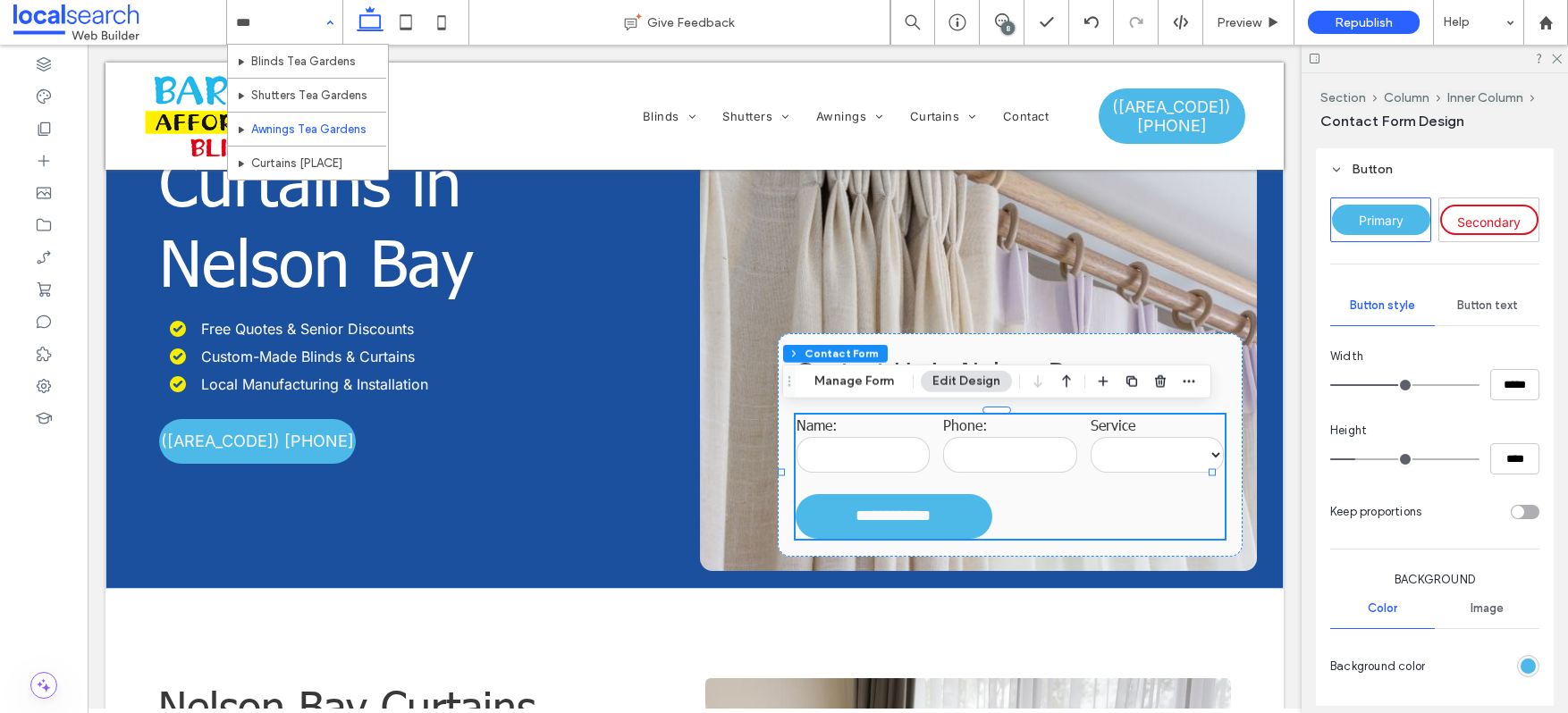 drag, startPoint x: 290, startPoint y: 127, endPoint x: 347, endPoint y: 139, distance: 58.24946 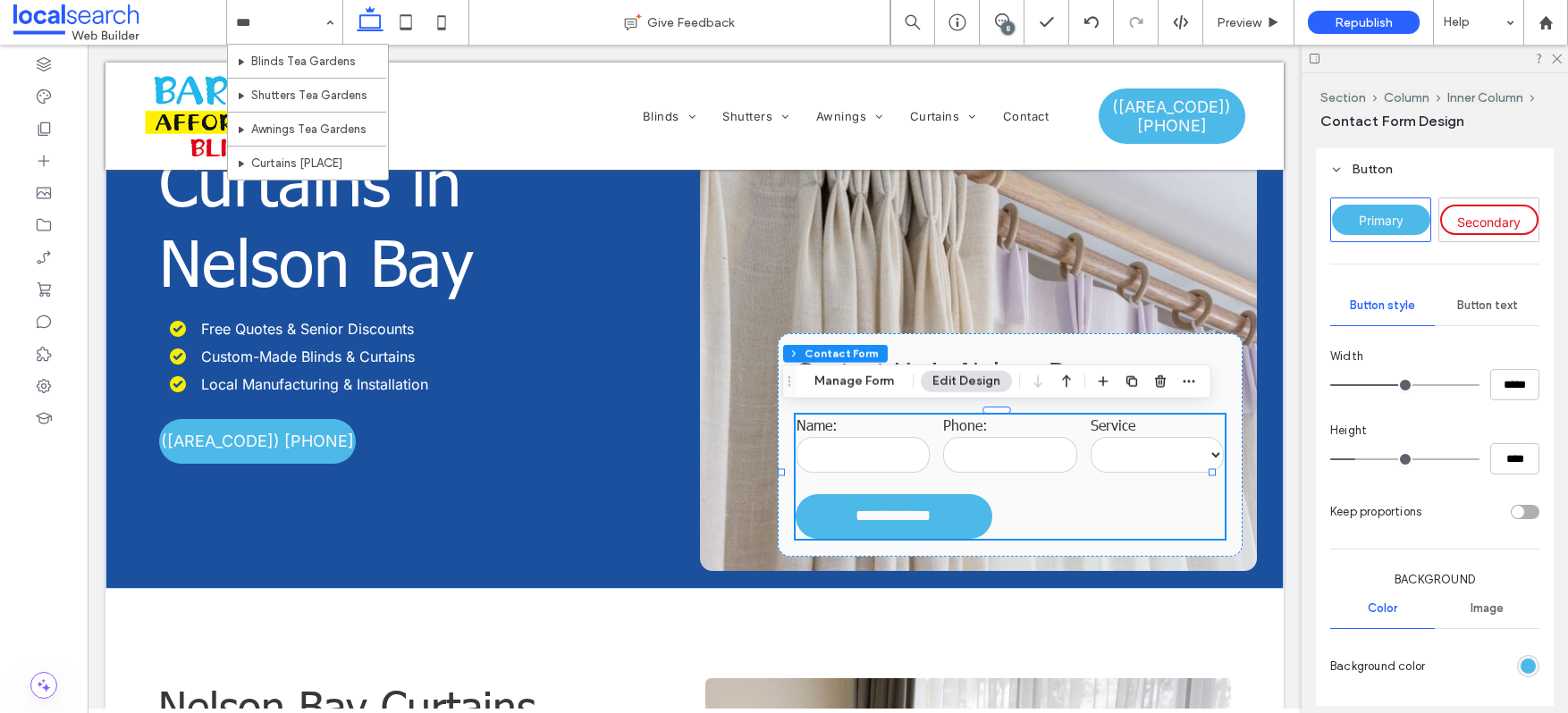 type 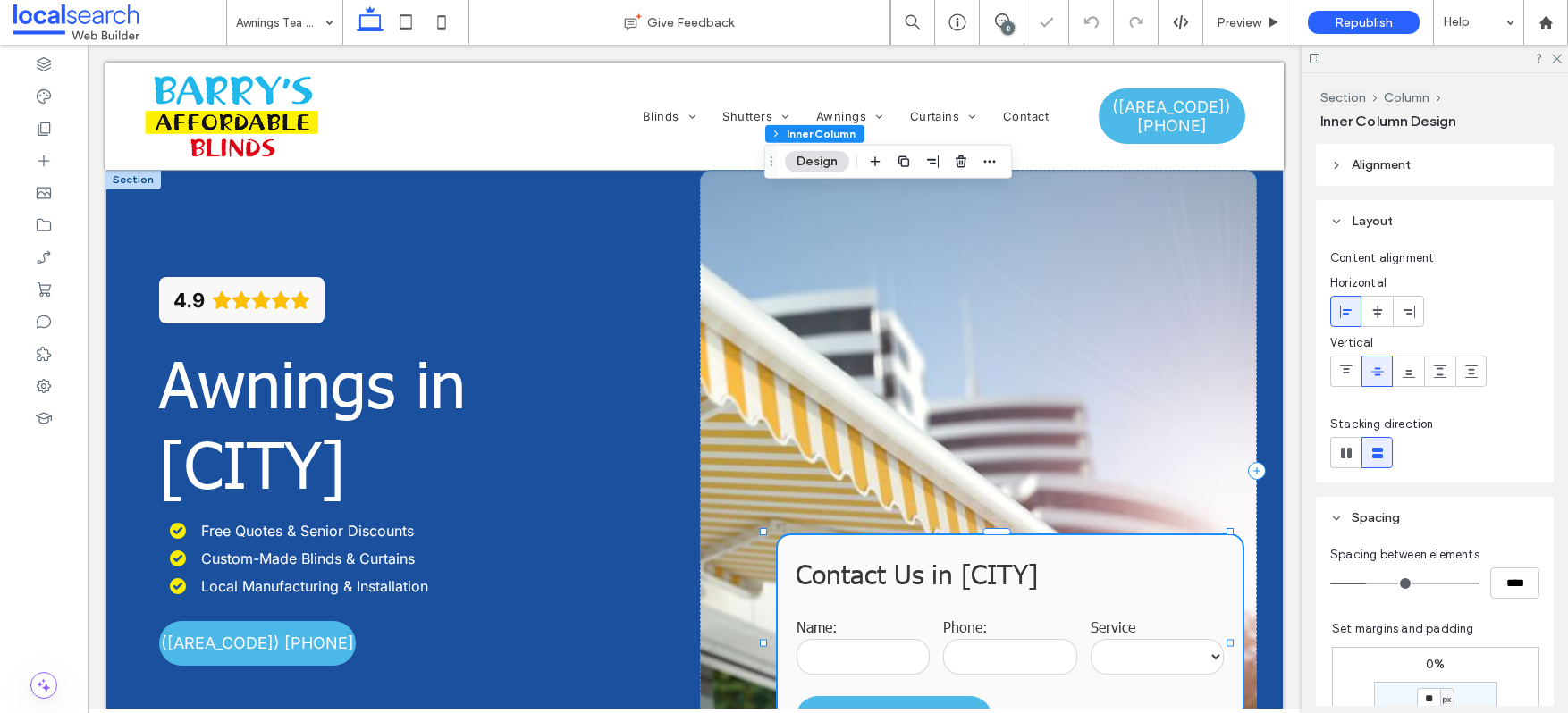 scroll, scrollTop: 341, scrollLeft: 0, axis: vertical 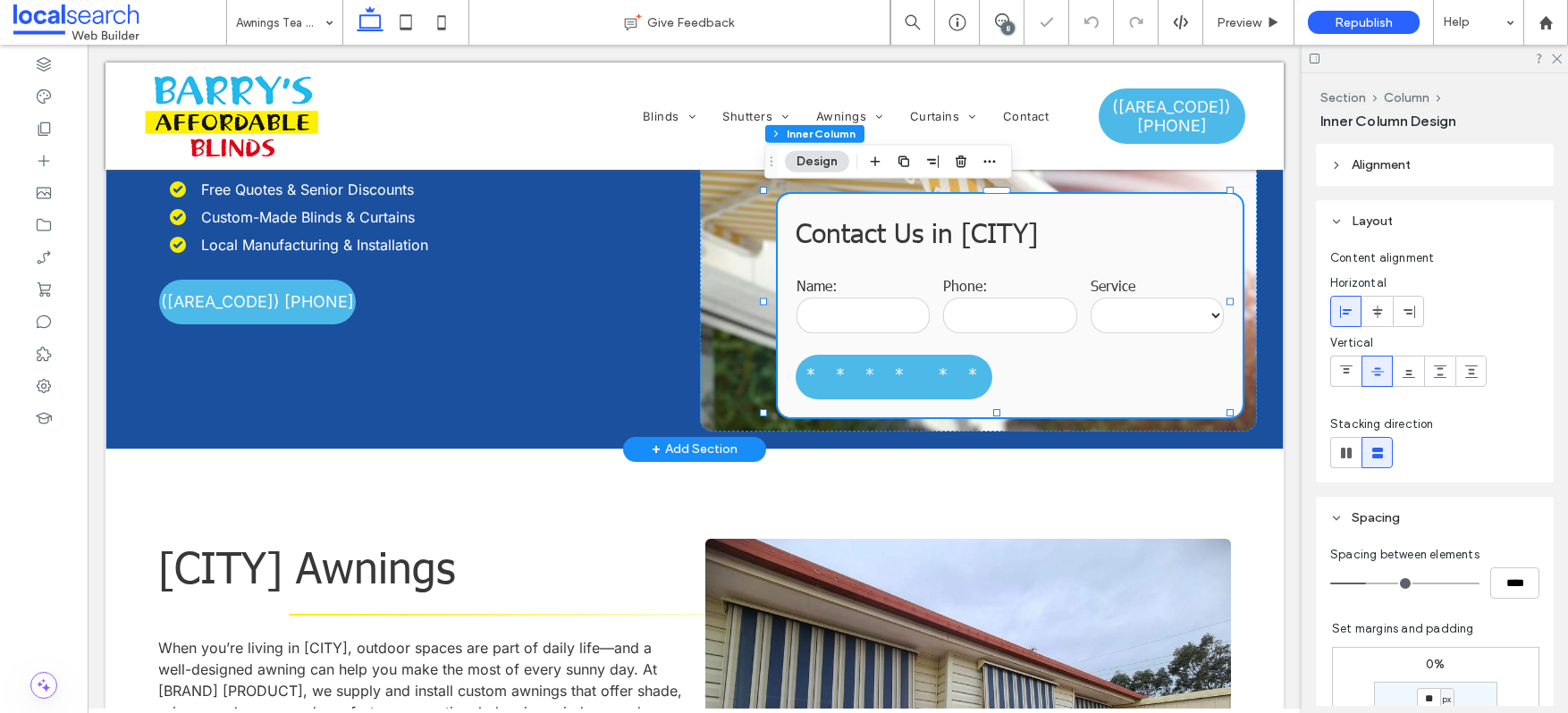 click on "**********" at bounding box center [1010, 337] 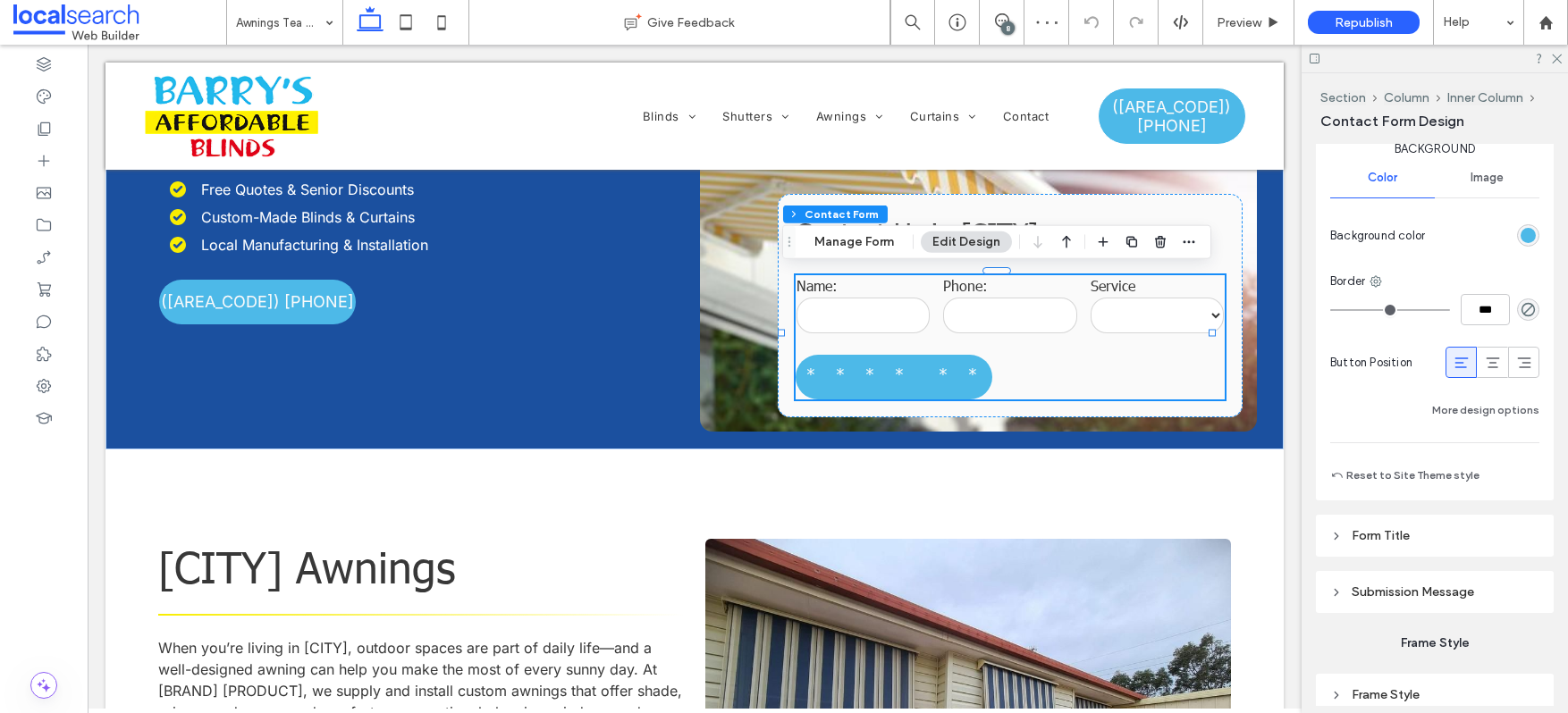 scroll, scrollTop: 1462, scrollLeft: 0, axis: vertical 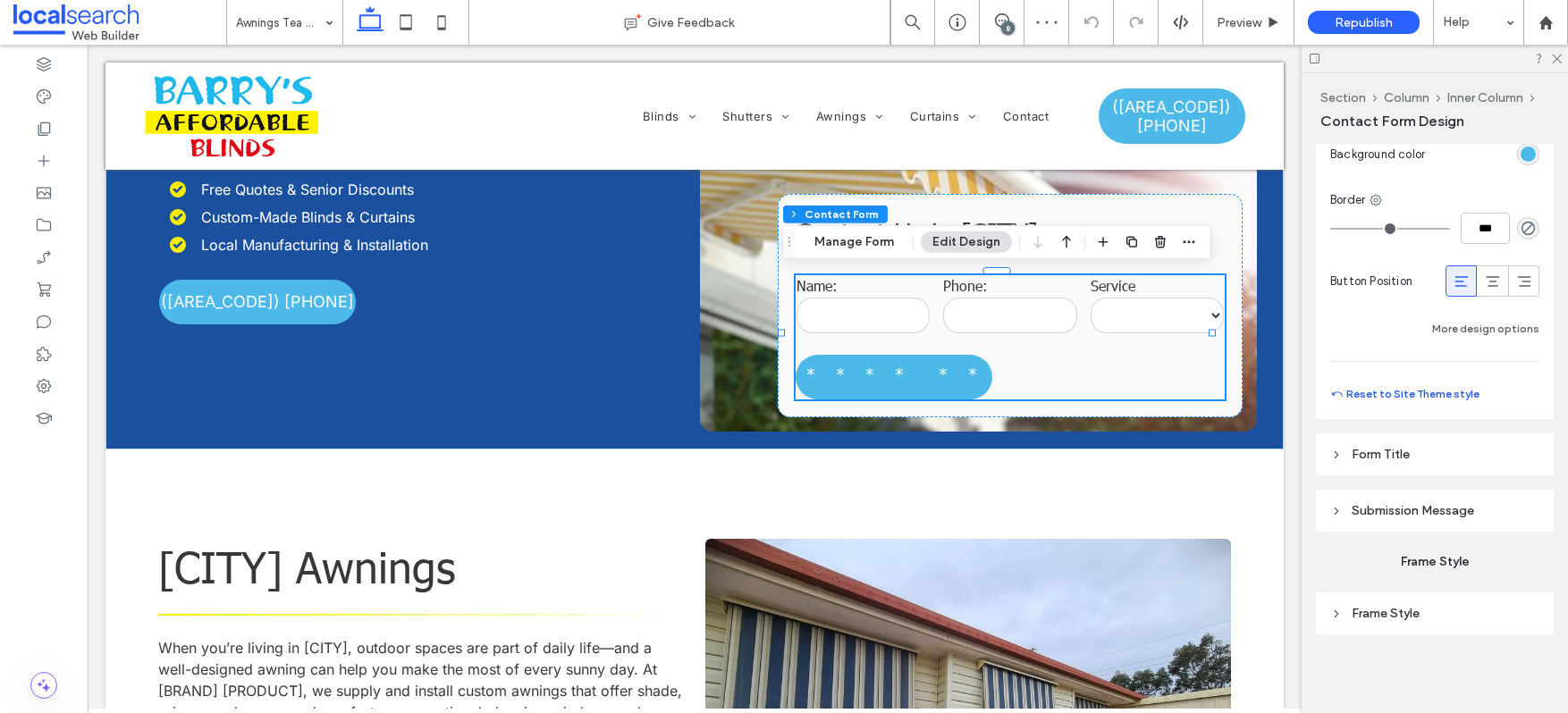click on "Reset to Site Theme style" at bounding box center [1404, 394] 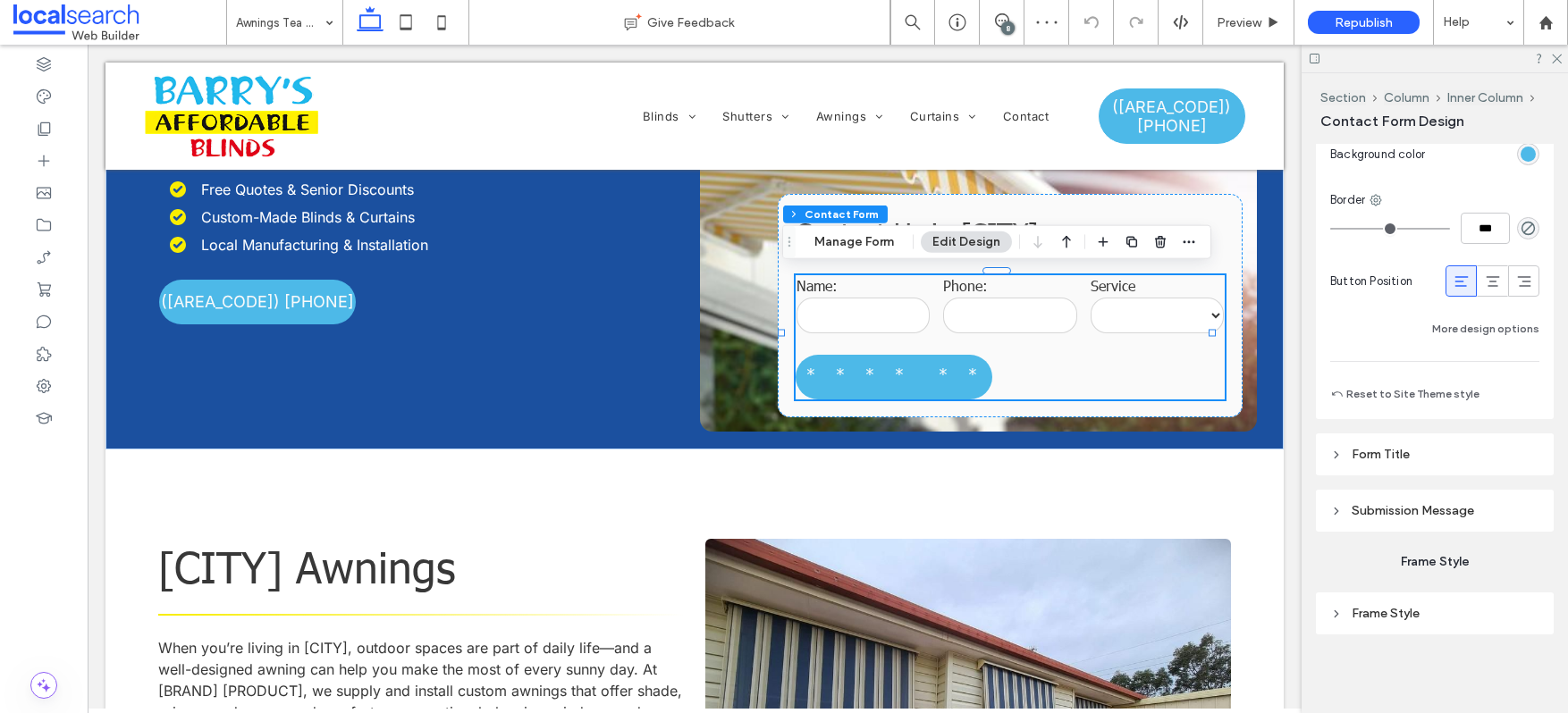 type on "***" 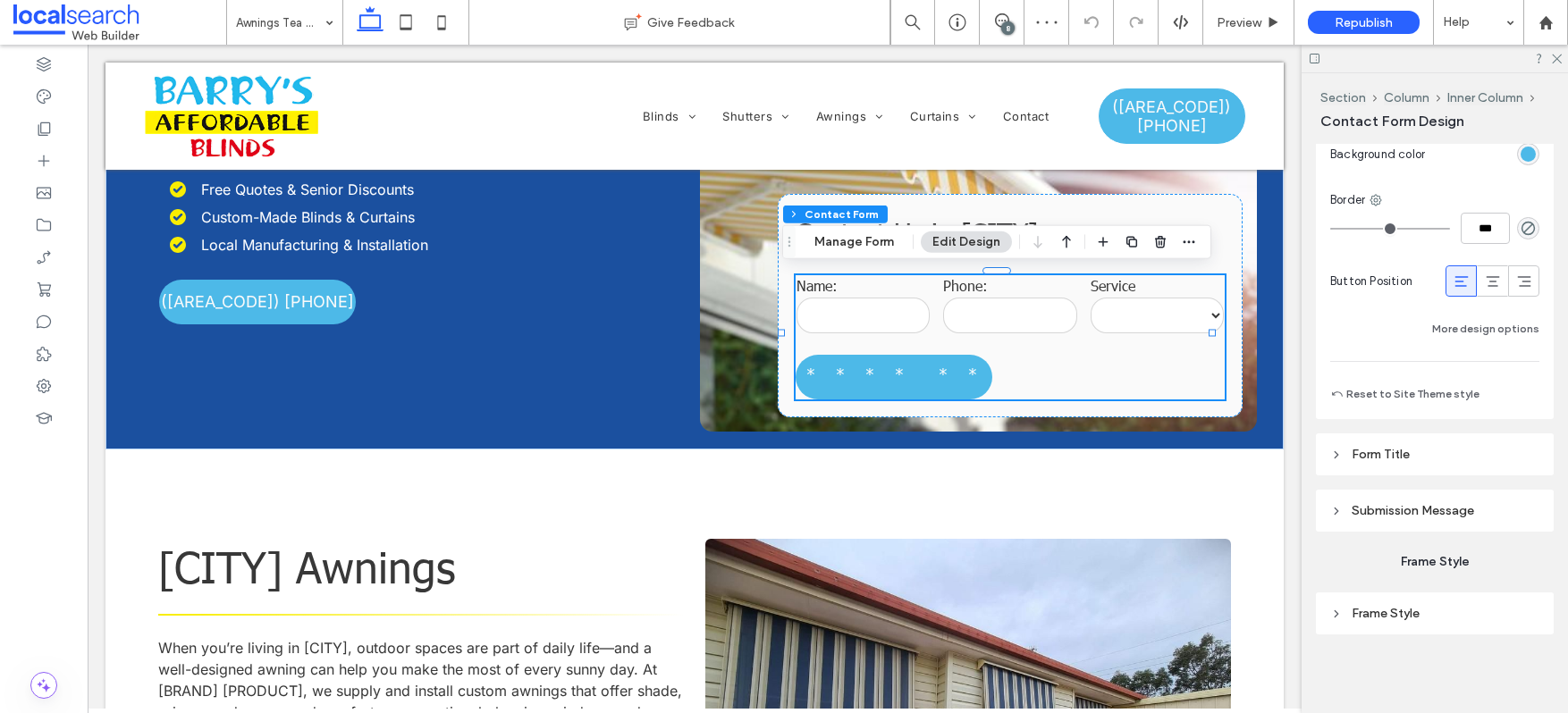 type on "*****" 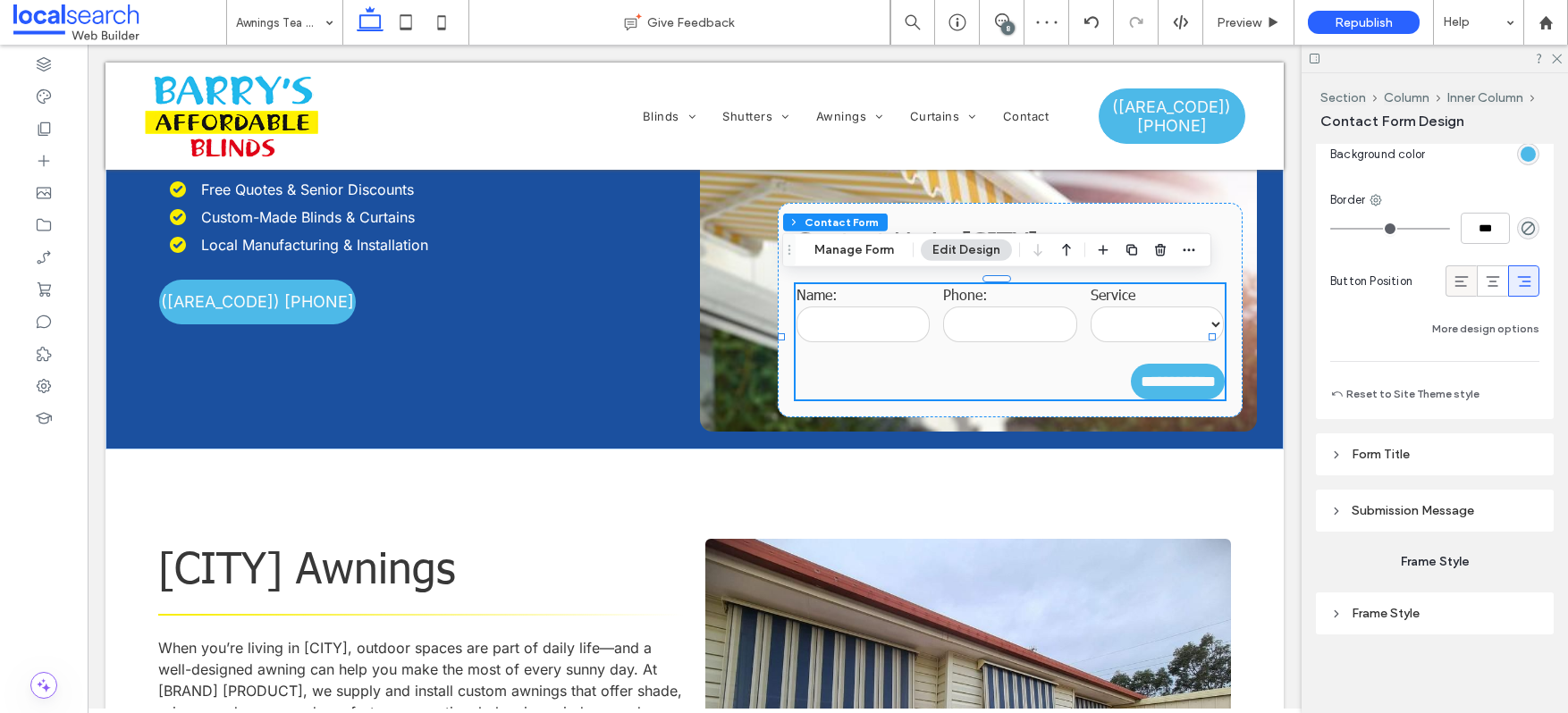click 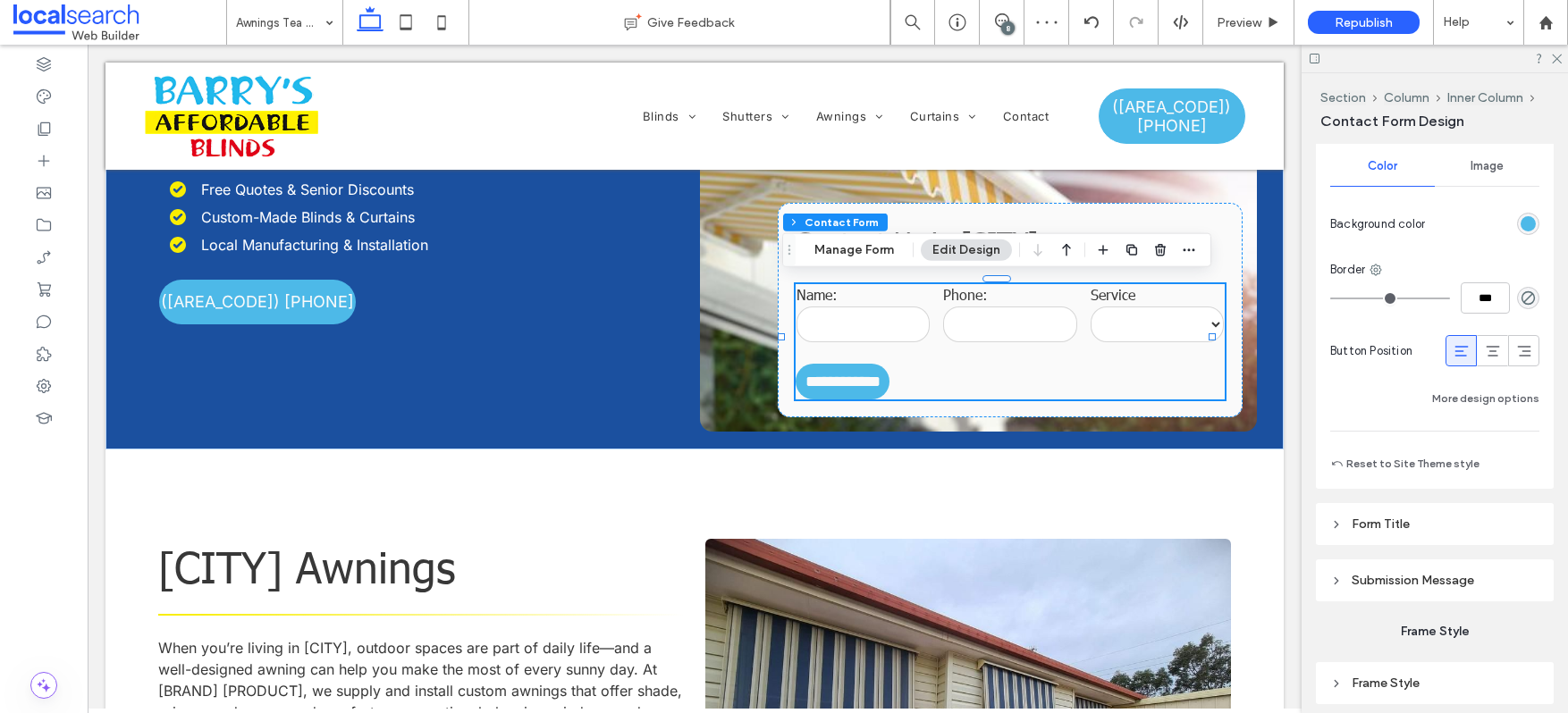 type on "***" 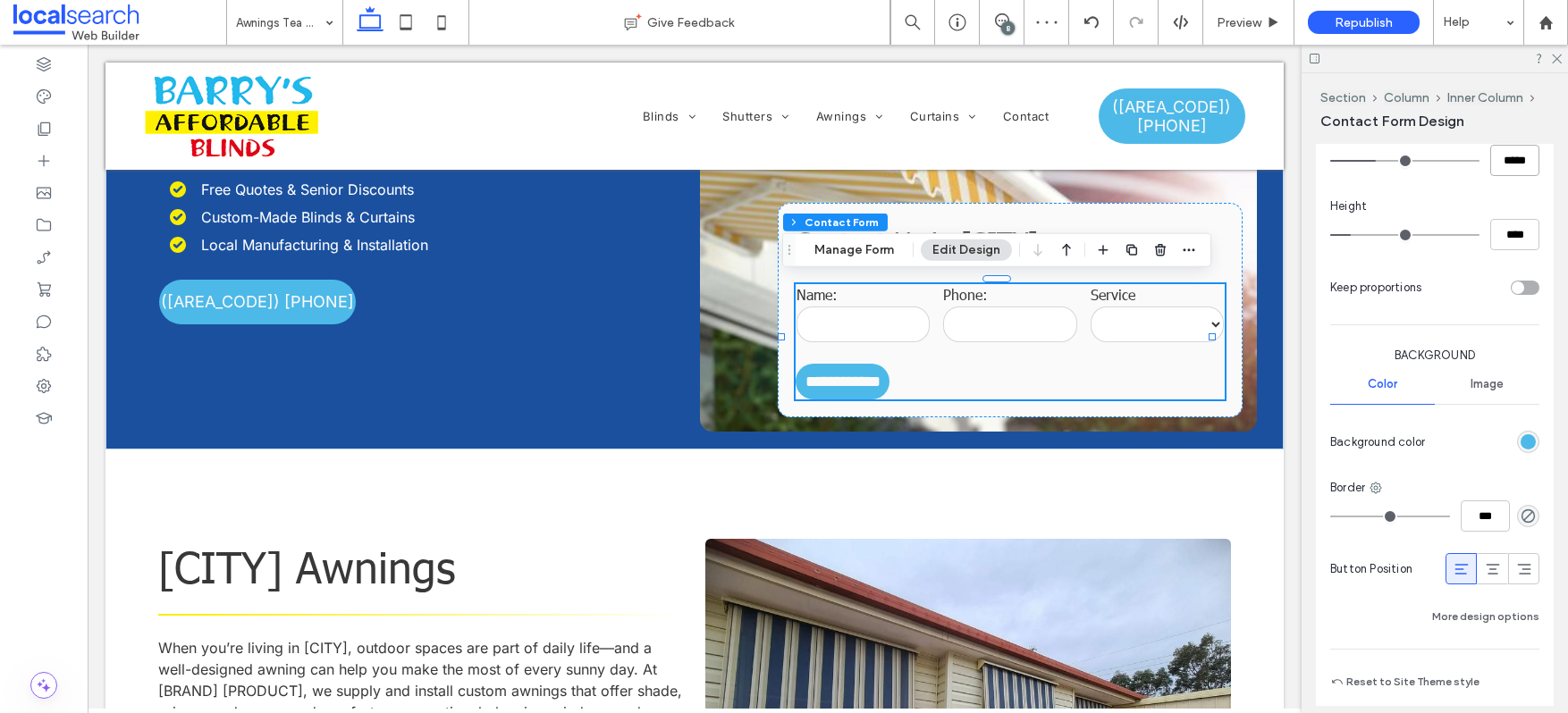 scroll, scrollTop: 1170, scrollLeft: 0, axis: vertical 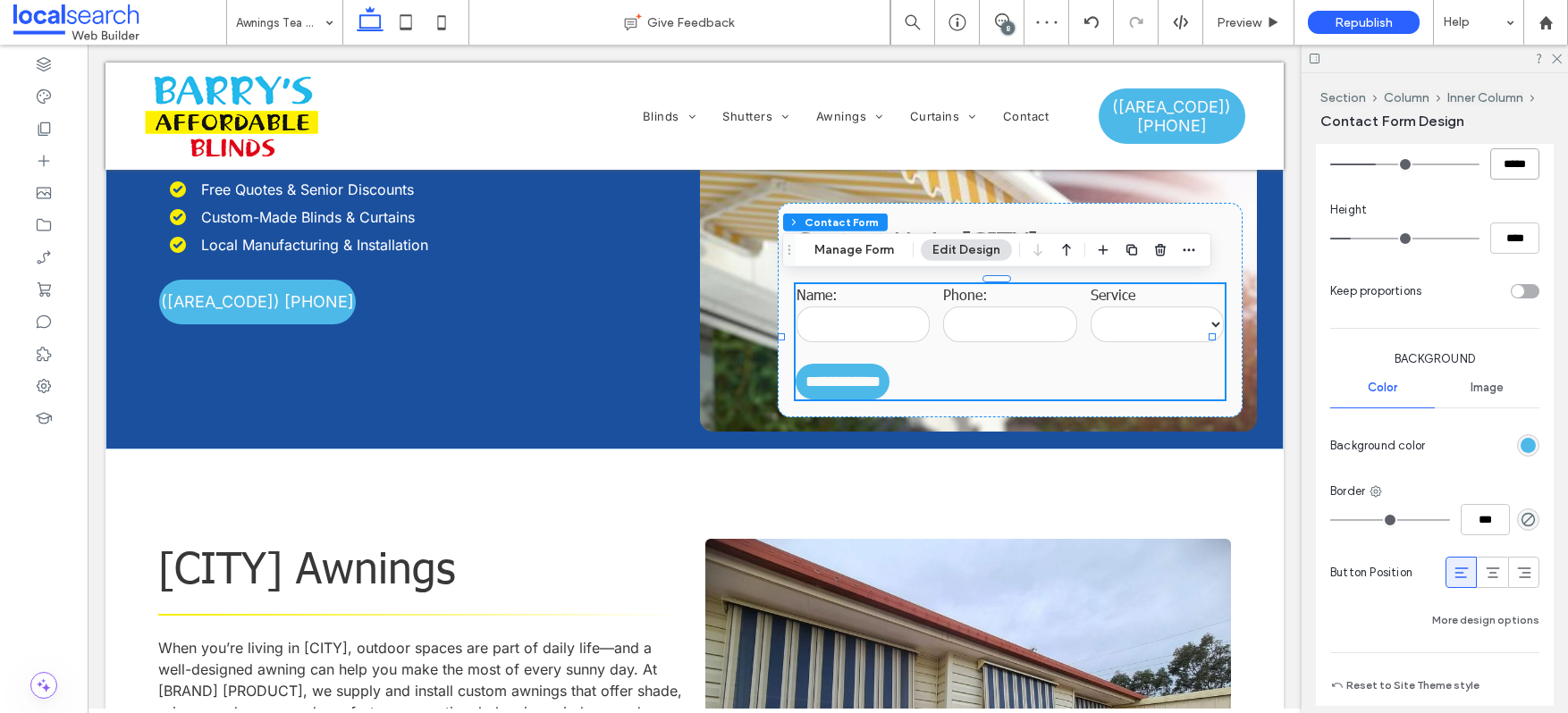 click on "*****" at bounding box center [1514, 164] 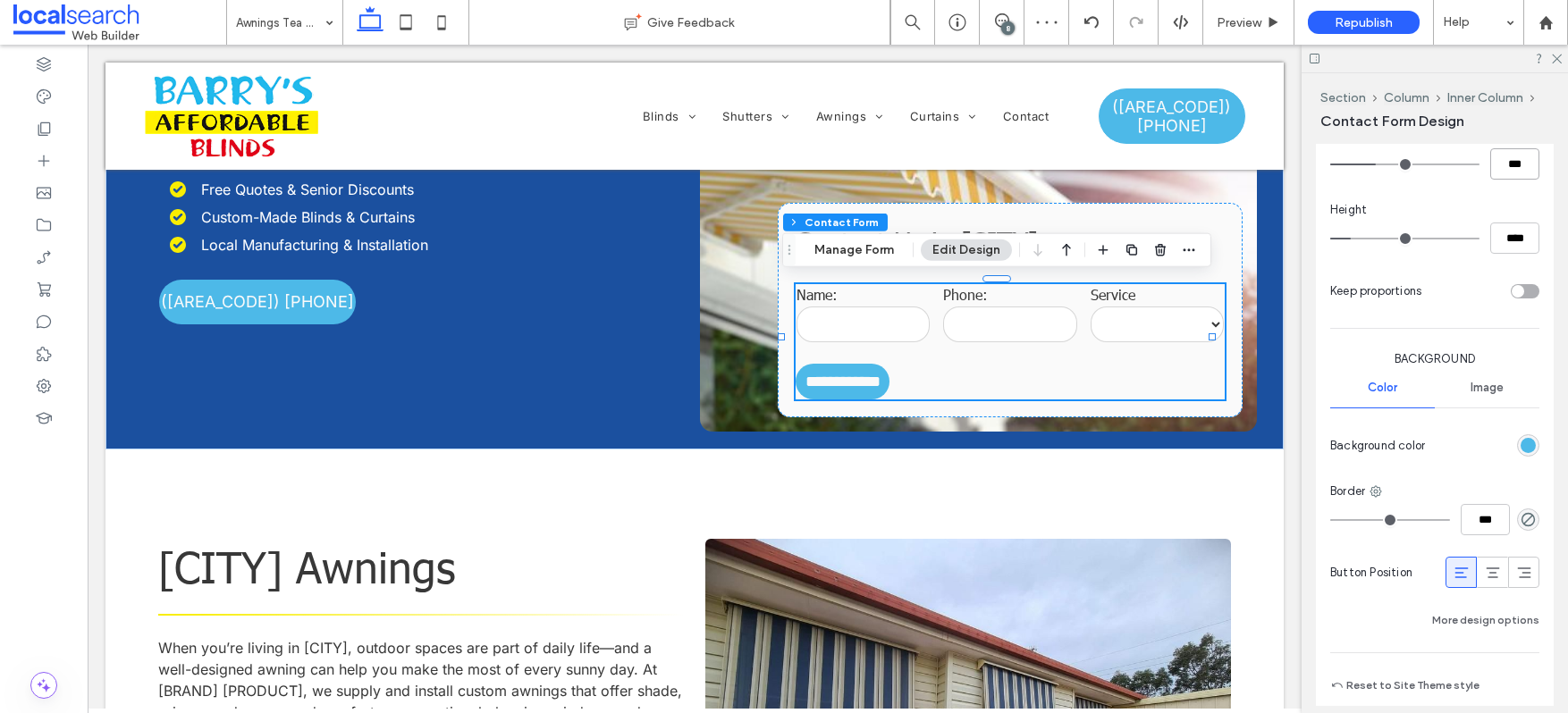 type on "***" 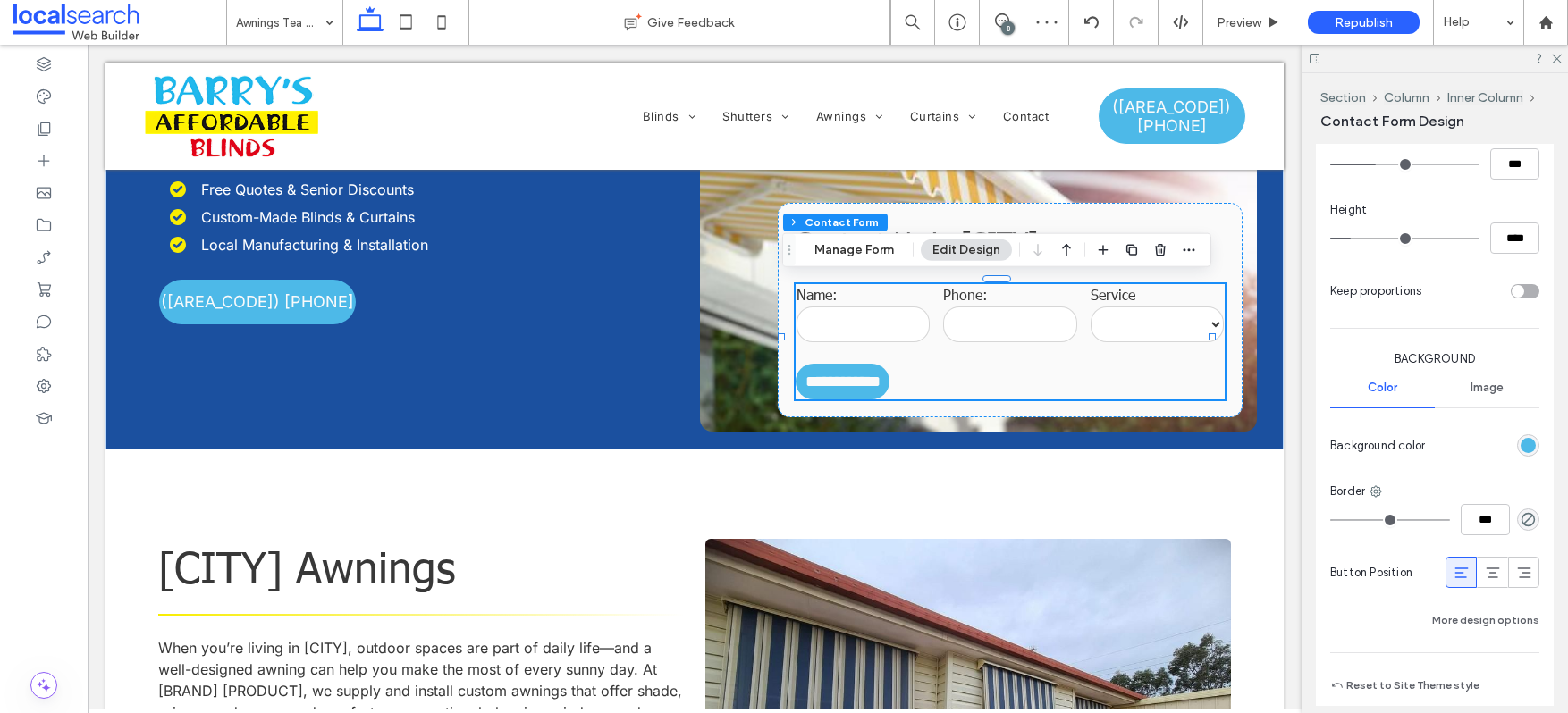 type on "***" 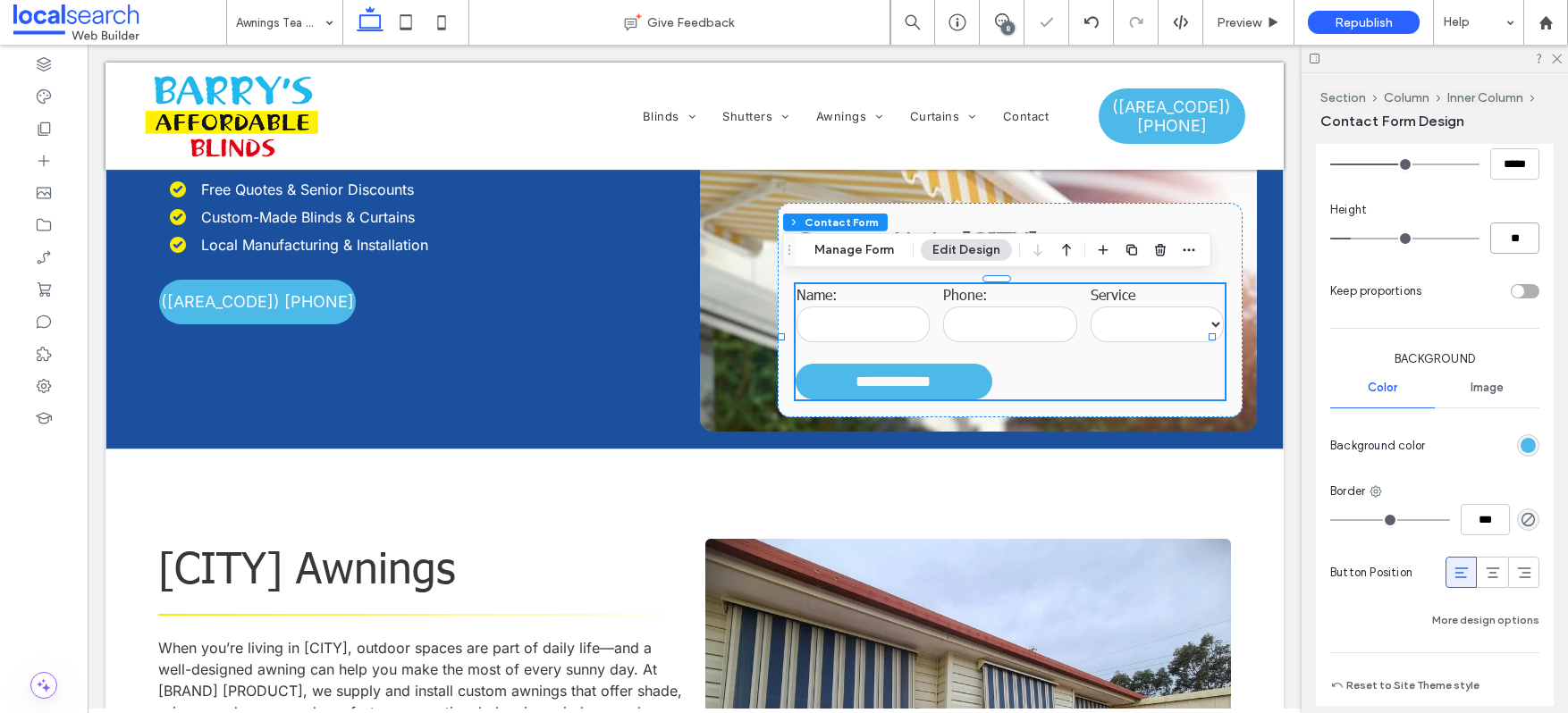 type on "****" 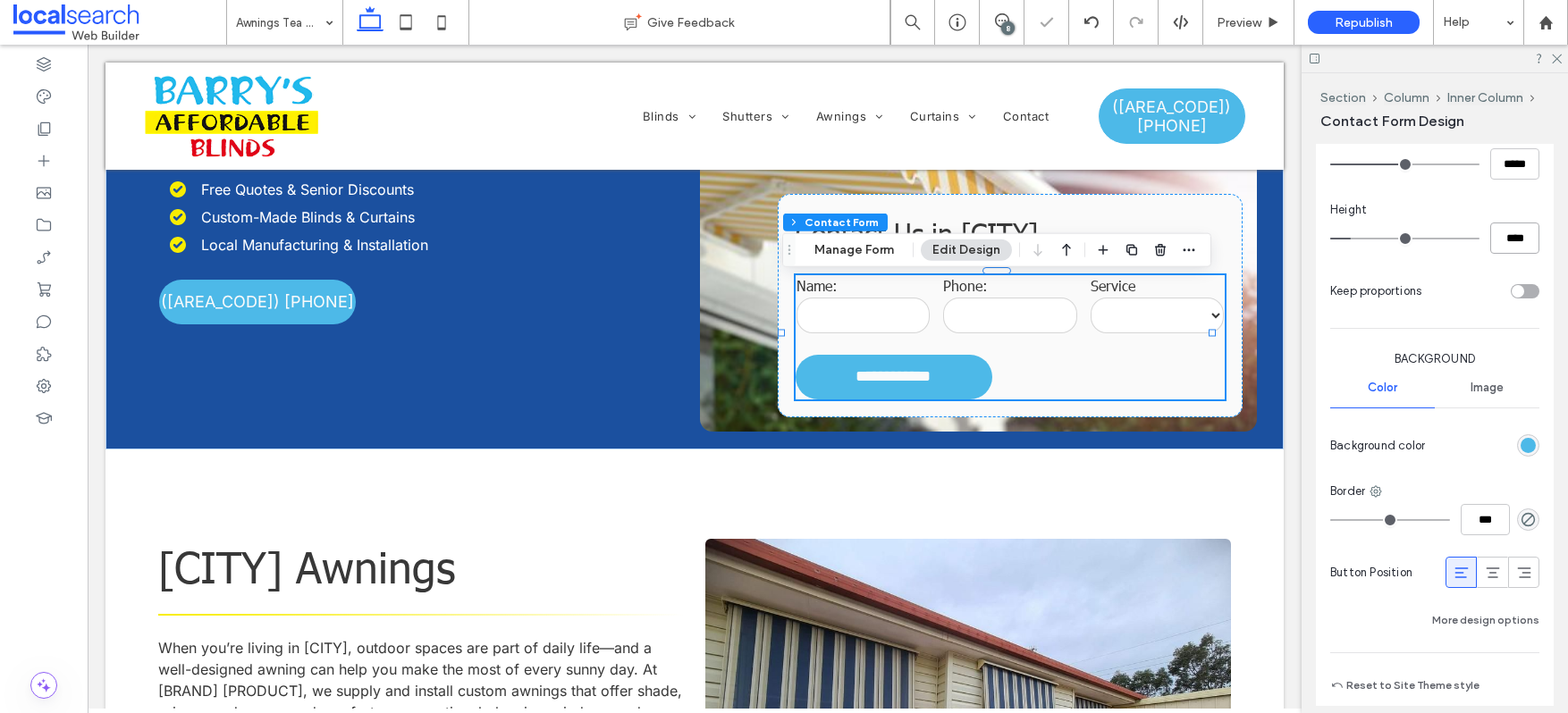 type on "**" 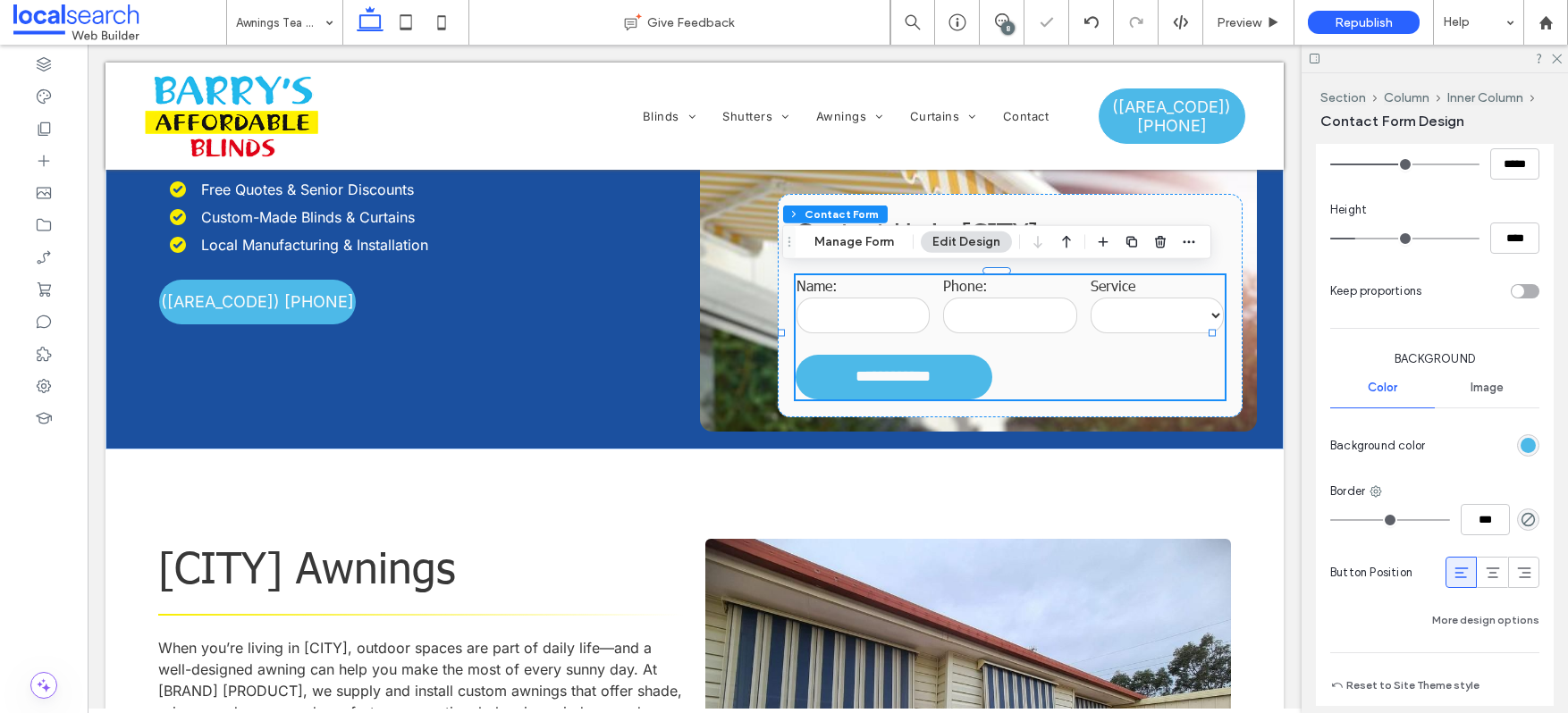 click at bounding box center [311, 22] 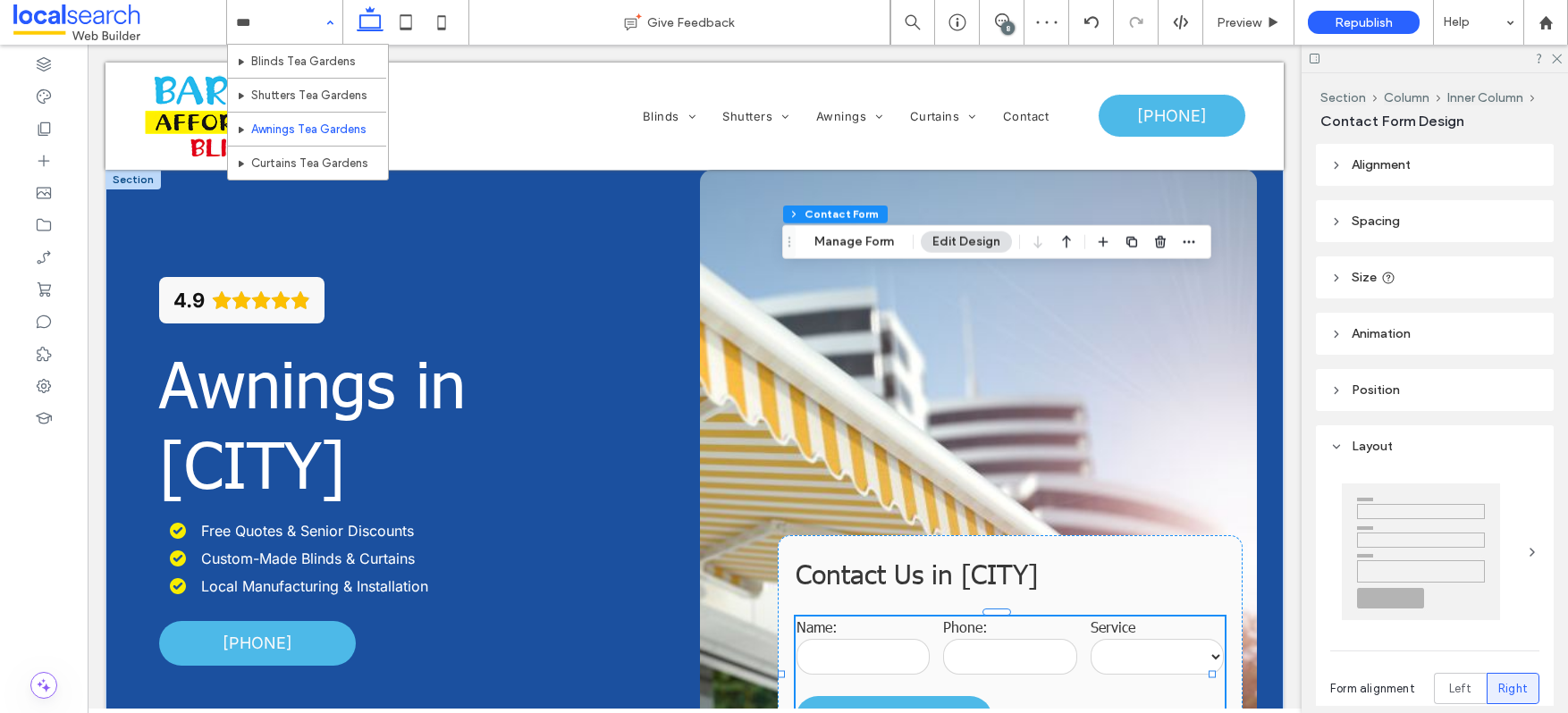 scroll, scrollTop: 341, scrollLeft: 0, axis: vertical 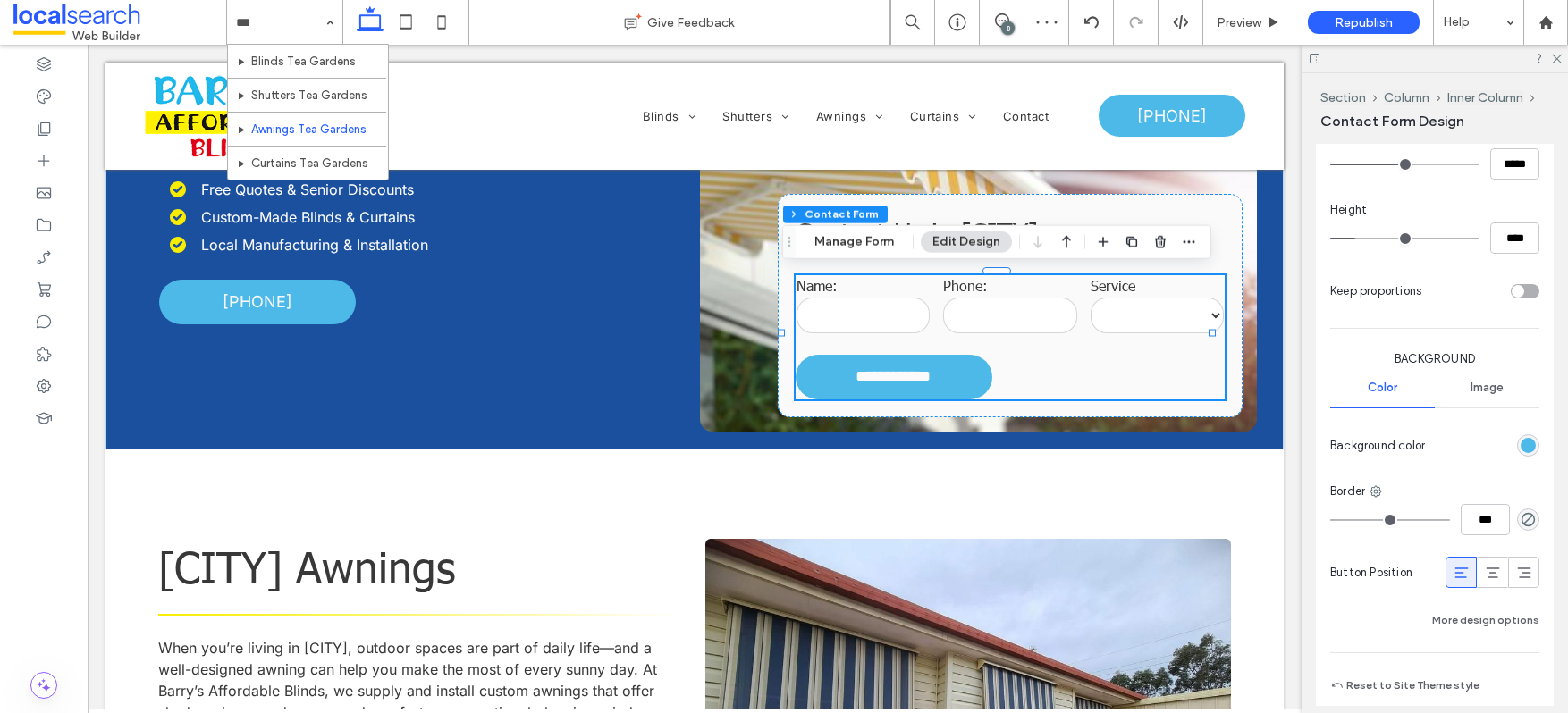 type 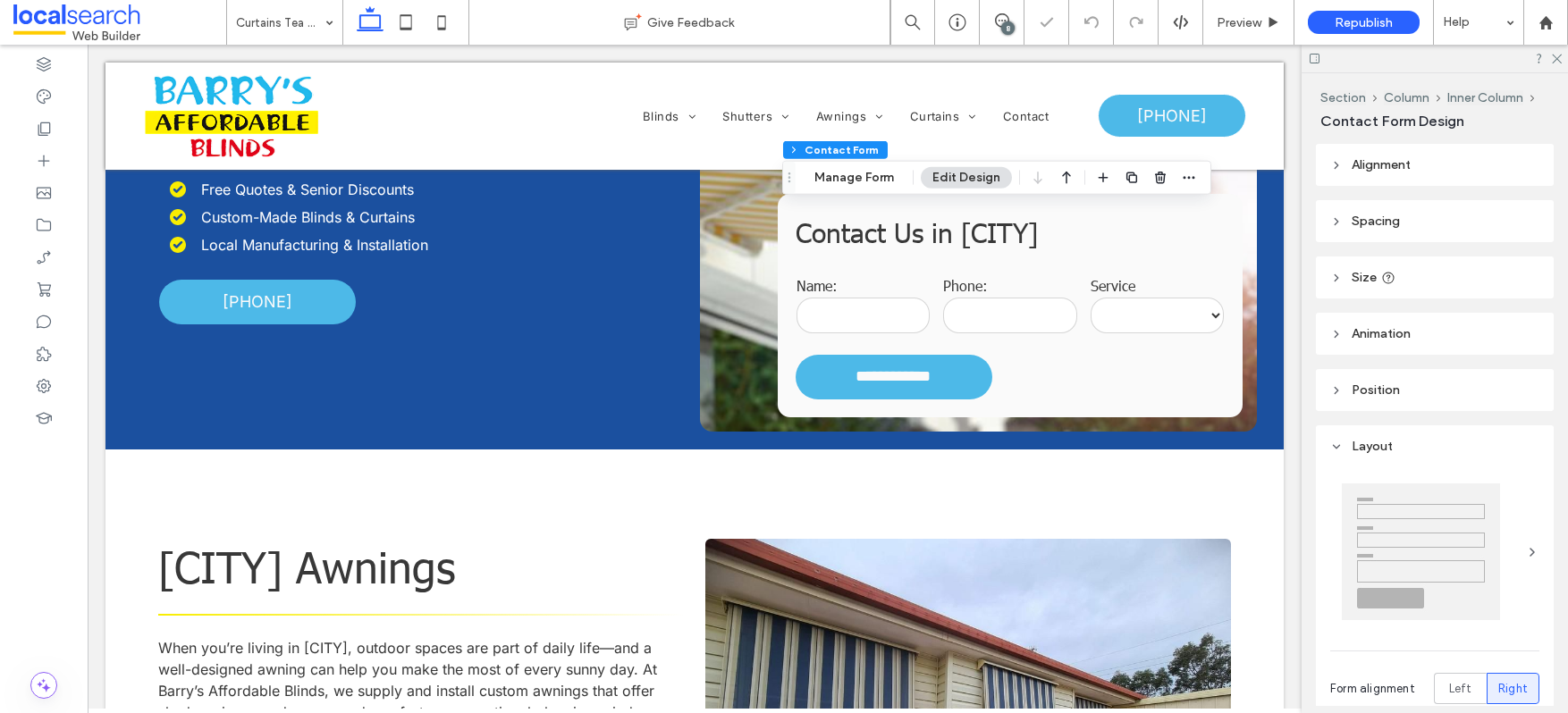 type on "*" 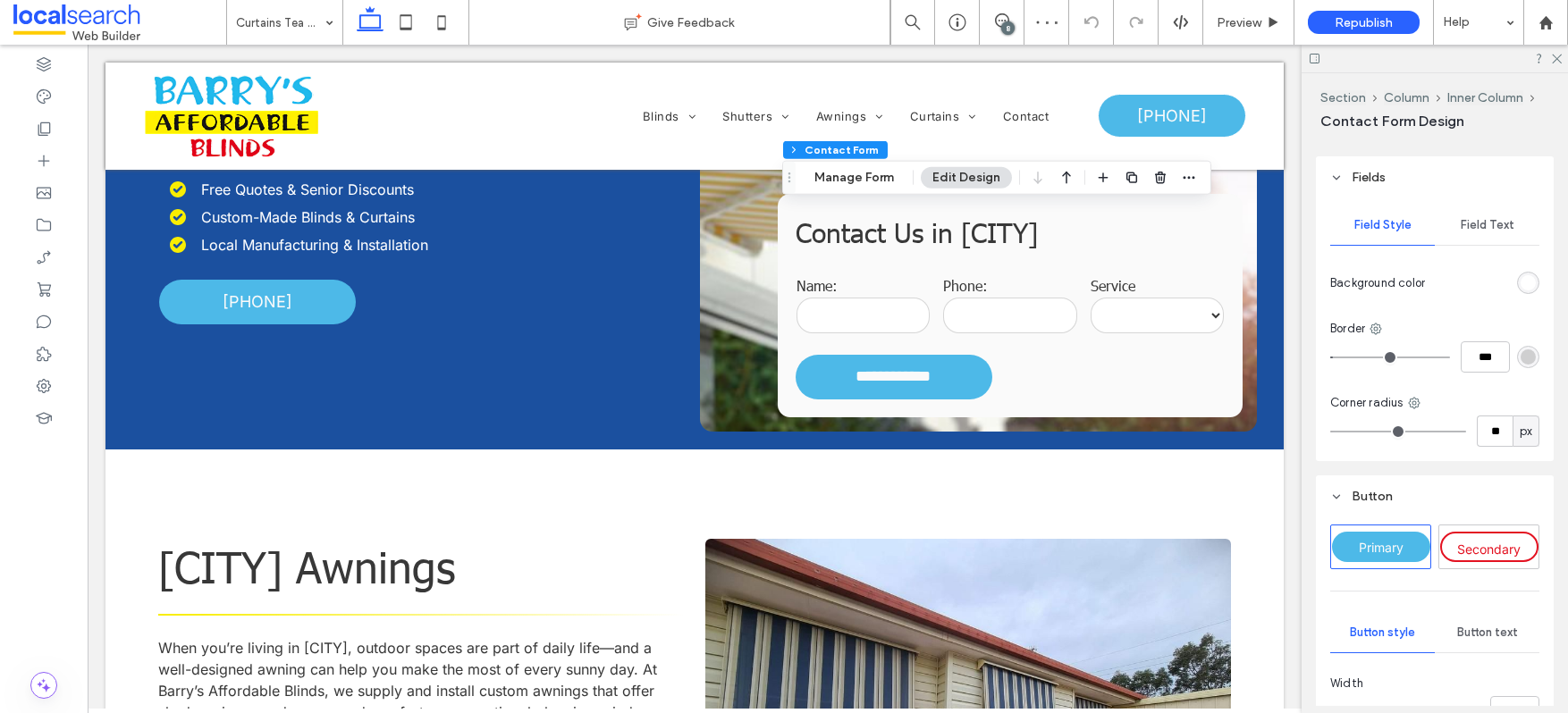 scroll, scrollTop: 1146, scrollLeft: 0, axis: vertical 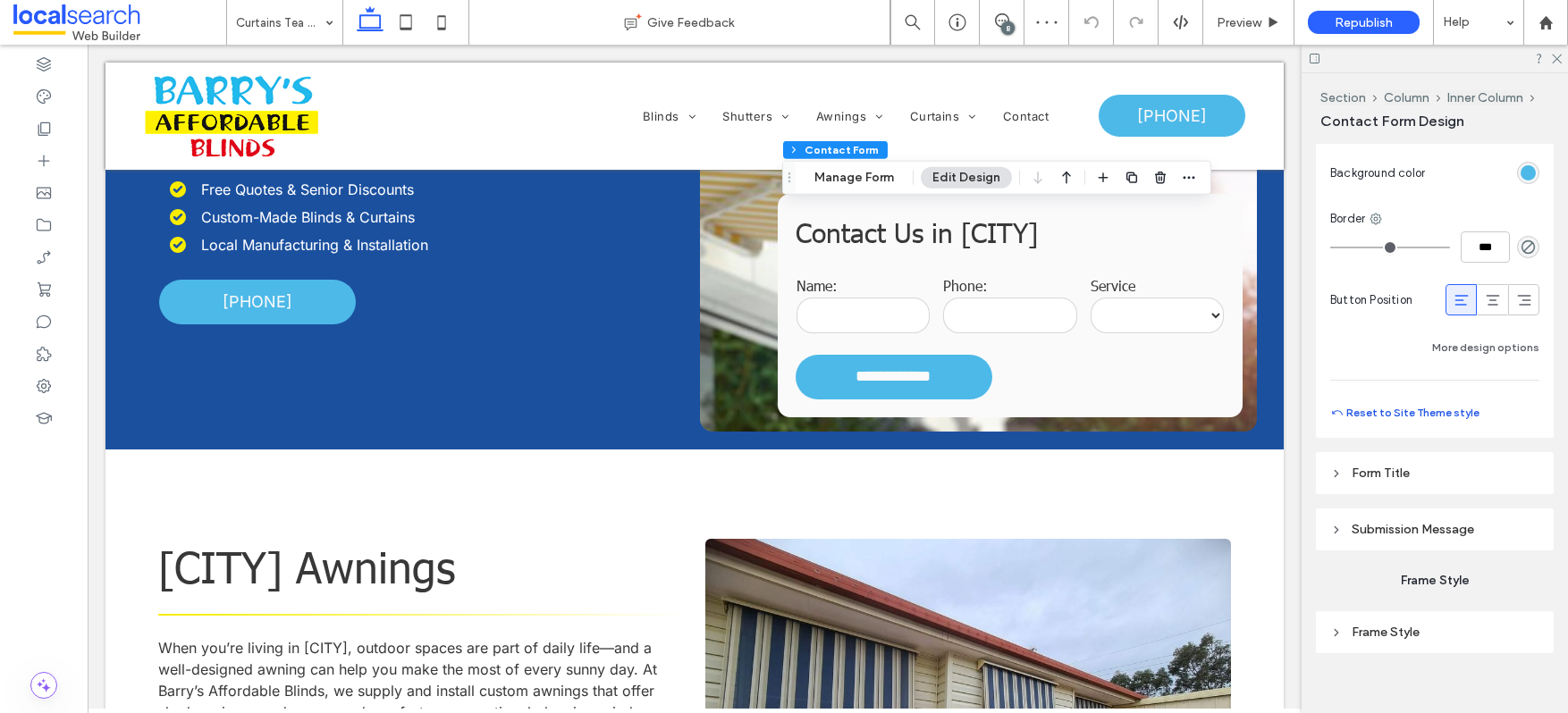 click on "Reset to Site Theme style" at bounding box center [1404, 413] 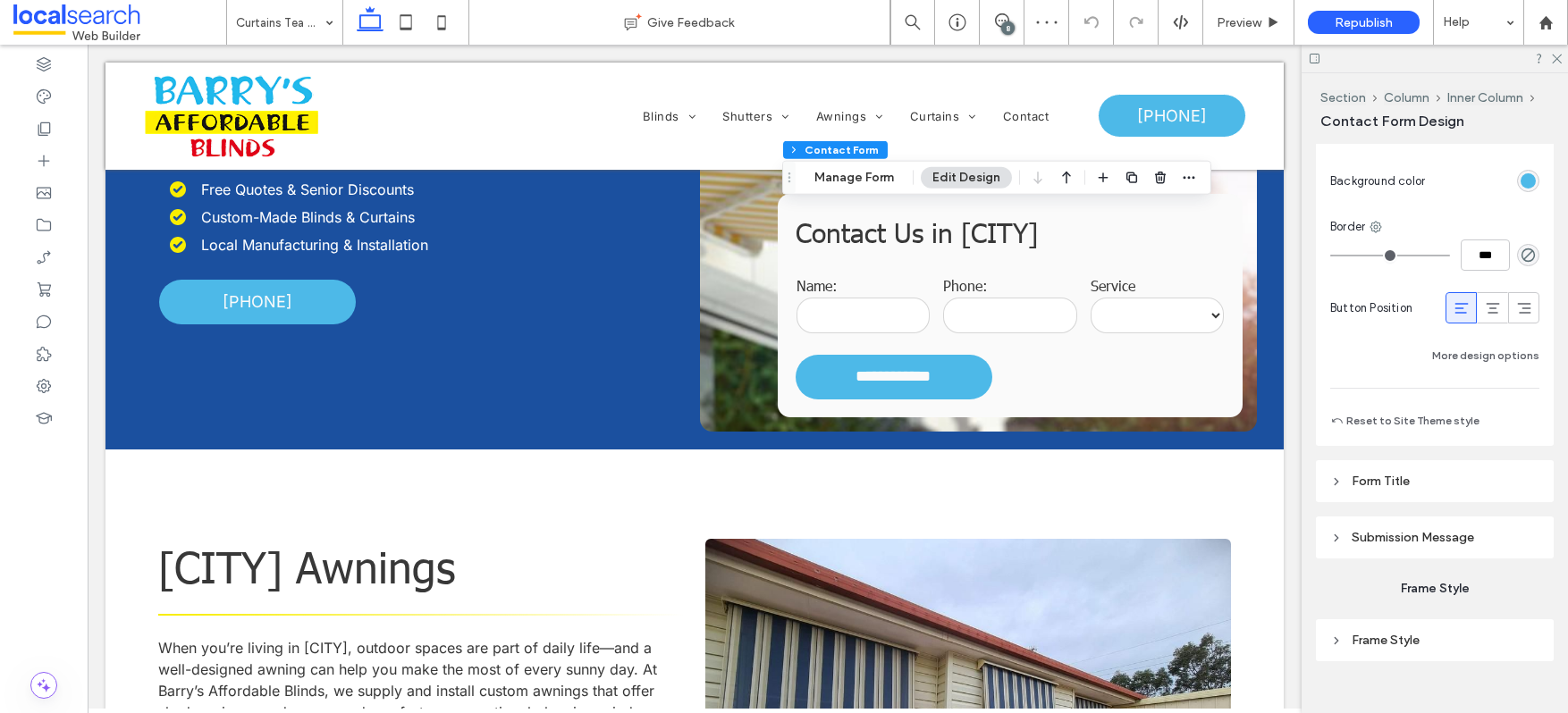 type on "***" 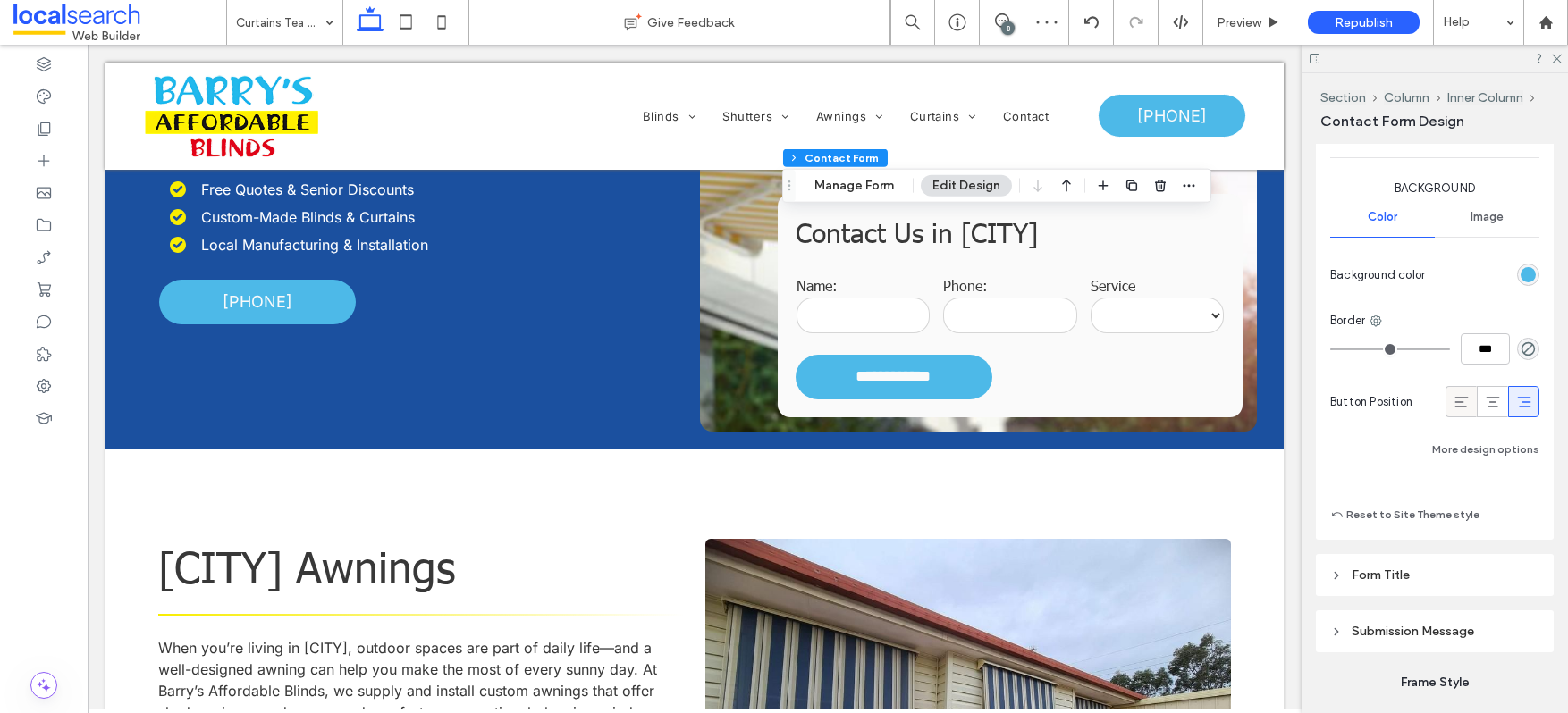 click 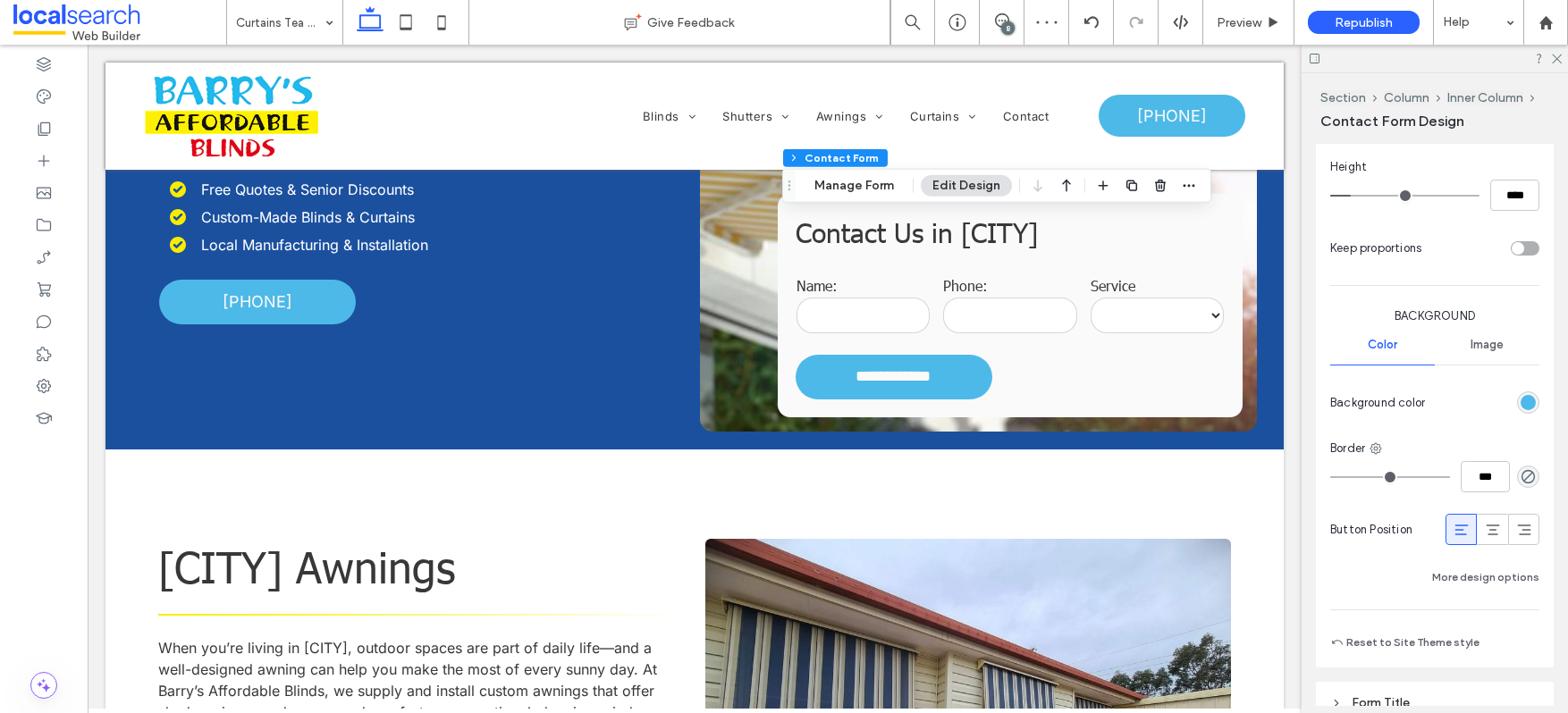 type on "***" 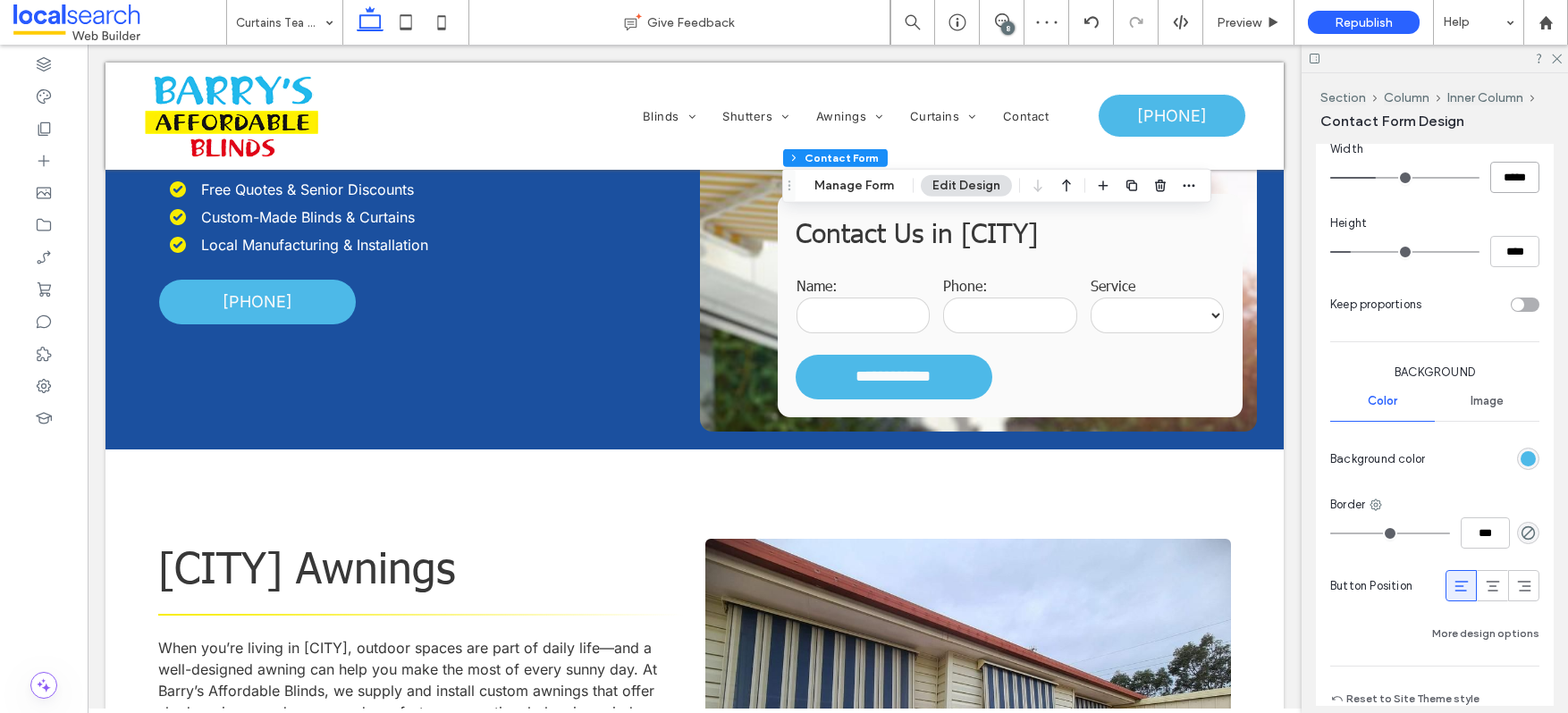 click on "*****" at bounding box center [1514, 177] 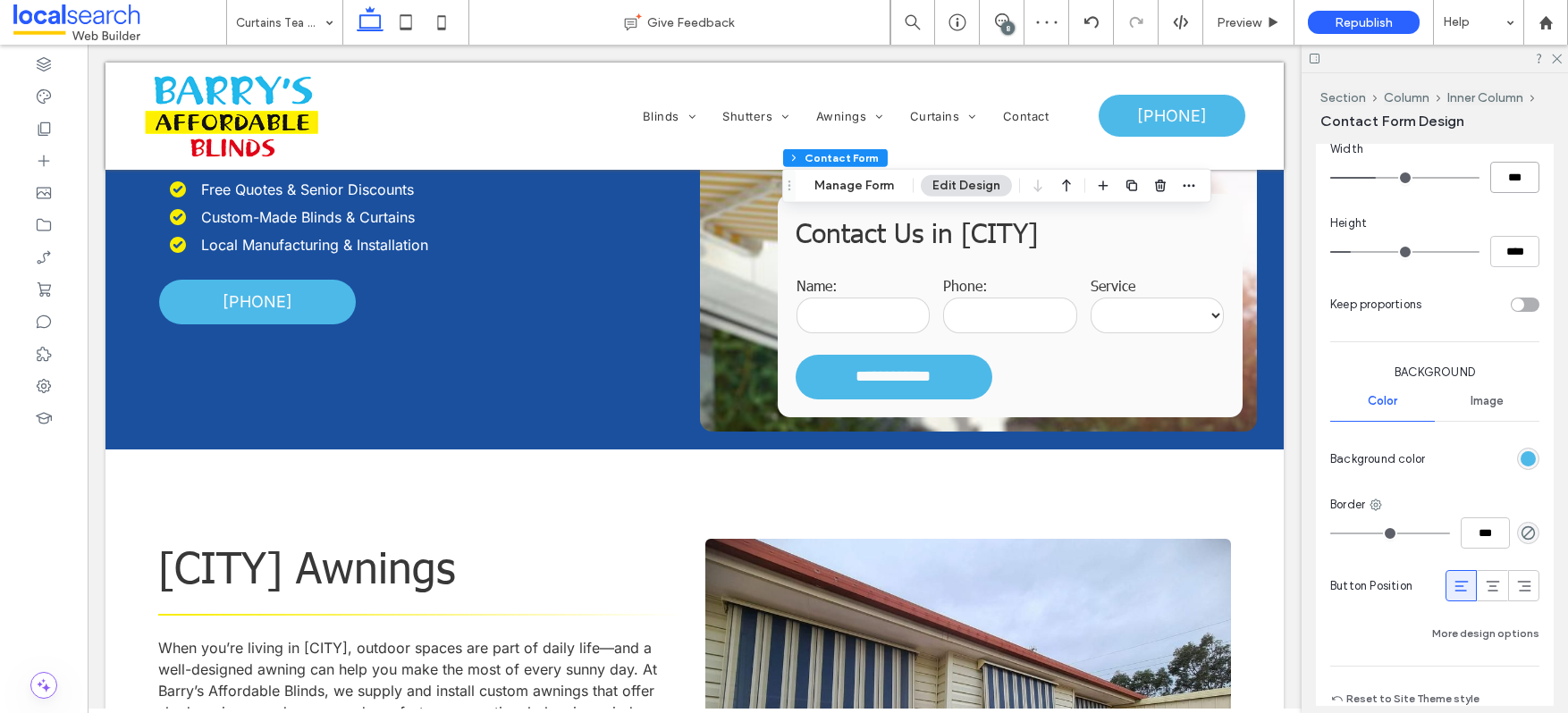 type on "***" 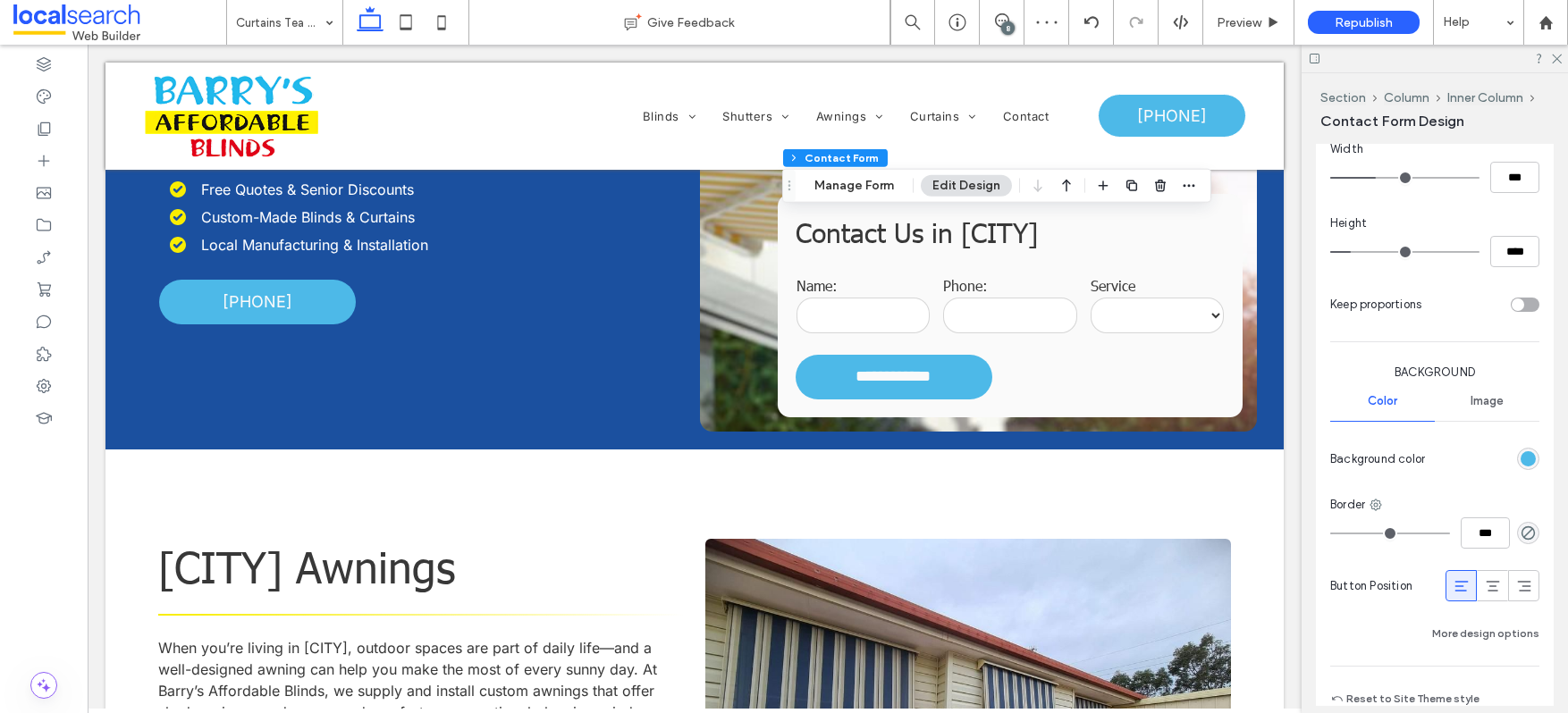 type on "***" 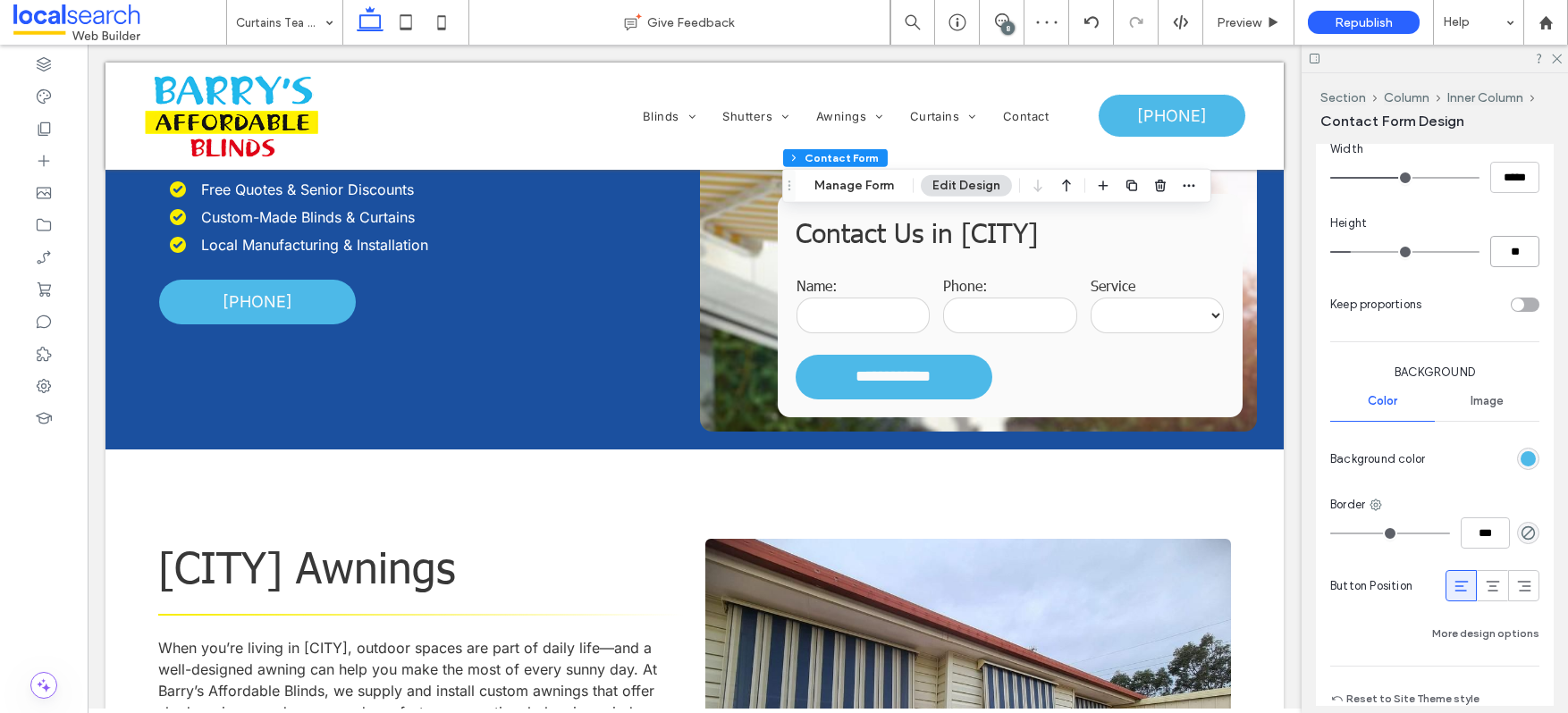 type on "****" 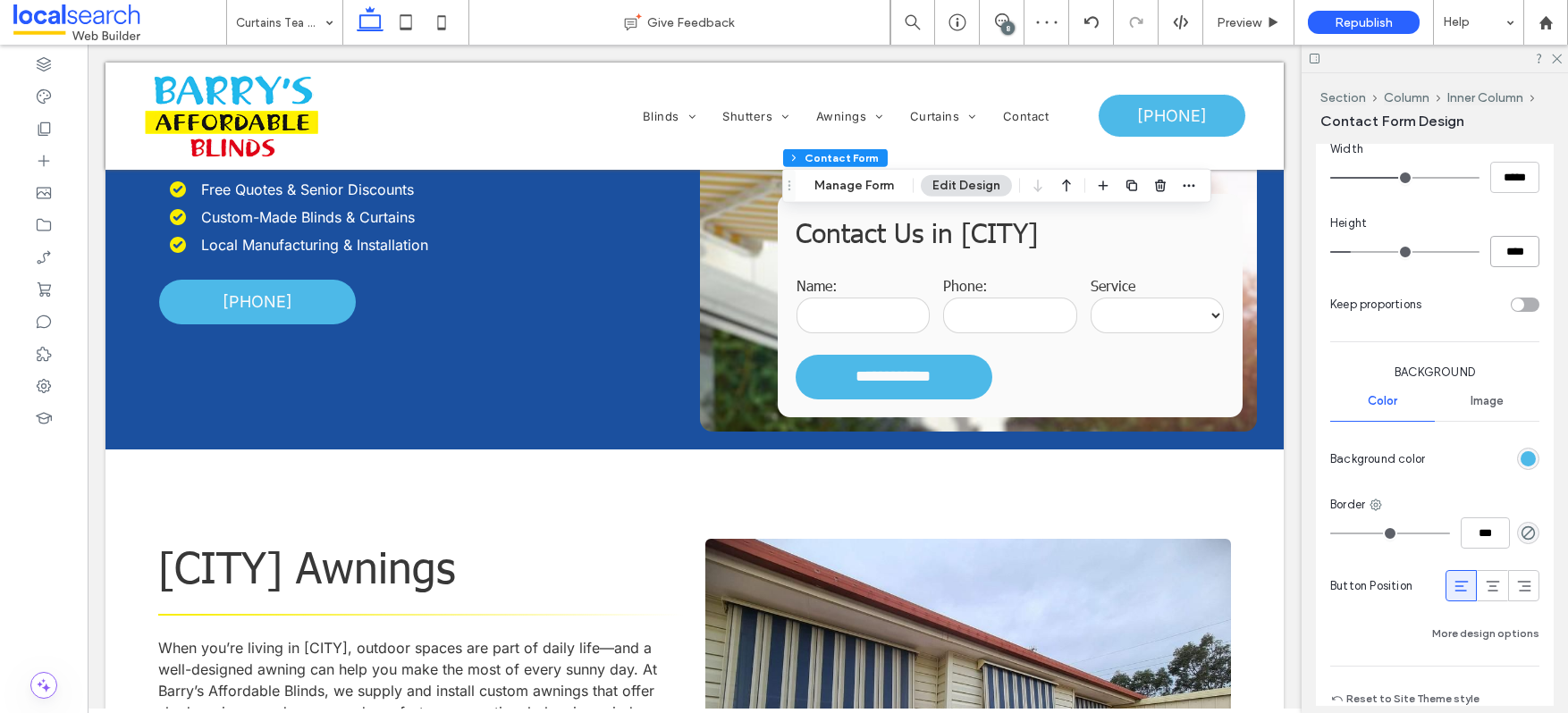 type on "**" 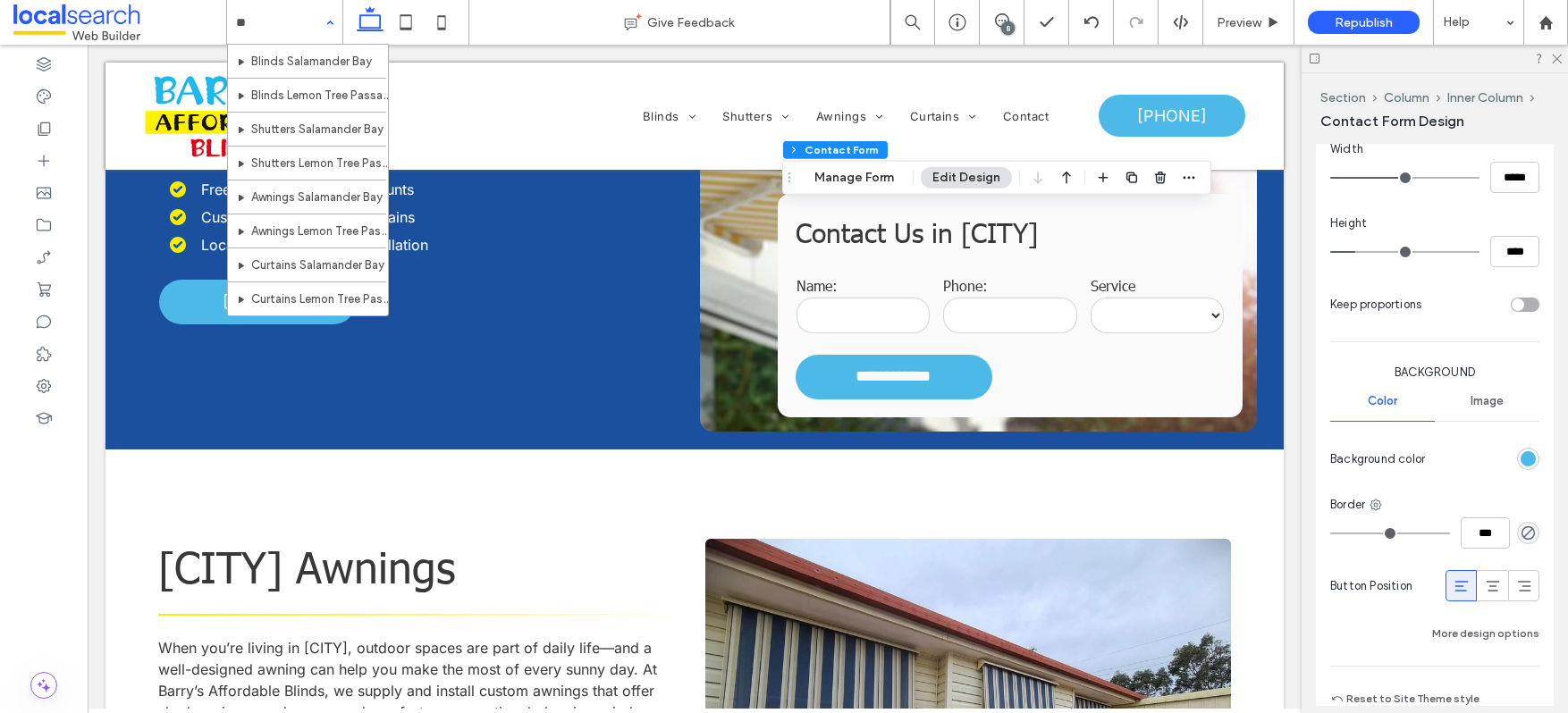 type on "***" 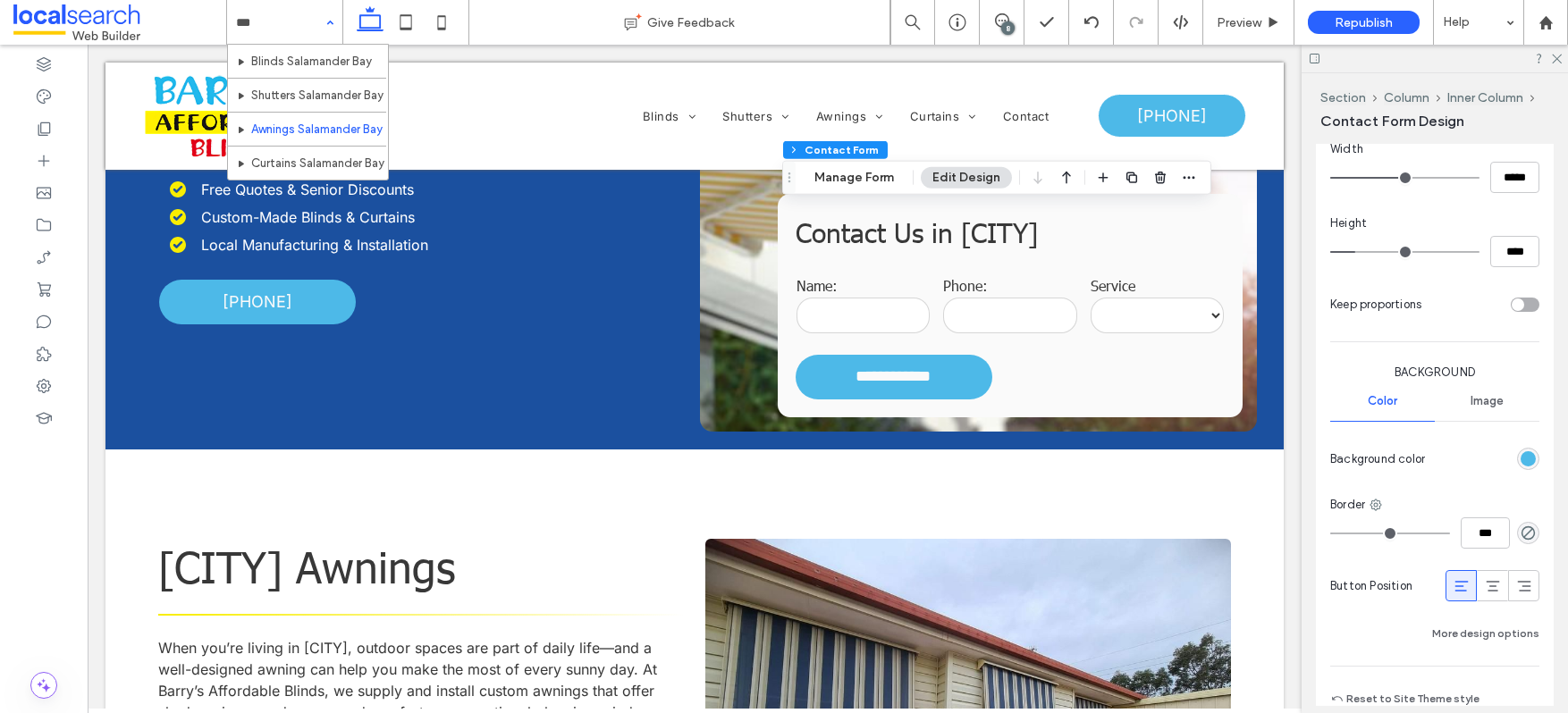 type 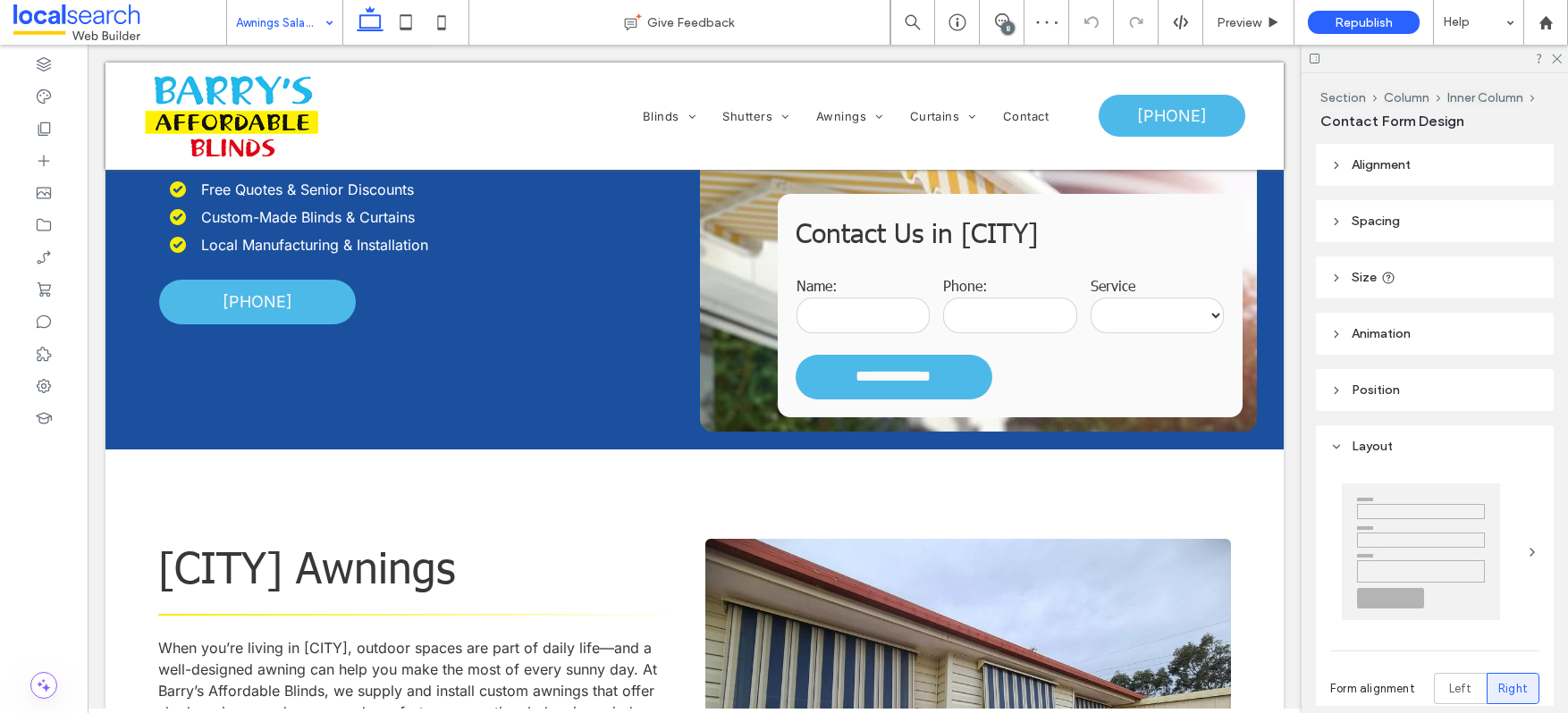 type on "*" 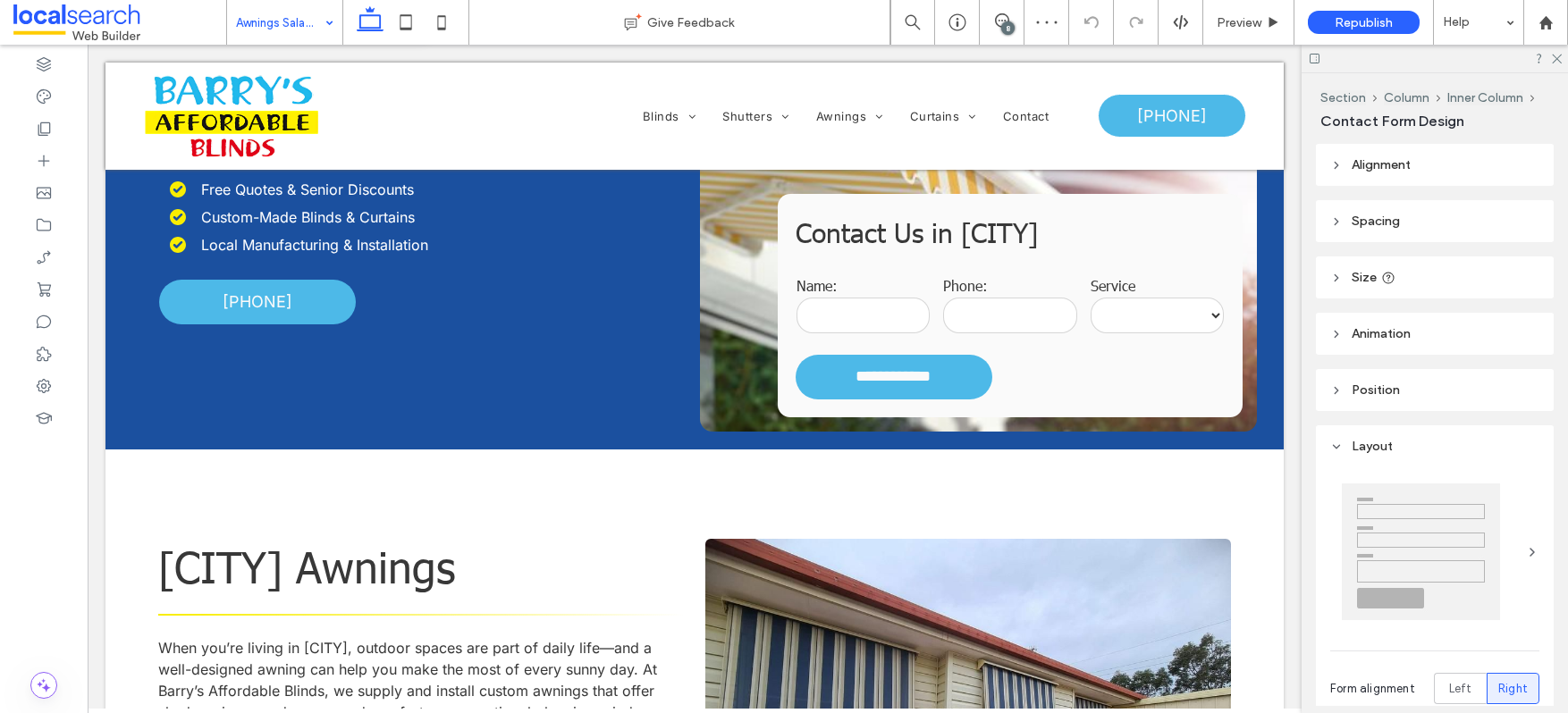 type on "***" 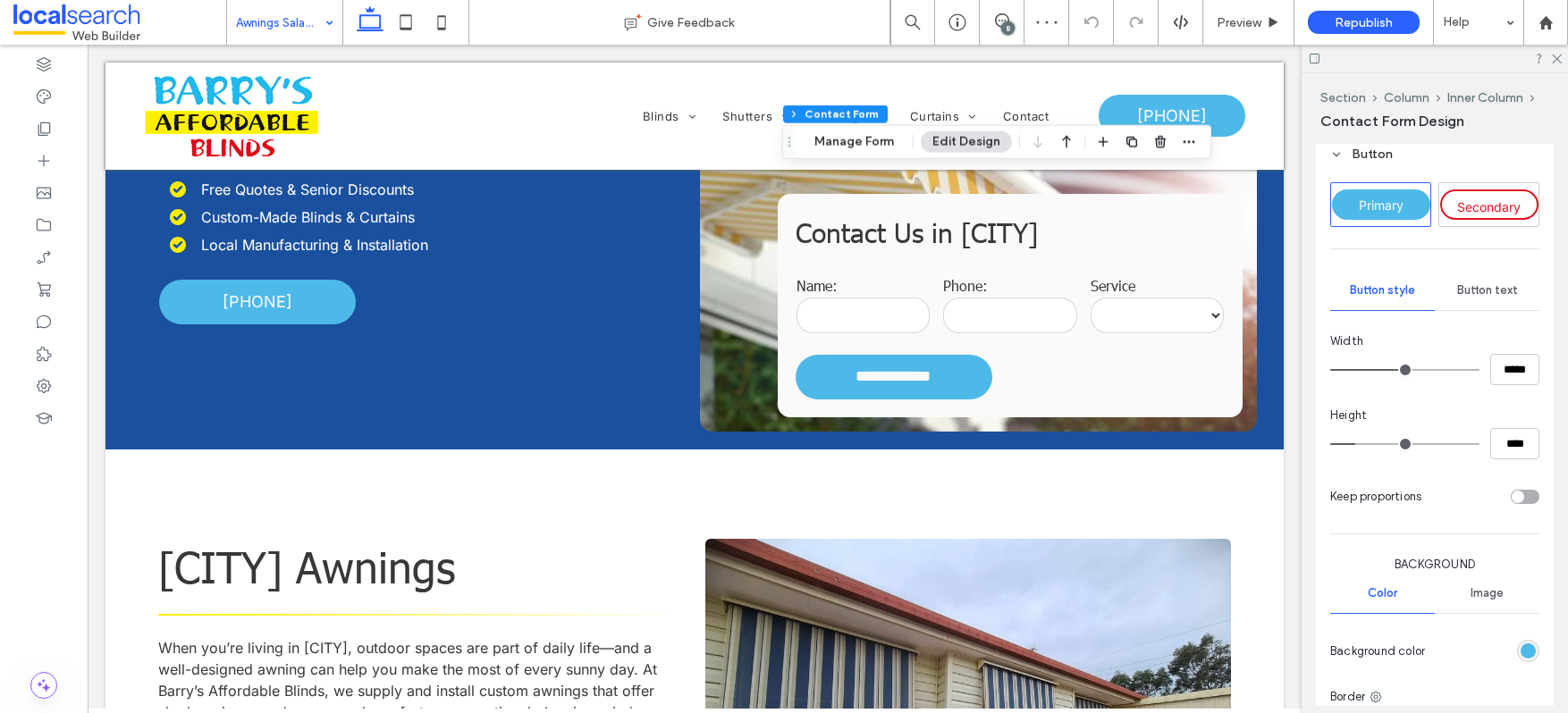 scroll, scrollTop: 1462, scrollLeft: 0, axis: vertical 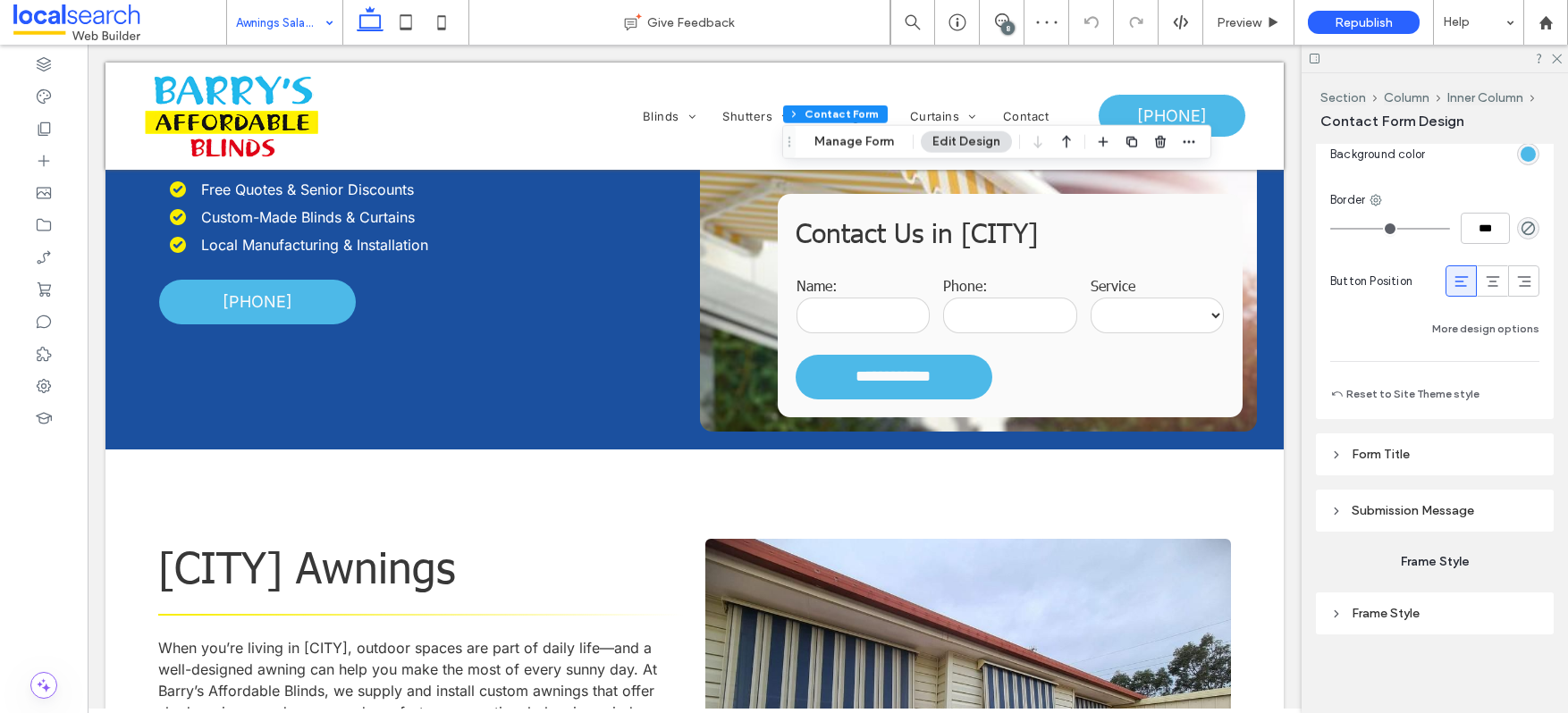click on "Primary Secondary Button style Button text Width ***** Height **** Keep proportions Background Color Image Background color Border *** Button Position More design options Reset to Site Theme style" at bounding box center [1435, 48] 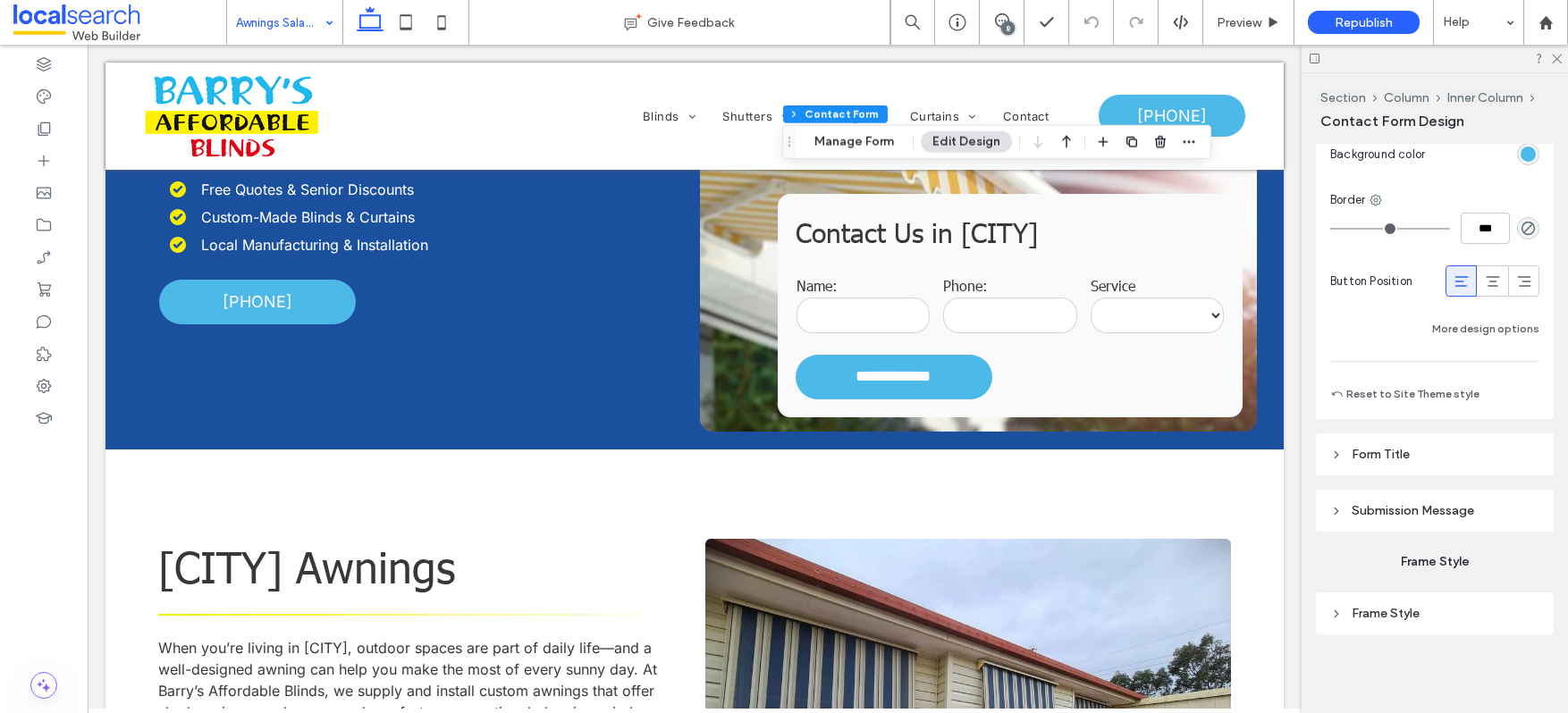 drag, startPoint x: 1405, startPoint y: 389, endPoint x: 1425, endPoint y: 335, distance: 57.58472 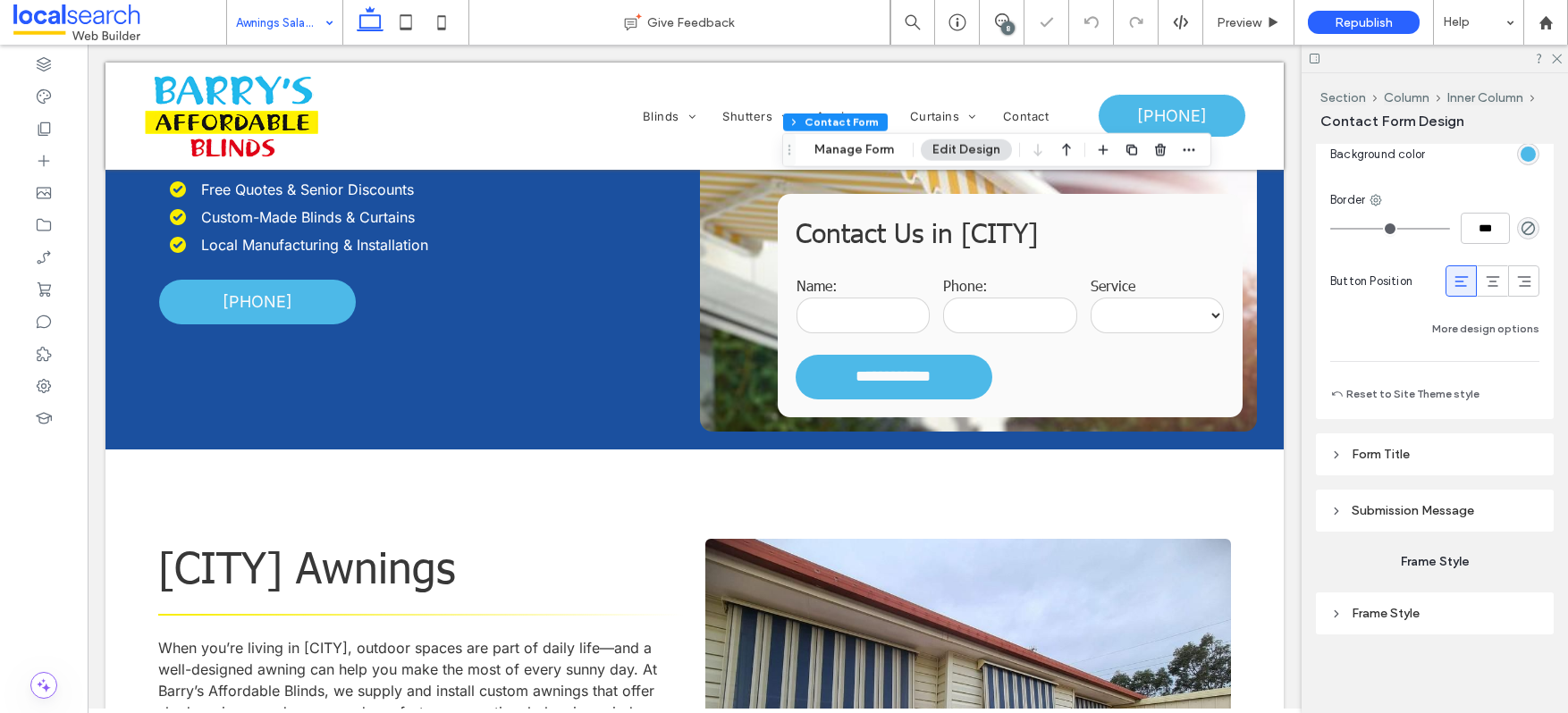 type on "***" 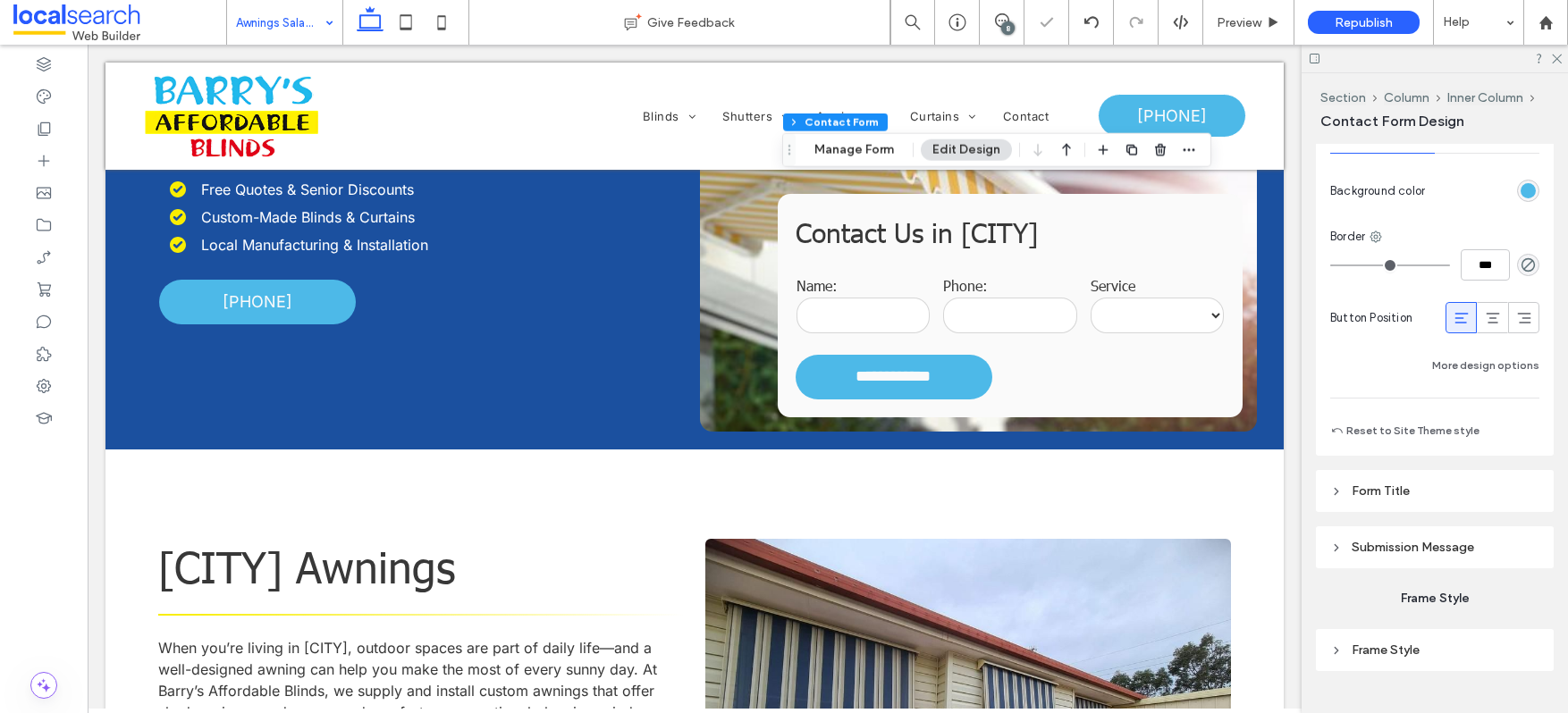 type on "***" 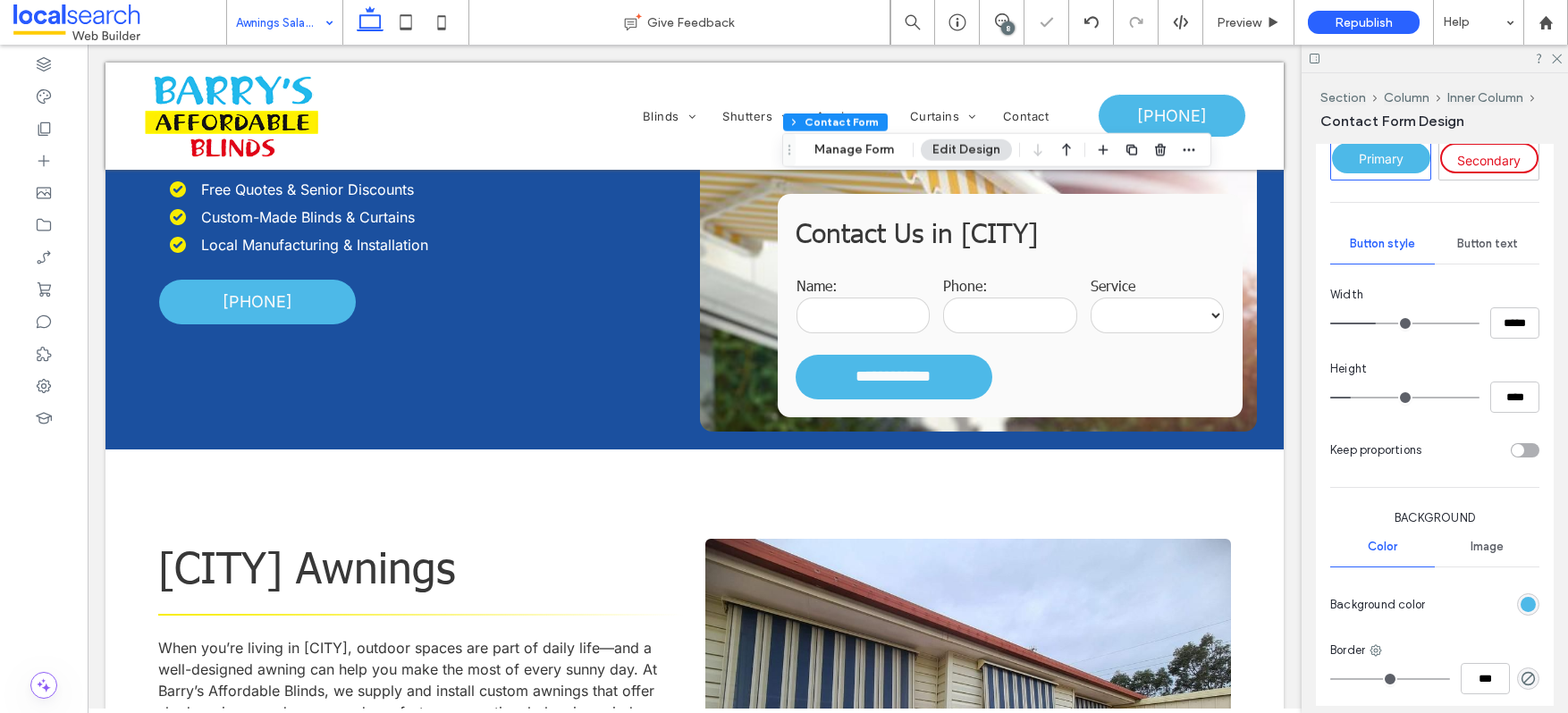 scroll, scrollTop: 1008, scrollLeft: 0, axis: vertical 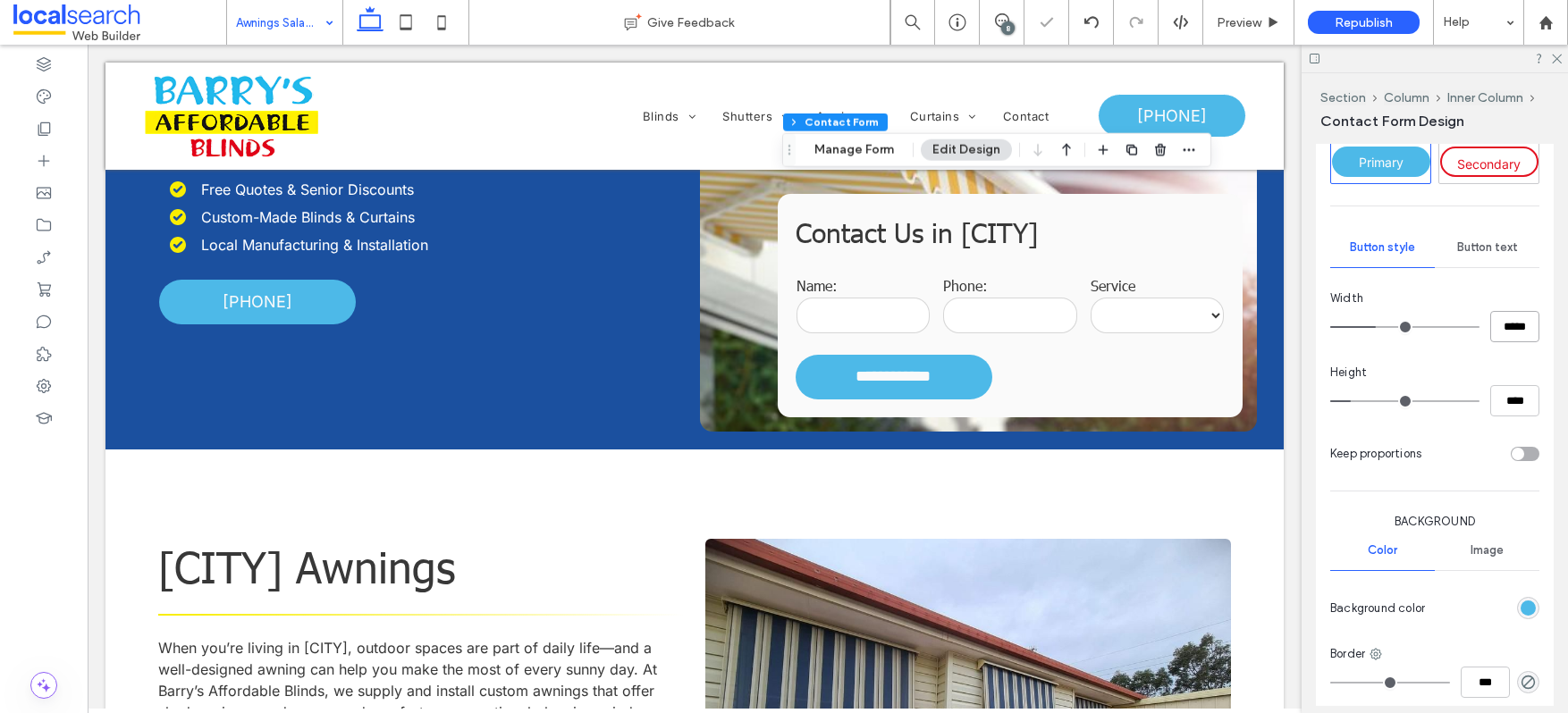 click on "*****" at bounding box center [1514, 326] 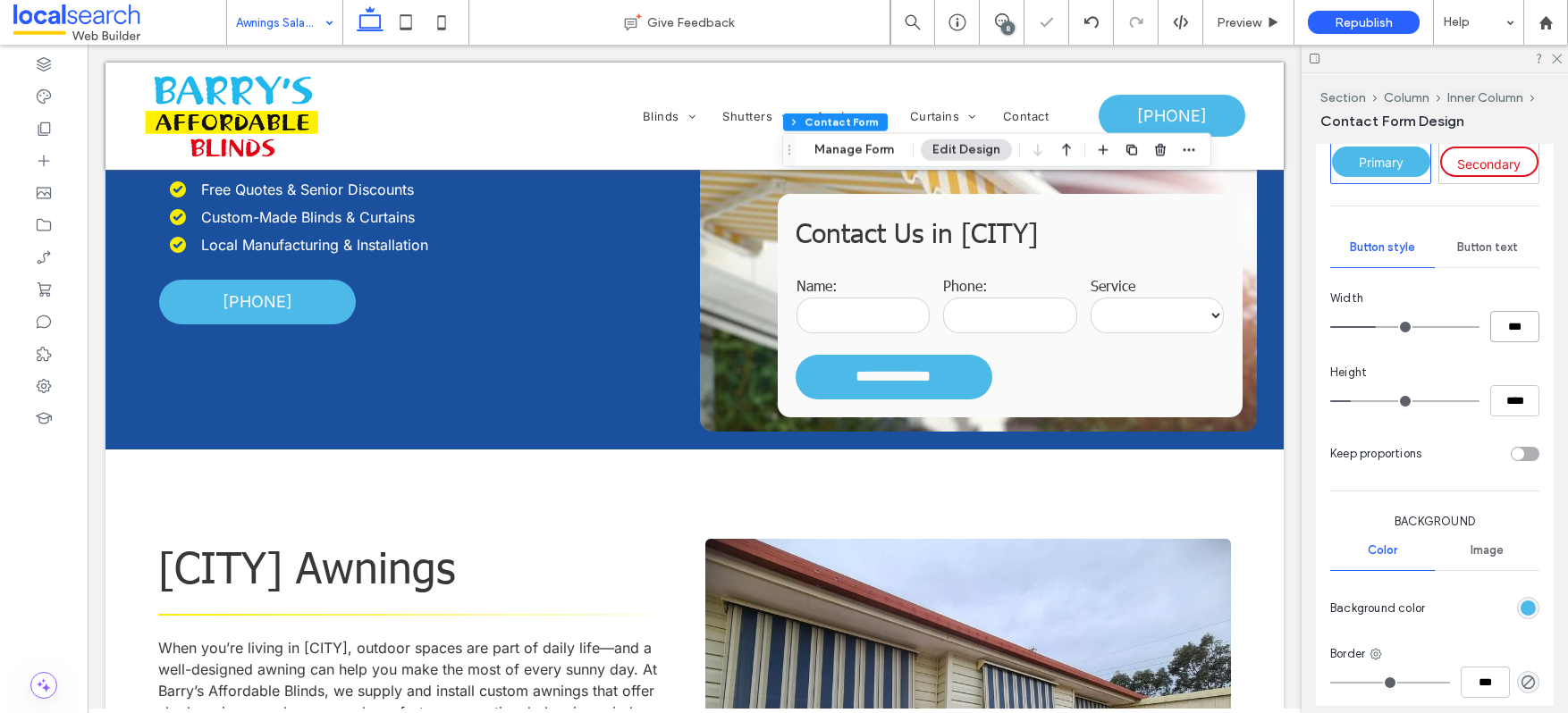 type on "***" 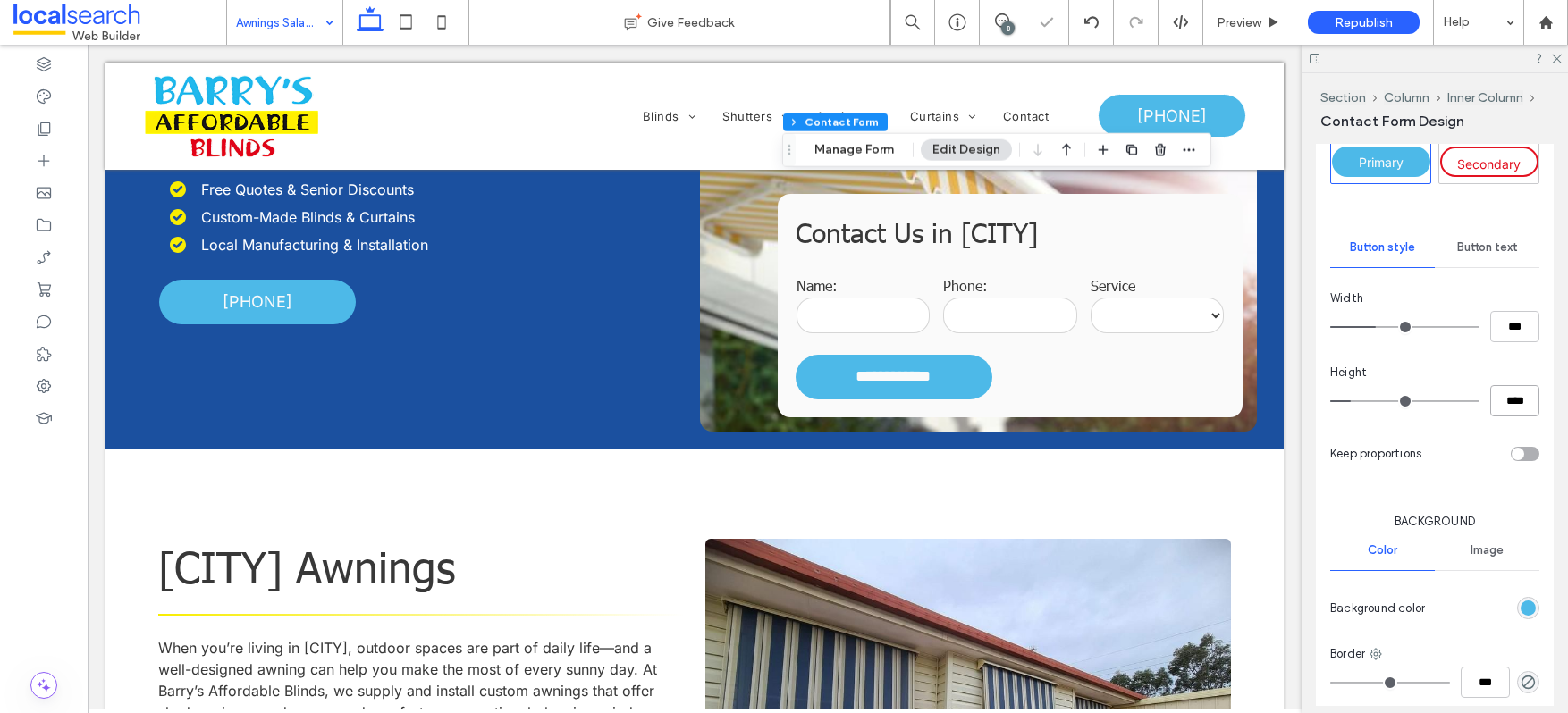 type on "***" 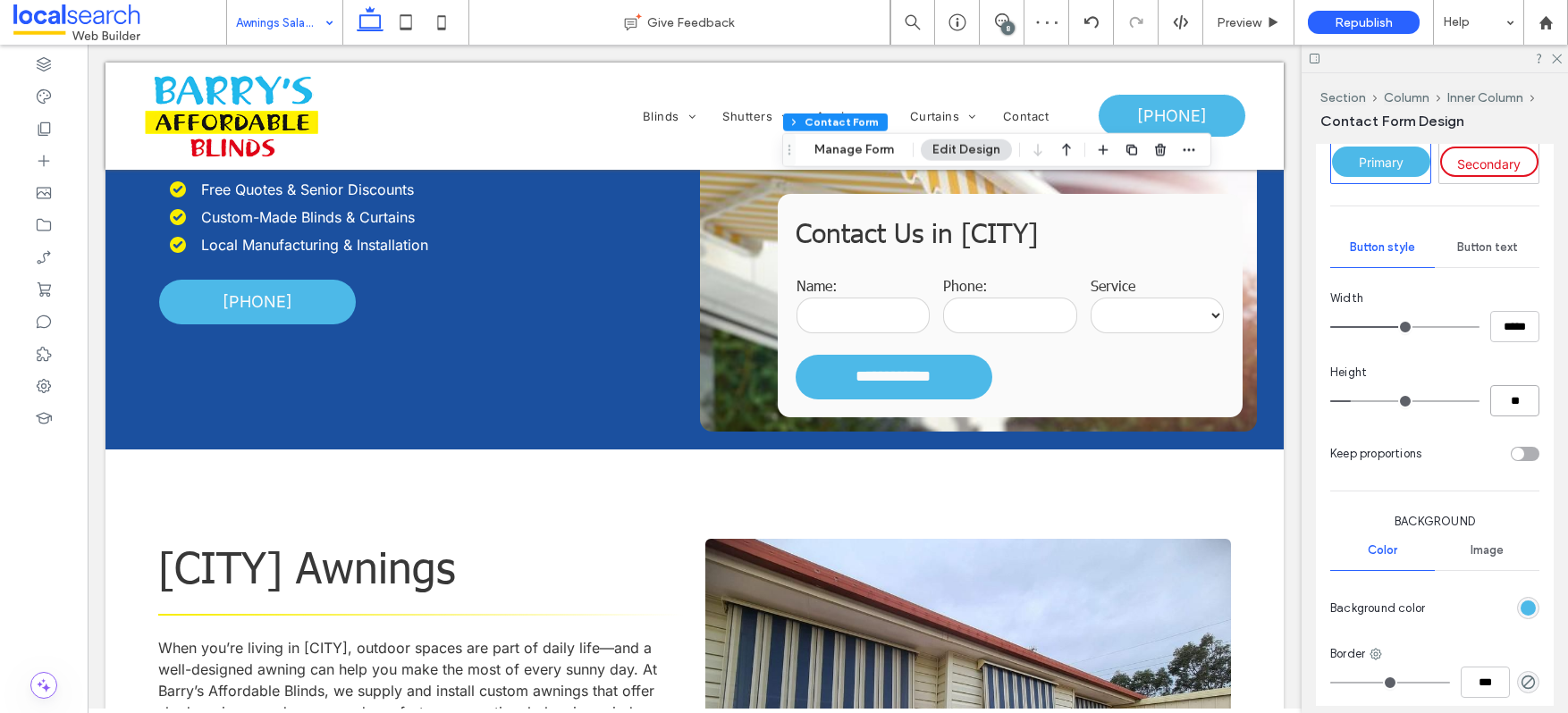 type on "**" 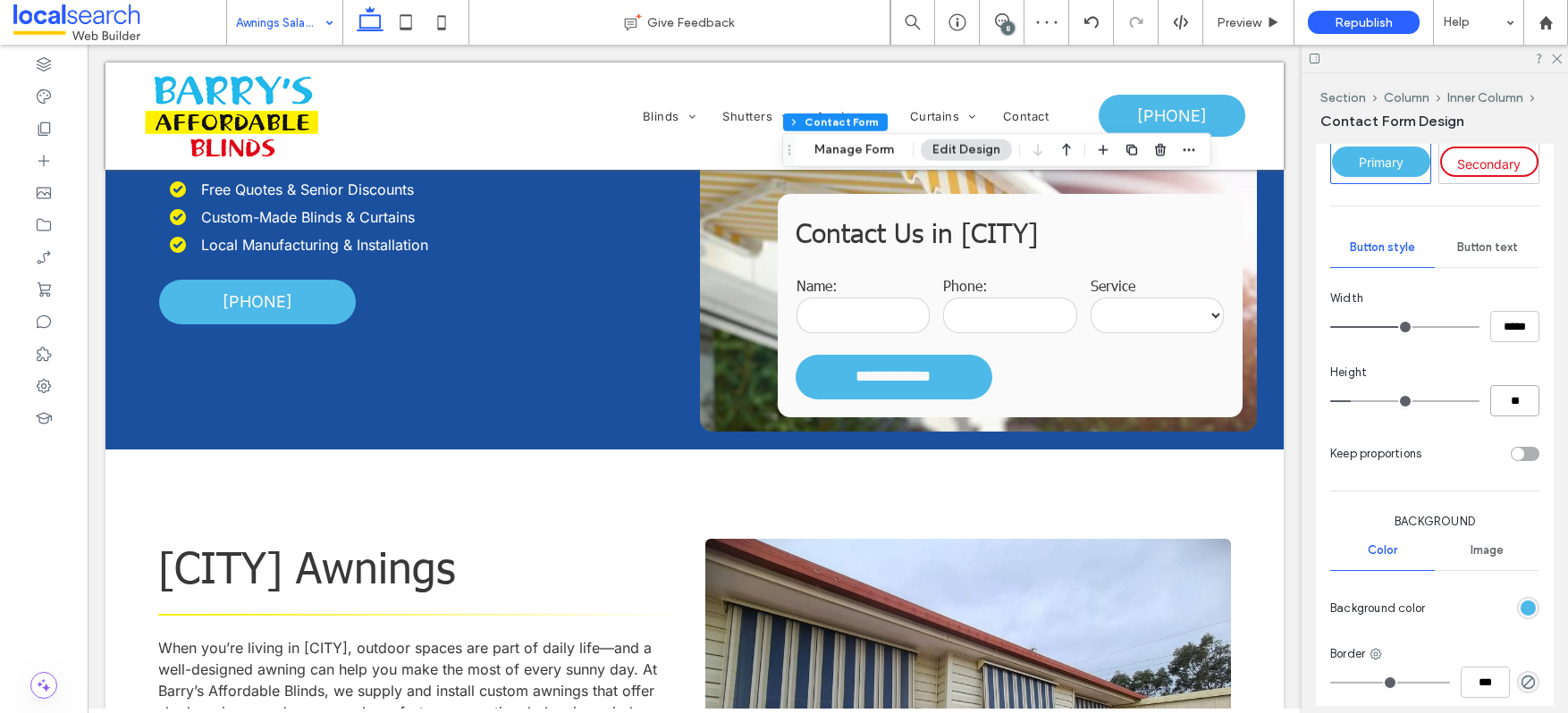 type on "**" 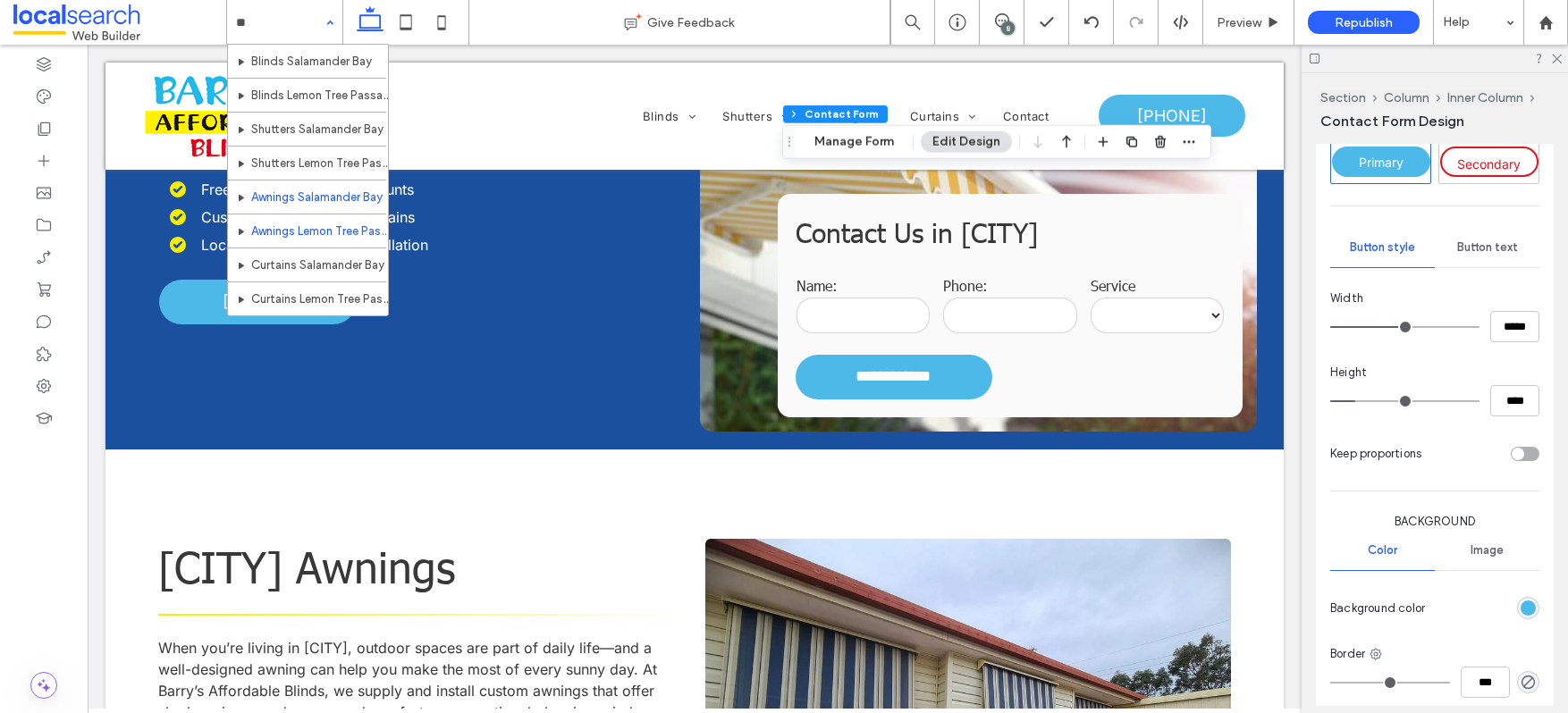 type on "***" 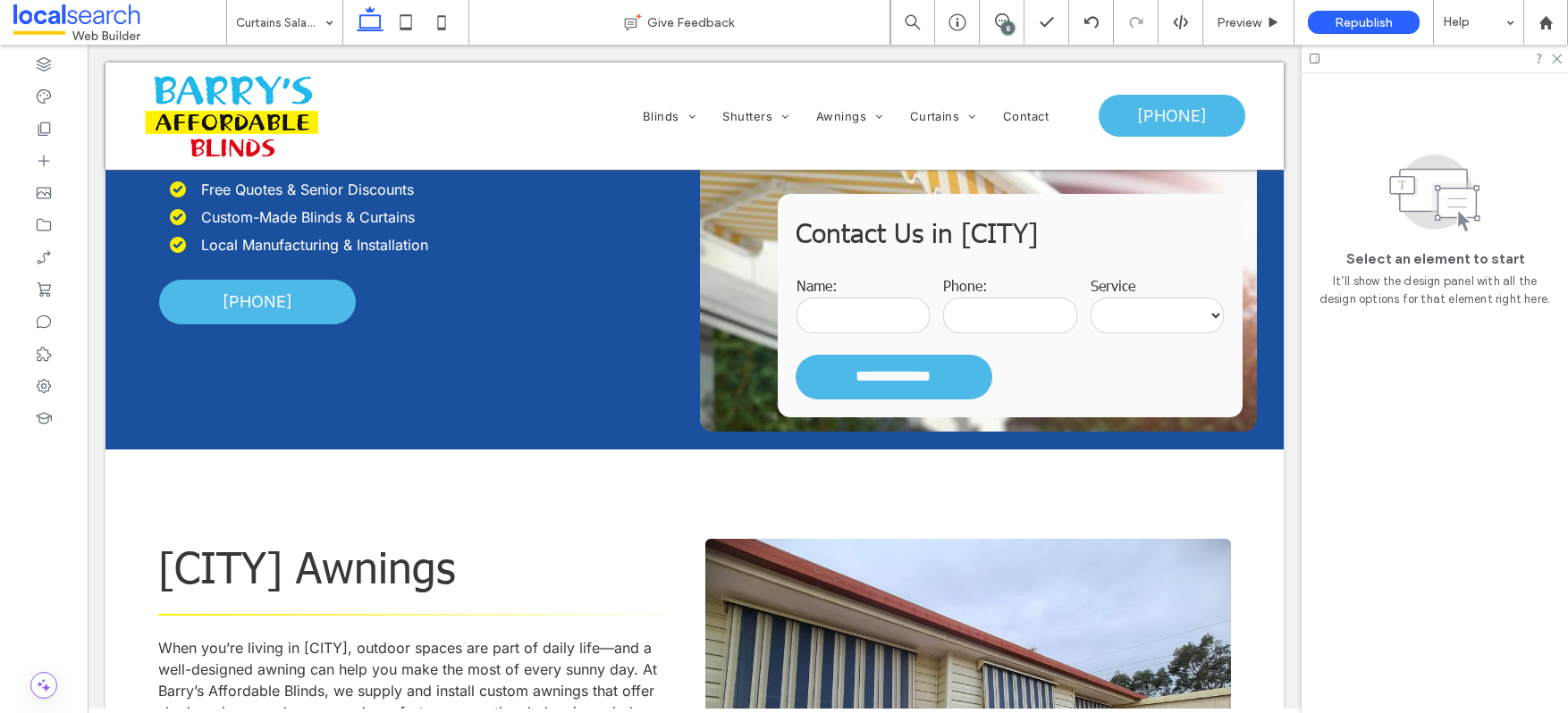 type 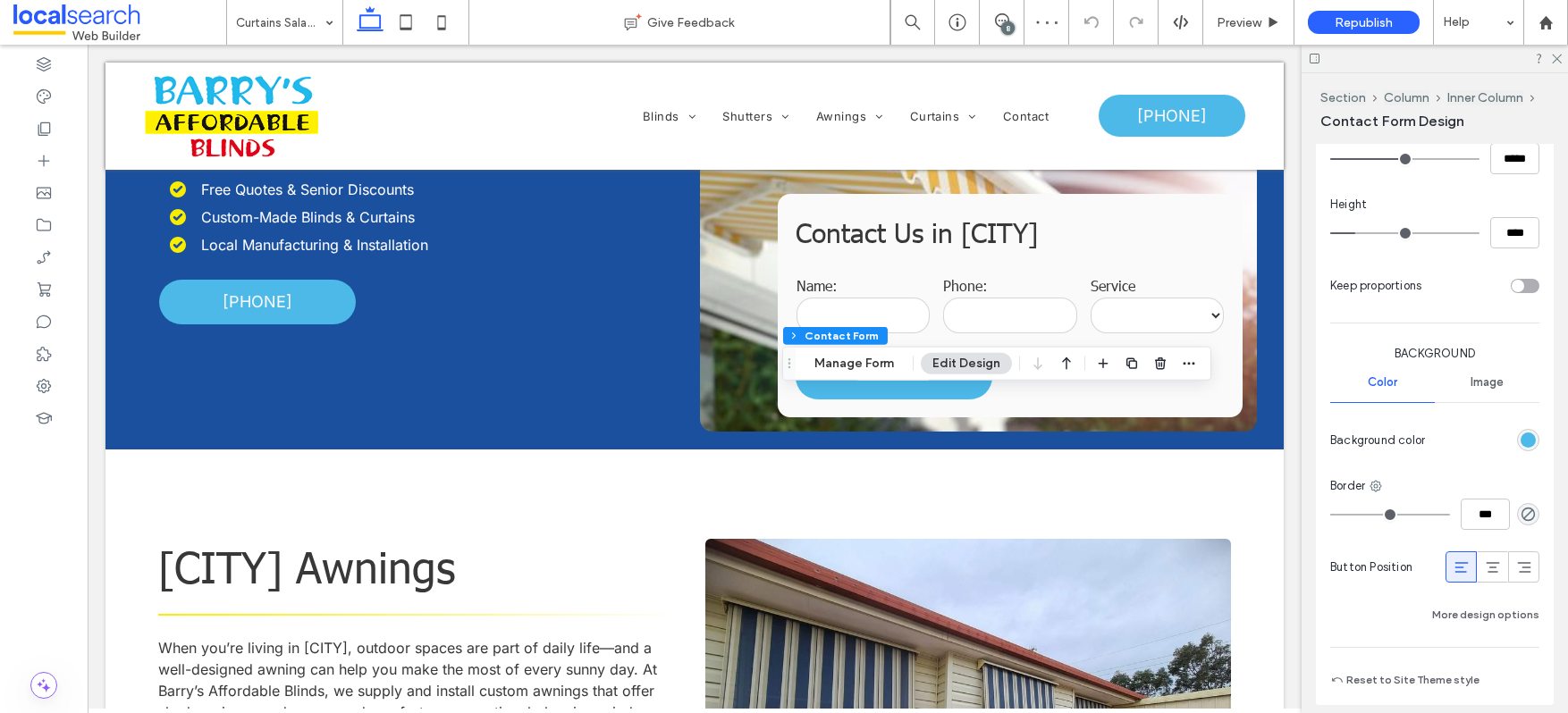 scroll, scrollTop: 1462, scrollLeft: 0, axis: vertical 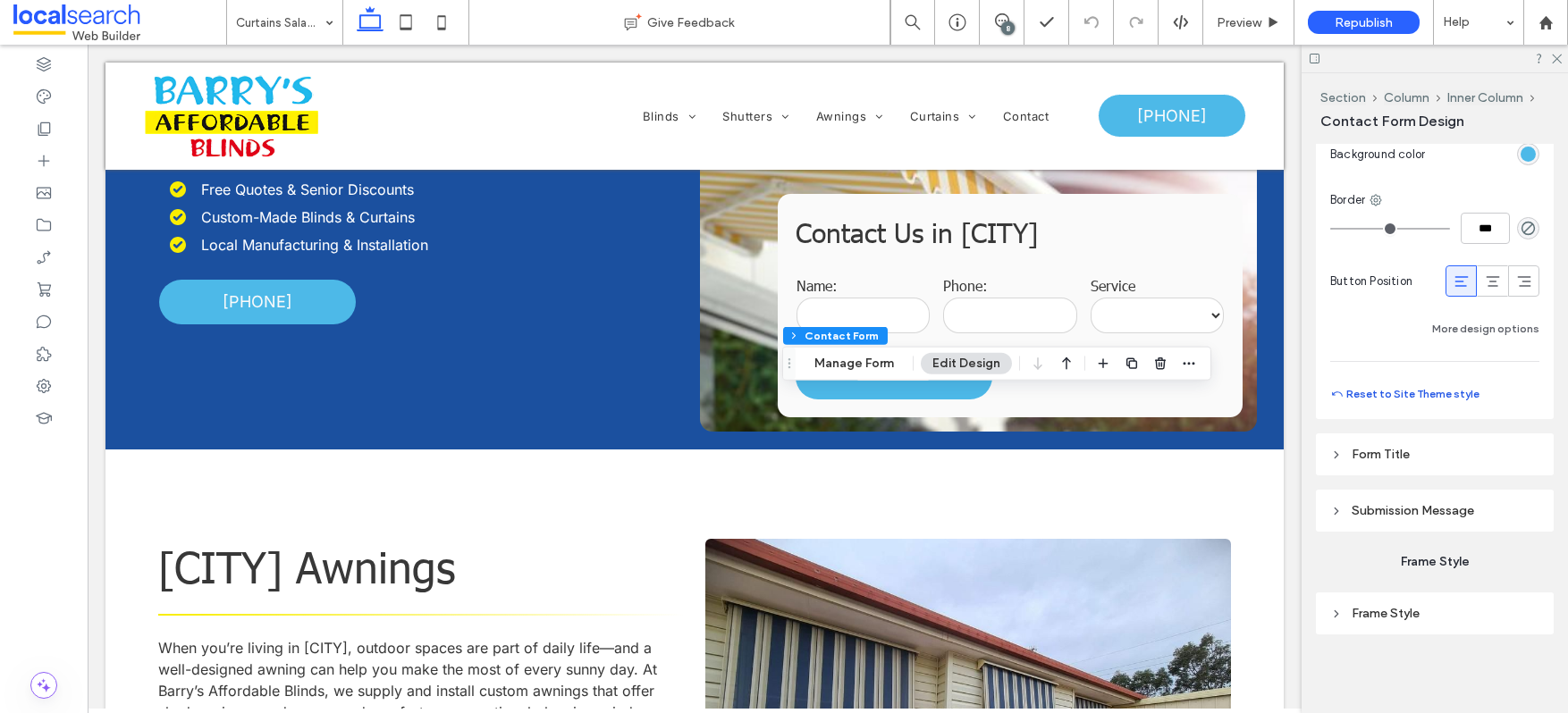 click on "Reset to Site Theme style" at bounding box center (1404, 394) 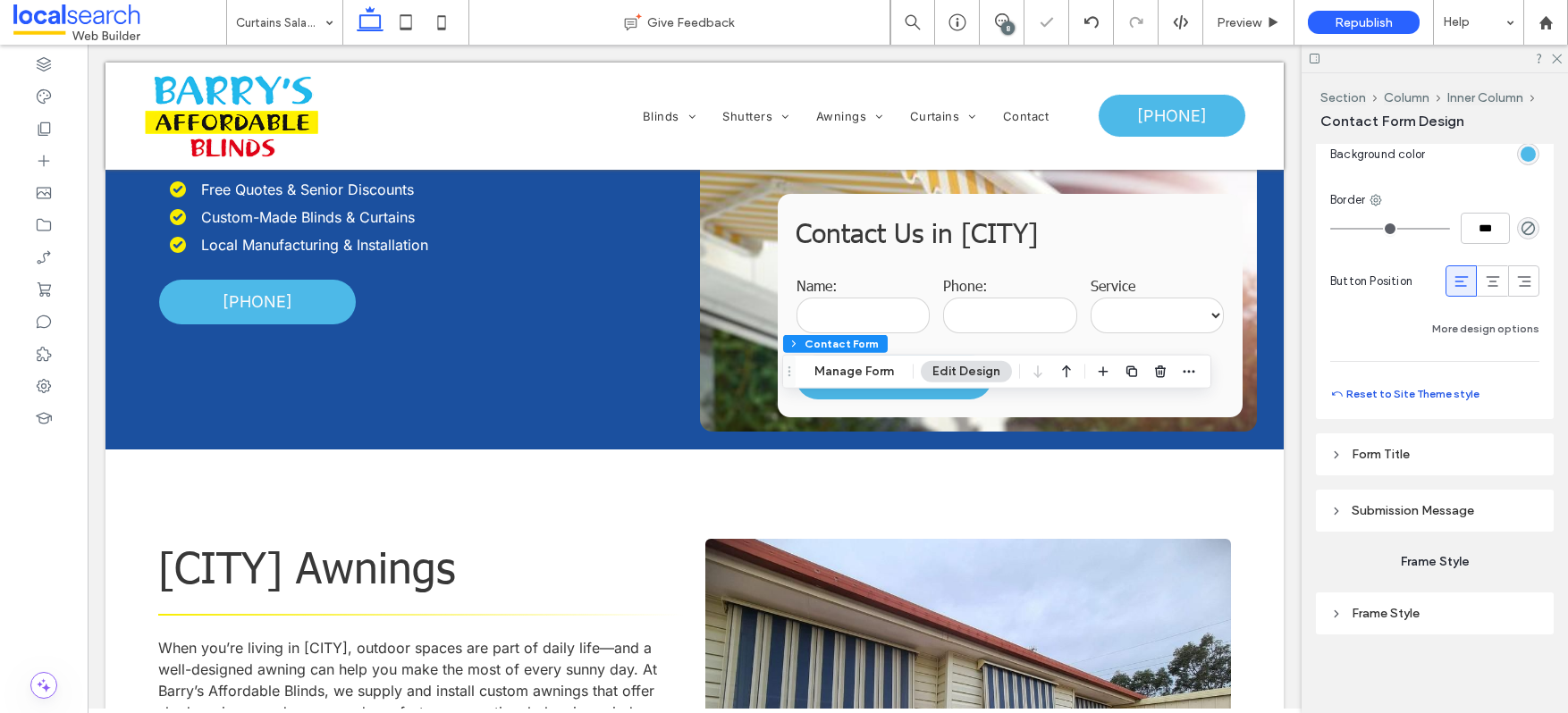 type on "***" 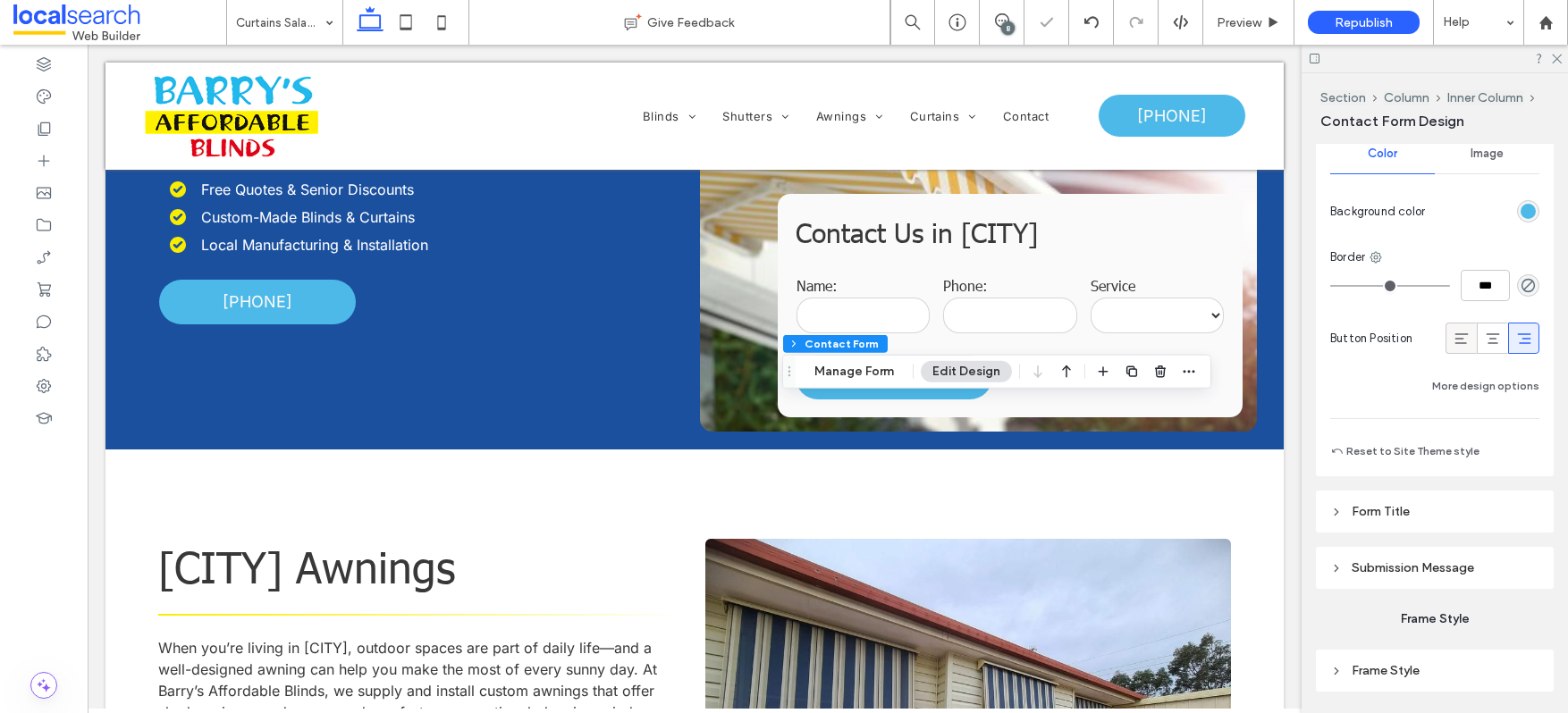 click 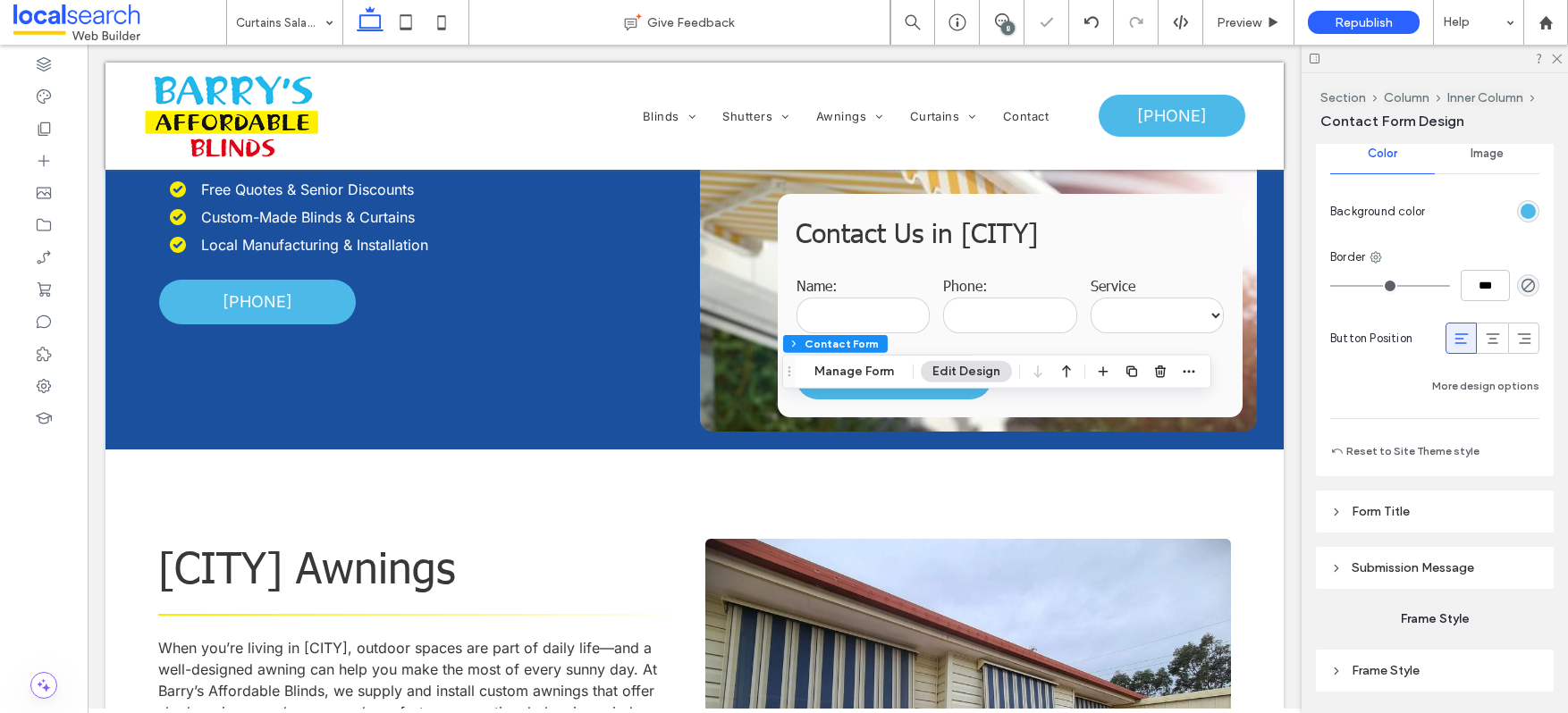 type on "***" 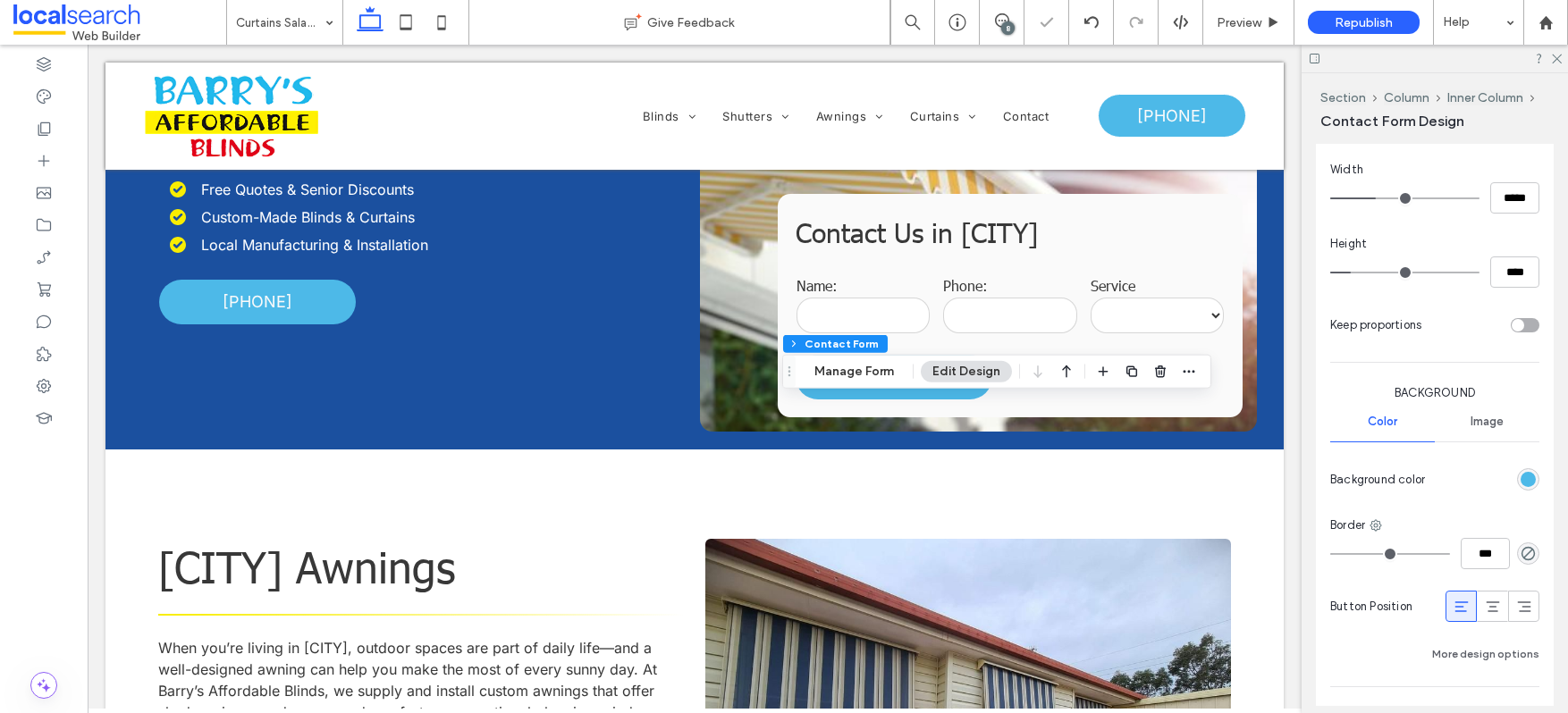scroll, scrollTop: 1136, scrollLeft: 0, axis: vertical 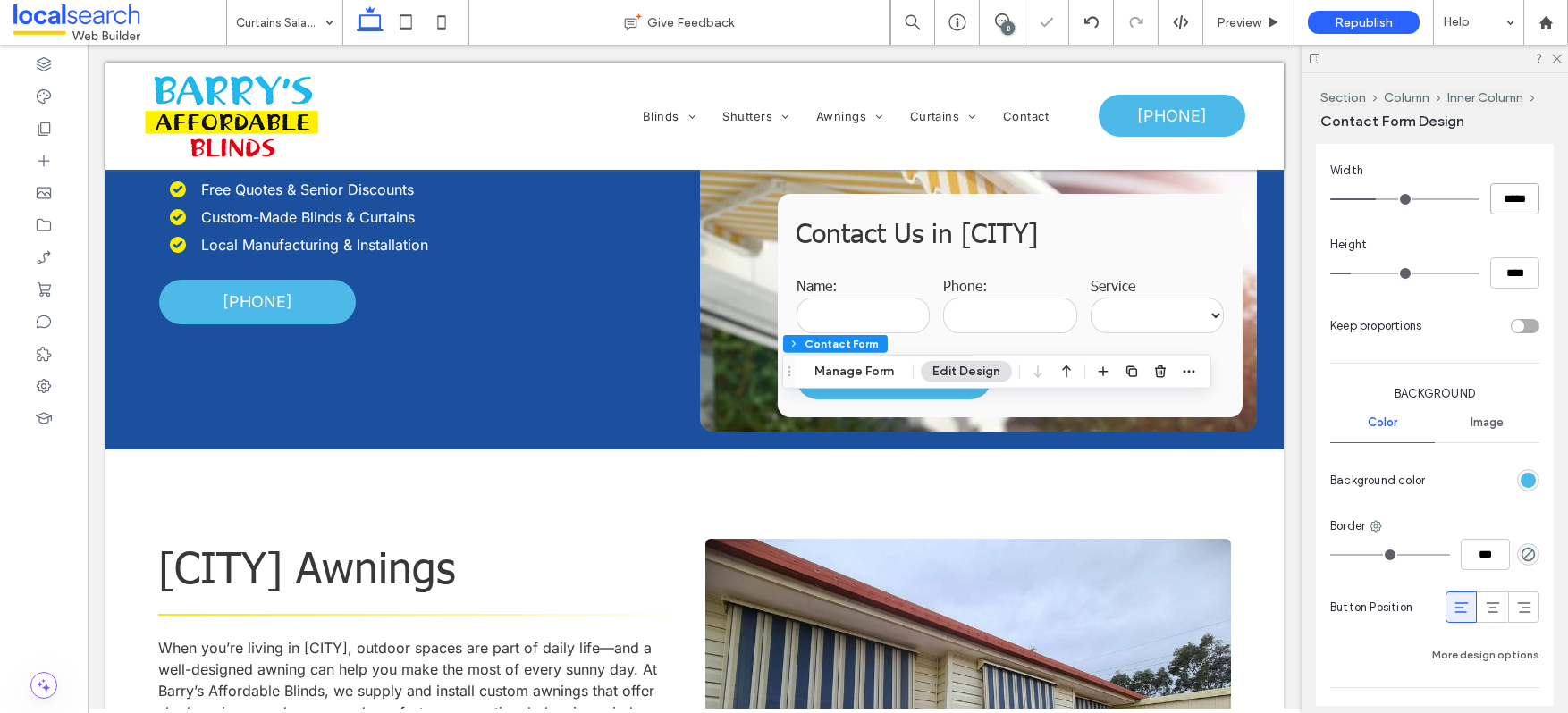click on "*****" at bounding box center [1514, 198] 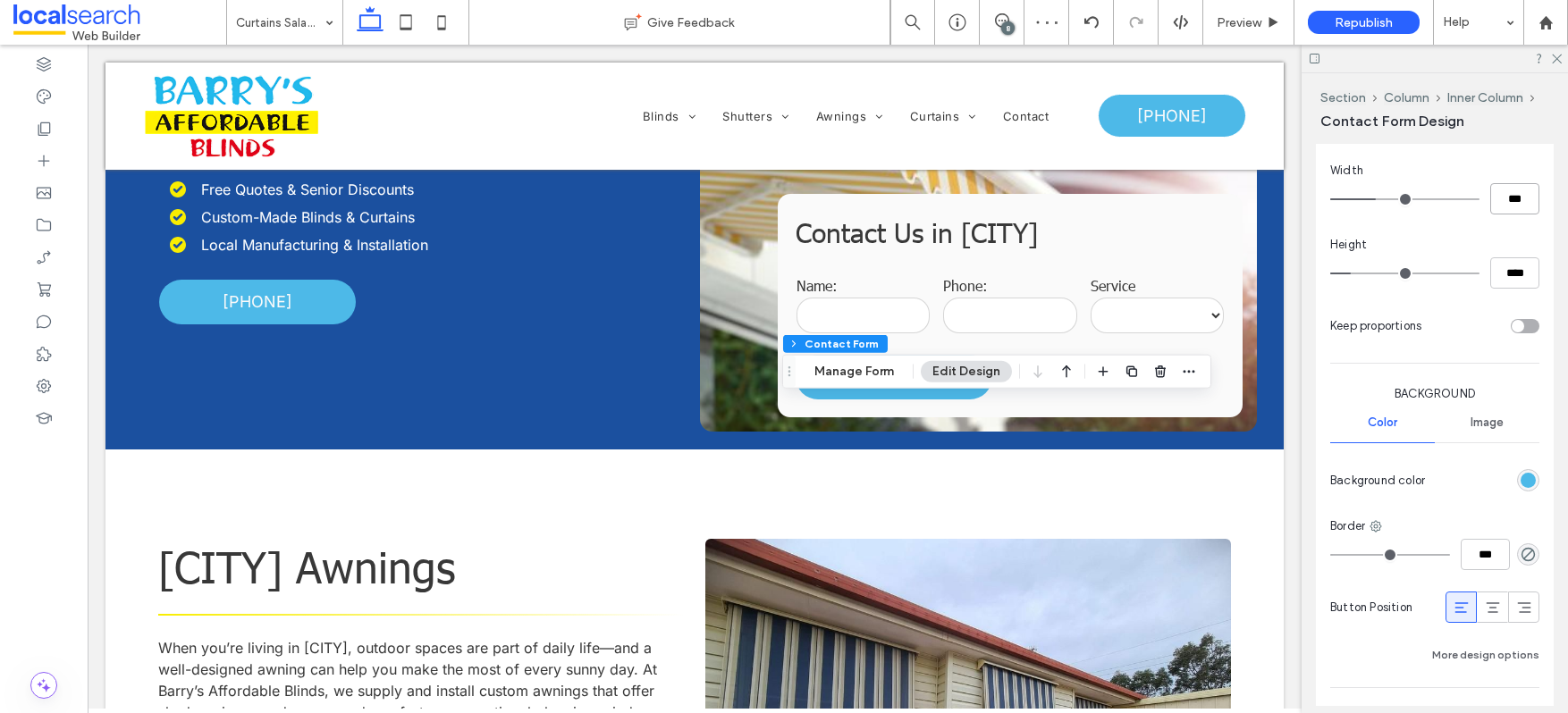 type on "***" 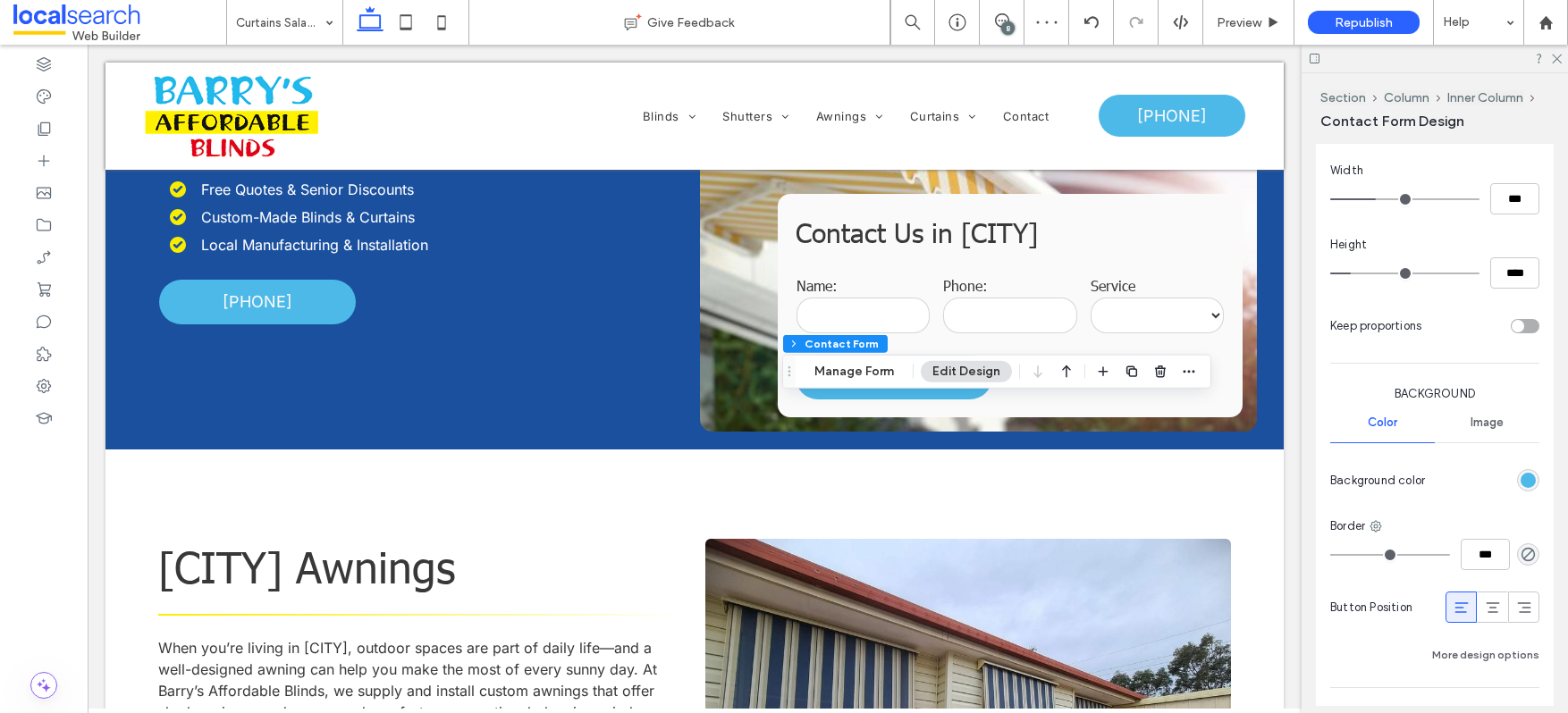 type on "***" 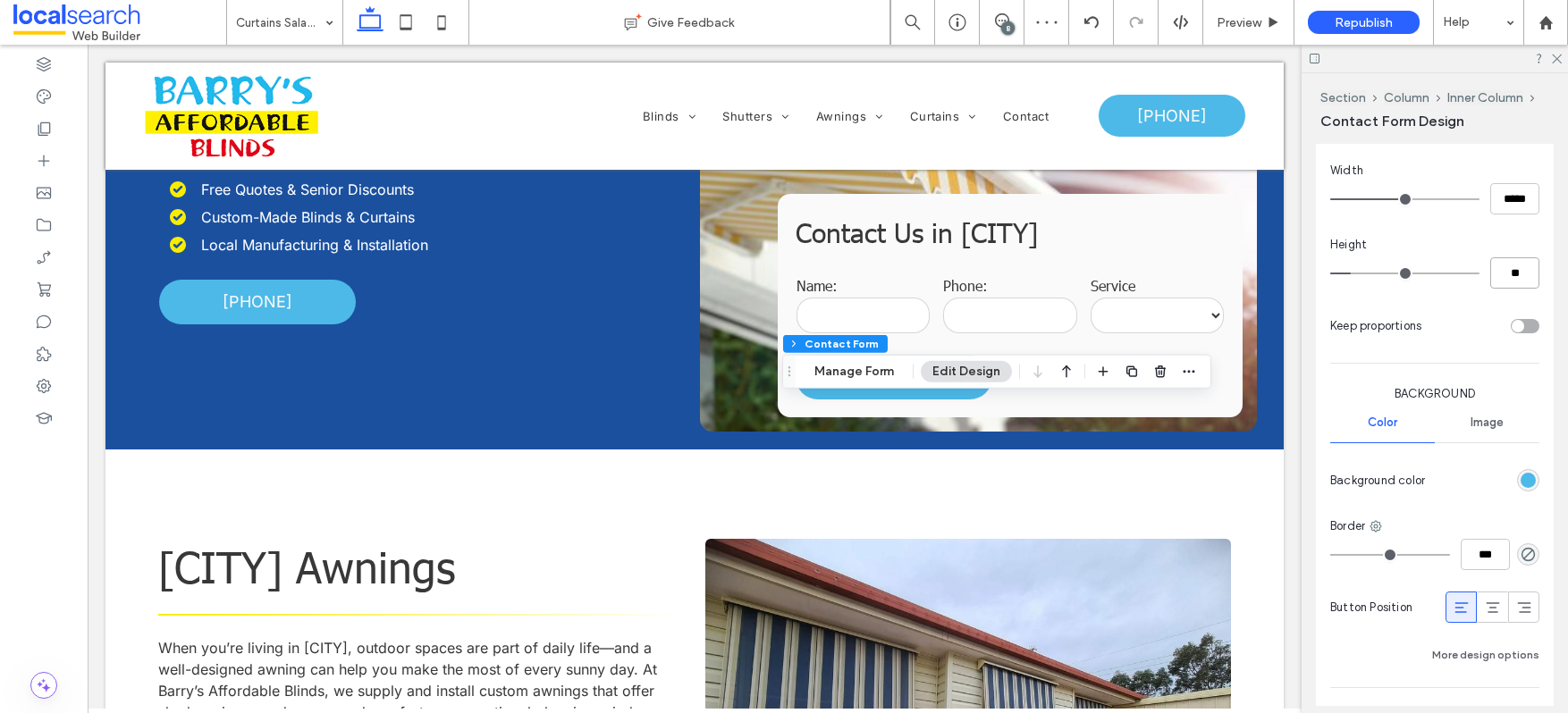 type on "**" 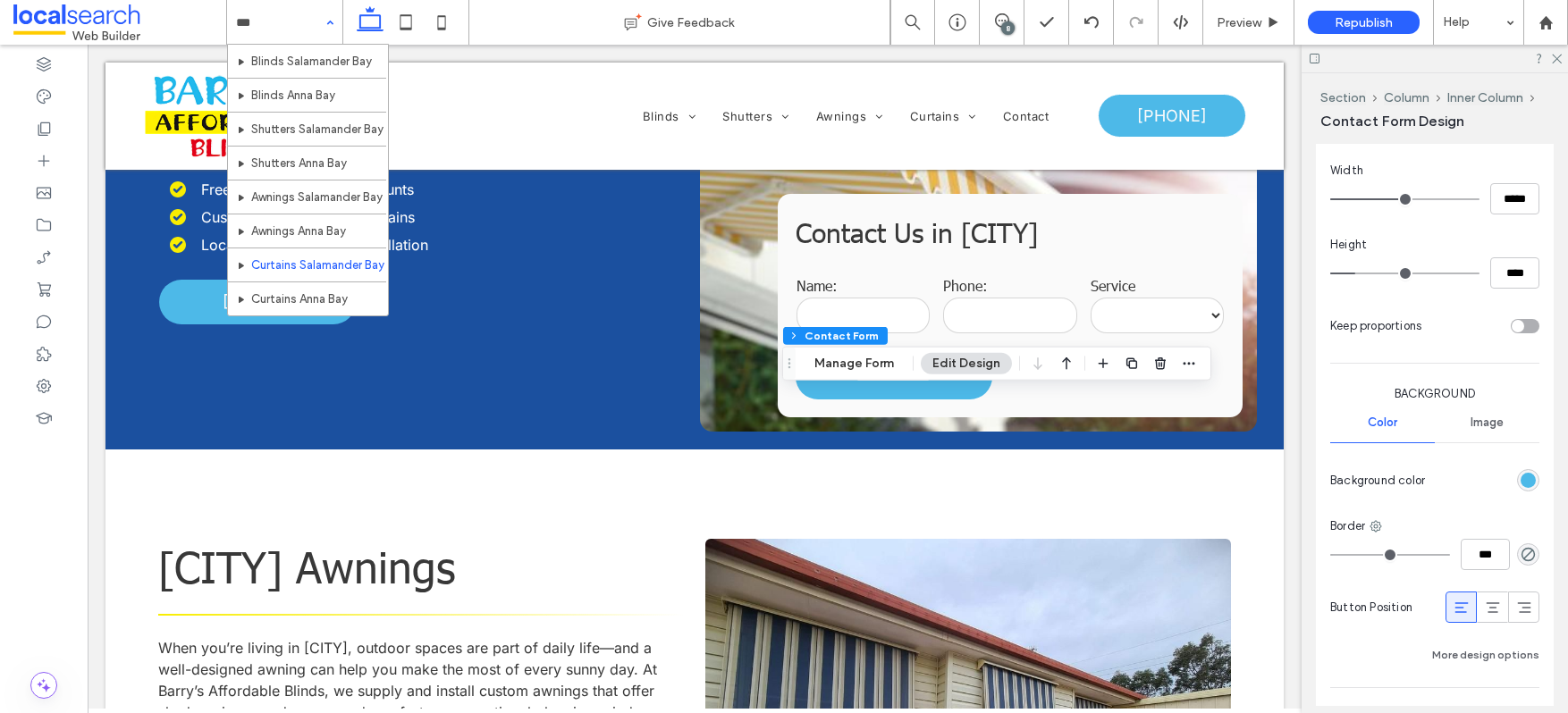 type on "****" 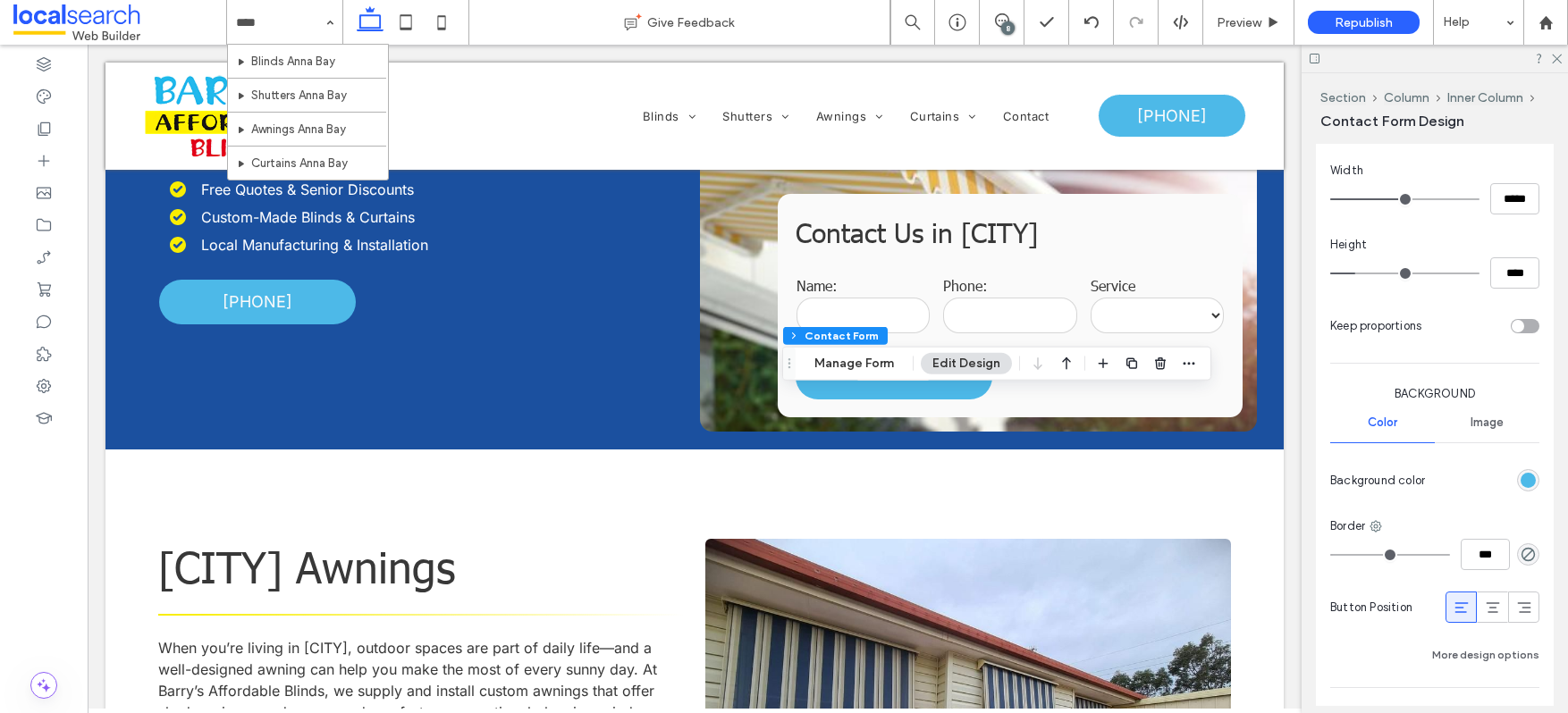 type 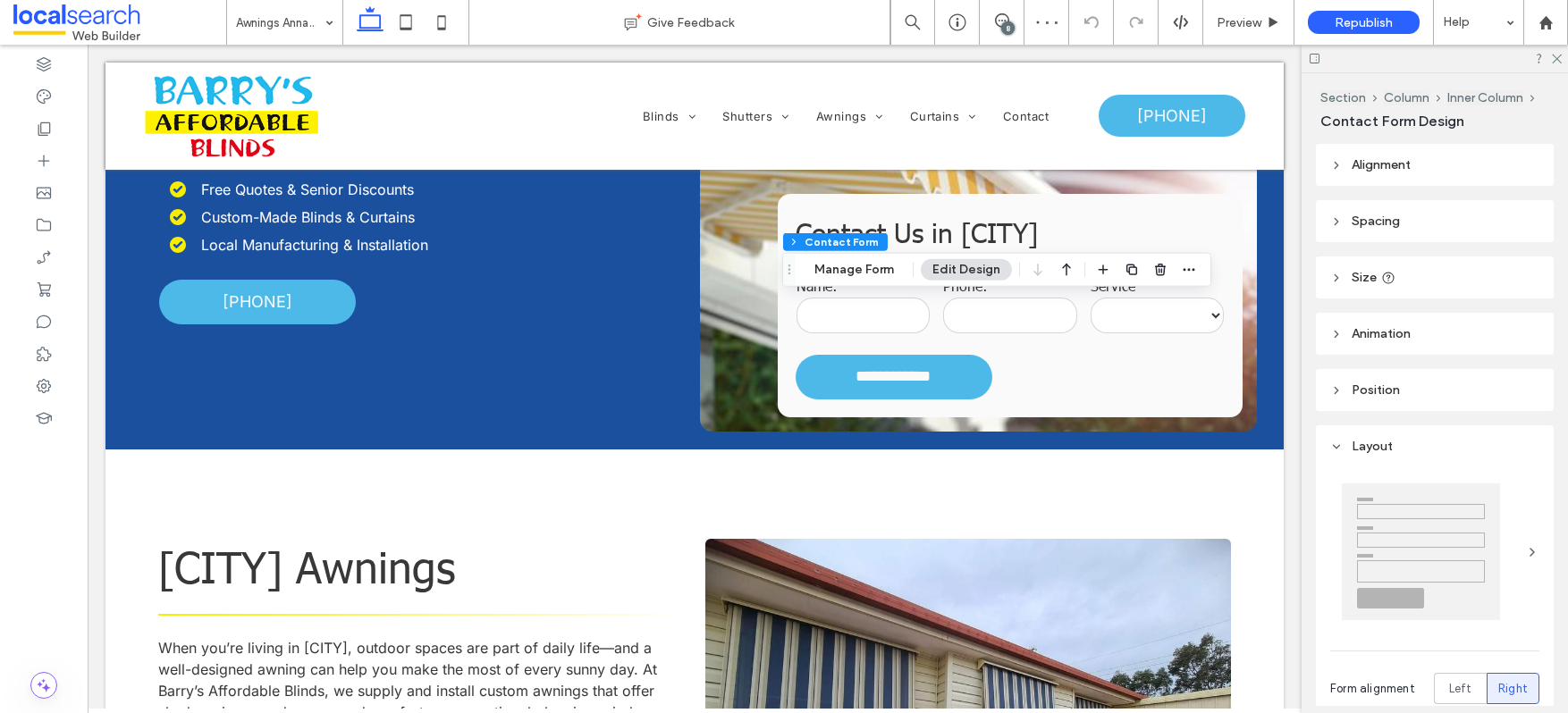 type on "*" 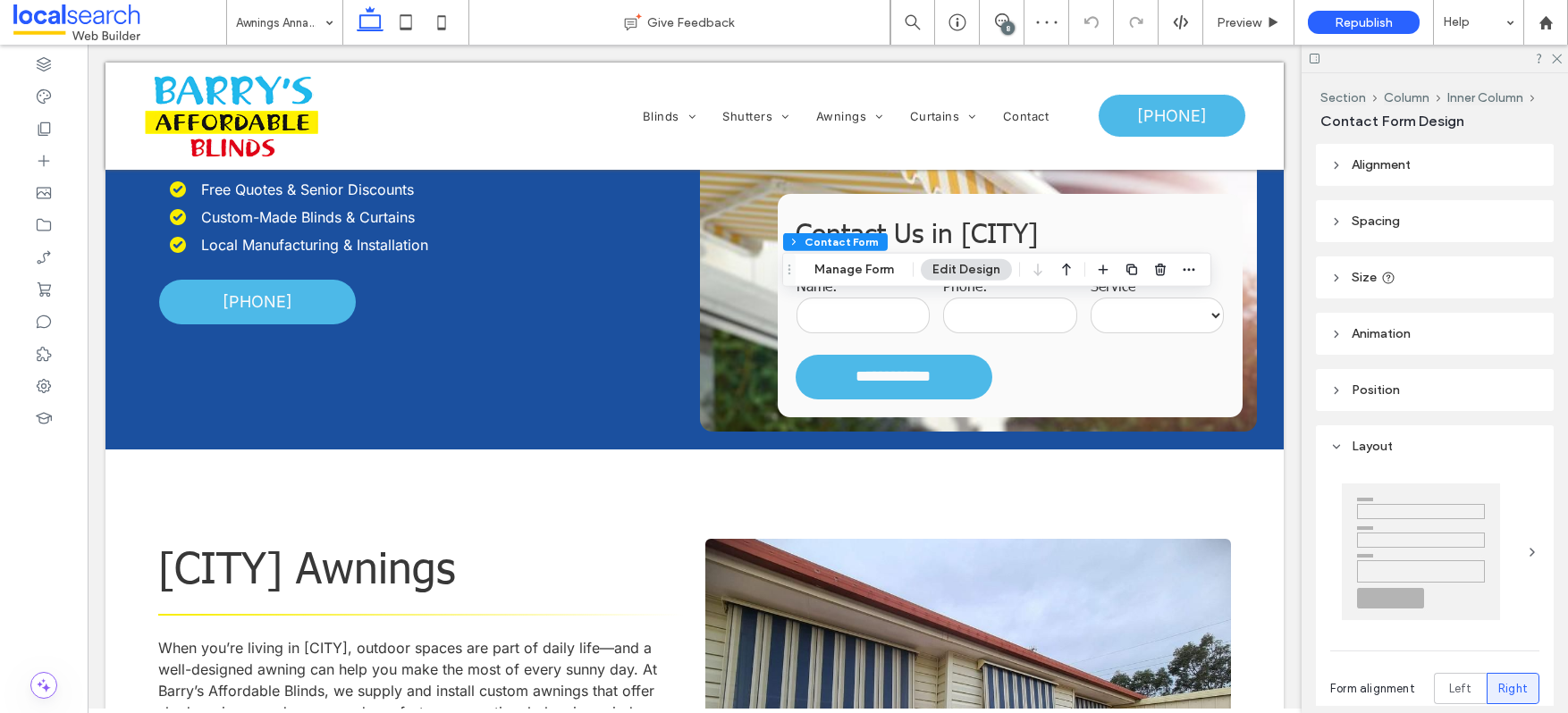 type on "***" 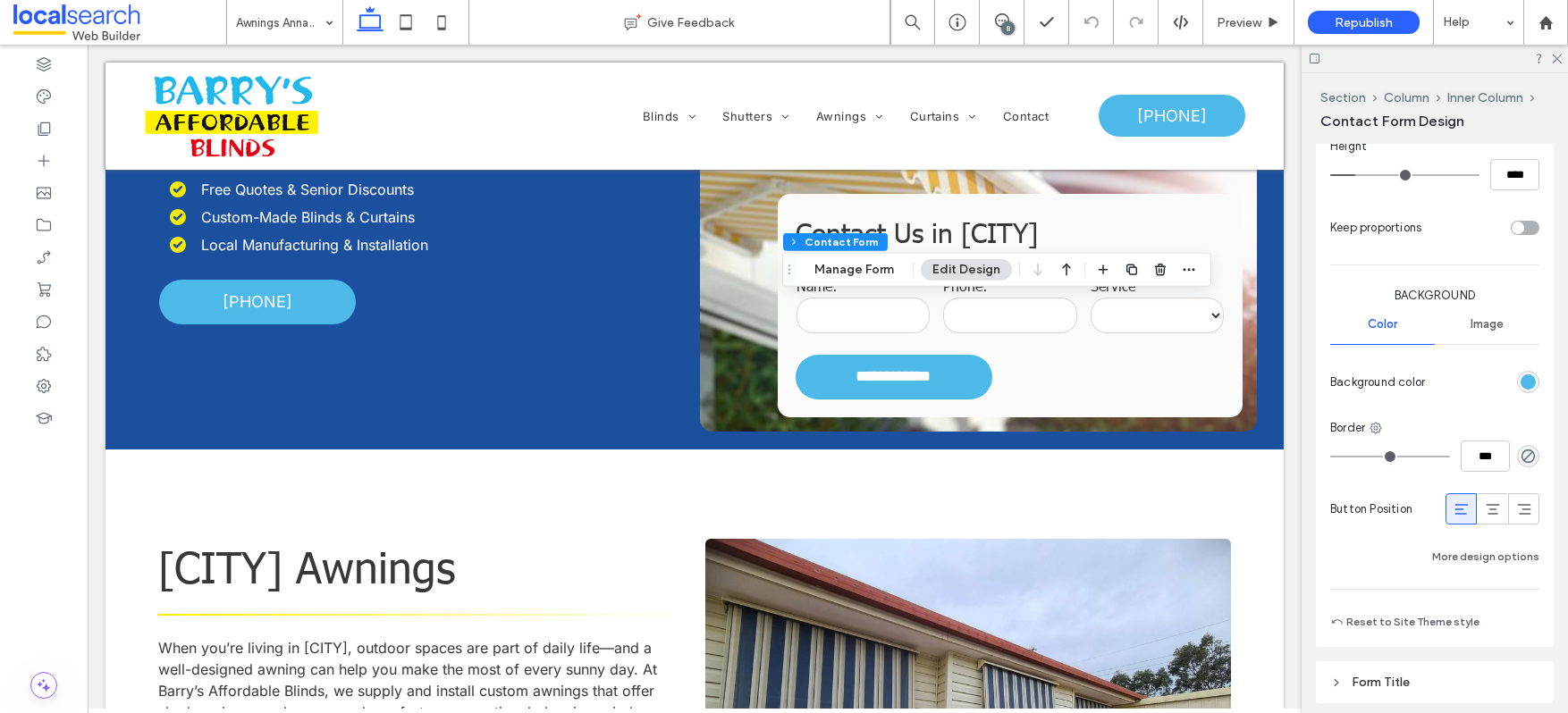 scroll, scrollTop: 1336, scrollLeft: 0, axis: vertical 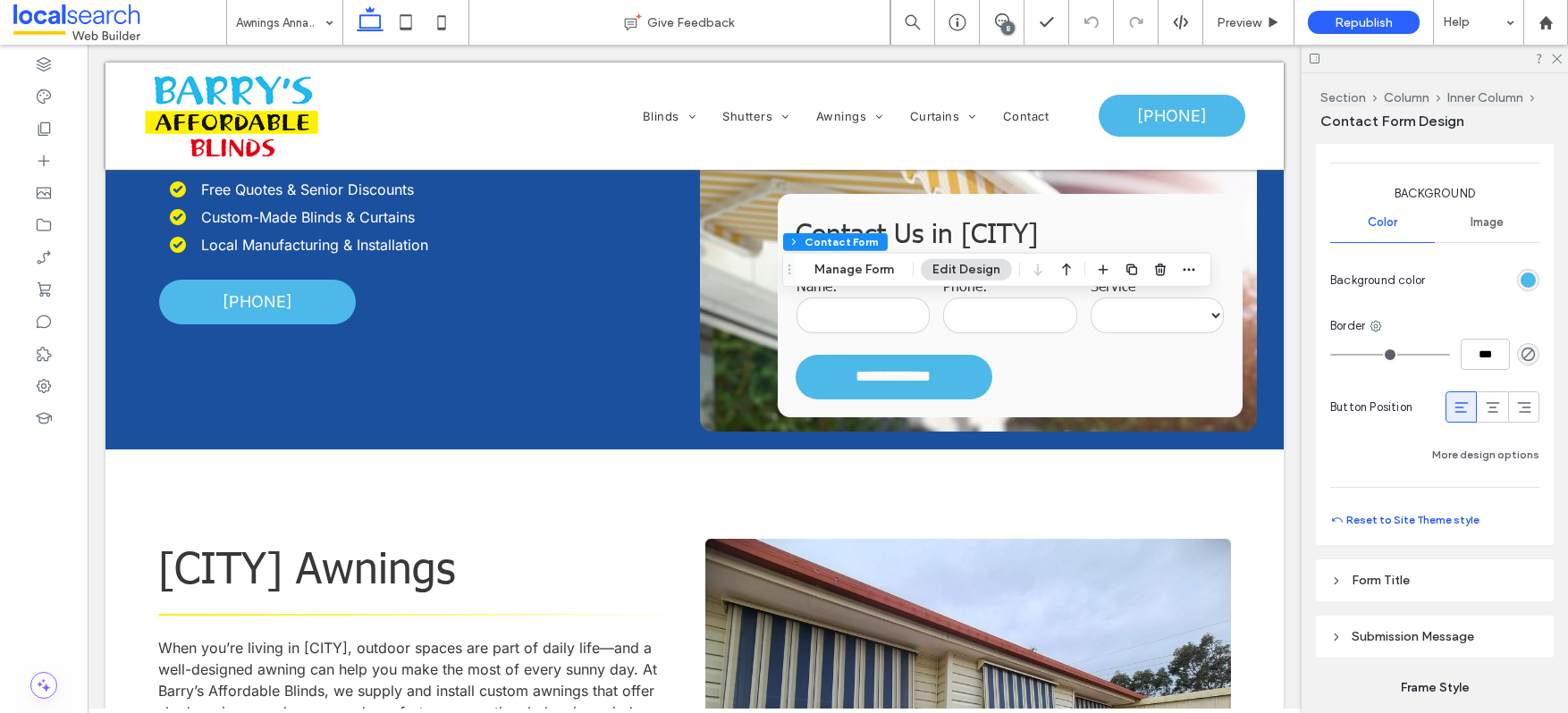 click on "Reset to Site Theme style" at bounding box center [1404, 520] 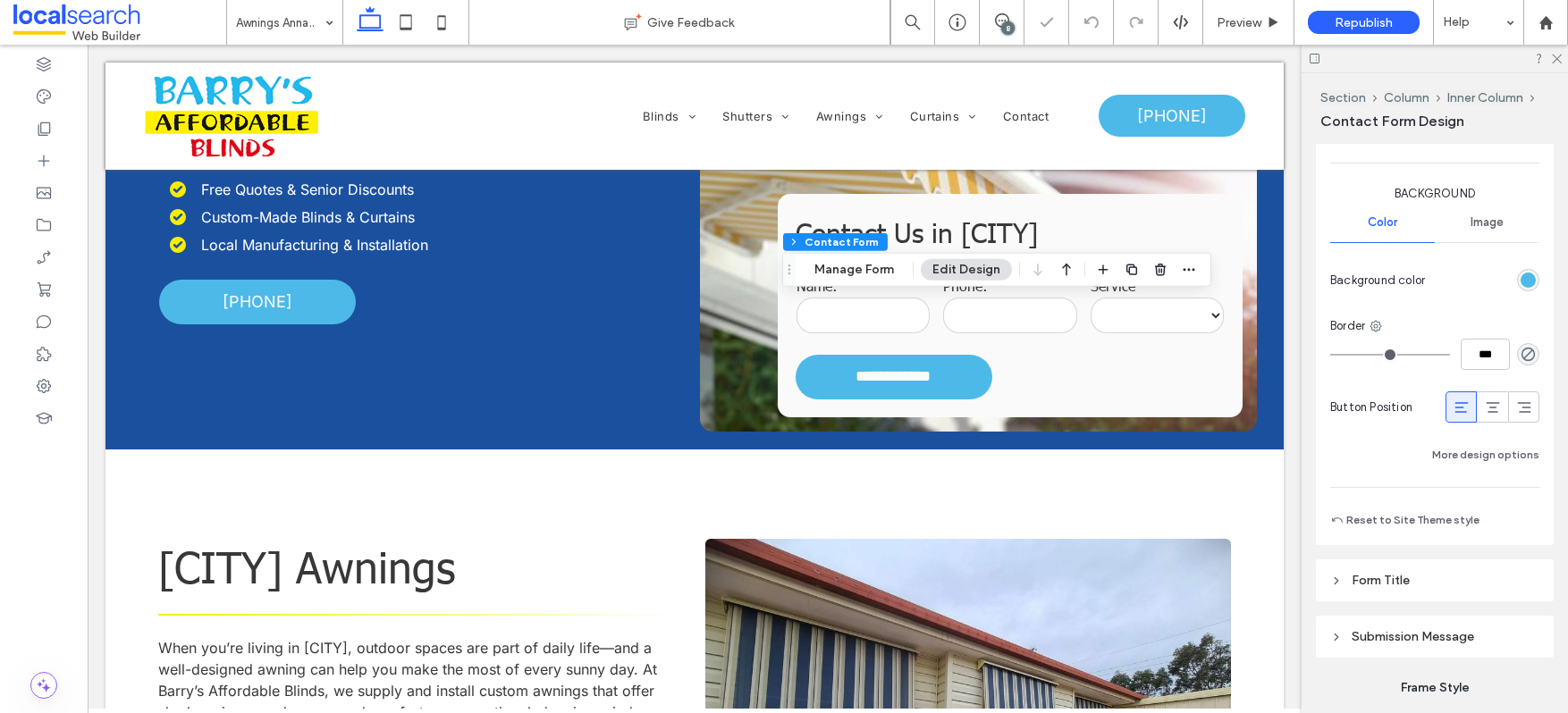 type on "***" 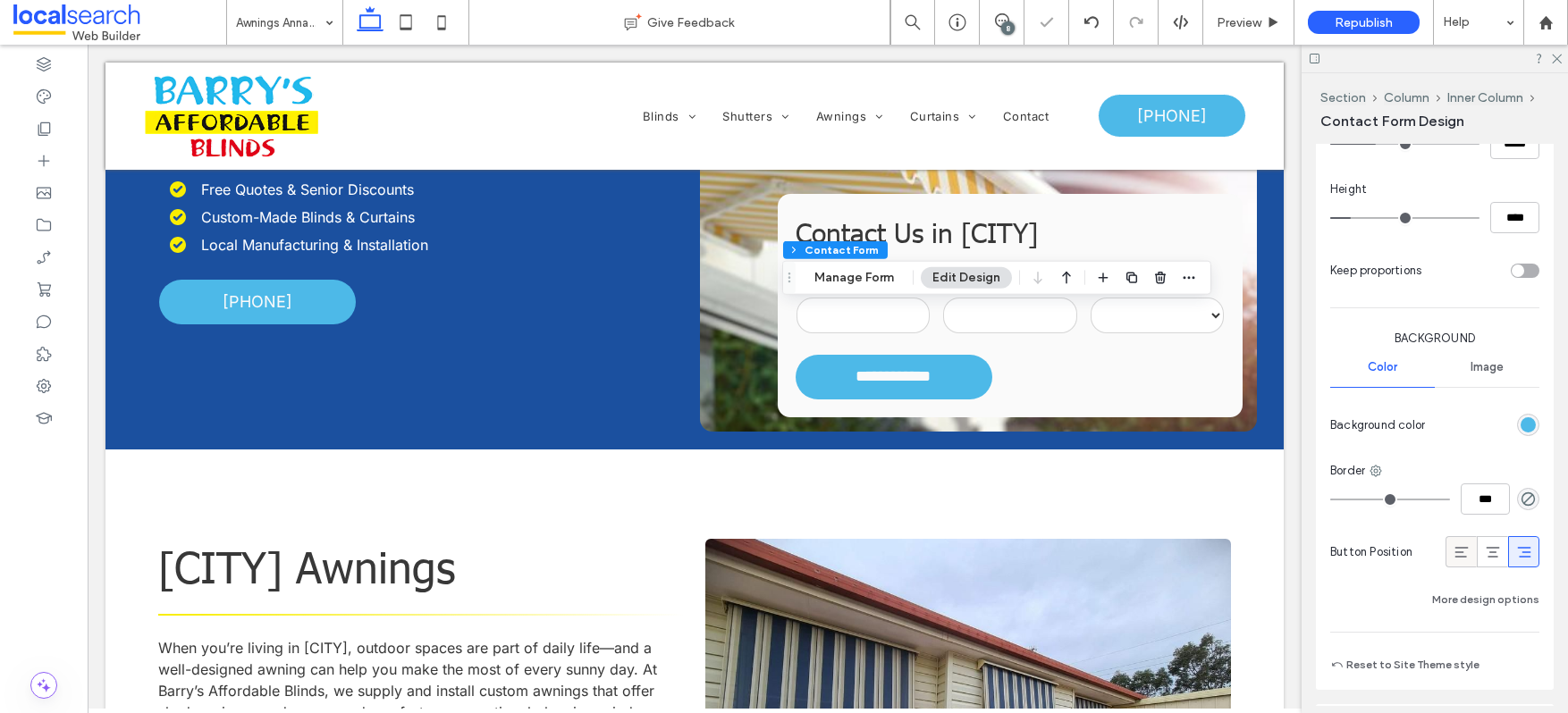 drag, startPoint x: 1445, startPoint y: 558, endPoint x: 1459, endPoint y: 544, distance: 19.79899 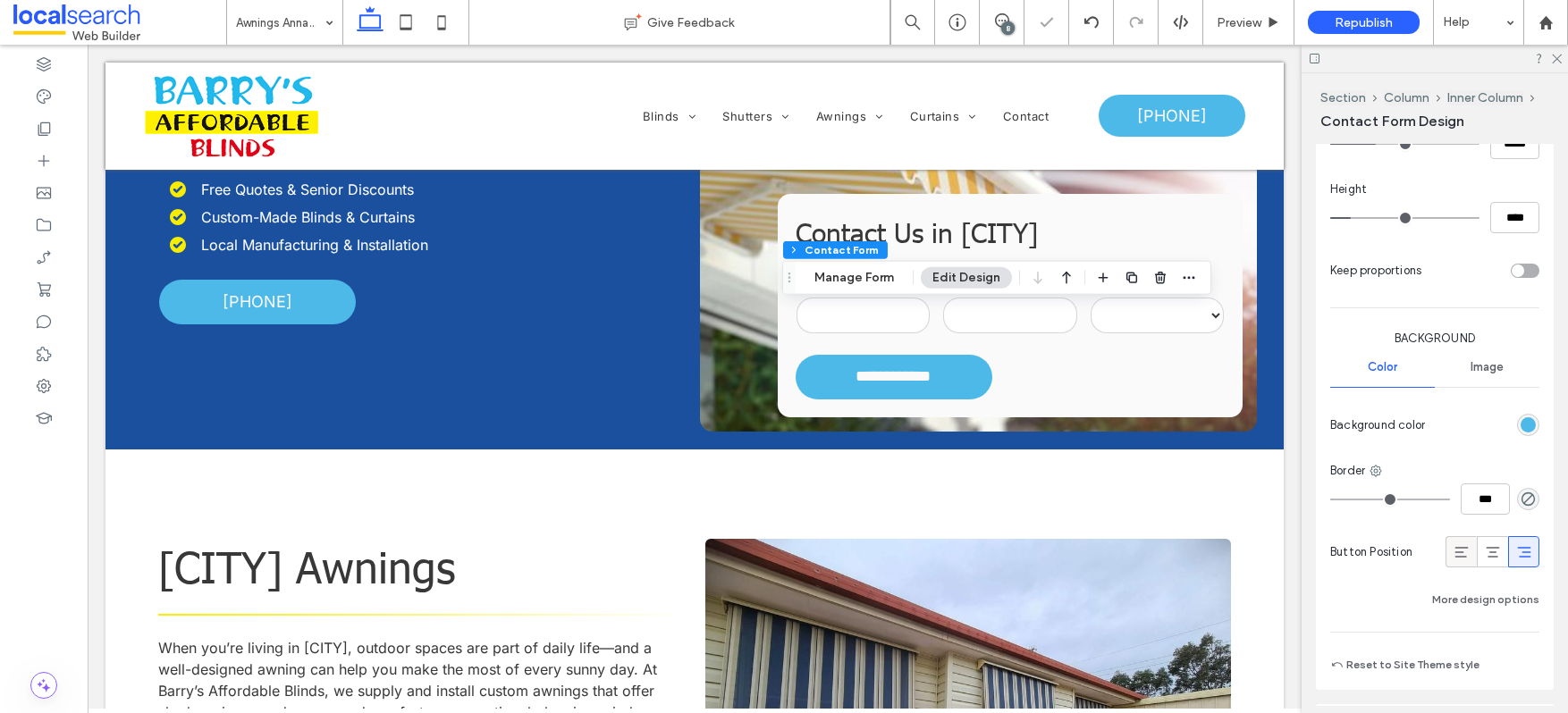click 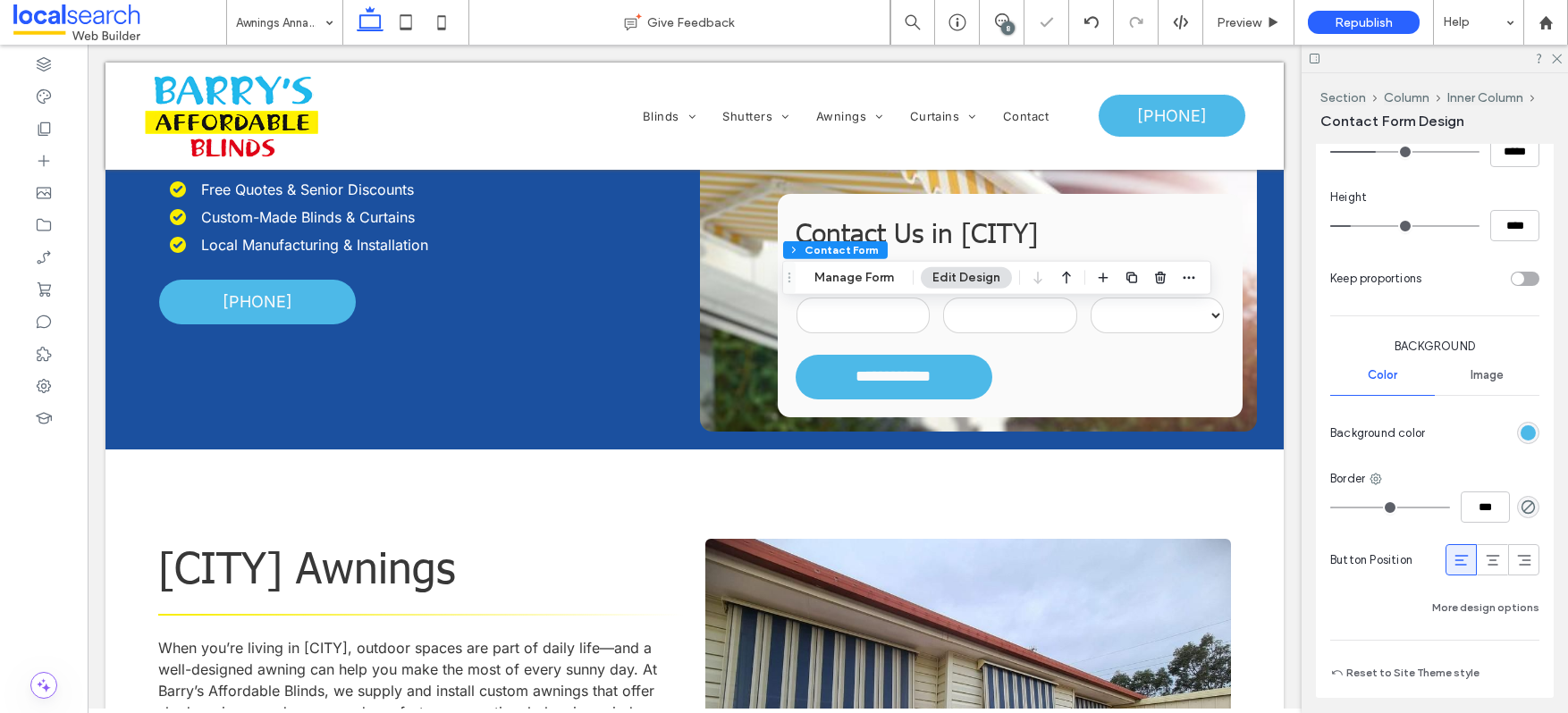 type on "***" 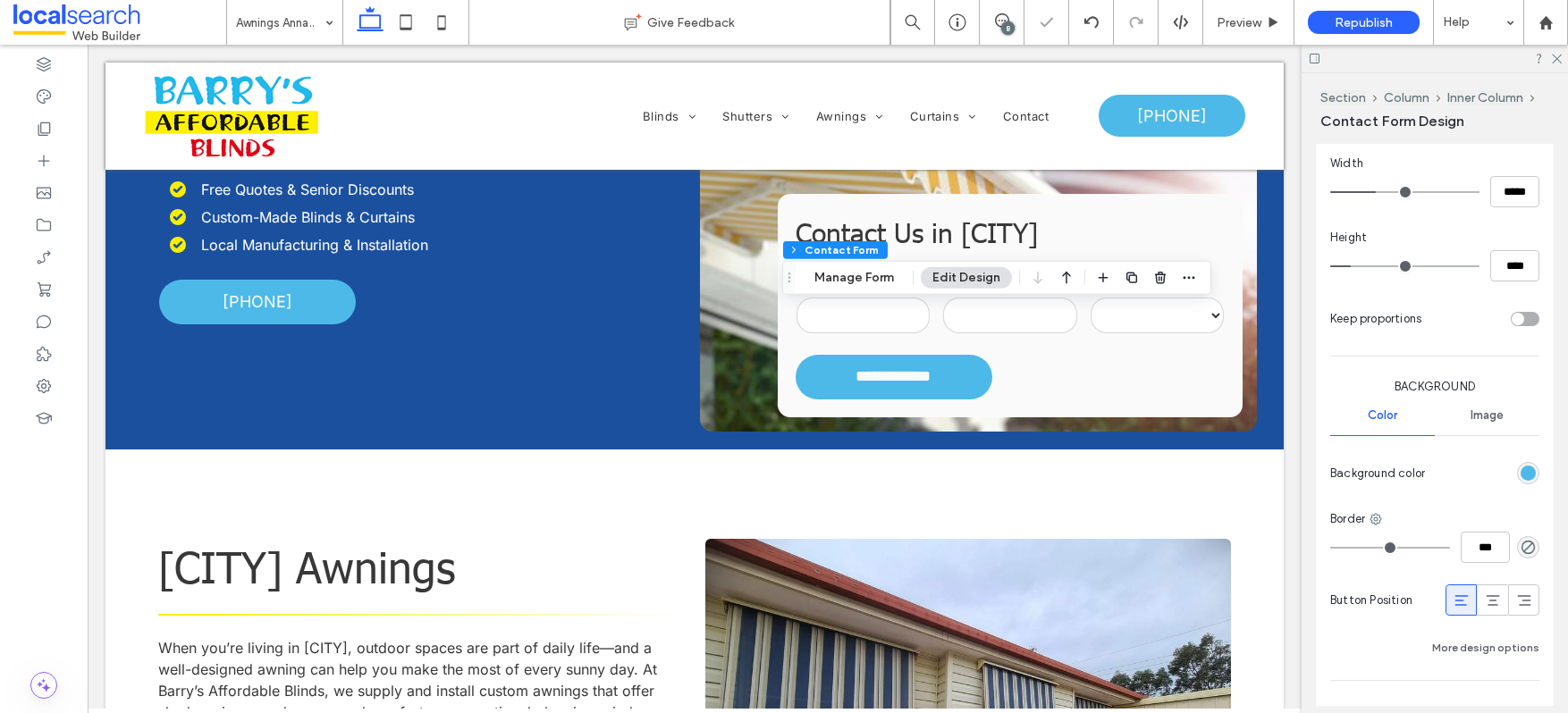 scroll, scrollTop: 1119, scrollLeft: 0, axis: vertical 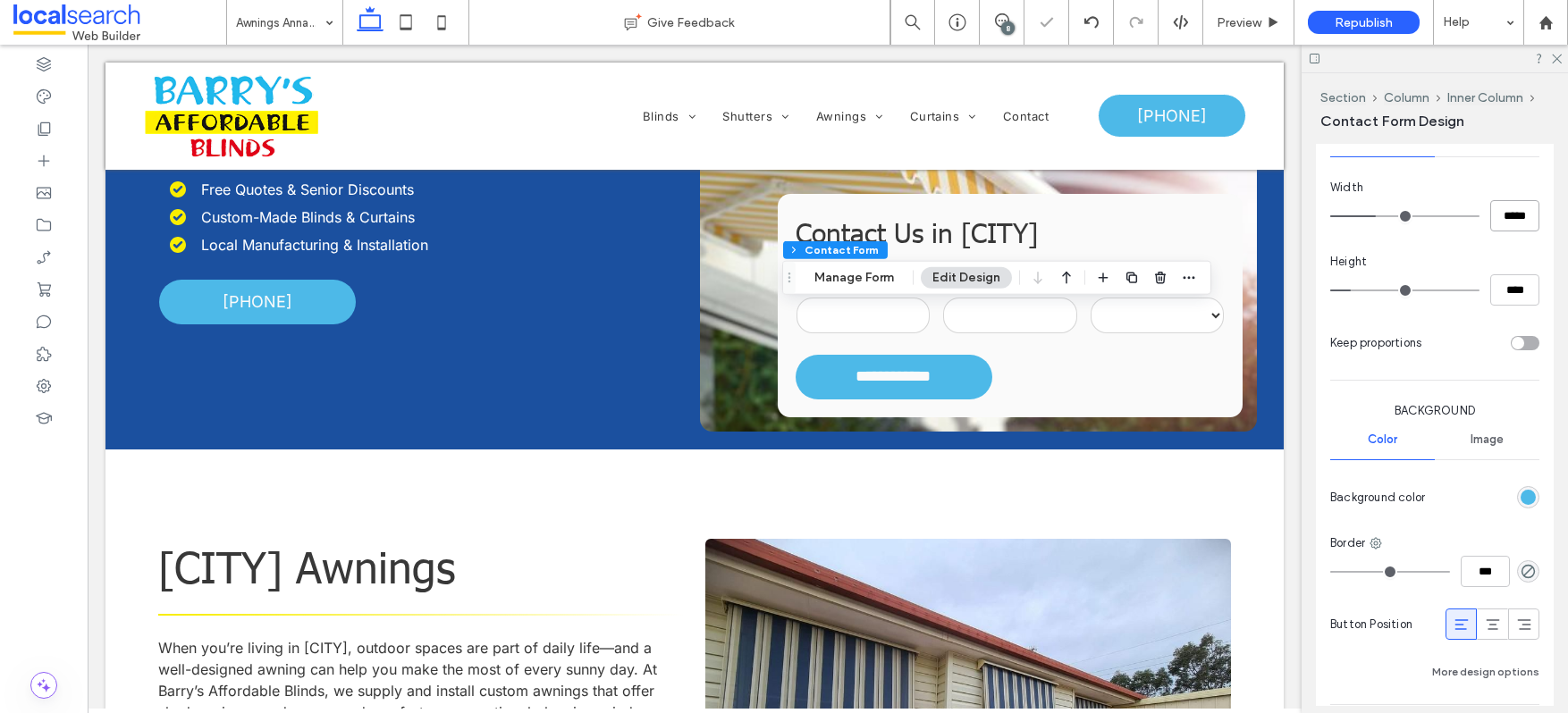 click on "*****" at bounding box center [1514, 215] 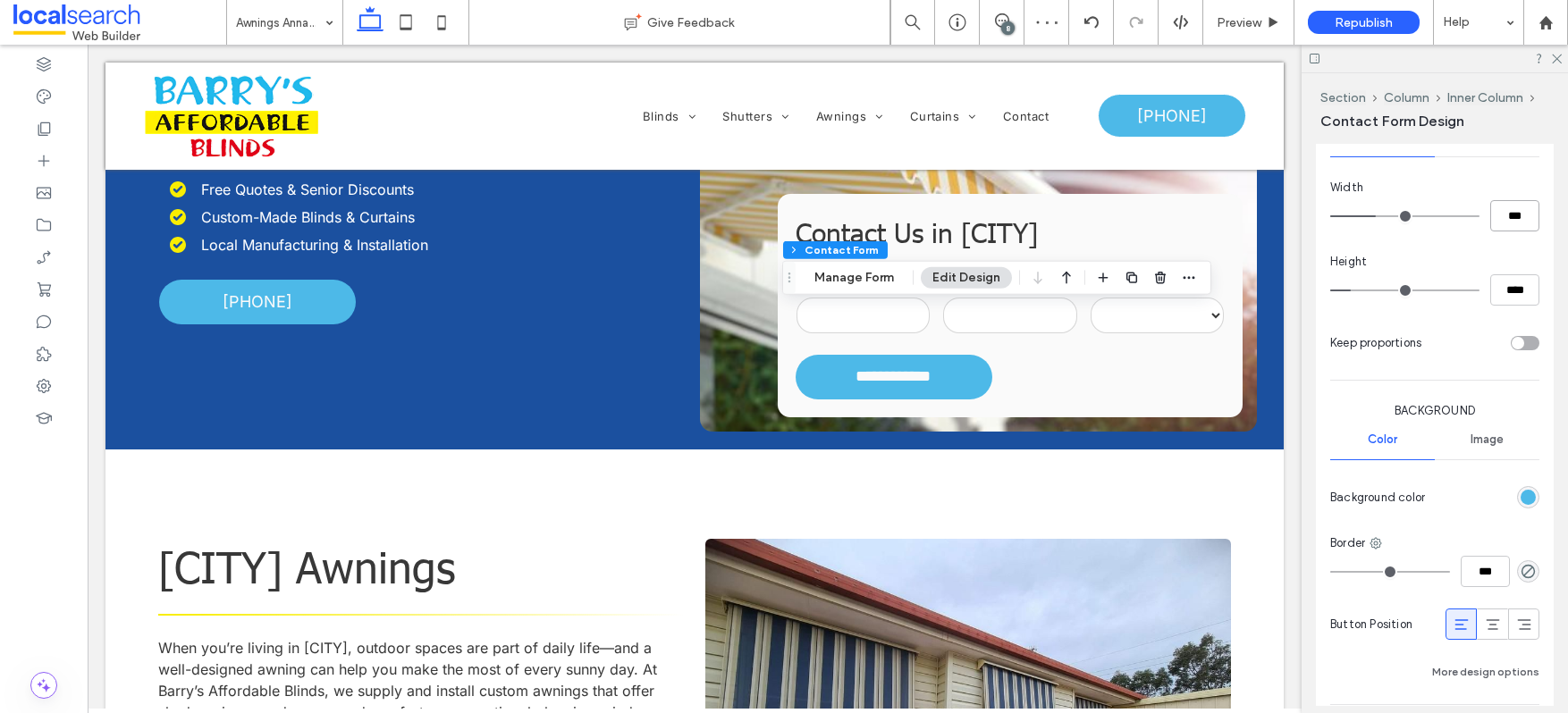 type on "***" 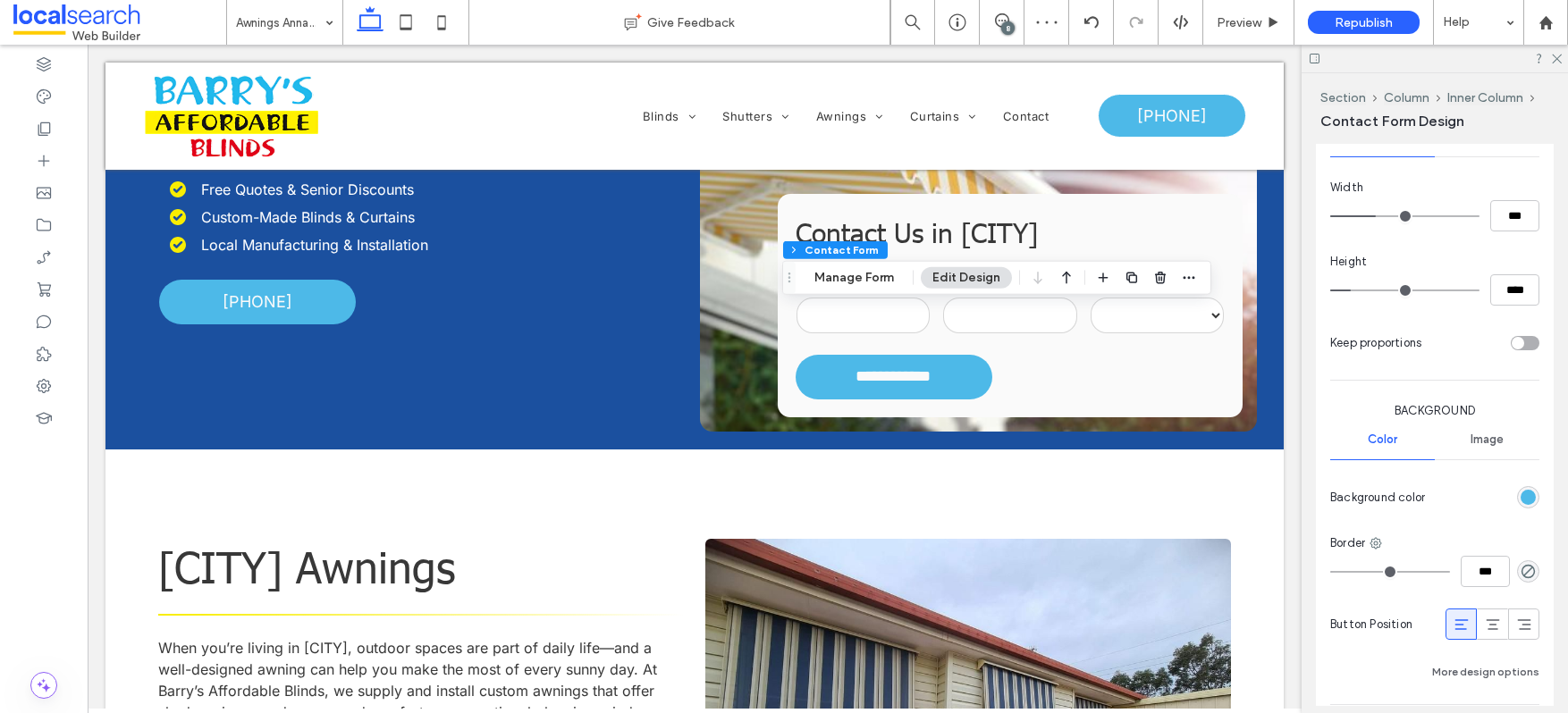 type on "***" 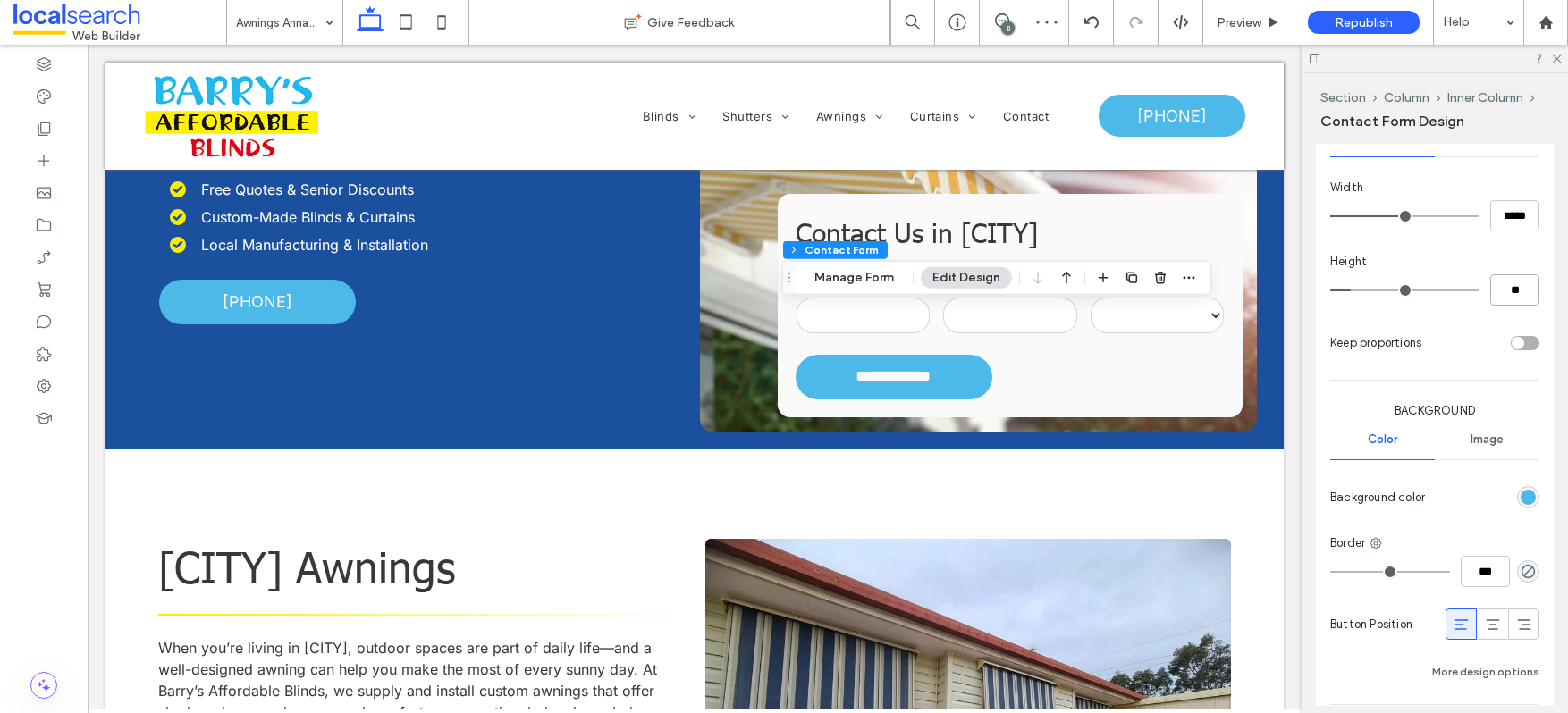 type on "**" 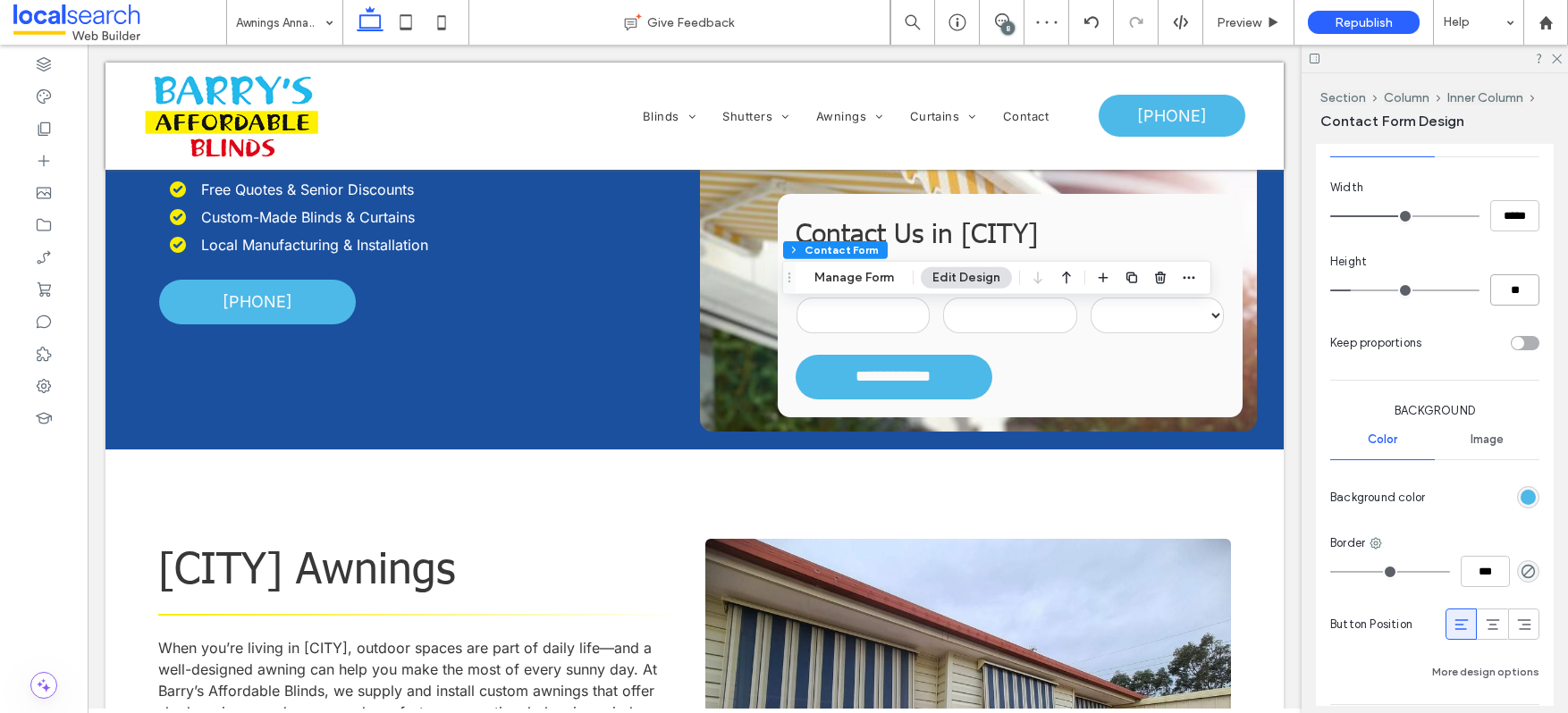 type on "****" 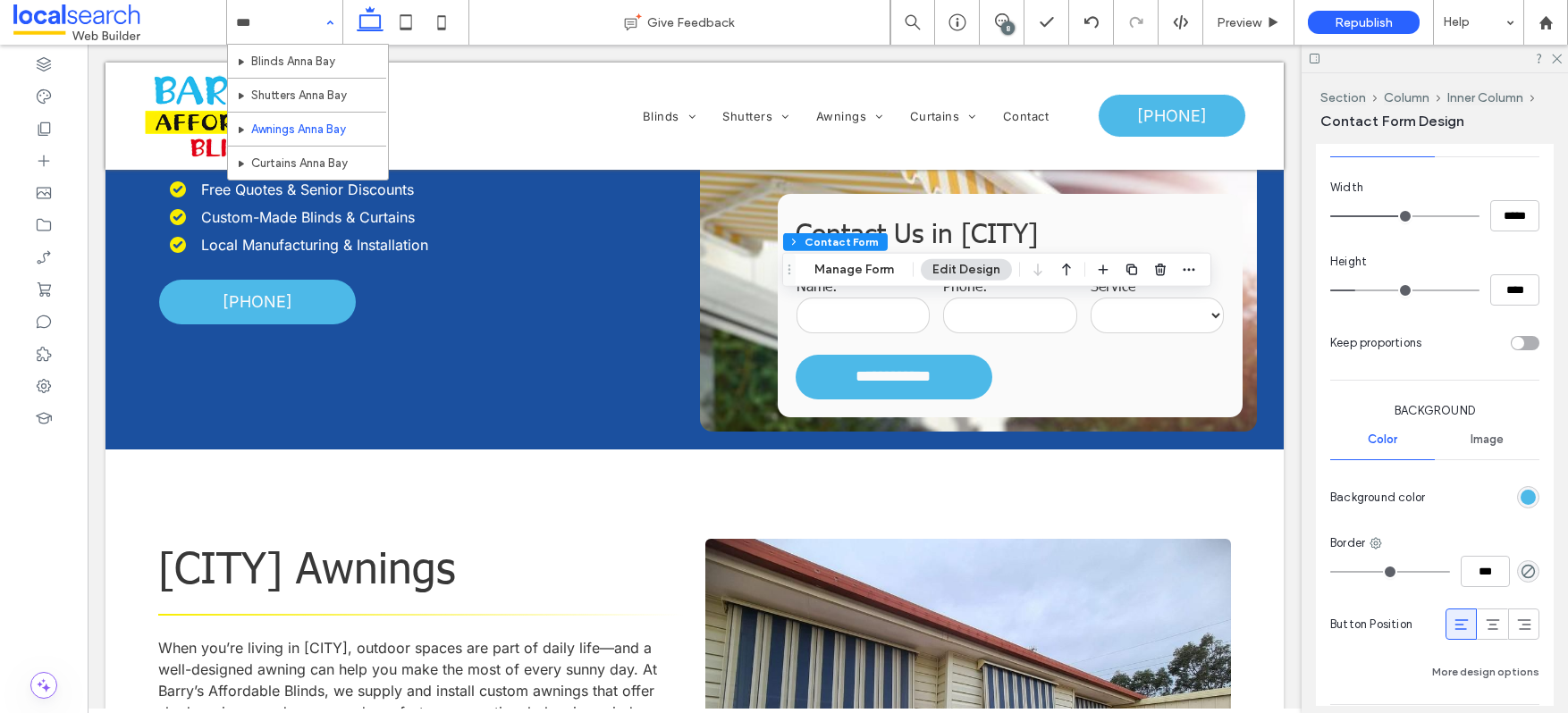 type on "****" 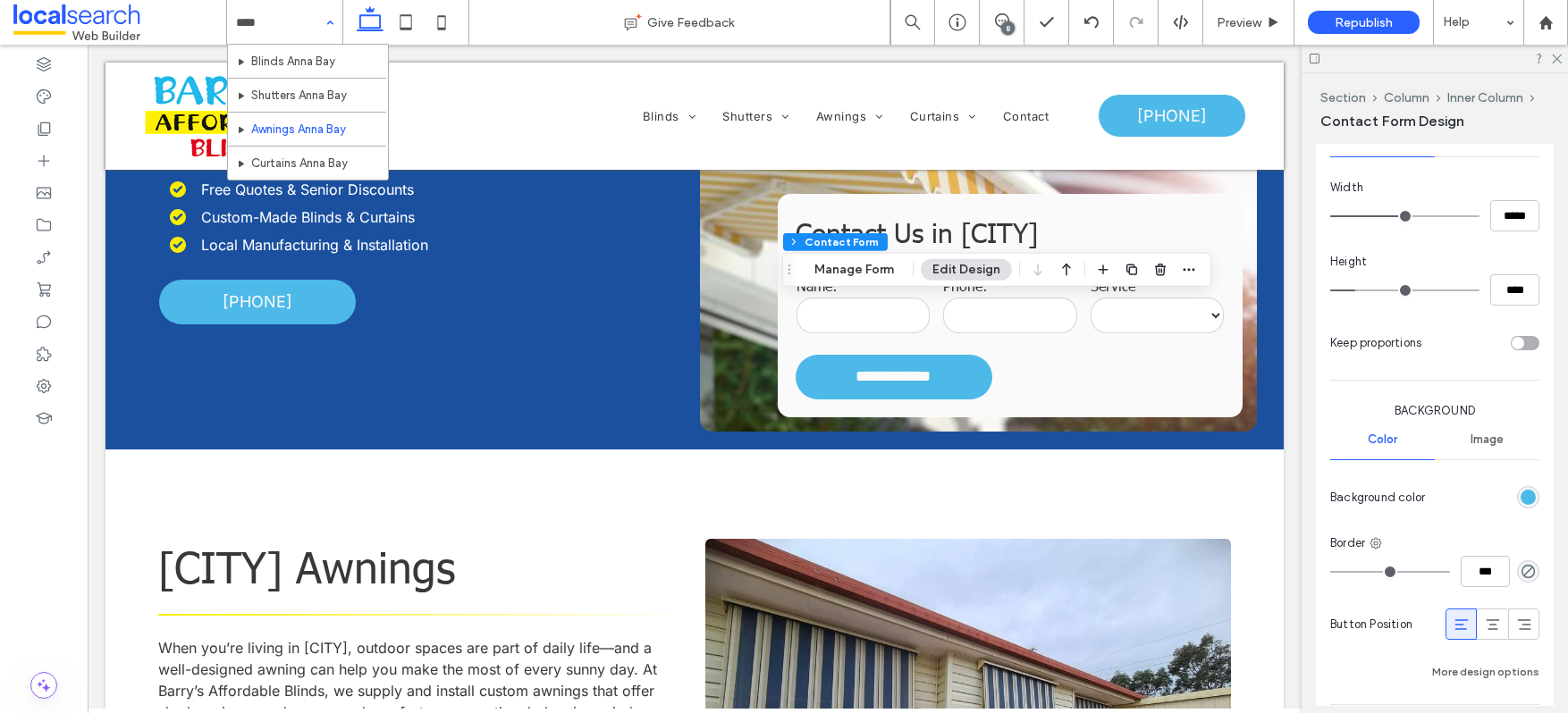 type 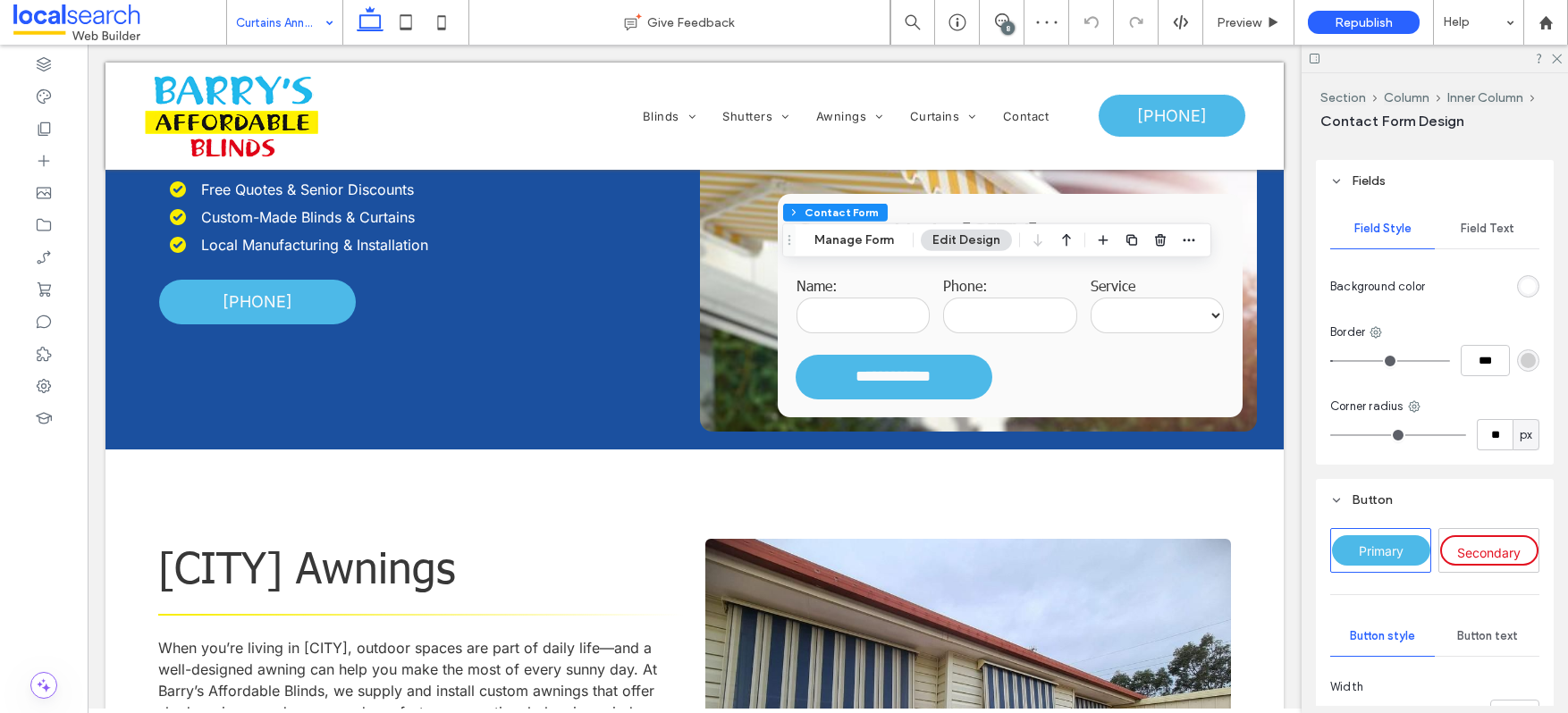 scroll, scrollTop: 1422, scrollLeft: 0, axis: vertical 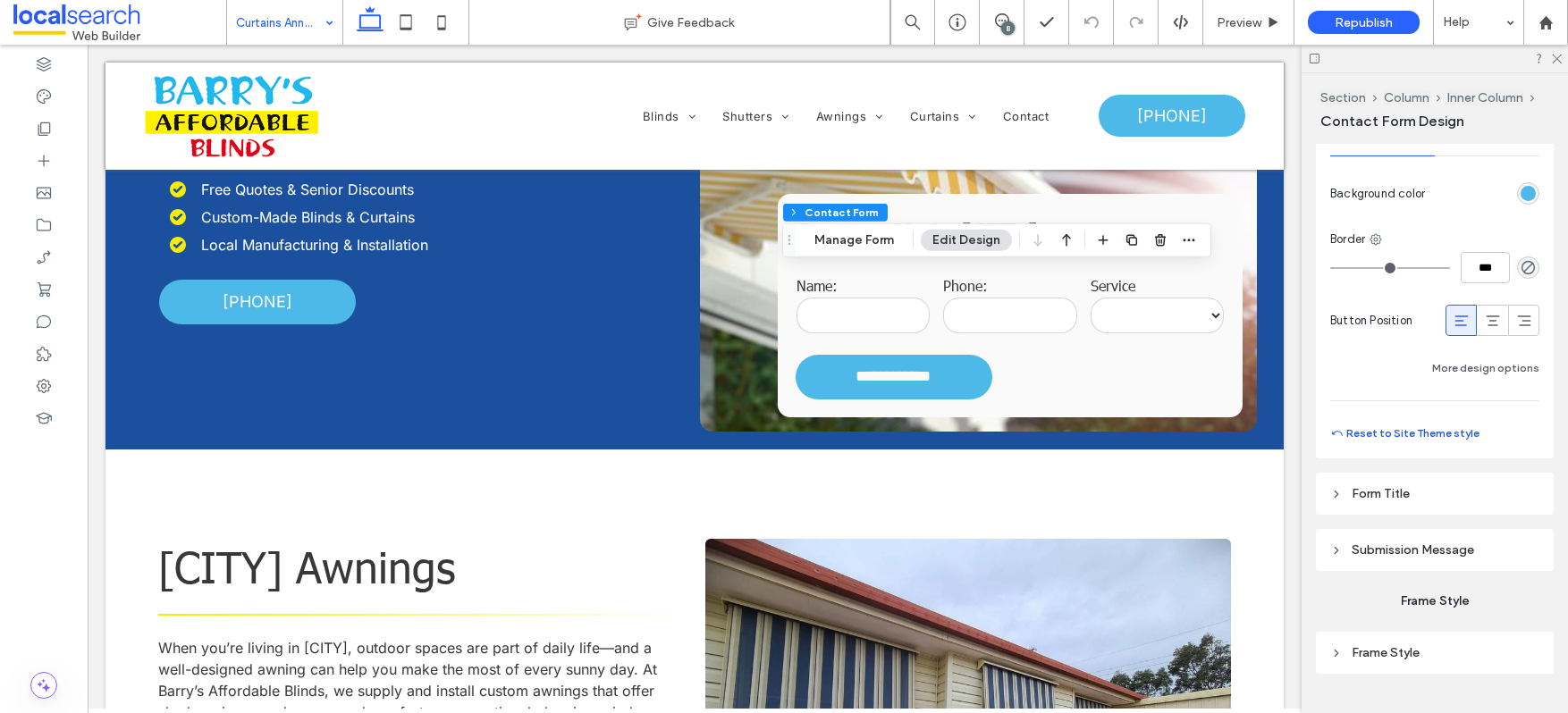 click on "Reset to Site Theme style" at bounding box center (1404, 433) 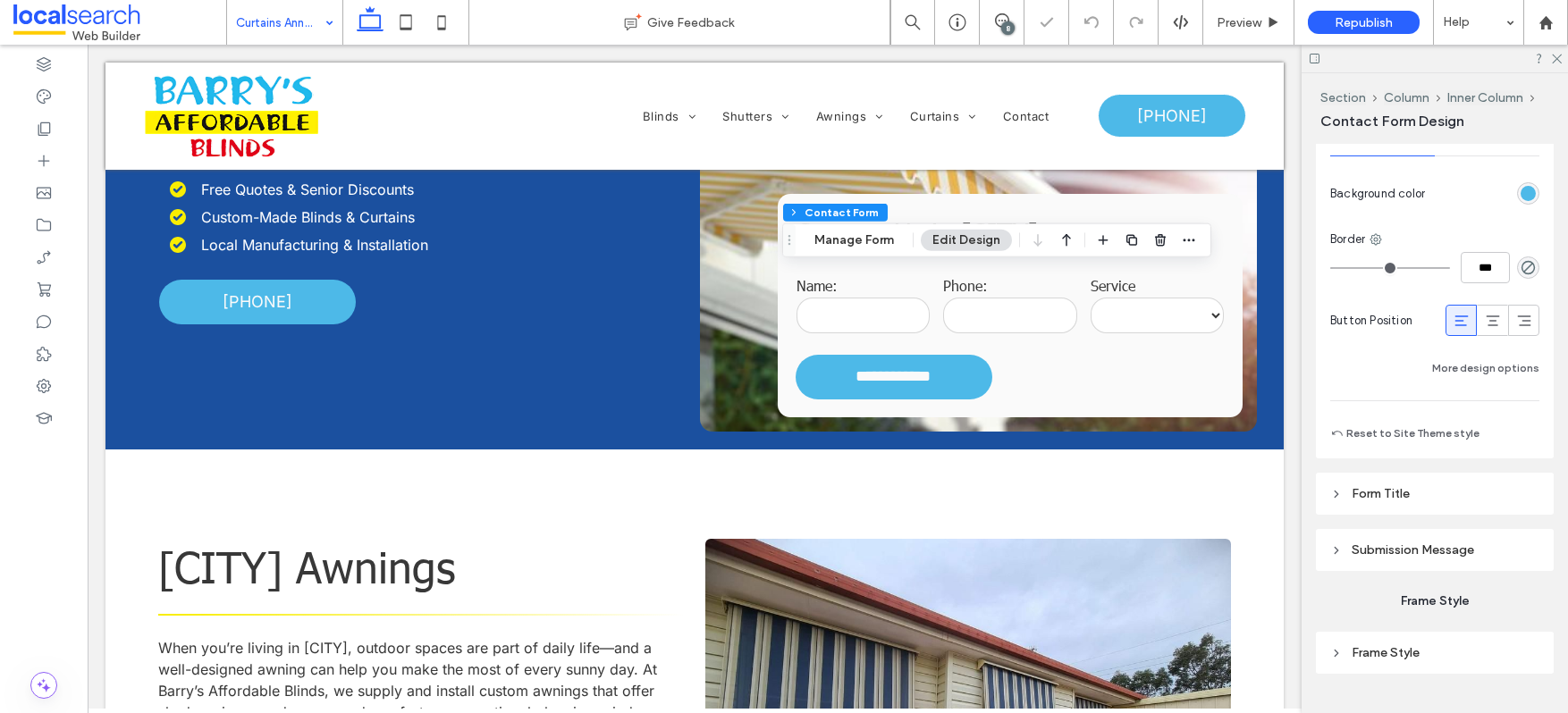 type on "***" 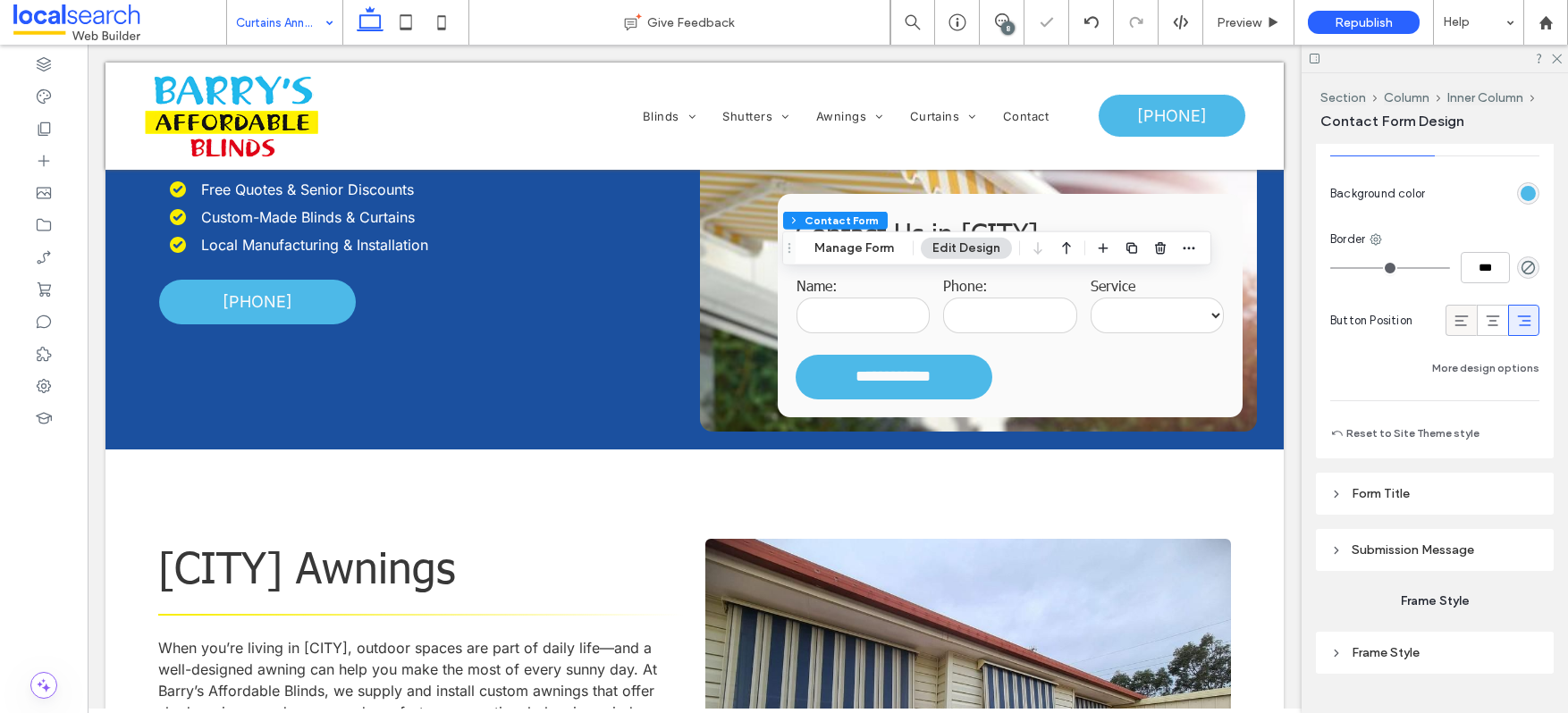 click 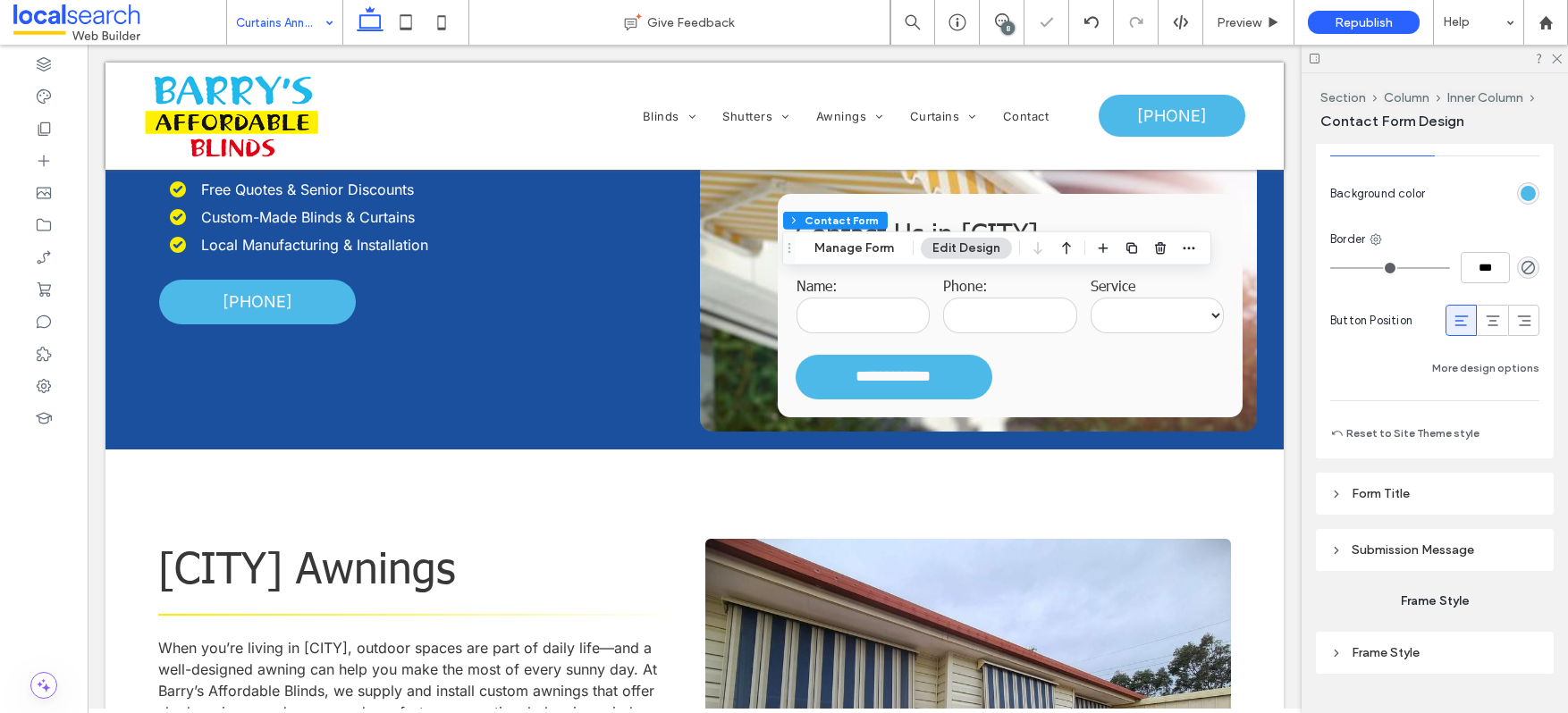 type on "***" 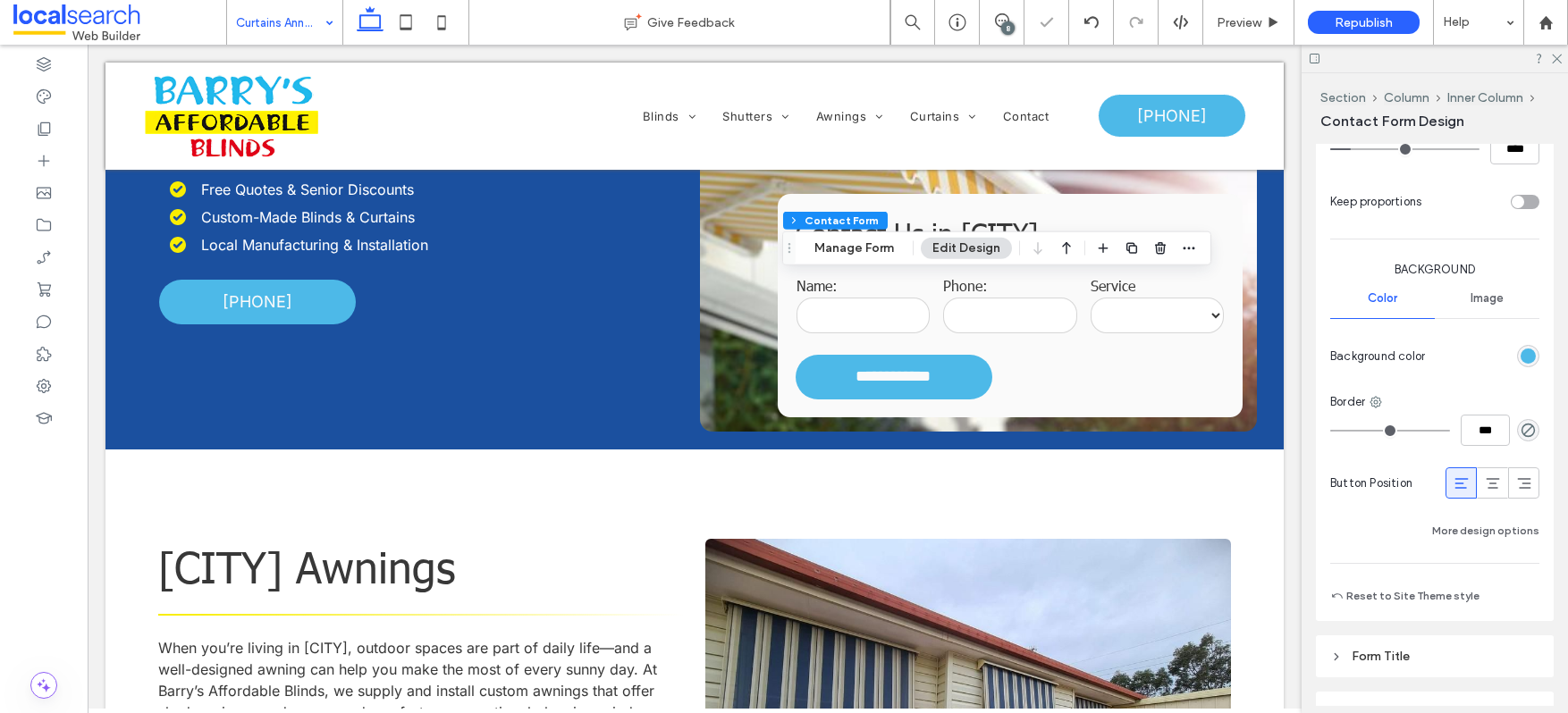 scroll, scrollTop: 1156, scrollLeft: 0, axis: vertical 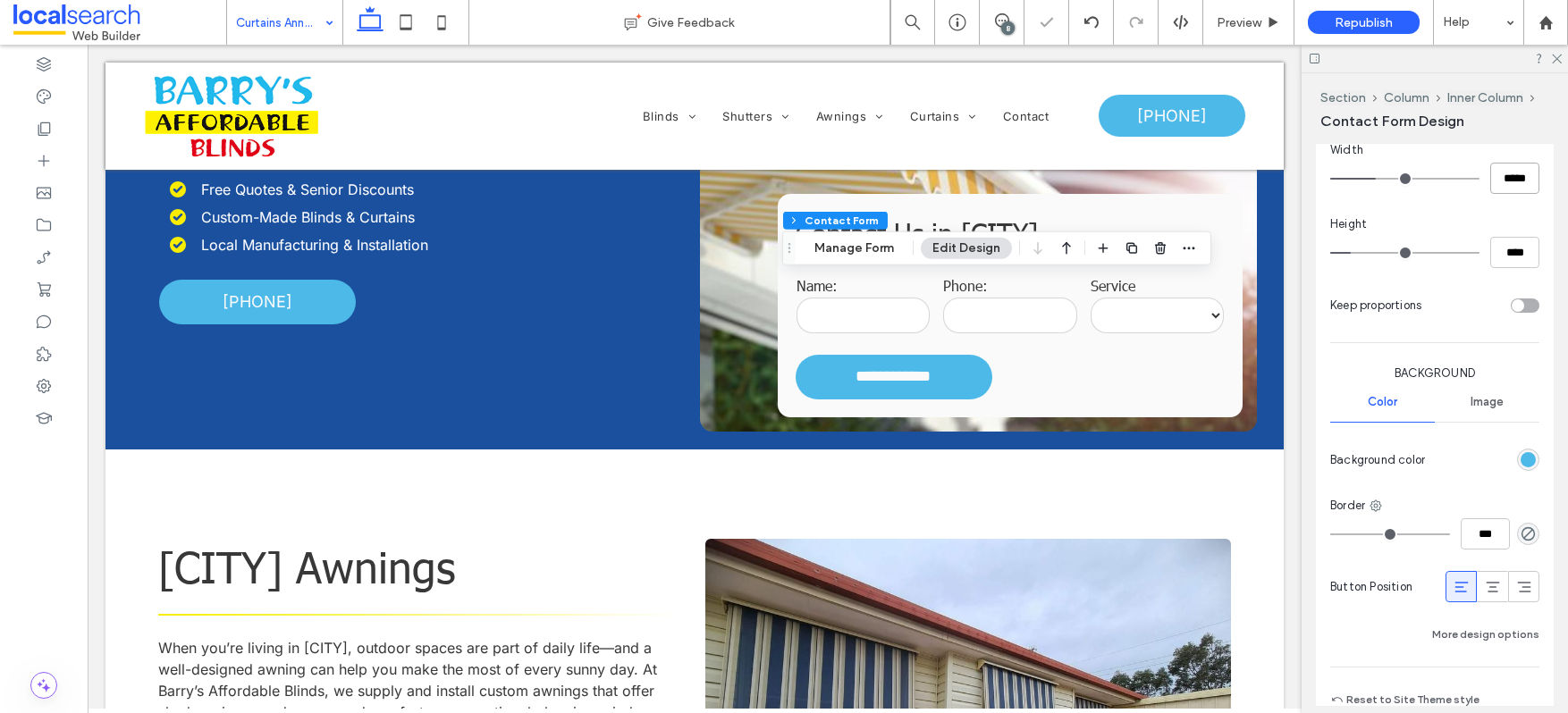 click on "*****" at bounding box center (1514, 178) 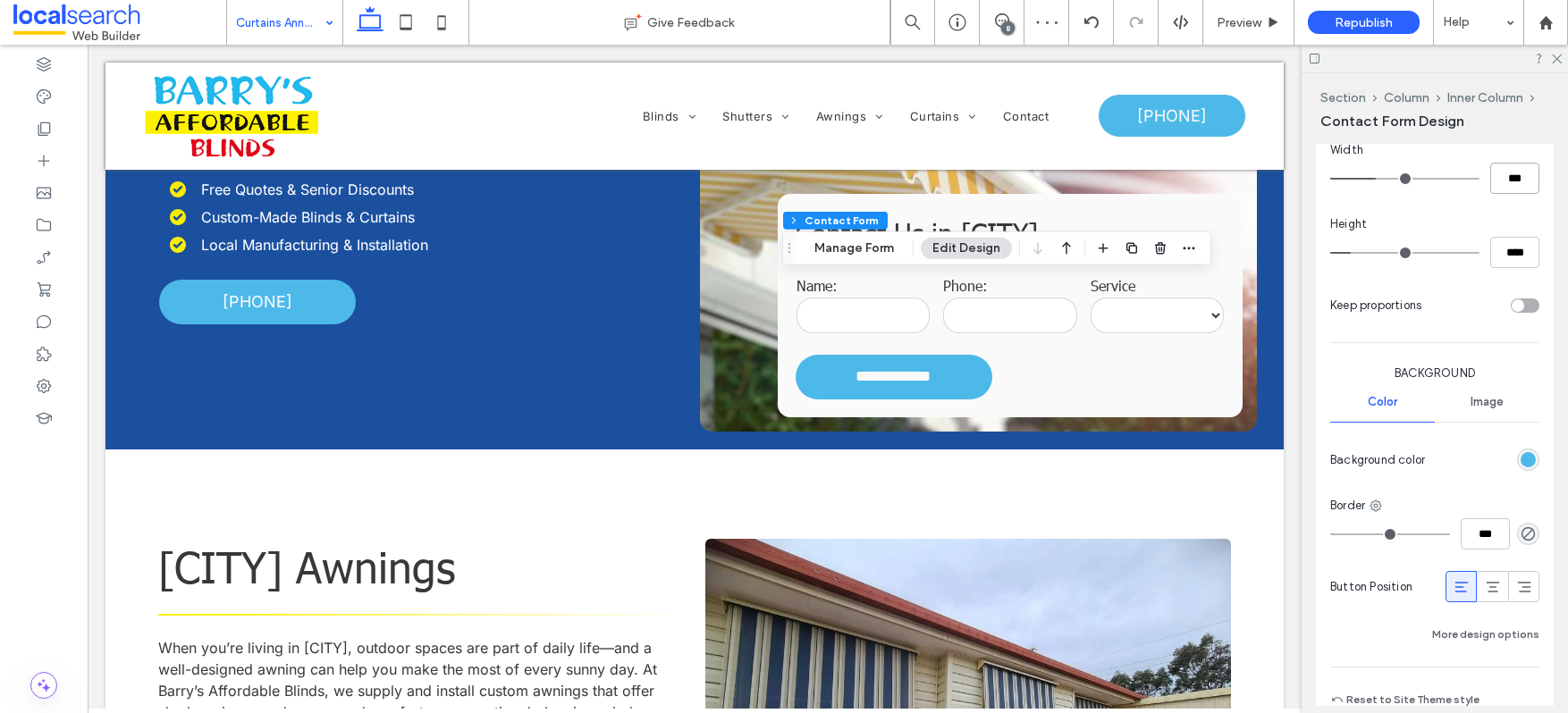 type on "***" 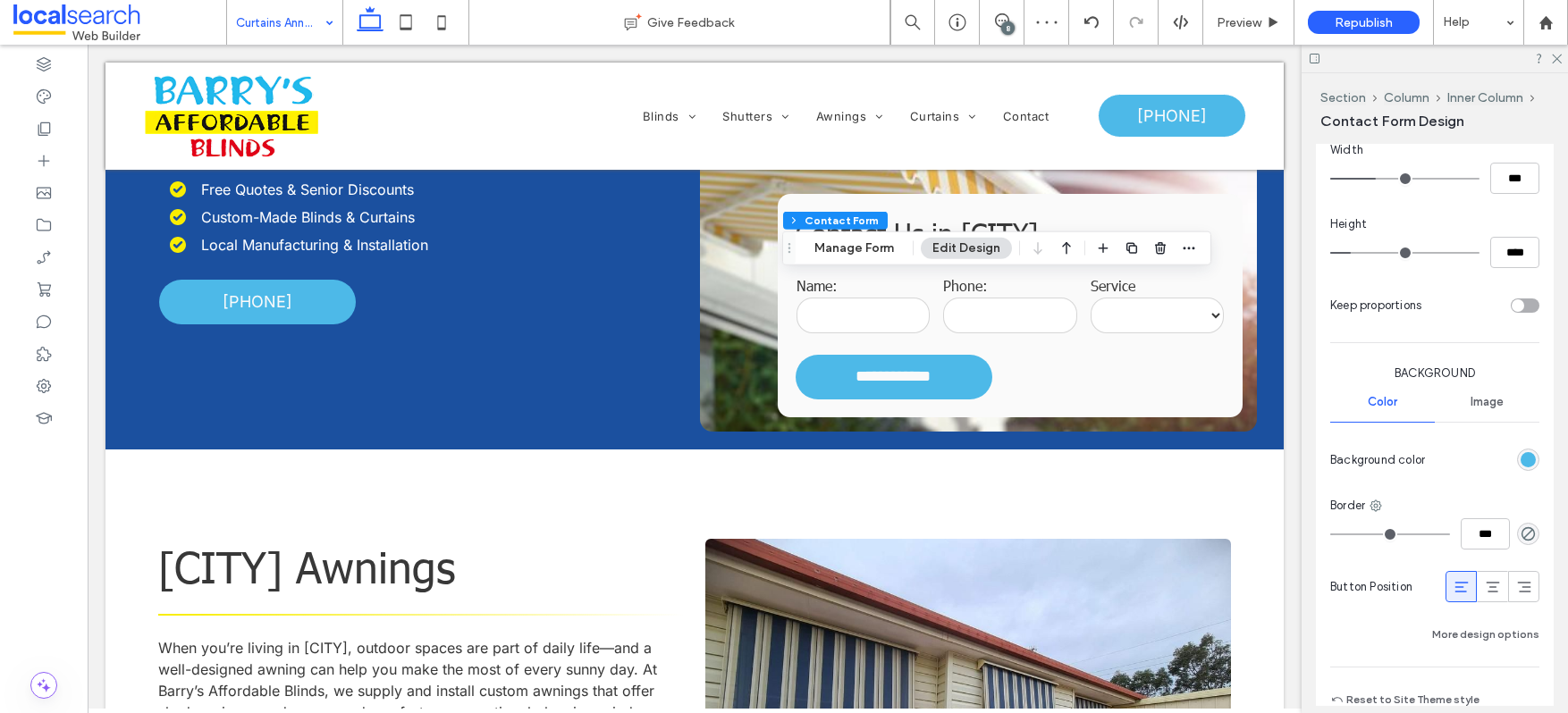 type on "***" 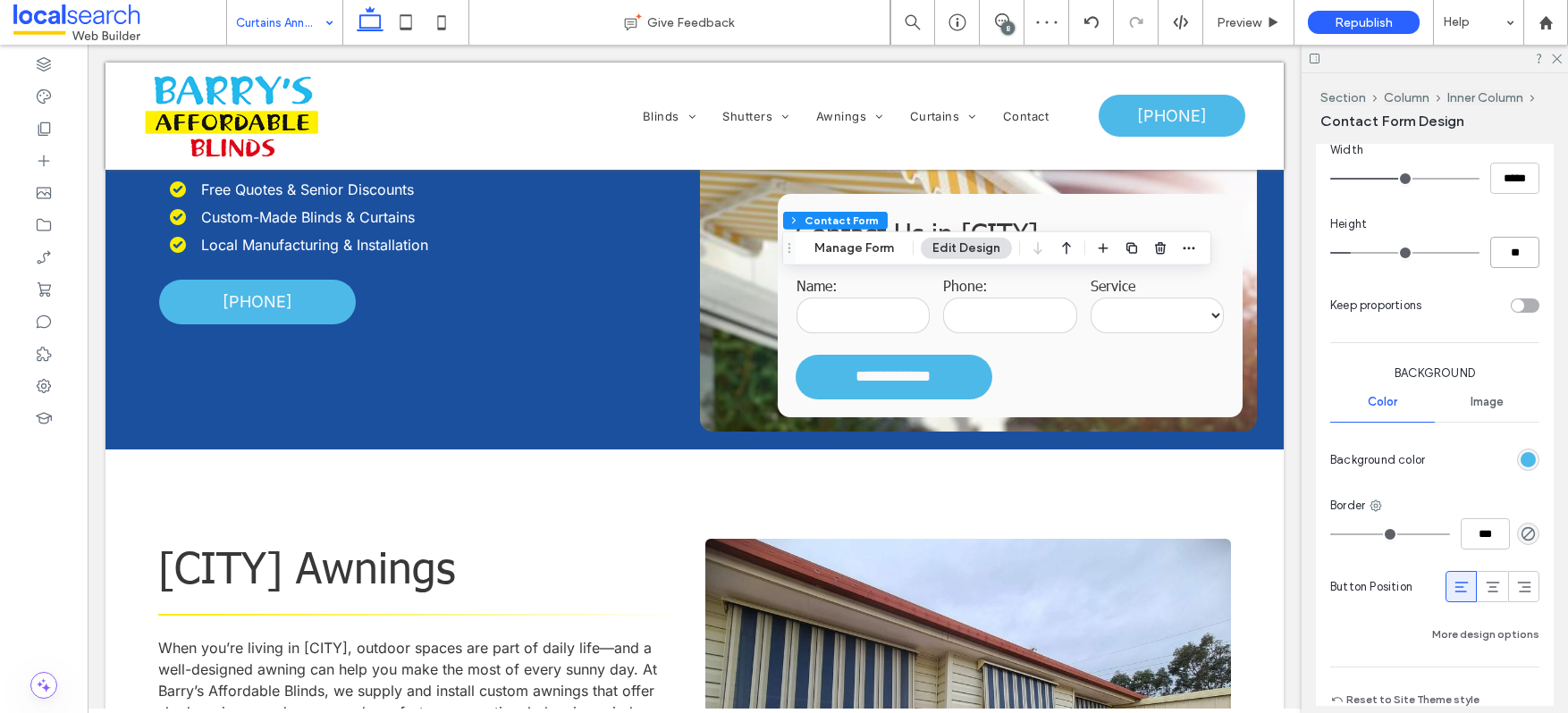 type on "**" 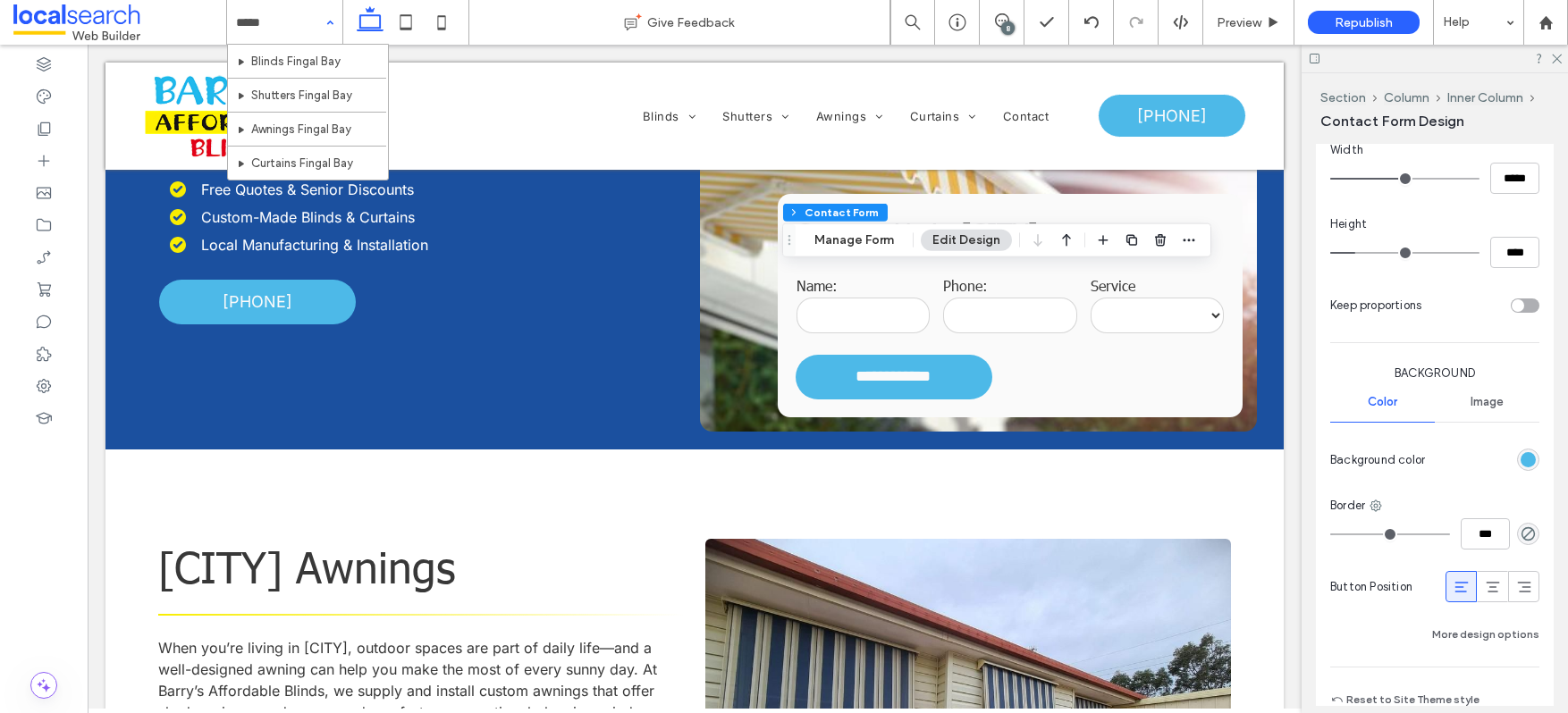 type on "******" 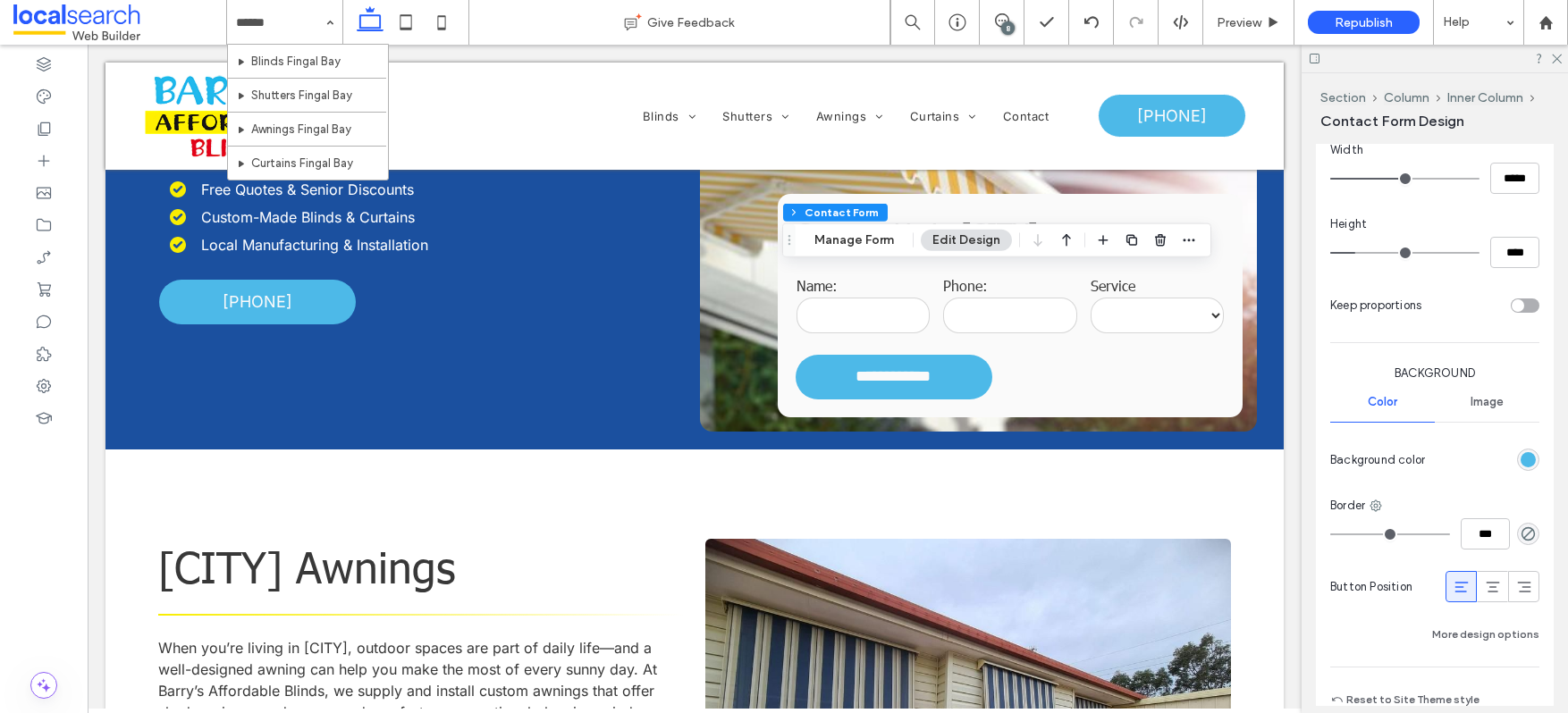 type 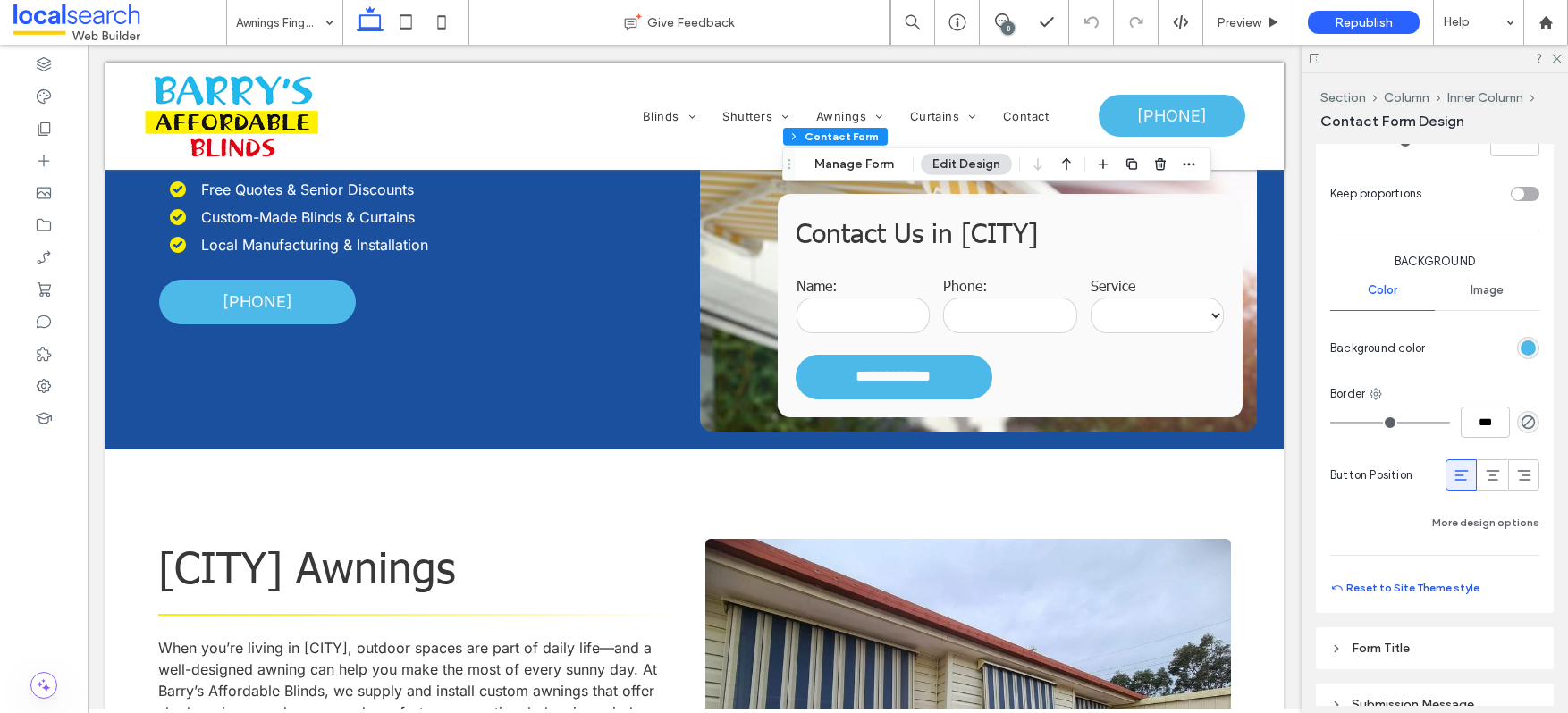 scroll, scrollTop: 1281, scrollLeft: 0, axis: vertical 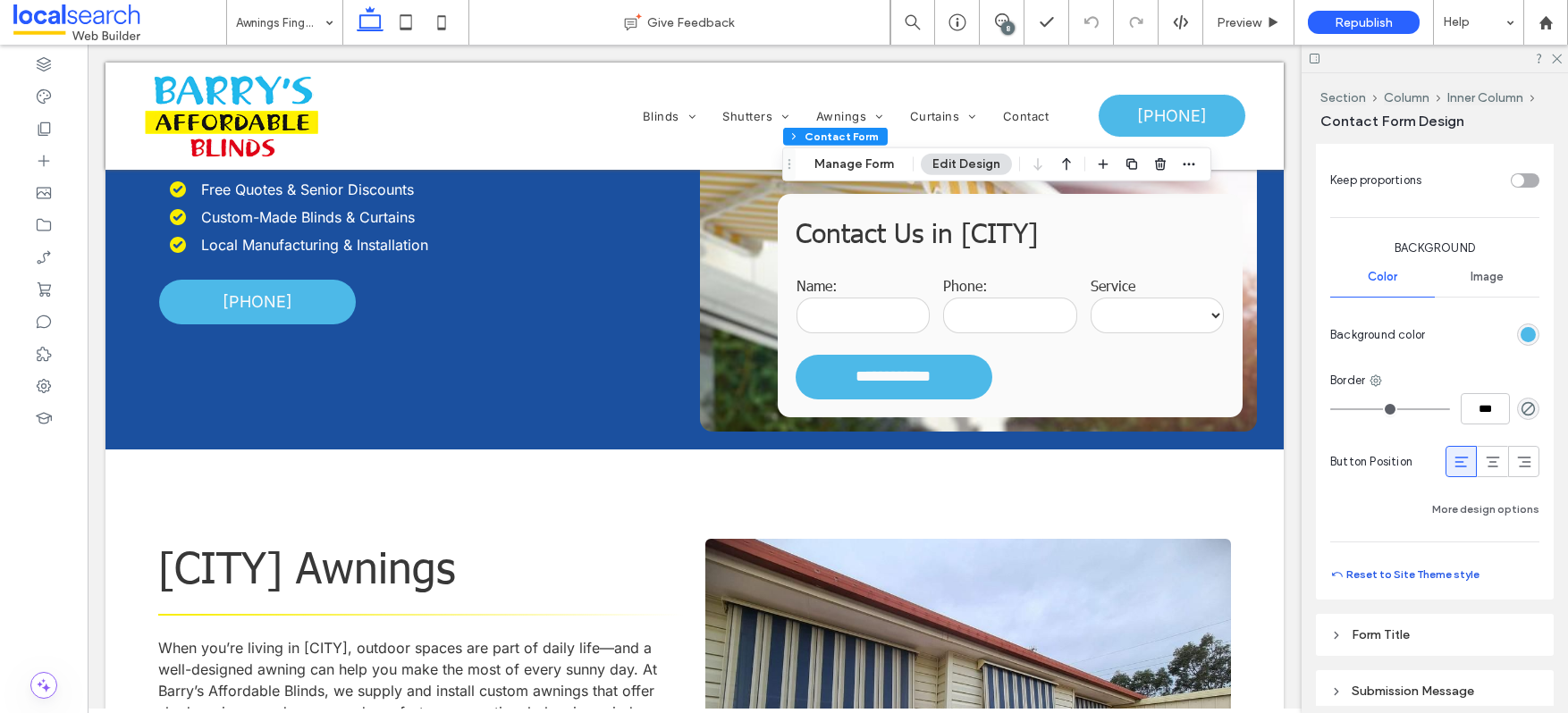 click on "Reset to Site Theme style" at bounding box center (1404, 575) 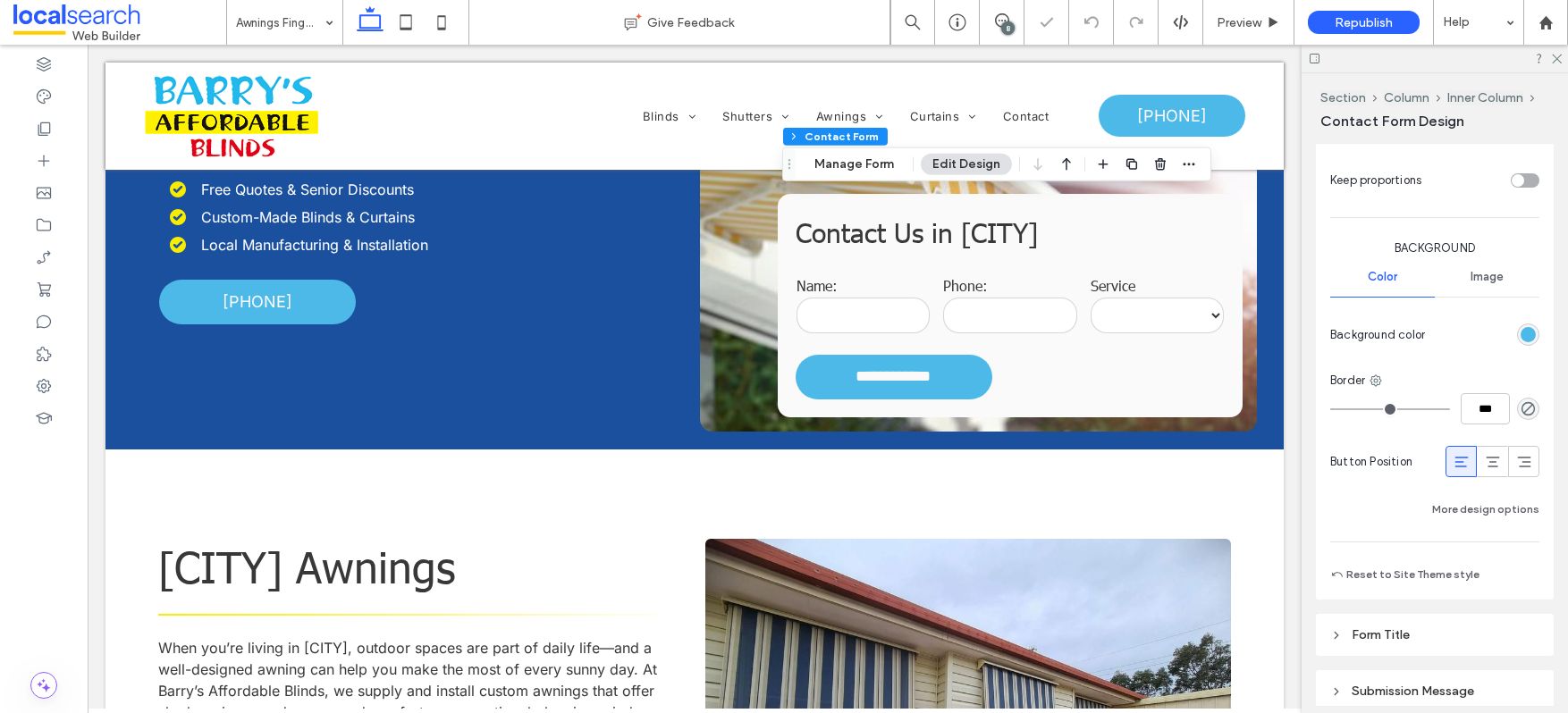 type on "***" 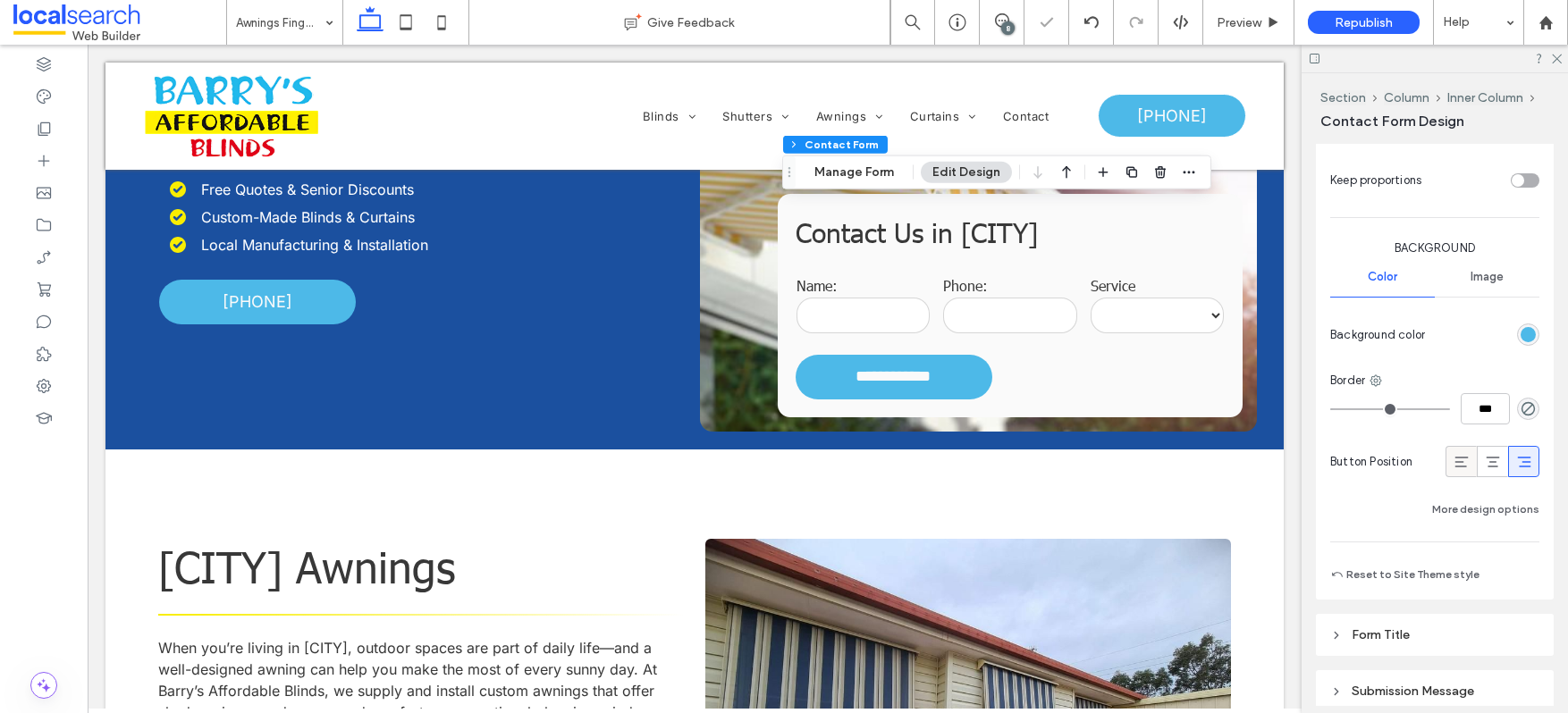 click 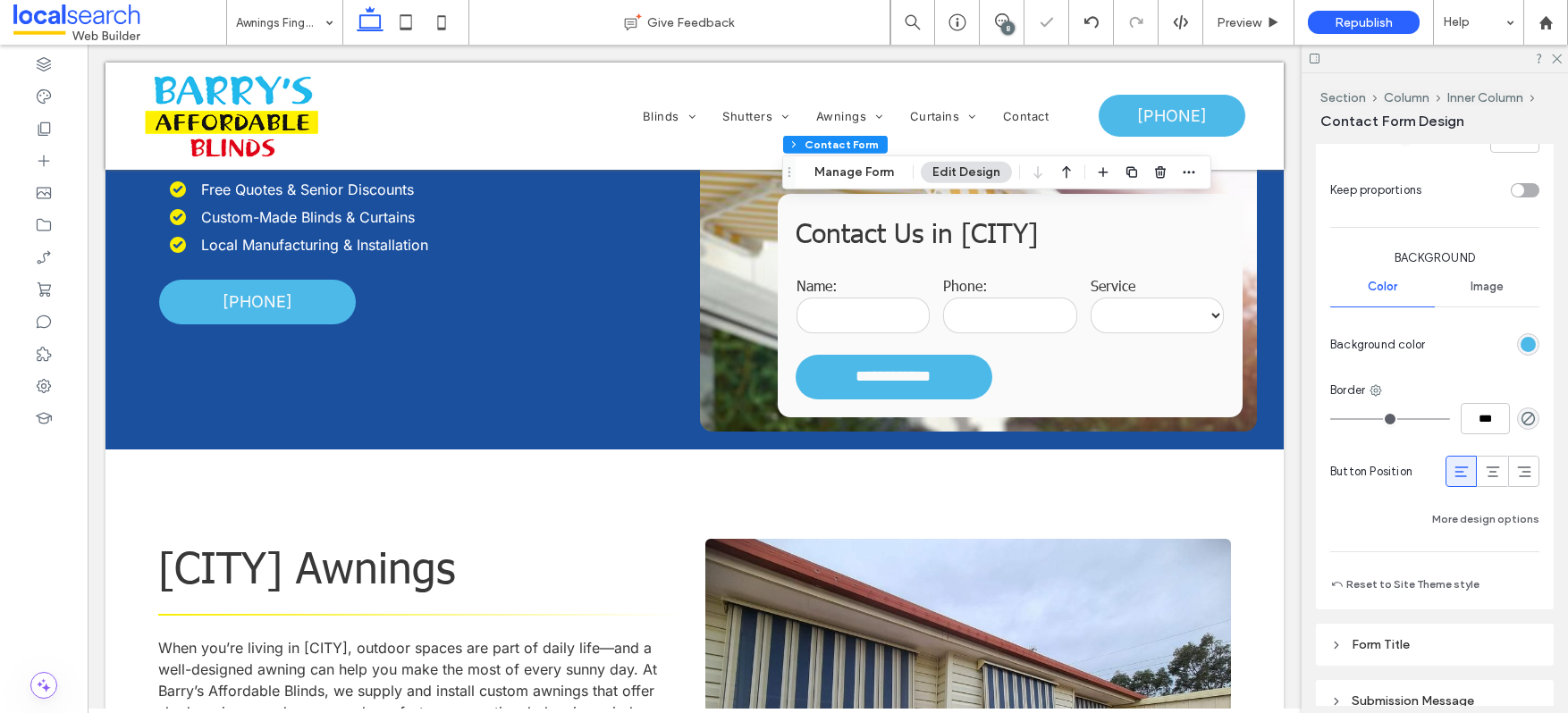 type on "***" 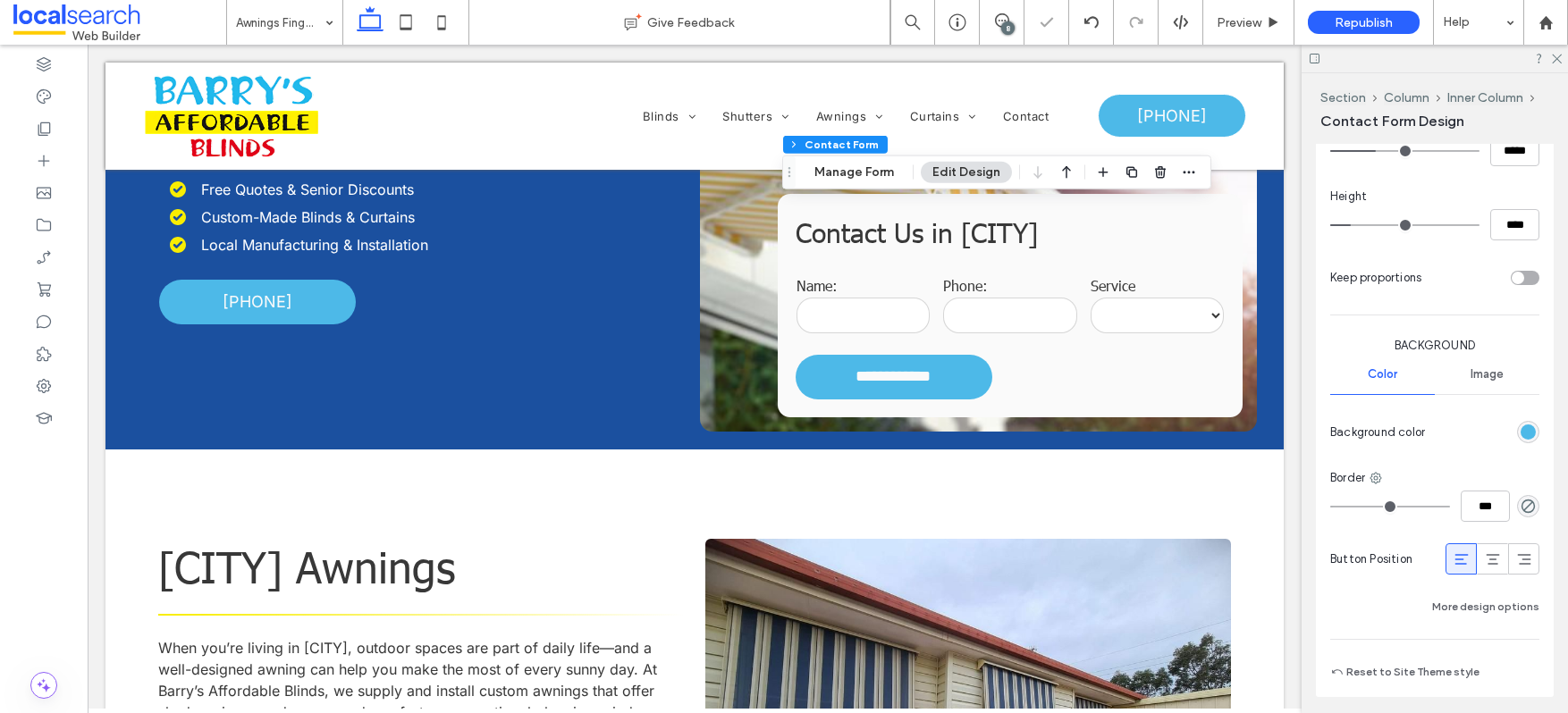 scroll, scrollTop: 1128, scrollLeft: 0, axis: vertical 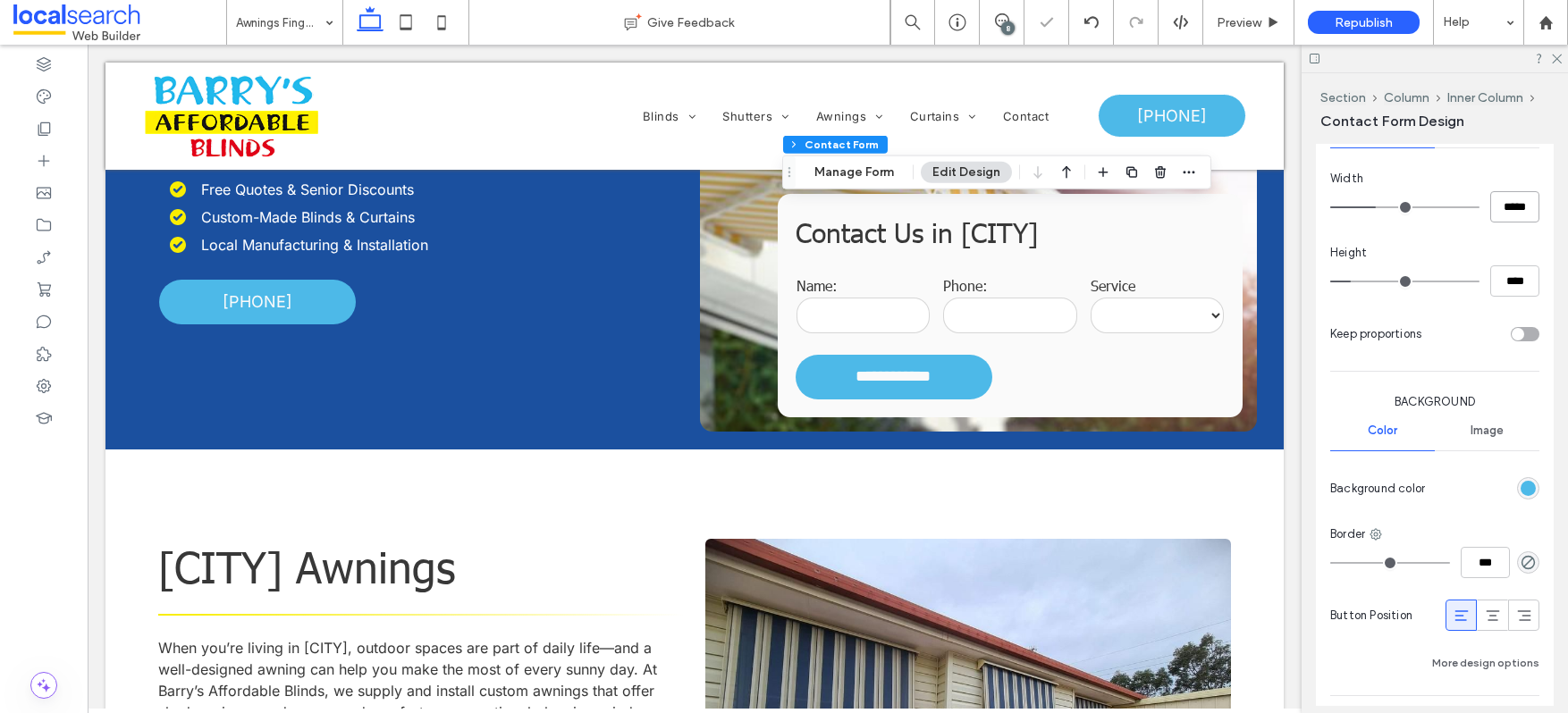 click on "*****" at bounding box center (1514, 206) 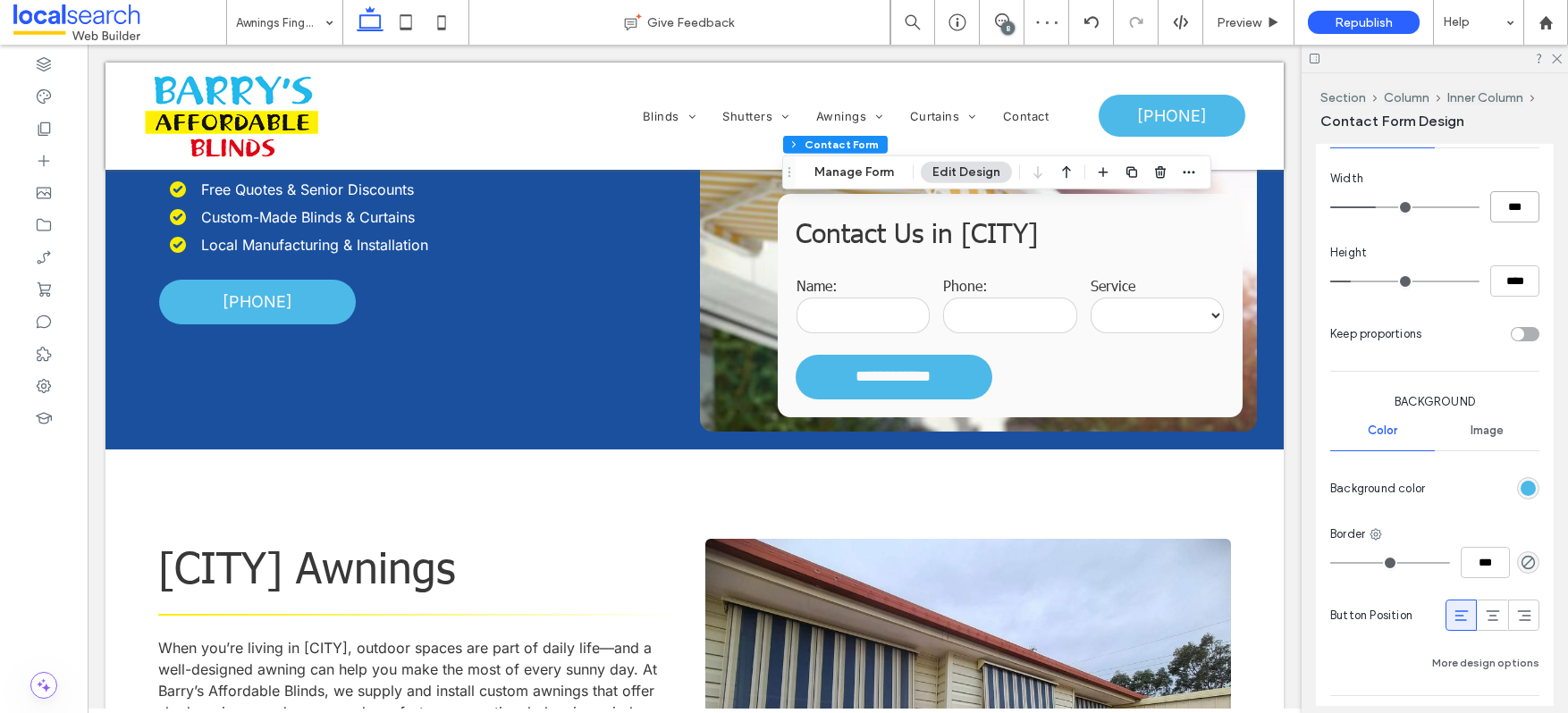 type on "***" 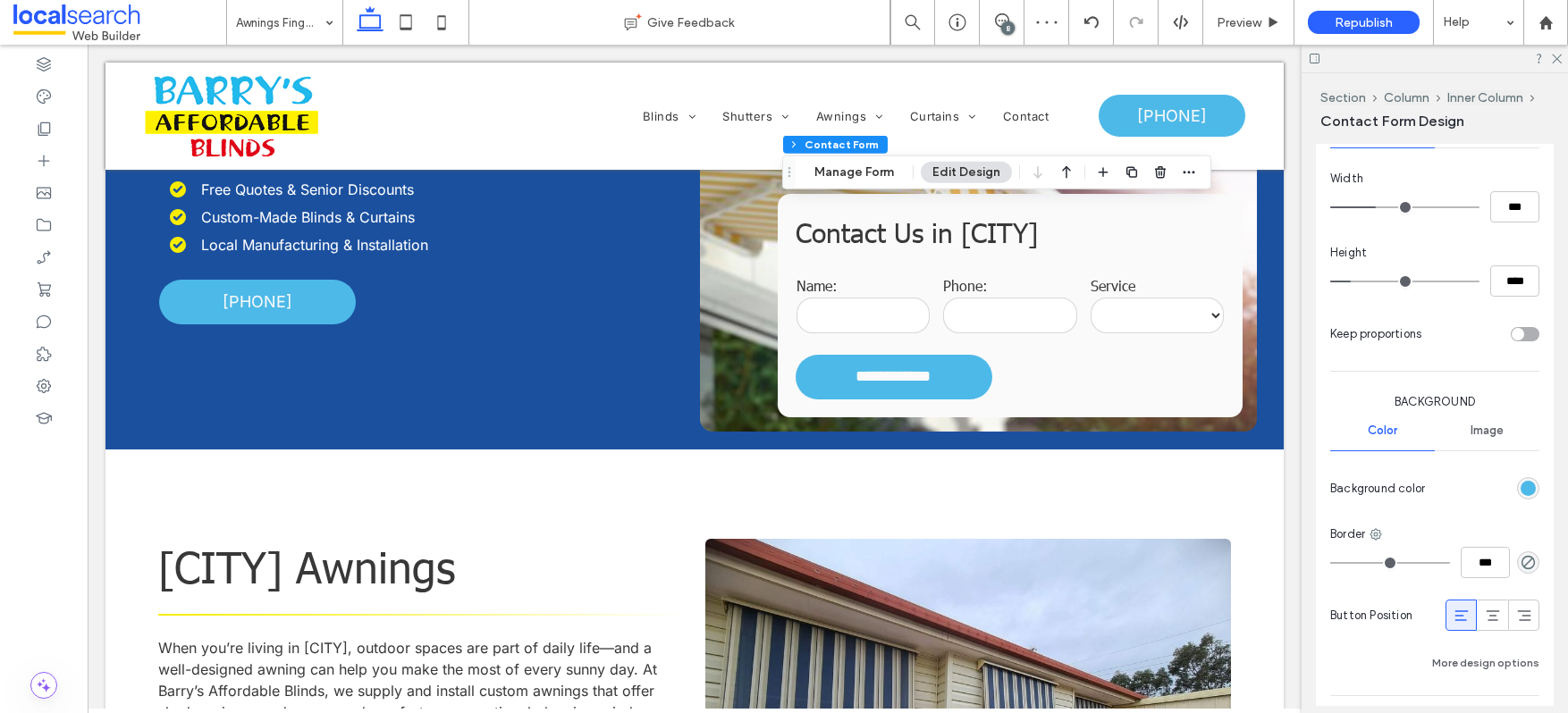 type on "***" 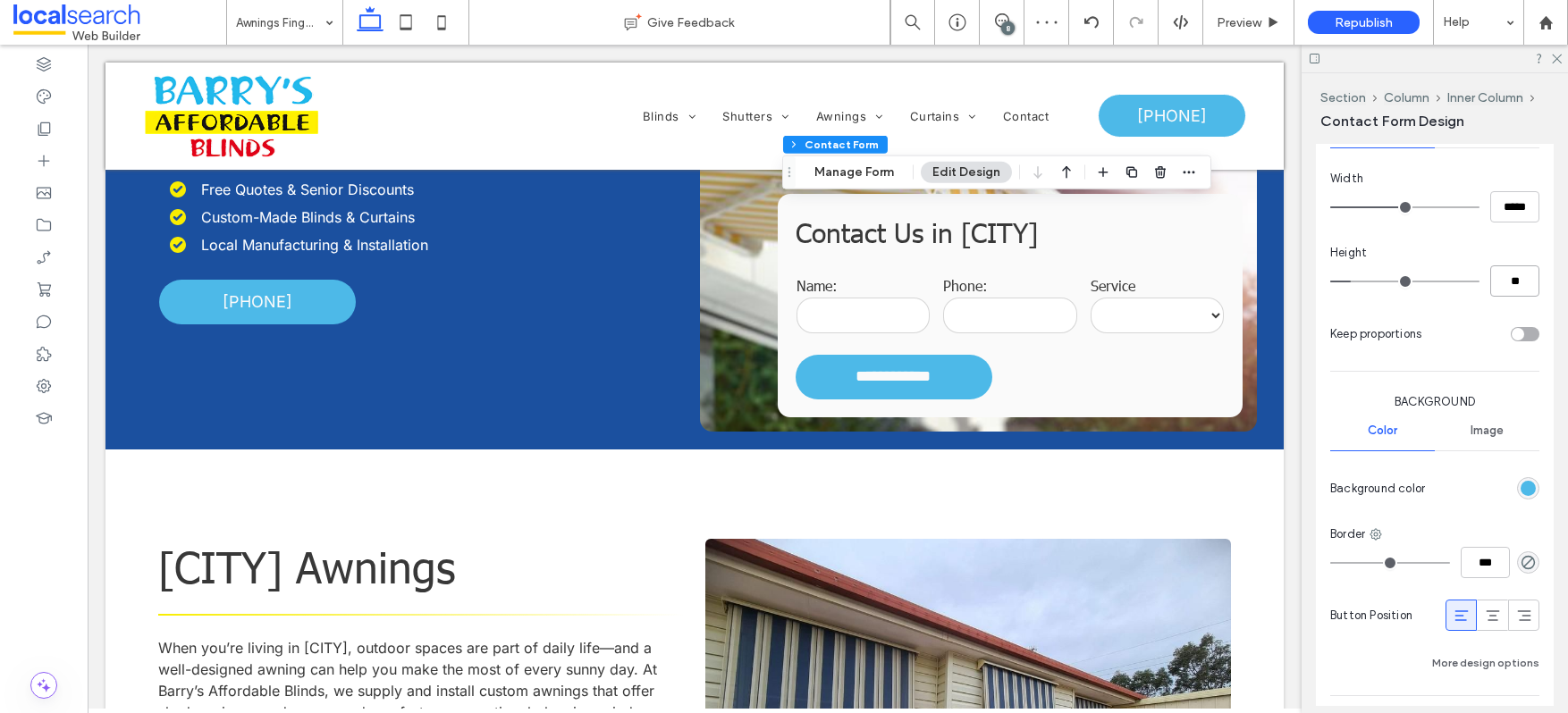 type on "**" 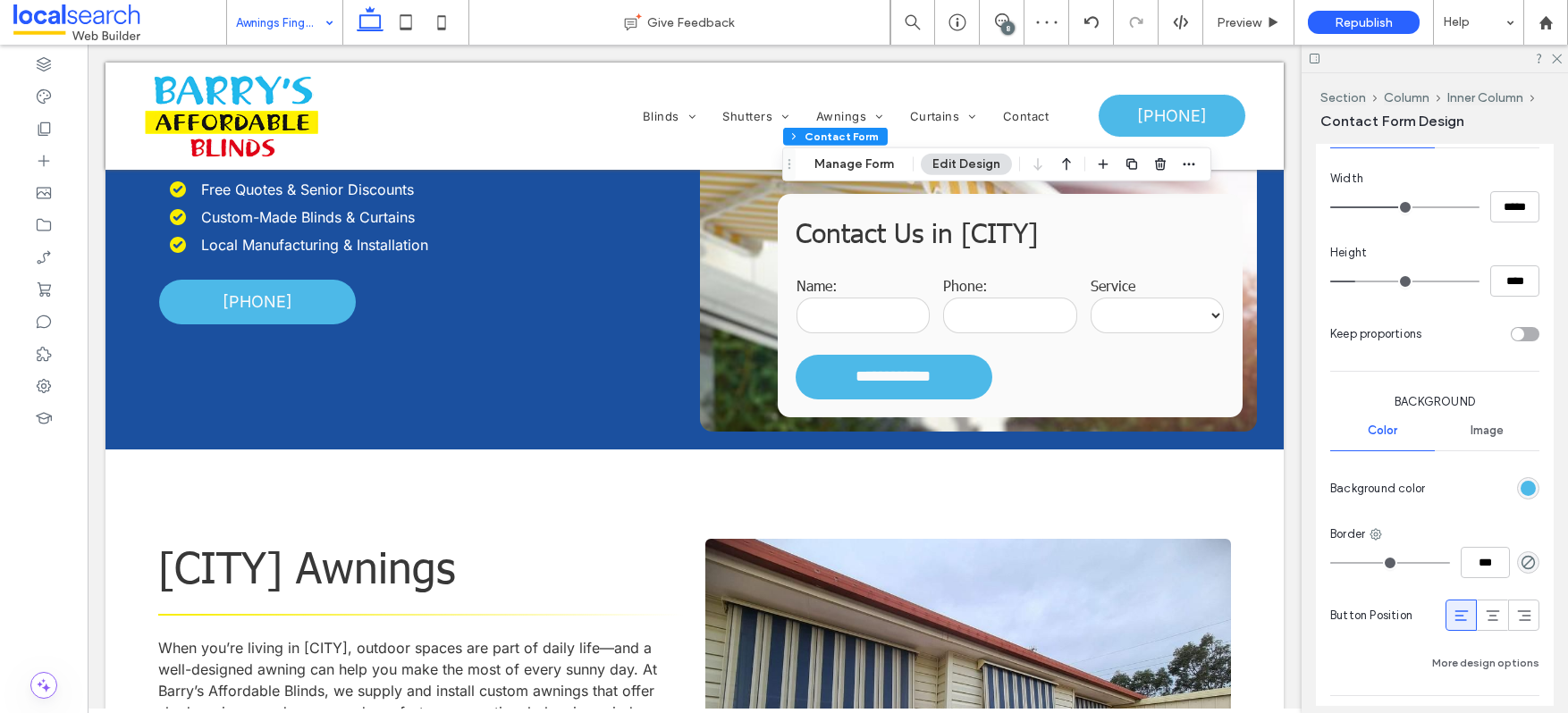 click at bounding box center [311, 22] 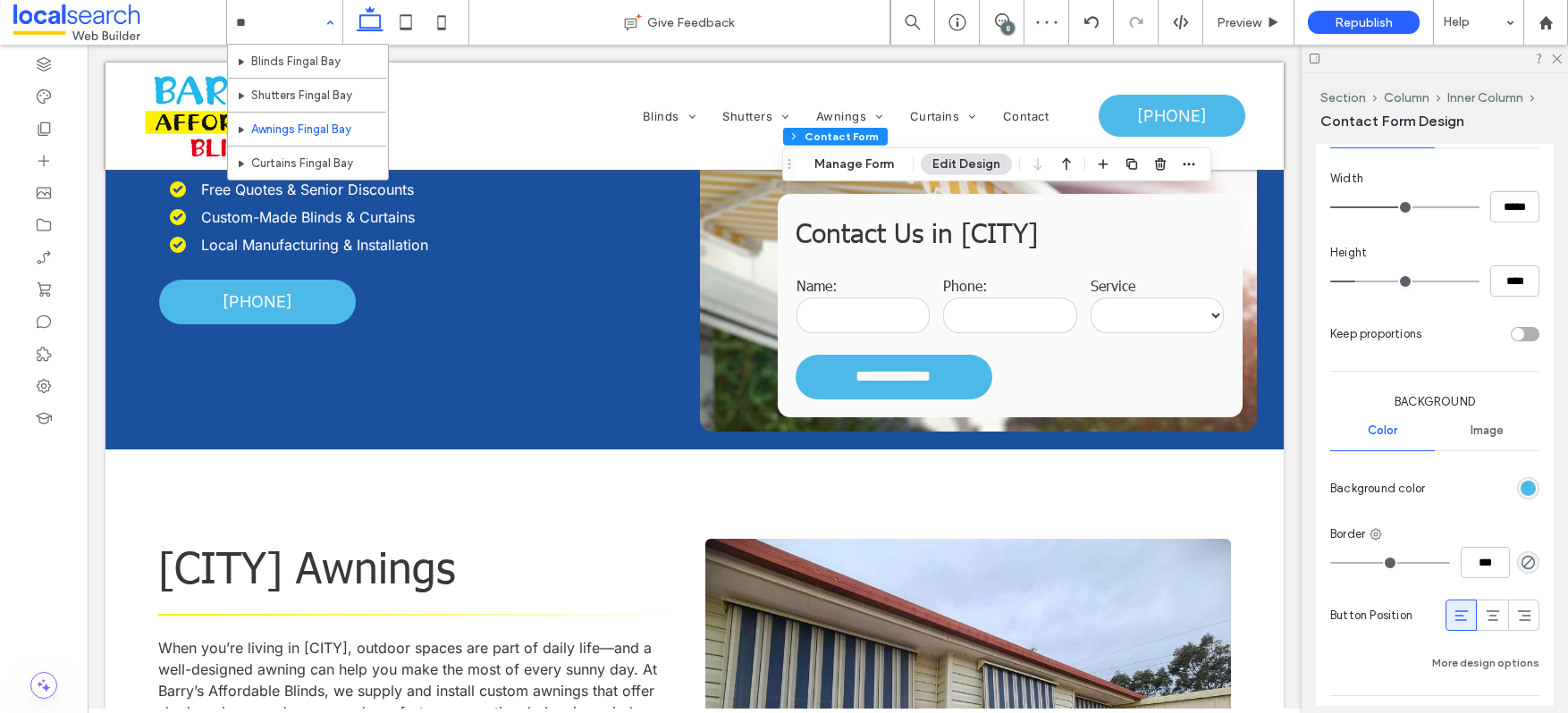 type on "***" 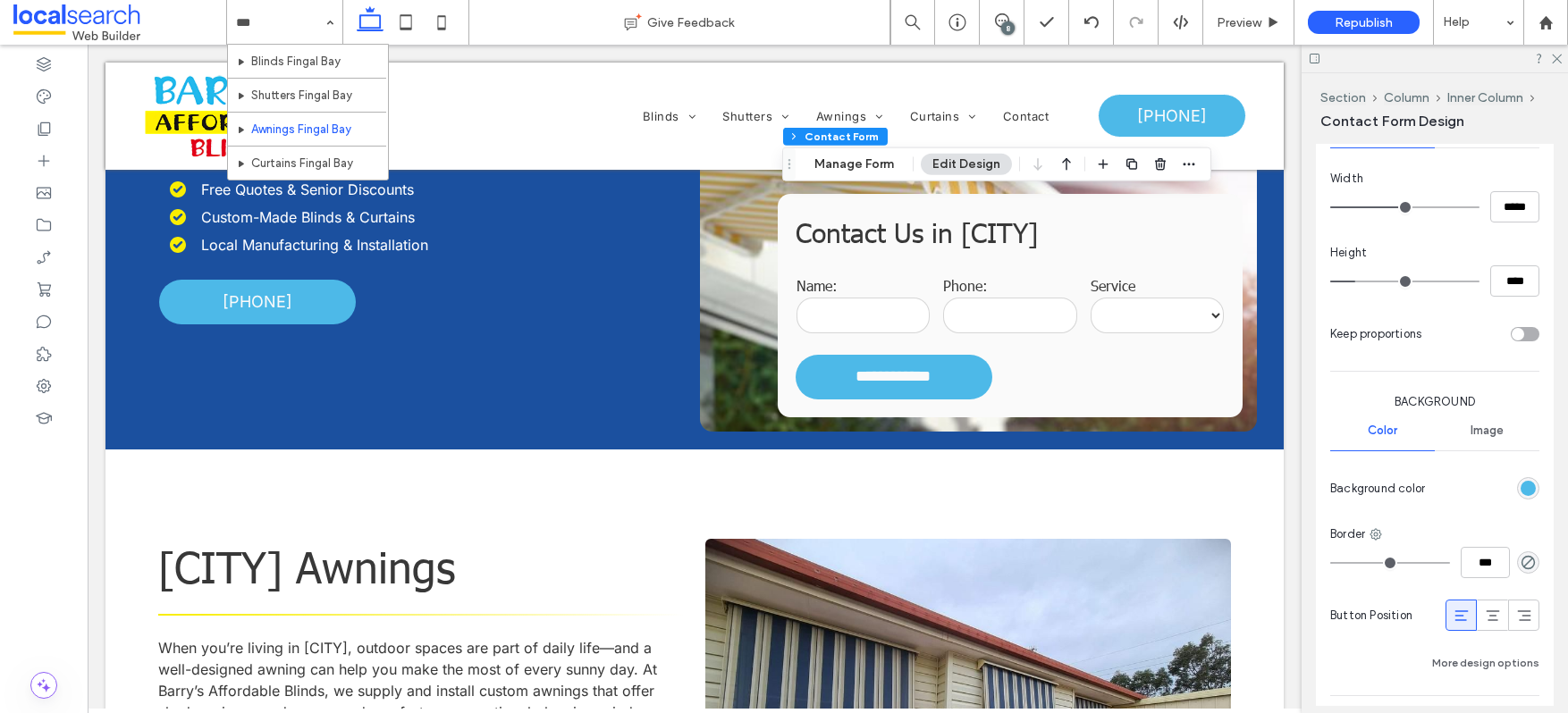 type 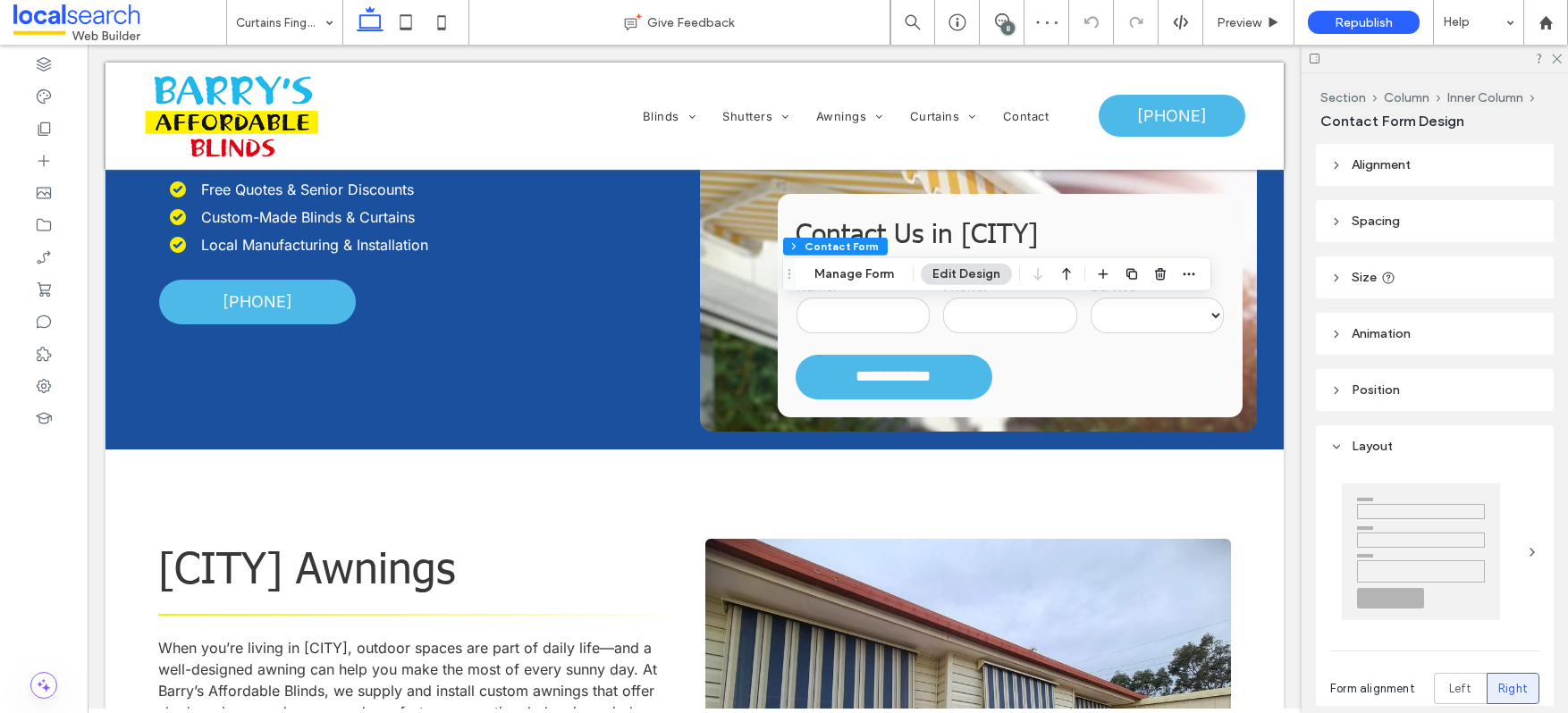 type on "*" 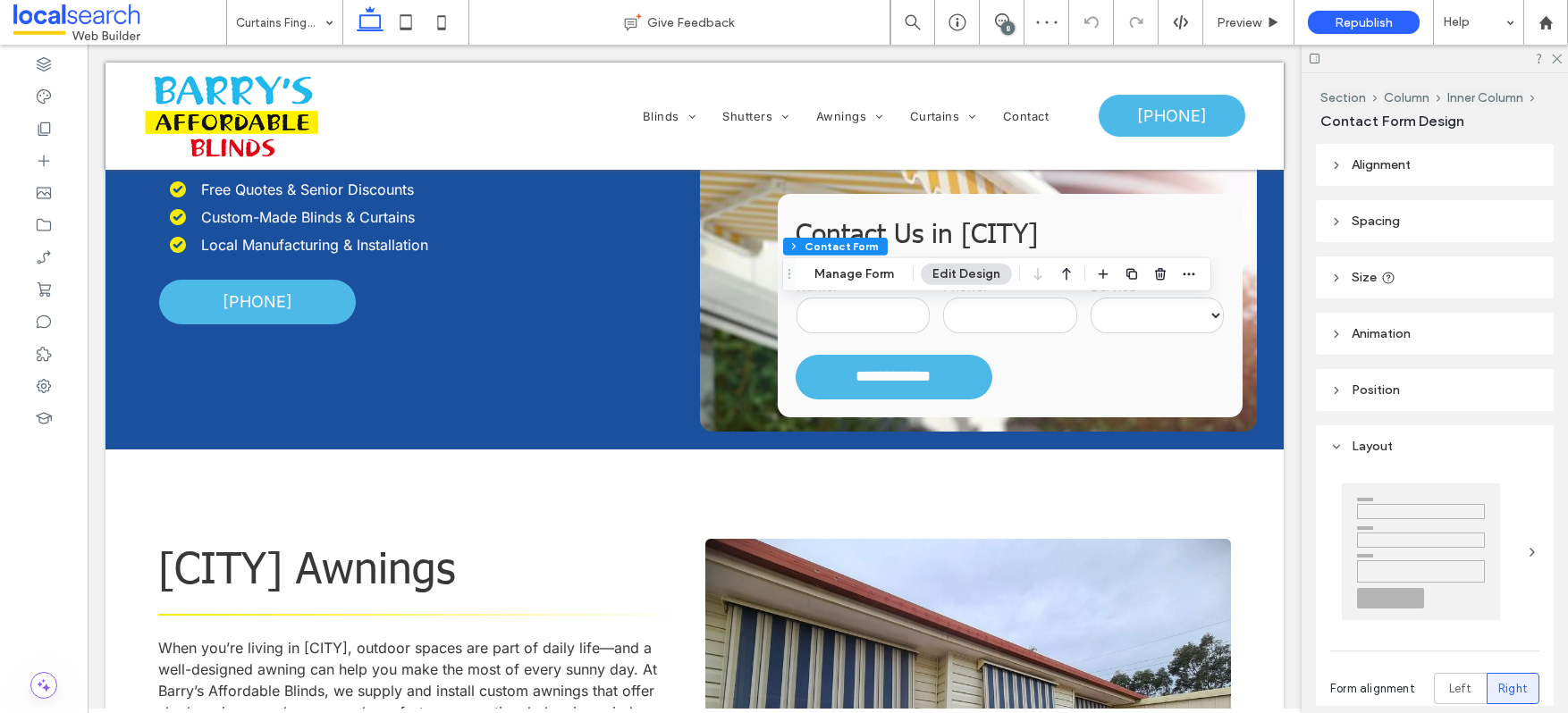type on "***" 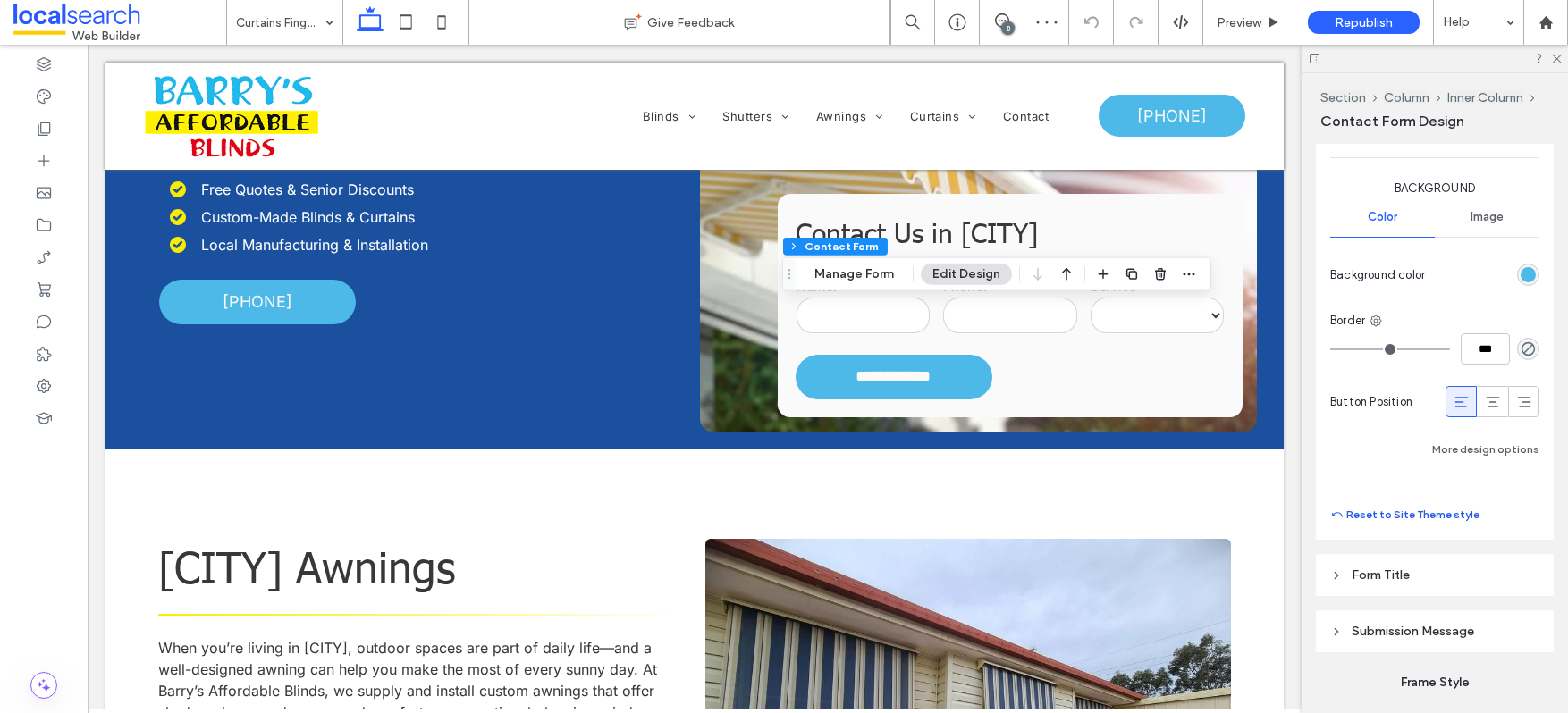 click on "Reset to Site Theme style" at bounding box center [1404, 515] 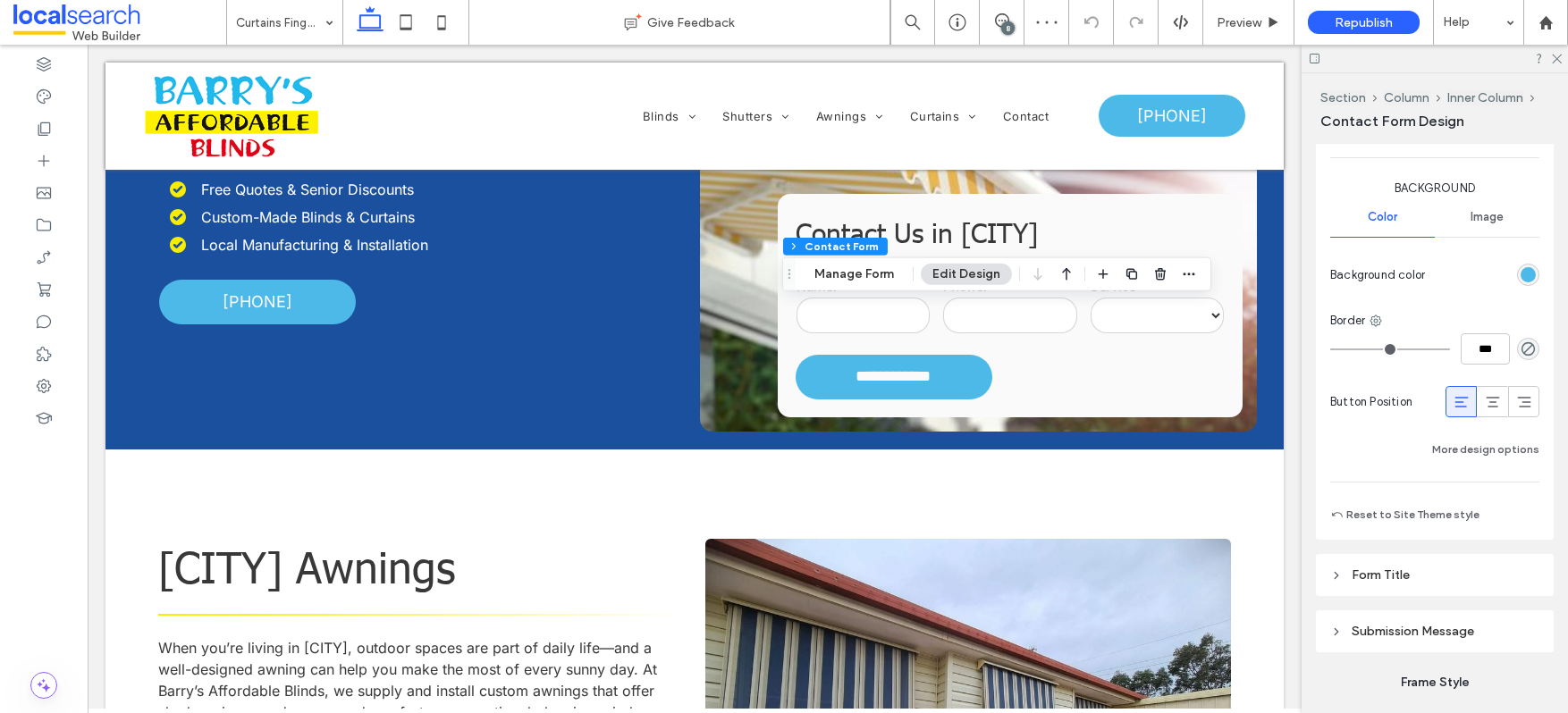 type on "***" 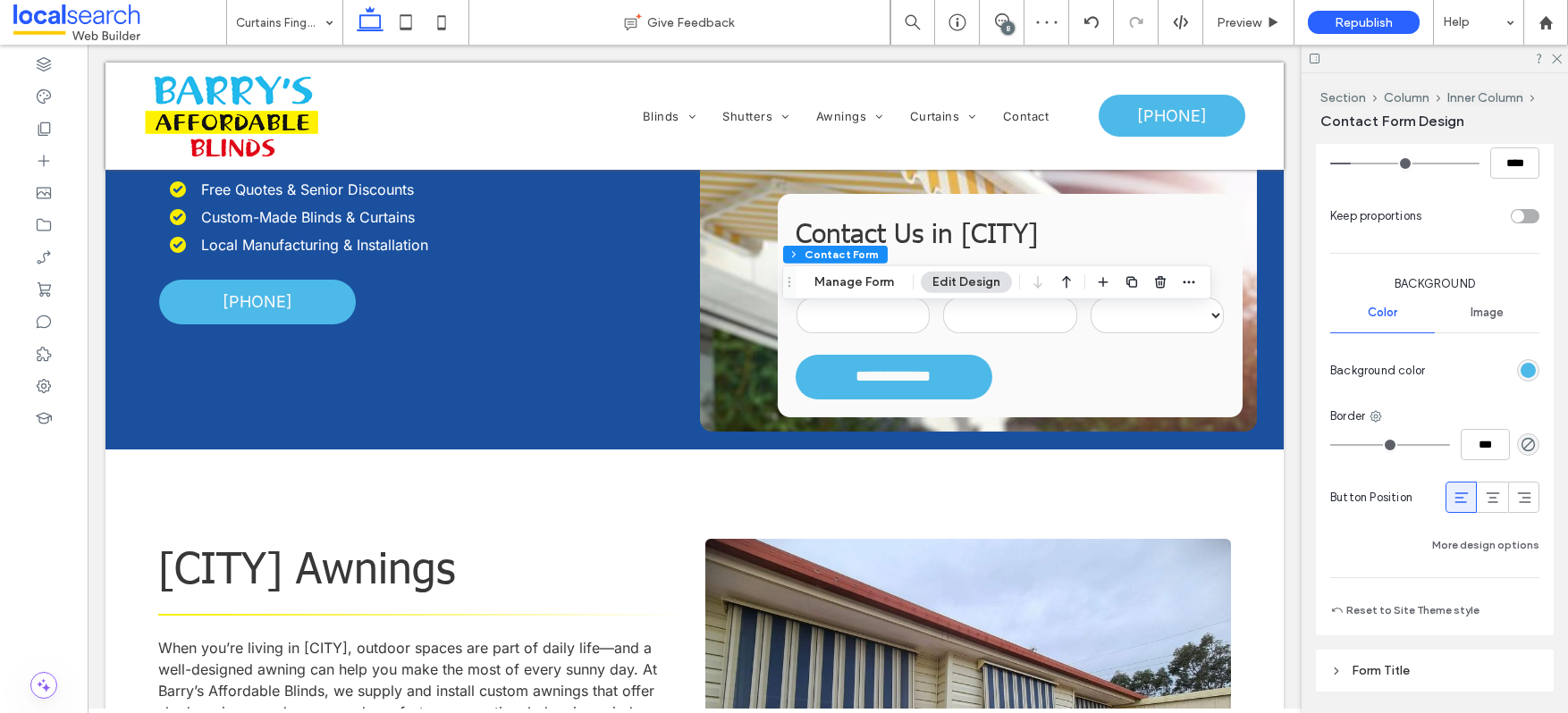 type on "***" 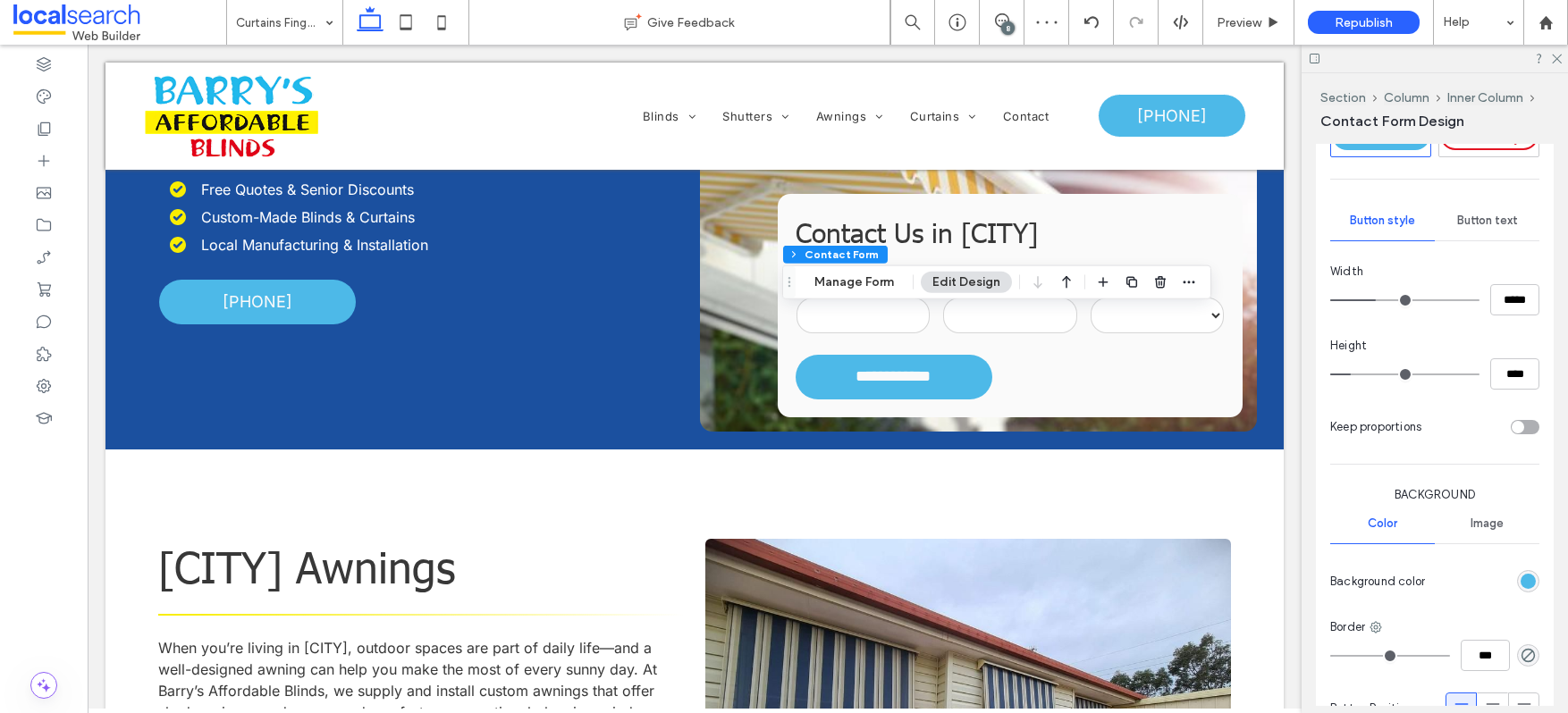 scroll, scrollTop: 969, scrollLeft: 0, axis: vertical 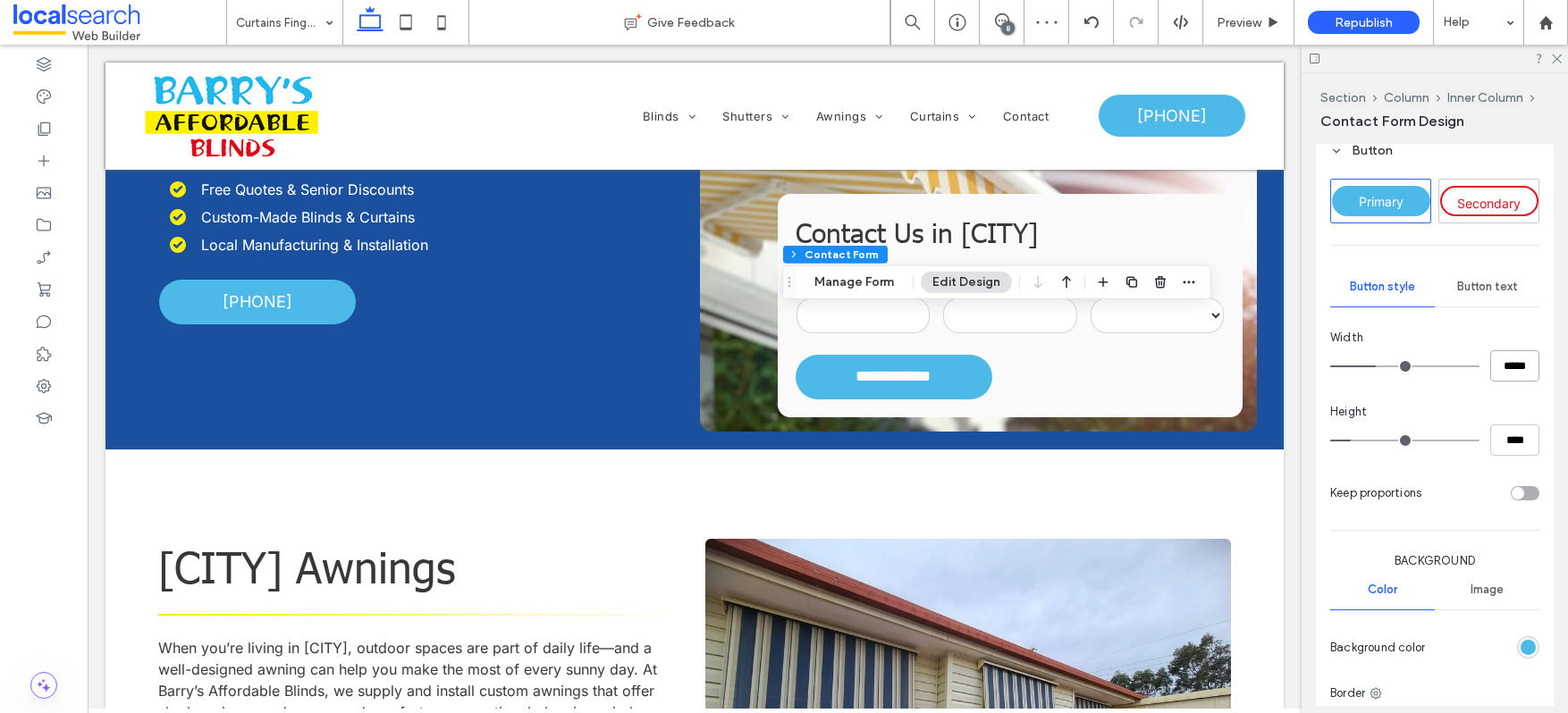 click on "*****" at bounding box center (1514, 365) 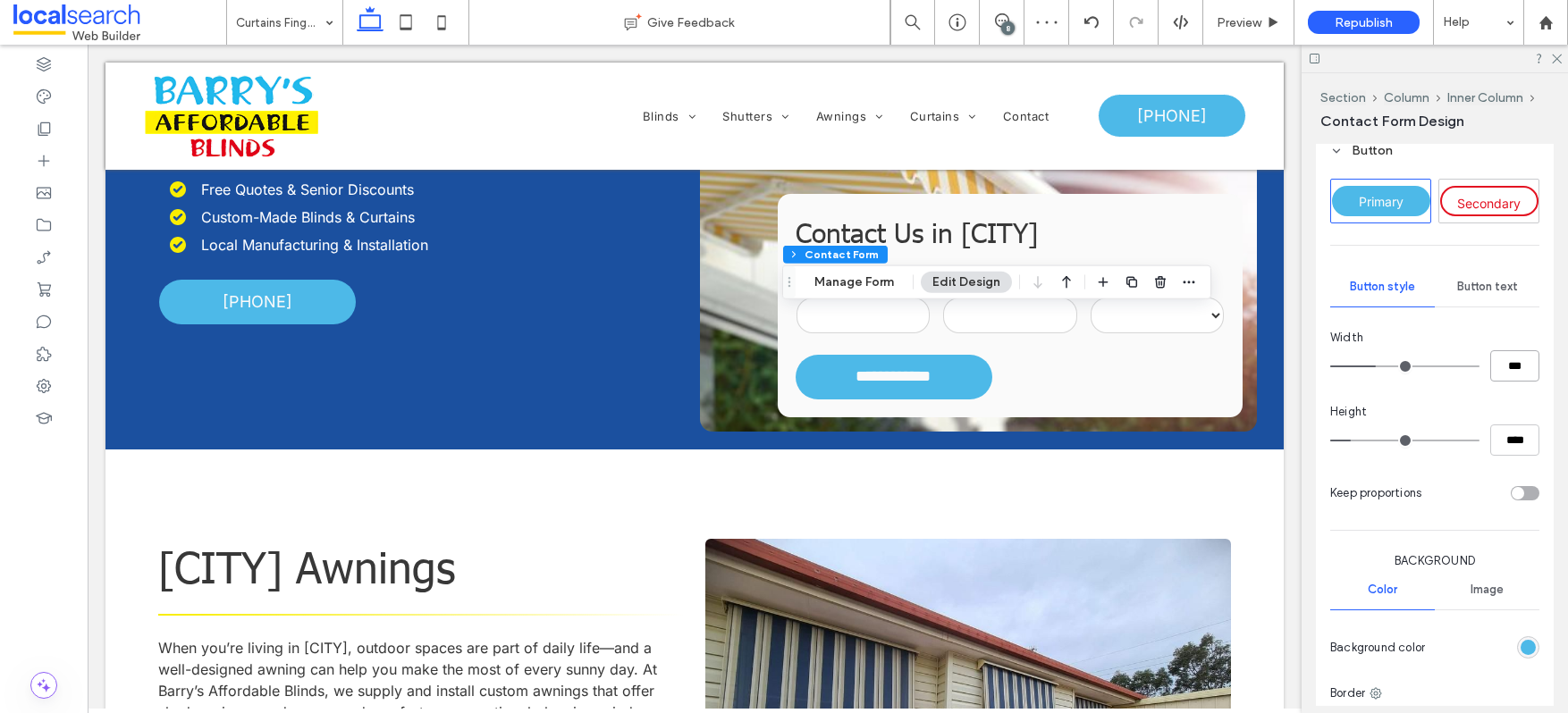 type on "***" 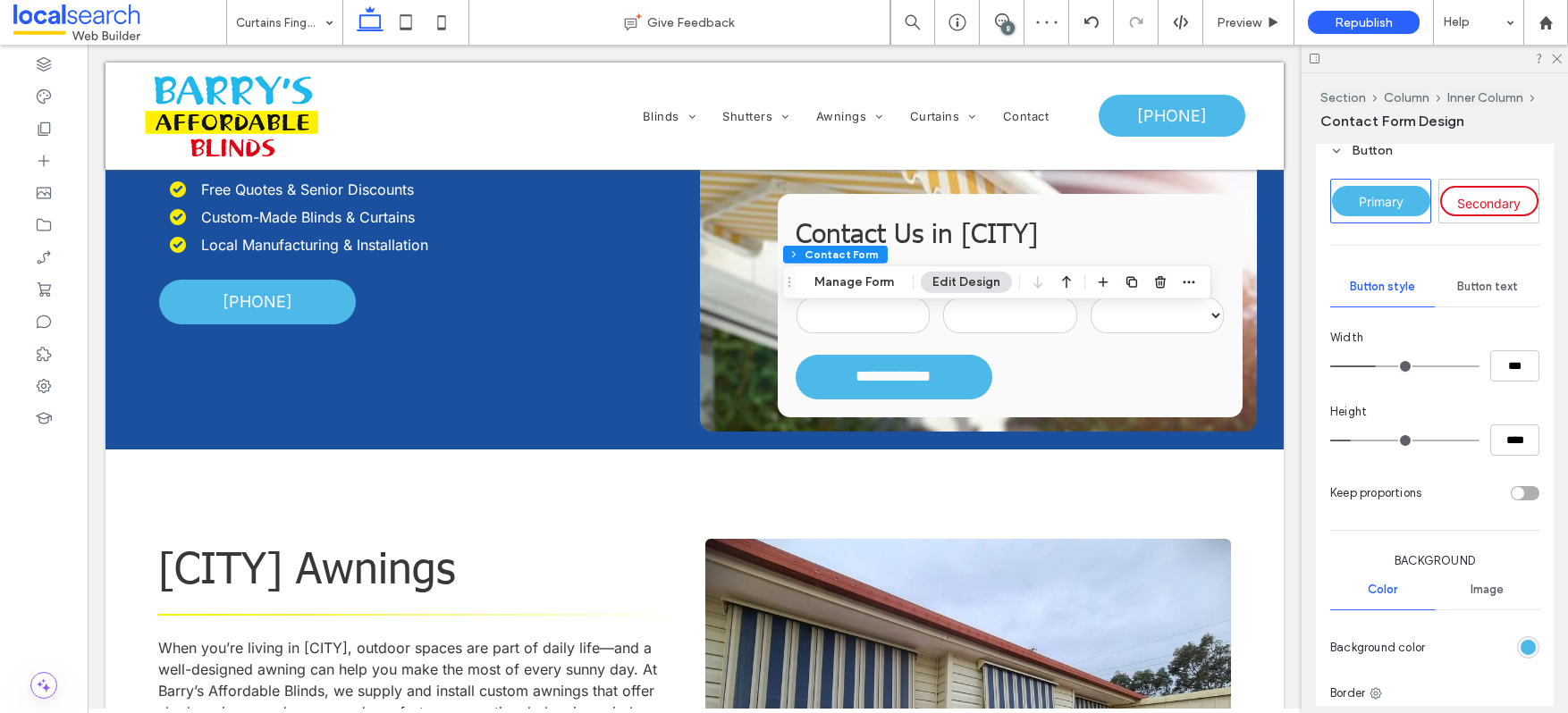 type on "***" 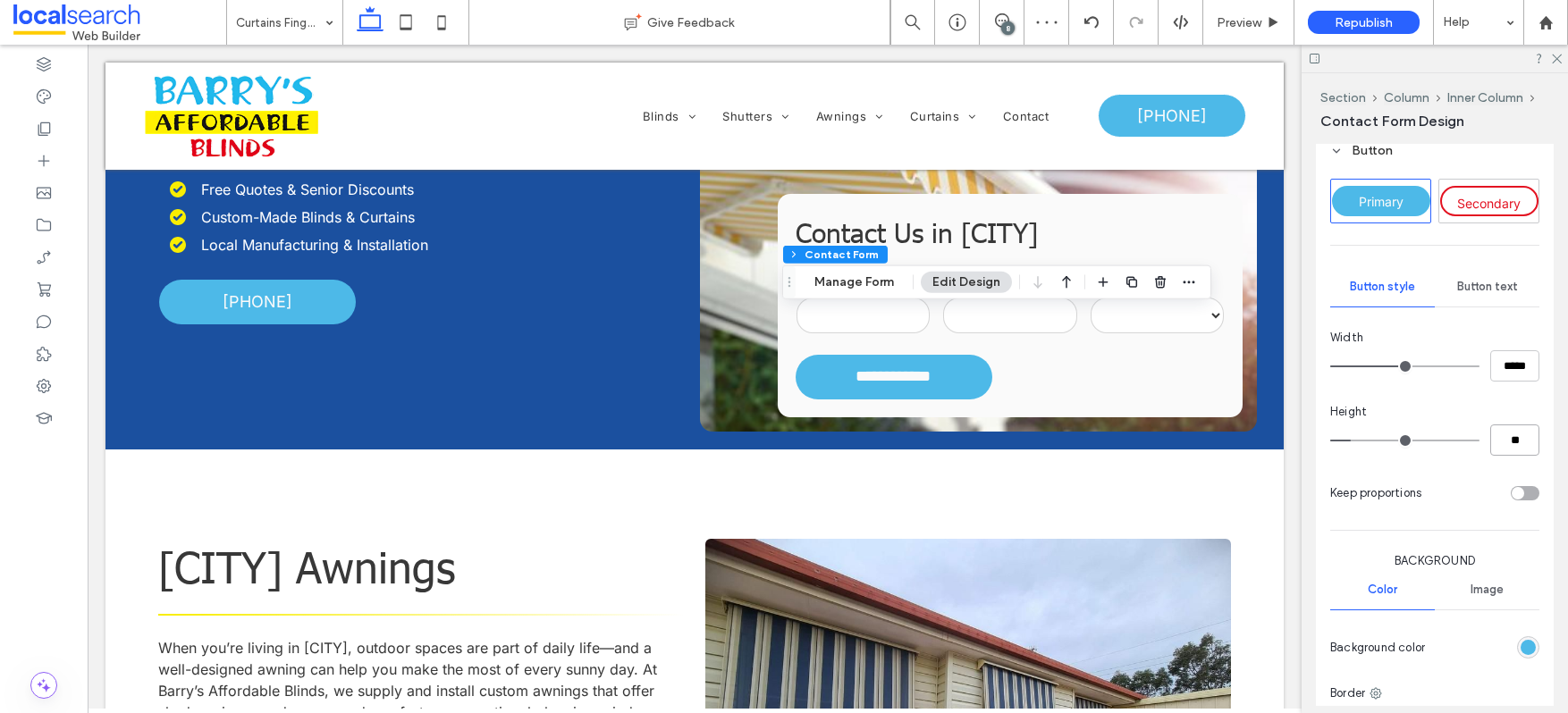 type on "**" 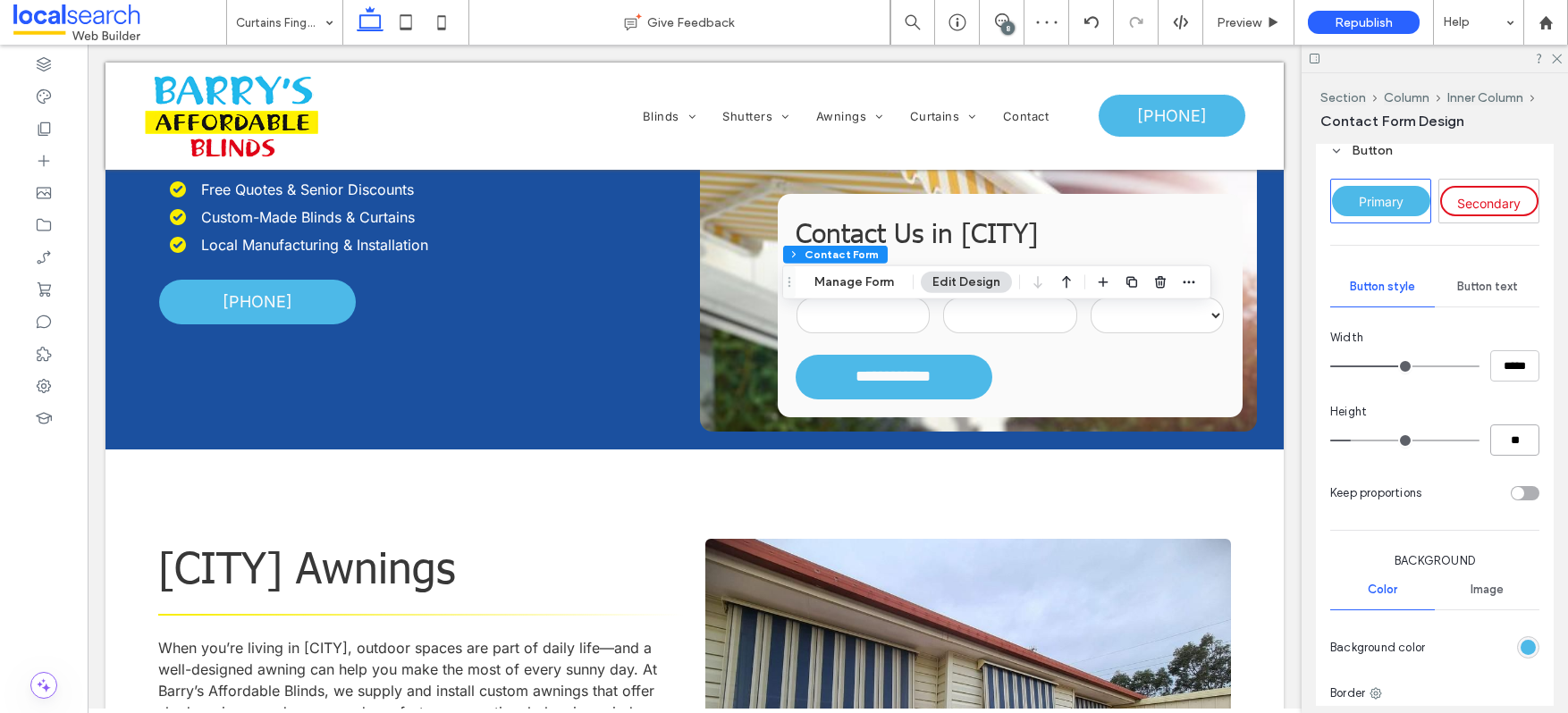 type on "****" 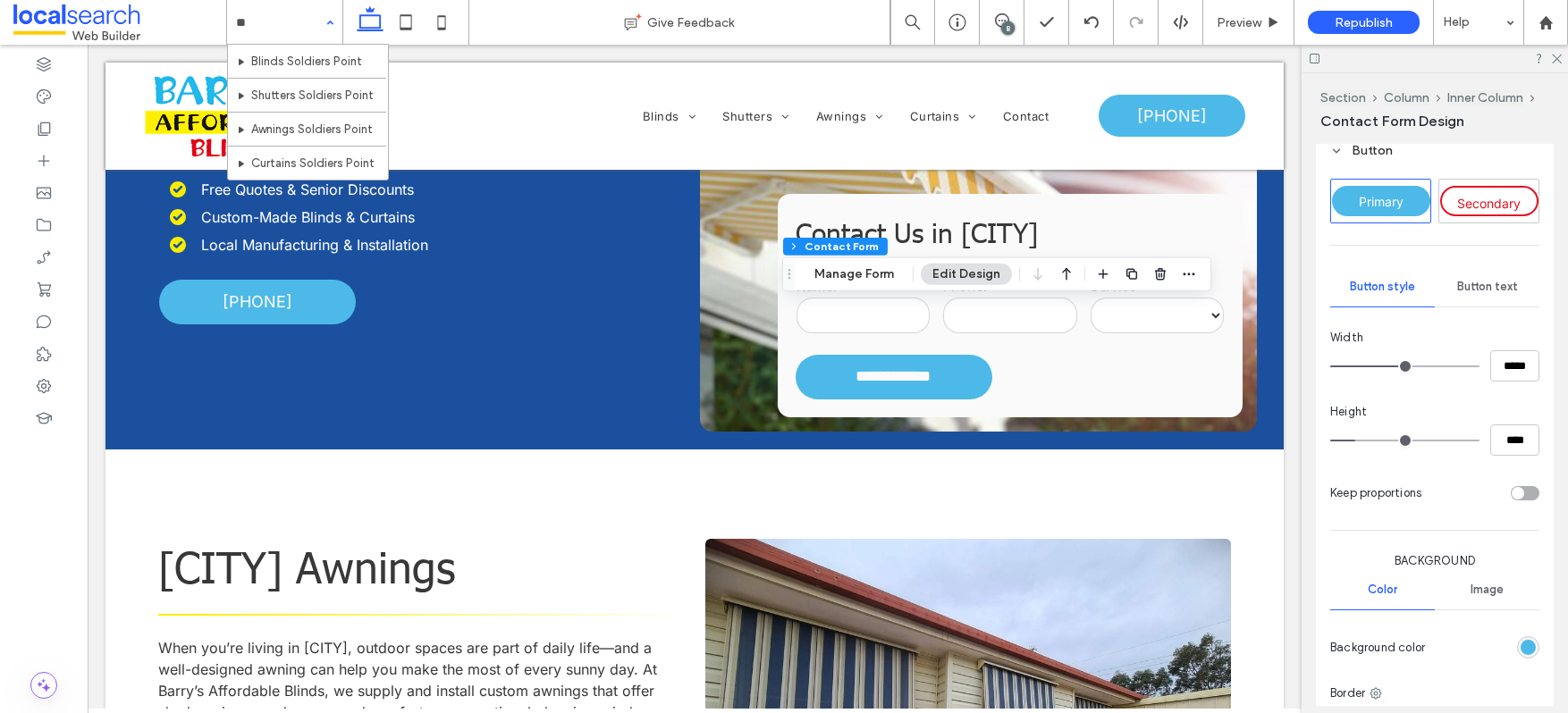 type on "*" 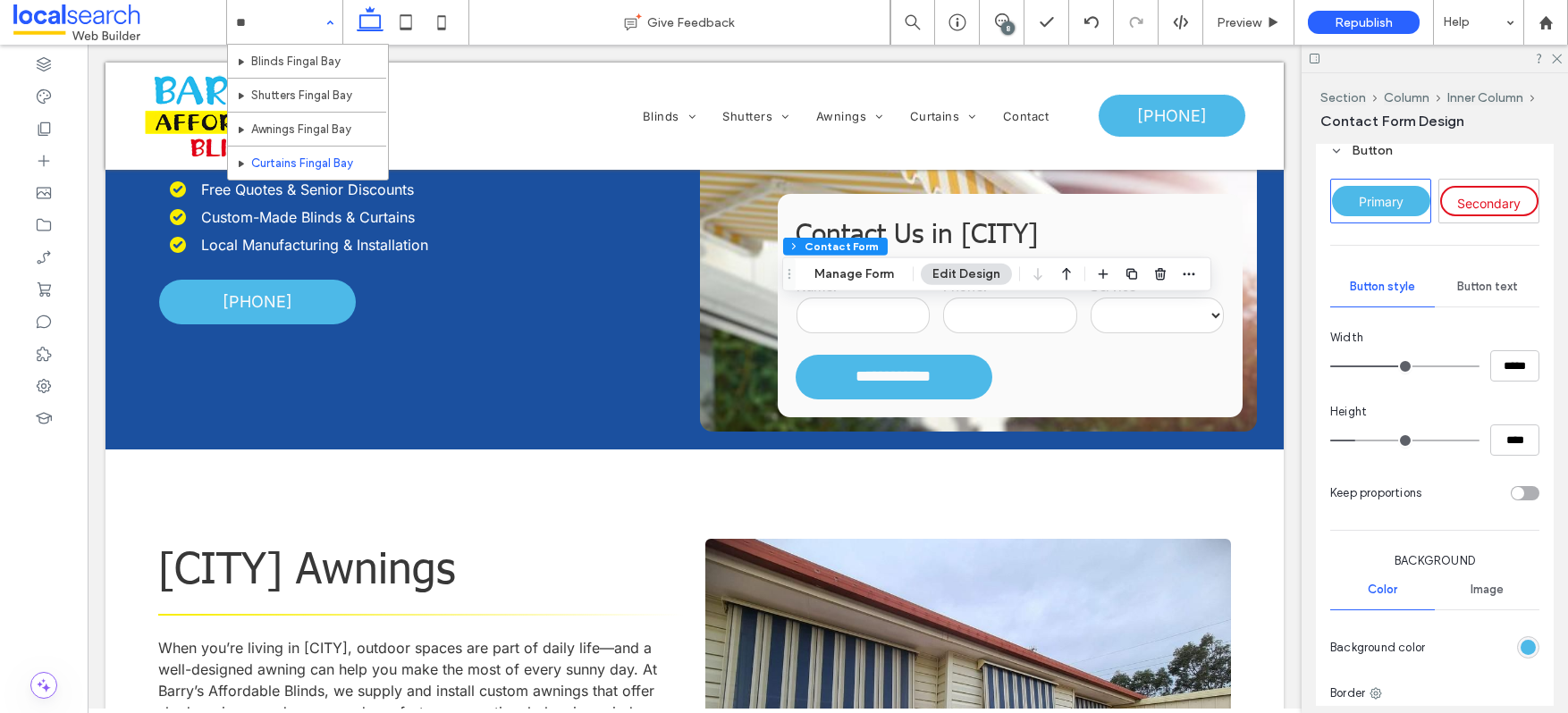 type on "*" 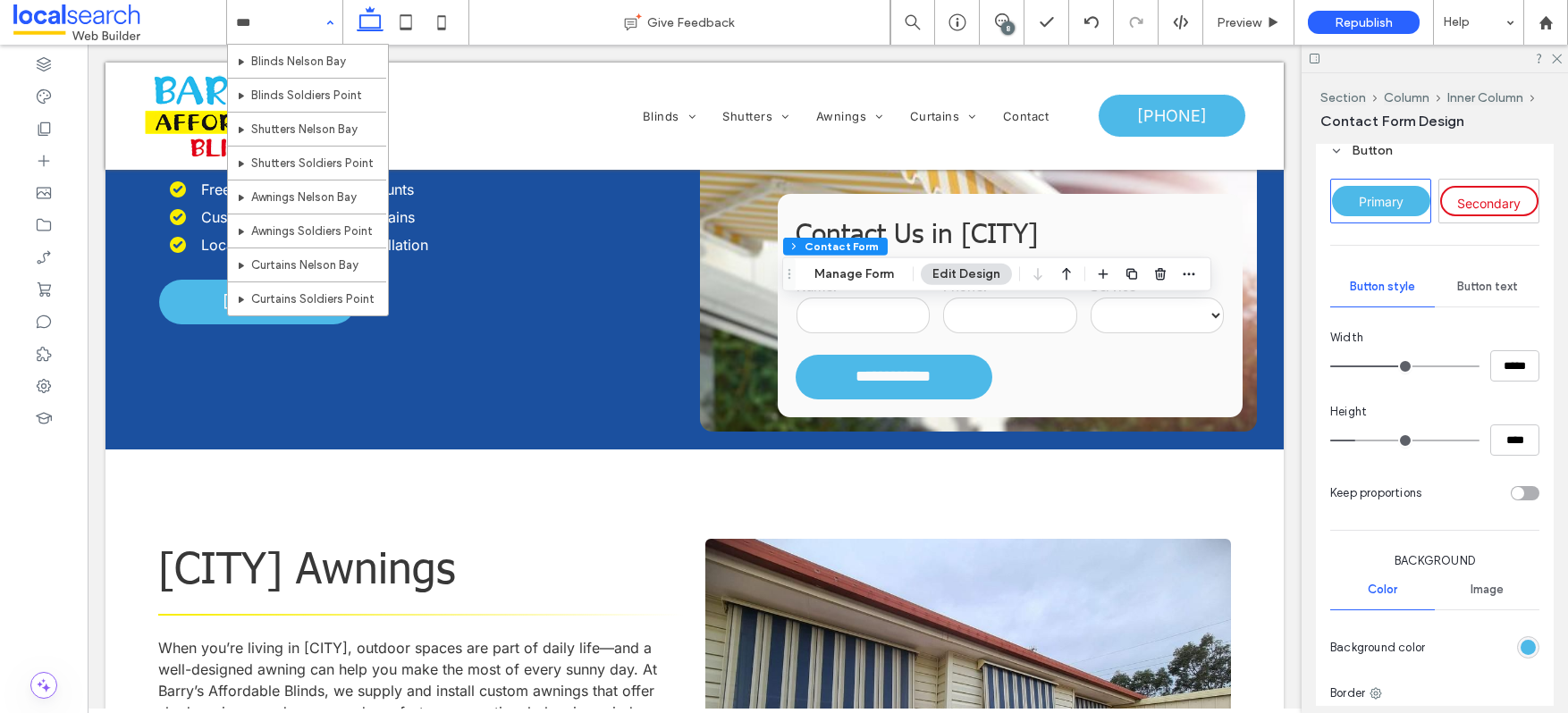 type on "****" 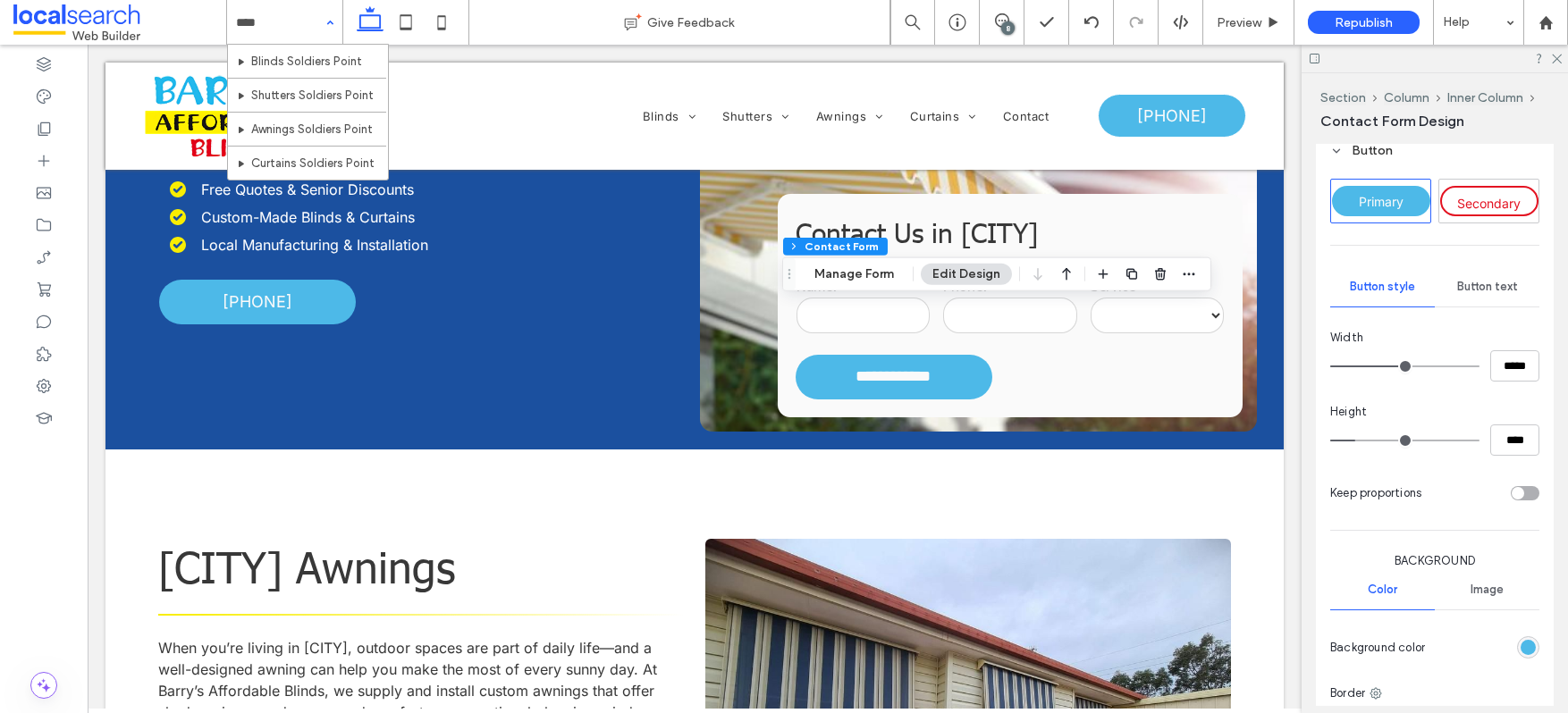 type 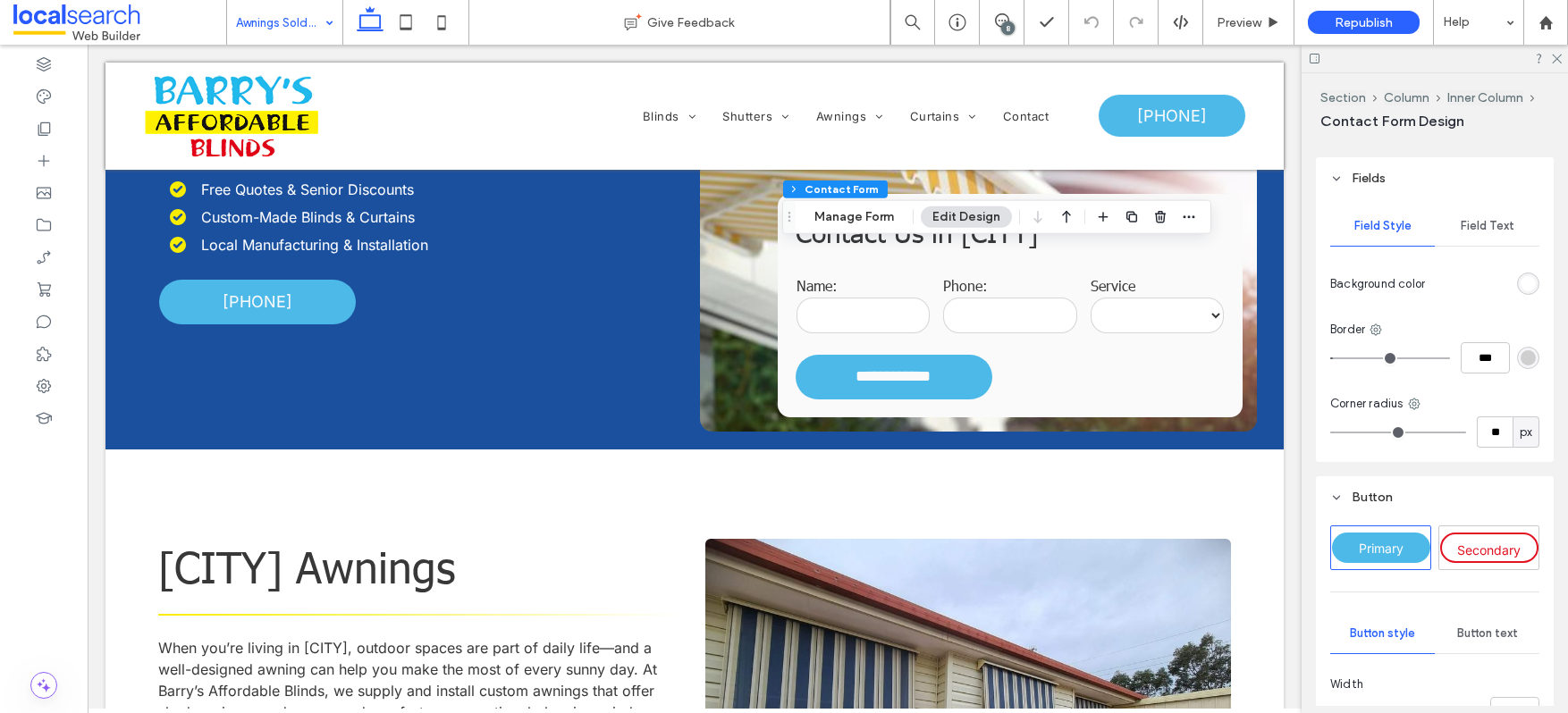 scroll, scrollTop: 1462, scrollLeft: 0, axis: vertical 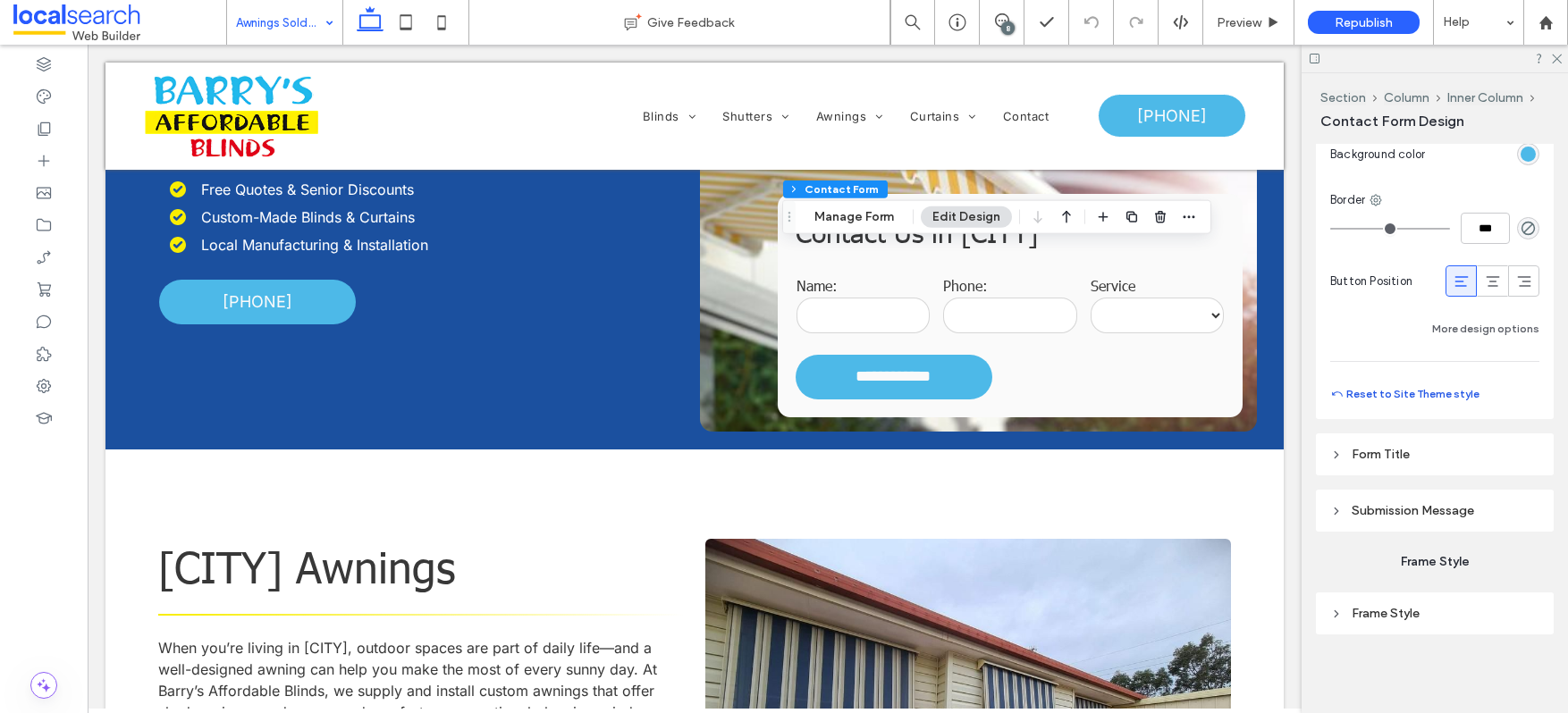 click on "Reset to Site Theme style" at bounding box center (1404, 394) 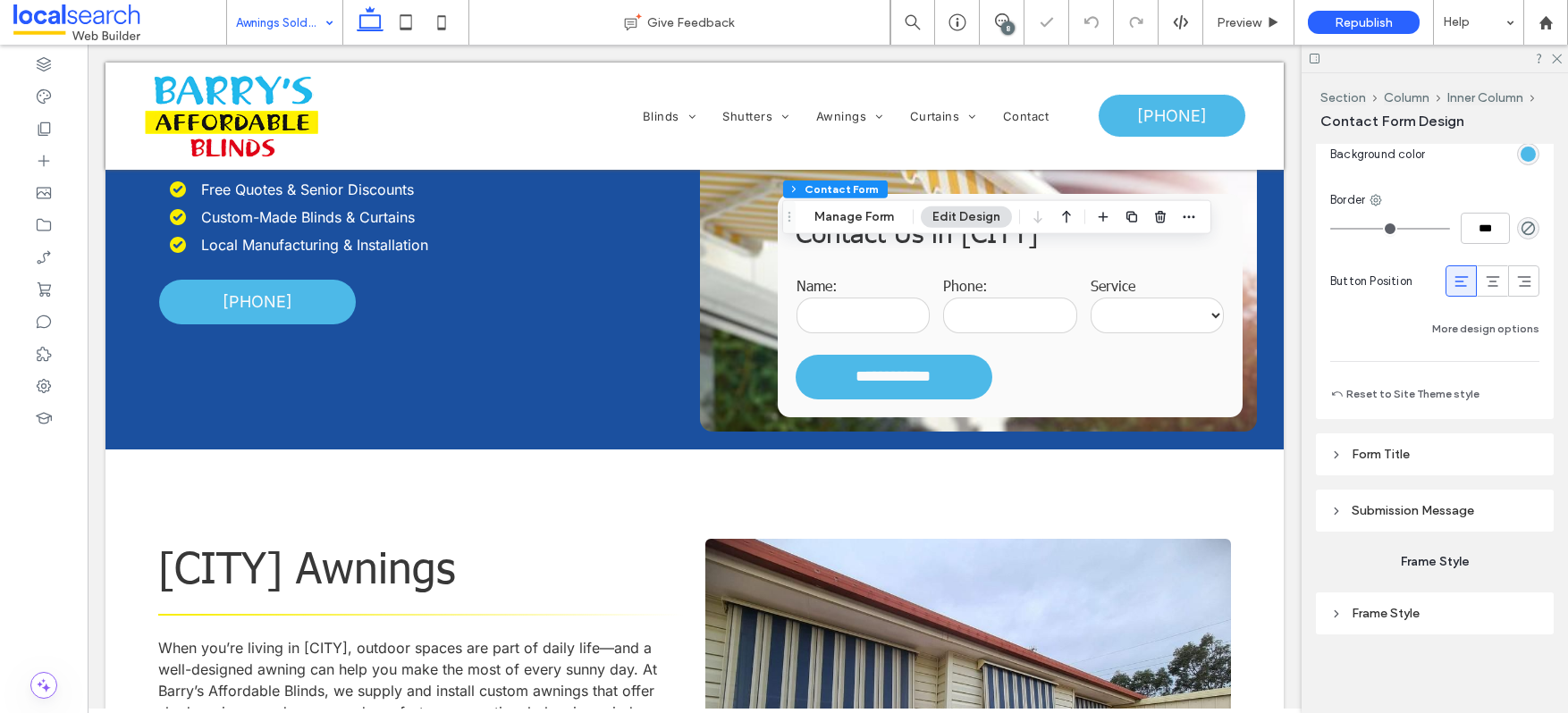 type on "***" 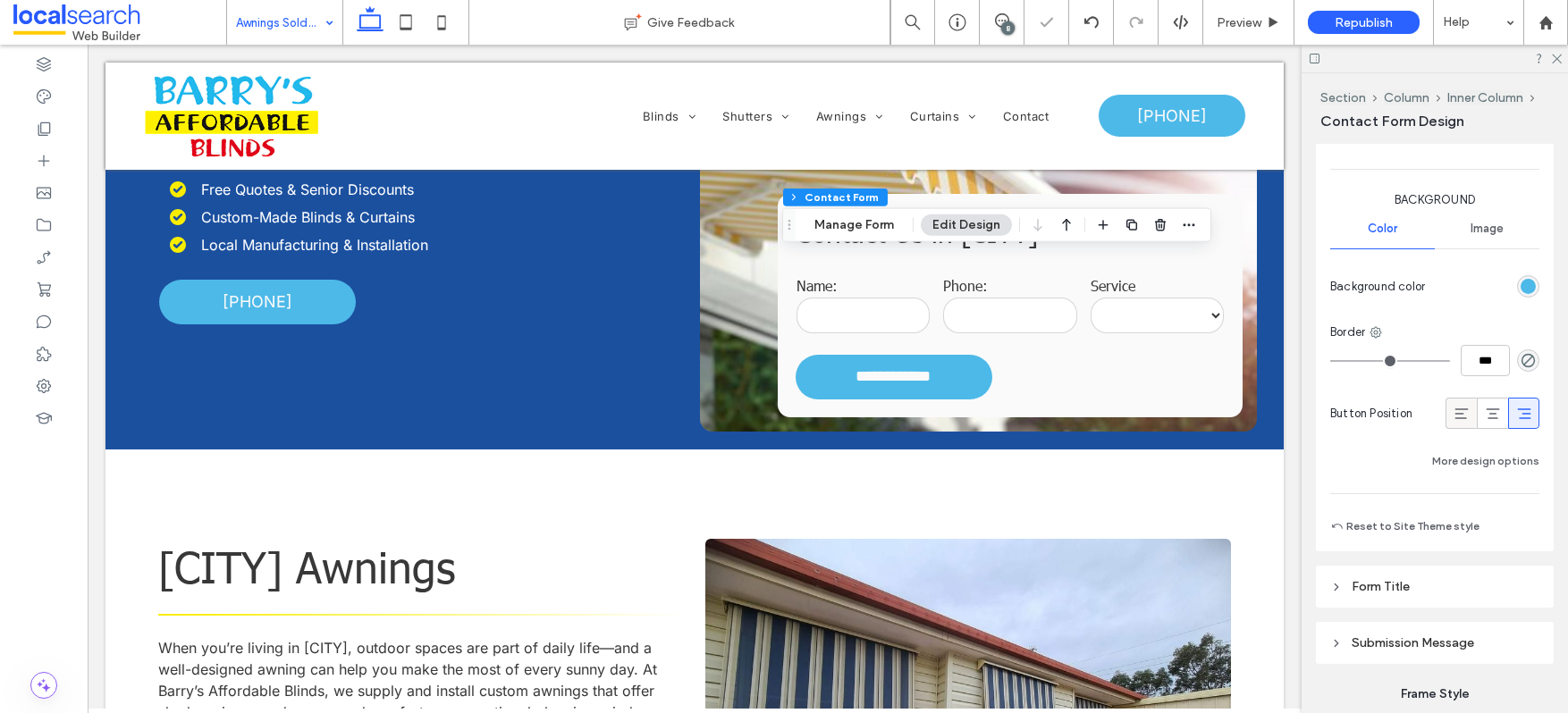click 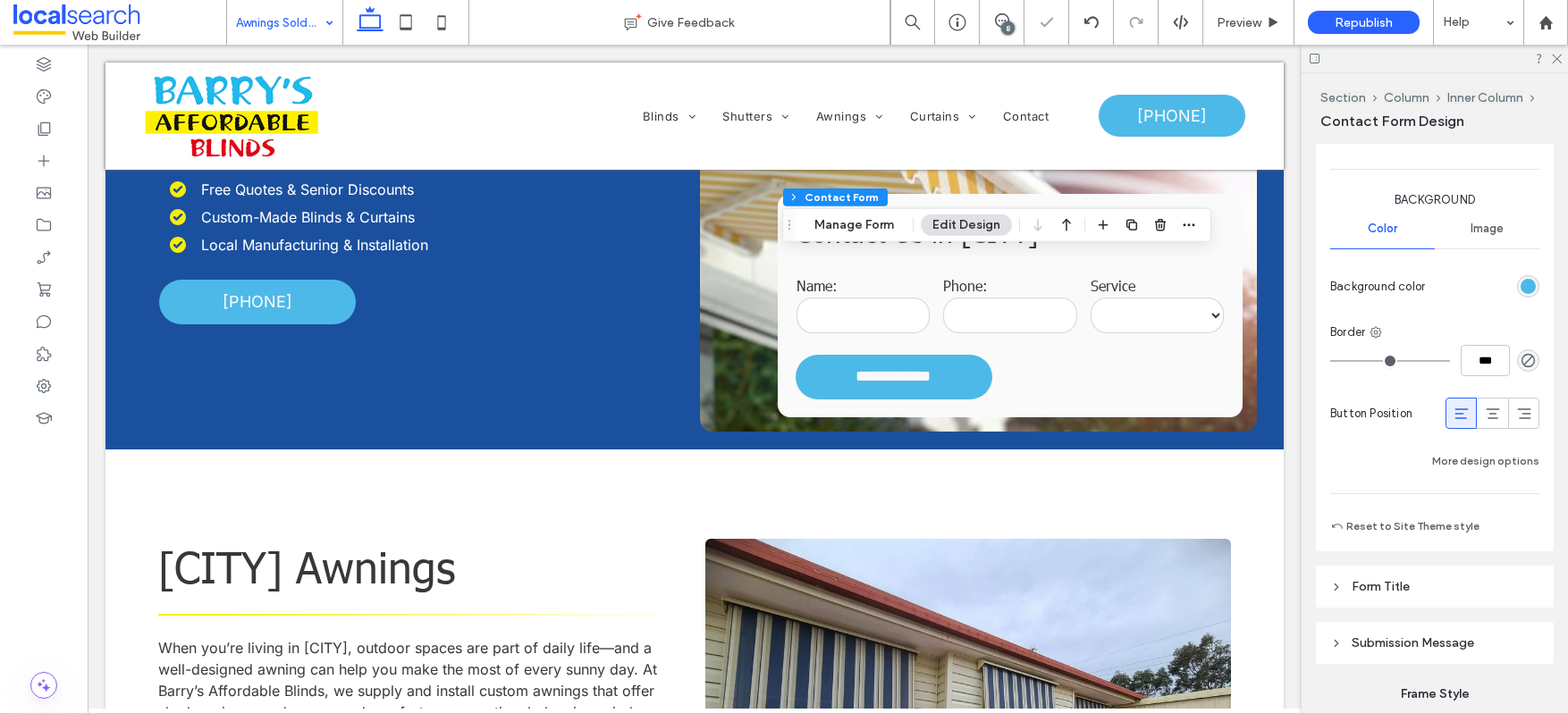 type on "***" 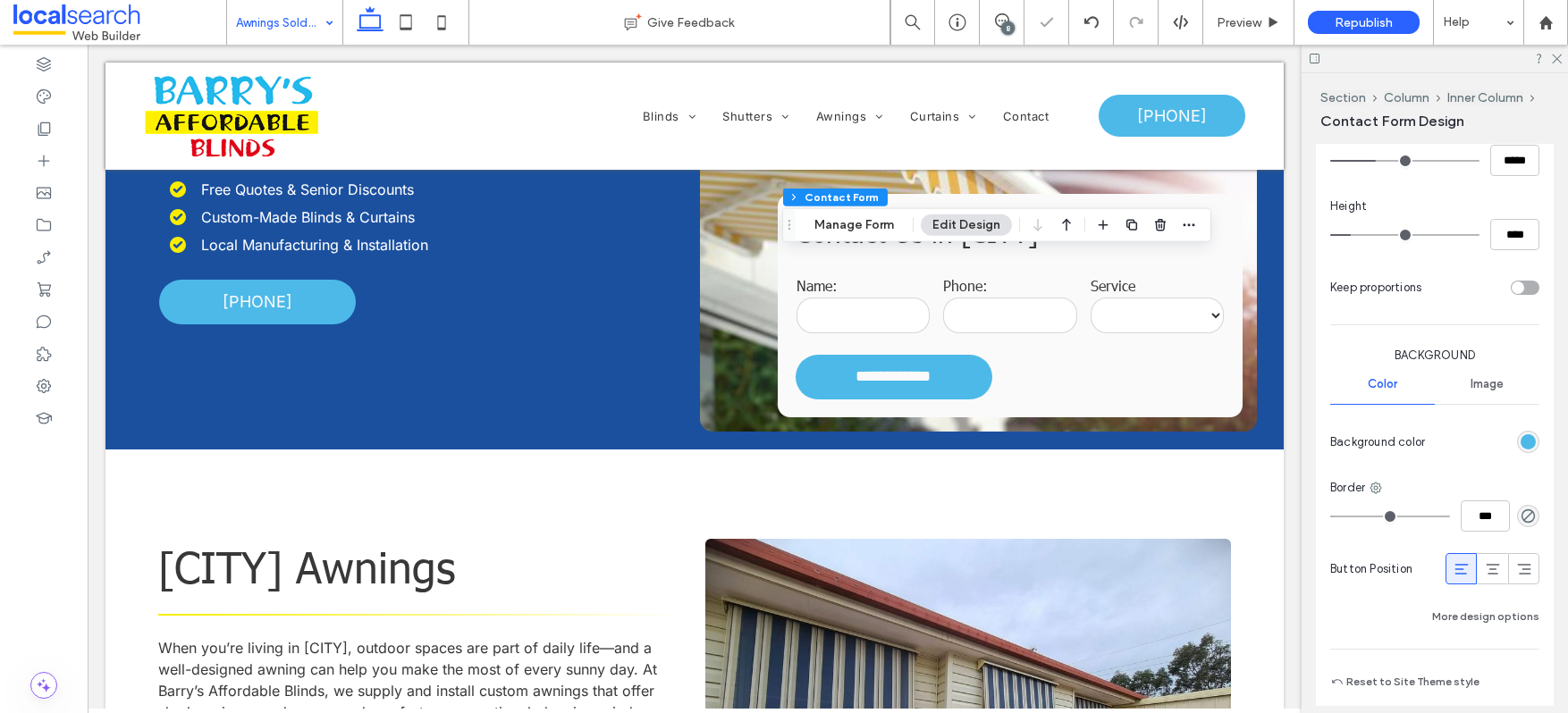 scroll, scrollTop: 975, scrollLeft: 0, axis: vertical 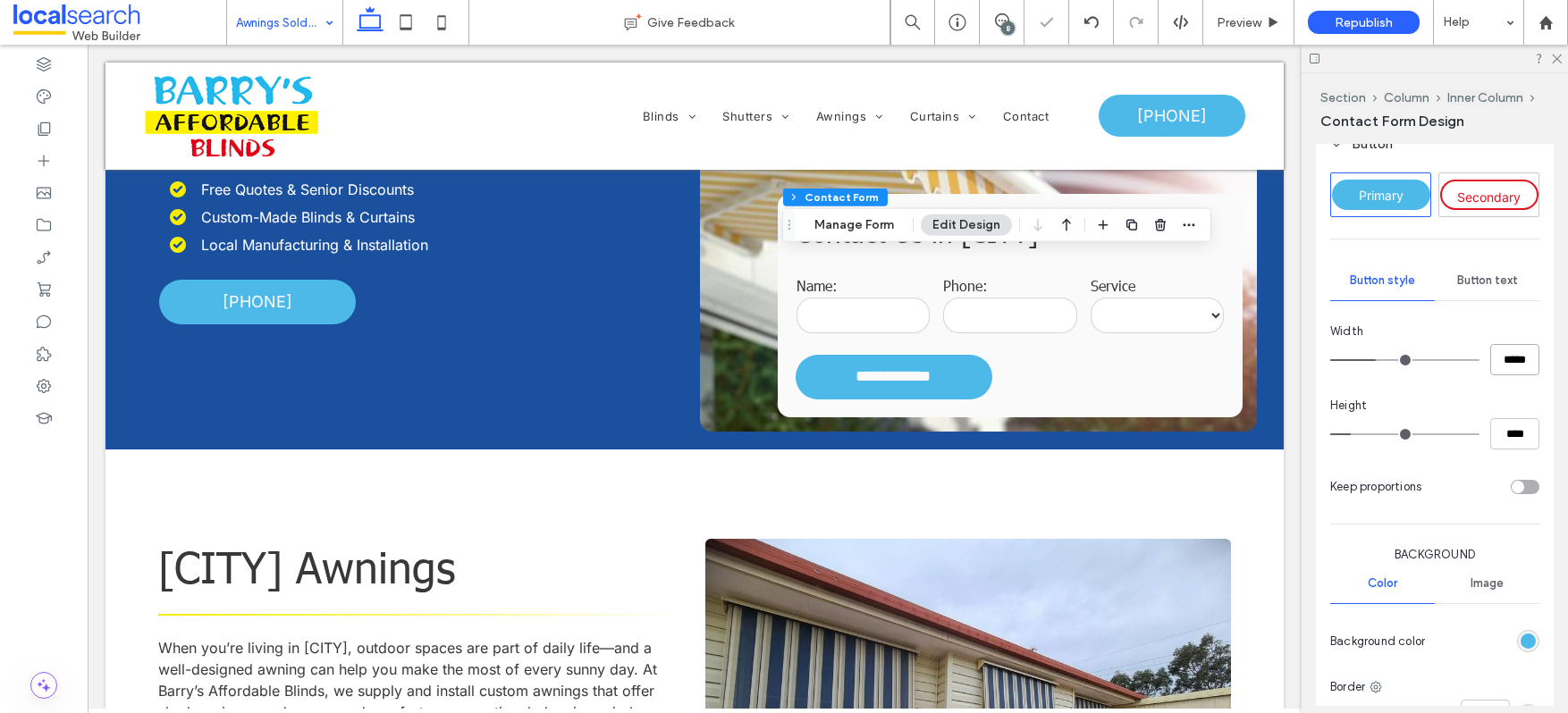 click on "*****" at bounding box center [1514, 359] 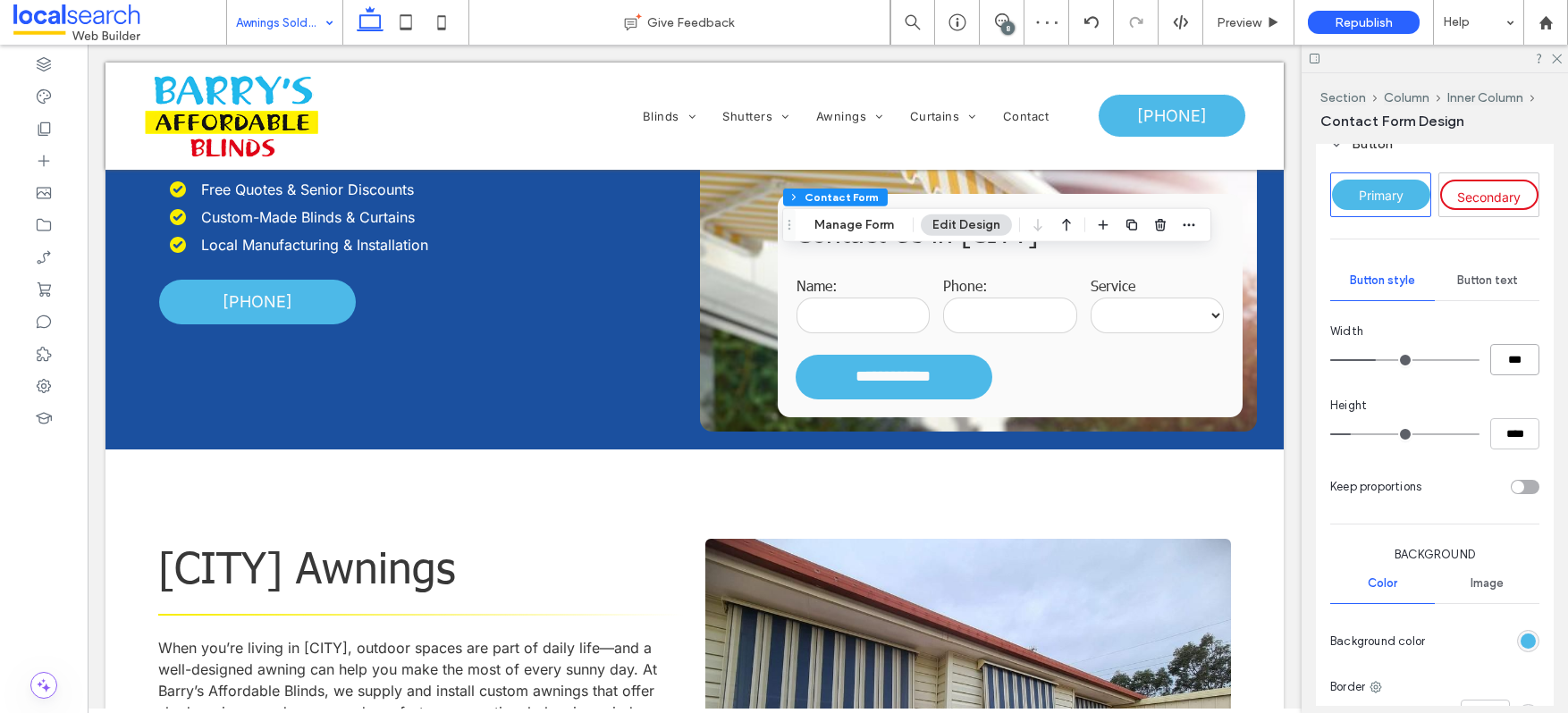 type on "***" 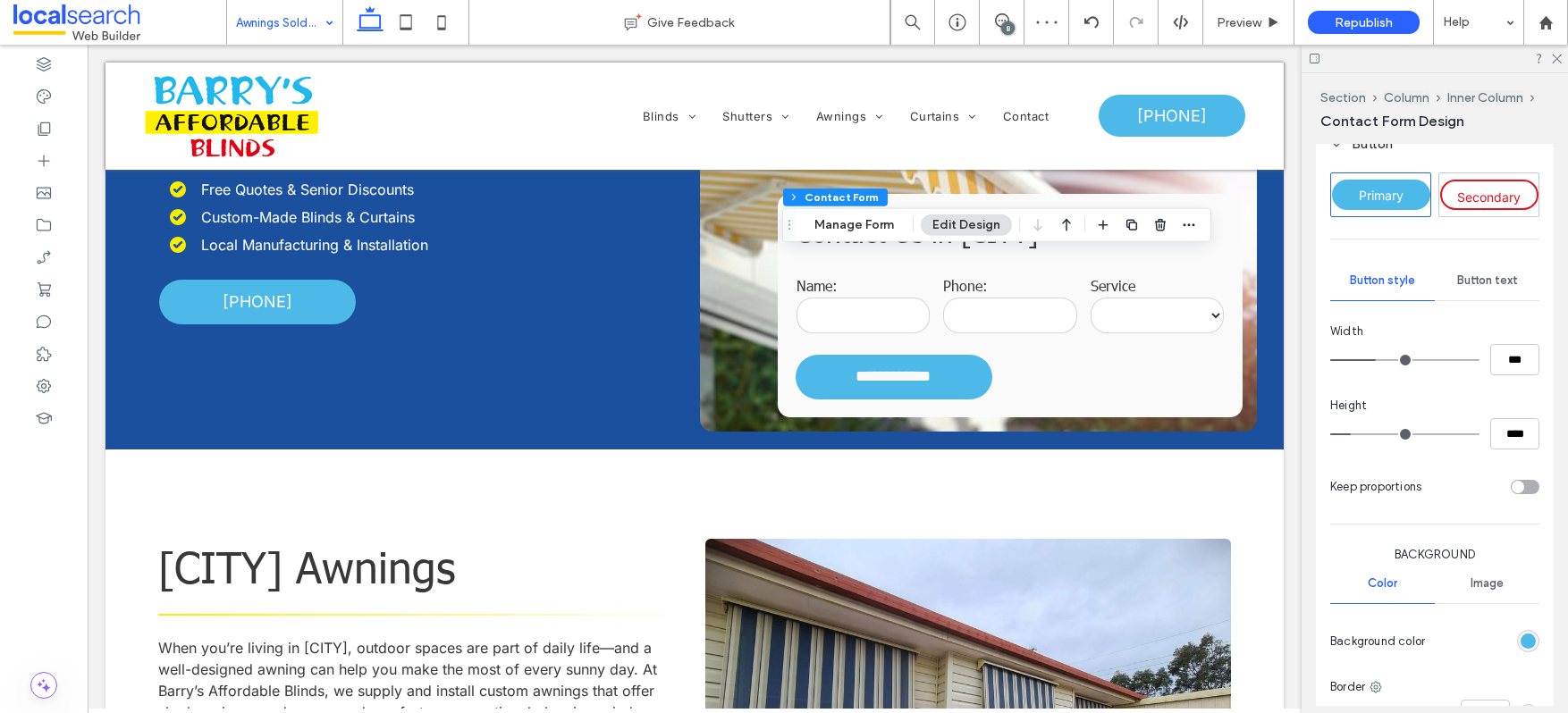 type on "***" 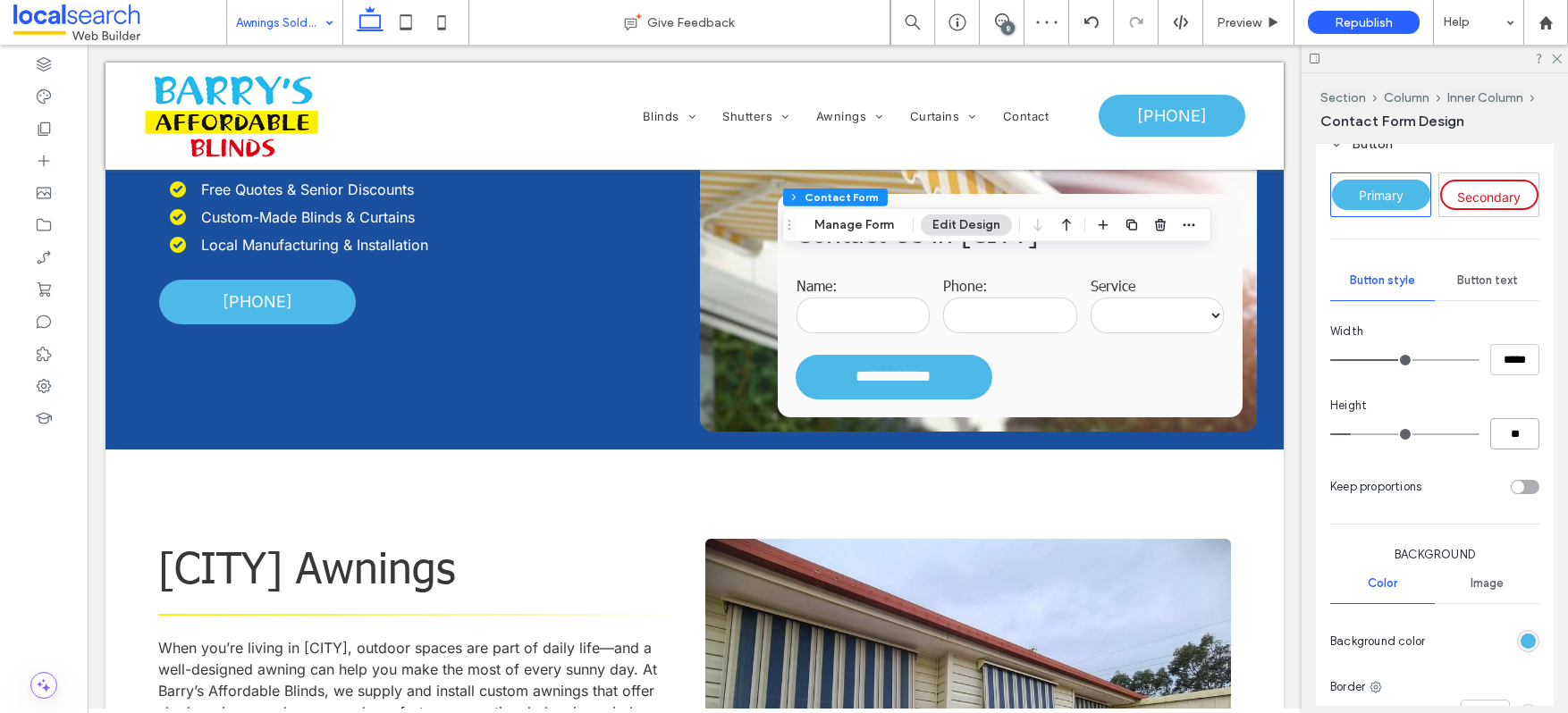 type on "**" 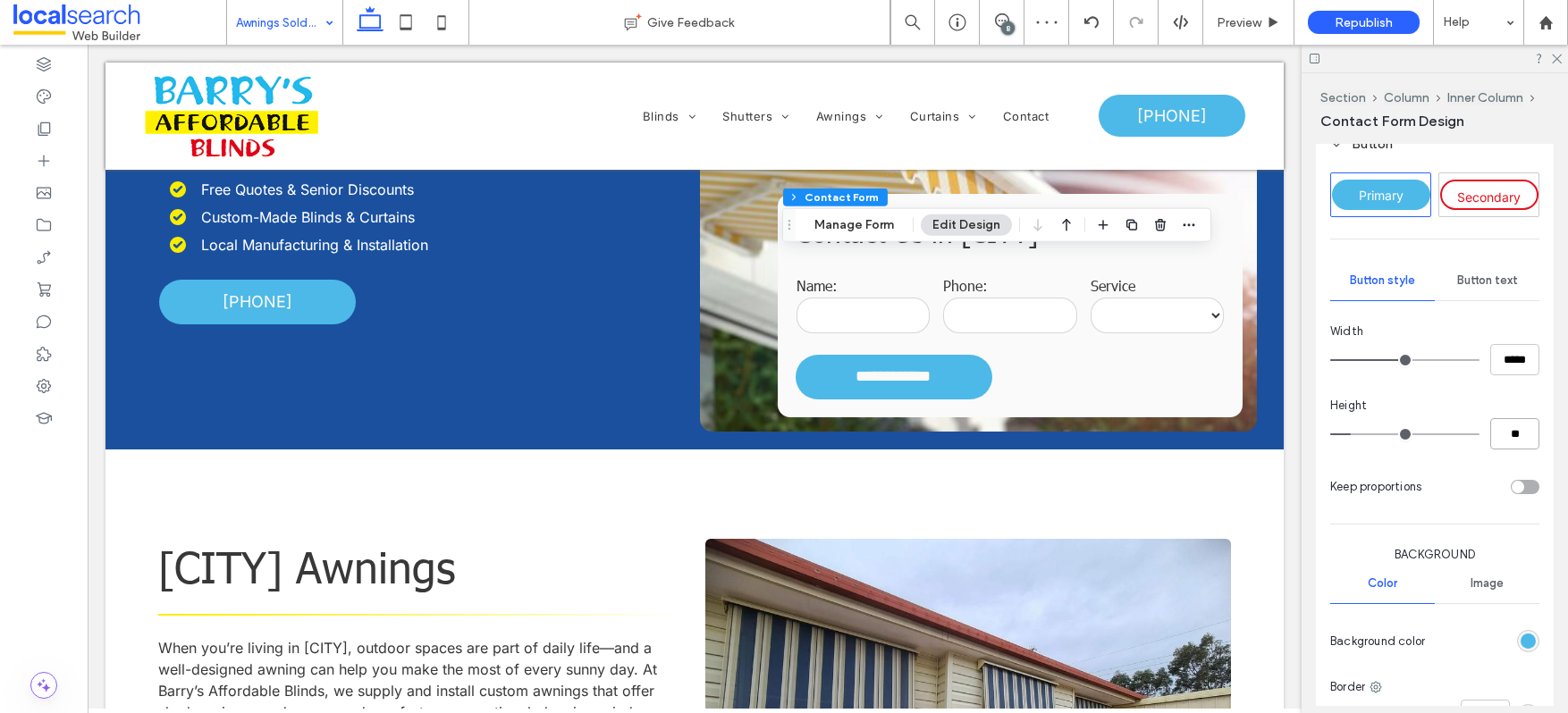 type on "**" 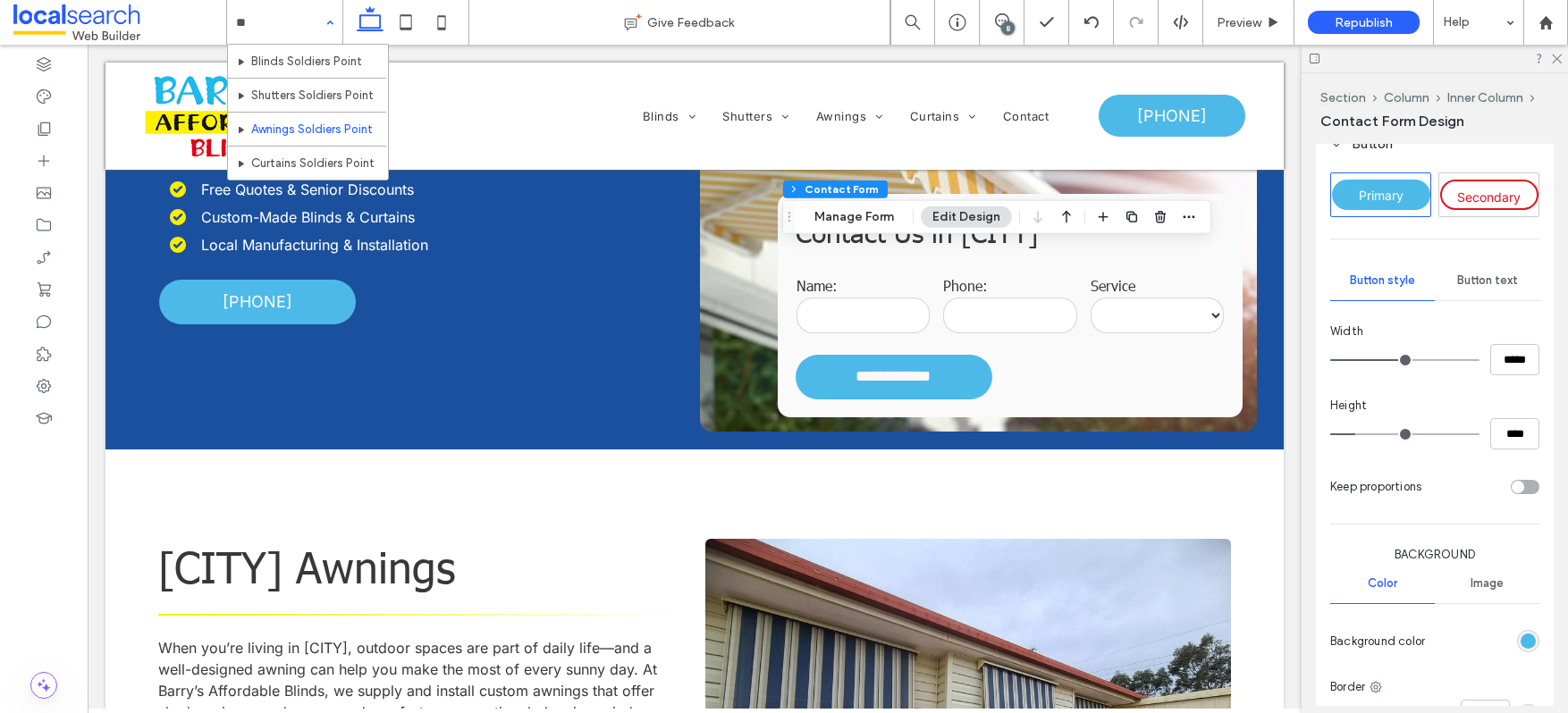 type on "***" 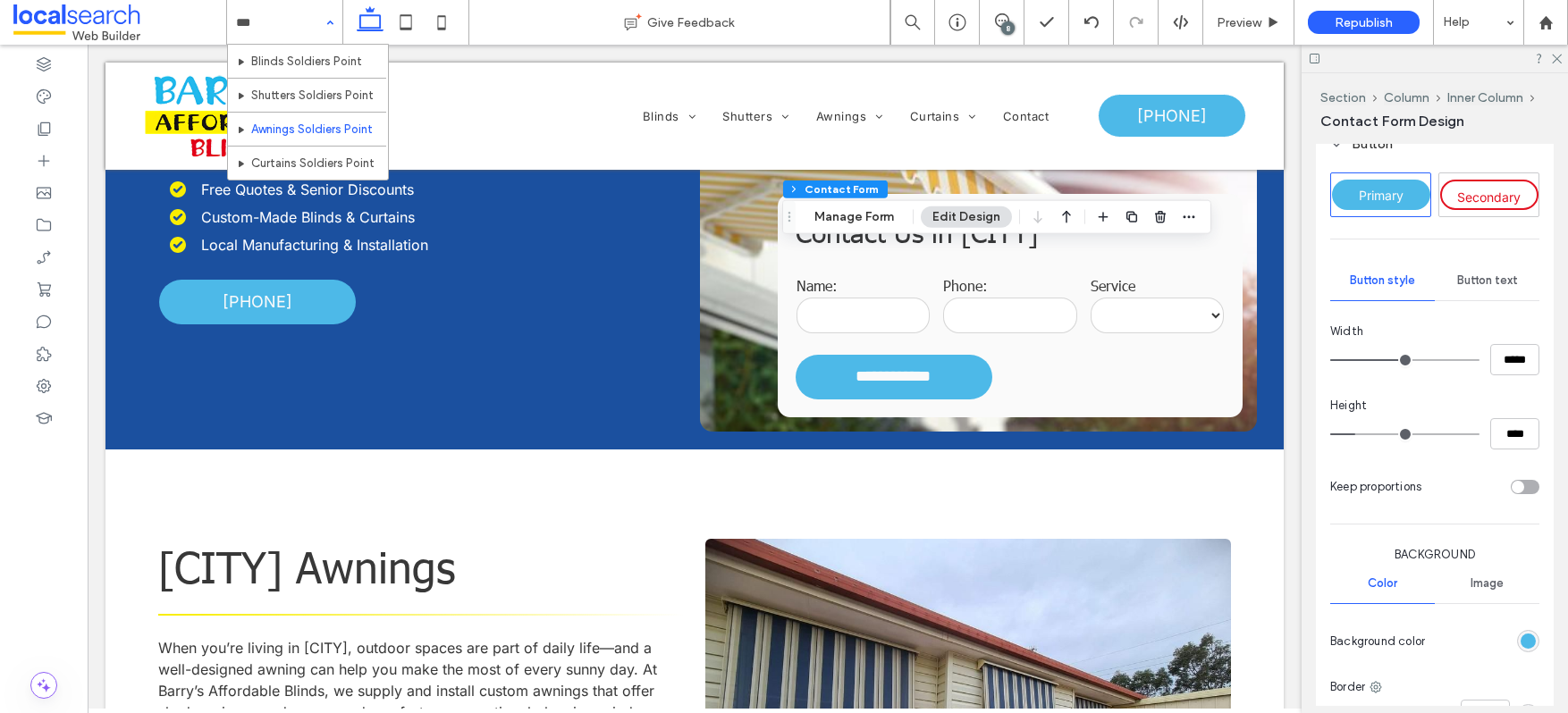 type 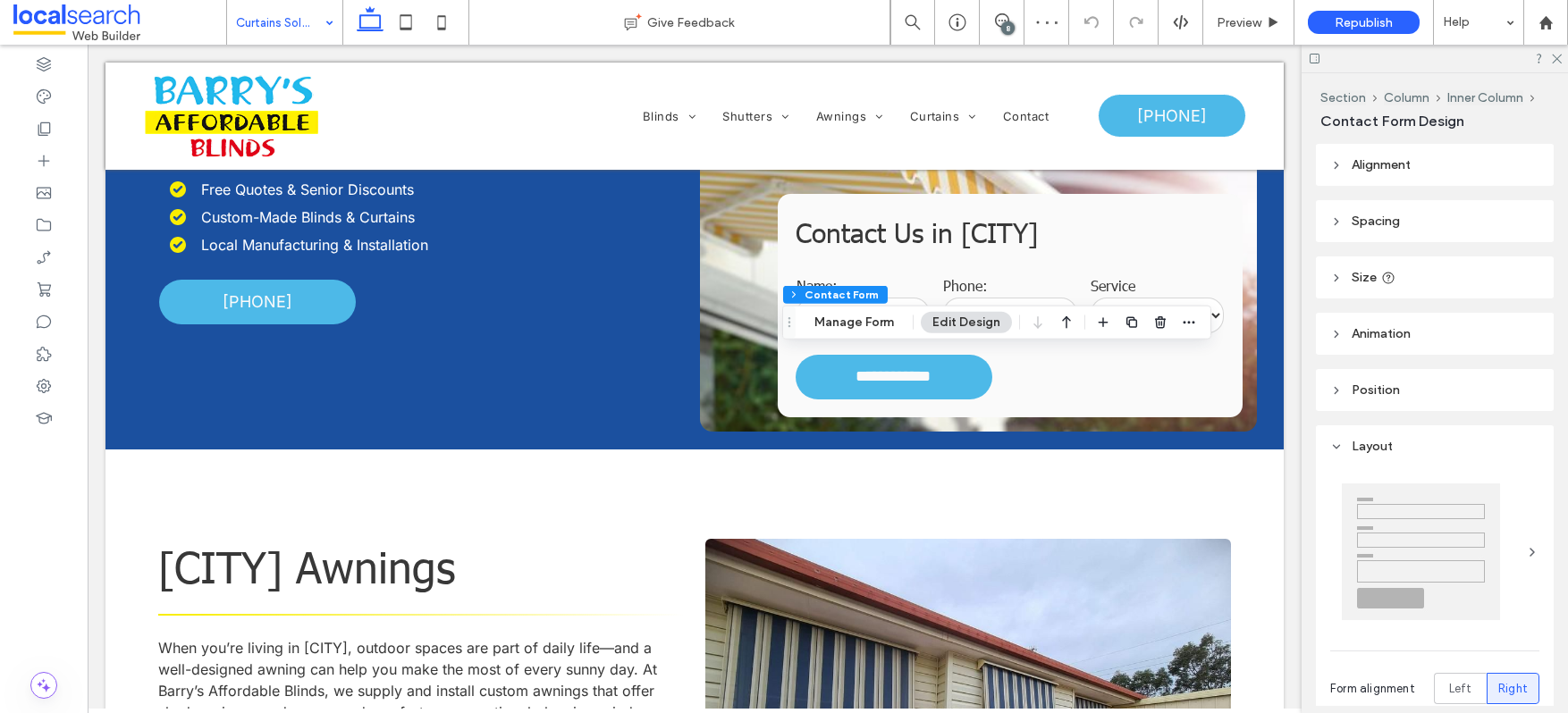 type on "*" 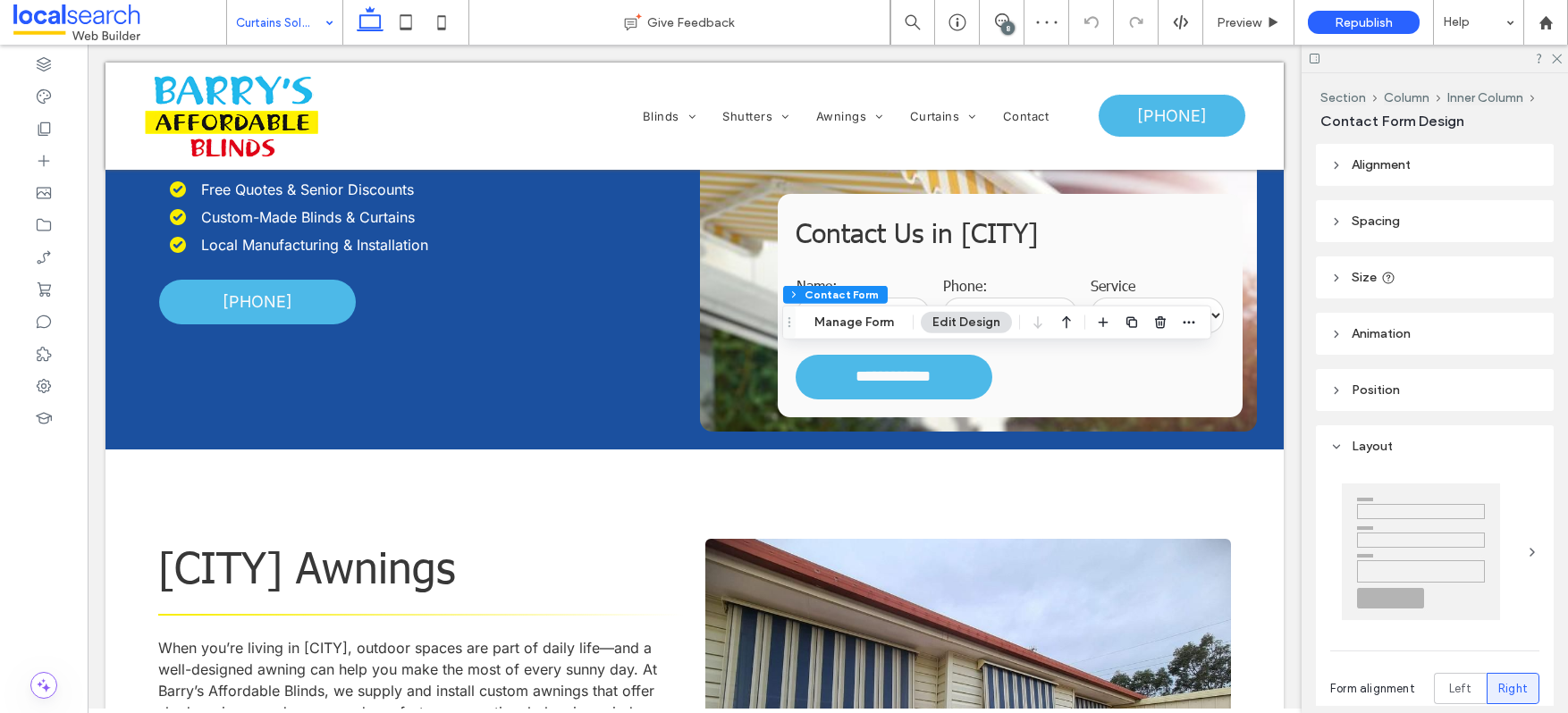 type on "***" 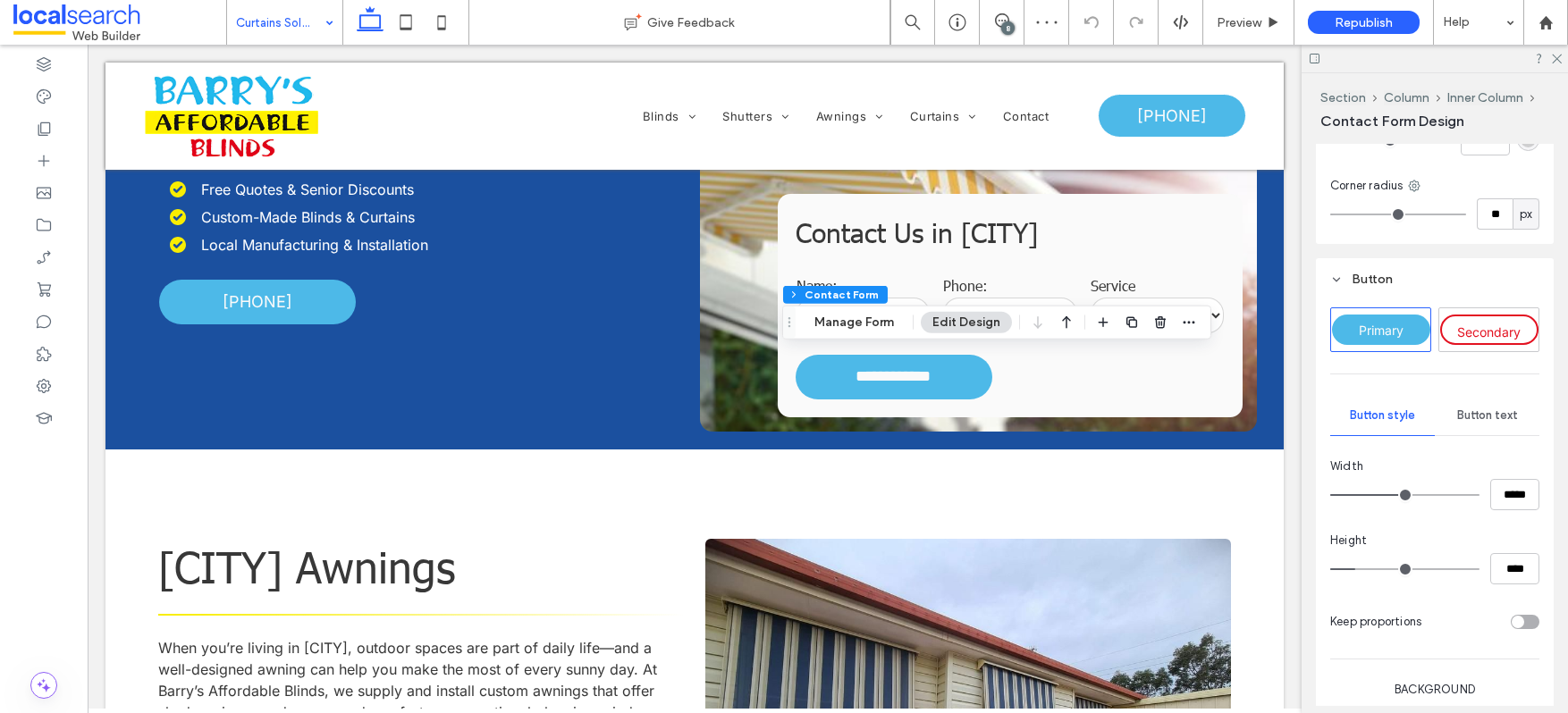 scroll, scrollTop: 1462, scrollLeft: 0, axis: vertical 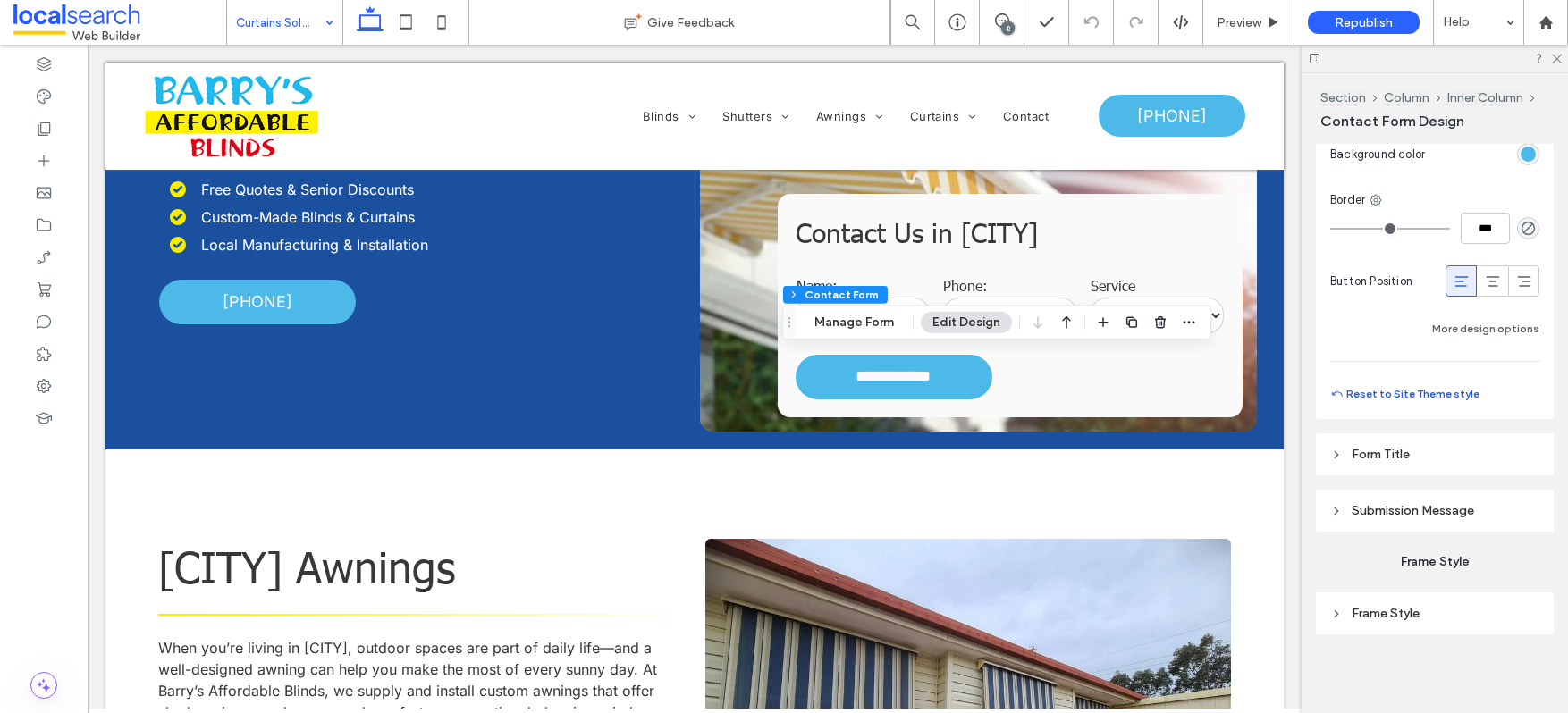 click on "Reset to Site Theme style" at bounding box center [1404, 394] 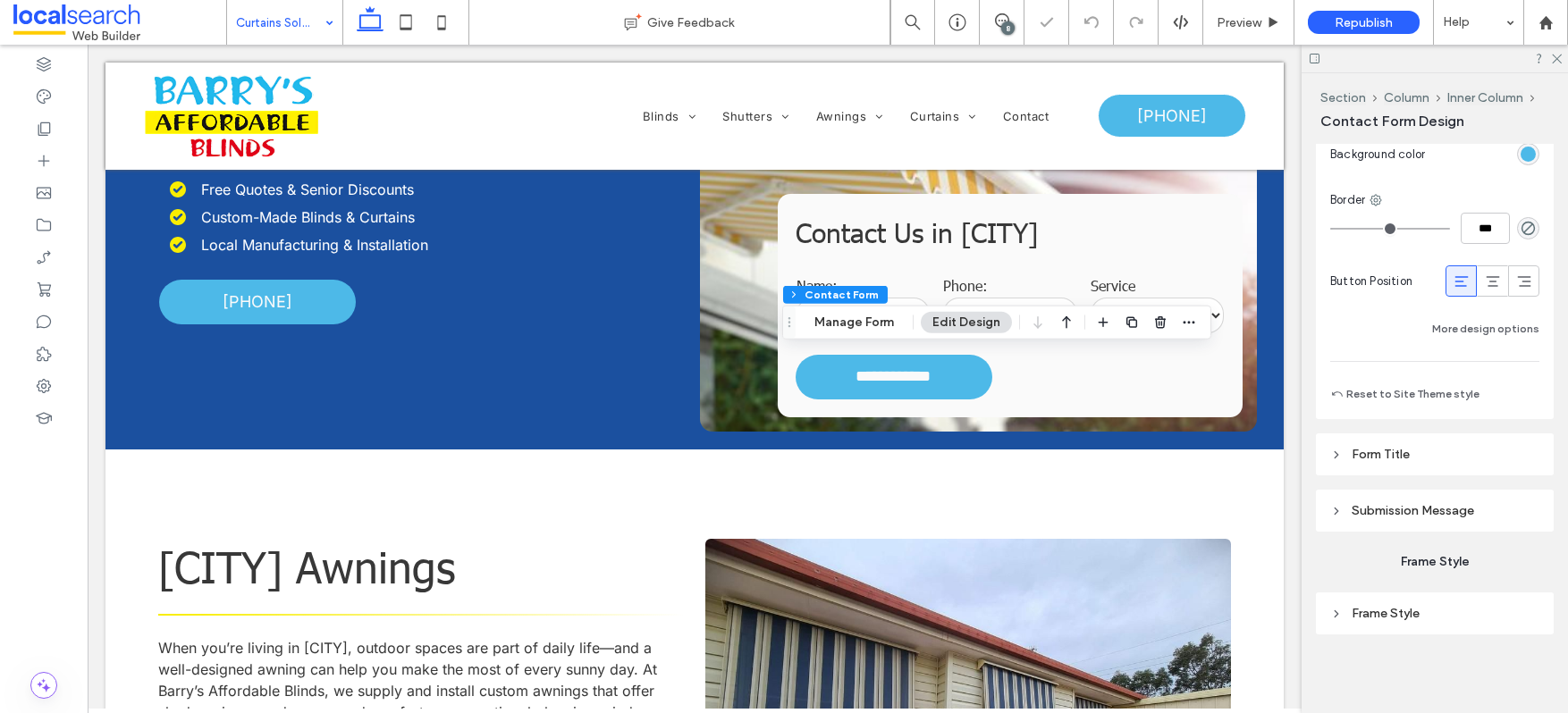 type on "***" 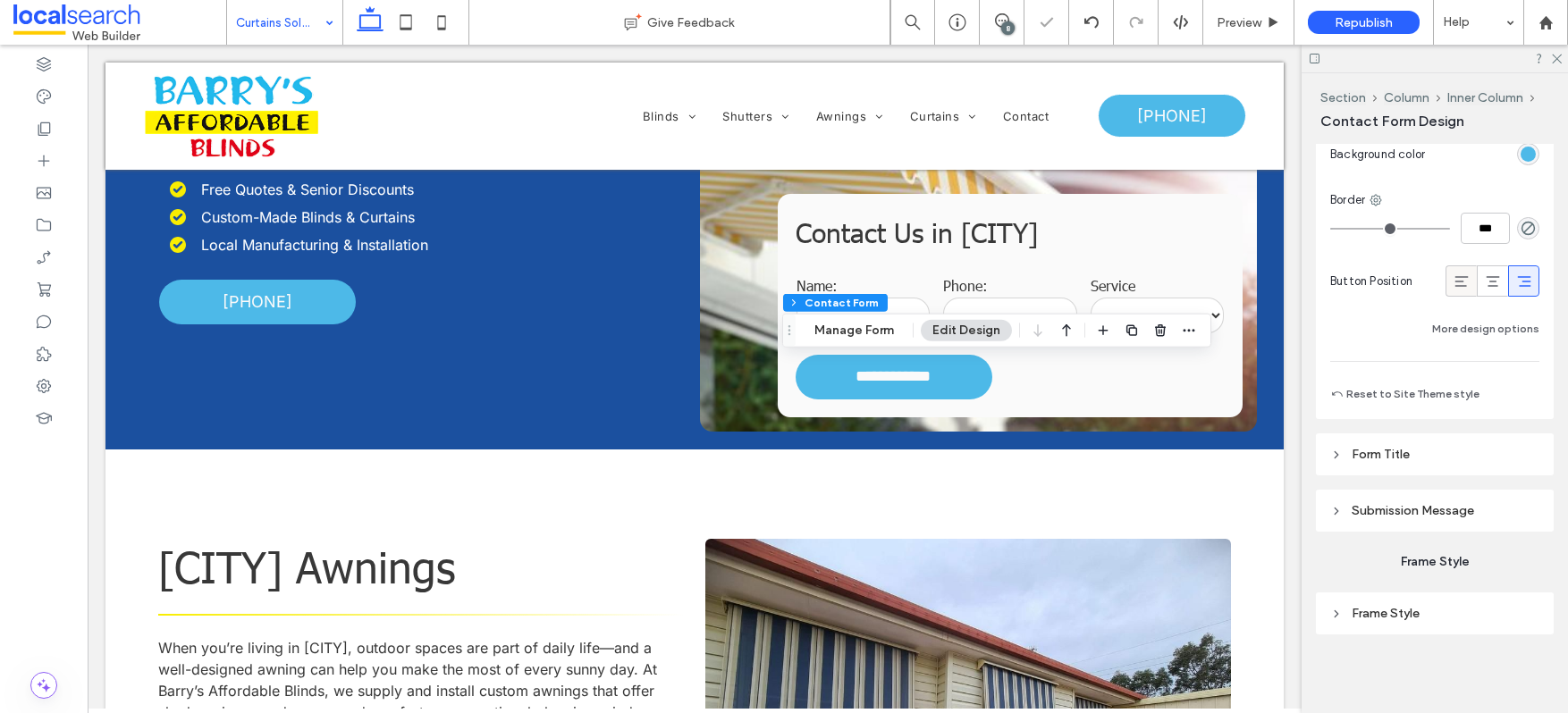 click 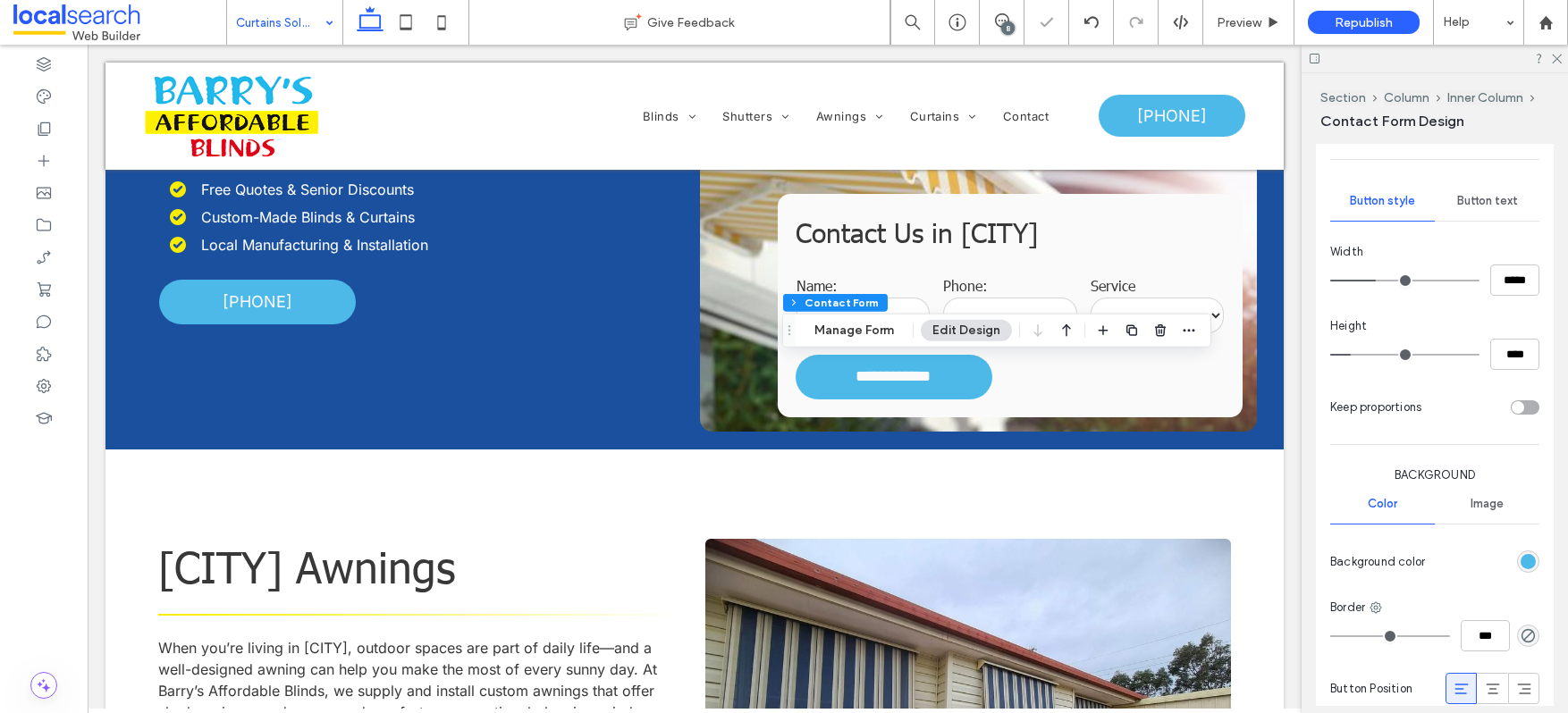 type on "***" 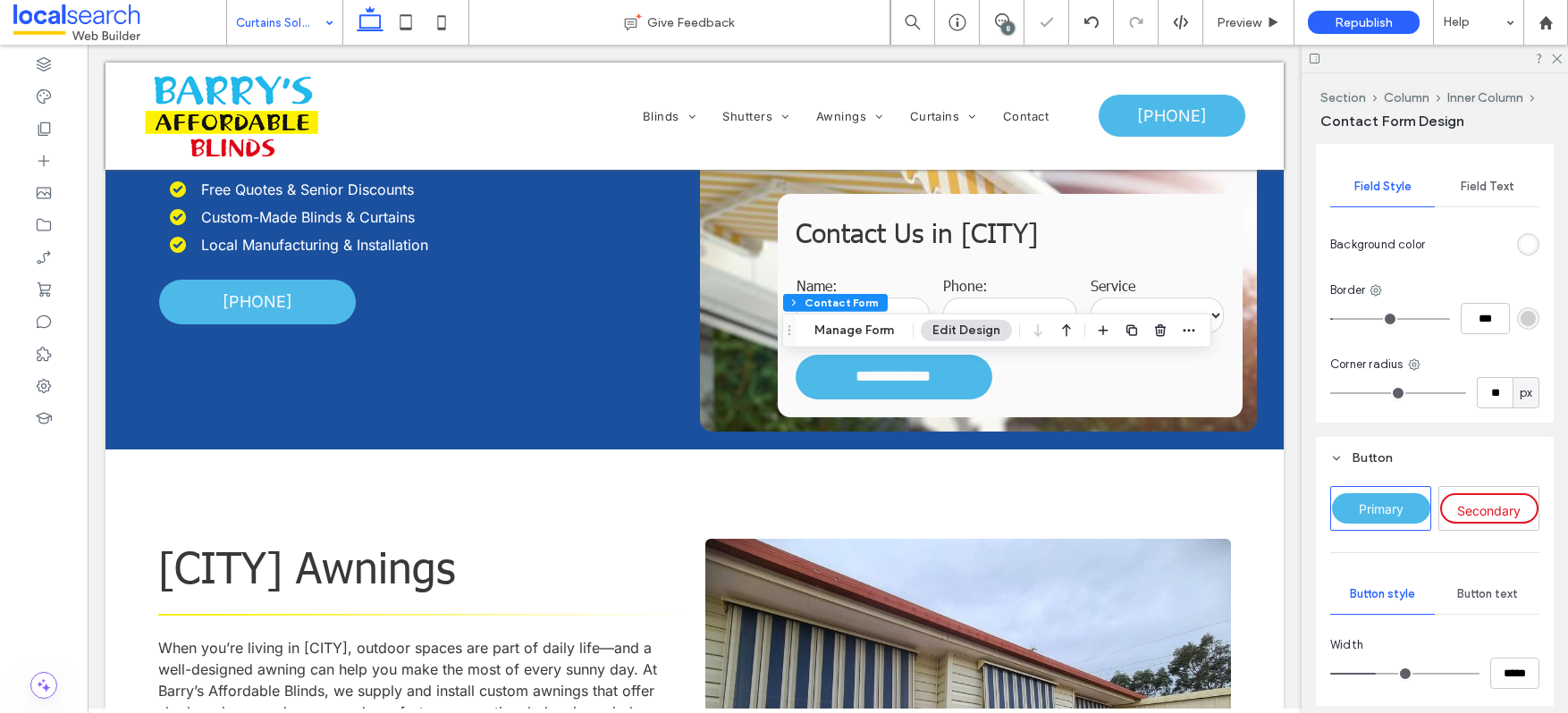 scroll, scrollTop: 877, scrollLeft: 0, axis: vertical 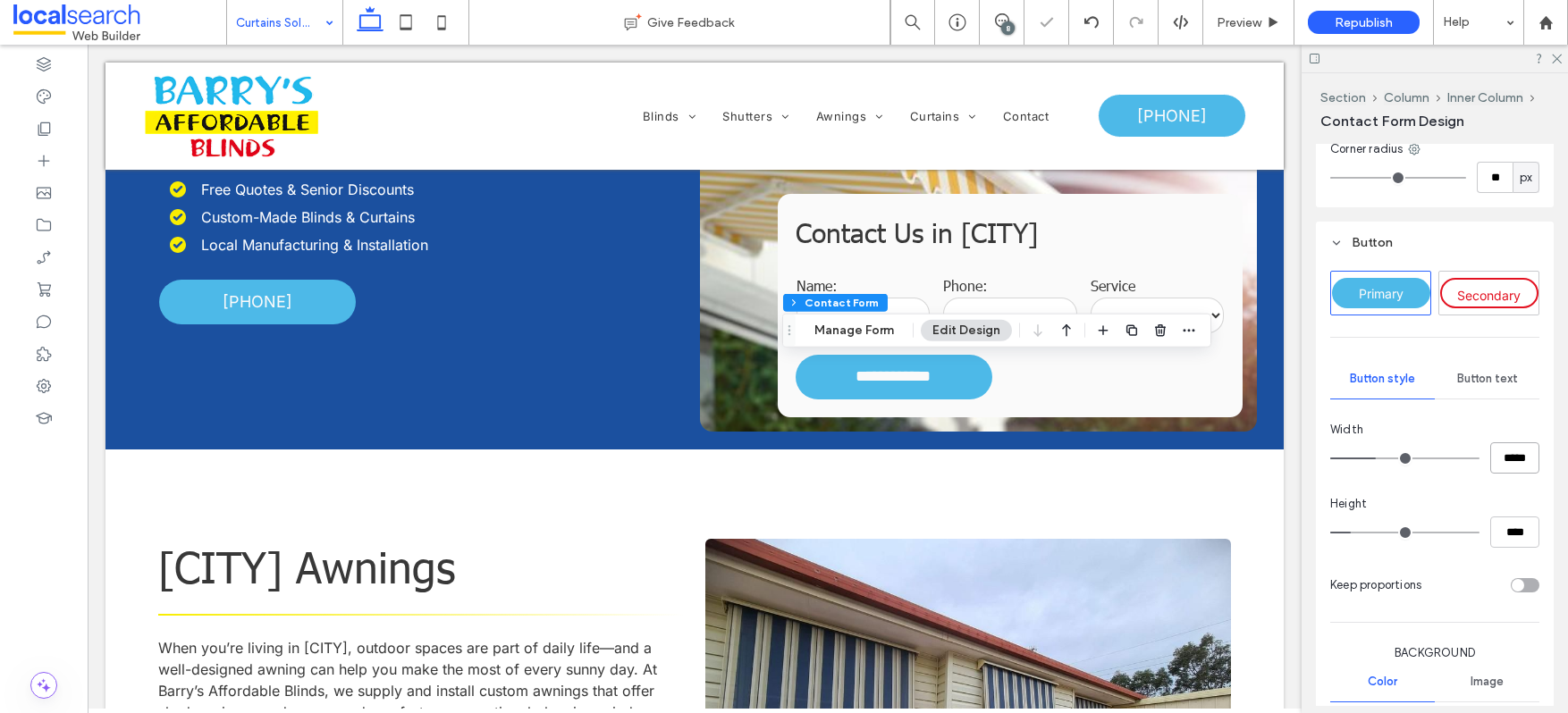 click on "*****" at bounding box center (1514, 457) 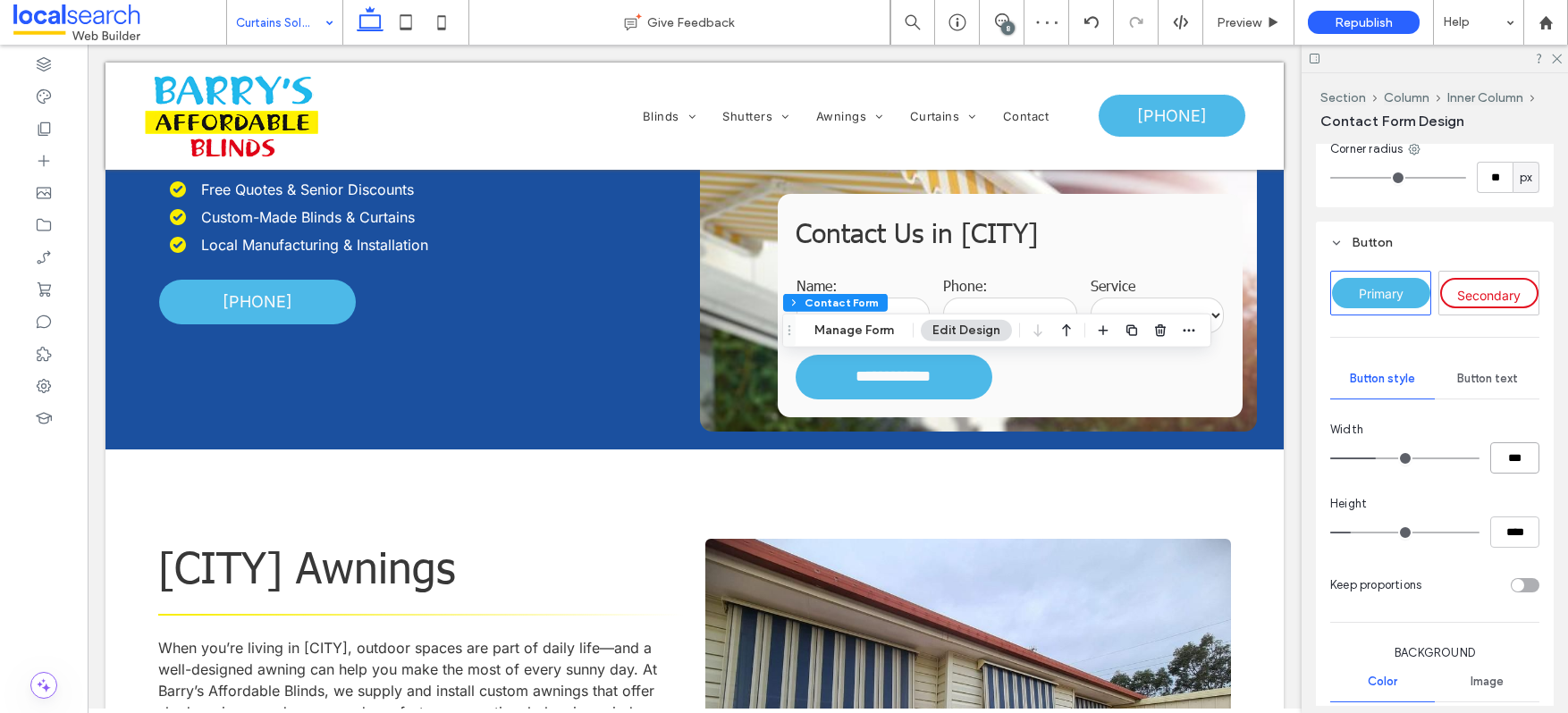 type on "***" 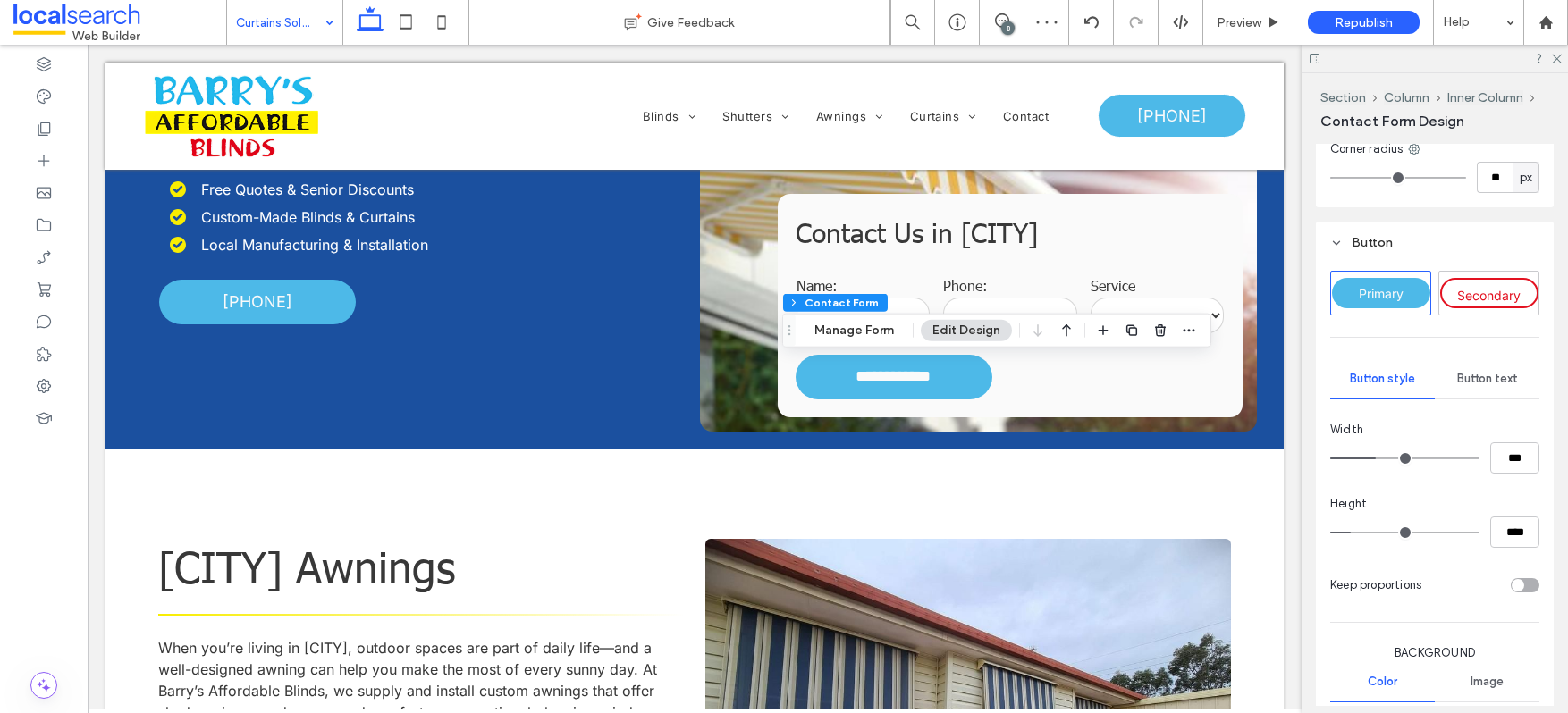 type on "***" 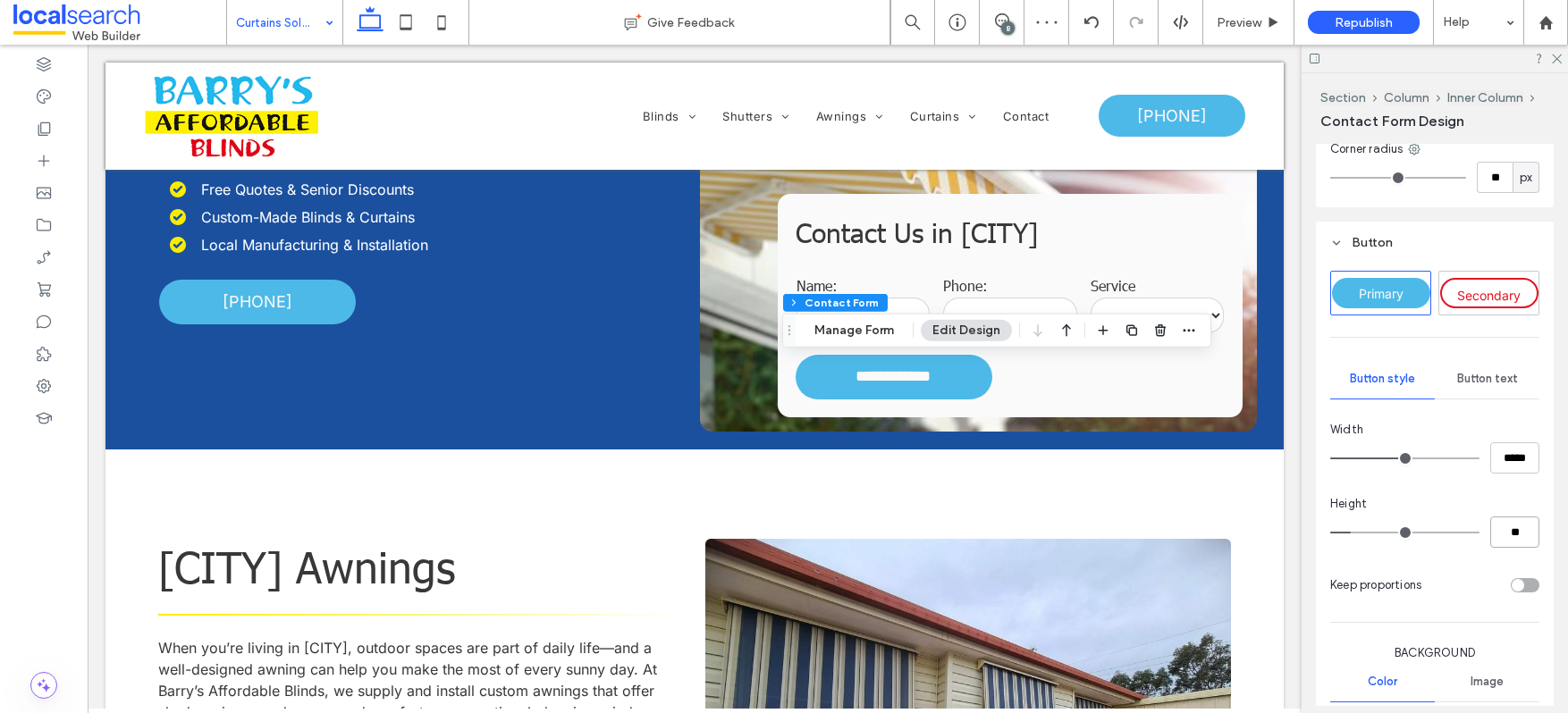 type on "**" 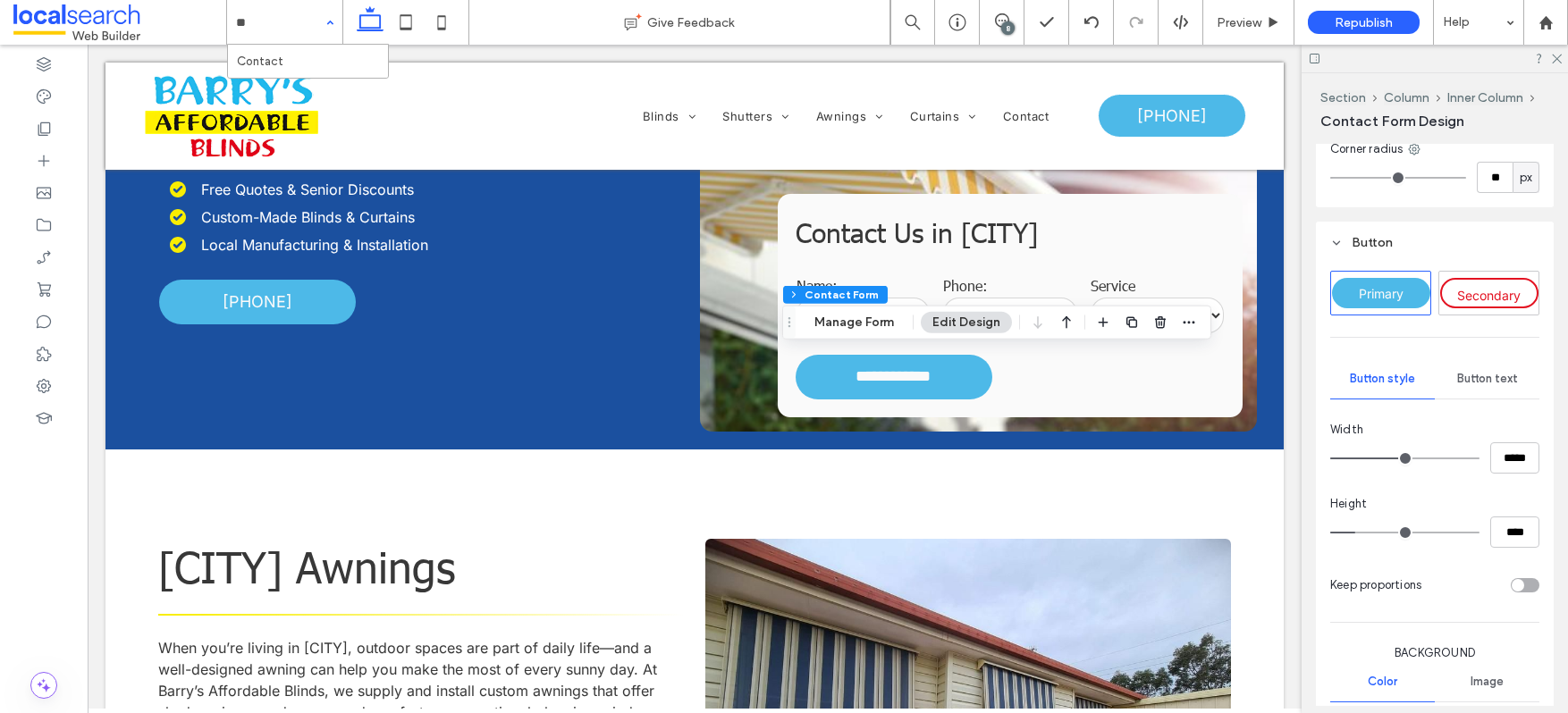 type on "*" 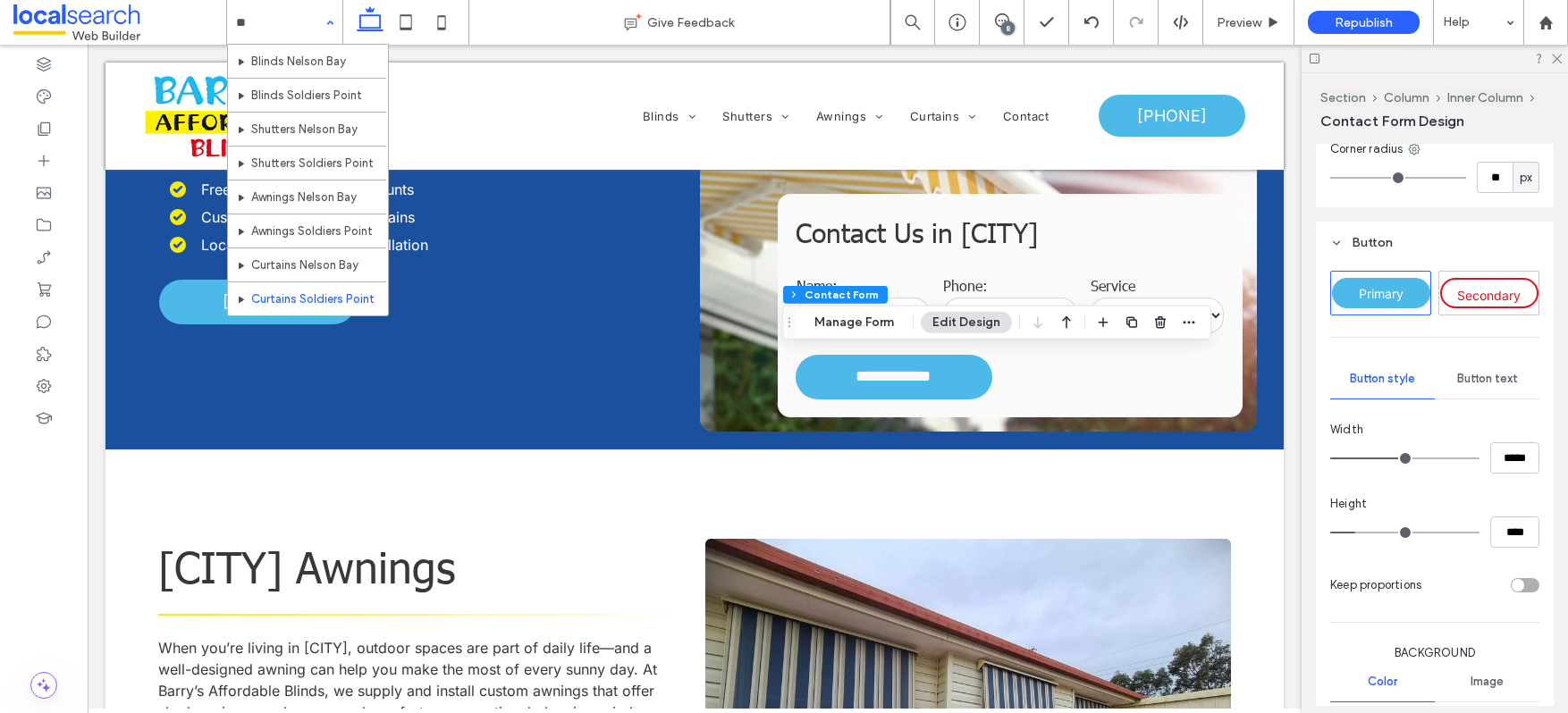 type on "*" 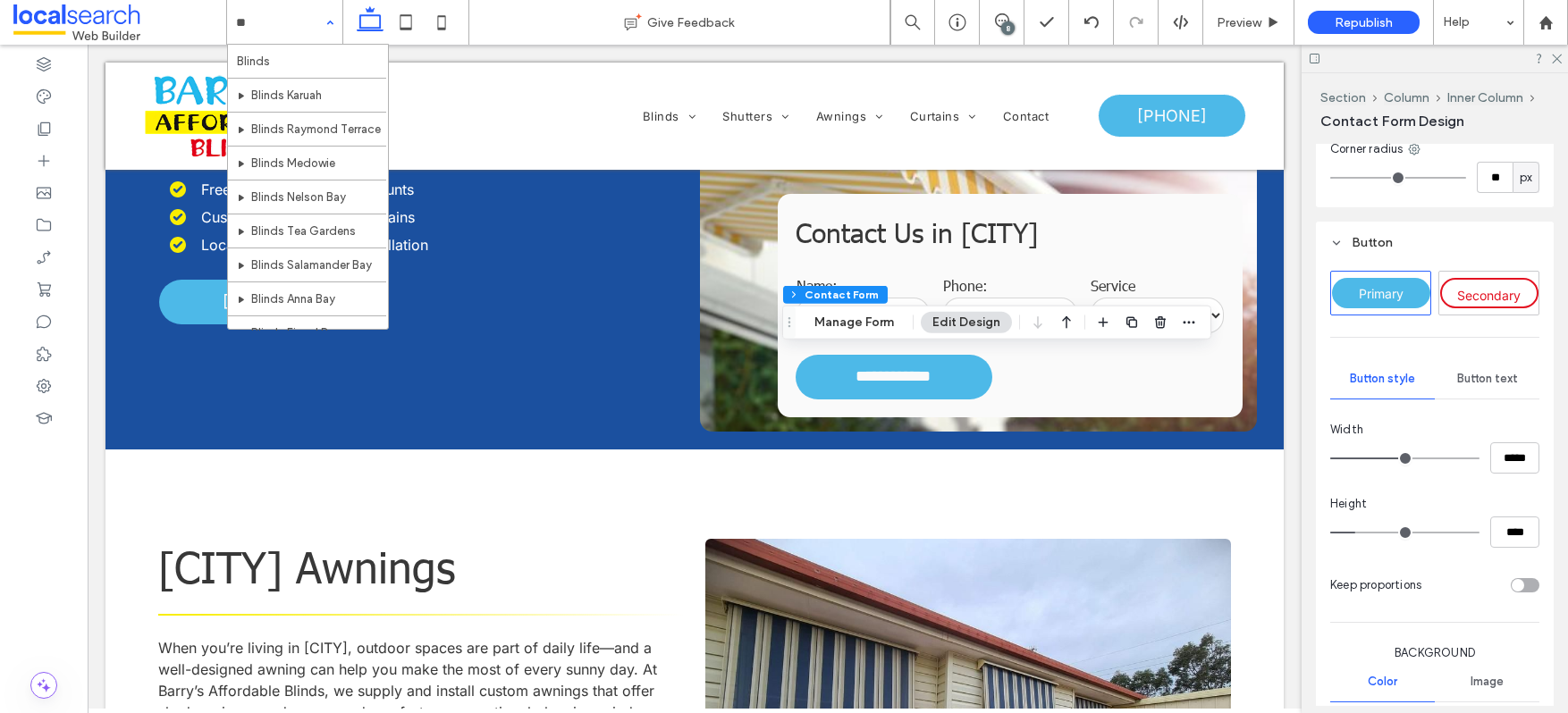 type on "***" 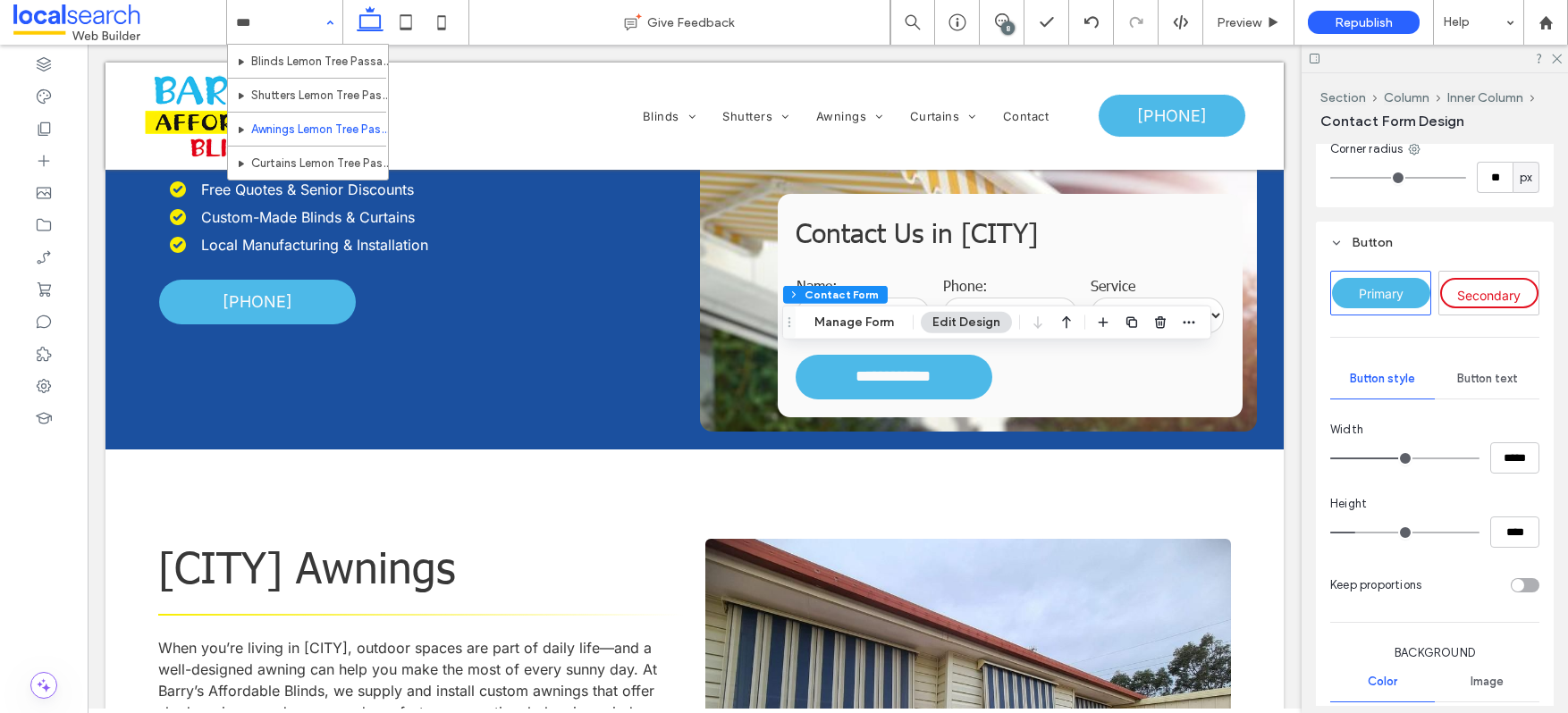 type 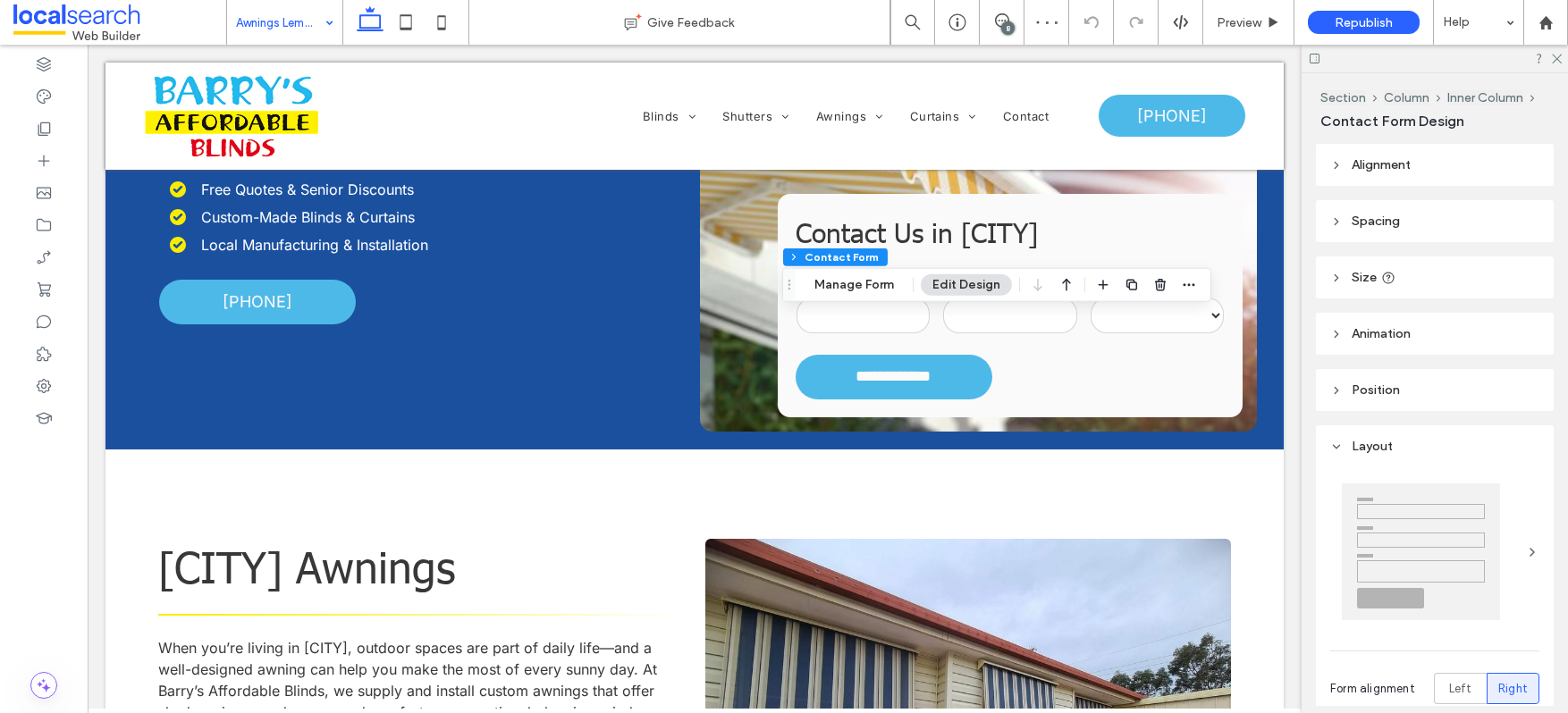 type on "*" 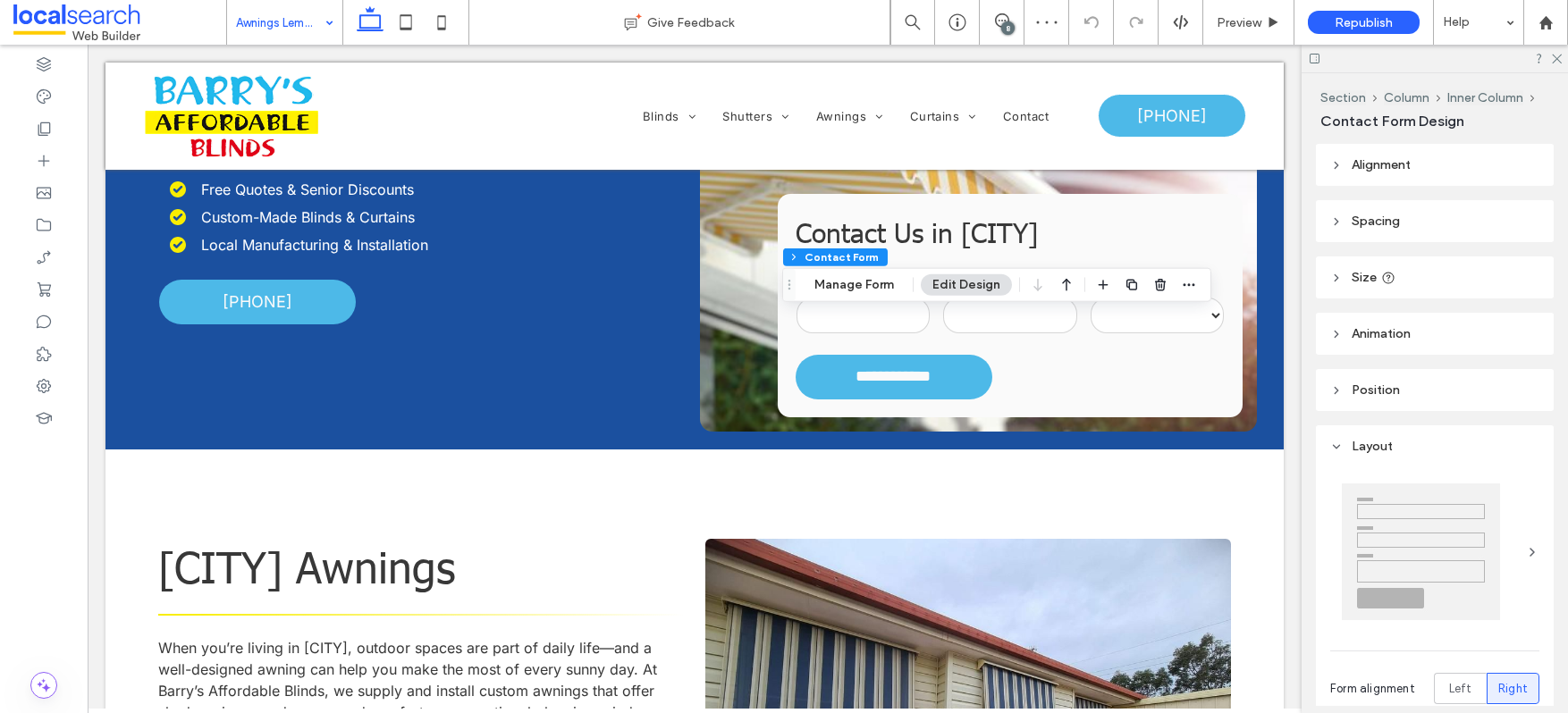 type on "***" 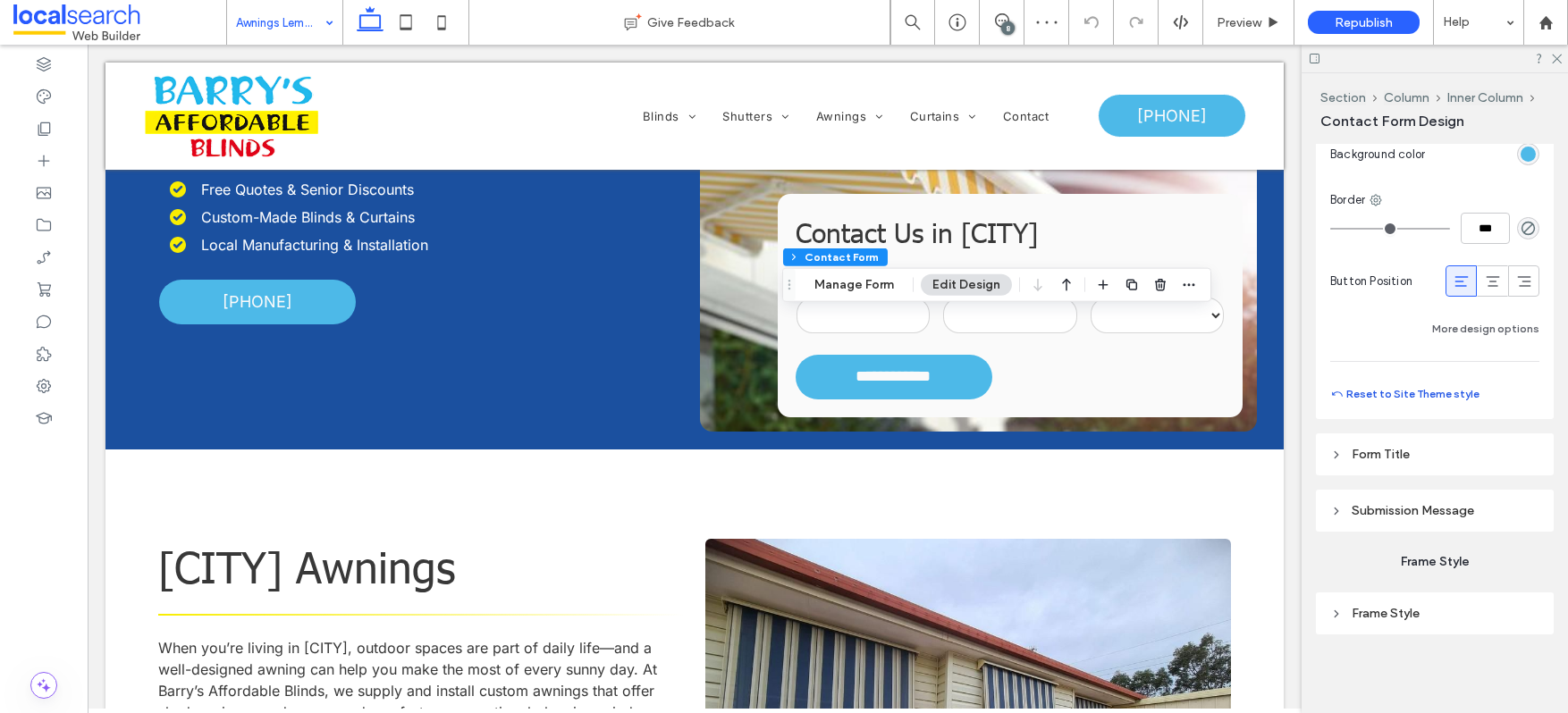 click on "Reset to Site Theme style" at bounding box center (1404, 394) 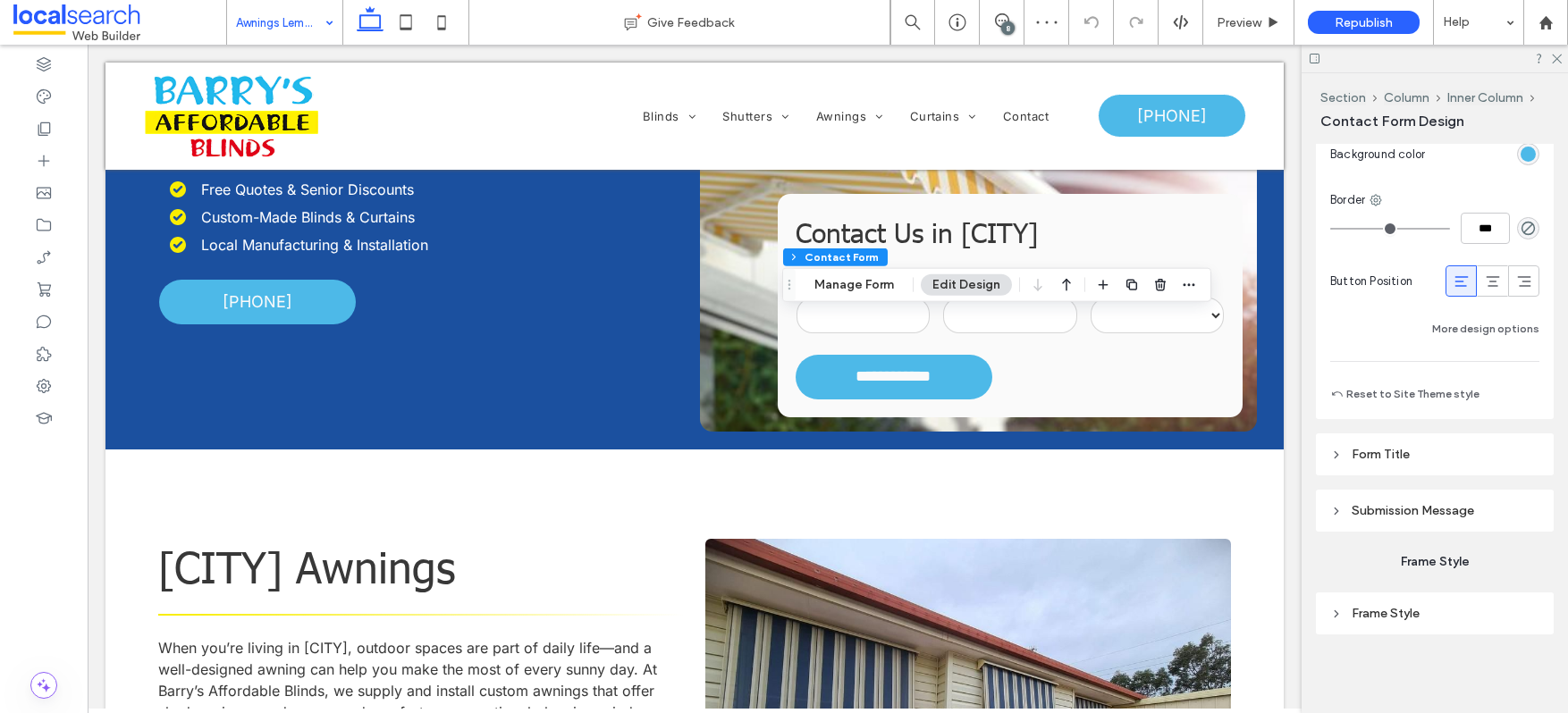 type on "***" 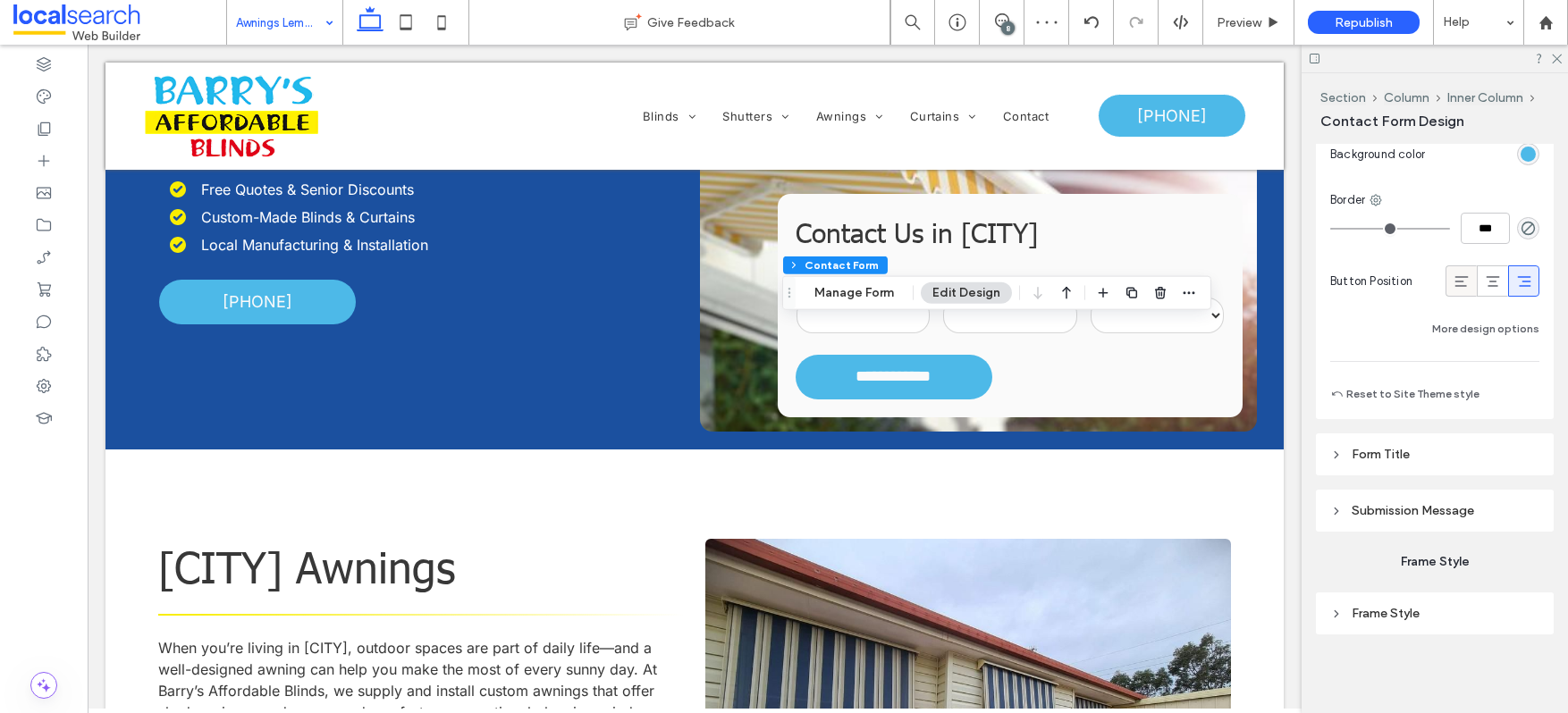 click 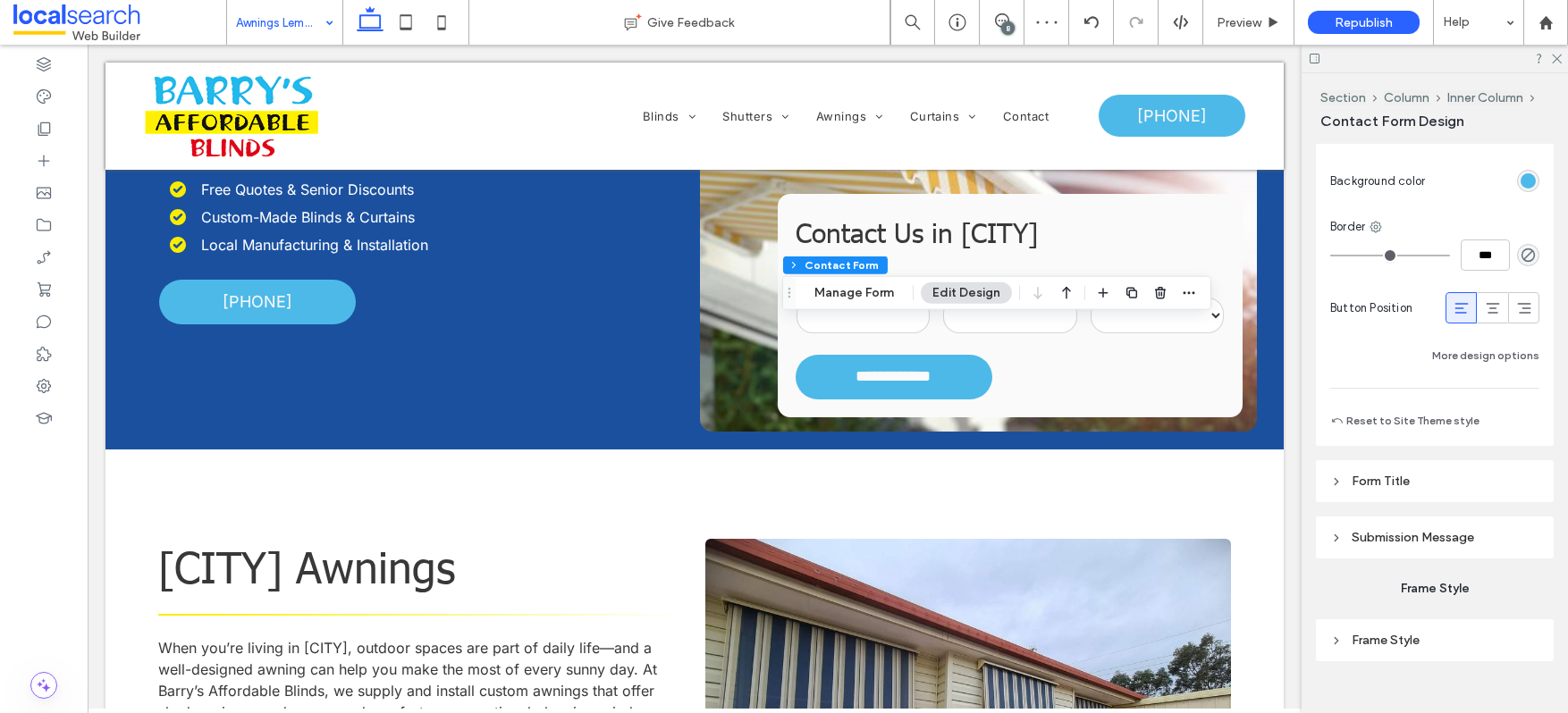 type on "***" 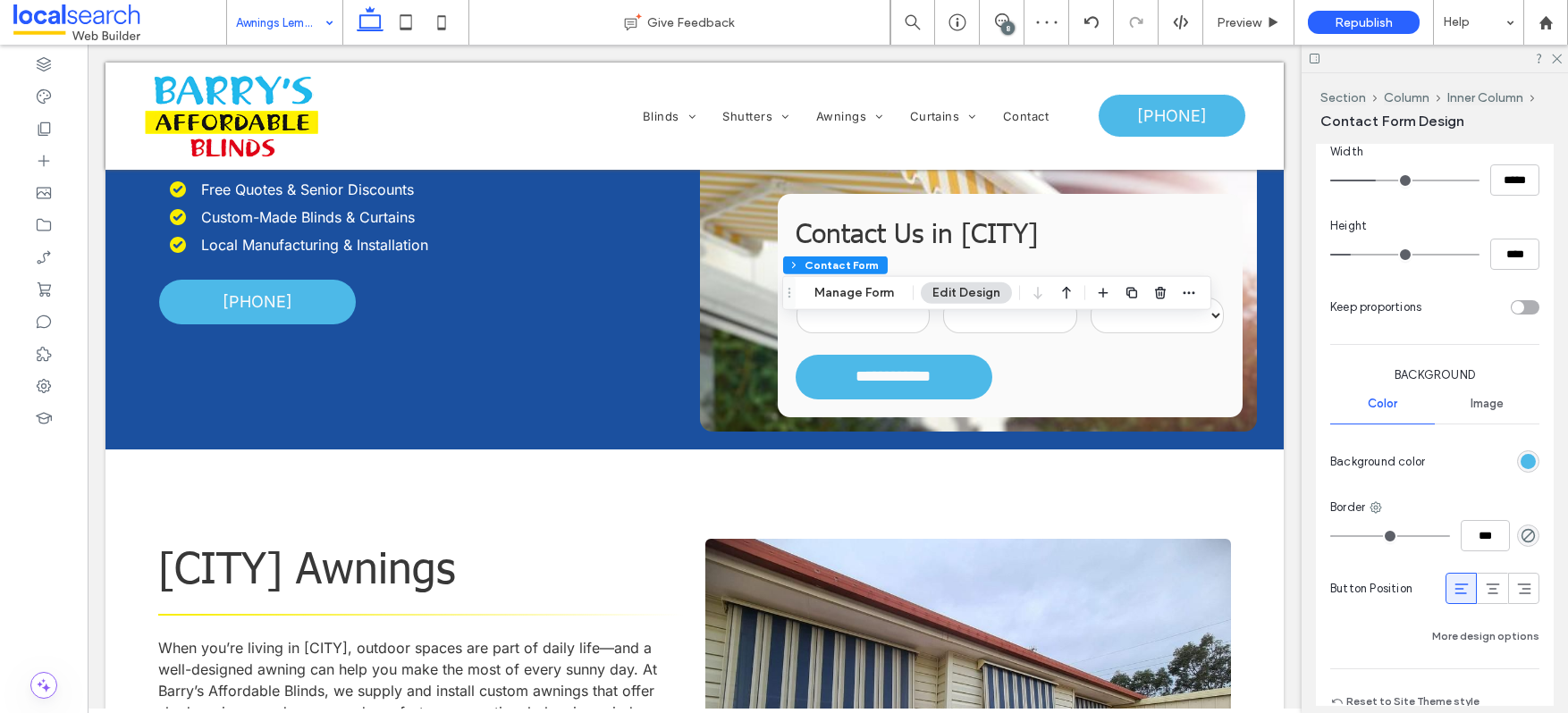 scroll, scrollTop: 1006, scrollLeft: 0, axis: vertical 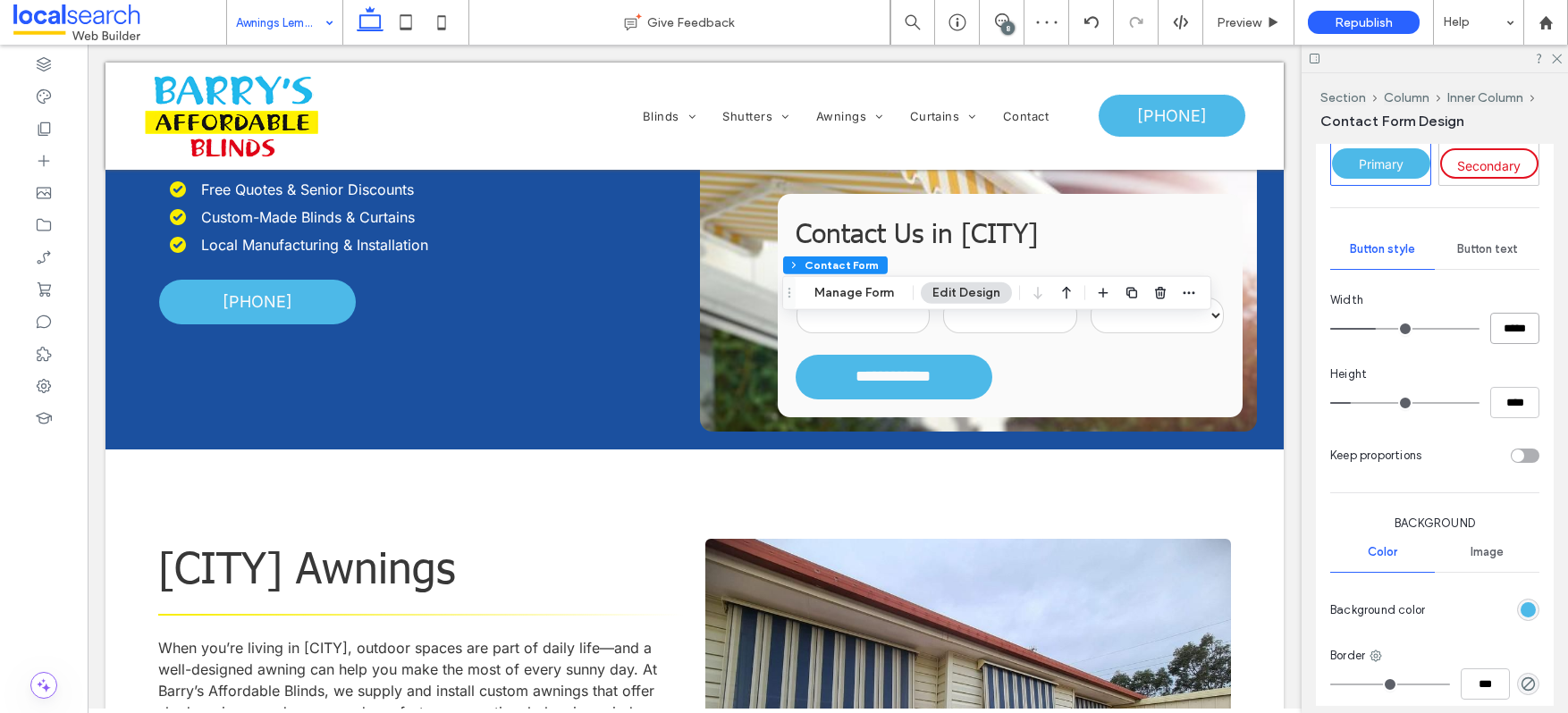 click on "*****" at bounding box center [1514, 328] 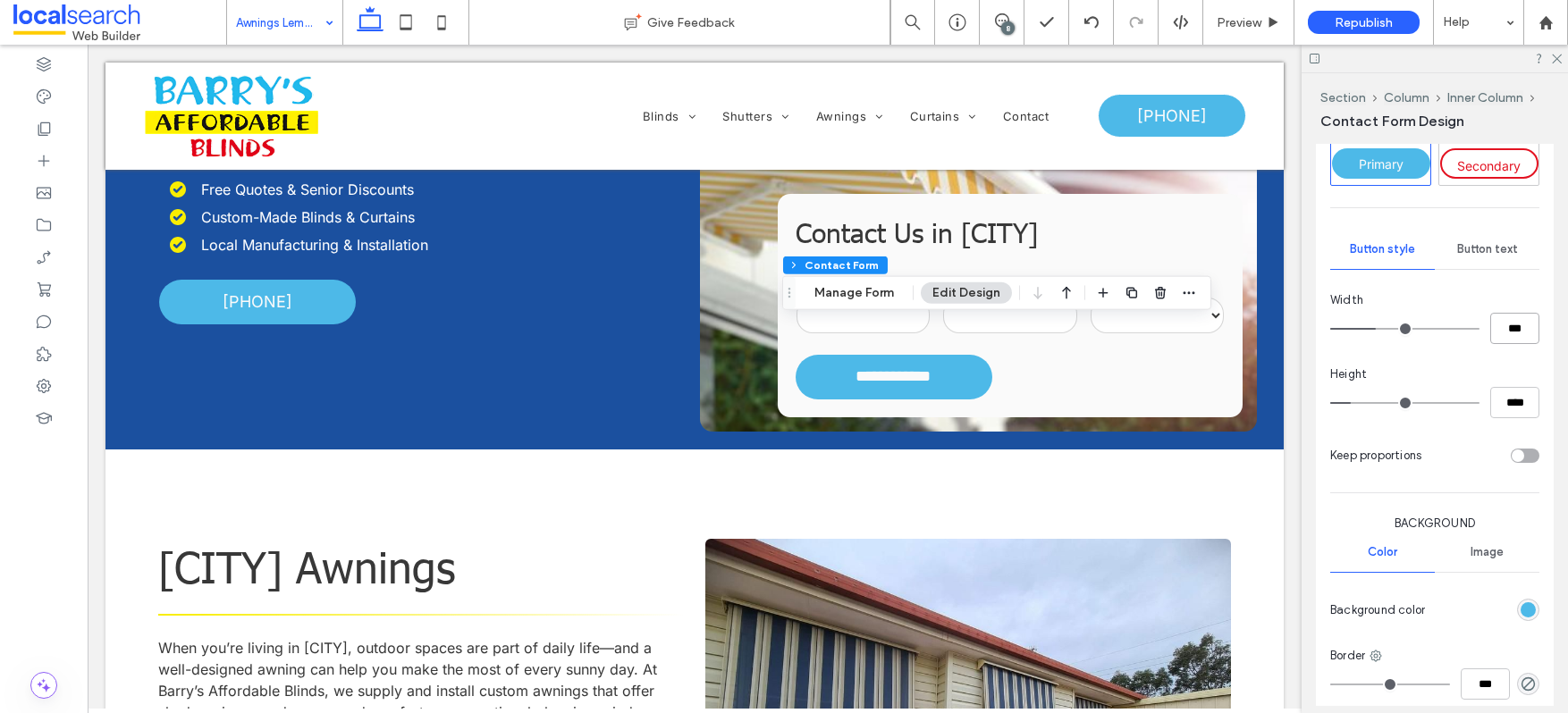 type on "***" 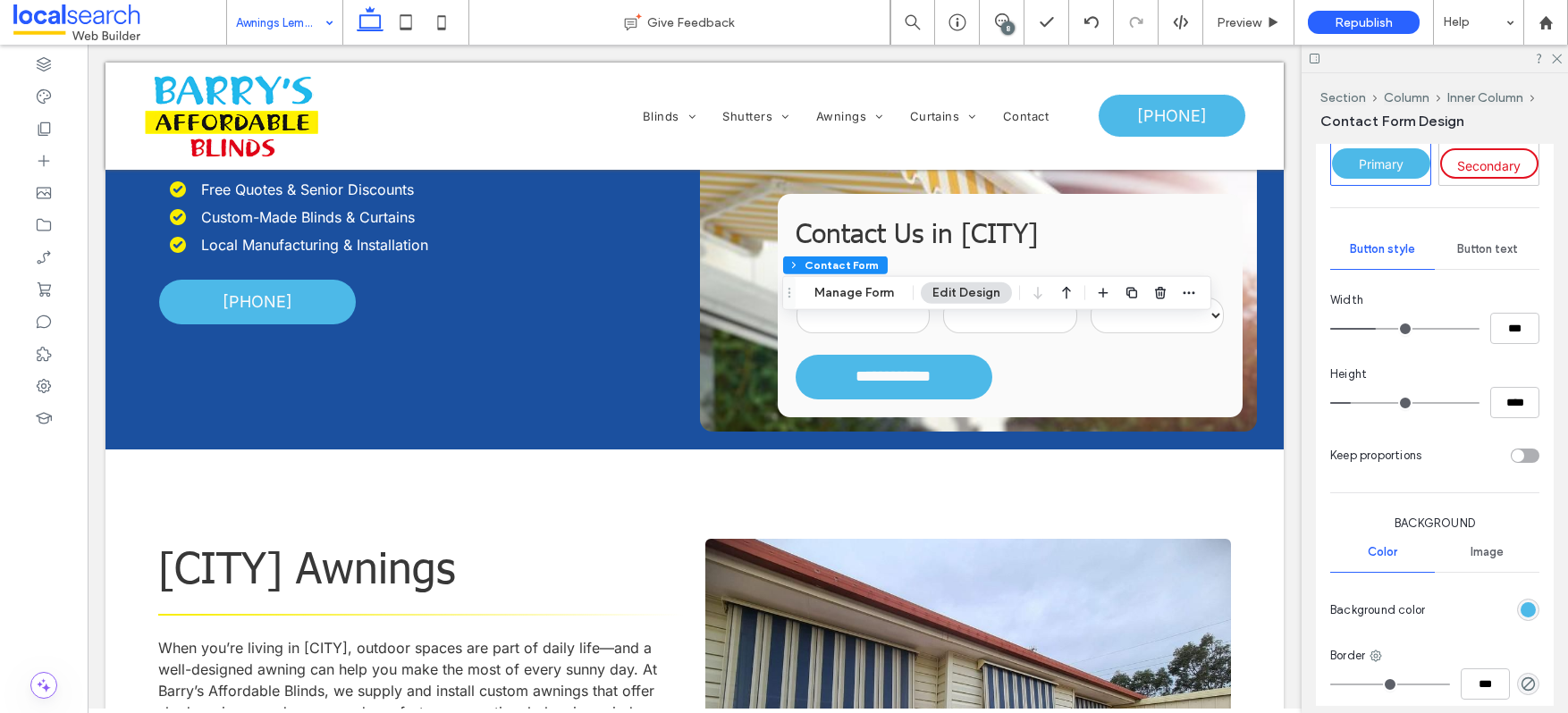 type on "***" 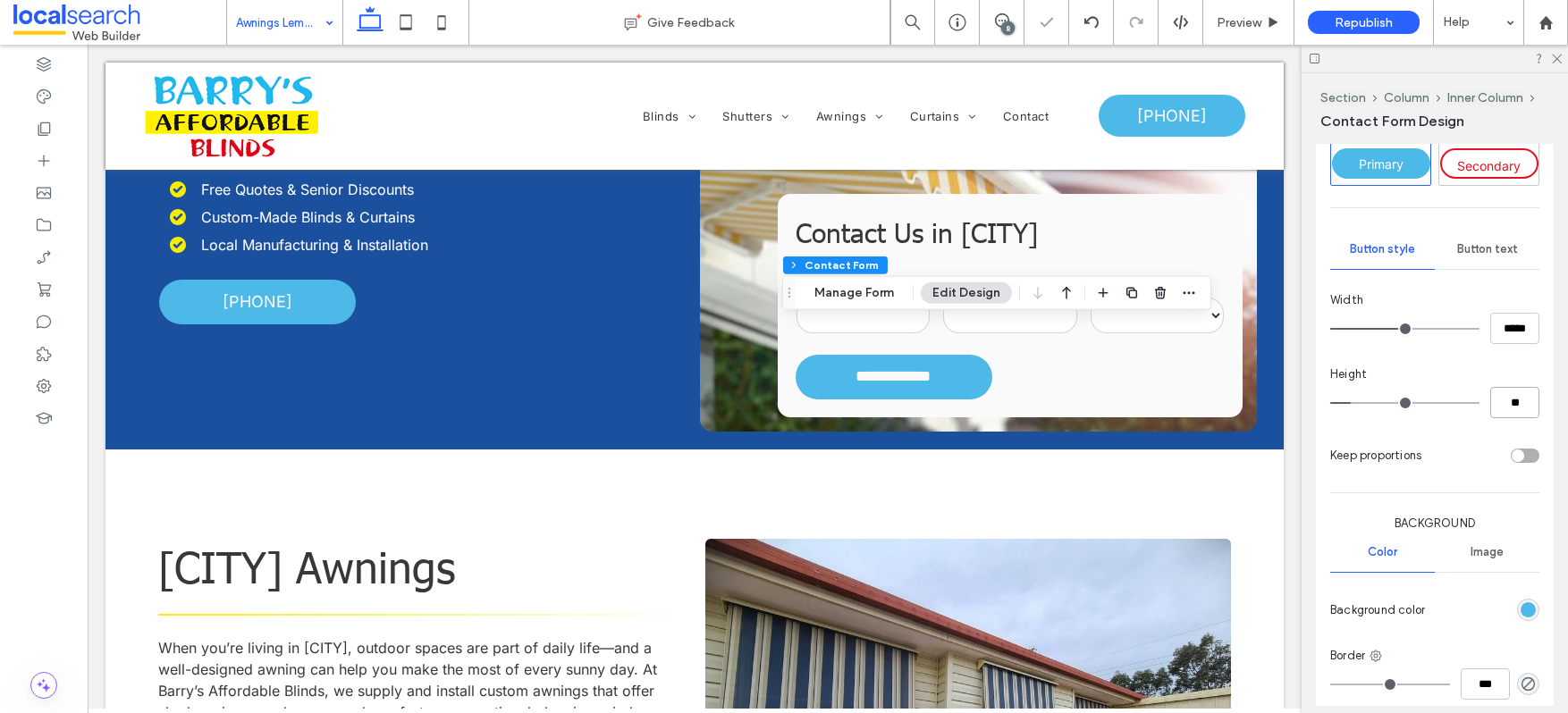 type on "**" 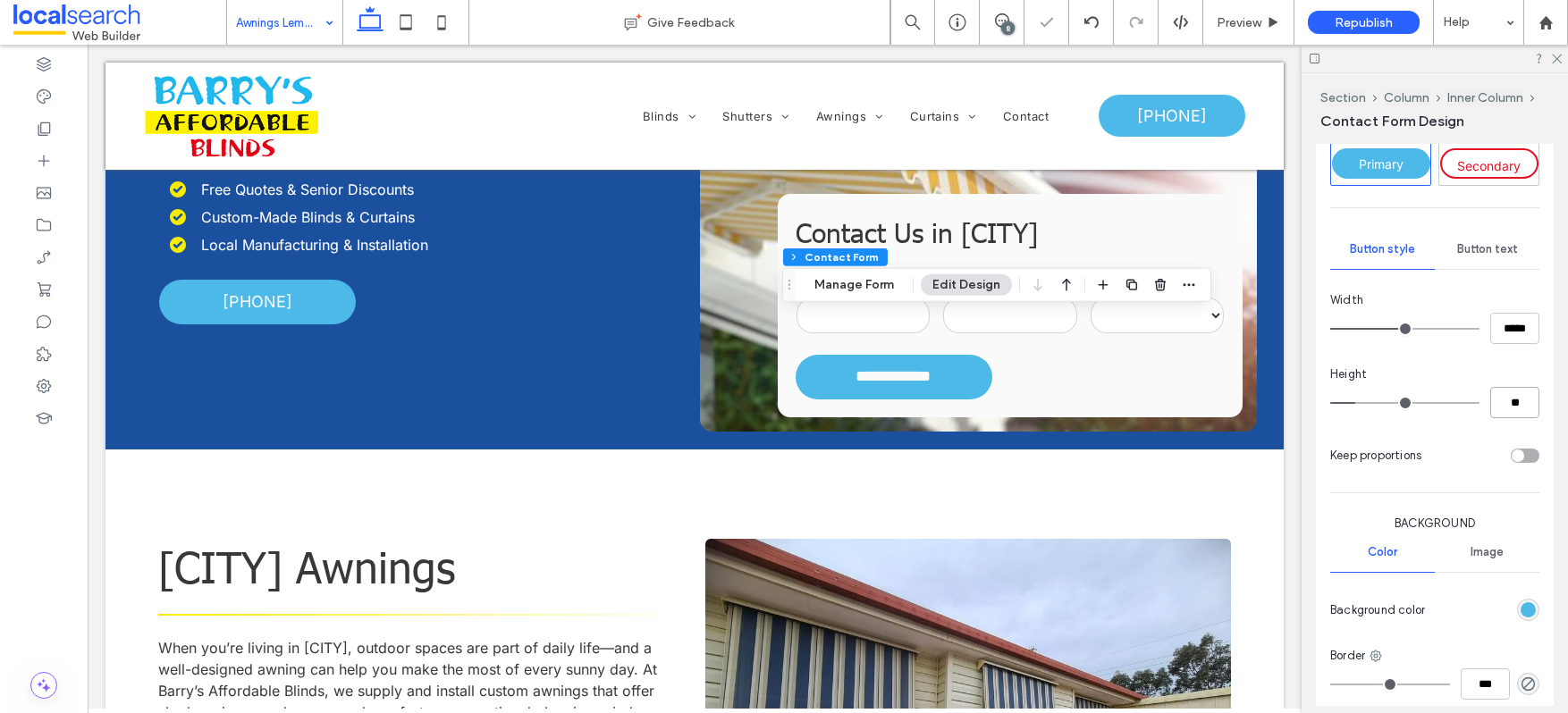type on "**" 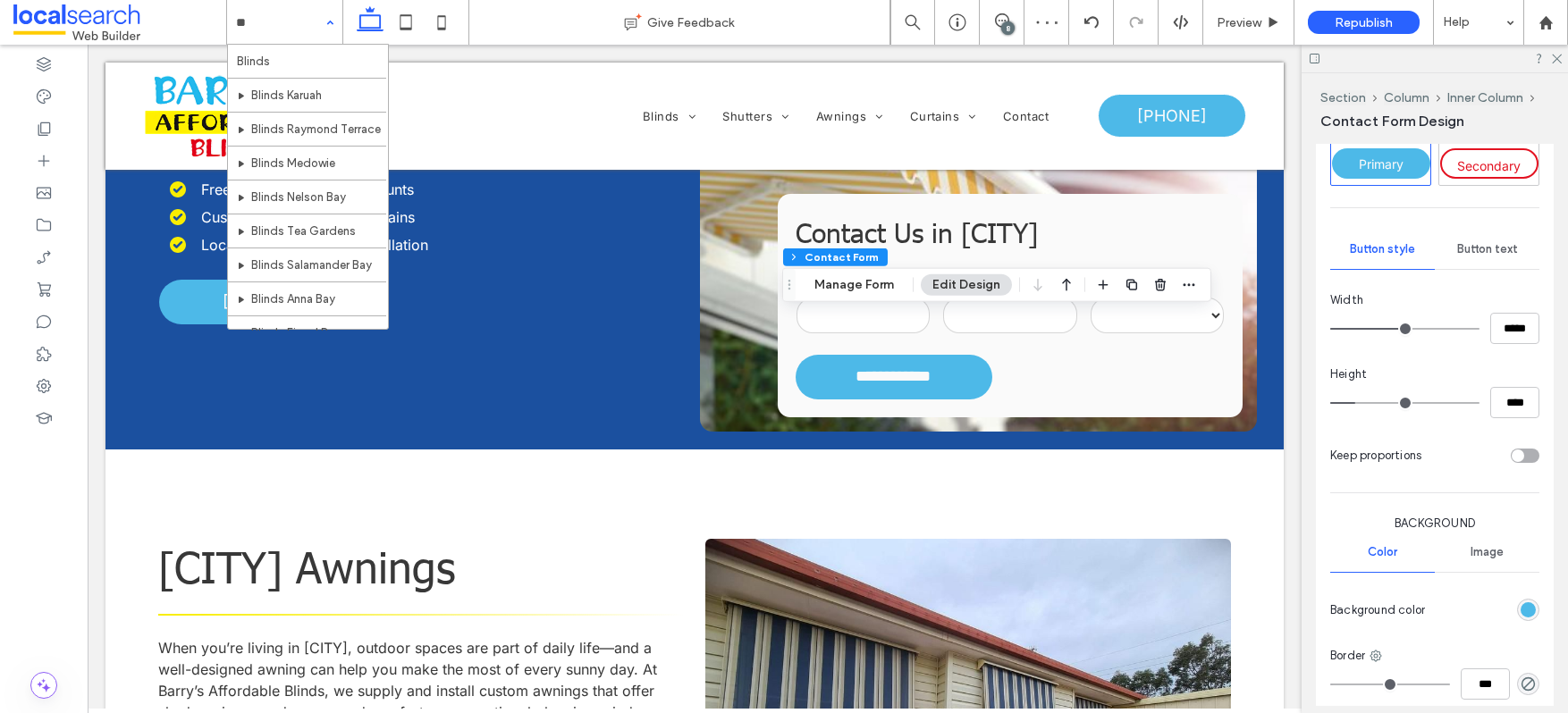 type on "***" 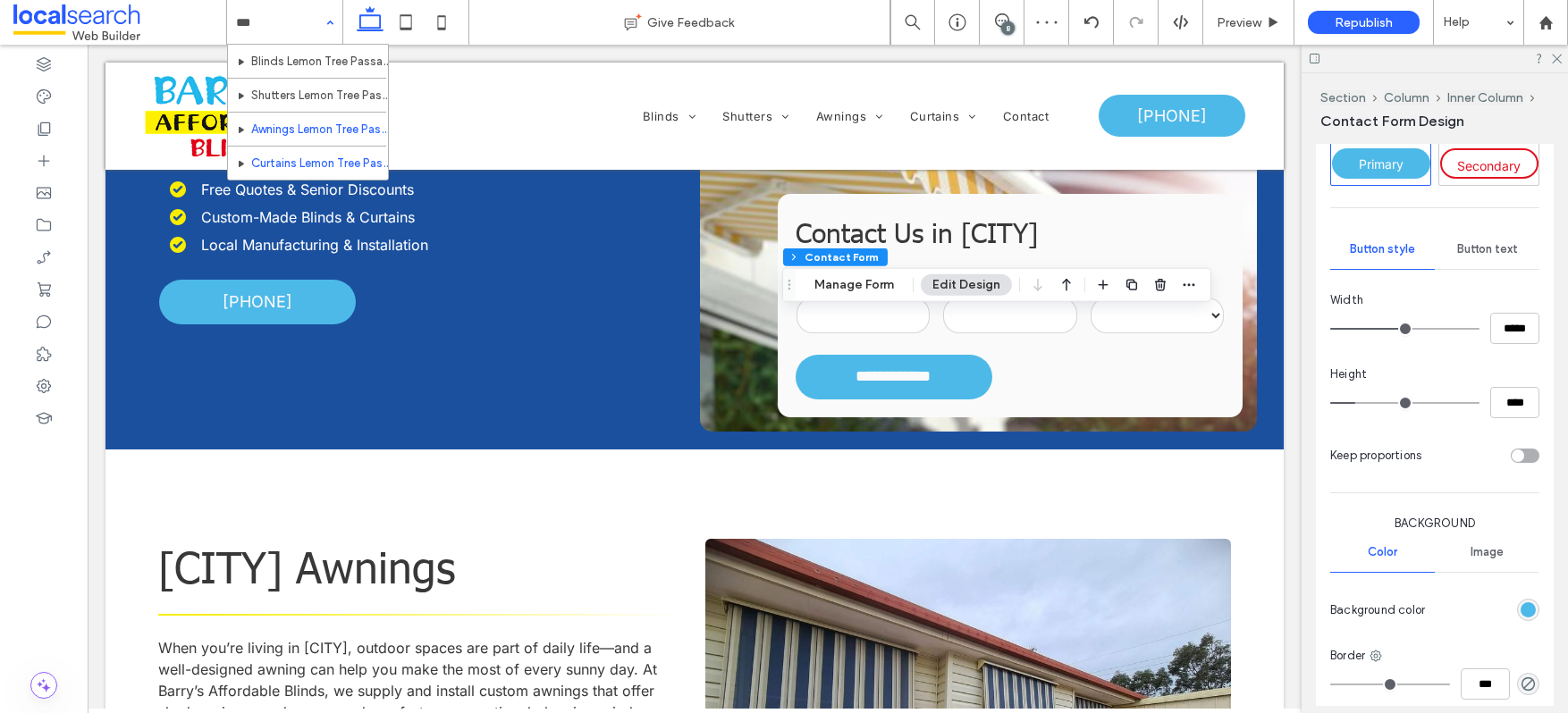 type 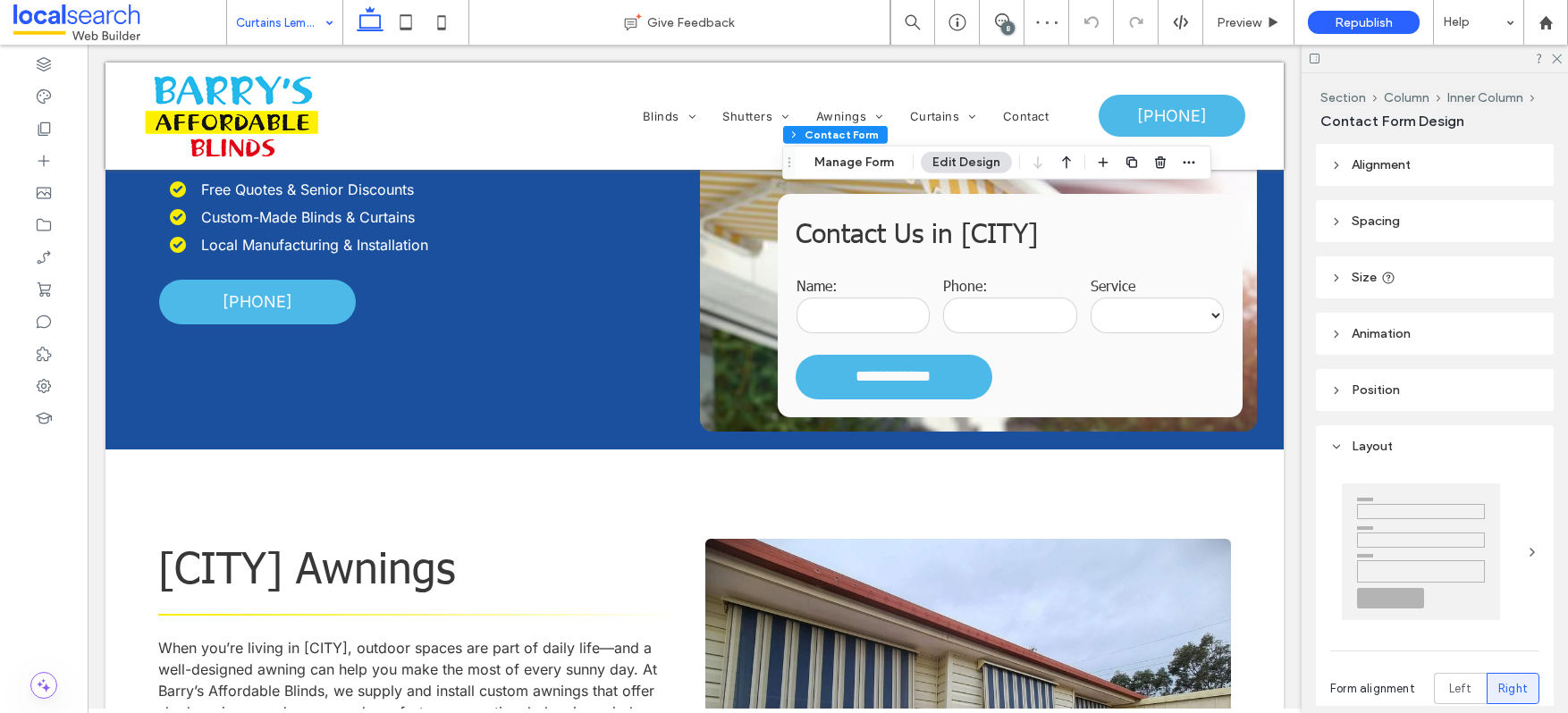 type on "*" 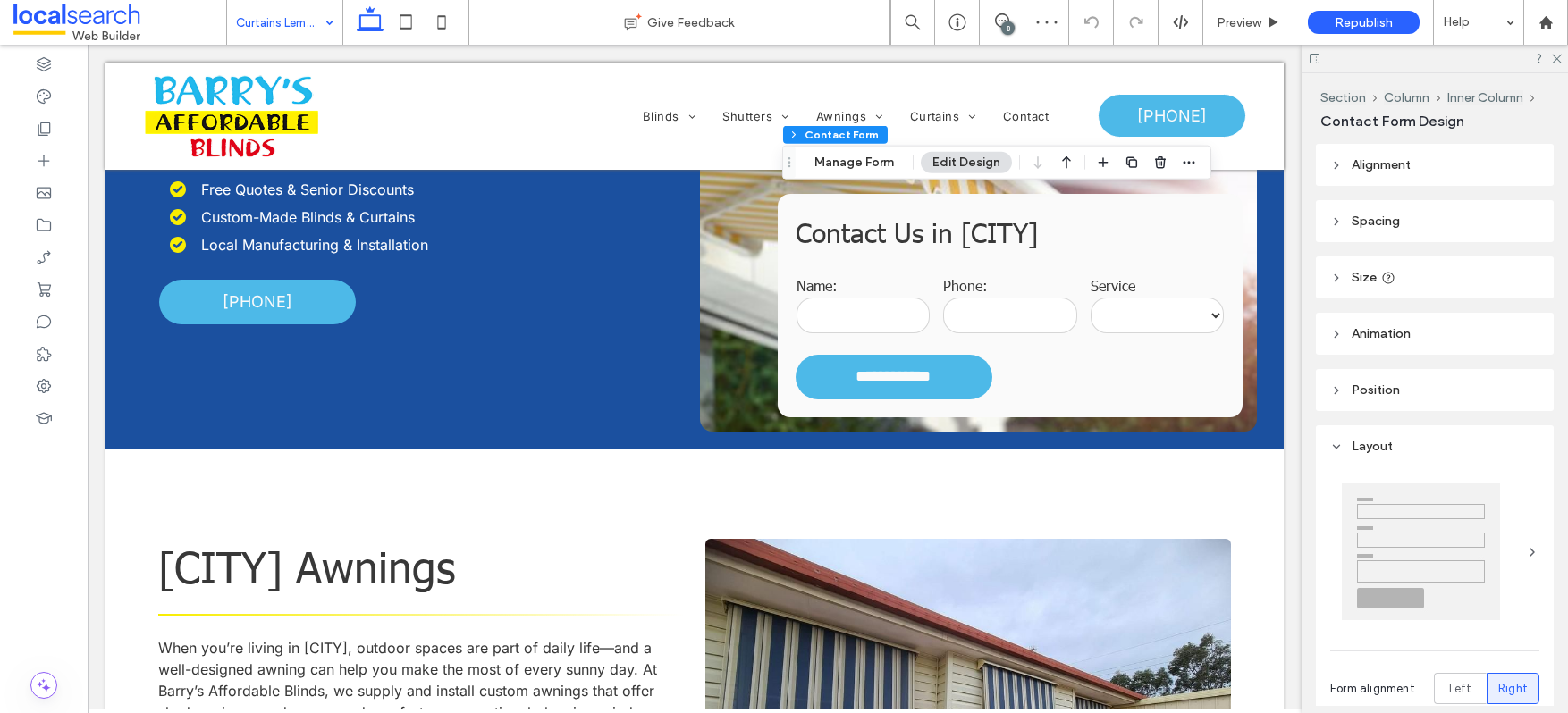 type on "***" 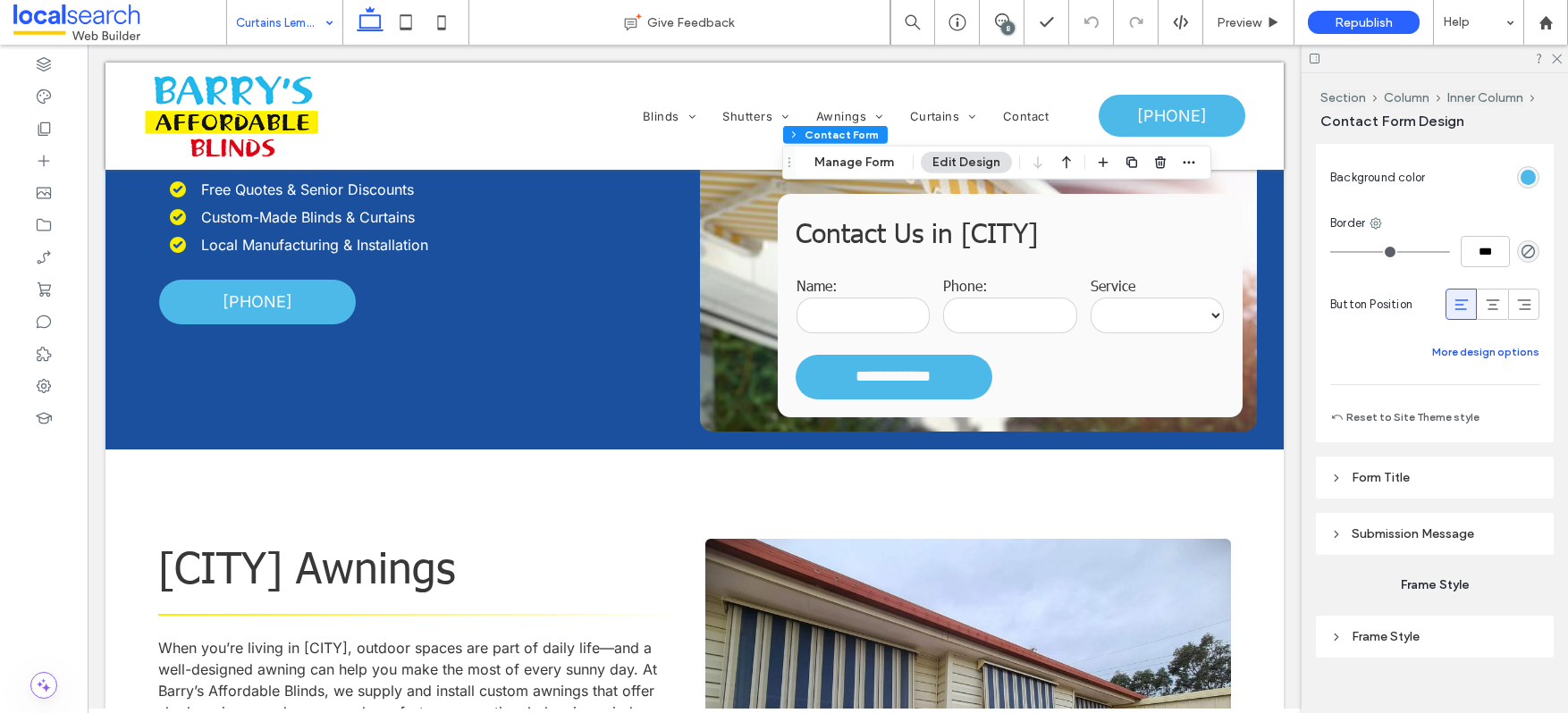 scroll, scrollTop: 1462, scrollLeft: 0, axis: vertical 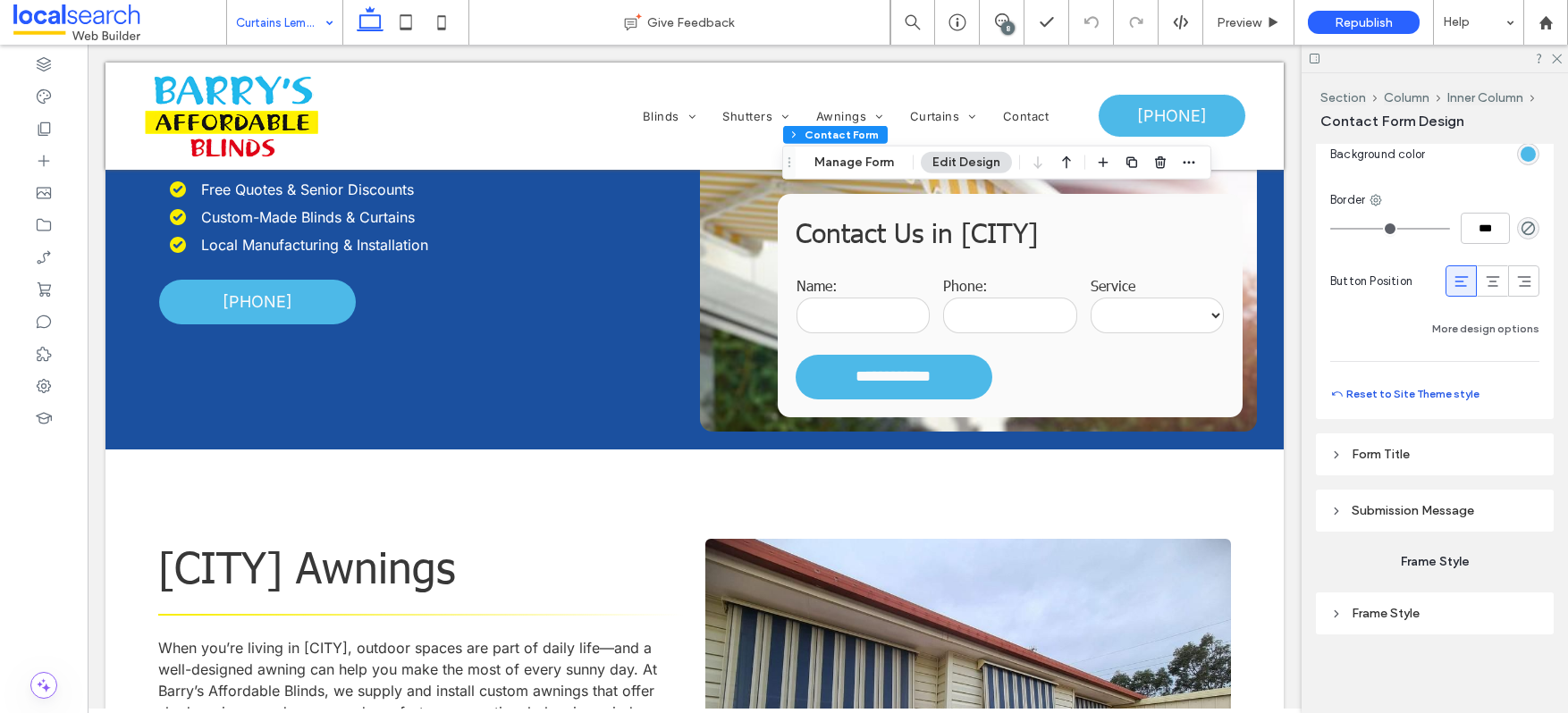 click on "Reset to Site Theme style" at bounding box center (1404, 394) 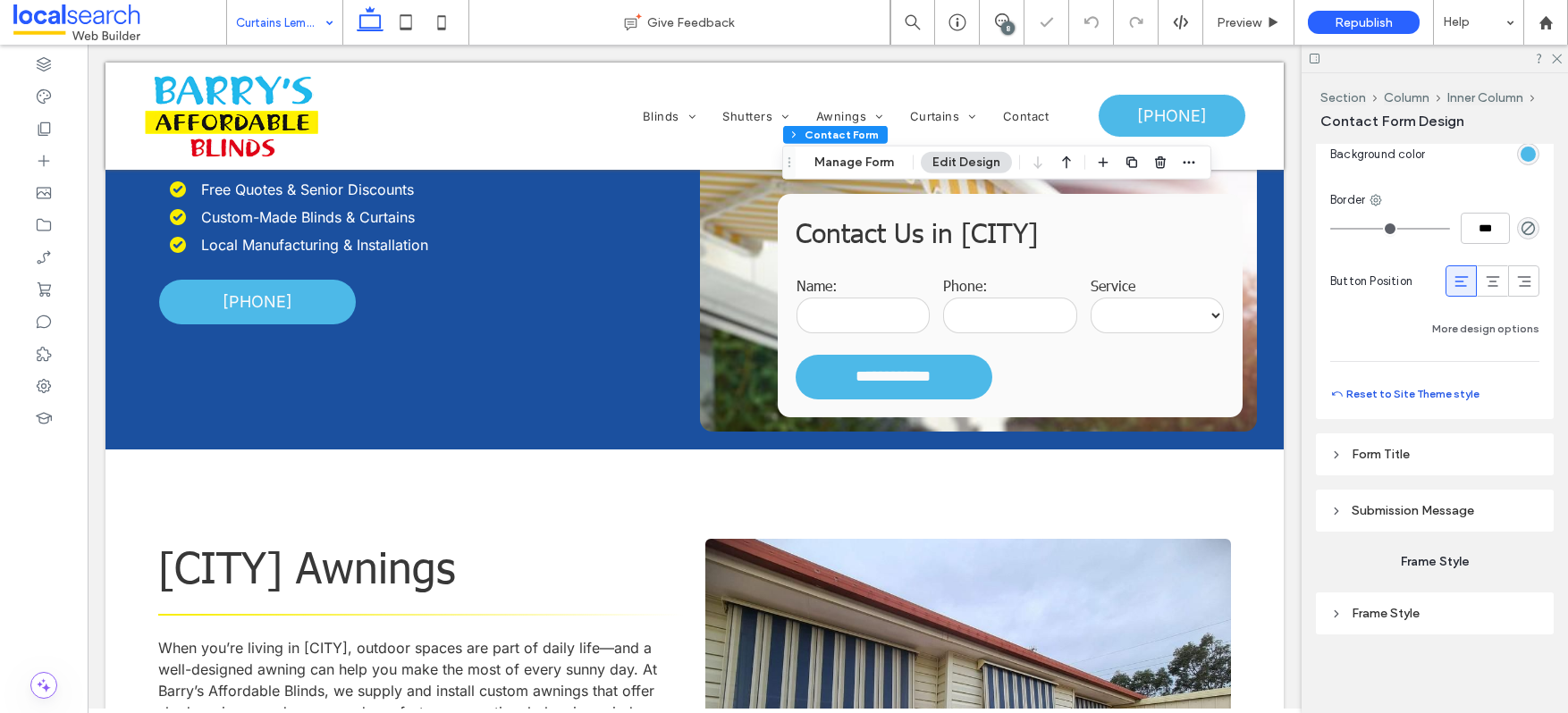 type on "***" 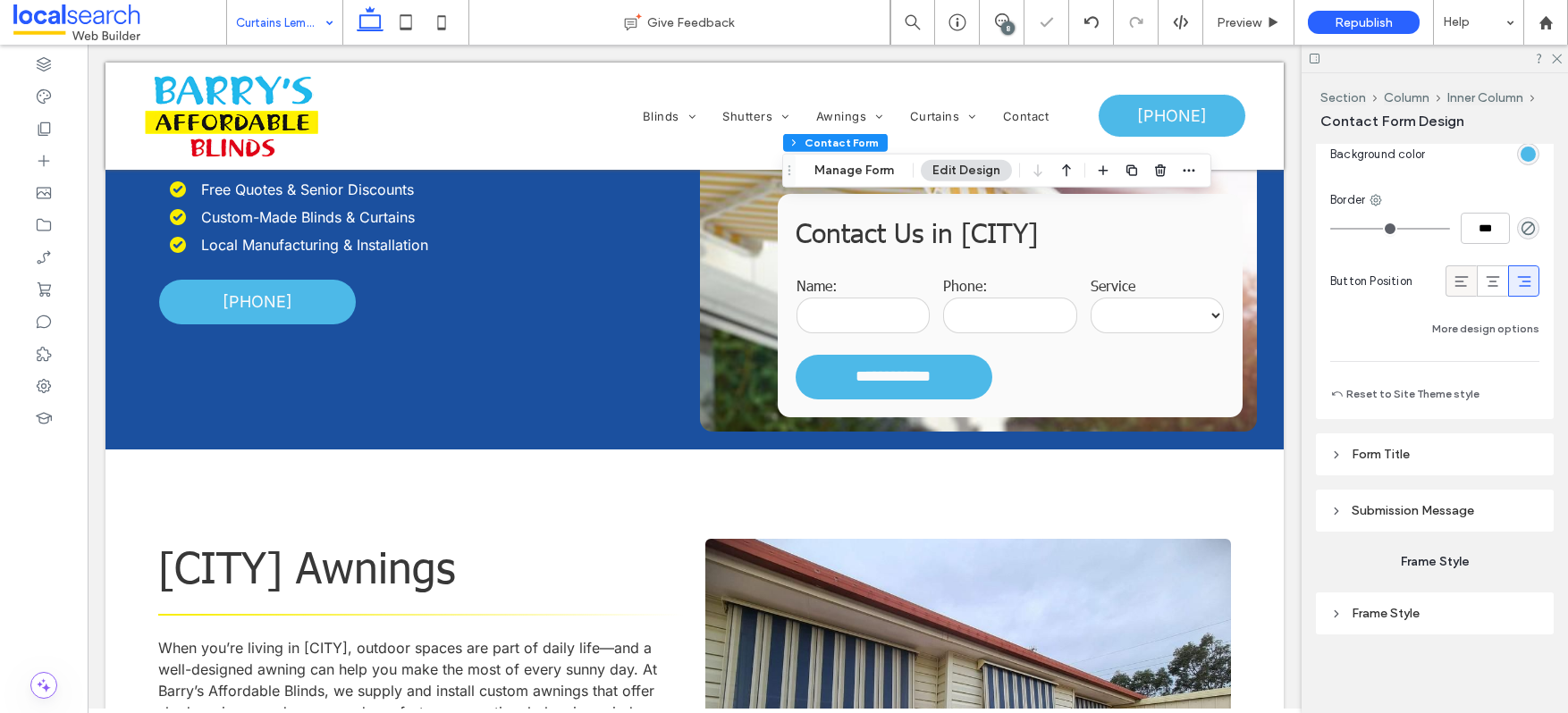 click 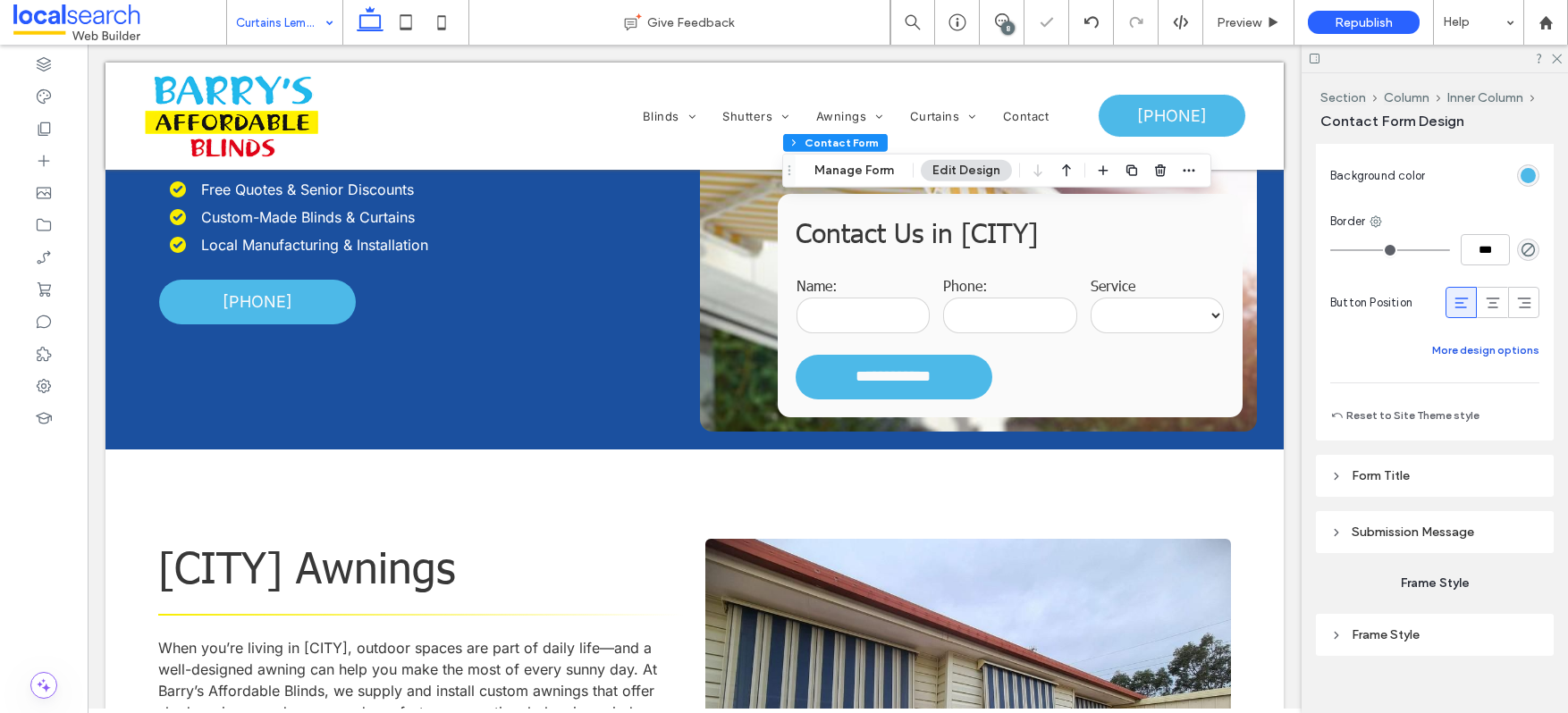 type on "***" 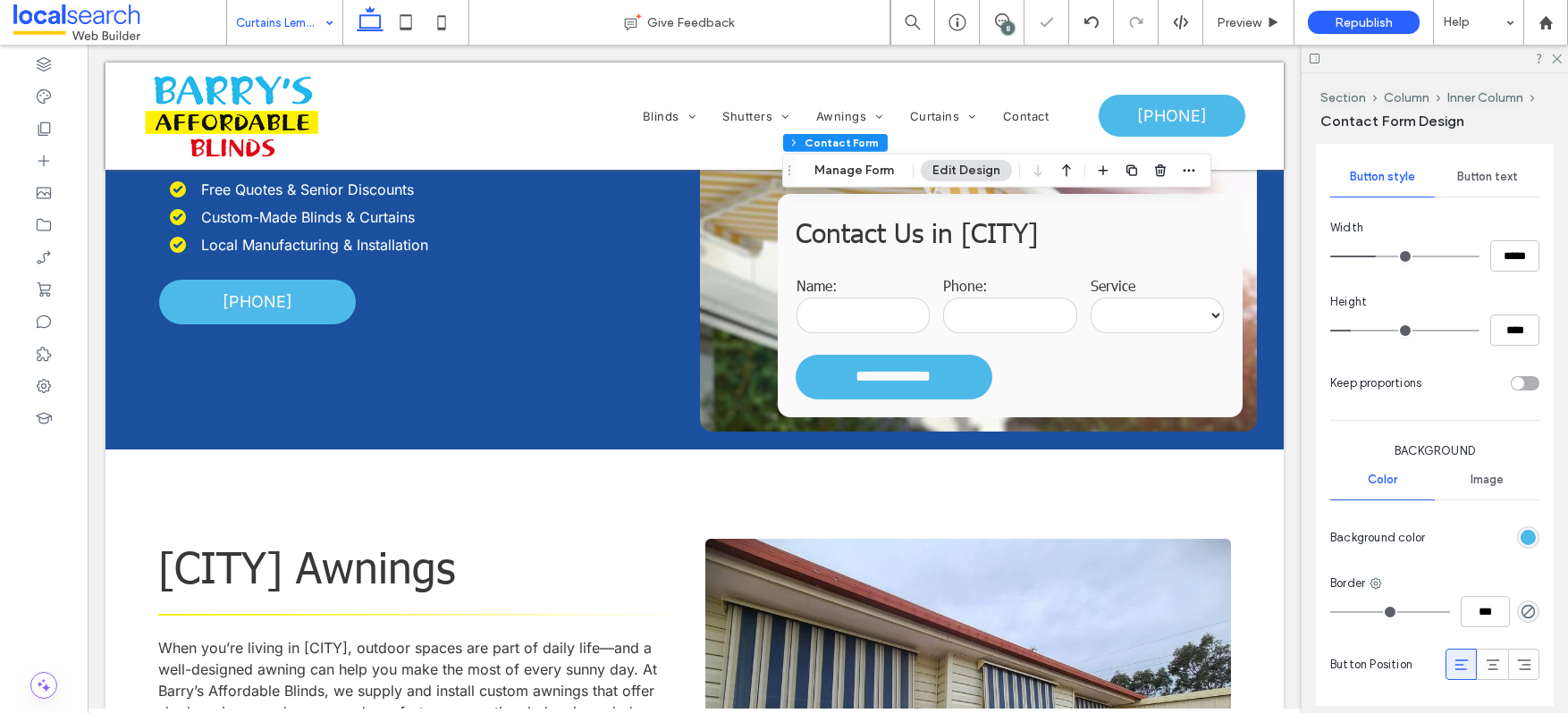 scroll, scrollTop: 1062, scrollLeft: 0, axis: vertical 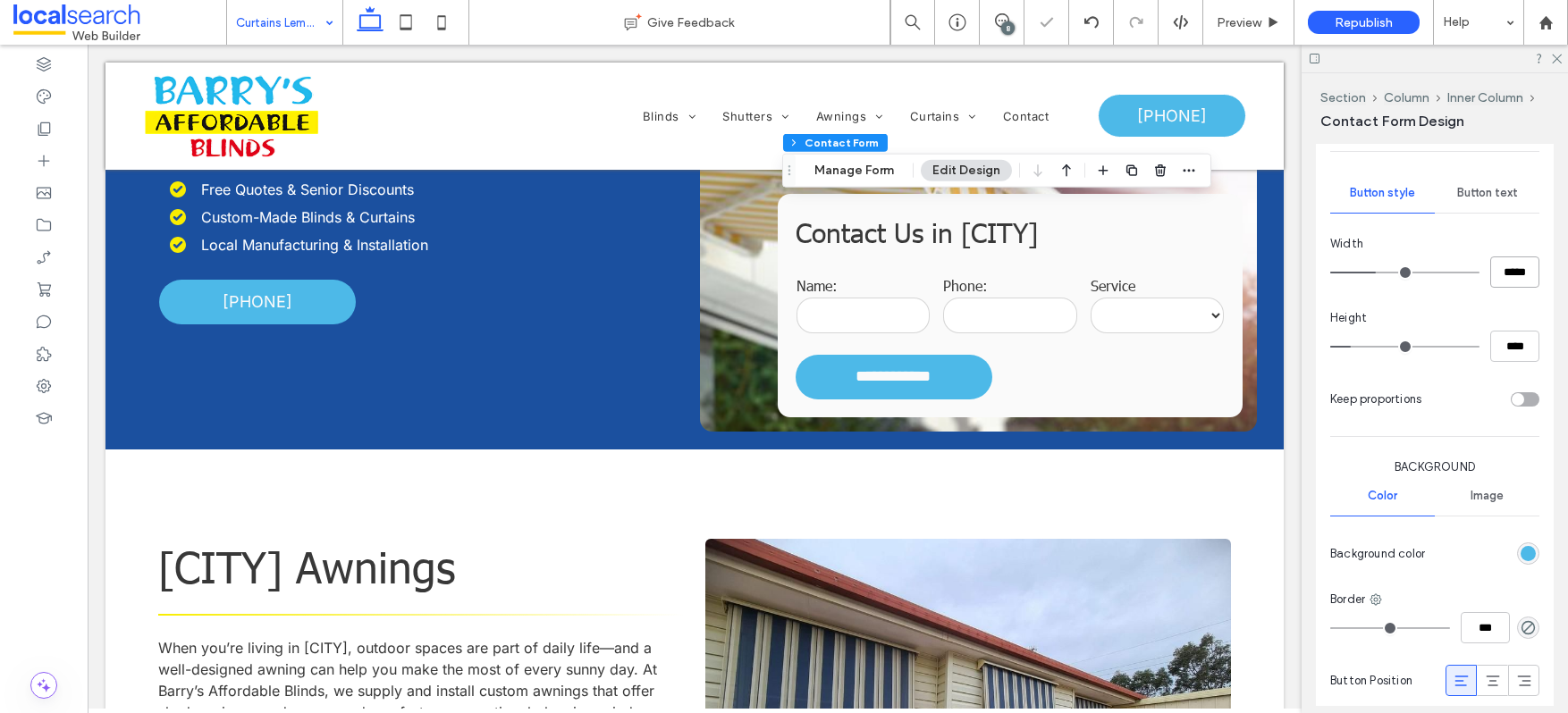 click on "*****" at bounding box center [1514, 272] 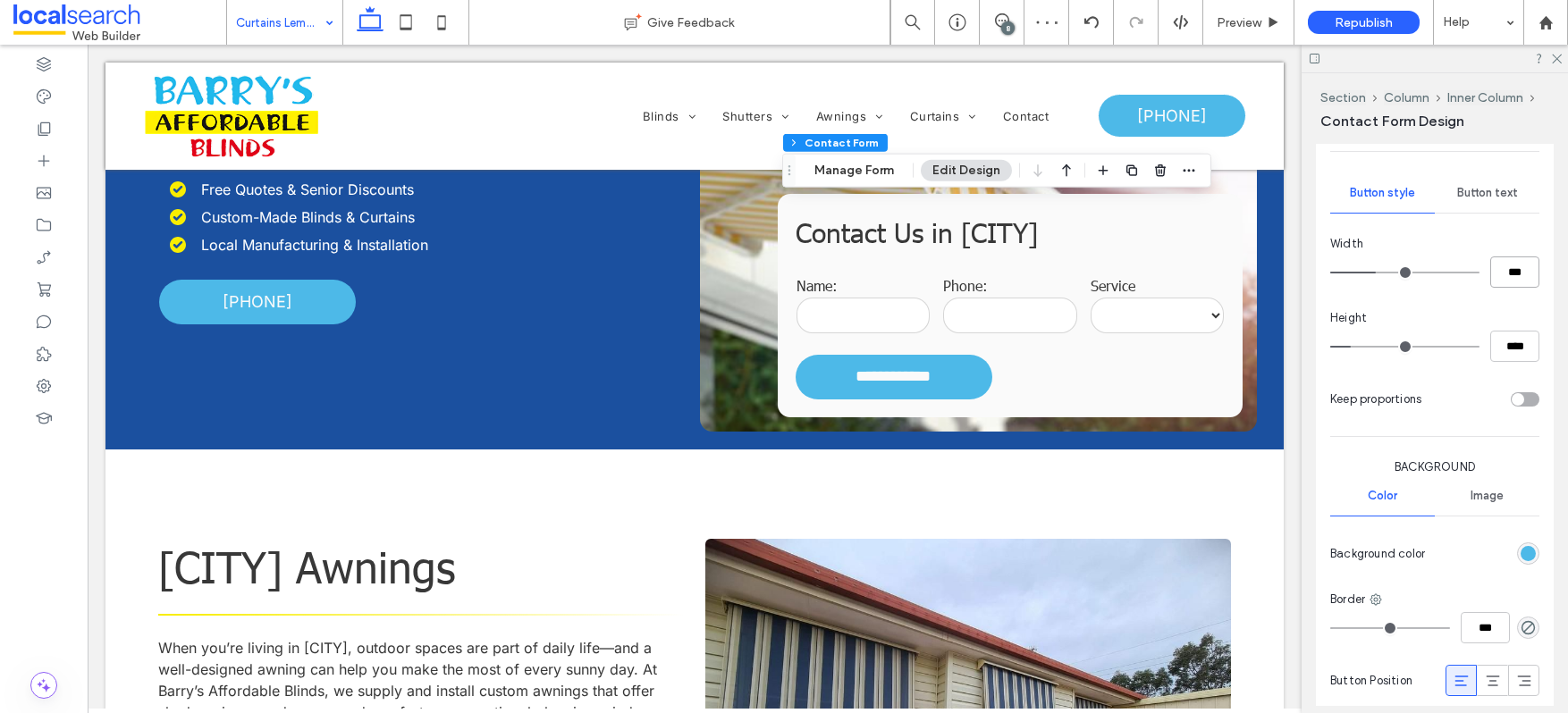 type on "***" 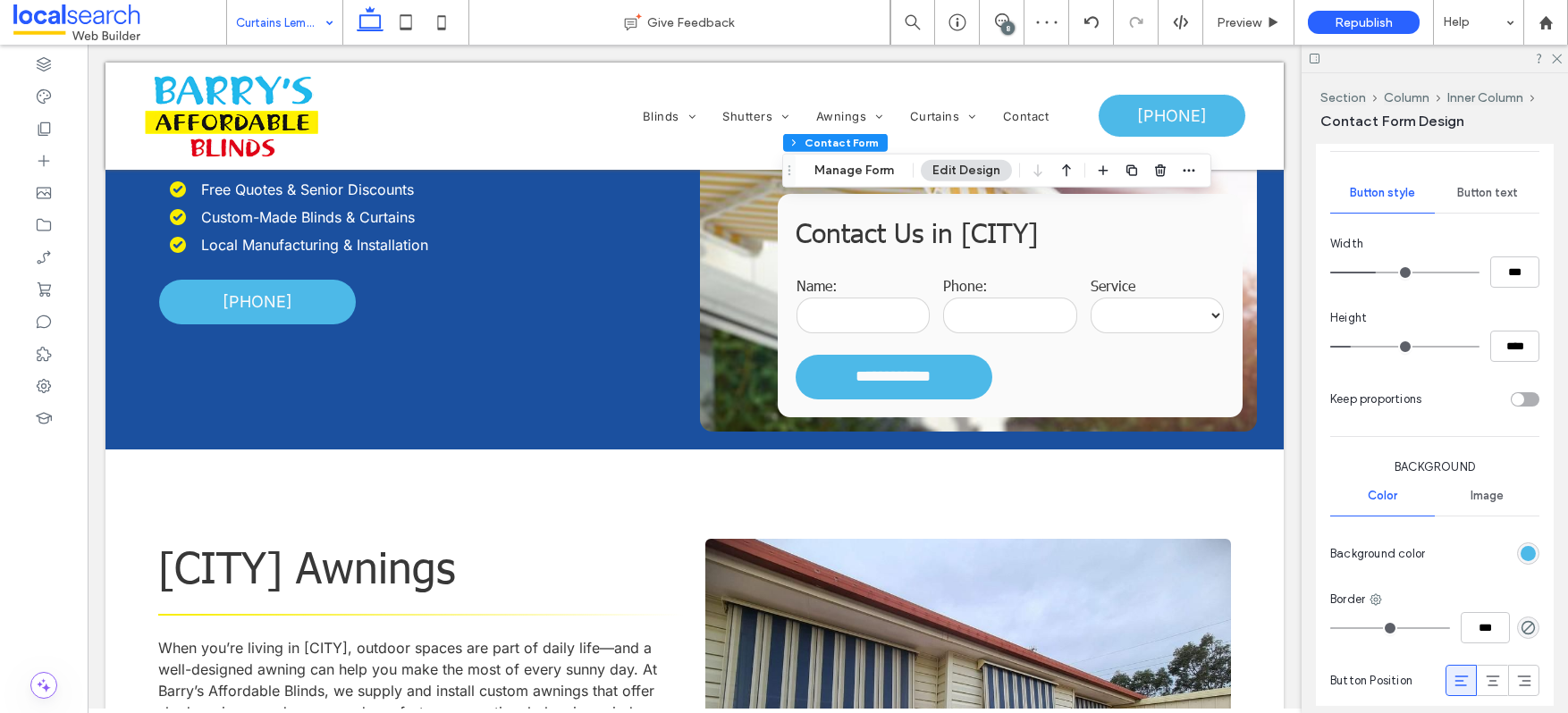 type on "***" 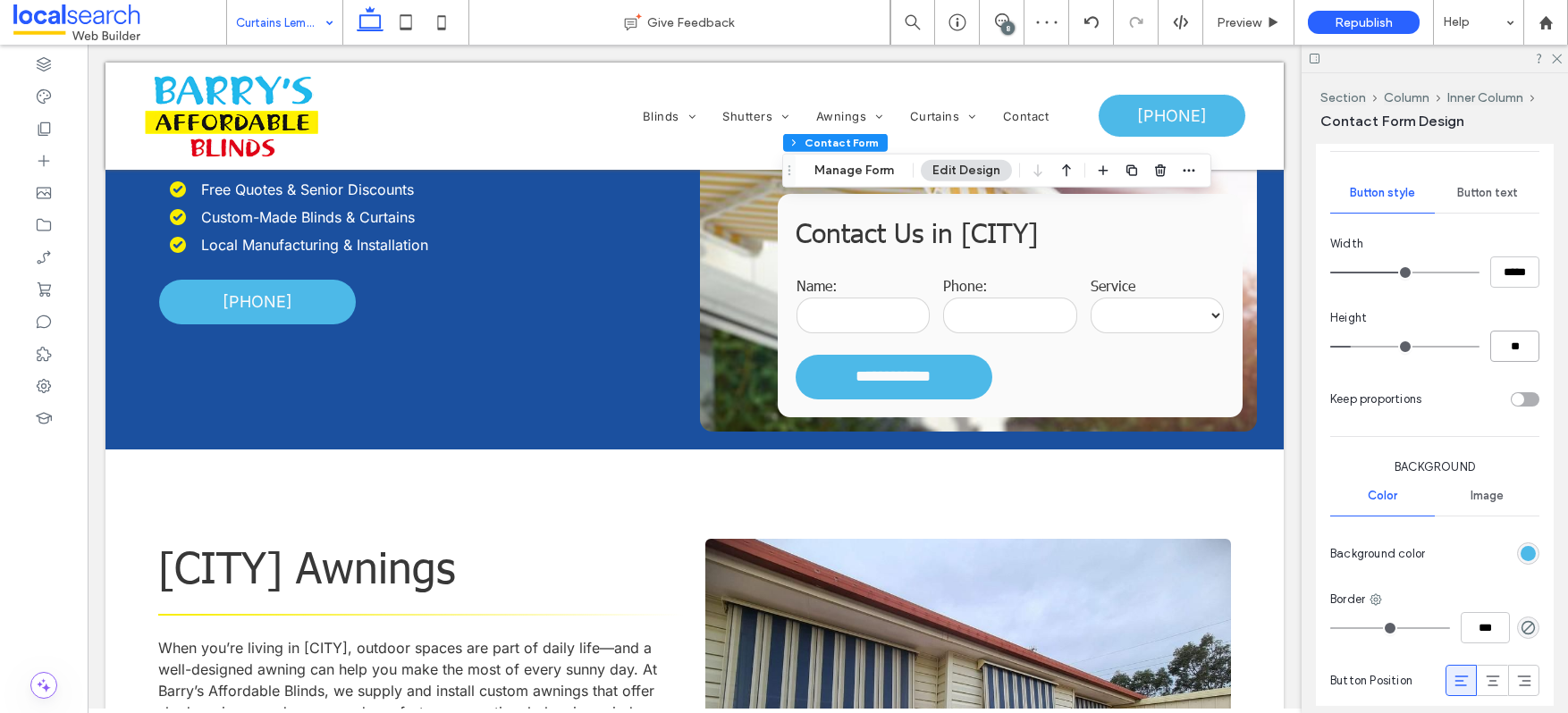 type on "****" 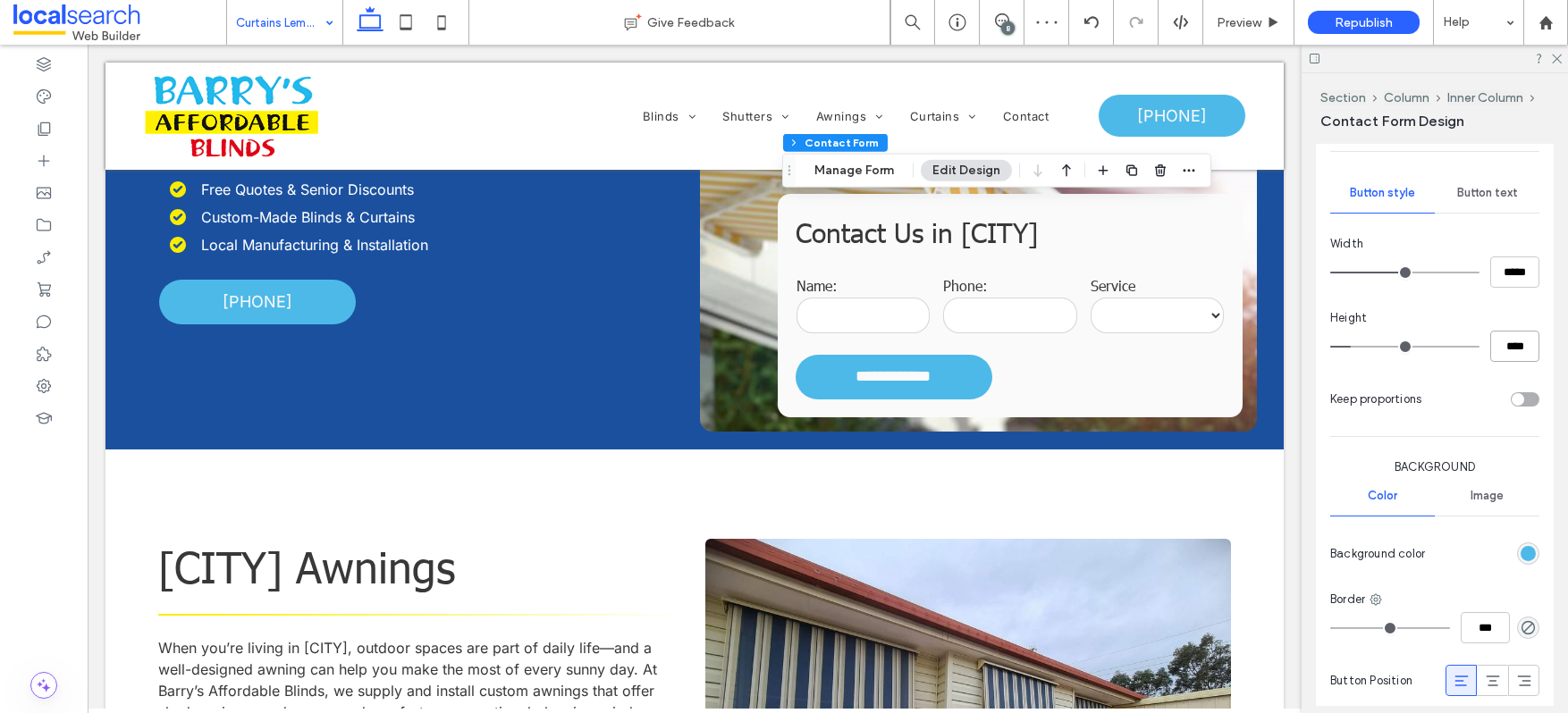 type on "**" 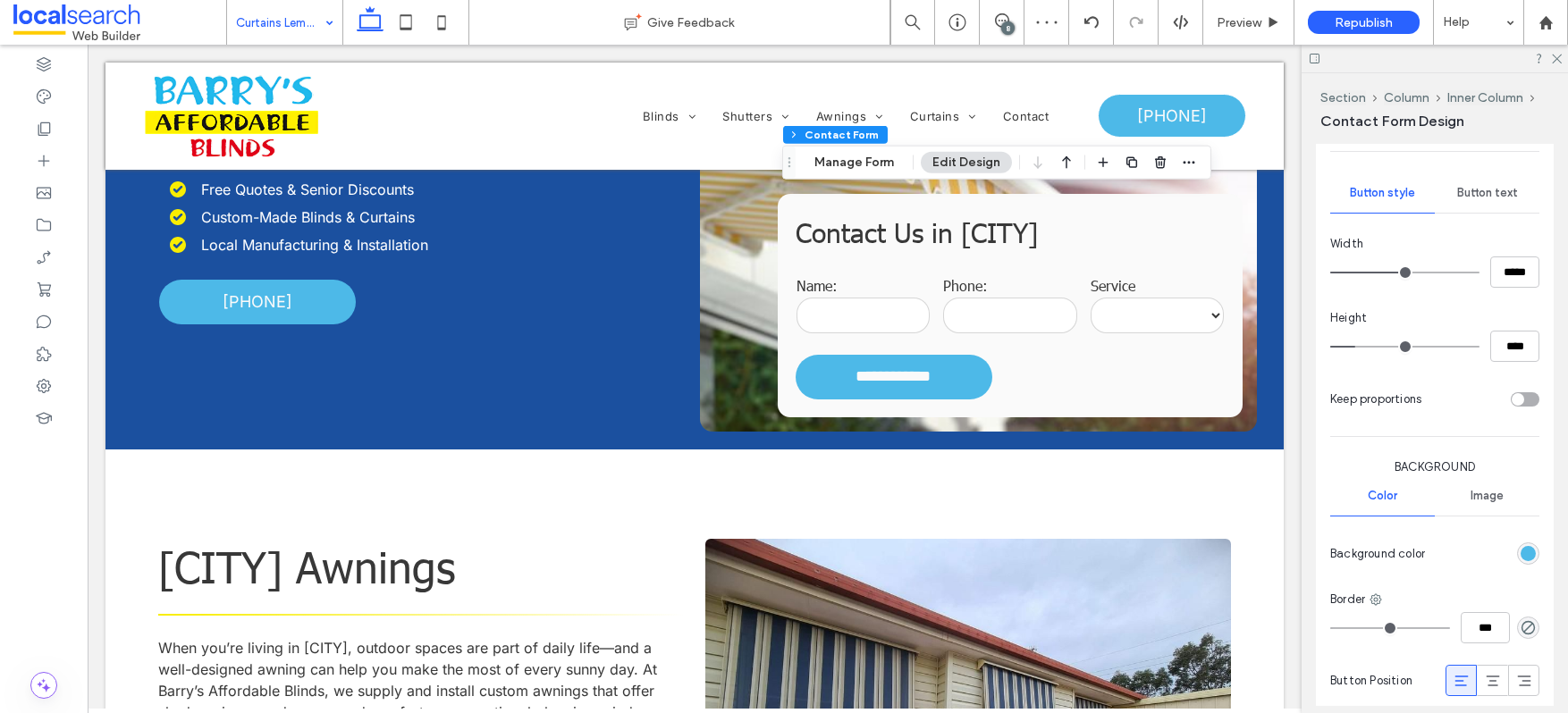 click at bounding box center (311, 22) 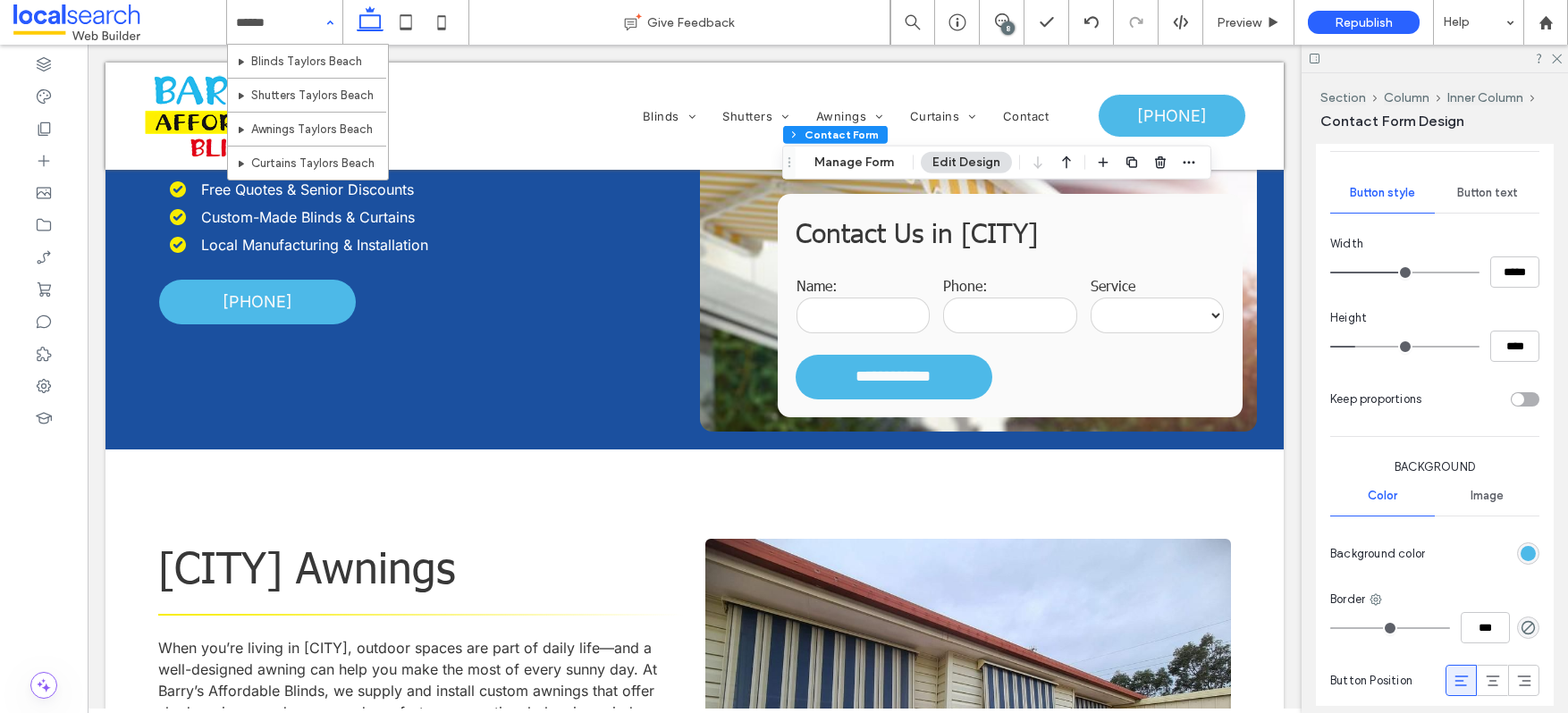 type on "*******" 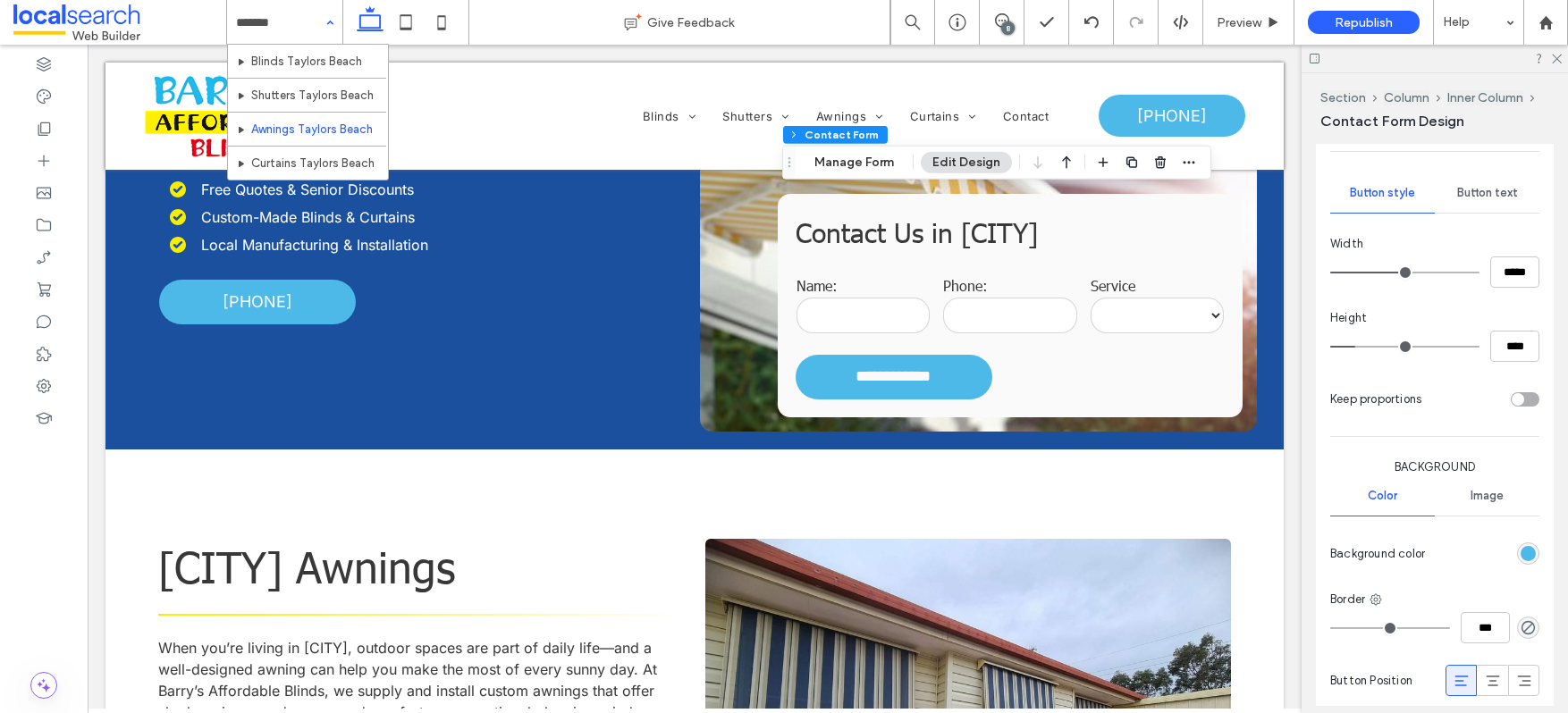 type 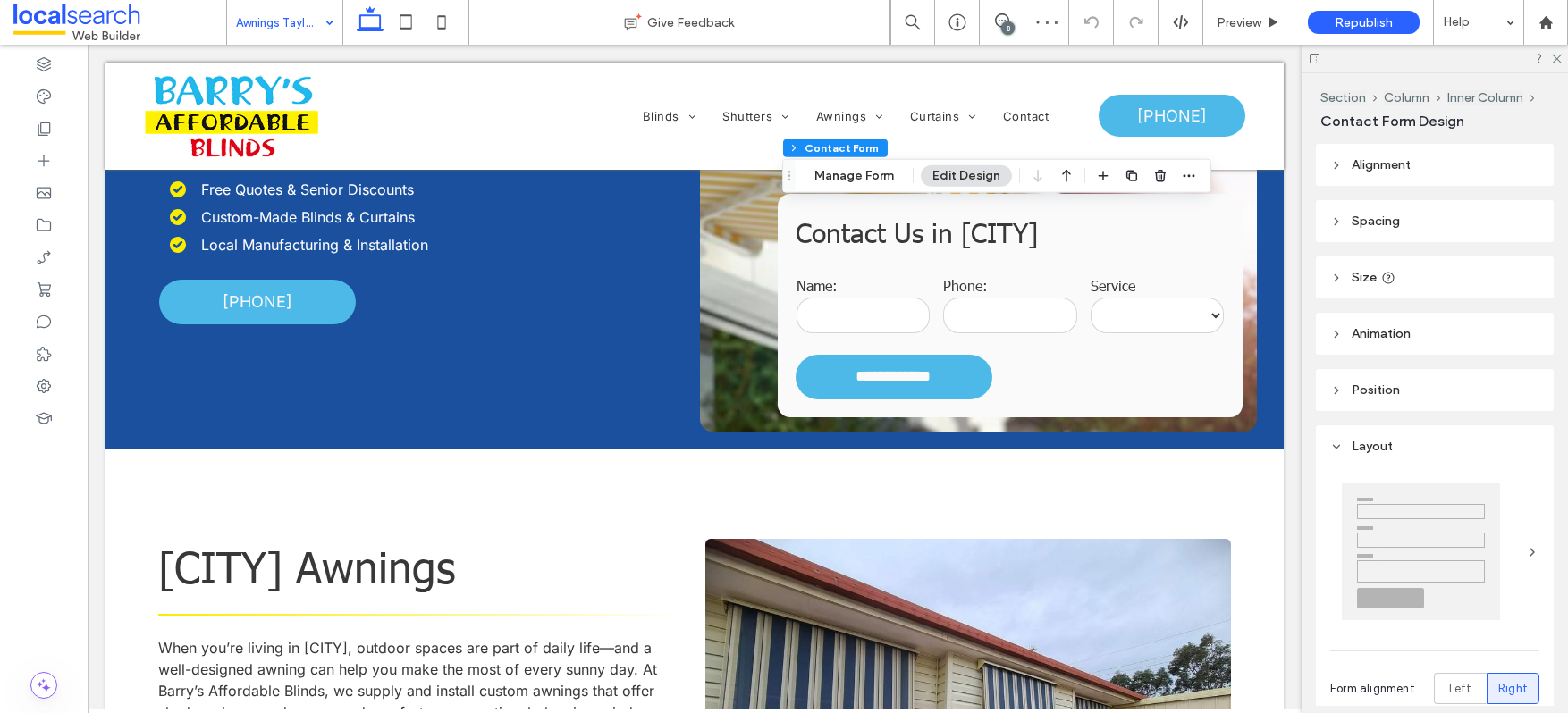 type on "*" 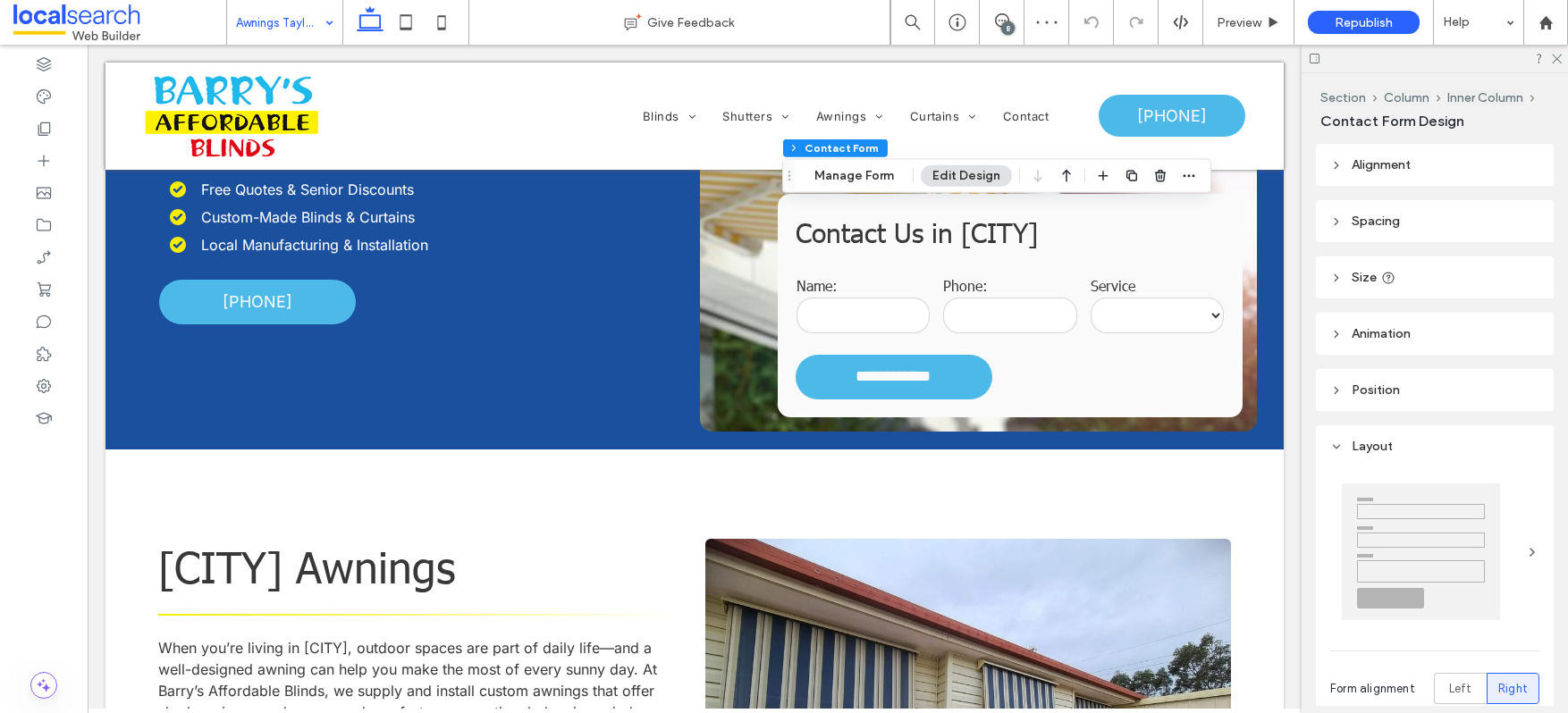 type on "***" 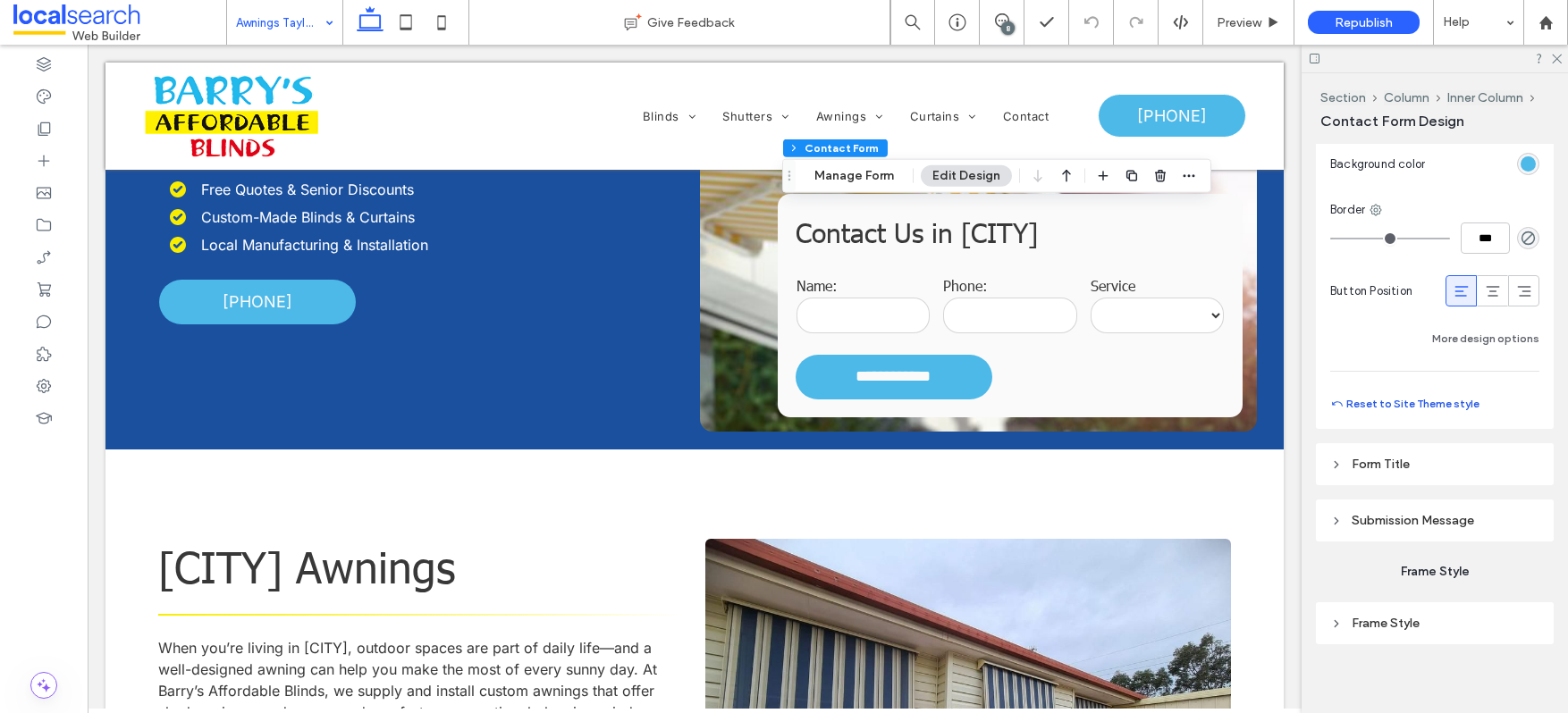 scroll, scrollTop: 1462, scrollLeft: 0, axis: vertical 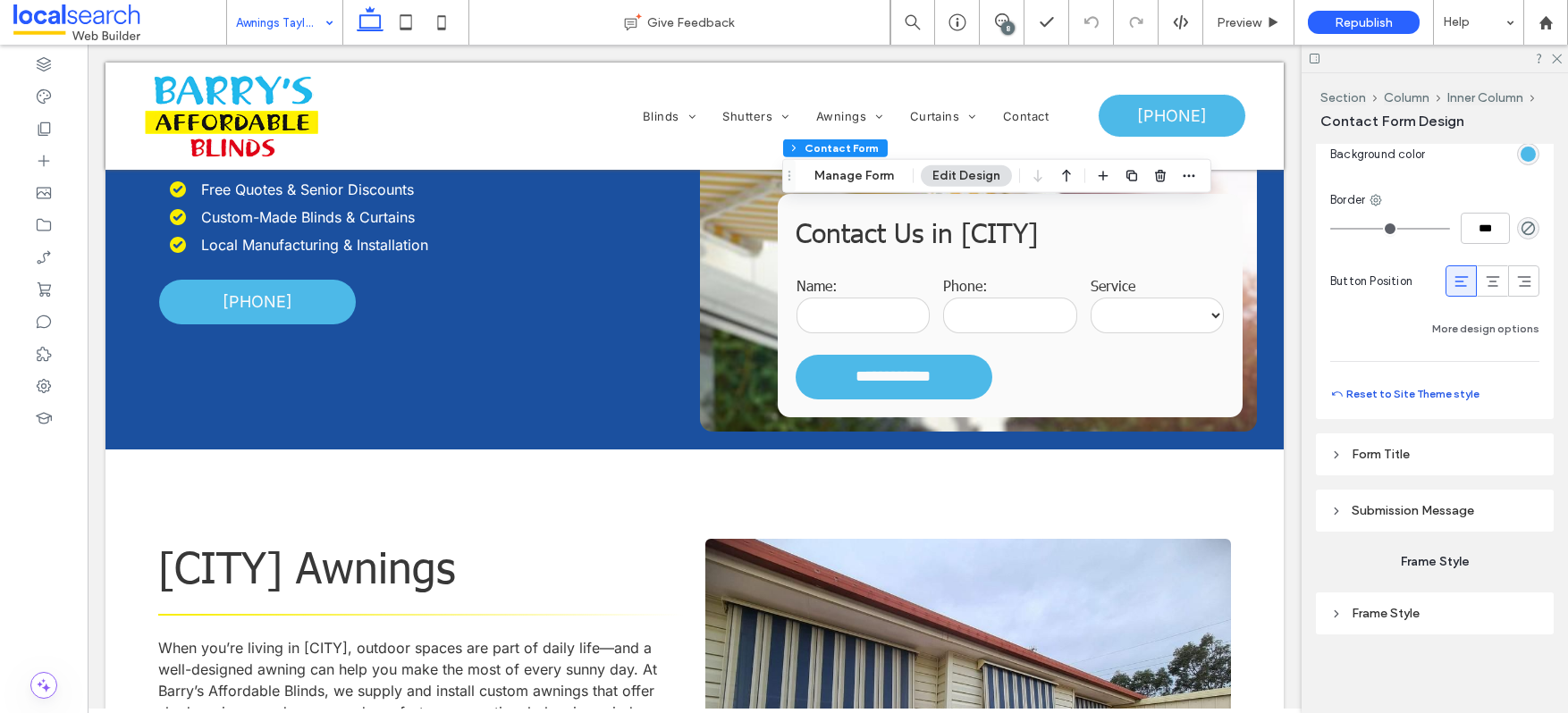 click on "Reset to Site Theme style" at bounding box center [1404, 394] 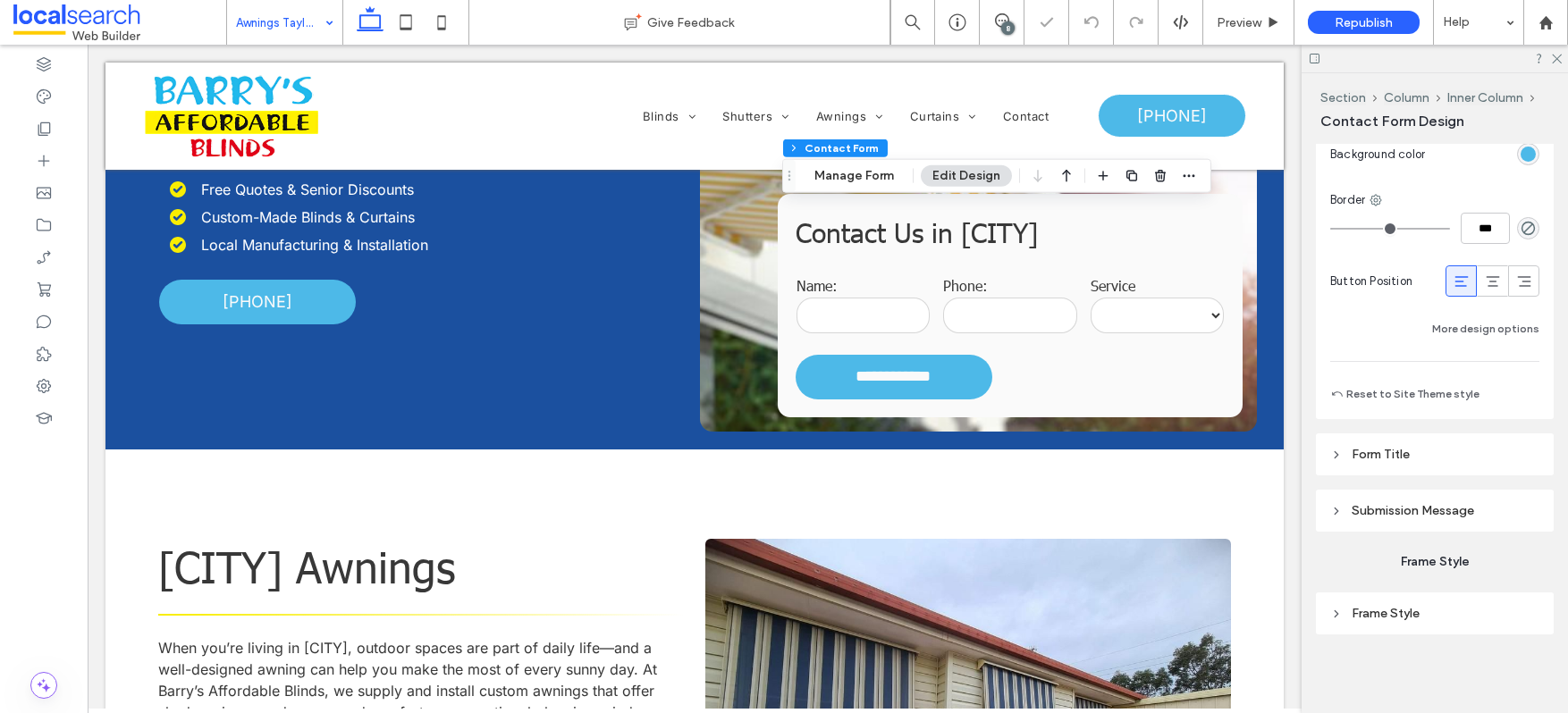 type on "***" 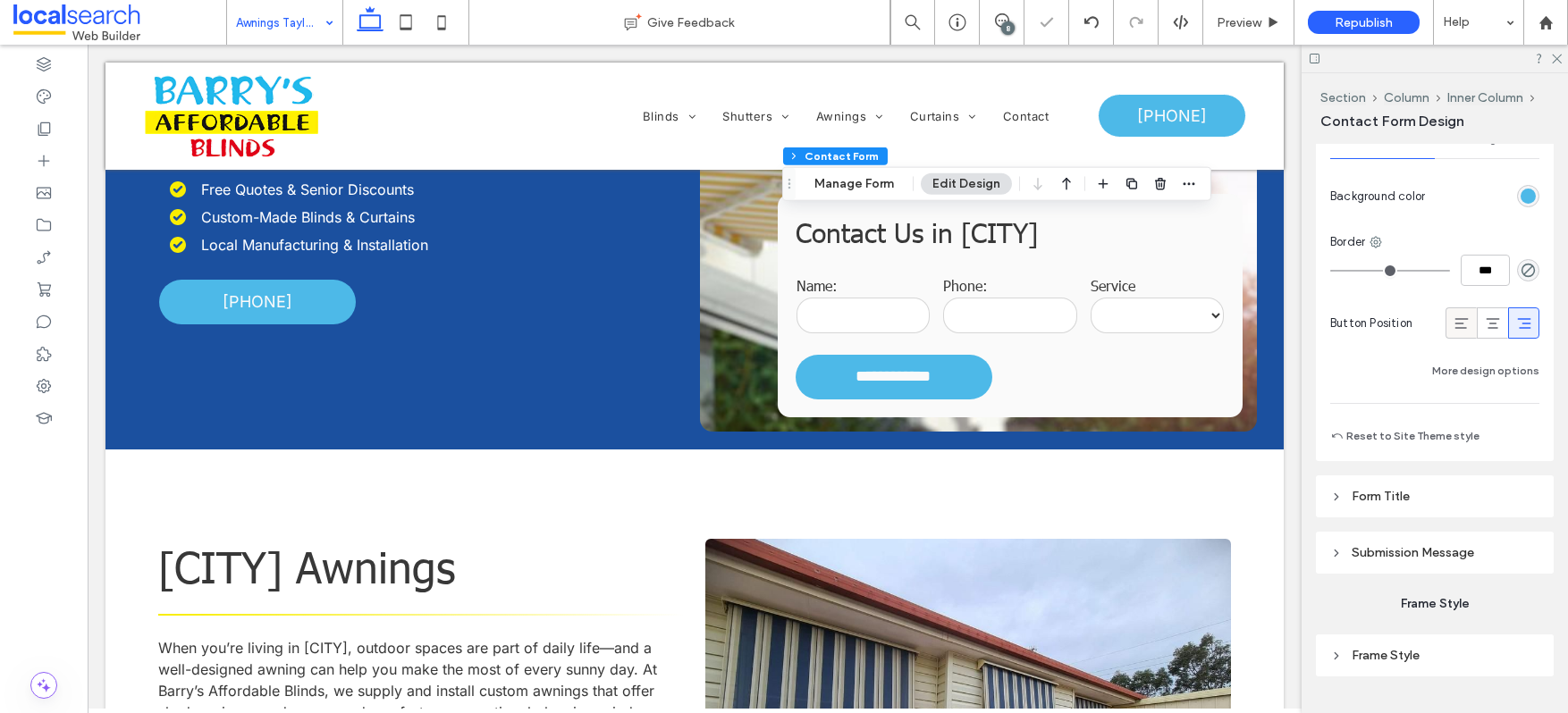 click 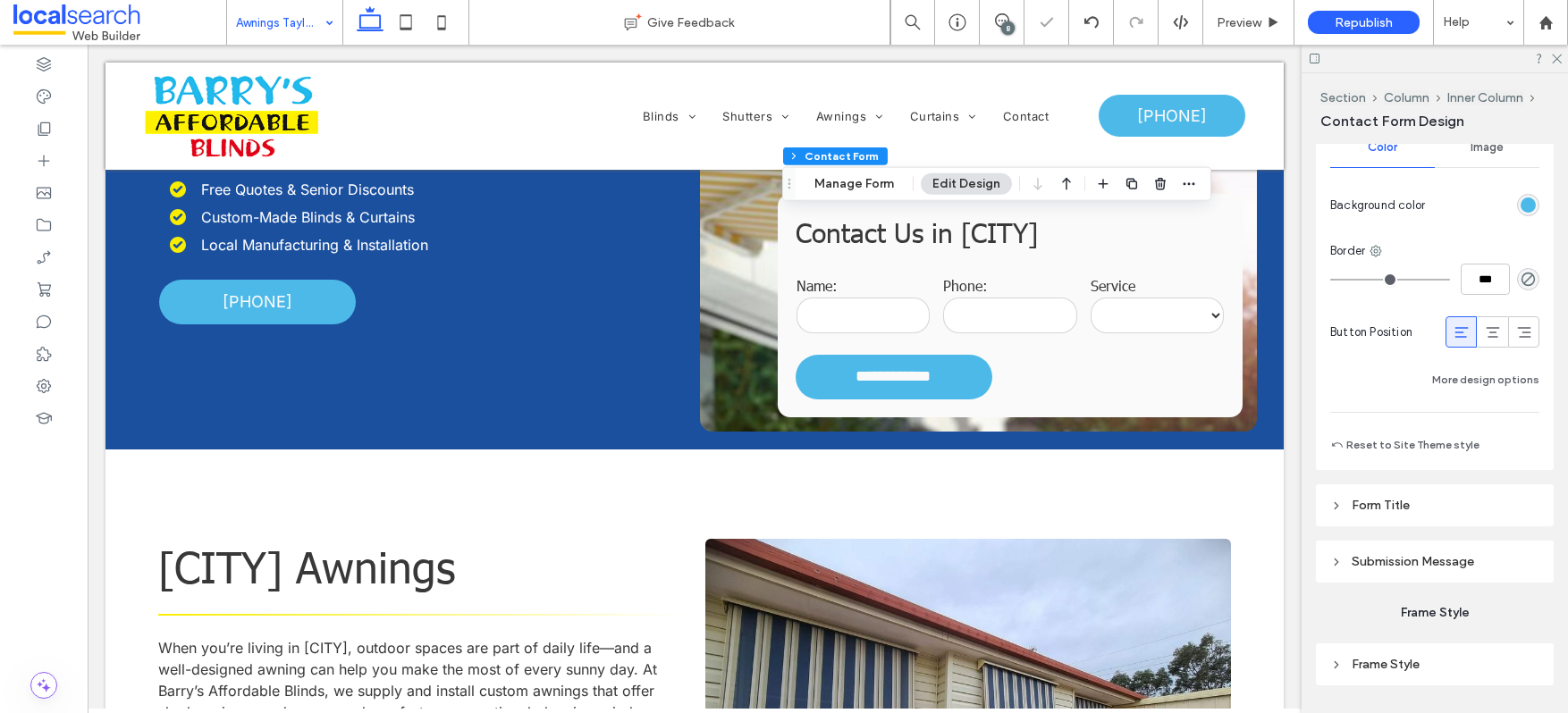 type on "***" 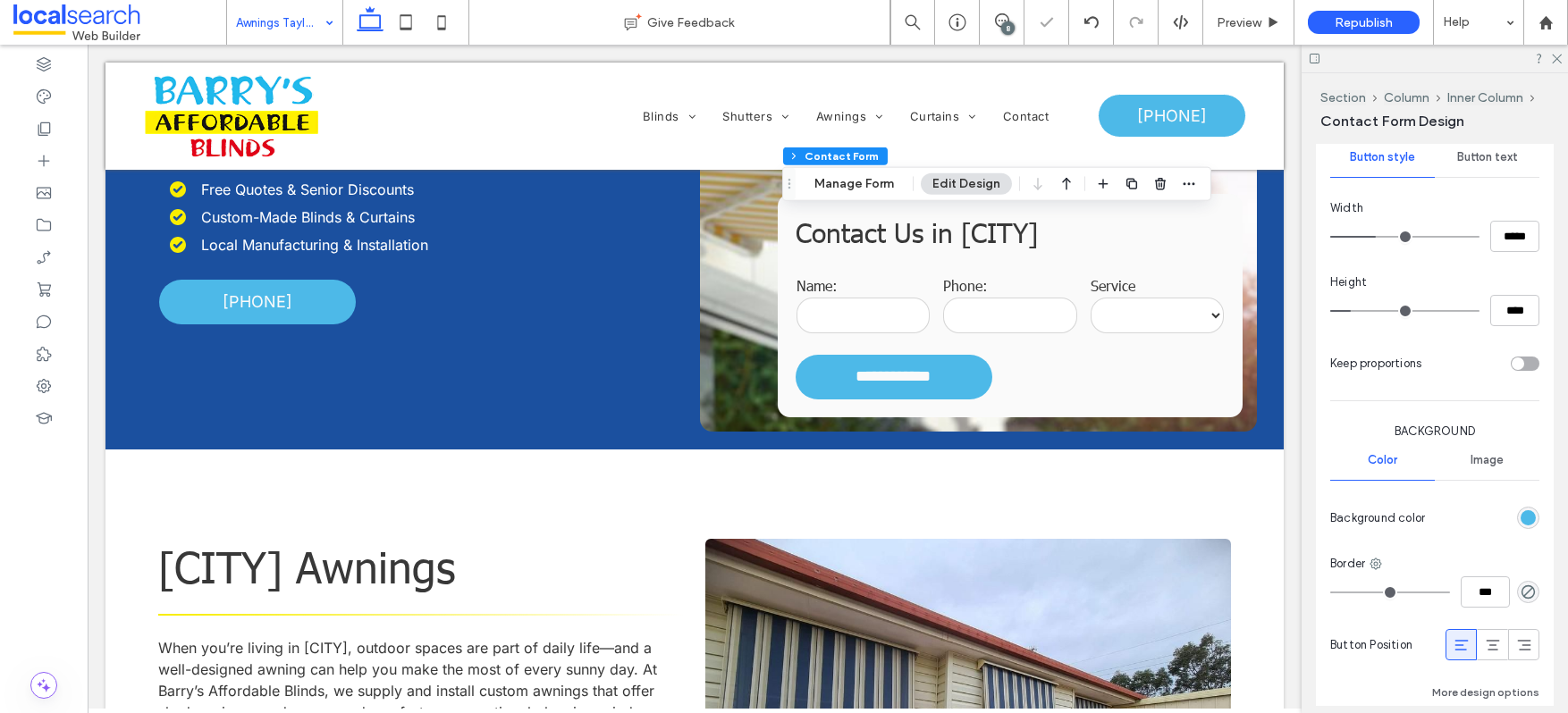 scroll, scrollTop: 1070, scrollLeft: 0, axis: vertical 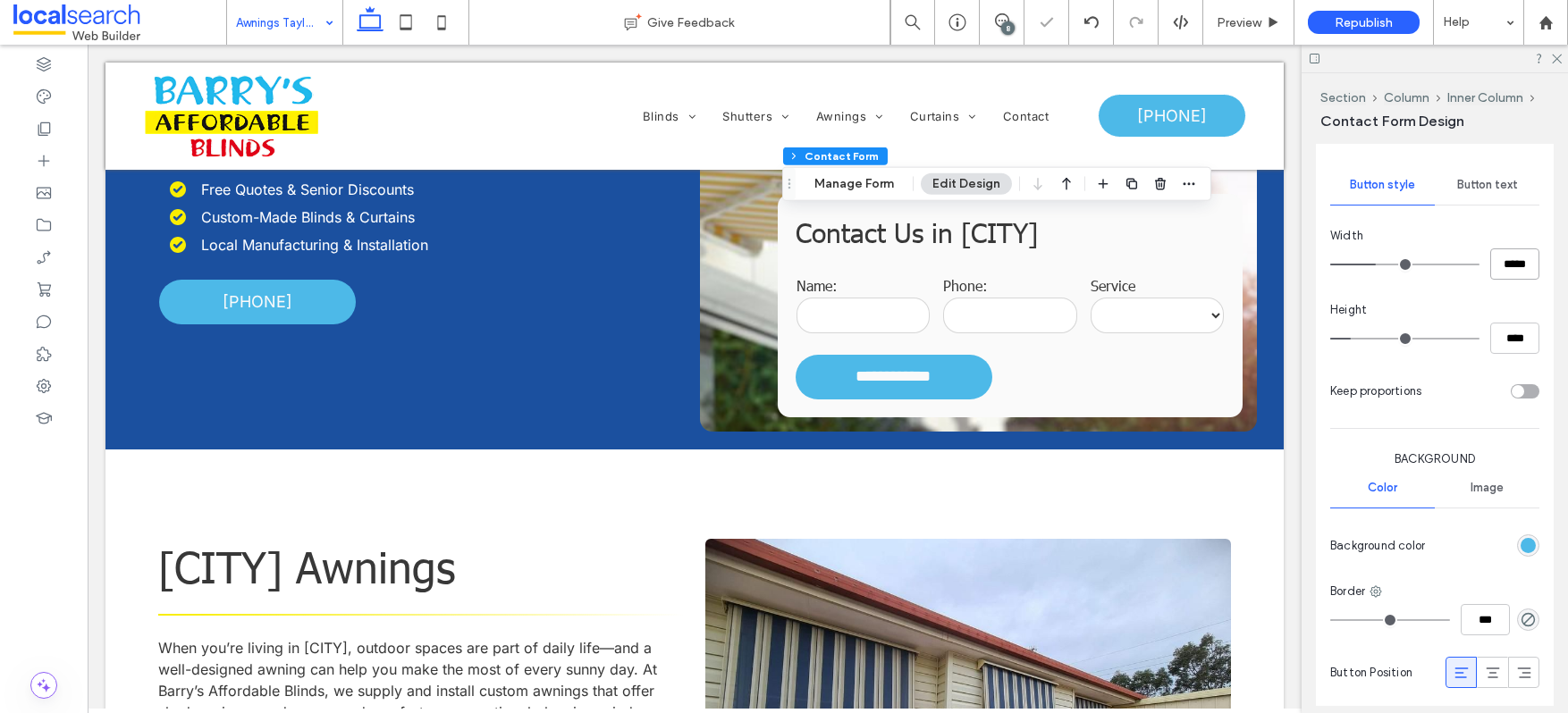 click on "*****" at bounding box center [1514, 264] 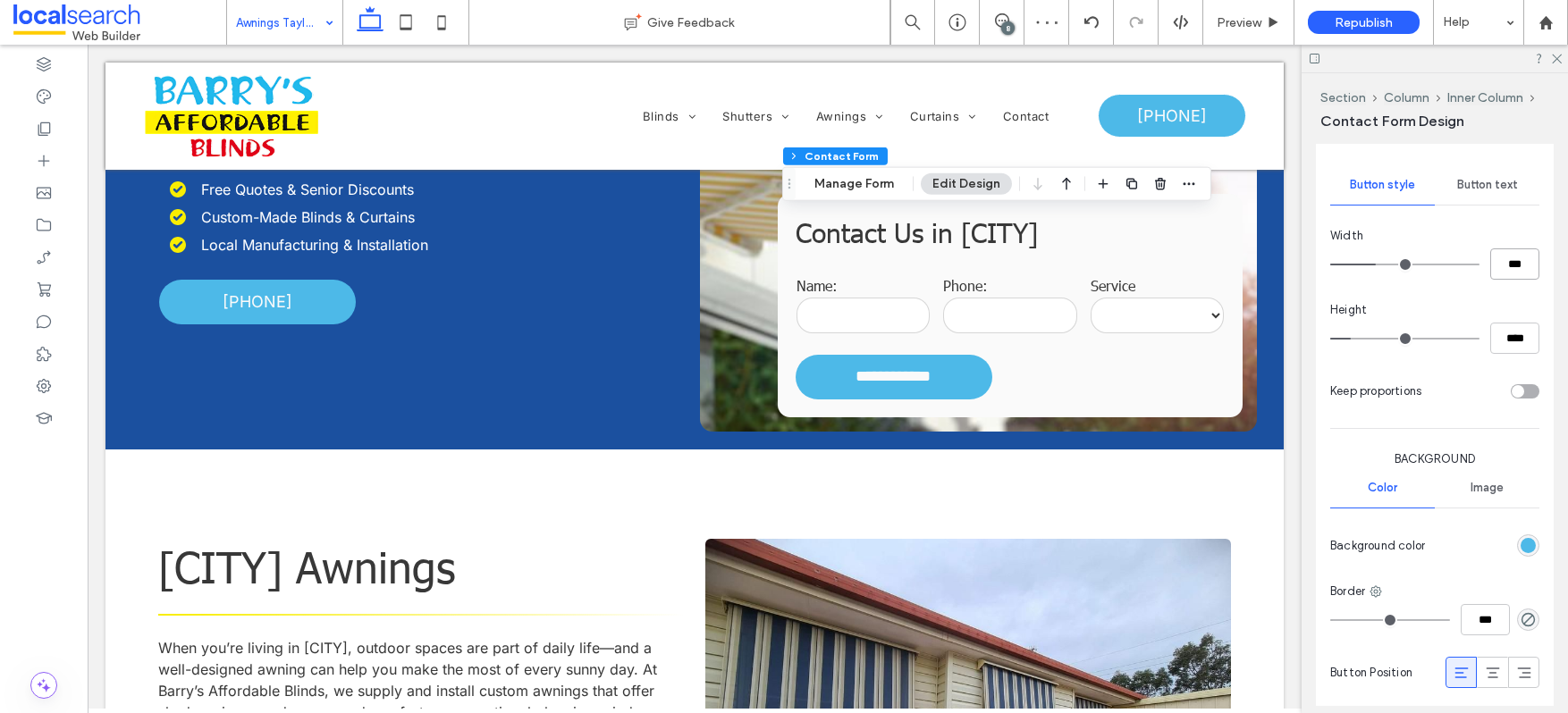 type on "***" 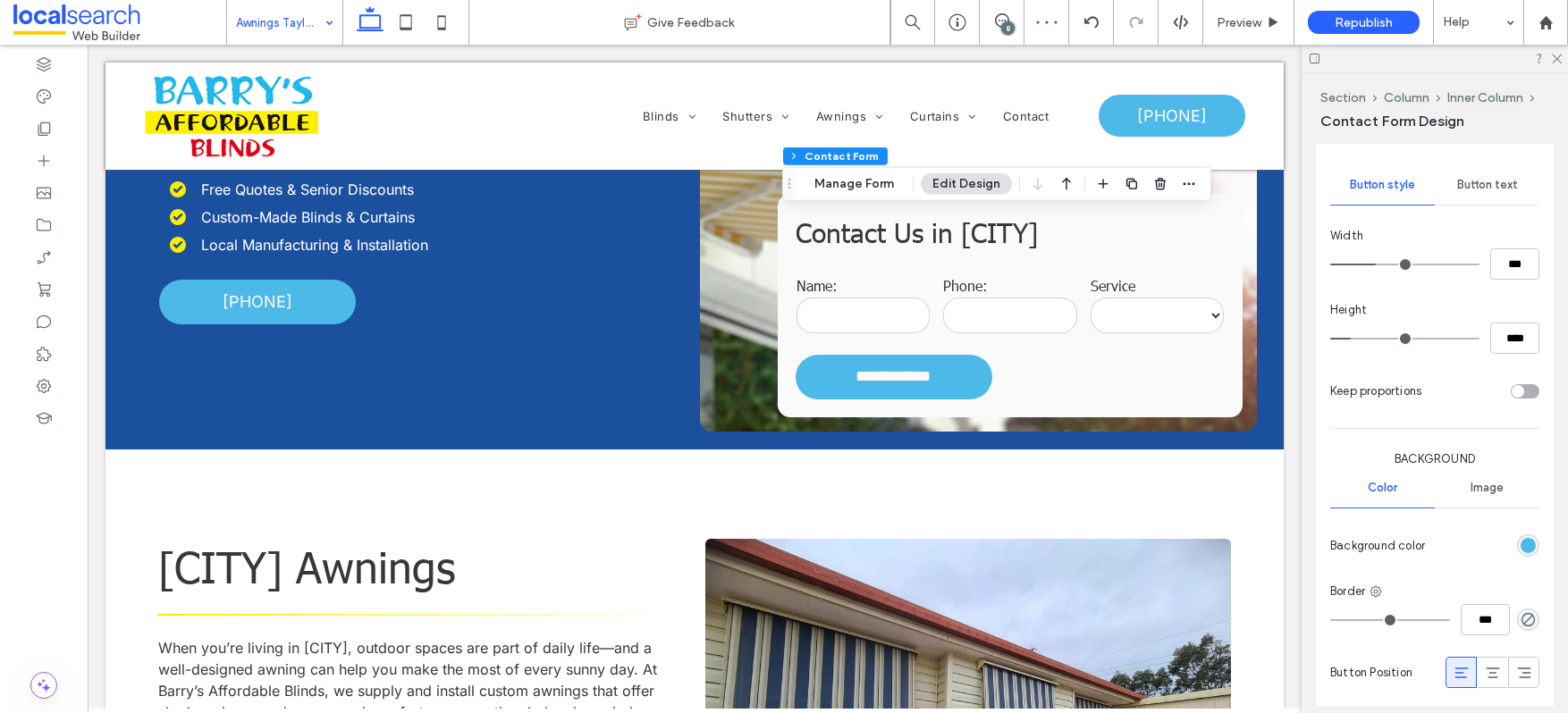 type 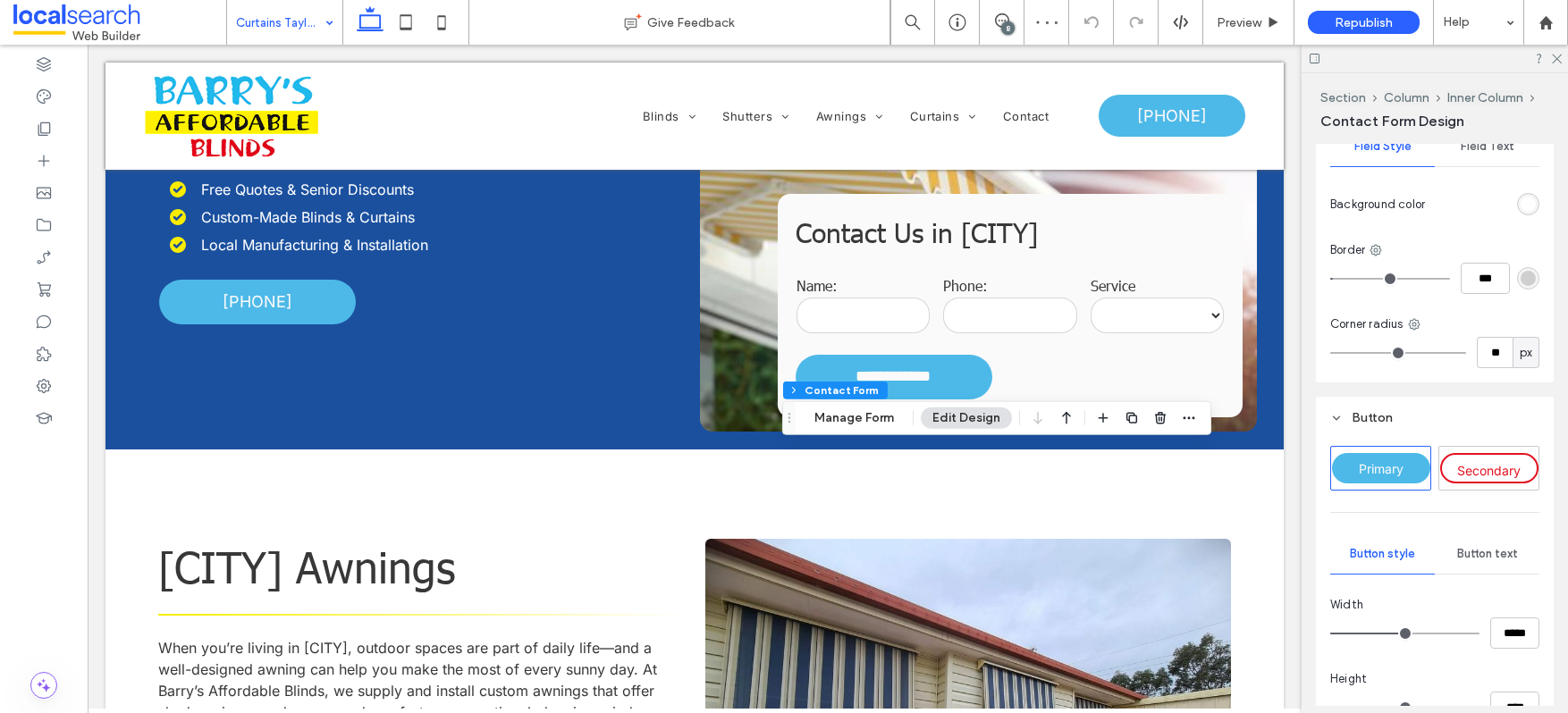 scroll, scrollTop: 1442, scrollLeft: 0, axis: vertical 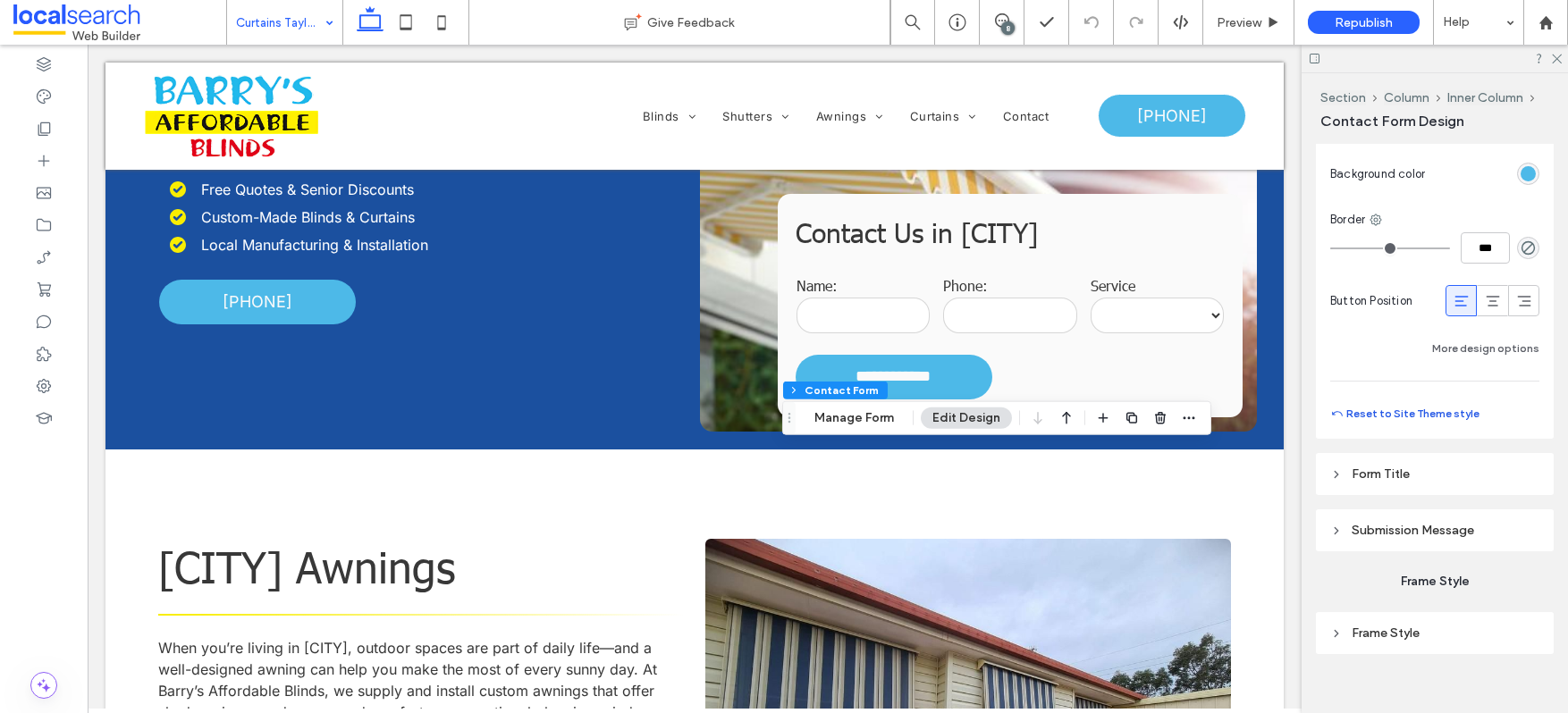click on "Reset to Site Theme style" at bounding box center (1404, 414) 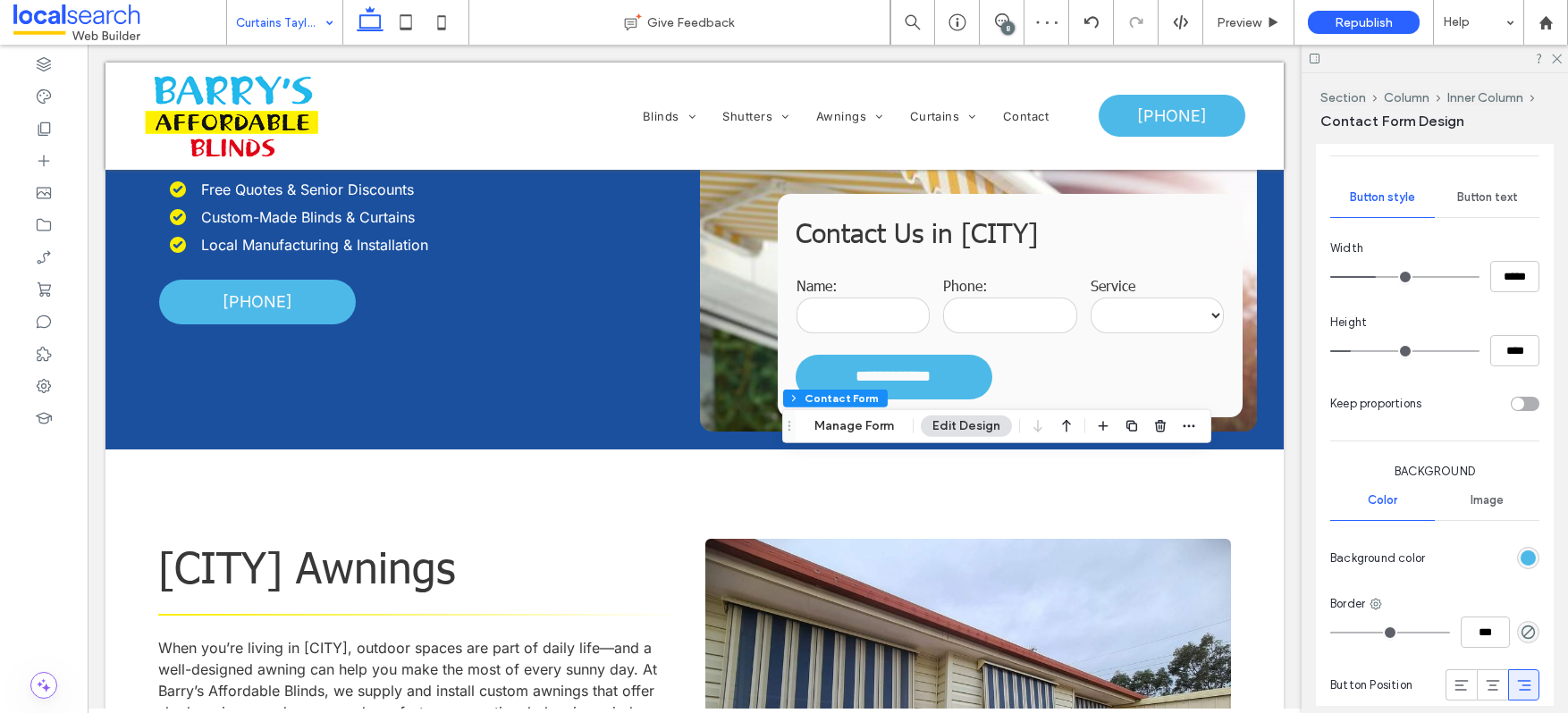 scroll, scrollTop: 1039, scrollLeft: 0, axis: vertical 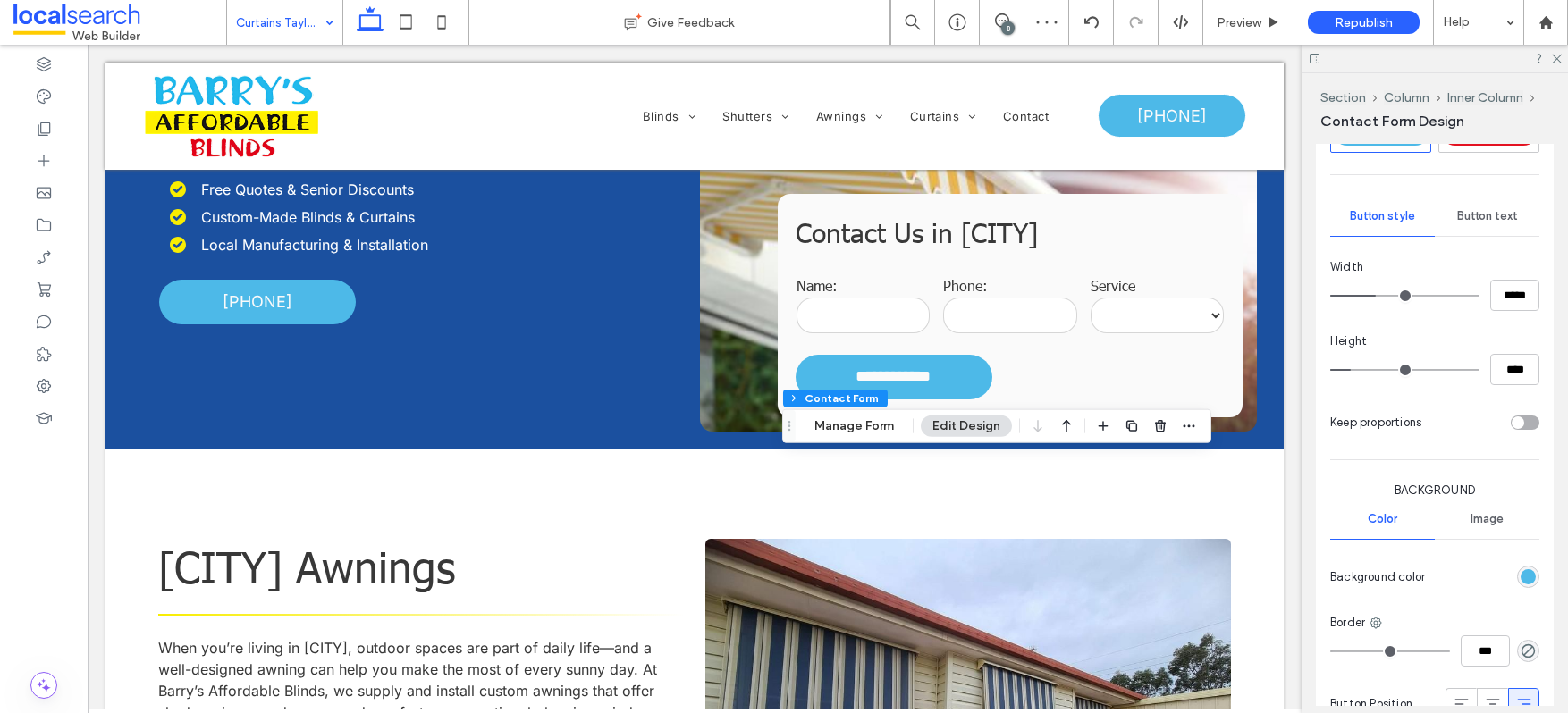 click on "Width *****" at bounding box center [1435, 284] 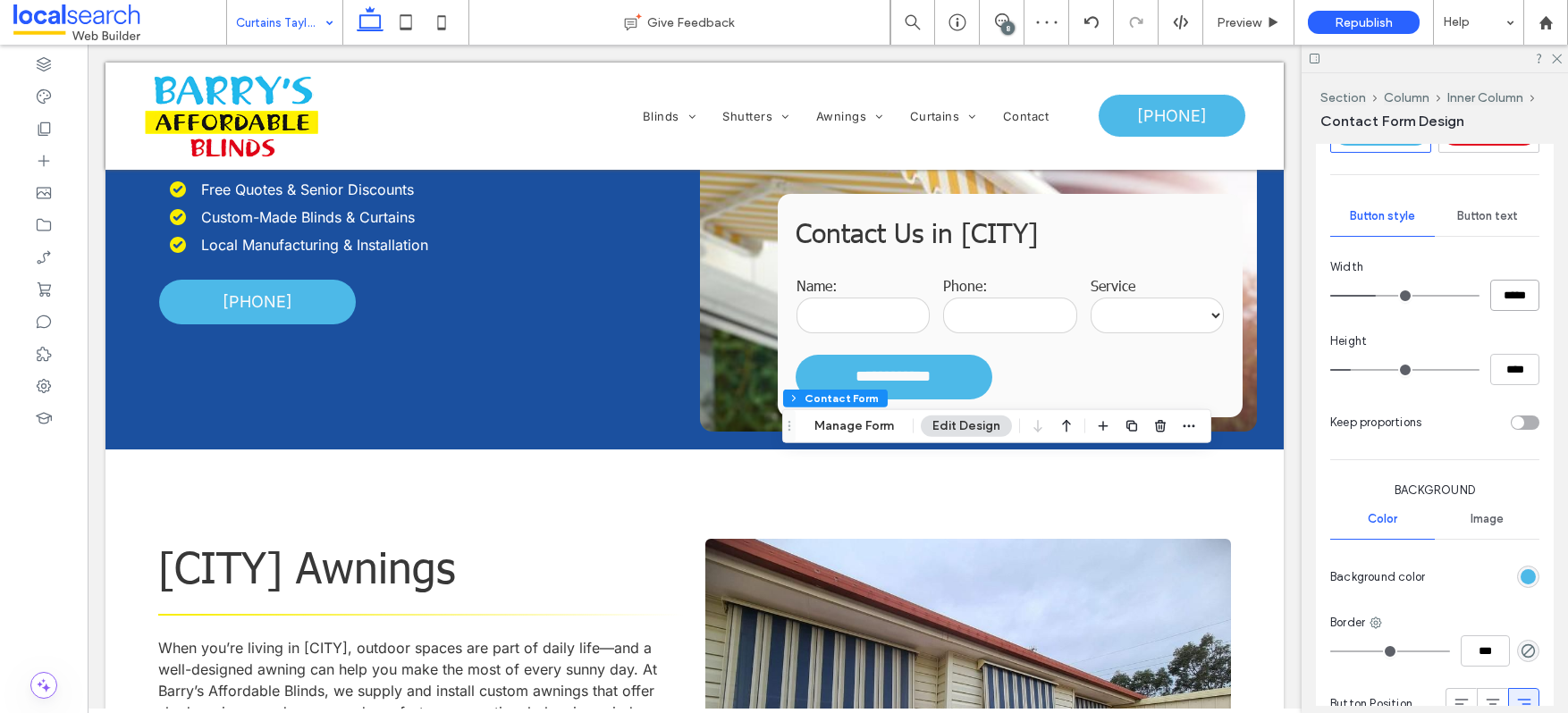 click on "*****" at bounding box center [1514, 295] 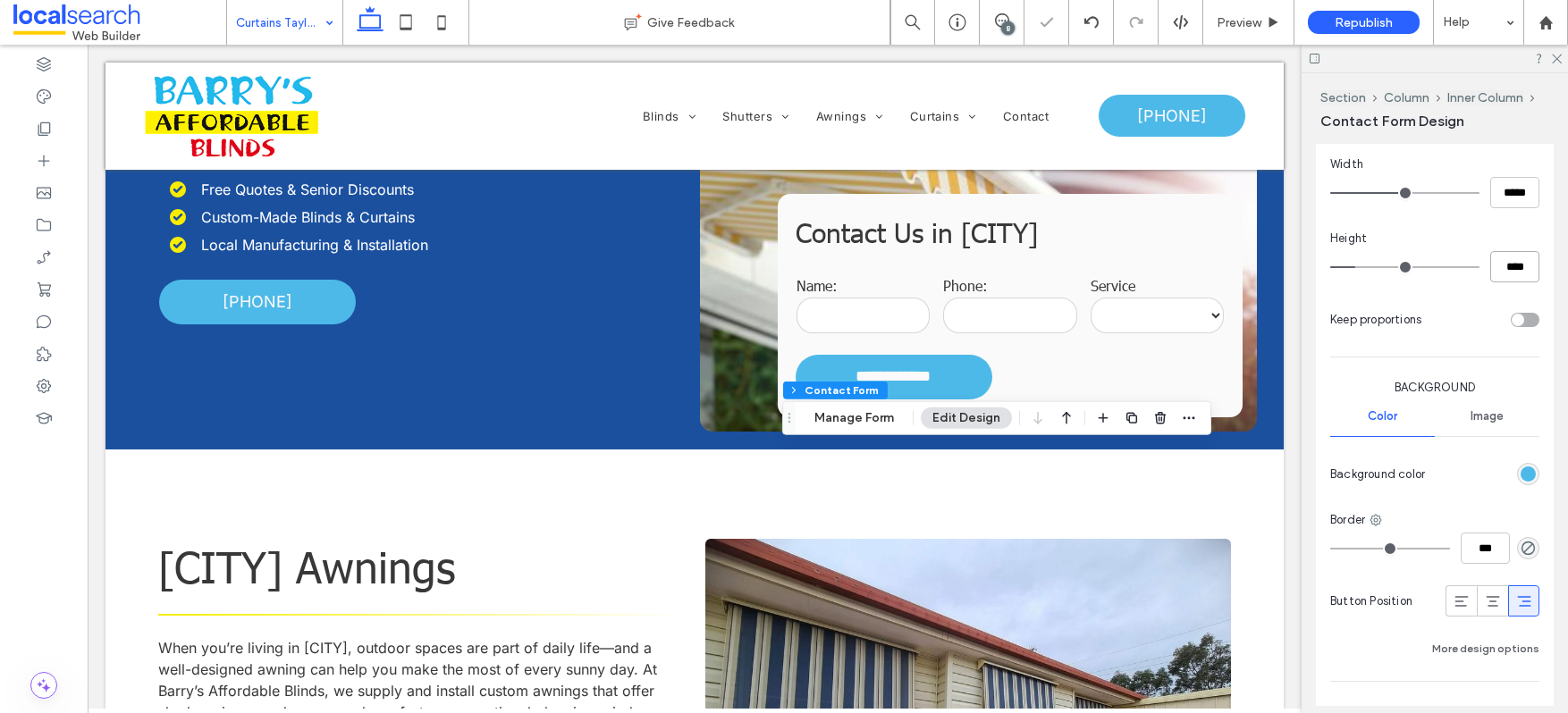 scroll, scrollTop: 1162, scrollLeft: 0, axis: vertical 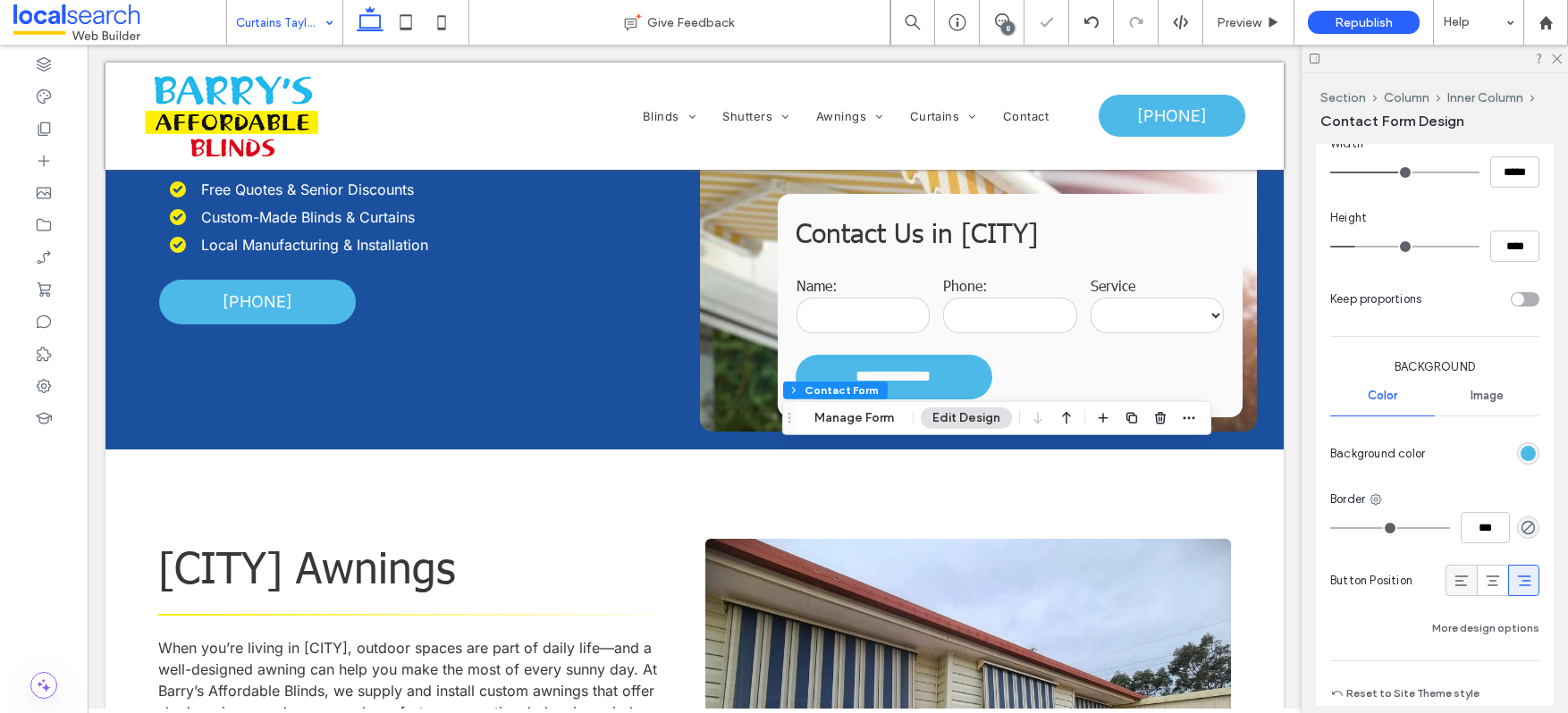 click 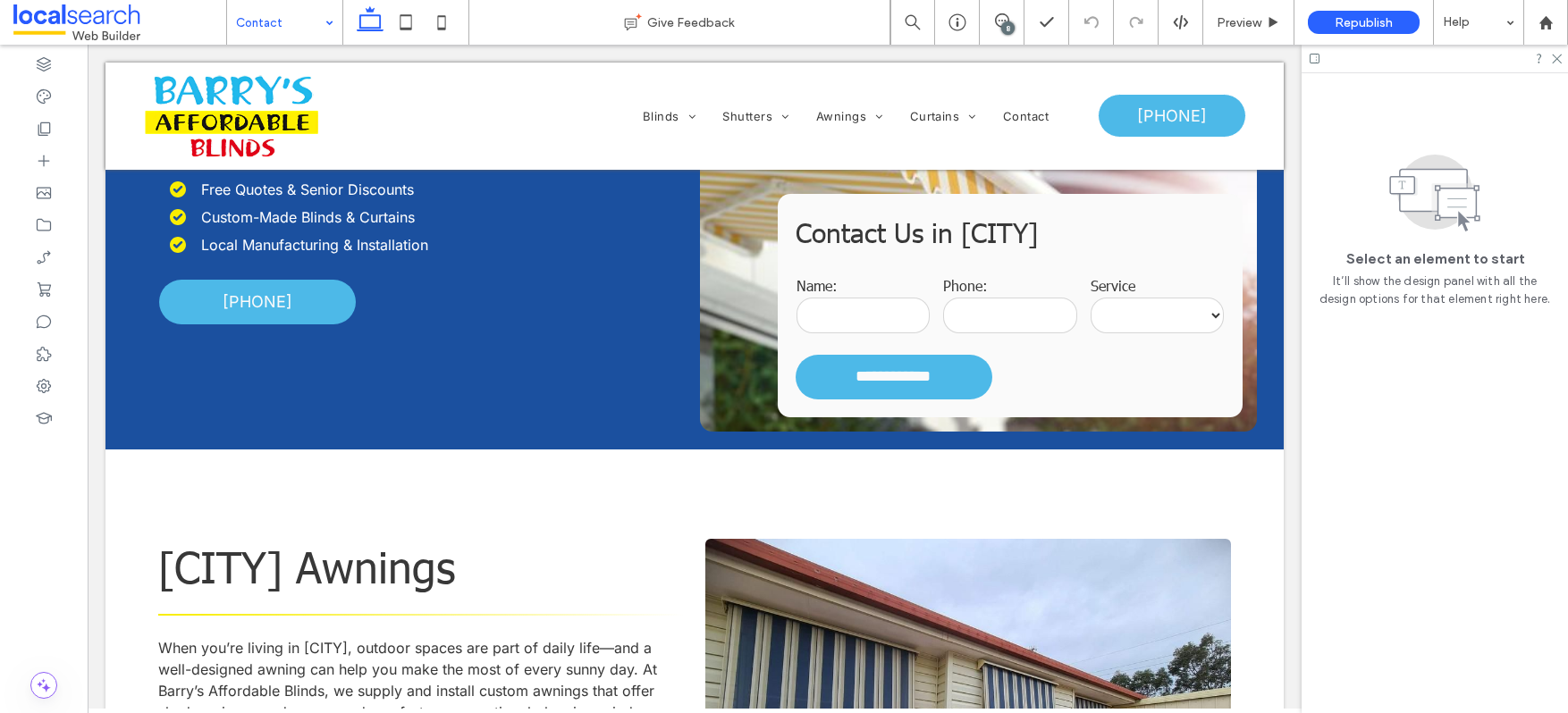 click at bounding box center [280, 22] 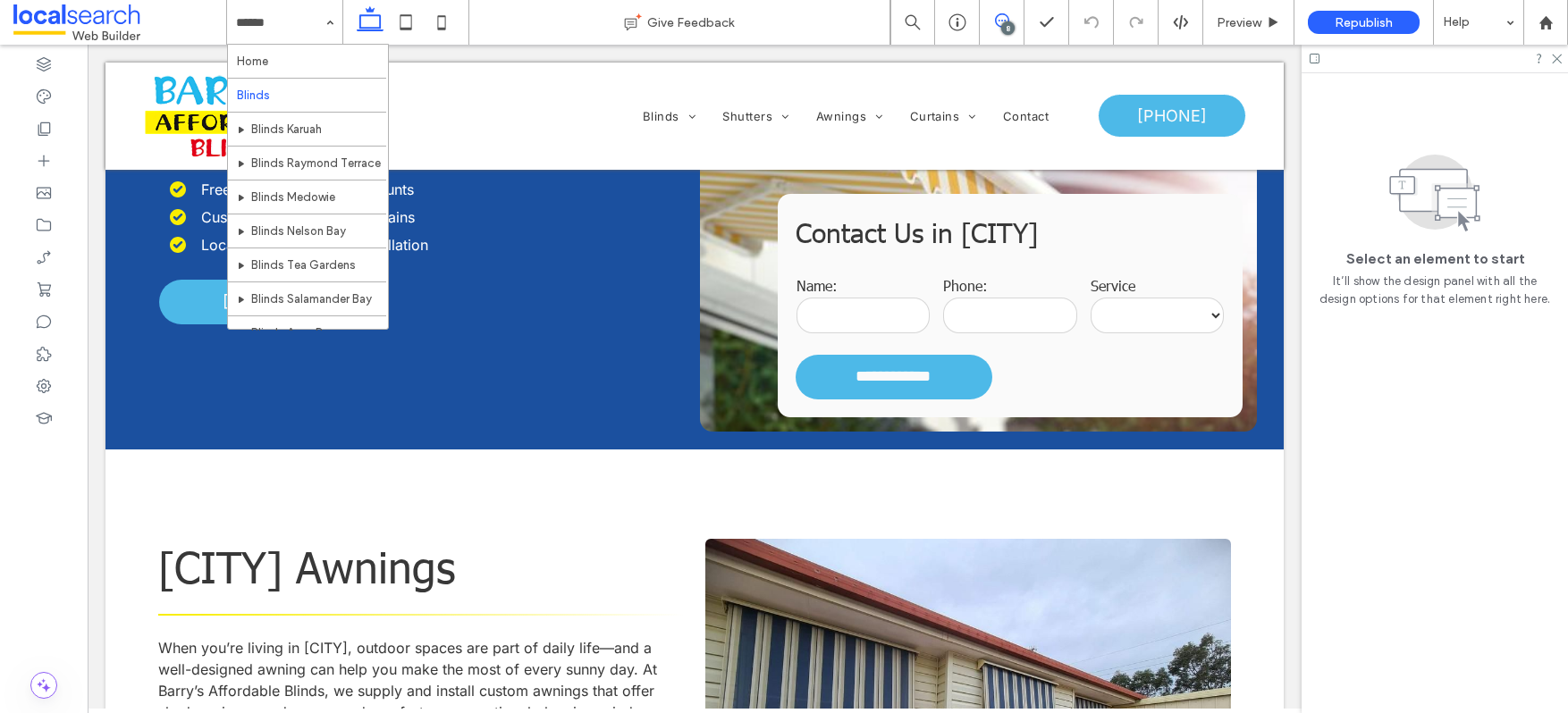 click 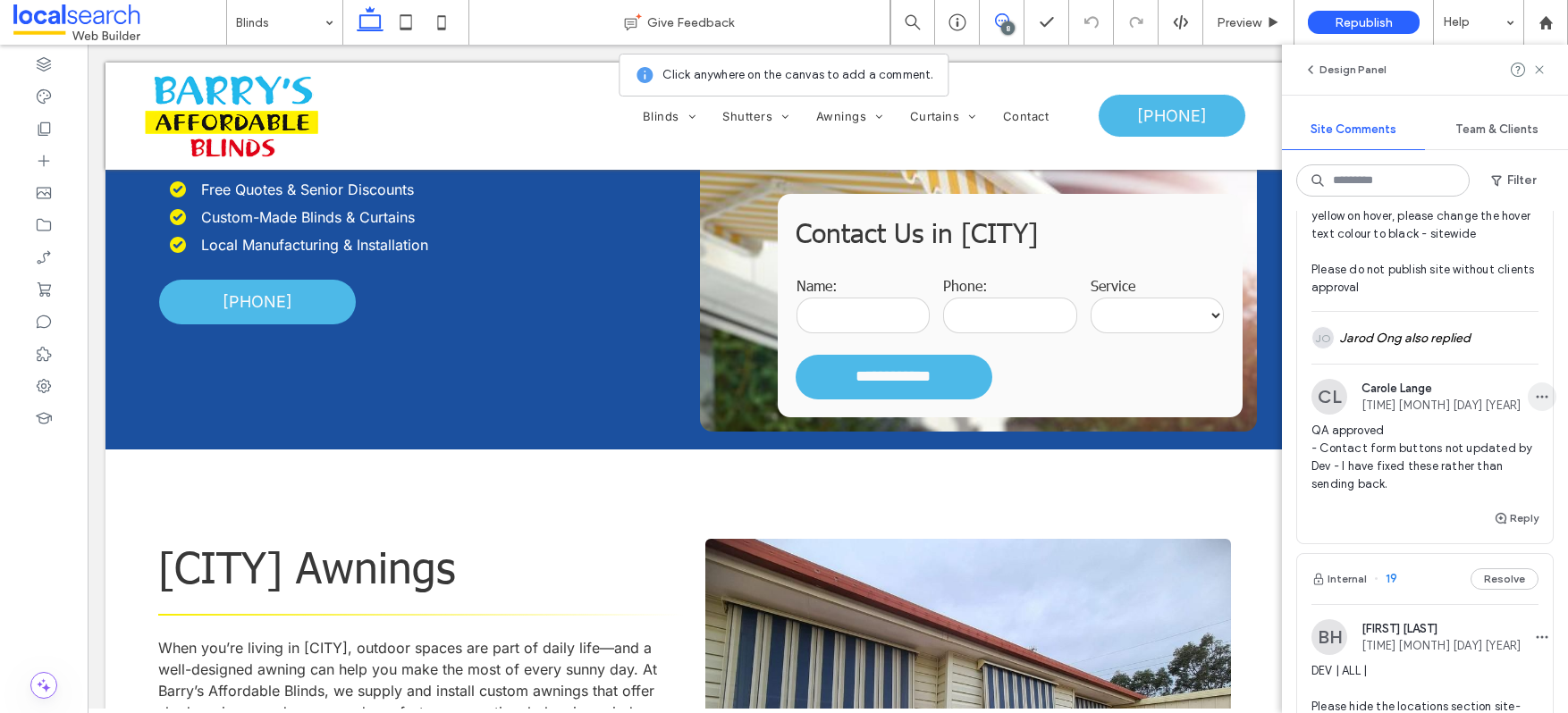 scroll, scrollTop: 2899, scrollLeft: 0, axis: vertical 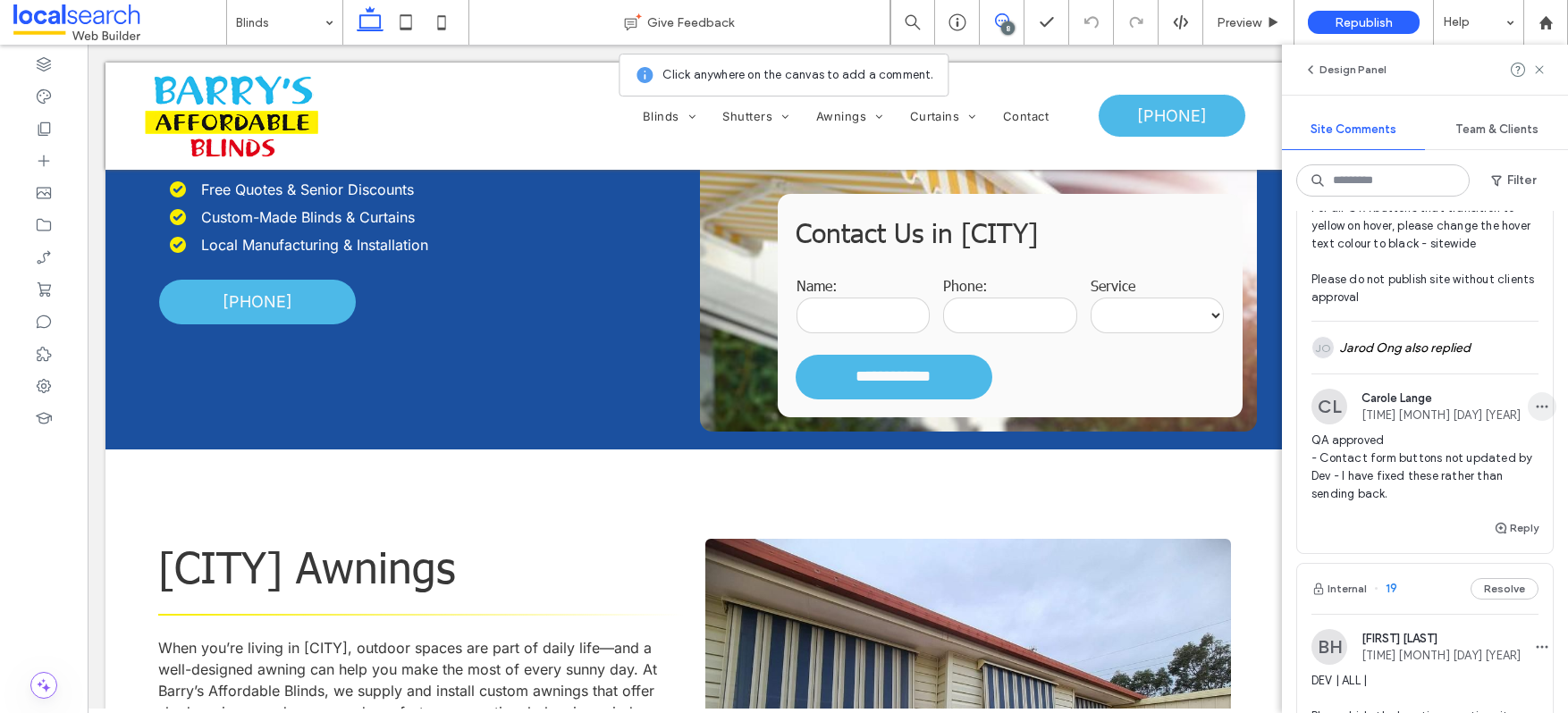 click 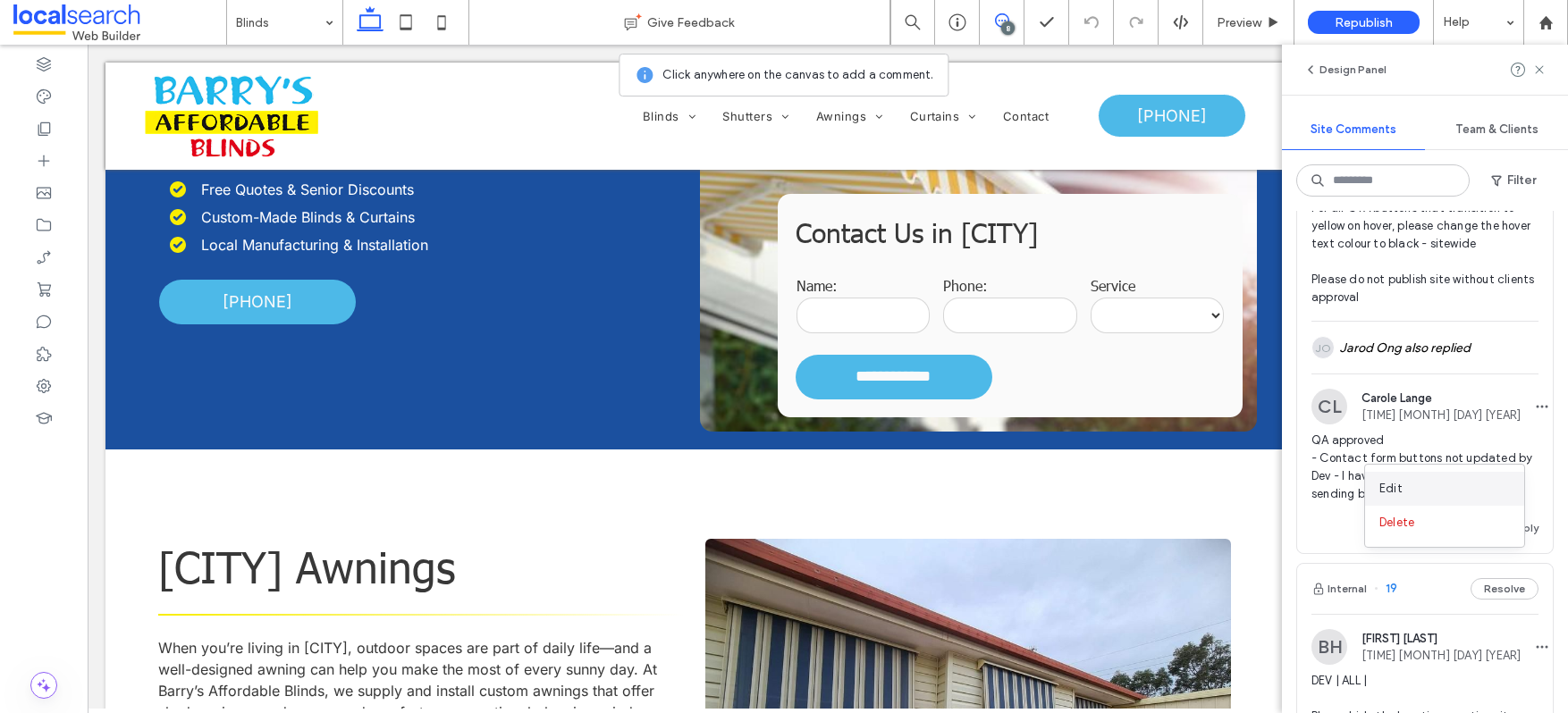 click on "Edit" at bounding box center [1391, 489] 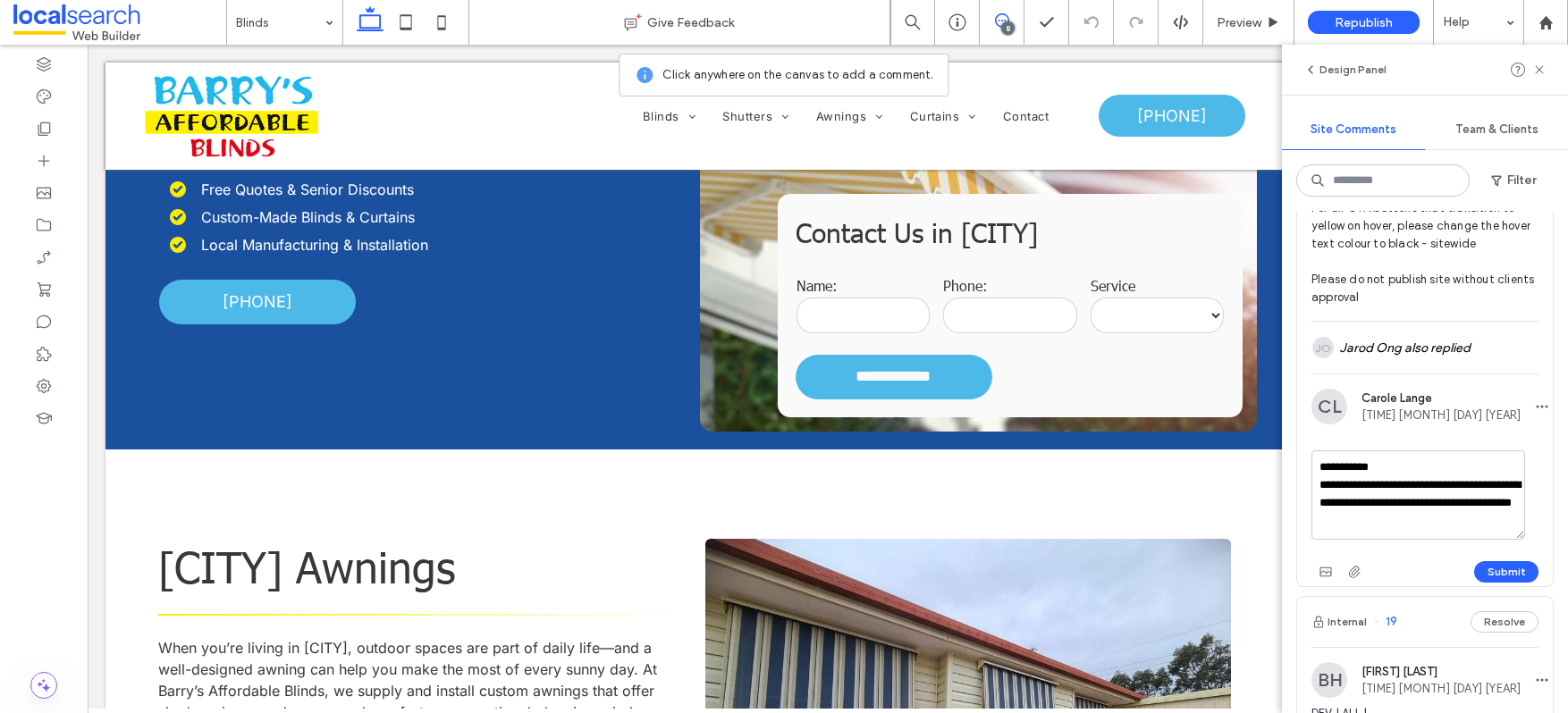drag, startPoint x: 1437, startPoint y: 557, endPoint x: 1376, endPoint y: 524, distance: 69.35416 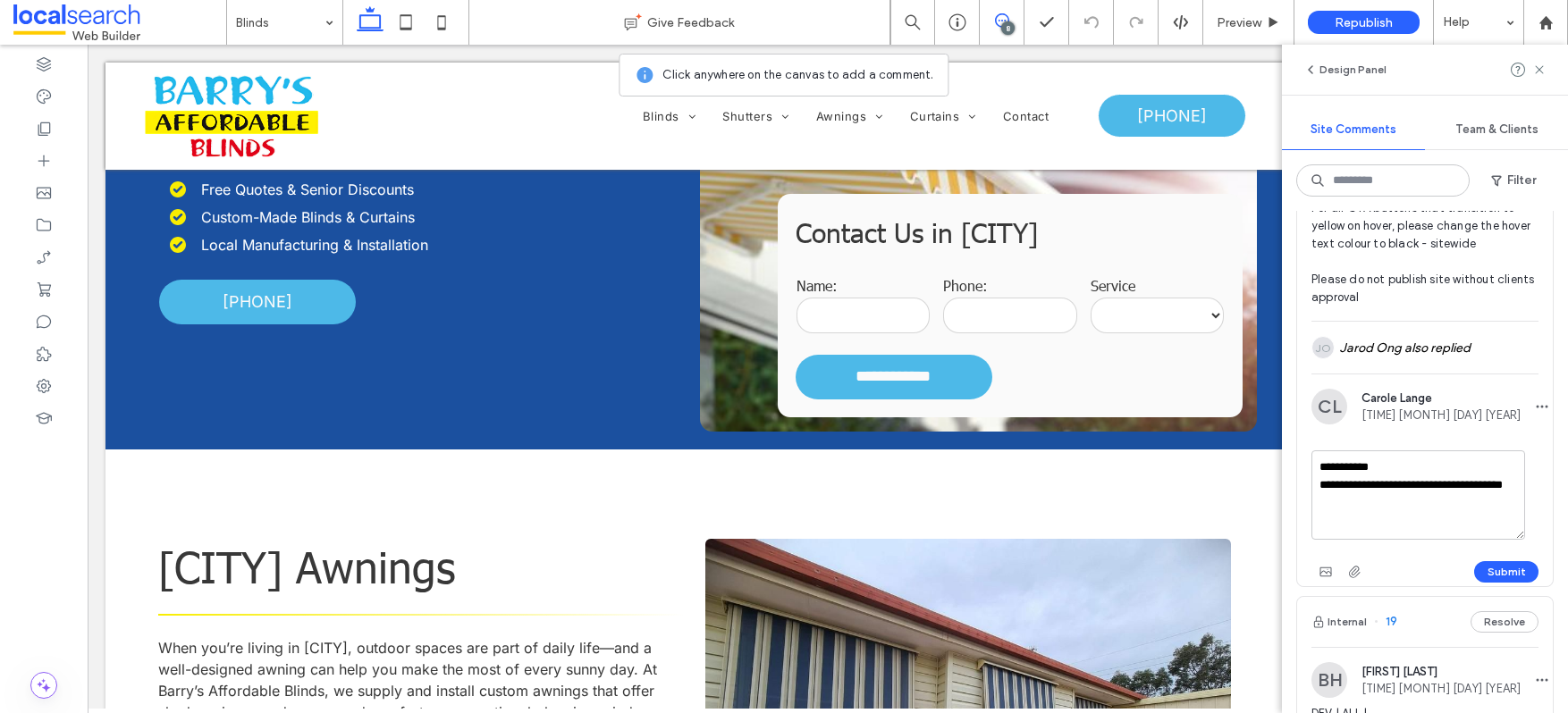drag, startPoint x: 1401, startPoint y: 545, endPoint x: 1309, endPoint y: 524, distance: 94.36631 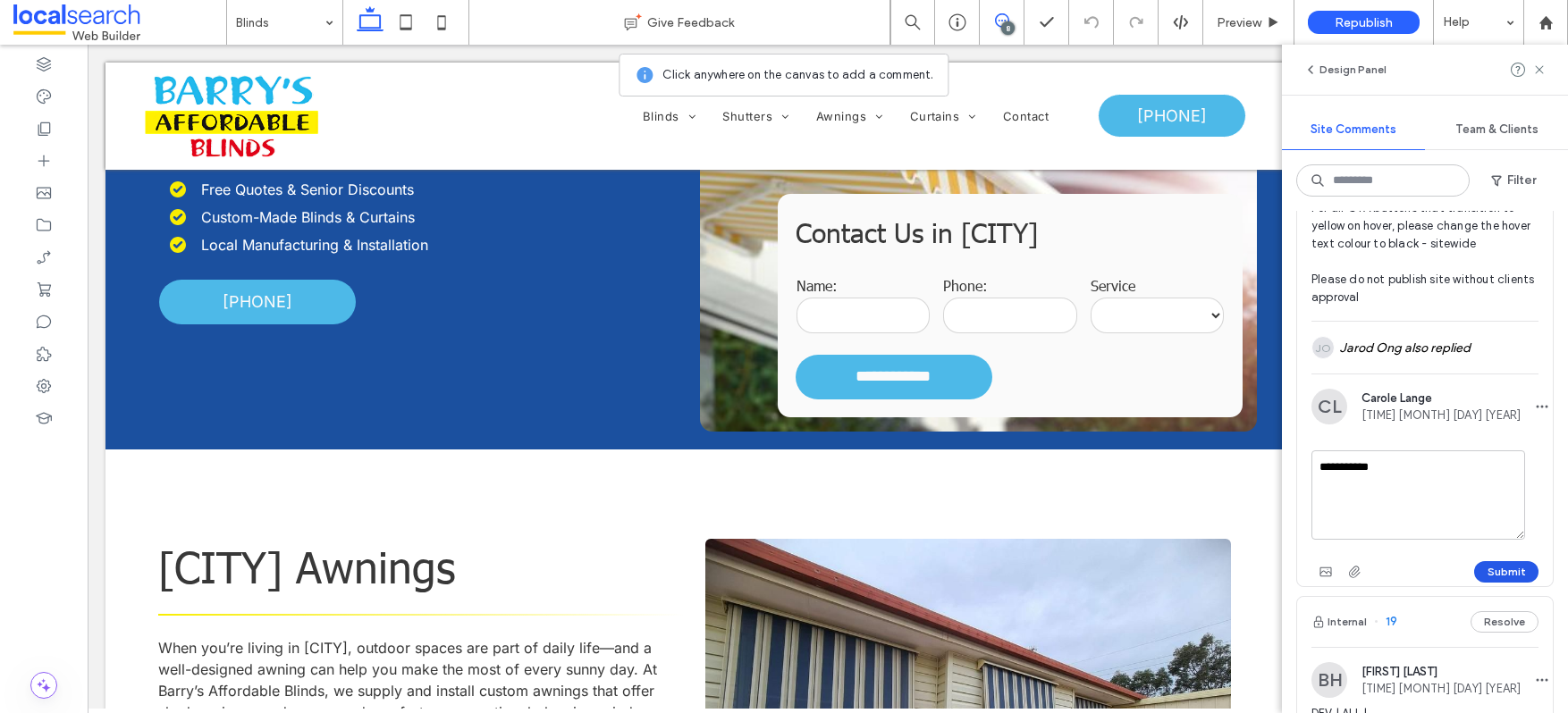 click on "Submit" at bounding box center [1506, 572] 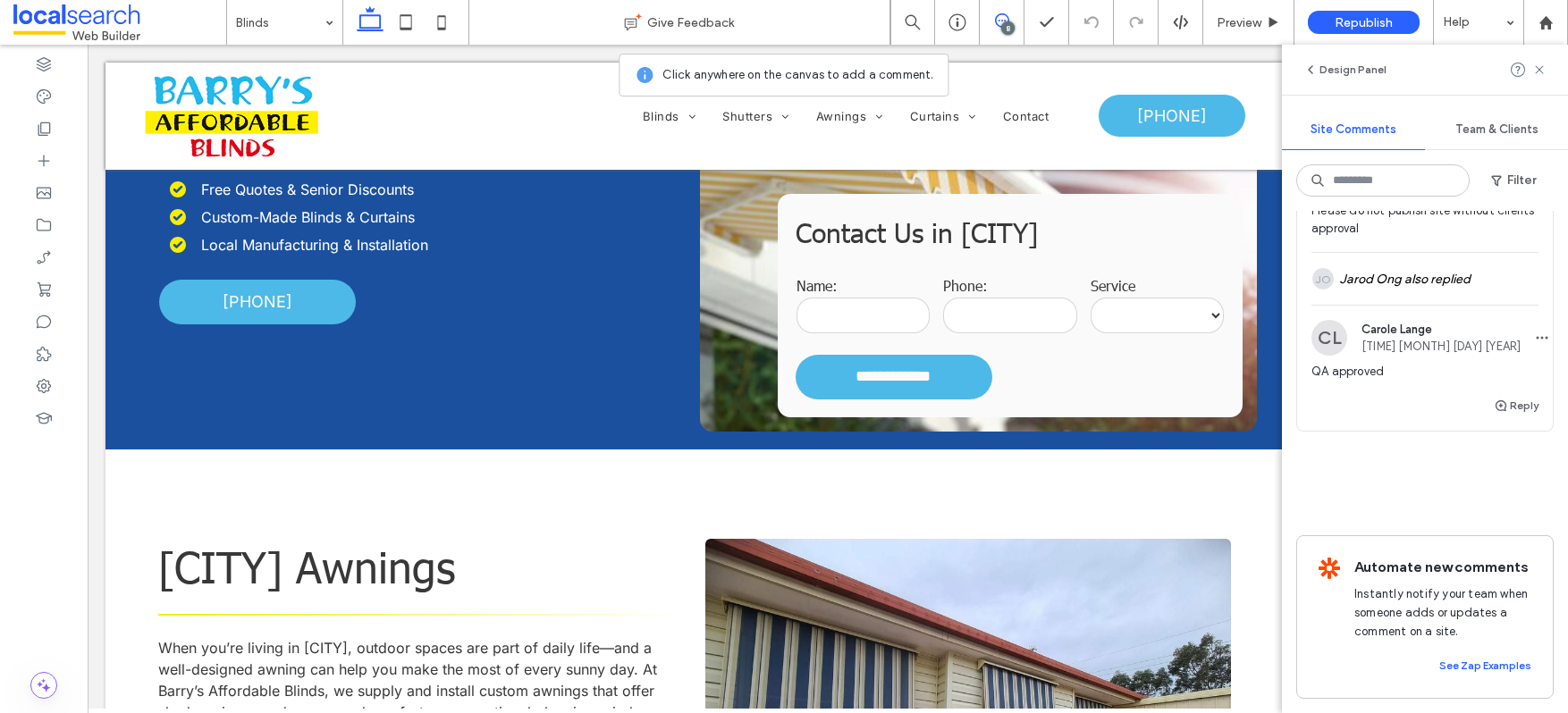 scroll, scrollTop: 3460, scrollLeft: 0, axis: vertical 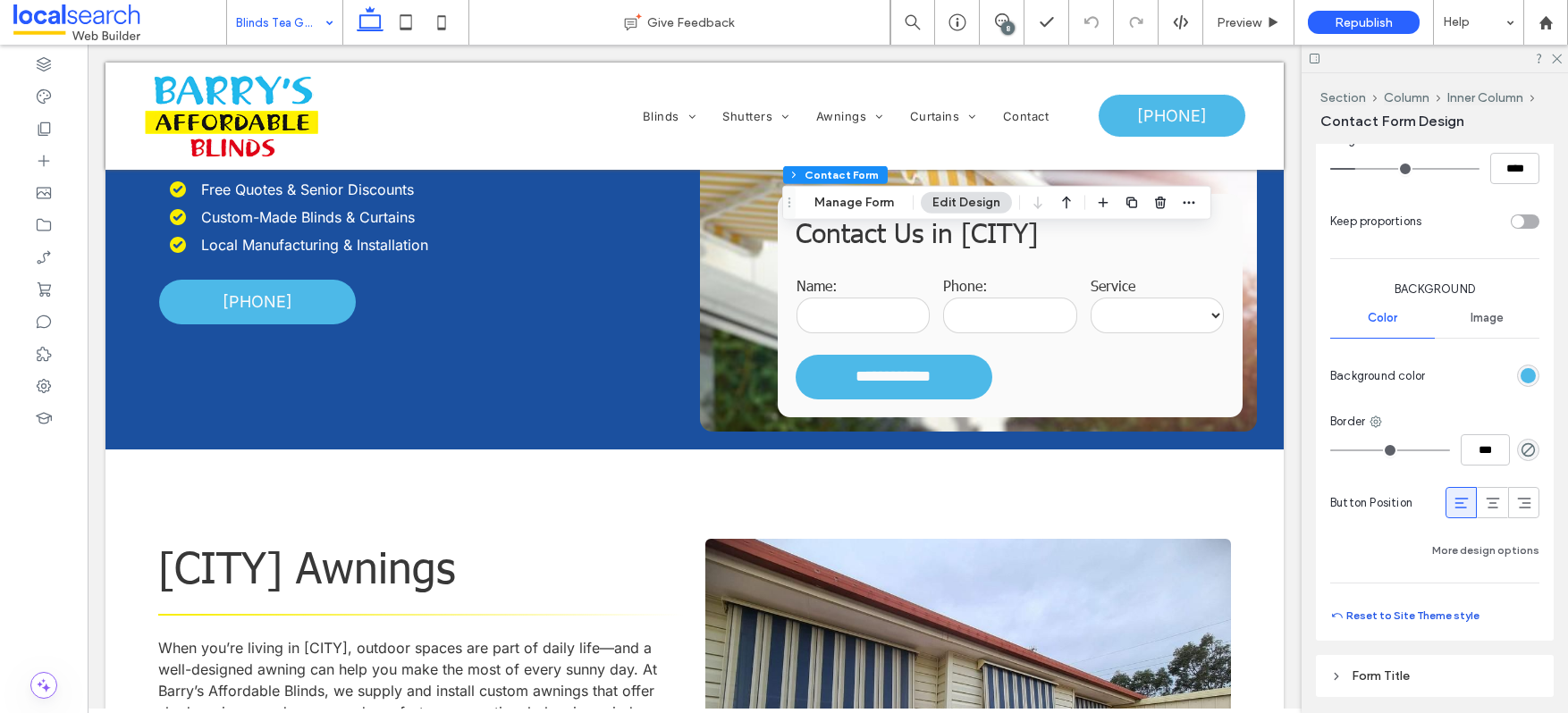 click on "Reset to Site Theme style" at bounding box center [1404, 616] 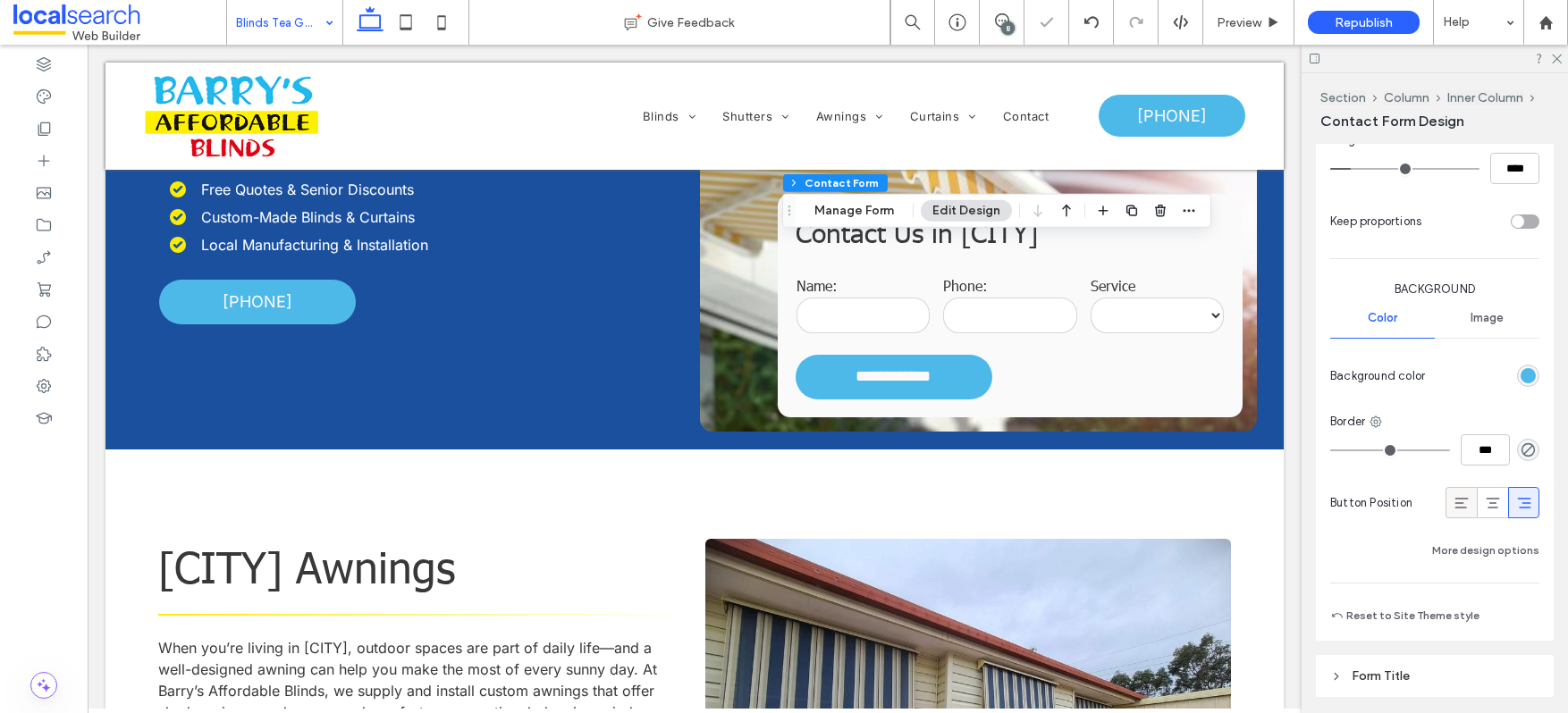 click 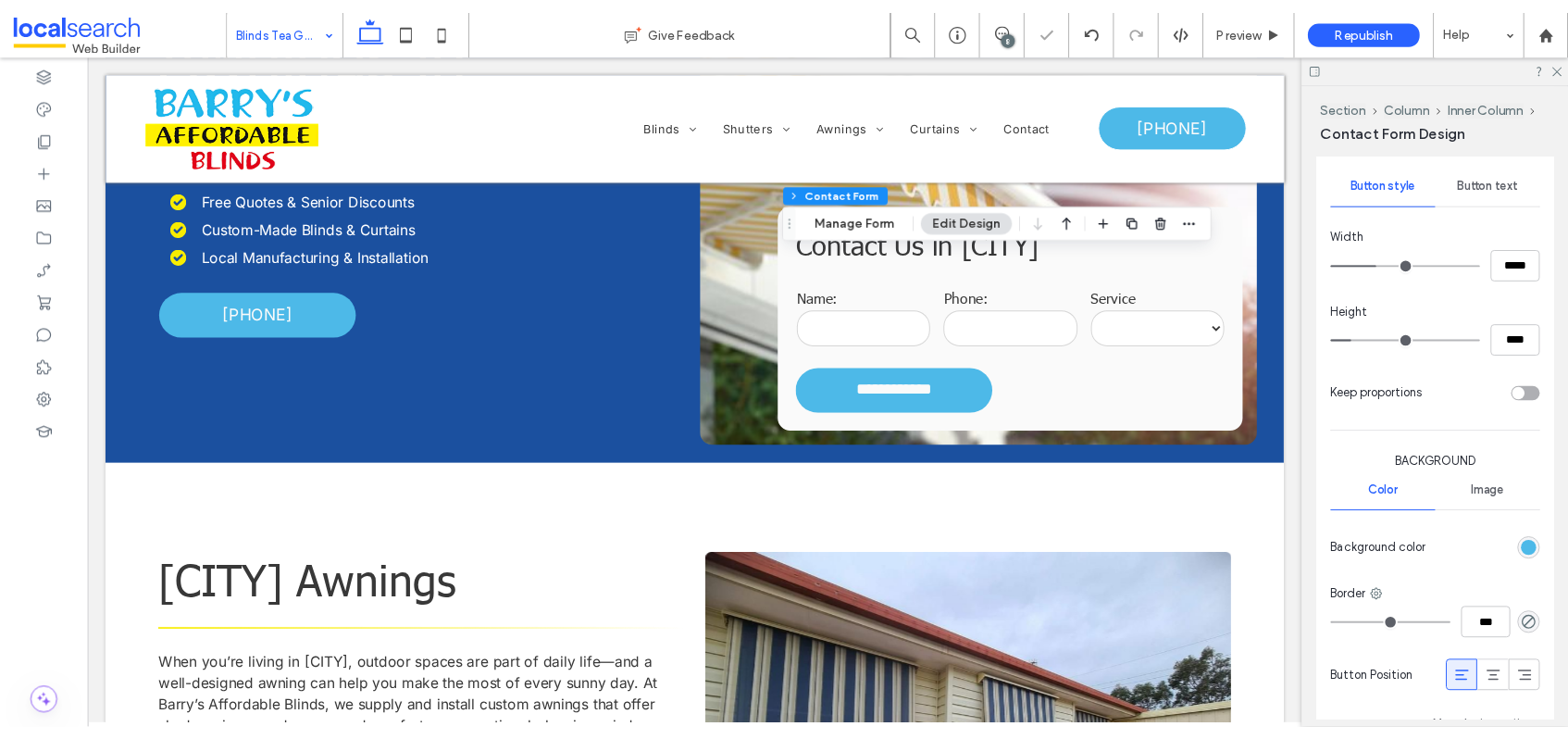 scroll, scrollTop: 1112, scrollLeft: 0, axis: vertical 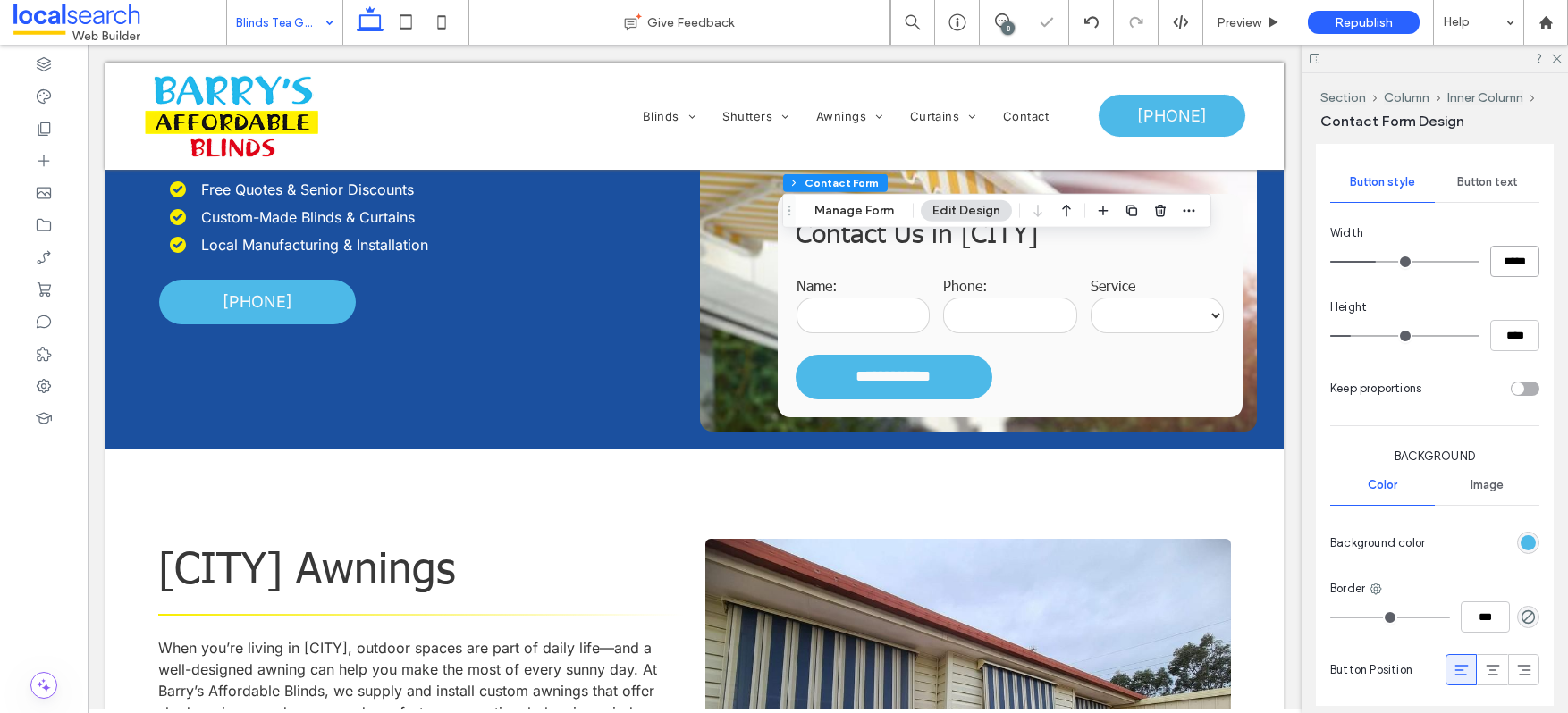 click on "*****" at bounding box center [1514, 261] 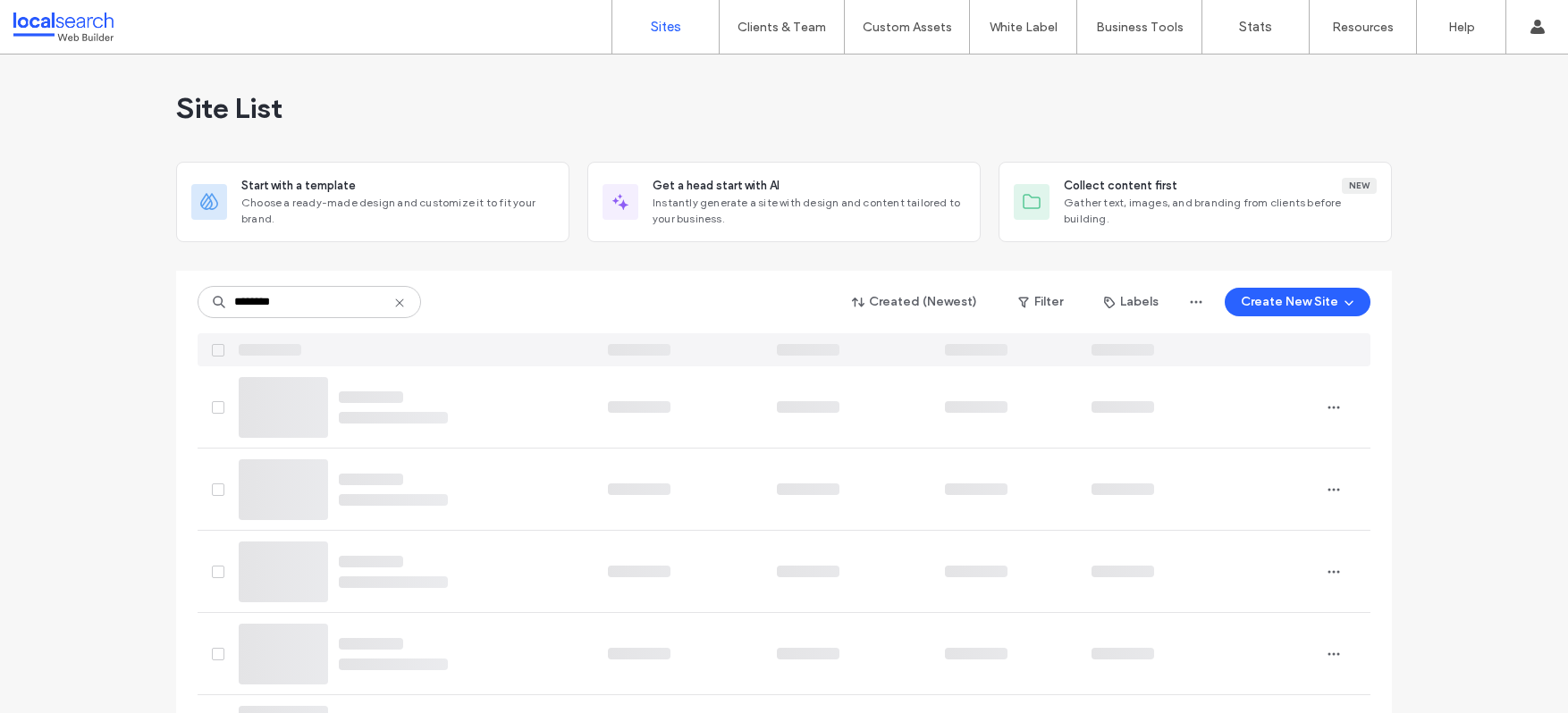 scroll, scrollTop: 0, scrollLeft: 0, axis: both 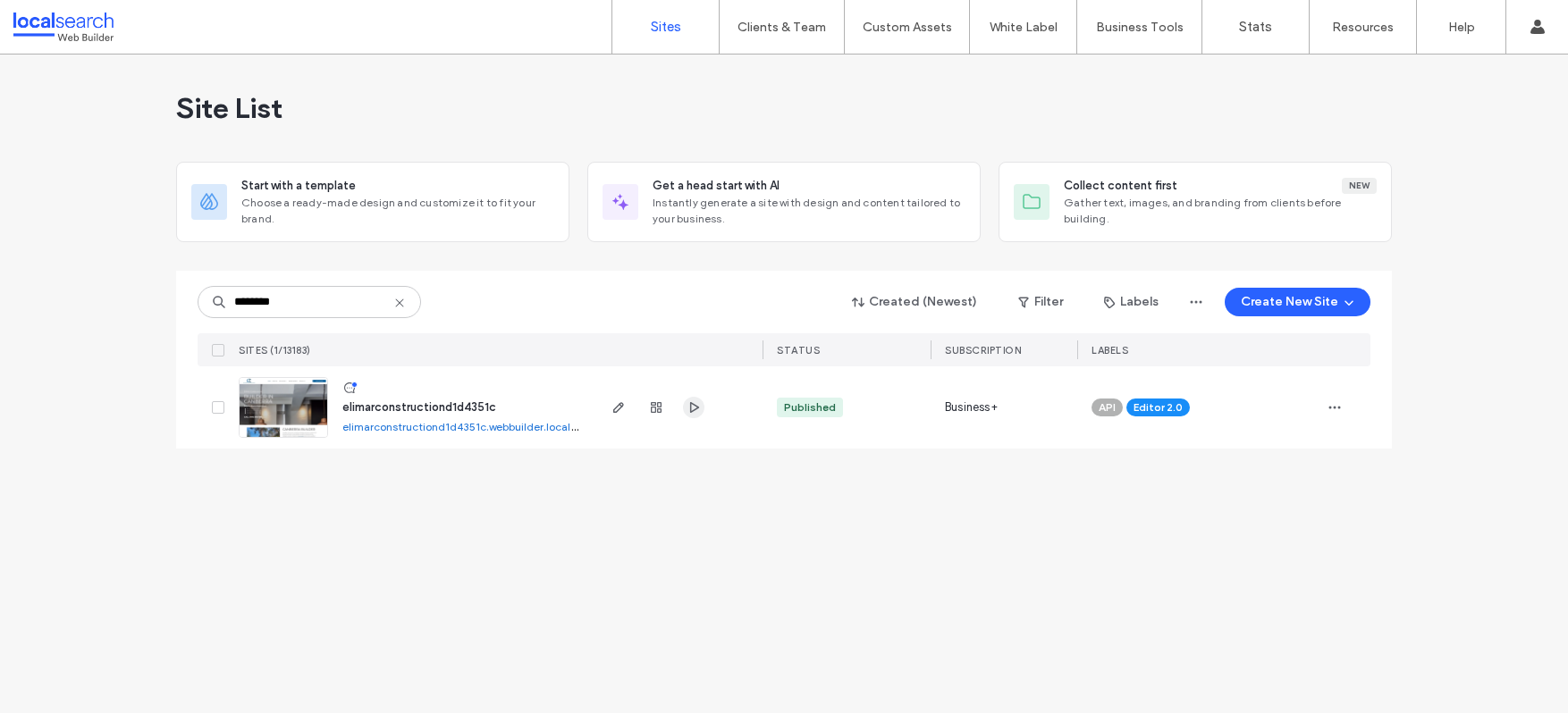 type on "********" 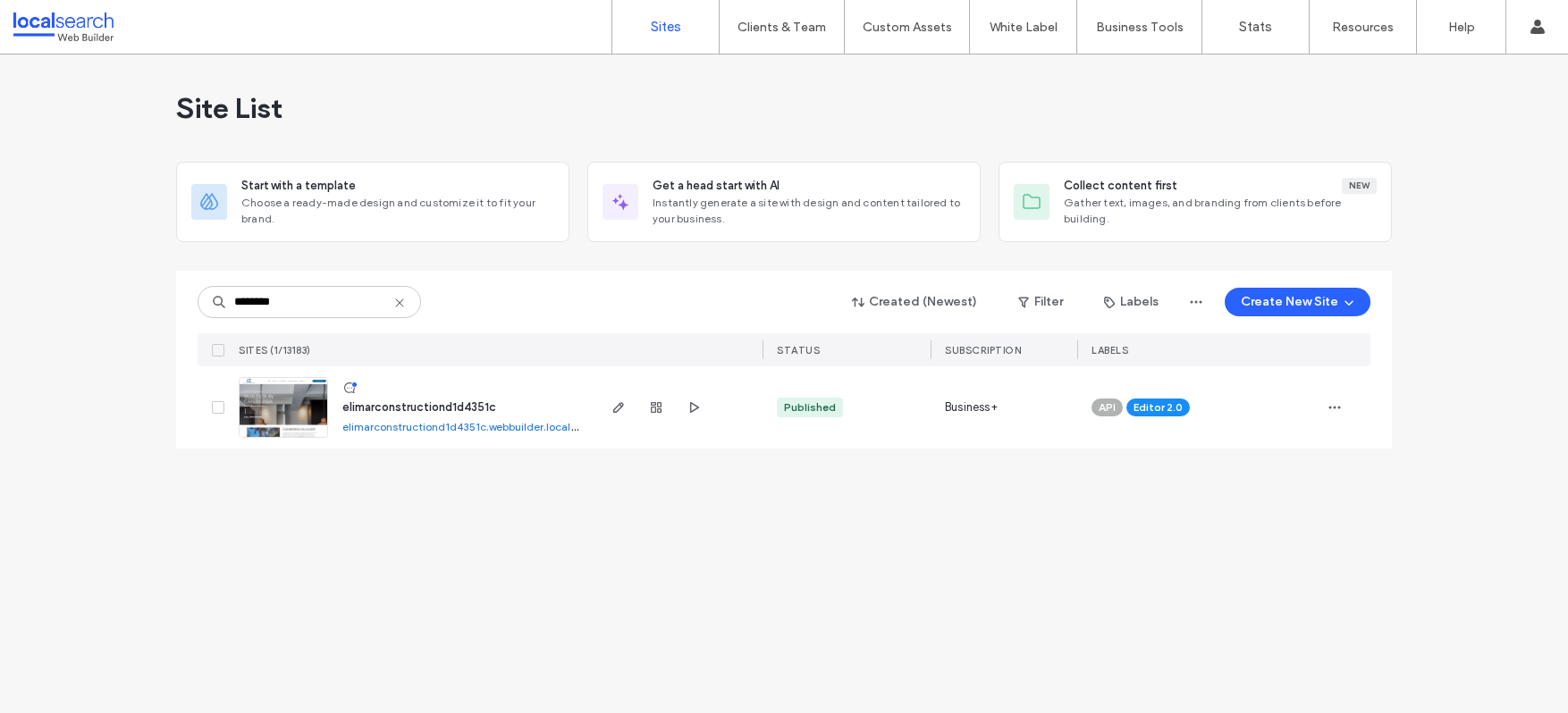 click on "elimarconstructiond1d4351c" at bounding box center [419, 407] 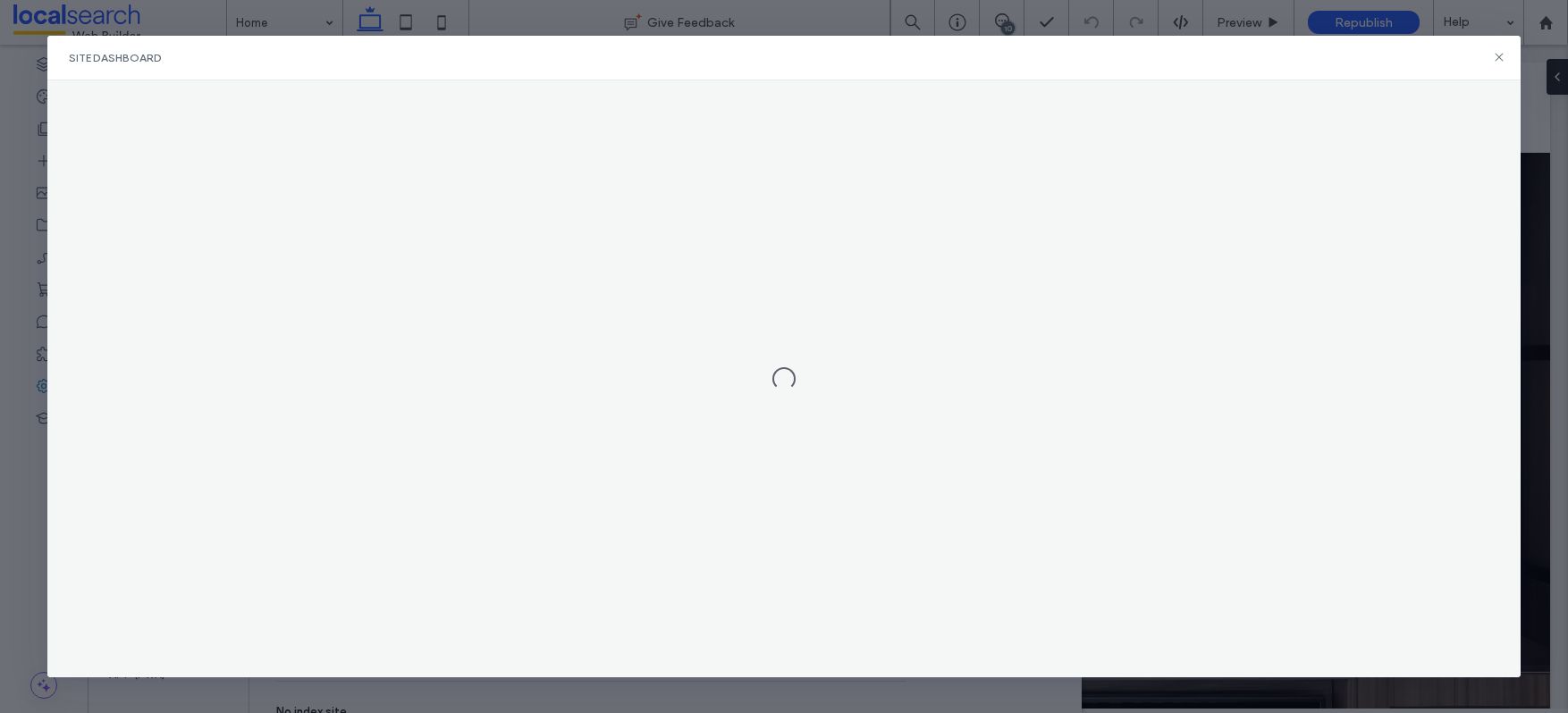 scroll, scrollTop: 0, scrollLeft: 0, axis: both 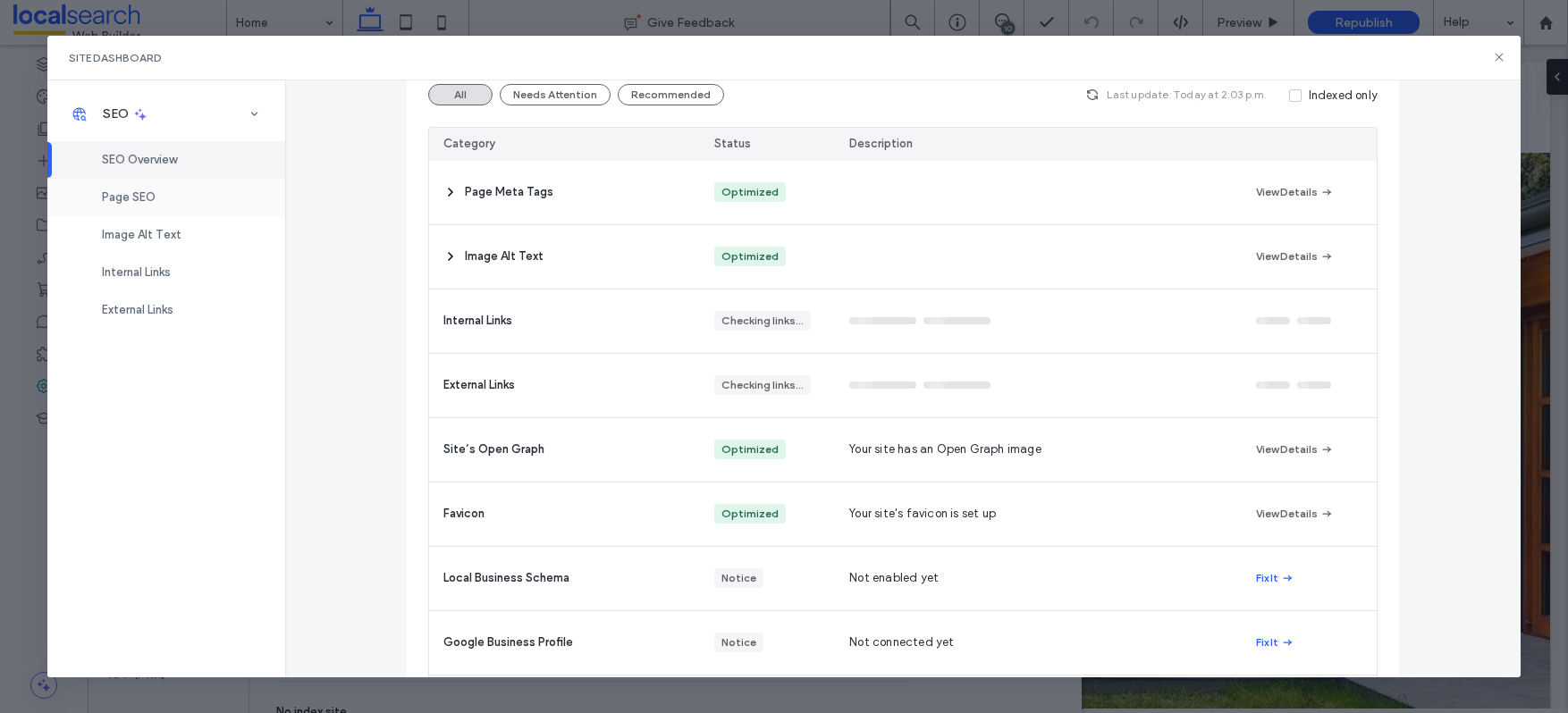 click on "Page SEO" at bounding box center [129, 197] 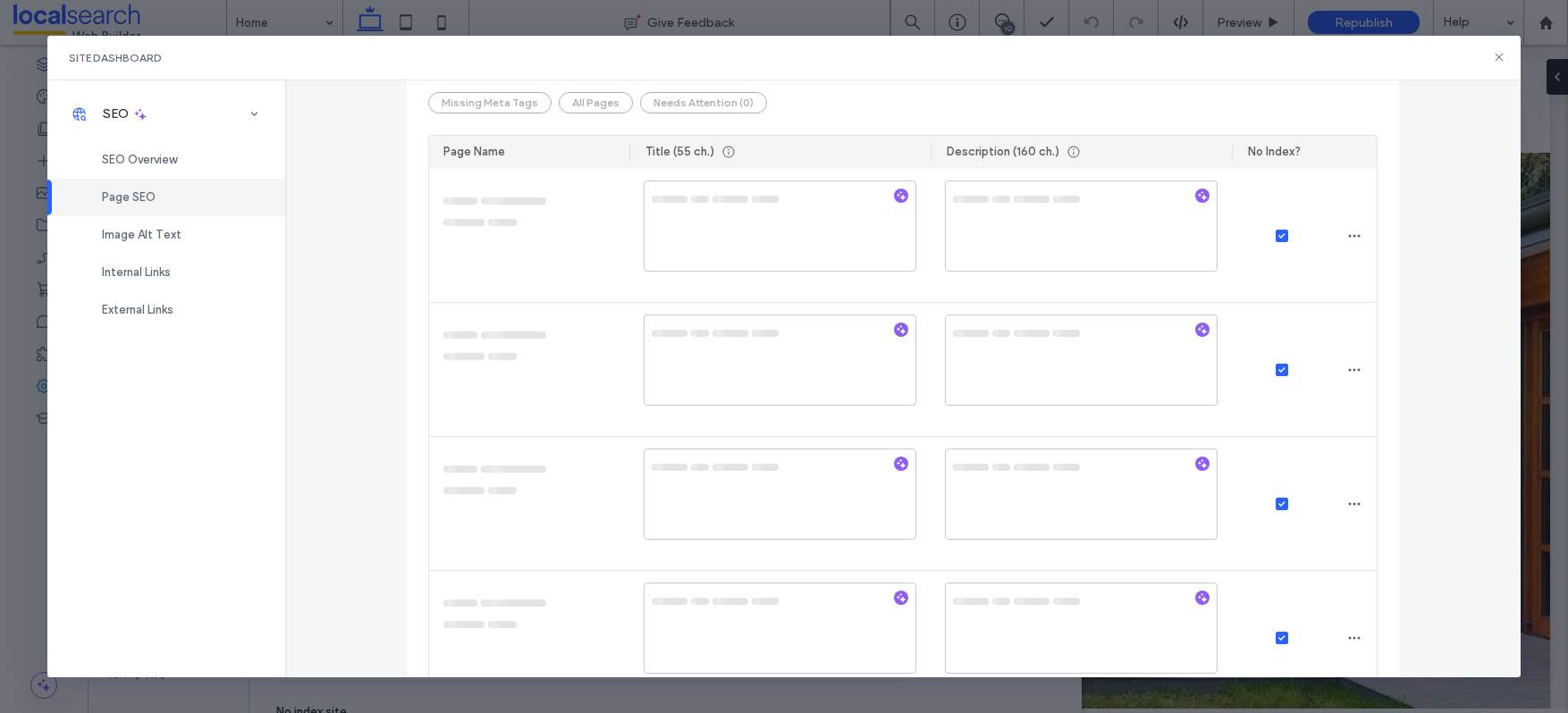 scroll, scrollTop: 0, scrollLeft: 0, axis: both 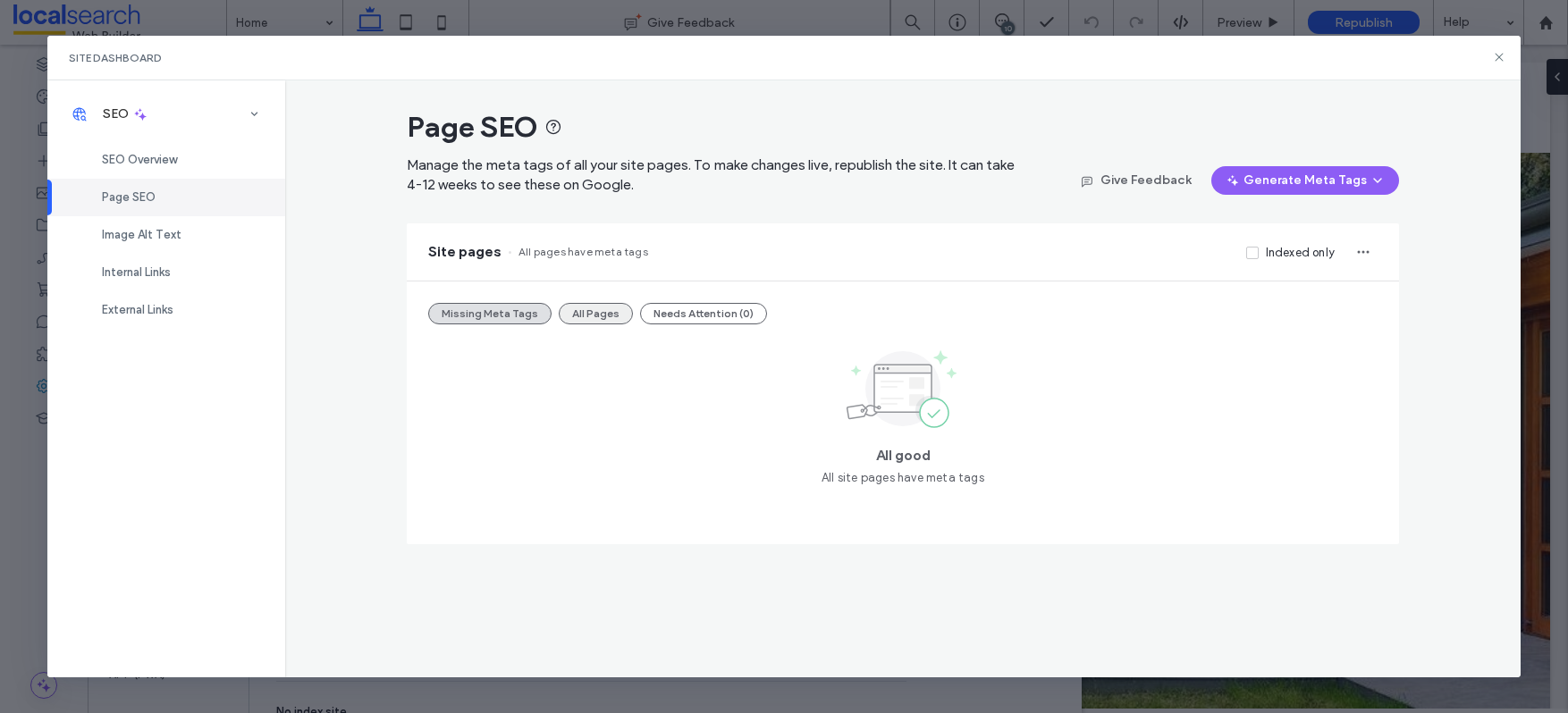 click on "All Pages" at bounding box center (595, 314) 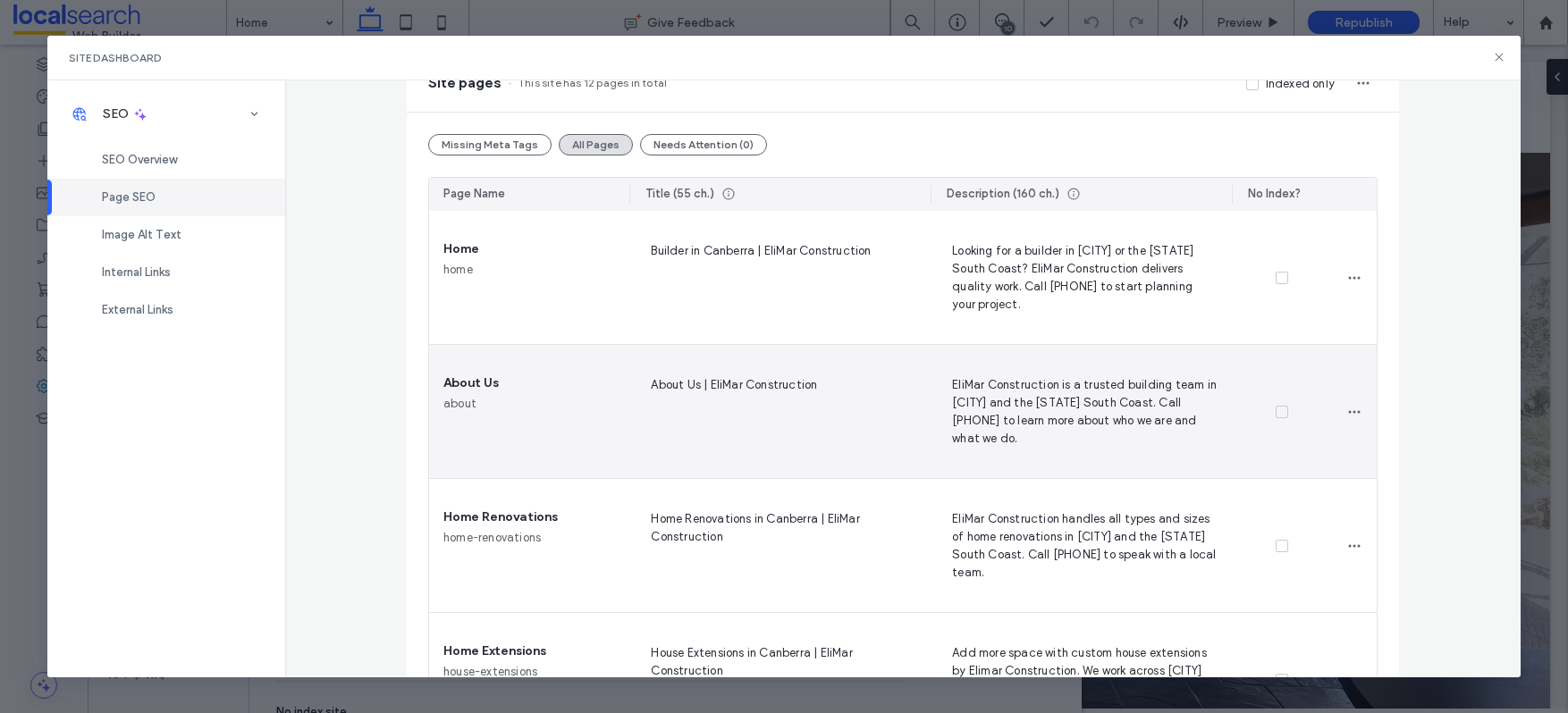 scroll, scrollTop: 165, scrollLeft: 0, axis: vertical 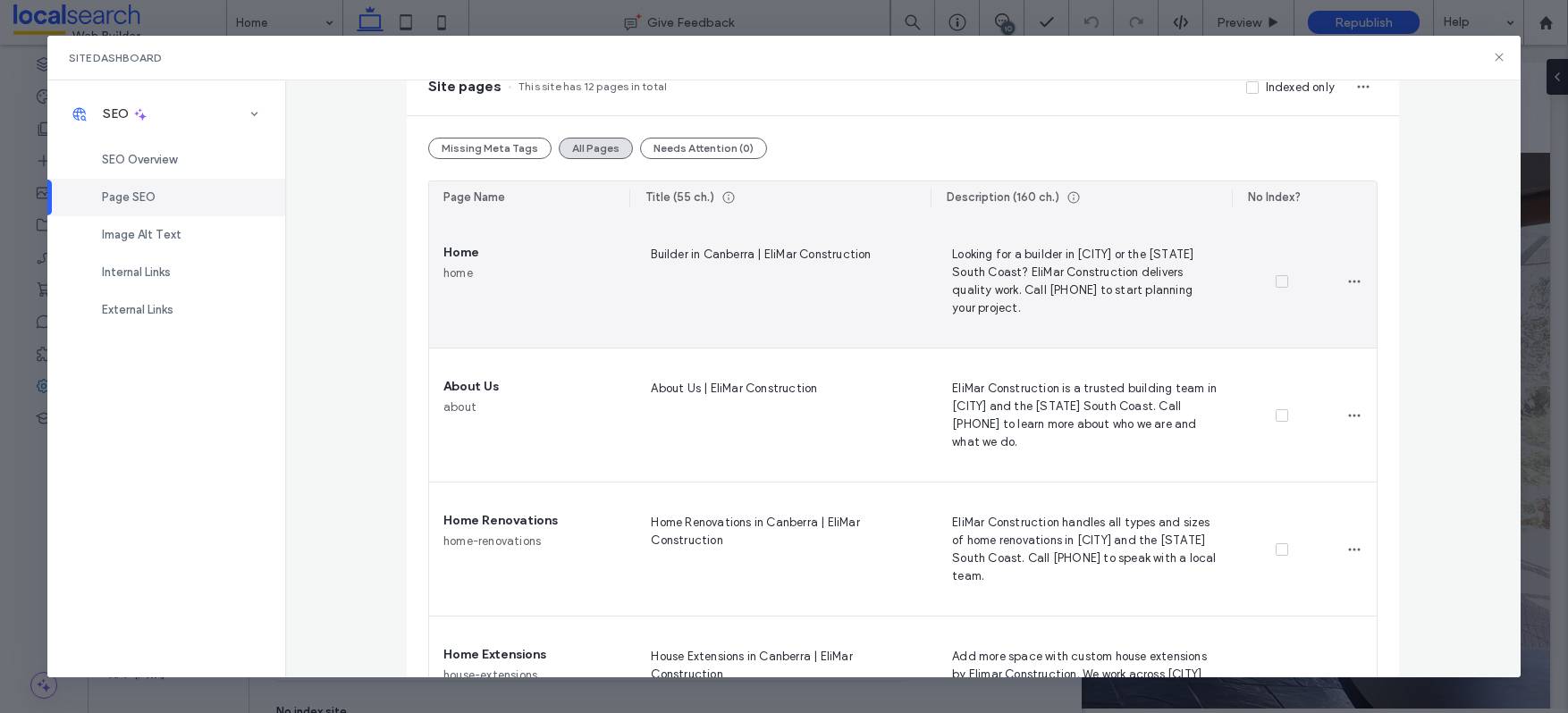 click on "Builder in Canberra | EliMar Construction" at bounding box center [780, 281] 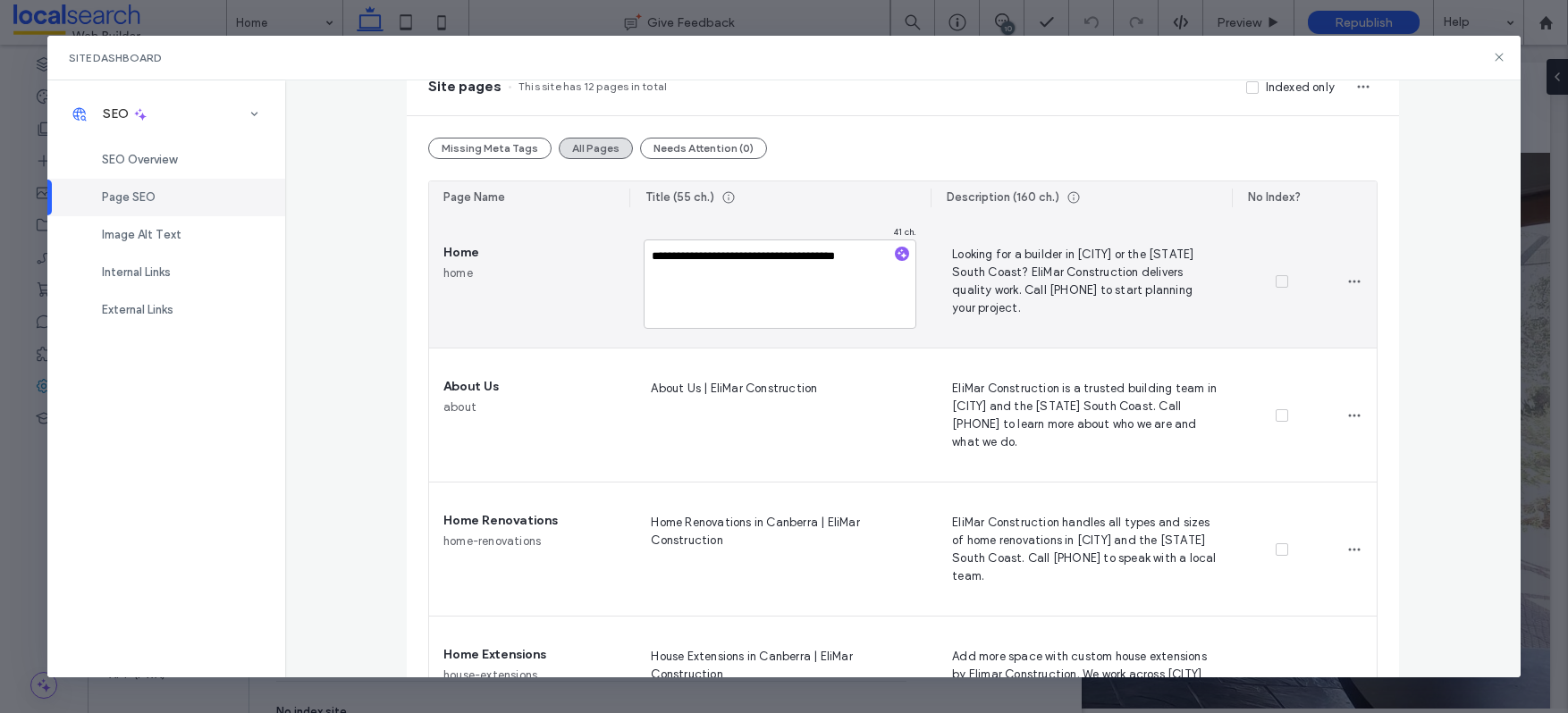 click on "**********" at bounding box center (780, 284) 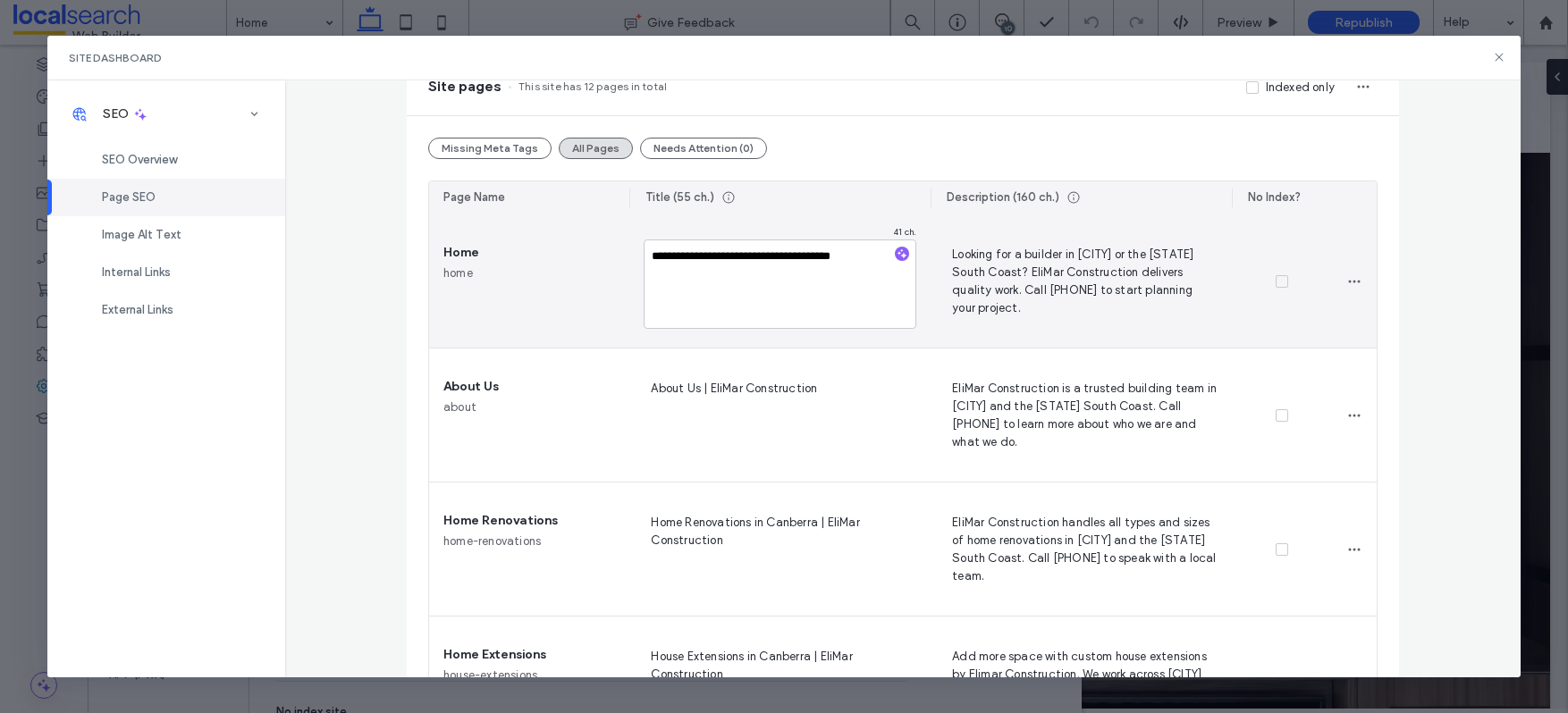 type on "**********" 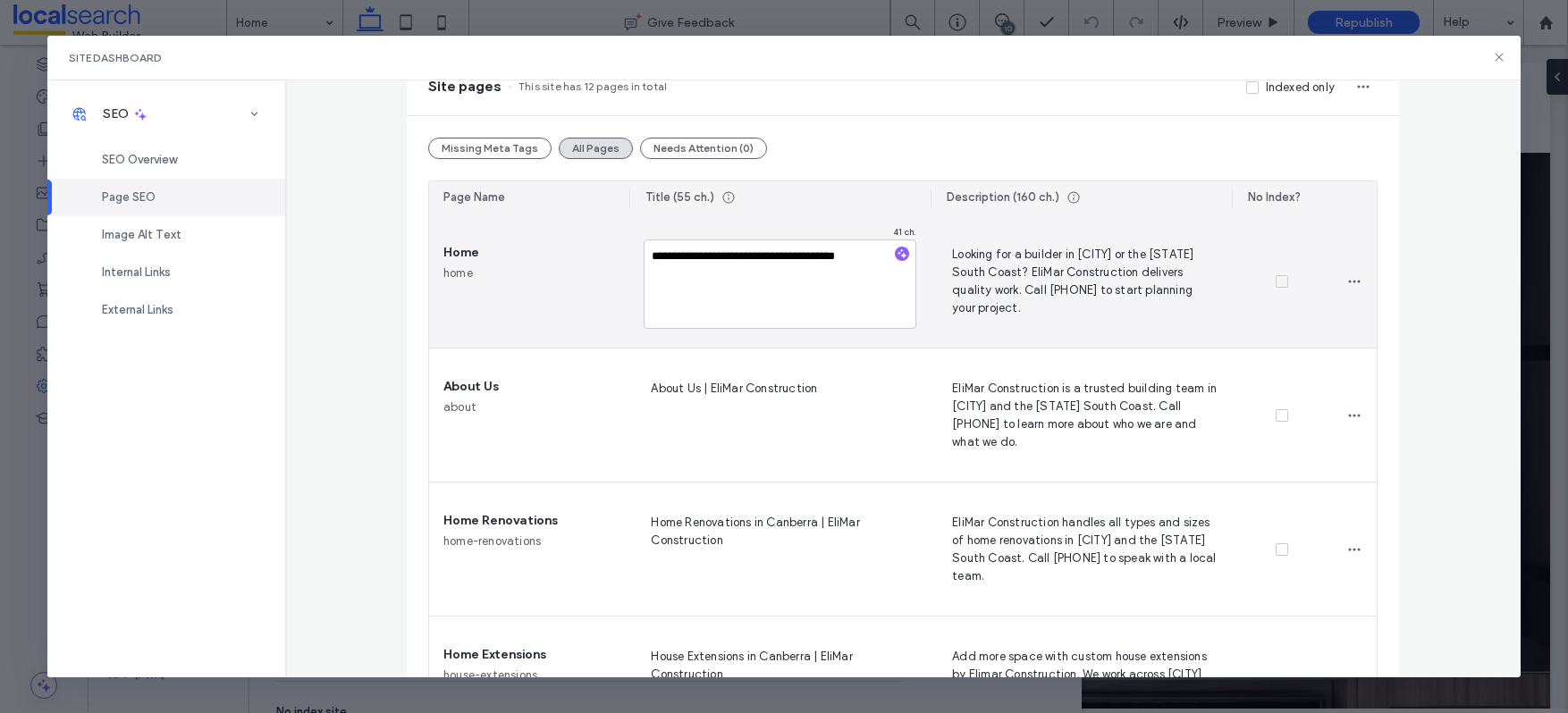click on "Looking for a builder in Canberra or the NSW South Coast? EliMar Construction delivers quality work. Call 0410 348 476 to start planning your project." at bounding box center (1081, 281) 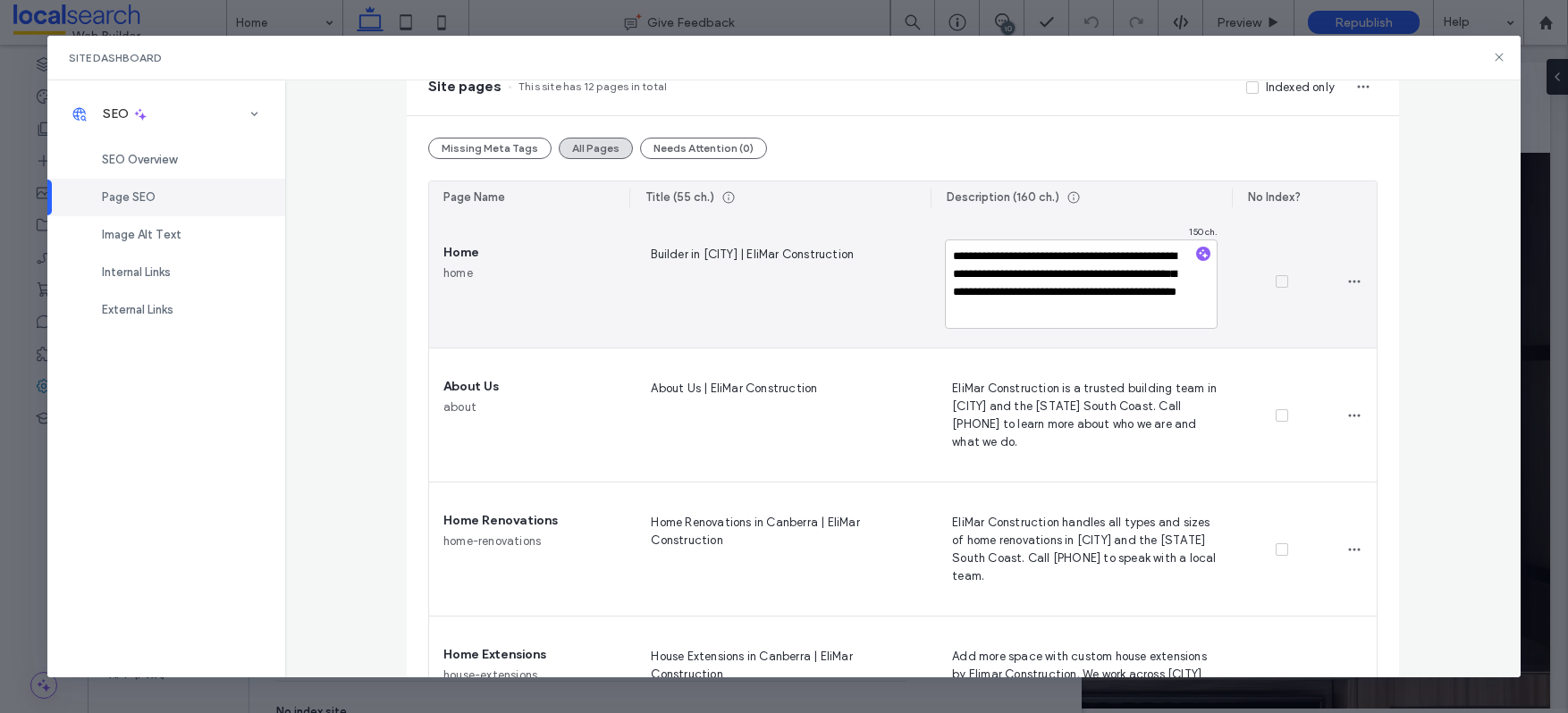 click on "**********" at bounding box center [1081, 284] 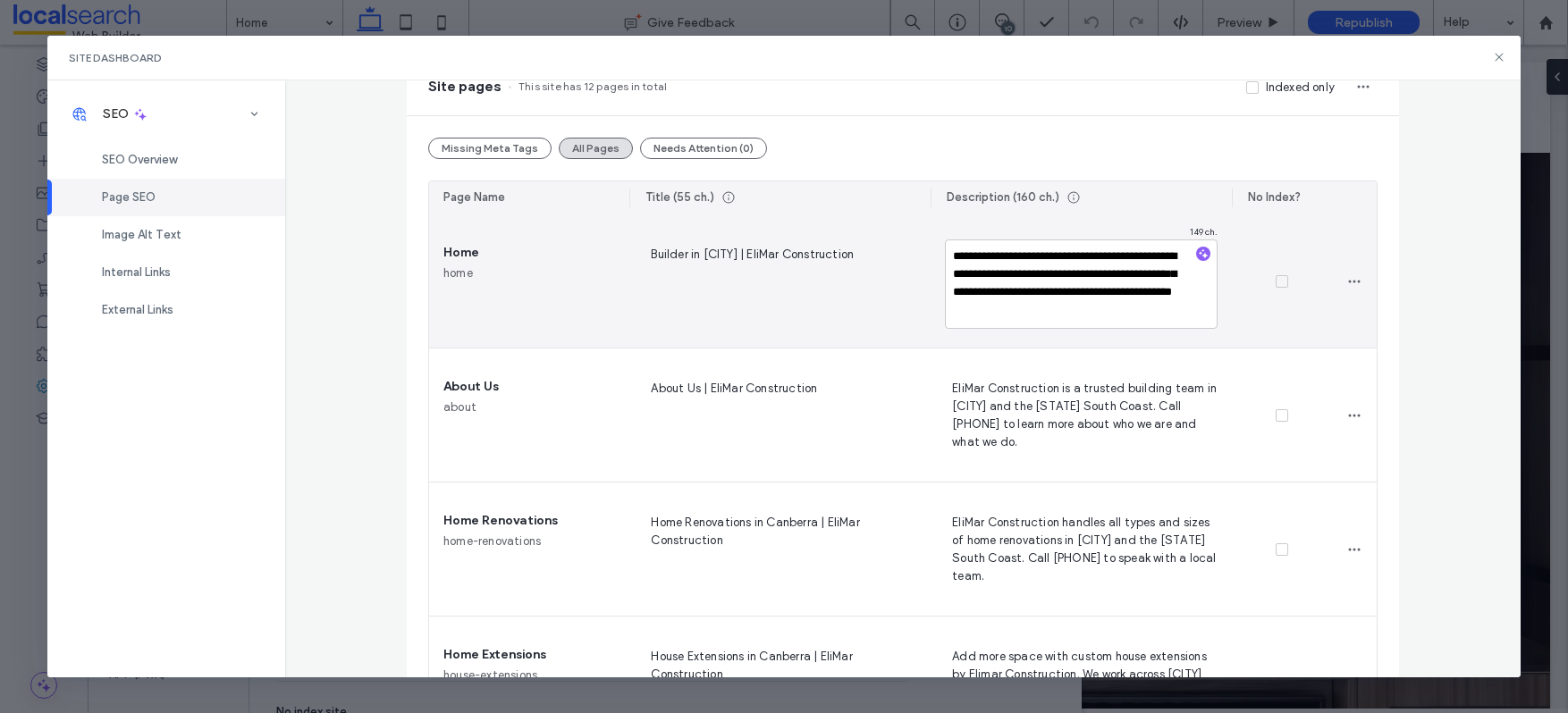 type on "**********" 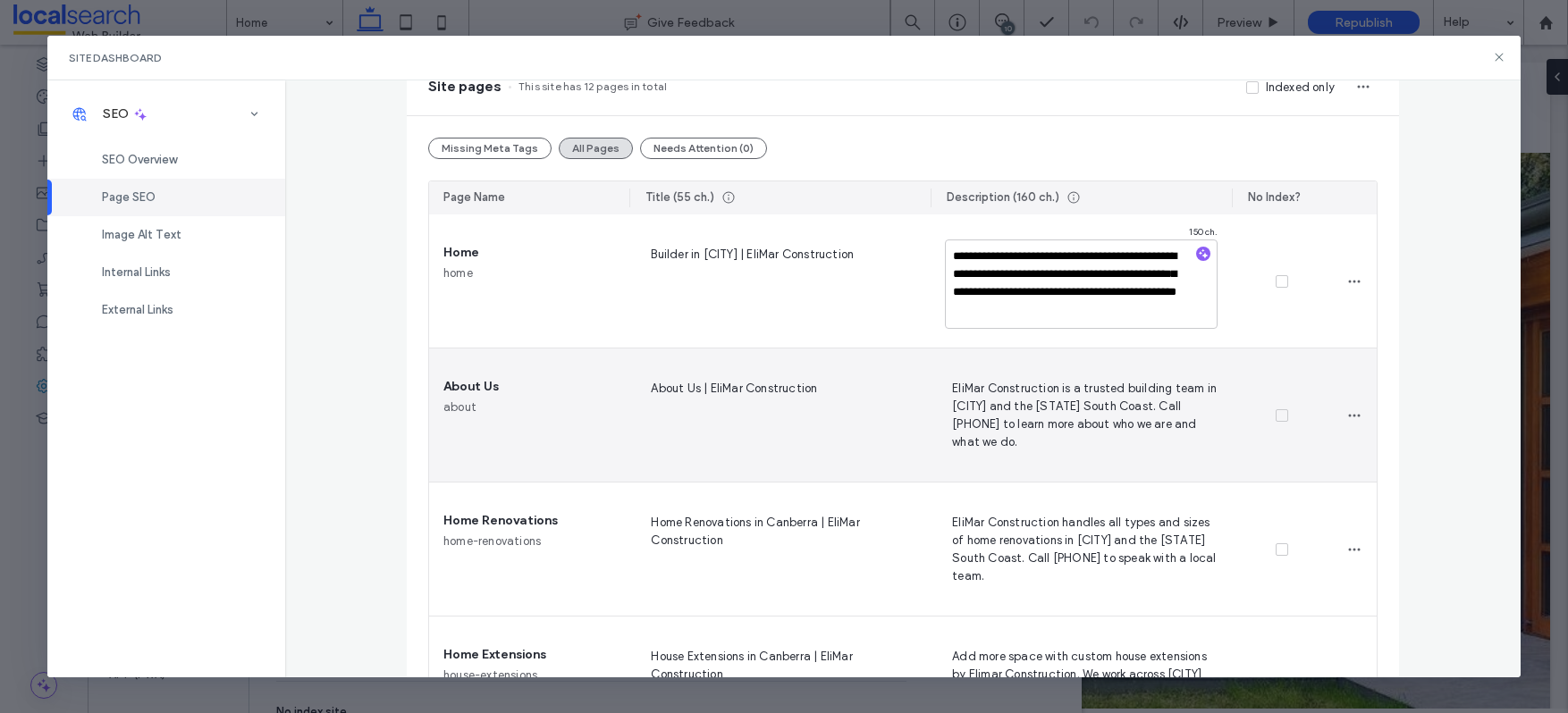 click on "About Us | EliMar Construction" at bounding box center (780, 415) 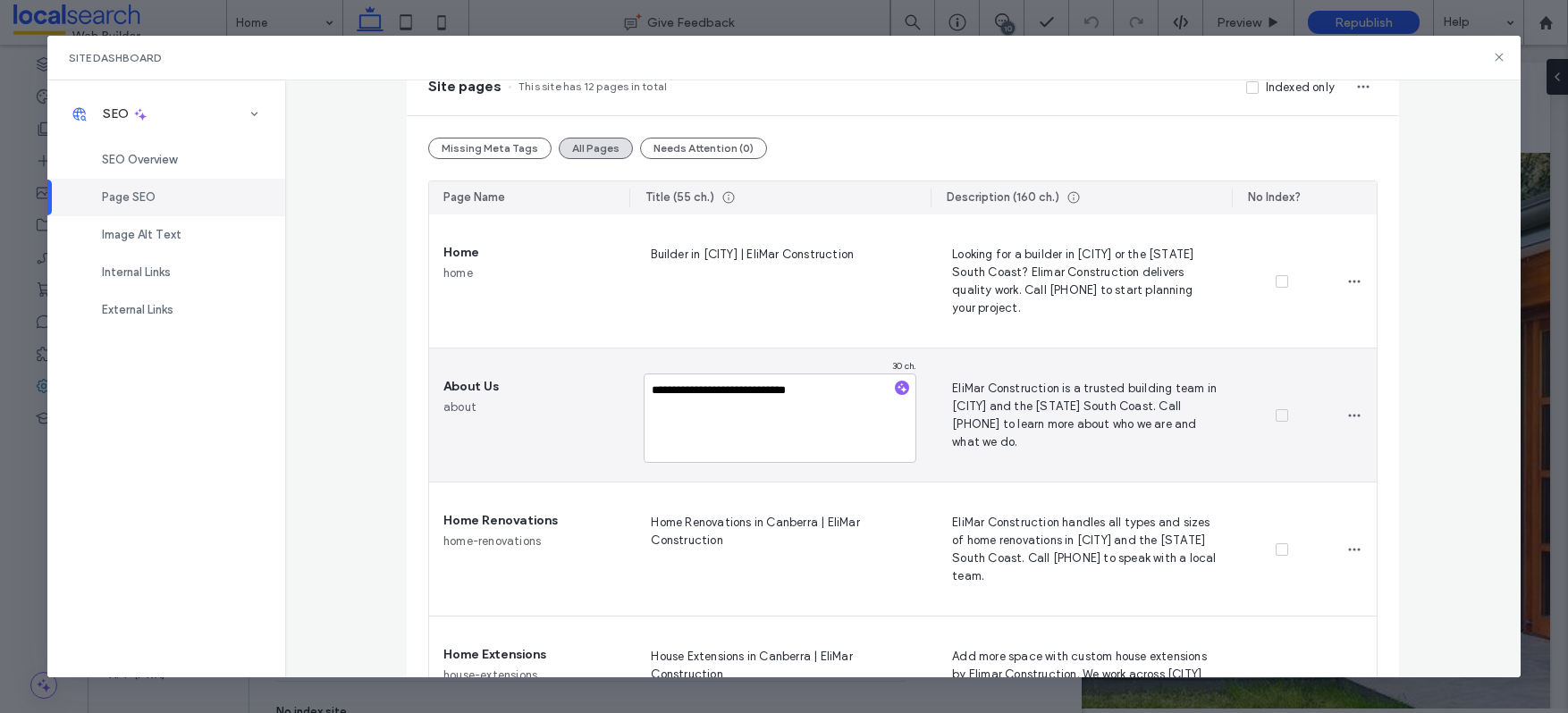 click on "**********" at bounding box center [780, 418] 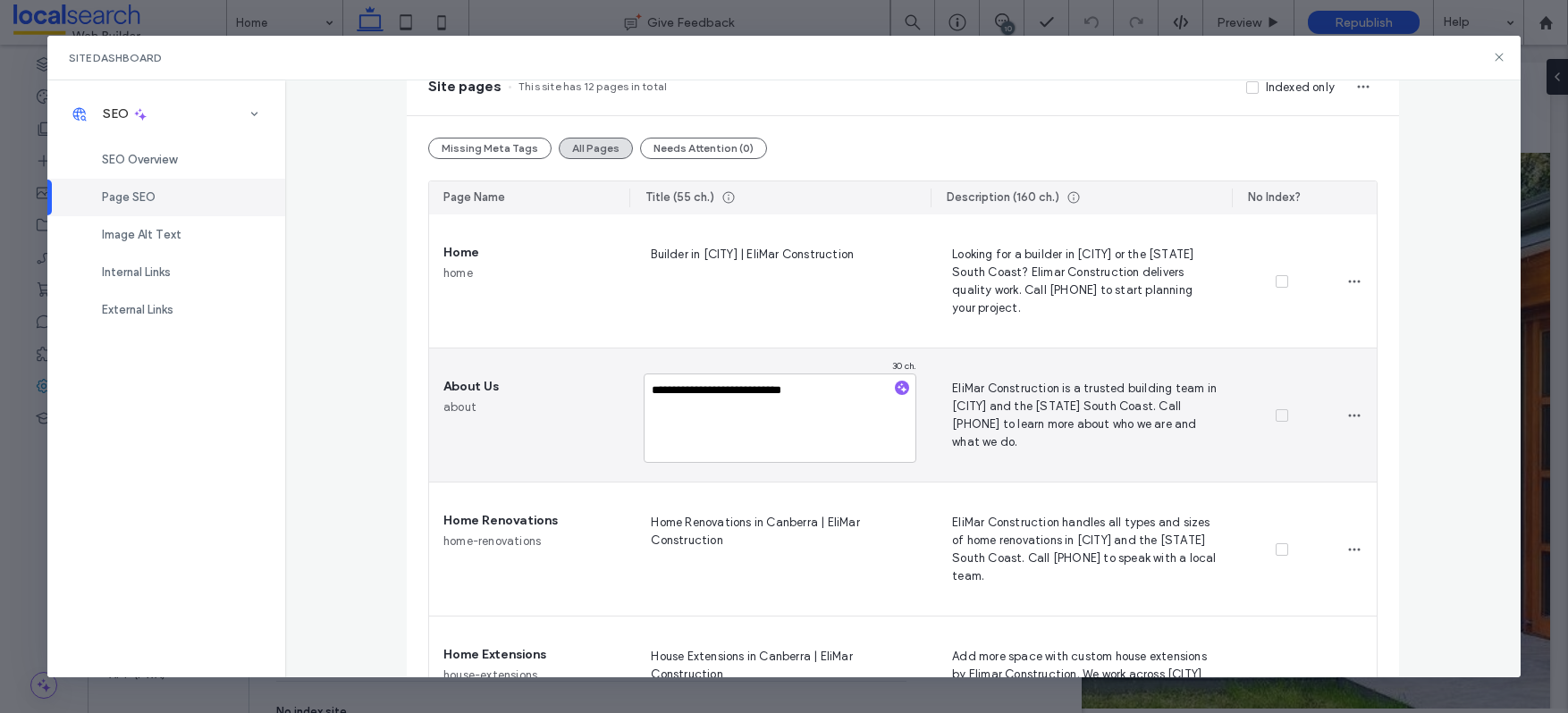 type on "**********" 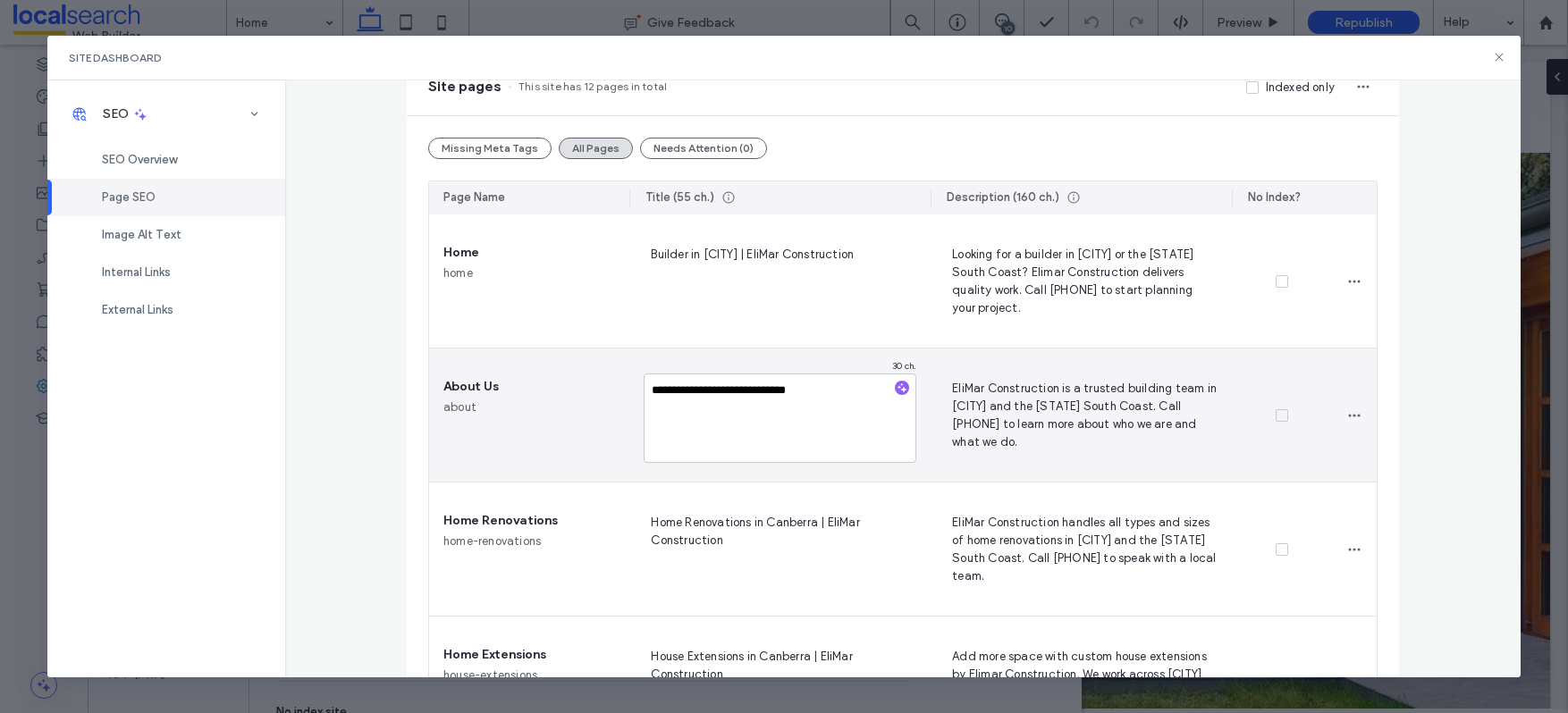 click on "EliMar Construction is a trusted building team in Canberra and the NSW South Coast. Call 0410 348 476 to learn more about who we are and what we do." at bounding box center [1081, 415] 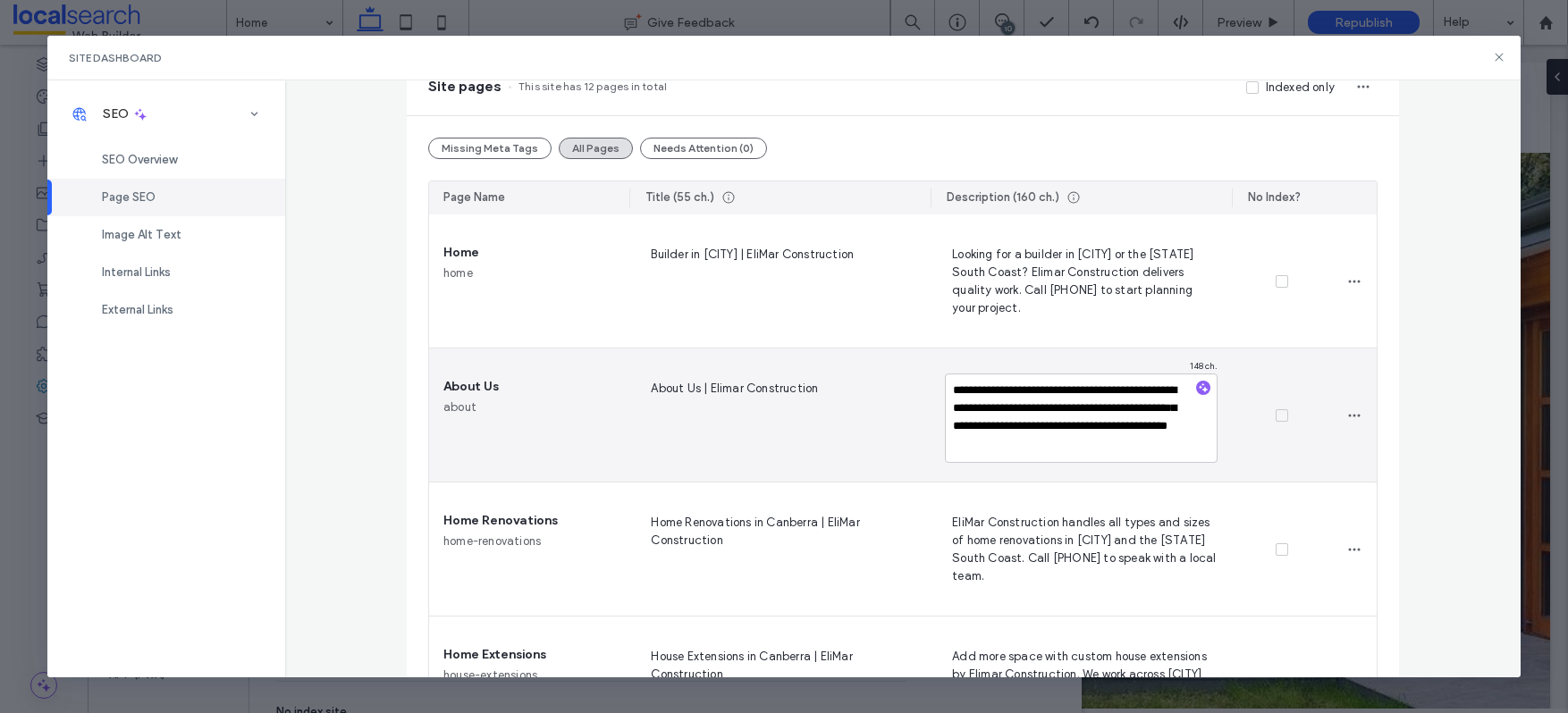 click on "**********" at bounding box center (1081, 418) 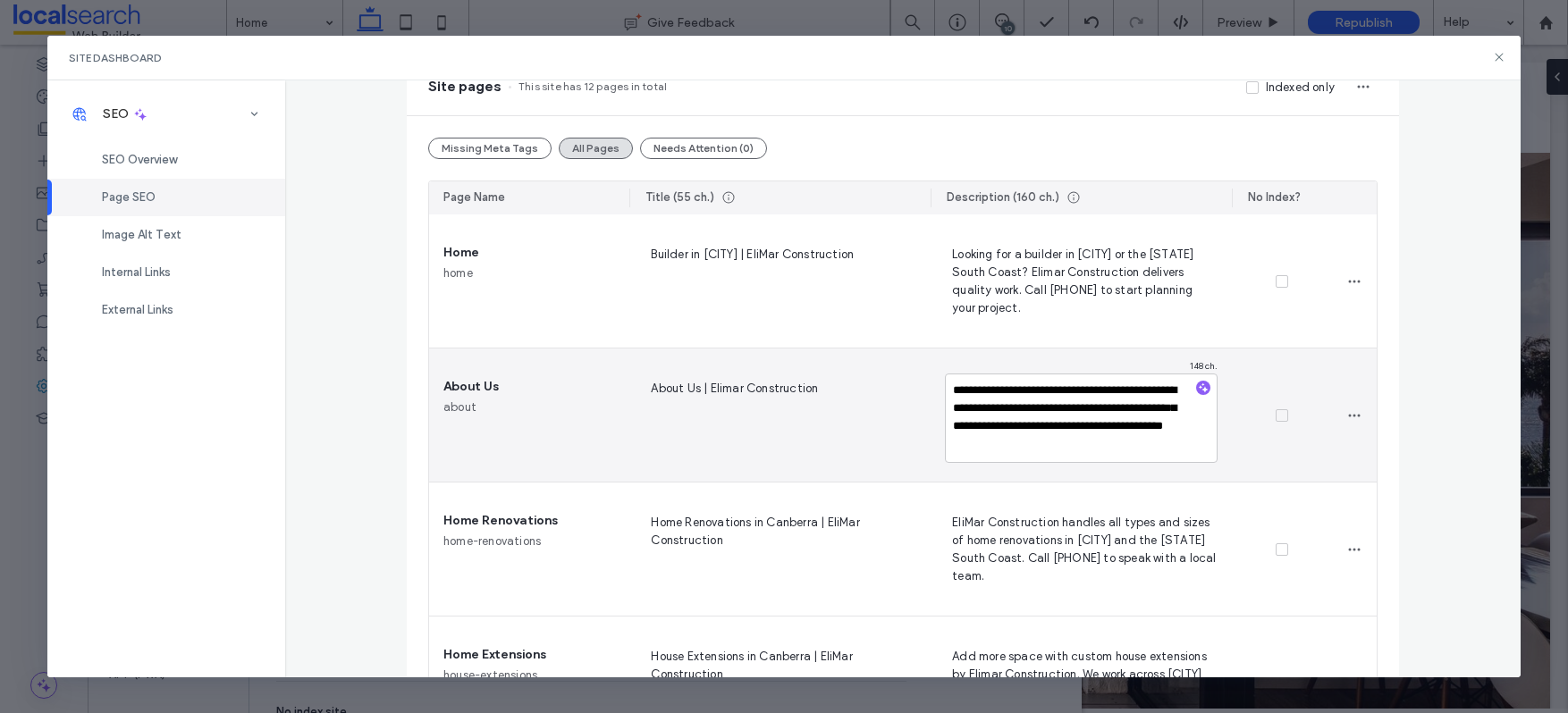 type on "**********" 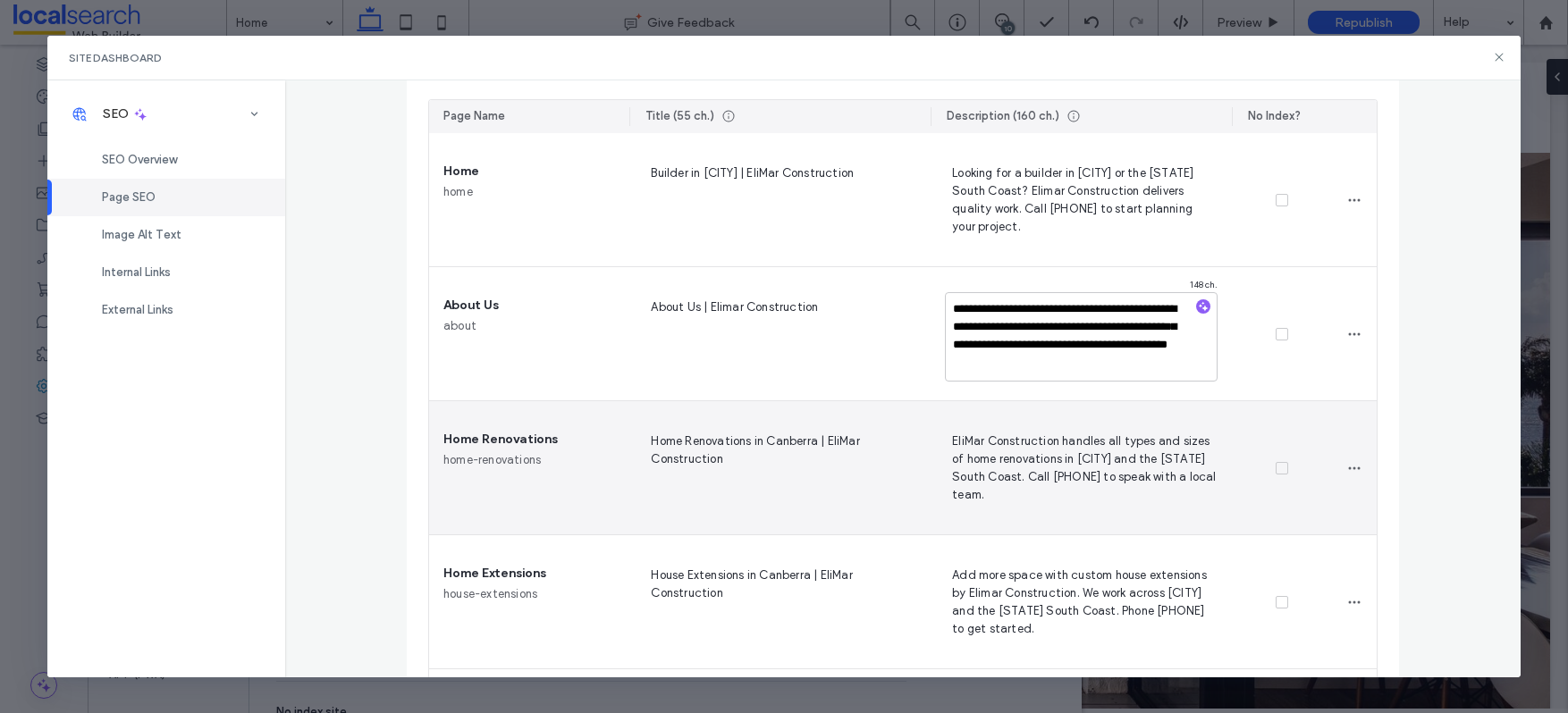 scroll, scrollTop: 268, scrollLeft: 0, axis: vertical 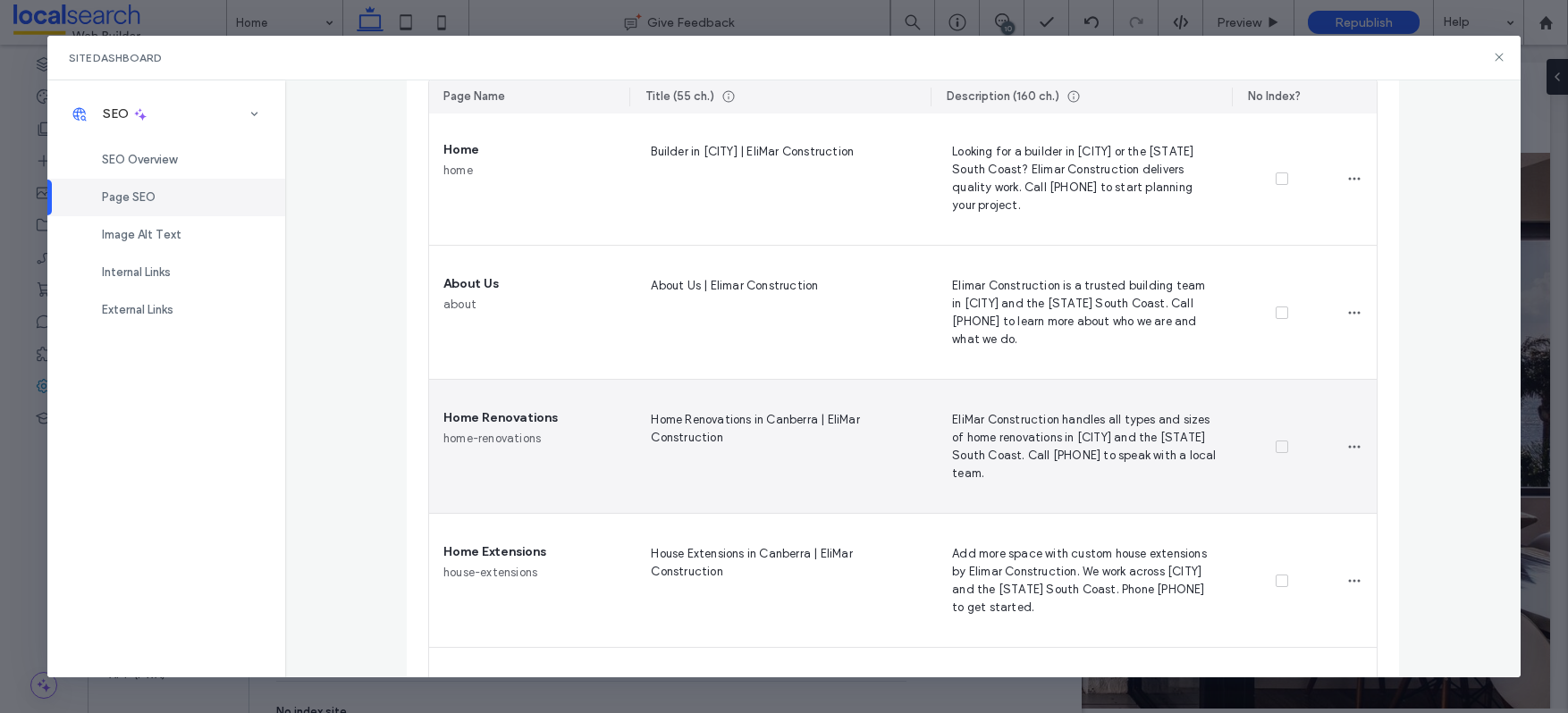 click on "Home Renovations in Canberra | EliMar Construction" at bounding box center [780, 446] 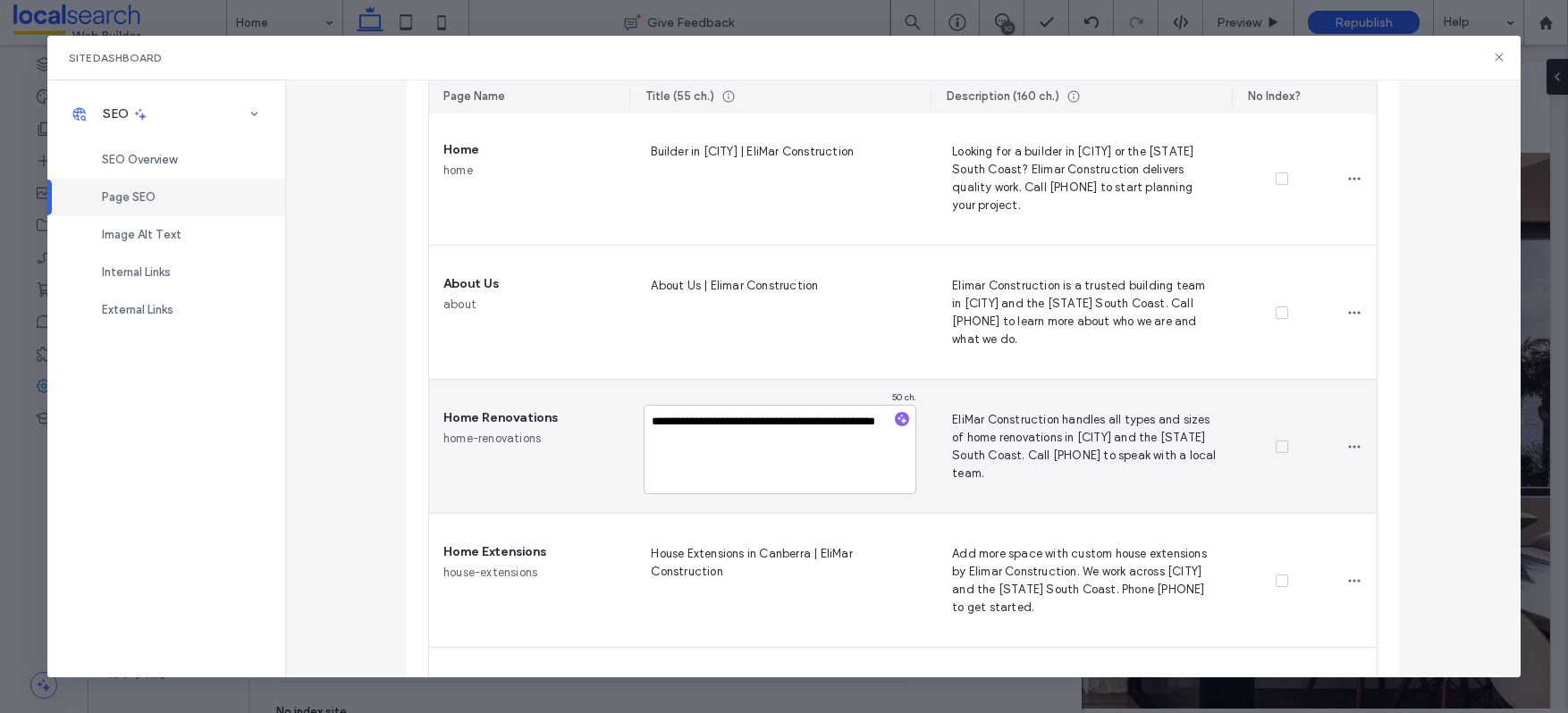 click on "**********" at bounding box center (780, 449) 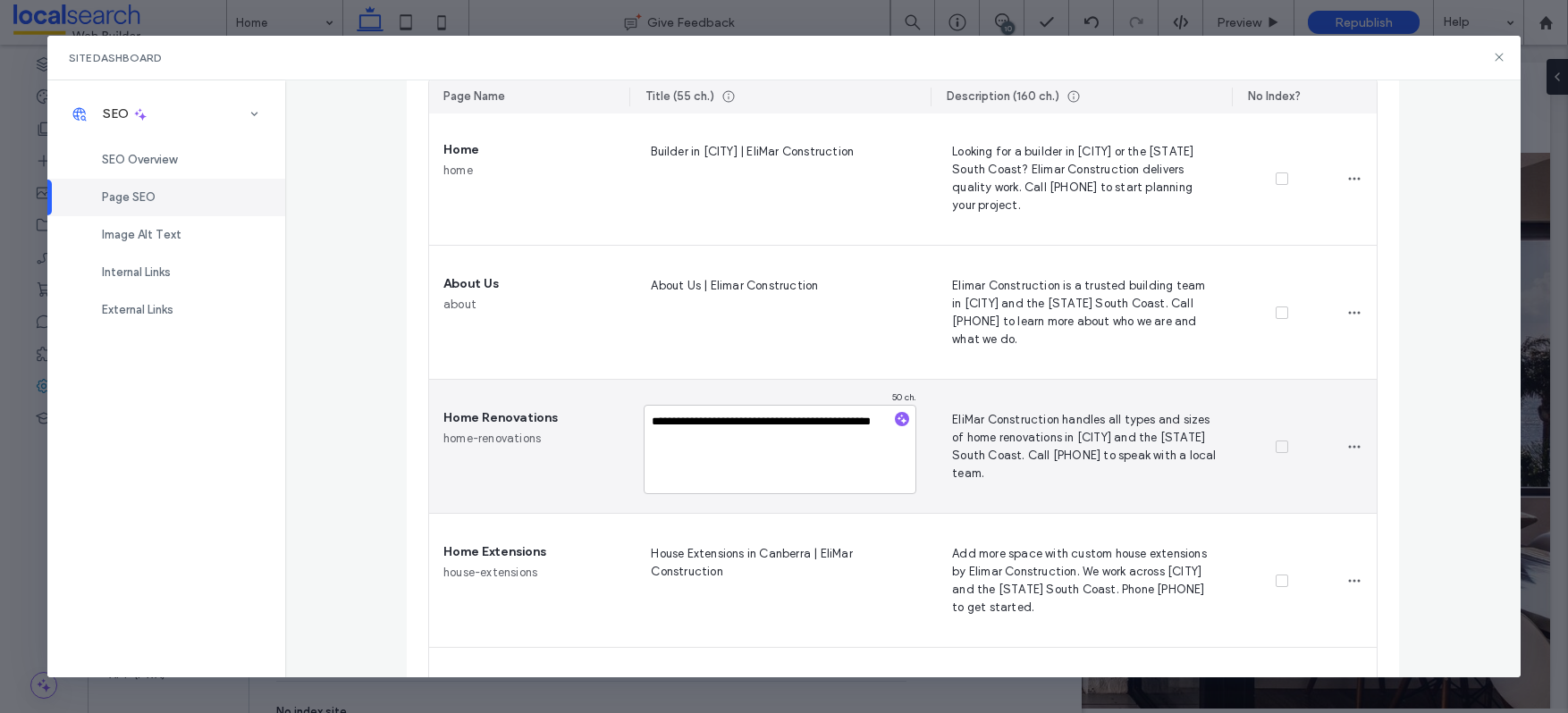 type on "**********" 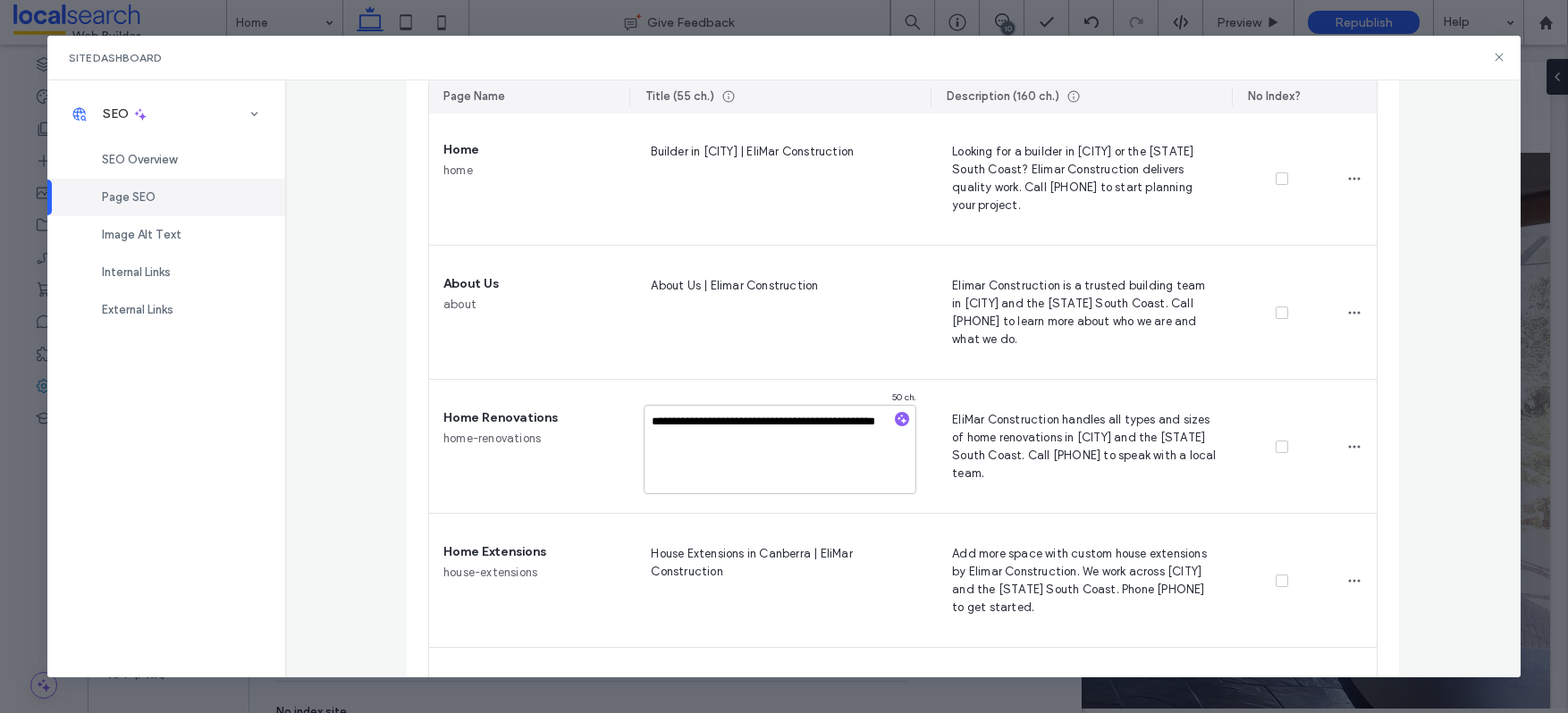 click on "EliMar Construction handles all types and sizes of home renovations in Canberra and the NSW South Coast. Call 0410 348 476 to speak with a local team." at bounding box center [1081, 446] 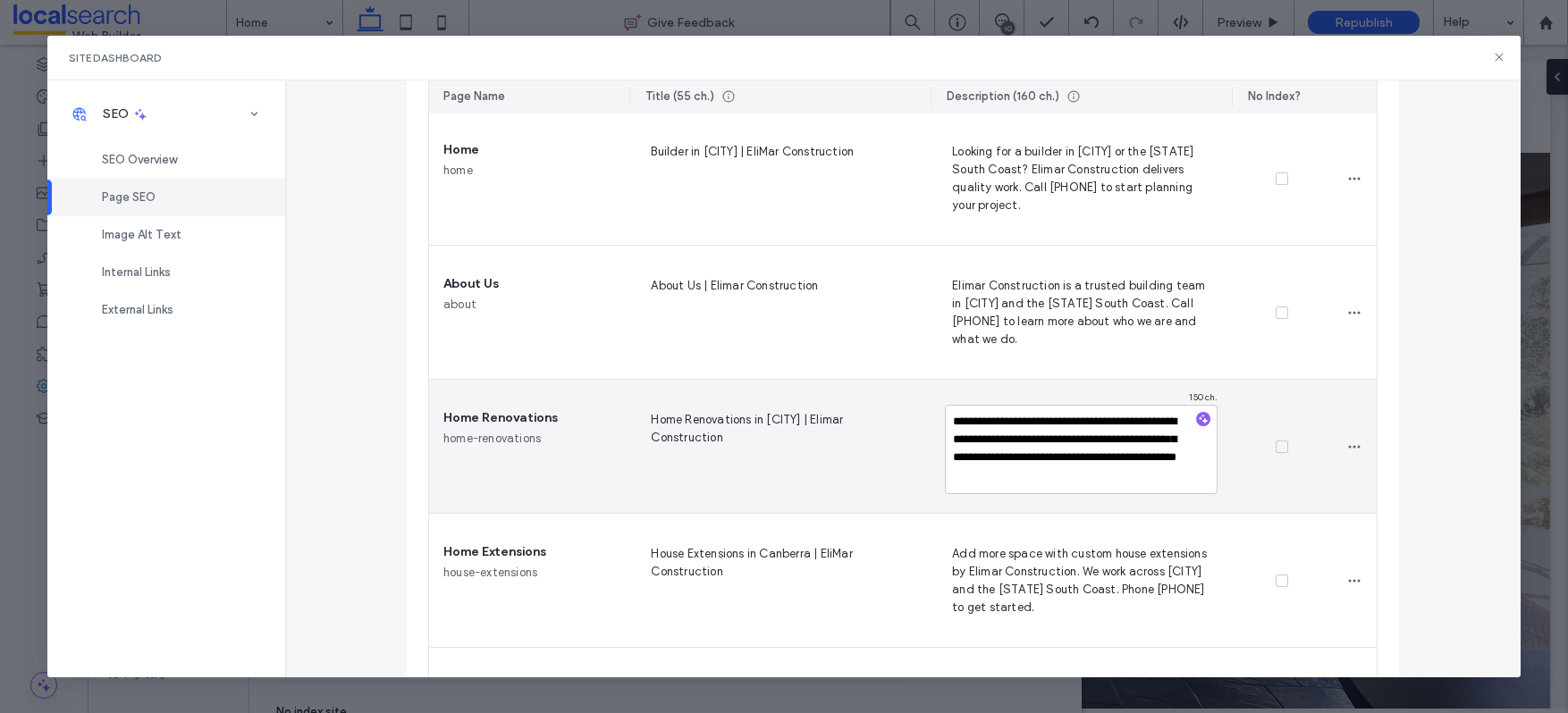 click on "**********" at bounding box center (1081, 449) 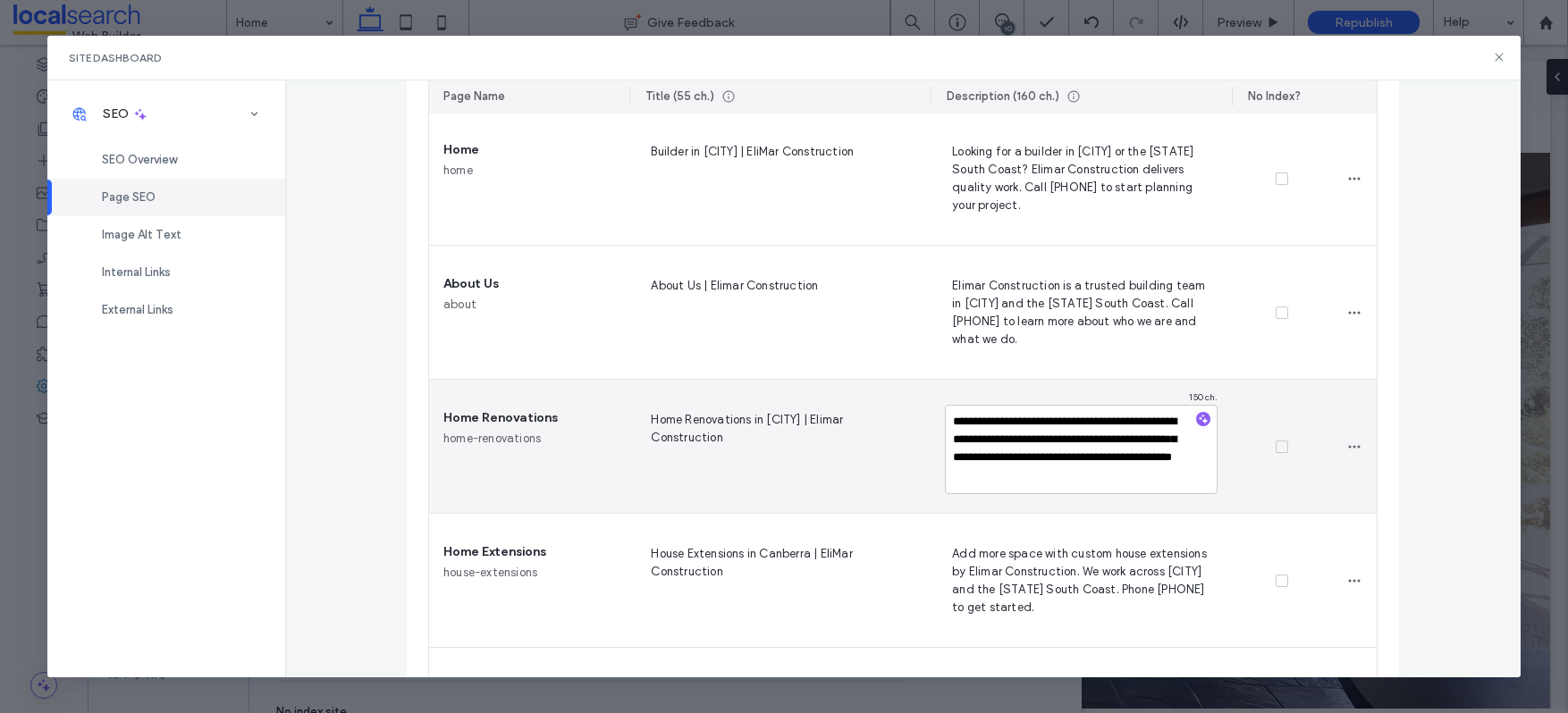 type on "**********" 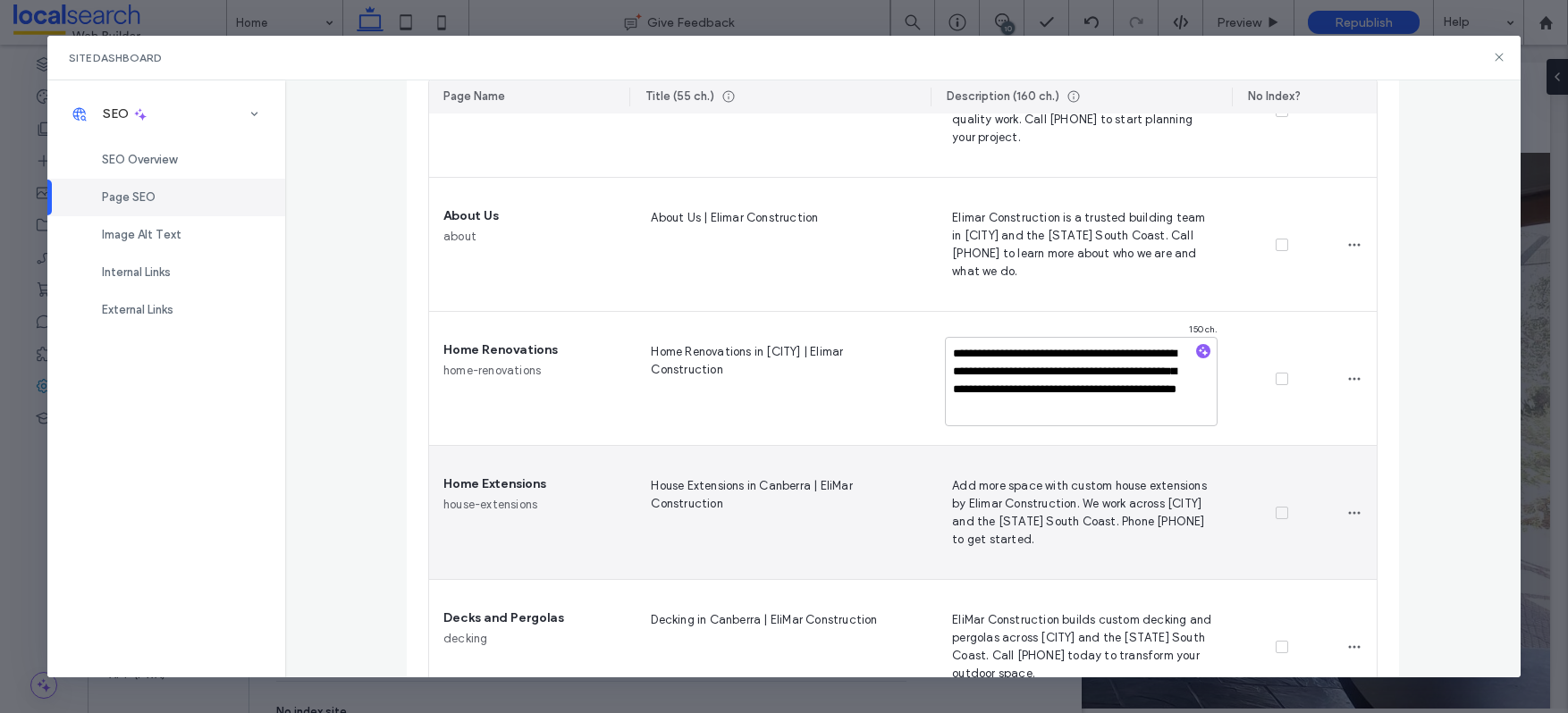 scroll, scrollTop: 337, scrollLeft: 0, axis: vertical 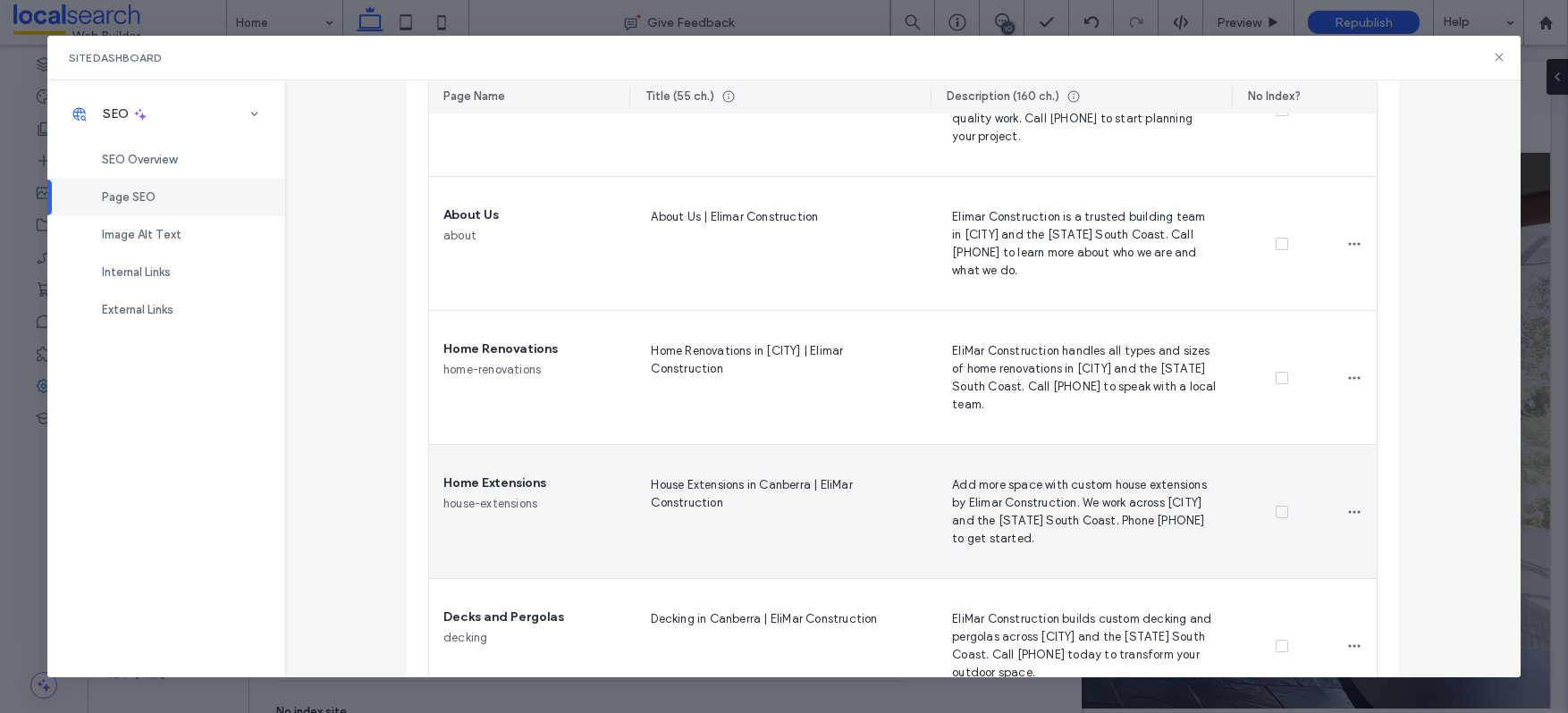 click on "House Extensions in Canberra | EliMar Construction" at bounding box center (780, 511) 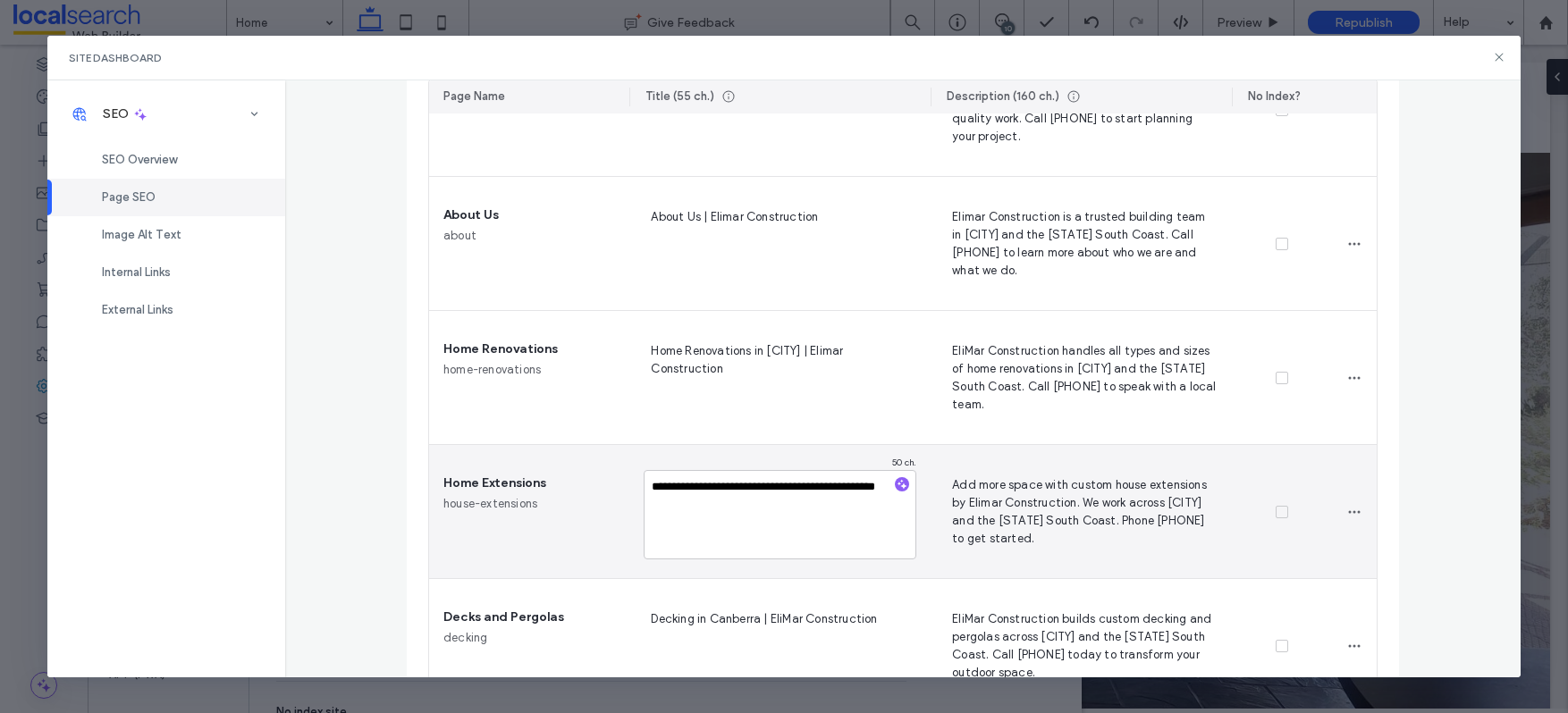 drag, startPoint x: 839, startPoint y: 486, endPoint x: 854, endPoint y: 488, distance: 15.132746 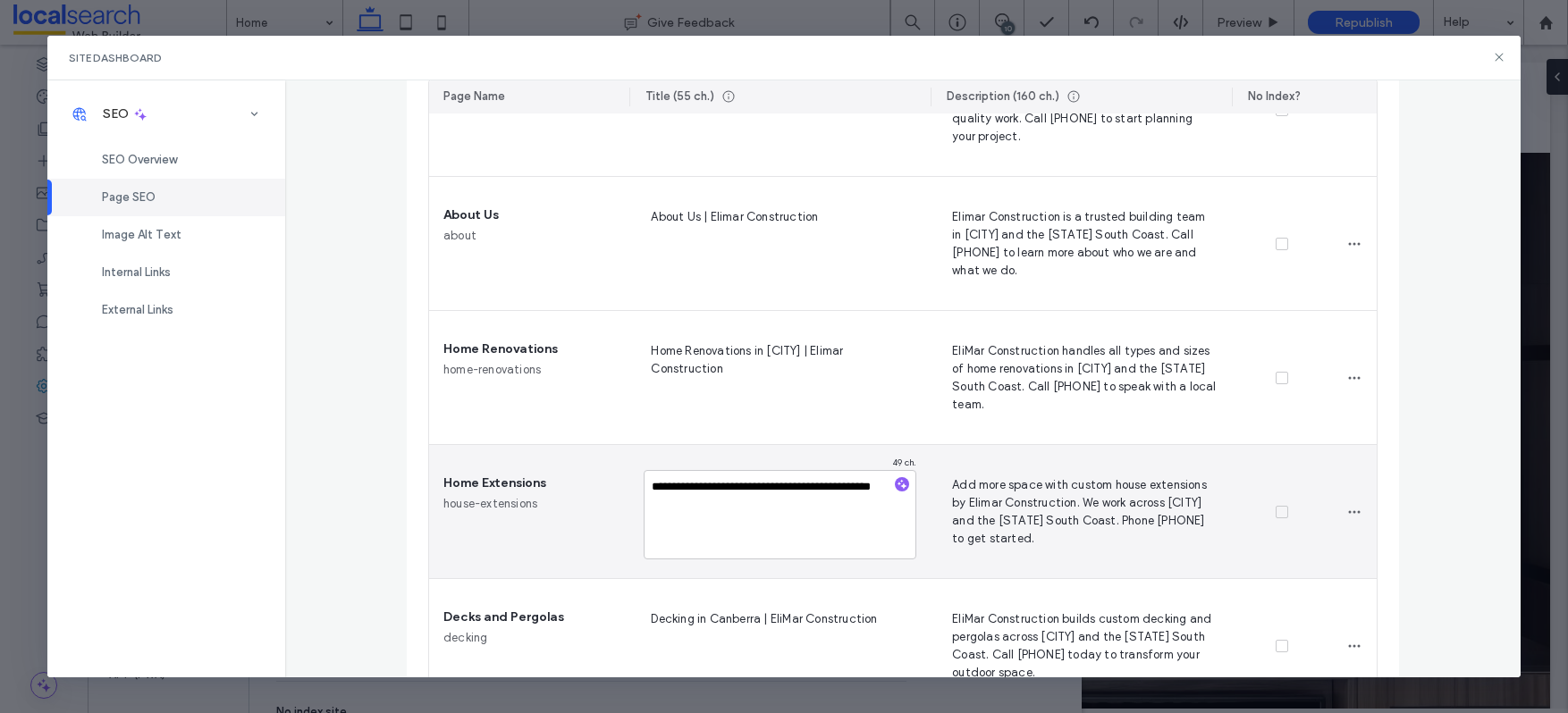 type on "**********" 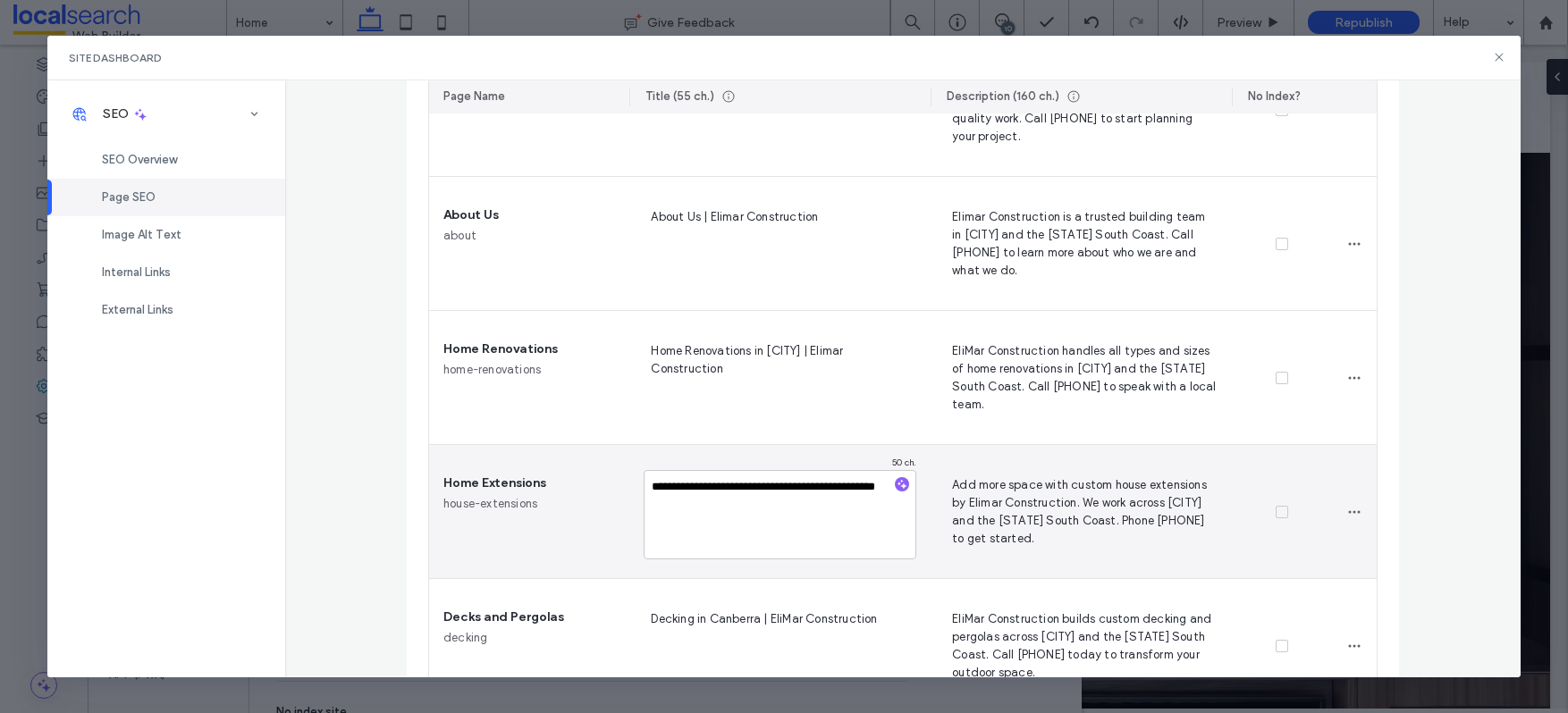 click on "Add more space with custom house extensions by EliMar Construction. We work across Canberra and the NSW South Coast. Phone 0410 348 476 to get started." at bounding box center (1081, 511) 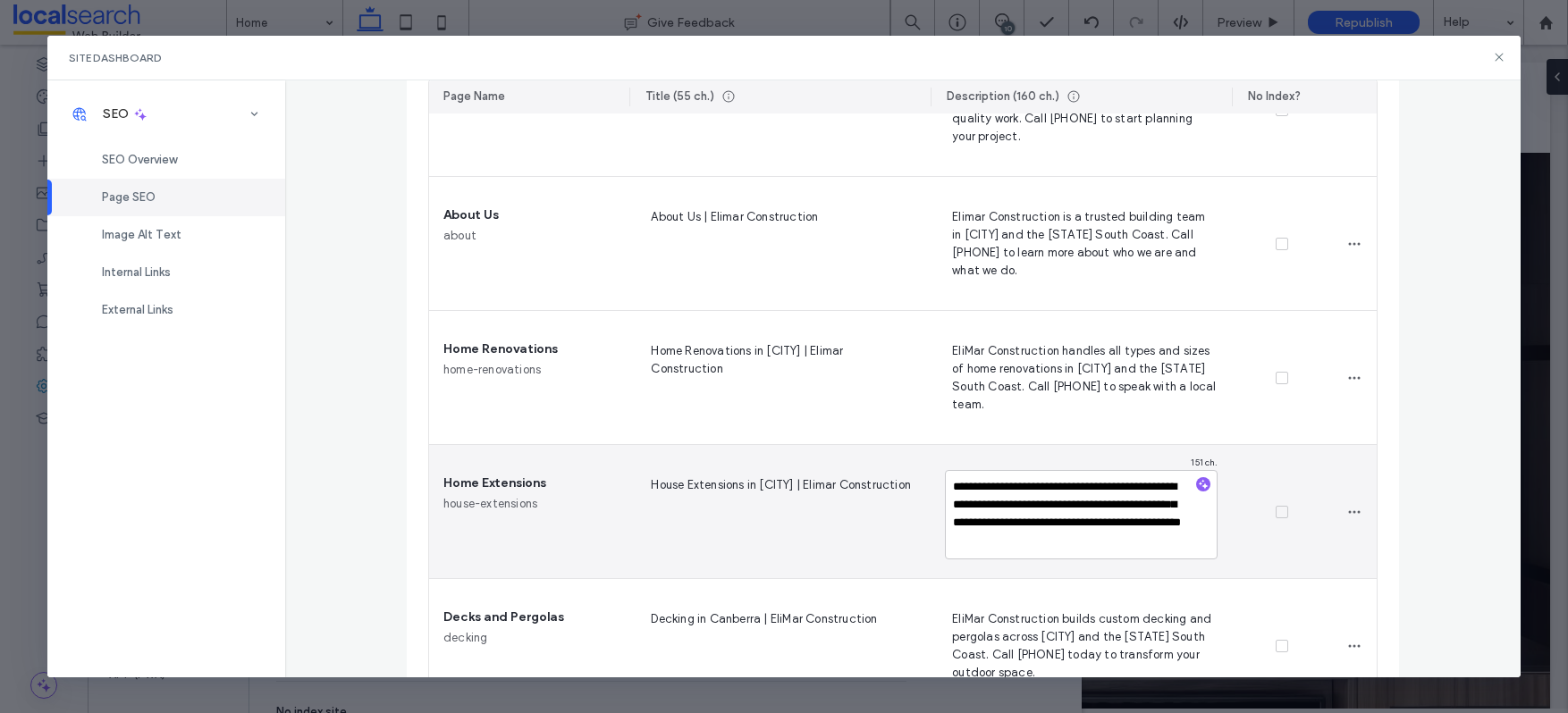 click on "**********" at bounding box center [1081, 515] 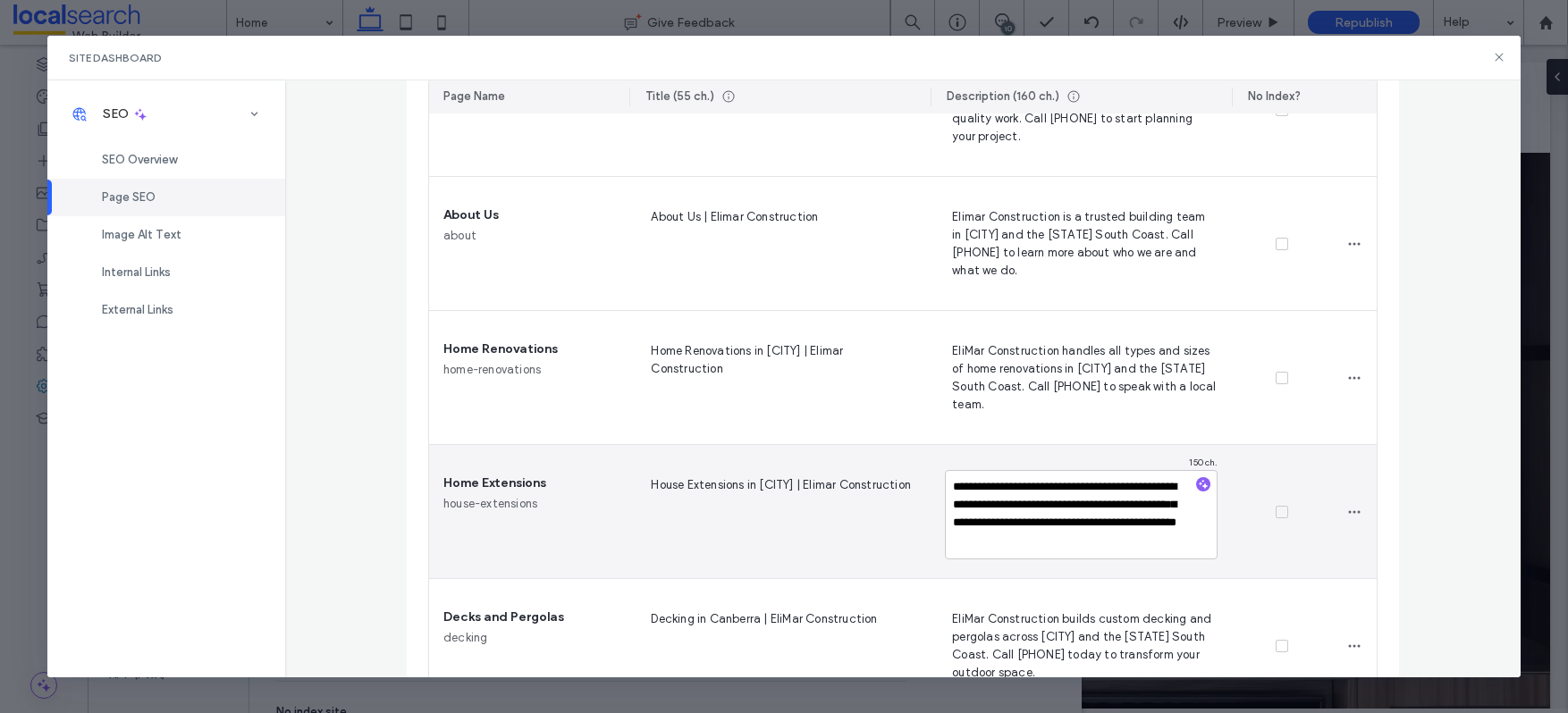 type on "**********" 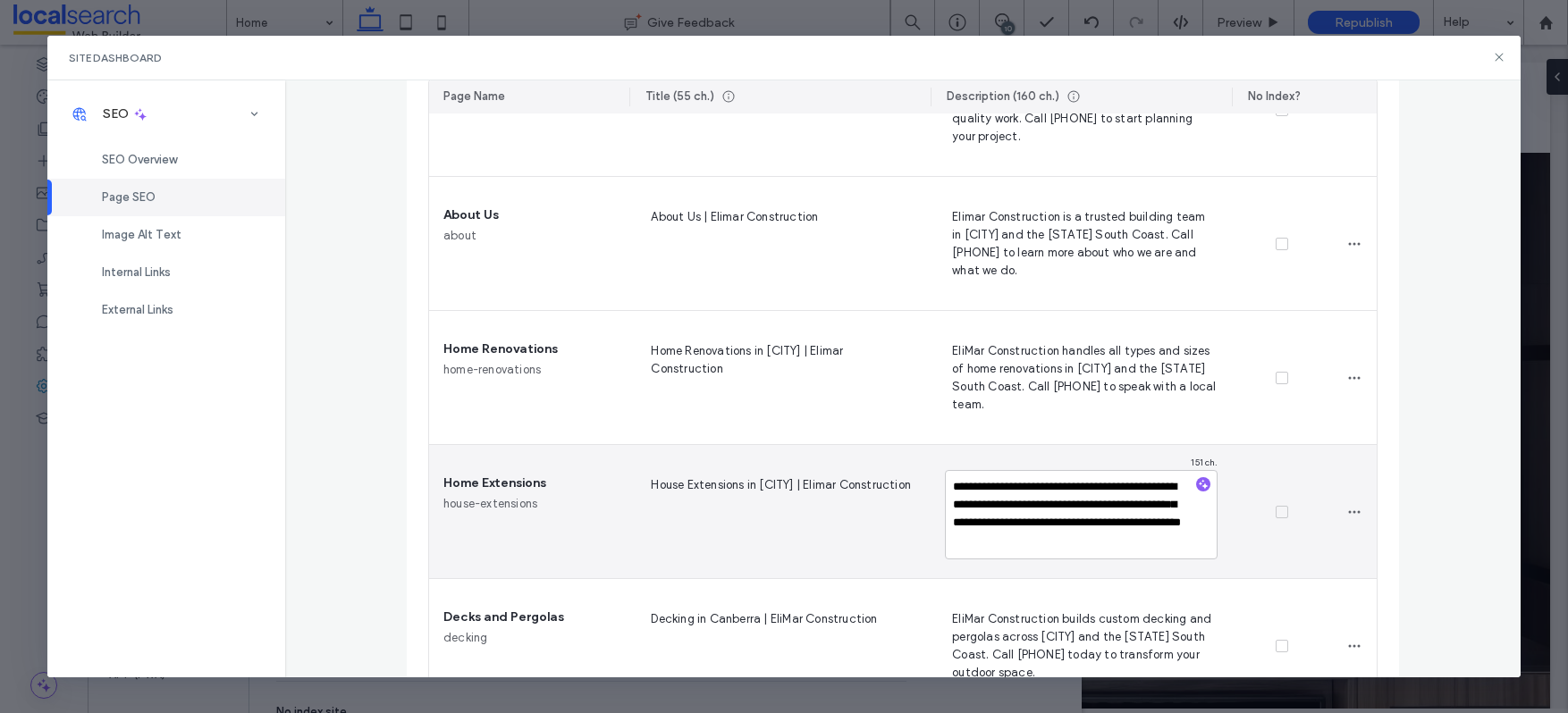 scroll, scrollTop: 16, scrollLeft: 0, axis: vertical 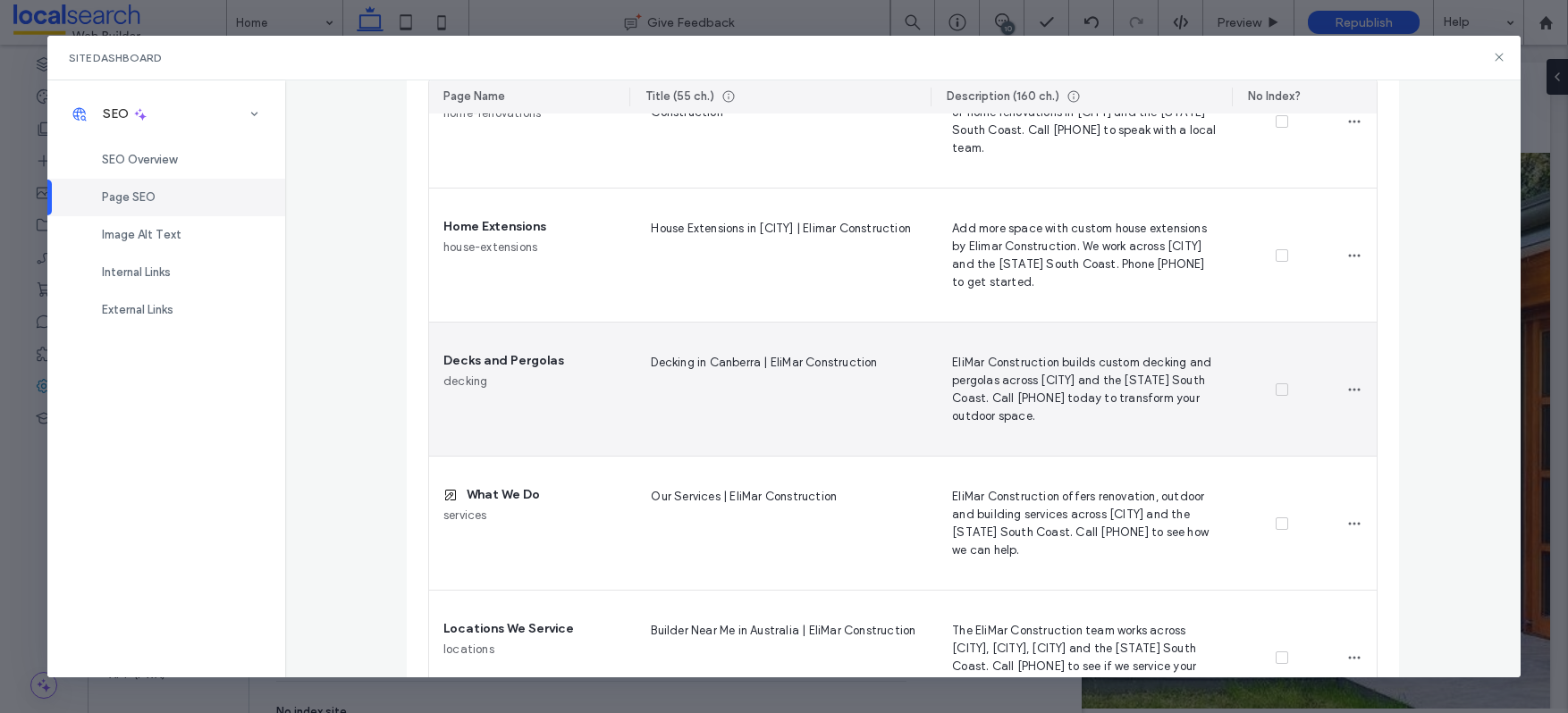 click on "Decking in Canberra | EliMar Construction" at bounding box center [780, 389] 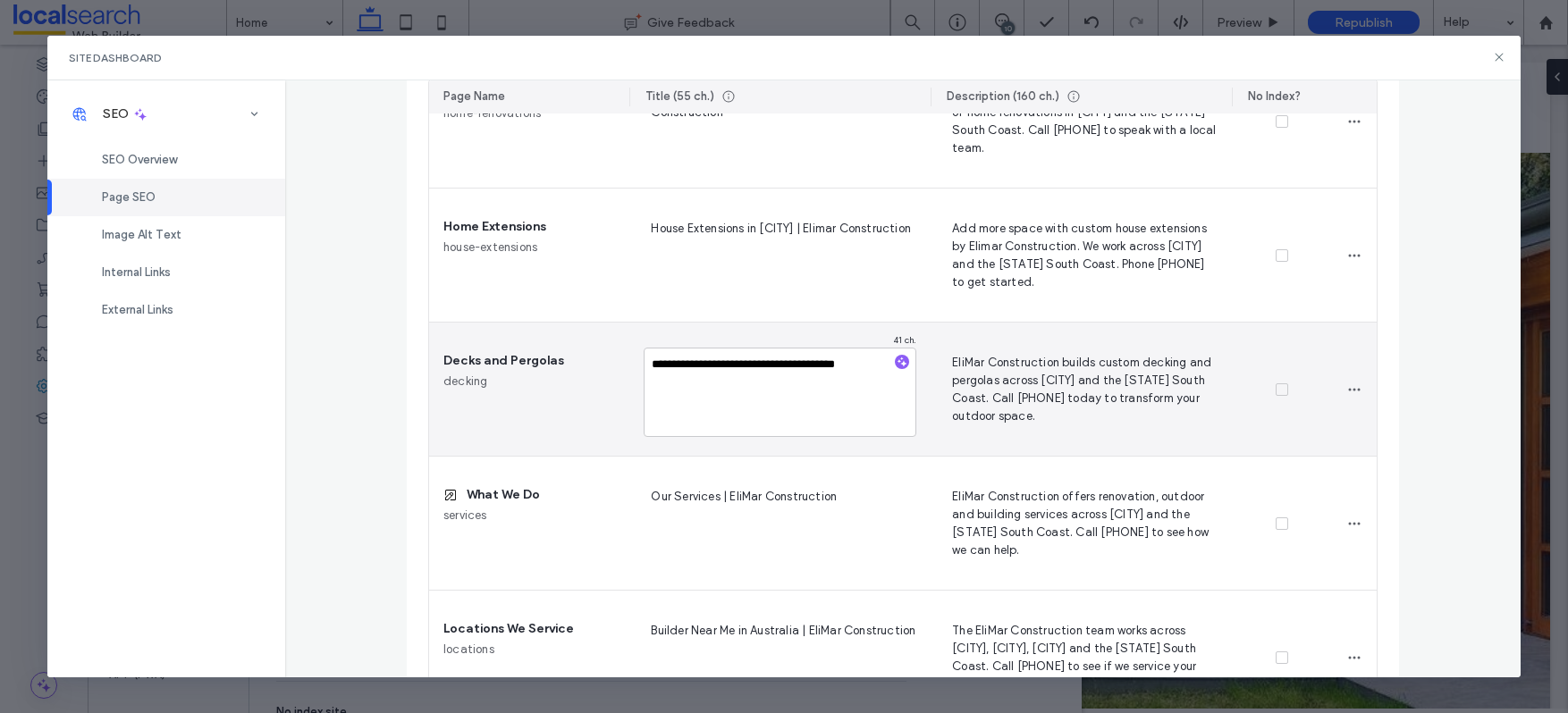 click on "**********" at bounding box center [780, 392] 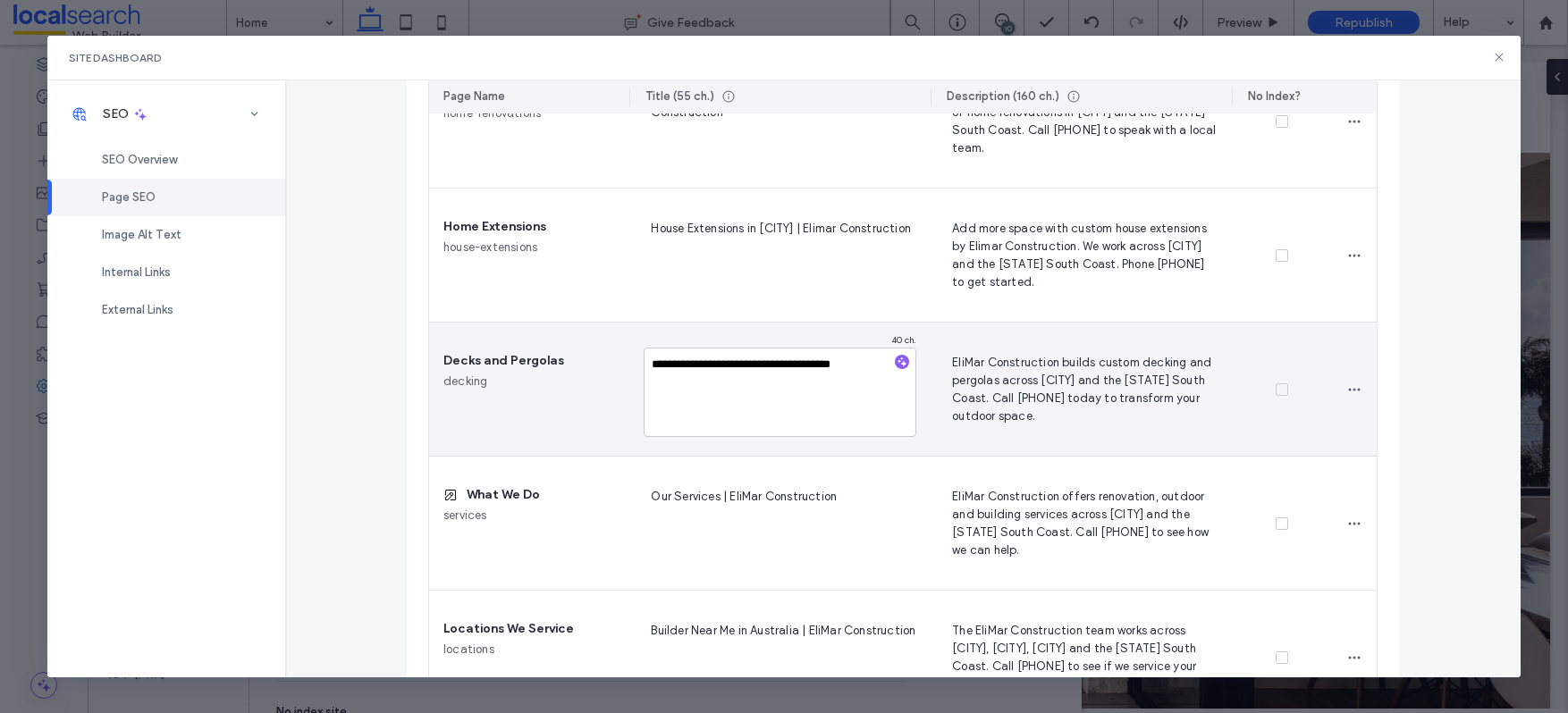 type on "**********" 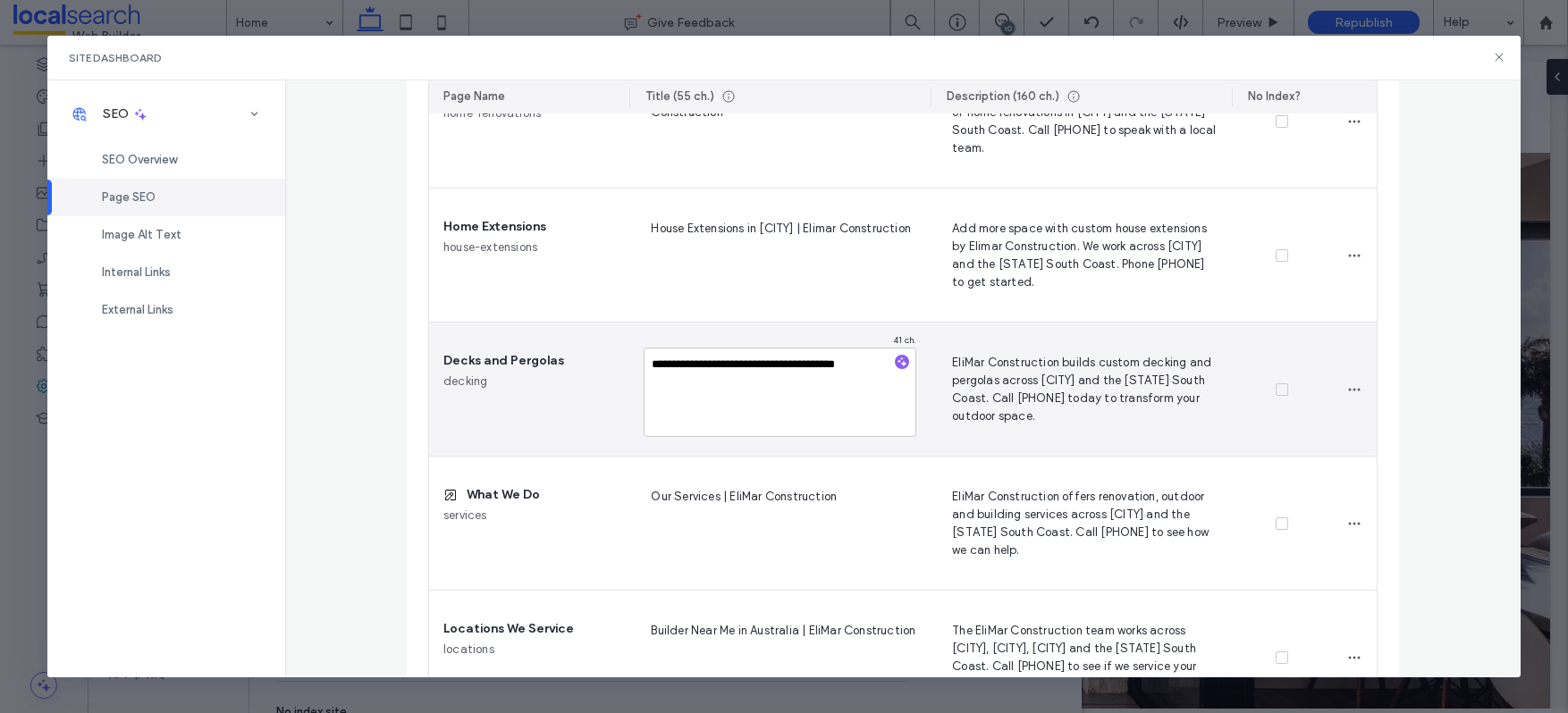 click on "EliMar Construction builds custom decking and pergolas across Canberra and the NSW South Coast. Call 0410 348 476 today to transform your outdoor space." at bounding box center (1081, 389) 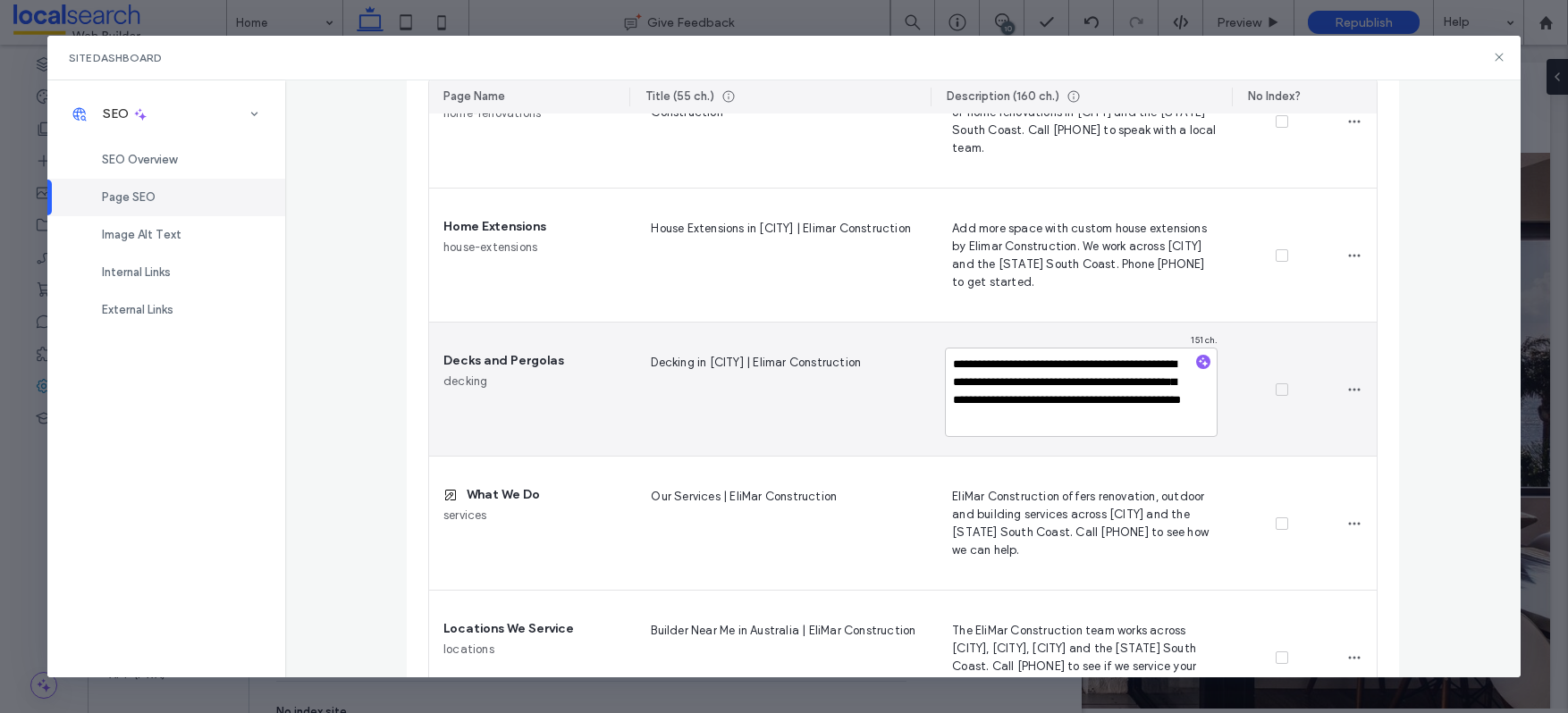 type on "**********" 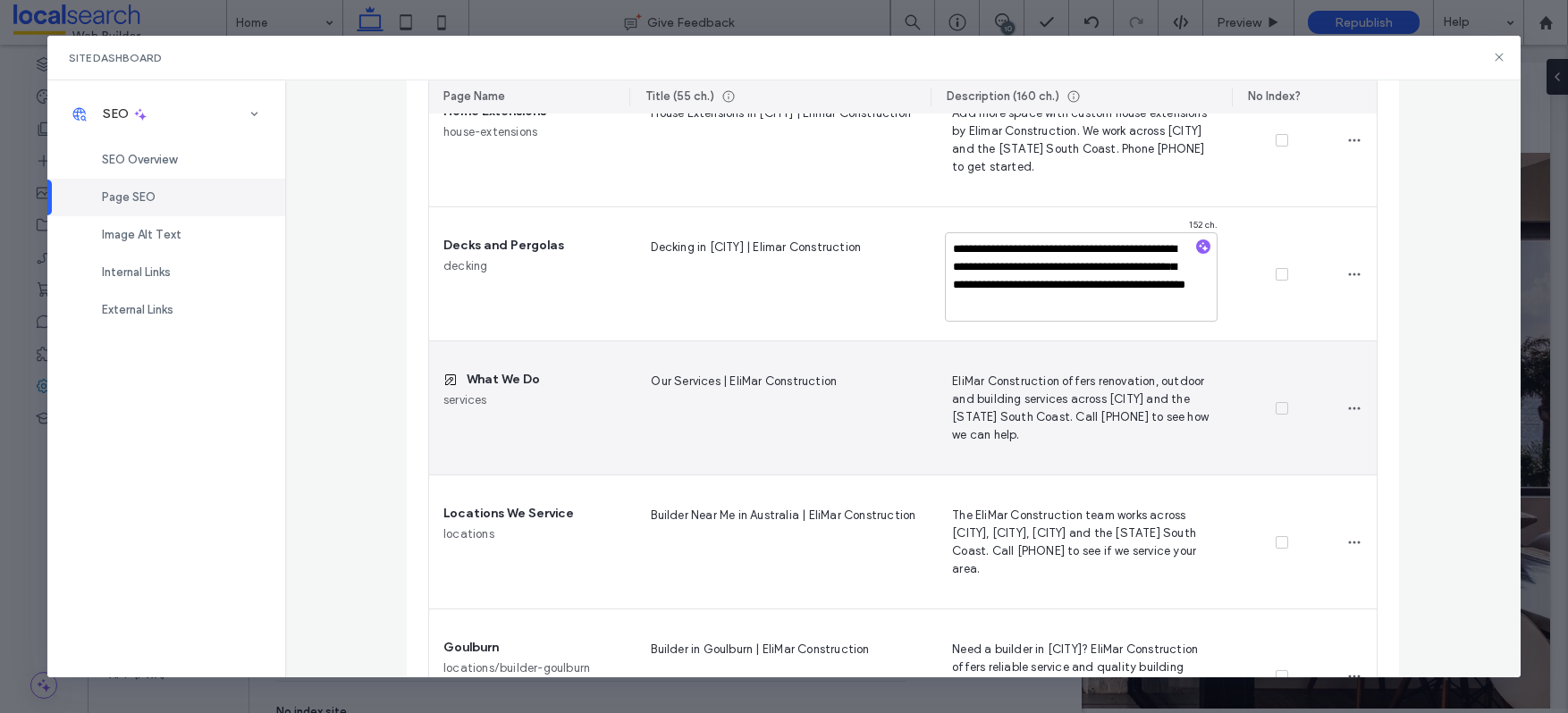 scroll, scrollTop: 717, scrollLeft: 0, axis: vertical 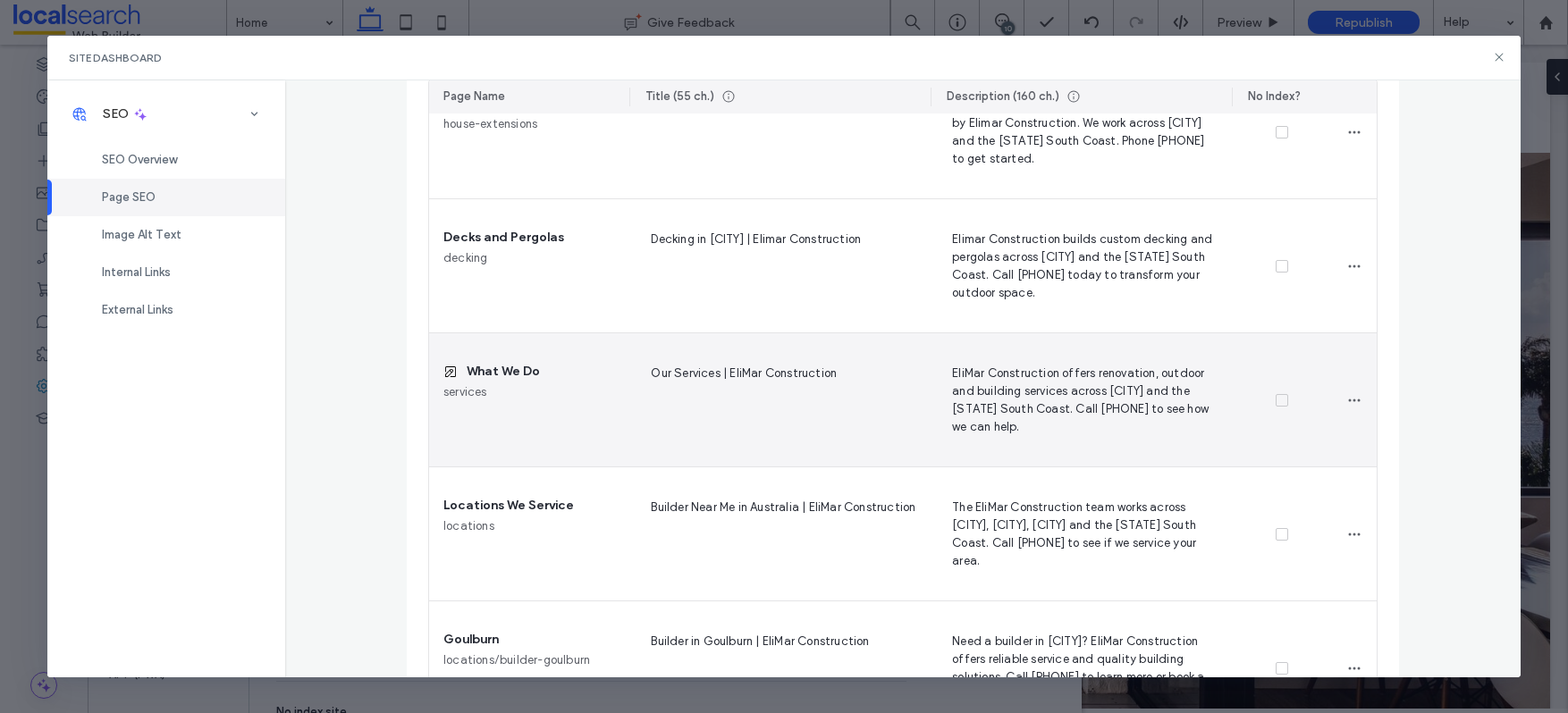 click on "Our Services | EliMar Construction" at bounding box center [780, 399] 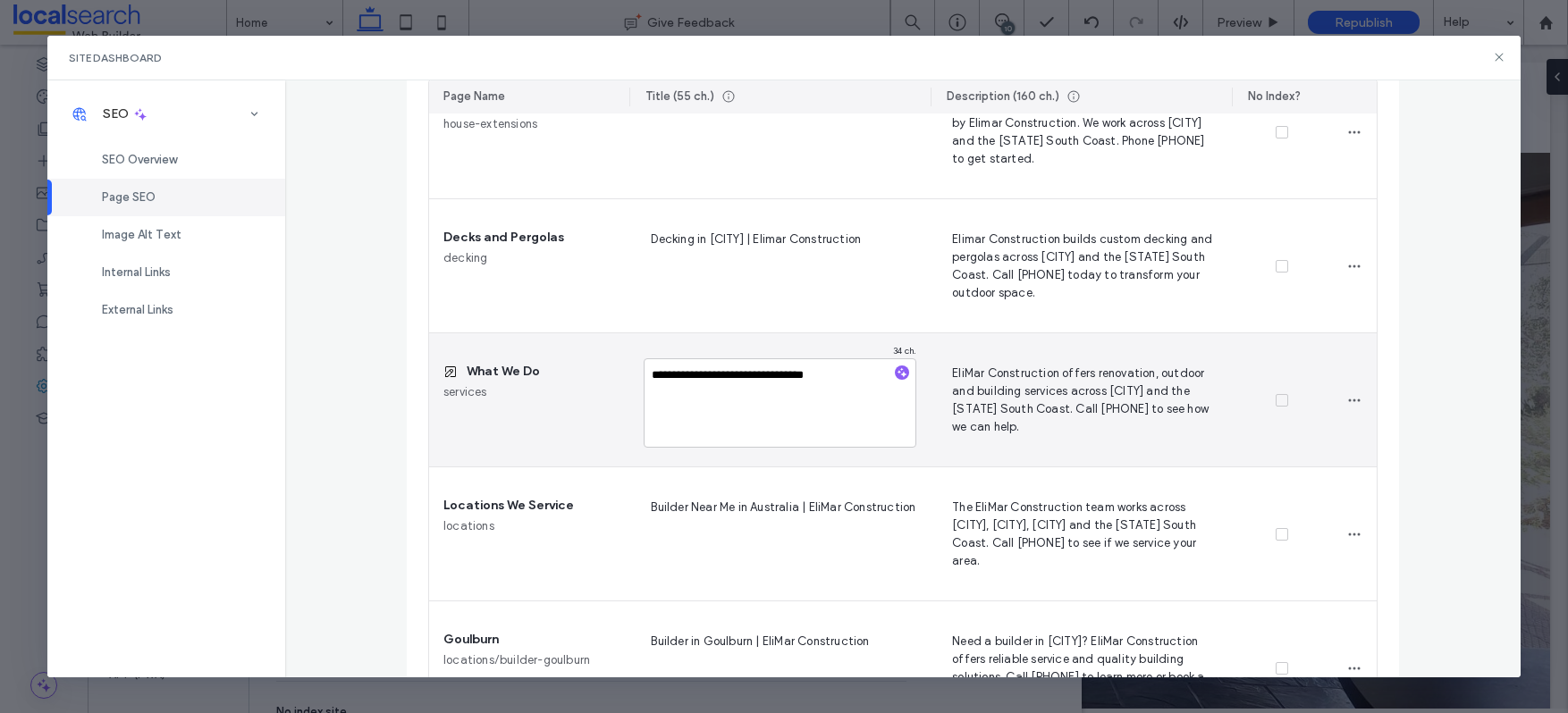 click on "**********" at bounding box center (780, 403) 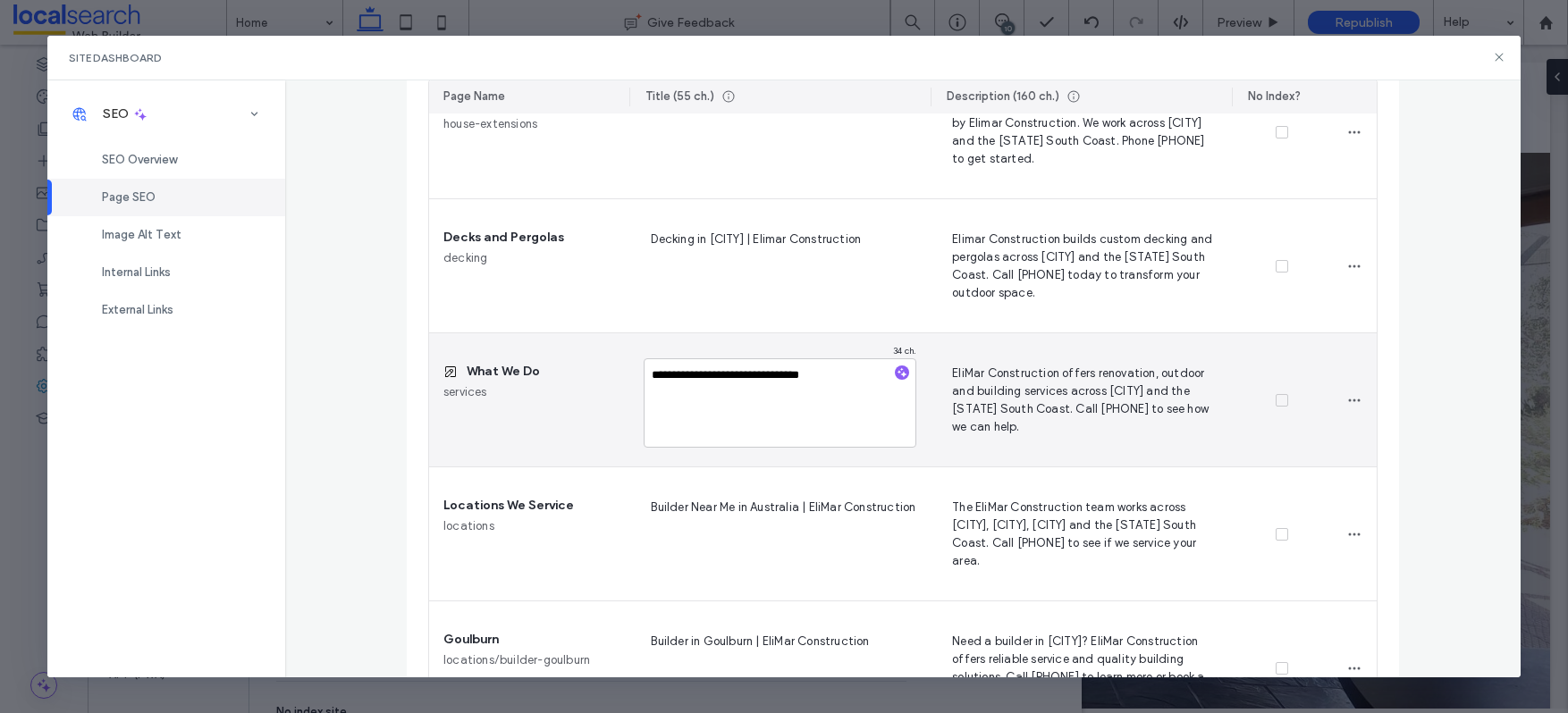 type on "**********" 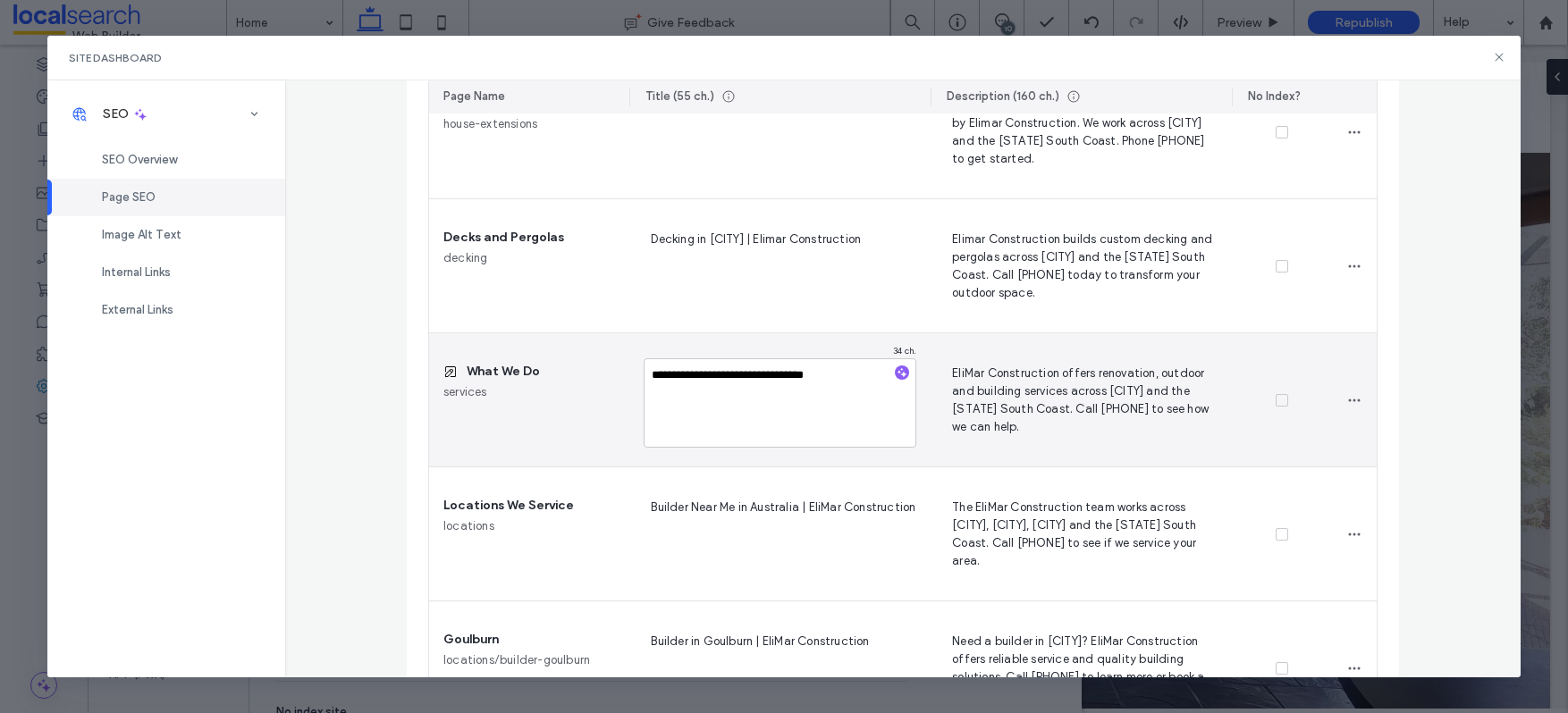 click on "EliMar Construction offers renovation, outdoor and building services across Canberra and the NSW South Coast. Call 0410 348 476 to see how we can help." at bounding box center [1081, 399] 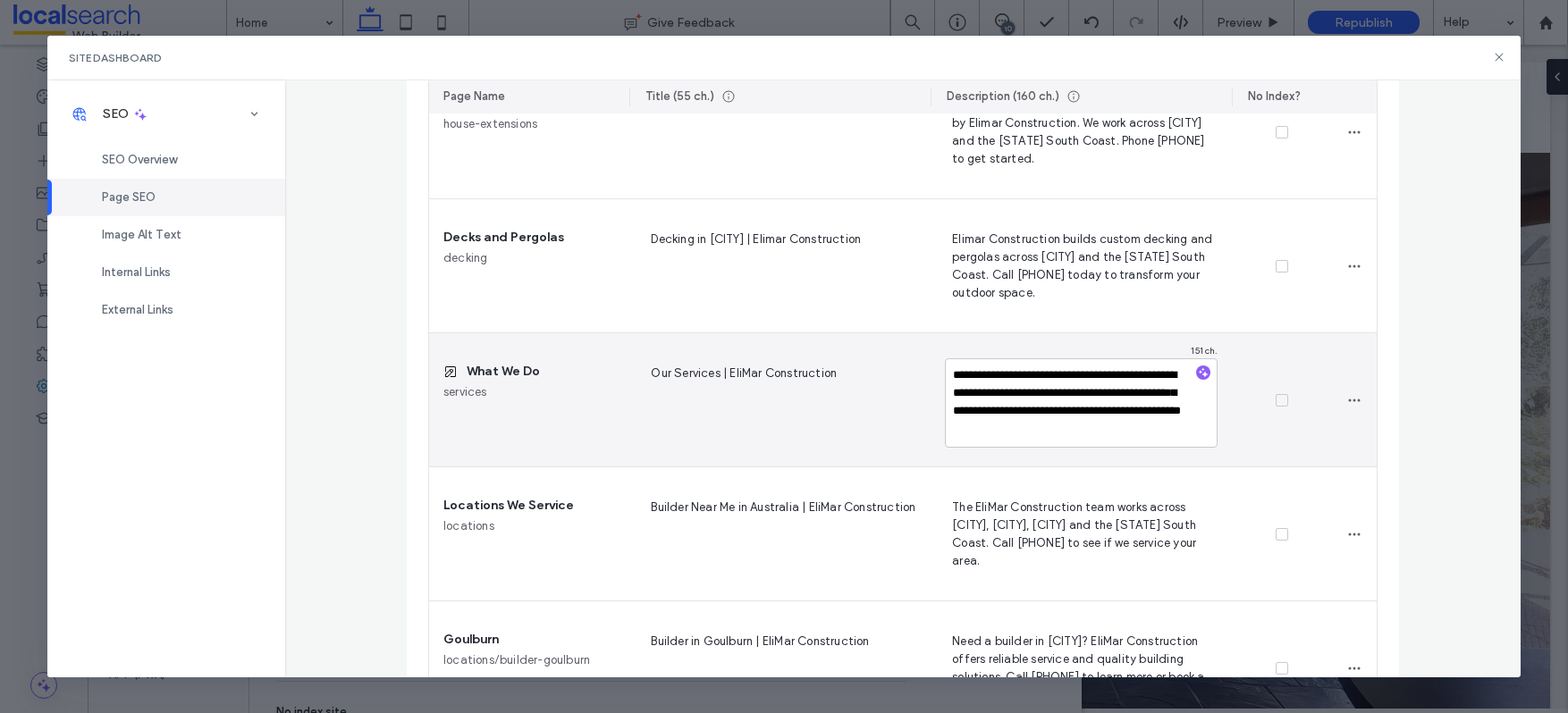 click on "**********" at bounding box center (1081, 403) 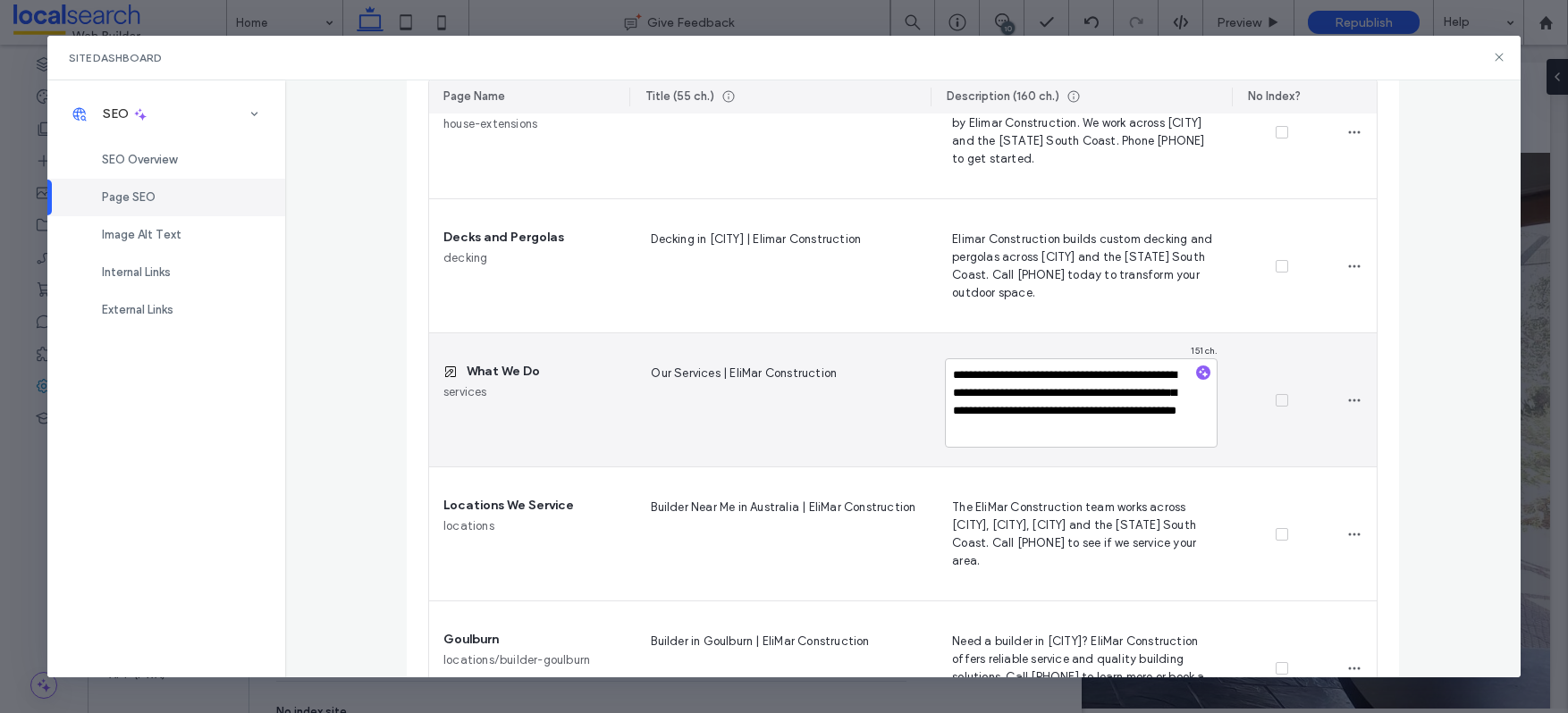 type on "**********" 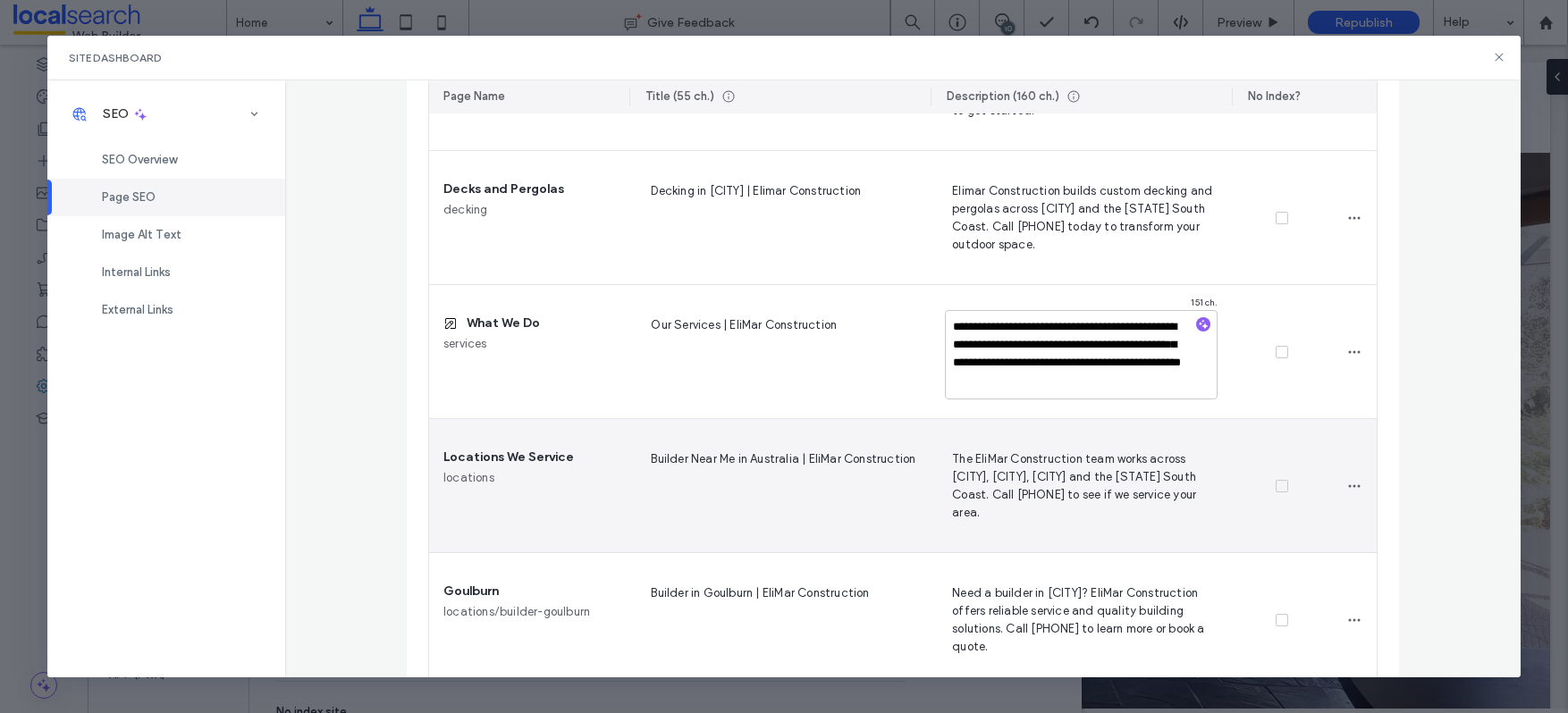 scroll, scrollTop: 796, scrollLeft: 0, axis: vertical 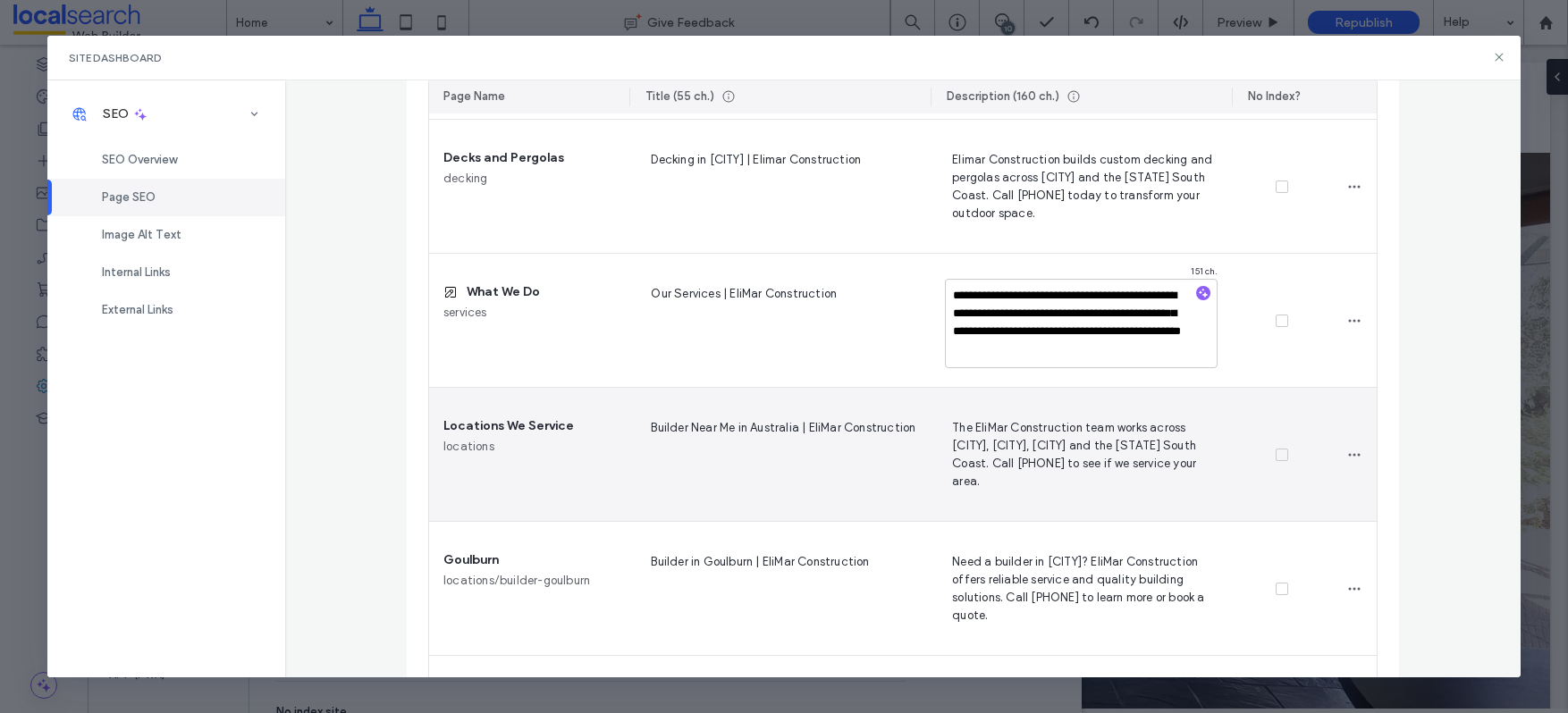 click on "Builder Near Me in Australia | EliMar Construction" at bounding box center (780, 454) 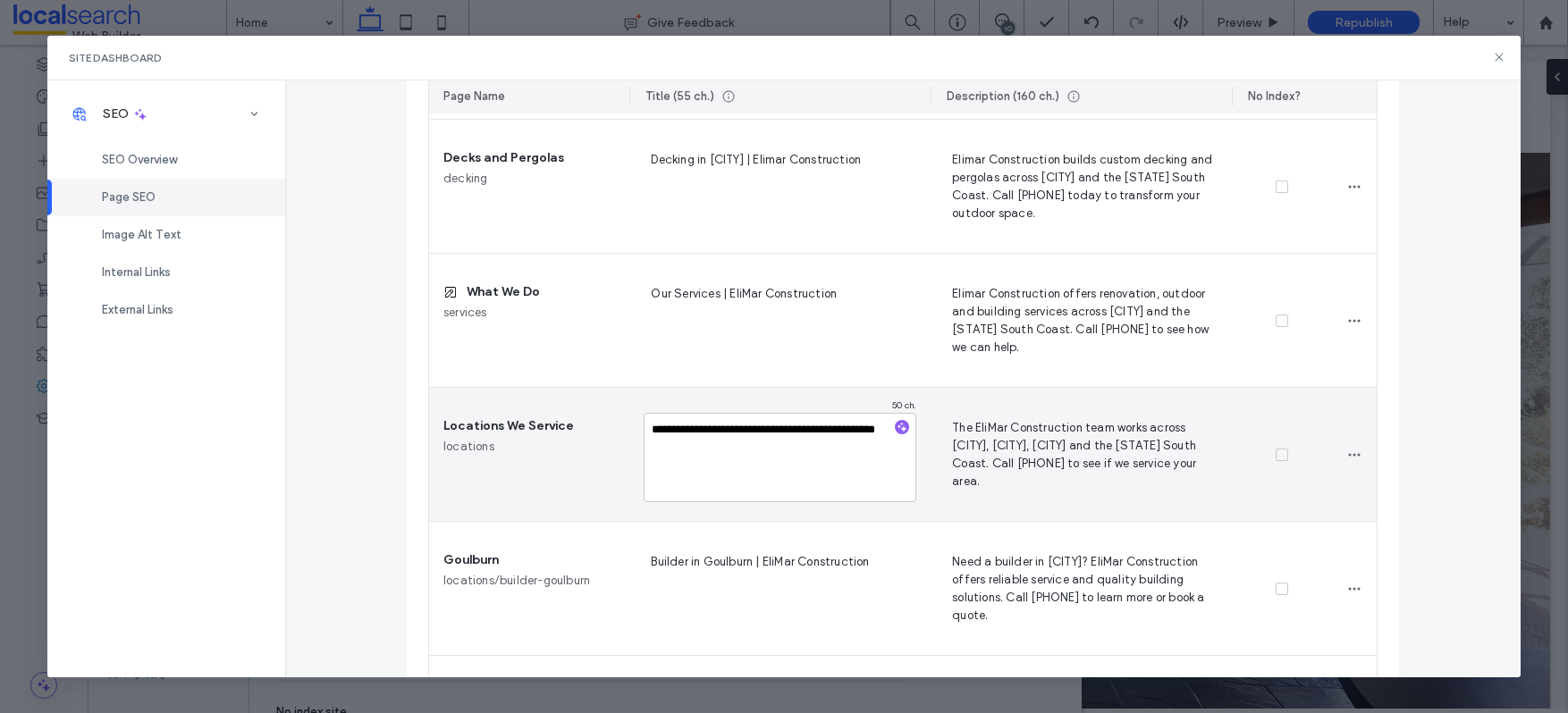 click on "**********" at bounding box center [780, 457] 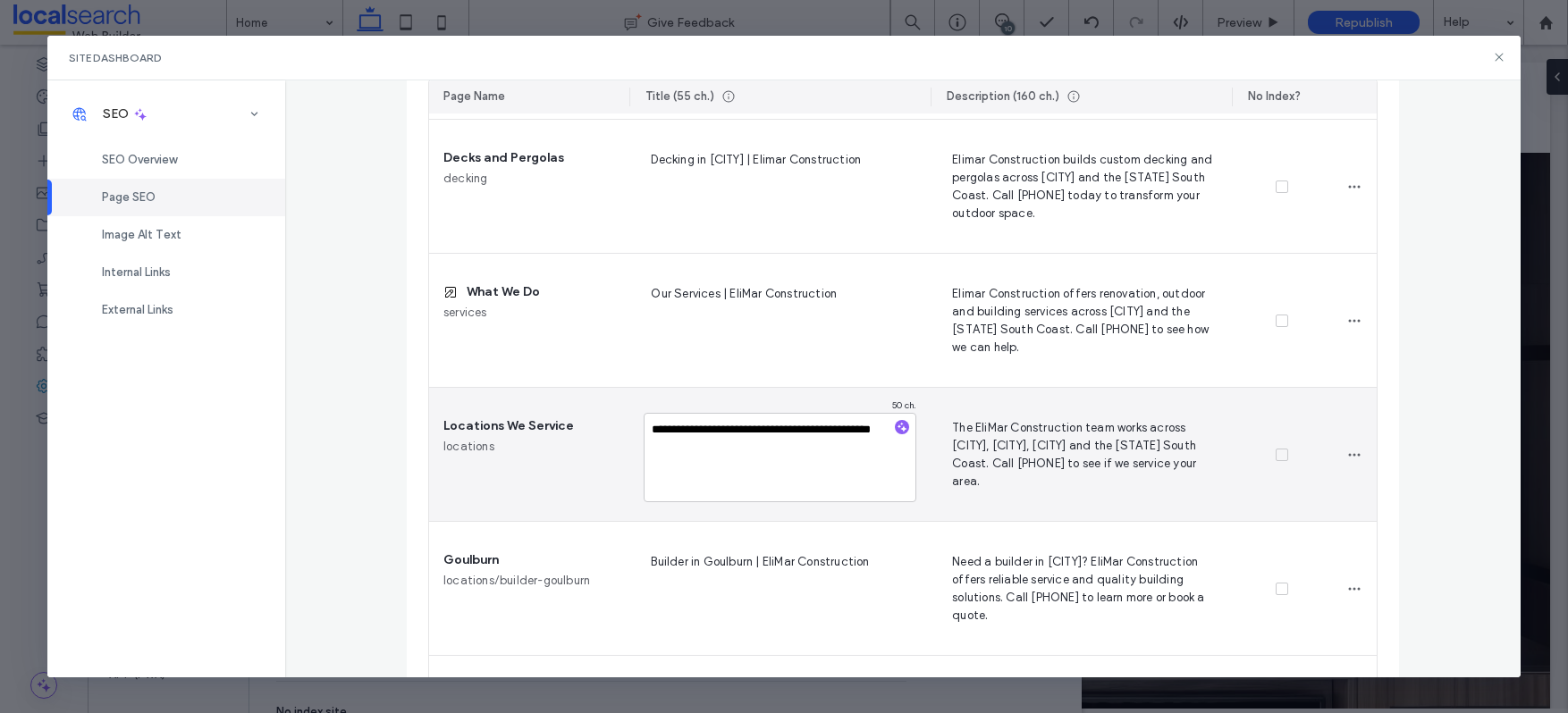 type on "**********" 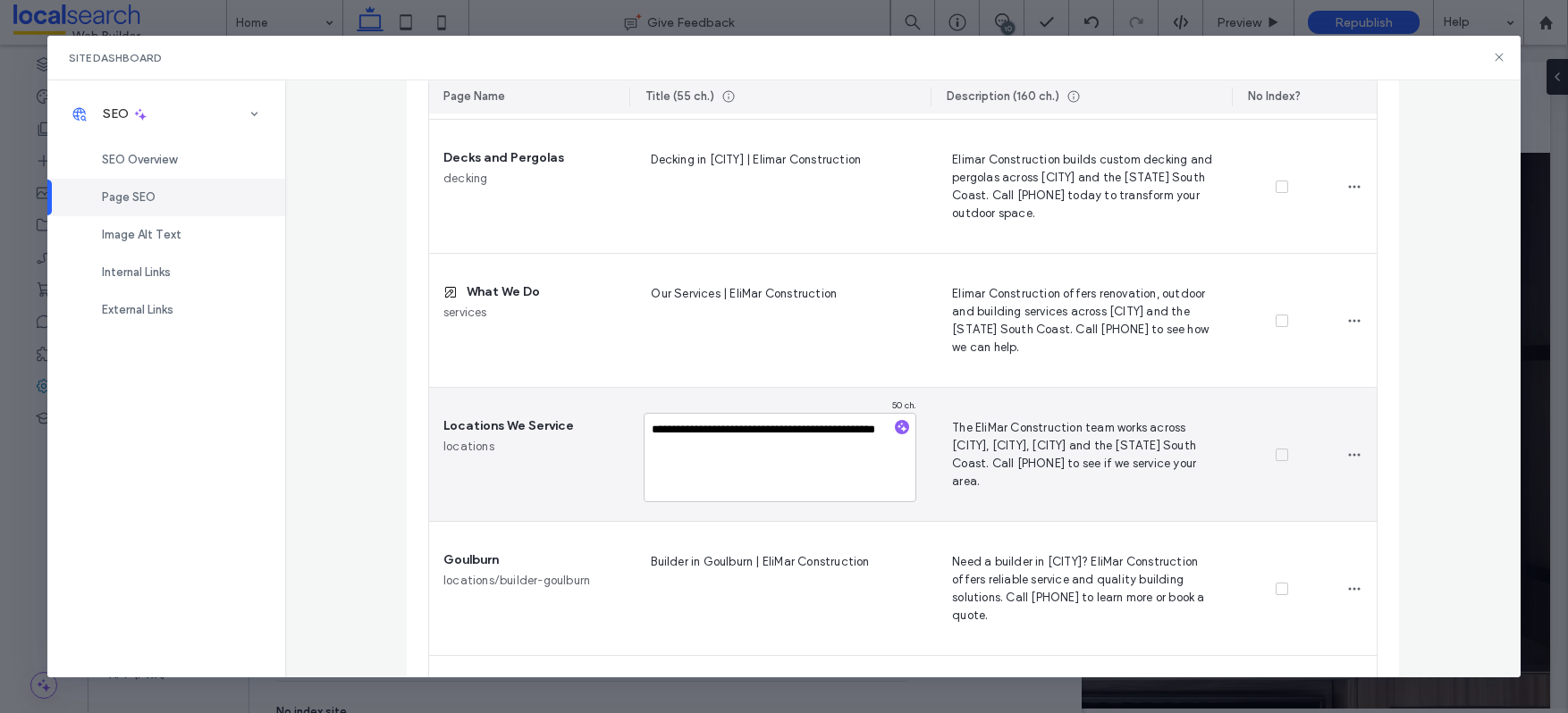 click on "The EliMar Construction team works across Canberra, Goulburn, Murrumbateman and the NSW South Coast. Call 0410 348 476 to see if we service your area." at bounding box center [1081, 454] 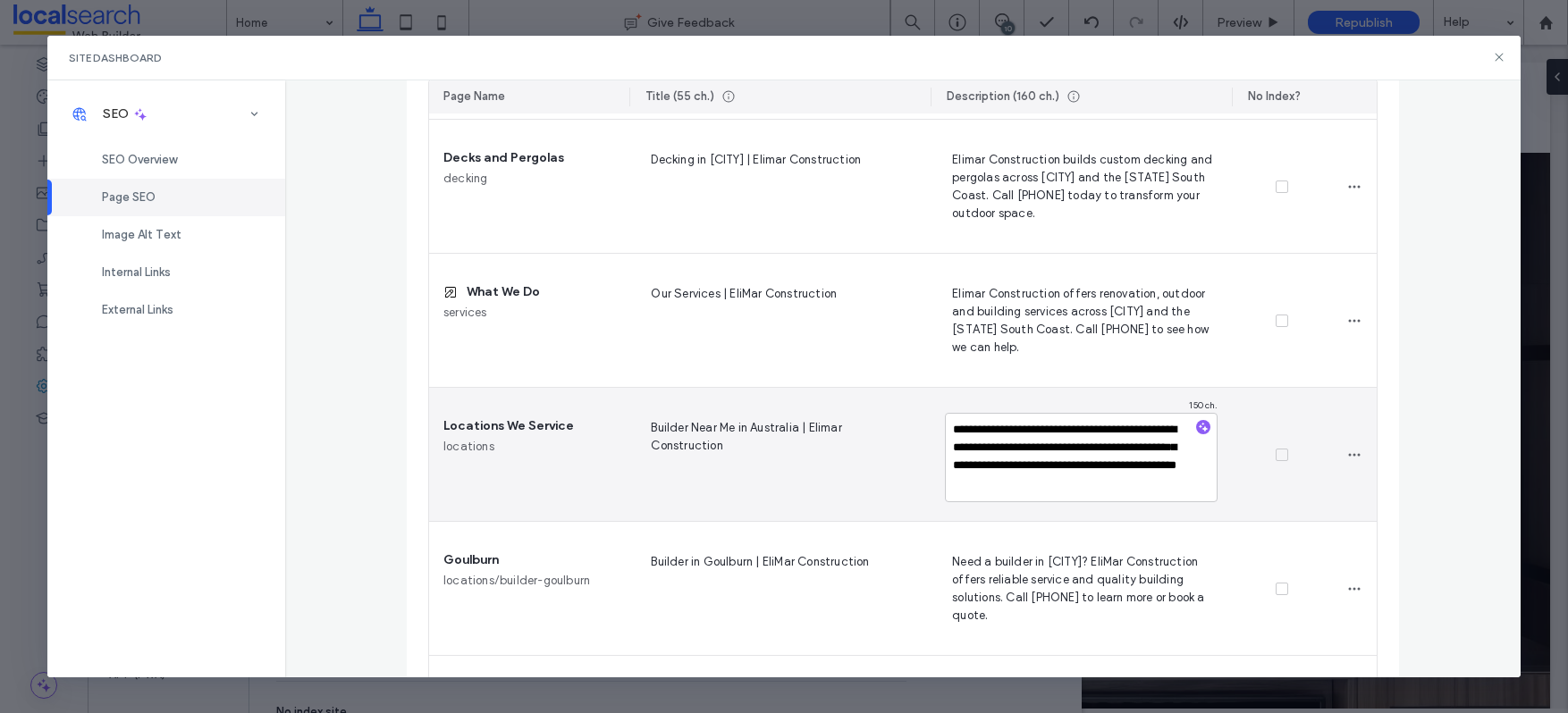 click on "**********" at bounding box center (1081, 457) 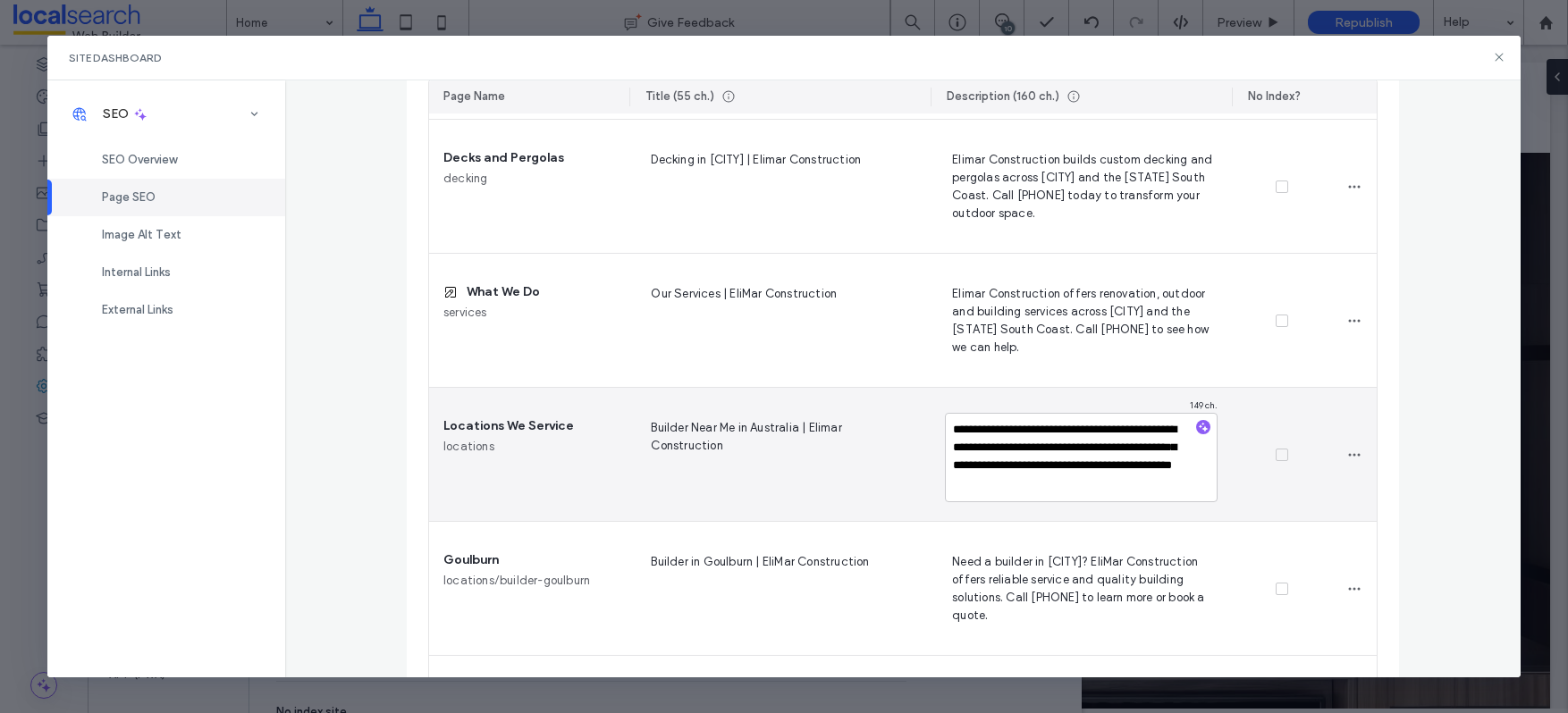 type on "**********" 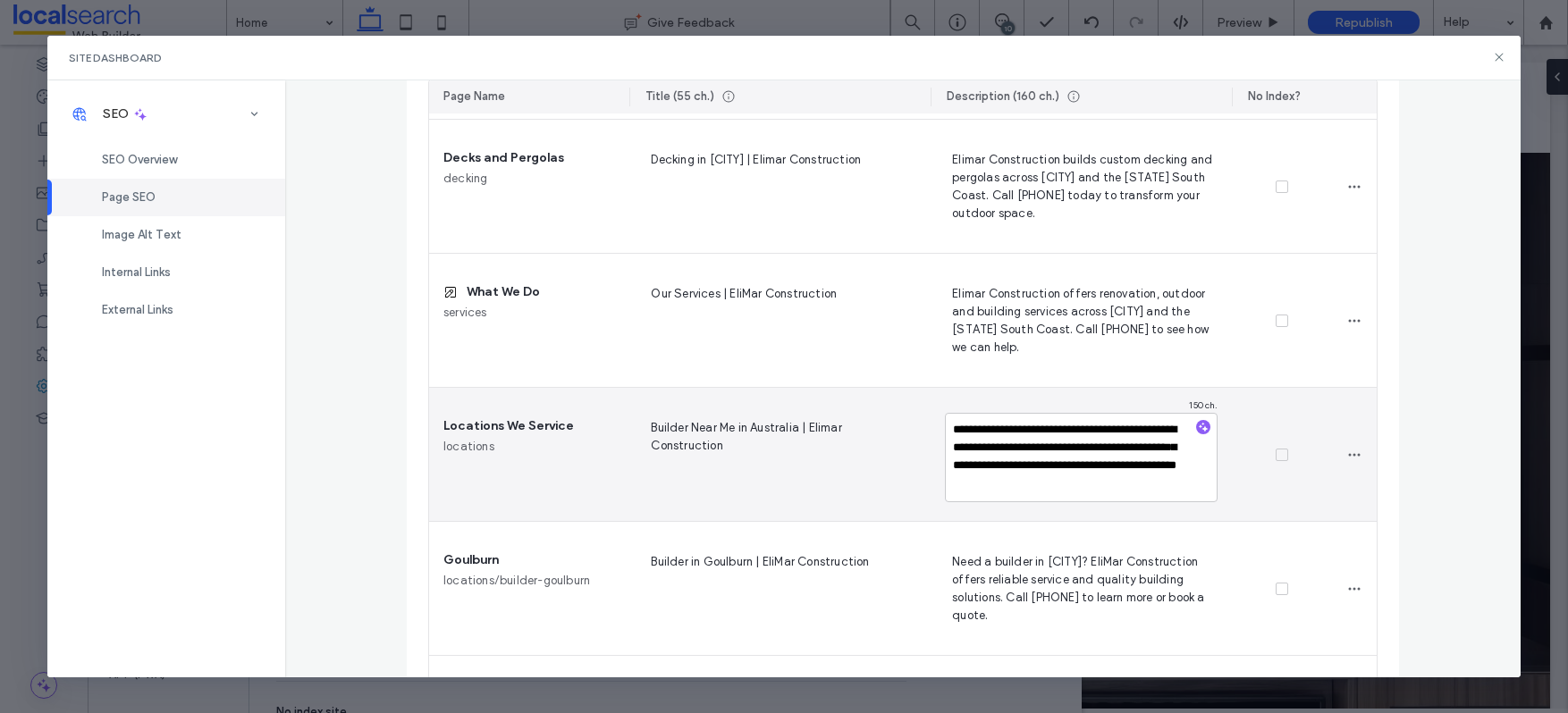 click on "**********" at bounding box center (1081, 457) 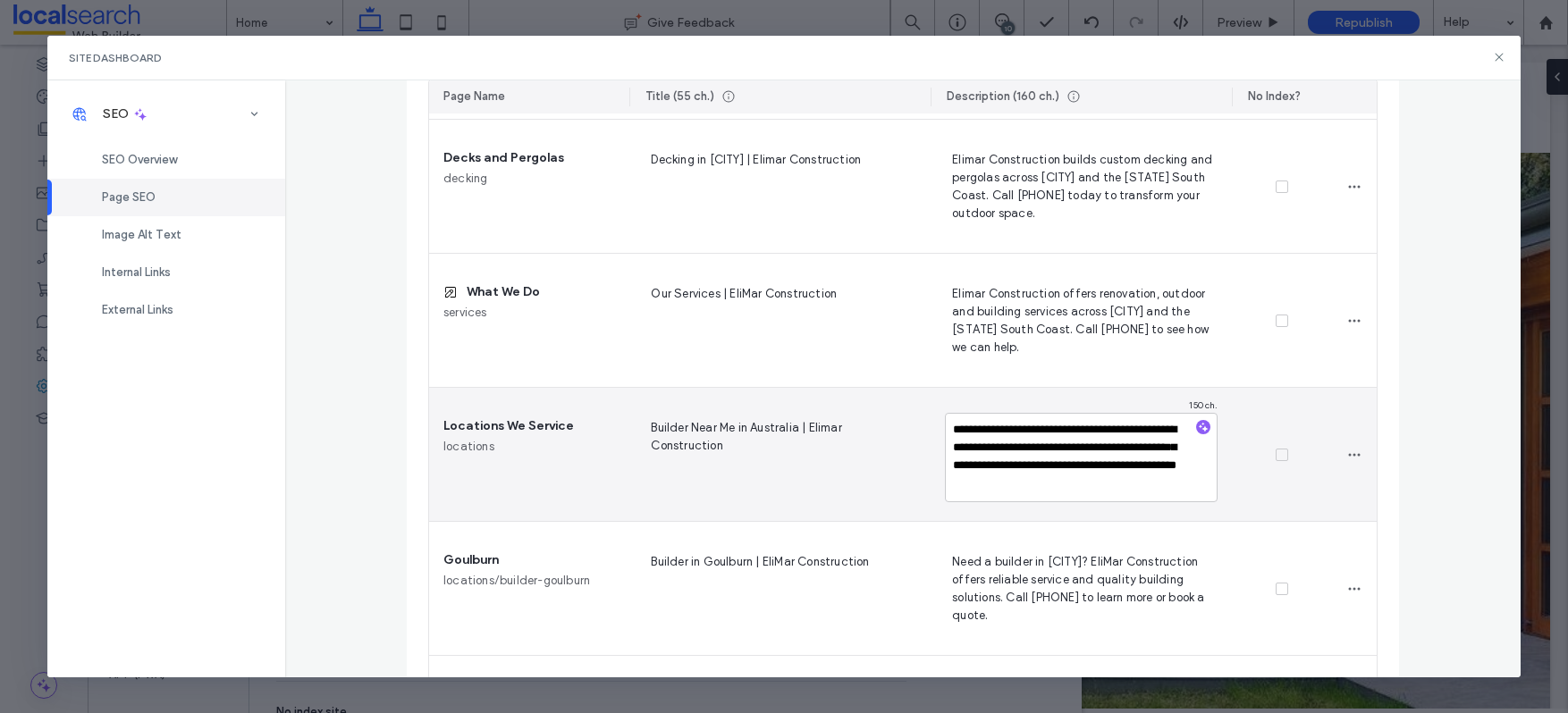 click on "**********" at bounding box center (1081, 457) 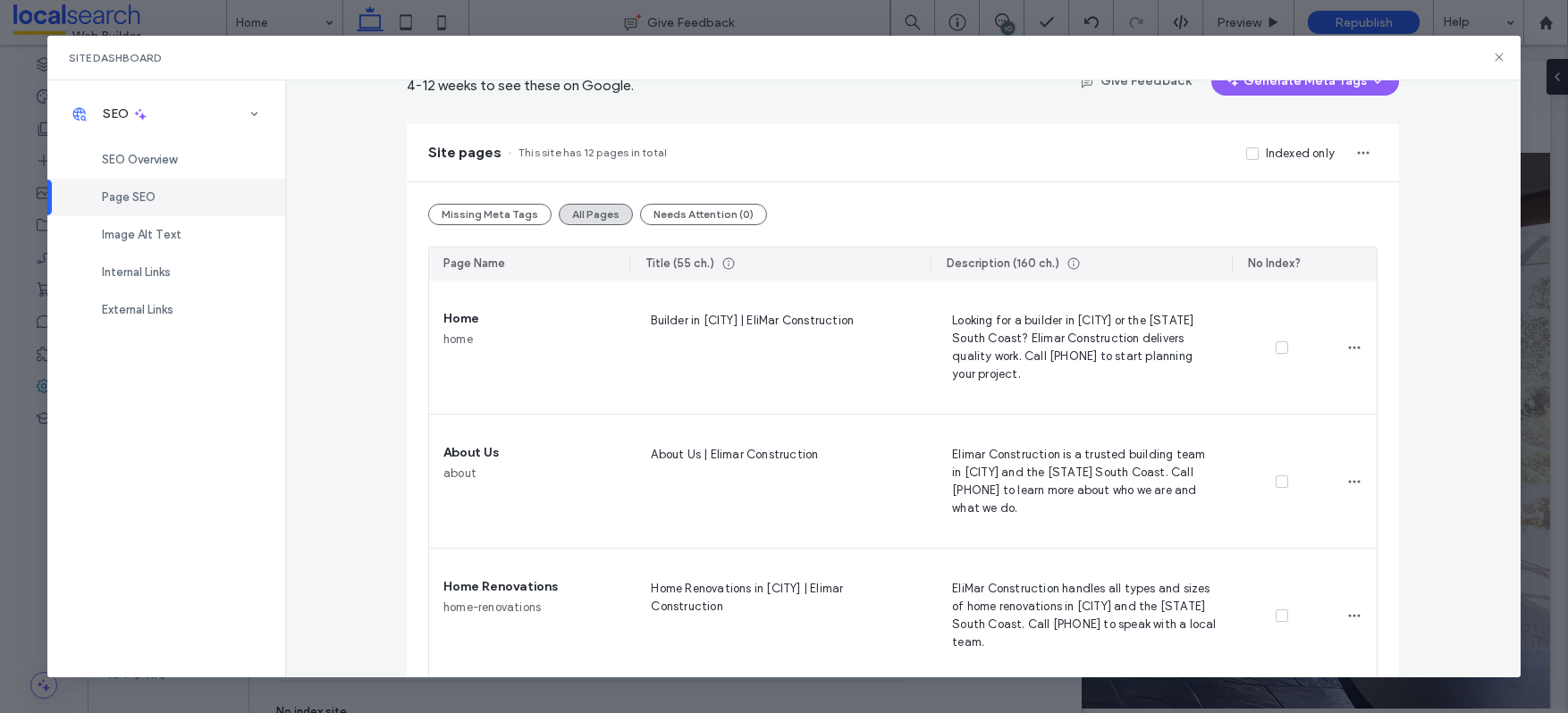 scroll, scrollTop: 0, scrollLeft: 0, axis: both 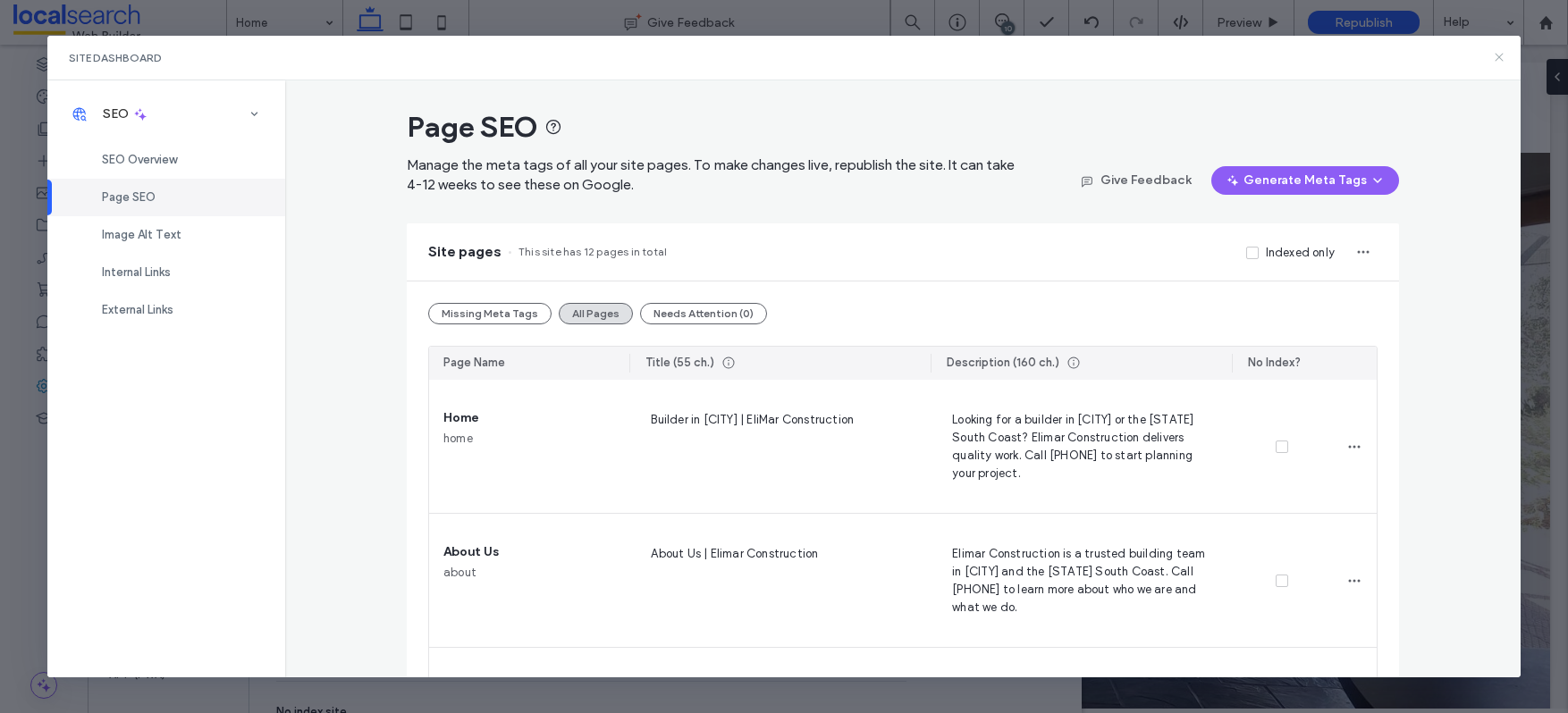 click 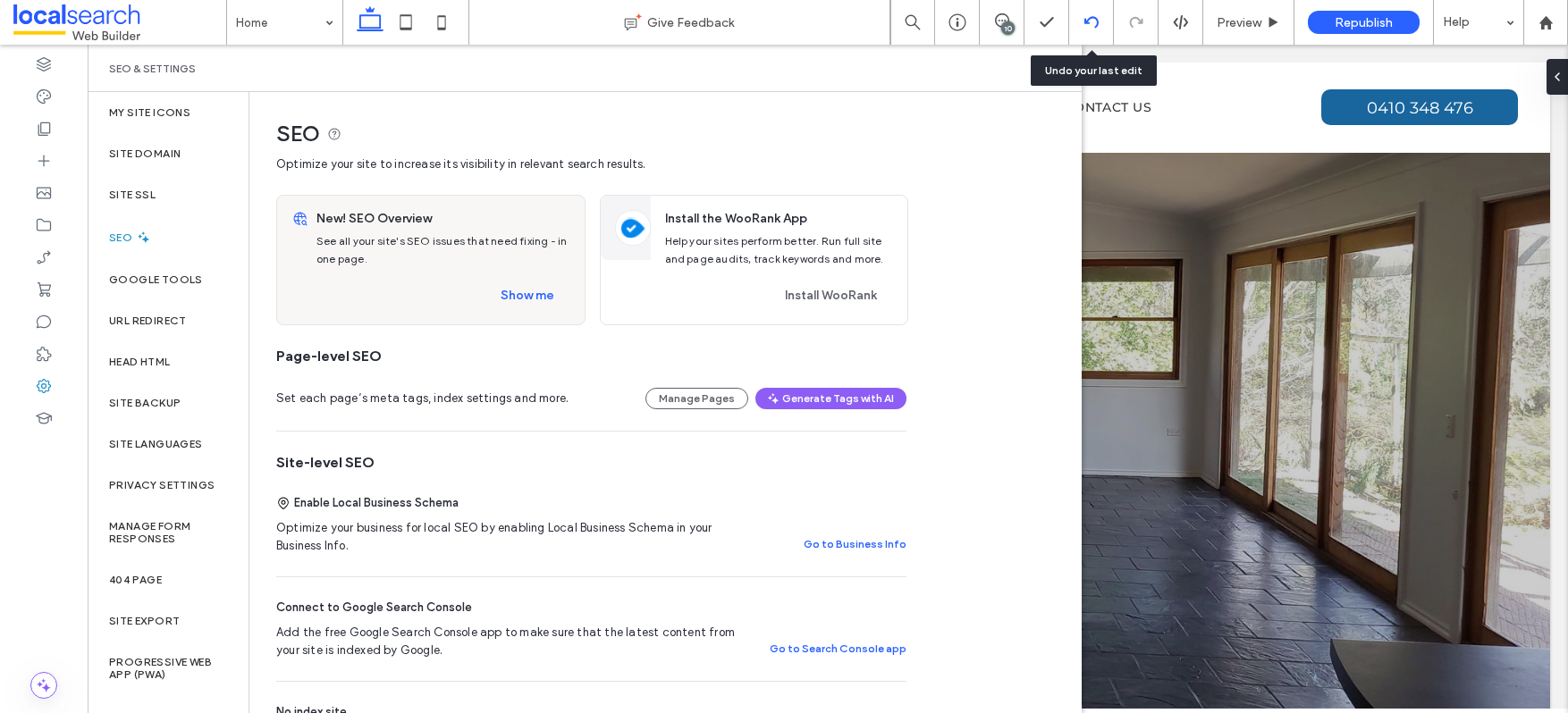 click 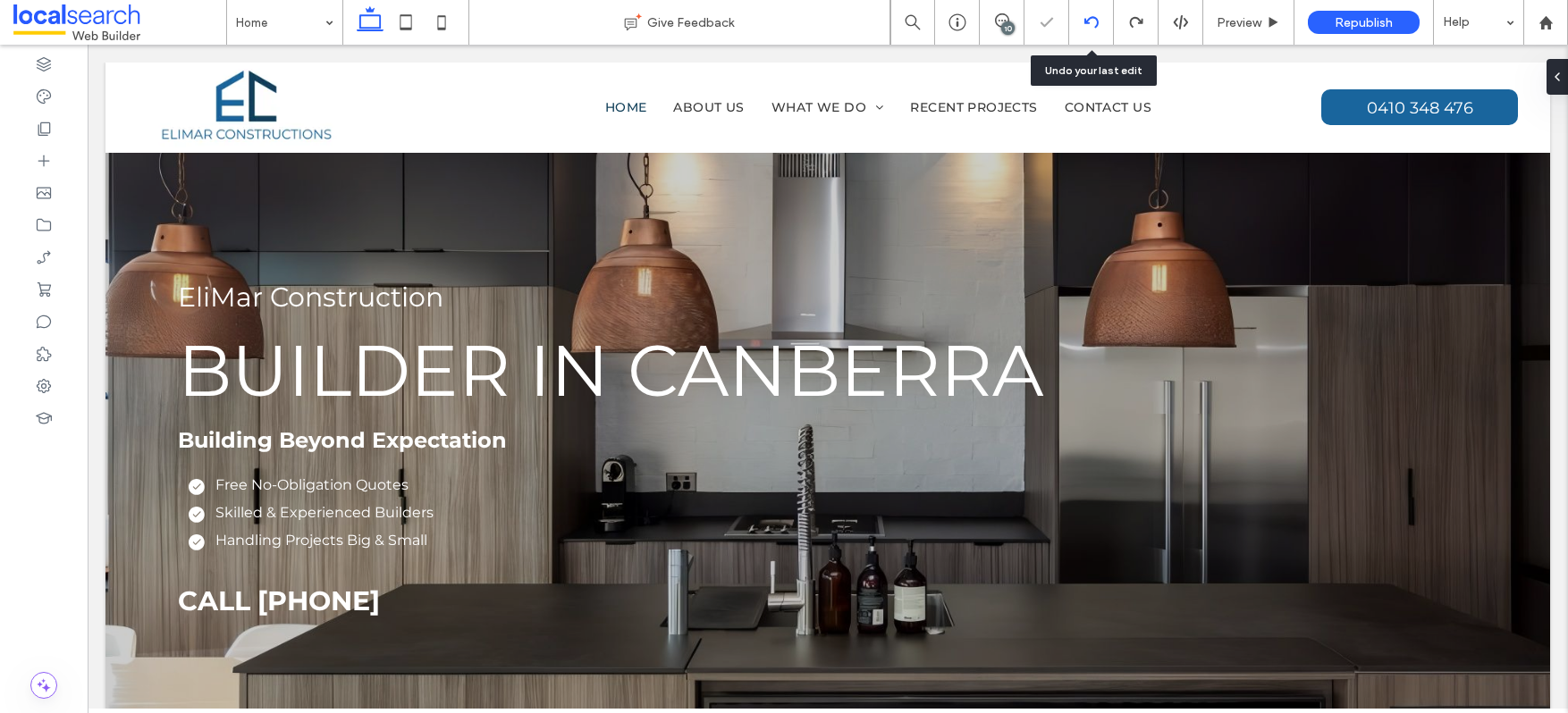 scroll, scrollTop: 0, scrollLeft: 0, axis: both 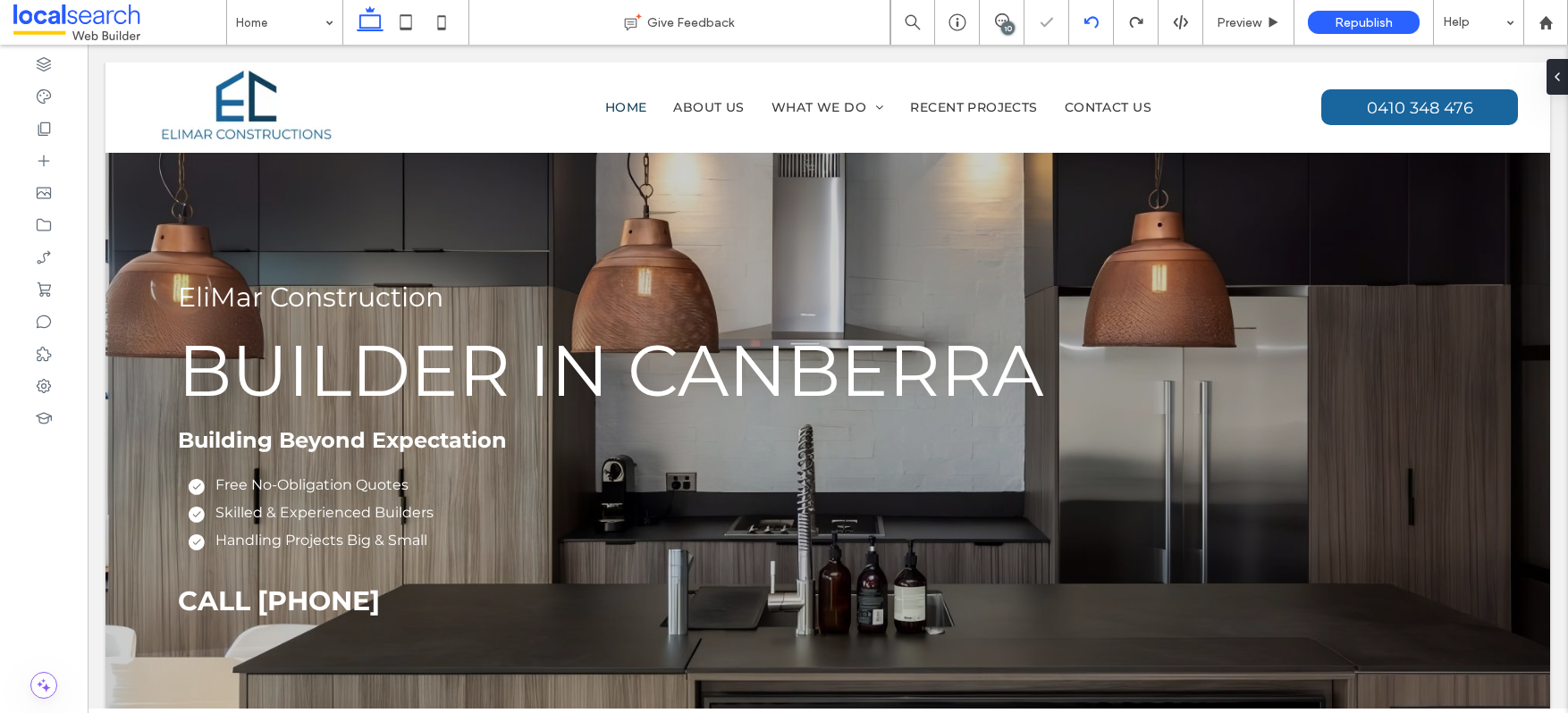 click 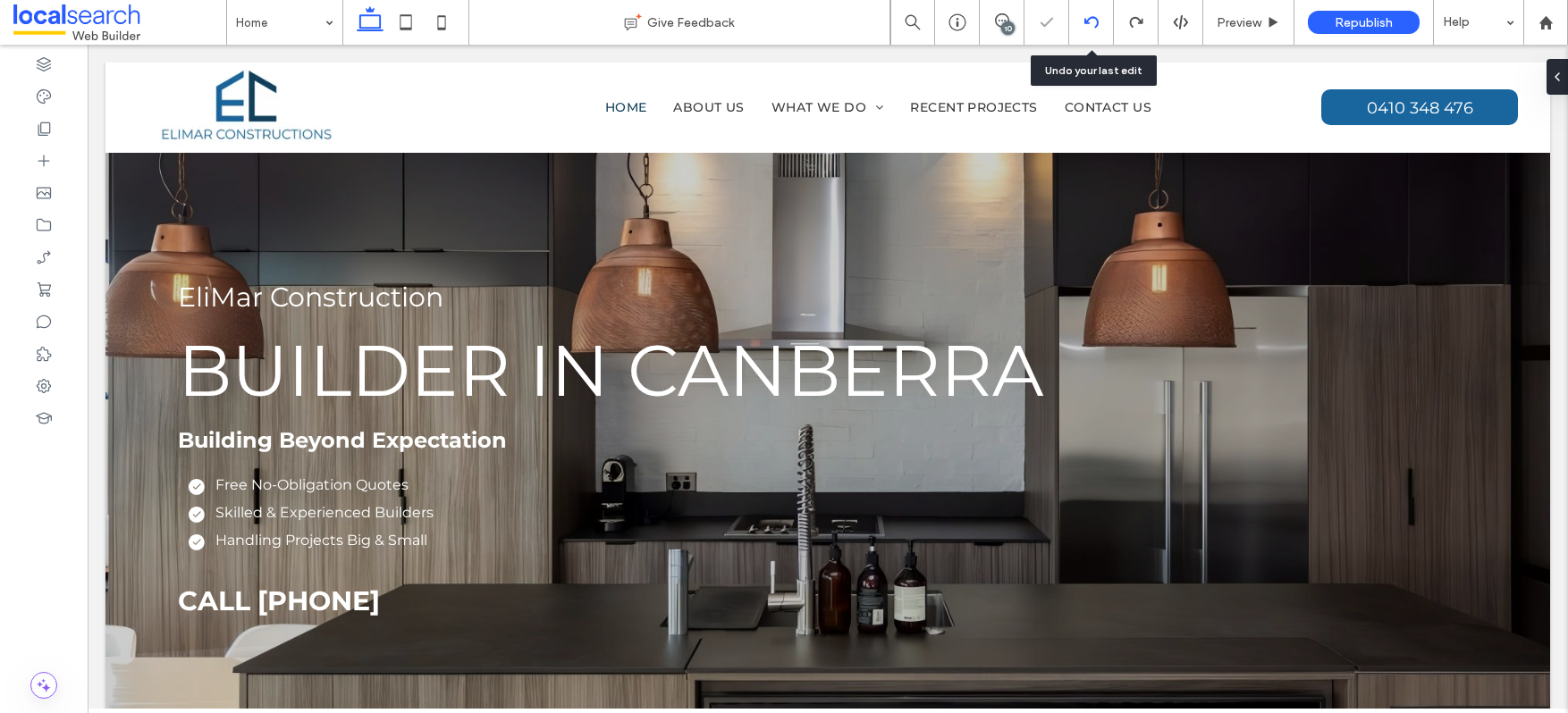 scroll, scrollTop: 0, scrollLeft: 0, axis: both 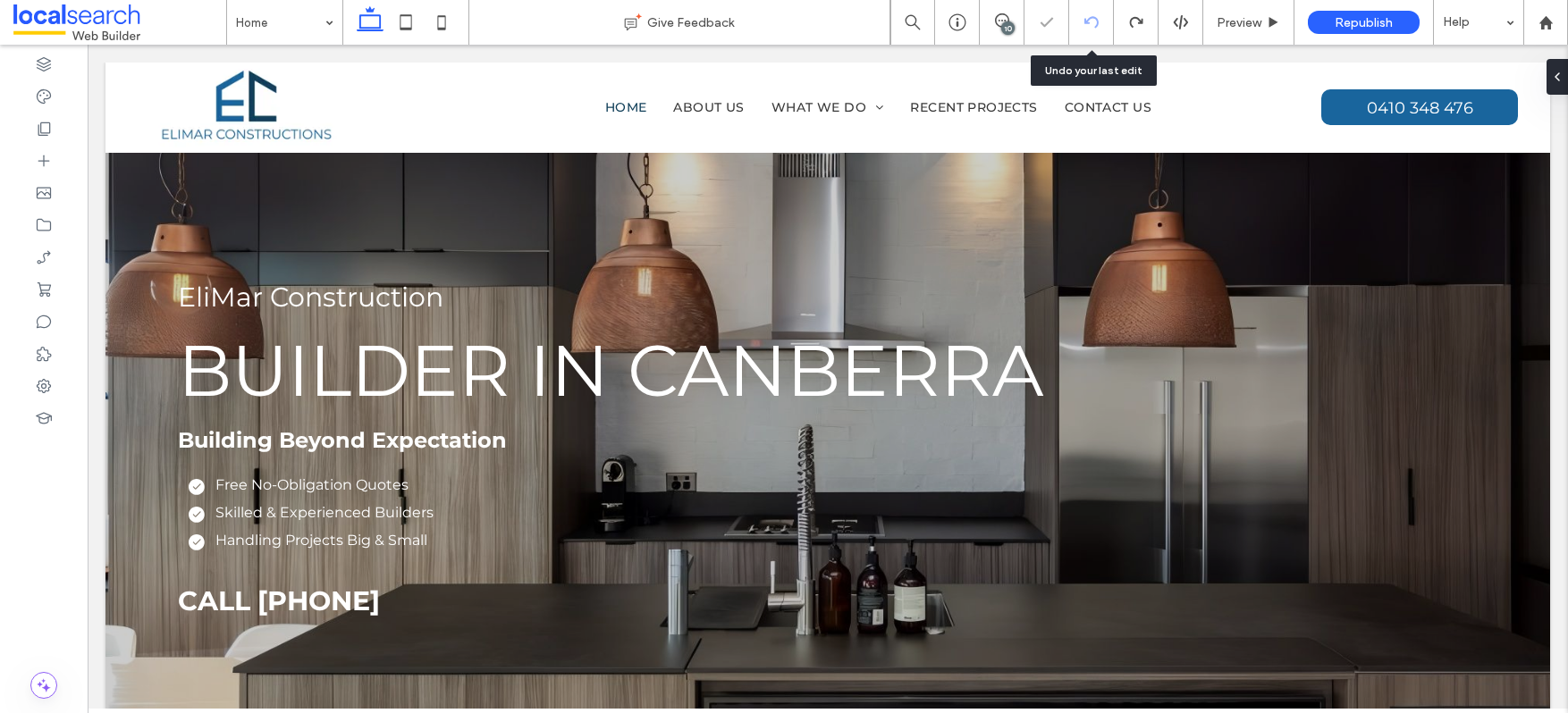 click at bounding box center [1091, 22] 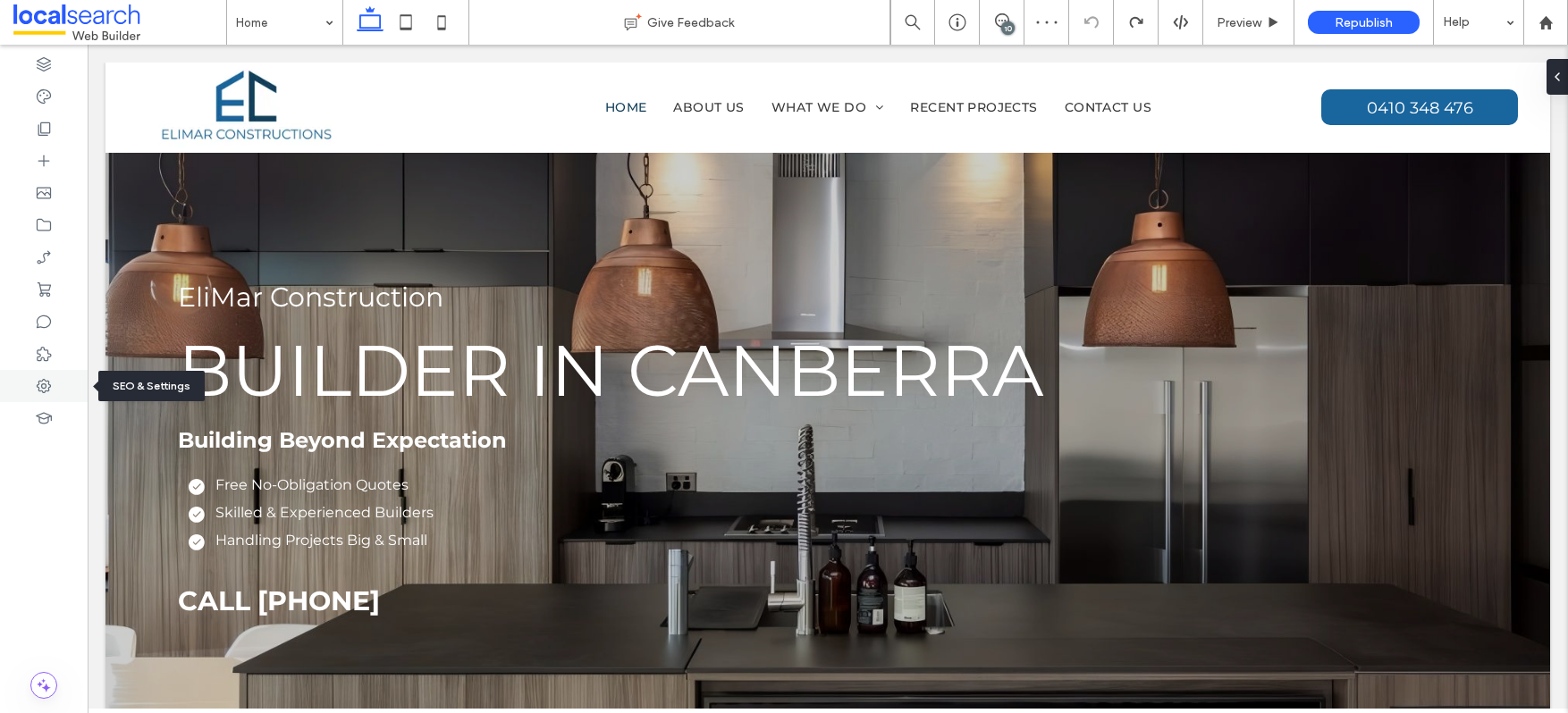 click 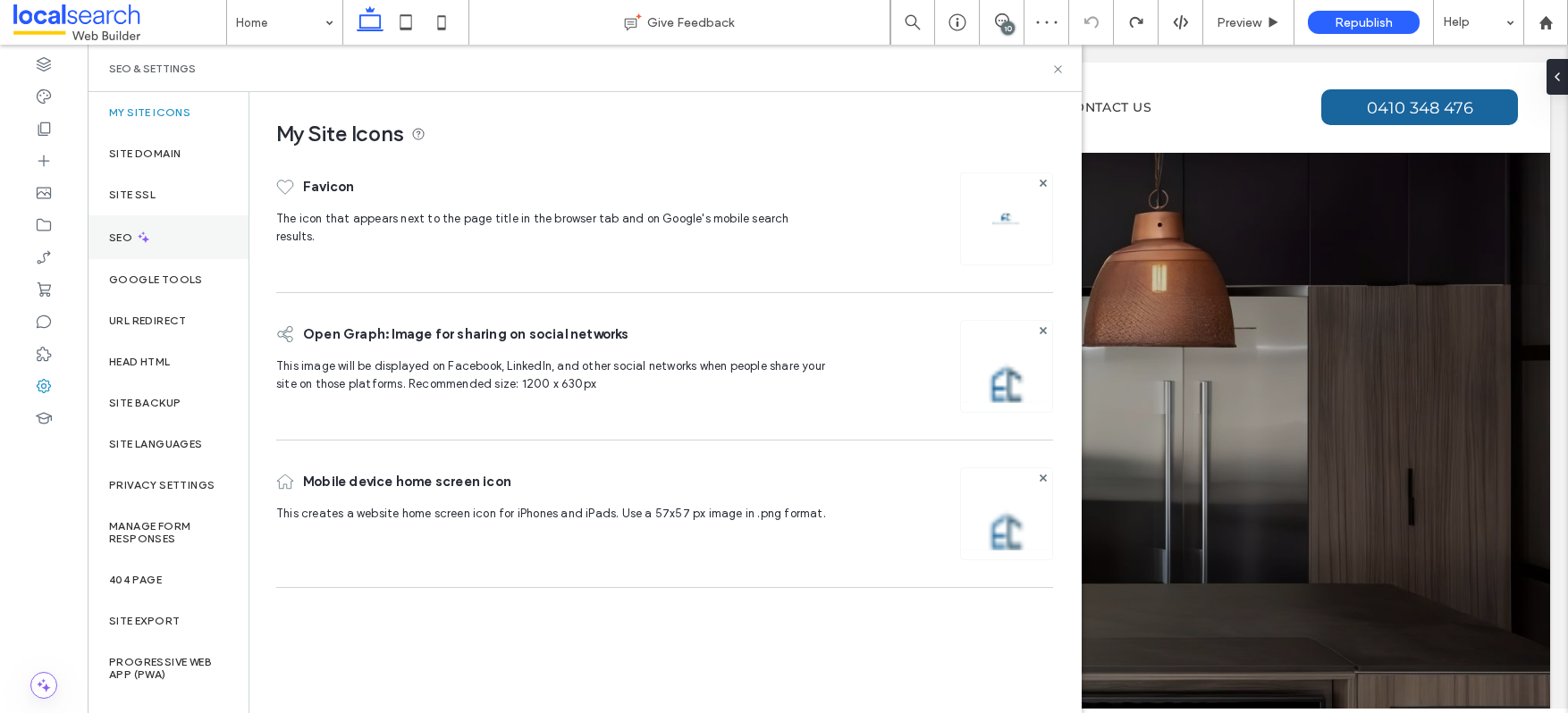click on "SEO" at bounding box center (168, 237) 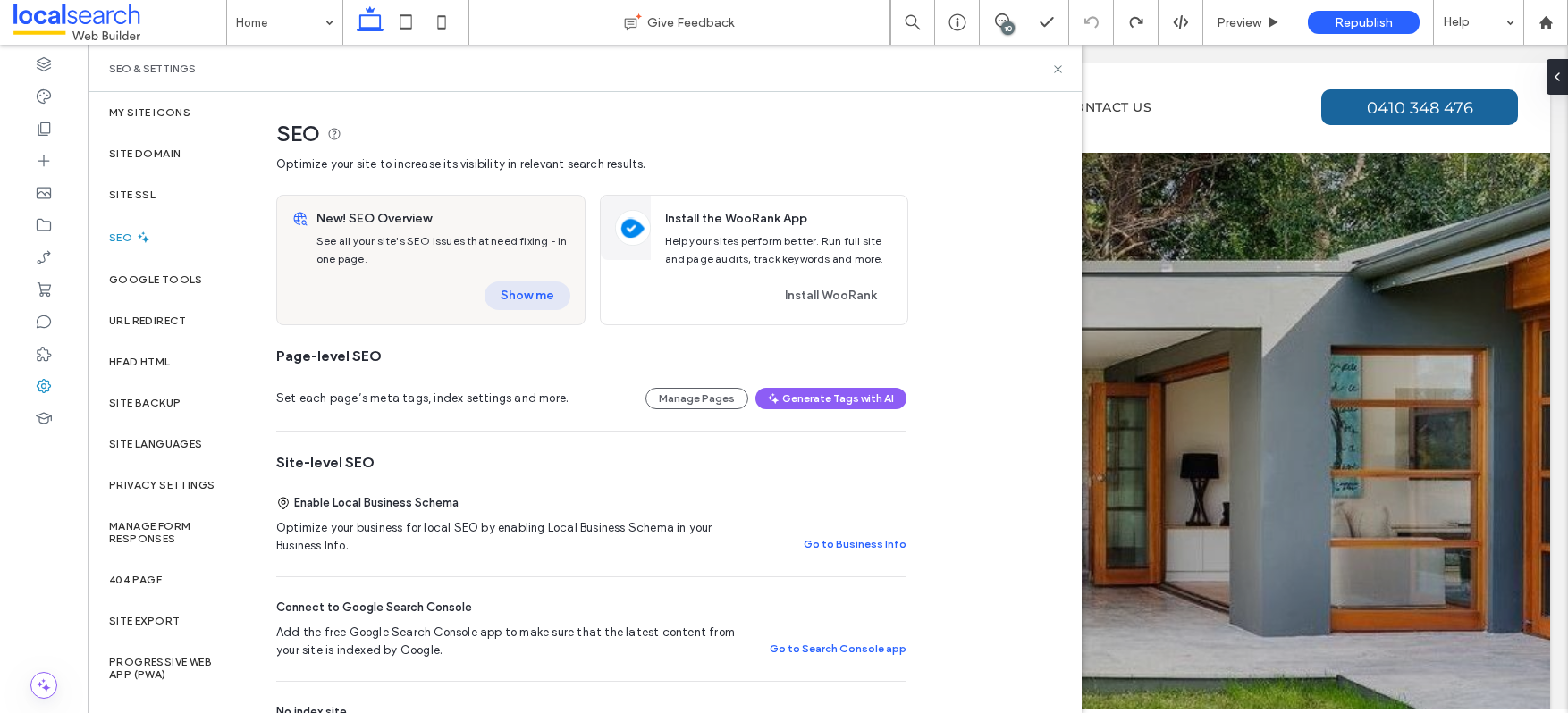 click on "Show me" at bounding box center (527, 296) 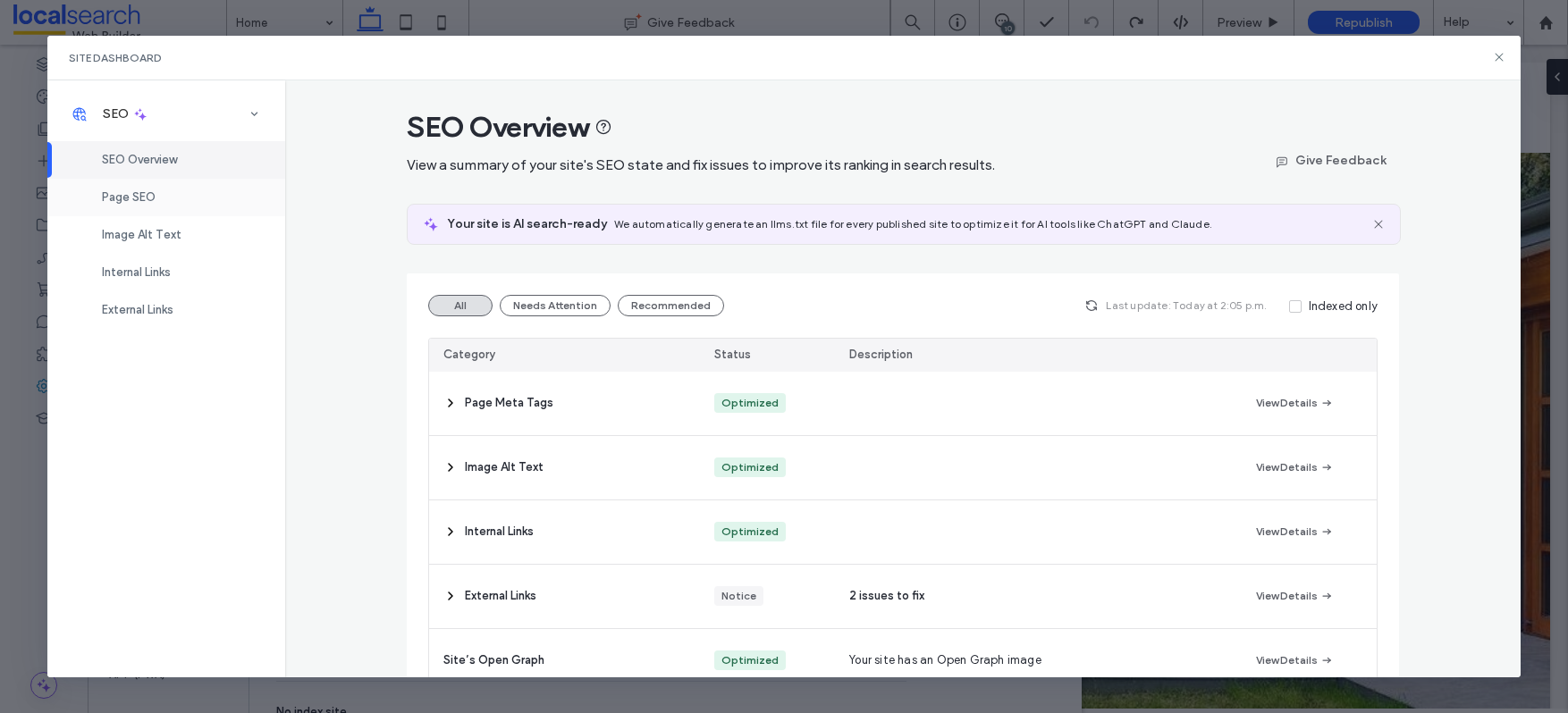 click on "Page SEO" at bounding box center [166, 197] 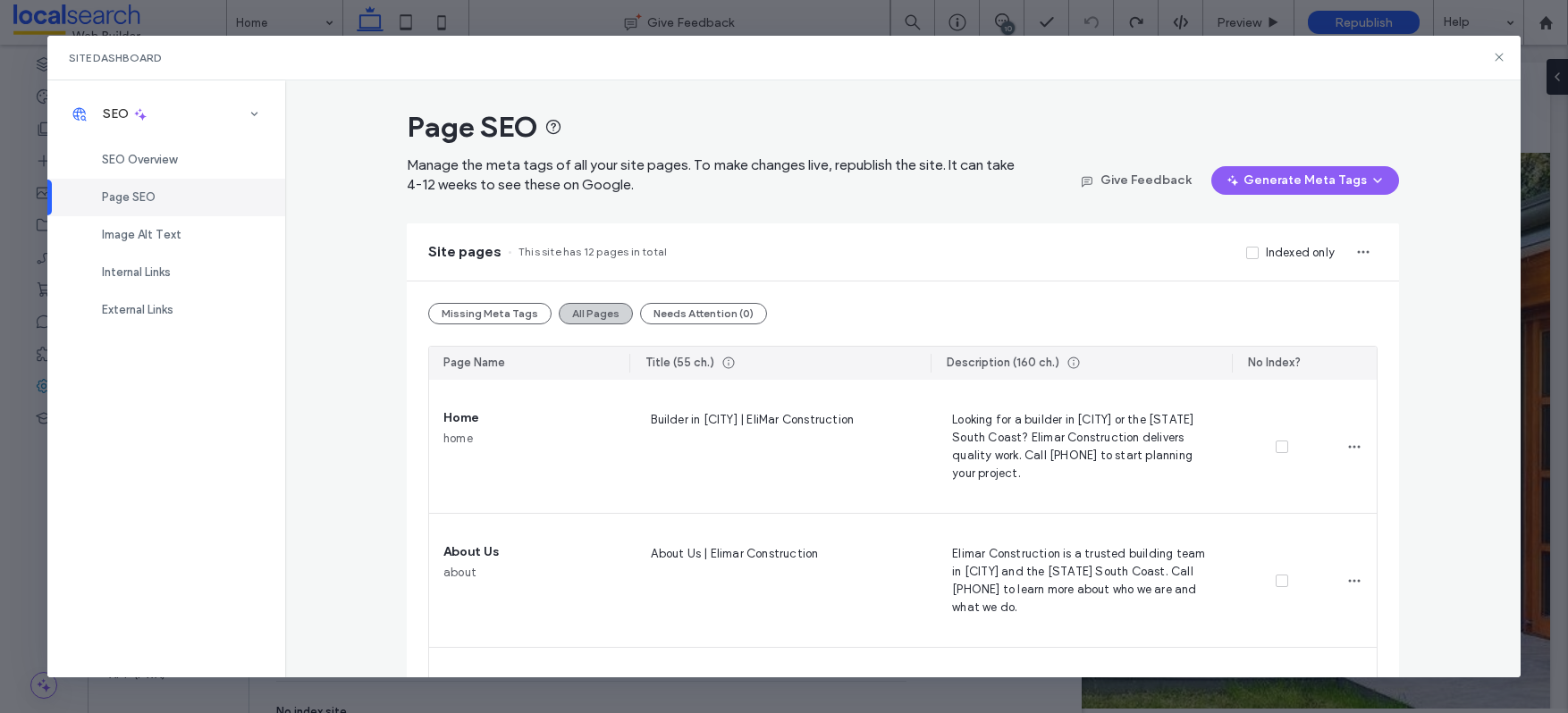 click on "All Pages" at bounding box center [595, 314] 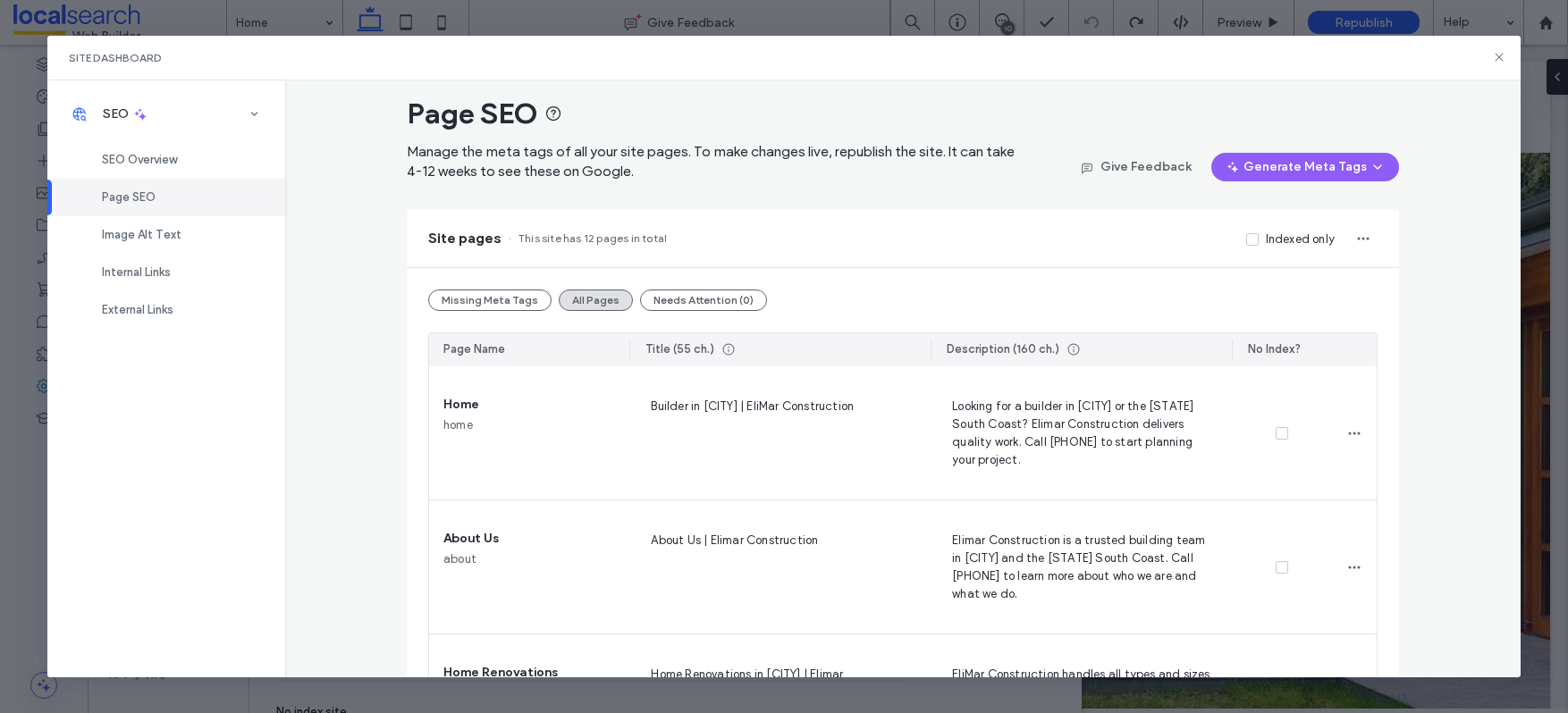 scroll, scrollTop: 97, scrollLeft: 0, axis: vertical 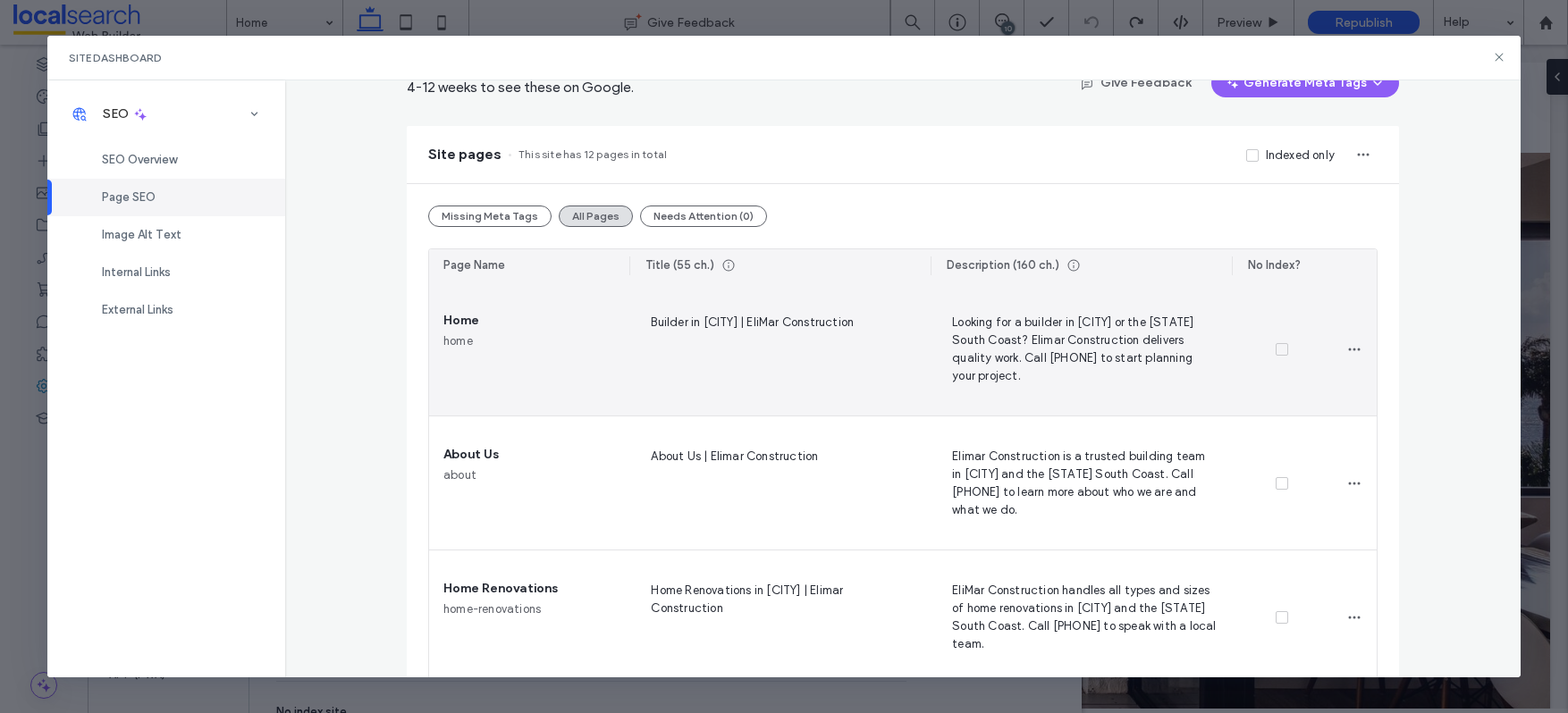 click on "Builder in Canberra | Elimar Construction" at bounding box center [780, 348] 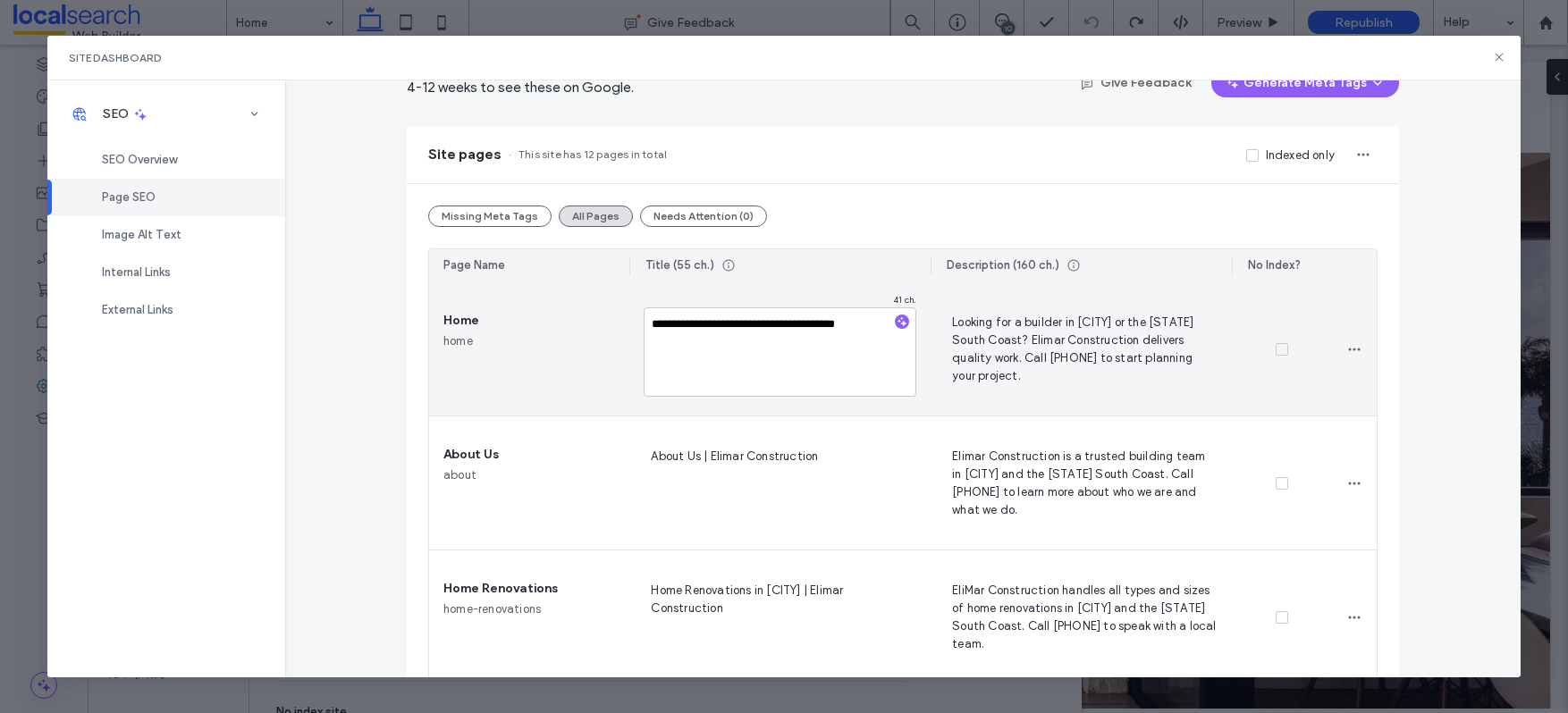 click on "**********" at bounding box center [780, 352] 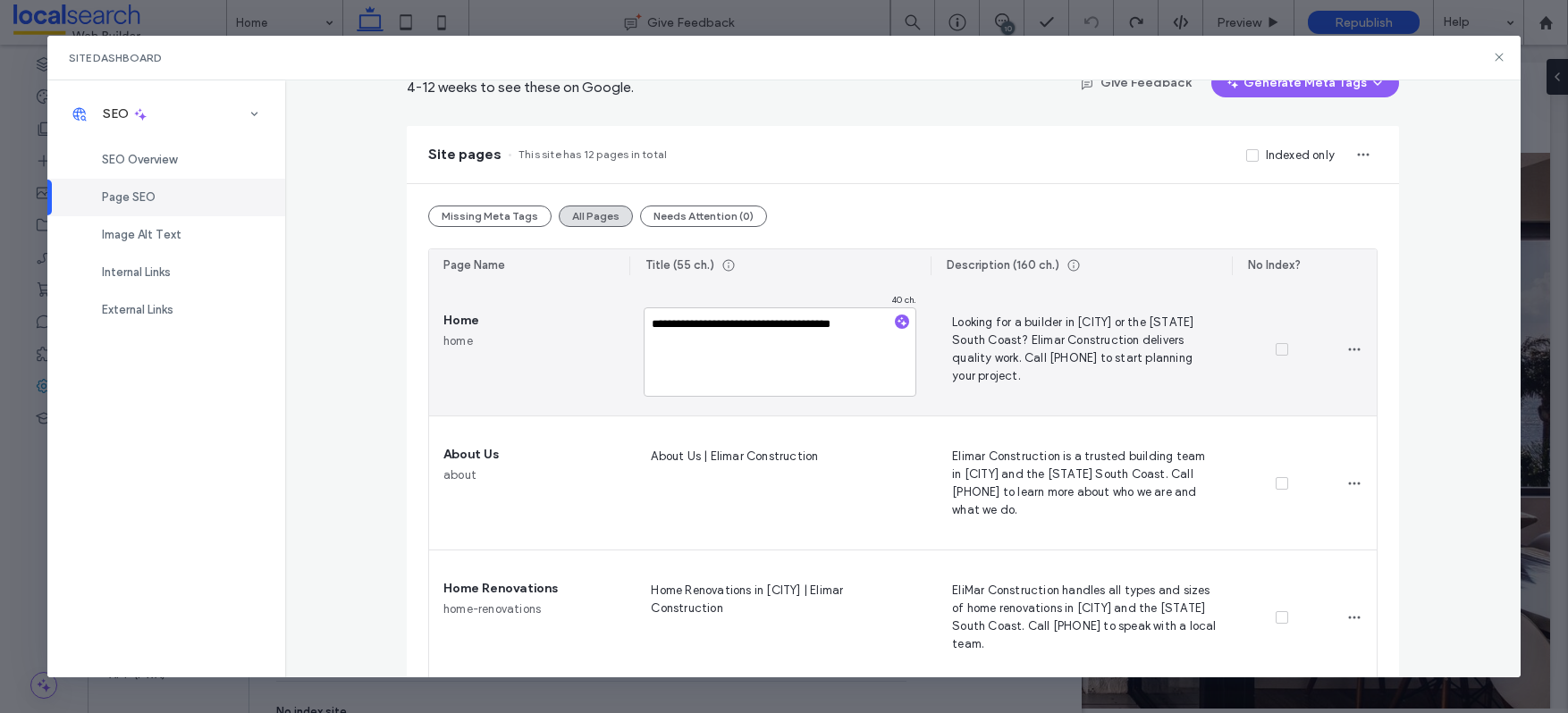 type on "**********" 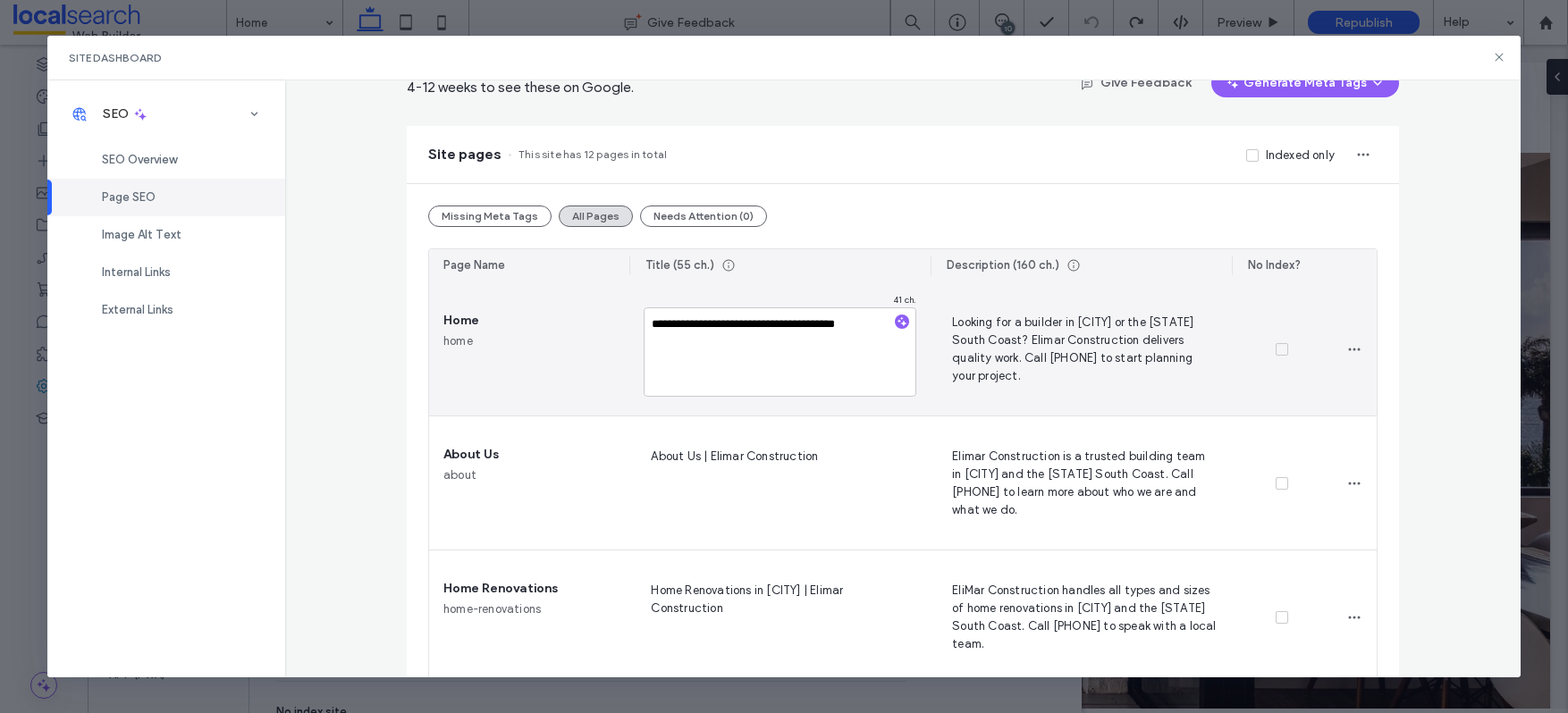 click on "Looking for a builder in Canberra or the NSW South Coast? Elimar Construction delivers quality work. Call 0410 348 476 to start planning your project." at bounding box center (1081, 348) 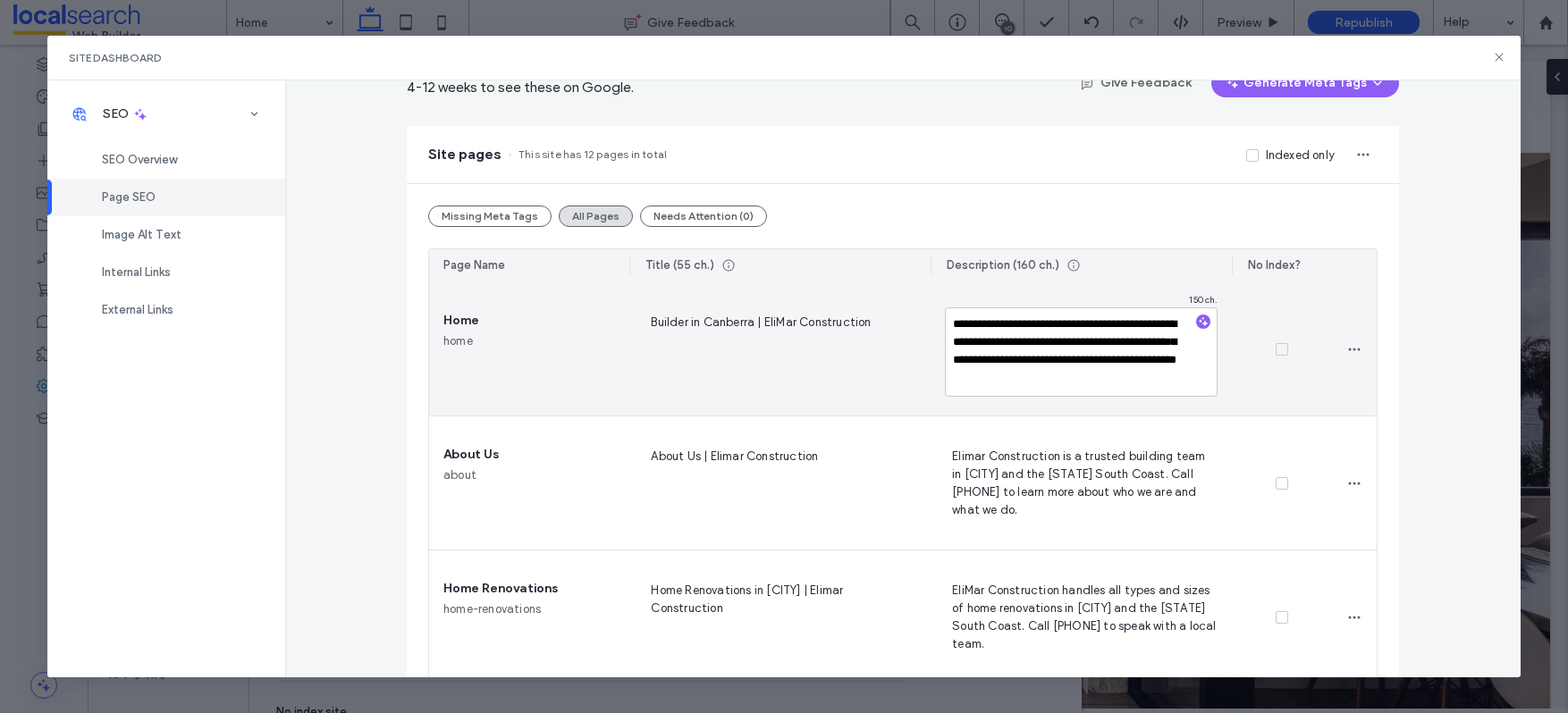 click on "**********" at bounding box center [1081, 352] 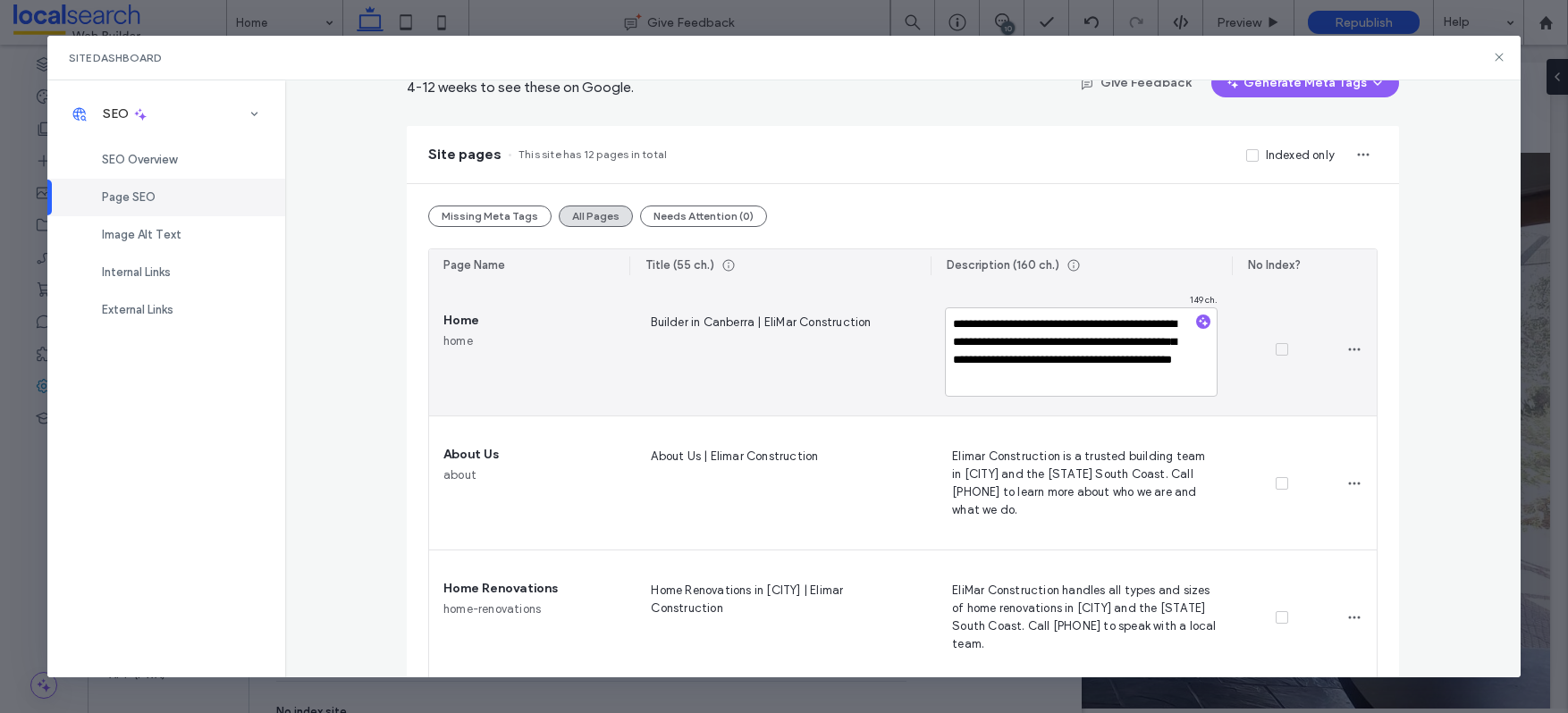type on "**********" 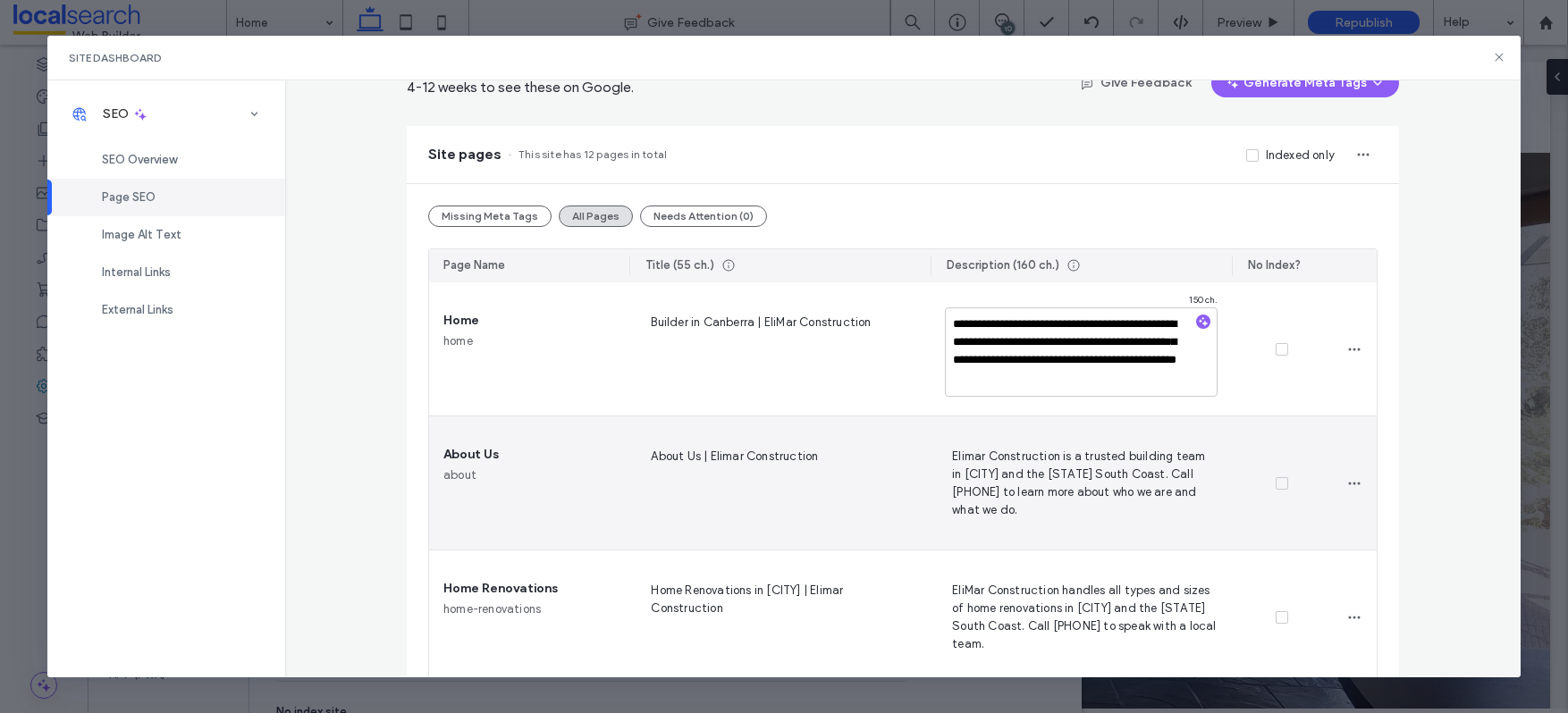 click on "Elimar Construction is a trusted building team in Canberra and the NSW South Coast. Call 0410 348 476 to learn more about who we are and what we do." at bounding box center [1081, 482] 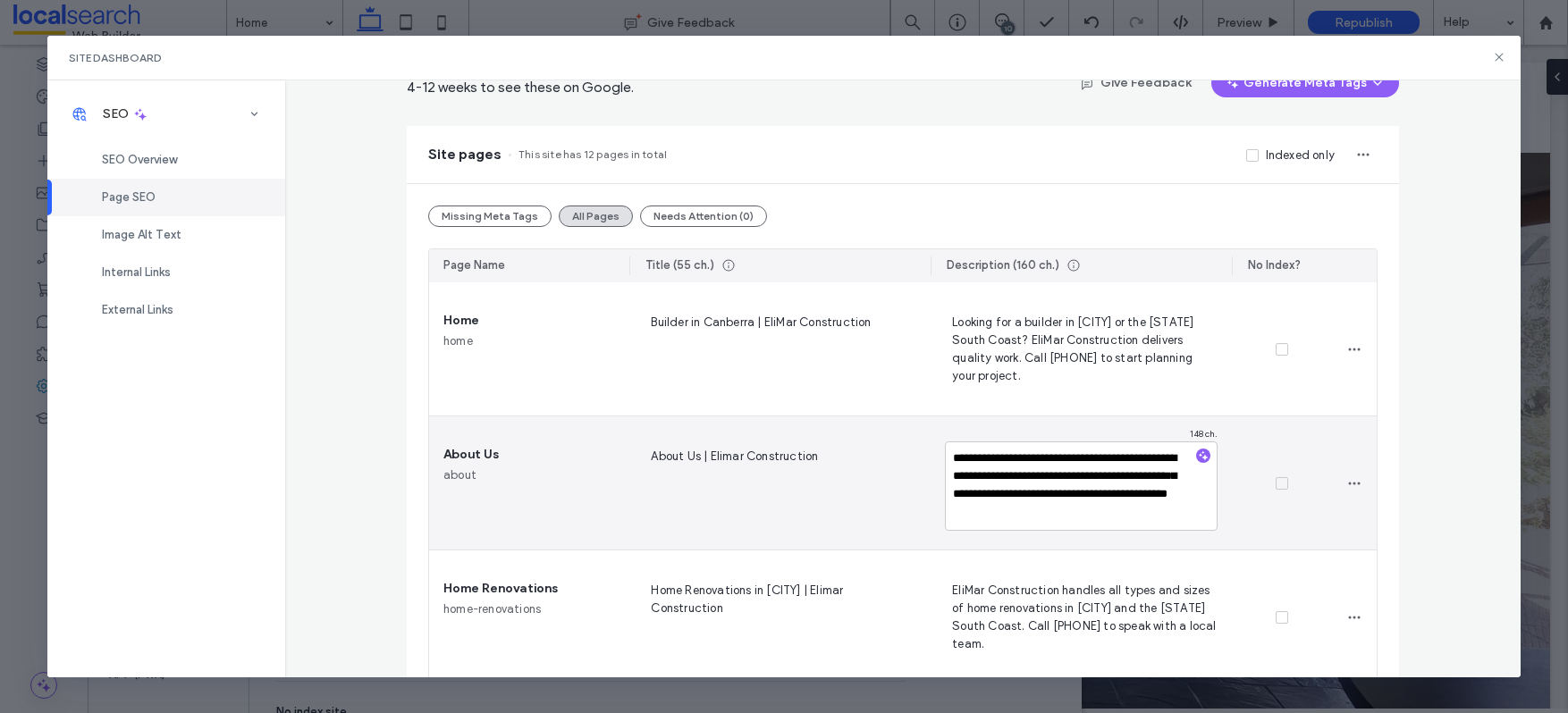 click on "**********" at bounding box center (1081, 486) 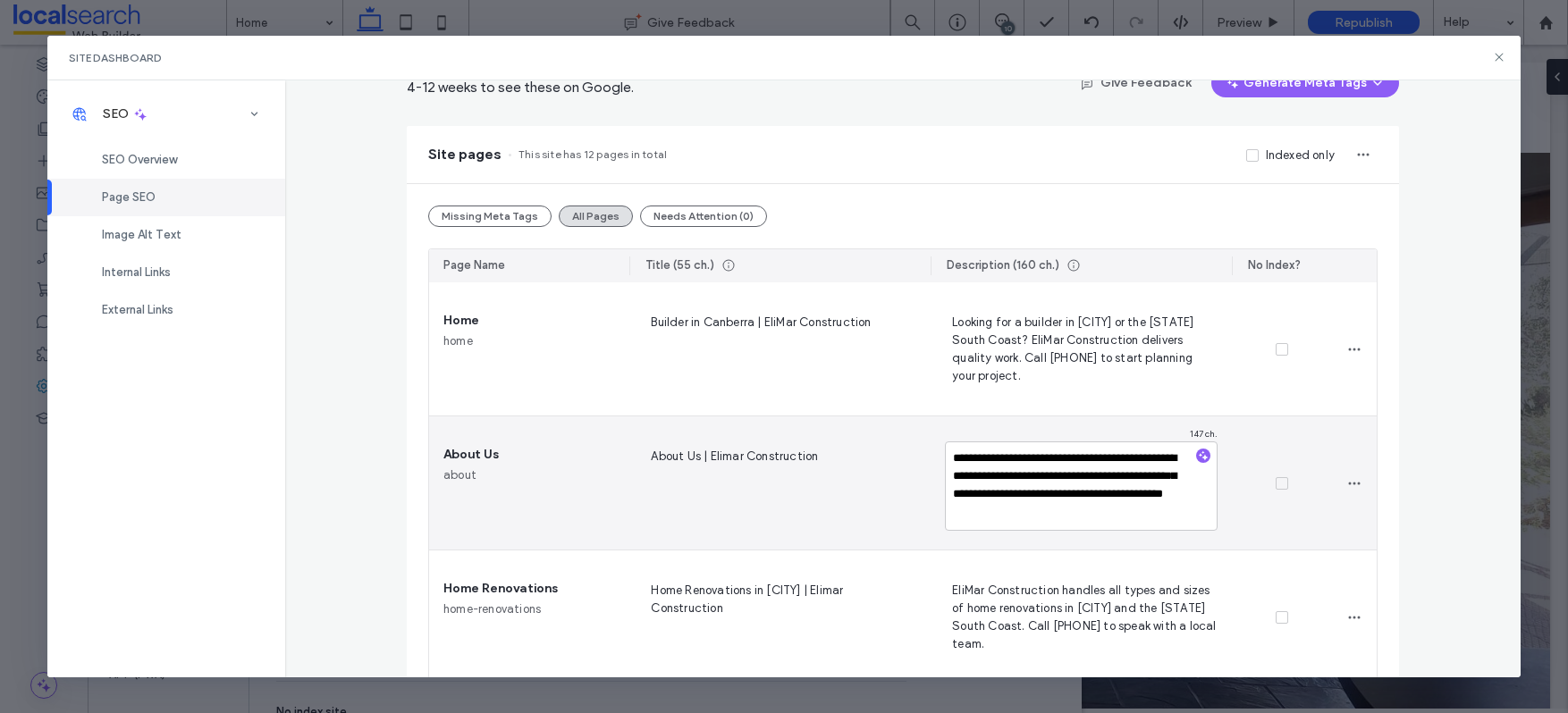 type on "**********" 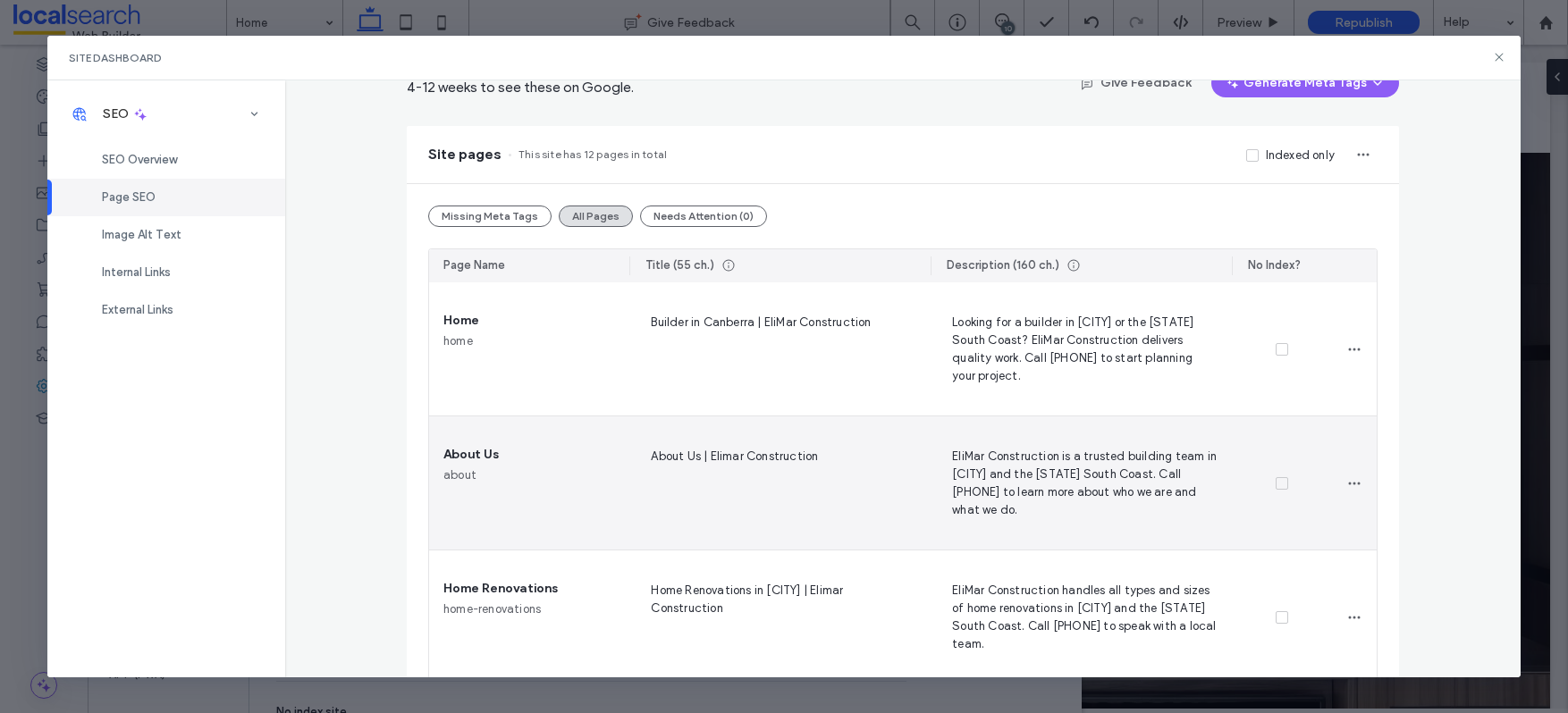 click on "About Us | Elimar Construction" at bounding box center [780, 482] 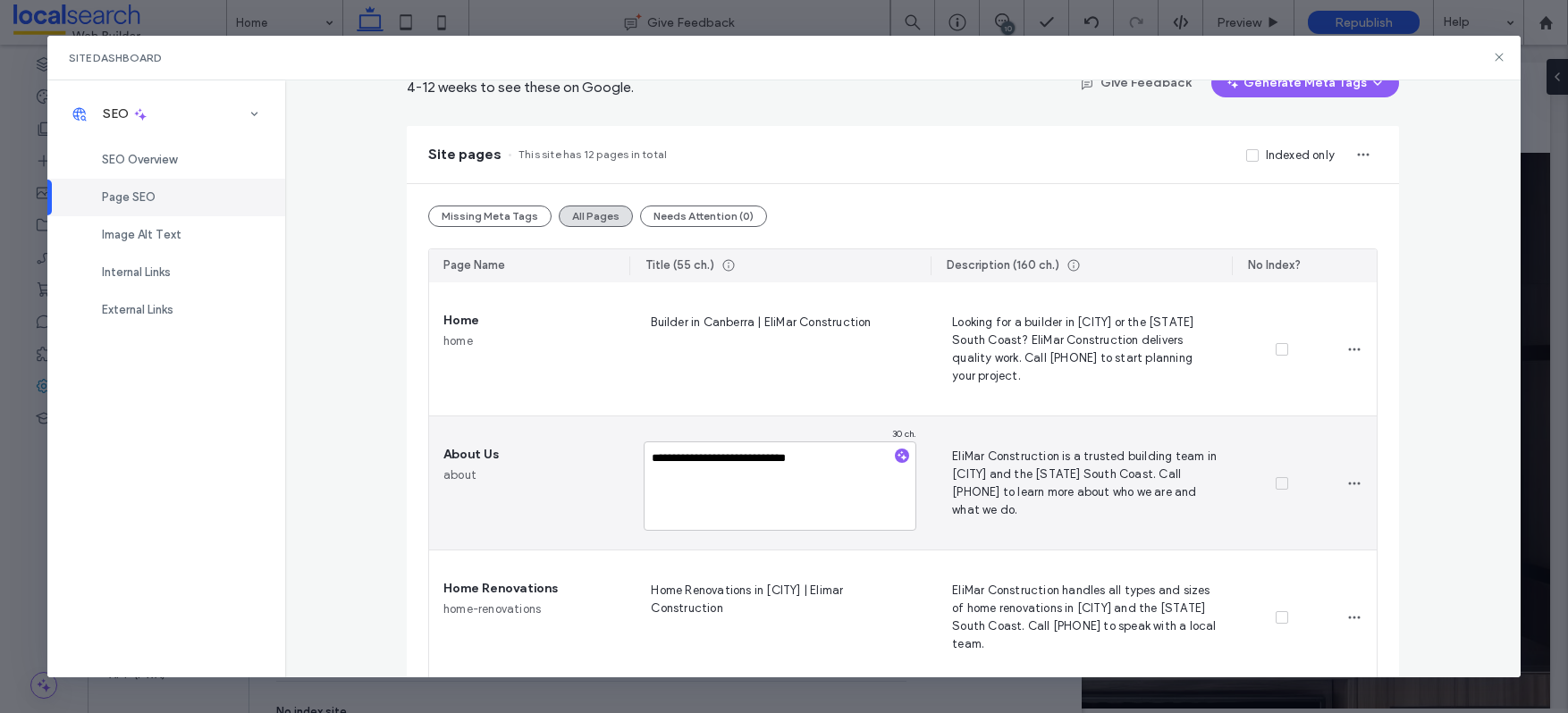 click on "**********" at bounding box center [780, 486] 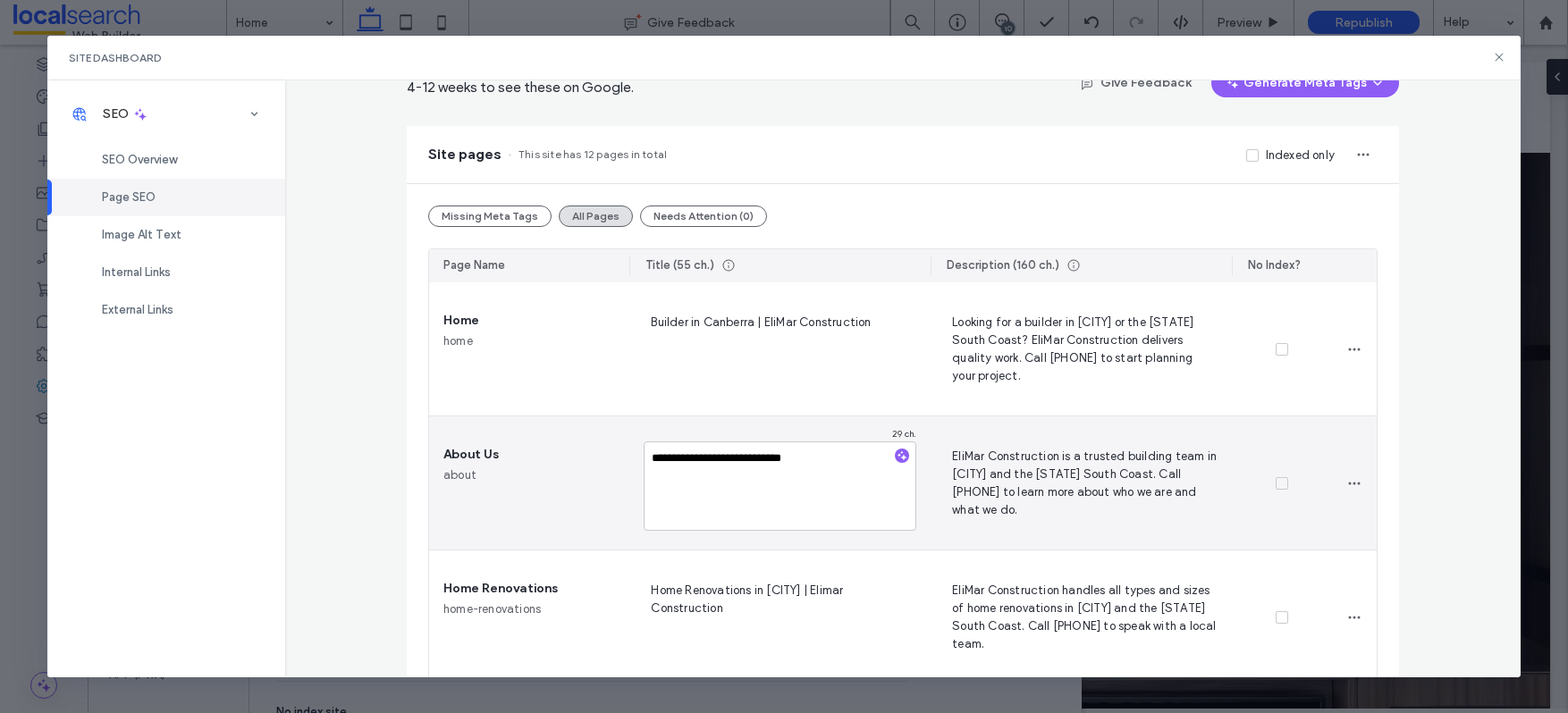 type on "**********" 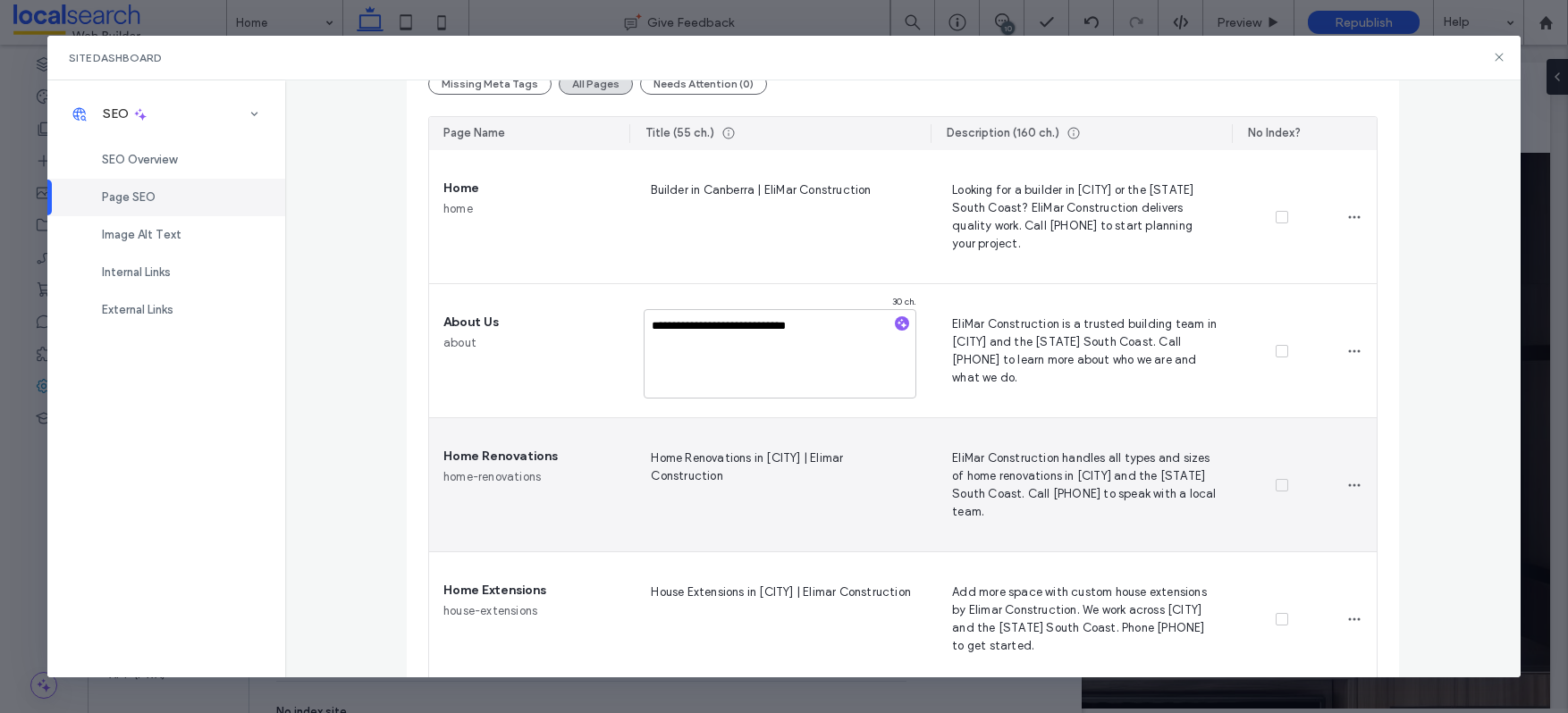 scroll, scrollTop: 252, scrollLeft: 0, axis: vertical 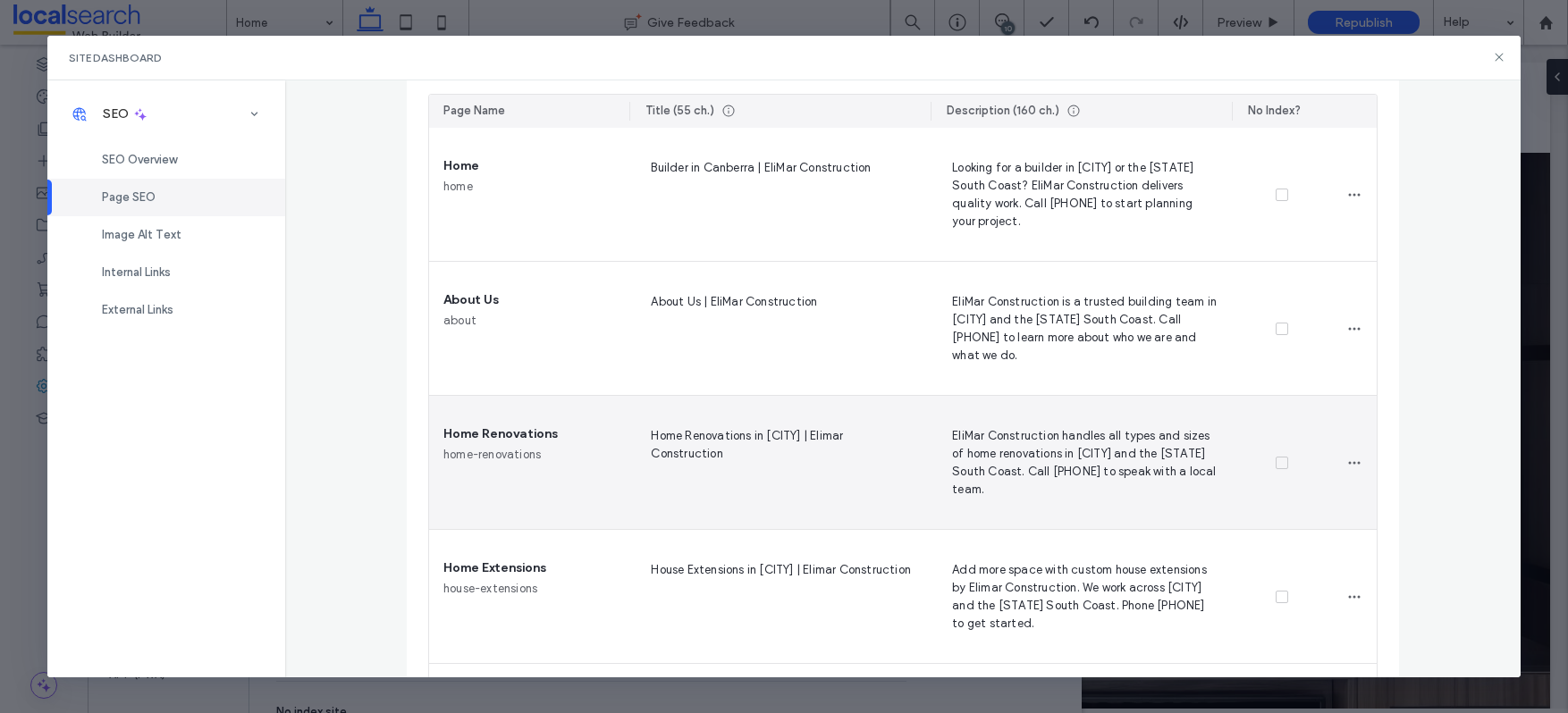 click on "Home Renovations in Canberra | Elimar Construction" at bounding box center (780, 462) 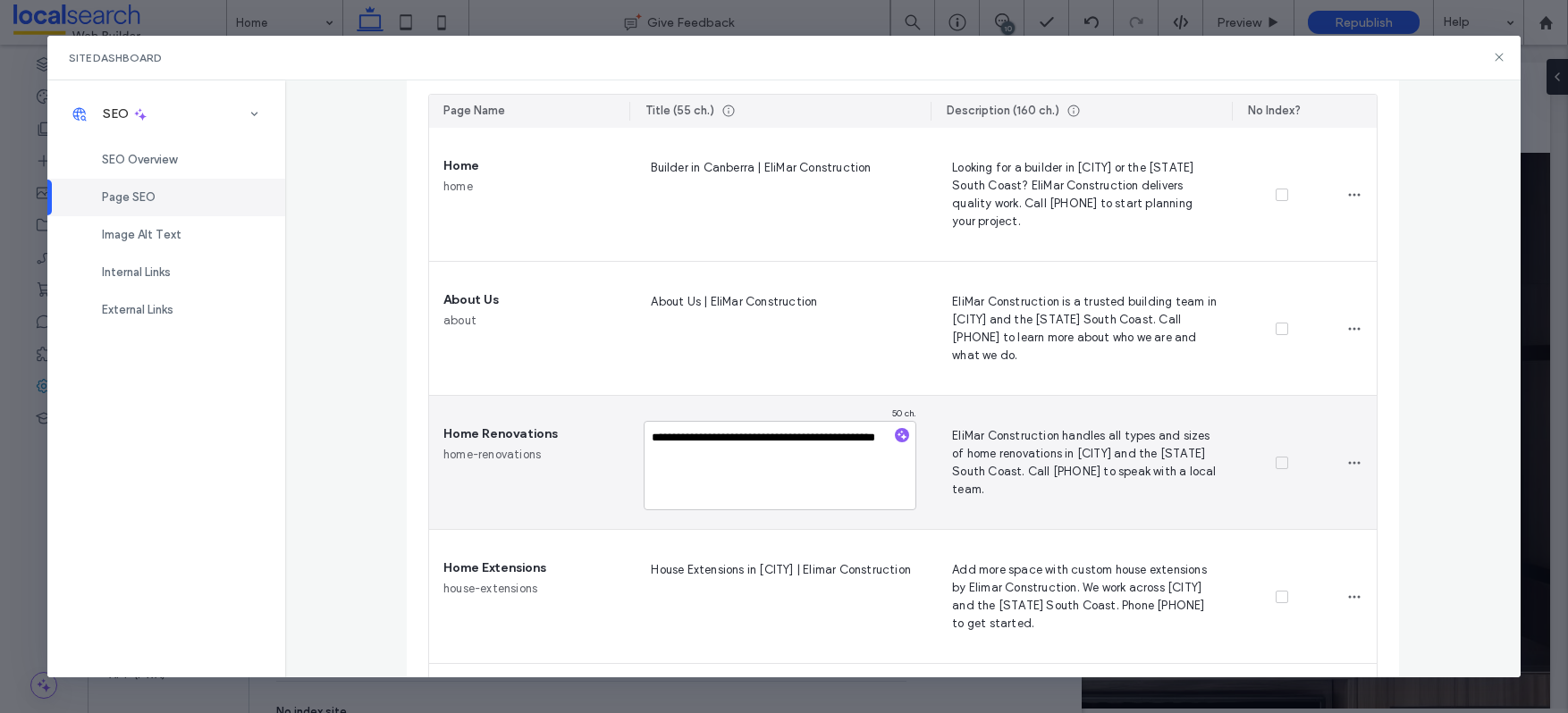 click on "**********" at bounding box center [780, 466] 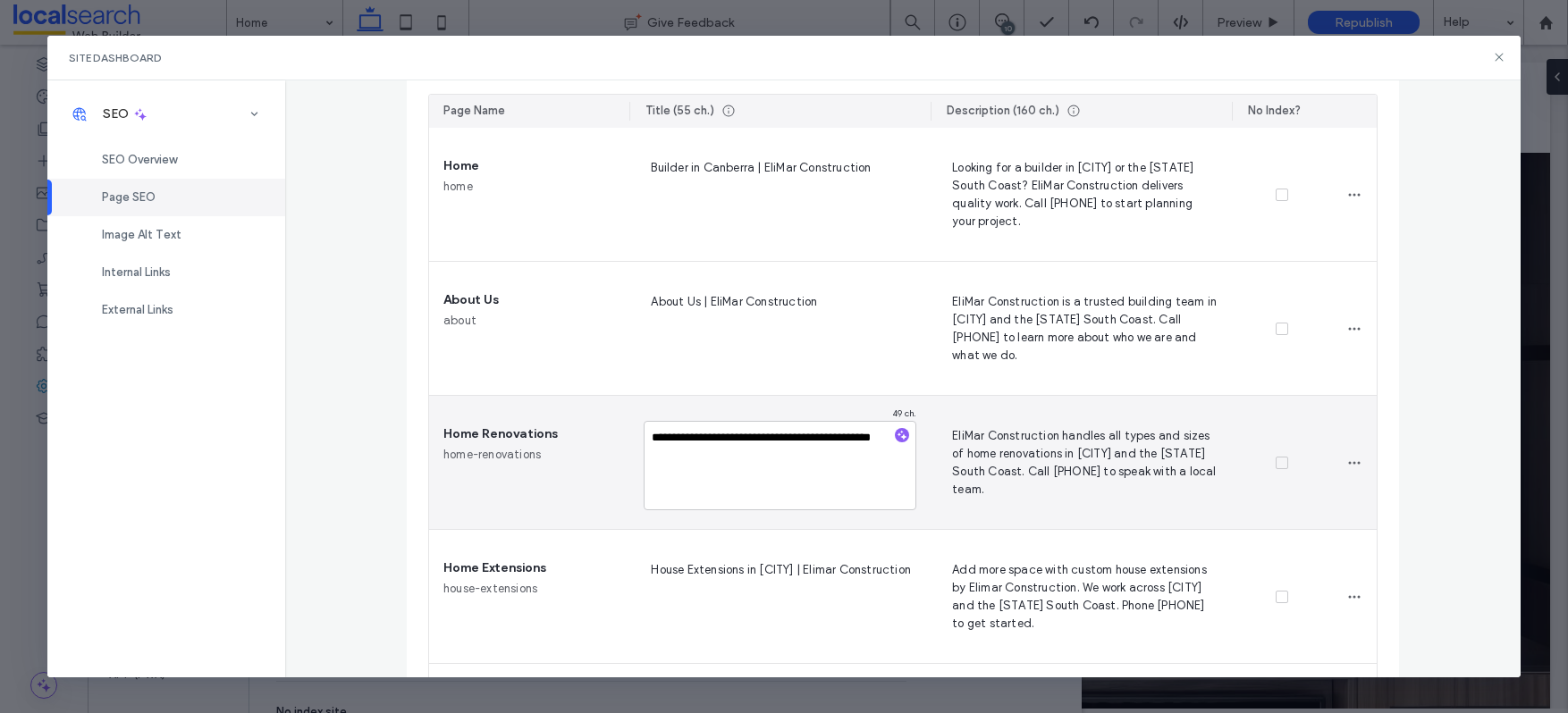 type on "**********" 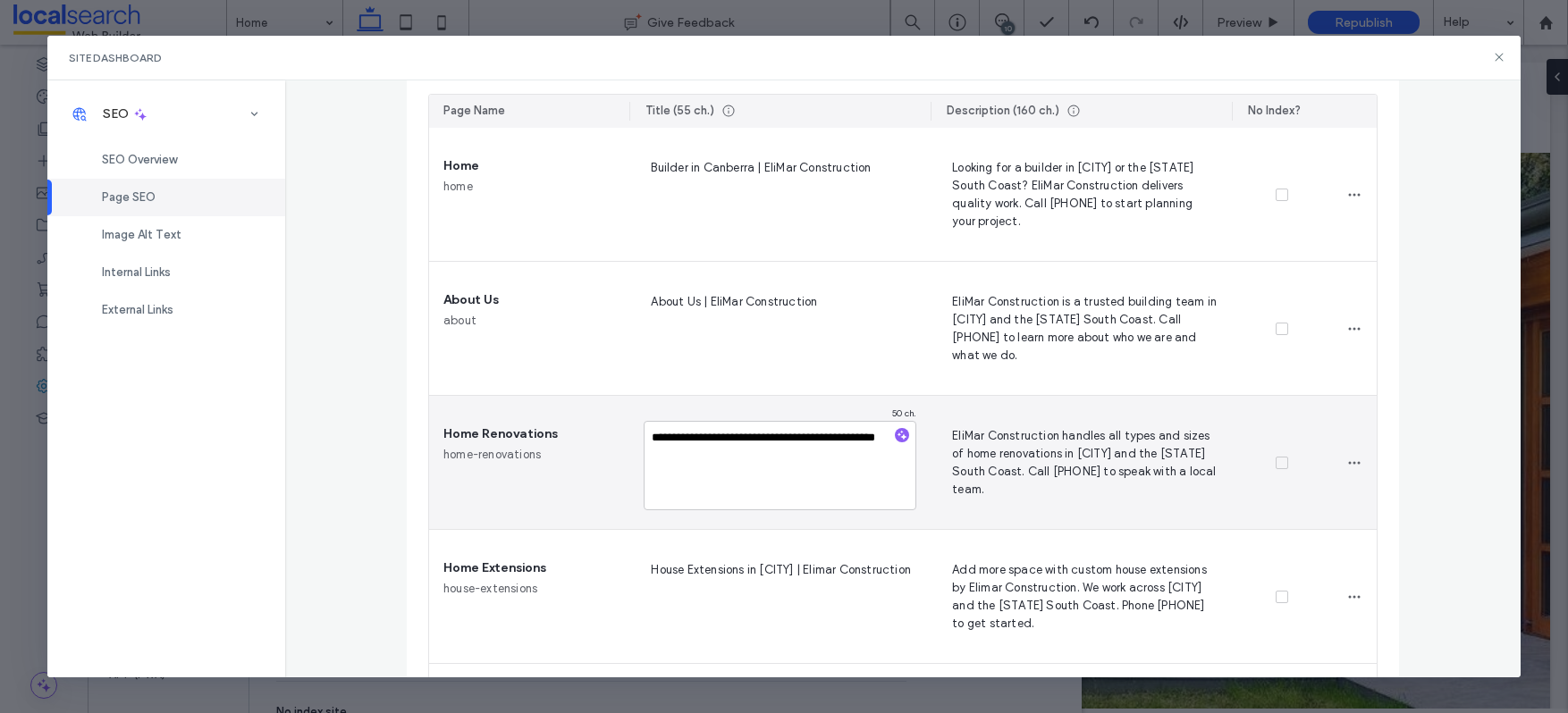 click on "Elimar Construction handles all types and sizes of home renovations in Canberra and the NSW South Coast. Call 0410 348 476 to speak with a local team." at bounding box center (1081, 462) 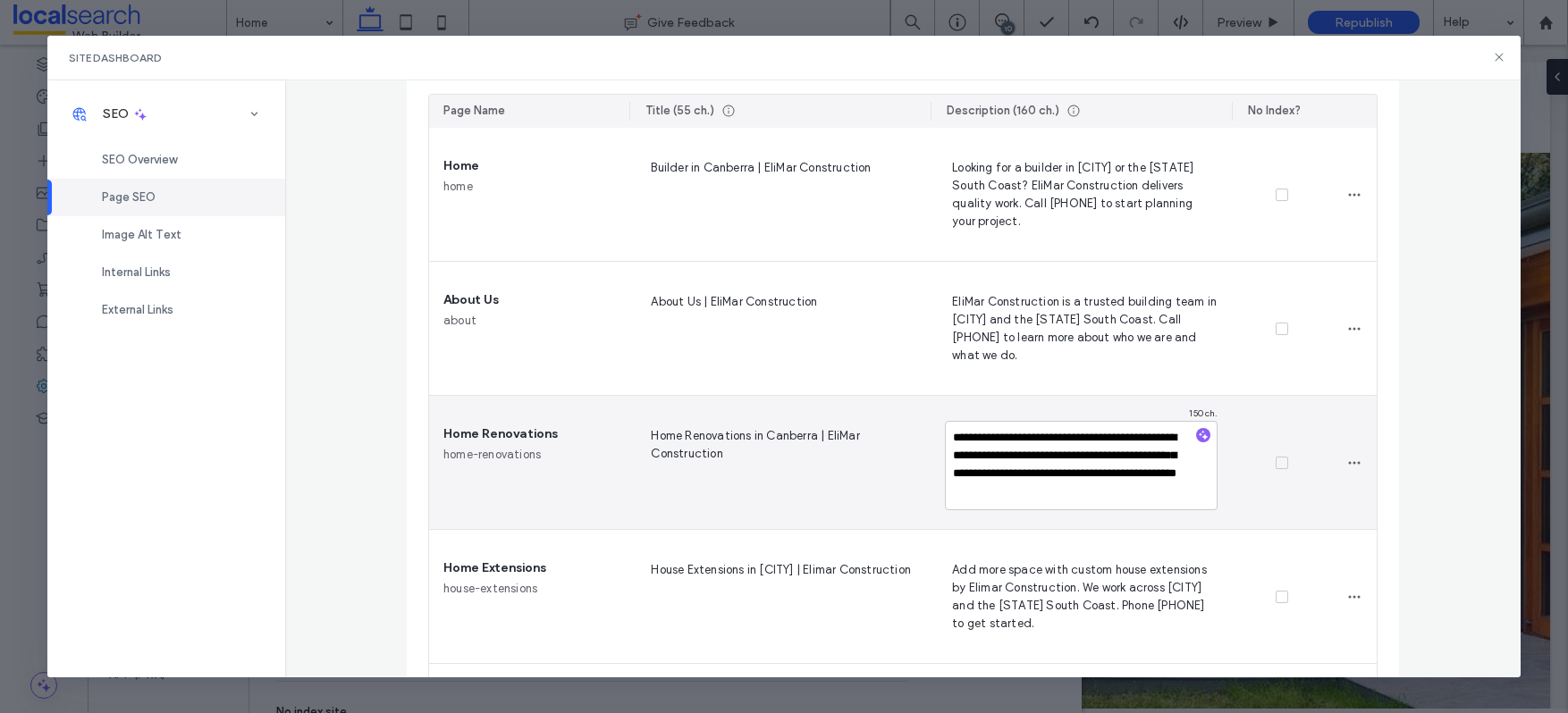click on "**********" at bounding box center [1081, 466] 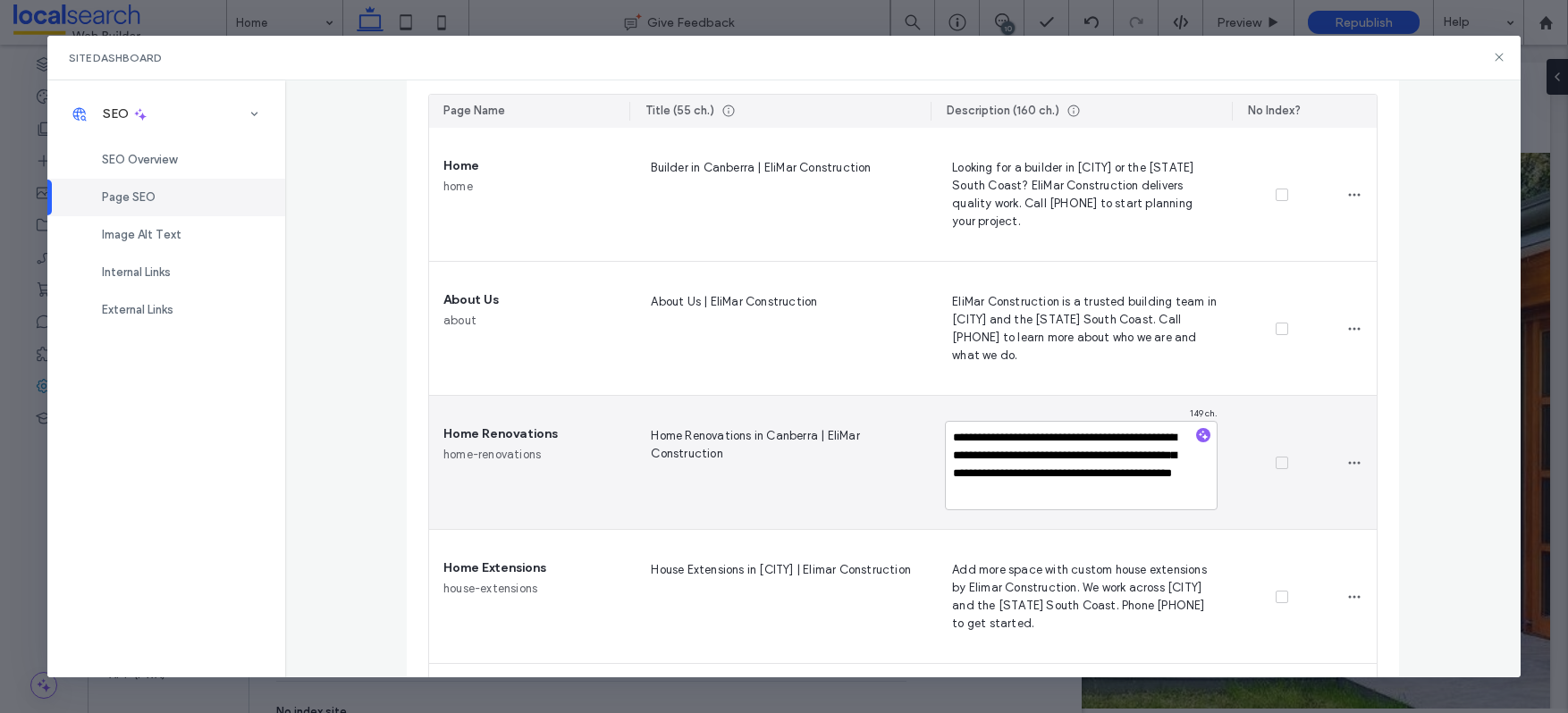 type on "**********" 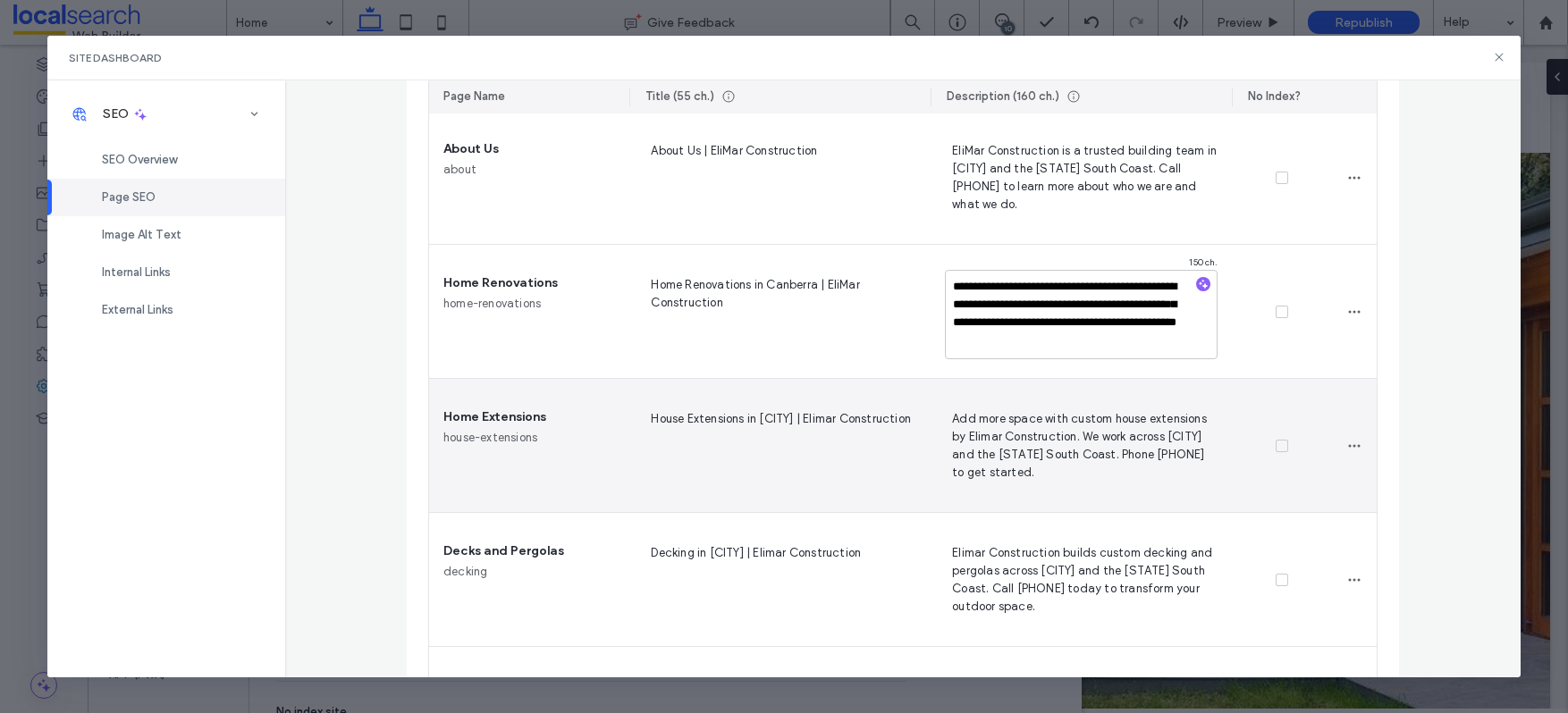 scroll, scrollTop: 425, scrollLeft: 0, axis: vertical 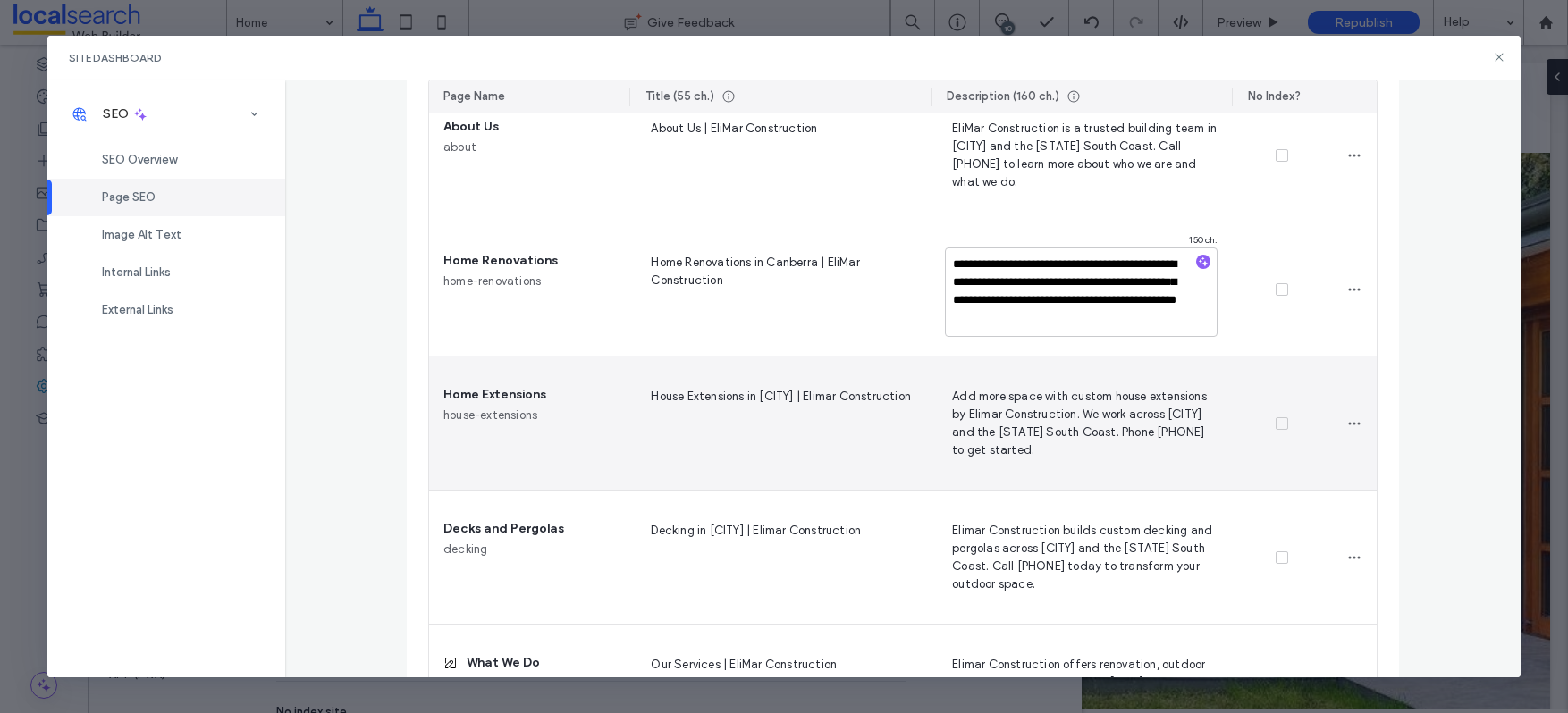 click on "House Extensions in Canberra | Elimar Construction" at bounding box center (780, 423) 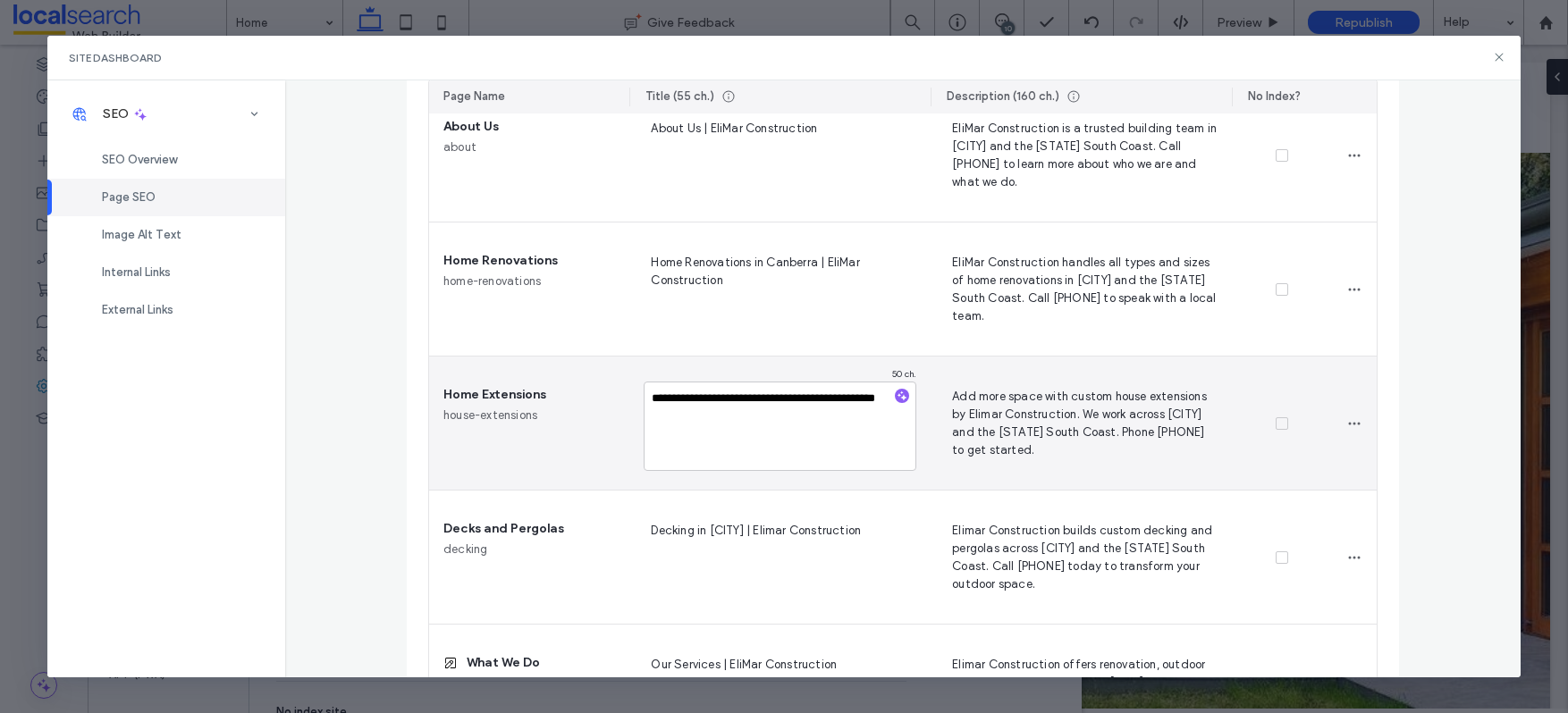 click on "**********" at bounding box center [780, 426] 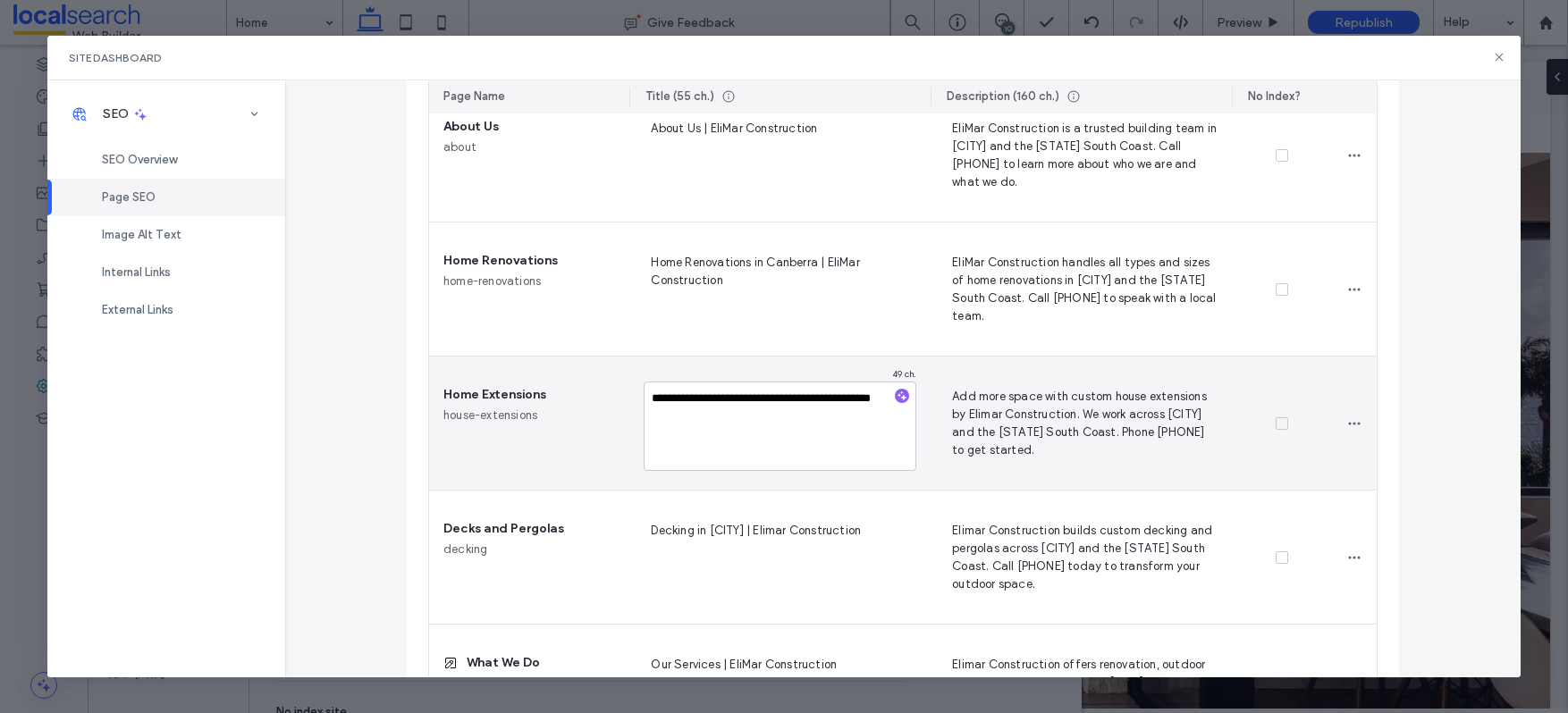type on "**********" 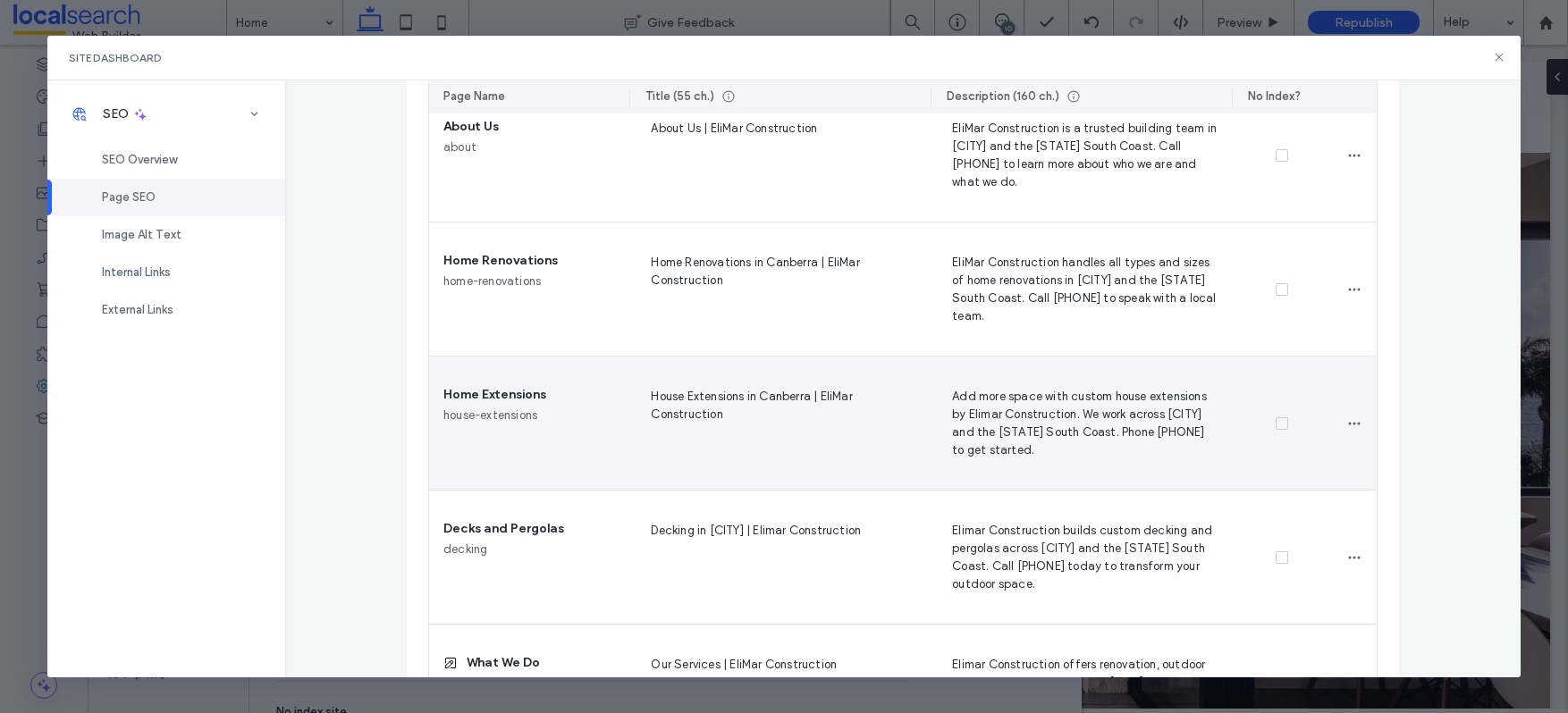 click on "Add more space with custom house extensions by Elimar Construction. We work across Canberra and the NSW South Coast. Phone 0410 348 476 to get started." at bounding box center [1081, 423] 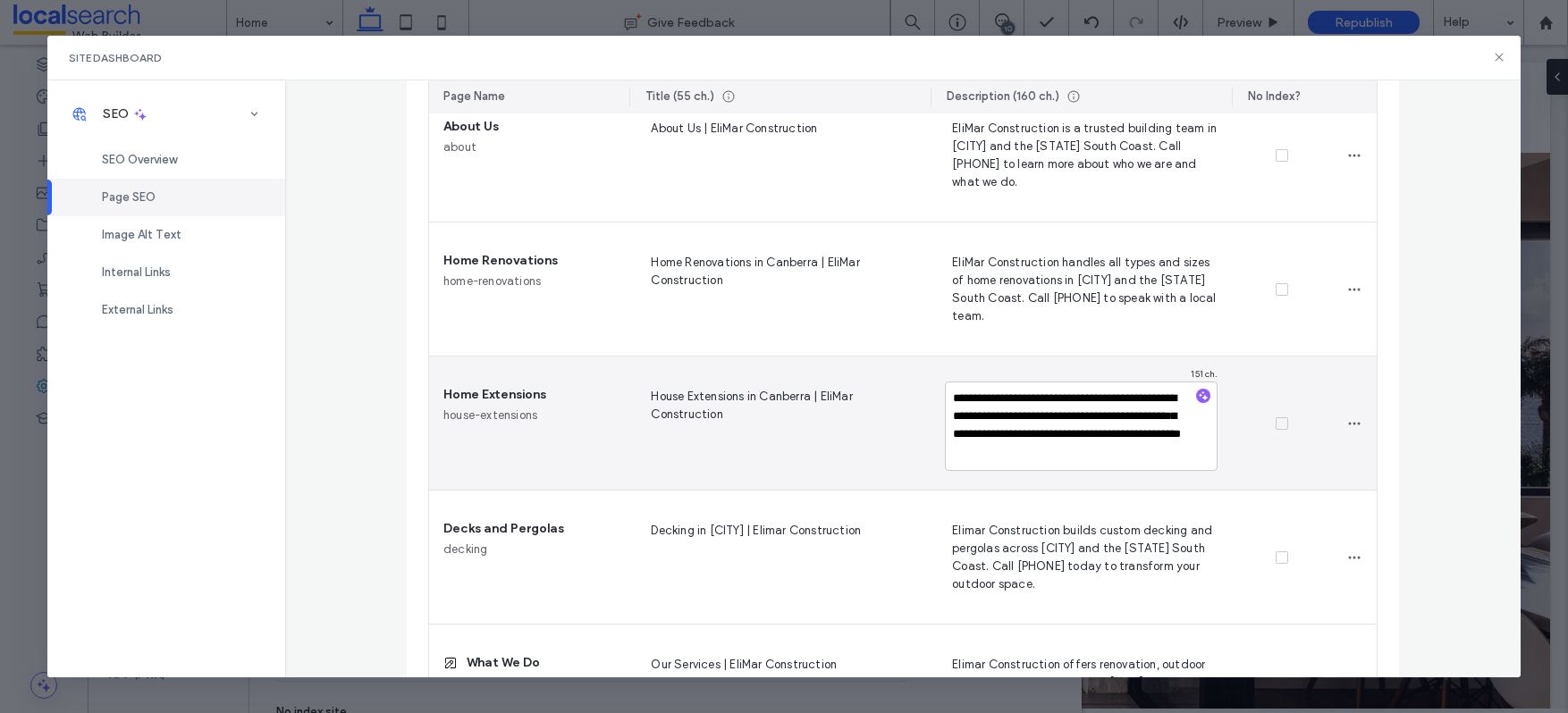 click on "**********" at bounding box center (1081, 426) 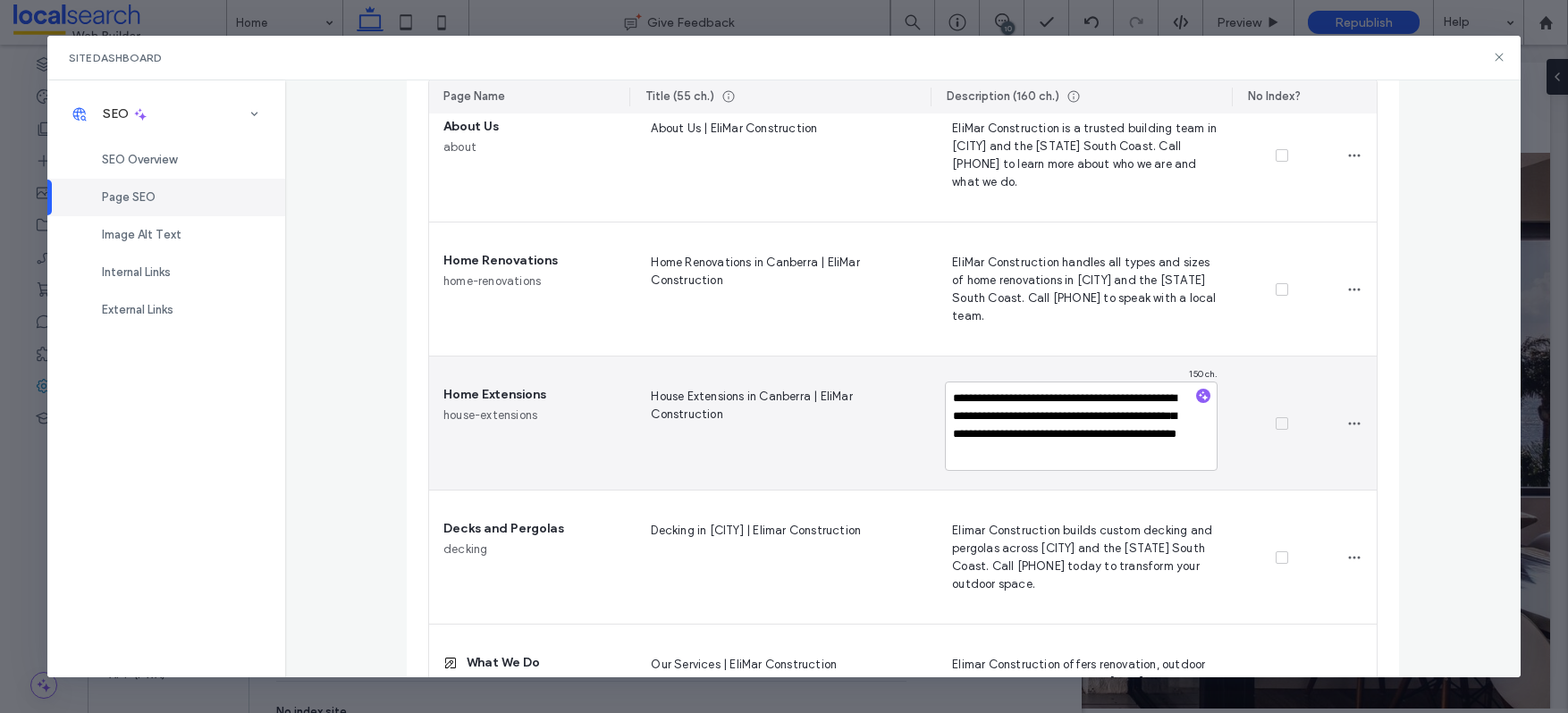 type on "**********" 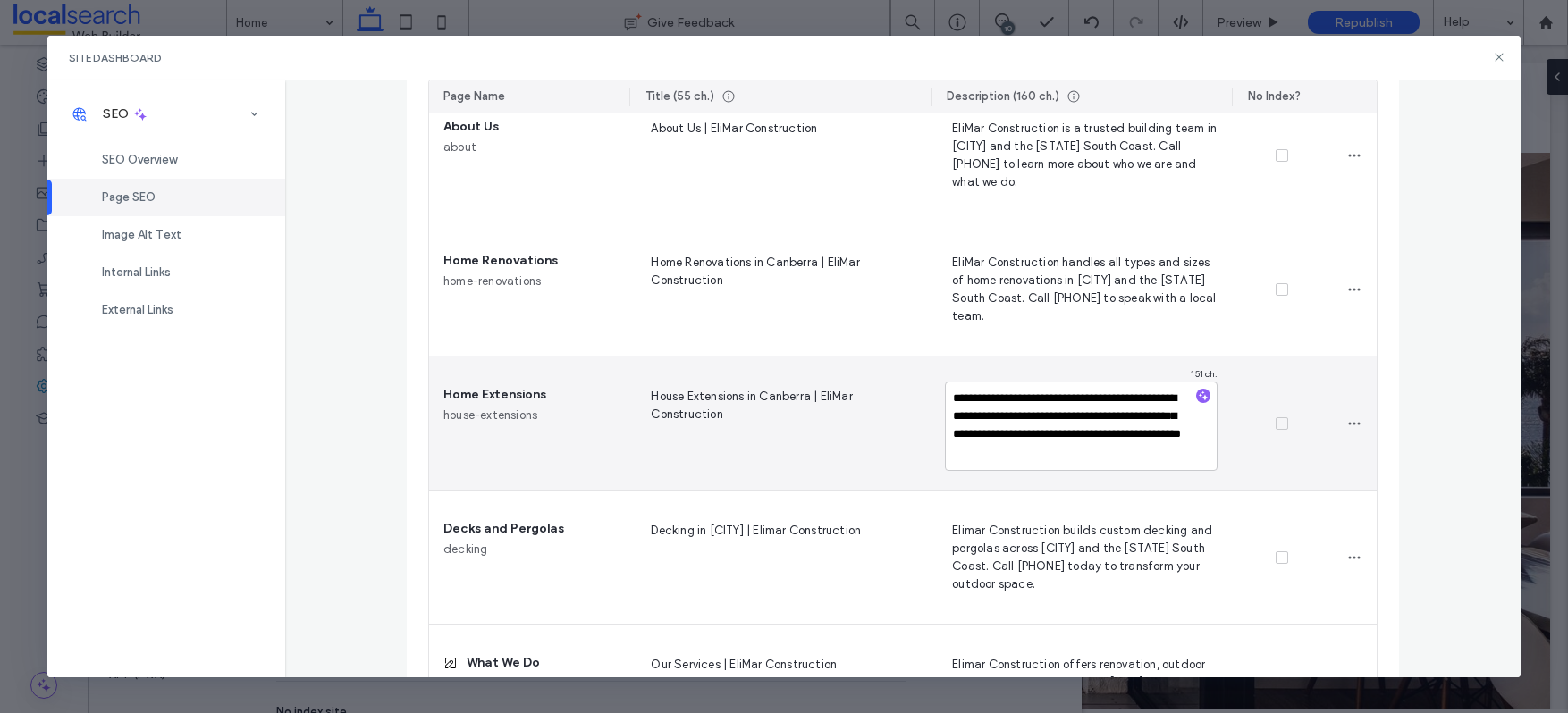 scroll, scrollTop: 16, scrollLeft: 0, axis: vertical 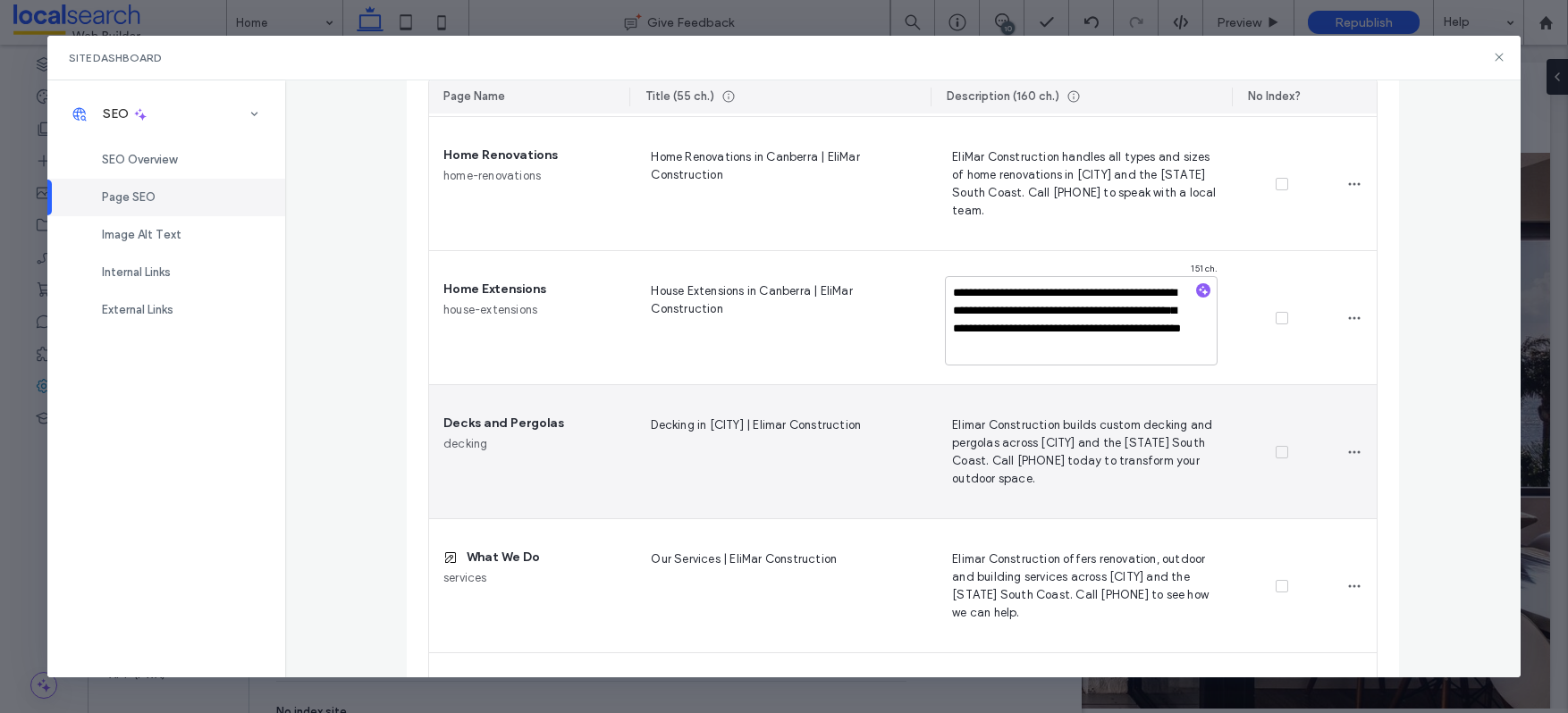 click on "Decking in Canberra | Elimar Construction" at bounding box center [780, 451] 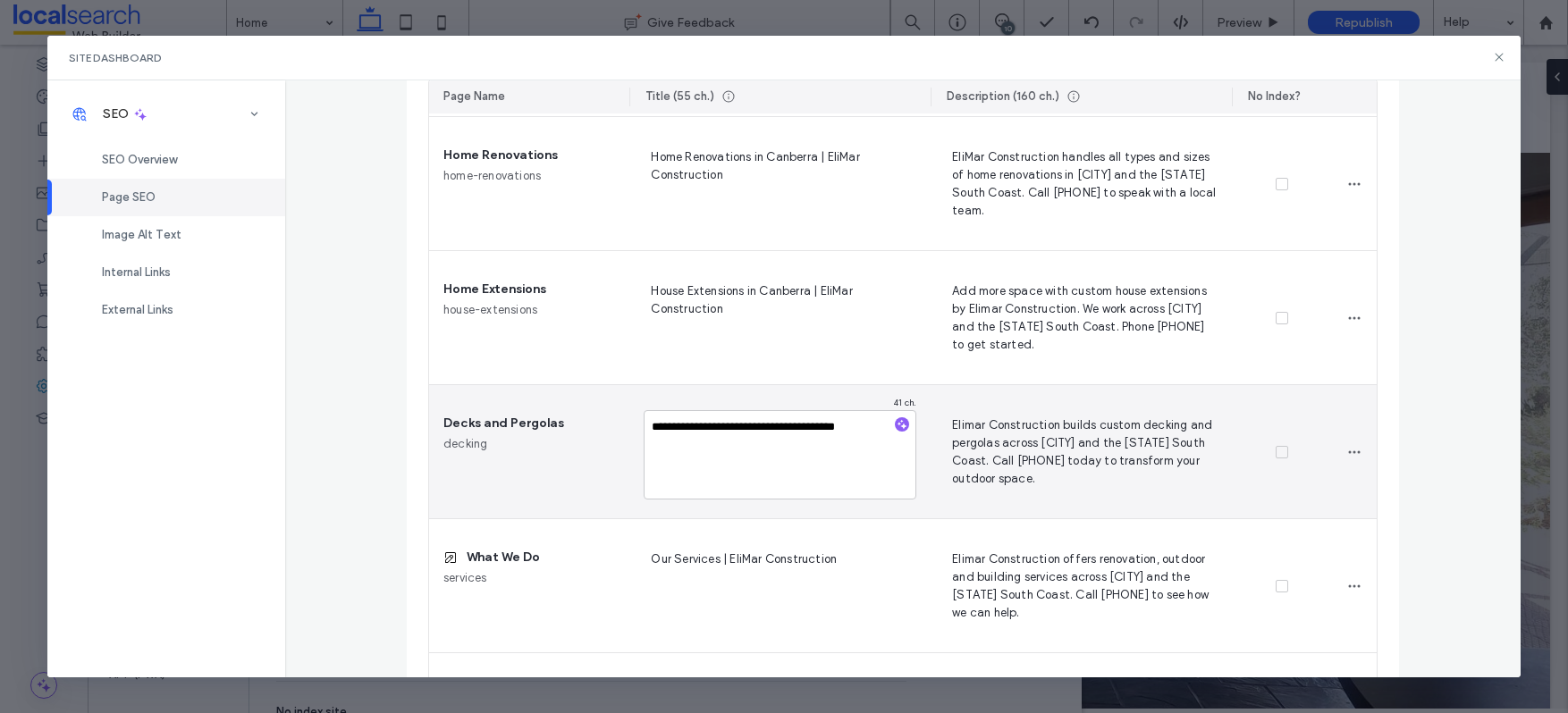 click on "**********" at bounding box center (780, 455) 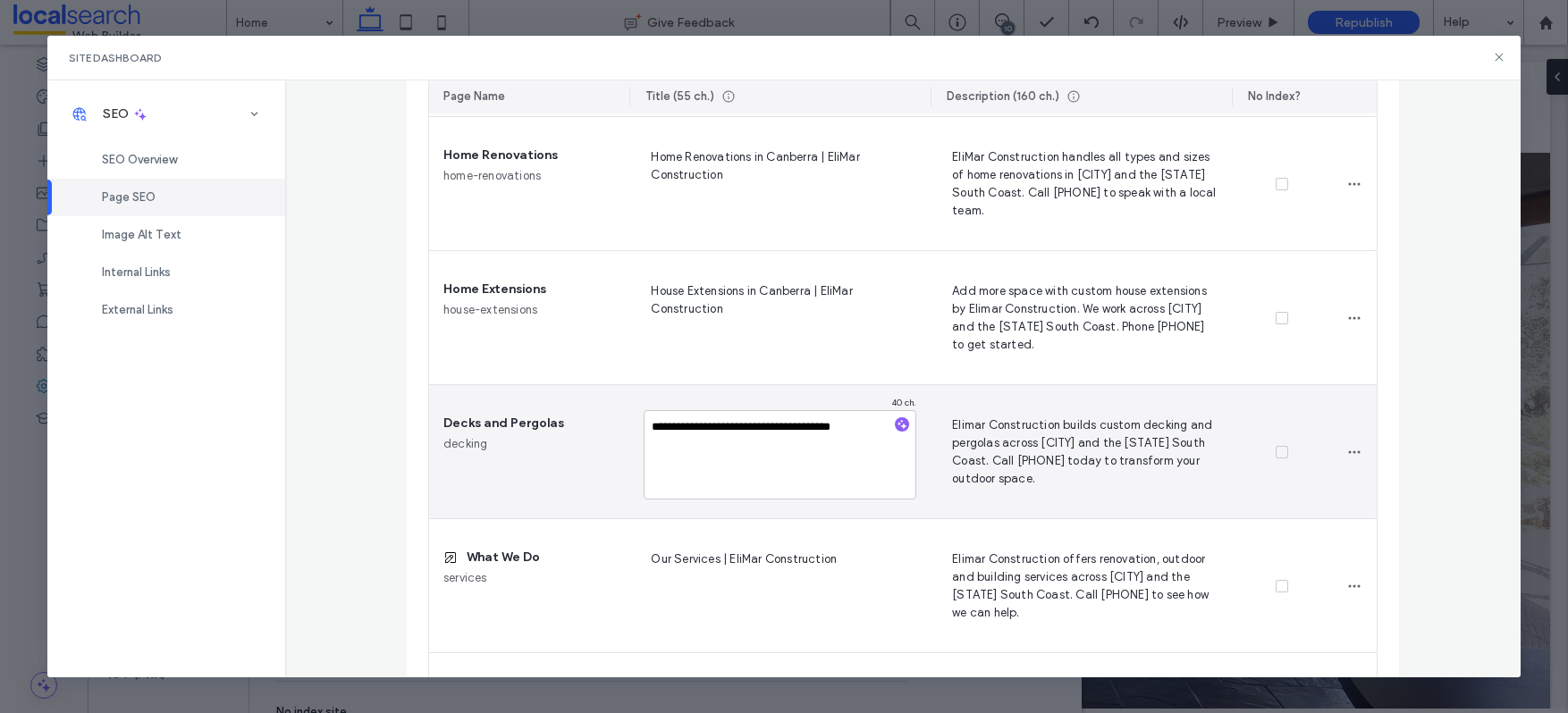 type on "**********" 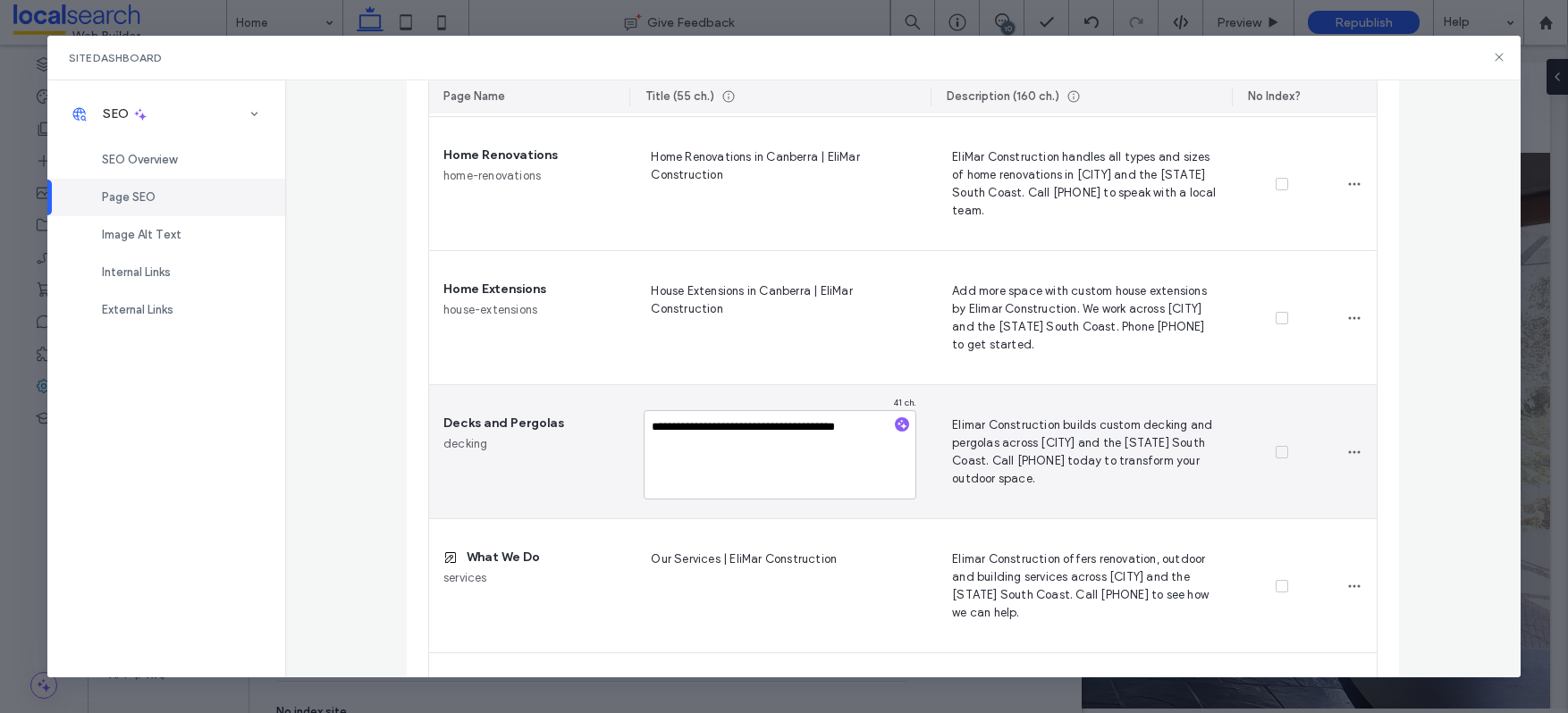 click on "Elimar Construction builds custom decking and pergolas across Canberra and the NSW South Coast. Call 0410 348 476 today to transform your outdoor space." at bounding box center (1081, 451) 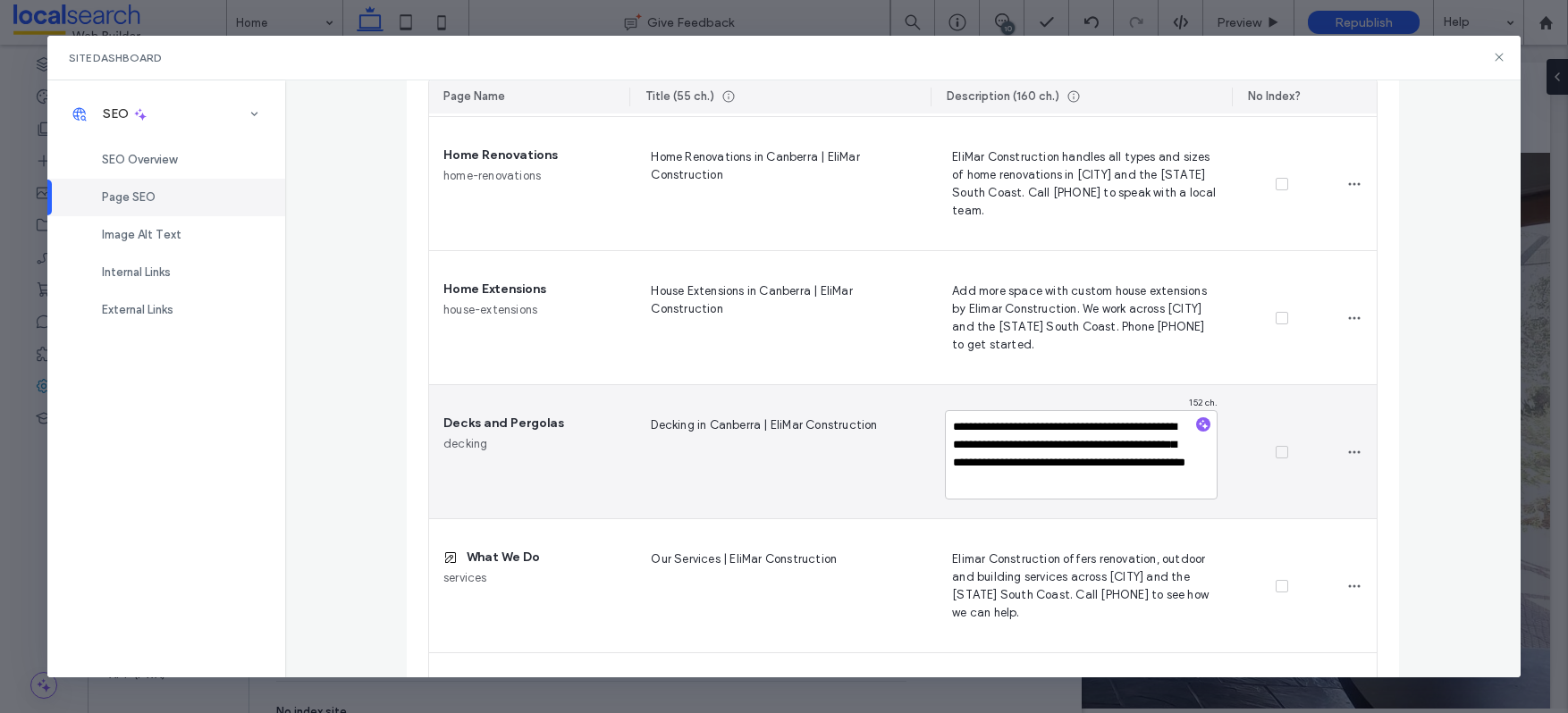 click on "**********" at bounding box center (1081, 455) 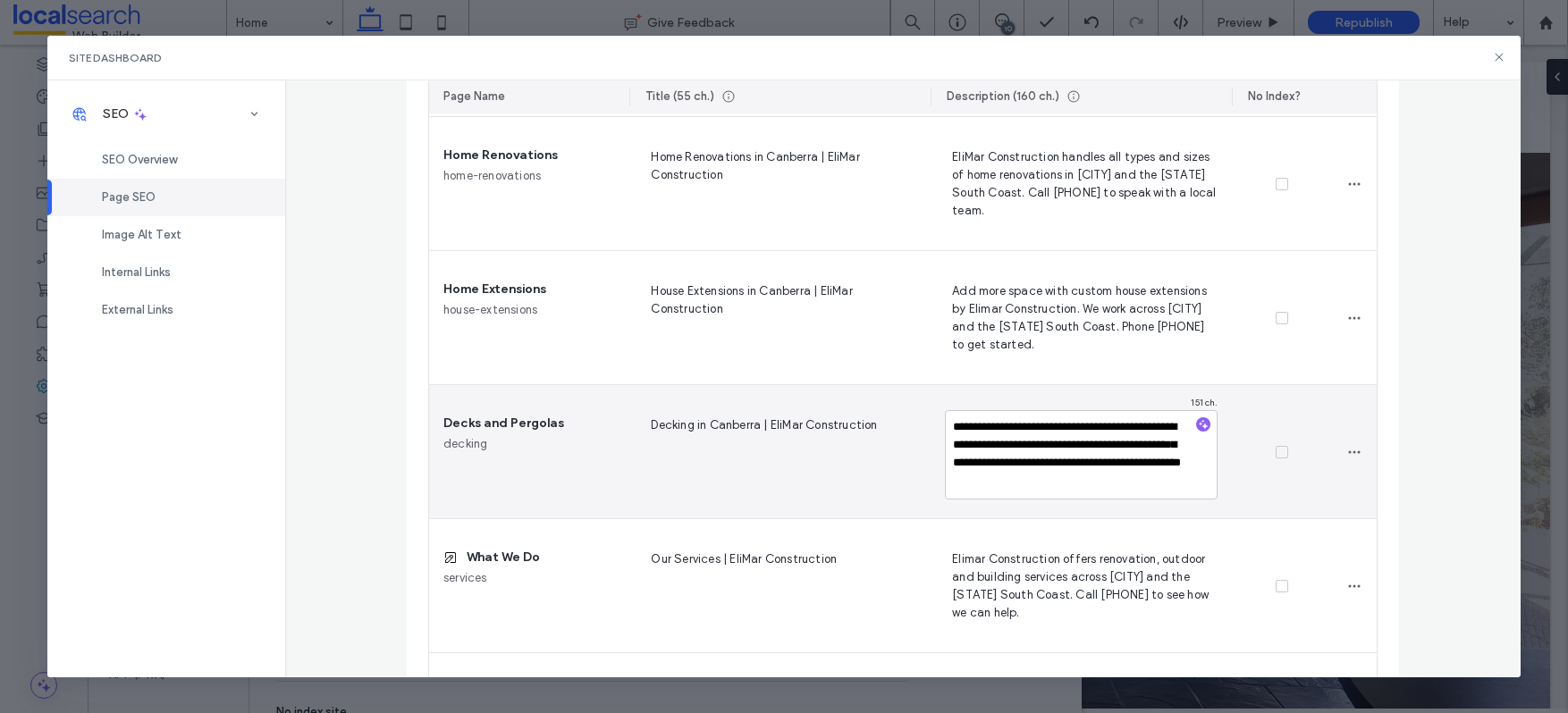 type on "**********" 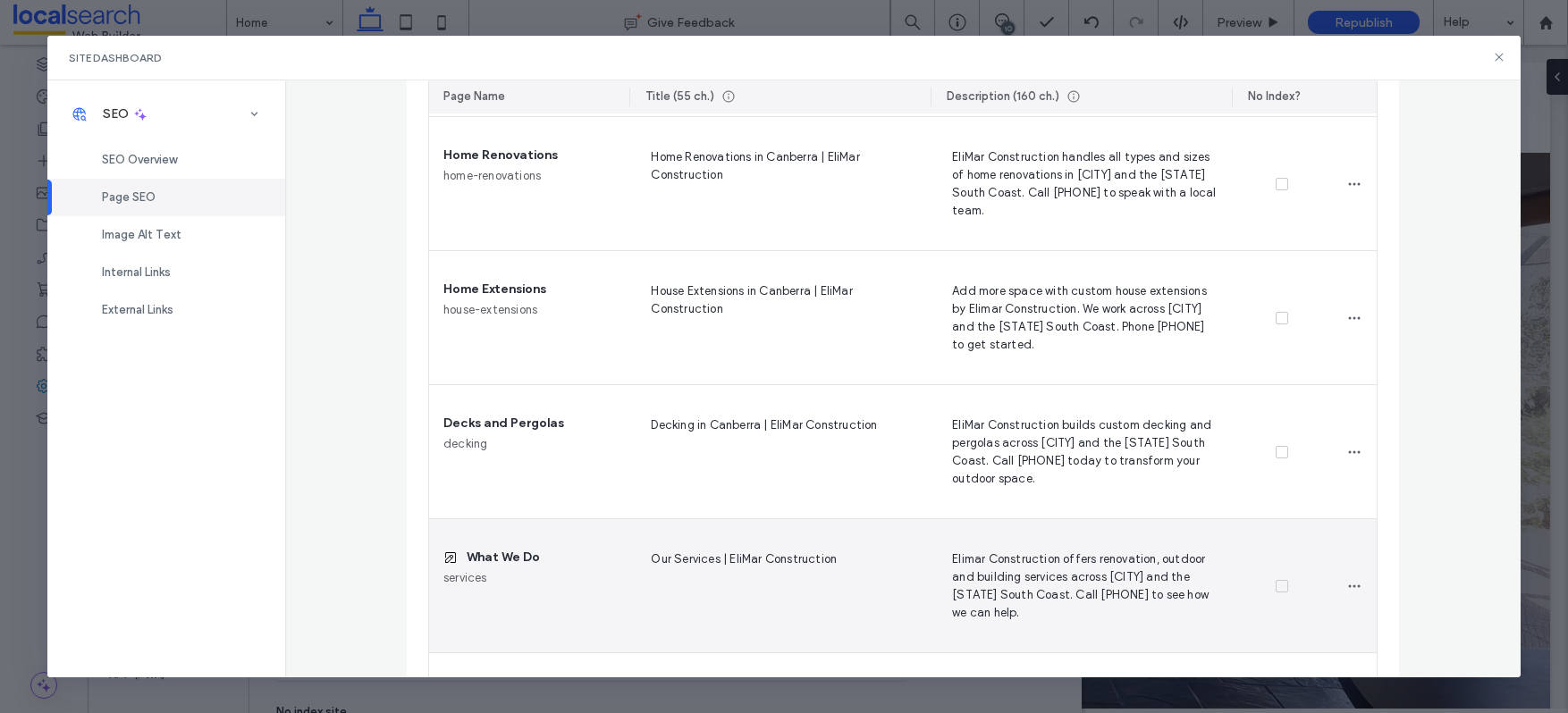 click on "Our Services | Elimar Construction" at bounding box center [780, 585] 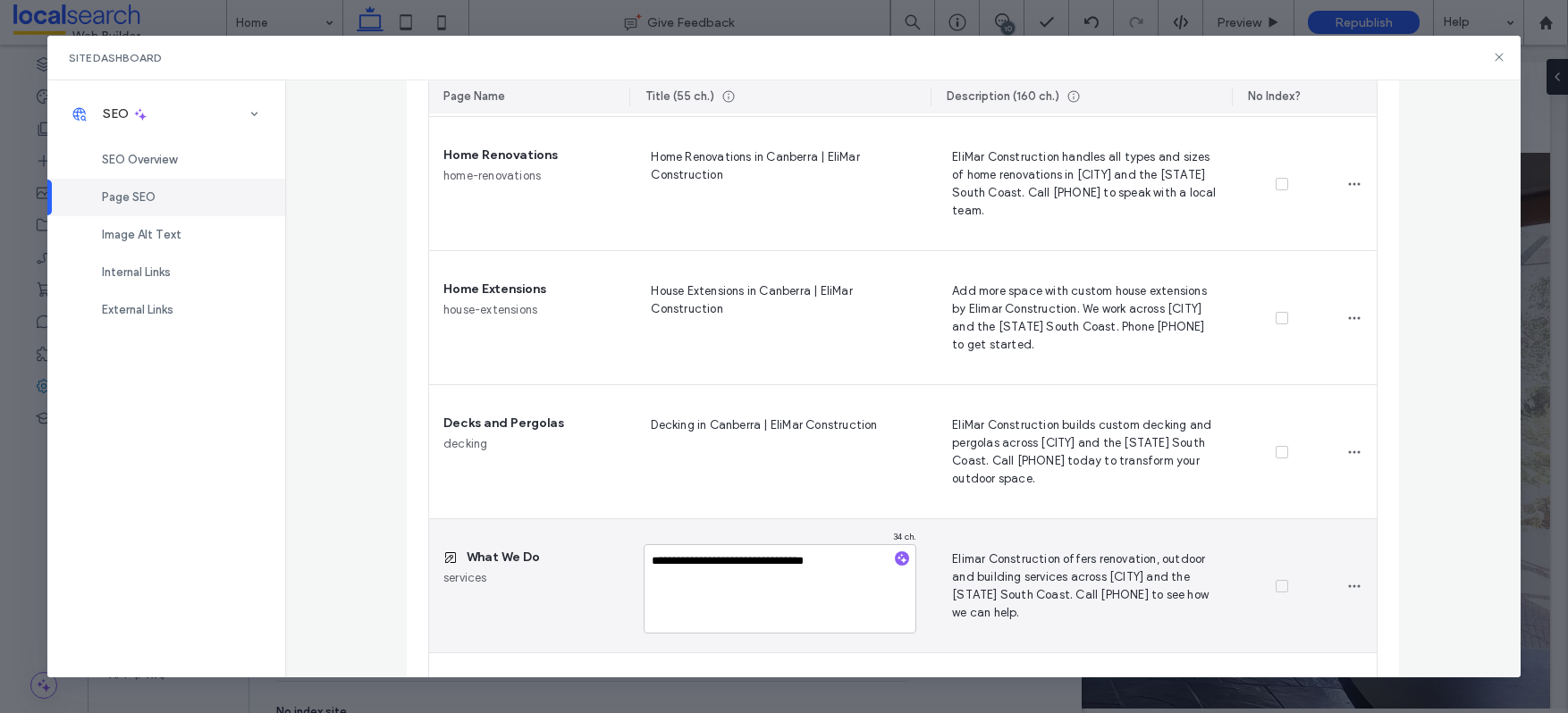 click on "**********" at bounding box center (780, 589) 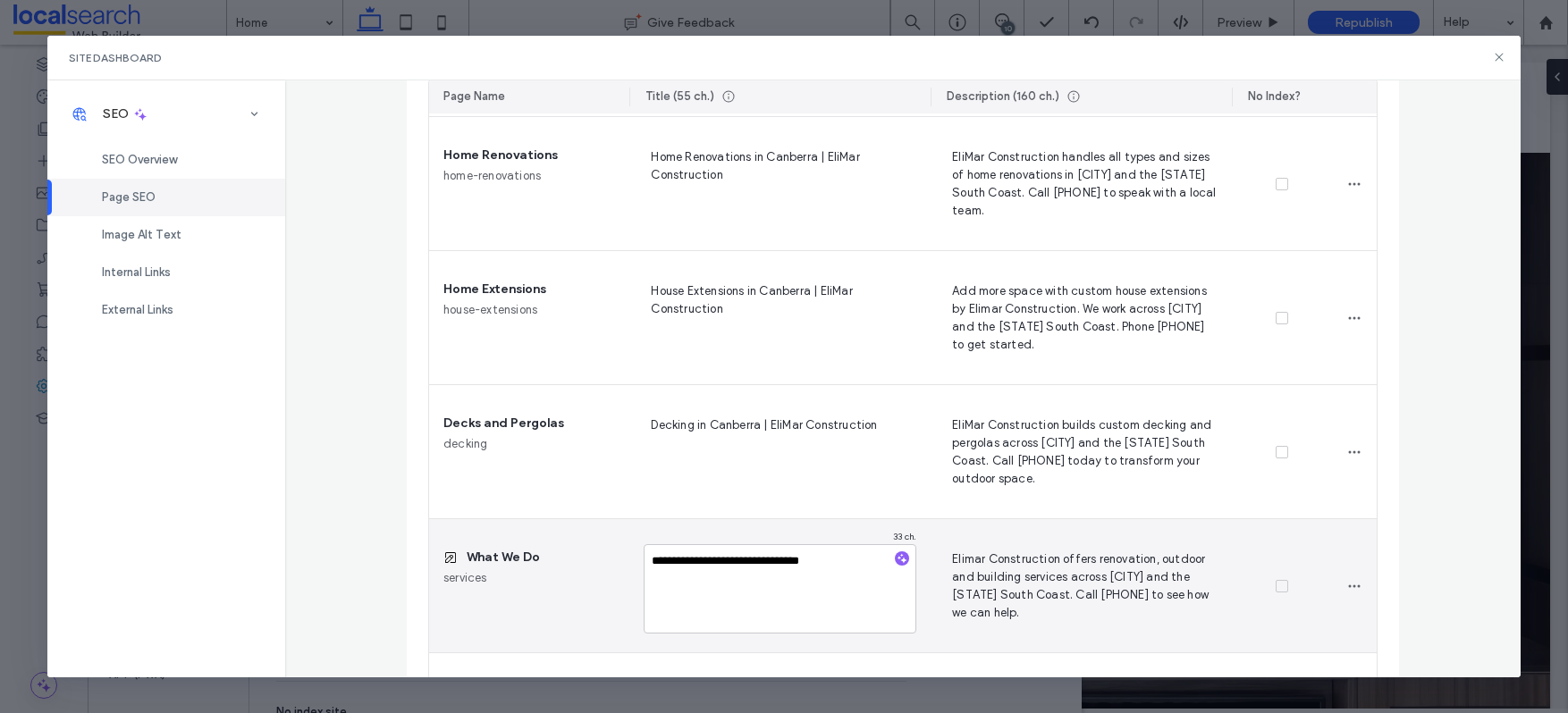 type on "**********" 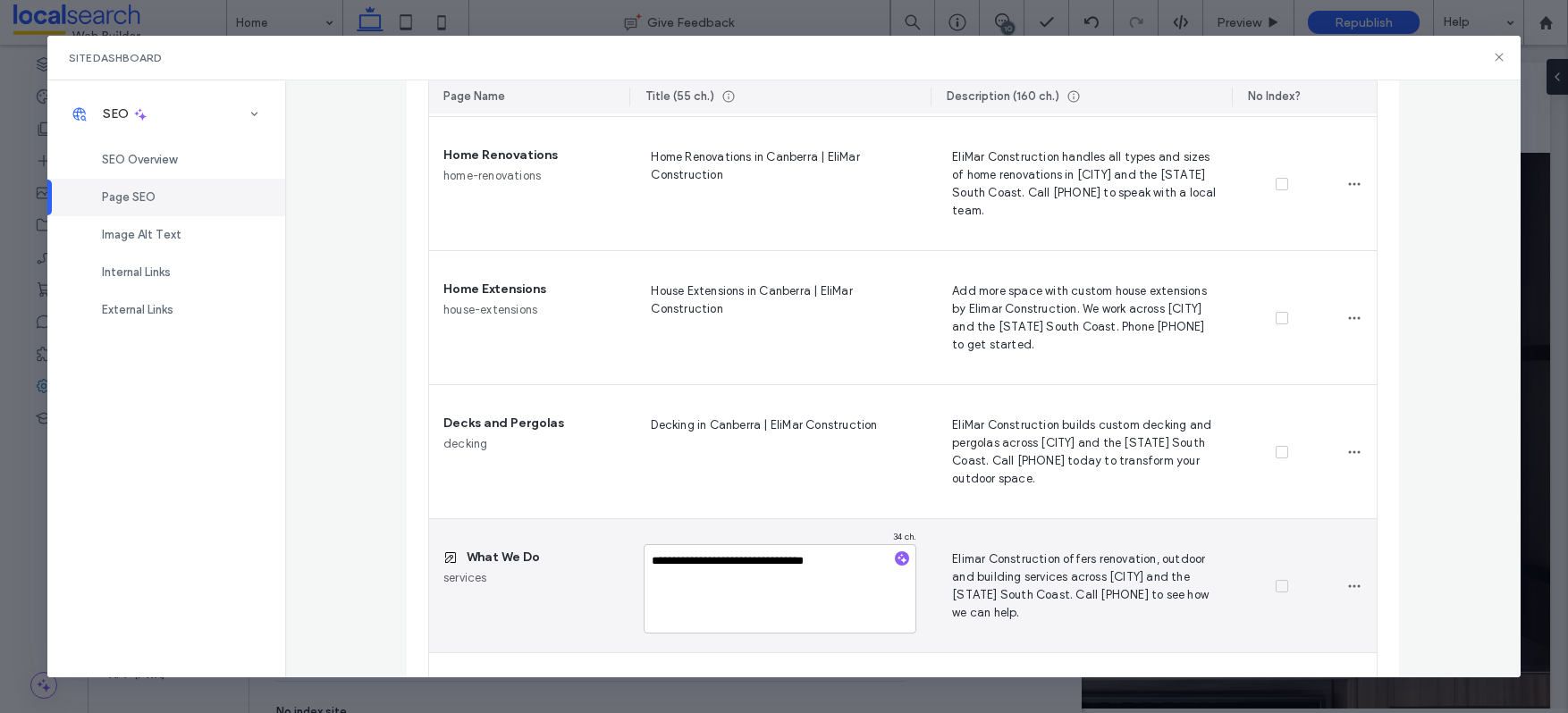click on "Elimar Construction offers renovation, outdoor and building services across Canberra and the NSW South Coast. Call 0410 348 476 to see how we can help." at bounding box center [1081, 585] 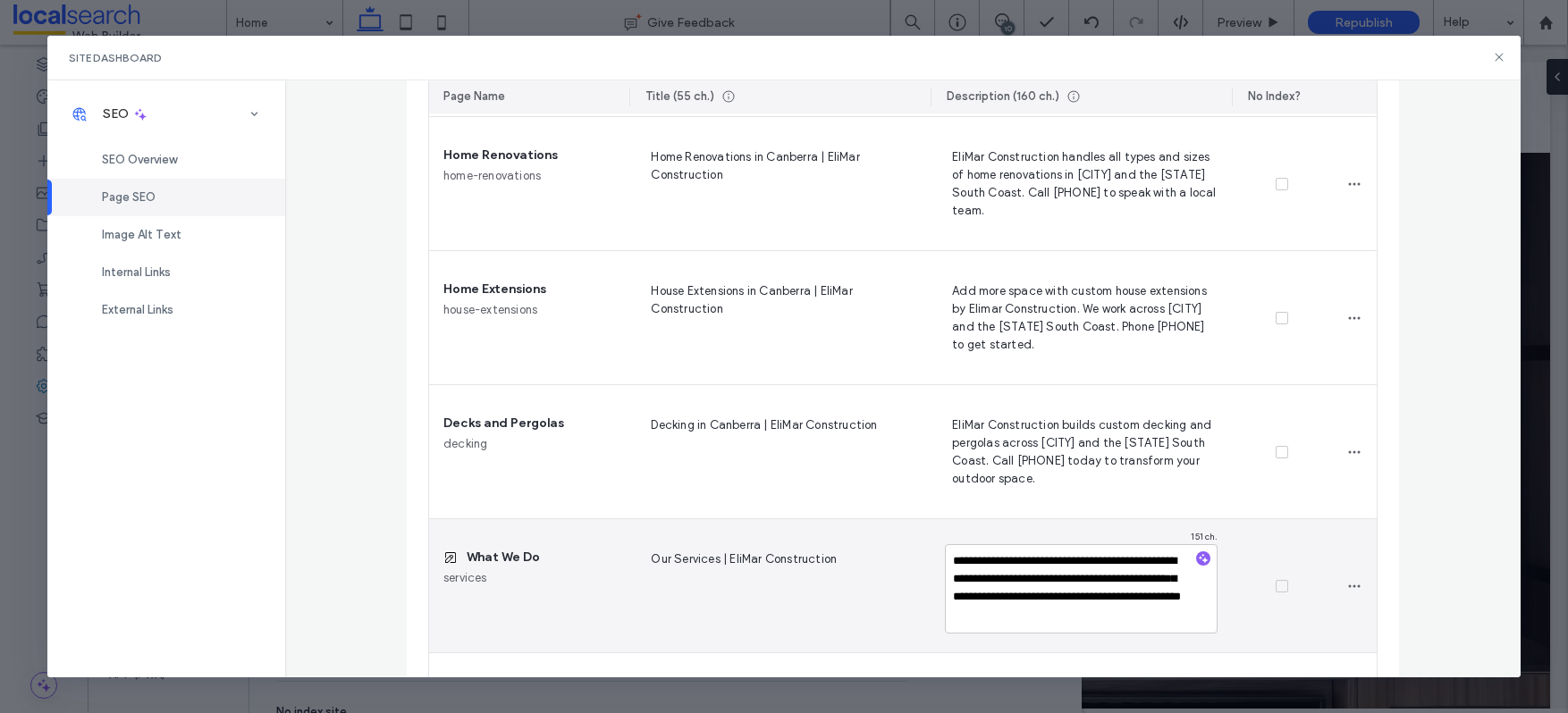 click on "**********" at bounding box center (1081, 589) 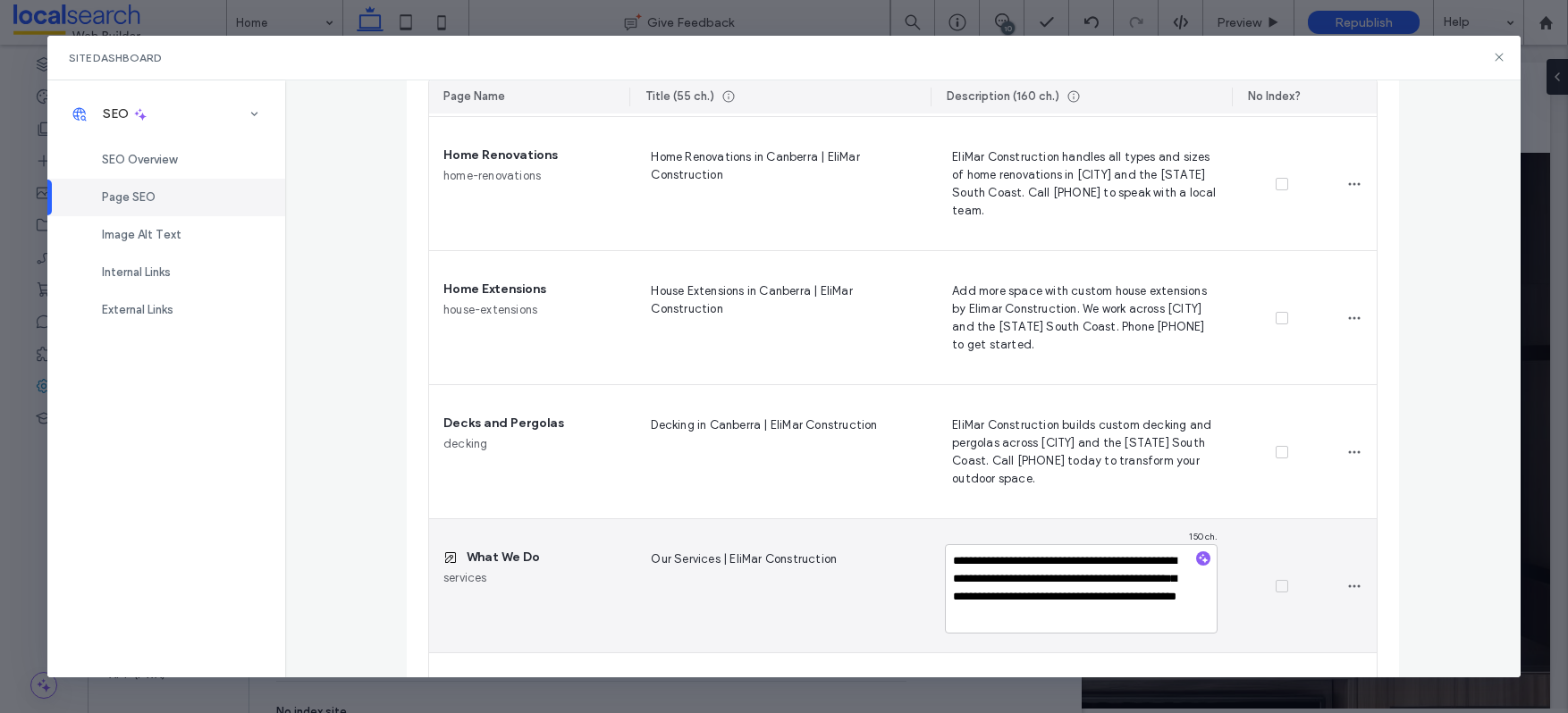 type on "**********" 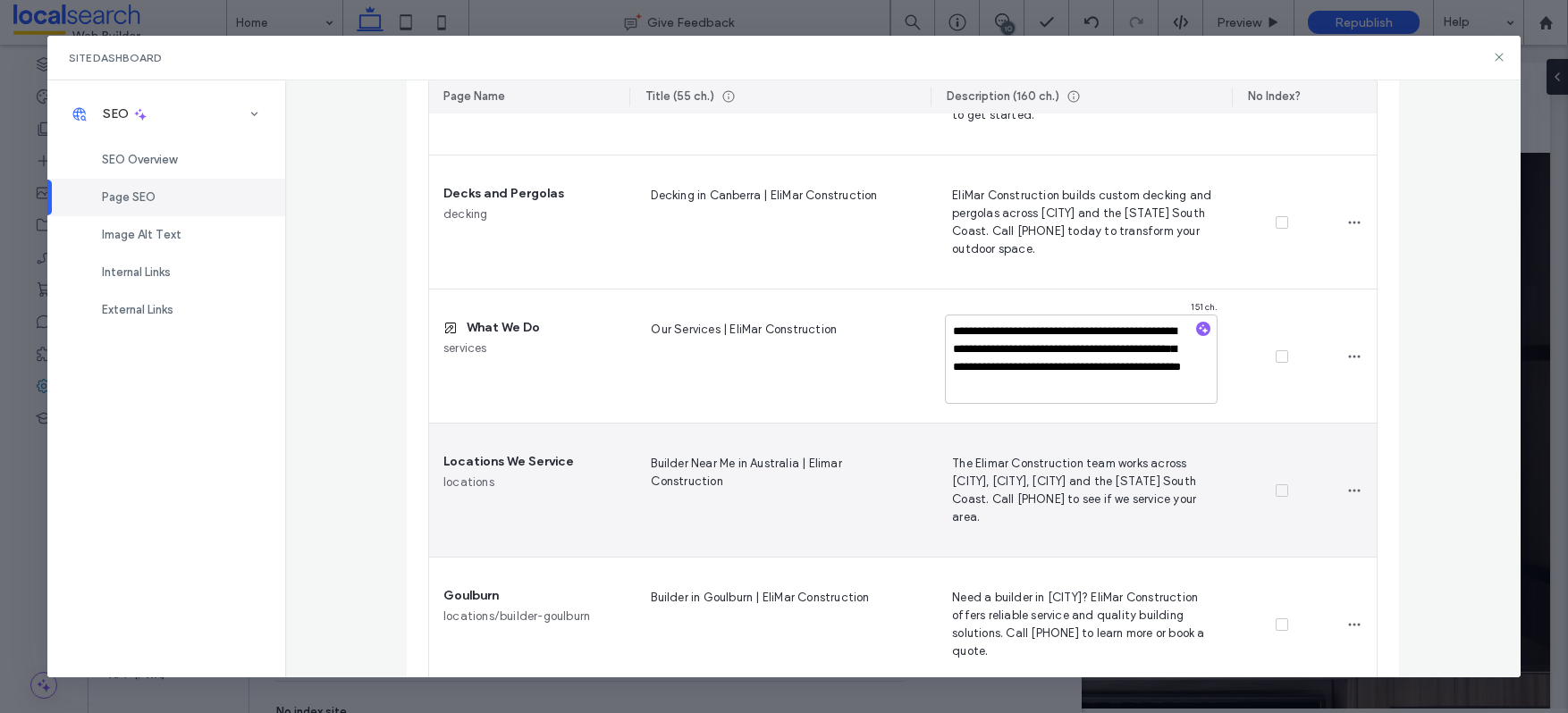 scroll, scrollTop: 792, scrollLeft: 0, axis: vertical 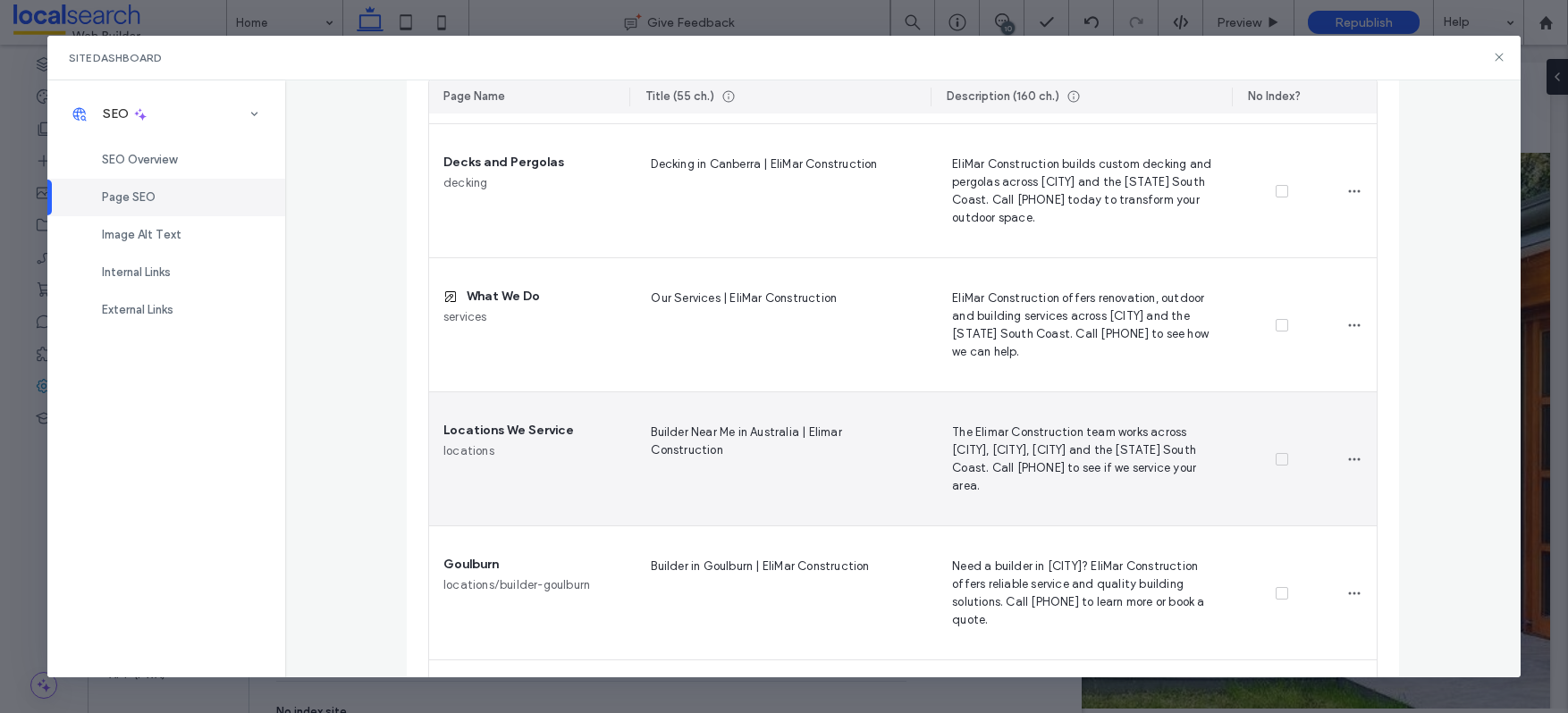 click on "Builder Near Me in Australia | Elimar Construction" at bounding box center [780, 458] 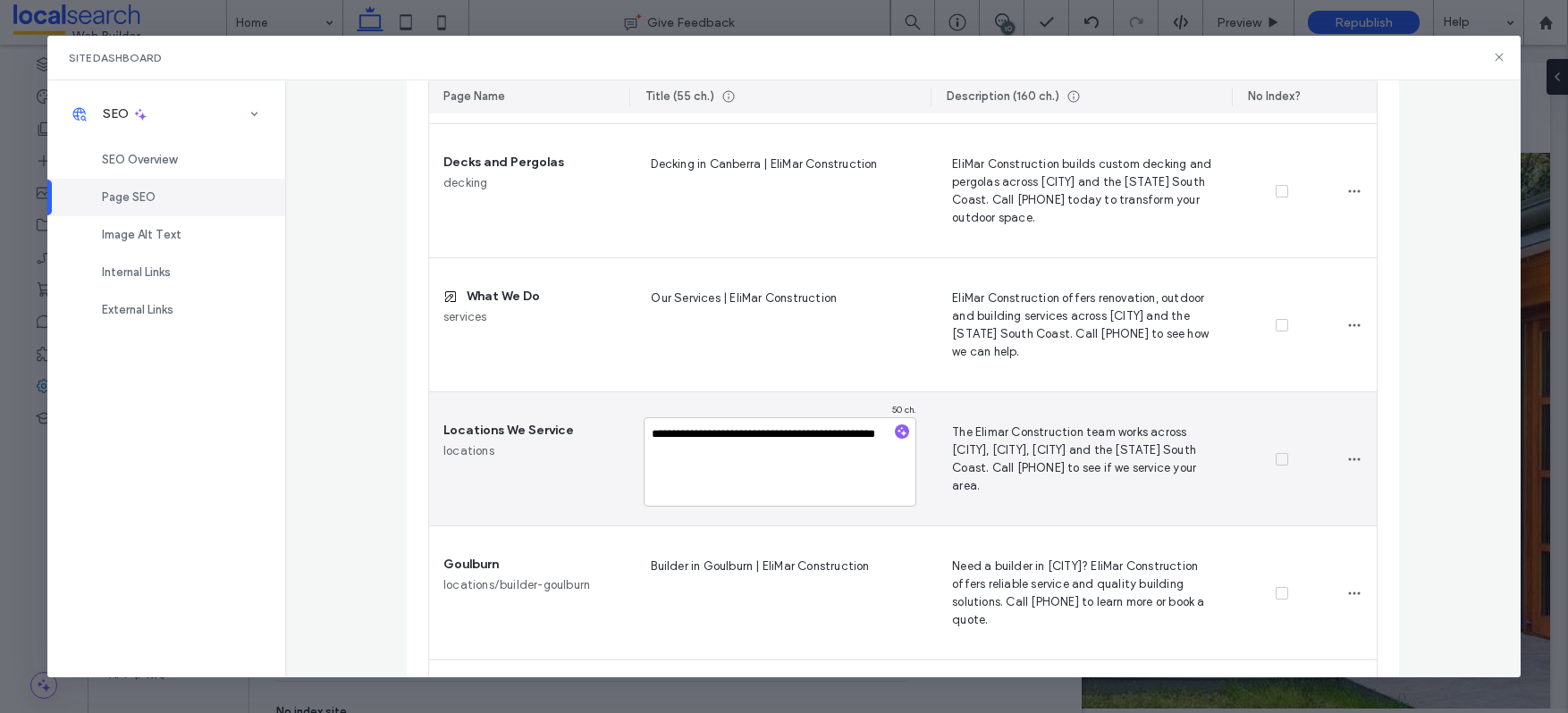 click on "**********" at bounding box center [780, 462] 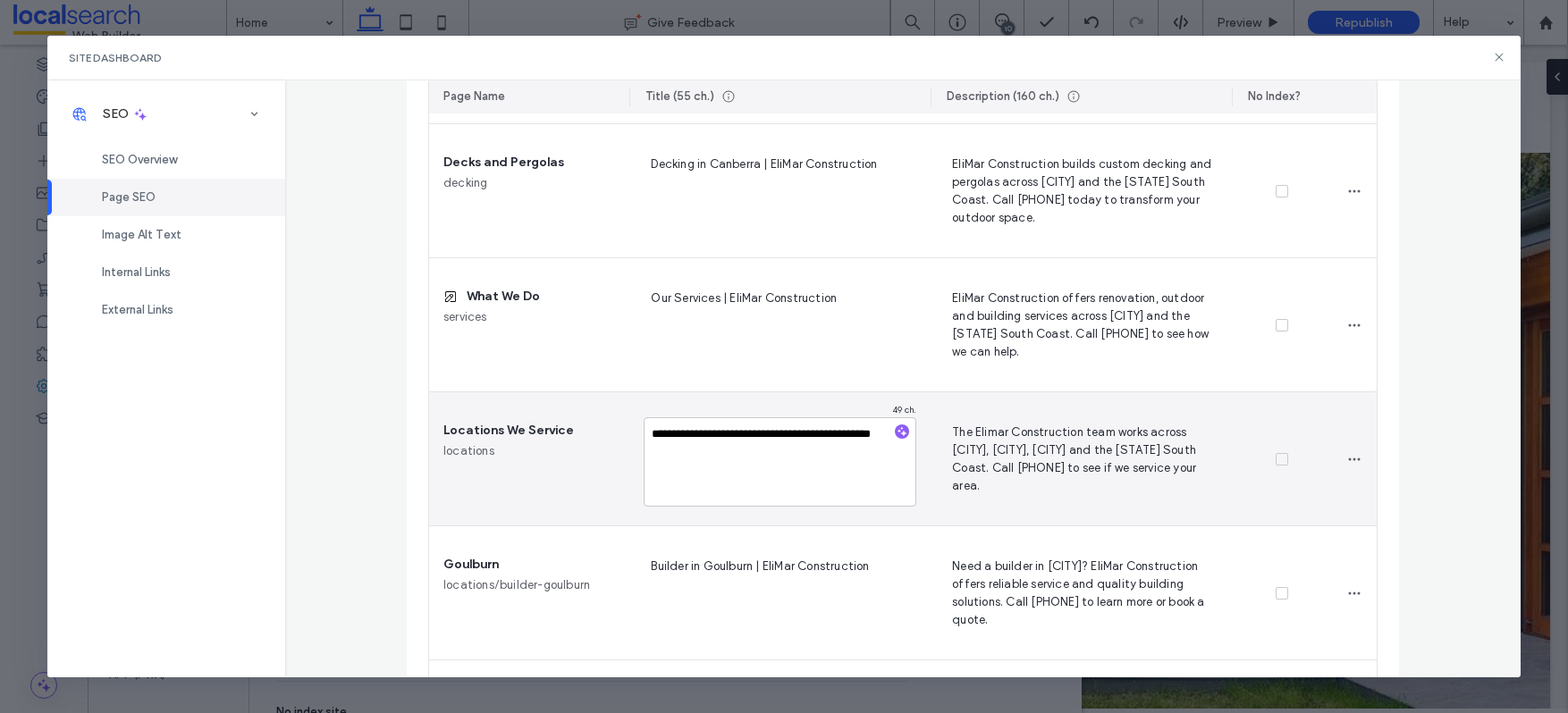 type on "**********" 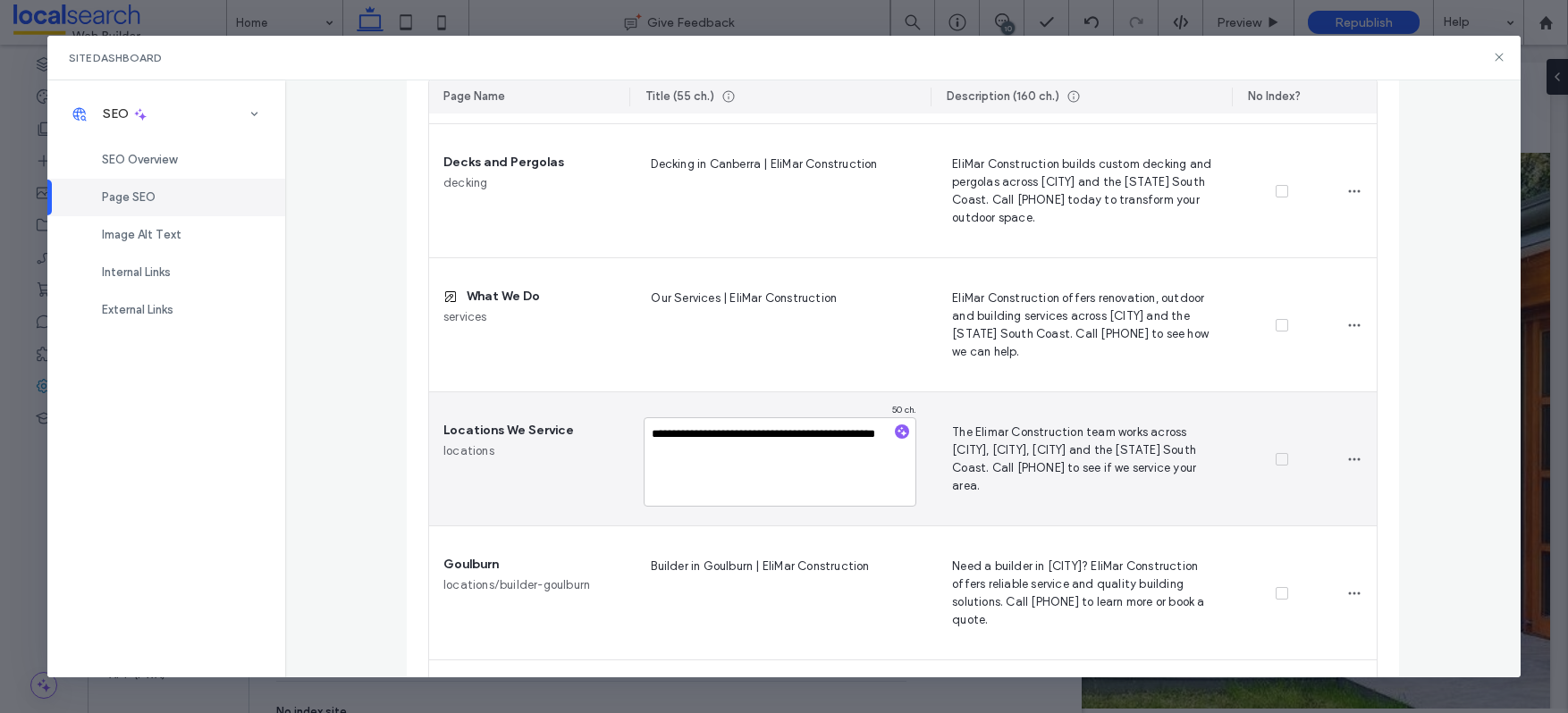 click on "The Elimar Construction team works across Canberra, Goulburn, Murrumbateman and the NSW South Coast. Call 0410 348 476 to see if we service your area." at bounding box center [1081, 458] 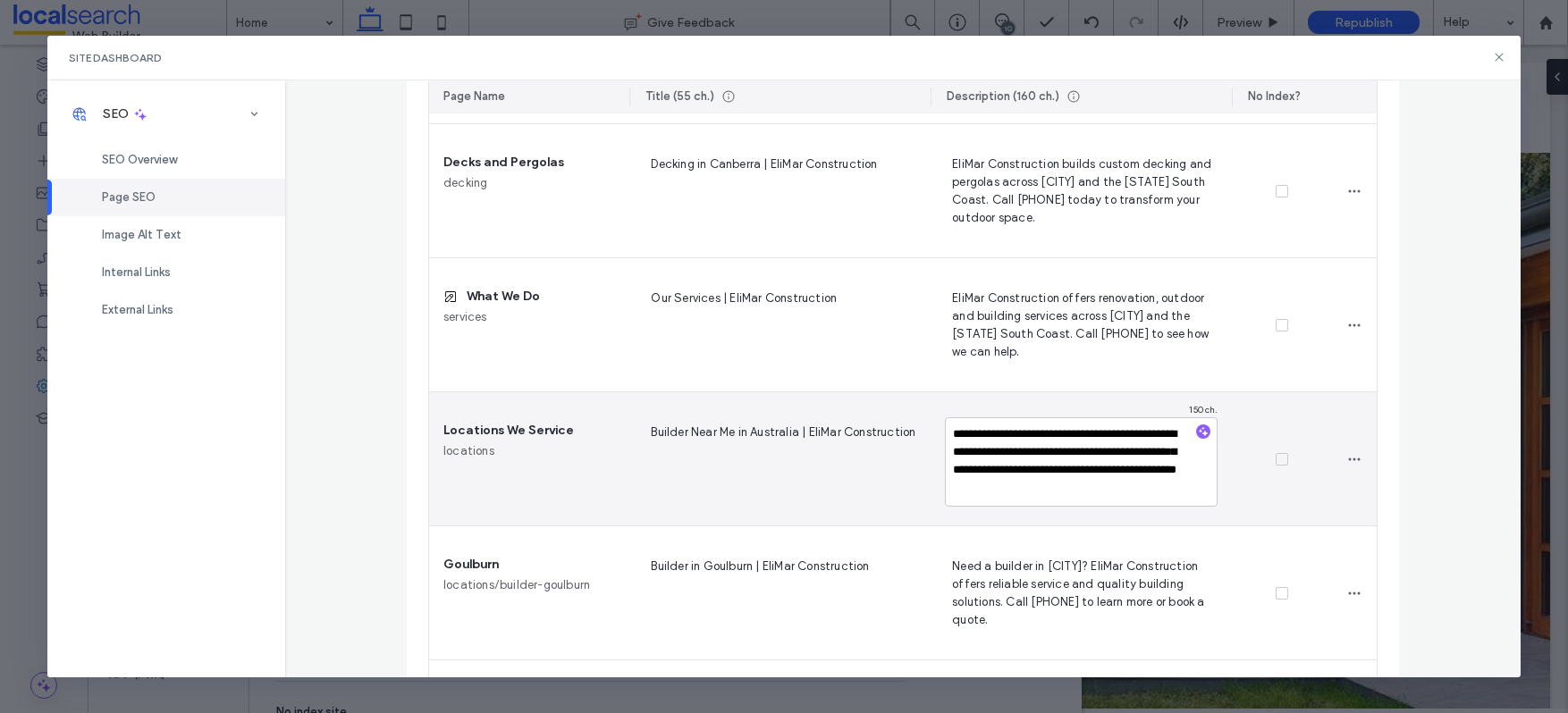 drag, startPoint x: 990, startPoint y: 432, endPoint x: 1041, endPoint y: 447, distance: 53.16014 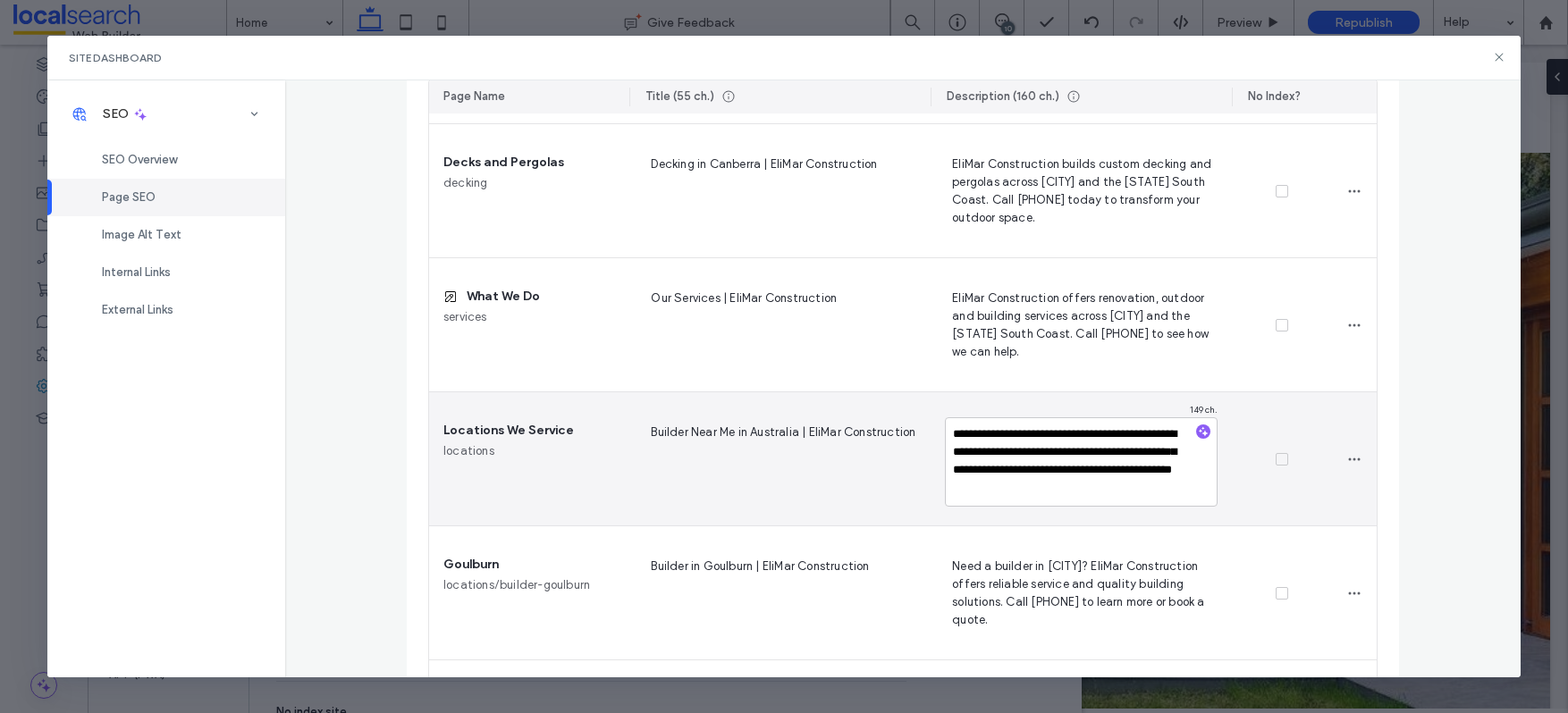 type on "**********" 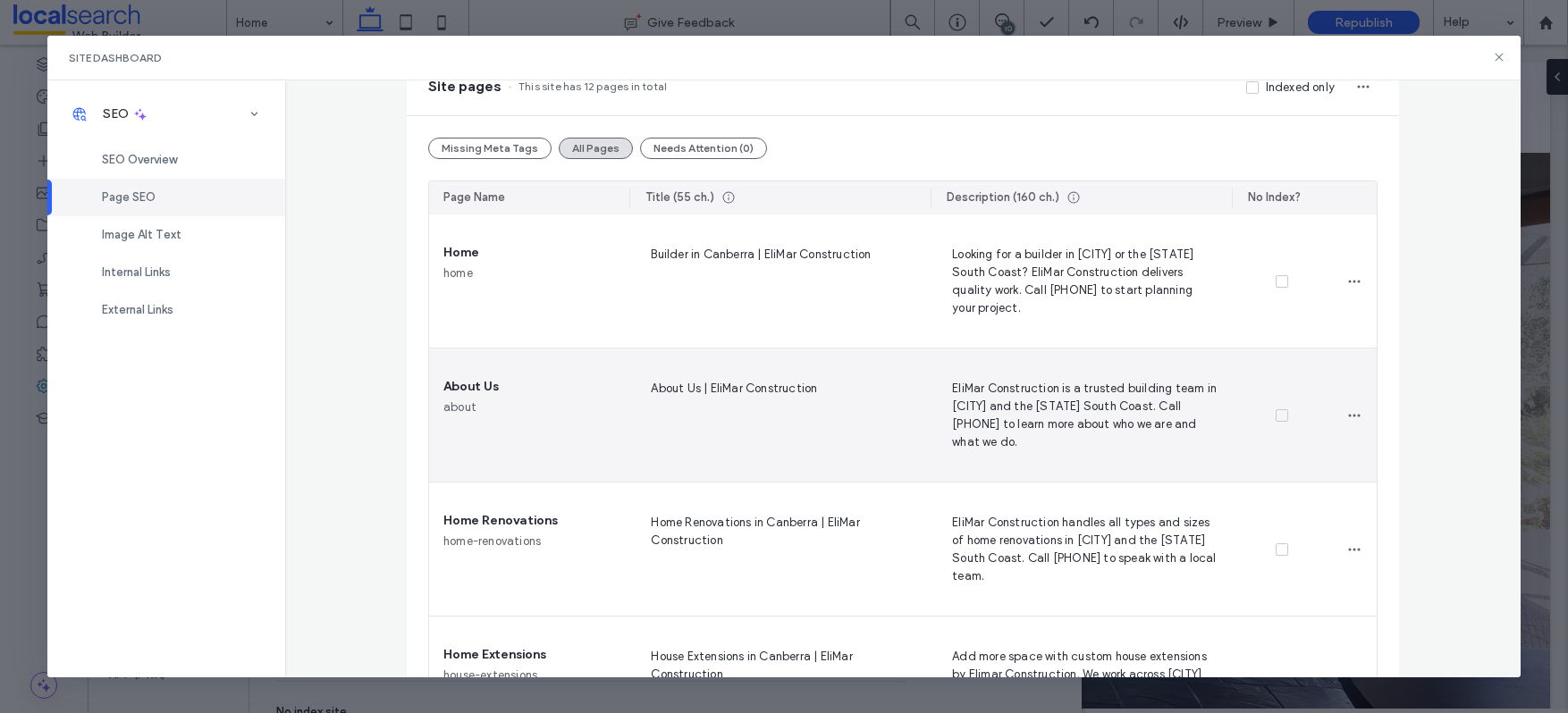 scroll, scrollTop: 0, scrollLeft: 0, axis: both 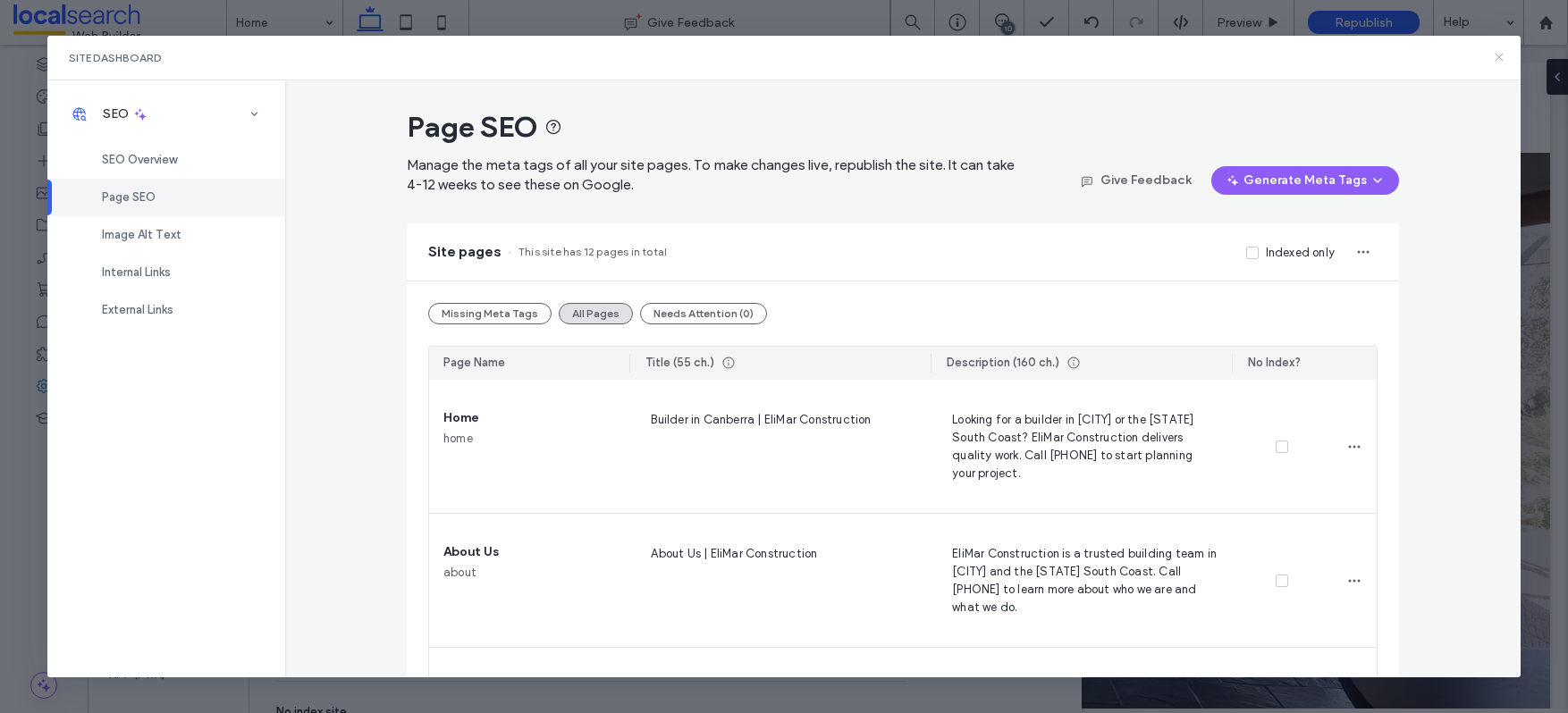 drag, startPoint x: 1504, startPoint y: 58, endPoint x: 1353, endPoint y: 28, distance: 153.95129 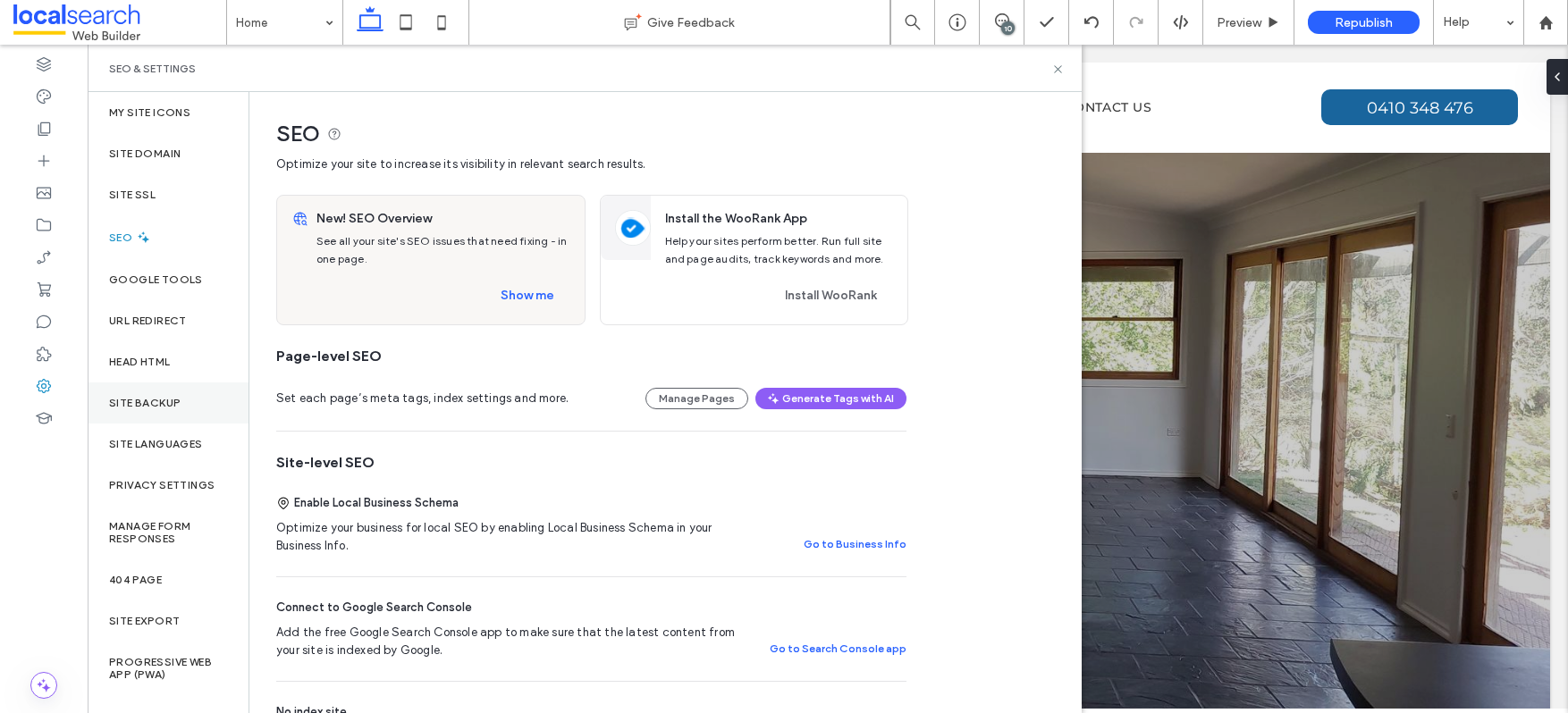 click on "Site Backup" at bounding box center [145, 403] 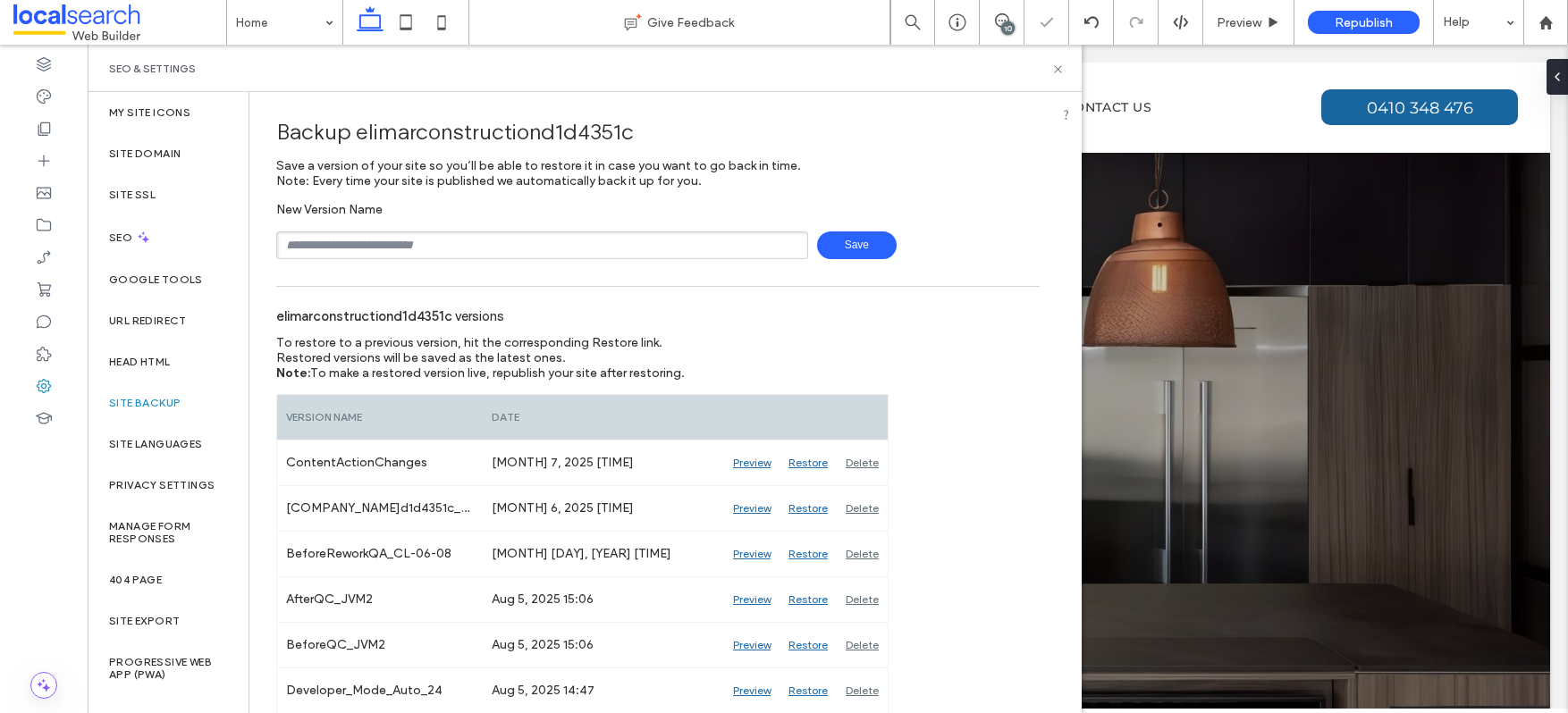 click at bounding box center (542, 245) 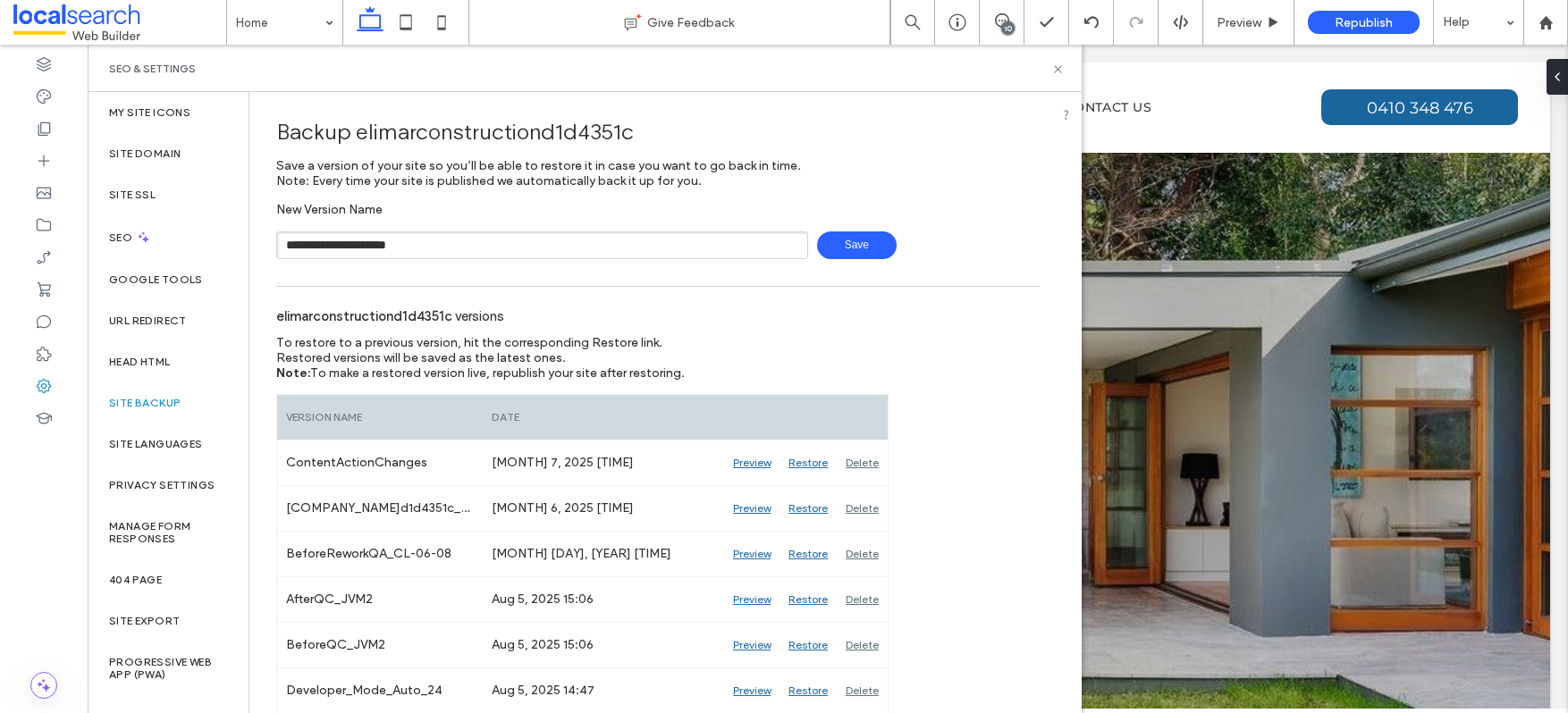 click on "**********" at bounding box center (542, 245) 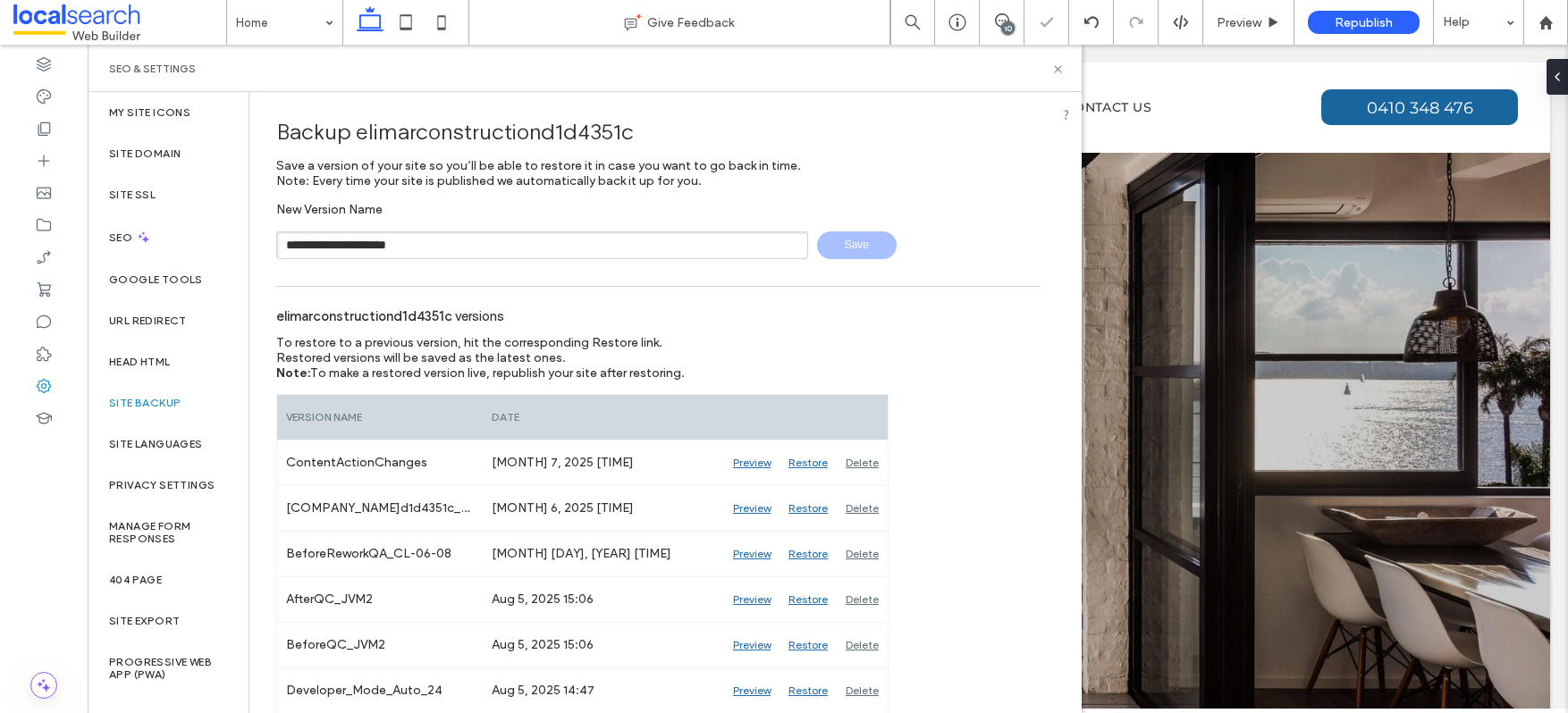 type 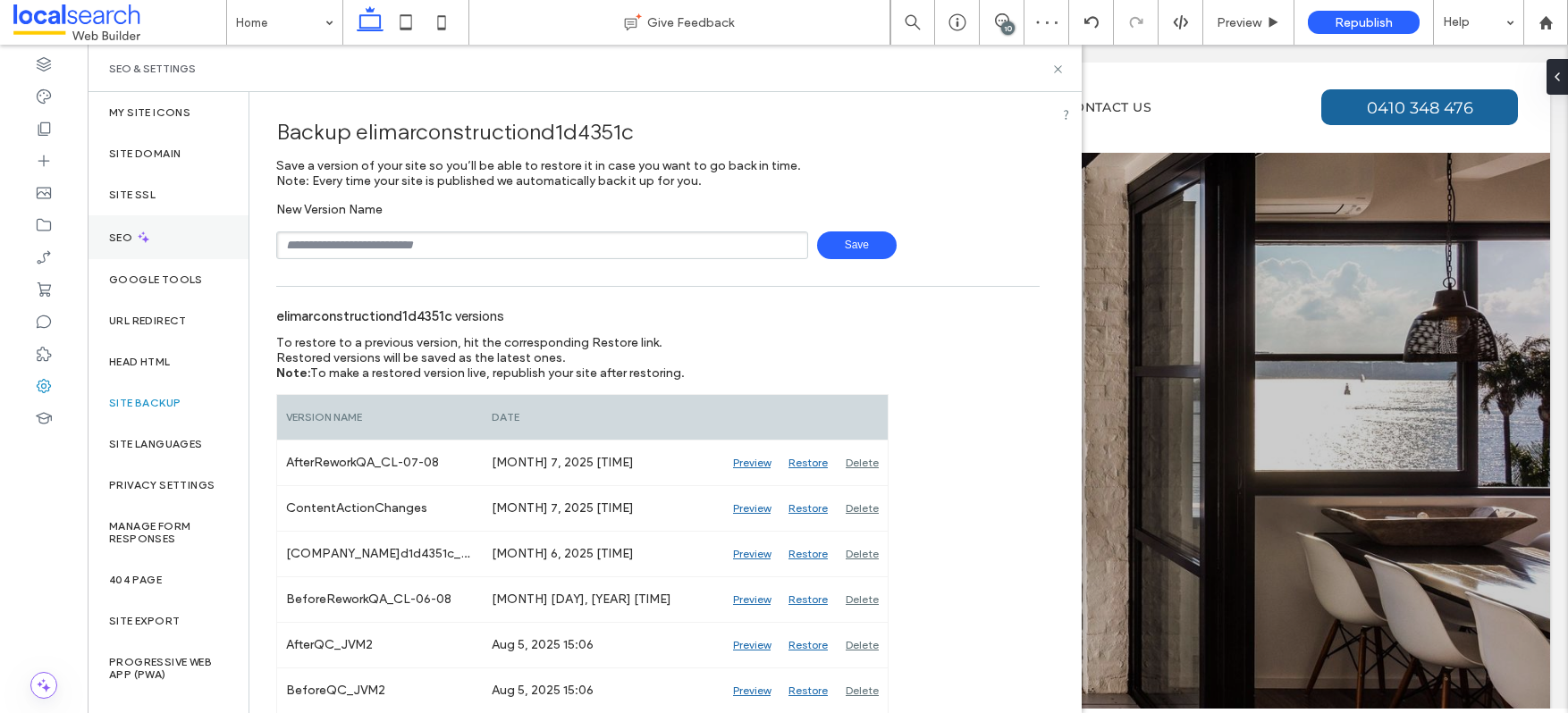 click on "SEO" at bounding box center (122, 238) 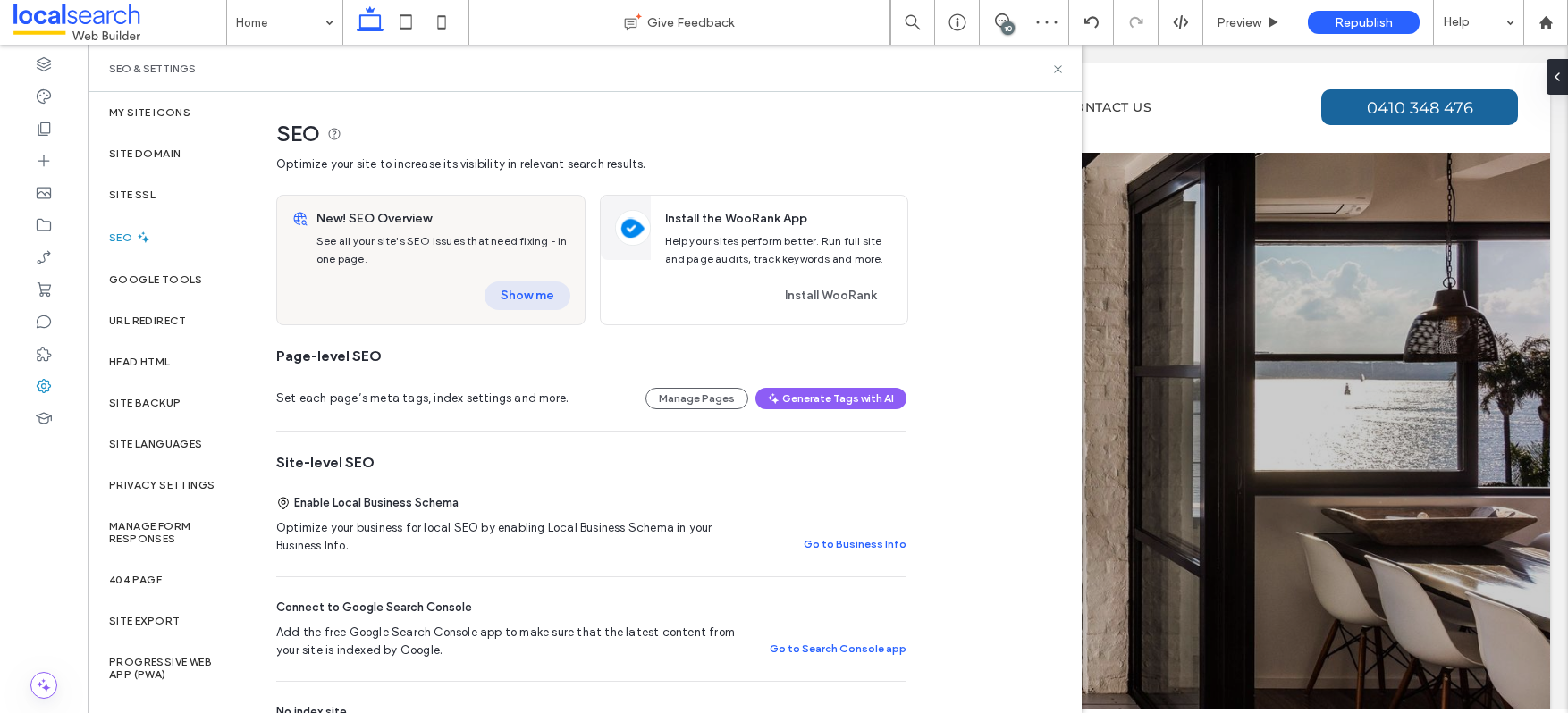 click on "Show me" at bounding box center (527, 296) 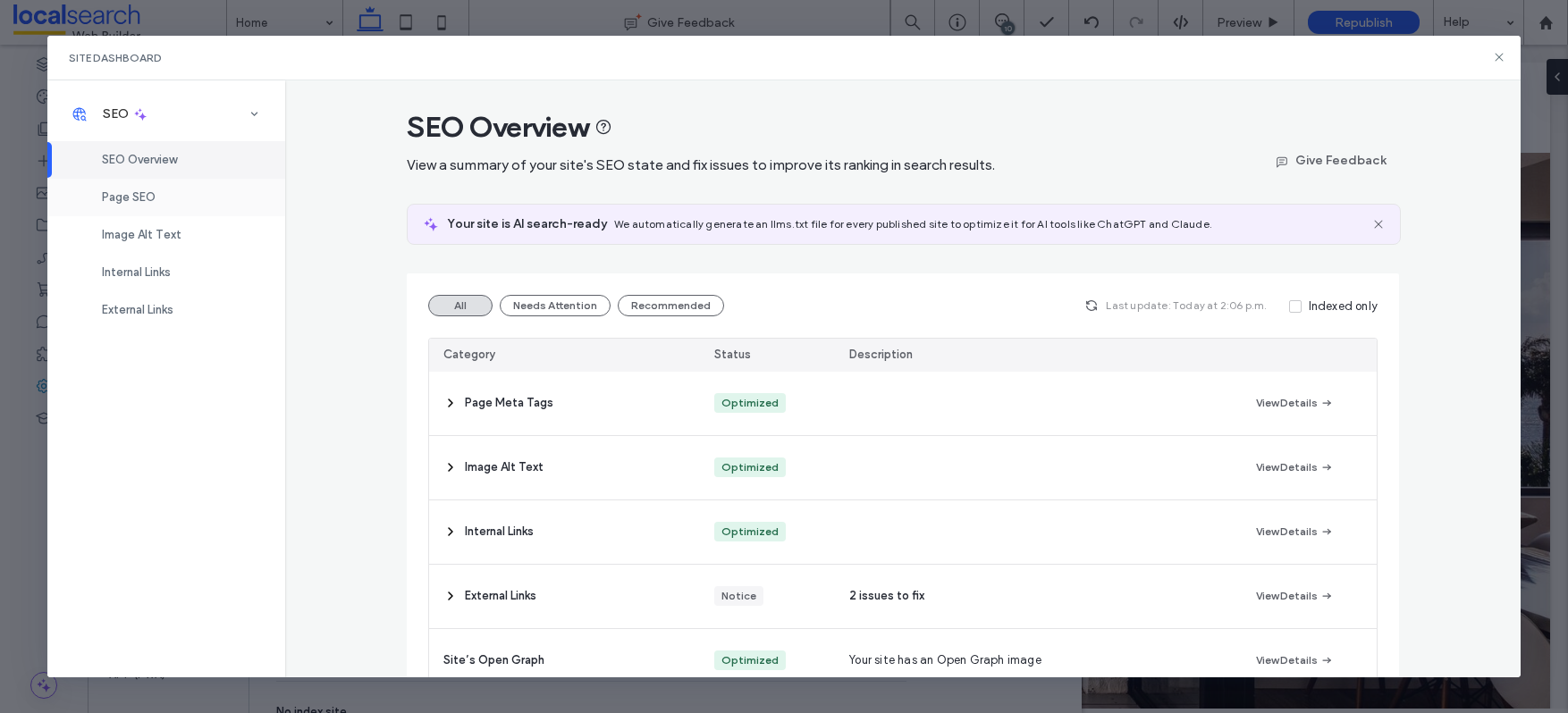 click on "Page SEO" at bounding box center (129, 197) 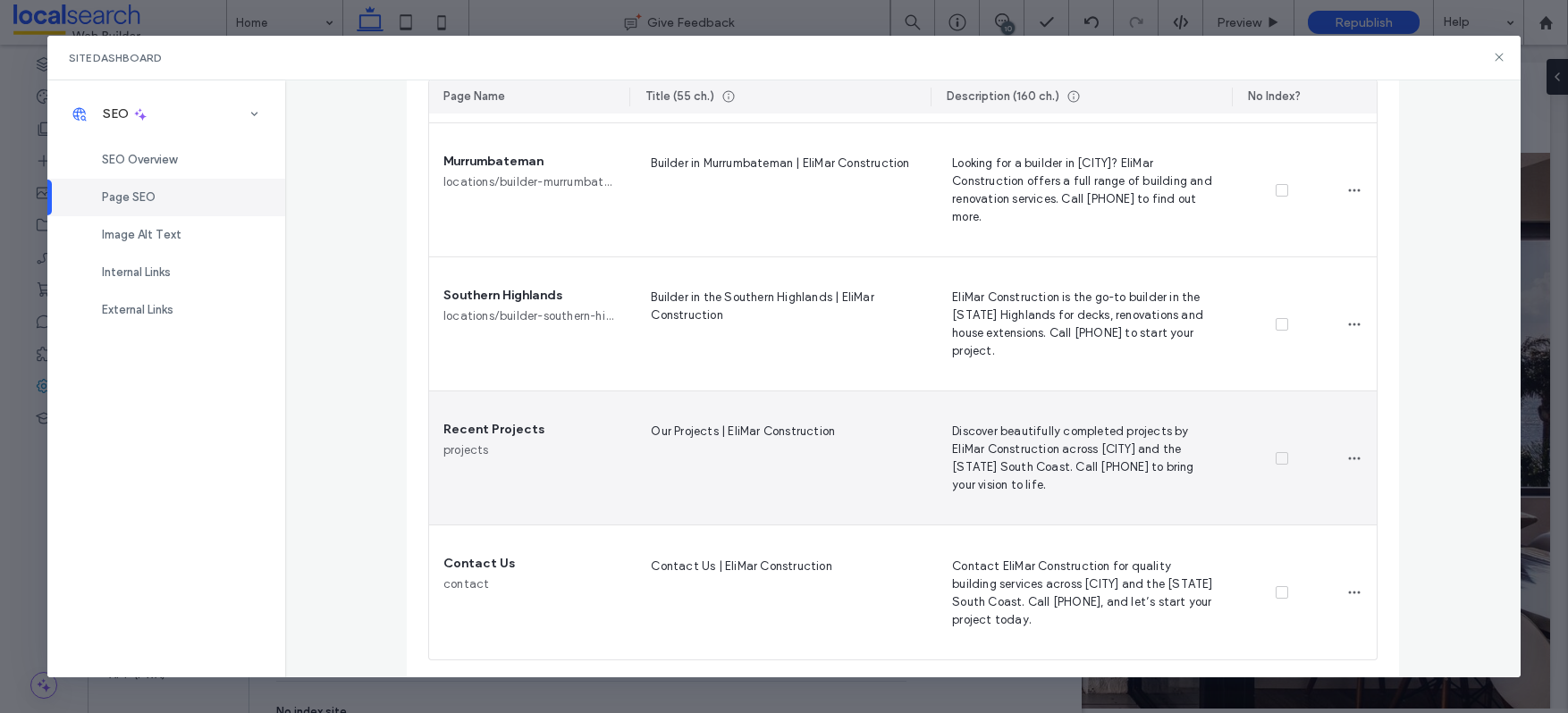 scroll, scrollTop: 1333, scrollLeft: 0, axis: vertical 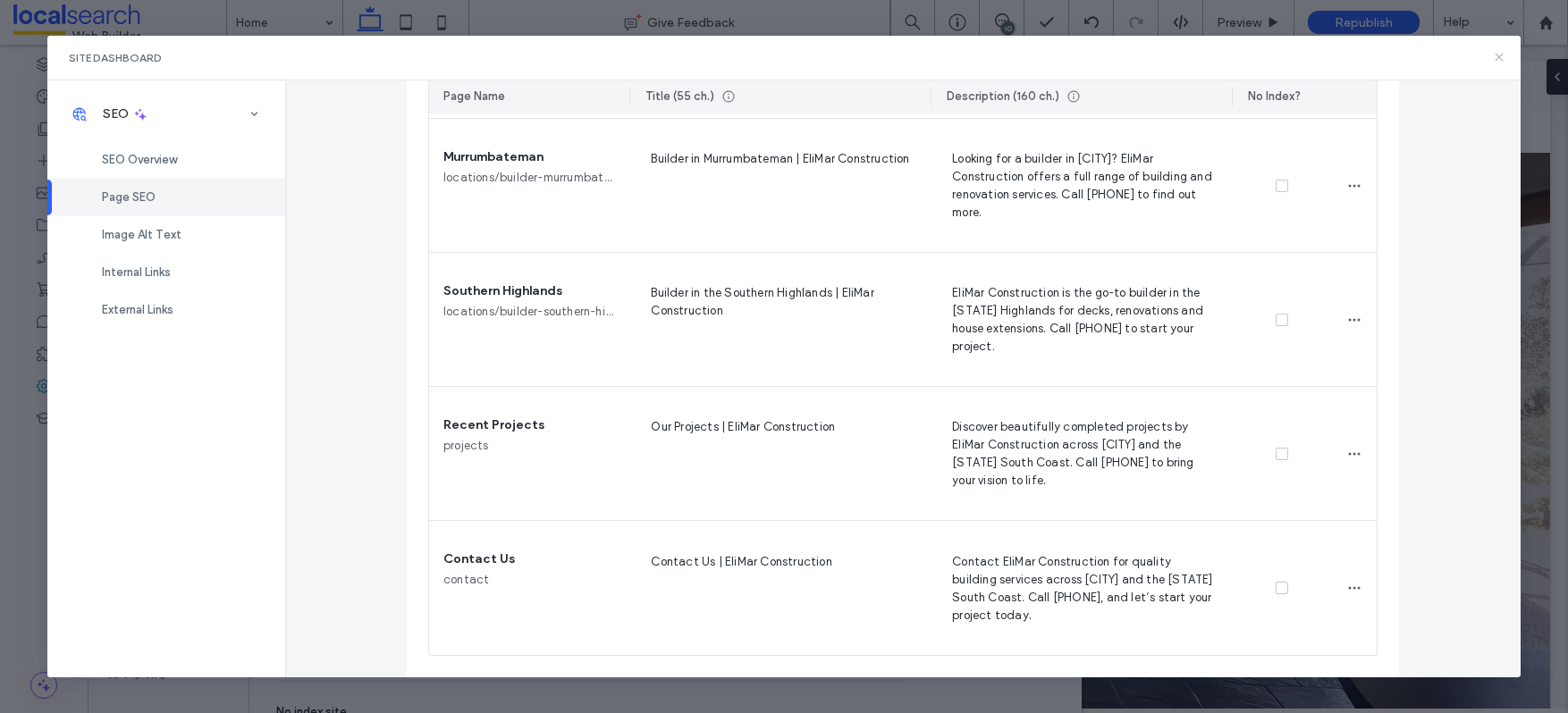 click 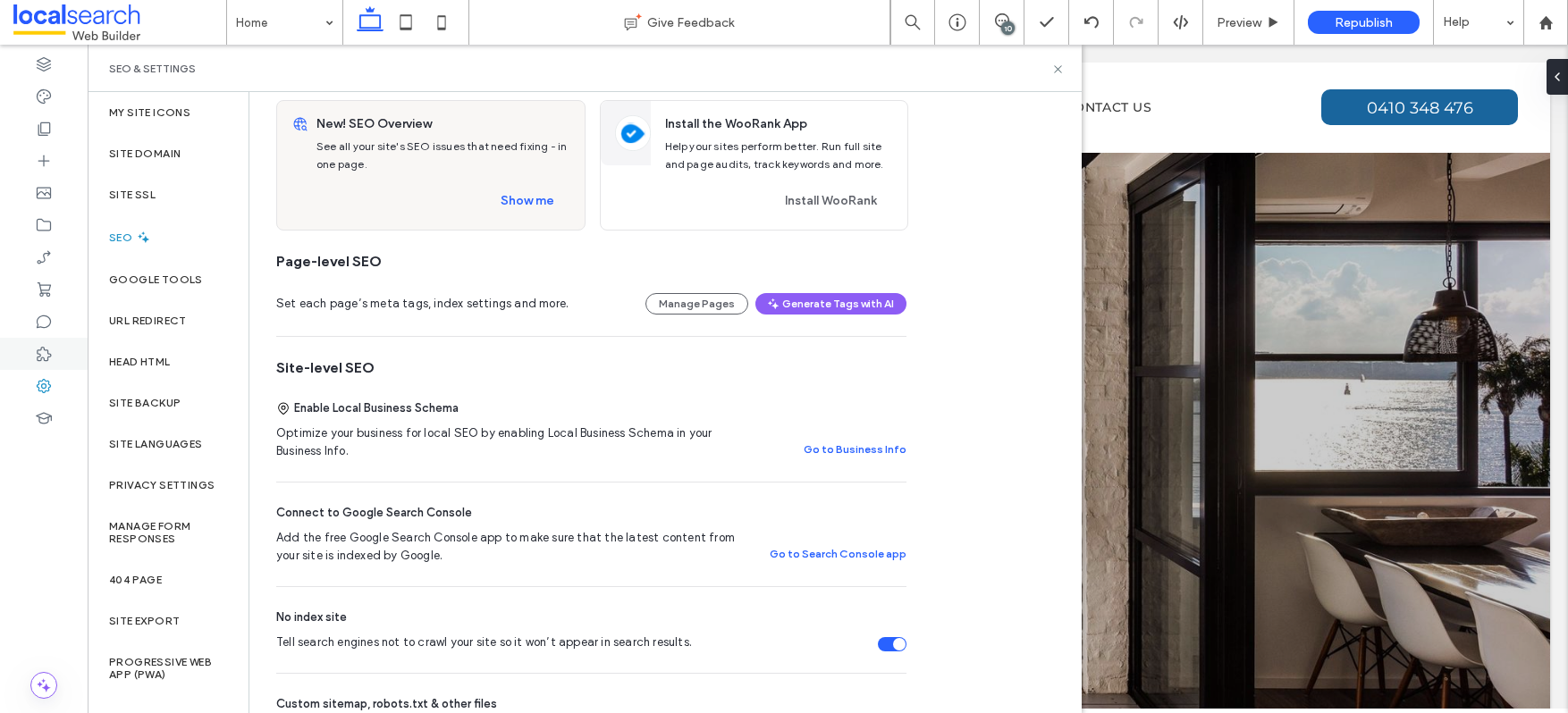 scroll, scrollTop: 0, scrollLeft: 0, axis: both 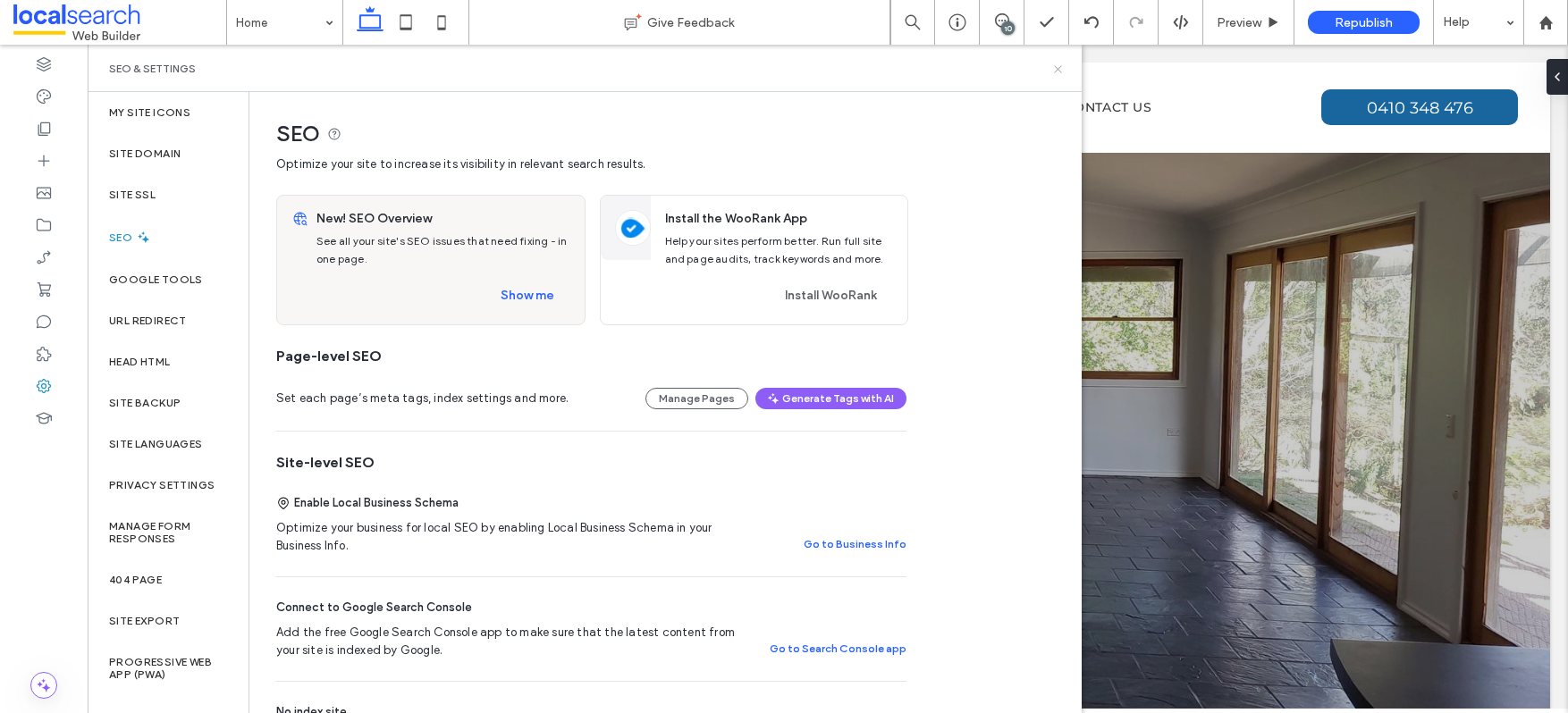 click 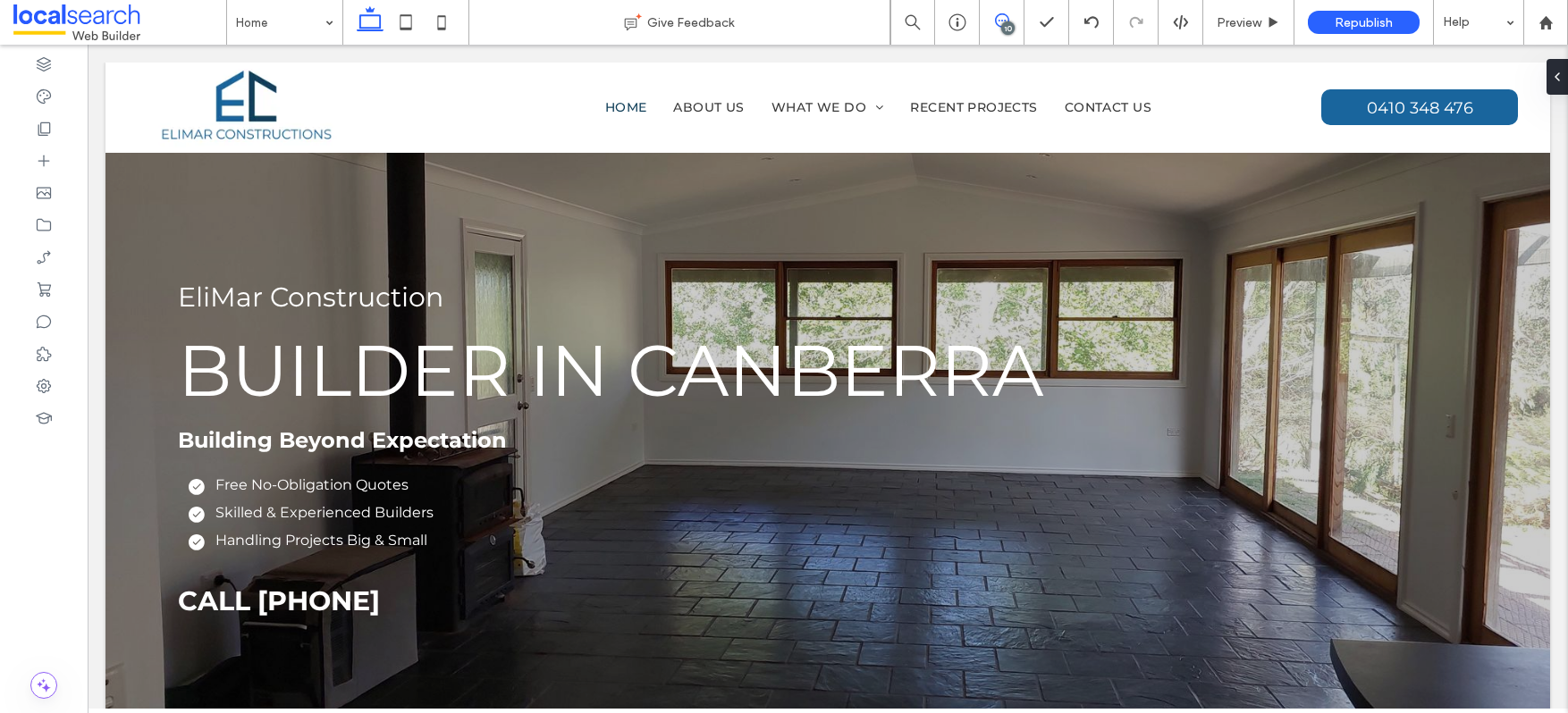 click 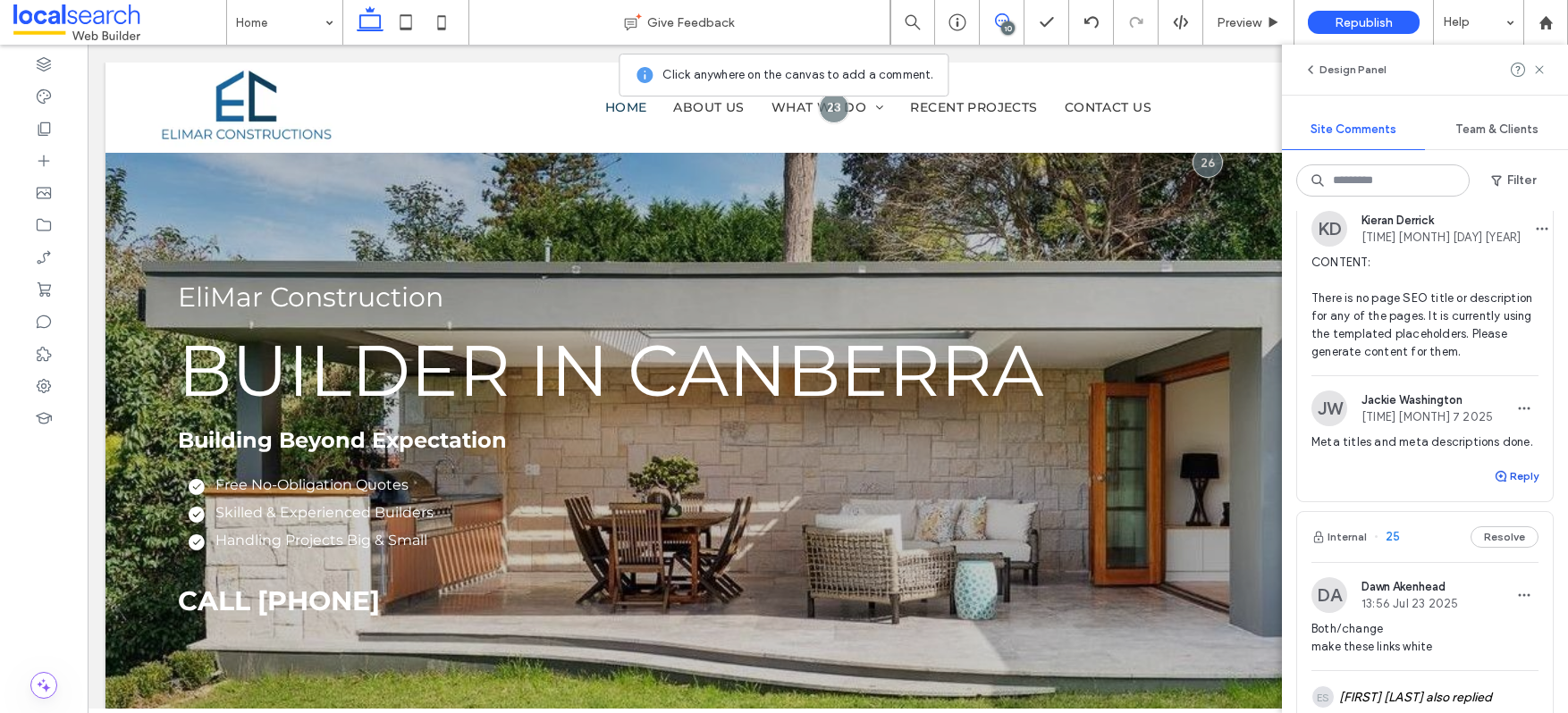 scroll, scrollTop: 81, scrollLeft: 0, axis: vertical 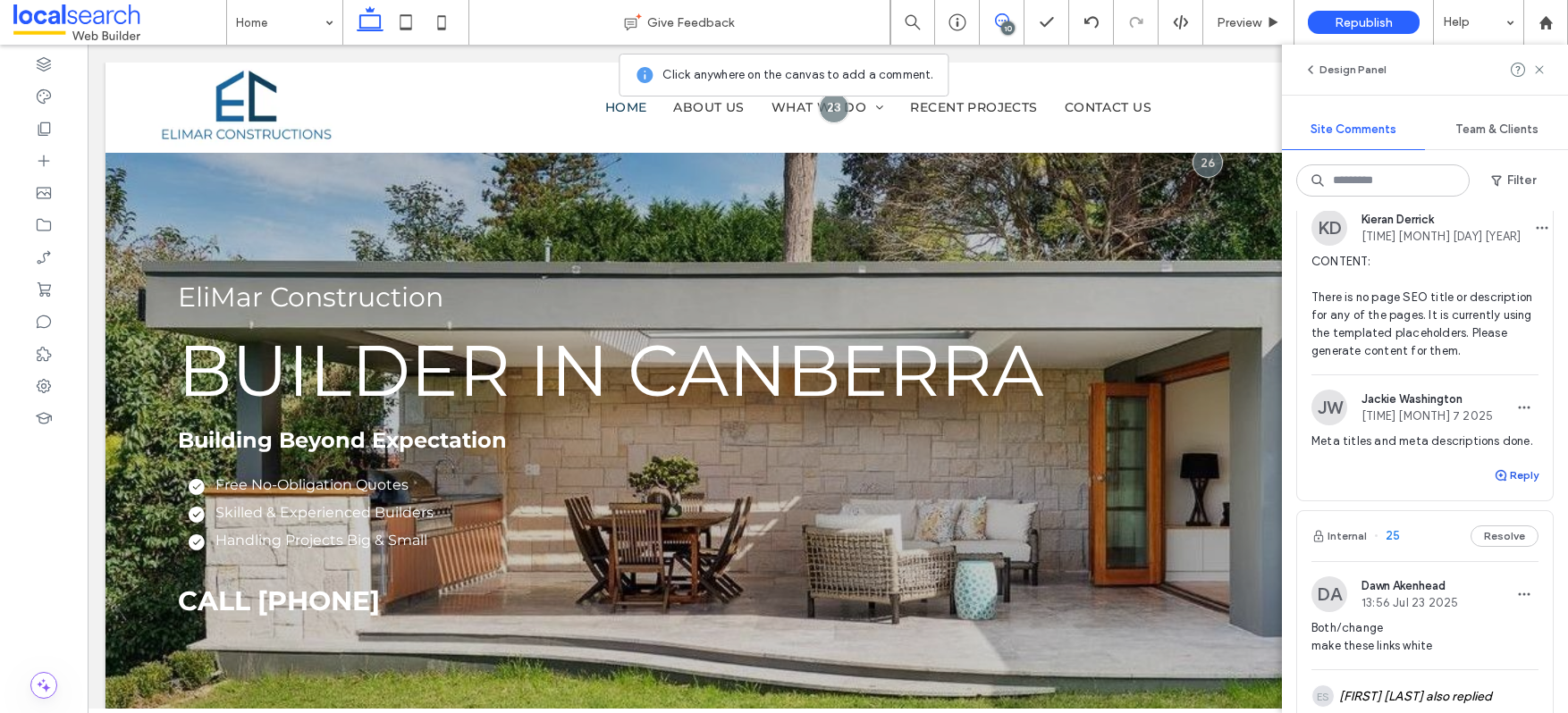 click on "Reply" at bounding box center (1516, 475) 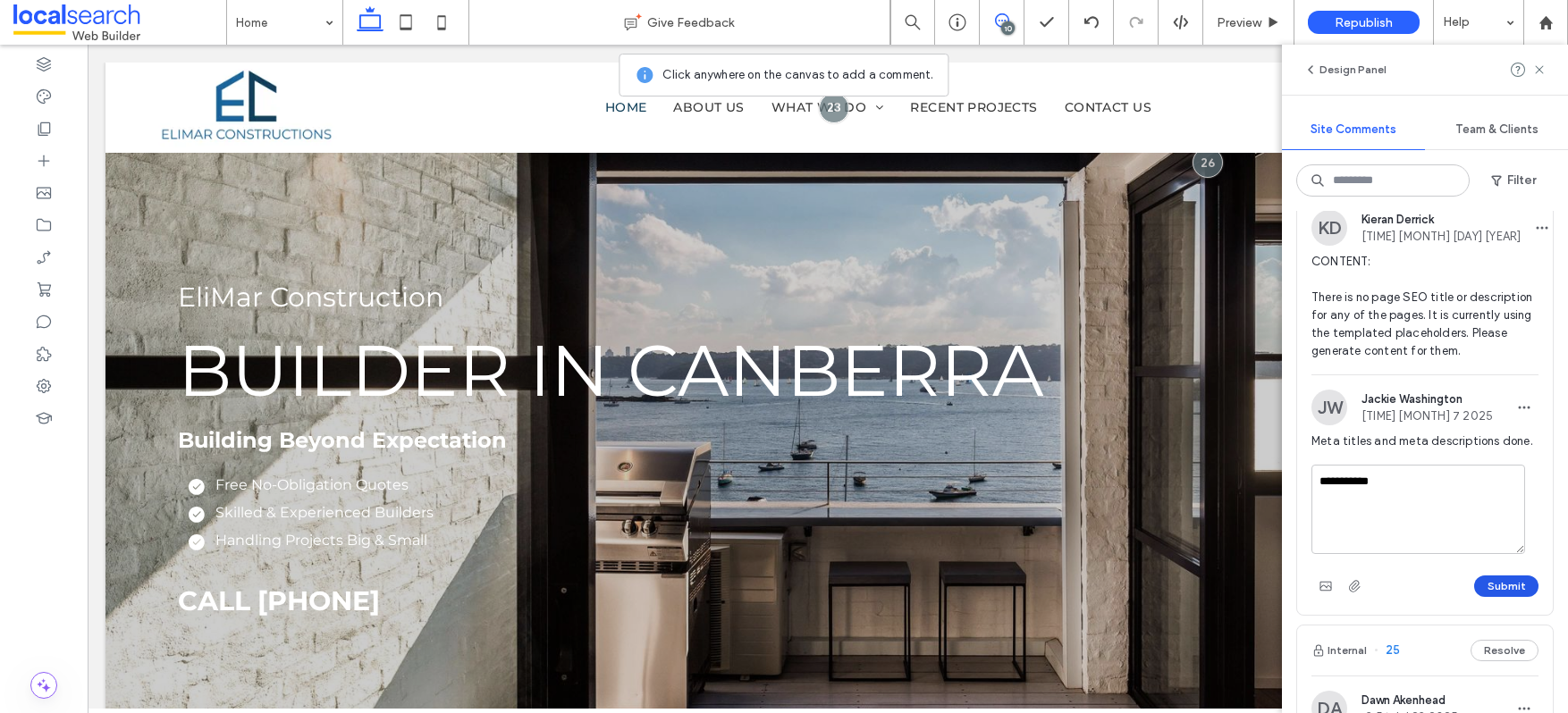 type on "**********" 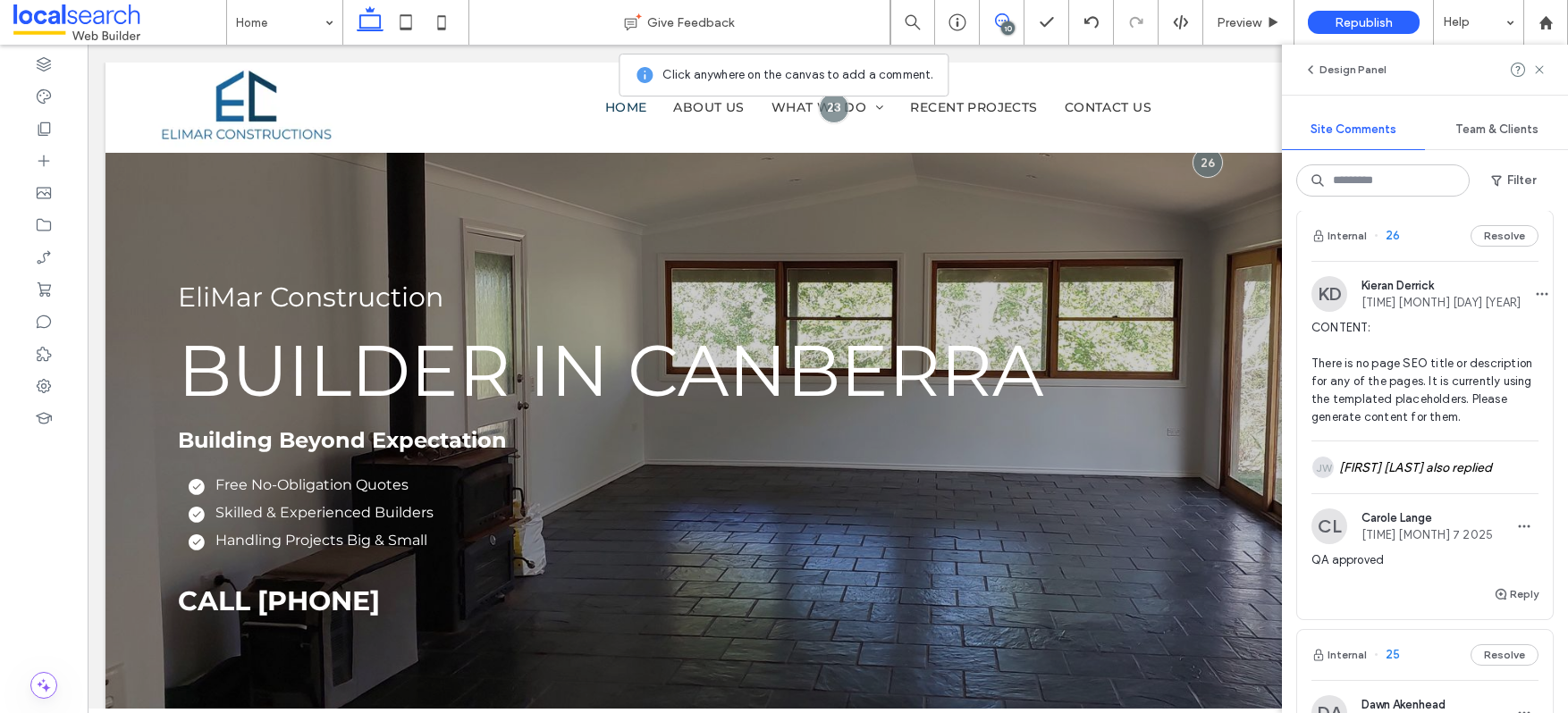scroll, scrollTop: 0, scrollLeft: 0, axis: both 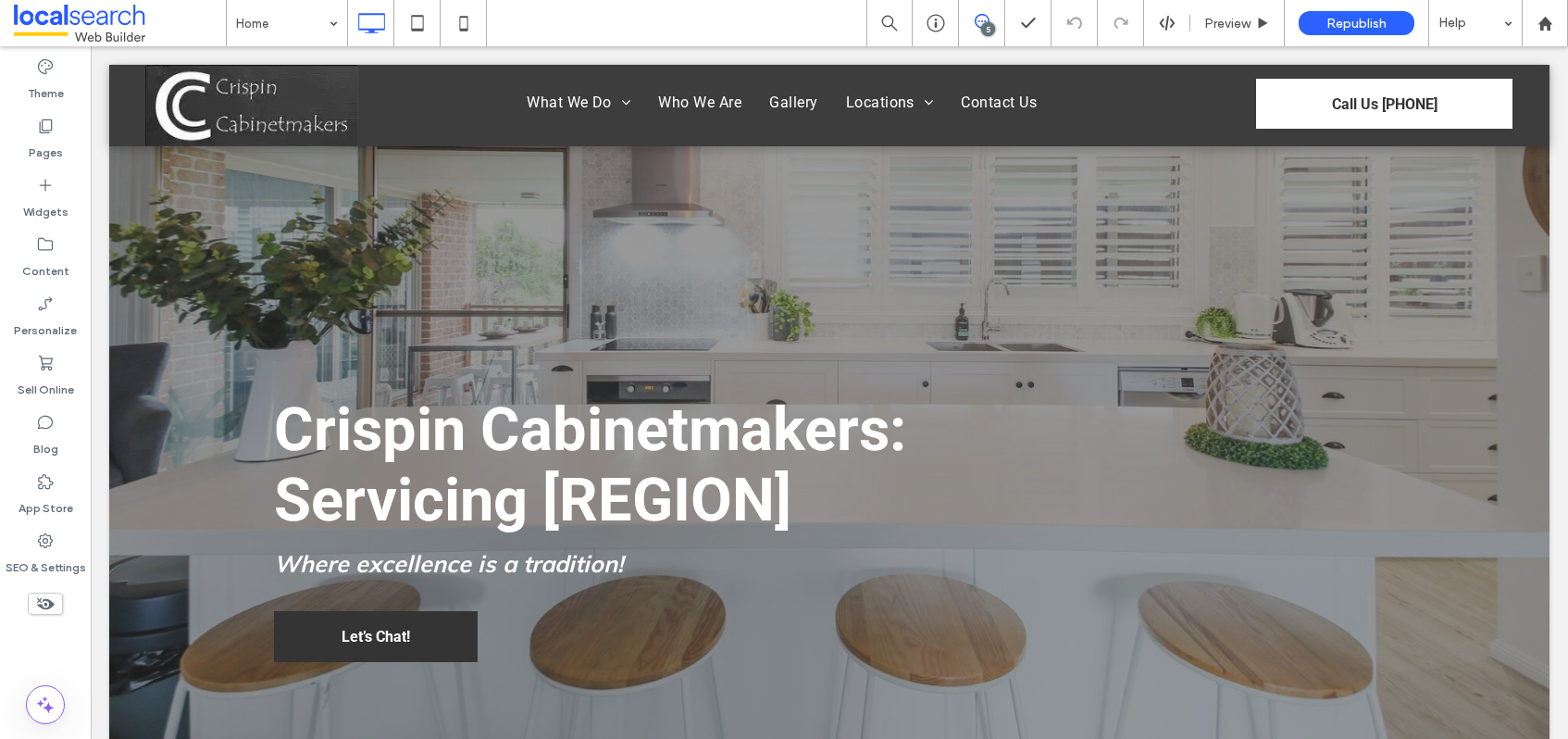 click 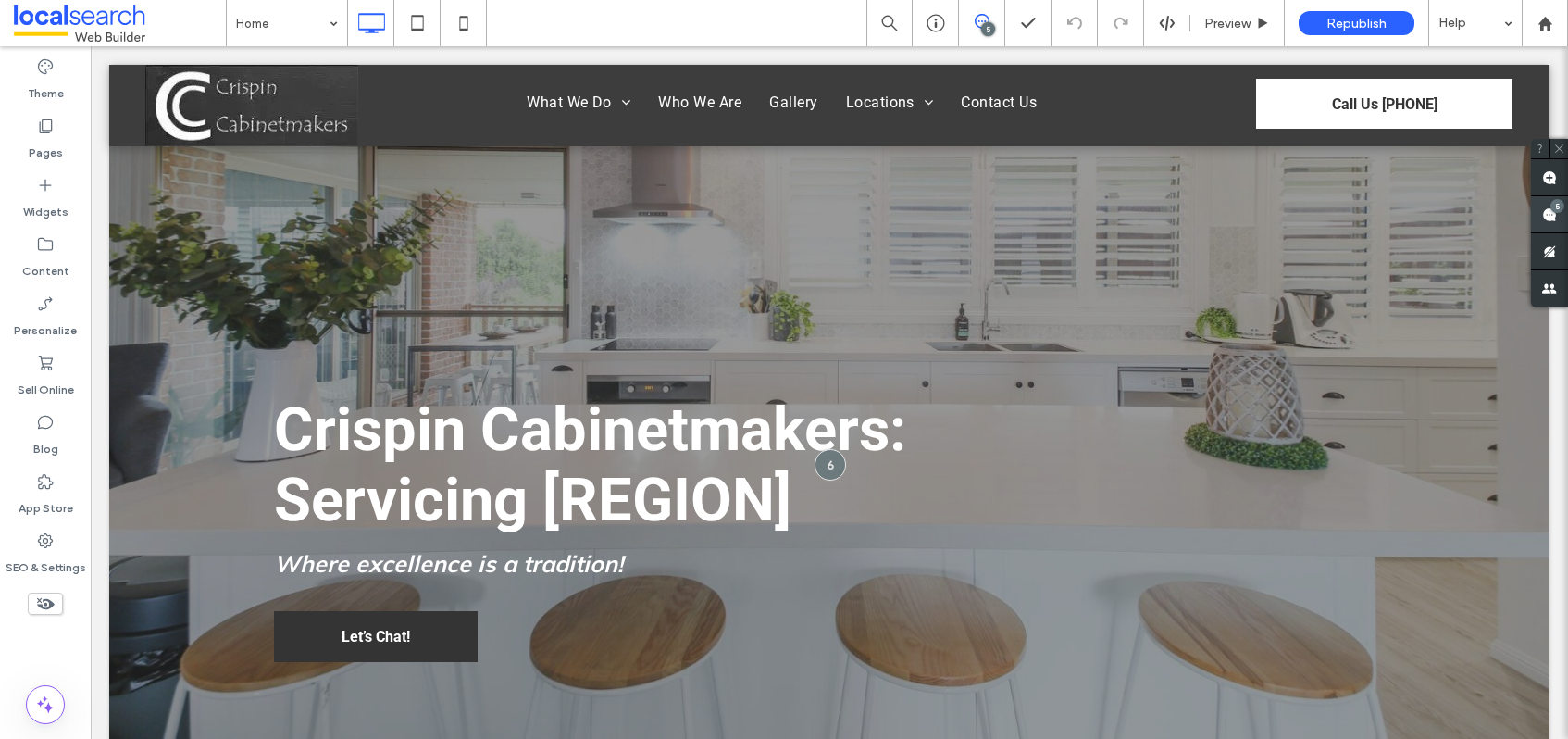 click at bounding box center (1549, 214) 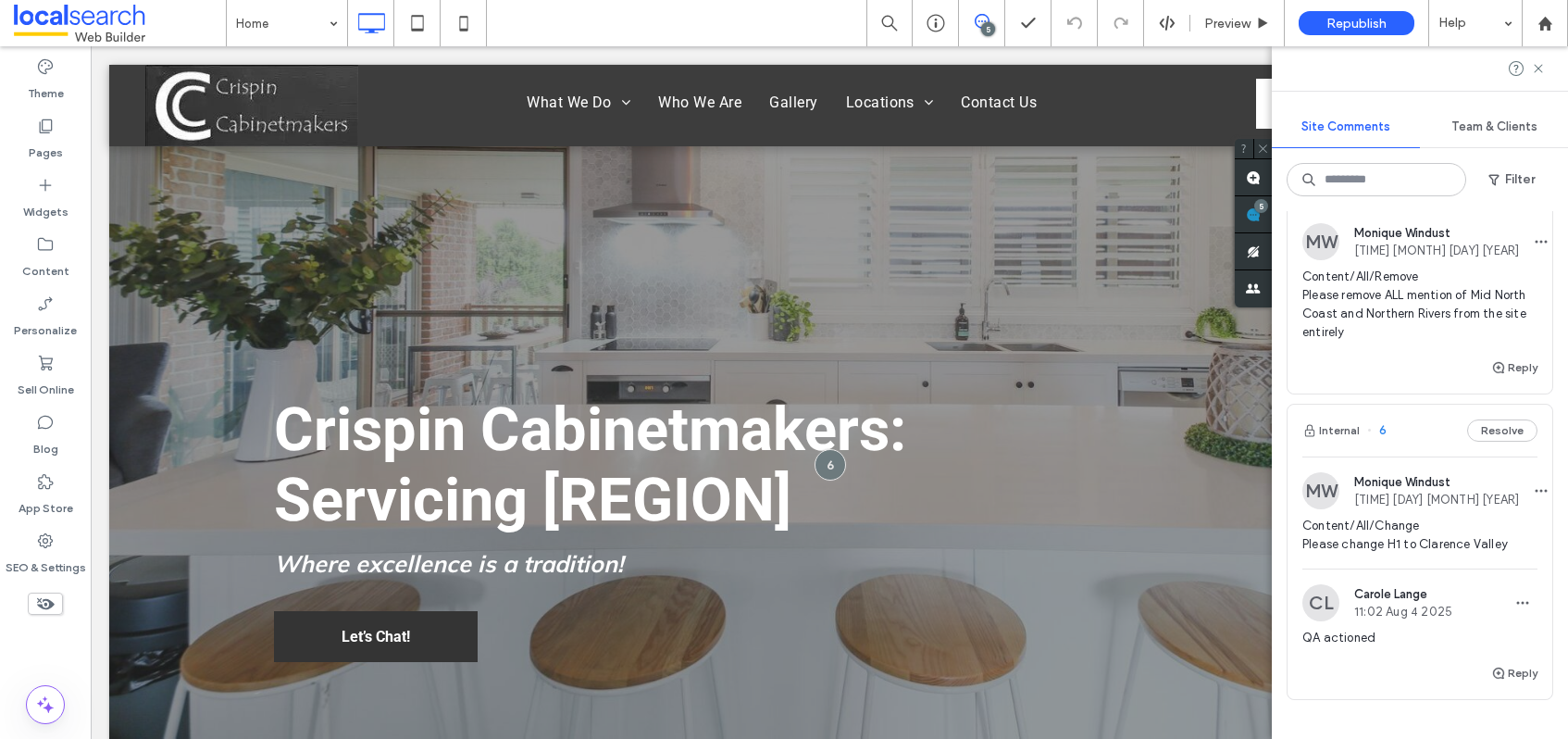 scroll, scrollTop: 1026, scrollLeft: 0, axis: vertical 